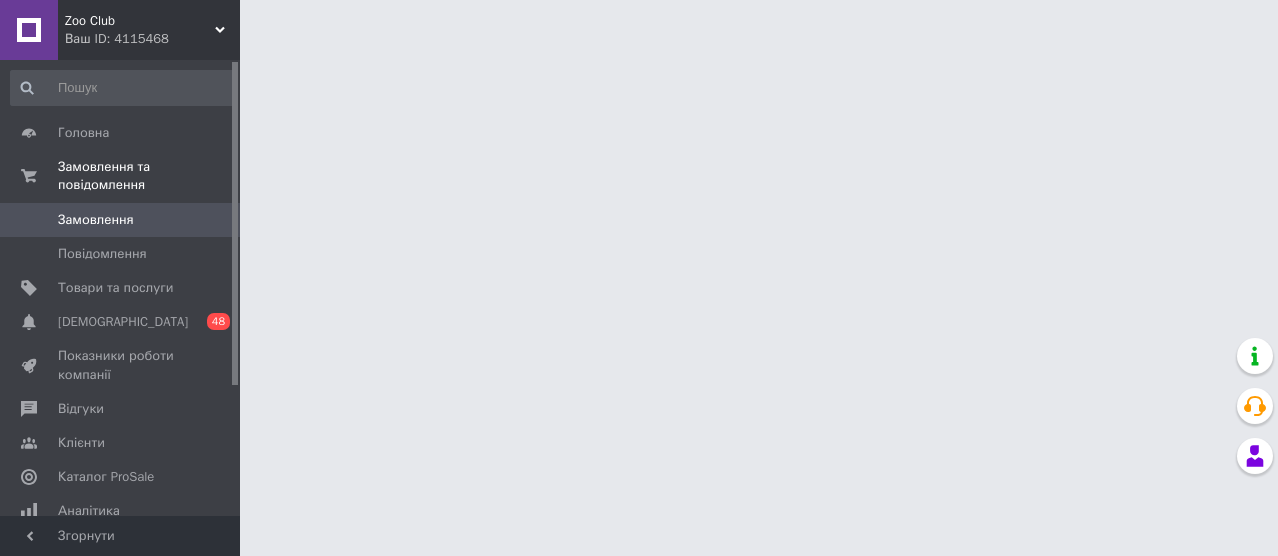 scroll, scrollTop: 0, scrollLeft: 0, axis: both 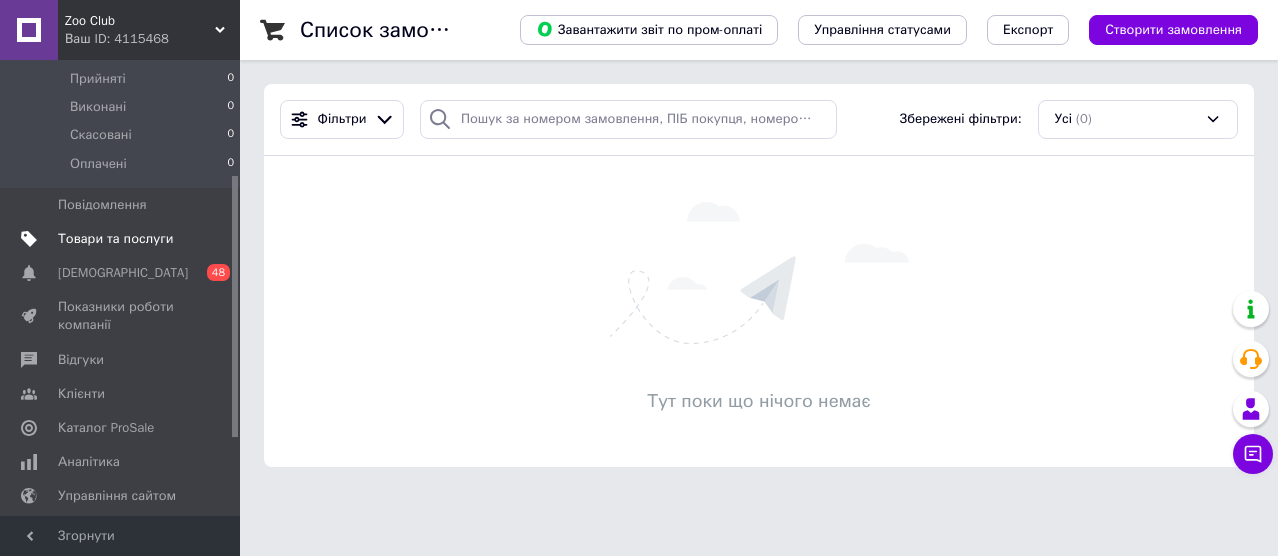 click on "Товари та послуги" at bounding box center (115, 239) 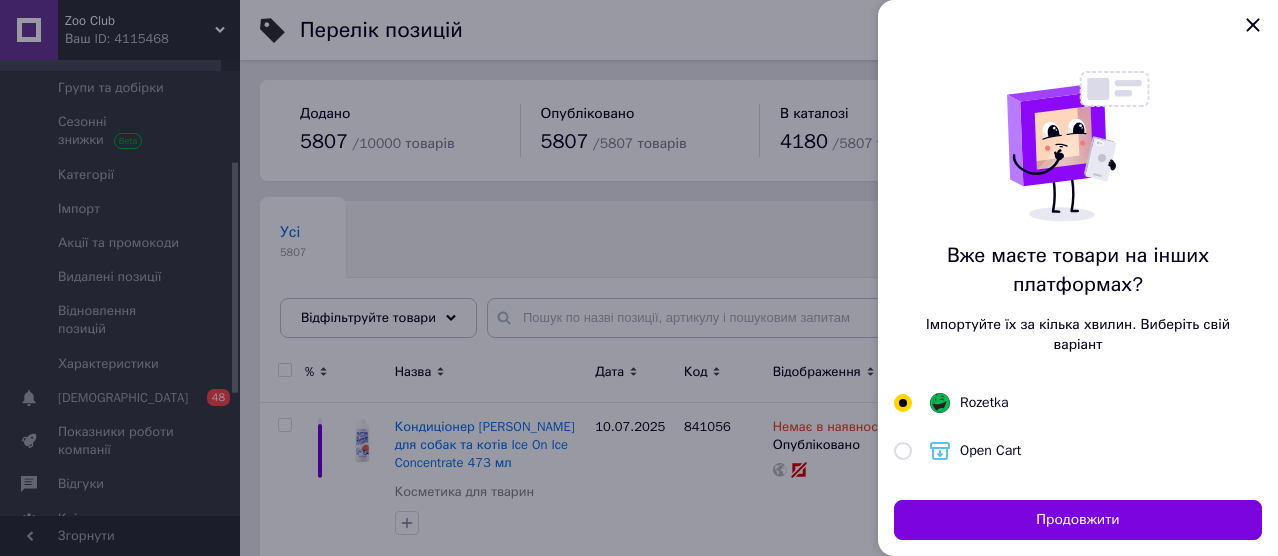 click 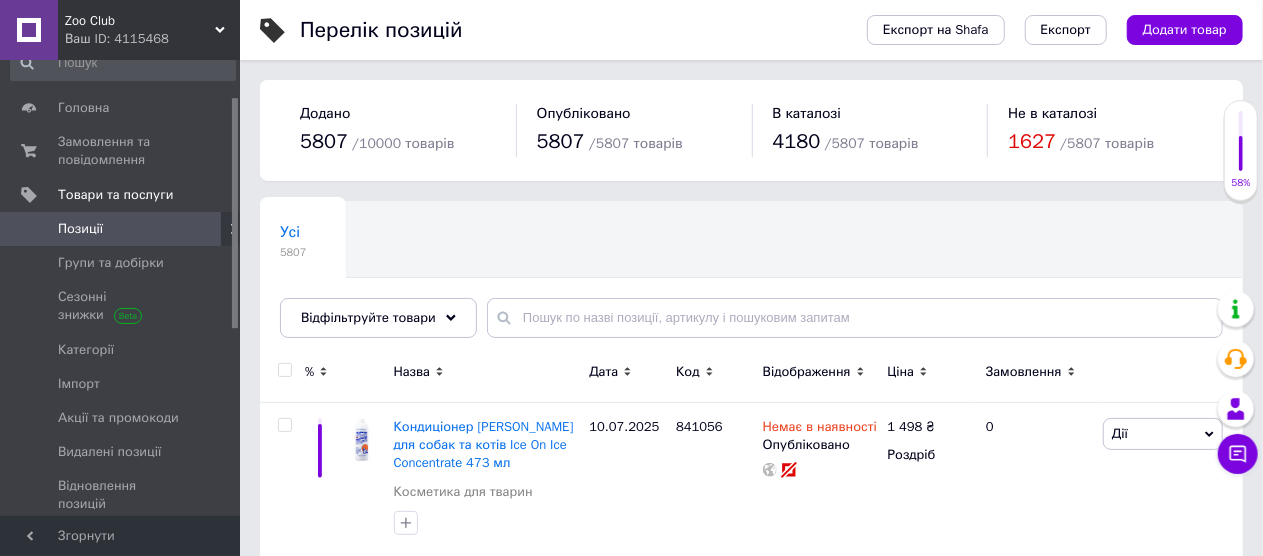 scroll, scrollTop: 0, scrollLeft: 0, axis: both 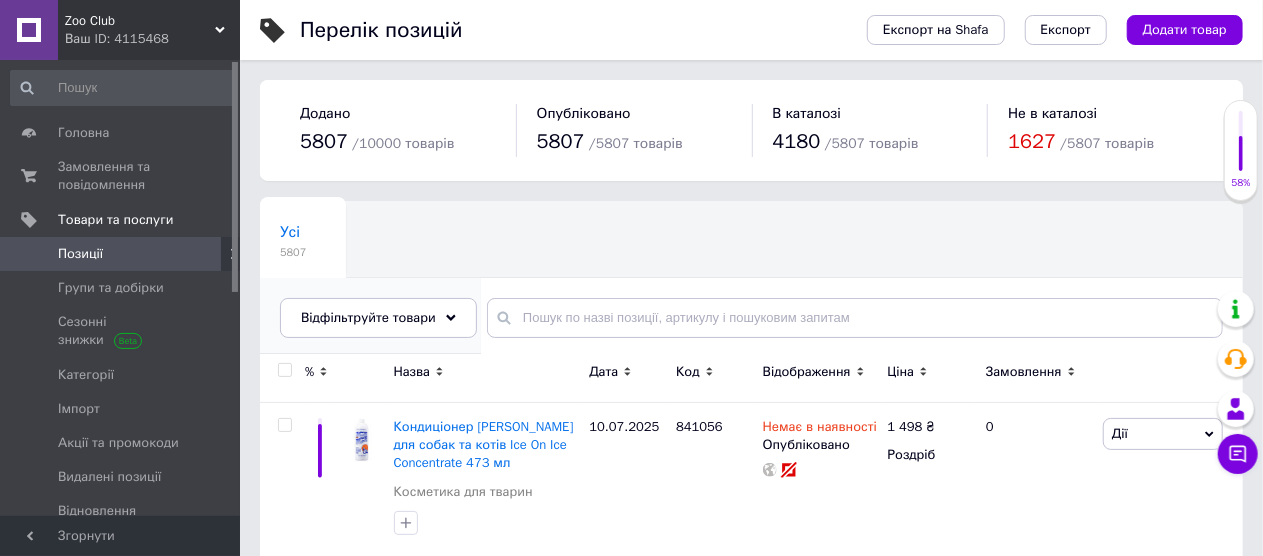 click on "Сухой корм для собак" at bounding box center [360, 308] 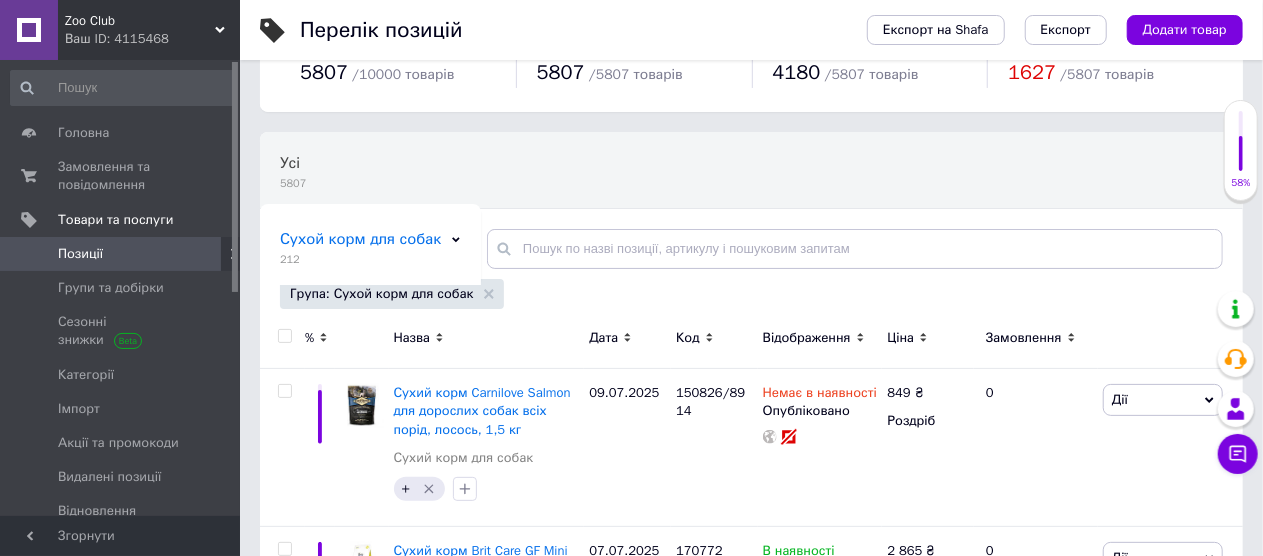scroll, scrollTop: 100, scrollLeft: 0, axis: vertical 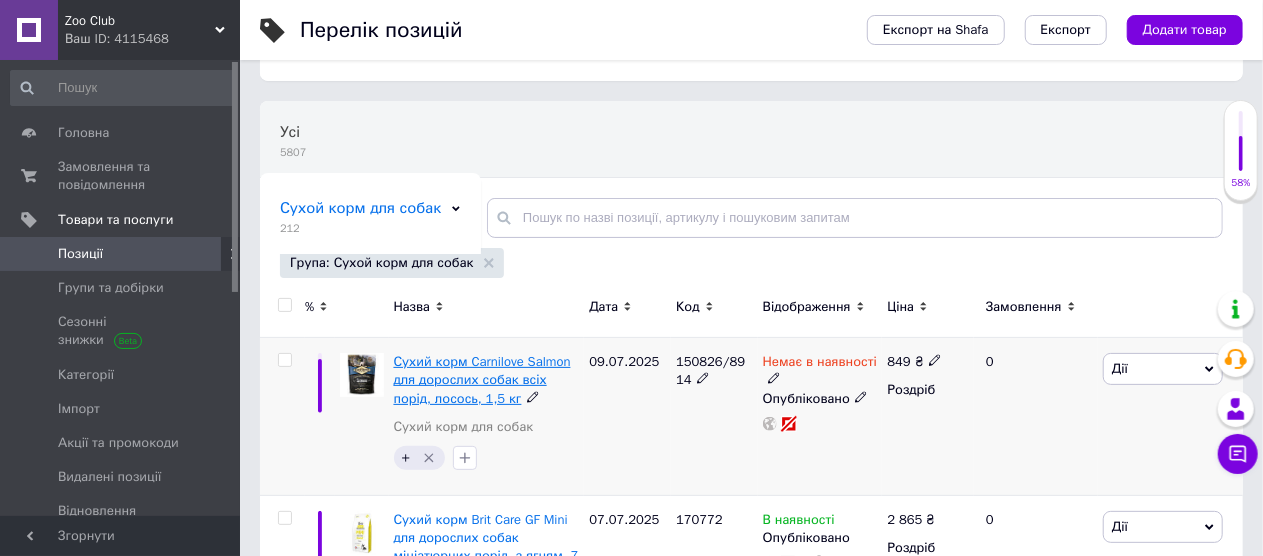 click on "Сухий корм Carnilove Salmon для дорослих собак всіх порід, лосось, 1,5 кг" at bounding box center (482, 379) 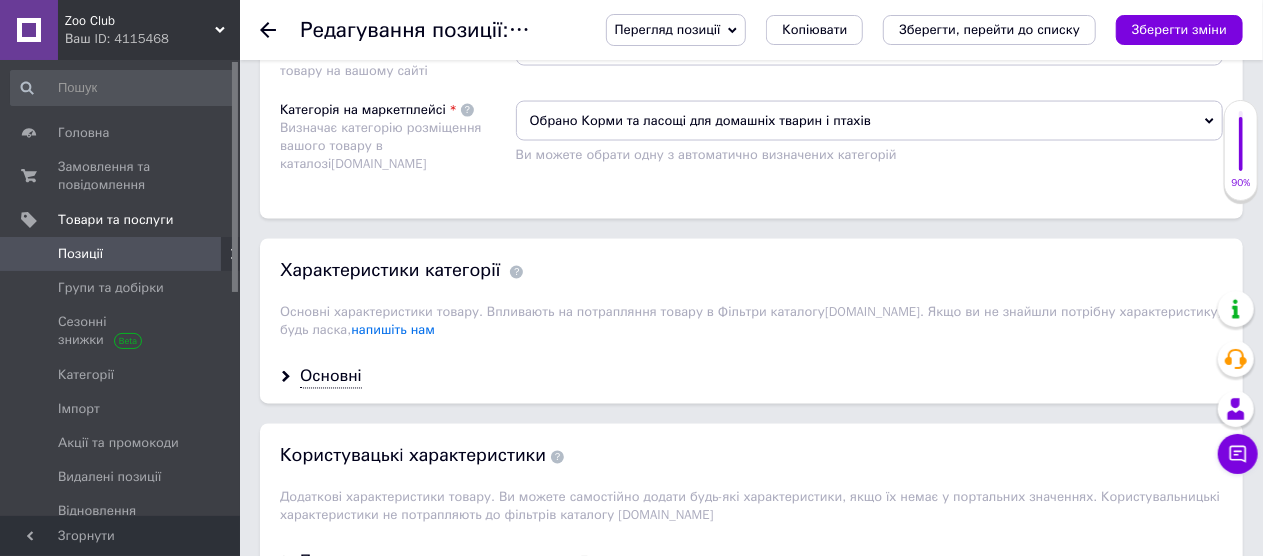 scroll, scrollTop: 1700, scrollLeft: 0, axis: vertical 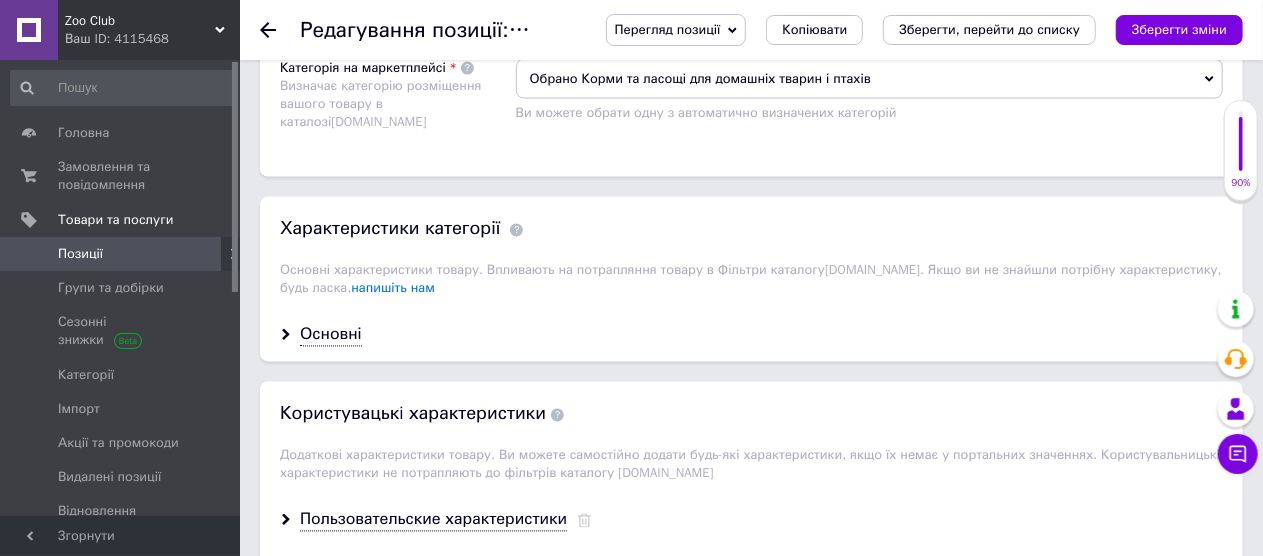 click on "Основні" at bounding box center (331, 335) 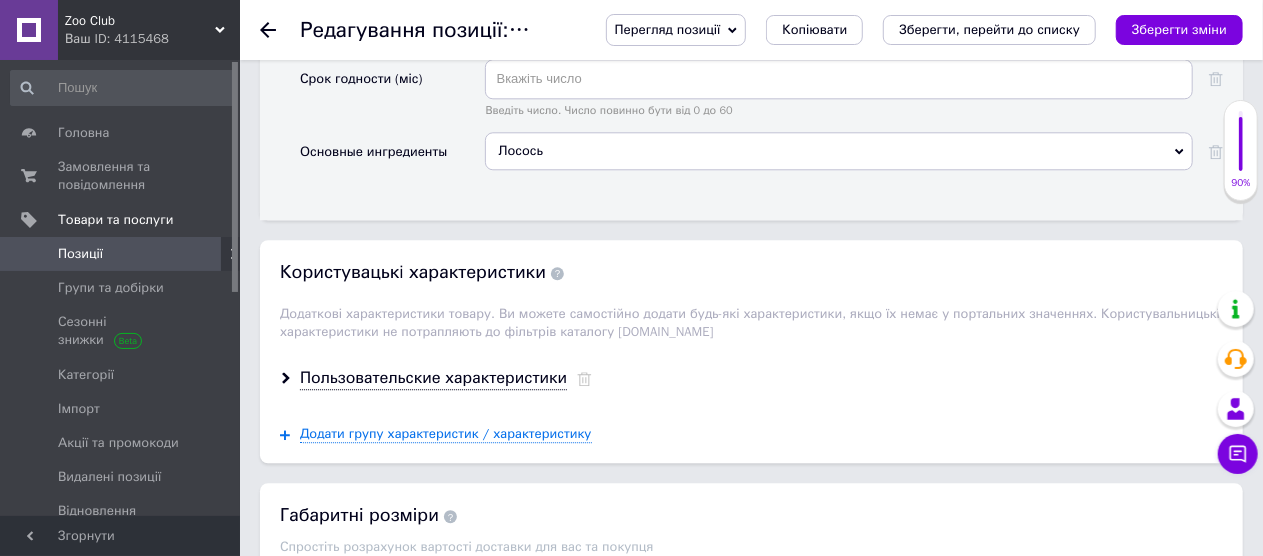 scroll, scrollTop: 2500, scrollLeft: 0, axis: vertical 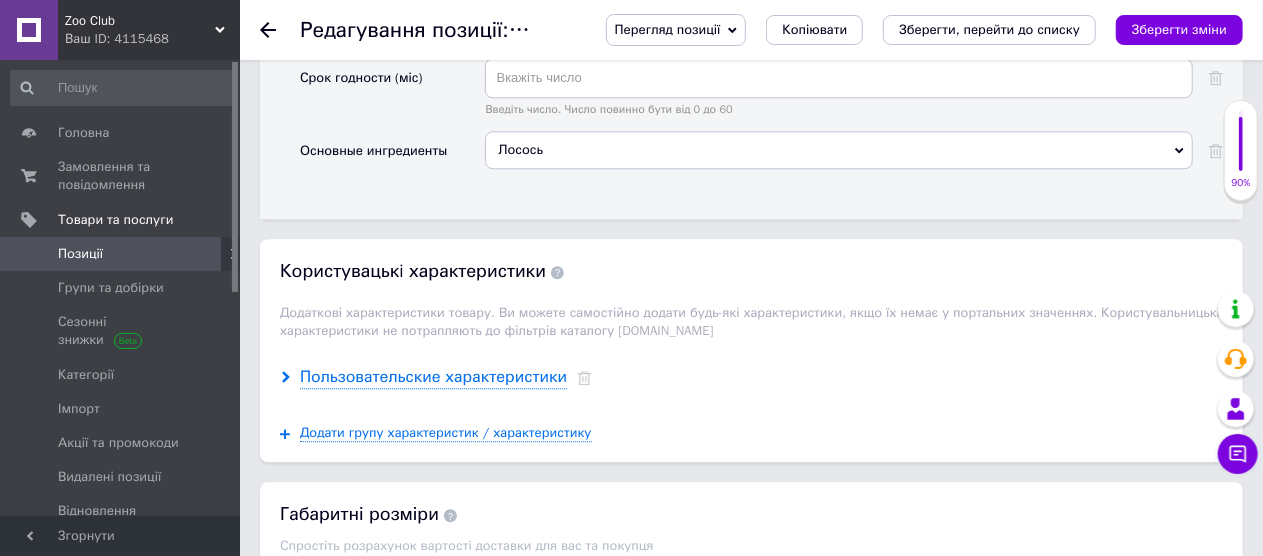 click on "Пользовательские характеристики" at bounding box center (433, 377) 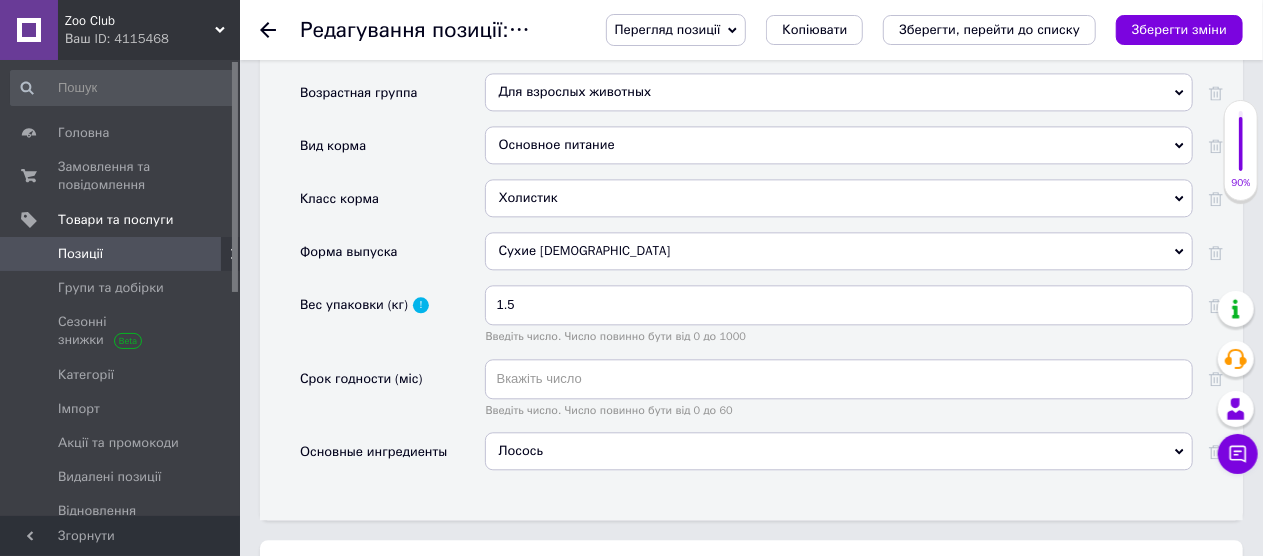 scroll, scrollTop: 2518, scrollLeft: 0, axis: vertical 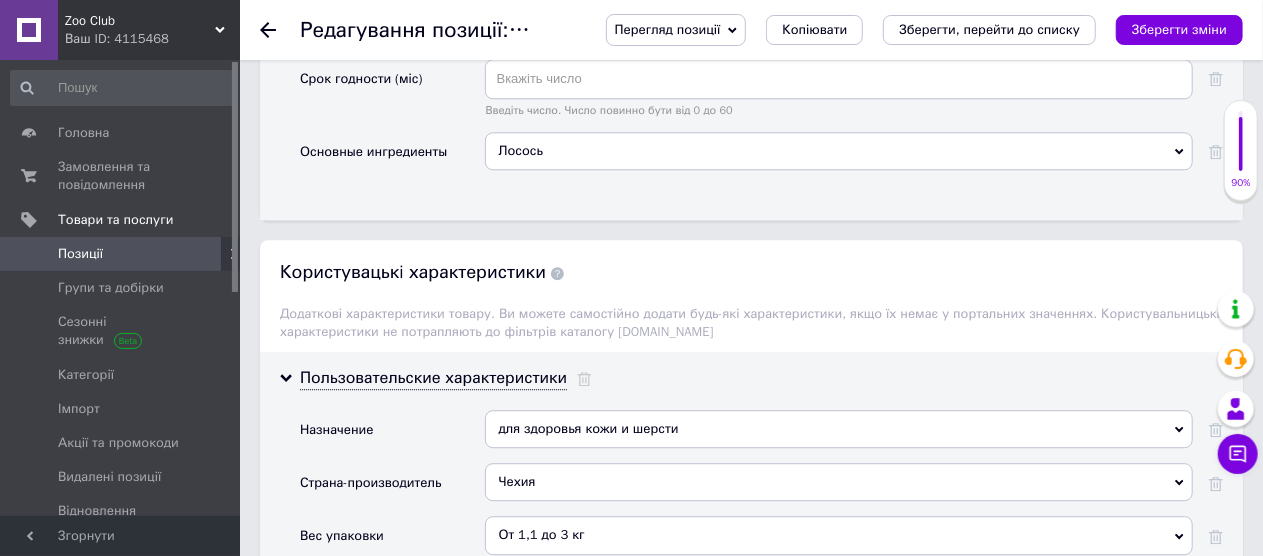 click on "Редагування позиції: Сухий корм Carnilove Salmon для дорослих собак всіх порід, лосось, 1,5 кг Перегляд позиції Зберегти та переглянути на сайті Зберегти та переглянути на маркетплейсі Копіювати Зберегти, перейти до списку Зберегти зміни" at bounding box center [751, 30] 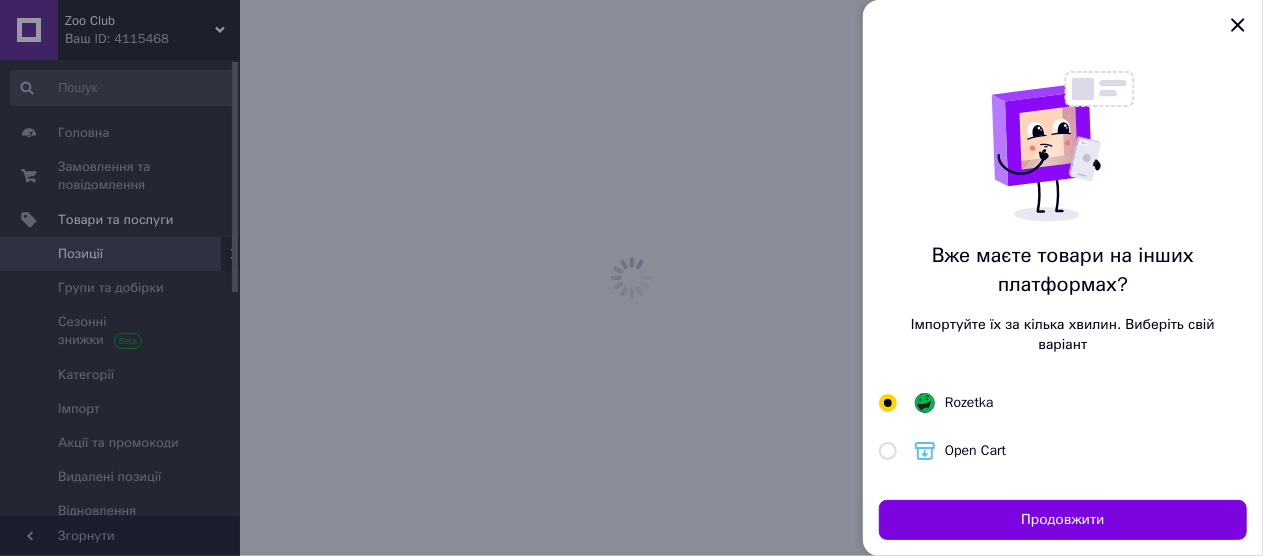 scroll, scrollTop: 0, scrollLeft: 0, axis: both 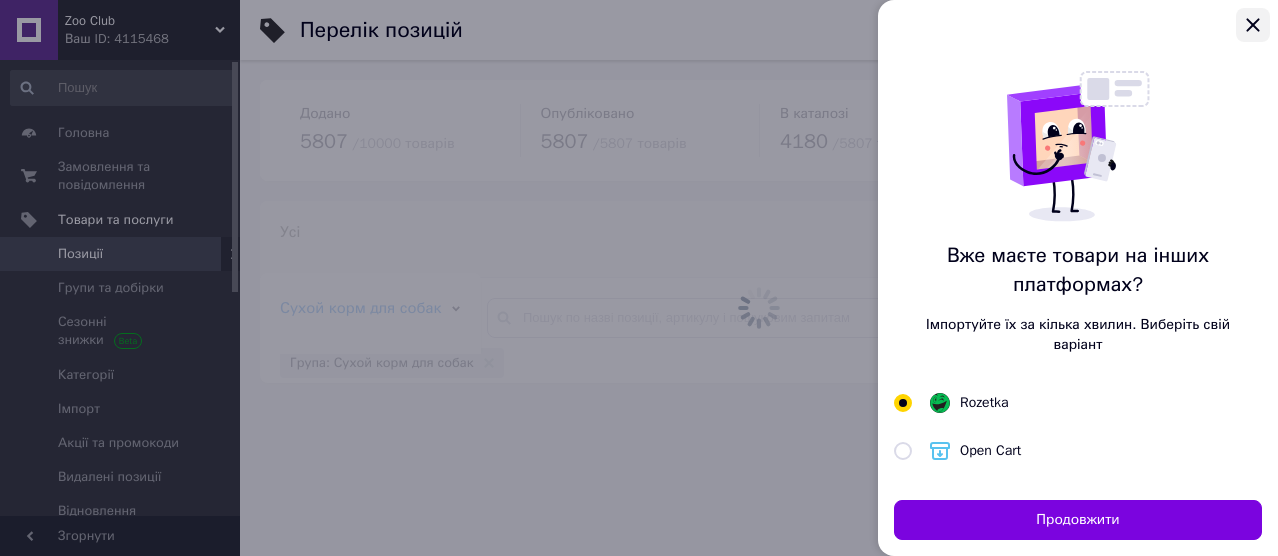 click 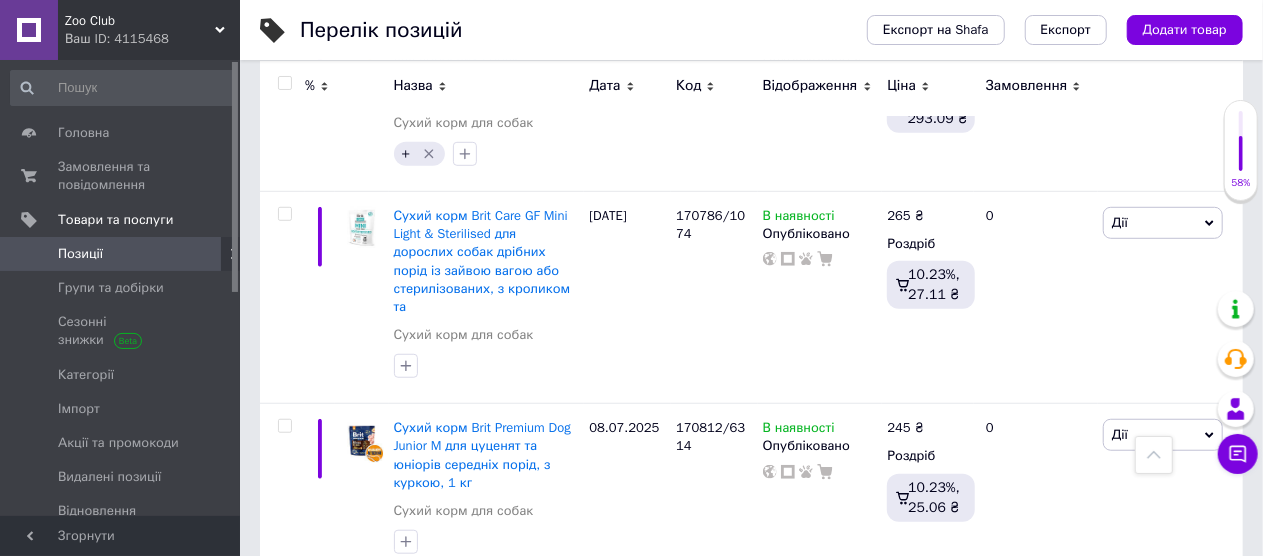 scroll, scrollTop: 600, scrollLeft: 0, axis: vertical 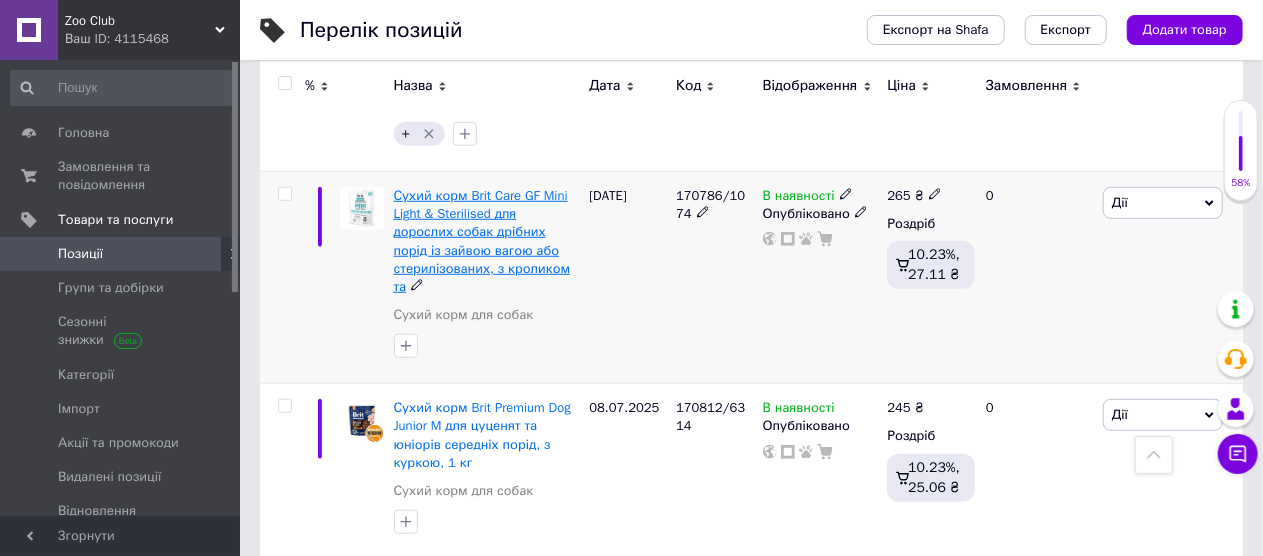 click on "Сухий корм Brit Care GF Mini Light & Sterilised для дорослих собак дрібних порід із зайвою вагою або стерилізованих, з кроликом та" at bounding box center (482, 241) 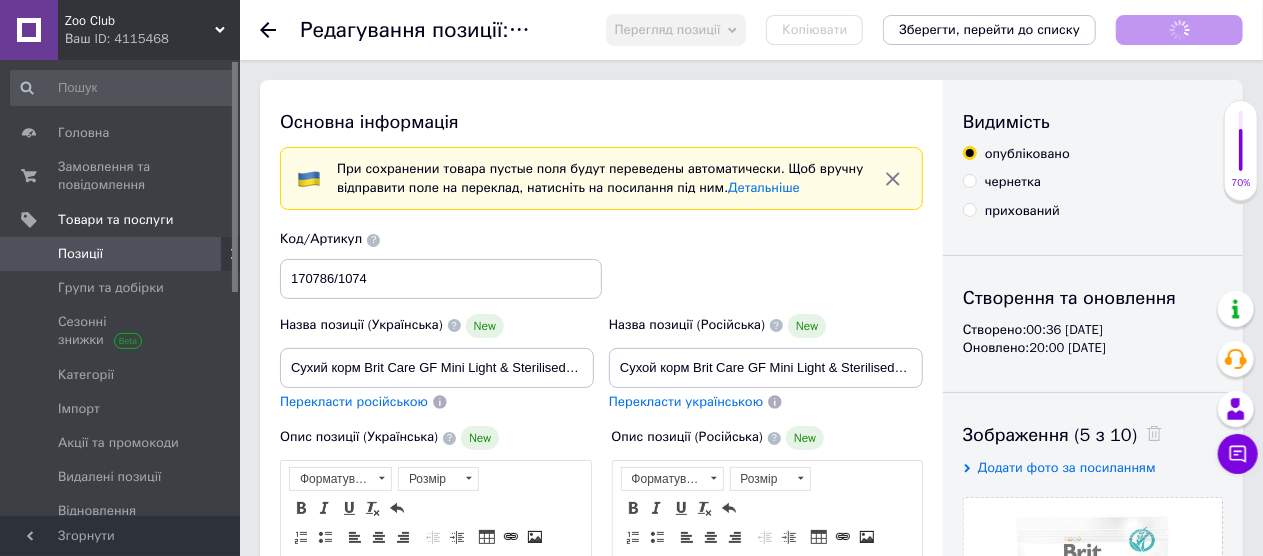 scroll, scrollTop: 0, scrollLeft: 0, axis: both 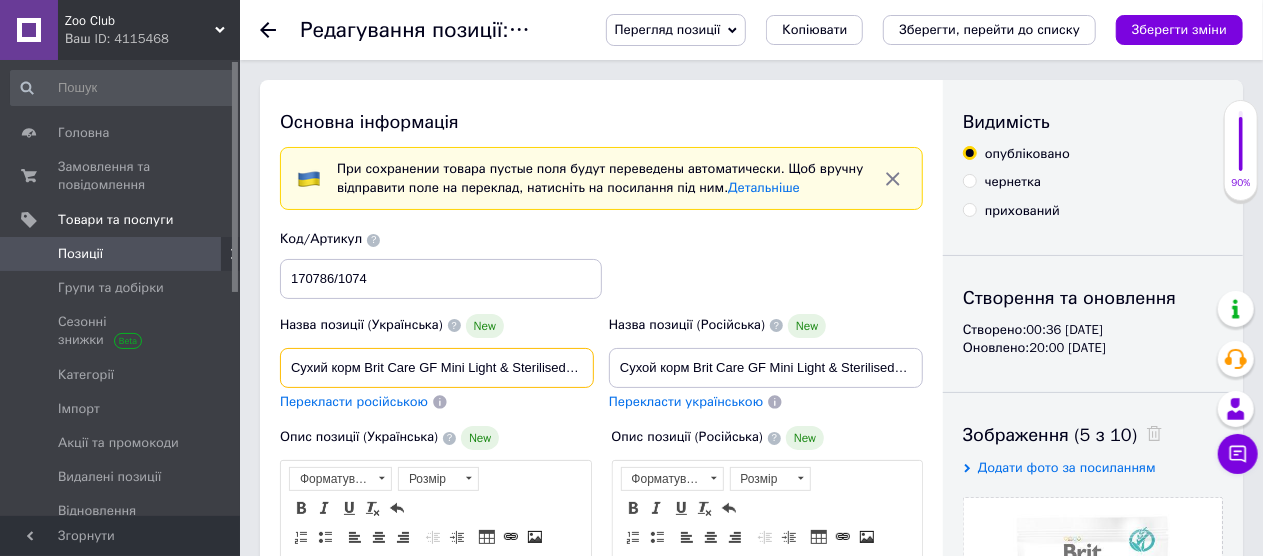 click on "Сухий корм Brit Care GF Mini Light & Sterilised для дорослих собак дрібних порід із зайвою вагою або стерилізованих, з кроликом та" at bounding box center (437, 368) 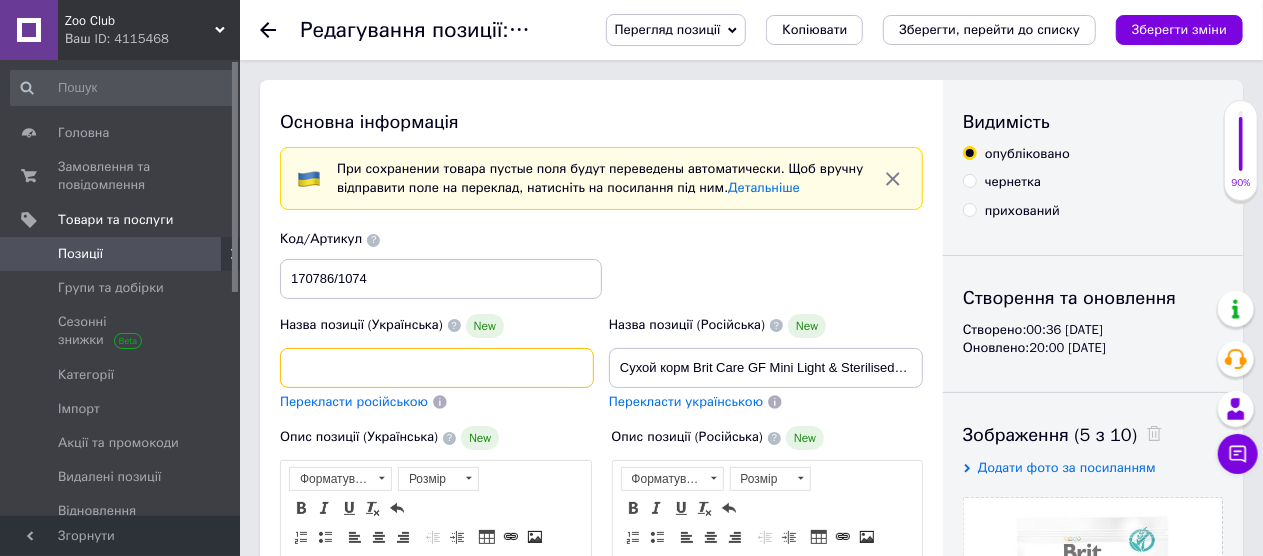 scroll, scrollTop: 0, scrollLeft: 504, axis: horizontal 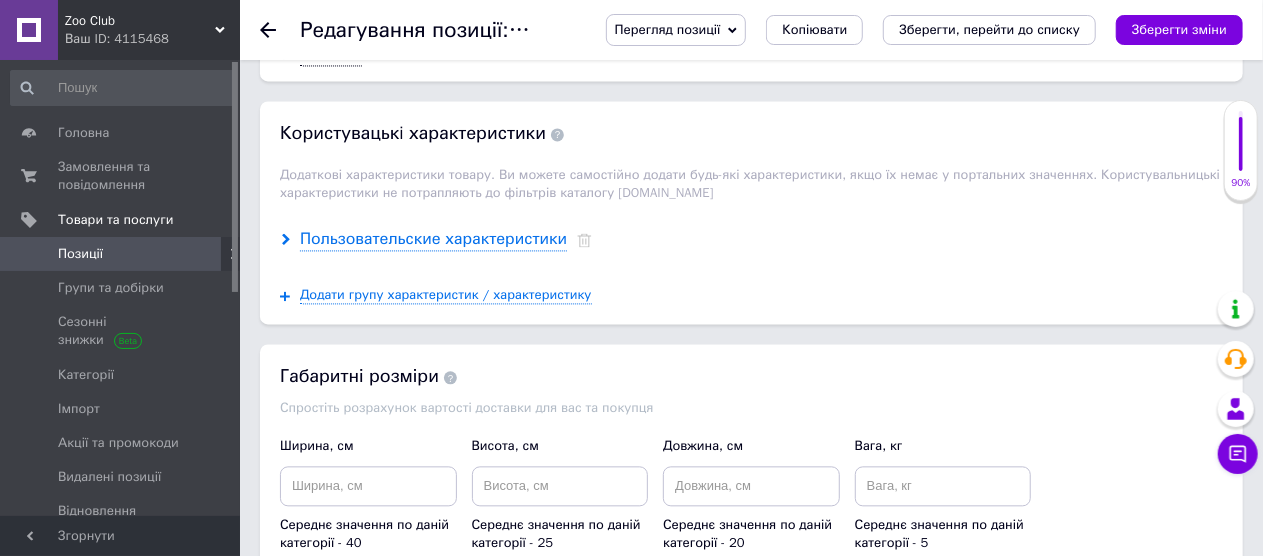 click on "Пользовательские характеристики" at bounding box center (433, 239) 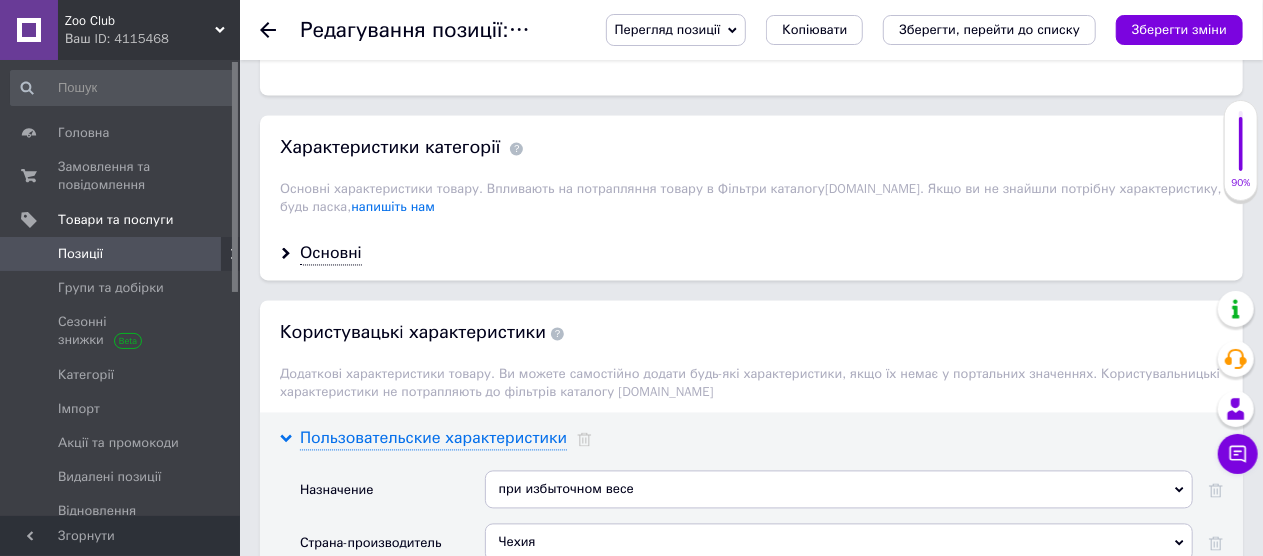 scroll, scrollTop: 1700, scrollLeft: 0, axis: vertical 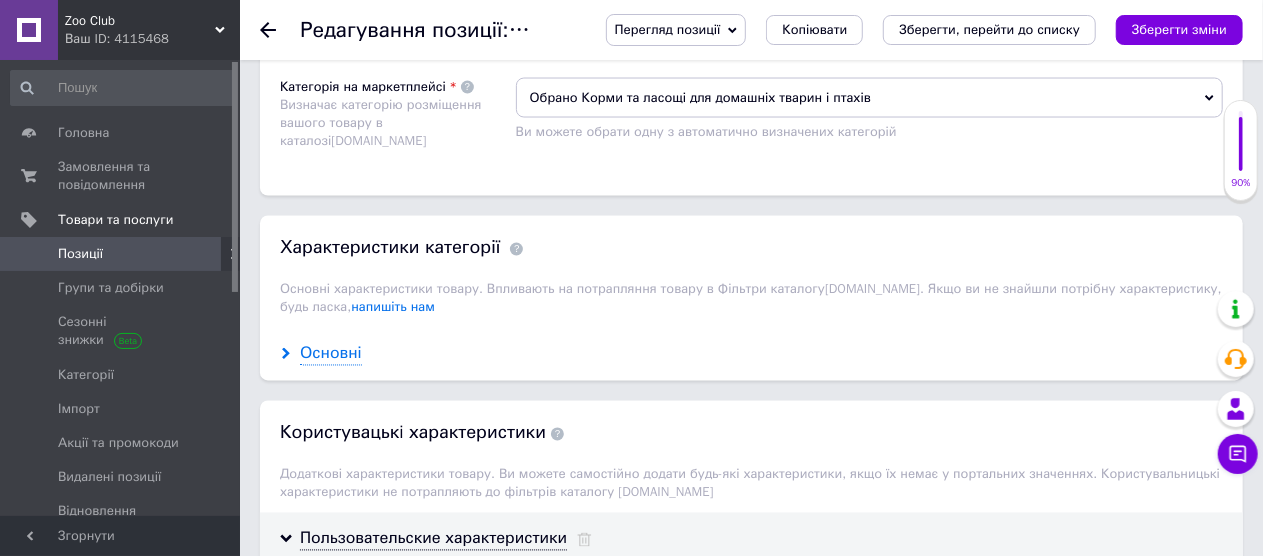click on "Основні" at bounding box center [331, 354] 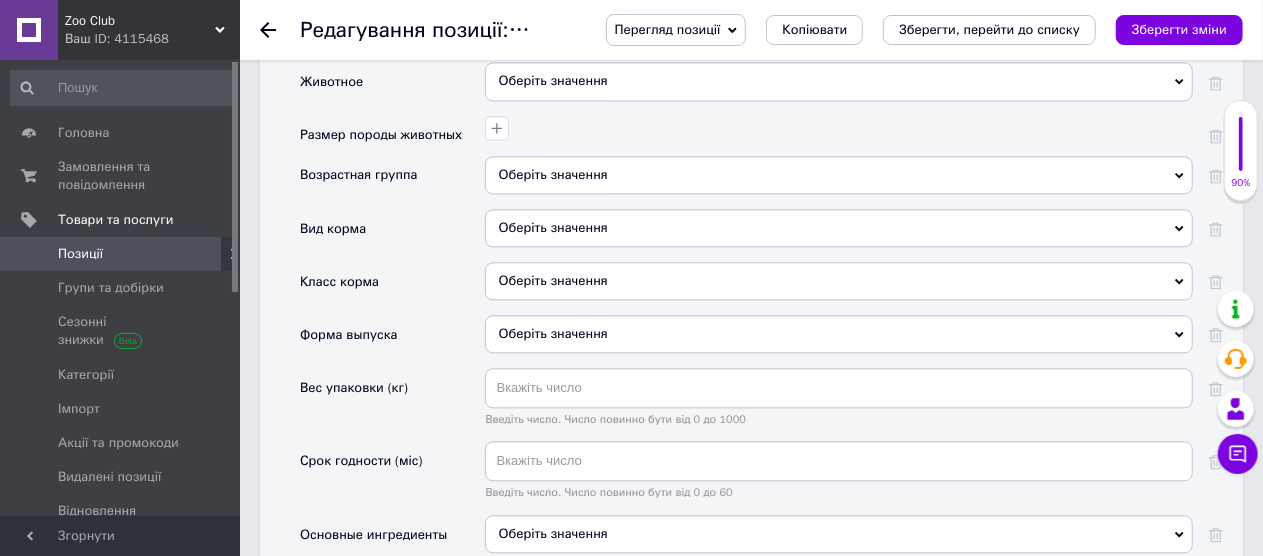scroll, scrollTop: 2100, scrollLeft: 0, axis: vertical 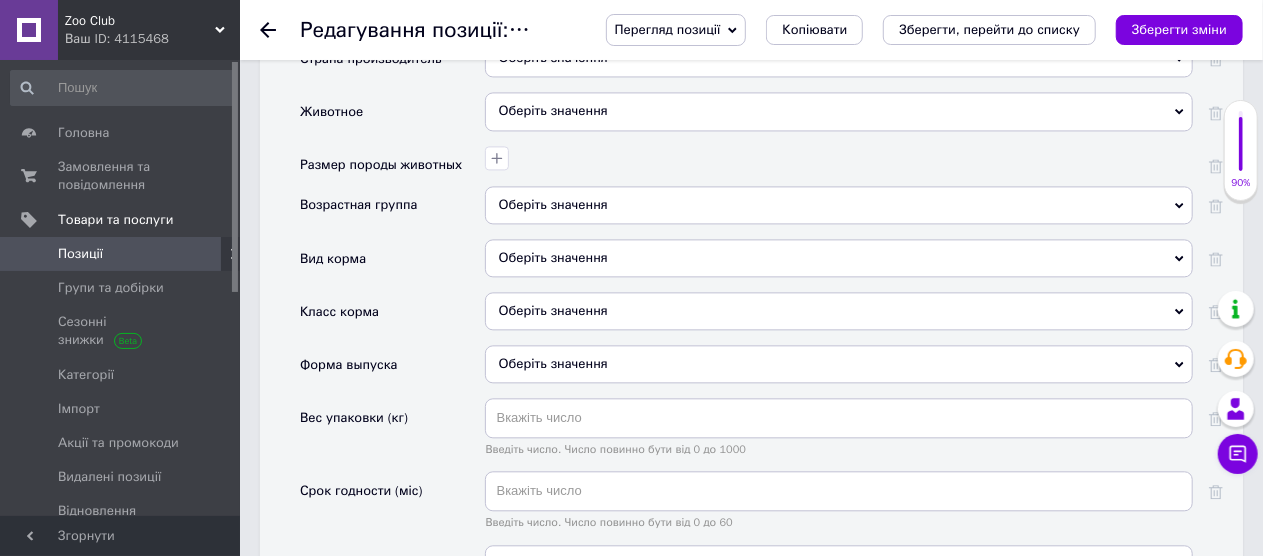 click on "Оберіть значення" at bounding box center (839, 205) 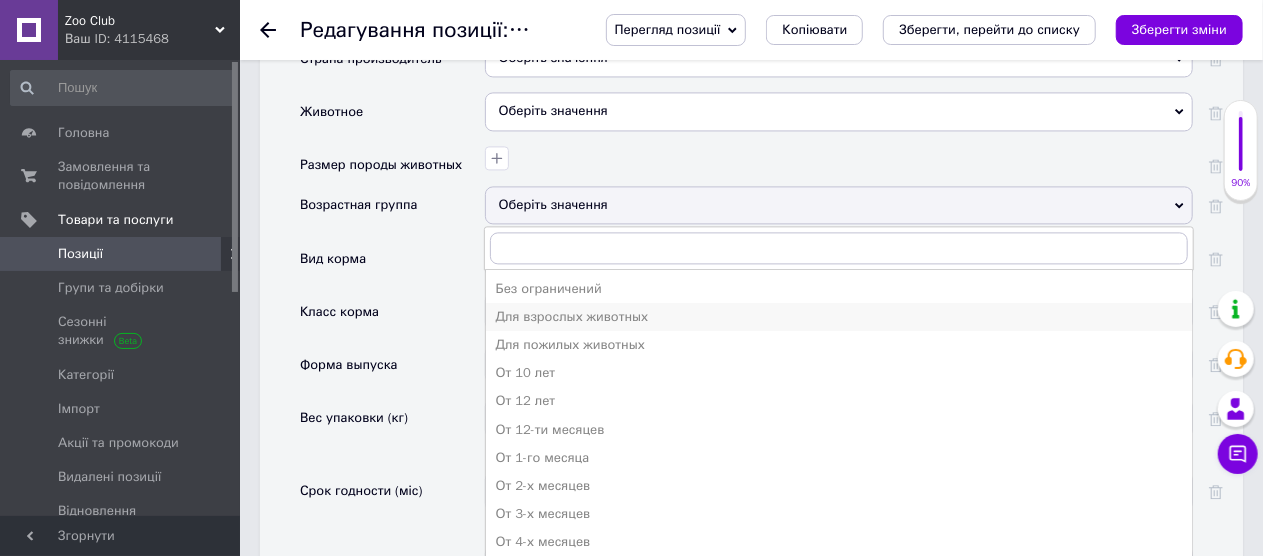 click on "Для взрослых животных" at bounding box center (839, 317) 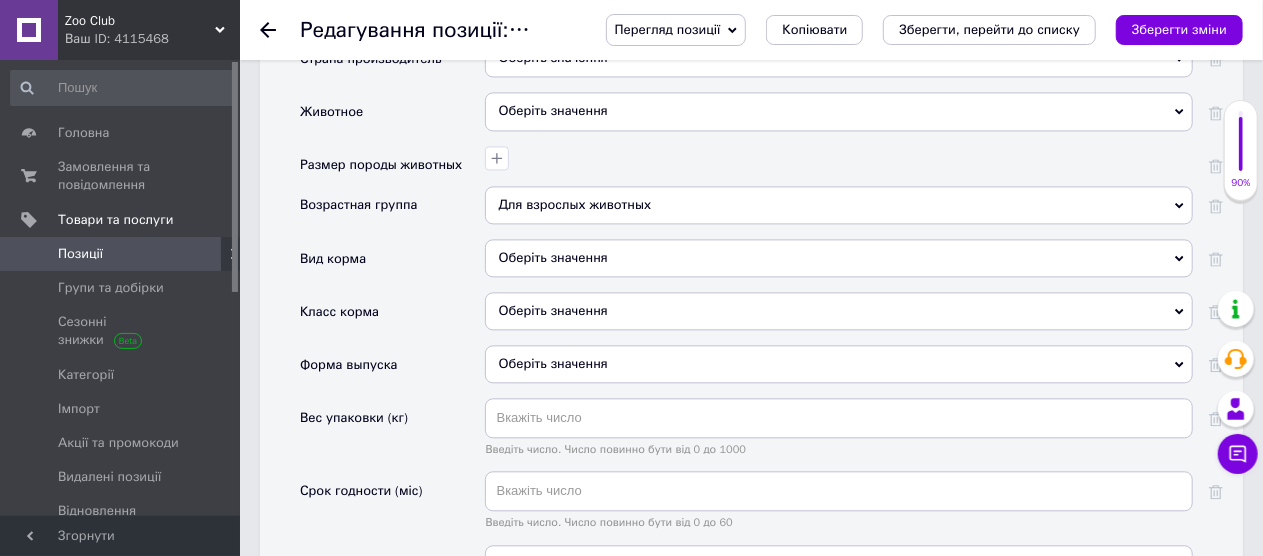 click on "Оберіть значення" at bounding box center [839, 258] 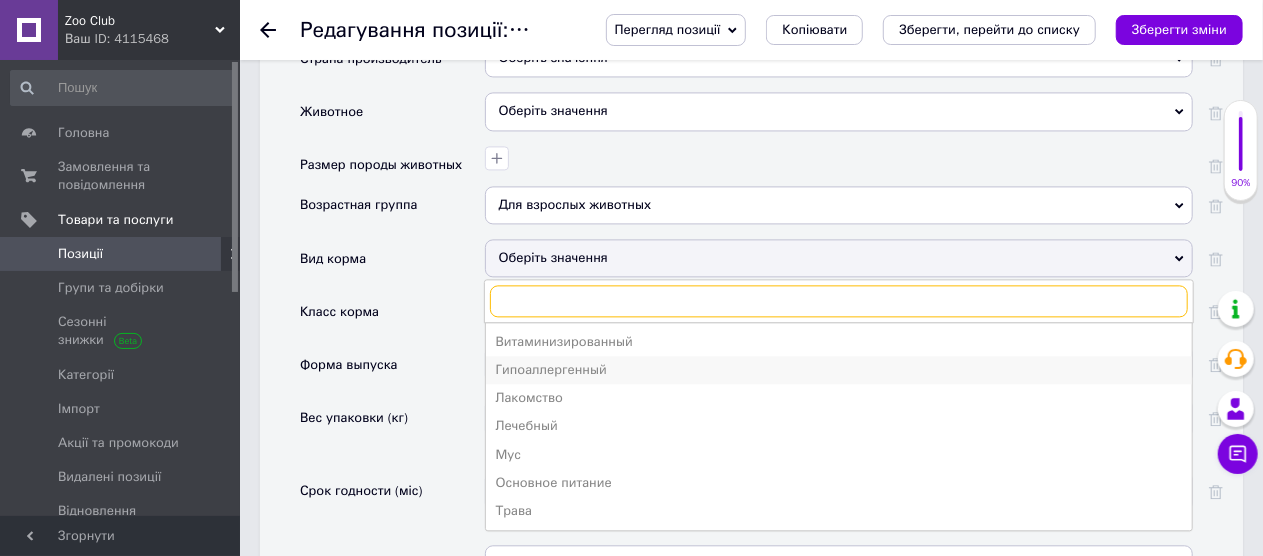 scroll, scrollTop: 2200, scrollLeft: 0, axis: vertical 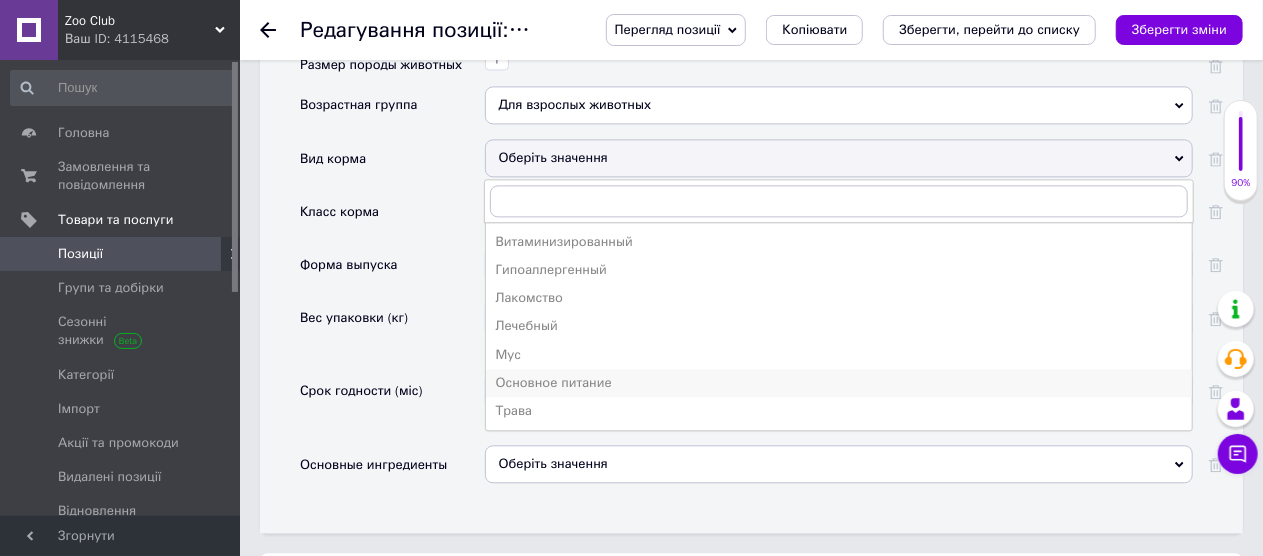 click on "Основное питание" at bounding box center (839, 383) 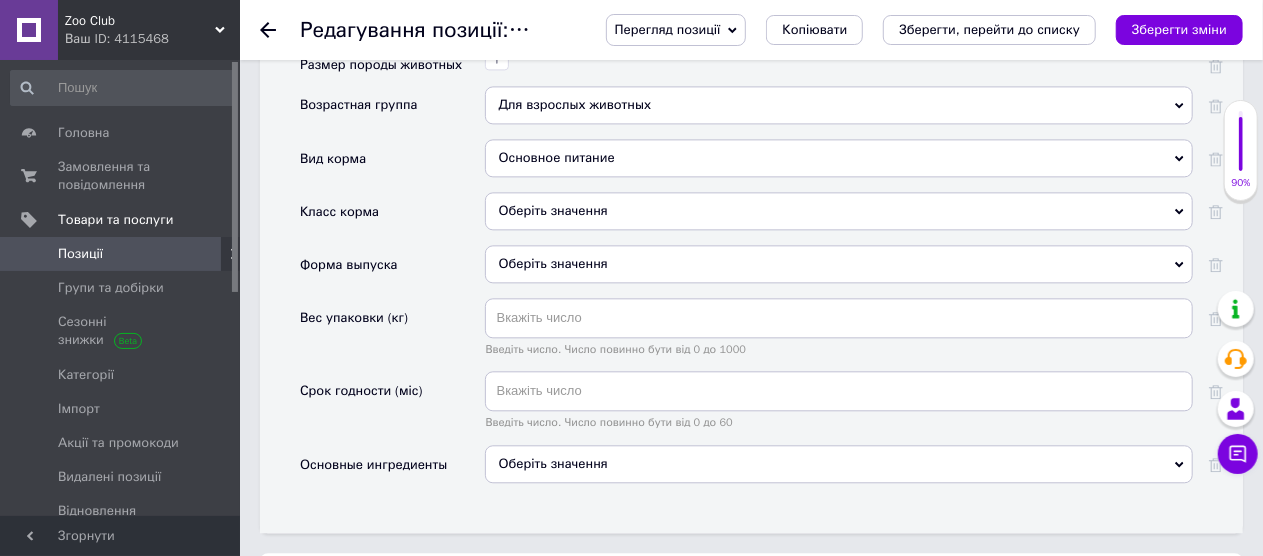 click on "Оберіть значення" at bounding box center [839, 264] 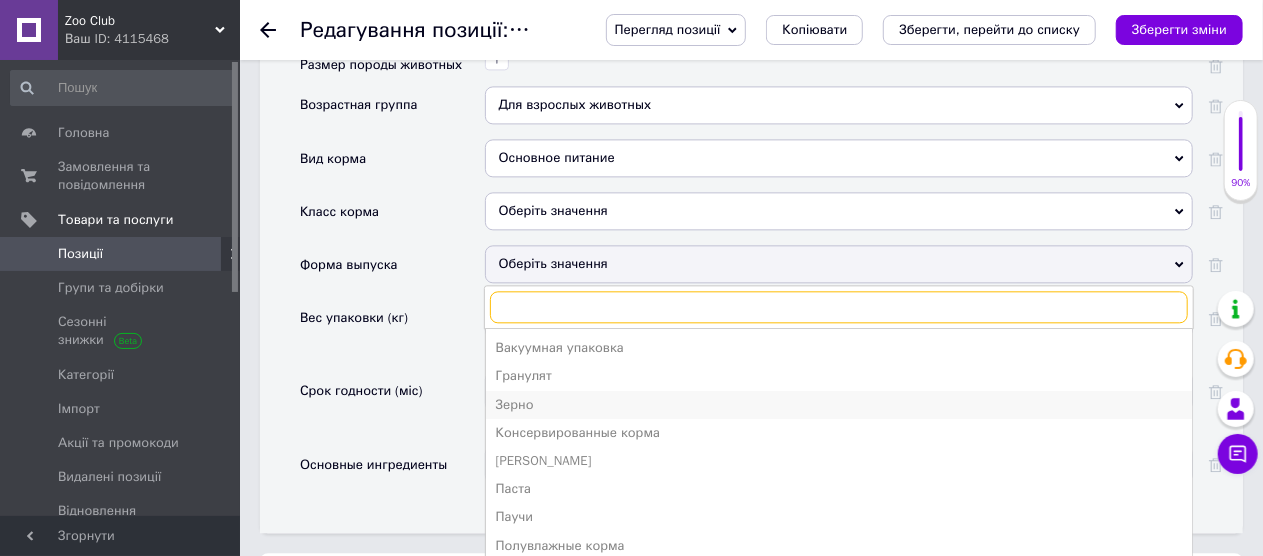 scroll, scrollTop: 21, scrollLeft: 0, axis: vertical 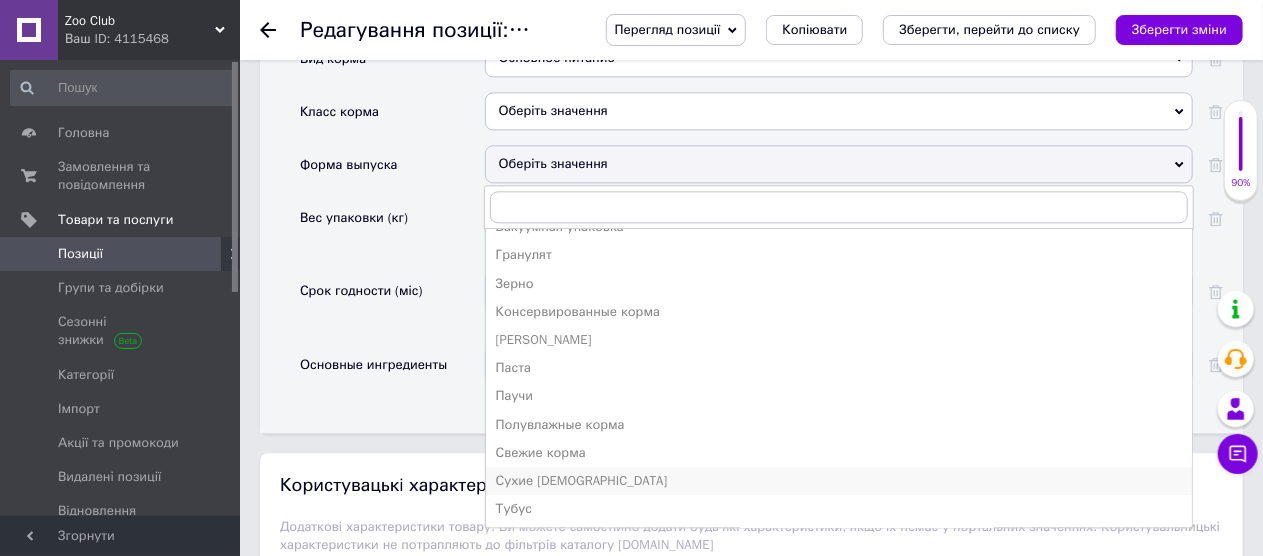 click on "Сухие [DEMOGRAPHIC_DATA]" at bounding box center (839, 481) 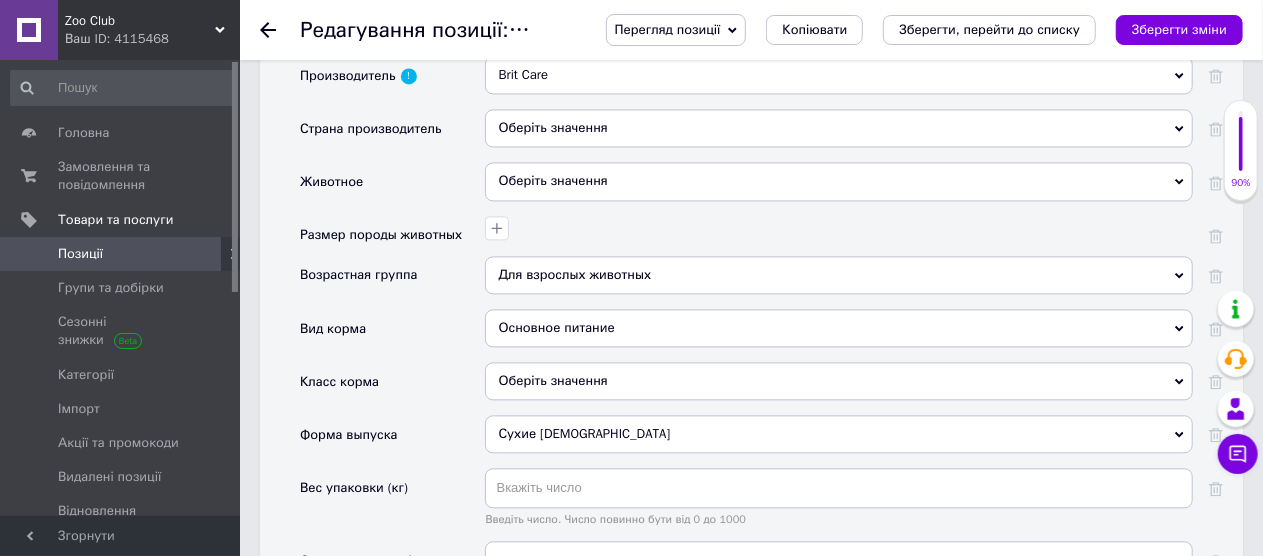 scroll, scrollTop: 2000, scrollLeft: 0, axis: vertical 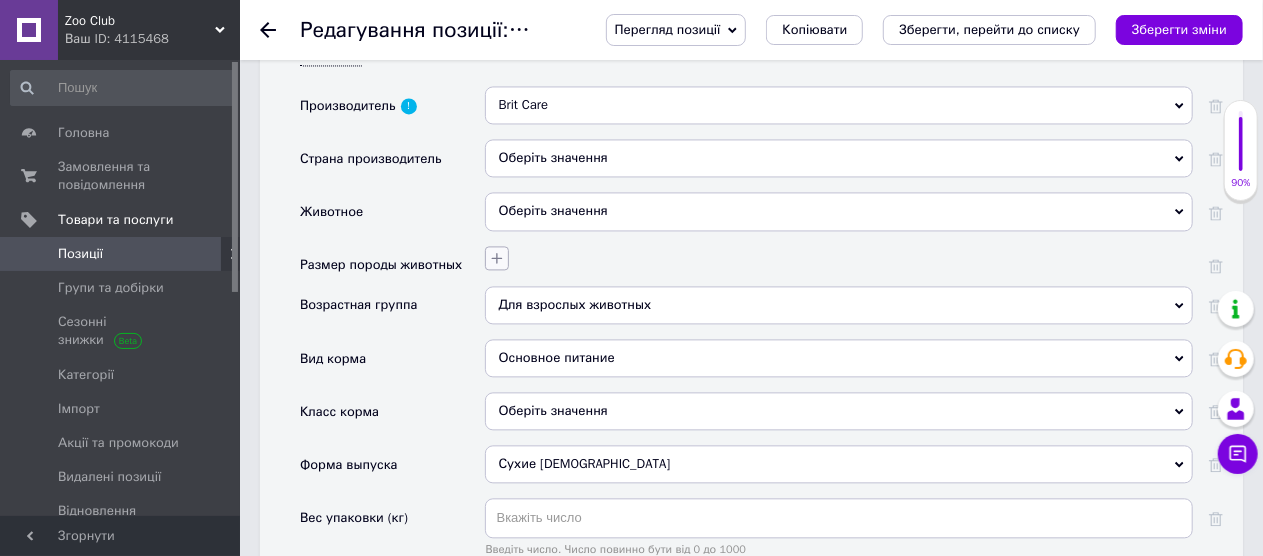 click 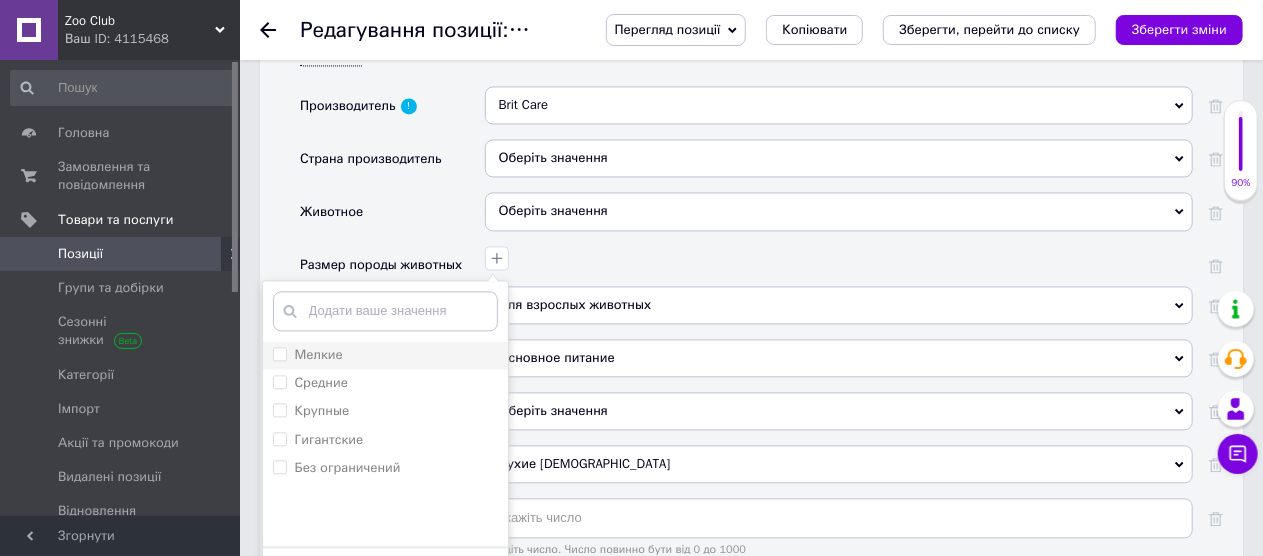 click on "Мелкие" at bounding box center [279, 353] 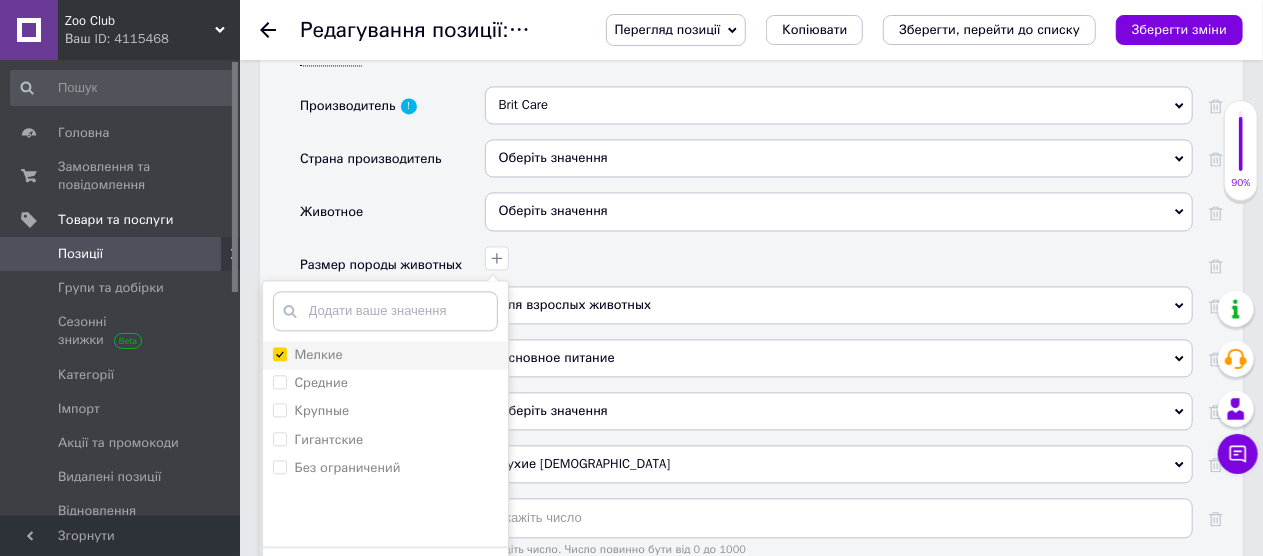 checkbox on "true" 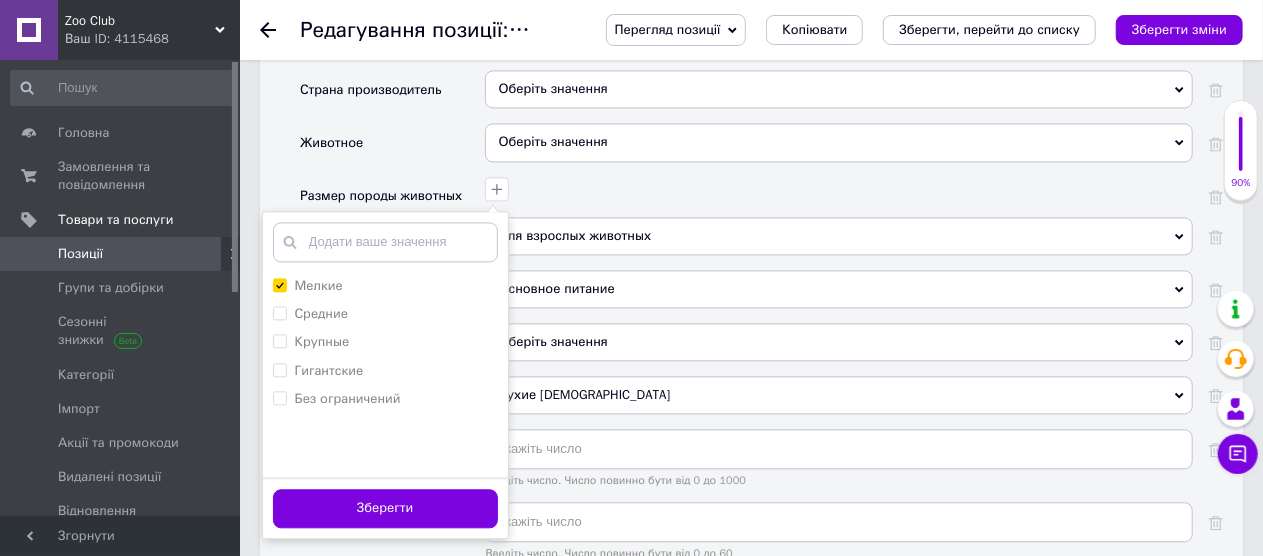 scroll, scrollTop: 2100, scrollLeft: 0, axis: vertical 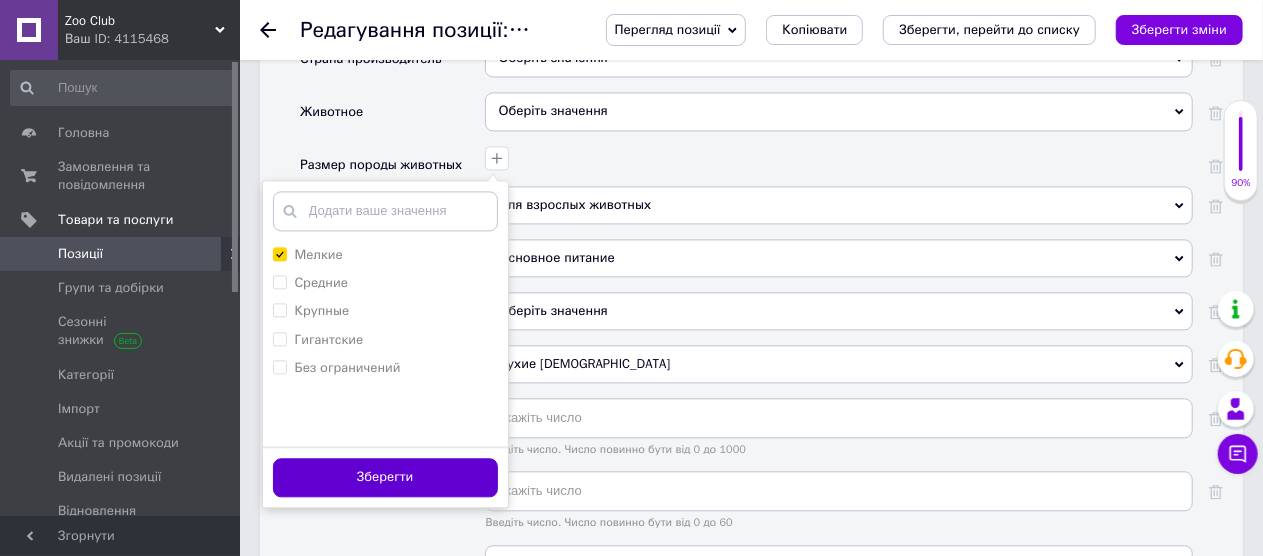 click on "Зберегти" at bounding box center [385, 477] 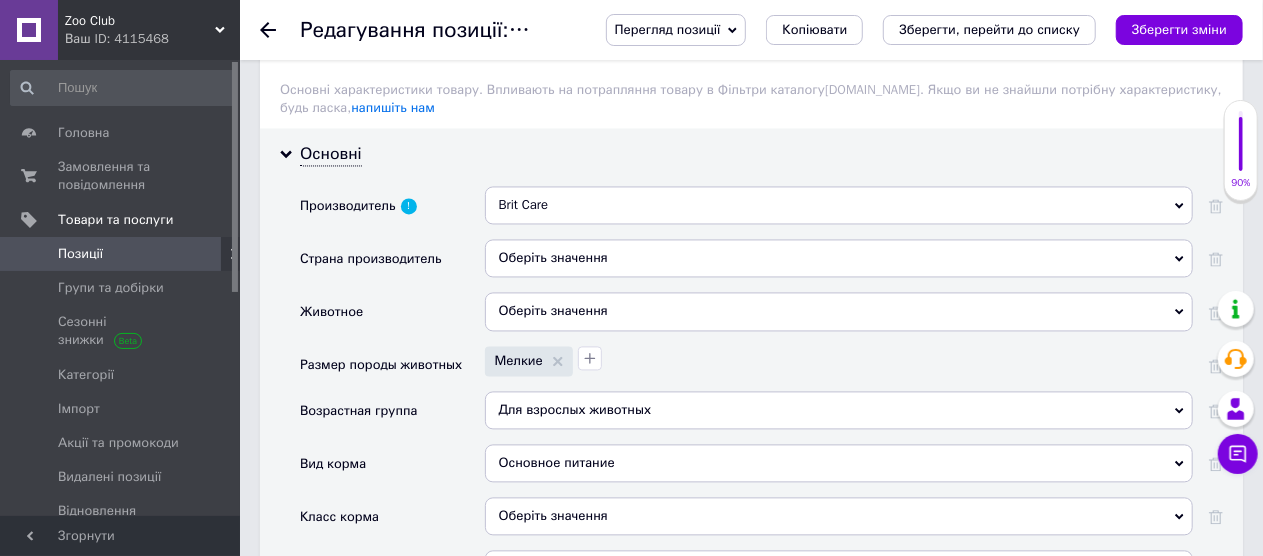 scroll, scrollTop: 1900, scrollLeft: 0, axis: vertical 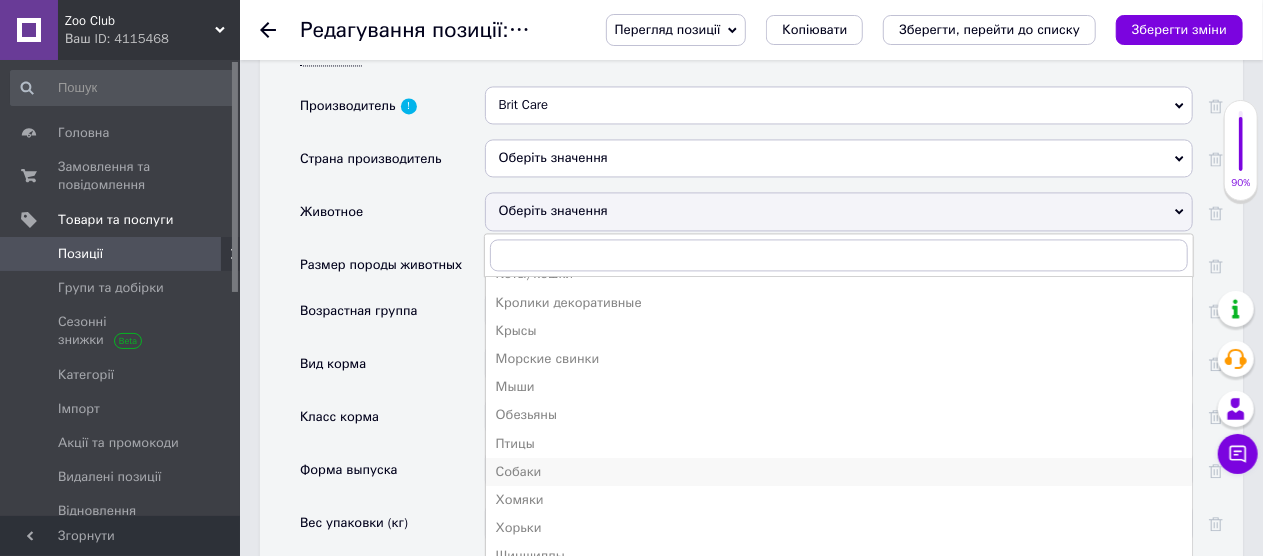 click on "Собаки" at bounding box center [839, 472] 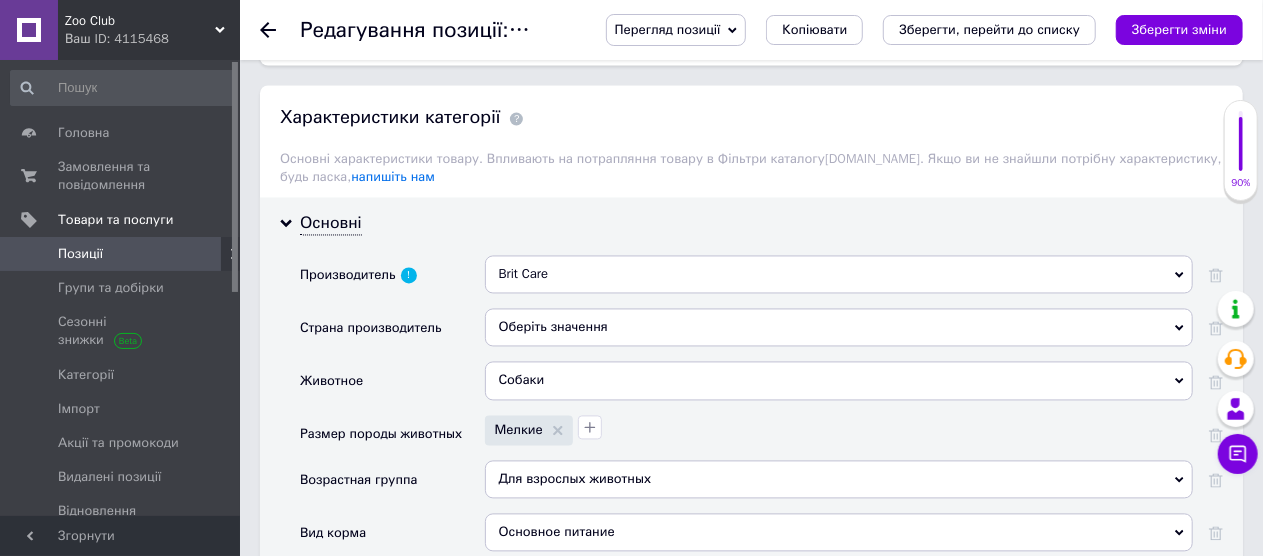 scroll, scrollTop: 1800, scrollLeft: 0, axis: vertical 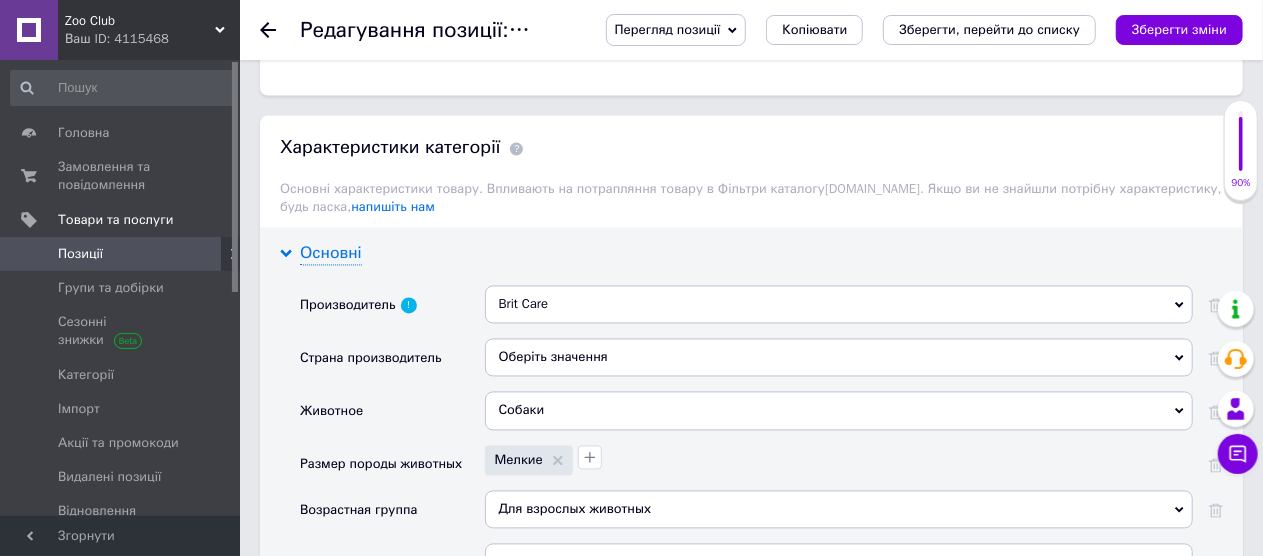 click on "Основні" at bounding box center (331, 254) 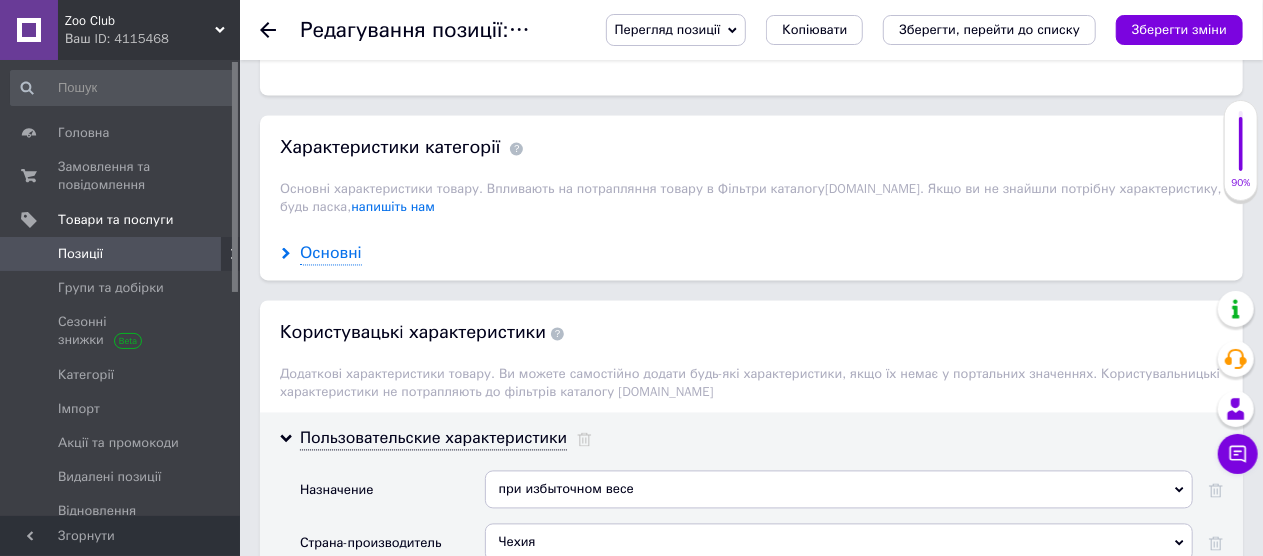 click on "Основні" at bounding box center [331, 254] 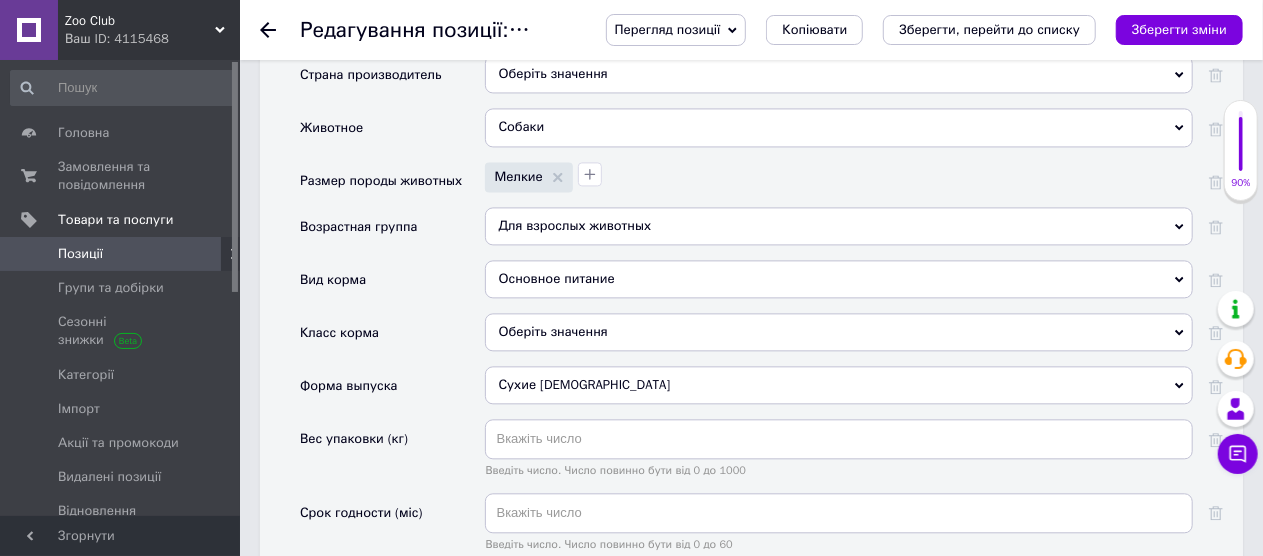 scroll, scrollTop: 2200, scrollLeft: 0, axis: vertical 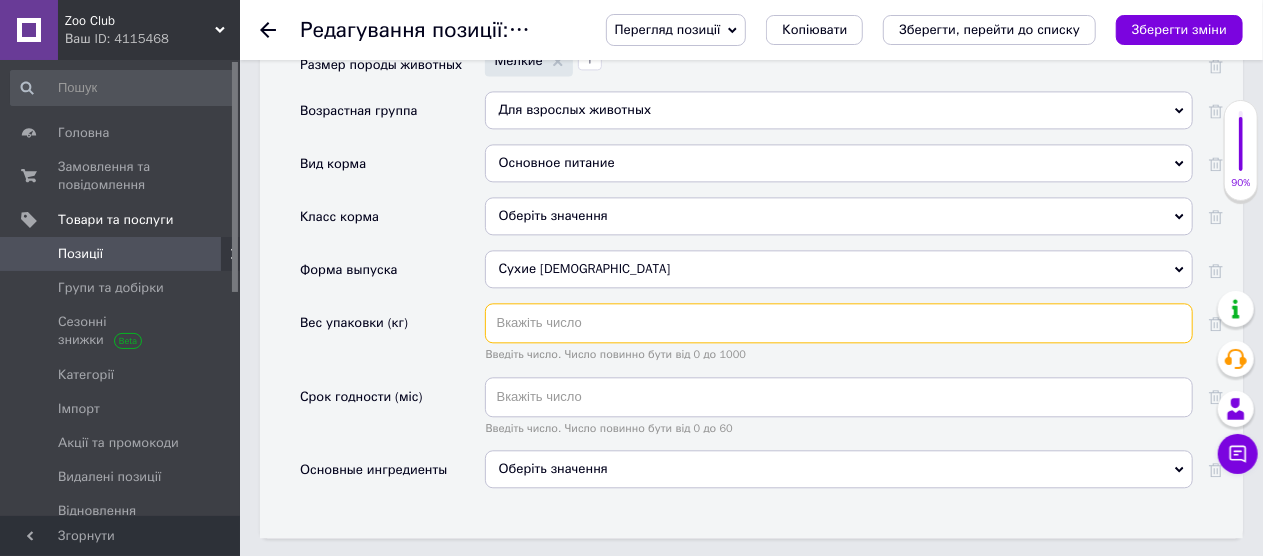 click at bounding box center [839, 323] 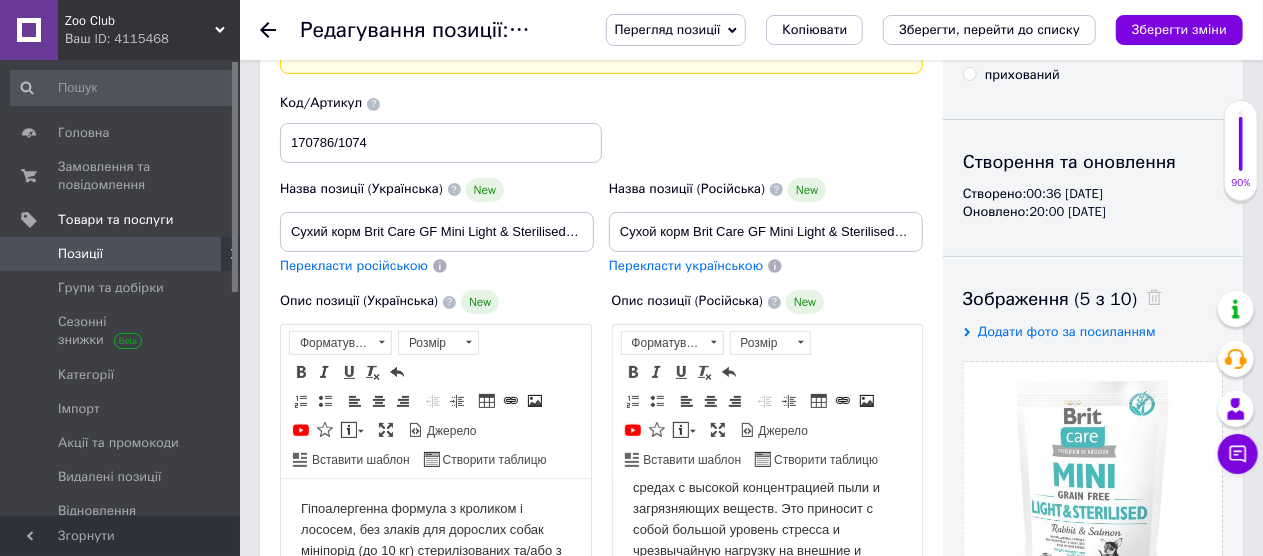 scroll, scrollTop: 0, scrollLeft: 0, axis: both 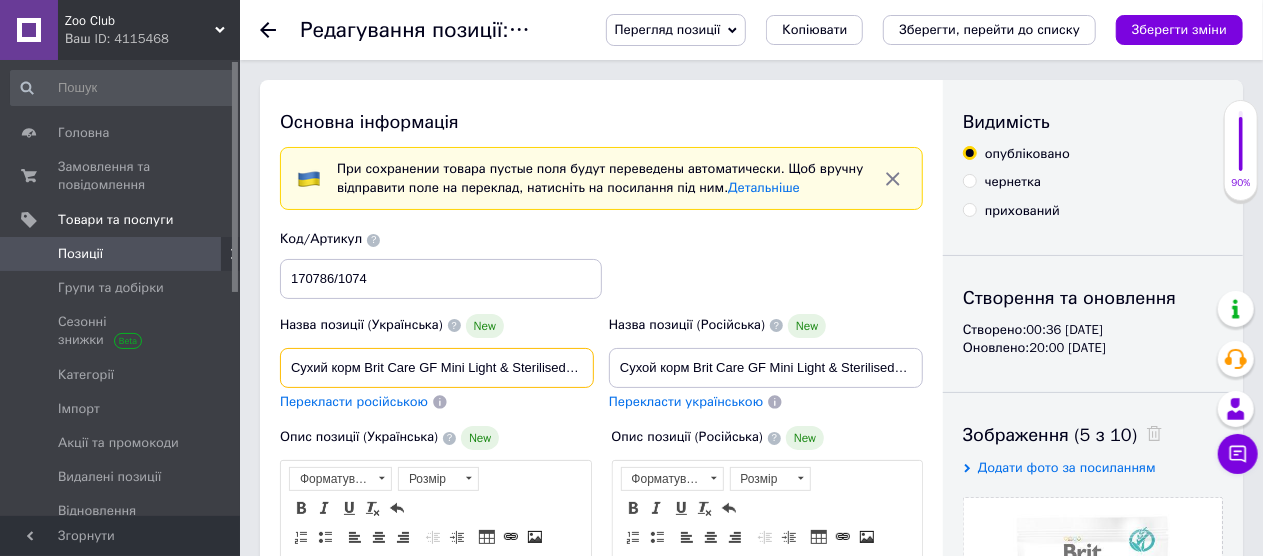 click on "Сухий корм Brit Care GF Mini Light & Sterilised для дорослих собак дрібних порід із зайвою вагою або стерилізованих, з кроликом та" at bounding box center [437, 368] 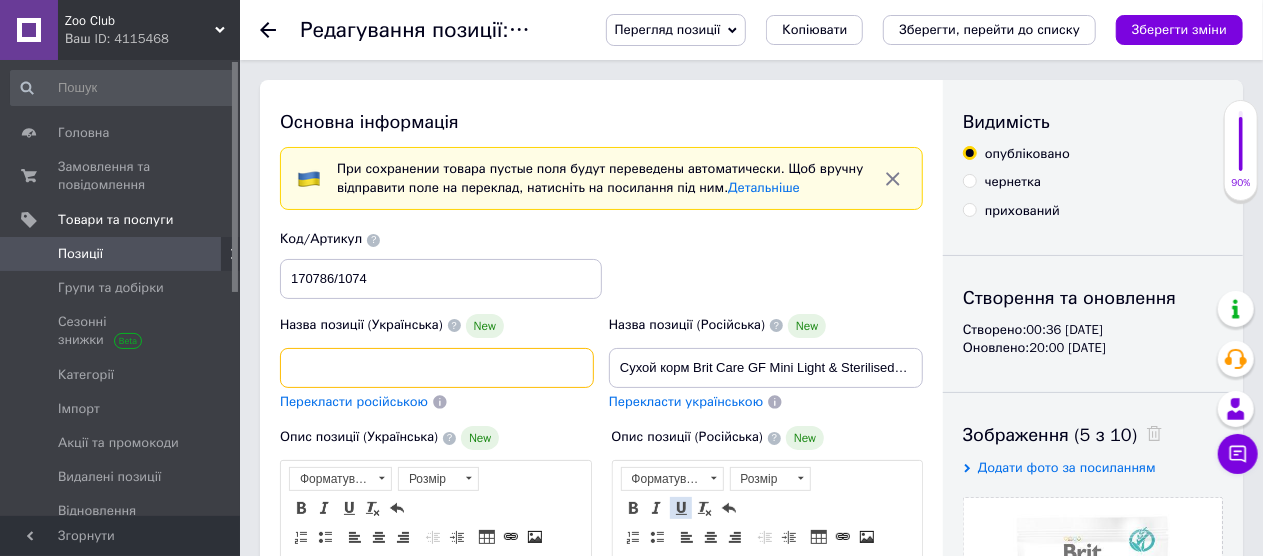 scroll, scrollTop: 0, scrollLeft: 504, axis: horizontal 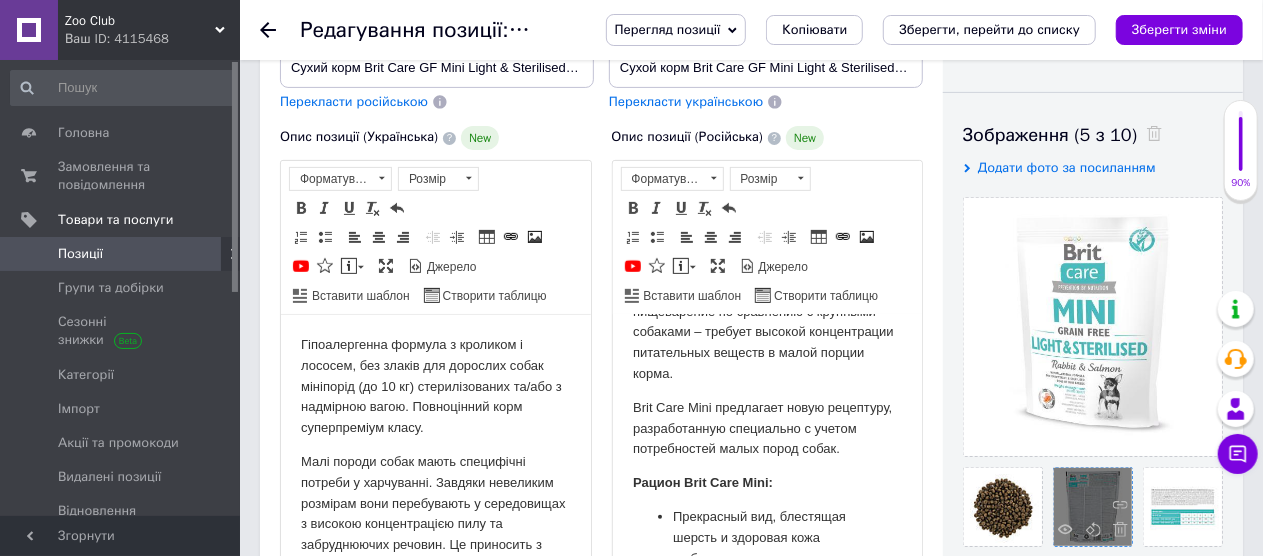click at bounding box center (1093, 507) 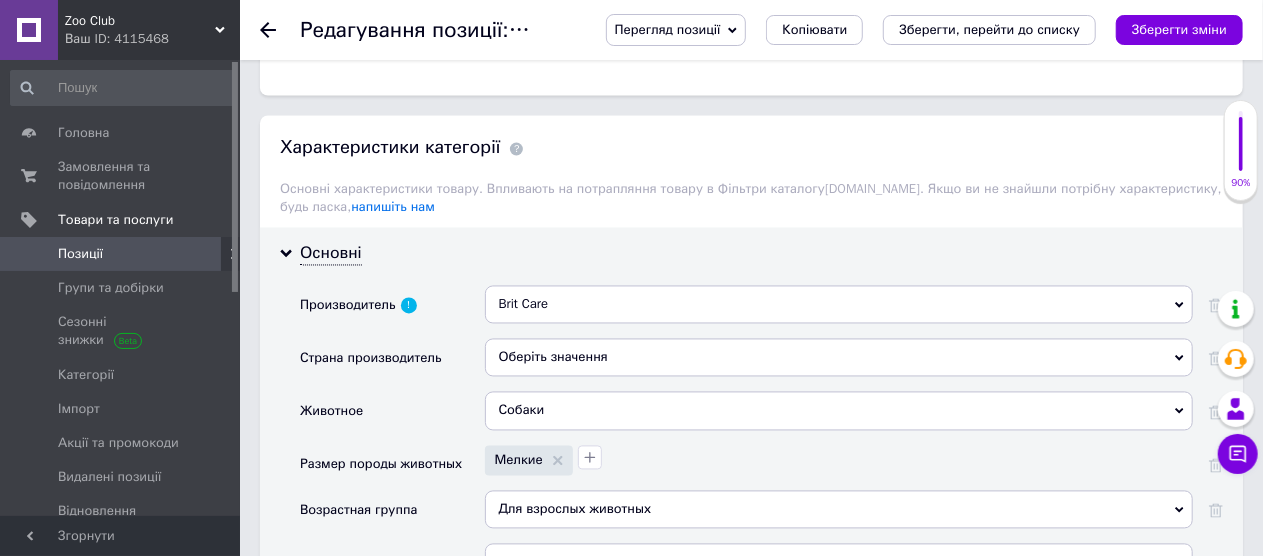 scroll, scrollTop: 2100, scrollLeft: 0, axis: vertical 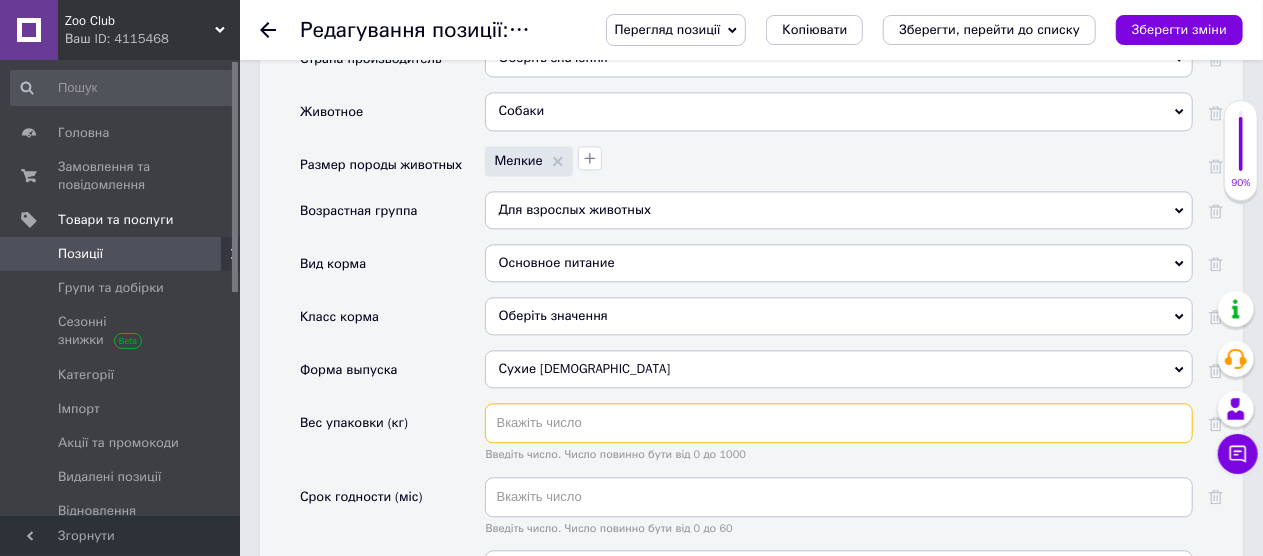 click at bounding box center [839, 423] 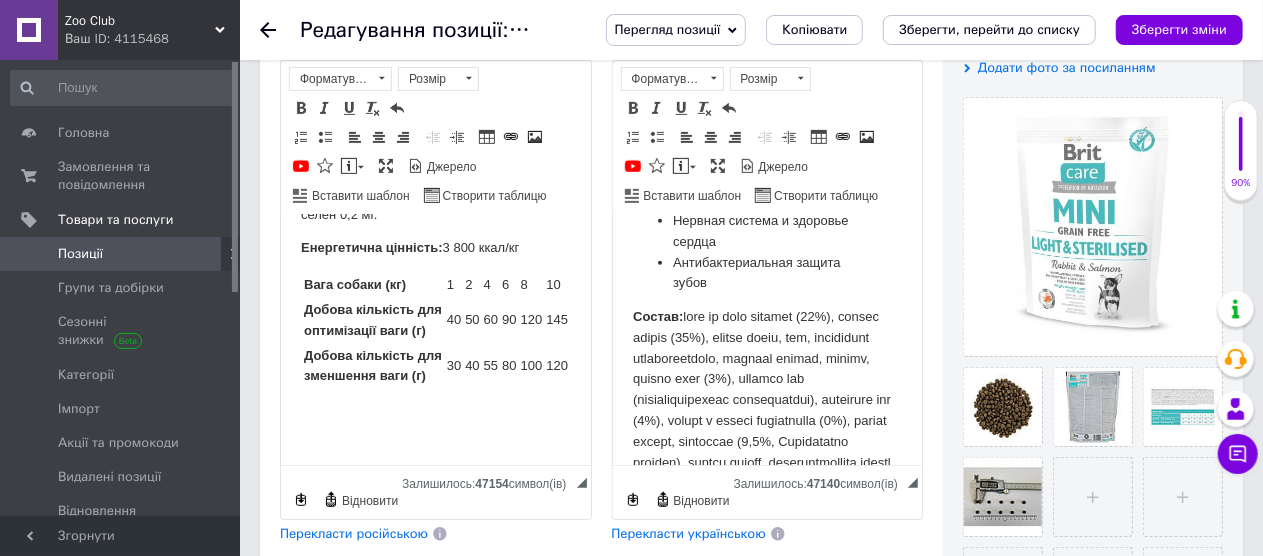 scroll, scrollTop: 1764, scrollLeft: 0, axis: vertical 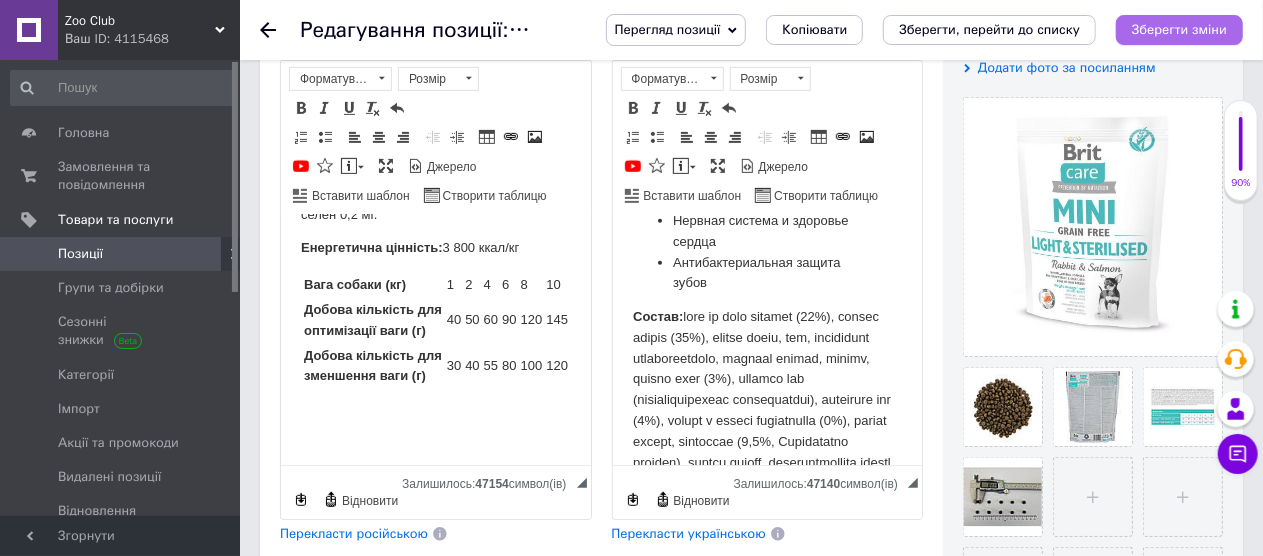 click on "Зберегти зміни" at bounding box center (1179, 29) 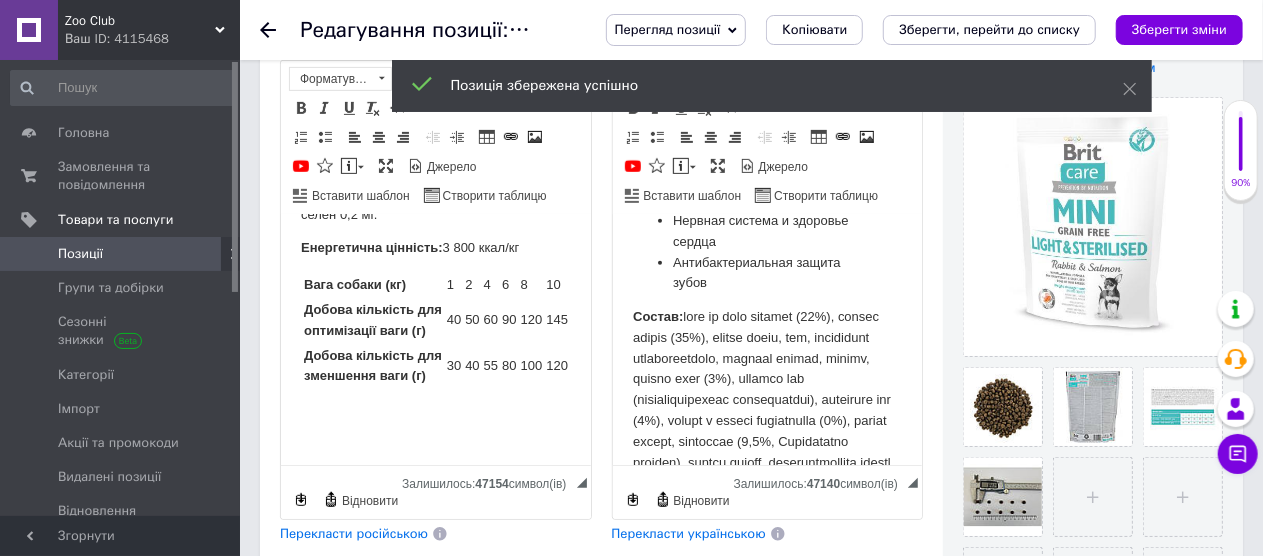 click 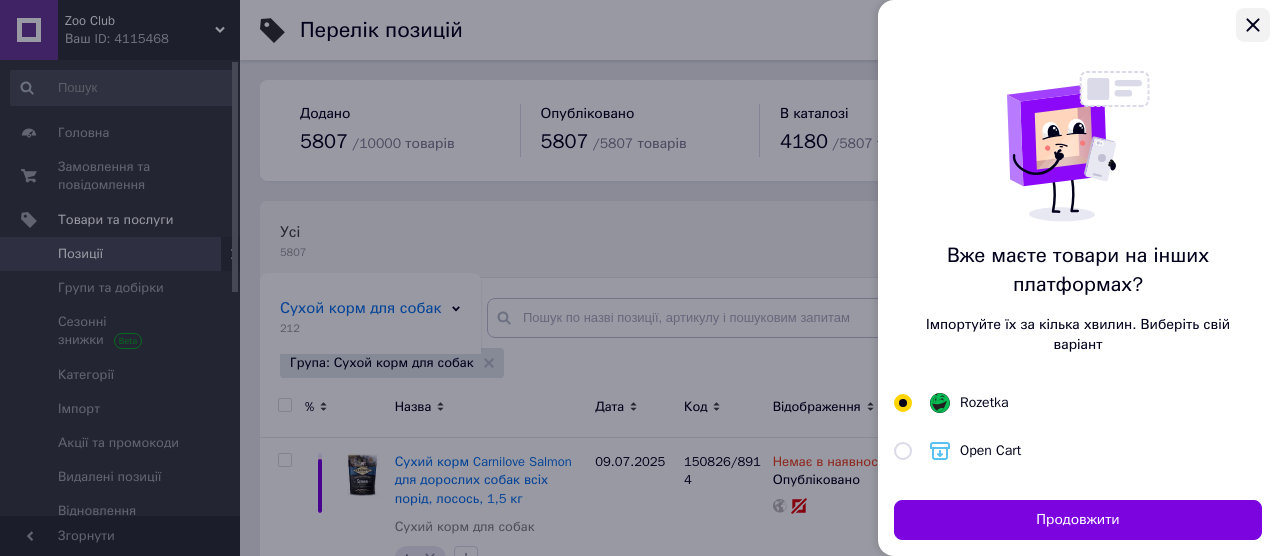 click 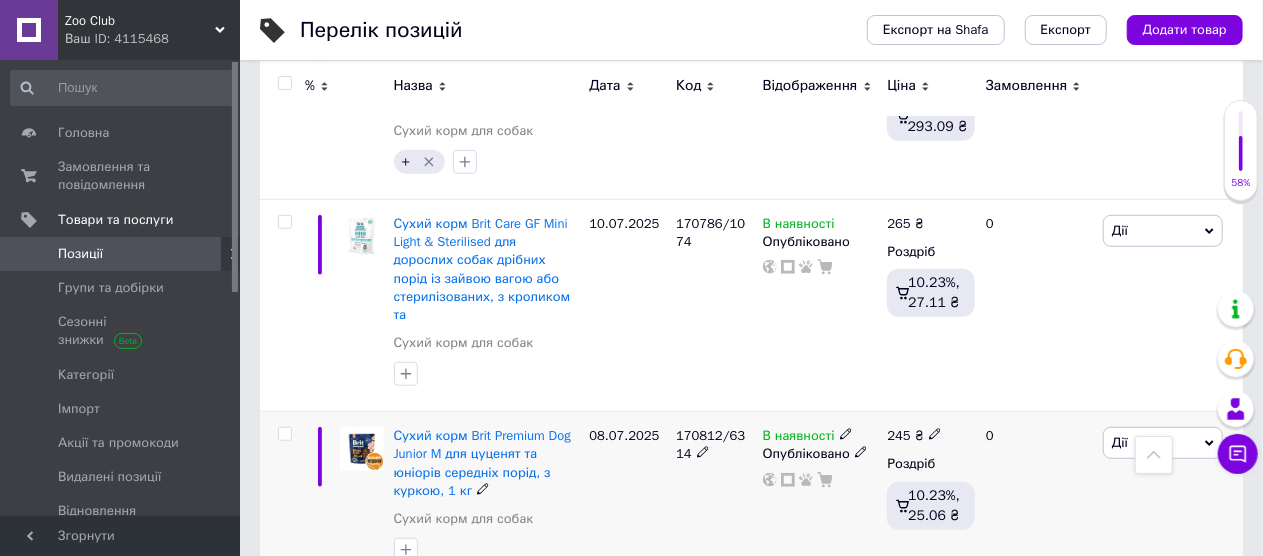 scroll, scrollTop: 472, scrollLeft: 0, axis: vertical 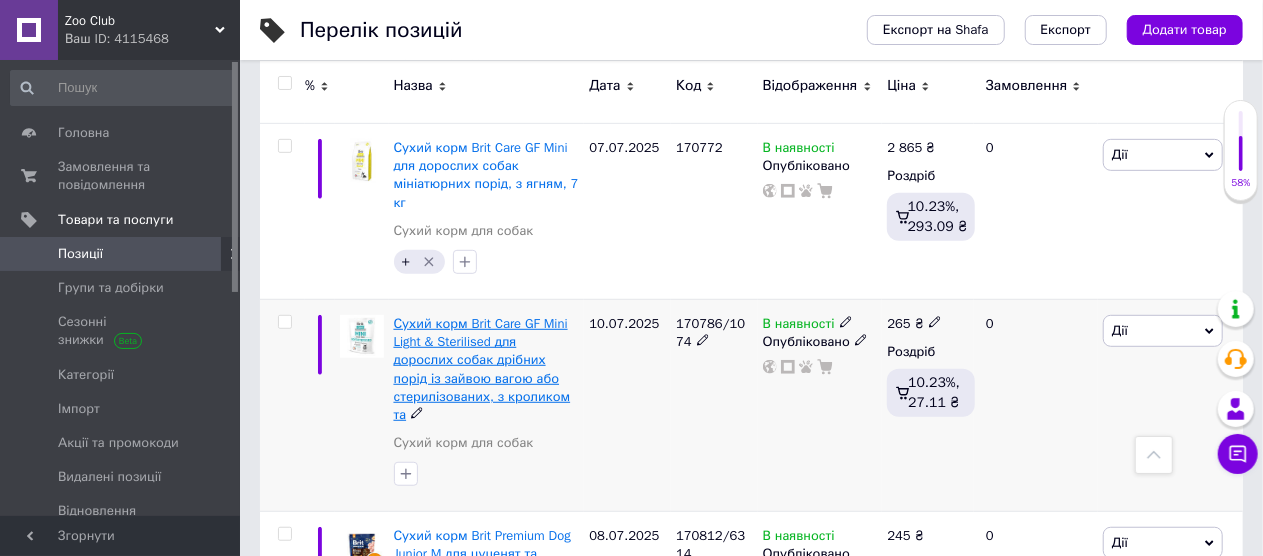 click on "Сухий корм Brit Care GF Mini Light & Sterilised для дорослих собак дрібних порід із зайвою вагою або стерилізованих, з кроликом та" at bounding box center [482, 369] 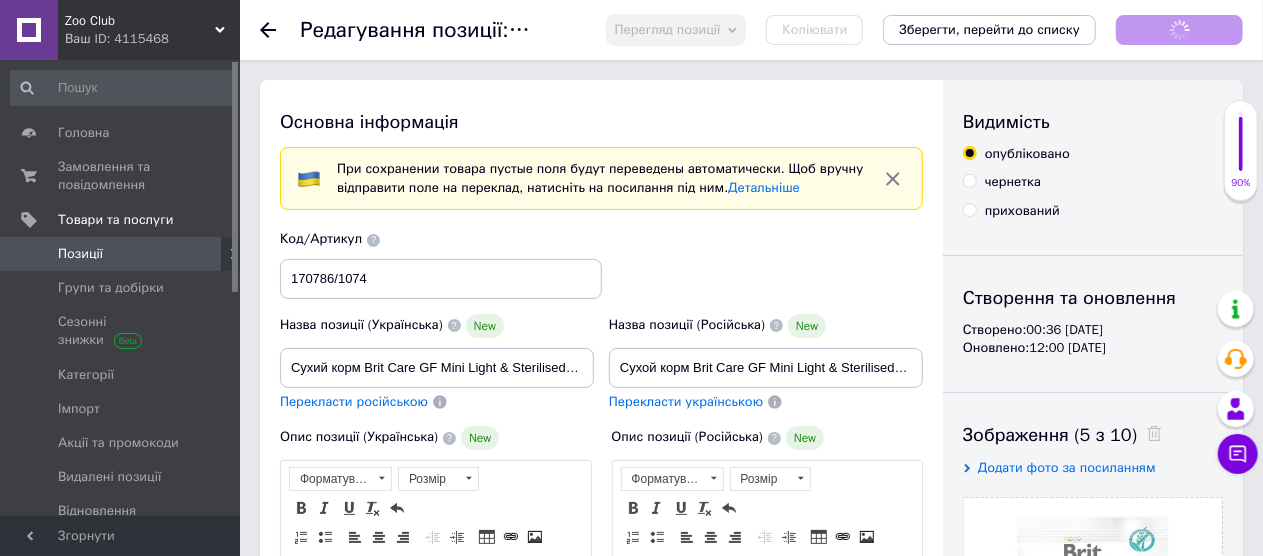 scroll, scrollTop: 0, scrollLeft: 0, axis: both 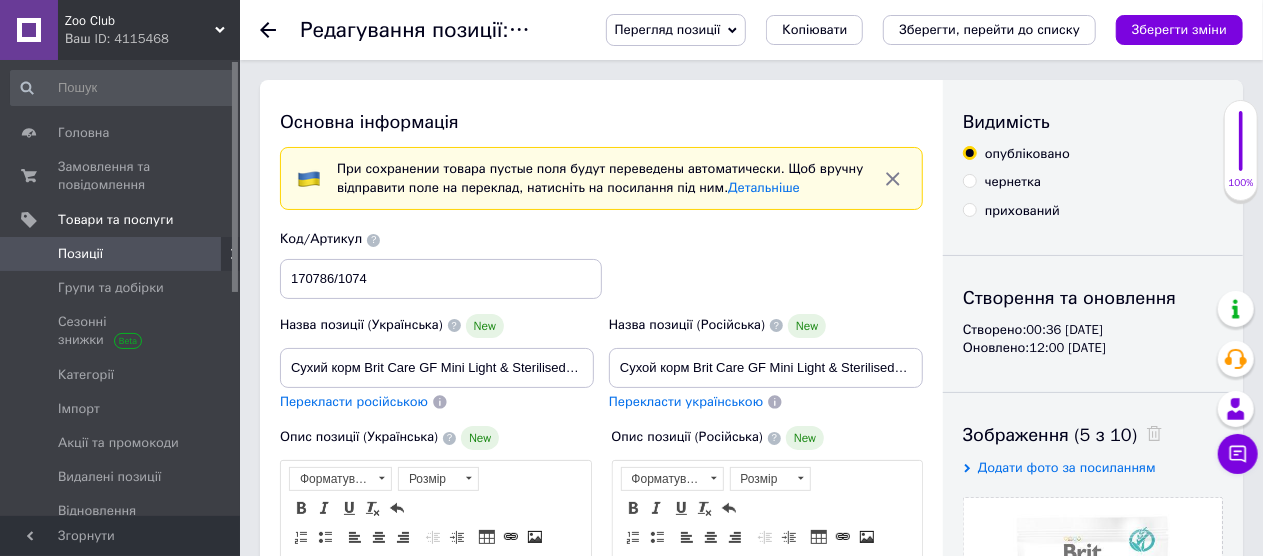 click 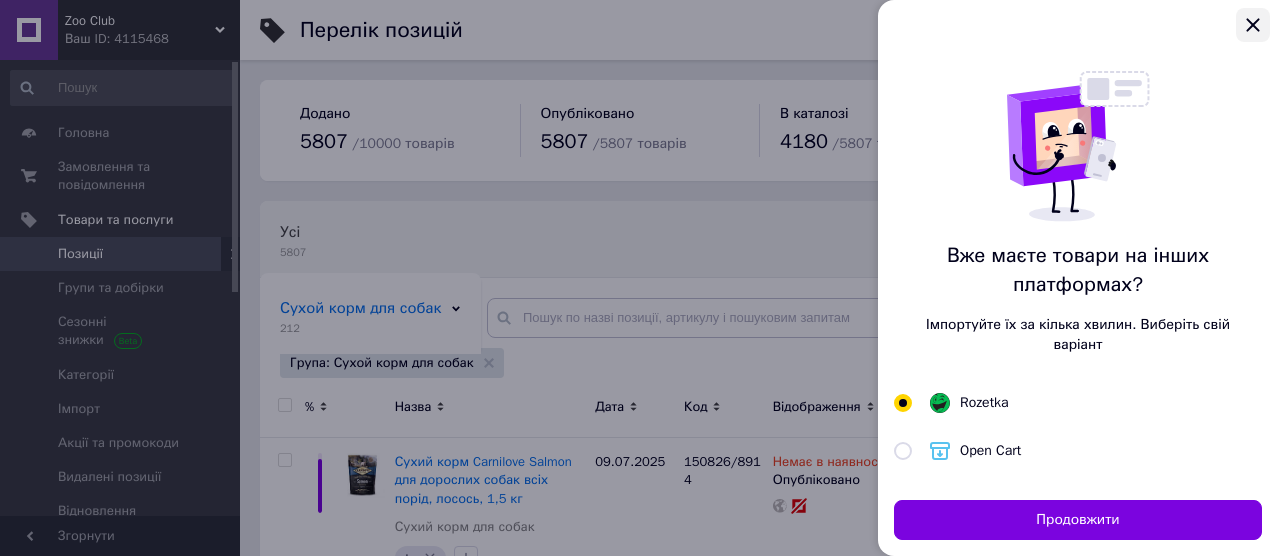 click 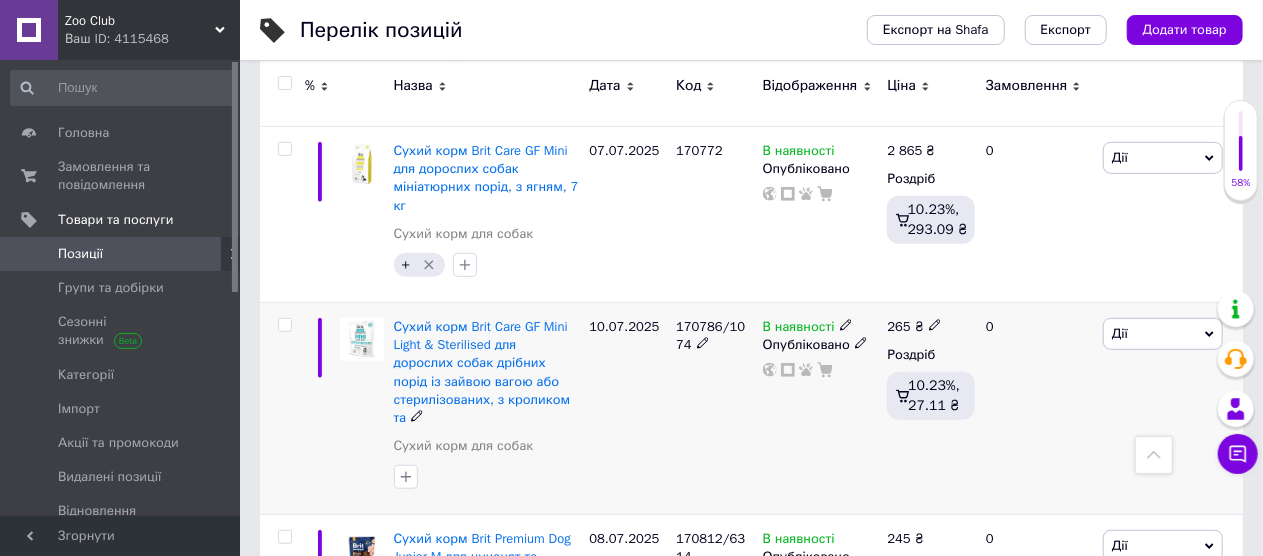 scroll, scrollTop: 500, scrollLeft: 0, axis: vertical 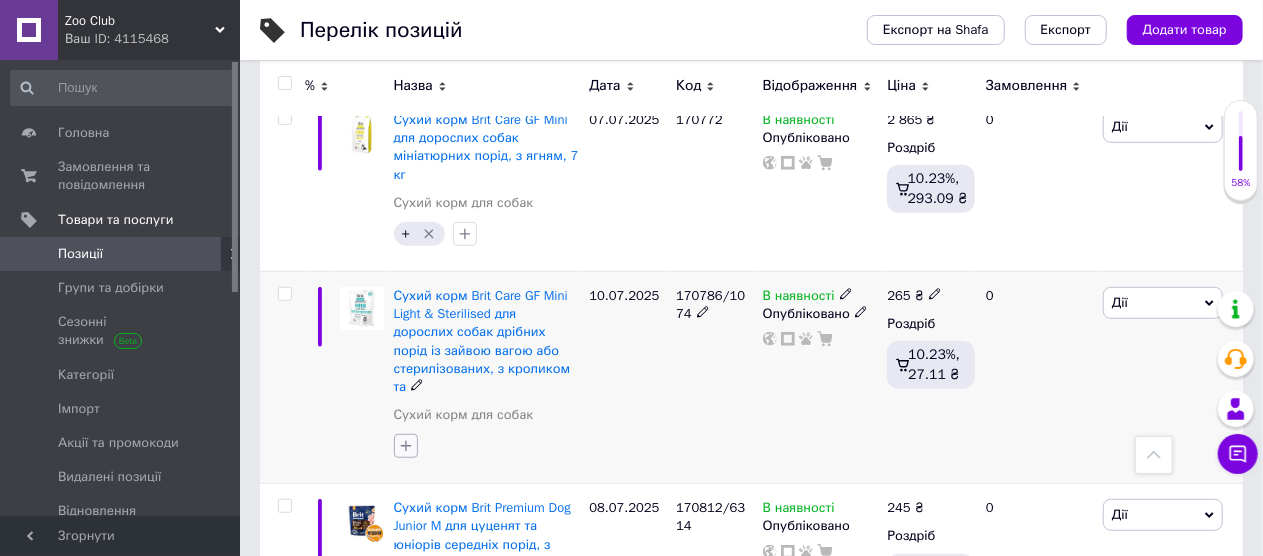 click at bounding box center [406, 446] 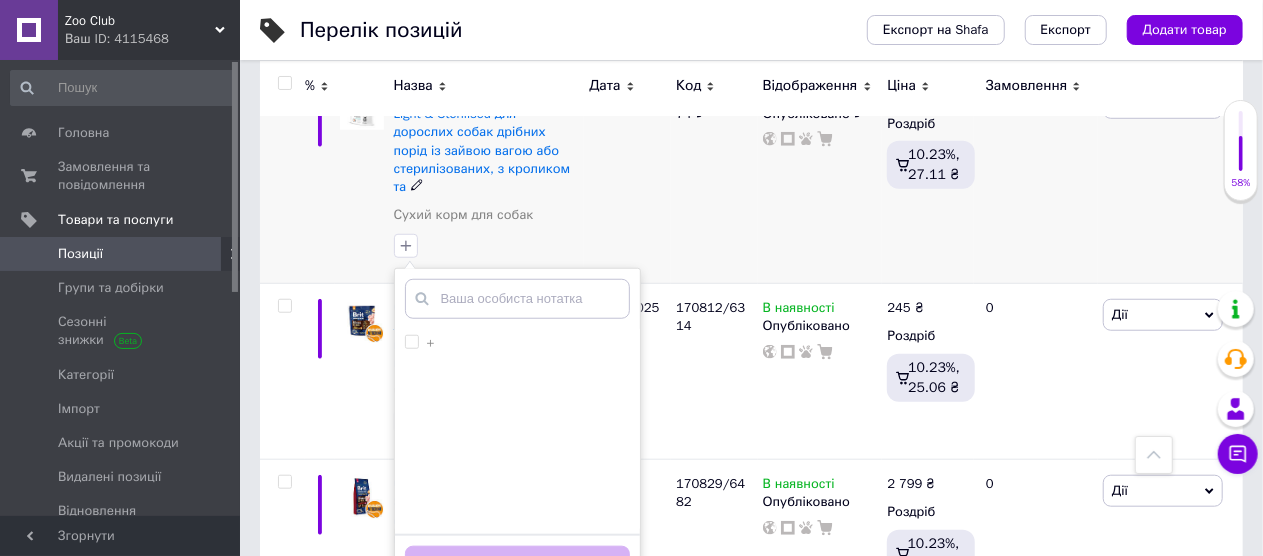 scroll, scrollTop: 800, scrollLeft: 0, axis: vertical 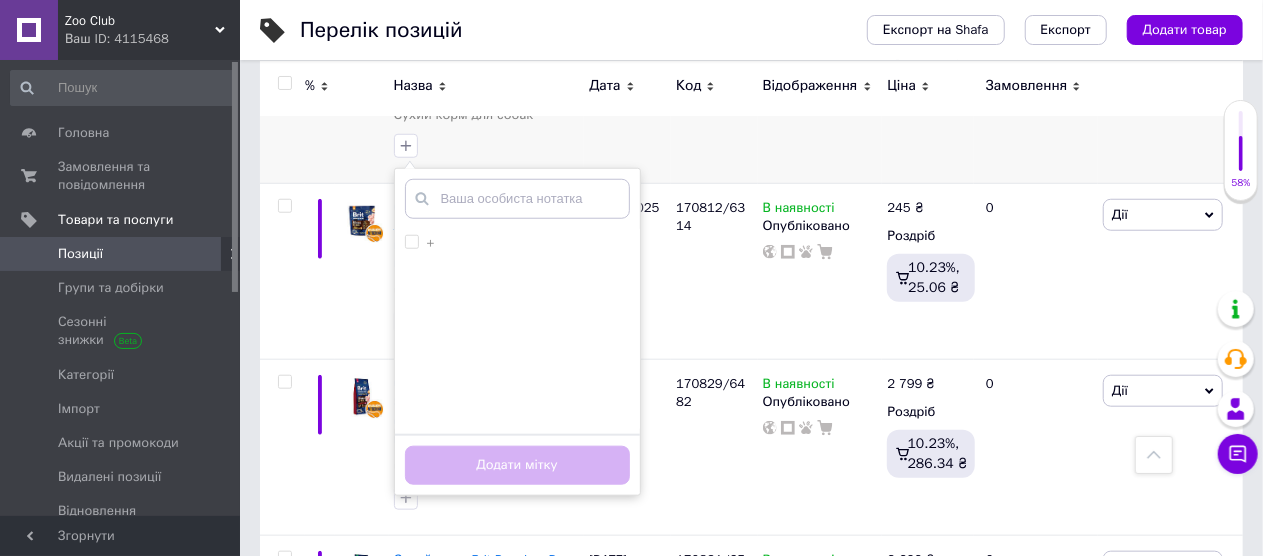 click on "Додати мітку" at bounding box center [517, 464] 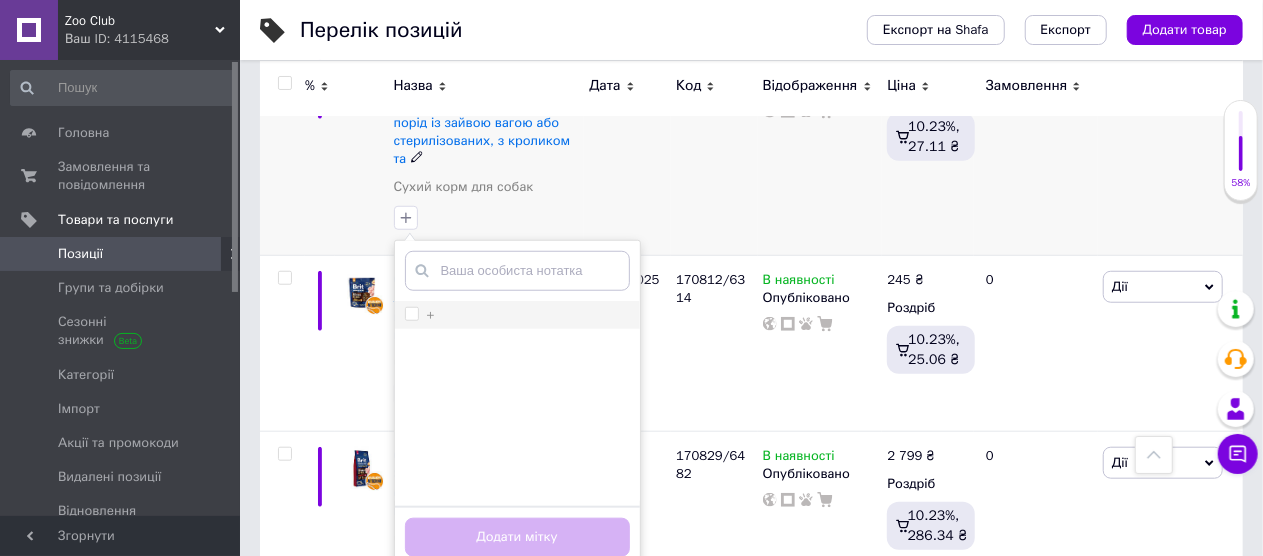 scroll, scrollTop: 700, scrollLeft: 0, axis: vertical 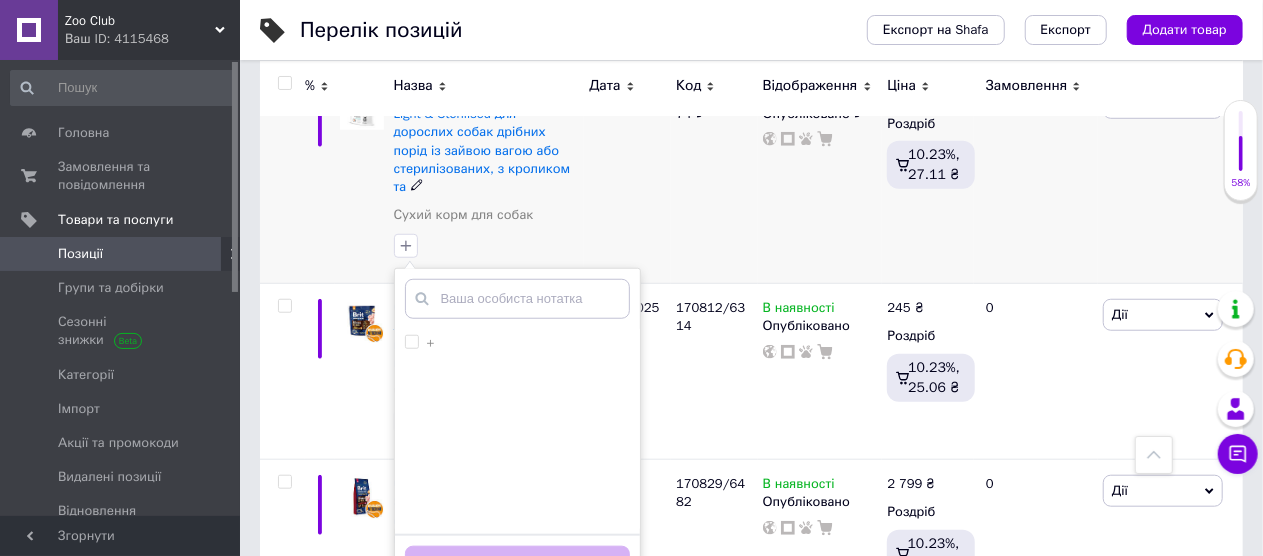 click on "В наявності Опубліковано" at bounding box center [820, 177] 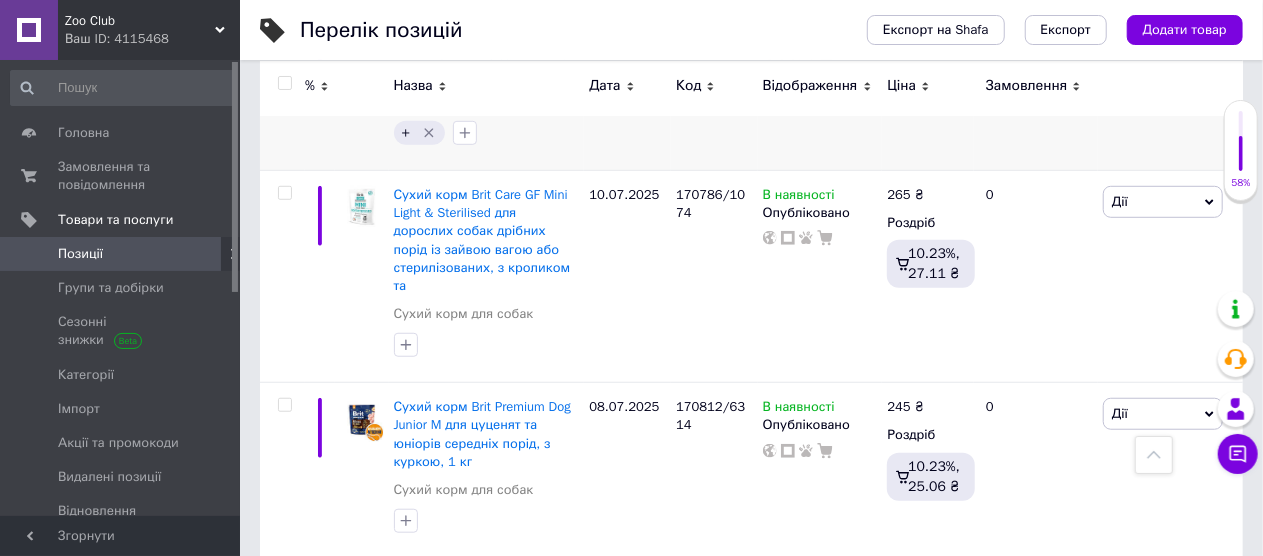 scroll, scrollTop: 500, scrollLeft: 0, axis: vertical 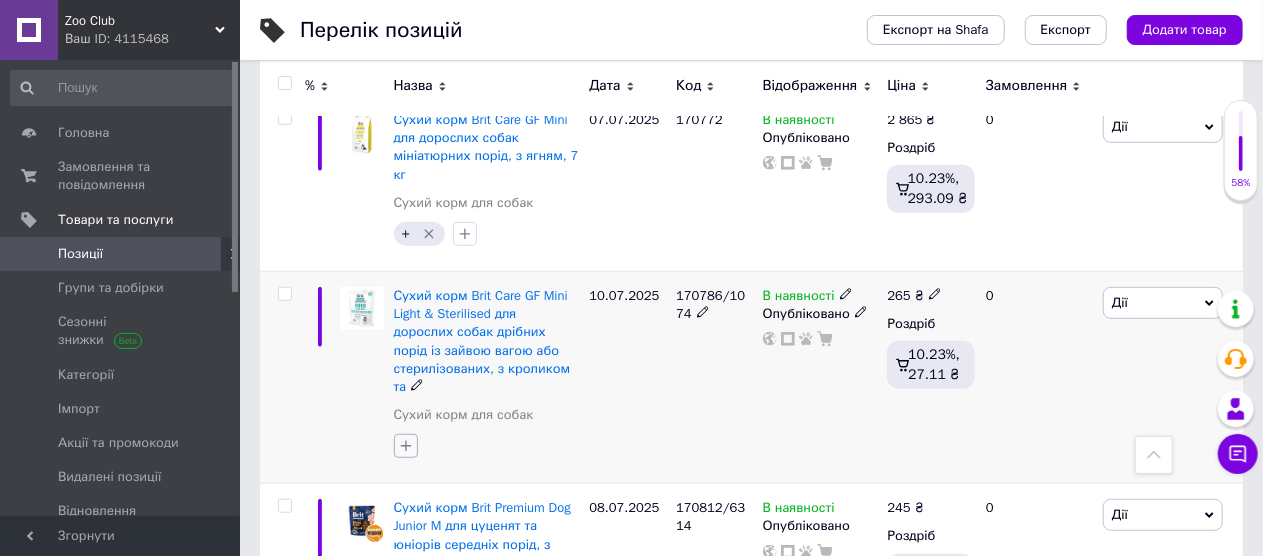 click 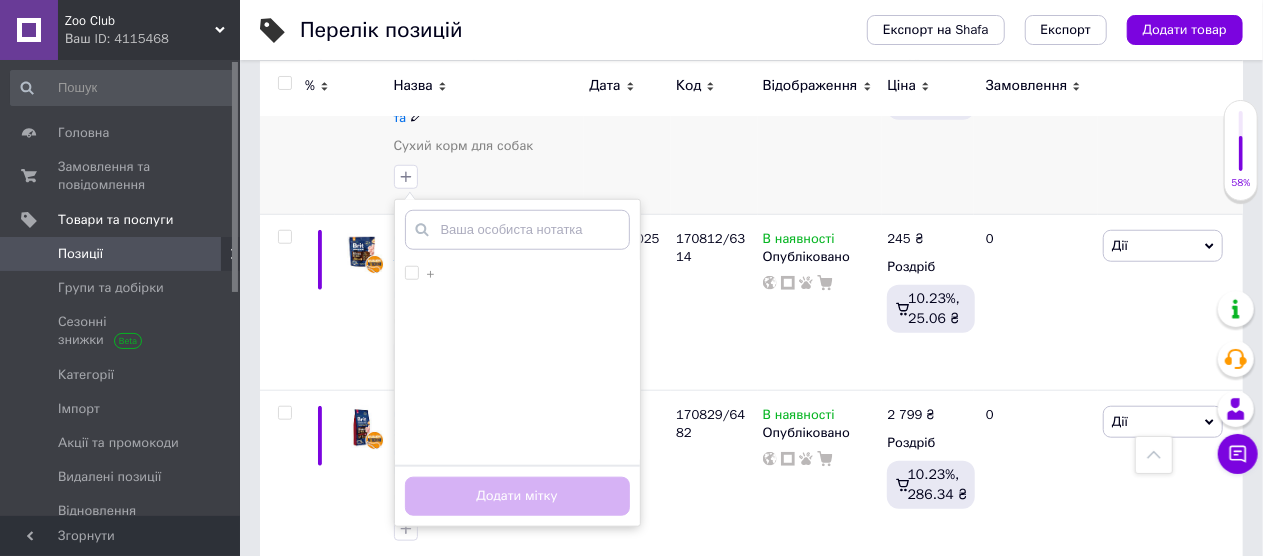 scroll, scrollTop: 800, scrollLeft: 0, axis: vertical 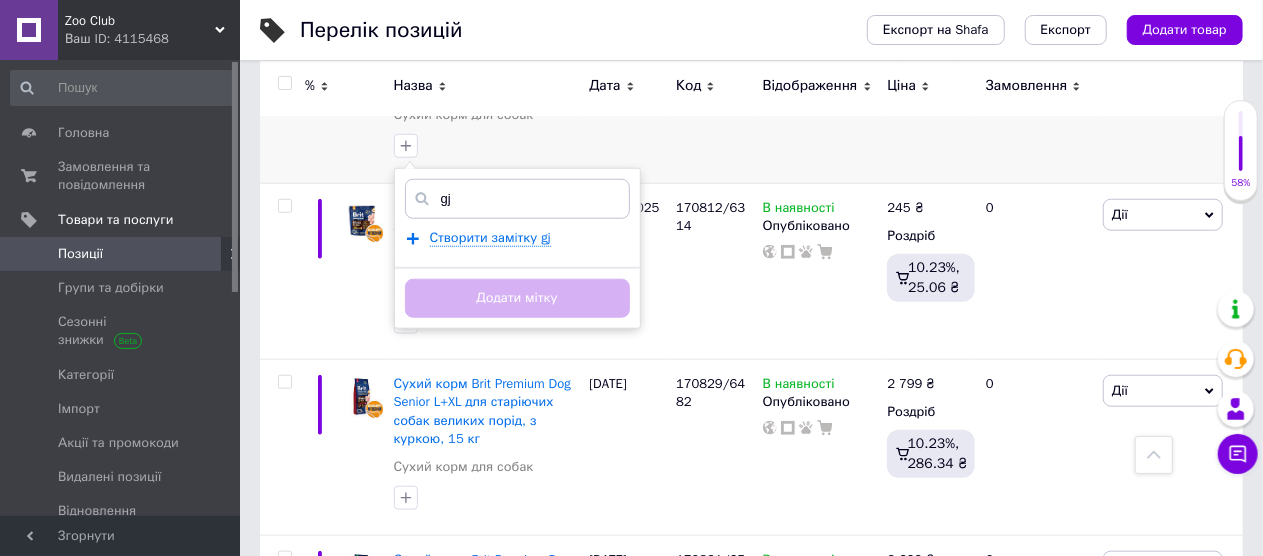 type on "g" 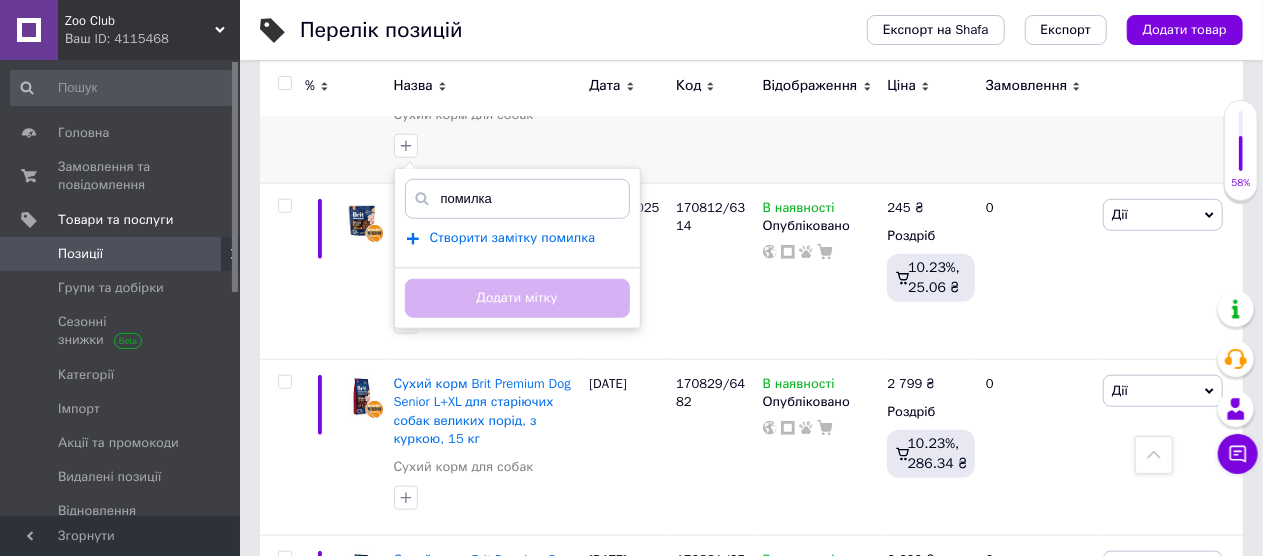type on "помилка" 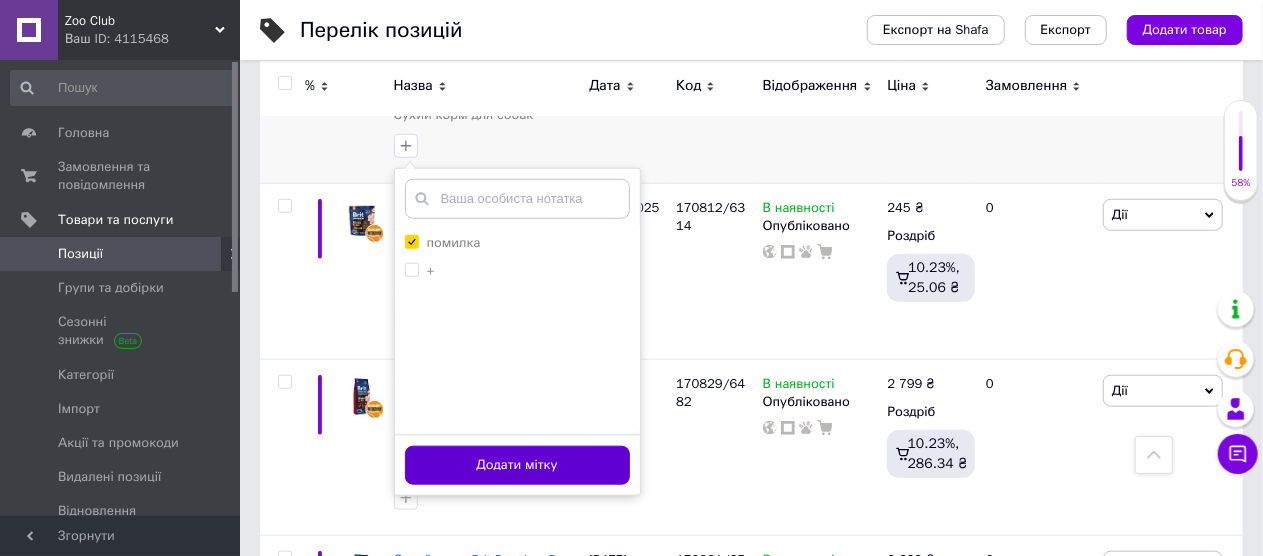 click on "Додати мітку" at bounding box center (517, 465) 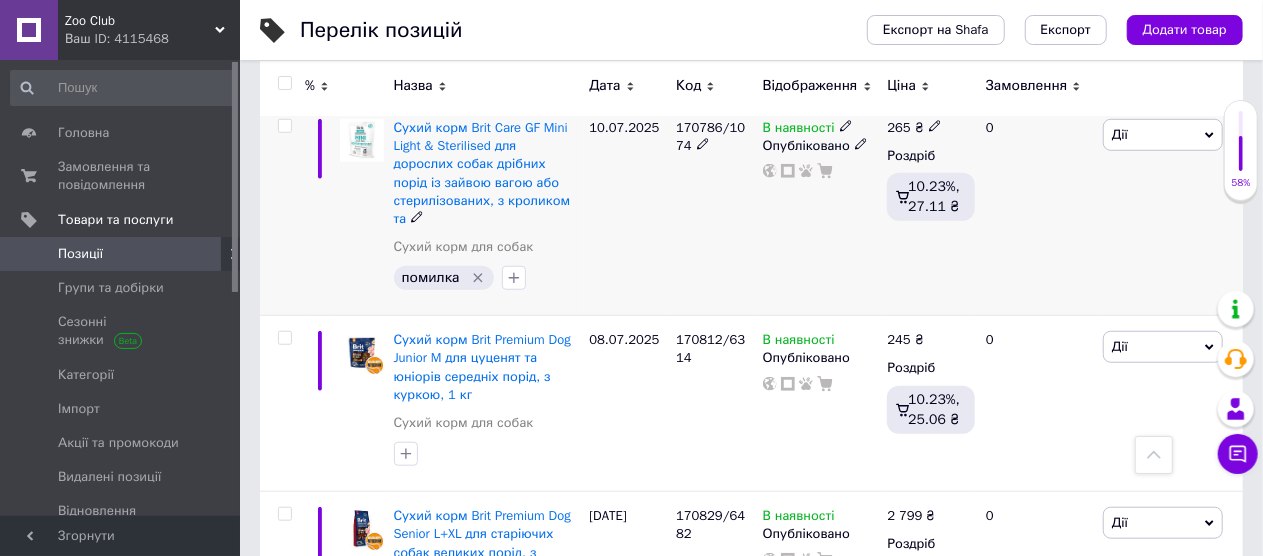 scroll, scrollTop: 700, scrollLeft: 0, axis: vertical 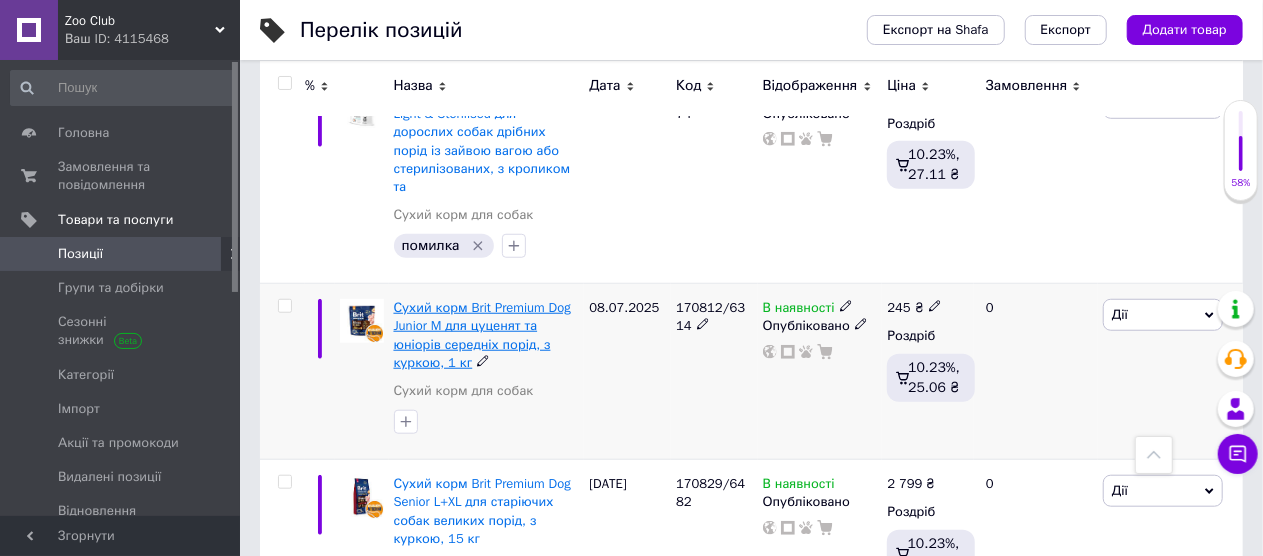 click on "Сухий корм Brit Premium Dog Junior M для цуценят та юніорів середніх порід, з куркою, 1 кг" at bounding box center (482, 335) 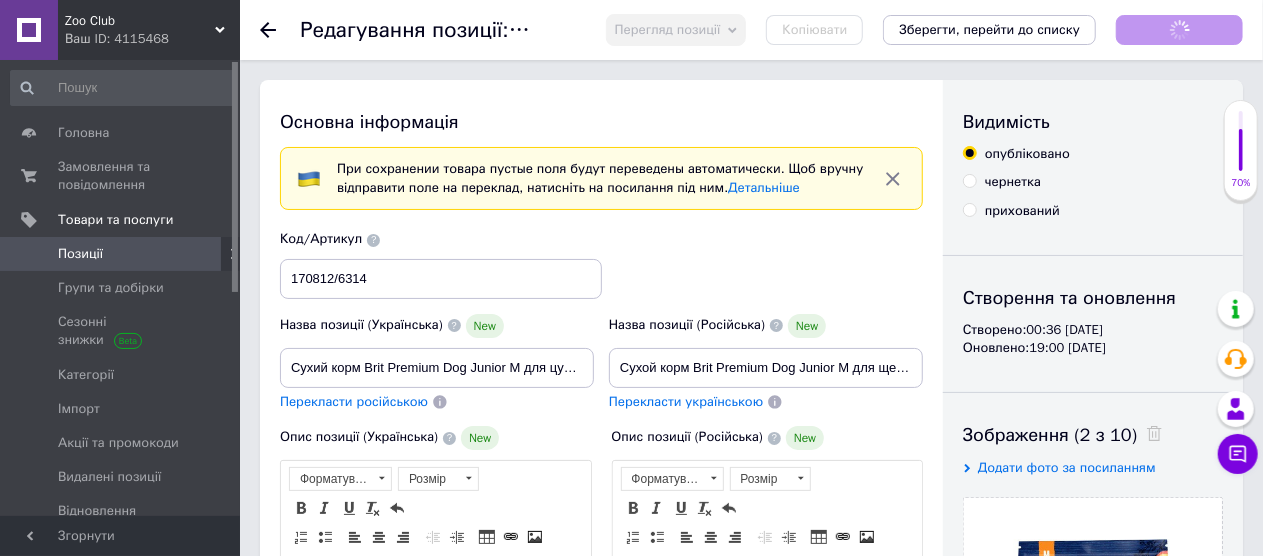 scroll, scrollTop: 0, scrollLeft: 0, axis: both 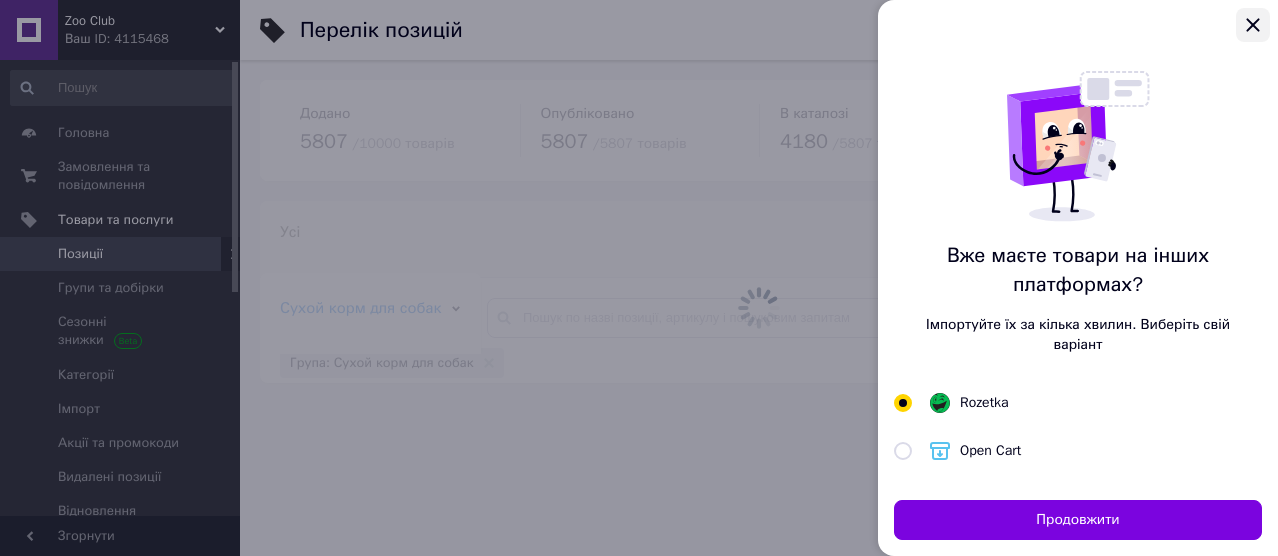 click 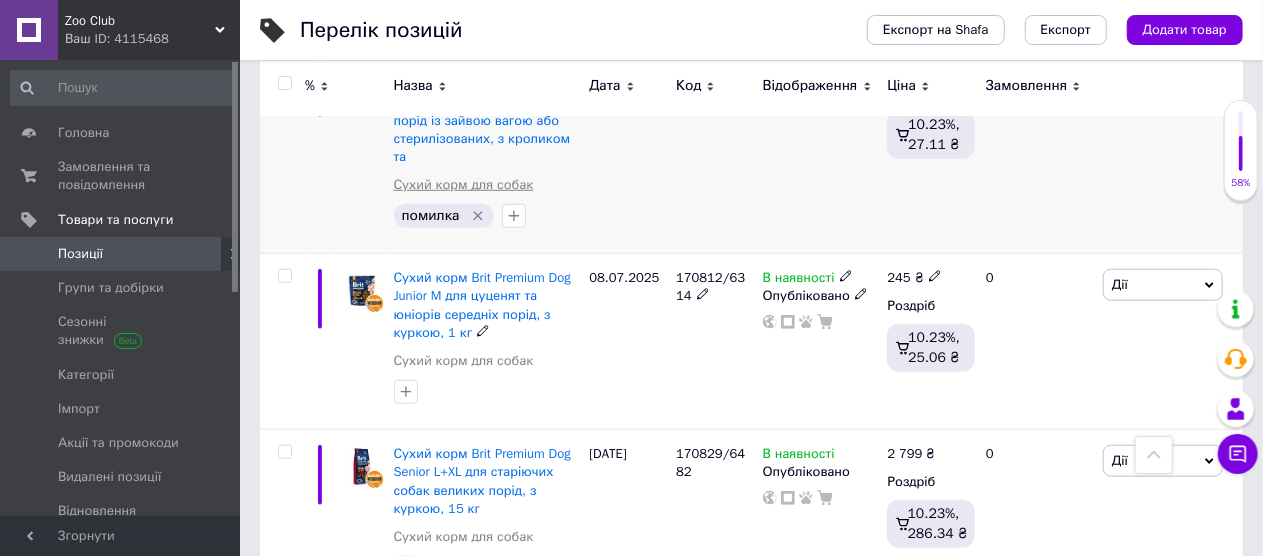 scroll, scrollTop: 700, scrollLeft: 0, axis: vertical 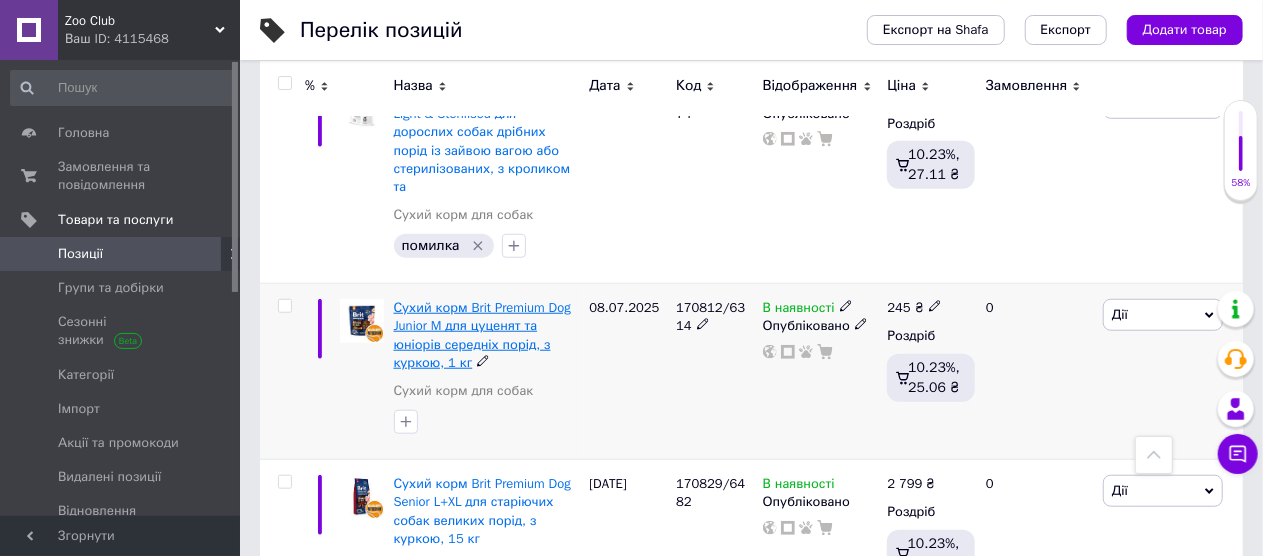 click on "Сухий корм Brit Premium Dog Junior M для цуценят та юніорів середніх порід, з куркою, 1 кг" at bounding box center [482, 335] 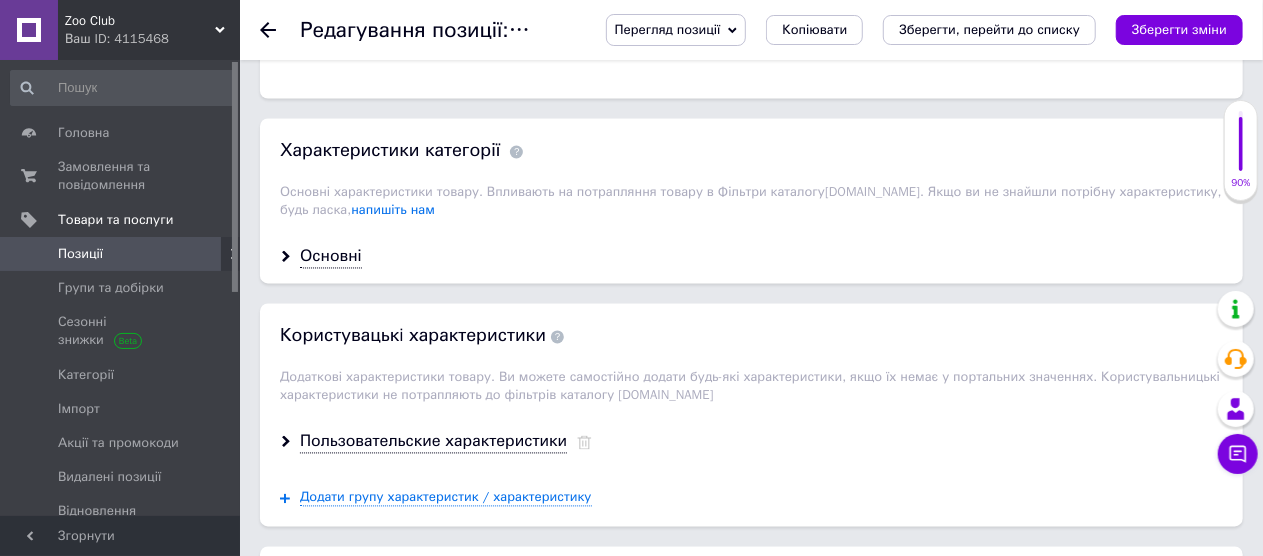 scroll, scrollTop: 1800, scrollLeft: 0, axis: vertical 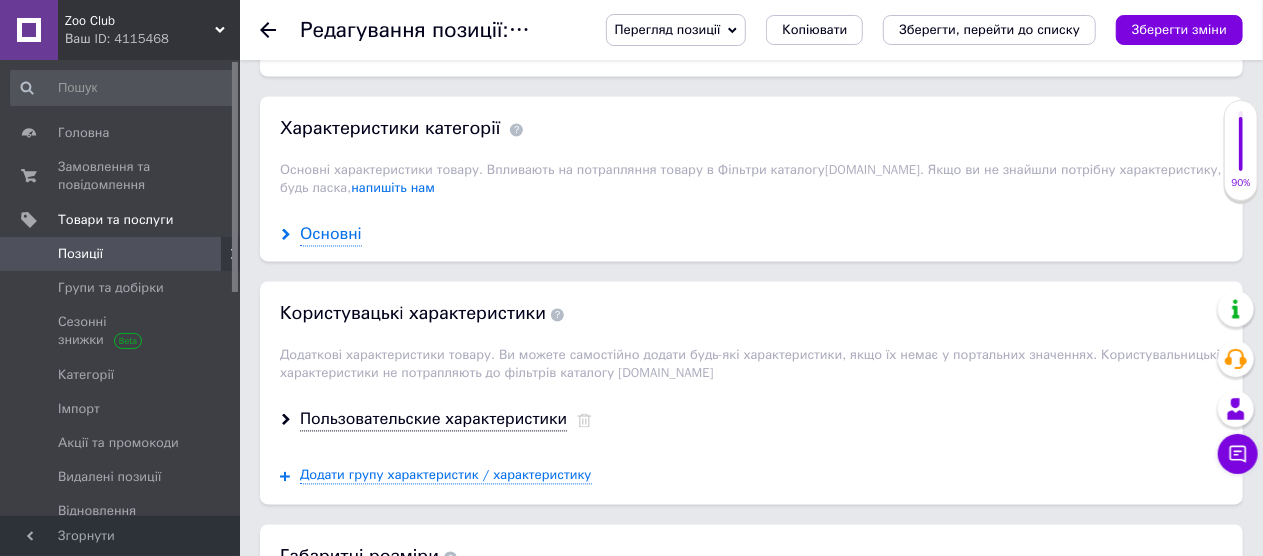 click on "Основні" at bounding box center [331, 235] 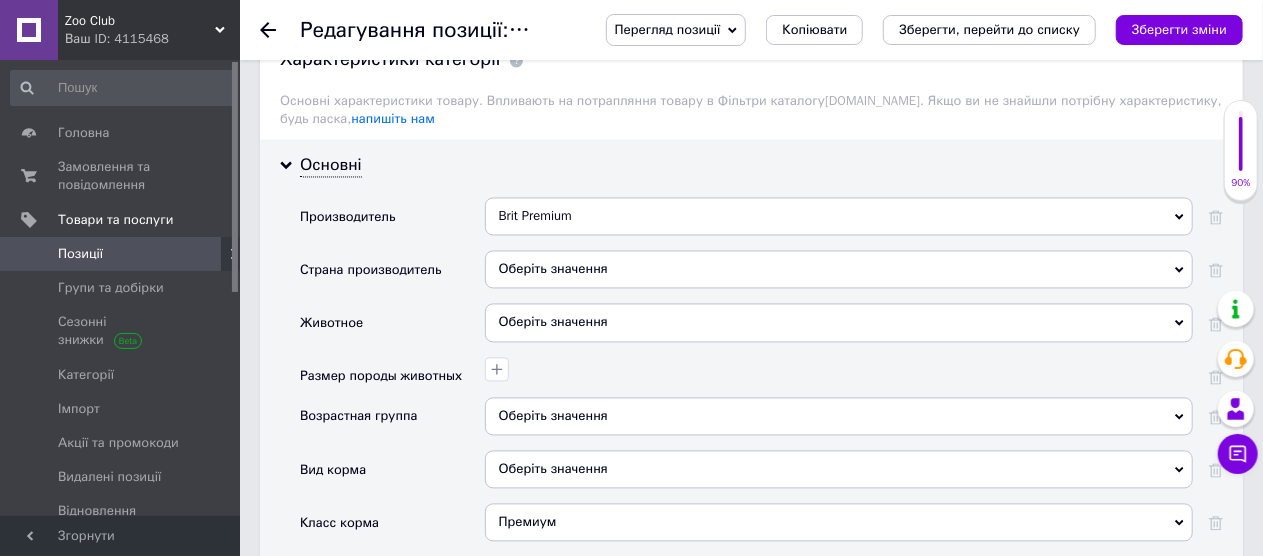scroll, scrollTop: 1900, scrollLeft: 0, axis: vertical 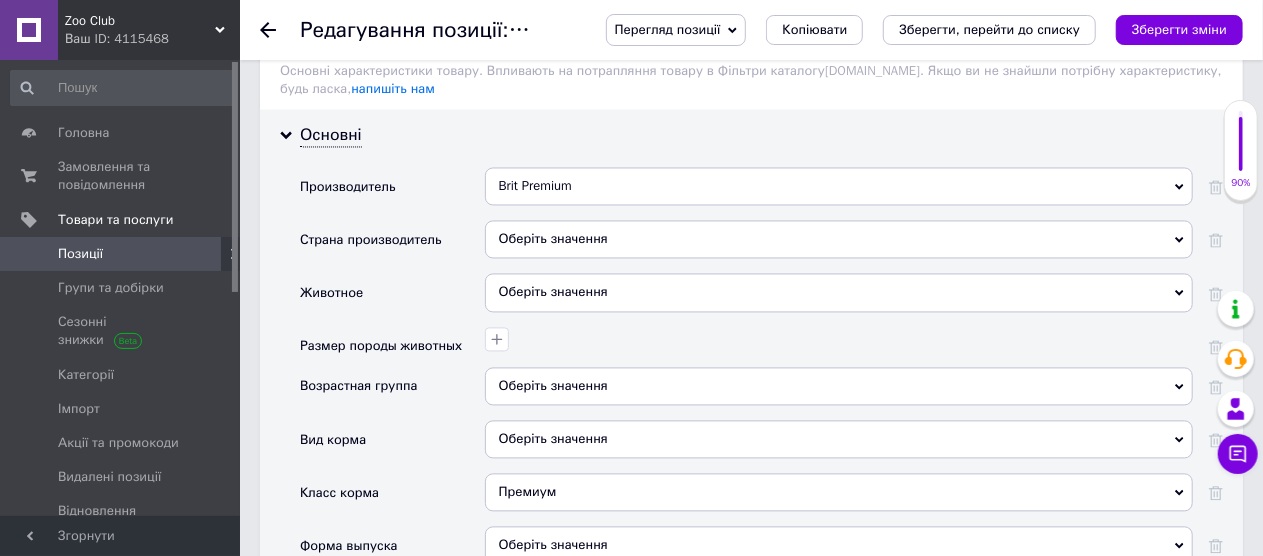 click on "Оберіть значення" at bounding box center [839, 292] 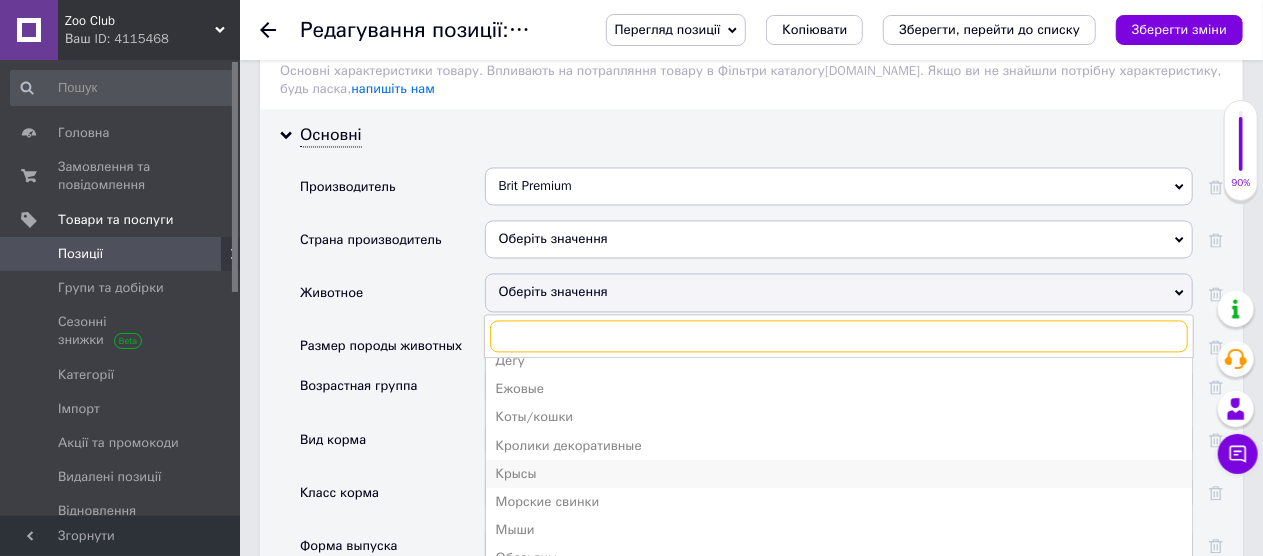 scroll, scrollTop: 162, scrollLeft: 0, axis: vertical 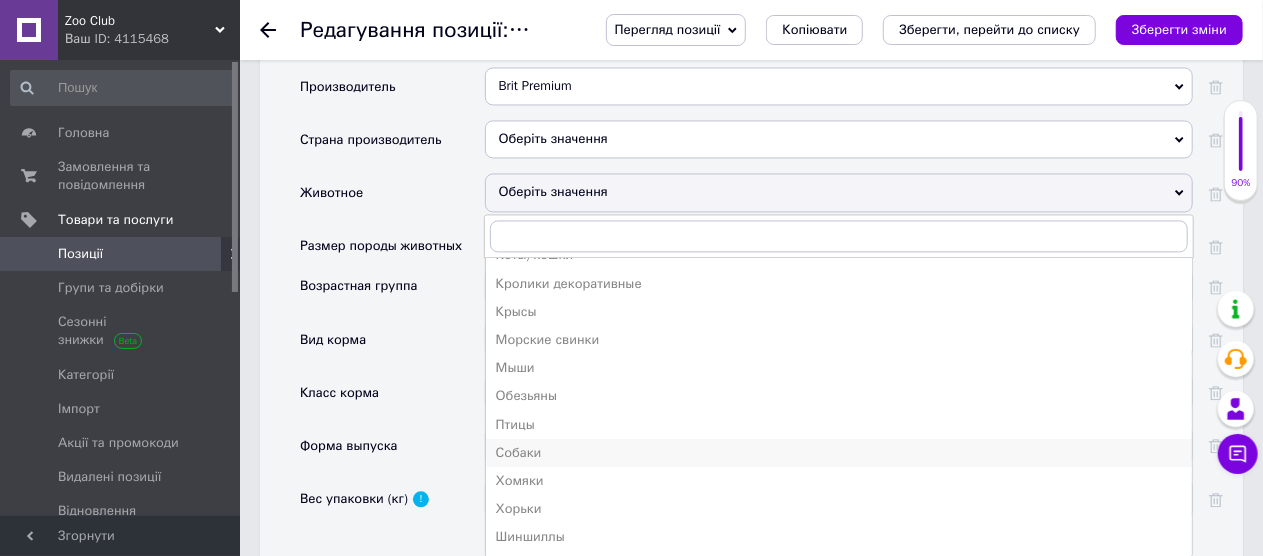 click on "Собаки" at bounding box center [839, 453] 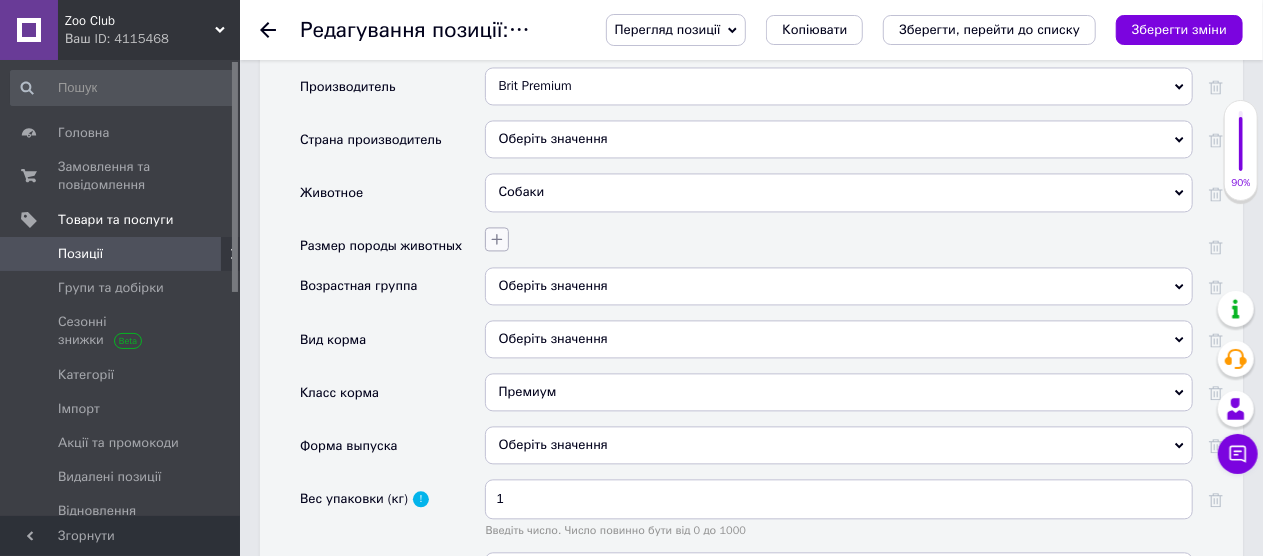 click at bounding box center (497, 239) 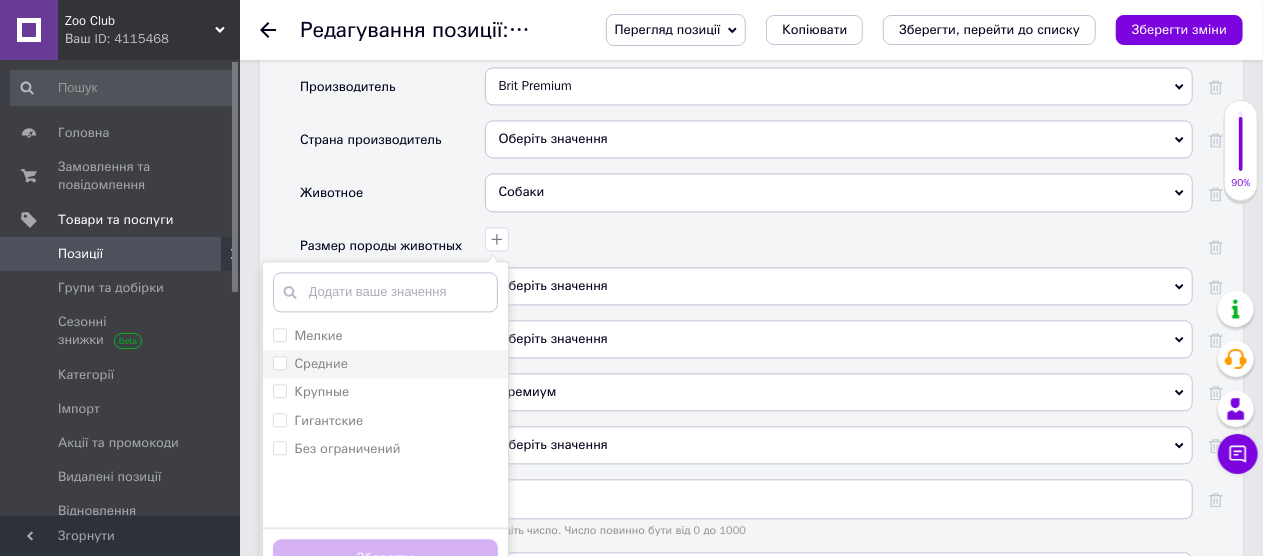 drag, startPoint x: 282, startPoint y: 349, endPoint x: 281, endPoint y: 400, distance: 51.009804 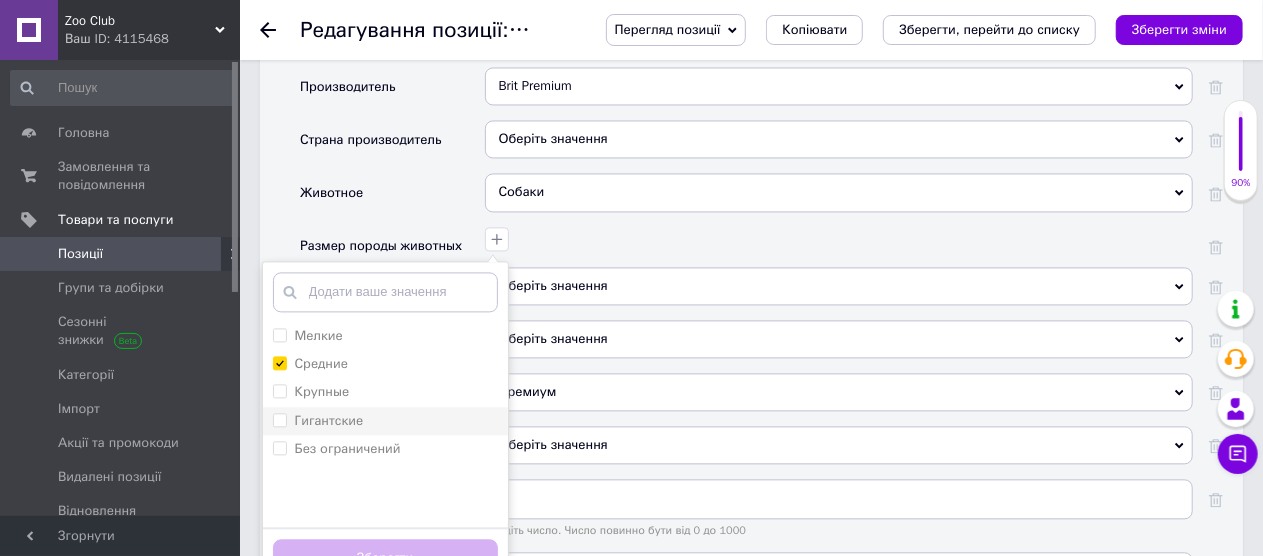 checkbox on "true" 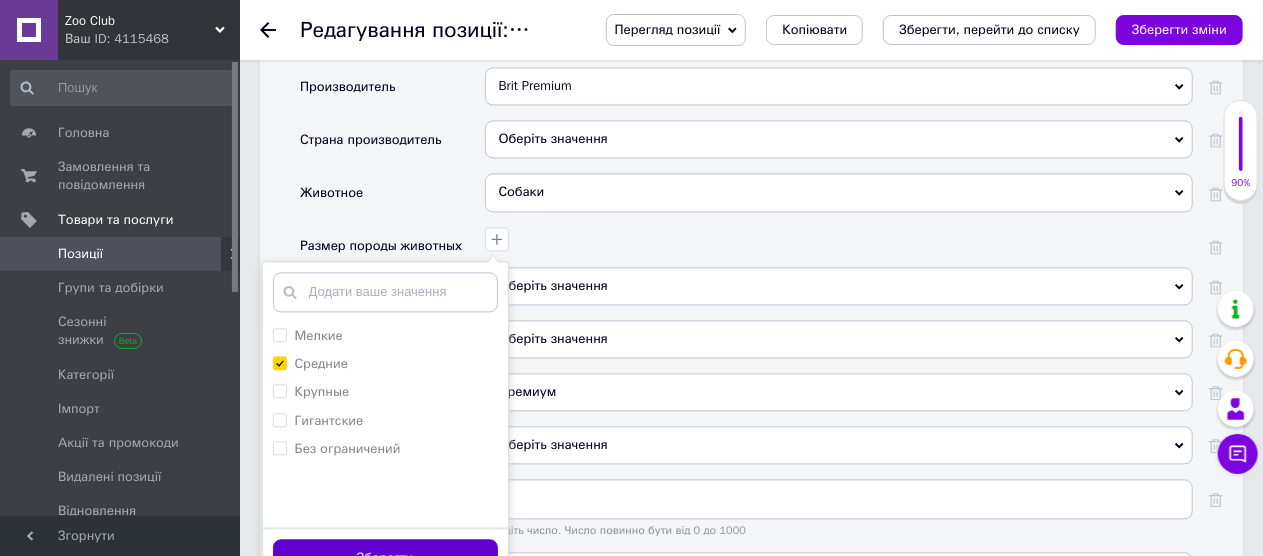 click on "Зберегти" at bounding box center [385, 558] 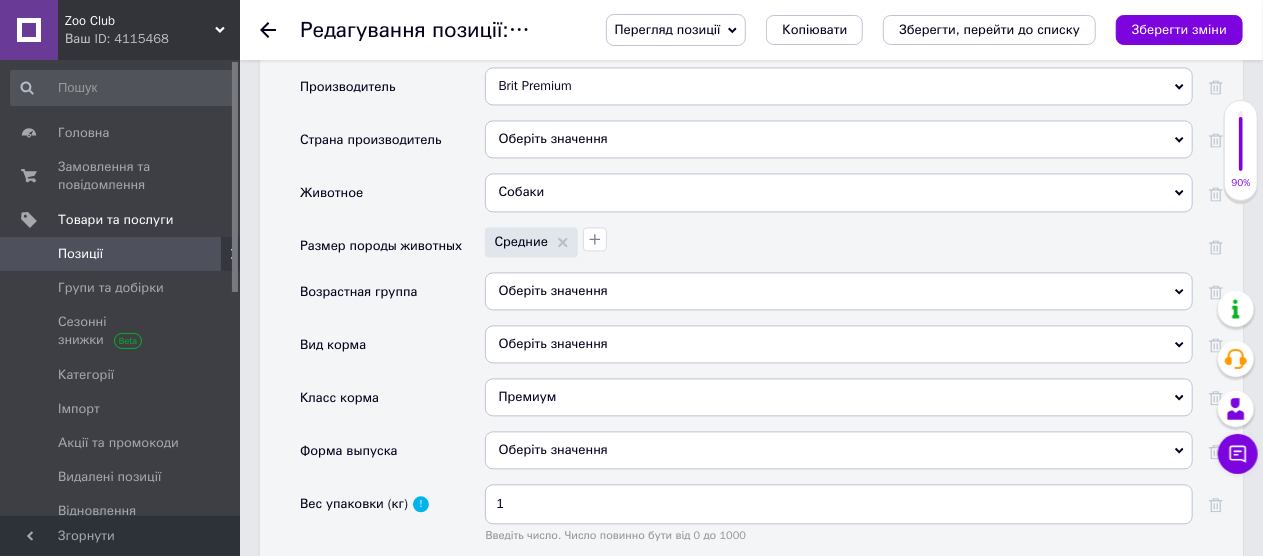 click on "Оберіть значення" at bounding box center (839, 291) 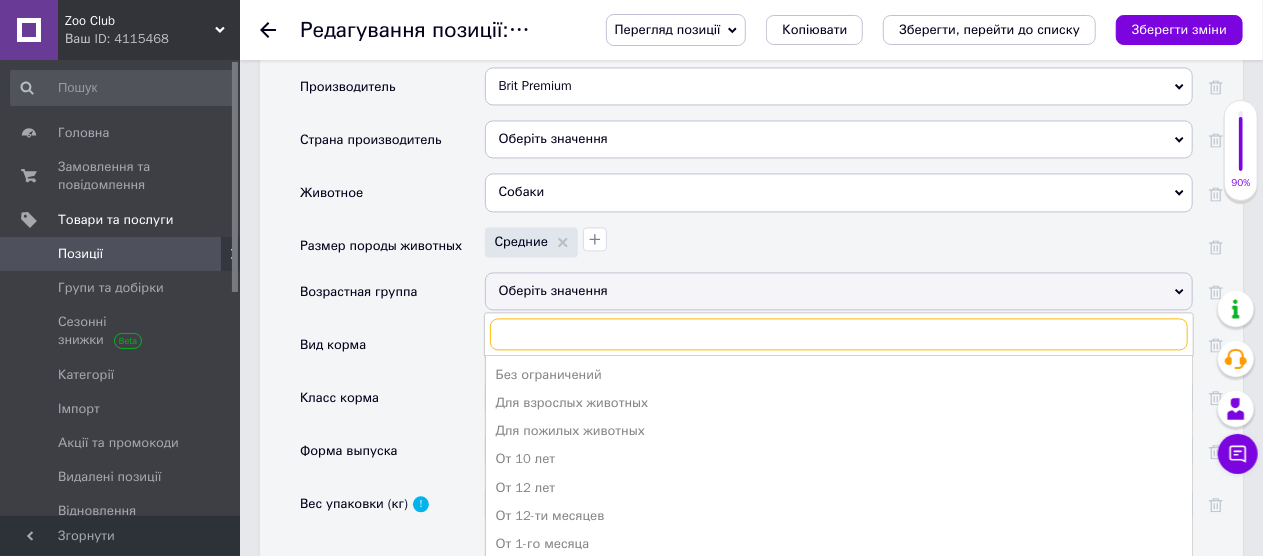 scroll, scrollTop: 2018, scrollLeft: 0, axis: vertical 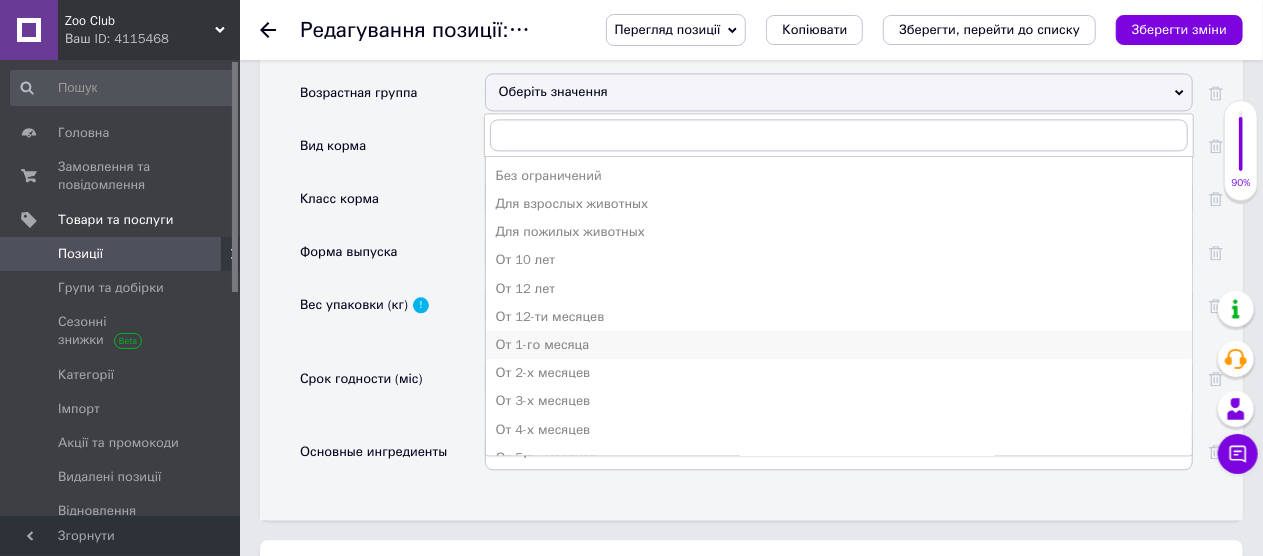 click on "От 1-го месяца" at bounding box center [839, 345] 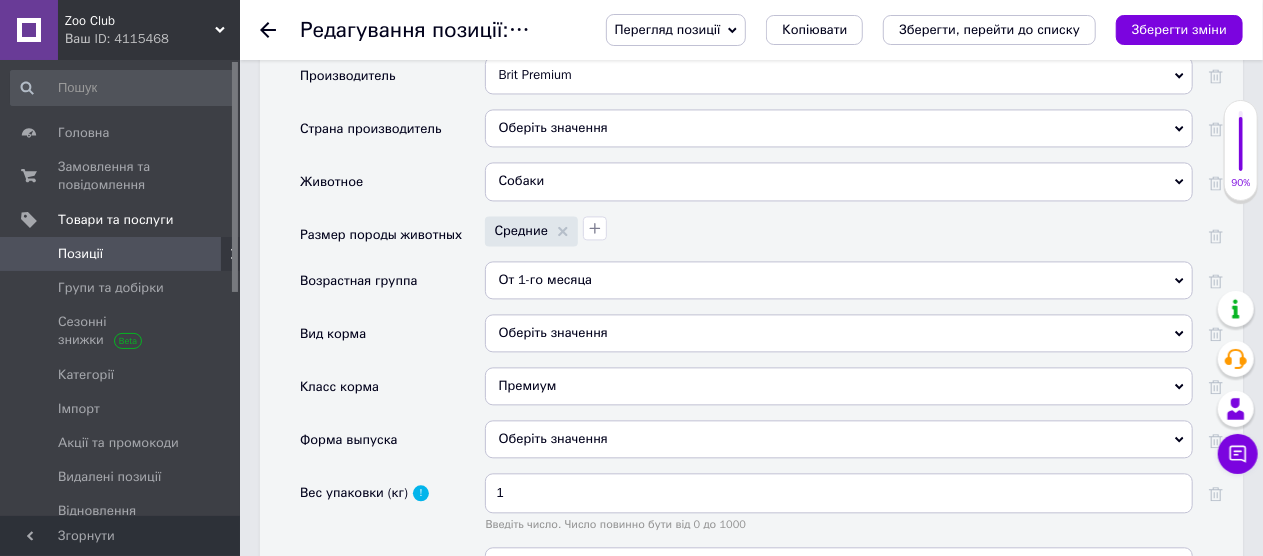 scroll, scrollTop: 1918, scrollLeft: 0, axis: vertical 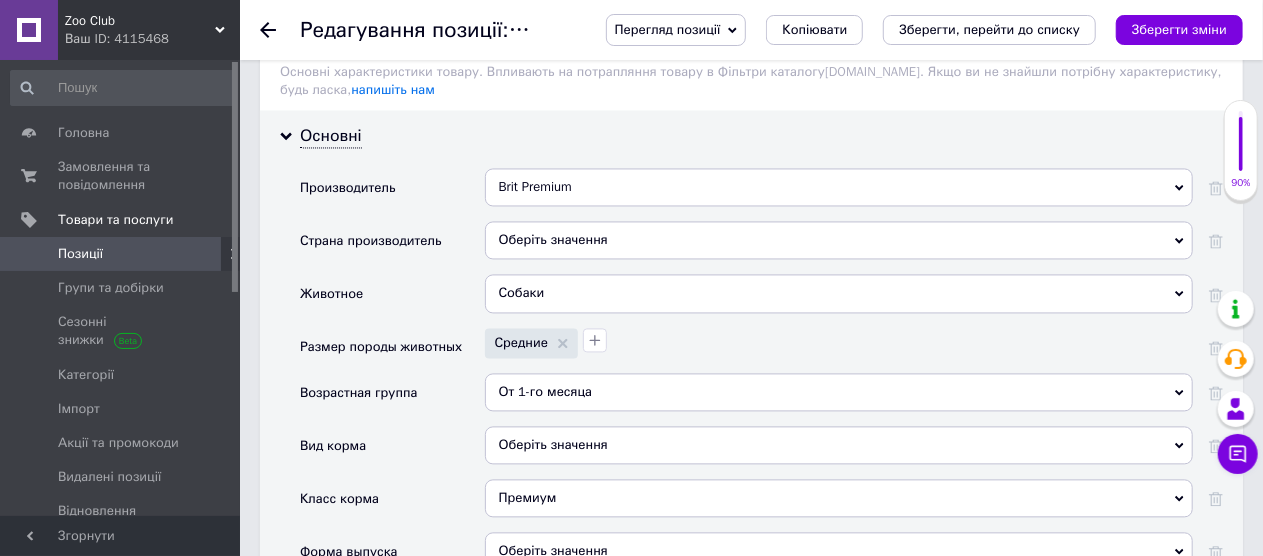click on "Оберіть значення" at bounding box center [839, 240] 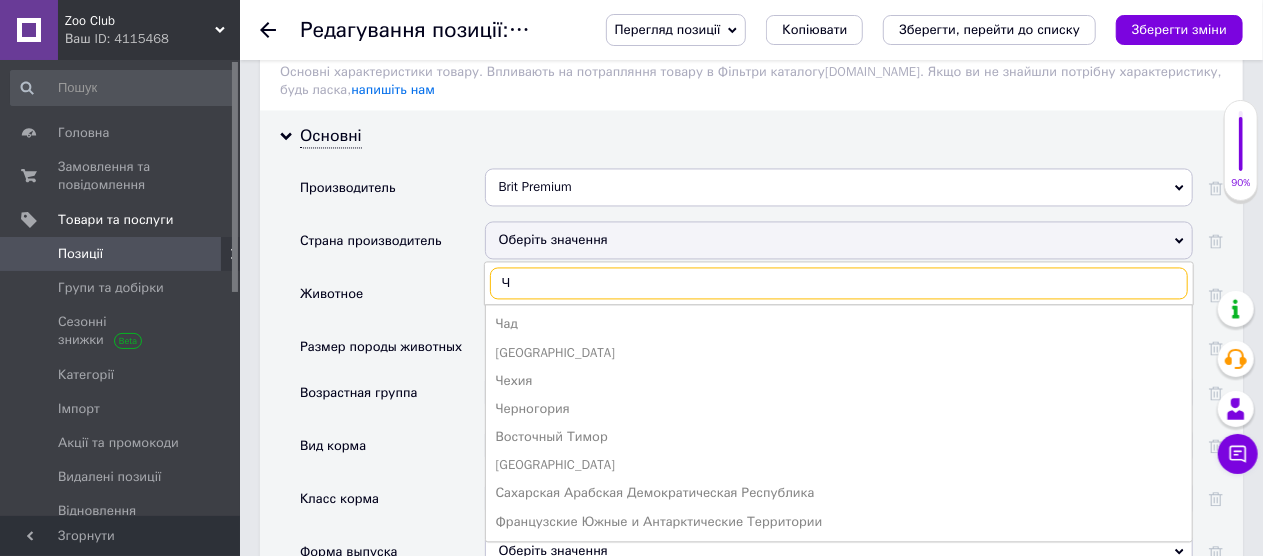 scroll, scrollTop: 0, scrollLeft: 0, axis: both 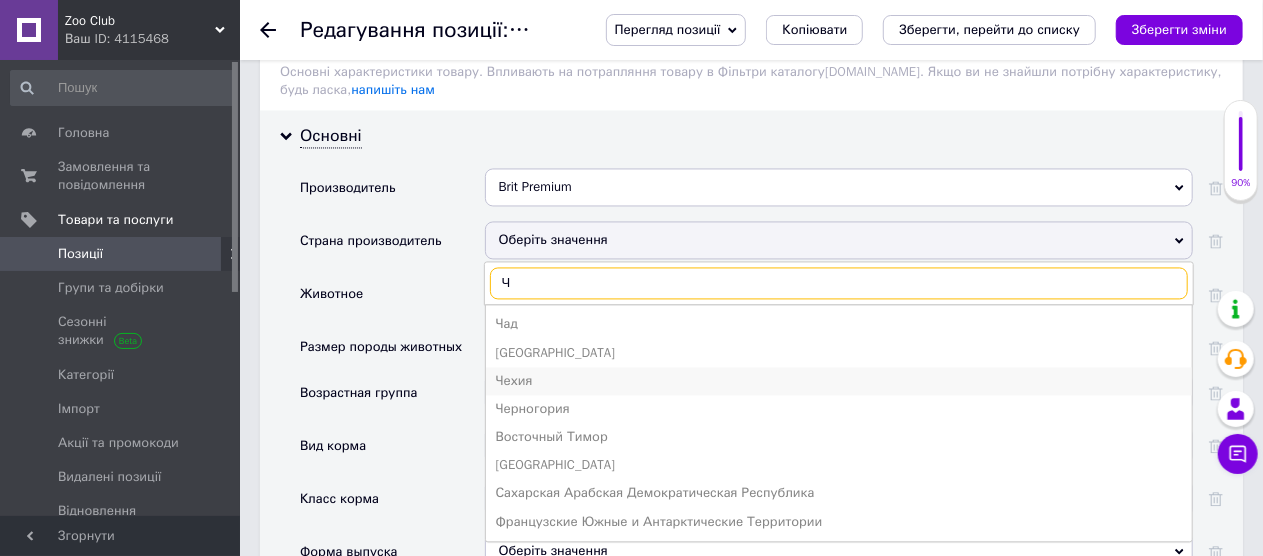 type on "Ч" 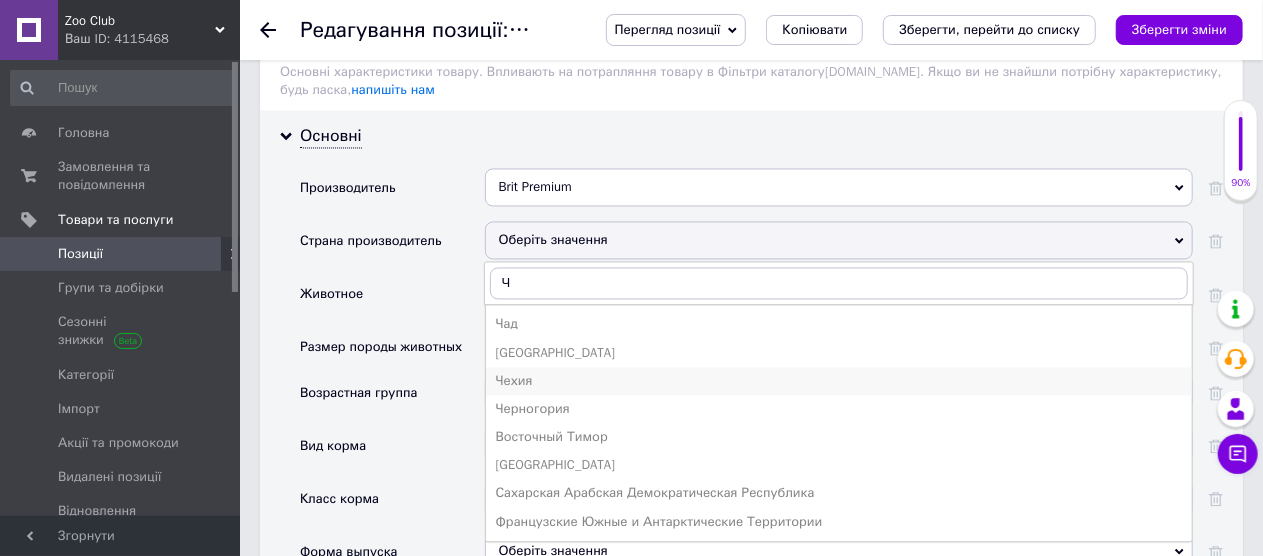 click on "Чехия" at bounding box center [839, 381] 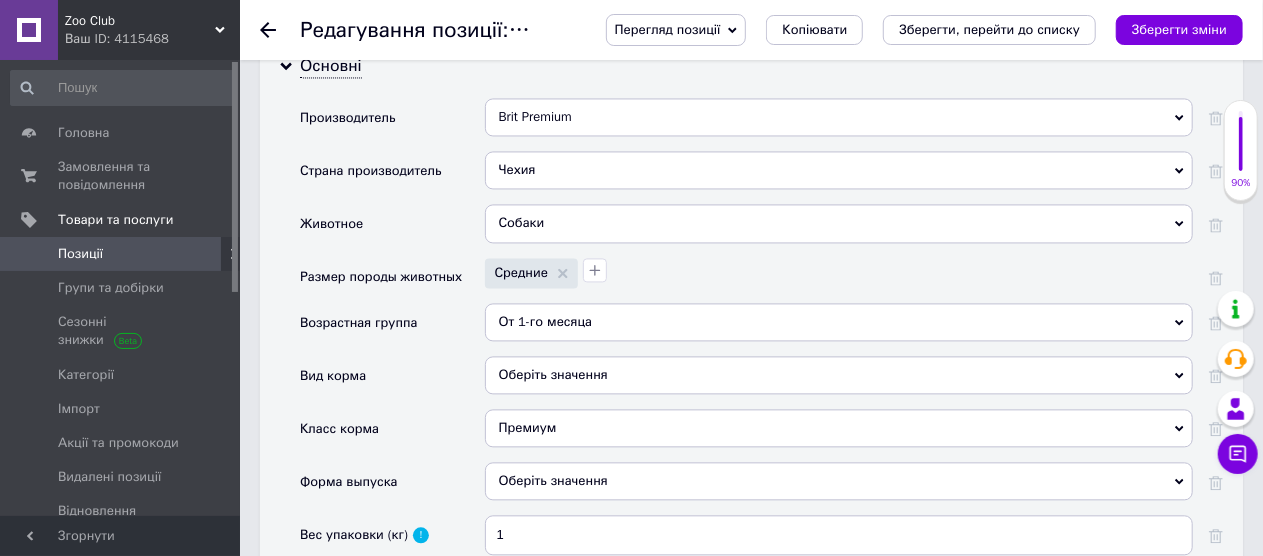 scroll, scrollTop: 2018, scrollLeft: 0, axis: vertical 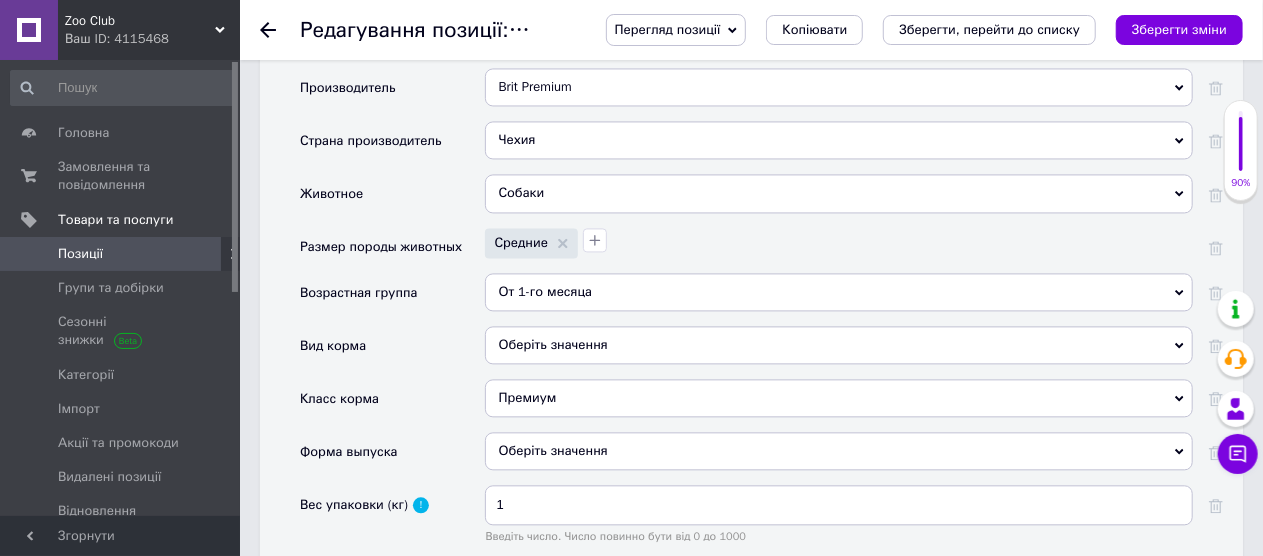 click on "Оберіть значення" at bounding box center [839, 345] 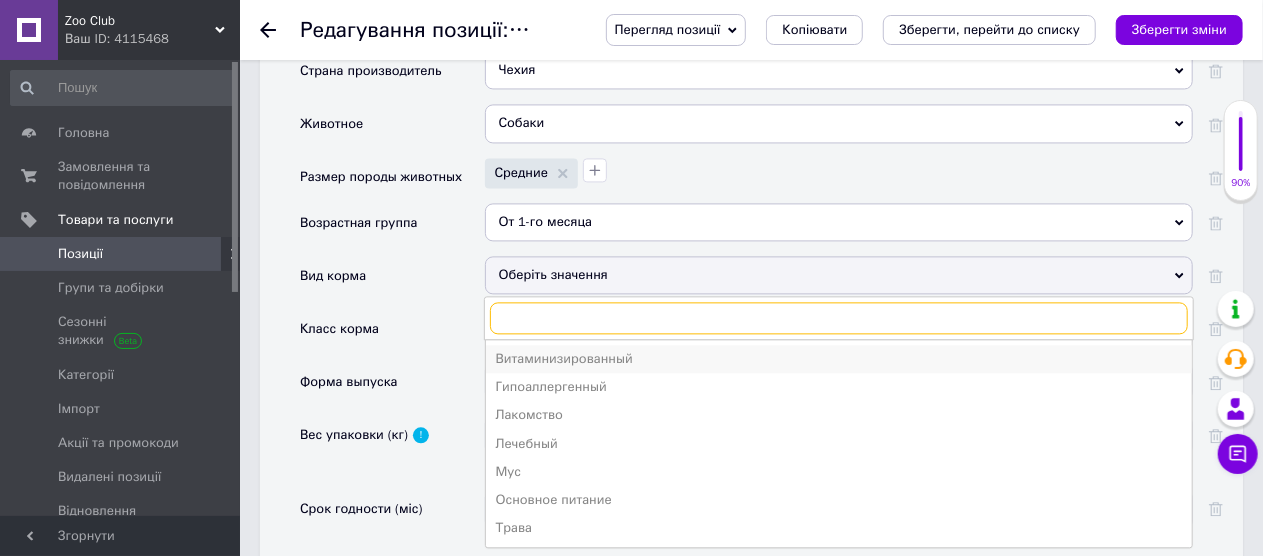 scroll, scrollTop: 2118, scrollLeft: 0, axis: vertical 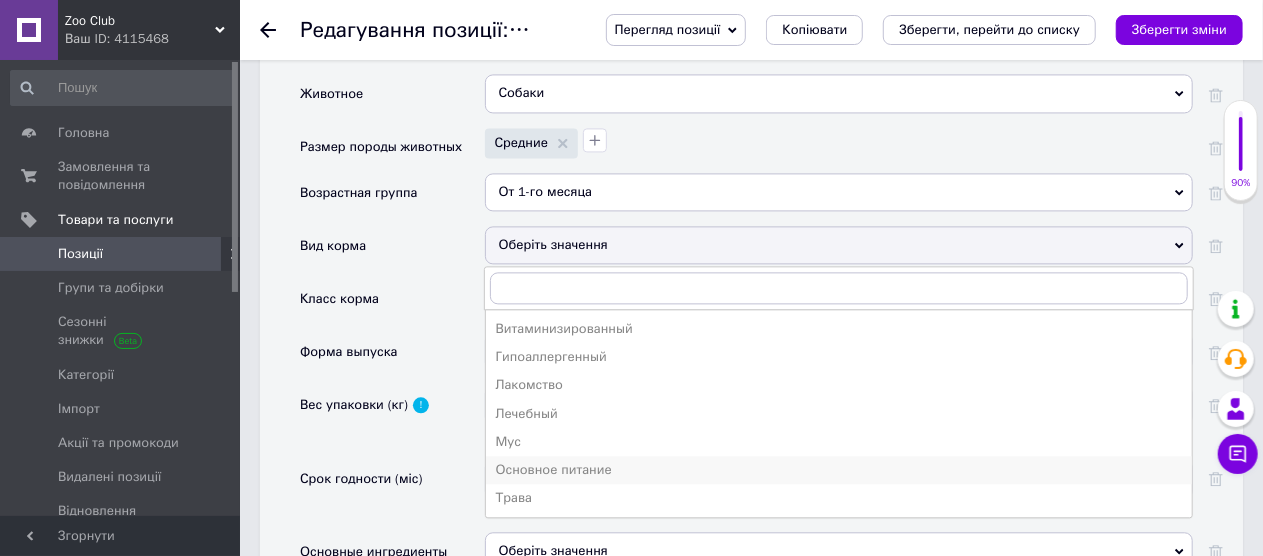 click on "Основное питание" at bounding box center [839, 470] 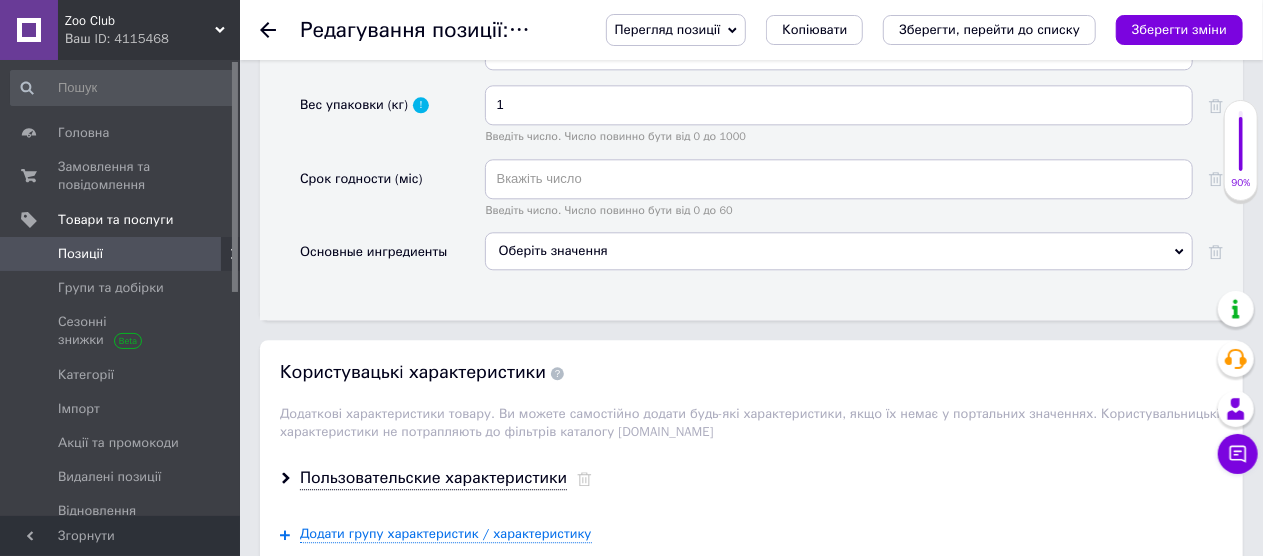 scroll, scrollTop: 2618, scrollLeft: 0, axis: vertical 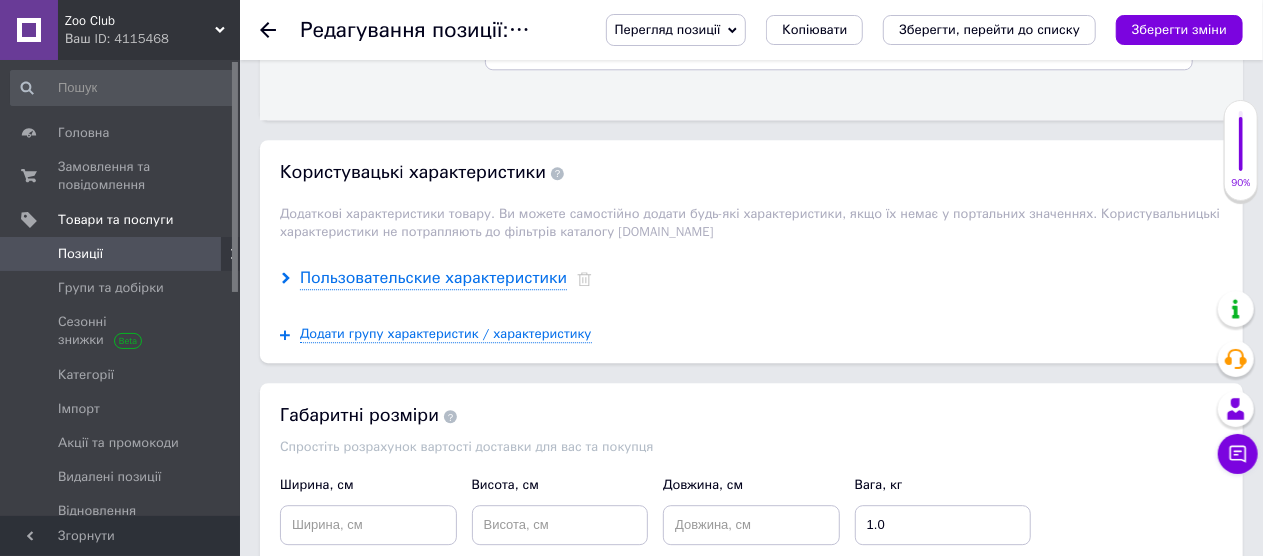 click on "Пользовательские характеристики" at bounding box center (433, 278) 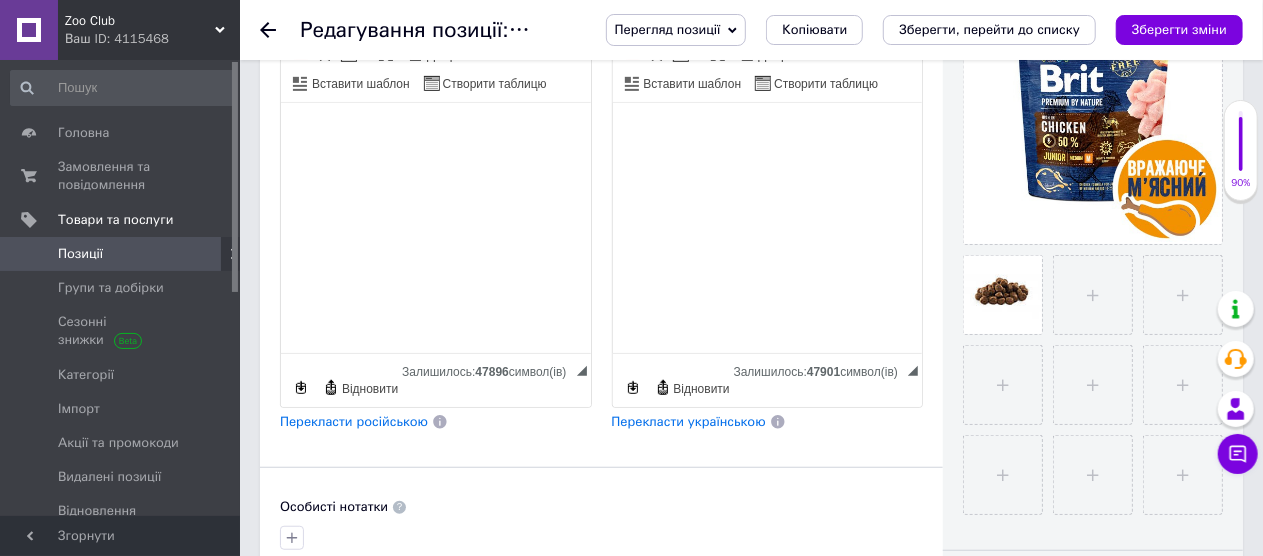 scroll, scrollTop: 218, scrollLeft: 0, axis: vertical 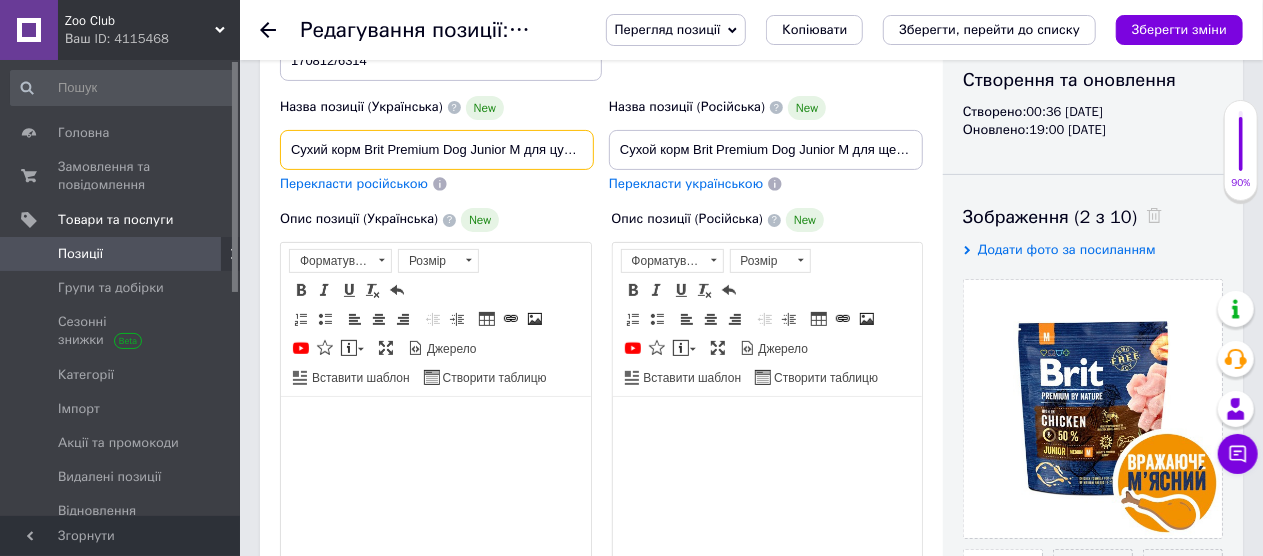 click on "Сухий корм Brit Premium Dog Junior M для цуценят та юніорів середніх порід, з куркою, 1 кг" at bounding box center (437, 150) 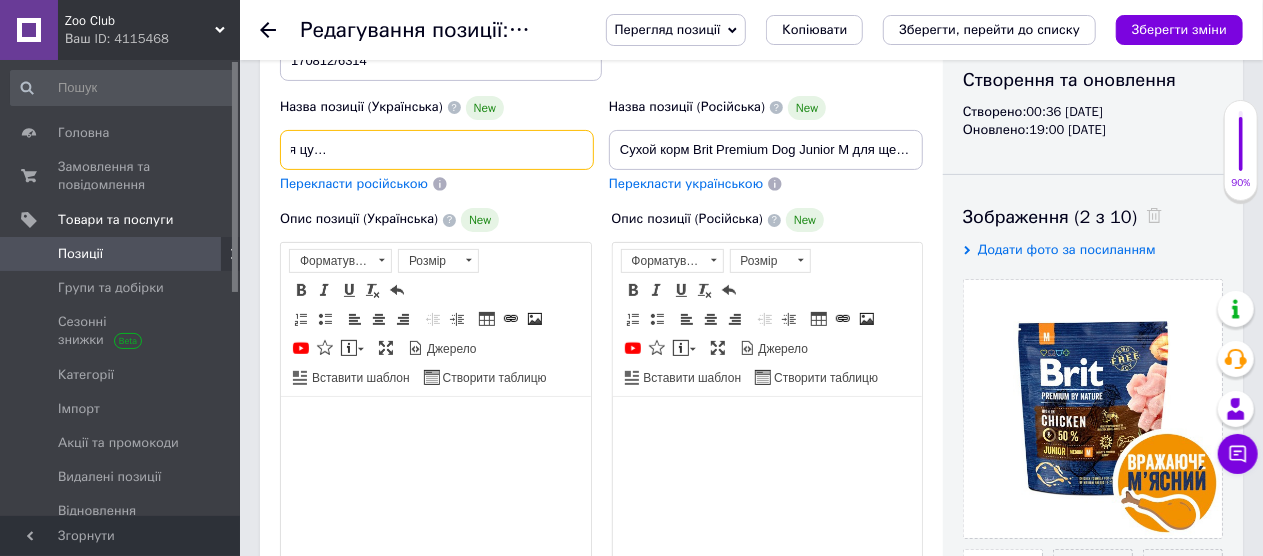 scroll, scrollTop: 0, scrollLeft: 260, axis: horizontal 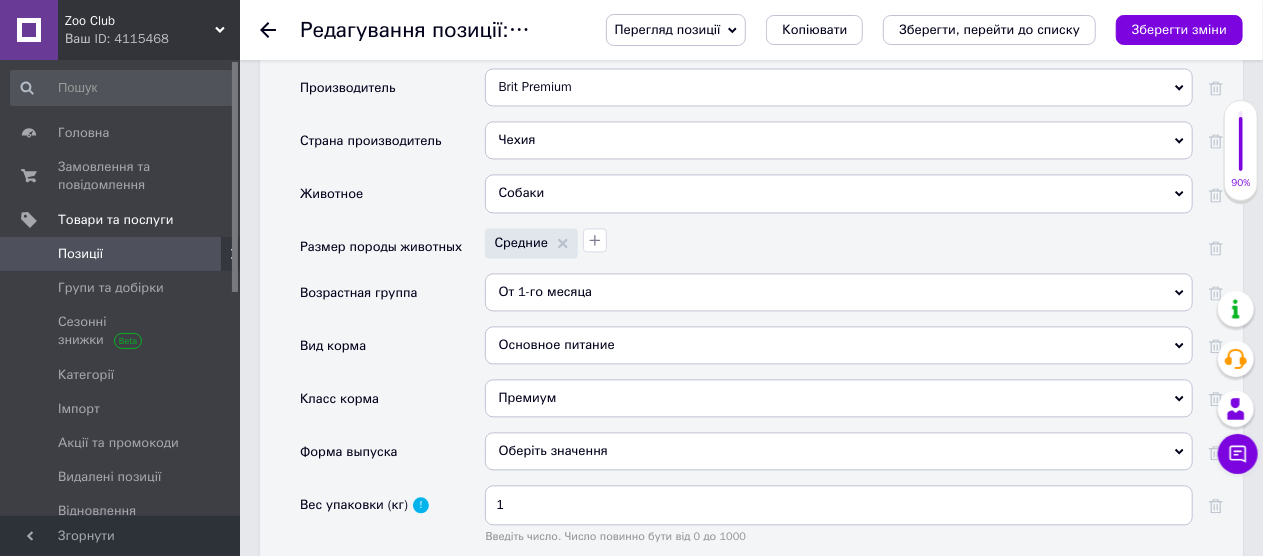 click on "Оберіть значення" at bounding box center (839, 451) 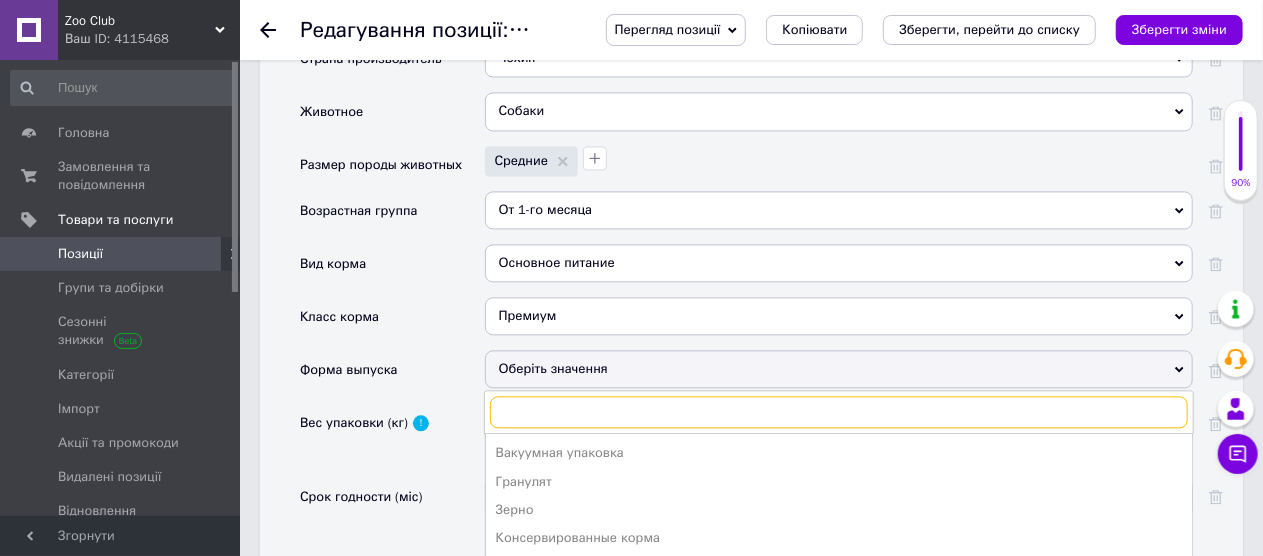 scroll, scrollTop: 2118, scrollLeft: 0, axis: vertical 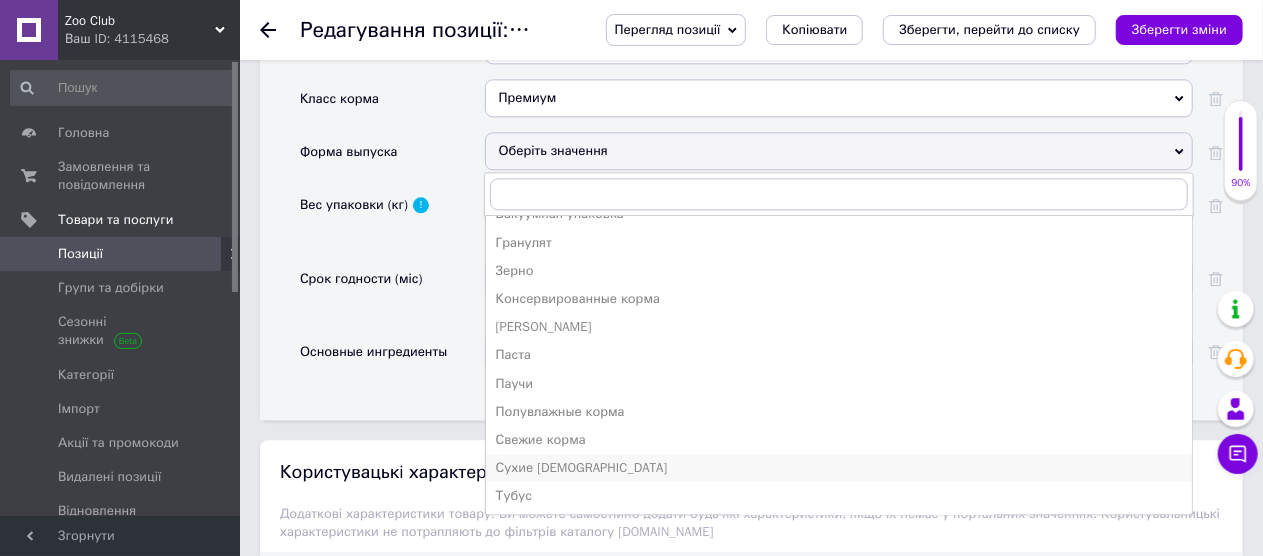click on "Сухие [DEMOGRAPHIC_DATA]" at bounding box center [839, 468] 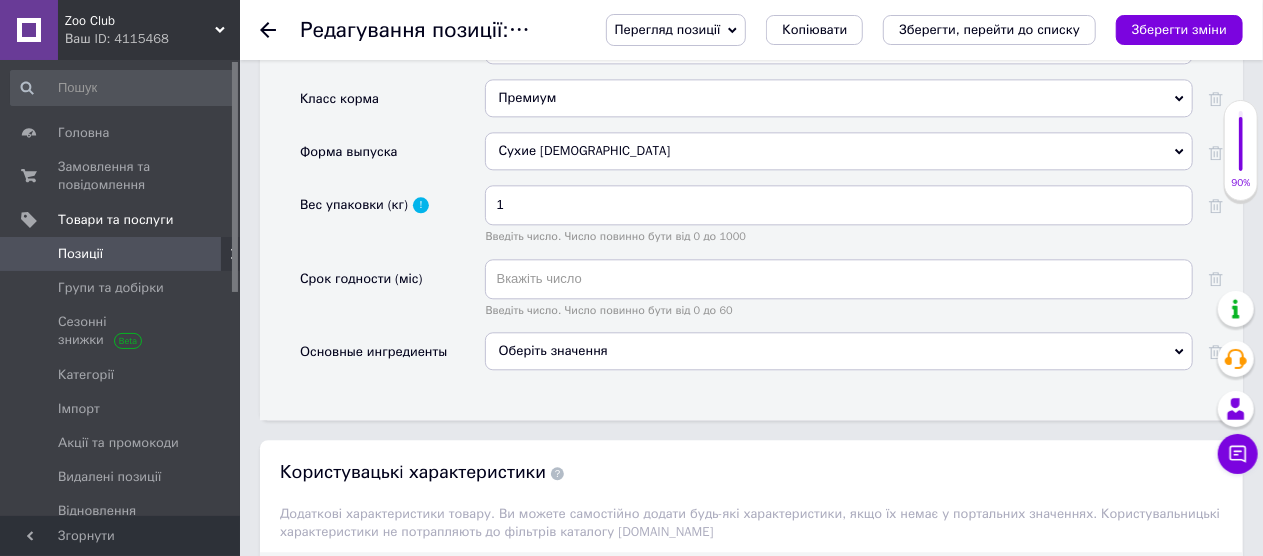 click on "Оберіть значення" at bounding box center (839, 351) 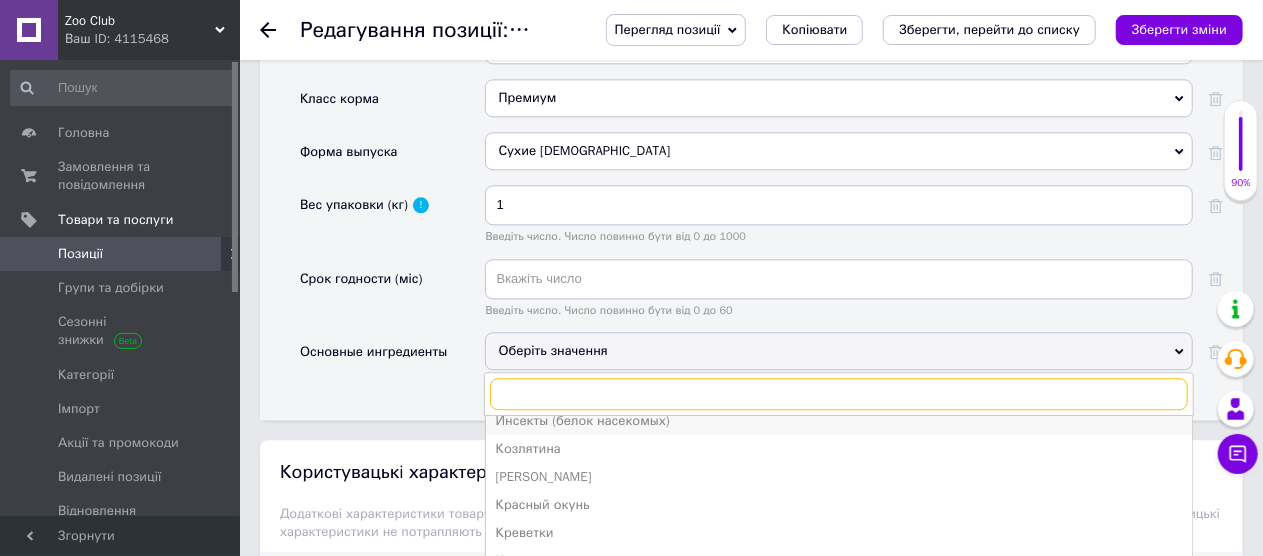 scroll, scrollTop: 300, scrollLeft: 0, axis: vertical 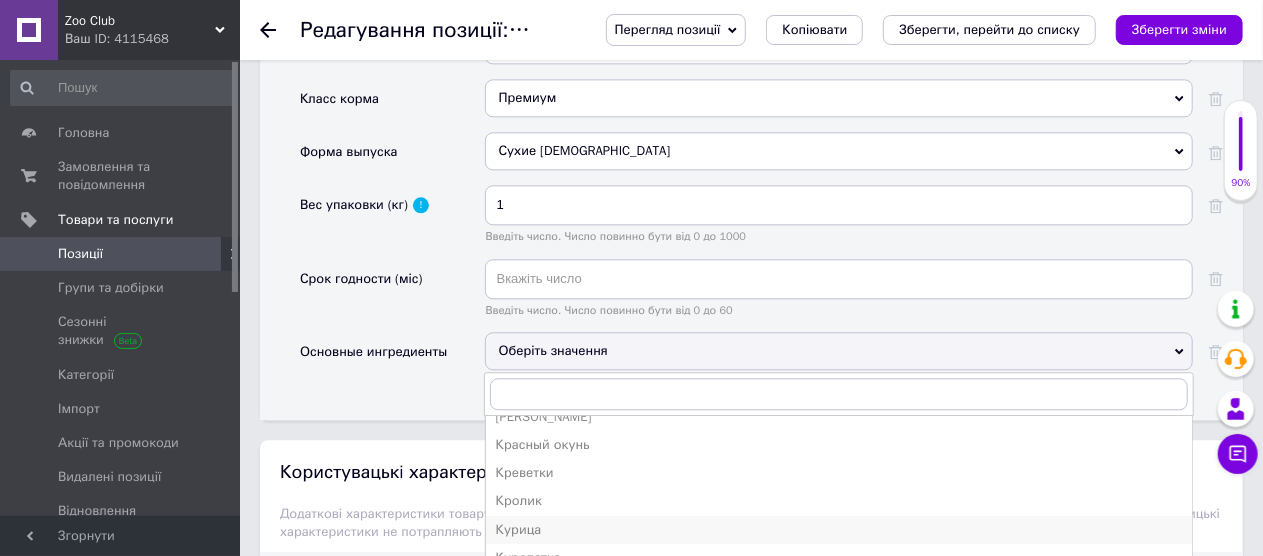 click on "Курица" at bounding box center [839, 530] 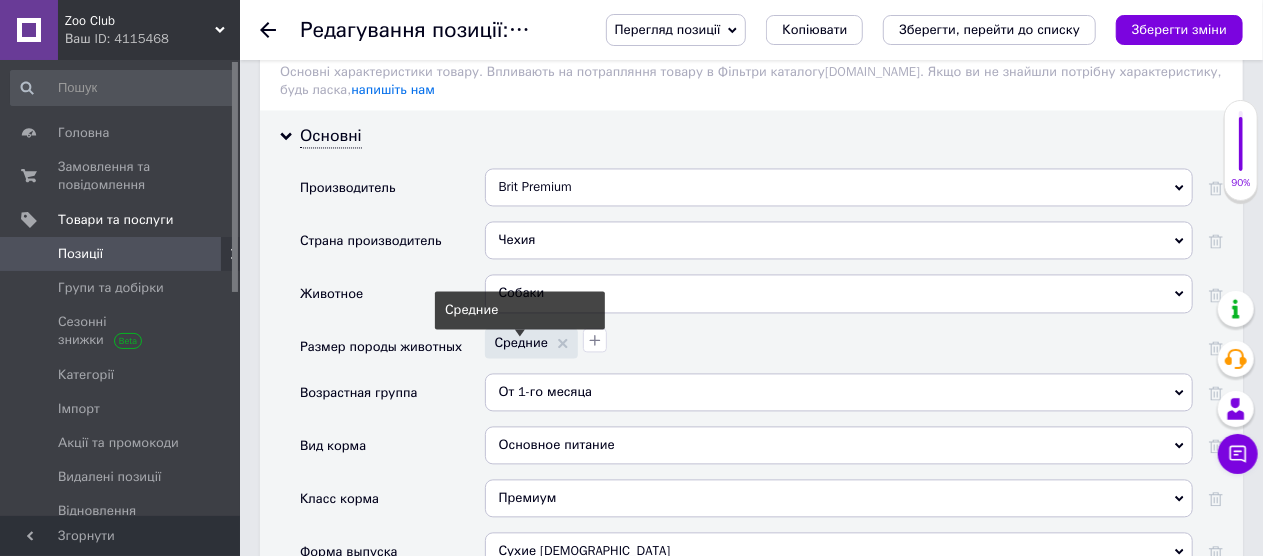 scroll, scrollTop: 1818, scrollLeft: 0, axis: vertical 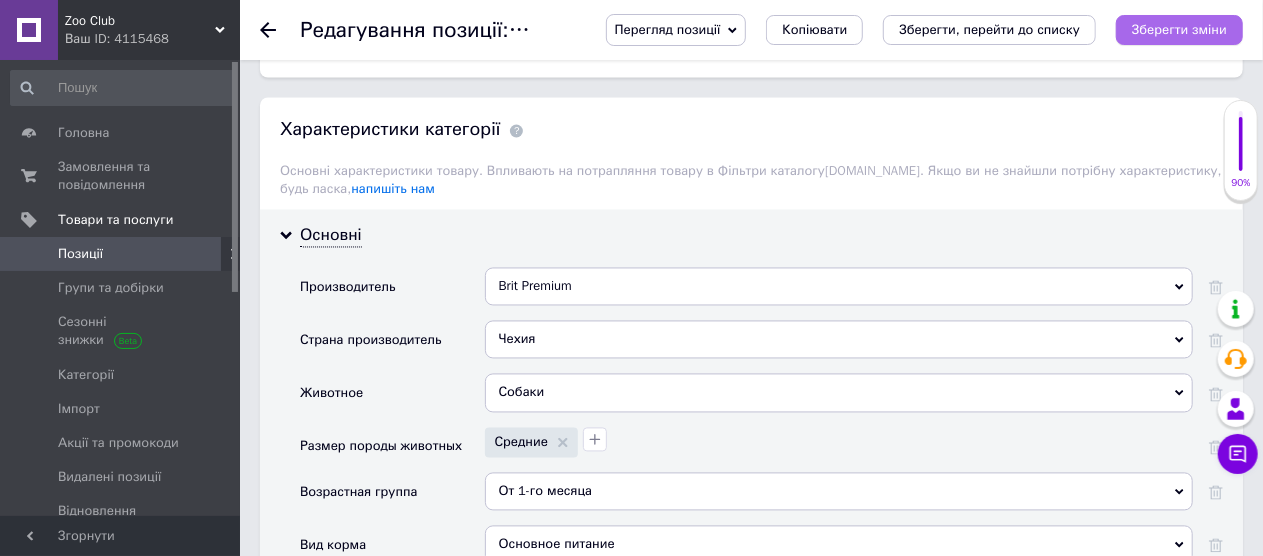 click on "Зберегти зміни" at bounding box center (1179, 29) 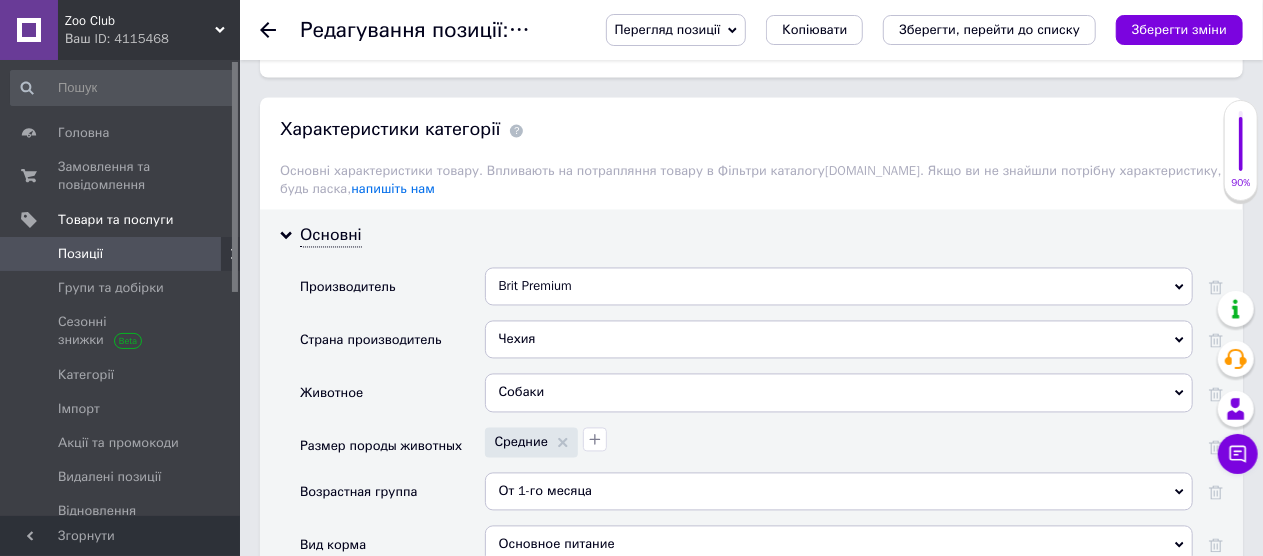 click at bounding box center [280, 30] 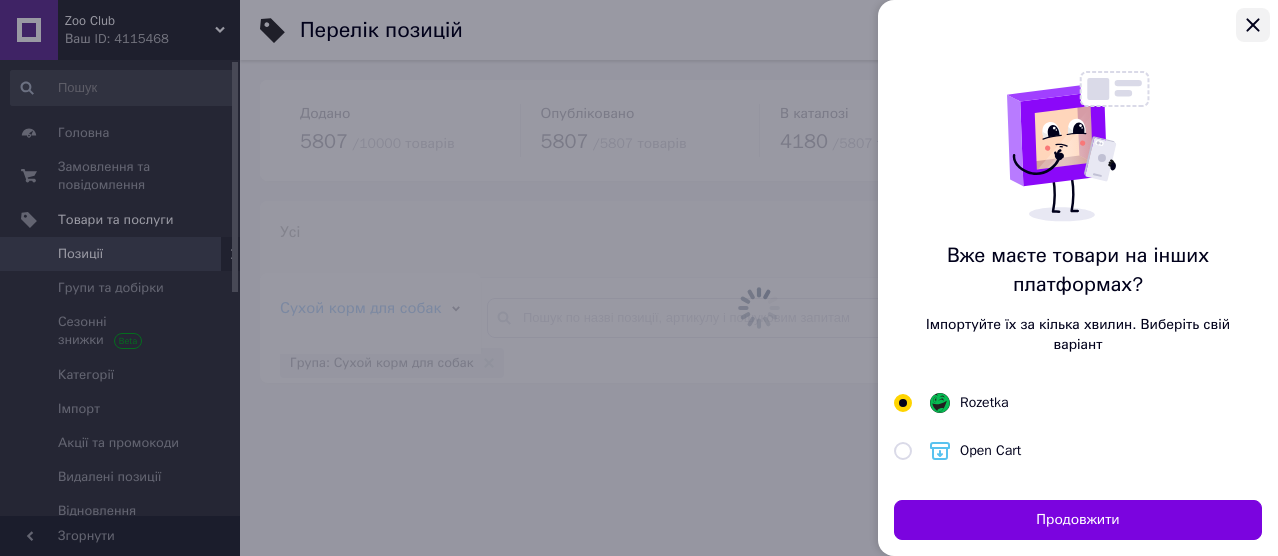 click 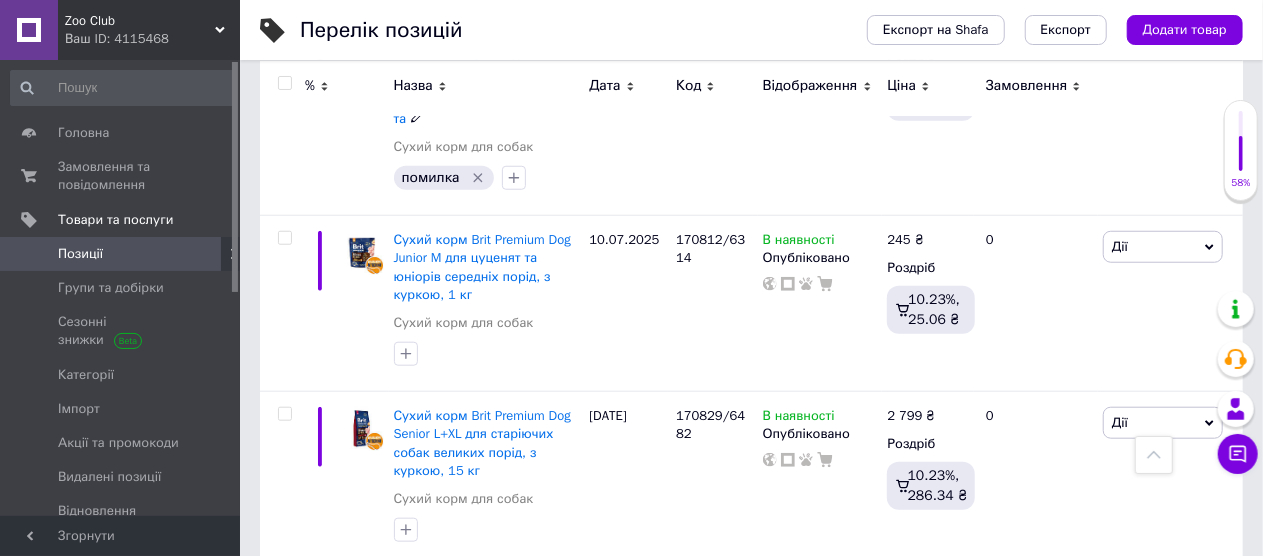 scroll, scrollTop: 800, scrollLeft: 0, axis: vertical 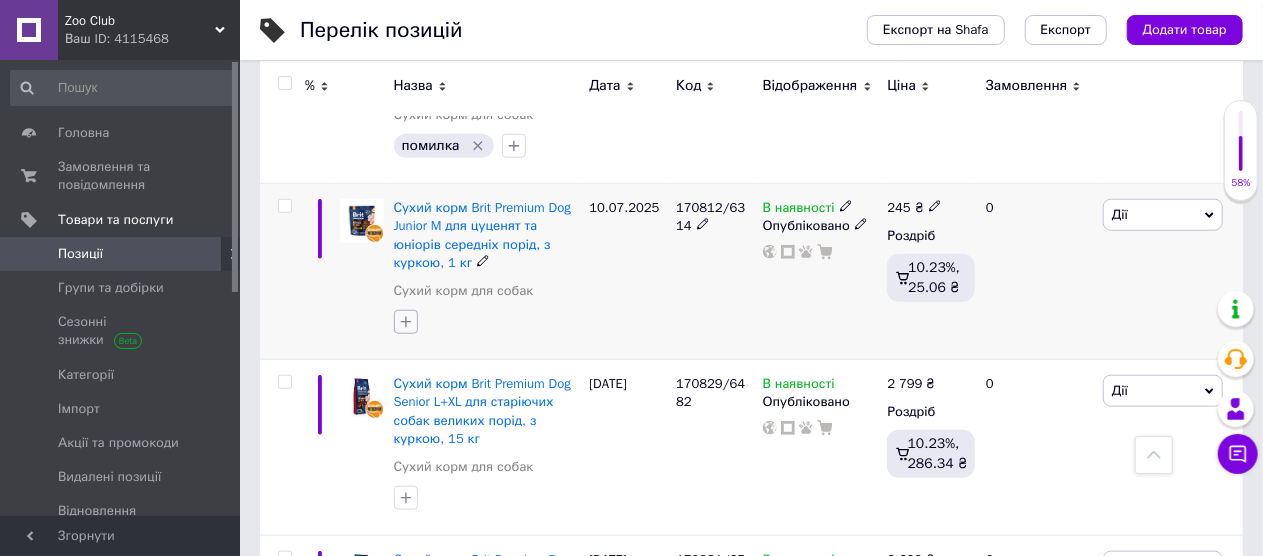 click 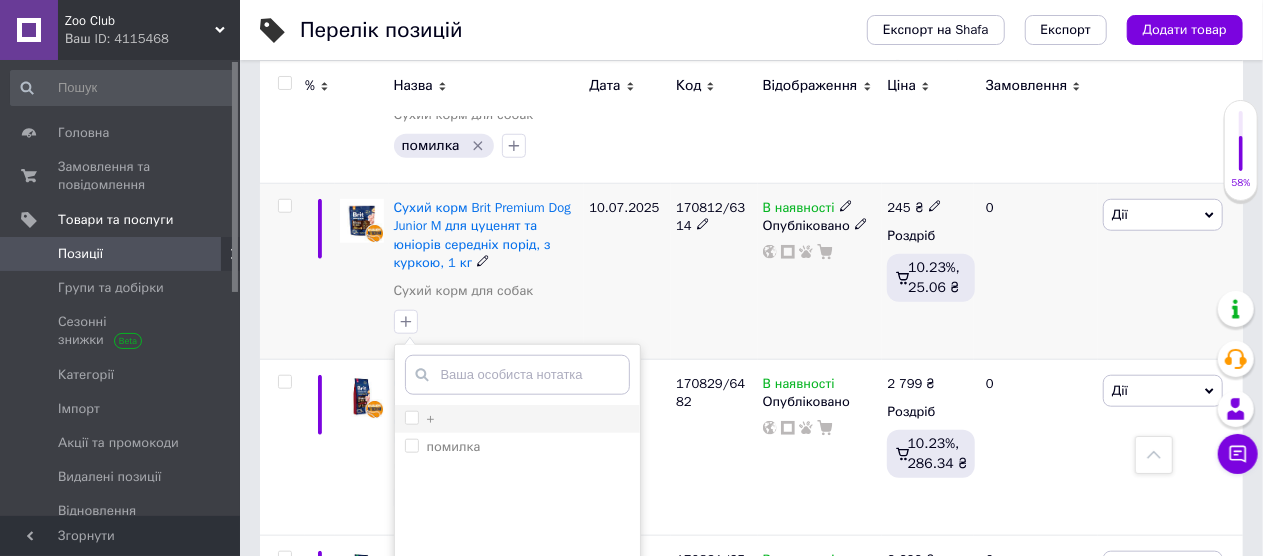 click on "+" at bounding box center (411, 417) 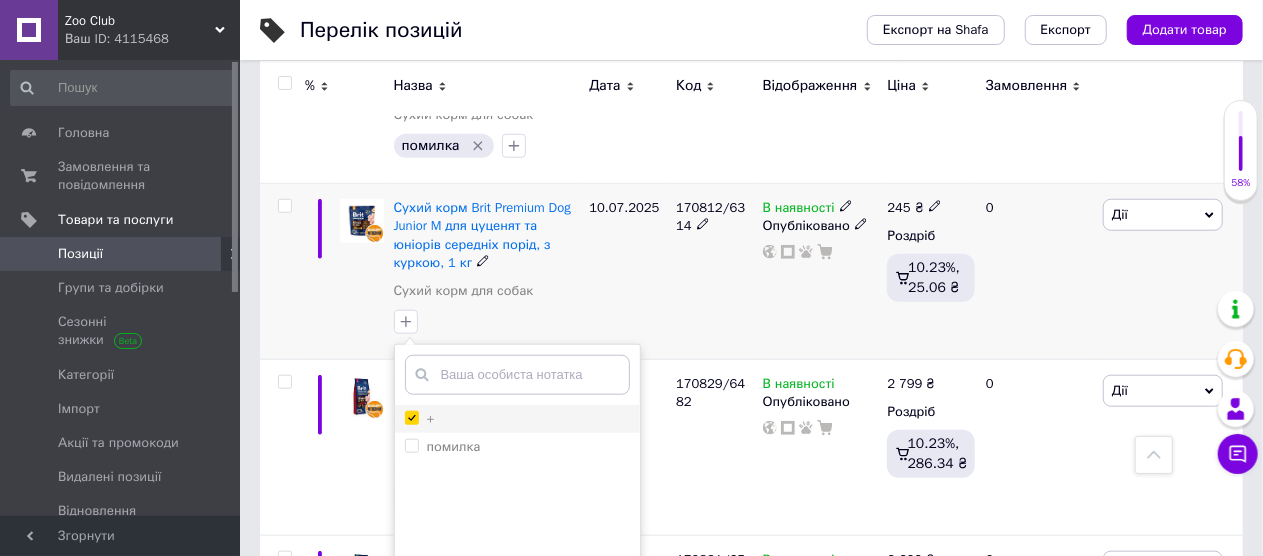checkbox on "true" 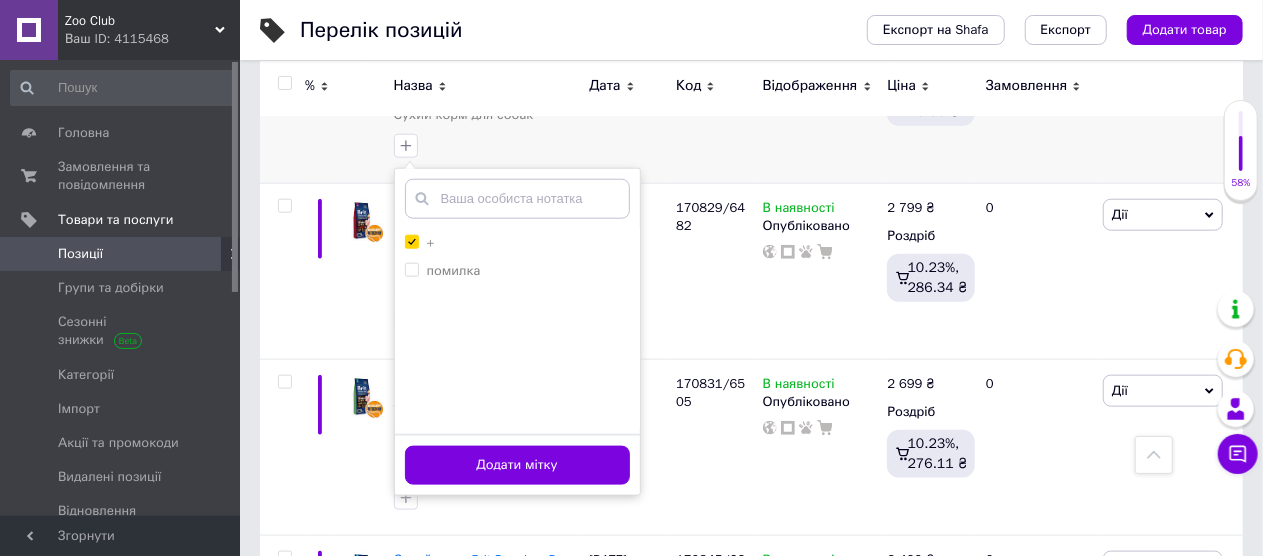scroll, scrollTop: 1000, scrollLeft: 0, axis: vertical 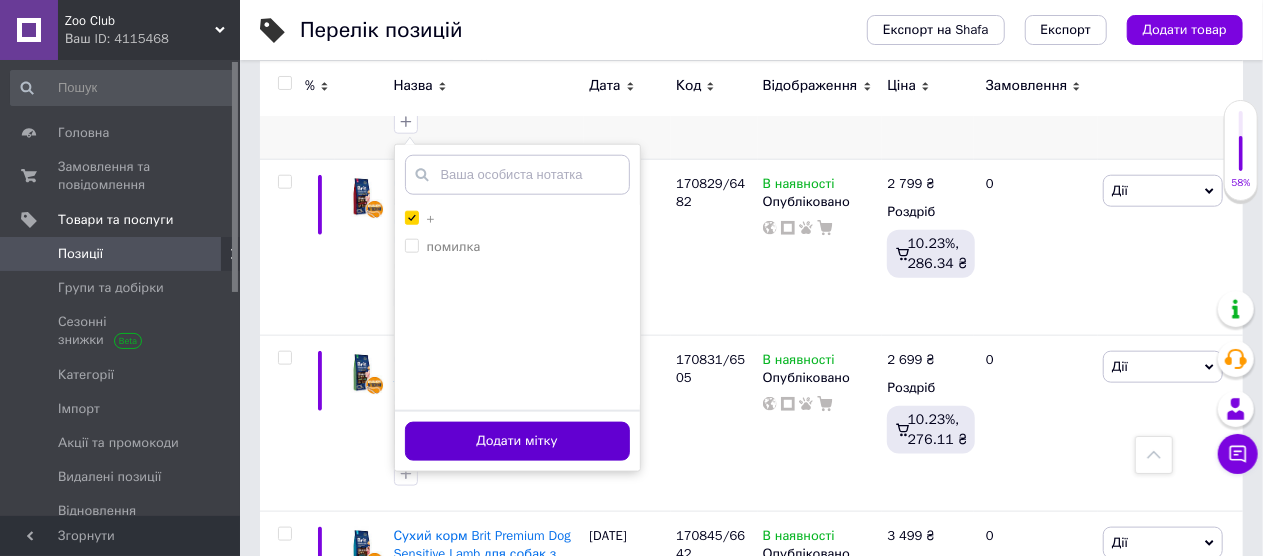 click on "Додати мітку" at bounding box center (517, 441) 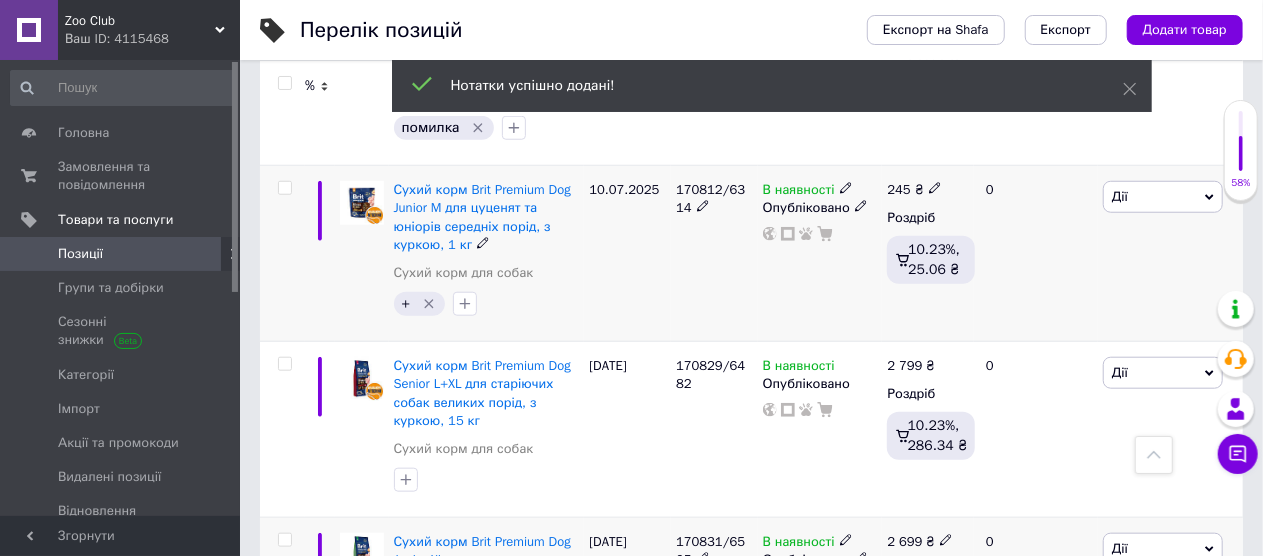 scroll, scrollTop: 800, scrollLeft: 0, axis: vertical 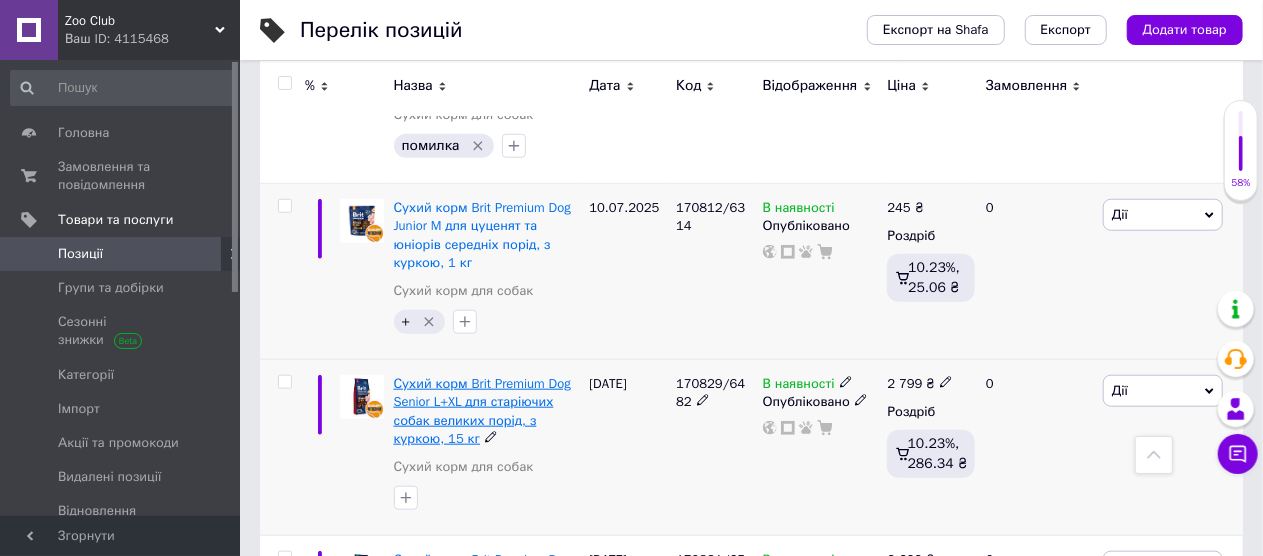 click on "Сухий корм Brit Premium Dog Senior L+XL для старіючих собак великих порід, з куркою, 15 кг" at bounding box center [482, 411] 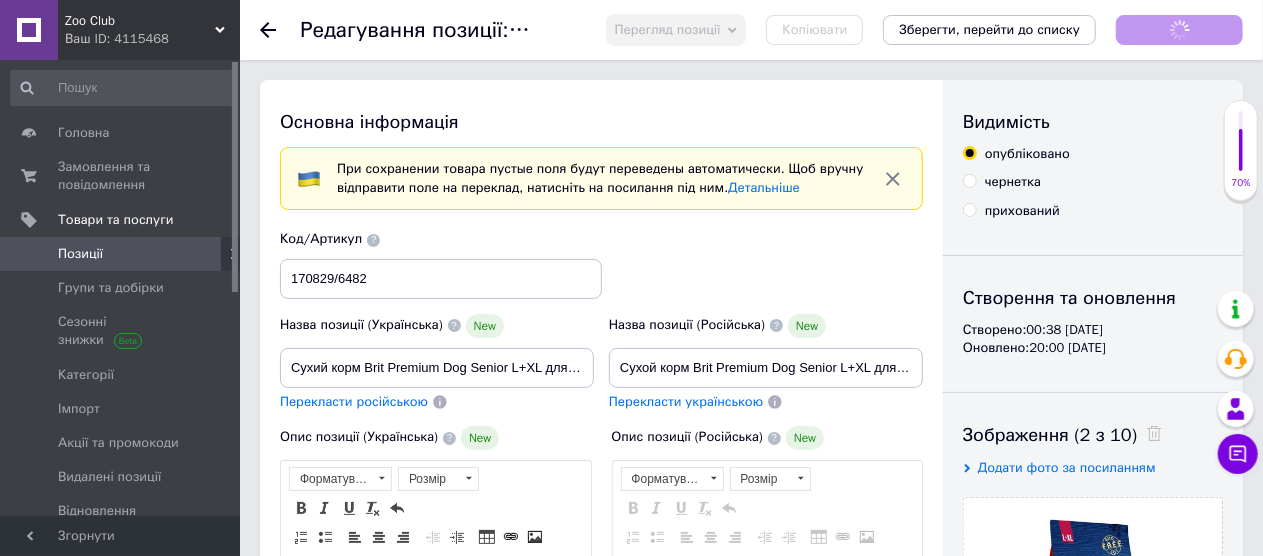 scroll, scrollTop: 0, scrollLeft: 0, axis: both 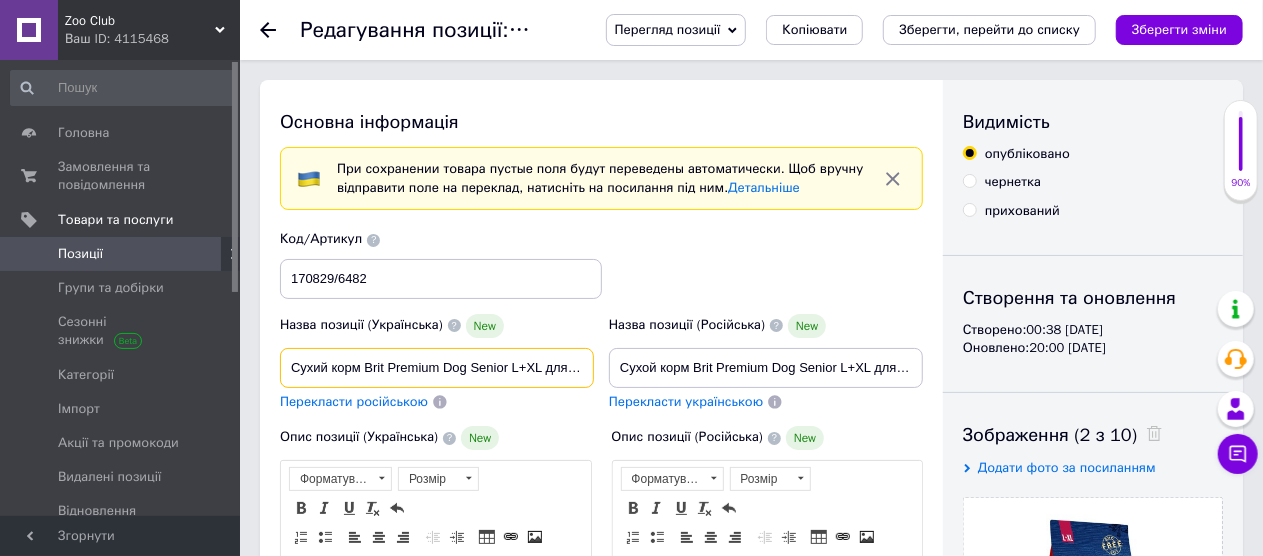 click on "Сухий корм Brit Premium Dog Senior L+XL для старіючих собак великих порід, з куркою, 15 кг" at bounding box center (437, 368) 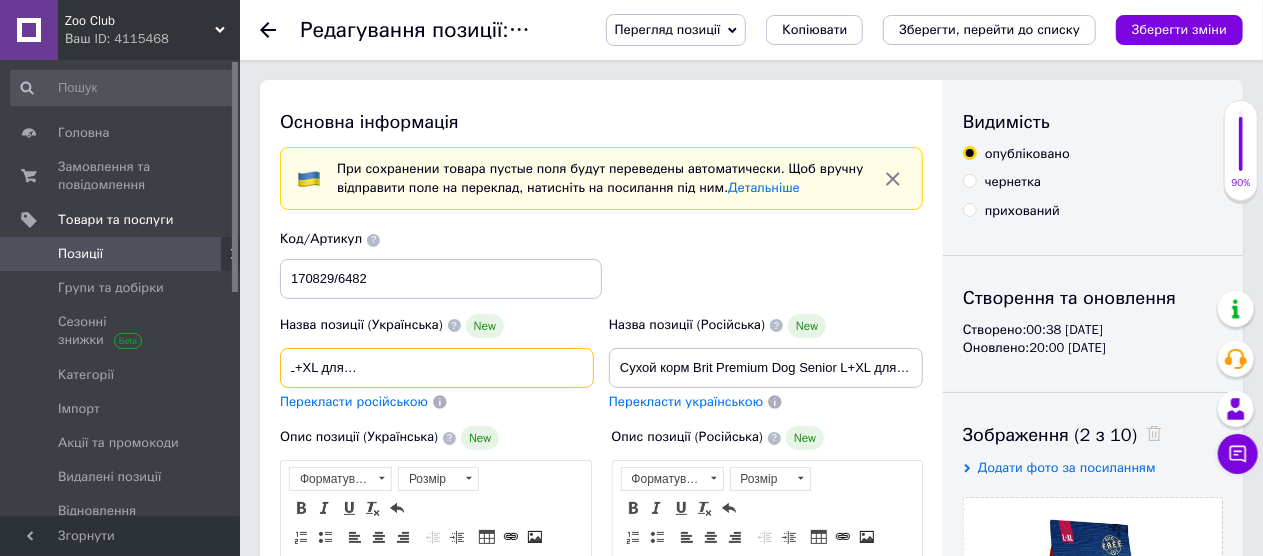 scroll, scrollTop: 0, scrollLeft: 268, axis: horizontal 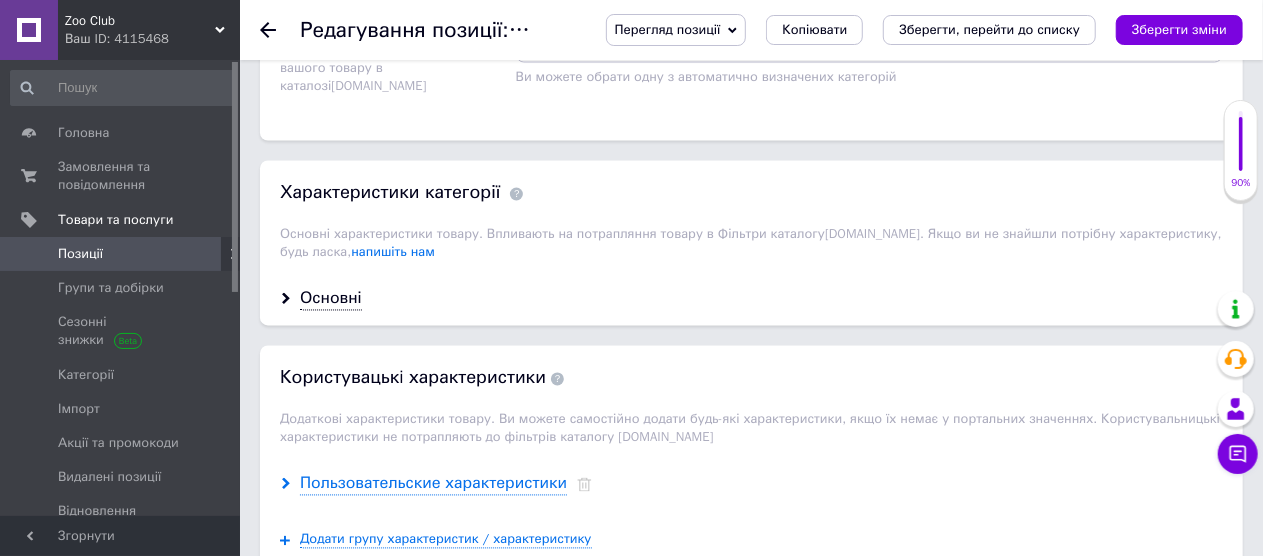 click on "Пользовательские характеристики" at bounding box center [433, 484] 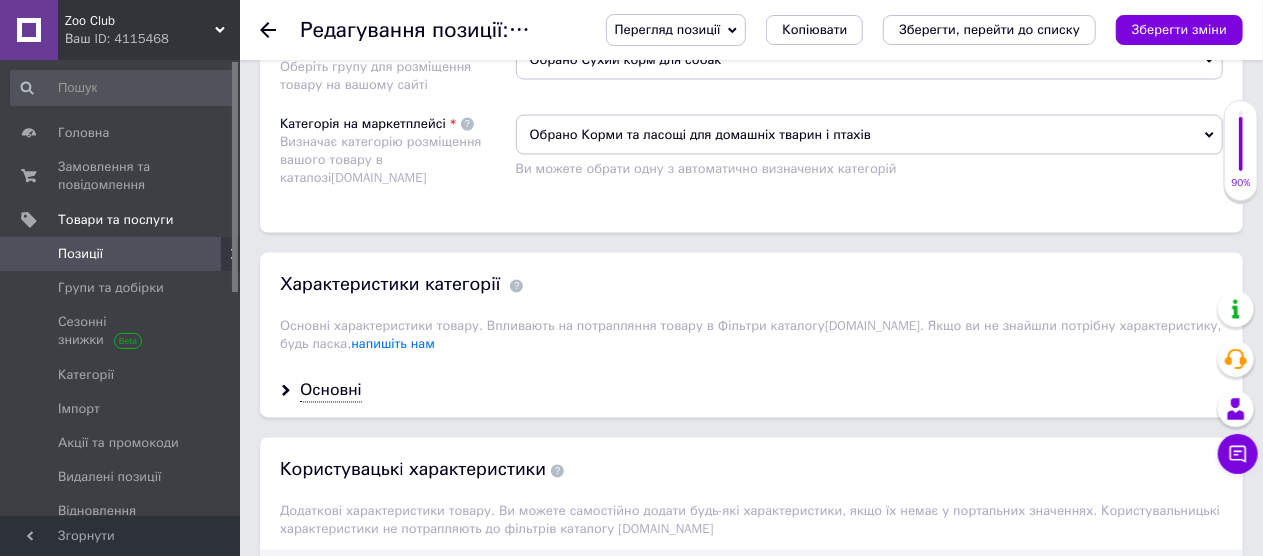 scroll, scrollTop: 1636, scrollLeft: 0, axis: vertical 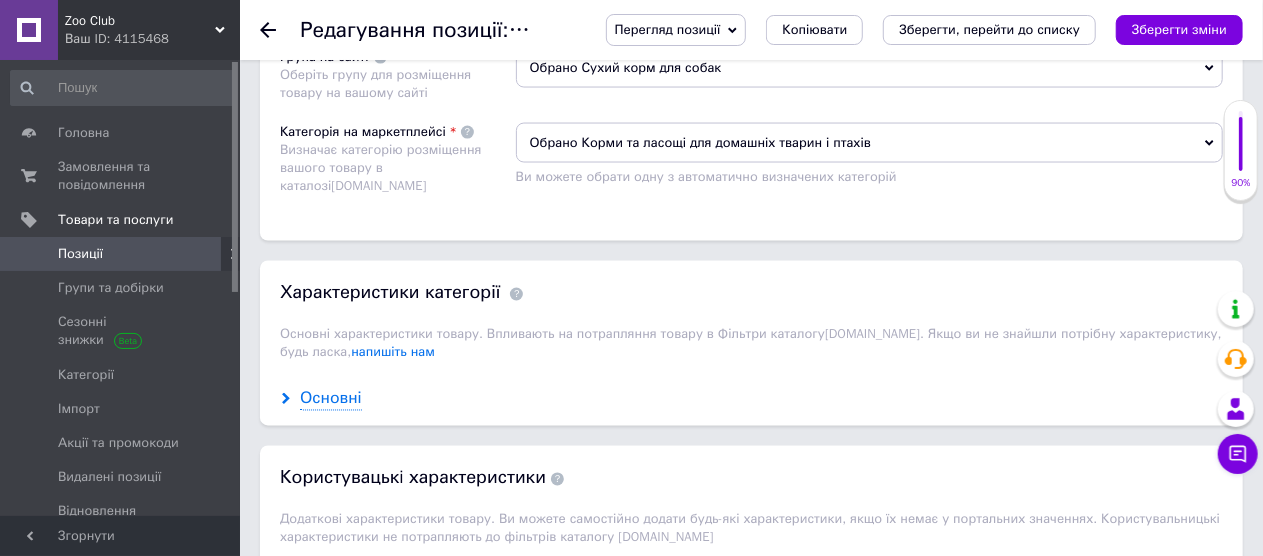 click on "Основні" at bounding box center (331, 399) 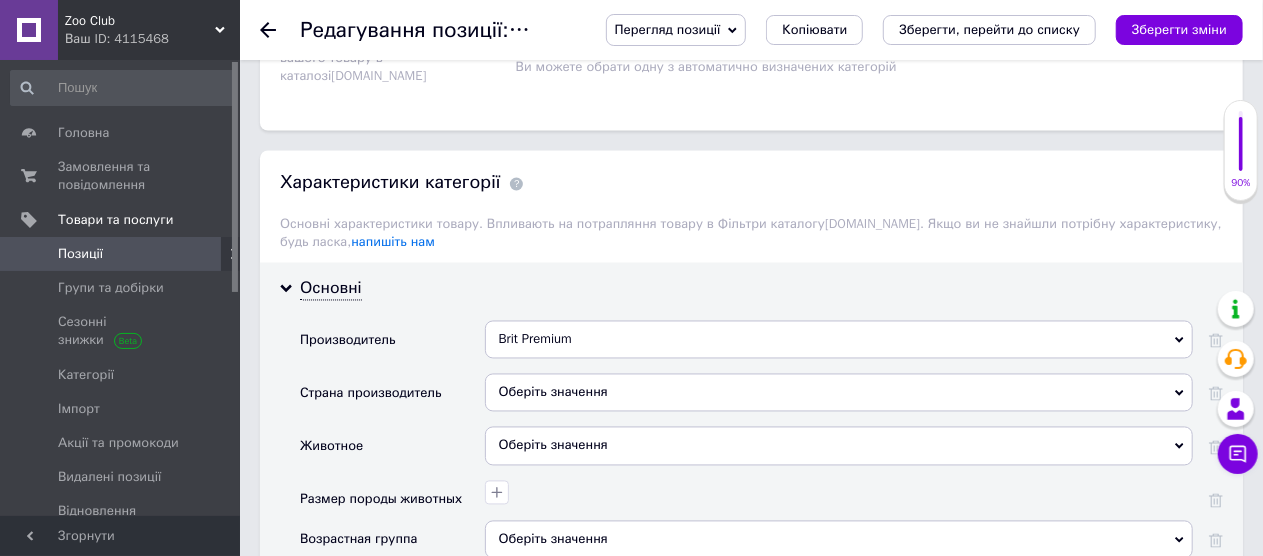 scroll, scrollTop: 1836, scrollLeft: 0, axis: vertical 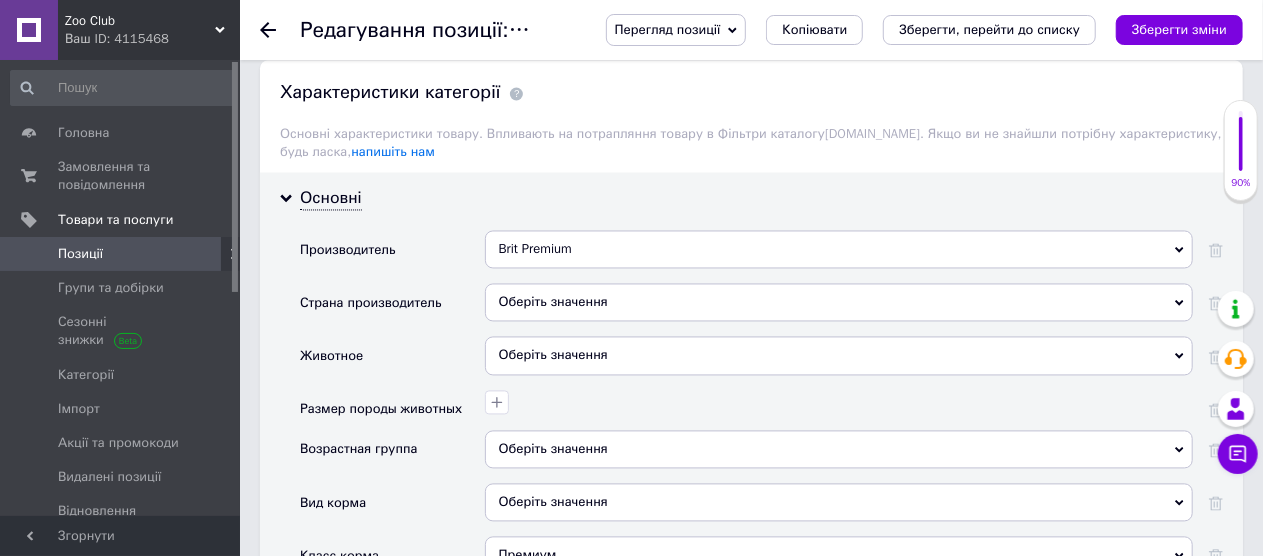 click on "Оберіть значення" at bounding box center [839, 303] 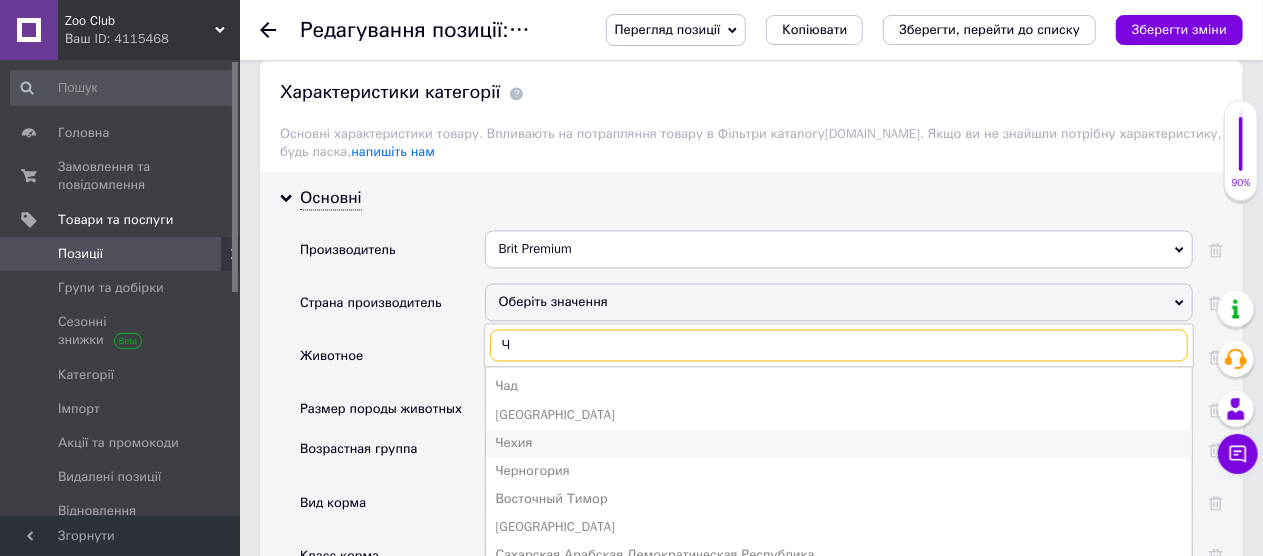 type on "Ч" 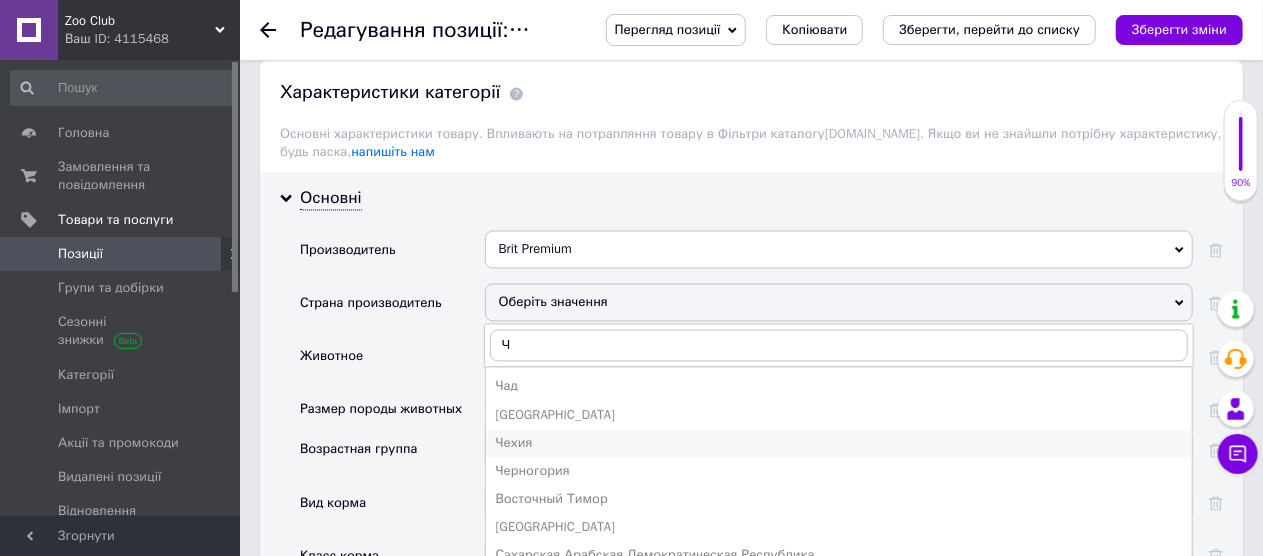 click on "Чехия" at bounding box center (839, 444) 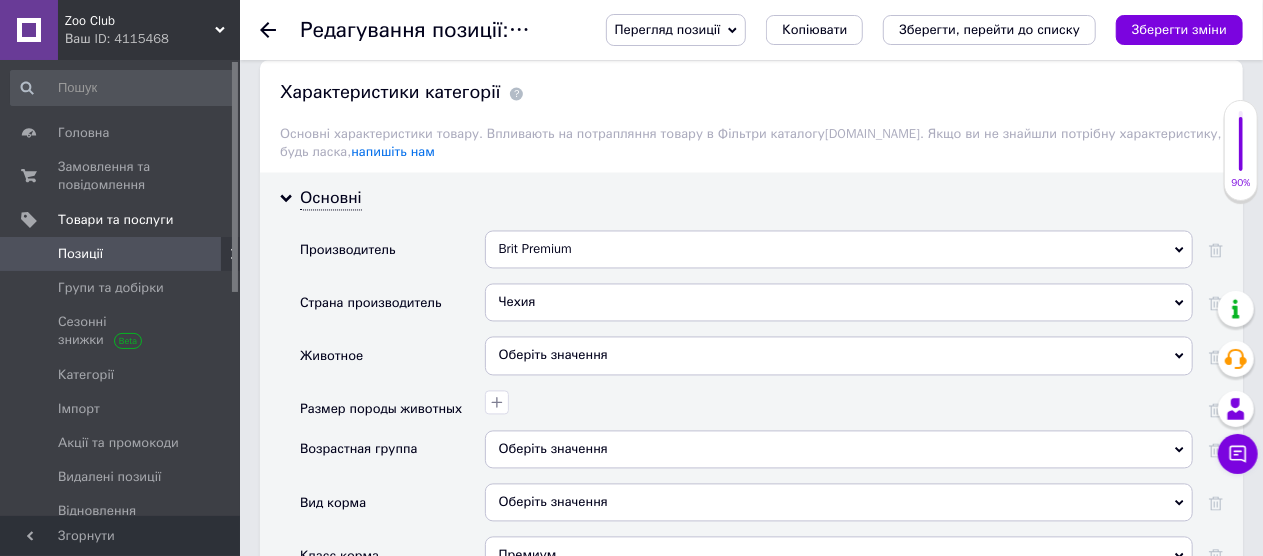 click on "Оберіть значення" at bounding box center [839, 356] 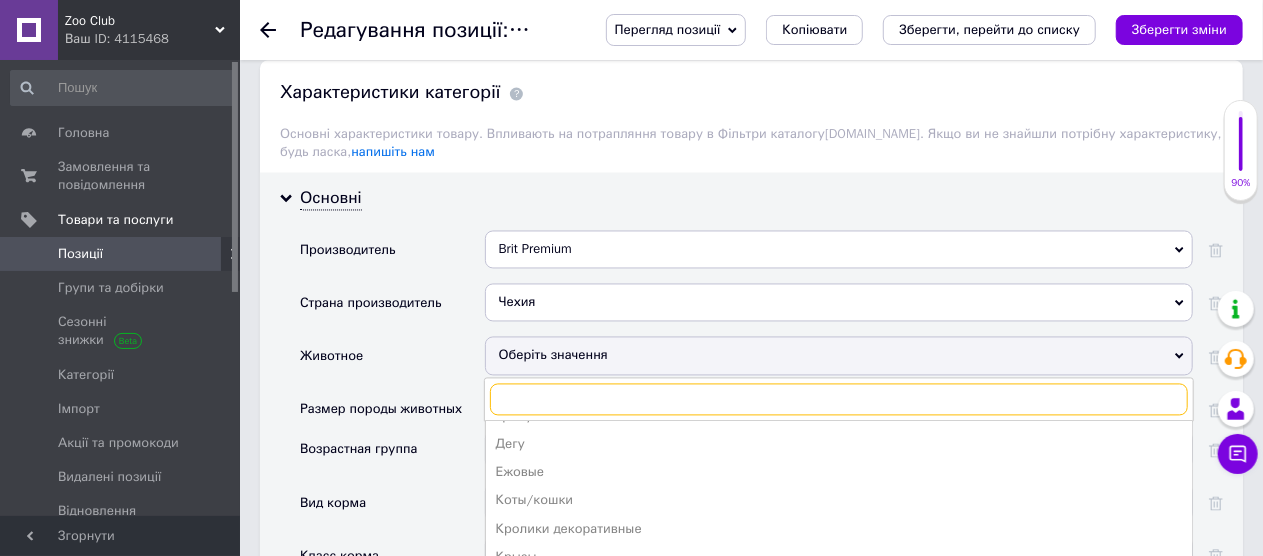 scroll, scrollTop: 162, scrollLeft: 0, axis: vertical 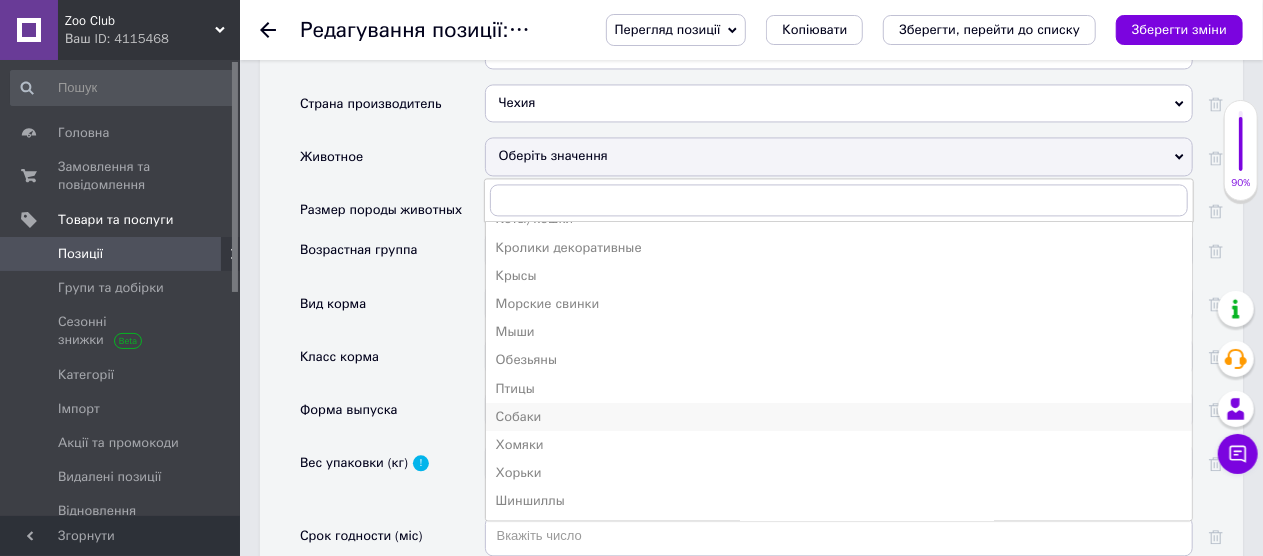 click on "Собаки" at bounding box center (839, 417) 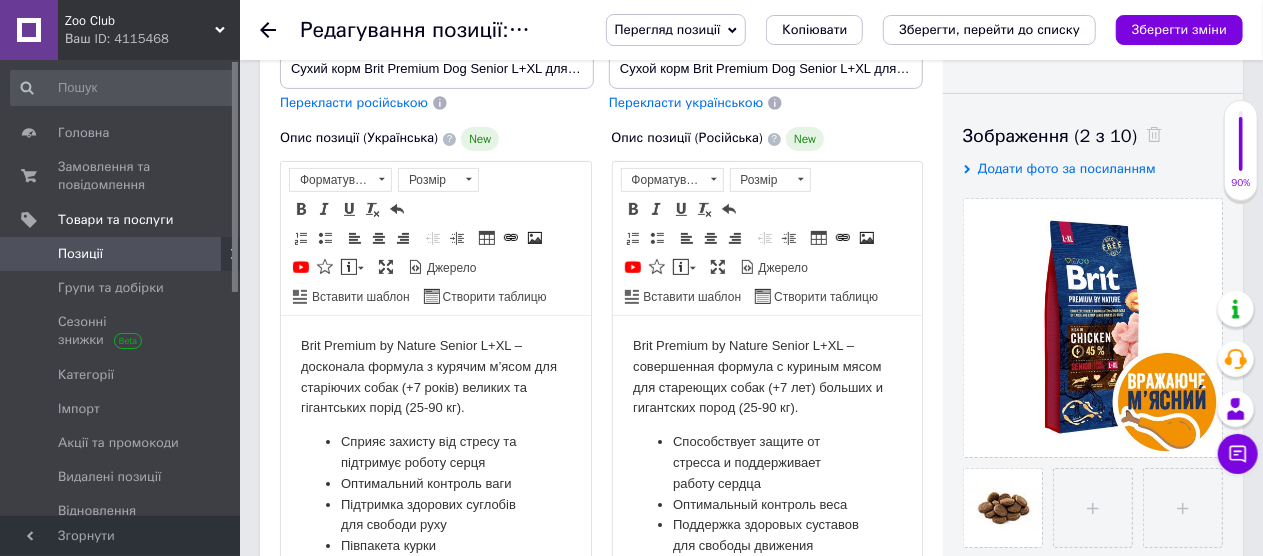 scroll, scrollTop: 55, scrollLeft: 0, axis: vertical 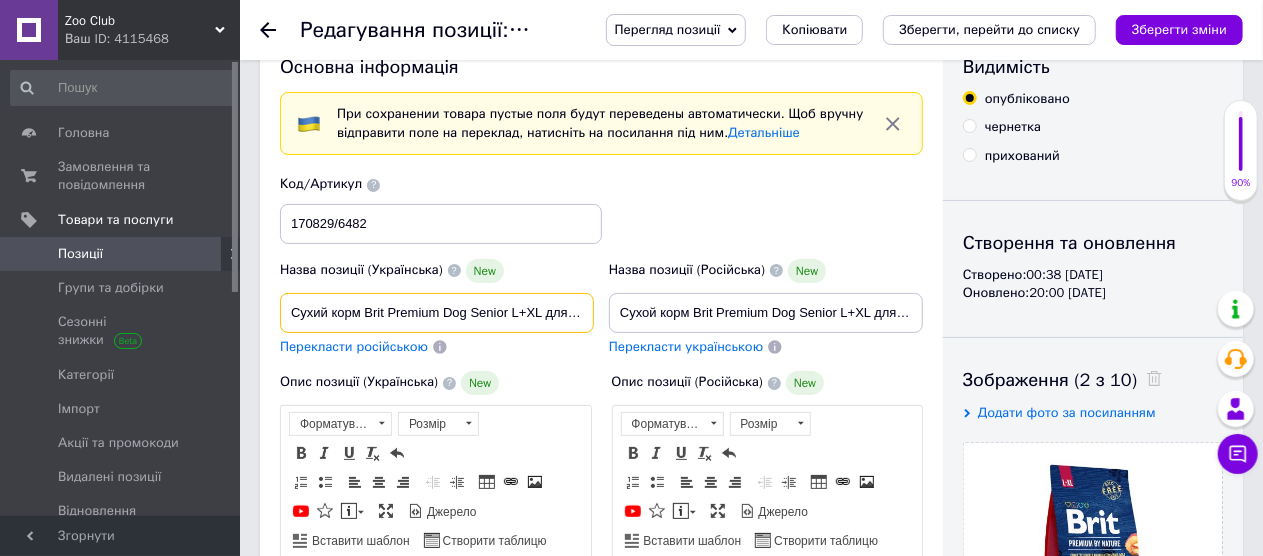 click on "Сухий корм Brit Premium Dog Senior L+XL для старіючих собак великих порід, з куркою, 15 кг" at bounding box center (437, 313) 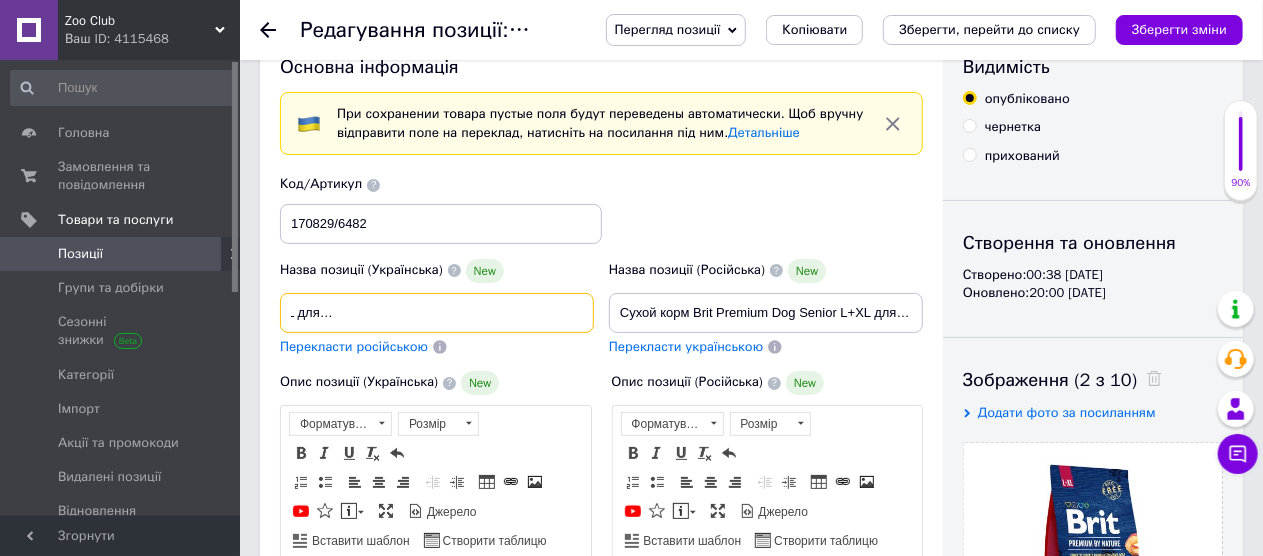 scroll, scrollTop: 0, scrollLeft: 268, axis: horizontal 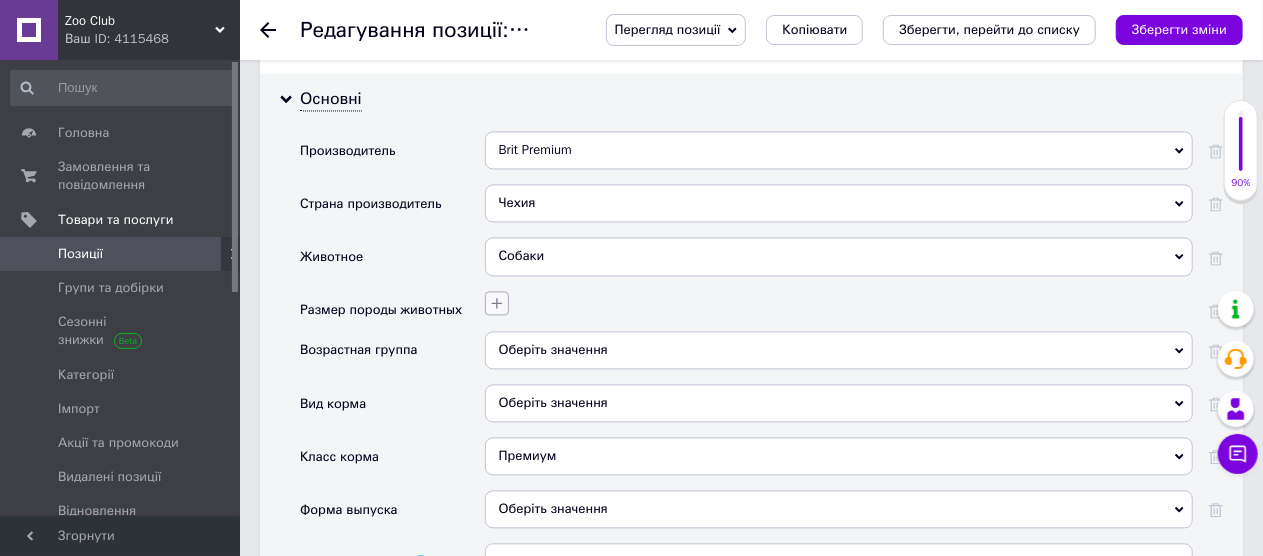 click 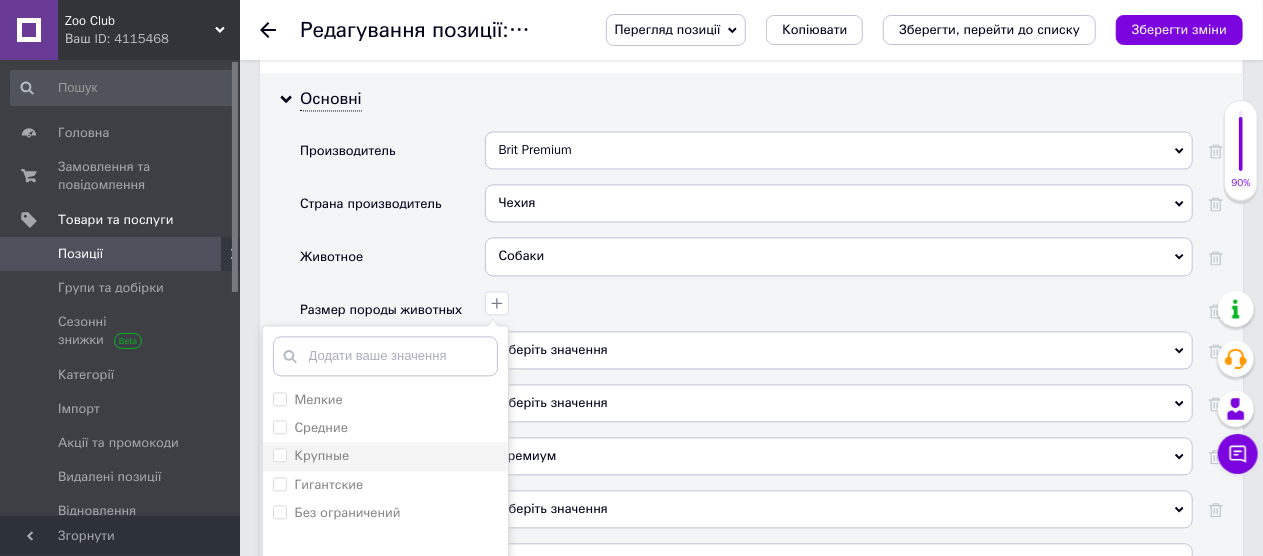 click on "Крупные" at bounding box center (279, 454) 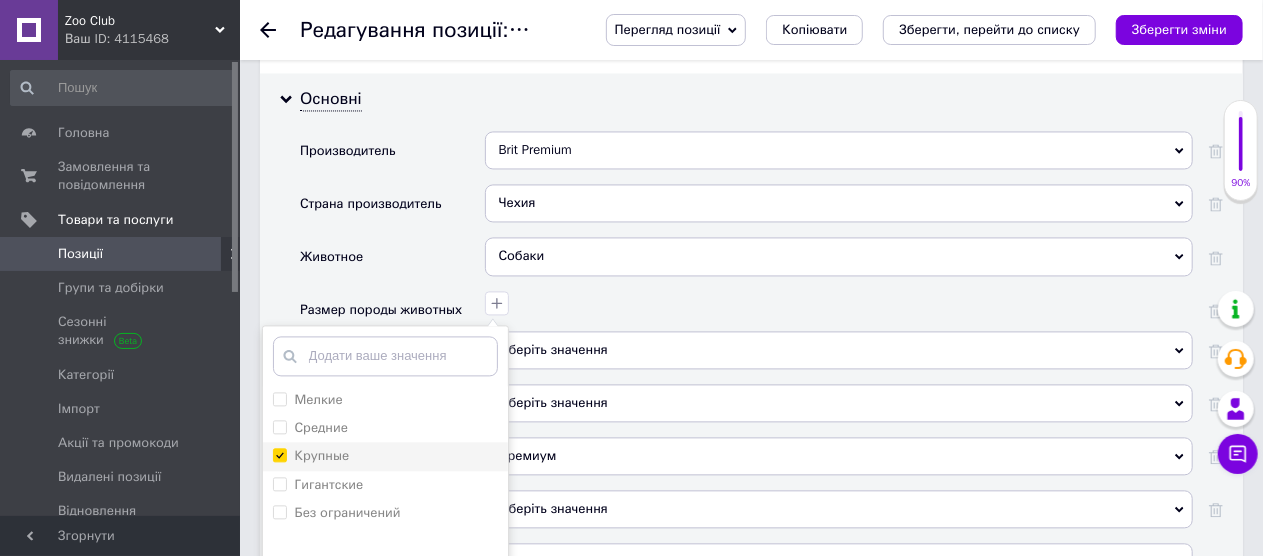 checkbox on "true" 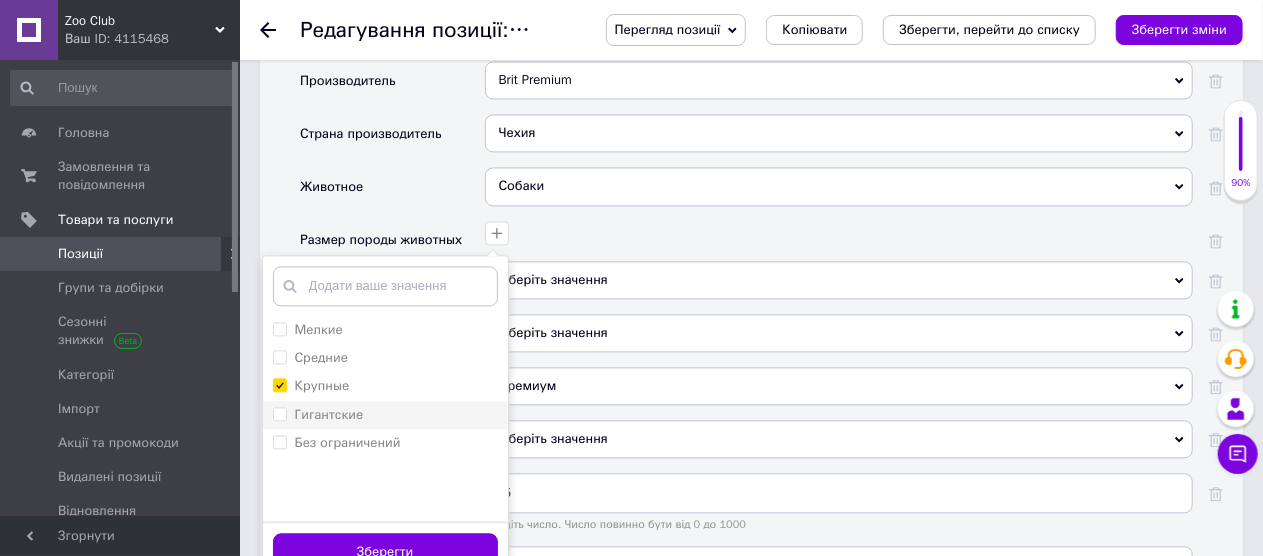 scroll, scrollTop: 2055, scrollLeft: 0, axis: vertical 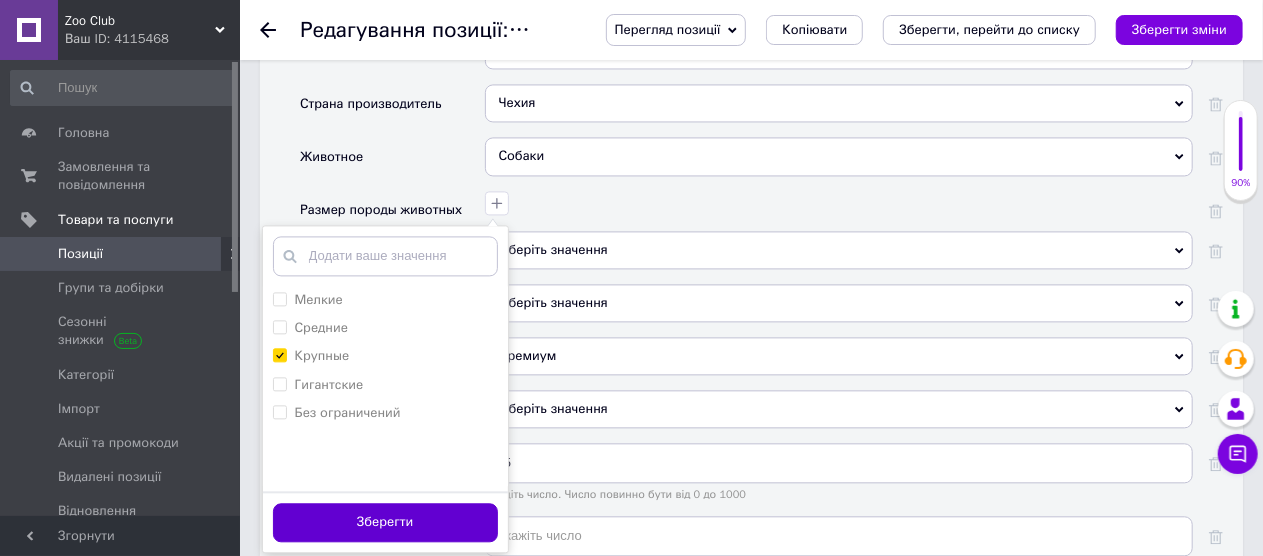 click on "Зберегти" at bounding box center [385, 522] 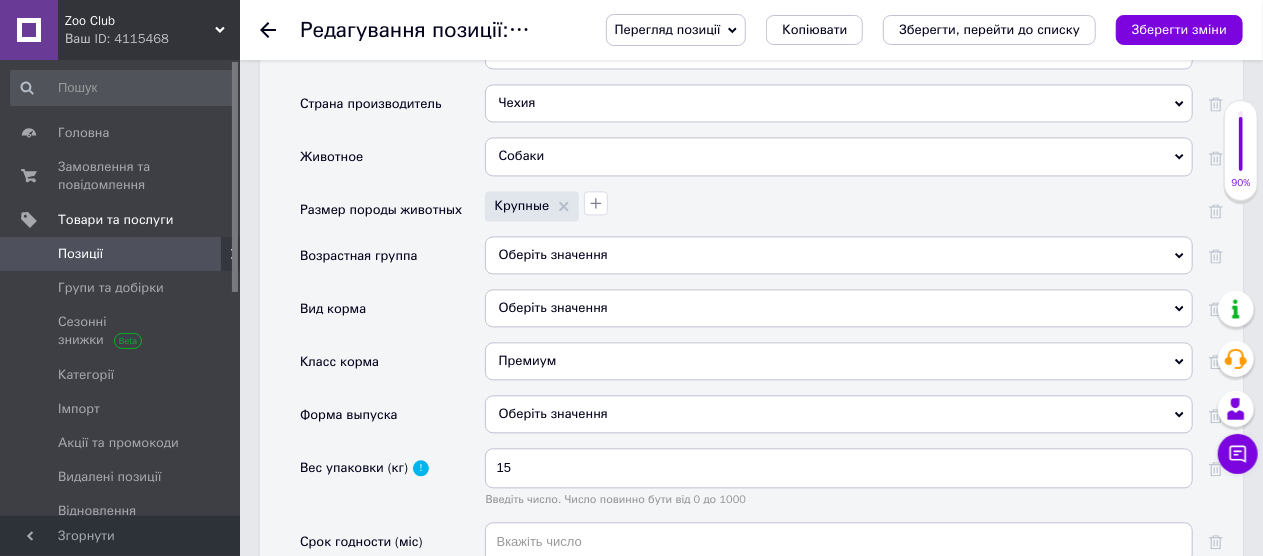 click on "Оберіть значення" at bounding box center [839, 255] 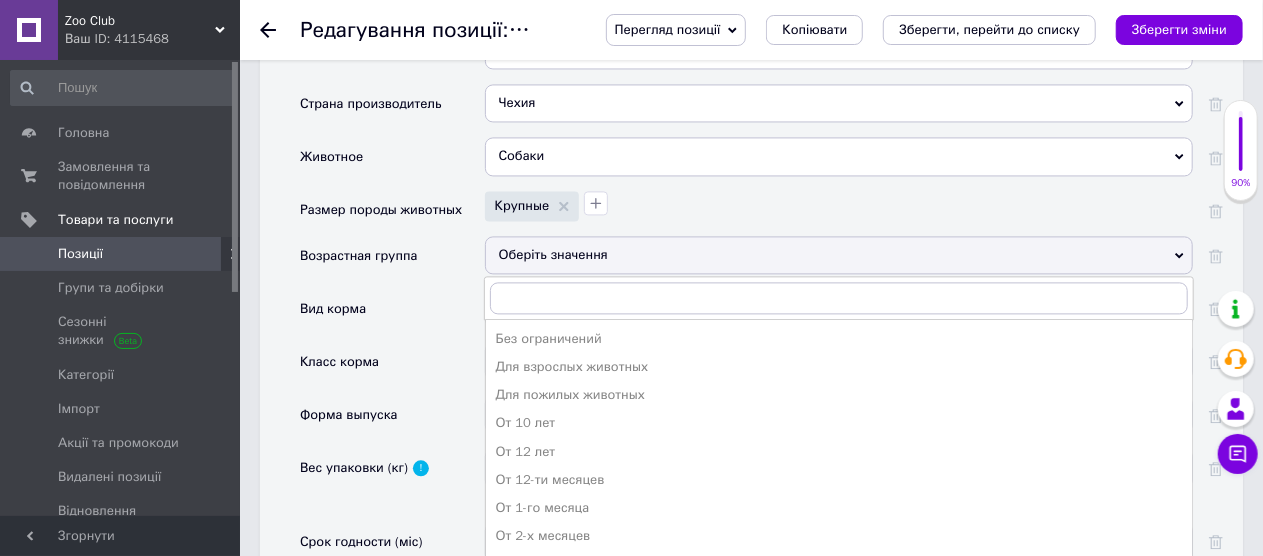click on "Для пожилых животных" at bounding box center (839, 395) 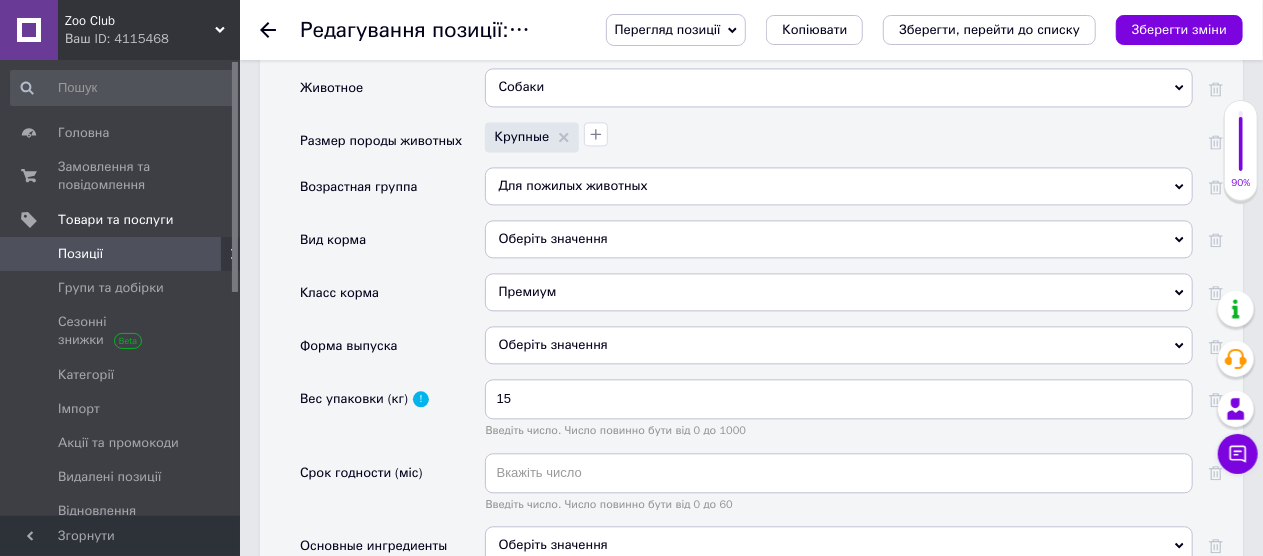 scroll, scrollTop: 2155, scrollLeft: 0, axis: vertical 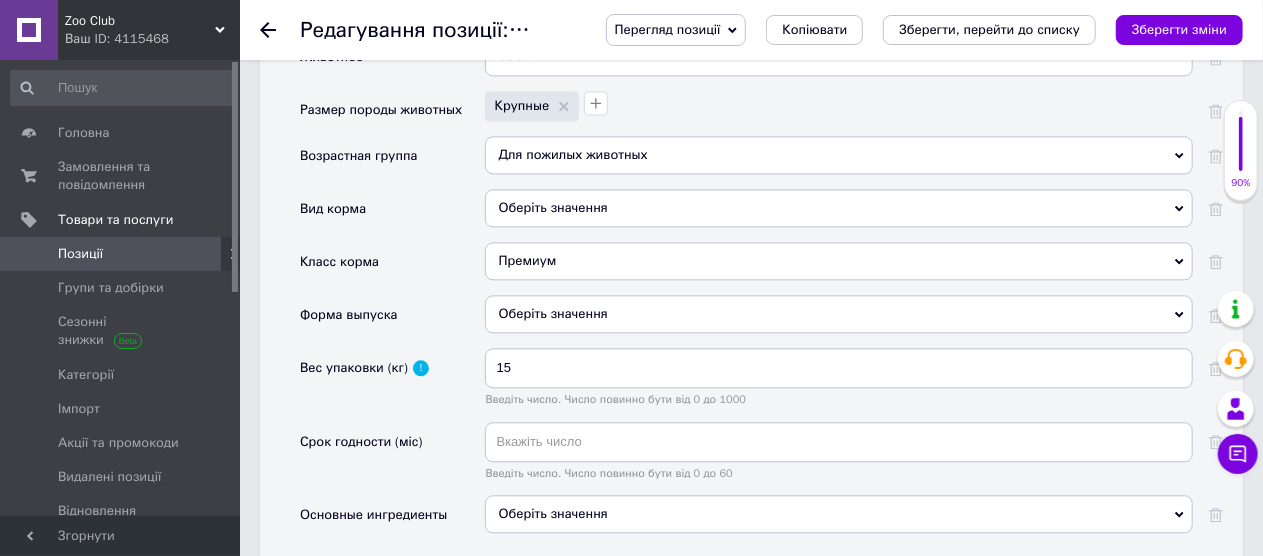 click on "Оберіть значення" at bounding box center [839, 208] 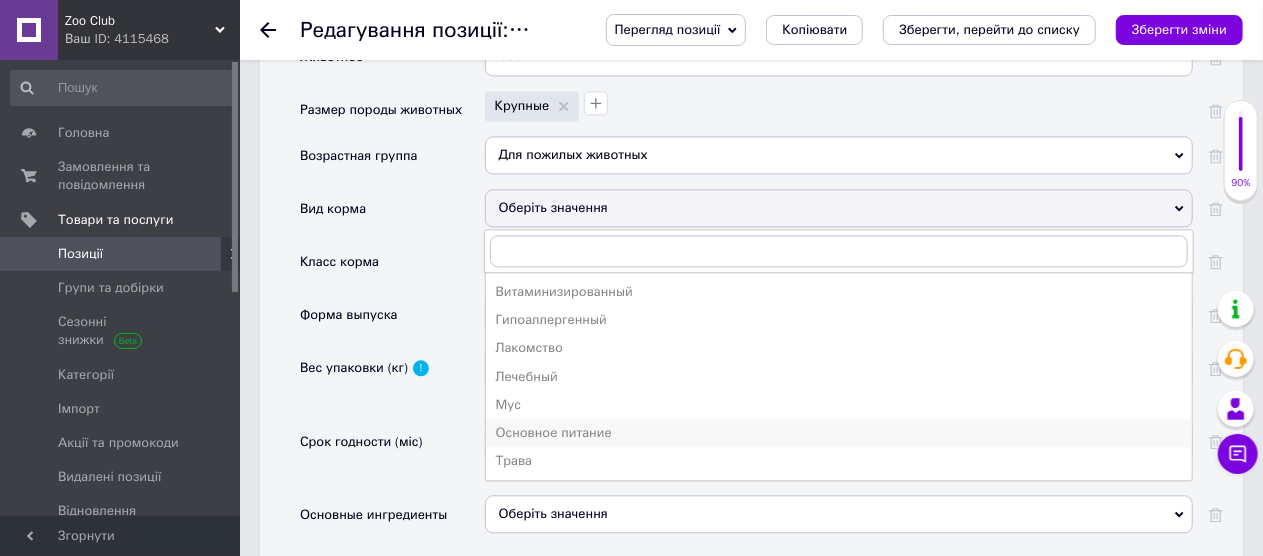 click on "Основное питание" at bounding box center [839, 433] 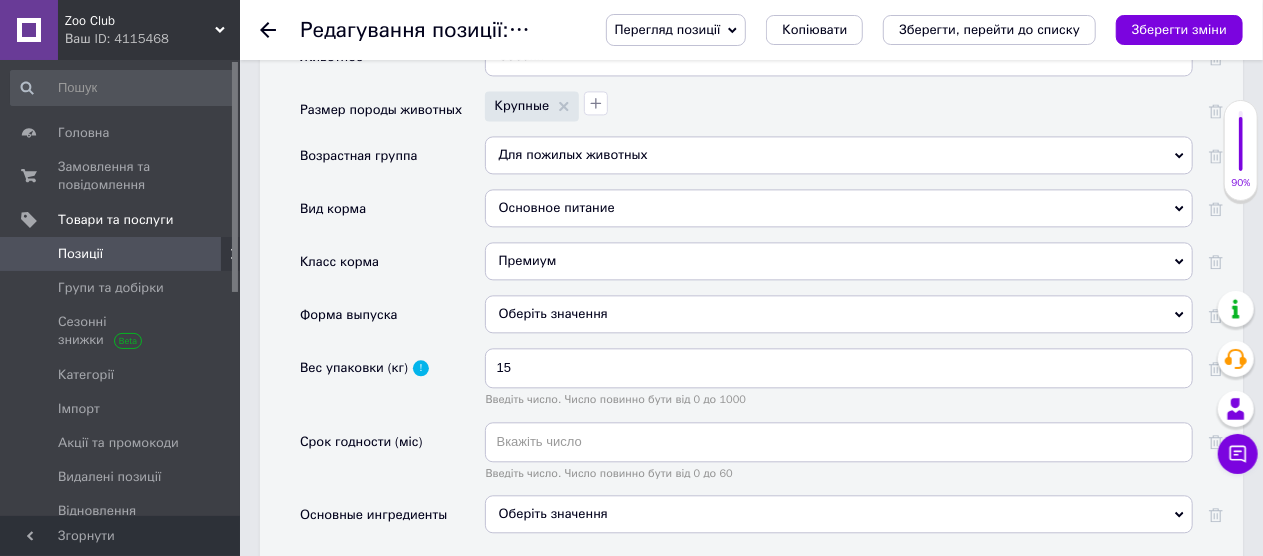 click on "Премиум" at bounding box center [839, 261] 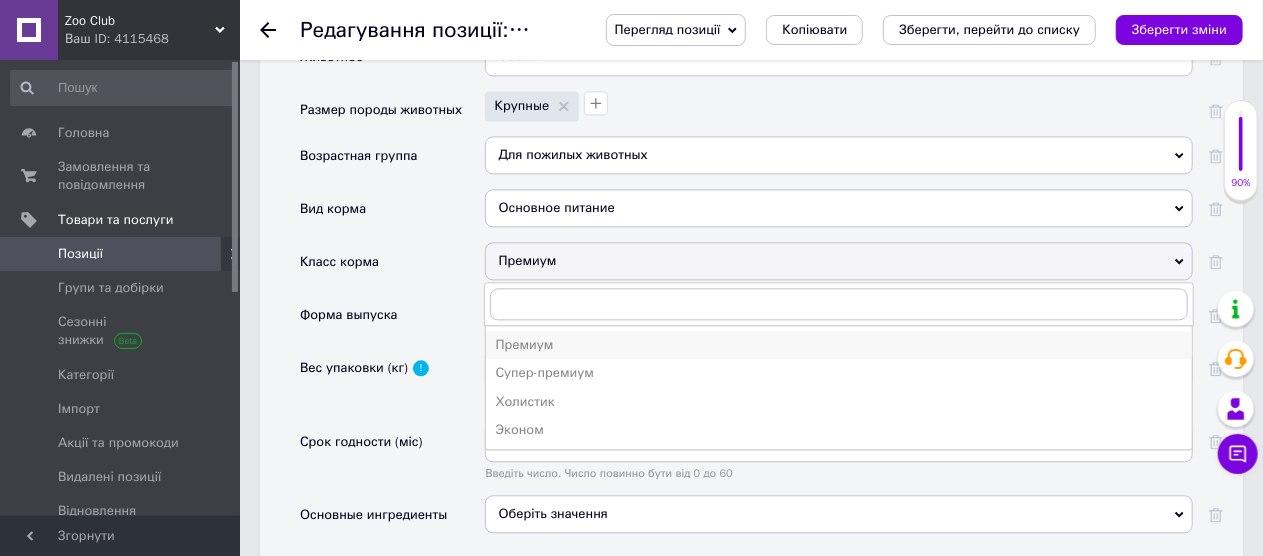click on "Премиум" at bounding box center (839, 345) 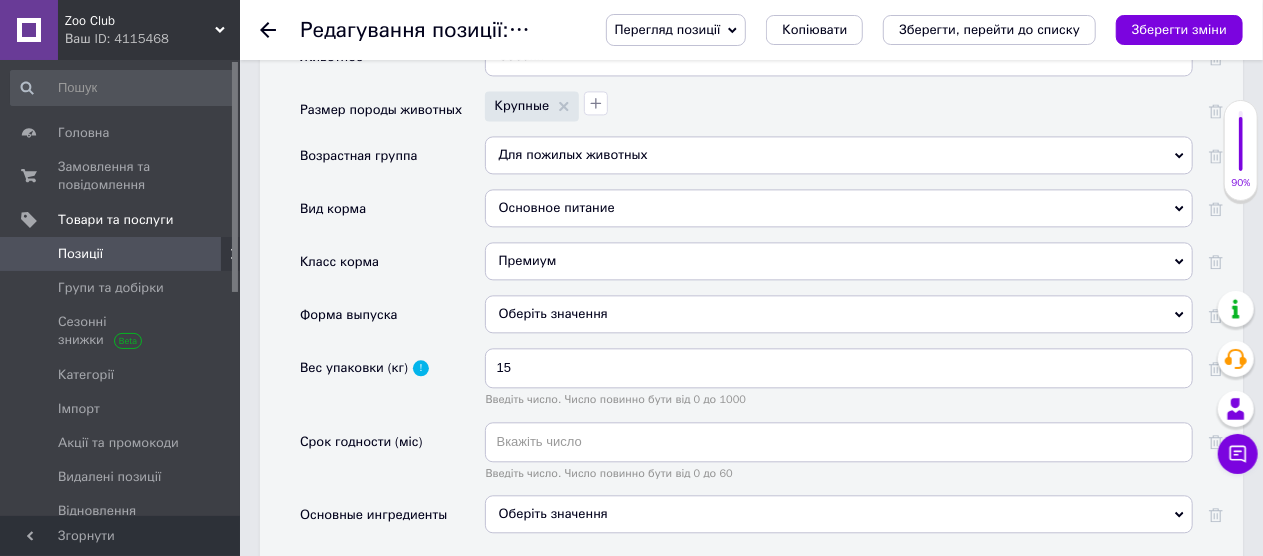click on "Оберіть значення" at bounding box center (839, 314) 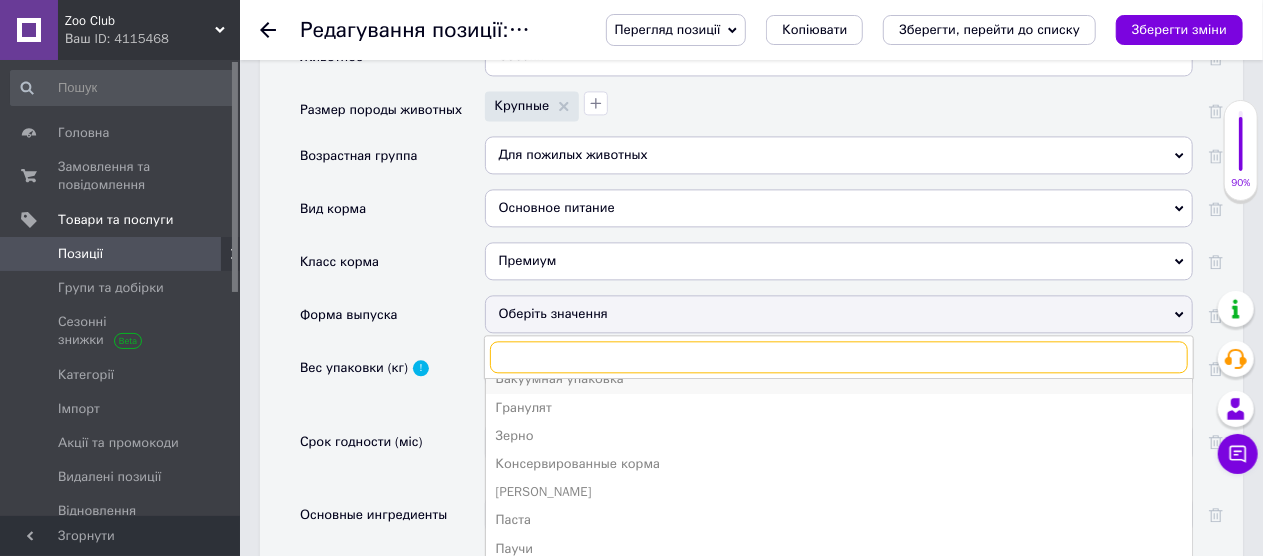 scroll, scrollTop: 21, scrollLeft: 0, axis: vertical 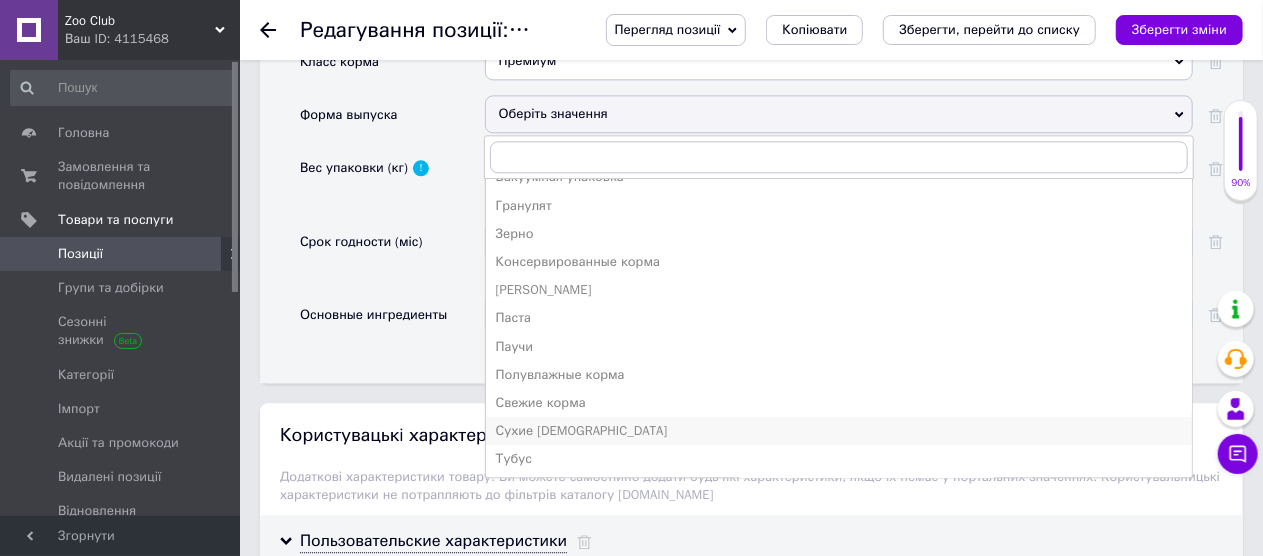 click on "Сухие [DEMOGRAPHIC_DATA]" at bounding box center [839, 431] 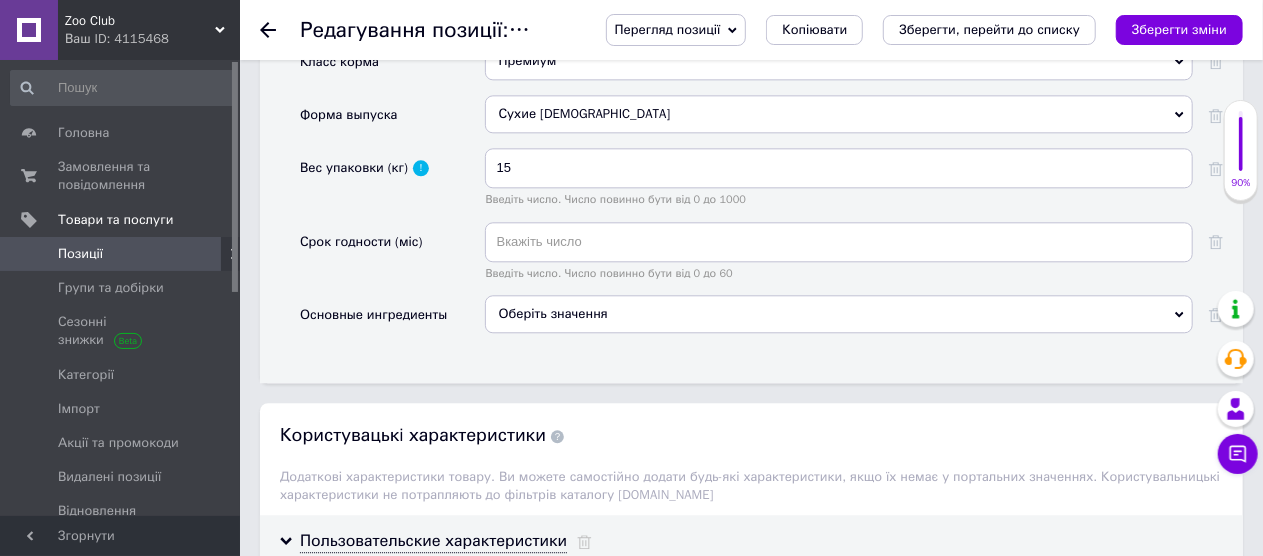 click on "Оберіть значення" at bounding box center (839, 314) 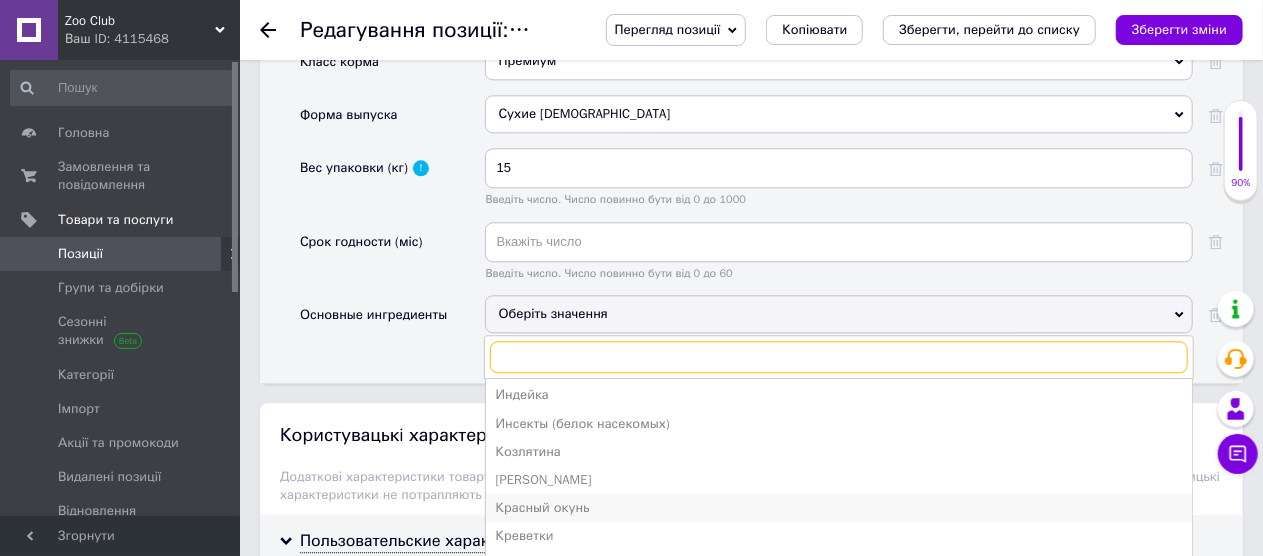 scroll, scrollTop: 300, scrollLeft: 0, axis: vertical 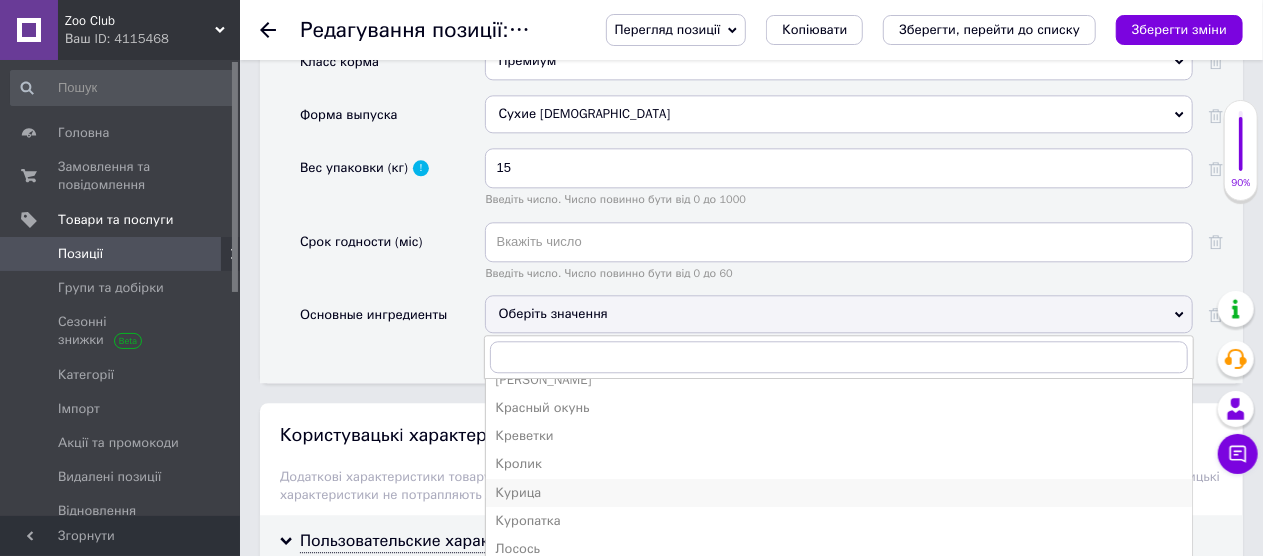 click on "Курица" at bounding box center (839, 493) 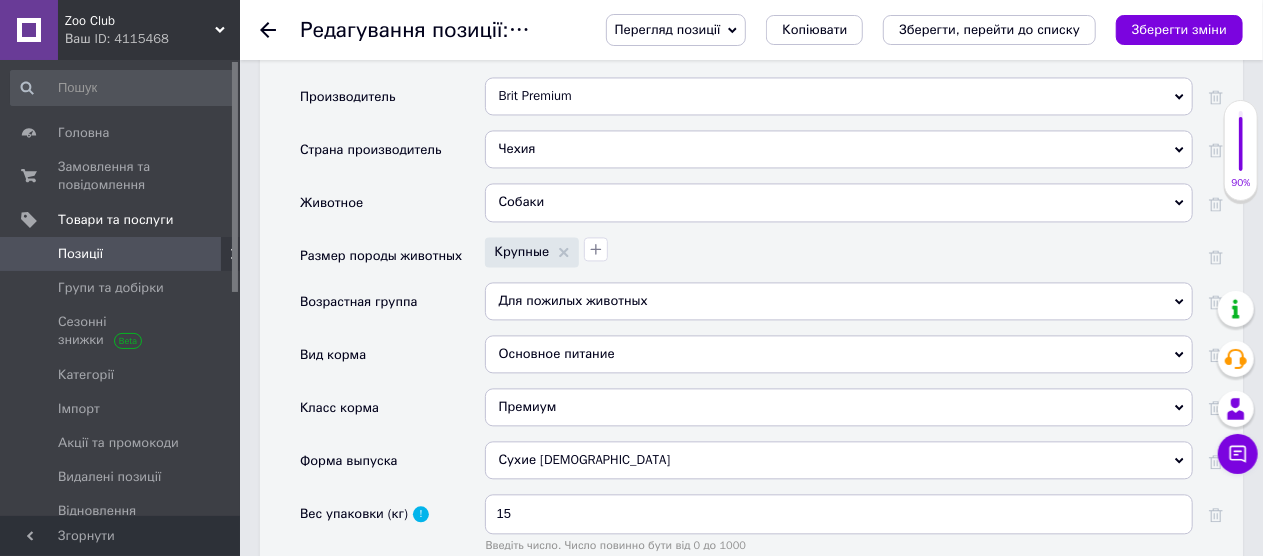 scroll, scrollTop: 2070, scrollLeft: 0, axis: vertical 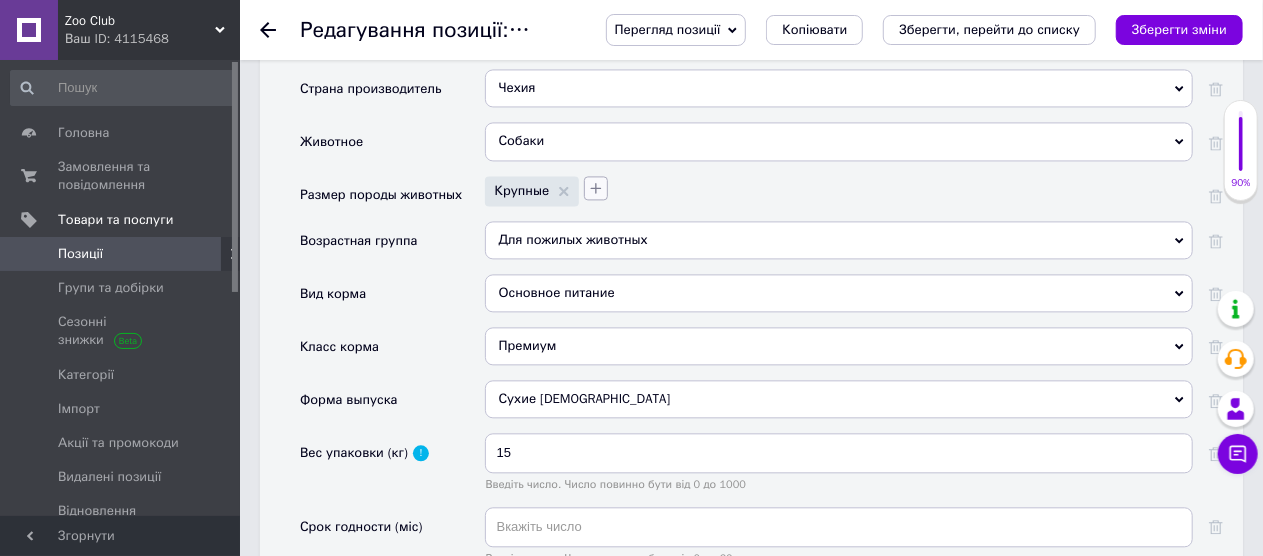 click 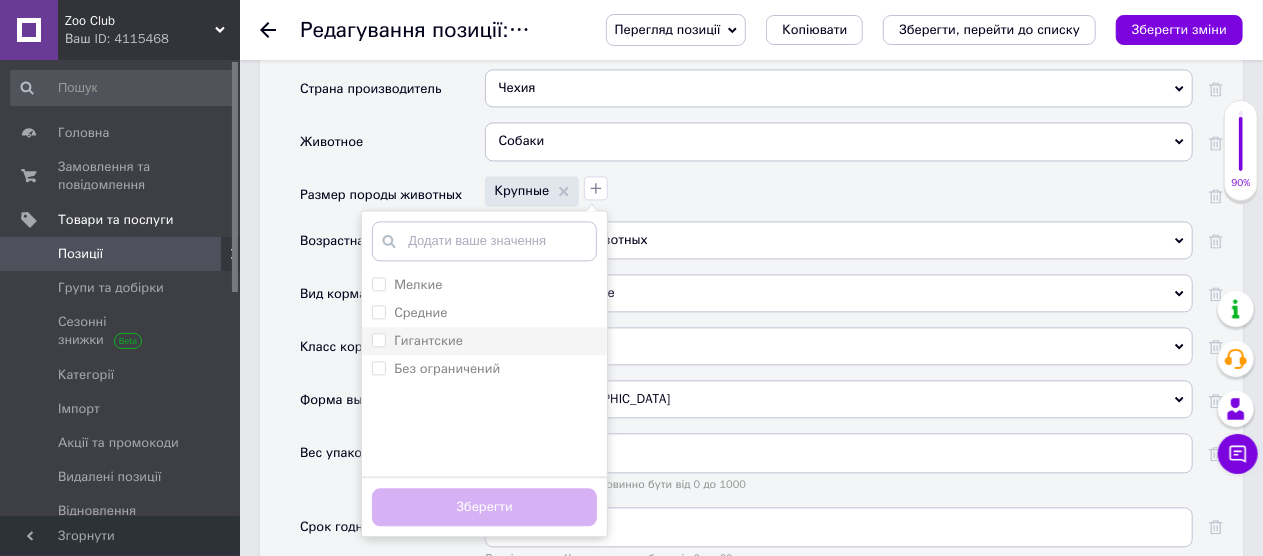 click on "Гигантские" at bounding box center (417, 341) 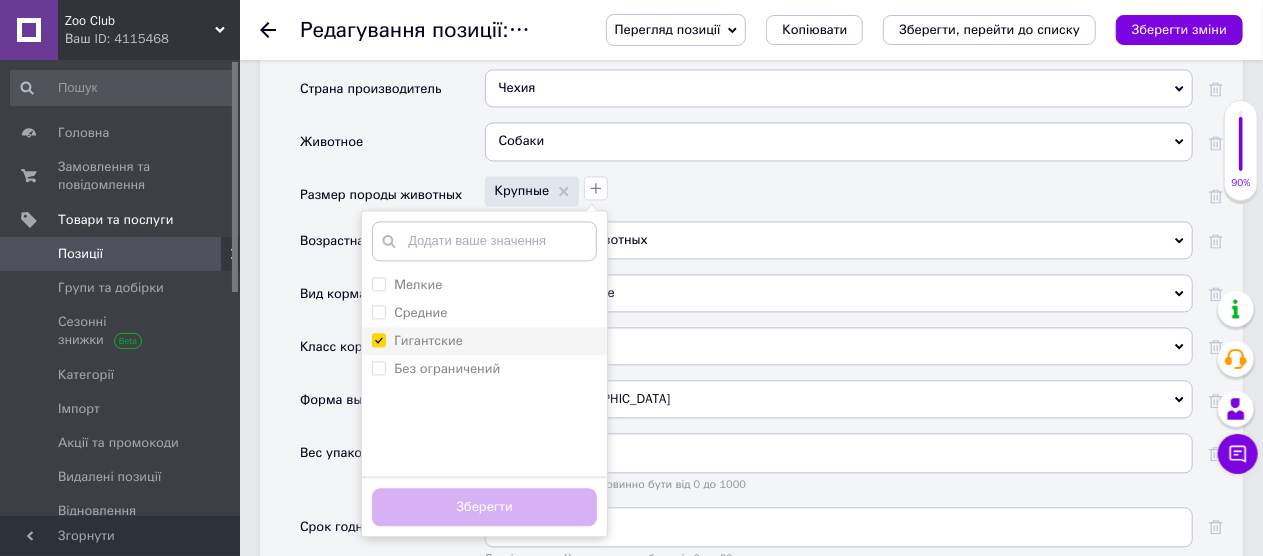 click on "Гигантские" at bounding box center [378, 339] 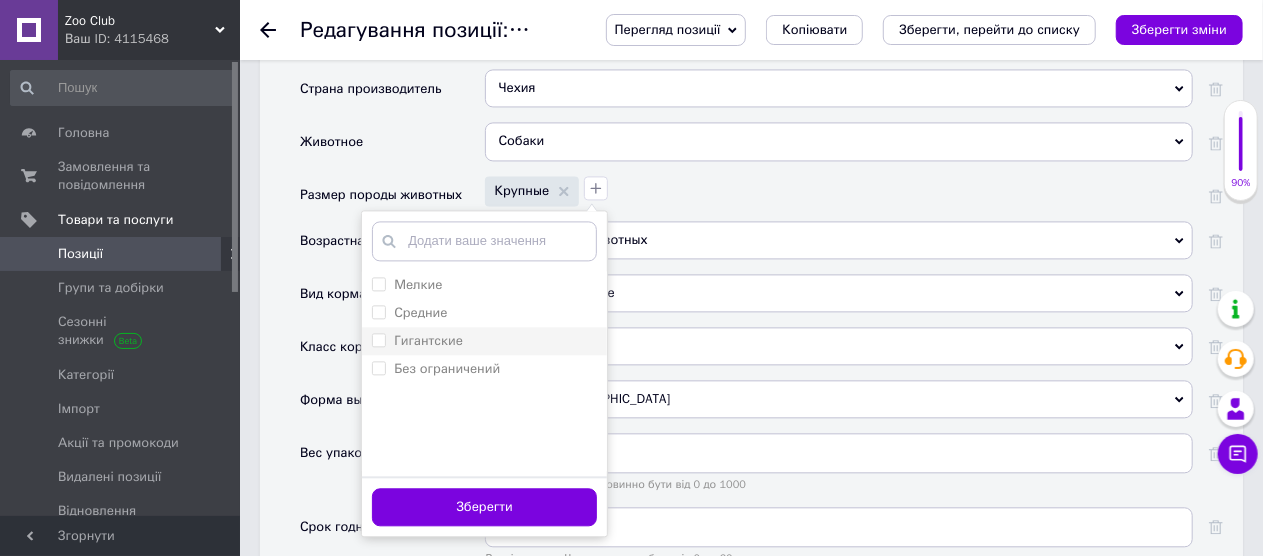 click on "Гигантские" at bounding box center [378, 339] 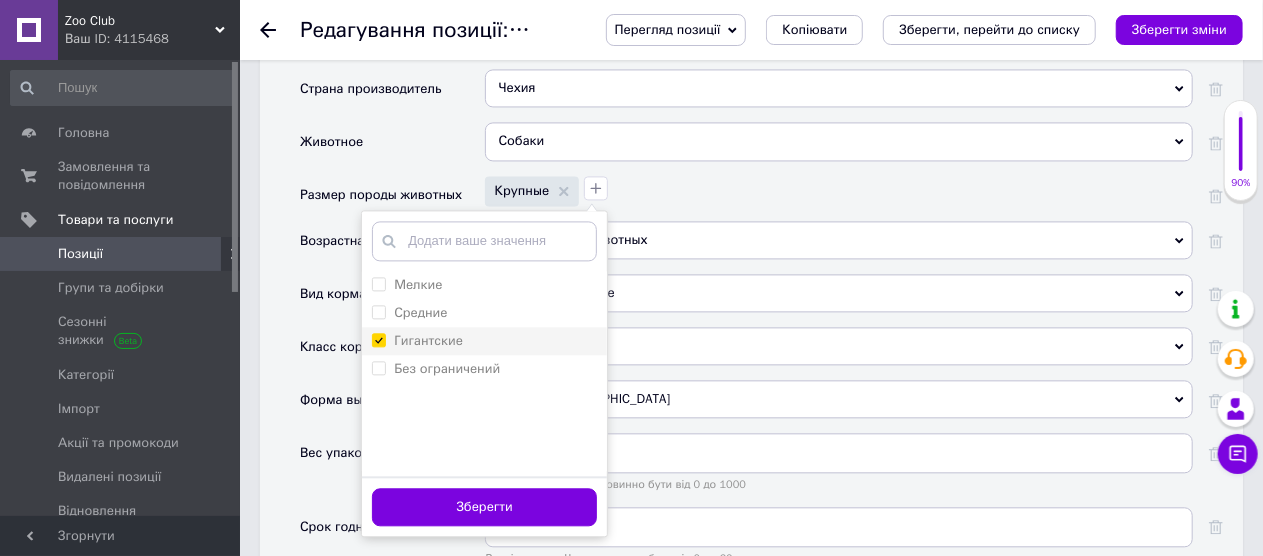 checkbox on "true" 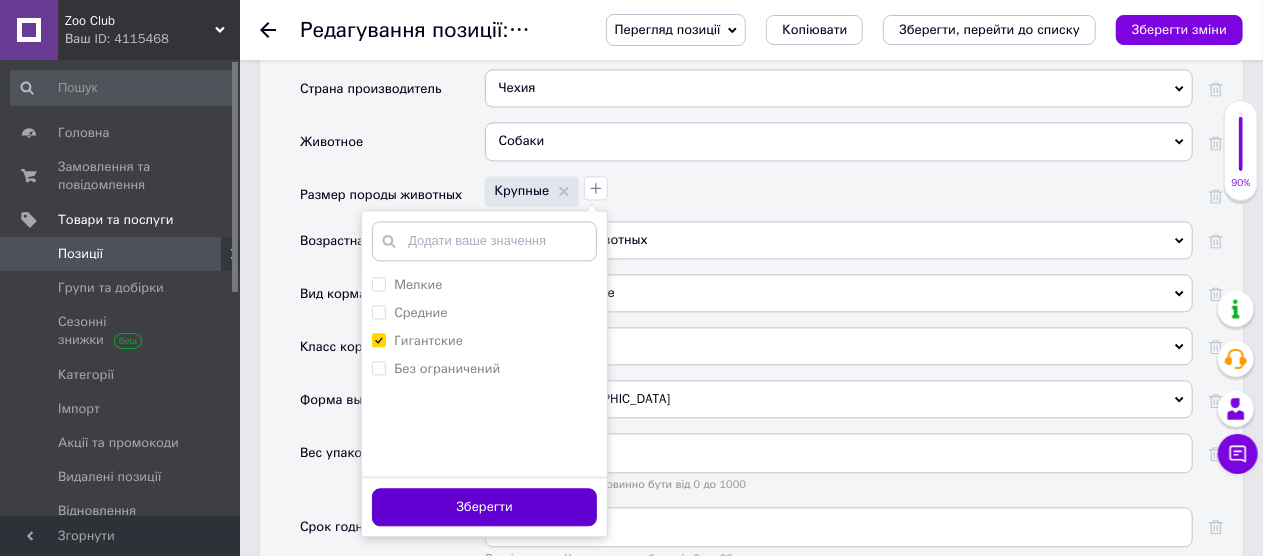 click on "Зберегти" at bounding box center (484, 507) 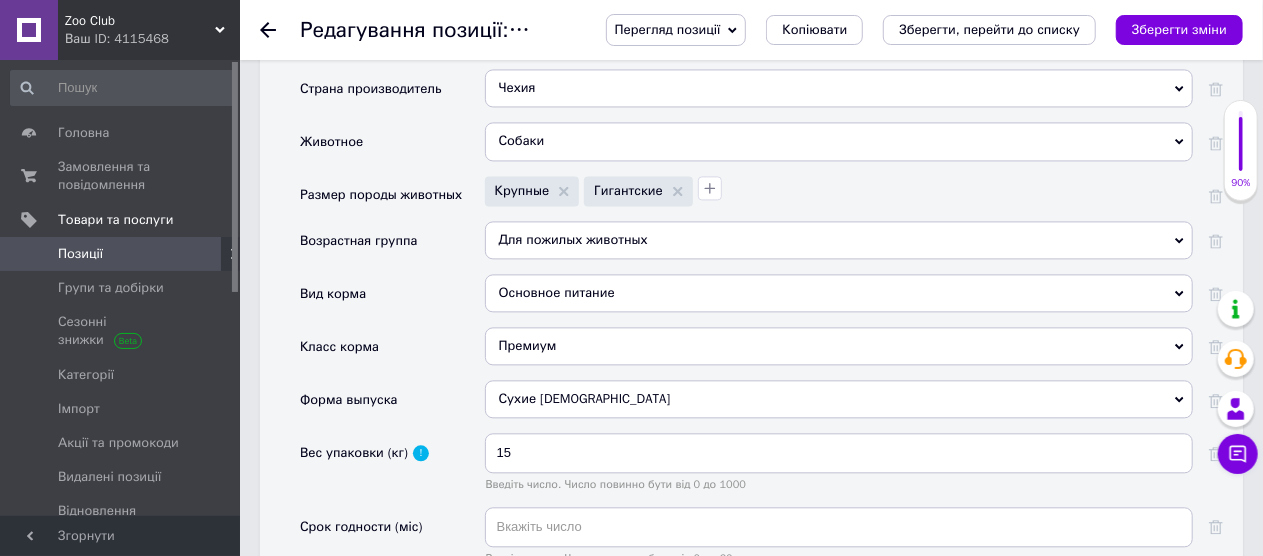 click on "Для пожилых животных" at bounding box center [839, 240] 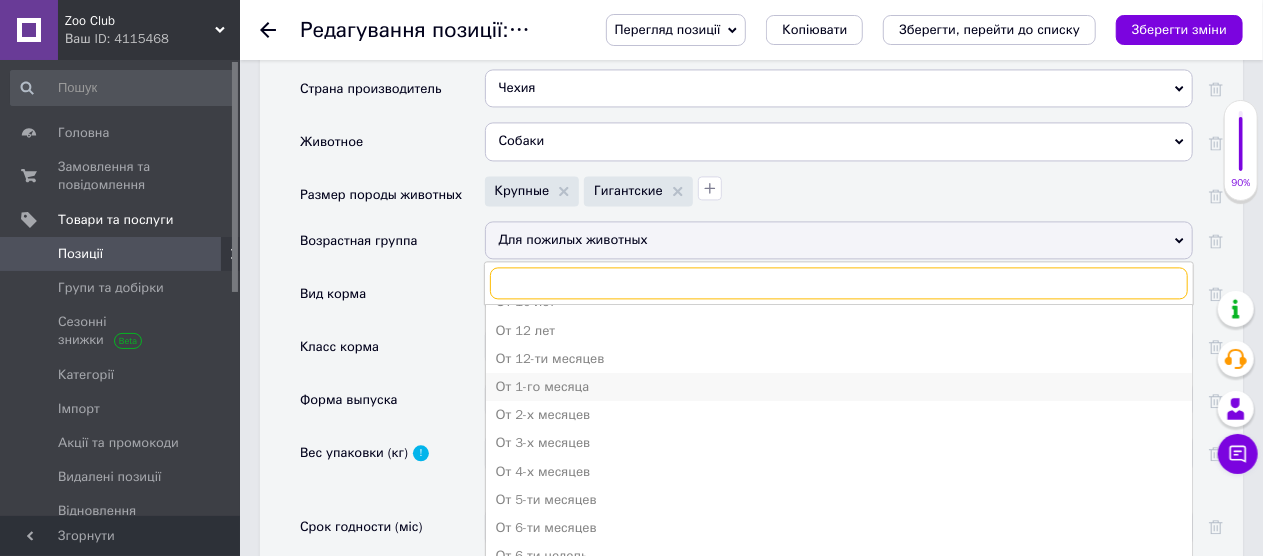 scroll, scrollTop: 0, scrollLeft: 0, axis: both 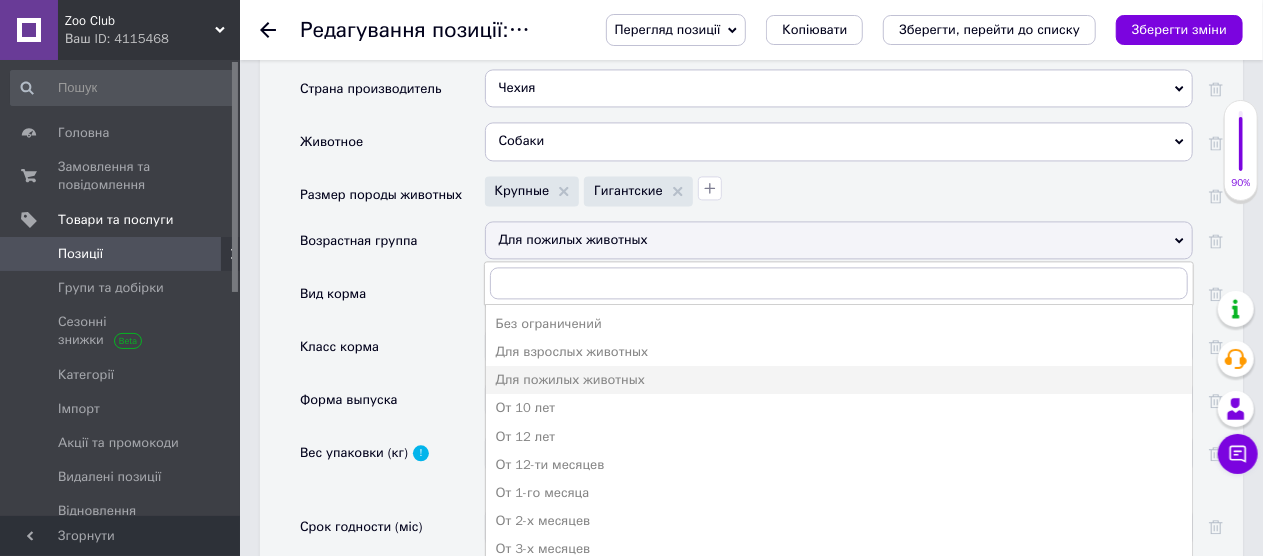 click on "Крупные Гигантские" at bounding box center [836, 188] 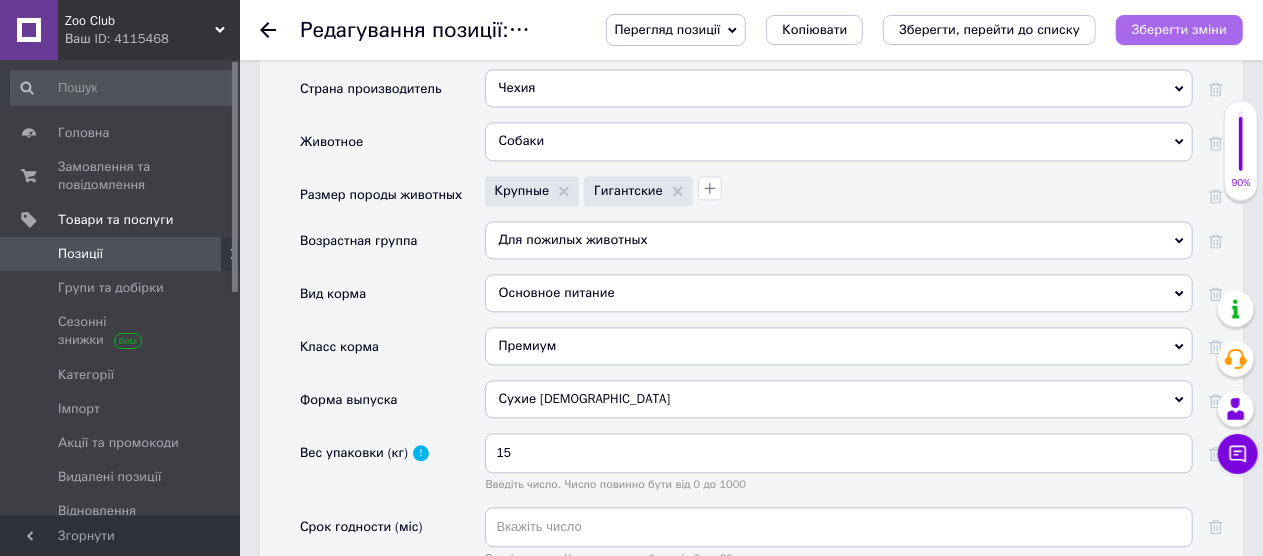click on "Зберегти зміни" at bounding box center (1179, 29) 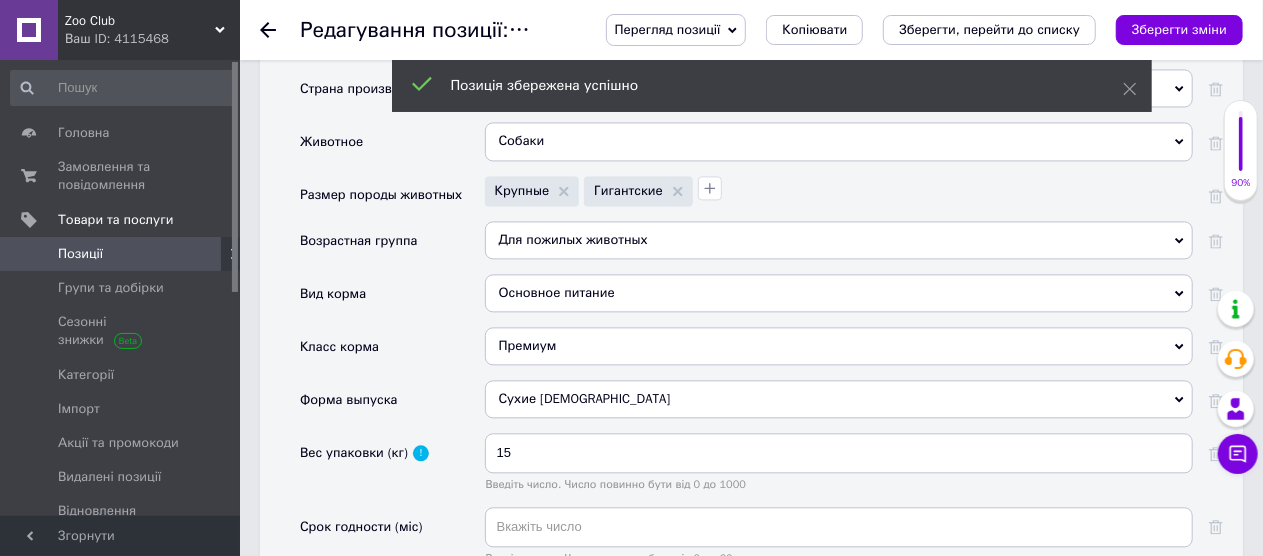 click 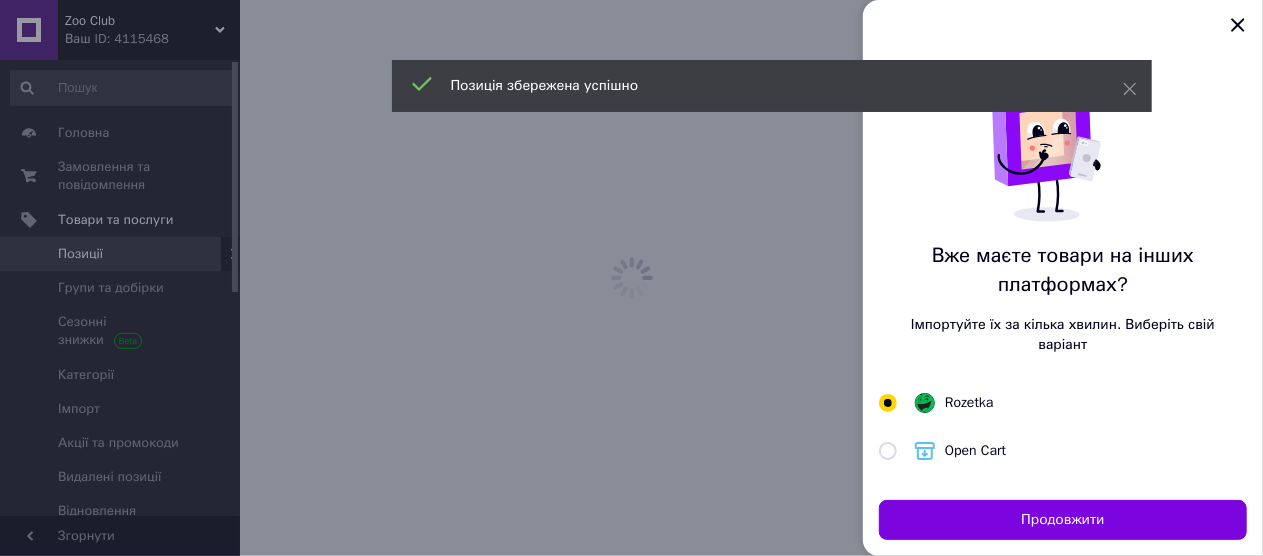 scroll, scrollTop: 0, scrollLeft: 0, axis: both 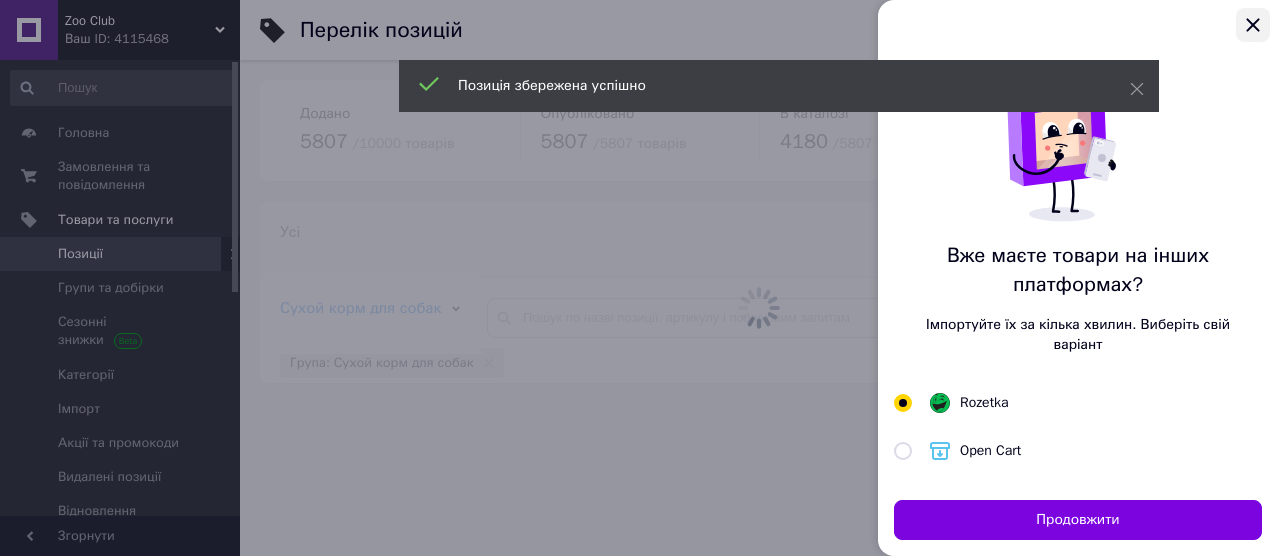 click 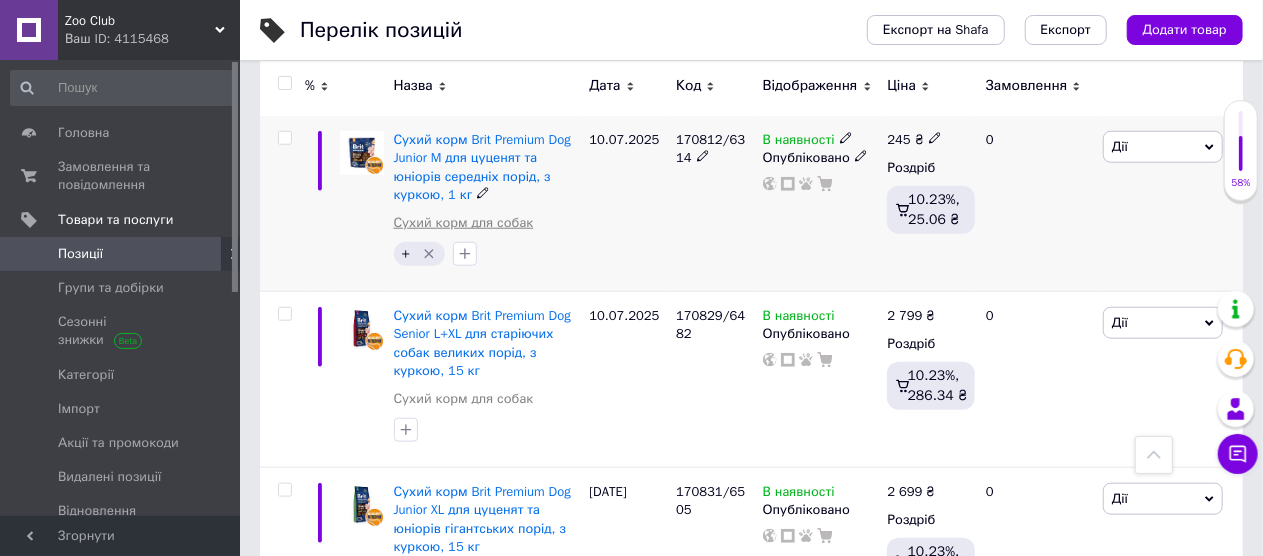 scroll, scrollTop: 900, scrollLeft: 0, axis: vertical 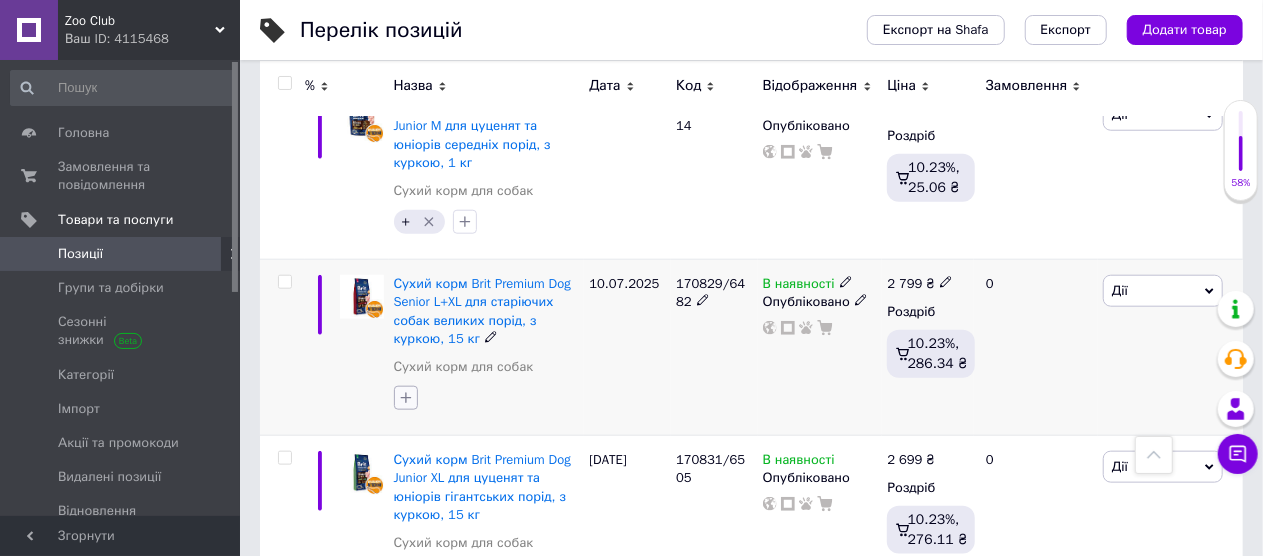 click 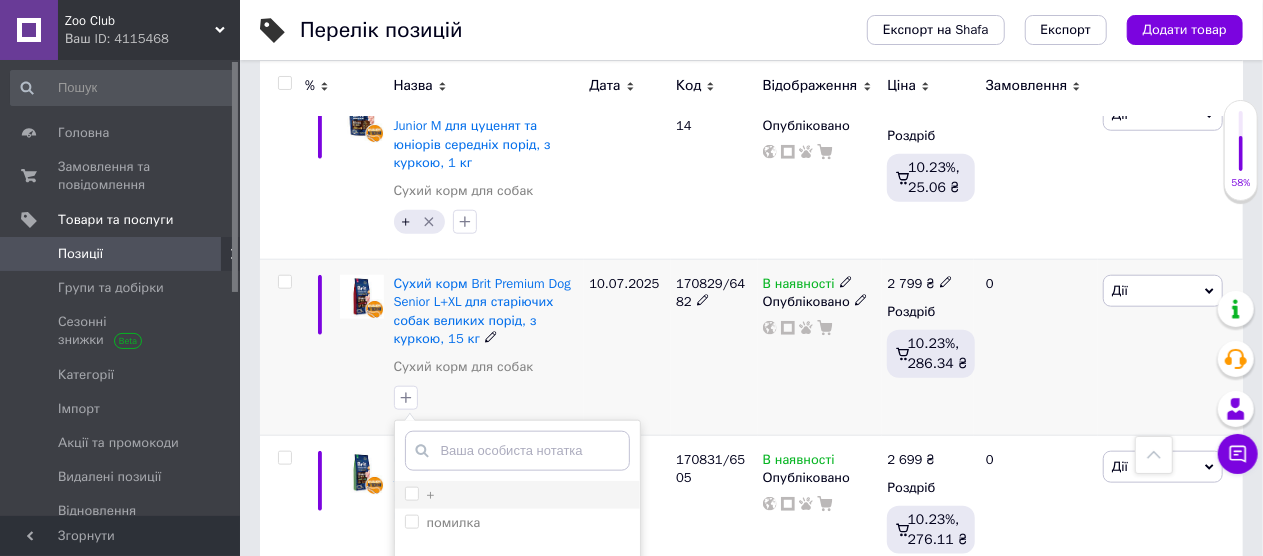 click on "+" at bounding box center [411, 493] 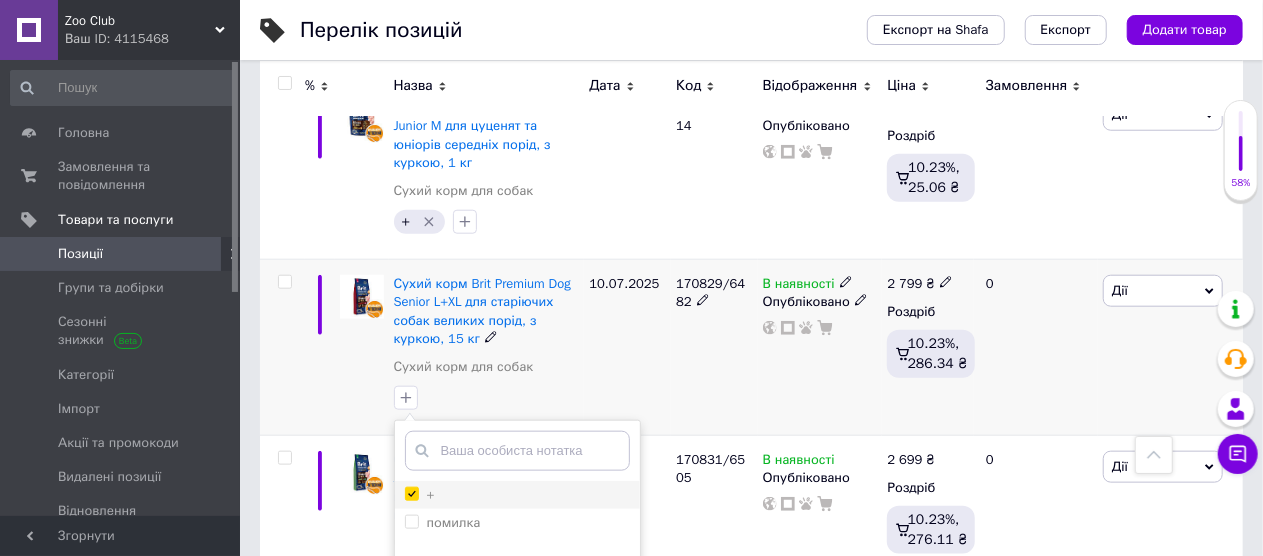 checkbox on "true" 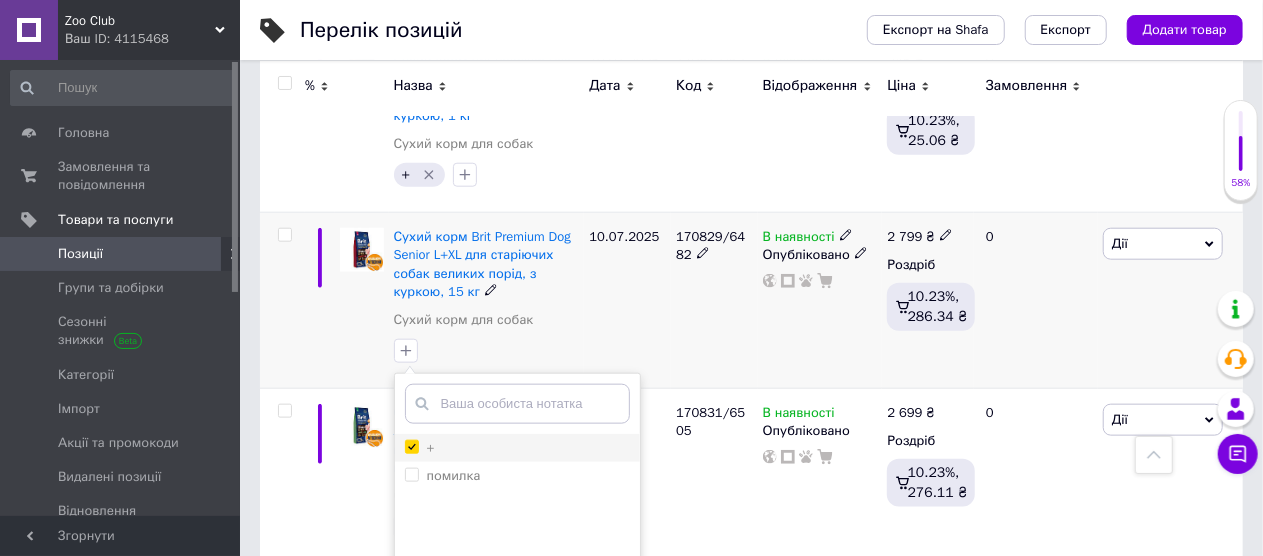 scroll, scrollTop: 1100, scrollLeft: 0, axis: vertical 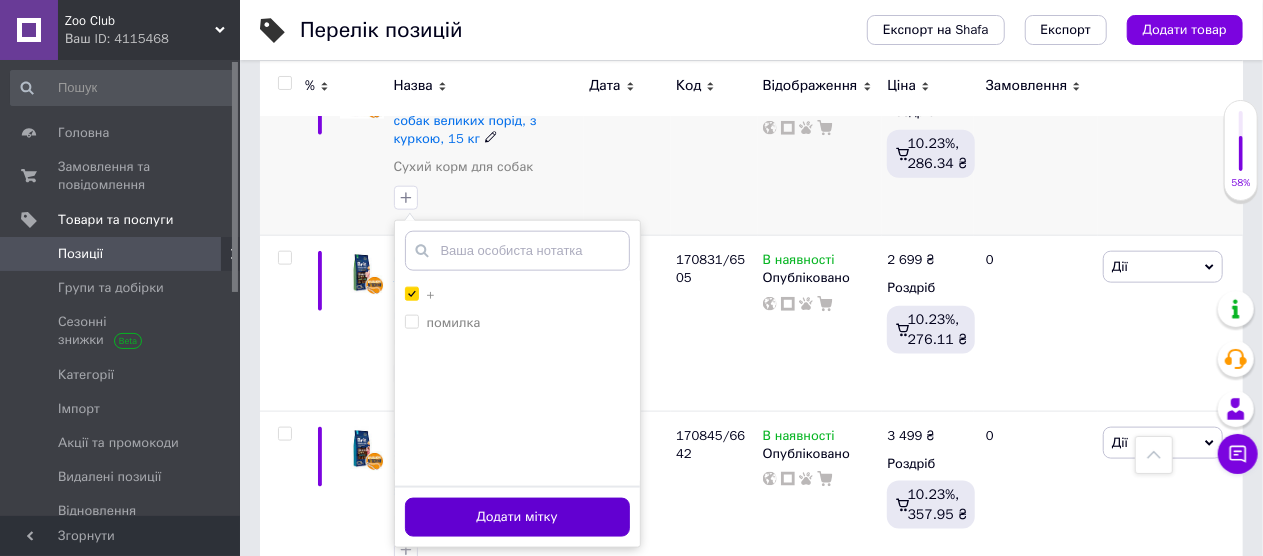 click on "Додати мітку" at bounding box center [517, 517] 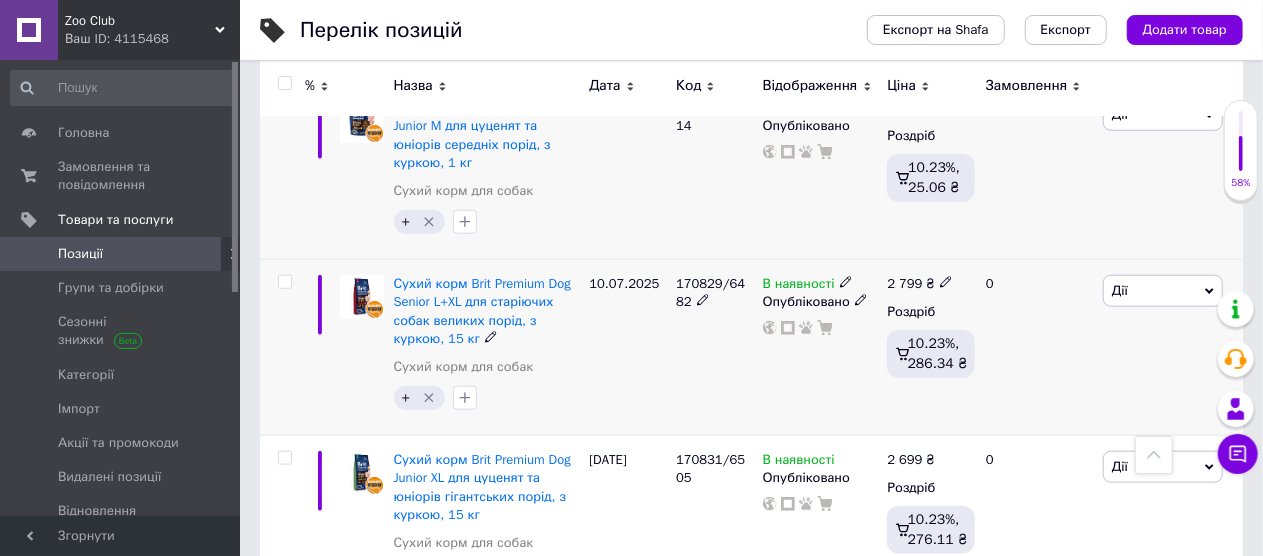 scroll, scrollTop: 1100, scrollLeft: 0, axis: vertical 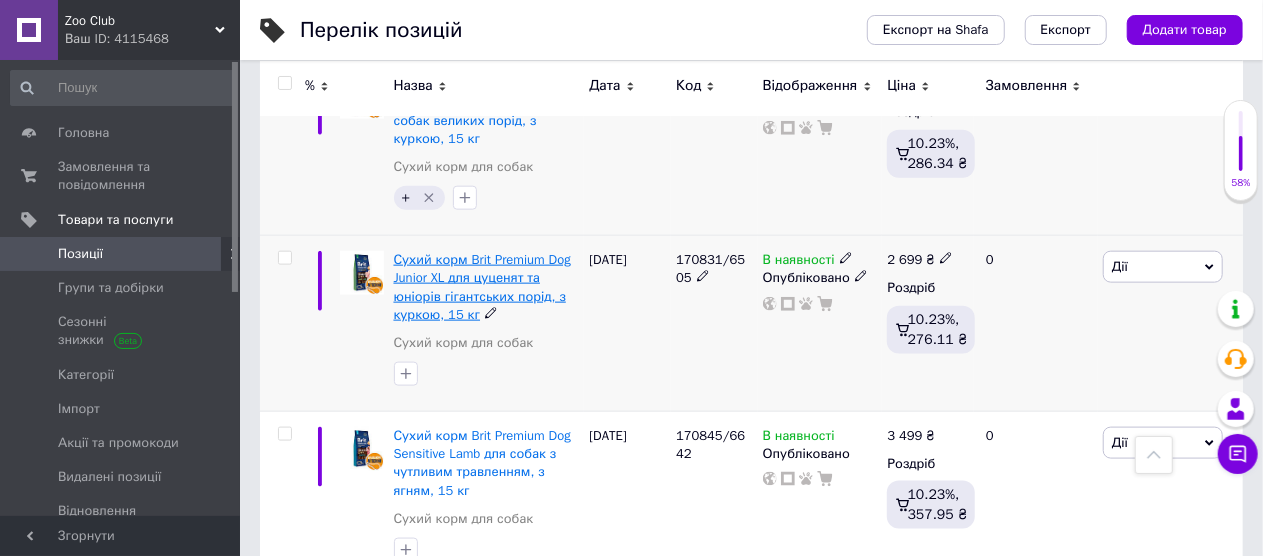 click on "Сухий корм Brit Premium Dog Junior XL для цуценят та юніорів гігантських порід, з куркою, 15 кг" at bounding box center [482, 287] 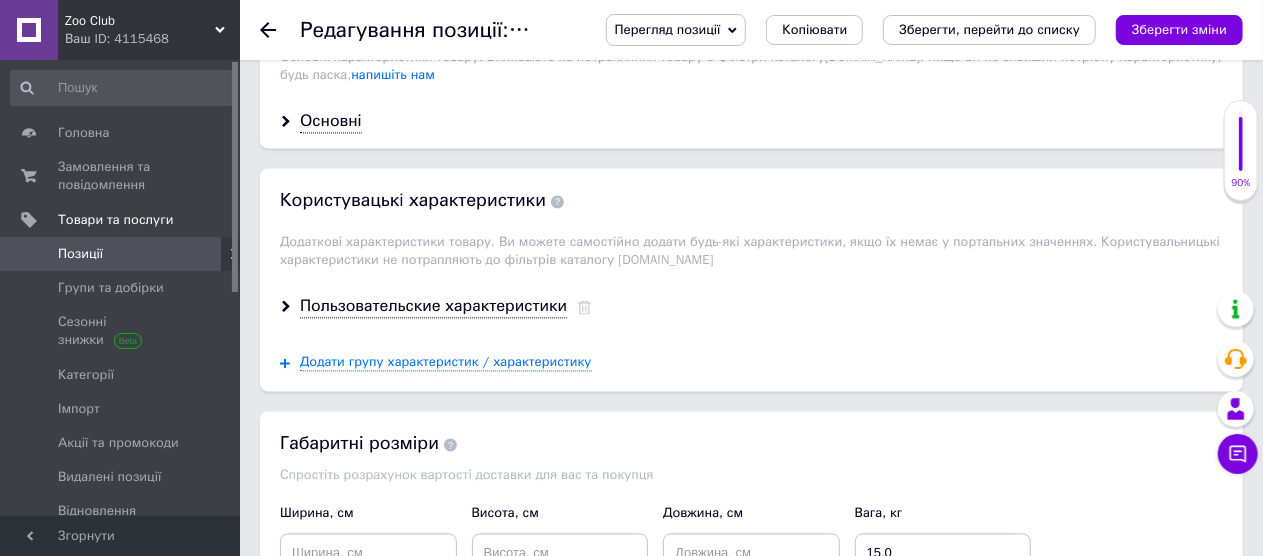 scroll, scrollTop: 1800, scrollLeft: 0, axis: vertical 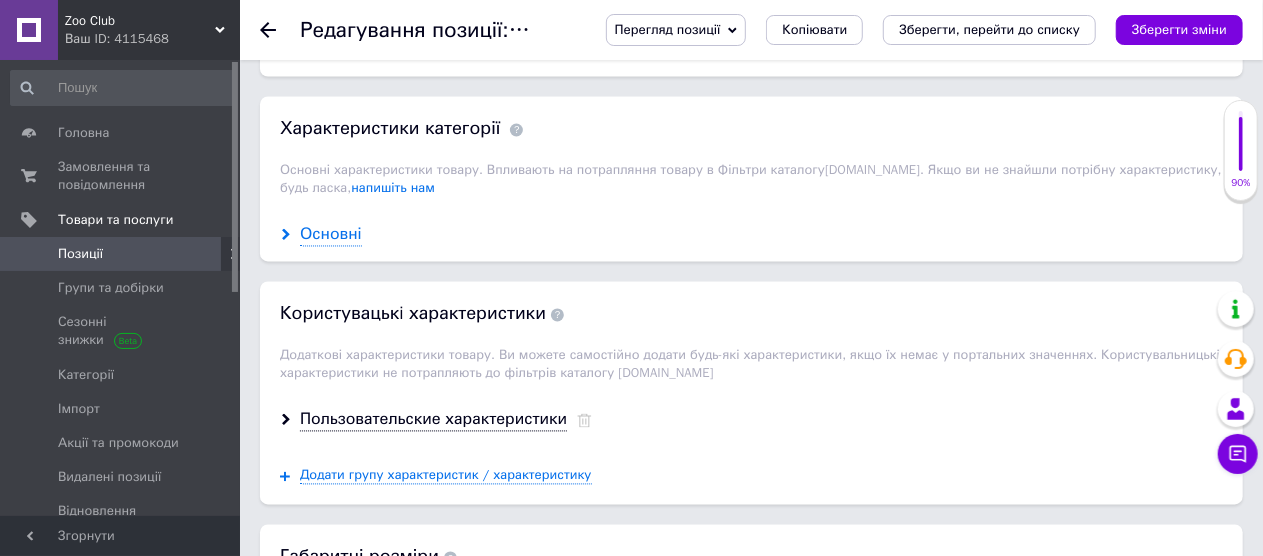 click on "Основні" at bounding box center (331, 235) 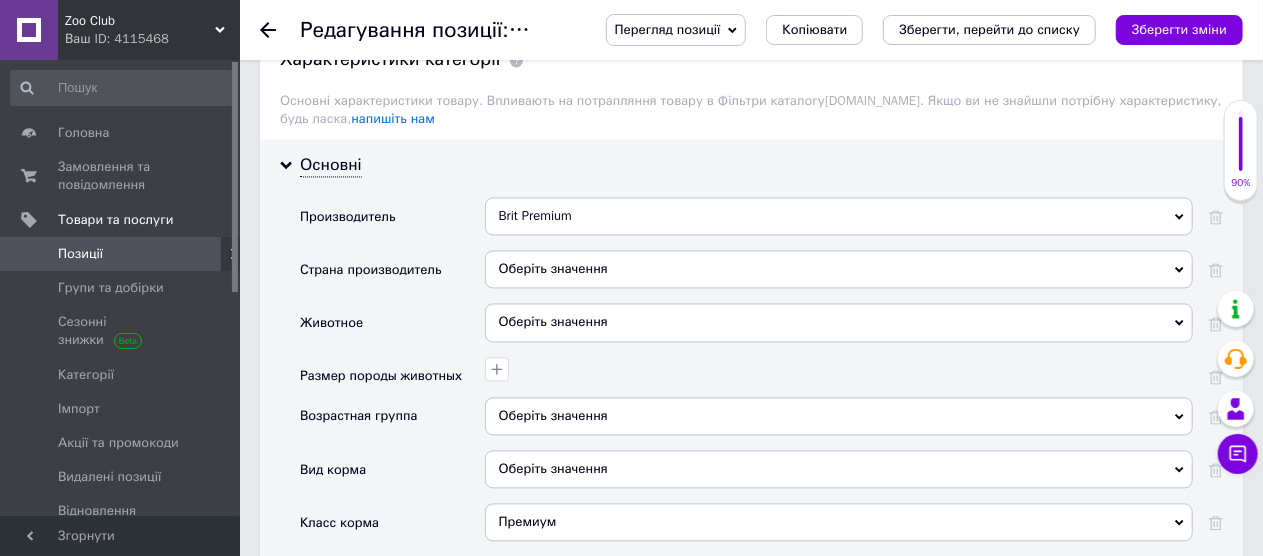 scroll, scrollTop: 1900, scrollLeft: 0, axis: vertical 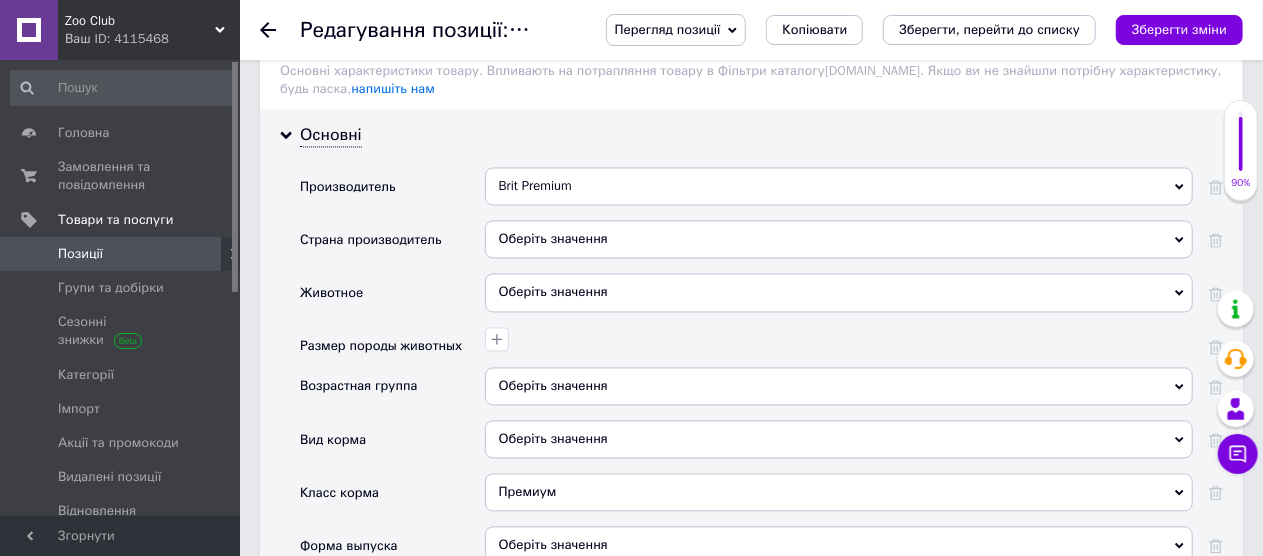 click on "Оберіть значення" at bounding box center [839, 239] 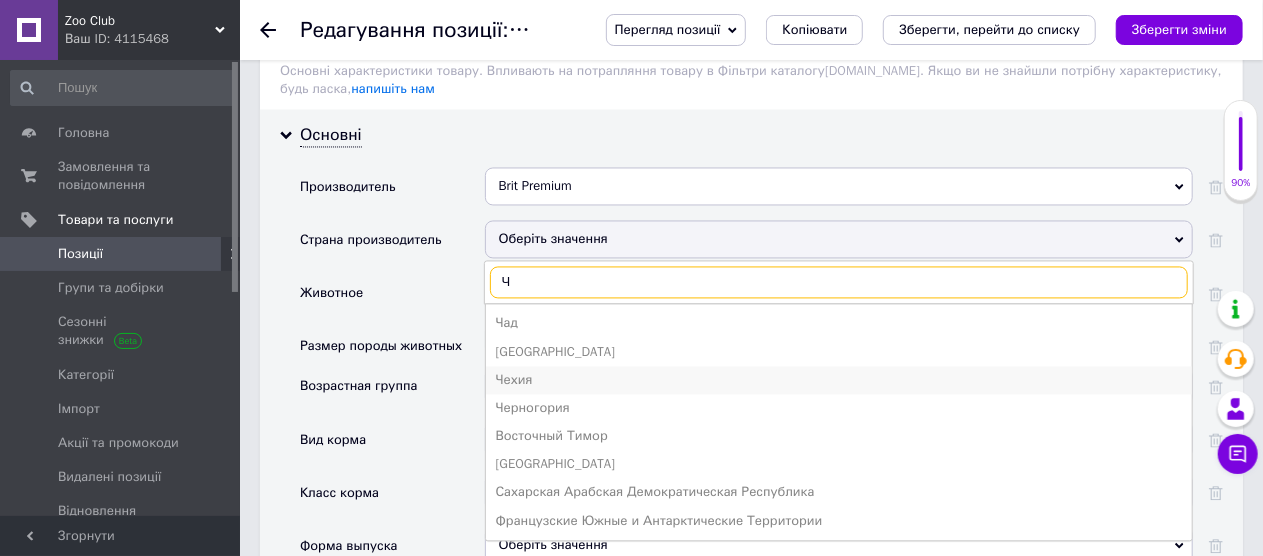 type on "Ч" 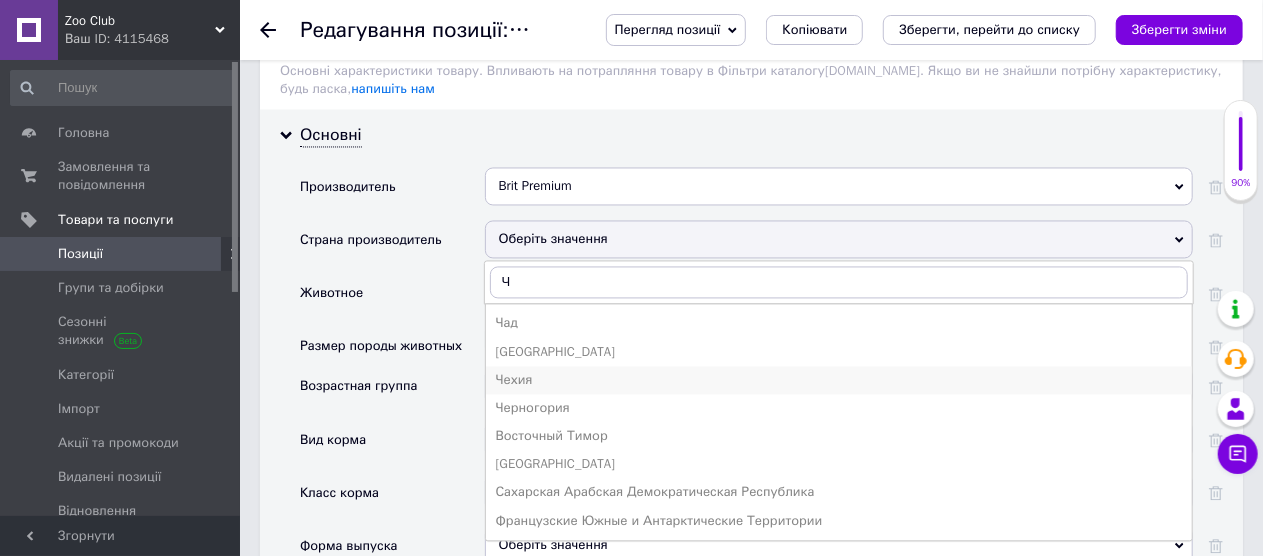 click on "Чехия" at bounding box center (839, 380) 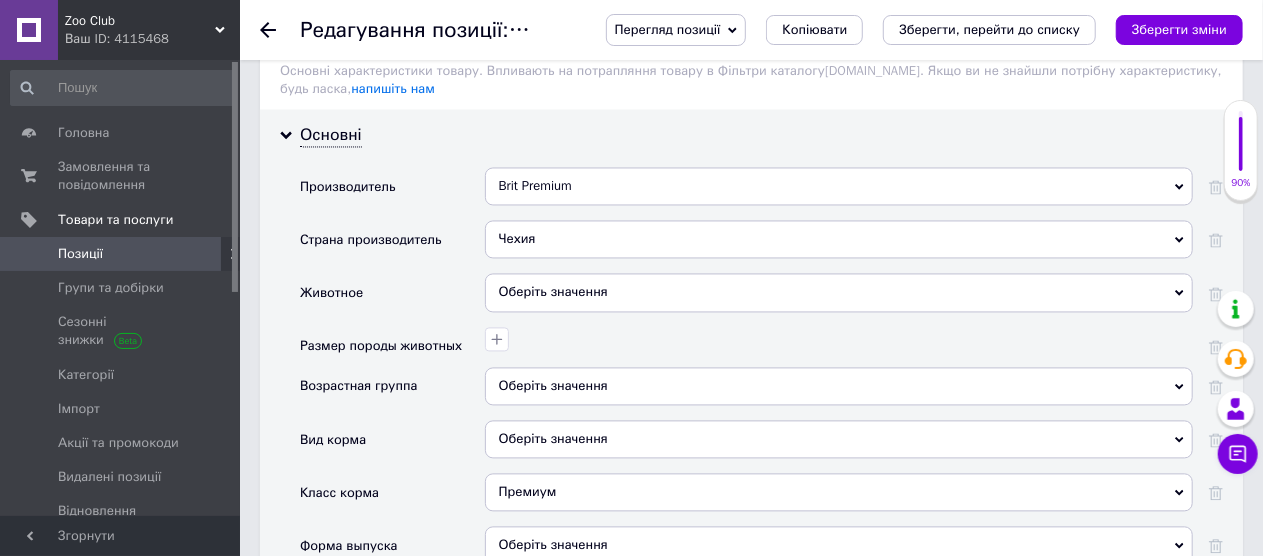 click on "Оберіть значення" at bounding box center (839, 292) 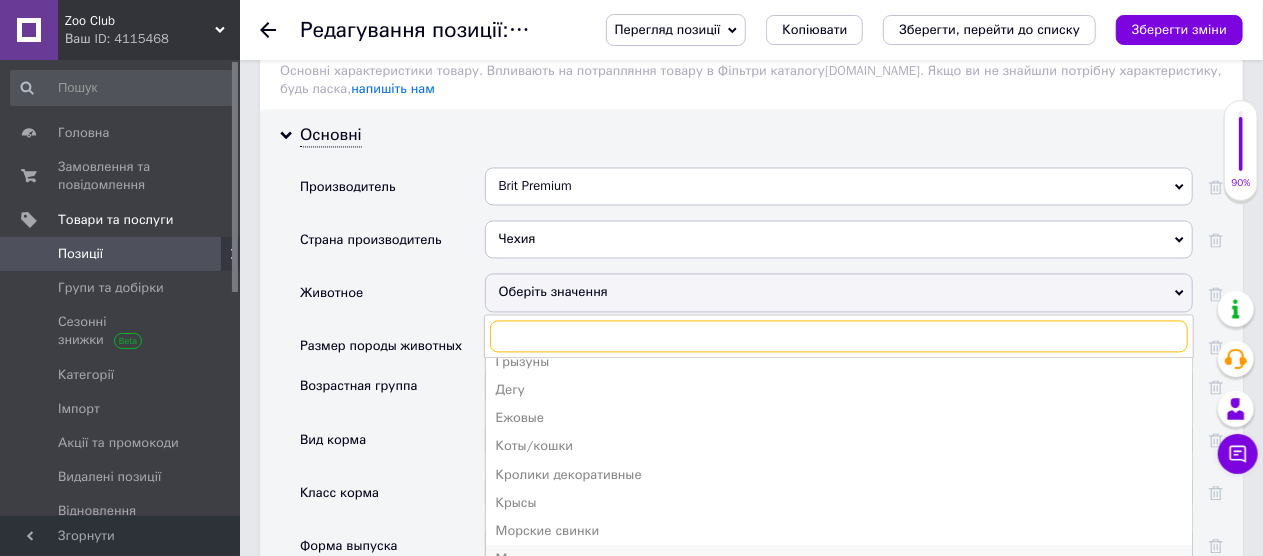 scroll, scrollTop: 162, scrollLeft: 0, axis: vertical 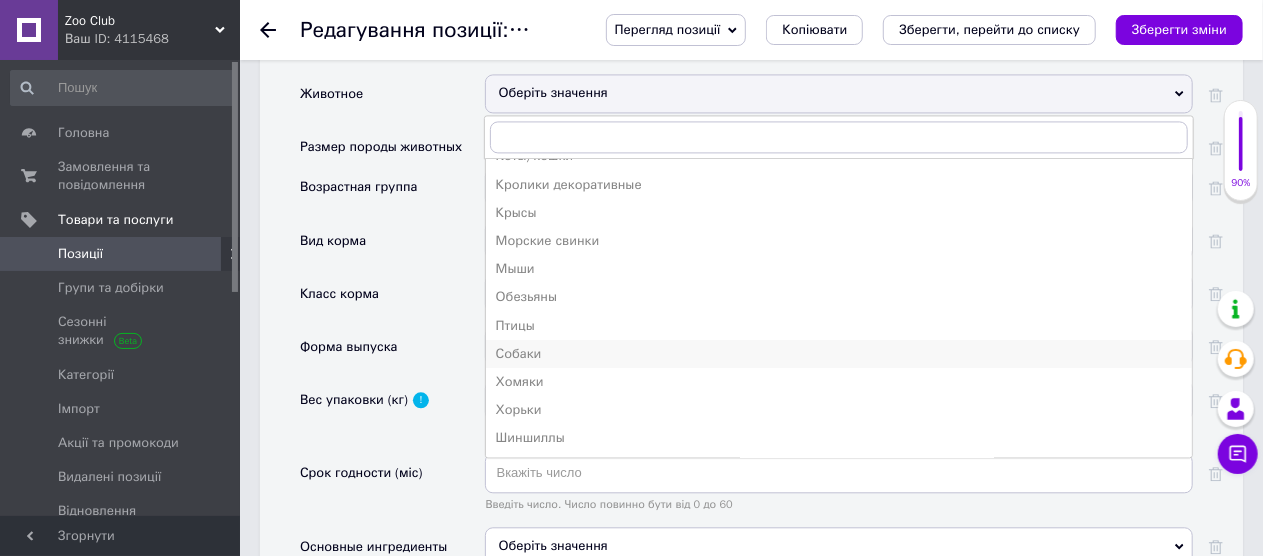 click on "Собаки" at bounding box center [839, 354] 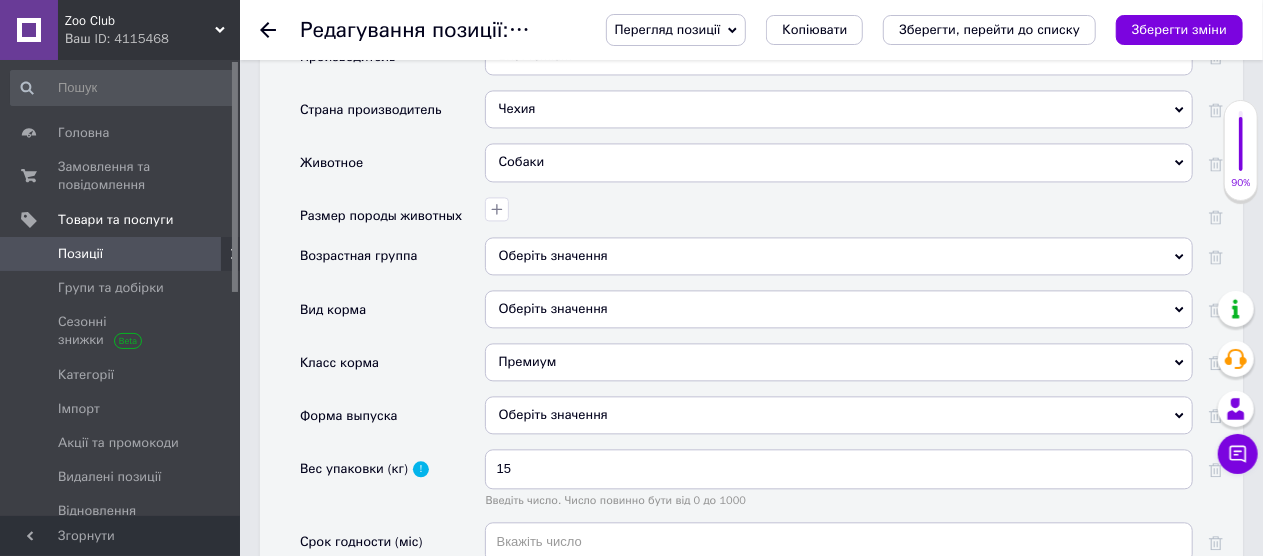 scroll, scrollTop: 2018, scrollLeft: 0, axis: vertical 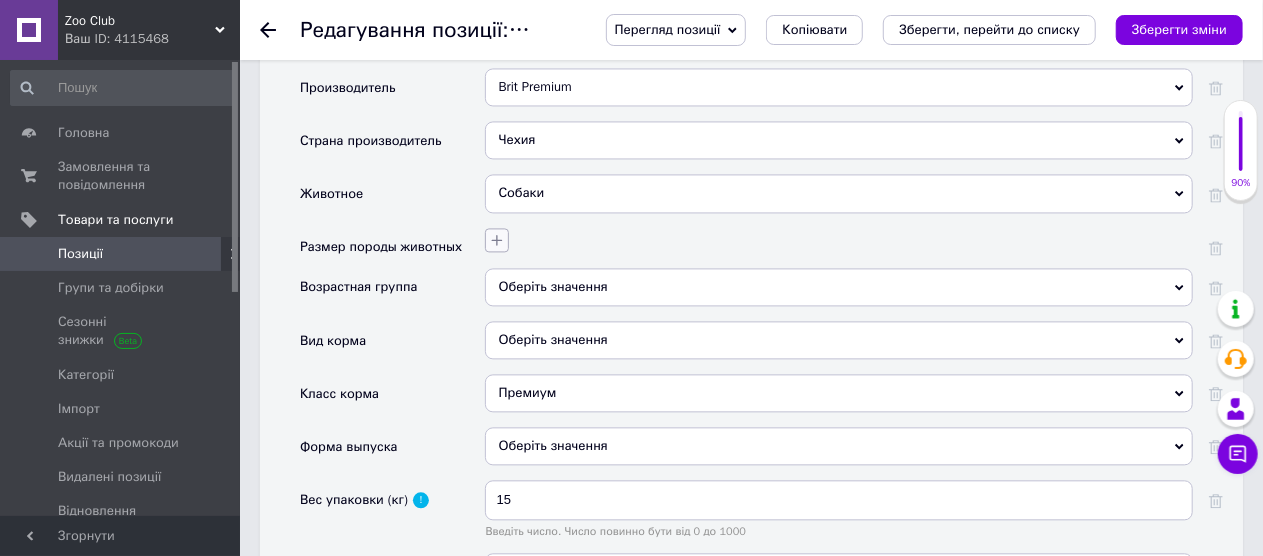 click 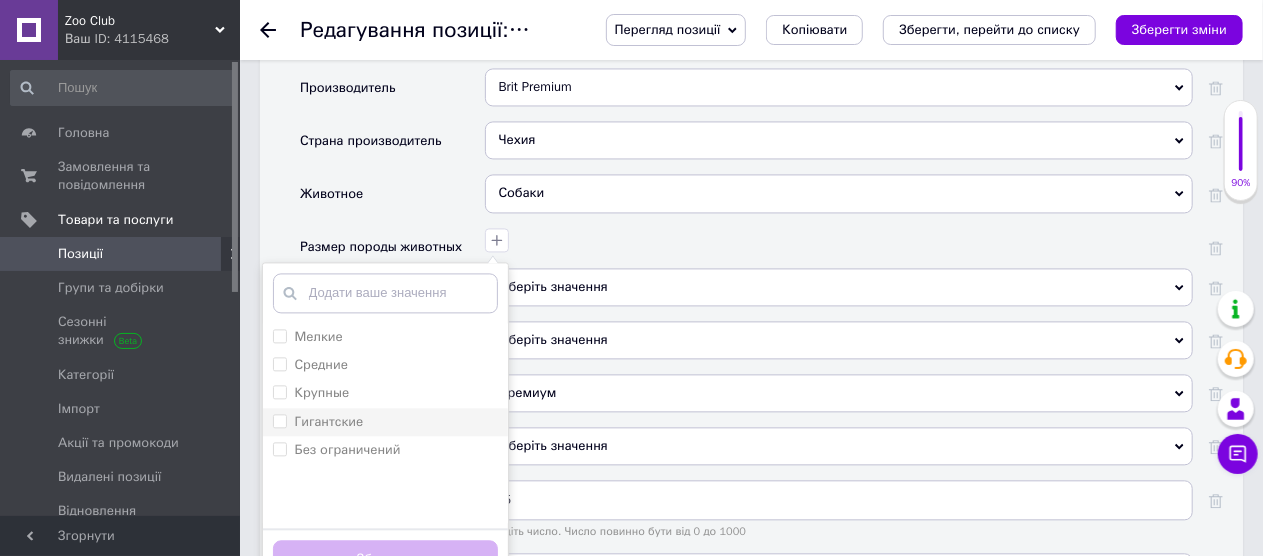click on "Гигантские" at bounding box center [279, 420] 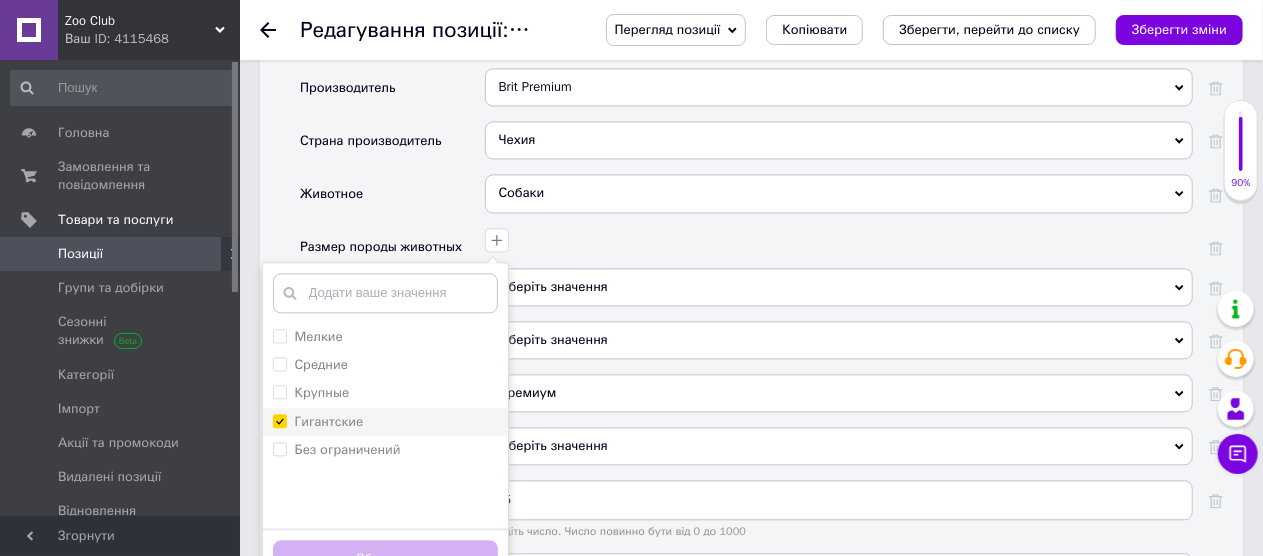 checkbox on "true" 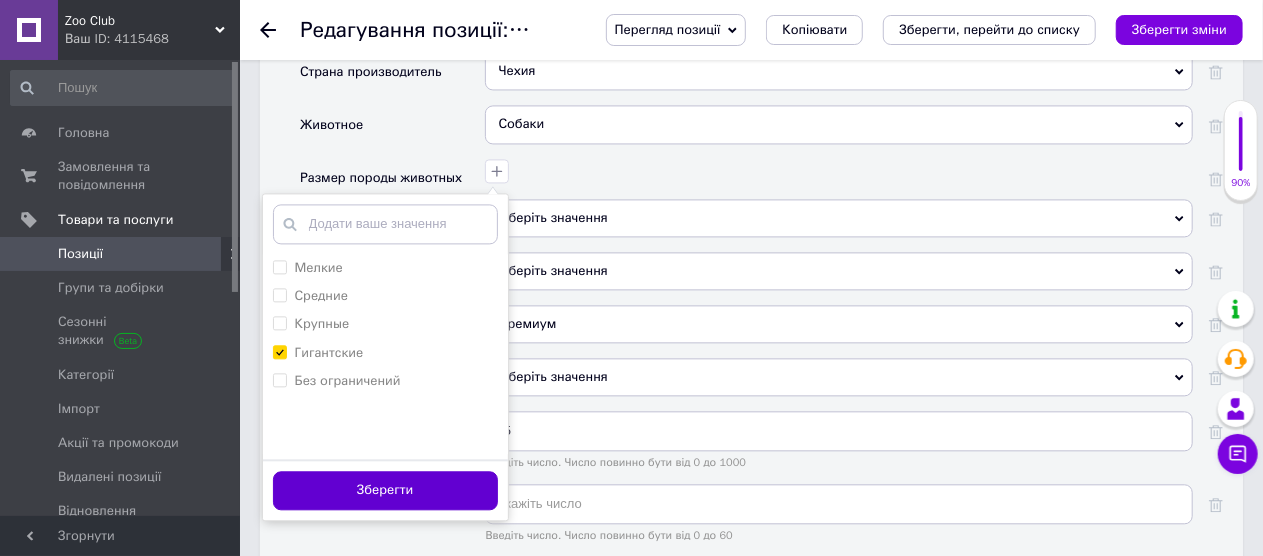 scroll, scrollTop: 2118, scrollLeft: 0, axis: vertical 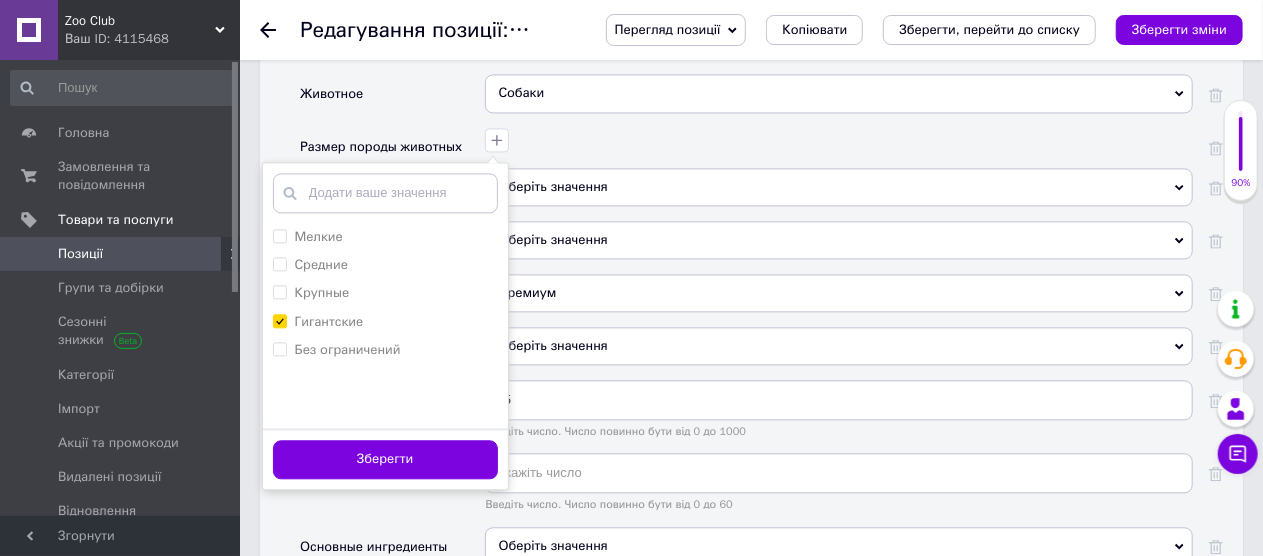 click on "Зберегти" at bounding box center [385, 459] 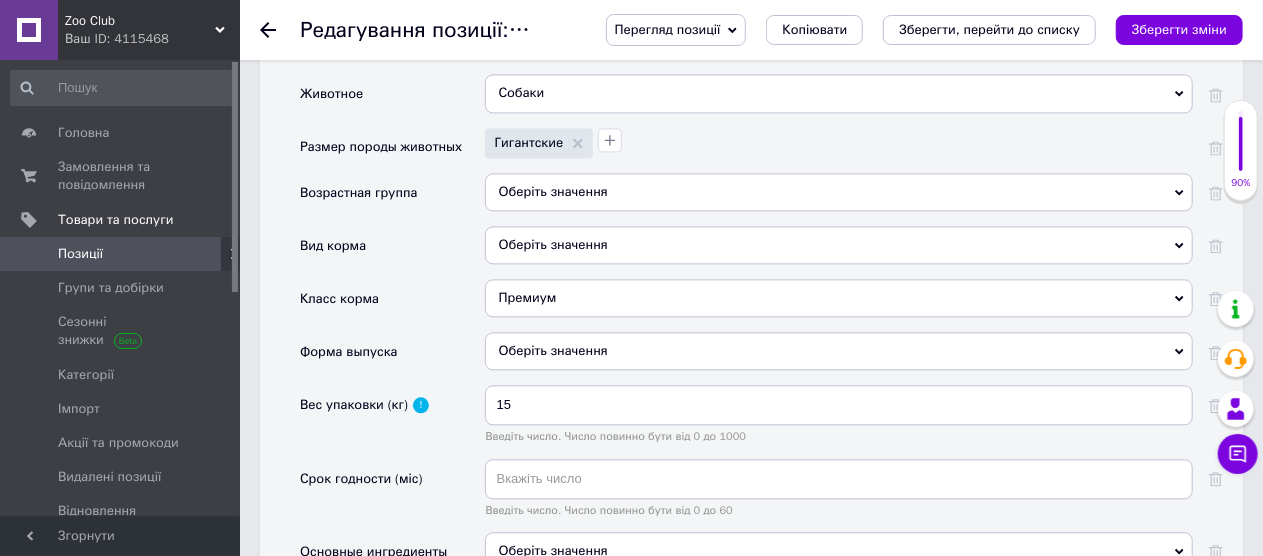 click on "Оберіть значення" at bounding box center [839, 192] 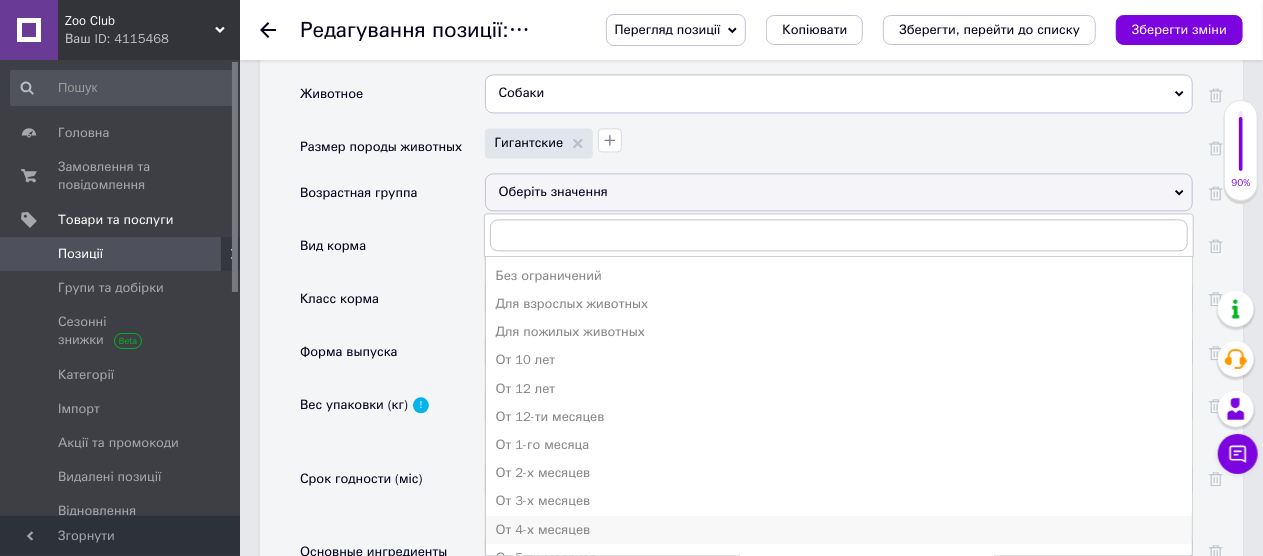 click on "От 4-х месяцев" at bounding box center [839, 530] 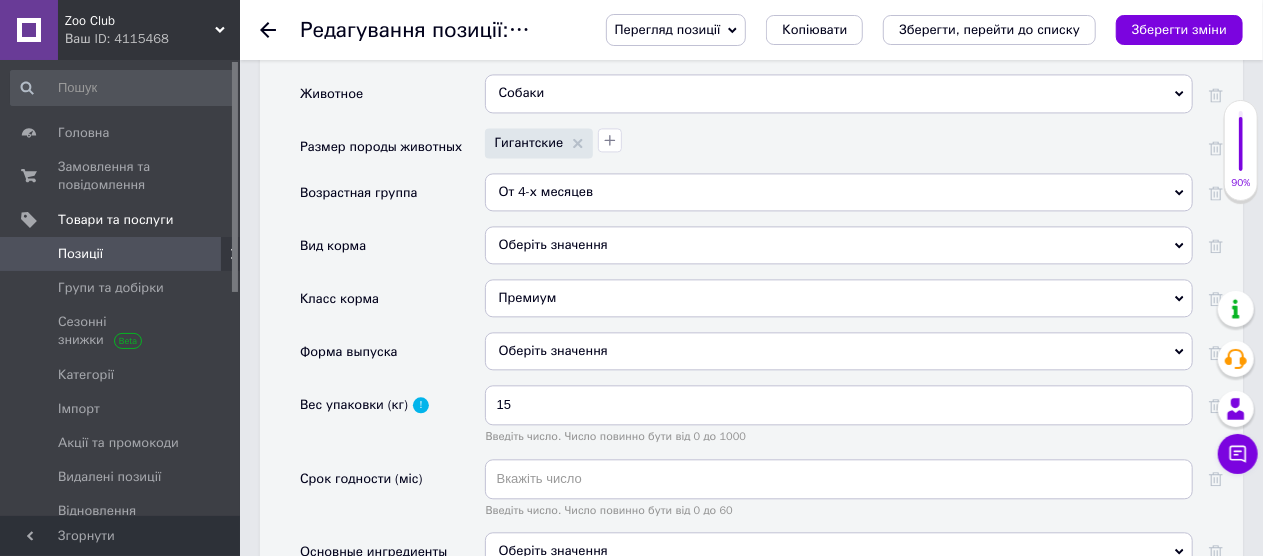 click on "Оберіть значення" at bounding box center (839, 245) 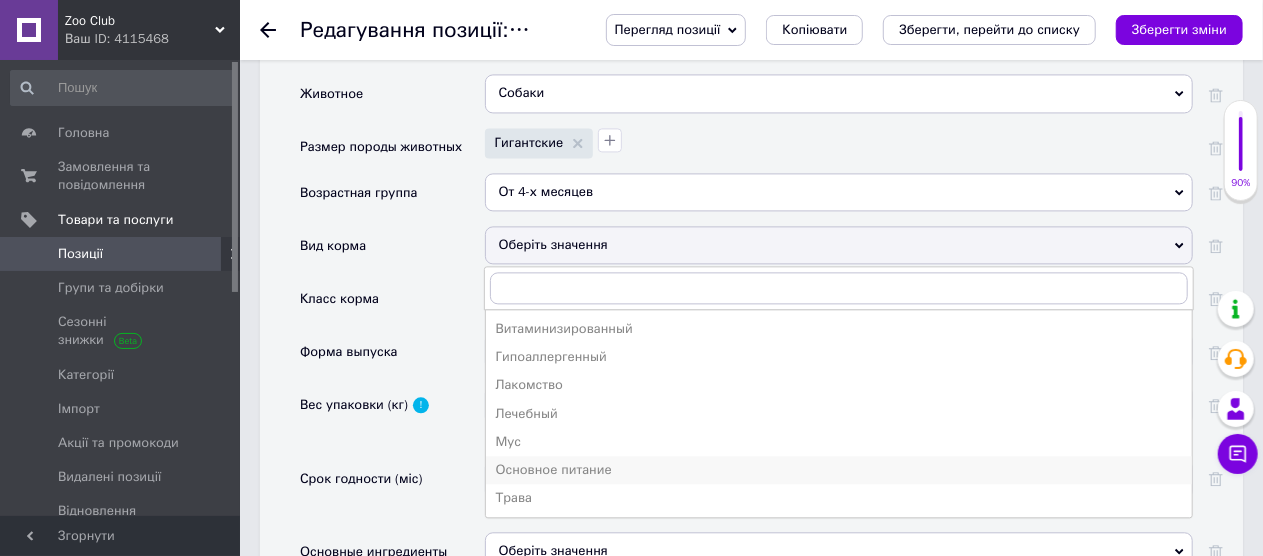 click on "Основное питание" at bounding box center [839, 470] 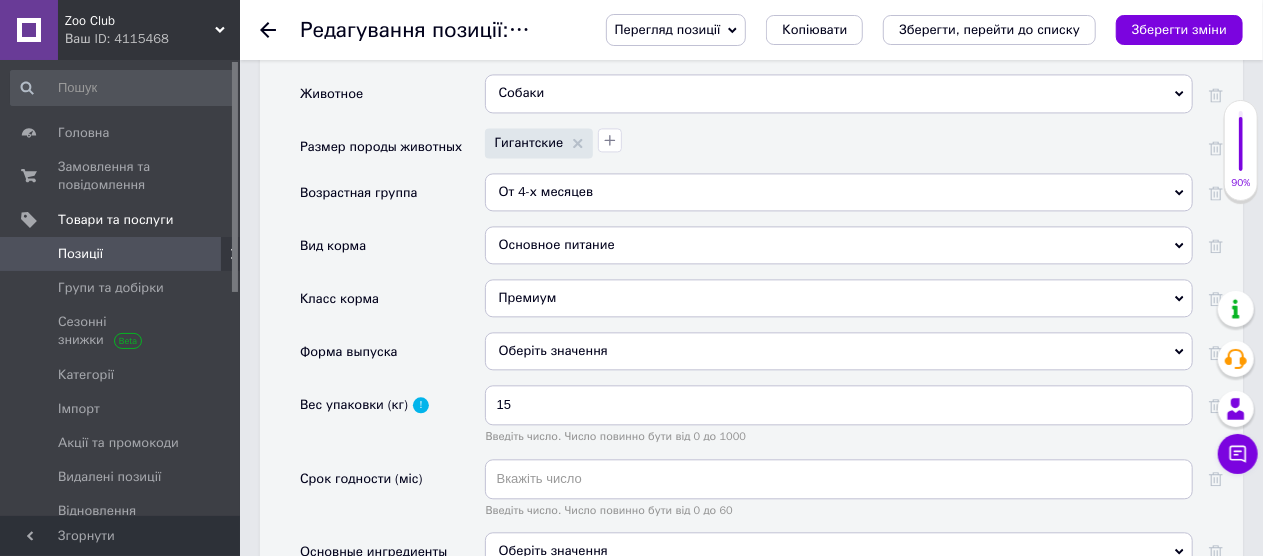 click on "Премиум" at bounding box center [839, 298] 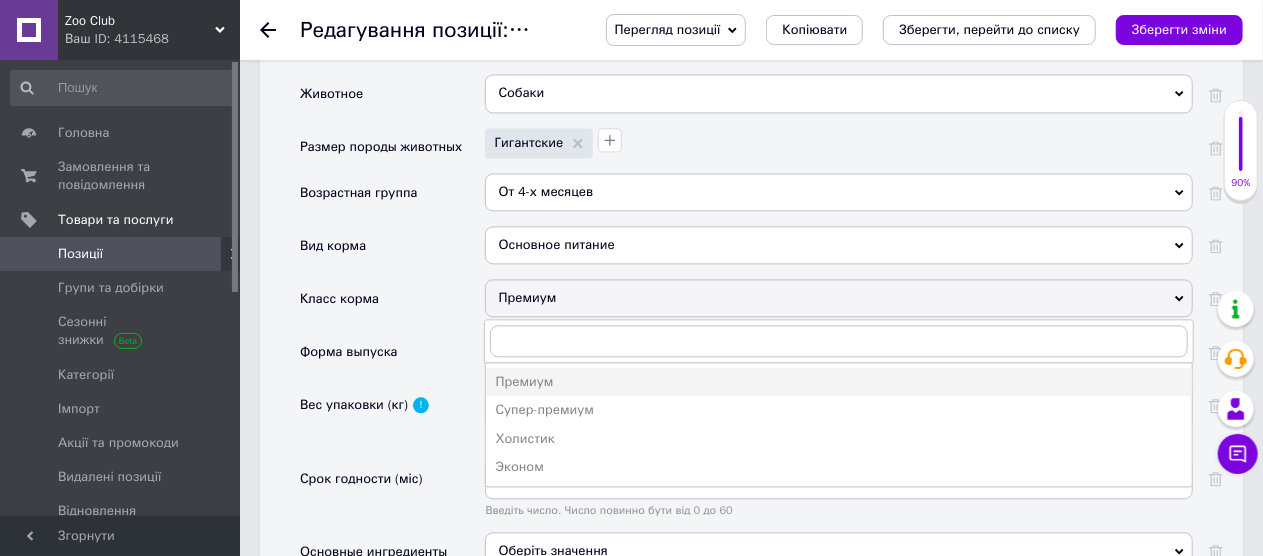 click on "Премиум Супер-премиум Холистик Эконом" at bounding box center [839, 424] 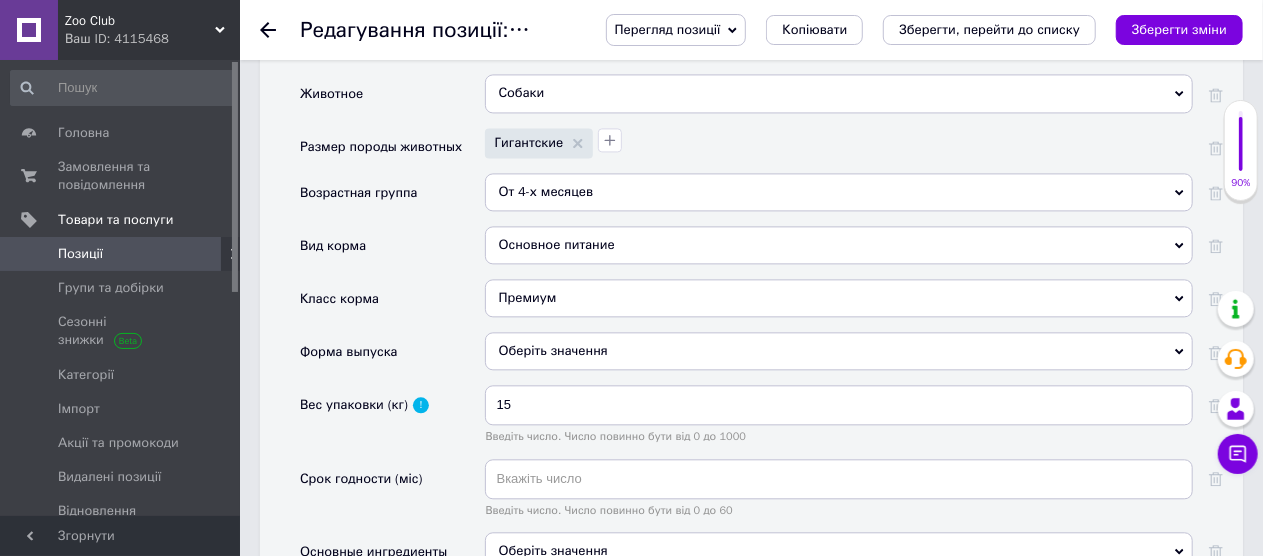 click on "Оберіть значення" at bounding box center [839, 351] 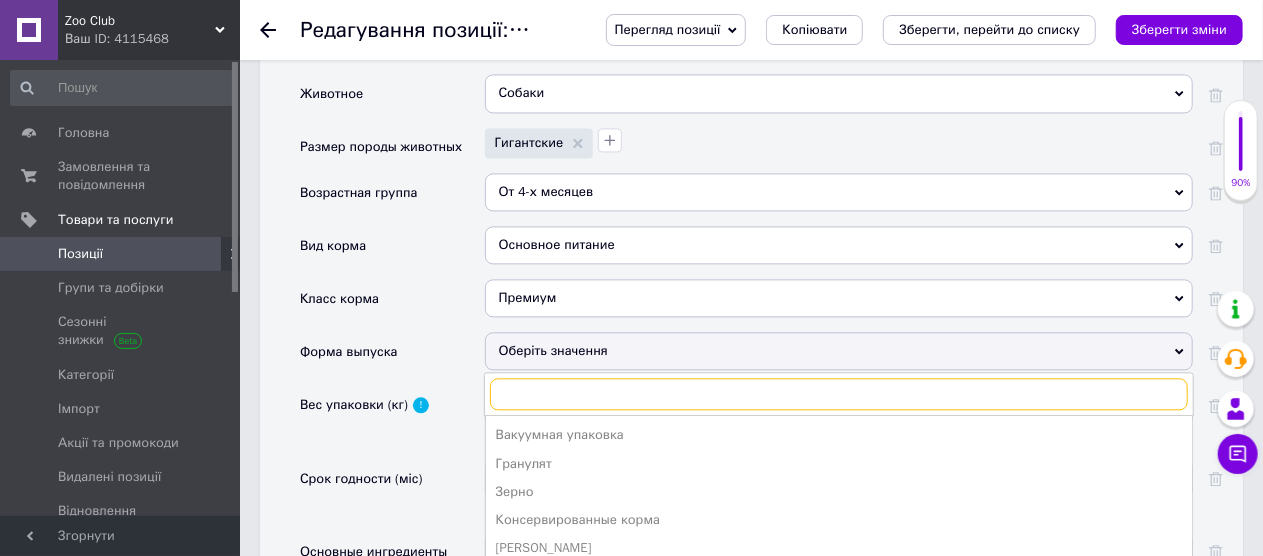scroll, scrollTop: 2218, scrollLeft: 0, axis: vertical 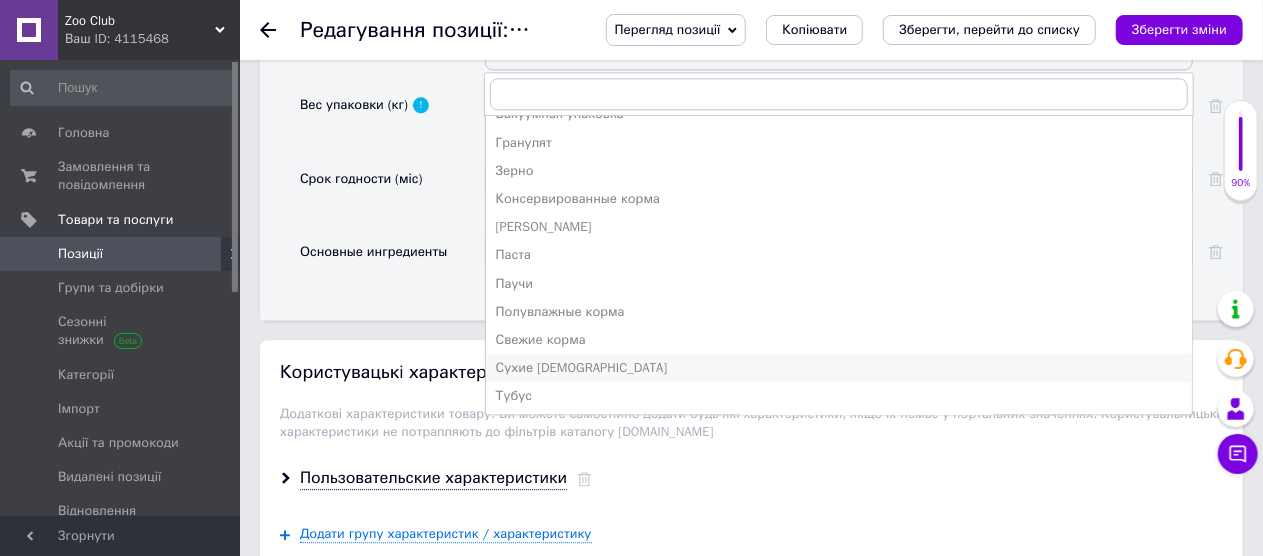 click on "Сухие [DEMOGRAPHIC_DATA]" at bounding box center [839, 368] 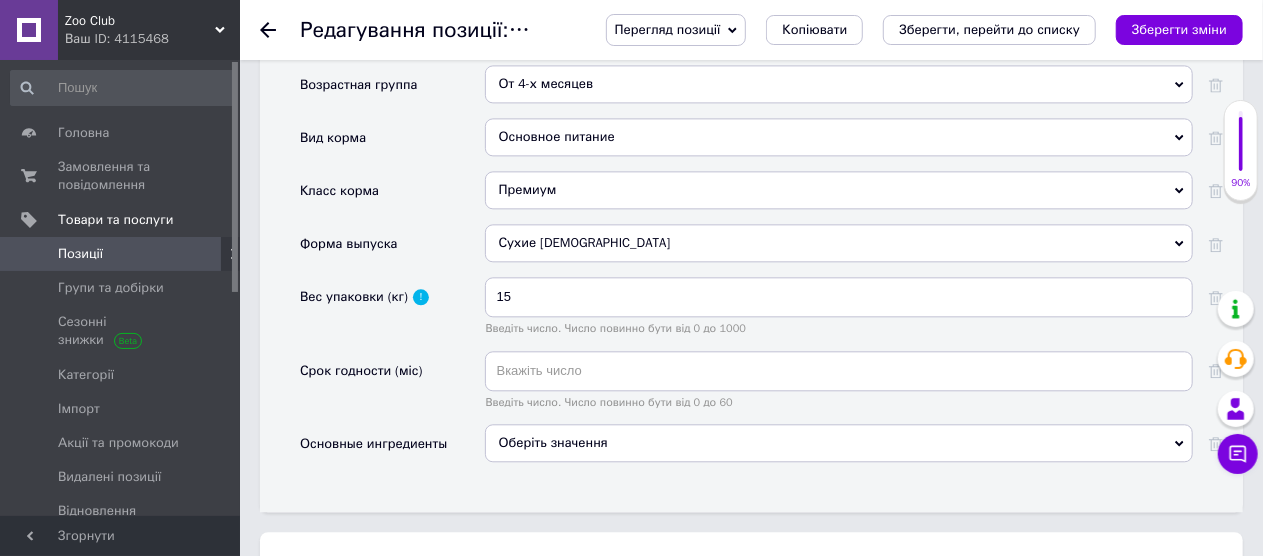 scroll, scrollTop: 2218, scrollLeft: 0, axis: vertical 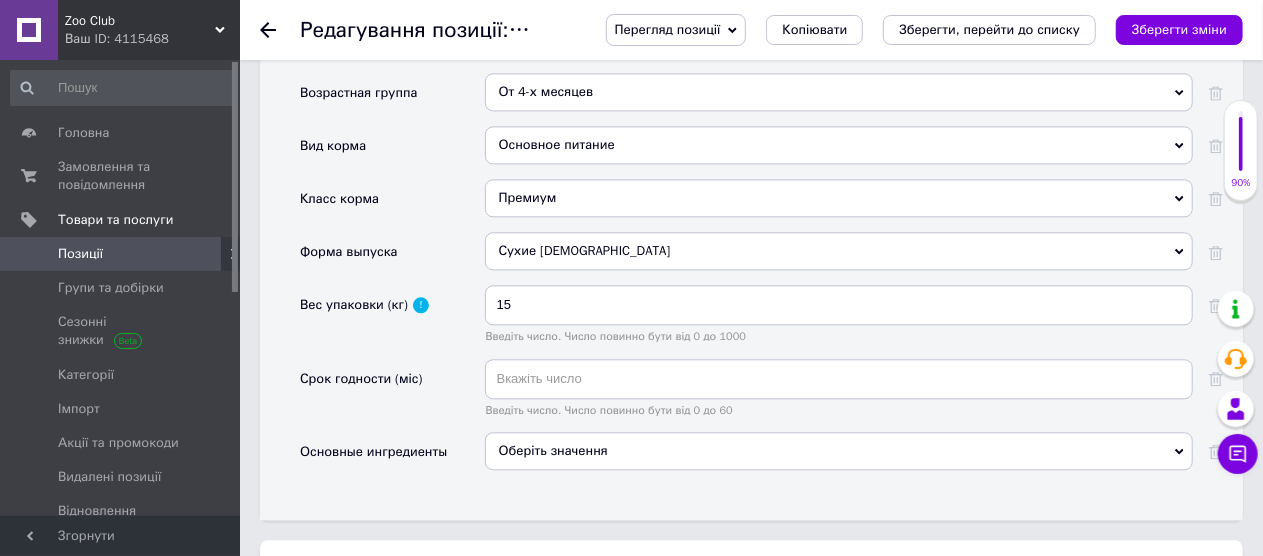 click on "Оберіть значення" at bounding box center (839, 451) 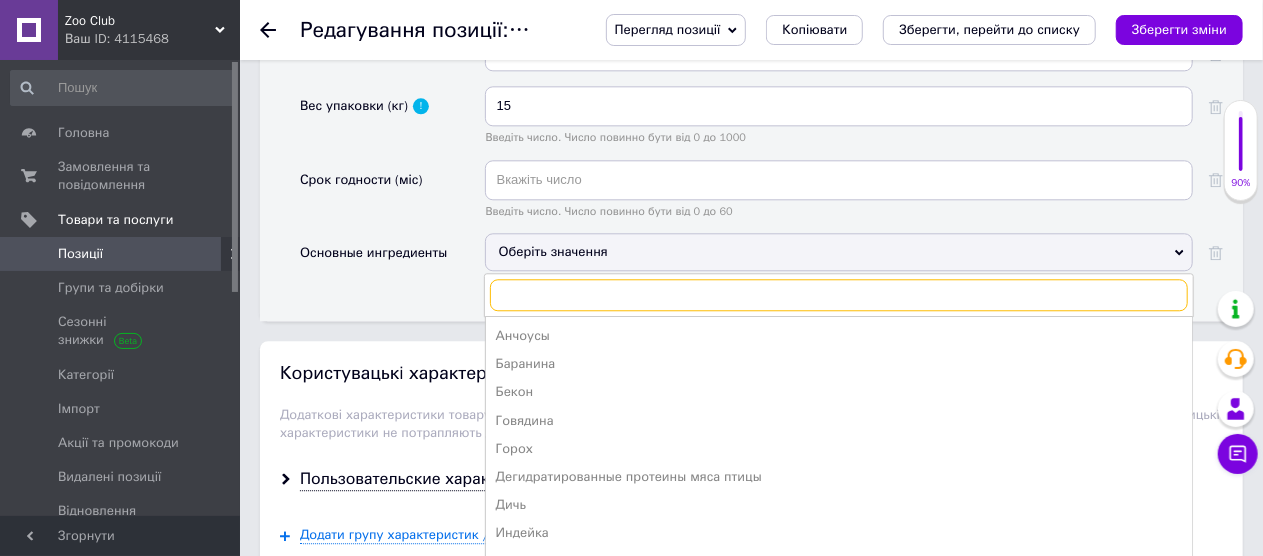scroll, scrollTop: 2418, scrollLeft: 0, axis: vertical 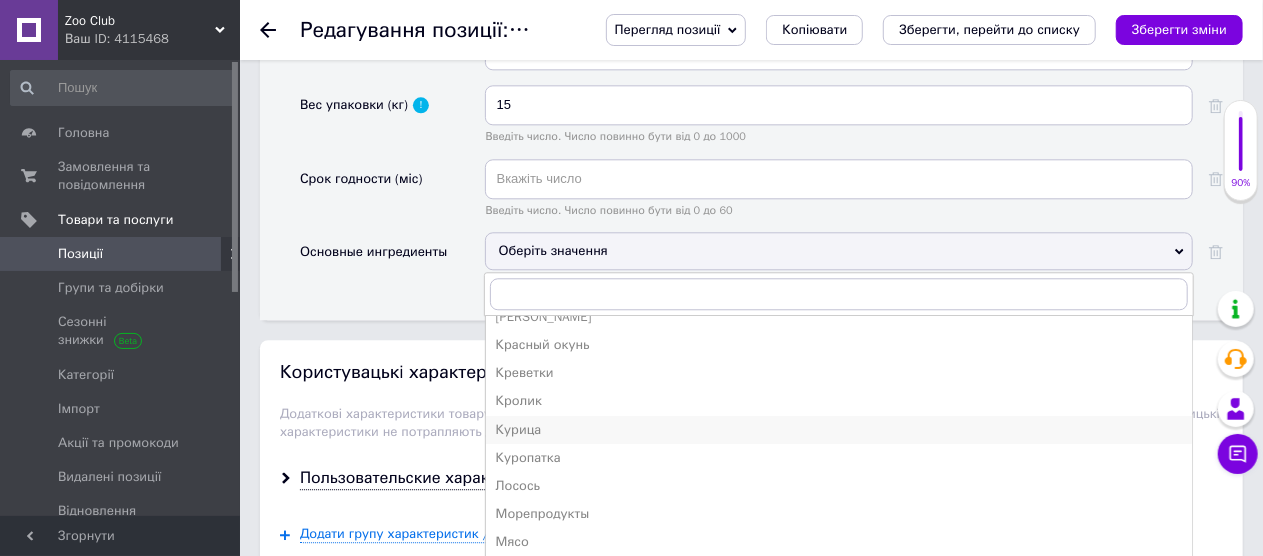 click on "Курица" at bounding box center (839, 430) 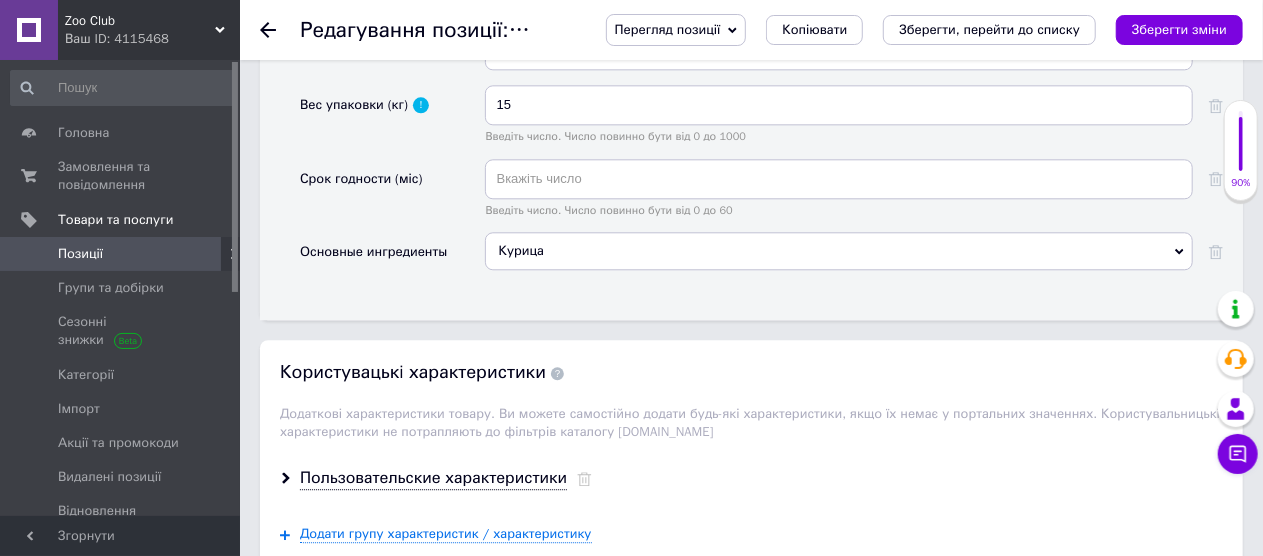 click on "Пользовательские характеристики" at bounding box center [751, 478] 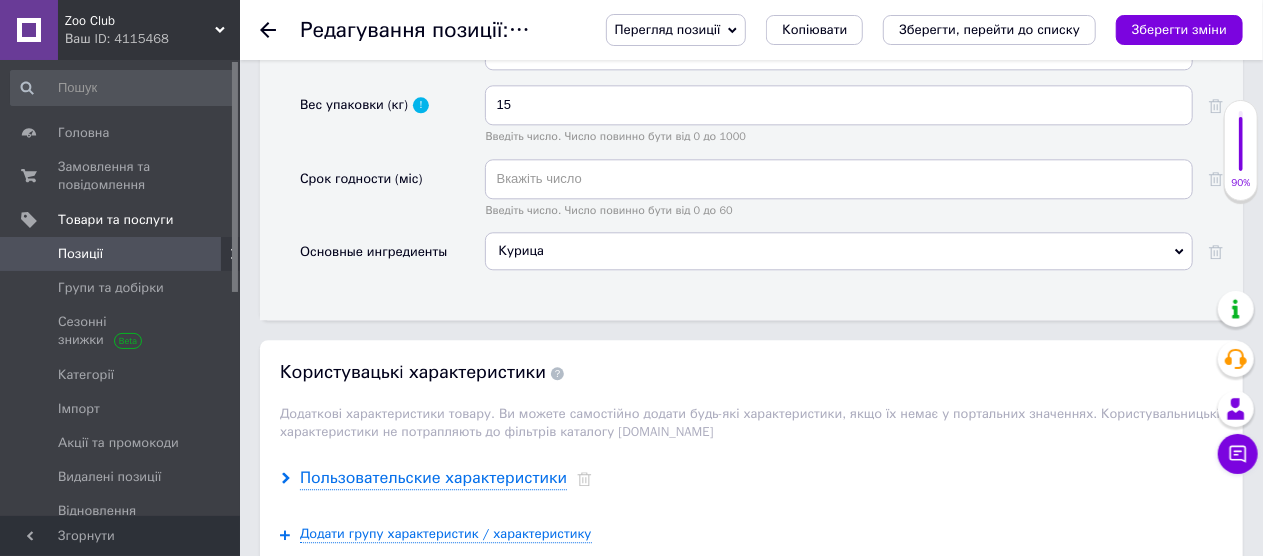 click on "Пользовательские характеристики" at bounding box center [433, 478] 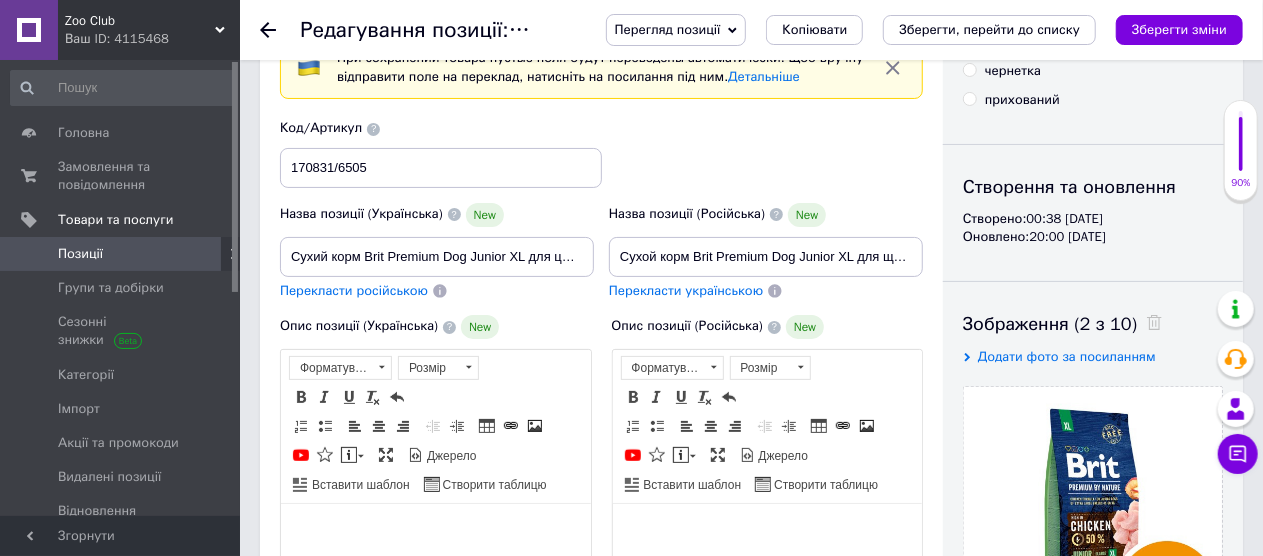 scroll, scrollTop: 94, scrollLeft: 0, axis: vertical 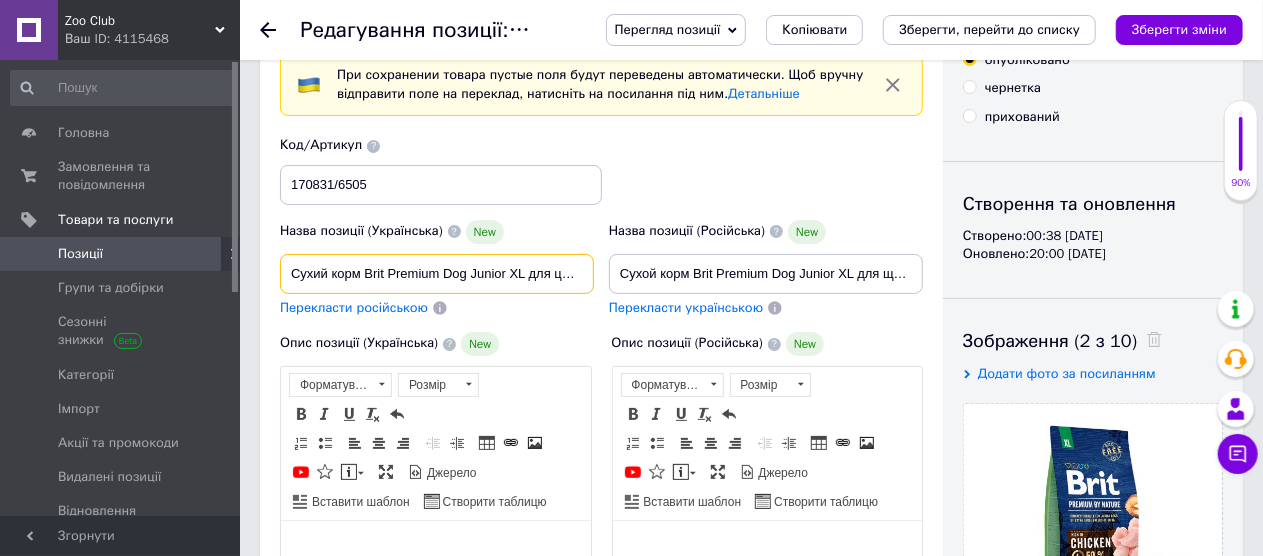 click on "Сухий корм Brit Premium Dog Junior XL для цуценят та юніорів гігантських порід, з куркою, 15 кг" at bounding box center (437, 274) 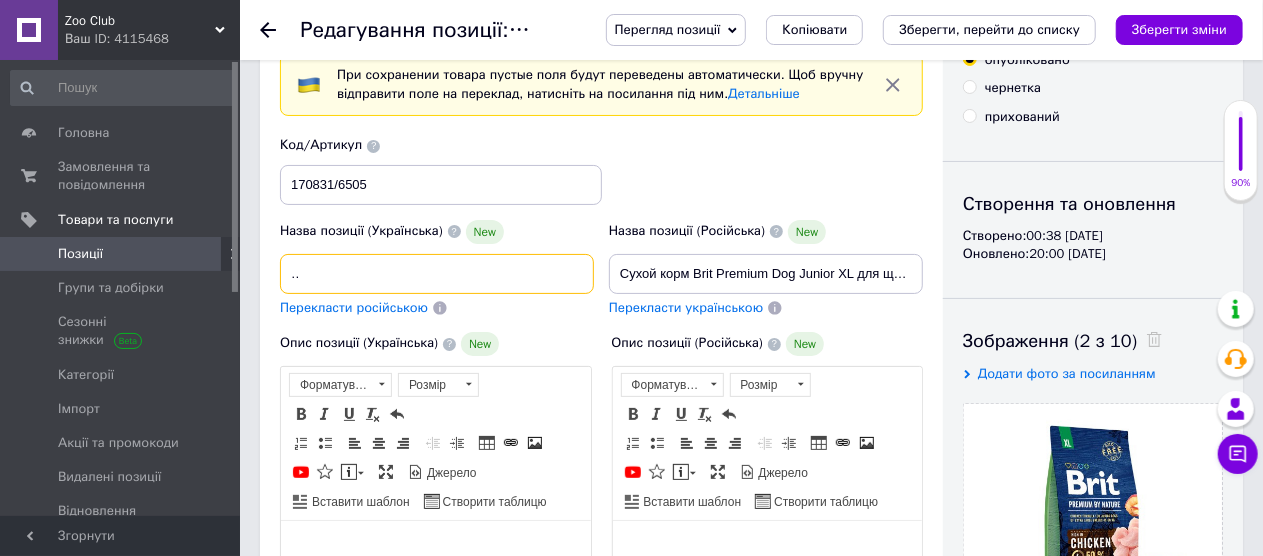 scroll, scrollTop: 0, scrollLeft: 284, axis: horizontal 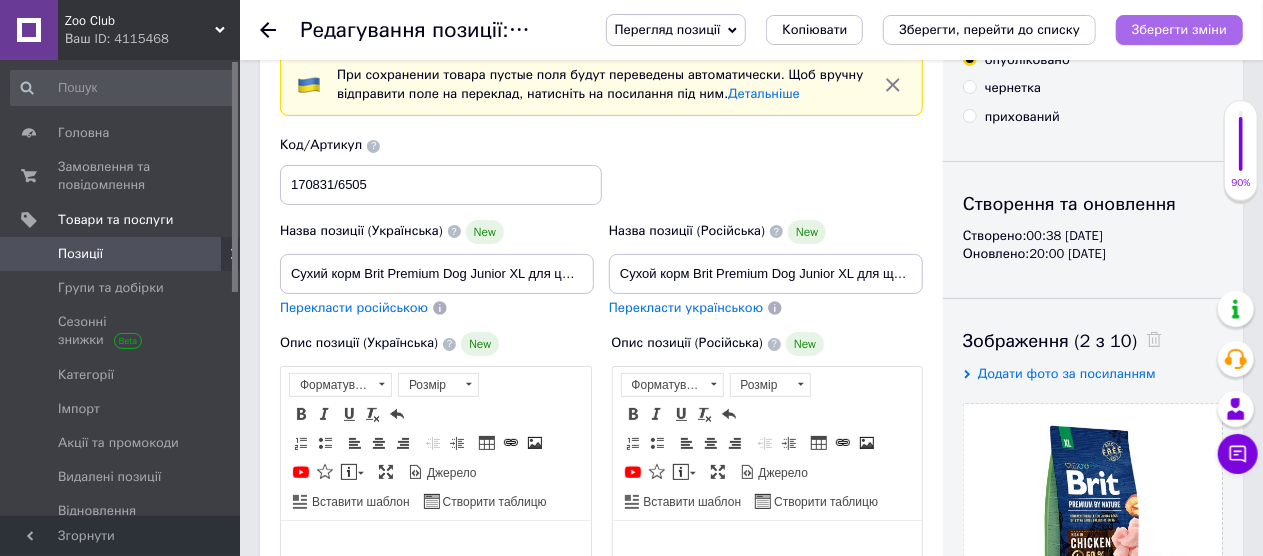 click on "Зберегти зміни" at bounding box center (1179, 29) 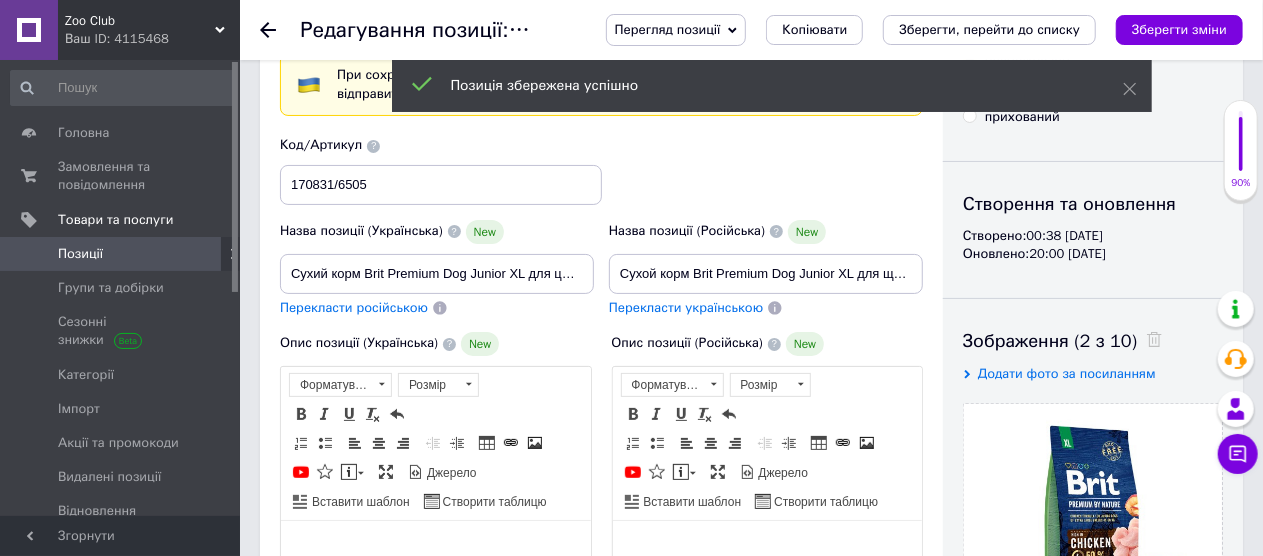 click 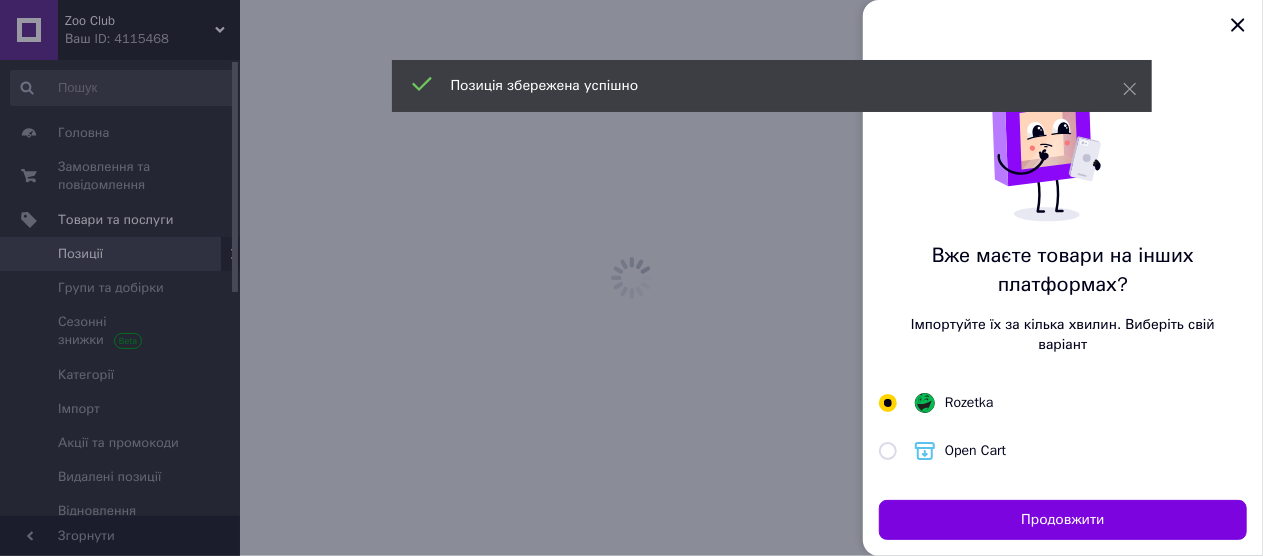scroll, scrollTop: 0, scrollLeft: 0, axis: both 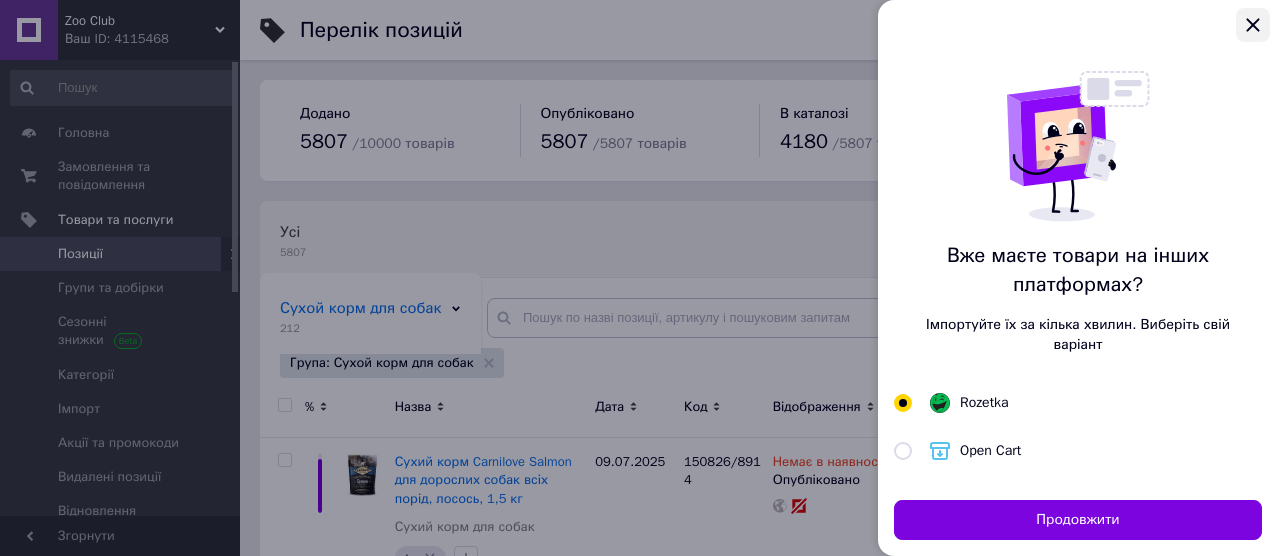 click 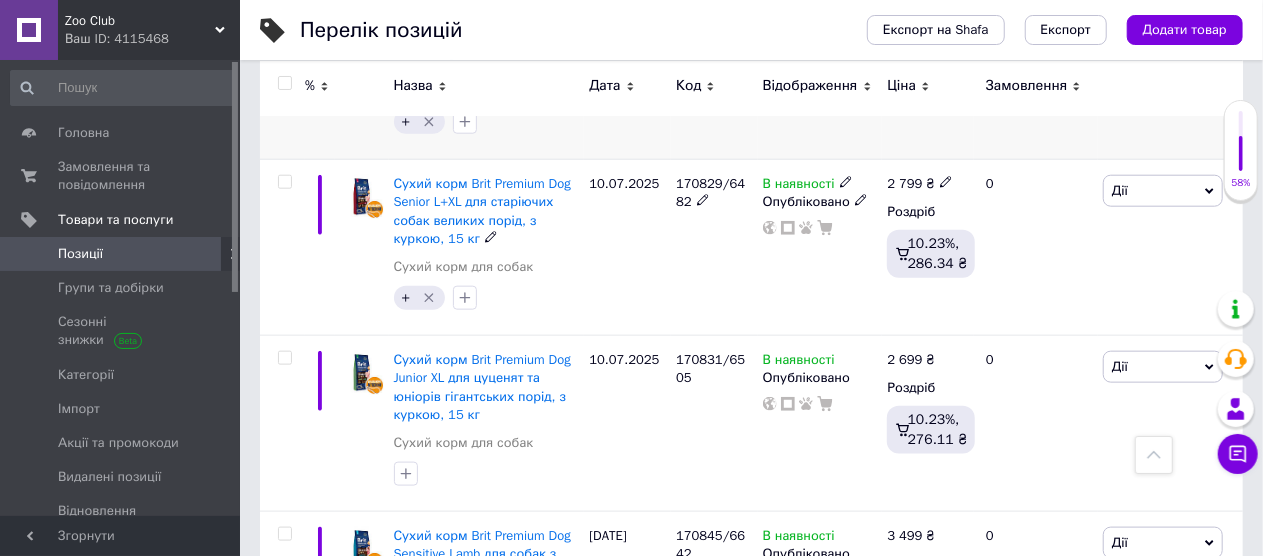 scroll, scrollTop: 1100, scrollLeft: 0, axis: vertical 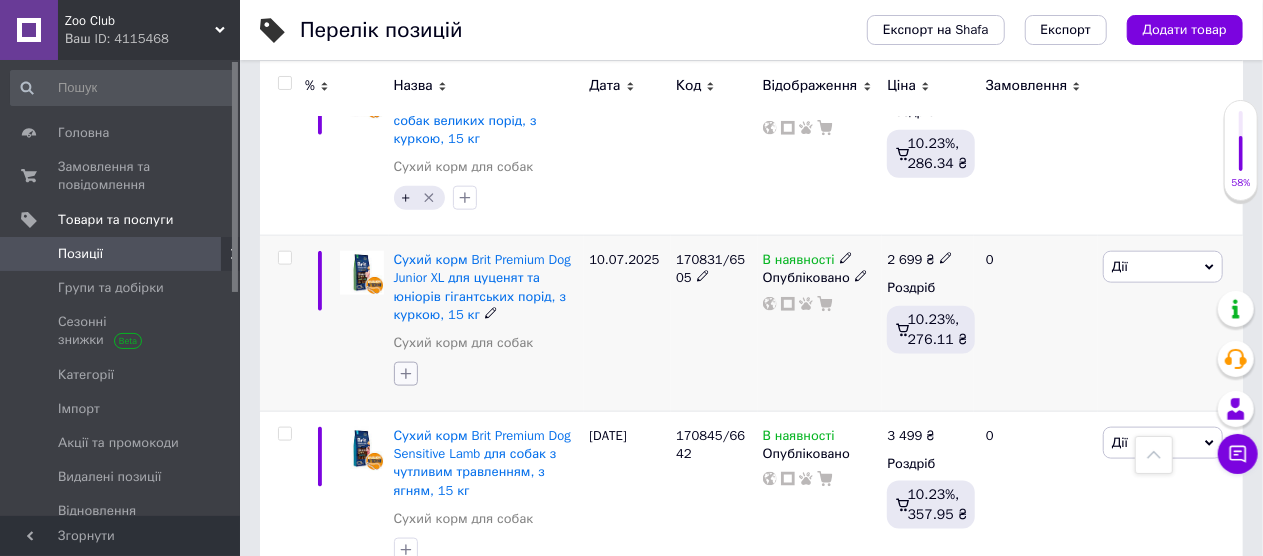 click 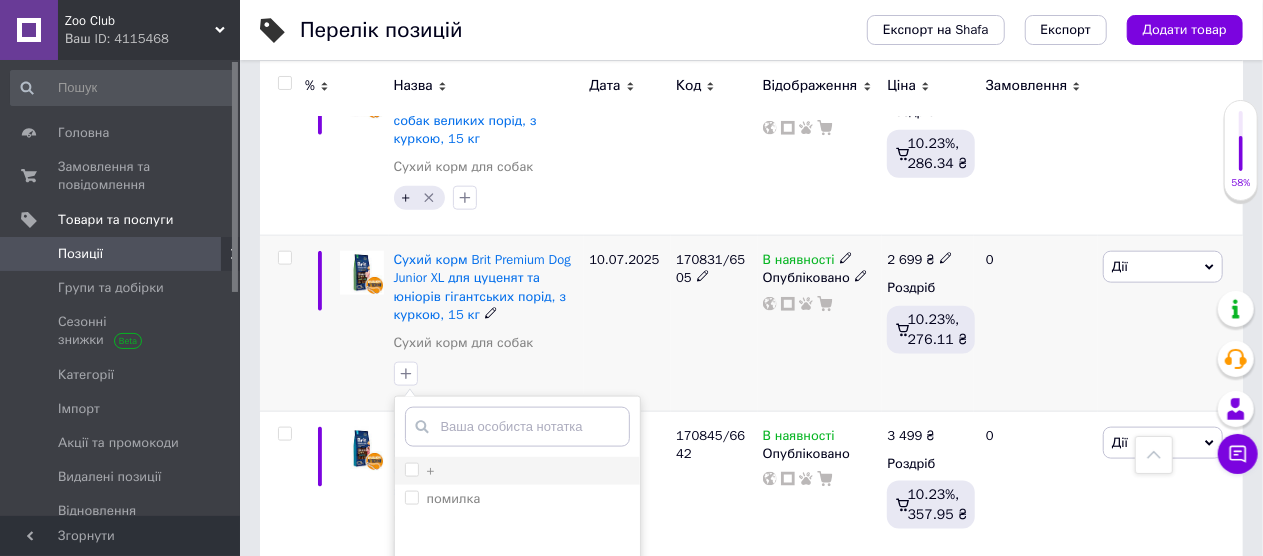 click on "+" at bounding box center [411, 469] 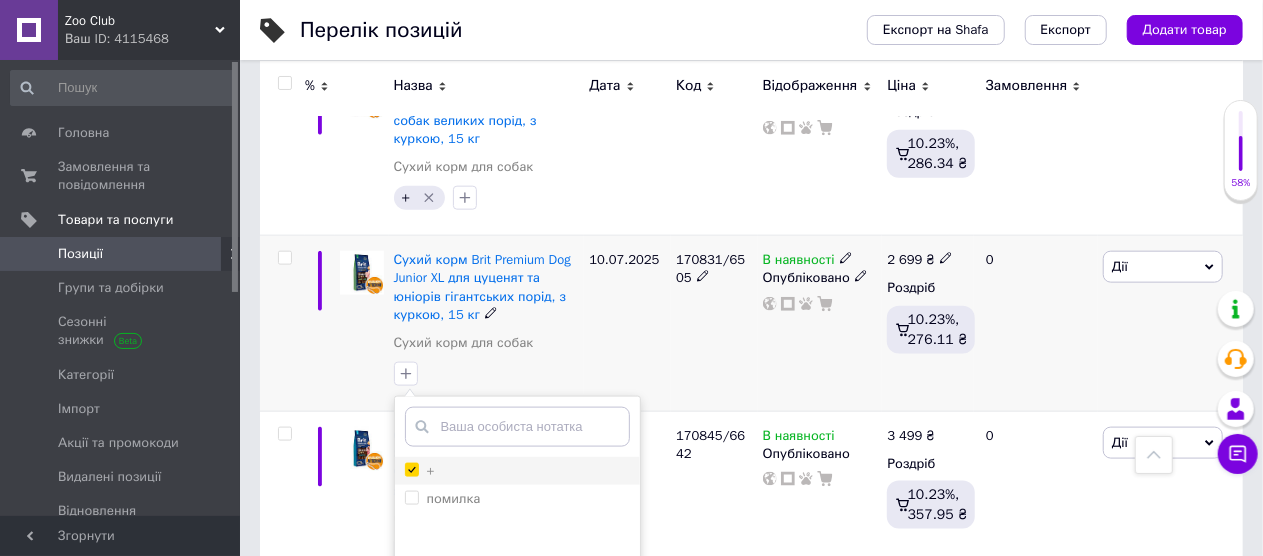 checkbox on "true" 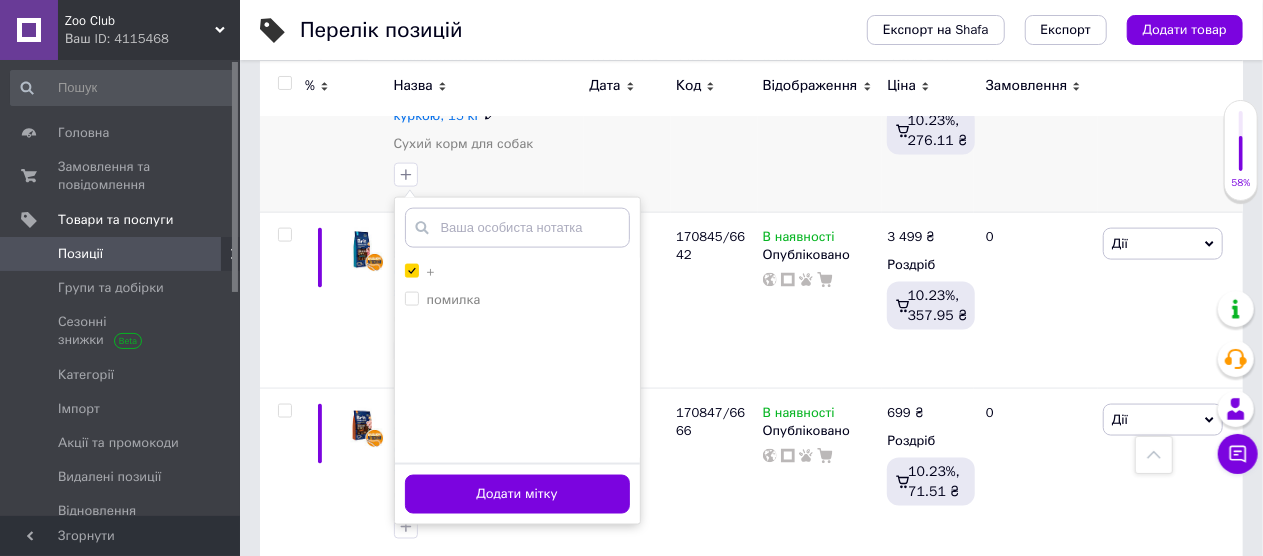 scroll, scrollTop: 1300, scrollLeft: 0, axis: vertical 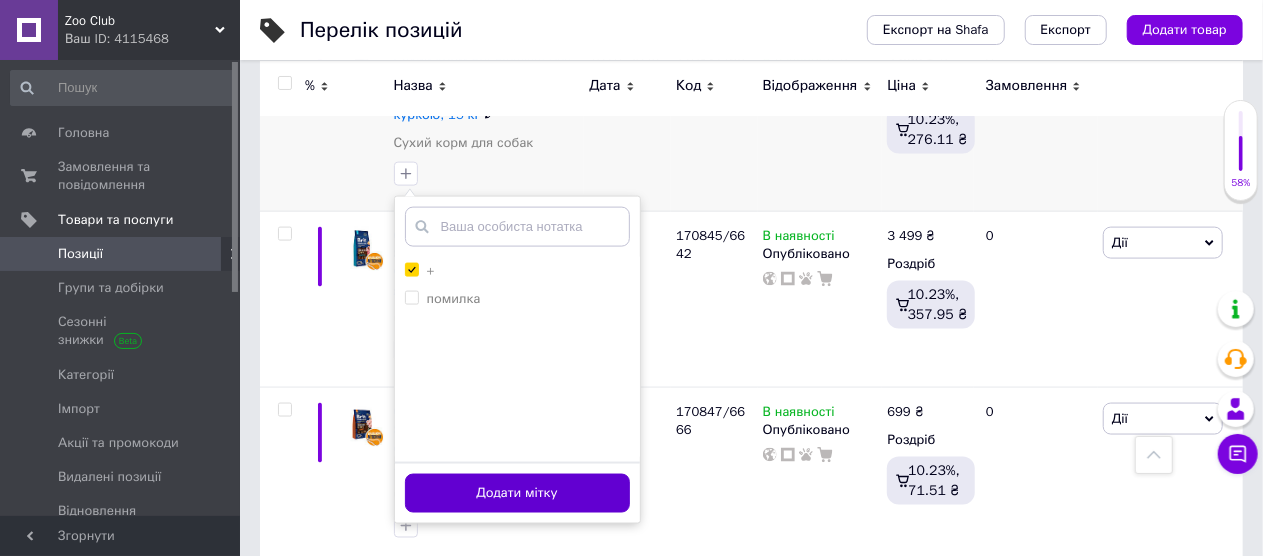 click on "Додати мітку" at bounding box center [517, 493] 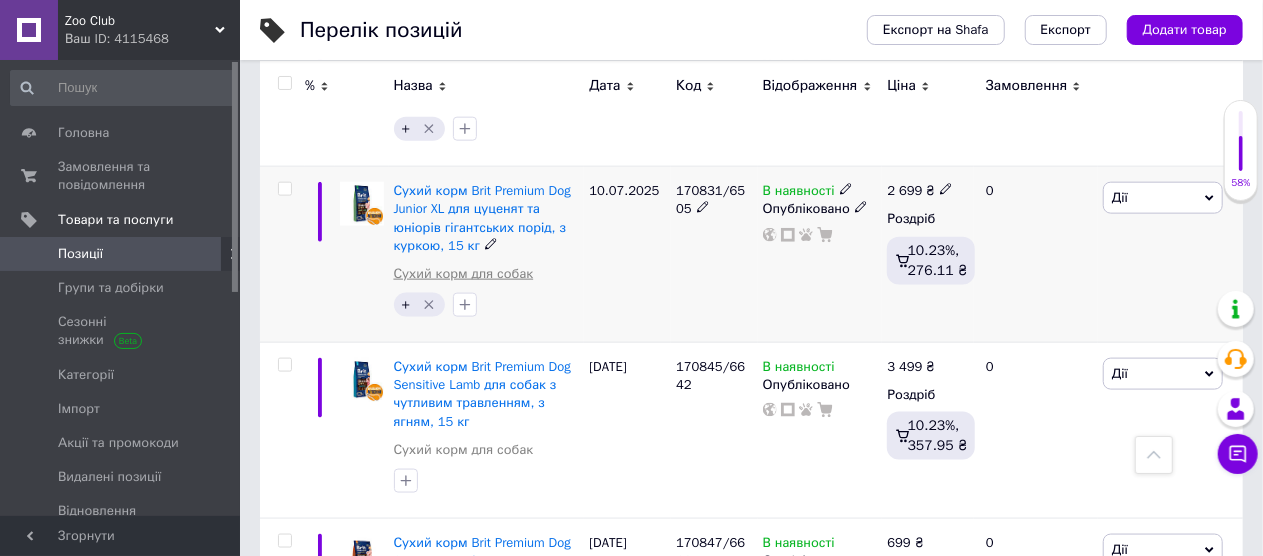 scroll, scrollTop: 1200, scrollLeft: 0, axis: vertical 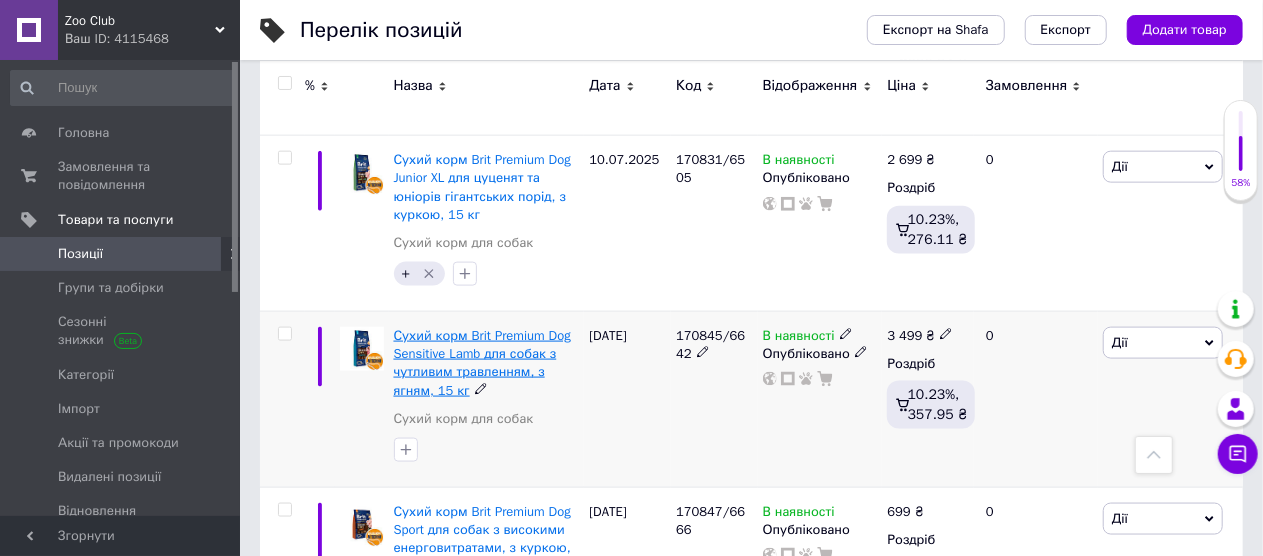 click on "Сухий корм Brit Premium Dog Sensitive Lamb для собак з чутливим травленням, з ягням, 15 кг" at bounding box center (482, 363) 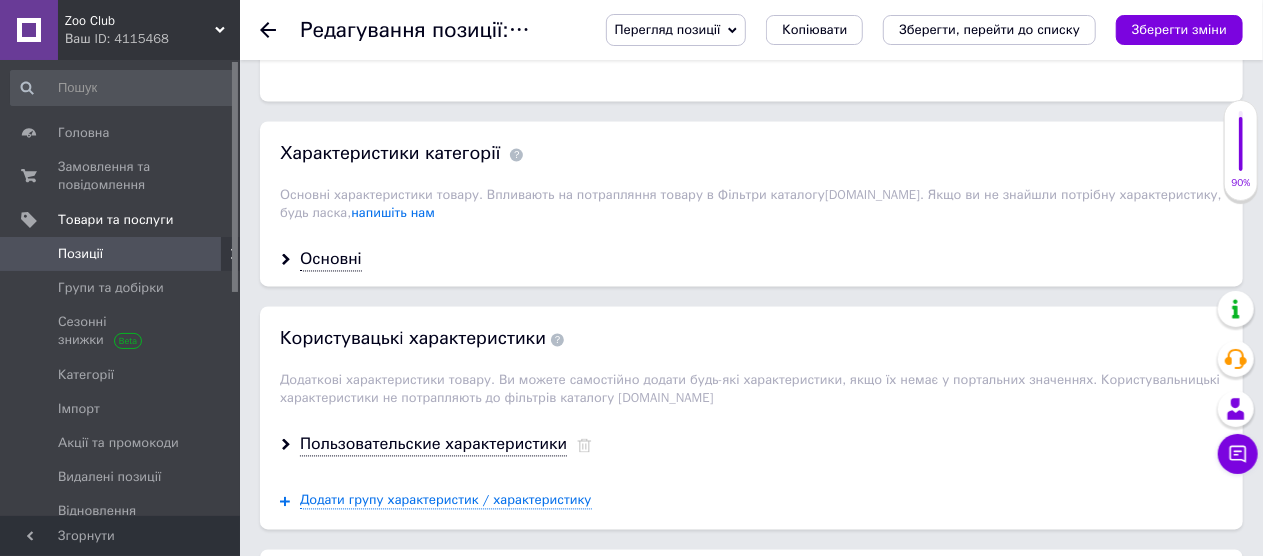 scroll, scrollTop: 1900, scrollLeft: 0, axis: vertical 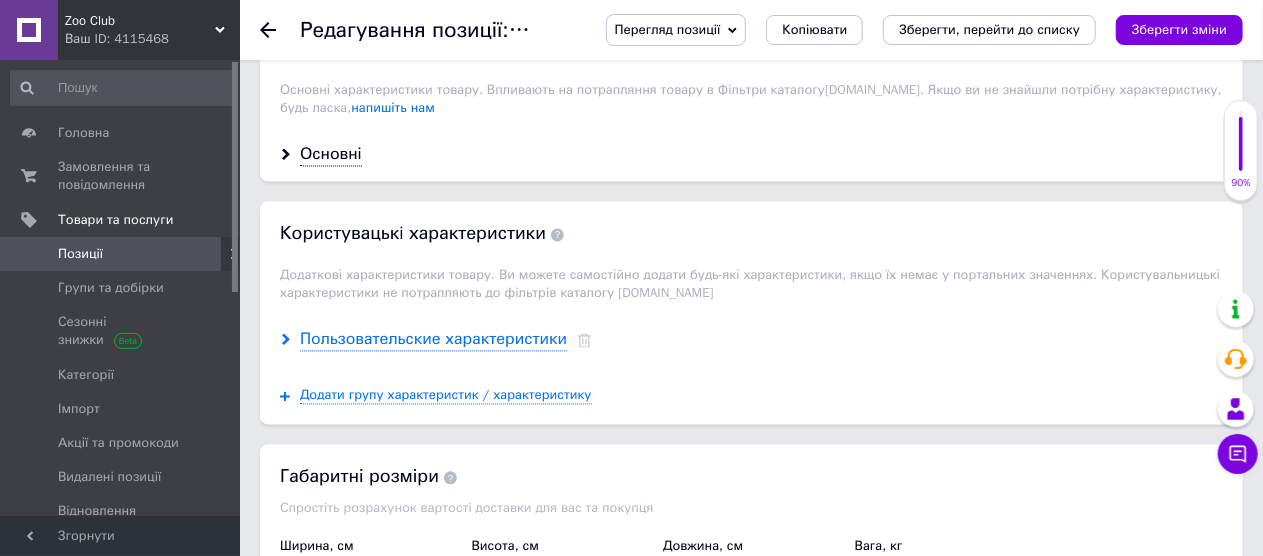 click on "Пользовательские характеристики" at bounding box center [433, 339] 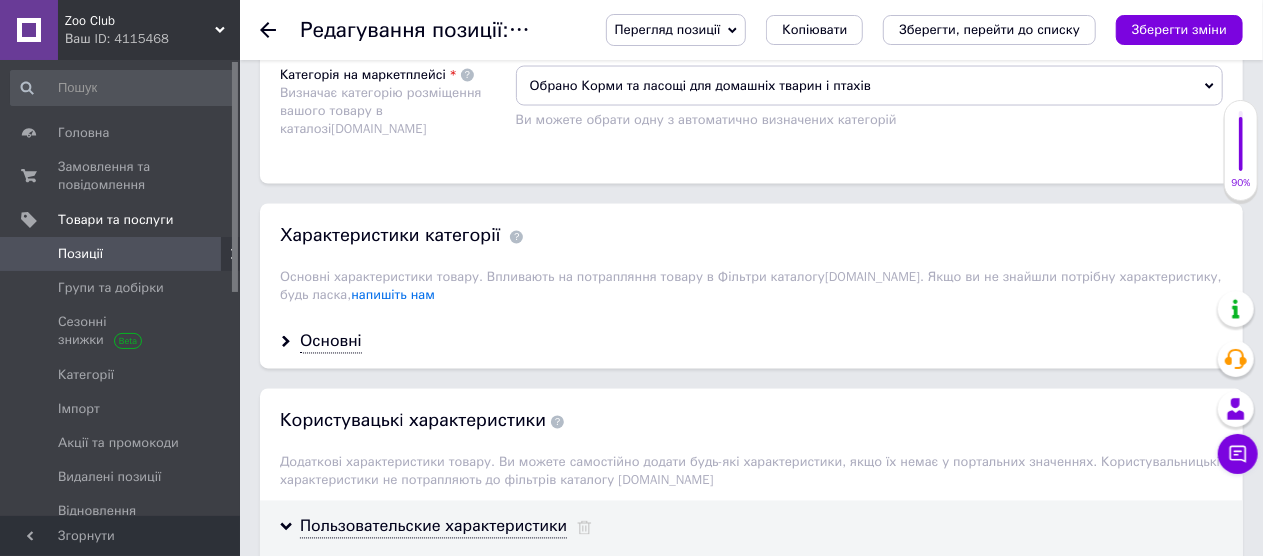scroll, scrollTop: 1700, scrollLeft: 0, axis: vertical 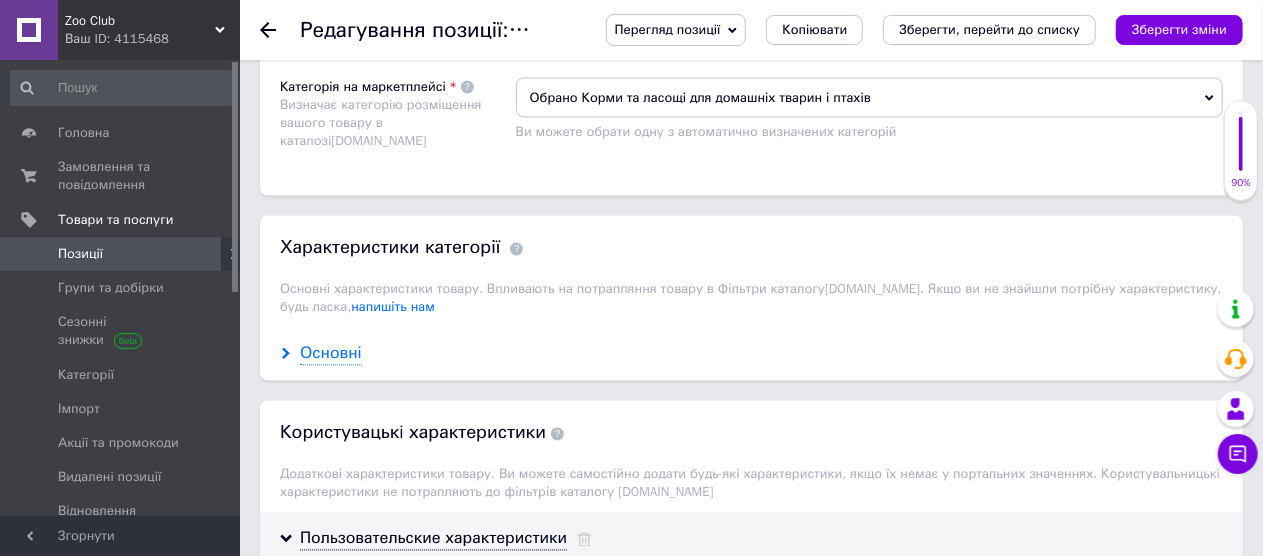 click on "Основні" at bounding box center (331, 354) 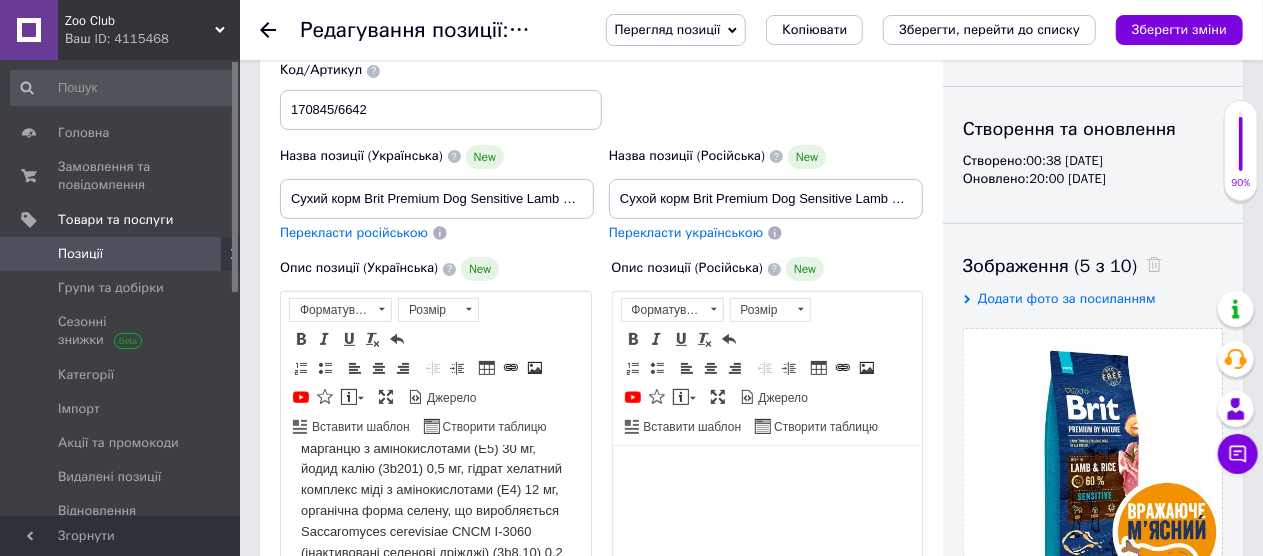 scroll, scrollTop: 200, scrollLeft: 0, axis: vertical 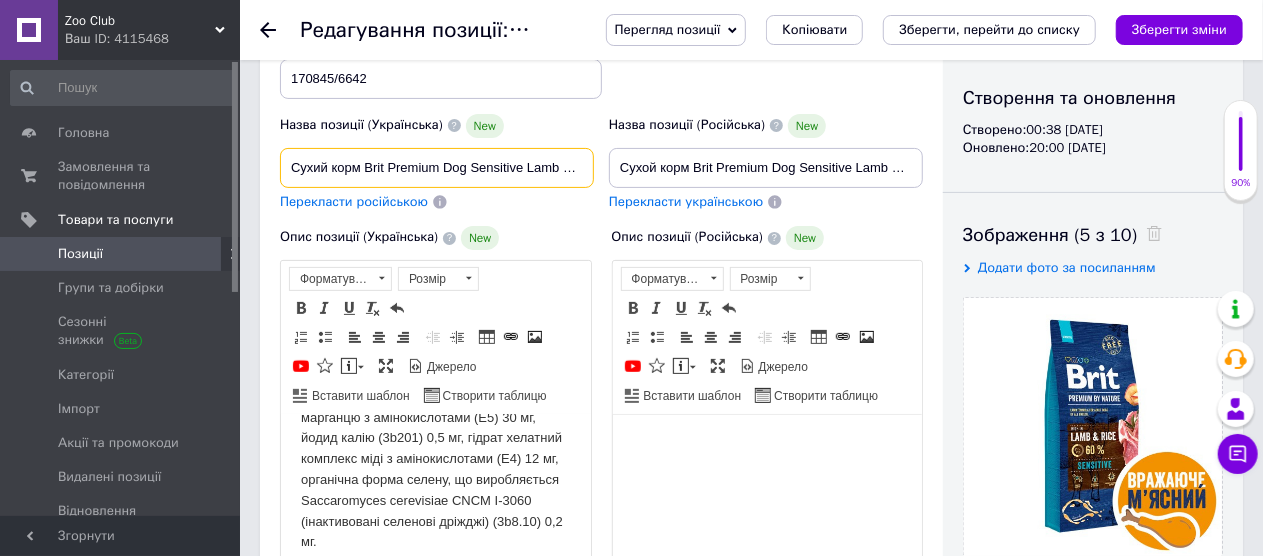 click on "Сухий корм Brit Premium Dog Sensitive Lamb для собак з чутливим травленням, з ягням, 15 кг" at bounding box center (437, 168) 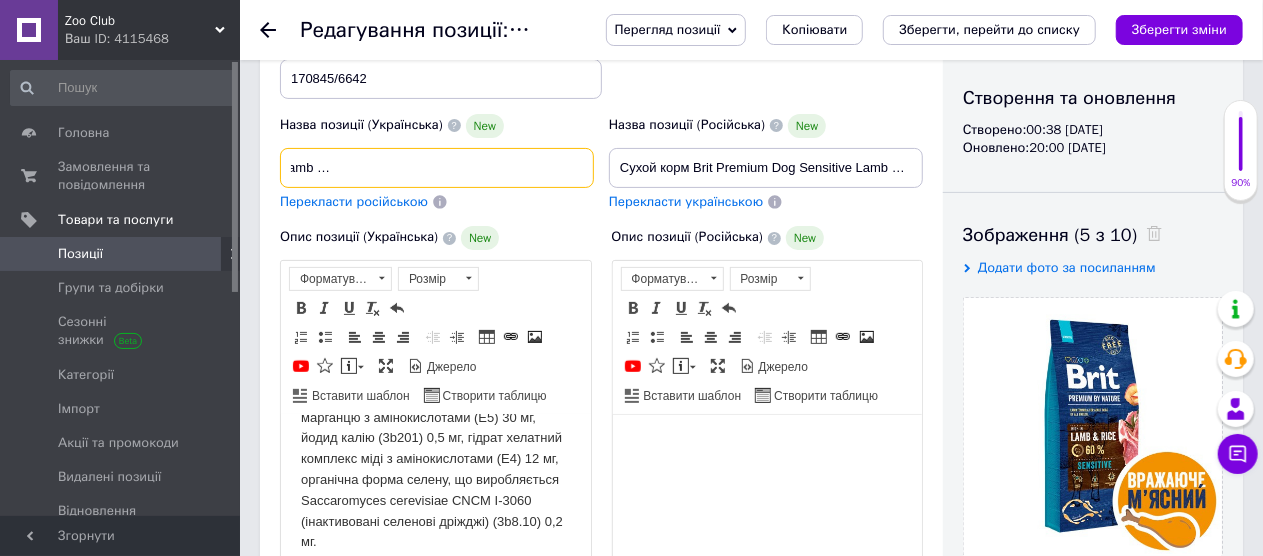 scroll, scrollTop: 0, scrollLeft: 274, axis: horizontal 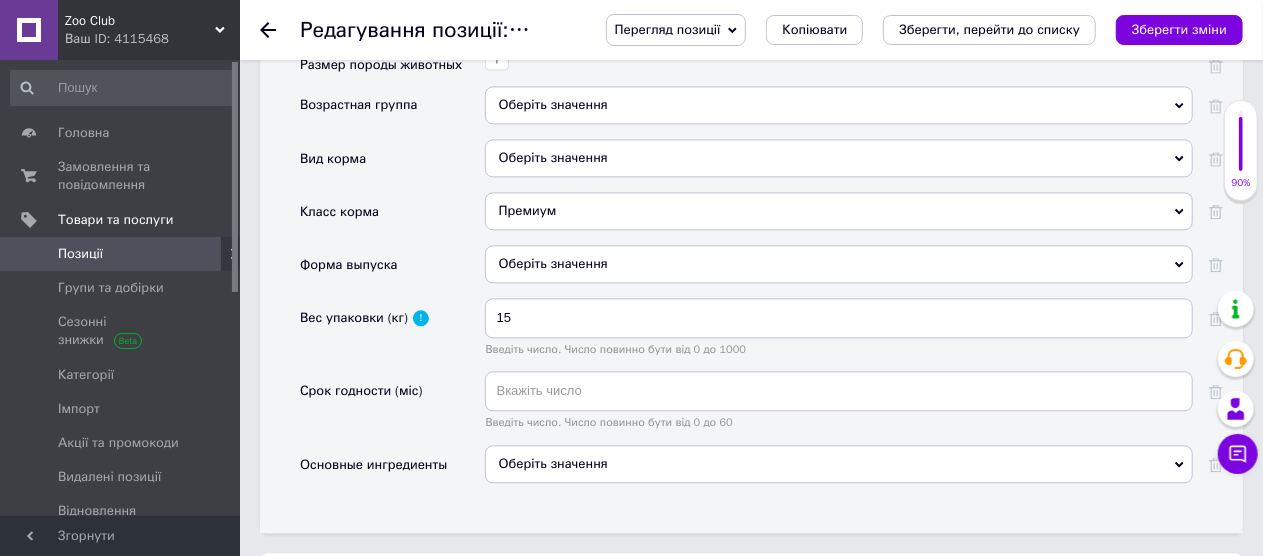 click on "Оберіть значення" at bounding box center [839, 464] 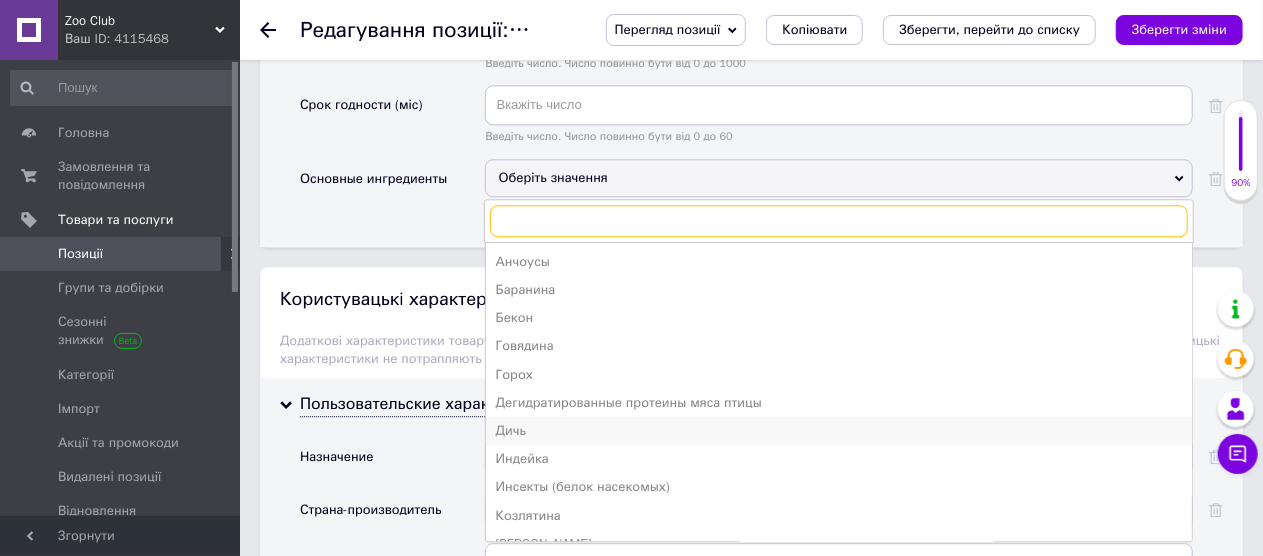 scroll, scrollTop: 2500, scrollLeft: 0, axis: vertical 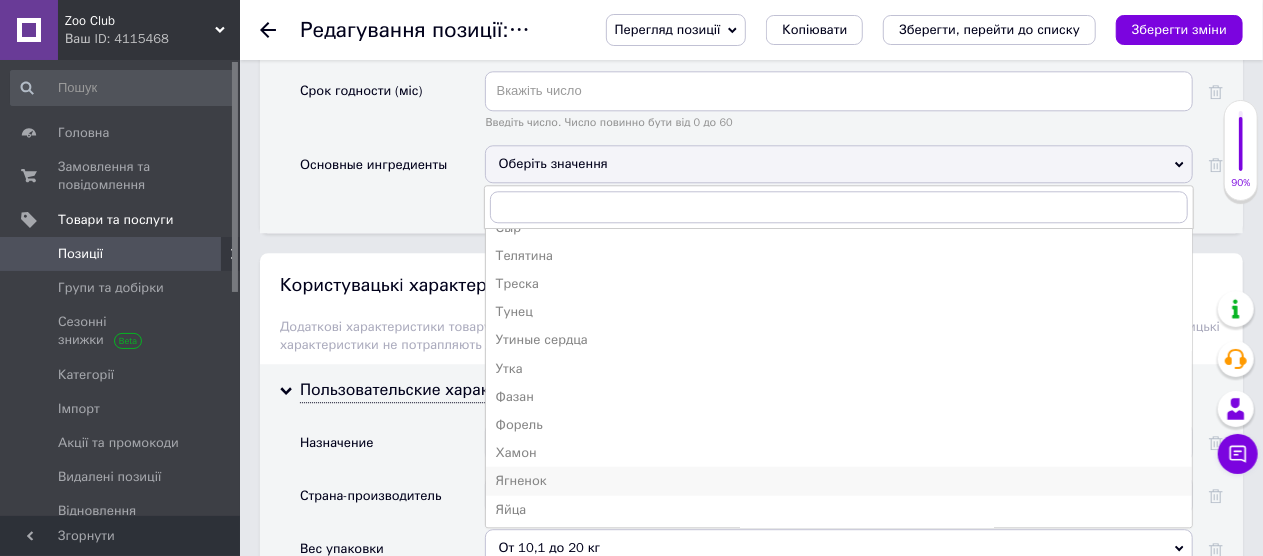 click on "Ягненок" at bounding box center [839, 480] 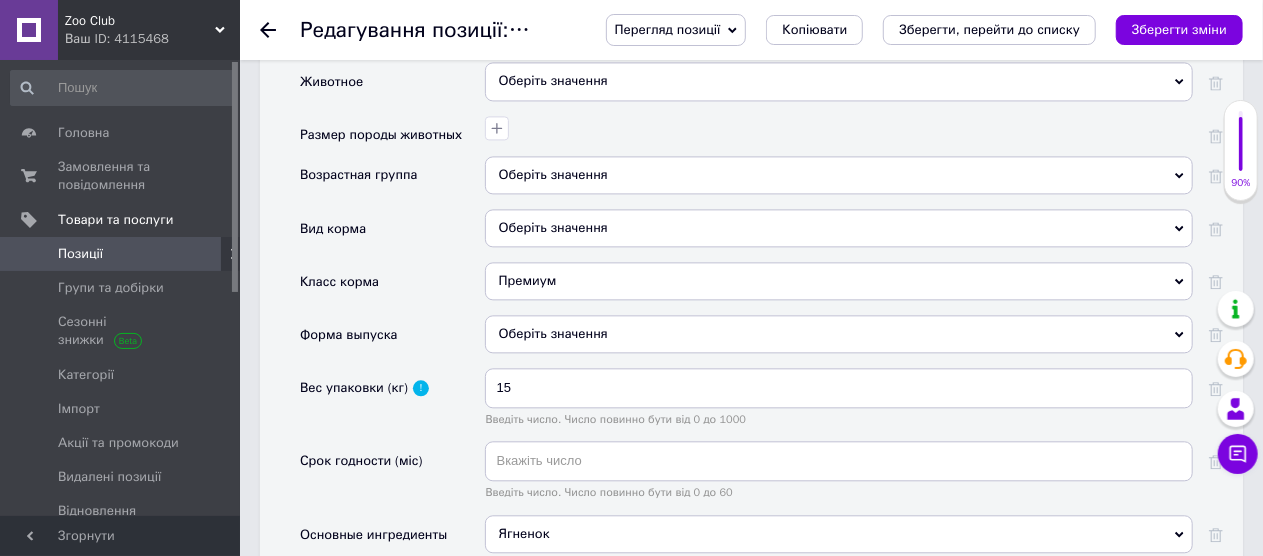 scroll, scrollTop: 2100, scrollLeft: 0, axis: vertical 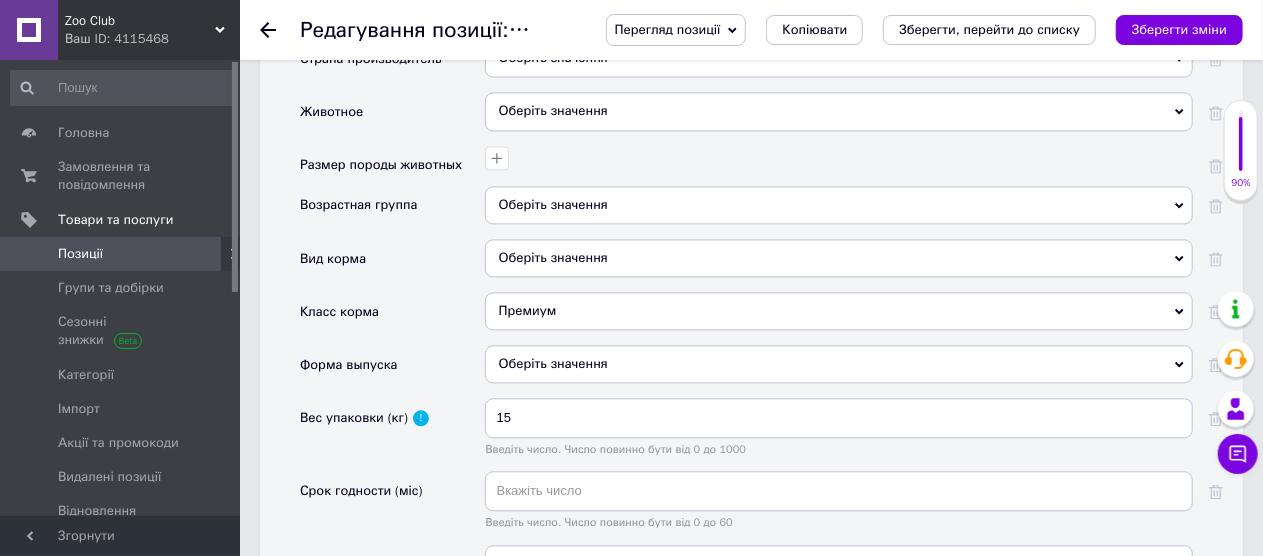 click on "Оберіть значення" at bounding box center [839, 364] 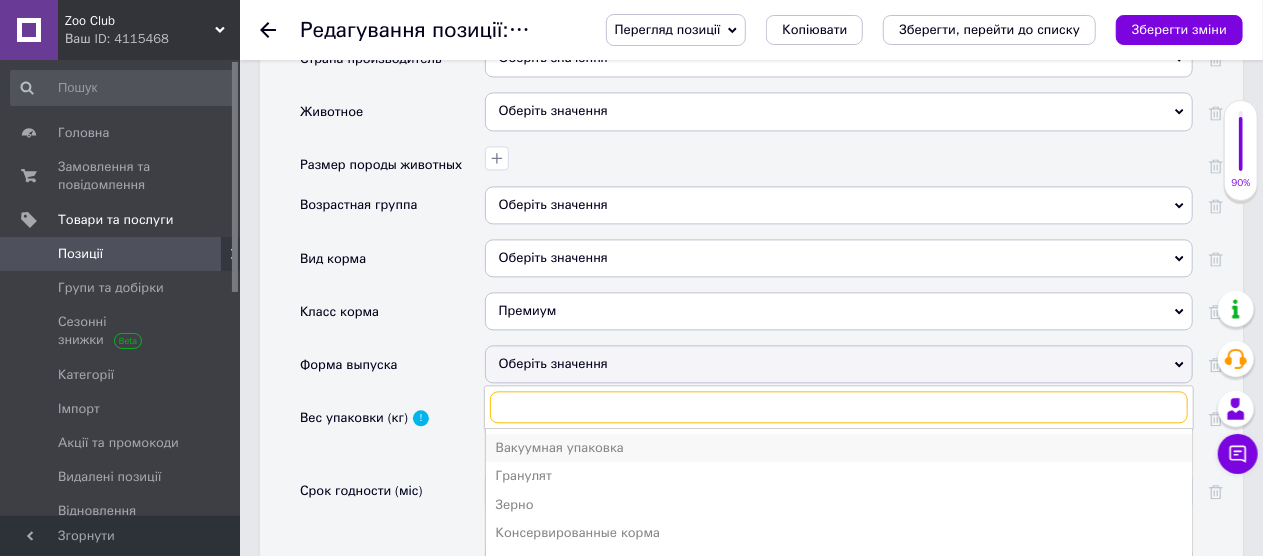 scroll, scrollTop: 21, scrollLeft: 0, axis: vertical 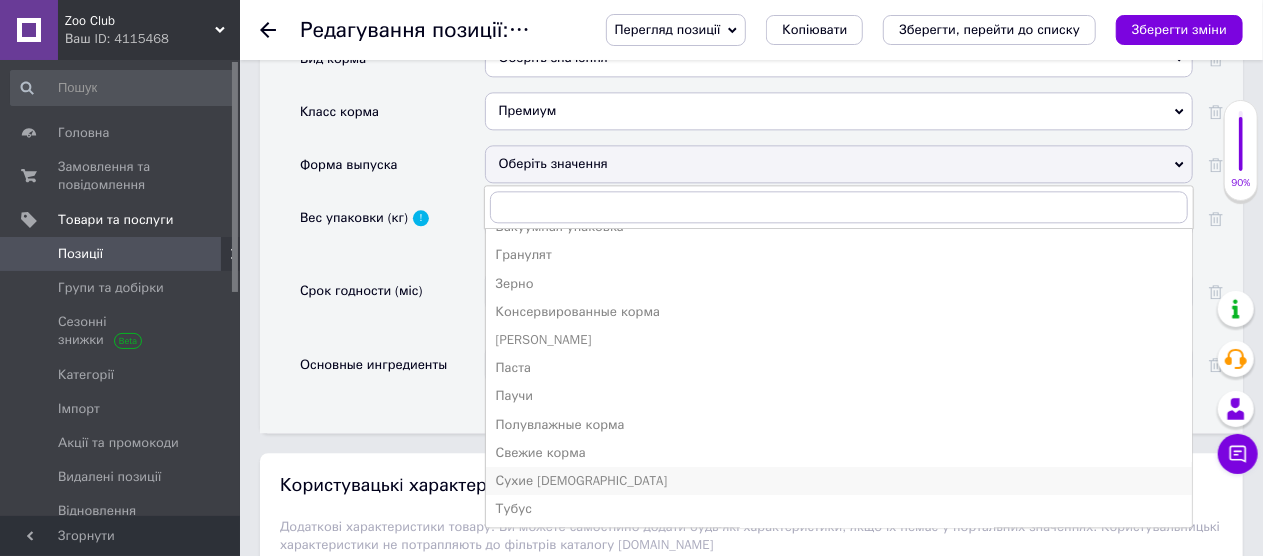 click on "Сухие [DEMOGRAPHIC_DATA]" at bounding box center [839, 481] 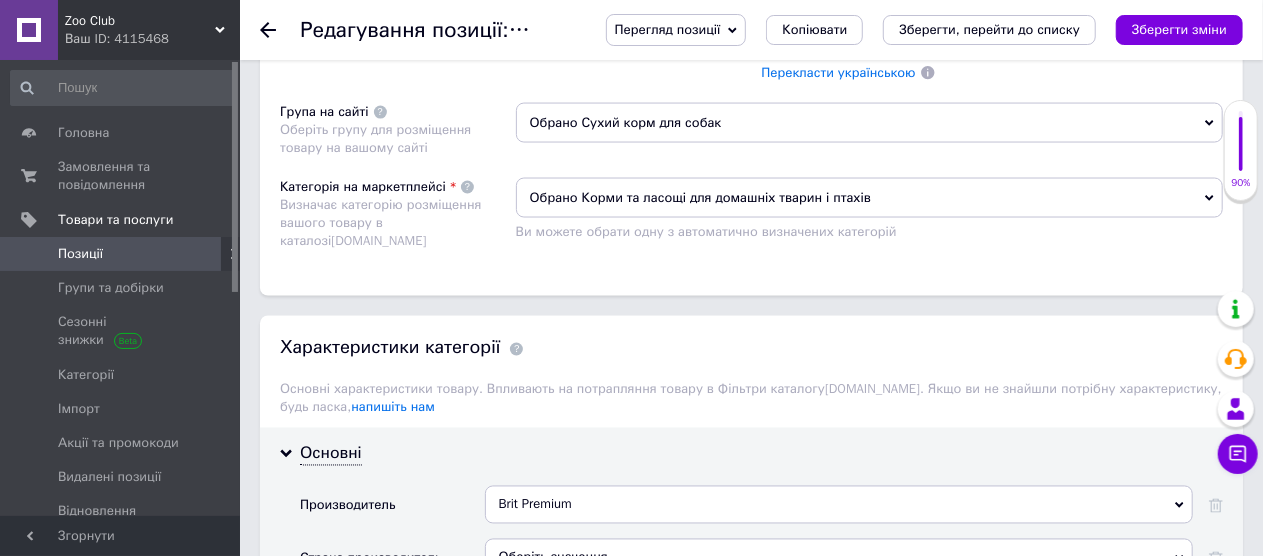 scroll, scrollTop: 1900, scrollLeft: 0, axis: vertical 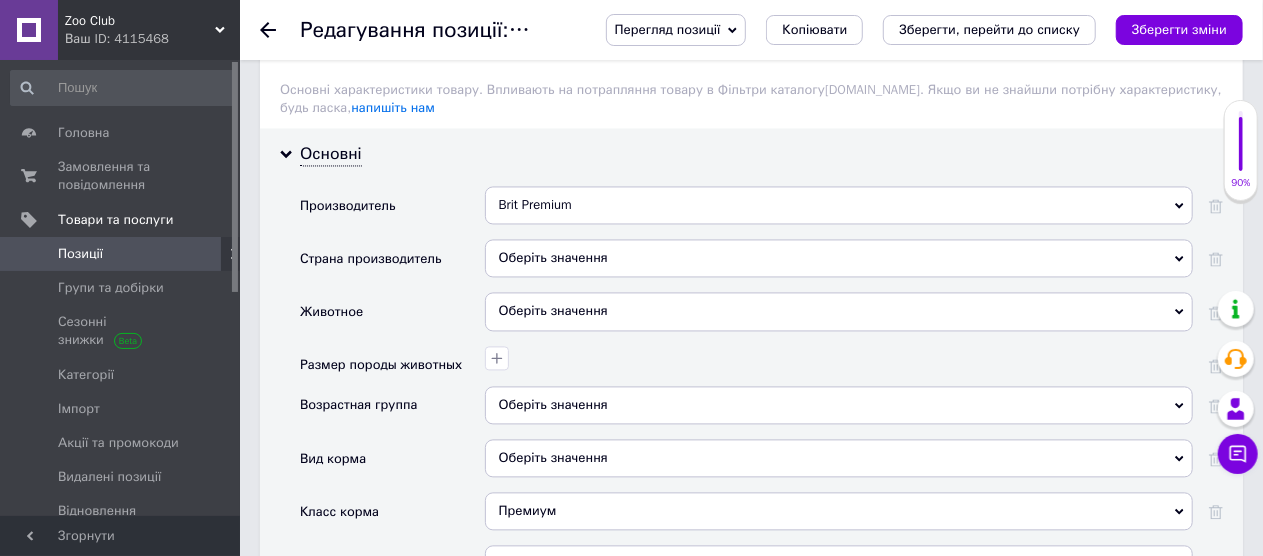 click on "Оберіть значення" at bounding box center [839, 311] 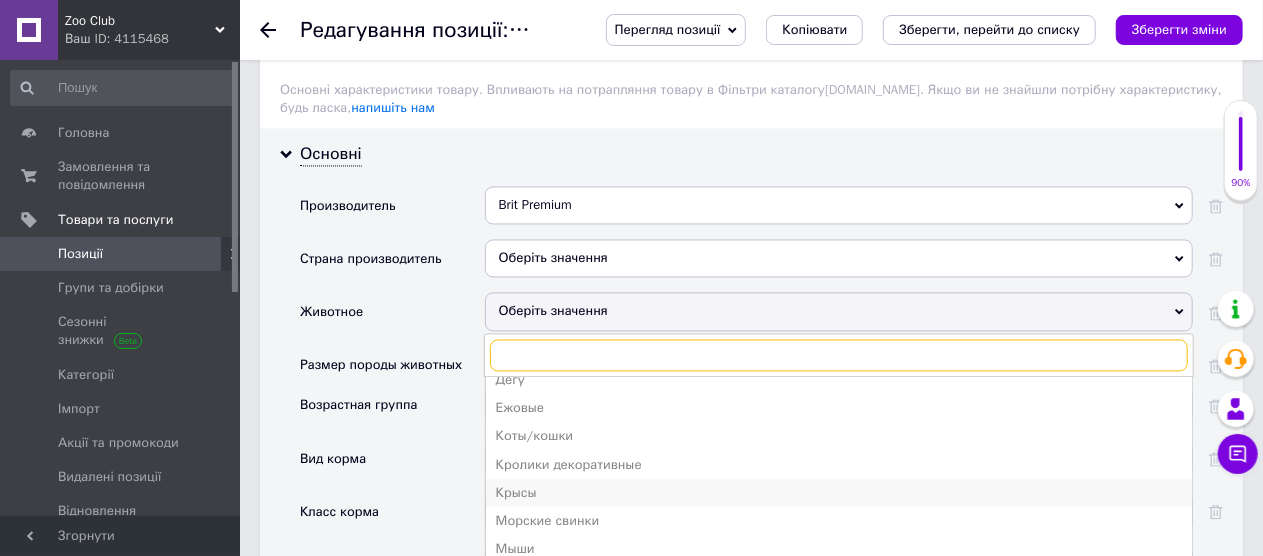scroll, scrollTop: 162, scrollLeft: 0, axis: vertical 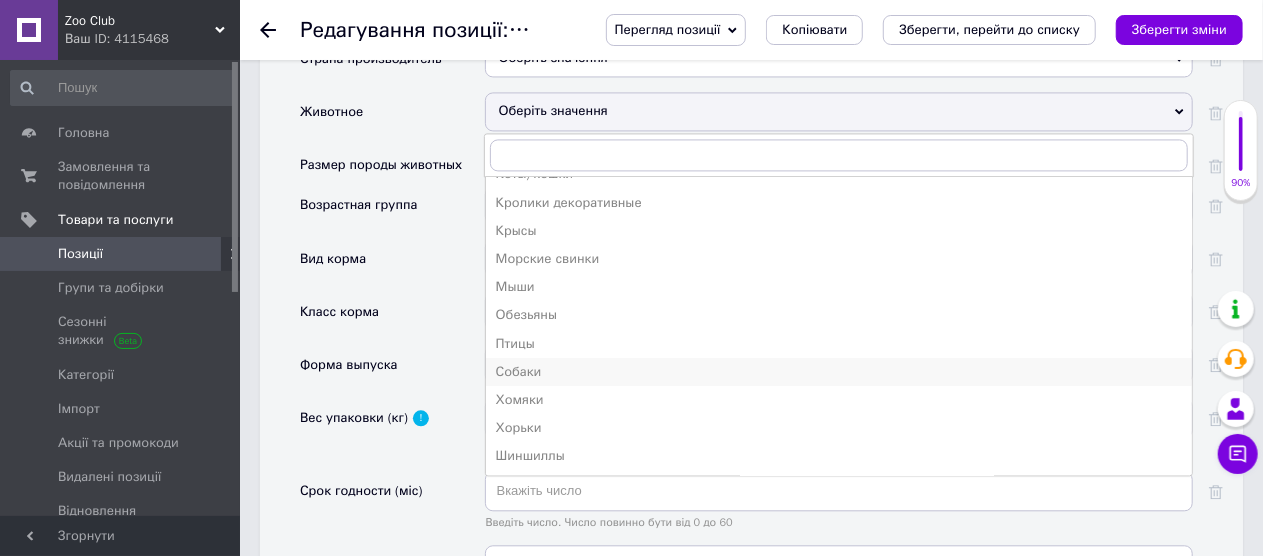 click on "Собаки" at bounding box center [839, 372] 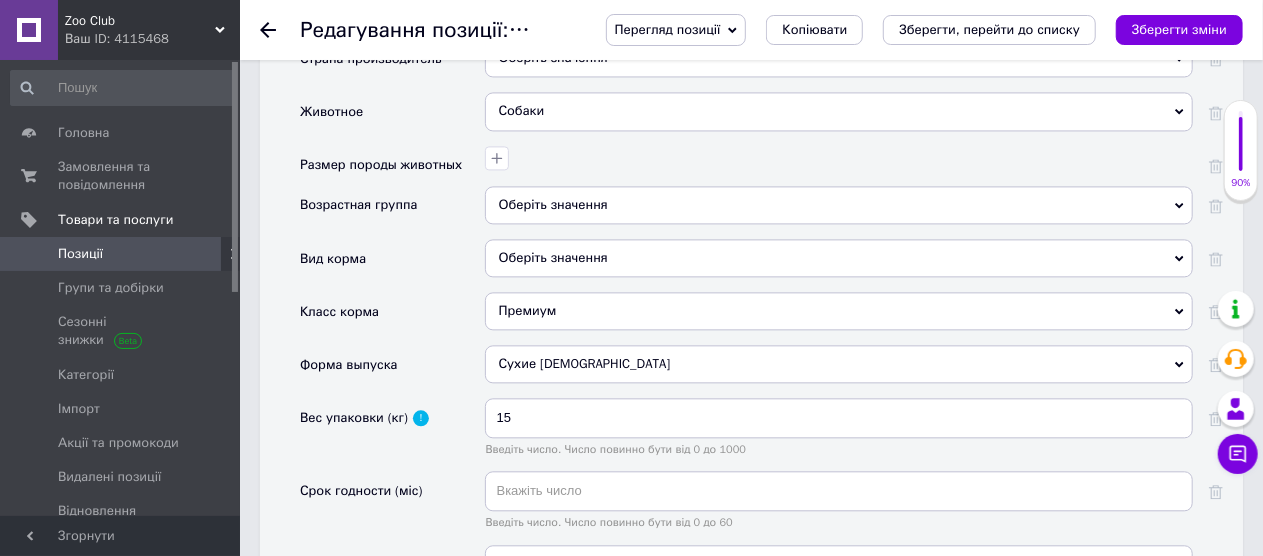scroll, scrollTop: 1900, scrollLeft: 0, axis: vertical 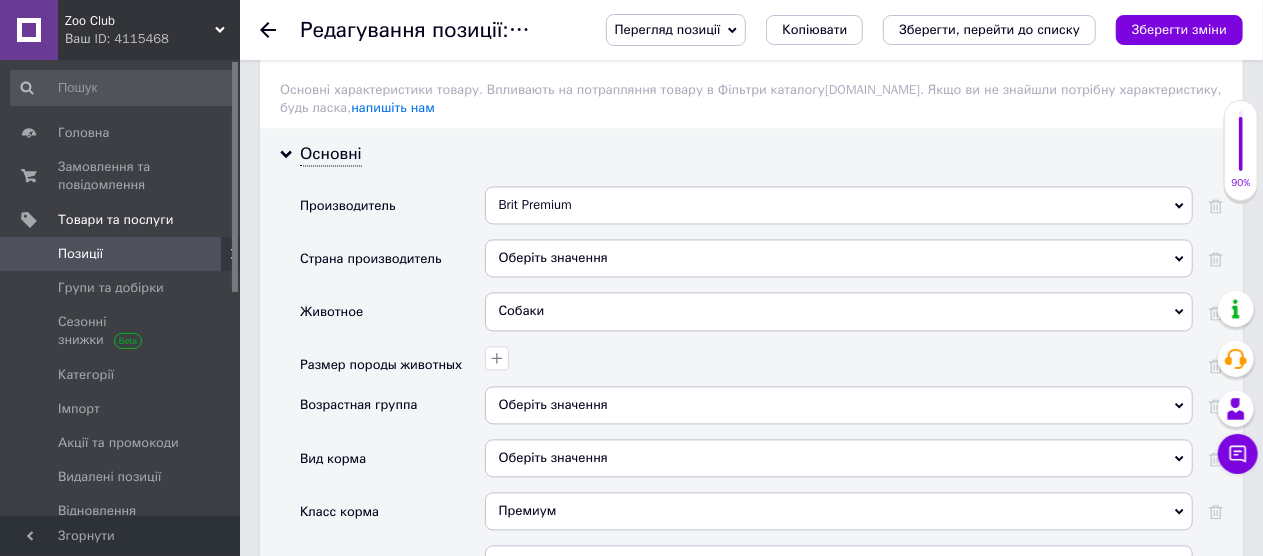 click on "Оберіть значення" at bounding box center (839, 258) 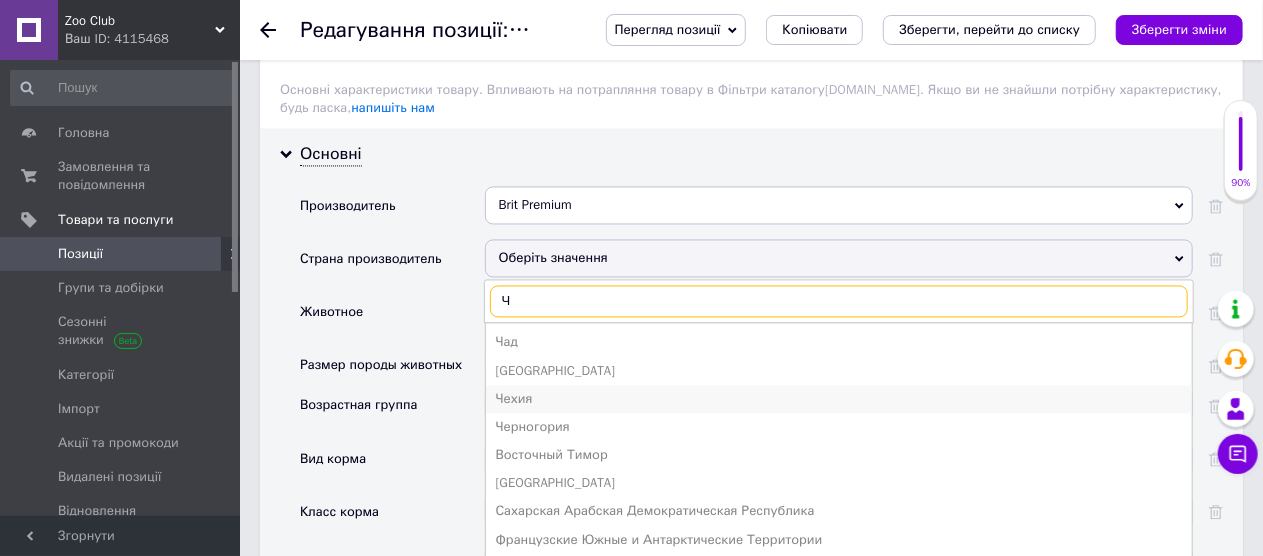 type on "Ч" 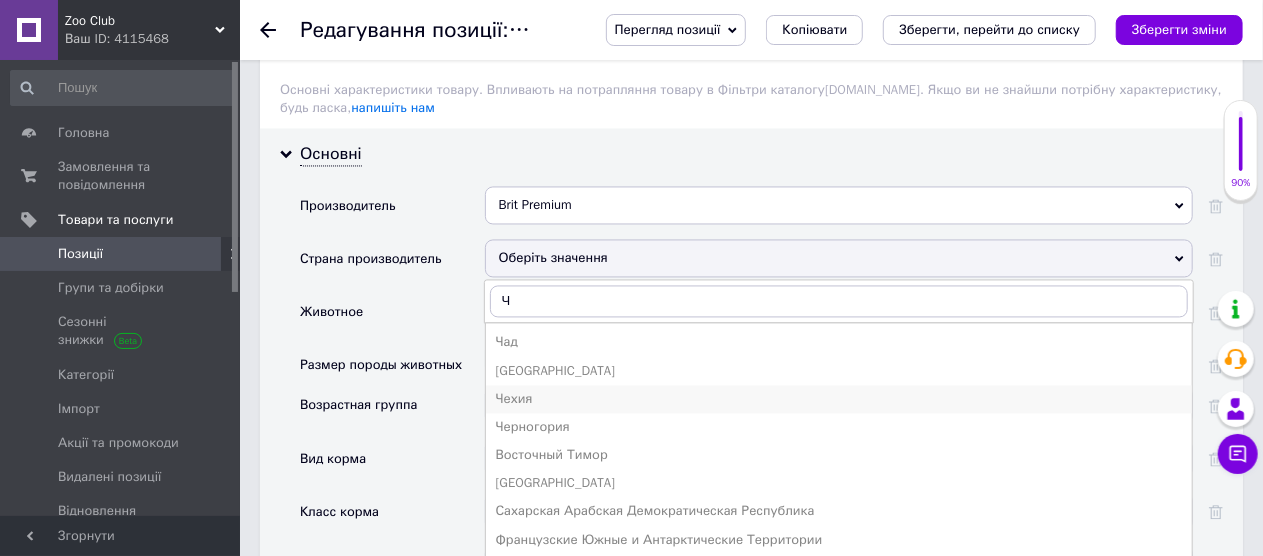 click on "Чехия" at bounding box center (839, 399) 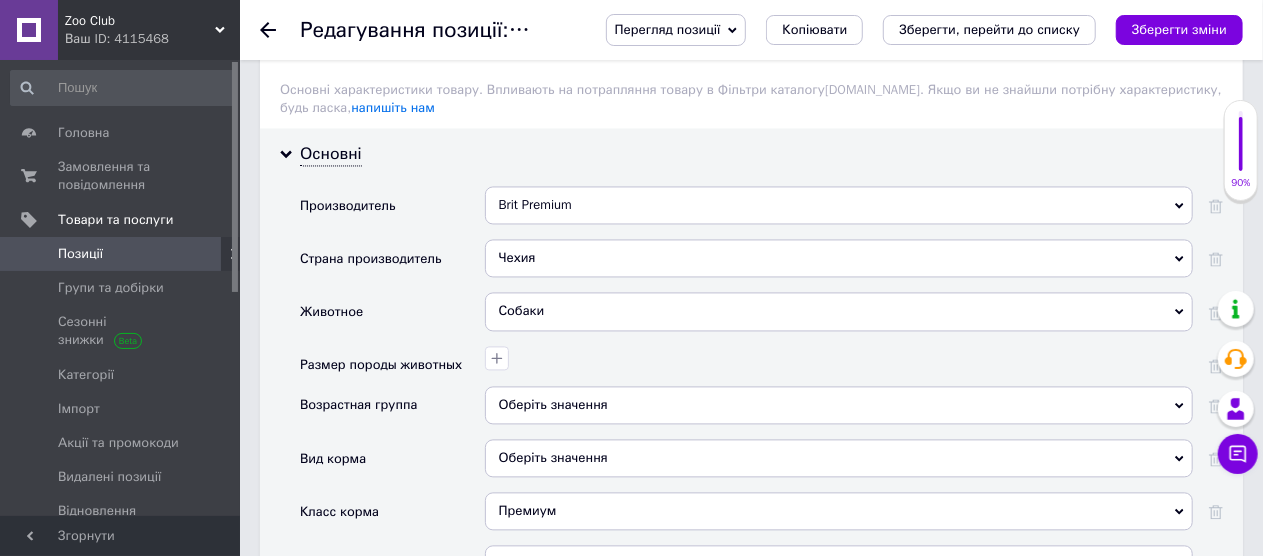 click on "Оберіть значення" at bounding box center [839, 458] 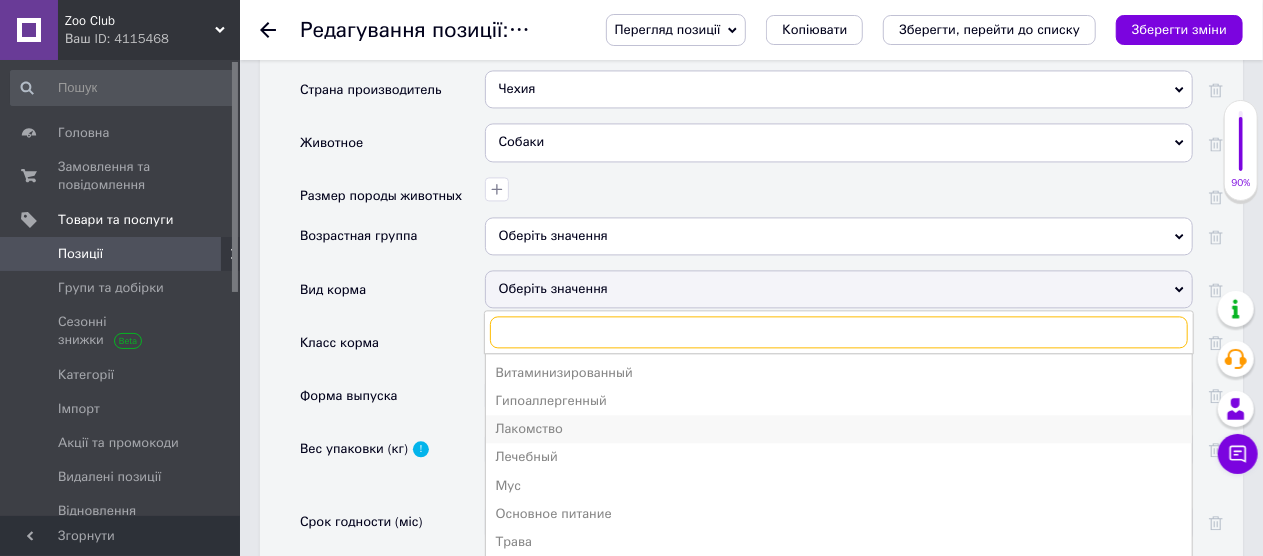 scroll, scrollTop: 2100, scrollLeft: 0, axis: vertical 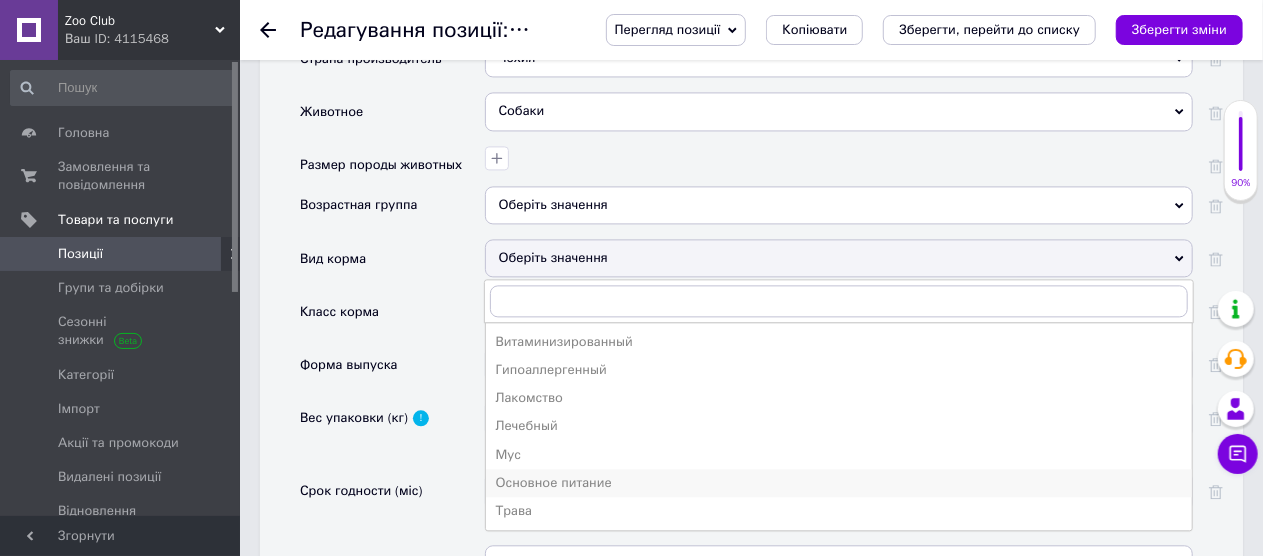 click on "Основное питание" at bounding box center (839, 483) 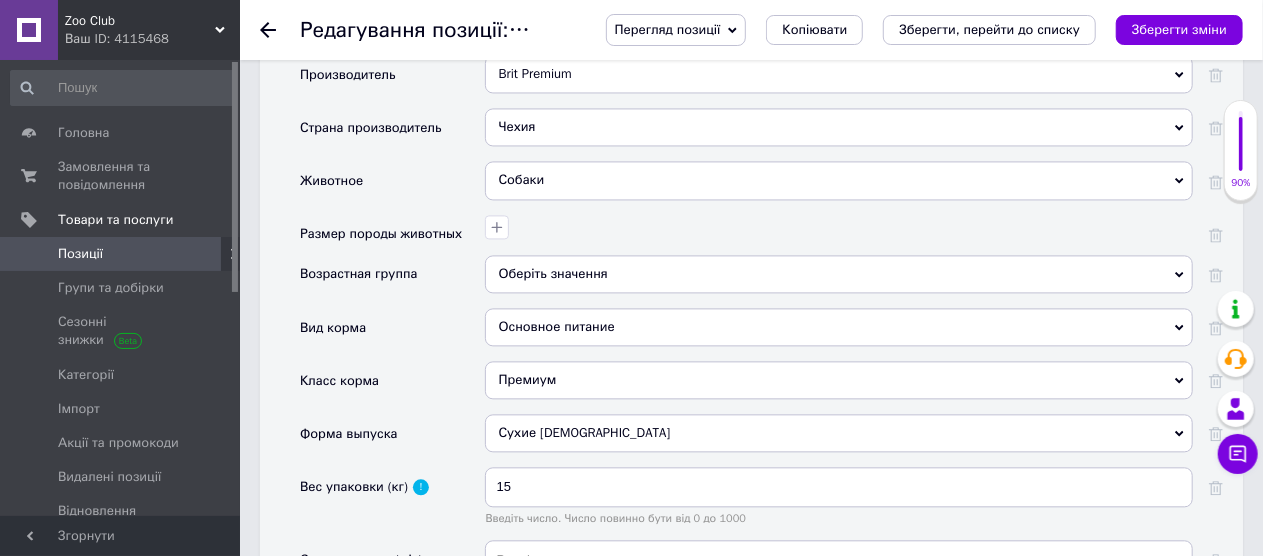 scroll, scrollTop: 2000, scrollLeft: 0, axis: vertical 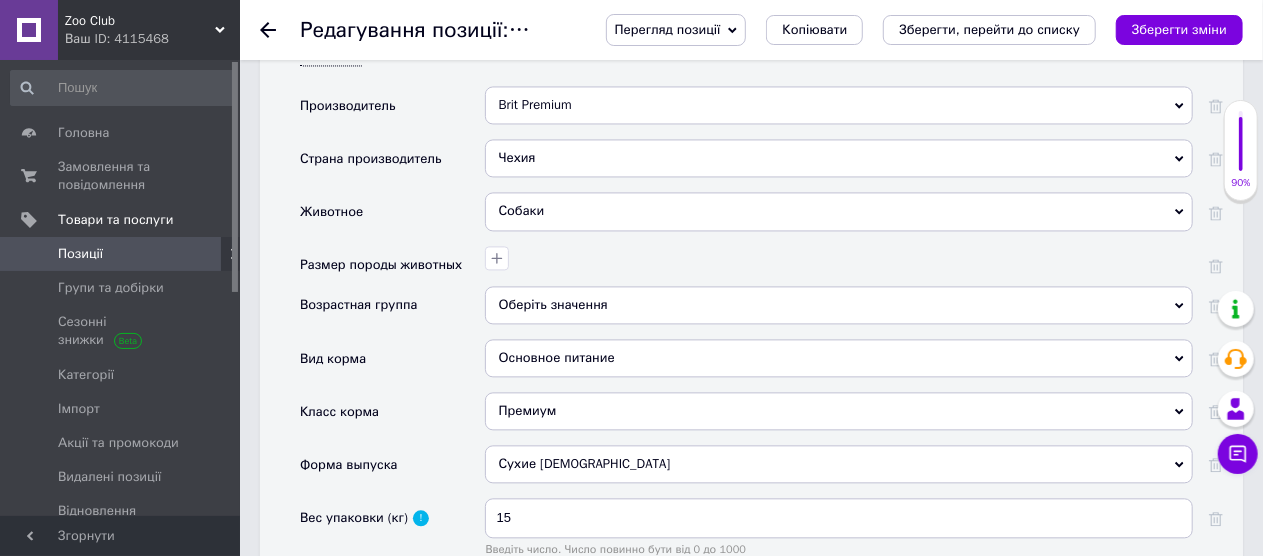 click on "Оберіть значення" at bounding box center [839, 305] 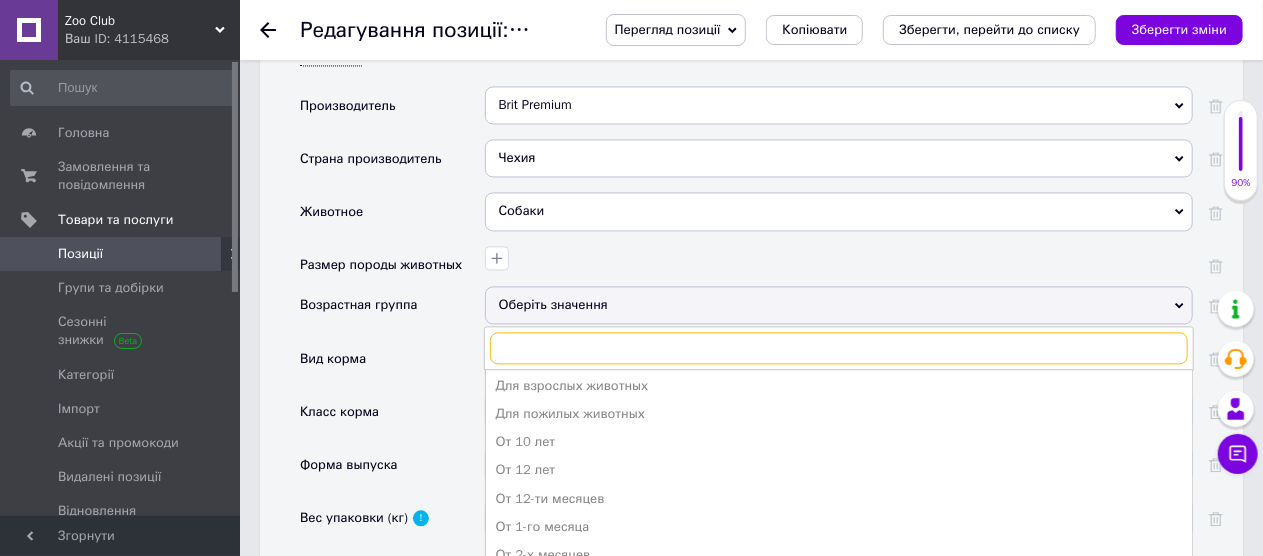scroll, scrollTop: 0, scrollLeft: 0, axis: both 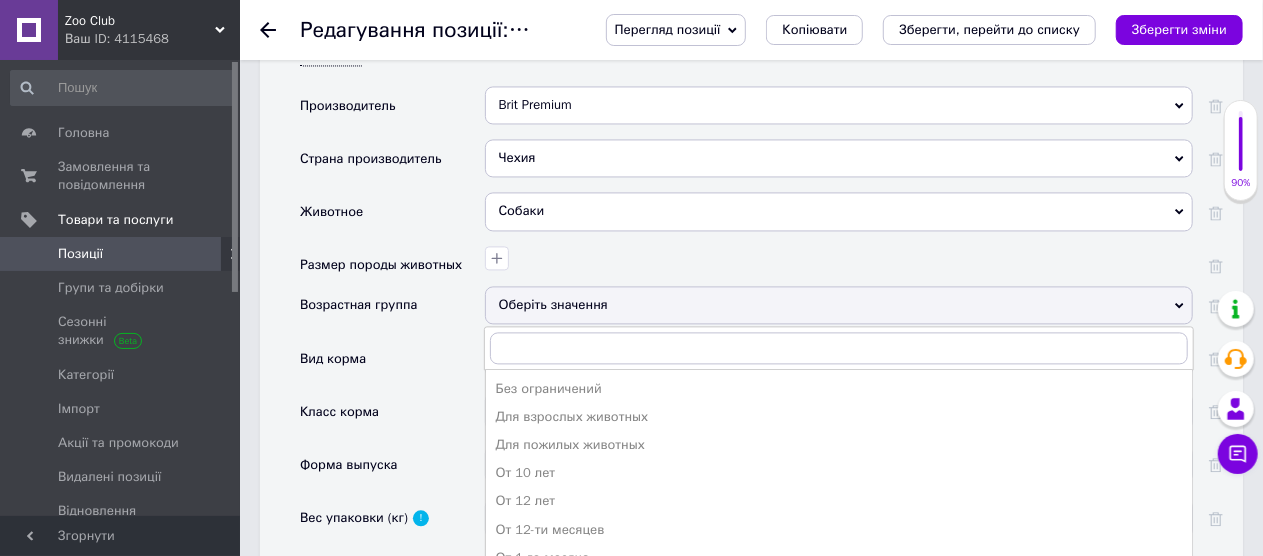 click on "Для взрослых животных" at bounding box center [839, 417] 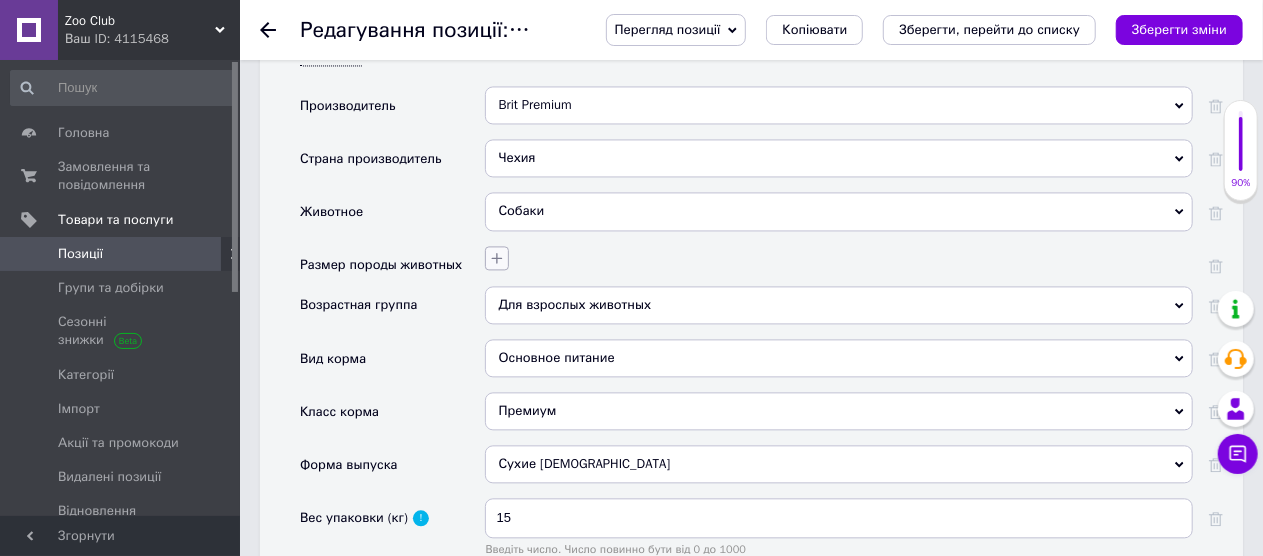 click 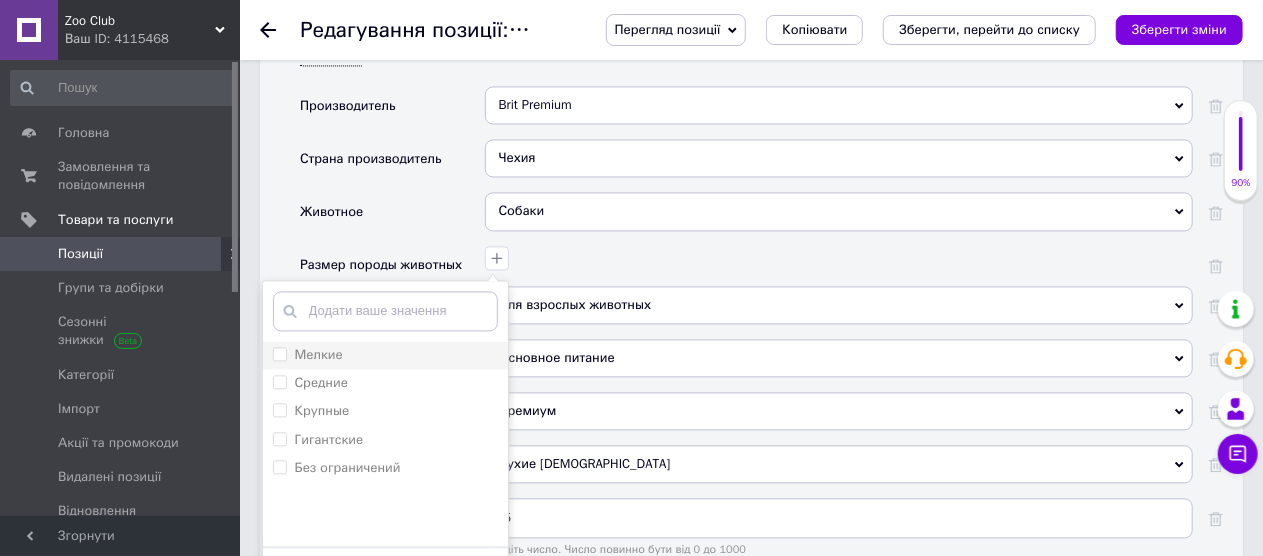 click on "Мелкие" at bounding box center [279, 353] 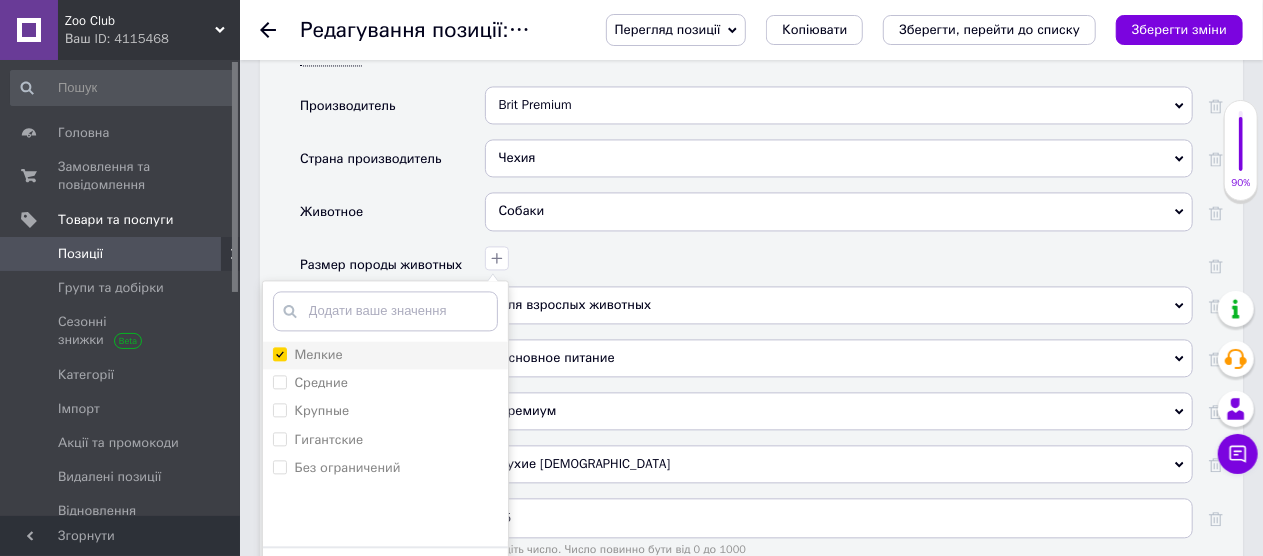 checkbox on "true" 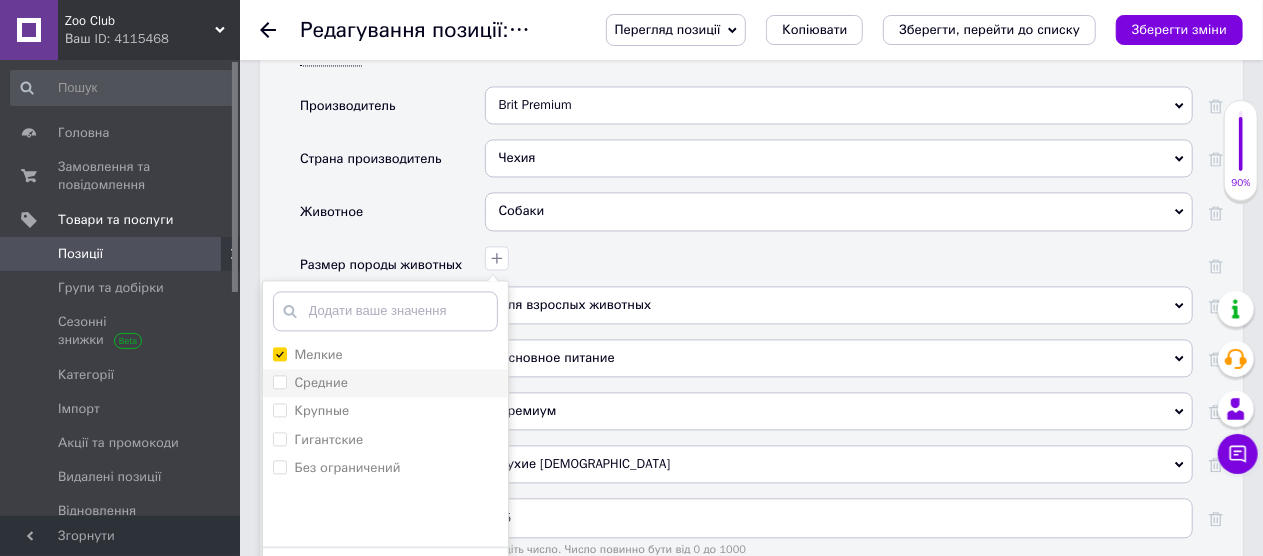 click on "Средние" at bounding box center (310, 383) 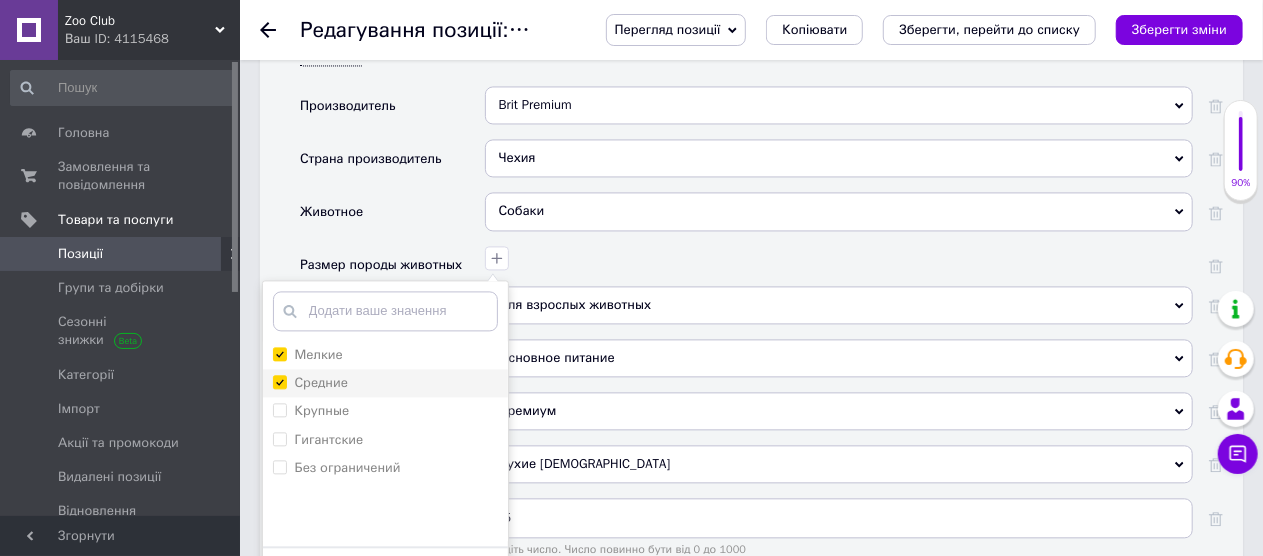 click on "Средние" at bounding box center [279, 381] 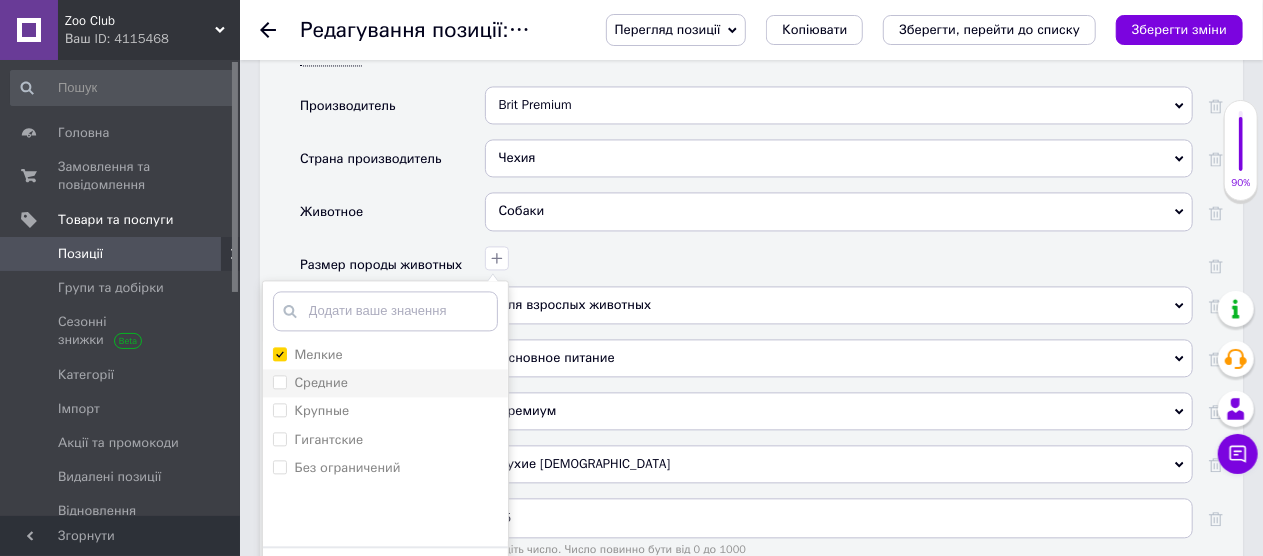 click on "Средние" at bounding box center [279, 381] 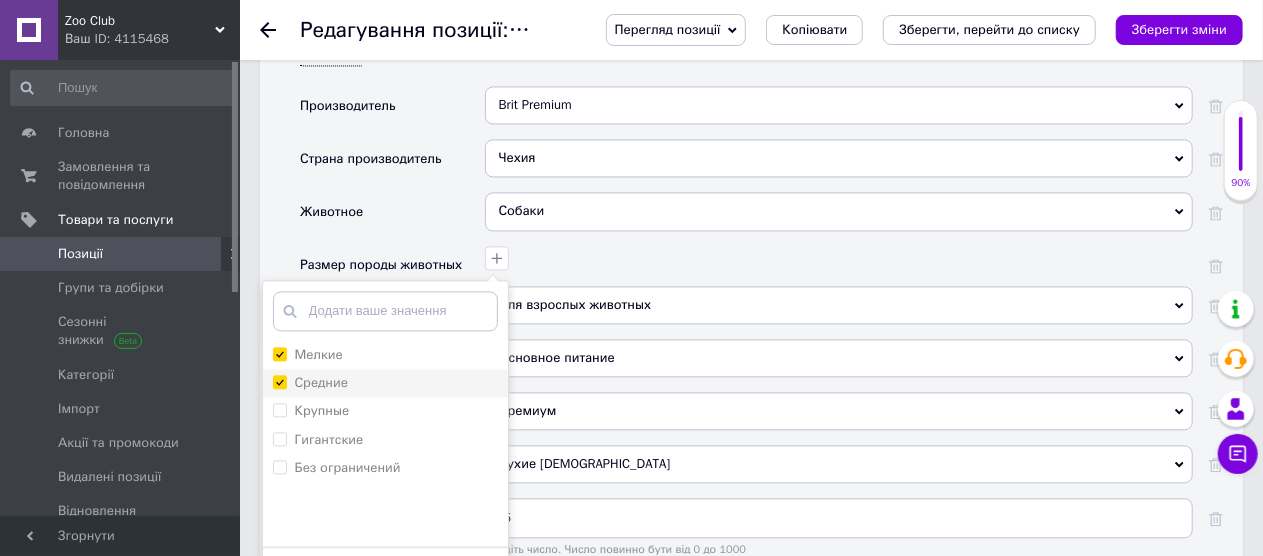 checkbox on "true" 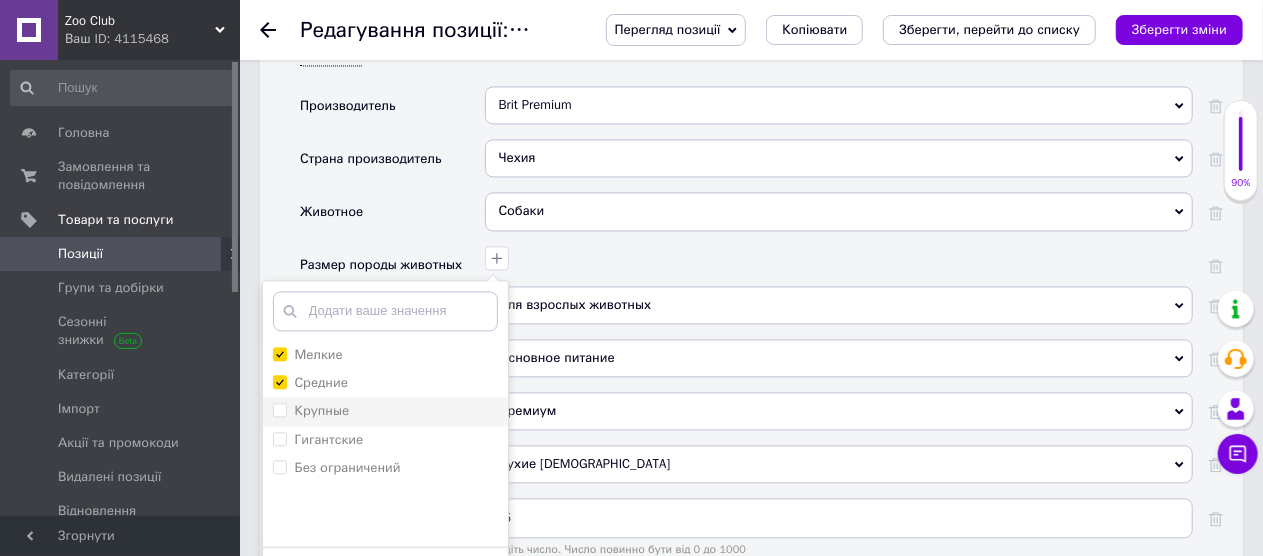 click on "Крупные" at bounding box center (279, 409) 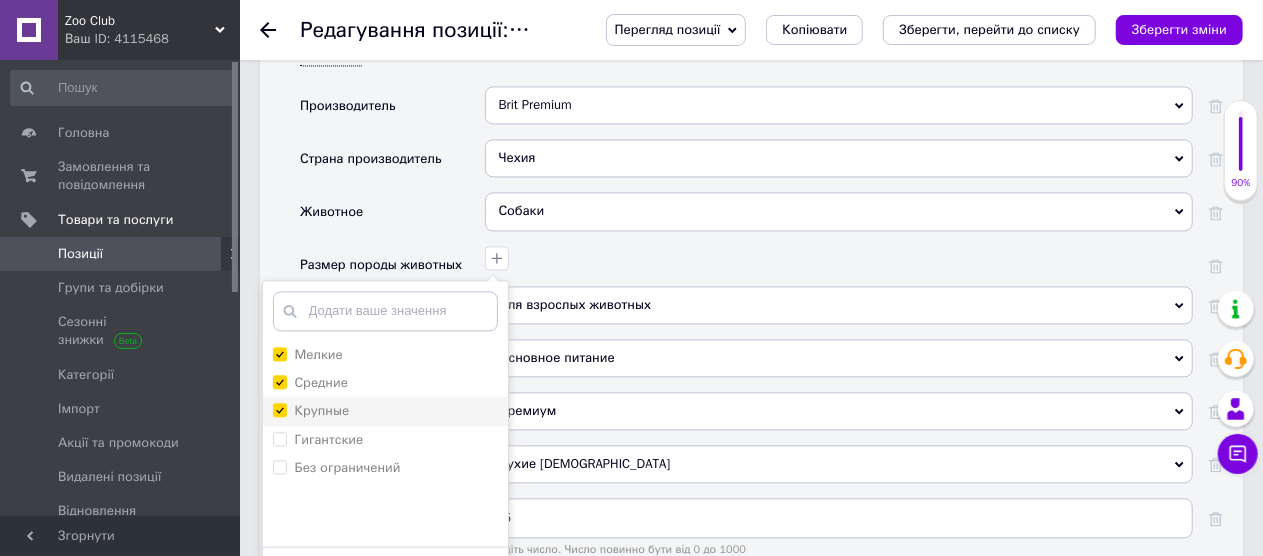 checkbox on "true" 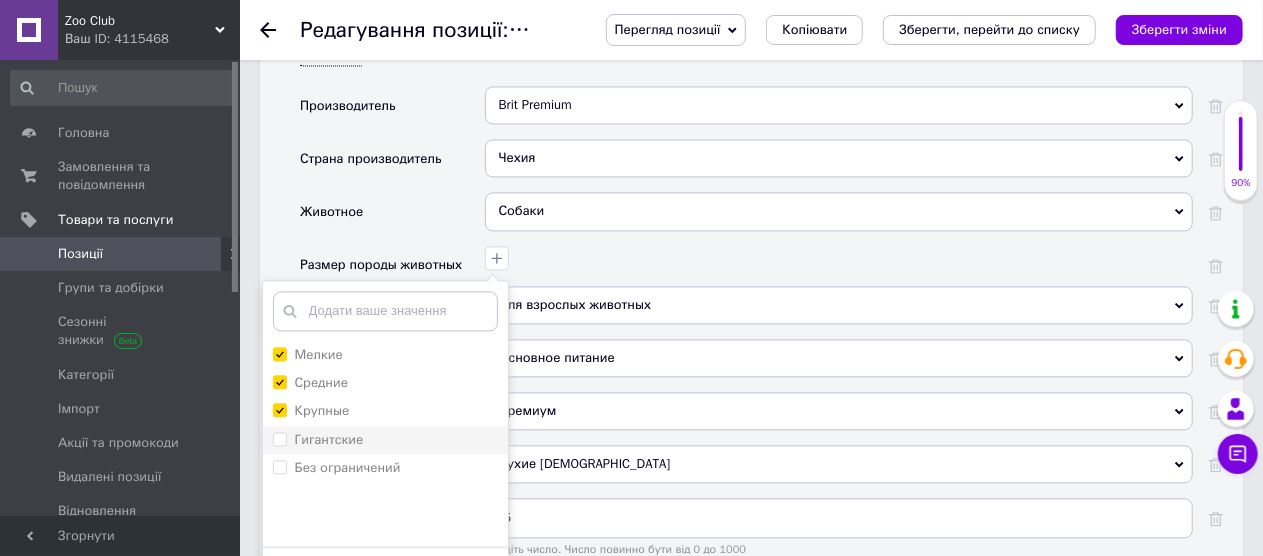 drag, startPoint x: 283, startPoint y: 423, endPoint x: 283, endPoint y: 434, distance: 11 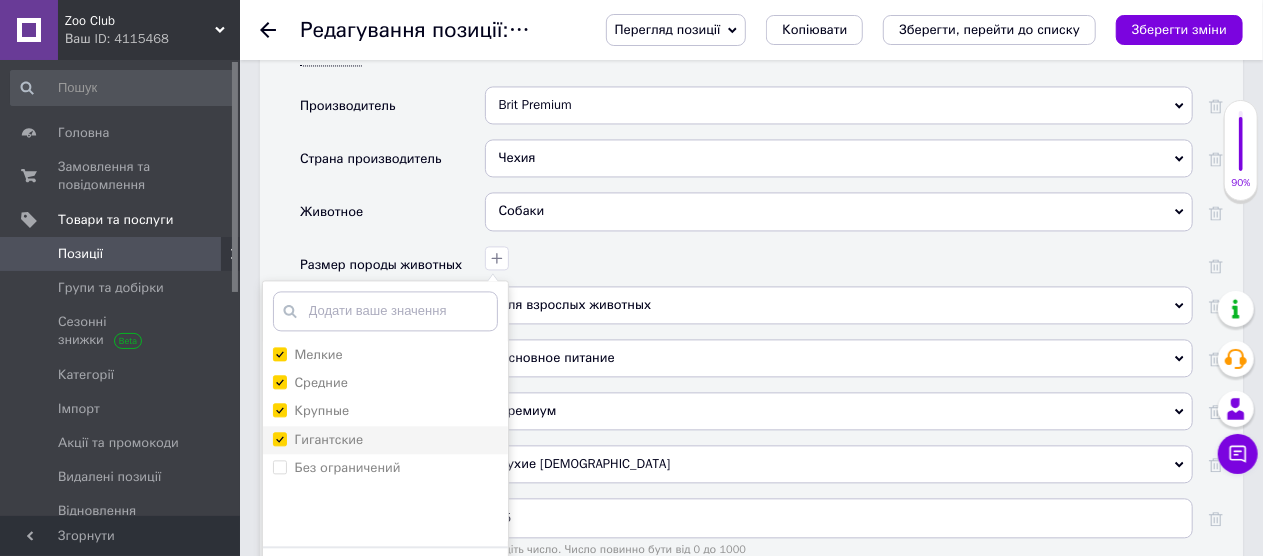 checkbox on "true" 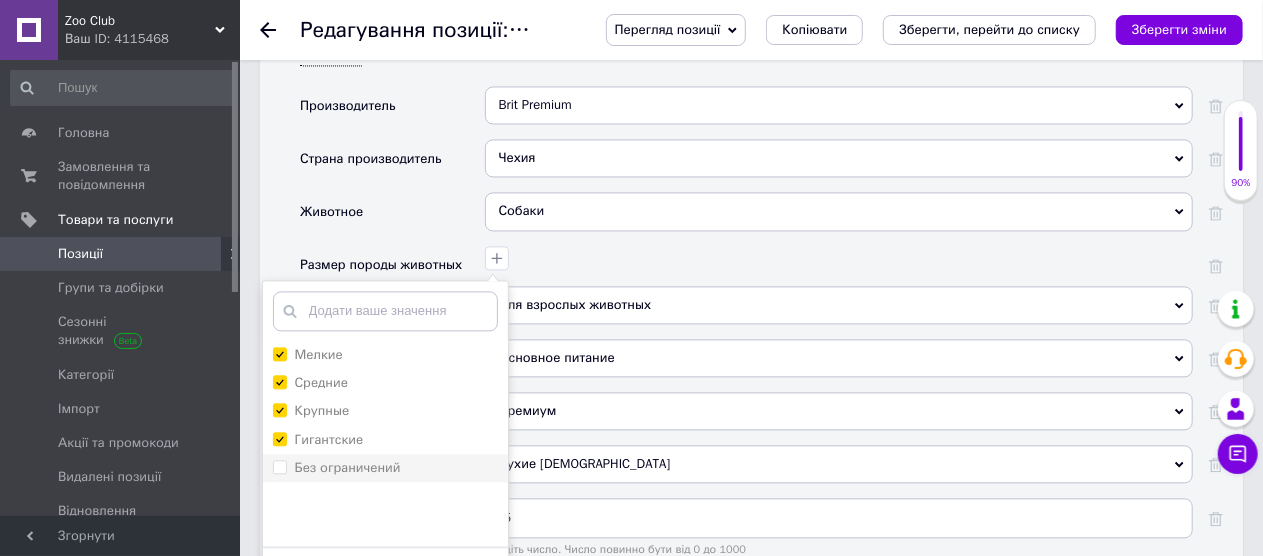 click on "Без ограничений" at bounding box center (279, 466) 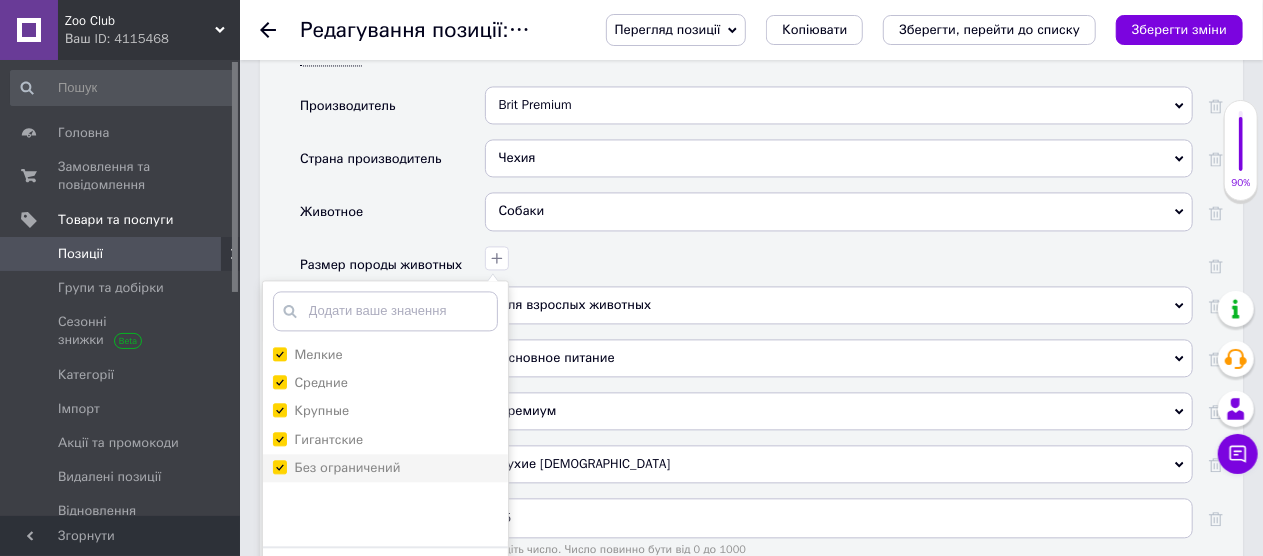 checkbox on "true" 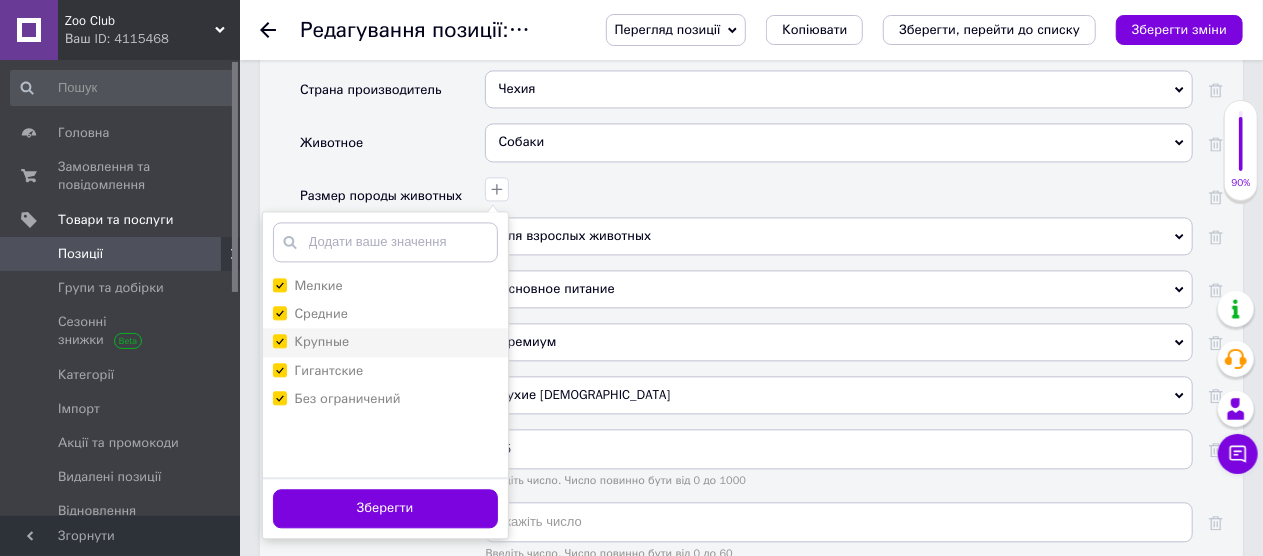 scroll, scrollTop: 2100, scrollLeft: 0, axis: vertical 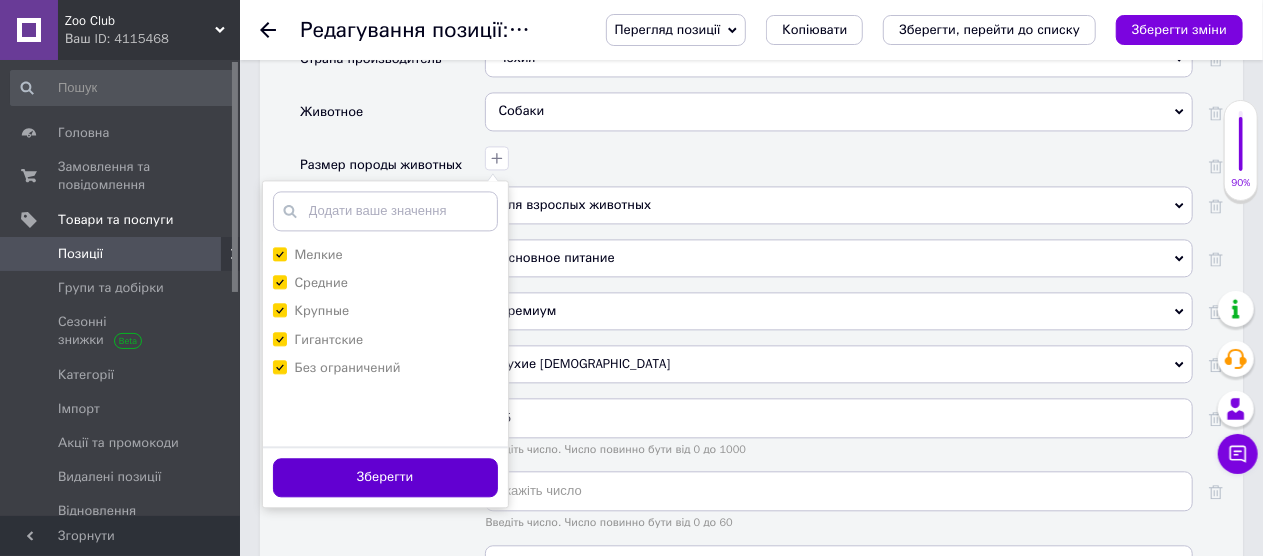 click on "Зберегти" at bounding box center [385, 477] 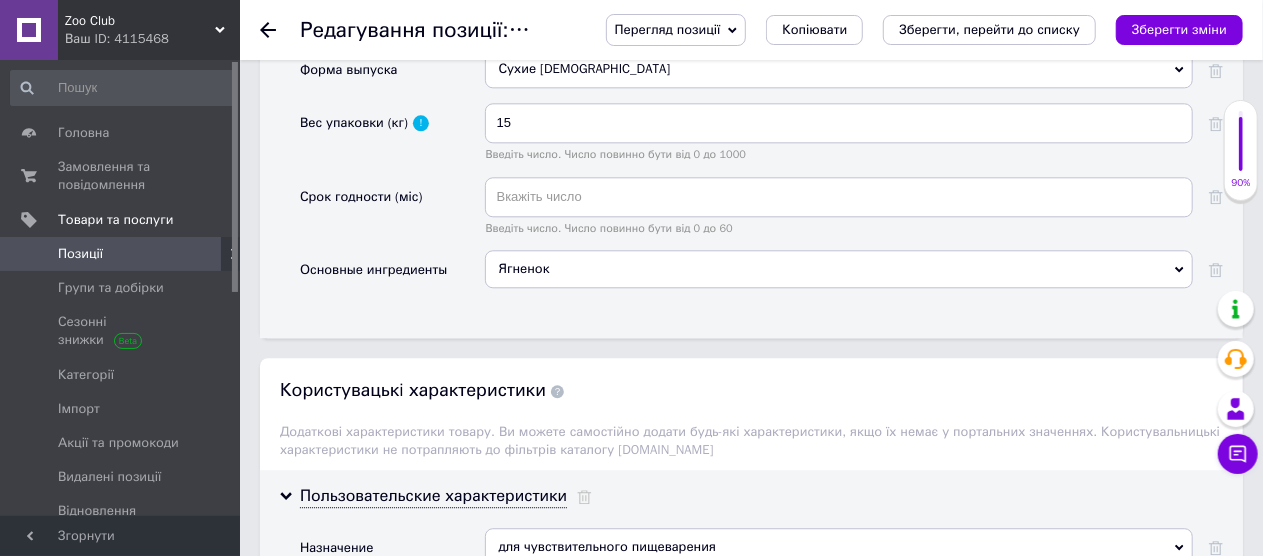 scroll, scrollTop: 2300, scrollLeft: 0, axis: vertical 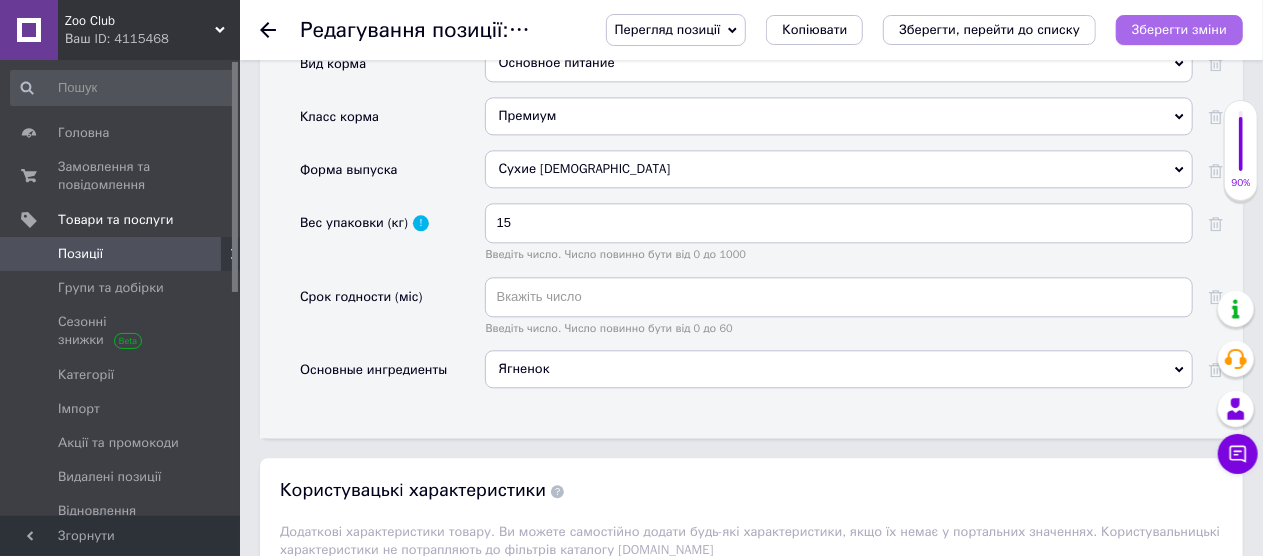 click on "Зберегти зміни" at bounding box center (1179, 30) 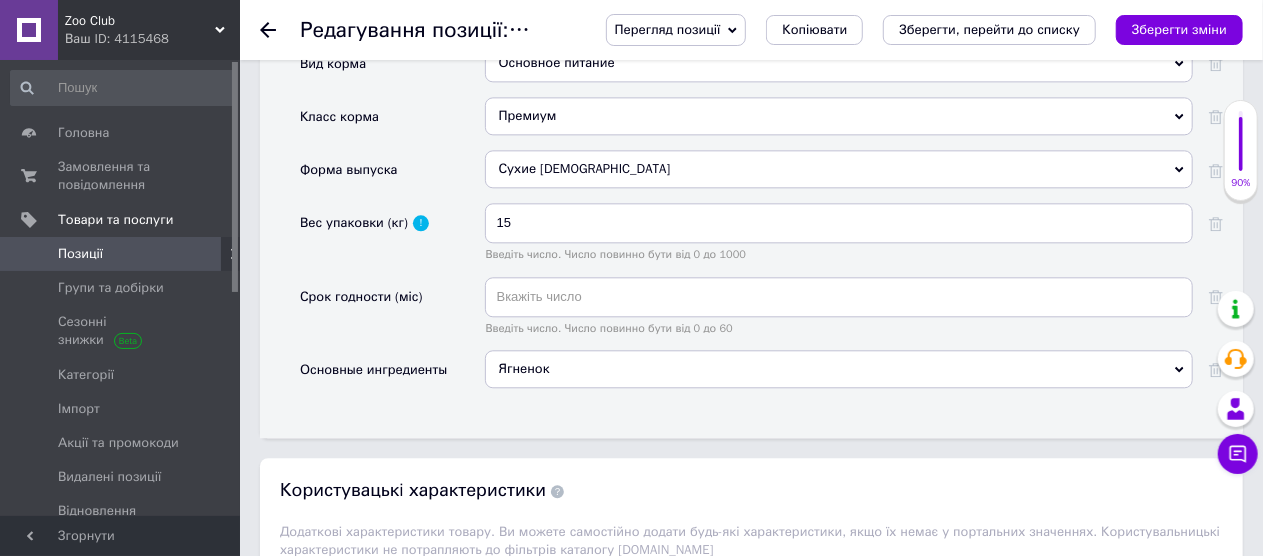 click 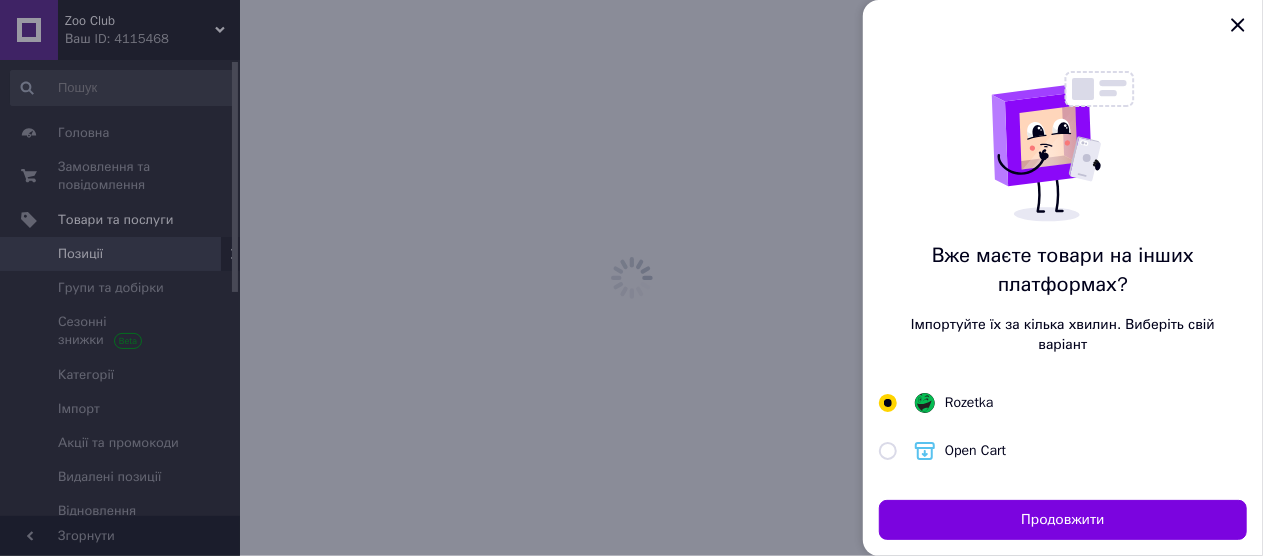 scroll, scrollTop: 0, scrollLeft: 0, axis: both 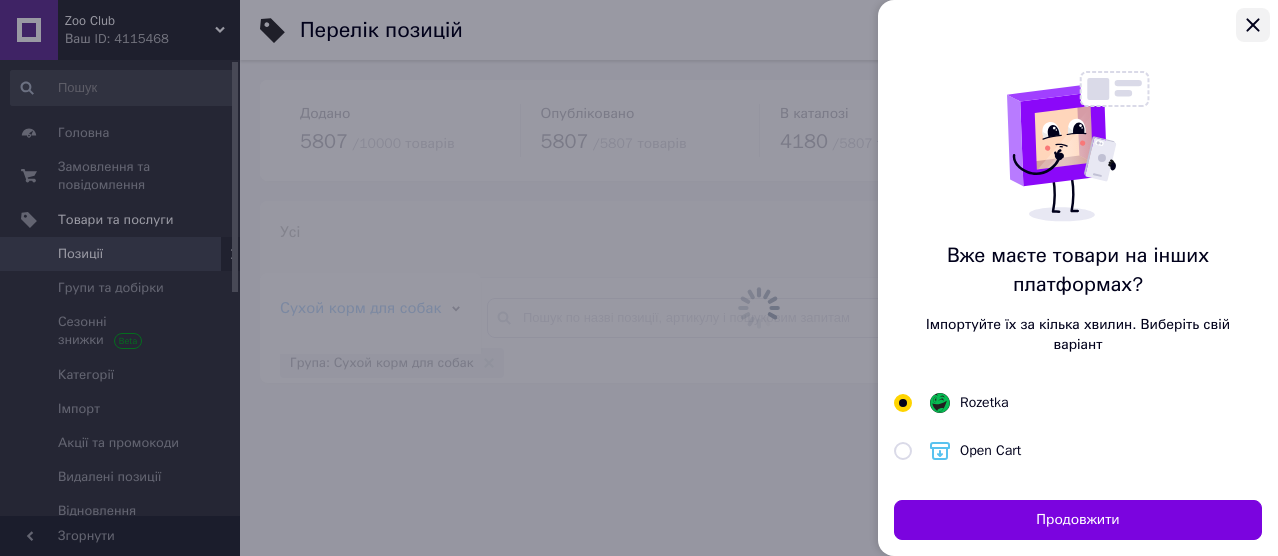 click 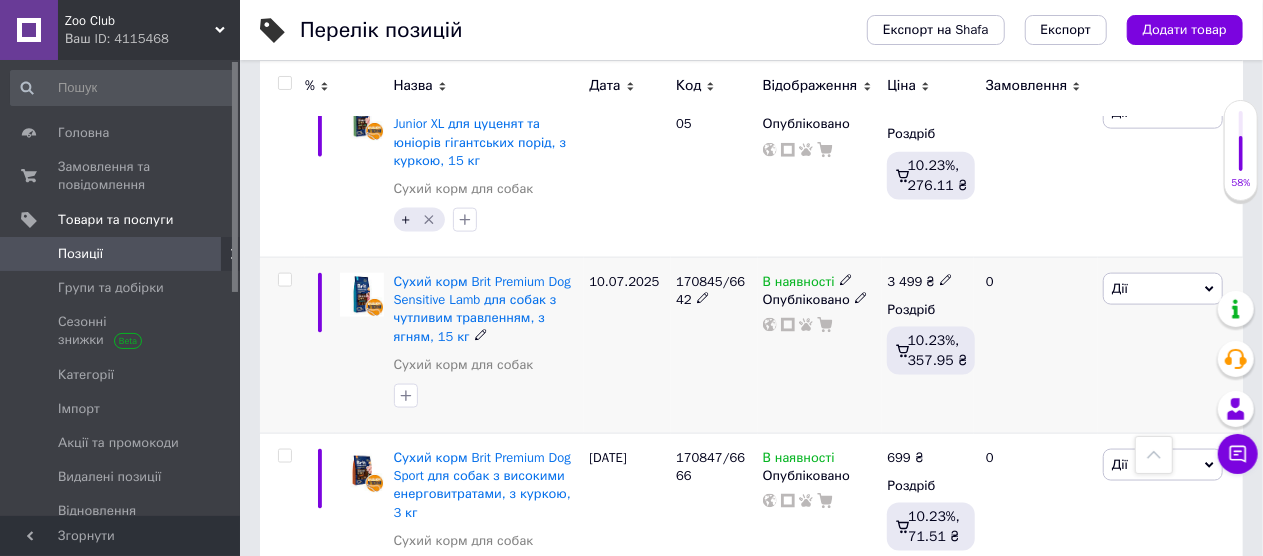 scroll, scrollTop: 1300, scrollLeft: 0, axis: vertical 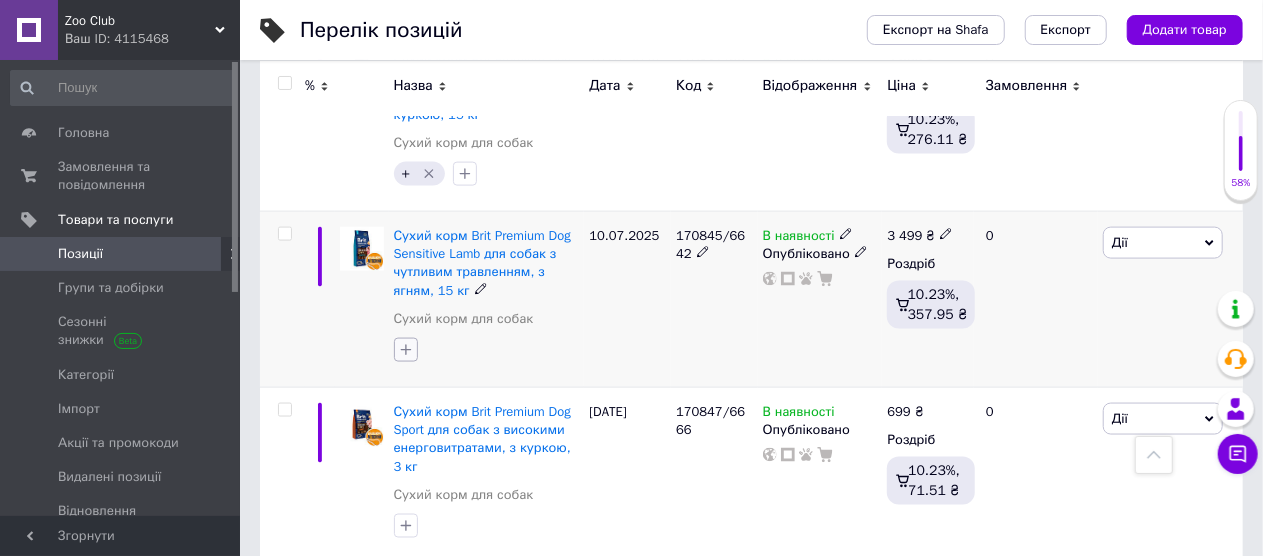 click at bounding box center (406, 350) 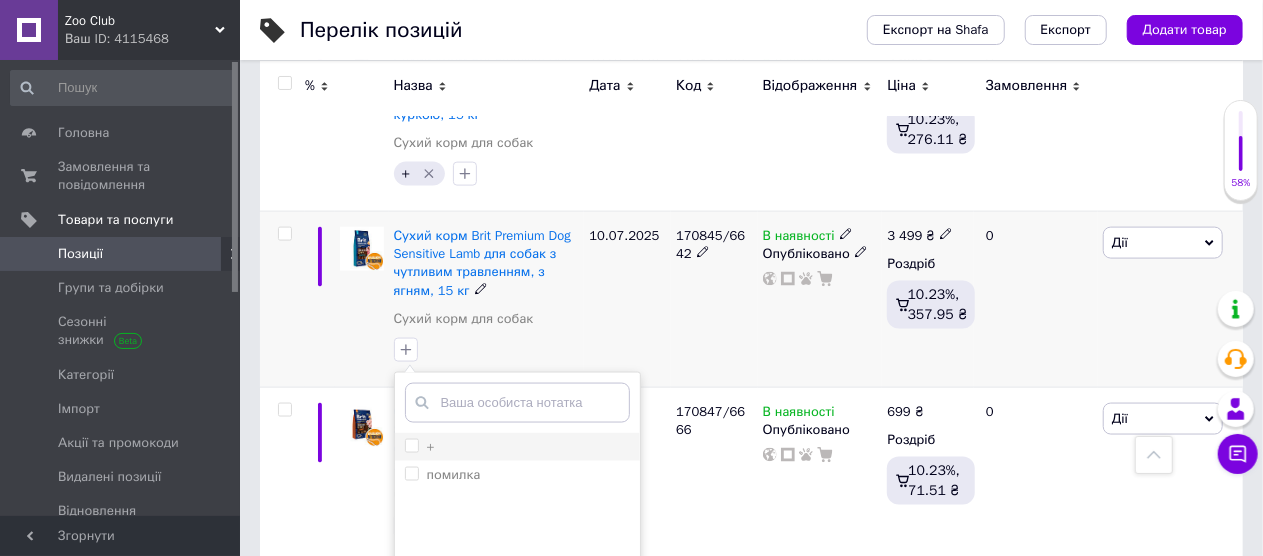 click on "+" at bounding box center [411, 445] 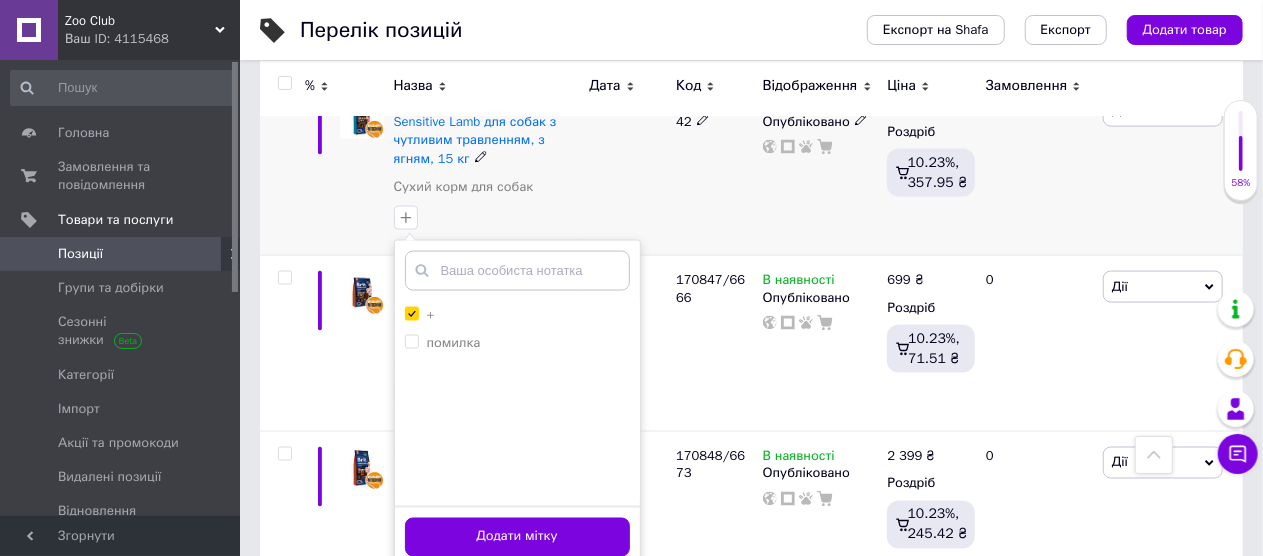 scroll, scrollTop: 1500, scrollLeft: 0, axis: vertical 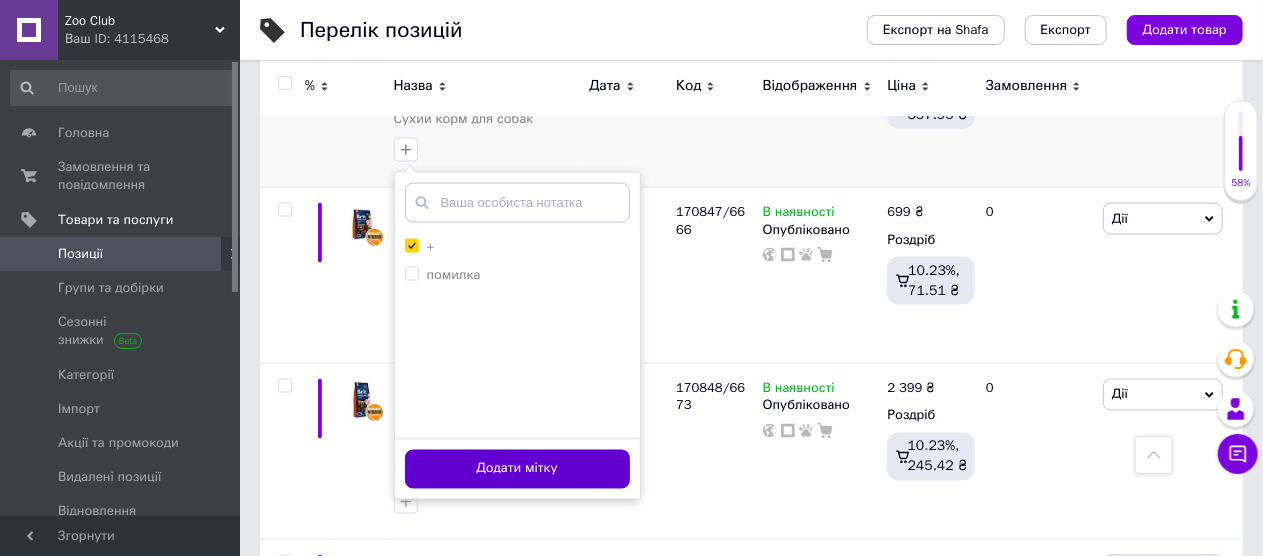 click on "Додати мітку" at bounding box center (517, 469) 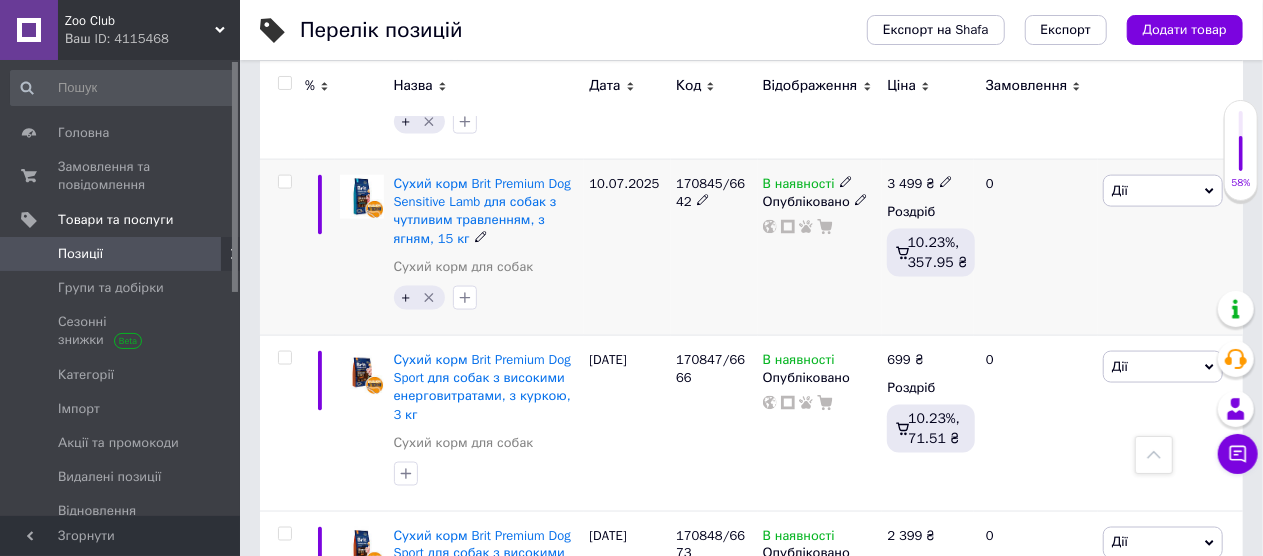 scroll, scrollTop: 1400, scrollLeft: 0, axis: vertical 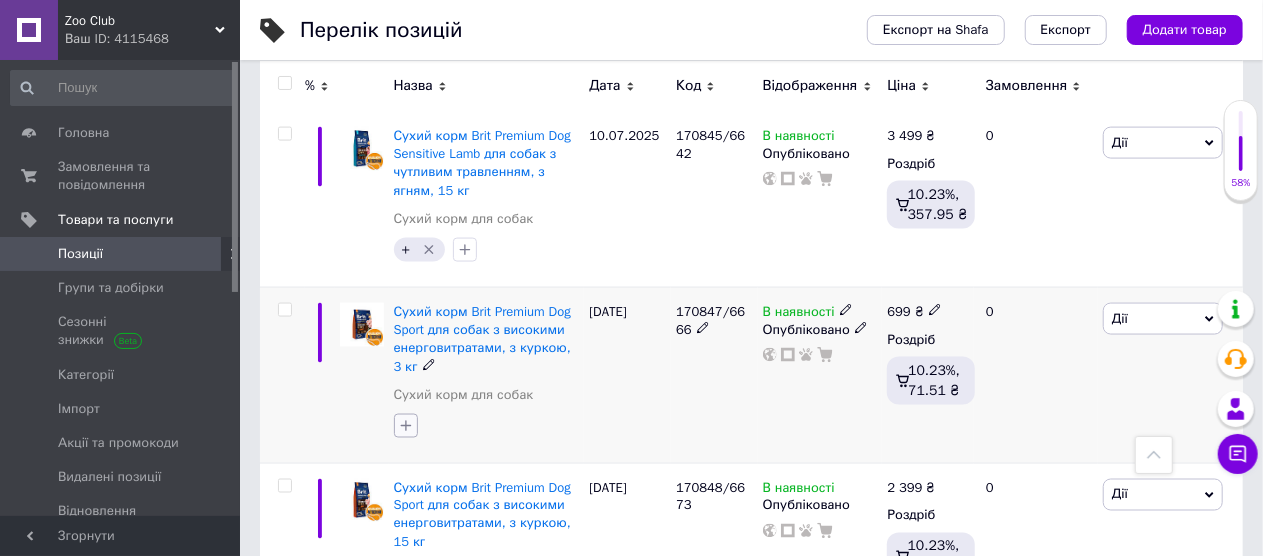 click 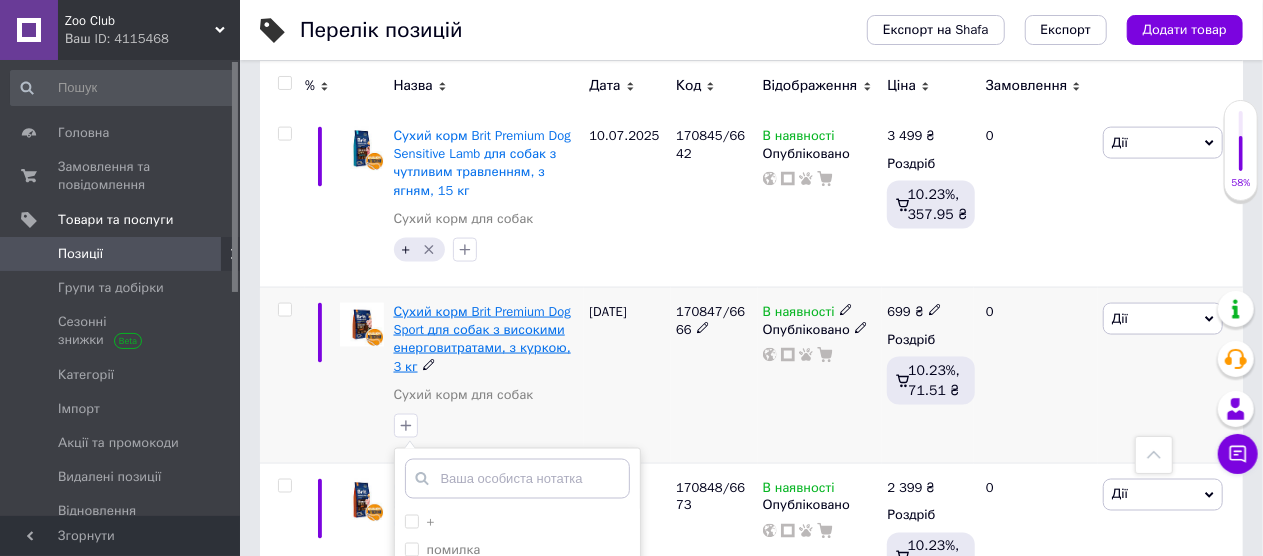click on "Сухий корм Brit Premium Dog Sport для собак з високими енерговитратами, з куркою, 3 кг" at bounding box center (482, 339) 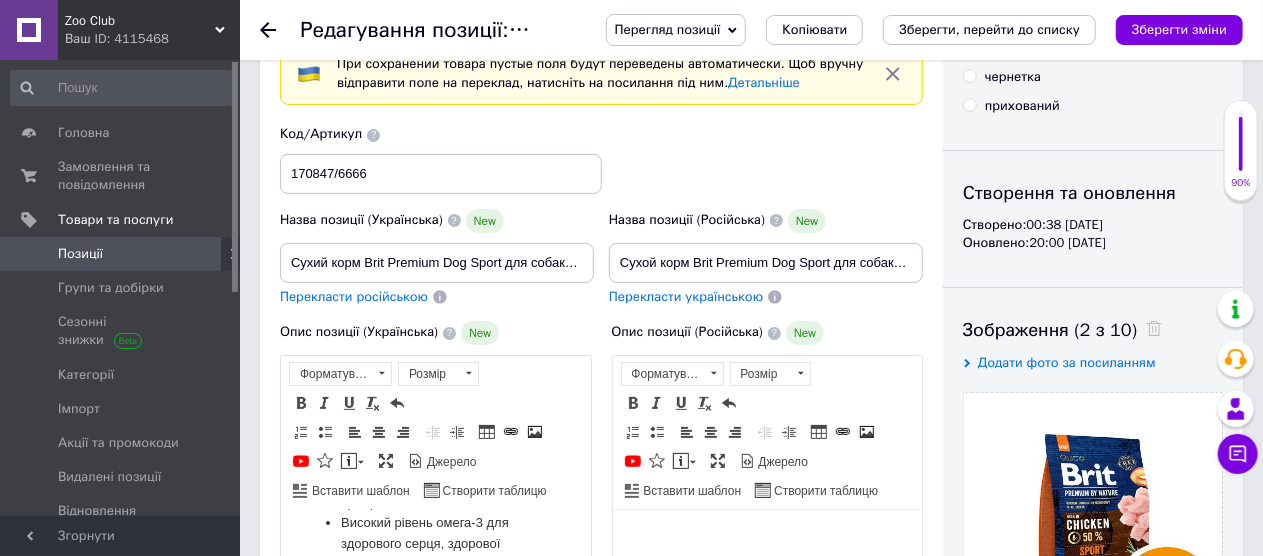 scroll, scrollTop: 100, scrollLeft: 0, axis: vertical 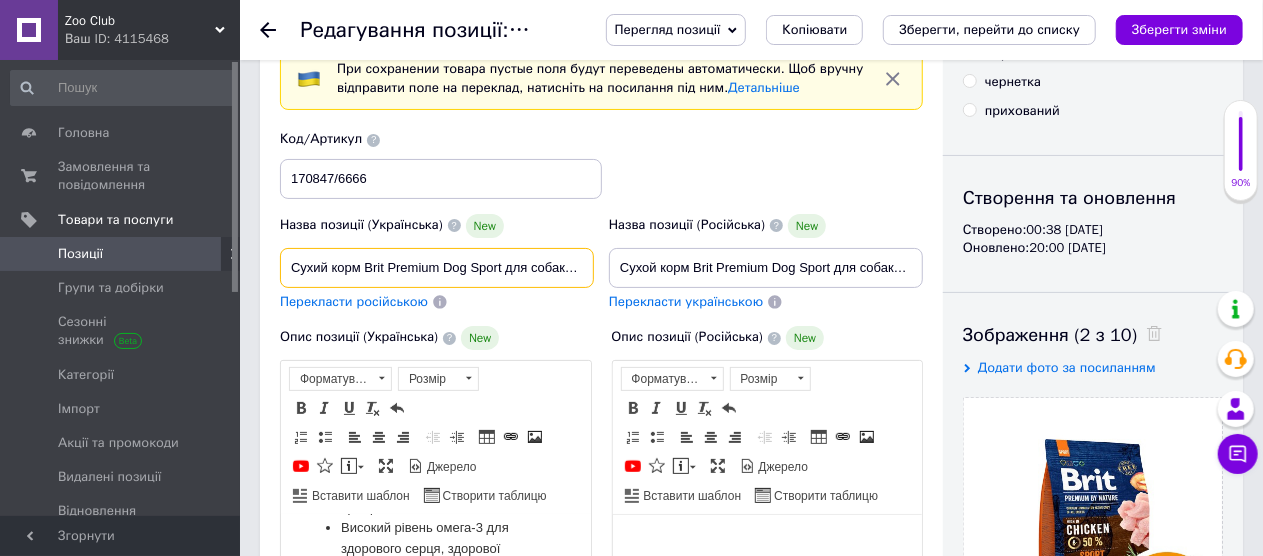 click on "Сухий корм Brit Premium Dog Sport для собак з високими енерговитратами, з куркою, 3 кг" at bounding box center (437, 268) 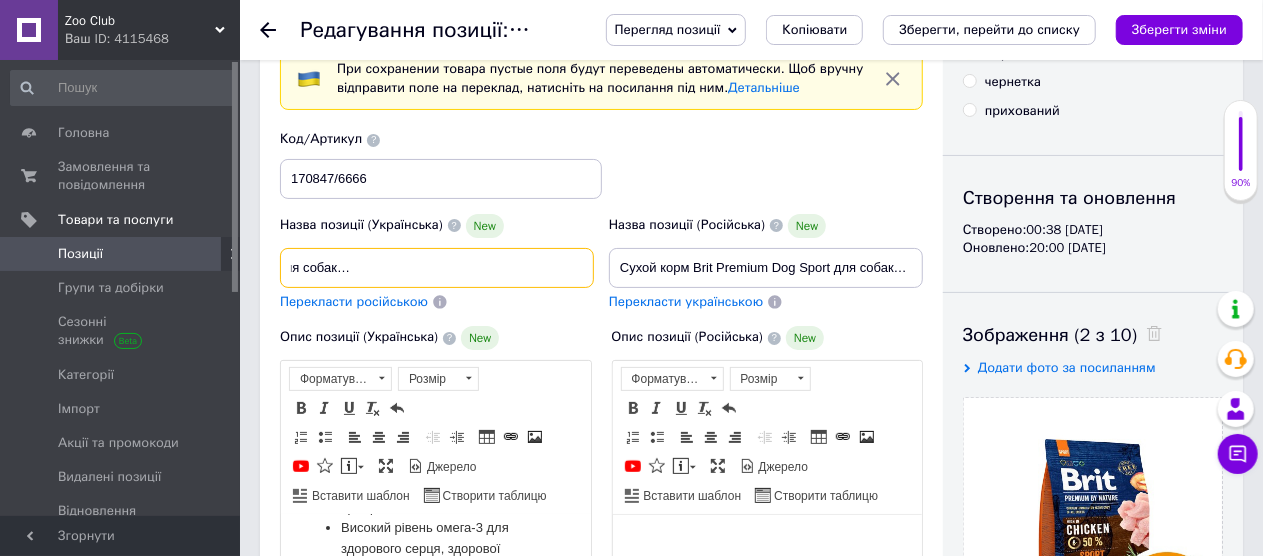 scroll, scrollTop: 0, scrollLeft: 248, axis: horizontal 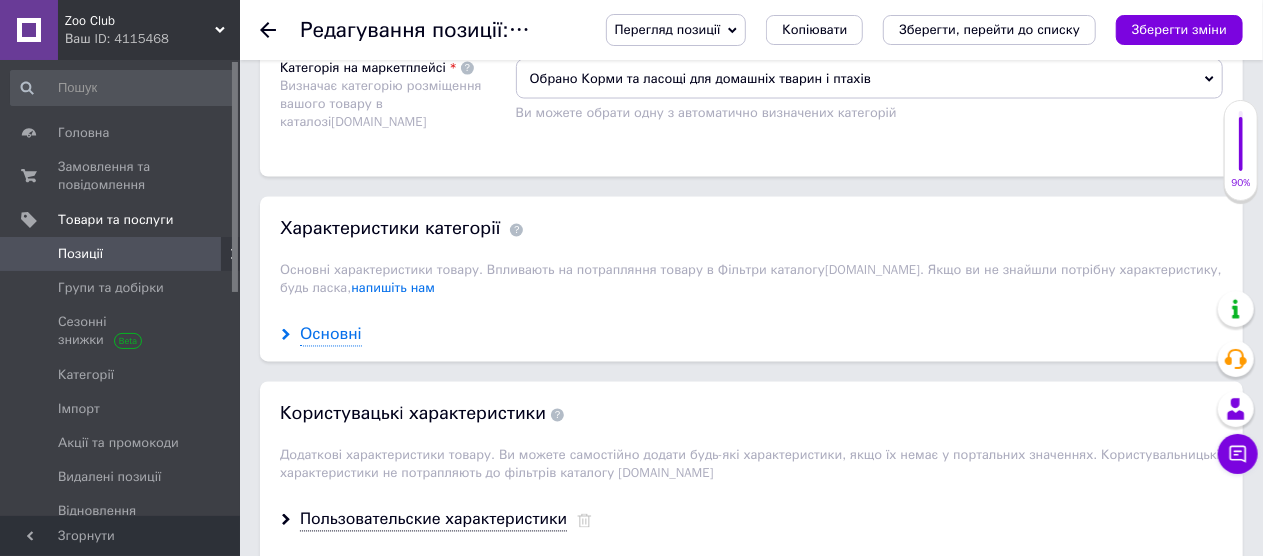 click on "Основні" at bounding box center [331, 335] 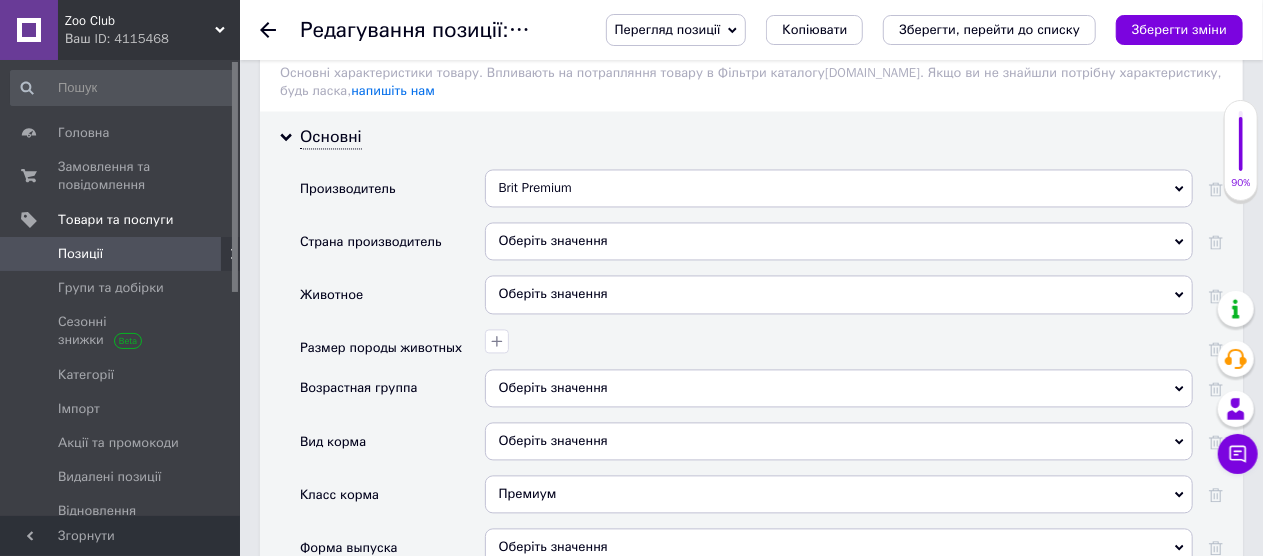 scroll, scrollTop: 1900, scrollLeft: 0, axis: vertical 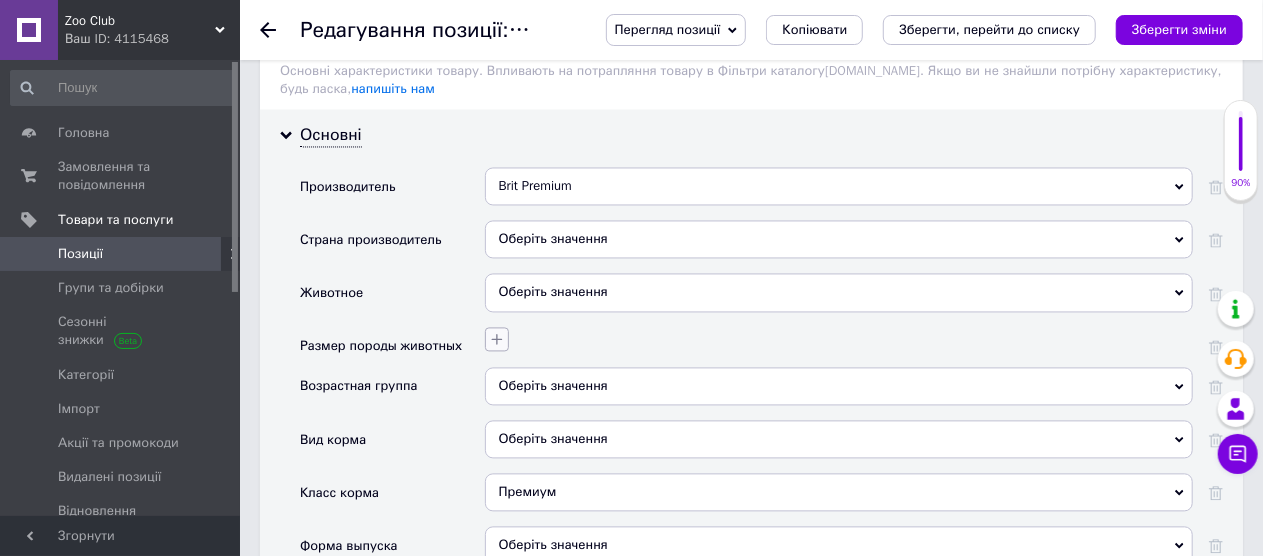 click 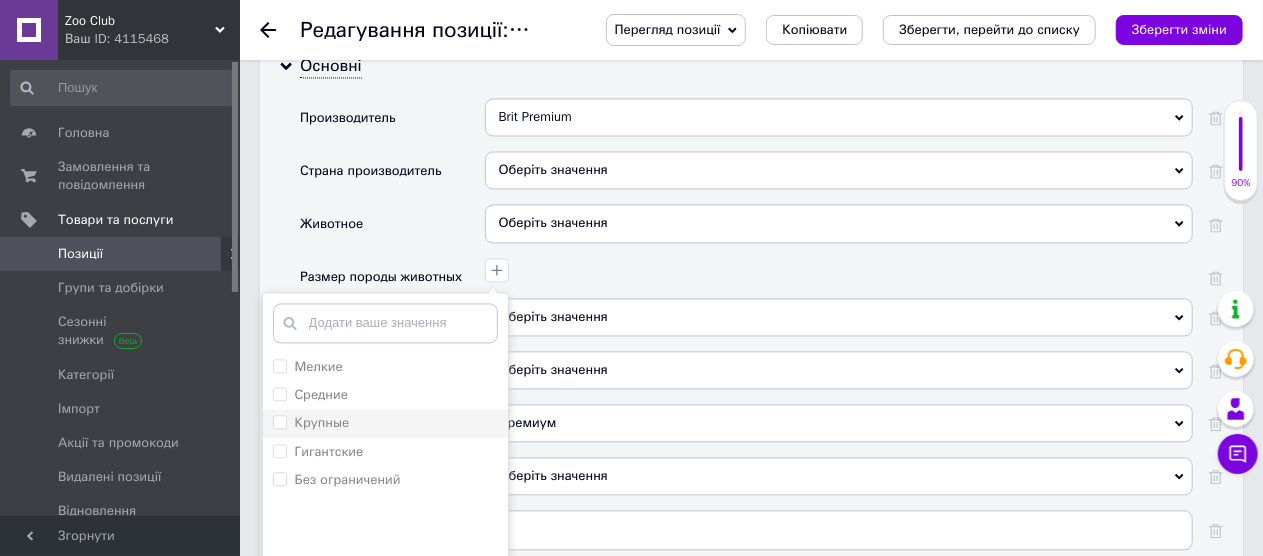 scroll, scrollTop: 2000, scrollLeft: 0, axis: vertical 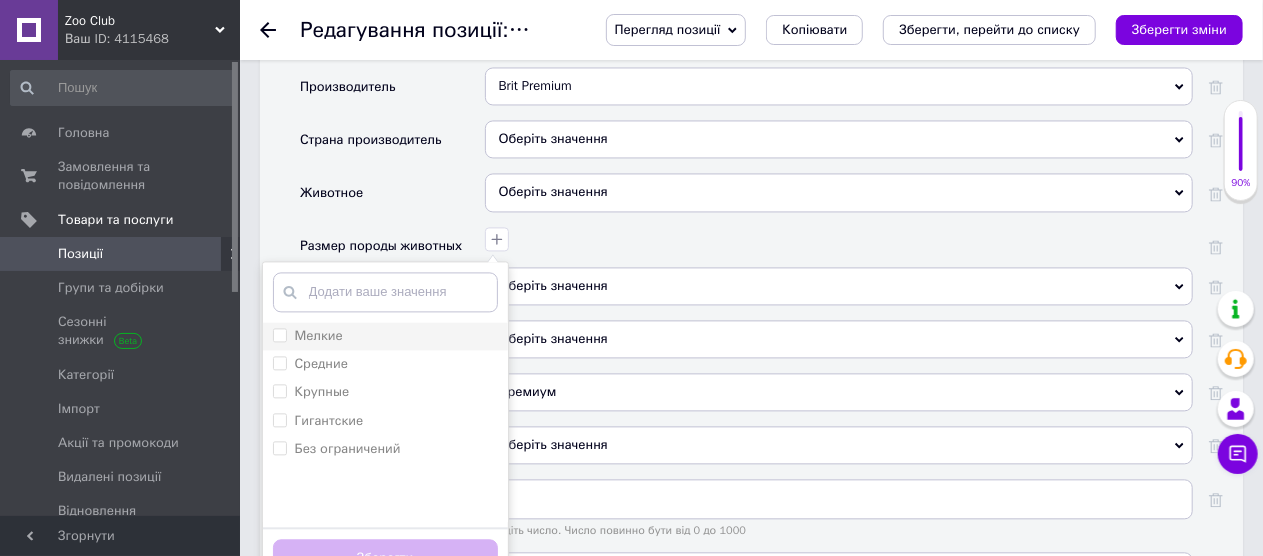 click on "Мелкие" at bounding box center (279, 334) 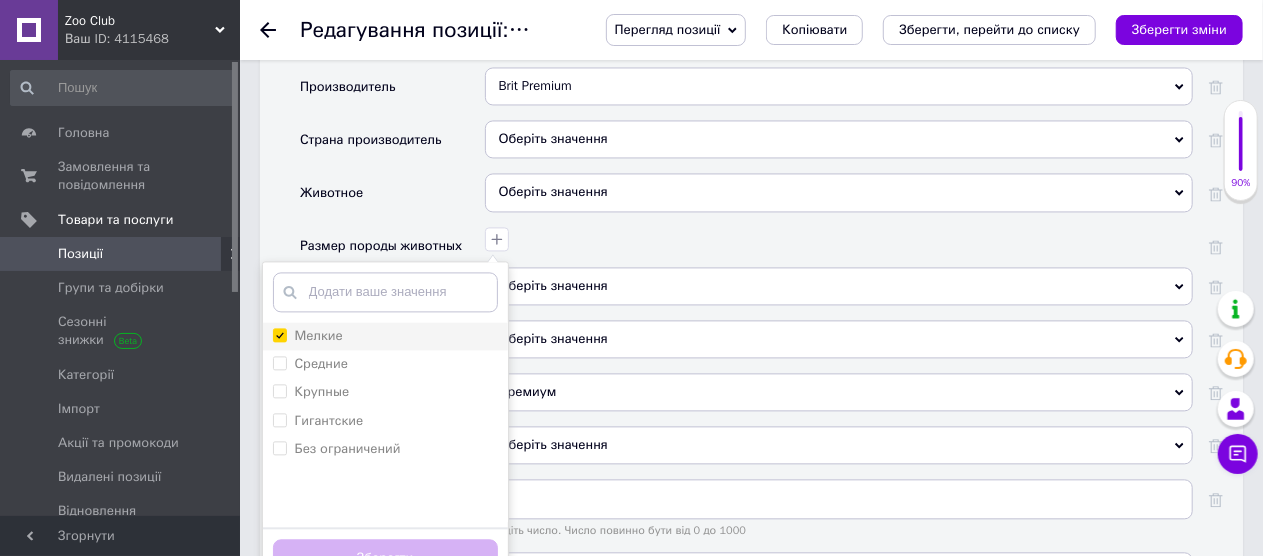 checkbox on "true" 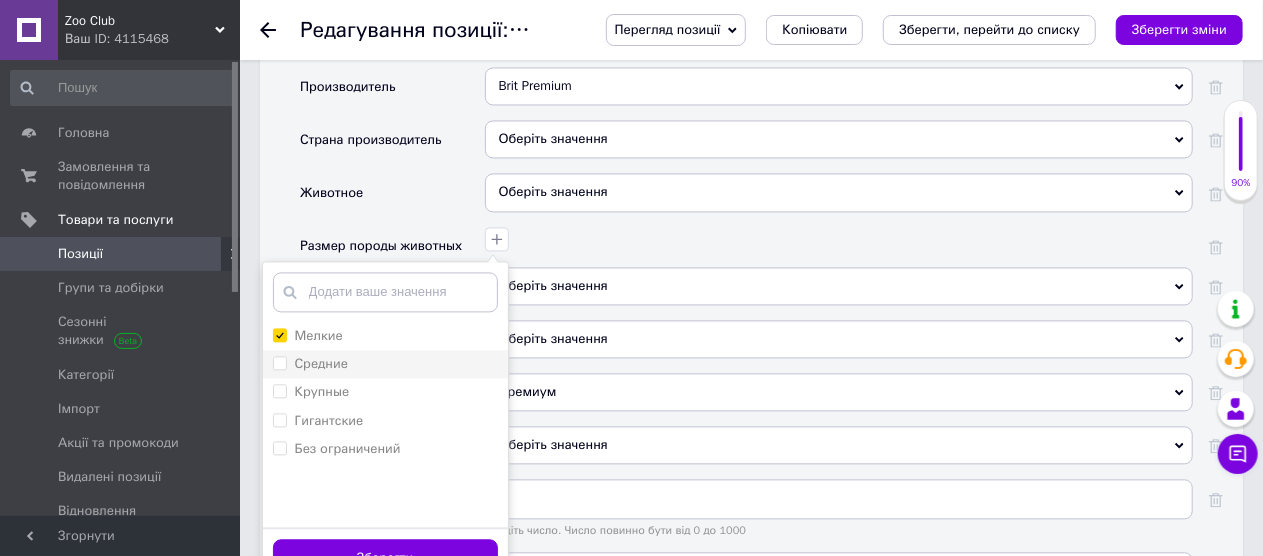 click on "Средние" at bounding box center (279, 362) 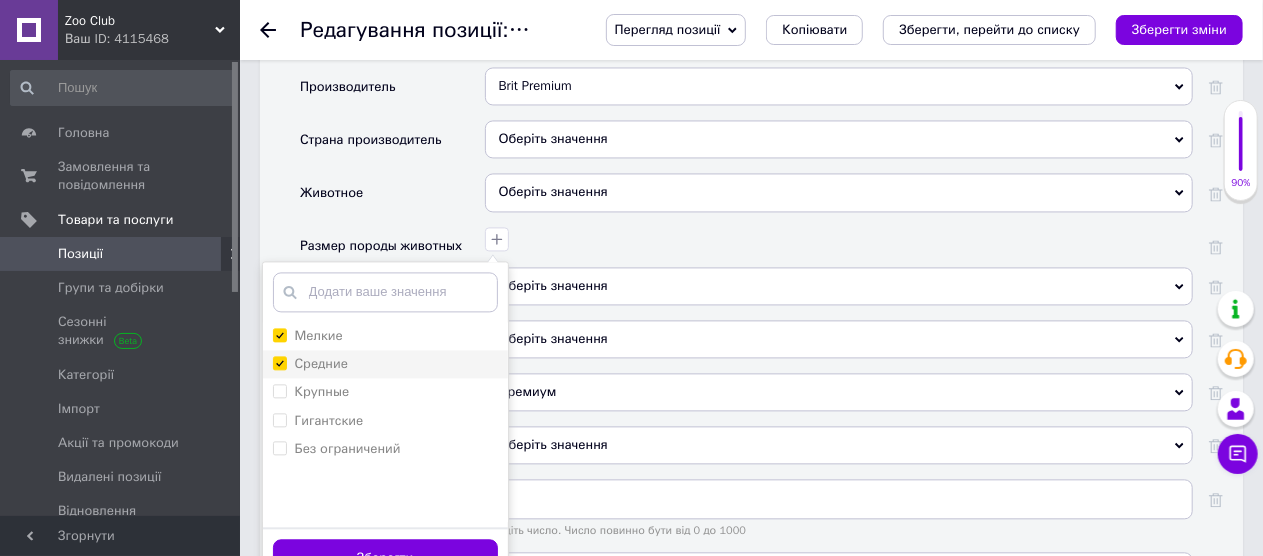 checkbox on "true" 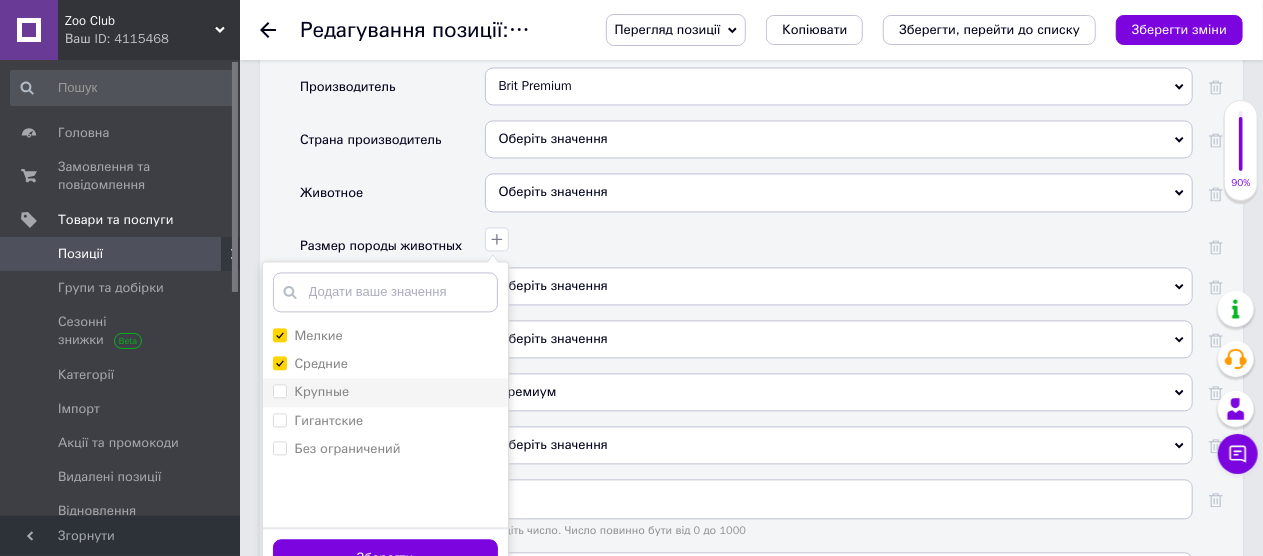 click on "Крупные" at bounding box center (279, 390) 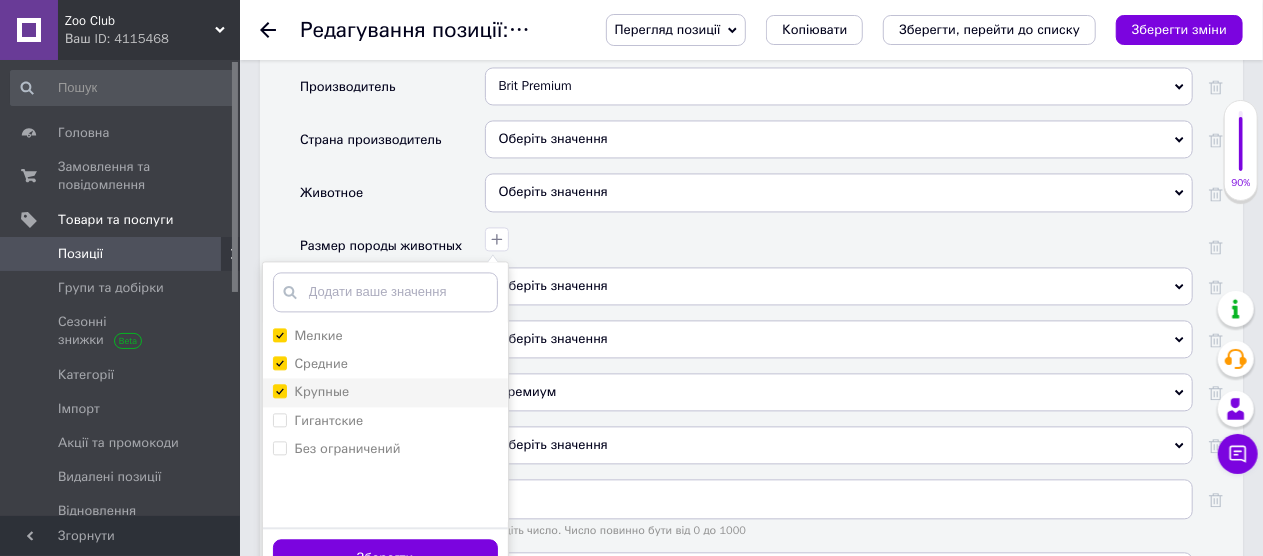 checkbox on "true" 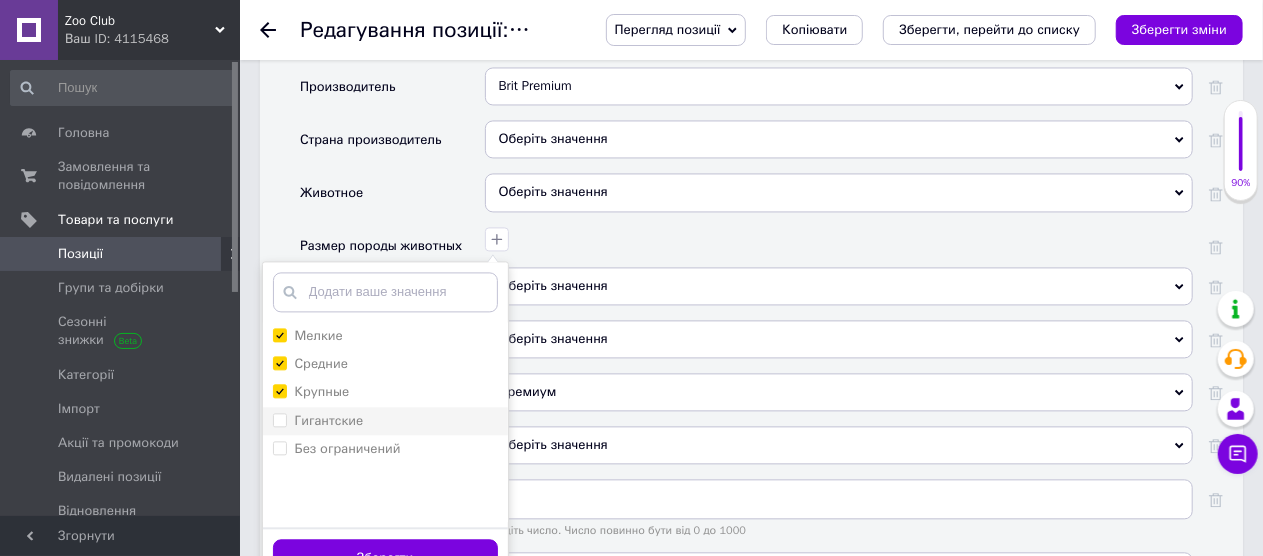 scroll, scrollTop: 2018, scrollLeft: 0, axis: vertical 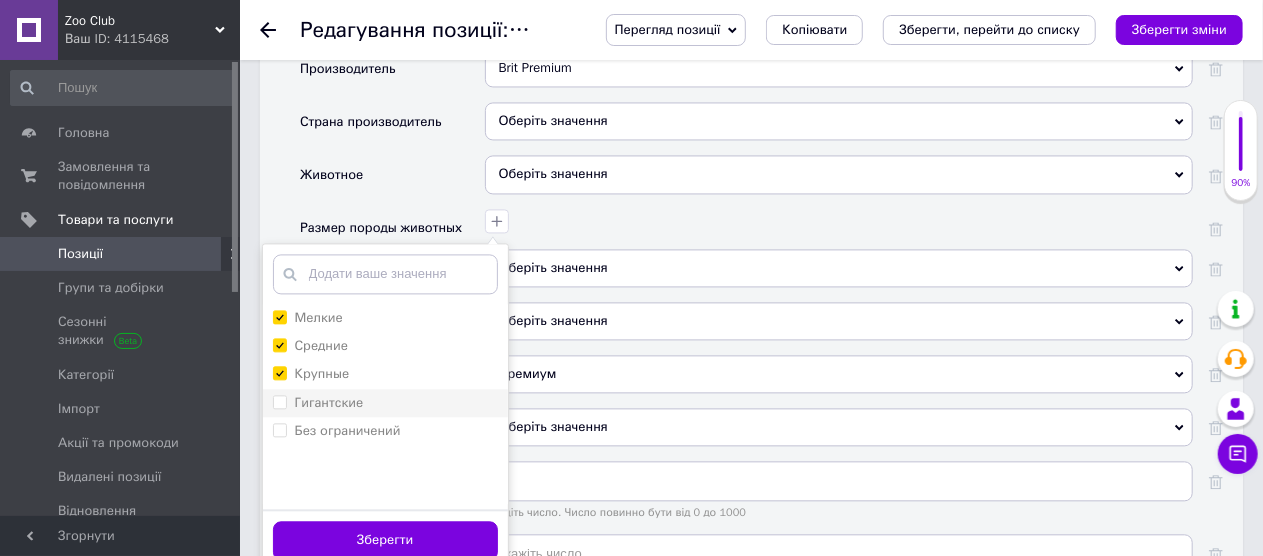 click on "Гигантские" at bounding box center (279, 401) 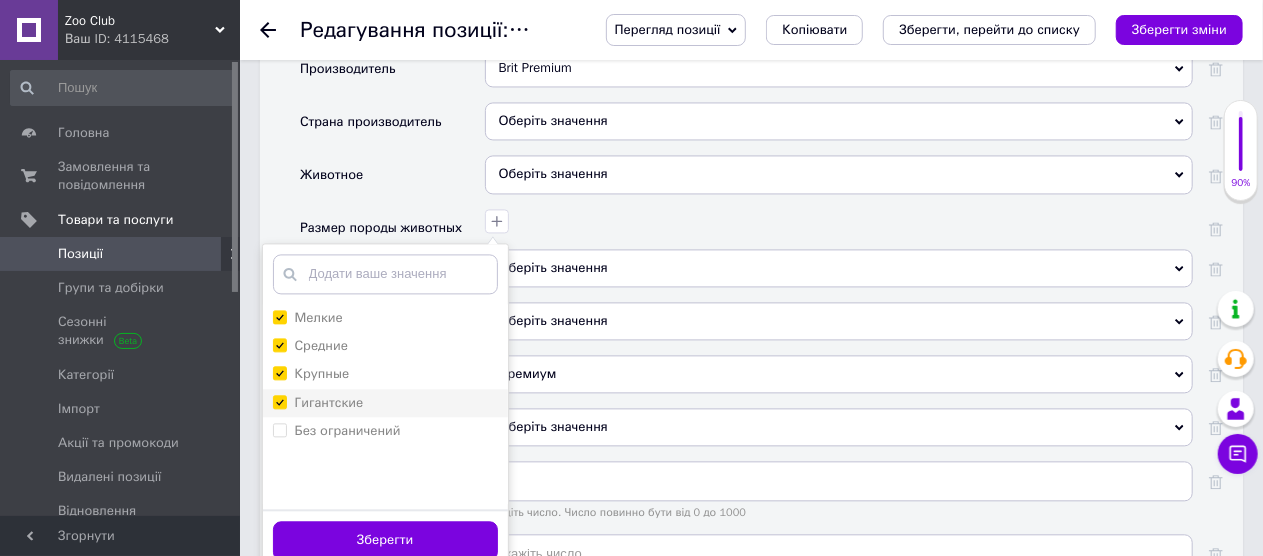 checkbox on "true" 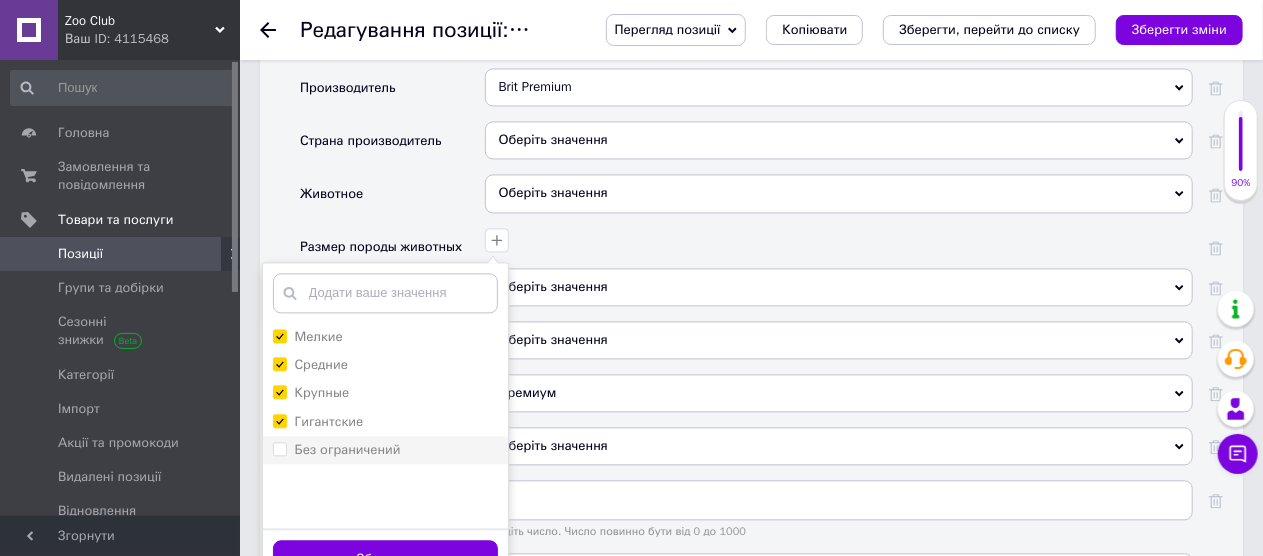 click at bounding box center (280, 449) 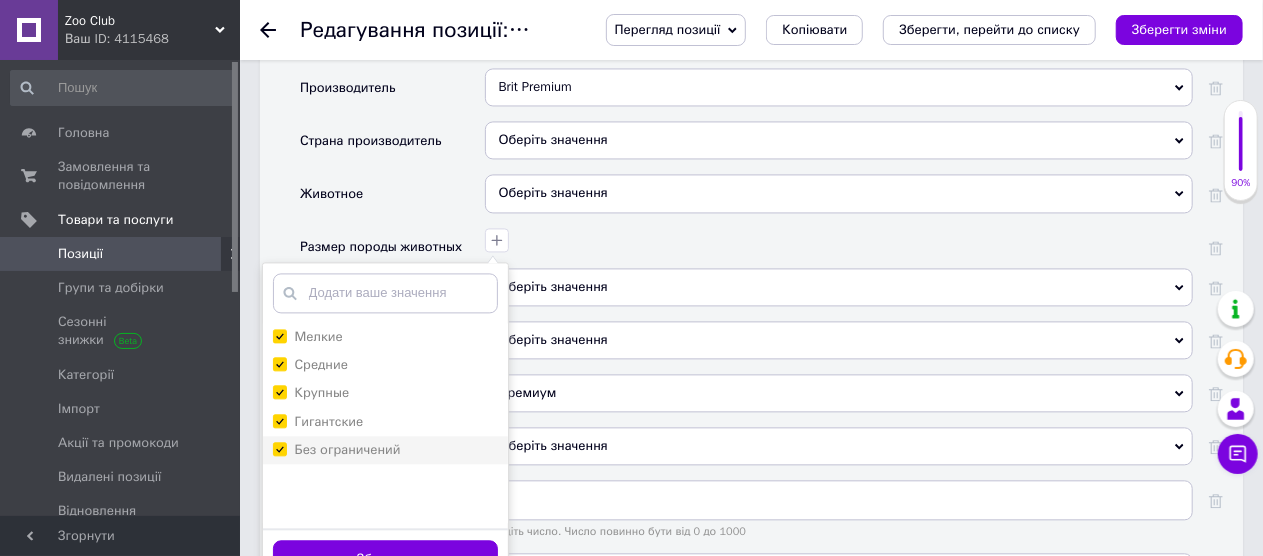 click on "Без ограничений" at bounding box center (279, 448) 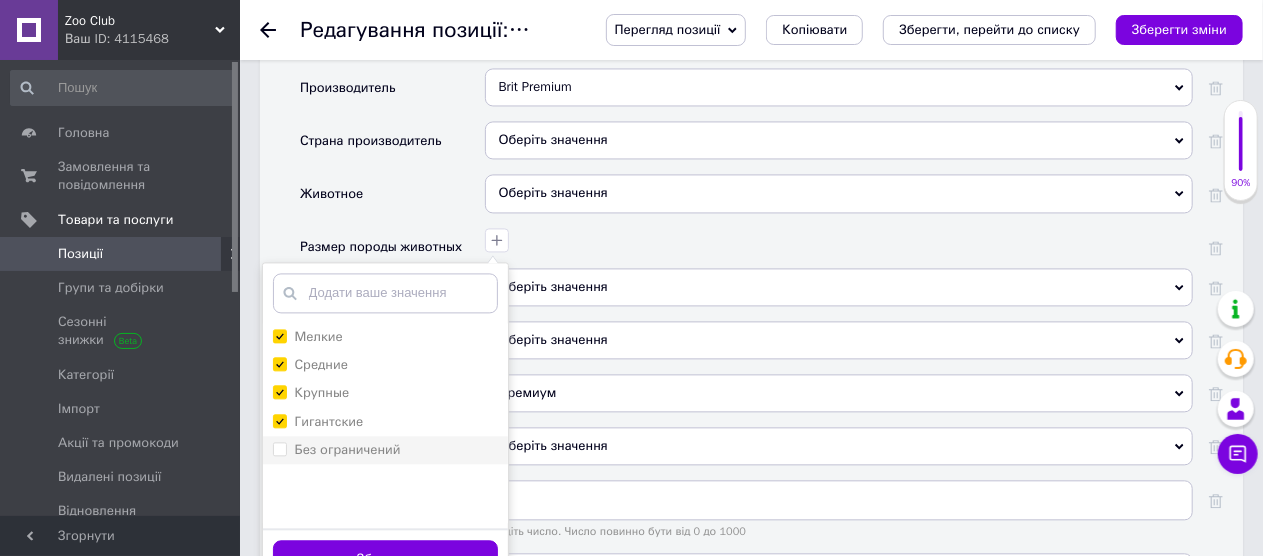 click on "Без ограничений" at bounding box center (279, 448) 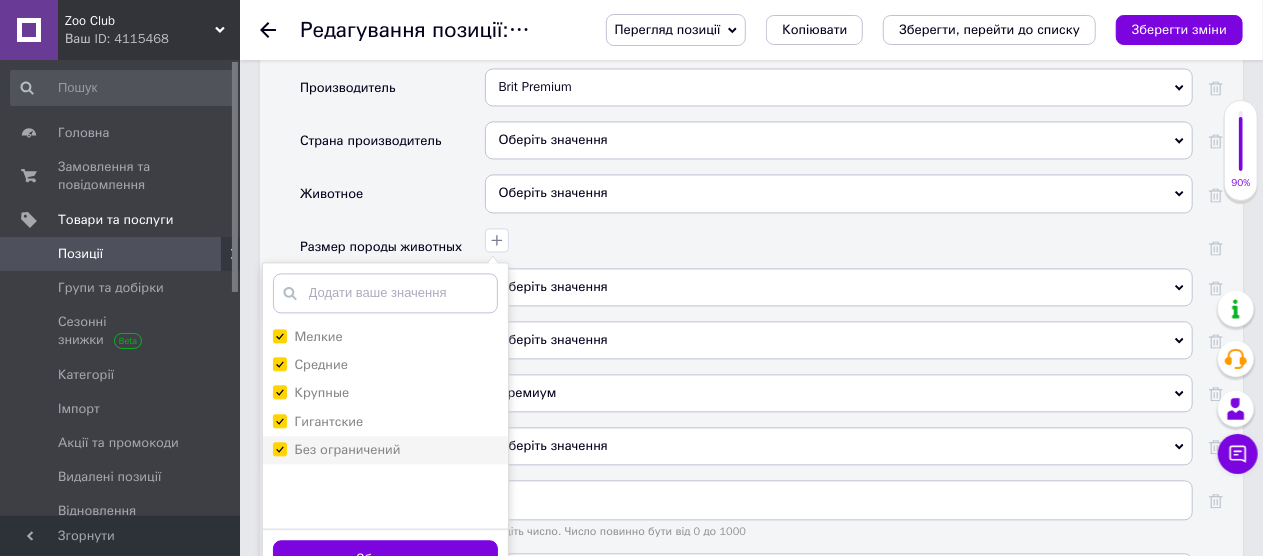checkbox on "true" 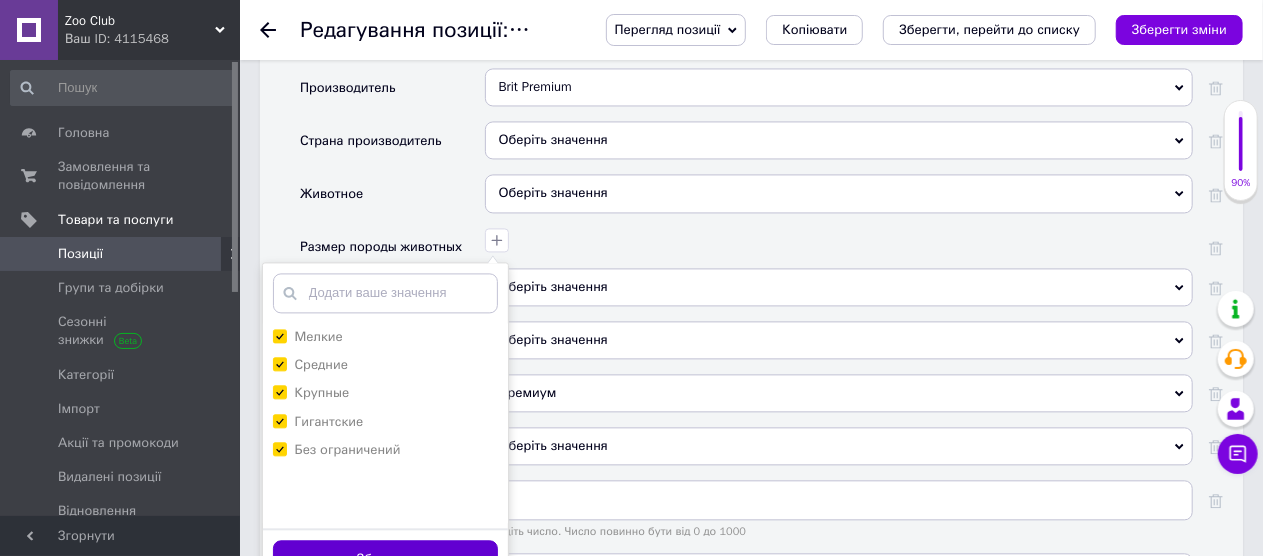 click on "Зберегти" at bounding box center [385, 559] 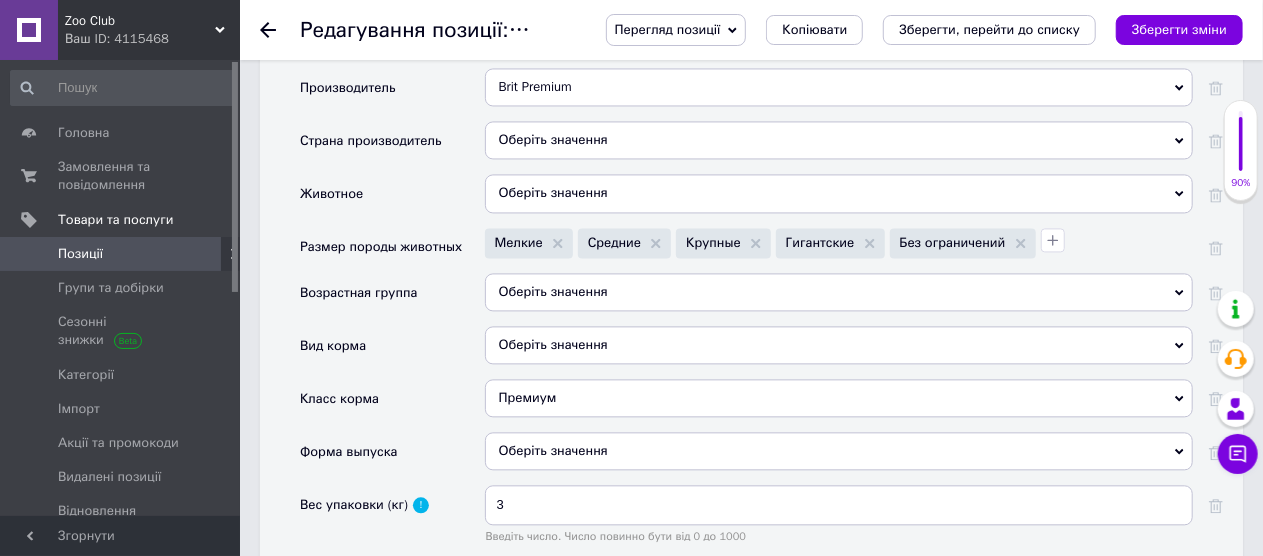 click on "Оберіть значення" at bounding box center (839, 292) 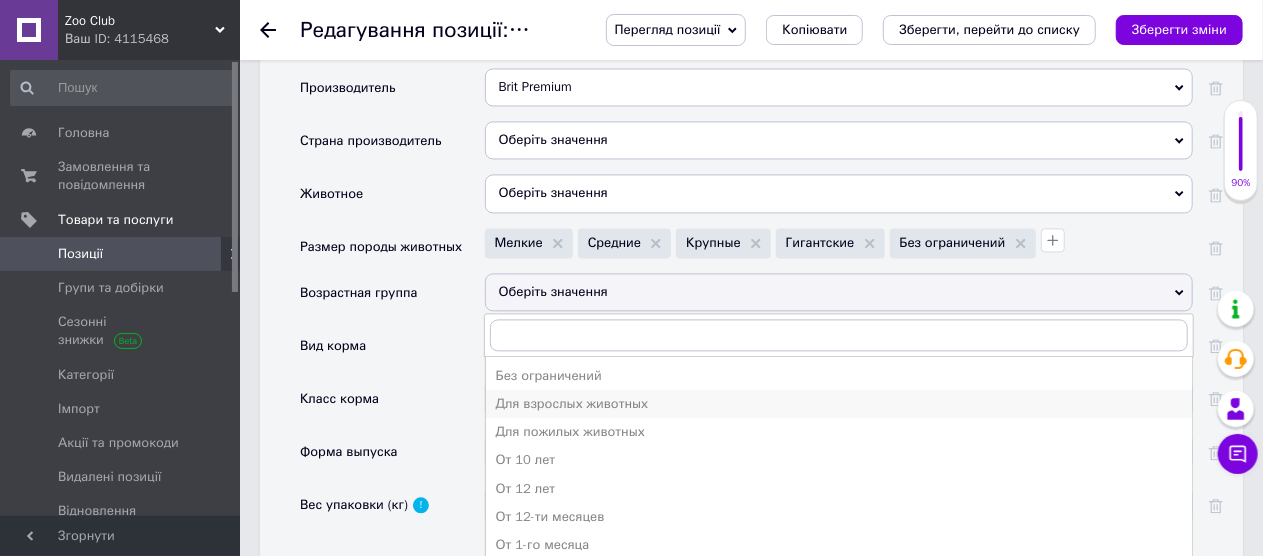 click on "Для взрослых животных" at bounding box center (839, 404) 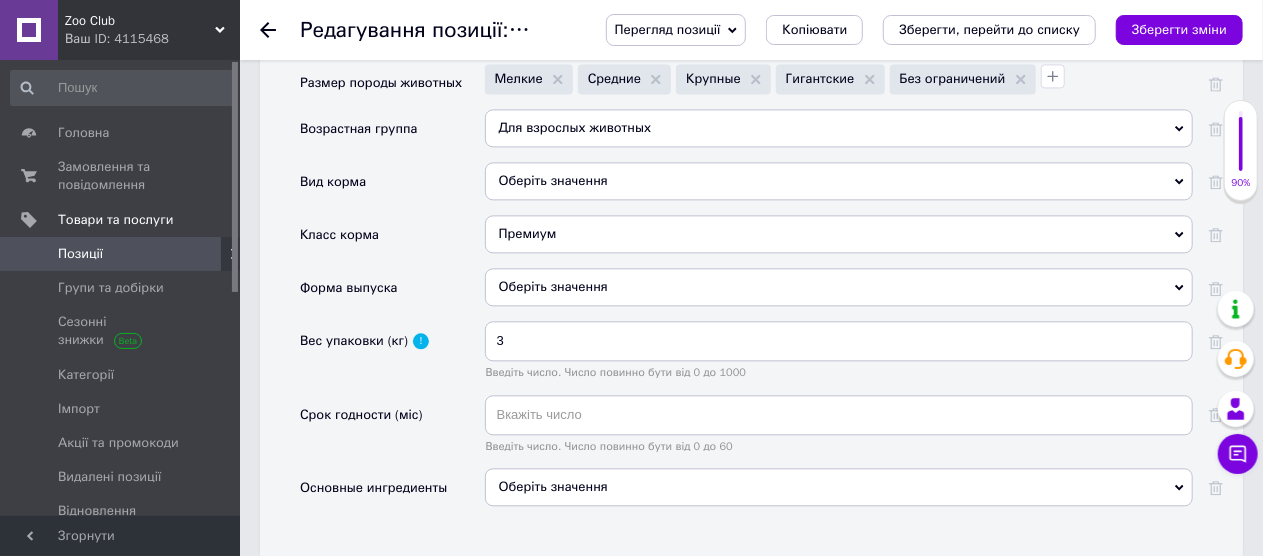 scroll, scrollTop: 2218, scrollLeft: 0, axis: vertical 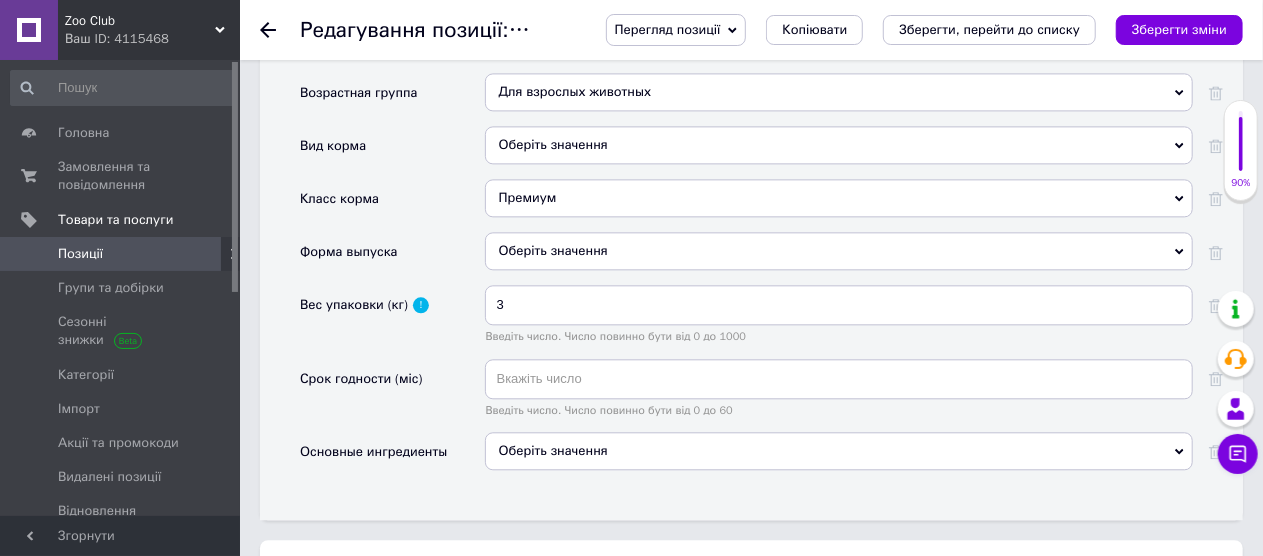 click on "Оберіть значення" at bounding box center (839, 451) 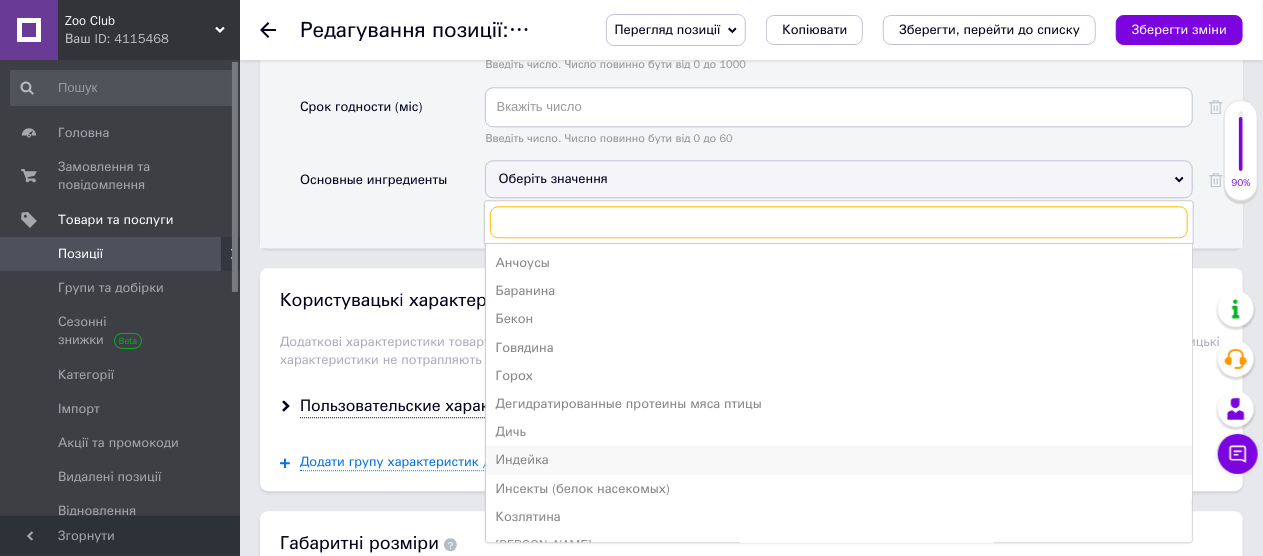 scroll, scrollTop: 2518, scrollLeft: 0, axis: vertical 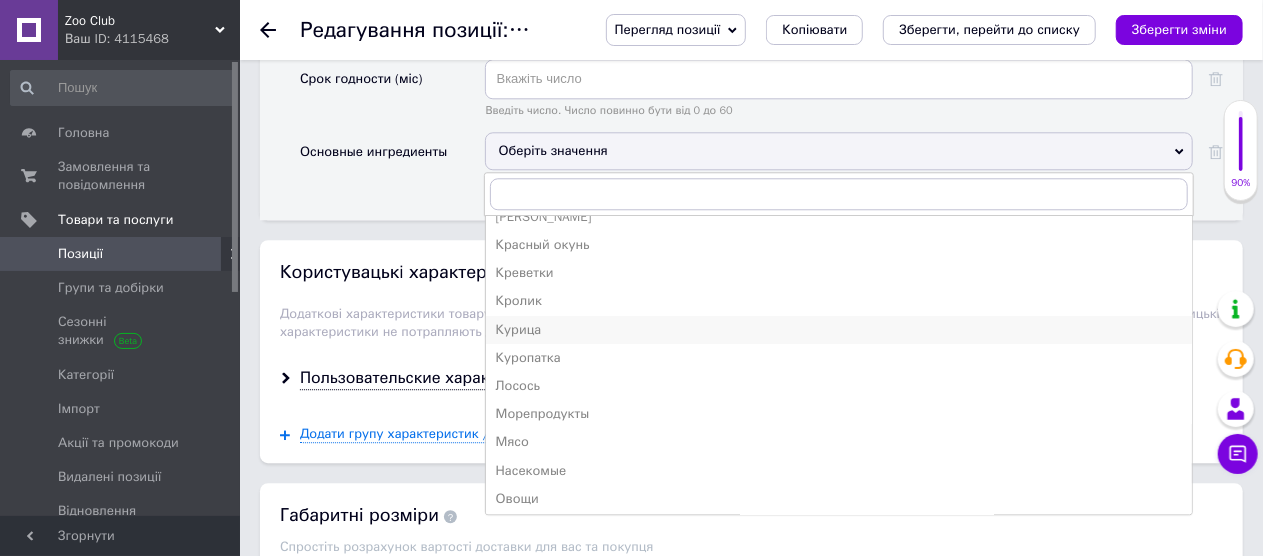 click on "Курица" at bounding box center (839, 330) 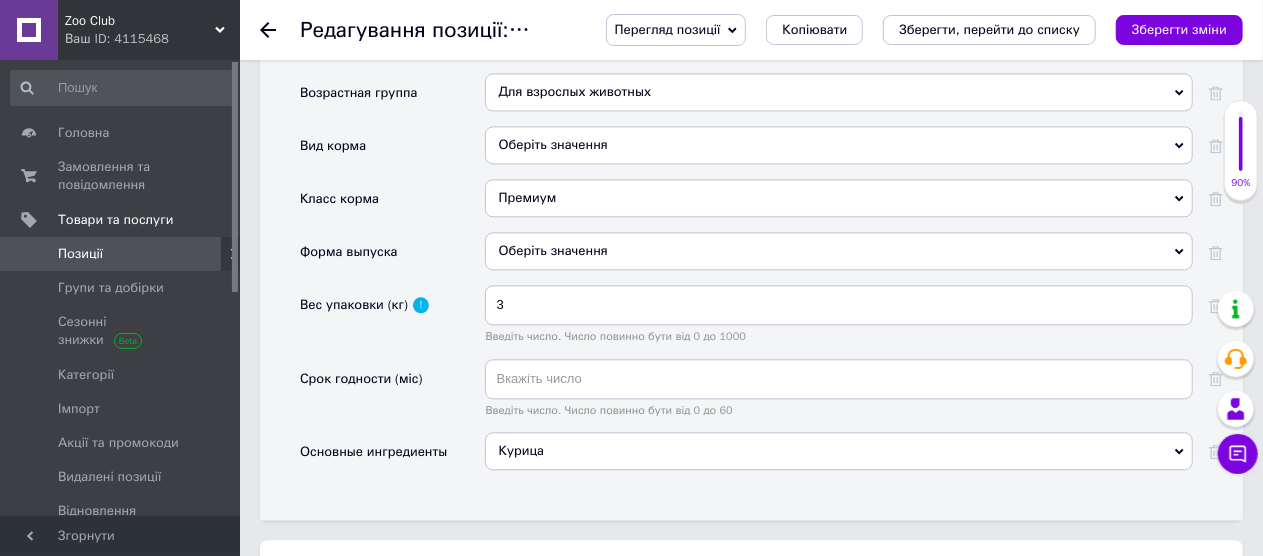 scroll, scrollTop: 2118, scrollLeft: 0, axis: vertical 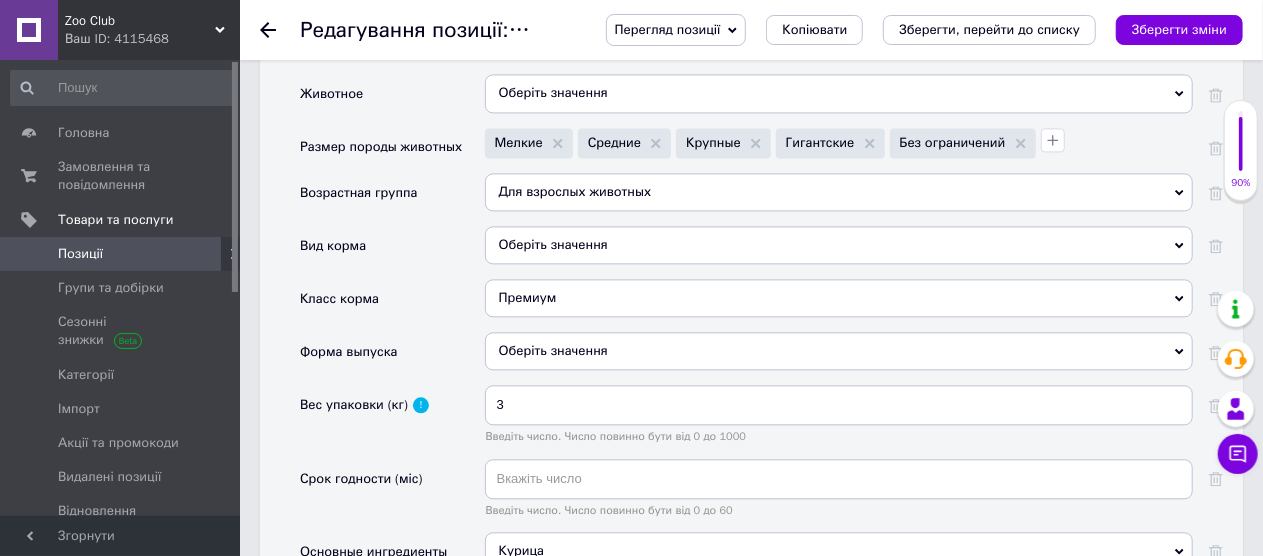 click on "Оберіть значення" at bounding box center (839, 351) 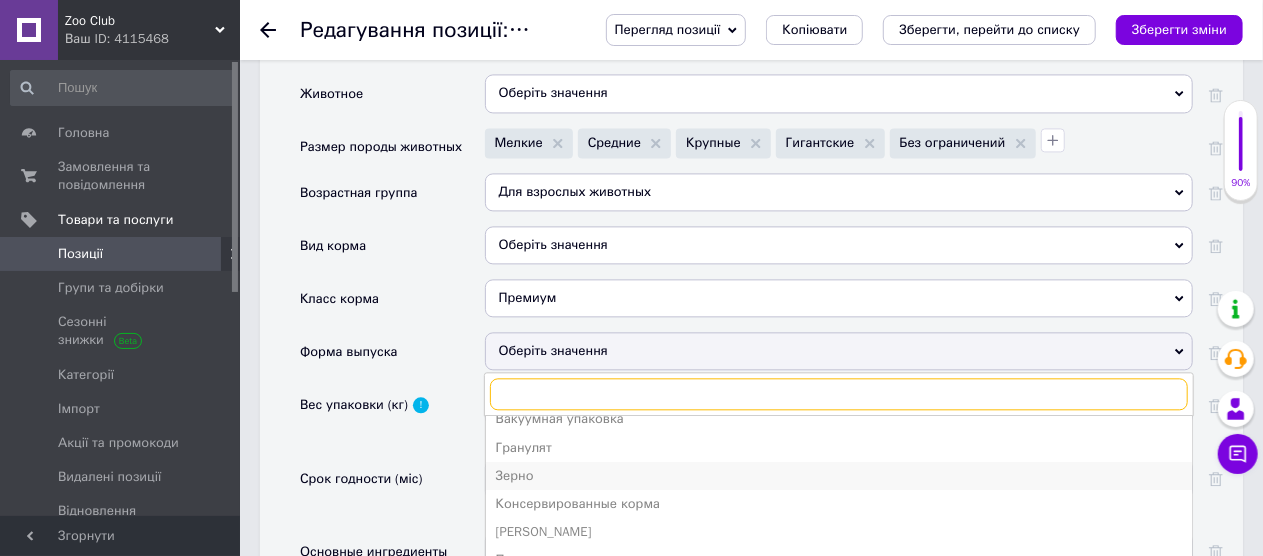 scroll, scrollTop: 21, scrollLeft: 0, axis: vertical 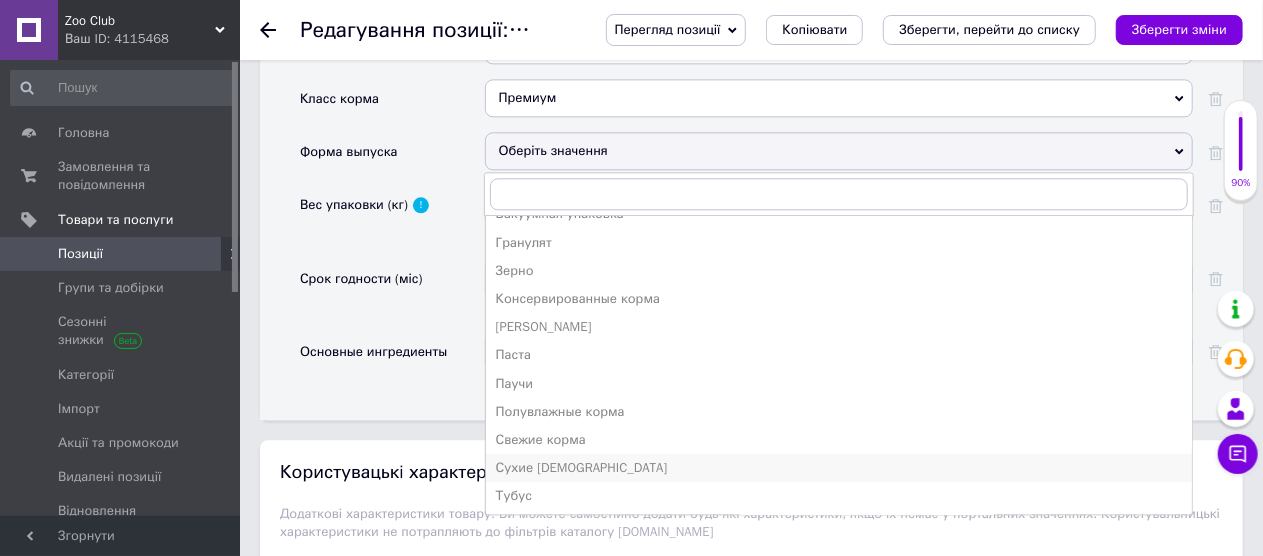 click on "Сухие [DEMOGRAPHIC_DATA]" at bounding box center (839, 468) 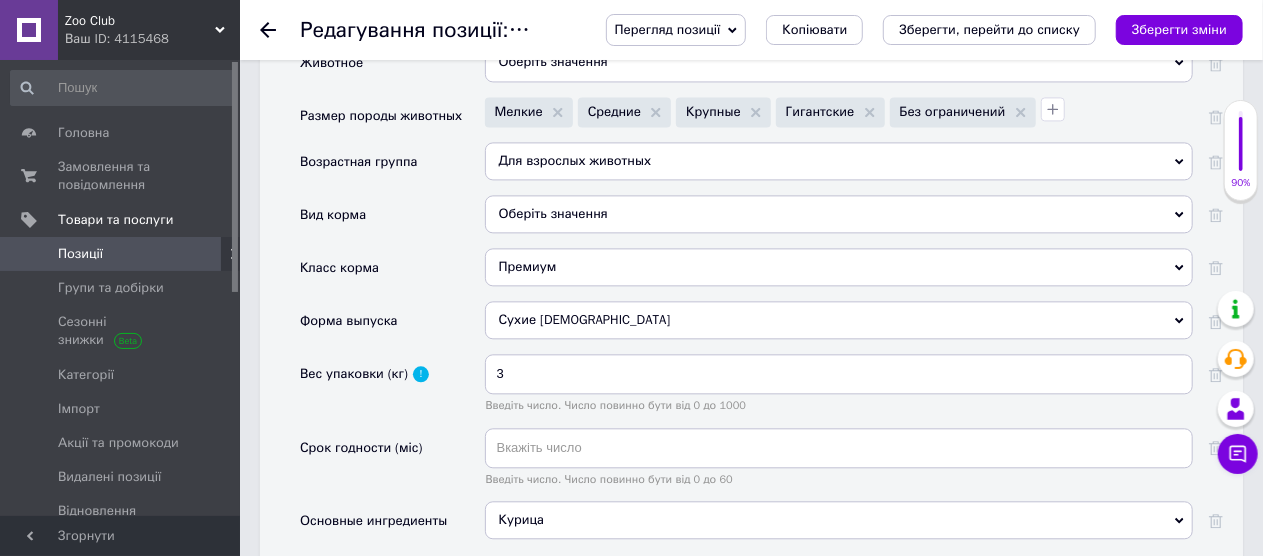 scroll, scrollTop: 2118, scrollLeft: 0, axis: vertical 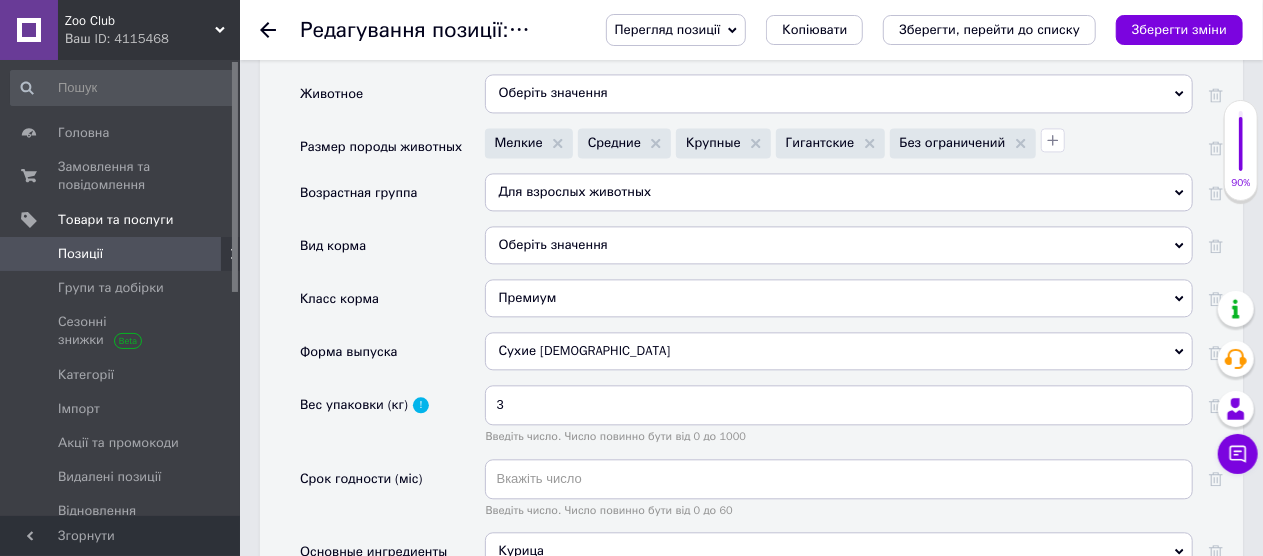 click on "Оберіть значення" at bounding box center (839, 245) 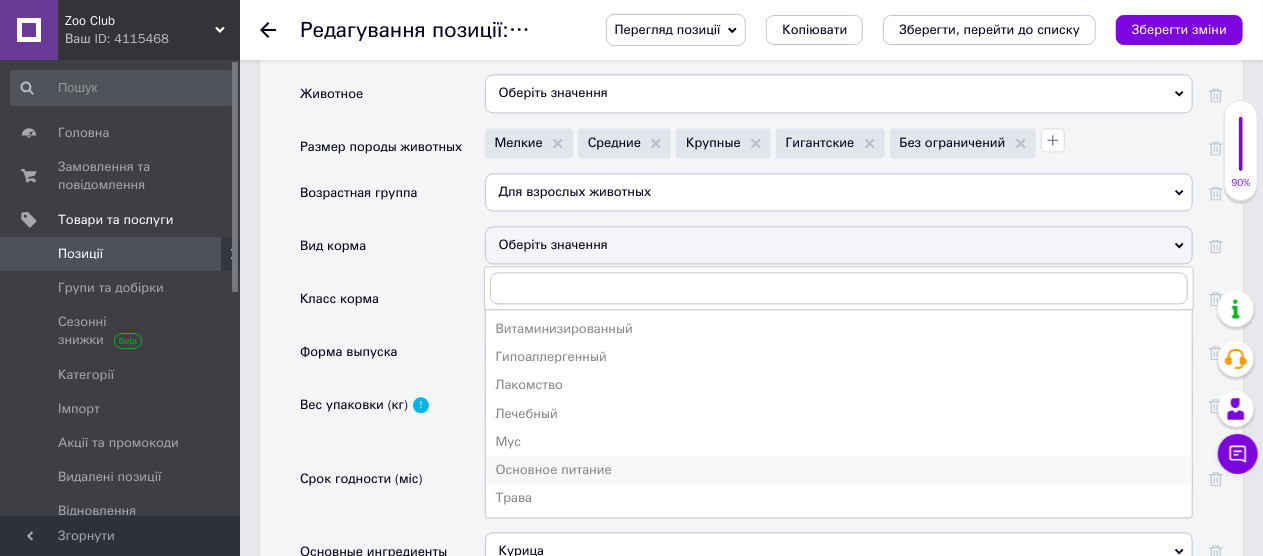 click on "Основное питание" at bounding box center [839, 470] 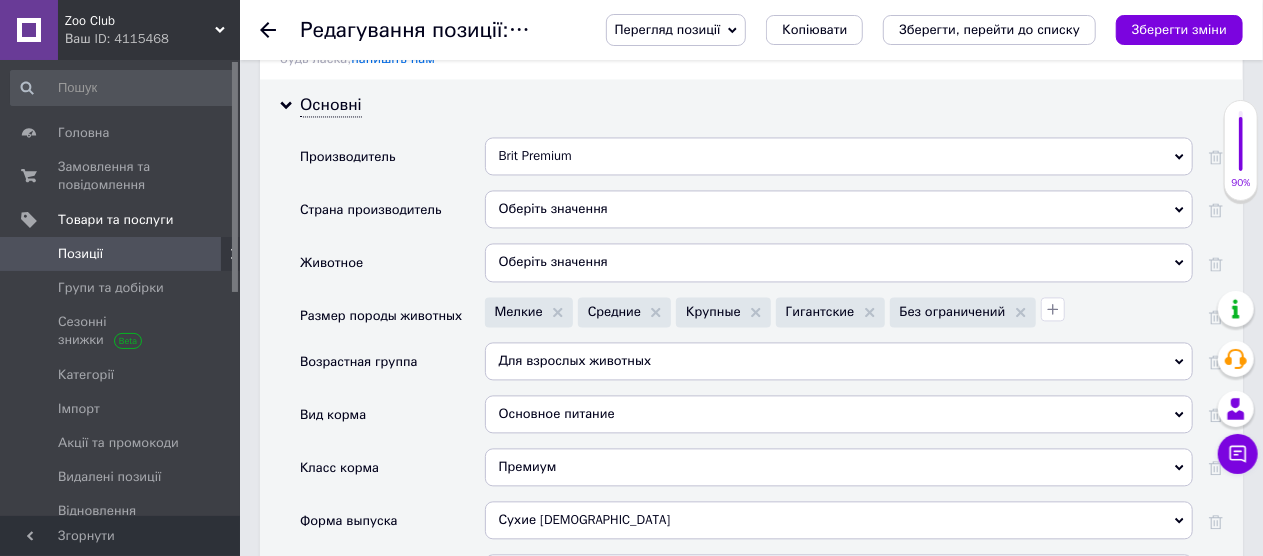 scroll, scrollTop: 1918, scrollLeft: 0, axis: vertical 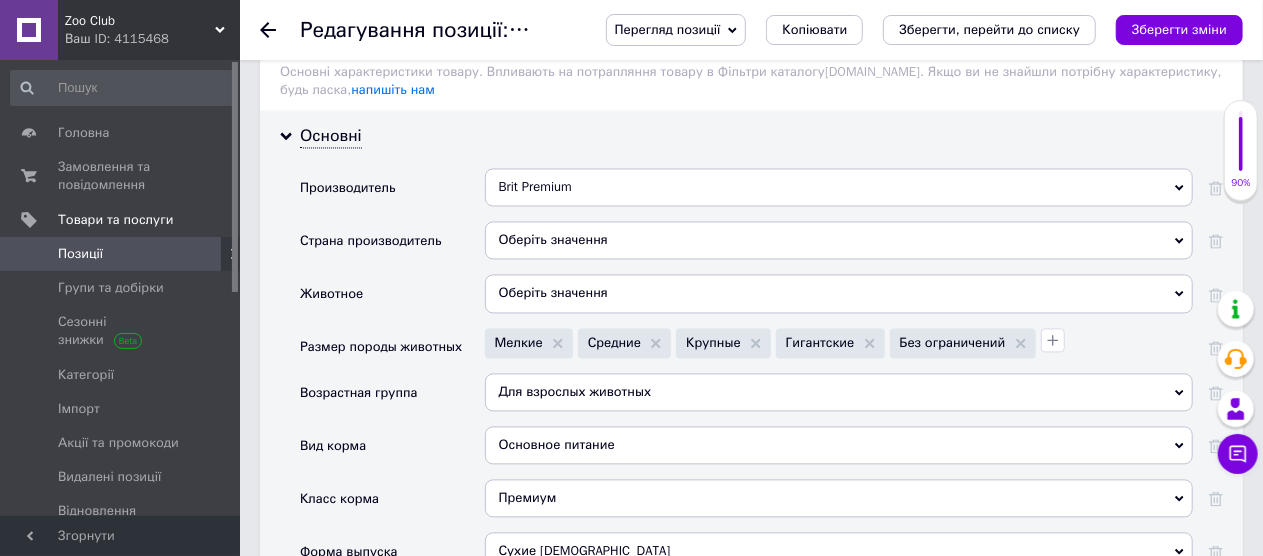 click on "Оберіть значення" at bounding box center [839, 293] 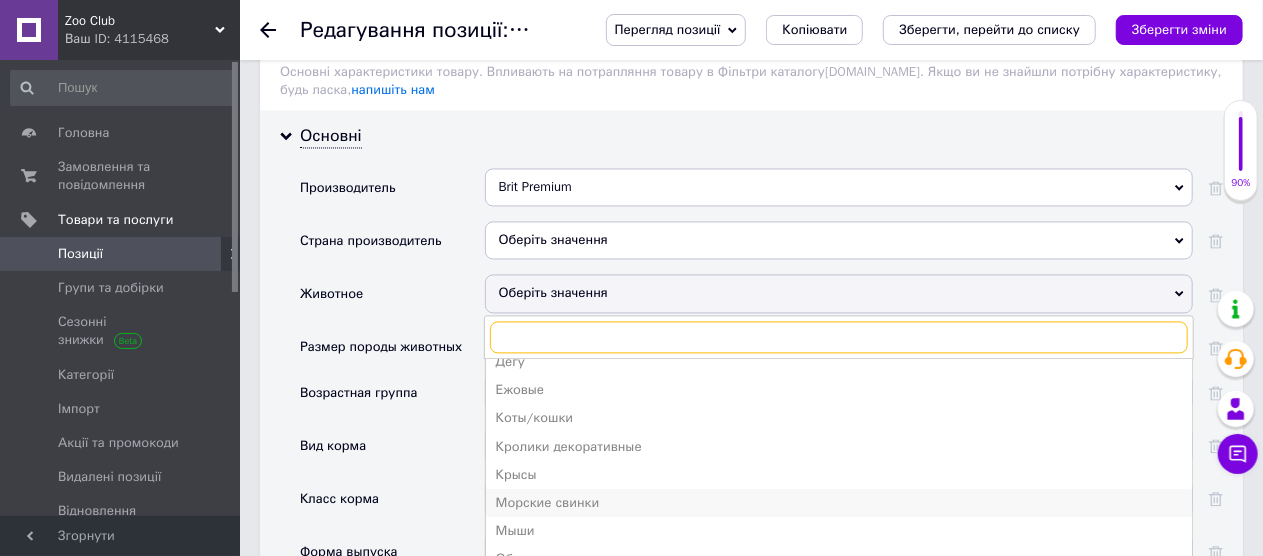 scroll, scrollTop: 162, scrollLeft: 0, axis: vertical 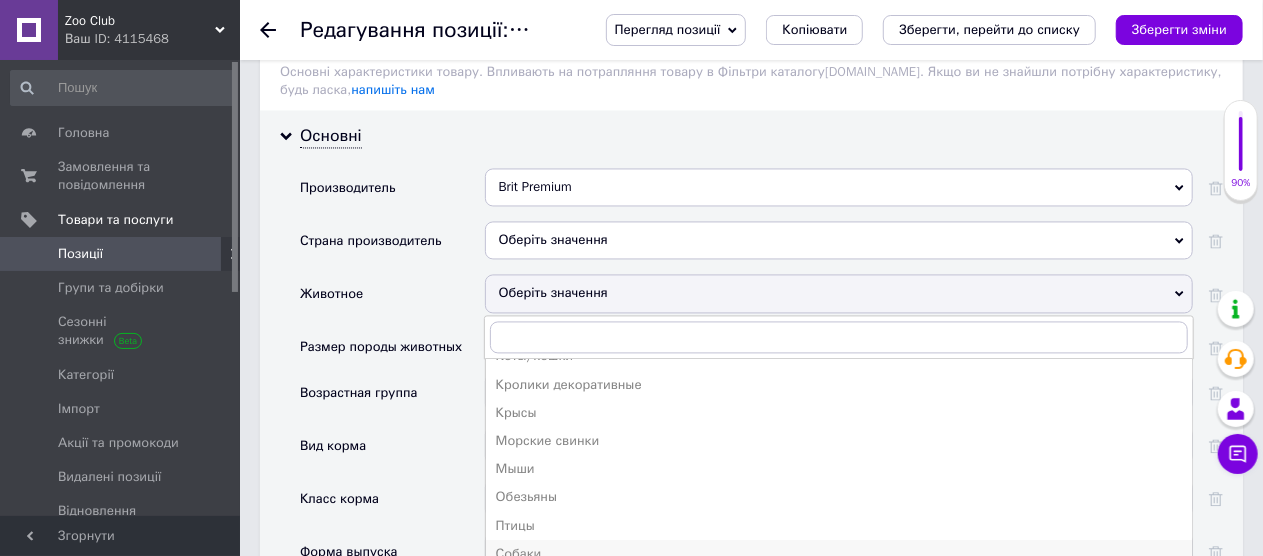 click on "Собаки" at bounding box center [839, 554] 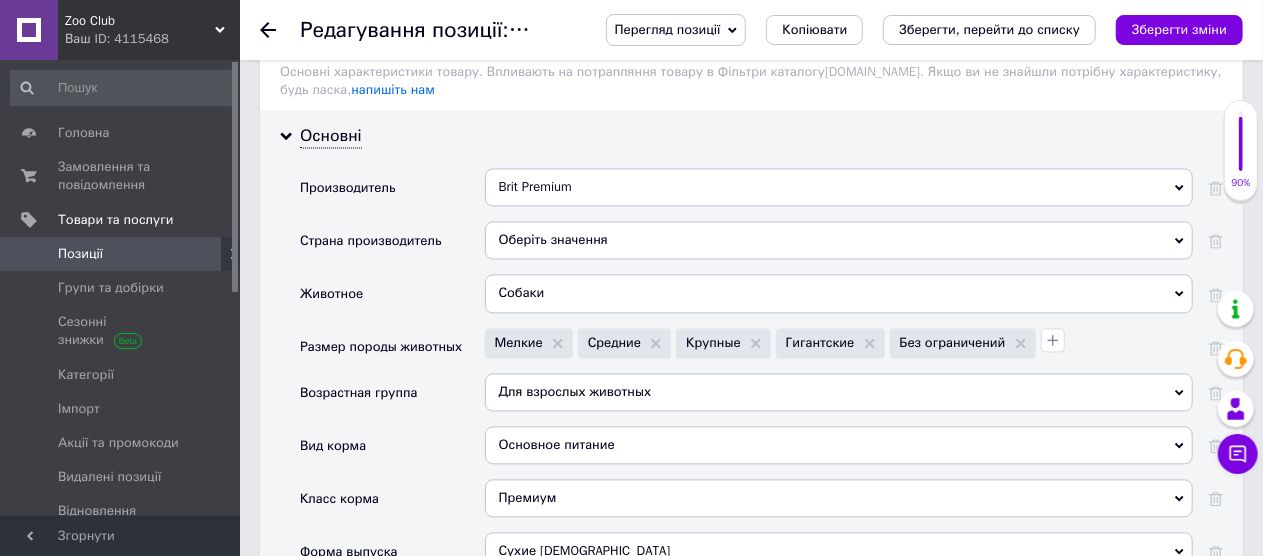 click on "Оберіть значення" at bounding box center [839, 240] 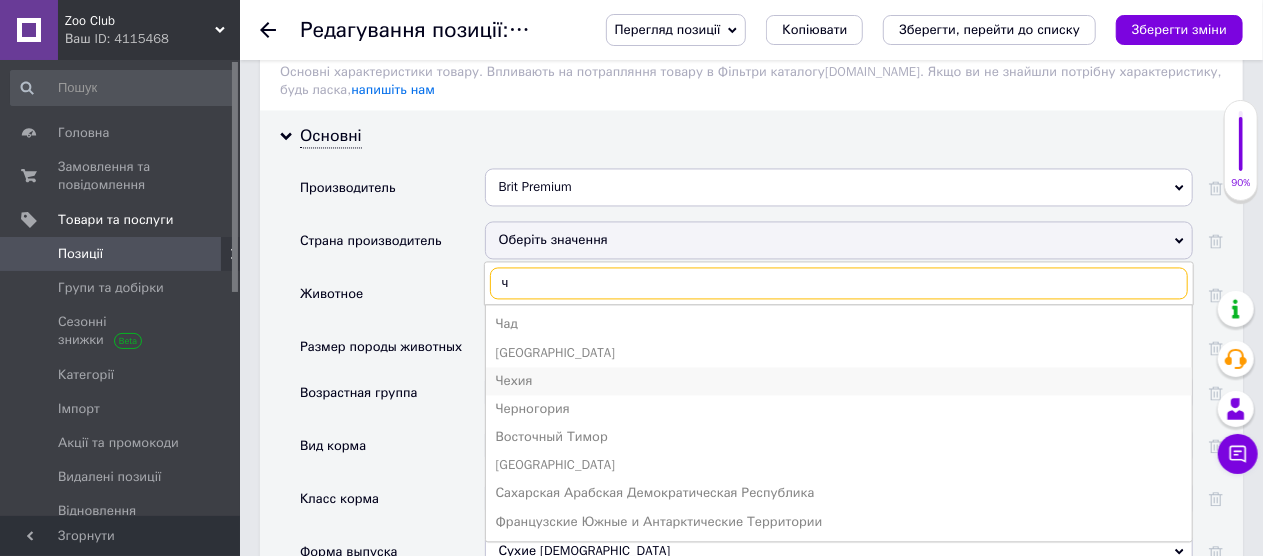 type on "ч" 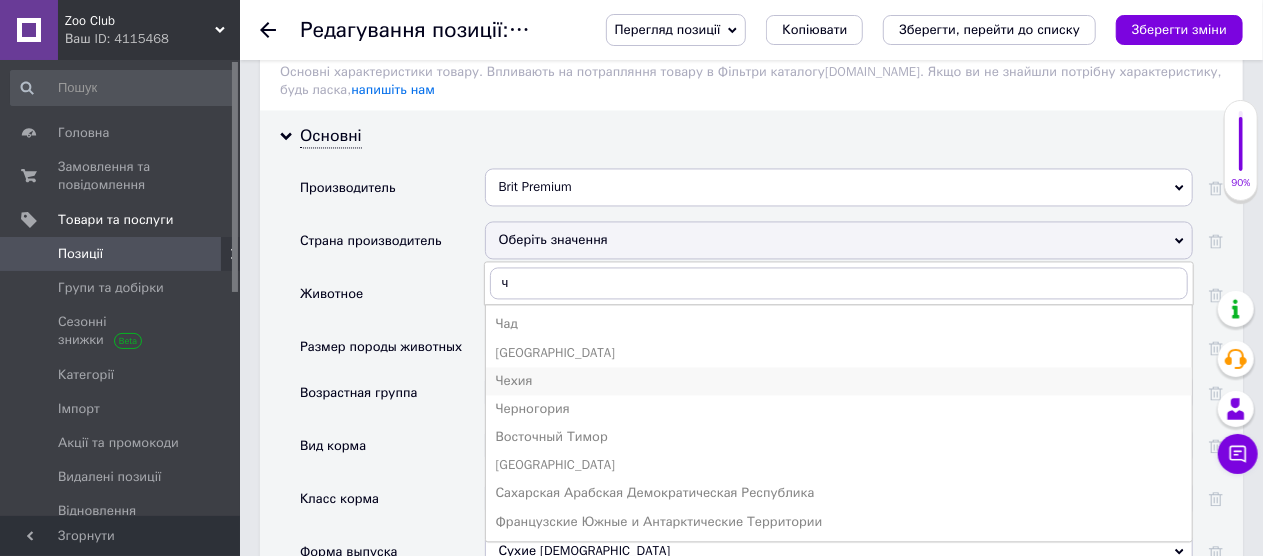 click on "Чехия" at bounding box center (839, 381) 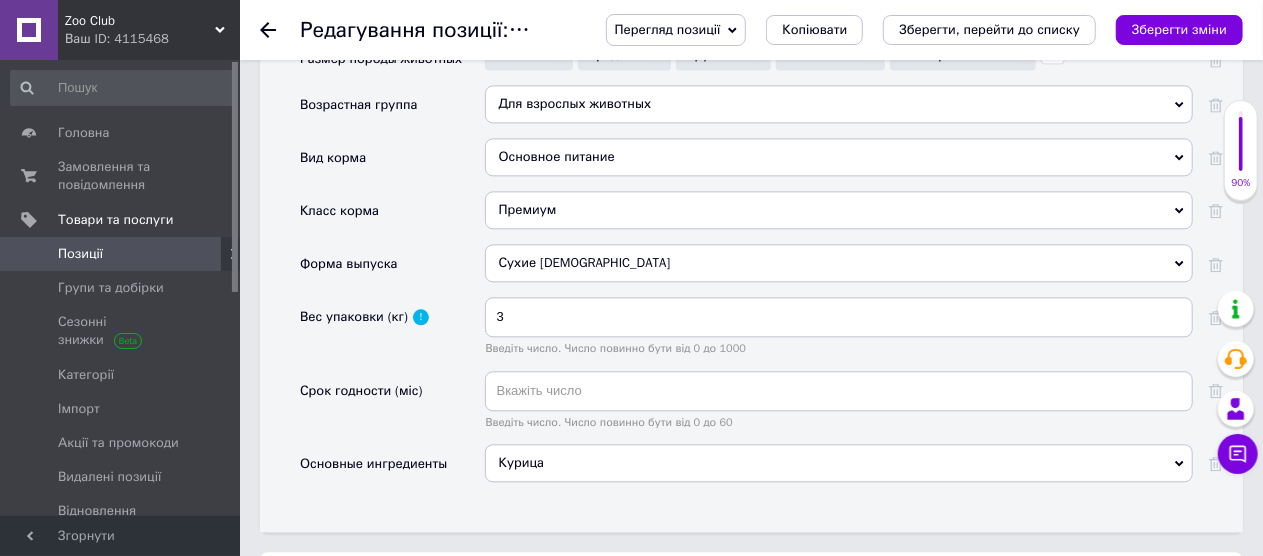 scroll, scrollTop: 2218, scrollLeft: 0, axis: vertical 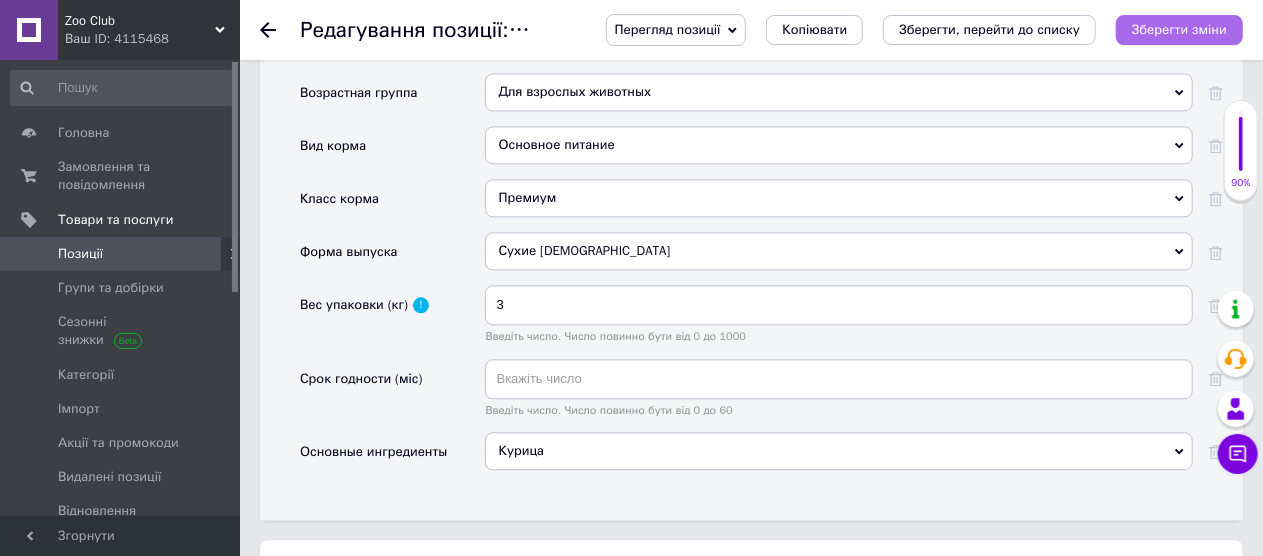 click on "Зберегти зміни" at bounding box center (1179, 29) 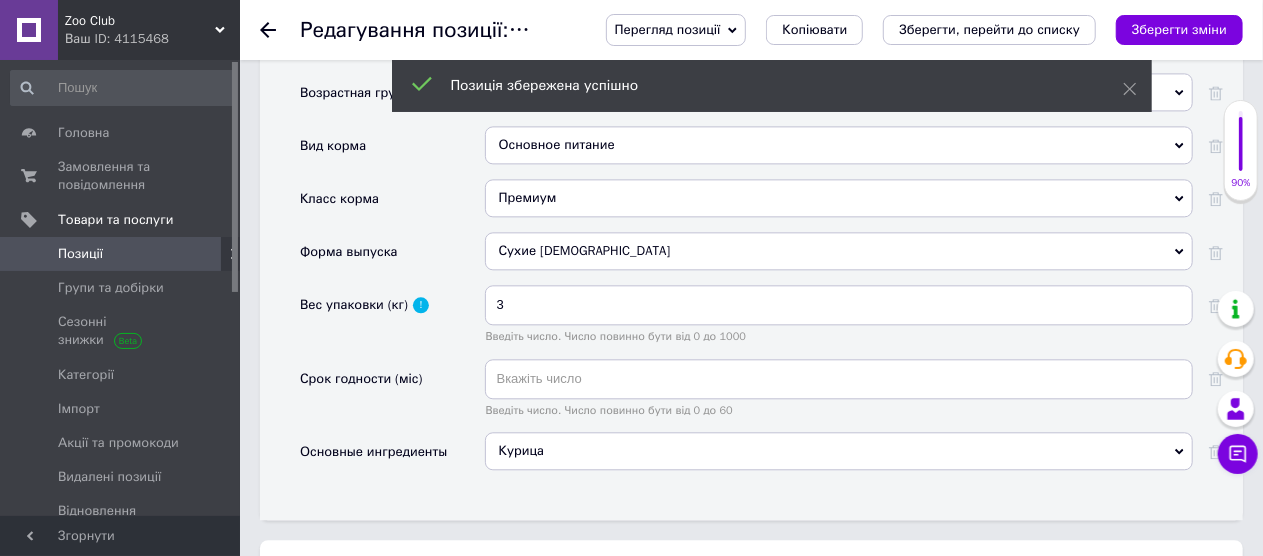 click 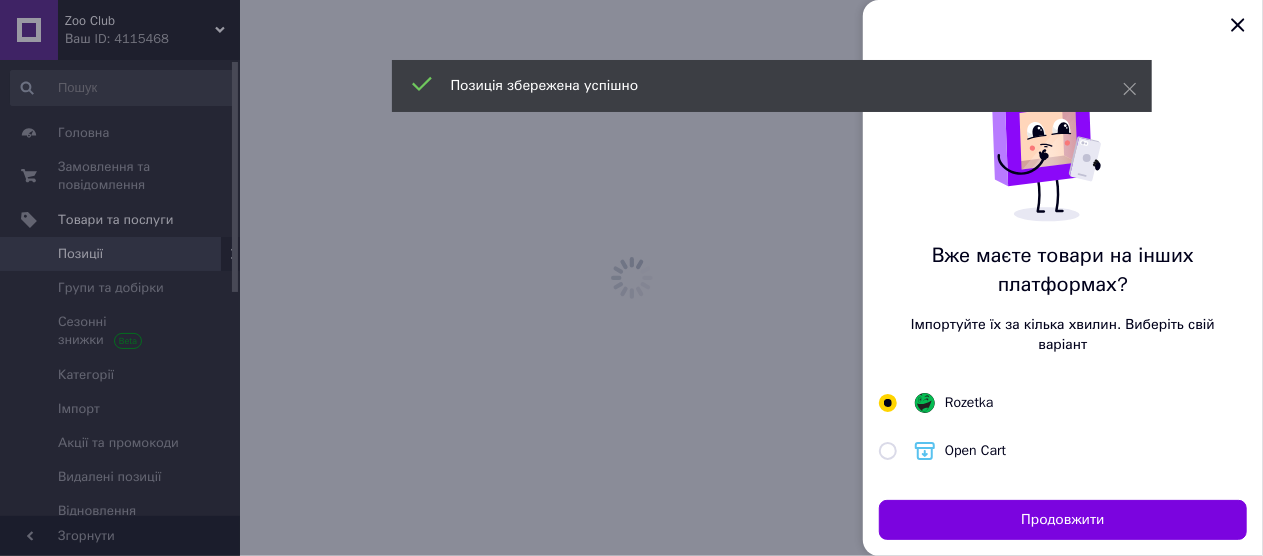 scroll, scrollTop: 0, scrollLeft: 0, axis: both 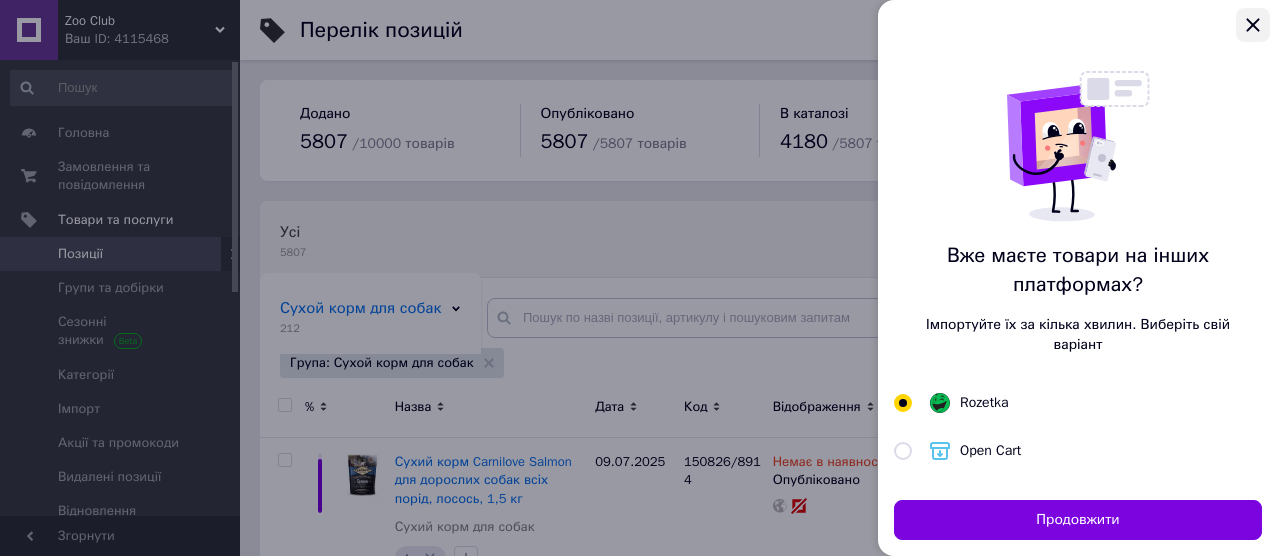 click 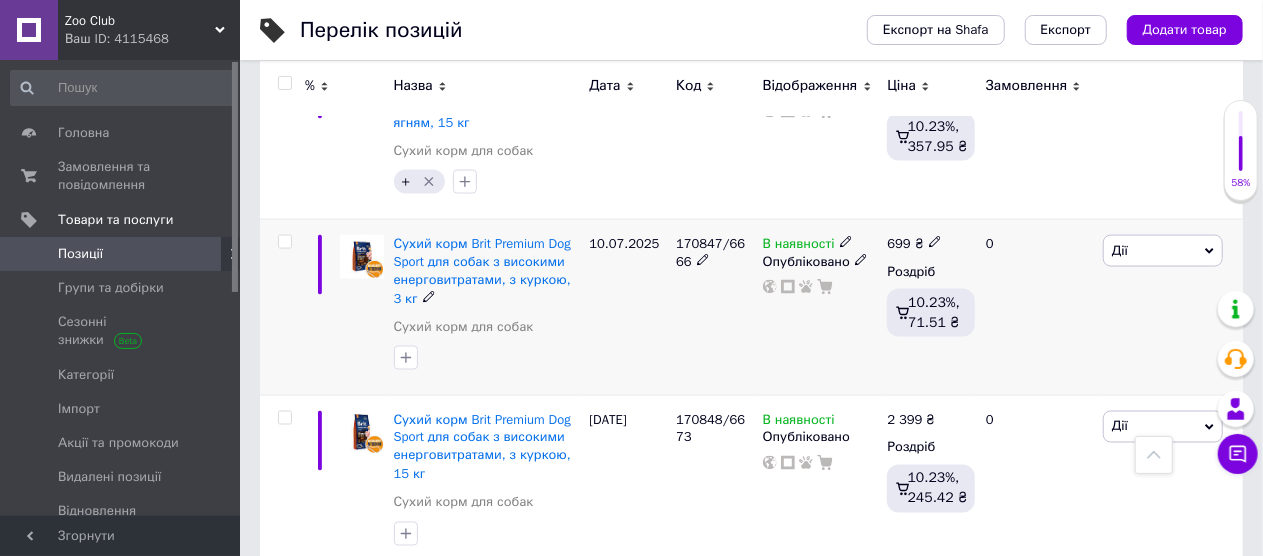 scroll, scrollTop: 1500, scrollLeft: 0, axis: vertical 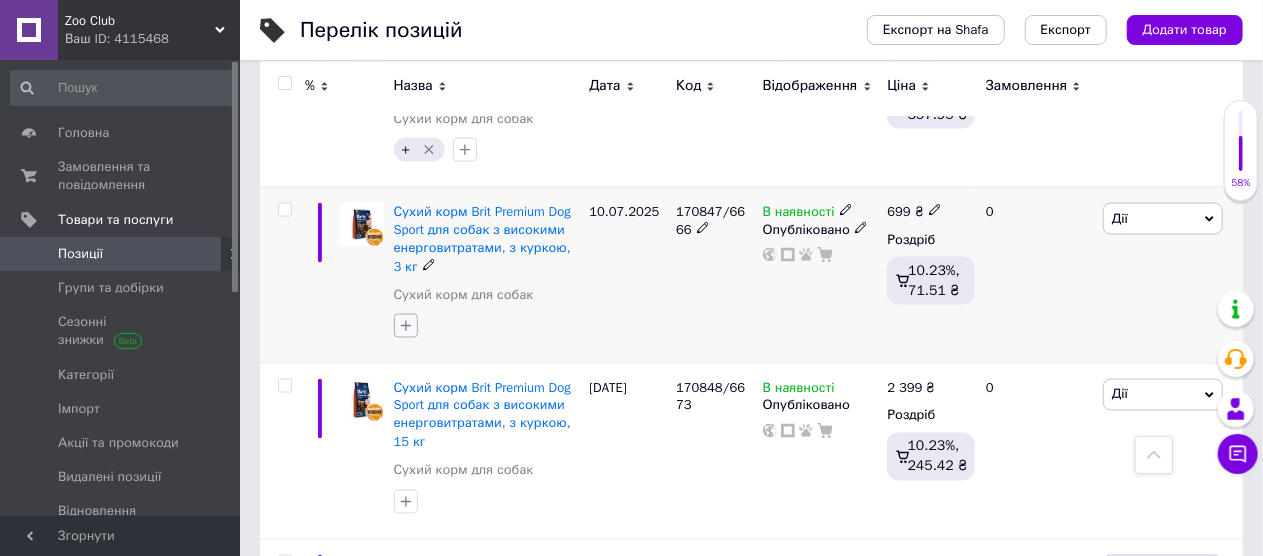 click 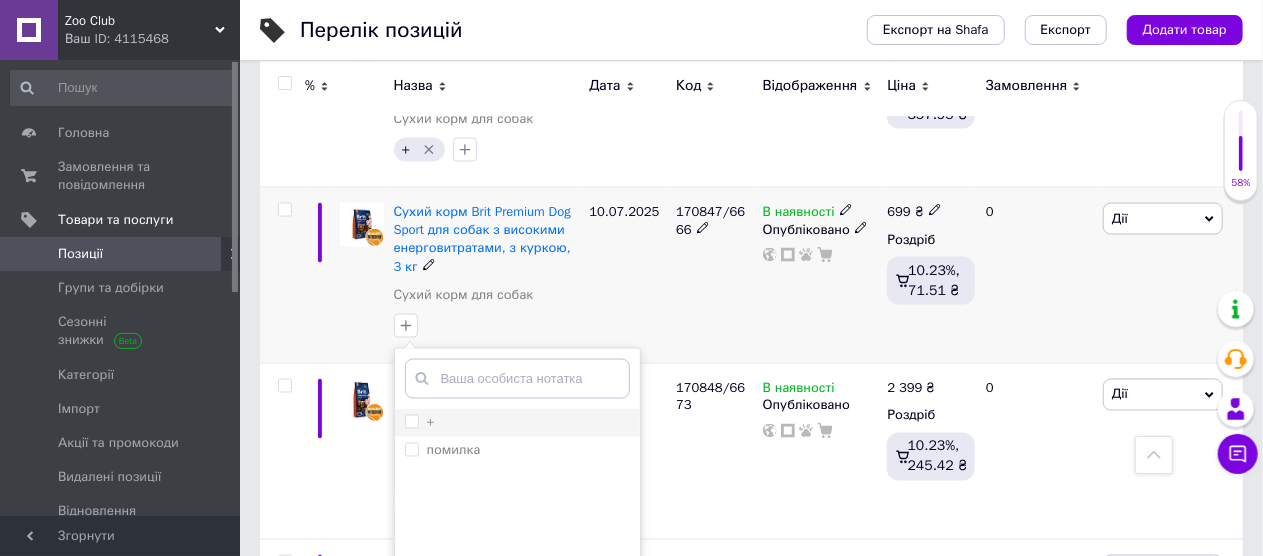 click on "+" at bounding box center [411, 421] 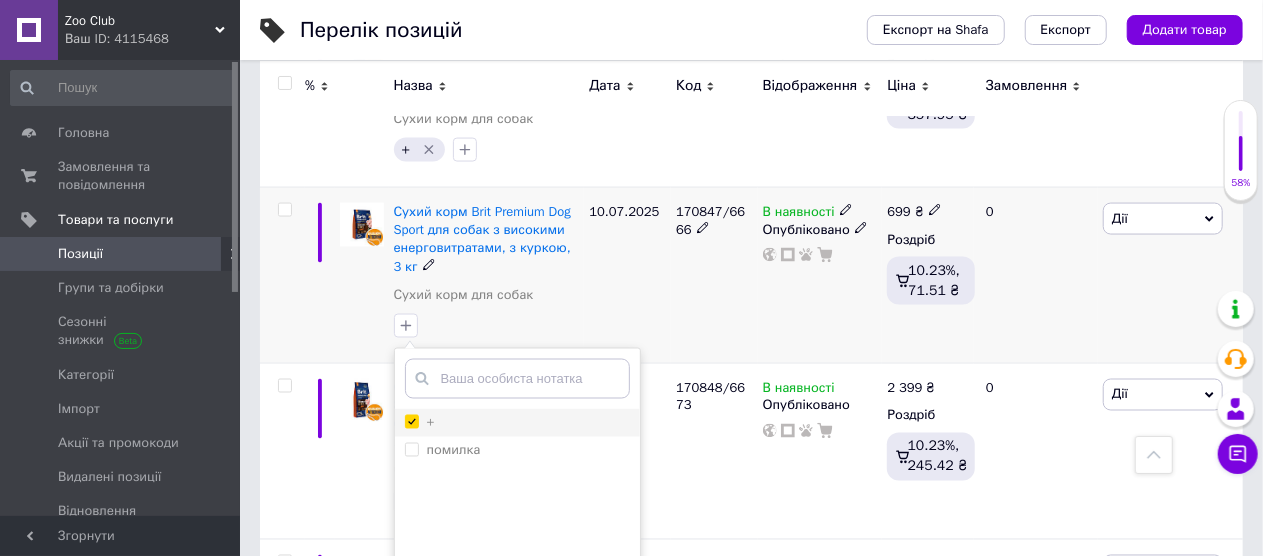checkbox on "true" 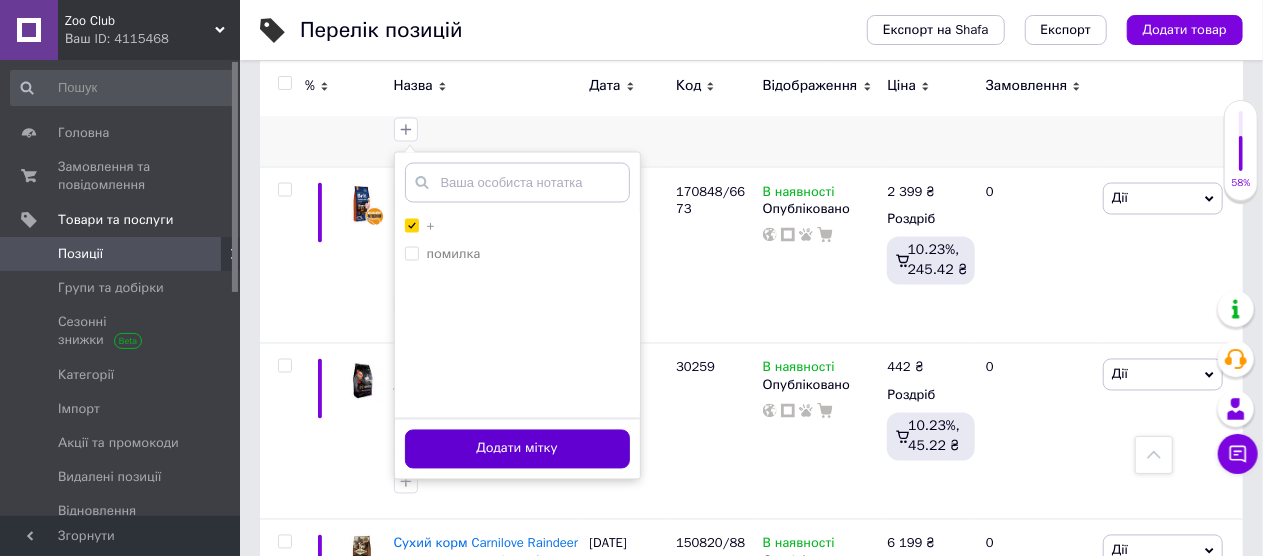 scroll, scrollTop: 1700, scrollLeft: 0, axis: vertical 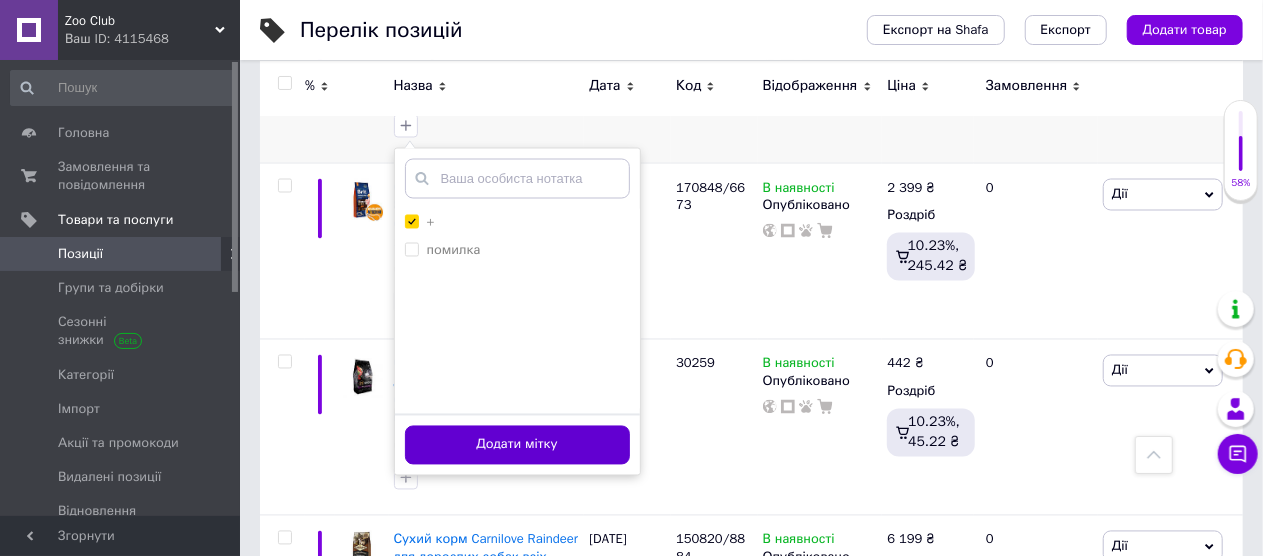 click on "Додати мітку" at bounding box center (517, 445) 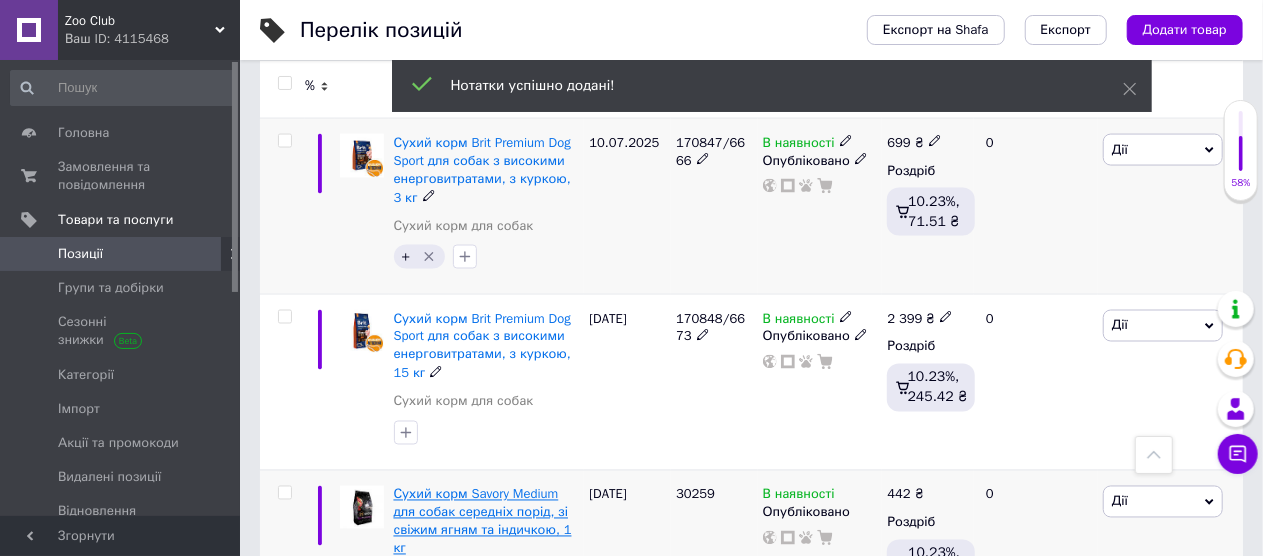 scroll, scrollTop: 1600, scrollLeft: 0, axis: vertical 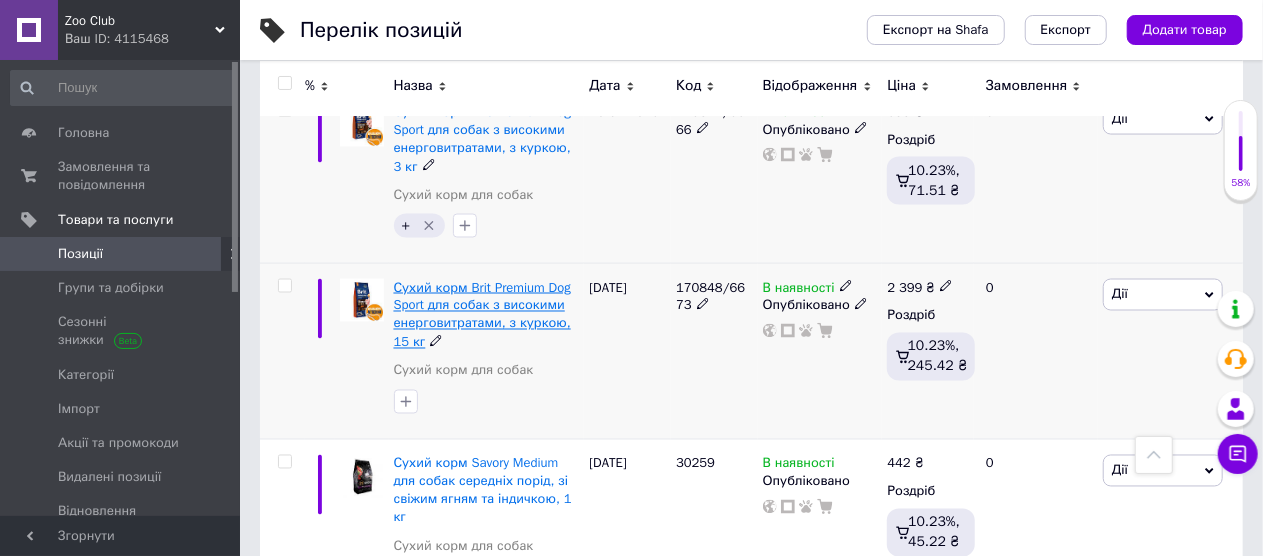 click on "Сухий корм Brit Premium Dog Sport для собак з високими енерговитратами, з куркою, 15 кг" at bounding box center (482, 315) 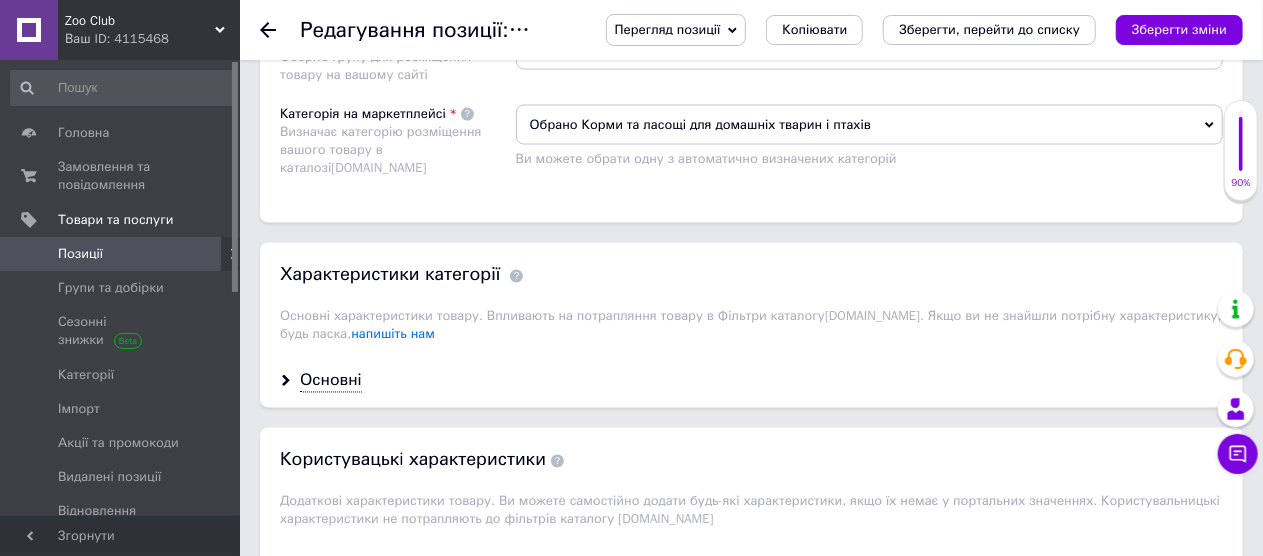 scroll, scrollTop: 1700, scrollLeft: 0, axis: vertical 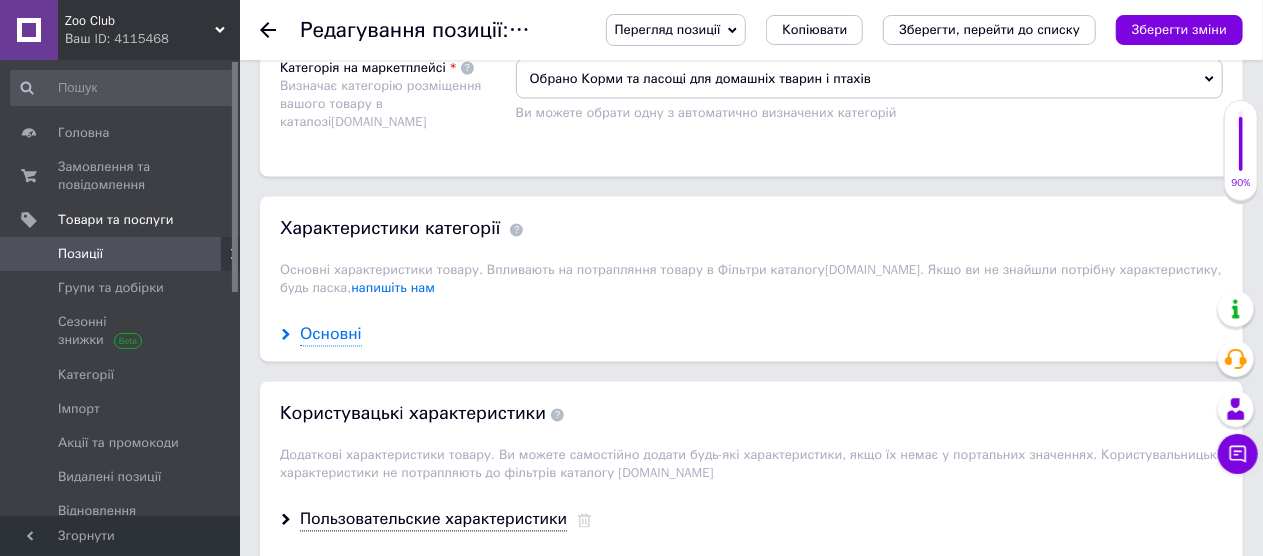 click on "Основні" at bounding box center [331, 335] 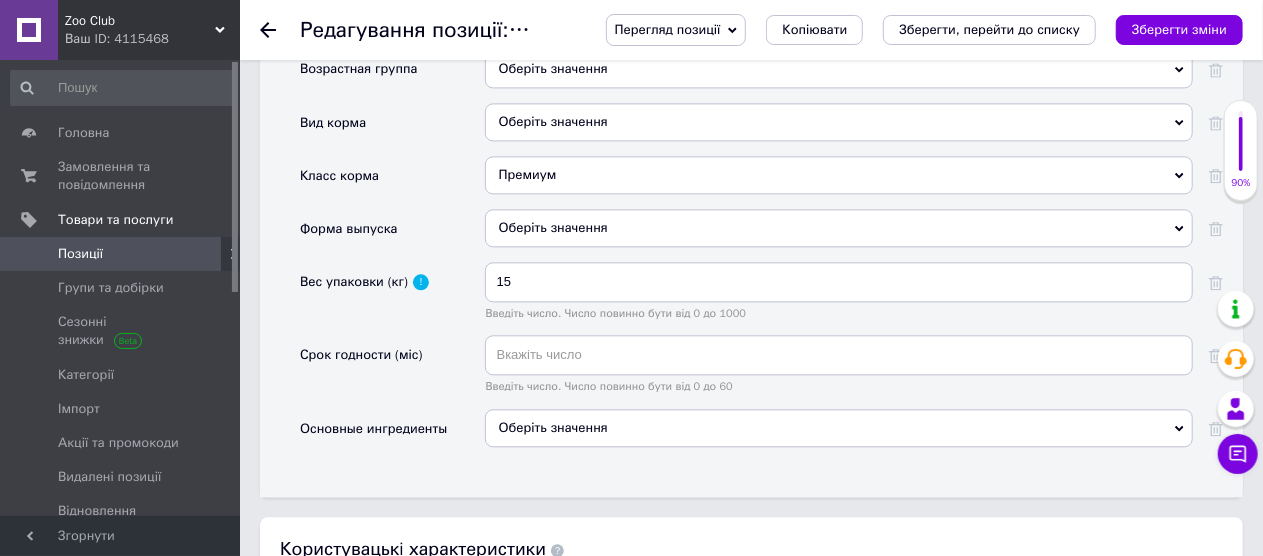 scroll, scrollTop: 2300, scrollLeft: 0, axis: vertical 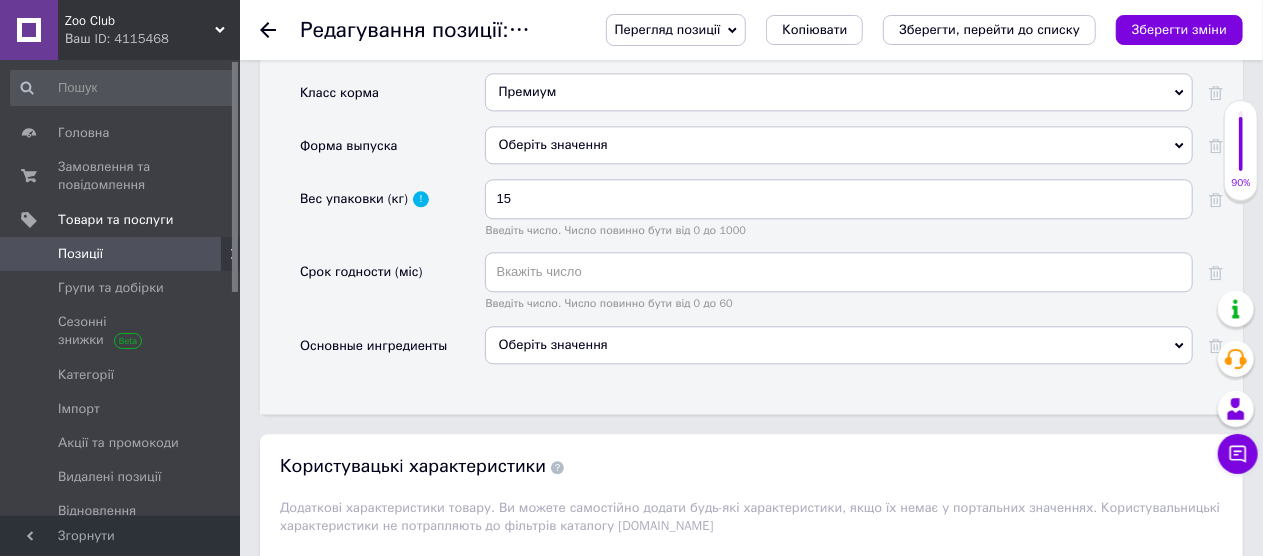 click on "Оберіть значення" at bounding box center [839, 345] 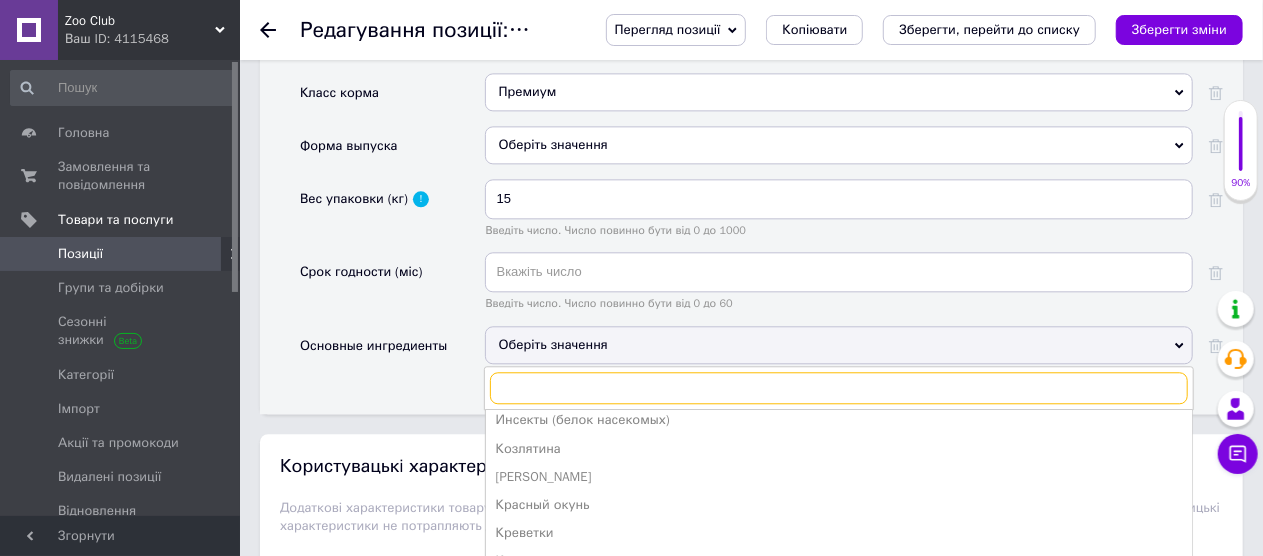 scroll, scrollTop: 400, scrollLeft: 0, axis: vertical 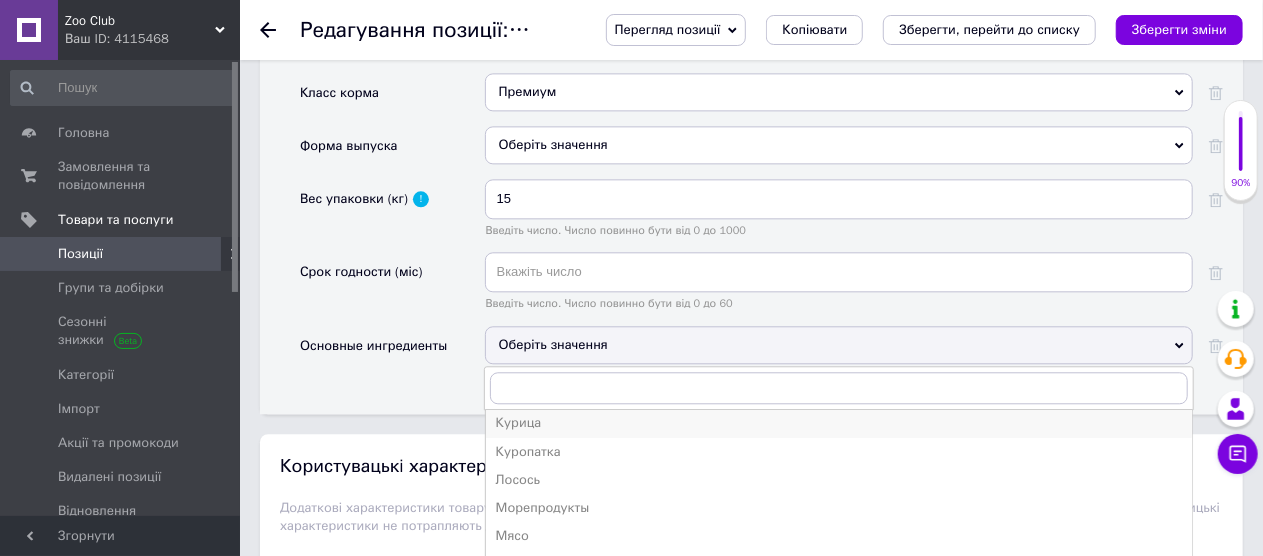 click on "Курица" at bounding box center (839, 423) 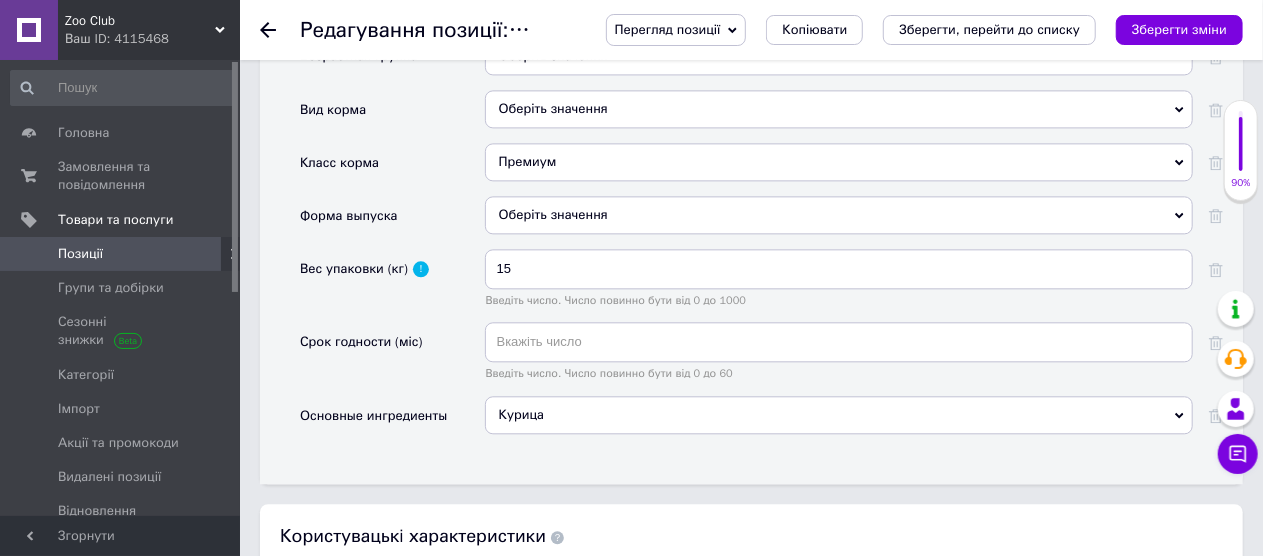 scroll, scrollTop: 2200, scrollLeft: 0, axis: vertical 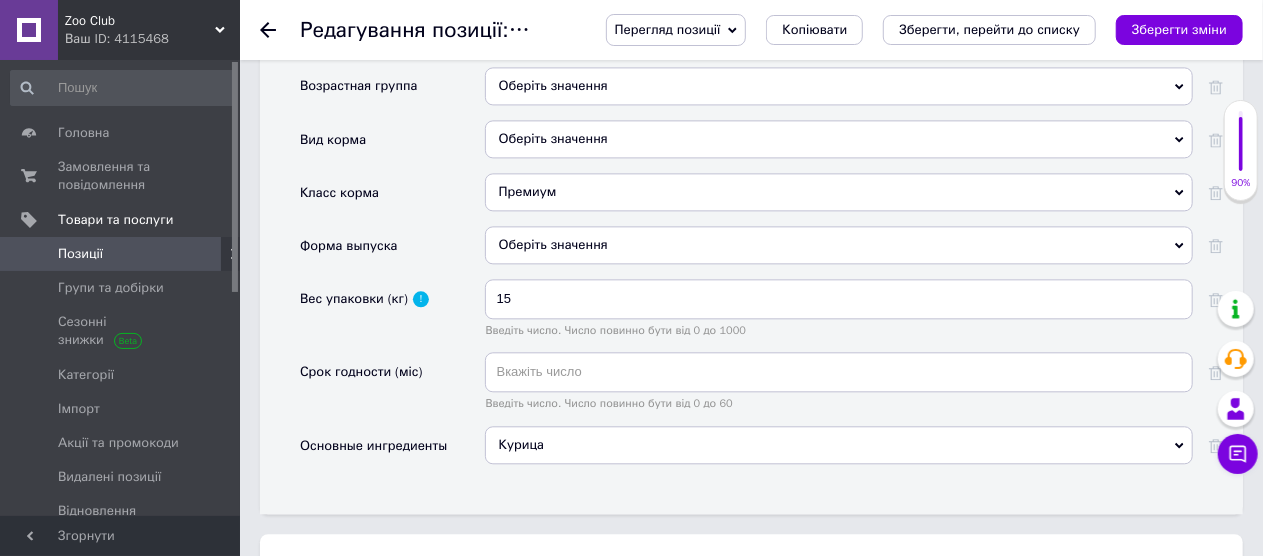 click on "Оберіть значення" at bounding box center (839, 245) 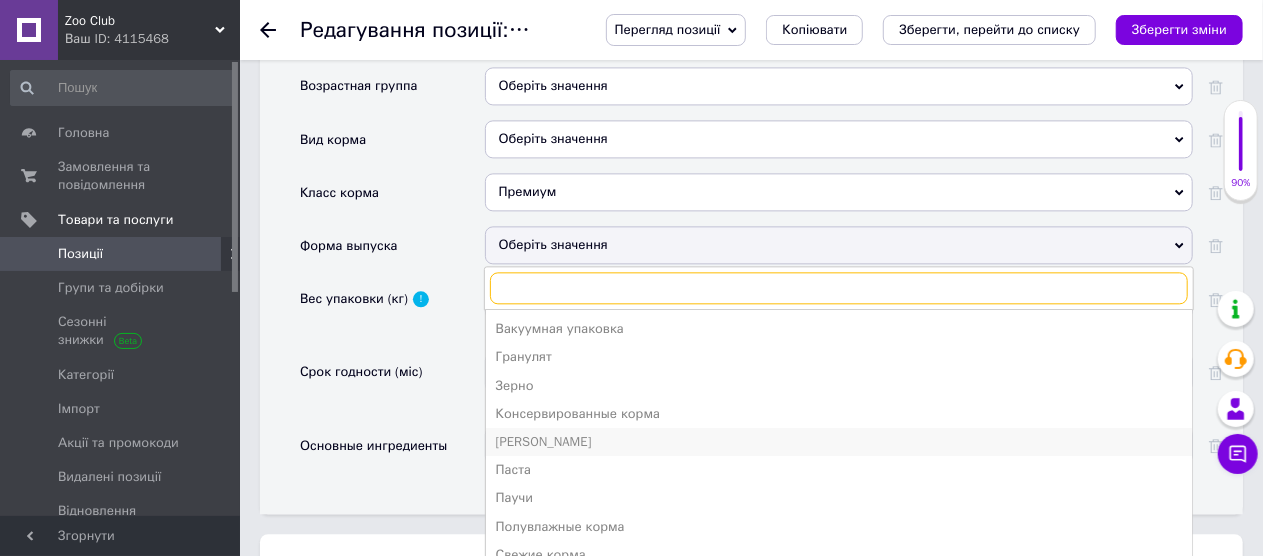 scroll, scrollTop: 21, scrollLeft: 0, axis: vertical 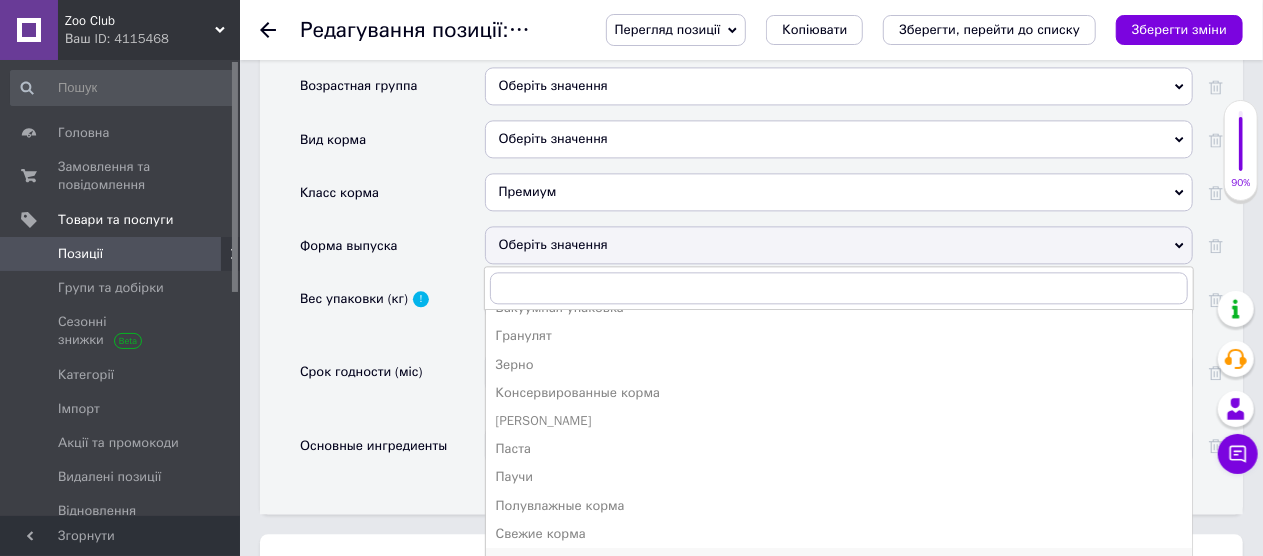 click on "Сухие [DEMOGRAPHIC_DATA]" at bounding box center [839, 562] 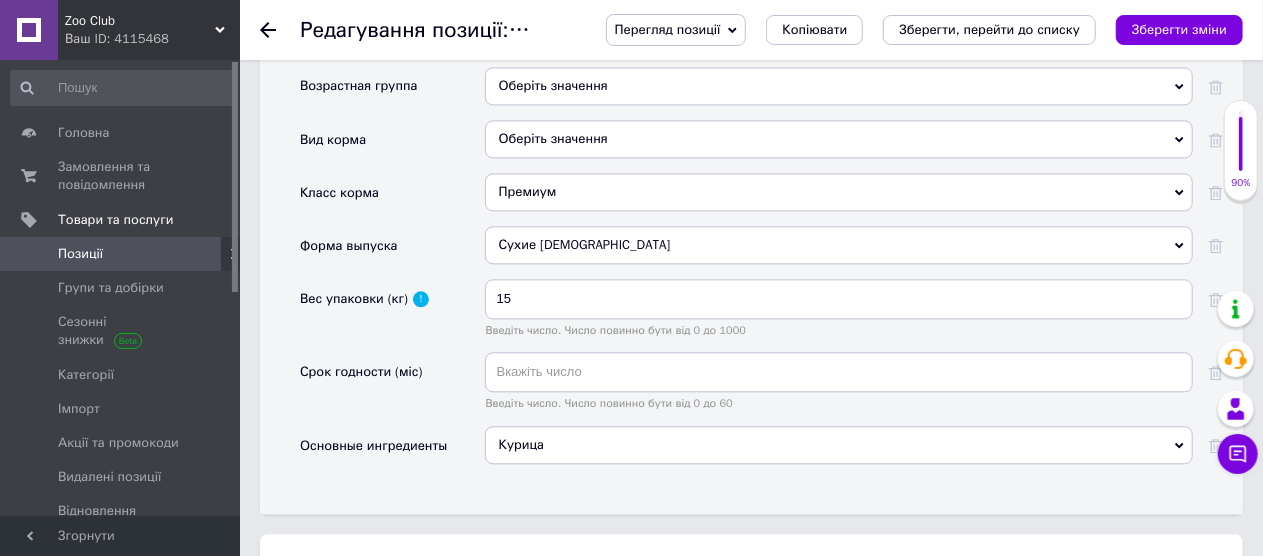scroll, scrollTop: 2000, scrollLeft: 0, axis: vertical 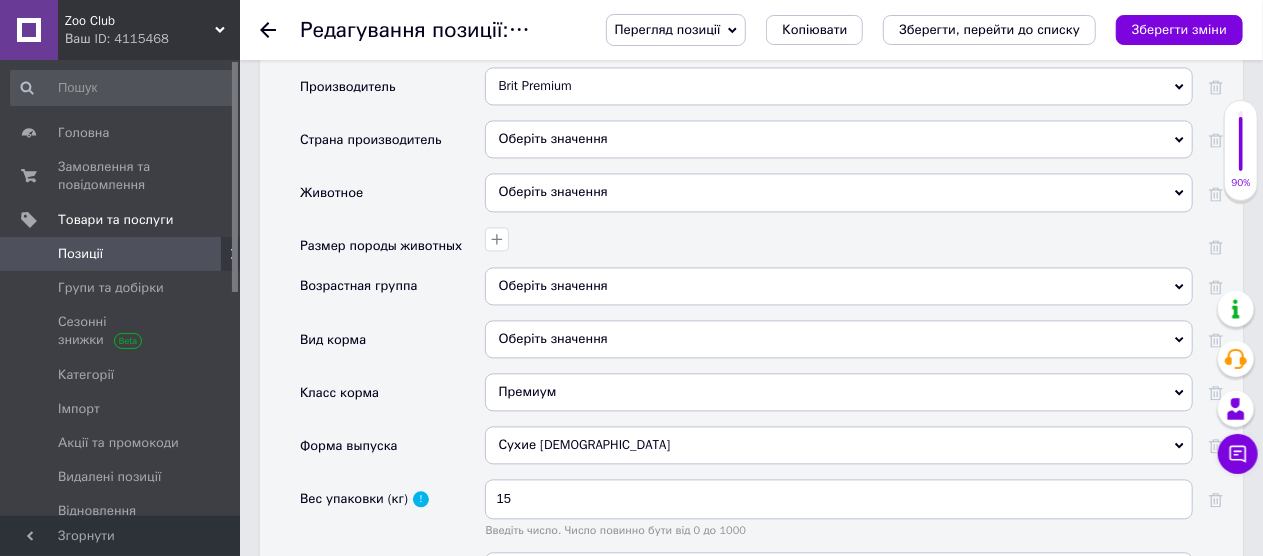 click on "Оберіть значення" at bounding box center [839, 339] 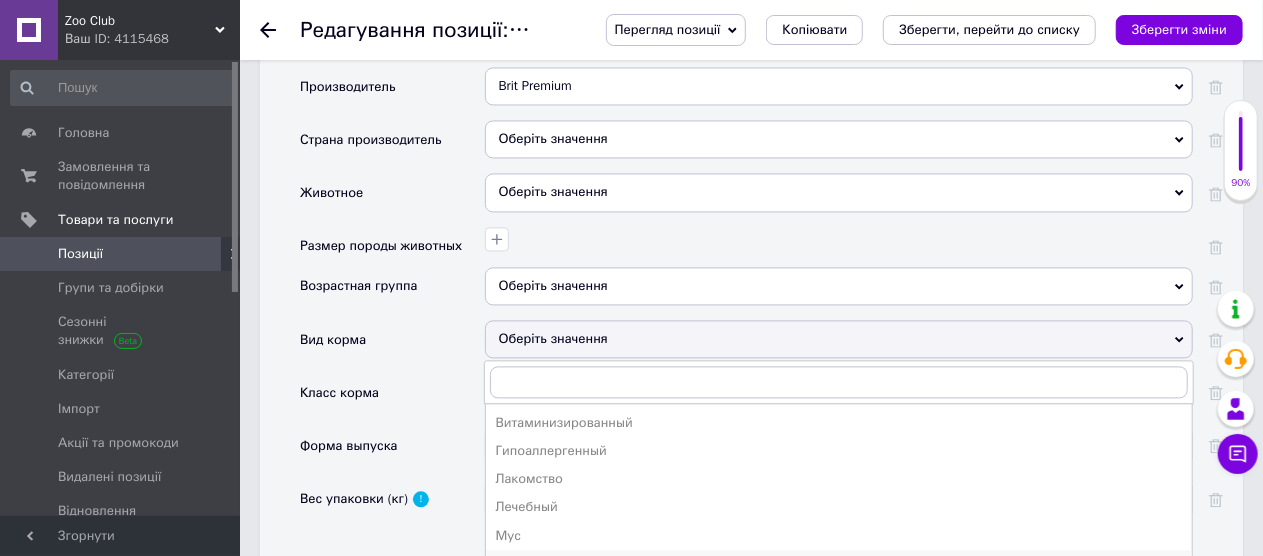 click on "Основное питание" at bounding box center [839, 564] 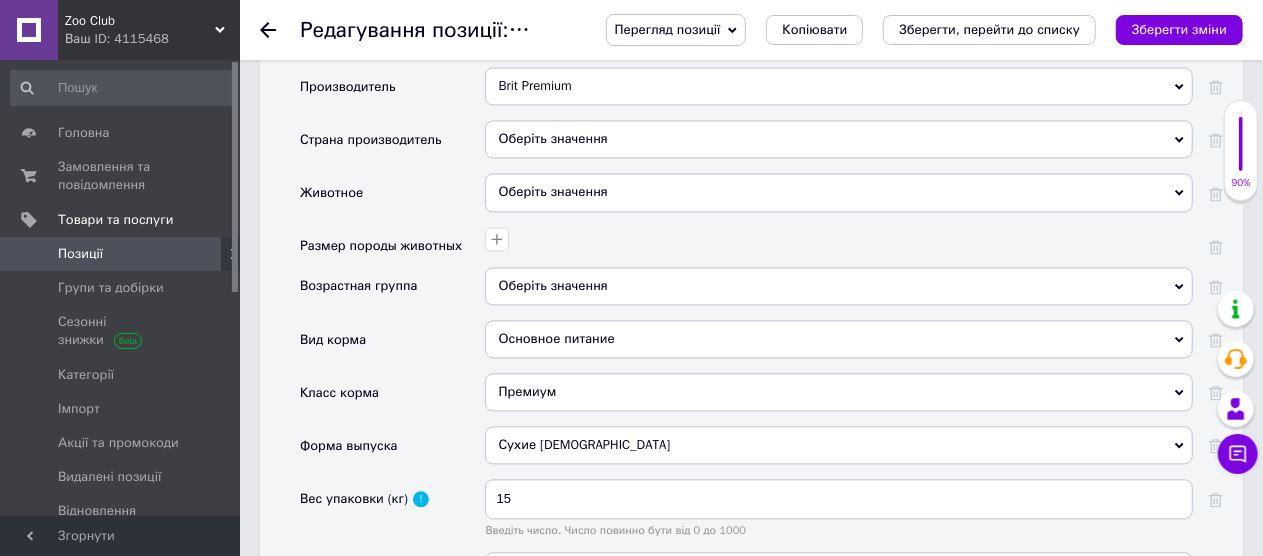 click on "Оберіть значення" at bounding box center (839, 286) 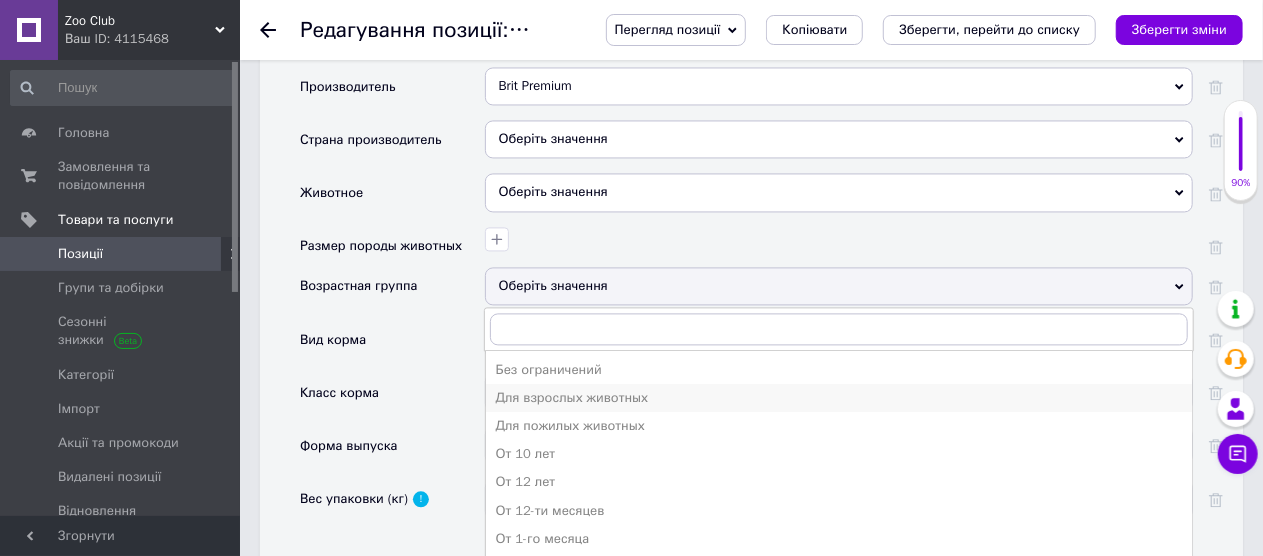 click on "Для взрослых животных" at bounding box center [839, 398] 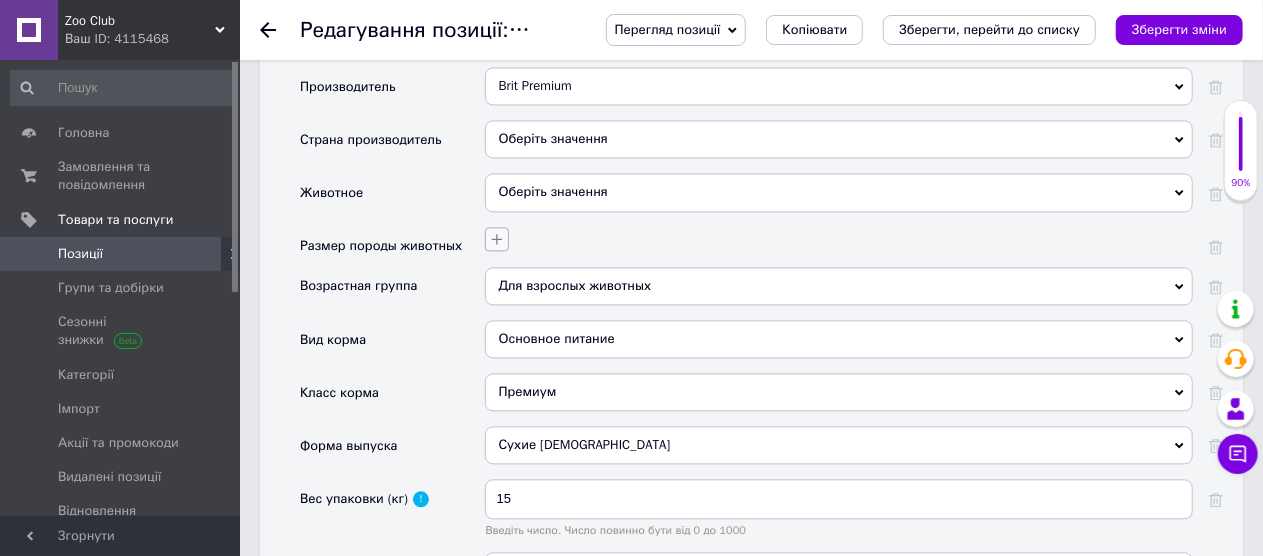click 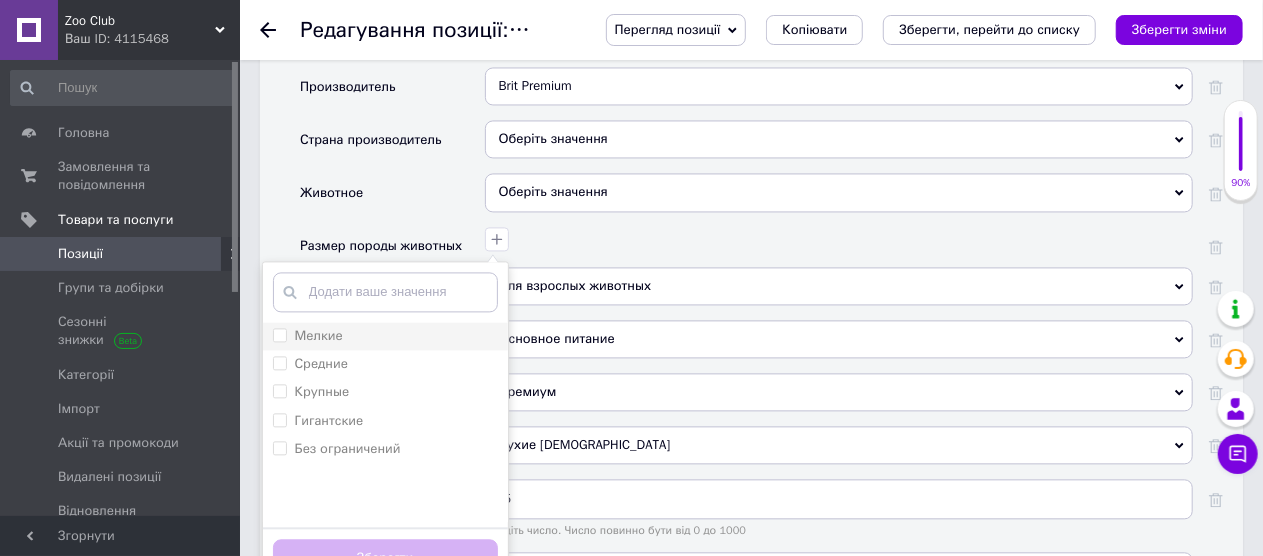 click on "Мелкие" at bounding box center (385, 336) 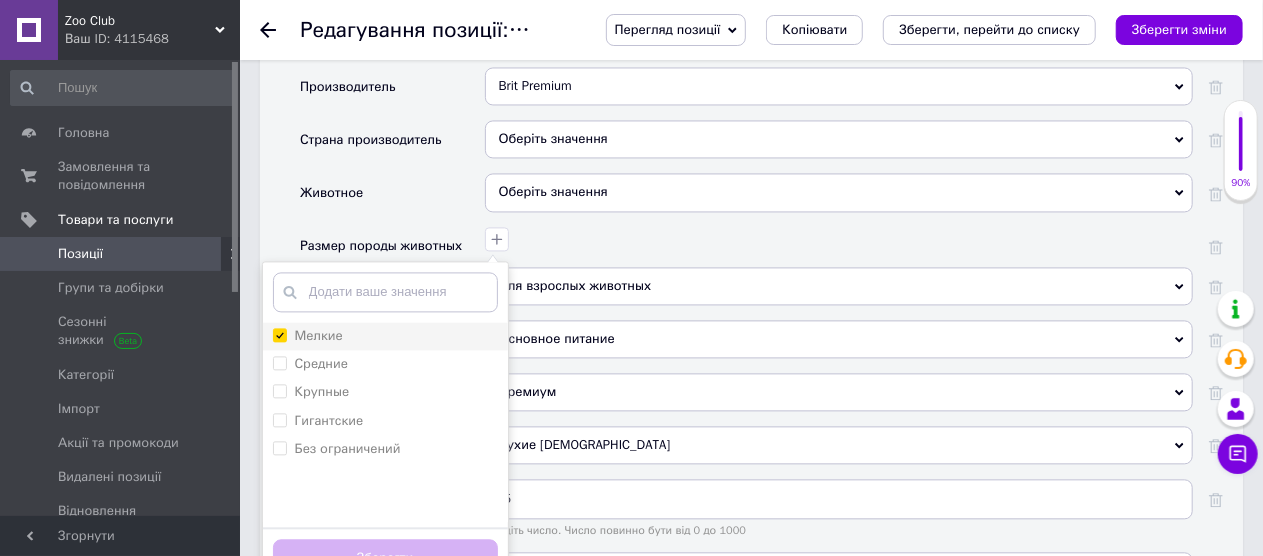 checkbox on "true" 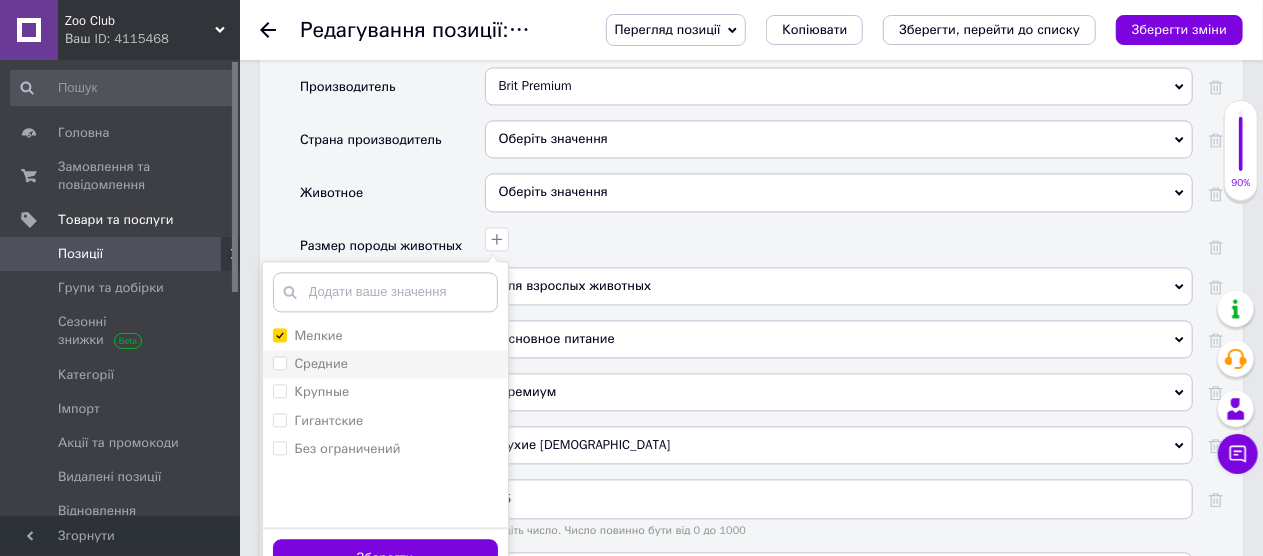 click on "Средние" at bounding box center [279, 362] 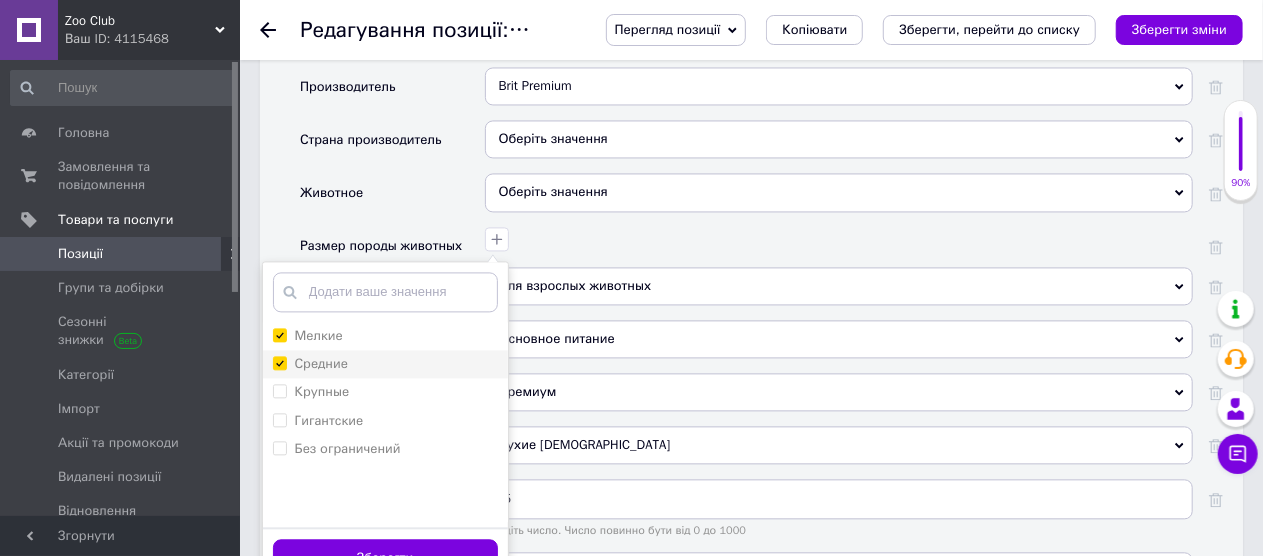checkbox on "true" 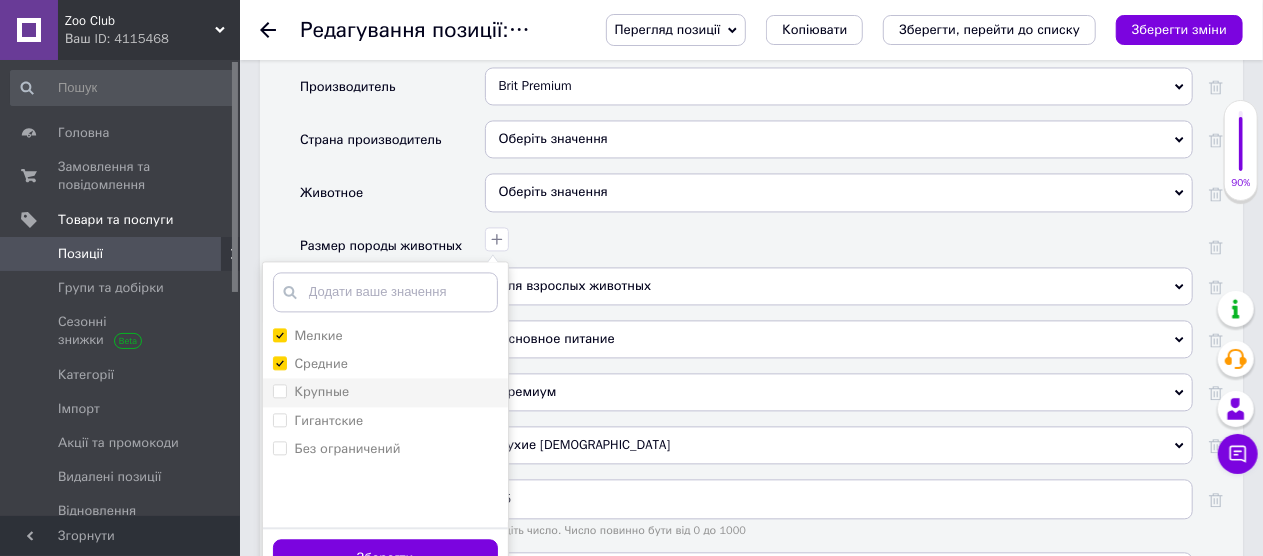 click on "Крупные" at bounding box center (279, 390) 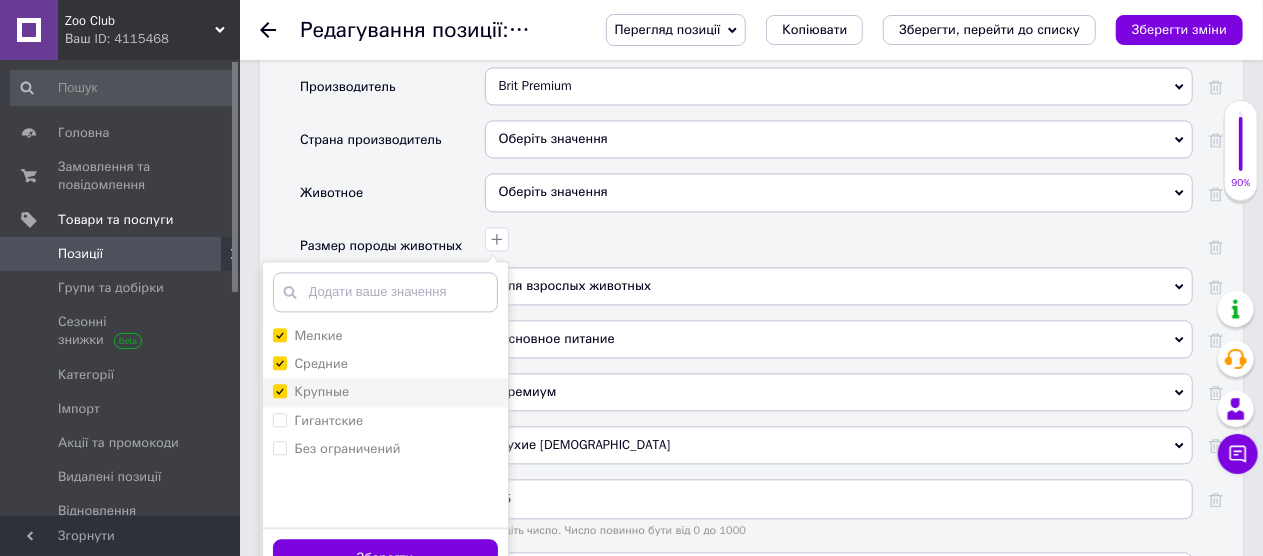 checkbox on "true" 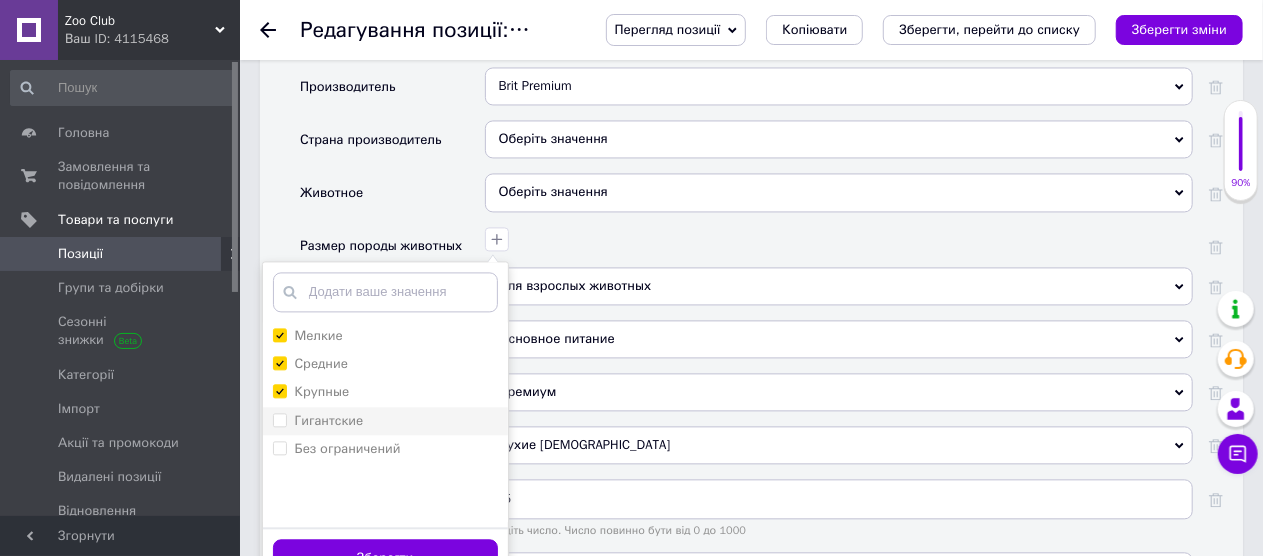 click on "Гигантские" at bounding box center [318, 421] 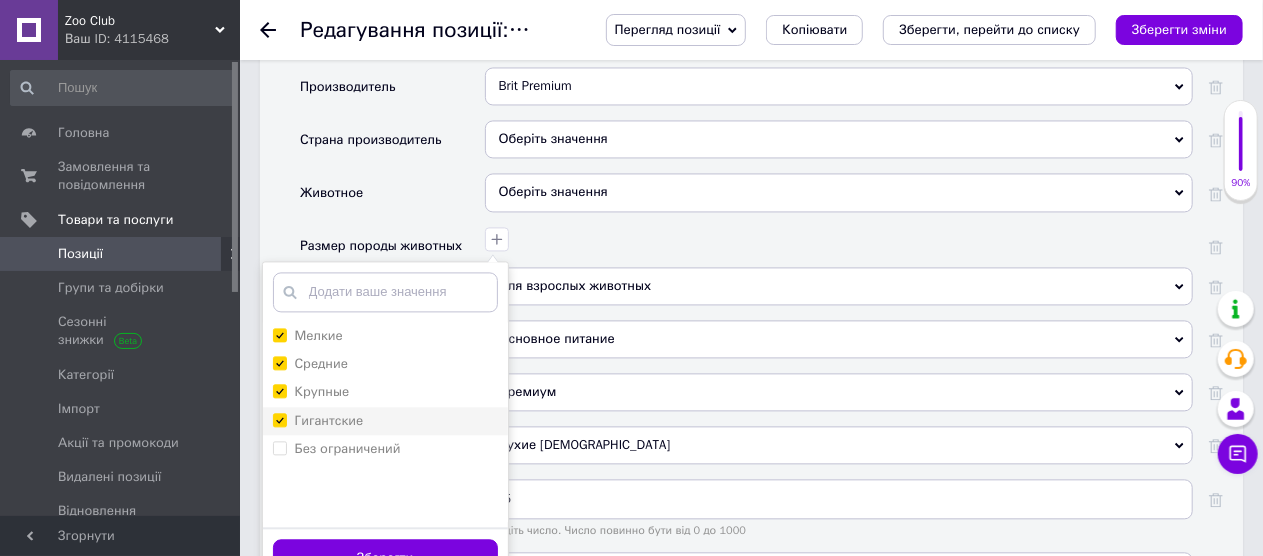click on "Гигантские" at bounding box center (279, 419) 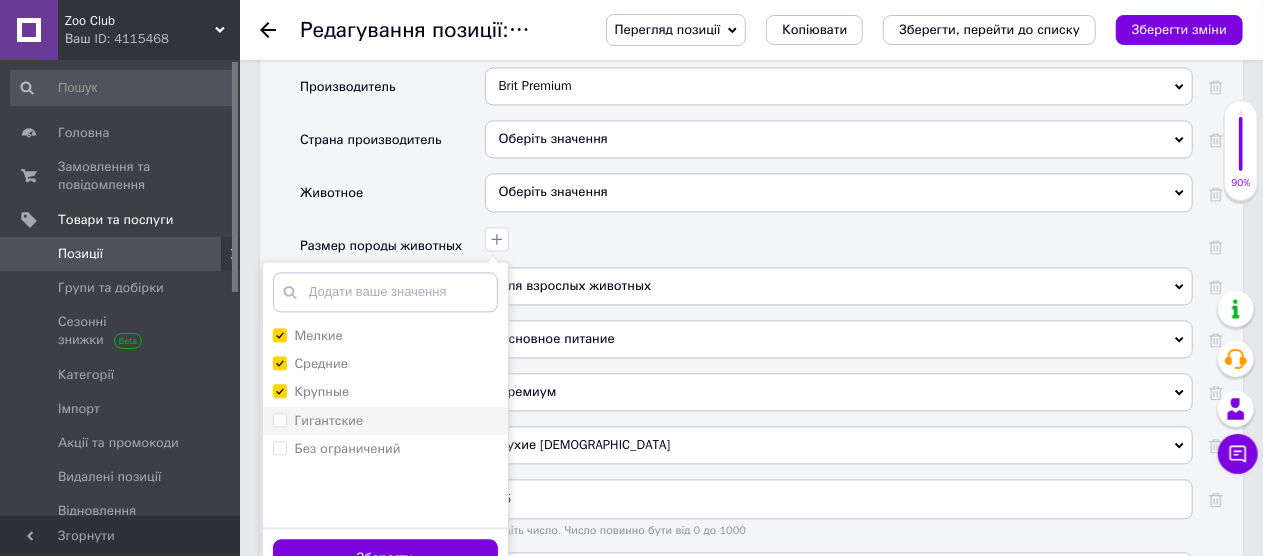 checkbox on "false" 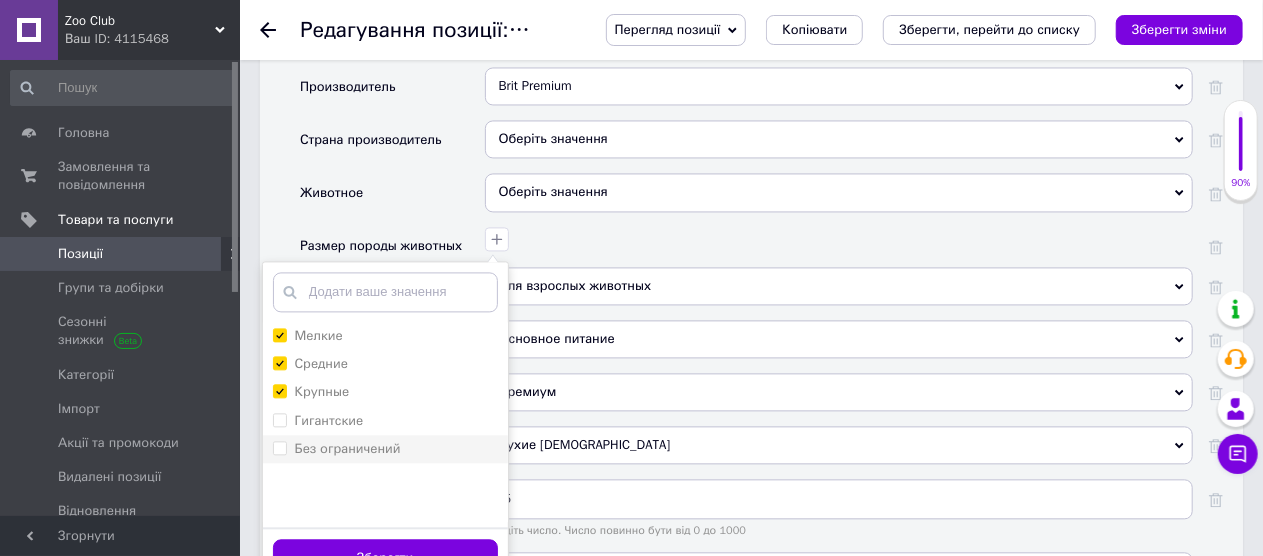 click on "Без ограничений" at bounding box center [385, 449] 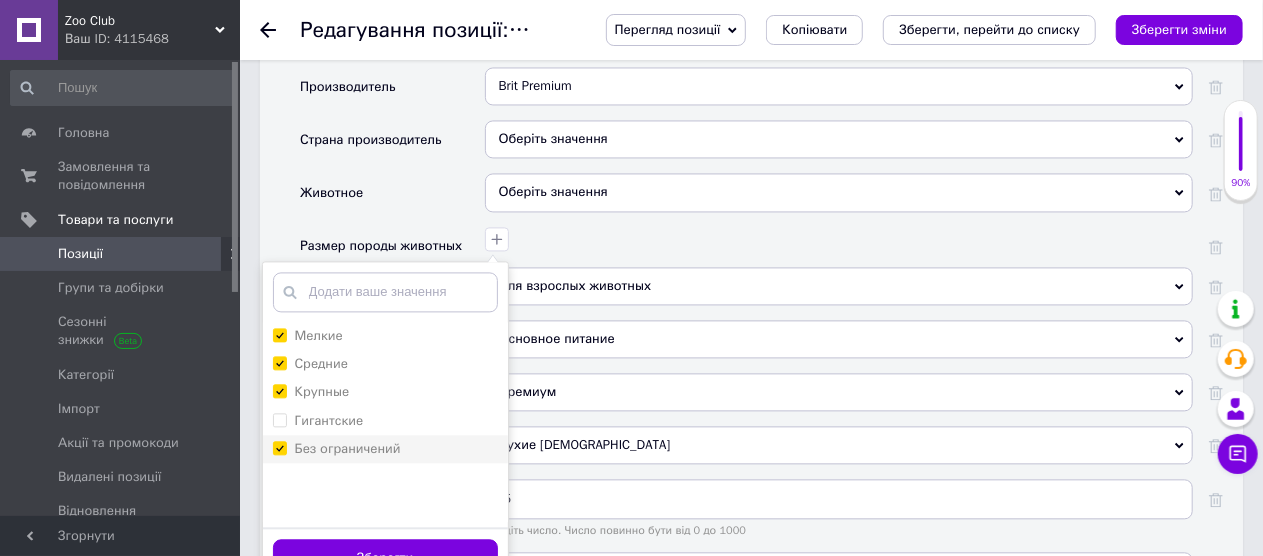 checkbox on "true" 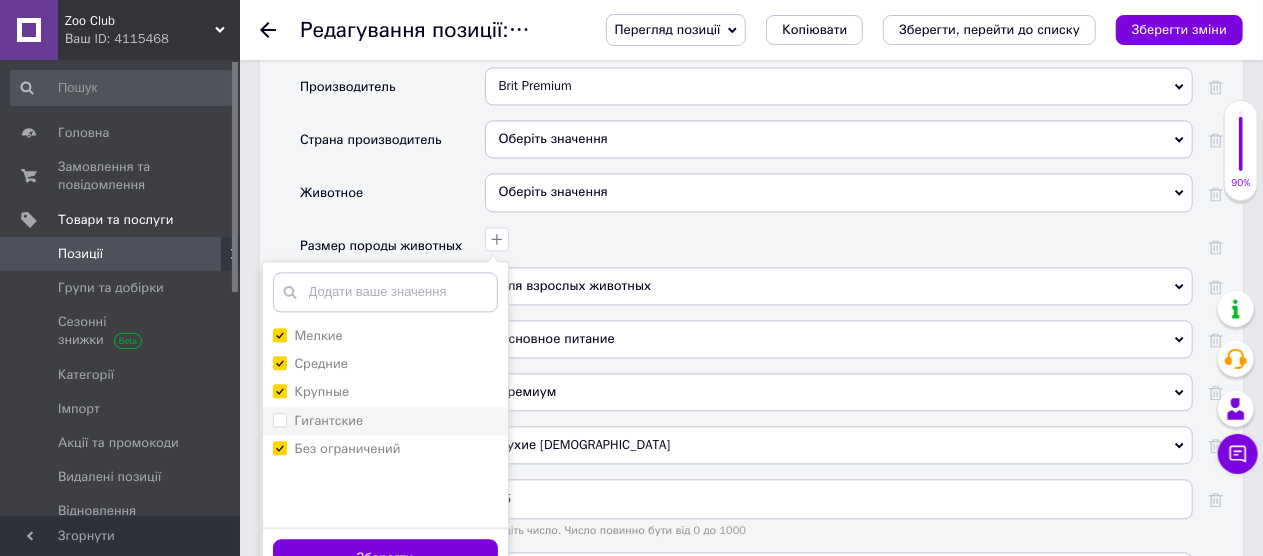 click on "Гигантские" at bounding box center (279, 419) 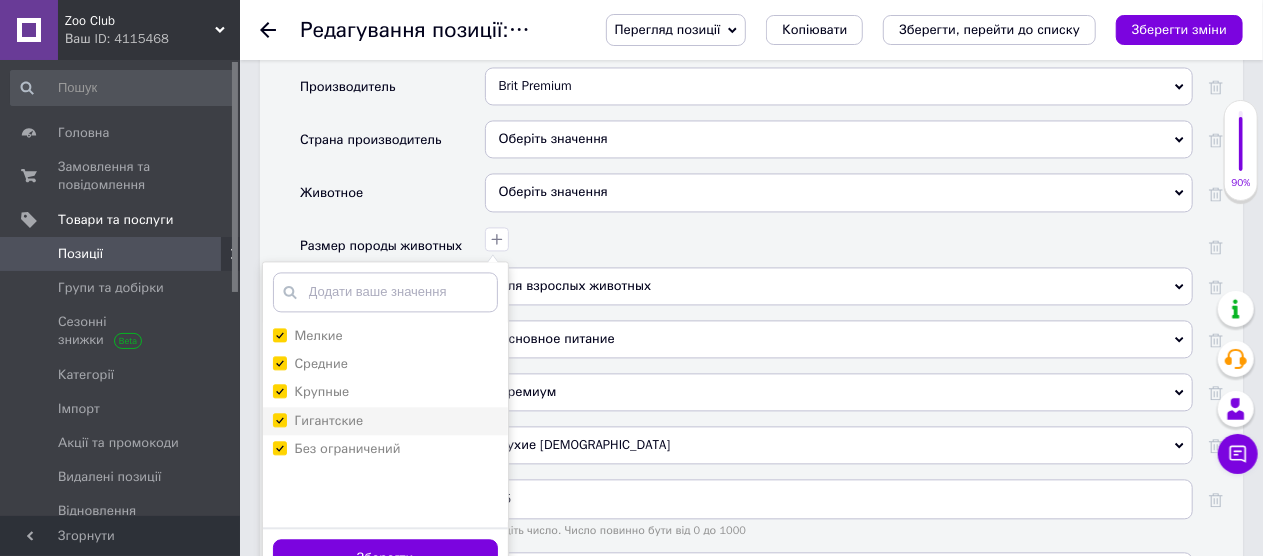 checkbox on "true" 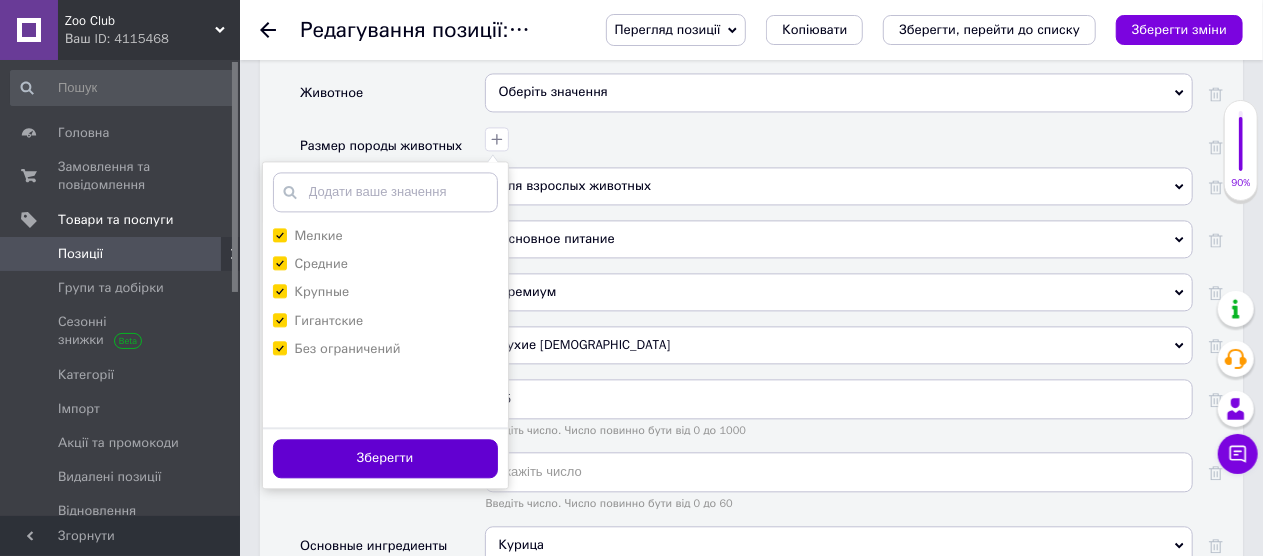 click on "Зберегти" at bounding box center (385, 458) 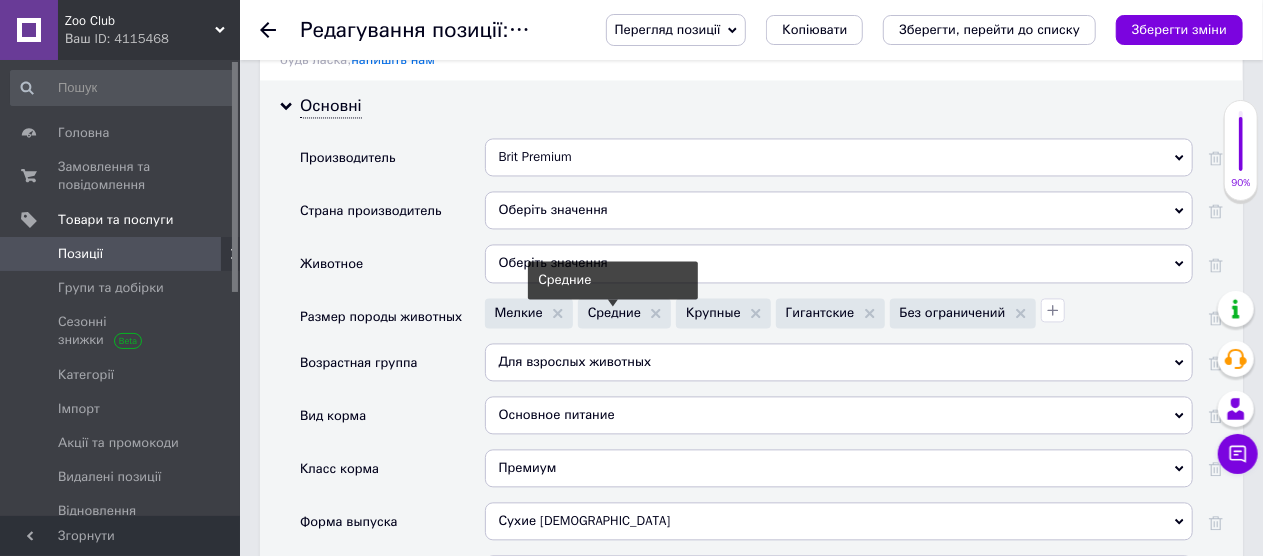 scroll, scrollTop: 1918, scrollLeft: 0, axis: vertical 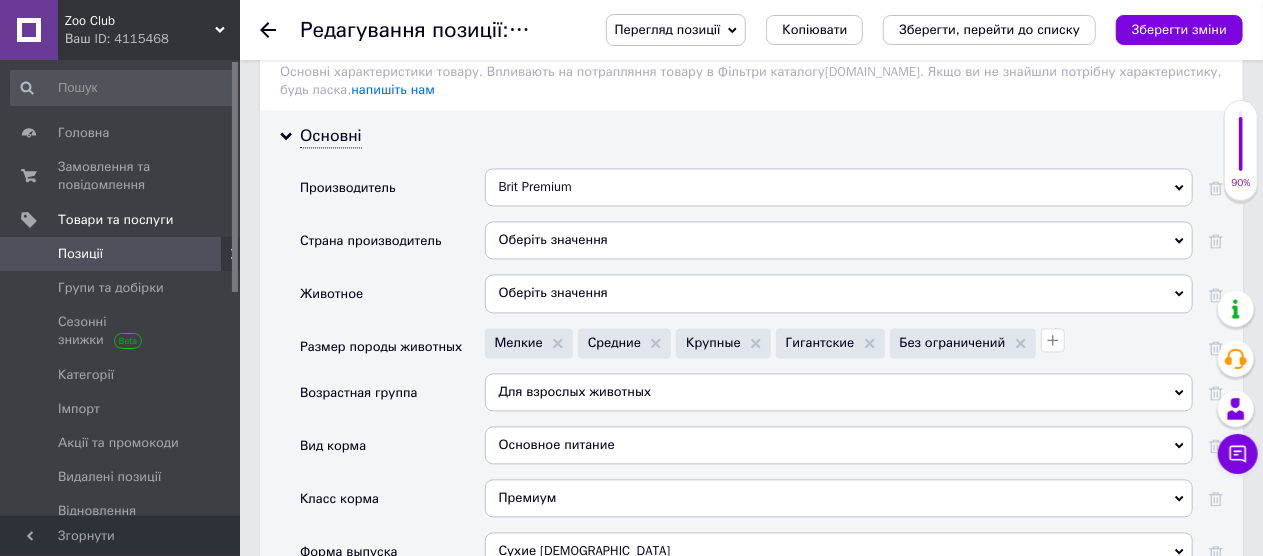 click on "Оберіть значення" at bounding box center [839, 293] 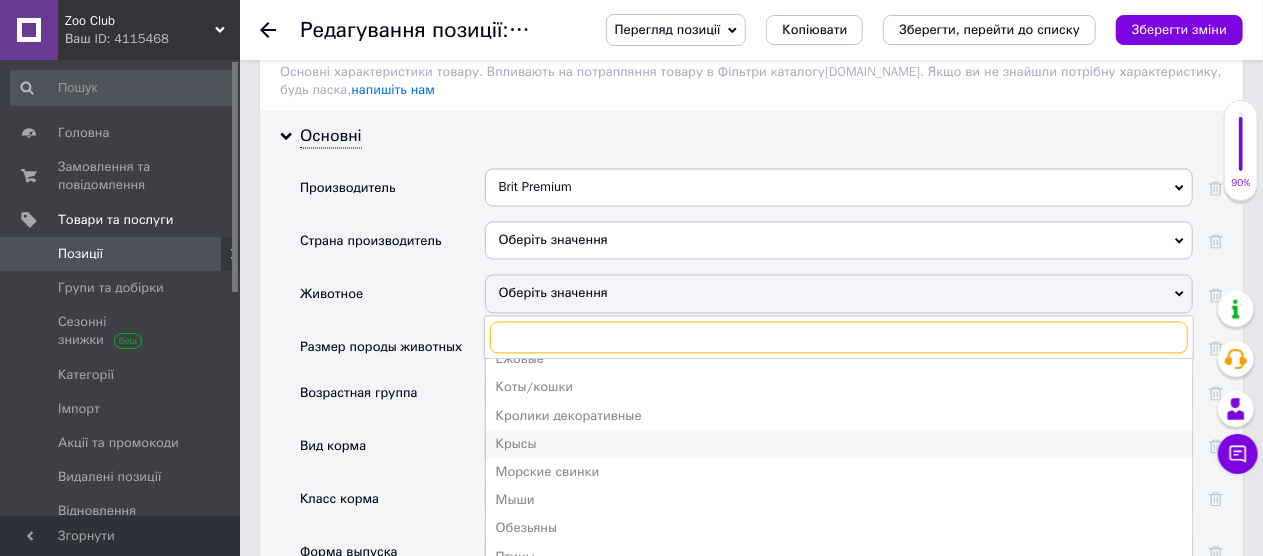 scroll, scrollTop: 162, scrollLeft: 0, axis: vertical 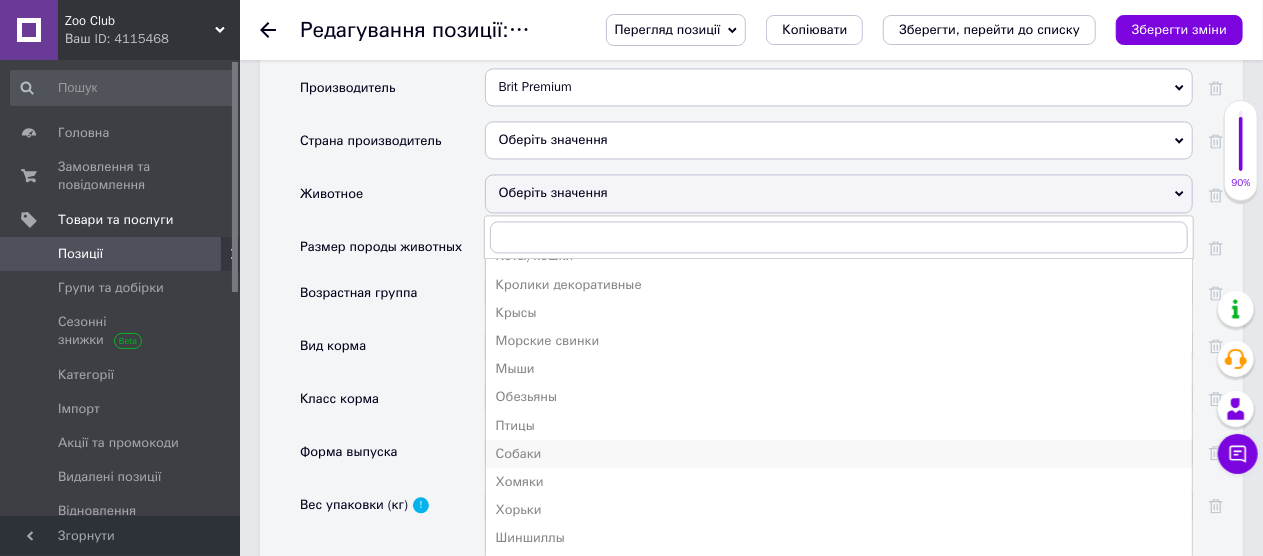 click on "Собаки" at bounding box center (839, 454) 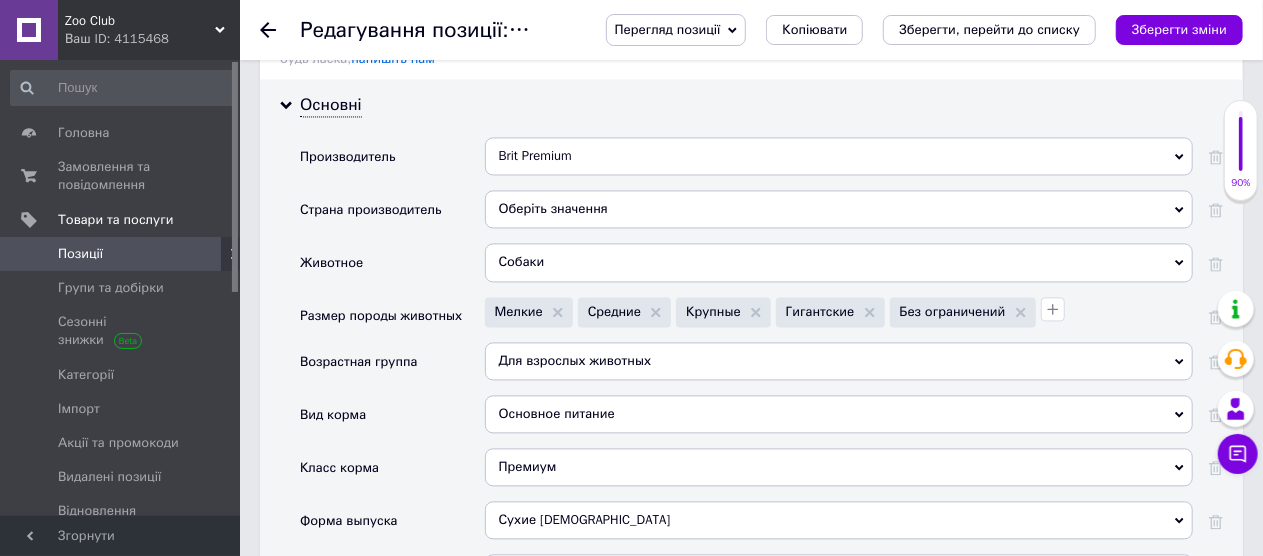 scroll, scrollTop: 1918, scrollLeft: 0, axis: vertical 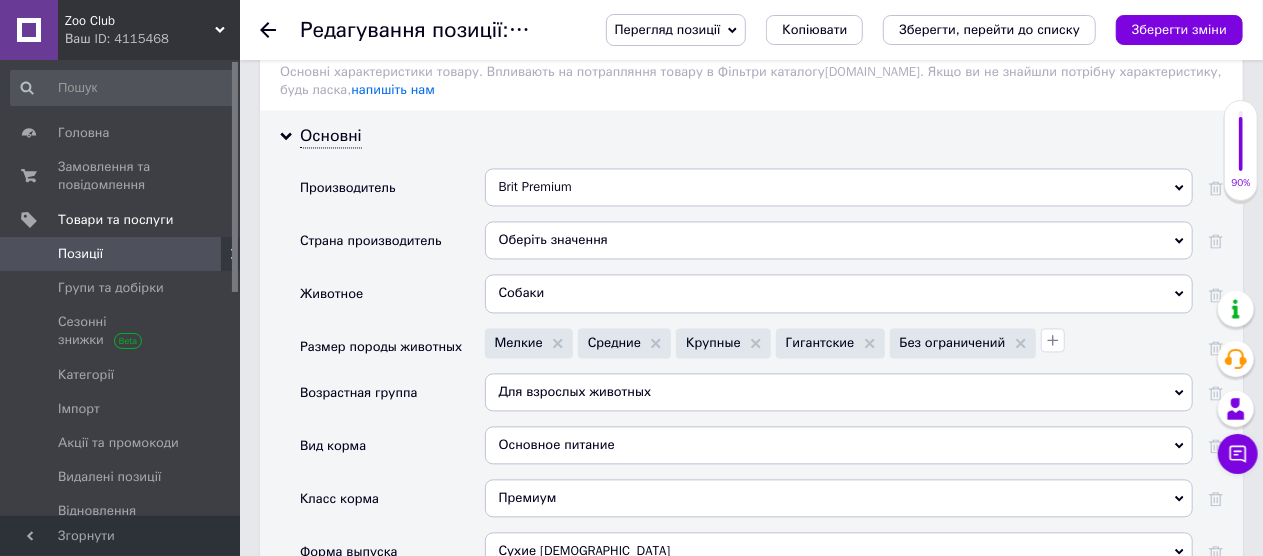 click on "Оберіть значення" at bounding box center [839, 240] 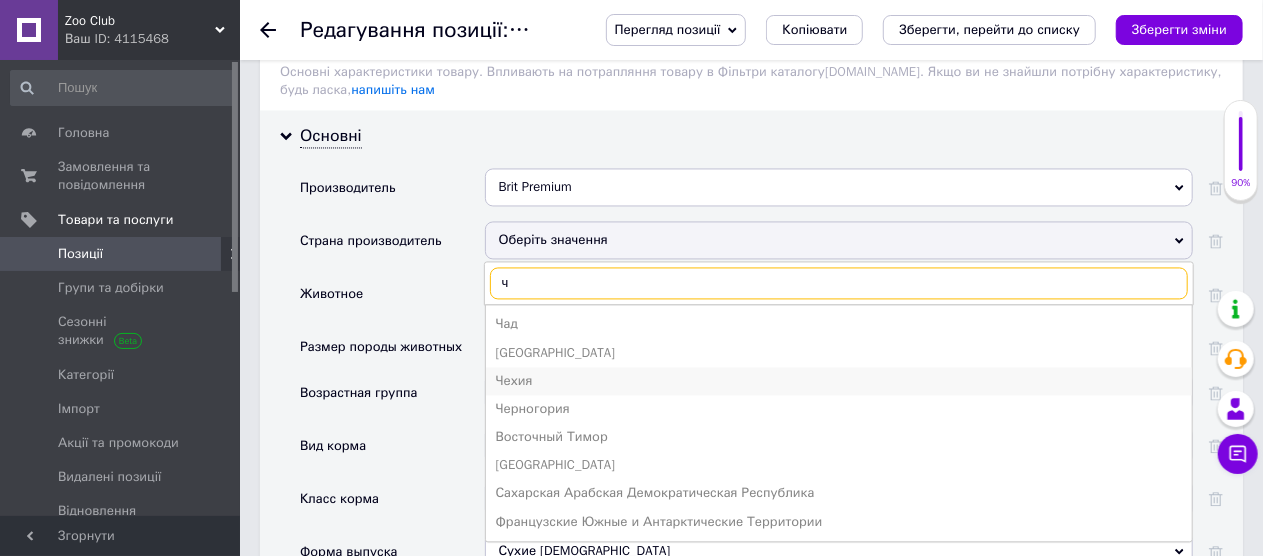 type on "ч" 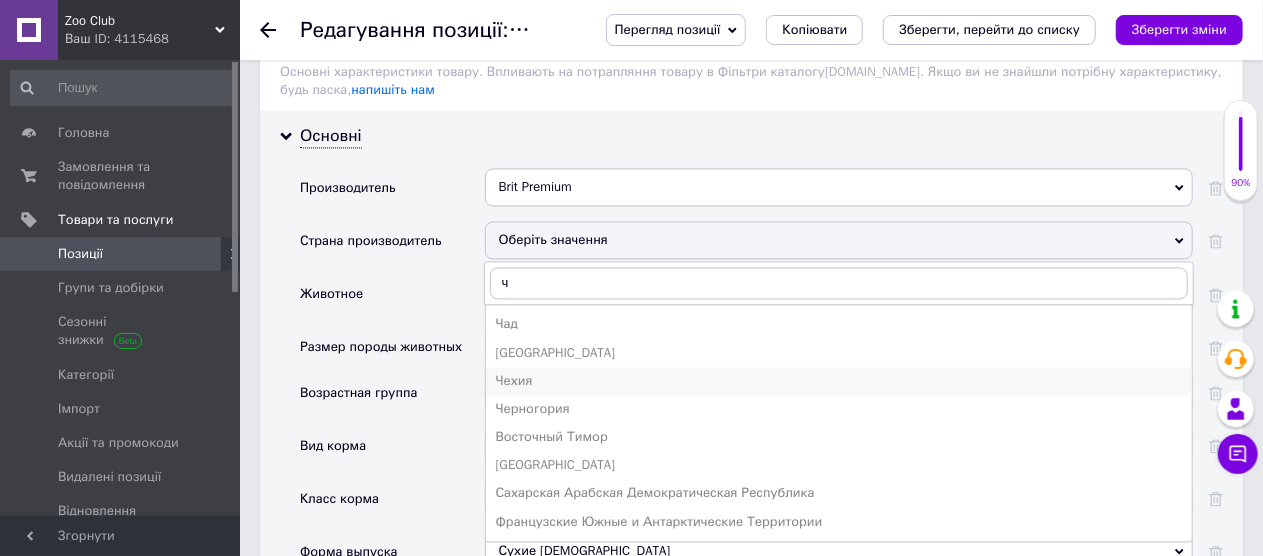 click on "Чехия" at bounding box center [839, 381] 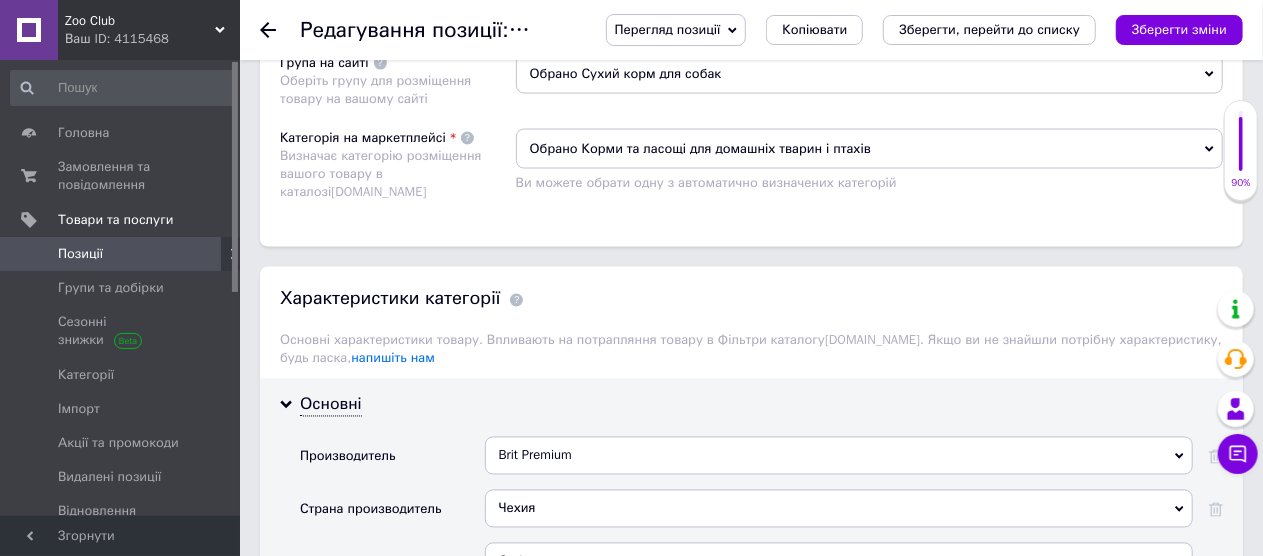 scroll, scrollTop: 1618, scrollLeft: 0, axis: vertical 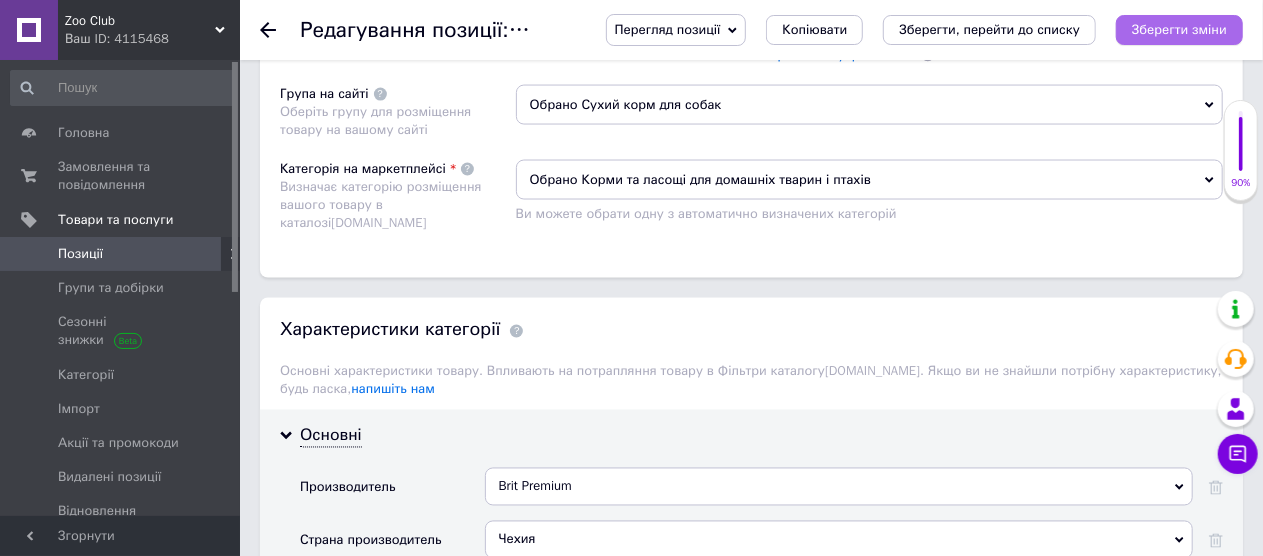 click on "Зберегти зміни" at bounding box center (1179, 30) 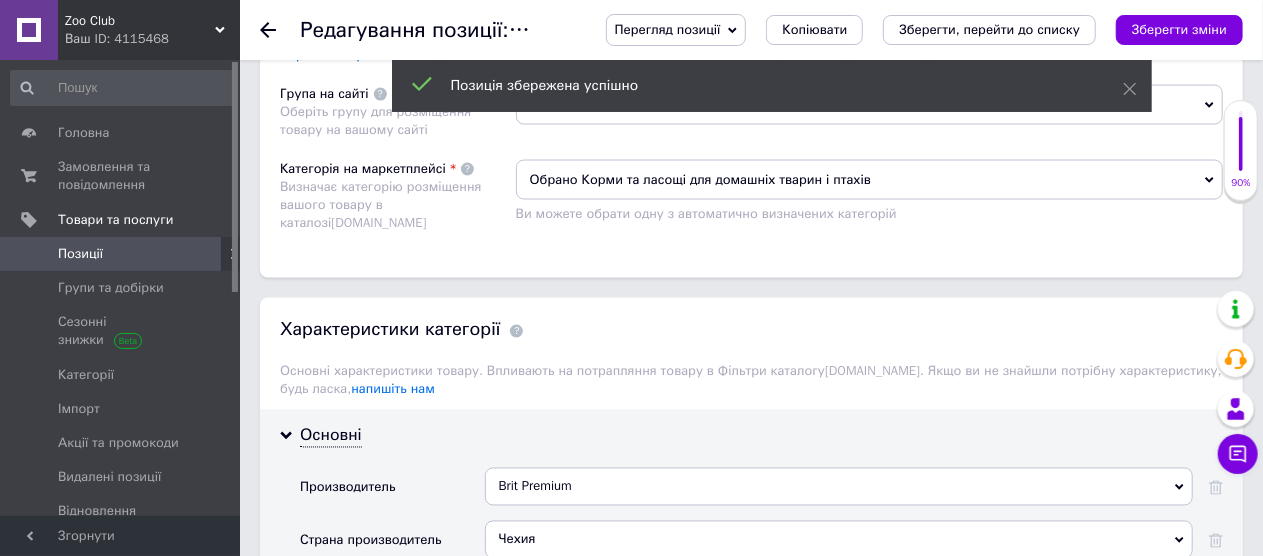 click 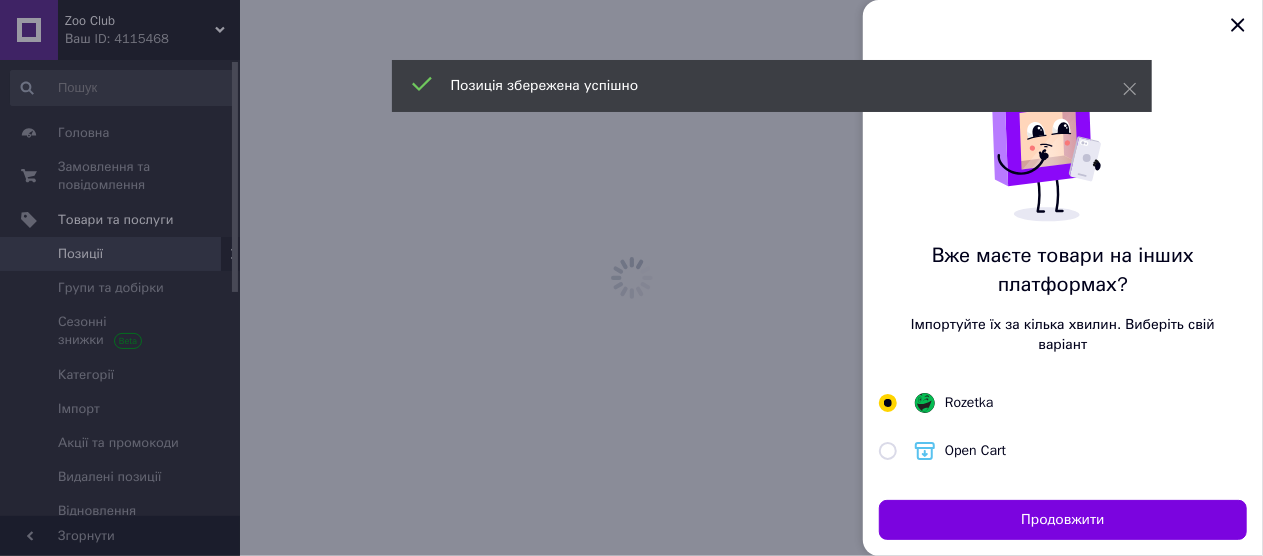 scroll, scrollTop: 0, scrollLeft: 0, axis: both 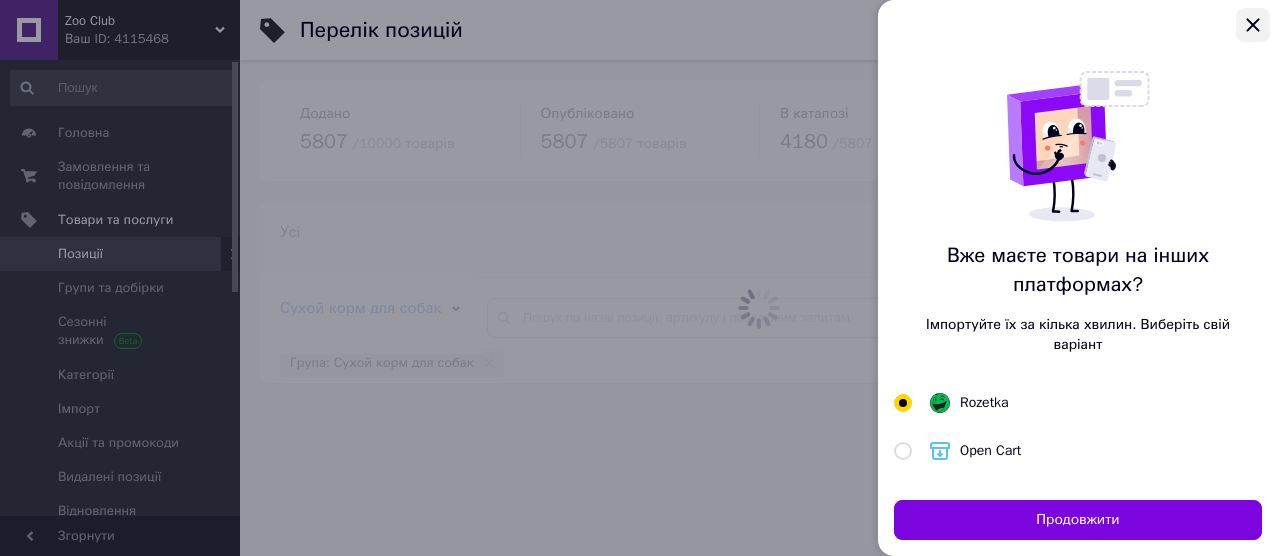 click 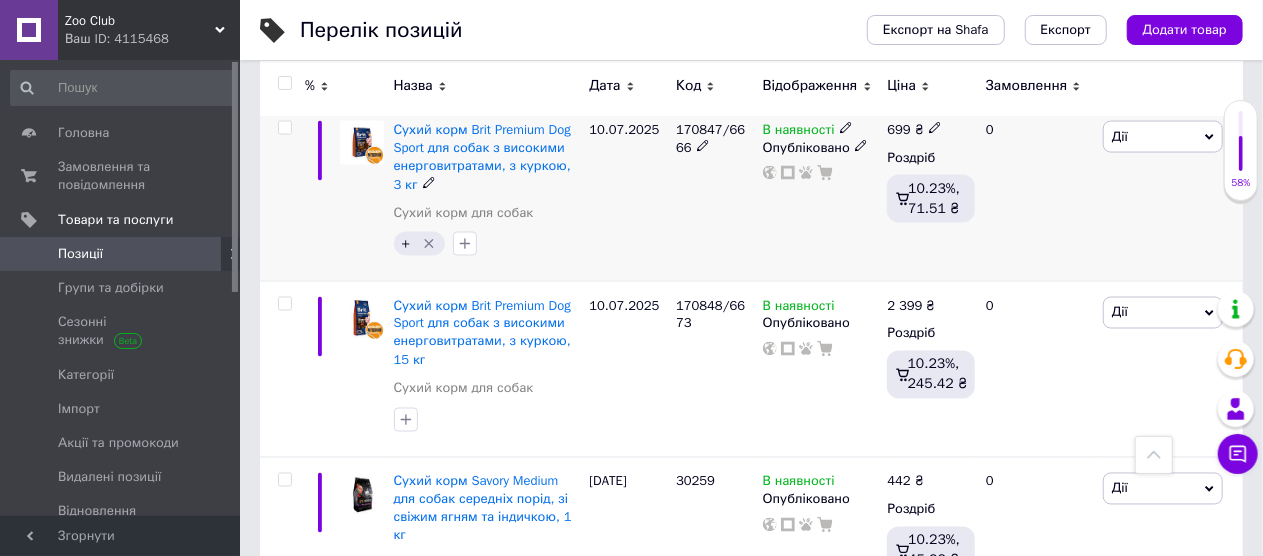 scroll, scrollTop: 1600, scrollLeft: 0, axis: vertical 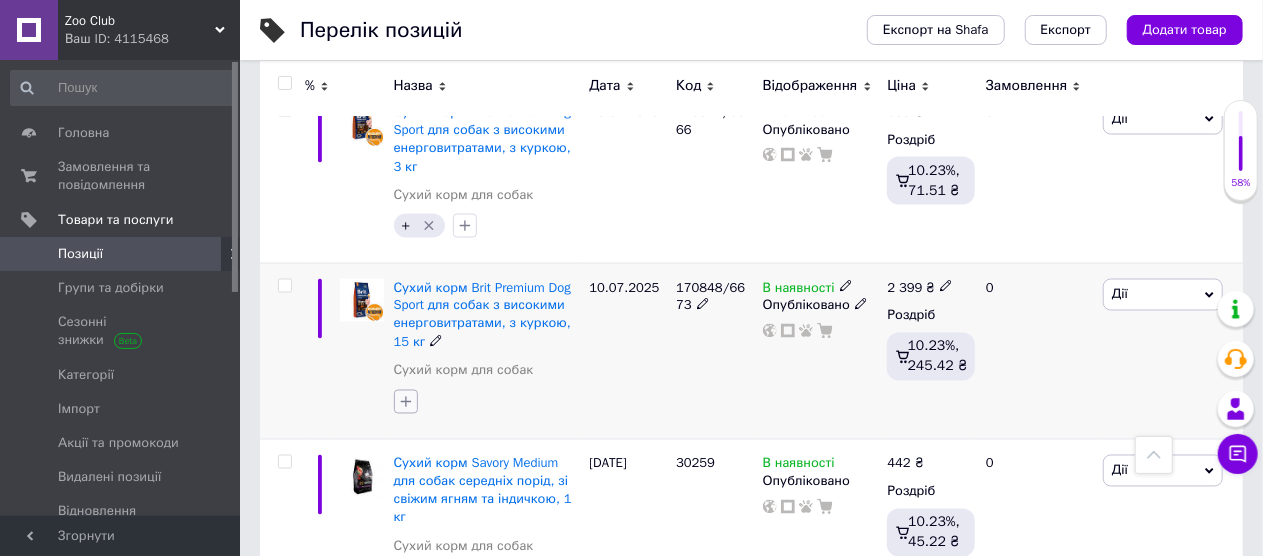click 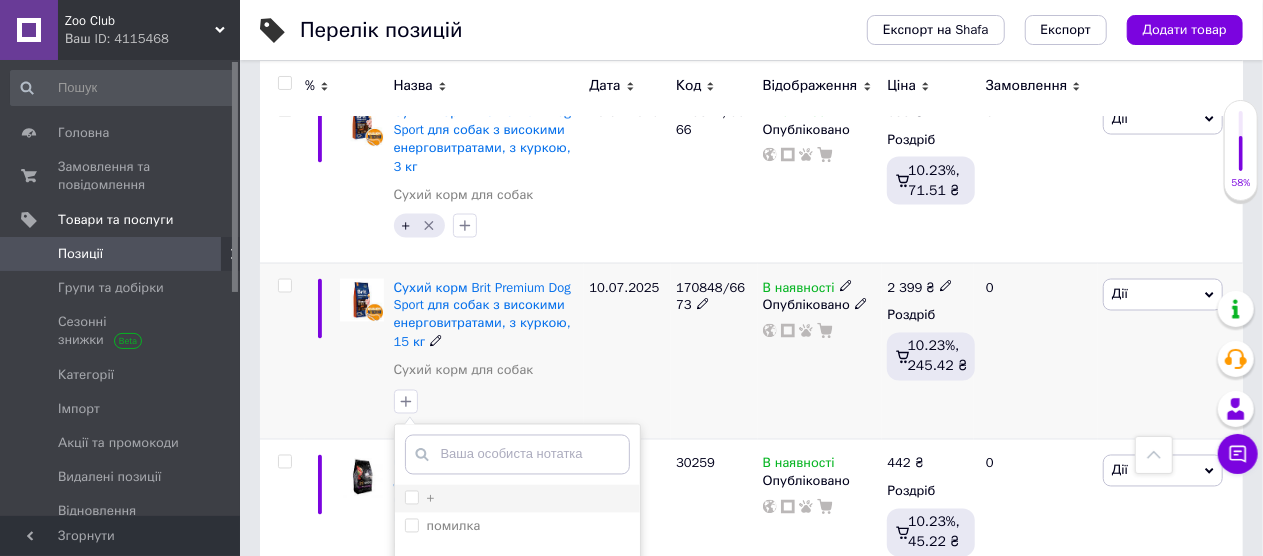 click on "+" at bounding box center [420, 499] 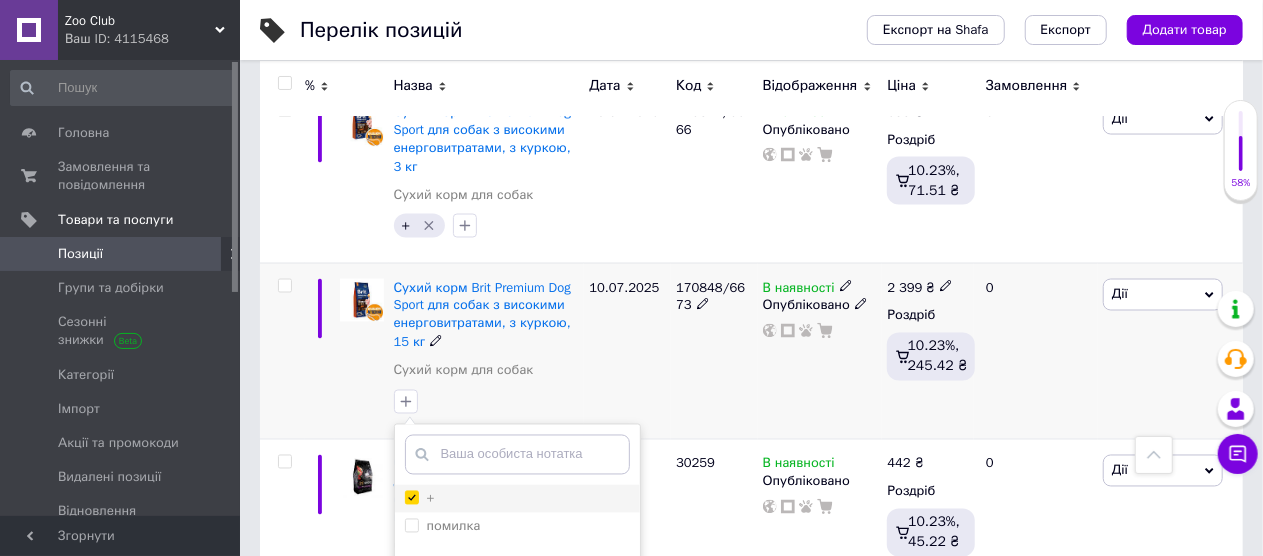 click on "+" at bounding box center [411, 497] 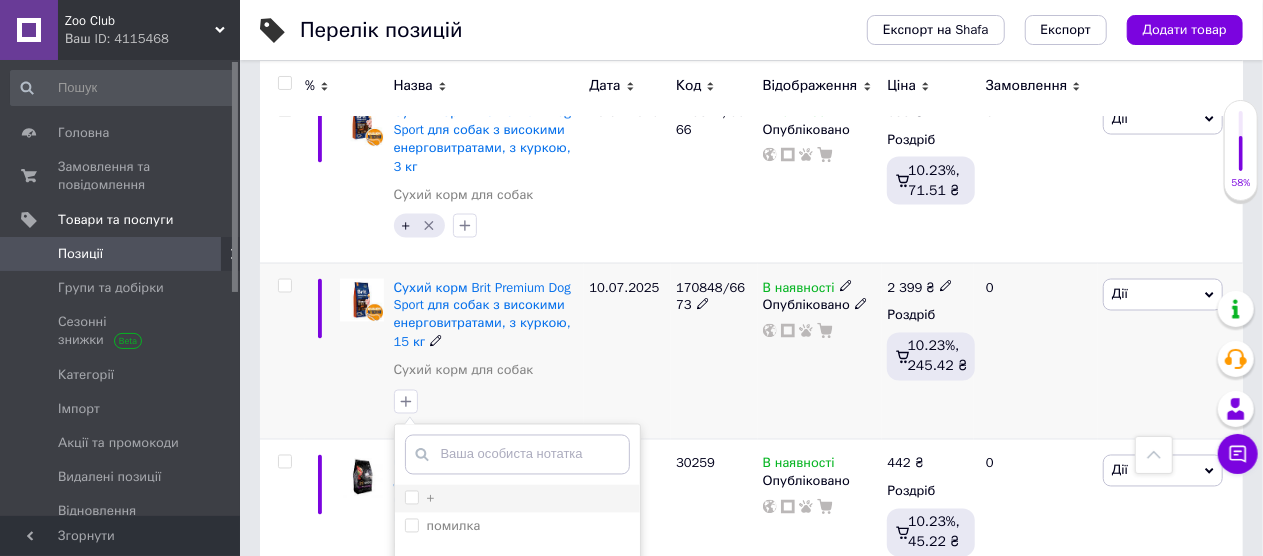 click on "+" at bounding box center (411, 497) 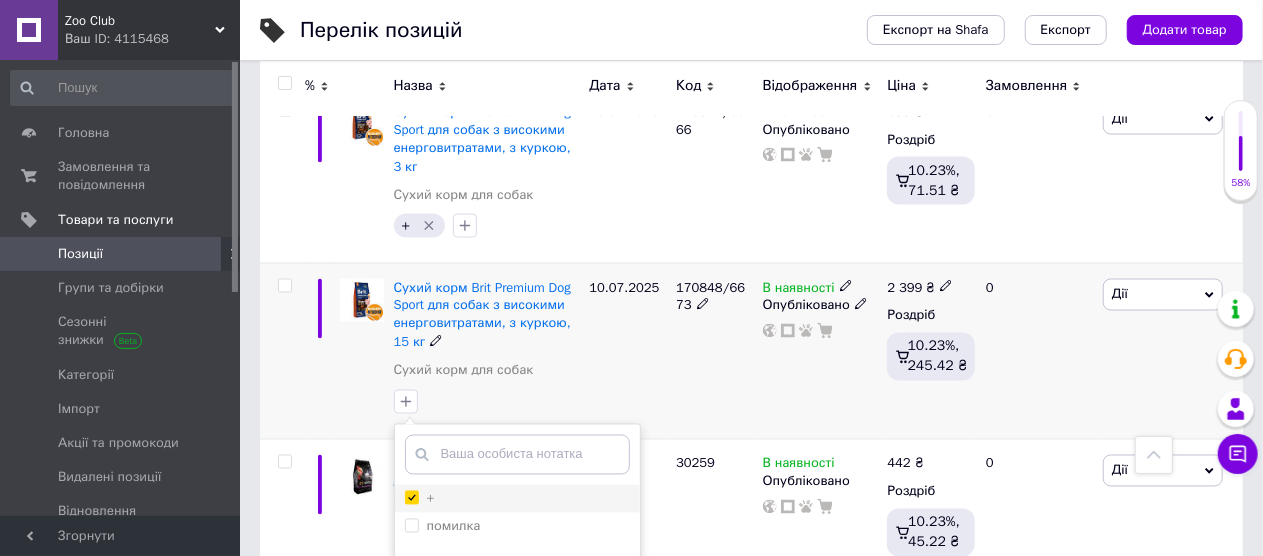 checkbox on "true" 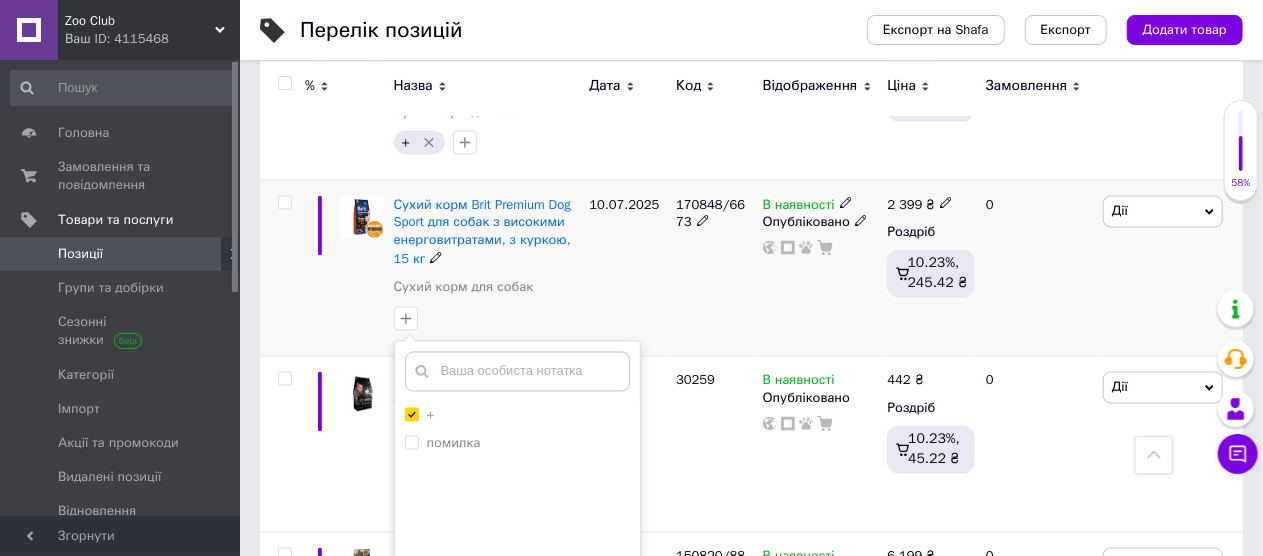 scroll, scrollTop: 1800, scrollLeft: 0, axis: vertical 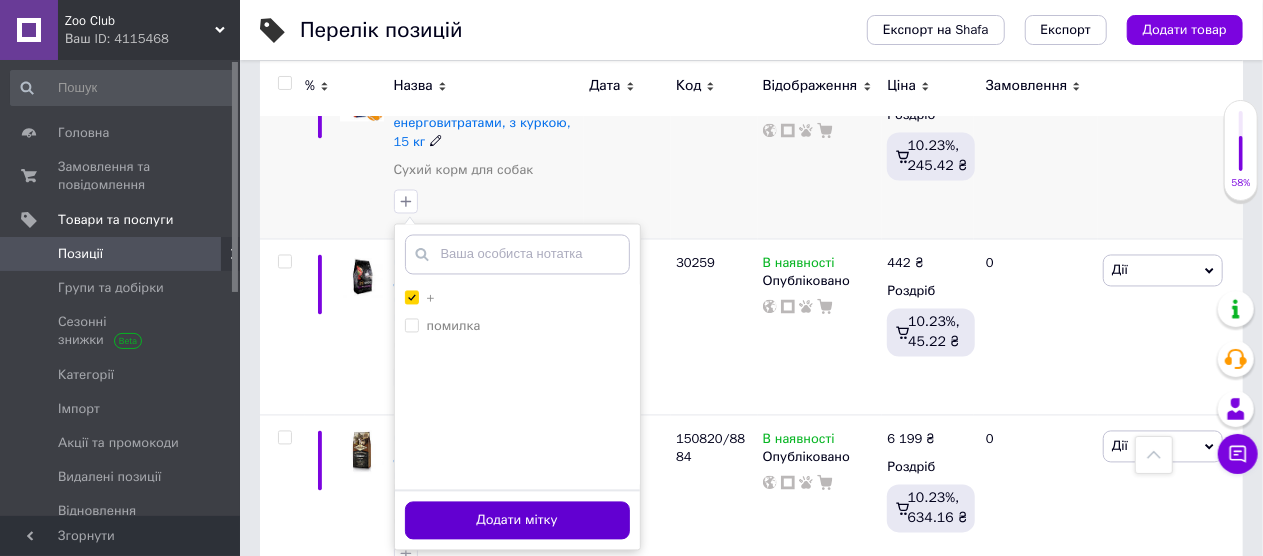 click on "Додати мітку" at bounding box center (517, 521) 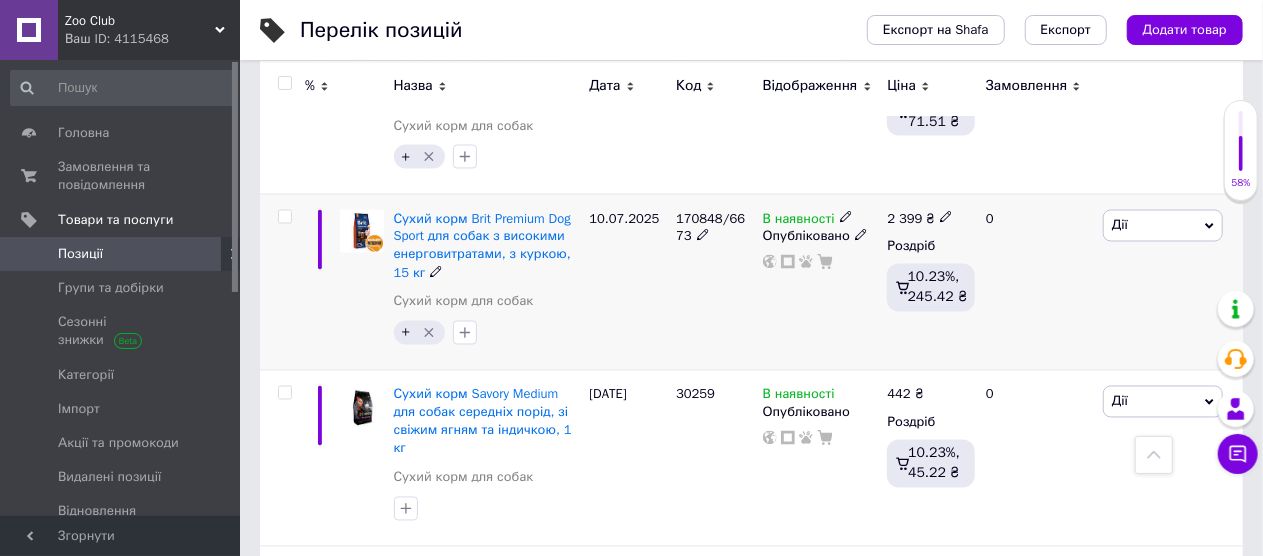 scroll, scrollTop: 1700, scrollLeft: 0, axis: vertical 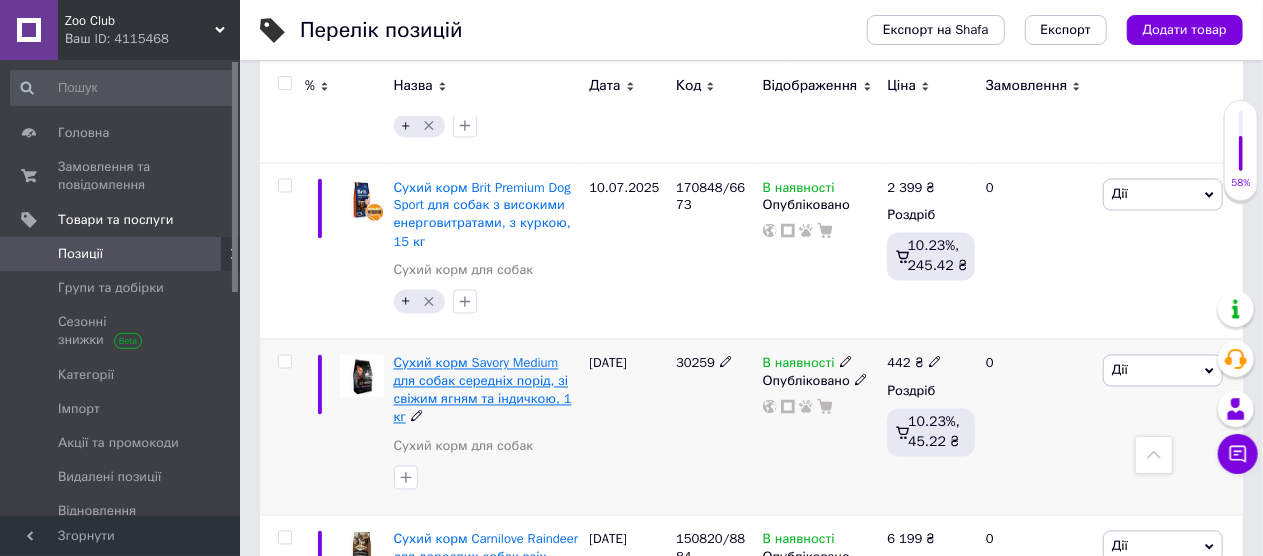 click on "Сухий корм Savory Medium для собак середніх порід, зі свіжим ягням та індичкою, 1 кг" at bounding box center (483, 391) 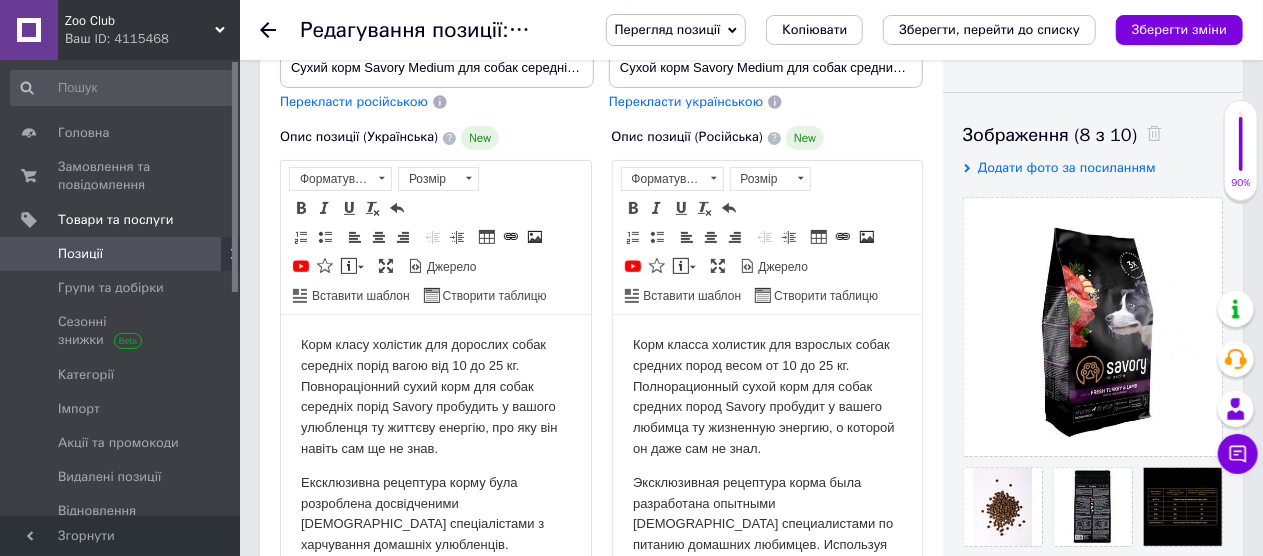 scroll, scrollTop: 200, scrollLeft: 0, axis: vertical 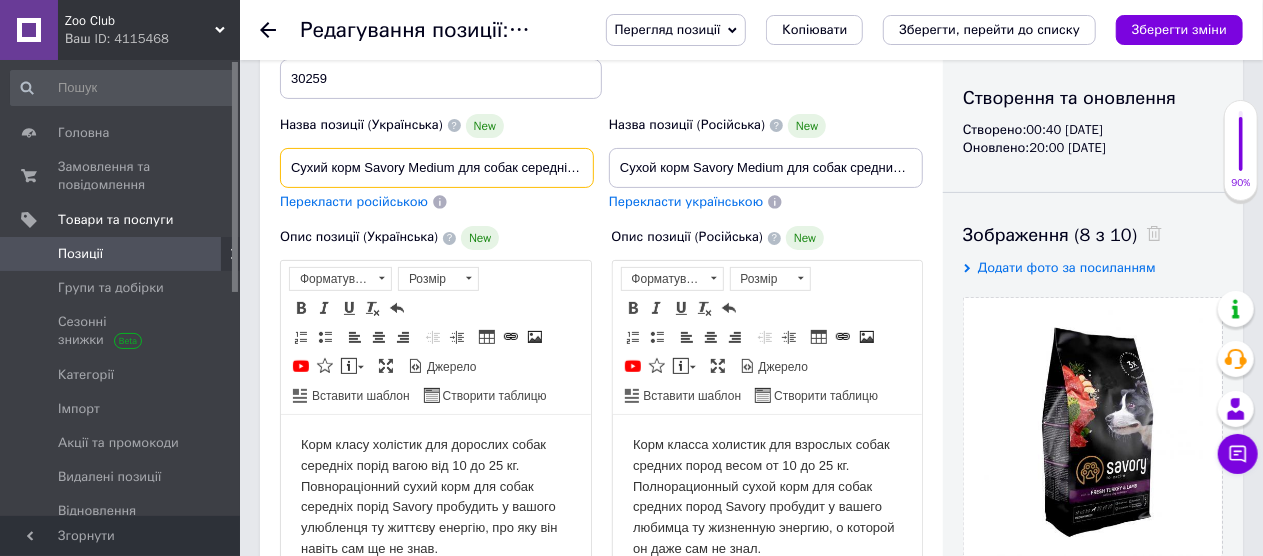 click on "Сухий корм Savory Medium для собак середніх порід, зі свіжим ягням та індичкою, 1 кг" at bounding box center (437, 168) 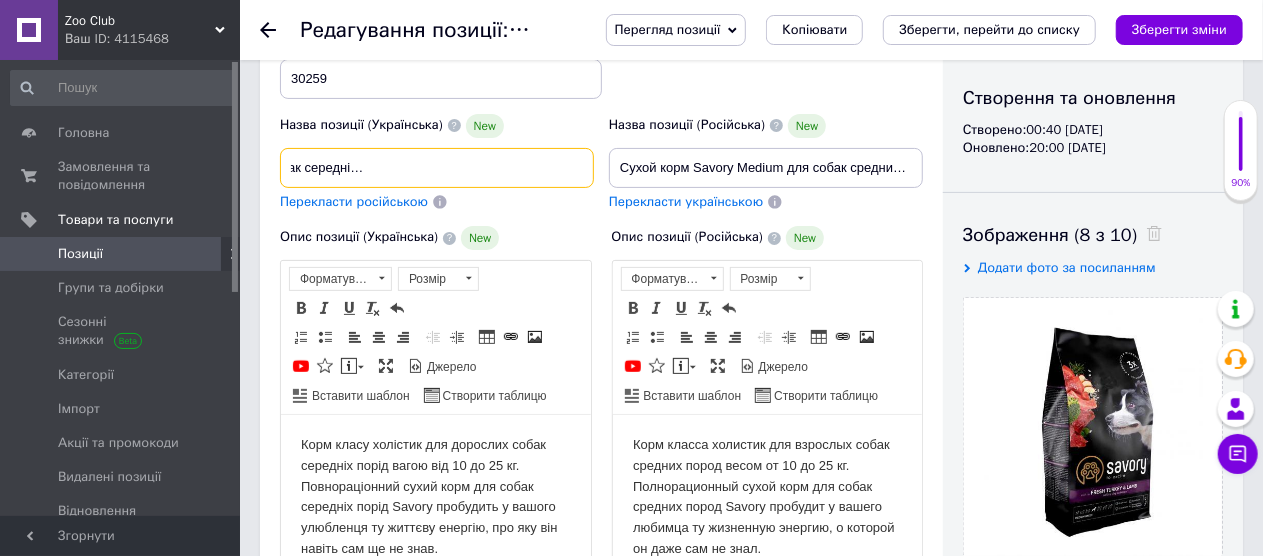scroll, scrollTop: 0, scrollLeft: 230, axis: horizontal 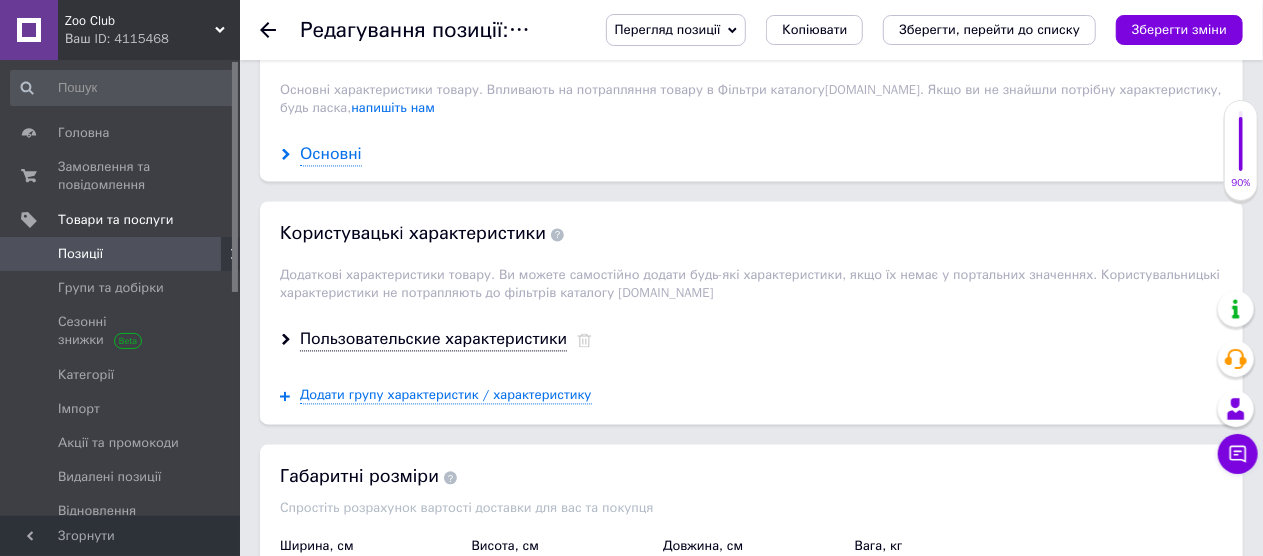 click on "Основні" at bounding box center (331, 154) 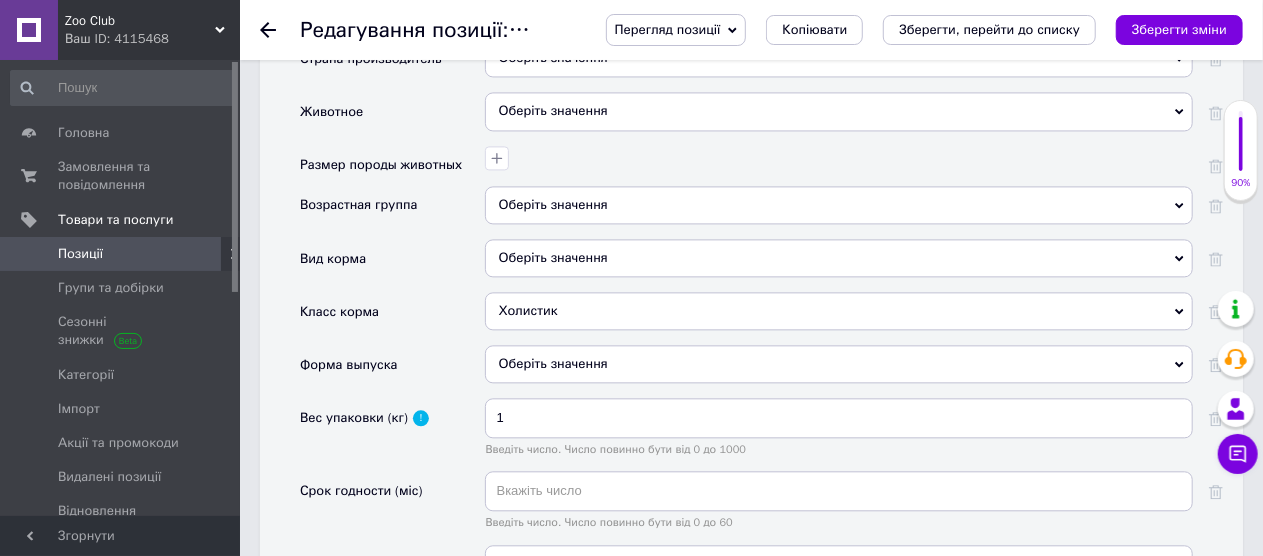 scroll, scrollTop: 2000, scrollLeft: 0, axis: vertical 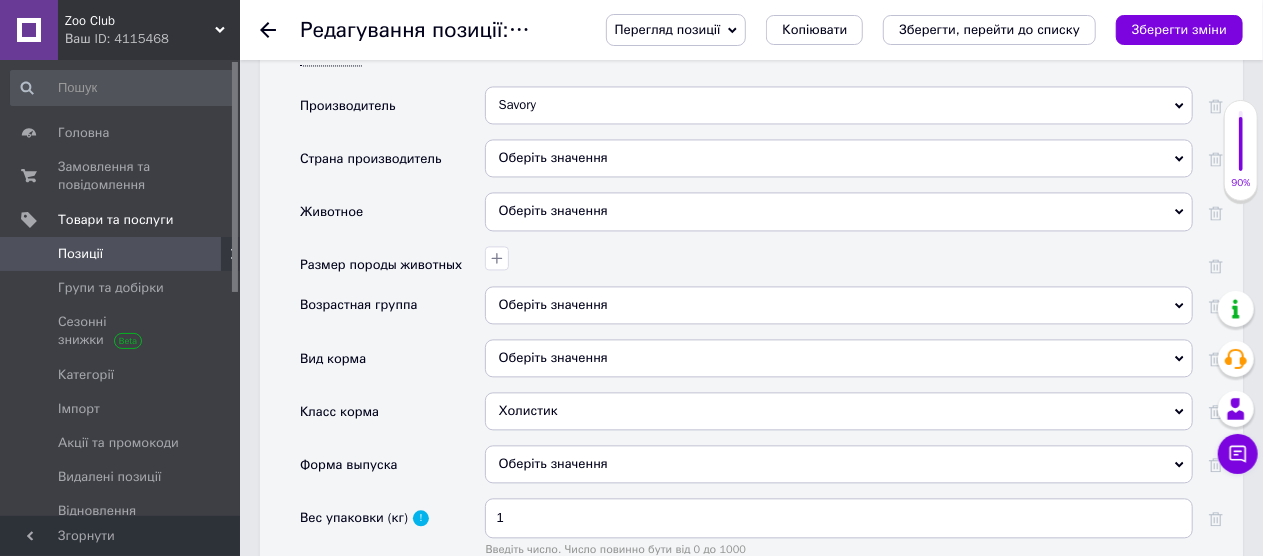click on "Оберіть значення" at bounding box center (839, 358) 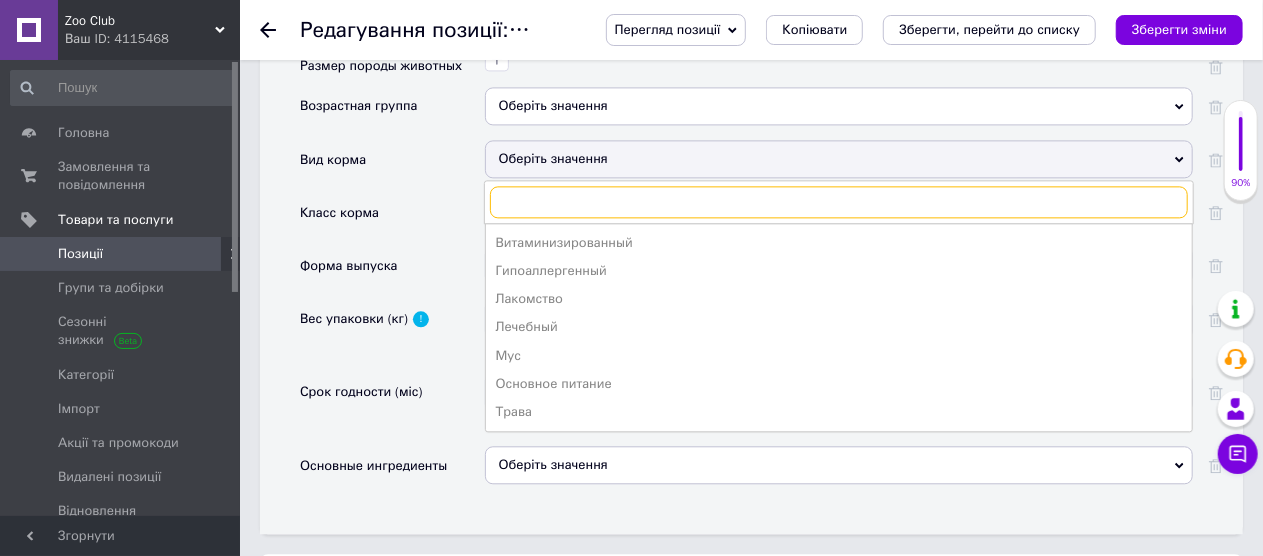 scroll, scrollTop: 2200, scrollLeft: 0, axis: vertical 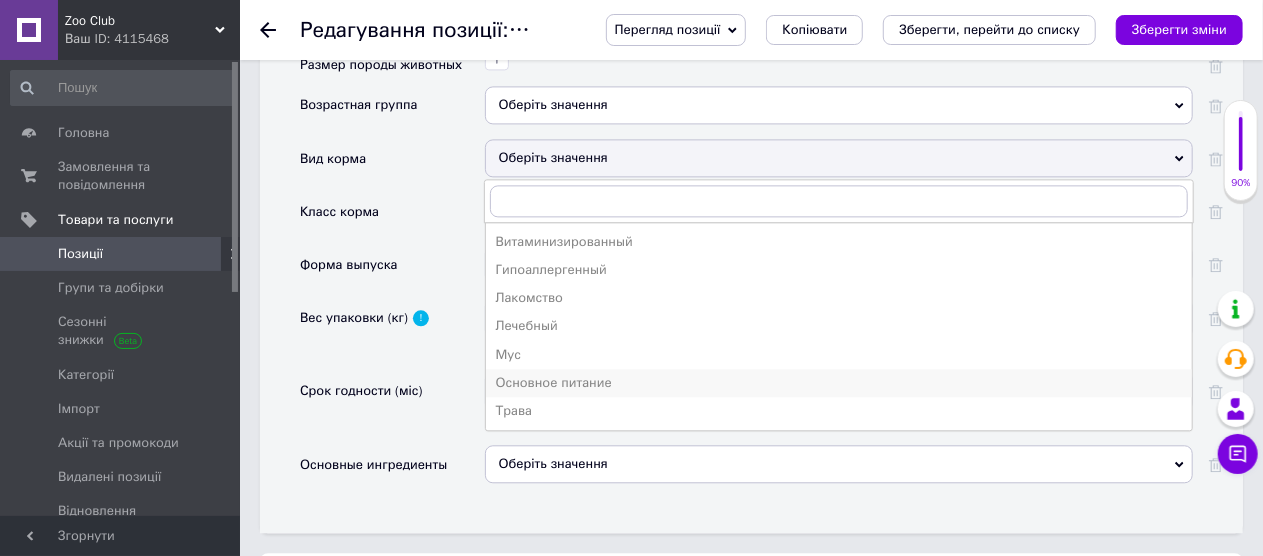 click on "Основное питание" at bounding box center [839, 383] 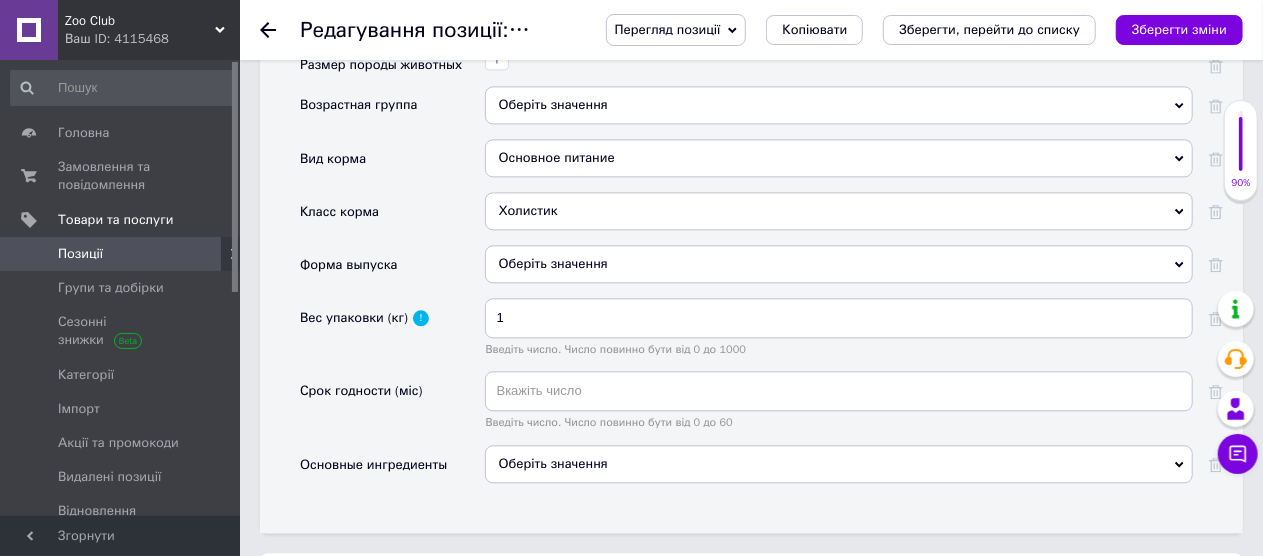 click on "Оберіть значення" at bounding box center (839, 105) 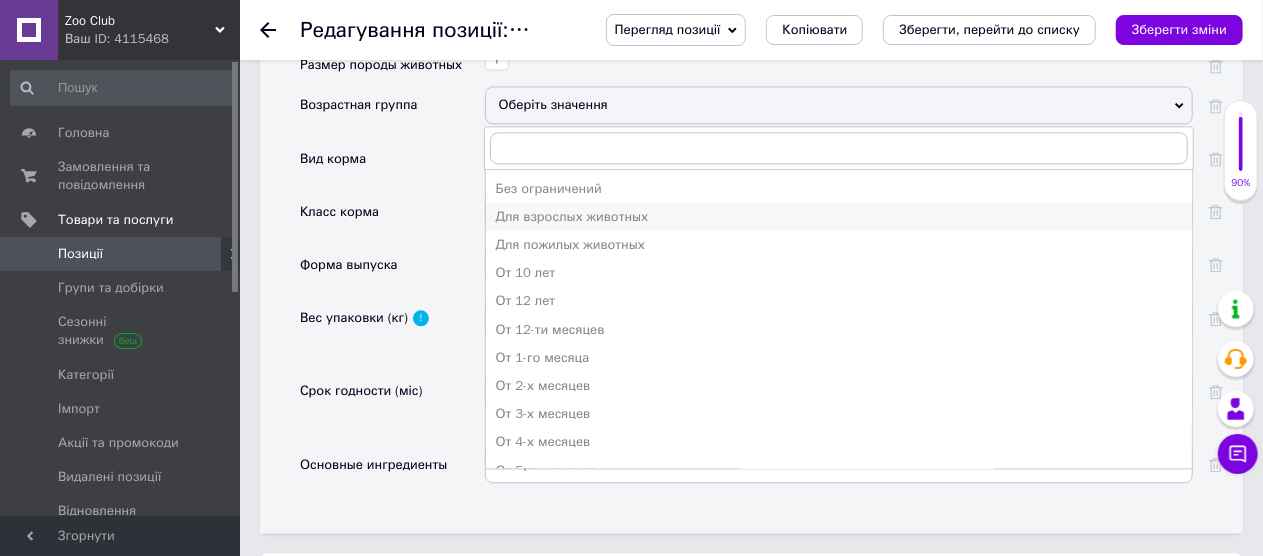 click on "Для взрослых животных" at bounding box center [839, 217] 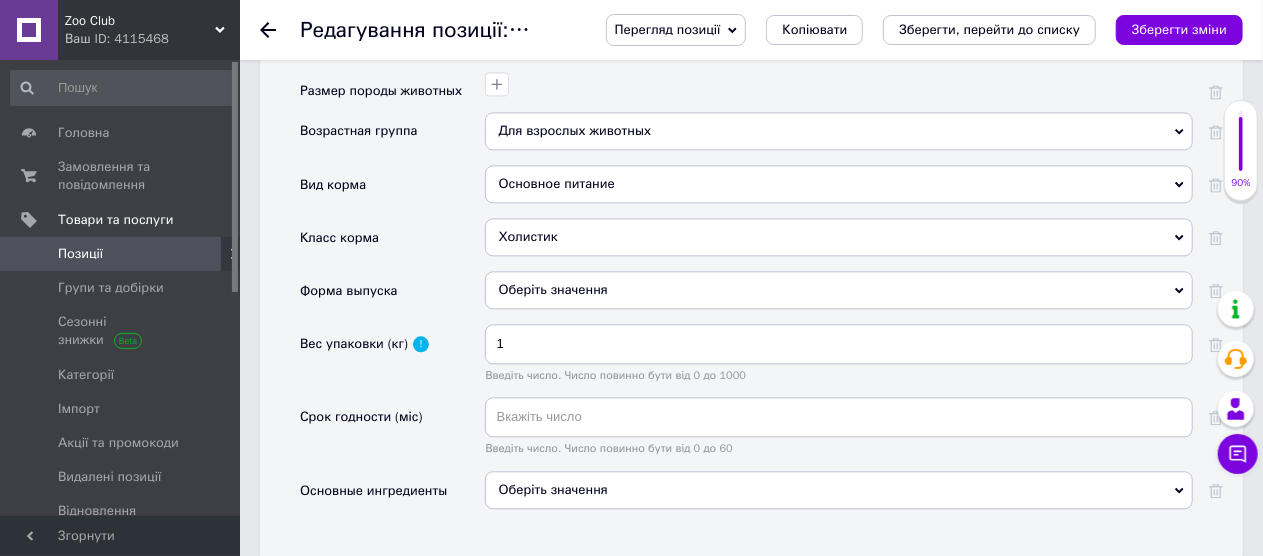 scroll, scrollTop: 2000, scrollLeft: 0, axis: vertical 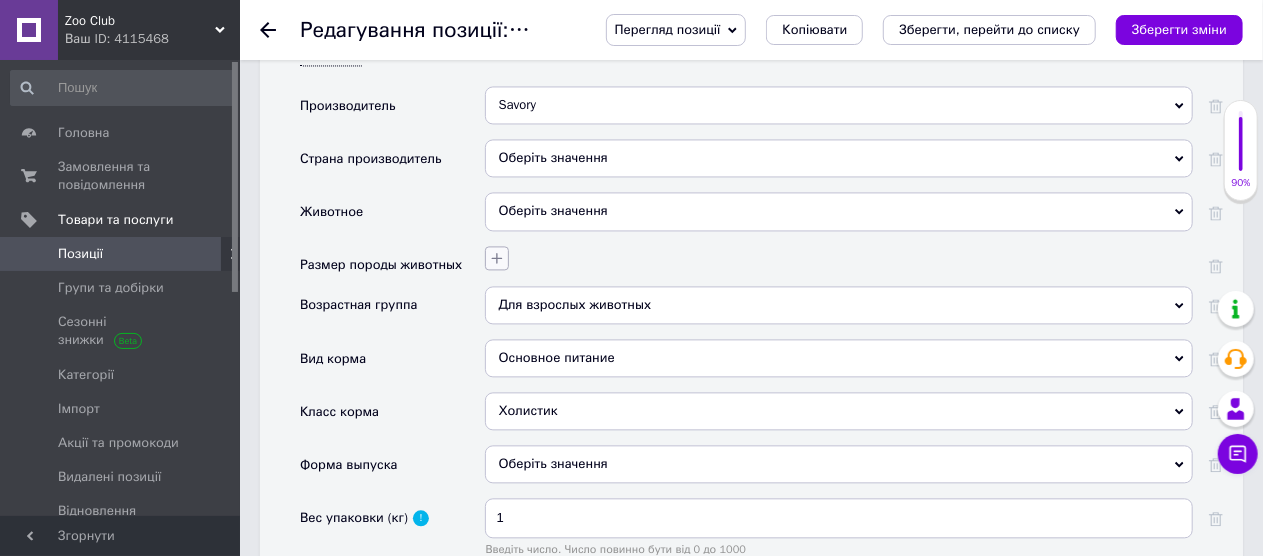 click 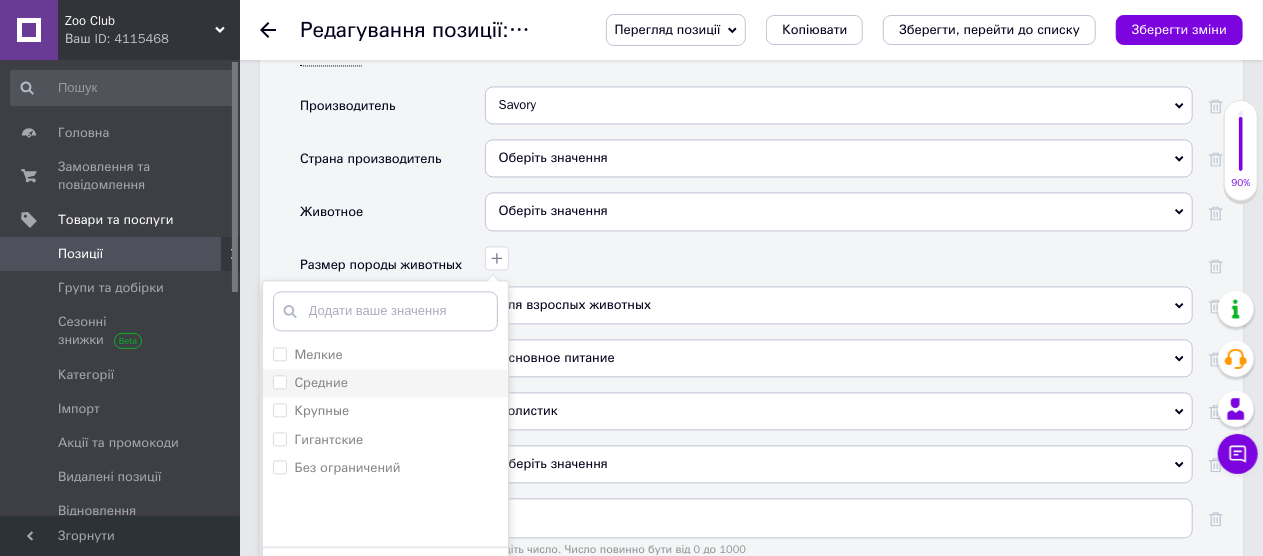 click on "Средние" at bounding box center (310, 383) 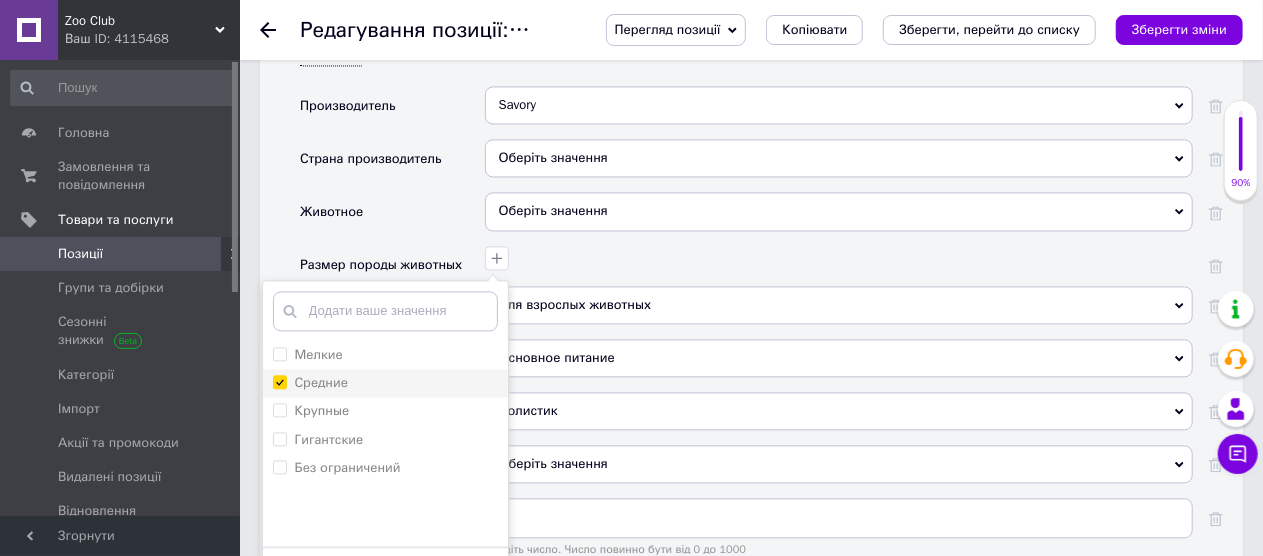 click on "Средние" at bounding box center [279, 381] 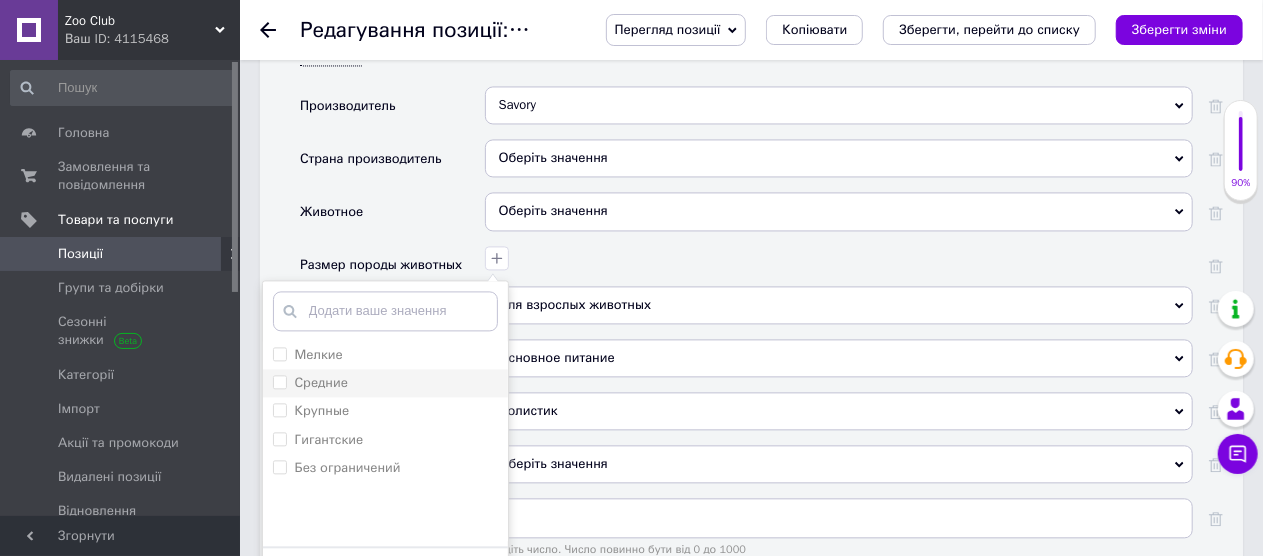 click on "Средние" at bounding box center (279, 381) 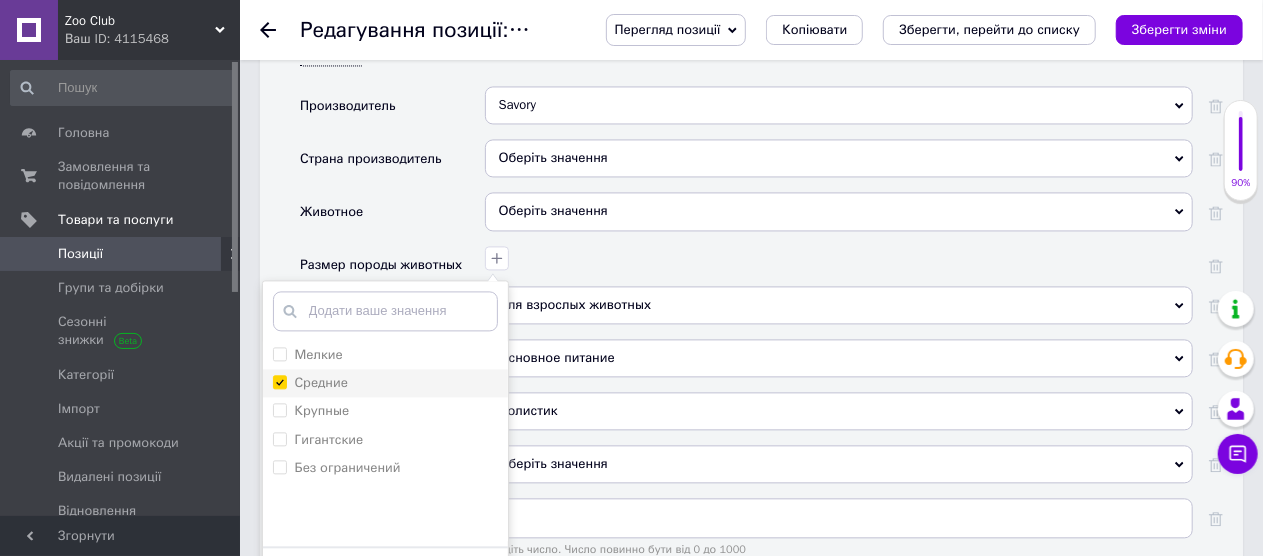 checkbox on "true" 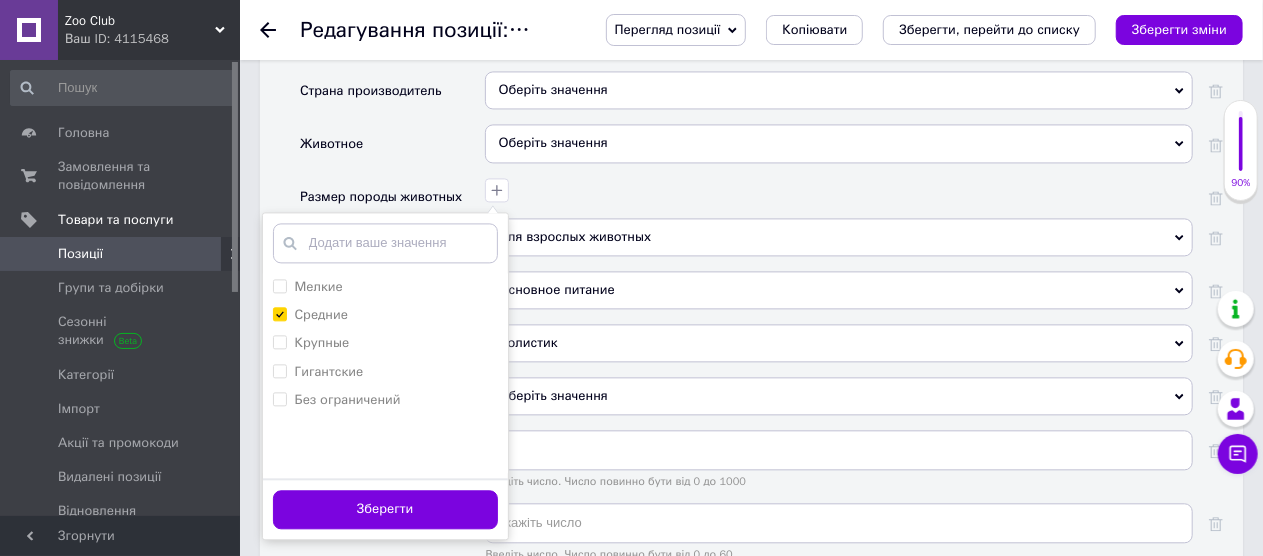 scroll, scrollTop: 2100, scrollLeft: 0, axis: vertical 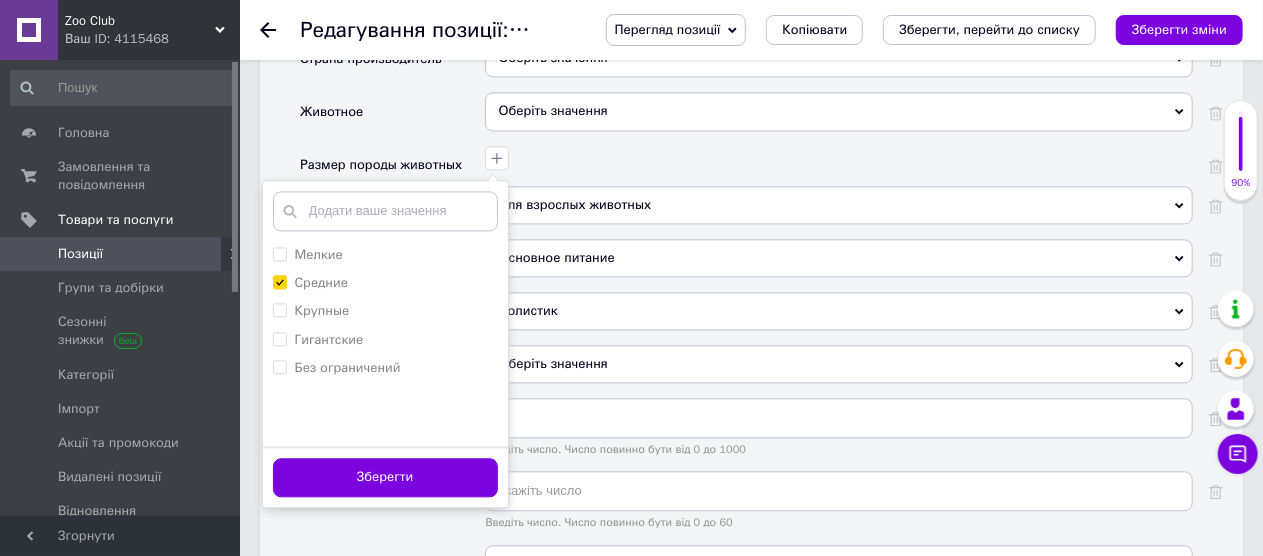 drag, startPoint x: 355, startPoint y: 451, endPoint x: 365, endPoint y: 441, distance: 14.142136 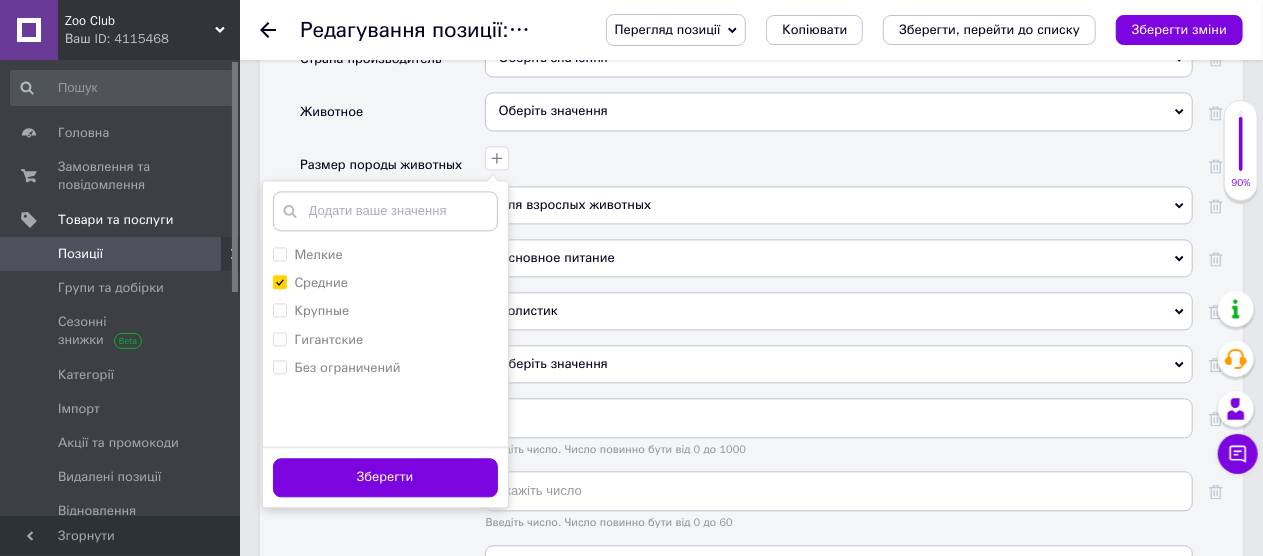 click on "Зберегти" at bounding box center (385, 477) 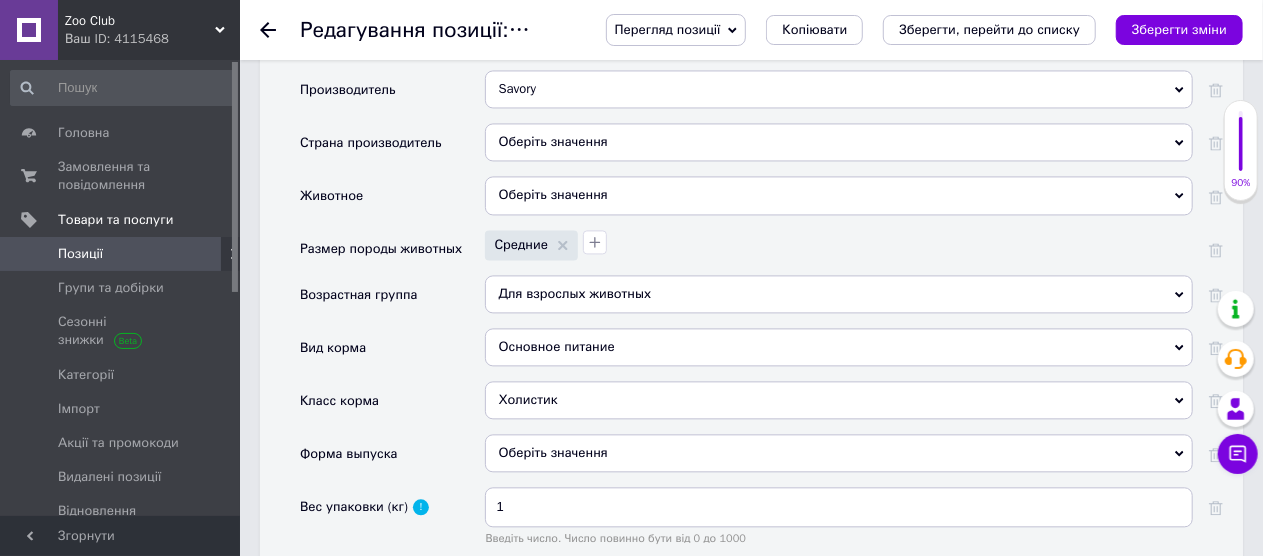 scroll, scrollTop: 1900, scrollLeft: 0, axis: vertical 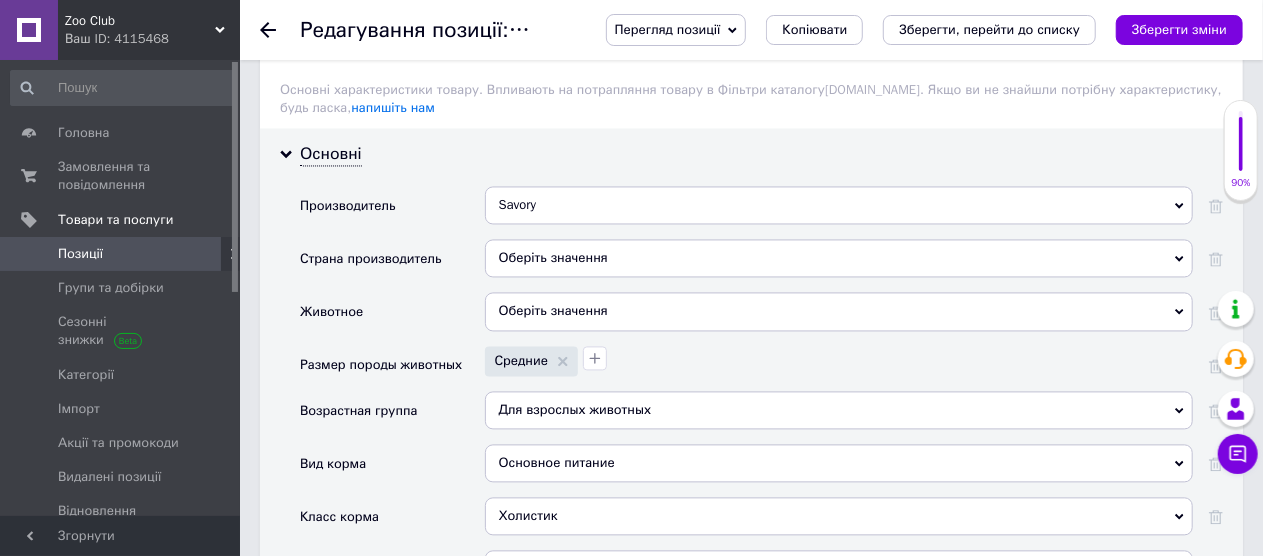 click on "Оберіть значення" at bounding box center [839, 311] 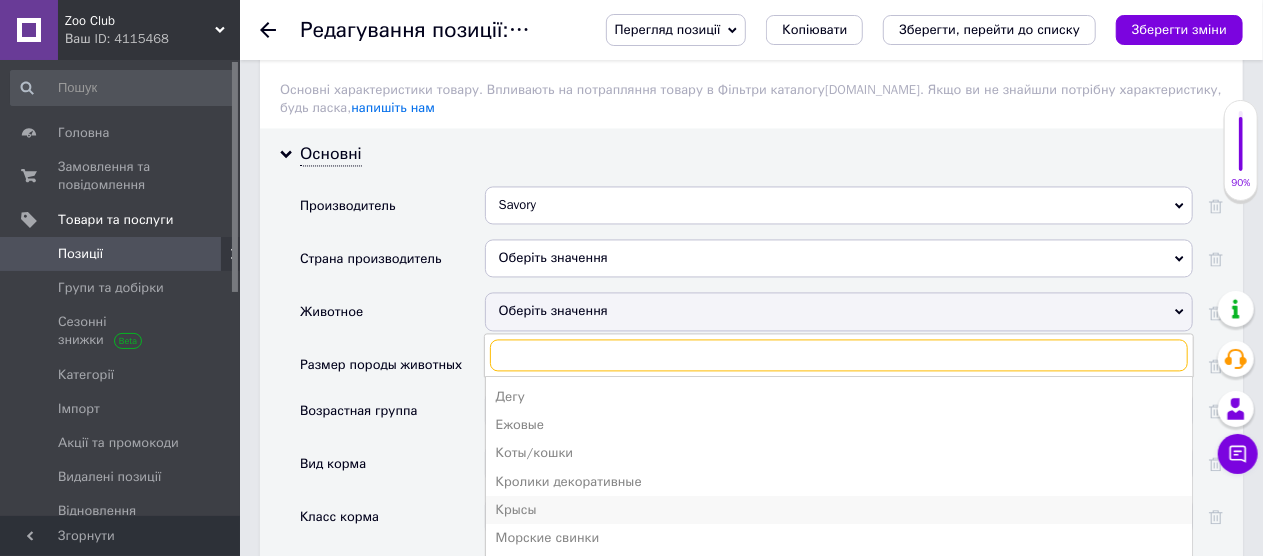 scroll, scrollTop: 162, scrollLeft: 0, axis: vertical 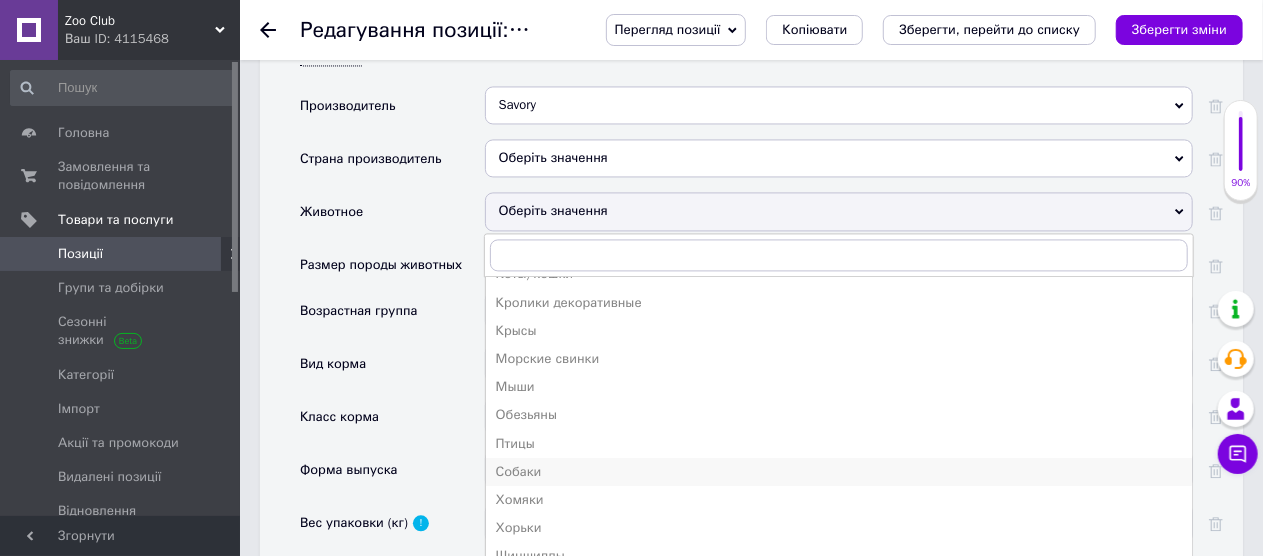 click on "Собаки" at bounding box center [839, 472] 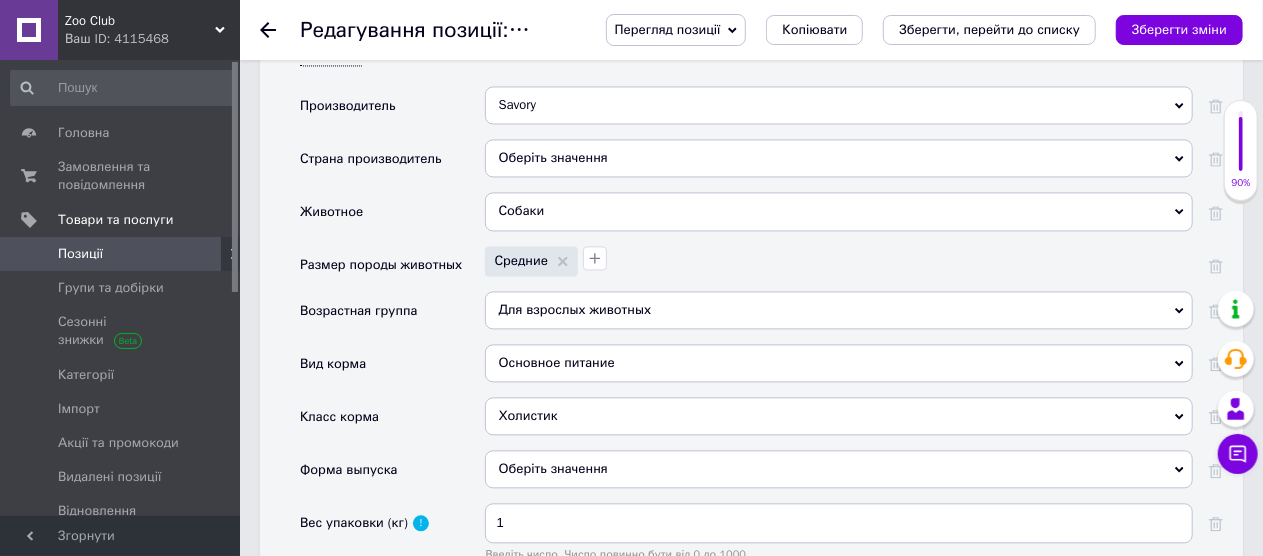click on "Оберіть значення" at bounding box center (839, 158) 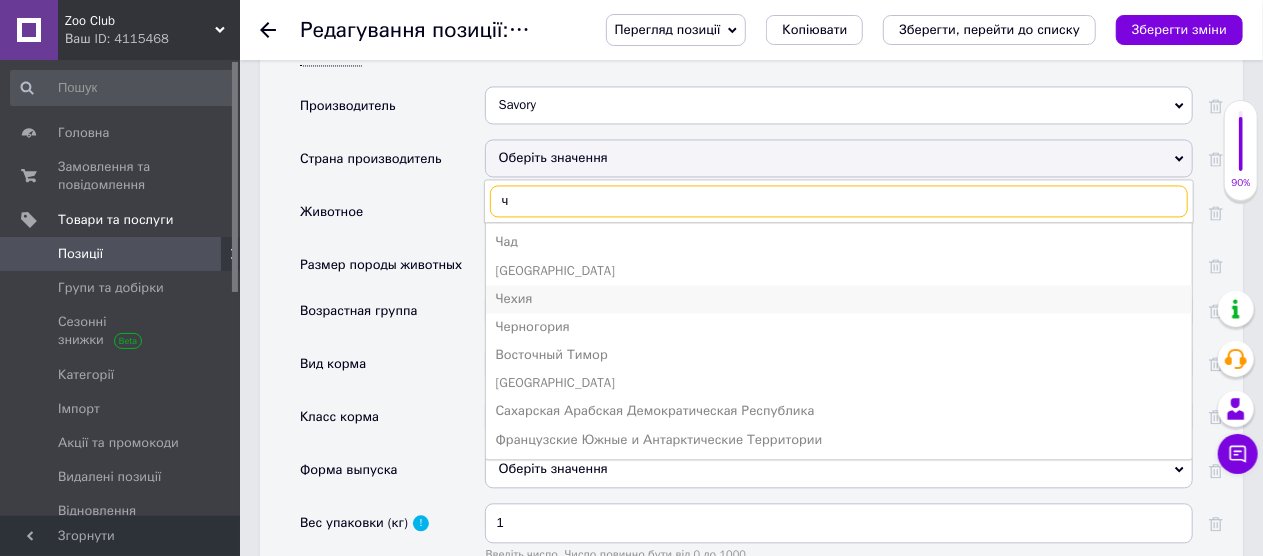 type on "ч" 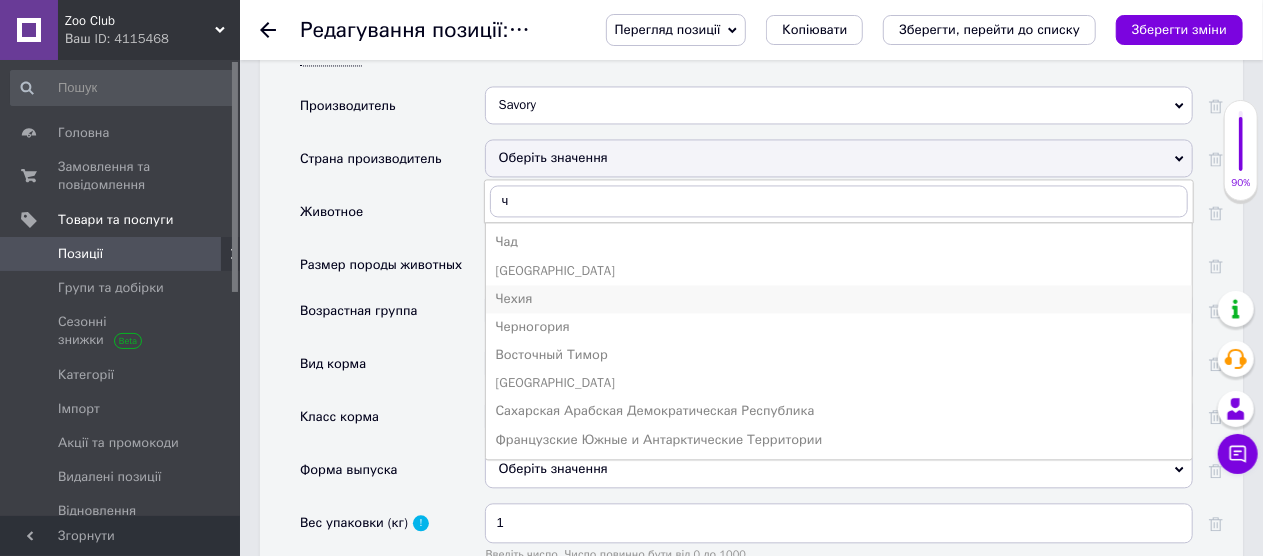 click on "Чехия" at bounding box center (839, 299) 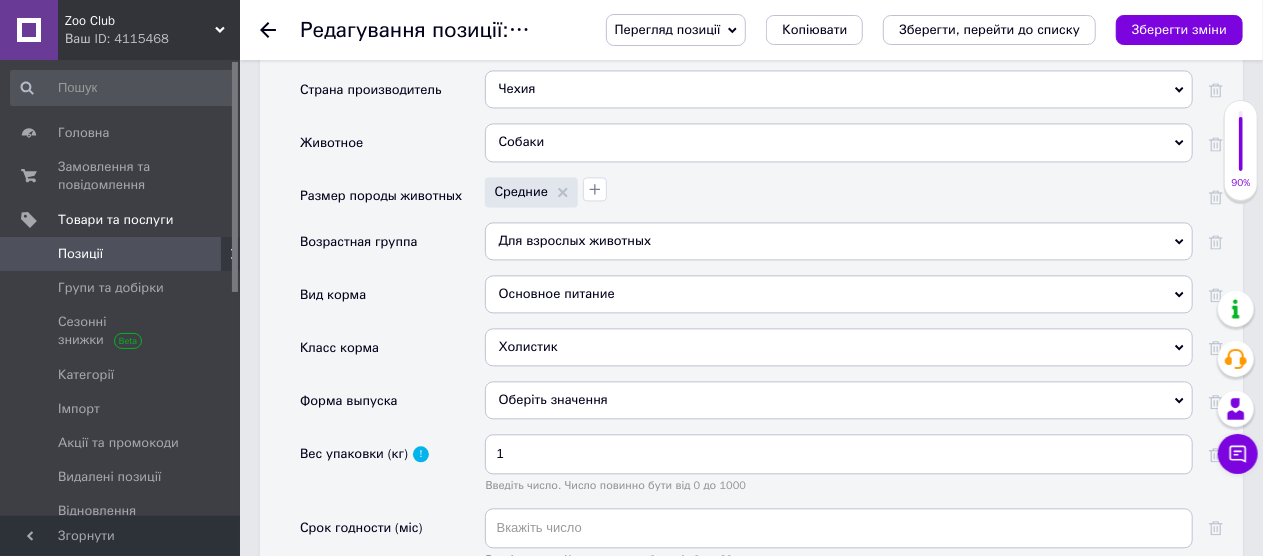scroll, scrollTop: 2100, scrollLeft: 0, axis: vertical 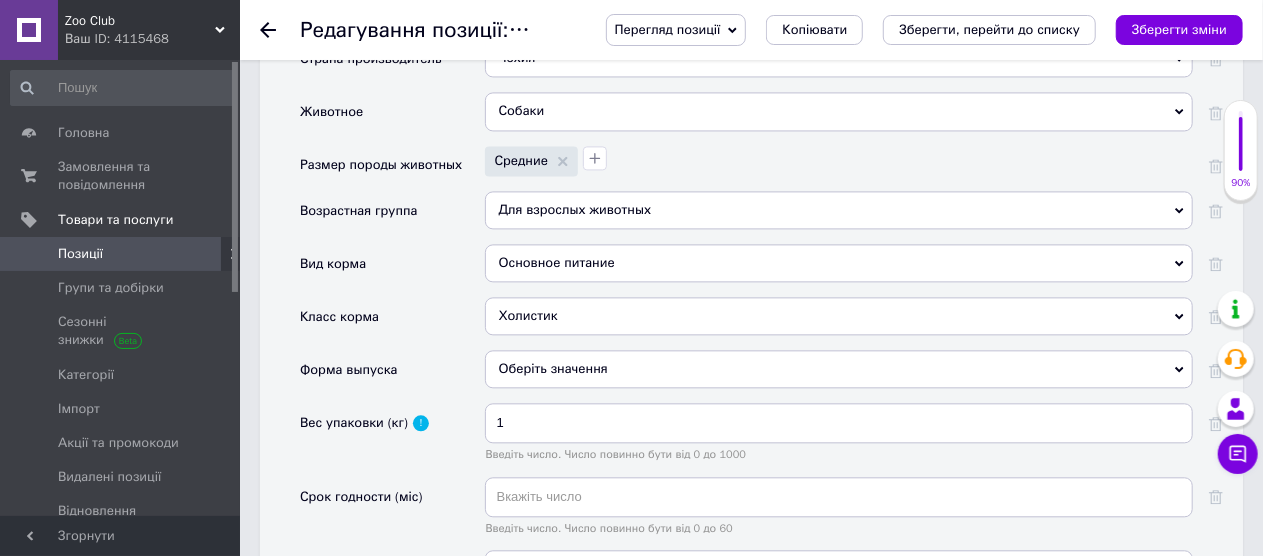 click on "Оберіть значення" at bounding box center [839, 369] 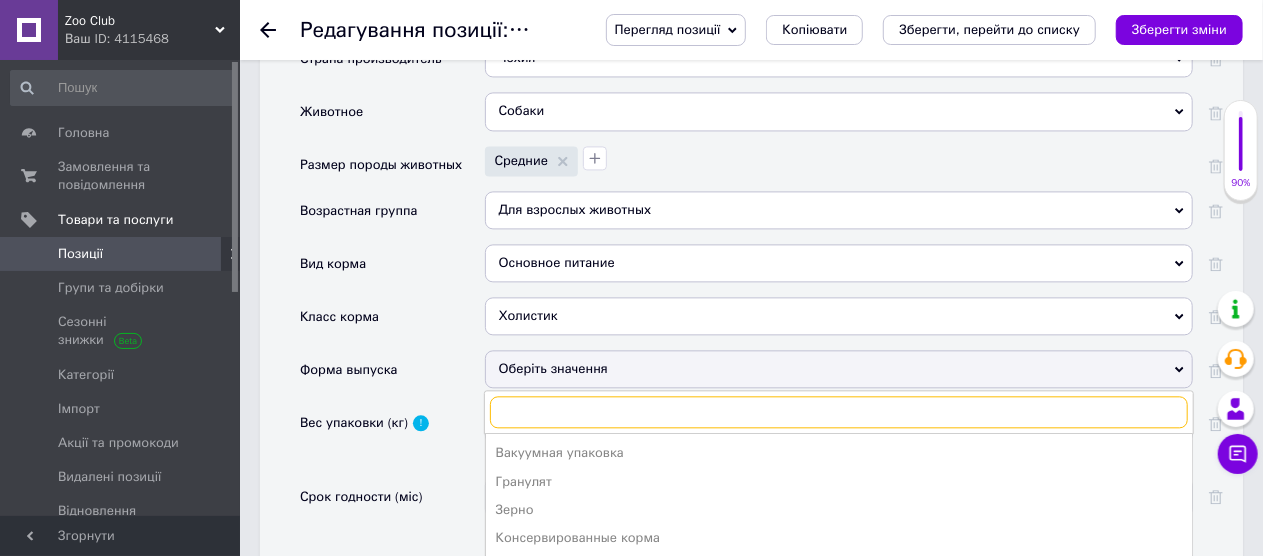 scroll, scrollTop: 2200, scrollLeft: 0, axis: vertical 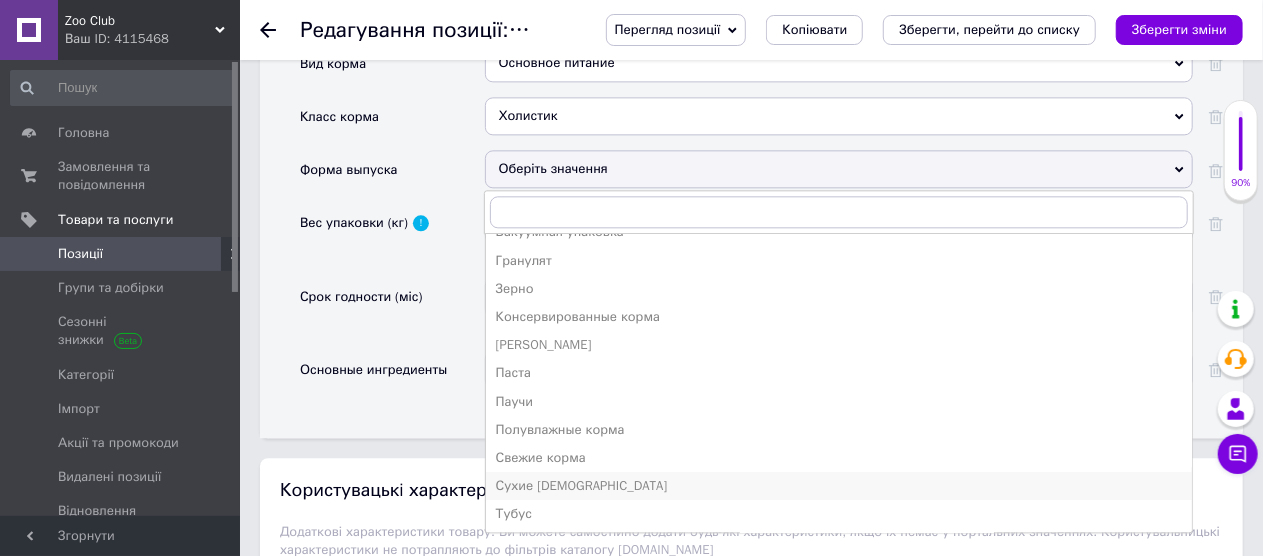 click on "Сухие [DEMOGRAPHIC_DATA]" at bounding box center [839, 486] 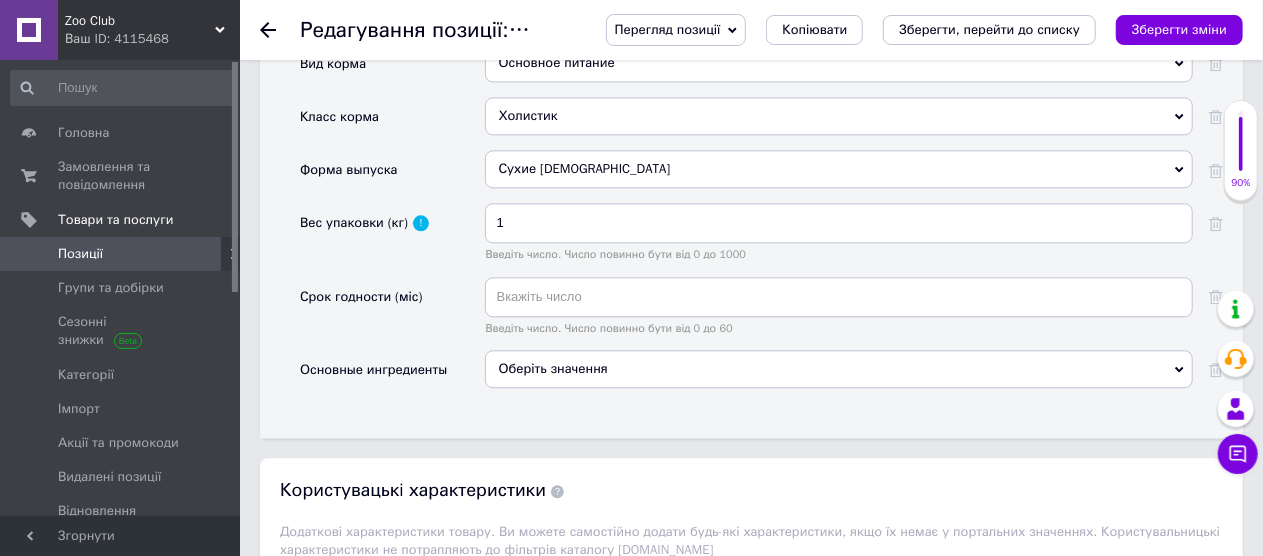 click on "Оберіть значення" at bounding box center (839, 369) 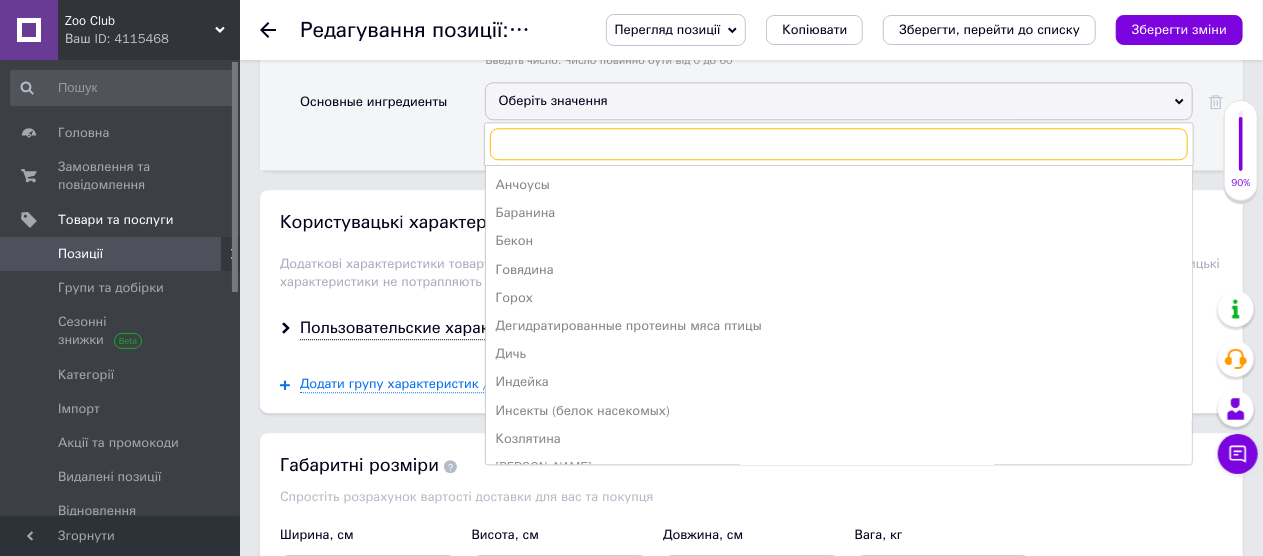 scroll, scrollTop: 2600, scrollLeft: 0, axis: vertical 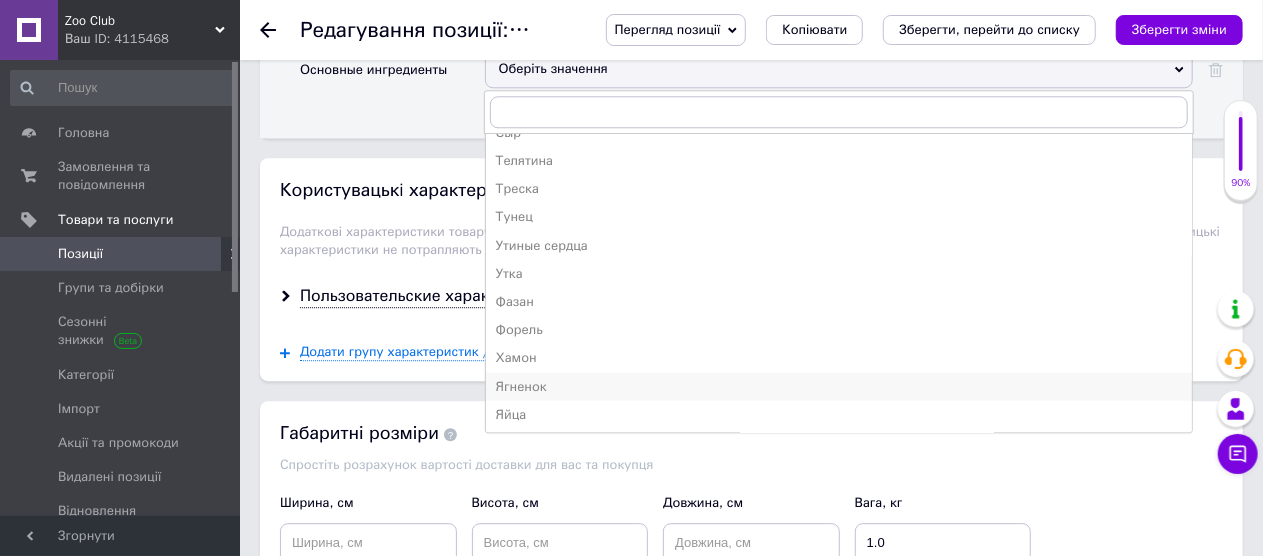 click on "Ягненок" at bounding box center [839, 386] 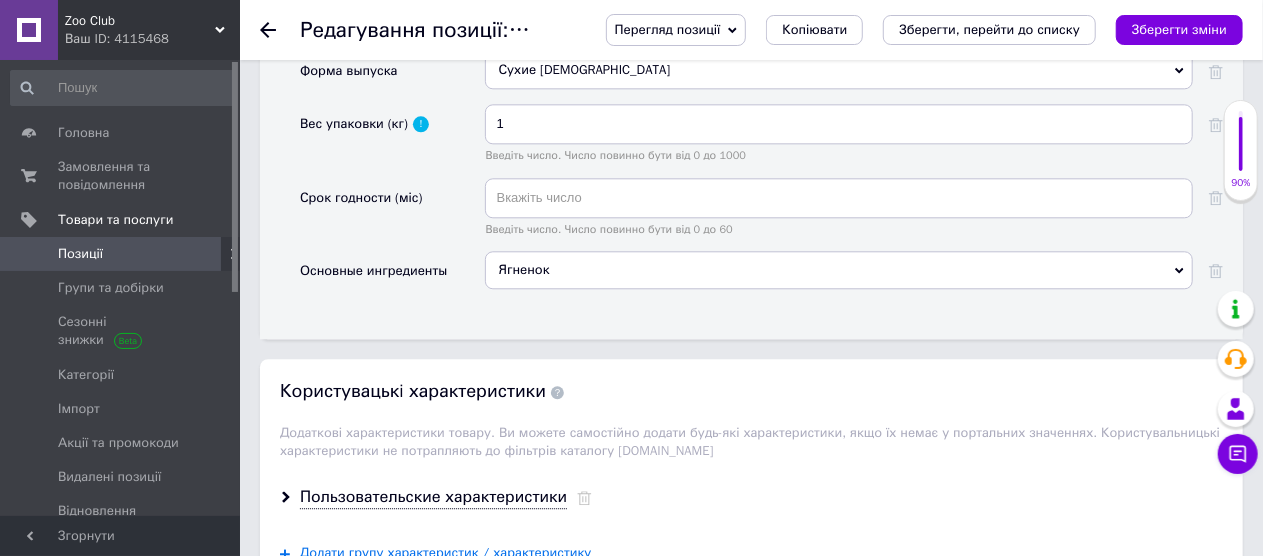 scroll, scrollTop: 2400, scrollLeft: 0, axis: vertical 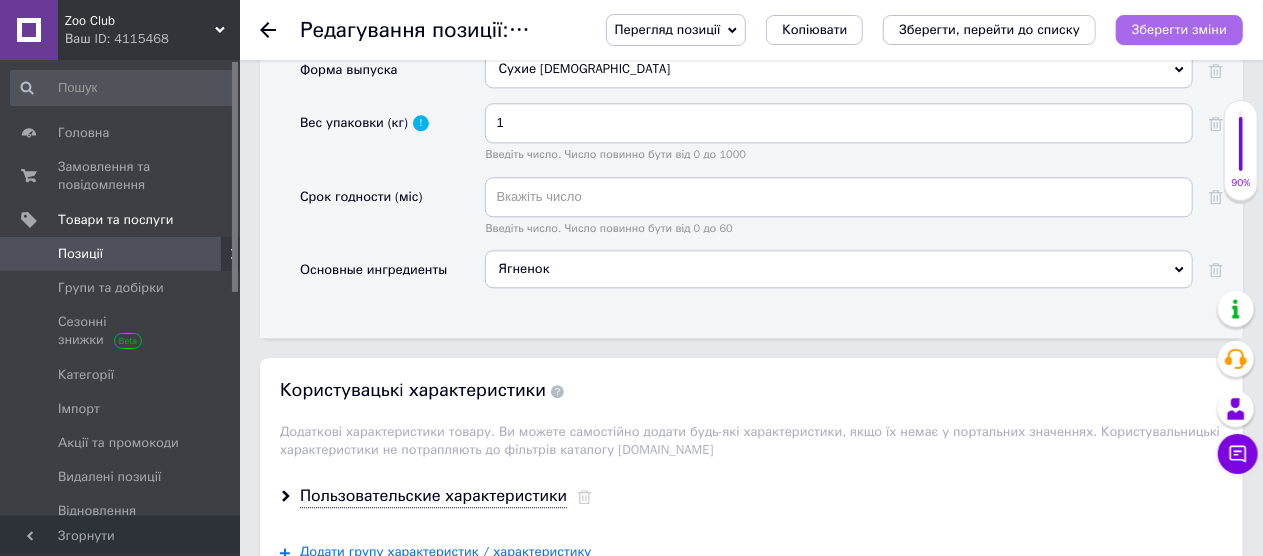 click on "Зберегти зміни" at bounding box center (1179, 29) 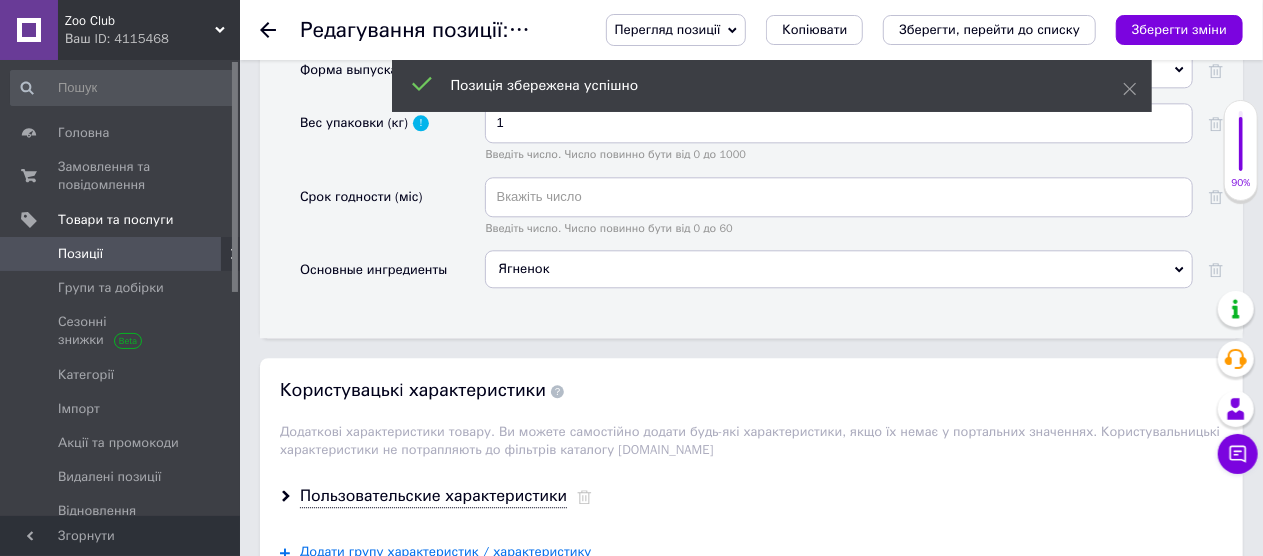 click 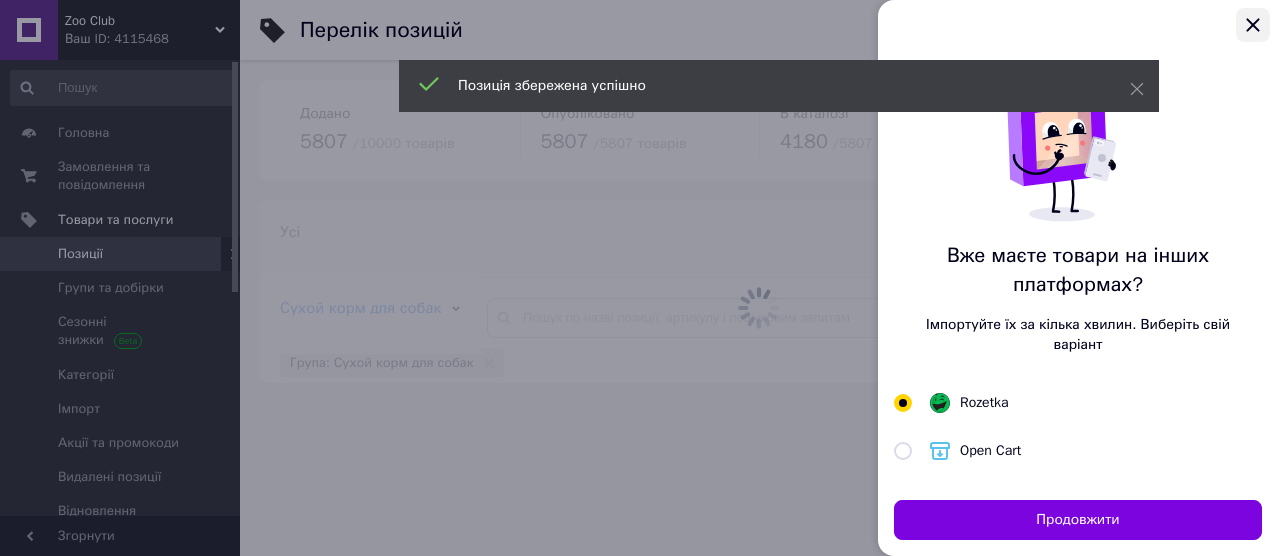 click 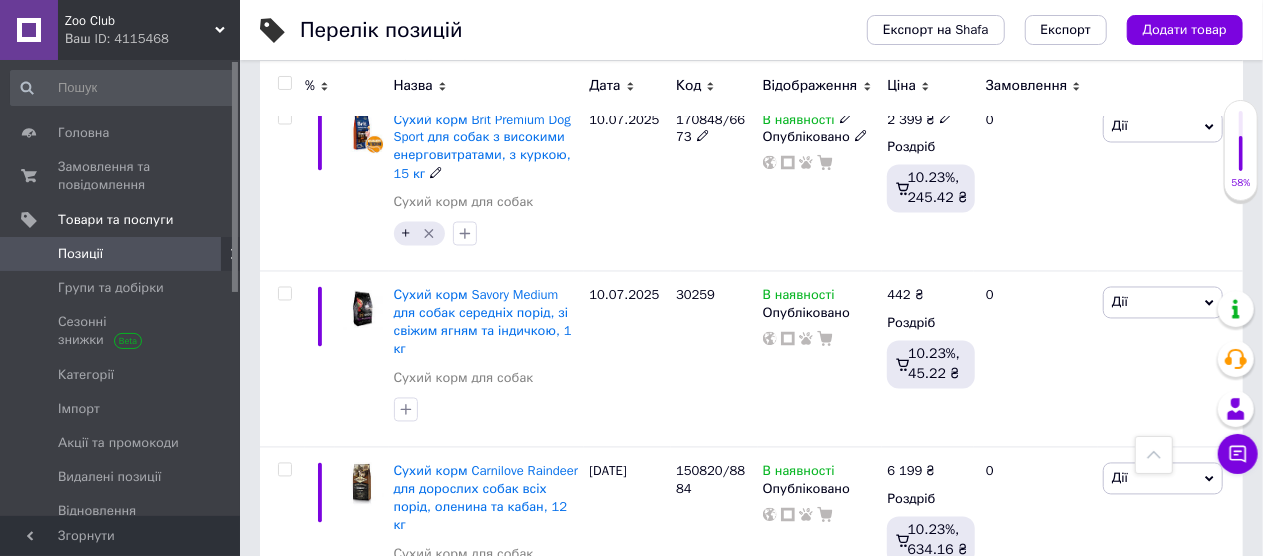 scroll, scrollTop: 1800, scrollLeft: 0, axis: vertical 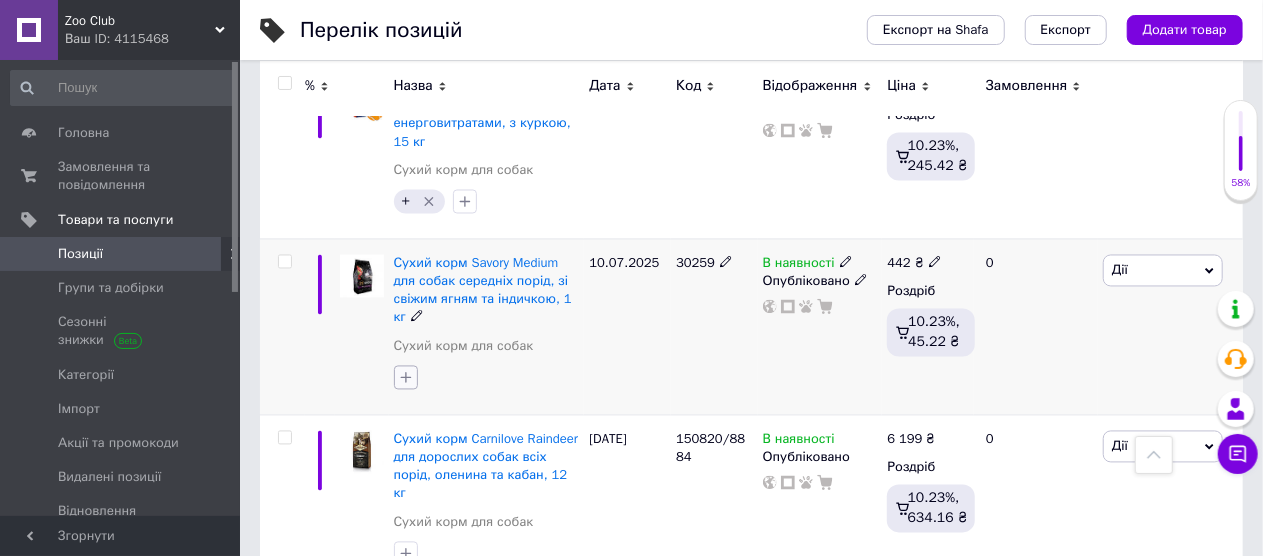 click 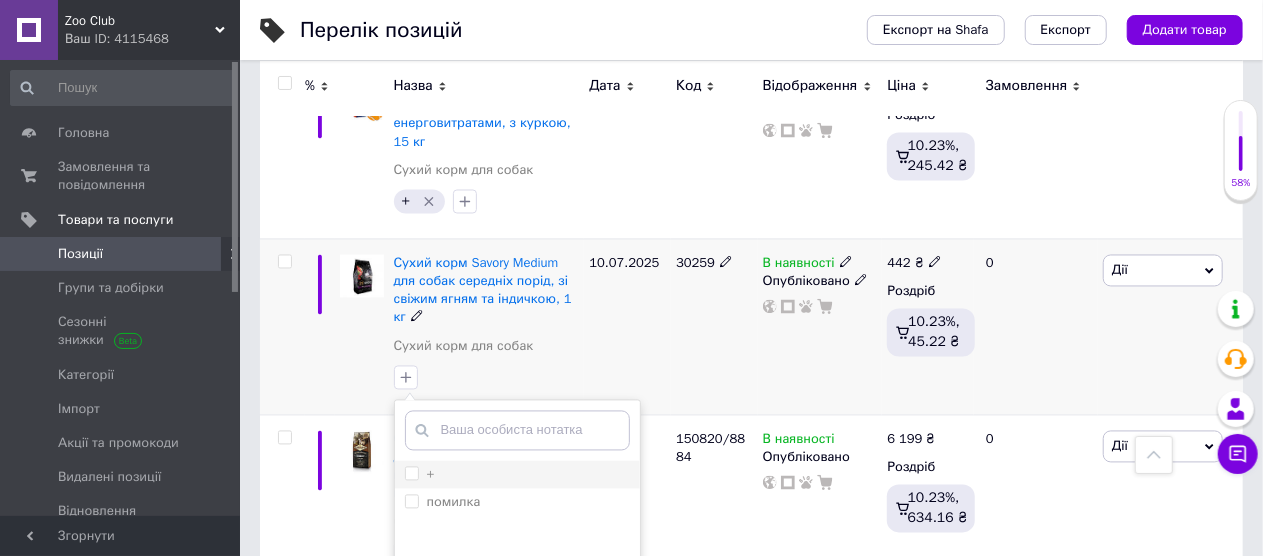 click on "+" at bounding box center [411, 473] 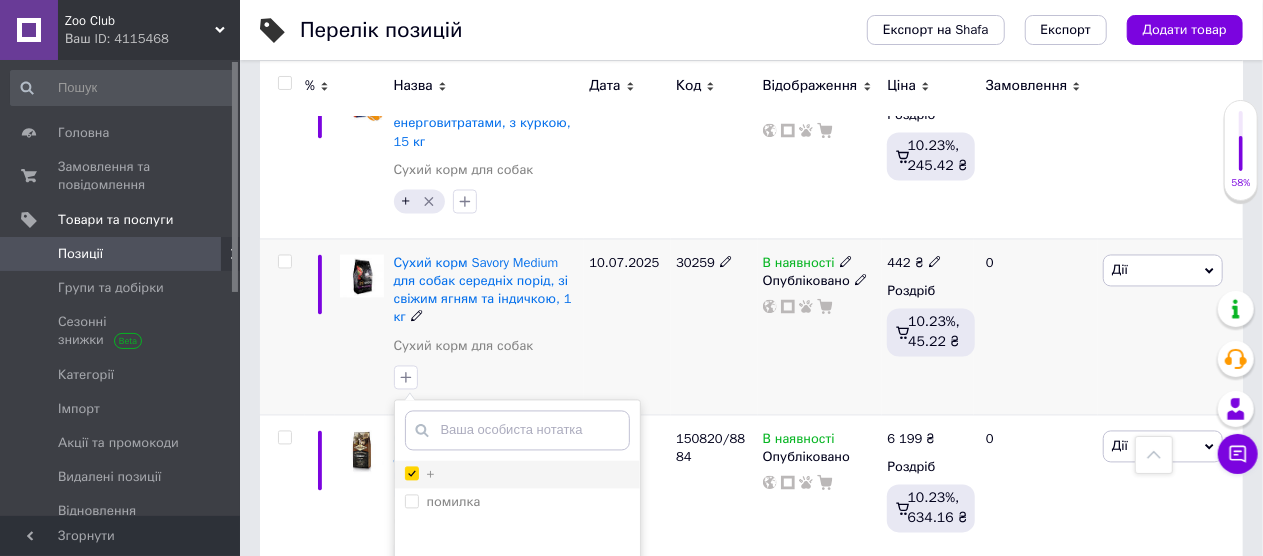 checkbox on "true" 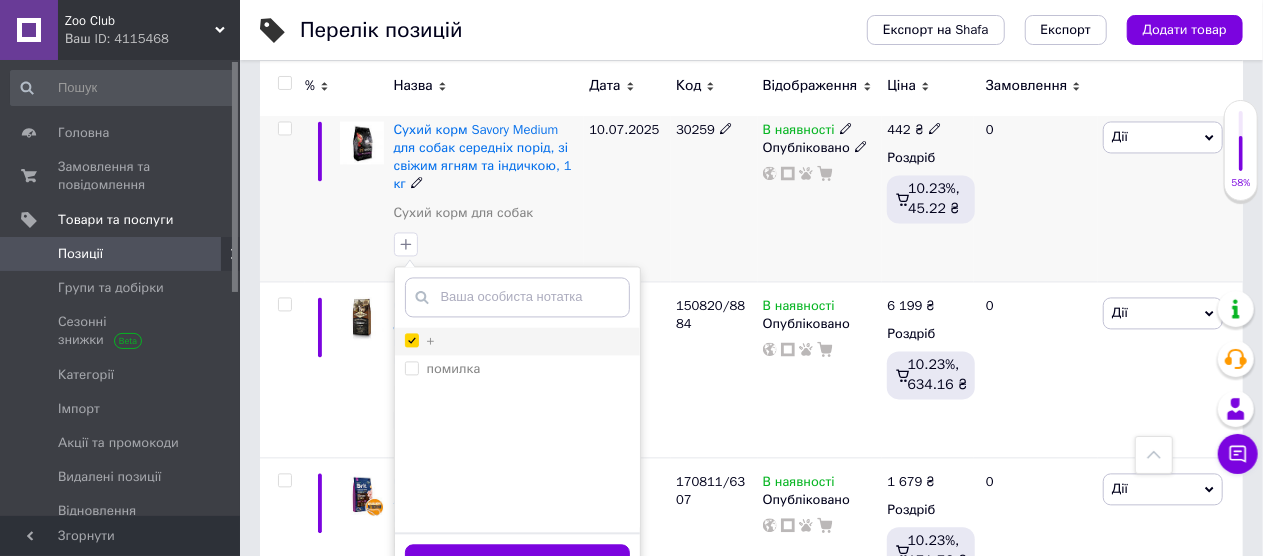 scroll, scrollTop: 2000, scrollLeft: 0, axis: vertical 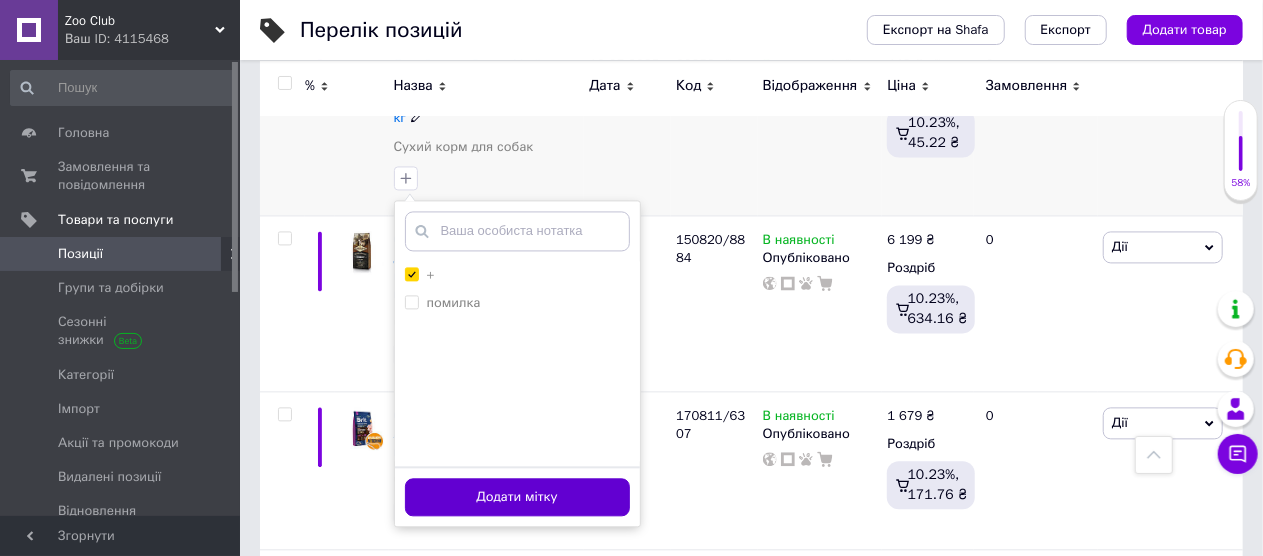 click on "Додати мітку" at bounding box center [517, 497] 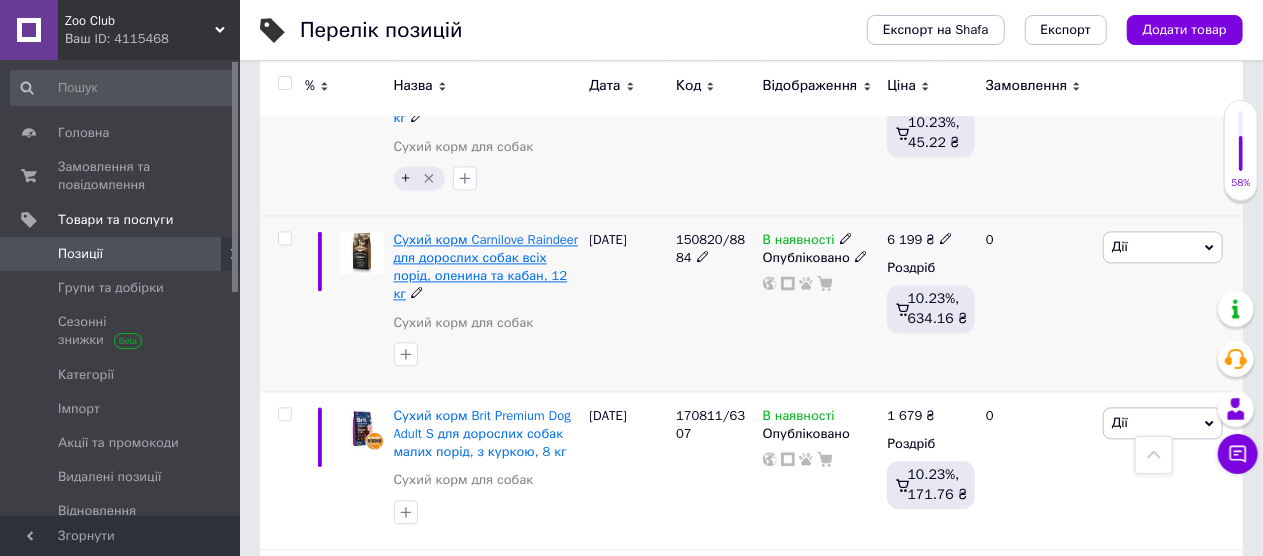 click on "Сухий корм Carnilove Raindeer для дорослих собак всіх порід, оленина та кабан, 12 кг" at bounding box center [486, 267] 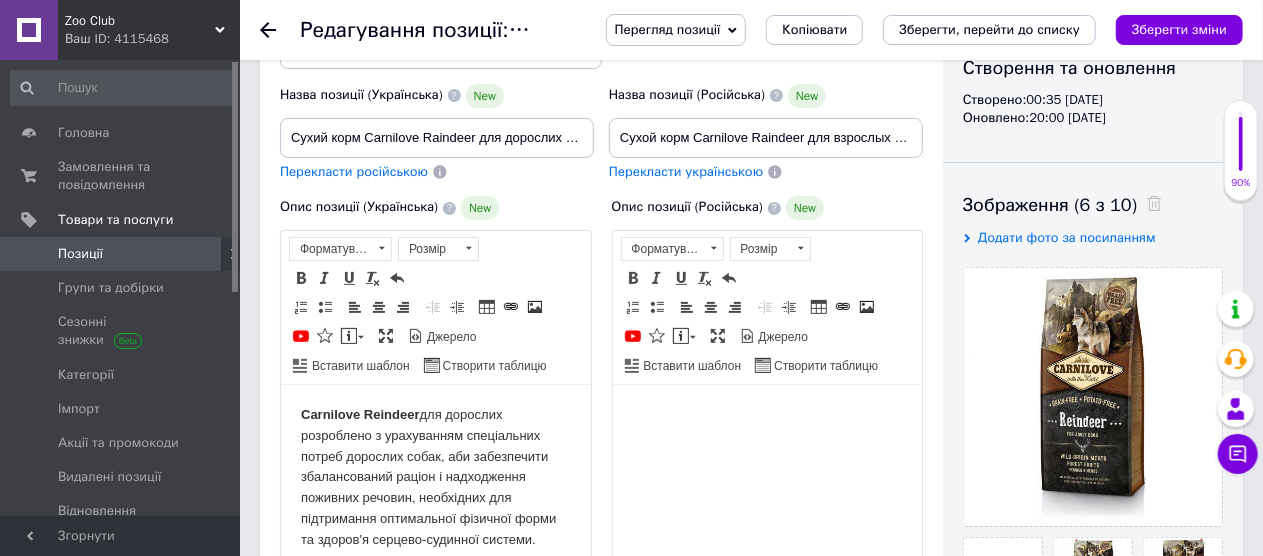 scroll, scrollTop: 200, scrollLeft: 0, axis: vertical 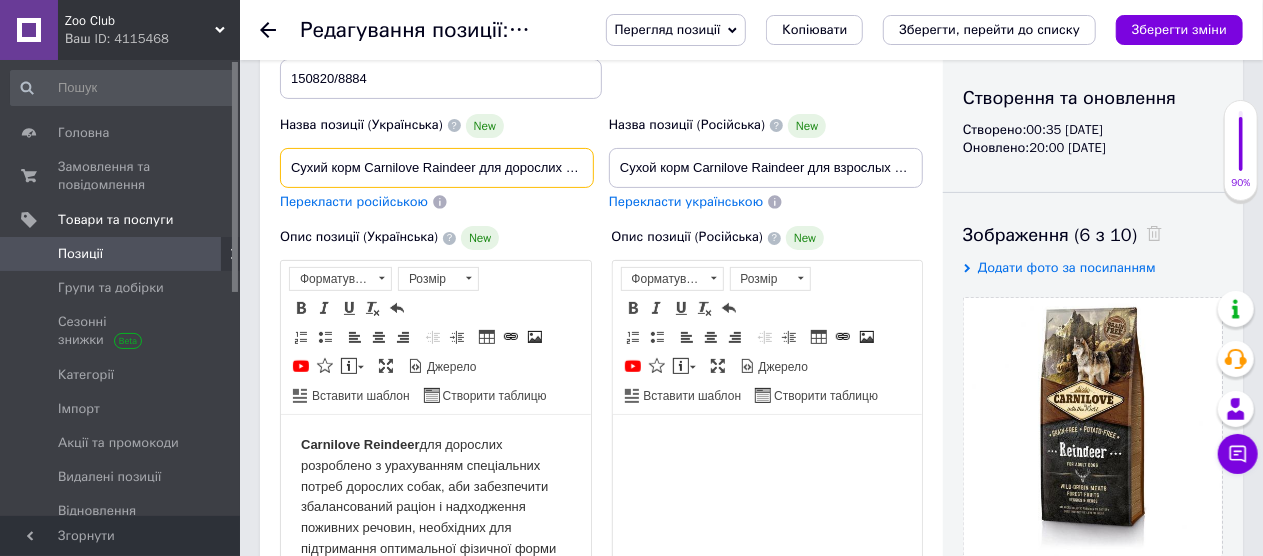 click on "Сухий корм Carnilove Raindeer для дорослих собак всіх порід, оленина та кабан, 12 кг" at bounding box center (437, 168) 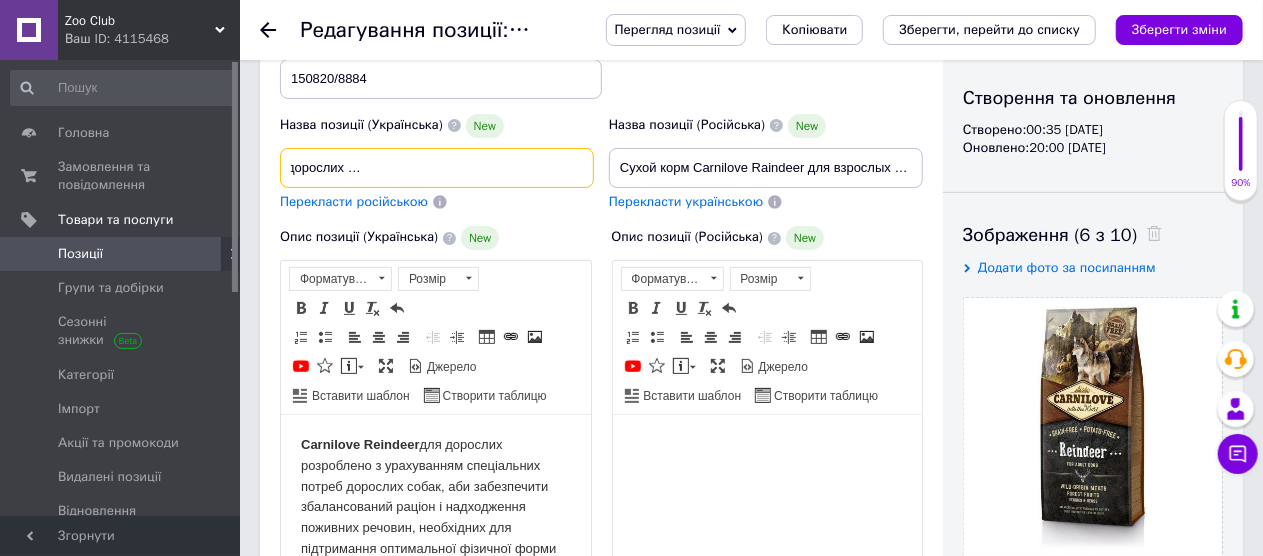 scroll, scrollTop: 0, scrollLeft: 228, axis: horizontal 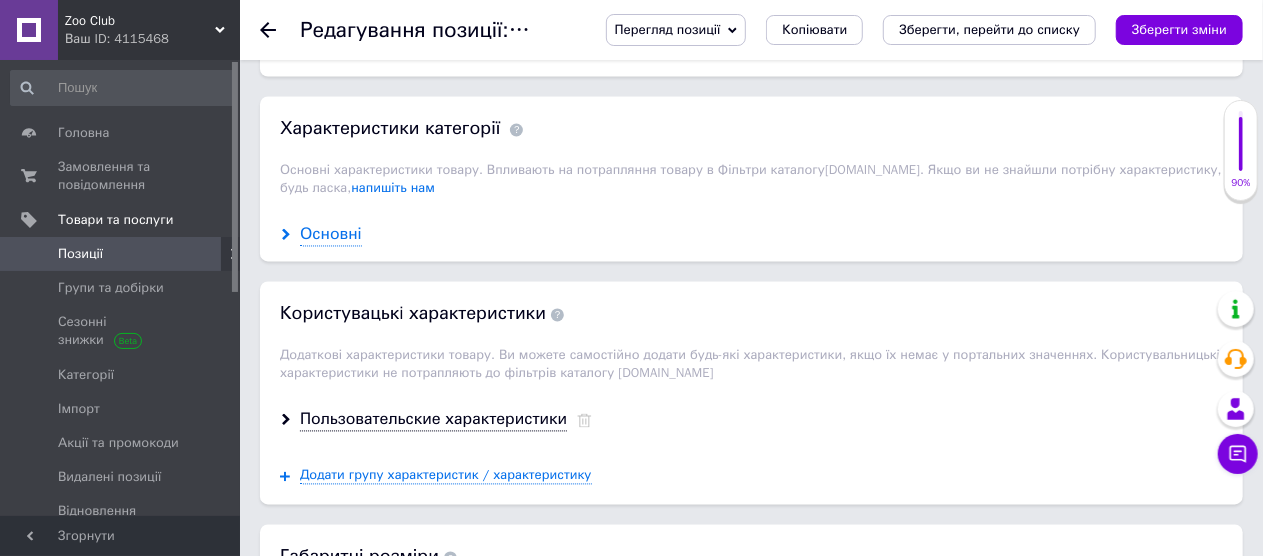 click on "Основні" at bounding box center (331, 235) 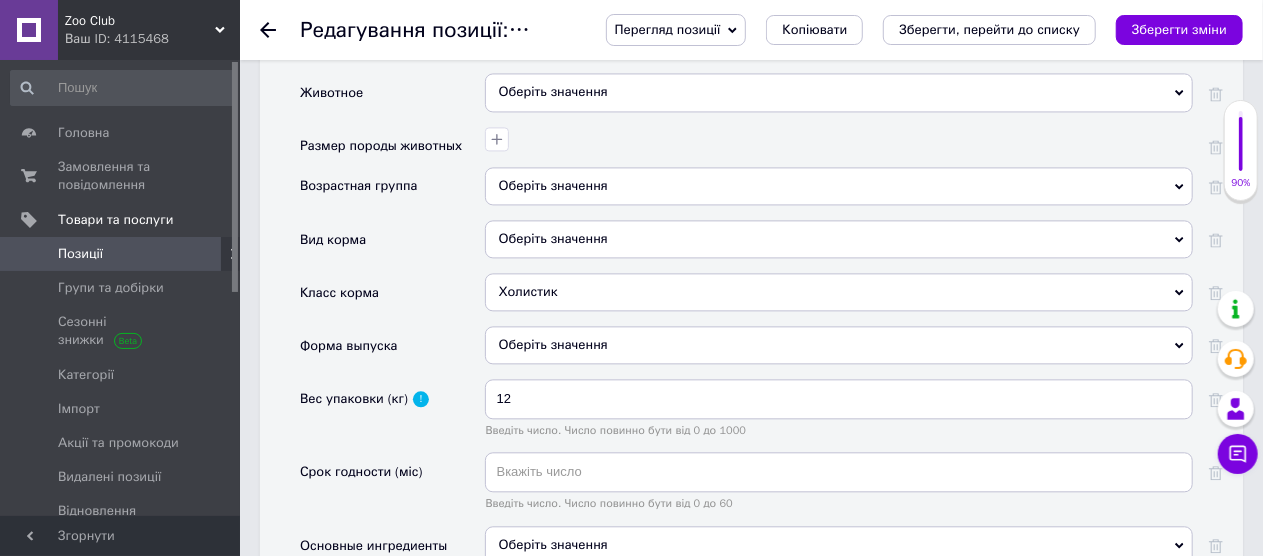 scroll, scrollTop: 2200, scrollLeft: 0, axis: vertical 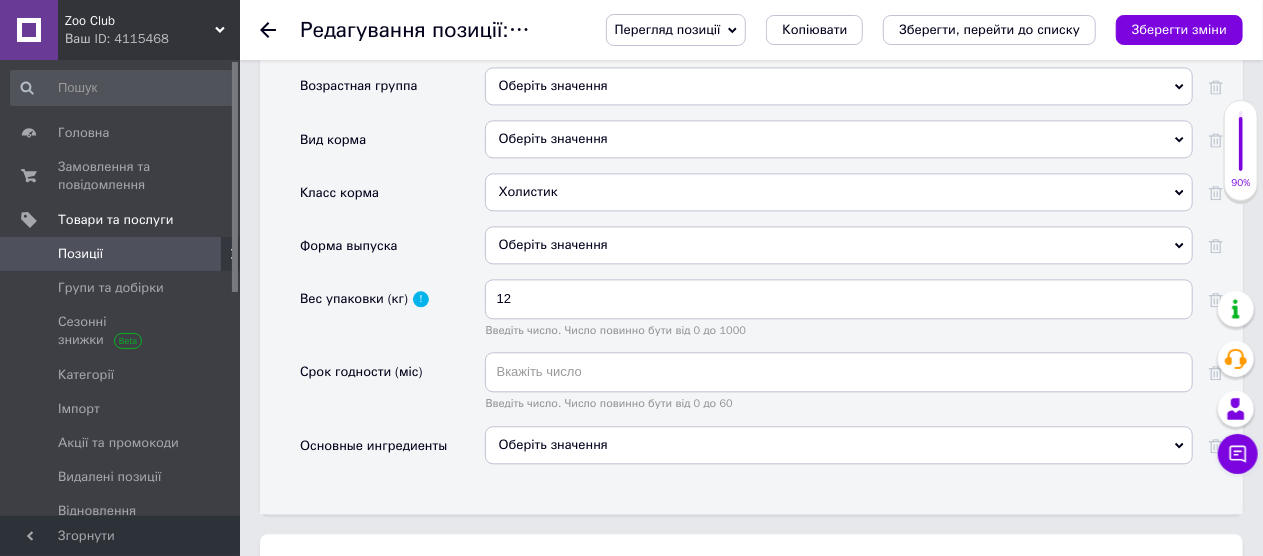 click on "Оберіть значення" at bounding box center (839, 445) 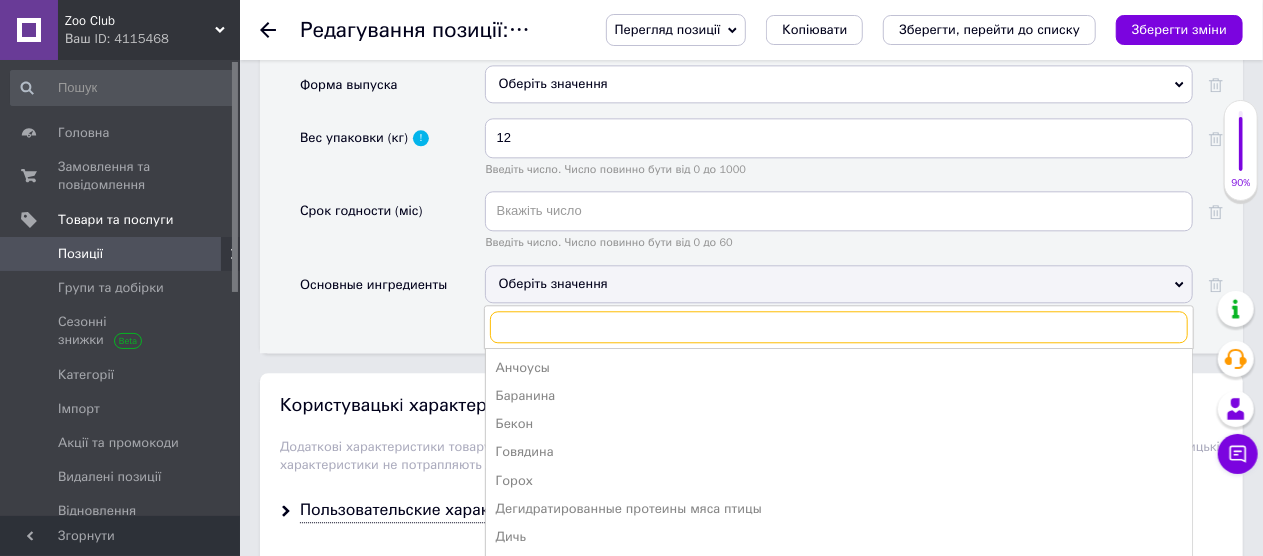 scroll, scrollTop: 2400, scrollLeft: 0, axis: vertical 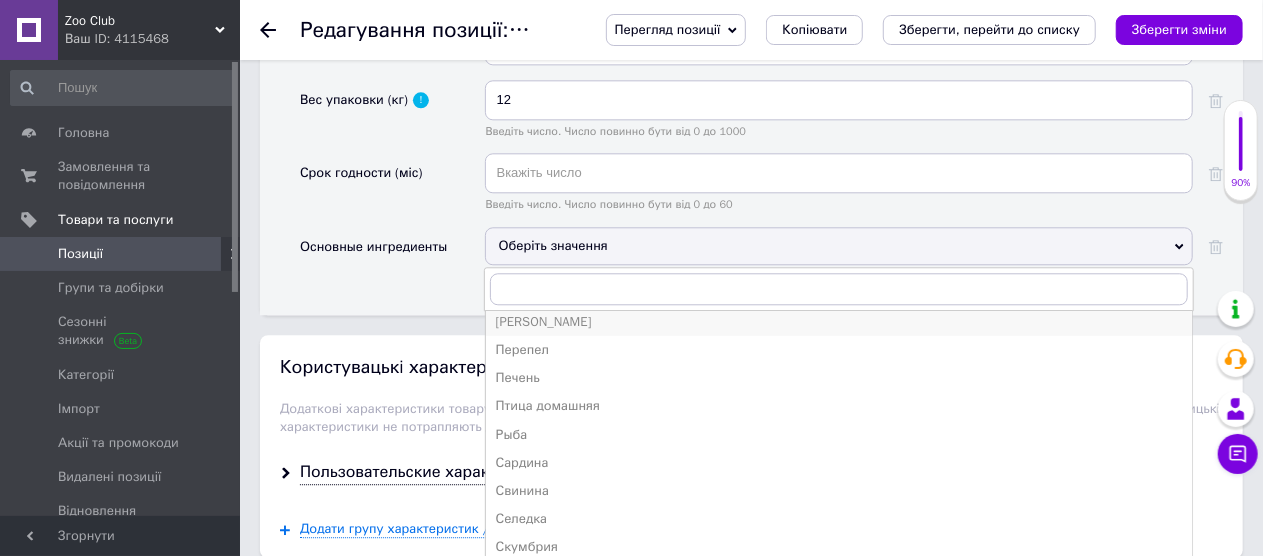 click on "[PERSON_NAME]" at bounding box center (839, 322) 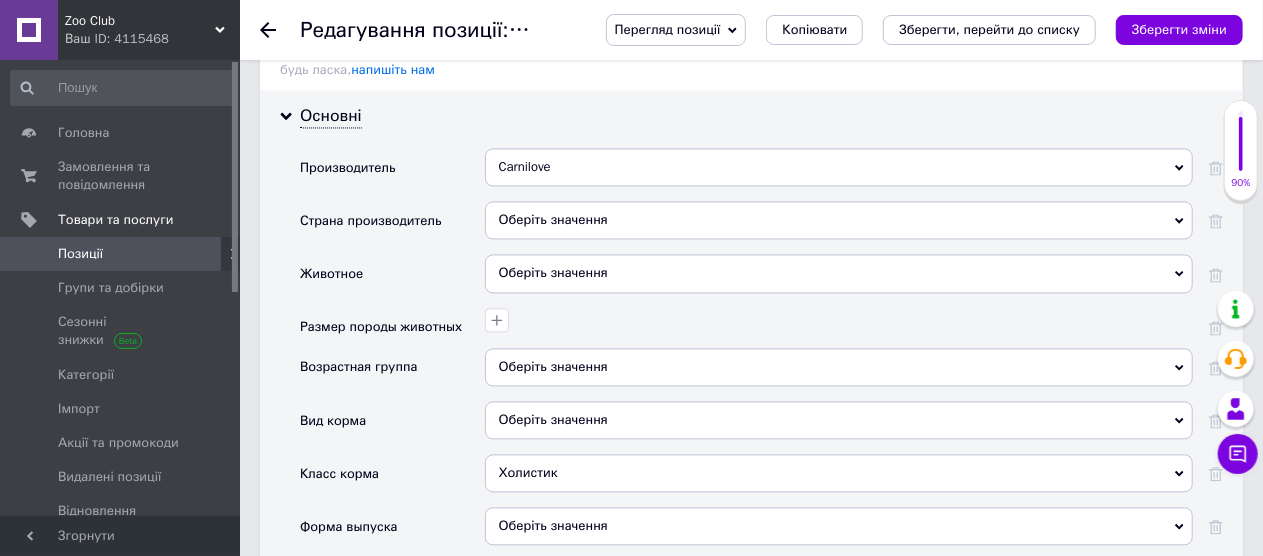 scroll, scrollTop: 1918, scrollLeft: 0, axis: vertical 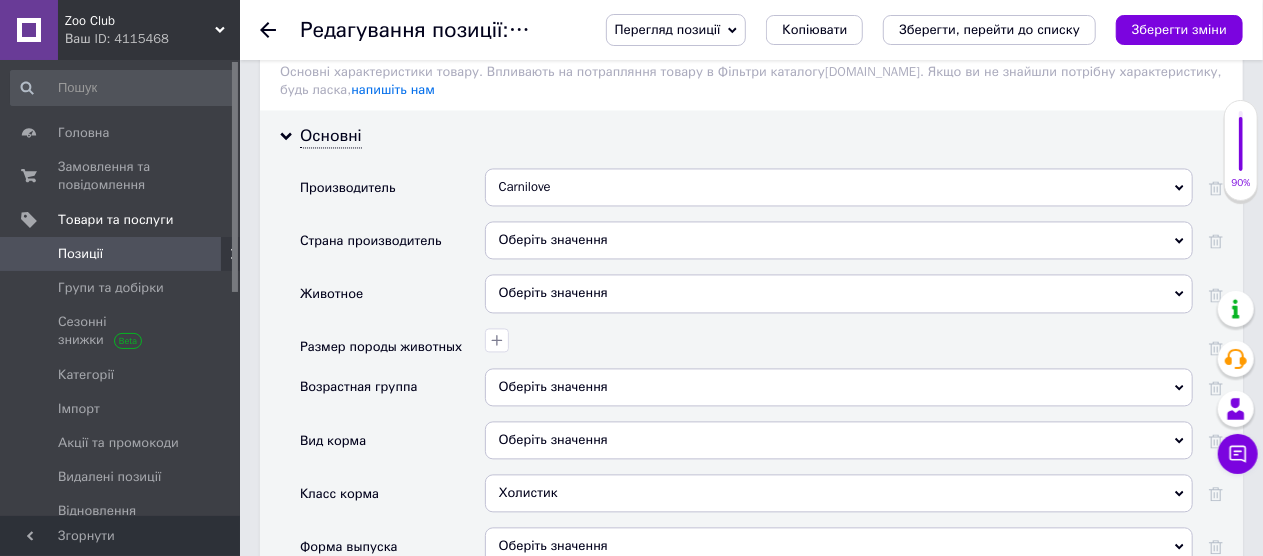 click on "Оберіть значення" at bounding box center (839, 387) 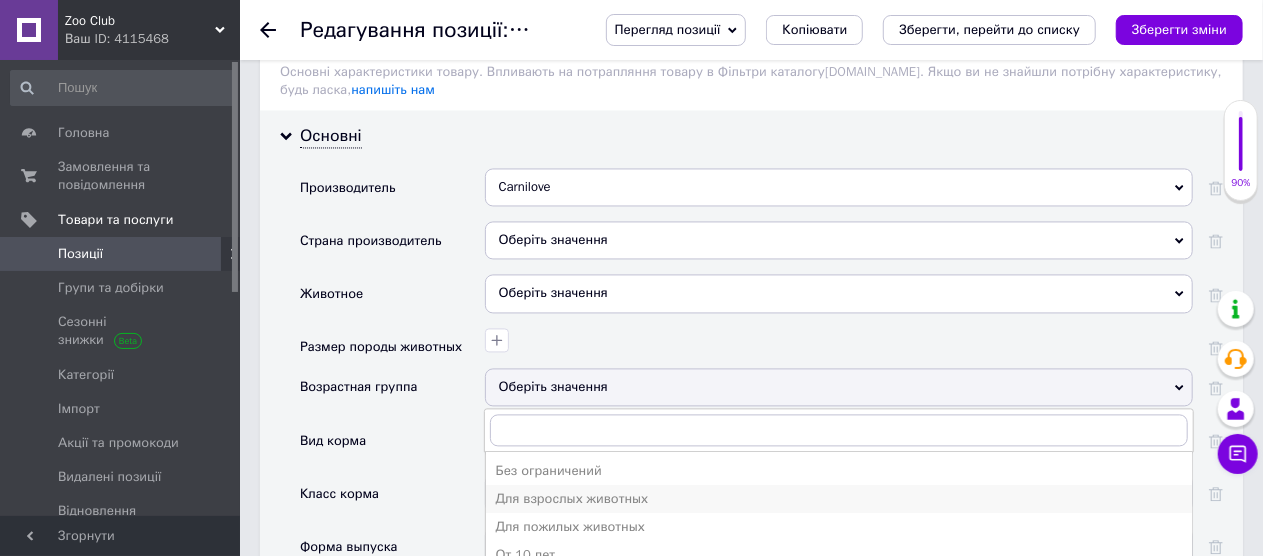 click on "Для взрослых животных" at bounding box center (839, 499) 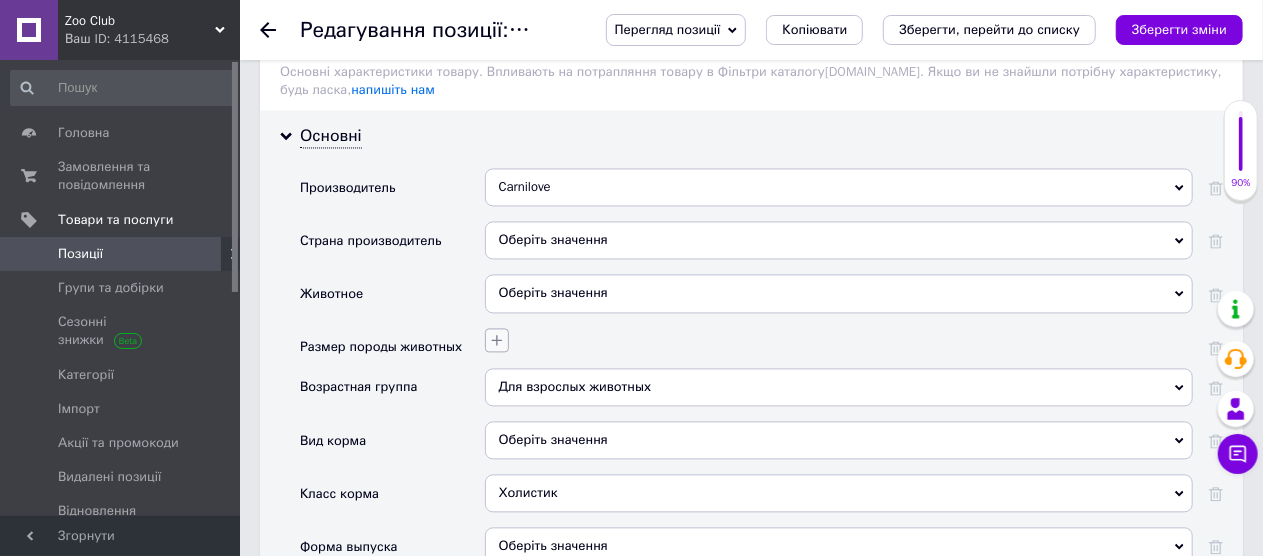 click 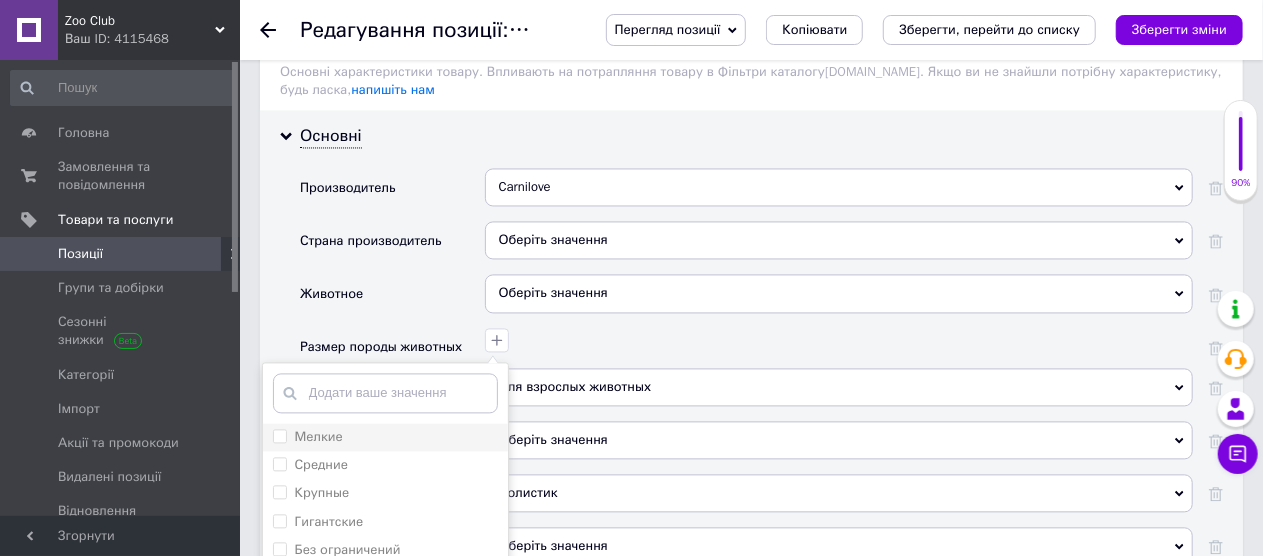 click on "Мелкие" at bounding box center [279, 435] 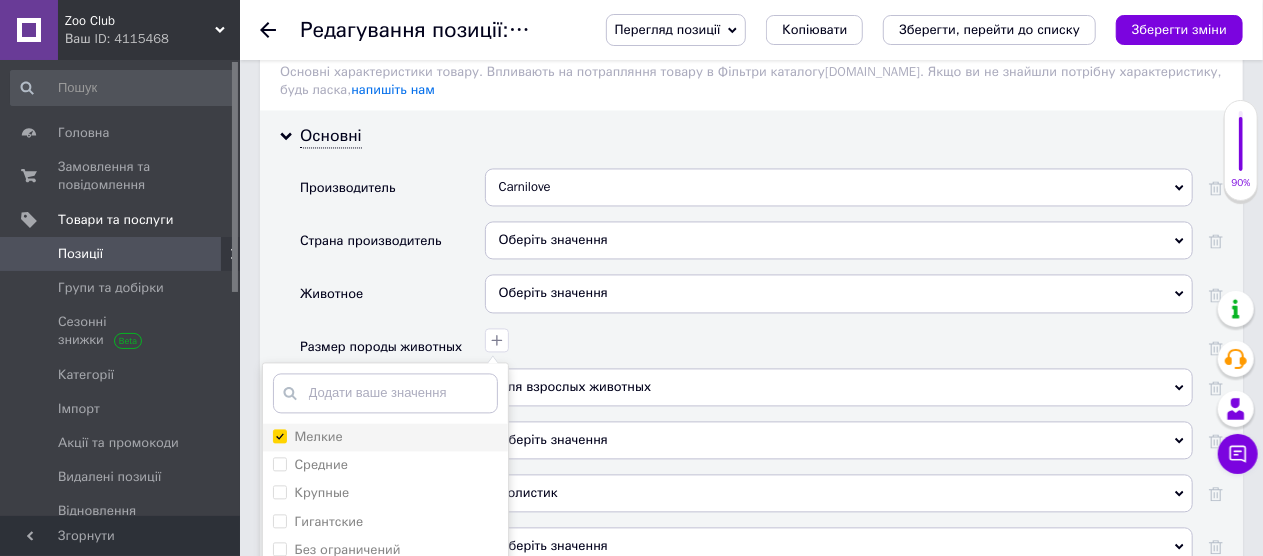 checkbox on "true" 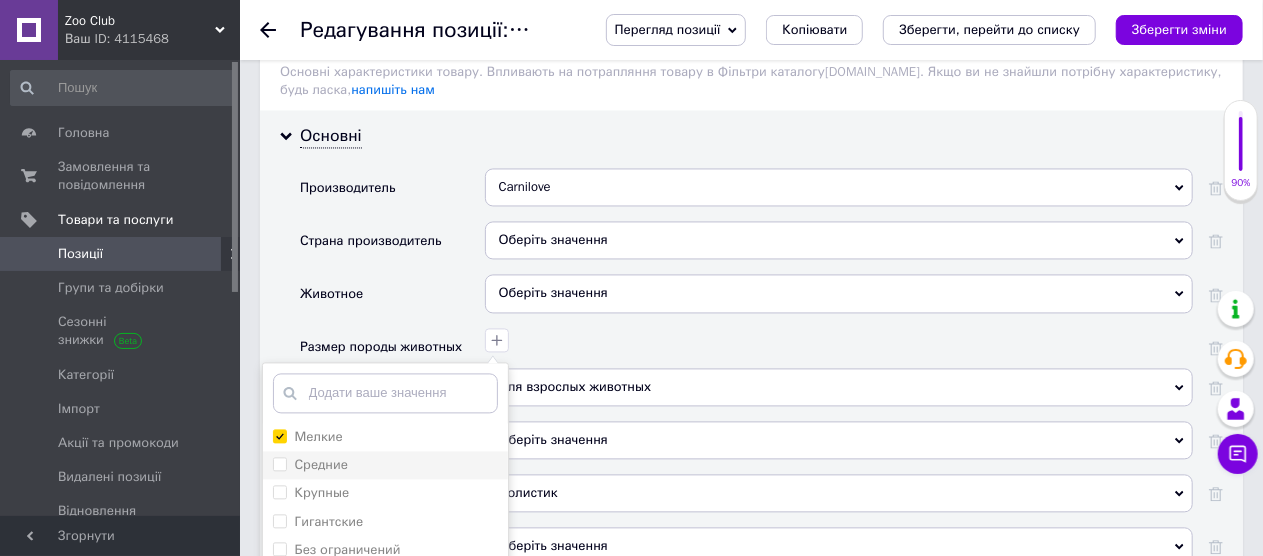 click on "Средние" at bounding box center [279, 463] 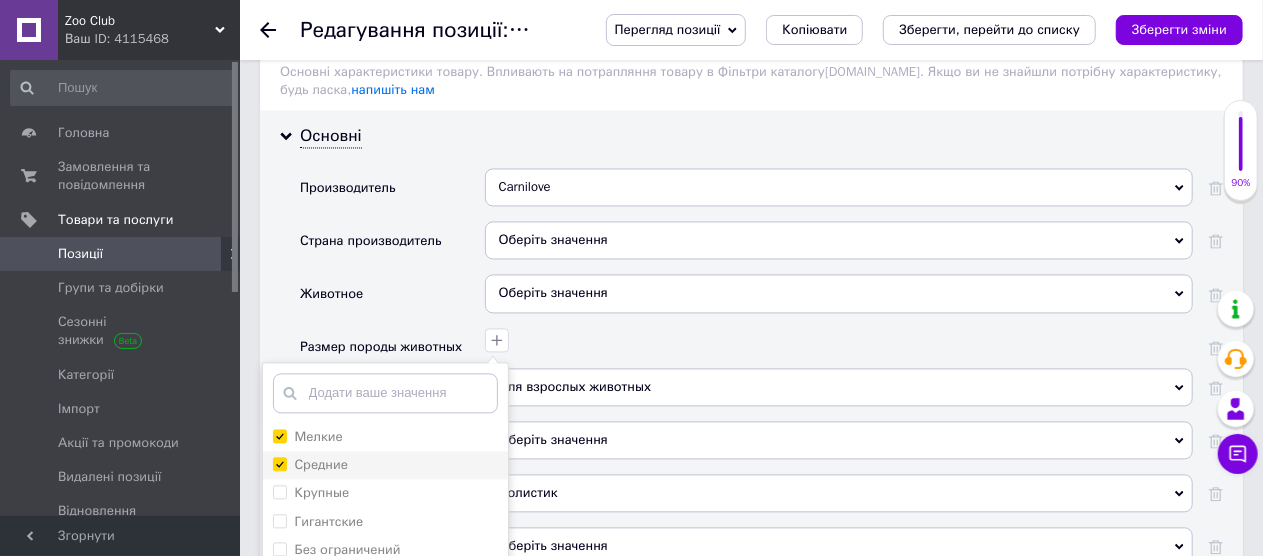 checkbox on "true" 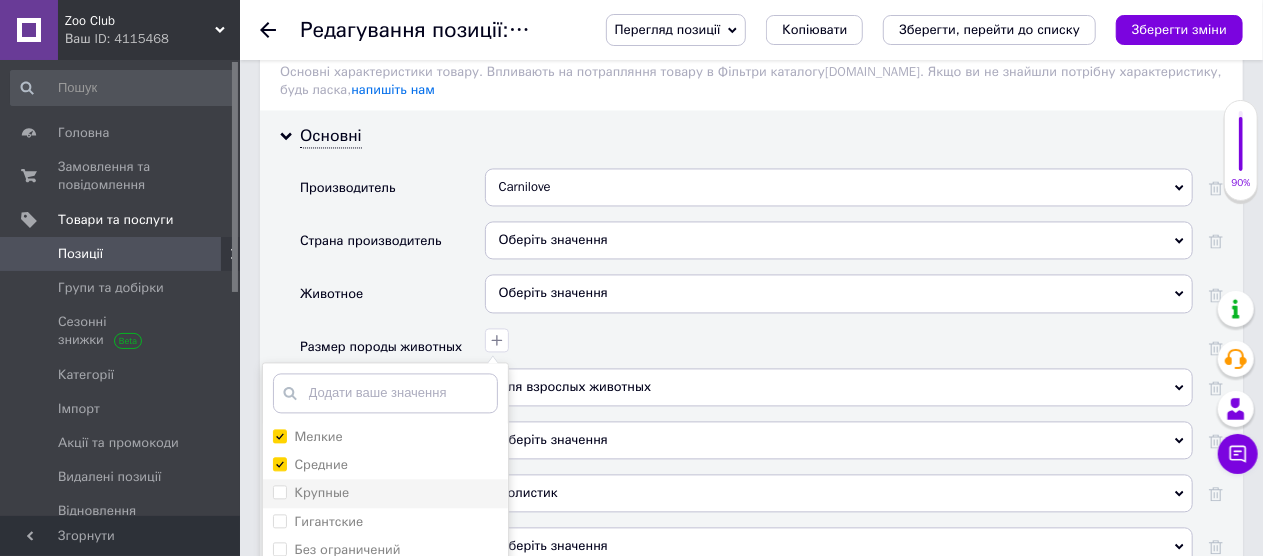 click on "Крупные" at bounding box center (279, 491) 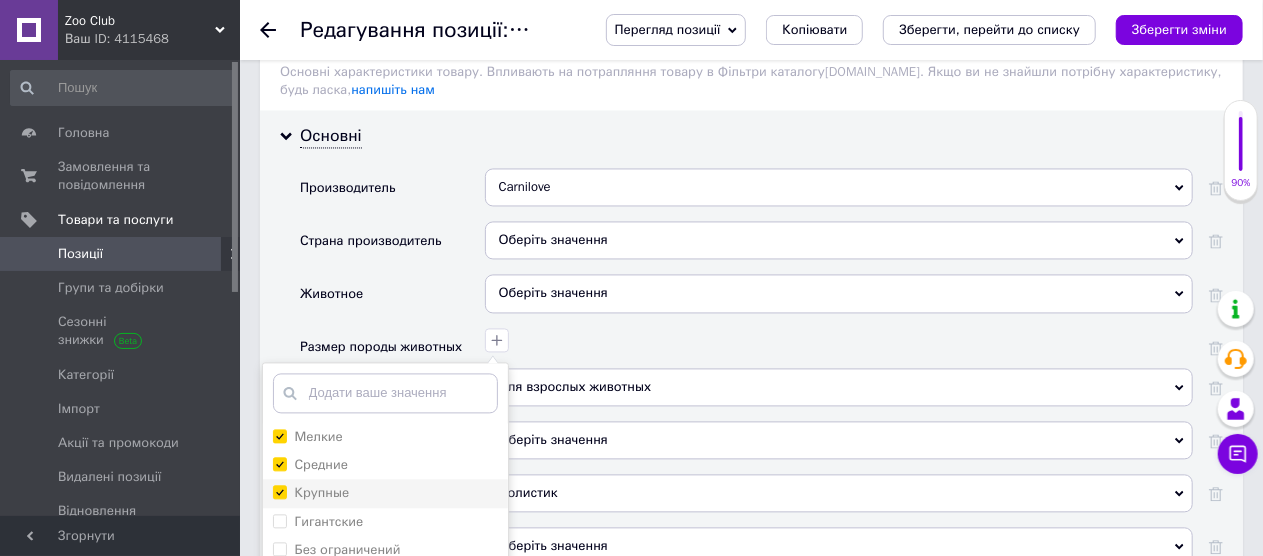 checkbox on "true" 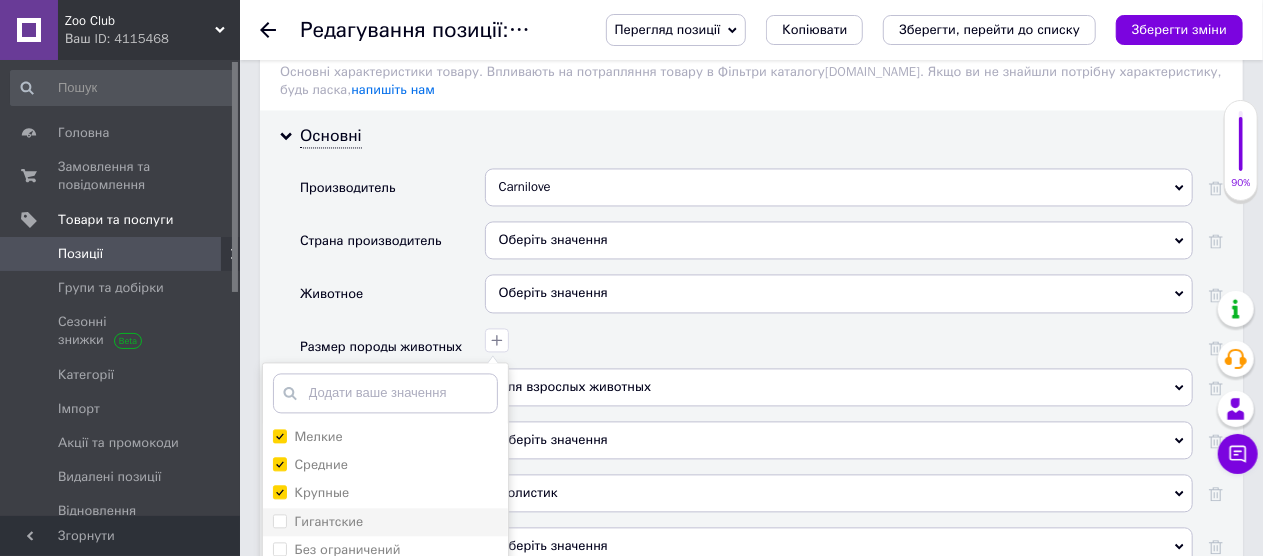 click on "Гигантские" at bounding box center (279, 520) 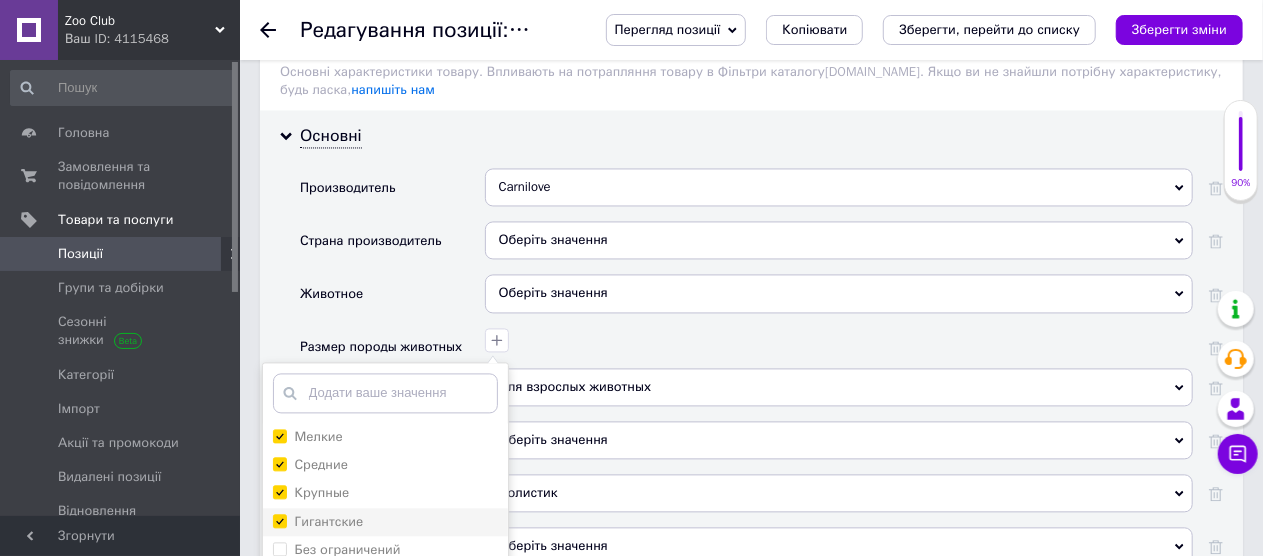 checkbox on "true" 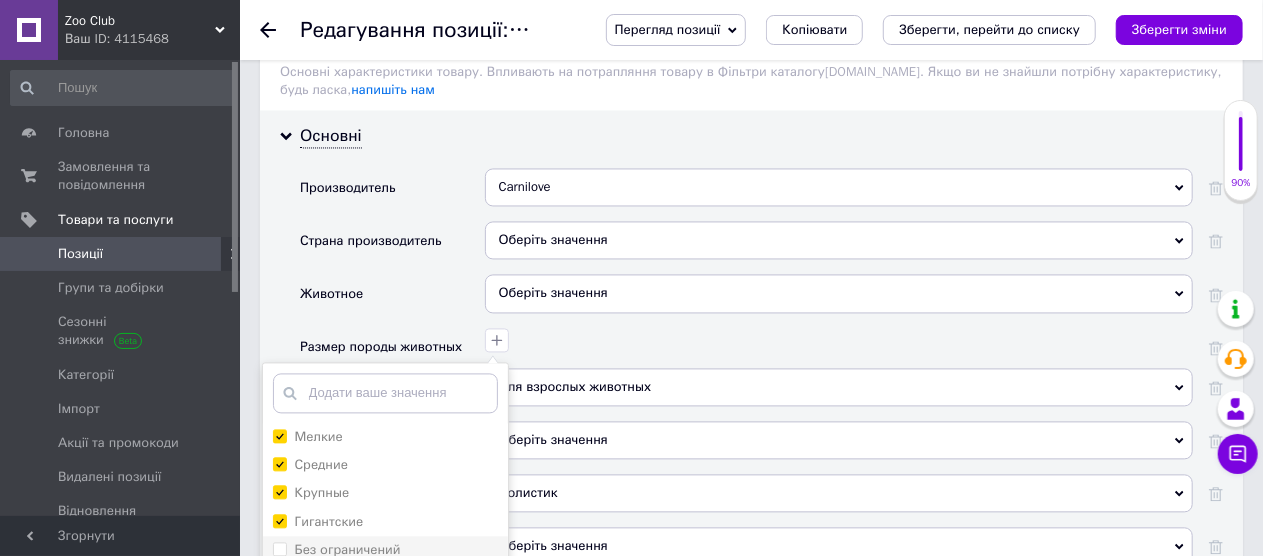 click on "Без ограничений" at bounding box center [385, 550] 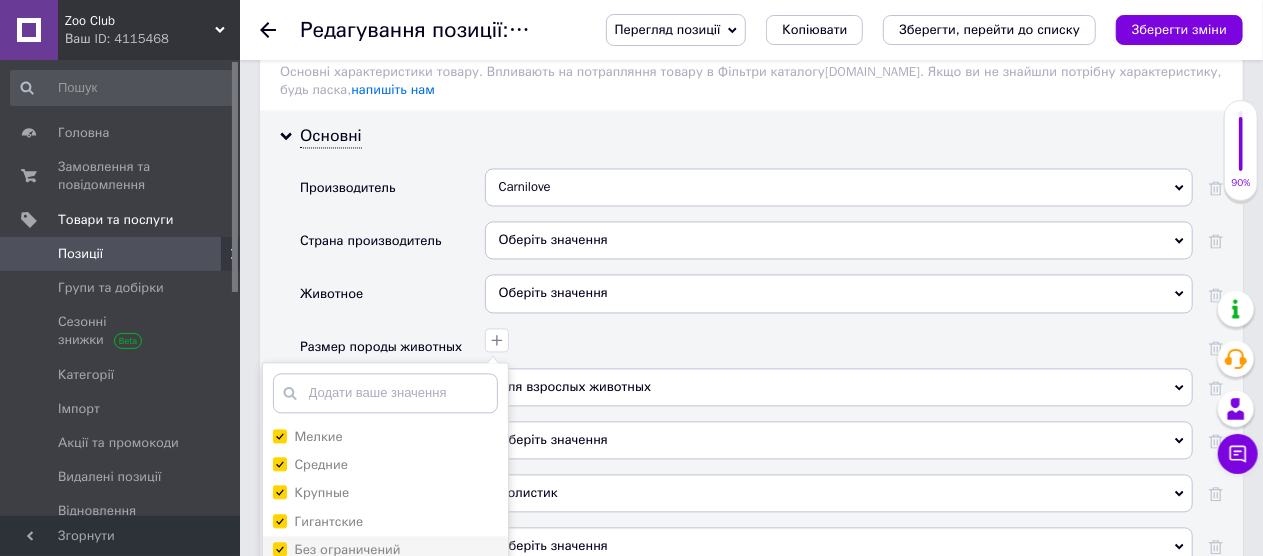 checkbox on "true" 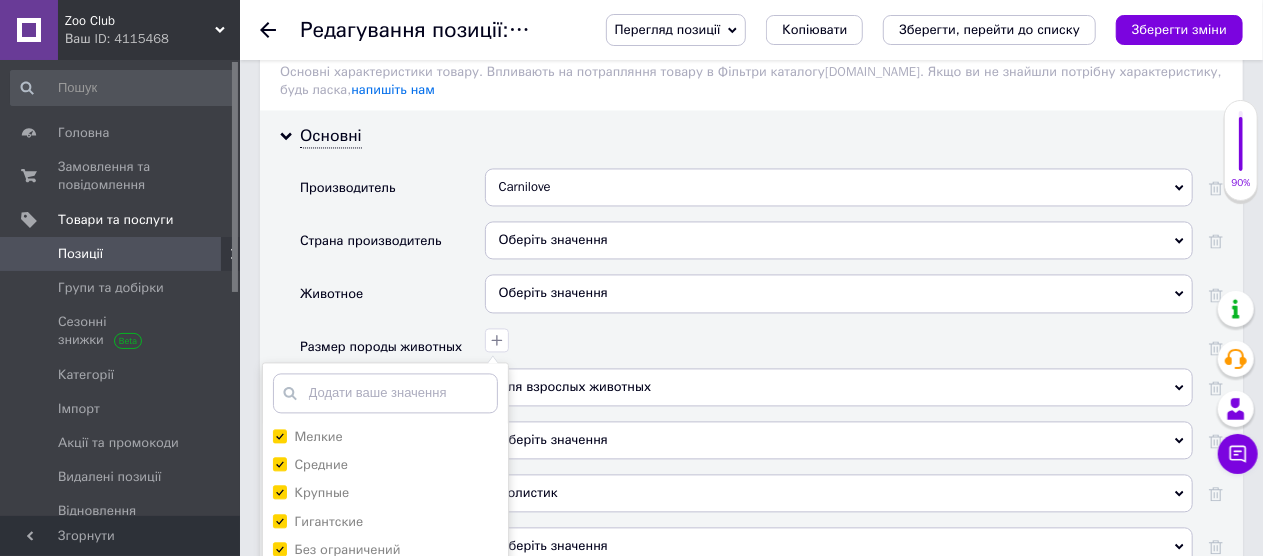 scroll, scrollTop: 2118, scrollLeft: 0, axis: vertical 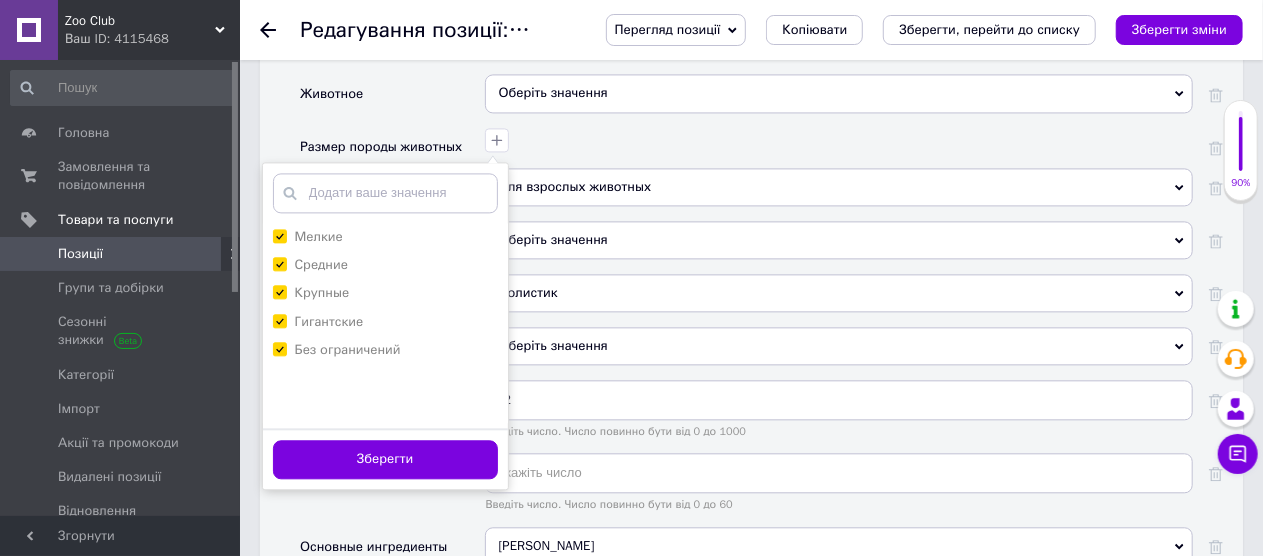 click on "Зберегти" at bounding box center [385, 459] 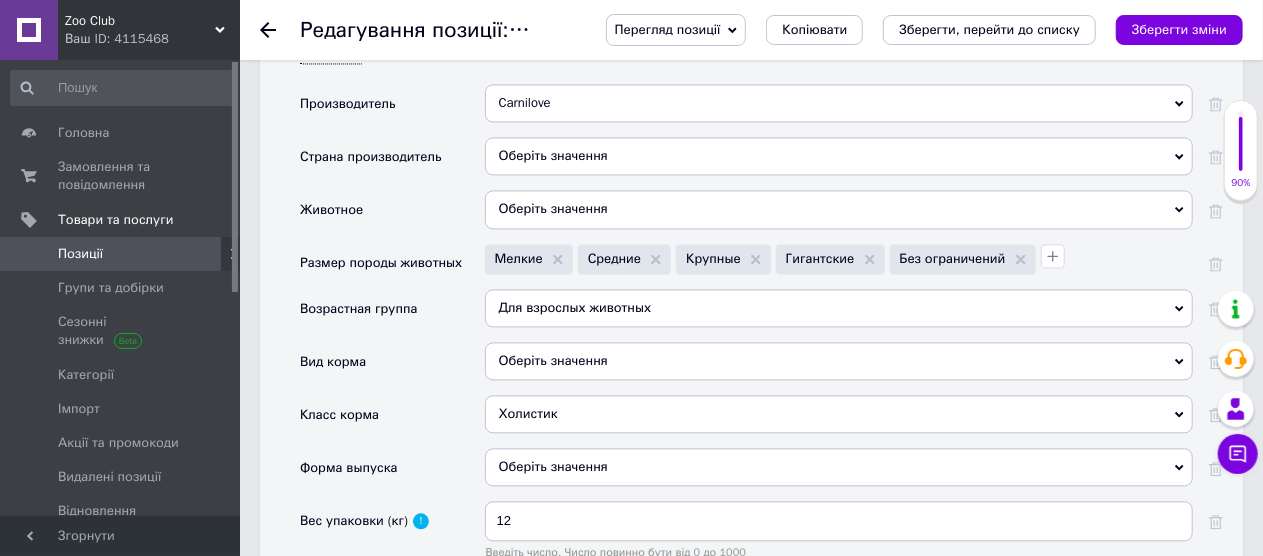 scroll, scrollTop: 1918, scrollLeft: 0, axis: vertical 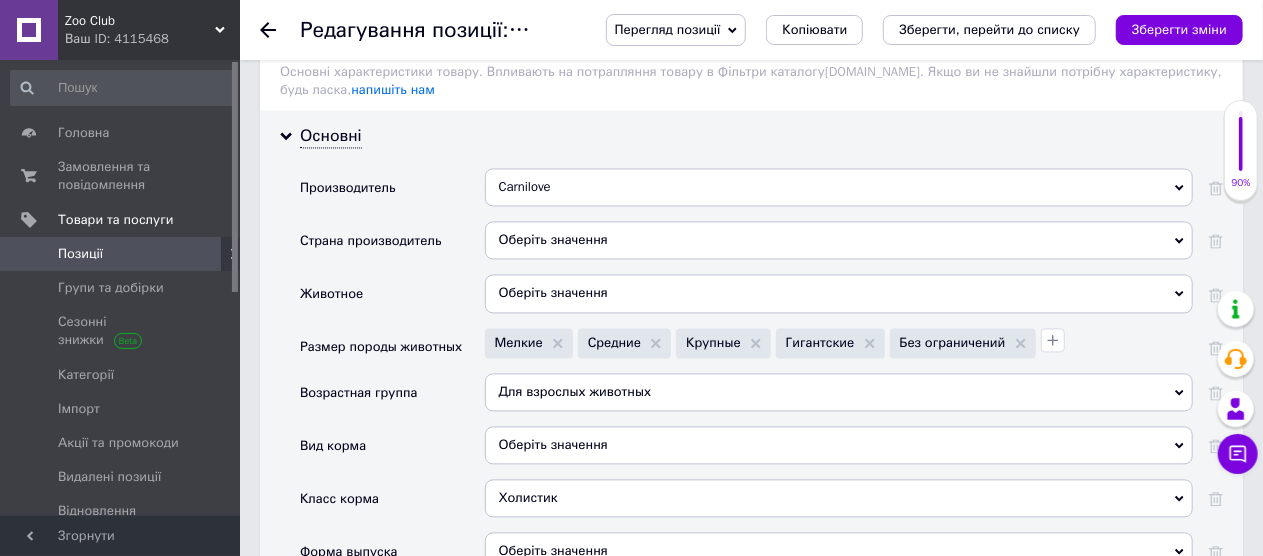 click on "Оберіть значення" at bounding box center (839, 240) 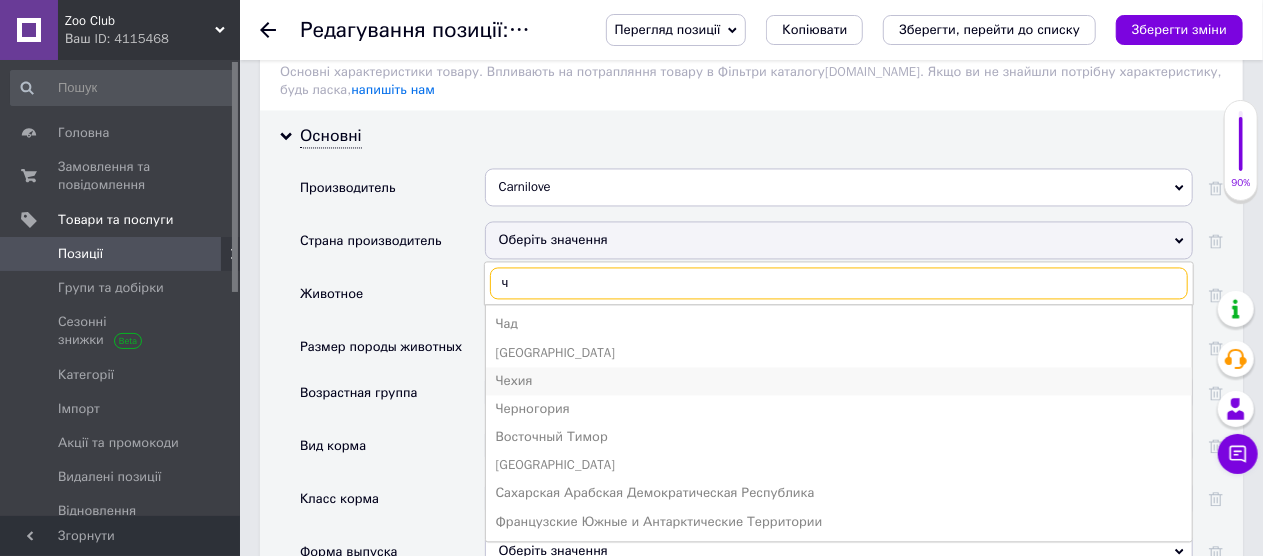 type on "ч" 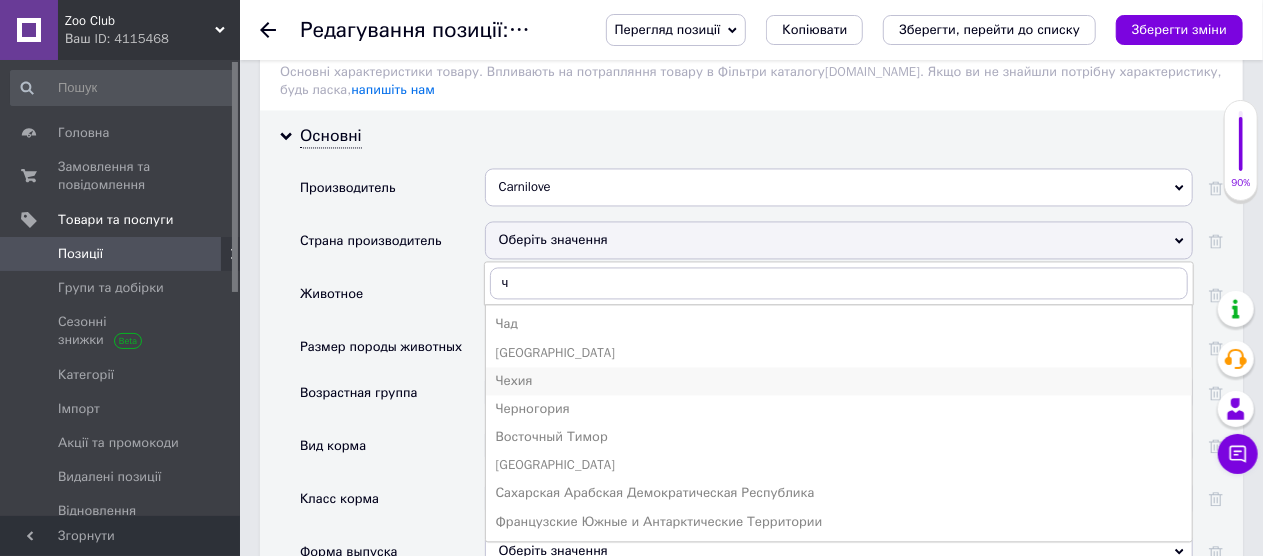 click on "Чехия" at bounding box center [839, 381] 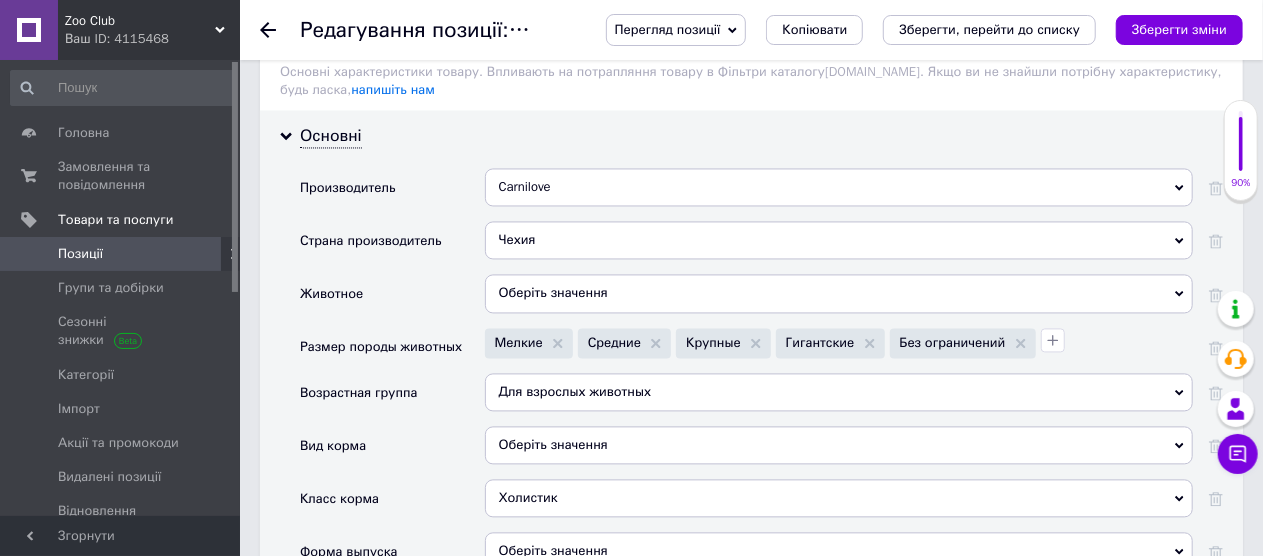 click on "Оберіть значення" at bounding box center (839, 293) 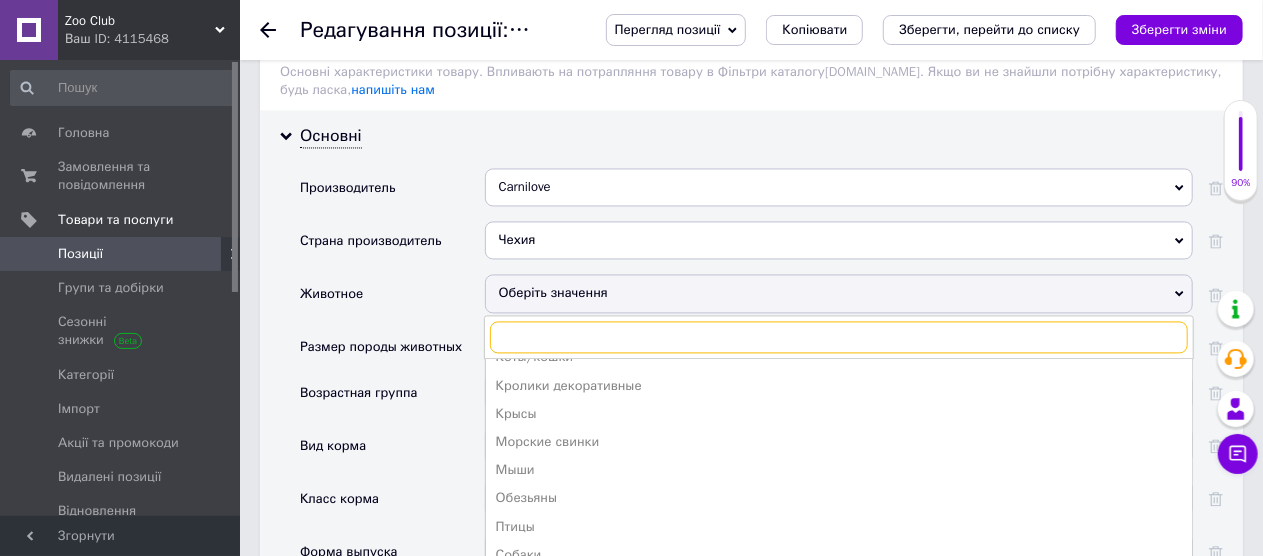 scroll, scrollTop: 162, scrollLeft: 0, axis: vertical 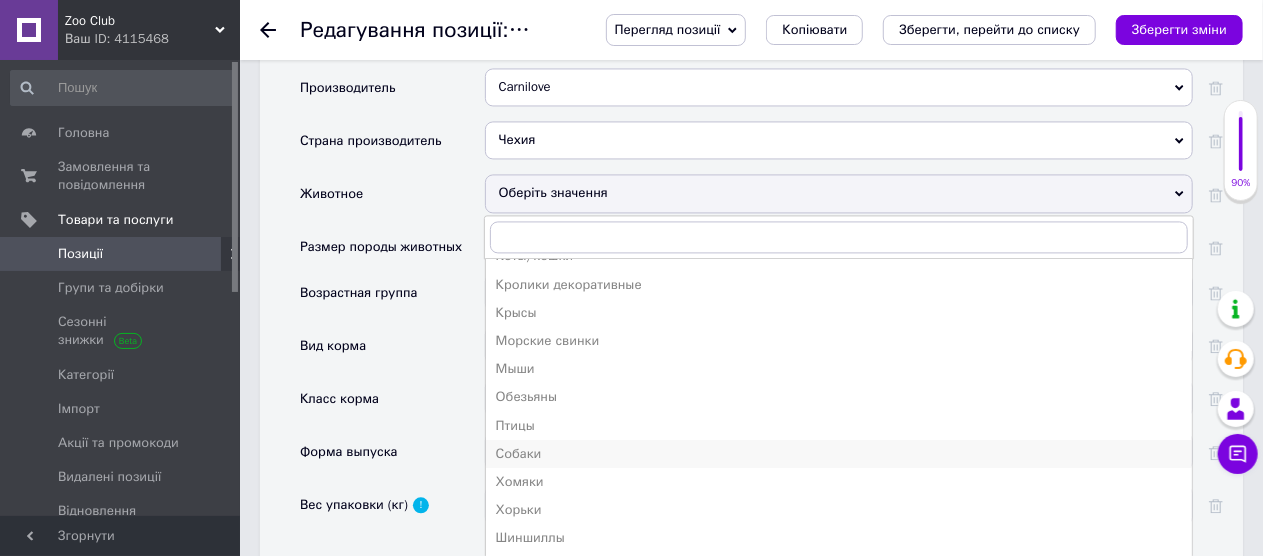 click on "Собаки" at bounding box center (839, 454) 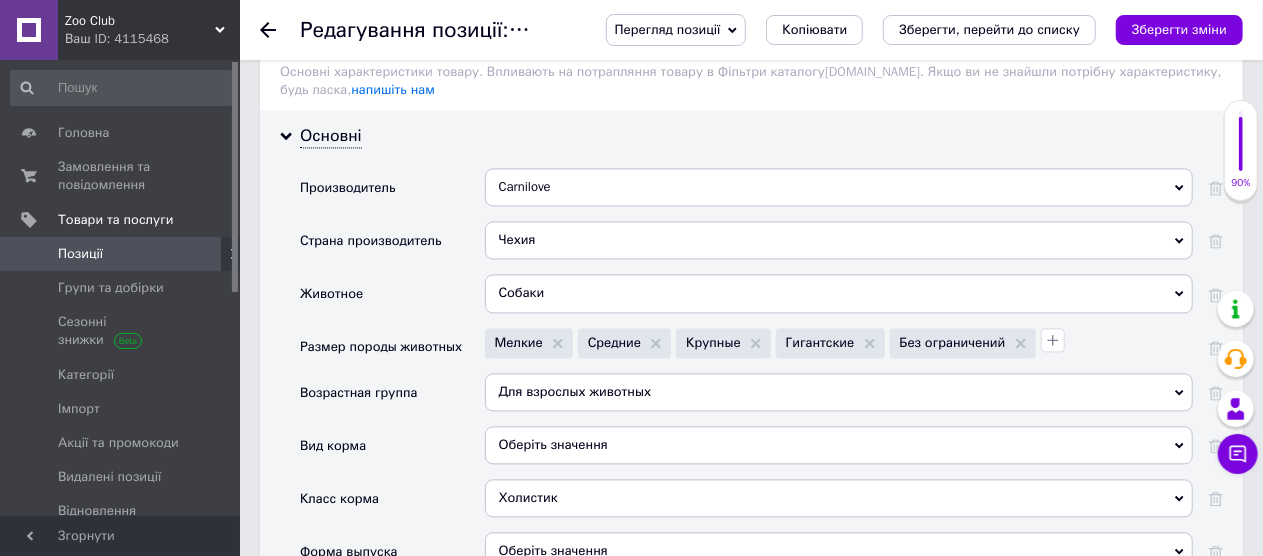 scroll, scrollTop: 2018, scrollLeft: 0, axis: vertical 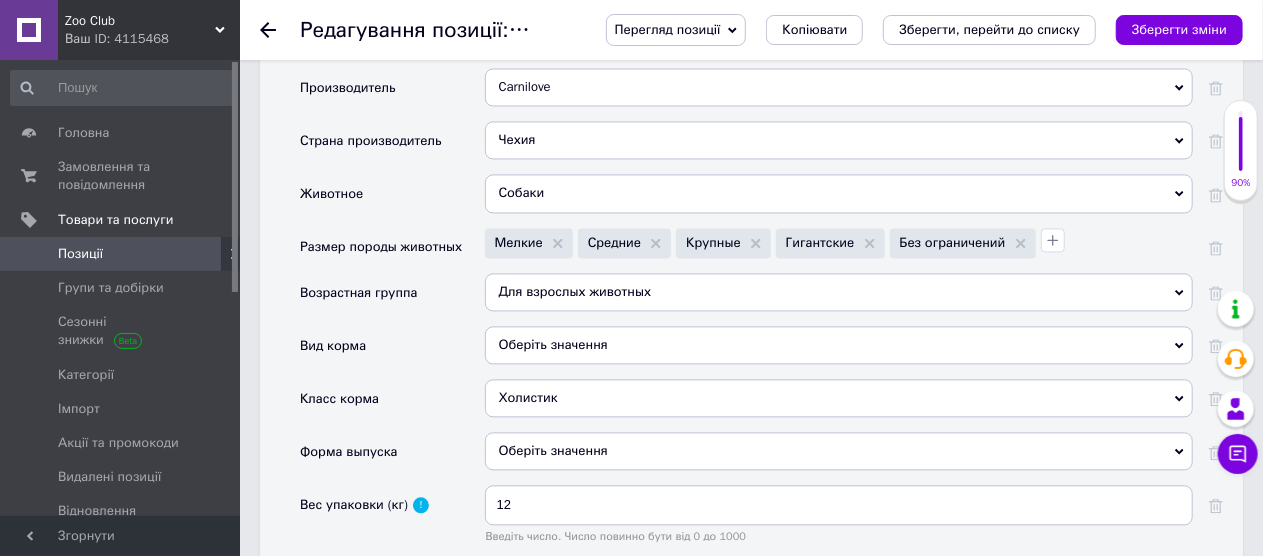 click on "Оберіть значення" at bounding box center [839, 345] 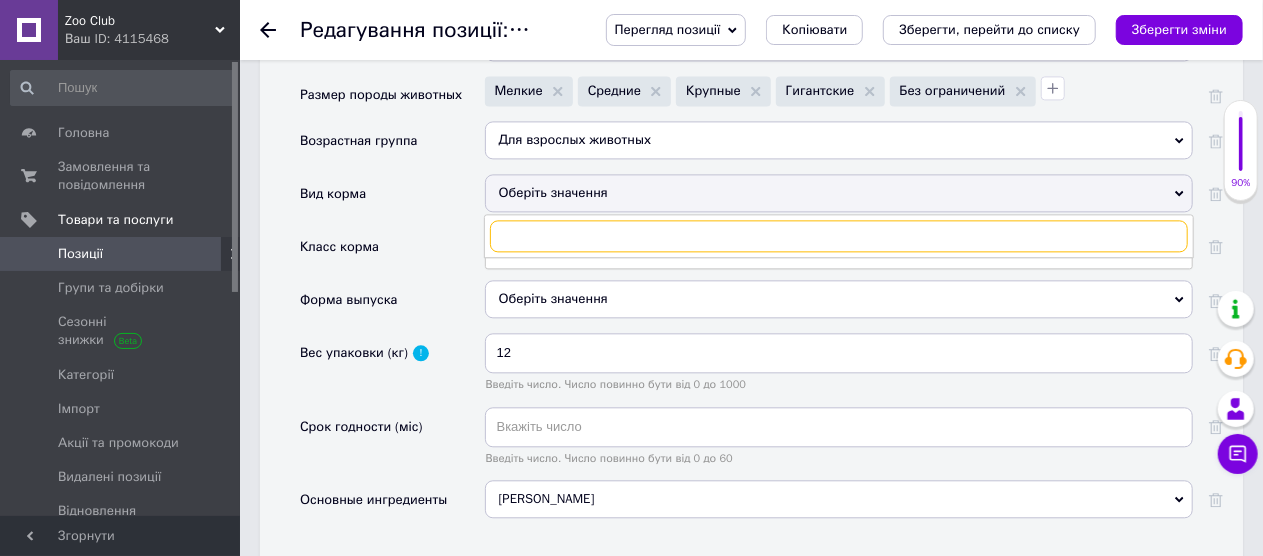 scroll, scrollTop: 2218, scrollLeft: 0, axis: vertical 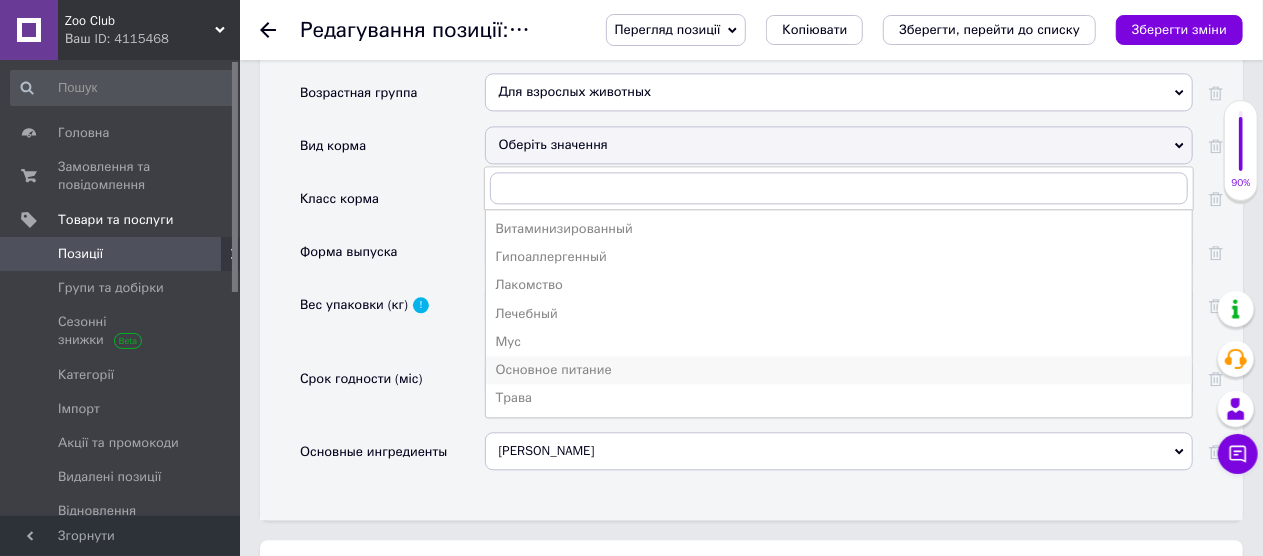 click on "Основное питание" at bounding box center [839, 370] 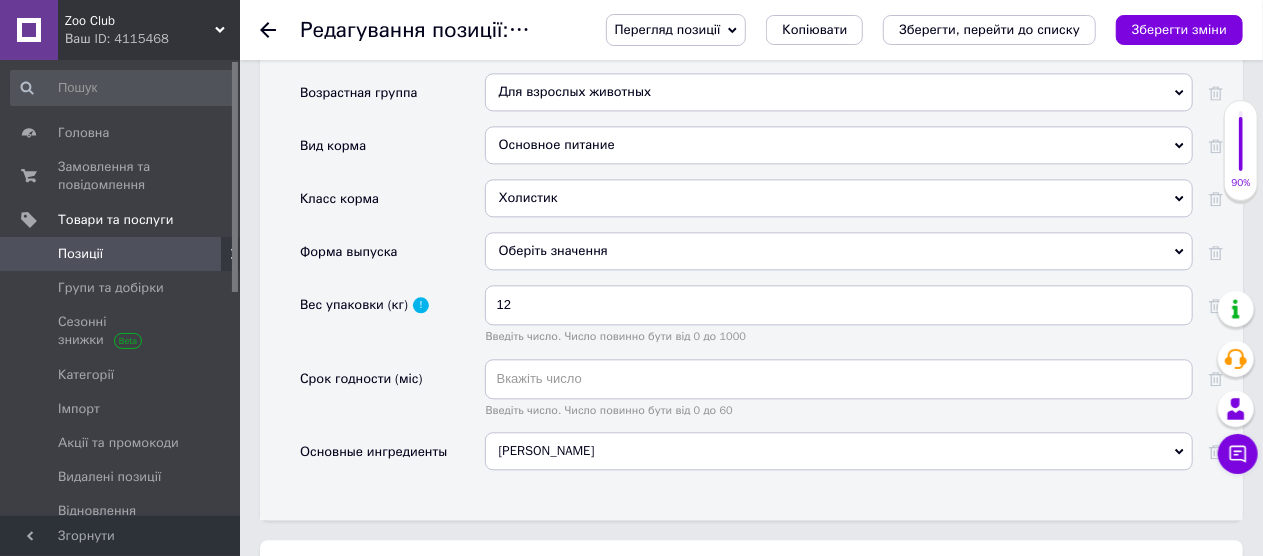click on "Оберіть значення" at bounding box center (839, 251) 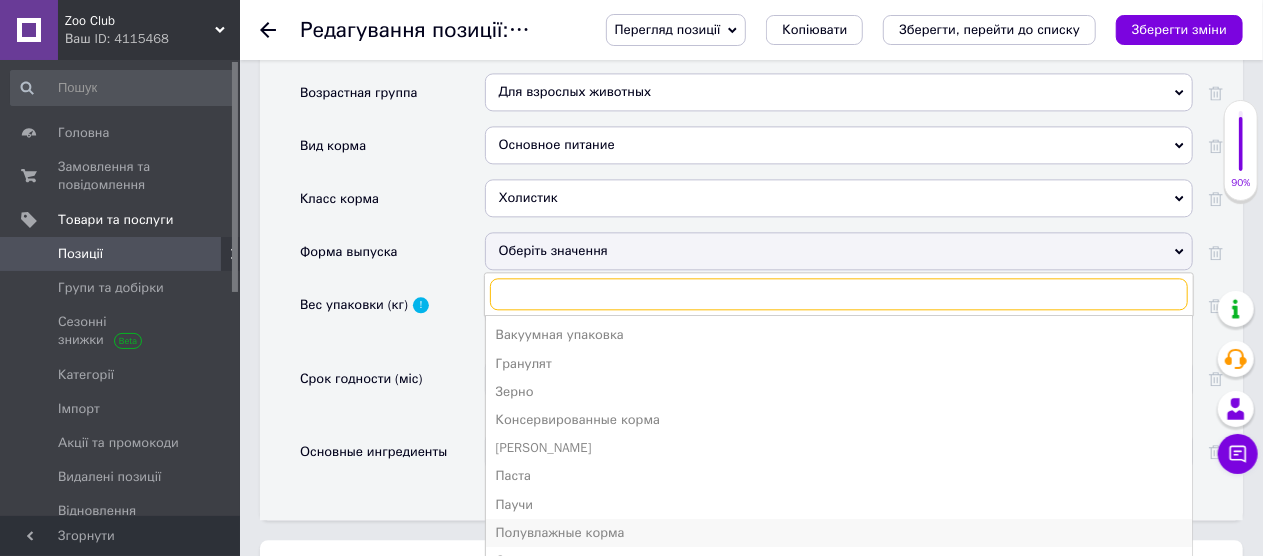 scroll, scrollTop: 21, scrollLeft: 0, axis: vertical 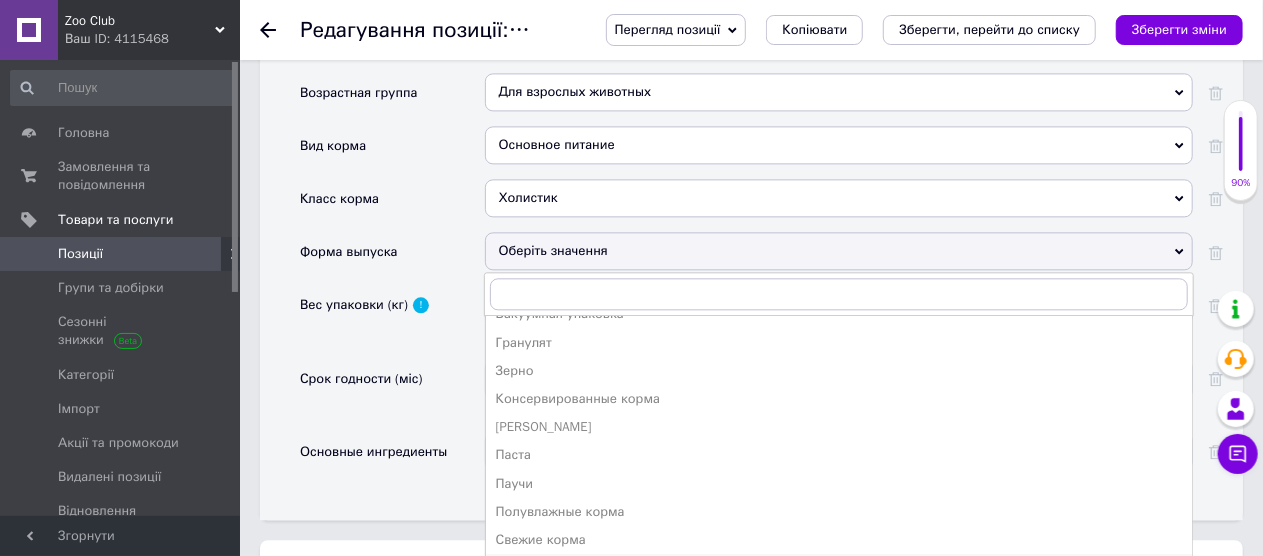 click on "Сухие [DEMOGRAPHIC_DATA]" at bounding box center (839, 568) 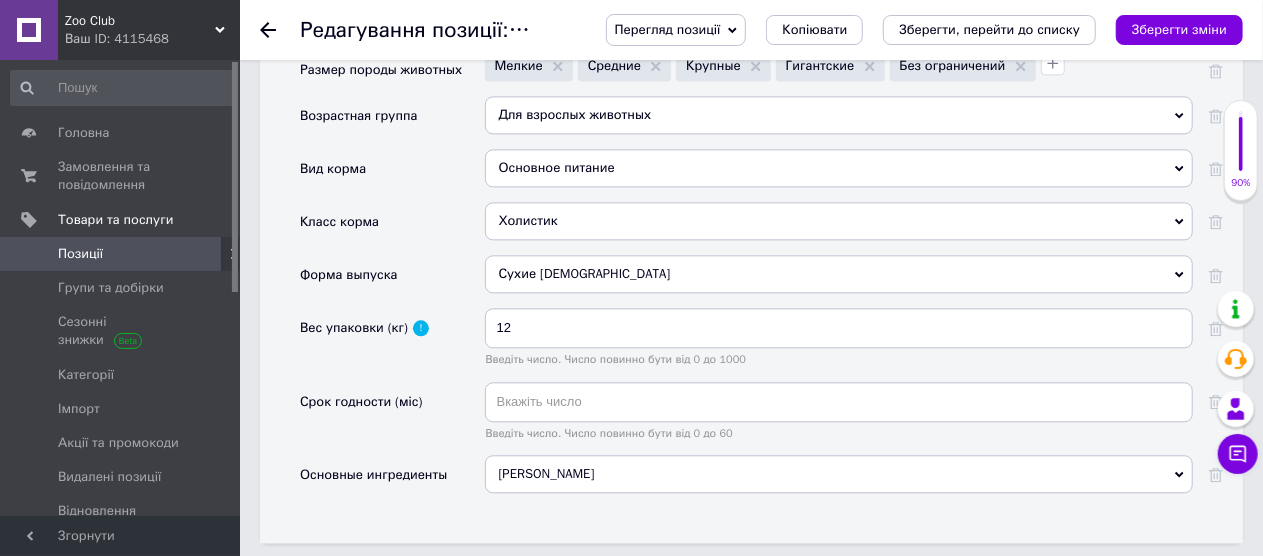scroll, scrollTop: 2218, scrollLeft: 0, axis: vertical 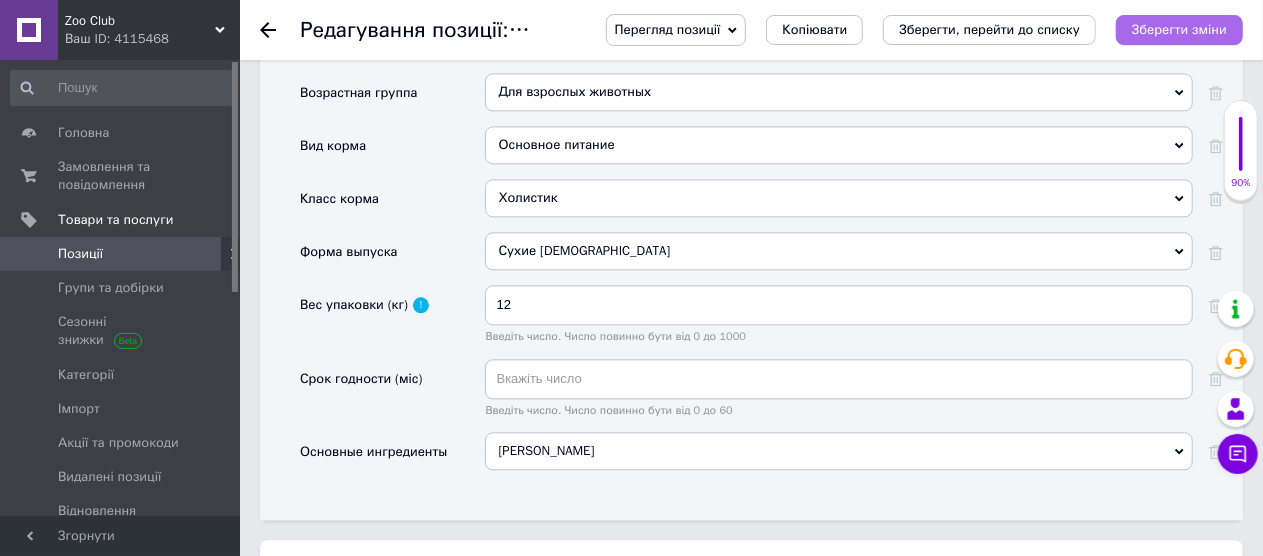click on "Зберегти зміни" at bounding box center [1179, 29] 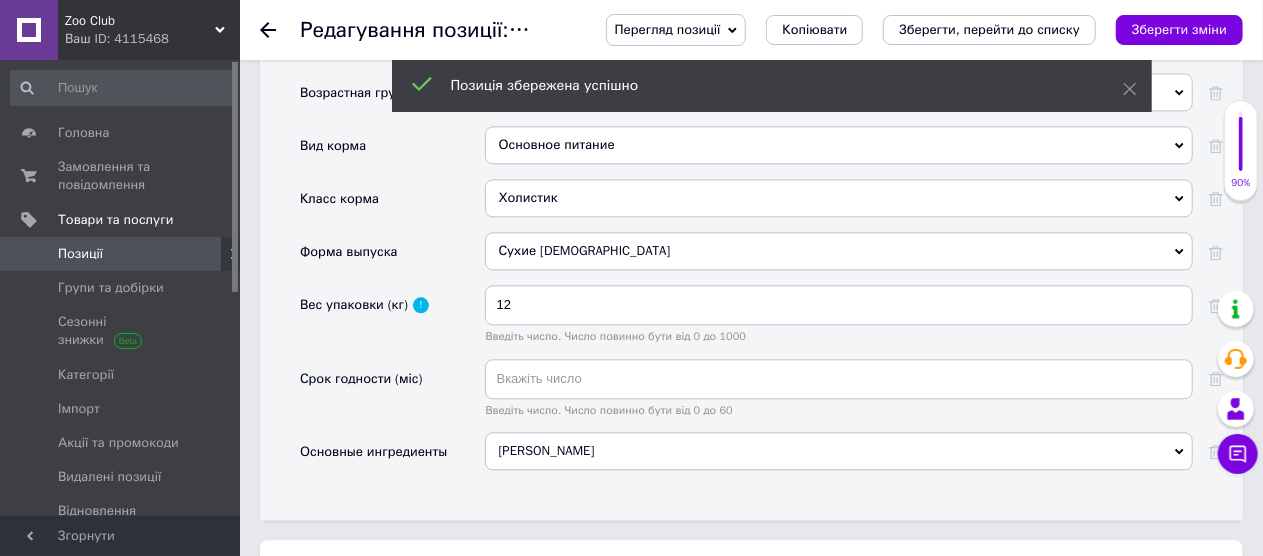 click at bounding box center [280, 30] 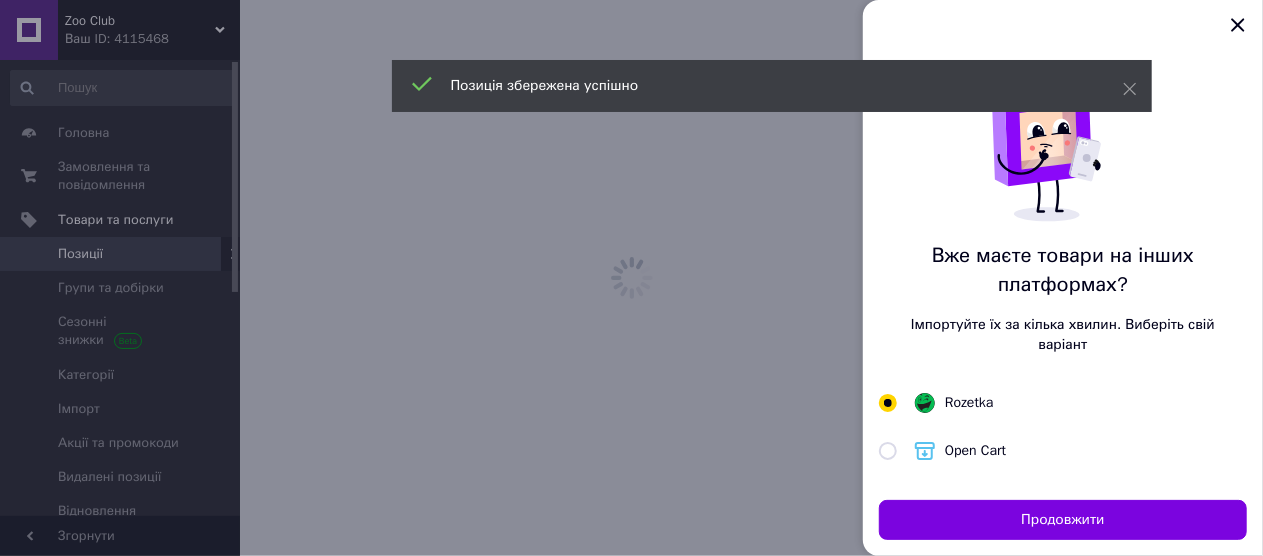 scroll, scrollTop: 0, scrollLeft: 0, axis: both 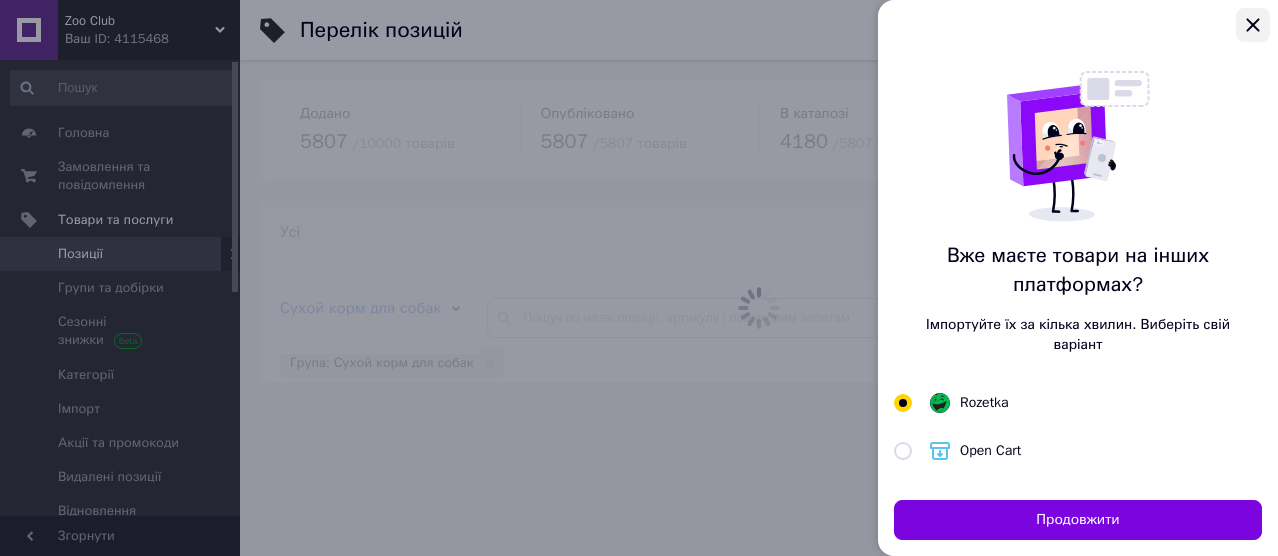 click 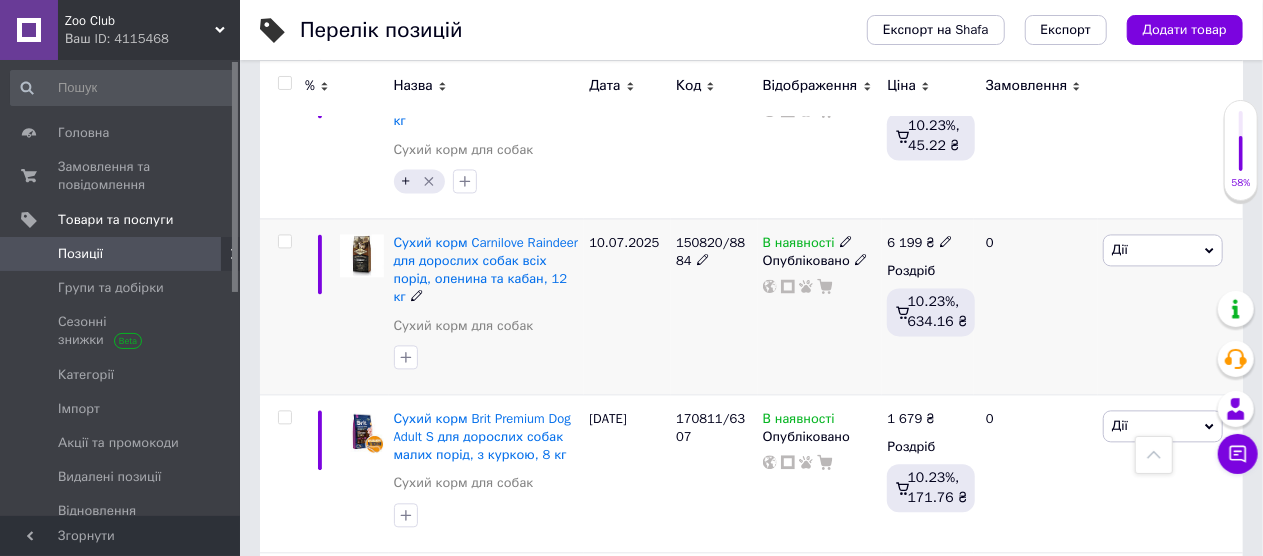 scroll, scrollTop: 2000, scrollLeft: 0, axis: vertical 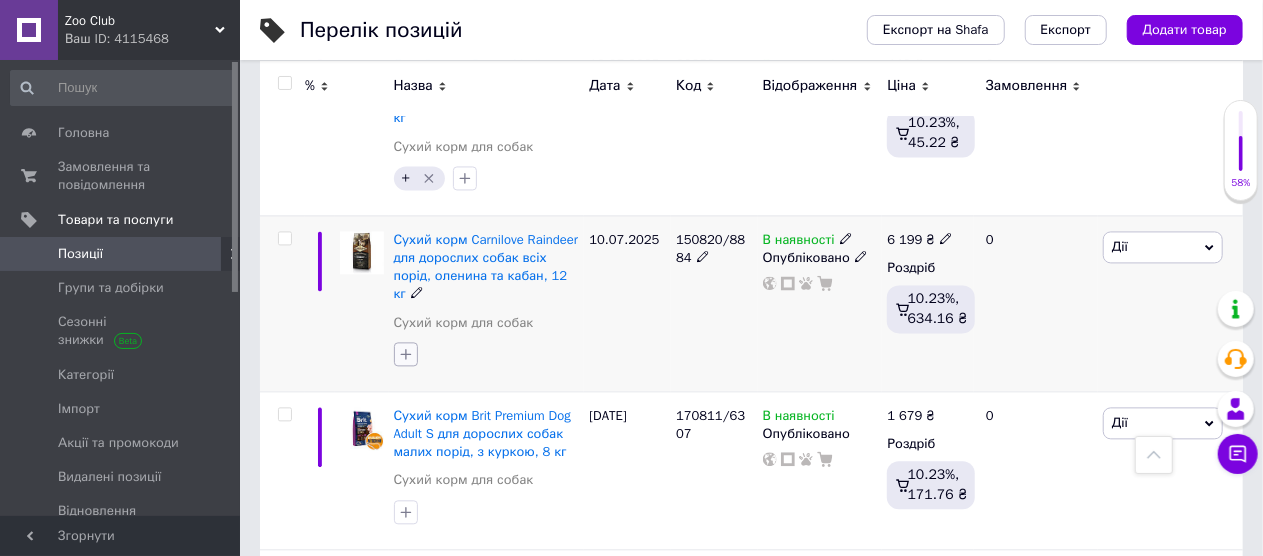 click 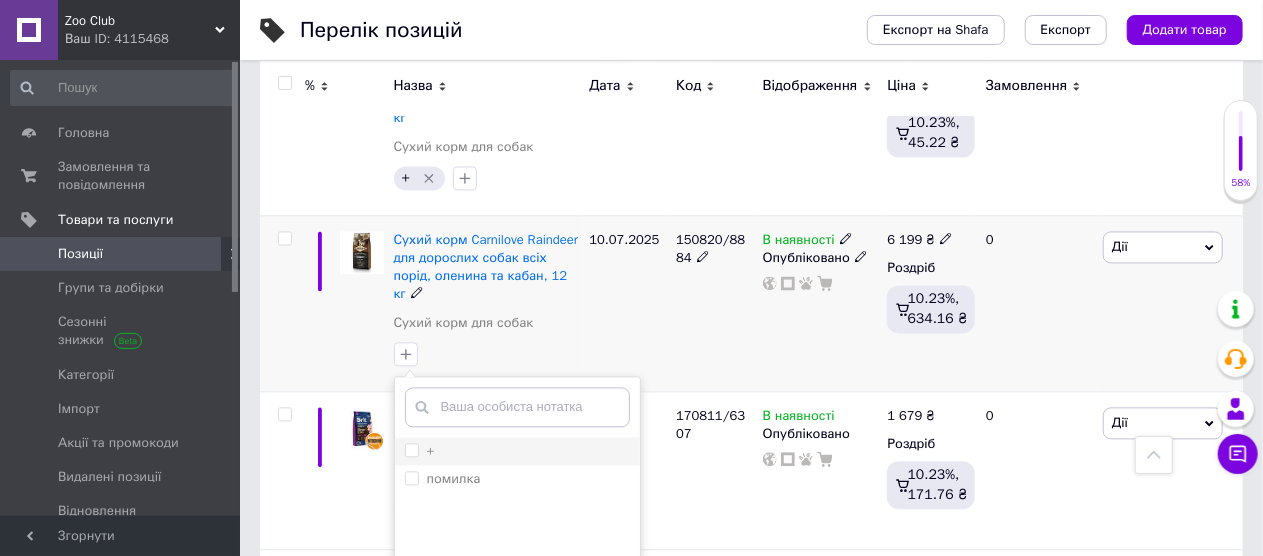 click on "+" at bounding box center [411, 449] 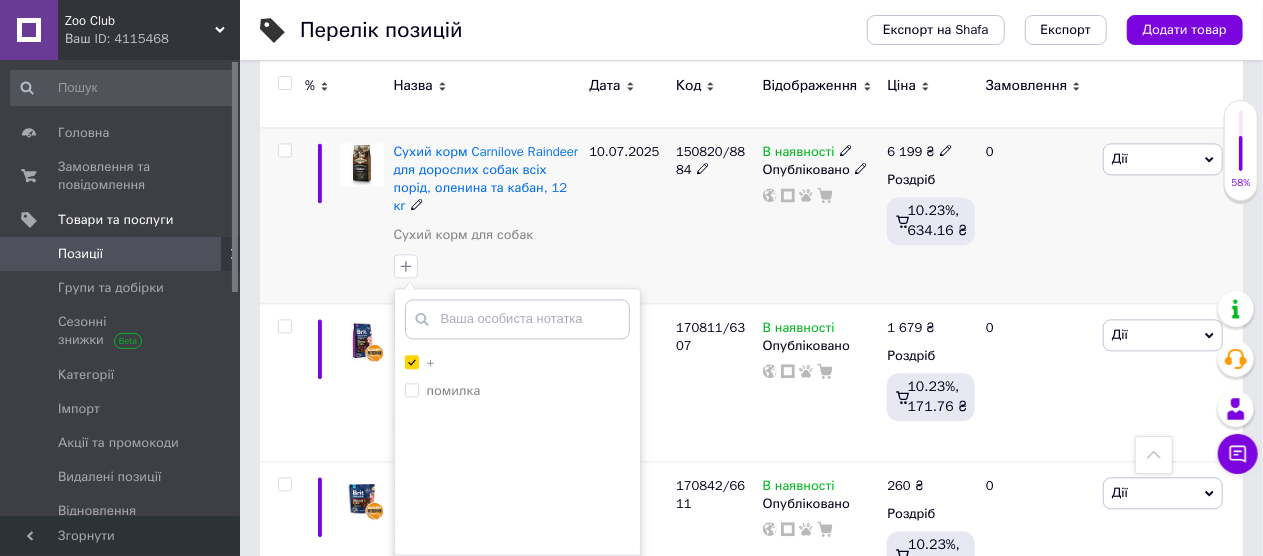 scroll, scrollTop: 2200, scrollLeft: 0, axis: vertical 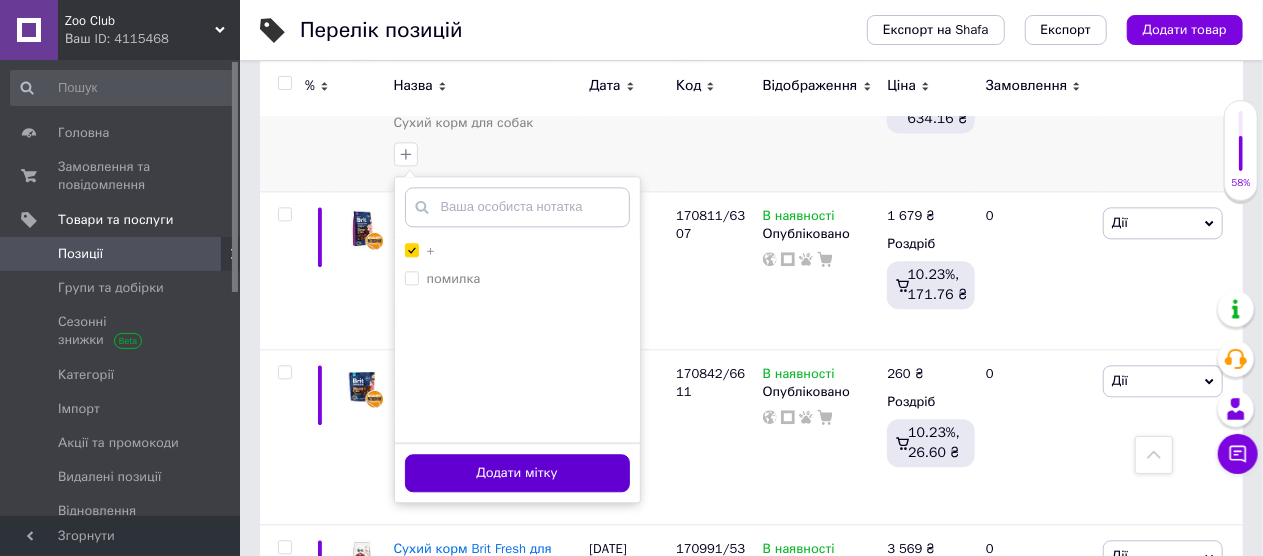 click on "Додати мітку" at bounding box center [517, 473] 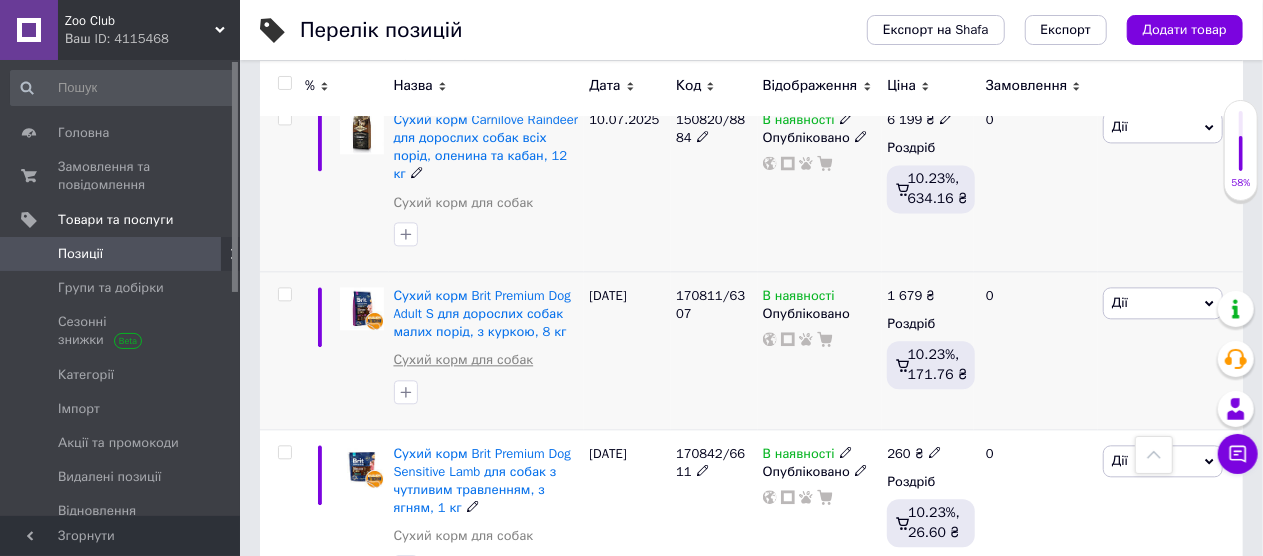 scroll, scrollTop: 2000, scrollLeft: 0, axis: vertical 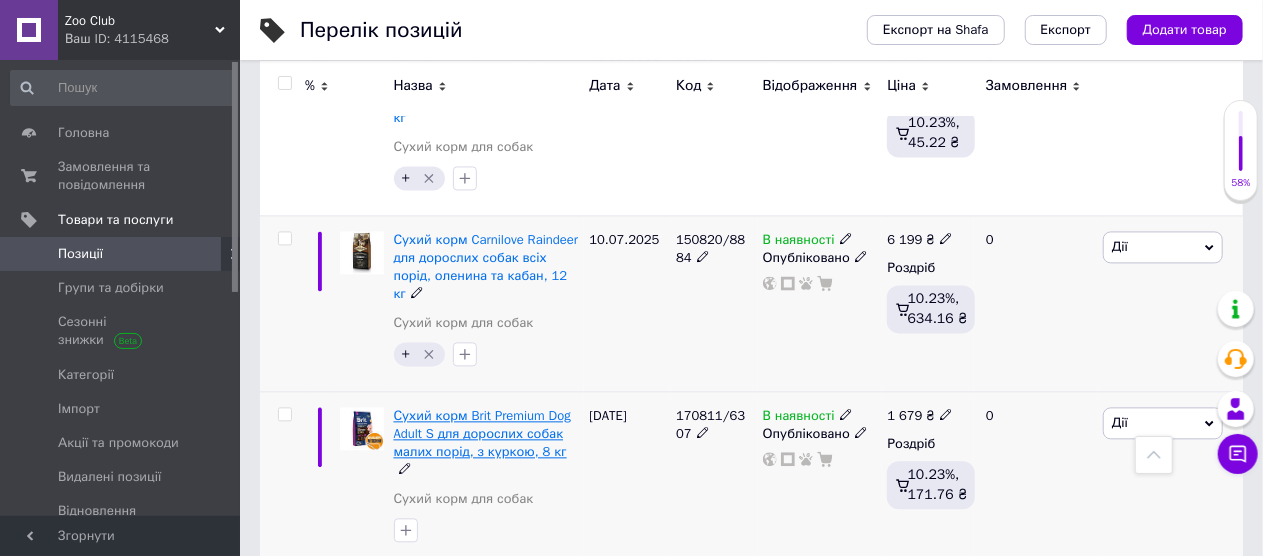 click on "Сухий корм Brit Premium Dog Adult S для дорослих собак малих порід, з куркою, 8 кг" at bounding box center (482, 433) 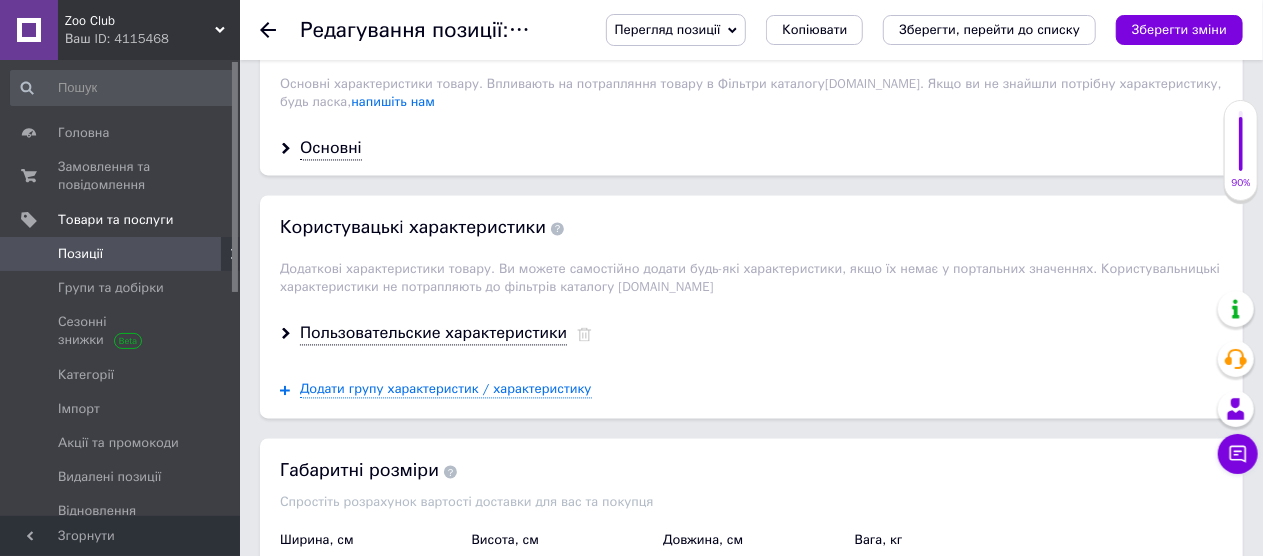 scroll, scrollTop: 1800, scrollLeft: 0, axis: vertical 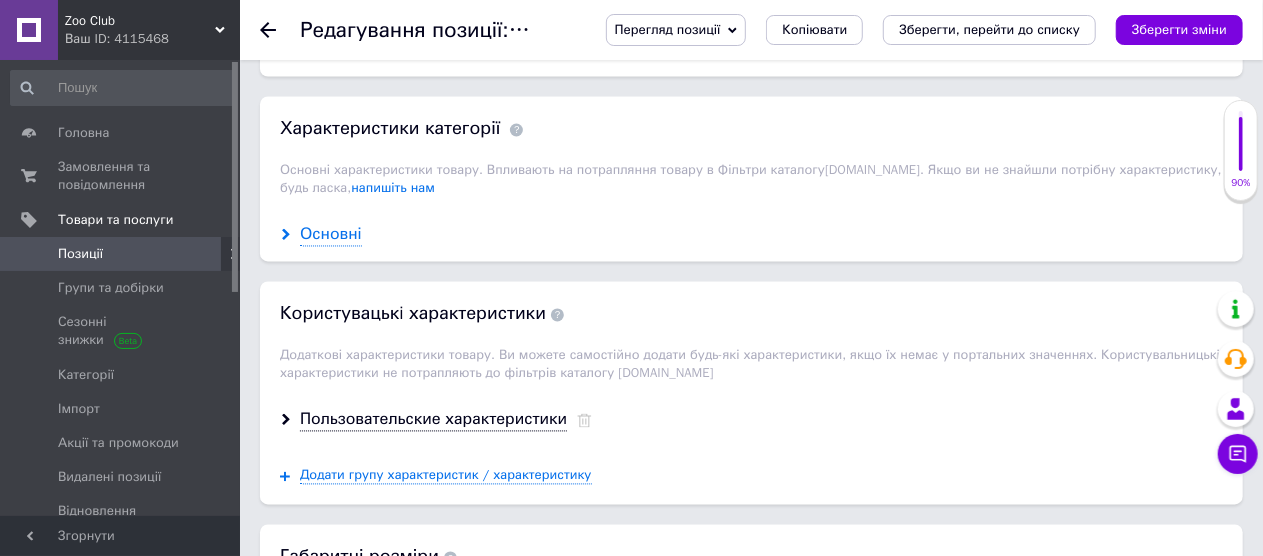 click on "Основні" at bounding box center [331, 235] 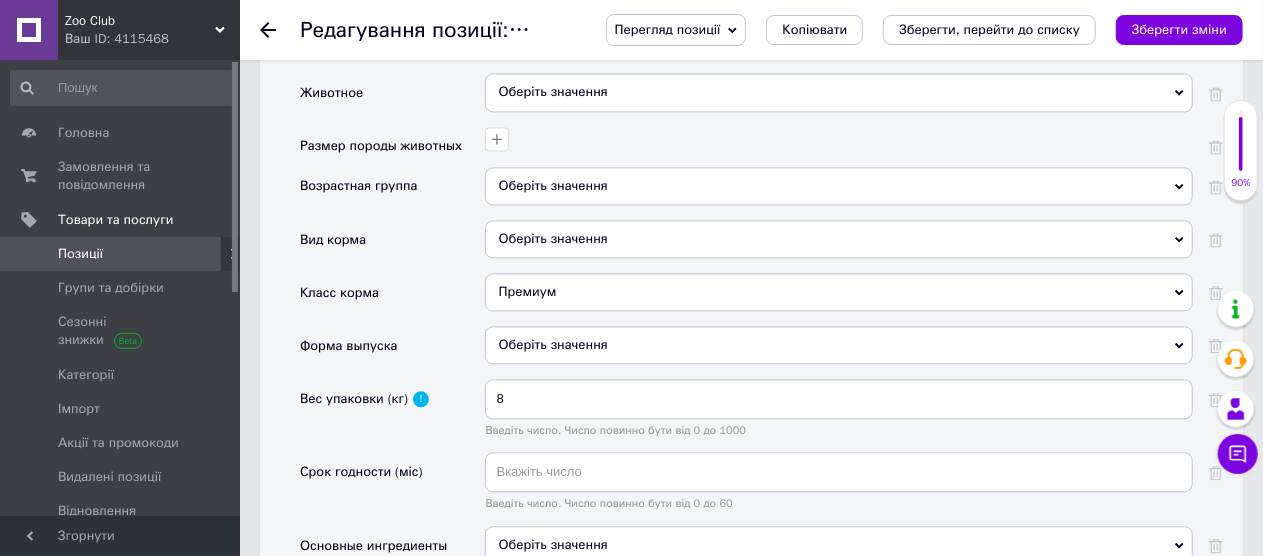 scroll, scrollTop: 2000, scrollLeft: 0, axis: vertical 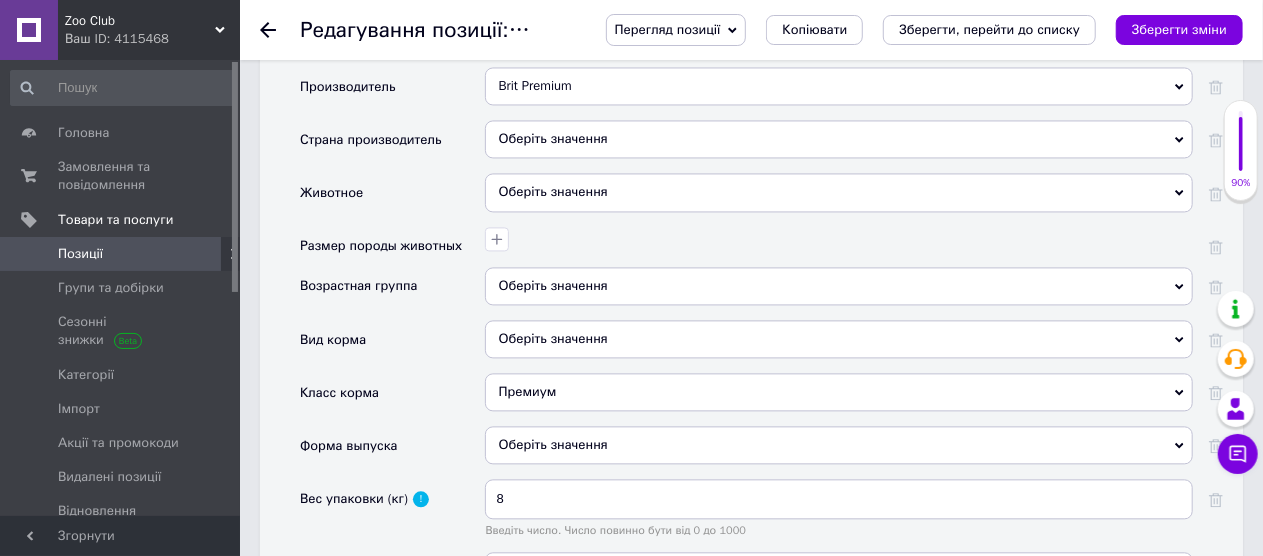 click on "Оберіть значення" at bounding box center (839, 286) 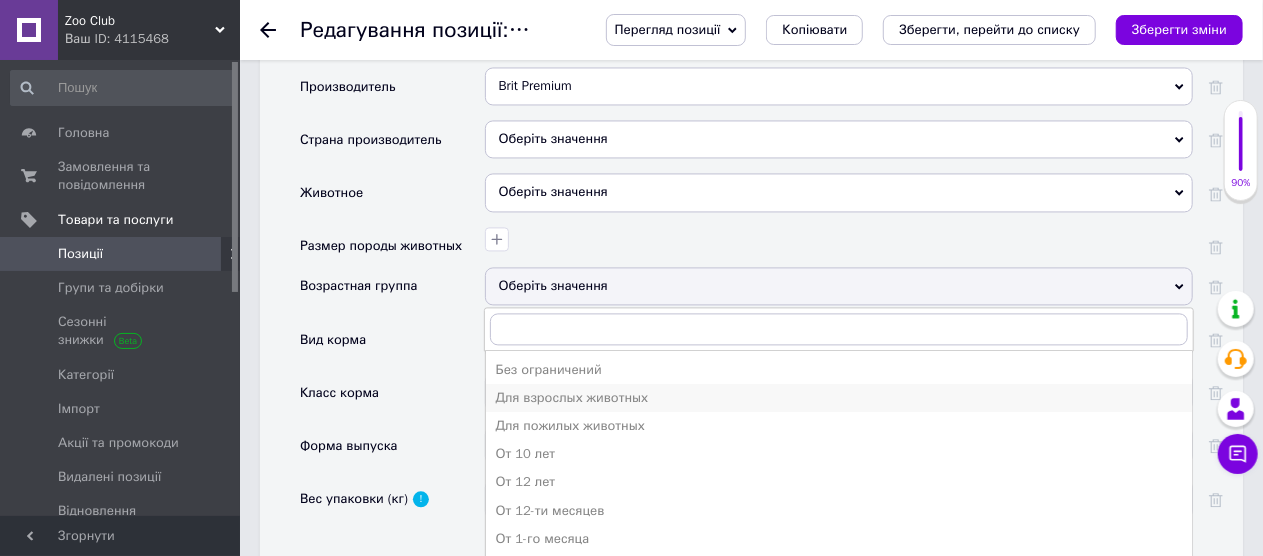 click on "Для взрослых животных" at bounding box center [839, 398] 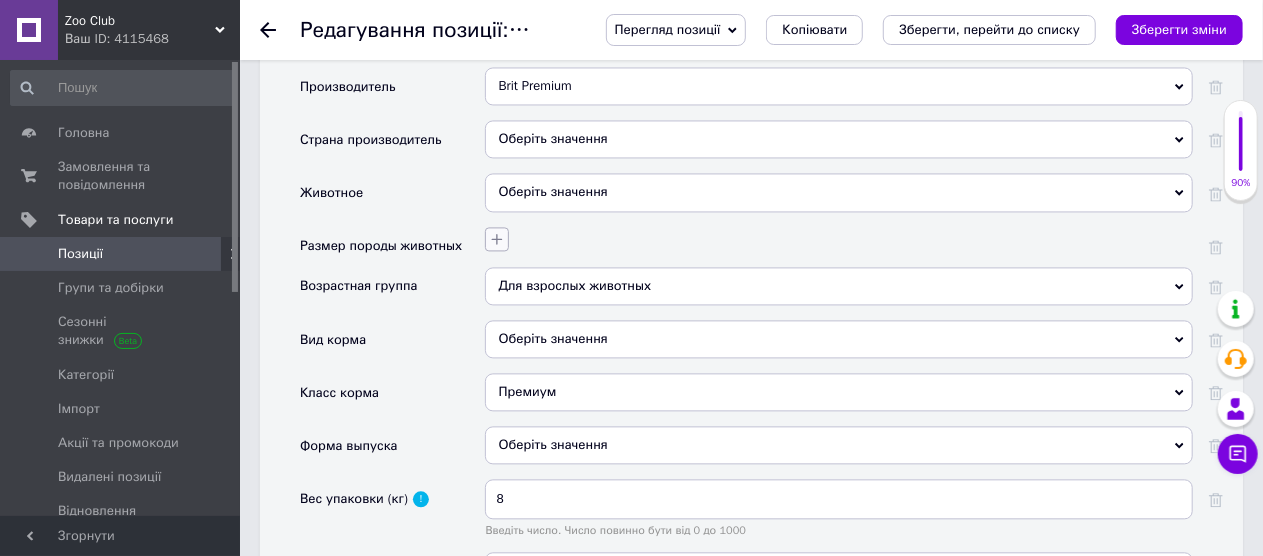 click 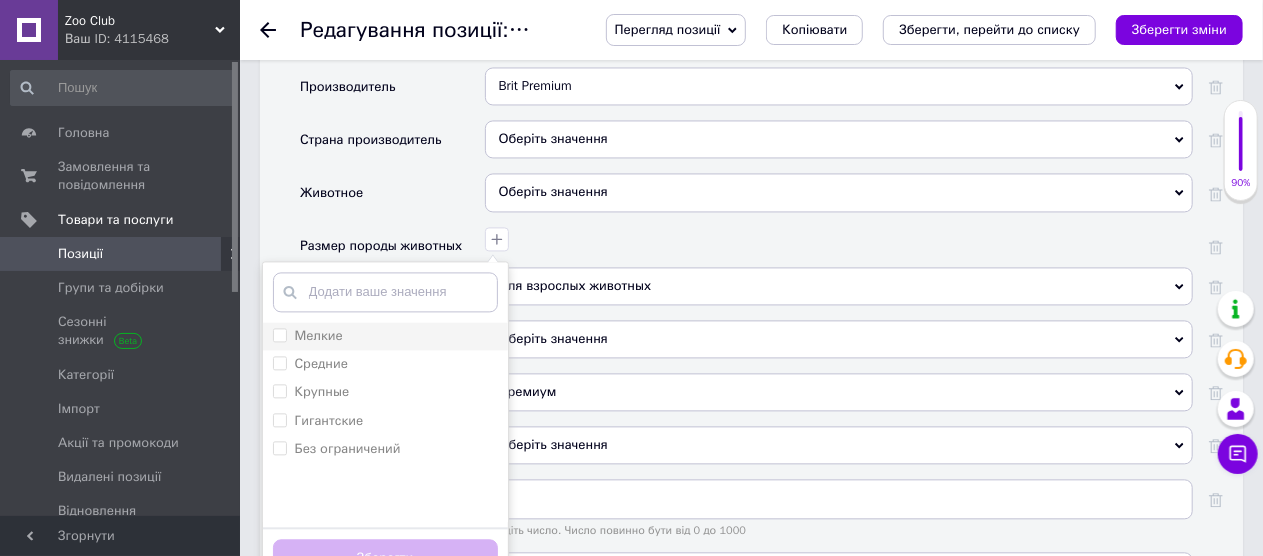 click on "Мелкие" at bounding box center (279, 334) 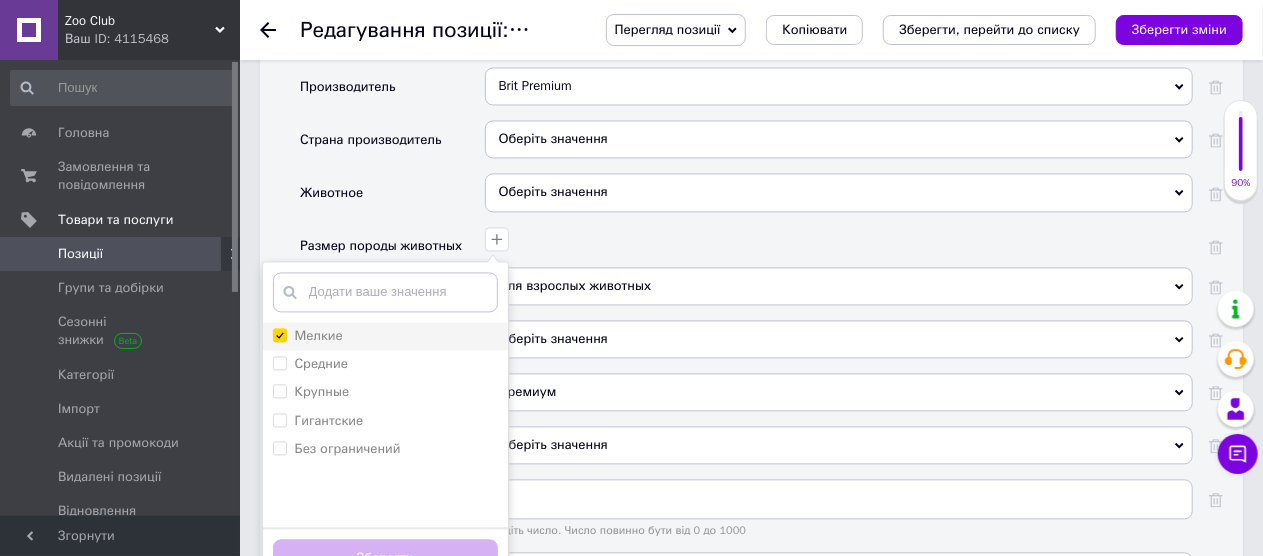 checkbox on "true" 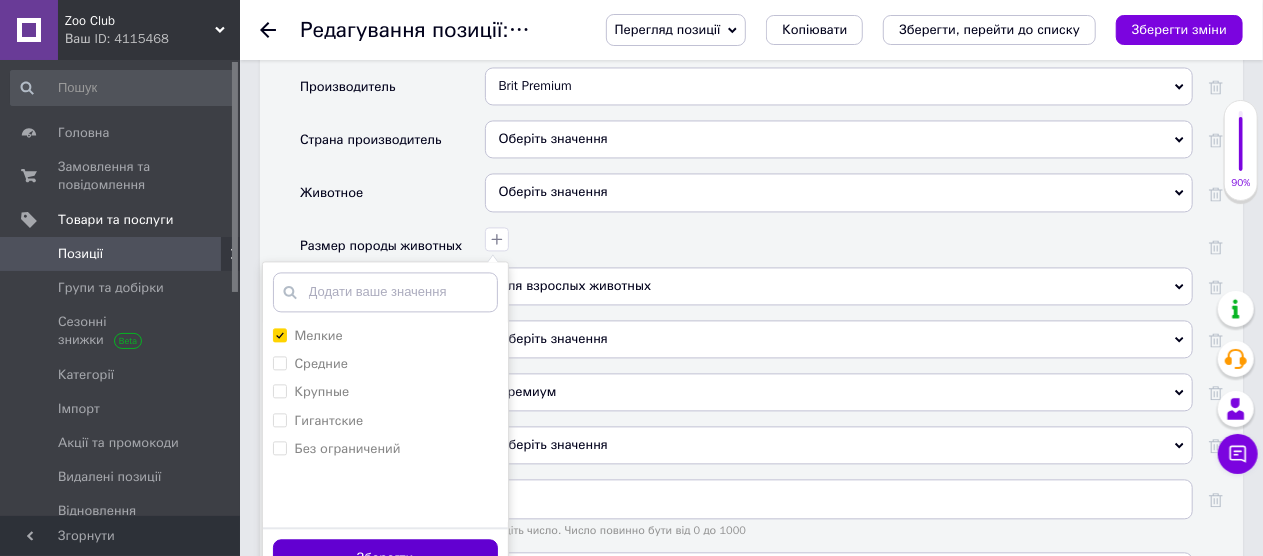 click on "Зберегти" at bounding box center [385, 558] 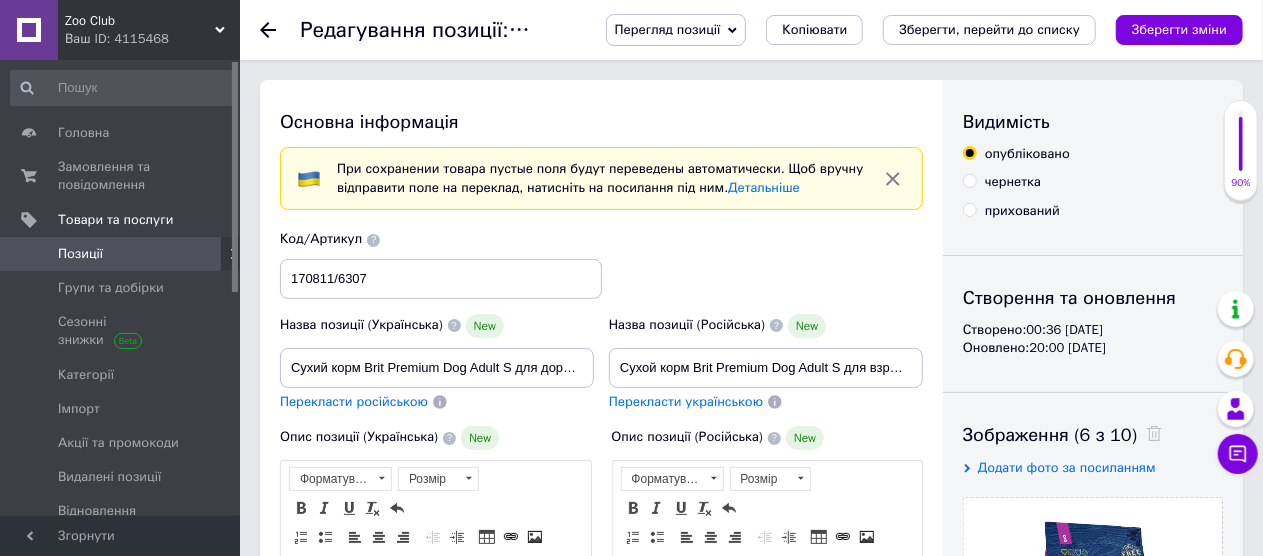 scroll, scrollTop: 0, scrollLeft: 0, axis: both 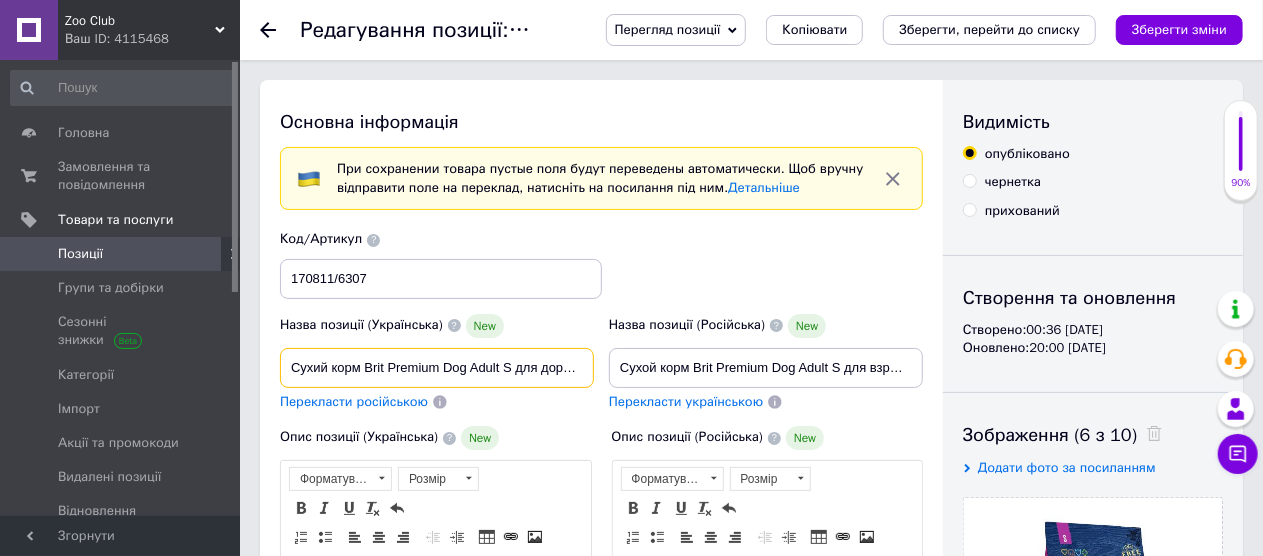 click on "Сухий корм Brit Premium Dog Adult S для дорослих собак малих порід, з куркою, 8 кг" at bounding box center [437, 368] 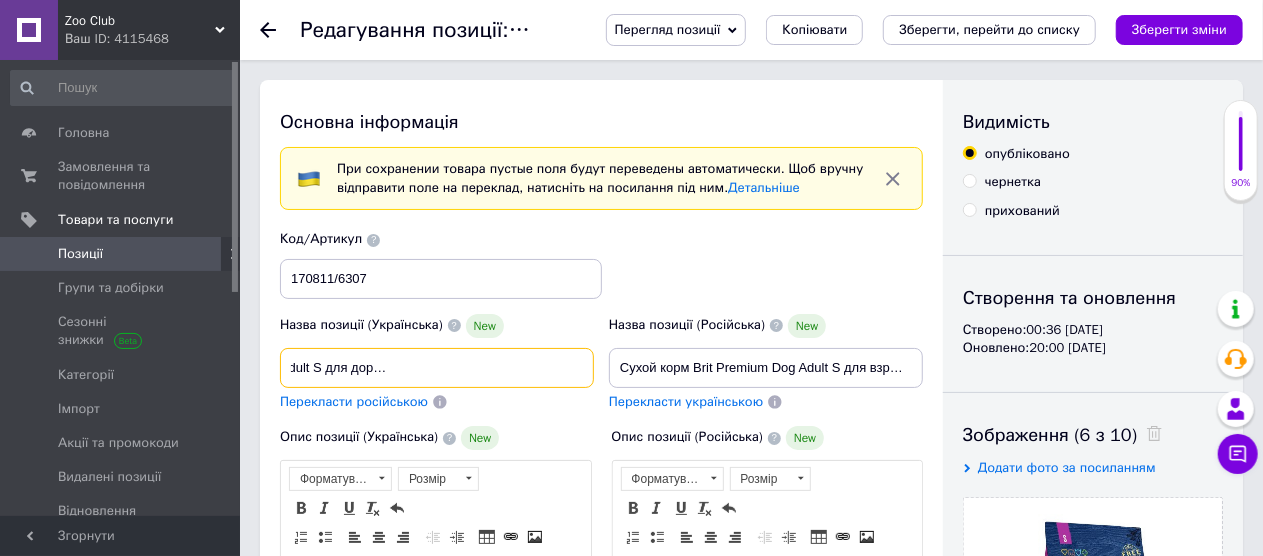 scroll, scrollTop: 0, scrollLeft: 218, axis: horizontal 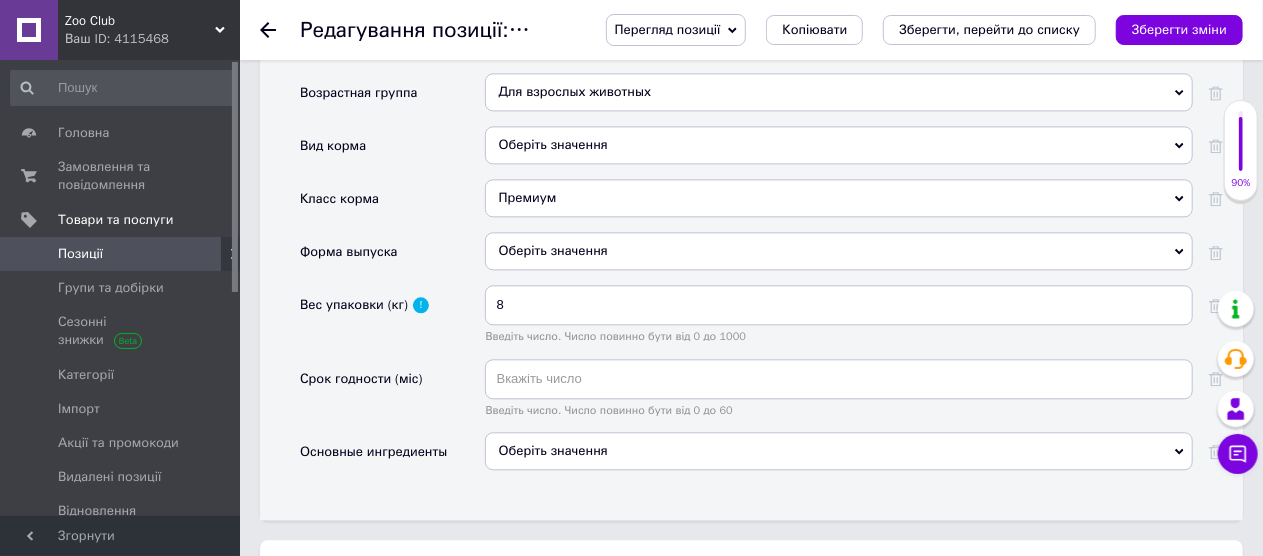 click on "Оберіть значення" at bounding box center [839, 451] 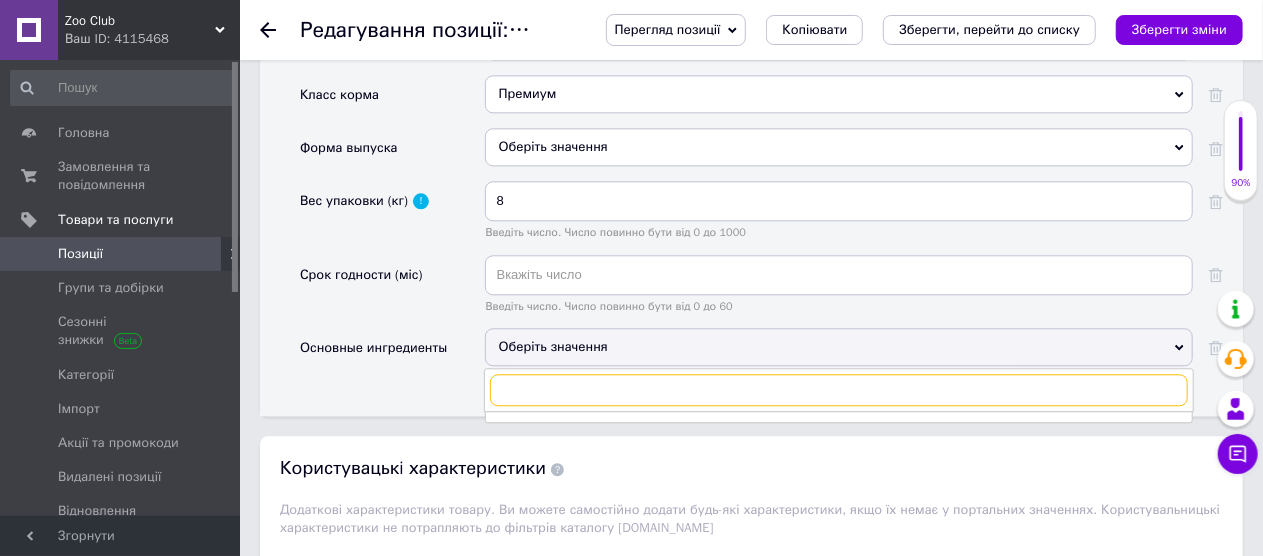 scroll, scrollTop: 2418, scrollLeft: 0, axis: vertical 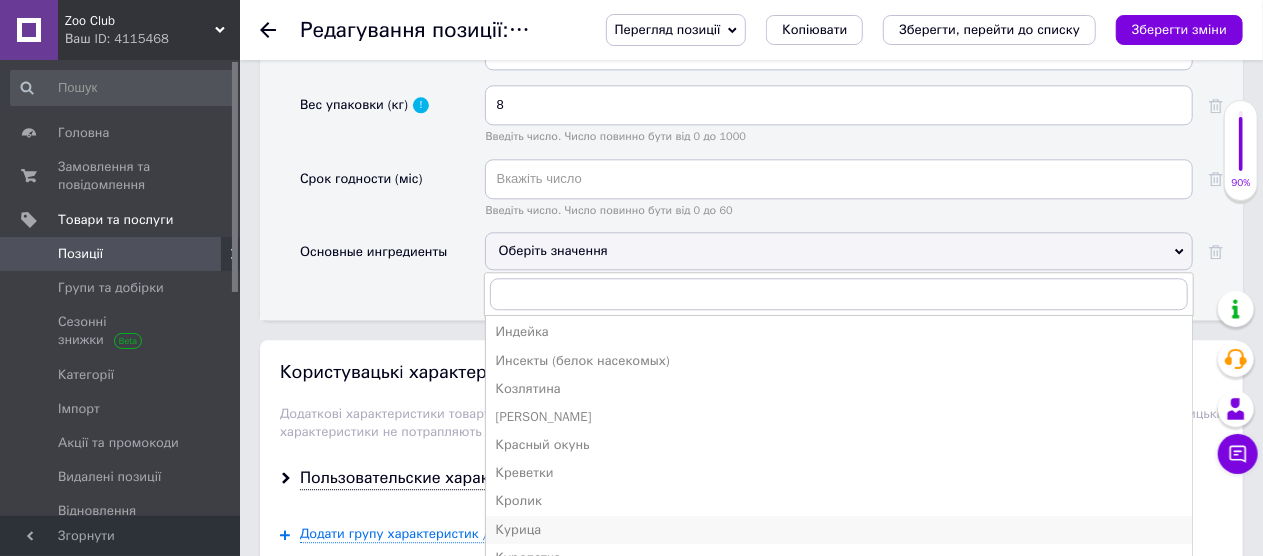 click on "Курица" at bounding box center [839, 530] 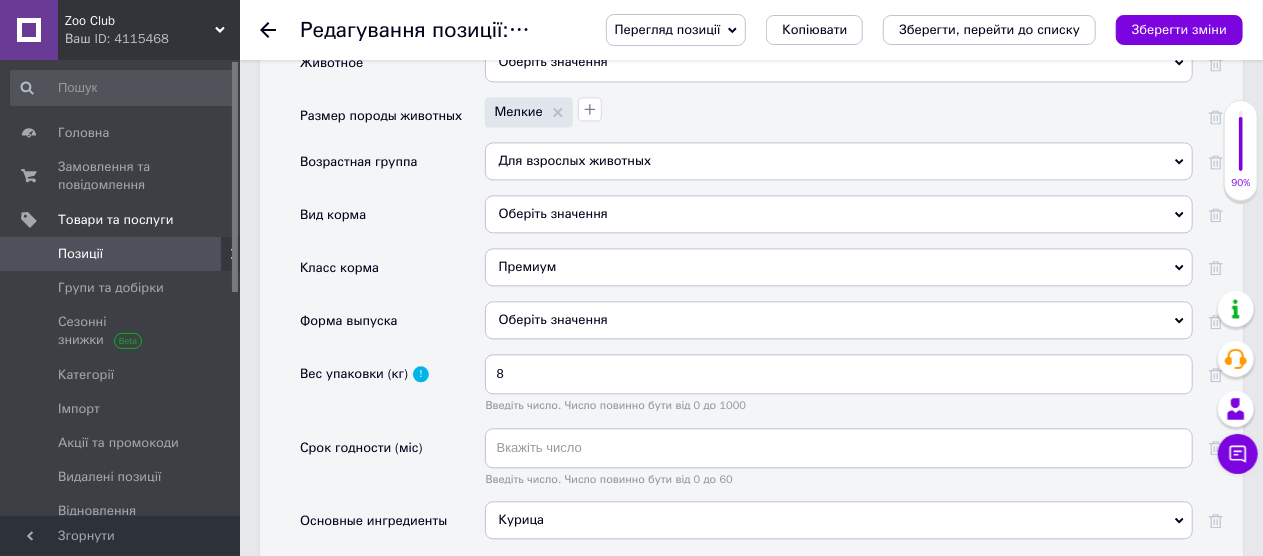 scroll, scrollTop: 2118, scrollLeft: 0, axis: vertical 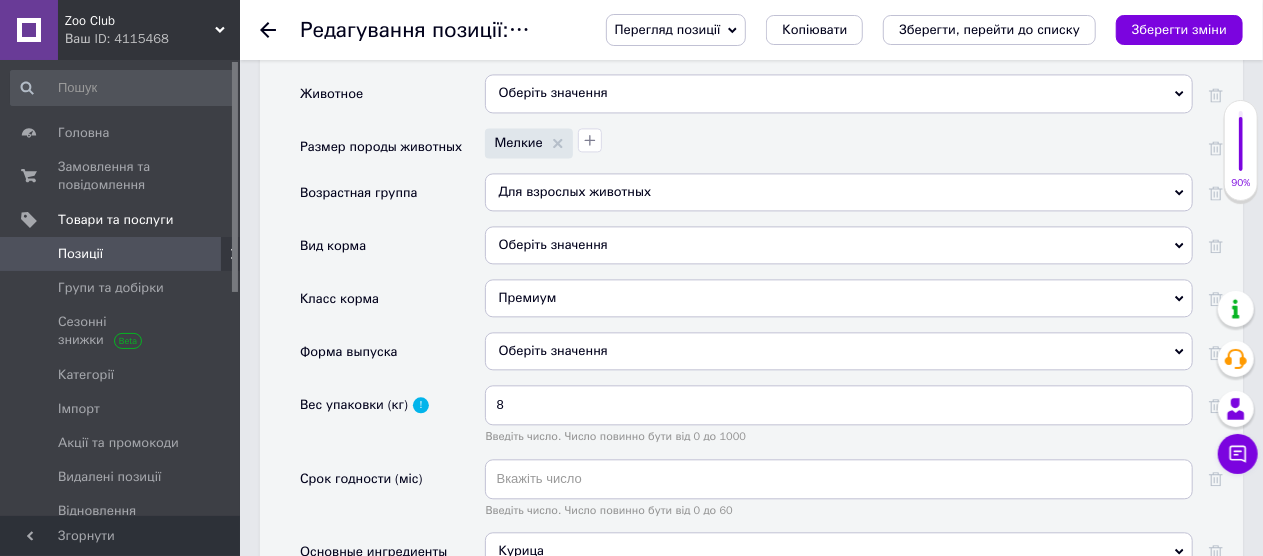 click on "Оберіть значення" at bounding box center (839, 351) 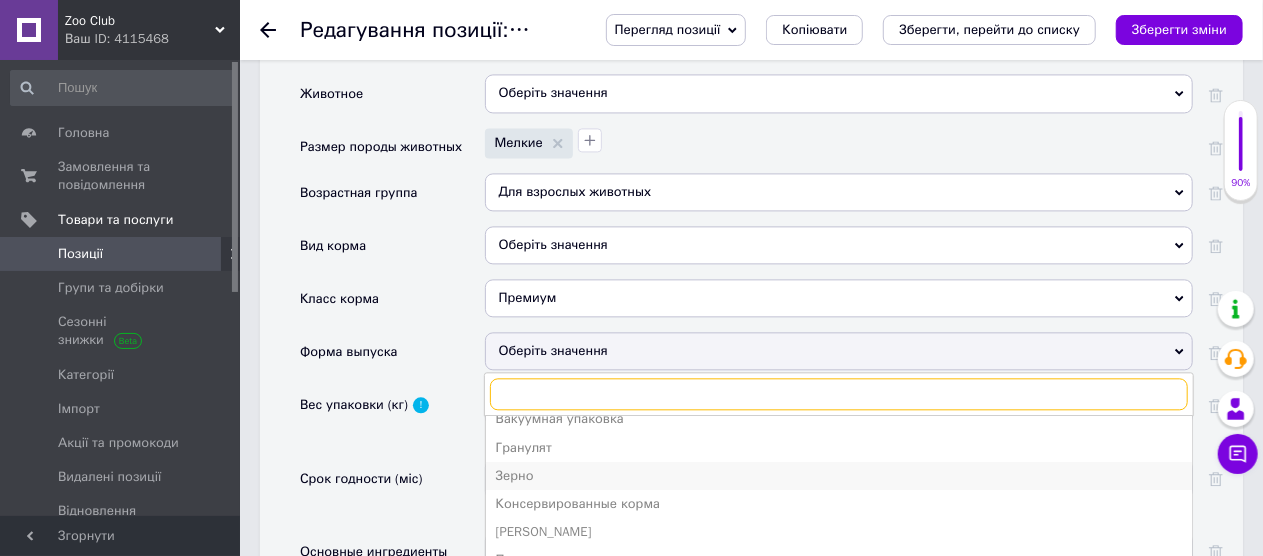 scroll, scrollTop: 21, scrollLeft: 0, axis: vertical 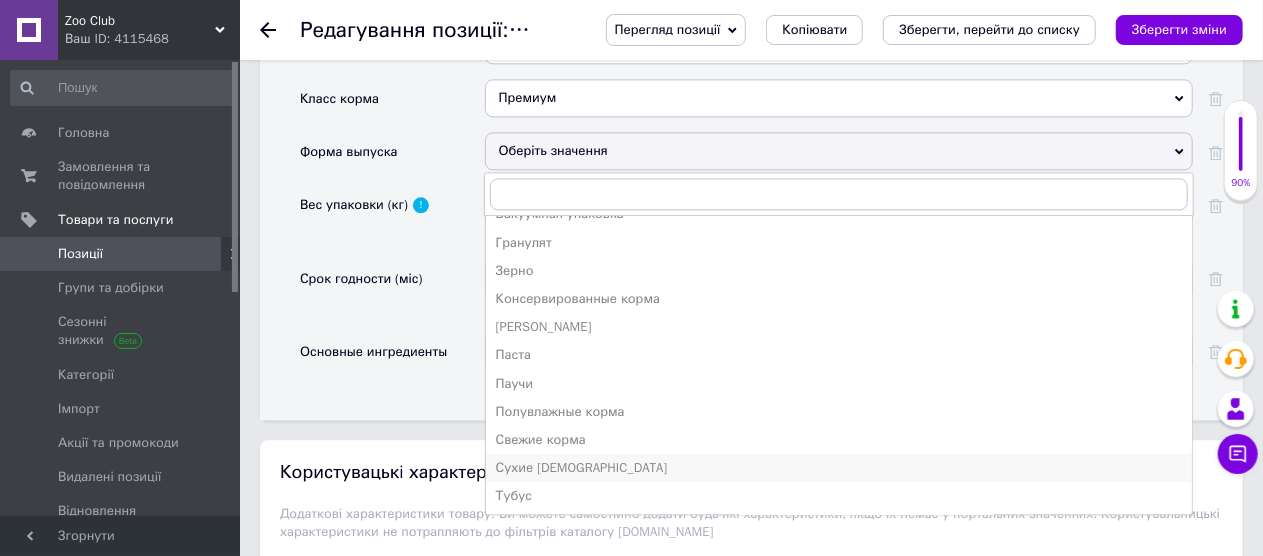 click on "Сухие [DEMOGRAPHIC_DATA]" at bounding box center (839, 468) 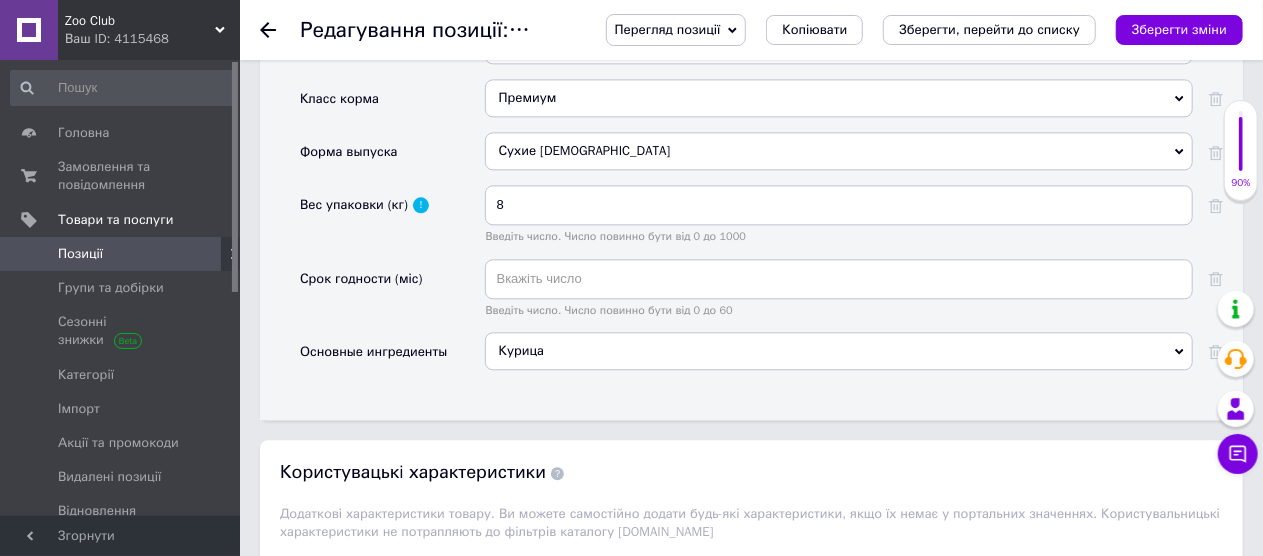 scroll, scrollTop: 2118, scrollLeft: 0, axis: vertical 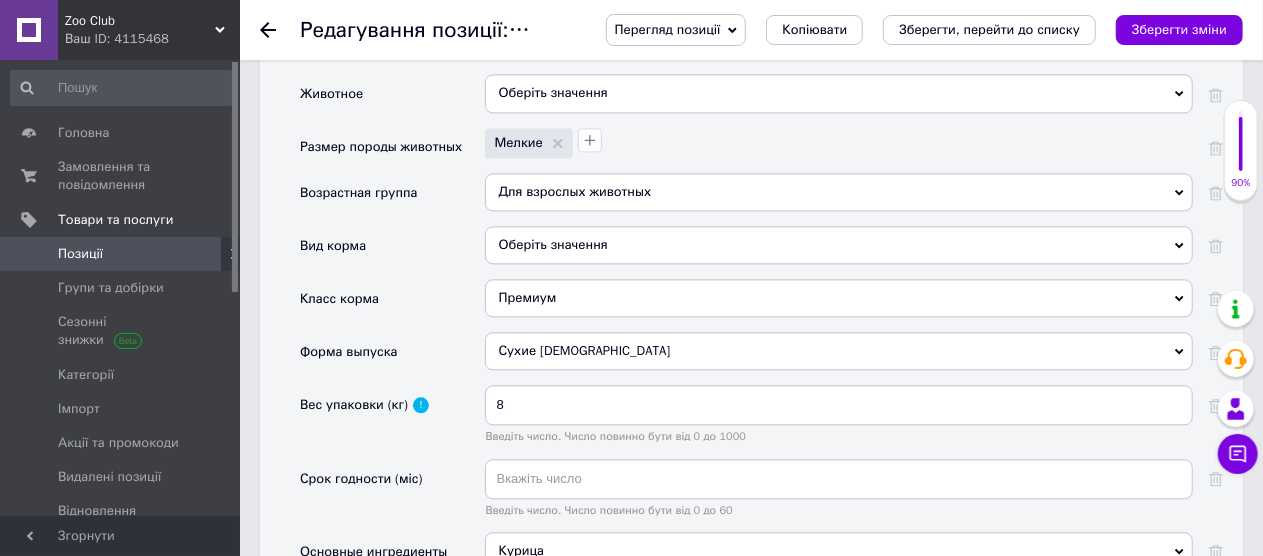 click on "Оберіть значення" at bounding box center [839, 245] 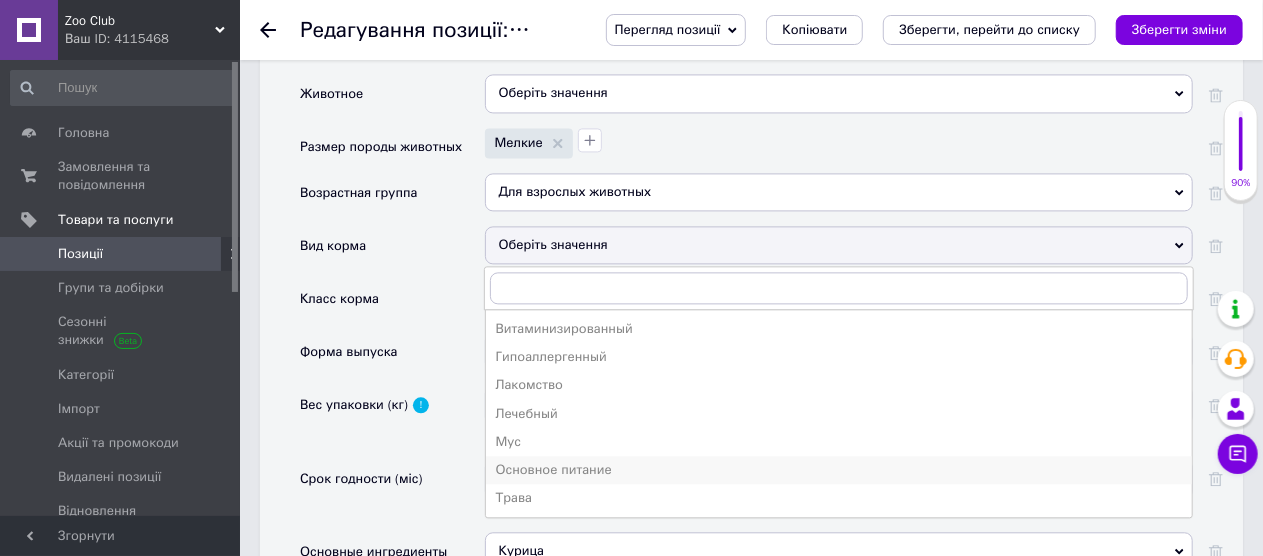 click on "Основное питание" at bounding box center (839, 470) 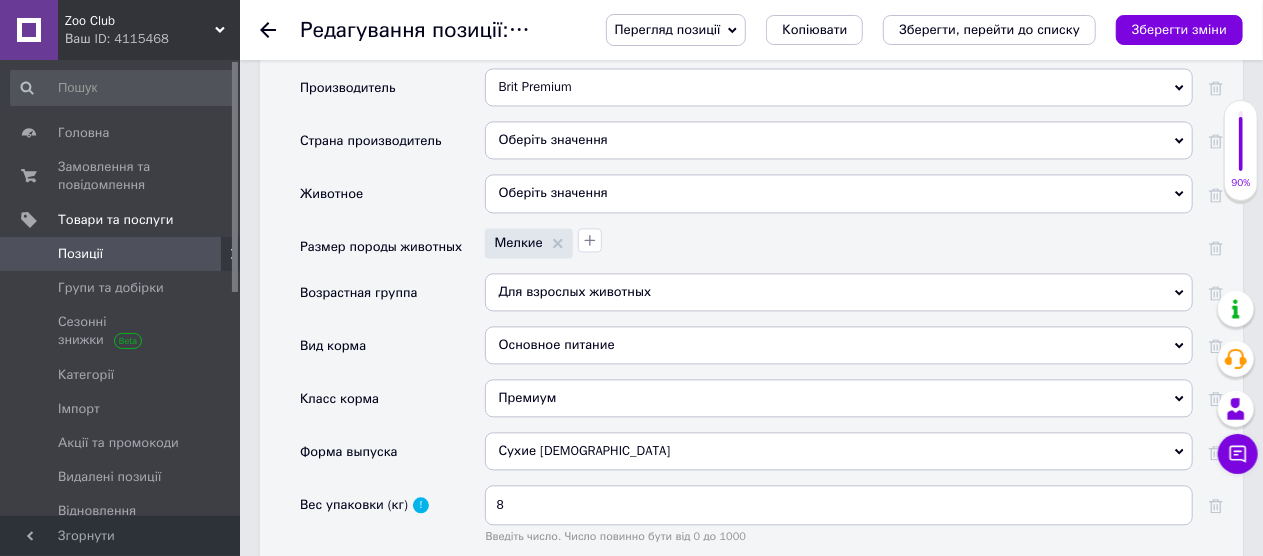 scroll, scrollTop: 1918, scrollLeft: 0, axis: vertical 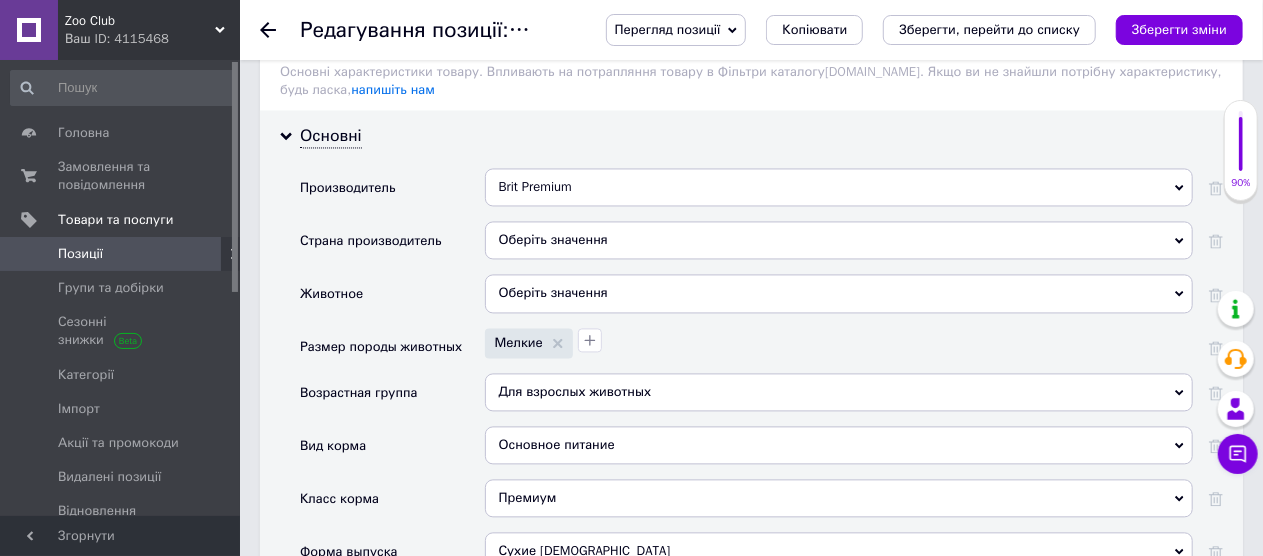 click on "Оберіть значення" at bounding box center (839, 293) 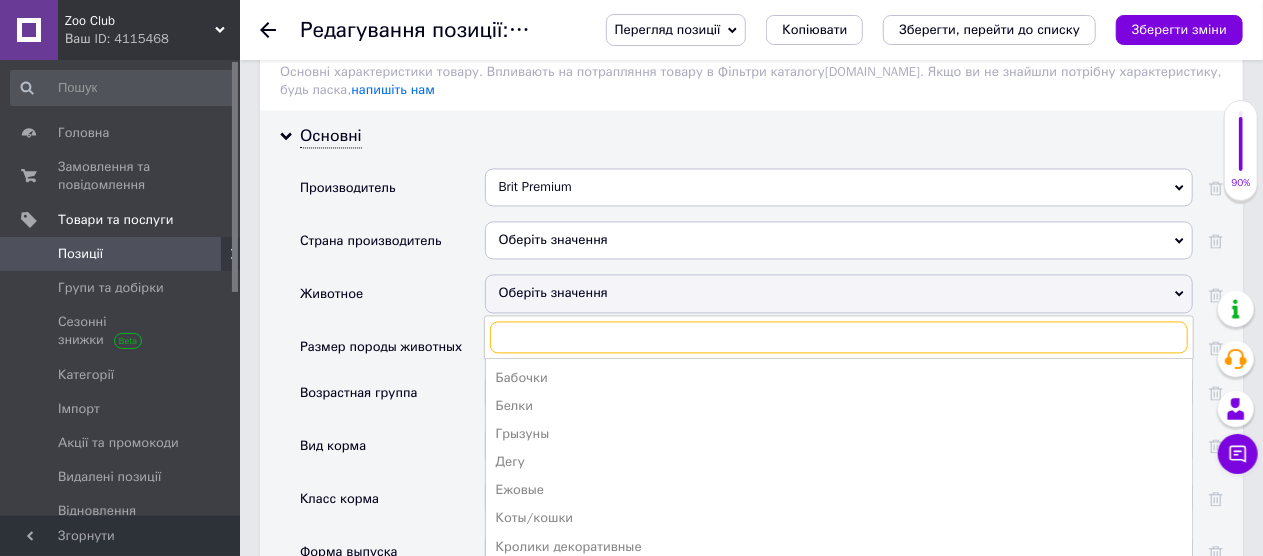 scroll, scrollTop: 2018, scrollLeft: 0, axis: vertical 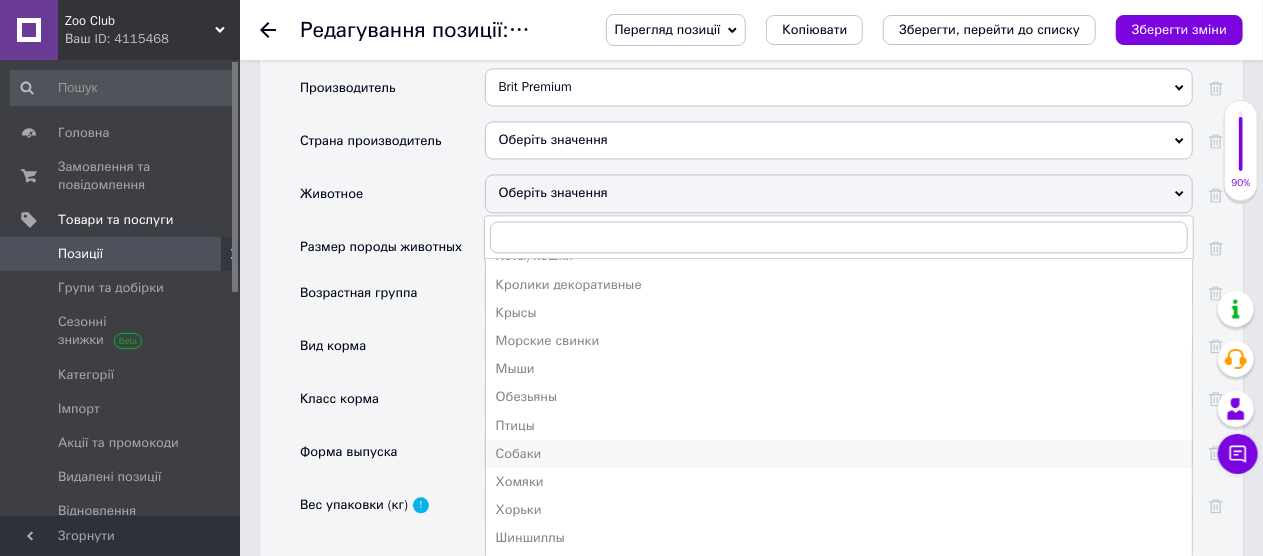 click on "Собаки" at bounding box center [839, 454] 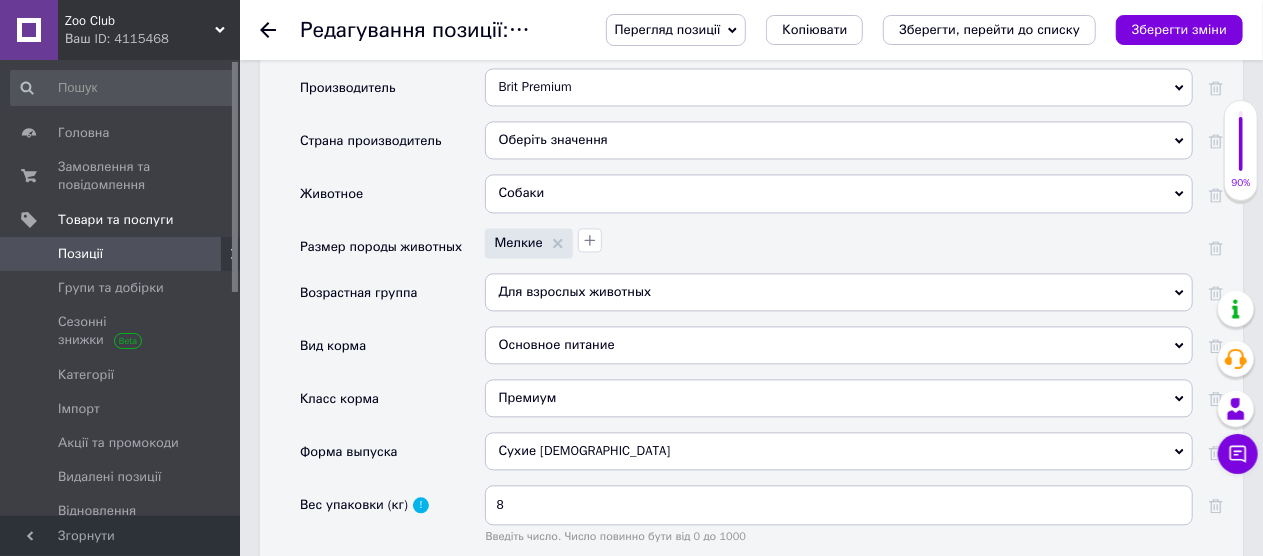 scroll, scrollTop: 1818, scrollLeft: 0, axis: vertical 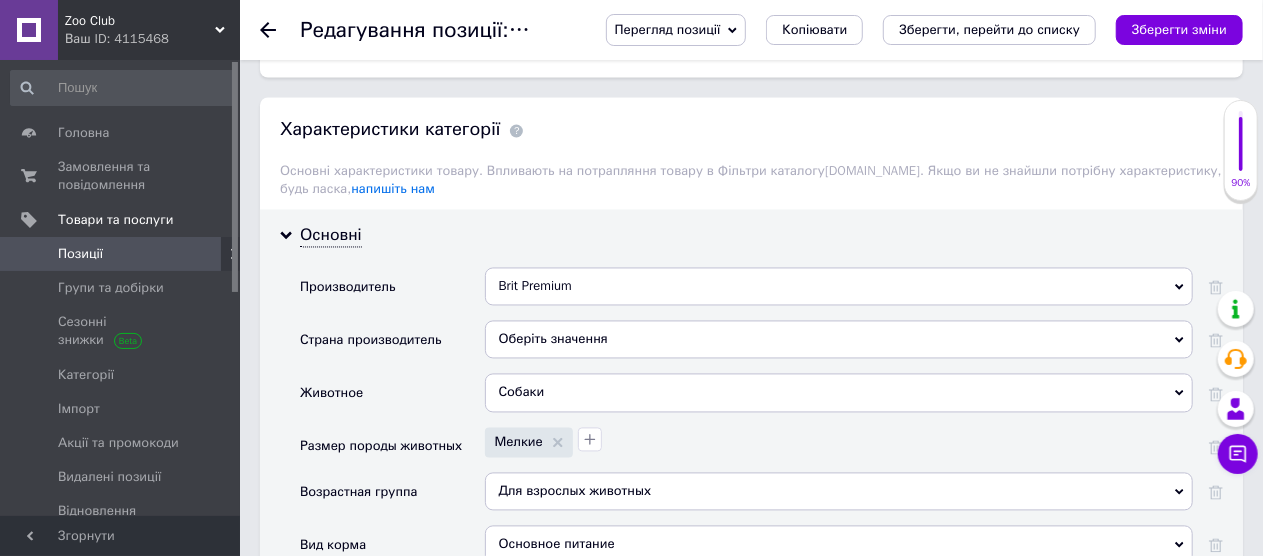 click on "Оберіть значення" at bounding box center [839, 340] 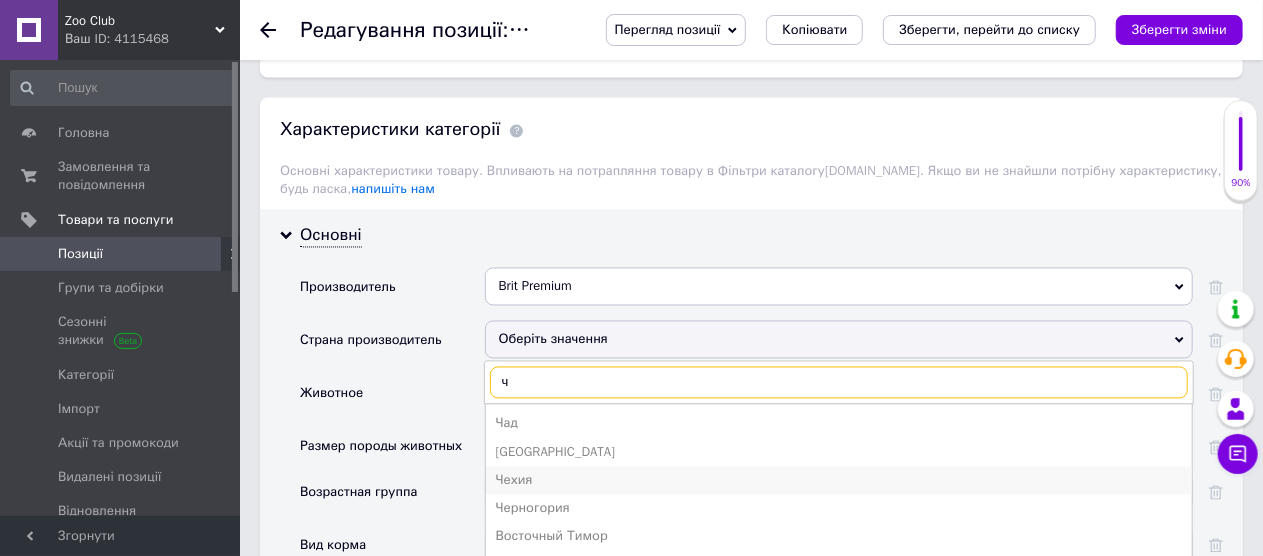 type on "ч" 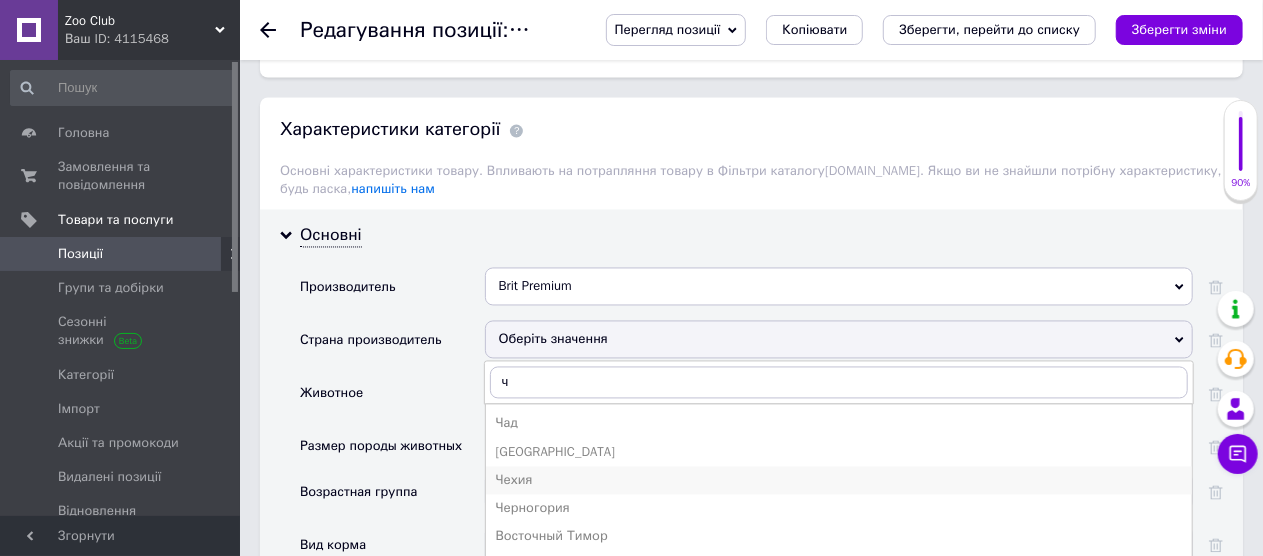 click on "Чехия" at bounding box center (839, 481) 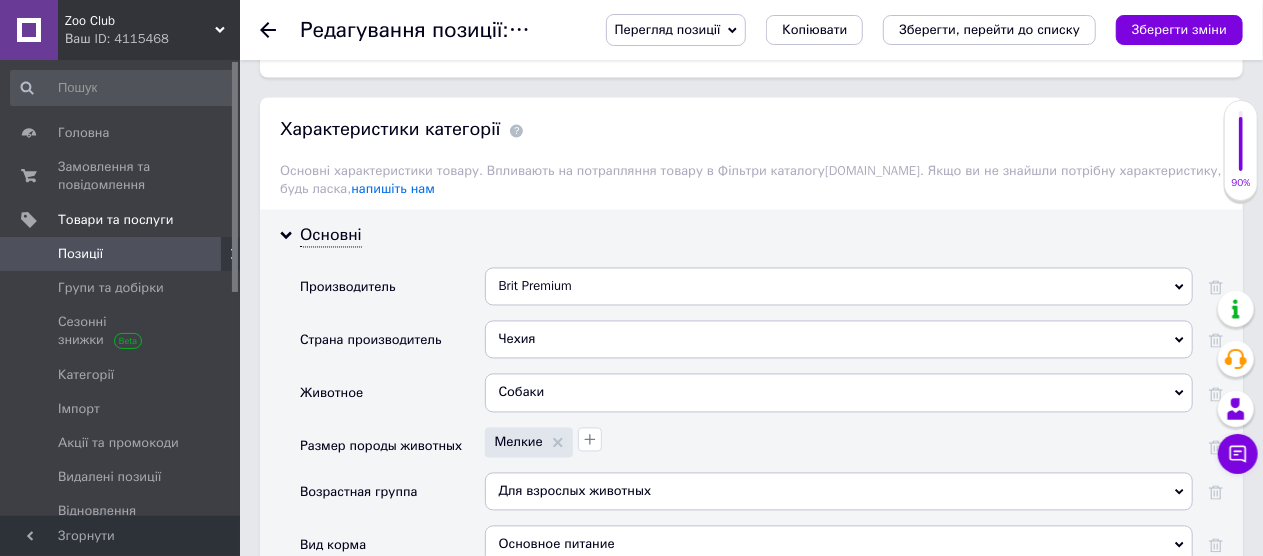 scroll, scrollTop: 1618, scrollLeft: 0, axis: vertical 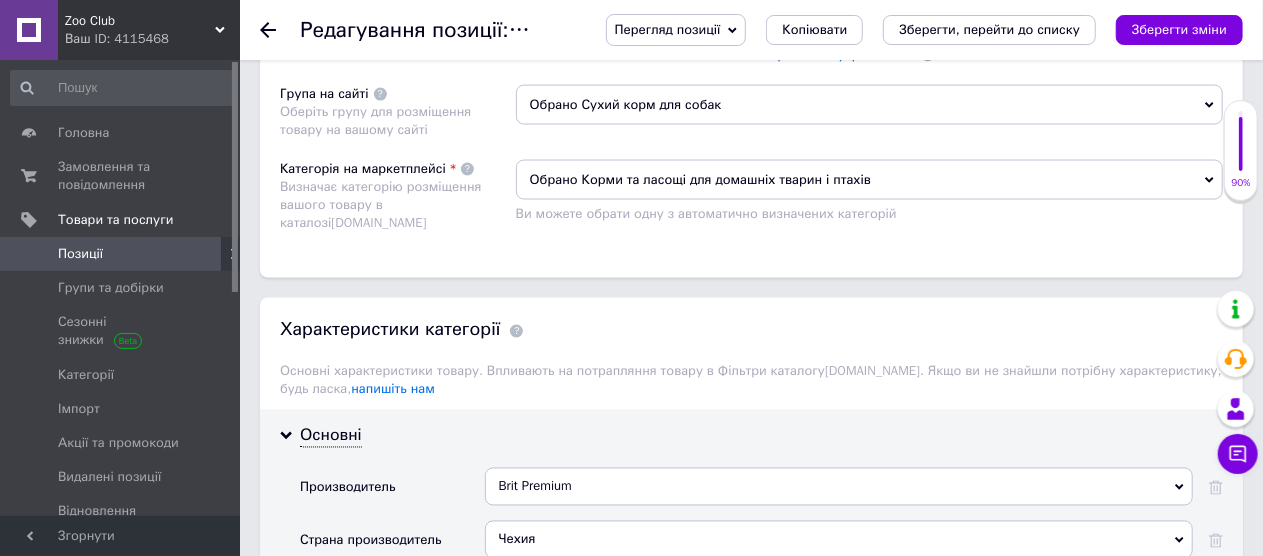 click on "Зберегти зміни" at bounding box center (1179, 29) 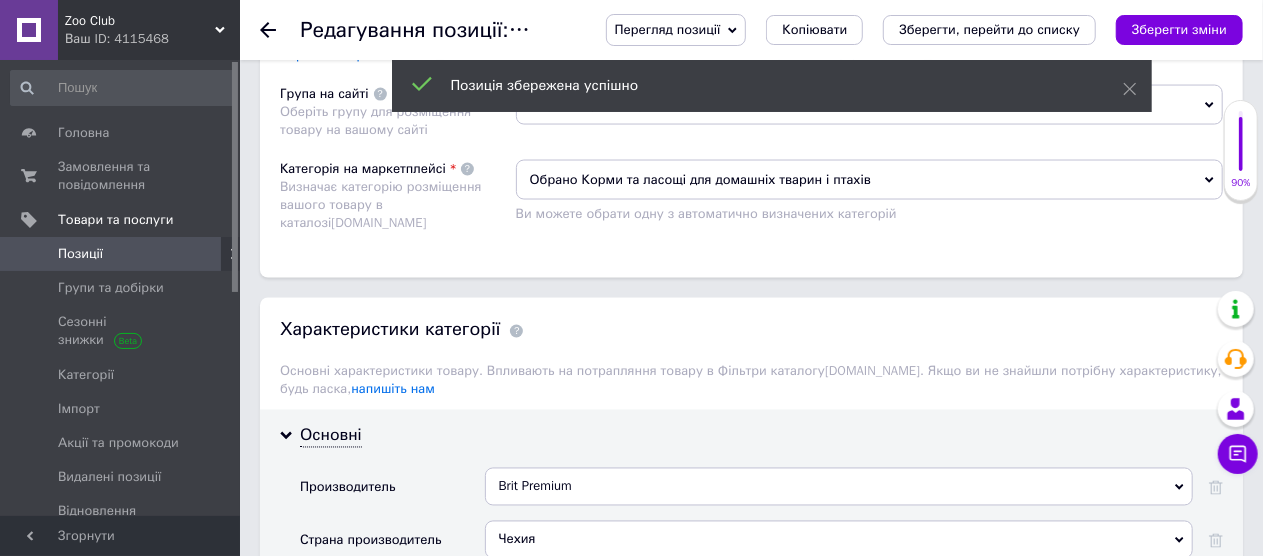 click 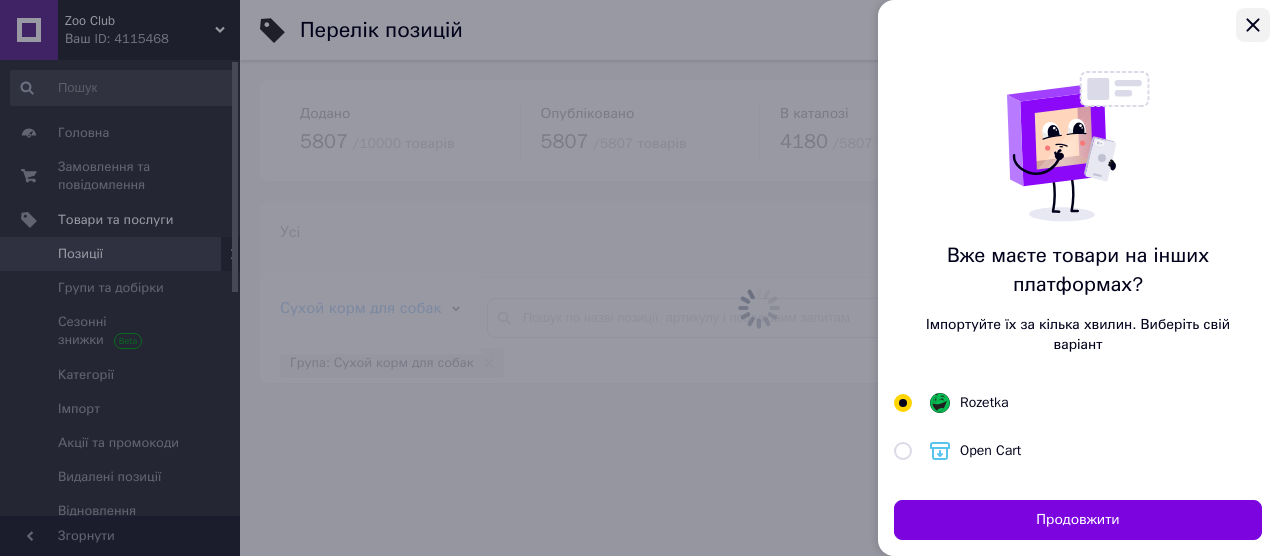 click 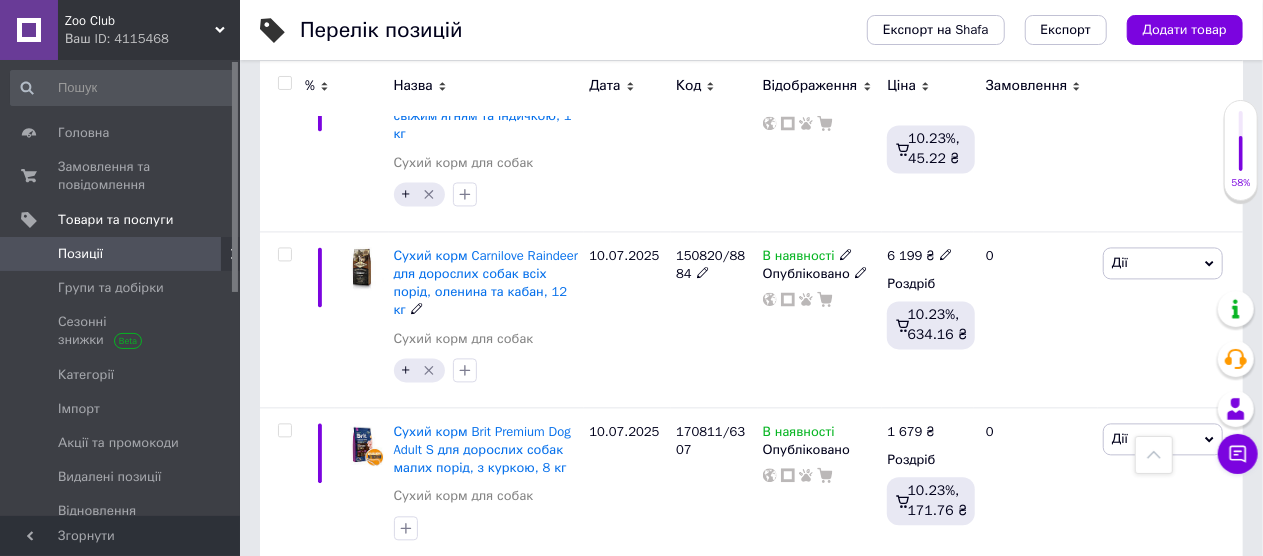 scroll, scrollTop: 2100, scrollLeft: 0, axis: vertical 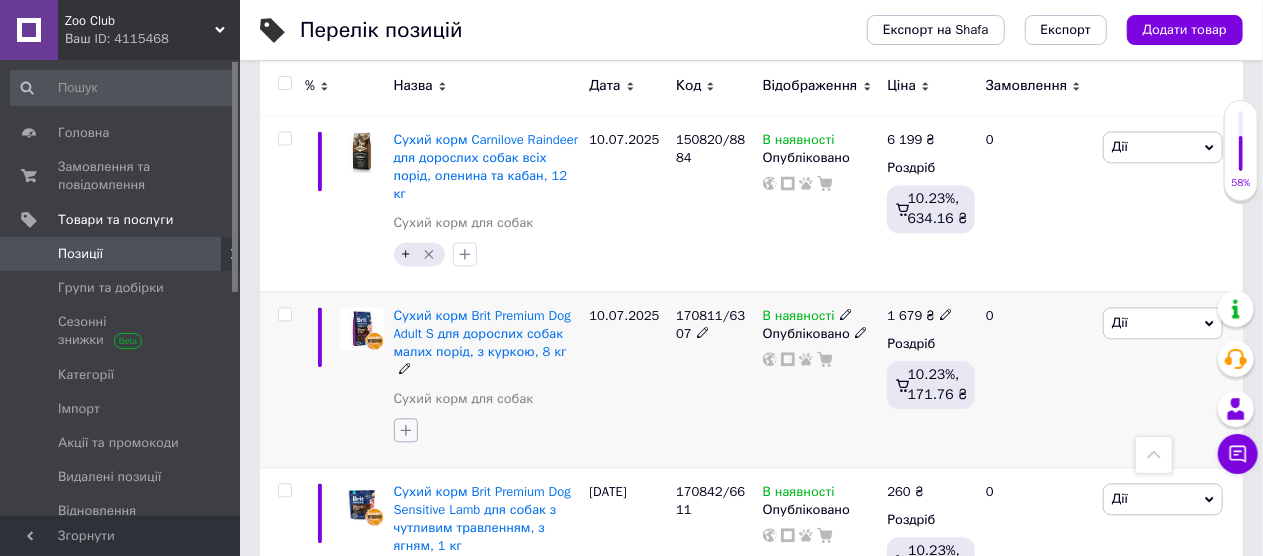 click 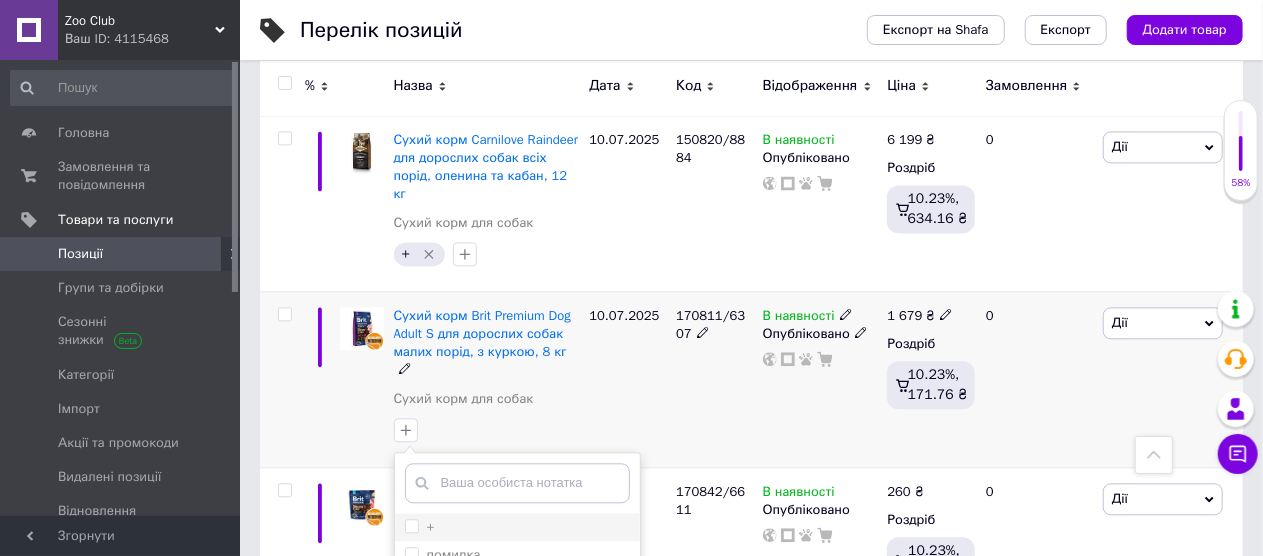 click on "+" at bounding box center (517, 527) 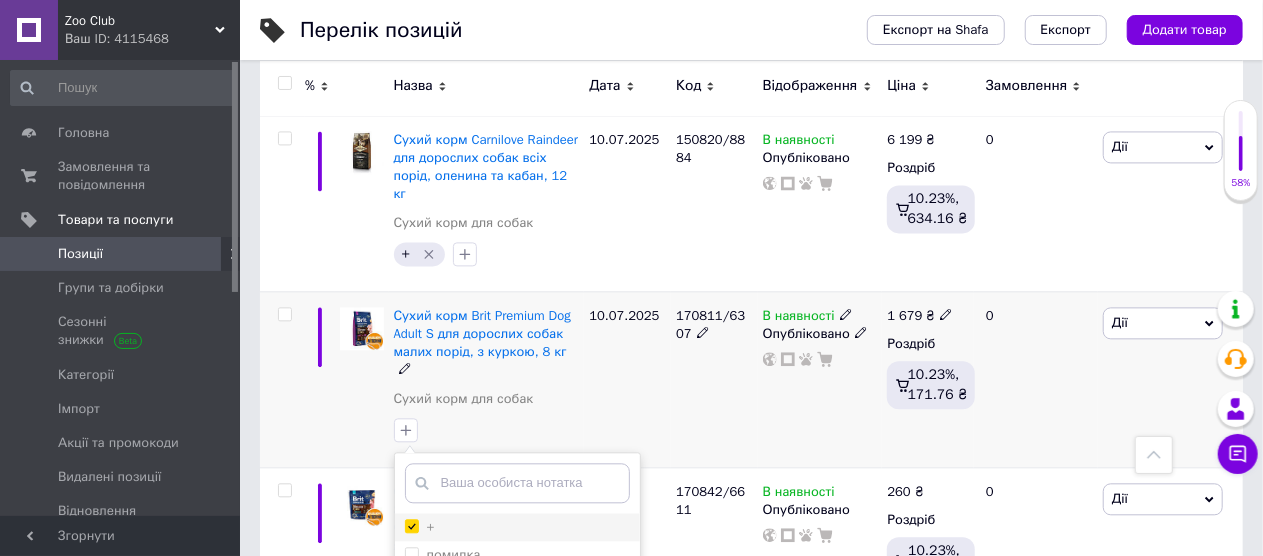 checkbox on "true" 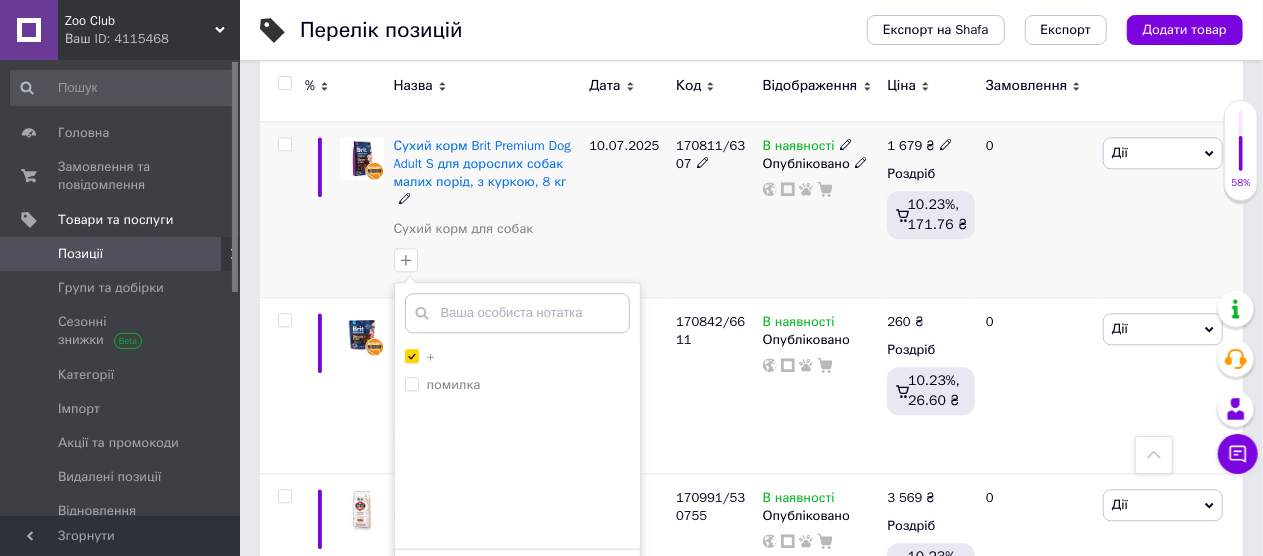 scroll, scrollTop: 2300, scrollLeft: 0, axis: vertical 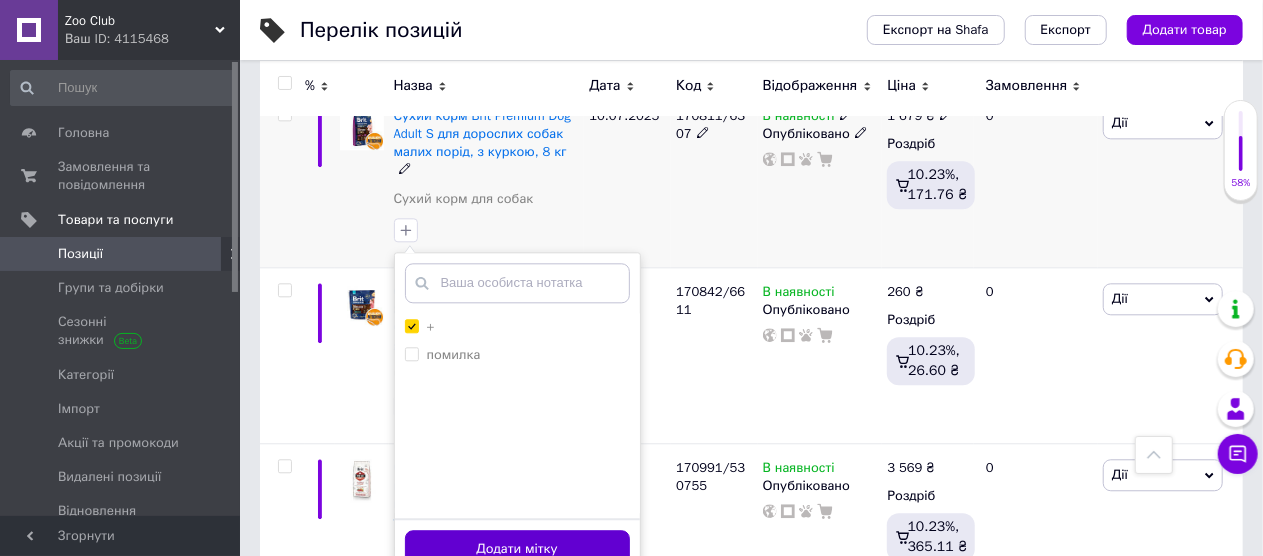 click on "Додати мітку" at bounding box center (517, 549) 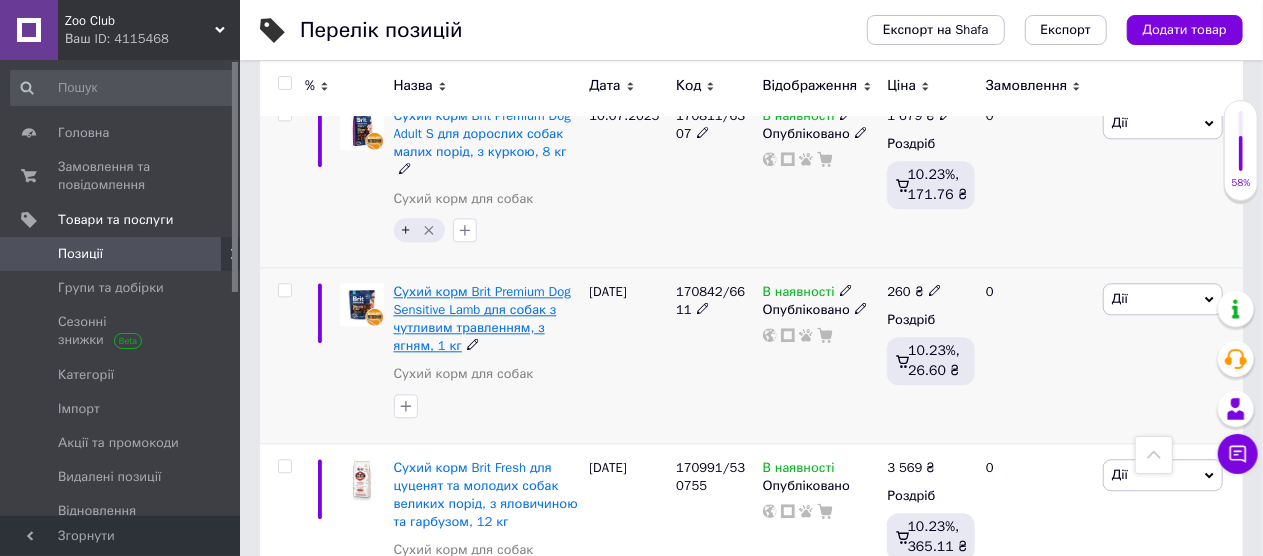 click on "Сухий корм Brit Premium Dog Sensitive Lamb для собак з чутливим травленням, з ягням, 1 кг" at bounding box center (482, 319) 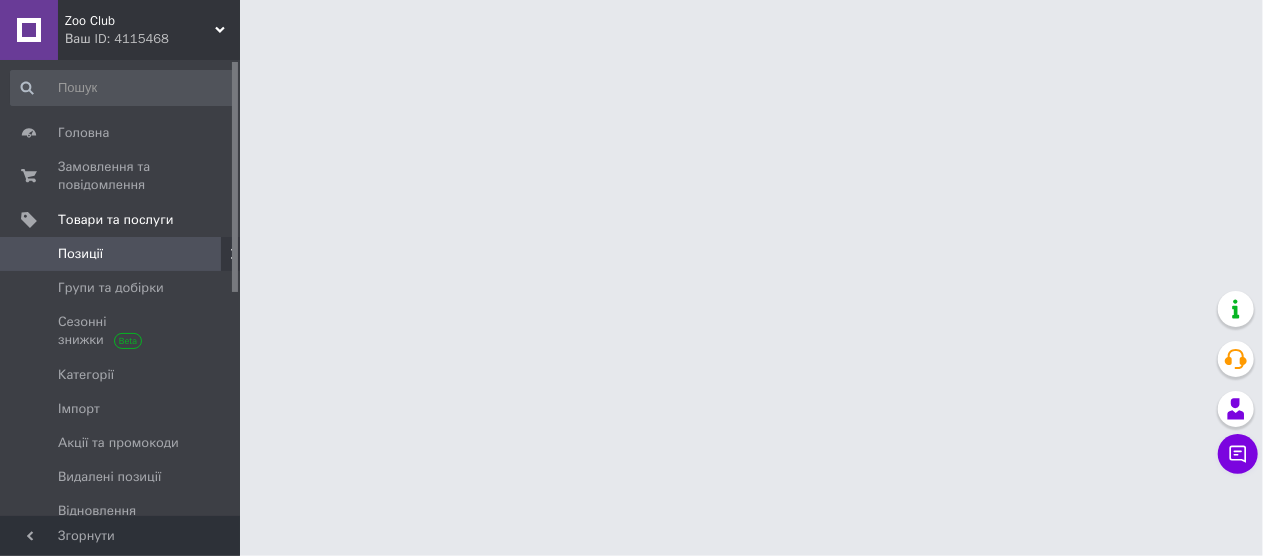 scroll, scrollTop: 0, scrollLeft: 0, axis: both 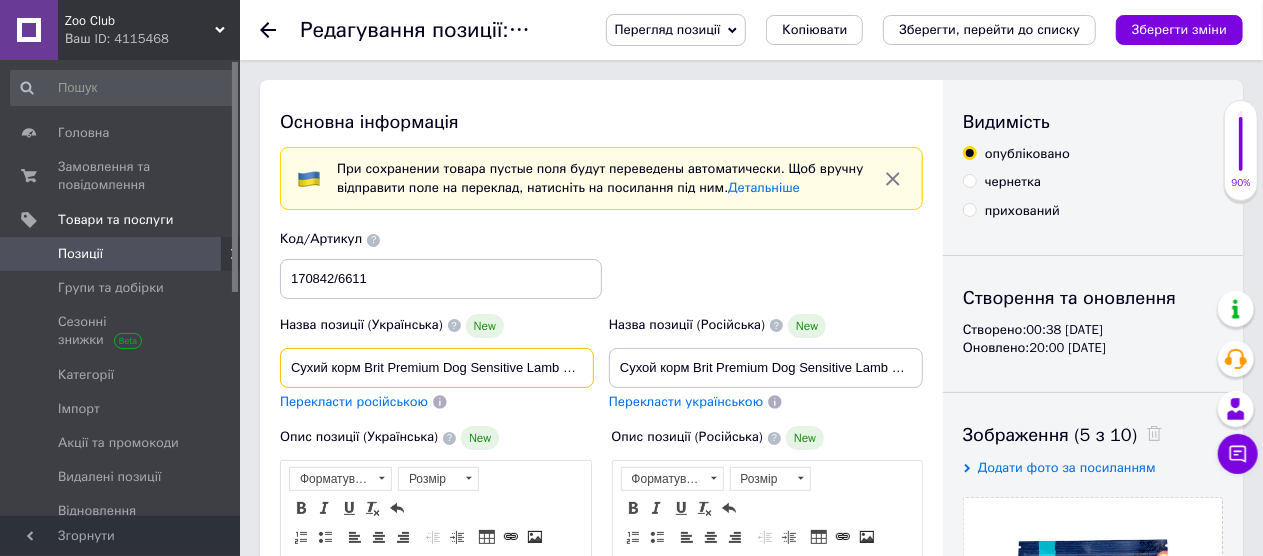 click on "Сухий корм Brit Premium Dog Sensitive Lamb для собак з чутливим травленням, з ягням, 1 кг" at bounding box center (437, 368) 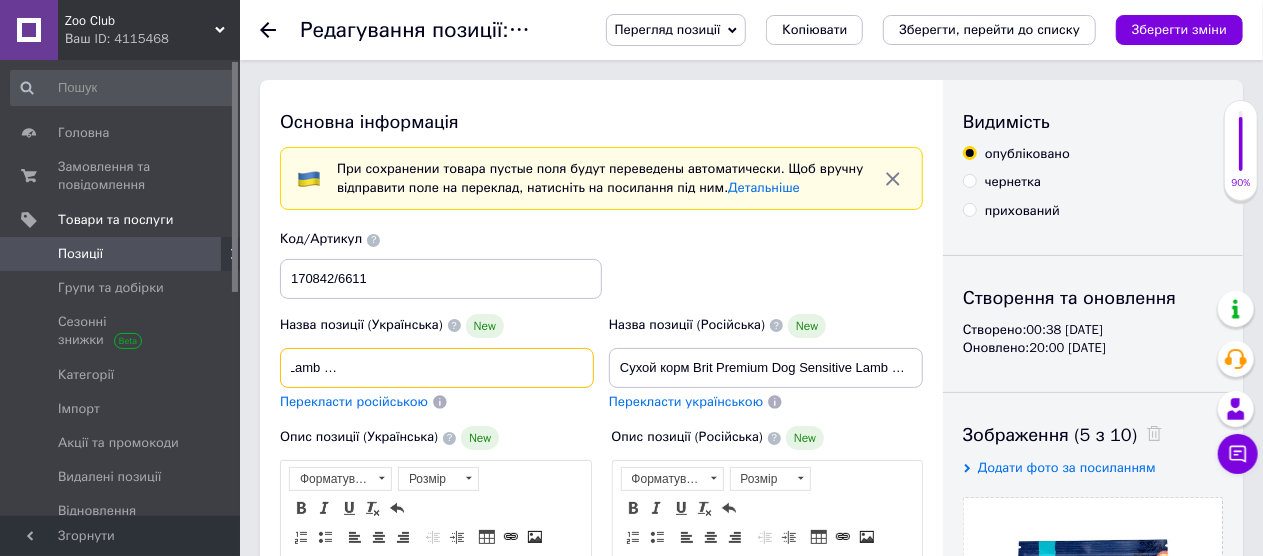 scroll, scrollTop: 0, scrollLeft: 267, axis: horizontal 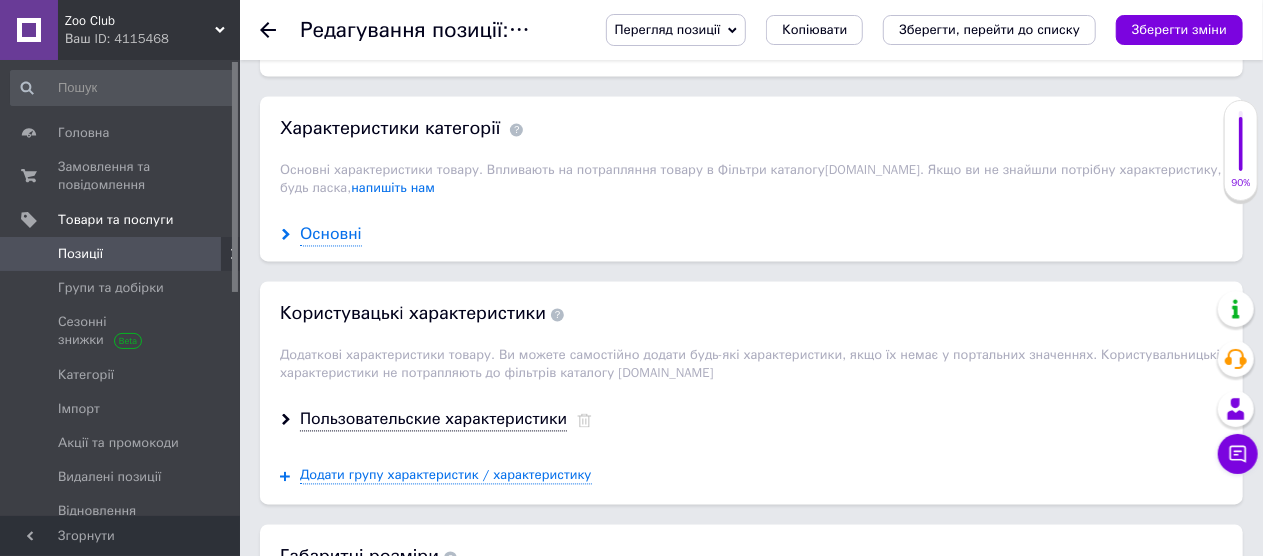 click on "Основні" at bounding box center [331, 235] 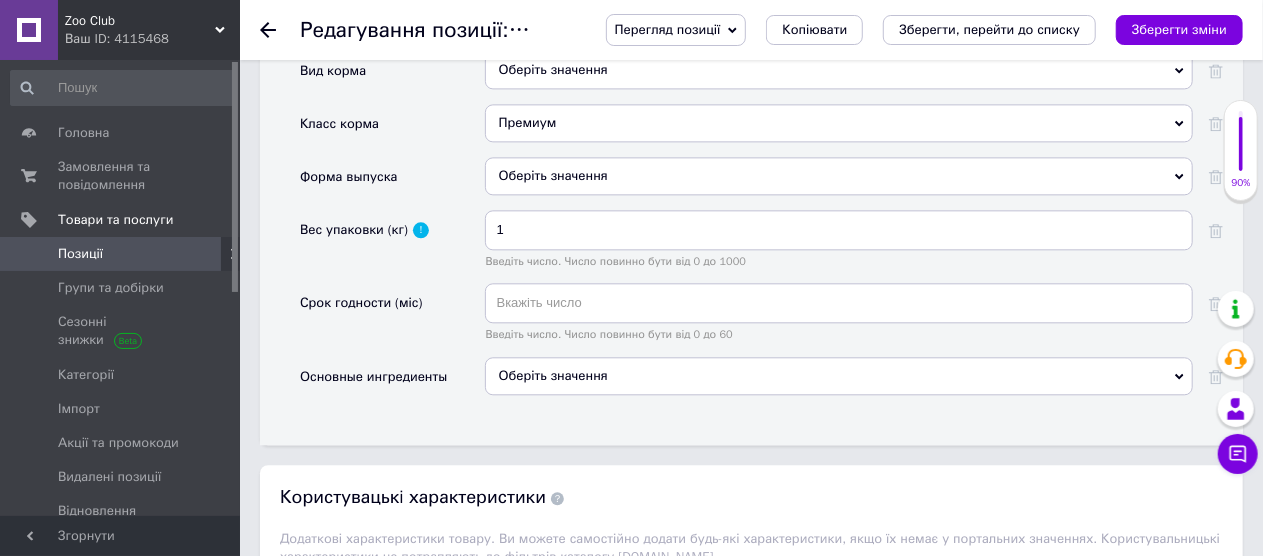 scroll, scrollTop: 2300, scrollLeft: 0, axis: vertical 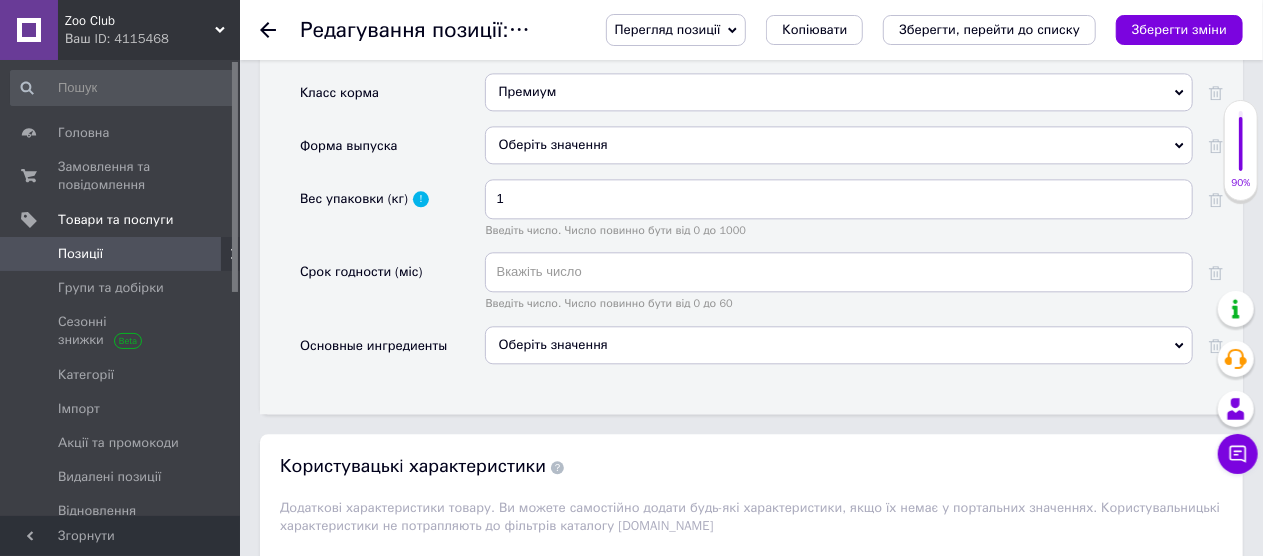 click on "Оберіть значення" at bounding box center (839, 345) 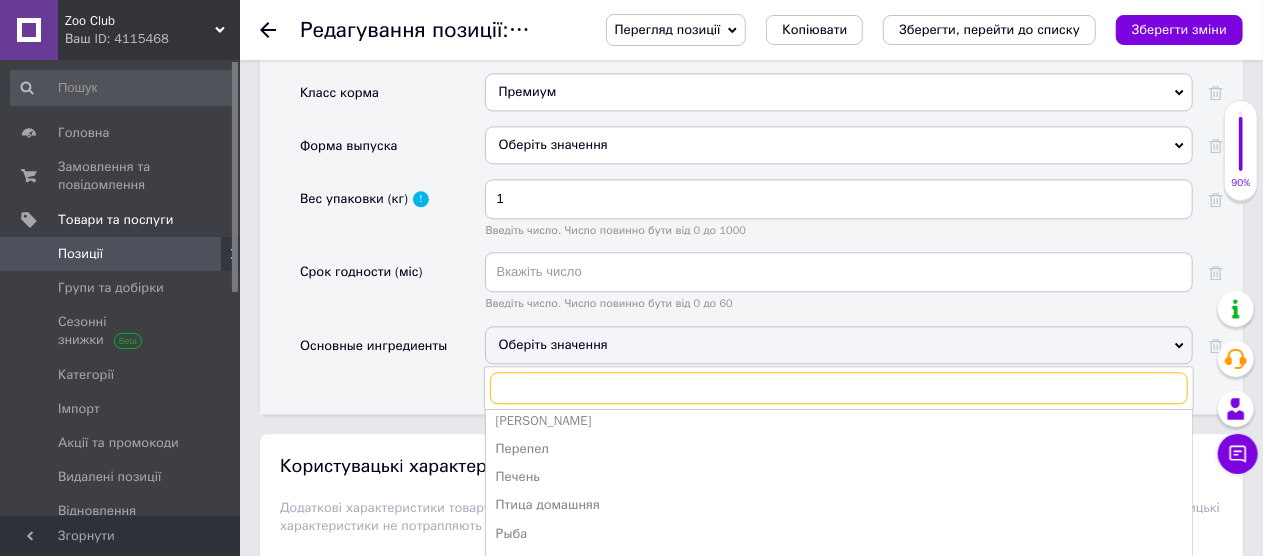 scroll, scrollTop: 895, scrollLeft: 0, axis: vertical 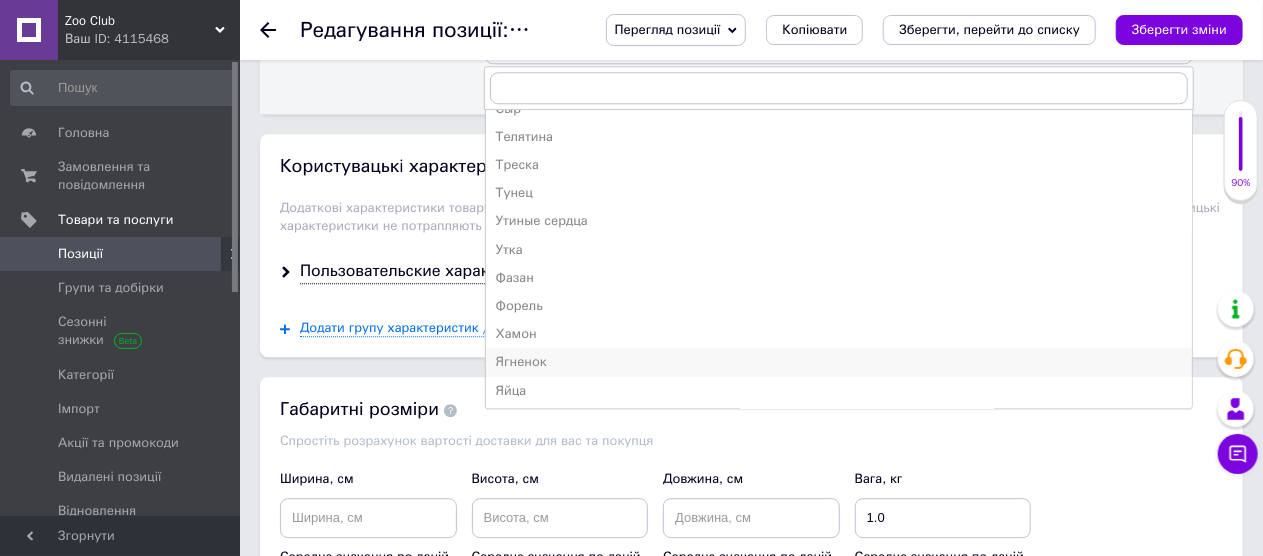 click on "Ягненок" at bounding box center (839, 361) 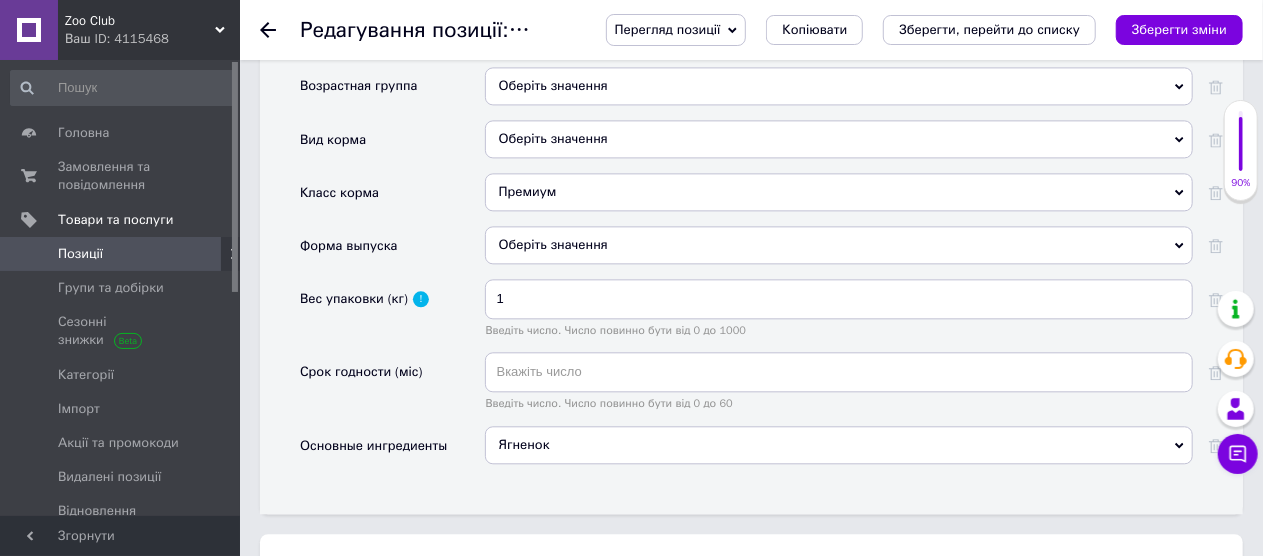 scroll, scrollTop: 2100, scrollLeft: 0, axis: vertical 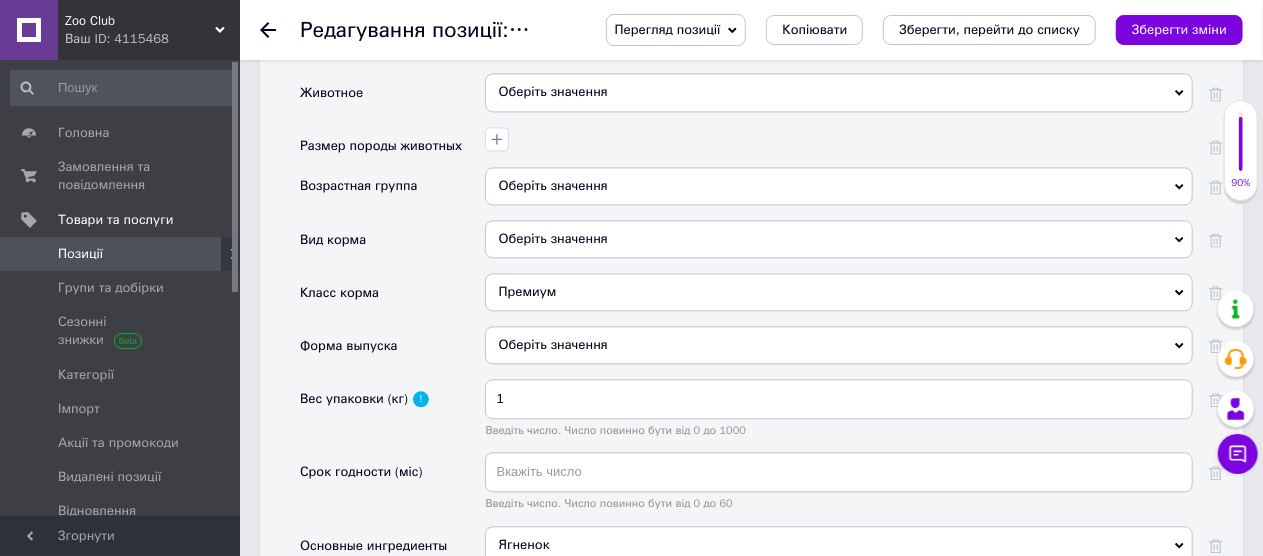 click on "Оберіть значення" at bounding box center (839, 345) 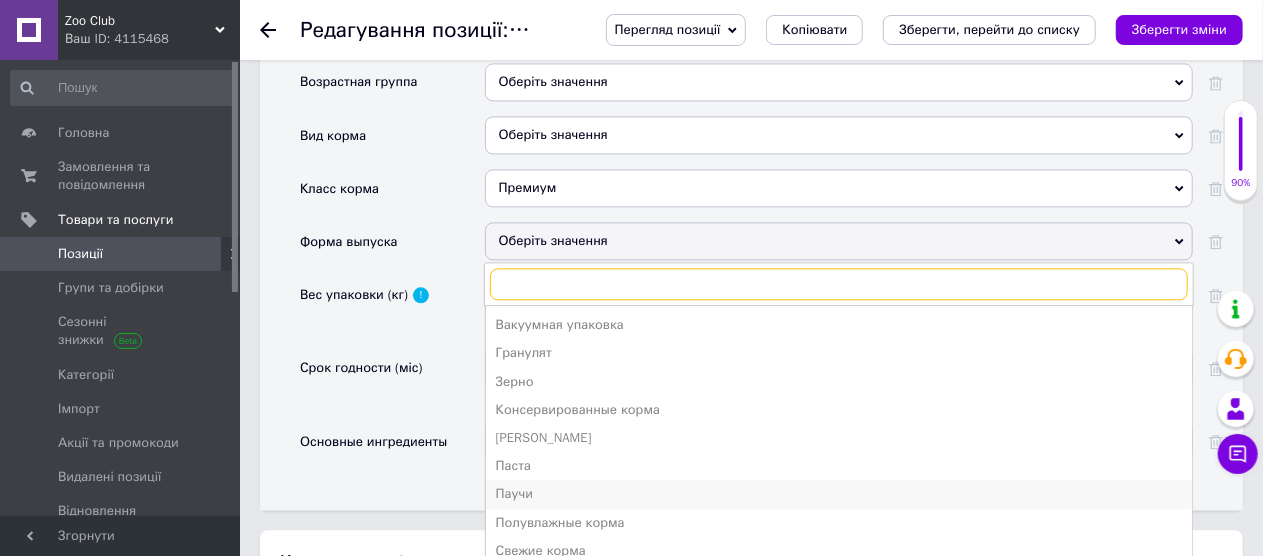 scroll, scrollTop: 2300, scrollLeft: 0, axis: vertical 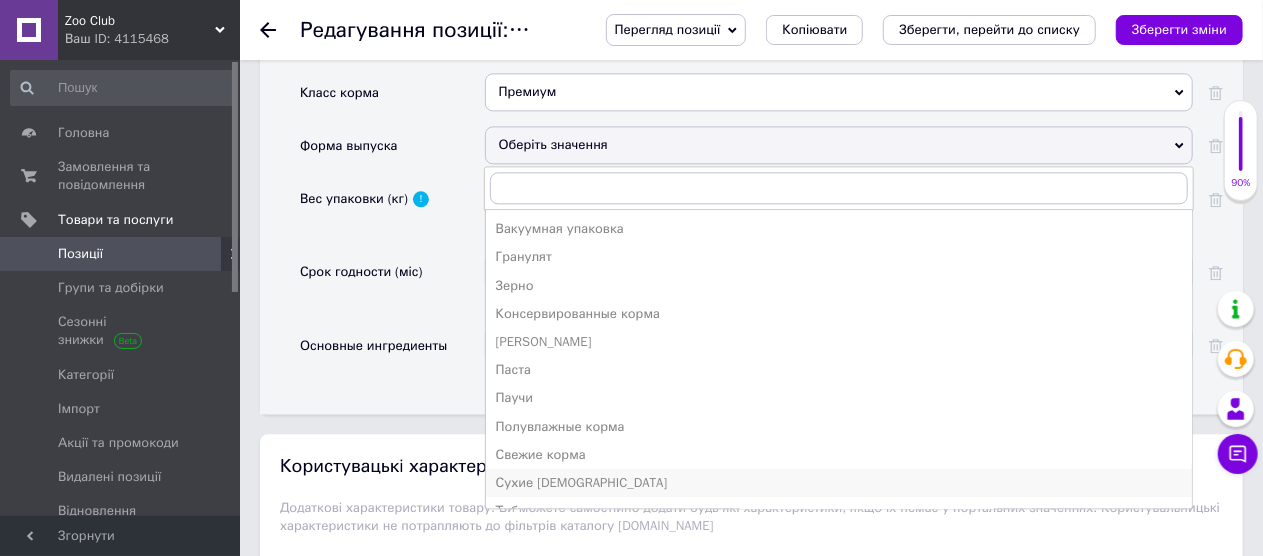 click on "Сухие [DEMOGRAPHIC_DATA]" at bounding box center (839, 483) 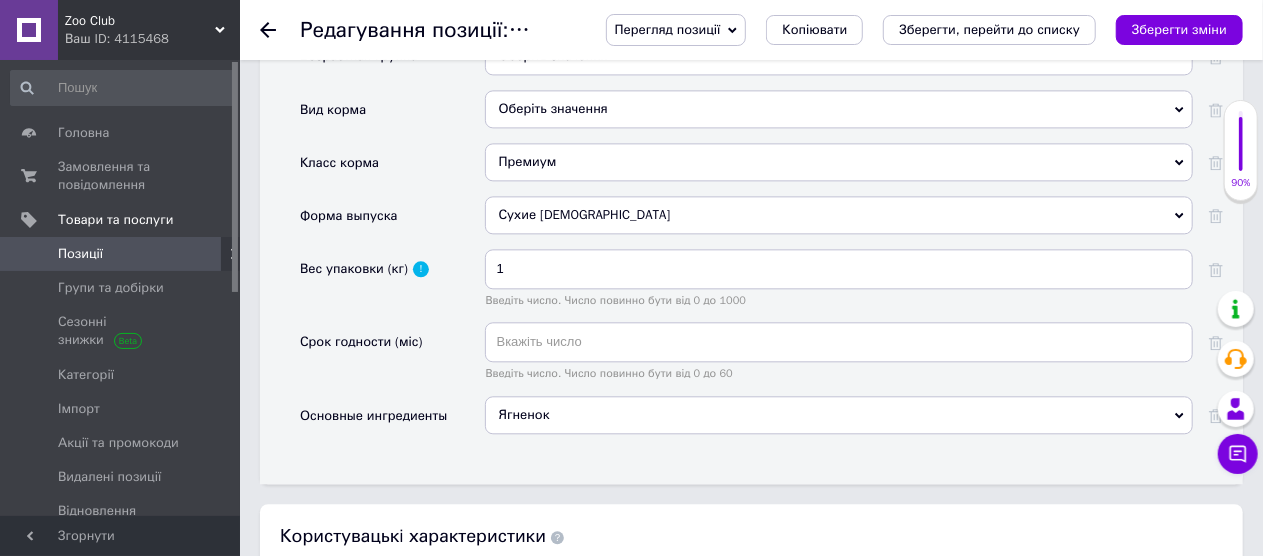 scroll, scrollTop: 2200, scrollLeft: 0, axis: vertical 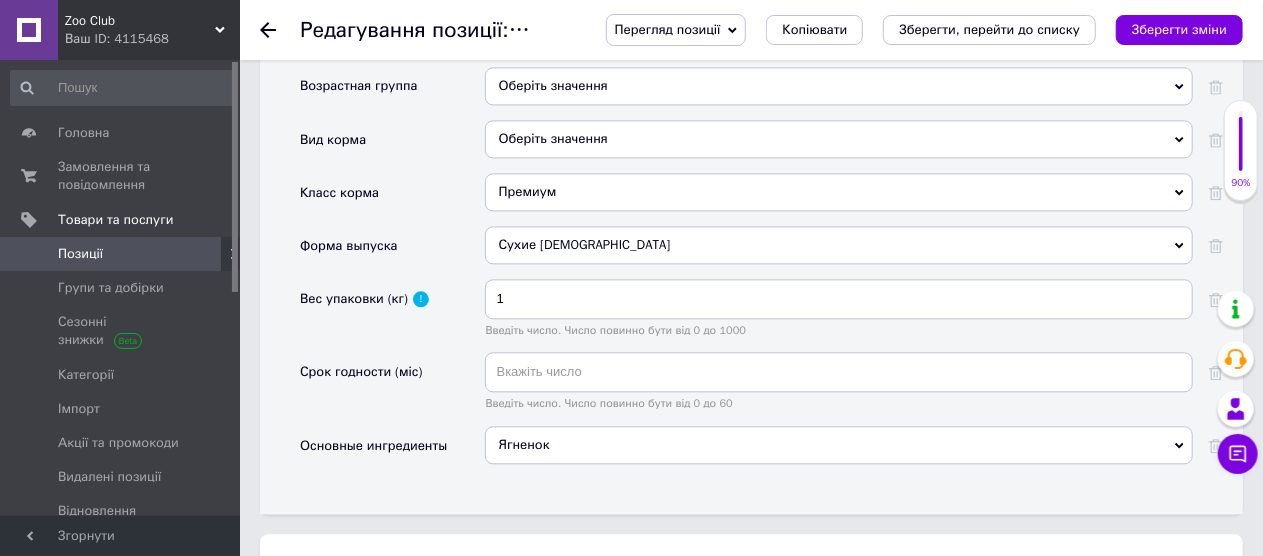 click on "Оберіть значення" at bounding box center [839, 139] 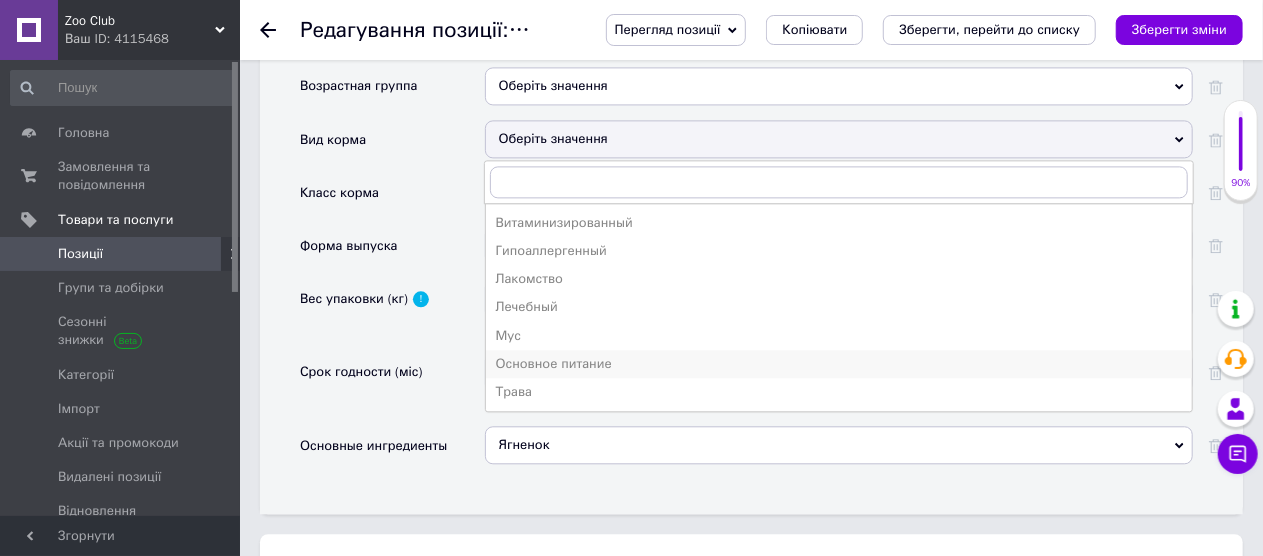 click on "Основное питание" at bounding box center [839, 364] 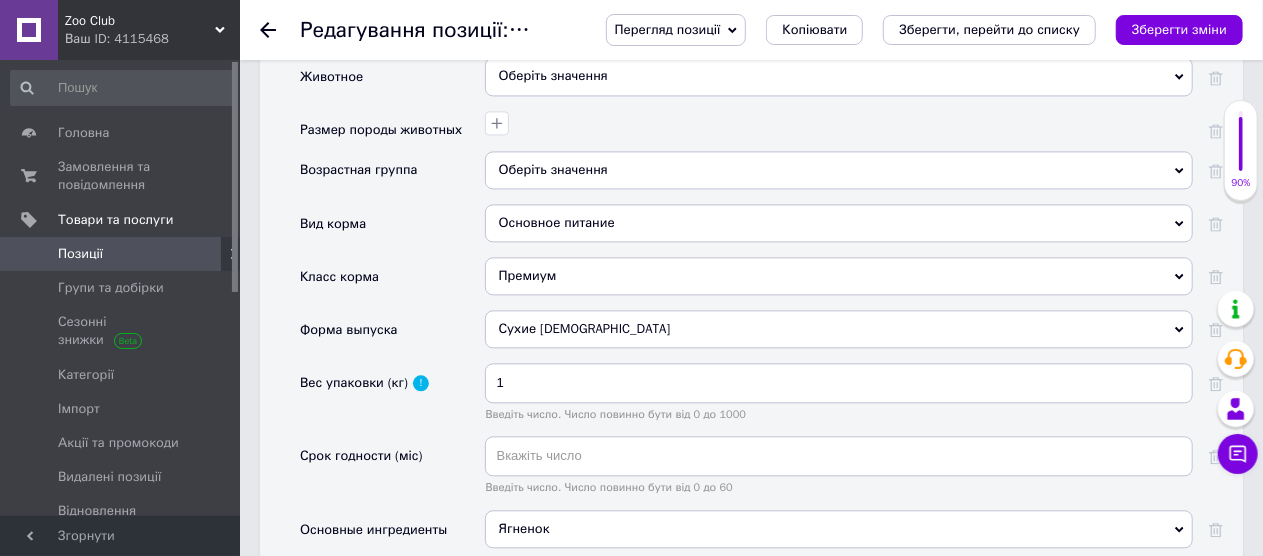 scroll, scrollTop: 2000, scrollLeft: 0, axis: vertical 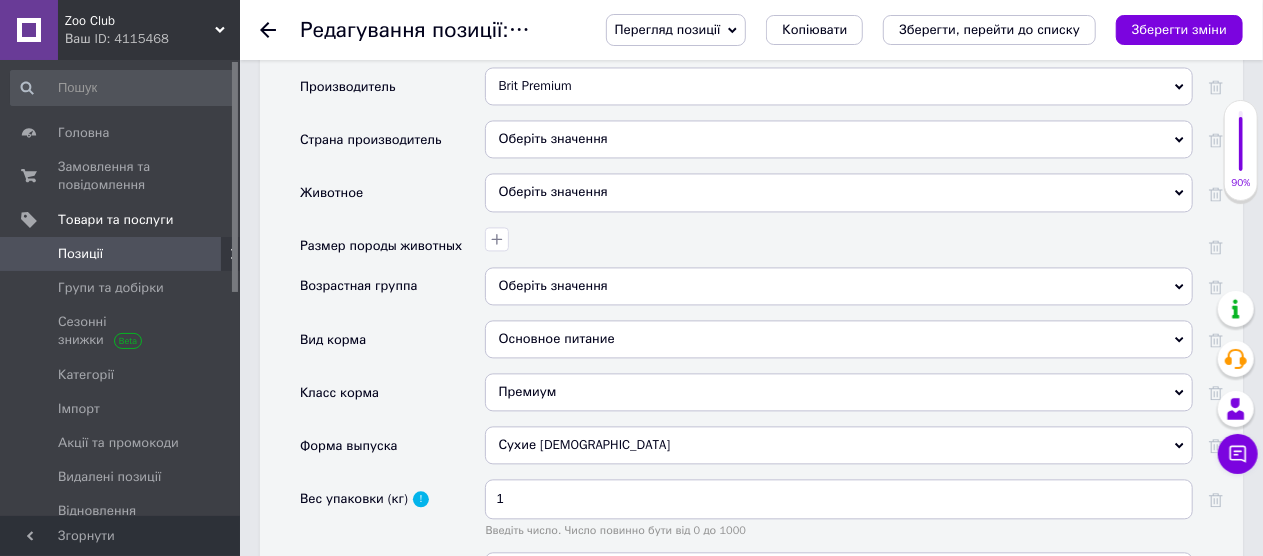 click on "Оберіть значення" at bounding box center [839, 286] 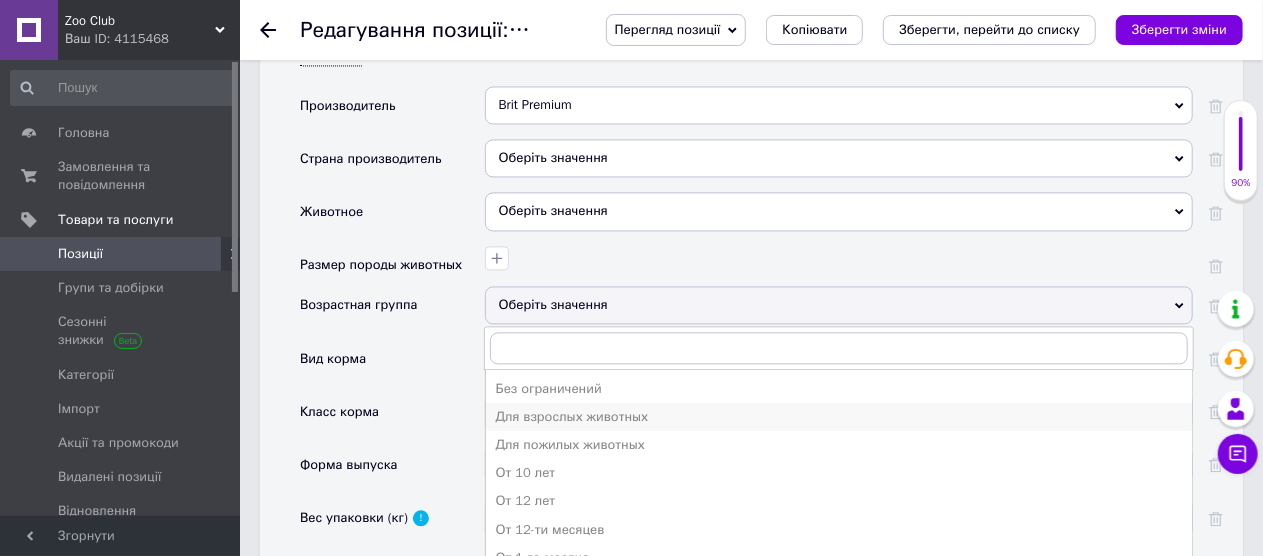 scroll, scrollTop: 2018, scrollLeft: 0, axis: vertical 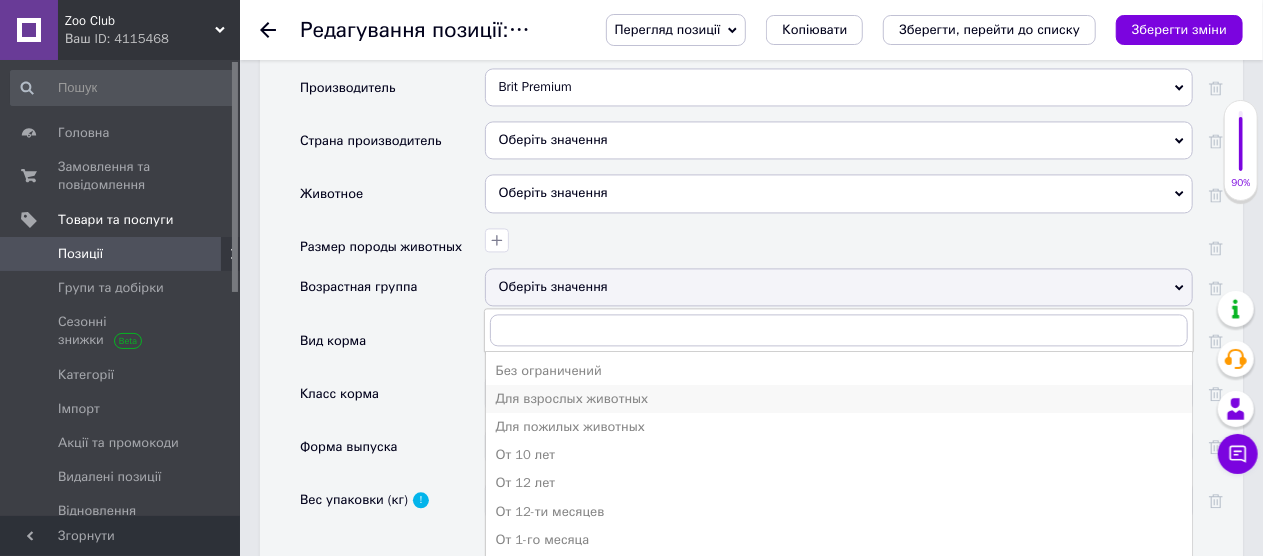 click on "Для взрослых животных" at bounding box center [839, 399] 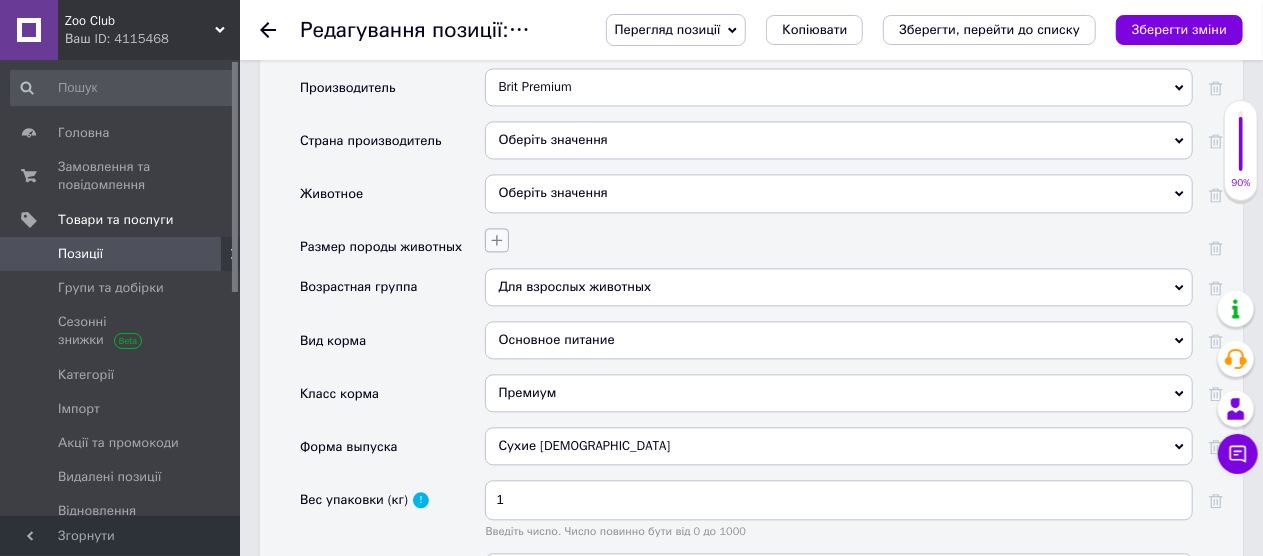 click 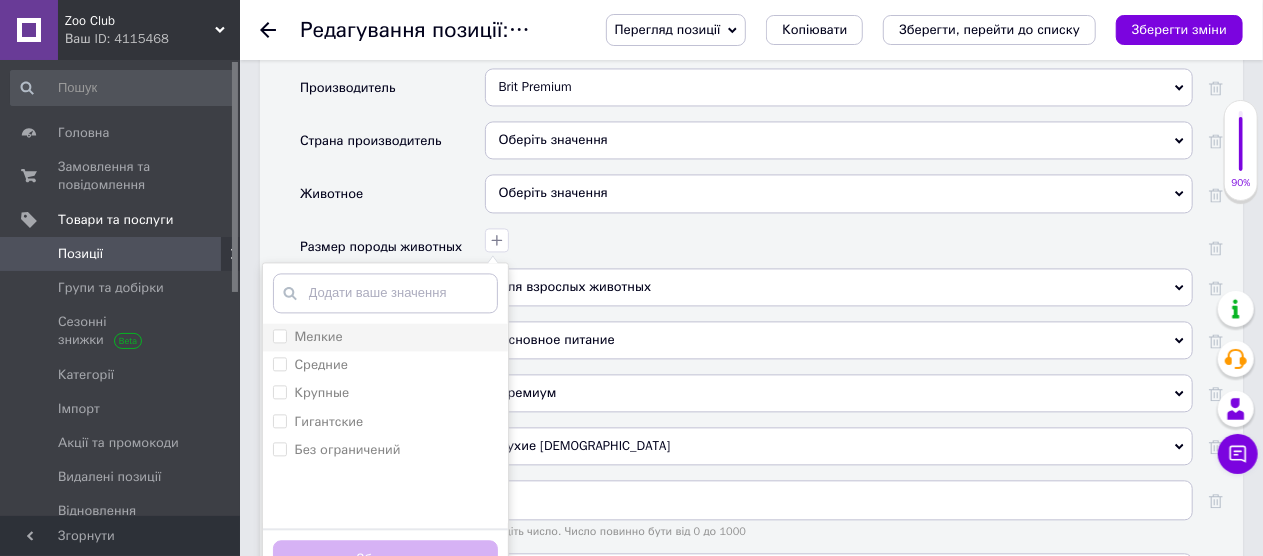 click on "Мелкие" at bounding box center (279, 335) 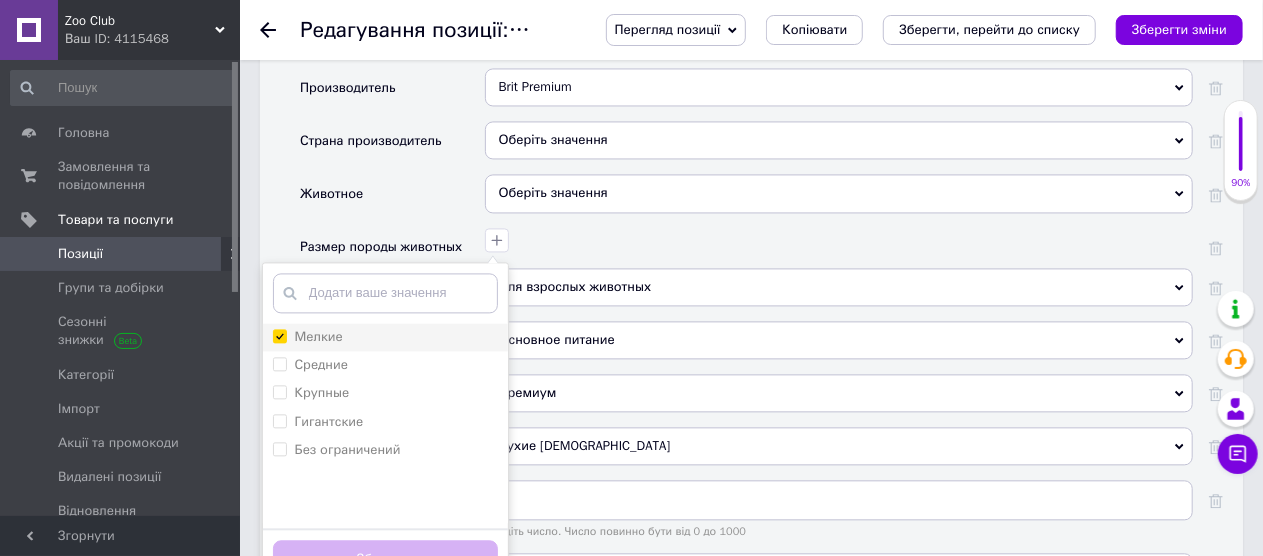 checkbox on "true" 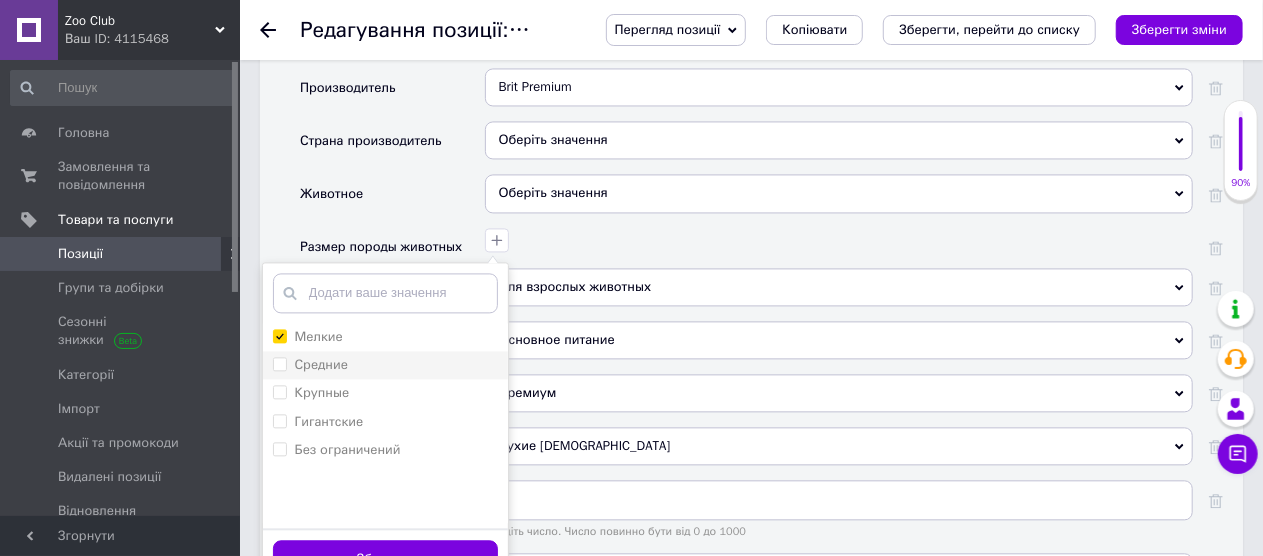 click on "Средние" at bounding box center [385, 365] 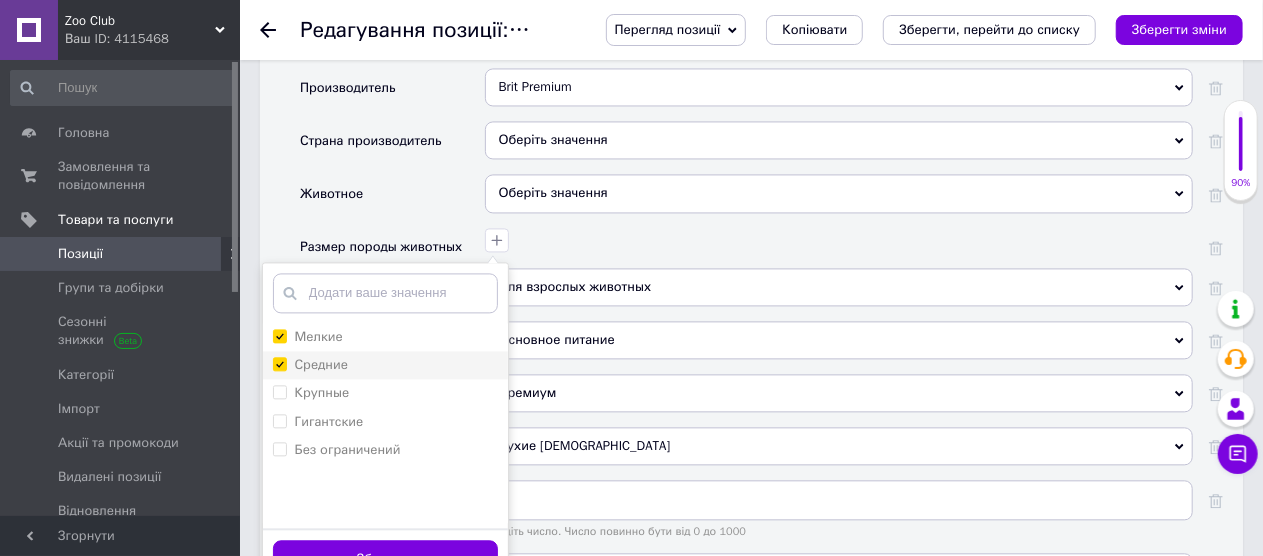 checkbox on "true" 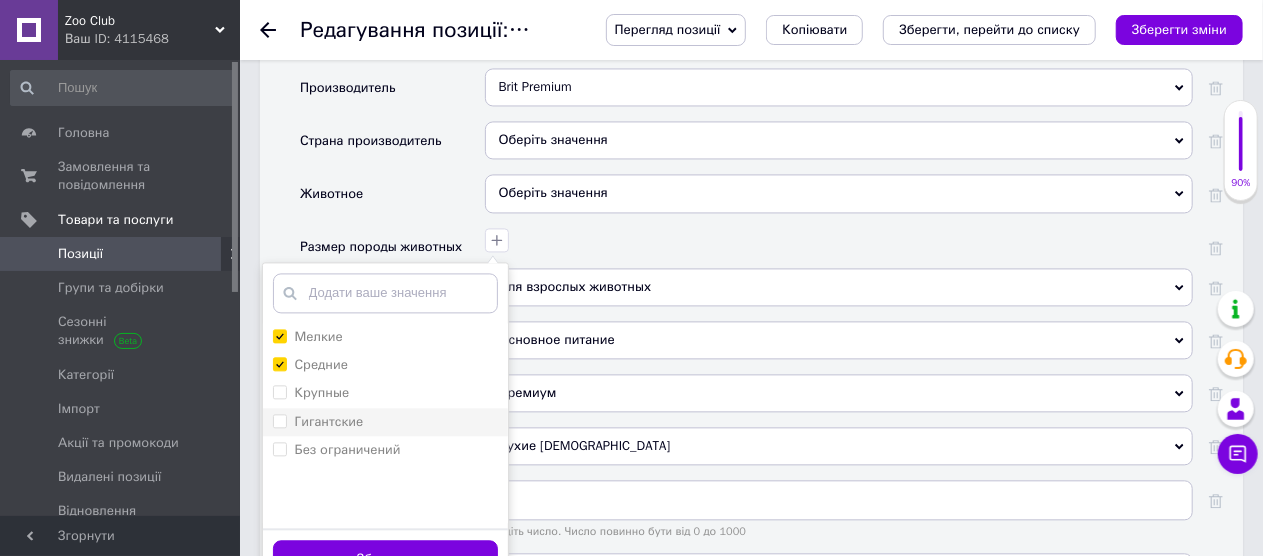 click on "Крупные" at bounding box center [311, 393] 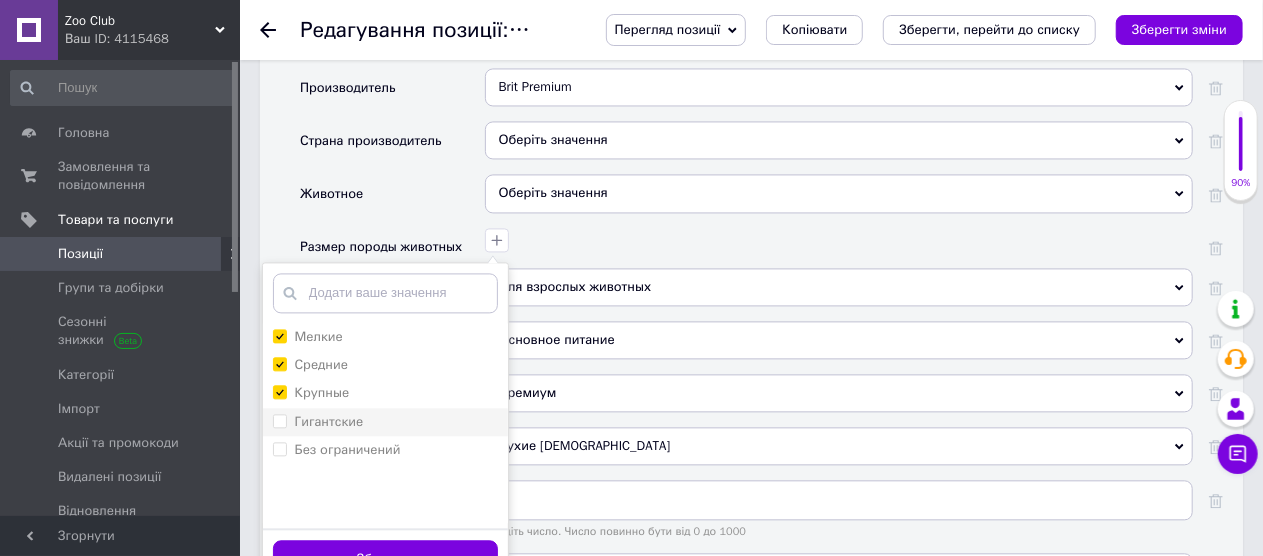 click on "Крупные" at bounding box center (279, 391) 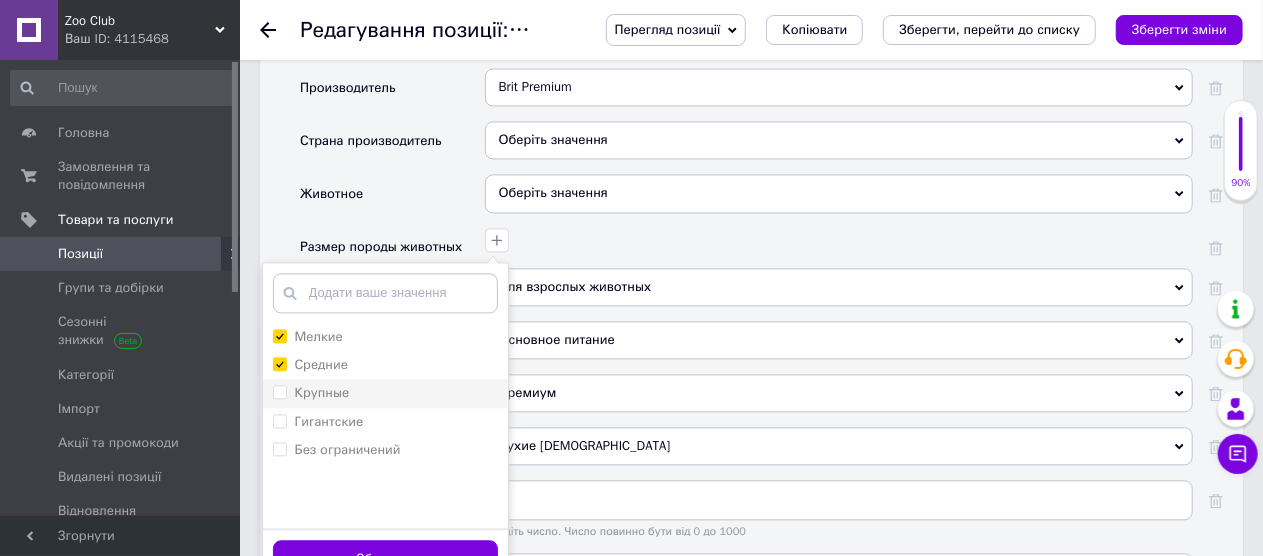 click on "Крупные" at bounding box center (311, 393) 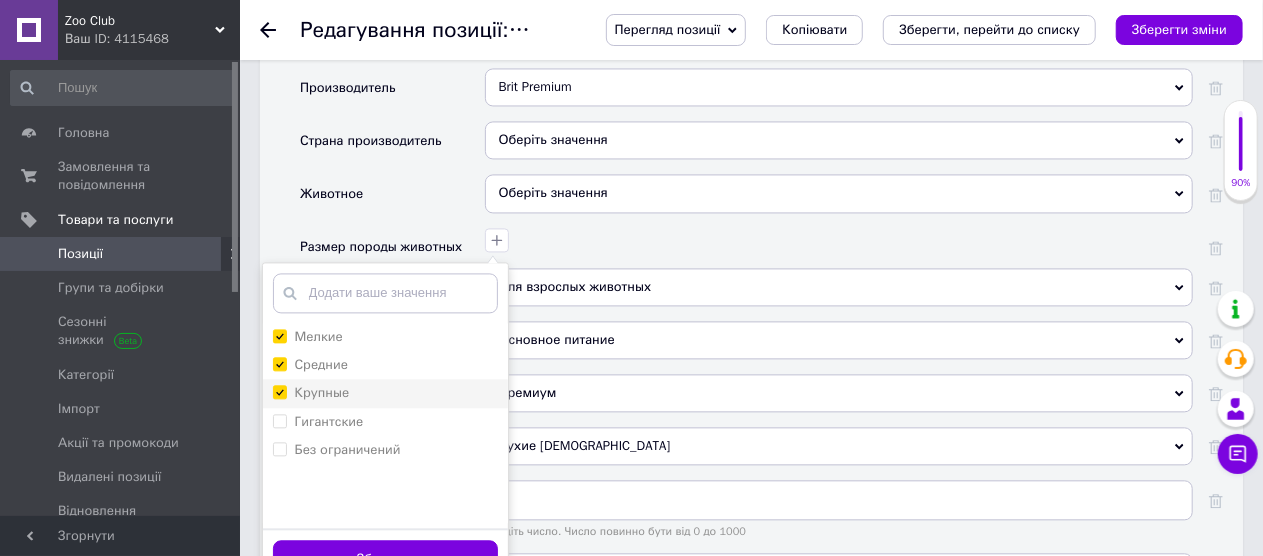 click on "Крупные" at bounding box center (279, 391) 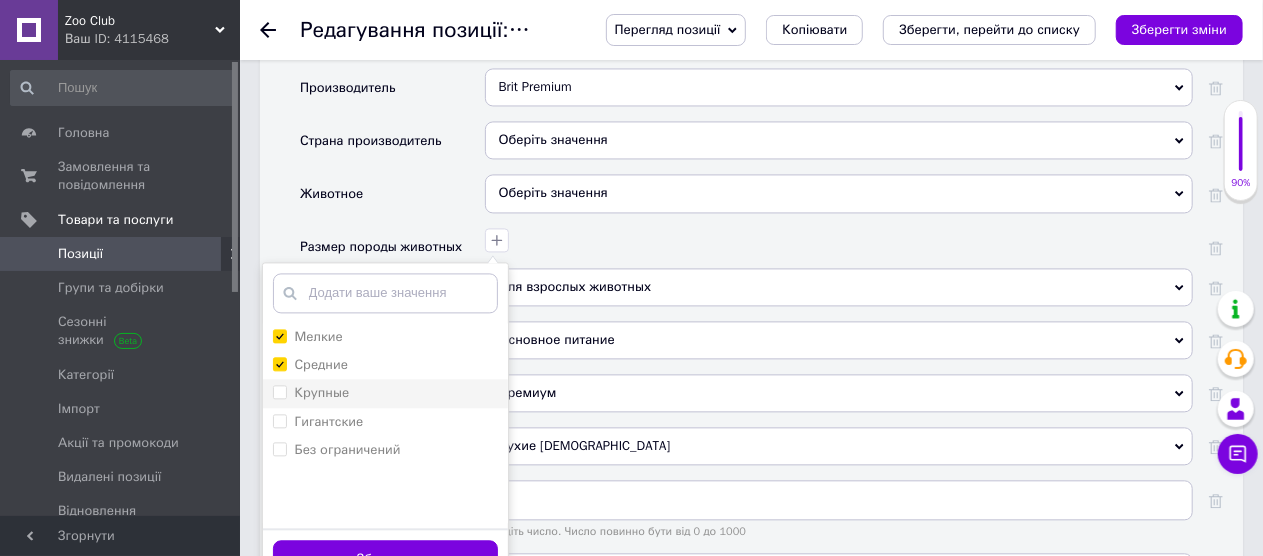 click on "Крупные" at bounding box center (311, 393) 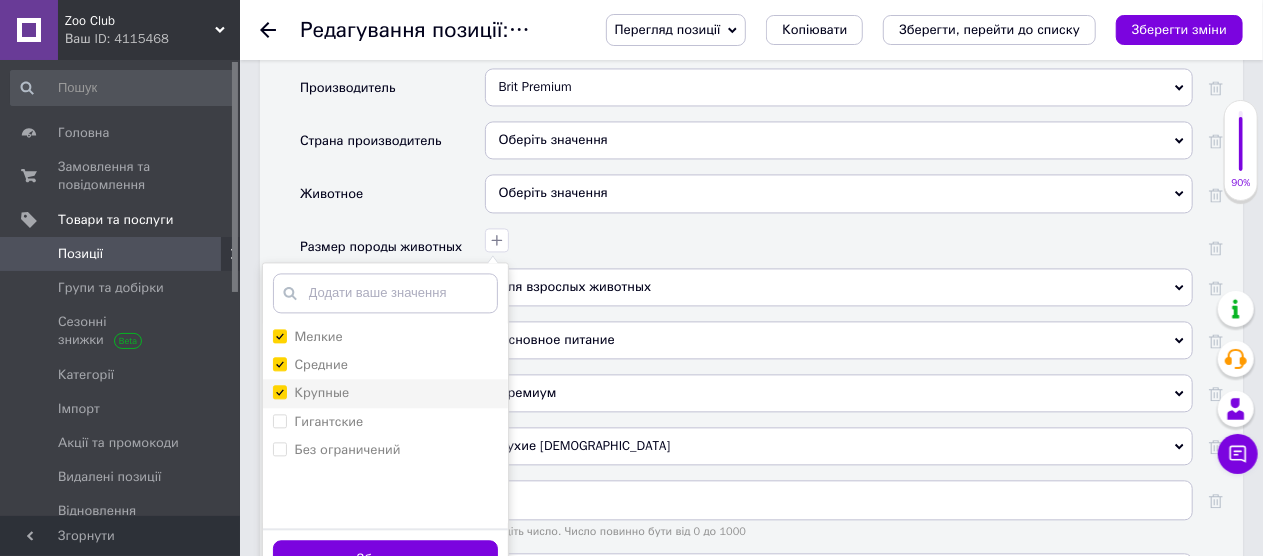 click on "Крупные" at bounding box center (279, 391) 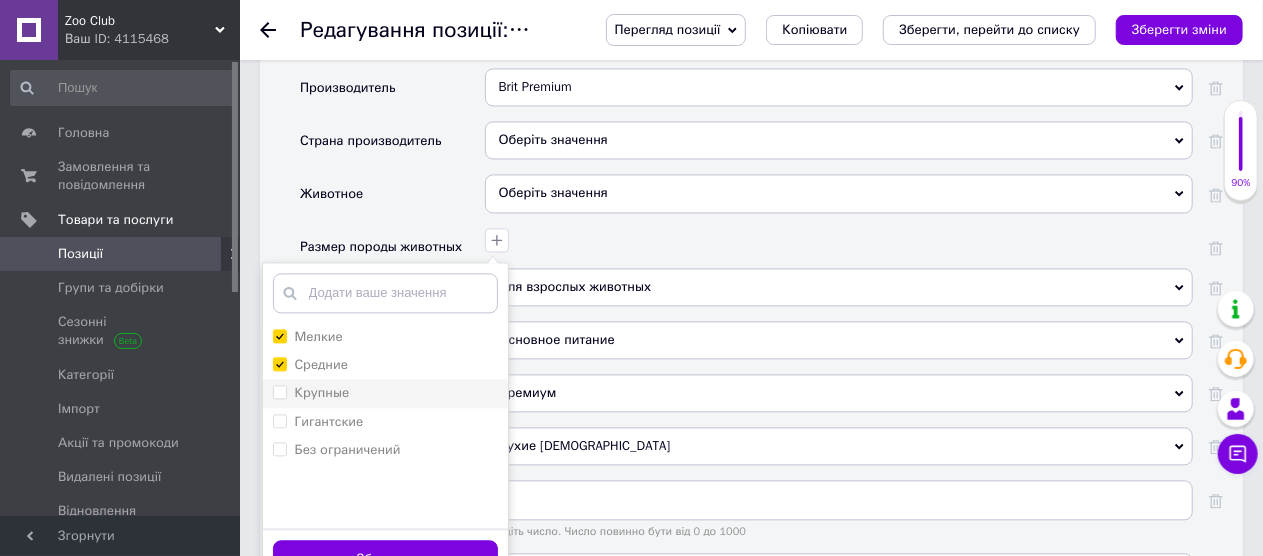 click on "Крупные" at bounding box center [279, 391] 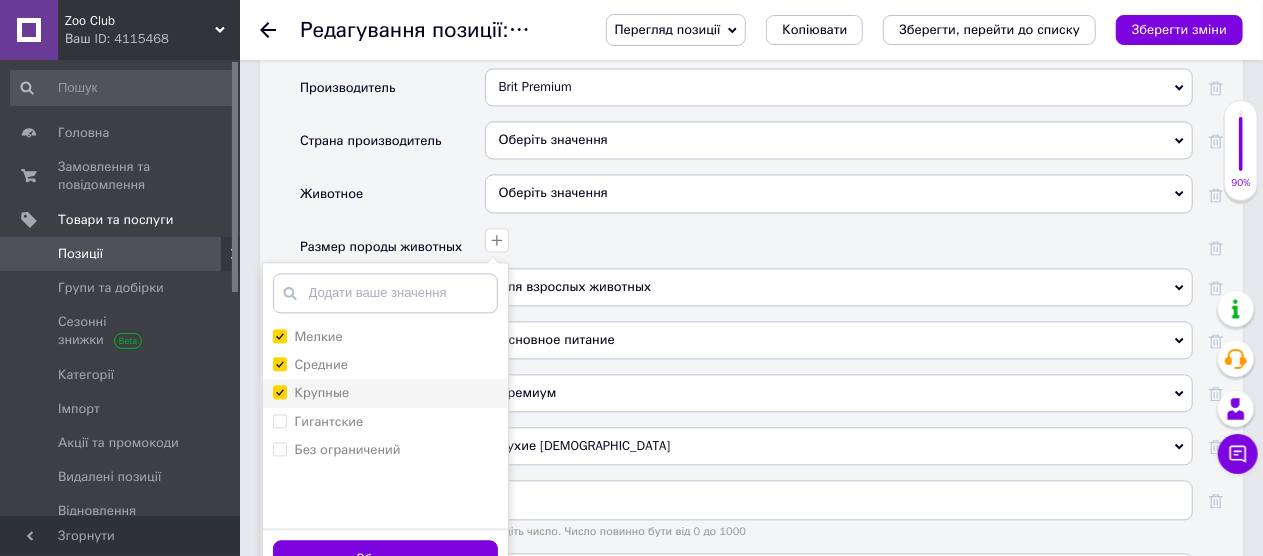 checkbox on "true" 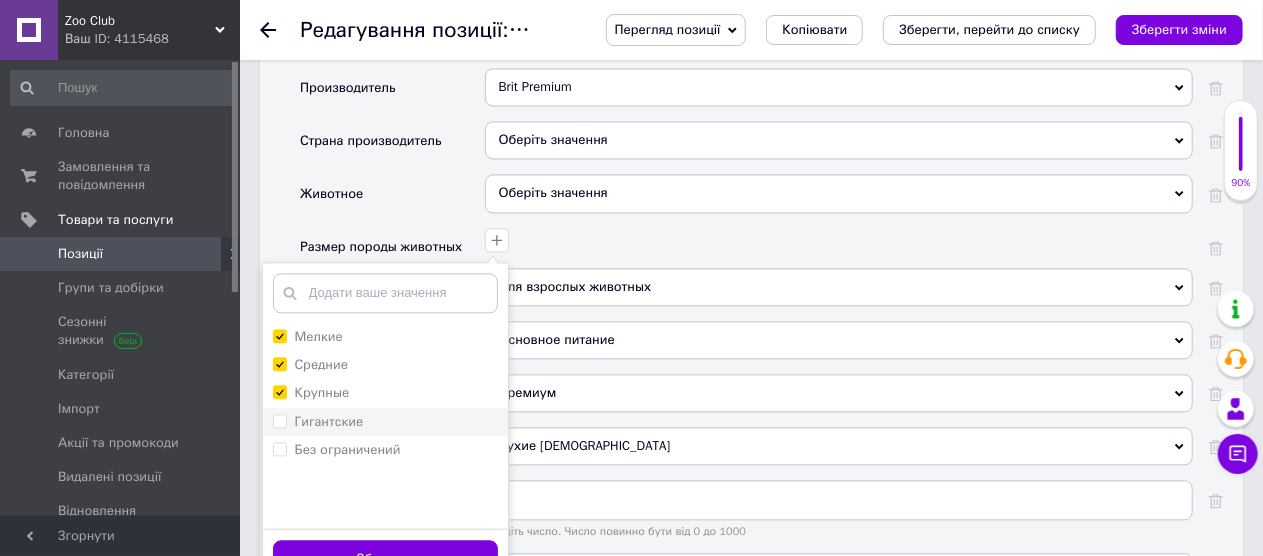 click on "Гигантские" at bounding box center [279, 420] 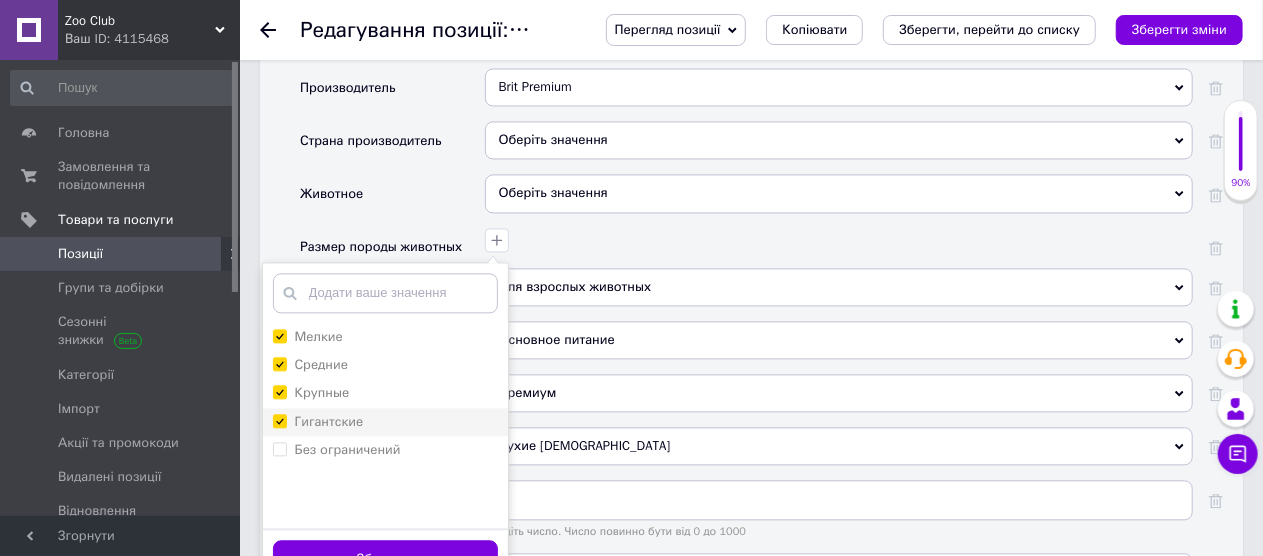 checkbox on "true" 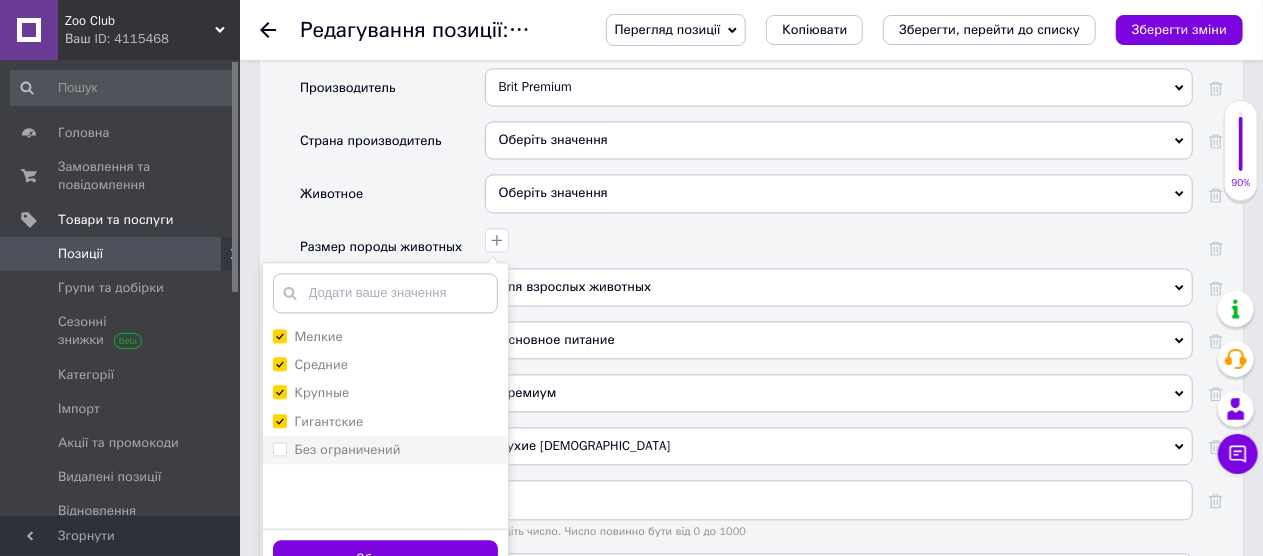 click on "Без ограничений" at bounding box center [279, 448] 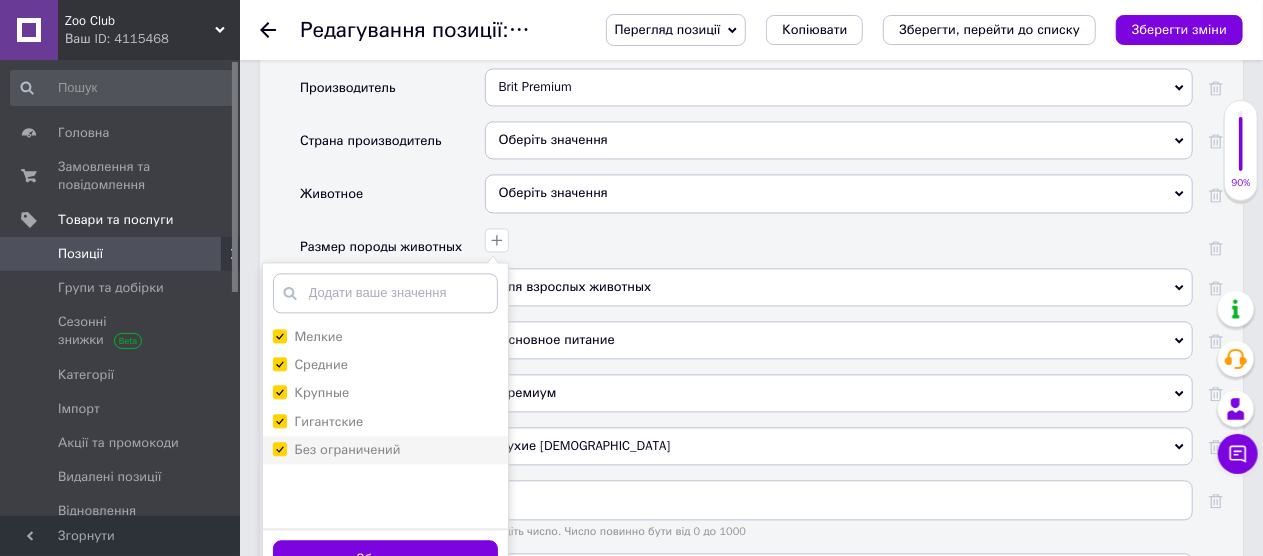 checkbox on "true" 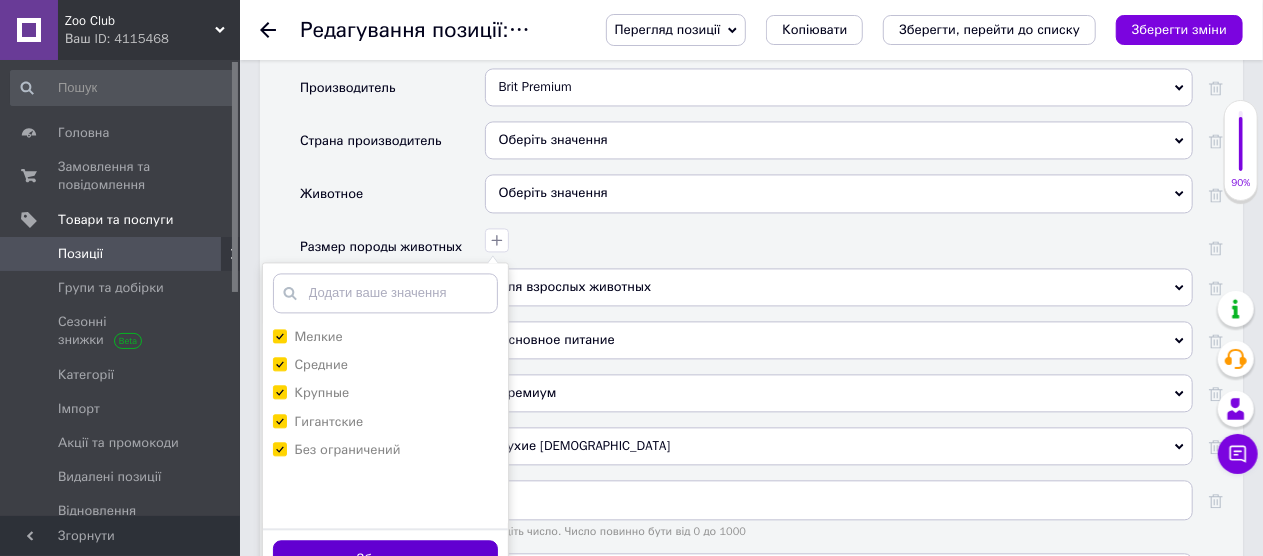 click on "Зберегти" at bounding box center [385, 559] 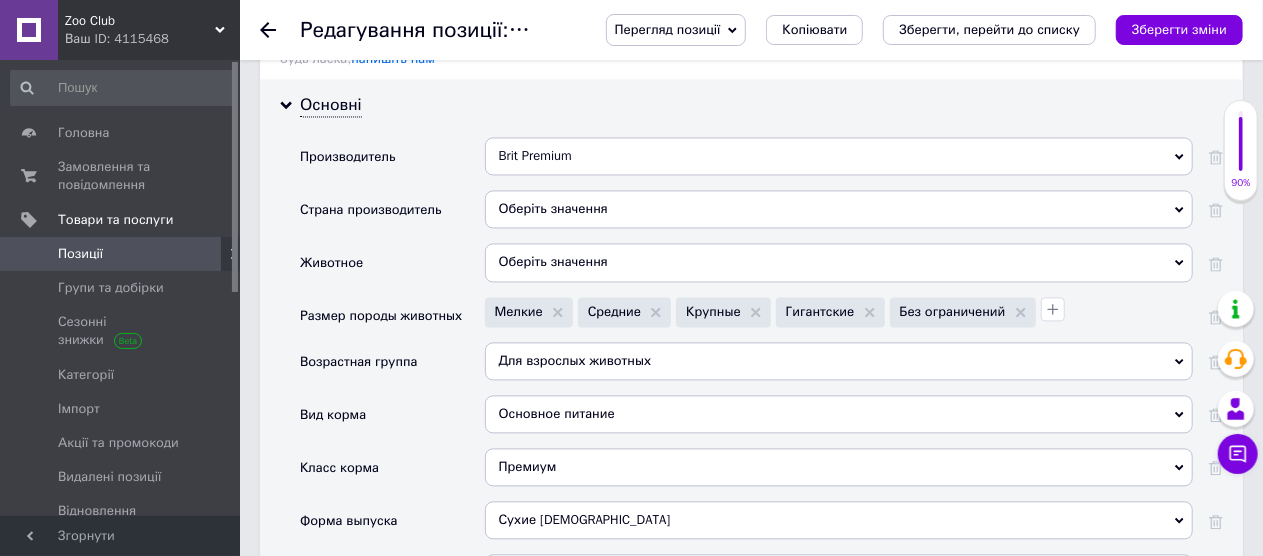 scroll, scrollTop: 1918, scrollLeft: 0, axis: vertical 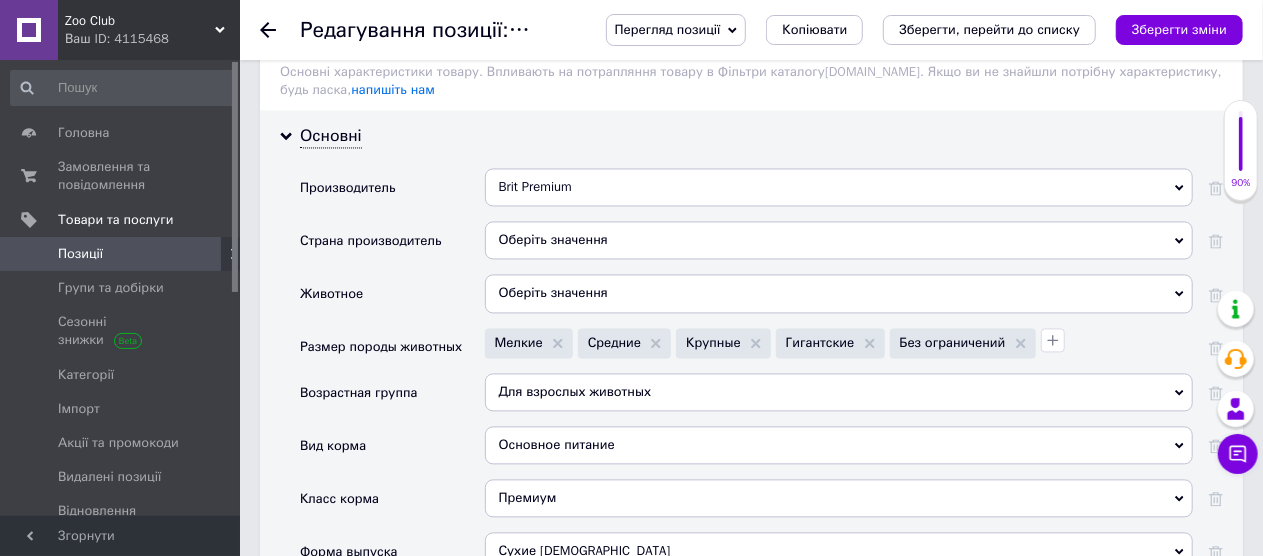 click on "Оберіть значення" at bounding box center (839, 293) 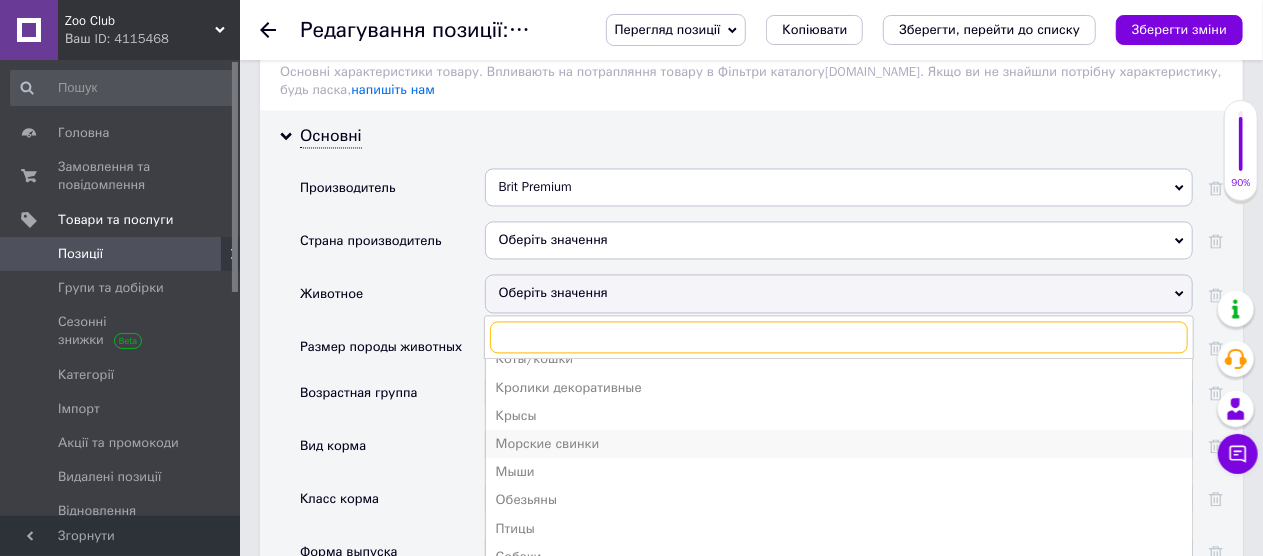 scroll, scrollTop: 162, scrollLeft: 0, axis: vertical 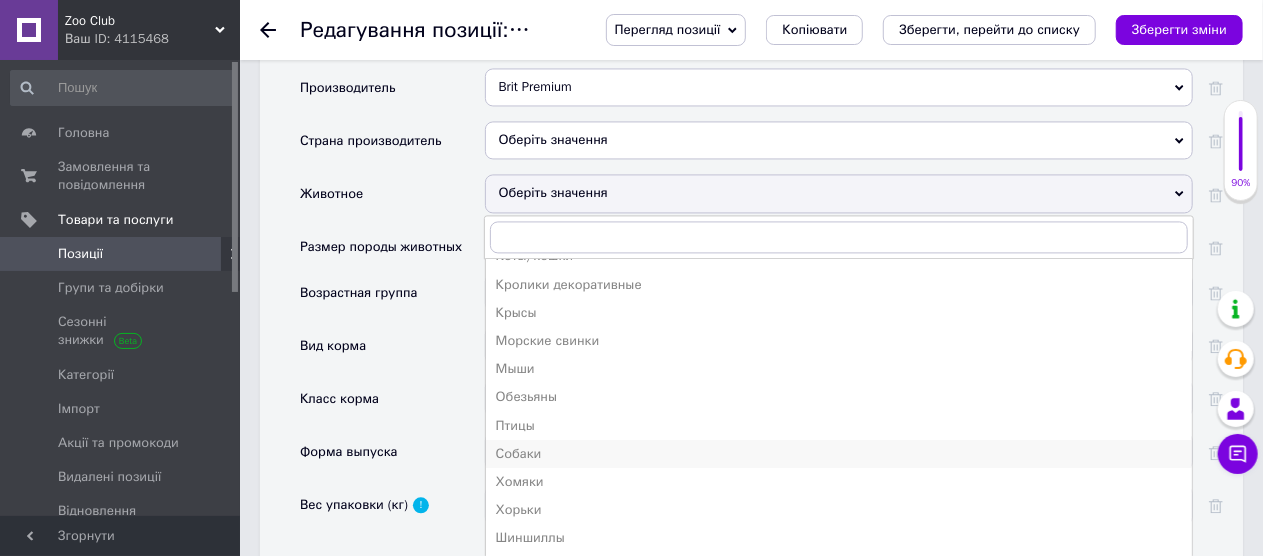 click on "Собаки" at bounding box center (839, 454) 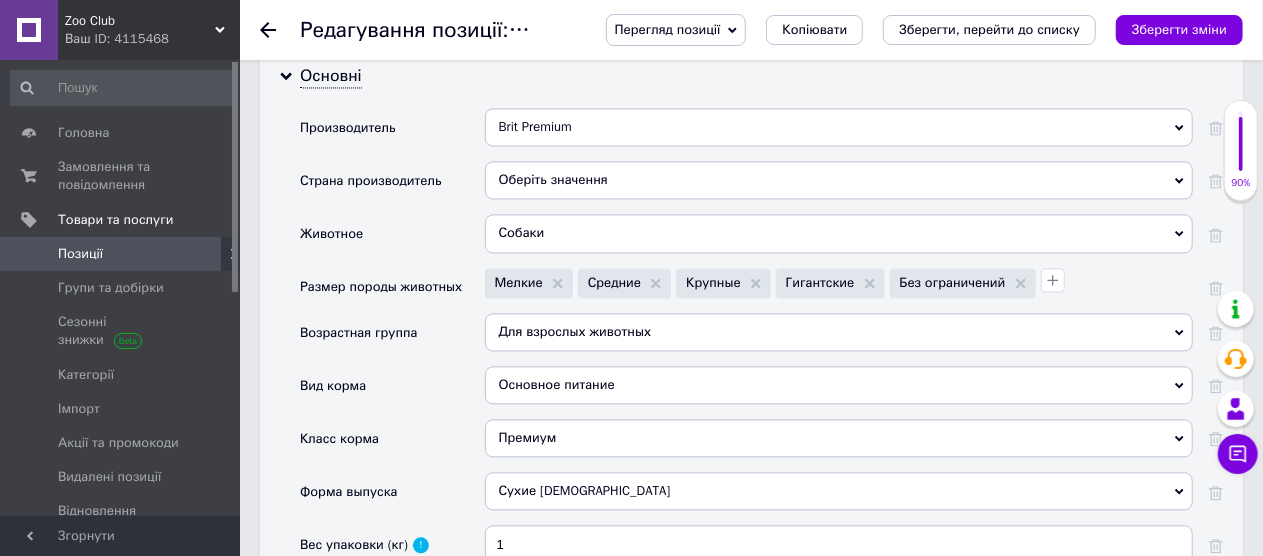 scroll, scrollTop: 1918, scrollLeft: 0, axis: vertical 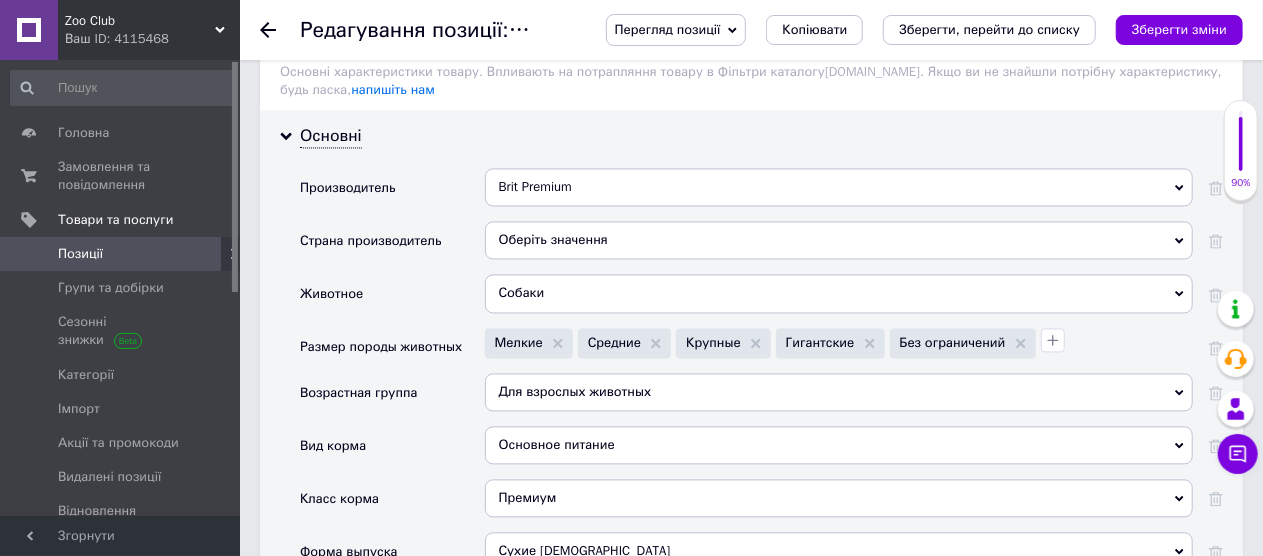 click on "Оберіть значення" at bounding box center (839, 240) 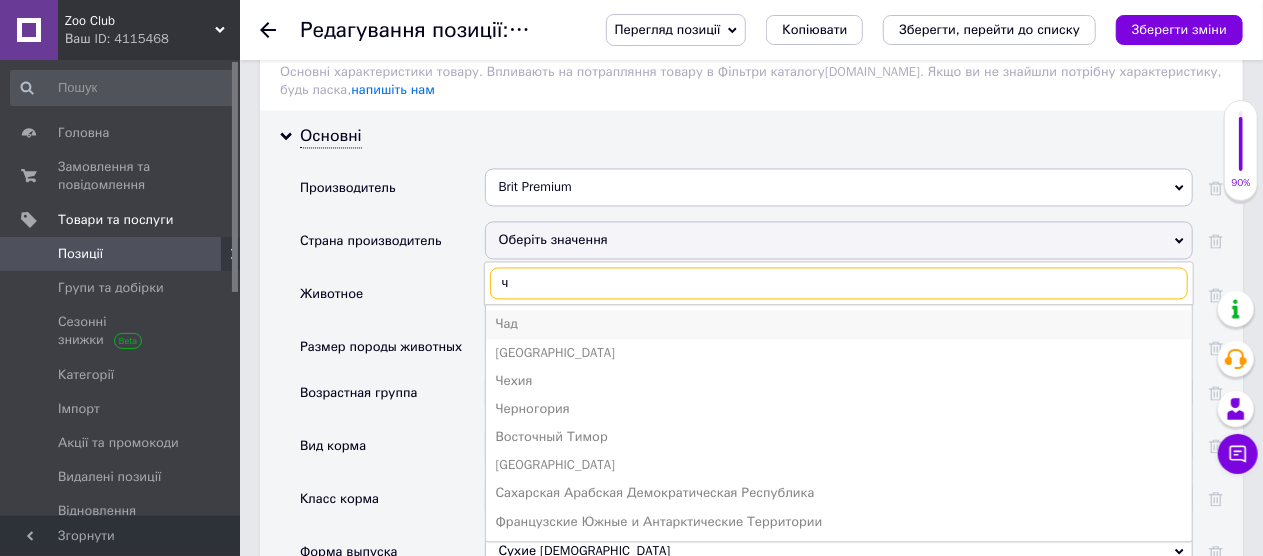 scroll, scrollTop: 0, scrollLeft: 0, axis: both 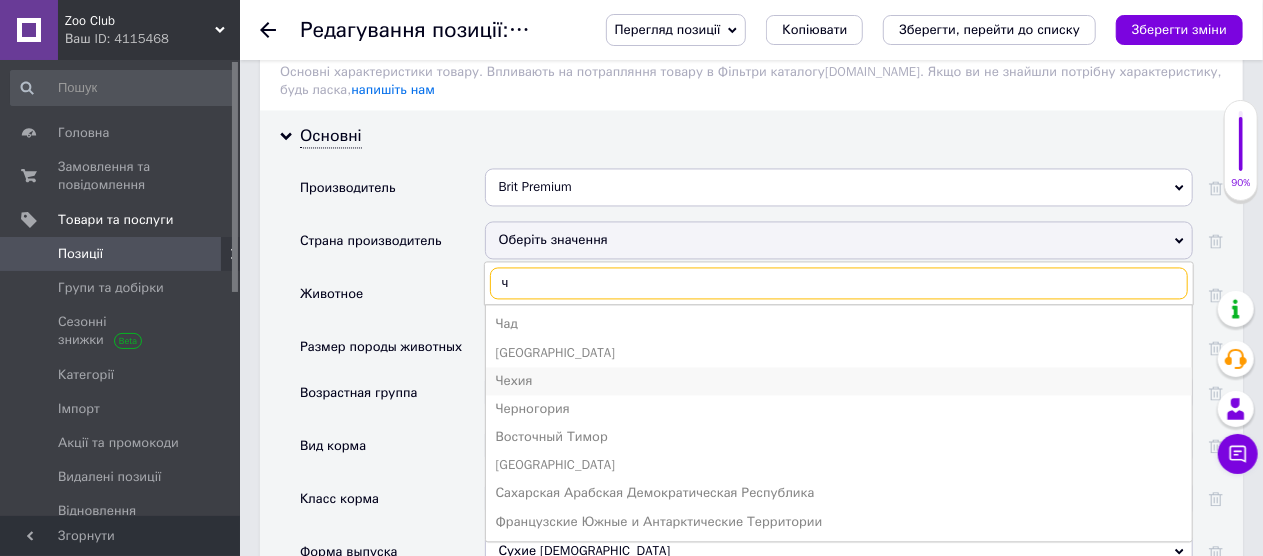 type on "ч" 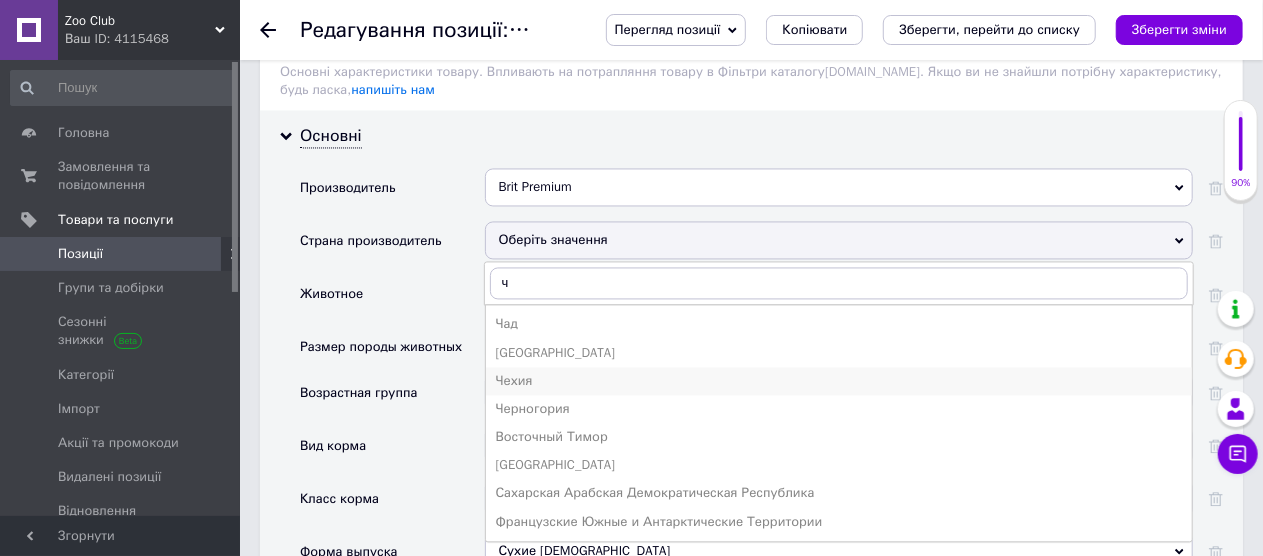 click on "Чехия" at bounding box center (839, 381) 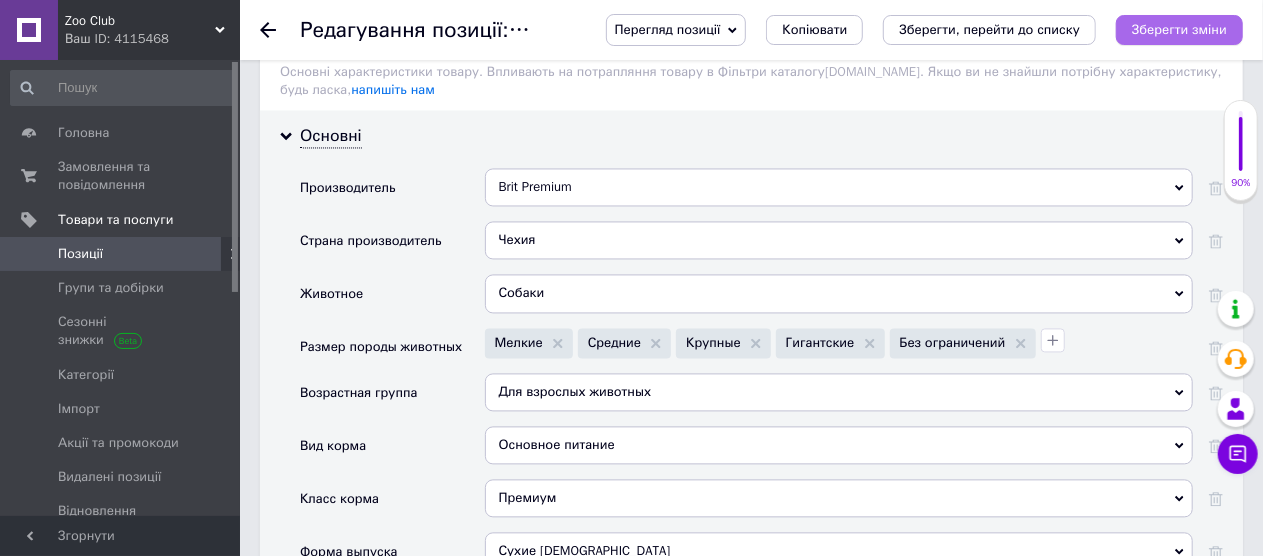 click on "Зберегти зміни" at bounding box center [1179, 29] 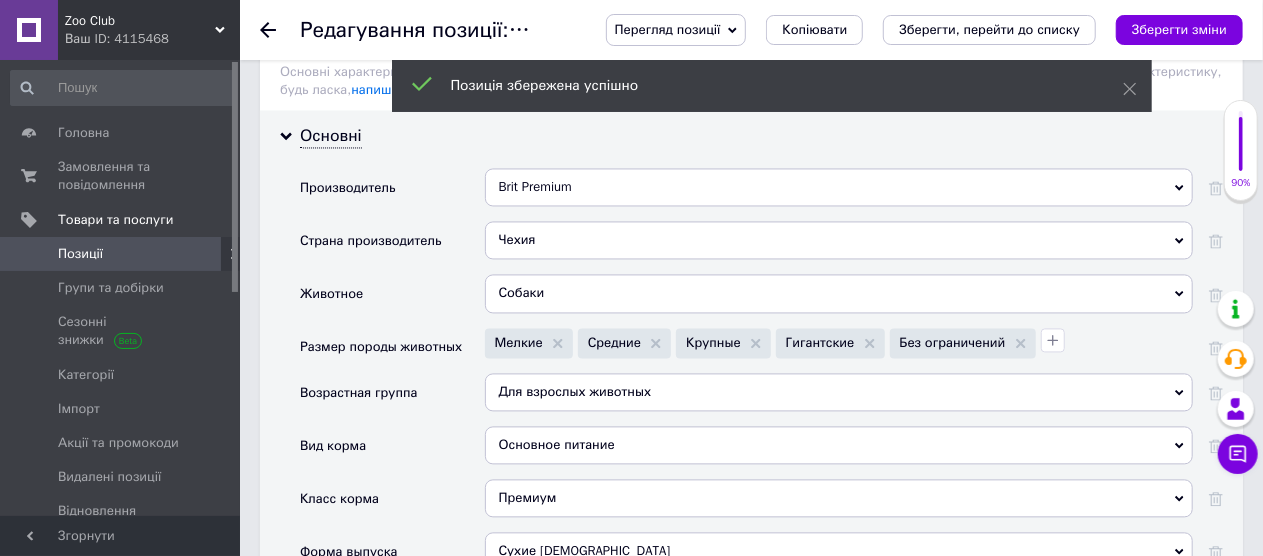 click 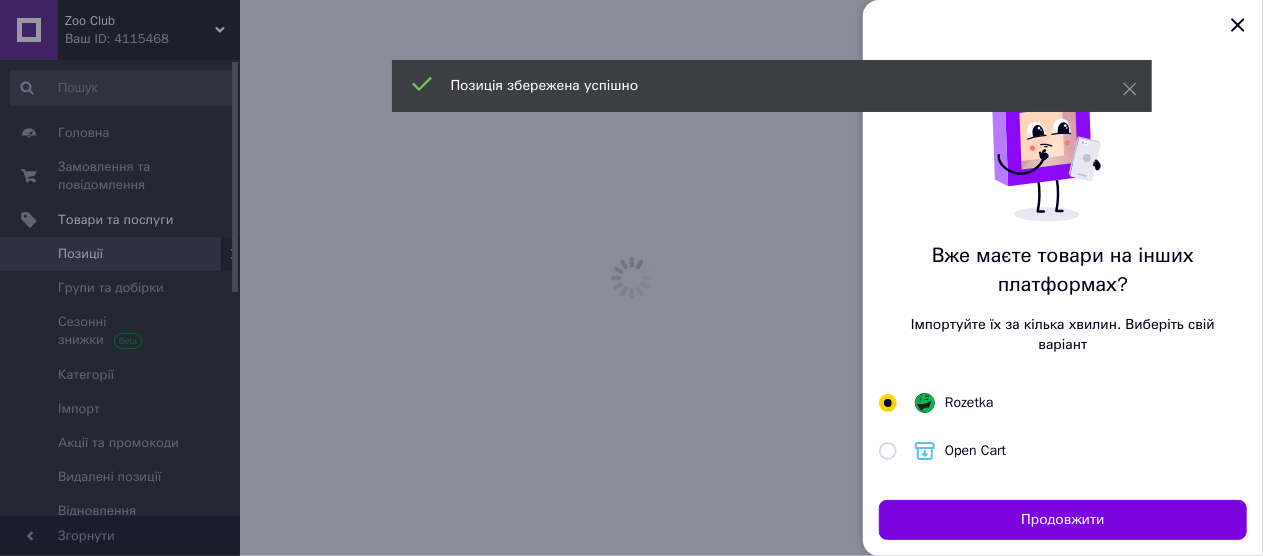 scroll, scrollTop: 0, scrollLeft: 0, axis: both 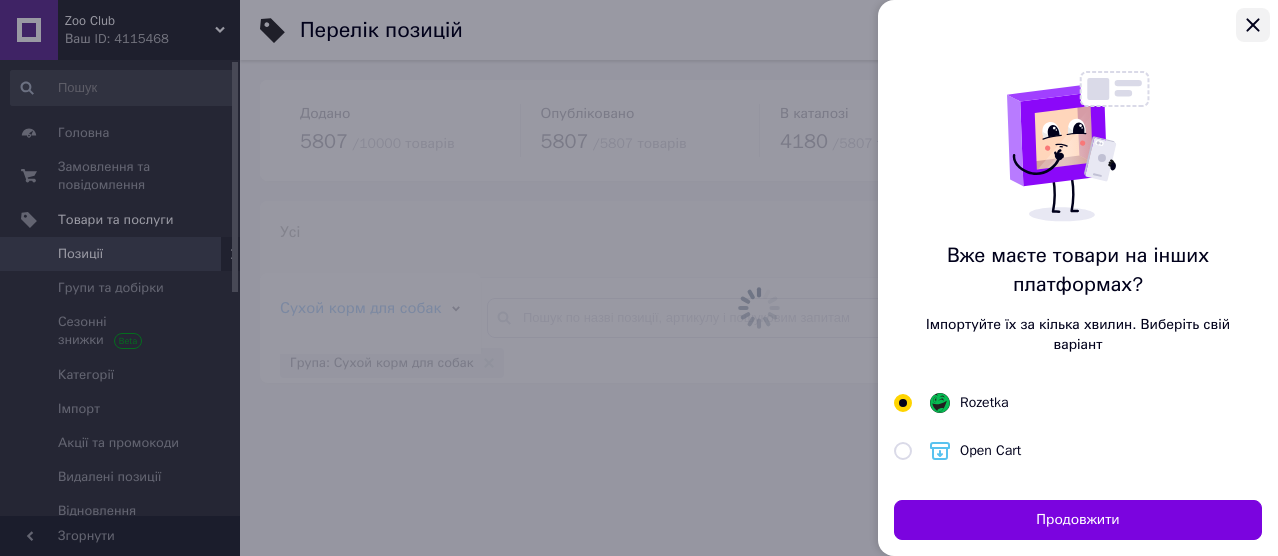 click 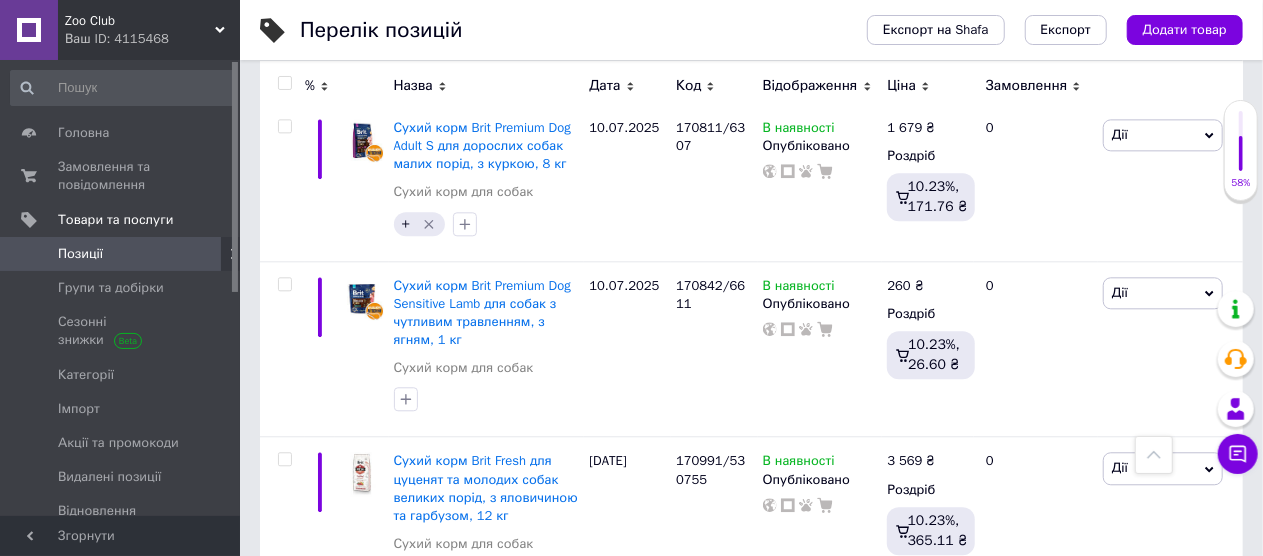 scroll, scrollTop: 2300, scrollLeft: 0, axis: vertical 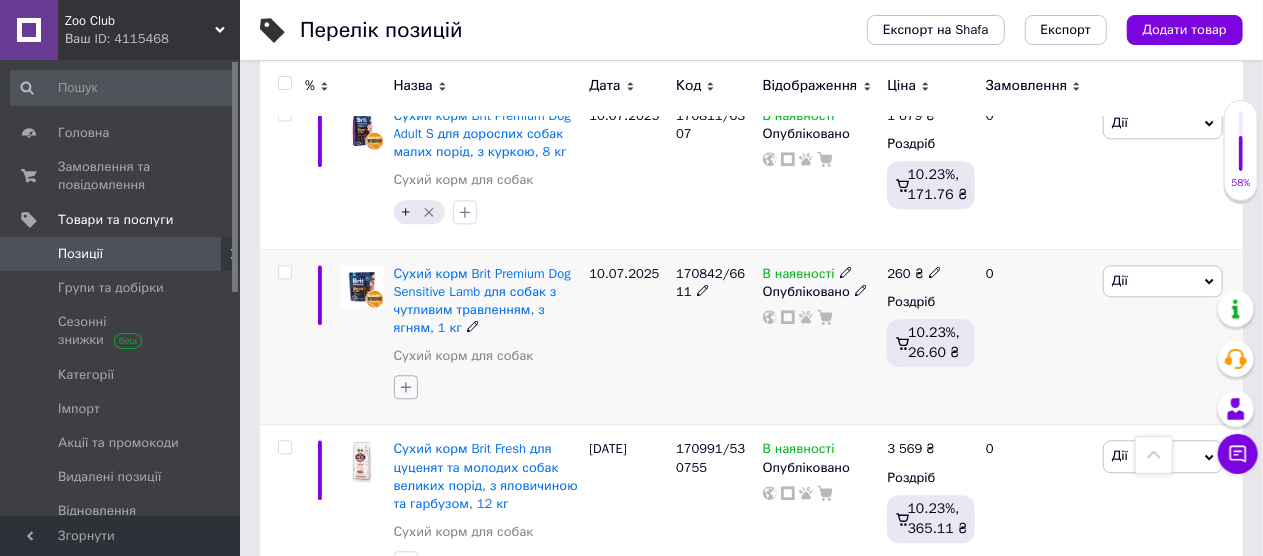 click 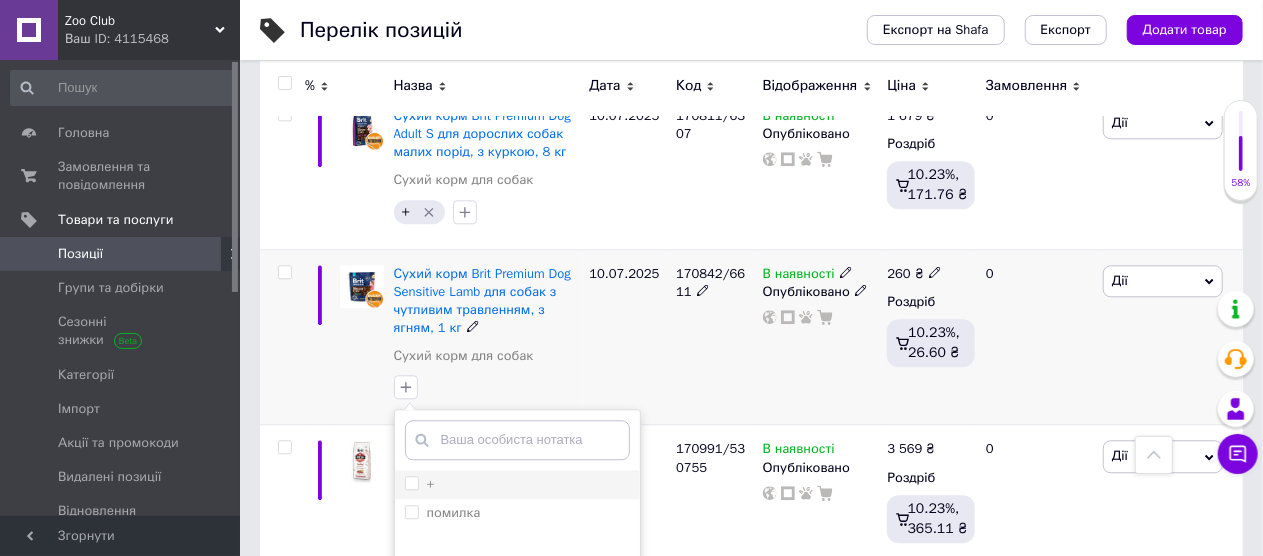 click on "+" at bounding box center [411, 482] 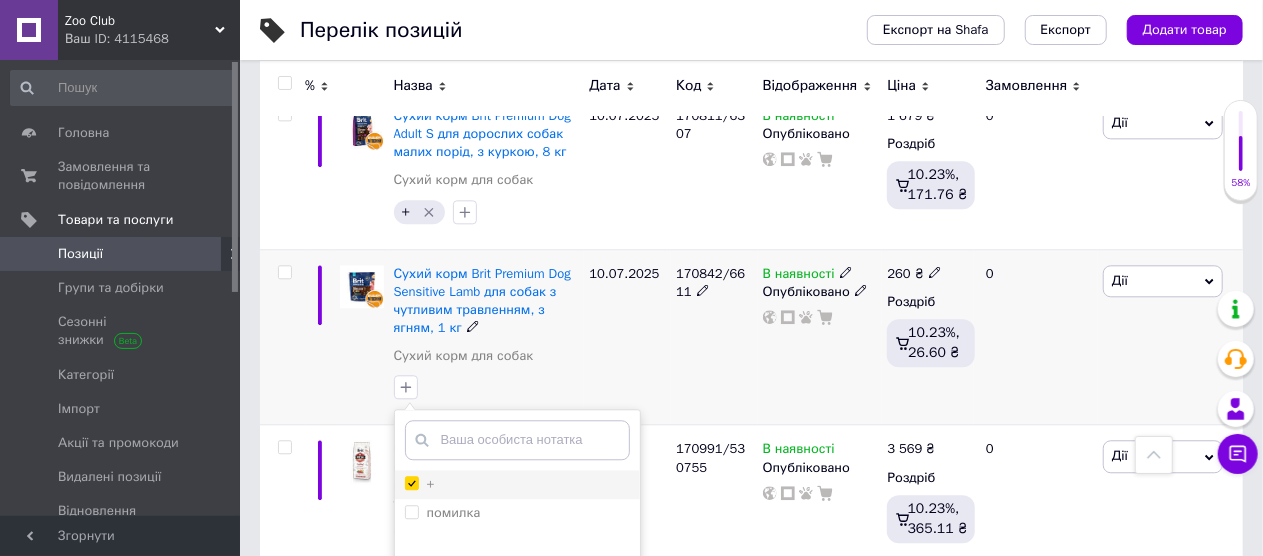 checkbox on "true" 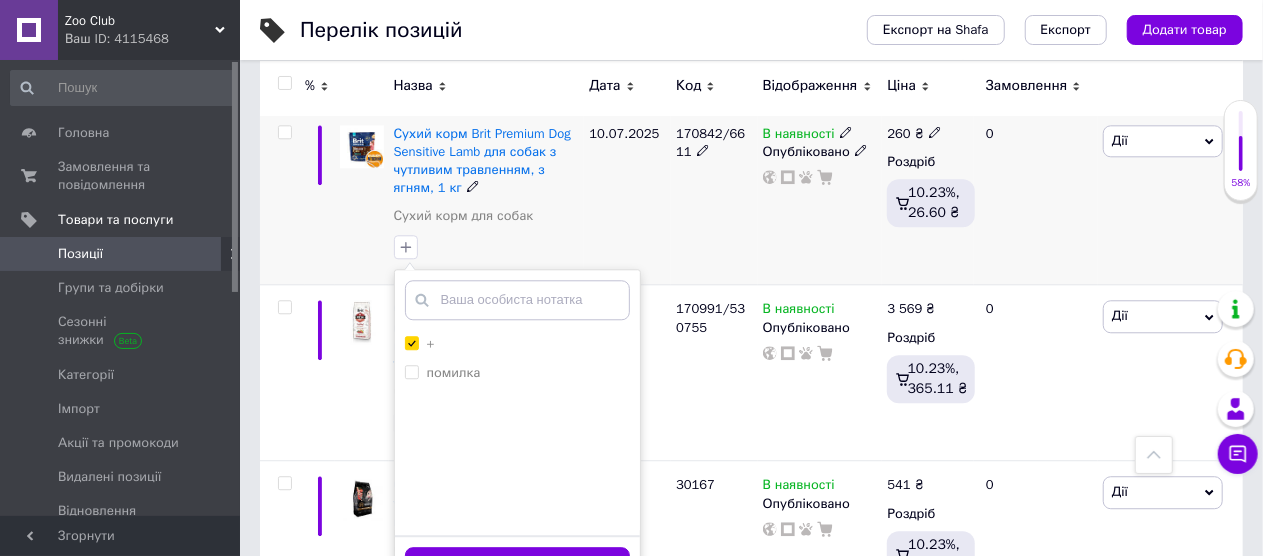 scroll, scrollTop: 2500, scrollLeft: 0, axis: vertical 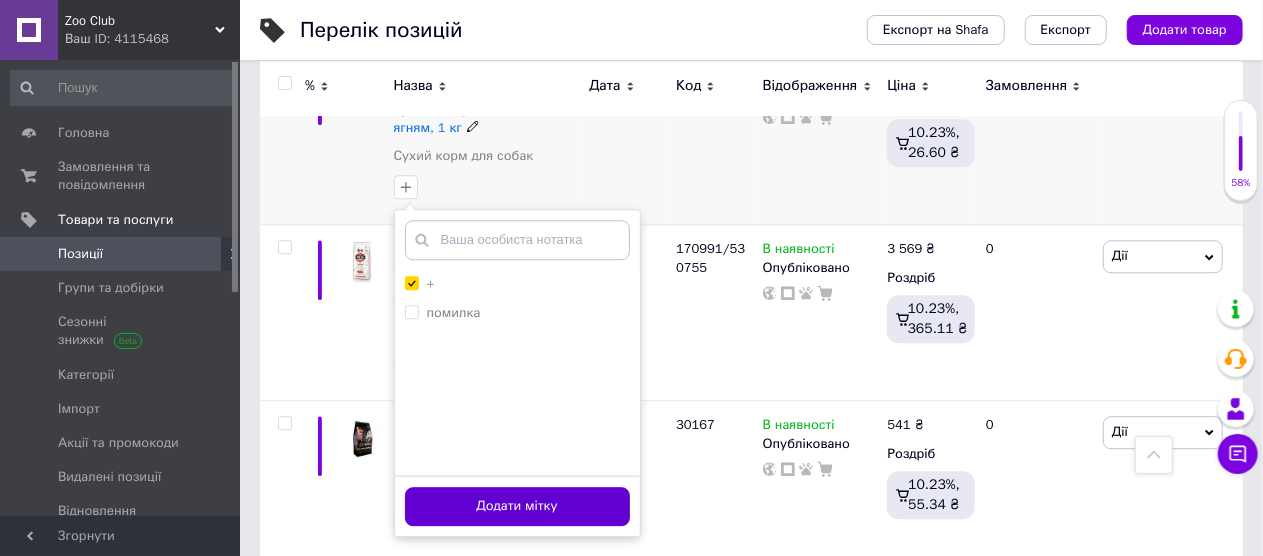 click on "Додати мітку" at bounding box center [517, 506] 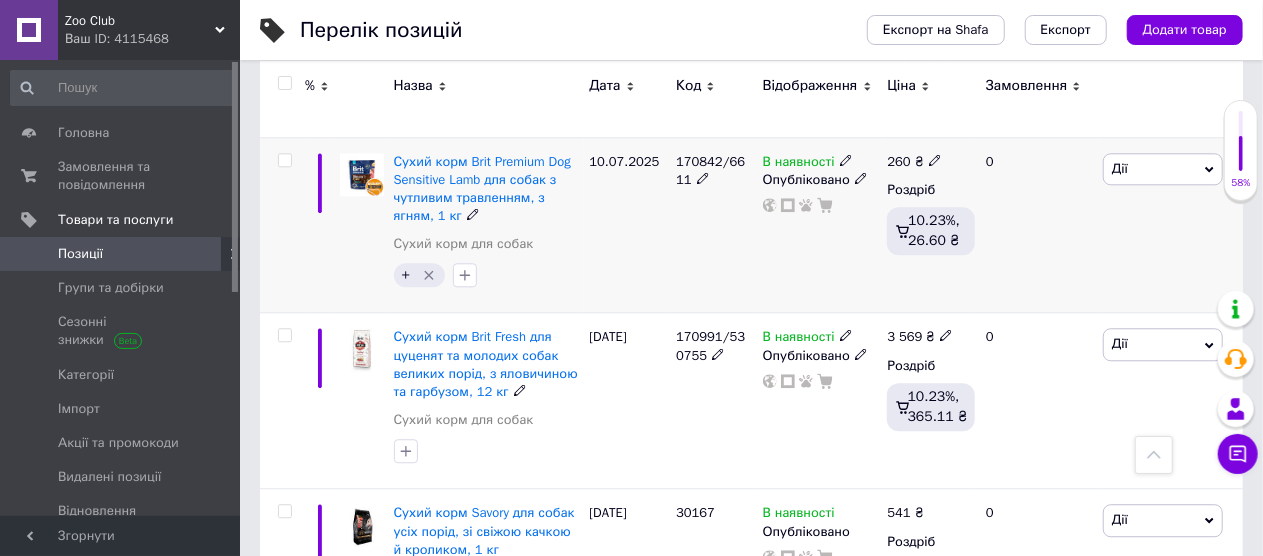 scroll, scrollTop: 2366, scrollLeft: 0, axis: vertical 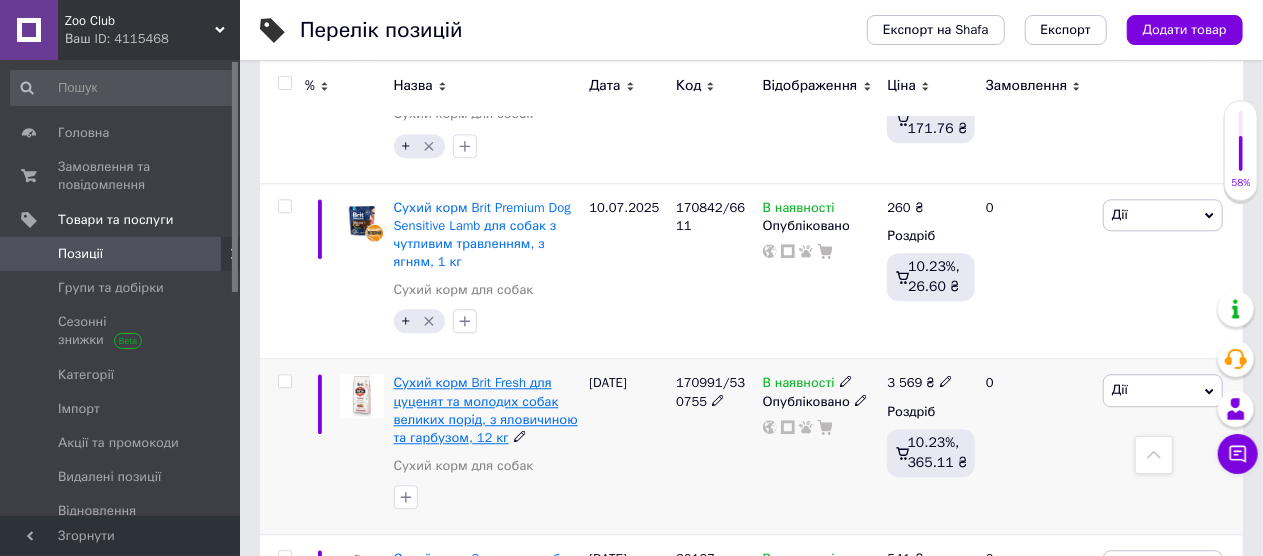 click on "Сухий корм Brit Fresh для цуценят та молодих собак великих порід, з яловичиною та гарбузом, 12 кг" at bounding box center [486, 410] 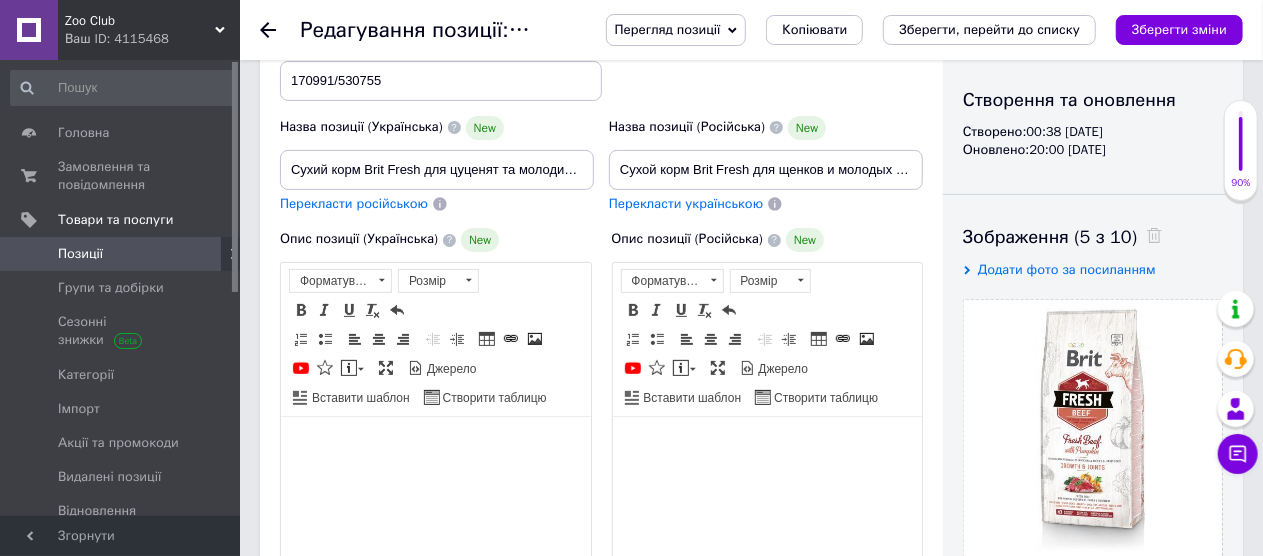 scroll, scrollTop: 200, scrollLeft: 0, axis: vertical 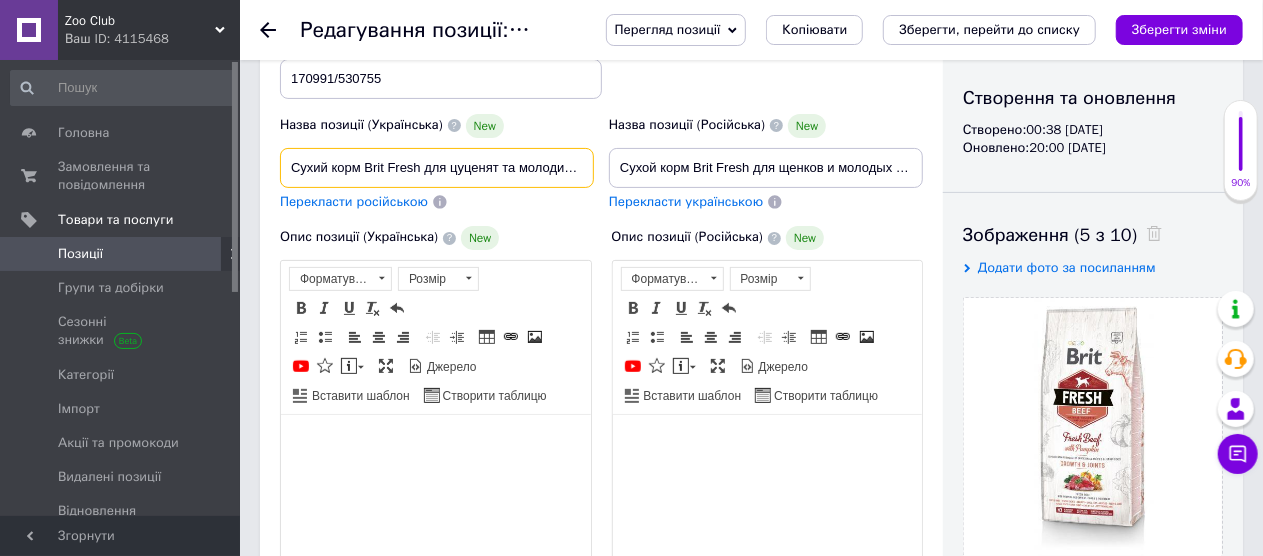 click on "Сухий корм Brit Fresh для цуценят та молодих собак великих порід, з яловичиною та гарбузом, 12 кг" at bounding box center [437, 168] 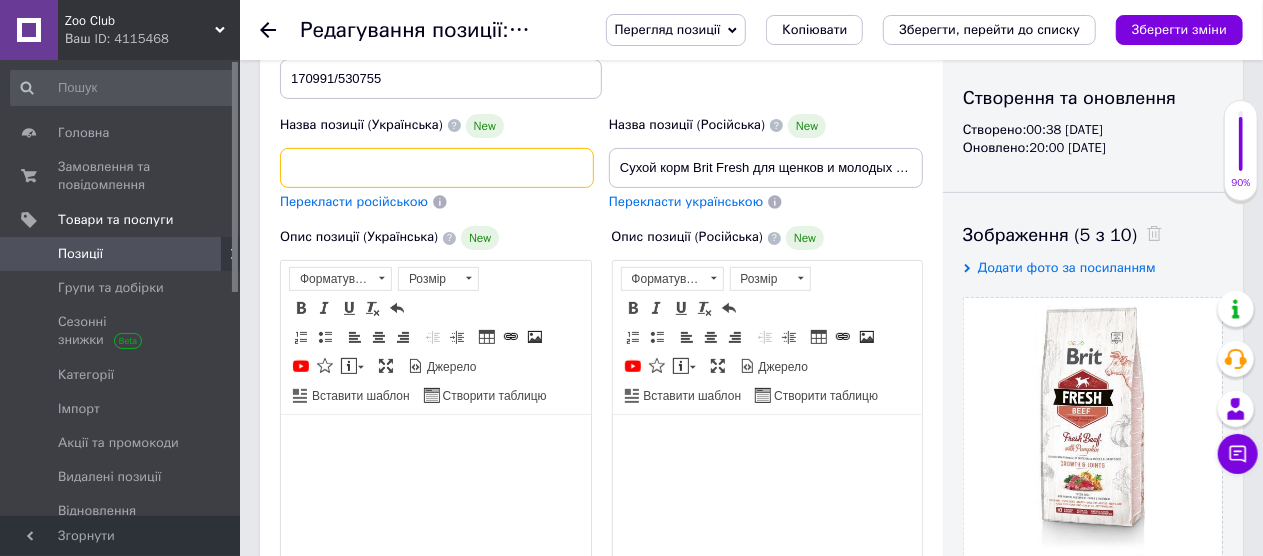 scroll, scrollTop: 0, scrollLeft: 315, axis: horizontal 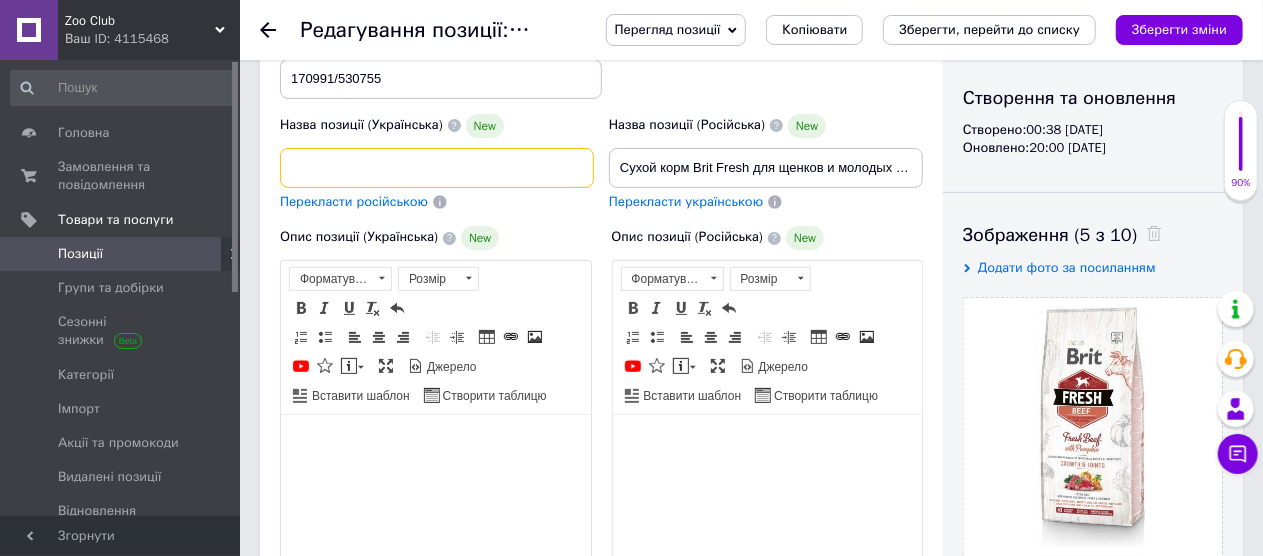 click on "Сухий корм Brit Fresh для цуценят та молодих собак великих порід, з яловичиною та гарбузом, 12 кг" at bounding box center (437, 168) 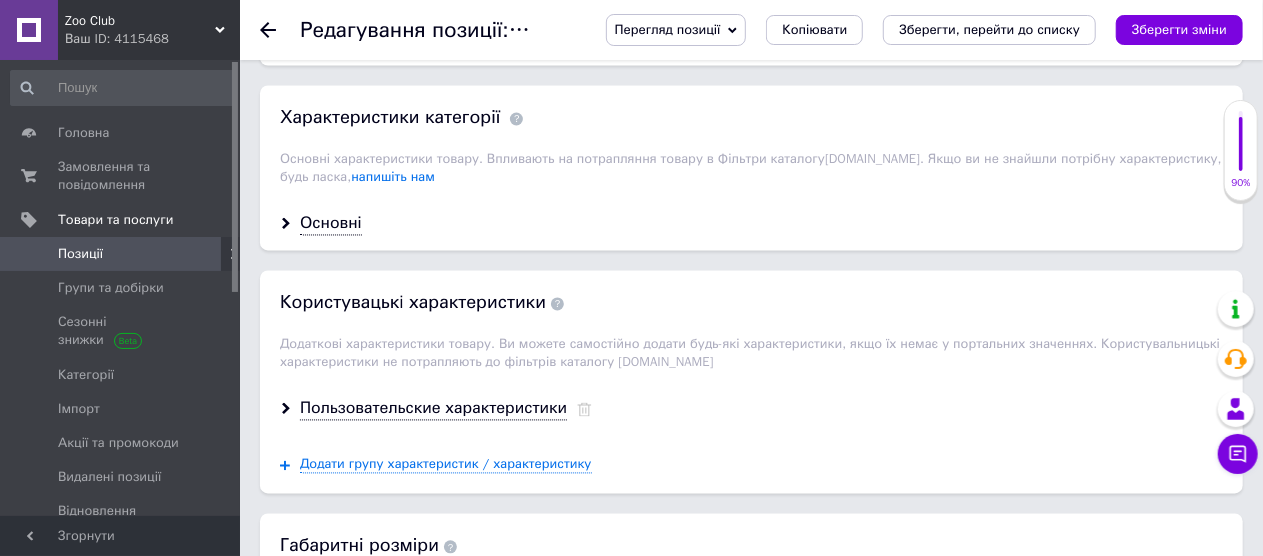 scroll, scrollTop: 1800, scrollLeft: 0, axis: vertical 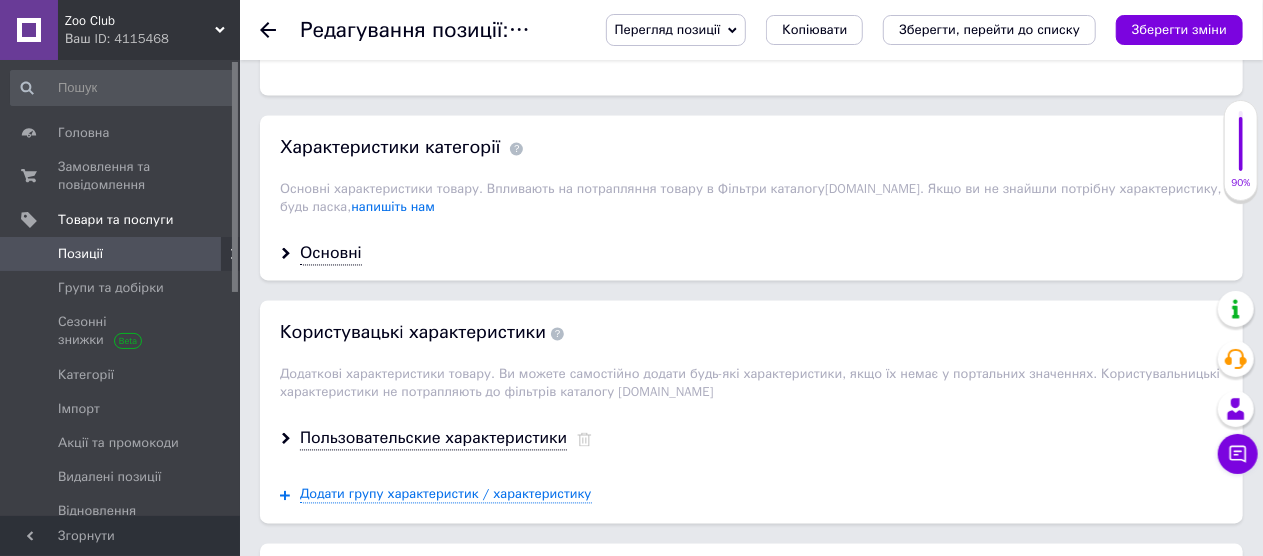 click on "Основні" at bounding box center [751, 254] 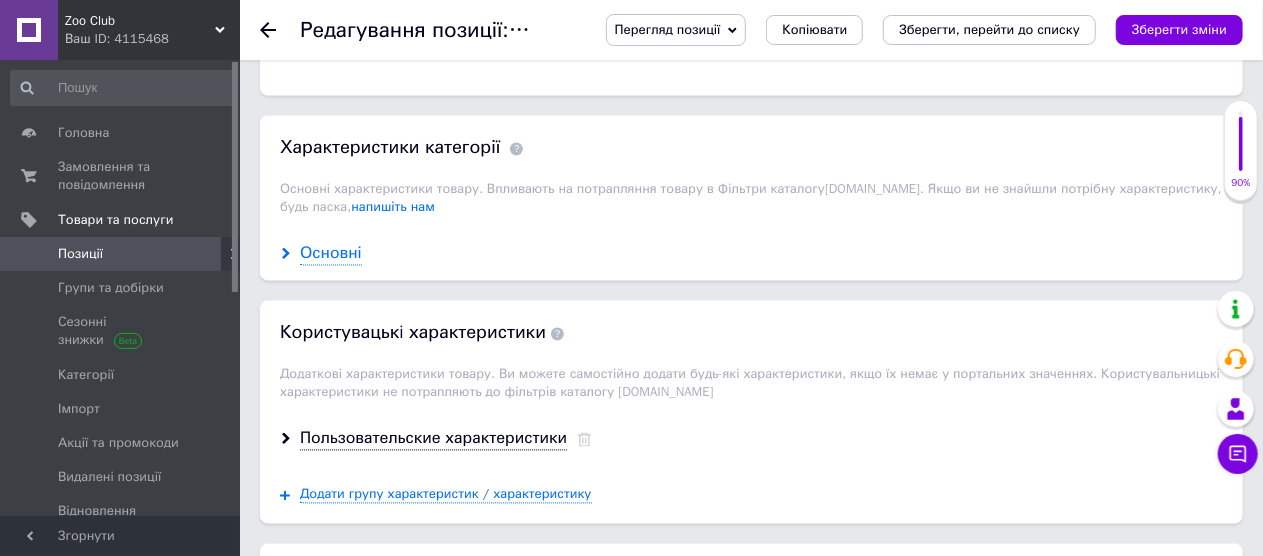 click on "Основні" at bounding box center [331, 254] 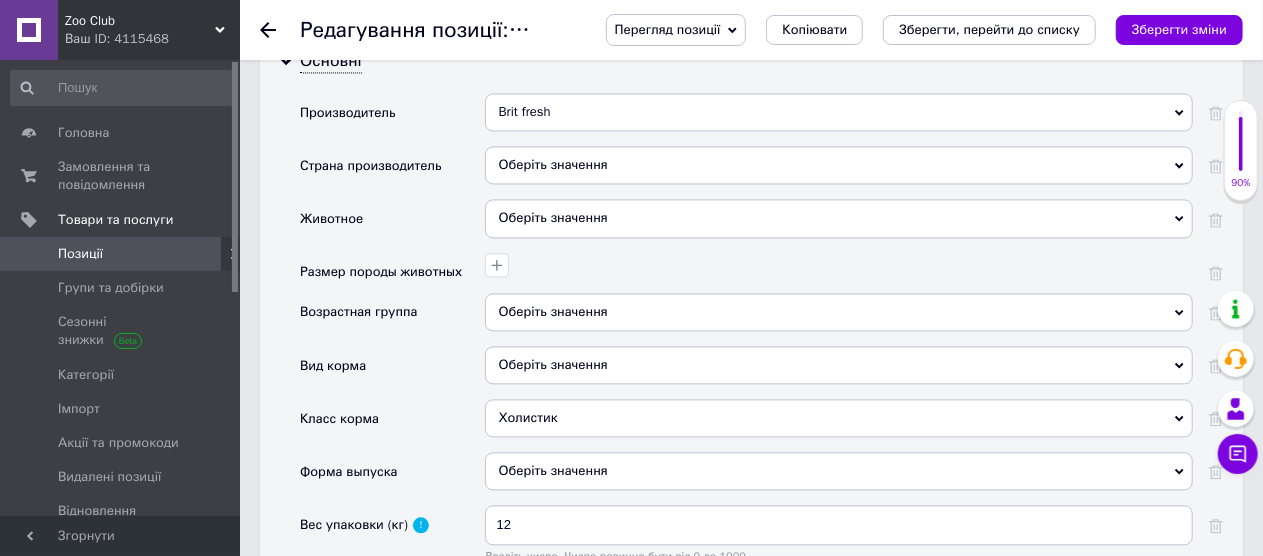 scroll, scrollTop: 2200, scrollLeft: 0, axis: vertical 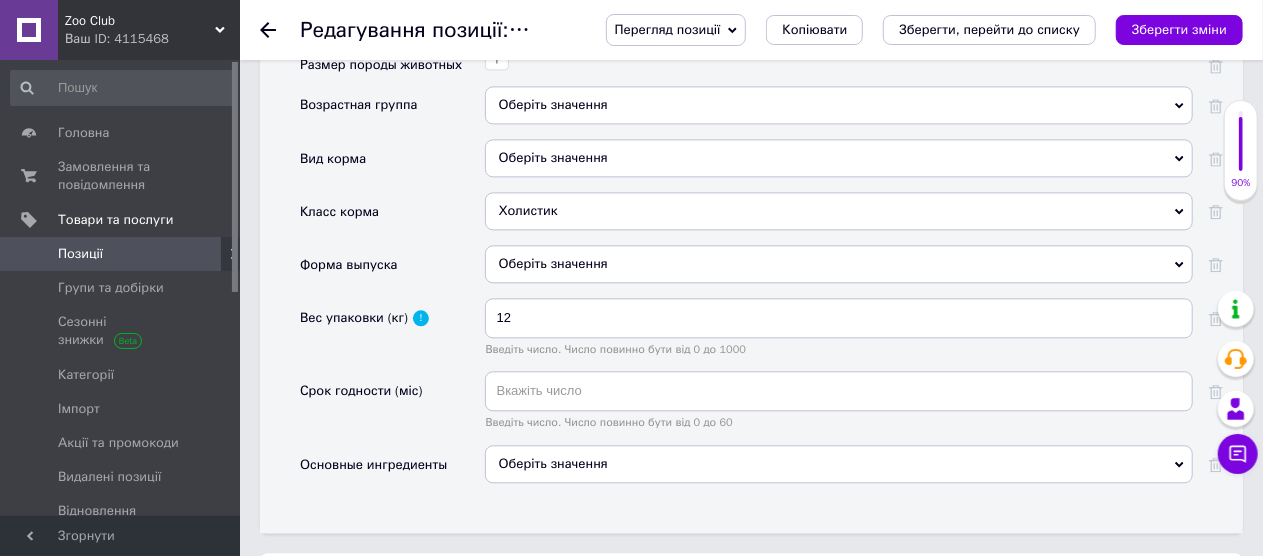 click on "Оберіть значення" at bounding box center (839, 464) 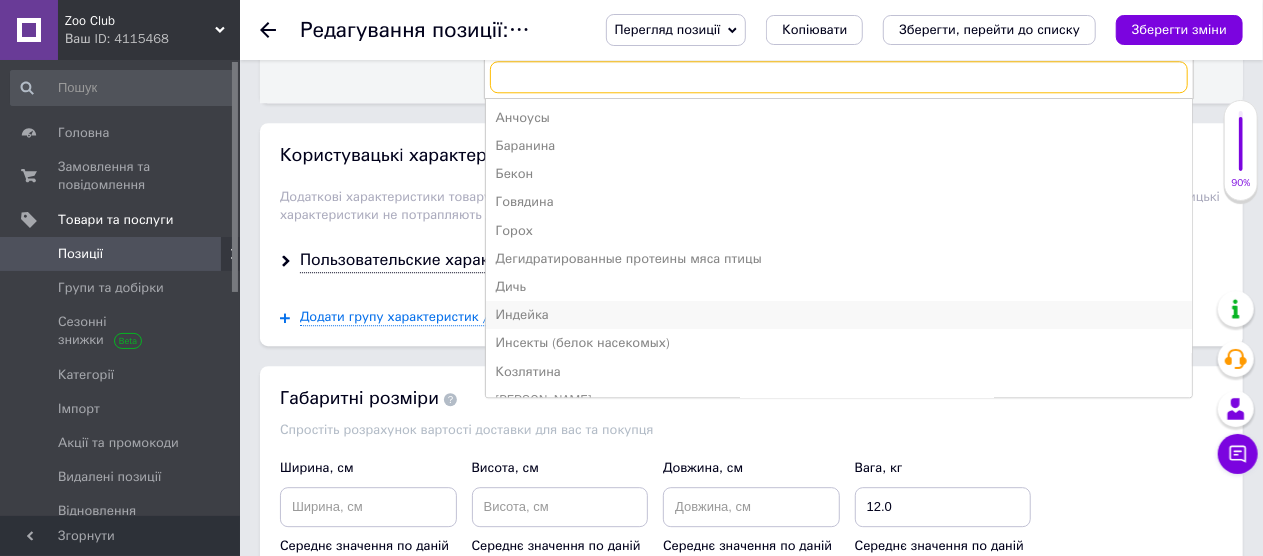 scroll, scrollTop: 2600, scrollLeft: 0, axis: vertical 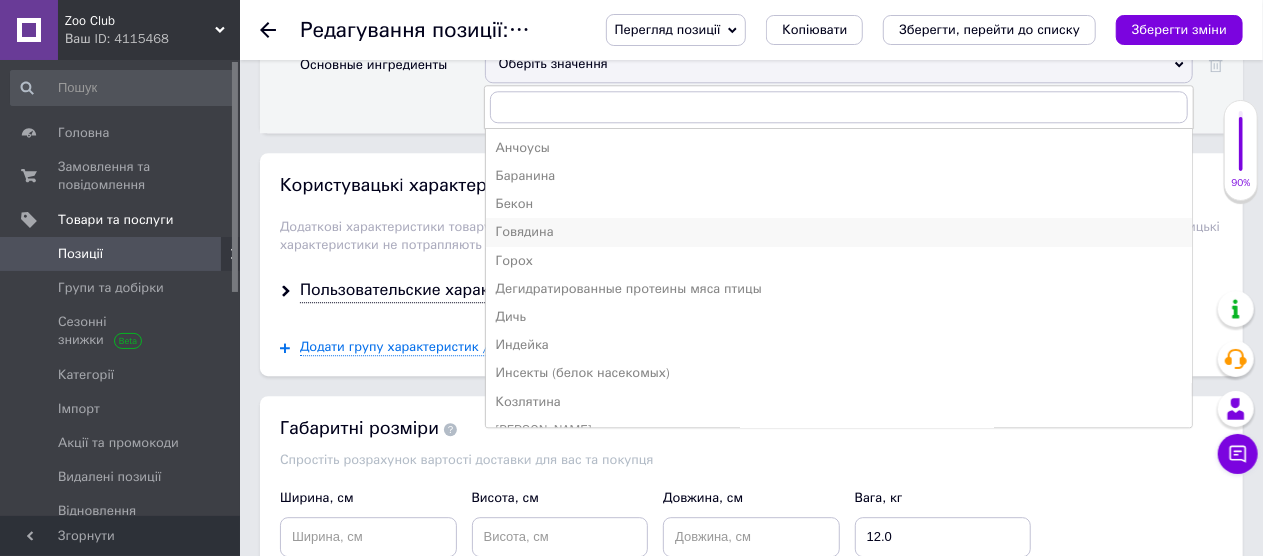 click on "Говядина" at bounding box center (839, 232) 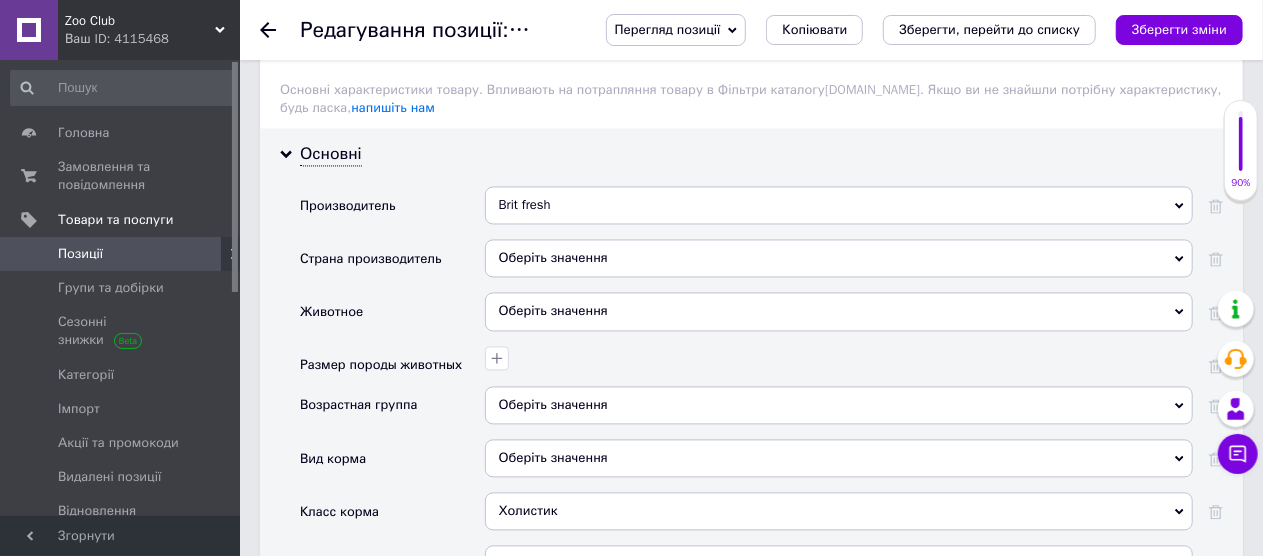 scroll, scrollTop: 2000, scrollLeft: 0, axis: vertical 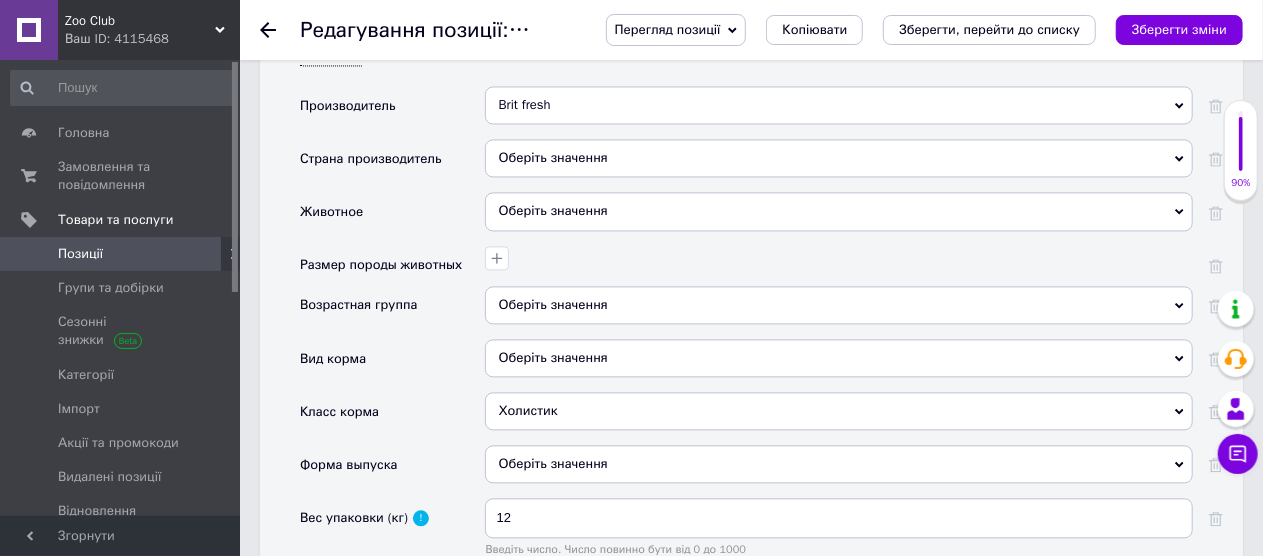 click on "Оберіть значення" at bounding box center [839, 305] 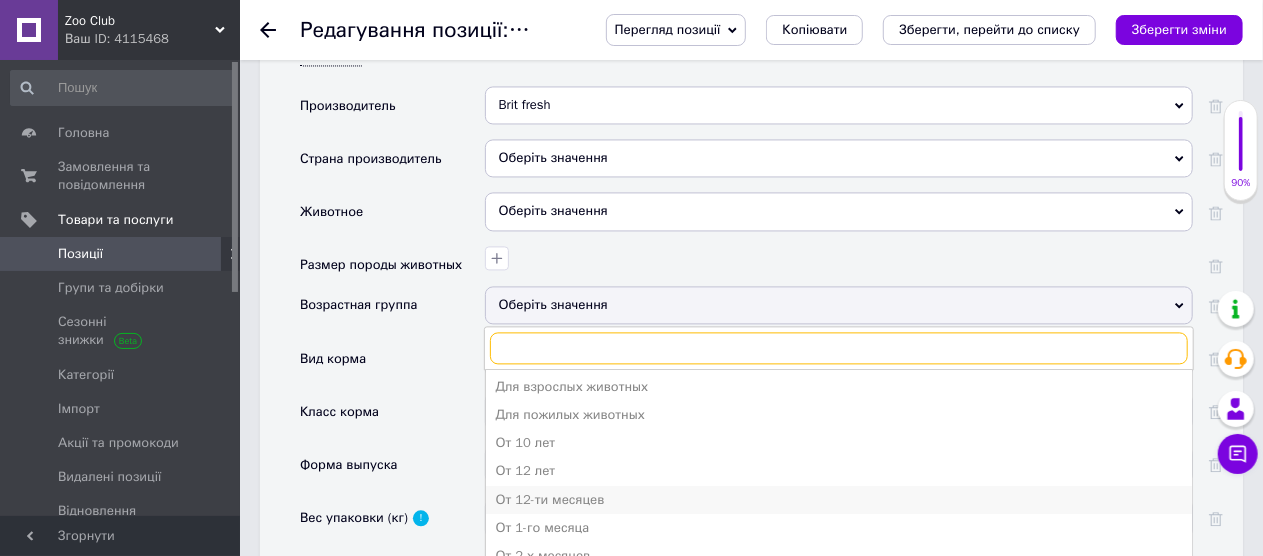 scroll, scrollTop: 0, scrollLeft: 0, axis: both 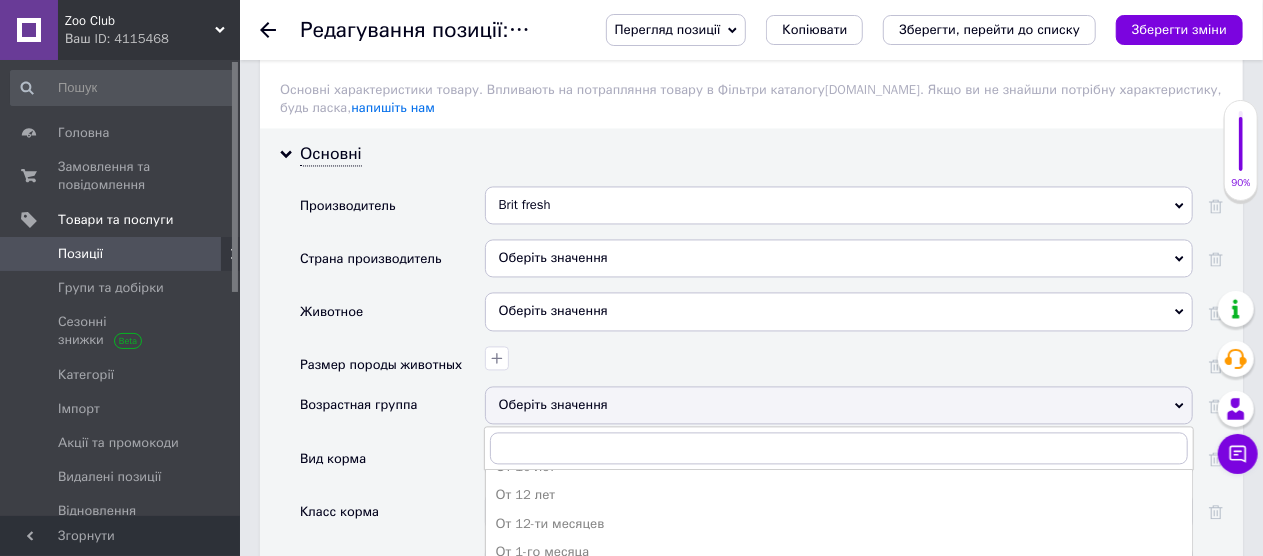 click on "Оберіть значення" at bounding box center [839, 258] 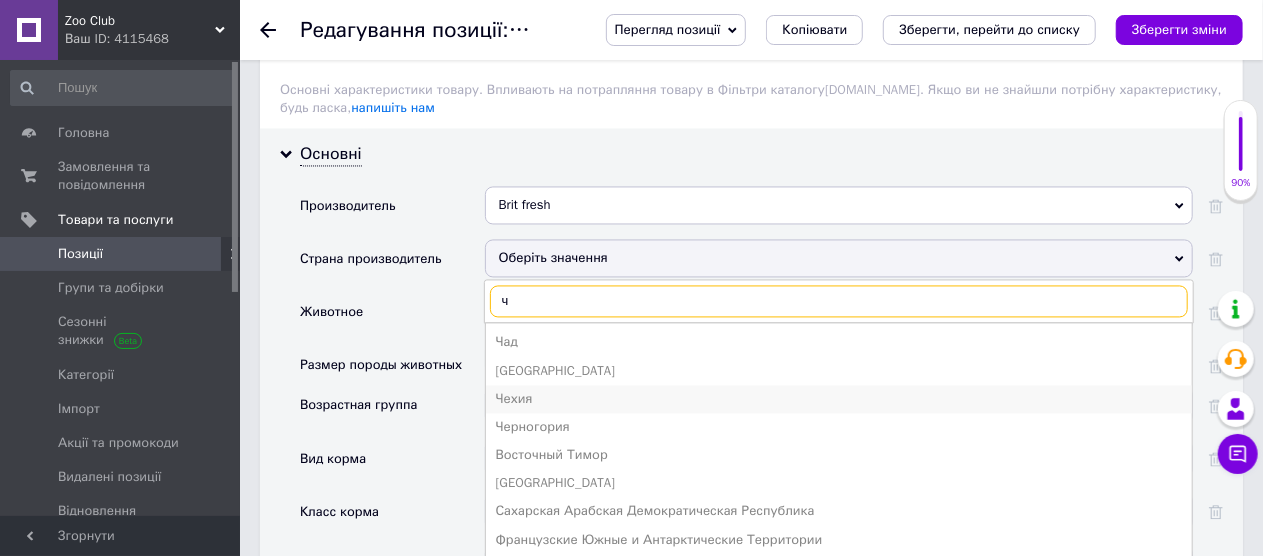 type on "ч" 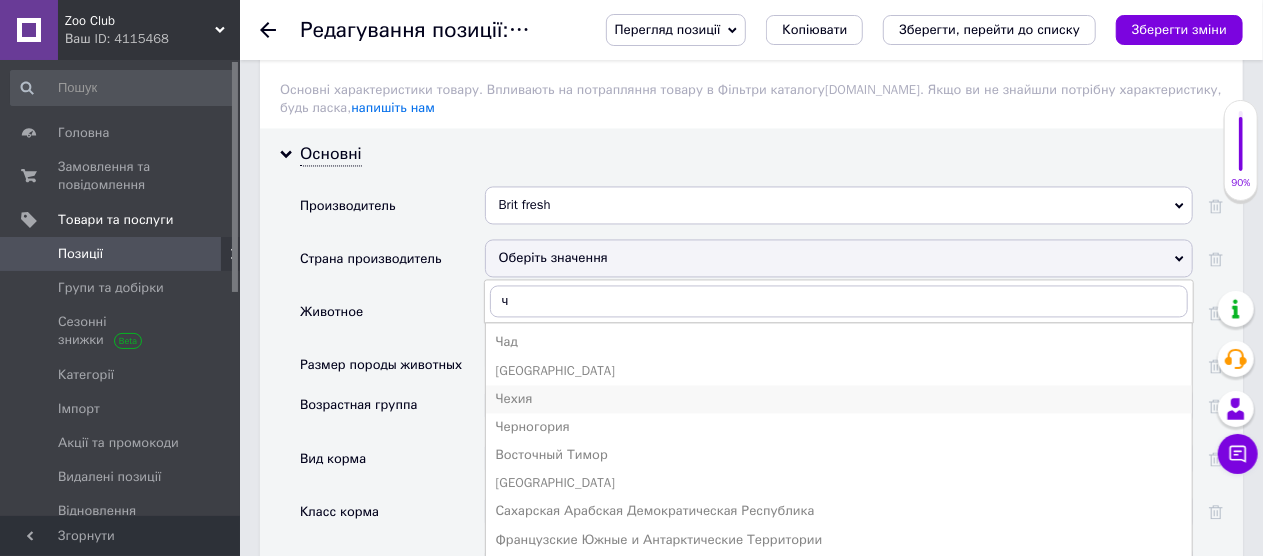 click on "Чехия" at bounding box center (839, 399) 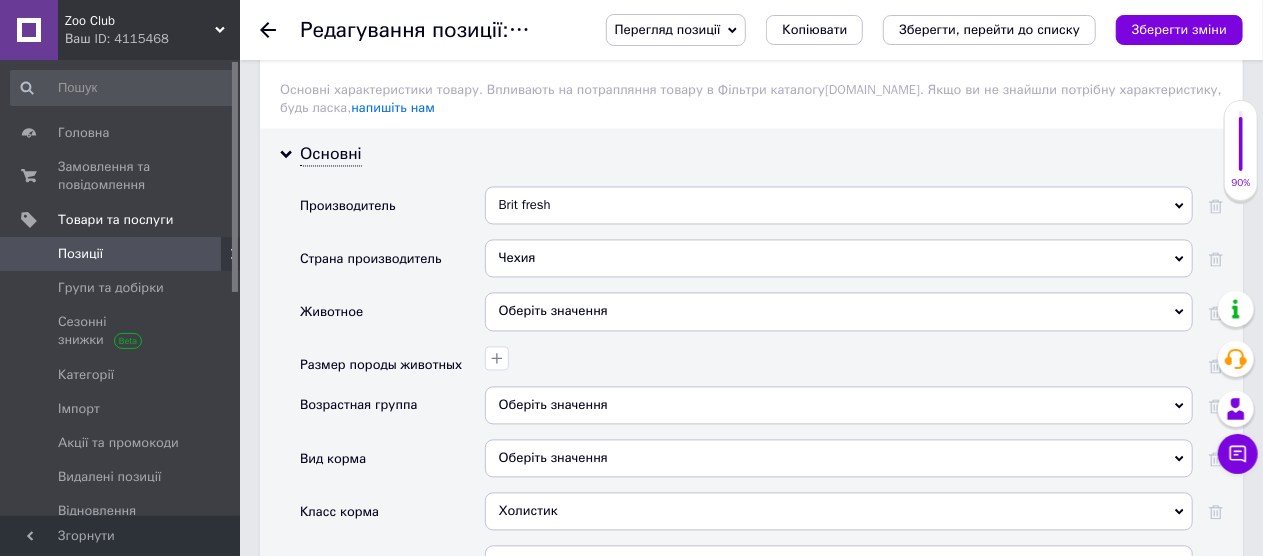 click on "Оберіть значення" at bounding box center (839, 311) 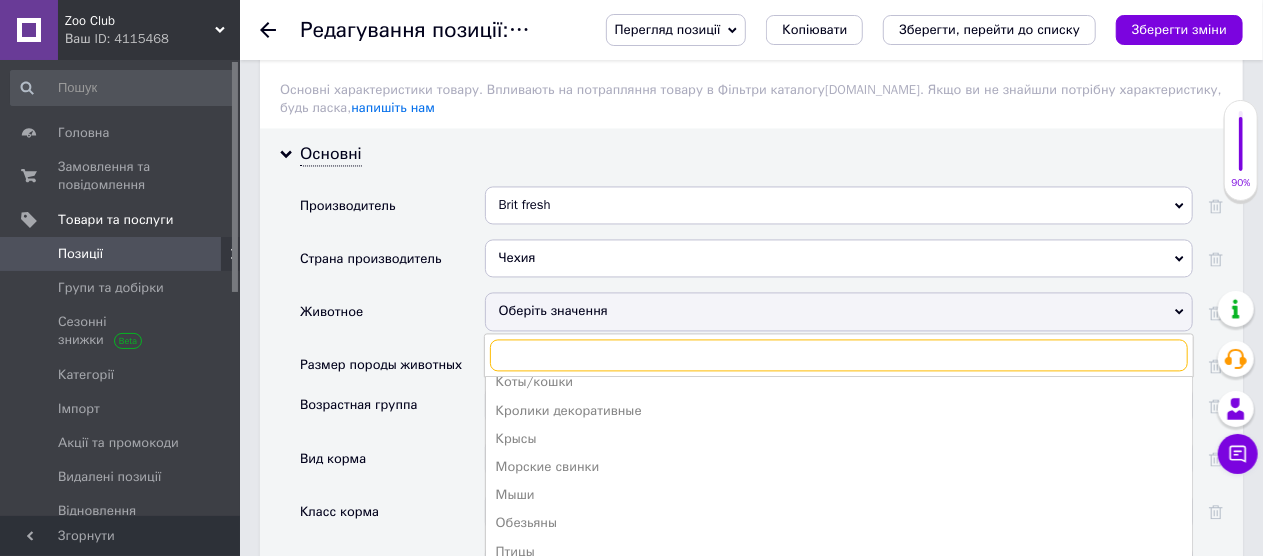 scroll, scrollTop: 162, scrollLeft: 0, axis: vertical 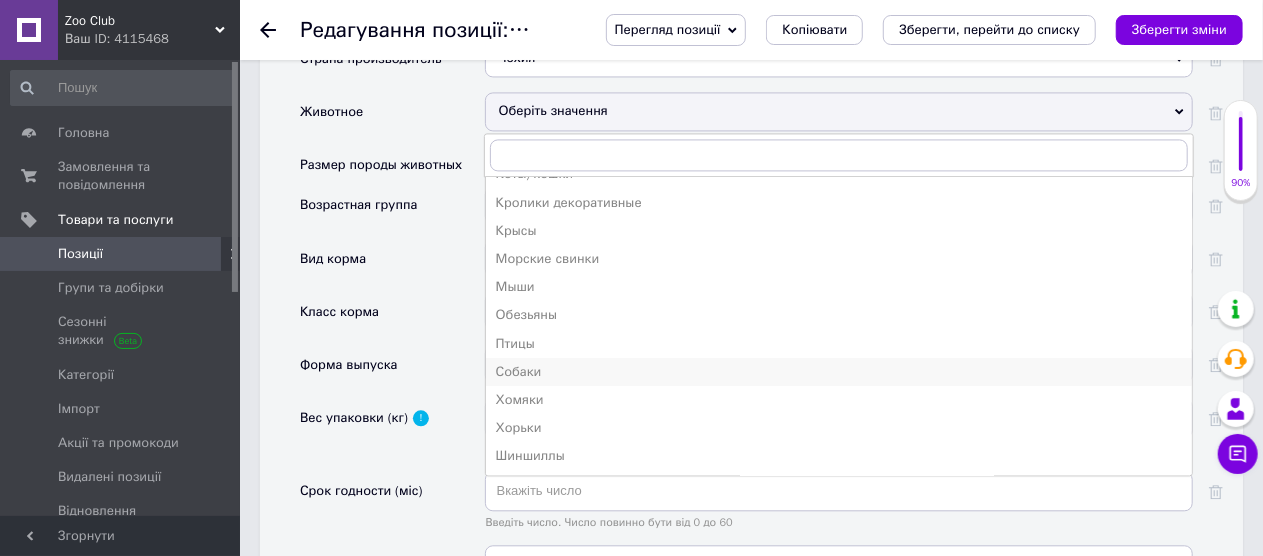 click on "Собаки" at bounding box center (839, 372) 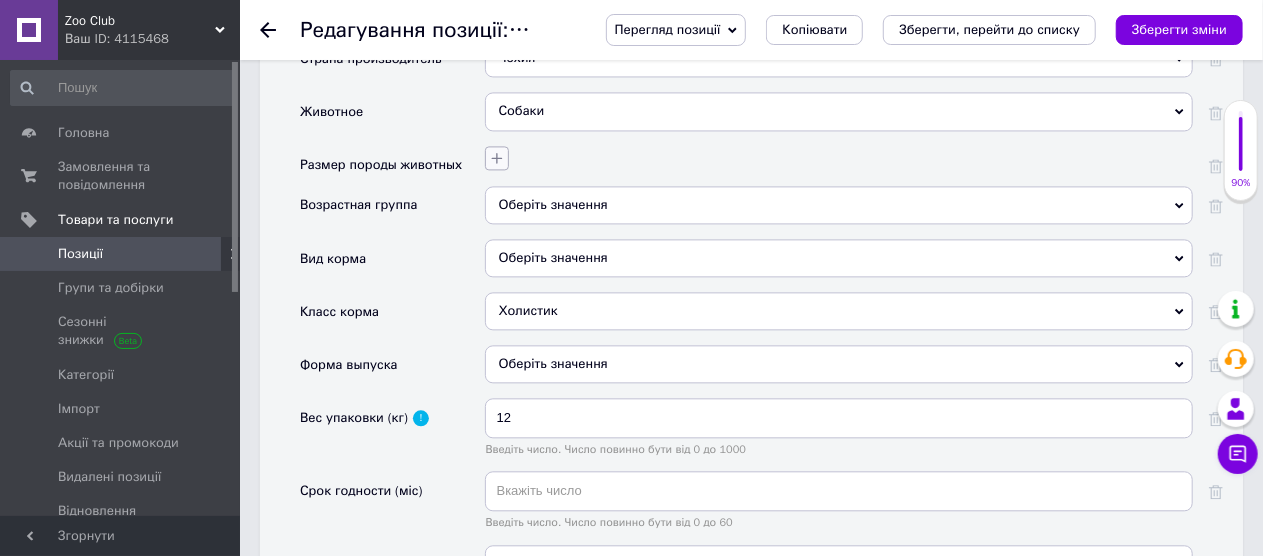 click 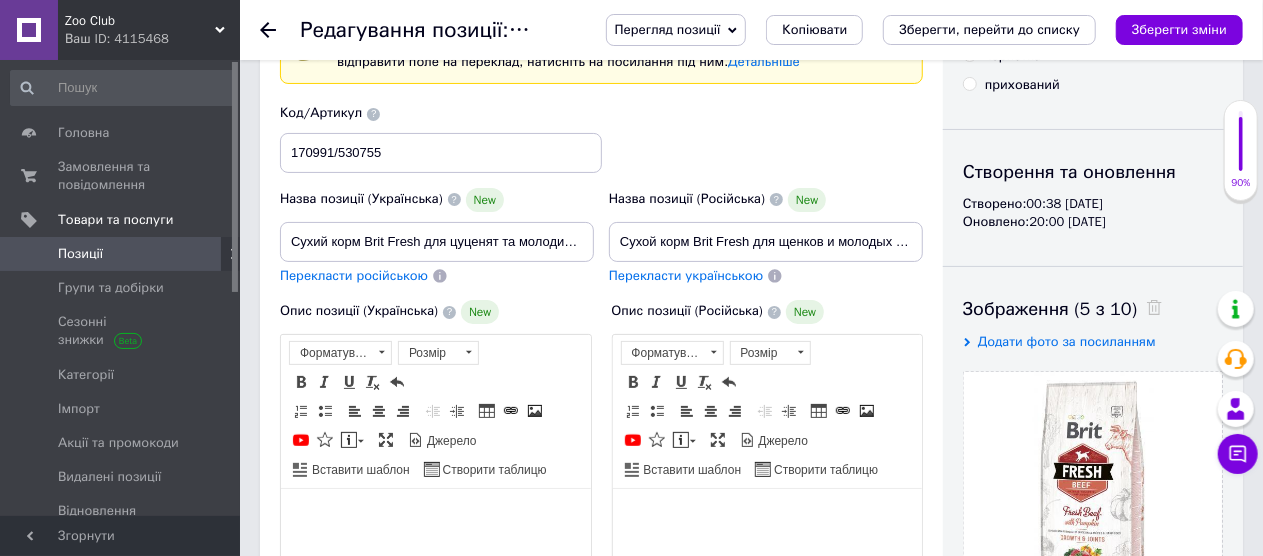 scroll, scrollTop: 100, scrollLeft: 0, axis: vertical 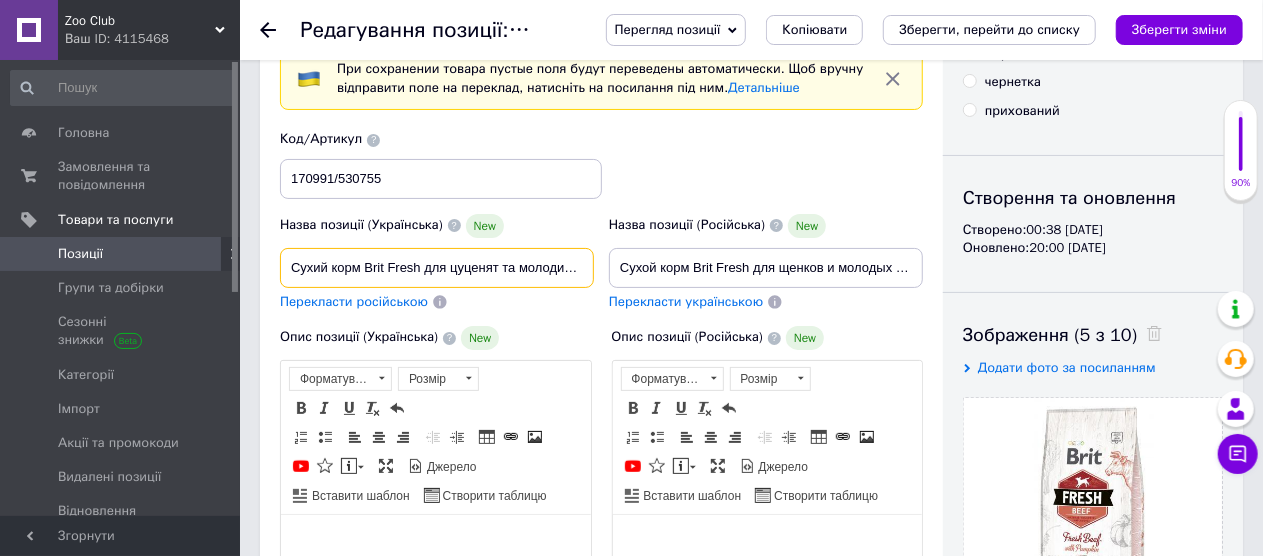 click on "Сухий корм Brit Fresh для цуценят та молодих собак великих порід, з яловичиною та гарбузом, 12 кг" at bounding box center (437, 268) 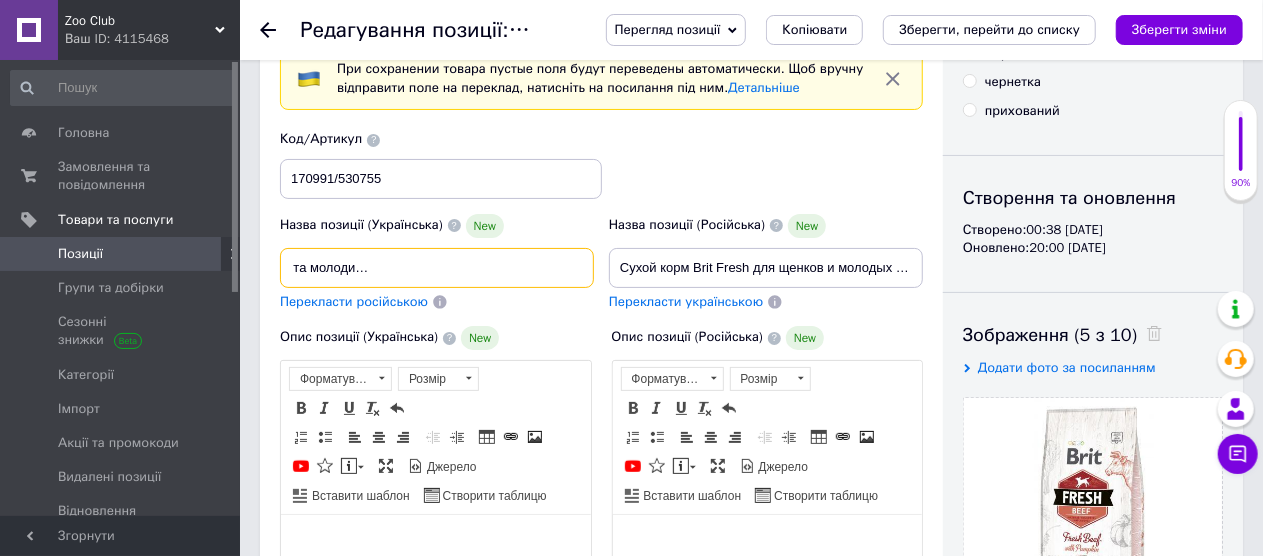 scroll, scrollTop: 0, scrollLeft: 215, axis: horizontal 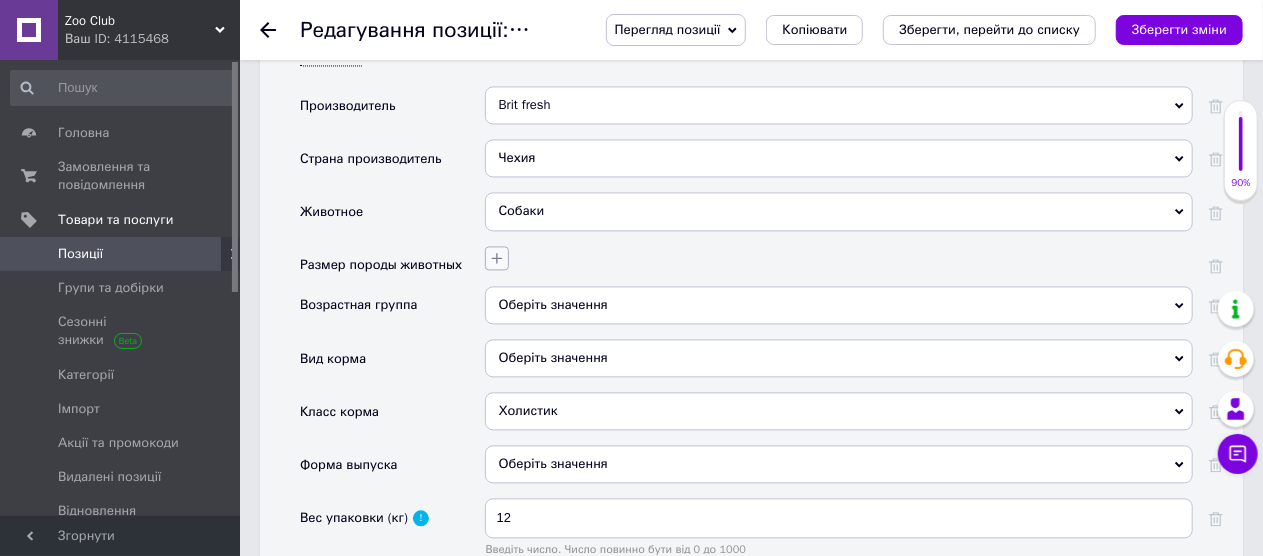 click at bounding box center [497, 258] 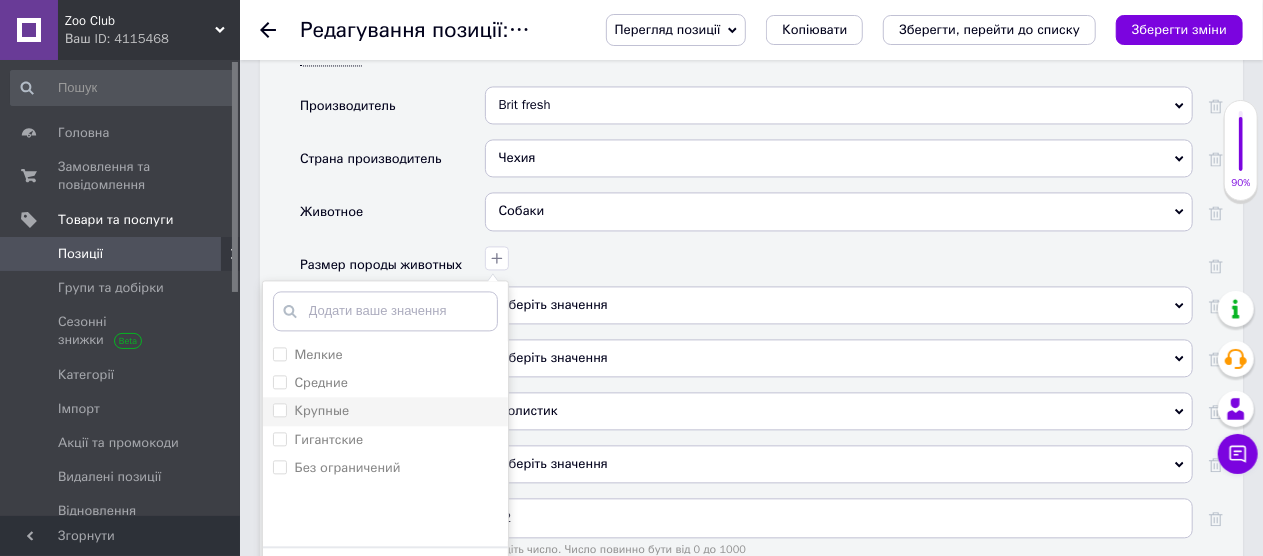 click on "Крупные" at bounding box center [279, 409] 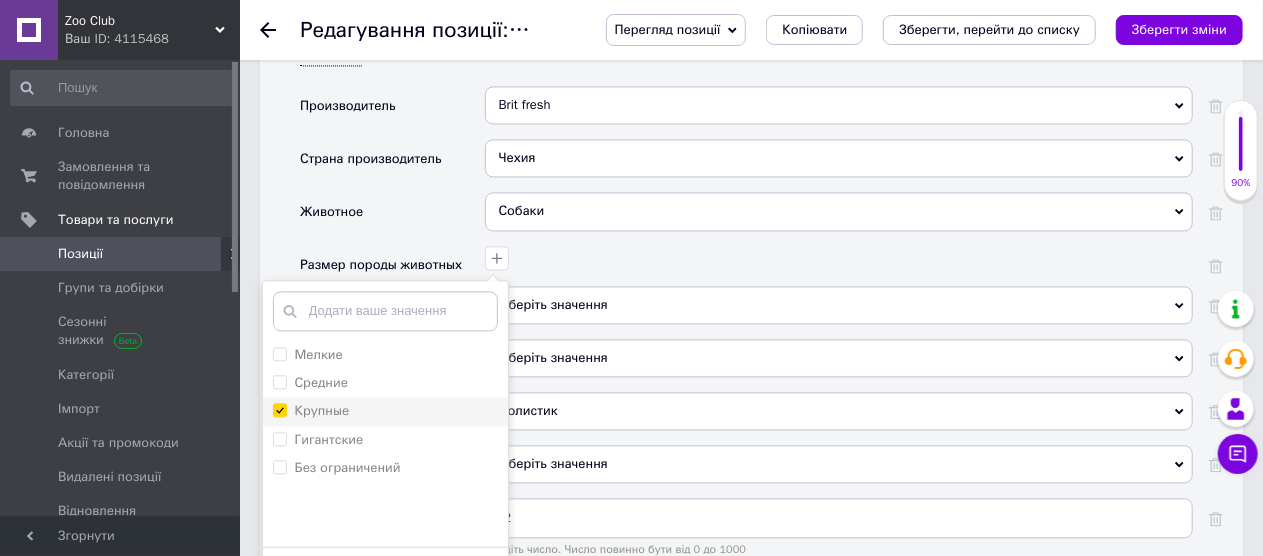 checkbox on "true" 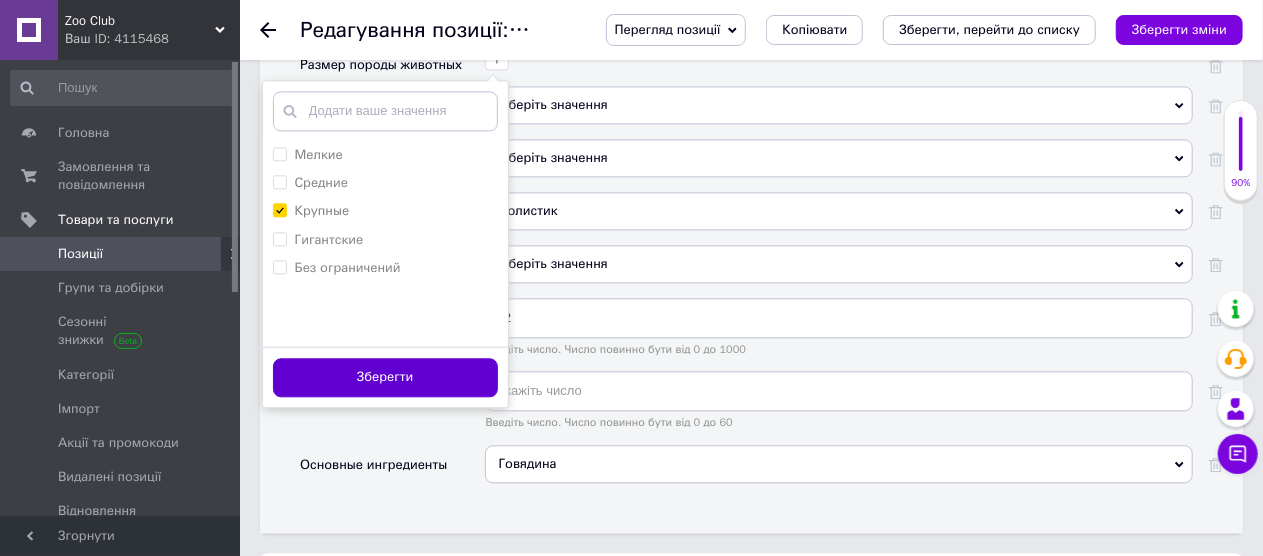 click on "Зберегти" at bounding box center (385, 377) 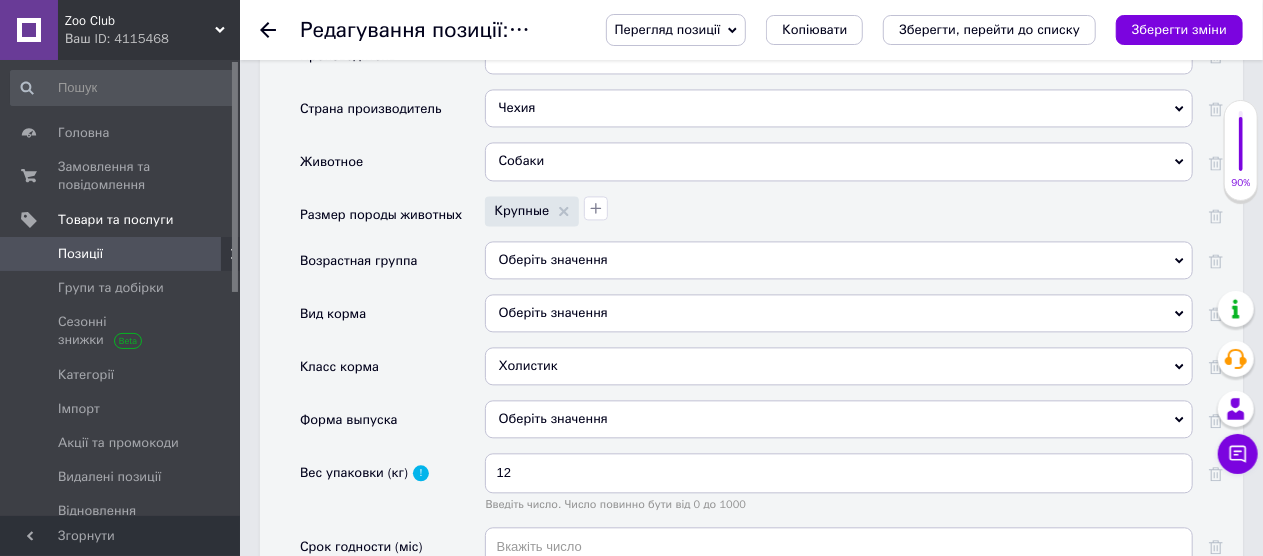 scroll, scrollTop: 2000, scrollLeft: 0, axis: vertical 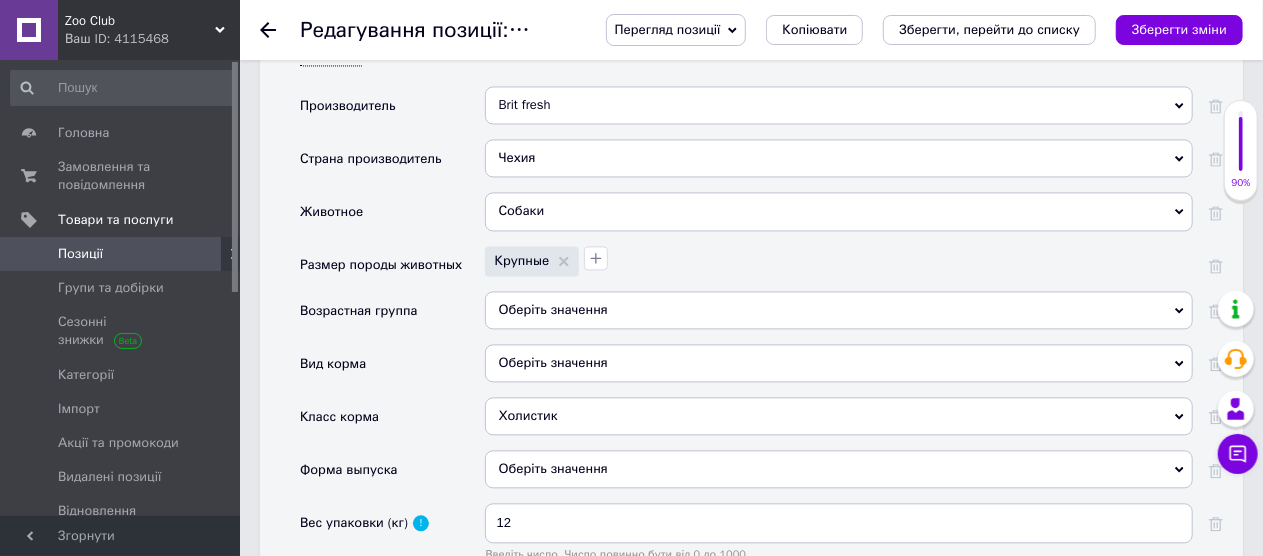 click on "Оберіть значення" at bounding box center [839, 310] 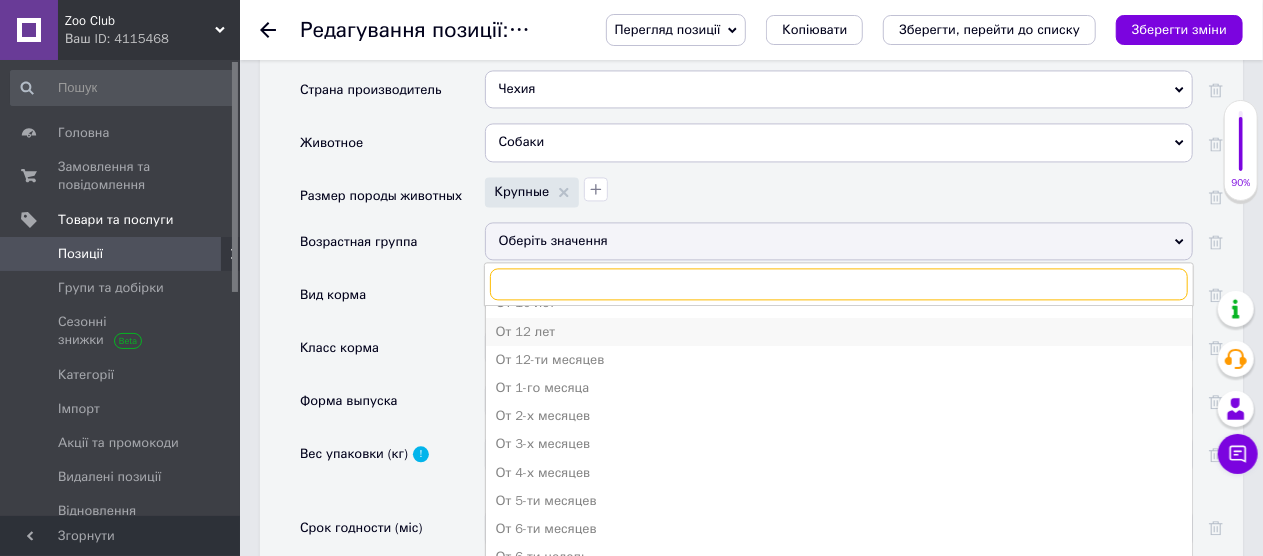 scroll, scrollTop: 2100, scrollLeft: 0, axis: vertical 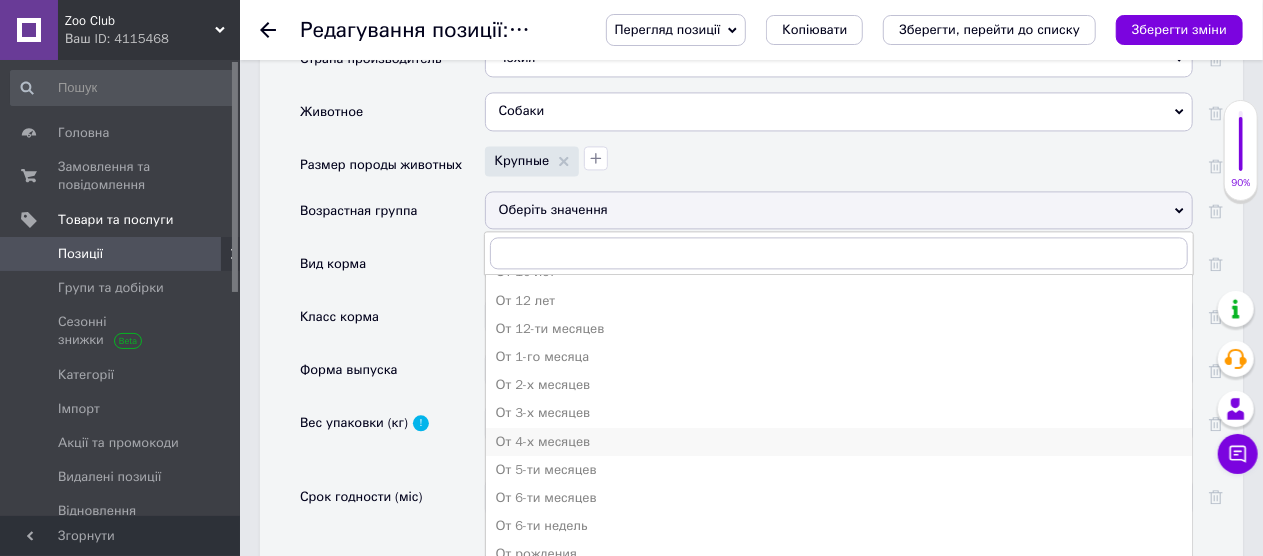 click on "От 4-х месяцев" at bounding box center [839, 442] 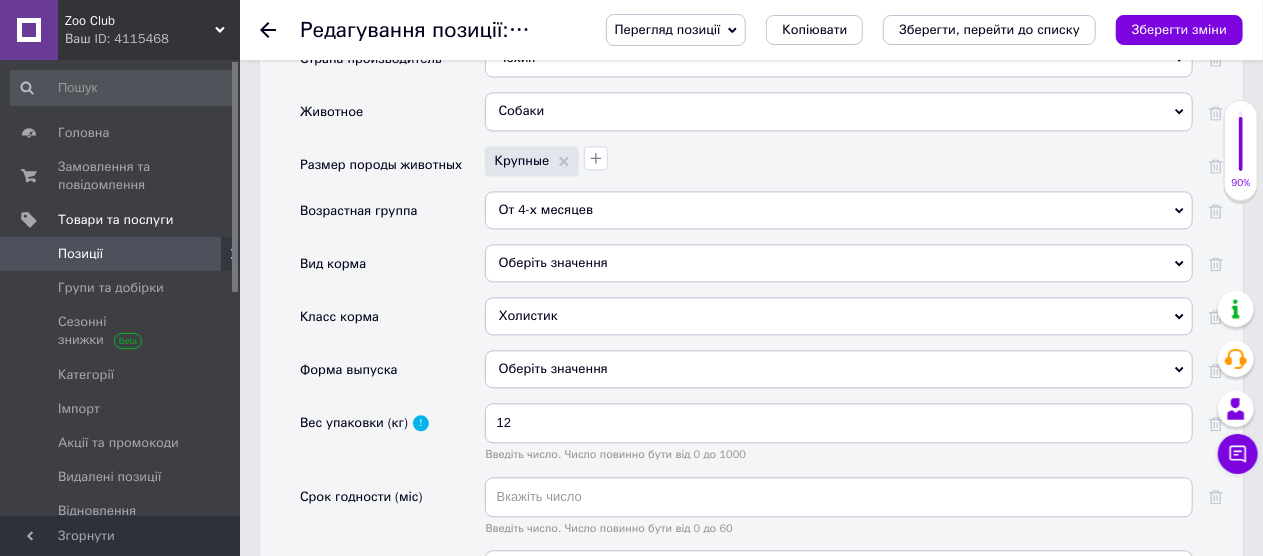 click on "Оберіть значення" at bounding box center [839, 263] 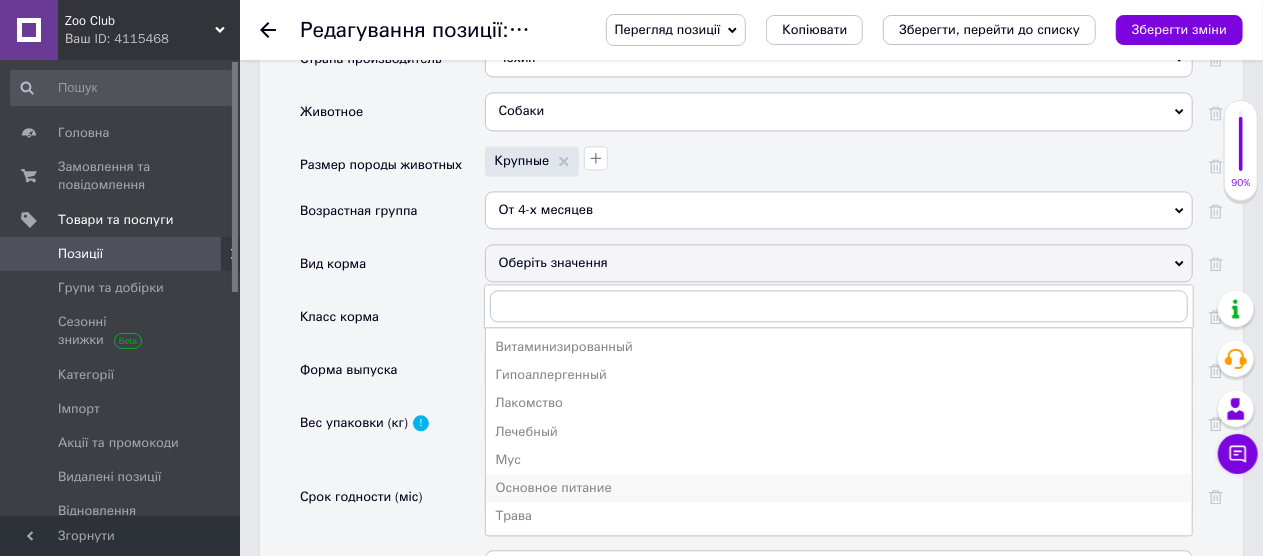 click on "Основное питание" at bounding box center [839, 488] 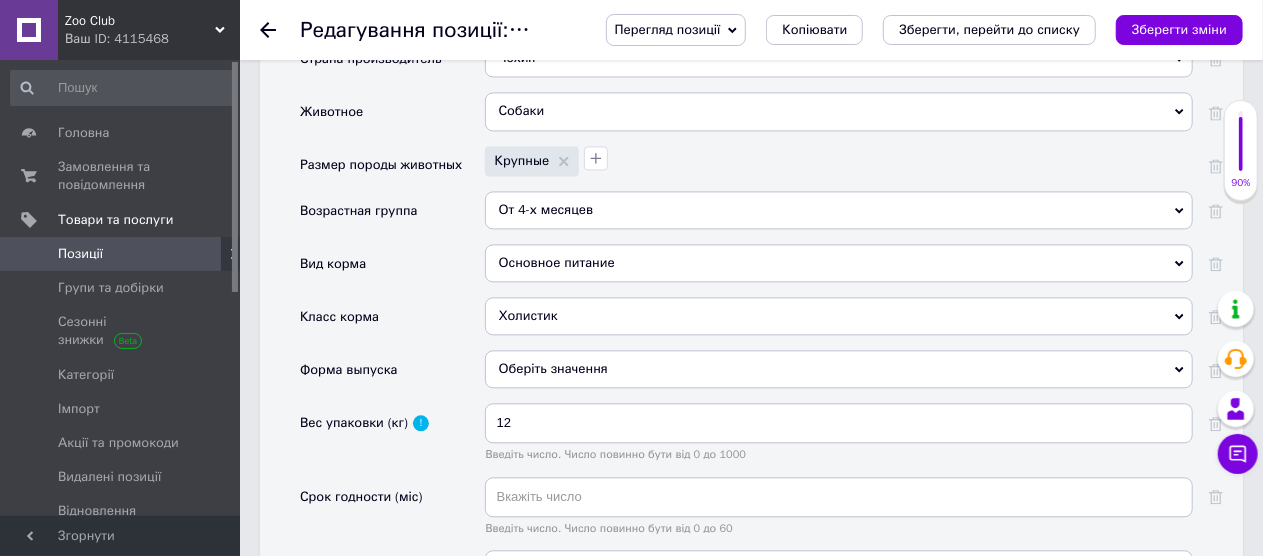 click on "Оберіть значення" at bounding box center (839, 369) 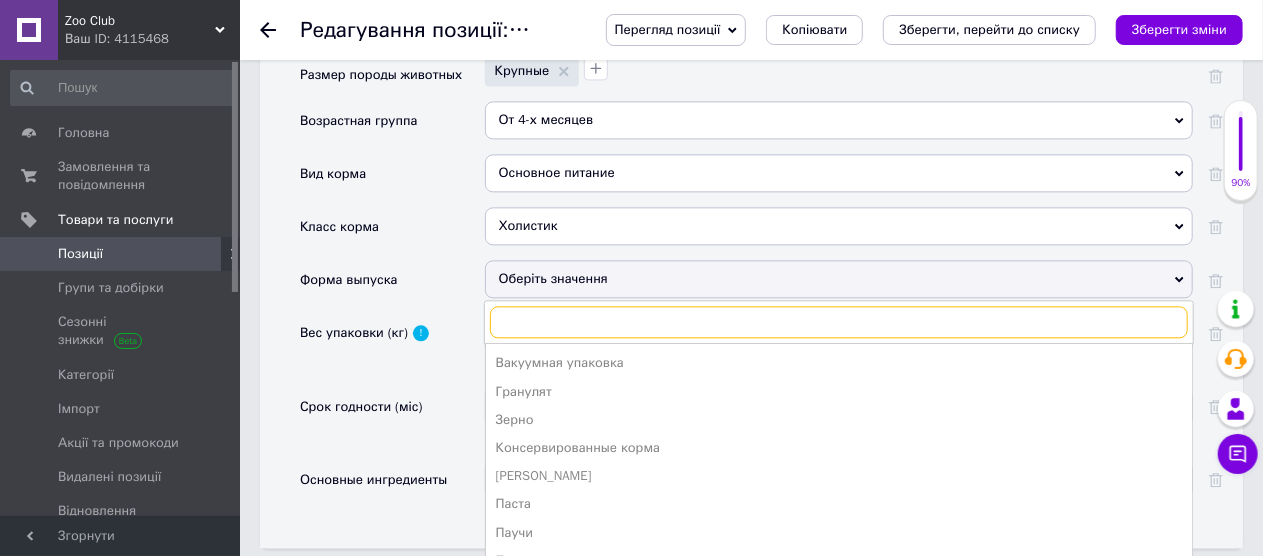 scroll, scrollTop: 2200, scrollLeft: 0, axis: vertical 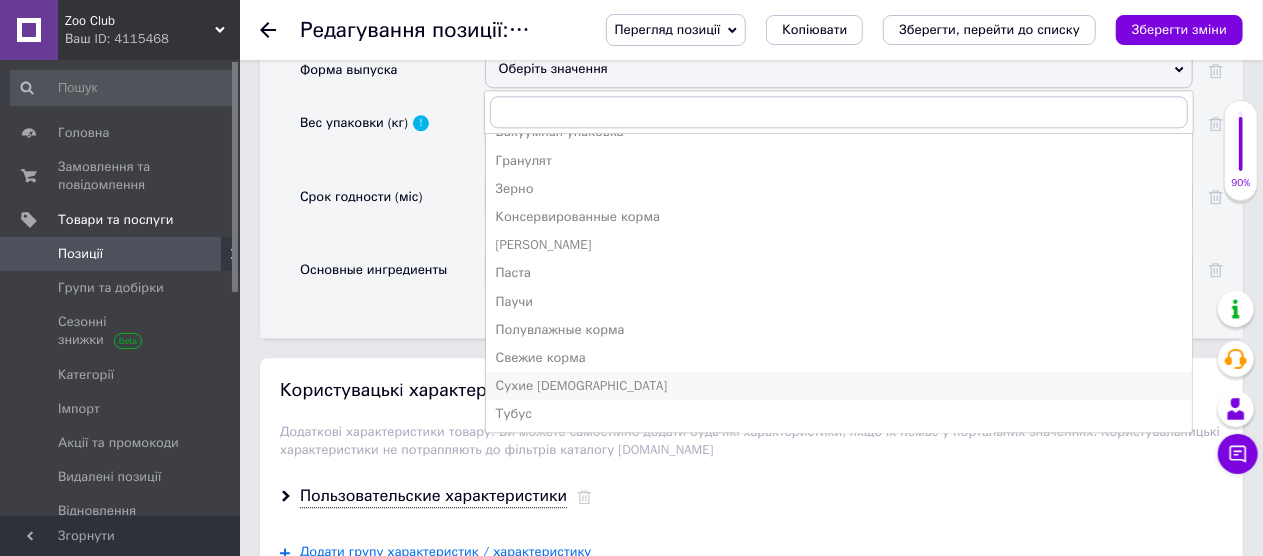 click on "Сухие [DEMOGRAPHIC_DATA]" at bounding box center [839, 386] 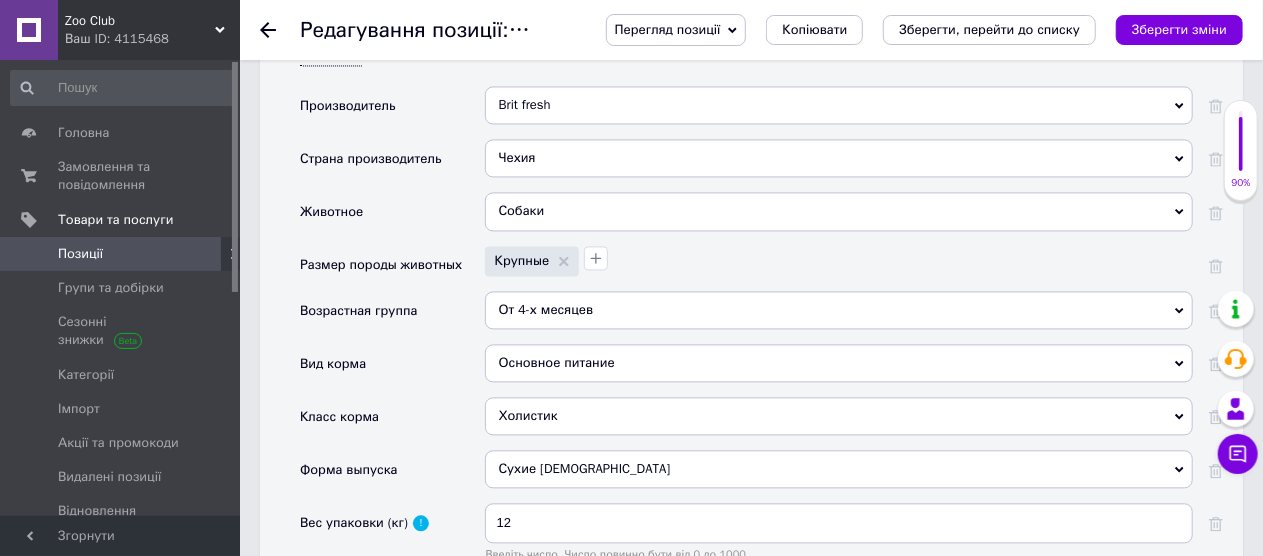 scroll, scrollTop: 1900, scrollLeft: 0, axis: vertical 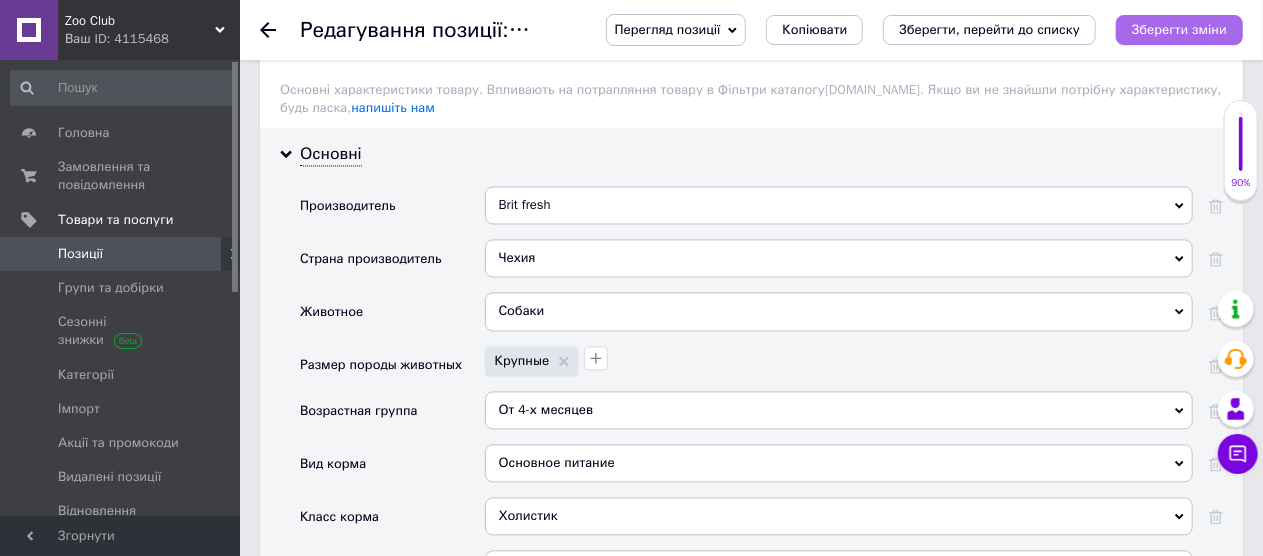 click on "Зберегти зміни" at bounding box center [1179, 29] 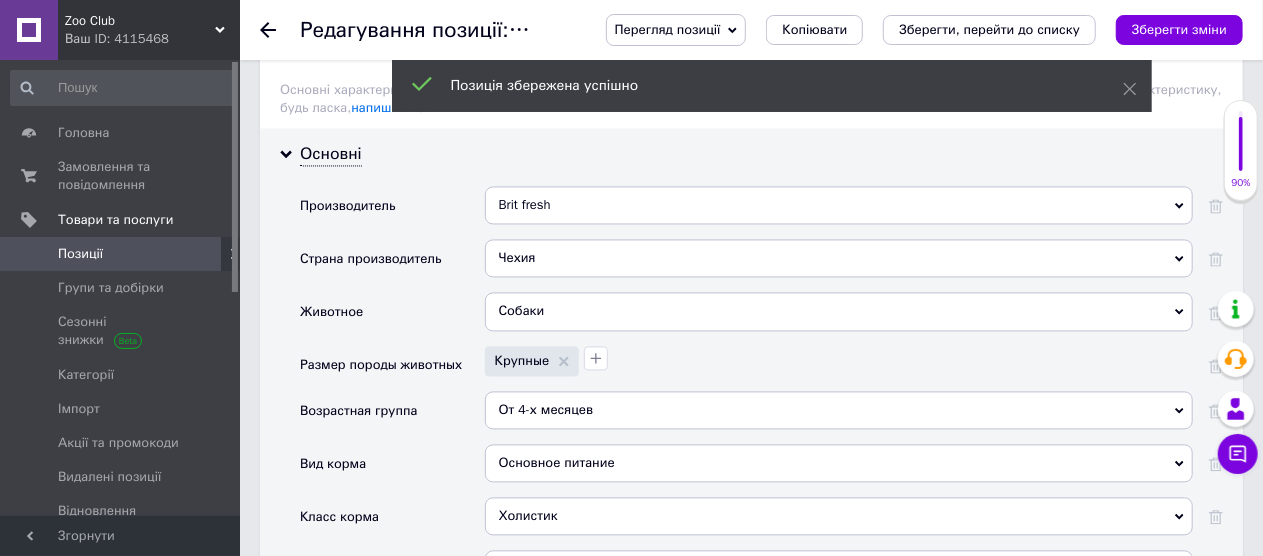 click 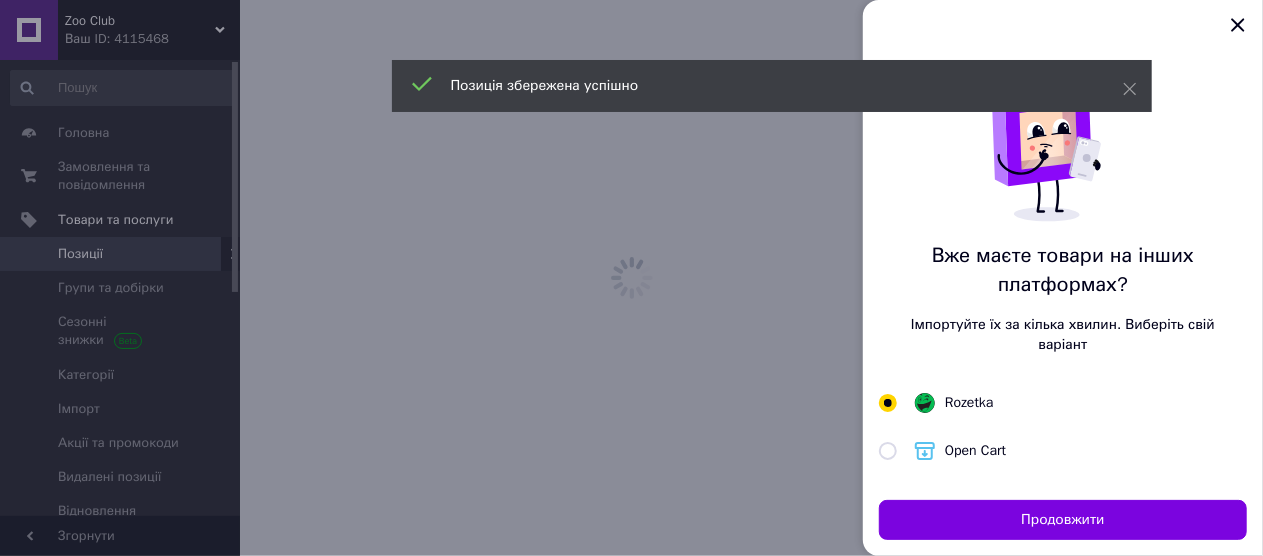 scroll, scrollTop: 0, scrollLeft: 0, axis: both 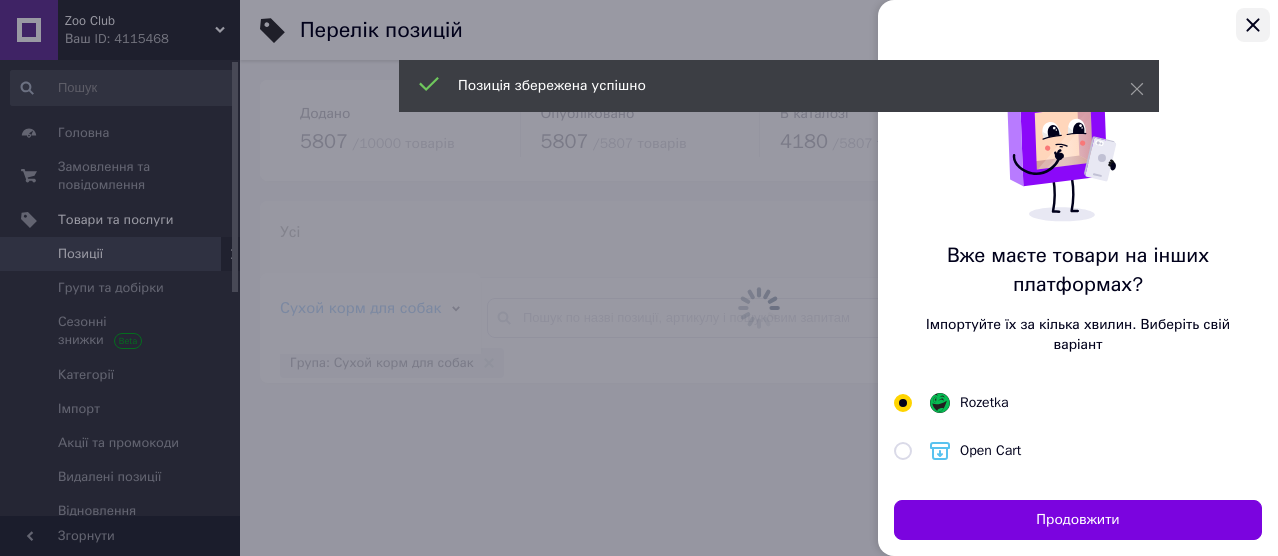 click 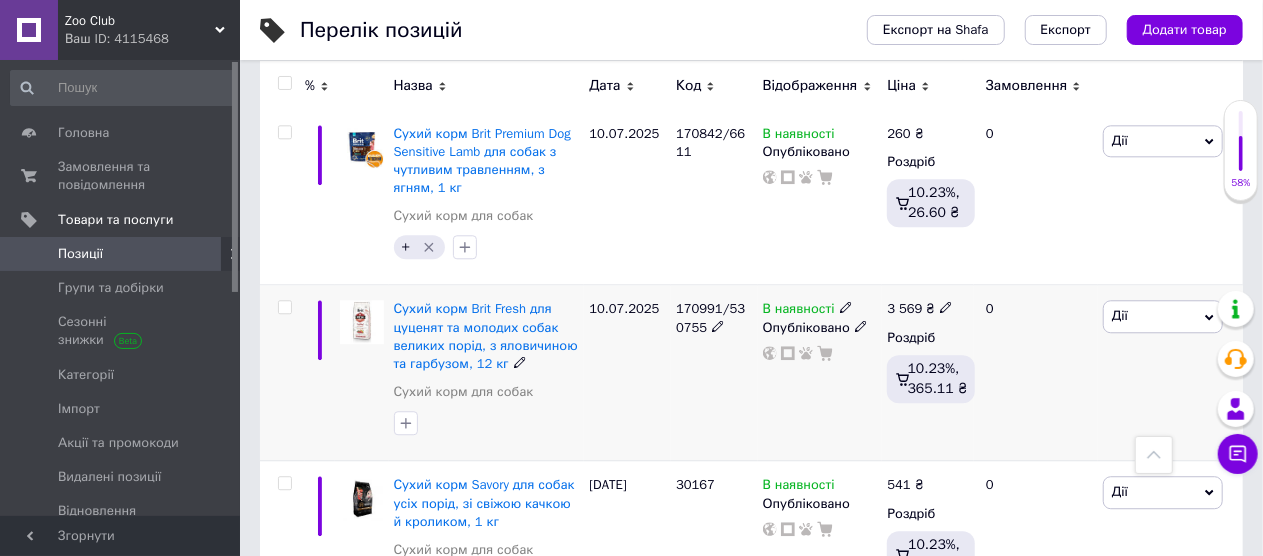 scroll, scrollTop: 2500, scrollLeft: 0, axis: vertical 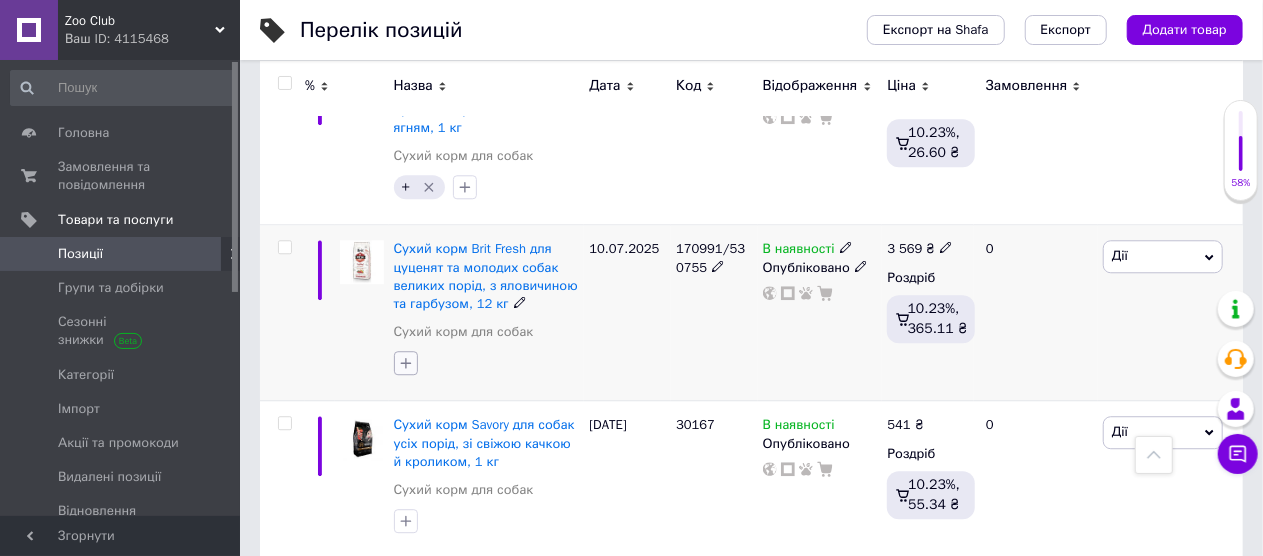 click 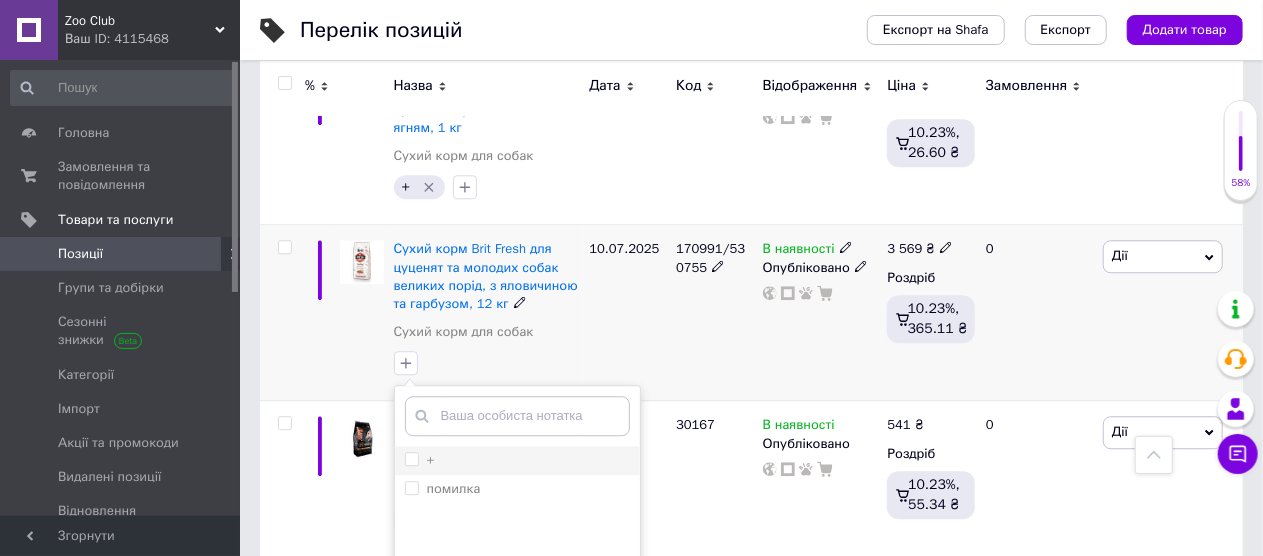click on "+" at bounding box center (411, 458) 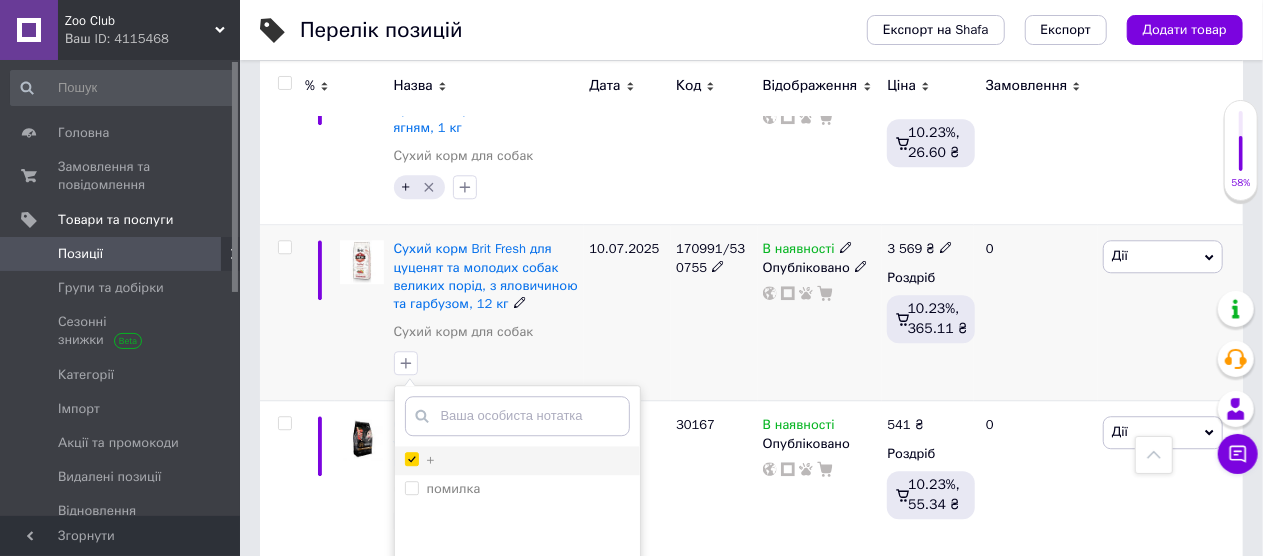 checkbox on "true" 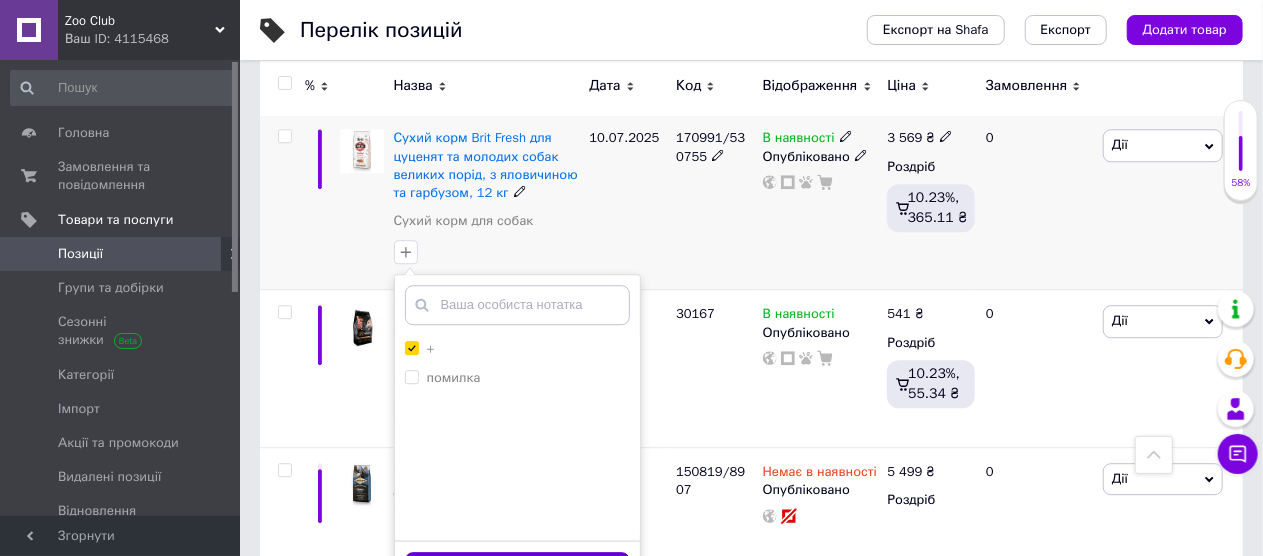 scroll, scrollTop: 2700, scrollLeft: 0, axis: vertical 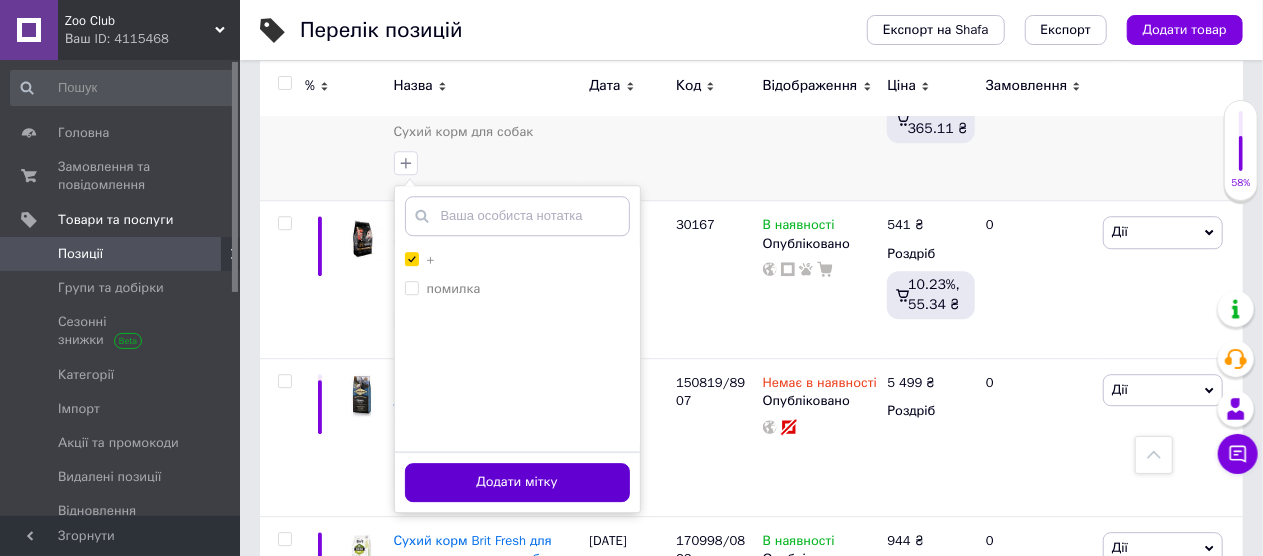 click on "Додати мітку" at bounding box center [517, 482] 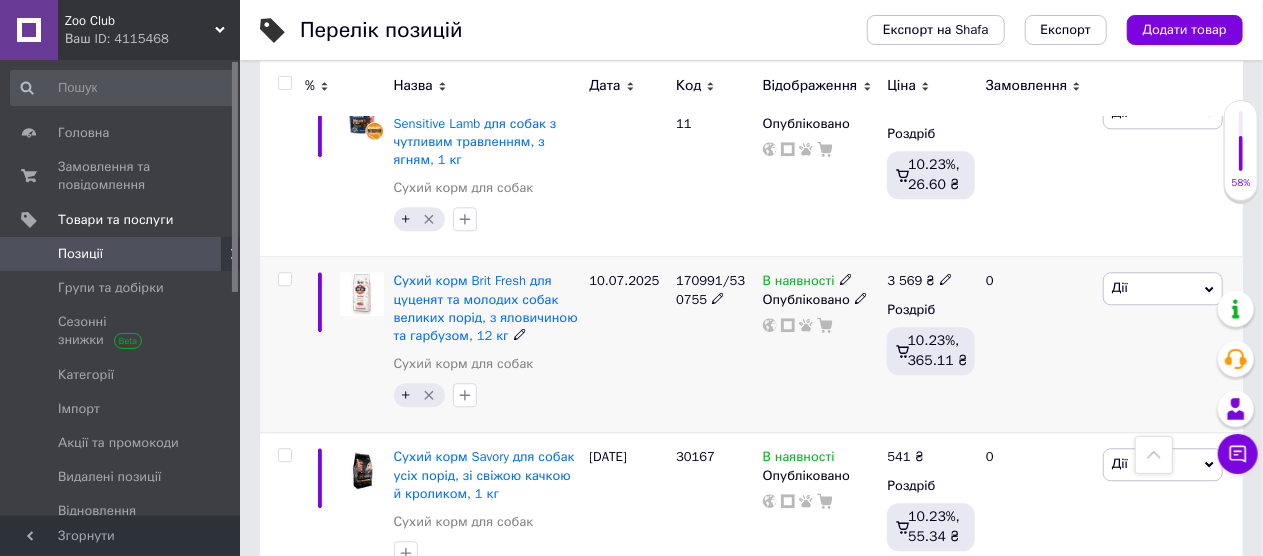 scroll, scrollTop: 2548, scrollLeft: 0, axis: vertical 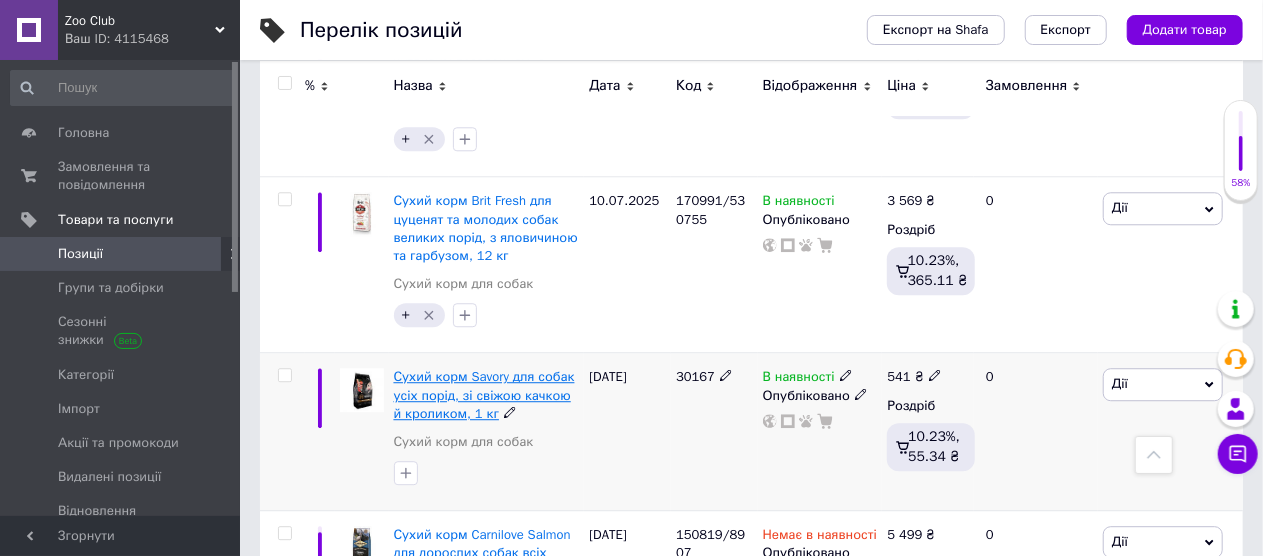 click on "Сухий корм Savory для собак усіх порід, зі свіжою качкою й кроликом, 1 кг" at bounding box center (484, 394) 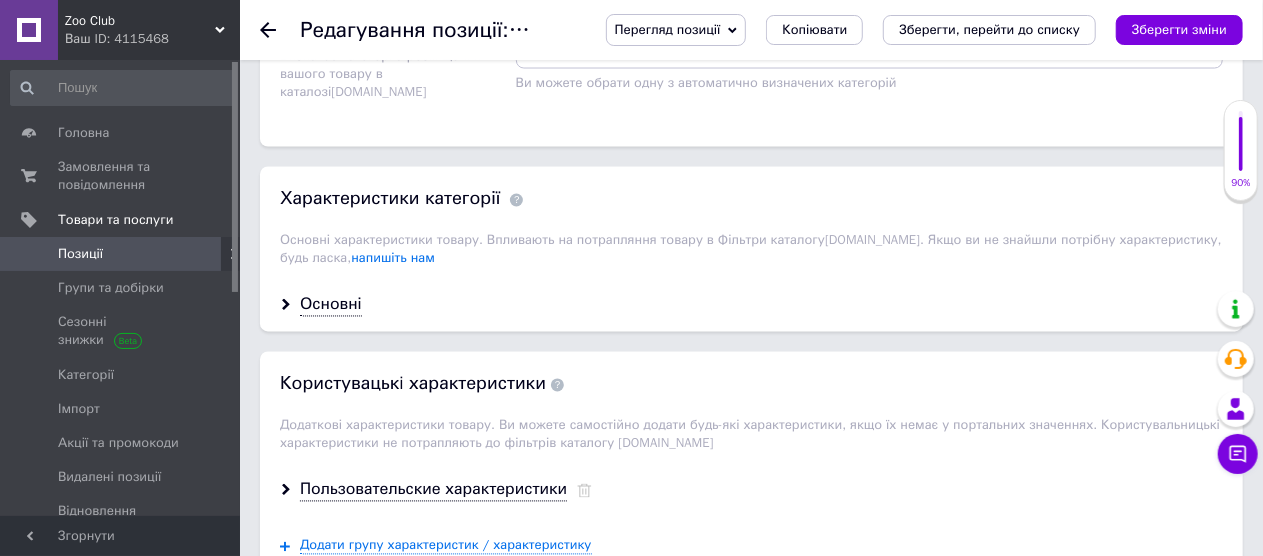 scroll, scrollTop: 1700, scrollLeft: 0, axis: vertical 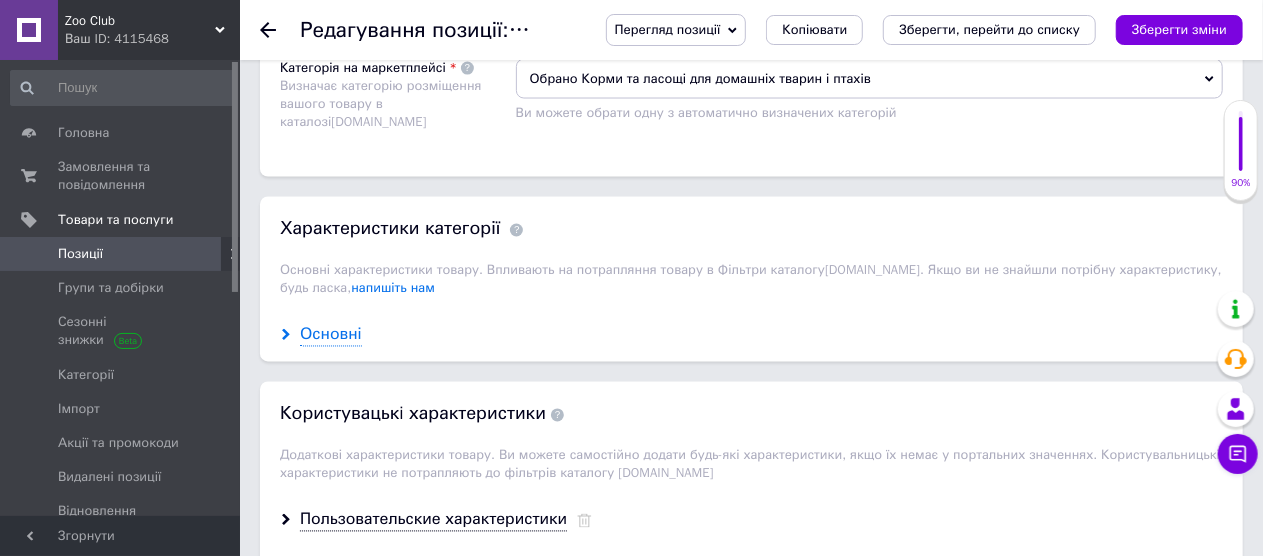 click on "Основні" at bounding box center [331, 335] 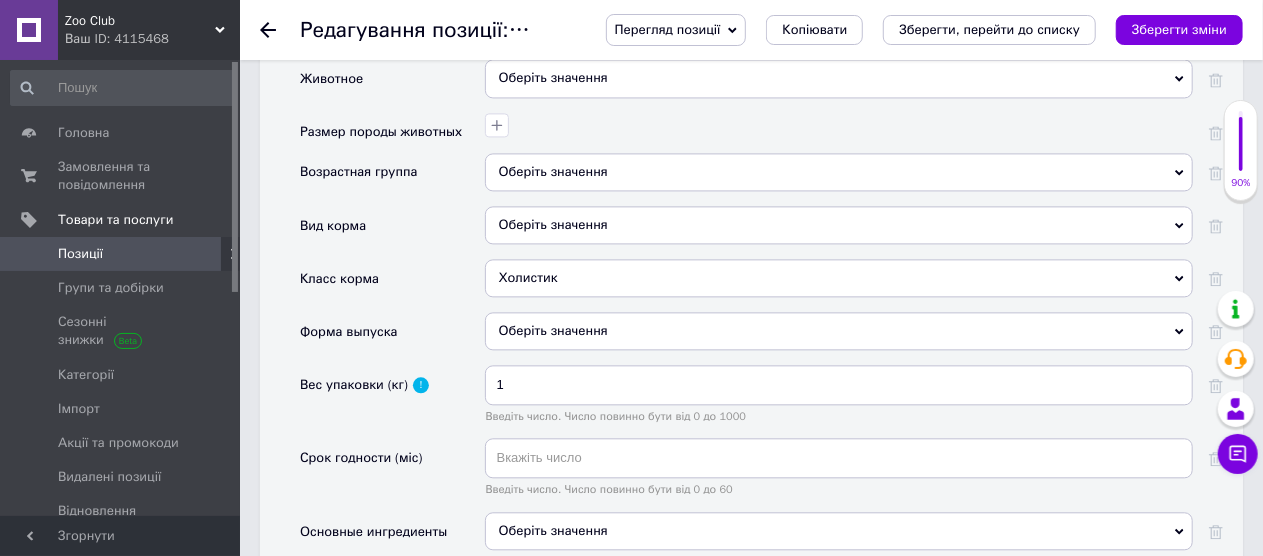 scroll, scrollTop: 2300, scrollLeft: 0, axis: vertical 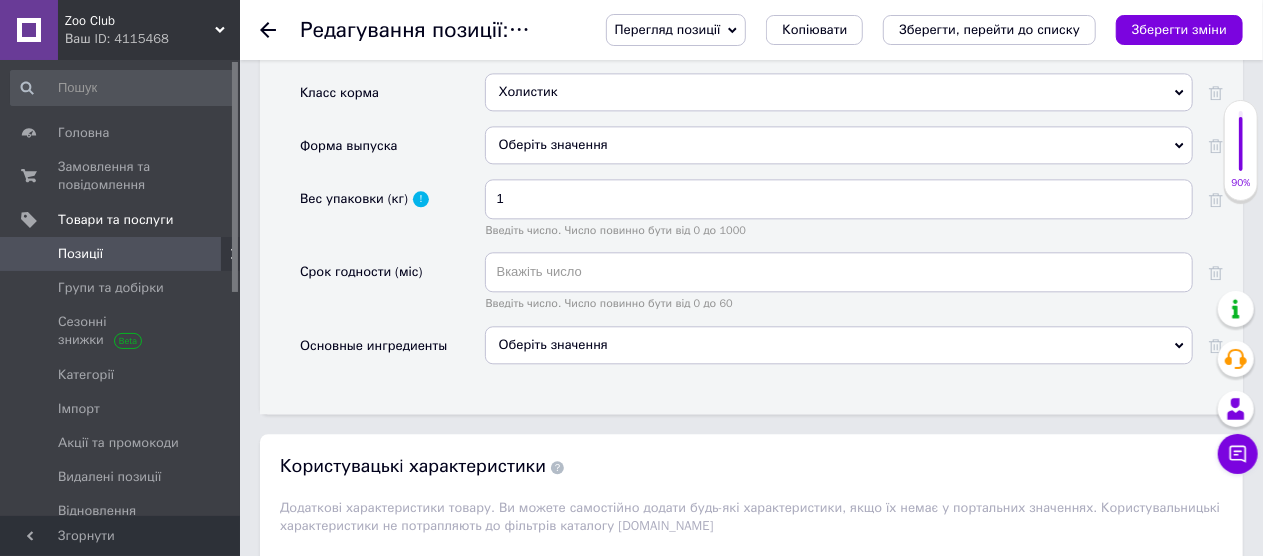 click on "Оберіть значення" at bounding box center (839, 345) 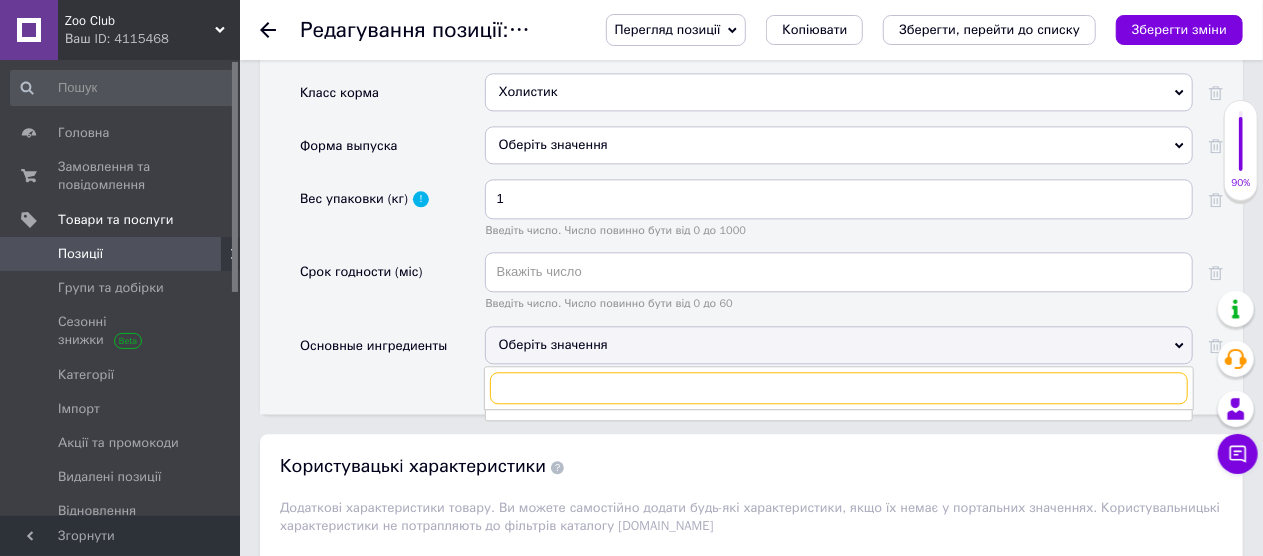 scroll, scrollTop: 2318, scrollLeft: 0, axis: vertical 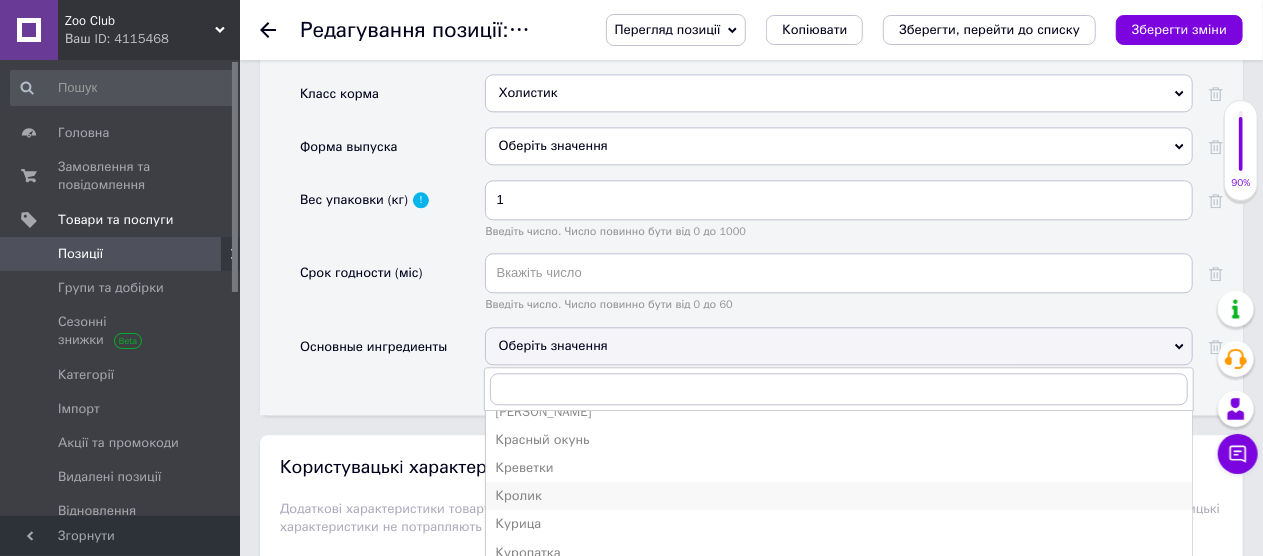 click on "Кролик" at bounding box center [839, 496] 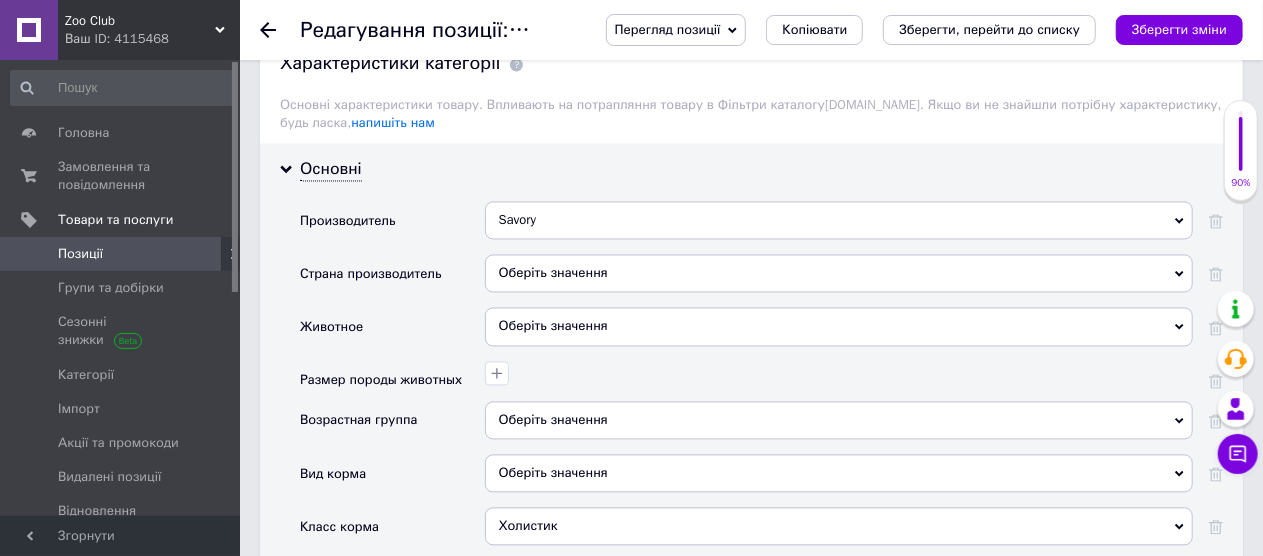 scroll, scrollTop: 2000, scrollLeft: 0, axis: vertical 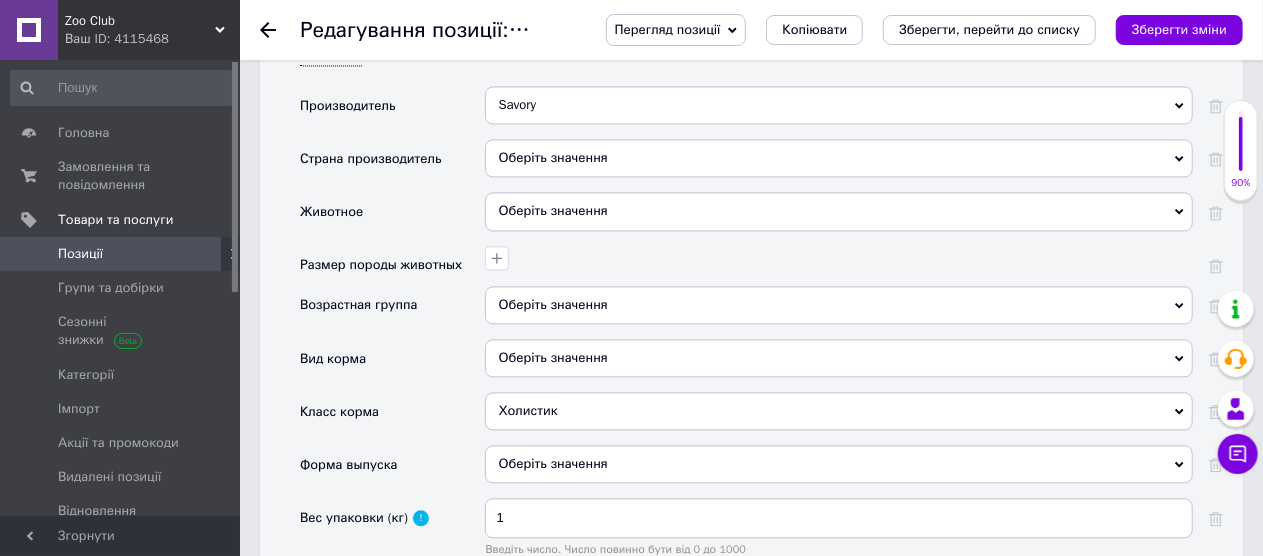 click at bounding box center [836, 255] 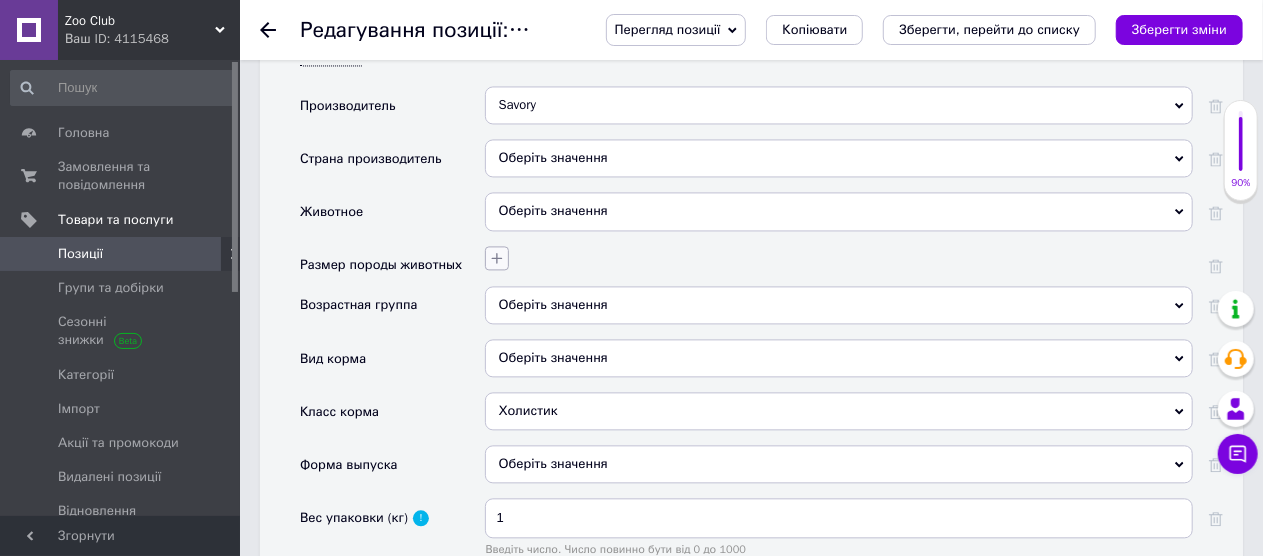 click 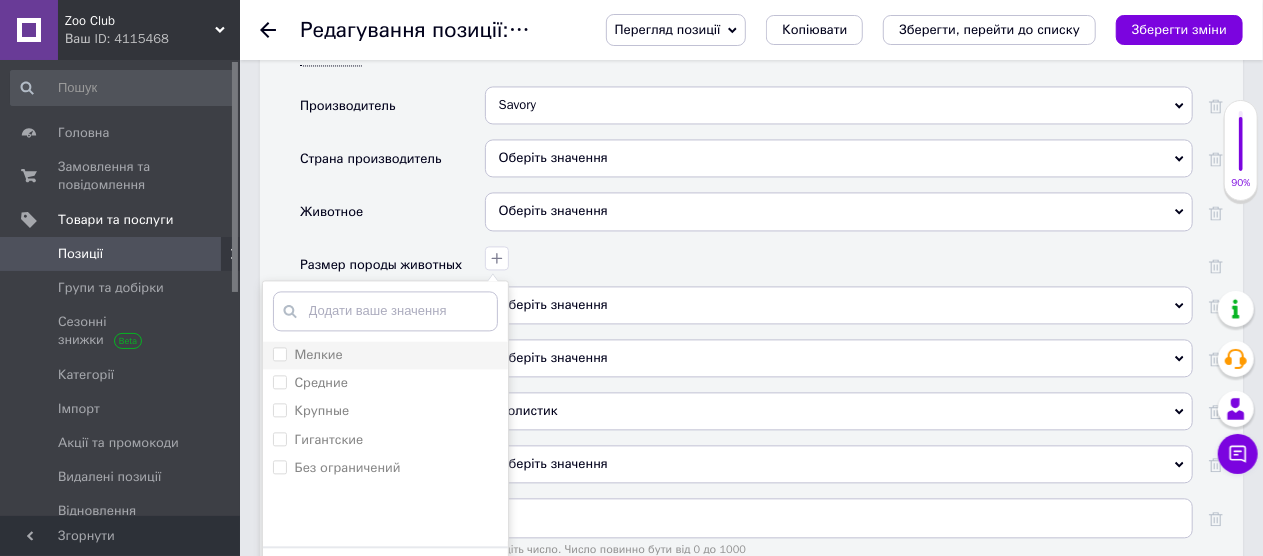 click on "Мелкие" at bounding box center (308, 355) 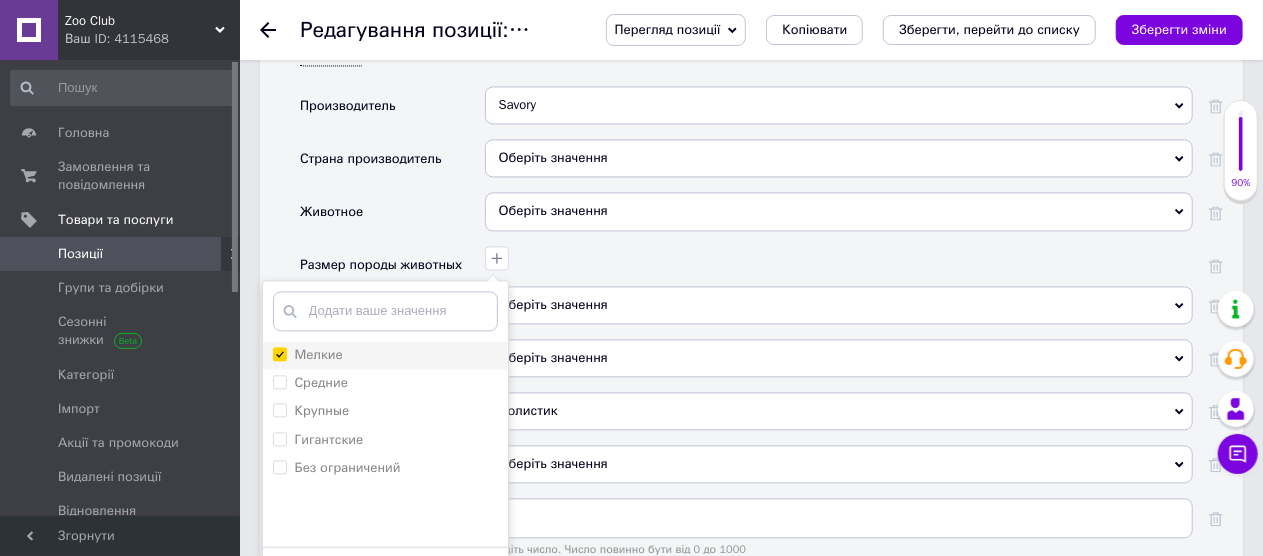 click on "Мелкие" at bounding box center (279, 353) 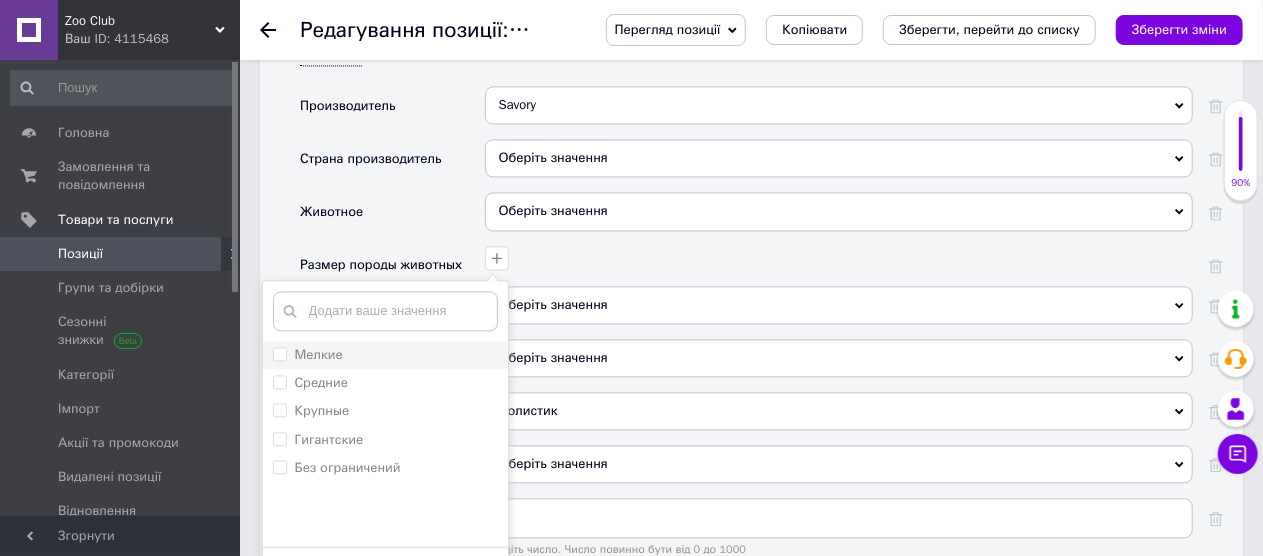 click on "Мелкие" at bounding box center [308, 355] 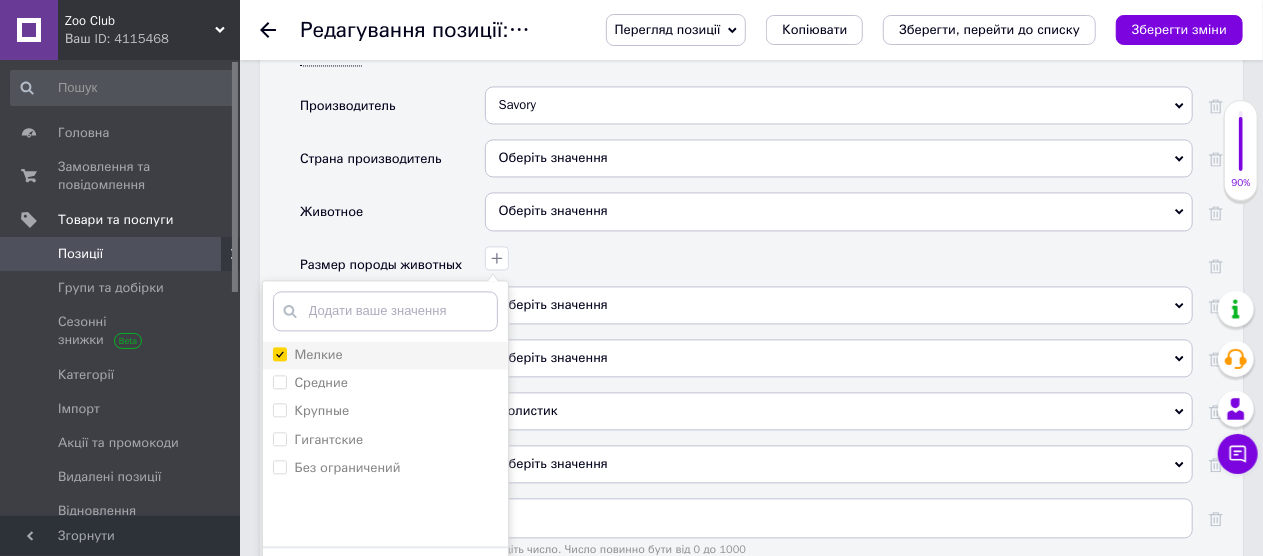 click on "Мелкие" at bounding box center [279, 353] 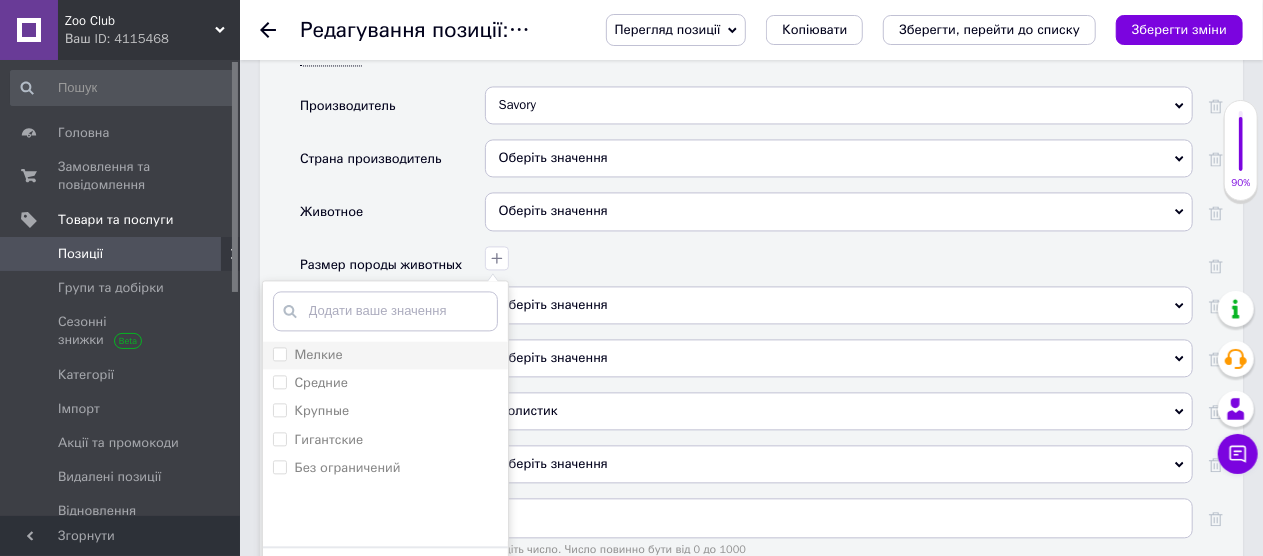 click on "Мелкие" at bounding box center [279, 353] 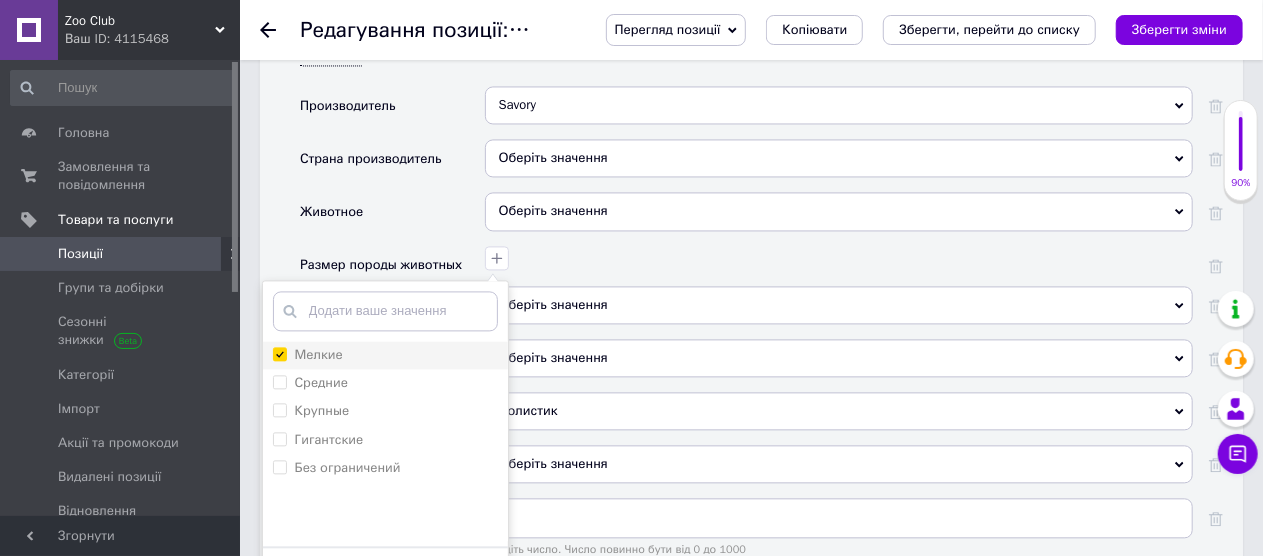 checkbox on "true" 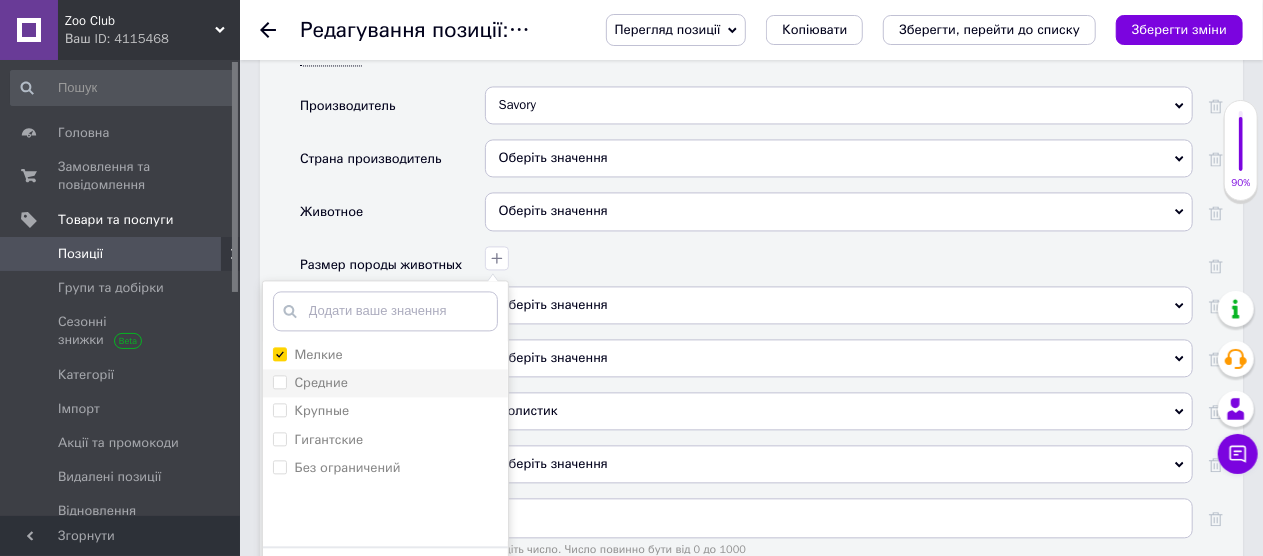 click on "Средние" at bounding box center (279, 381) 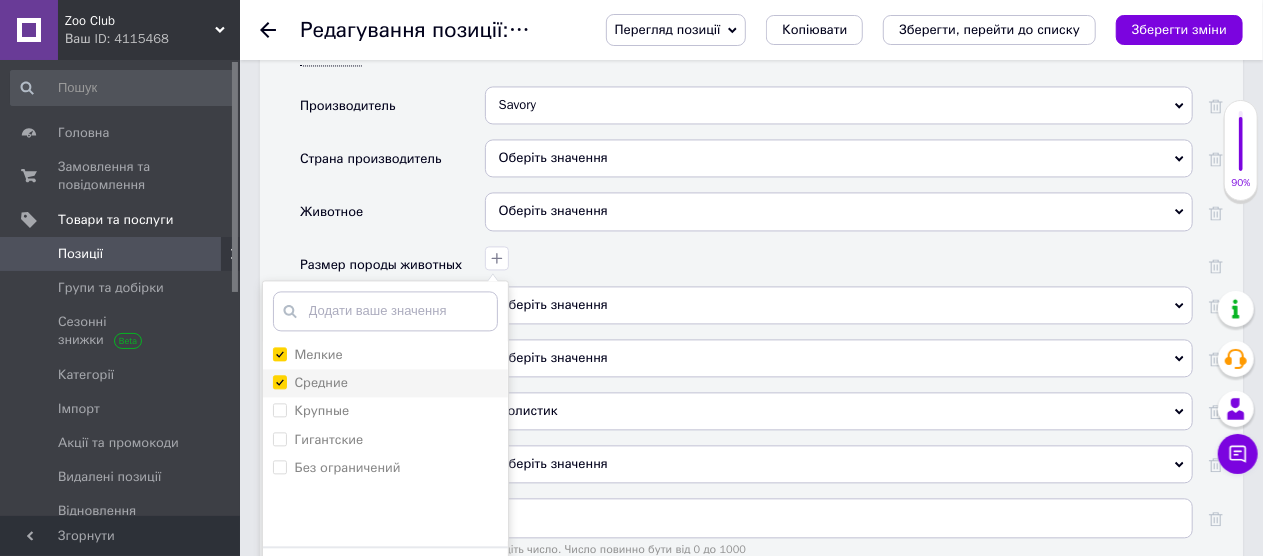 checkbox on "true" 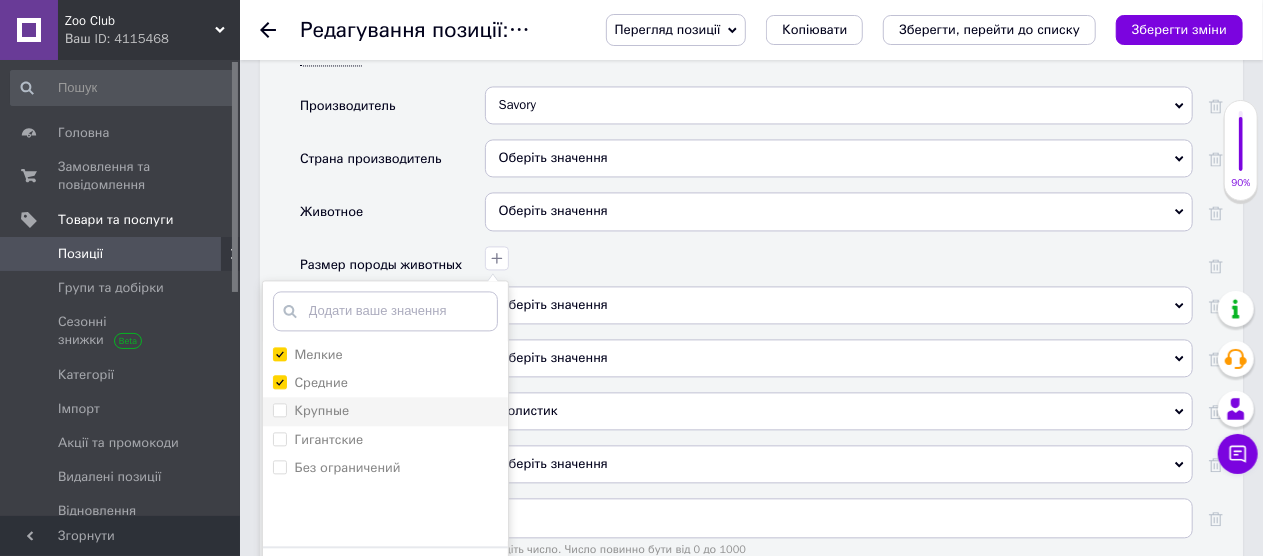 click on "Крупные" at bounding box center (279, 409) 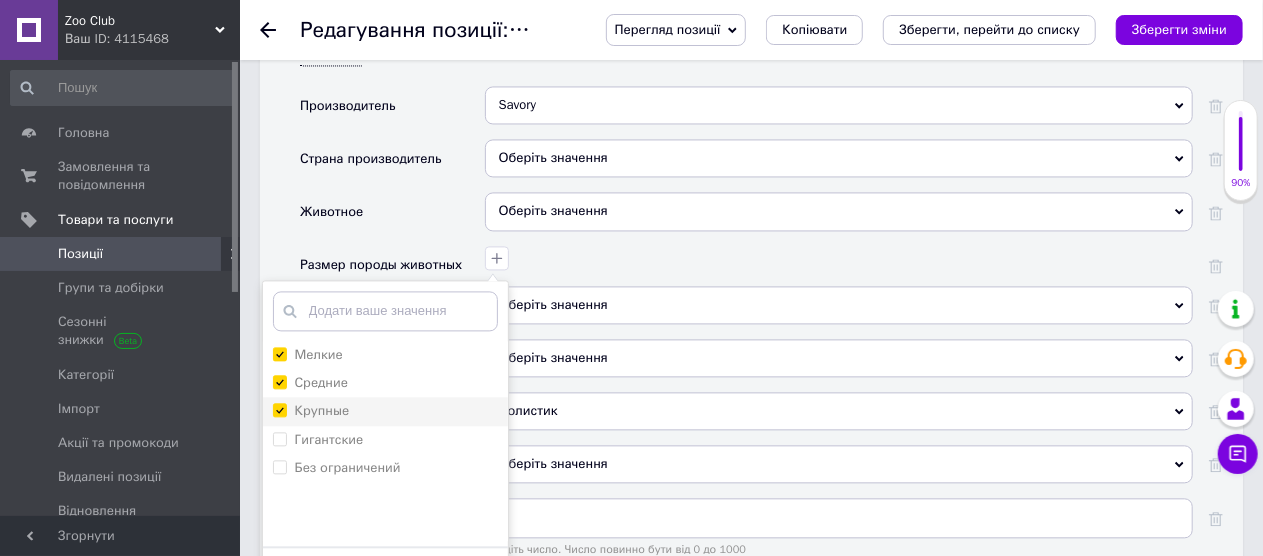 checkbox on "true" 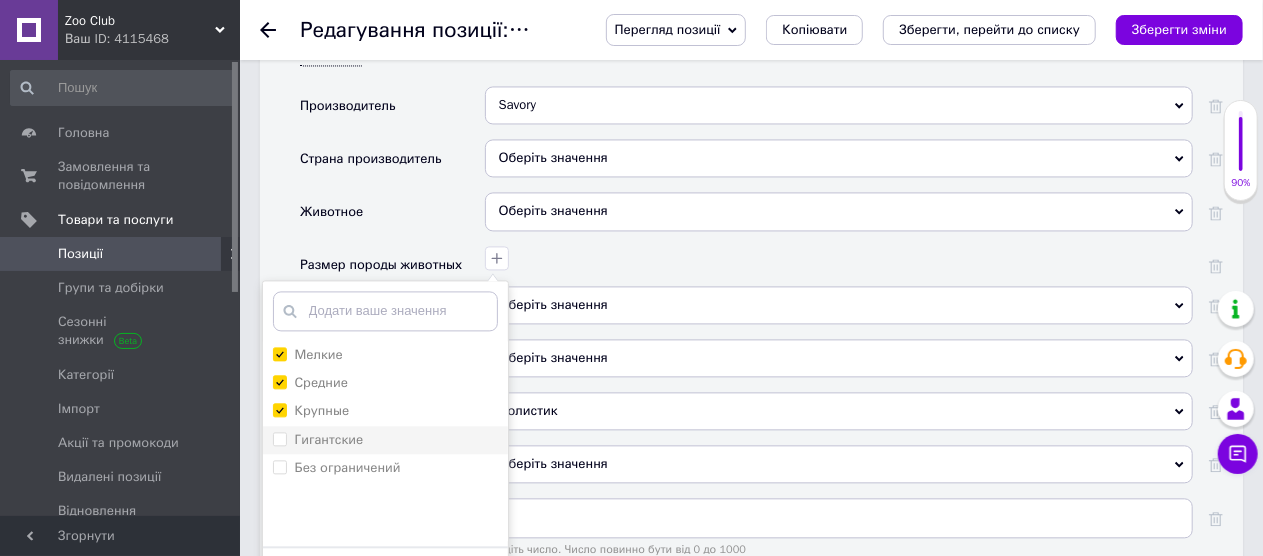 click on "Гигантские" at bounding box center (279, 438) 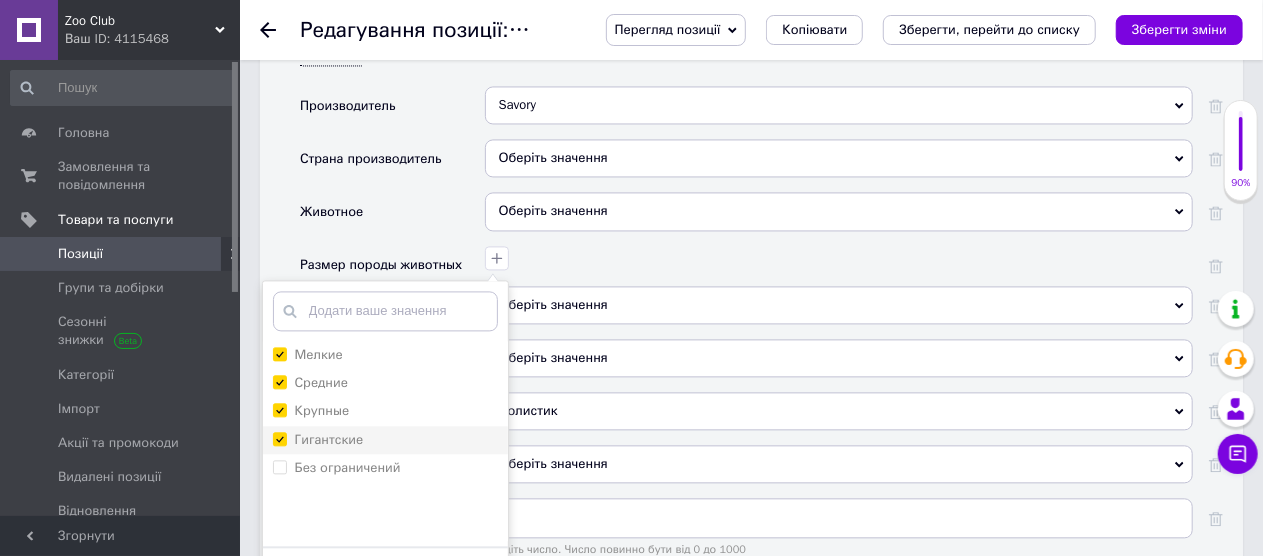 checkbox on "true" 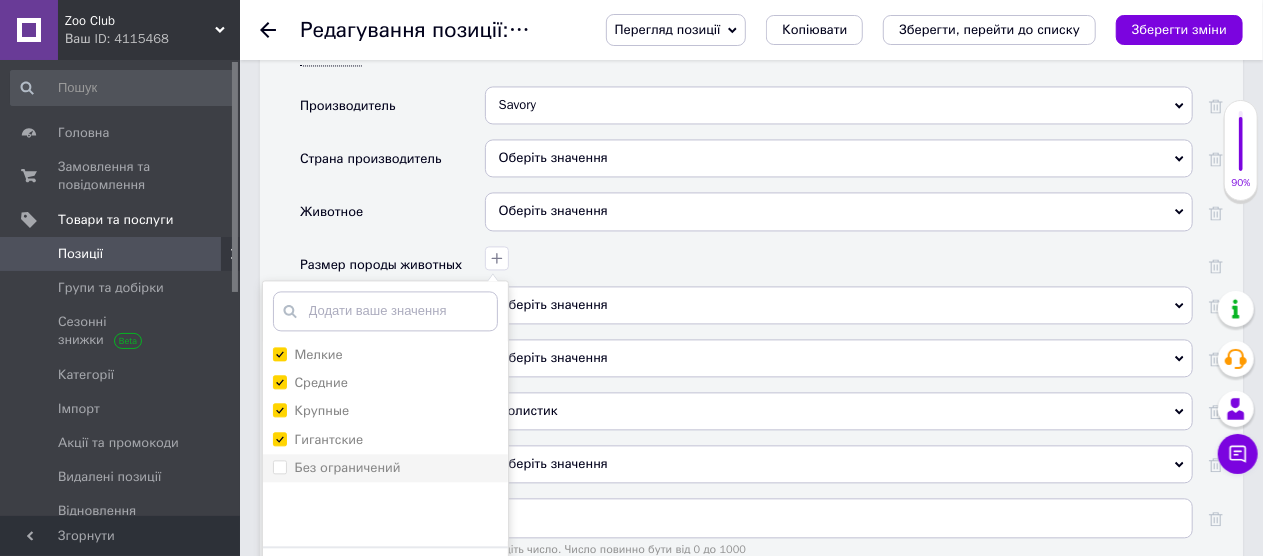 click on "Без ограничений" at bounding box center [279, 466] 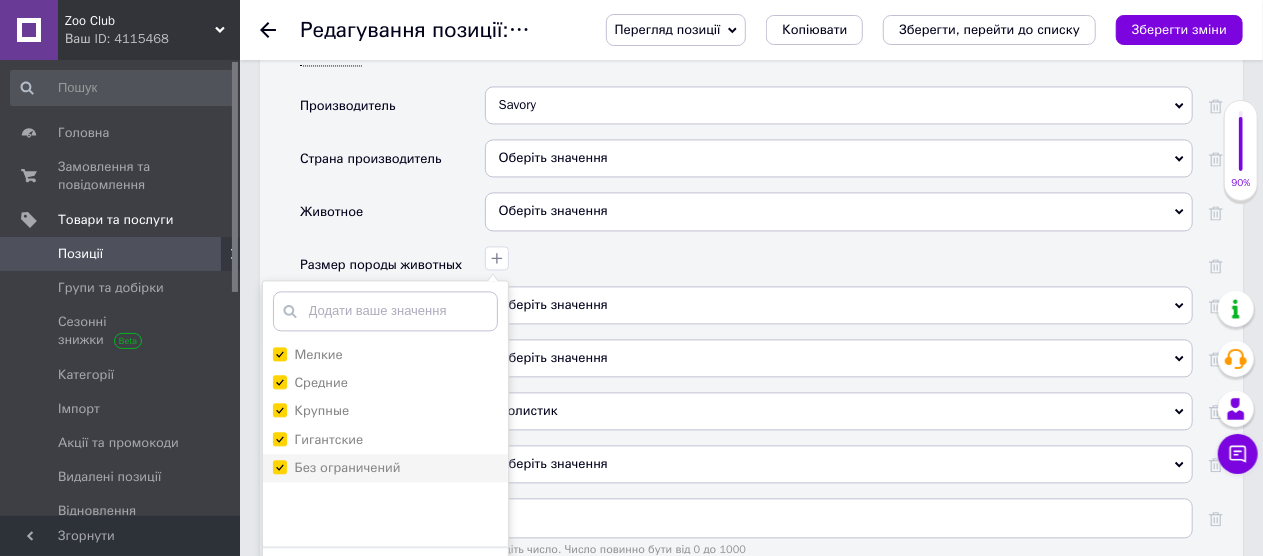 checkbox on "true" 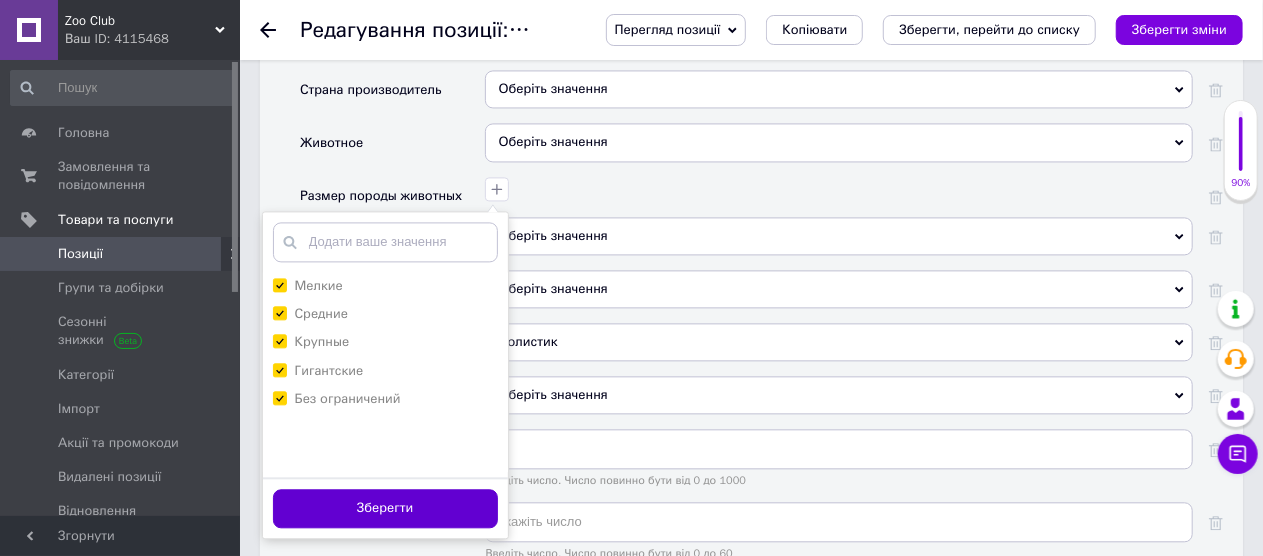 scroll, scrollTop: 2100, scrollLeft: 0, axis: vertical 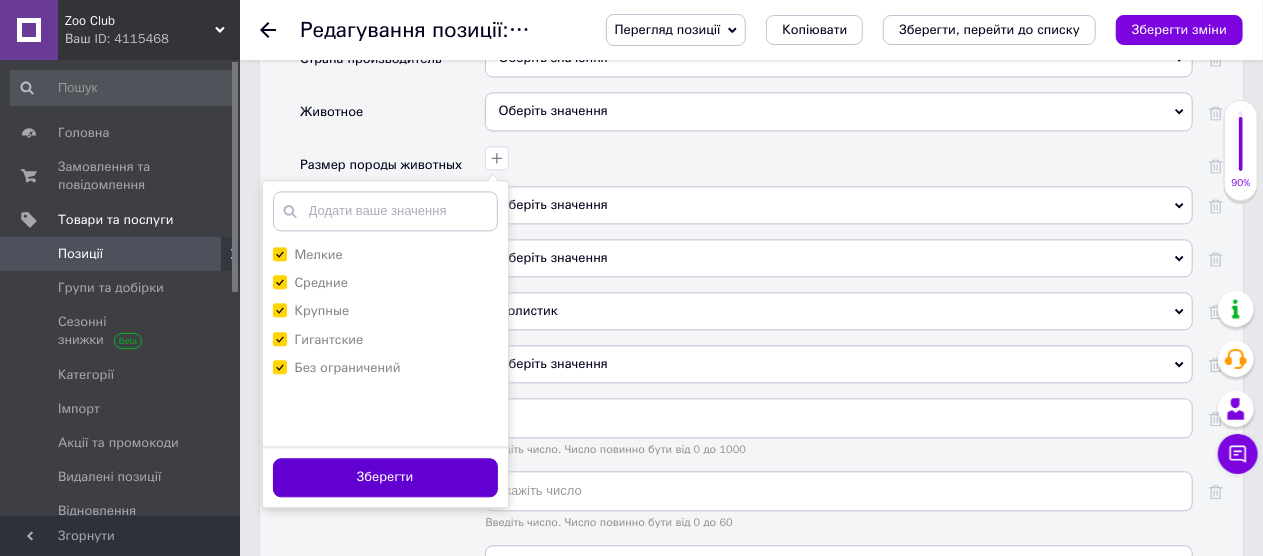 click on "Зберегти" at bounding box center [385, 477] 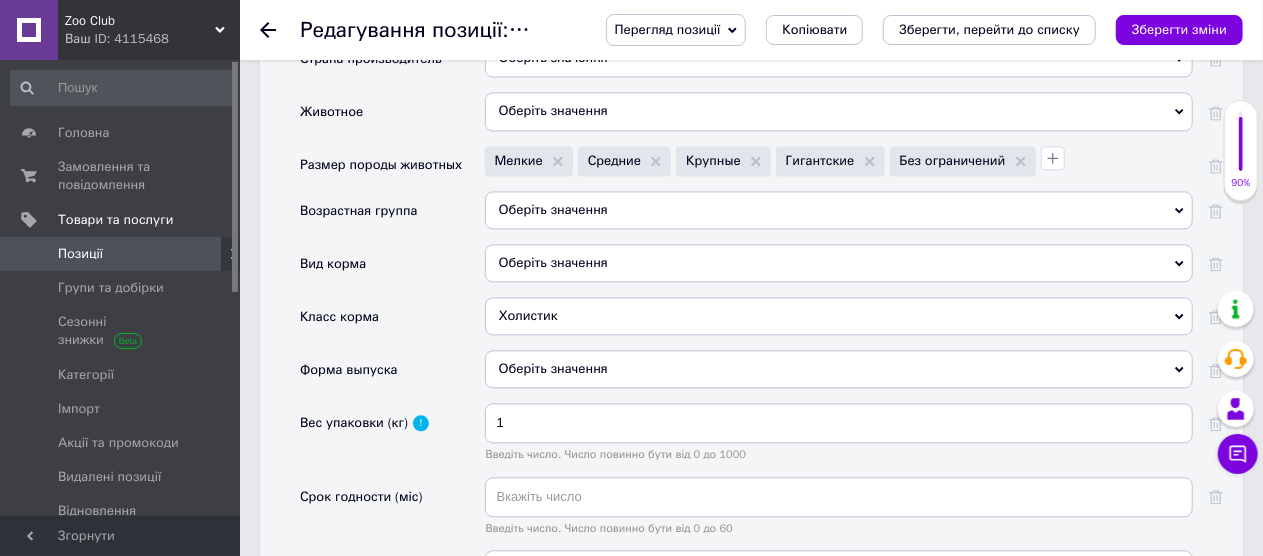 click on "Оберіть значення" at bounding box center [839, 210] 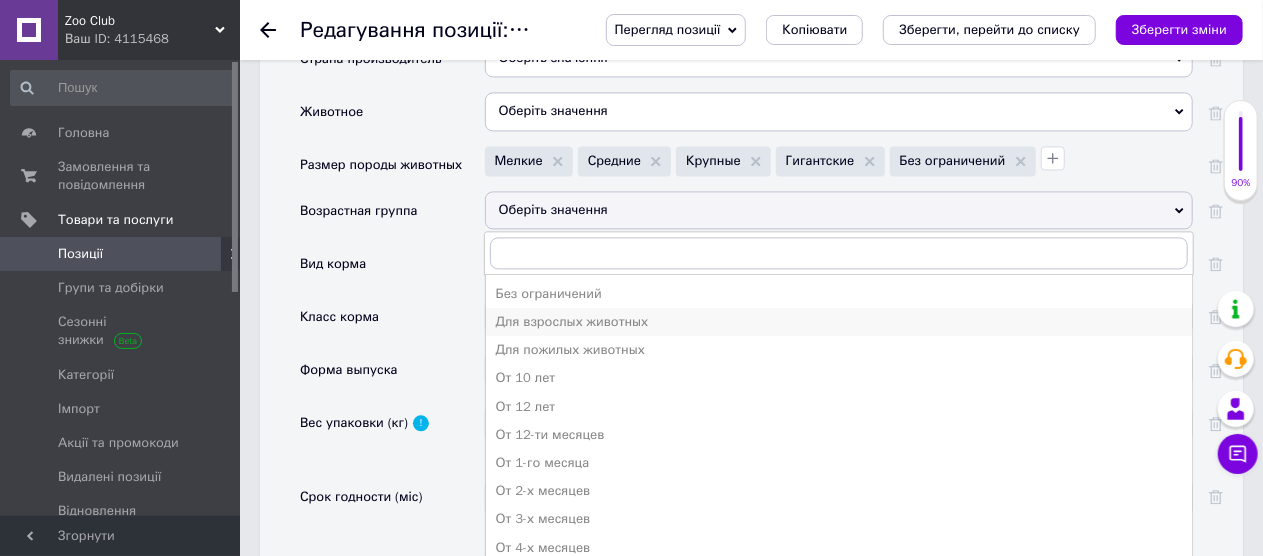click on "Для взрослых животных" at bounding box center (839, 322) 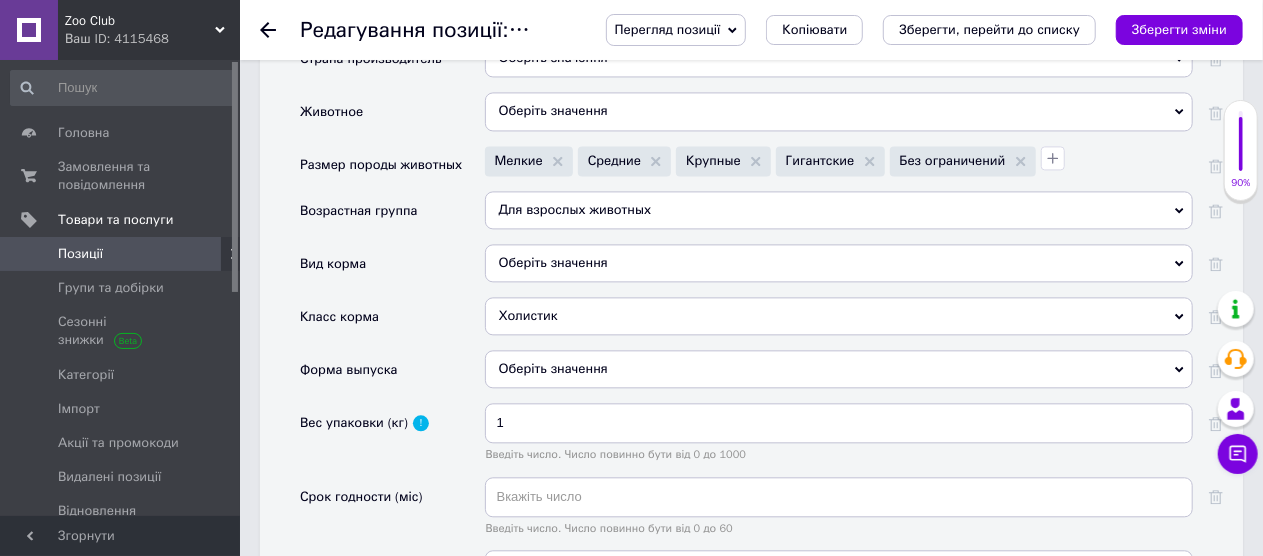 click on "Оберіть значення" at bounding box center (839, 263) 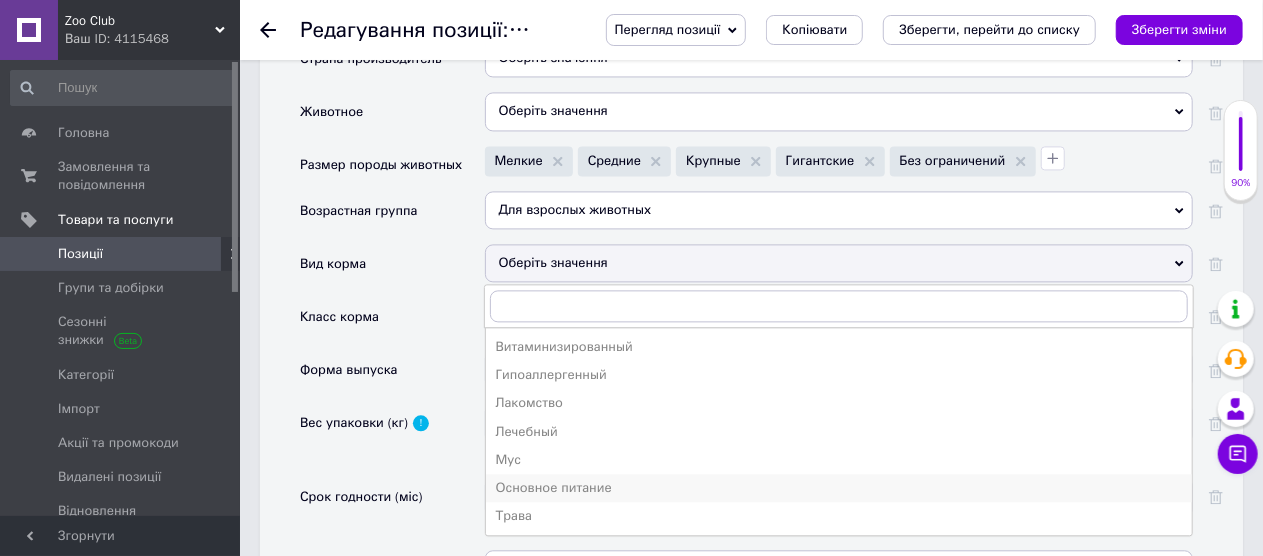 click on "Основное питание" at bounding box center (839, 488) 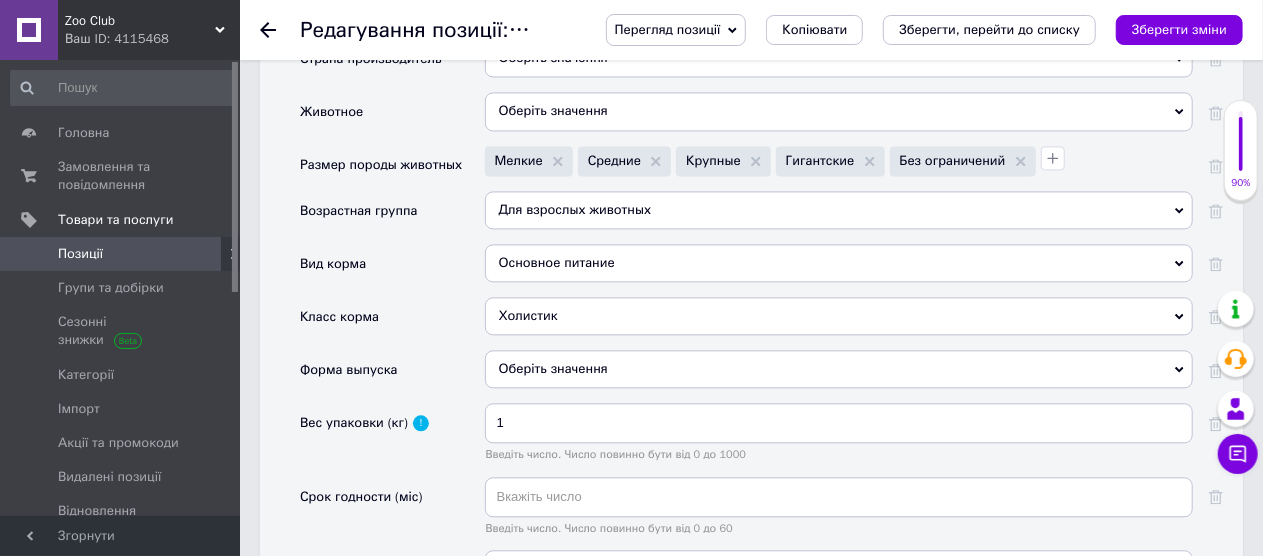 click on "Оберіть значення" at bounding box center (839, 369) 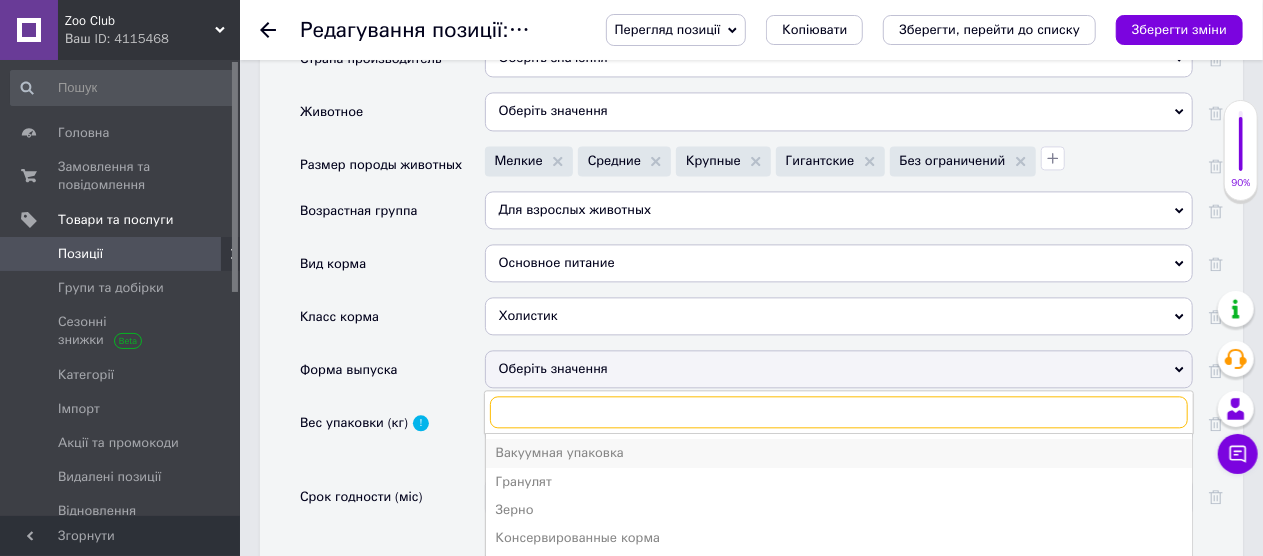 scroll, scrollTop: 21, scrollLeft: 0, axis: vertical 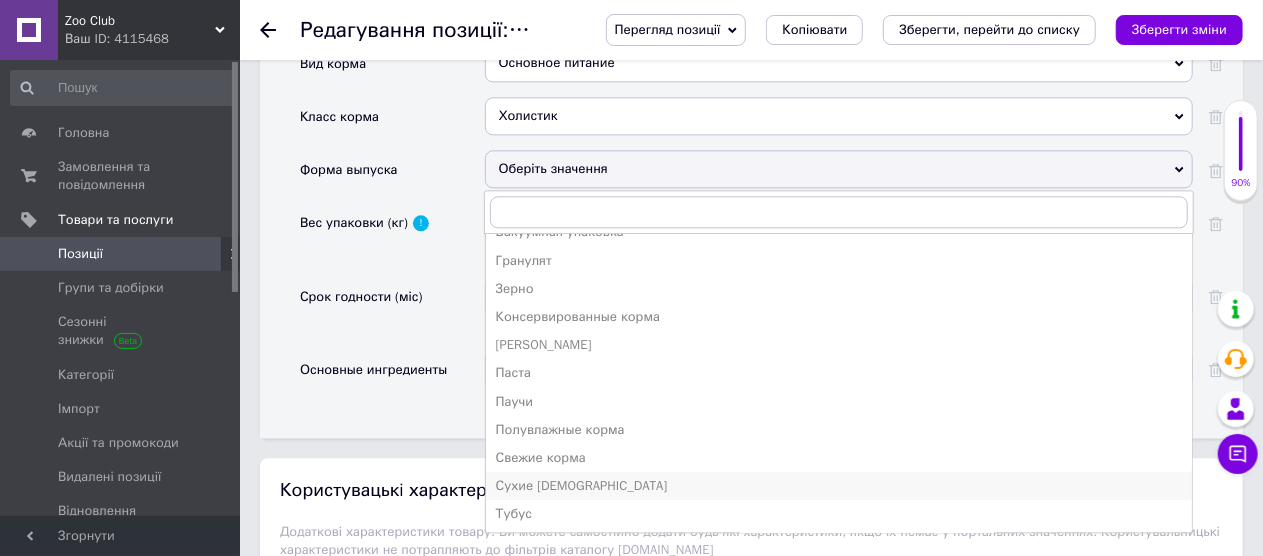 click on "Сухие [DEMOGRAPHIC_DATA]" at bounding box center [839, 486] 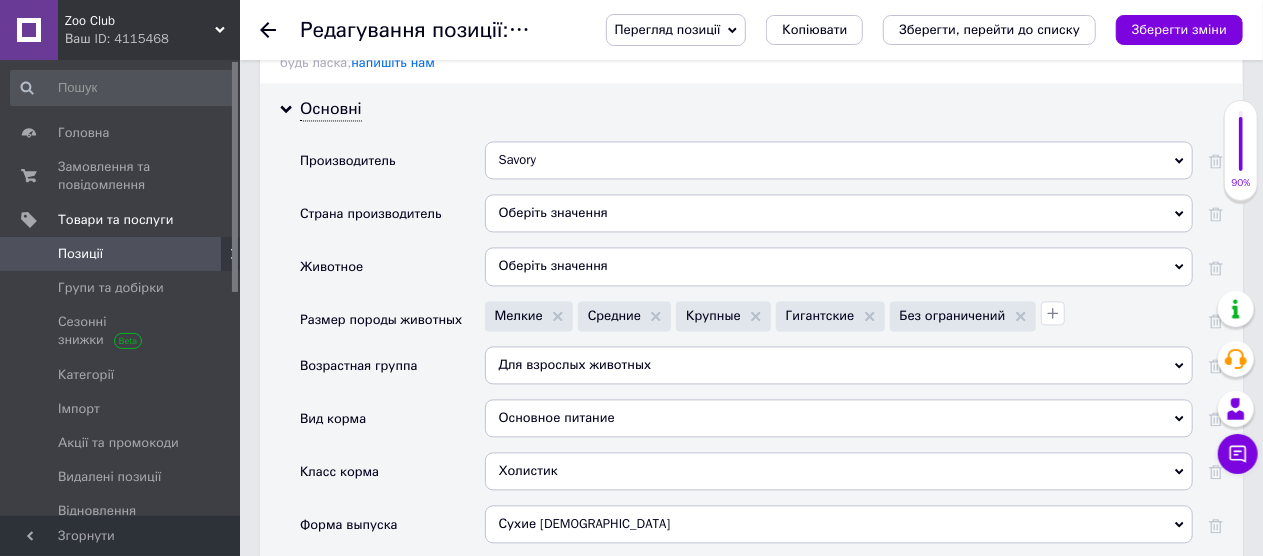 scroll, scrollTop: 1900, scrollLeft: 0, axis: vertical 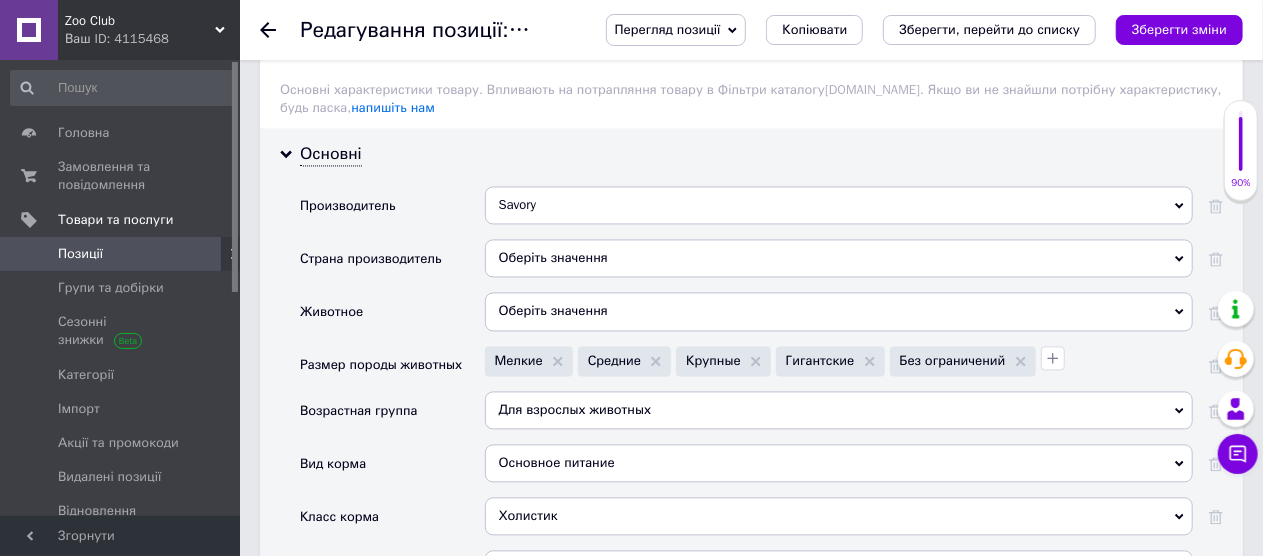 click on "Оберіть значення" at bounding box center [839, 311] 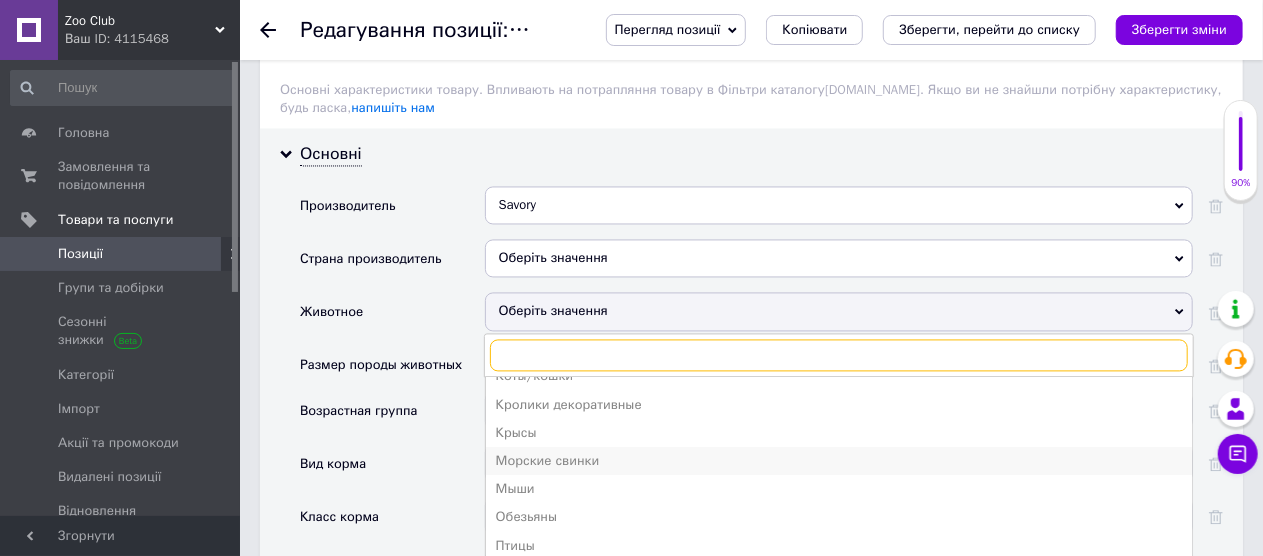scroll, scrollTop: 162, scrollLeft: 0, axis: vertical 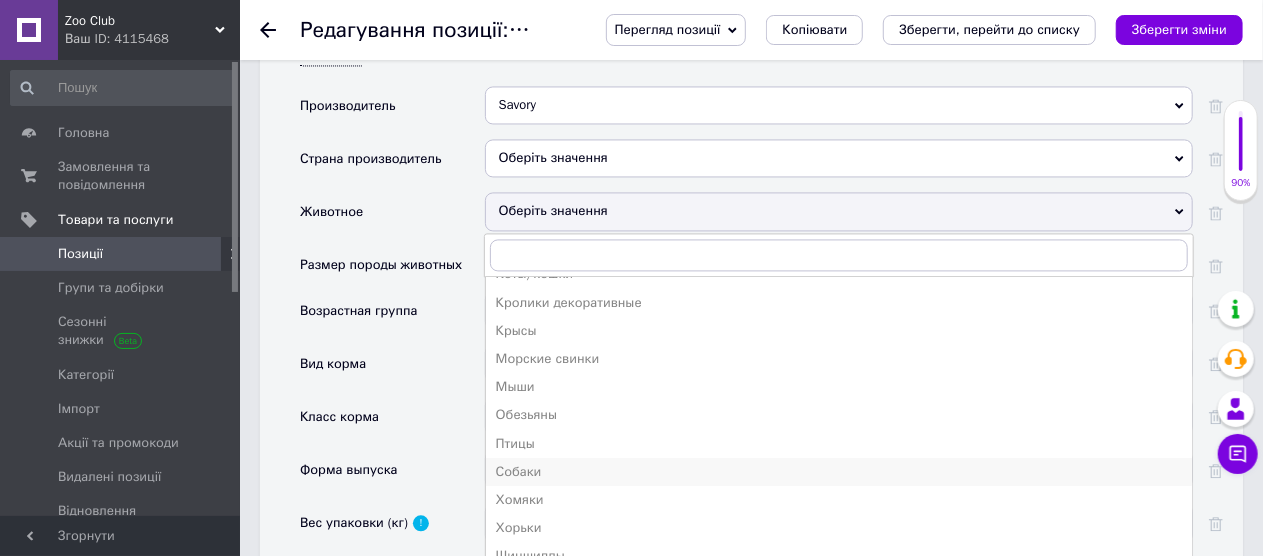 click on "Собаки" at bounding box center [839, 472] 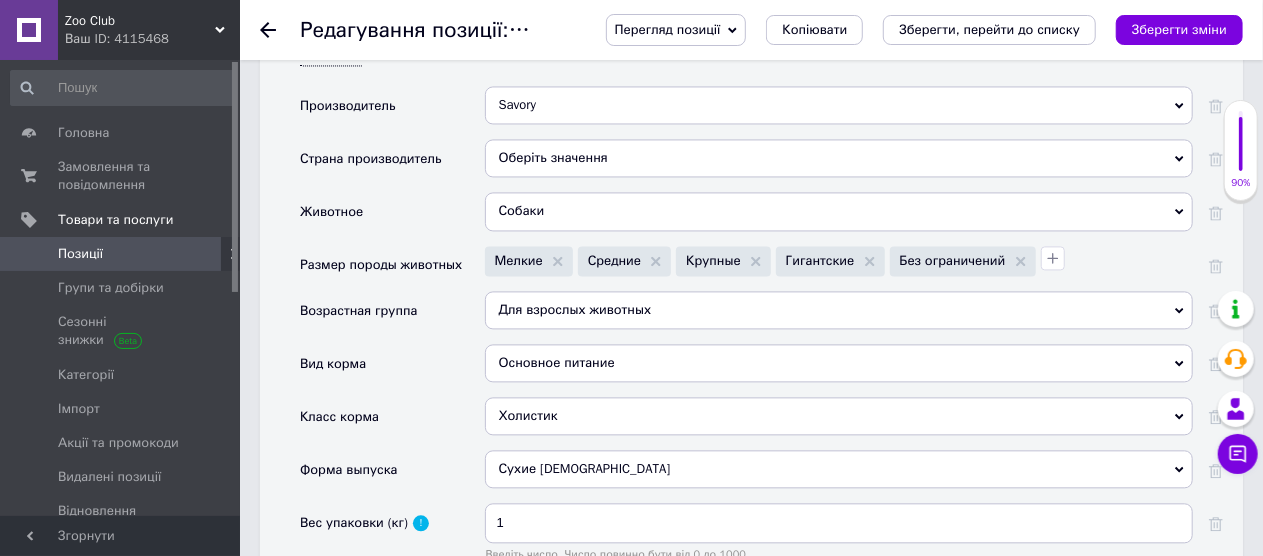 click on "Оберіть значення" at bounding box center (839, 158) 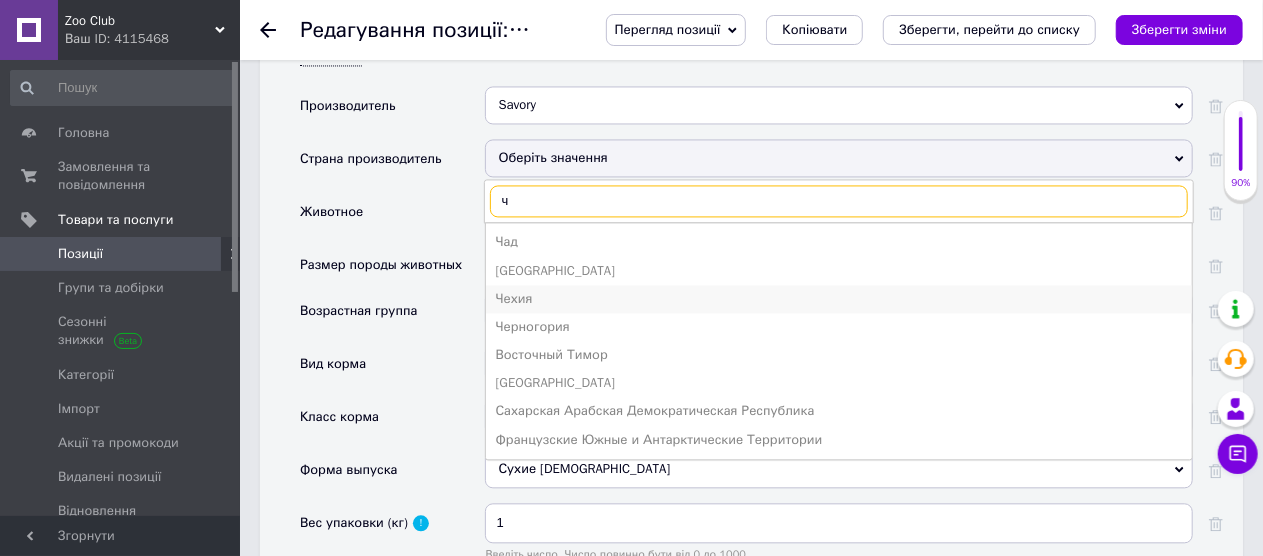 type on "ч" 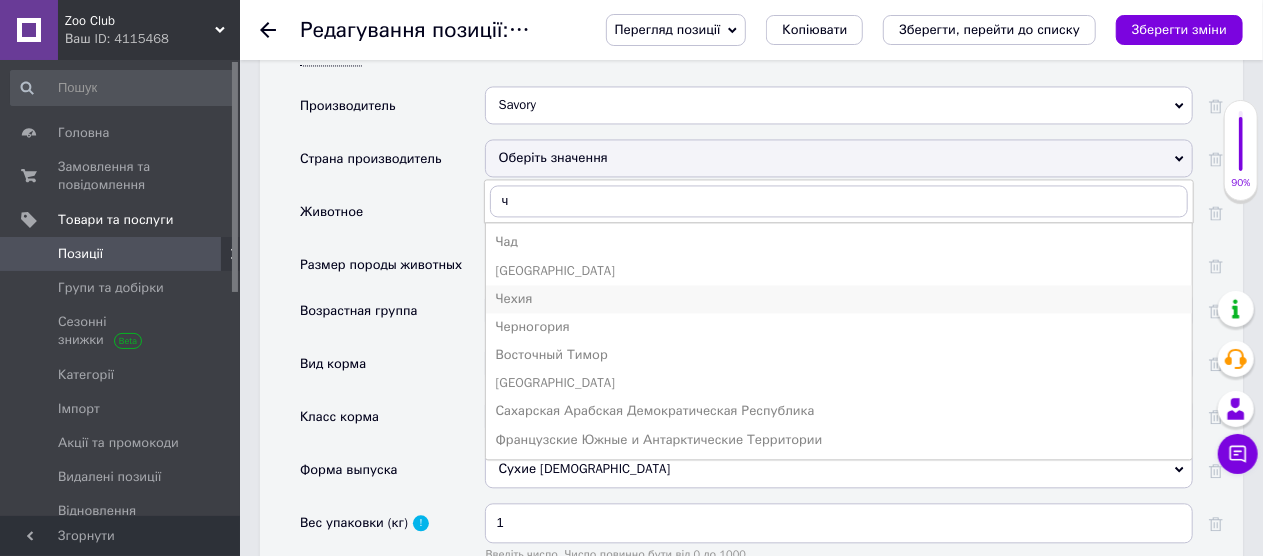 click on "Чехия" at bounding box center (839, 299) 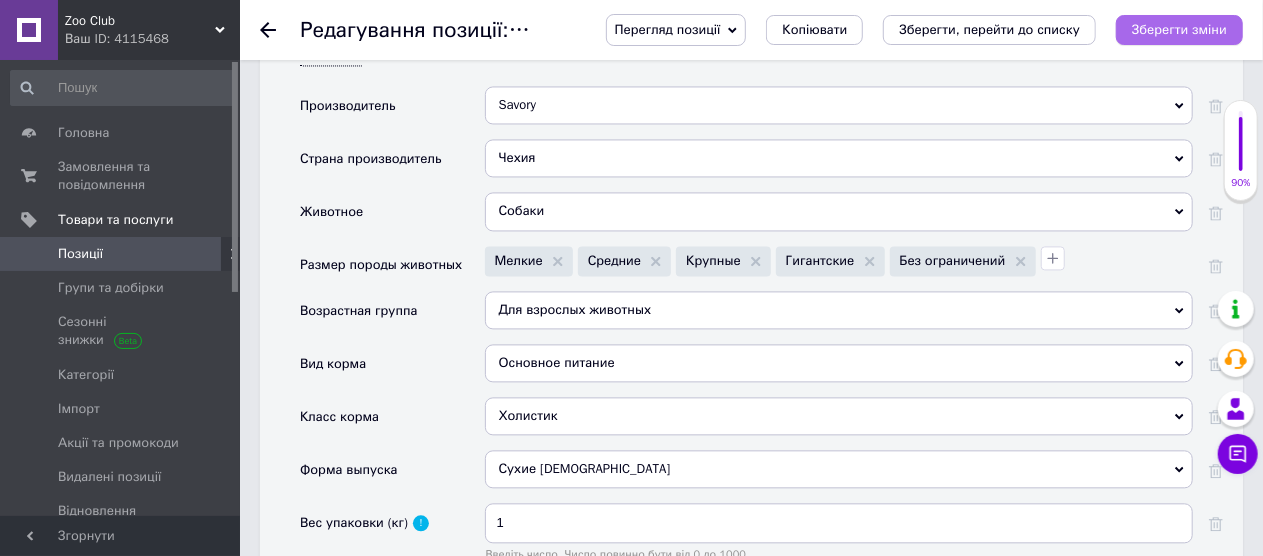click on "Зберегти зміни" at bounding box center (1179, 29) 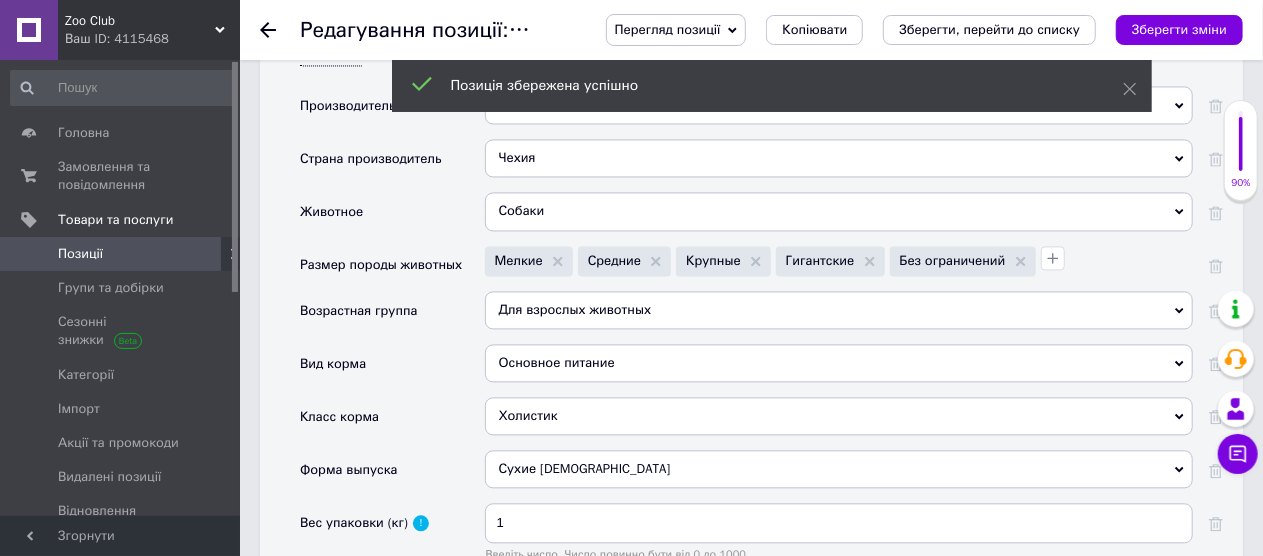 click 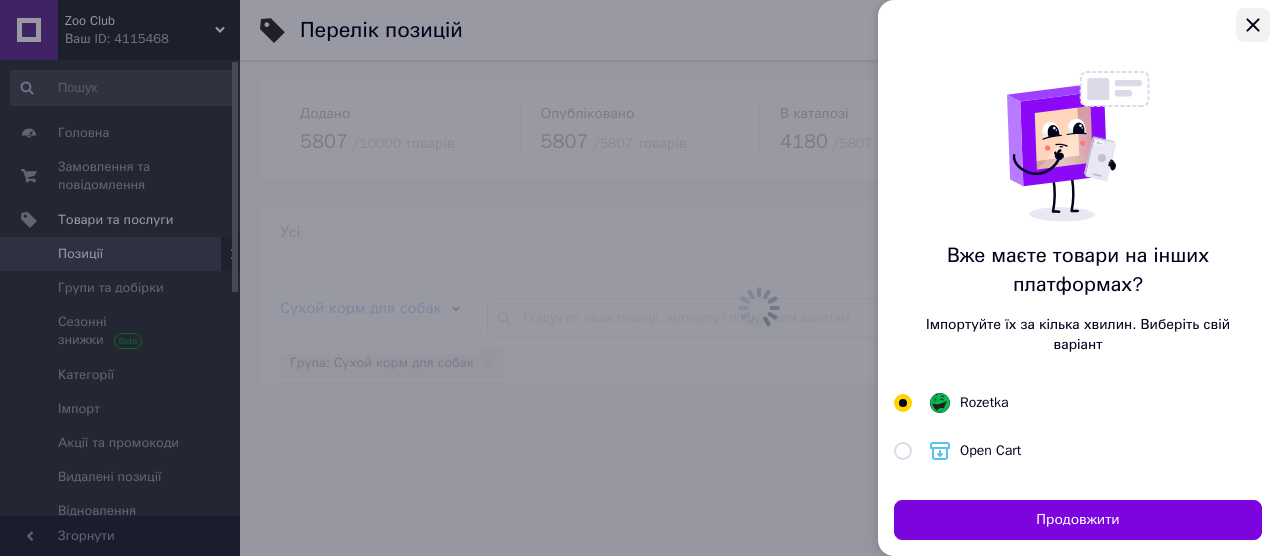 click 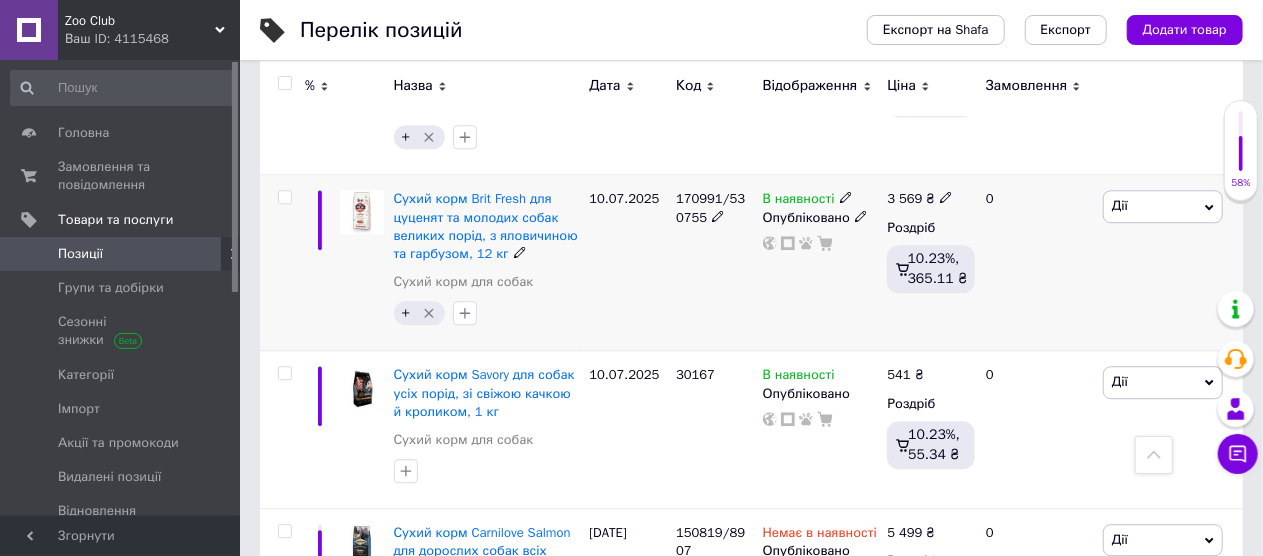 scroll, scrollTop: 2582, scrollLeft: 0, axis: vertical 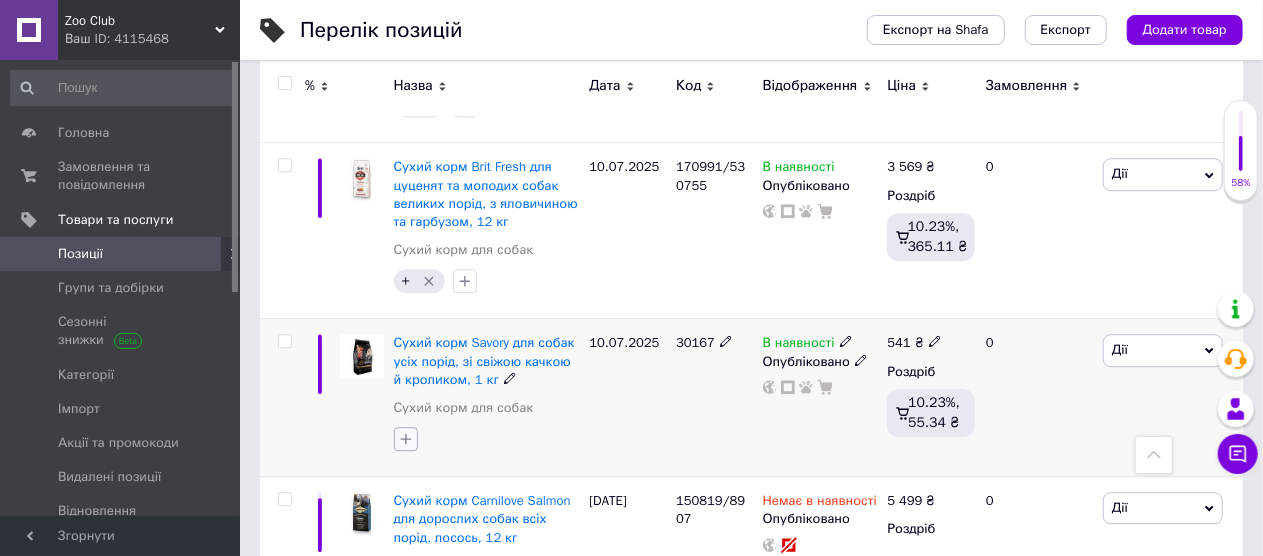 click 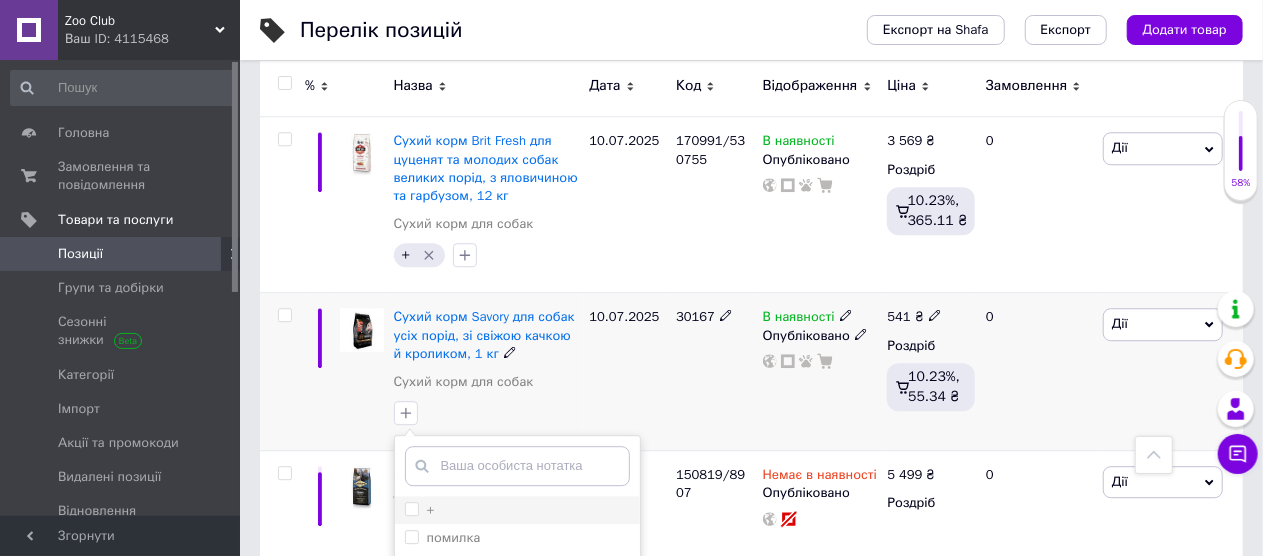 scroll, scrollTop: 2682, scrollLeft: 0, axis: vertical 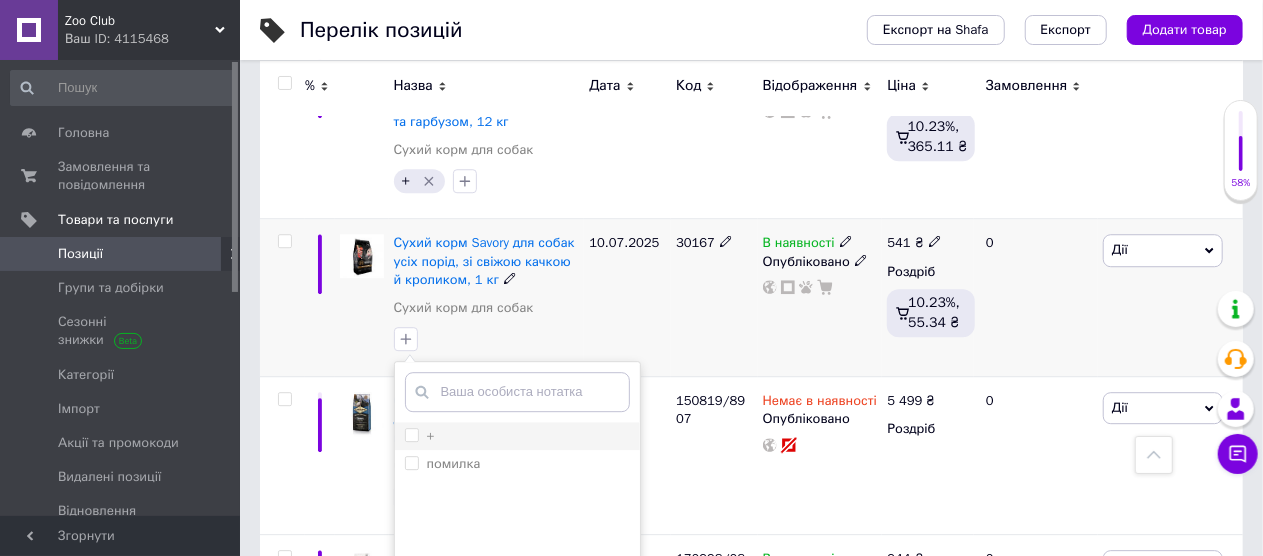 click on "+" at bounding box center (411, 434) 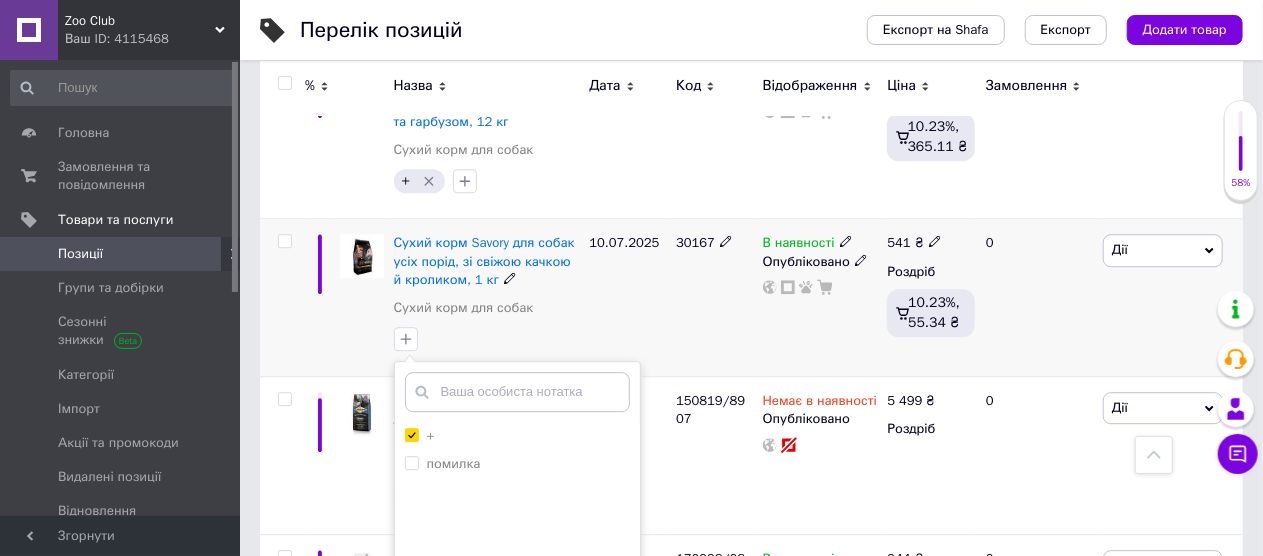 scroll, scrollTop: 2782, scrollLeft: 0, axis: vertical 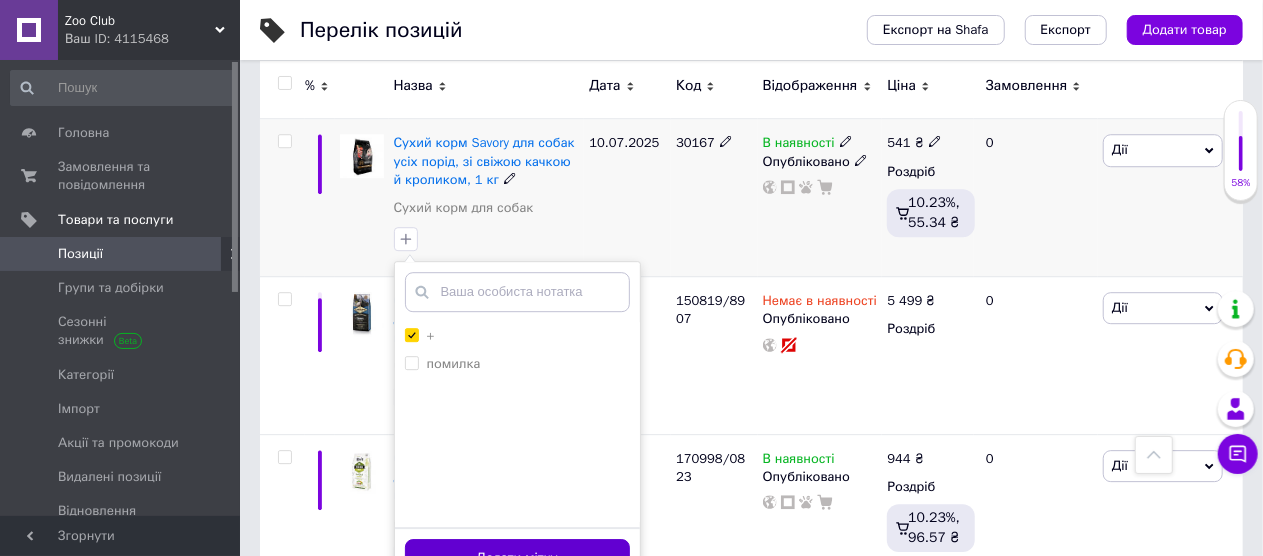 click on "Додати мітку" at bounding box center (517, 558) 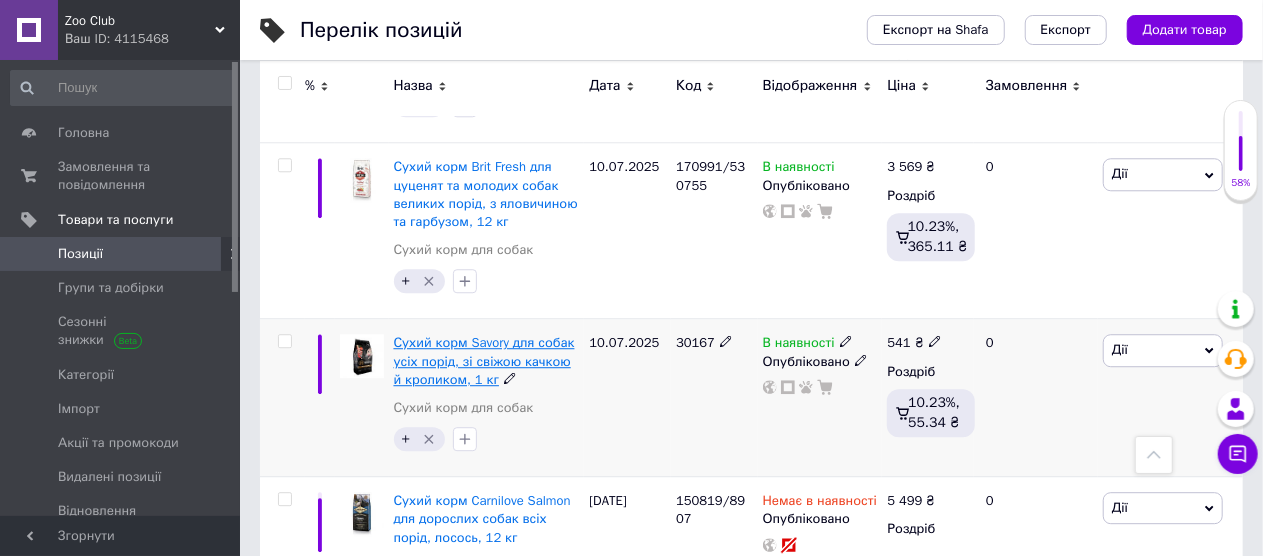 scroll, scrollTop: 2682, scrollLeft: 0, axis: vertical 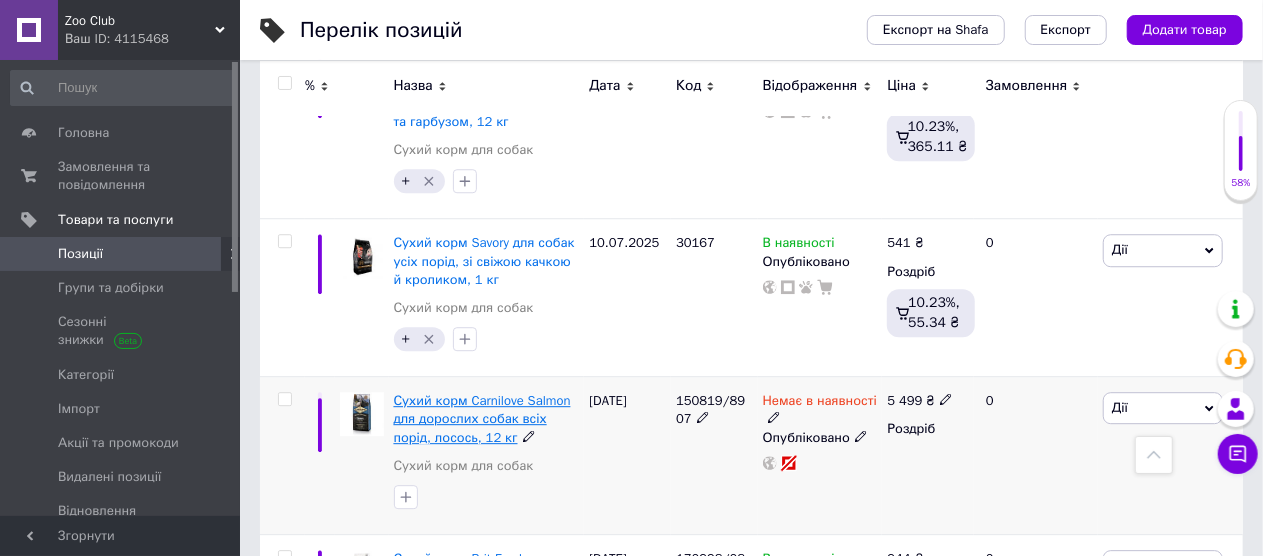 click on "Сухий корм Carnilove Salmon для дорослих собак всіх порід, лосось, 12 кг" at bounding box center [482, 418] 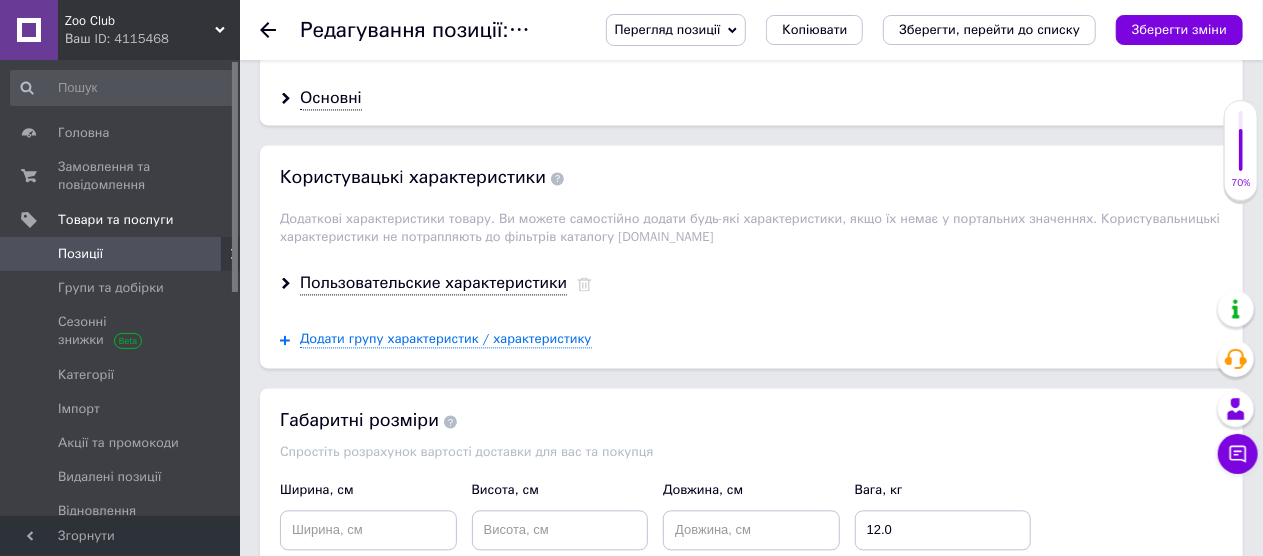scroll, scrollTop: 1800, scrollLeft: 0, axis: vertical 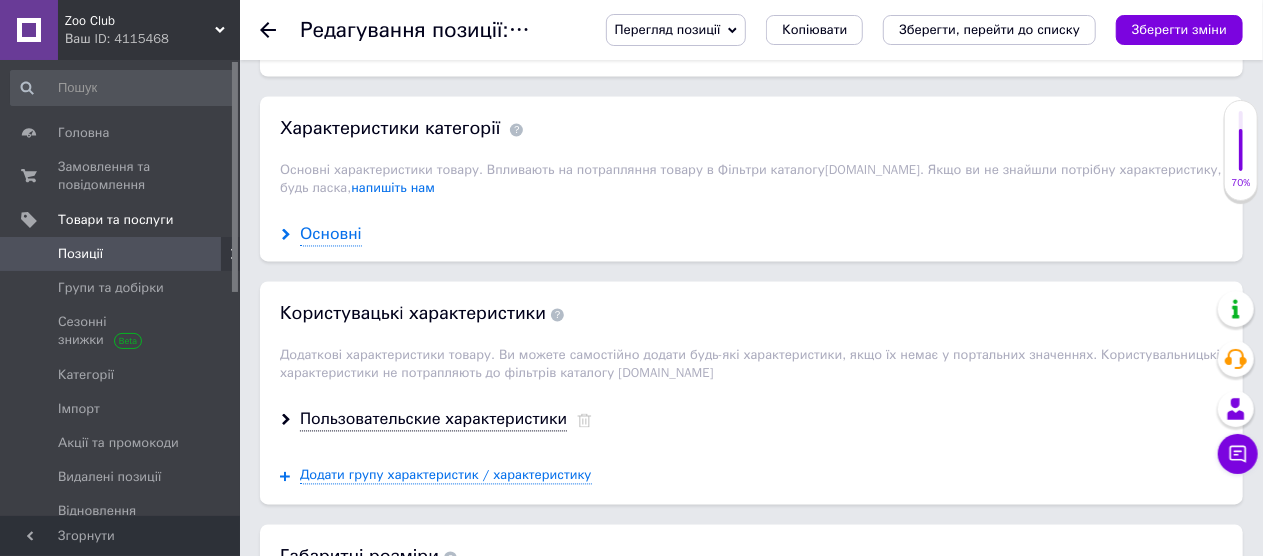 click on "Основні" at bounding box center (331, 235) 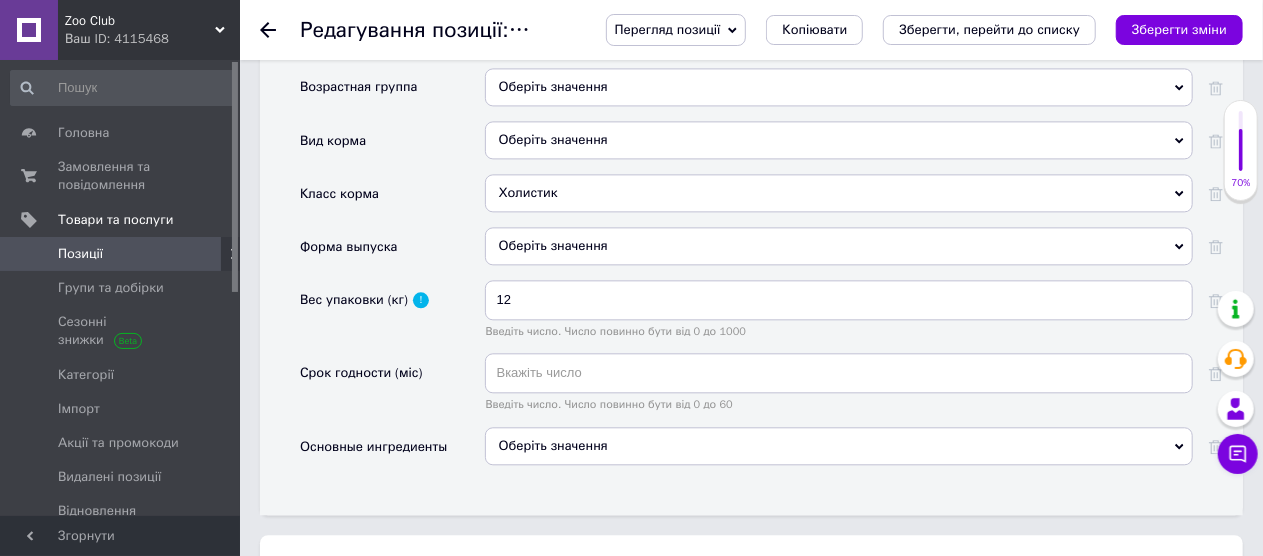 scroll, scrollTop: 2200, scrollLeft: 0, axis: vertical 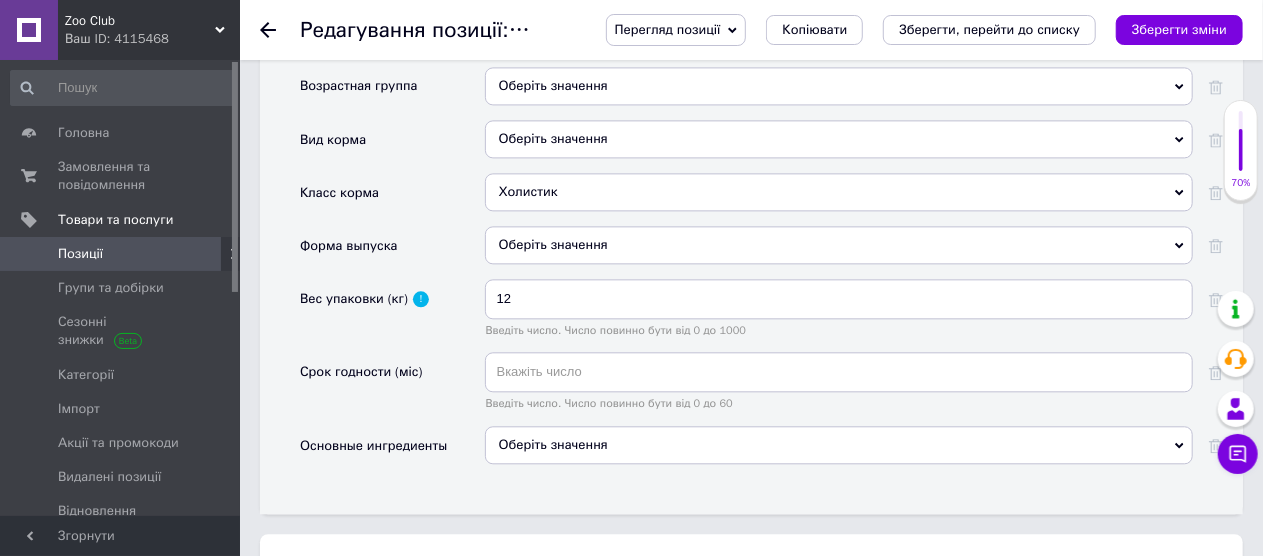 click on "Оберіть значення" at bounding box center [839, 445] 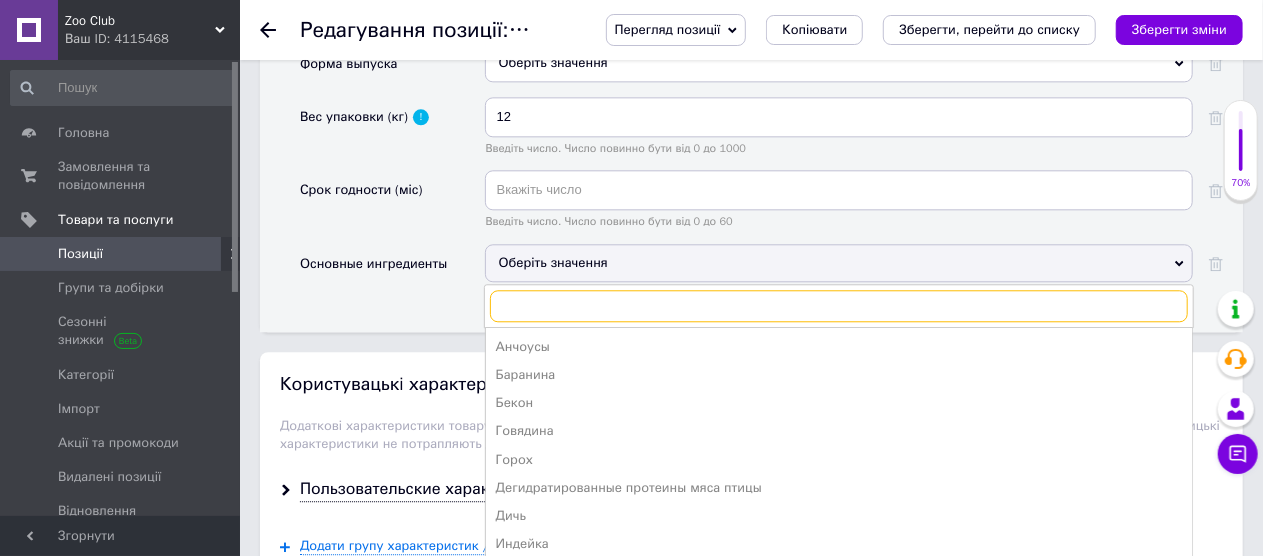 scroll, scrollTop: 2500, scrollLeft: 0, axis: vertical 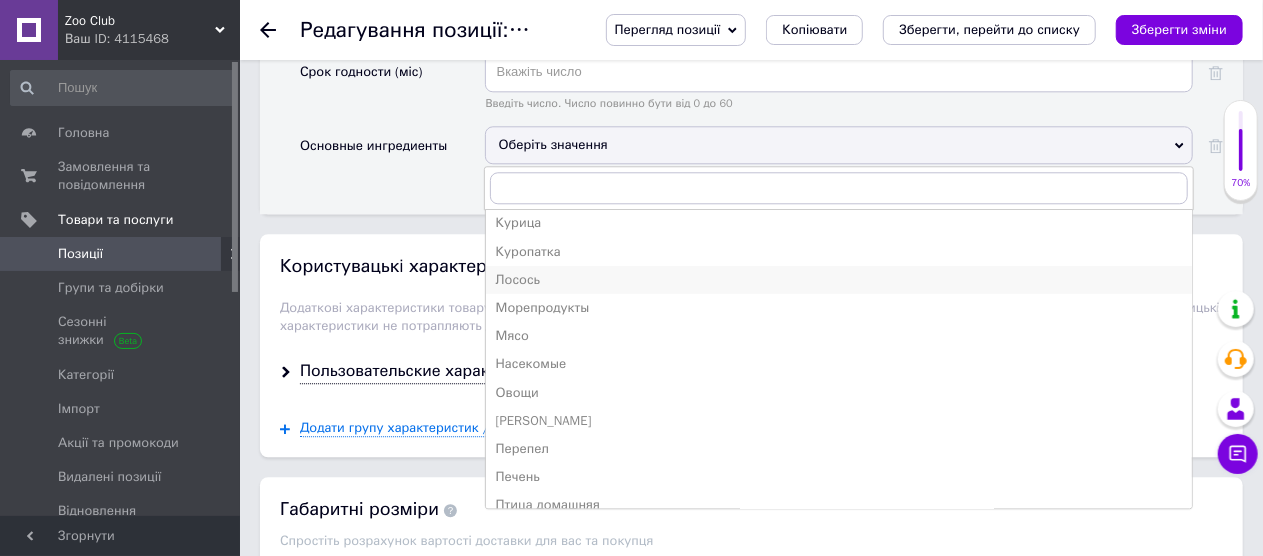 click on "Лосось" at bounding box center [839, 280] 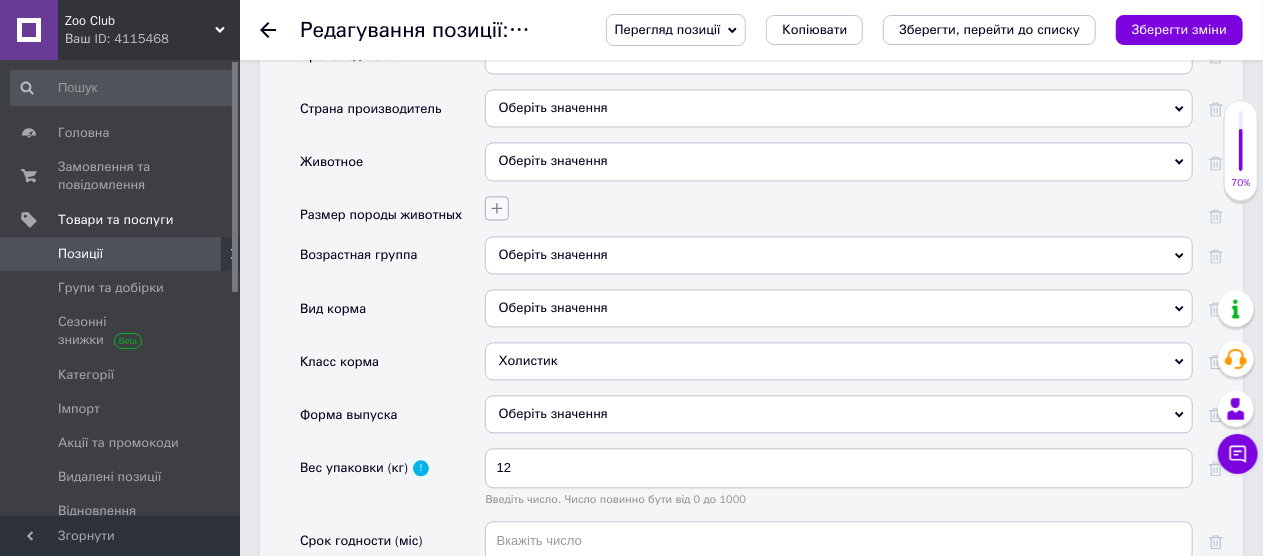 scroll, scrollTop: 2000, scrollLeft: 0, axis: vertical 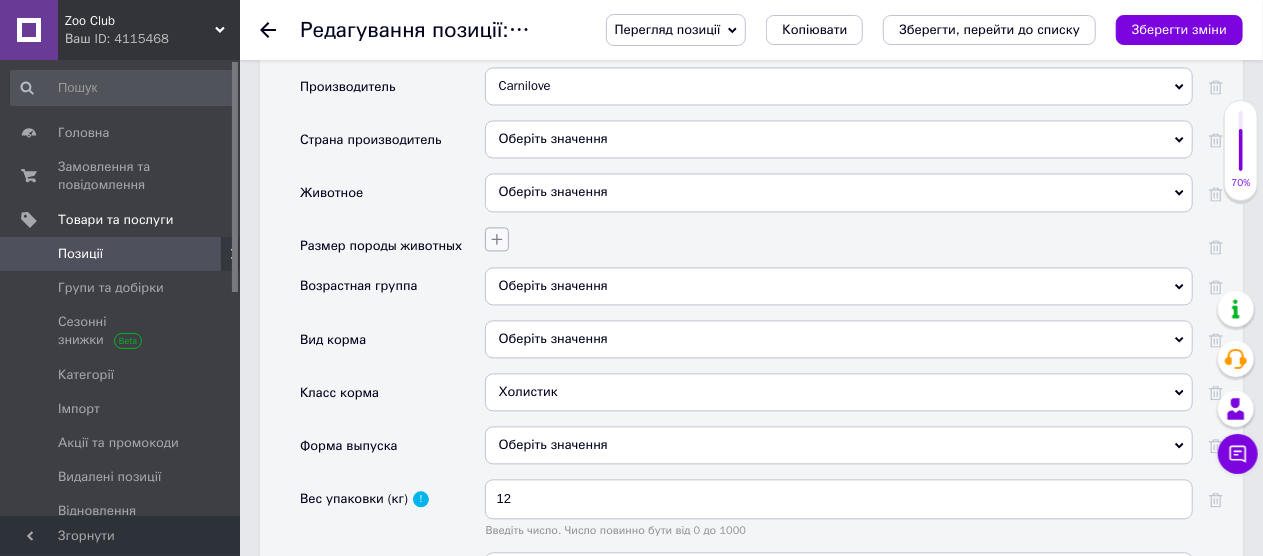 click at bounding box center [497, 239] 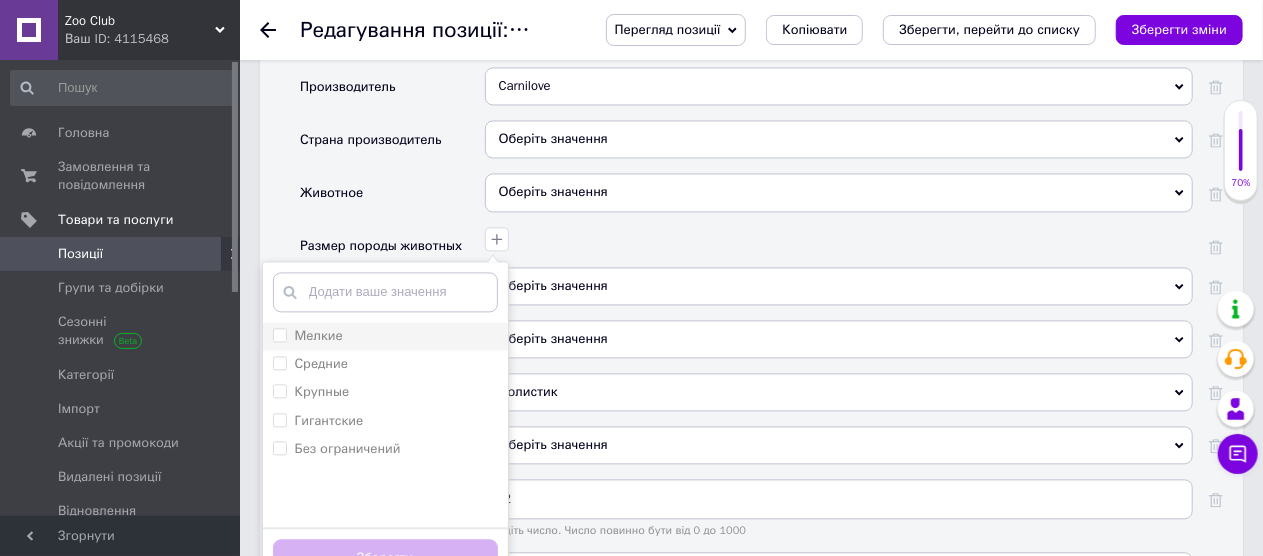 click on "Мелкие" at bounding box center [279, 334] 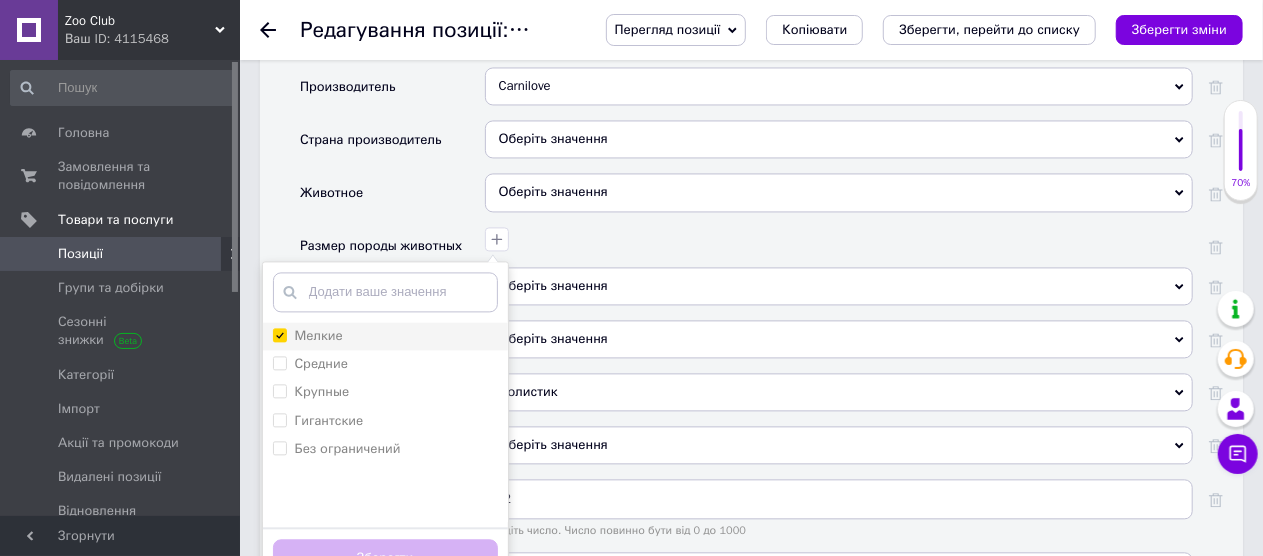 checkbox on "true" 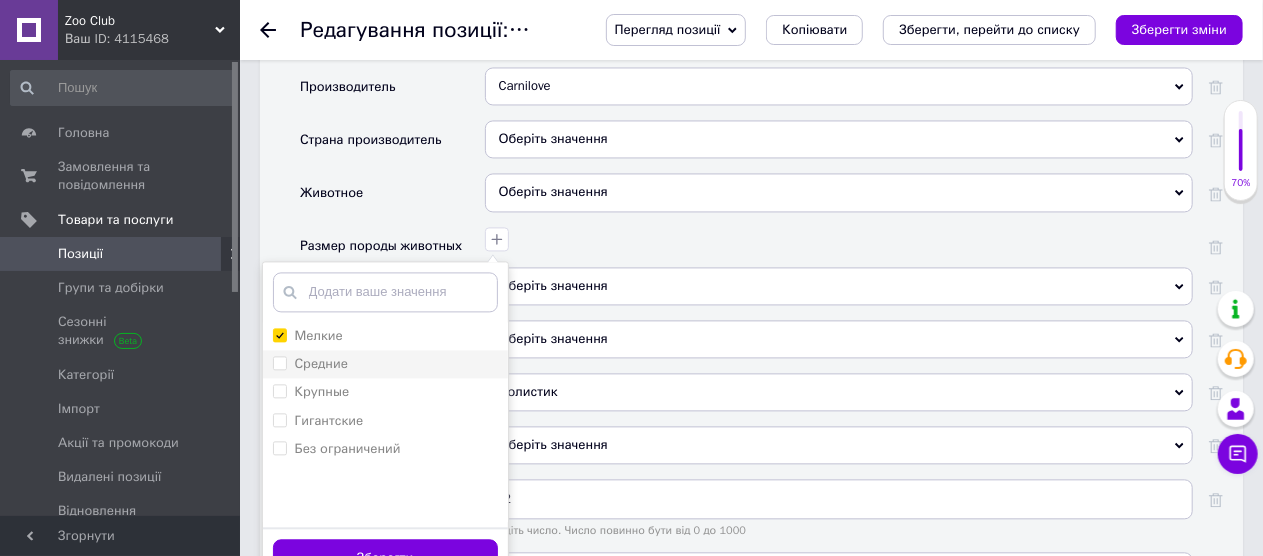 click on "Средние" at bounding box center (279, 362) 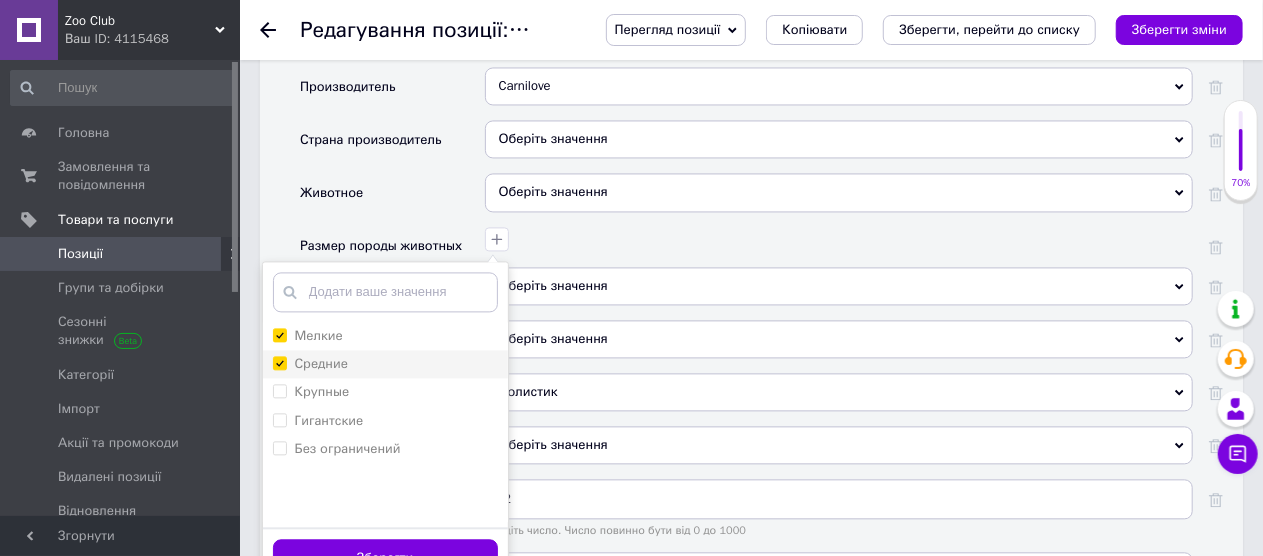 checkbox on "true" 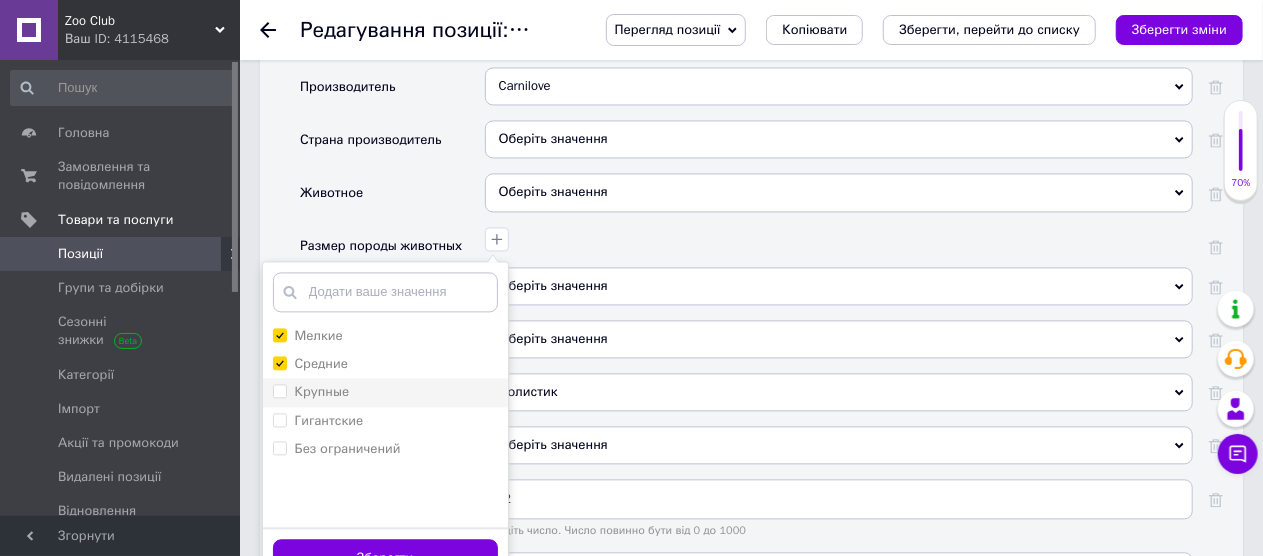 click on "Крупные" at bounding box center (279, 390) 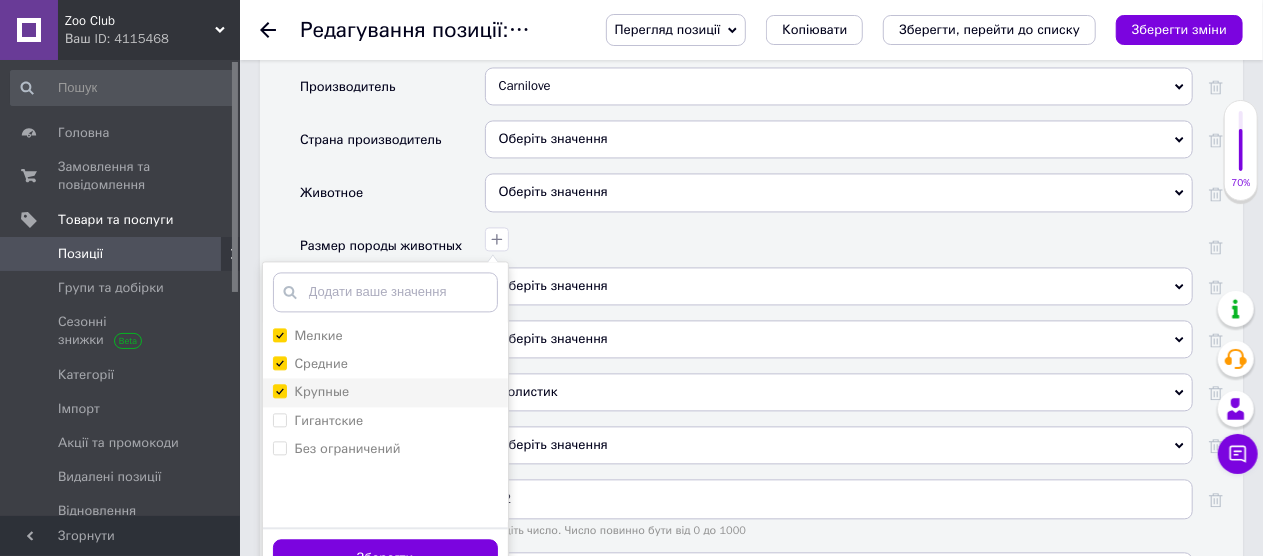 checkbox on "true" 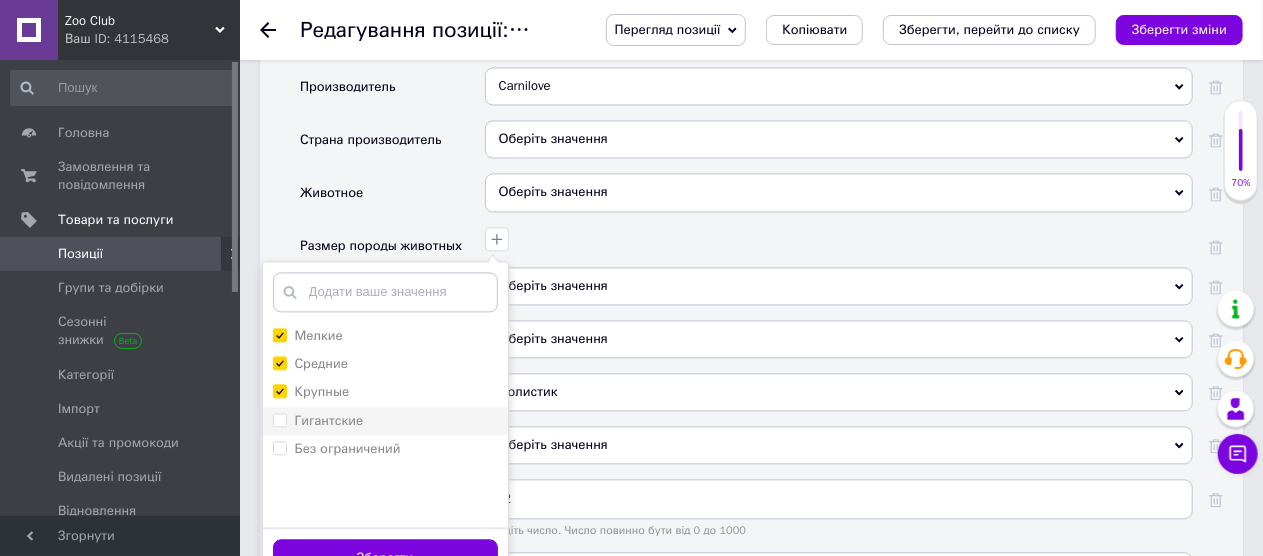 click on "Гигантские" at bounding box center [279, 419] 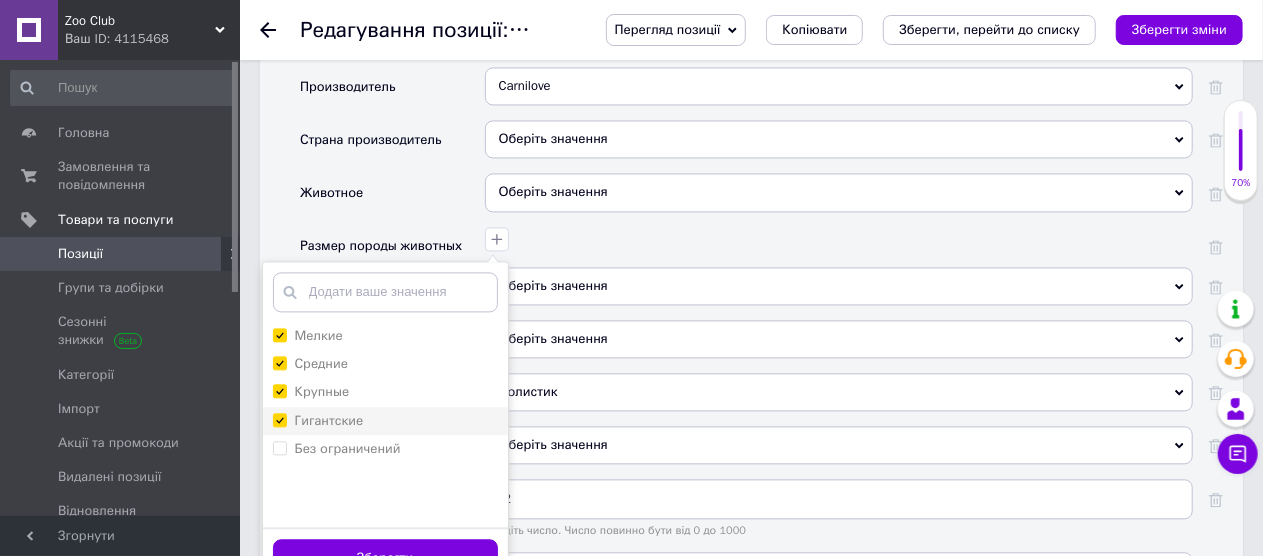 checkbox on "true" 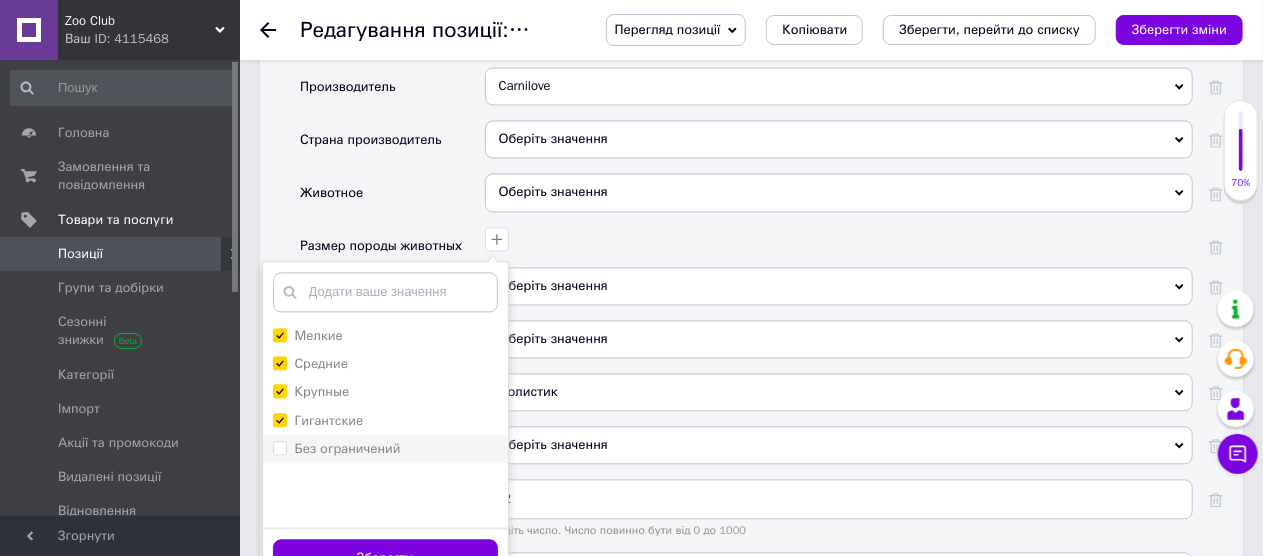 click on "Без ограничений" at bounding box center [279, 447] 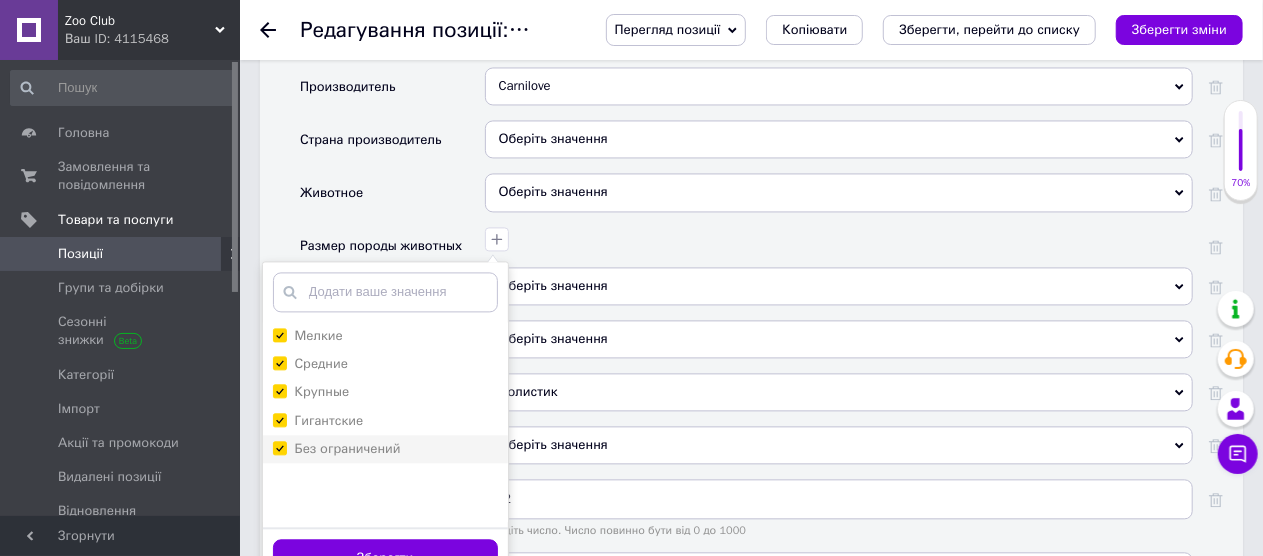 checkbox on "true" 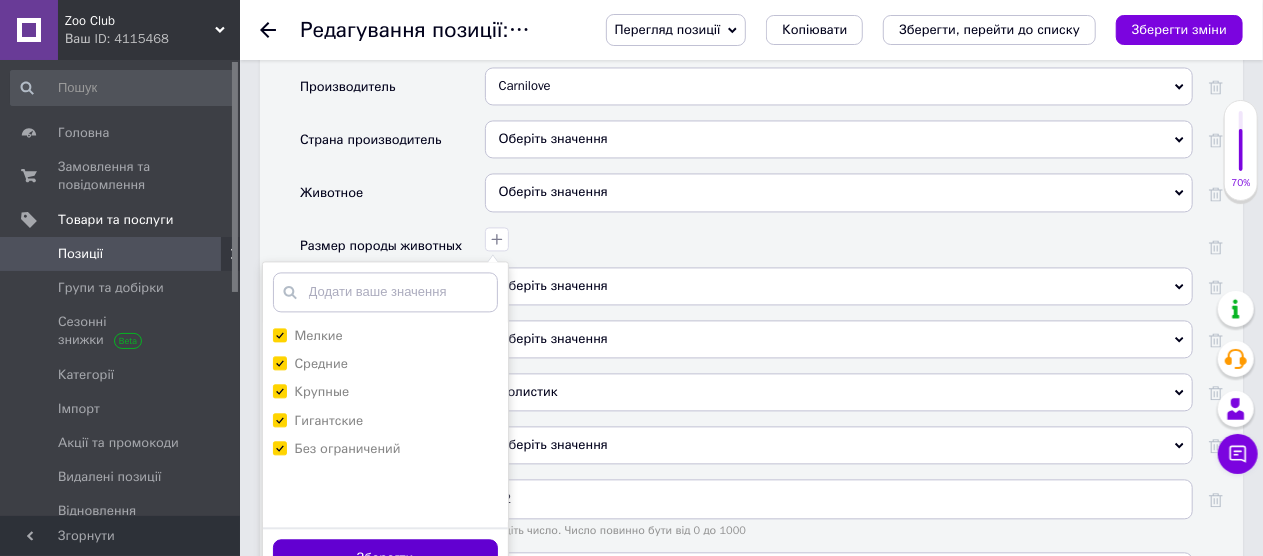 click on "Зберегти" at bounding box center [385, 558] 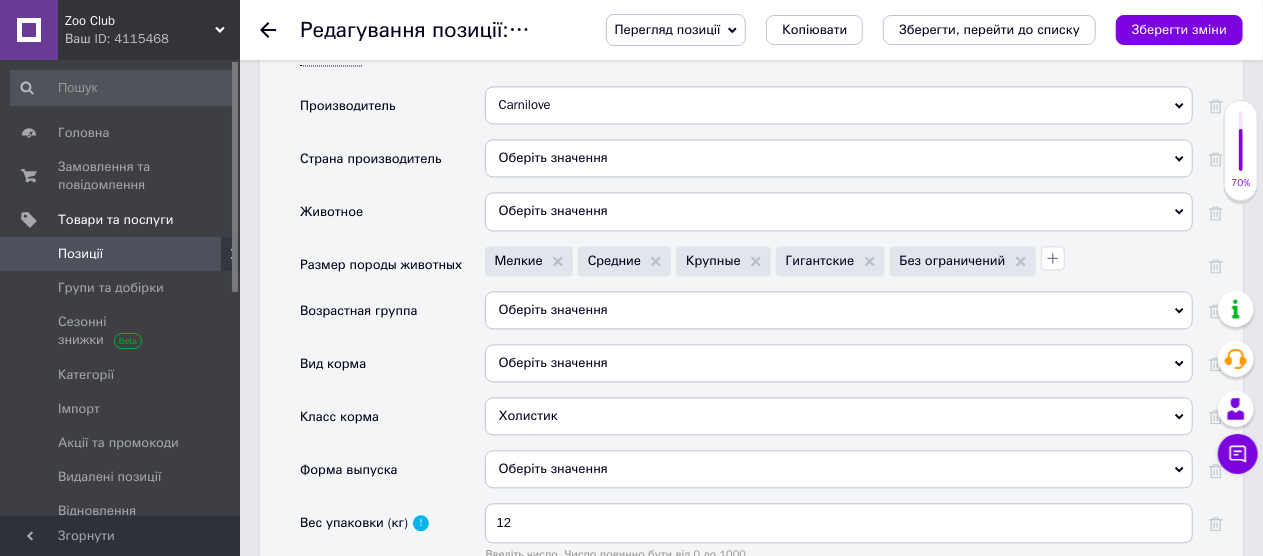 scroll, scrollTop: 2018, scrollLeft: 0, axis: vertical 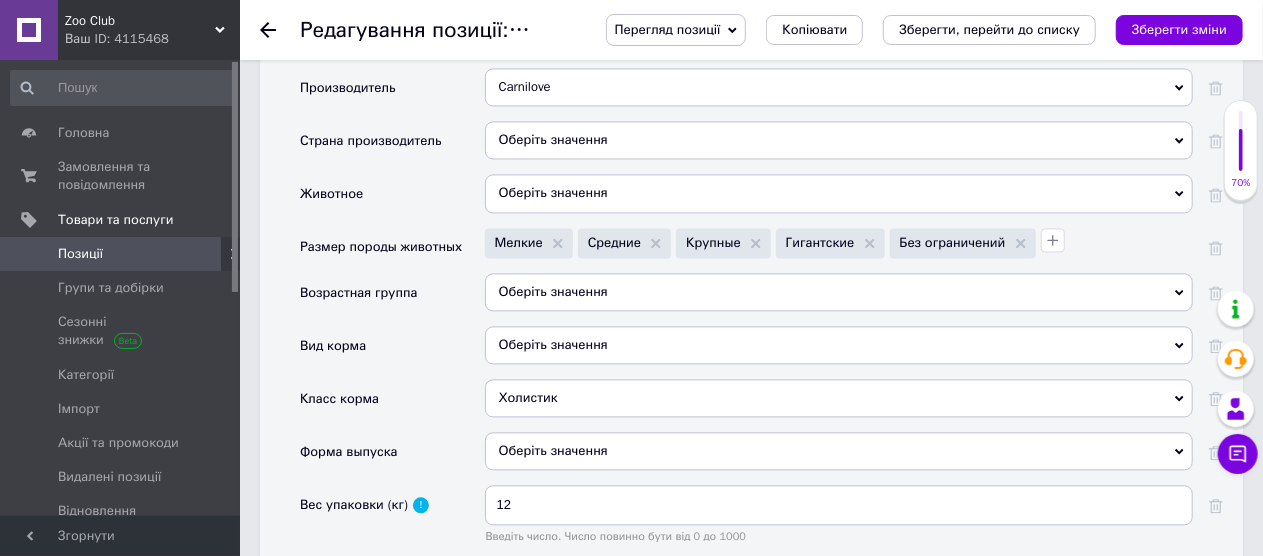 click on "Оберіть значення" at bounding box center [839, 193] 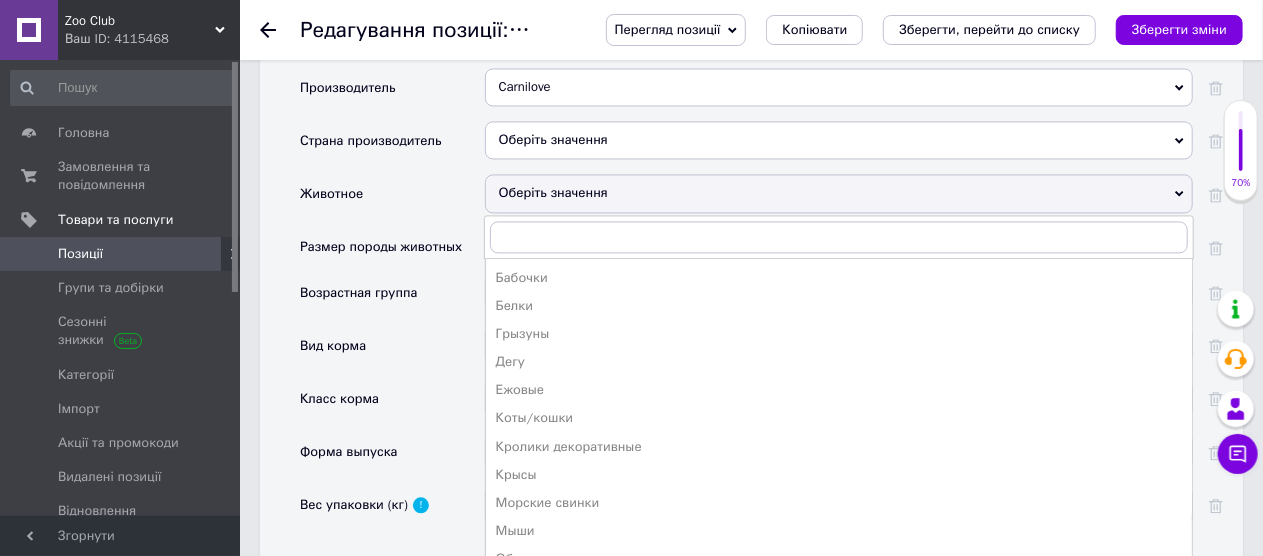 click on "Возрастная группа" at bounding box center (392, 299) 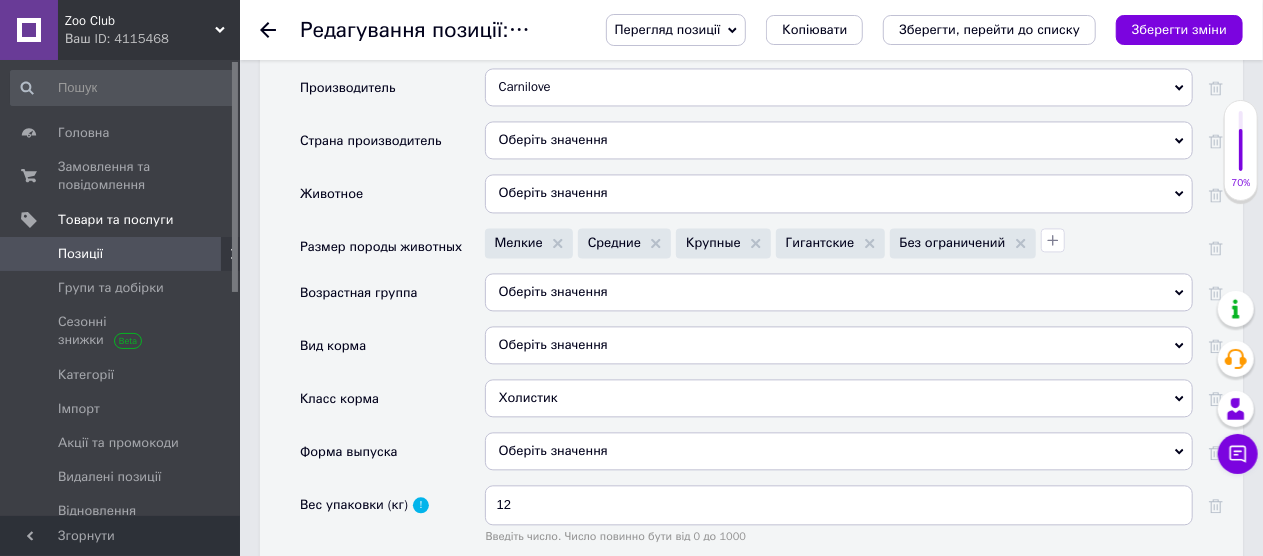 click on "Оберіть значення" at bounding box center (839, 292) 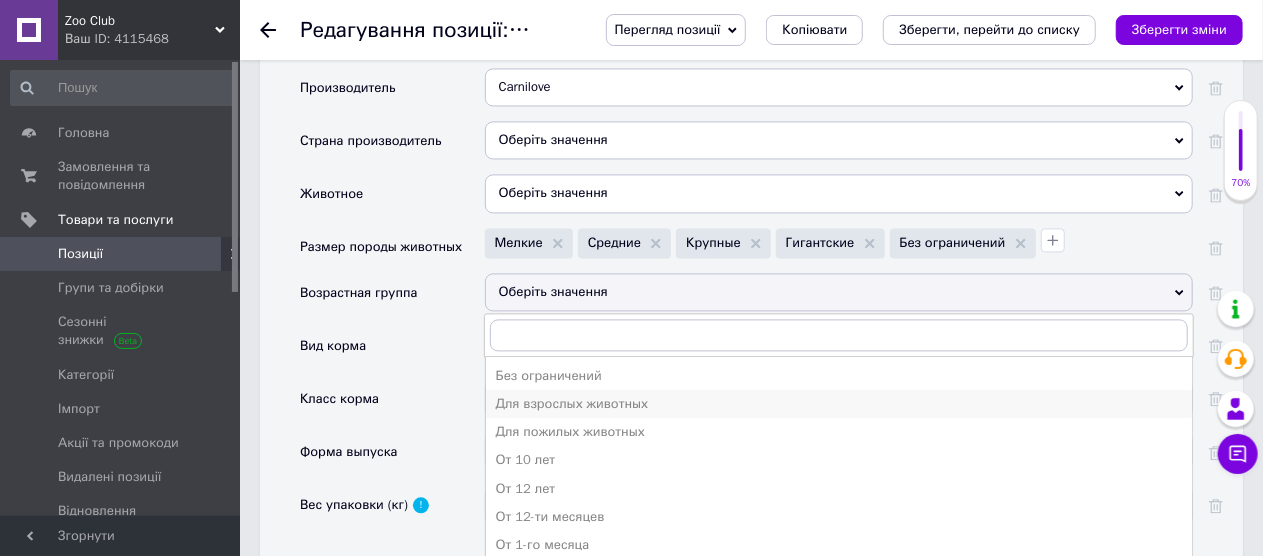 click on "Для взрослых животных" at bounding box center [839, 404] 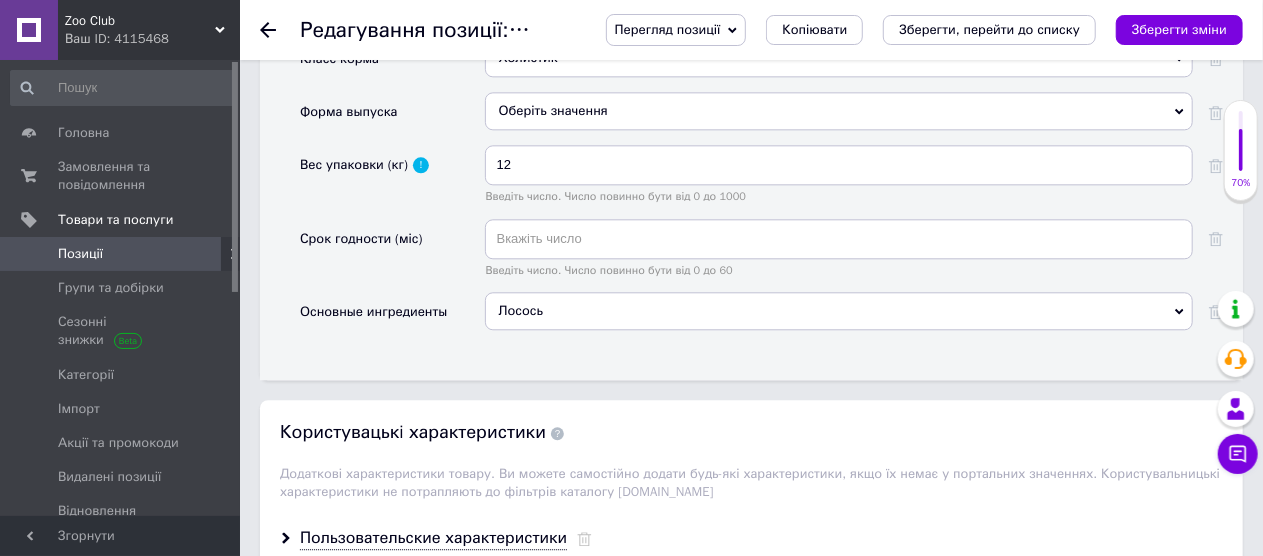 scroll, scrollTop: 2418, scrollLeft: 0, axis: vertical 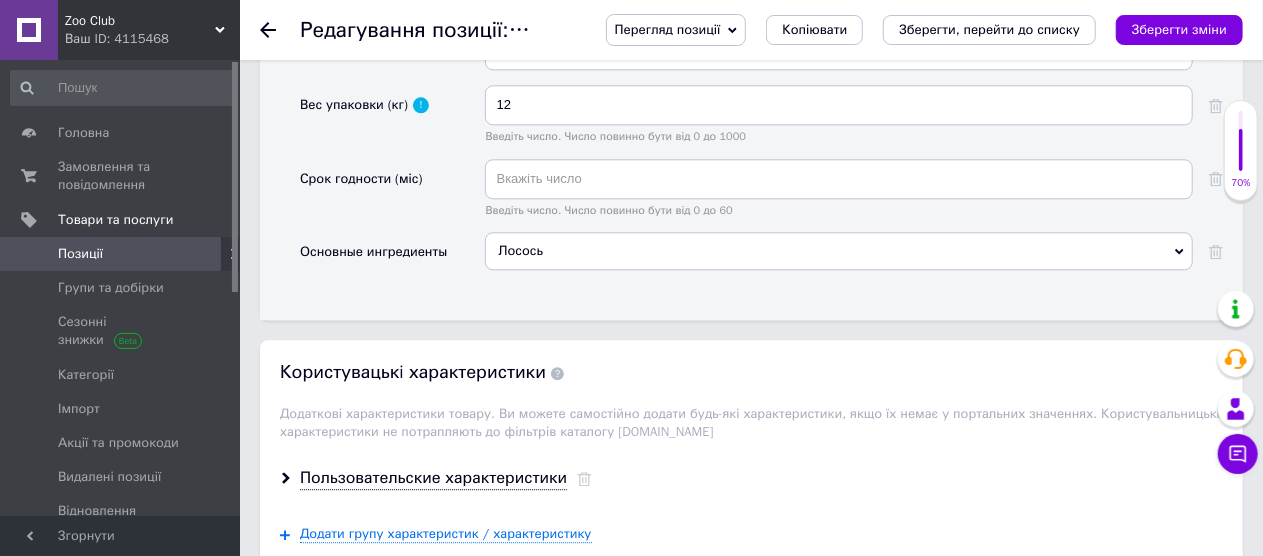 click on "Лосось" at bounding box center (839, 251) 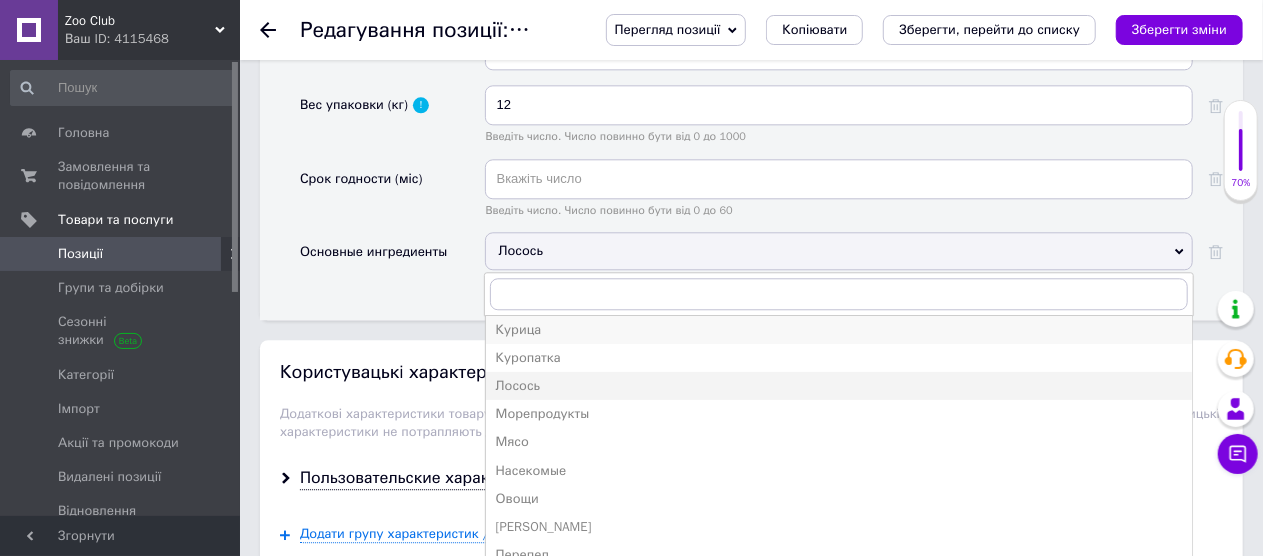 click on "Курица" at bounding box center (839, 330) 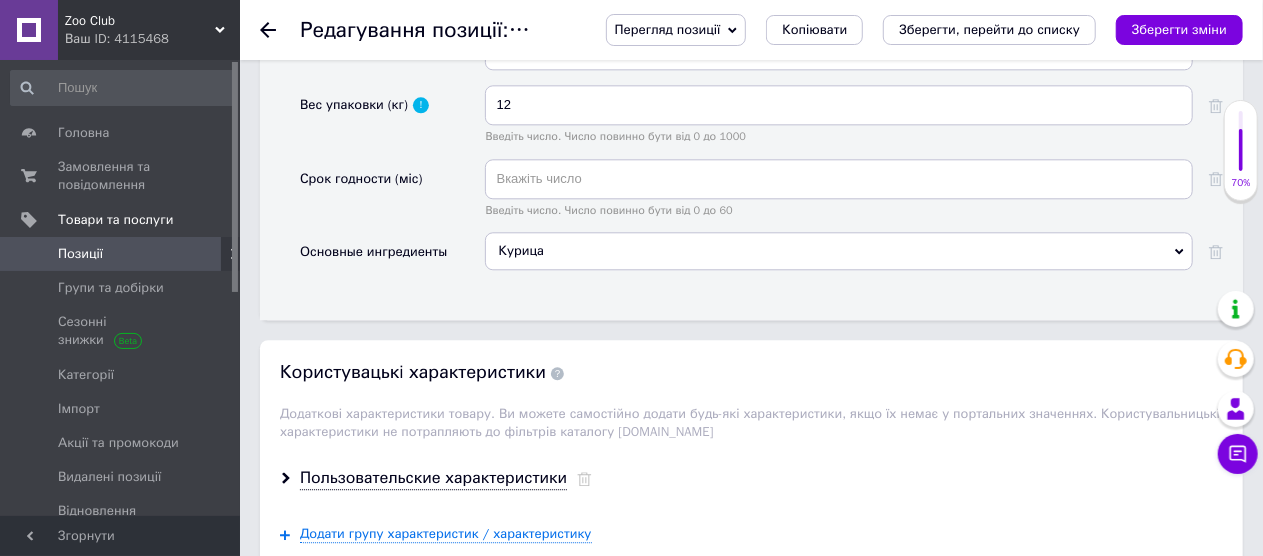 click on "Курица" at bounding box center [839, 251] 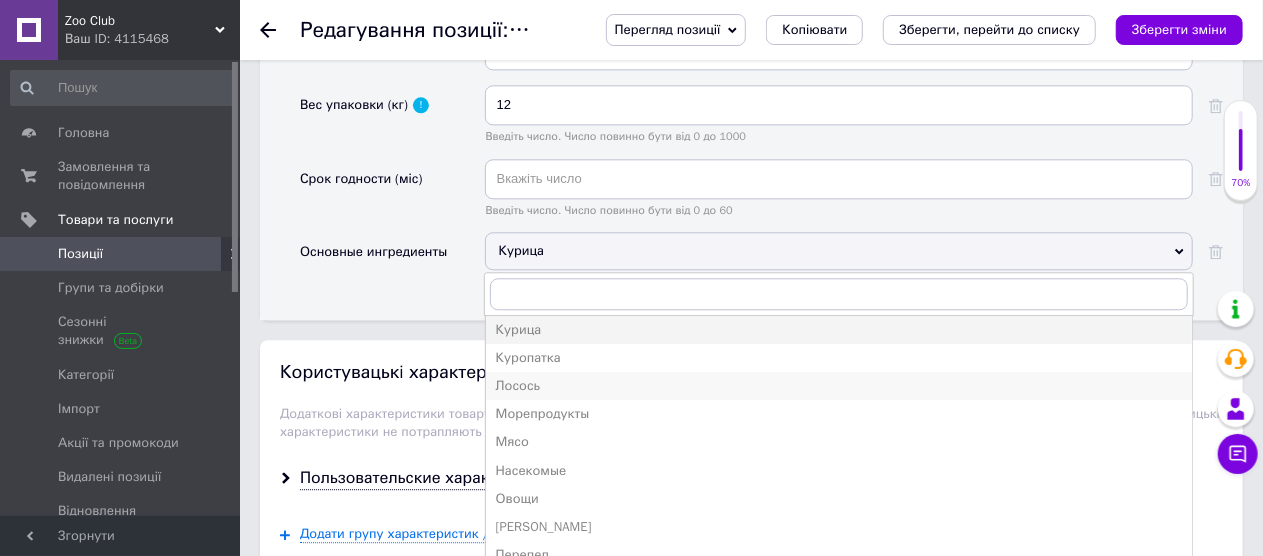 click on "Лосось" at bounding box center [839, 386] 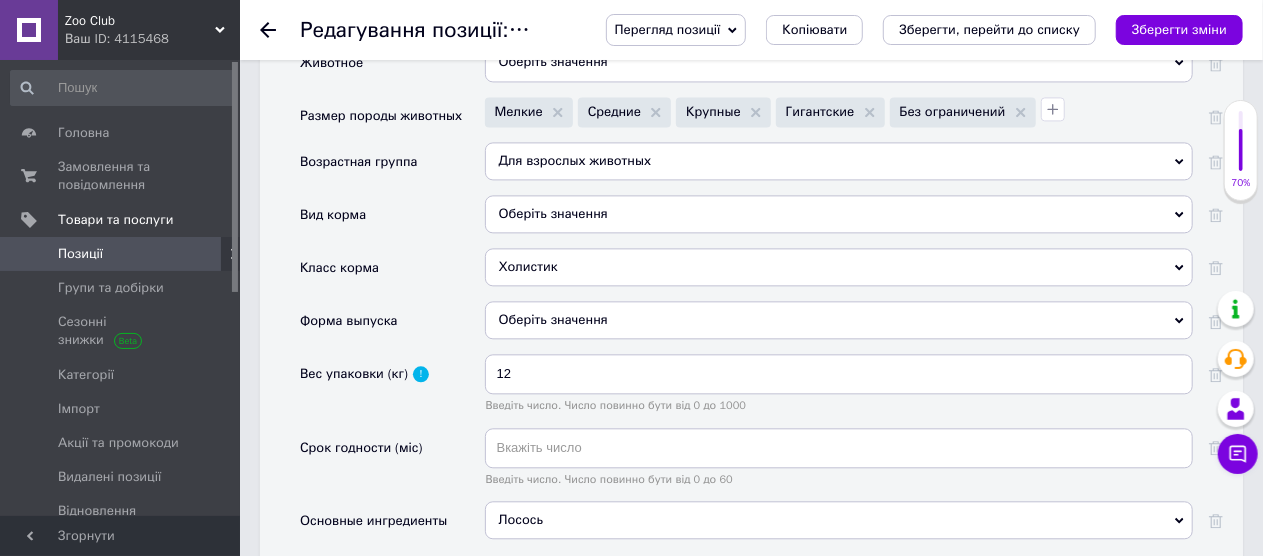 scroll, scrollTop: 2118, scrollLeft: 0, axis: vertical 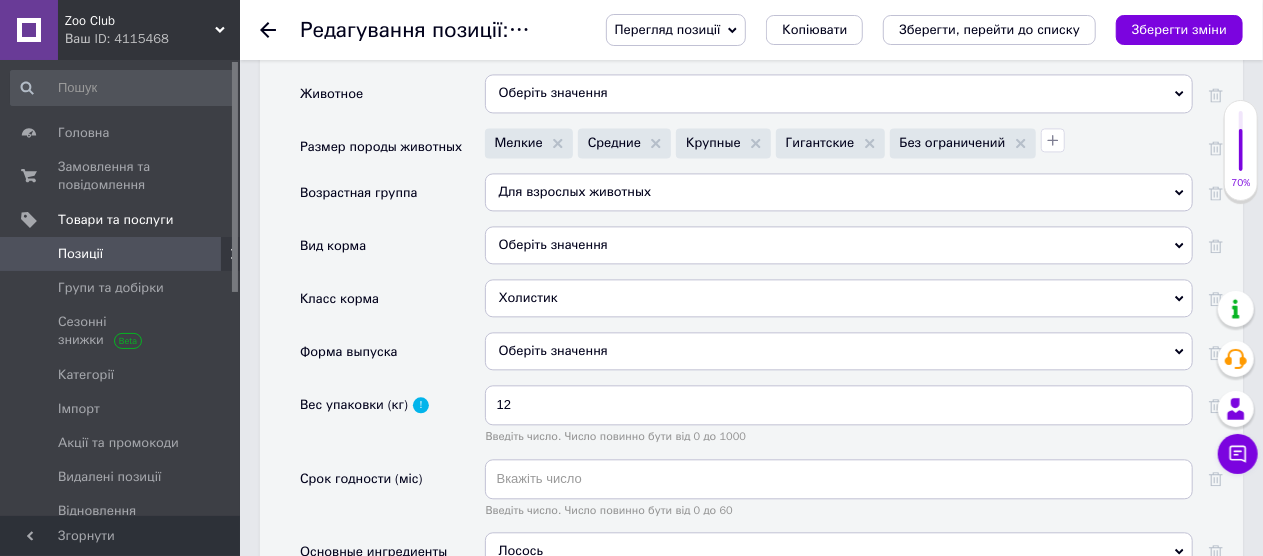 click on "Оберіть значення" at bounding box center [839, 351] 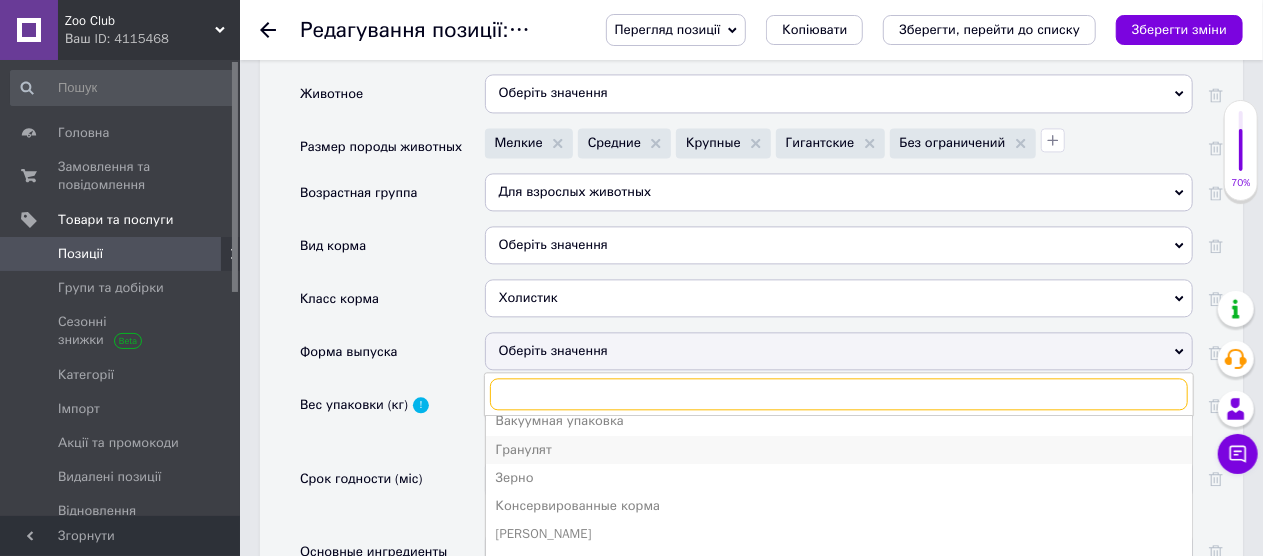 scroll, scrollTop: 21, scrollLeft: 0, axis: vertical 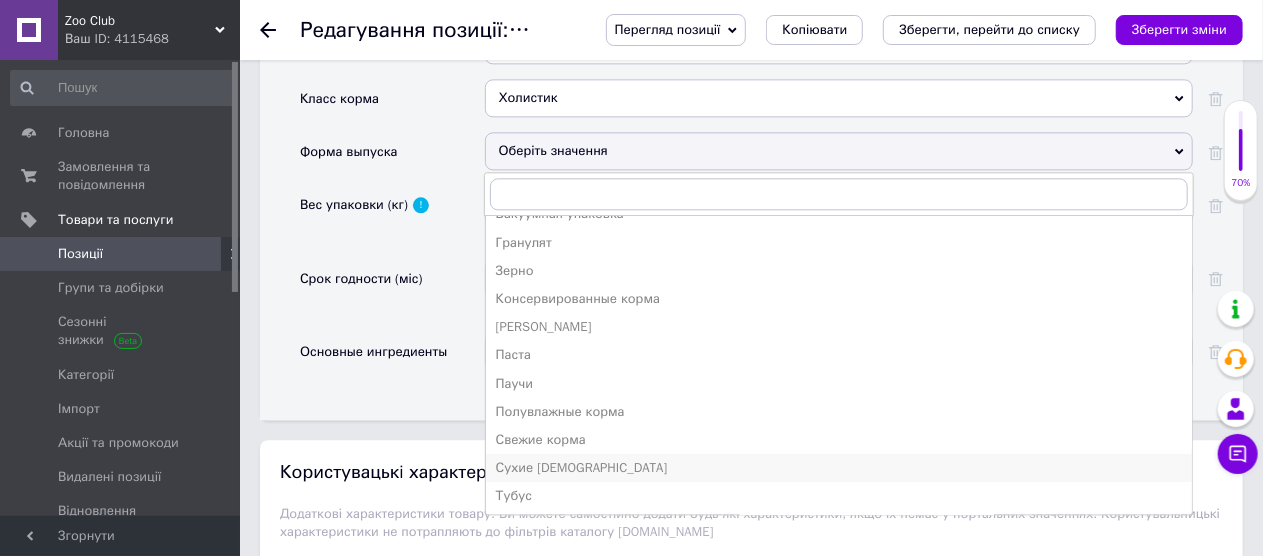 click on "Сухие [DEMOGRAPHIC_DATA]" at bounding box center [839, 468] 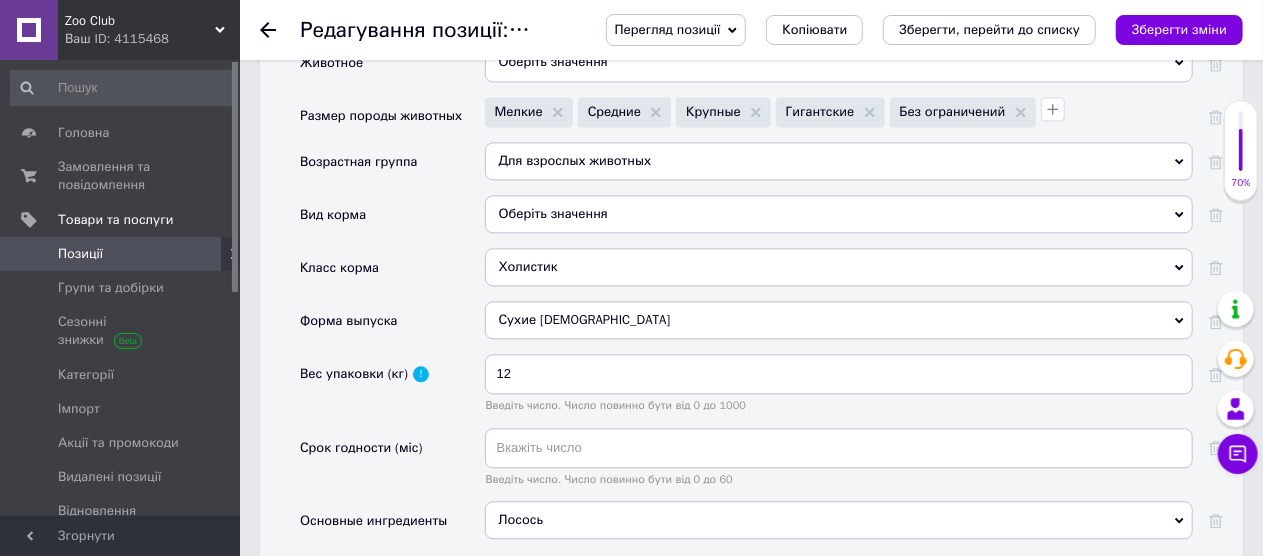 scroll, scrollTop: 2118, scrollLeft: 0, axis: vertical 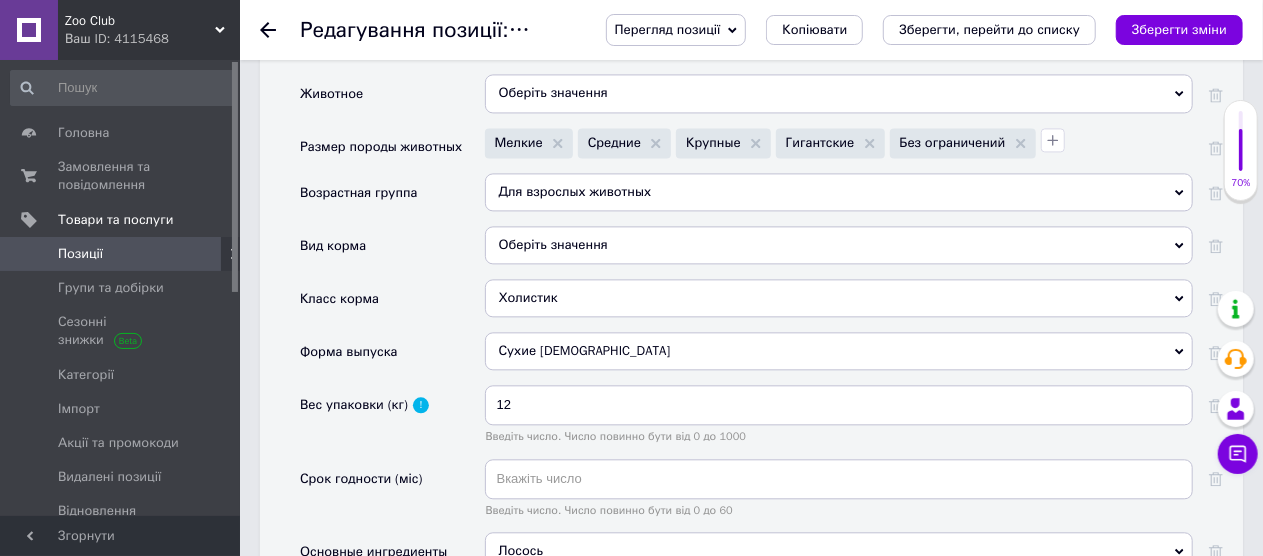 click on "Оберіть значення" at bounding box center [839, 245] 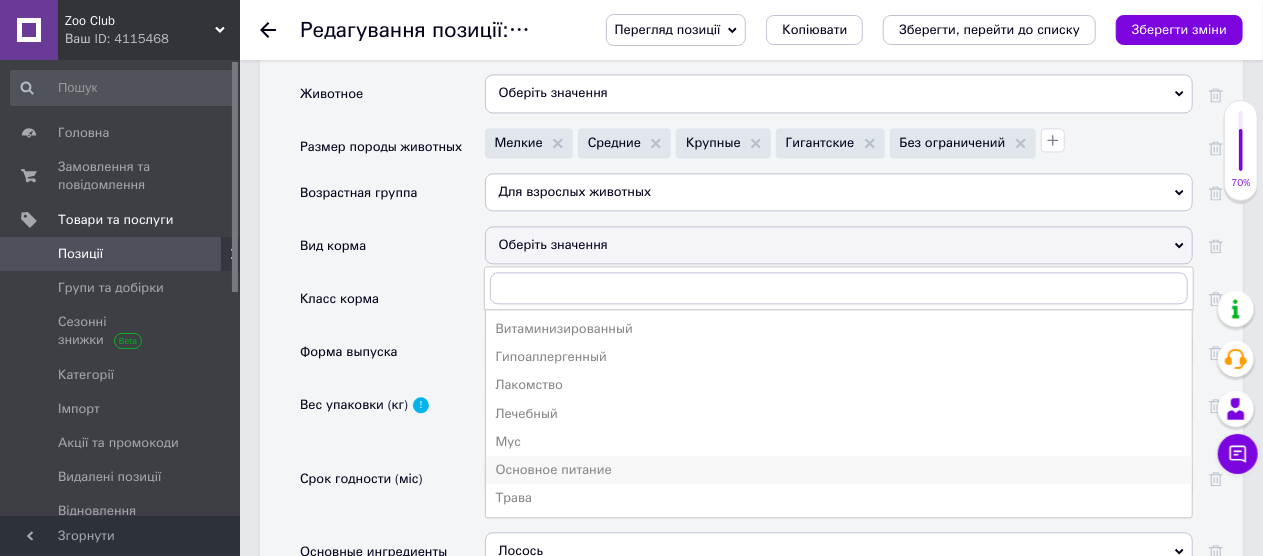 click on "Основное питание" at bounding box center (839, 470) 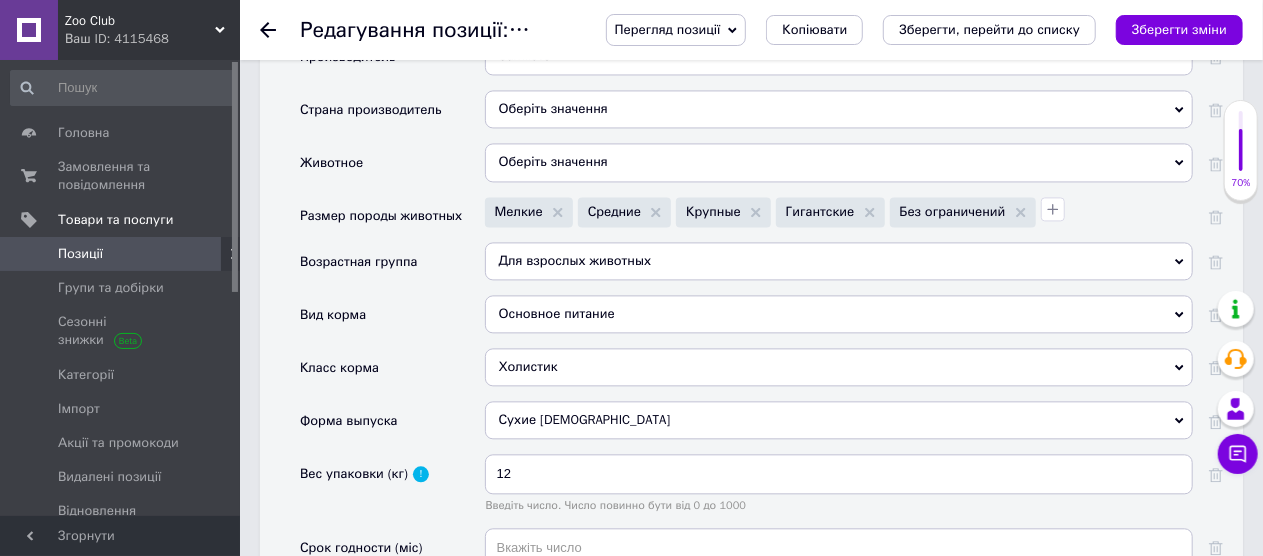 scroll, scrollTop: 2018, scrollLeft: 0, axis: vertical 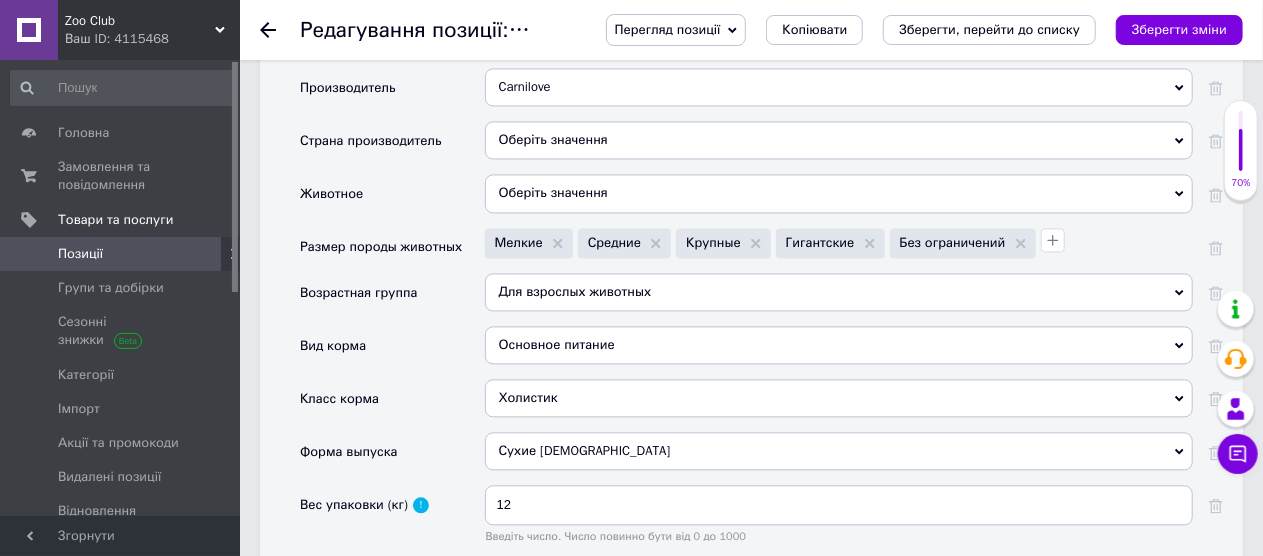 click on "Оберіть значення" at bounding box center [839, 193] 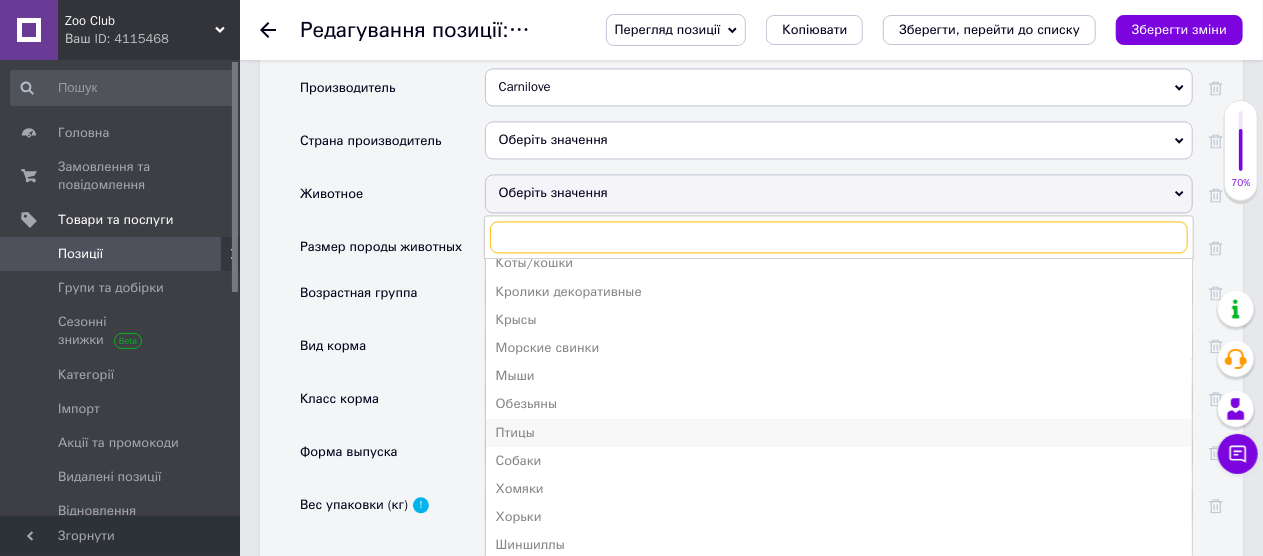 scroll, scrollTop: 162, scrollLeft: 0, axis: vertical 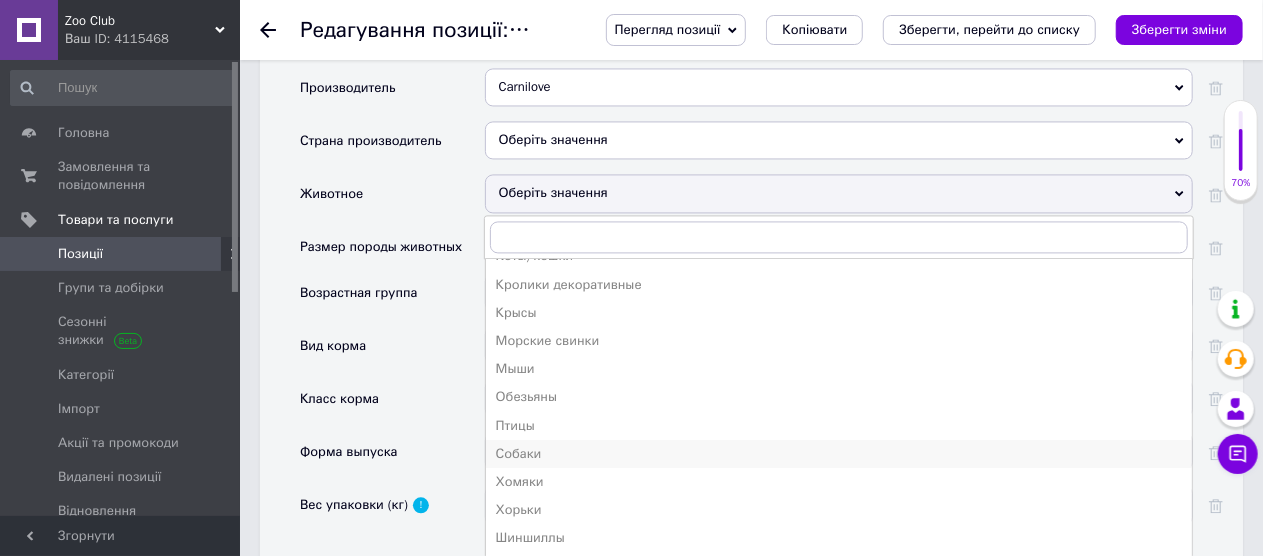 click on "Собаки" at bounding box center [839, 454] 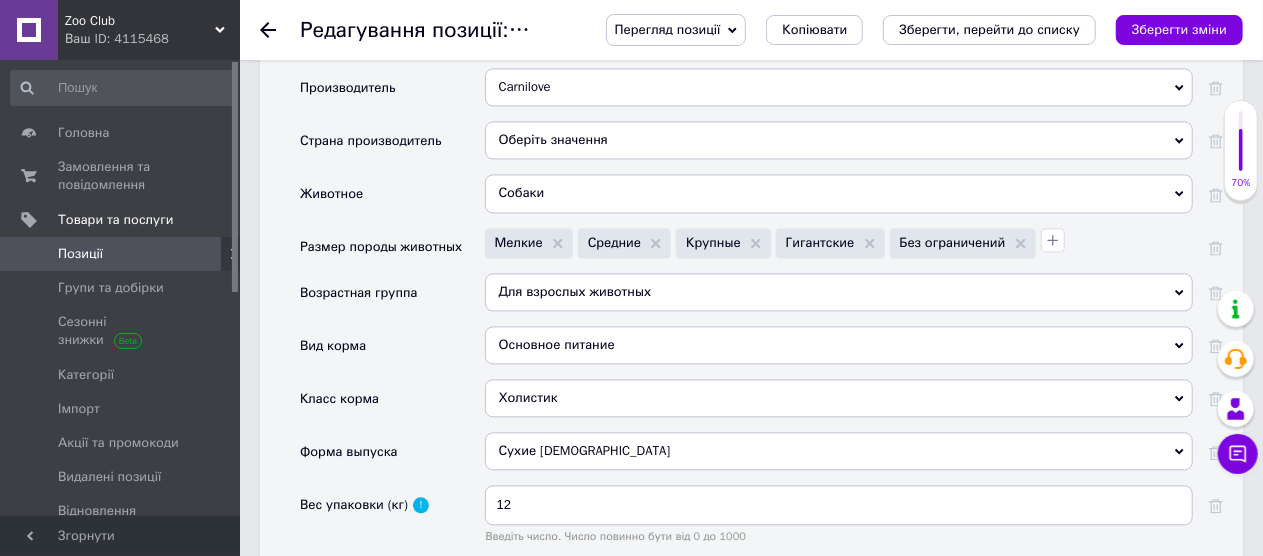 click on "Оберіть значення" at bounding box center [839, 140] 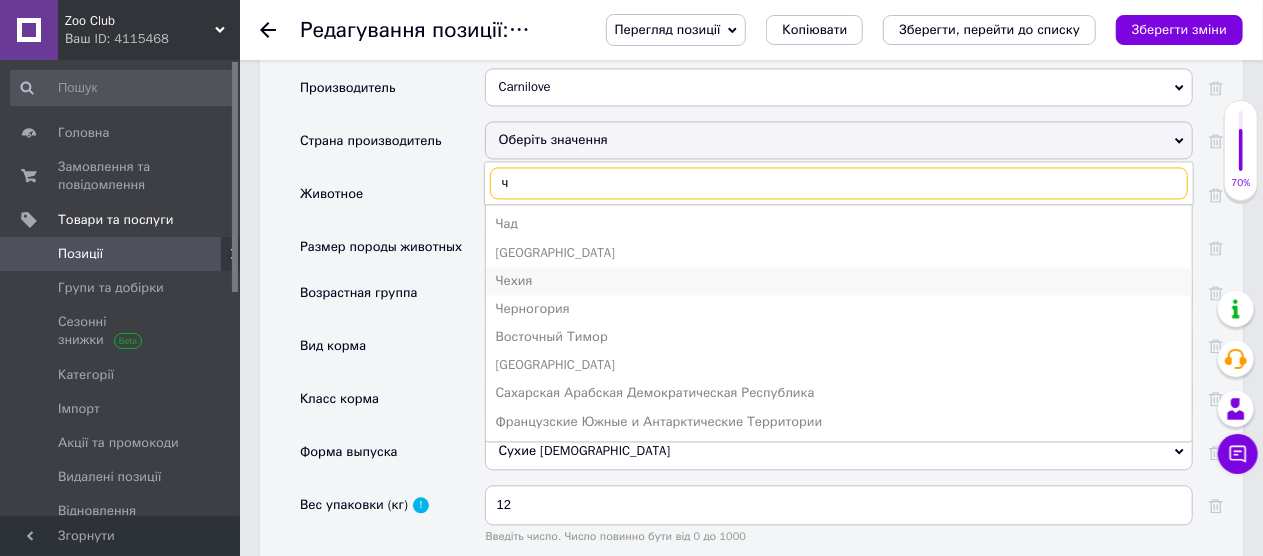 type on "ч" 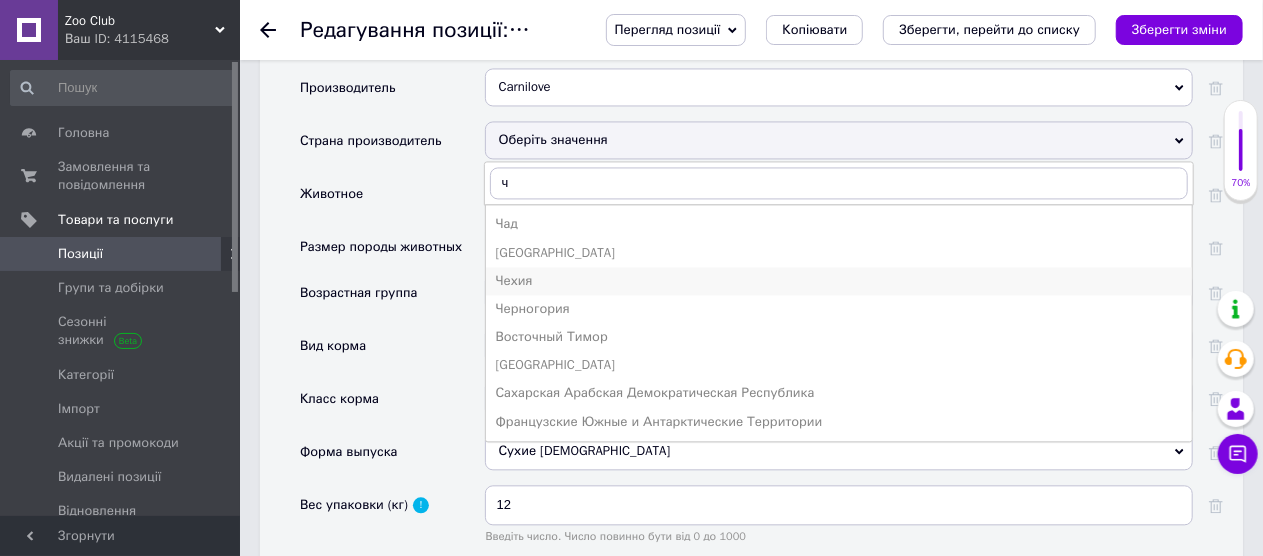 click on "Чехия" at bounding box center [839, 281] 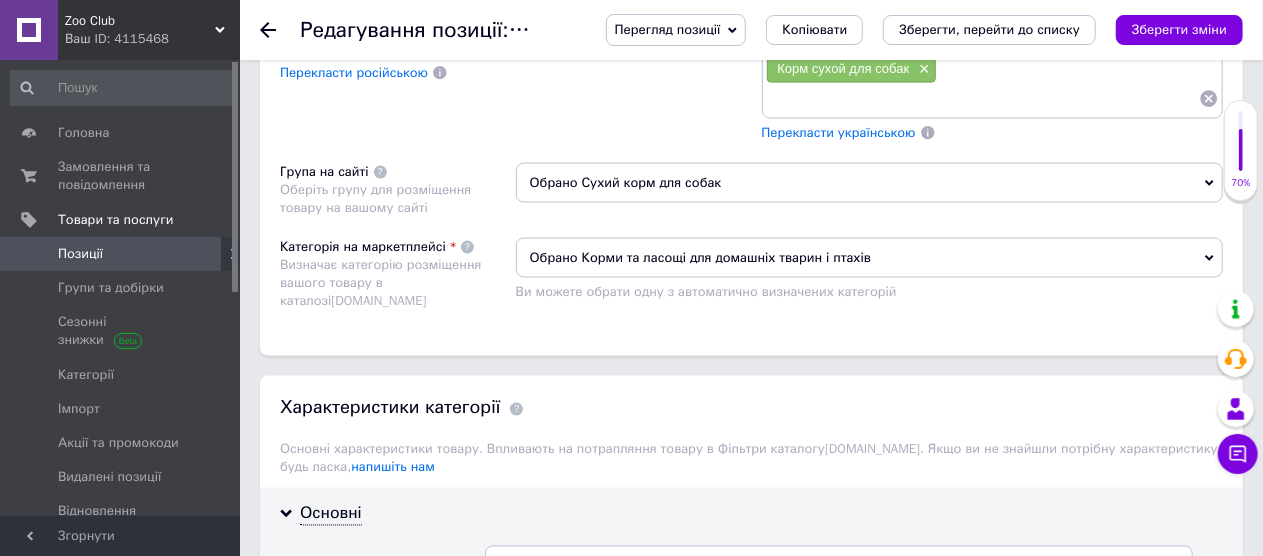 scroll, scrollTop: 1418, scrollLeft: 0, axis: vertical 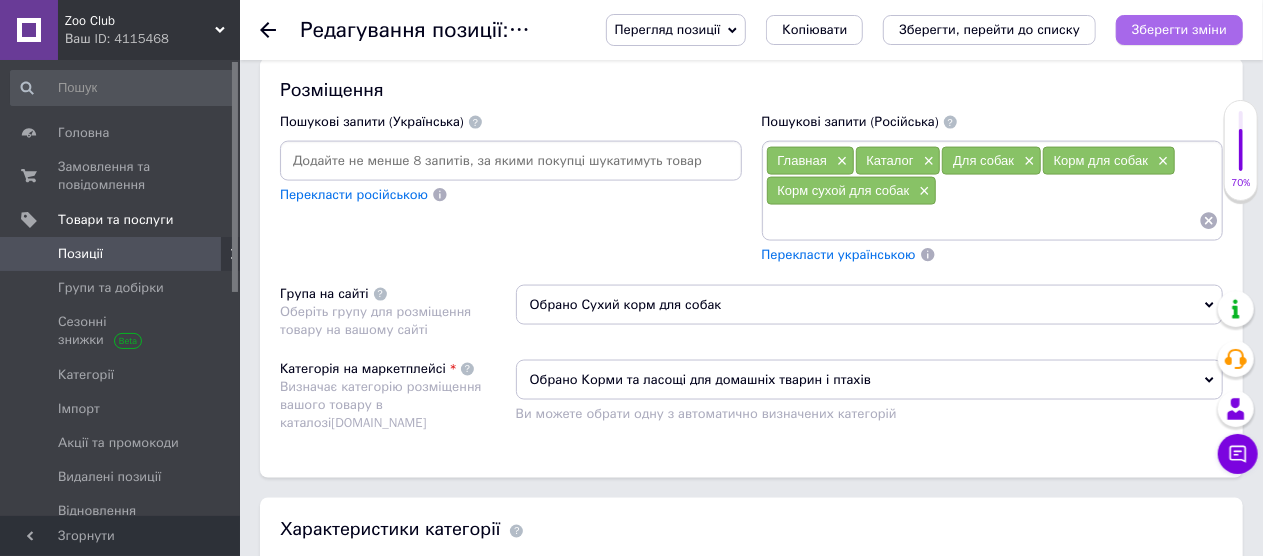 click on "Зберегти зміни" at bounding box center [1179, 29] 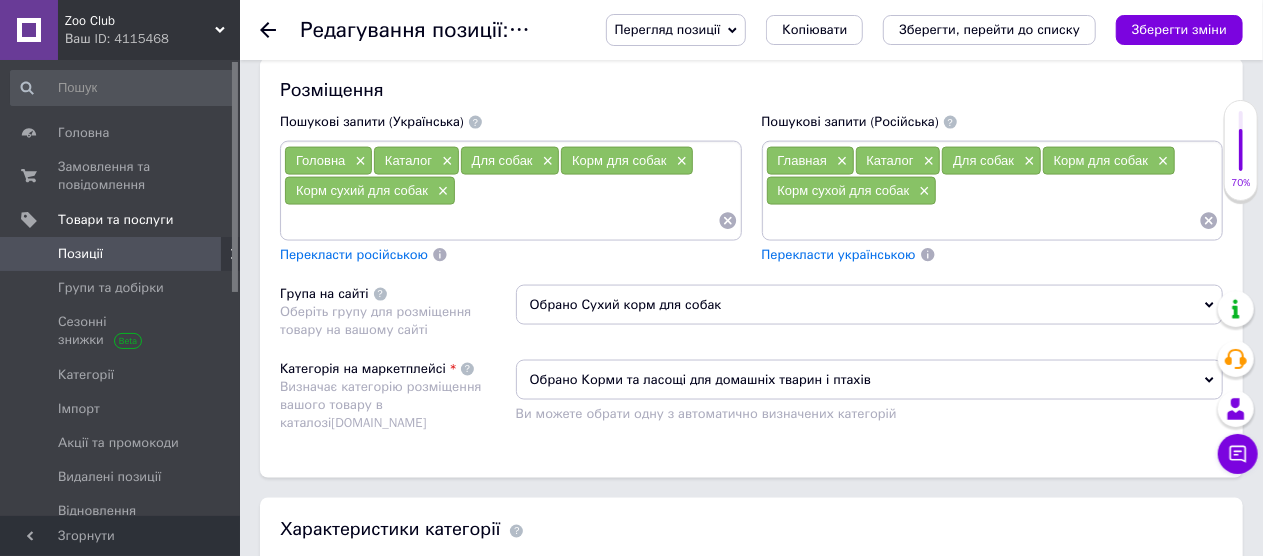 click 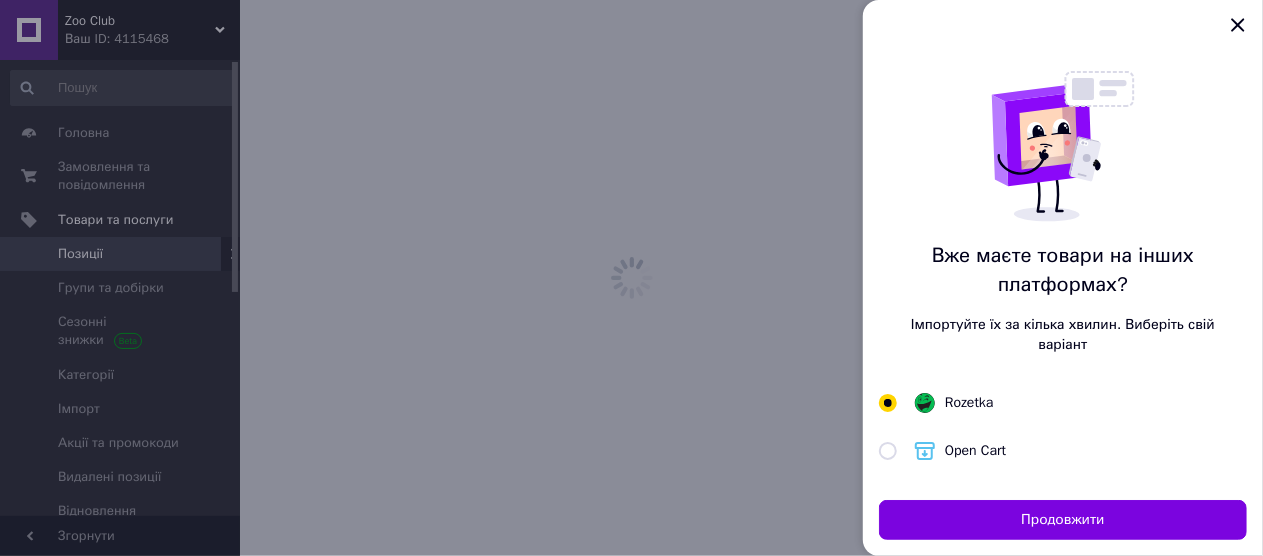 scroll, scrollTop: 0, scrollLeft: 0, axis: both 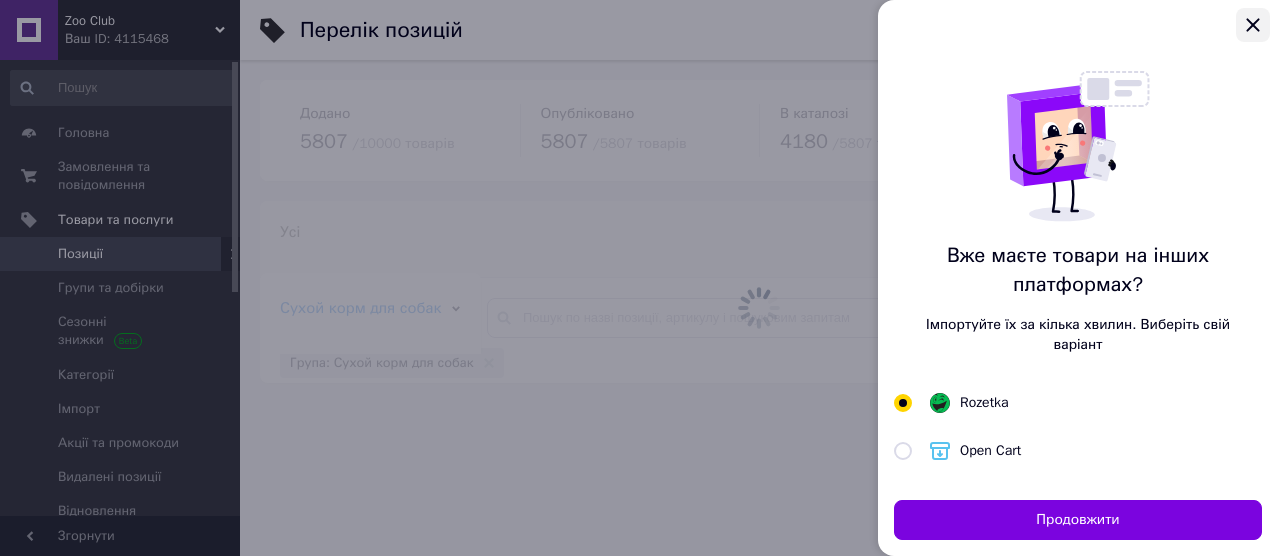 click 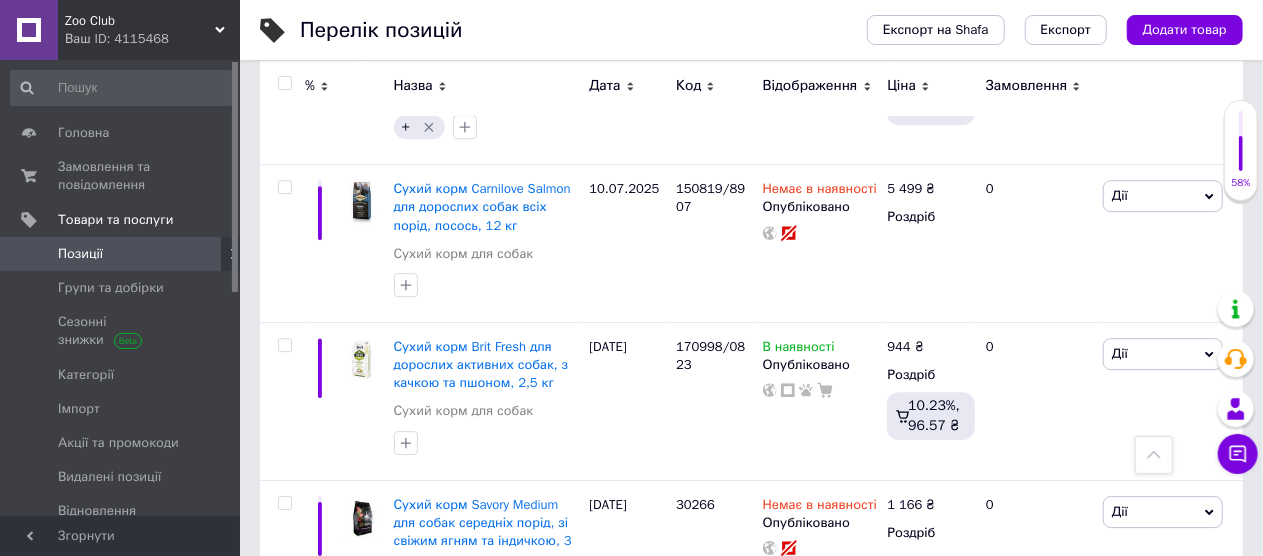 scroll, scrollTop: 2900, scrollLeft: 0, axis: vertical 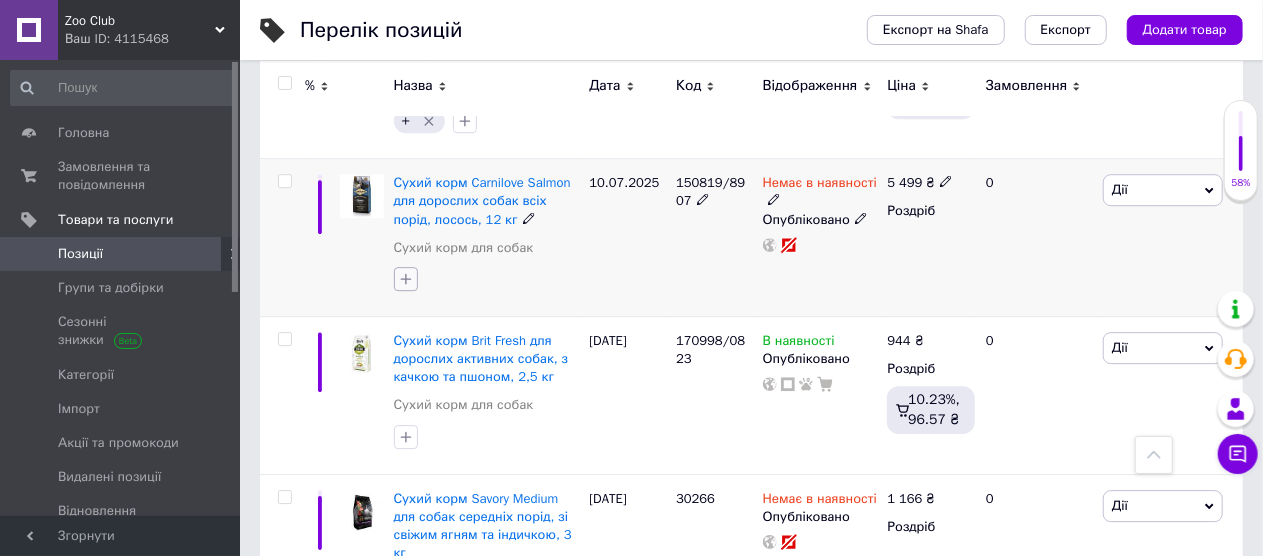 click 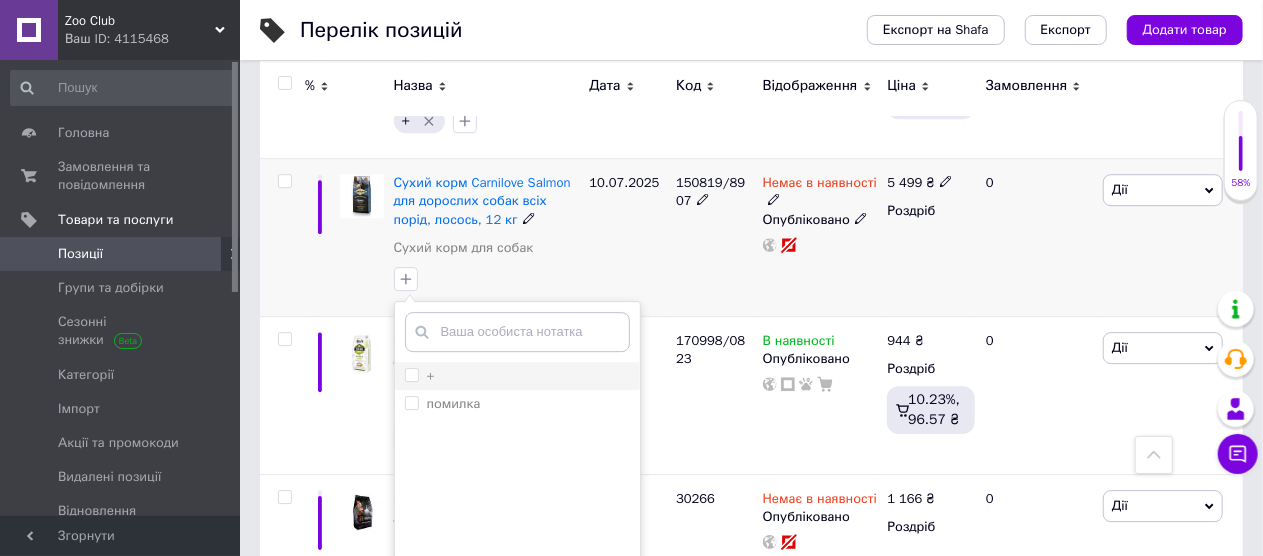 click on "+" at bounding box center [411, 374] 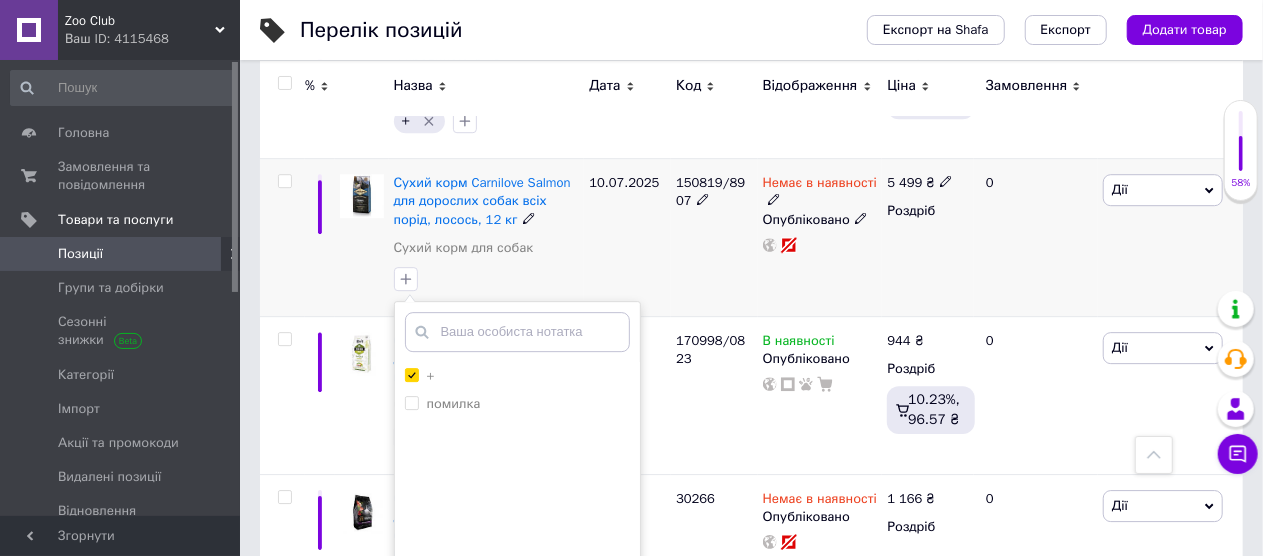 click on "Додати мітку" at bounding box center [517, 598] 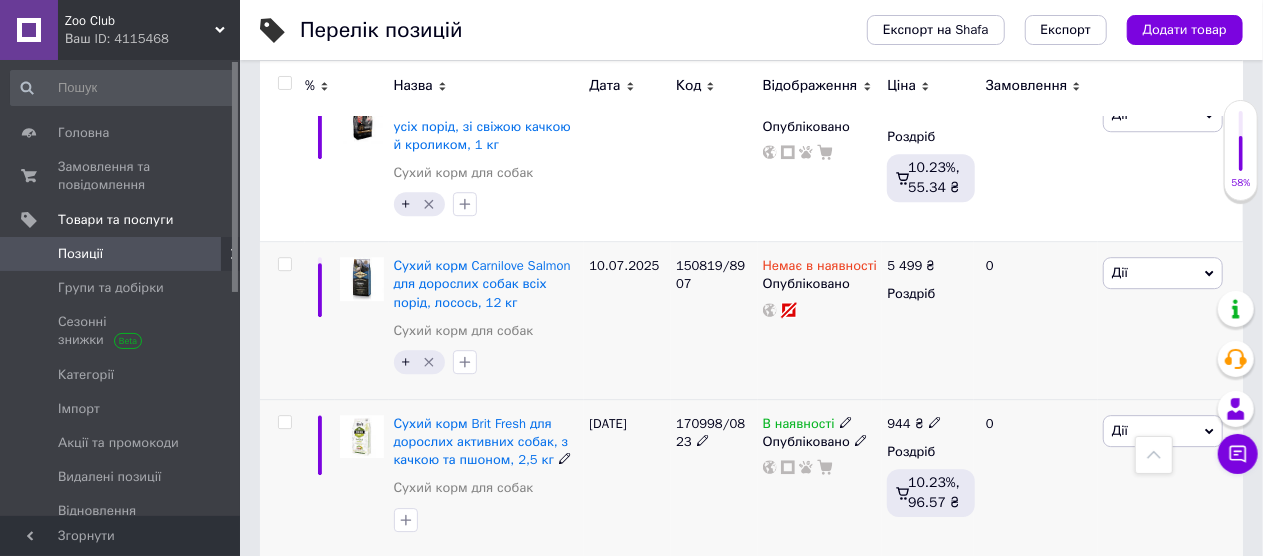 scroll, scrollTop: 2848, scrollLeft: 0, axis: vertical 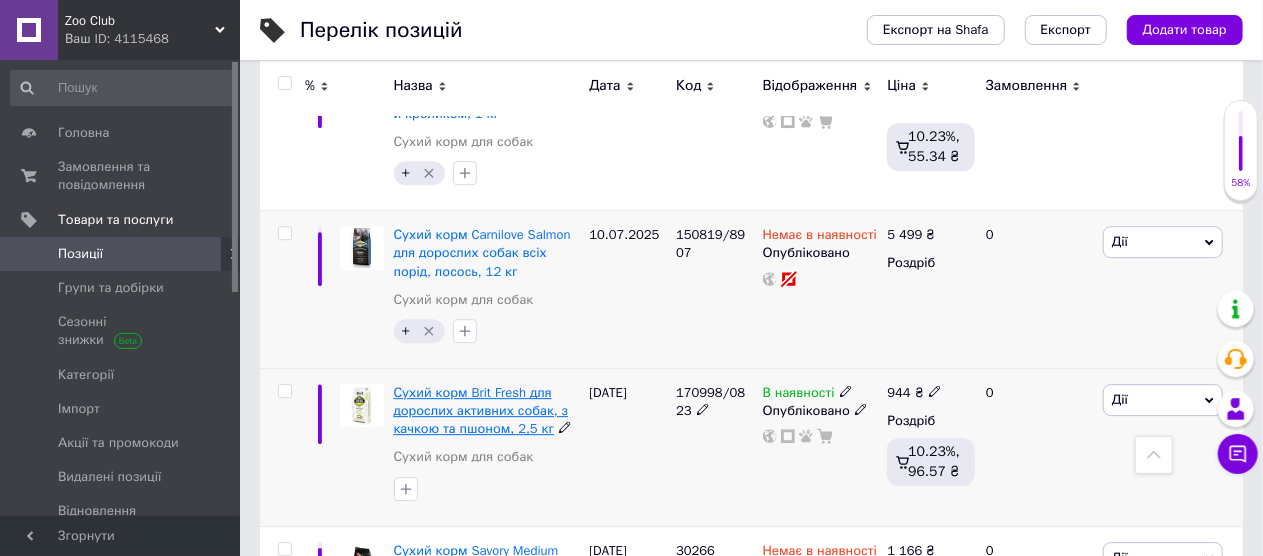 click on "Сухий корм Brit Fresh для дорослих активних собак, з качкою та пшоном, 2,5 кг" at bounding box center (481, 410) 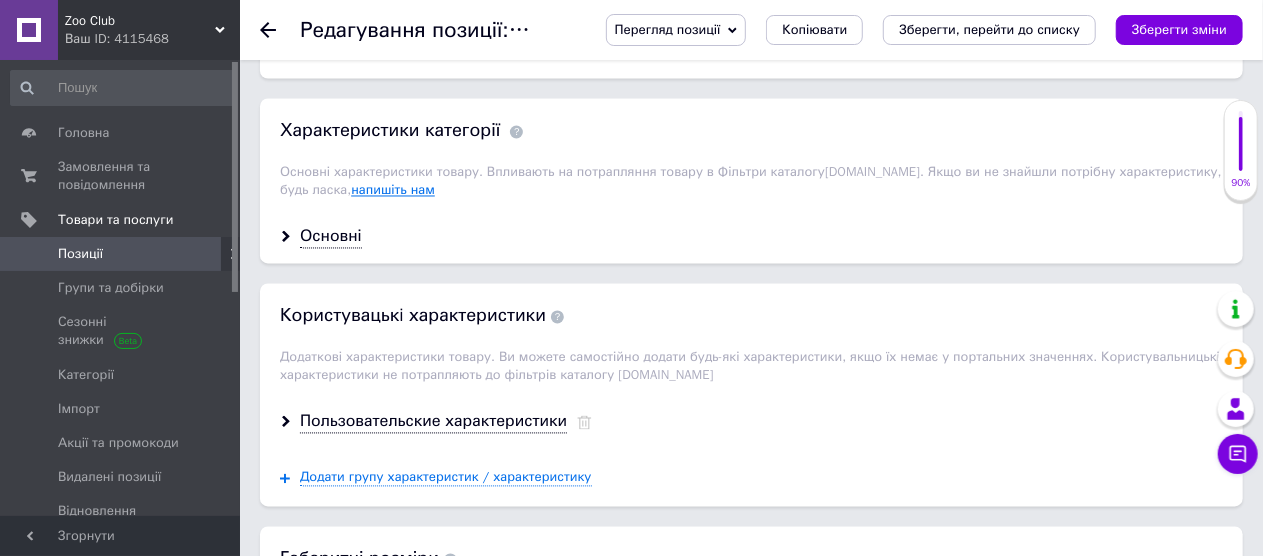 scroll, scrollTop: 1700, scrollLeft: 0, axis: vertical 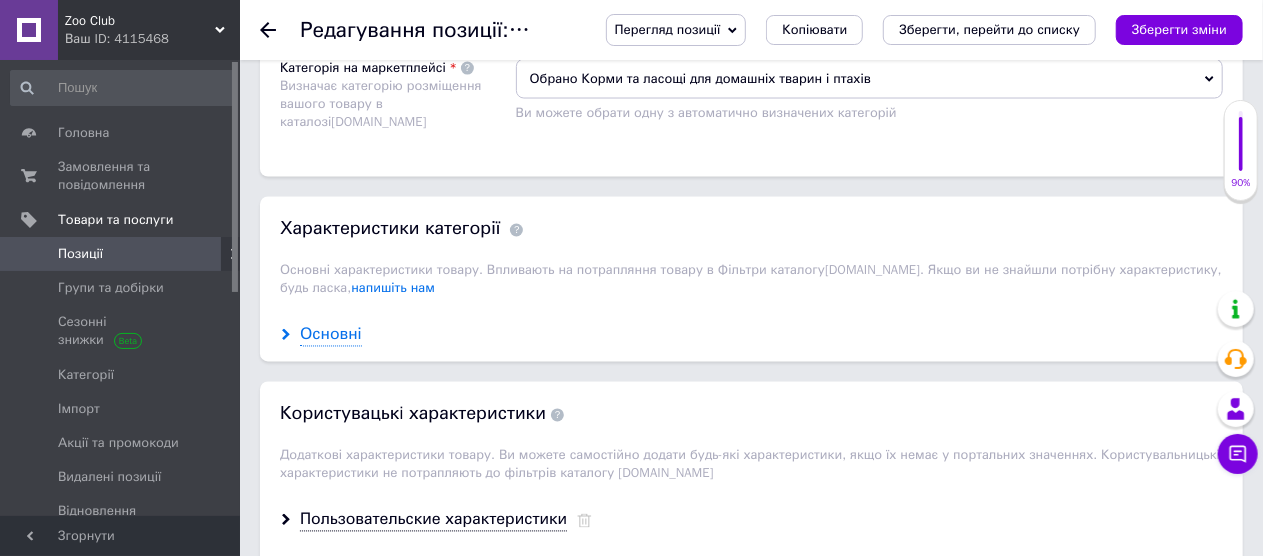 click on "Основні" at bounding box center [331, 335] 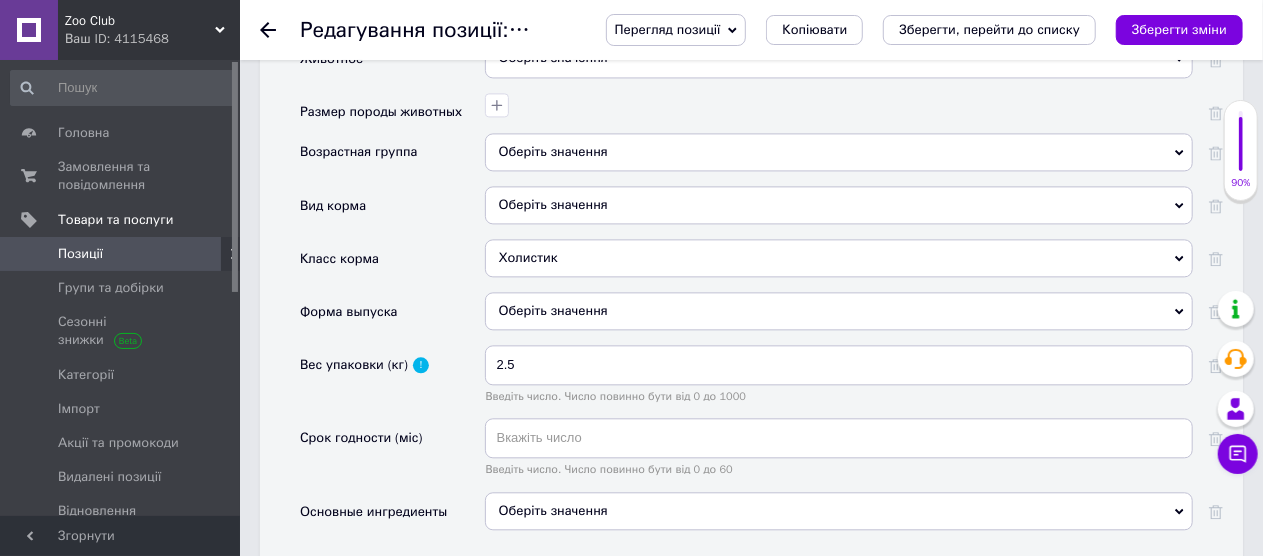 scroll, scrollTop: 2200, scrollLeft: 0, axis: vertical 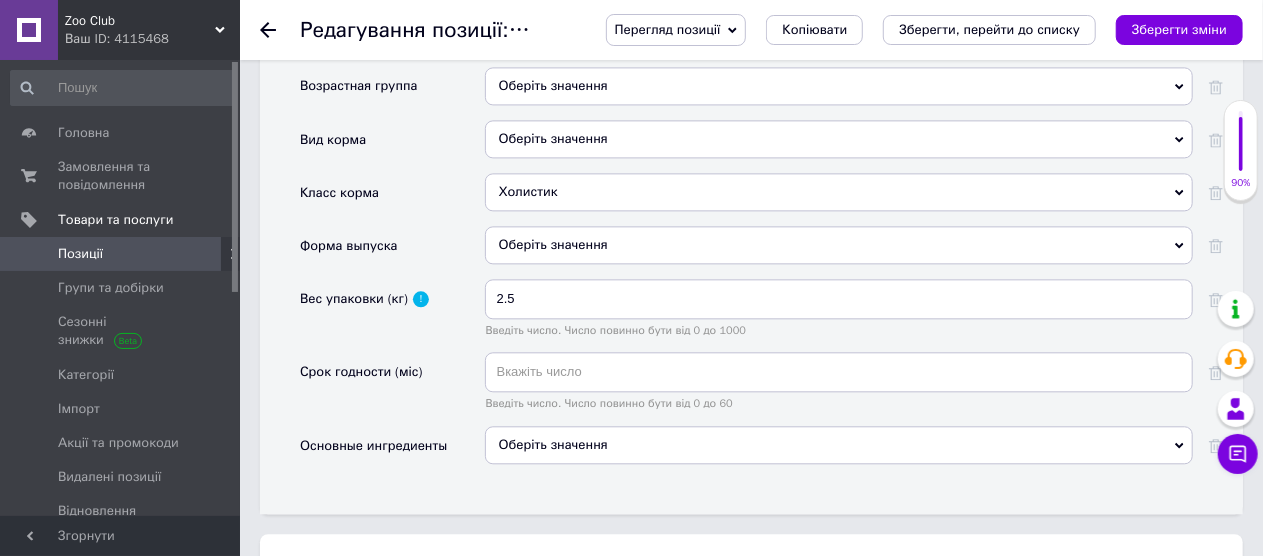 click on "Оберіть значення" at bounding box center (839, 445) 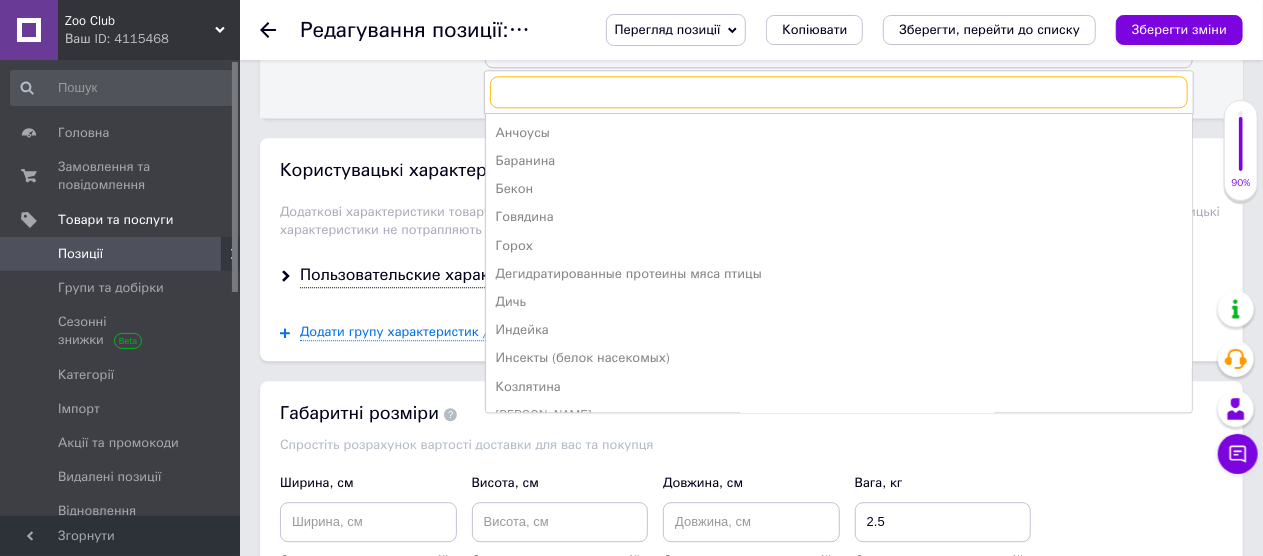 scroll, scrollTop: 2600, scrollLeft: 0, axis: vertical 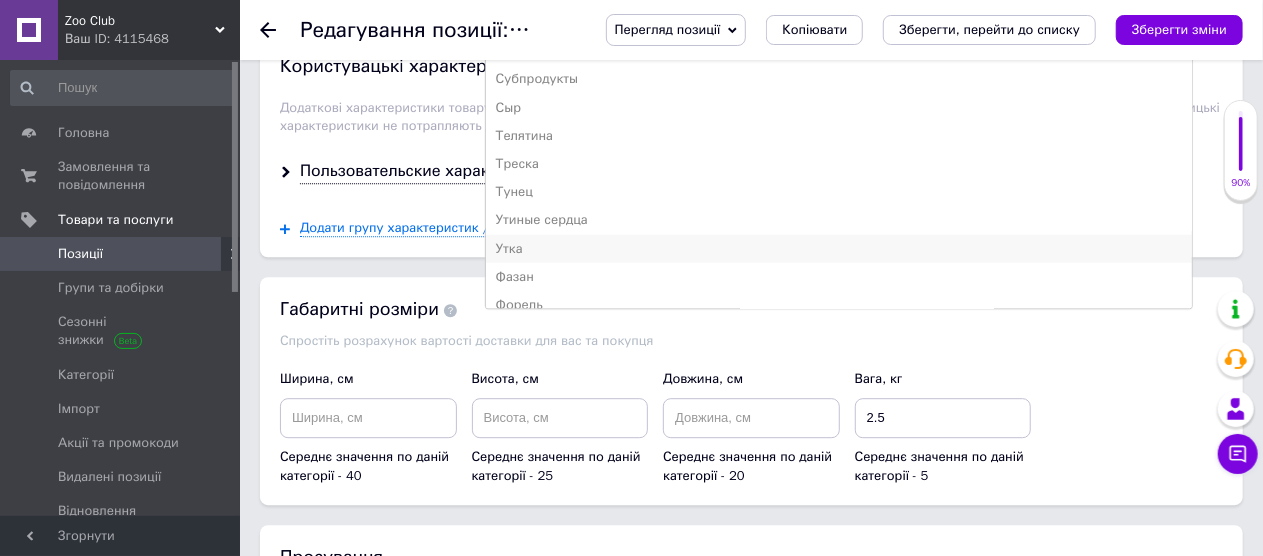 click on "Утка" at bounding box center [839, 249] 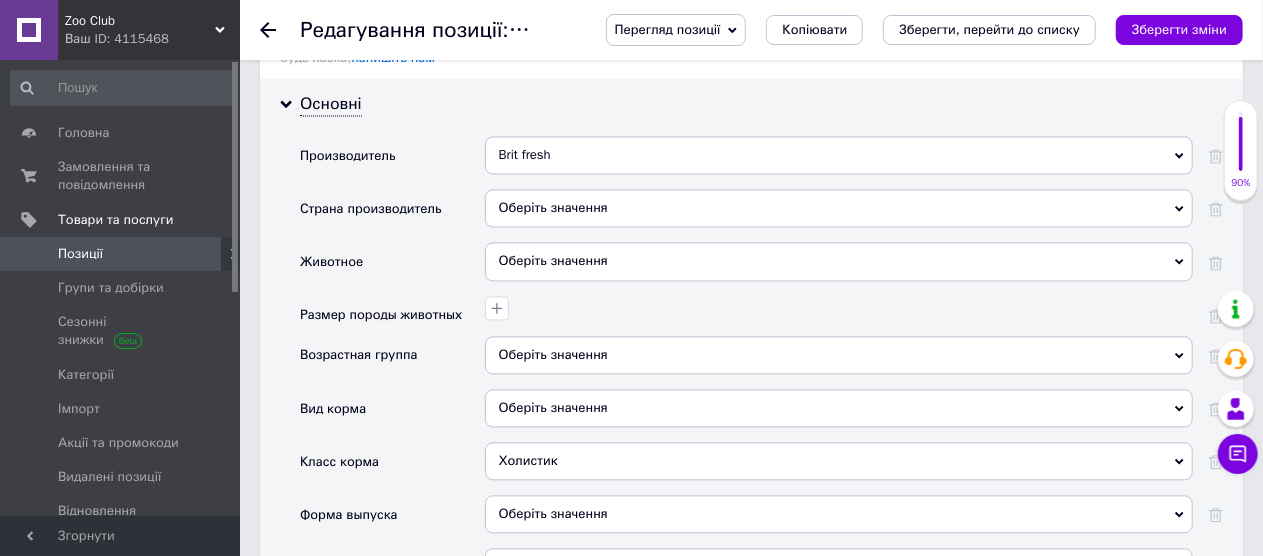 scroll, scrollTop: 1919, scrollLeft: 0, axis: vertical 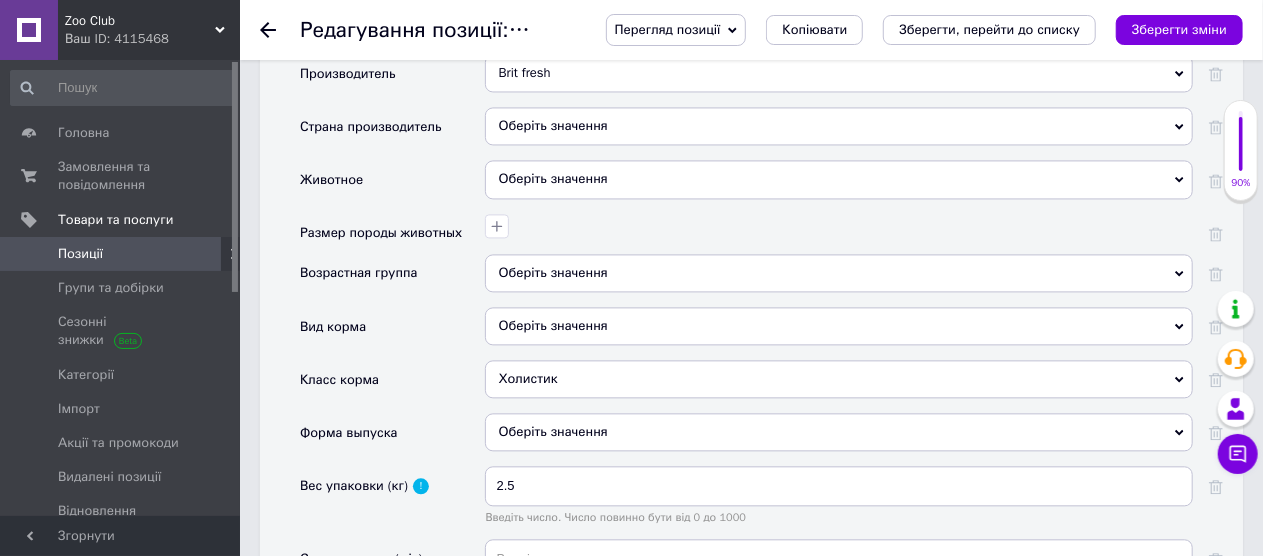 click on "Оберіть значення" at bounding box center (839, 273) 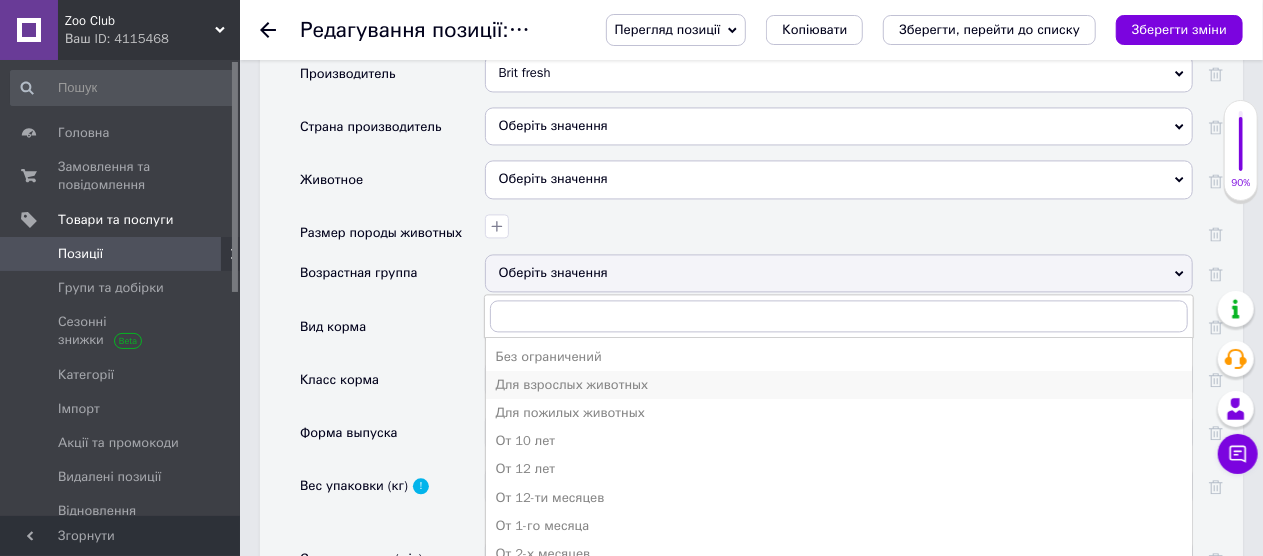 click on "Для взрослых животных" at bounding box center (839, 385) 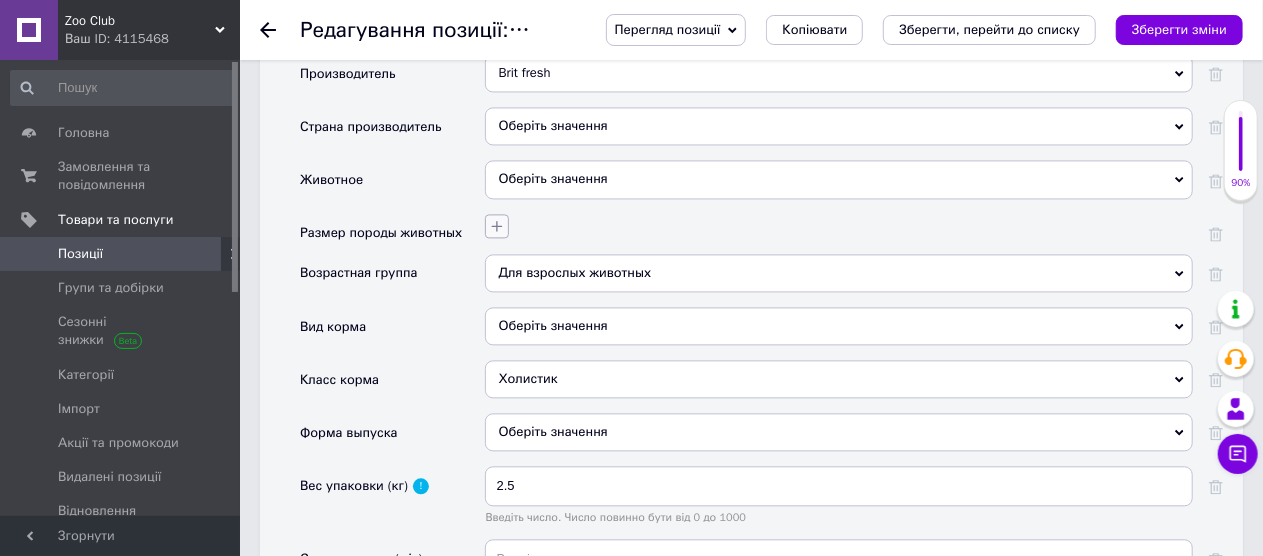 click 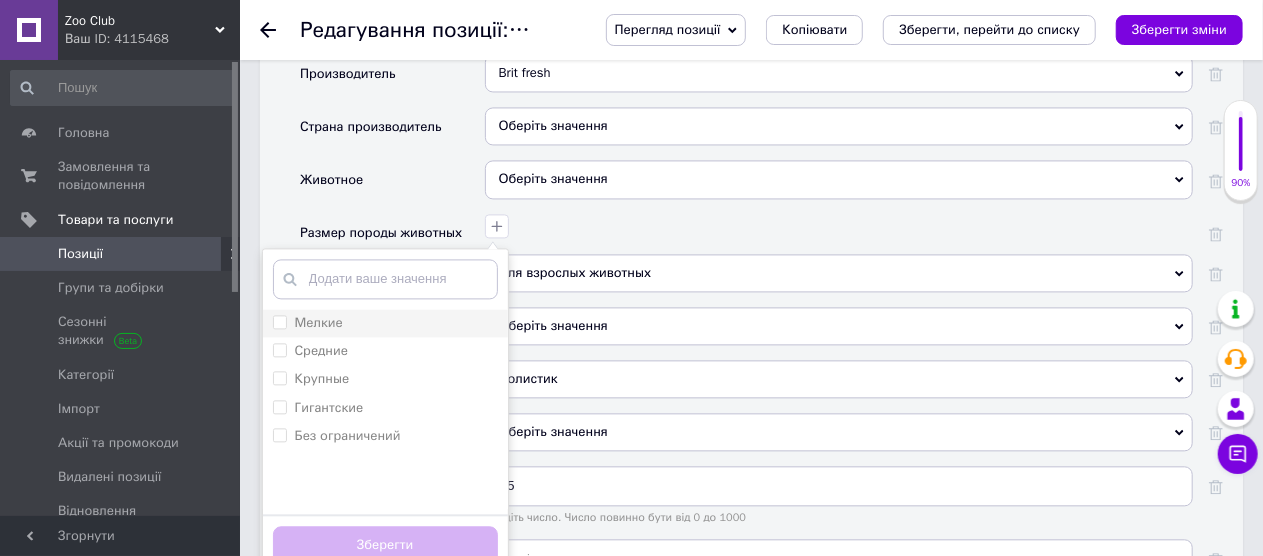 click on "Мелкие" at bounding box center [279, 321] 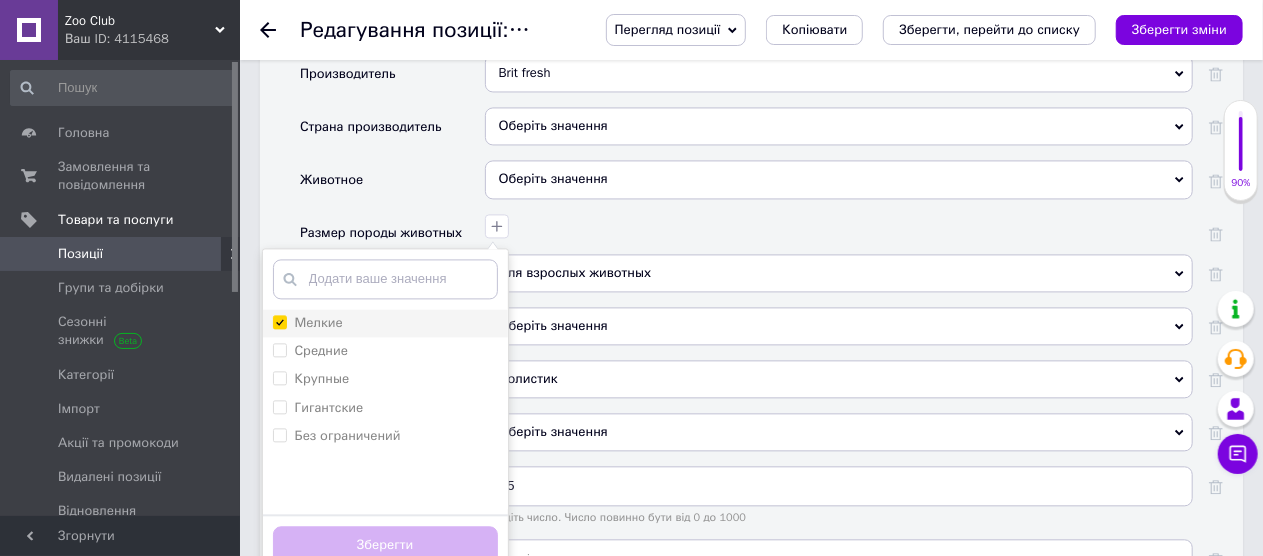 checkbox on "true" 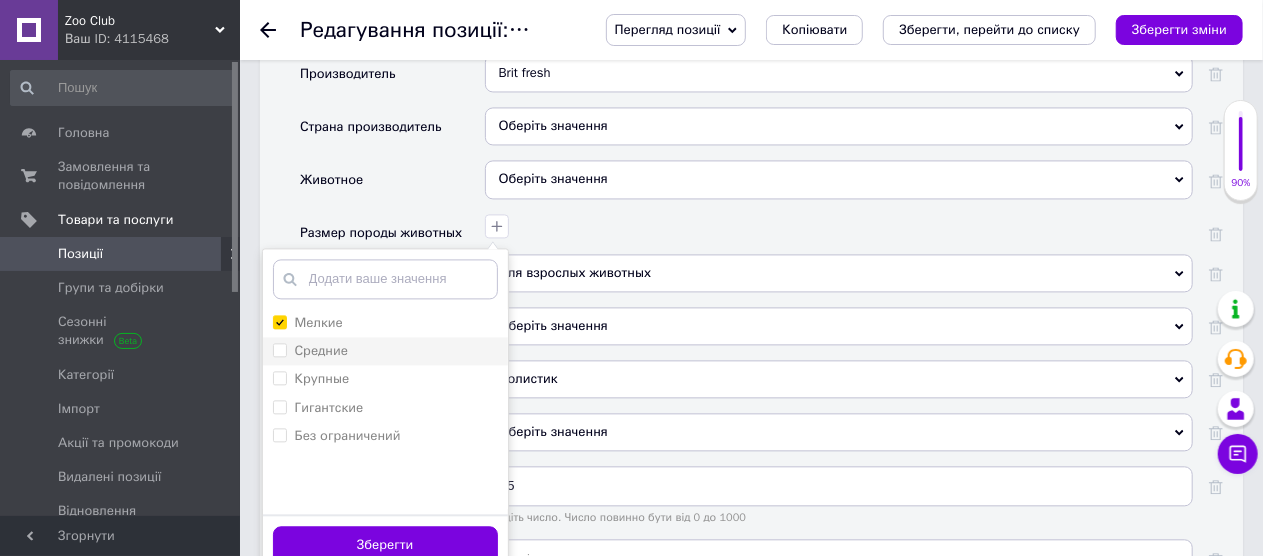 click on "Средние" at bounding box center [279, 349] 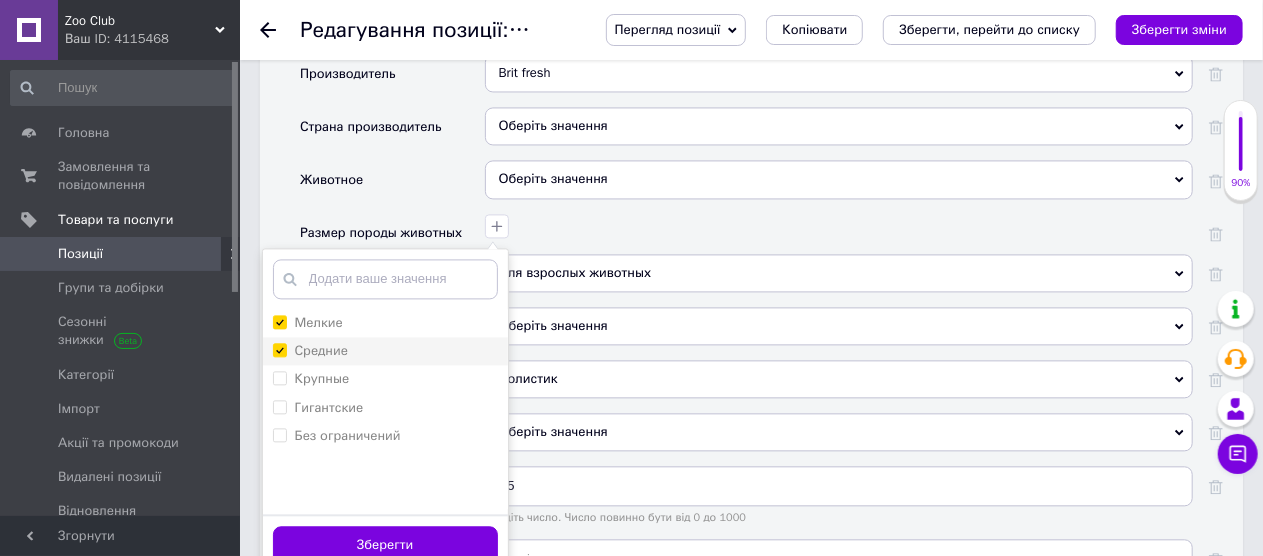 checkbox on "true" 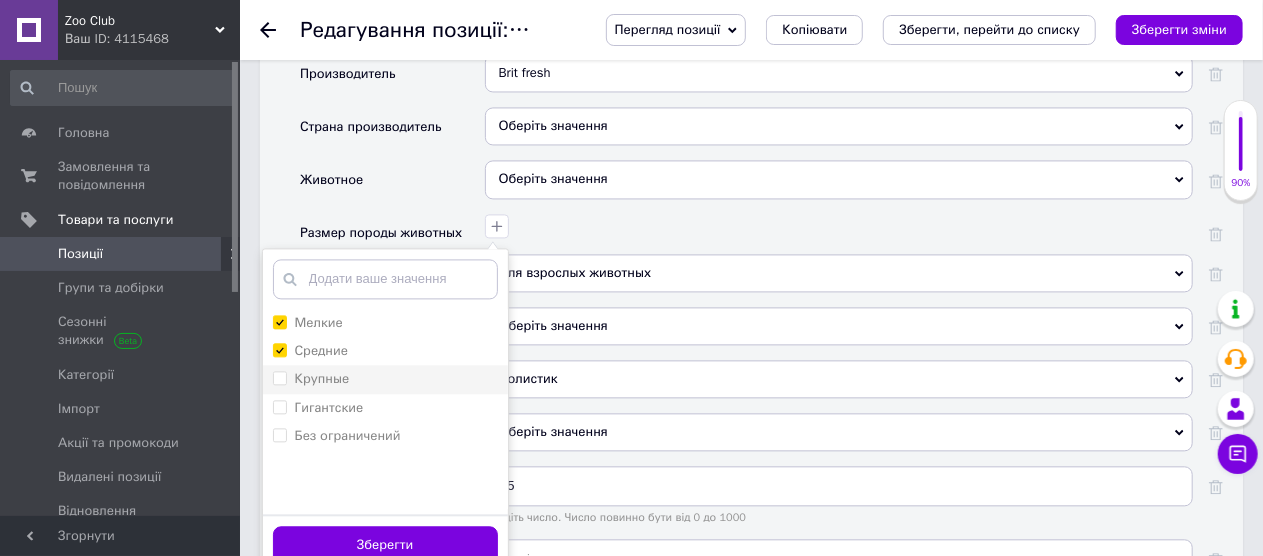 click on "Крупные" at bounding box center (279, 377) 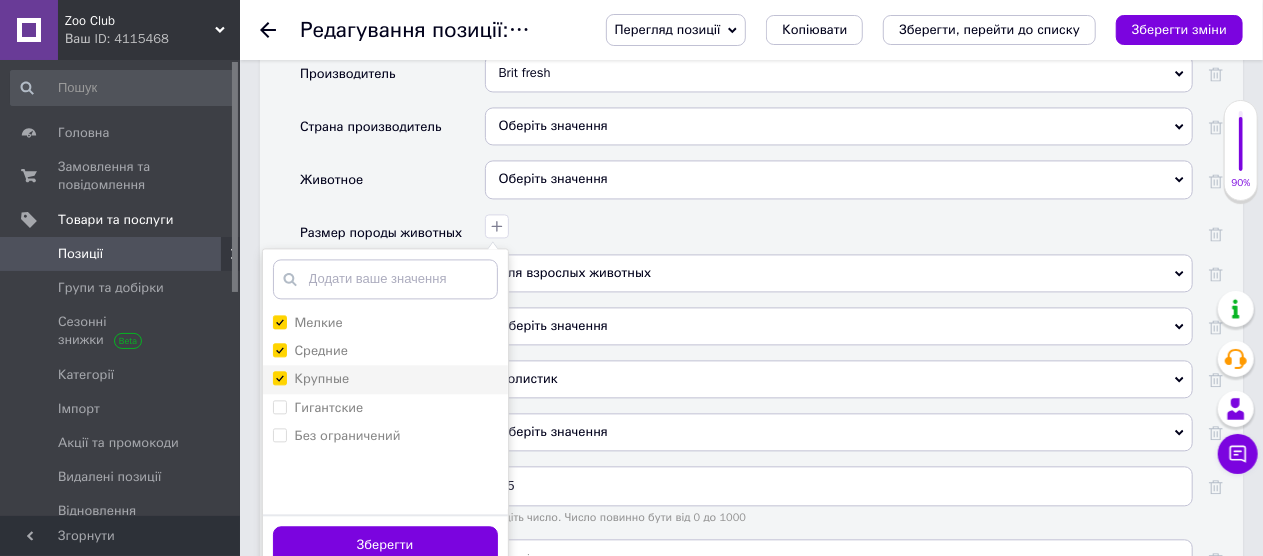checkbox on "true" 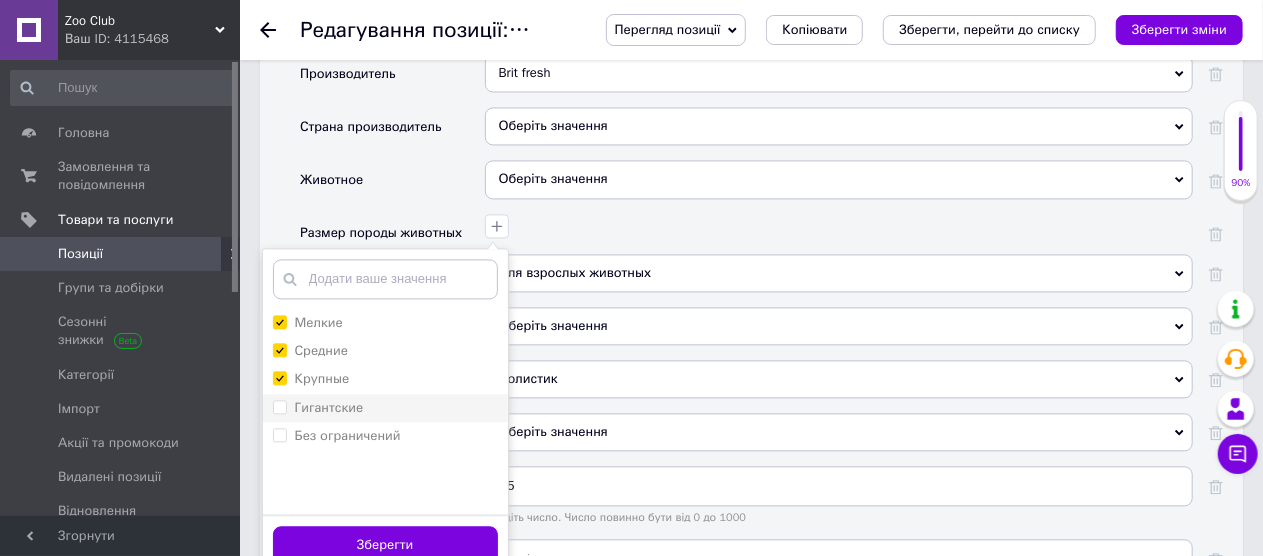 click on "Гигантские" at bounding box center [279, 406] 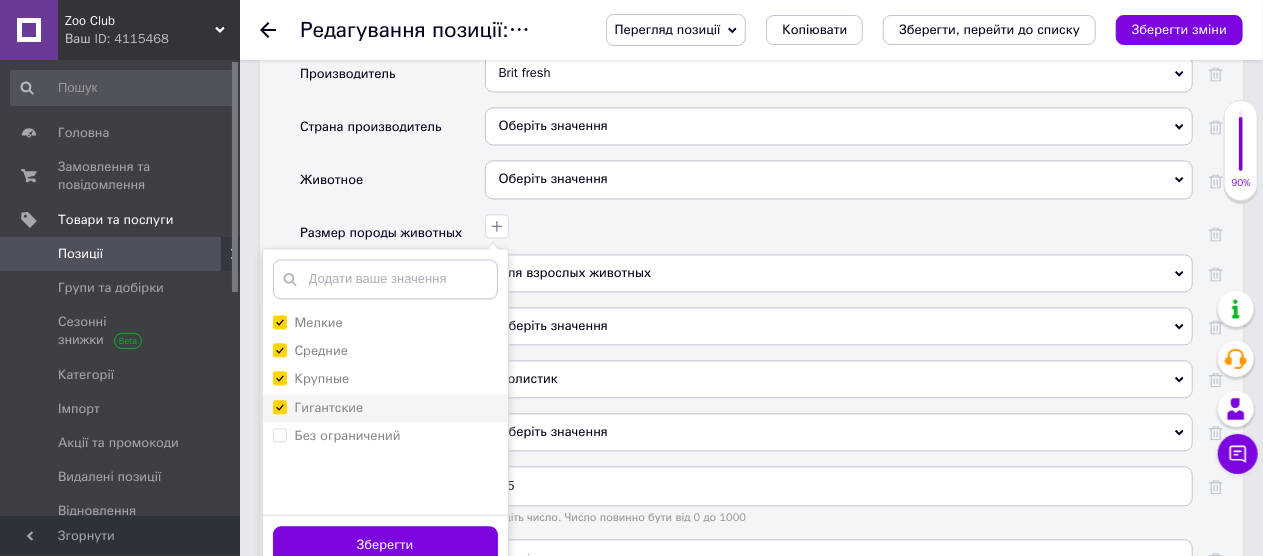 checkbox on "true" 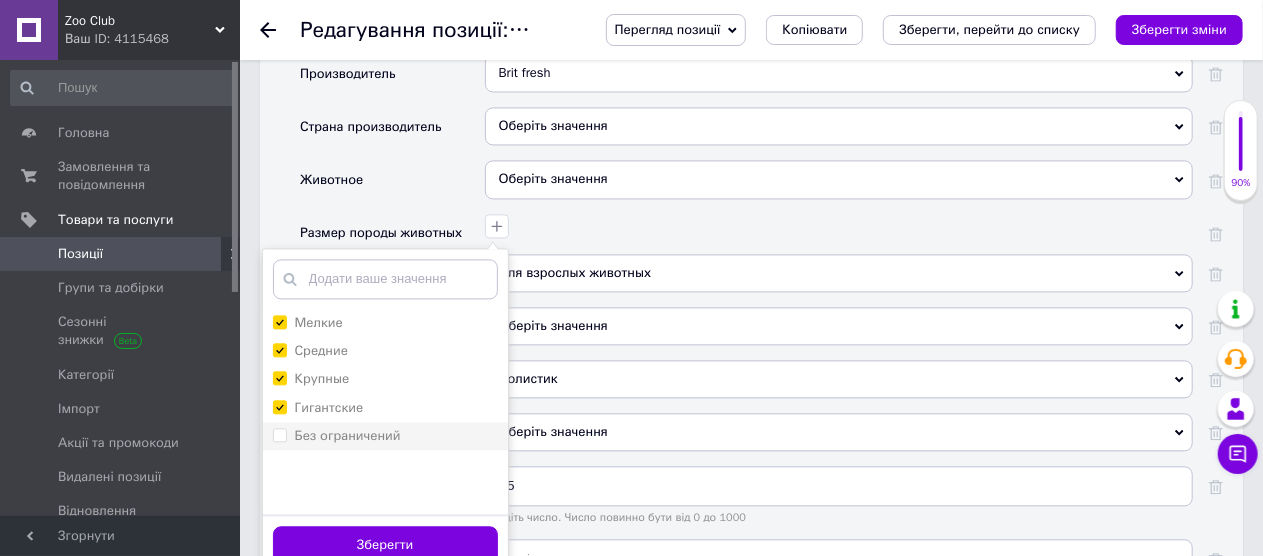 click on "Без ограничений" at bounding box center [279, 434] 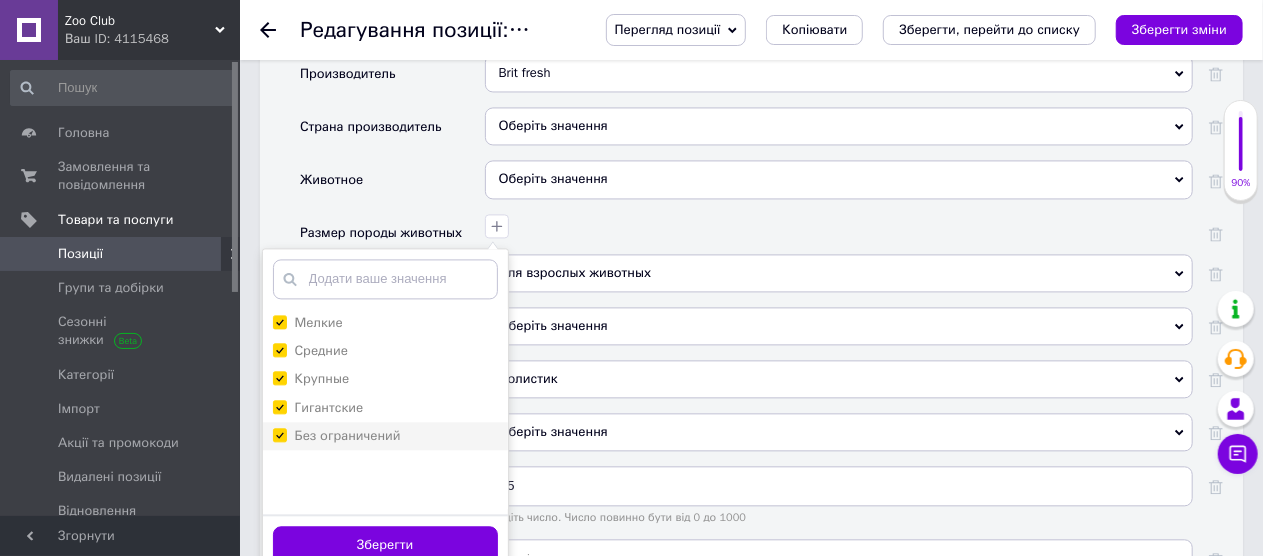 checkbox on "true" 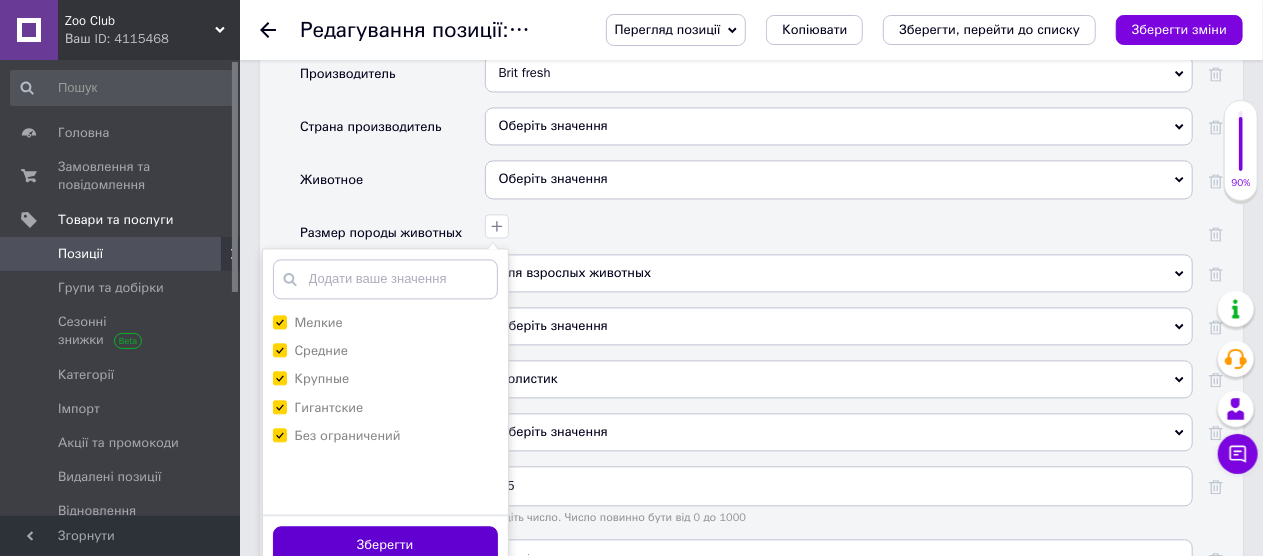 click on "Зберегти" at bounding box center [385, 545] 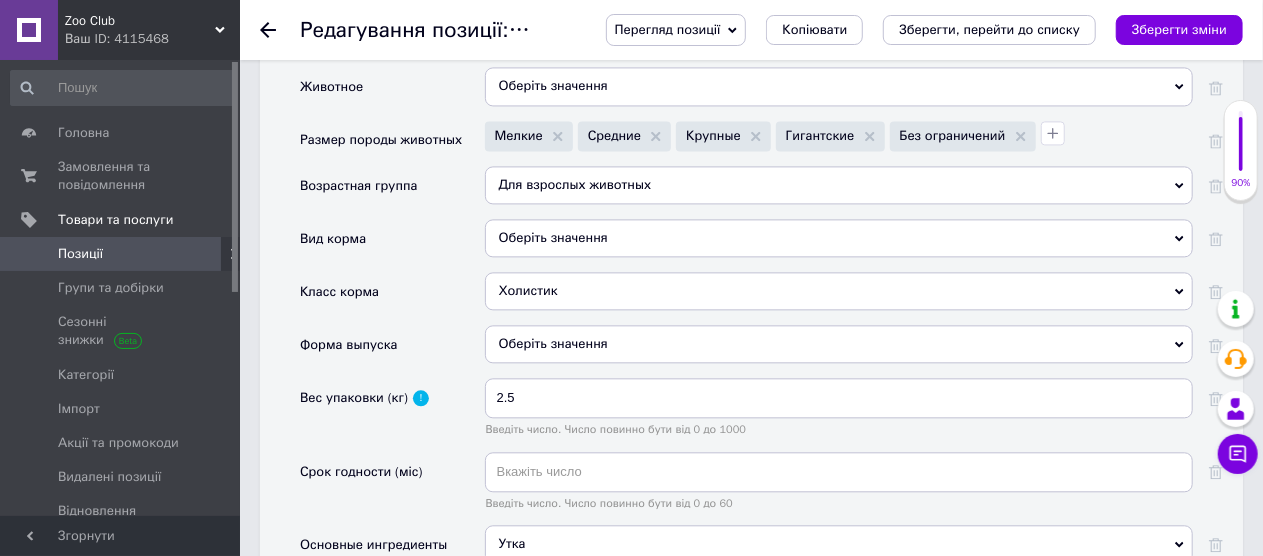 scroll, scrollTop: 2232, scrollLeft: 0, axis: vertical 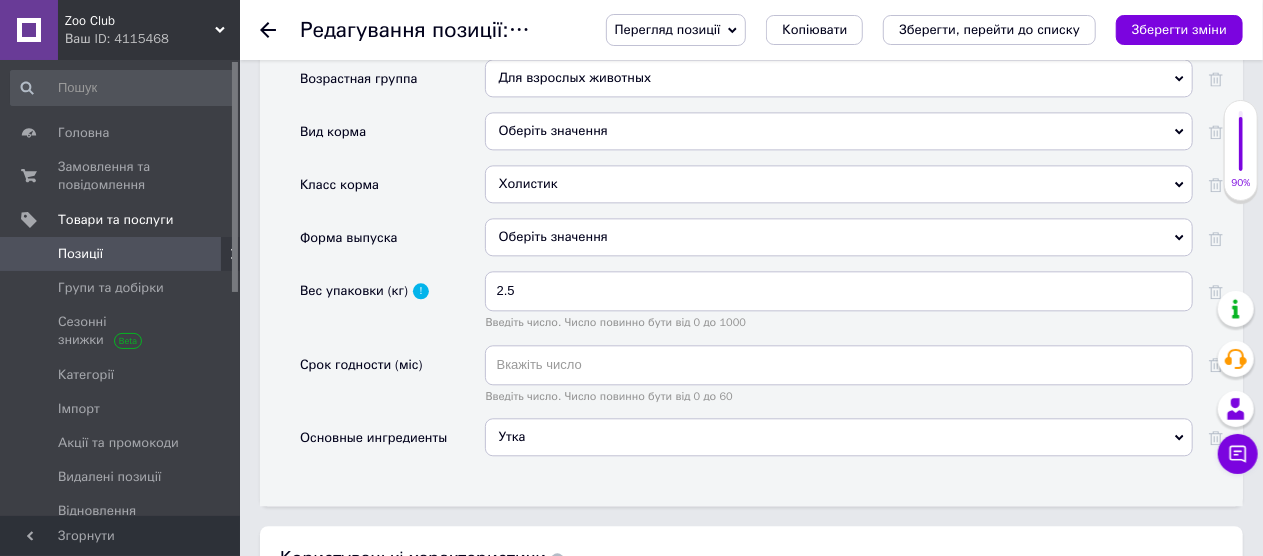 click on "Оберіть значення" at bounding box center (839, 237) 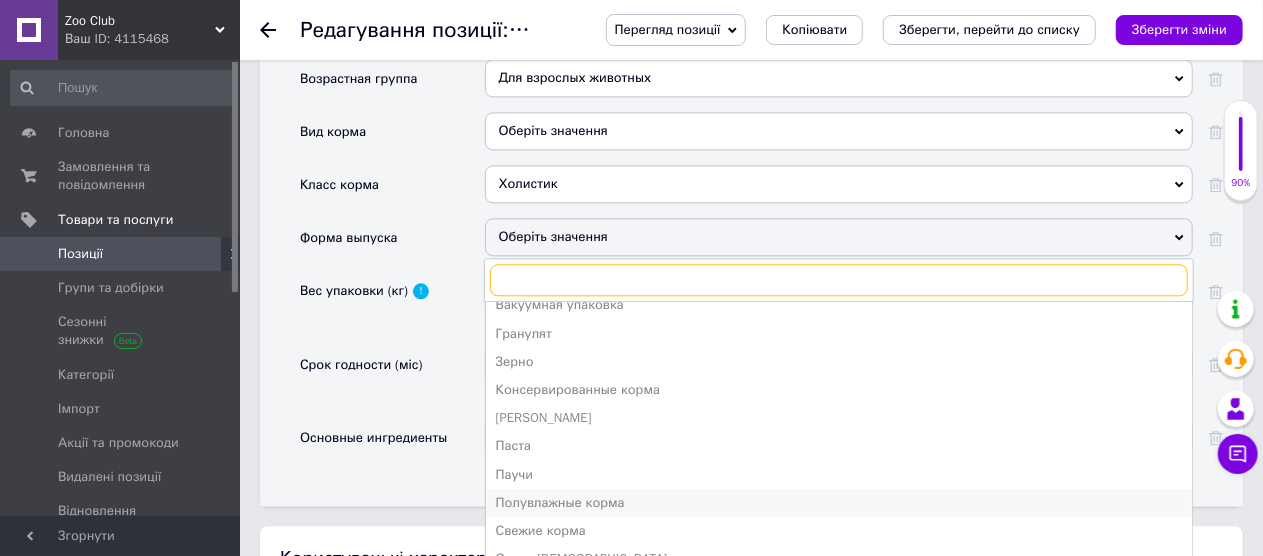 scroll, scrollTop: 21, scrollLeft: 0, axis: vertical 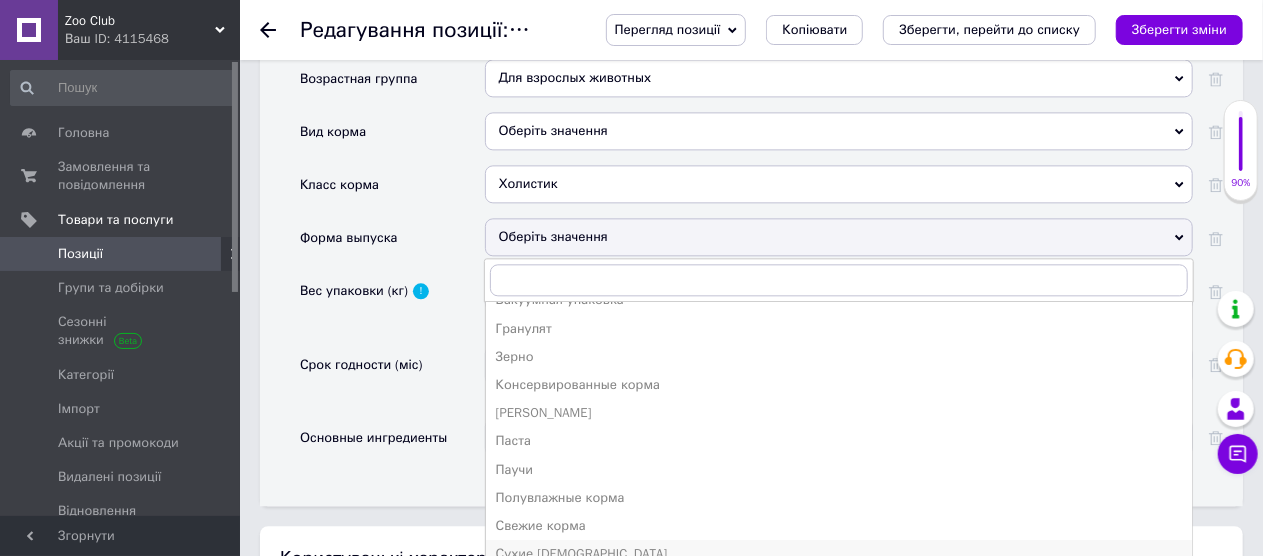 click on "Сухие [DEMOGRAPHIC_DATA]" at bounding box center (839, 554) 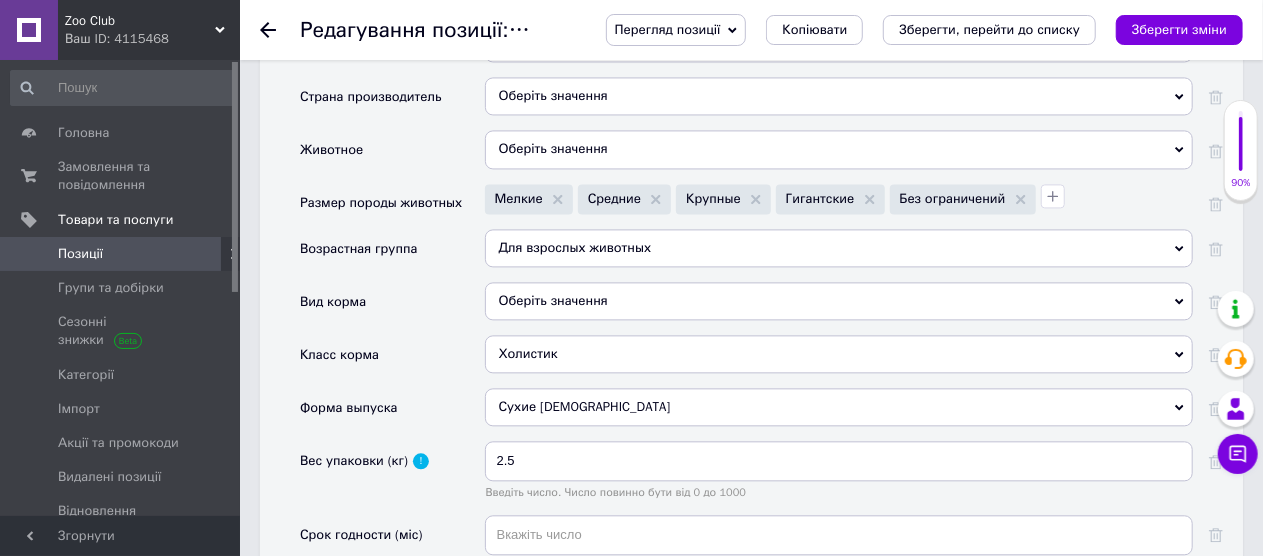 scroll, scrollTop: 2032, scrollLeft: 0, axis: vertical 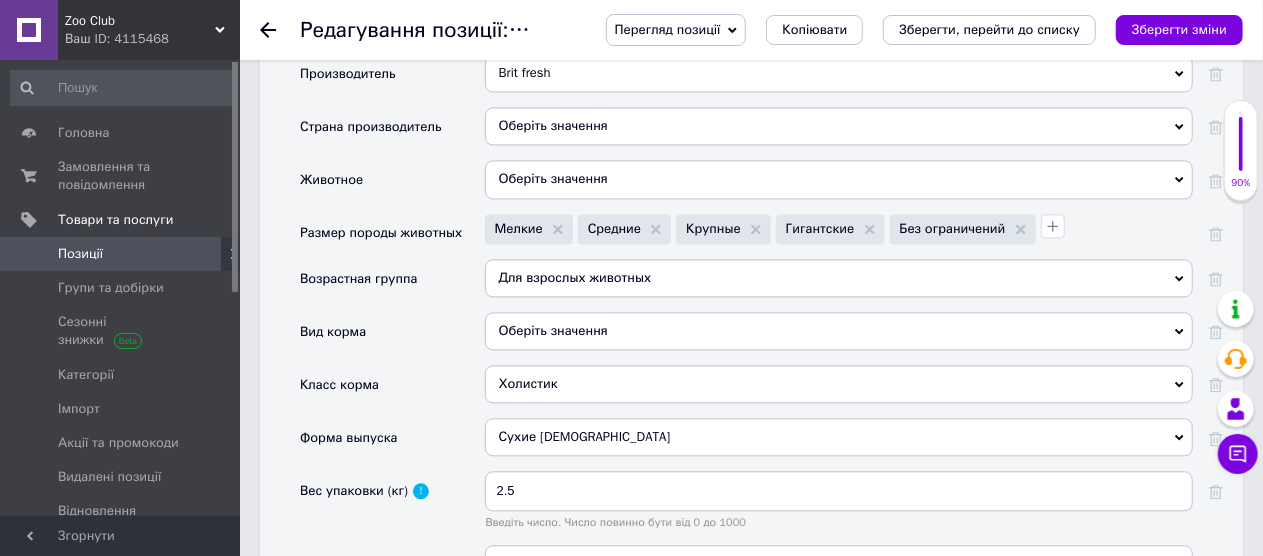 click on "Оберіть значення" at bounding box center (839, 331) 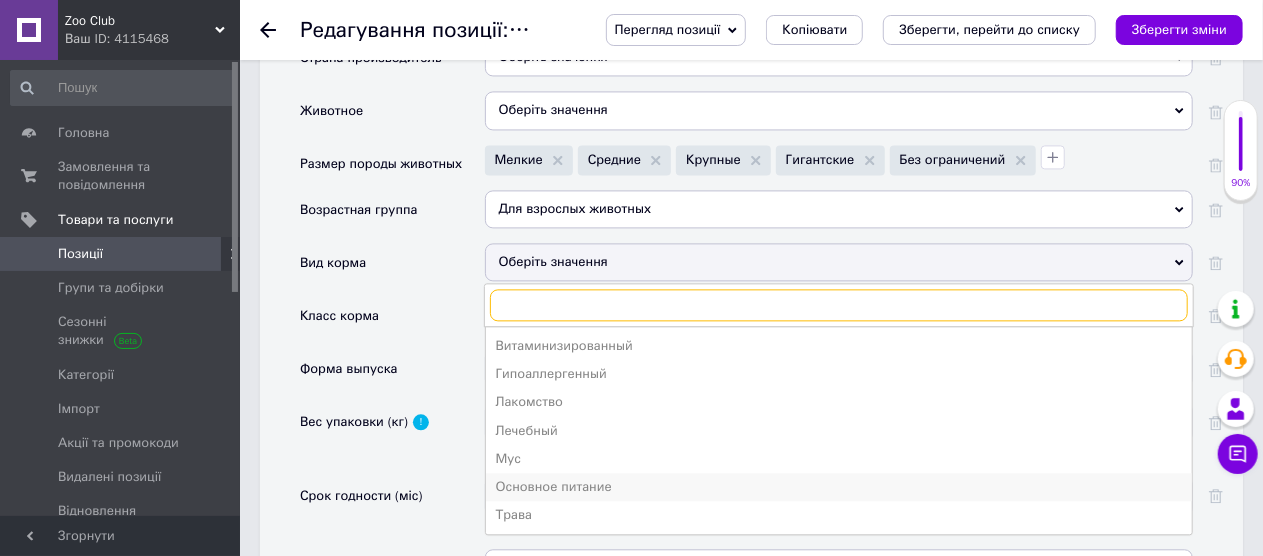 scroll, scrollTop: 2132, scrollLeft: 0, axis: vertical 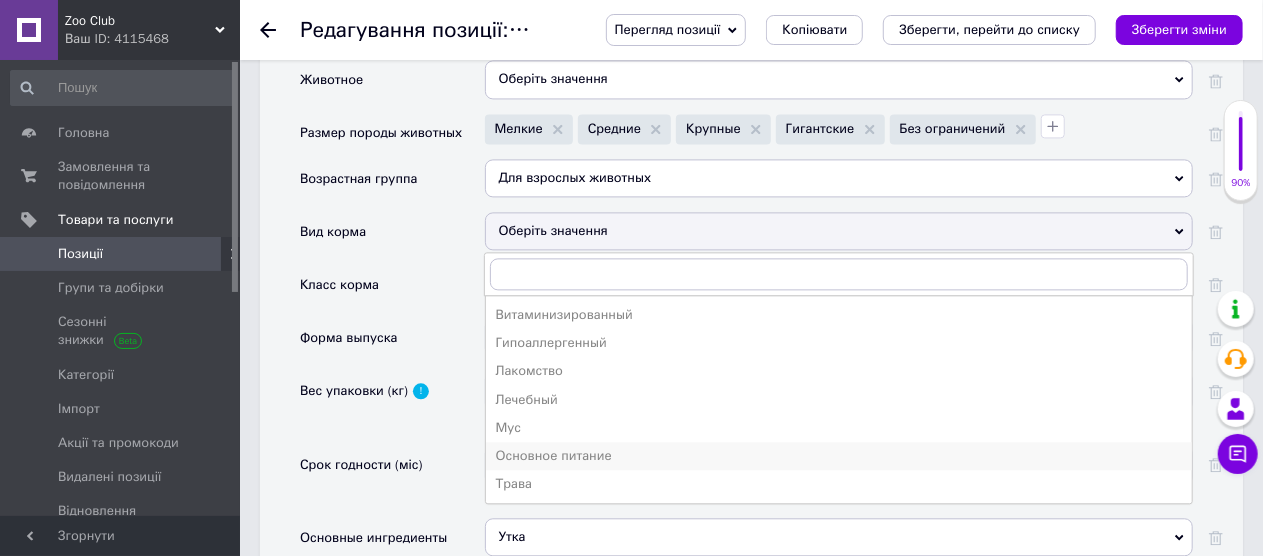 click on "Основное питание" at bounding box center (839, 456) 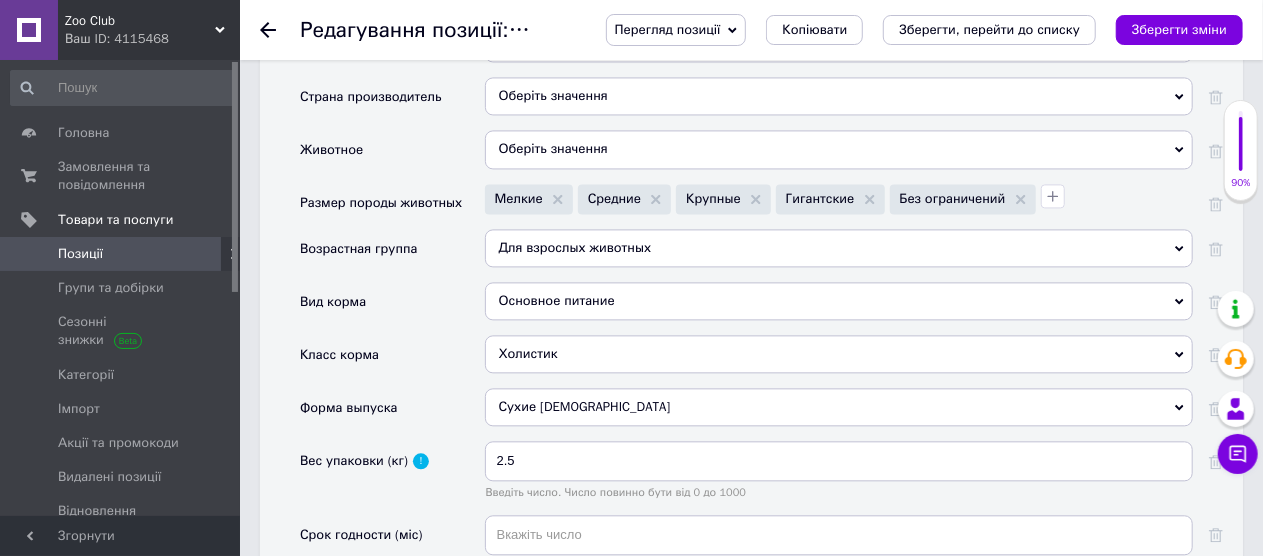 scroll, scrollTop: 2032, scrollLeft: 0, axis: vertical 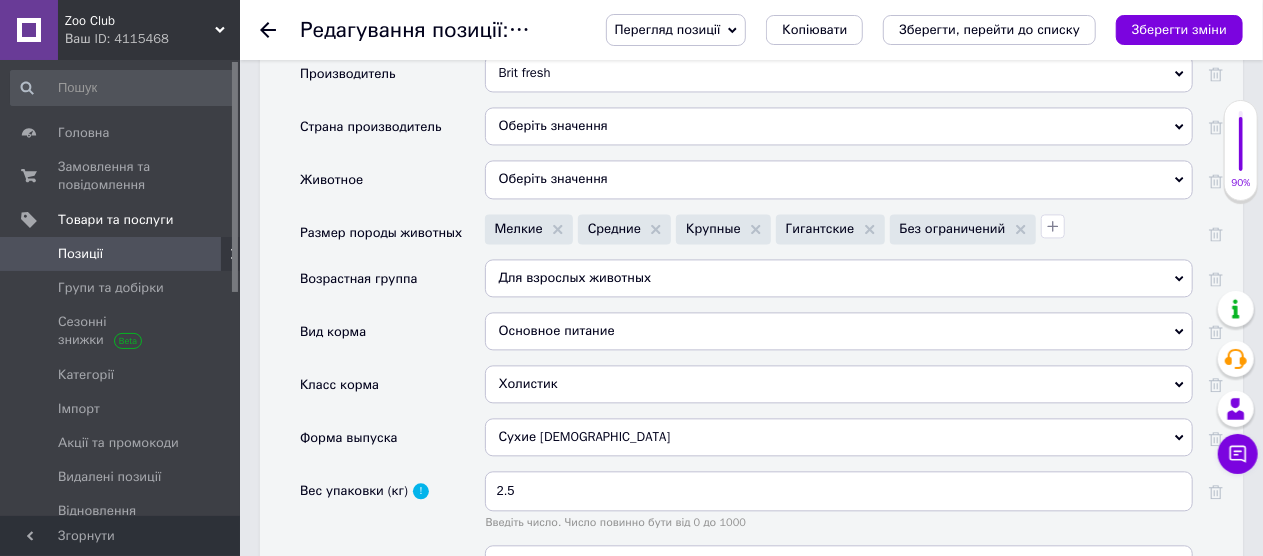 click on "Оберіть значення" at bounding box center (839, 179) 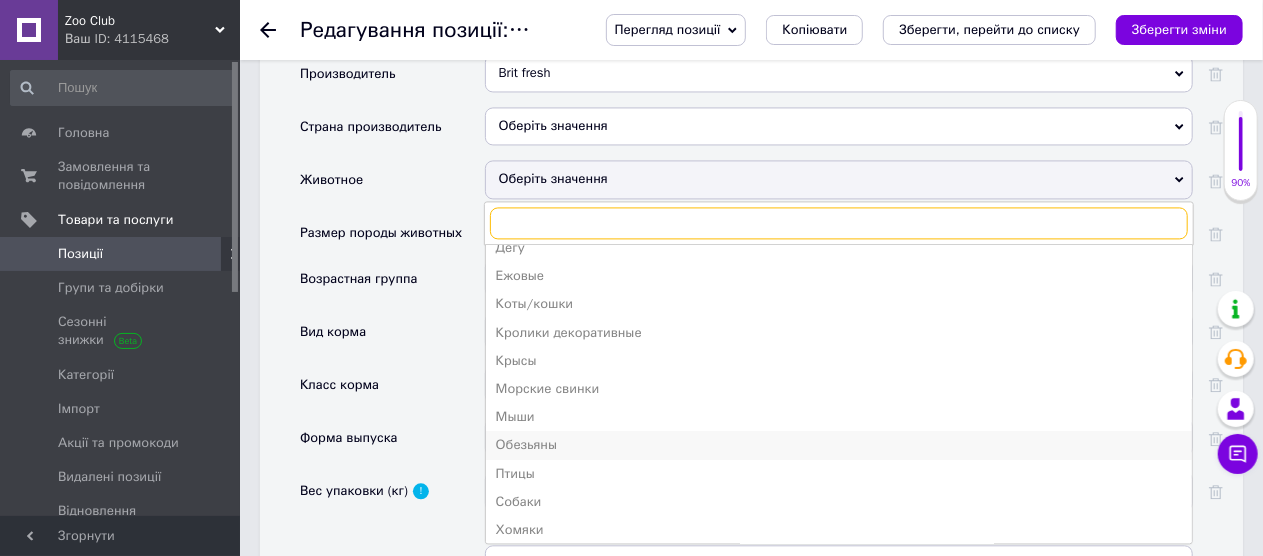 scroll, scrollTop: 162, scrollLeft: 0, axis: vertical 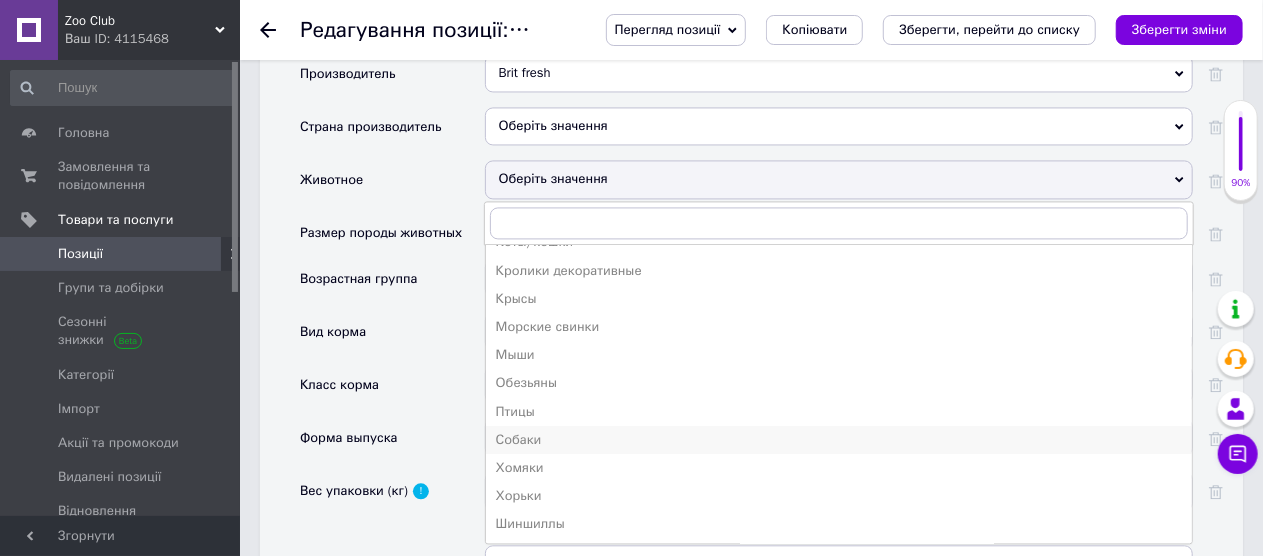 click on "Собаки" at bounding box center (839, 440) 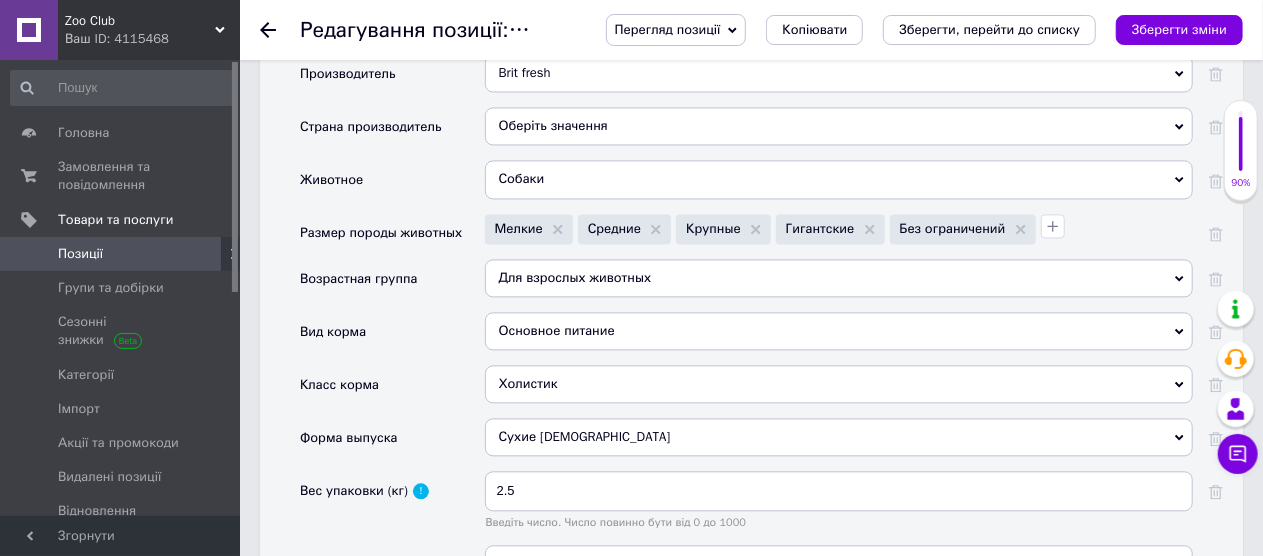 click on "Оберіть значення" at bounding box center (839, 126) 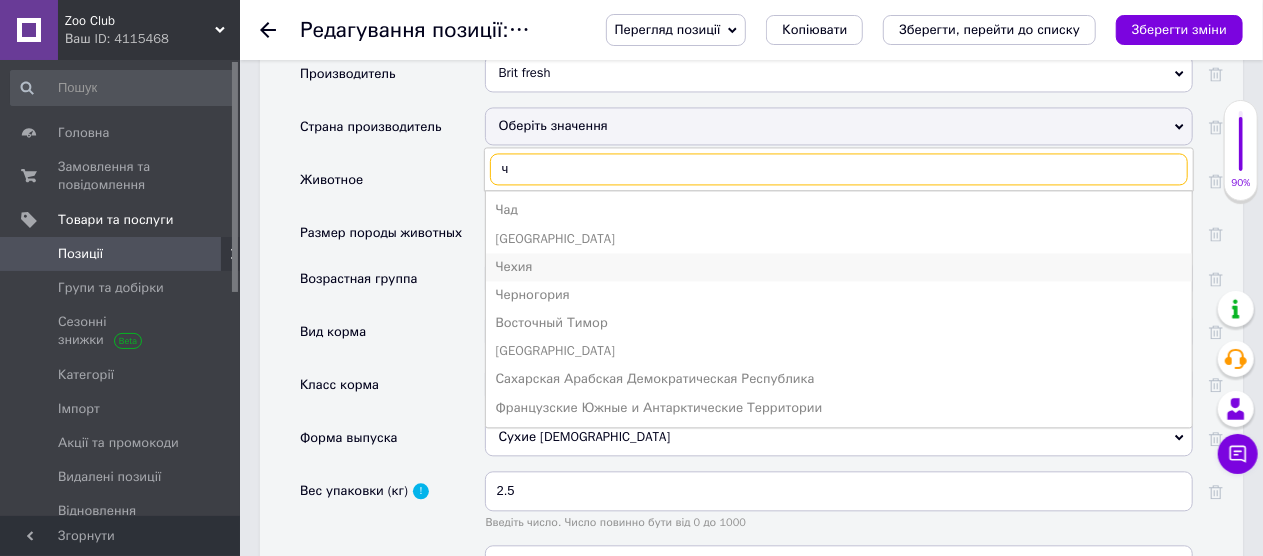 type on "ч" 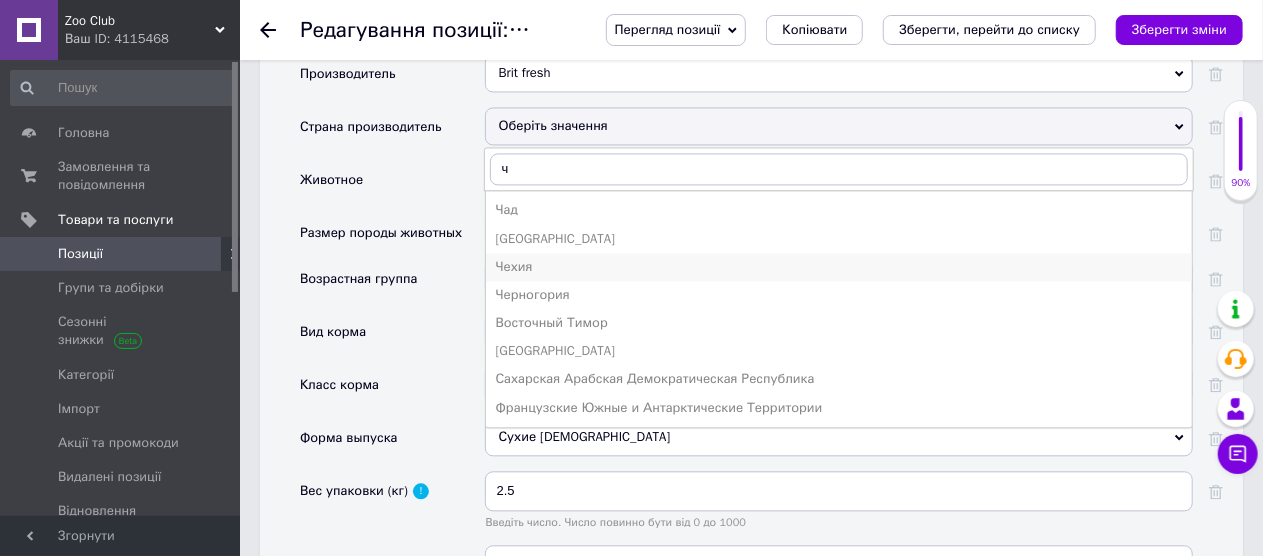 click on "Чехия" at bounding box center [839, 267] 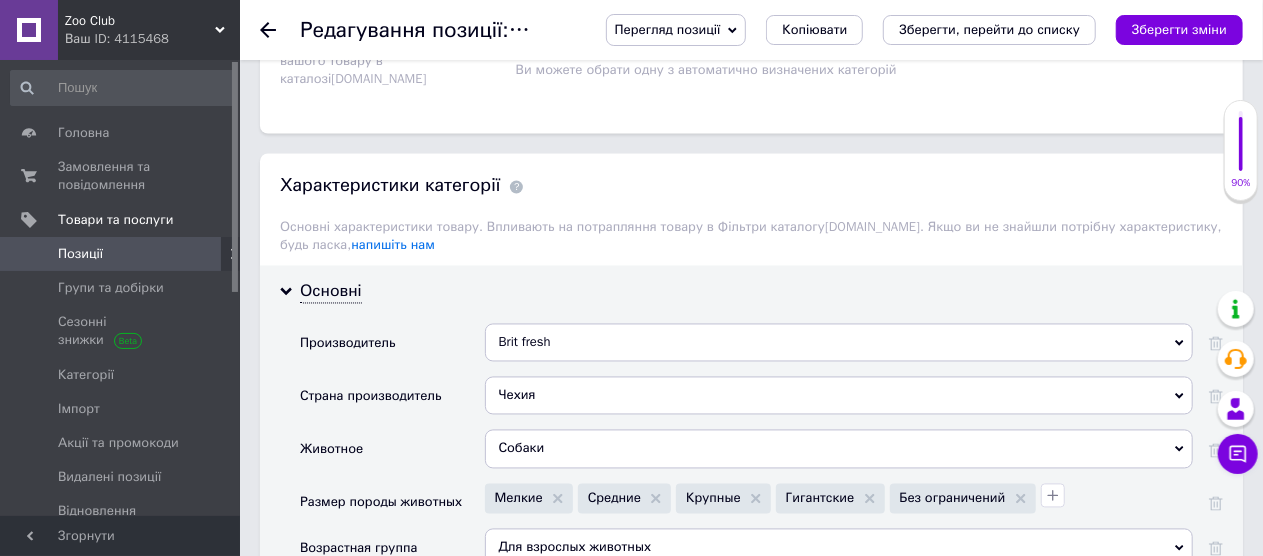 scroll, scrollTop: 1732, scrollLeft: 0, axis: vertical 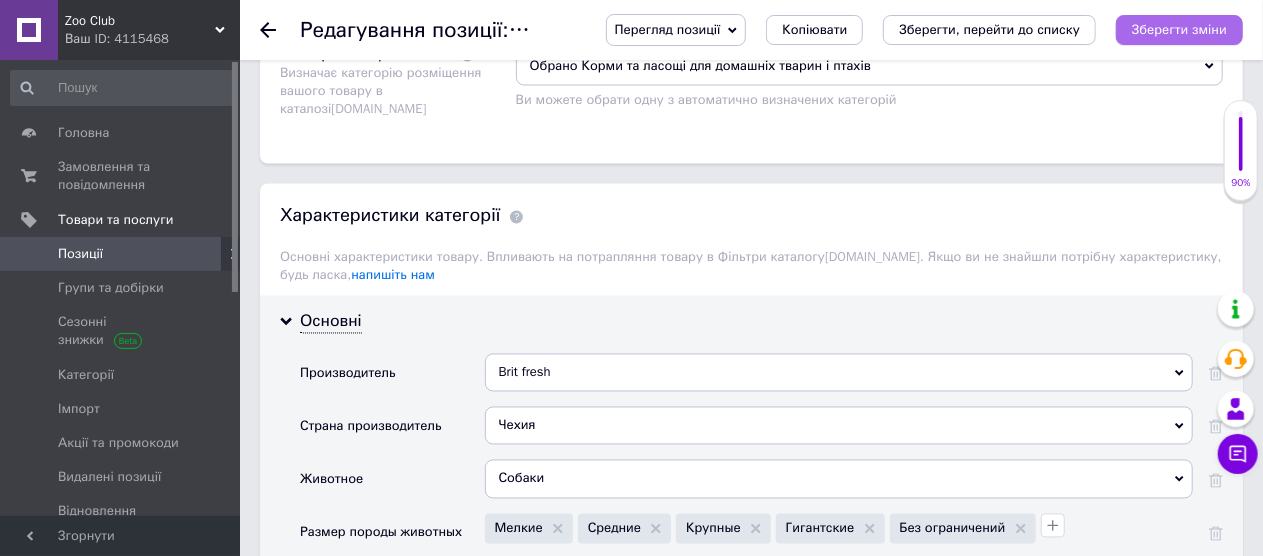 click on "Зберегти зміни" at bounding box center (1179, 29) 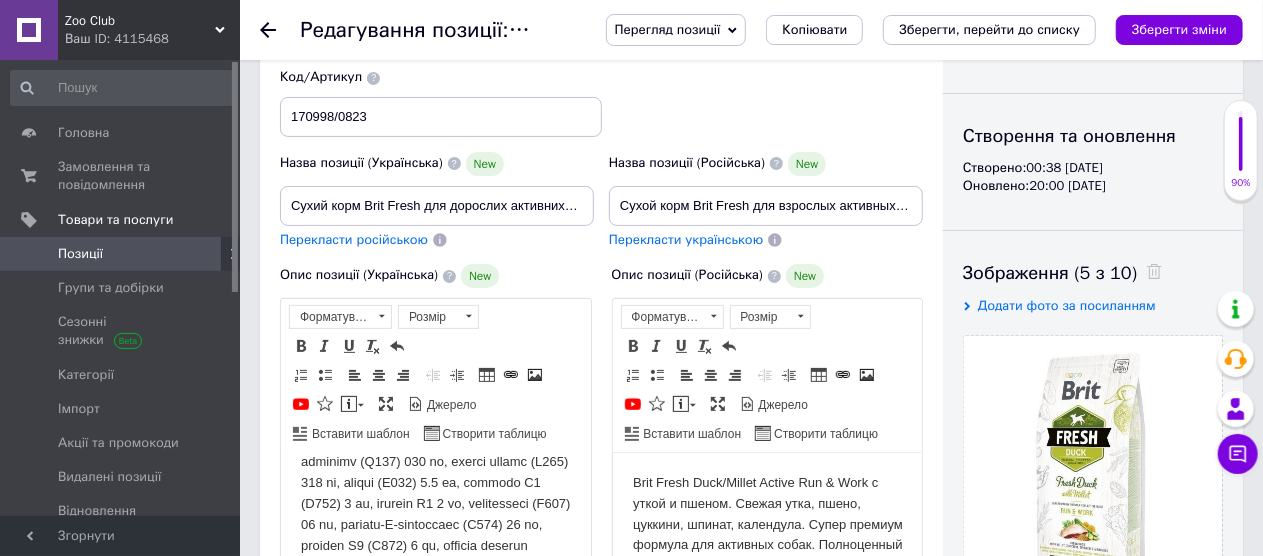 scroll, scrollTop: 132, scrollLeft: 0, axis: vertical 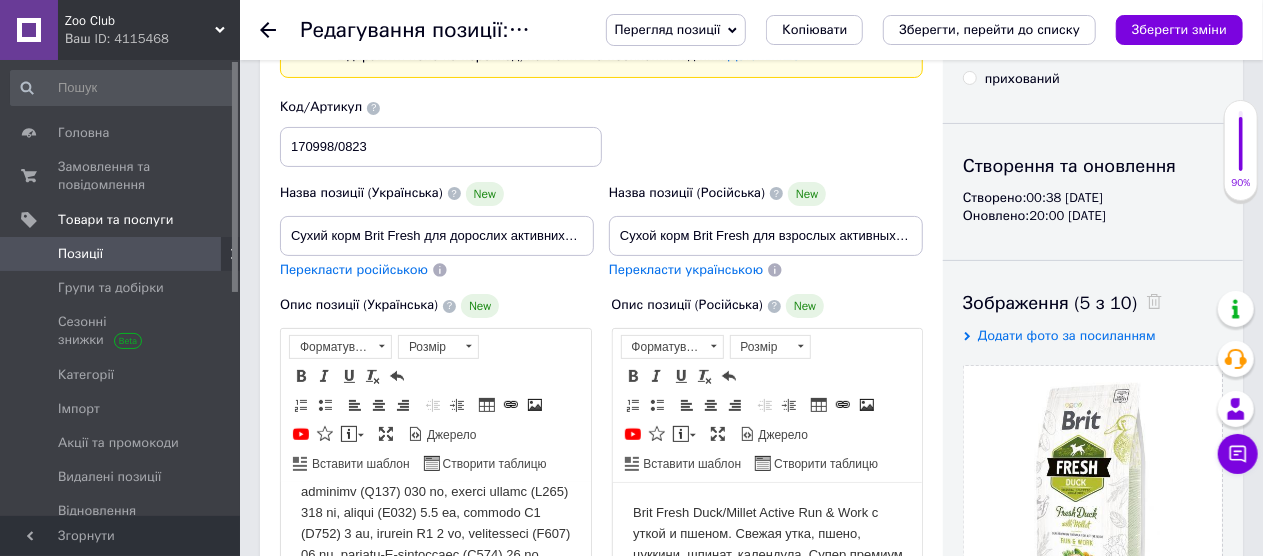 click 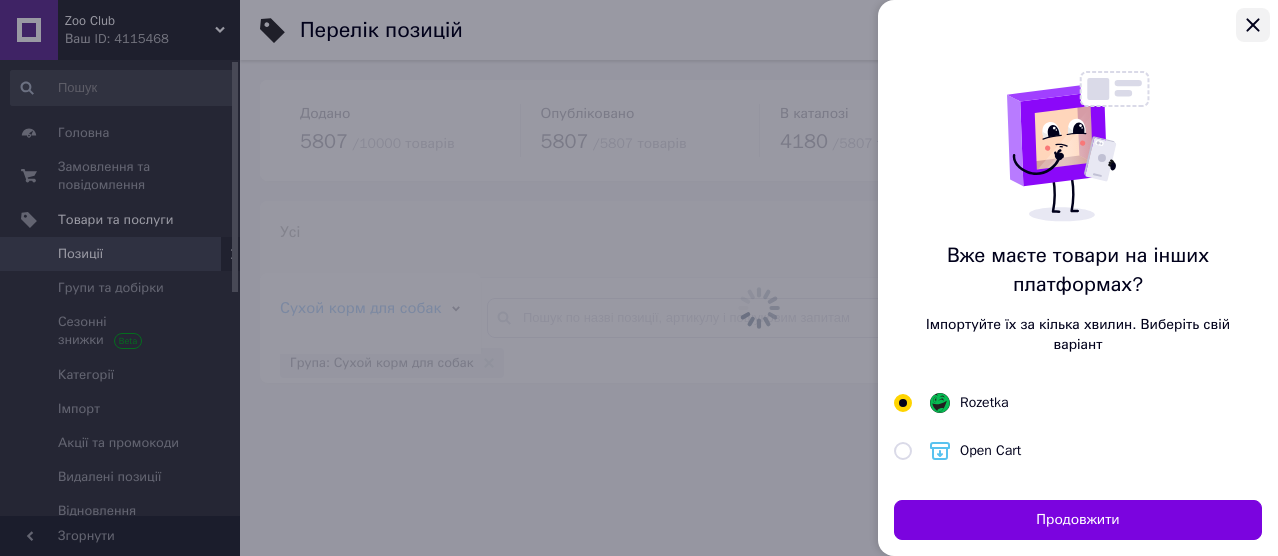 click 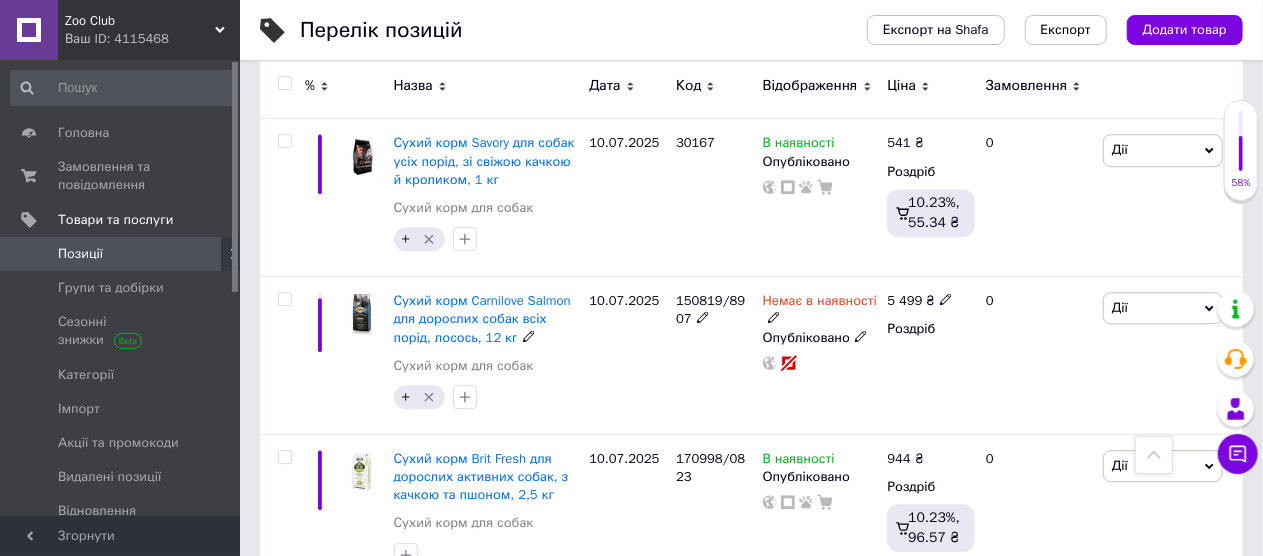 scroll, scrollTop: 2982, scrollLeft: 0, axis: vertical 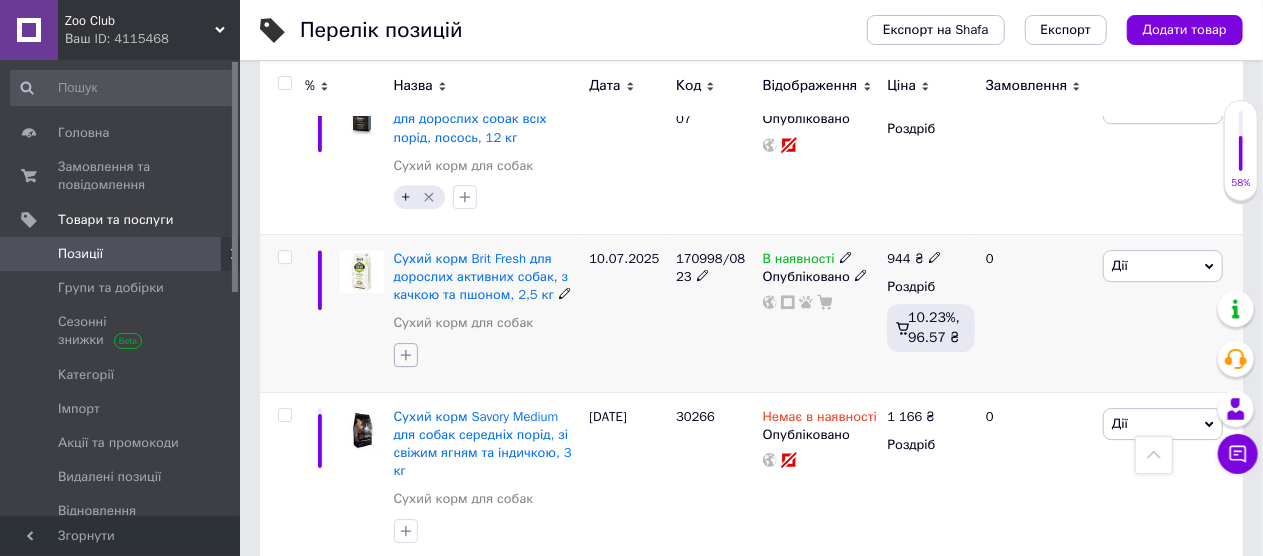 click 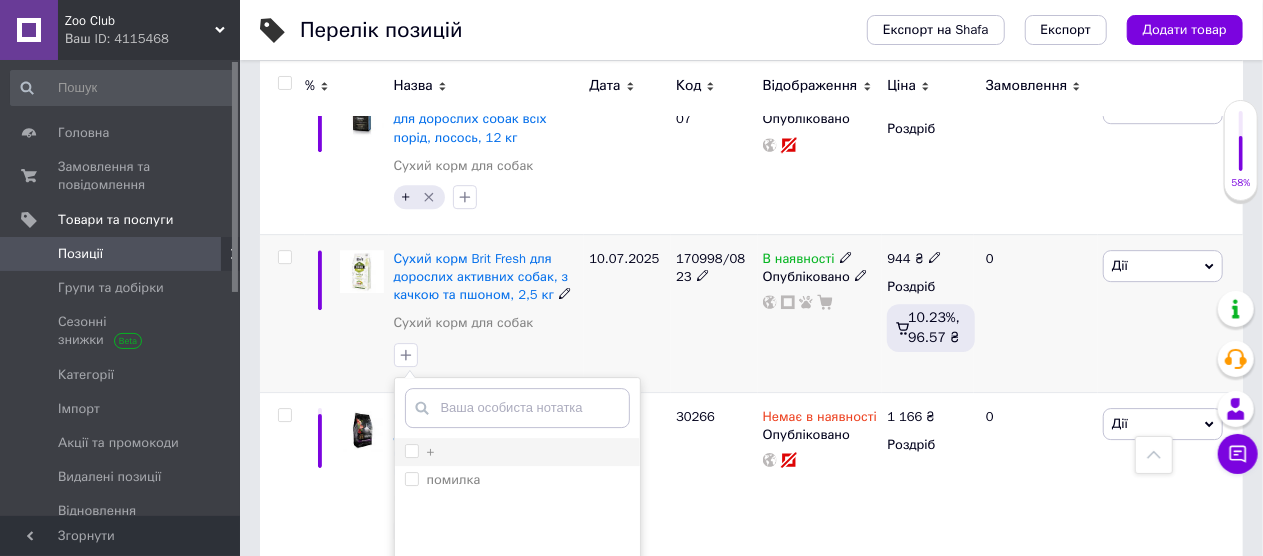click at bounding box center [412, 451] 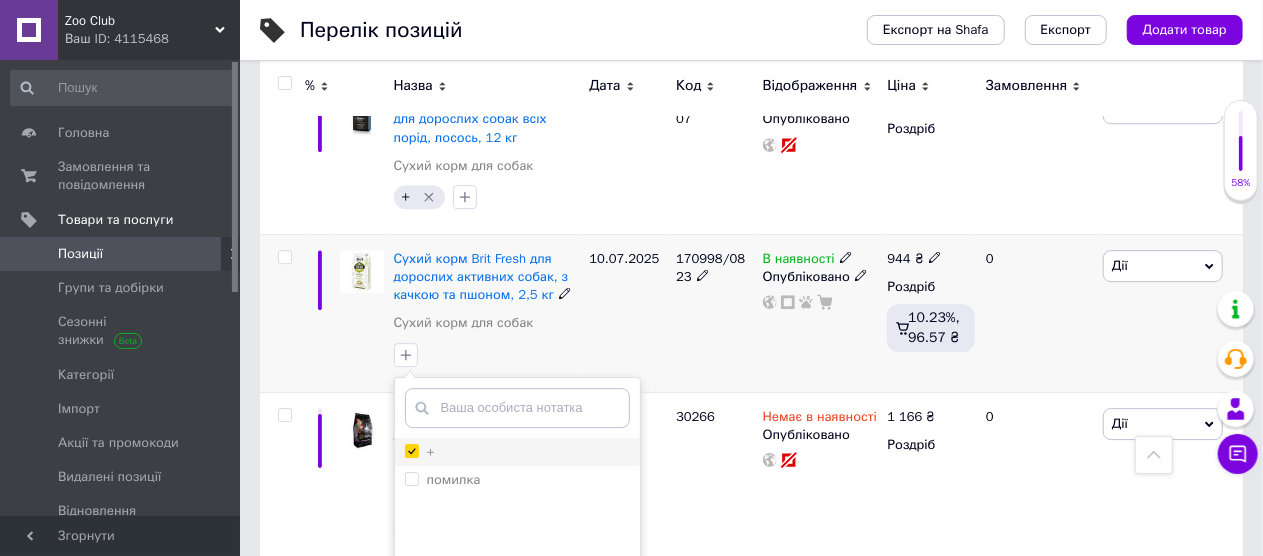 click on "+" at bounding box center [411, 450] 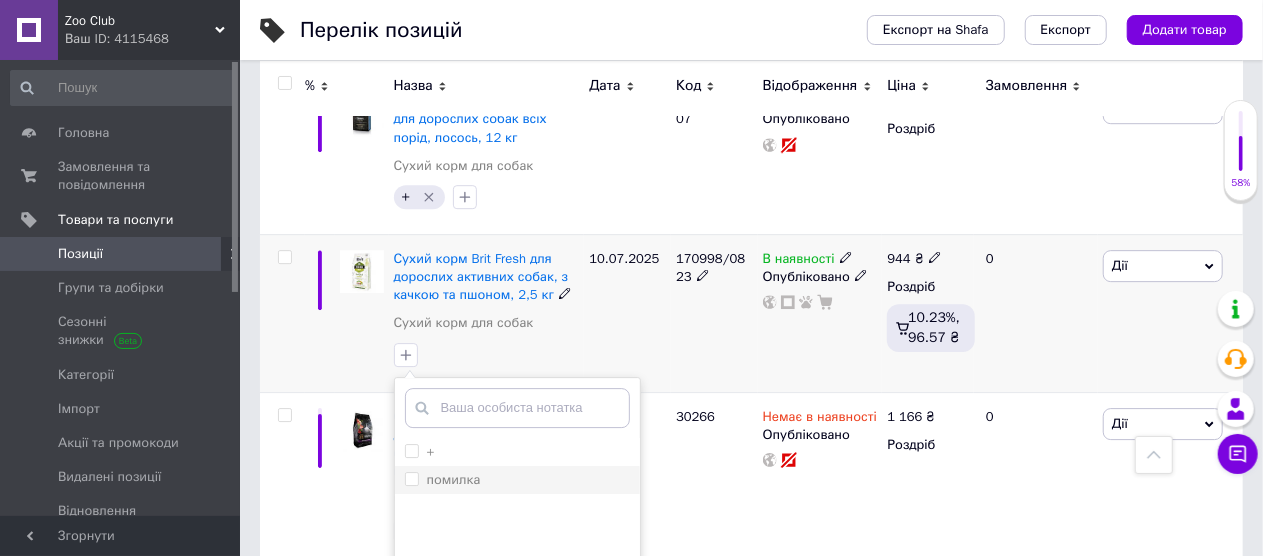 scroll, scrollTop: 3082, scrollLeft: 0, axis: vertical 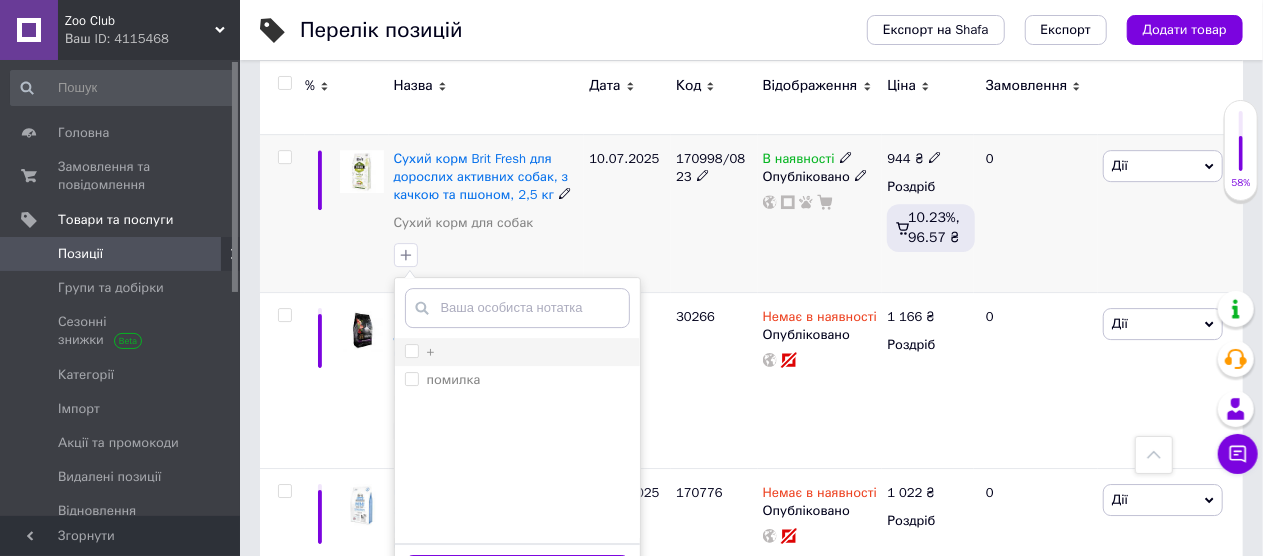 click on "+" at bounding box center [411, 350] 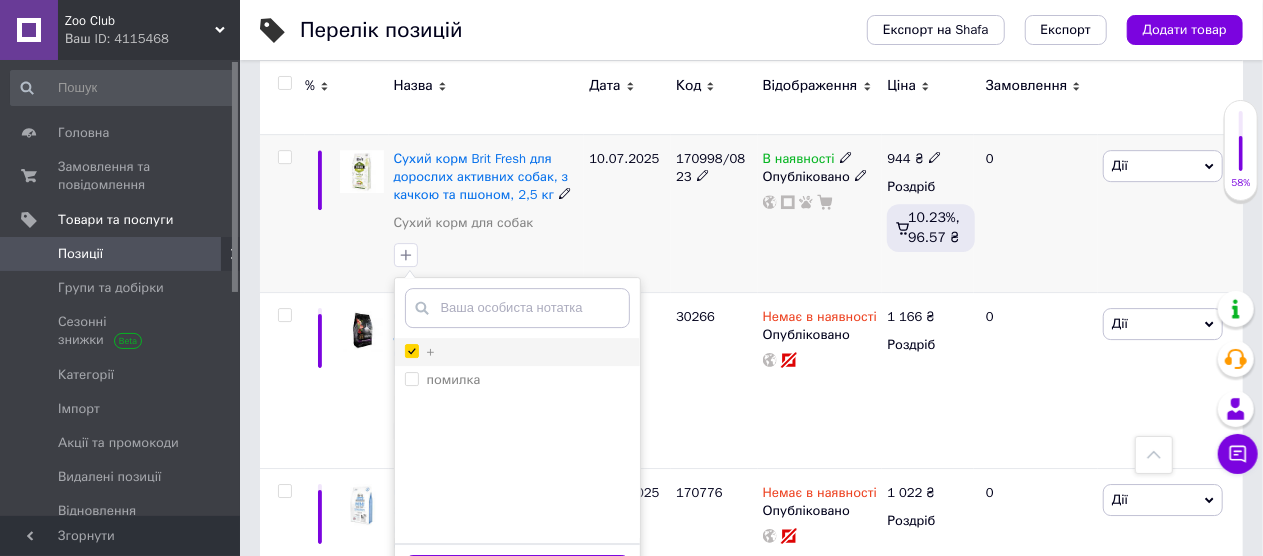 checkbox on "true" 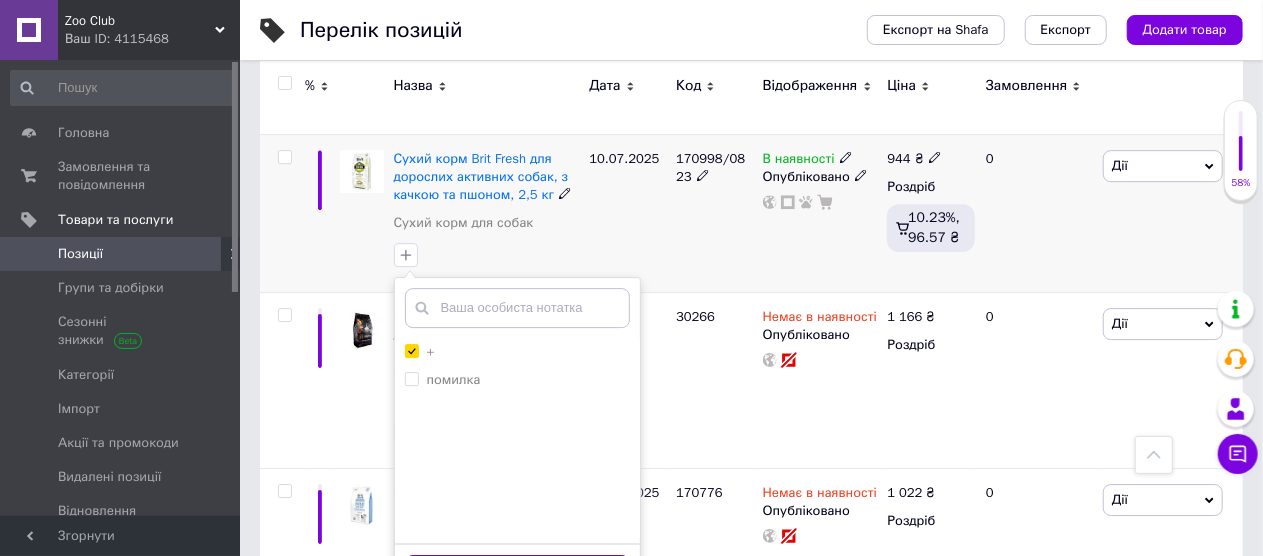 click on "Додати мітку" at bounding box center (517, 574) 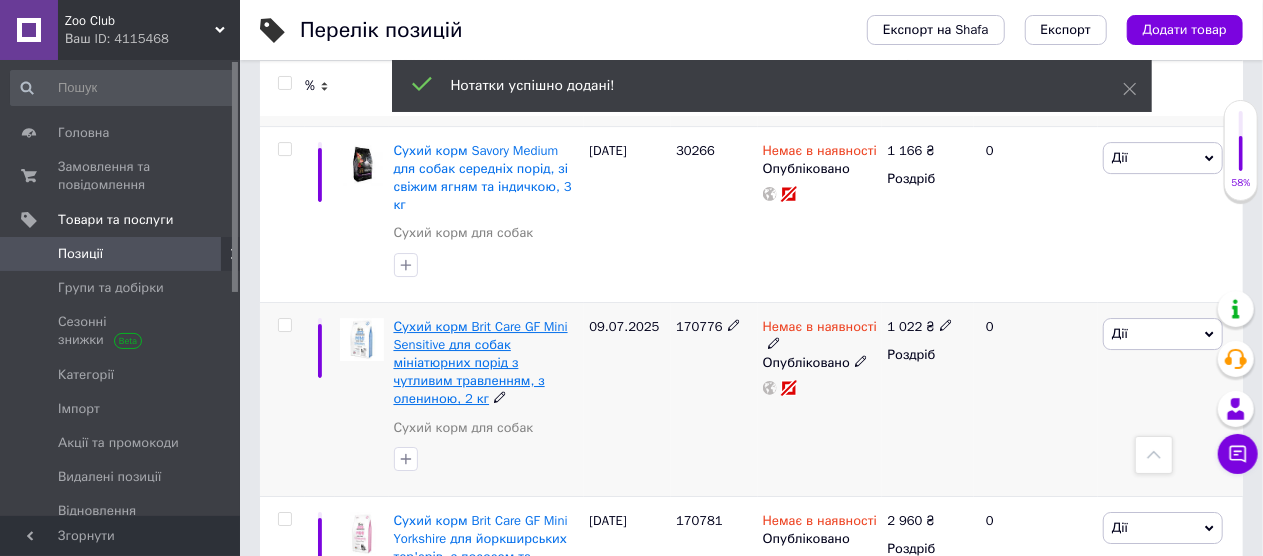scroll, scrollTop: 3148, scrollLeft: 0, axis: vertical 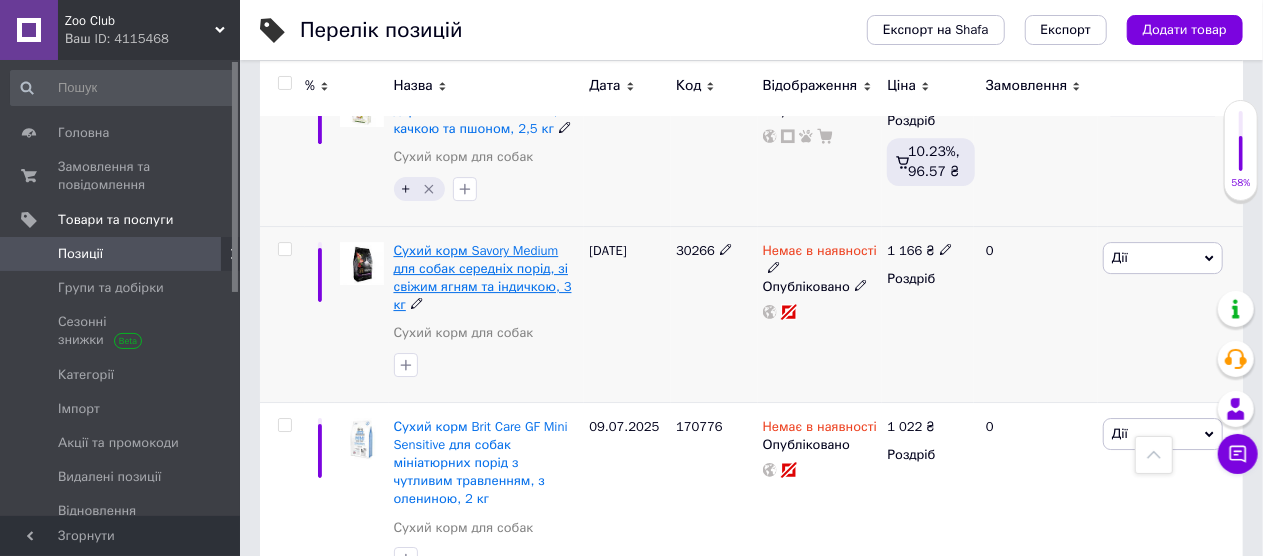 click on "Сухий корм Savory Medium для собак середніх порід, зі свіжим ягням та індичкою, 3 кг" at bounding box center (483, 278) 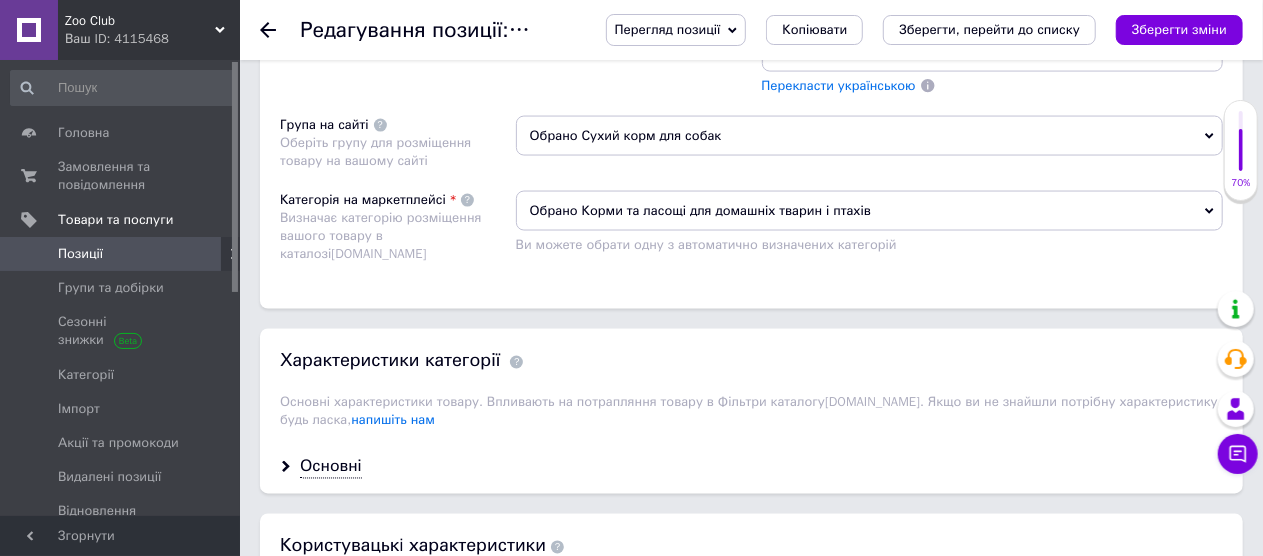 scroll, scrollTop: 1800, scrollLeft: 0, axis: vertical 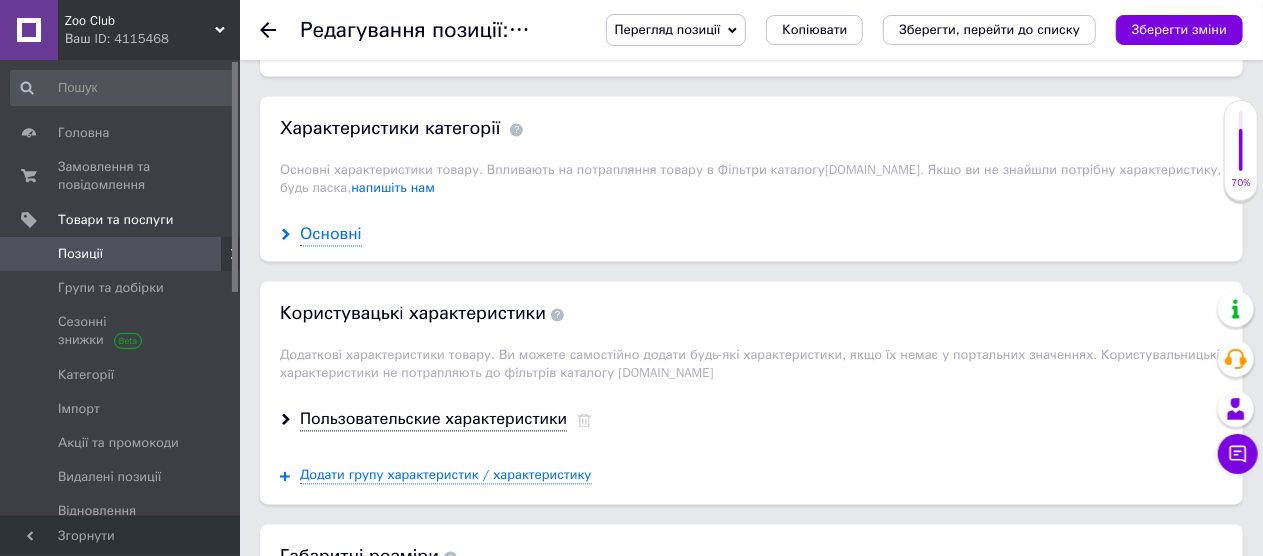 click on "Основні" at bounding box center [331, 235] 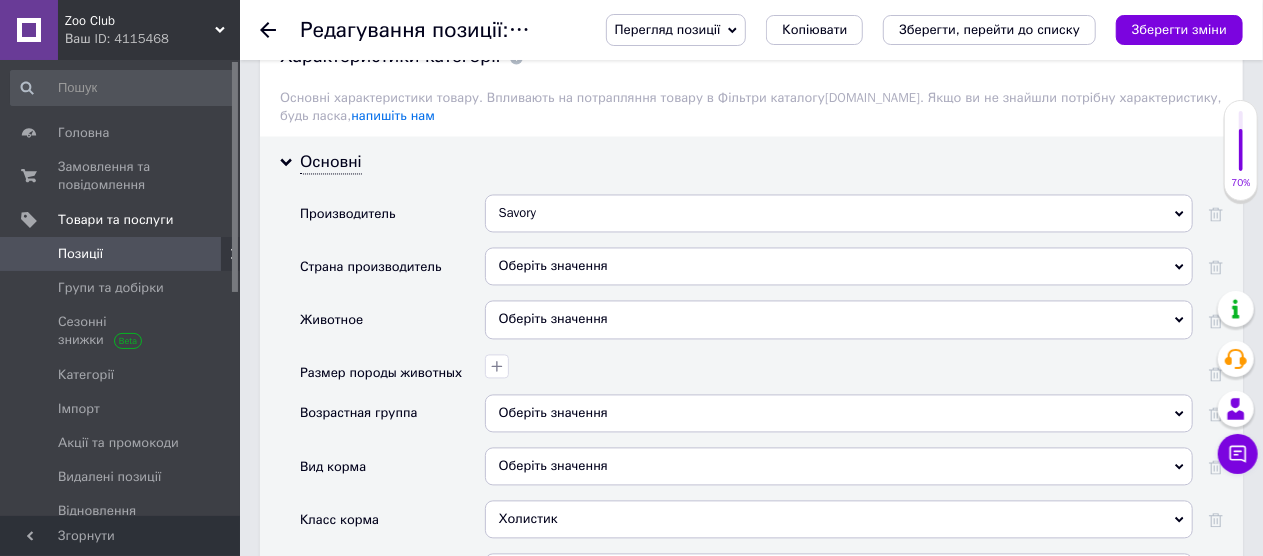 scroll, scrollTop: 2000, scrollLeft: 0, axis: vertical 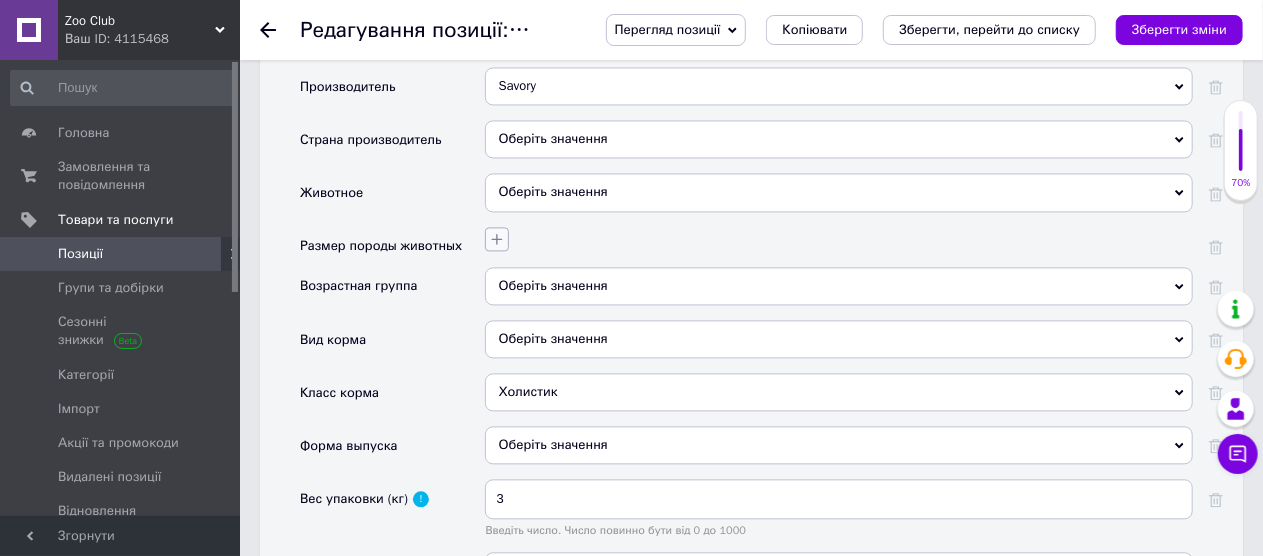 click 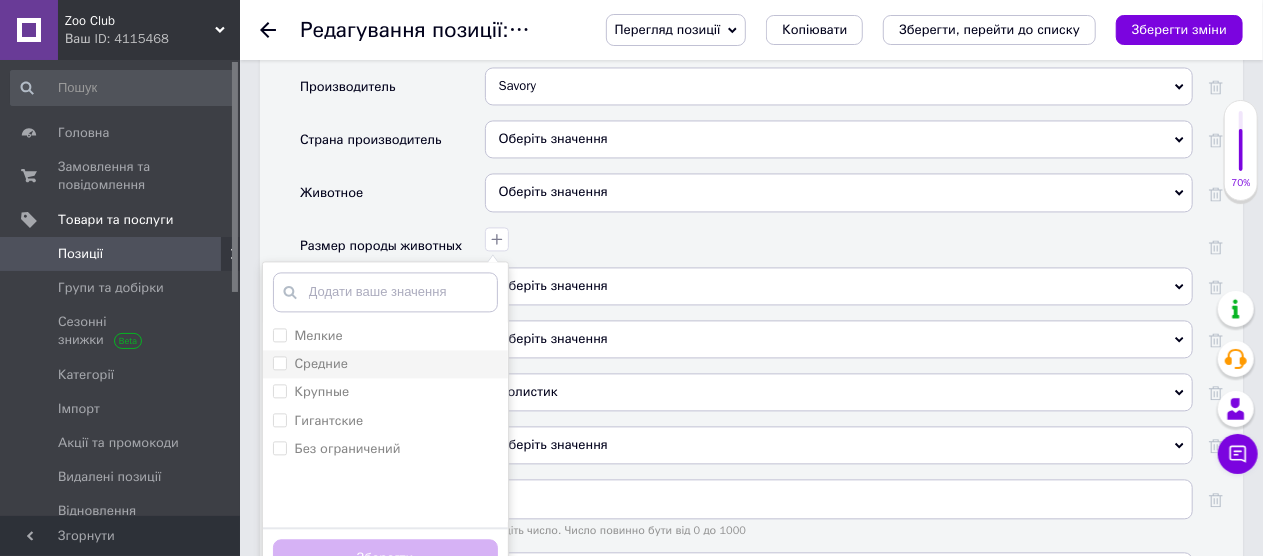 click on "Средние" at bounding box center (279, 362) 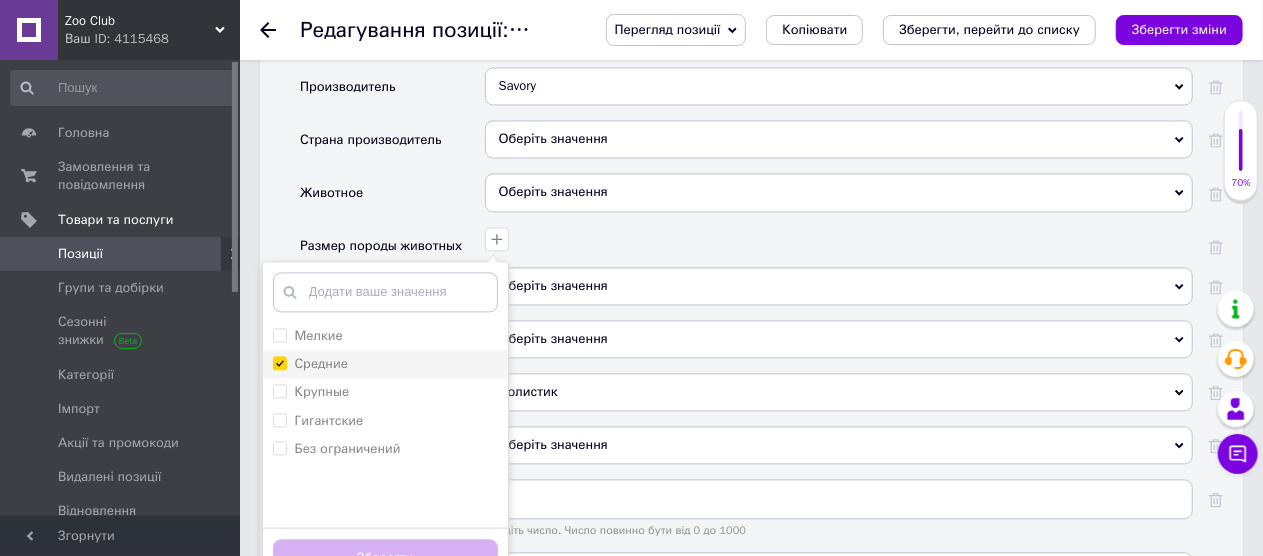 checkbox on "true" 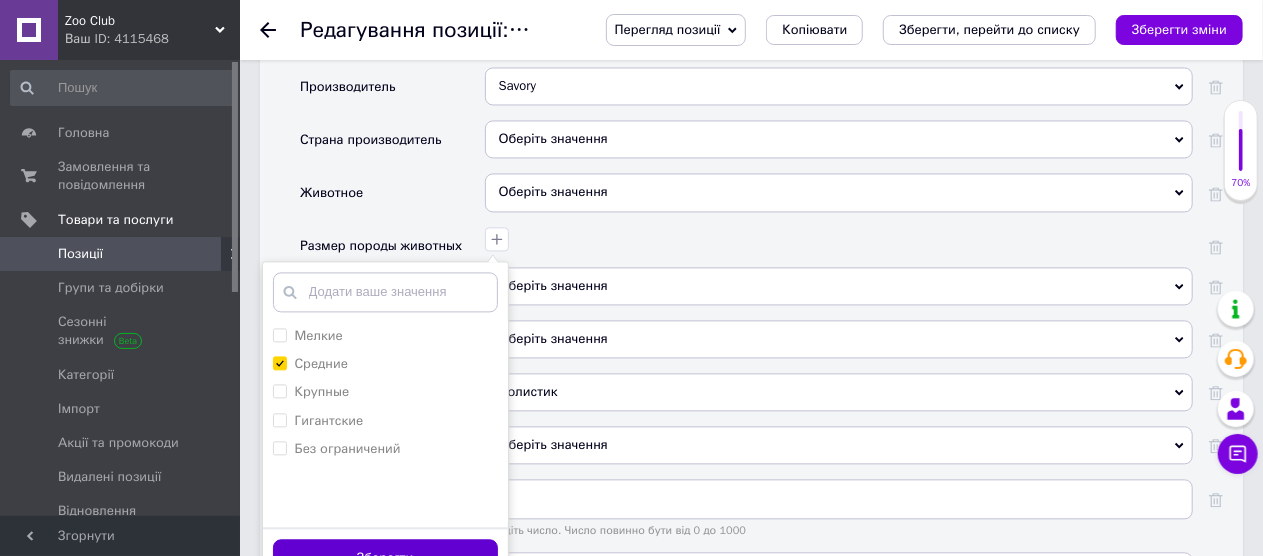 click on "Зберегти" at bounding box center (385, 558) 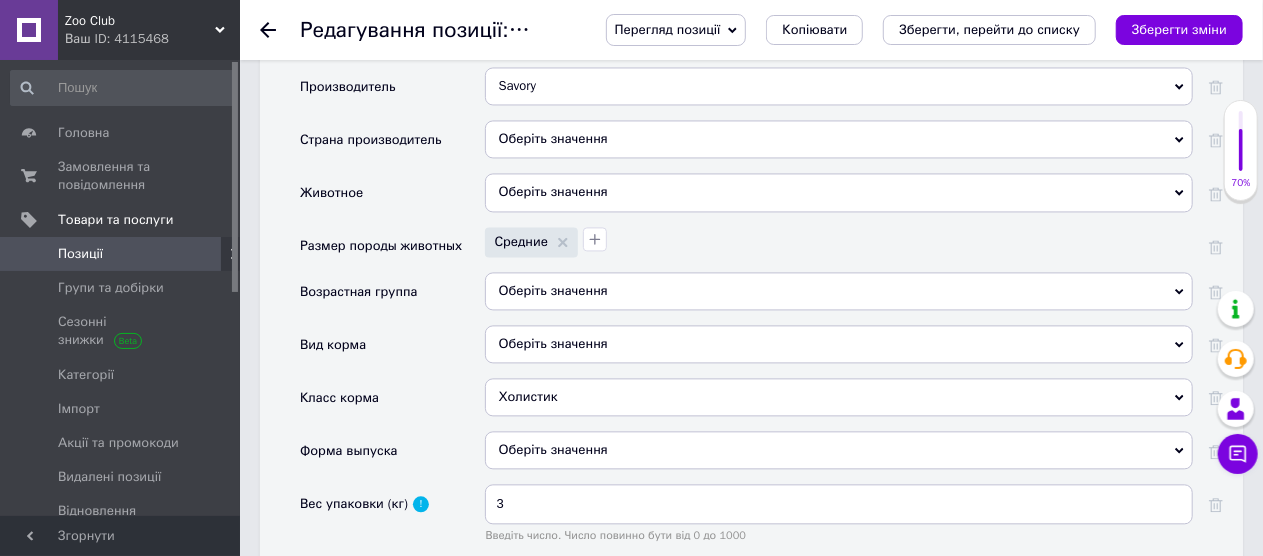 click on "Оберіть значення" at bounding box center [839, 291] 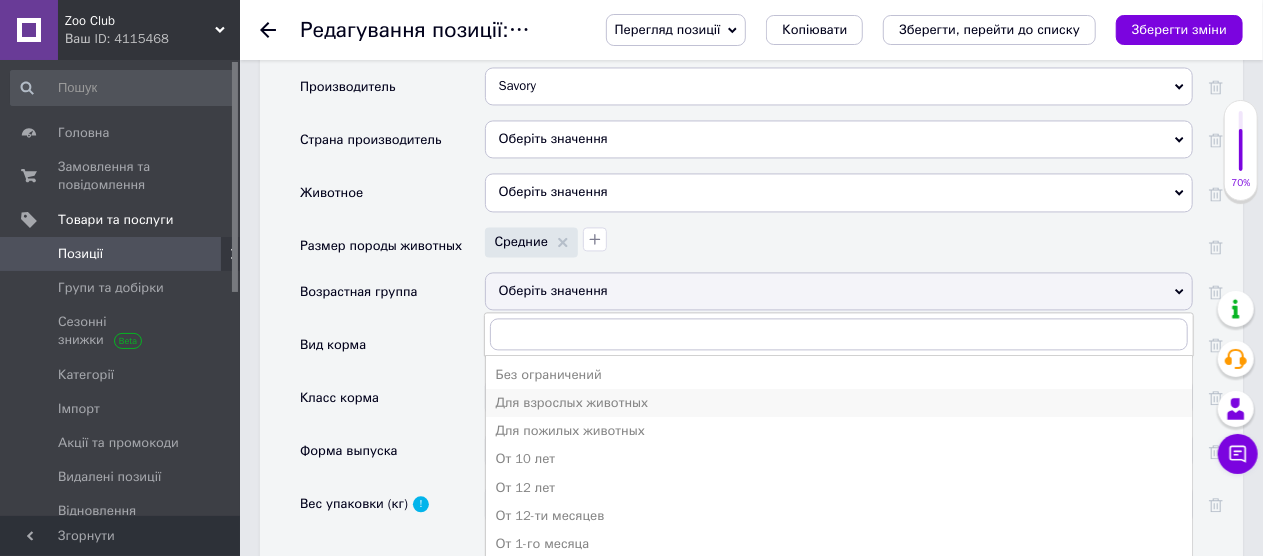 click on "Для взрослых животных" at bounding box center [839, 403] 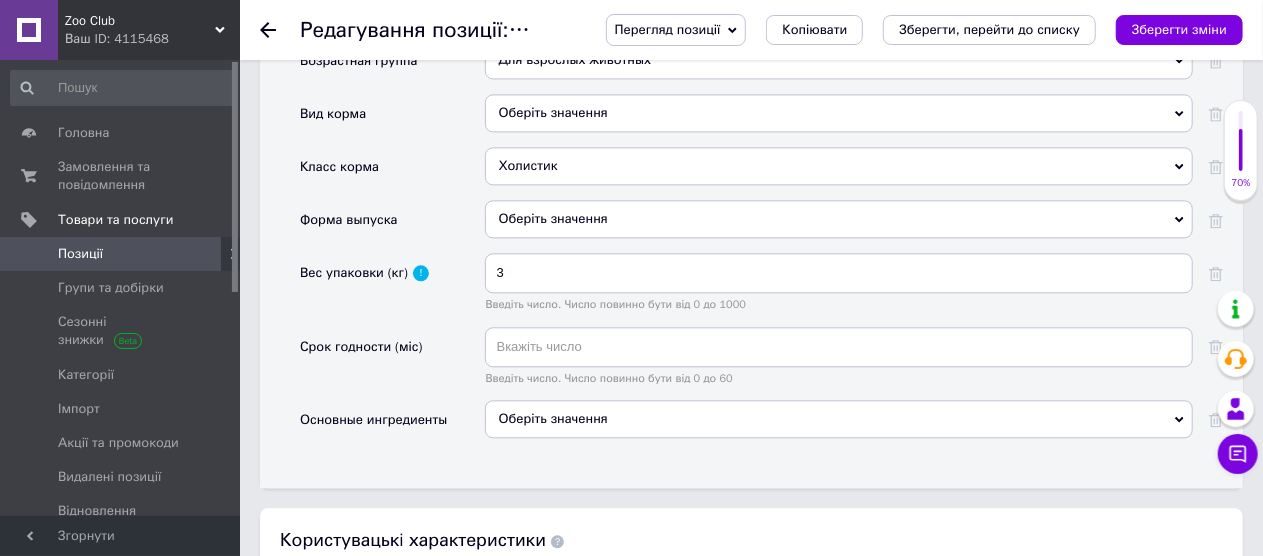 scroll, scrollTop: 2200, scrollLeft: 0, axis: vertical 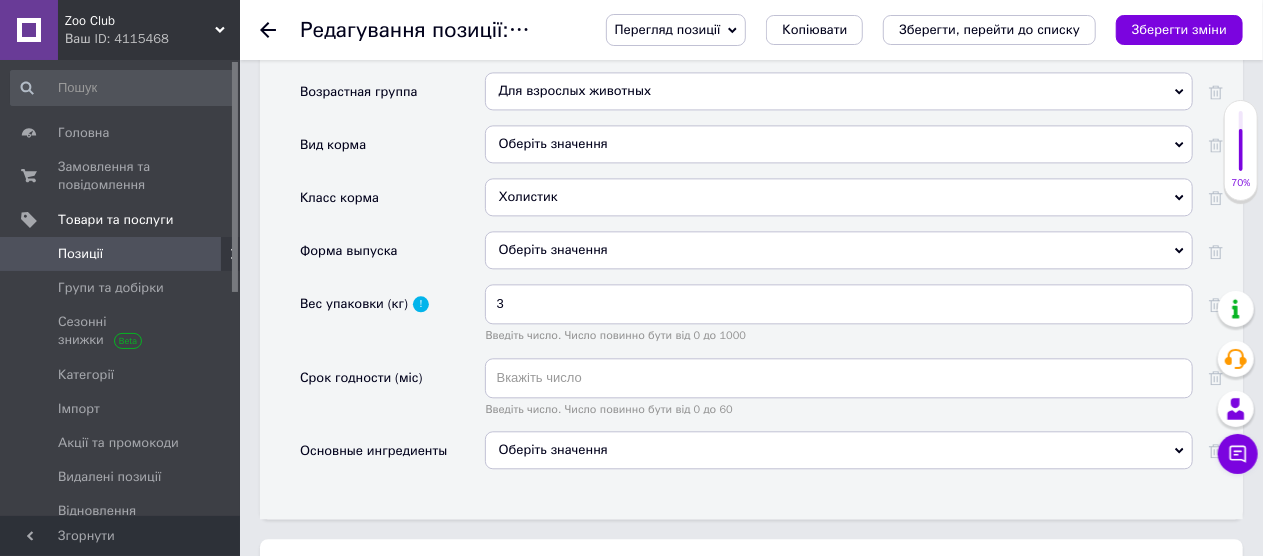 click on "Оберіть значення" at bounding box center (839, 450) 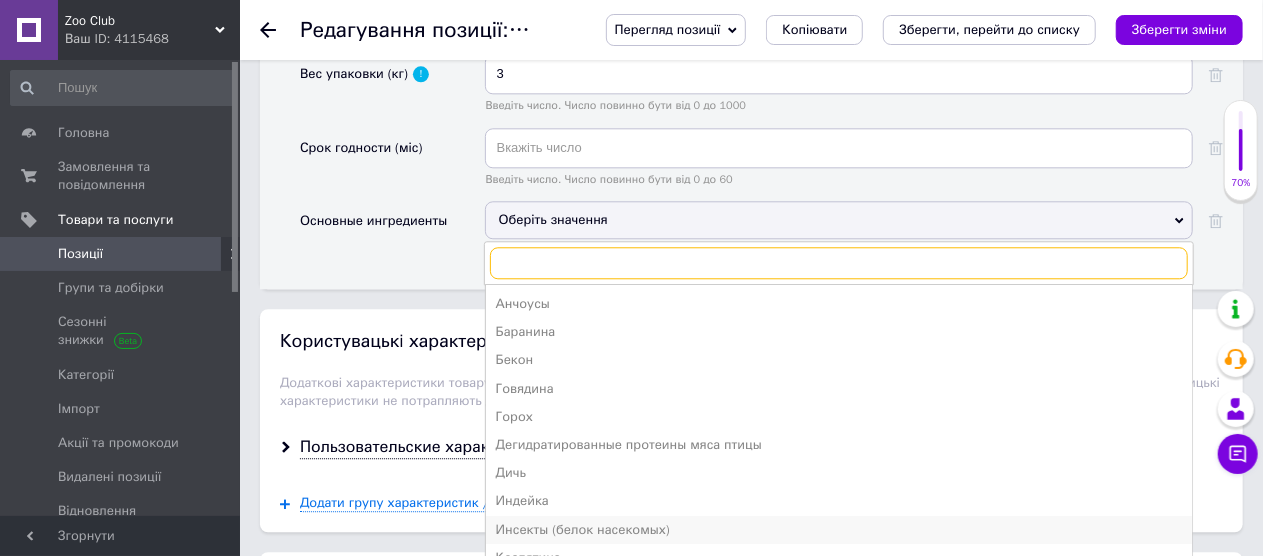scroll, scrollTop: 2500, scrollLeft: 0, axis: vertical 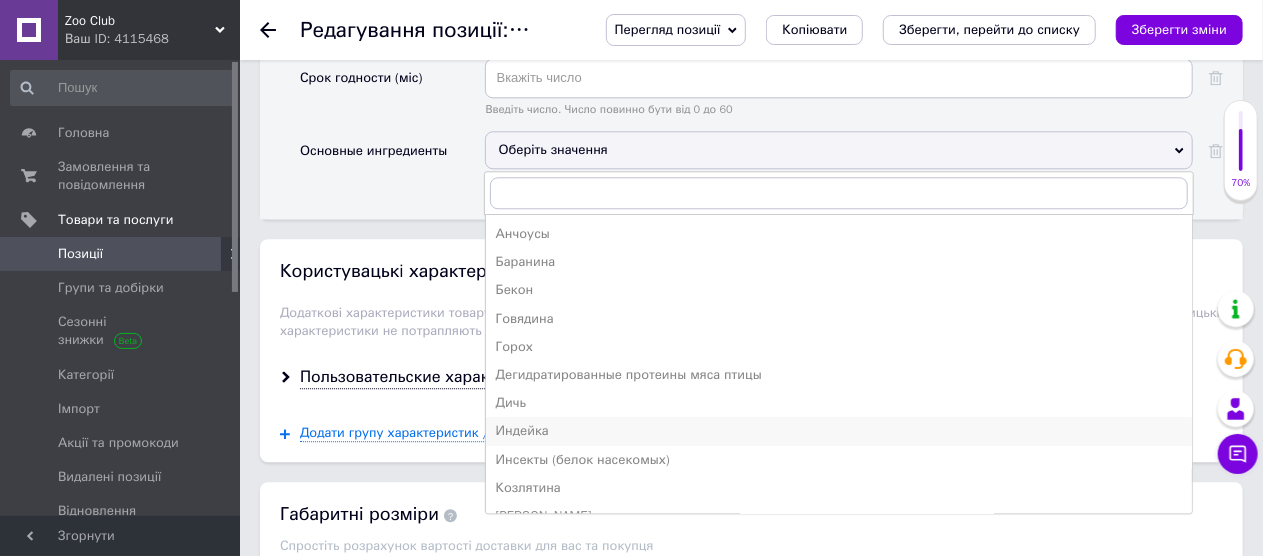 click on "Индейка" at bounding box center [839, 431] 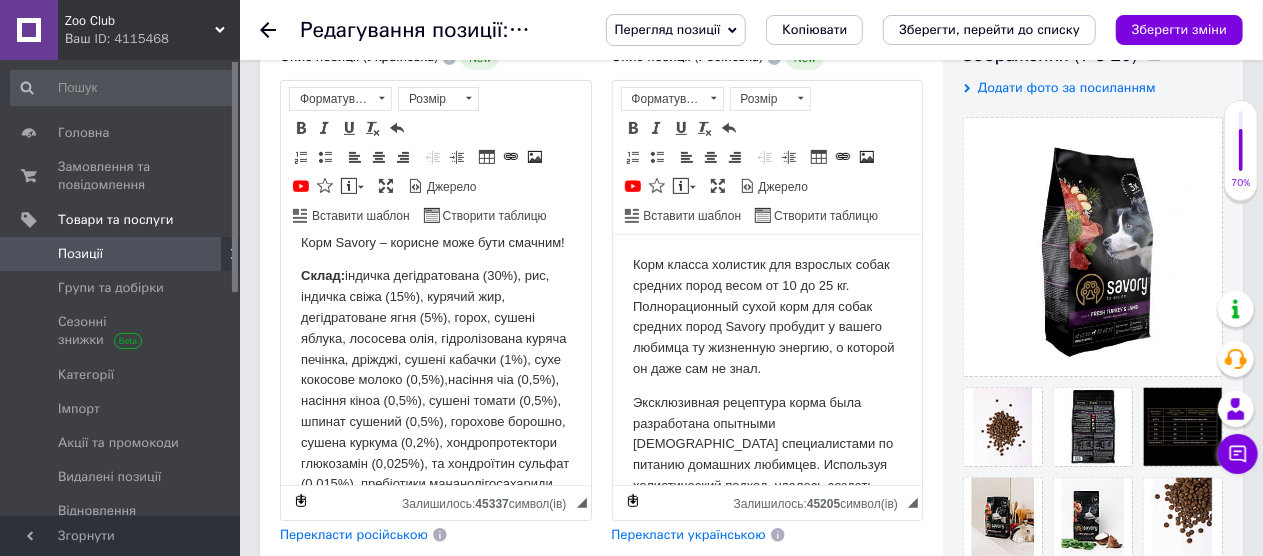 scroll, scrollTop: 200, scrollLeft: 0, axis: vertical 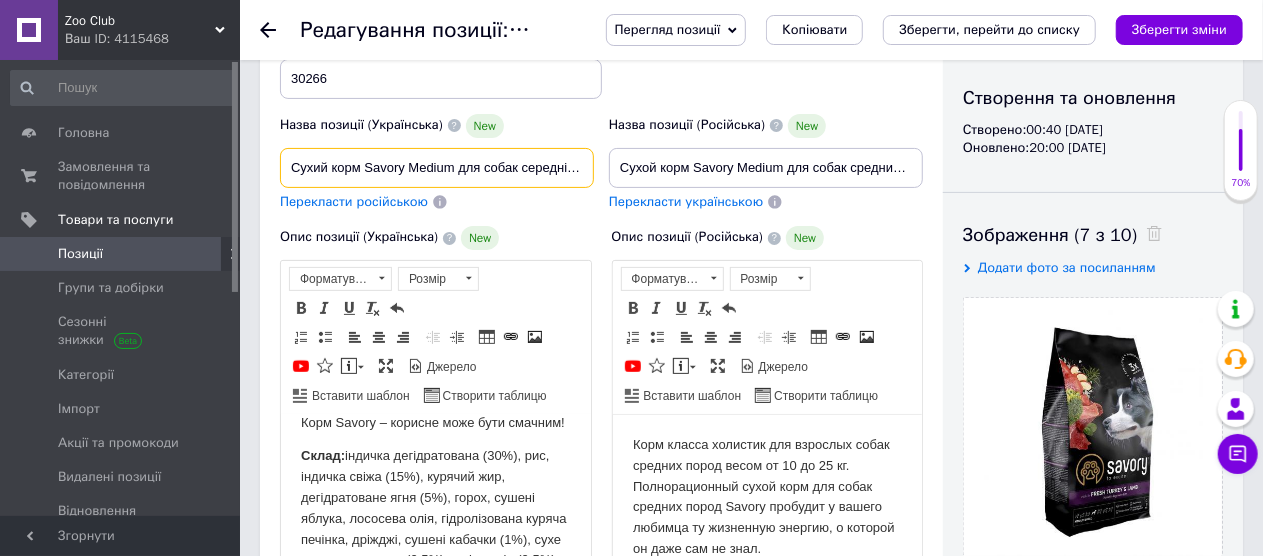 click on "Сухий корм Savory Medium для собак середніх порід, зі свіжим ягням та індичкою, 3 кг" at bounding box center [437, 168] 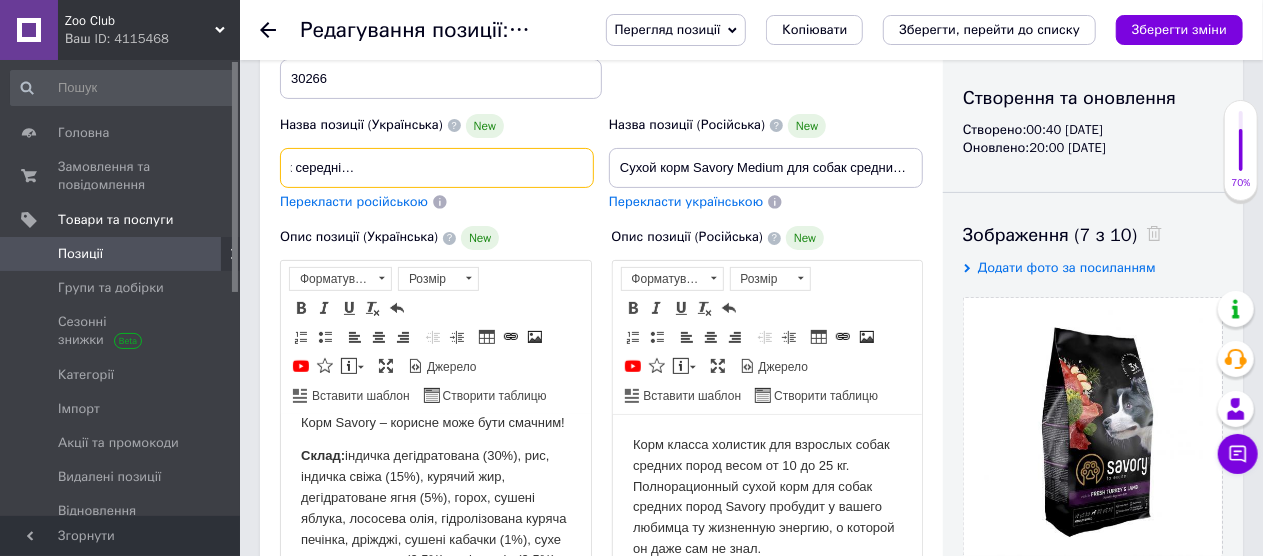 scroll, scrollTop: 0, scrollLeft: 230, axis: horizontal 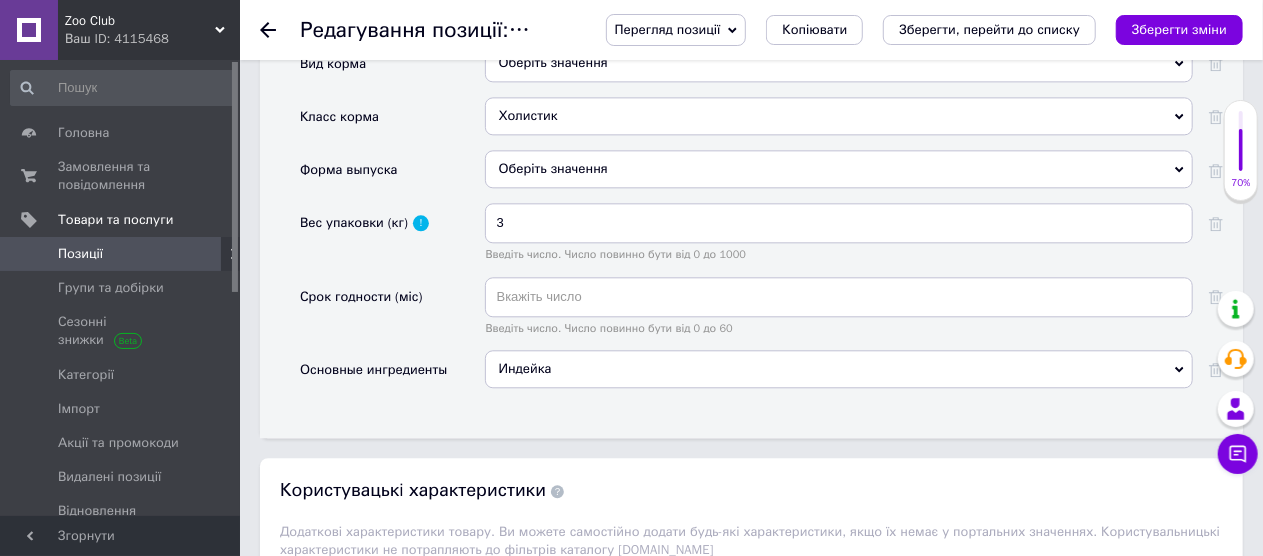 click on "Оберіть значення" at bounding box center (839, 169) 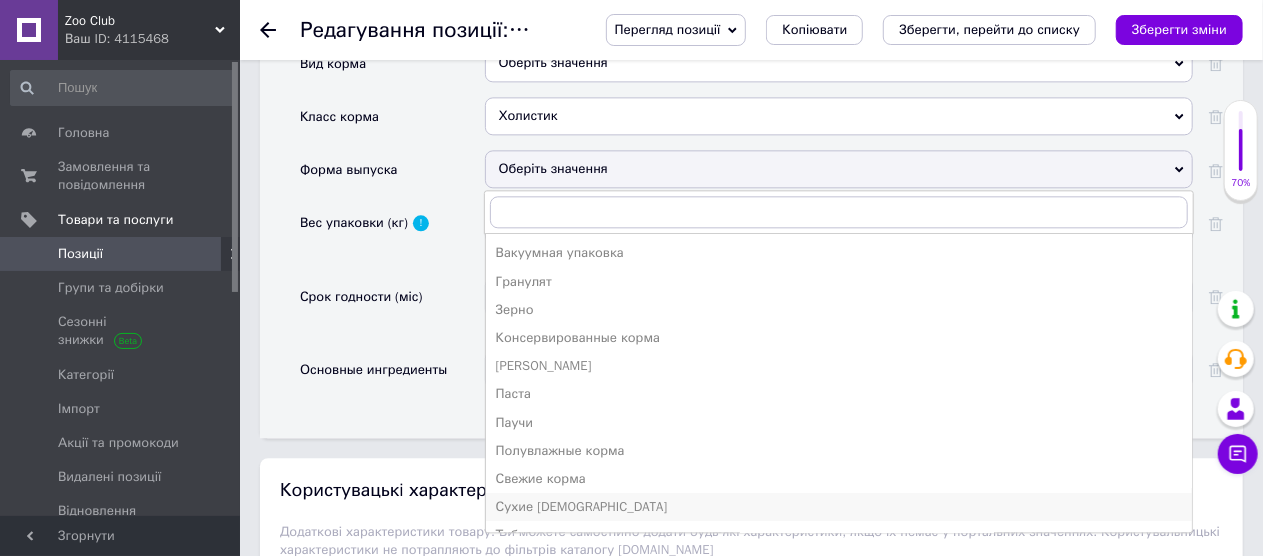 click on "Сухие [DEMOGRAPHIC_DATA]" at bounding box center (839, 507) 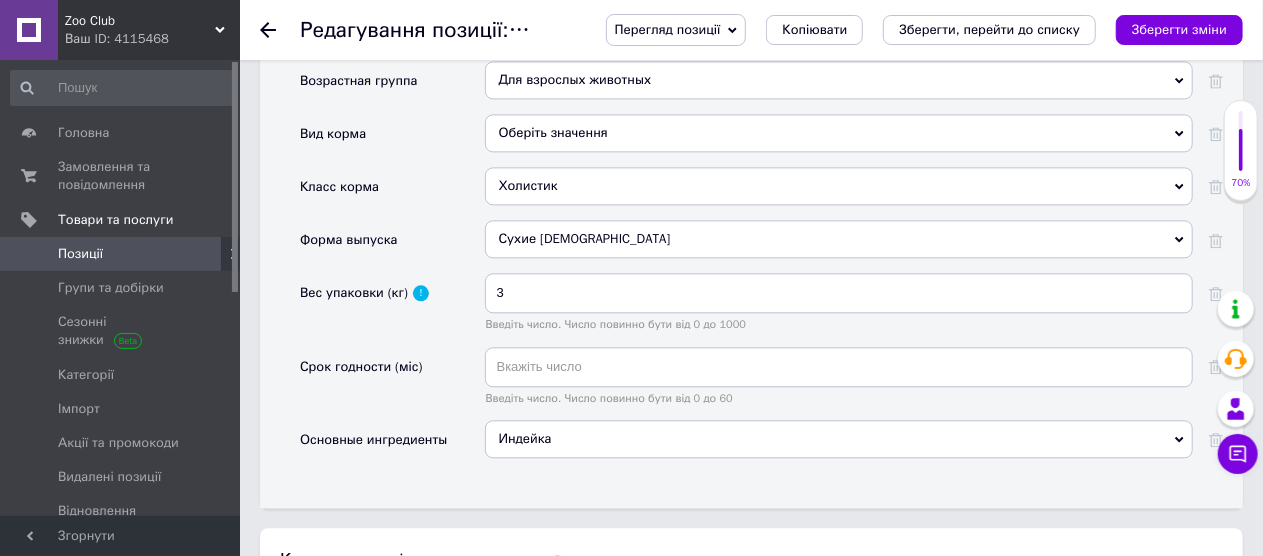 scroll, scrollTop: 2200, scrollLeft: 0, axis: vertical 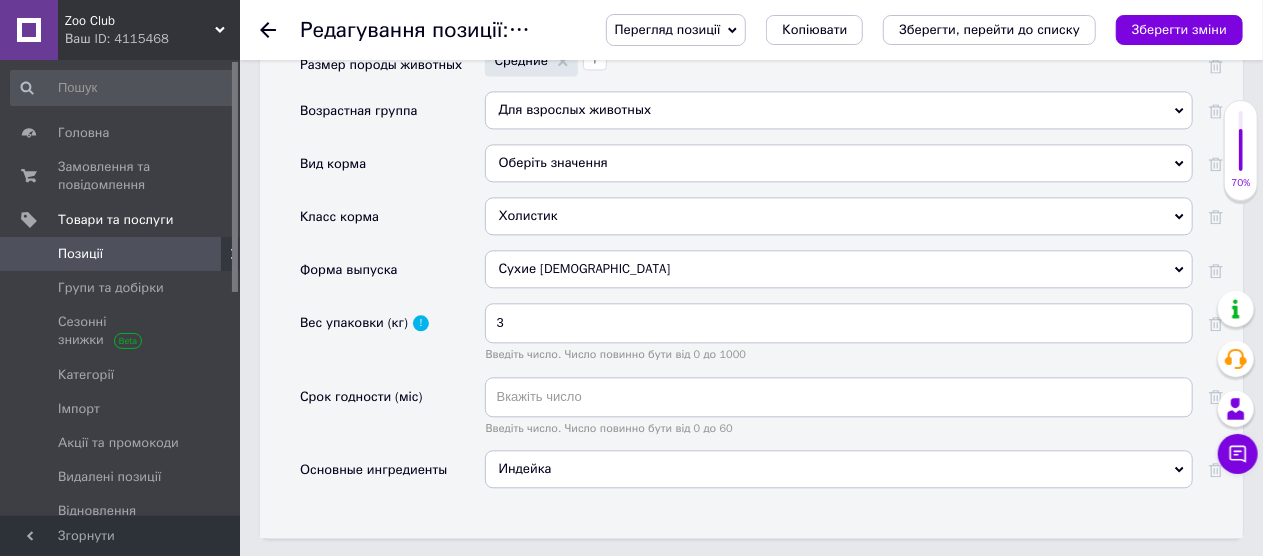 click on "Оберіть значення" at bounding box center [839, 163] 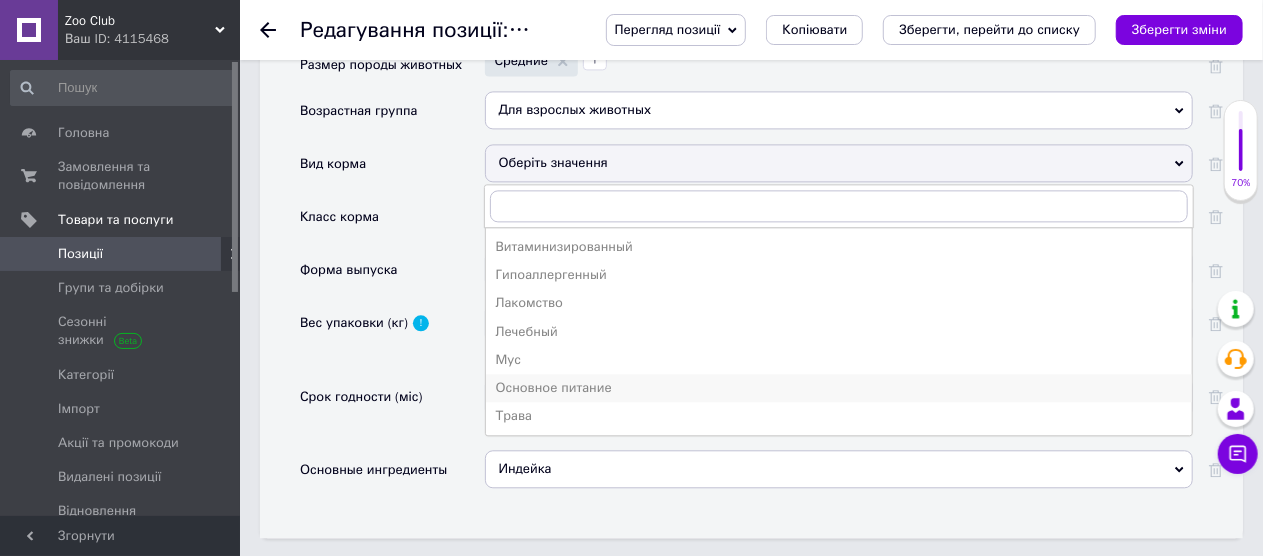click on "Основное питание" at bounding box center (839, 388) 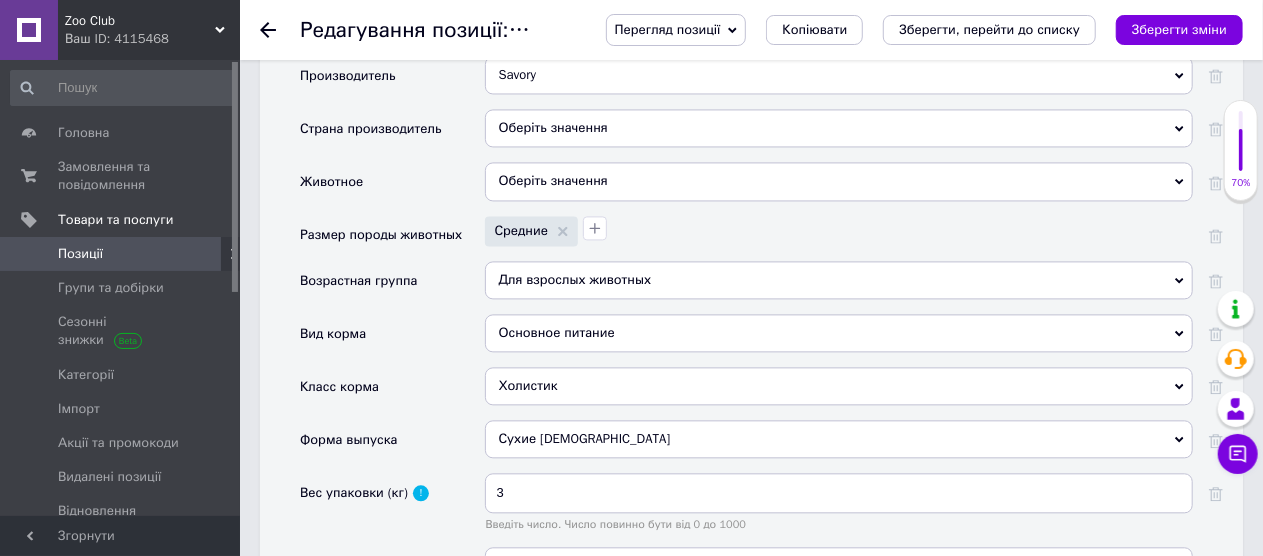 scroll, scrollTop: 2000, scrollLeft: 0, axis: vertical 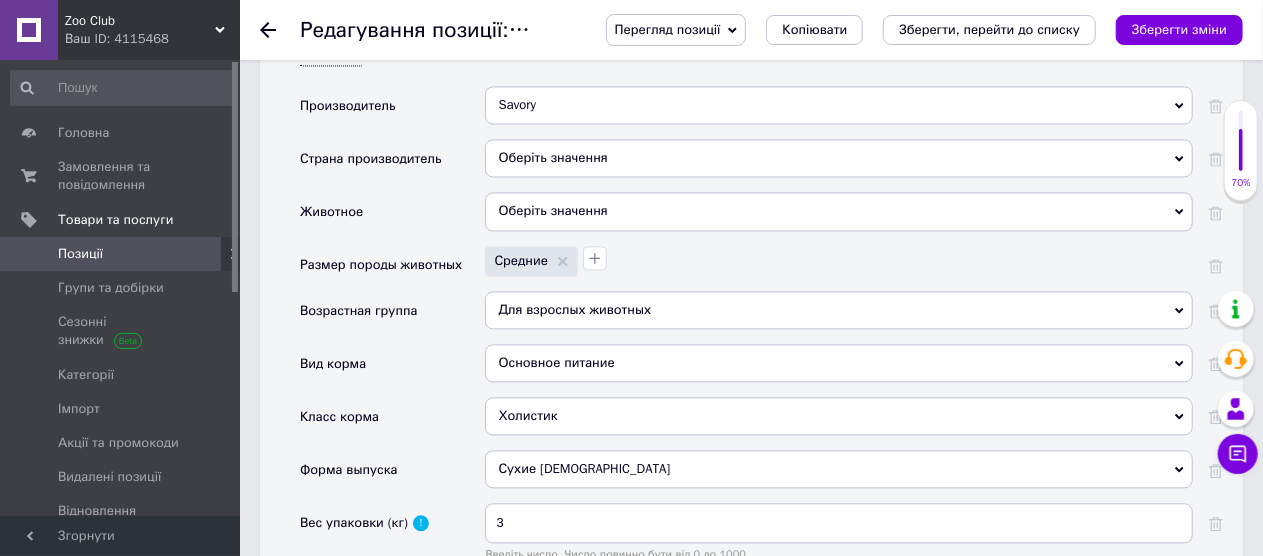 click on "Оберіть значення" at bounding box center (839, 211) 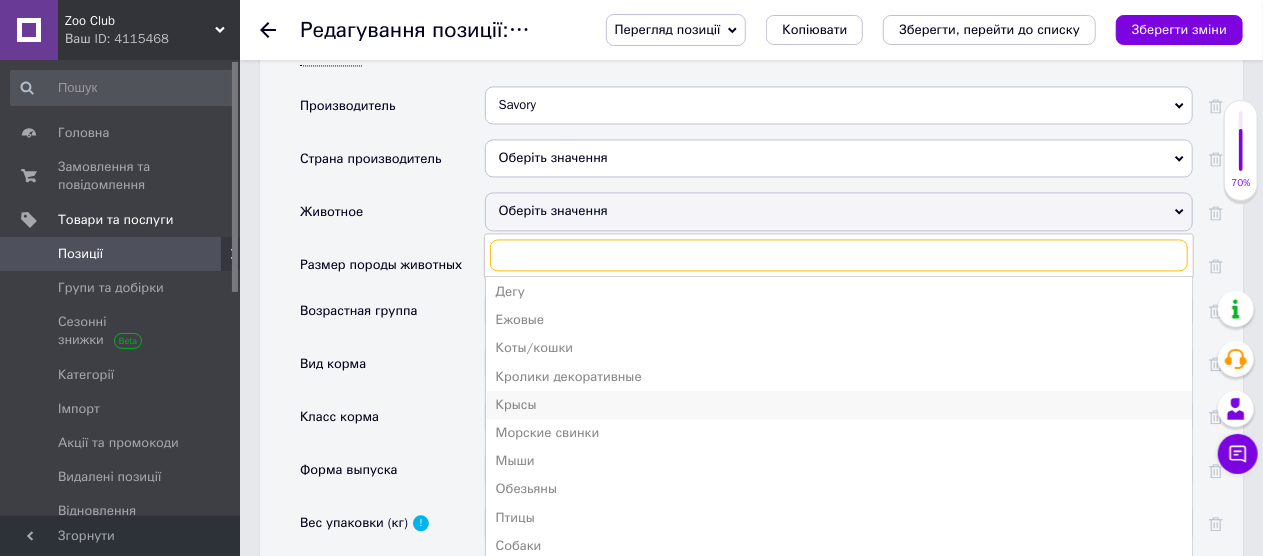 scroll, scrollTop: 162, scrollLeft: 0, axis: vertical 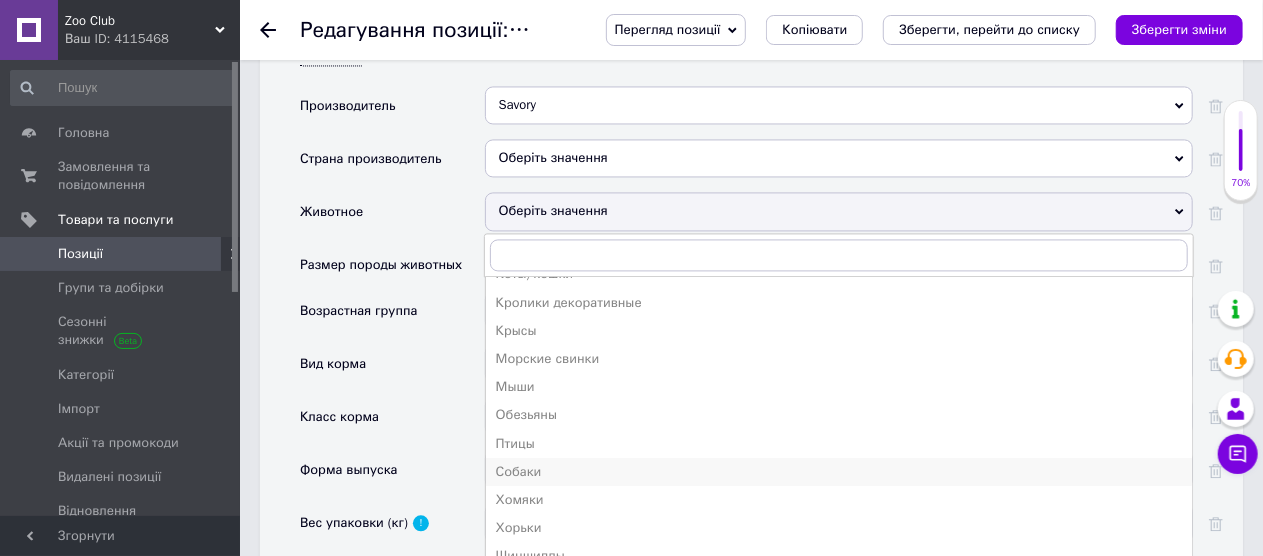 click on "Собаки" at bounding box center (839, 472) 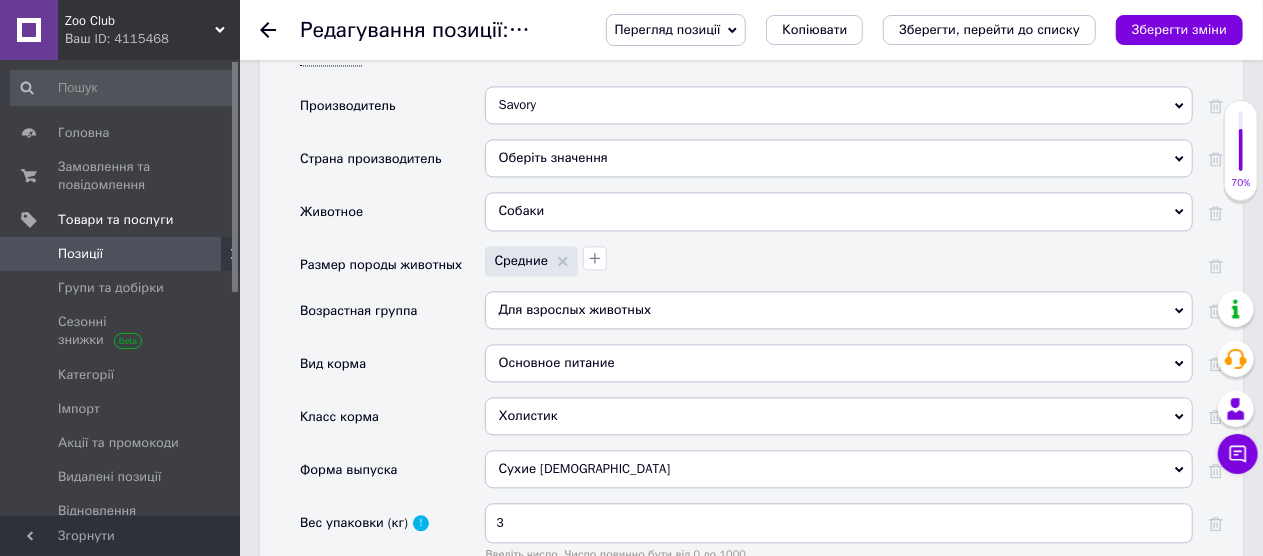 click on "Оберіть значення" at bounding box center [839, 158] 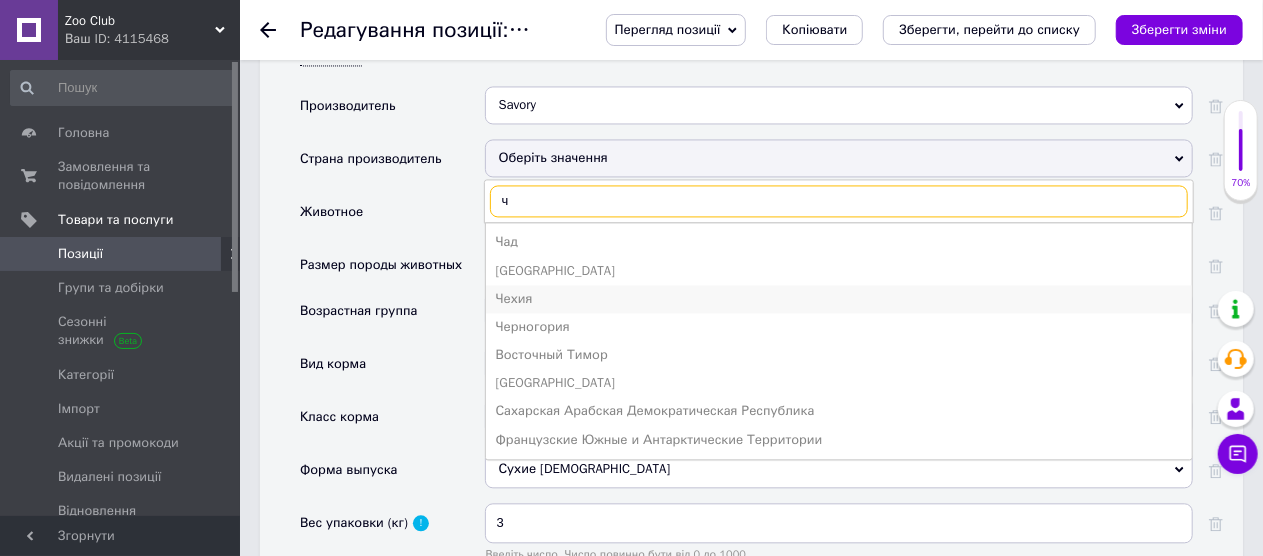 type on "ч" 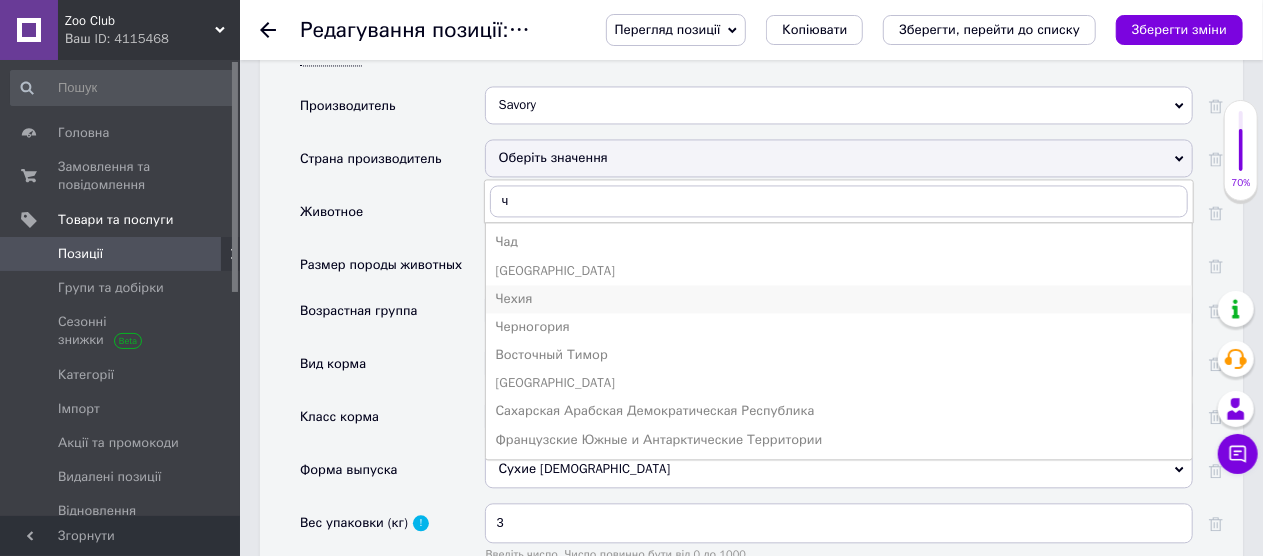 click on "Чехия" at bounding box center (839, 299) 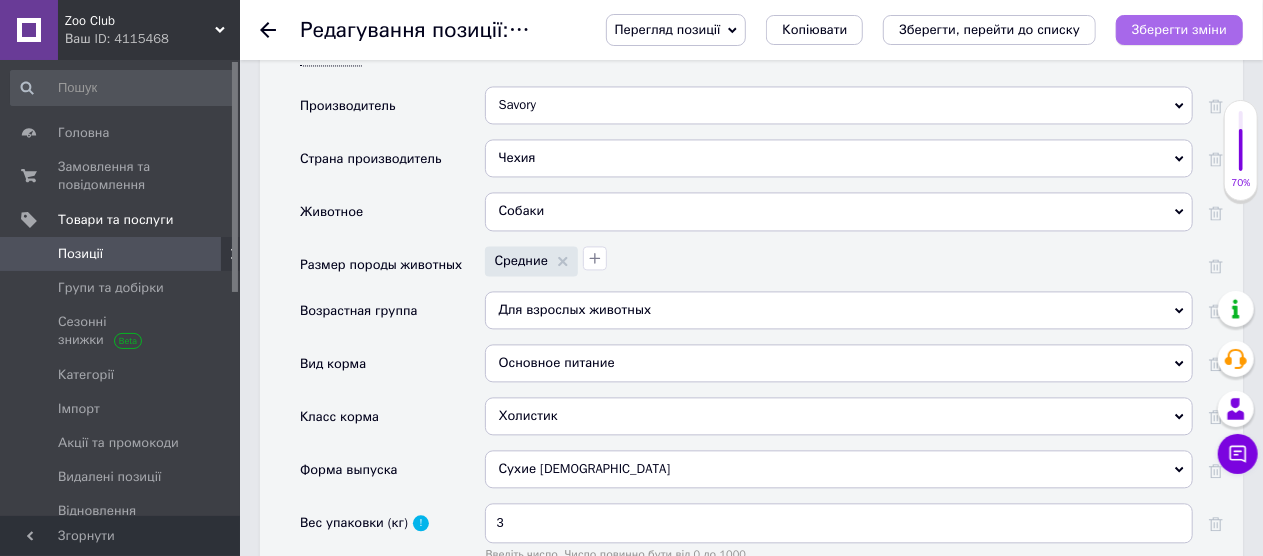 click on "Зберегти зміни" at bounding box center [1179, 29] 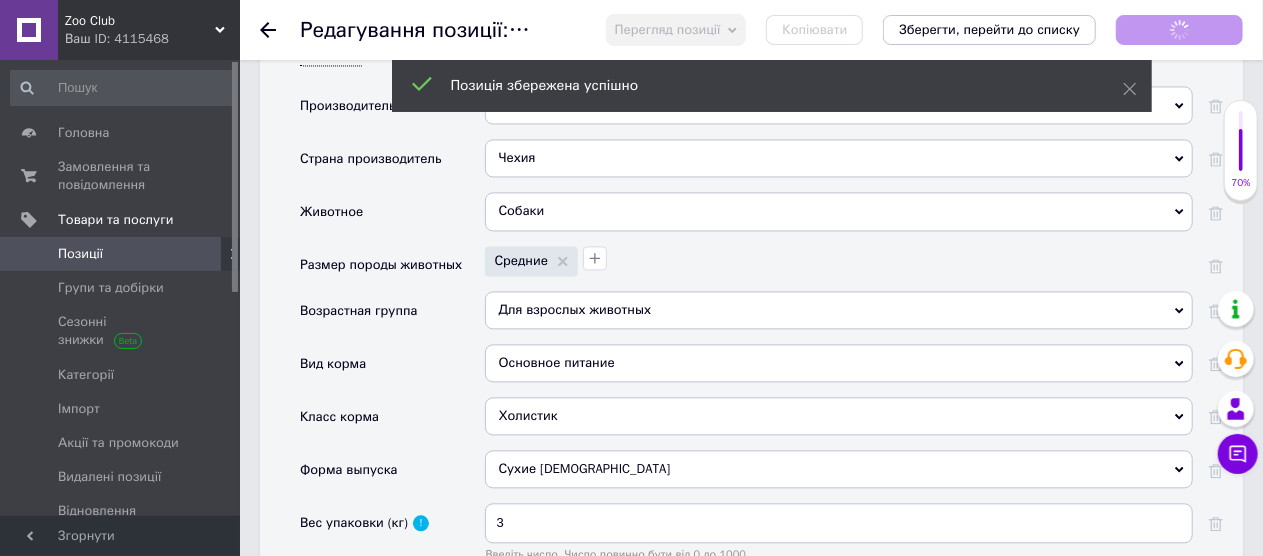 click 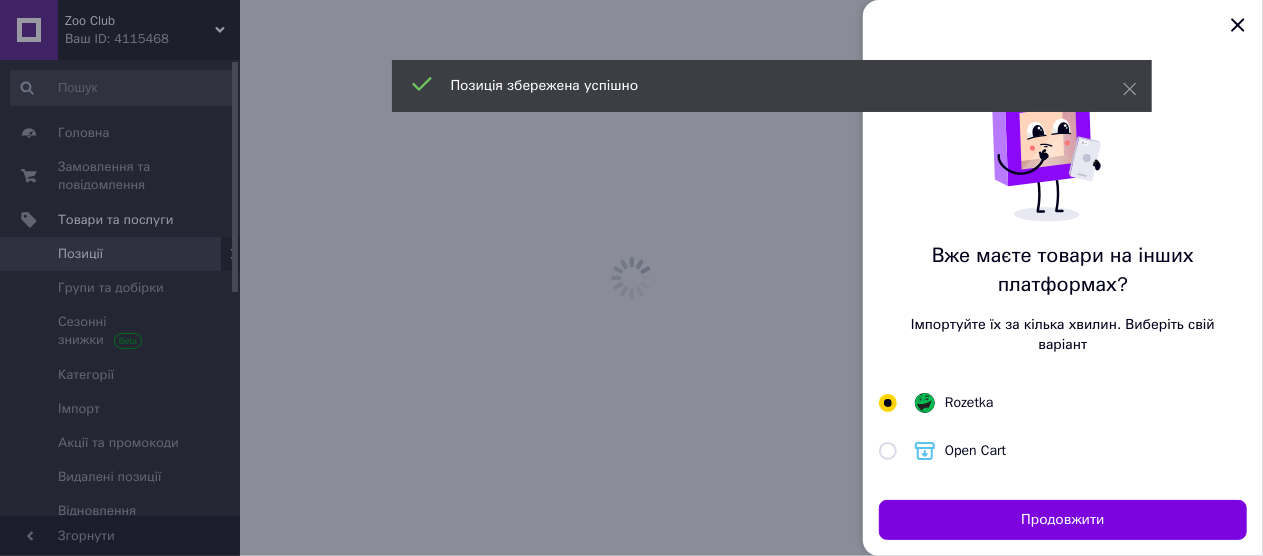 scroll, scrollTop: 0, scrollLeft: 0, axis: both 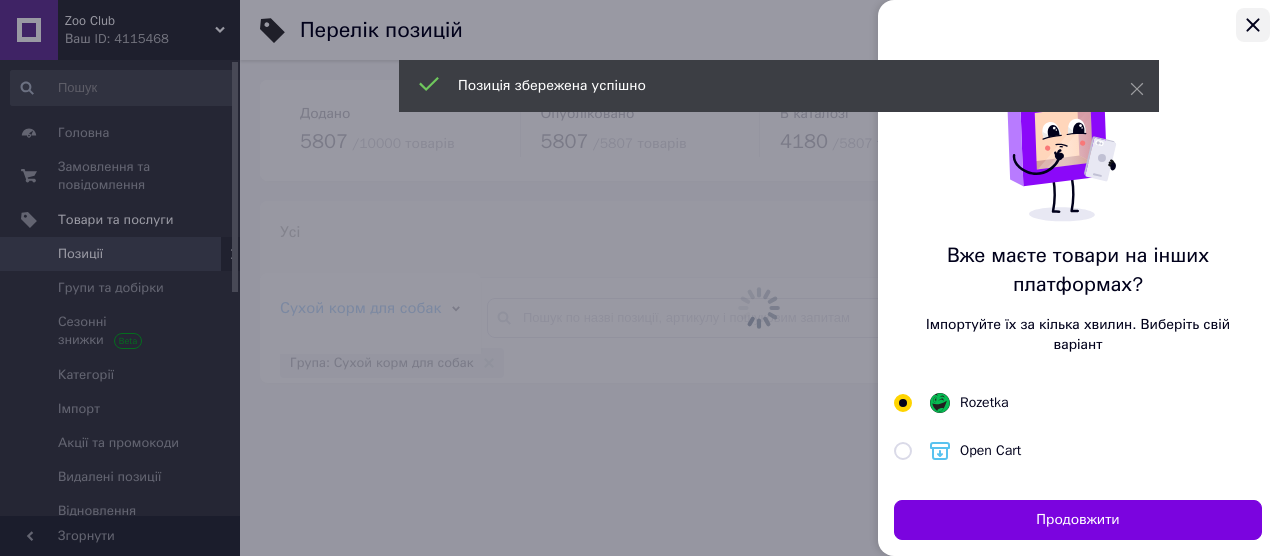 click 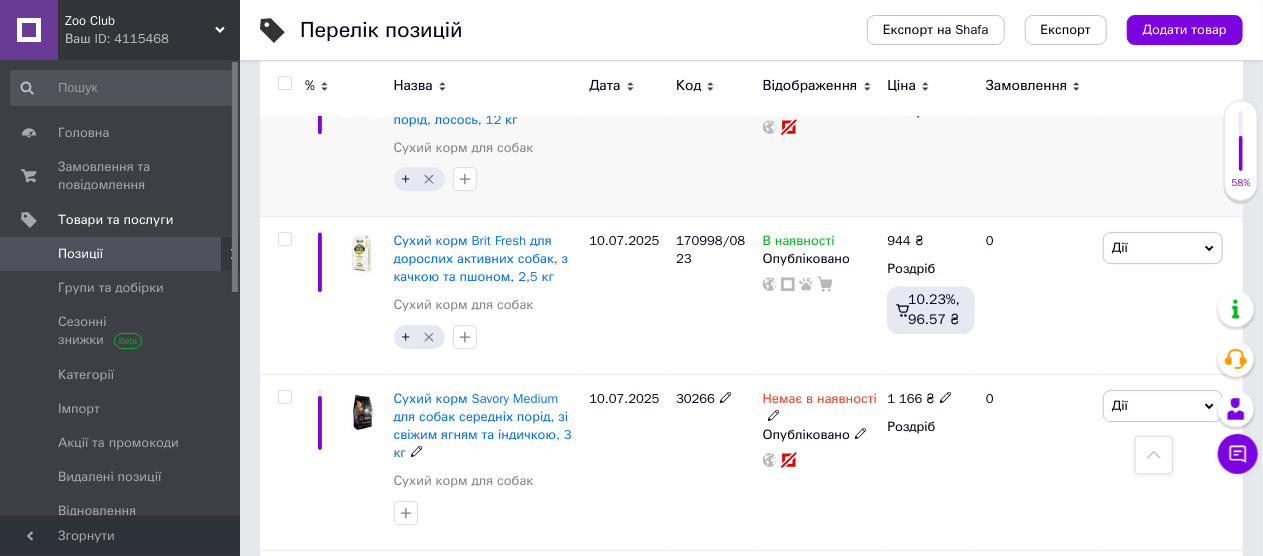 scroll, scrollTop: 3100, scrollLeft: 0, axis: vertical 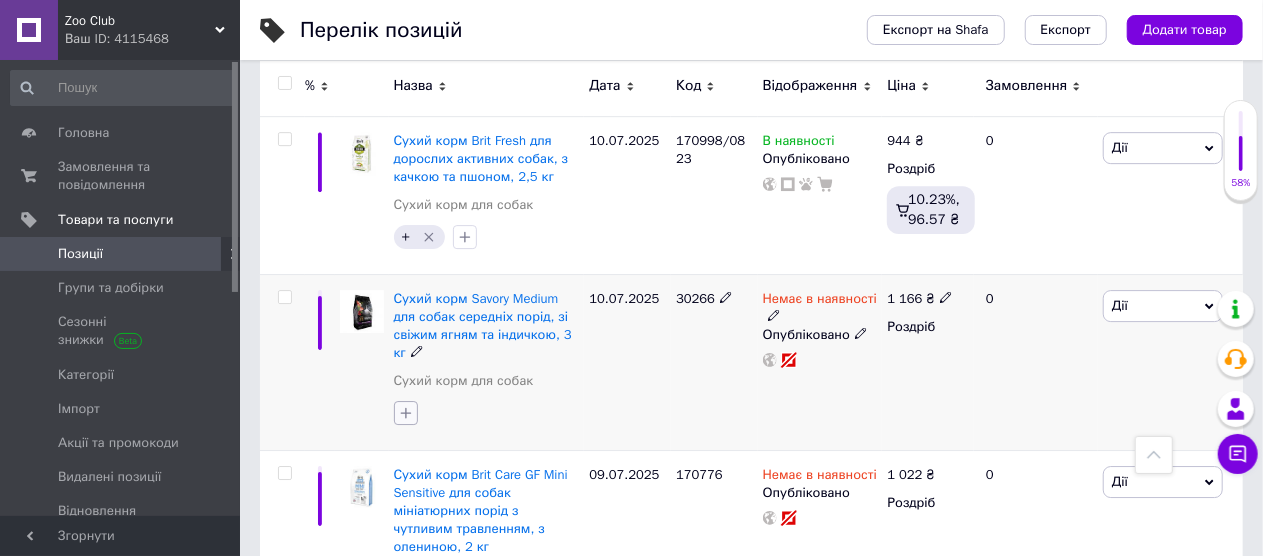 click 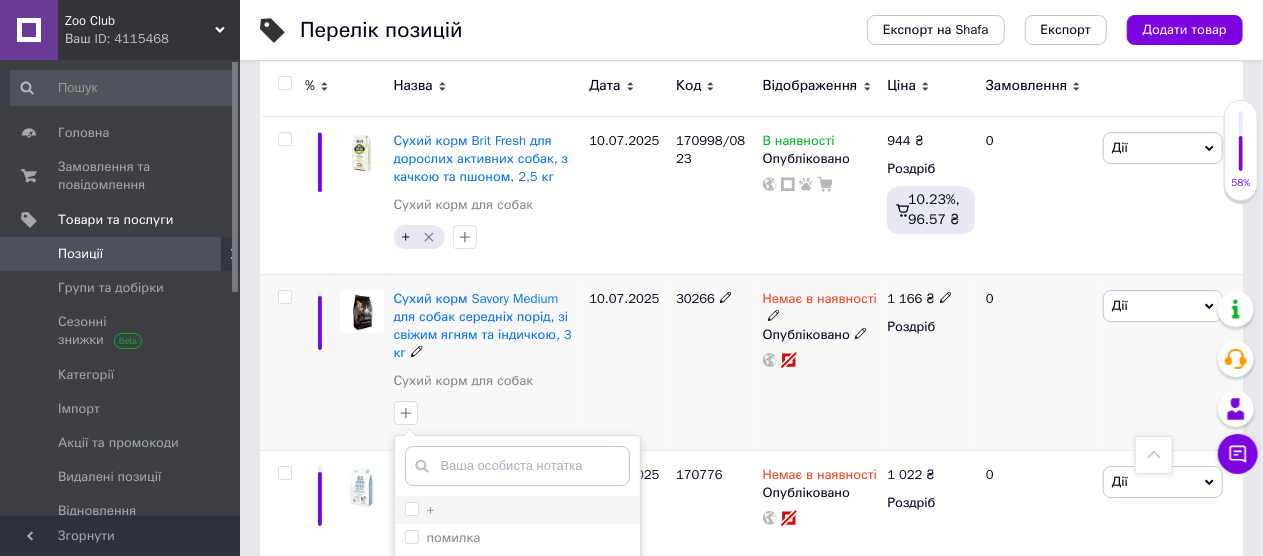 click on "+" at bounding box center (420, 510) 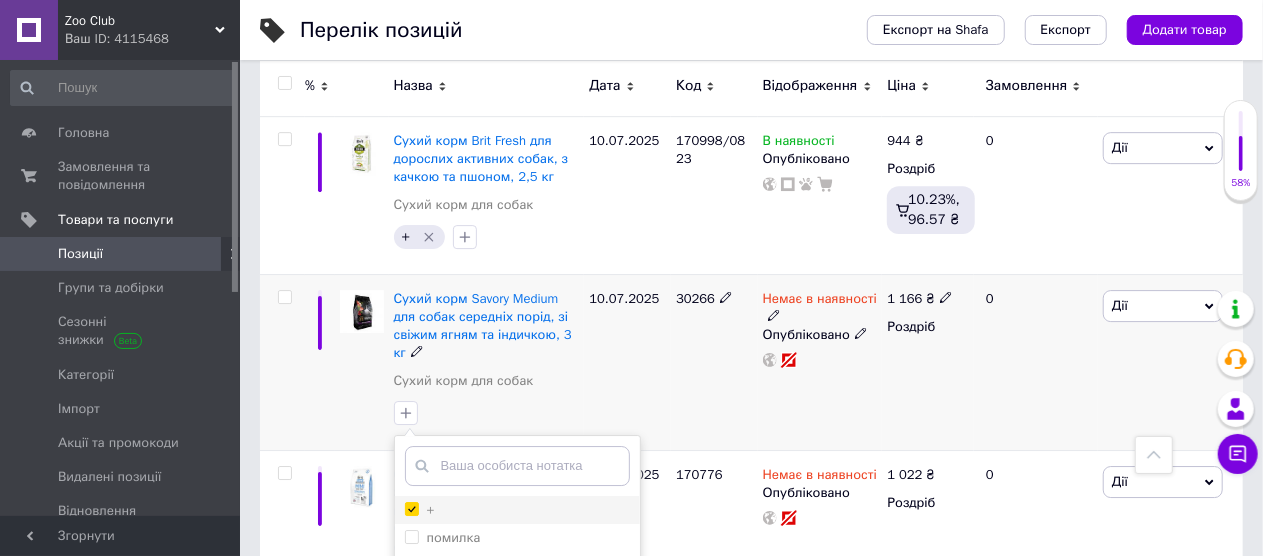 click on "+" at bounding box center (411, 508) 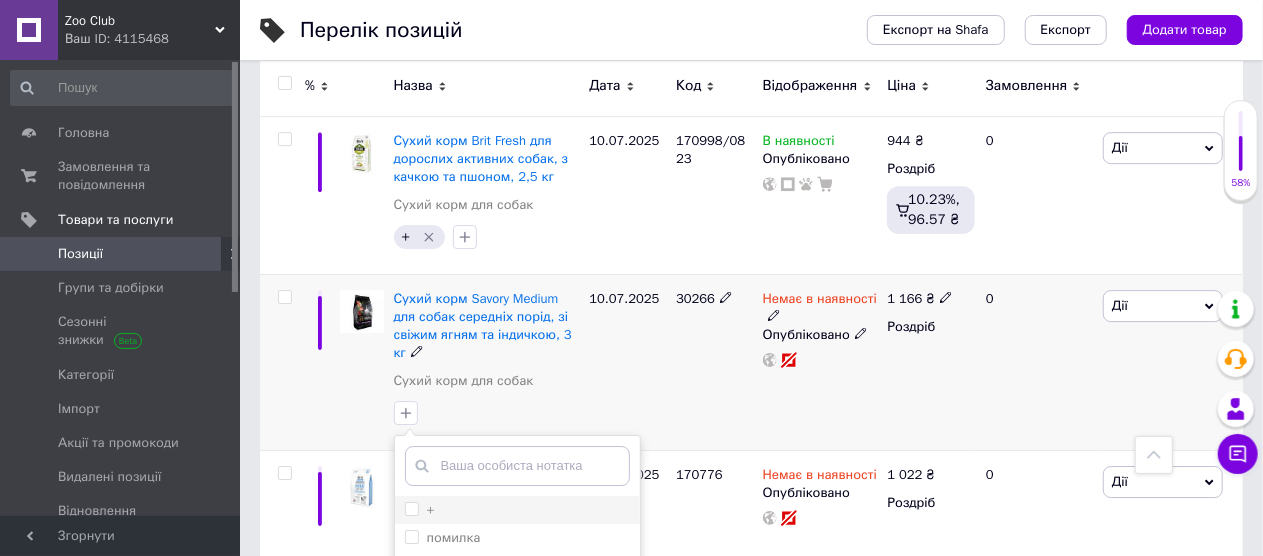 click on "+" at bounding box center [411, 508] 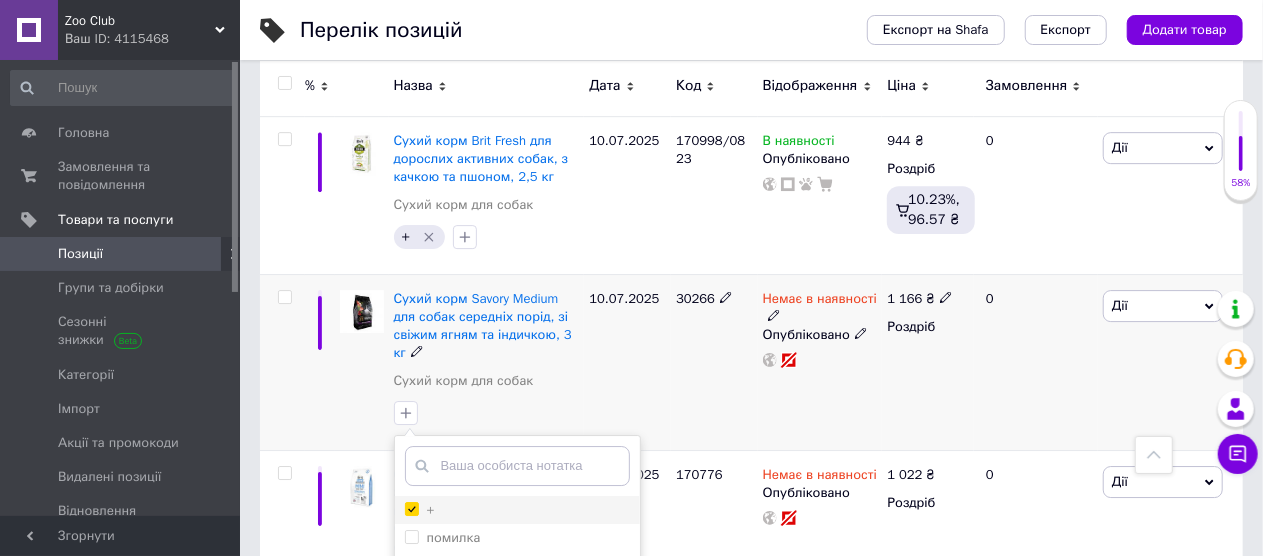 checkbox on "true" 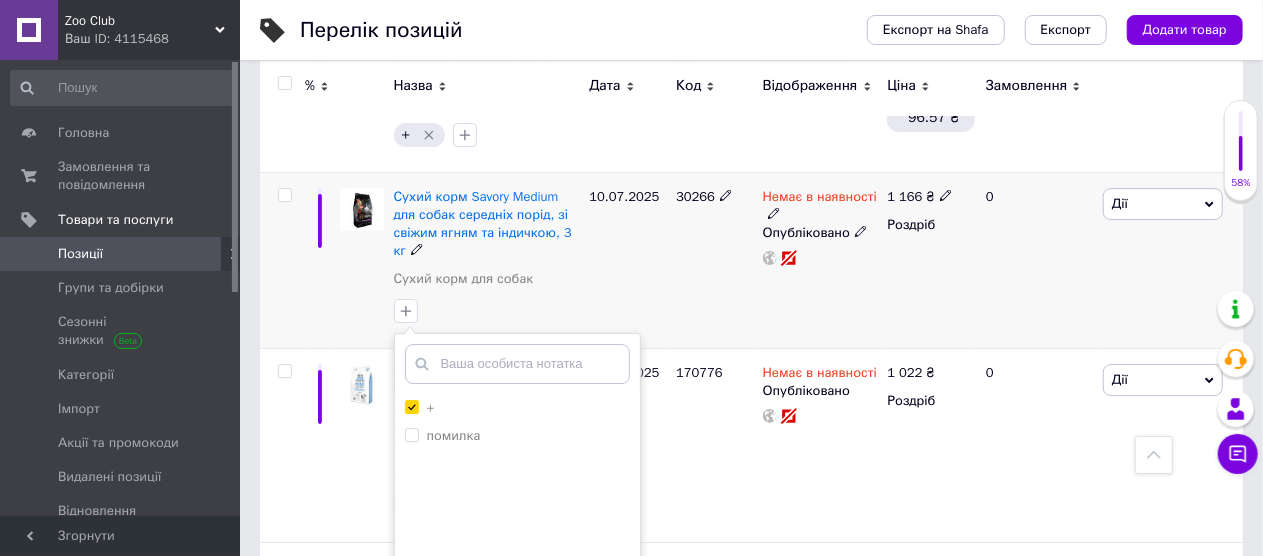 scroll, scrollTop: 3300, scrollLeft: 0, axis: vertical 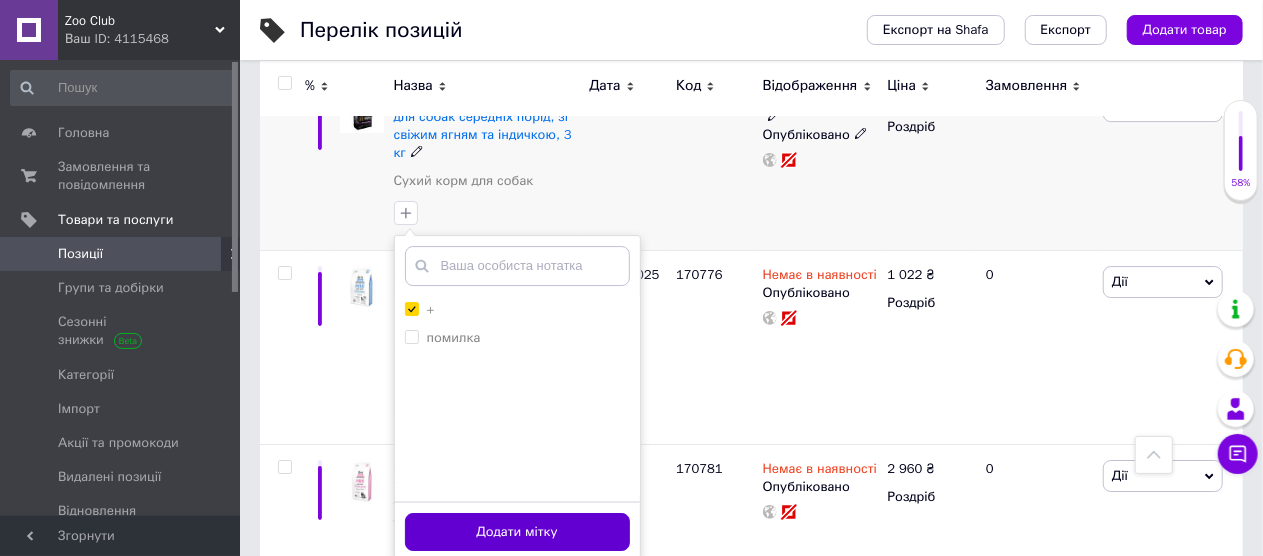 click on "Додати мітку" at bounding box center (517, 532) 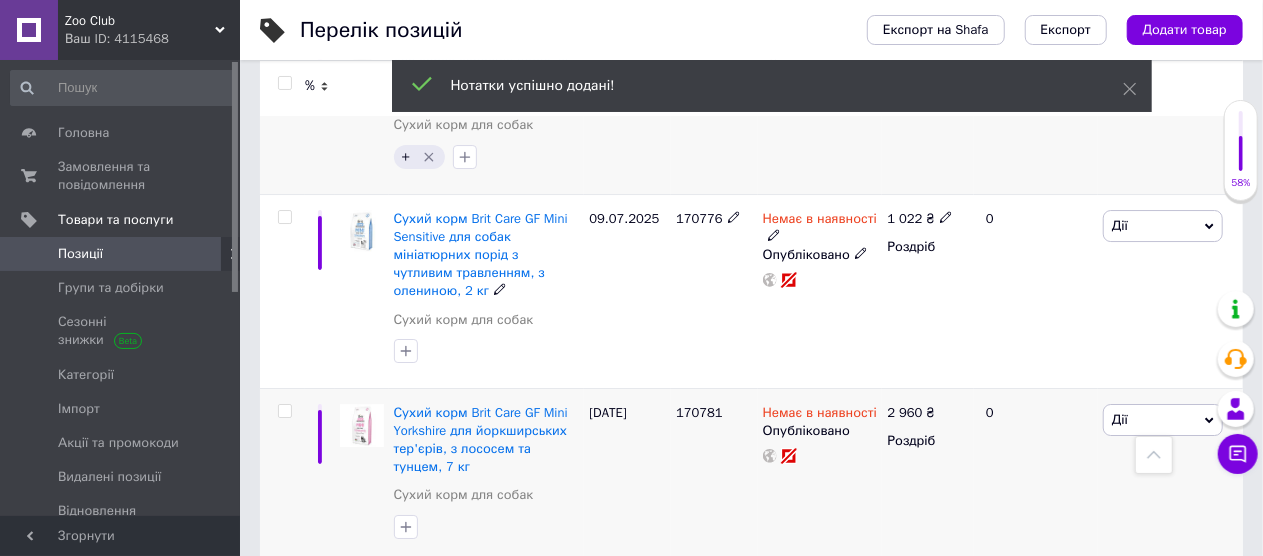 scroll, scrollTop: 3366, scrollLeft: 0, axis: vertical 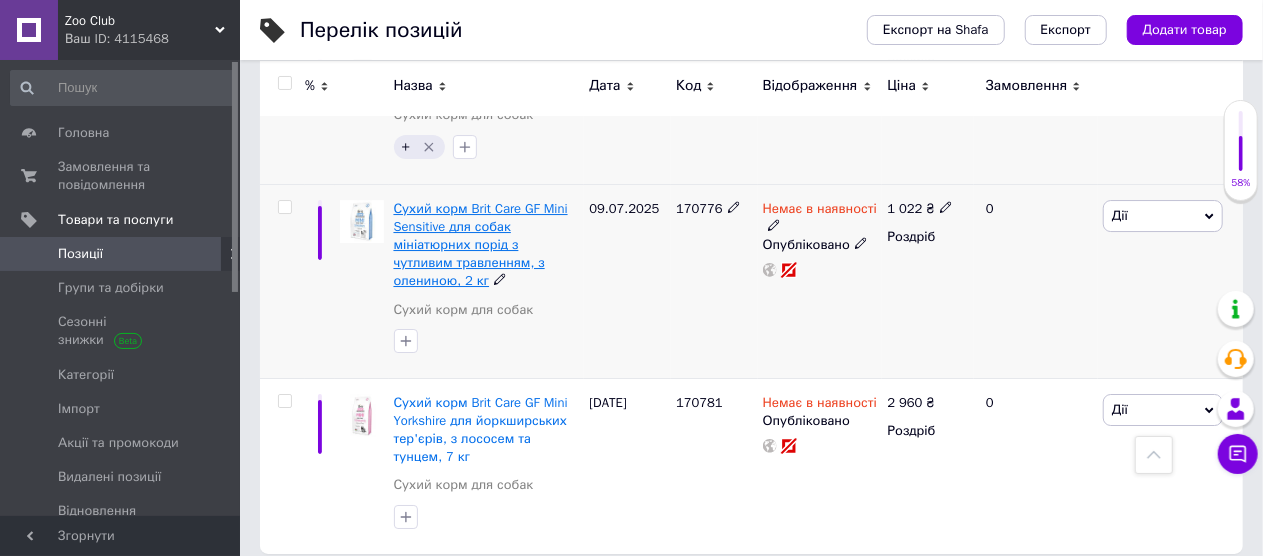 click on "Сухий корм Brit Care GF Mini Sensitive для собак мініатюрних порід з чутливим травленням, з олениною, 2 кг" at bounding box center (481, 245) 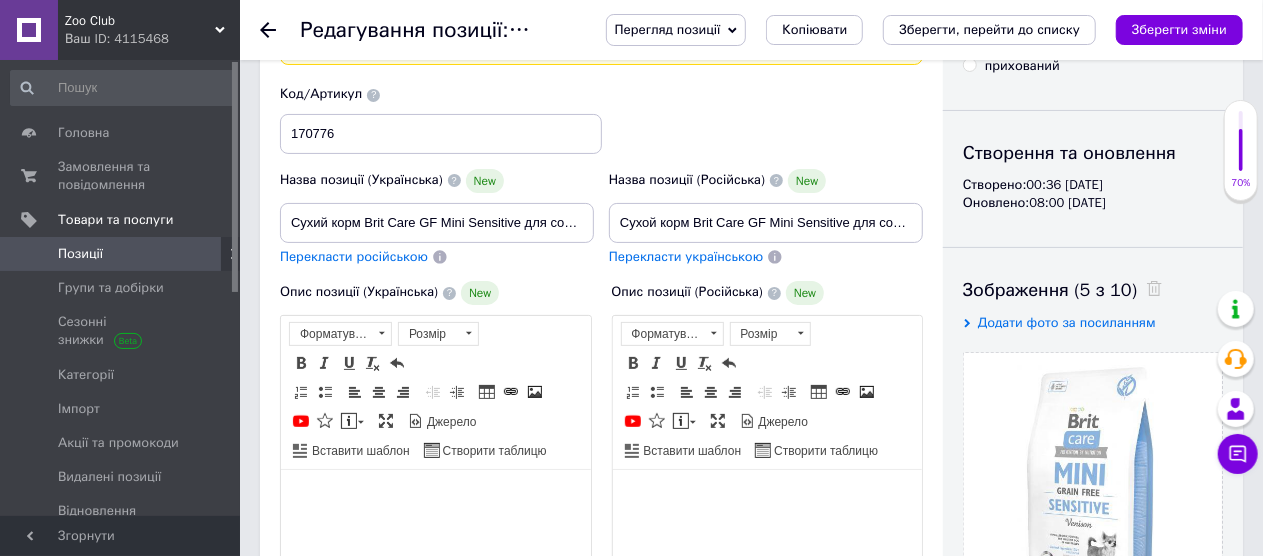 scroll, scrollTop: 100, scrollLeft: 0, axis: vertical 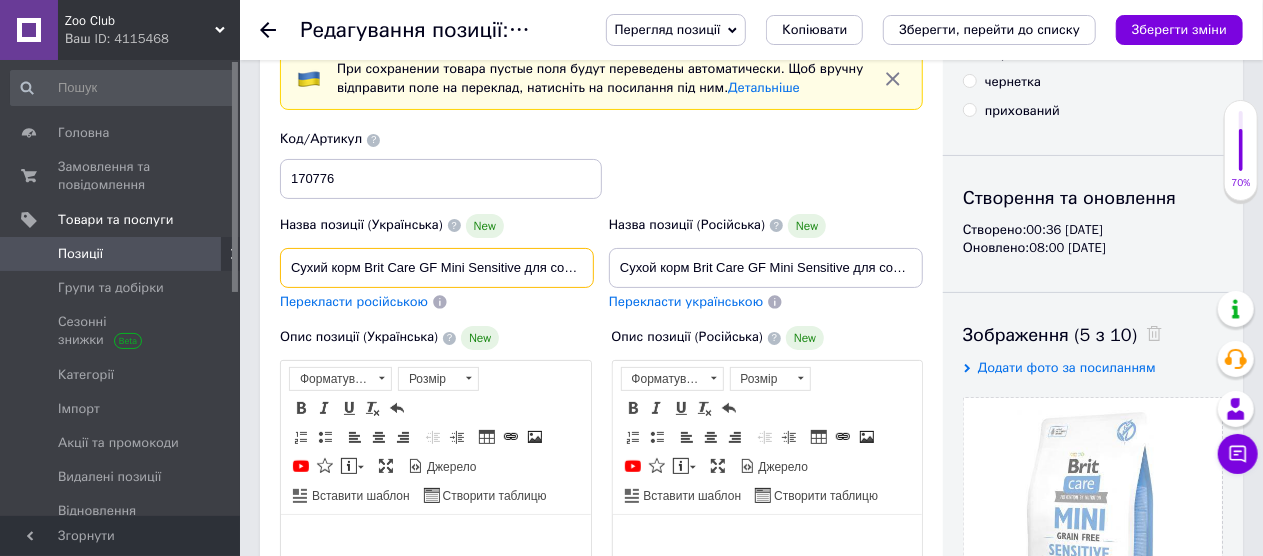 click on "Сухий корм Brit Care GF Mini Sensitive для собак мініатюрних порід з чутливим травленням, з олениною, 2 кг" at bounding box center [437, 268] 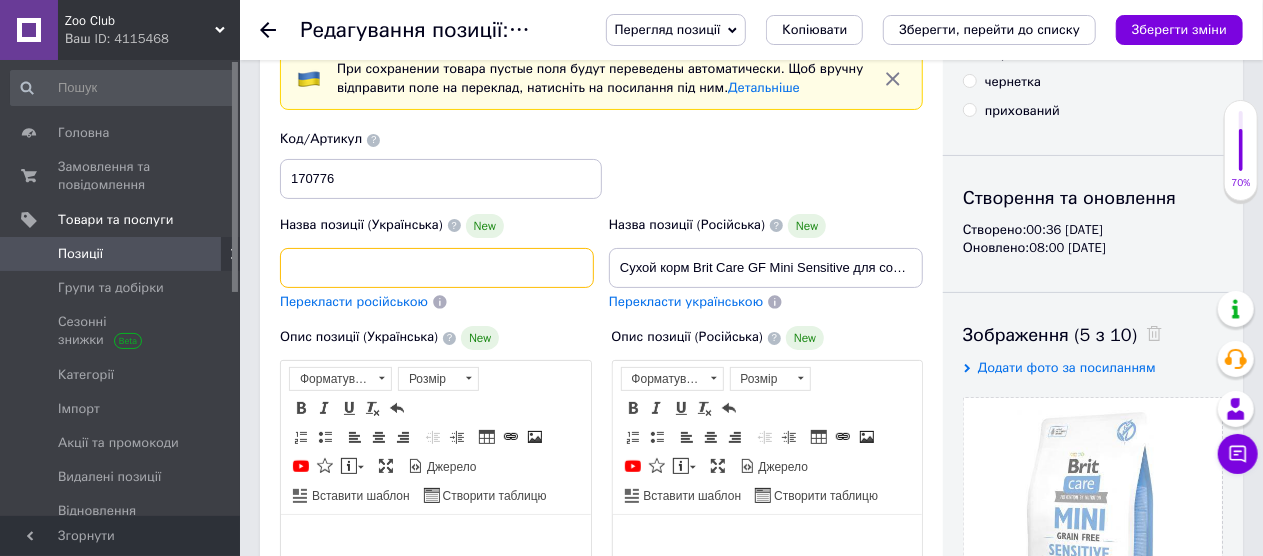 scroll, scrollTop: 0, scrollLeft: 366, axis: horizontal 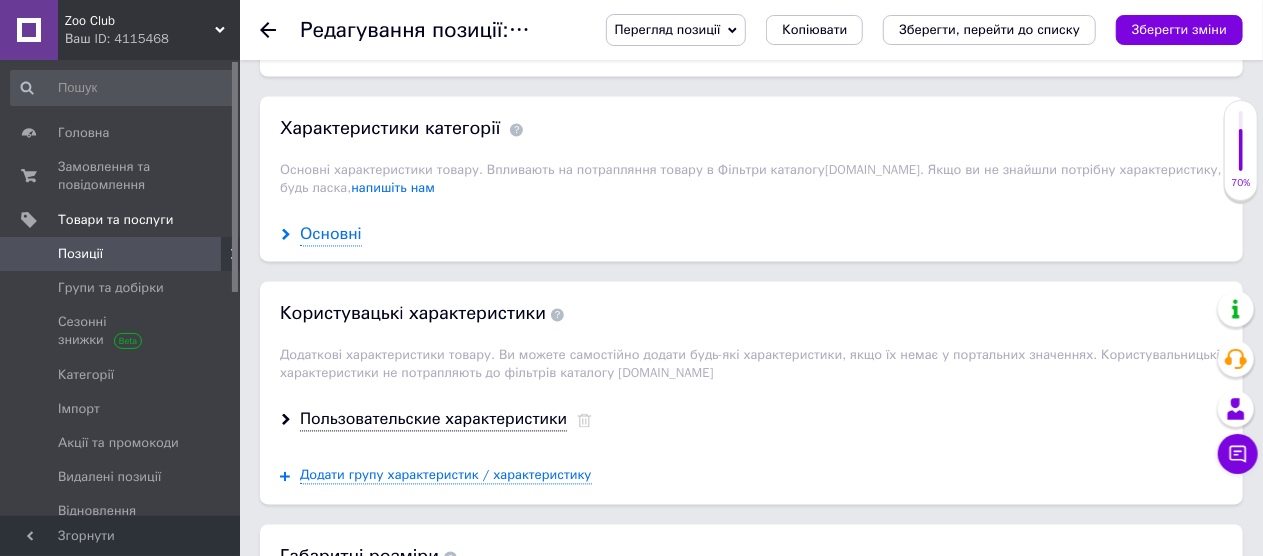click on "Основні" at bounding box center (331, 235) 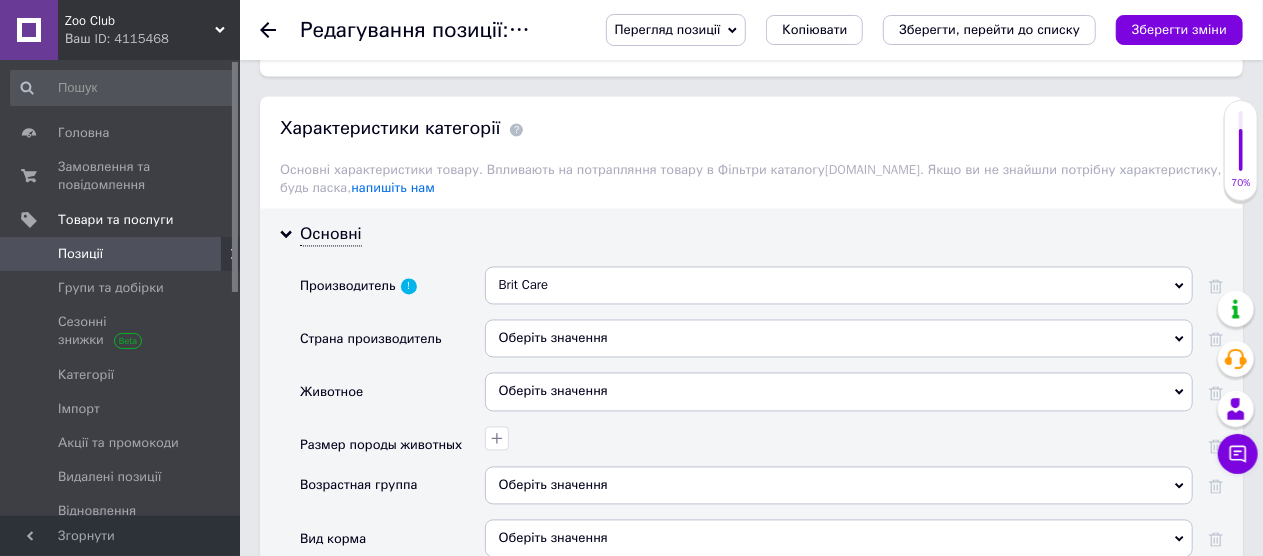 scroll, scrollTop: 2200, scrollLeft: 0, axis: vertical 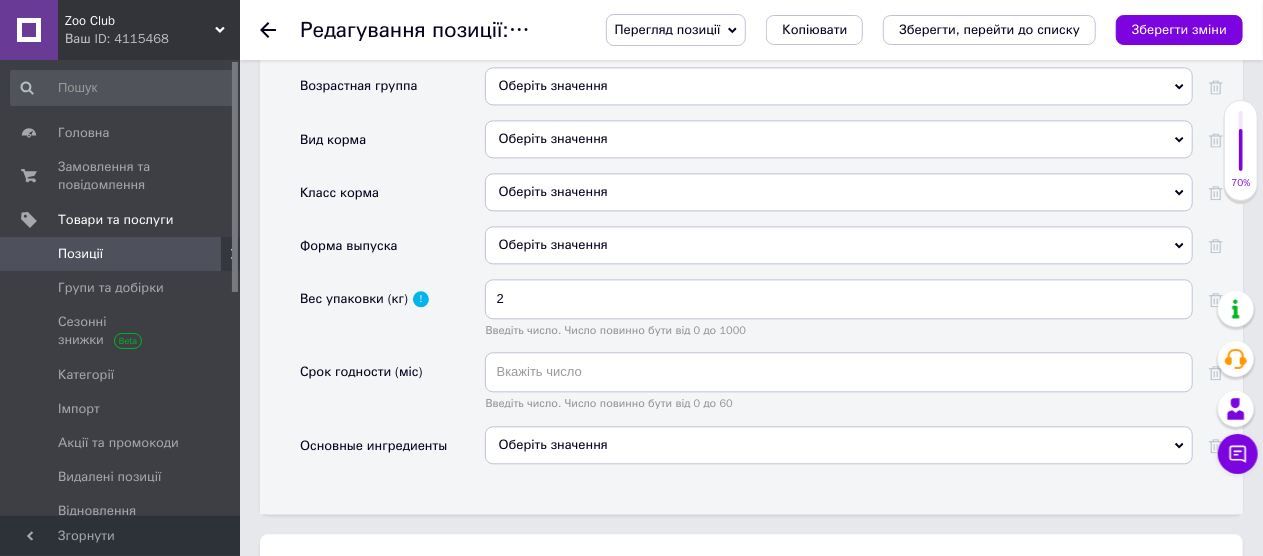 click on "Оберіть значення" at bounding box center (839, 445) 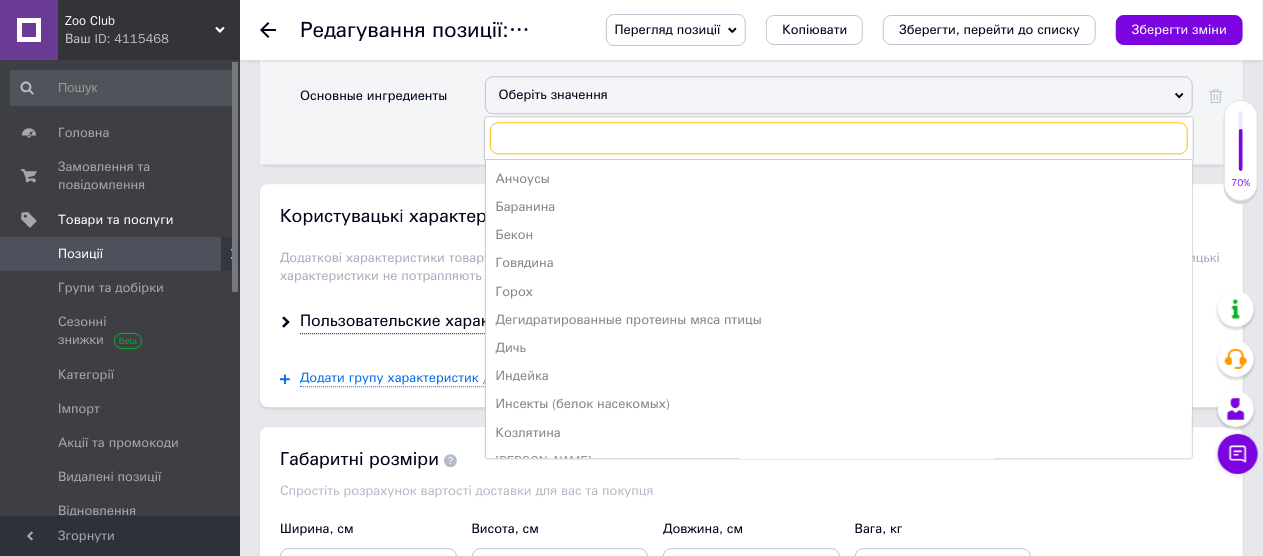 scroll, scrollTop: 2600, scrollLeft: 0, axis: vertical 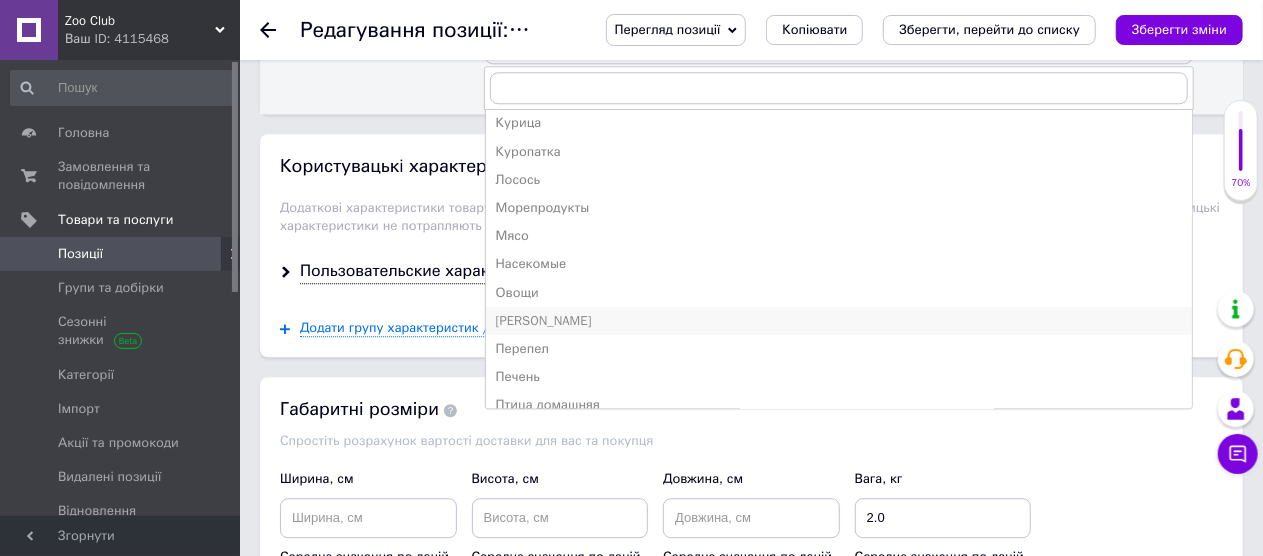 click on "[PERSON_NAME]" at bounding box center [839, 321] 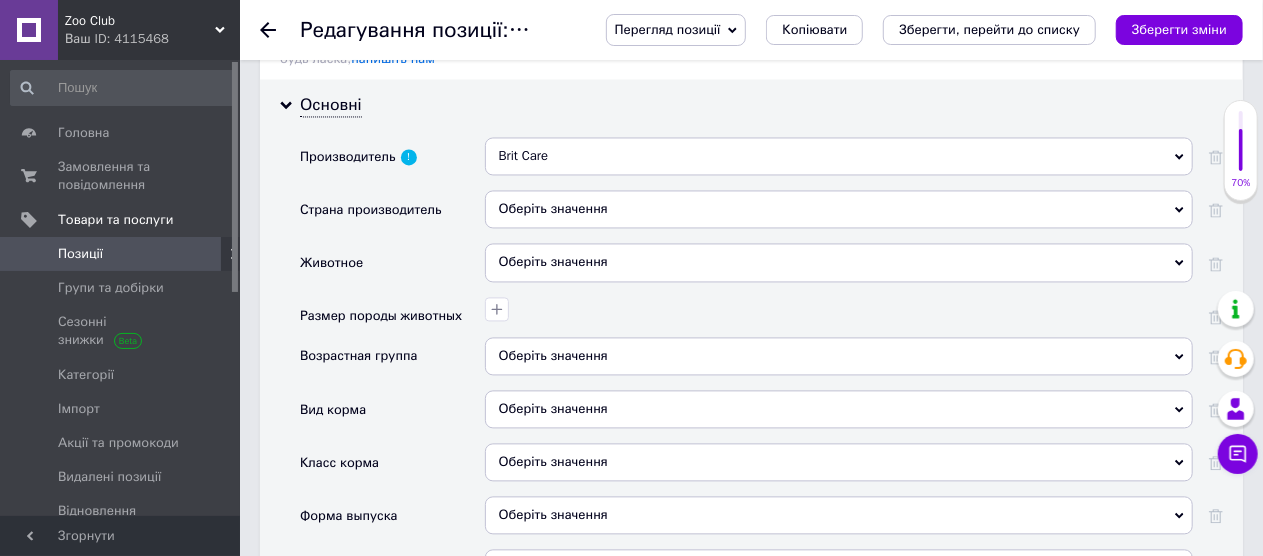 scroll, scrollTop: 1900, scrollLeft: 0, axis: vertical 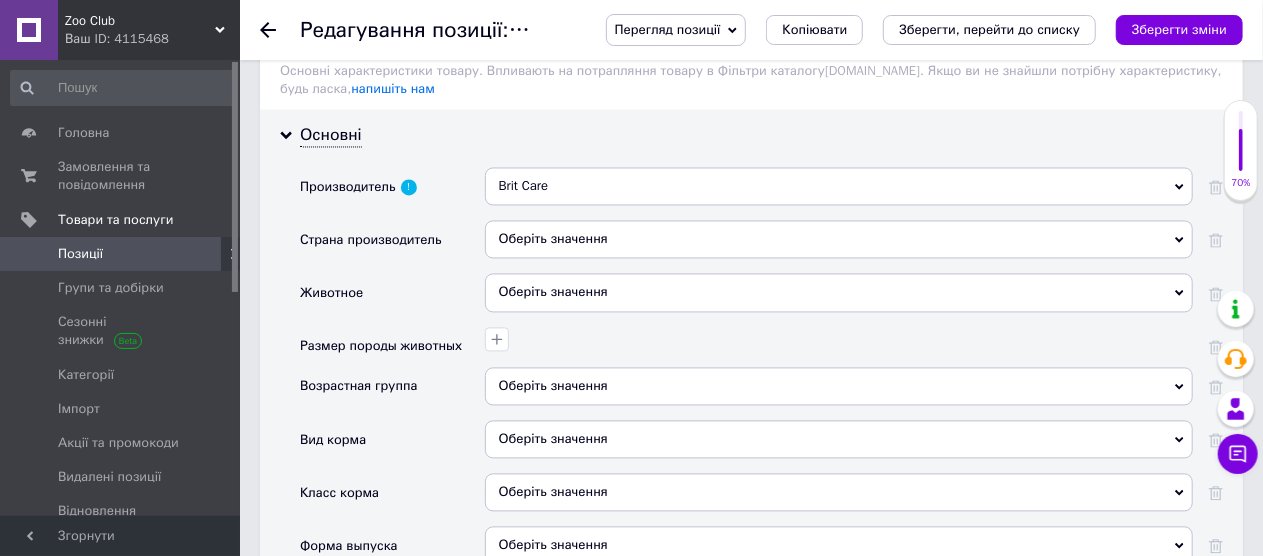 click on "Оберіть значення" at bounding box center (839, 239) 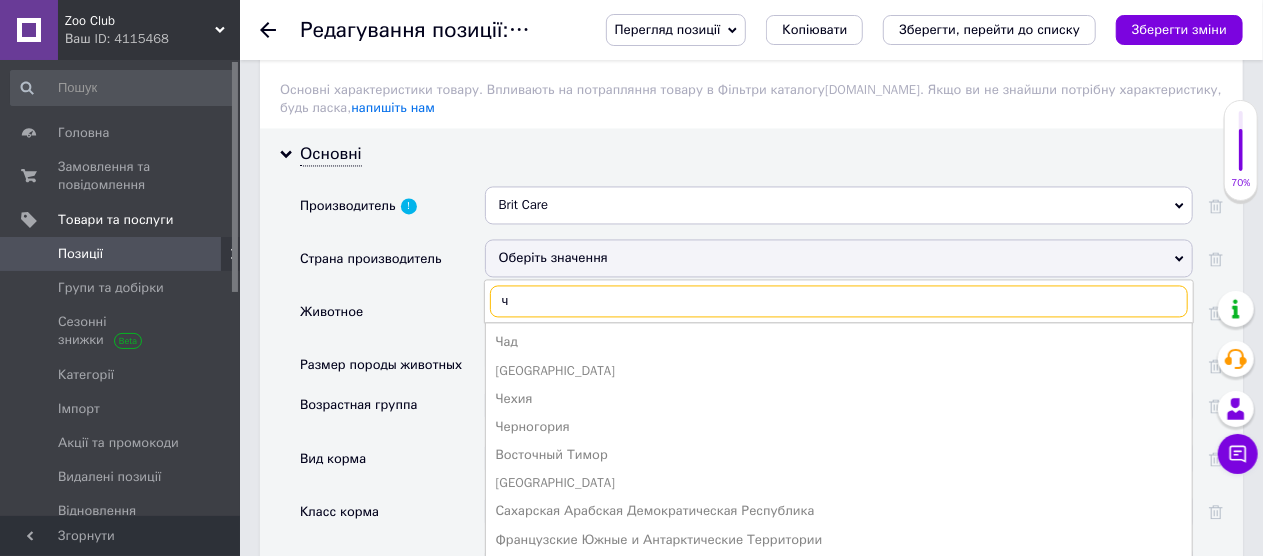 scroll, scrollTop: 1919, scrollLeft: 0, axis: vertical 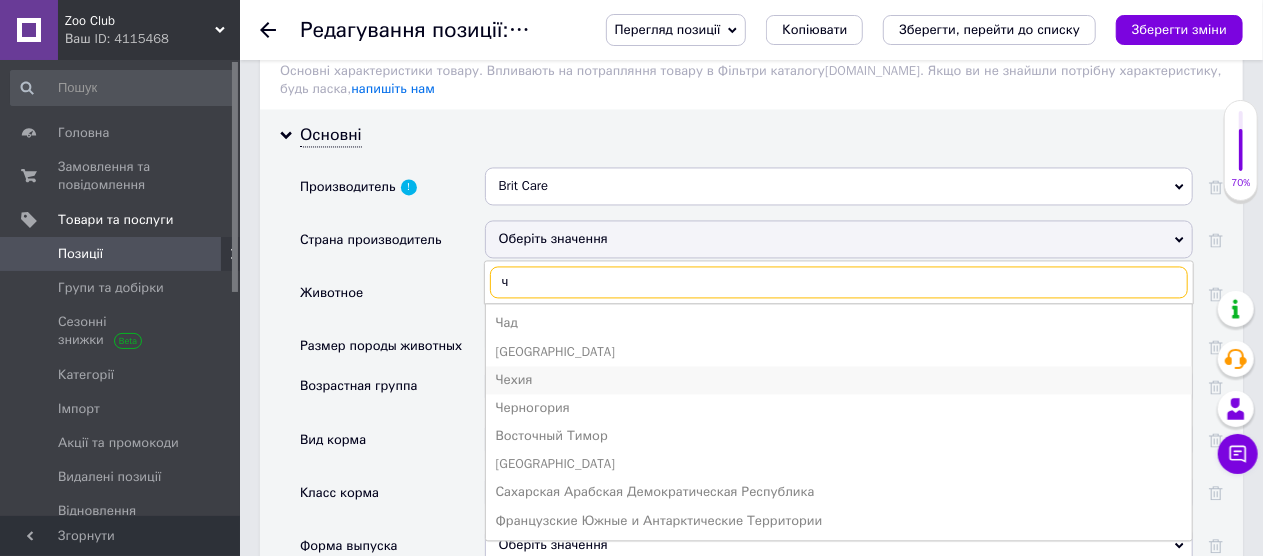 type on "ч" 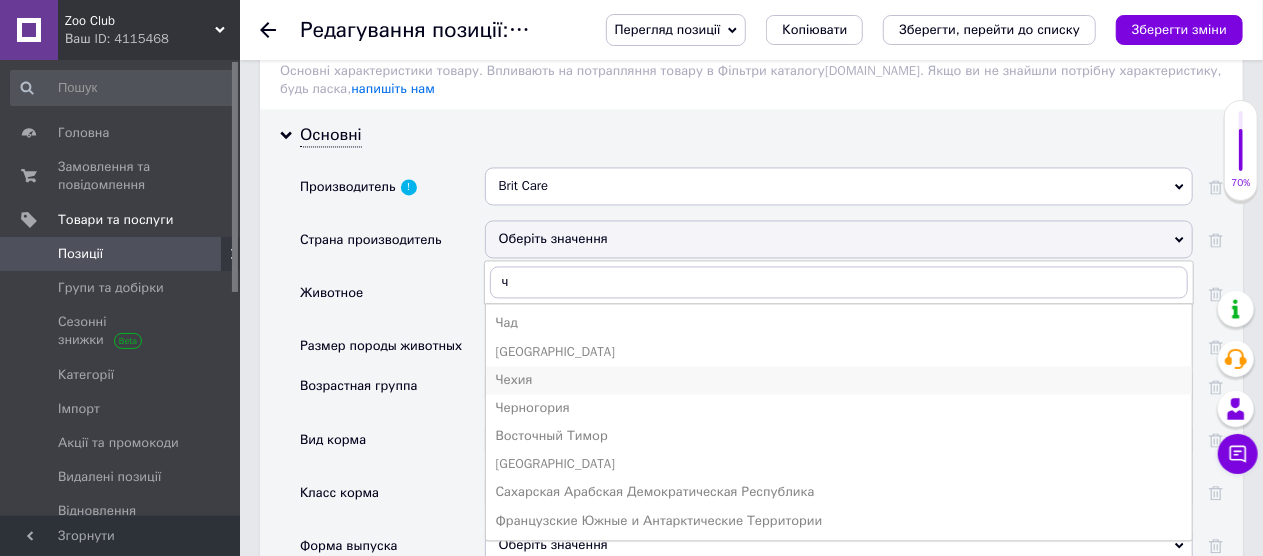 click on "Чехия" at bounding box center [839, 380] 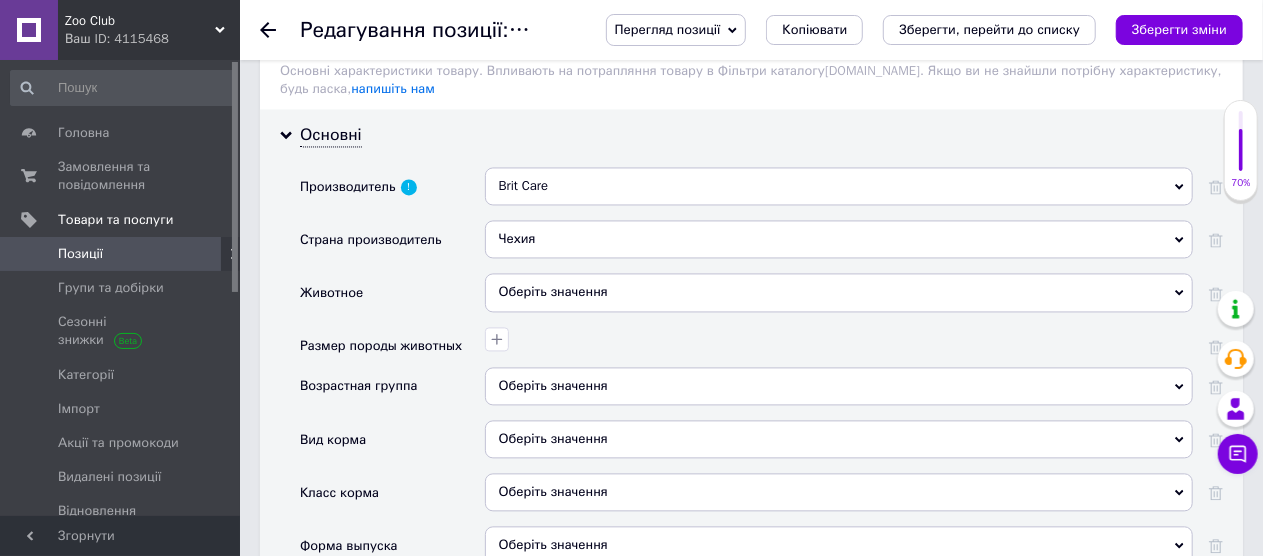 click on "Оберіть значення" at bounding box center (839, 292) 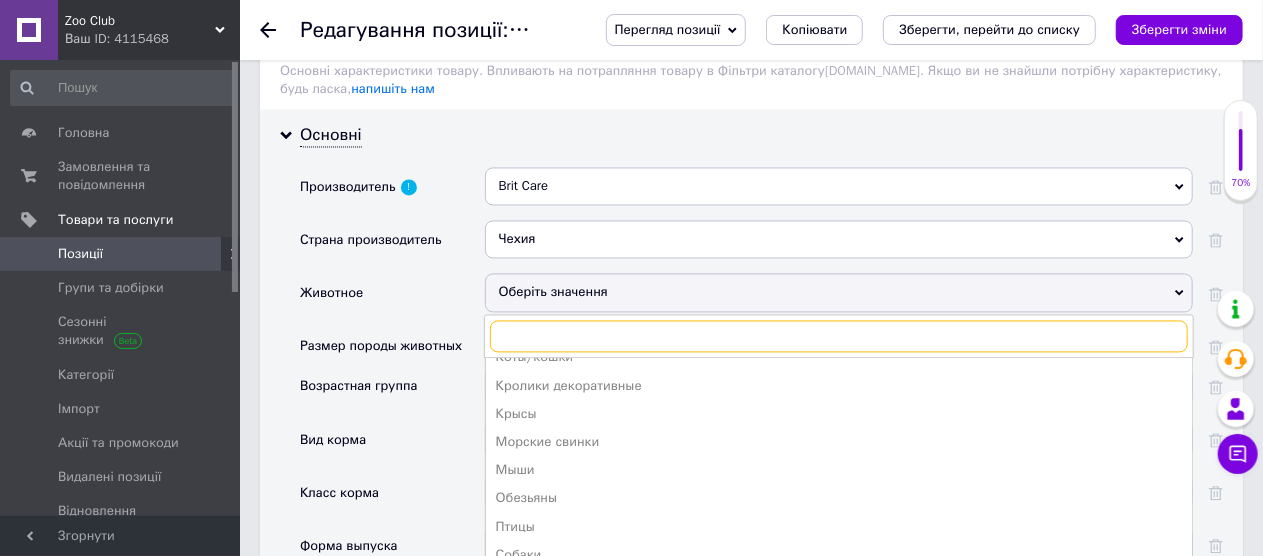 scroll, scrollTop: 162, scrollLeft: 0, axis: vertical 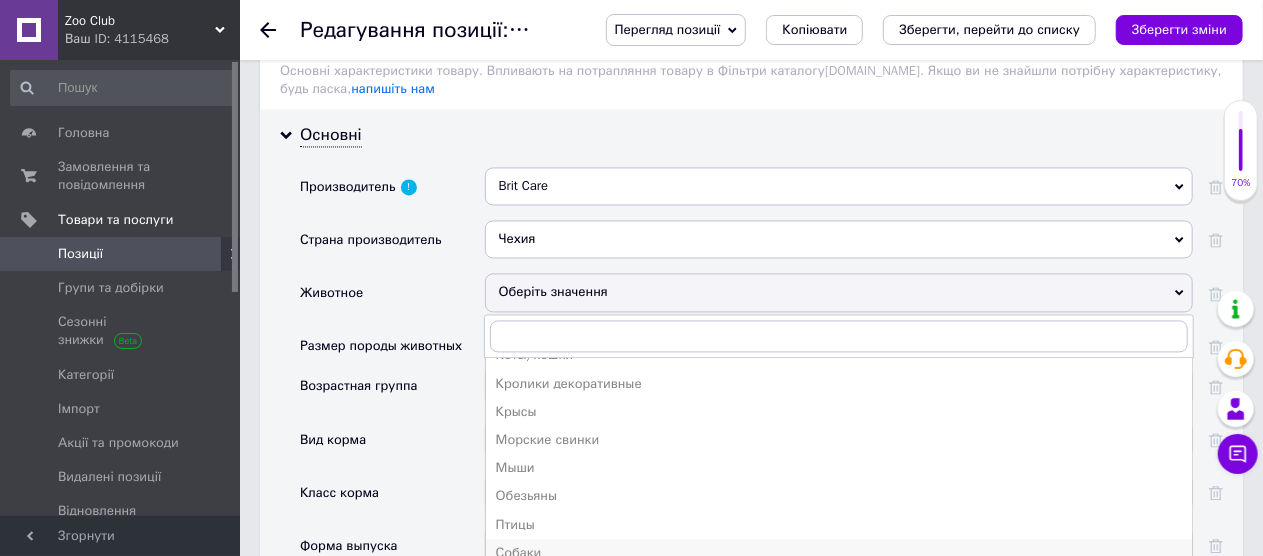 click on "Собаки" at bounding box center (839, 553) 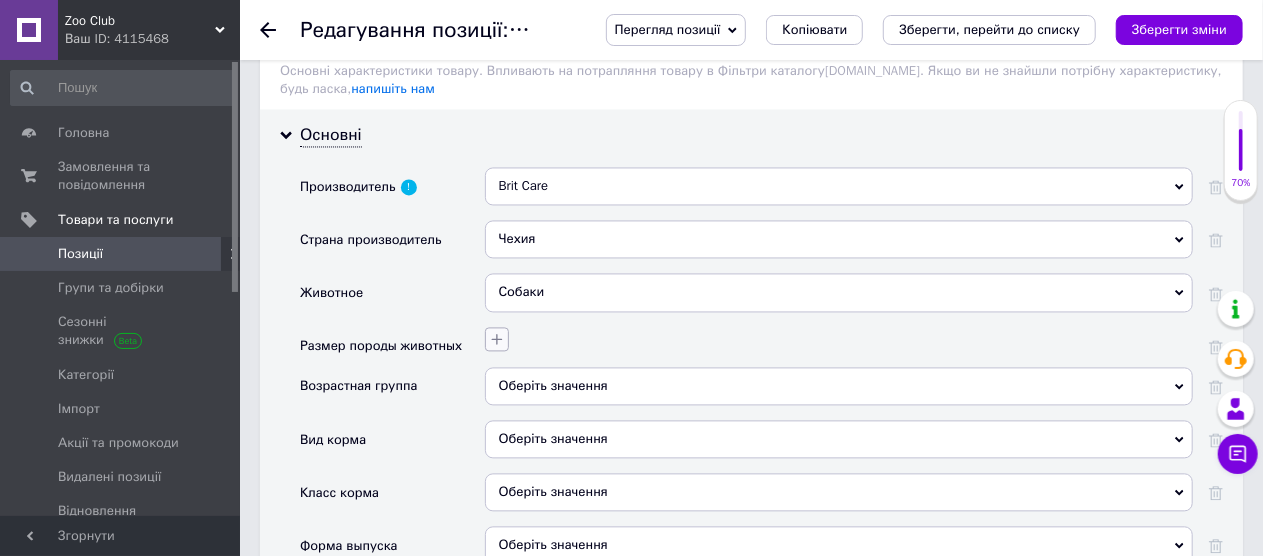 click 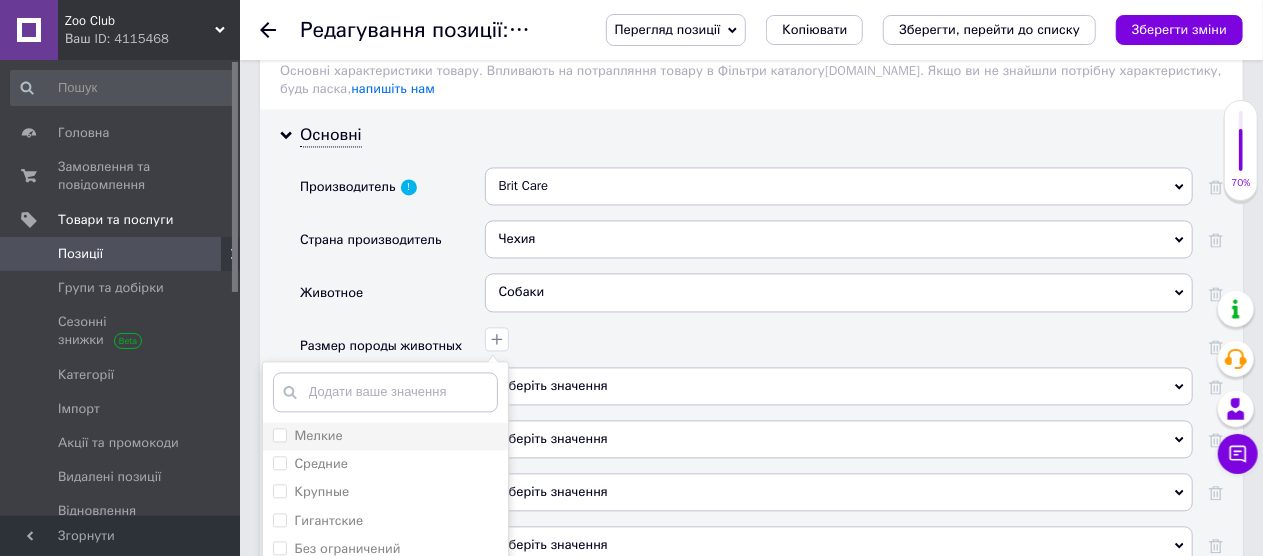 click on "Мелкие" at bounding box center [308, 436] 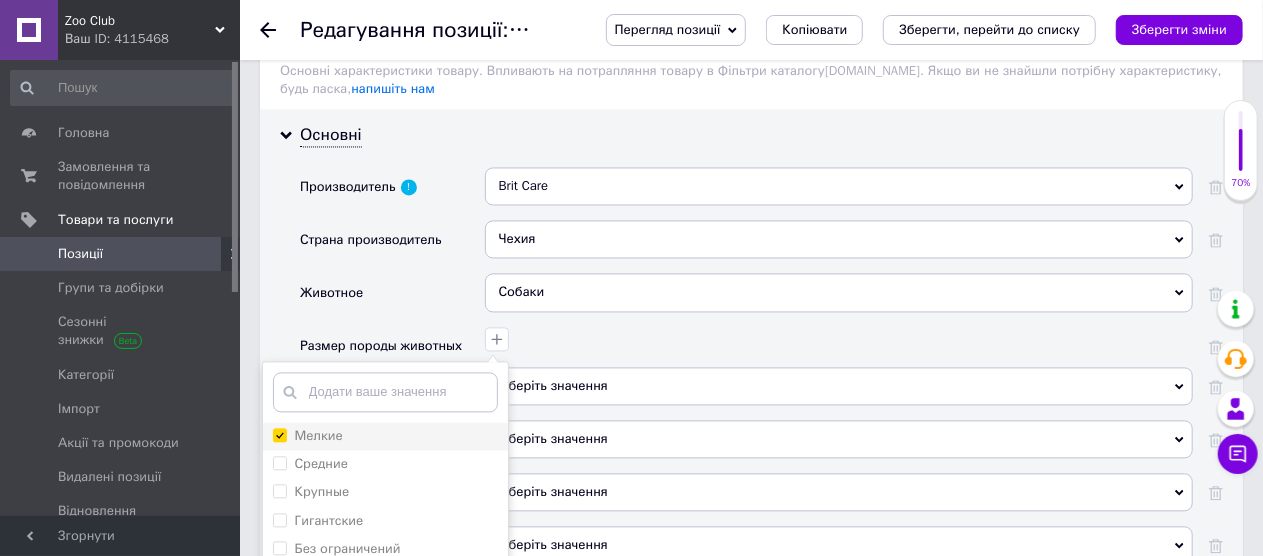 click on "Мелкие" at bounding box center (279, 434) 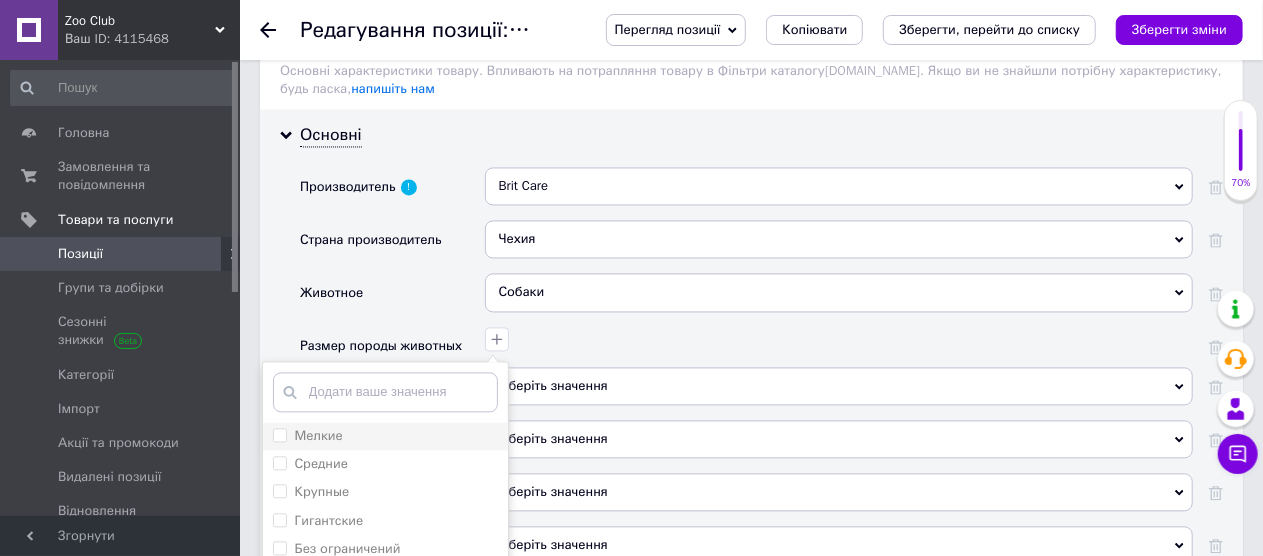 click at bounding box center (280, 435) 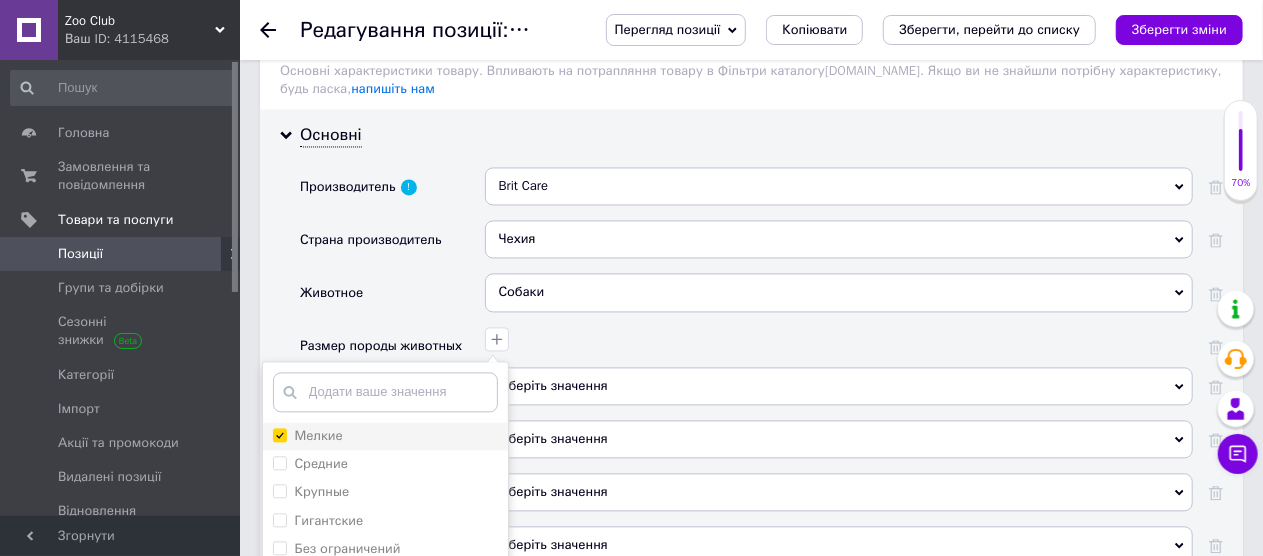 click on "Мелкие" at bounding box center (279, 434) 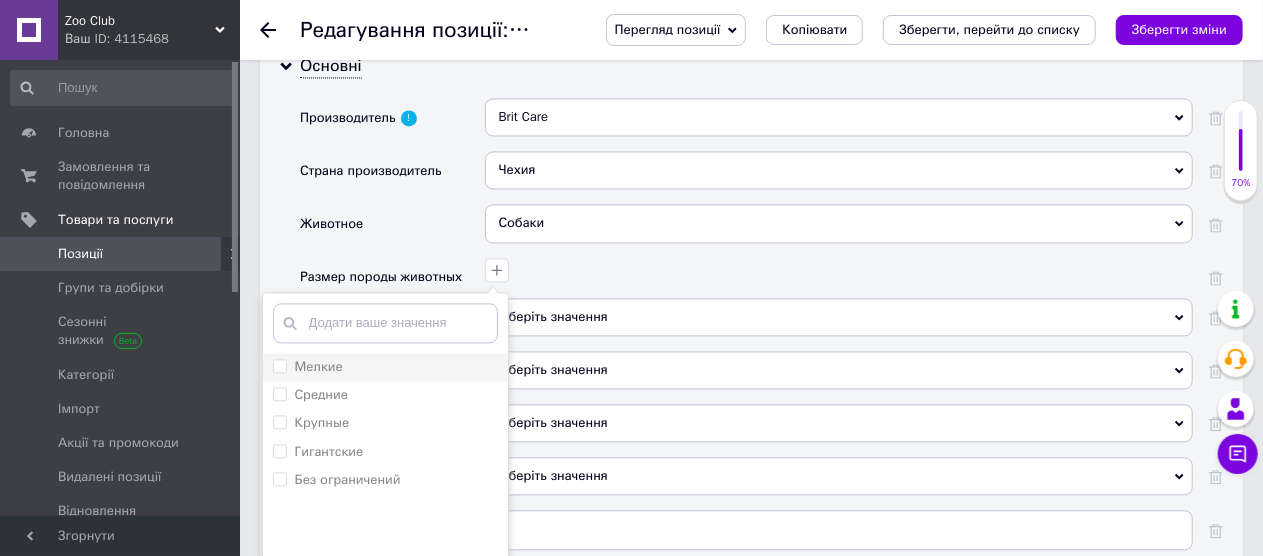 scroll, scrollTop: 2019, scrollLeft: 0, axis: vertical 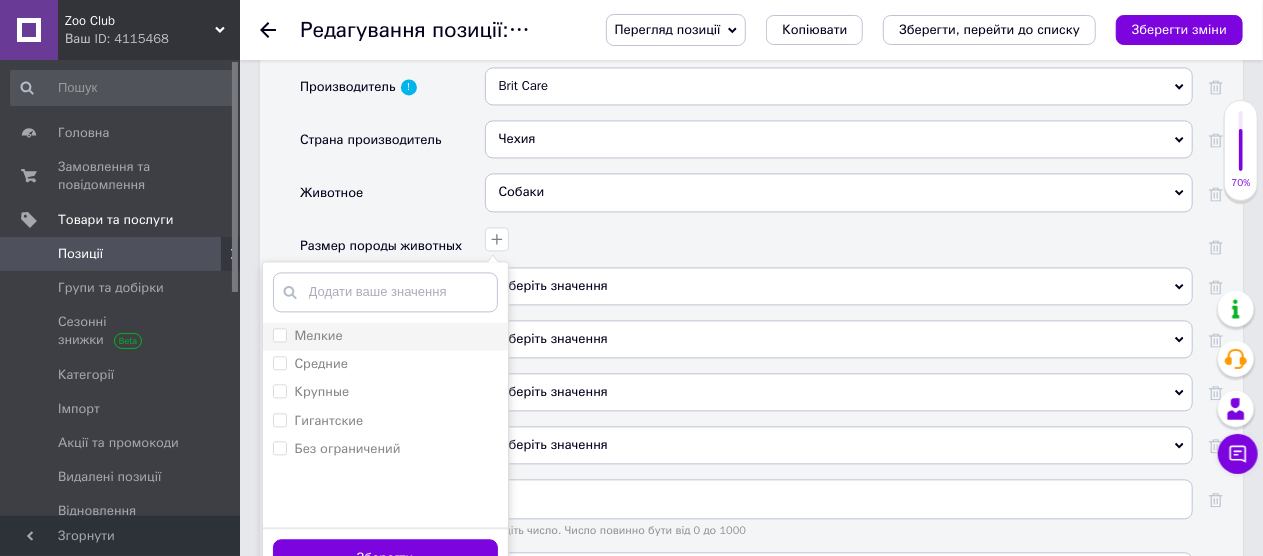 click on "Мелкие" at bounding box center (279, 334) 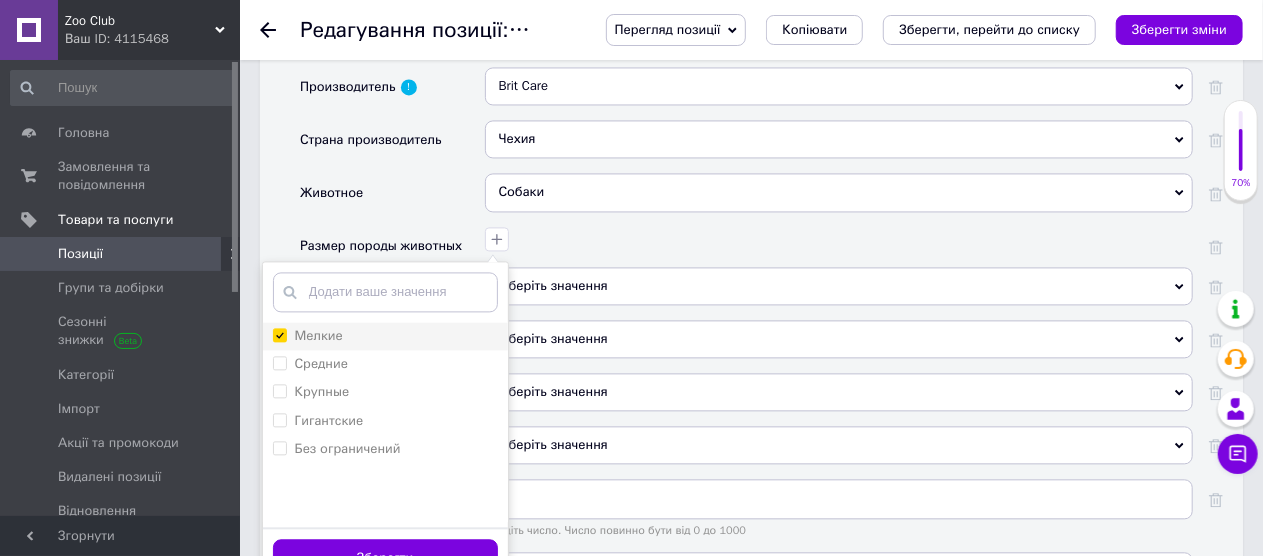 checkbox on "true" 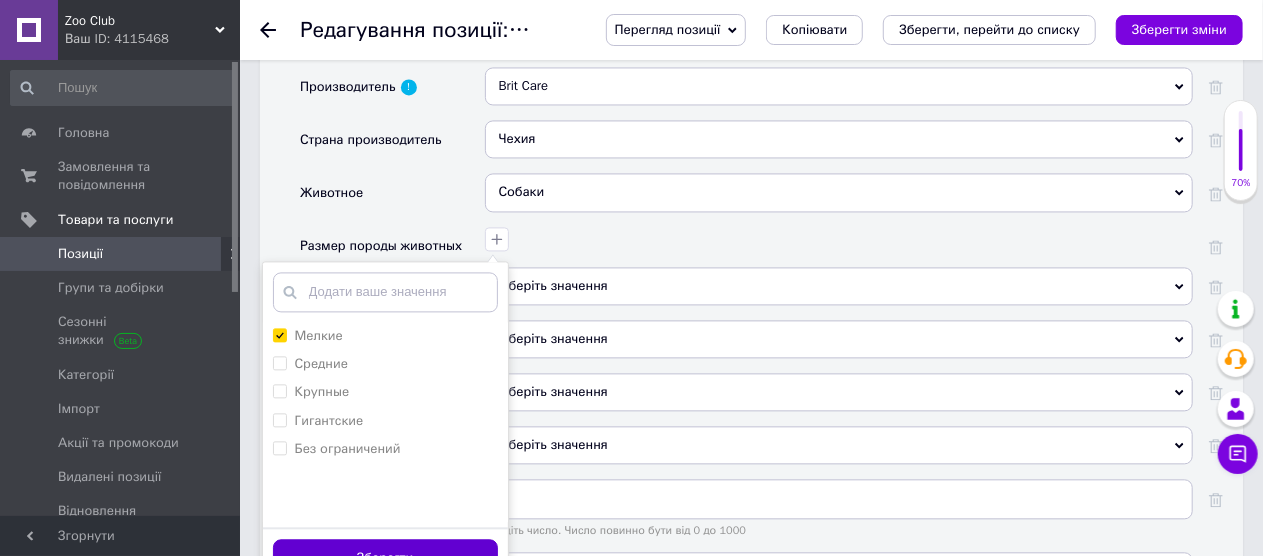 click on "Зберегти" at bounding box center [385, 558] 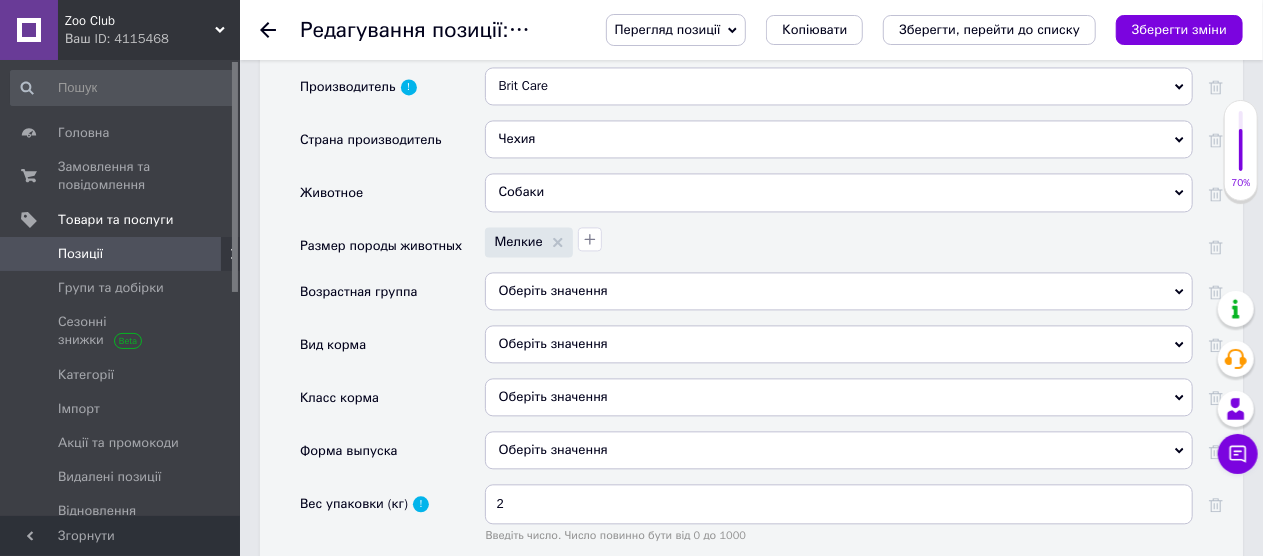 click on "Оберіть значення" at bounding box center [839, 291] 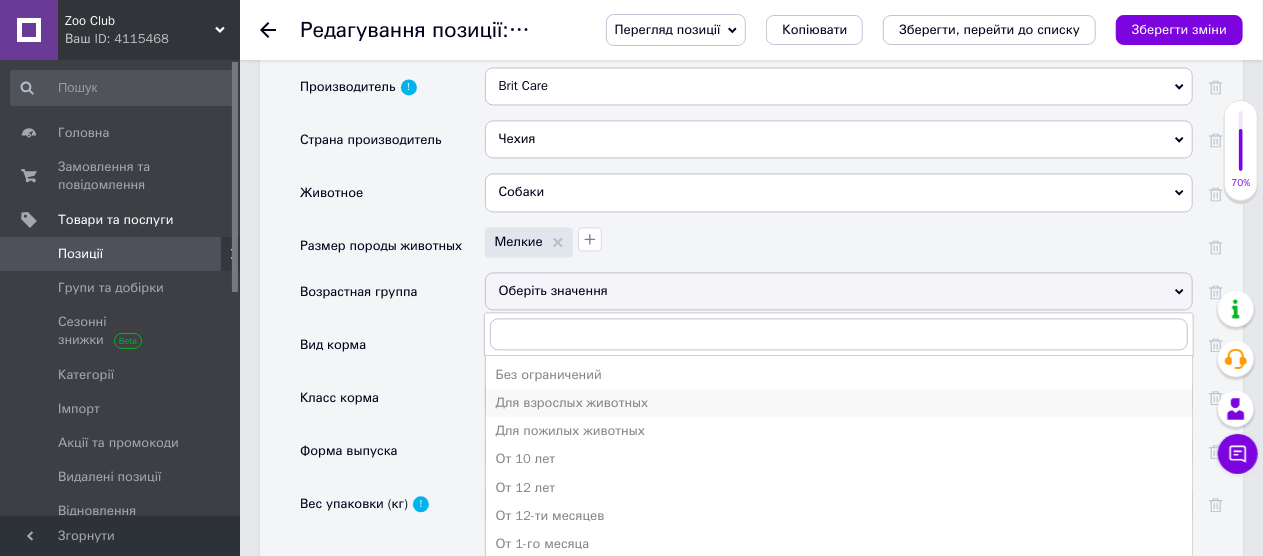 click on "Для взрослых животных" at bounding box center [839, 403] 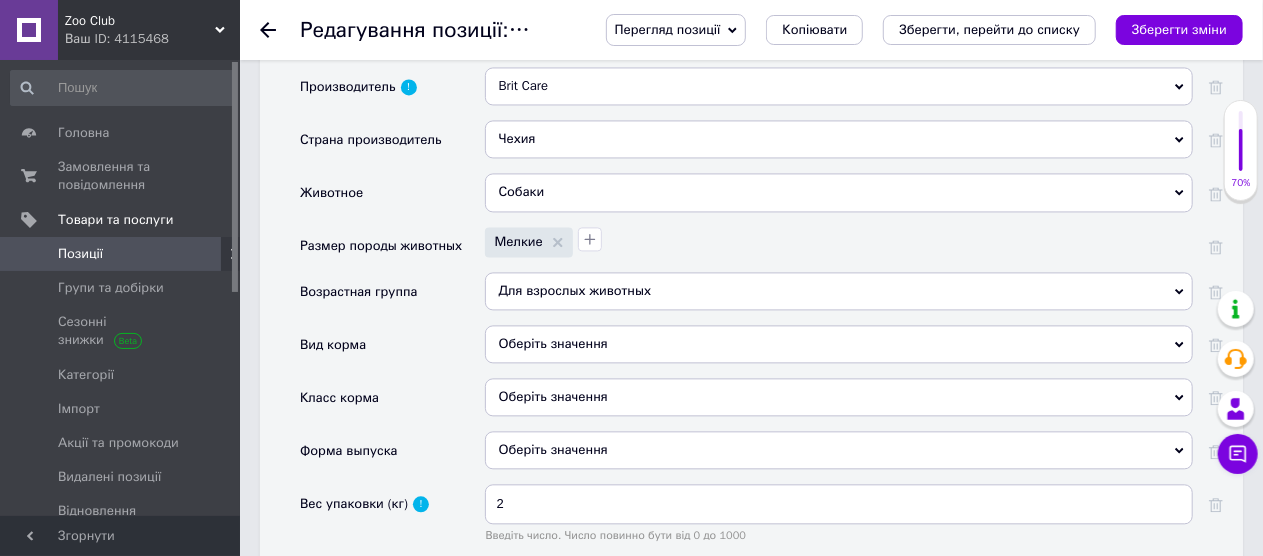 click on "Оберіть значення" at bounding box center [839, 344] 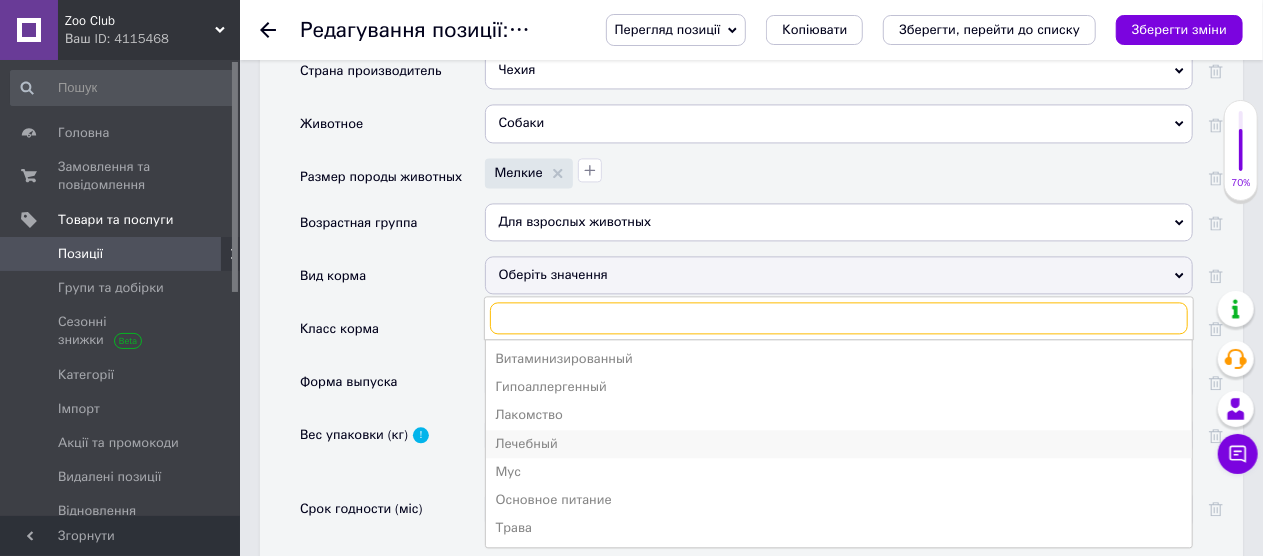 scroll, scrollTop: 2119, scrollLeft: 0, axis: vertical 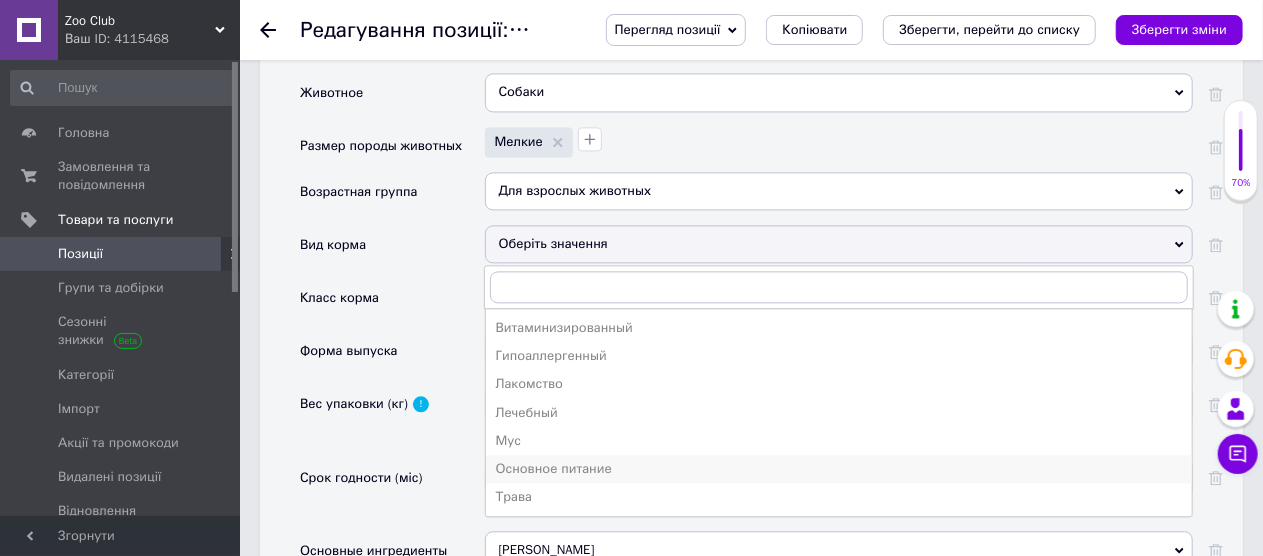 click on "Основное питание" at bounding box center [839, 469] 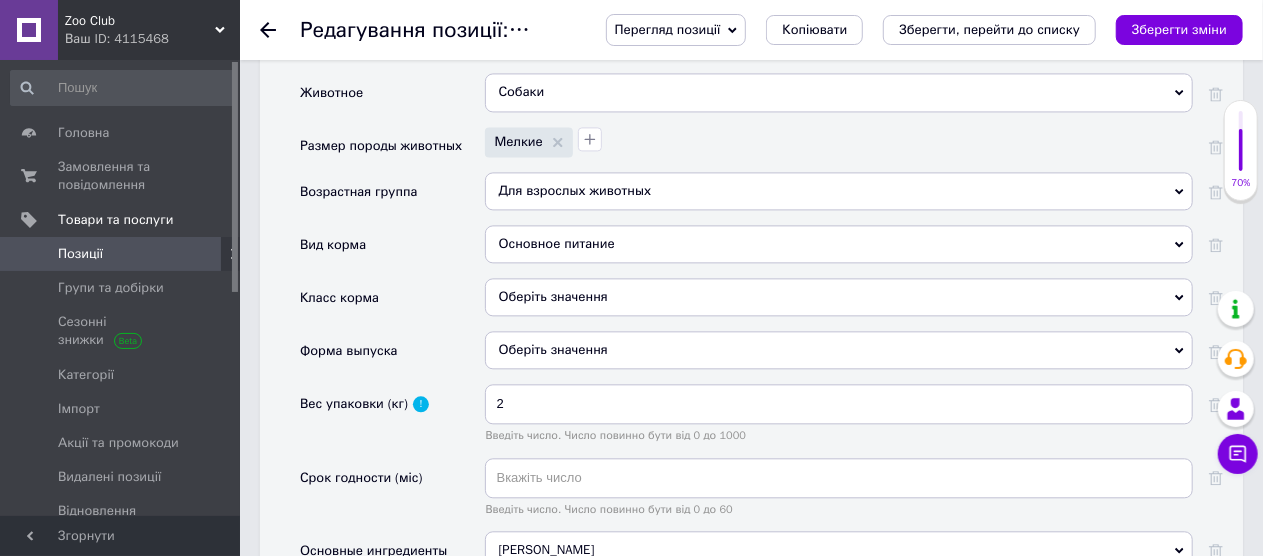 click on "Оберіть значення" at bounding box center (839, 297) 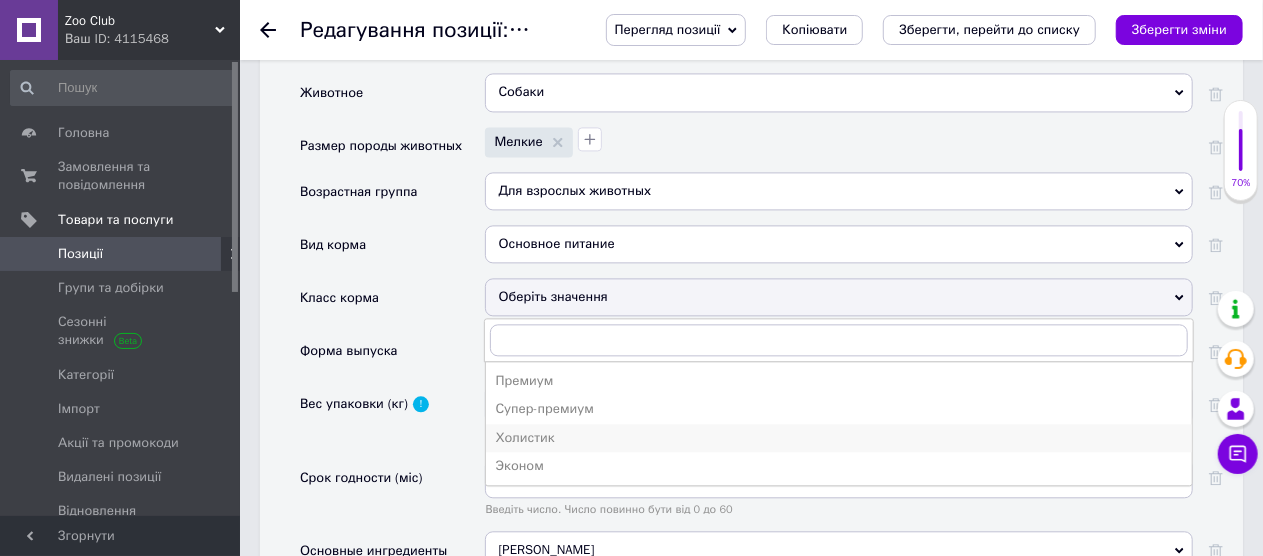 click on "Холистик" at bounding box center [839, 438] 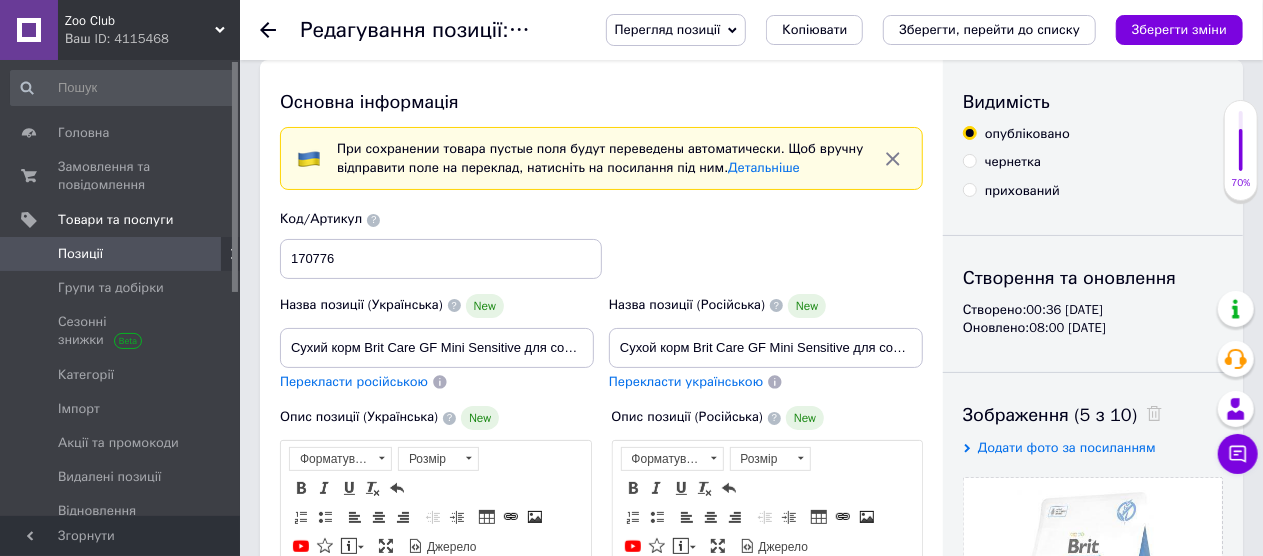 scroll, scrollTop: 19, scrollLeft: 0, axis: vertical 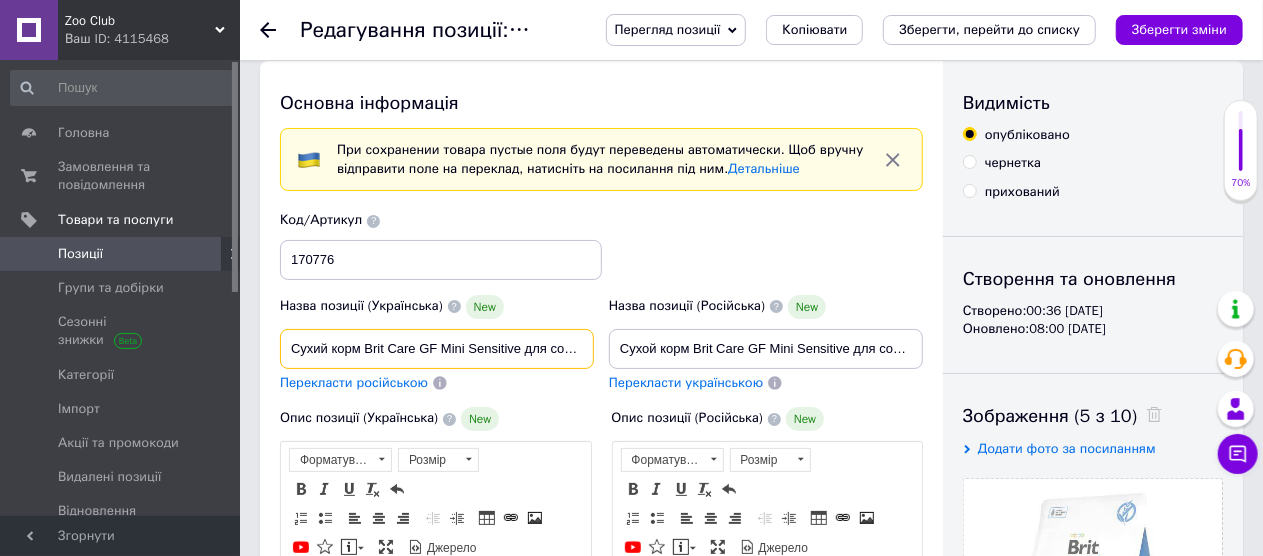 click on "Сухий корм Brit Care GF Mini Sensitive для собак мініатюрних порід з чутливим травленням, з олениною, 2 кг" at bounding box center [437, 349] 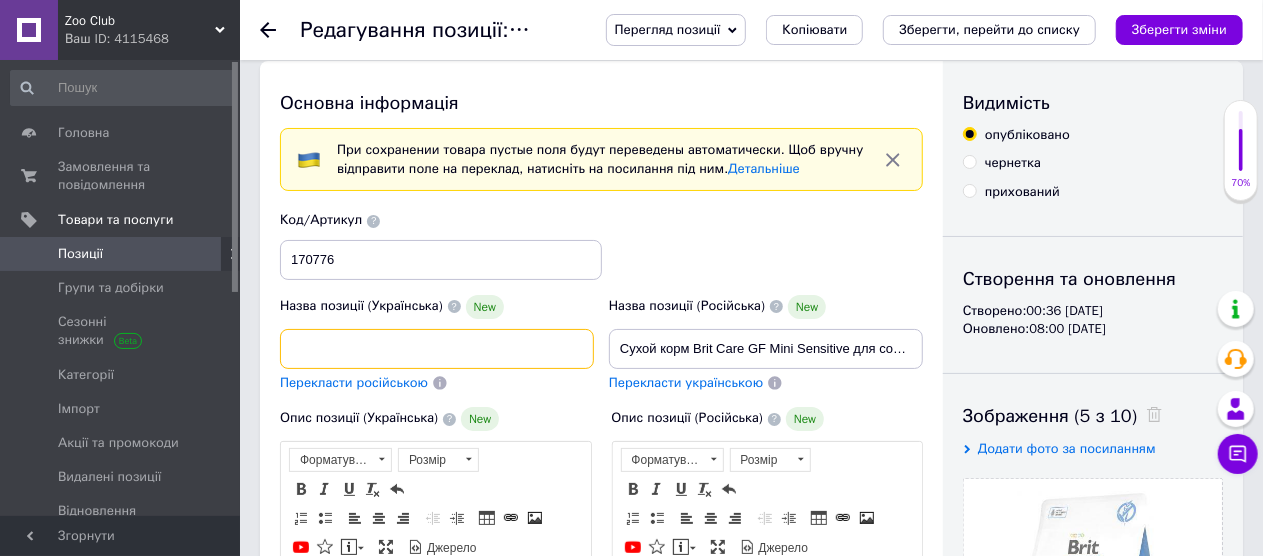 scroll, scrollTop: 0, scrollLeft: 366, axis: horizontal 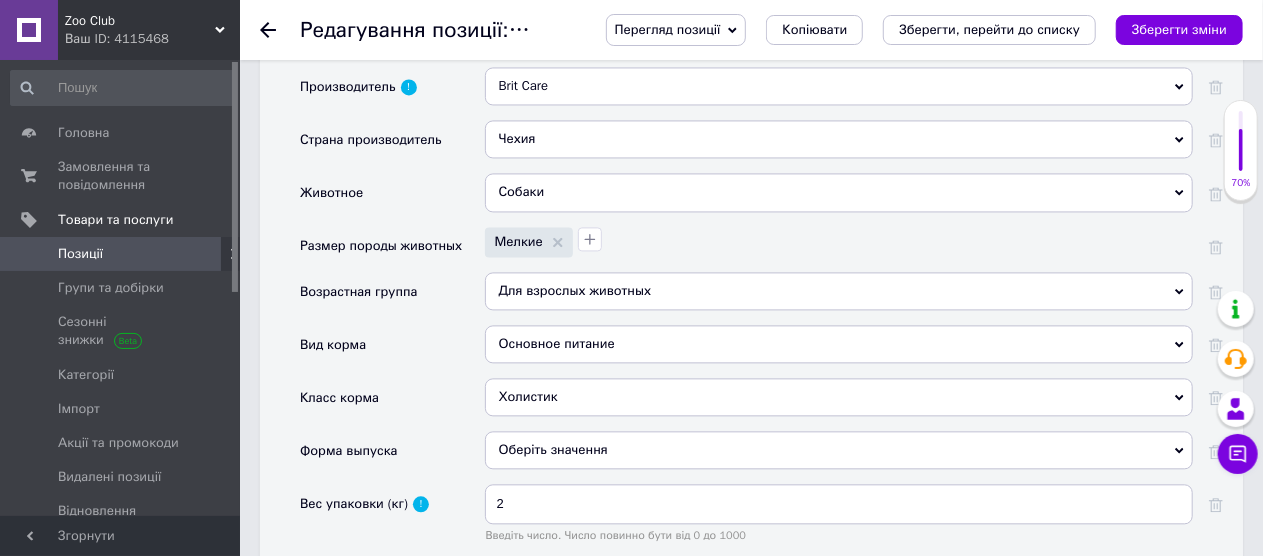 click on "Холистик" at bounding box center (839, 397) 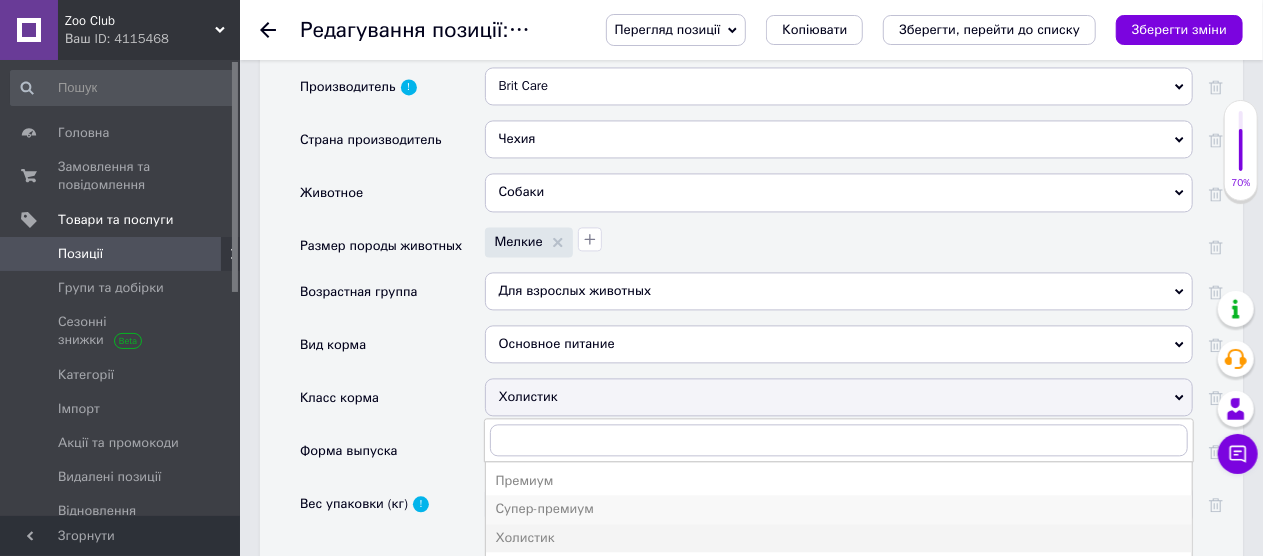 click on "Супер-премиум" at bounding box center [839, 509] 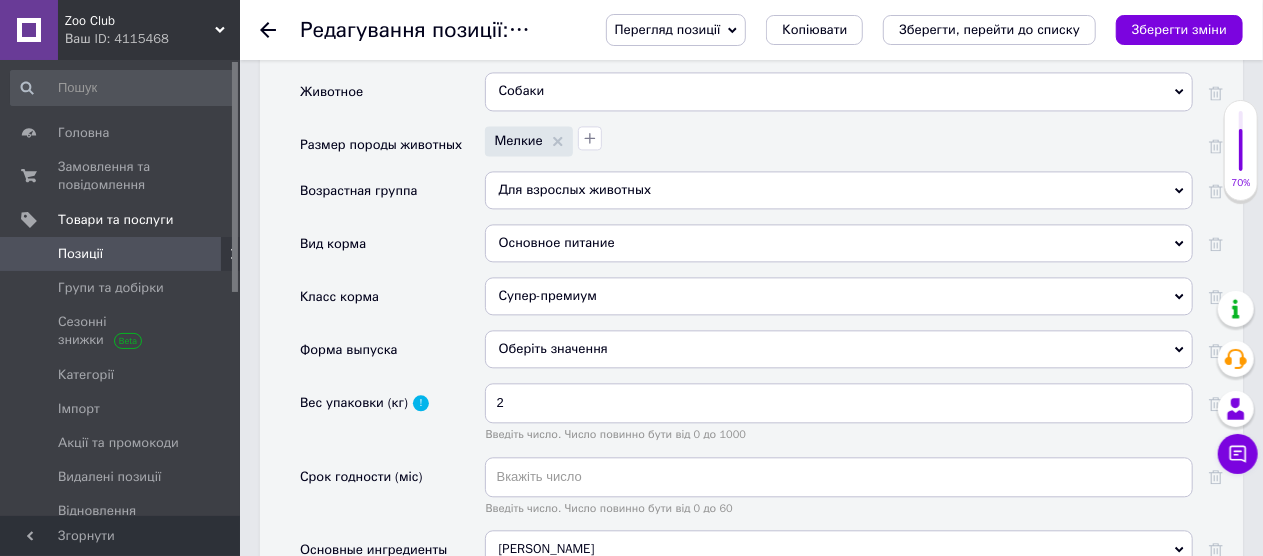 scroll, scrollTop: 2219, scrollLeft: 0, axis: vertical 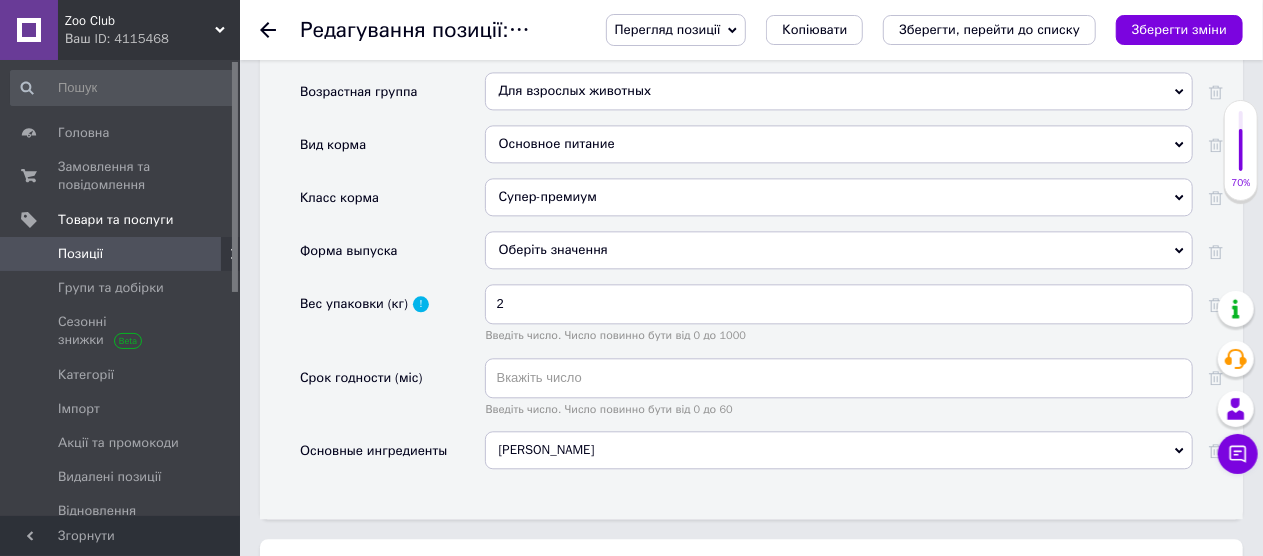 click on "Оберіть значення" at bounding box center [839, 250] 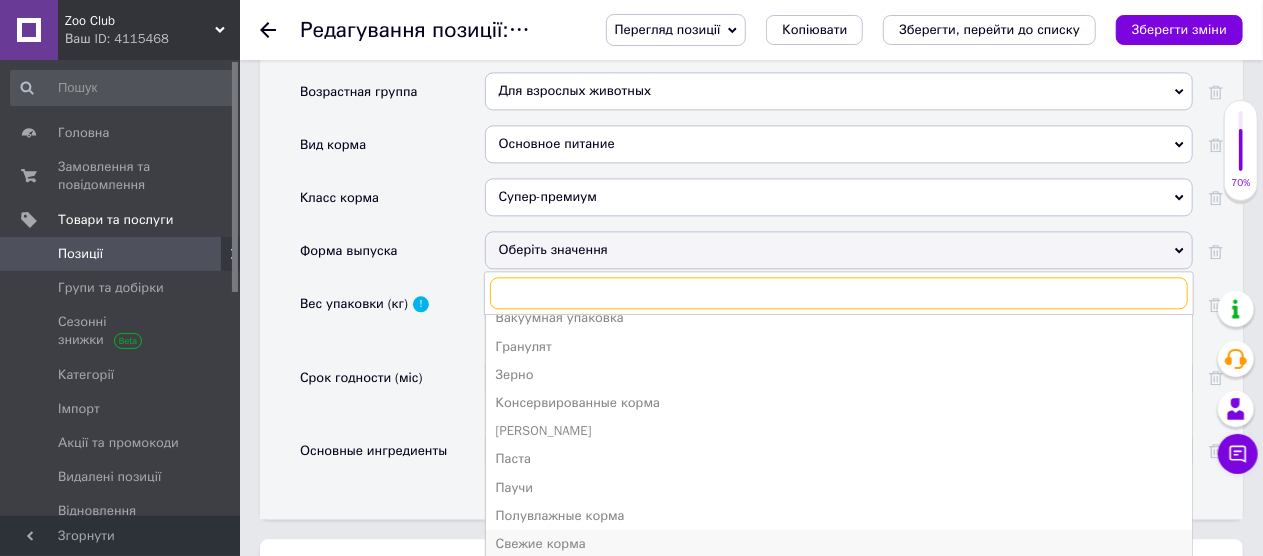 scroll, scrollTop: 21, scrollLeft: 0, axis: vertical 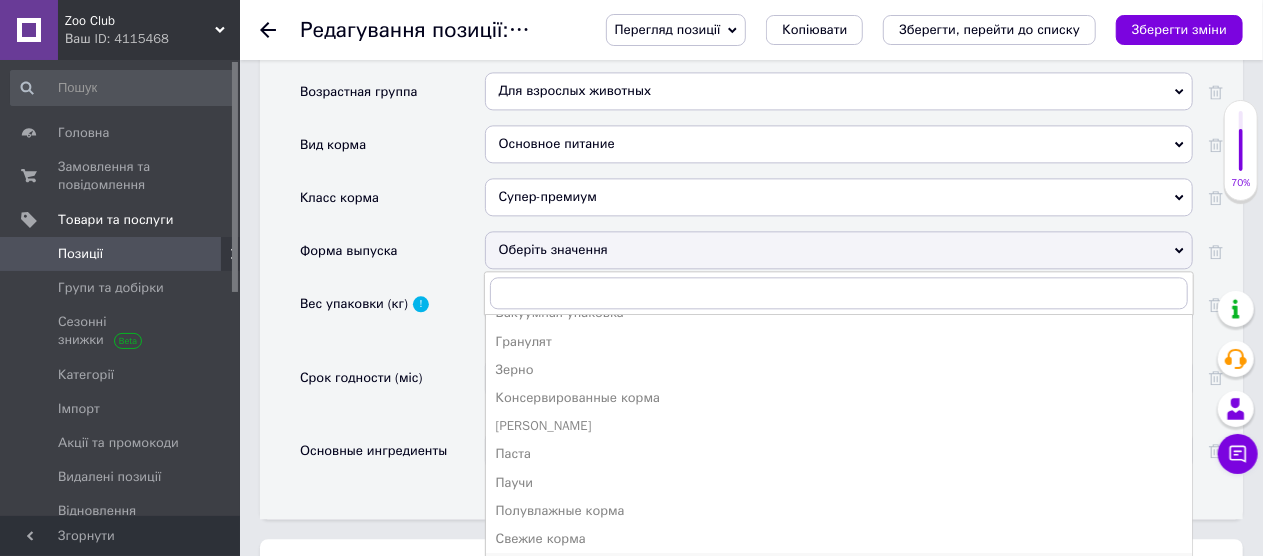 click on "Сухие [DEMOGRAPHIC_DATA]" at bounding box center (839, 567) 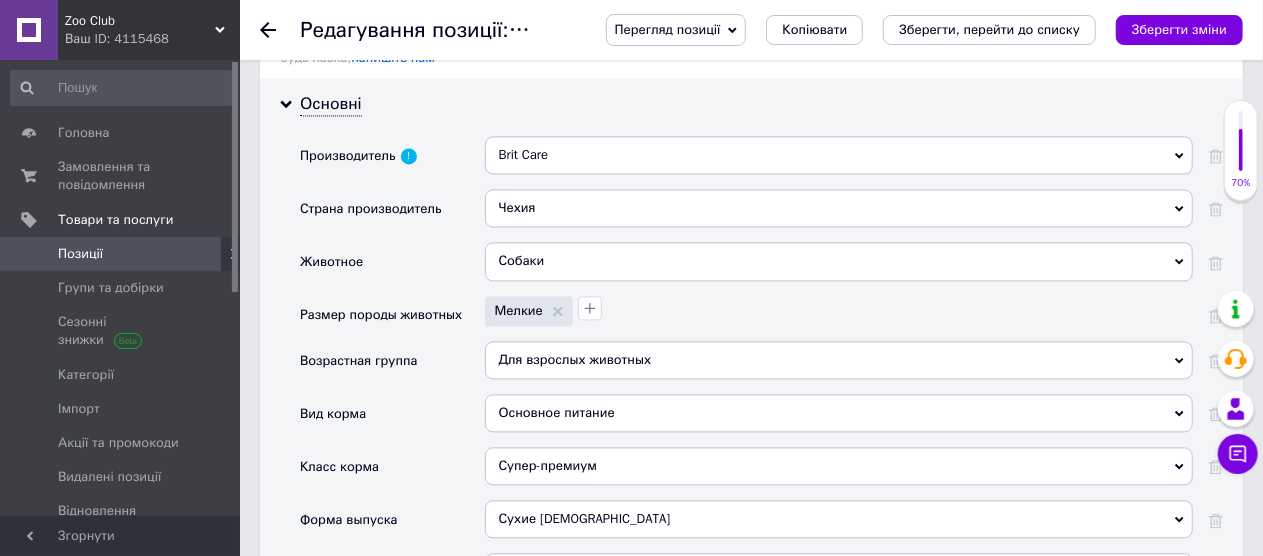 scroll, scrollTop: 1919, scrollLeft: 0, axis: vertical 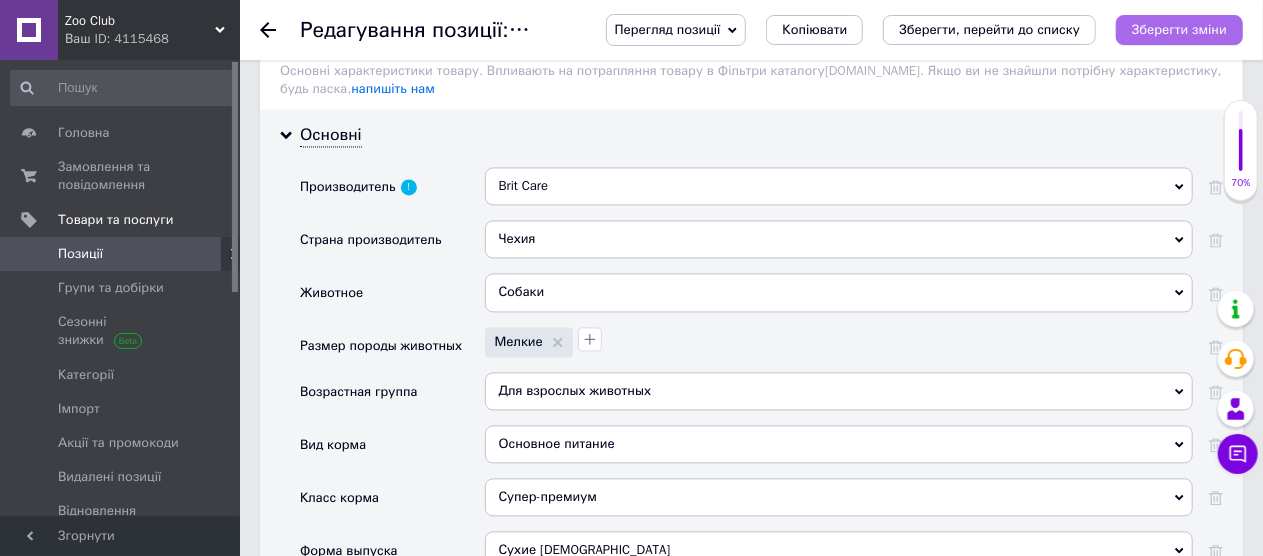 click on "Зберегти зміни" at bounding box center [1179, 30] 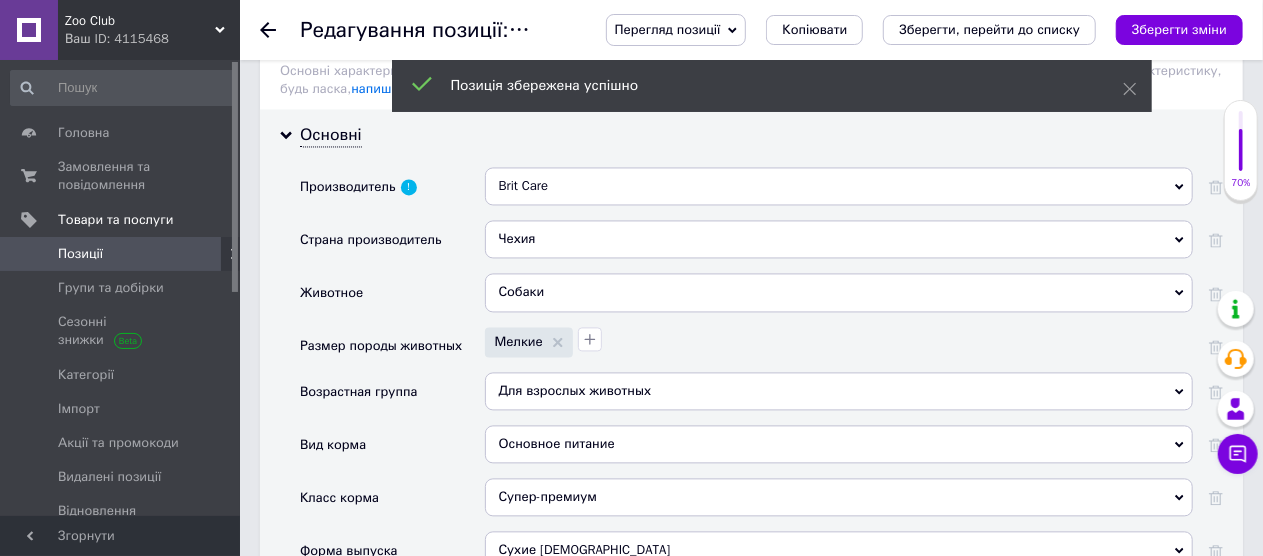 click at bounding box center (280, 30) 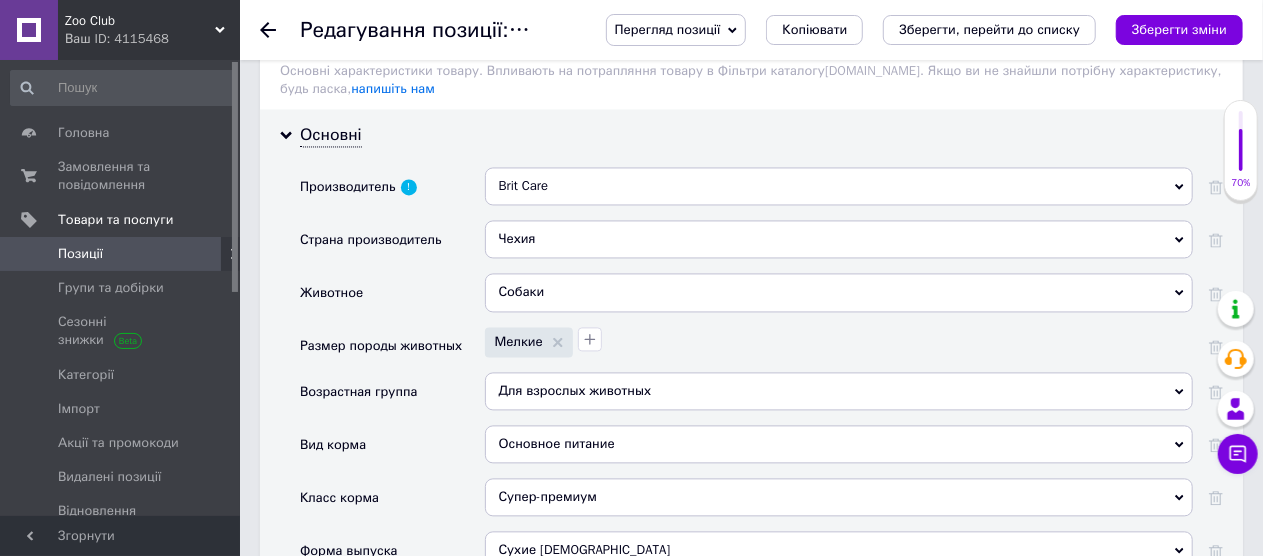click 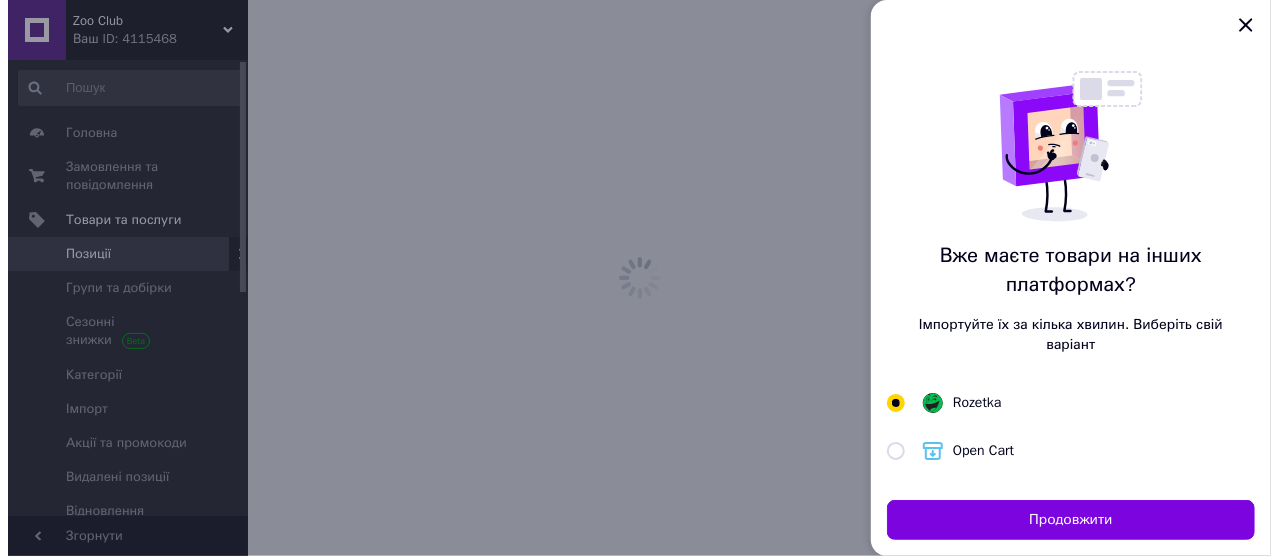 scroll, scrollTop: 0, scrollLeft: 0, axis: both 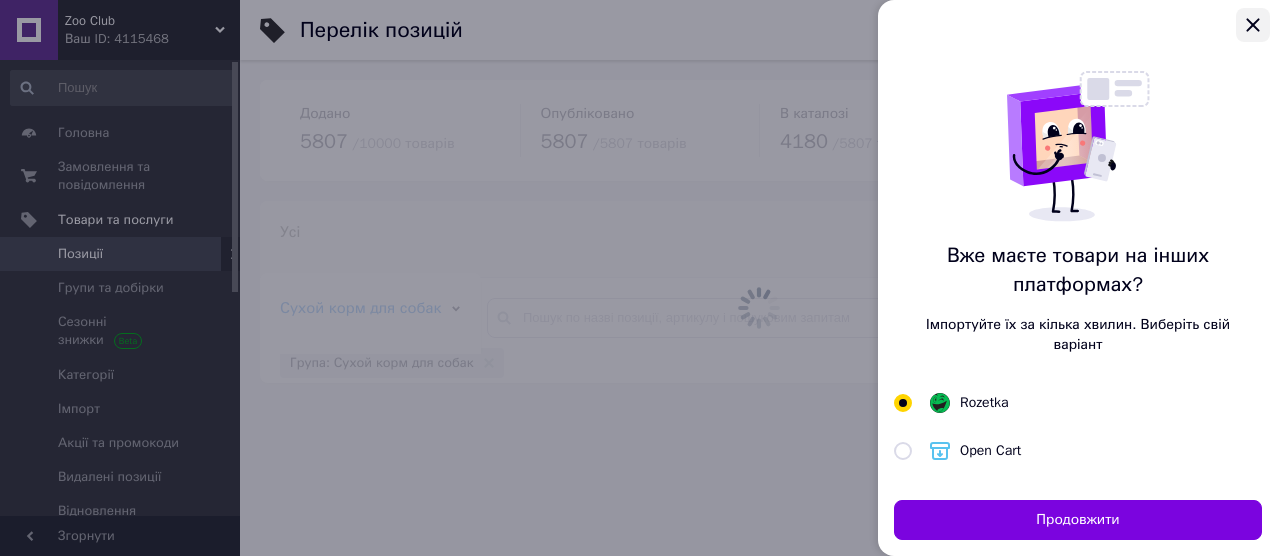 click 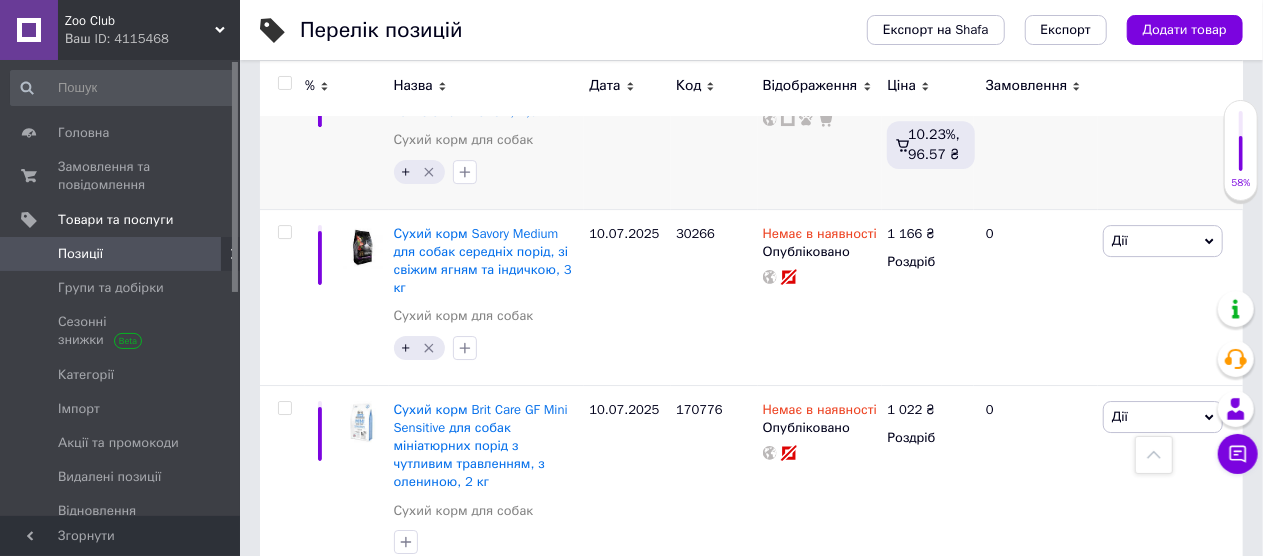 scroll, scrollTop: 3282, scrollLeft: 0, axis: vertical 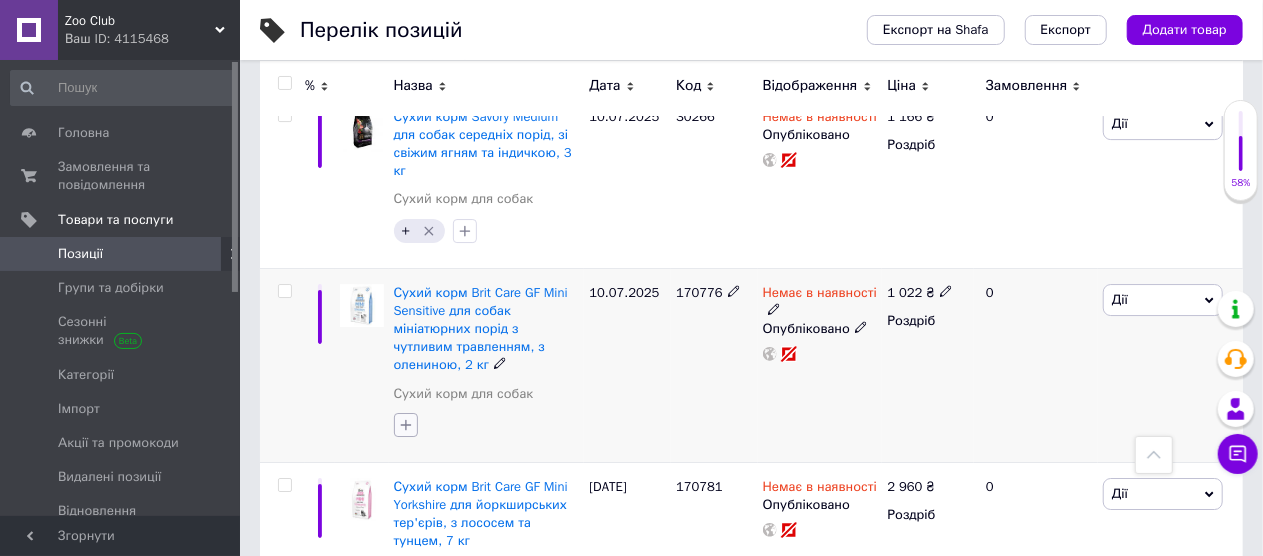 click 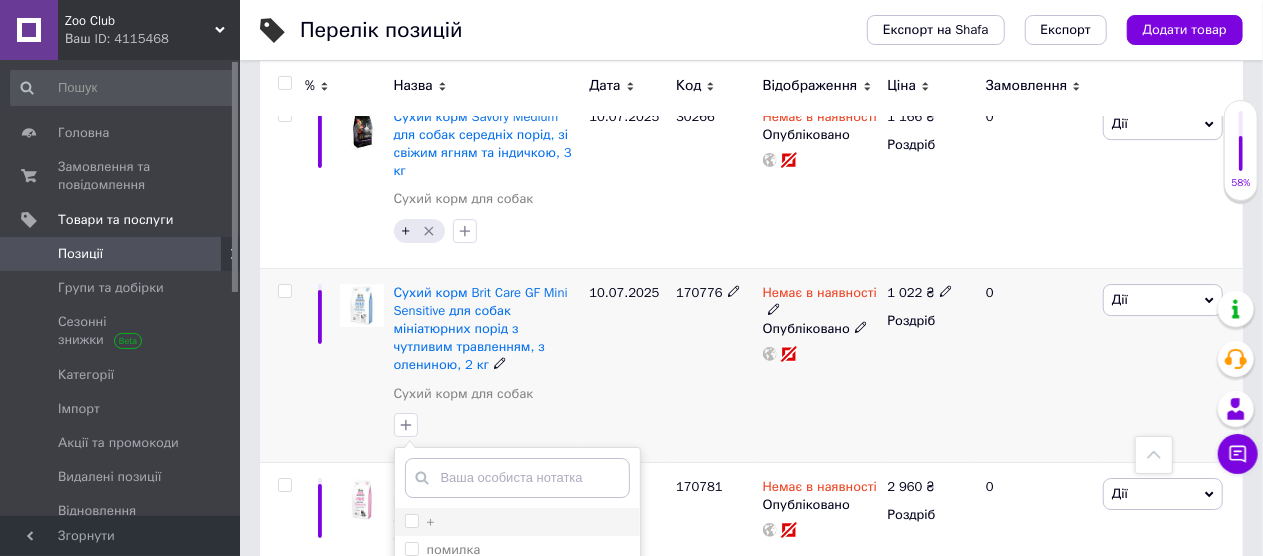 click on "+" at bounding box center [411, 520] 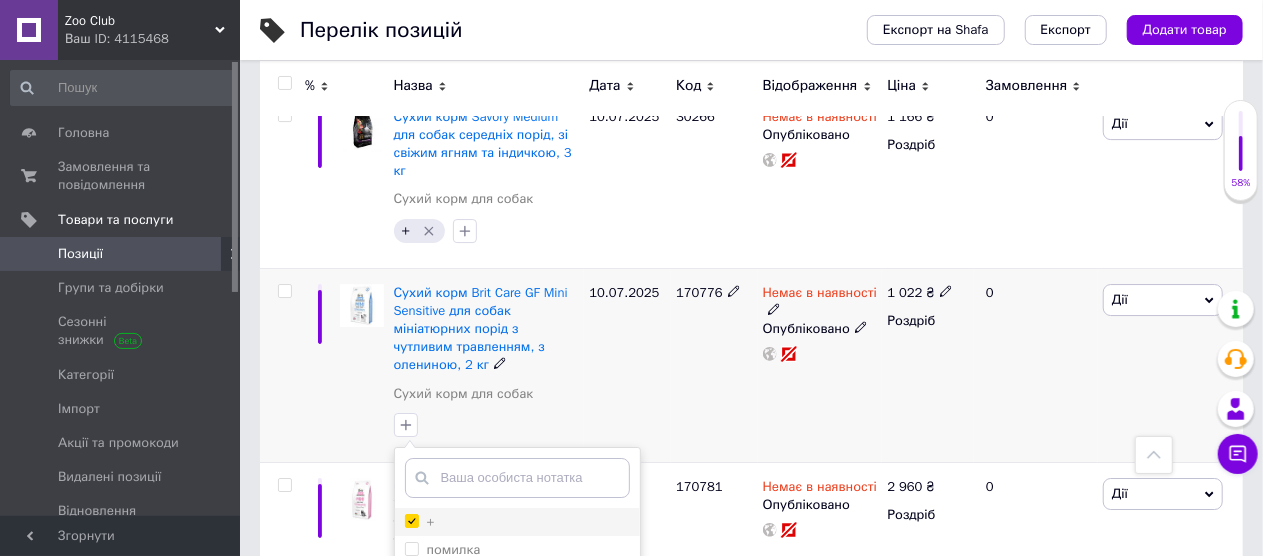 checkbox on "true" 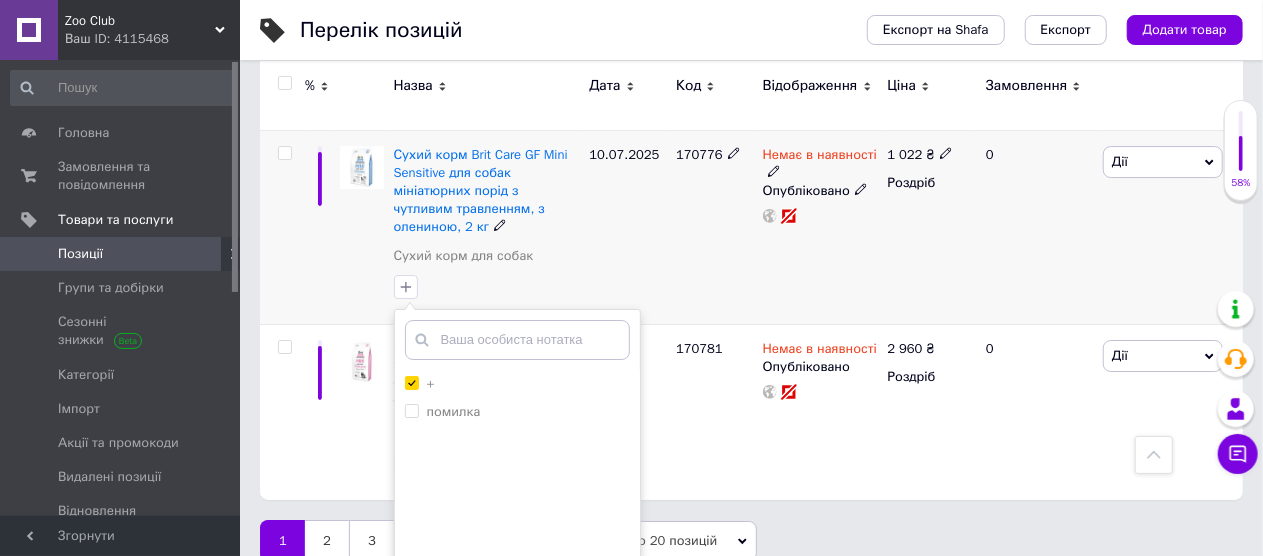 click on "Додати мітку" at bounding box center [517, 606] 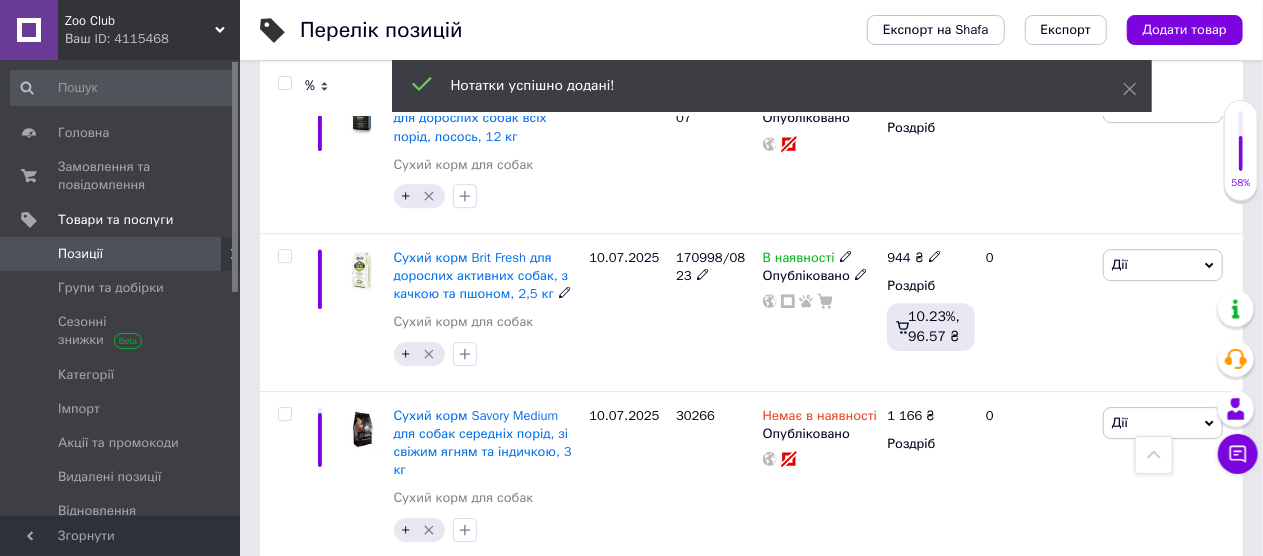 scroll, scrollTop: 3348, scrollLeft: 0, axis: vertical 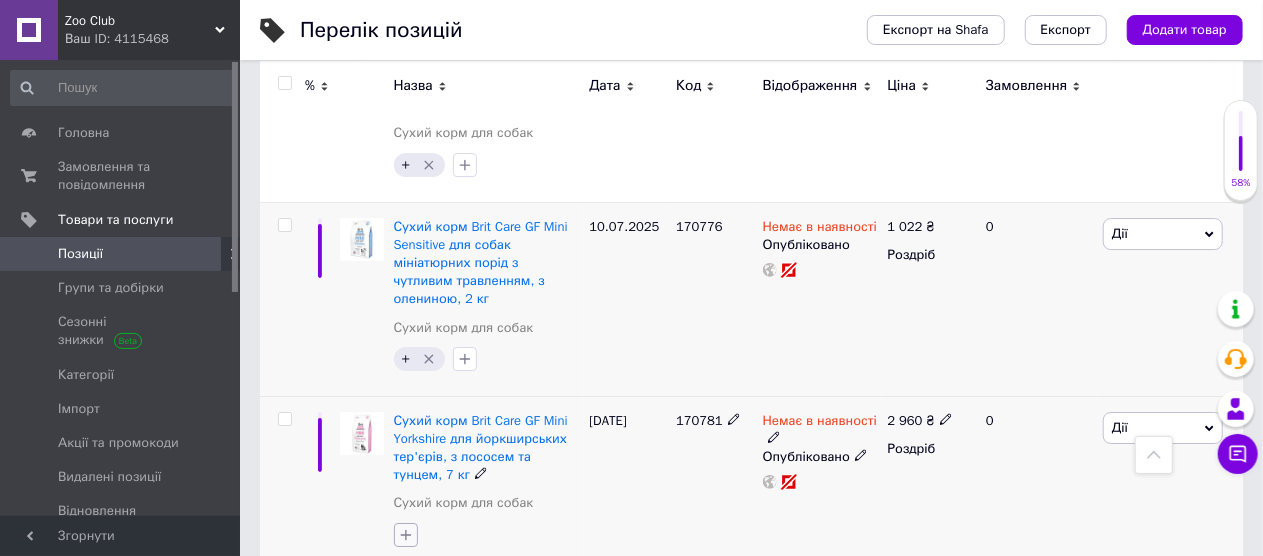 click 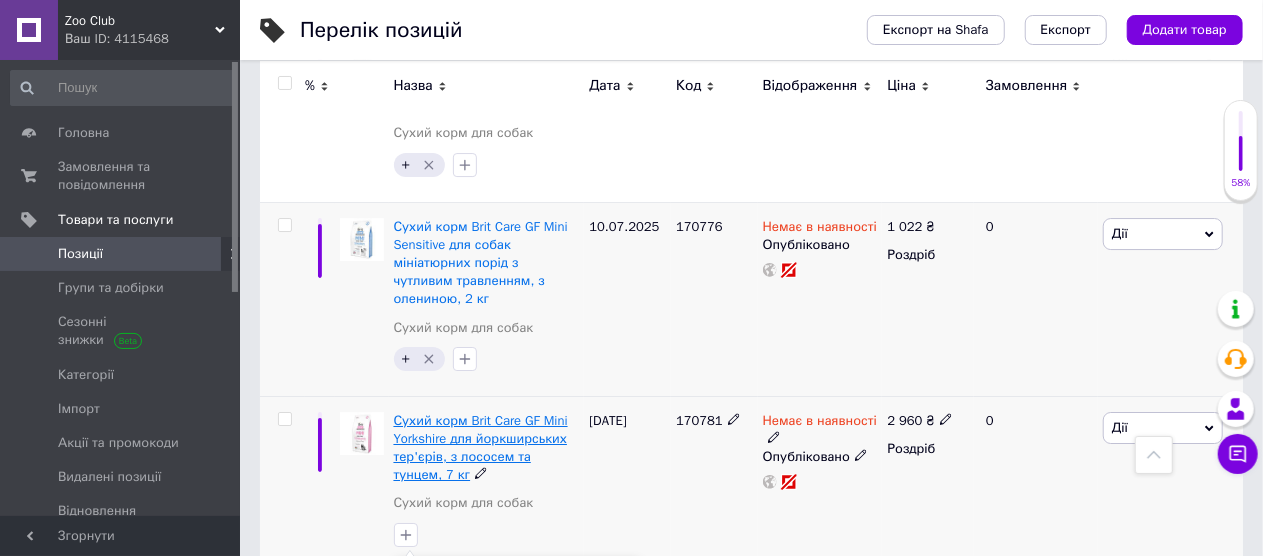 click on "Сухий корм Brit Care GF Mini Yorkshire для йоркширських тер'єрів, з лососем та тунцем, 7 кг" at bounding box center [481, 448] 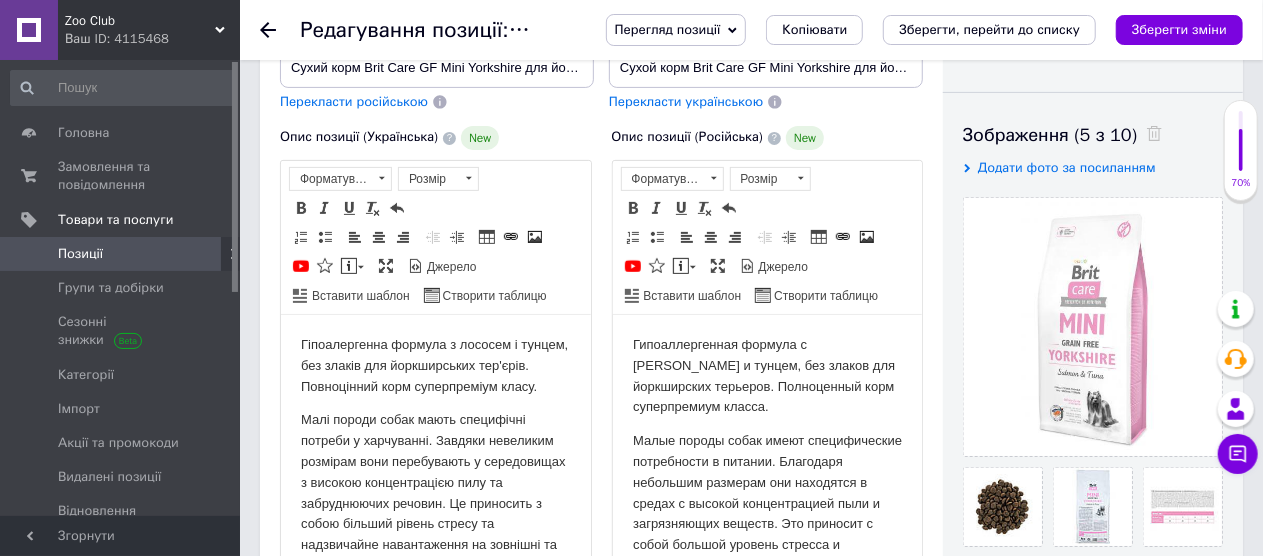 scroll, scrollTop: 200, scrollLeft: 0, axis: vertical 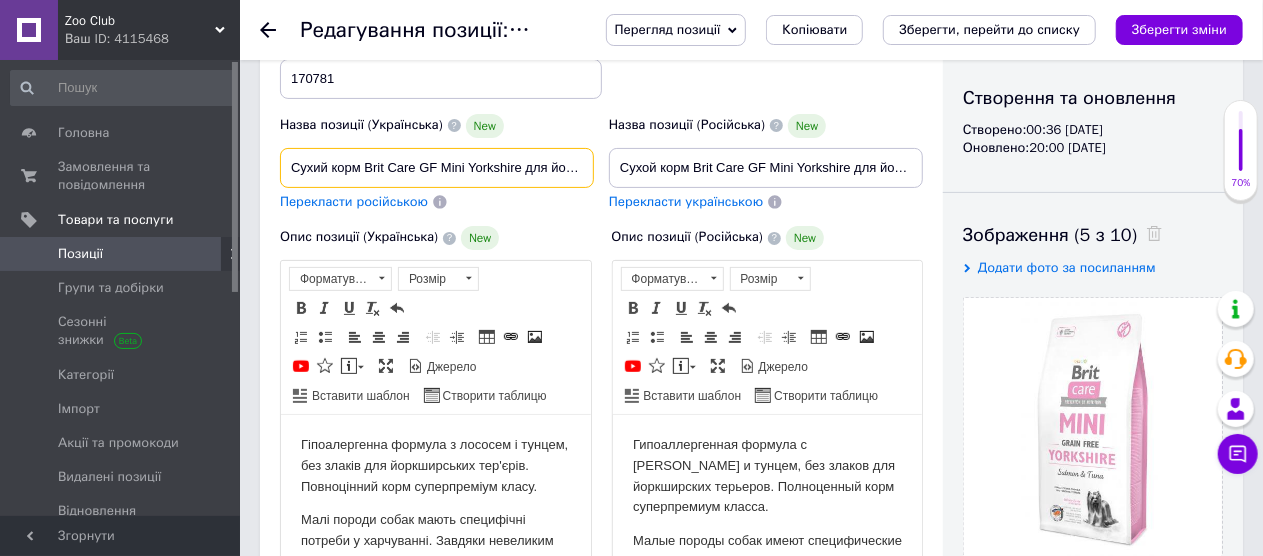 click on "Сухий корм Brit Care GF Mini Yorkshire для йоркширських тер'єрів, з лососем та тунцем, 7 кг" at bounding box center [437, 168] 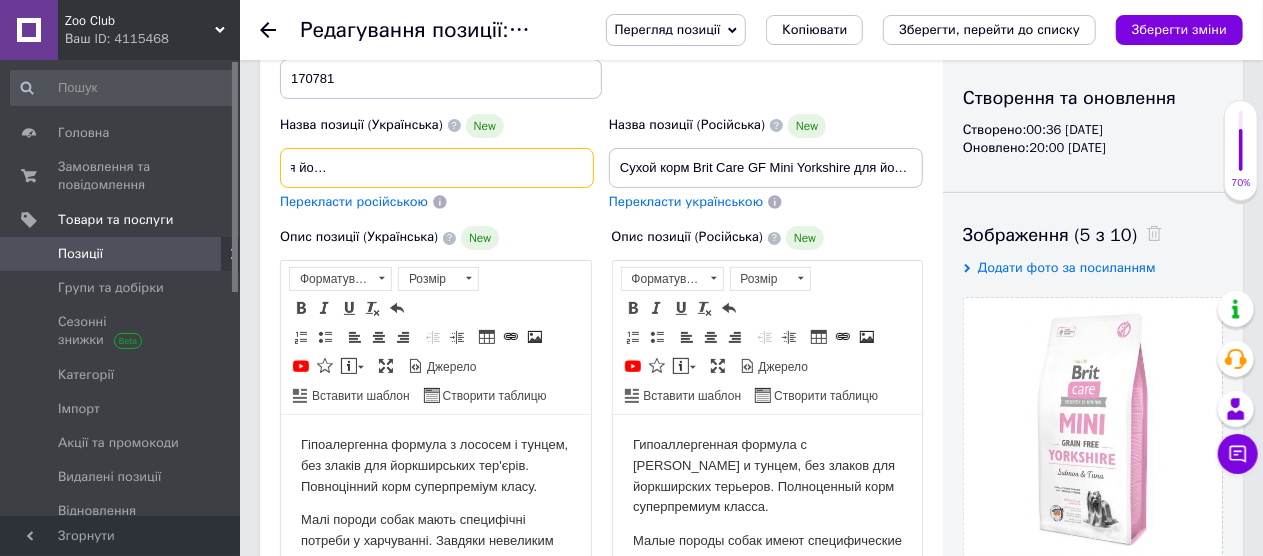scroll, scrollTop: 0, scrollLeft: 265, axis: horizontal 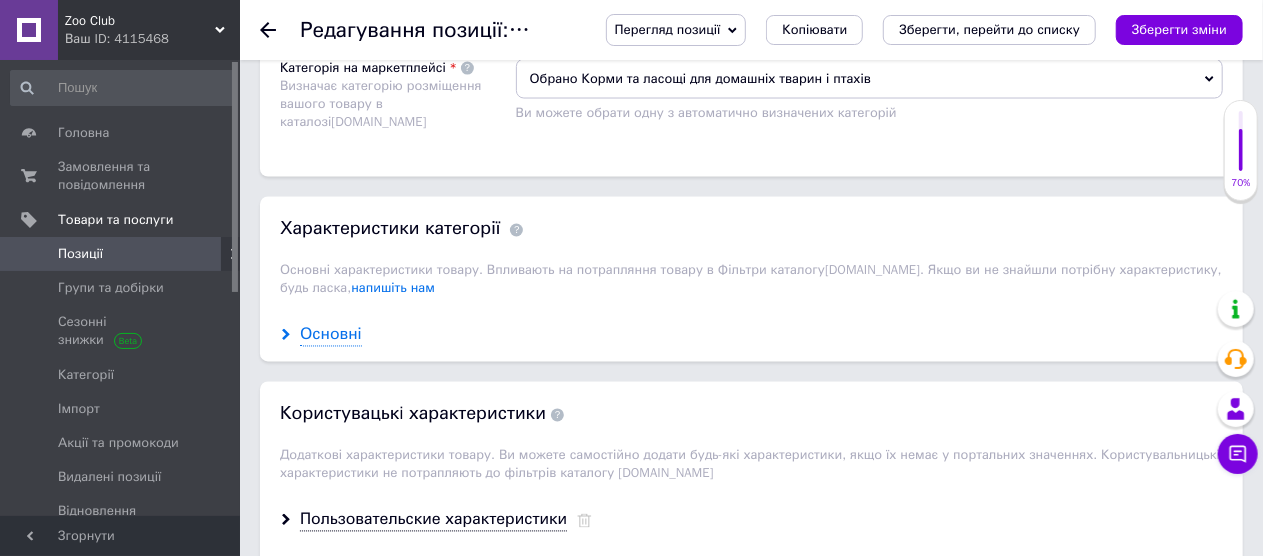 click on "Основні" at bounding box center (331, 335) 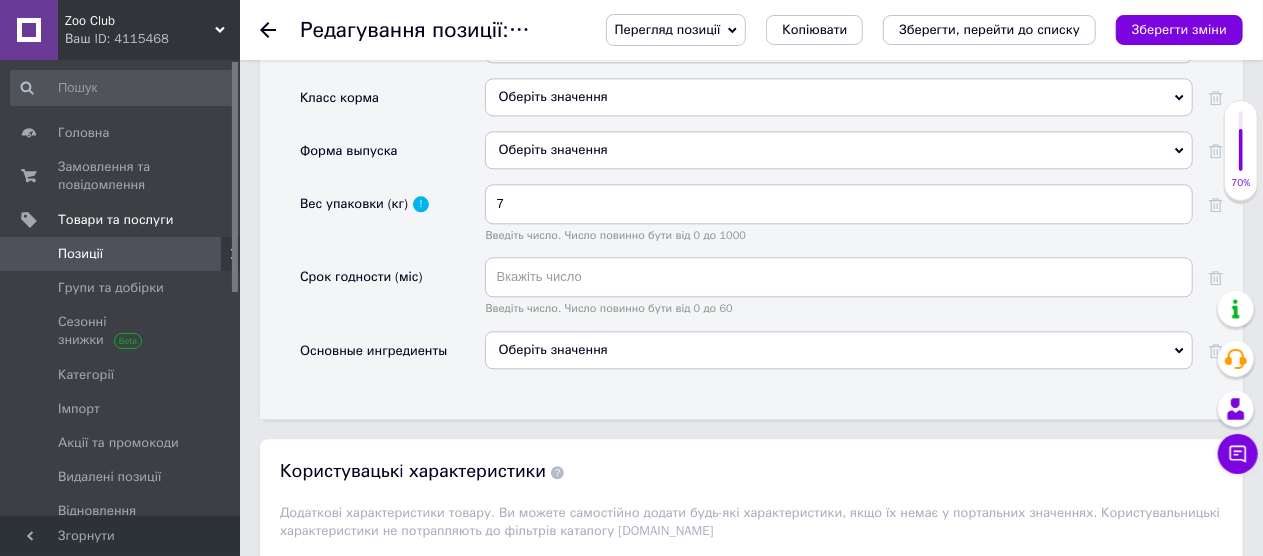 scroll, scrollTop: 2300, scrollLeft: 0, axis: vertical 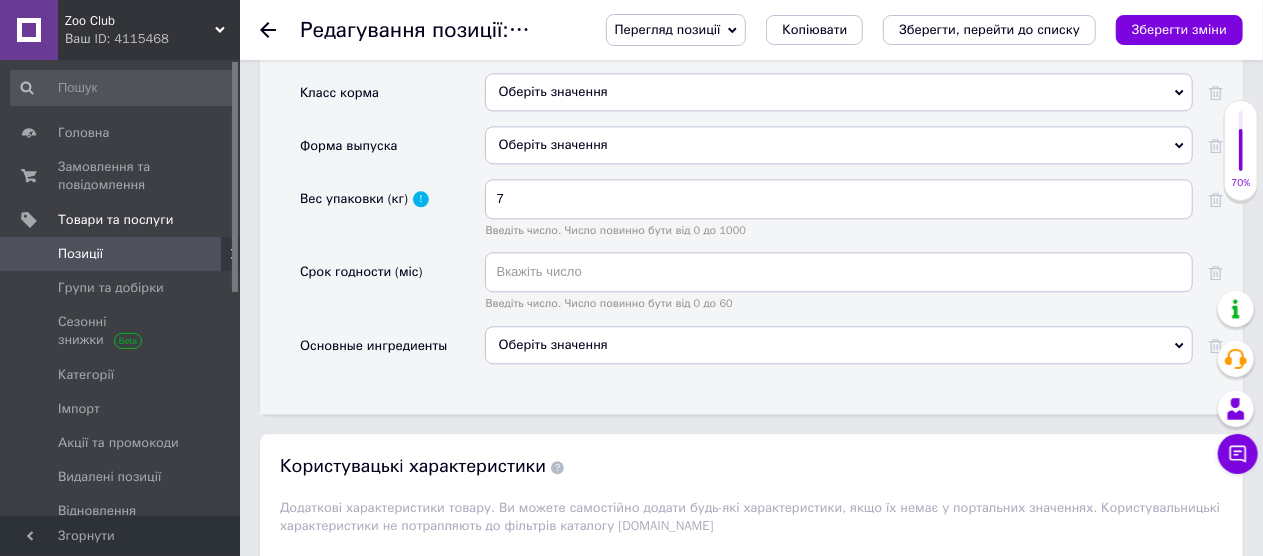 click on "Оберіть значення" at bounding box center [839, 345] 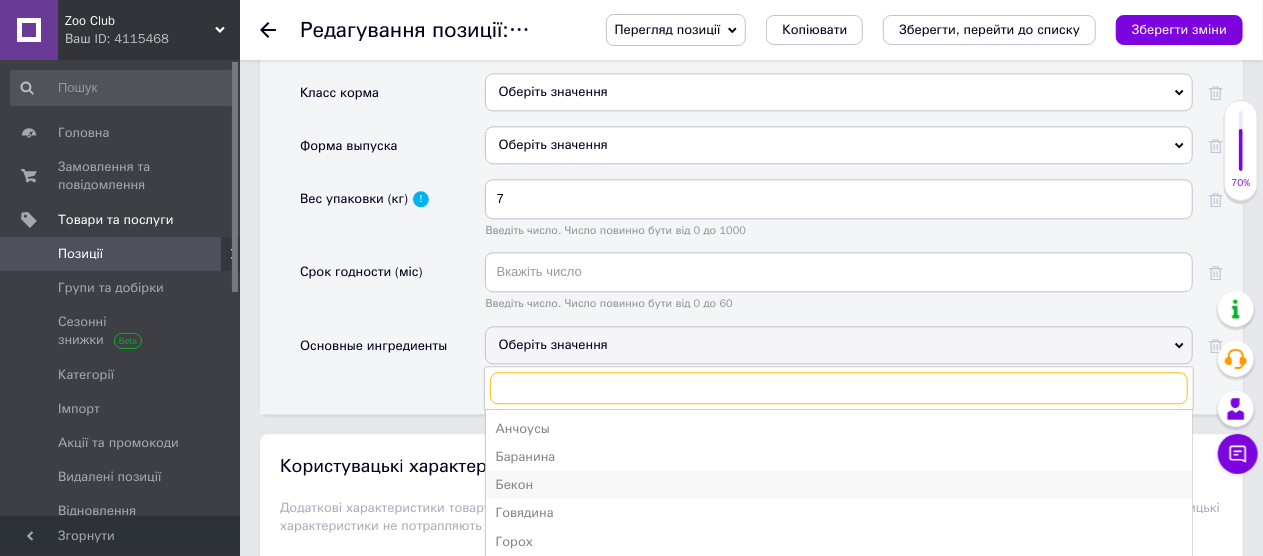 scroll, scrollTop: 400, scrollLeft: 0, axis: vertical 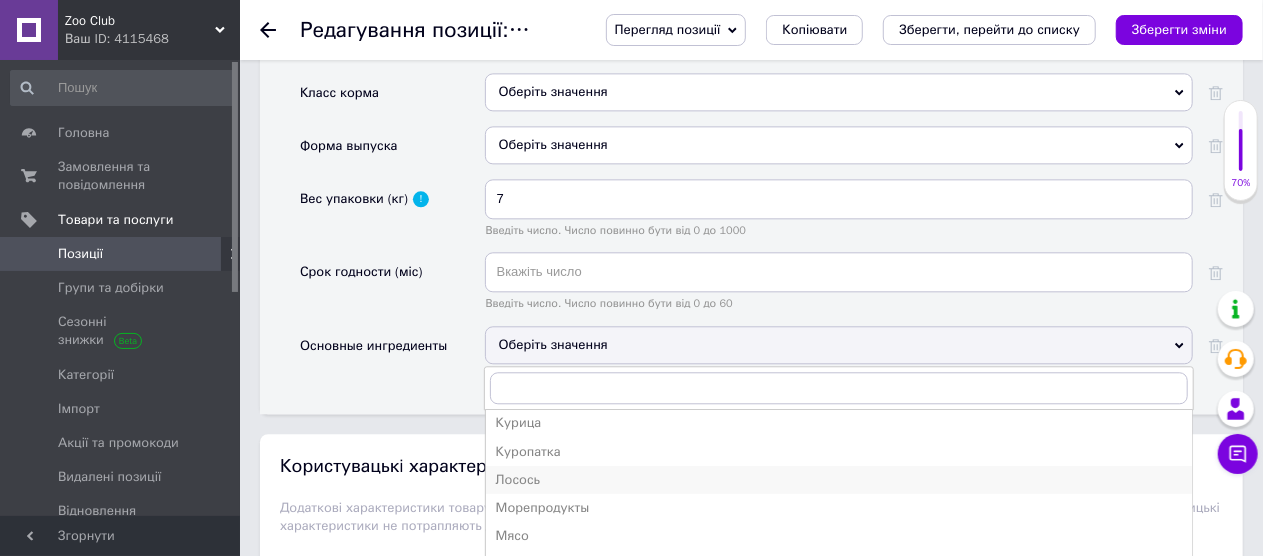 click on "Лосось" at bounding box center (839, 480) 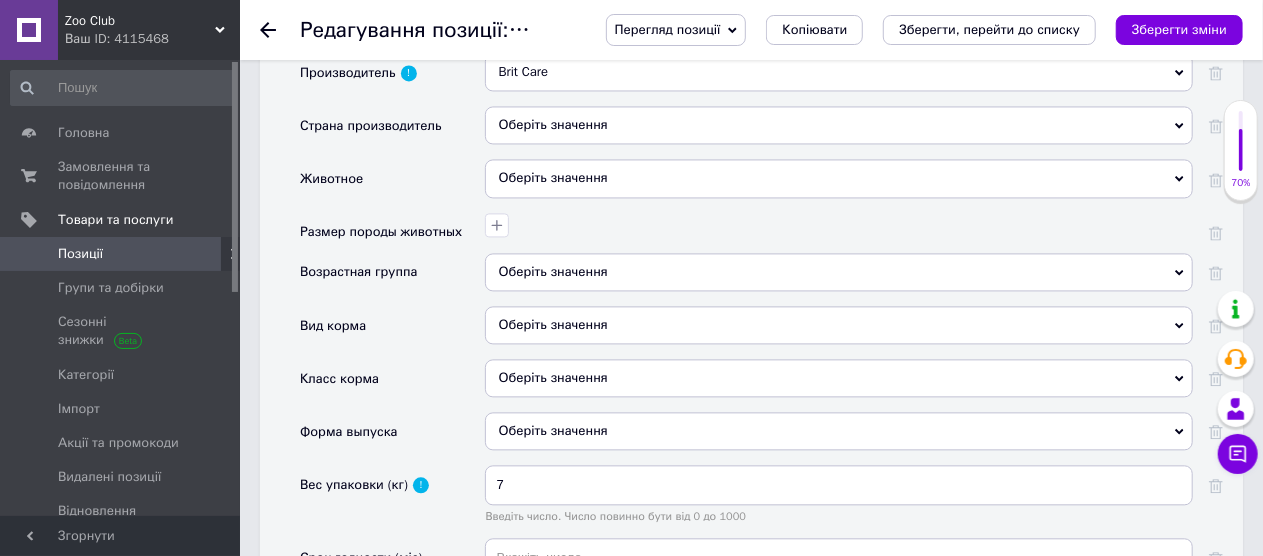 scroll, scrollTop: 1900, scrollLeft: 0, axis: vertical 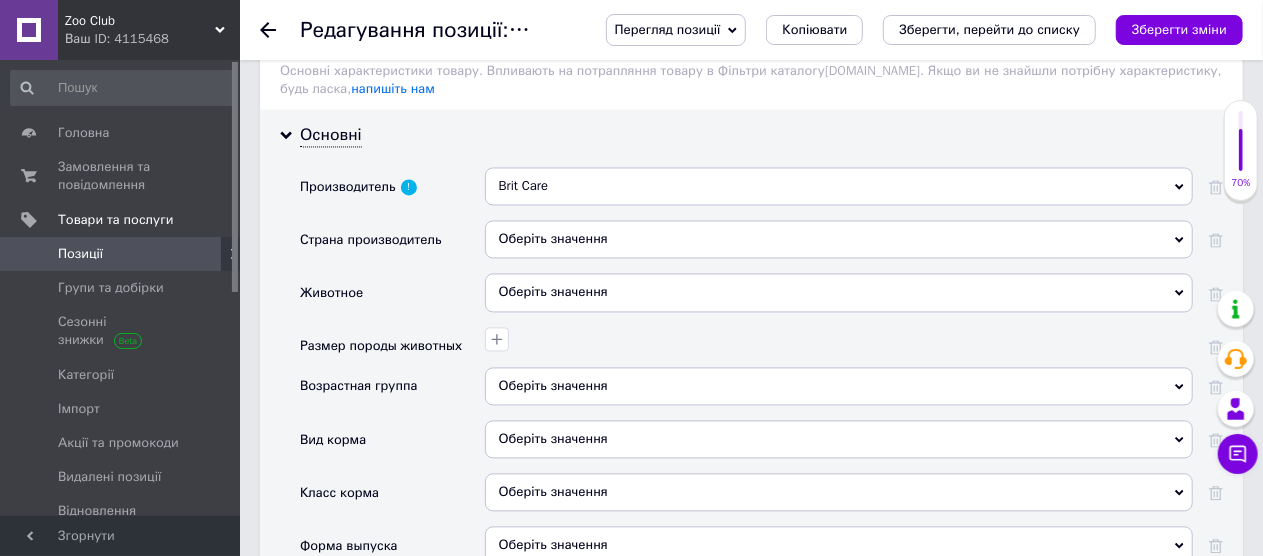 click on "Оберіть значення" at bounding box center [839, 239] 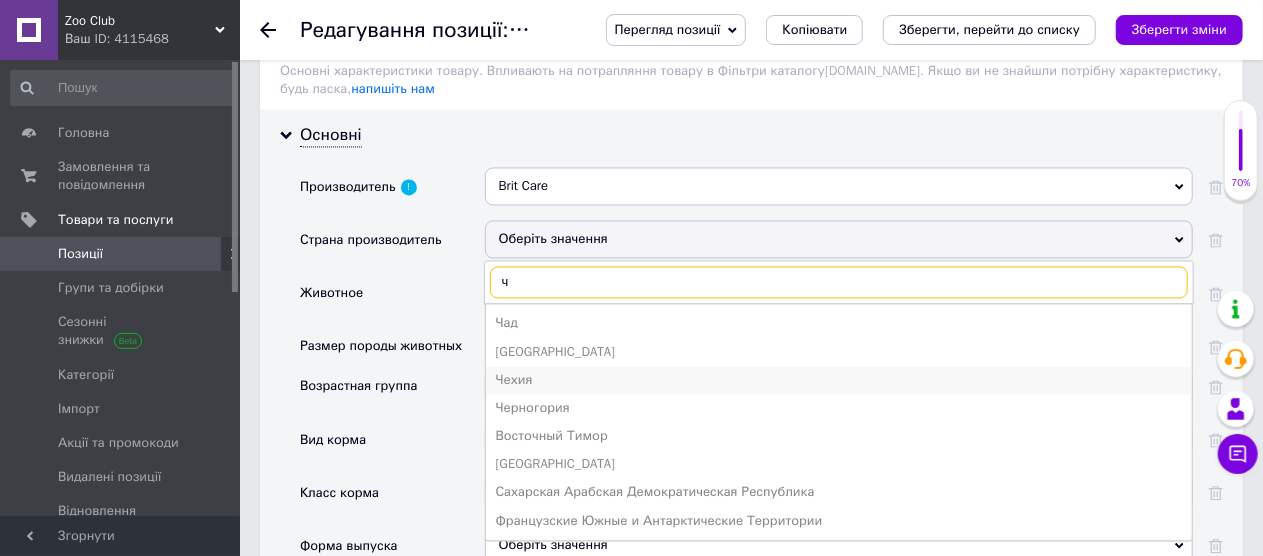 scroll, scrollTop: 1919, scrollLeft: 0, axis: vertical 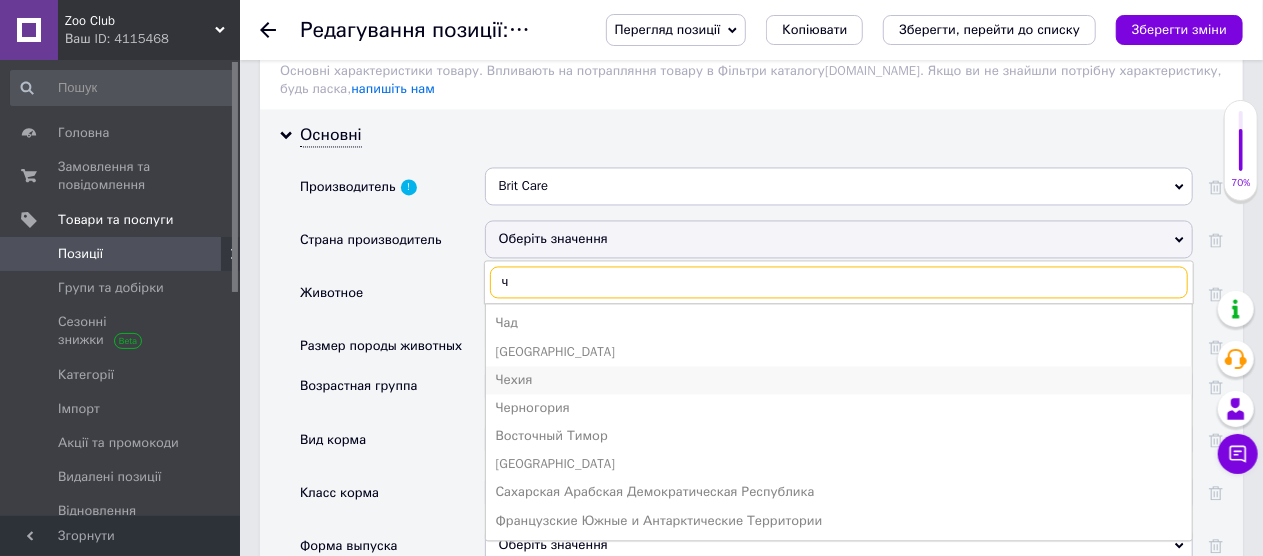 type on "ч" 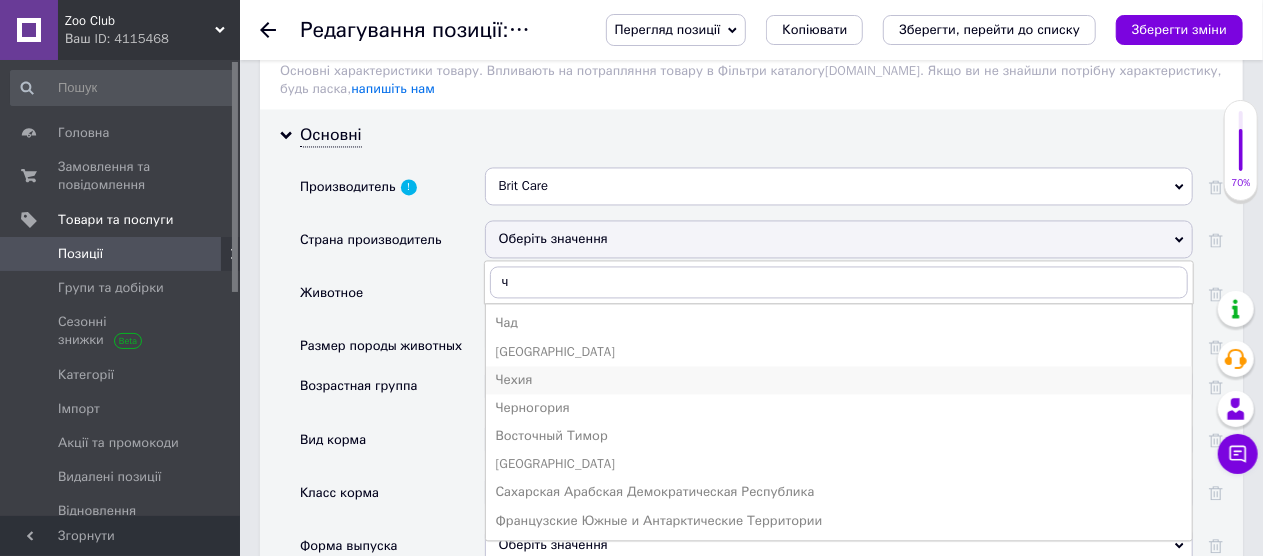 click on "Чехия" at bounding box center (839, 380) 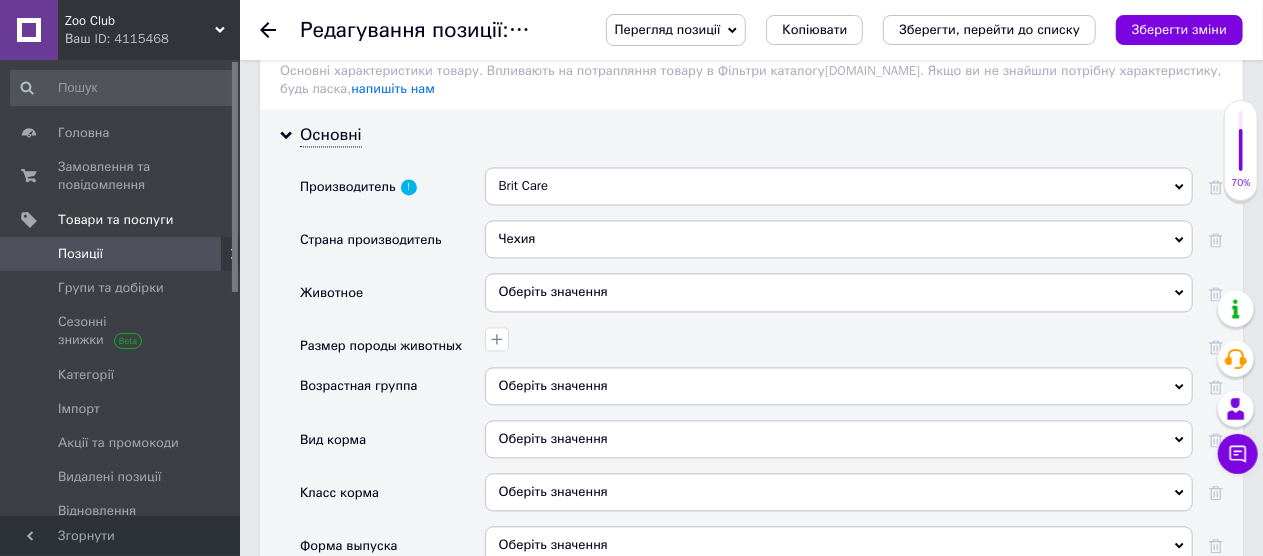 click on "Оберіть значення" at bounding box center [839, 292] 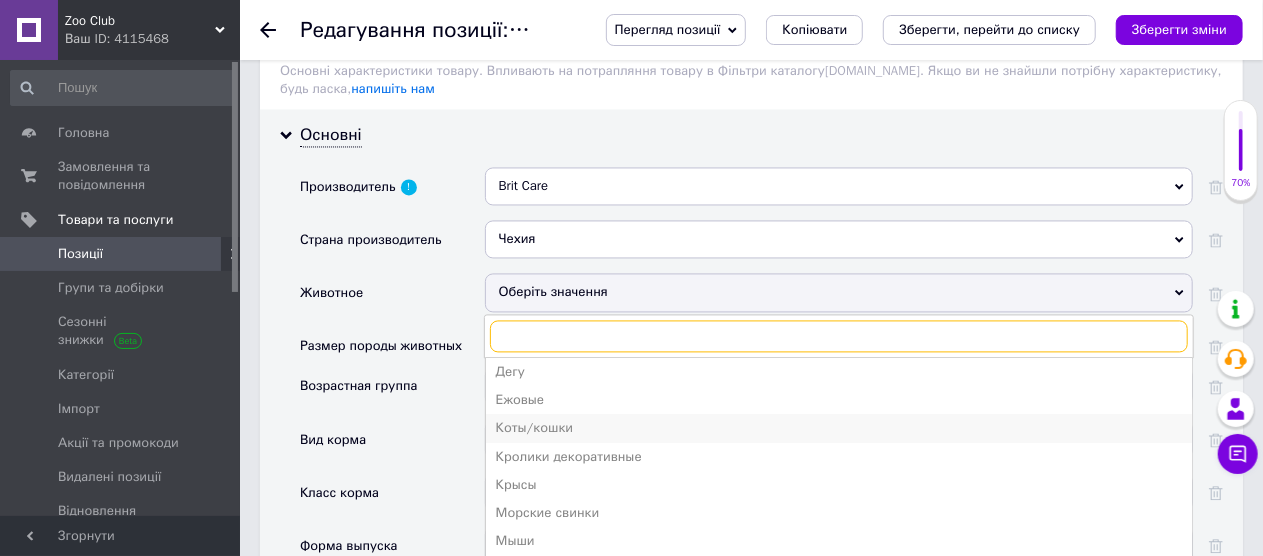 scroll, scrollTop: 162, scrollLeft: 0, axis: vertical 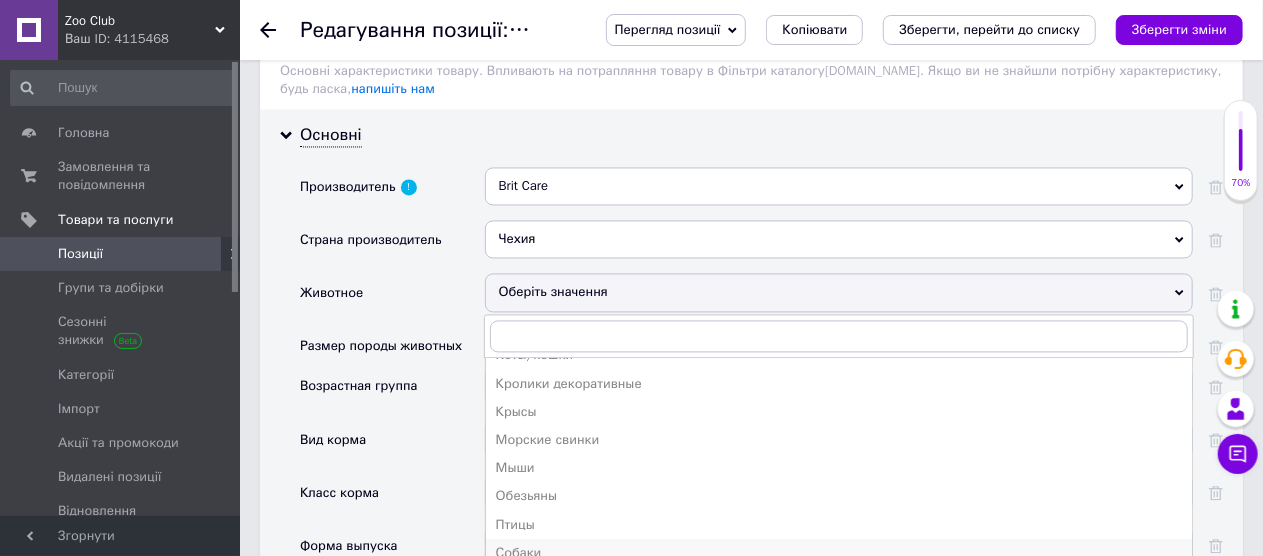 click on "Собаки" at bounding box center (839, 553) 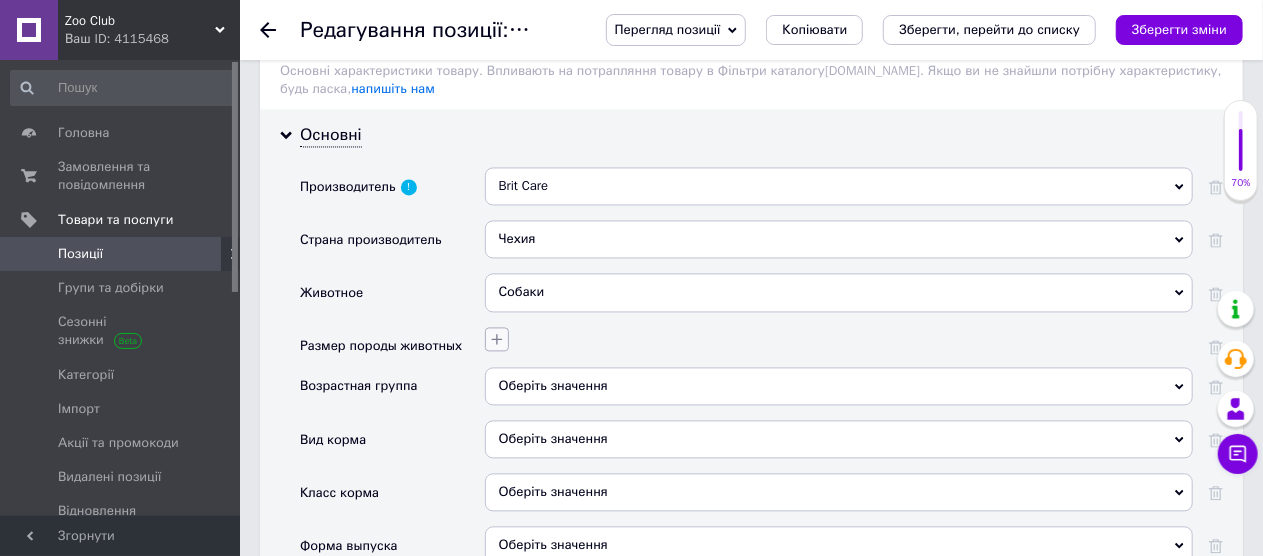click 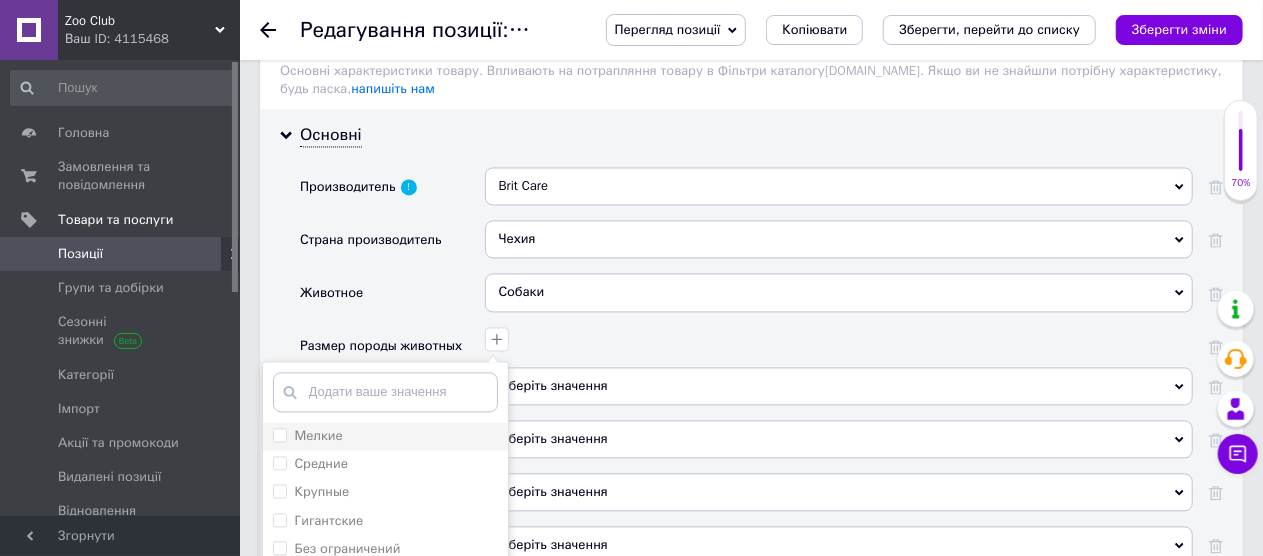 click on "Мелкие" at bounding box center (308, 436) 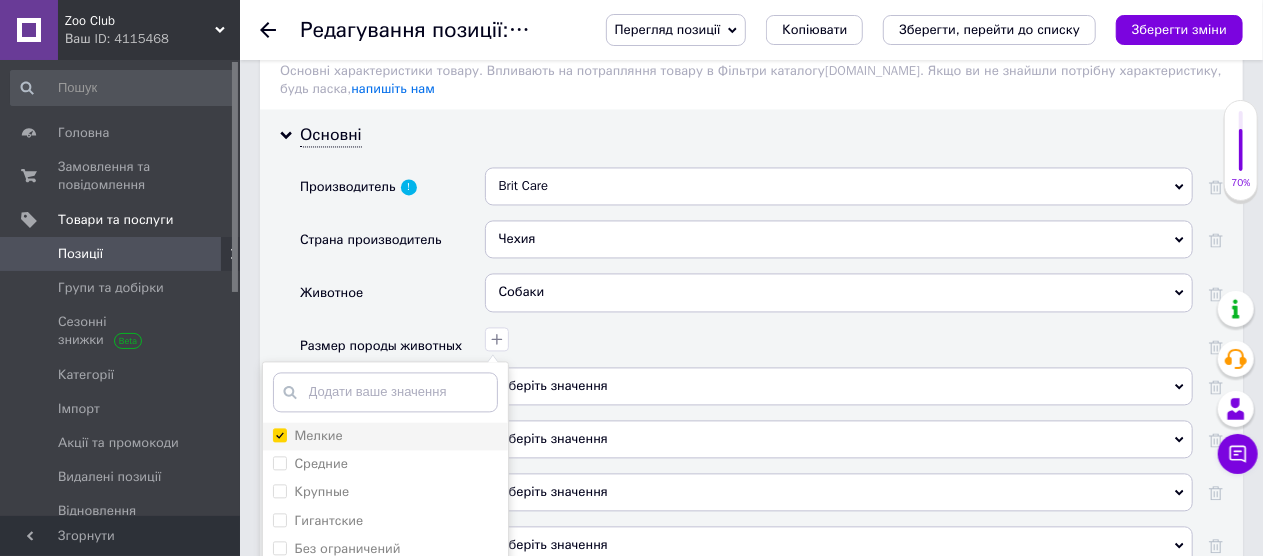 click on "Мелкие" at bounding box center [279, 434] 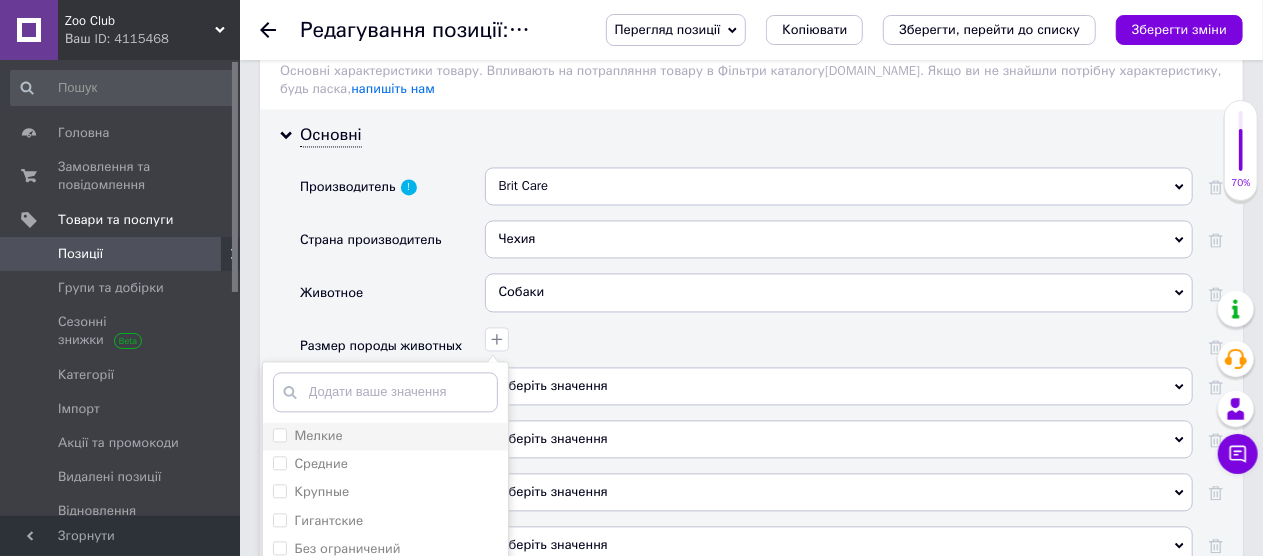 click on "Мелкие" at bounding box center [279, 434] 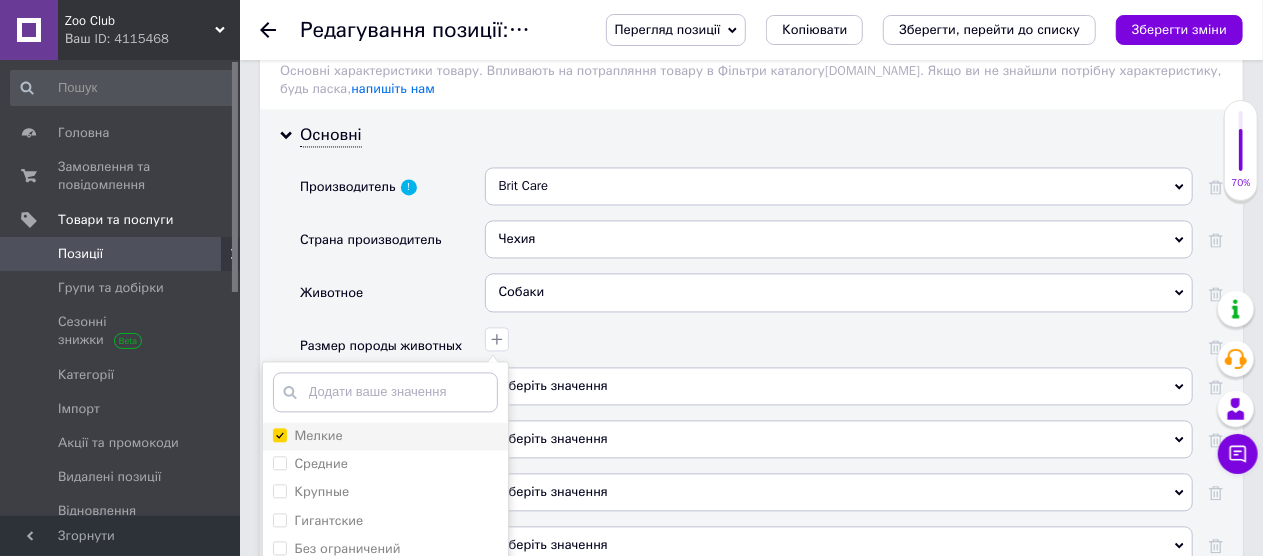 checkbox on "true" 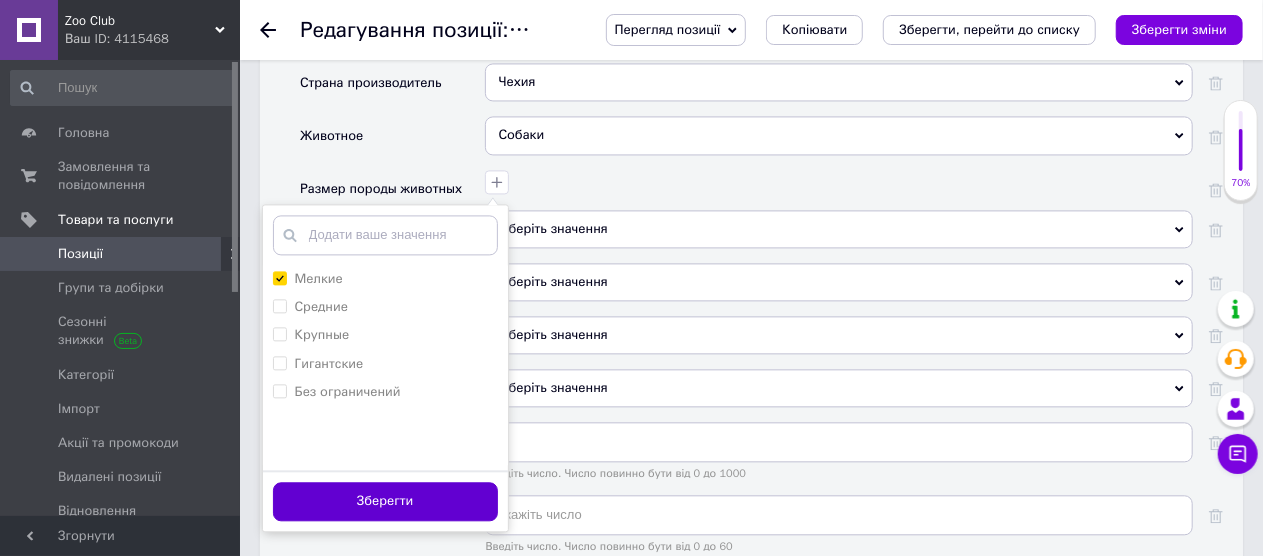 scroll, scrollTop: 2119, scrollLeft: 0, axis: vertical 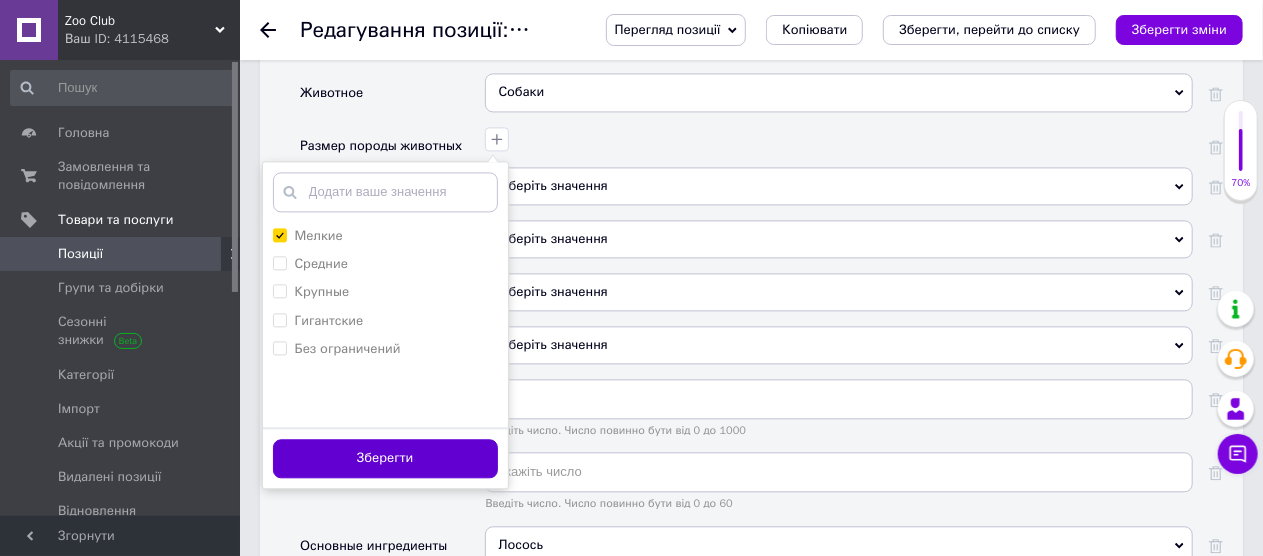 click on "Зберегти" at bounding box center [385, 458] 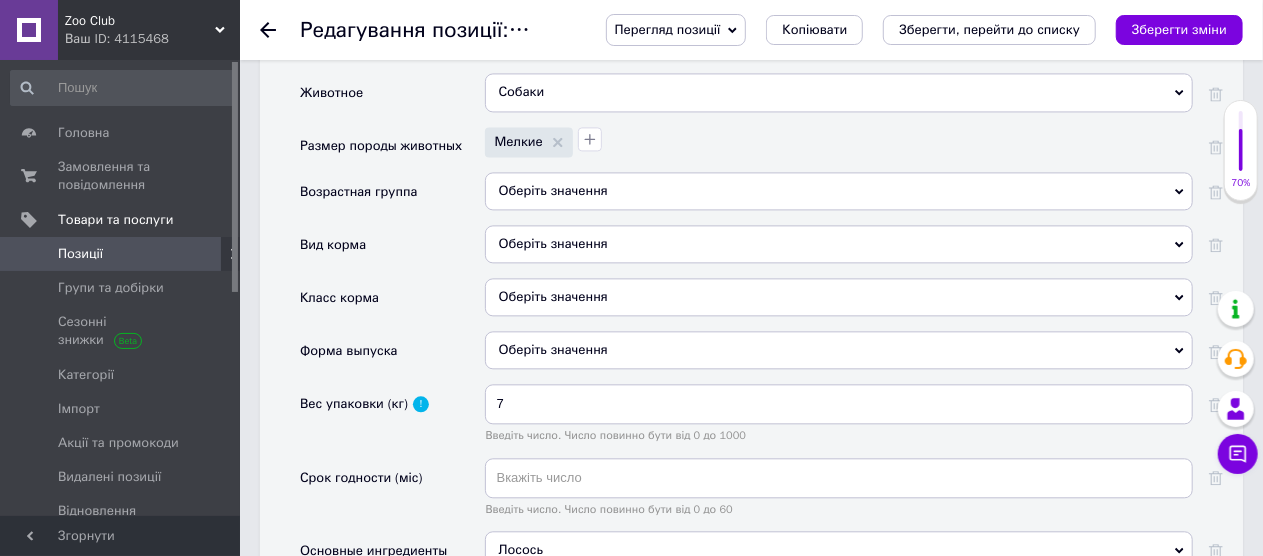 click on "Оберіть значення" at bounding box center (839, 191) 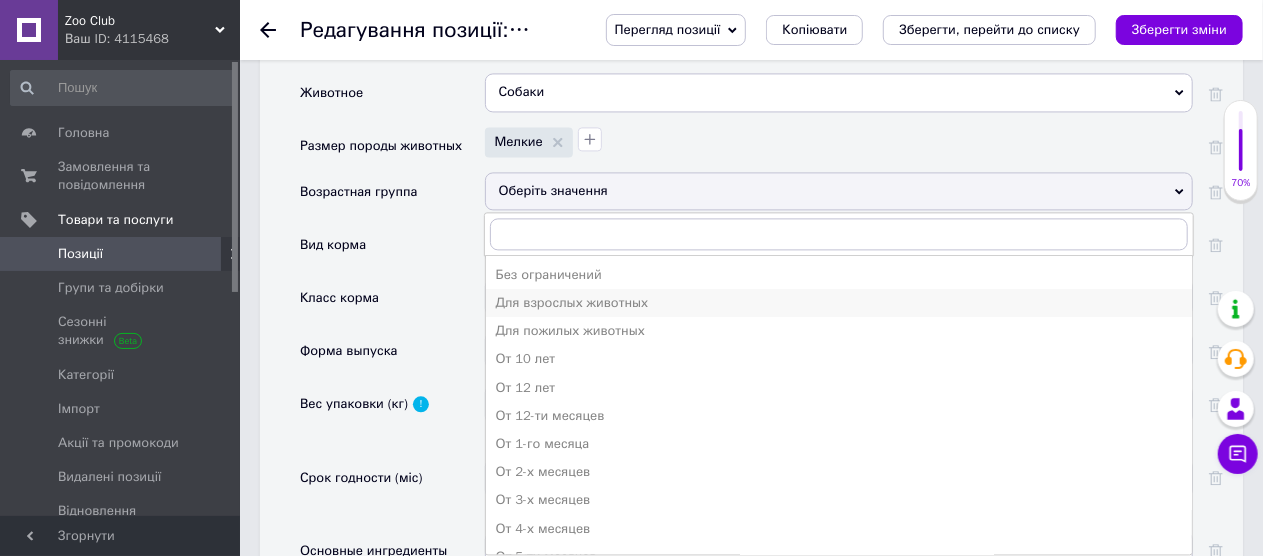 click on "Для взрослых животных" at bounding box center (839, 303) 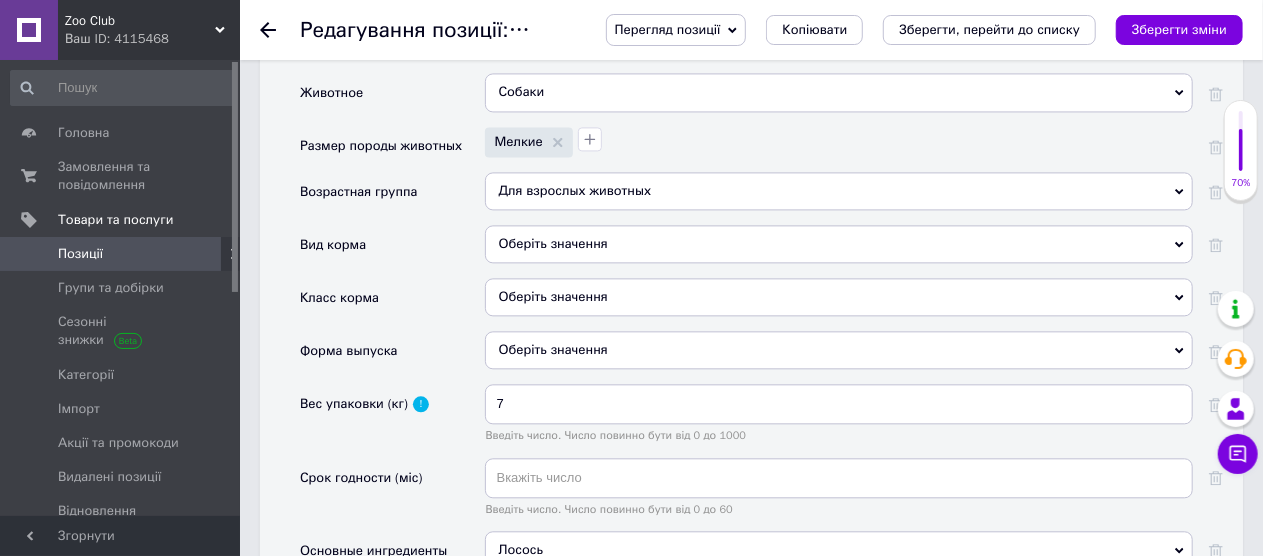 click on "Оберіть значення" at bounding box center (839, 244) 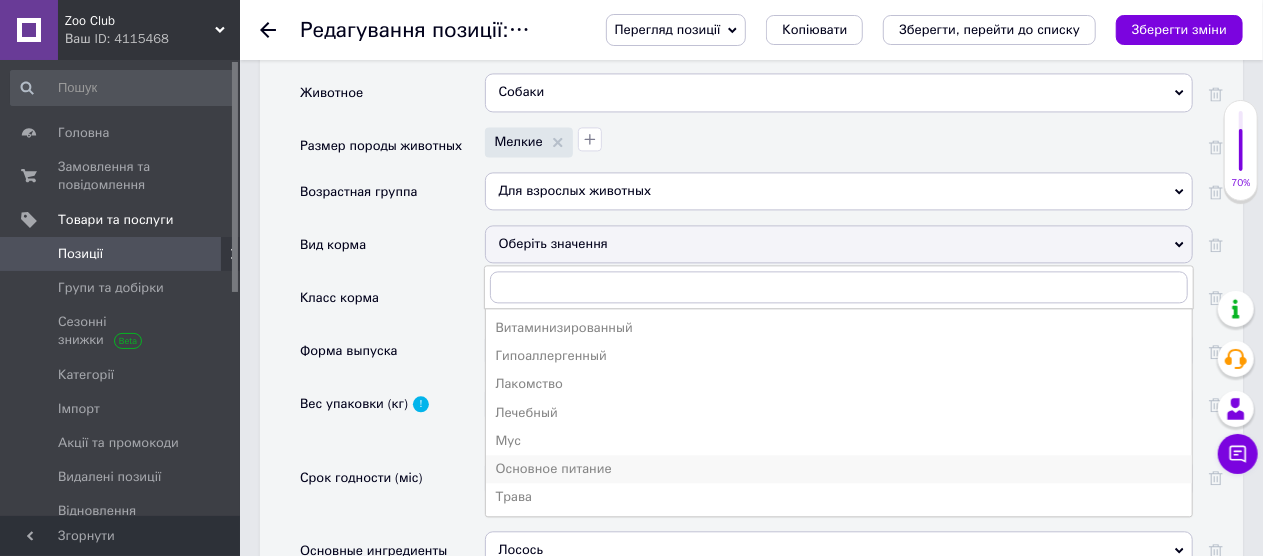 click on "Основное питание" at bounding box center [839, 469] 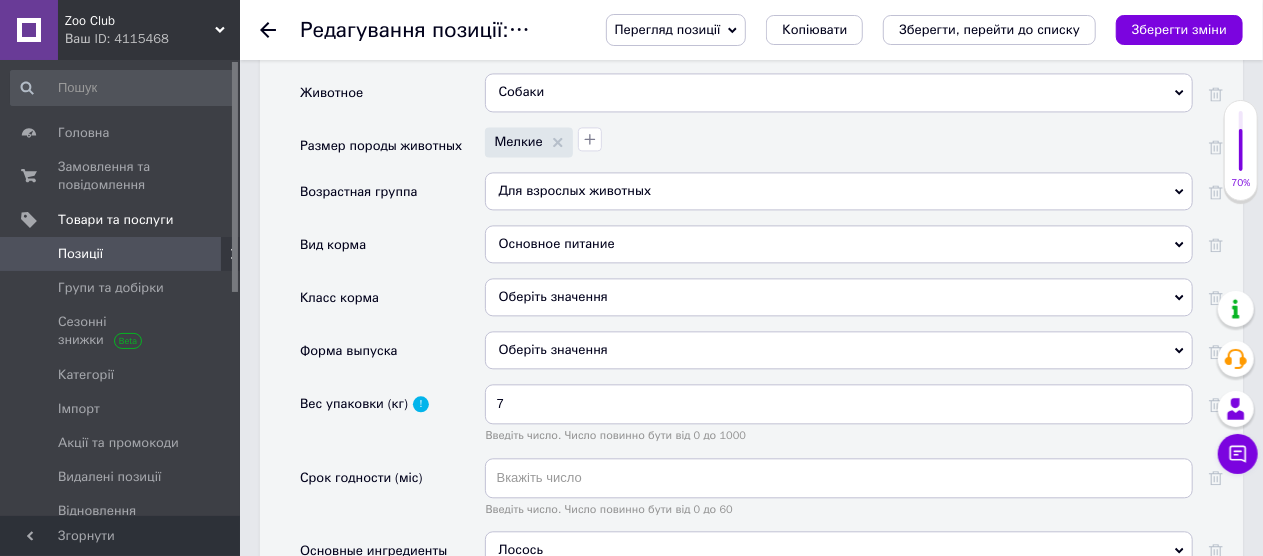 click on "Оберіть значення" at bounding box center [839, 297] 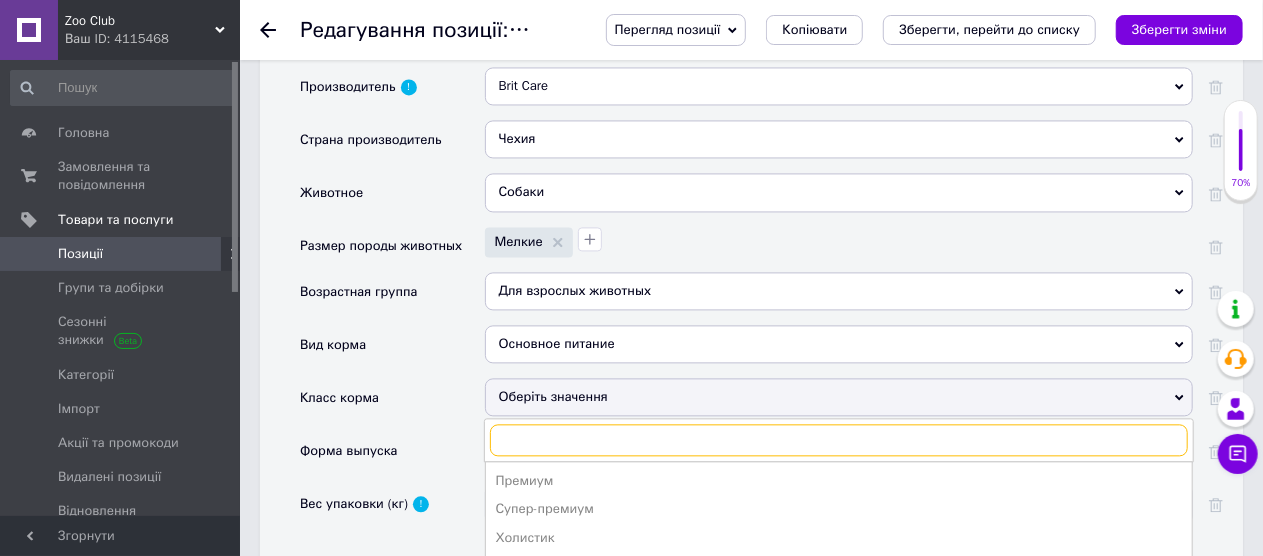 scroll, scrollTop: 2119, scrollLeft: 0, axis: vertical 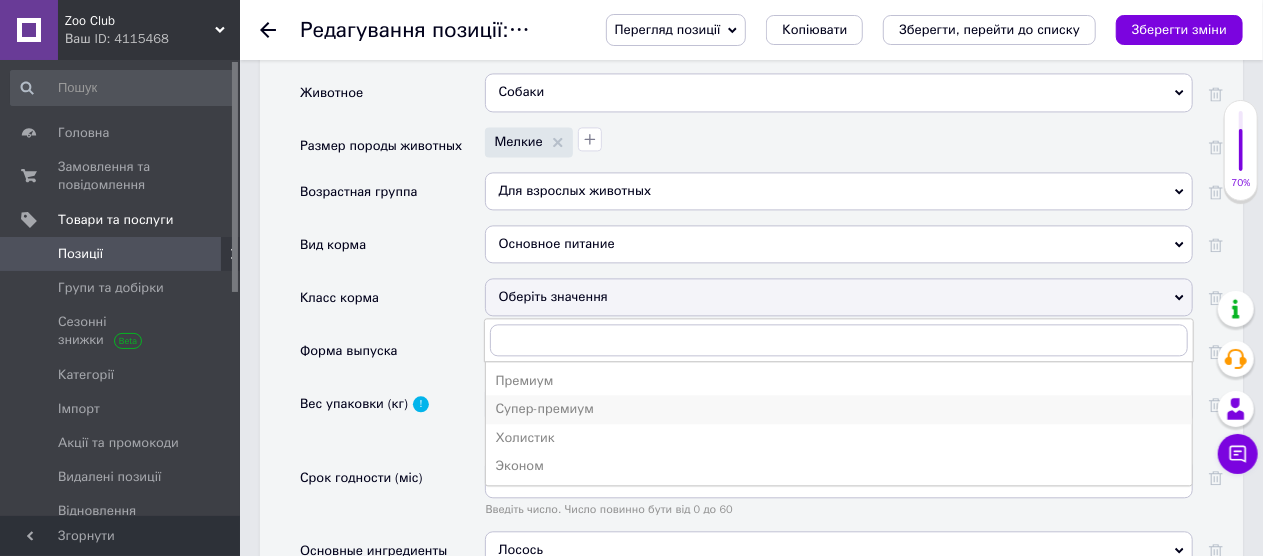 click on "Супер-премиум" at bounding box center [839, 409] 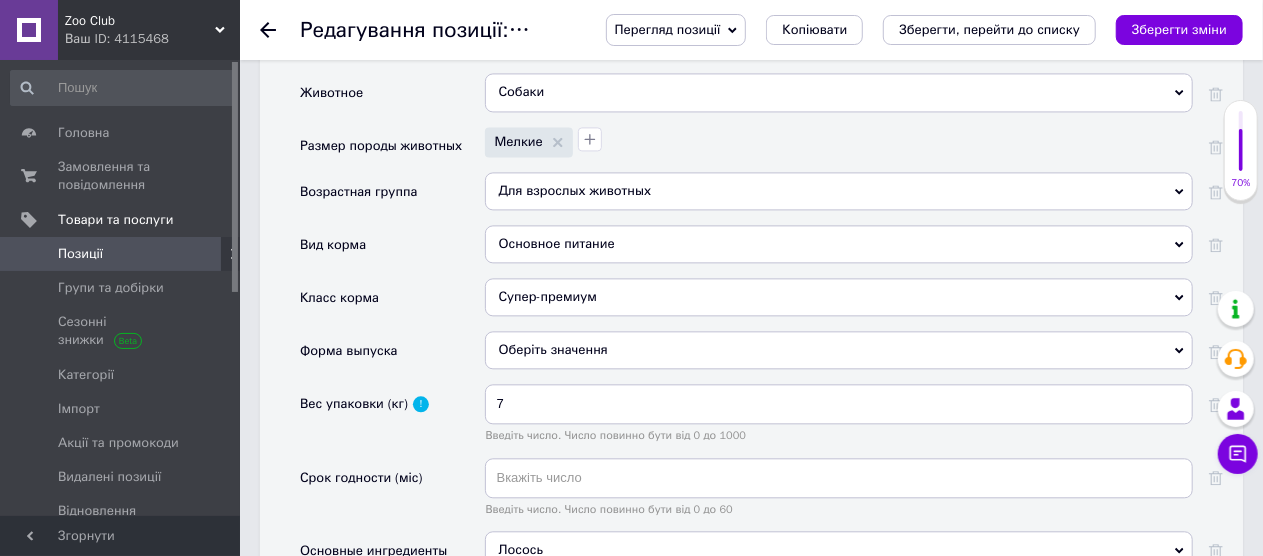 click on "Оберіть значення" at bounding box center (839, 350) 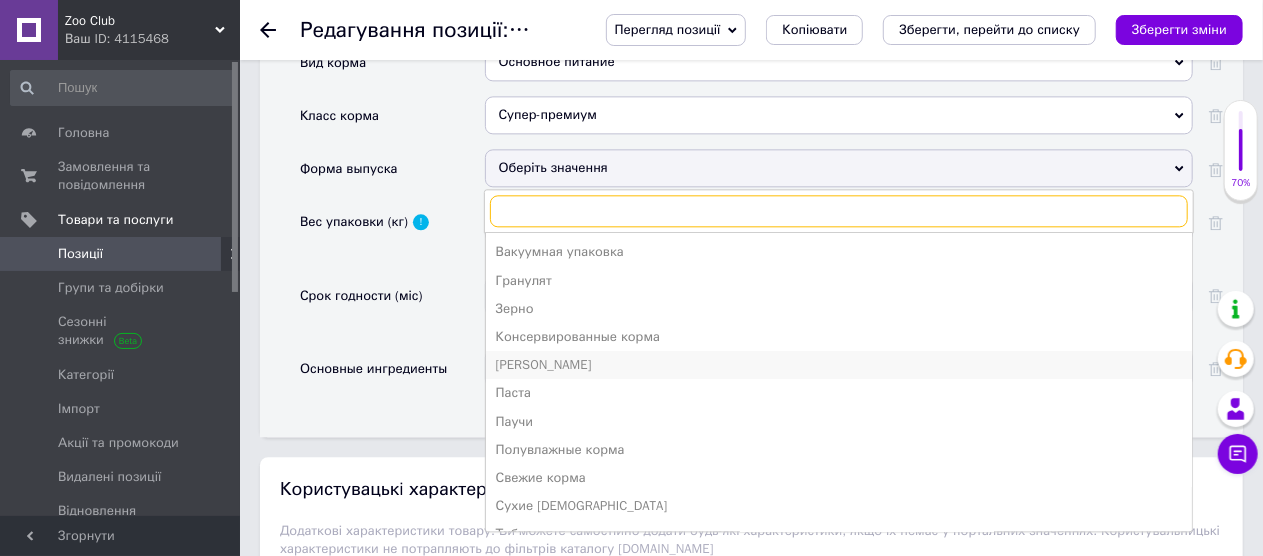 scroll, scrollTop: 2319, scrollLeft: 0, axis: vertical 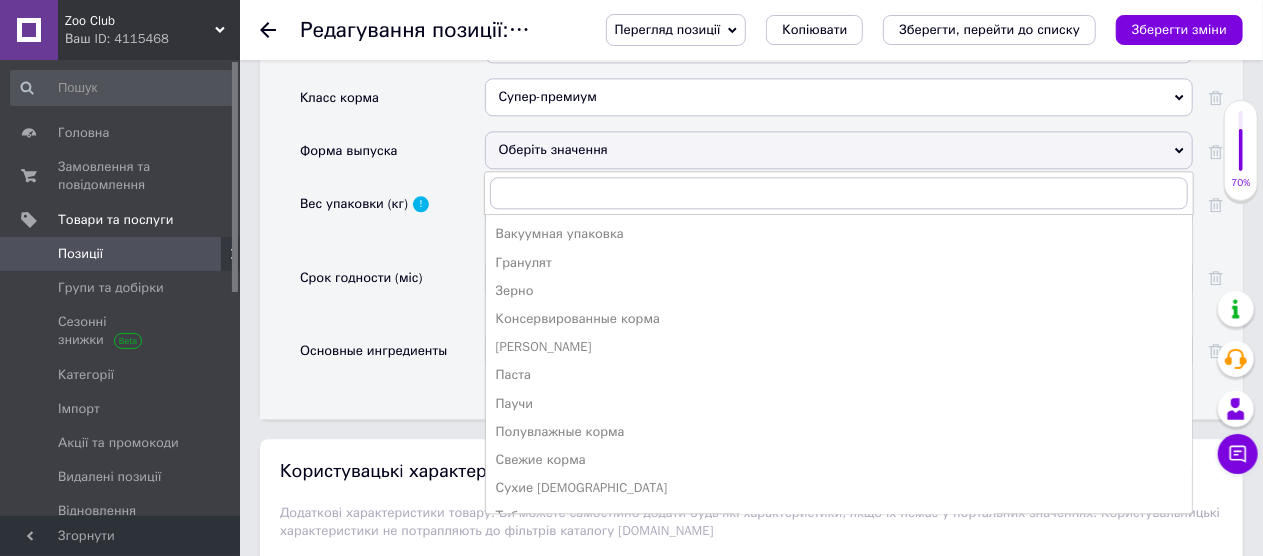 click on "Сухие [DEMOGRAPHIC_DATA]" at bounding box center (839, 488) 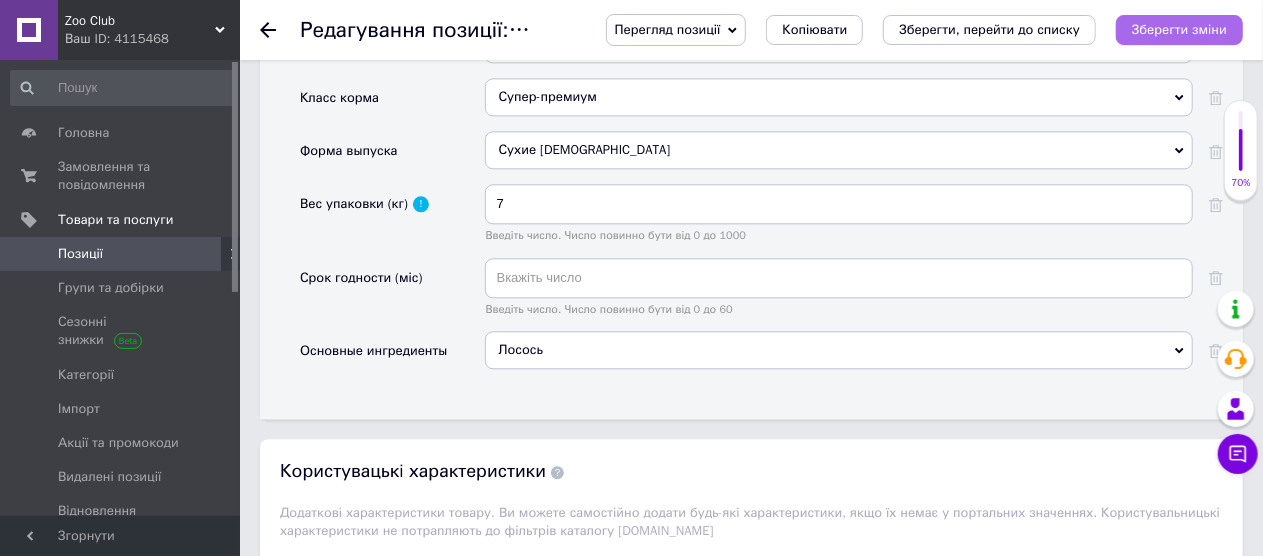 click on "Зберегти зміни" at bounding box center (1179, 29) 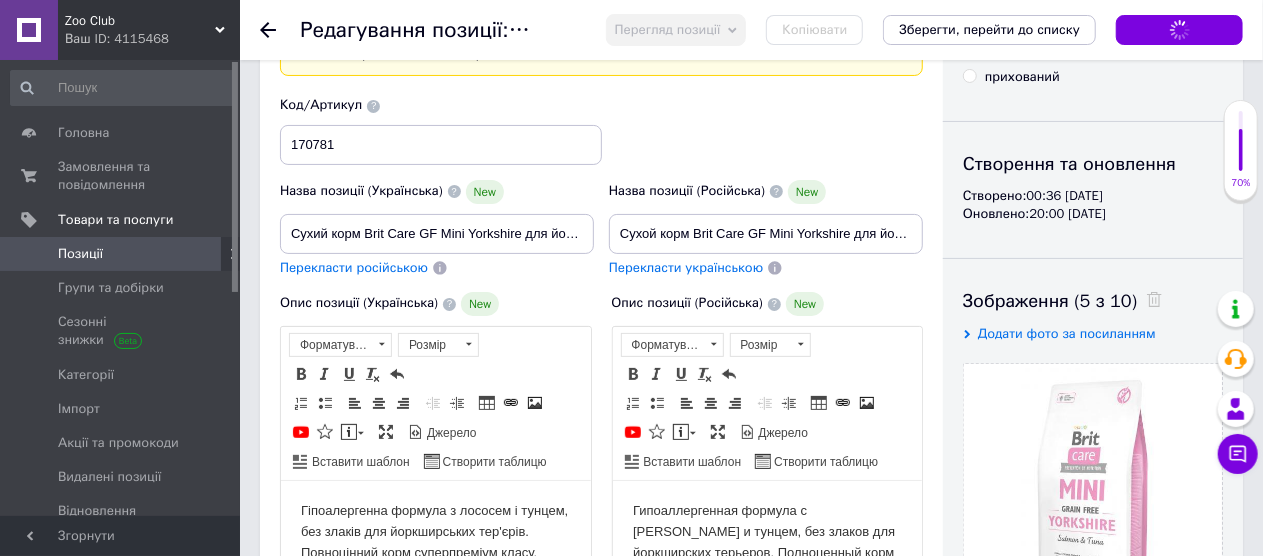 scroll, scrollTop: 119, scrollLeft: 0, axis: vertical 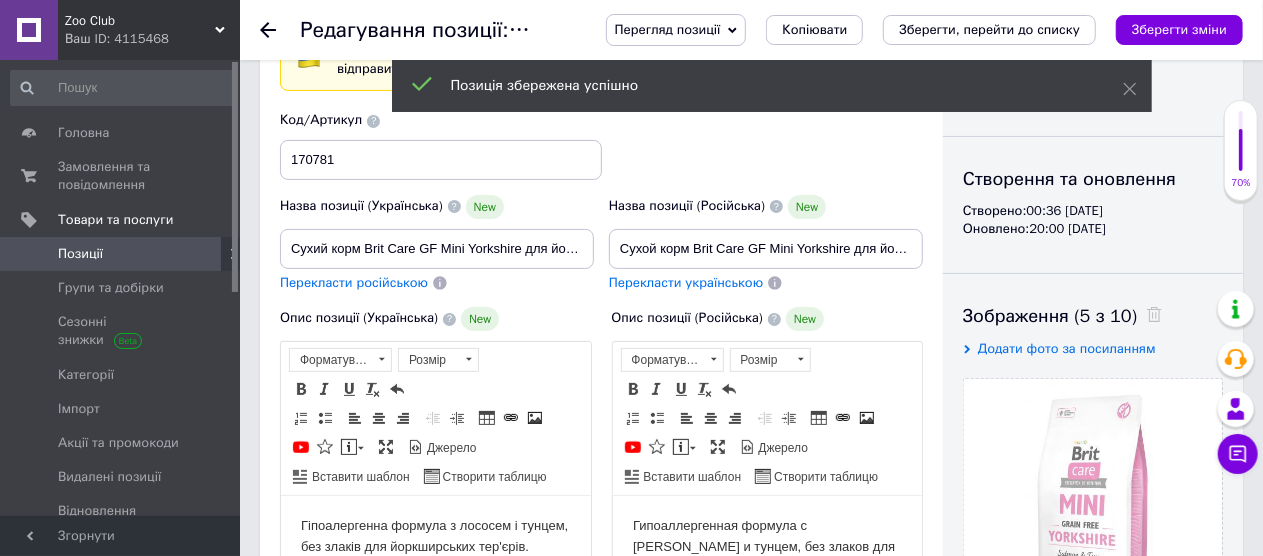 click 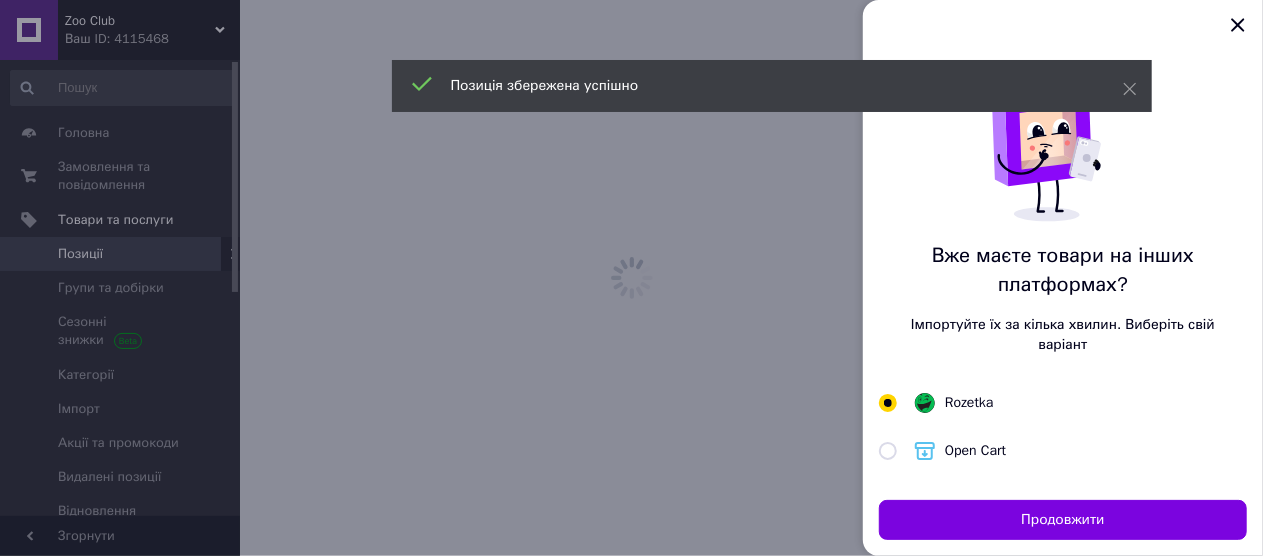 scroll, scrollTop: 0, scrollLeft: 0, axis: both 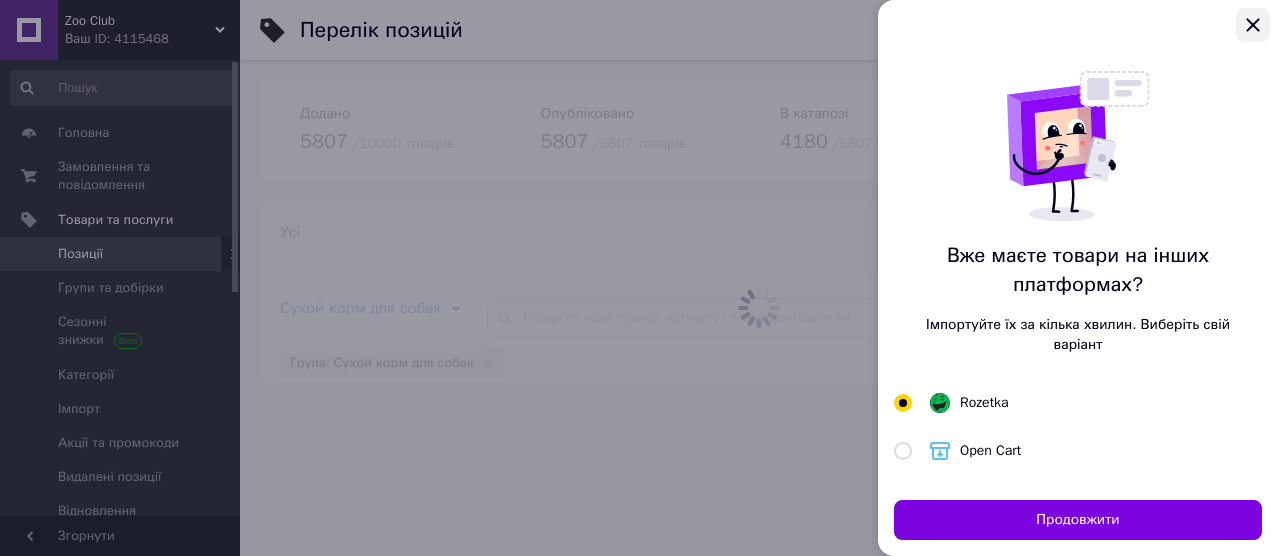 click 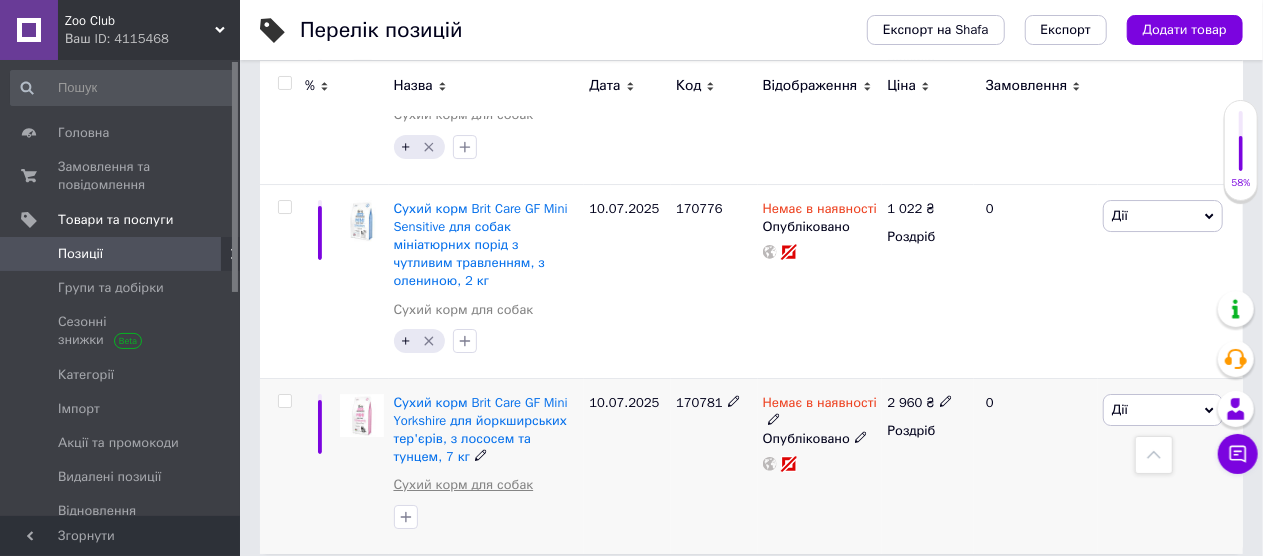 scroll, scrollTop: 3348, scrollLeft: 0, axis: vertical 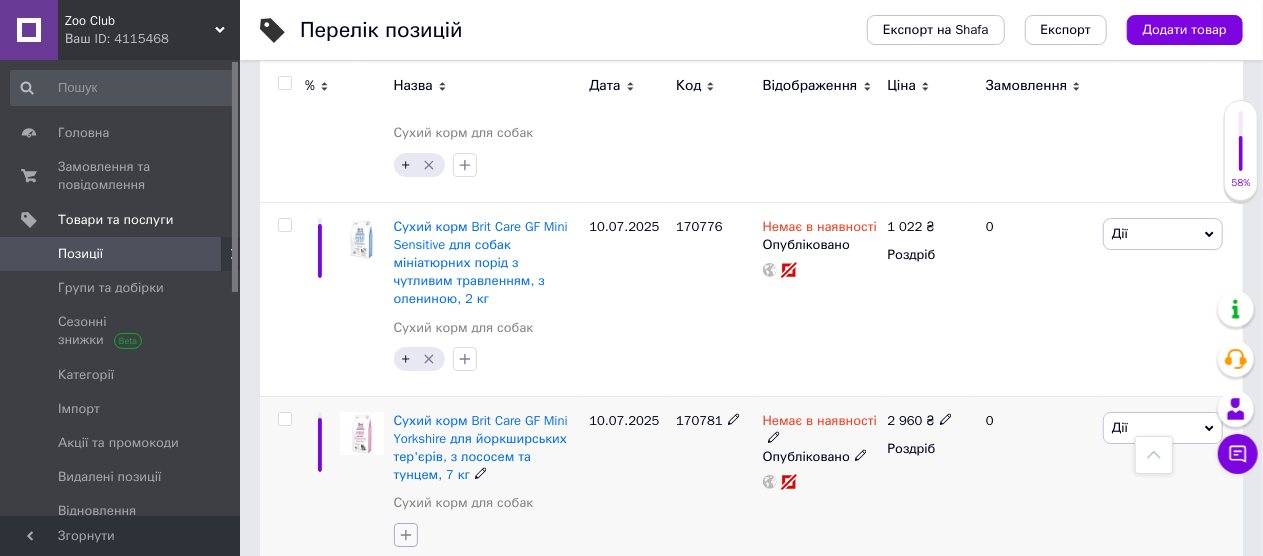 click 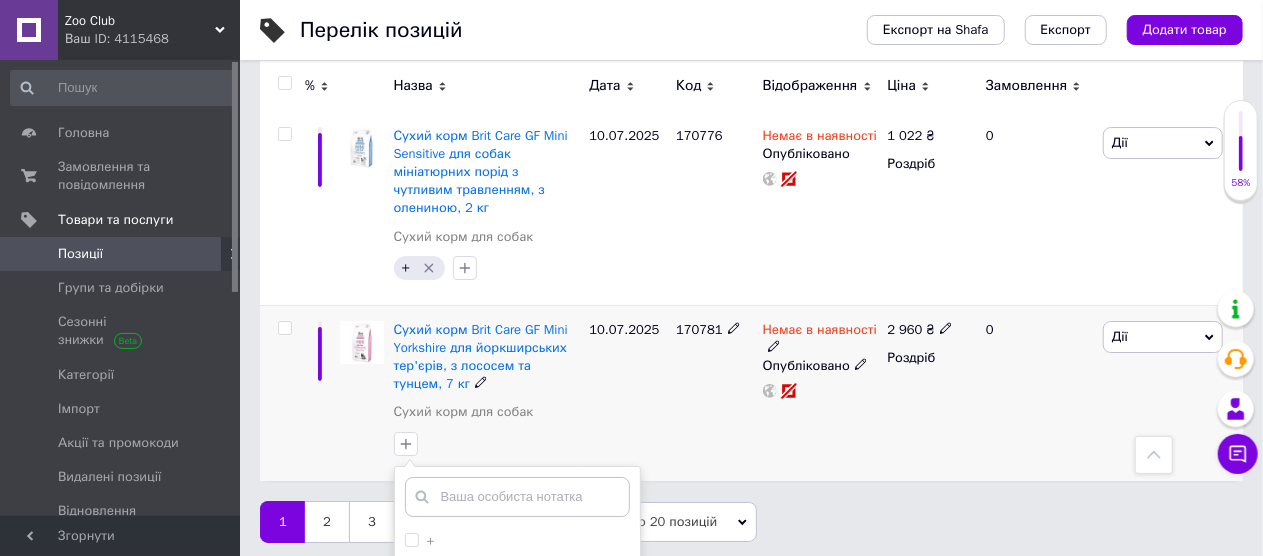 scroll, scrollTop: 3548, scrollLeft: 0, axis: vertical 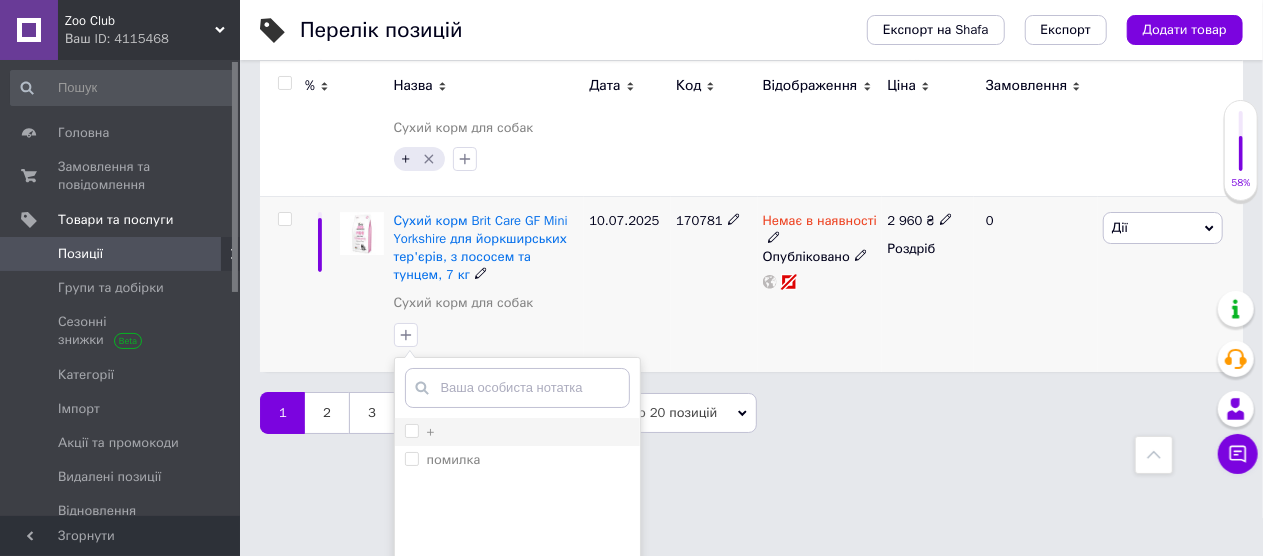 click on "+" at bounding box center [411, 430] 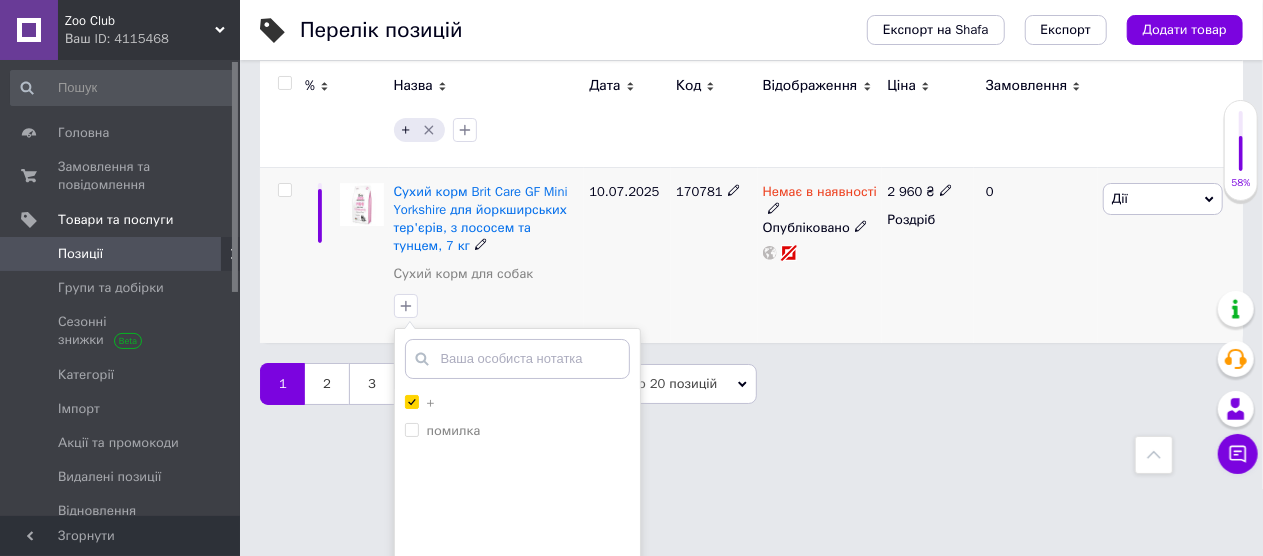 click on "Додати мітку" at bounding box center (517, 625) 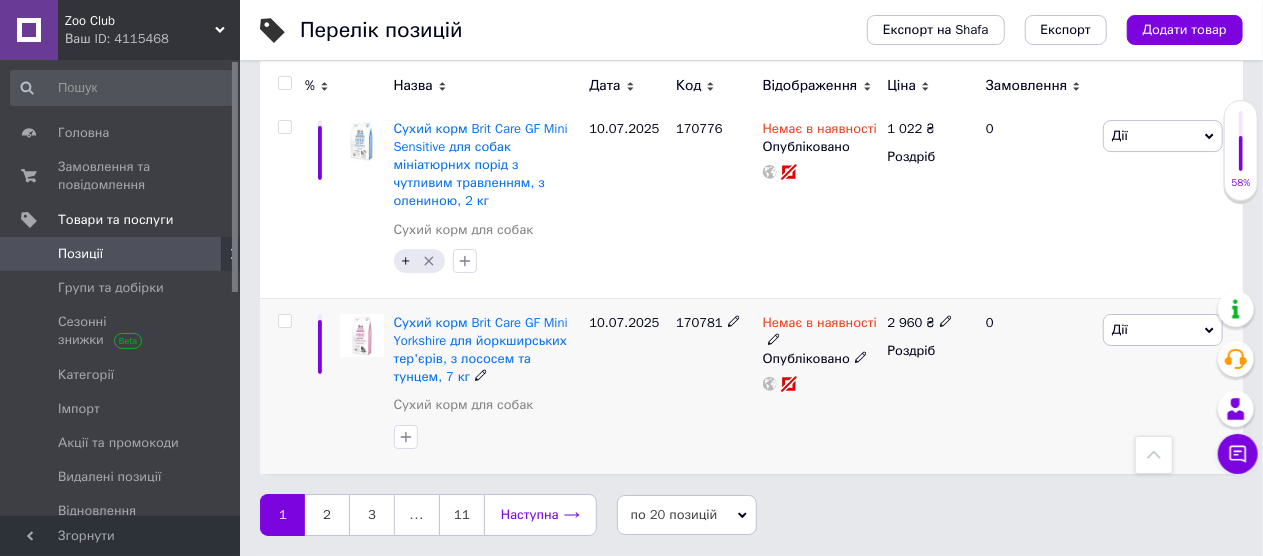 scroll, scrollTop: 3348, scrollLeft: 0, axis: vertical 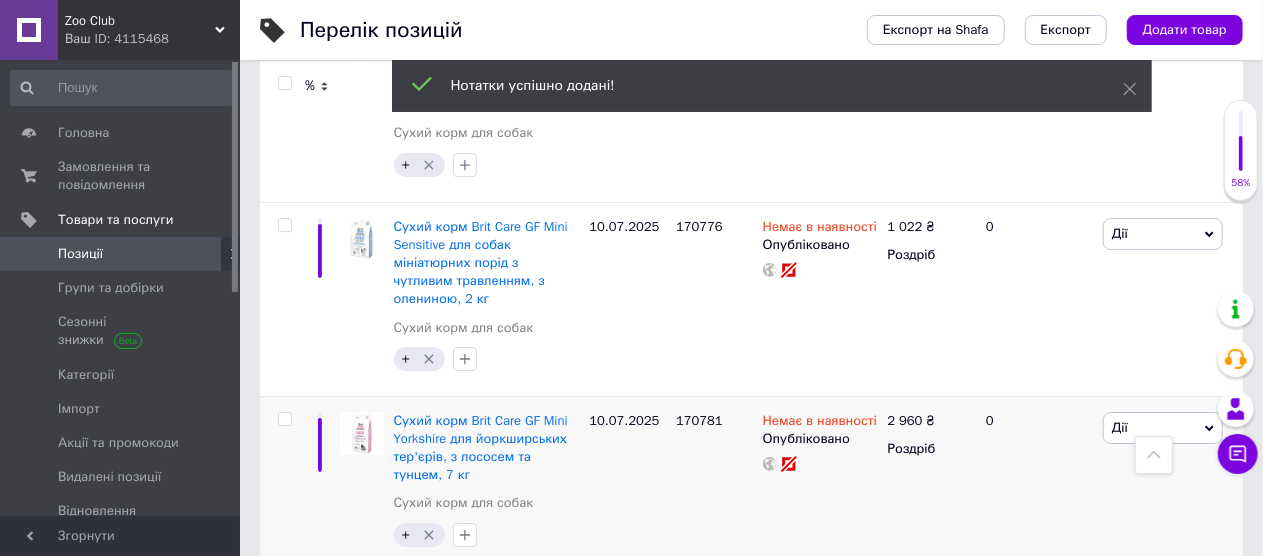click on "2" at bounding box center (327, 613) 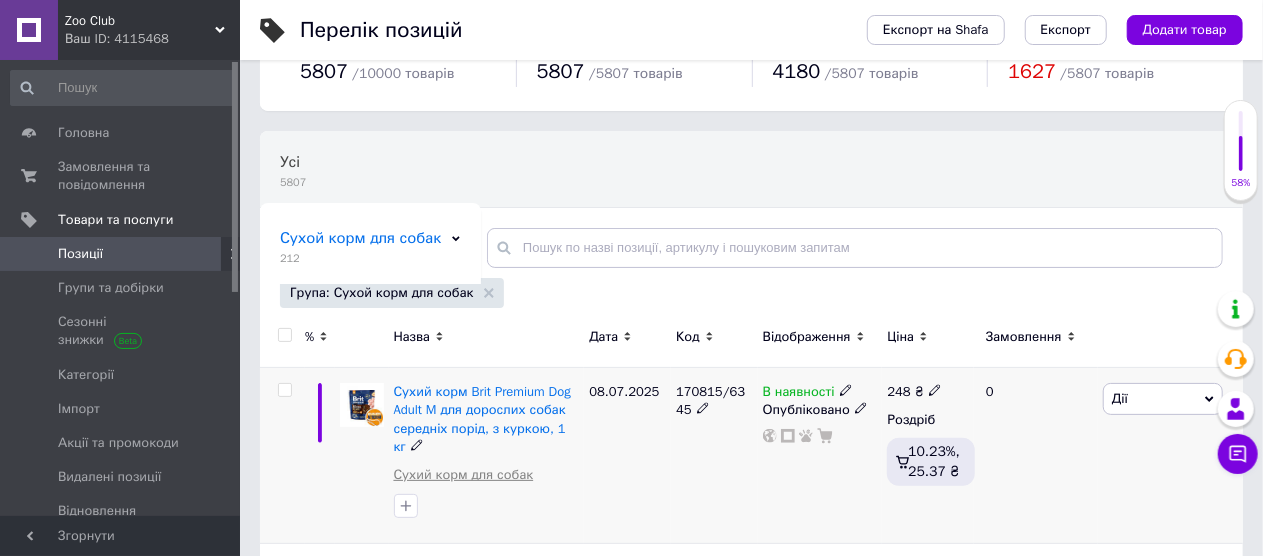 scroll, scrollTop: 200, scrollLeft: 0, axis: vertical 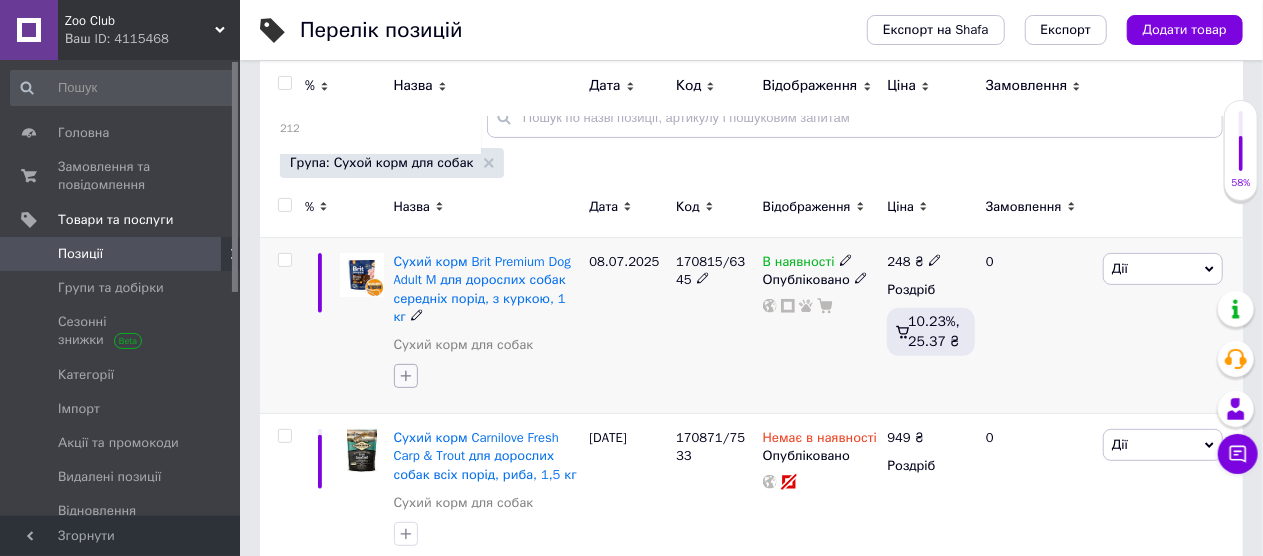 click at bounding box center [406, 376] 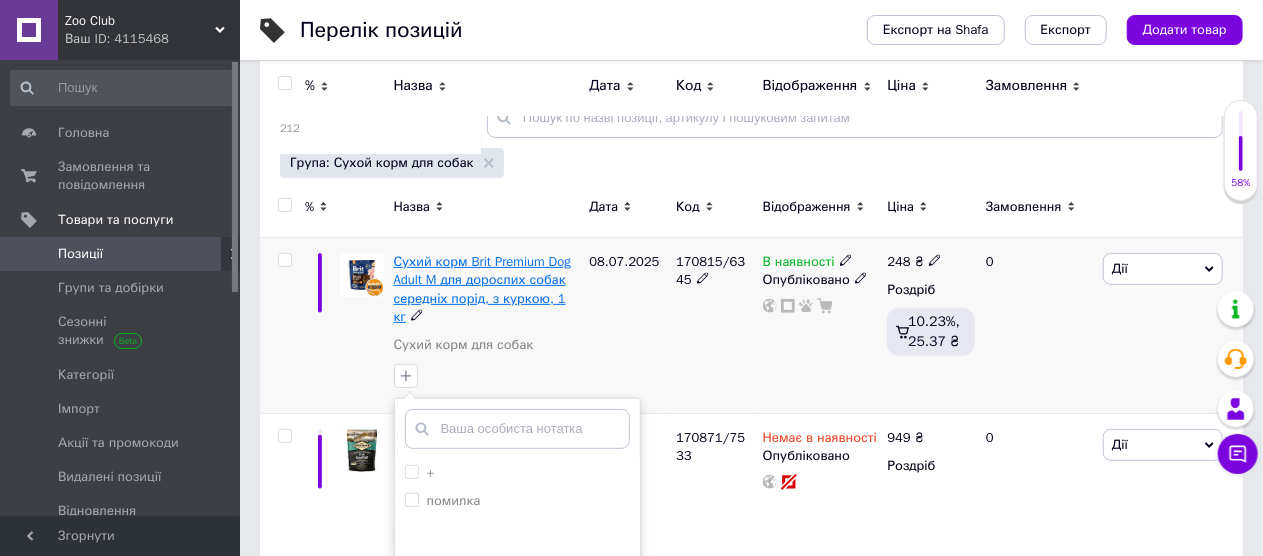 click on "Сухий корм Brit Premium Dog Adult M для дорослих собак середніх порід, з куркою, 1 кг" at bounding box center [482, 289] 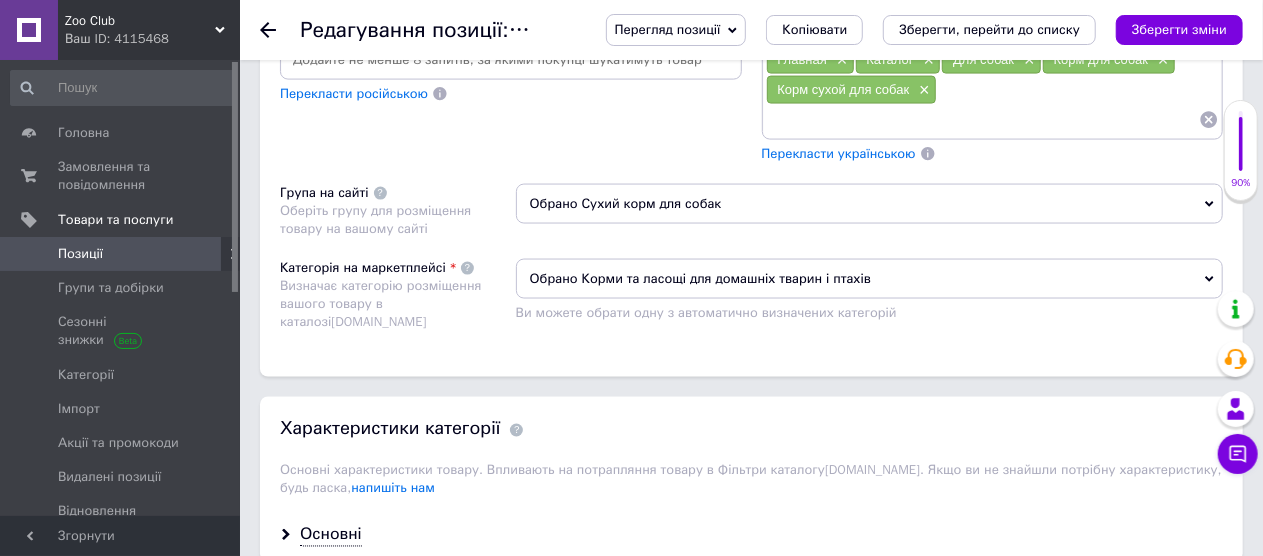 scroll, scrollTop: 1800, scrollLeft: 0, axis: vertical 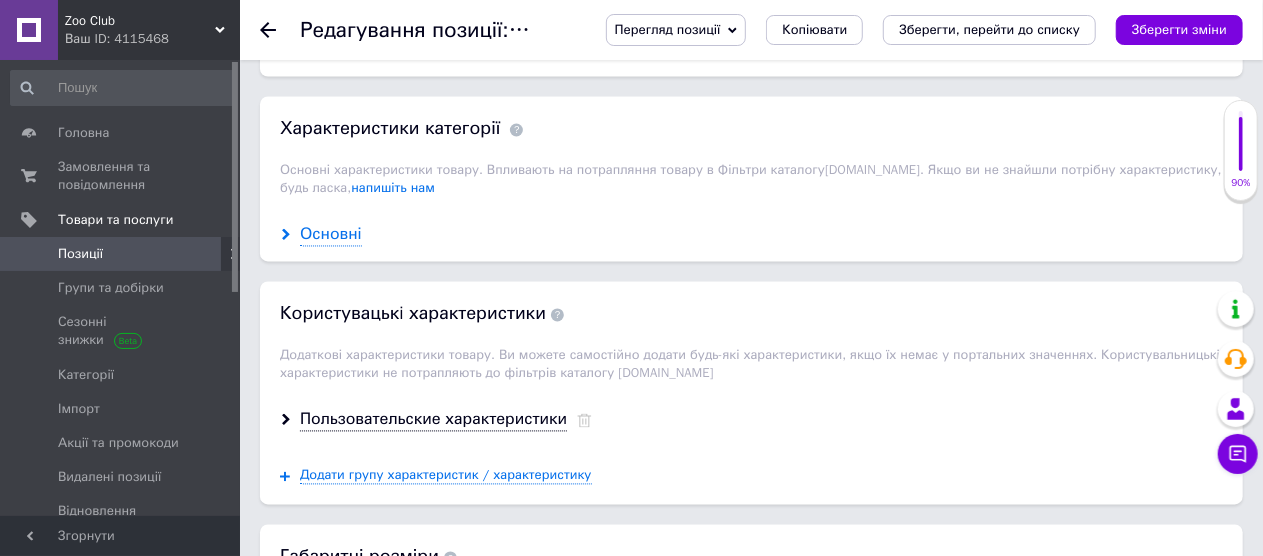 click on "Основні" at bounding box center [331, 235] 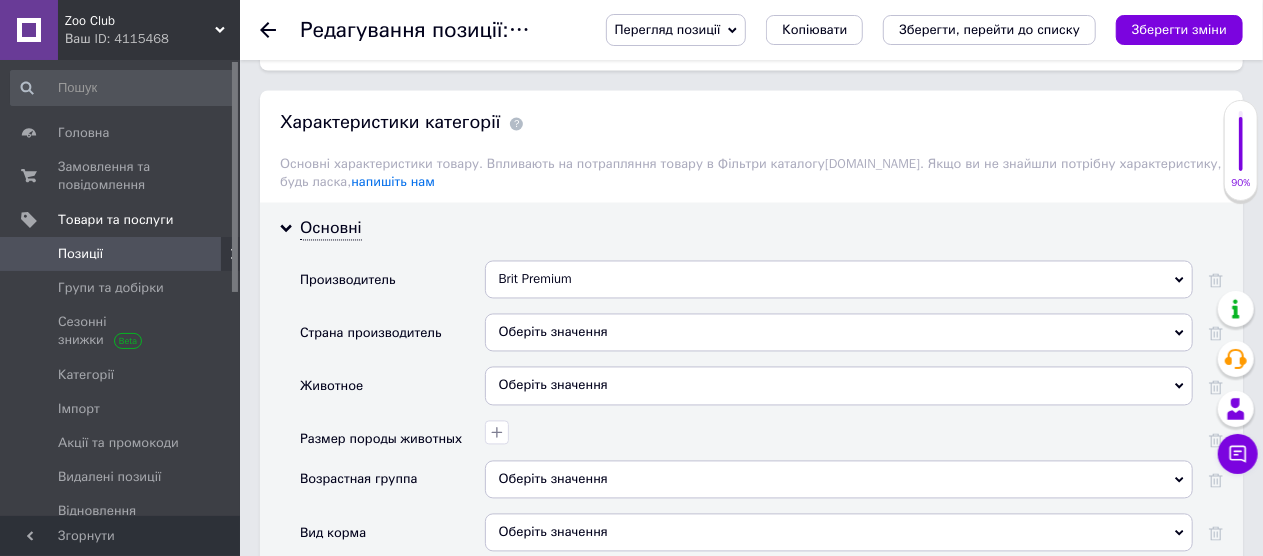 scroll, scrollTop: 2000, scrollLeft: 0, axis: vertical 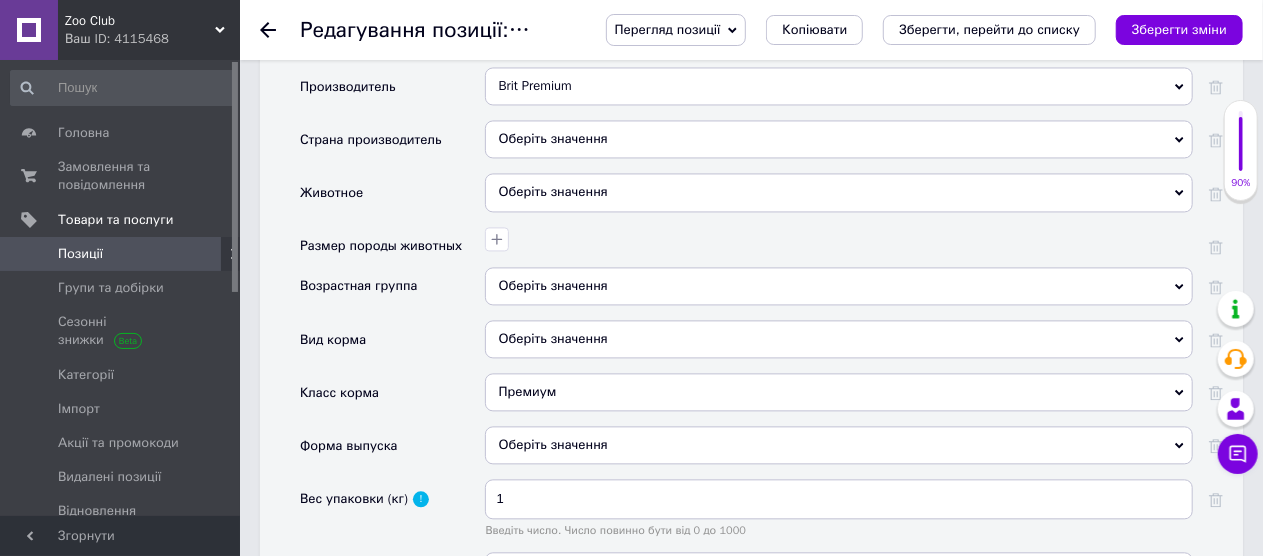 click on "Оберіть значення" at bounding box center (839, 286) 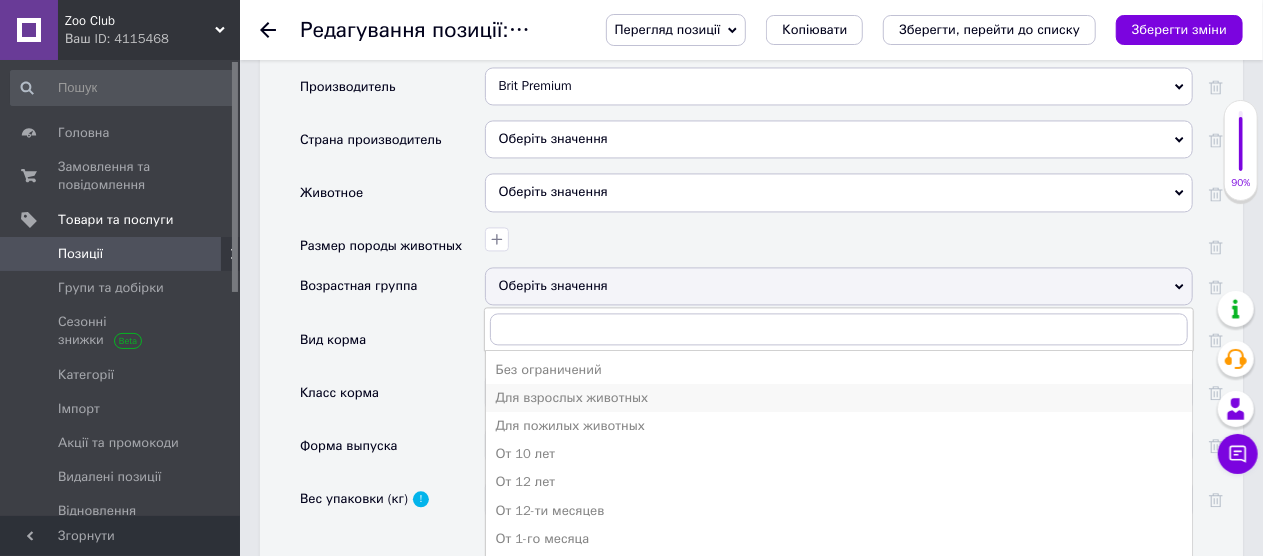click on "Для взрослых животных" at bounding box center (839, 398) 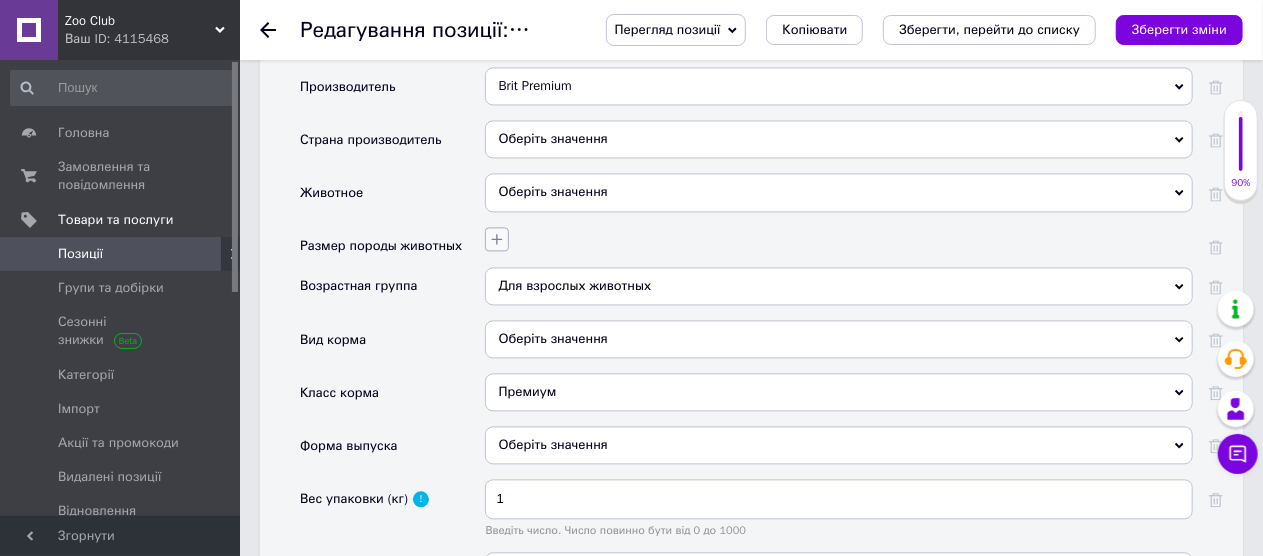 click 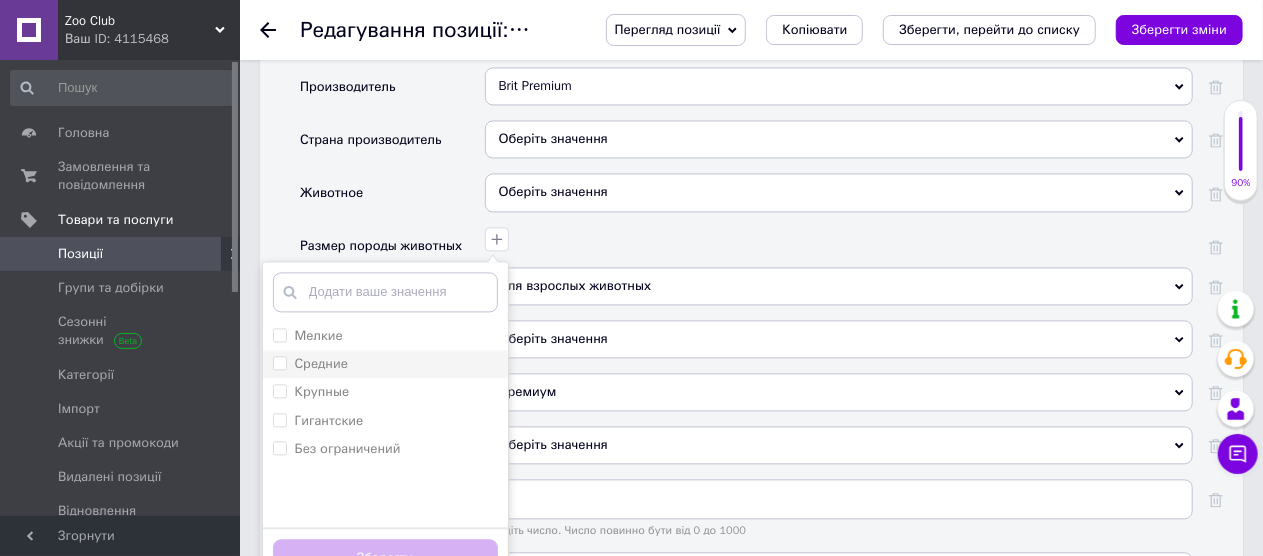 click on "Средние" at bounding box center [310, 364] 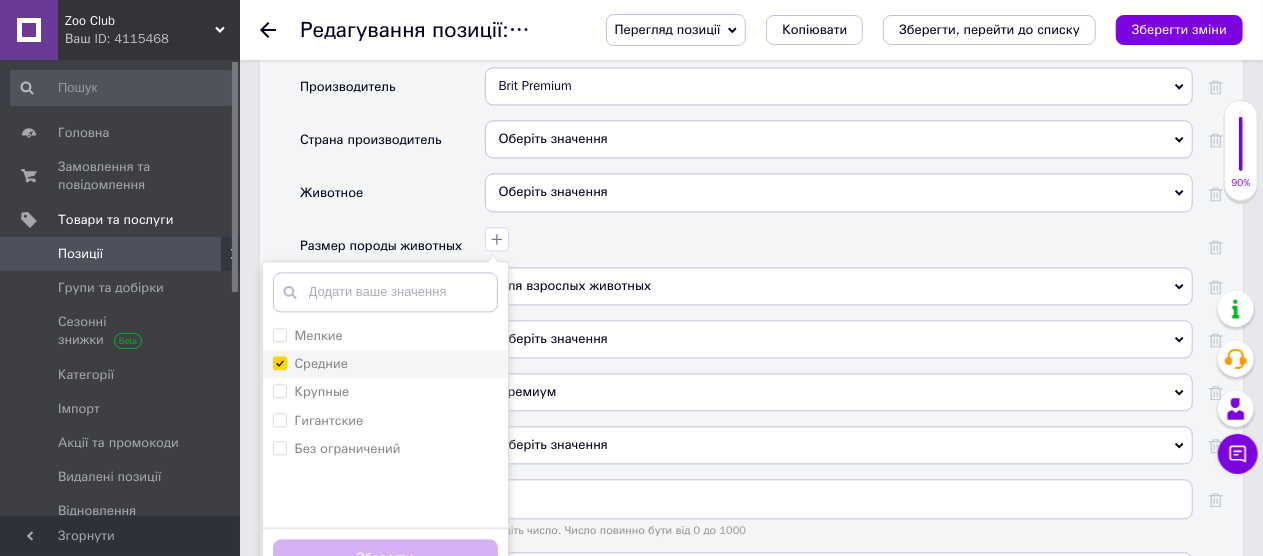 click on "Средние" at bounding box center (279, 362) 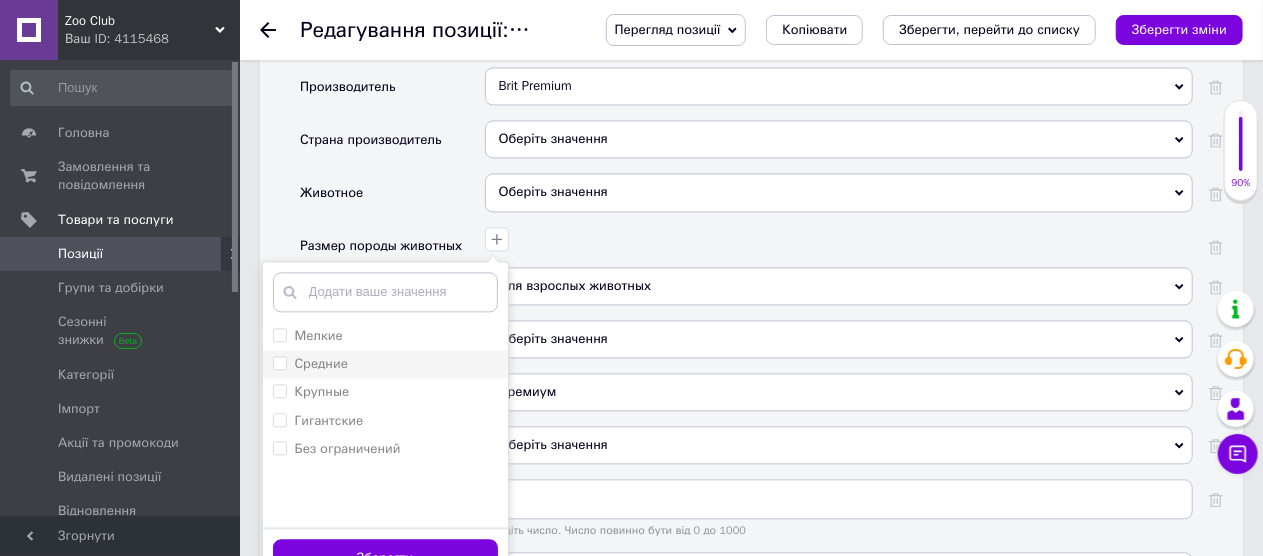 click on "Средние" at bounding box center (310, 364) 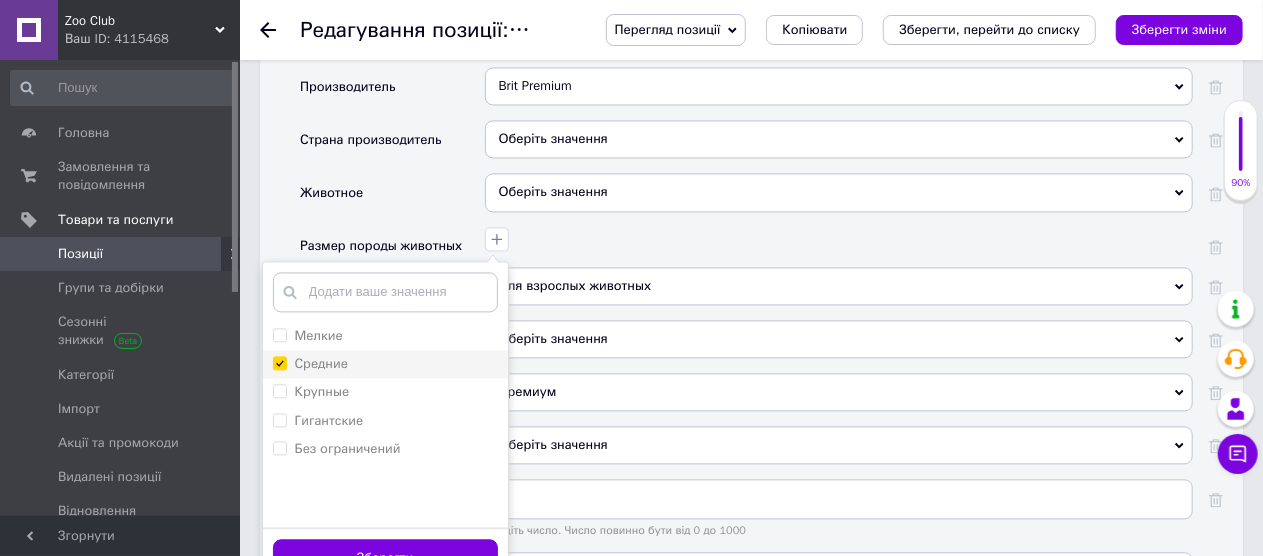 click on "Средние" at bounding box center (279, 362) 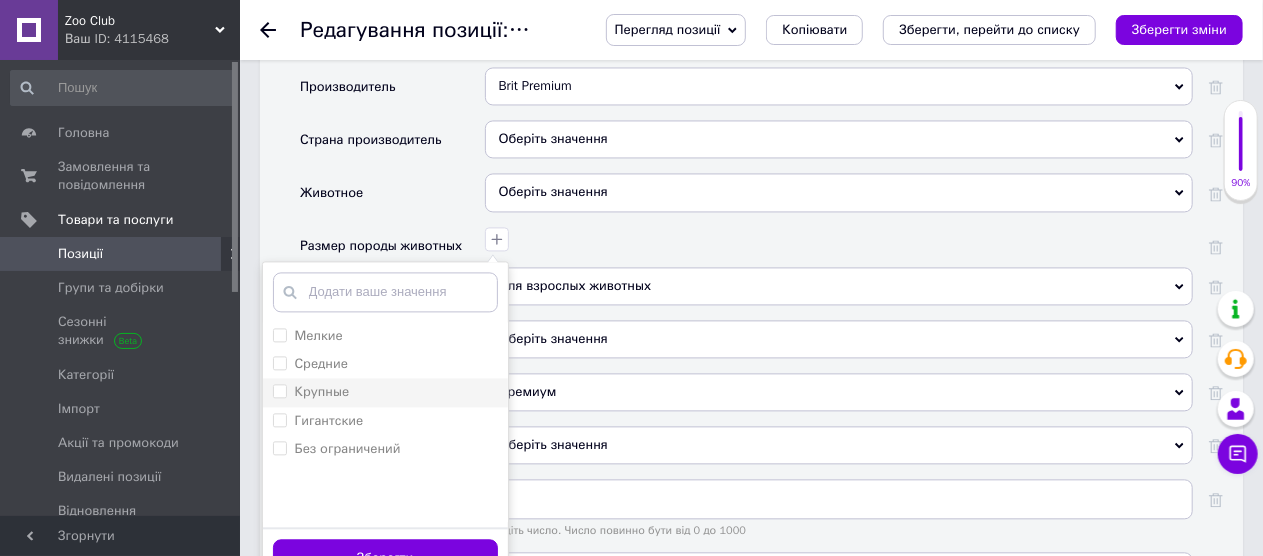 drag, startPoint x: 279, startPoint y: 346, endPoint x: 303, endPoint y: 373, distance: 36.124783 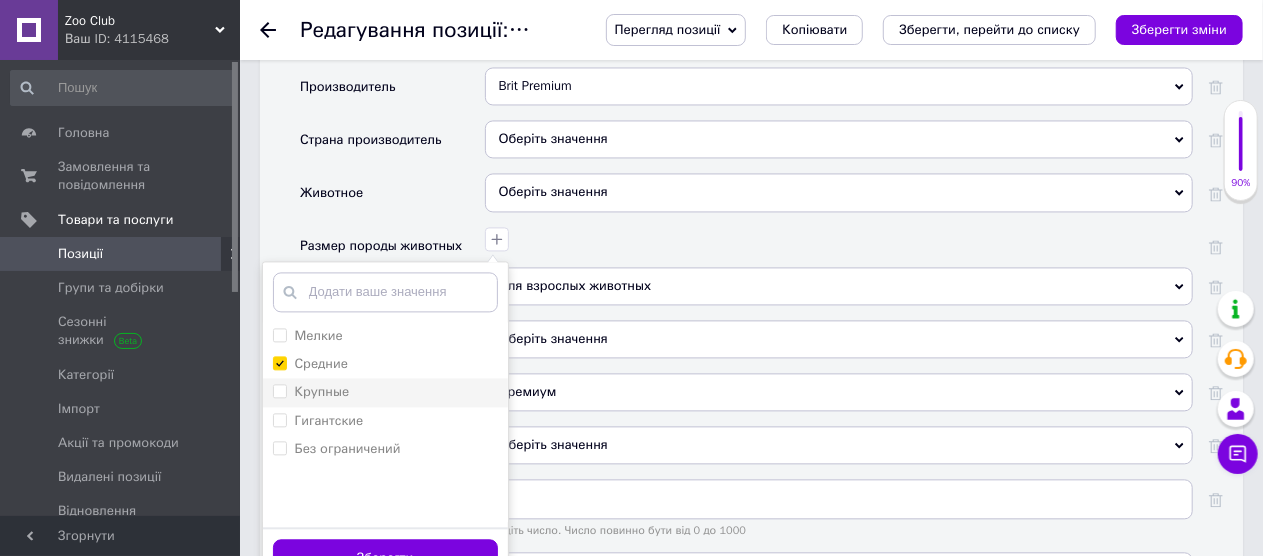 checkbox on "true" 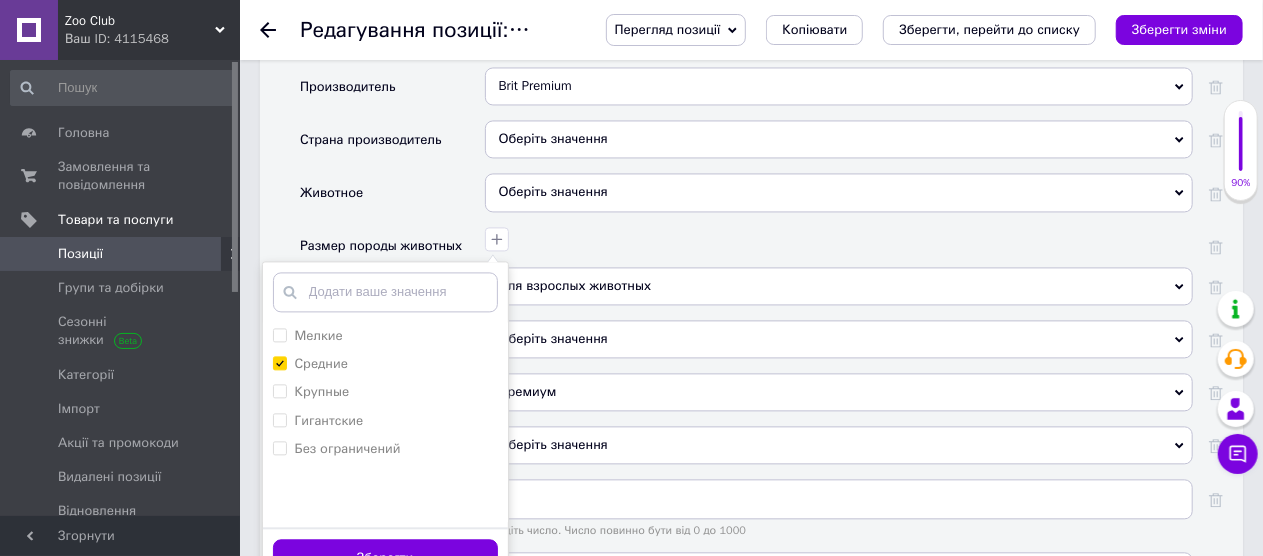 click on "Зберегти" at bounding box center (385, 558) 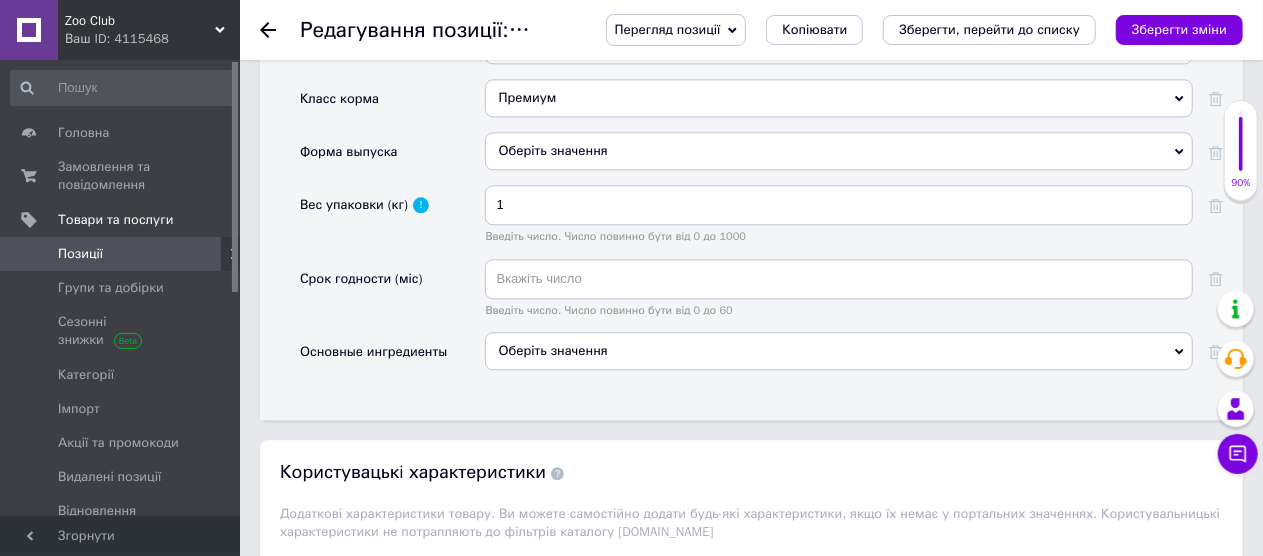 scroll, scrollTop: 2300, scrollLeft: 0, axis: vertical 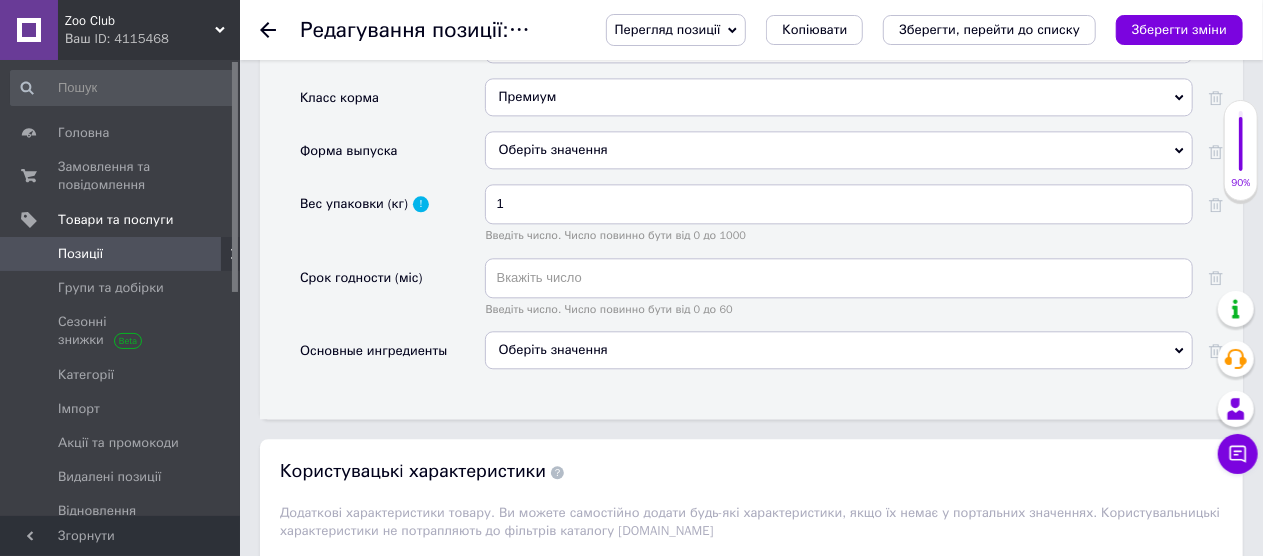 click on "Оберіть значення" at bounding box center [839, 350] 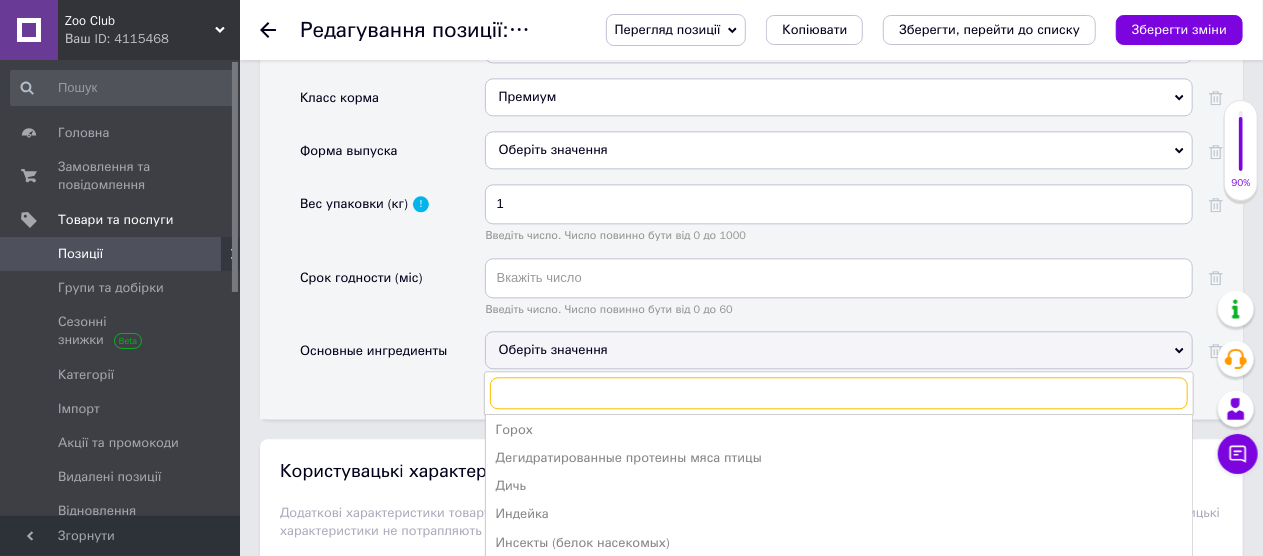 scroll, scrollTop: 300, scrollLeft: 0, axis: vertical 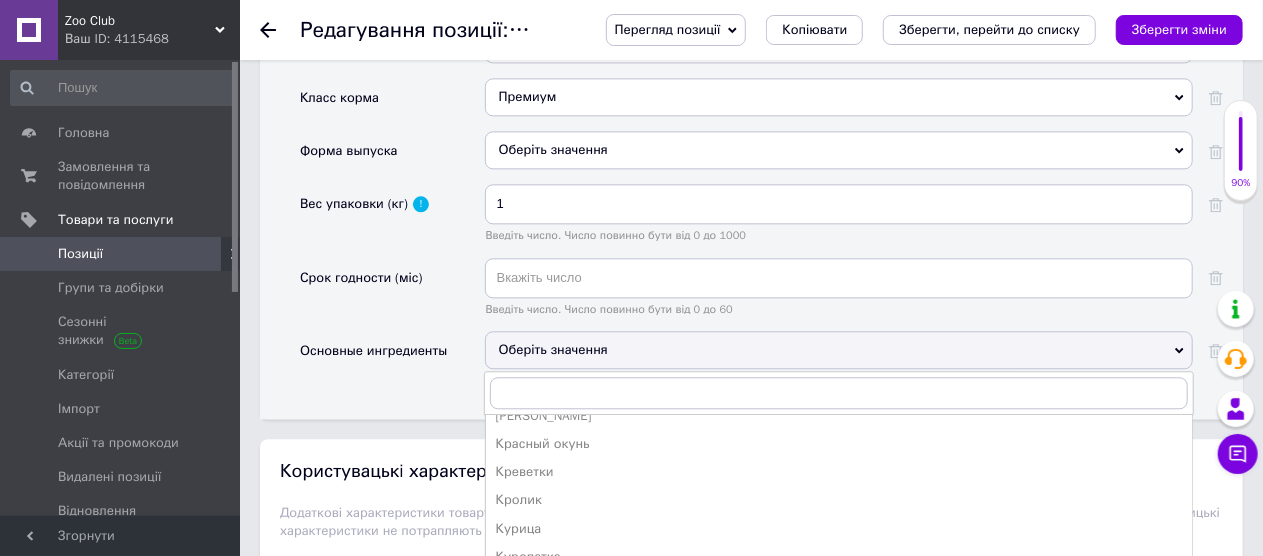 drag, startPoint x: 529, startPoint y: 509, endPoint x: 529, endPoint y: 497, distance: 12 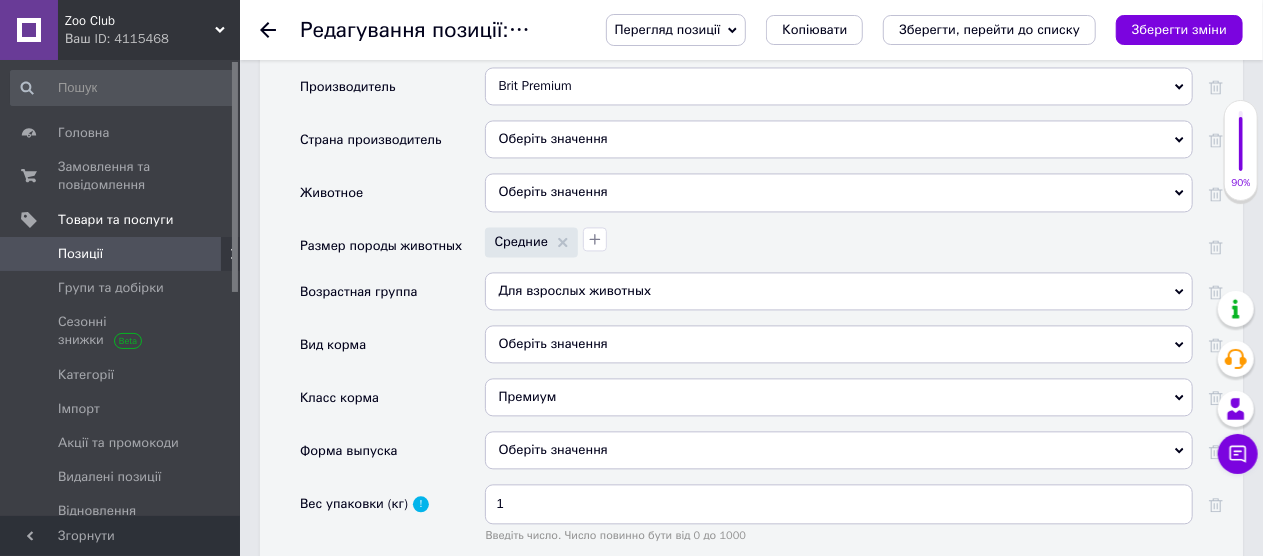 scroll, scrollTop: 1900, scrollLeft: 0, axis: vertical 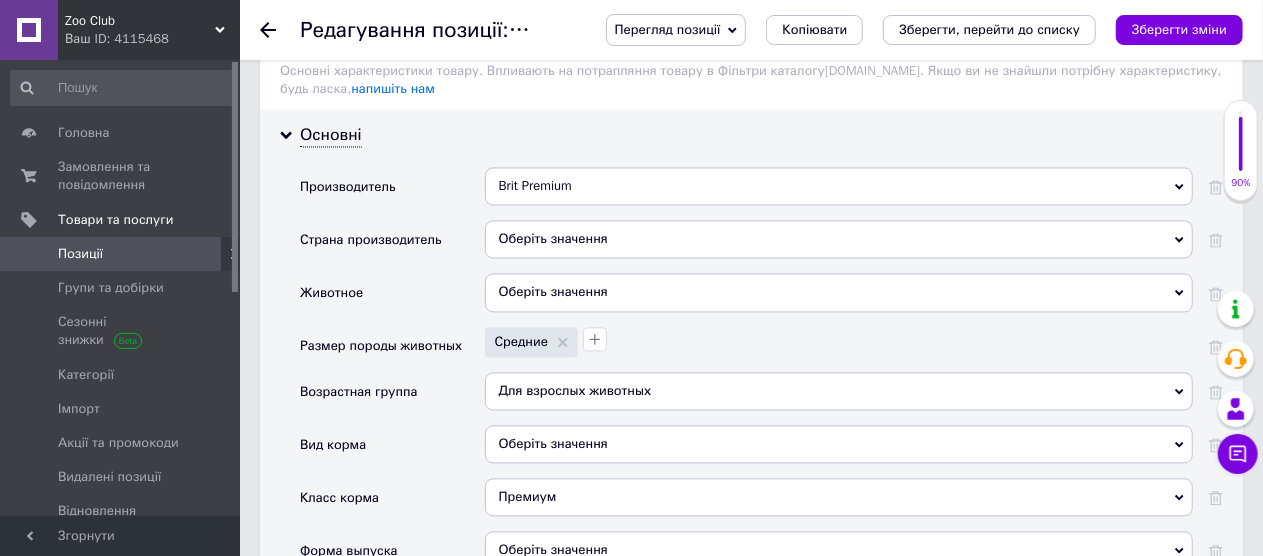 click on "Оберіть значення" at bounding box center [839, 239] 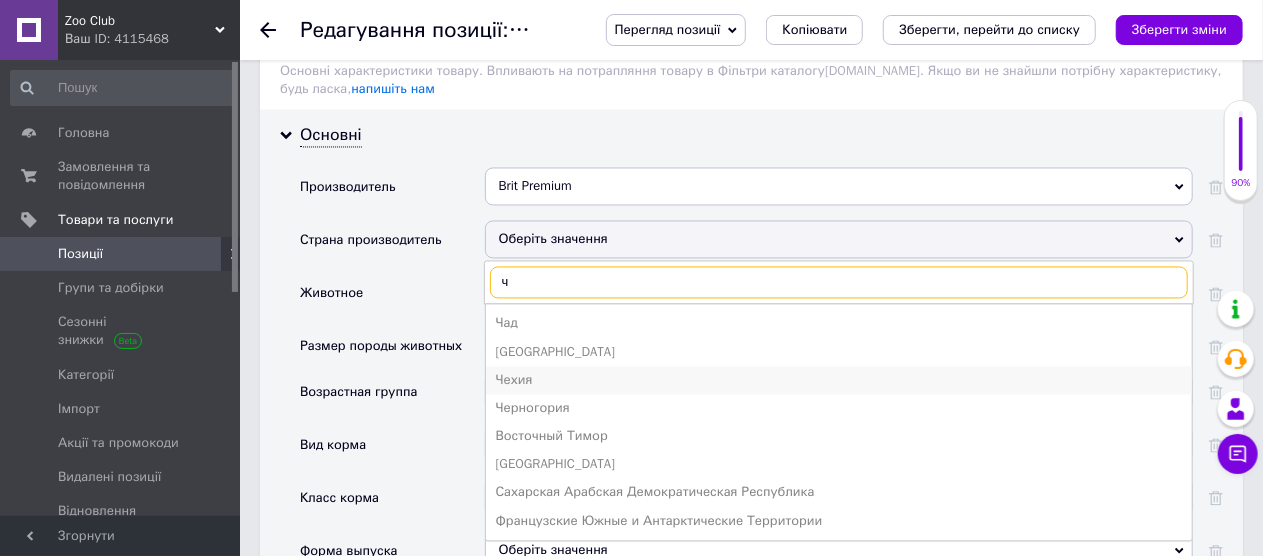 type on "ч" 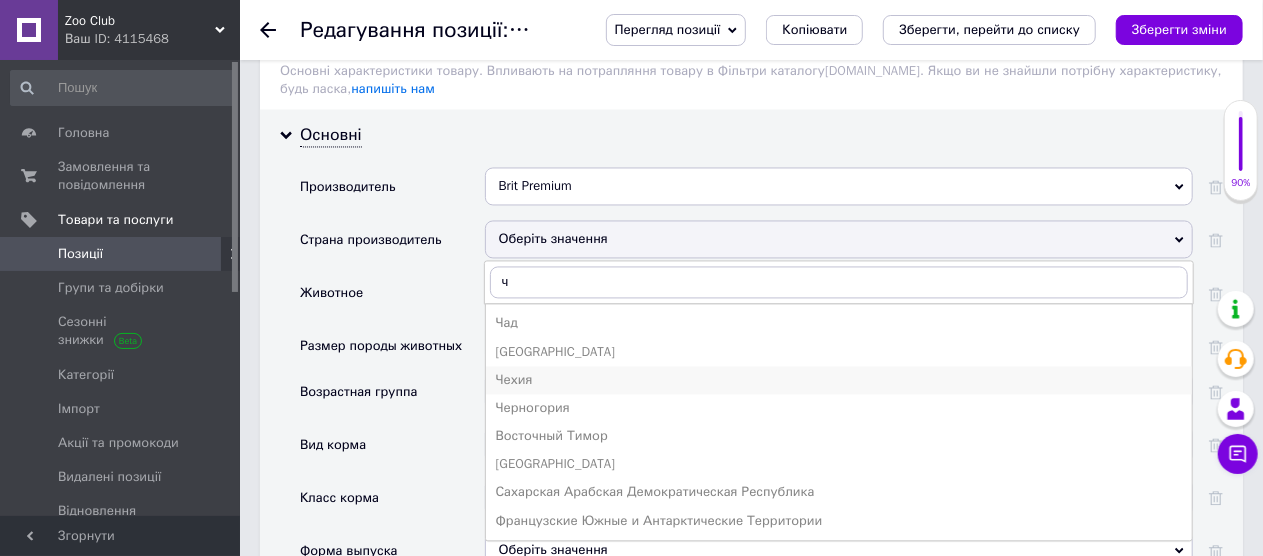 click on "Чехия" at bounding box center [839, 380] 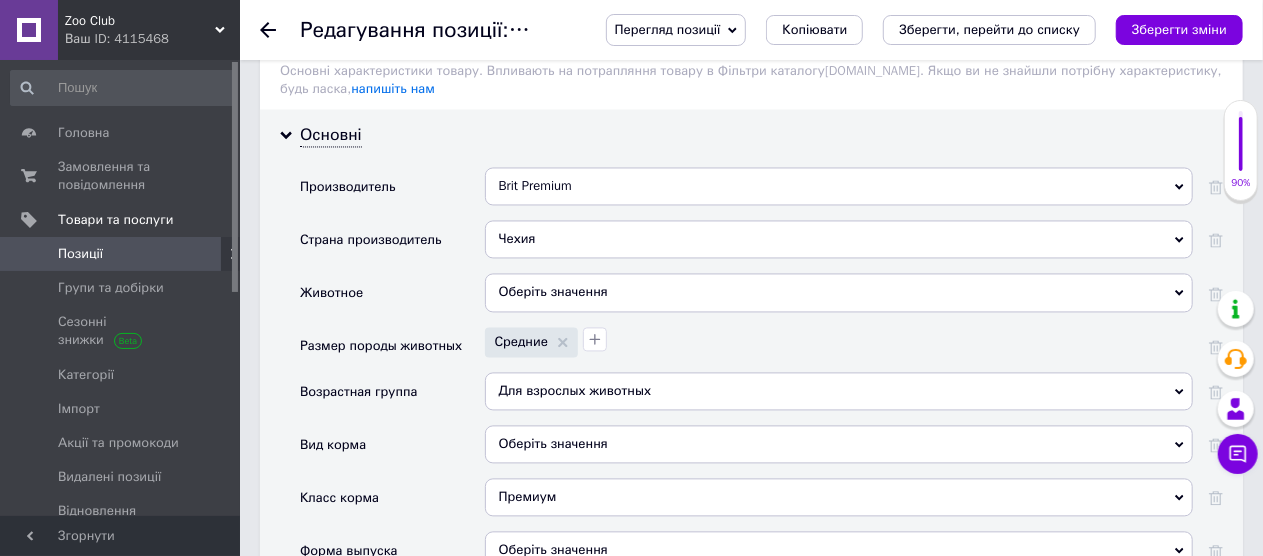 click on "Оберіть значення" at bounding box center [839, 292] 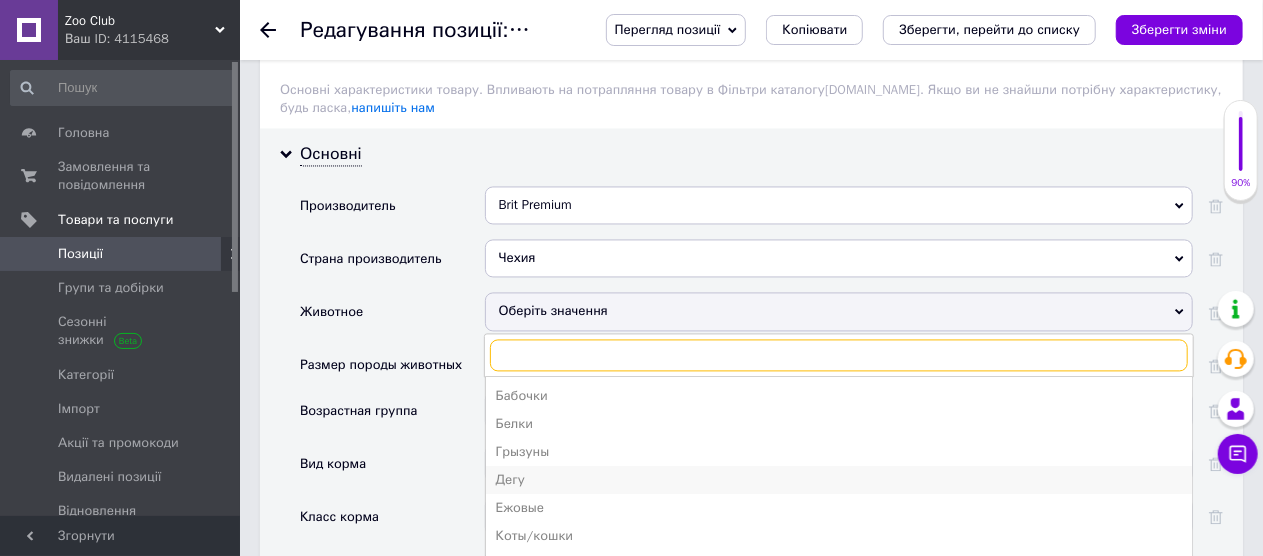 scroll, scrollTop: 1919, scrollLeft: 0, axis: vertical 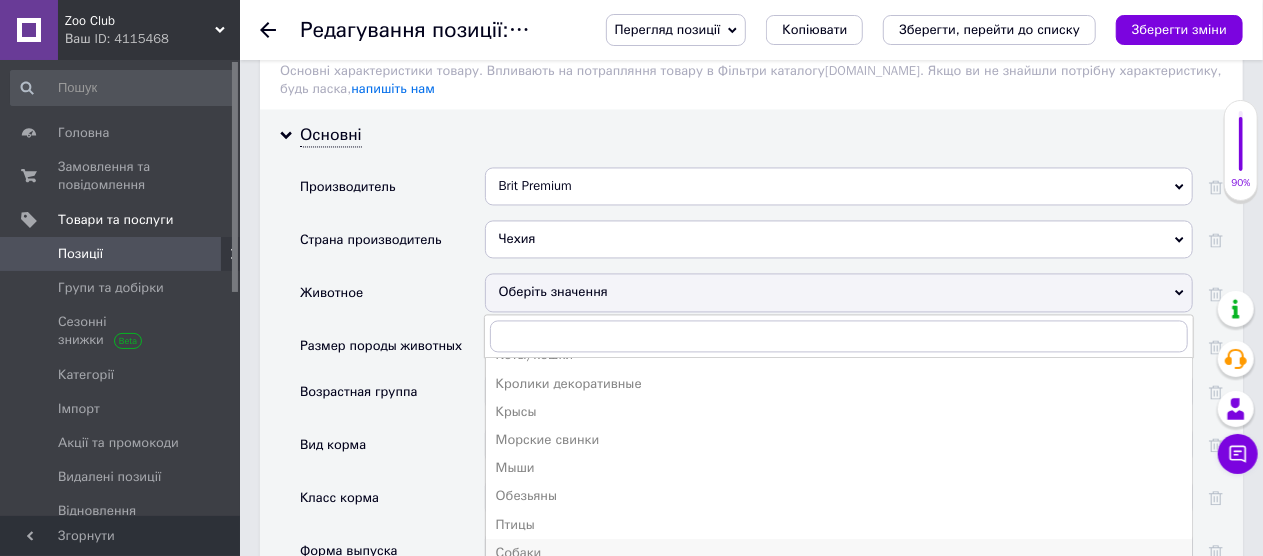 click on "Собаки" at bounding box center (839, 553) 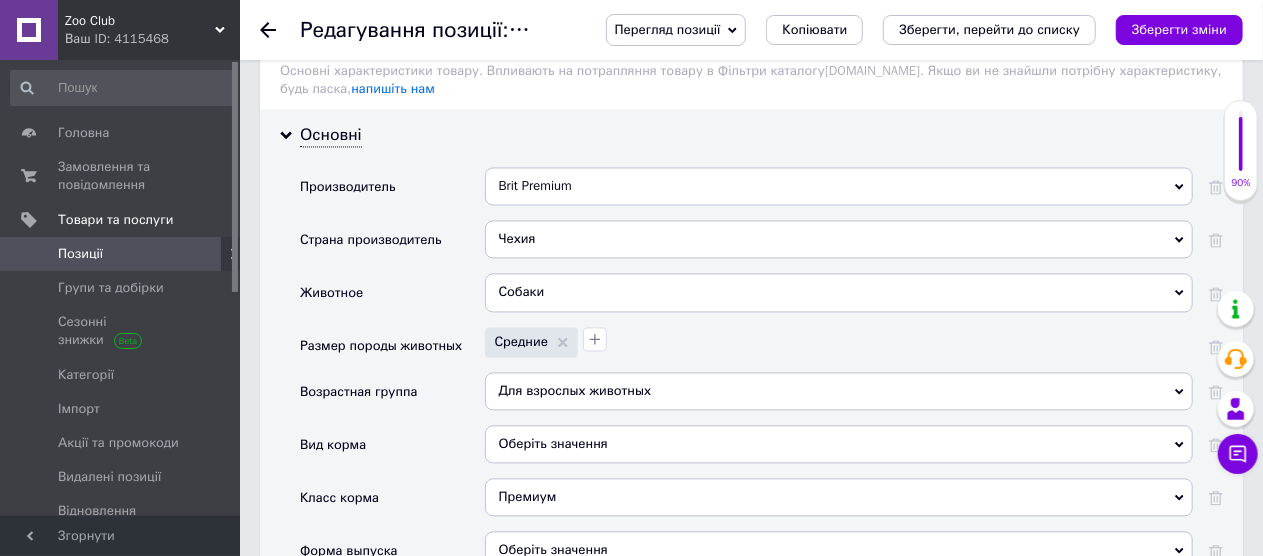scroll, scrollTop: 2019, scrollLeft: 0, axis: vertical 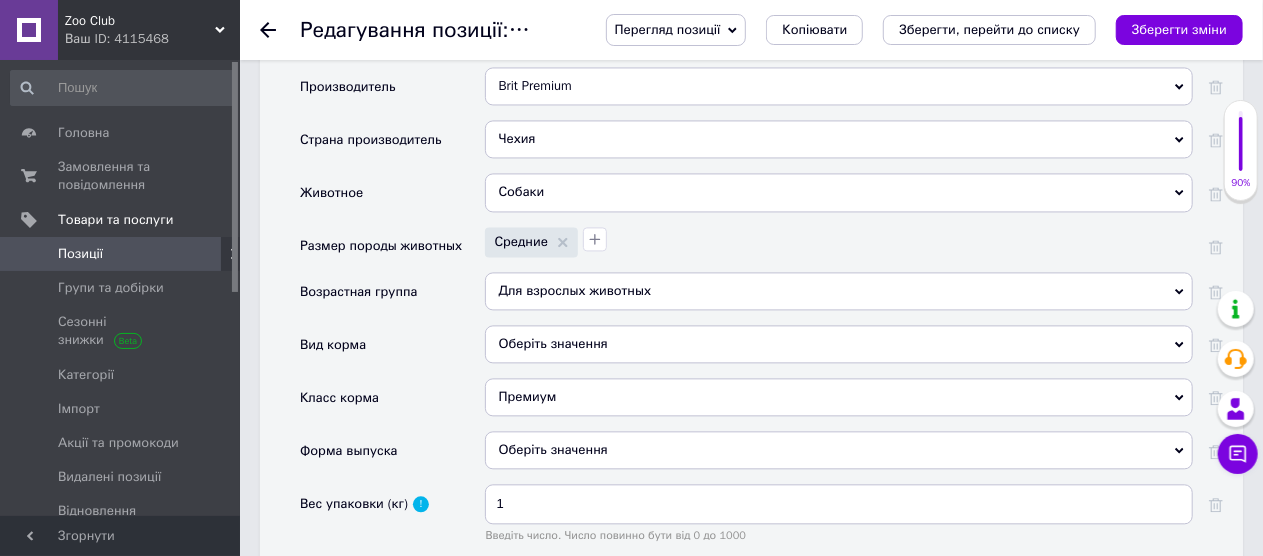 click on "Оберіть значення" at bounding box center (839, 344) 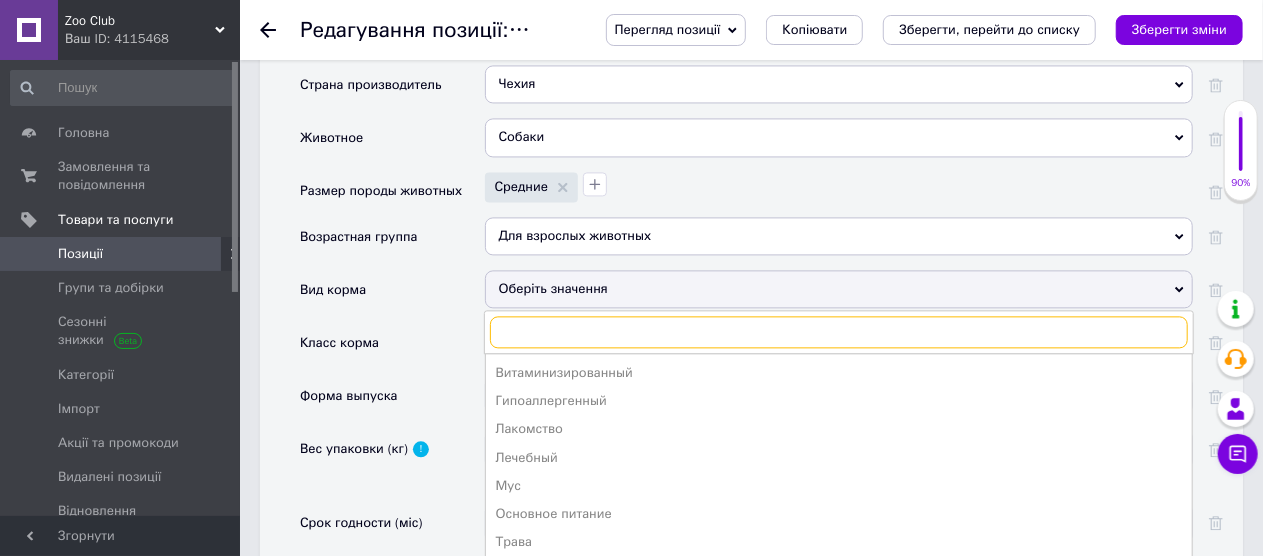 scroll, scrollTop: 2119, scrollLeft: 0, axis: vertical 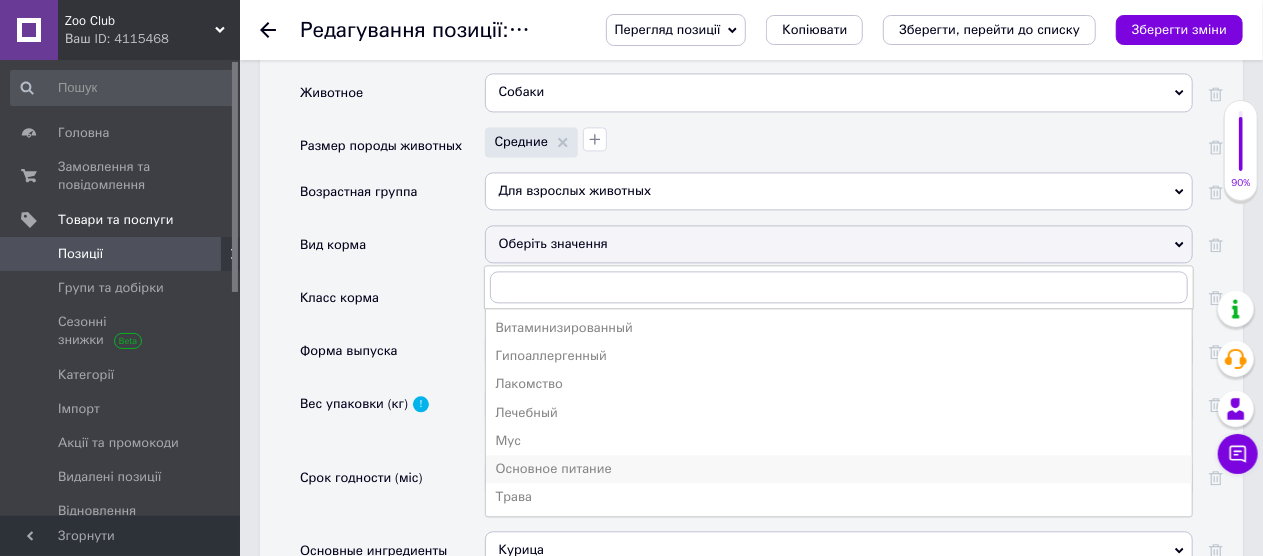 click on "Основное питание" at bounding box center [839, 469] 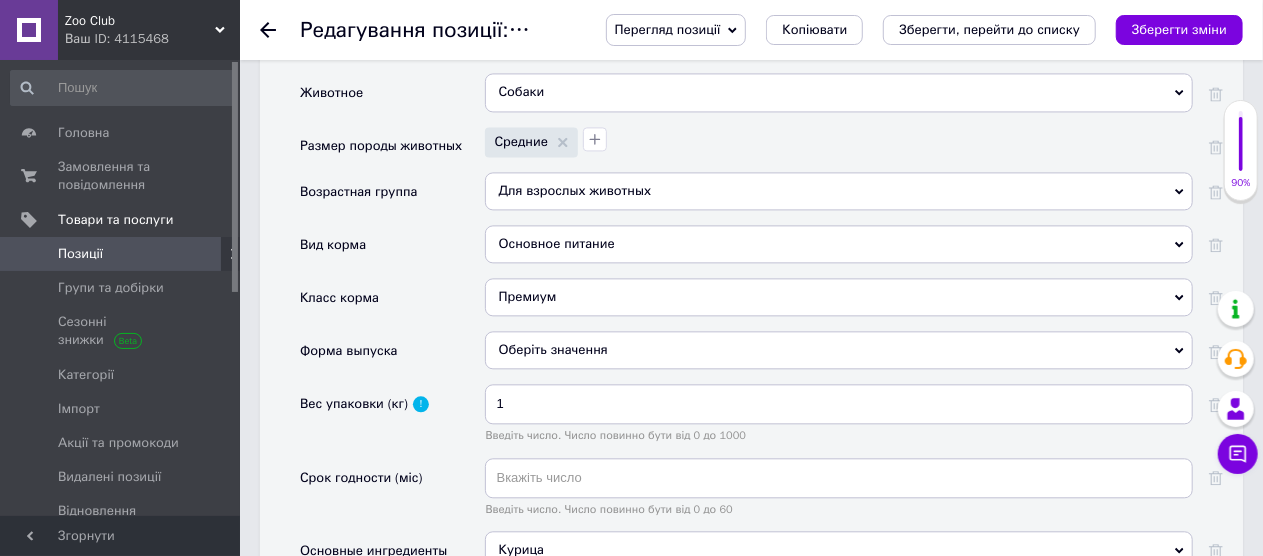 click on "Оберіть значення" at bounding box center (839, 350) 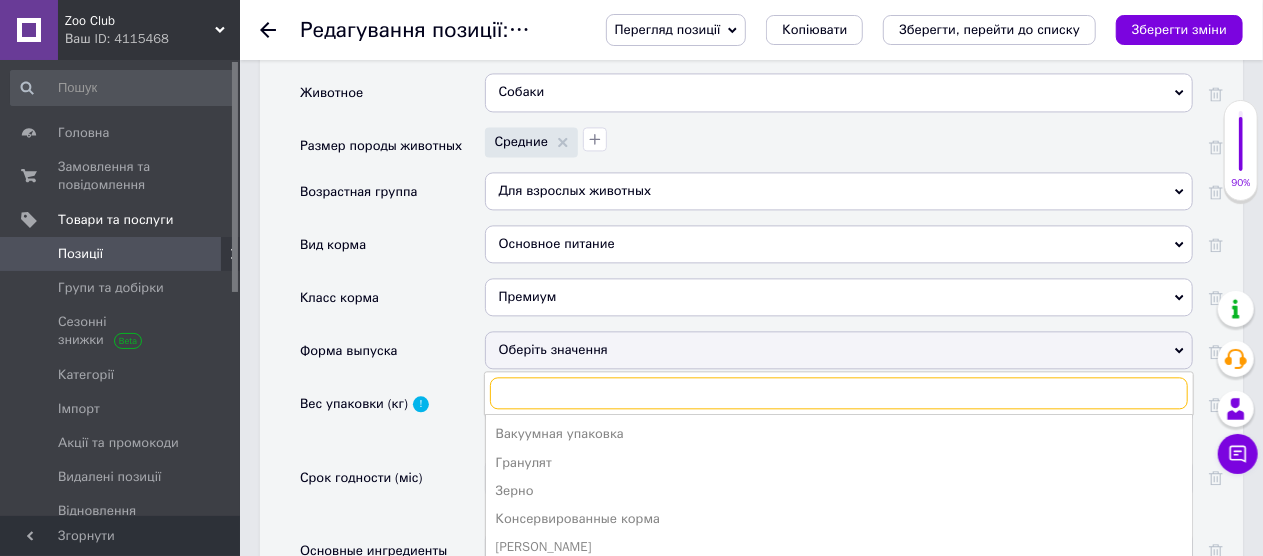 scroll, scrollTop: 21, scrollLeft: 0, axis: vertical 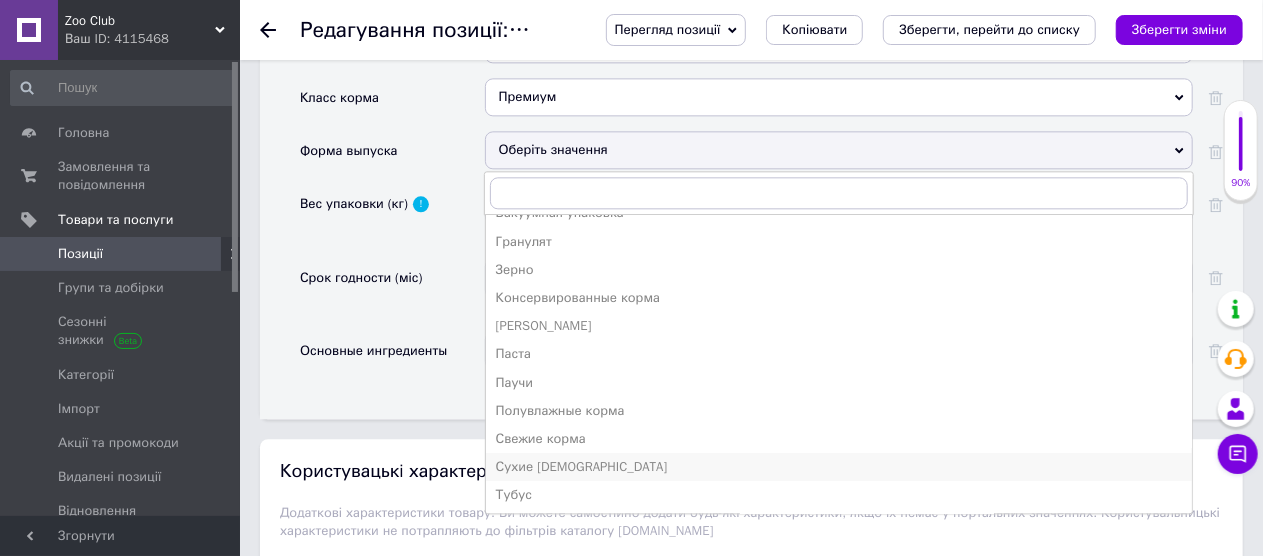 click on "Сухие [DEMOGRAPHIC_DATA]" at bounding box center [839, 467] 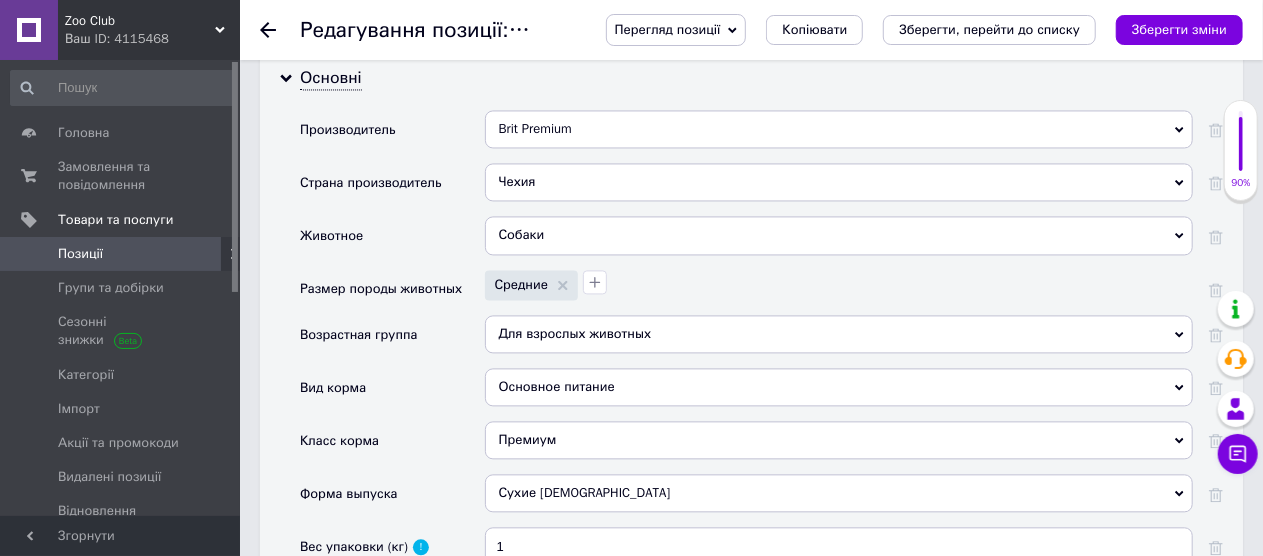 scroll, scrollTop: 1919, scrollLeft: 0, axis: vertical 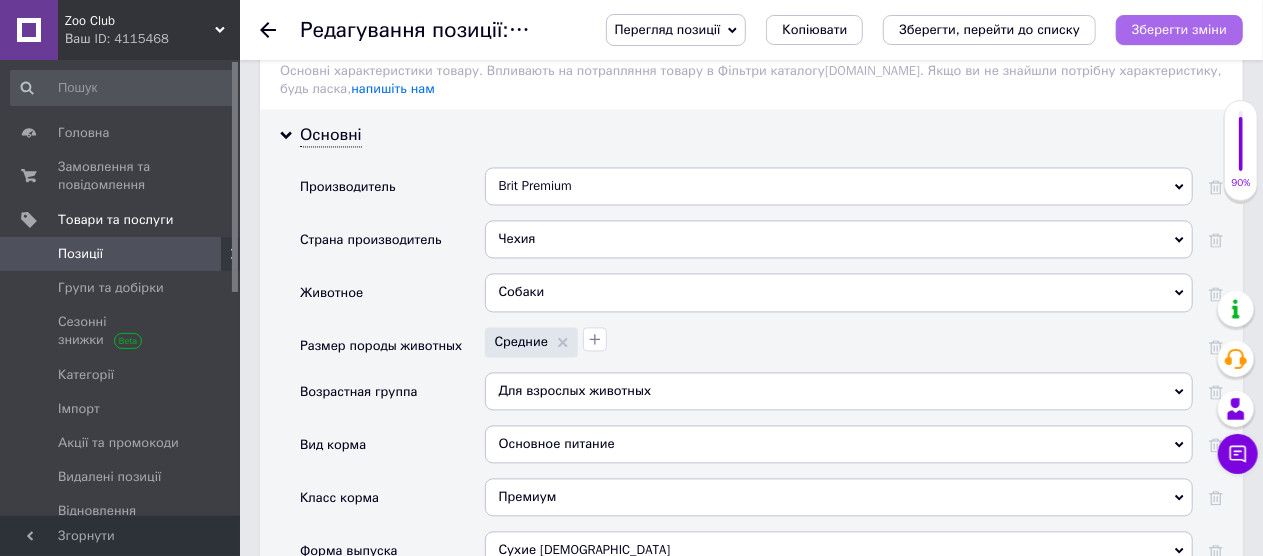 click on "Зберегти зміни" at bounding box center [1179, 29] 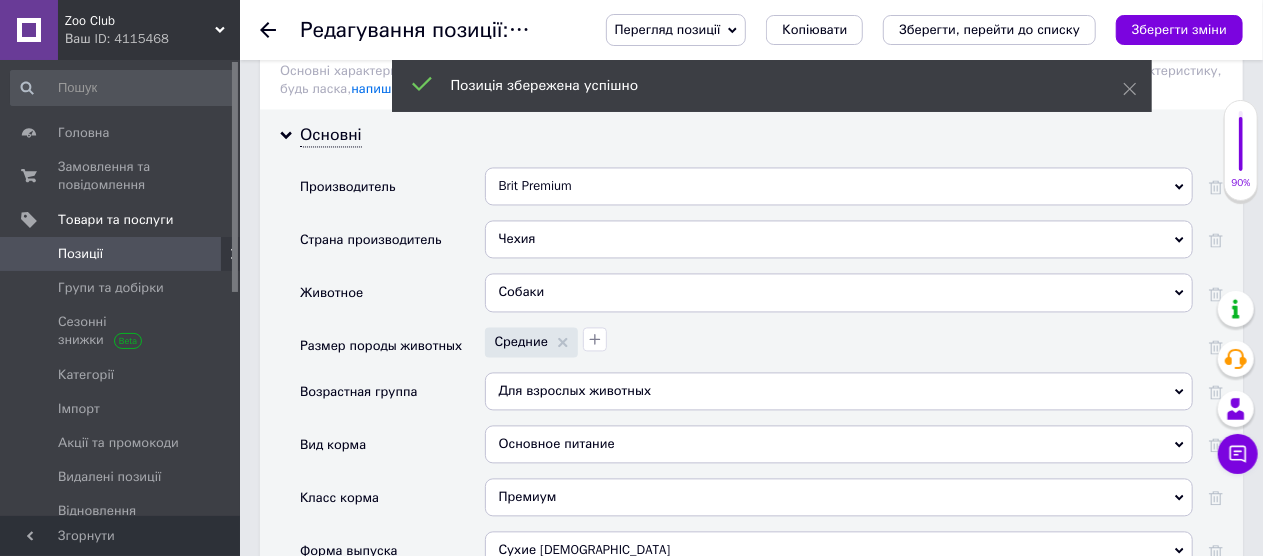 click 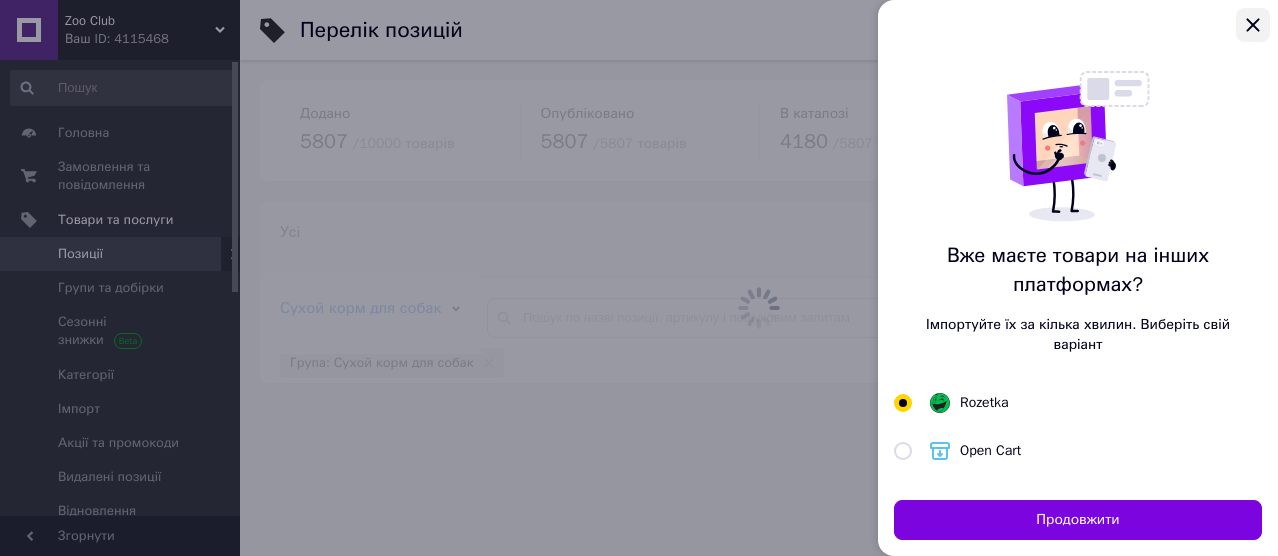 click 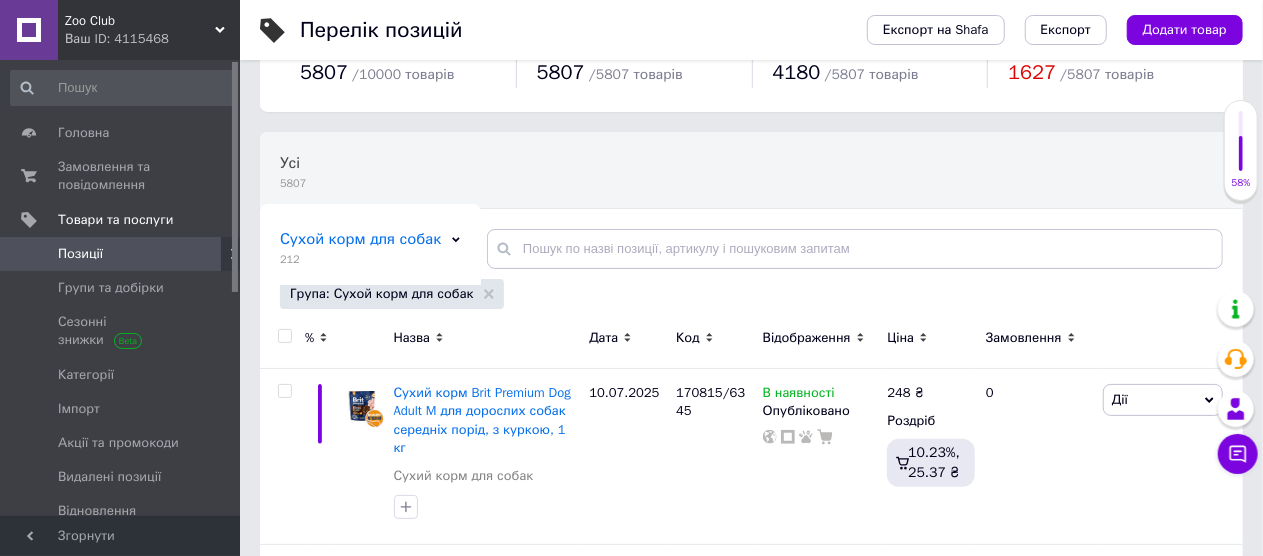 scroll, scrollTop: 100, scrollLeft: 0, axis: vertical 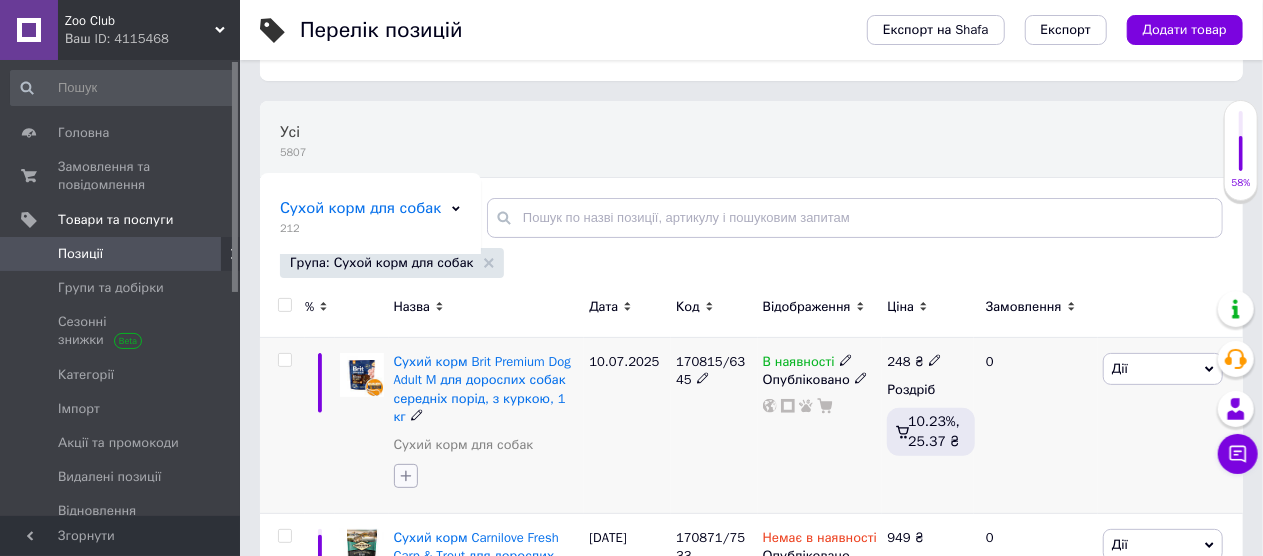 click 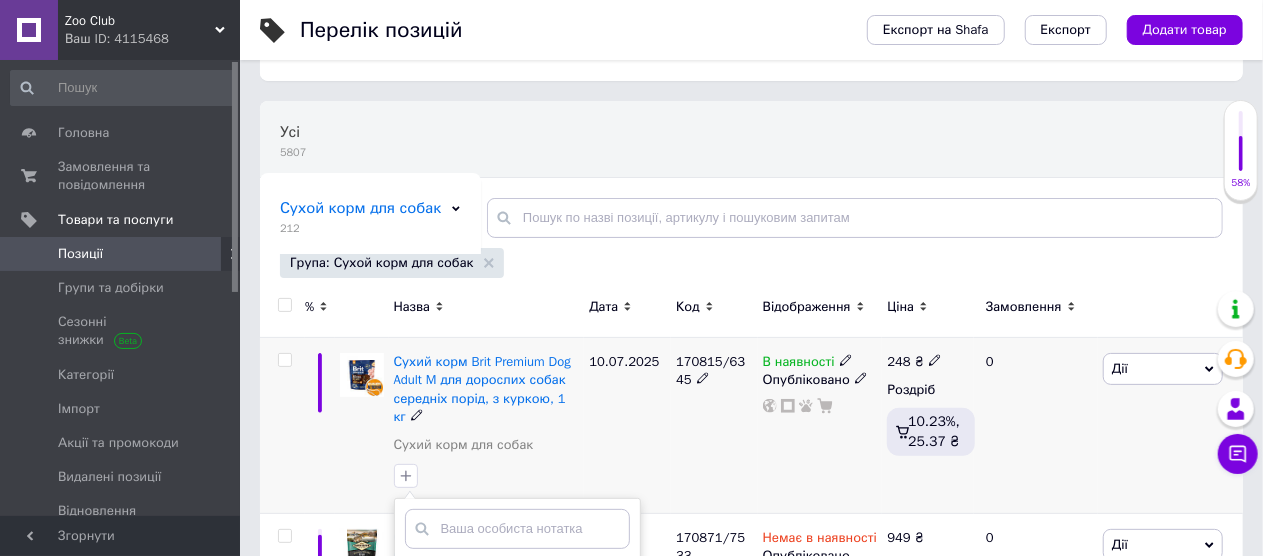 scroll, scrollTop: 300, scrollLeft: 0, axis: vertical 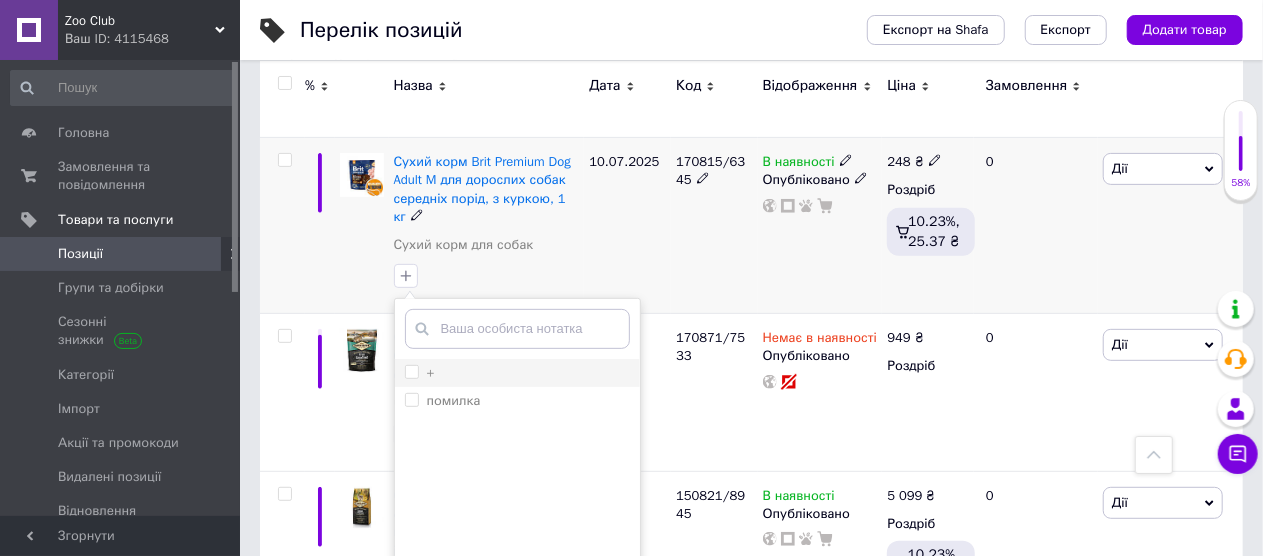 click on "+" at bounding box center [420, 373] 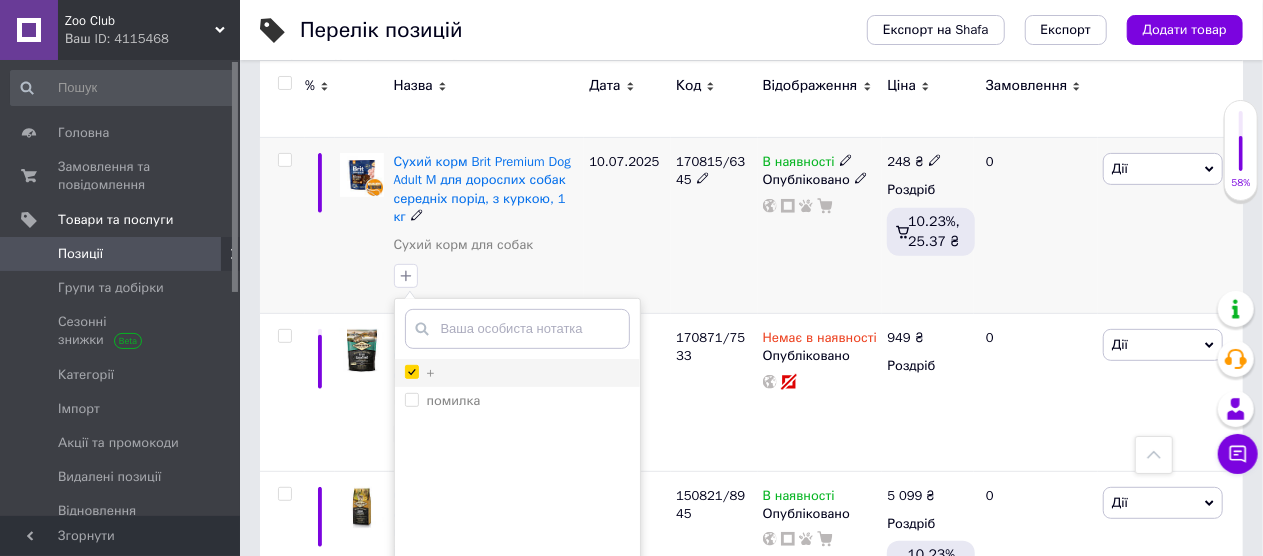 click on "+" at bounding box center [411, 371] 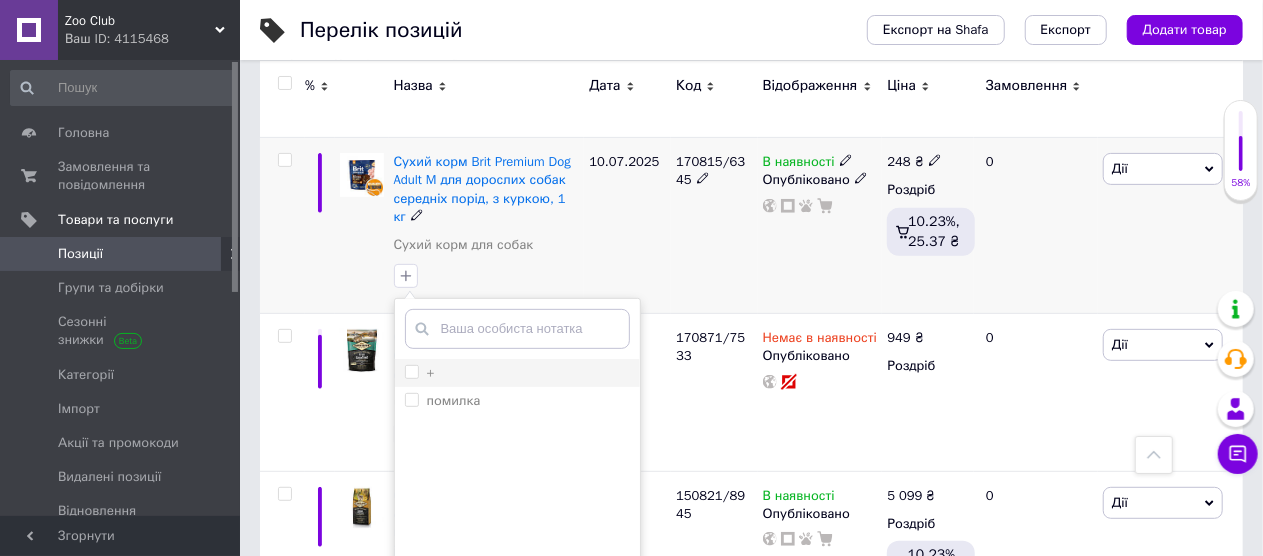 click on "+" at bounding box center (420, 373) 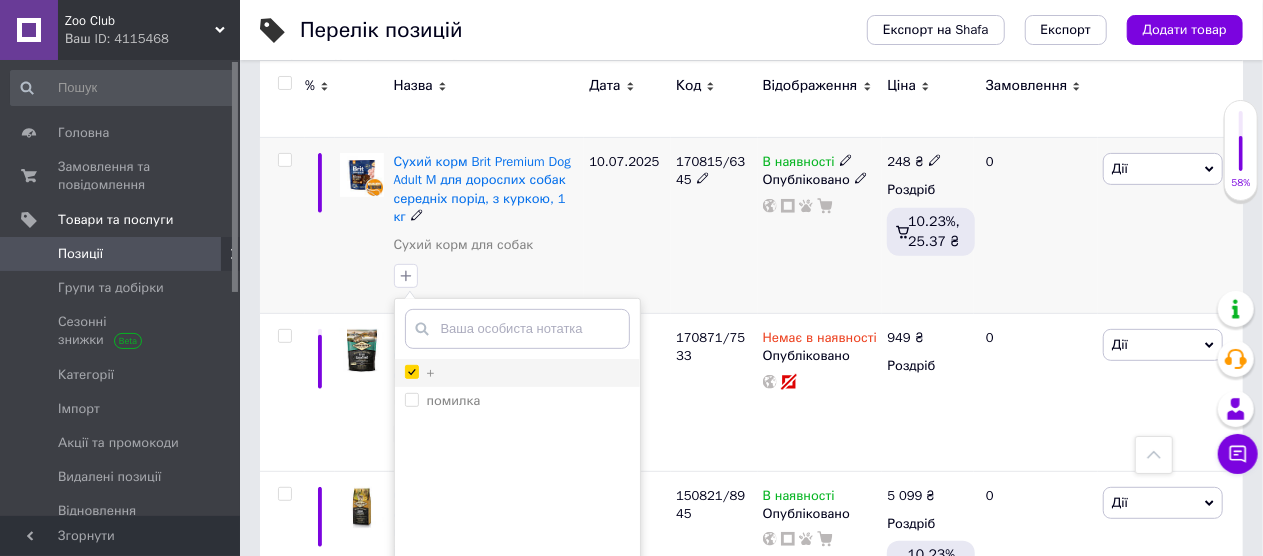 click on "+" at bounding box center [411, 371] 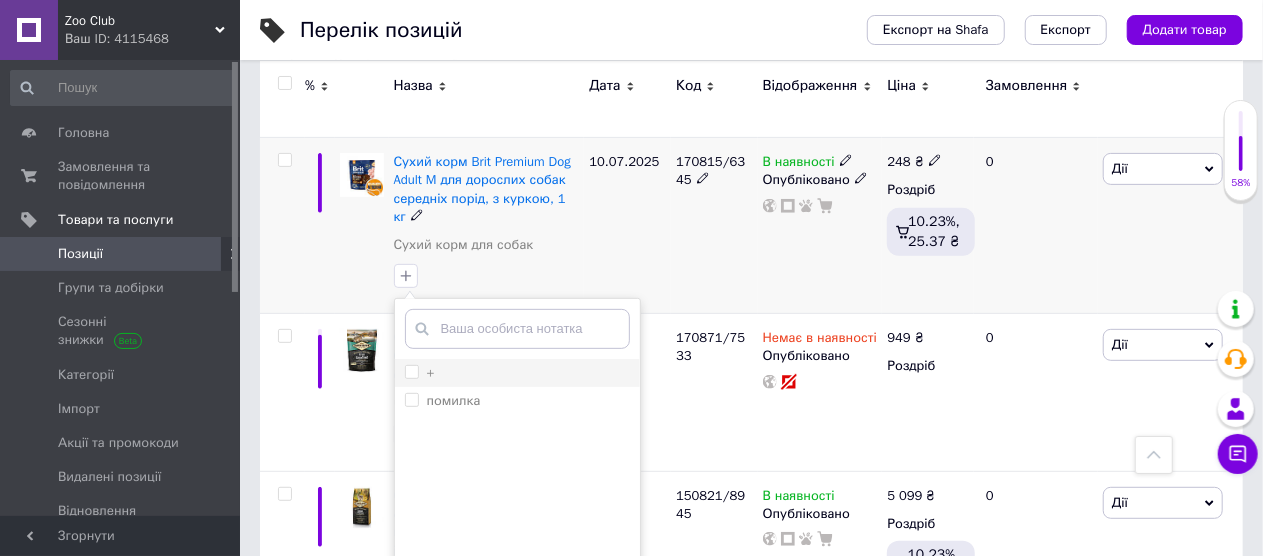 click on "+" at bounding box center [411, 371] 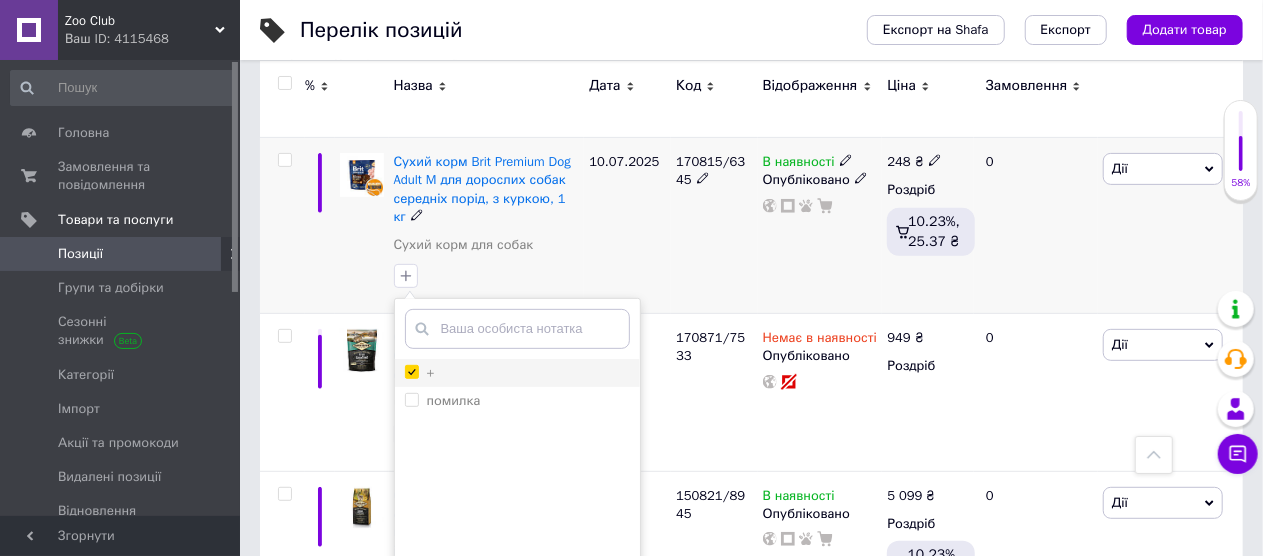 scroll, scrollTop: 500, scrollLeft: 0, axis: vertical 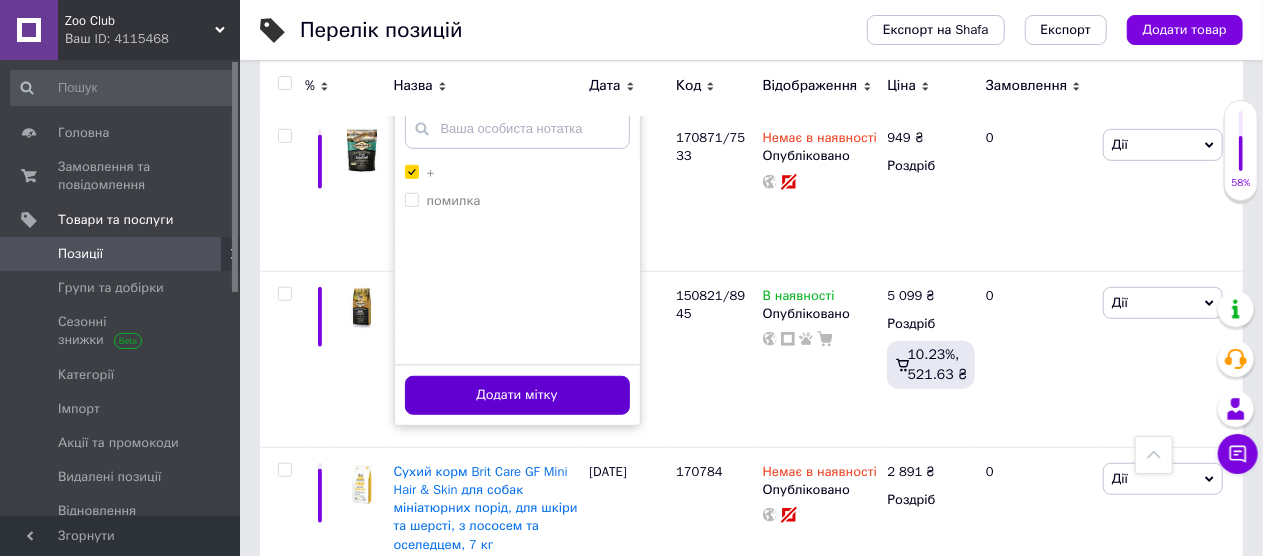 click on "Додати мітку" at bounding box center [517, 395] 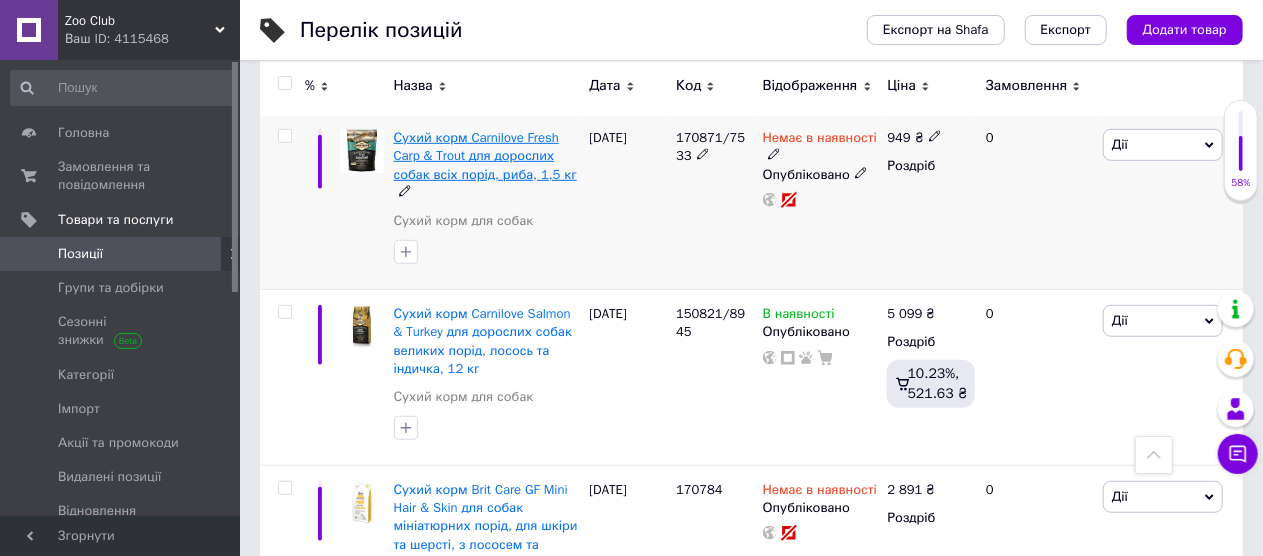 click on "Сухий корм Carnilove Fresh Carp & Trout для дорослих собак всіх порід, риба, 1,5 кг" at bounding box center (485, 155) 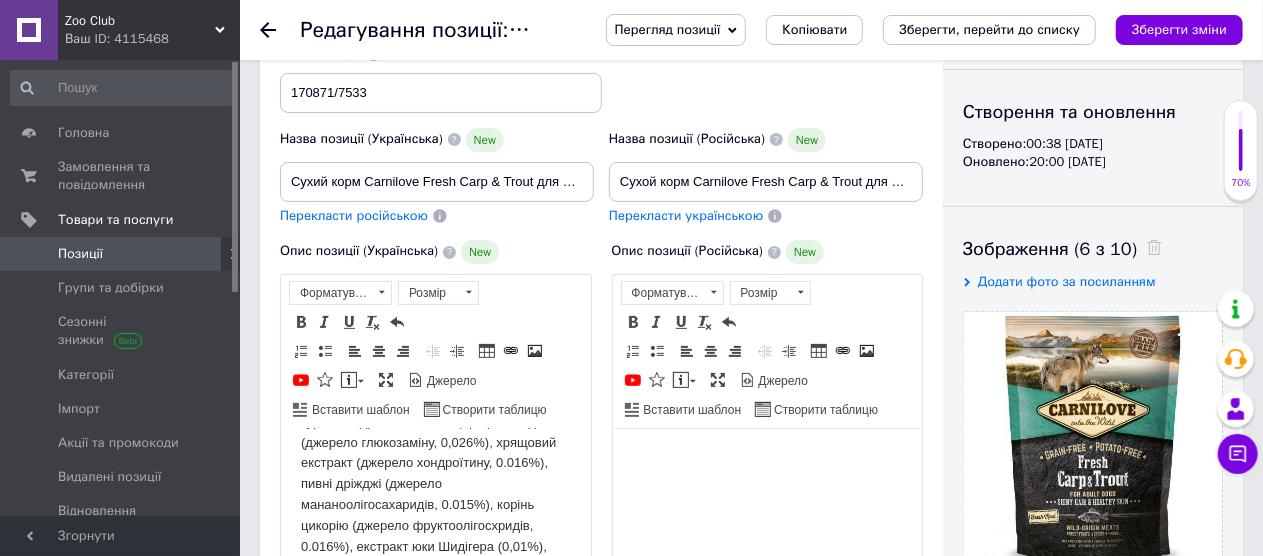 scroll, scrollTop: 100, scrollLeft: 0, axis: vertical 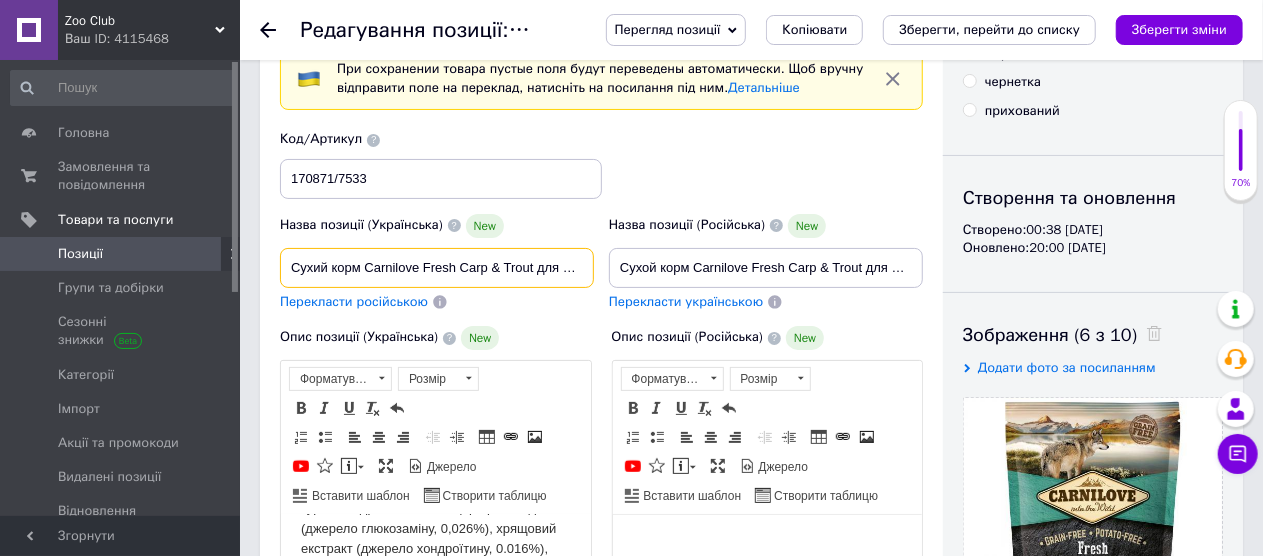 click on "Сухий корм Carnilove Fresh Carp & Trout для дорослих собак всіх порід, риба, 1,5 кг" at bounding box center (437, 268) 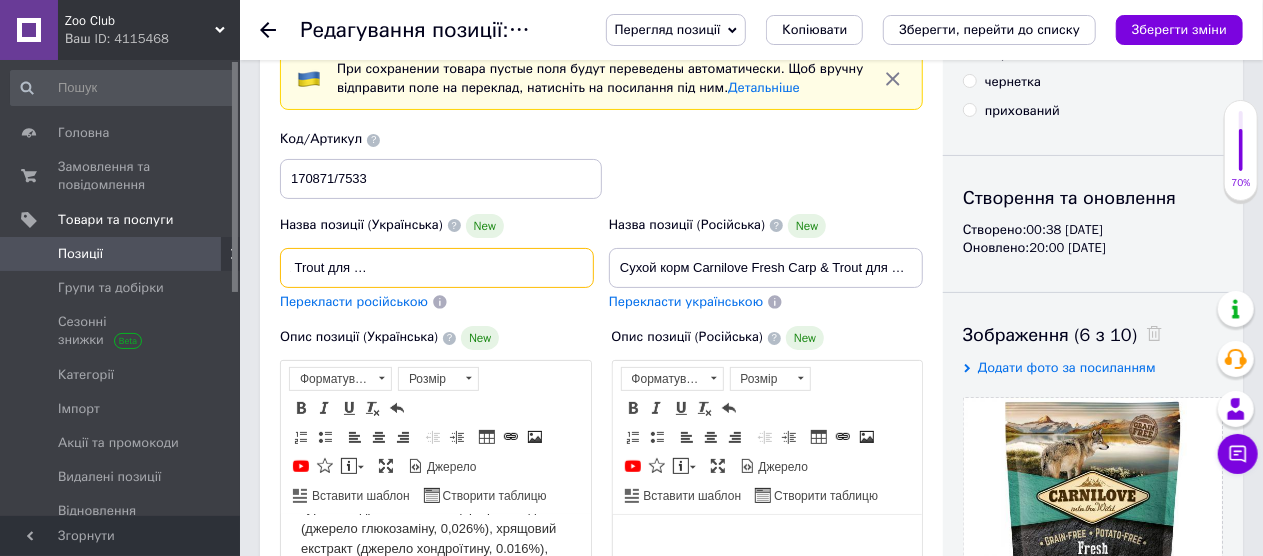scroll, scrollTop: 0, scrollLeft: 213, axis: horizontal 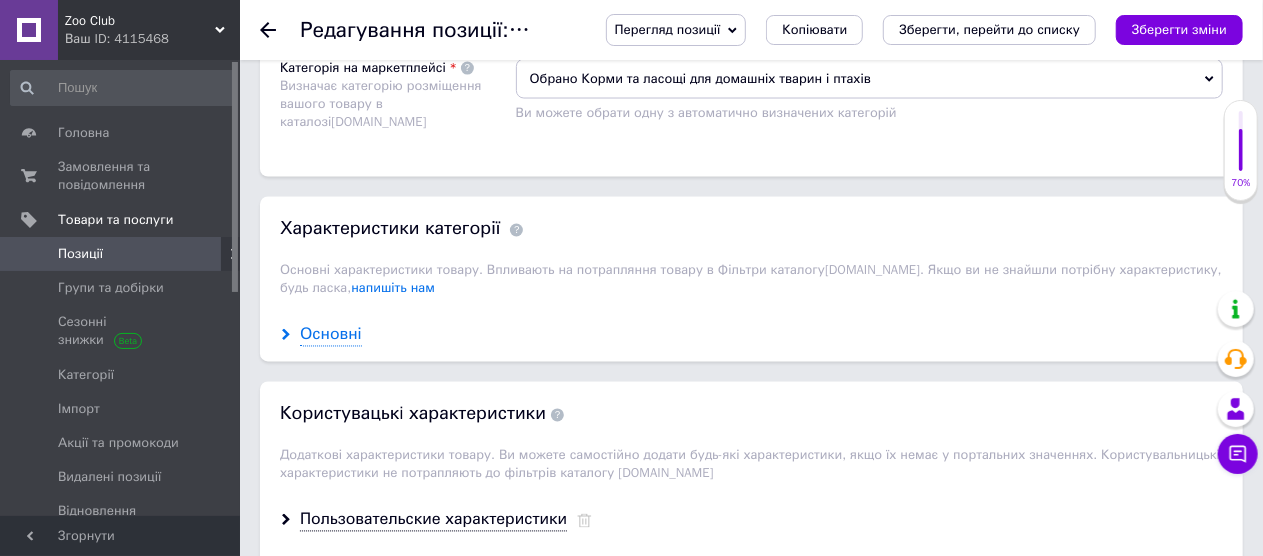 click on "Основні" at bounding box center [331, 335] 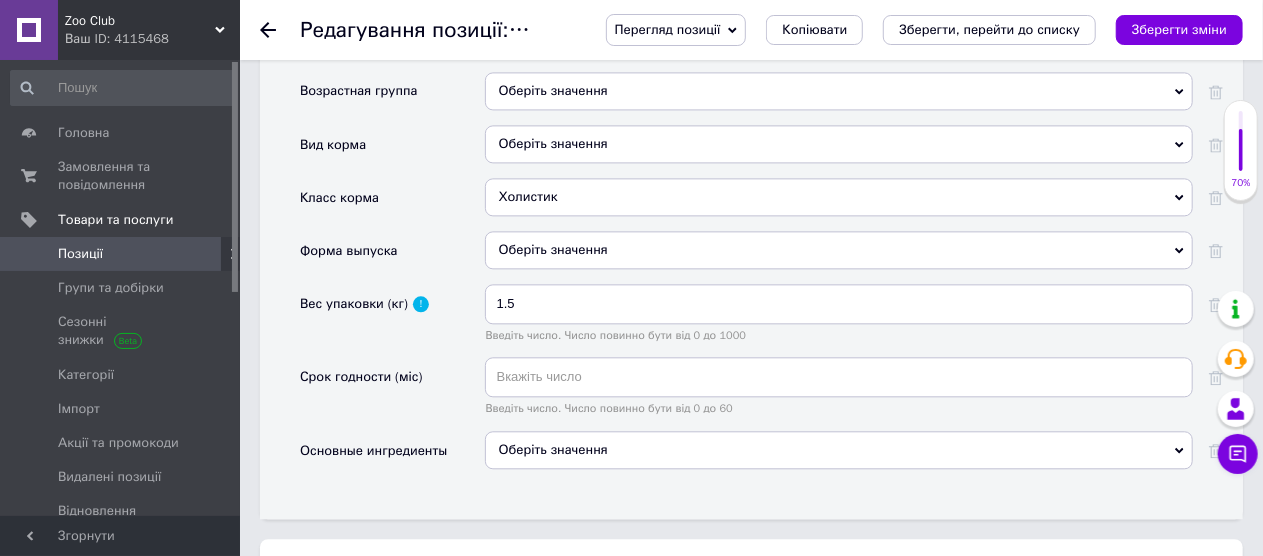 scroll, scrollTop: 2200, scrollLeft: 0, axis: vertical 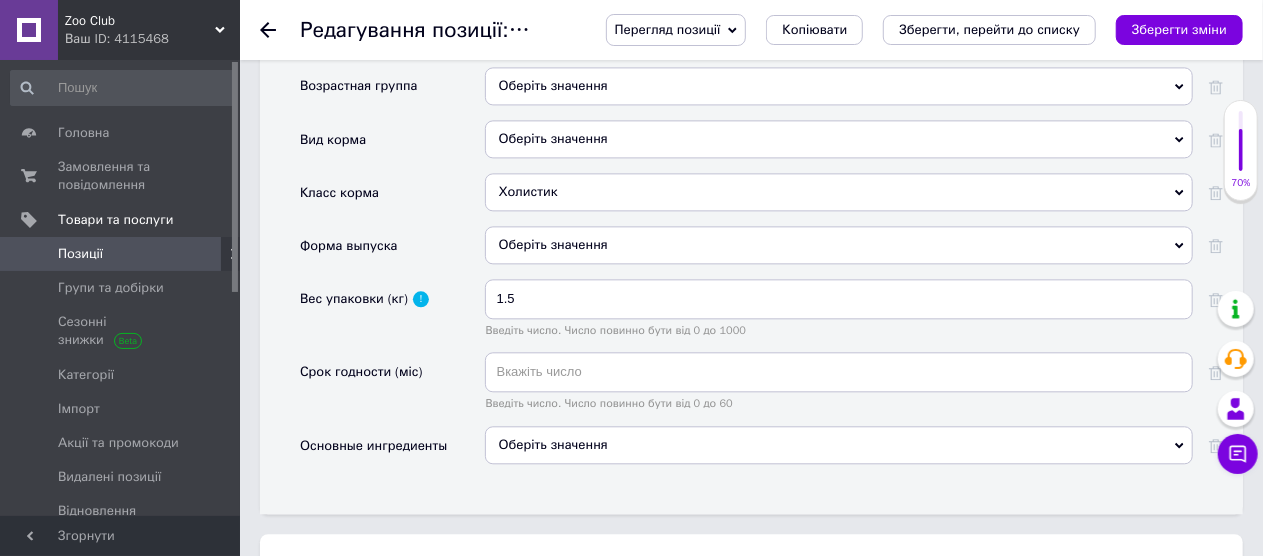 click on "Оберіть значення" at bounding box center [839, 445] 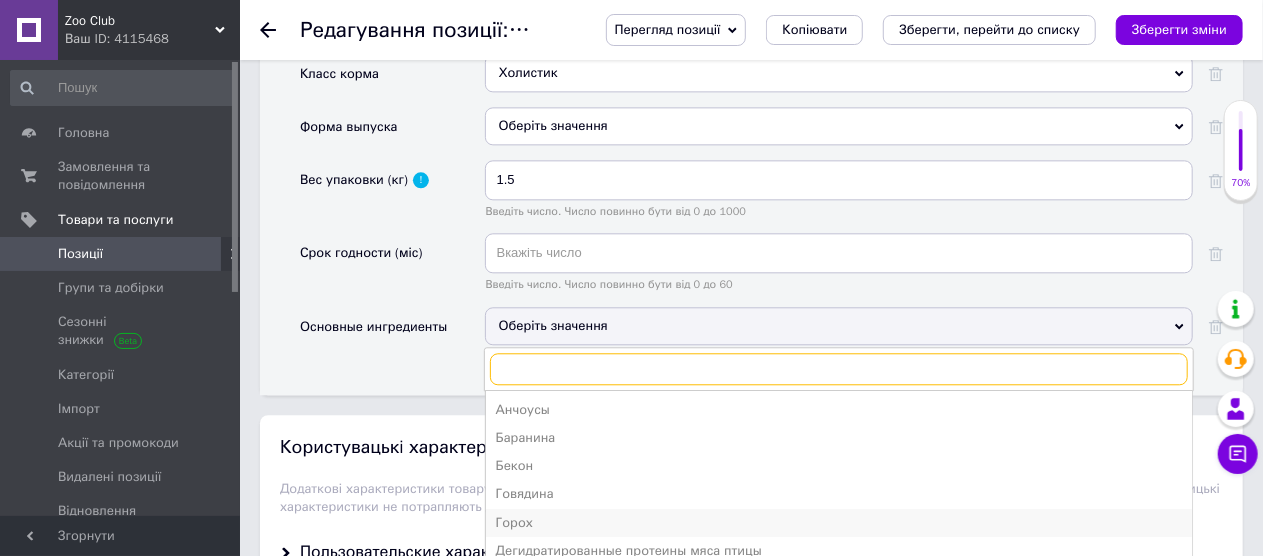 scroll, scrollTop: 2400, scrollLeft: 0, axis: vertical 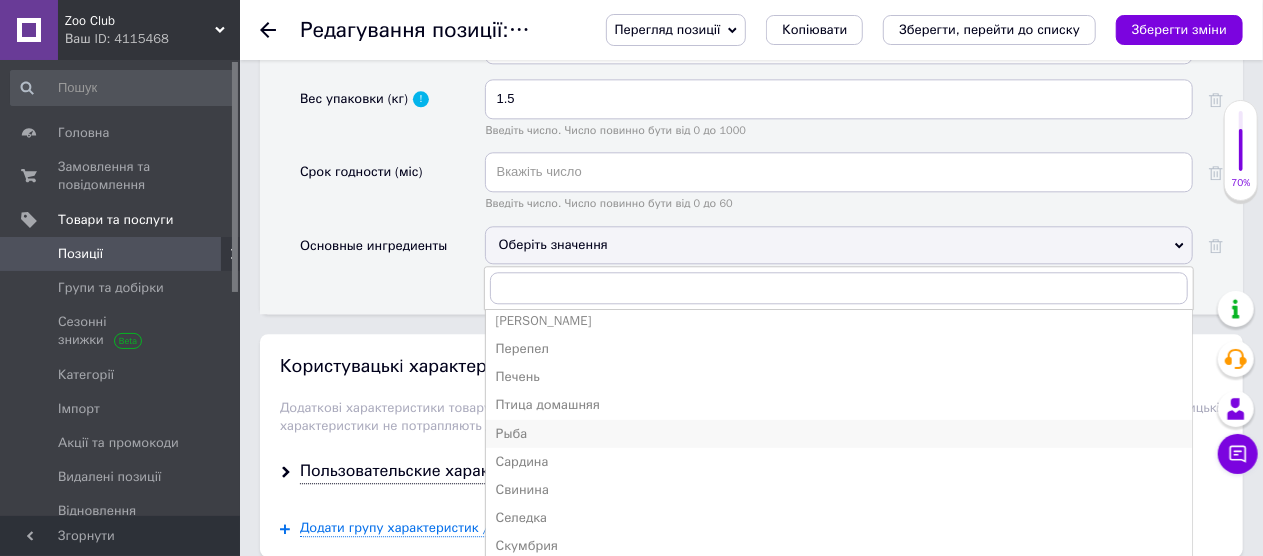 click on "Рыба" at bounding box center [839, 434] 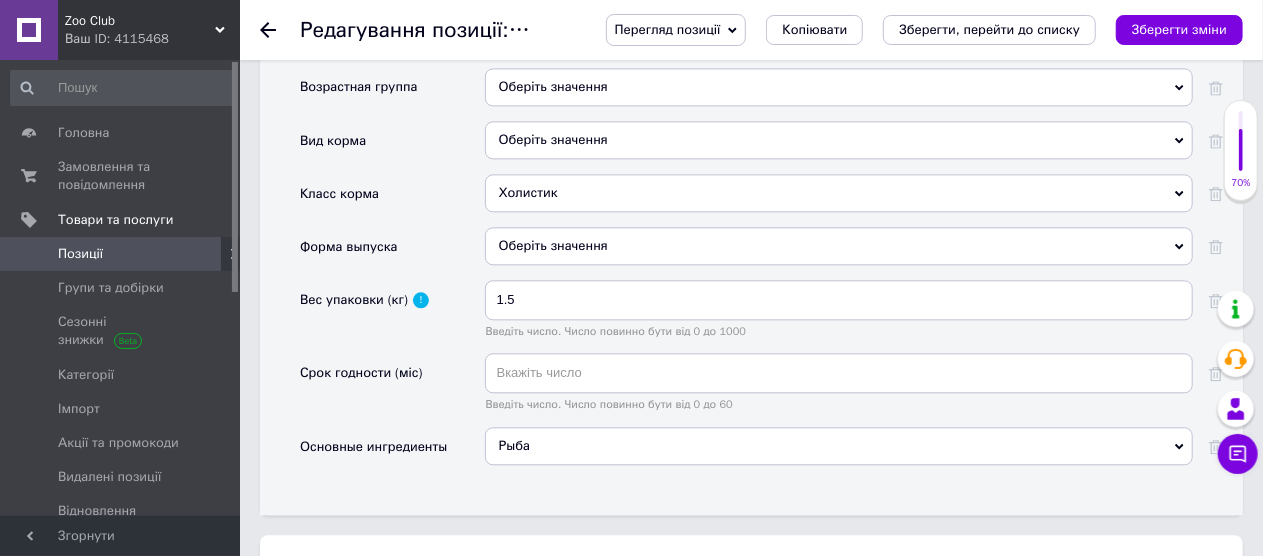 scroll, scrollTop: 2118, scrollLeft: 0, axis: vertical 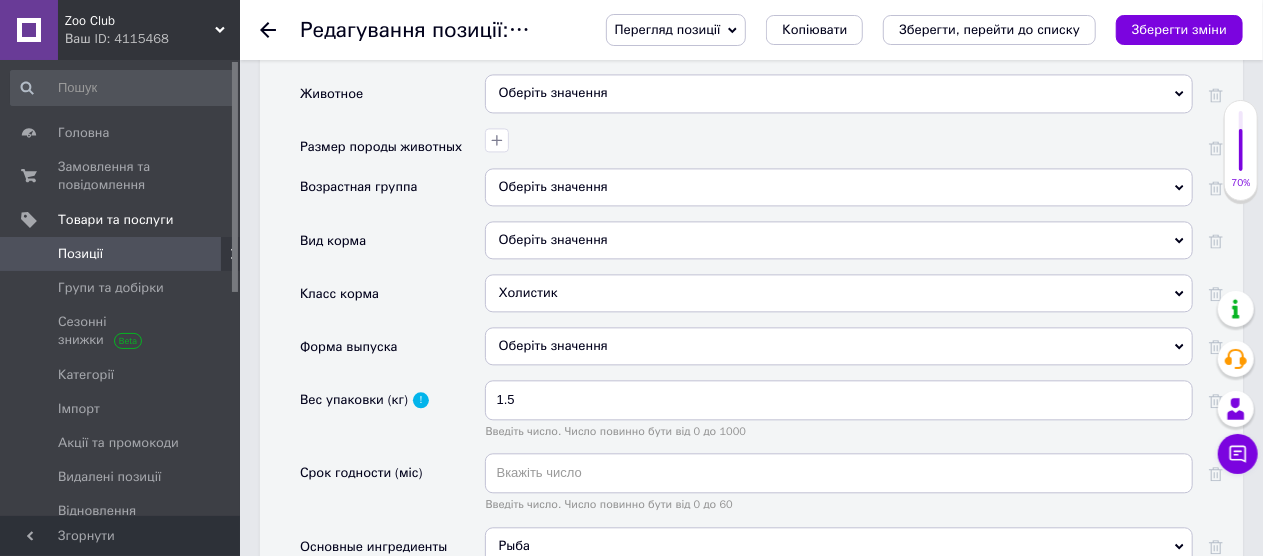 click on "Оберіть значення" at bounding box center [839, 346] 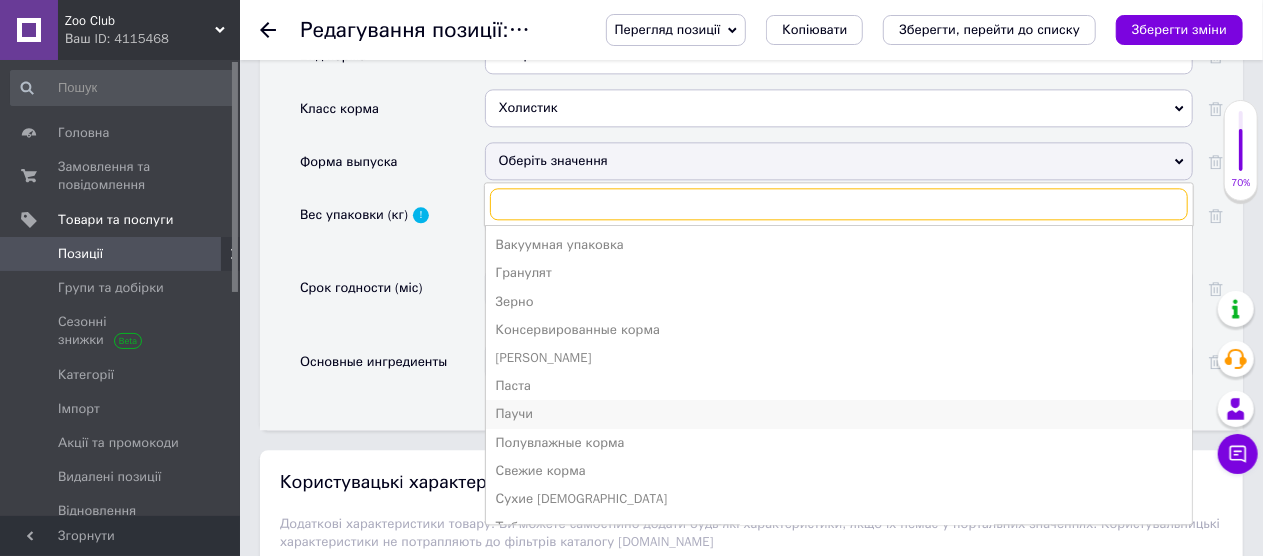 scroll, scrollTop: 2318, scrollLeft: 0, axis: vertical 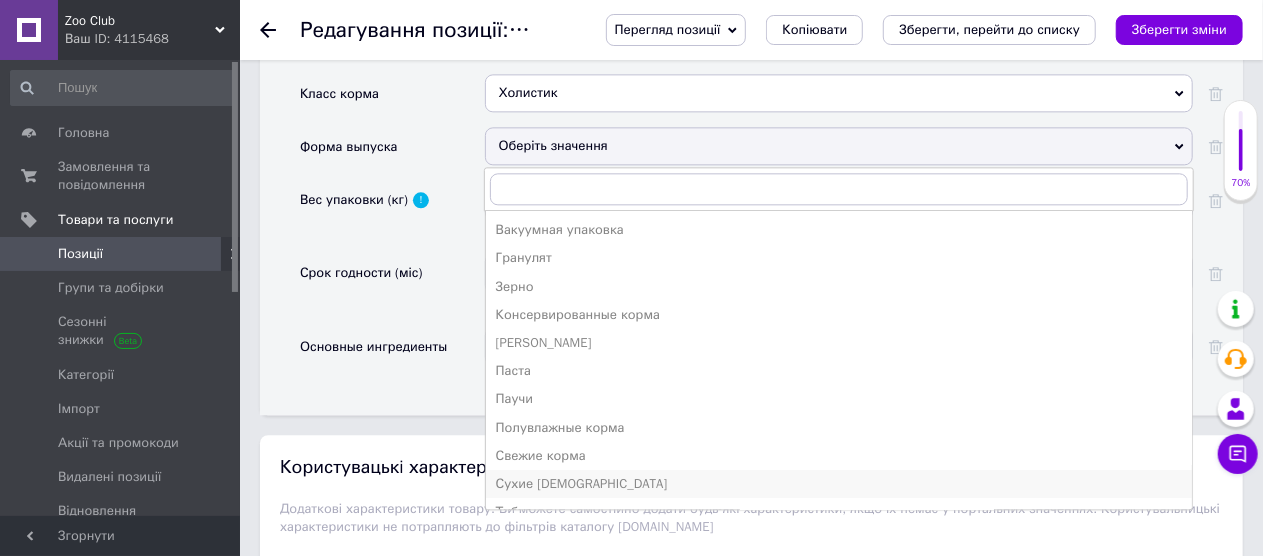 click on "Сухие [DEMOGRAPHIC_DATA]" at bounding box center (839, 484) 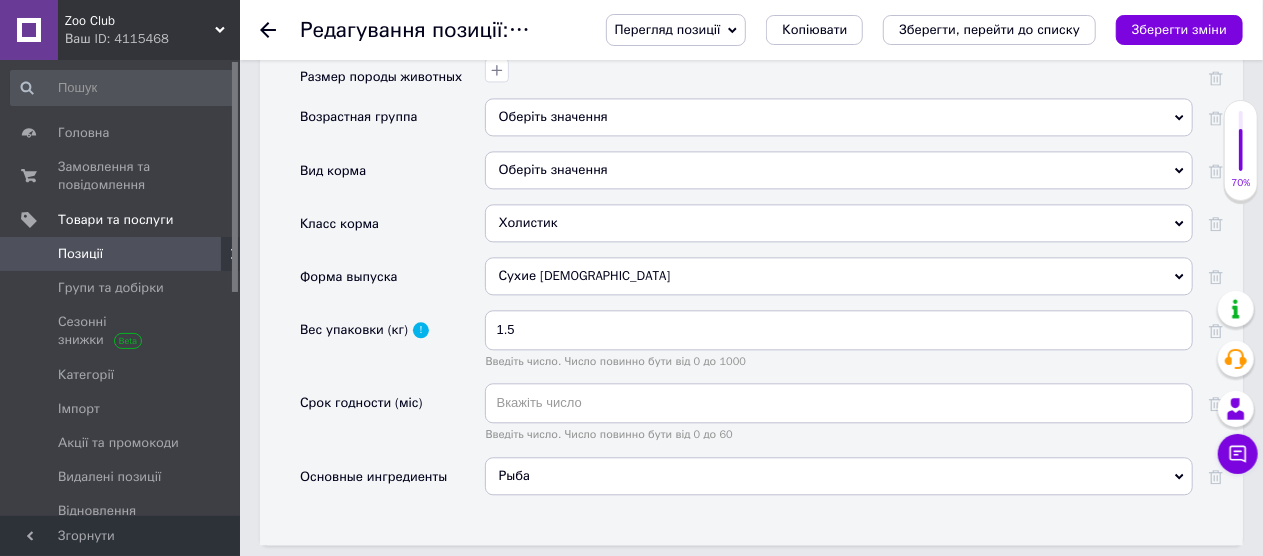 scroll, scrollTop: 2118, scrollLeft: 0, axis: vertical 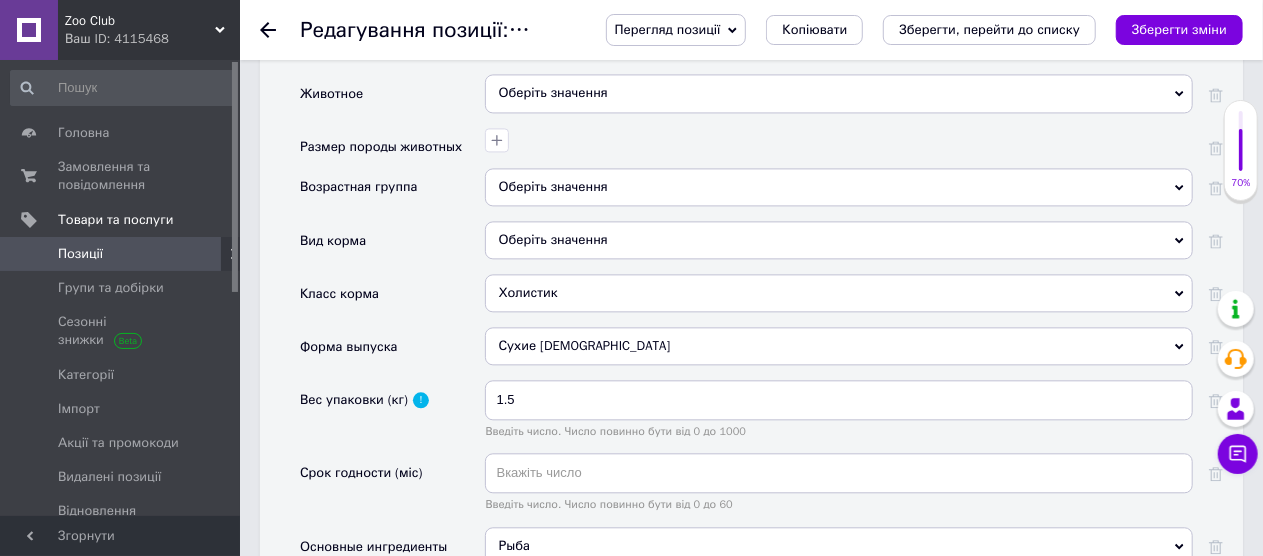 click on "Оберіть значення" at bounding box center [839, 240] 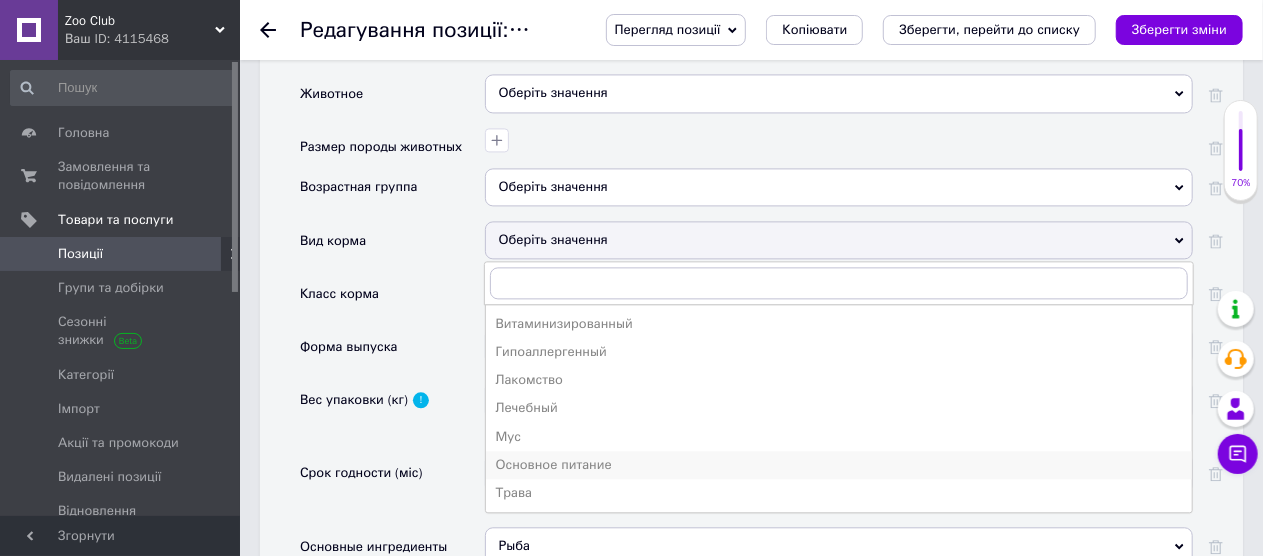 click on "Основное питание" at bounding box center (839, 465) 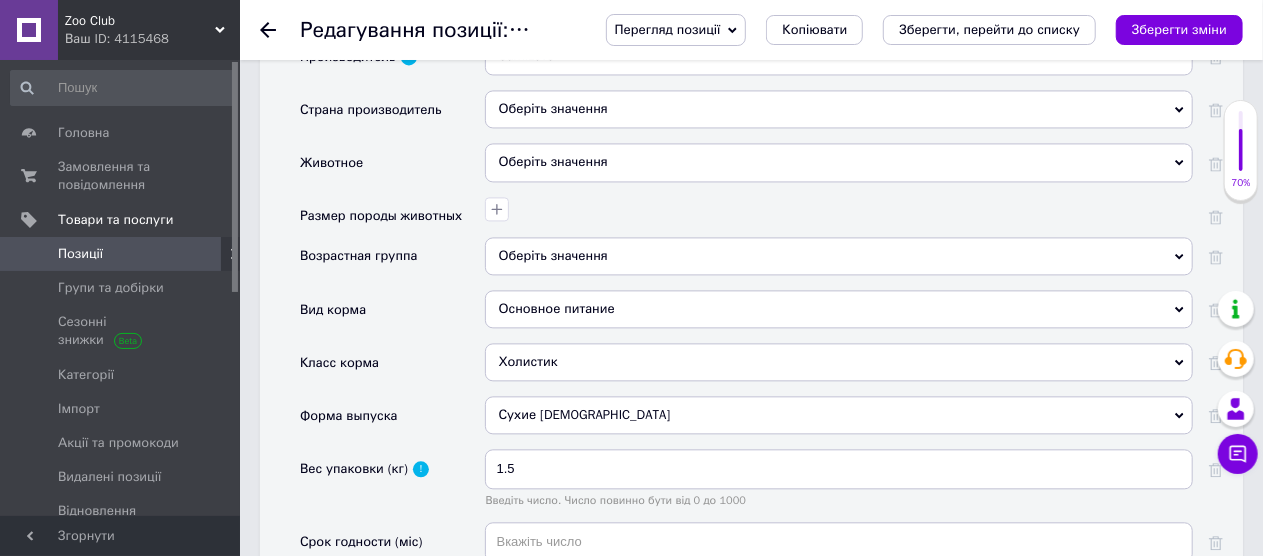 scroll, scrollTop: 2018, scrollLeft: 0, axis: vertical 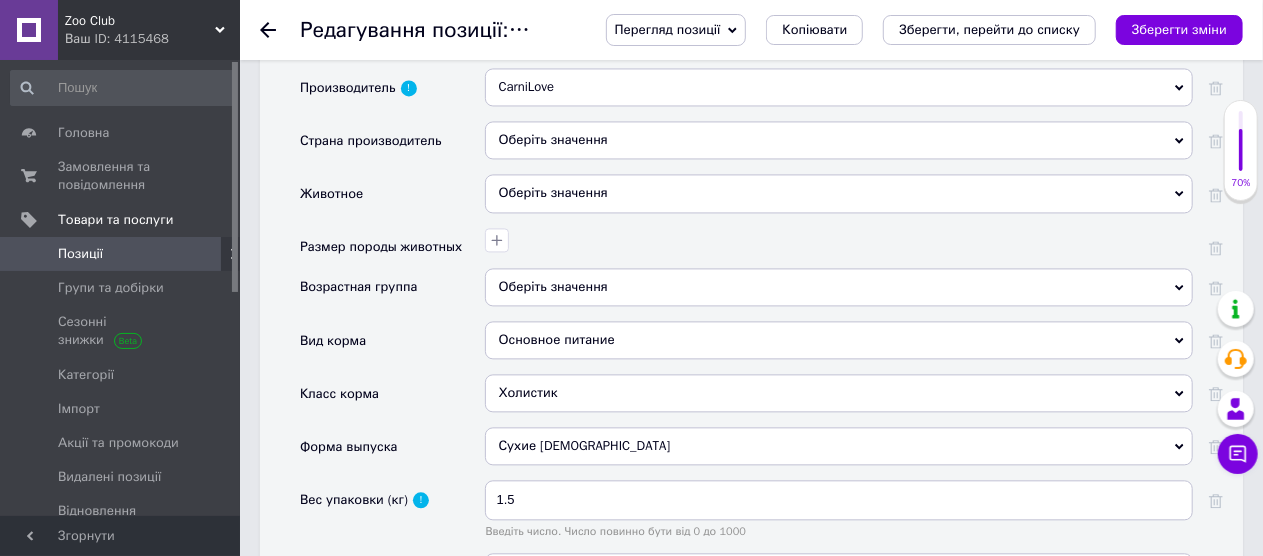 click on "Оберіть значення" at bounding box center (839, 287) 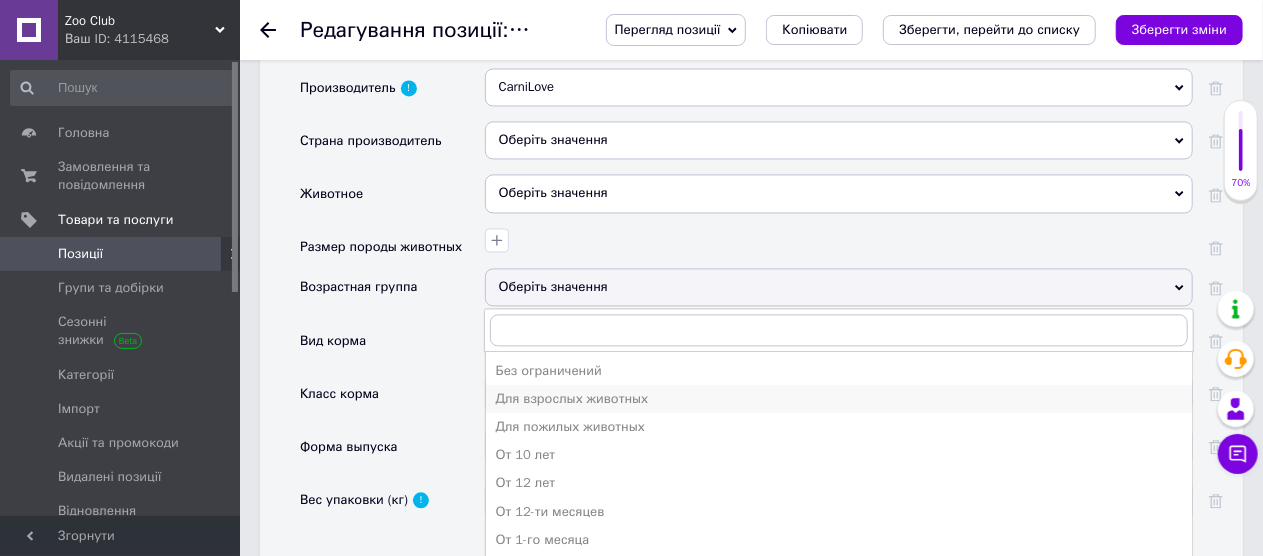 click on "Для взрослых животных" at bounding box center (839, 399) 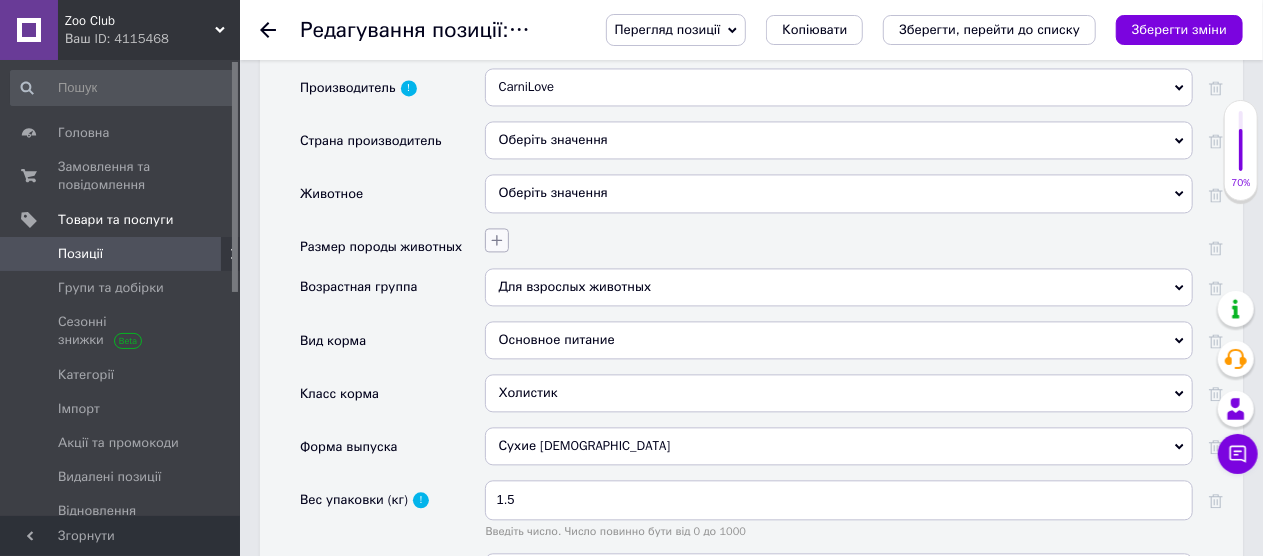 click 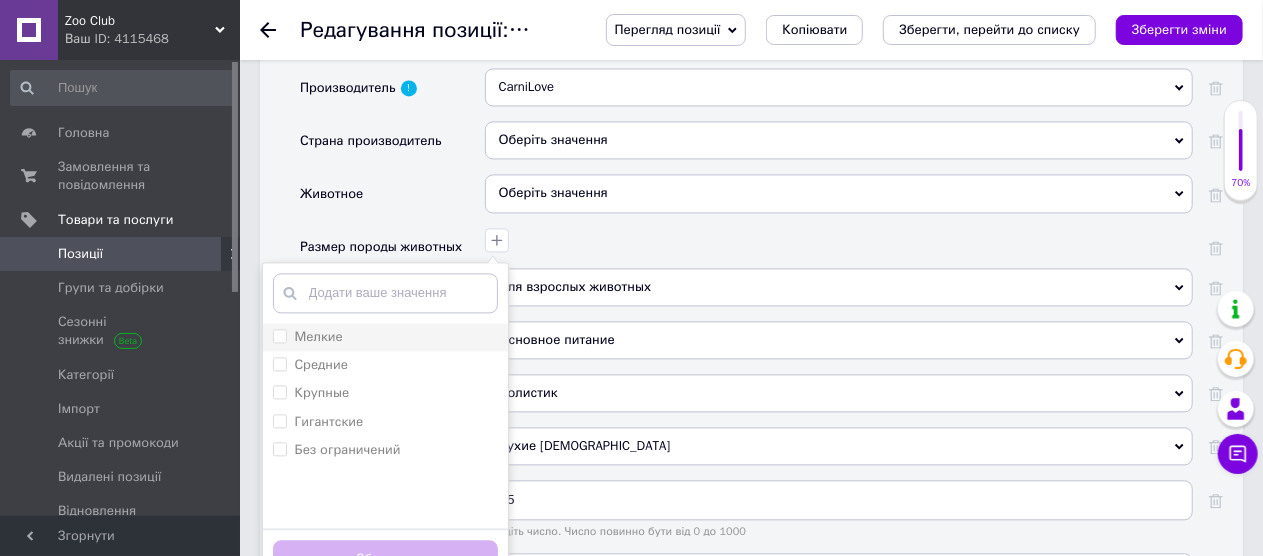 click on "Мелкие" at bounding box center [279, 335] 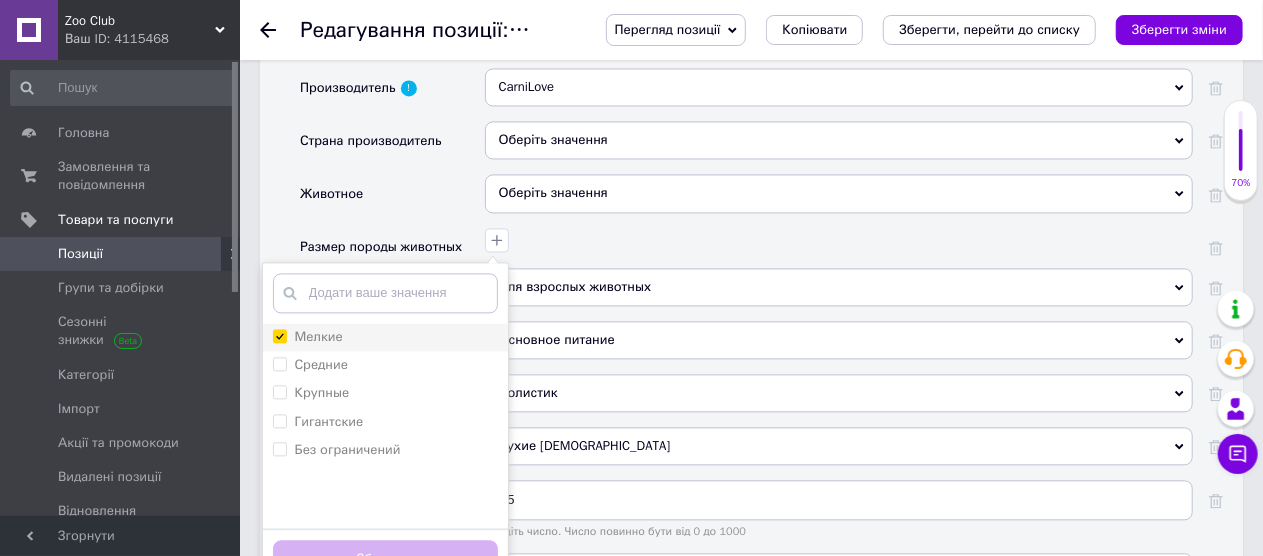 checkbox on "true" 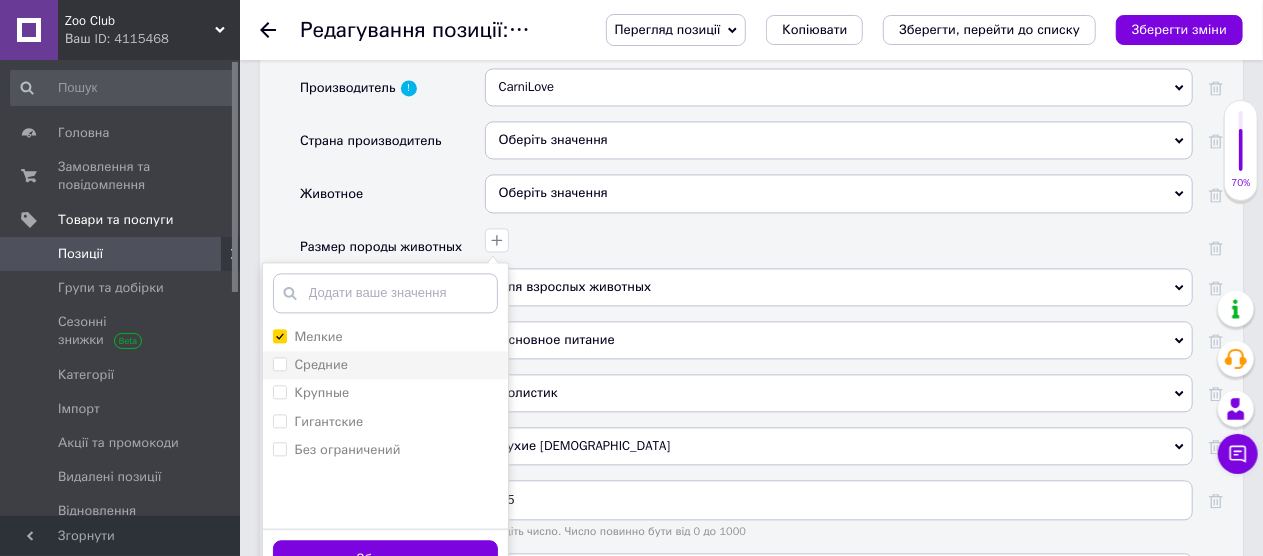 click on "Средние" at bounding box center [310, 365] 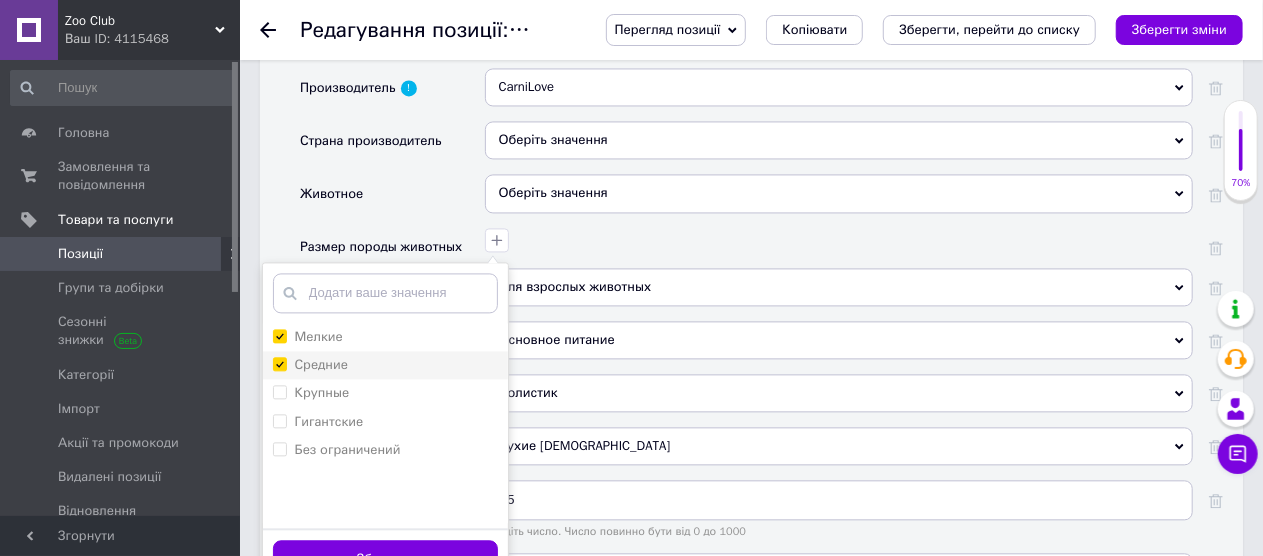 click on "Средние" at bounding box center [279, 363] 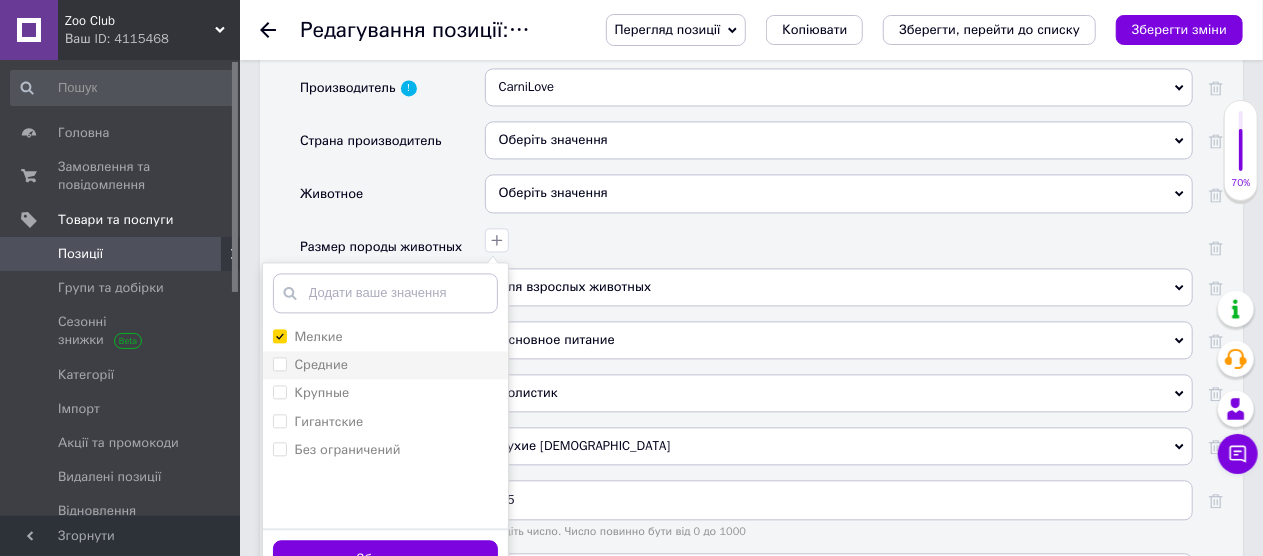 click on "Средние" at bounding box center (279, 363) 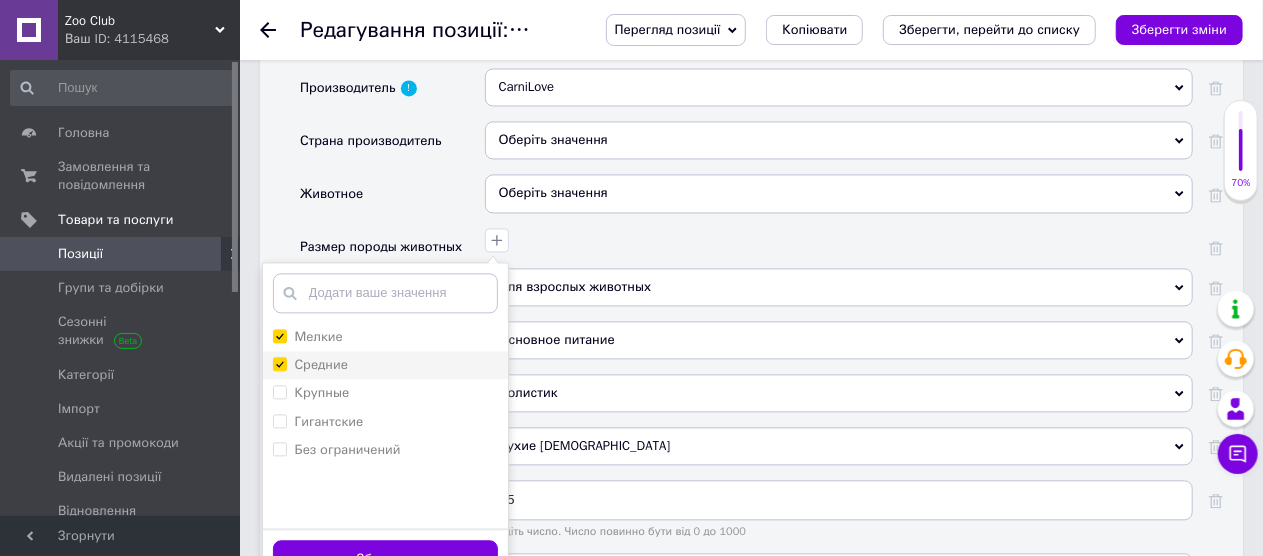checkbox on "true" 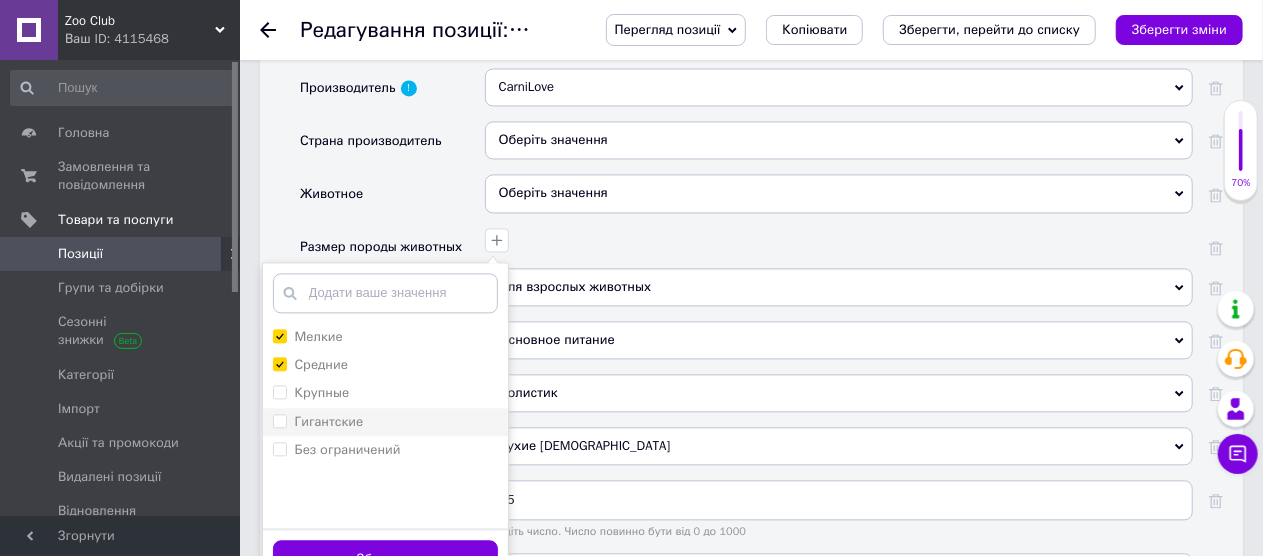 drag, startPoint x: 279, startPoint y: 377, endPoint x: 277, endPoint y: 393, distance: 16.124516 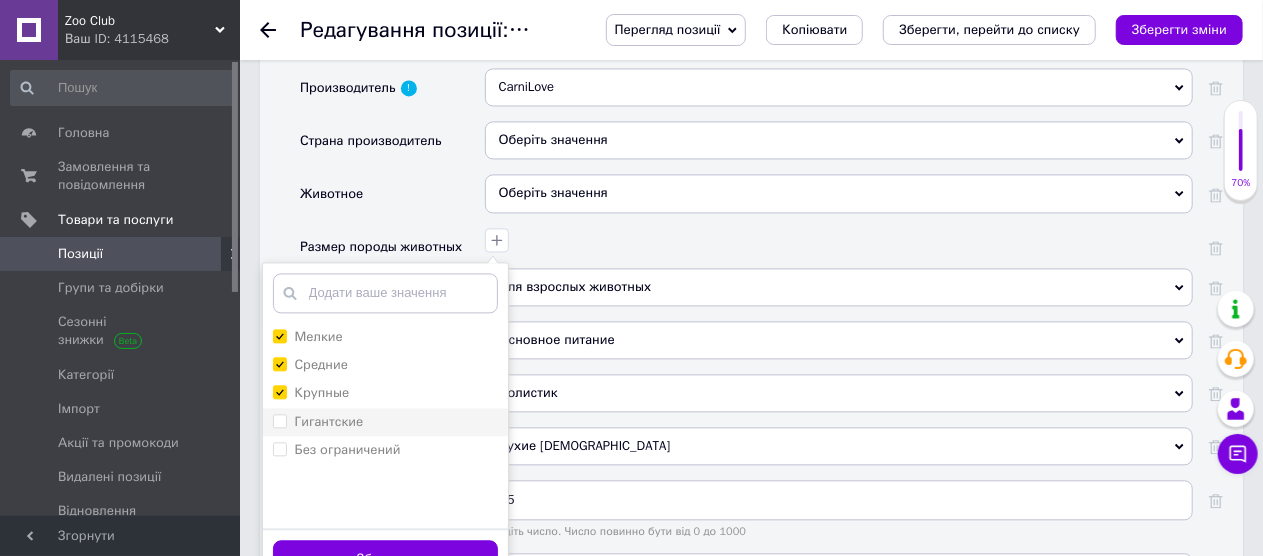 checkbox on "true" 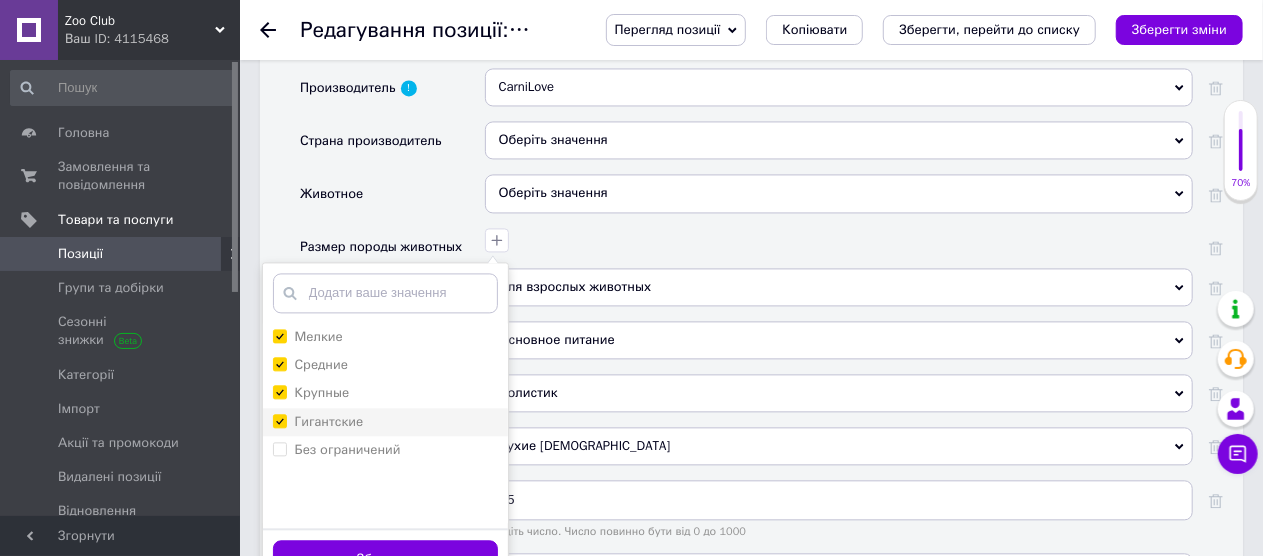checkbox on "true" 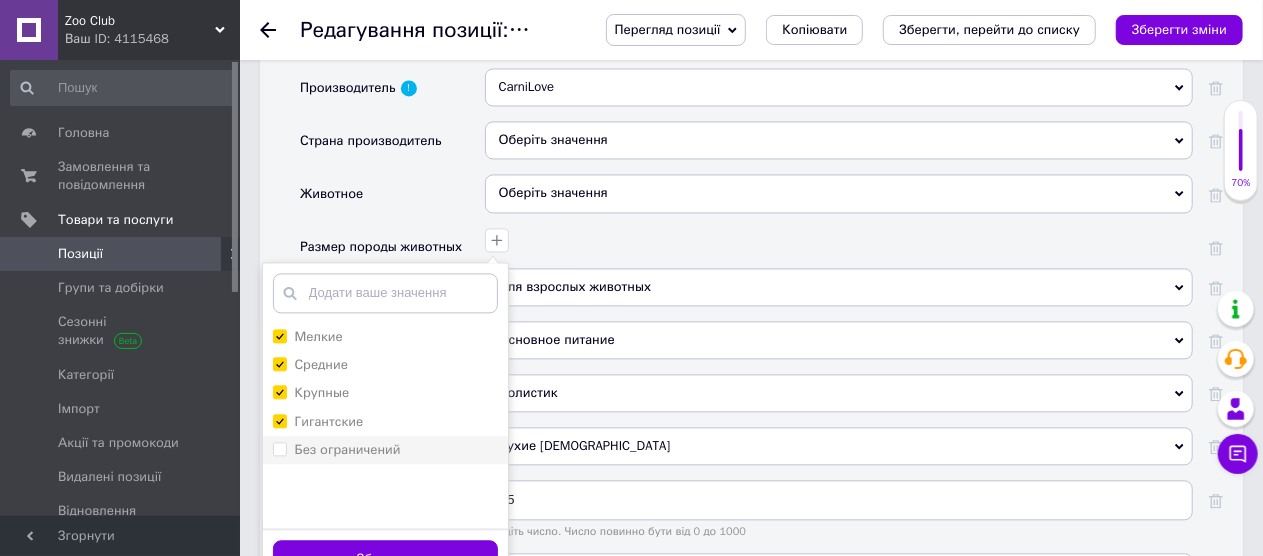 click on "Без ограничений" at bounding box center [279, 448] 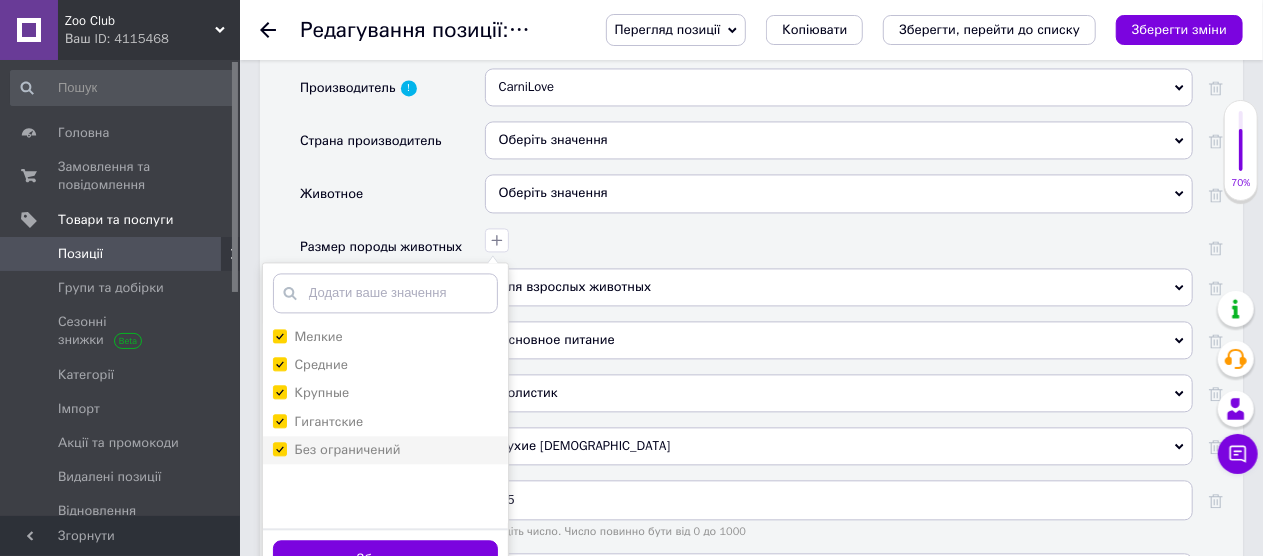 checkbox on "true" 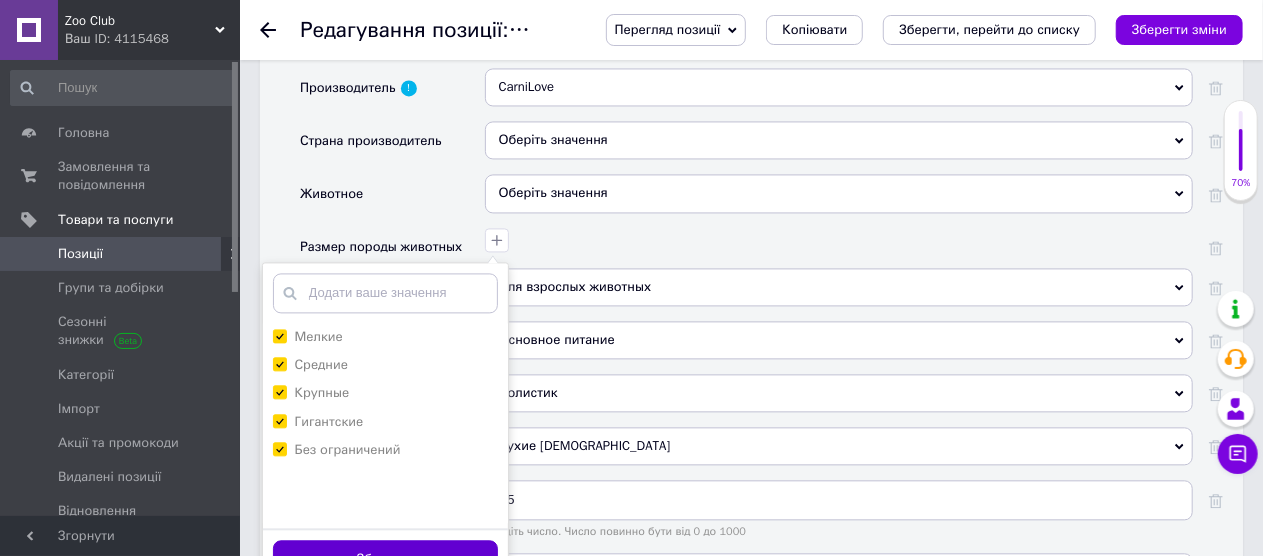 click on "Зберегти" at bounding box center (385, 559) 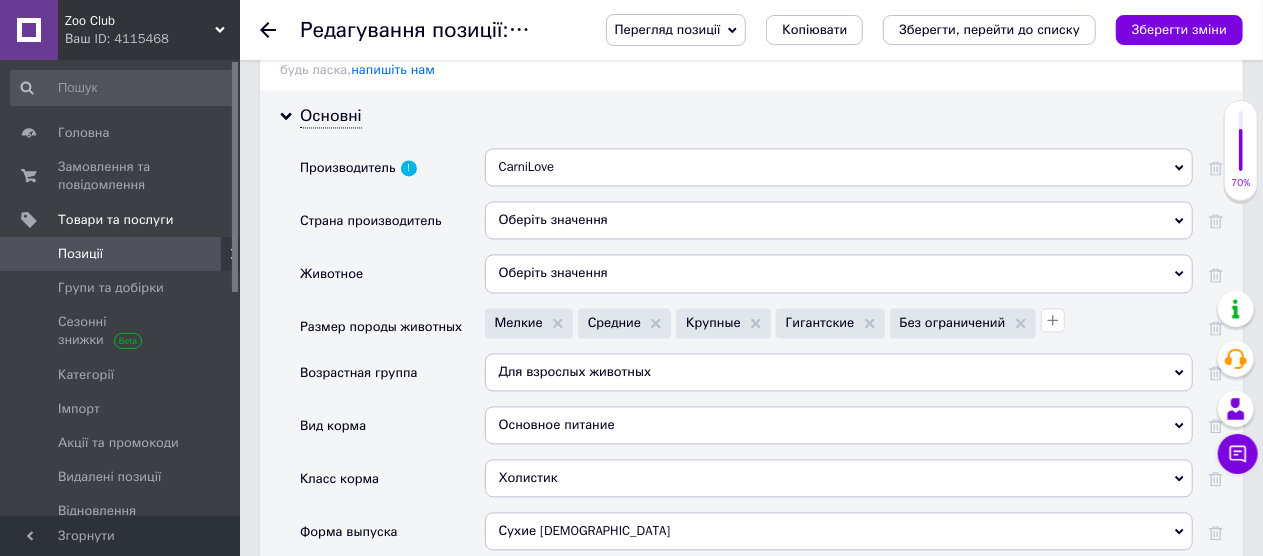 scroll, scrollTop: 1818, scrollLeft: 0, axis: vertical 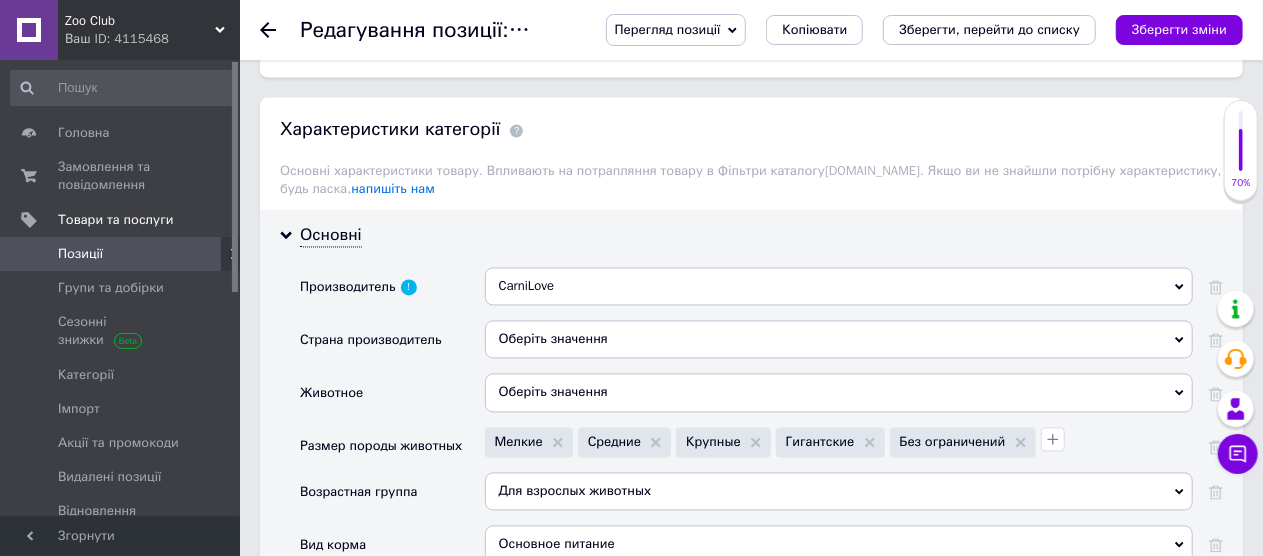 click on "Оберіть значення" at bounding box center (839, 393) 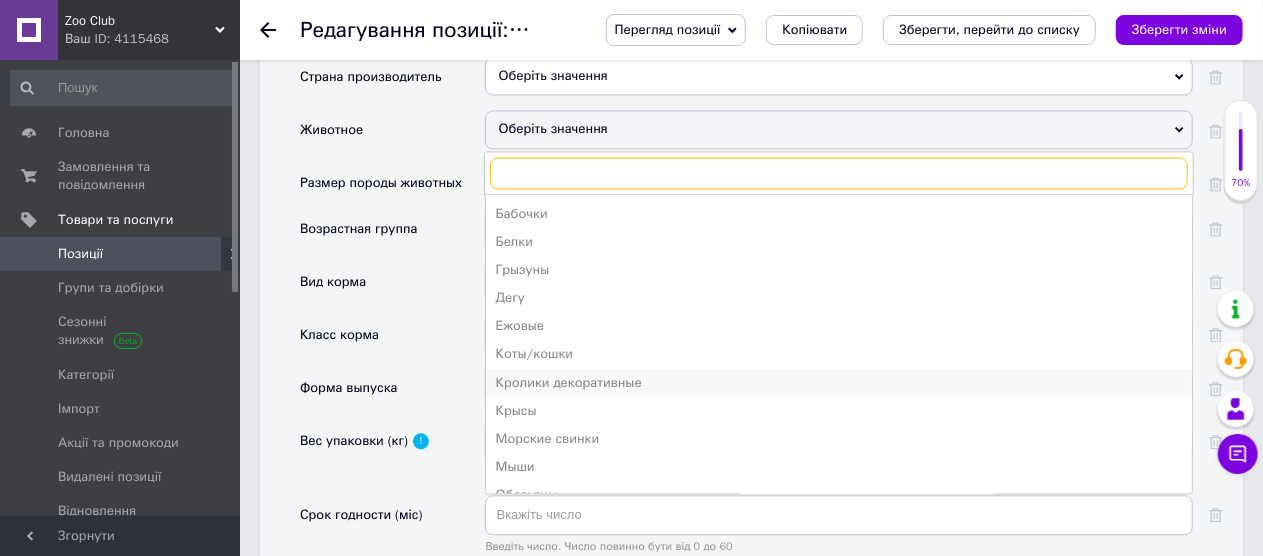 scroll, scrollTop: 2118, scrollLeft: 0, axis: vertical 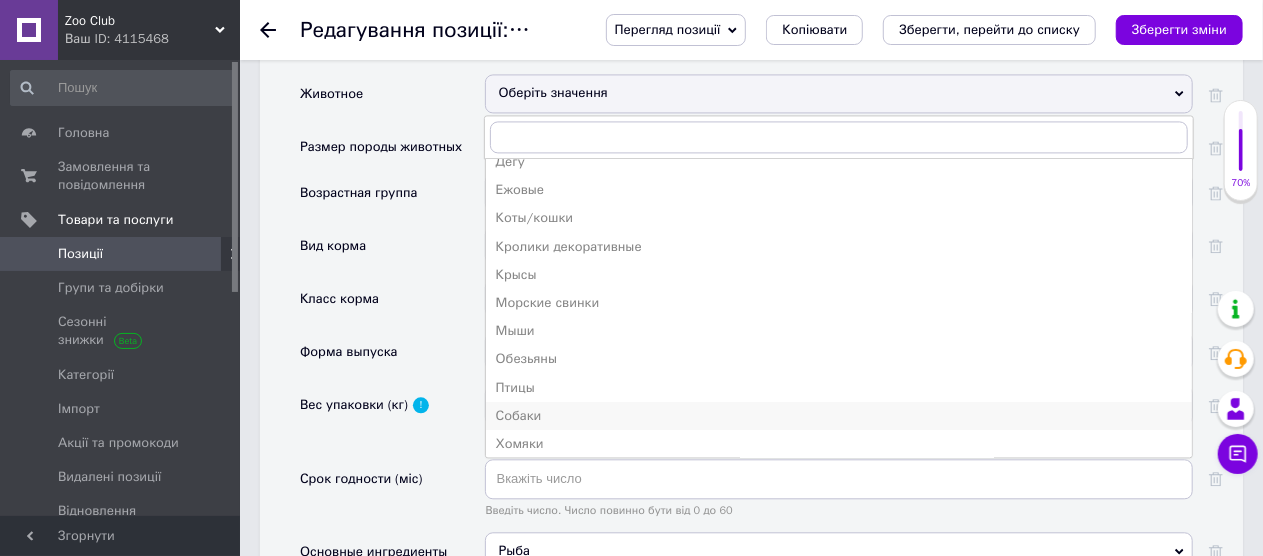 click on "Собаки" at bounding box center [839, 416] 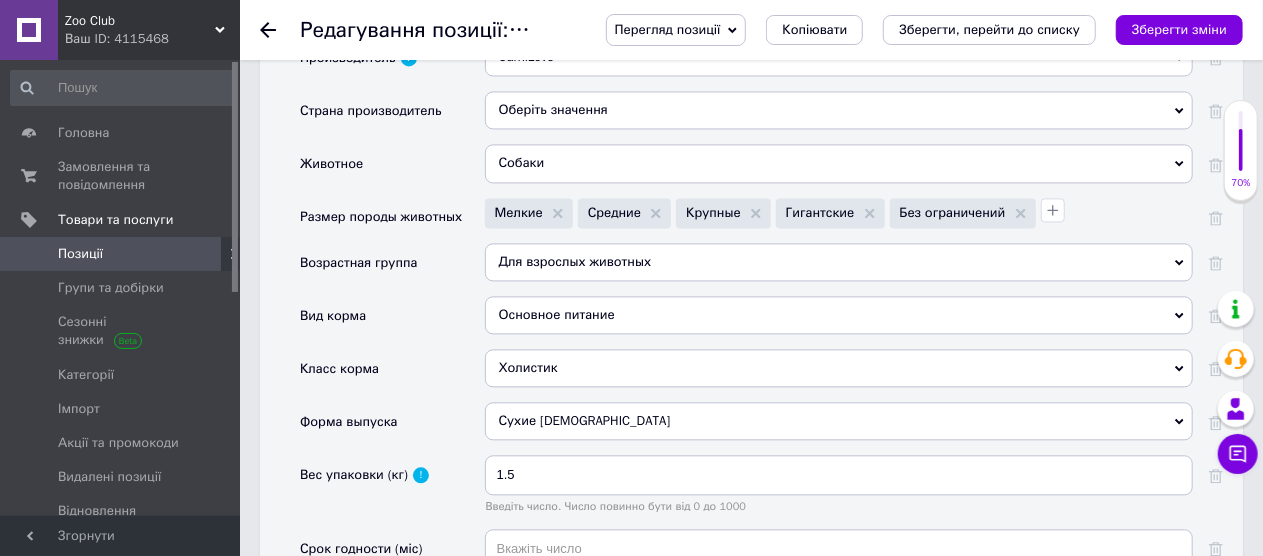 scroll, scrollTop: 2018, scrollLeft: 0, axis: vertical 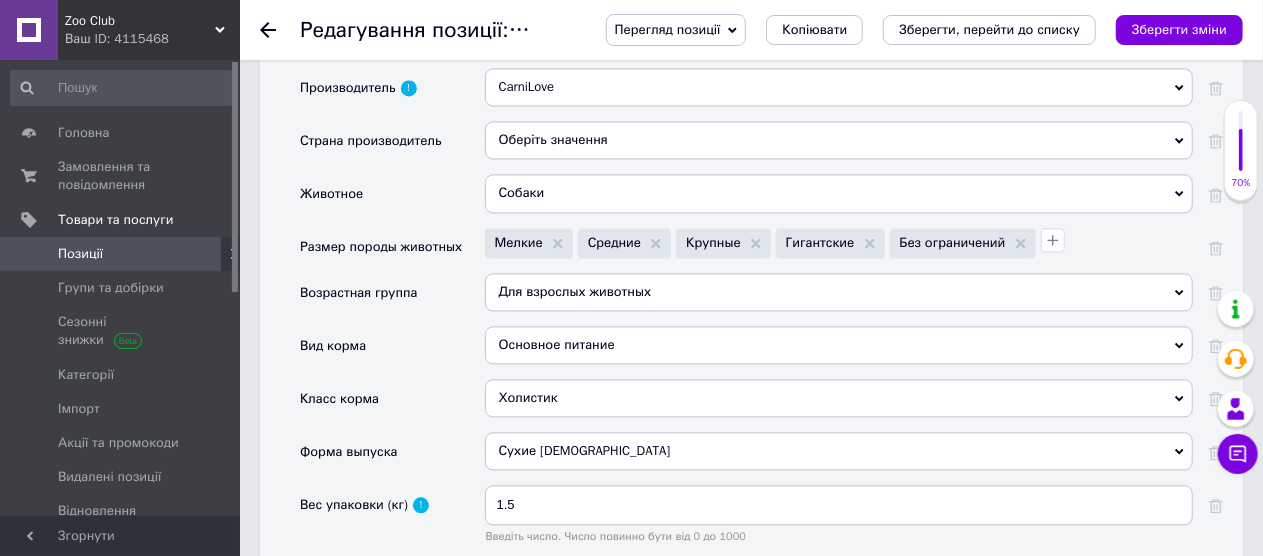 click on "Оберіть значення" at bounding box center [839, 140] 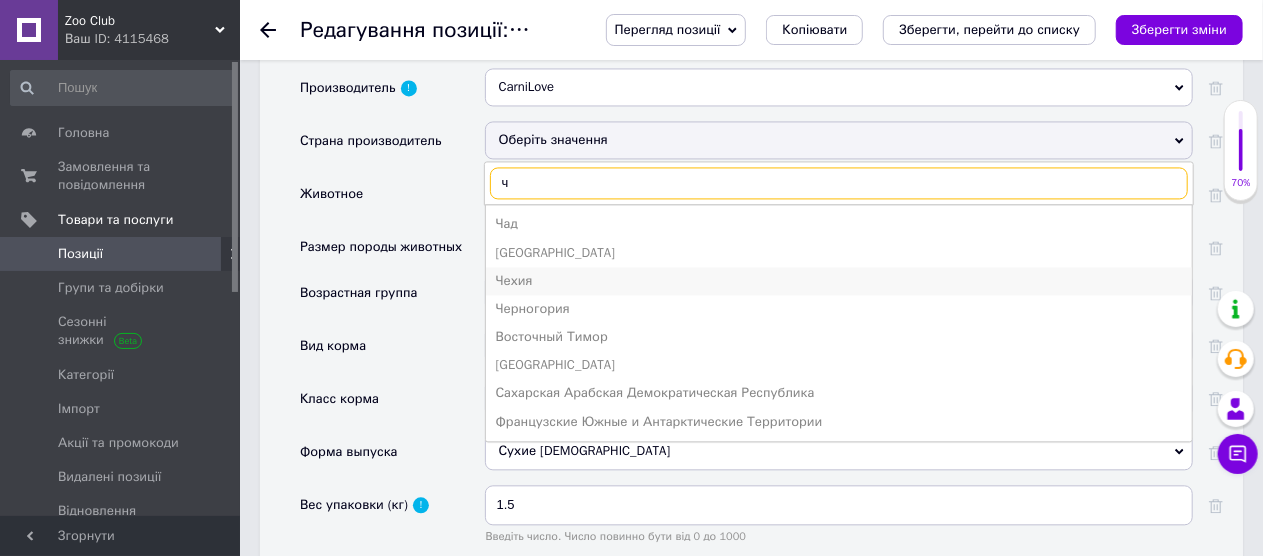 type on "ч" 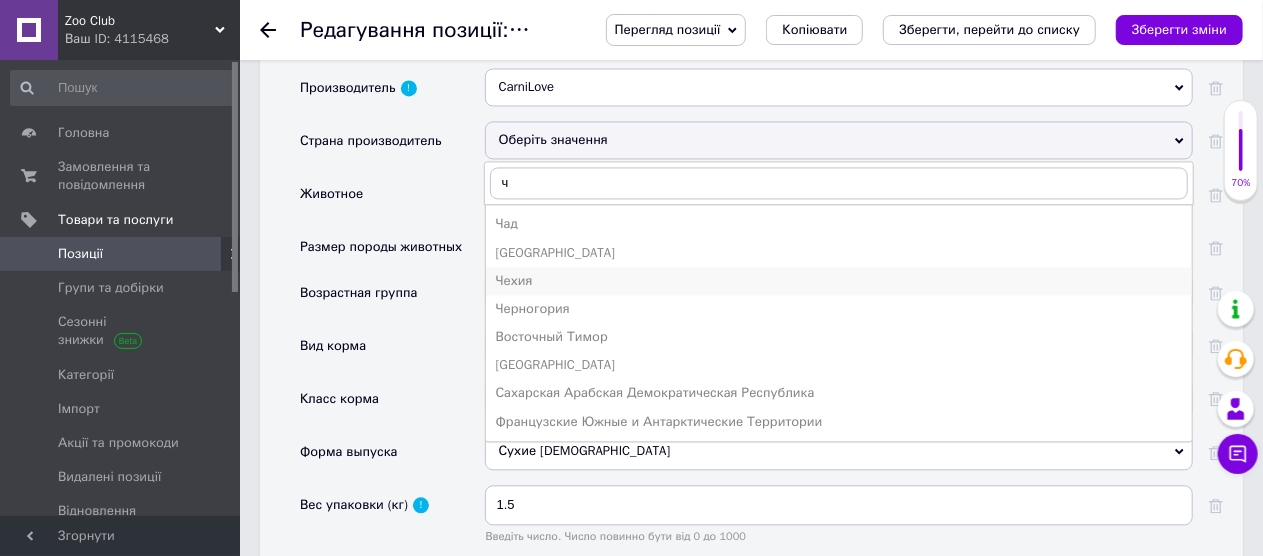 click on "Чехия" at bounding box center (839, 281) 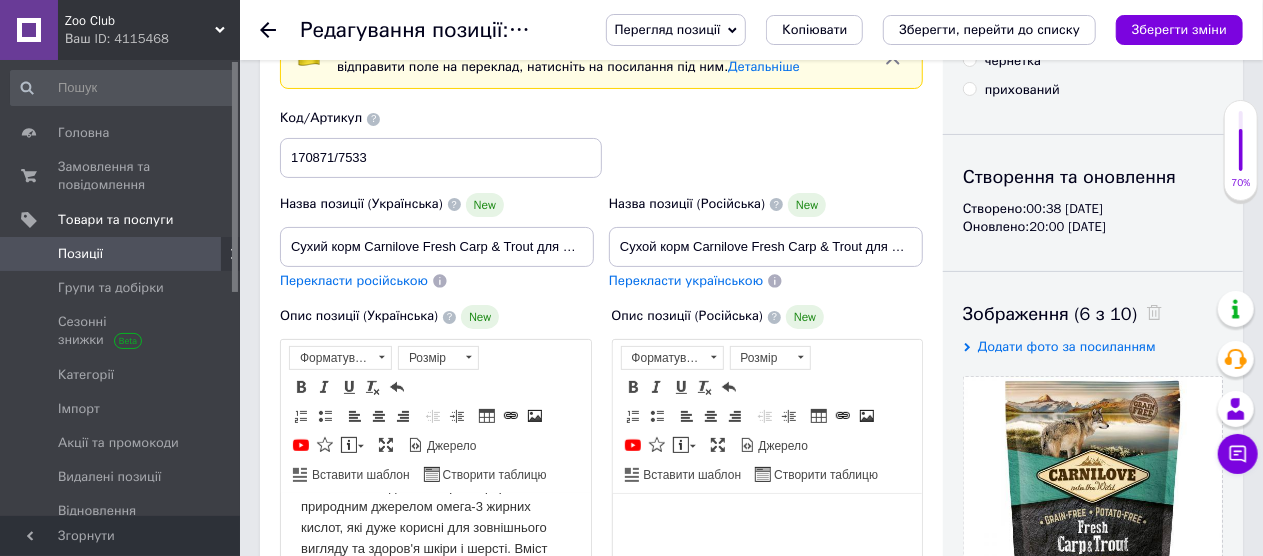 scroll, scrollTop: 118, scrollLeft: 0, axis: vertical 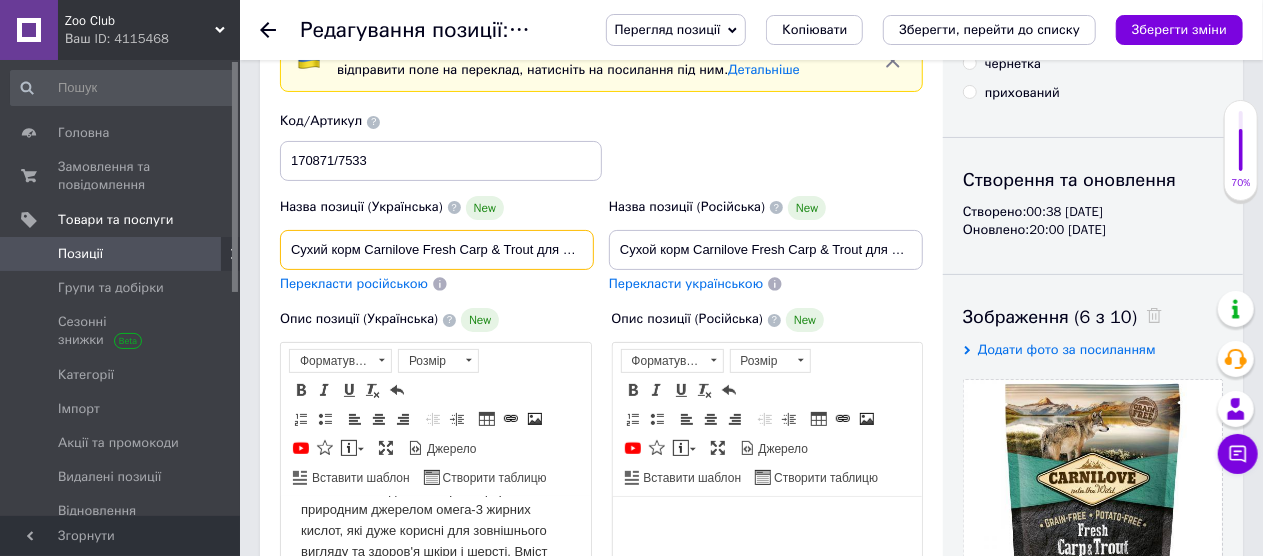 click on "Сухий корм Carnilove Fresh Carp & Trout для дорослих собак всіх порід, риба, 1,5 кг" at bounding box center (437, 250) 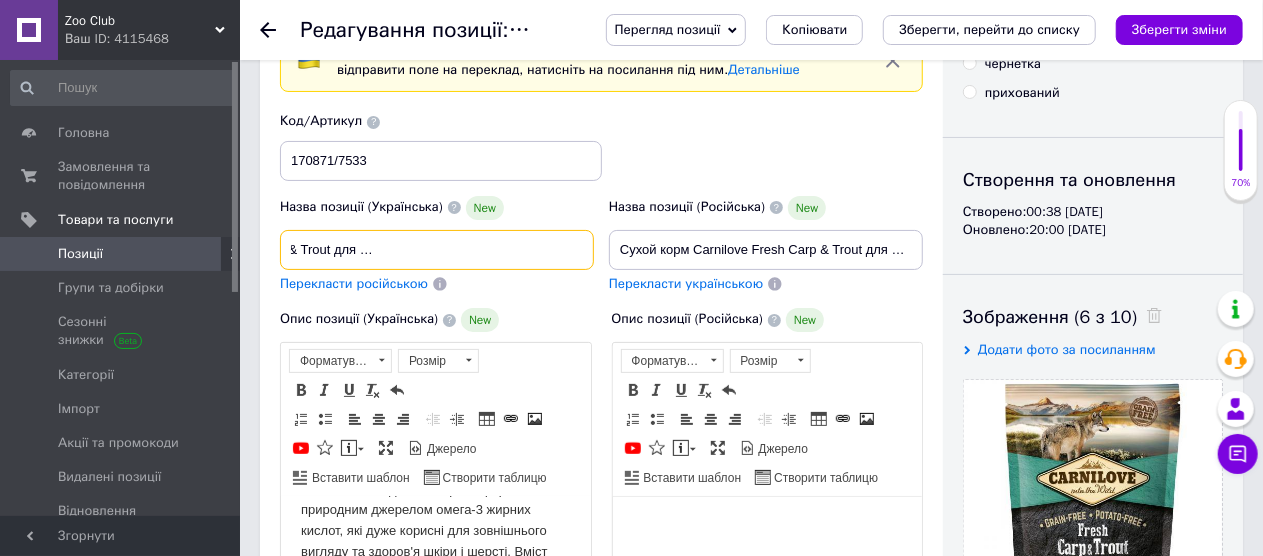scroll, scrollTop: 0, scrollLeft: 213, axis: horizontal 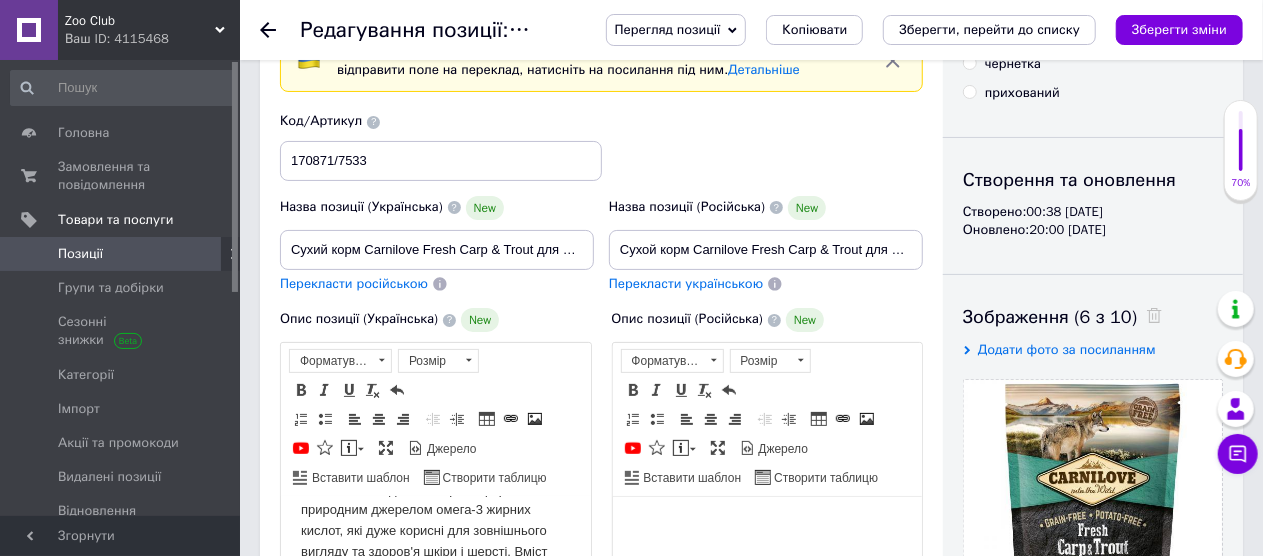 click on "Зберегти зміни" at bounding box center (1179, 29) 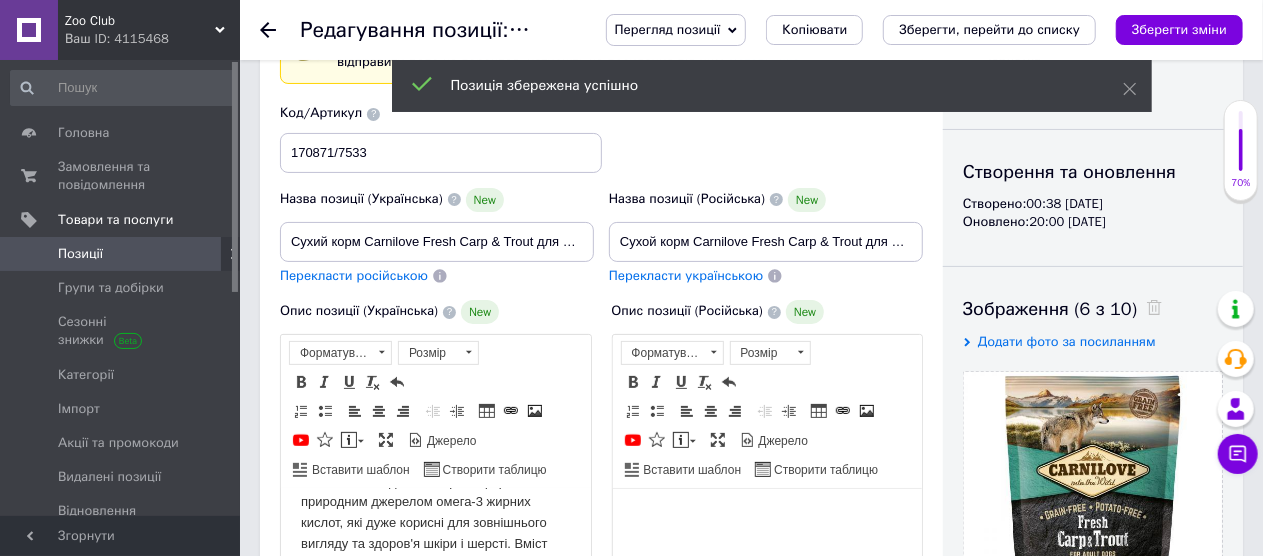 scroll, scrollTop: 118, scrollLeft: 0, axis: vertical 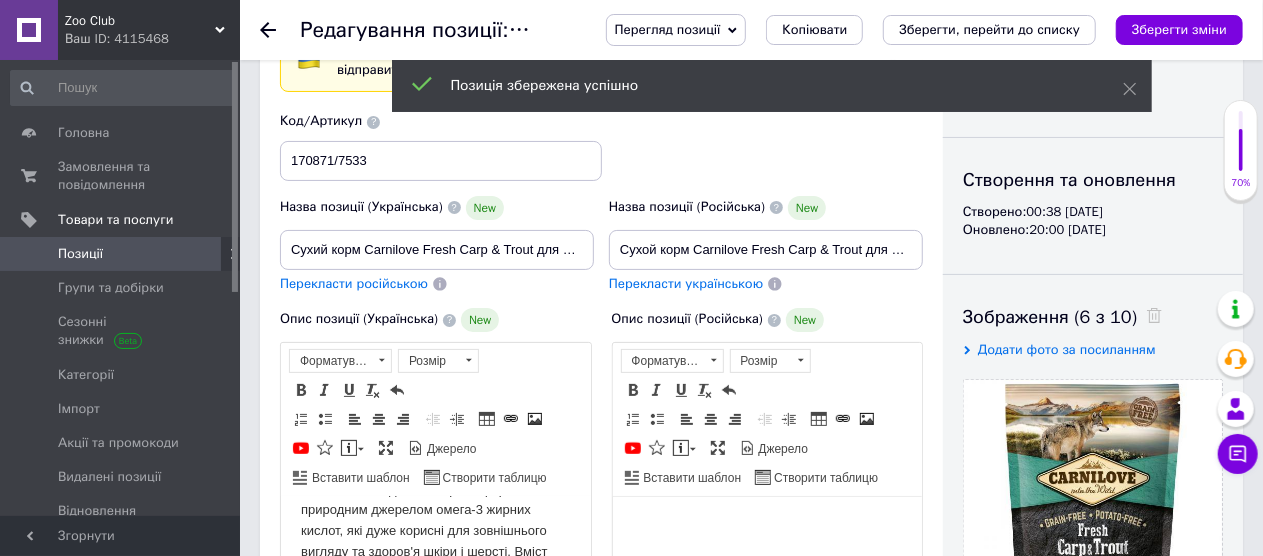 click 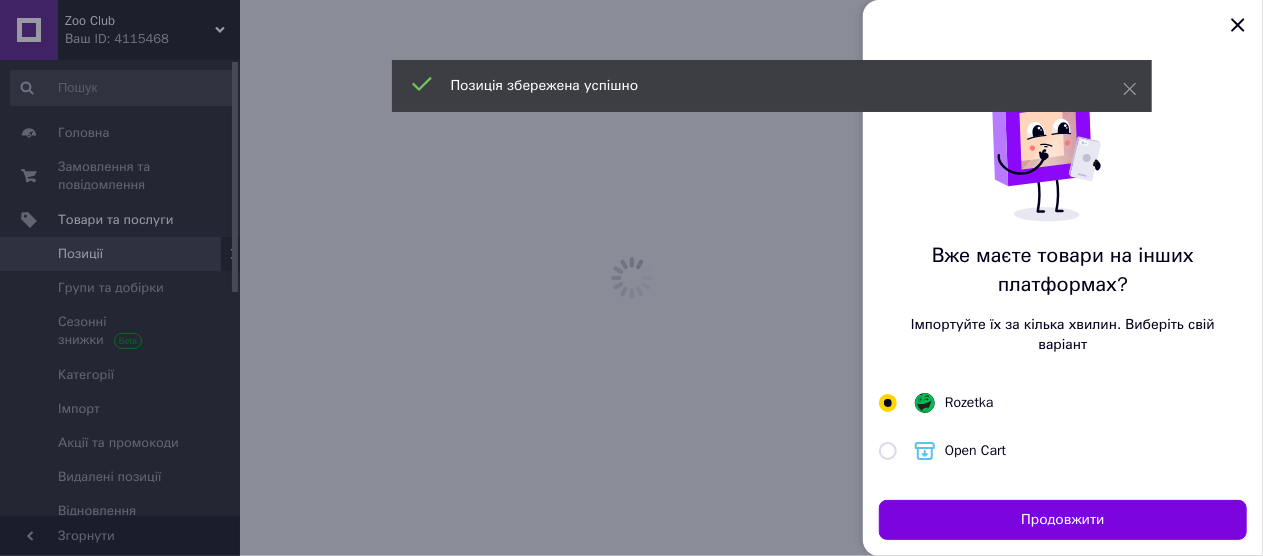 scroll, scrollTop: 0, scrollLeft: 0, axis: both 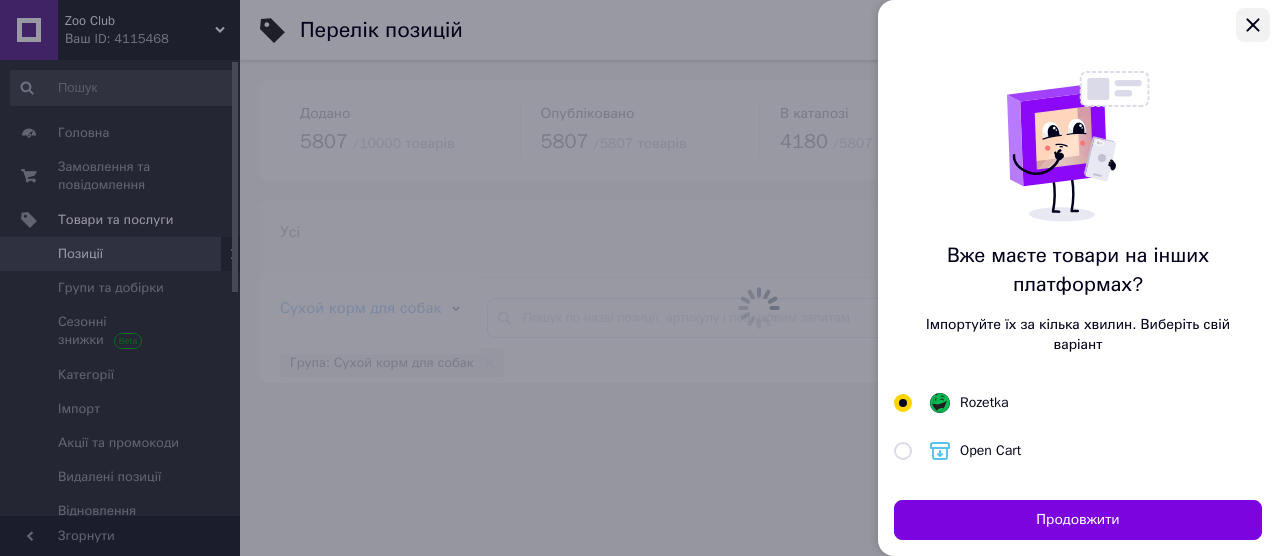 click 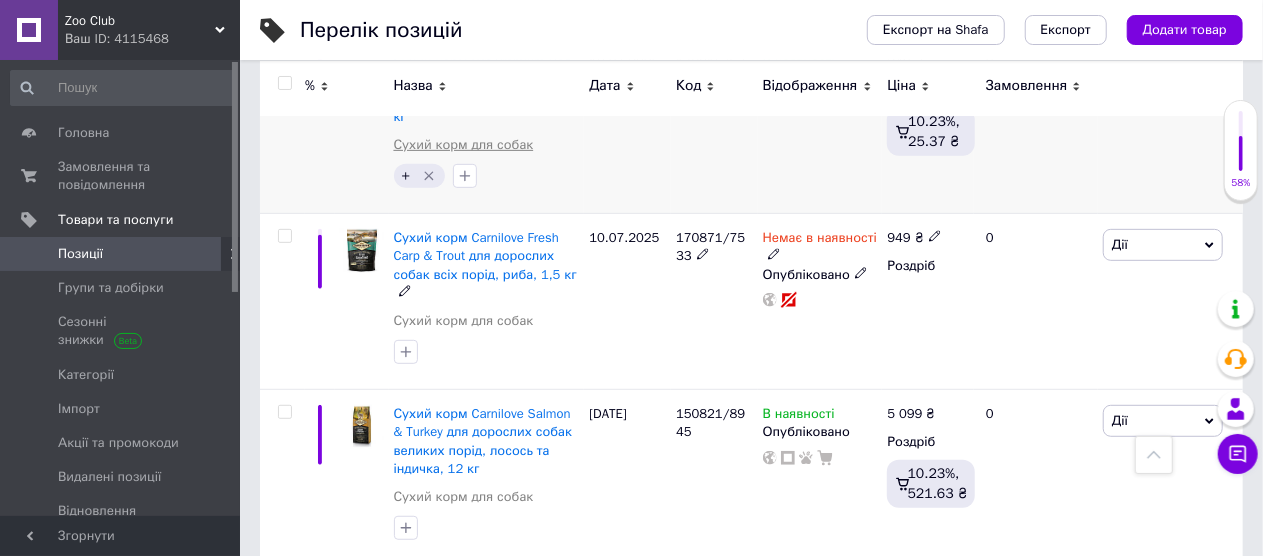 scroll, scrollTop: 500, scrollLeft: 0, axis: vertical 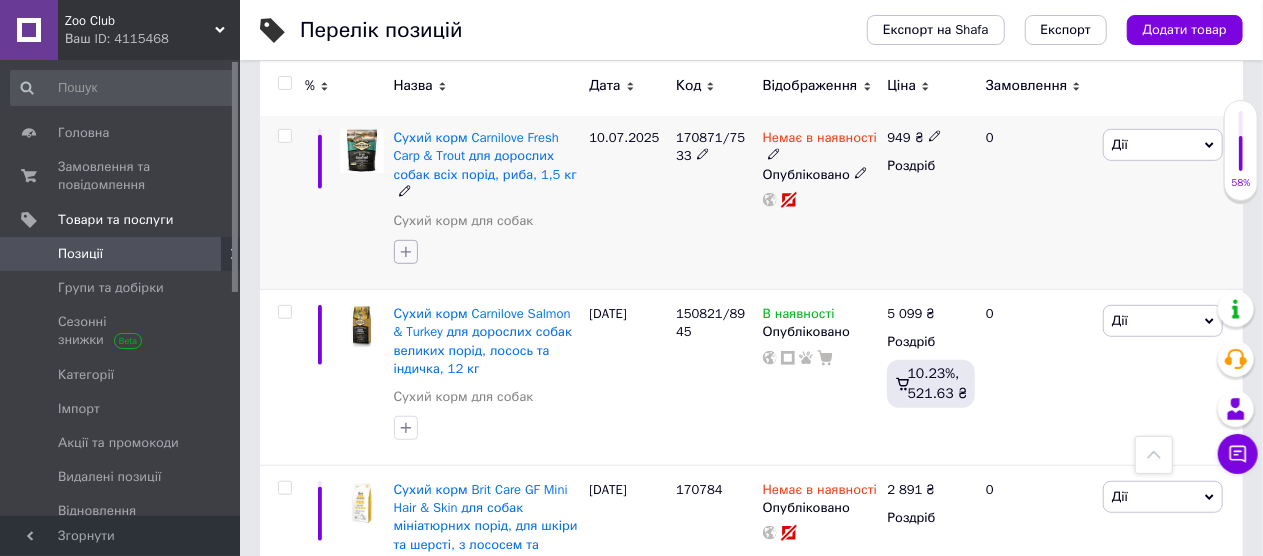 click at bounding box center (406, 252) 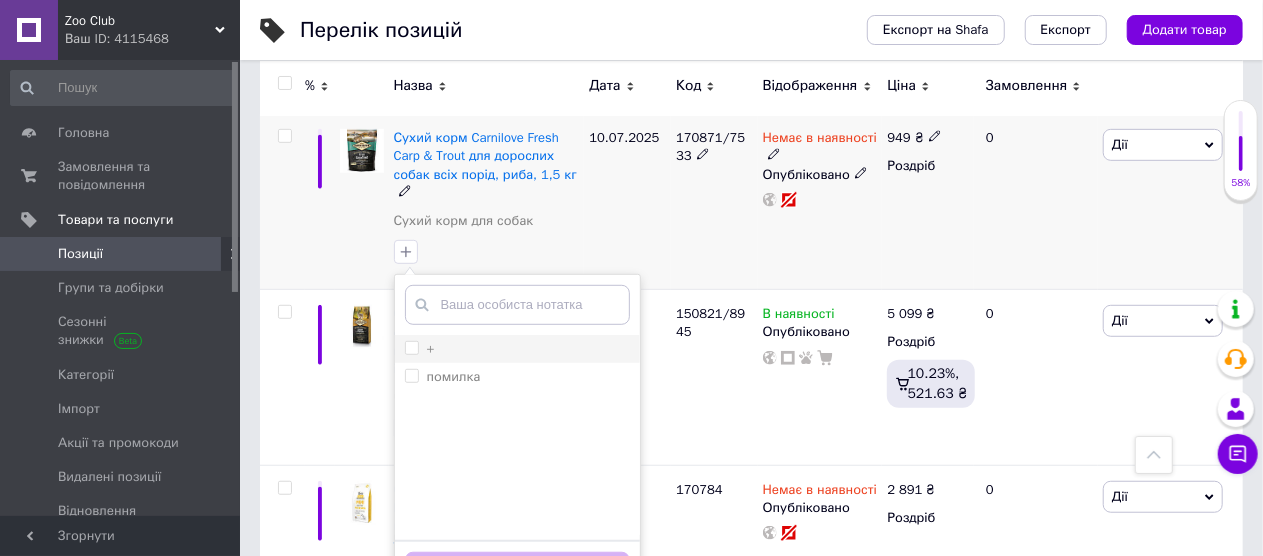 click on "+" at bounding box center [411, 347] 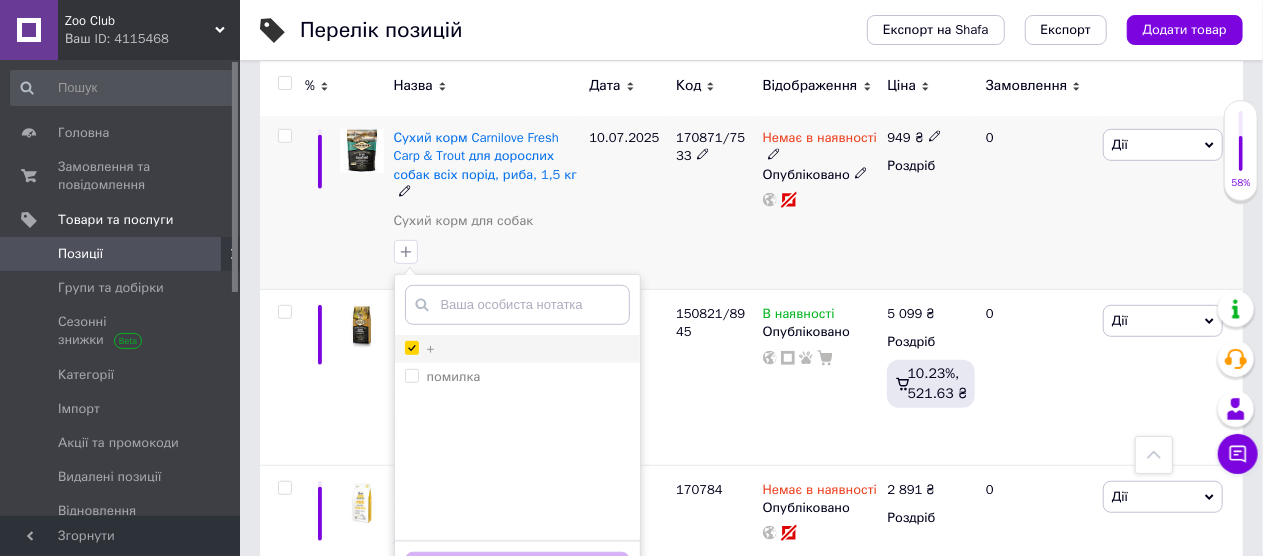 checkbox on "true" 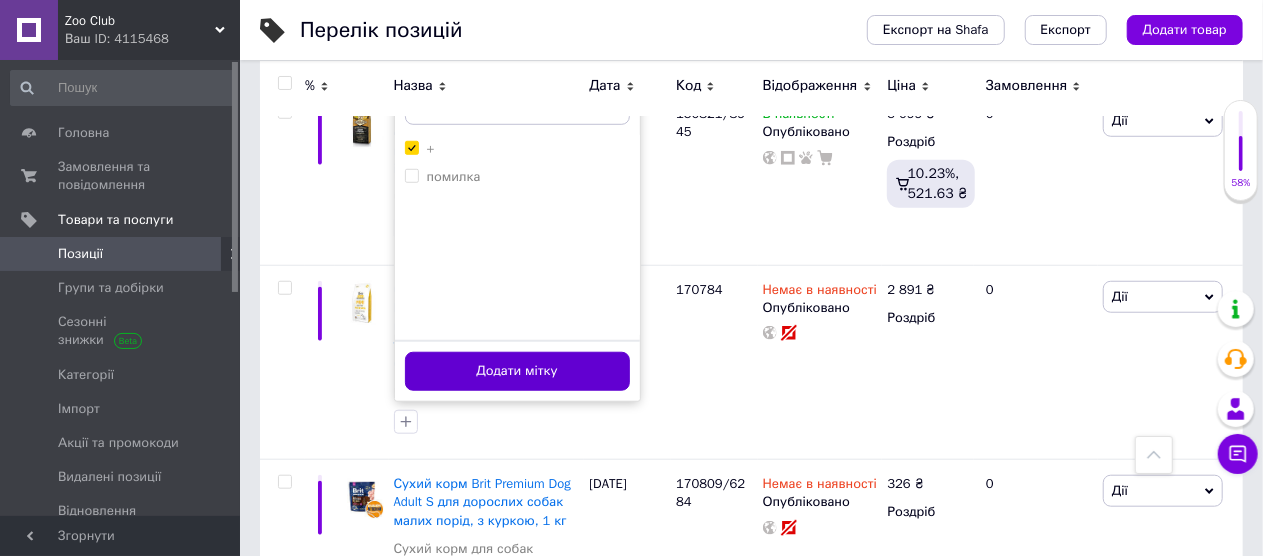 click on "Додати мітку" at bounding box center [517, 371] 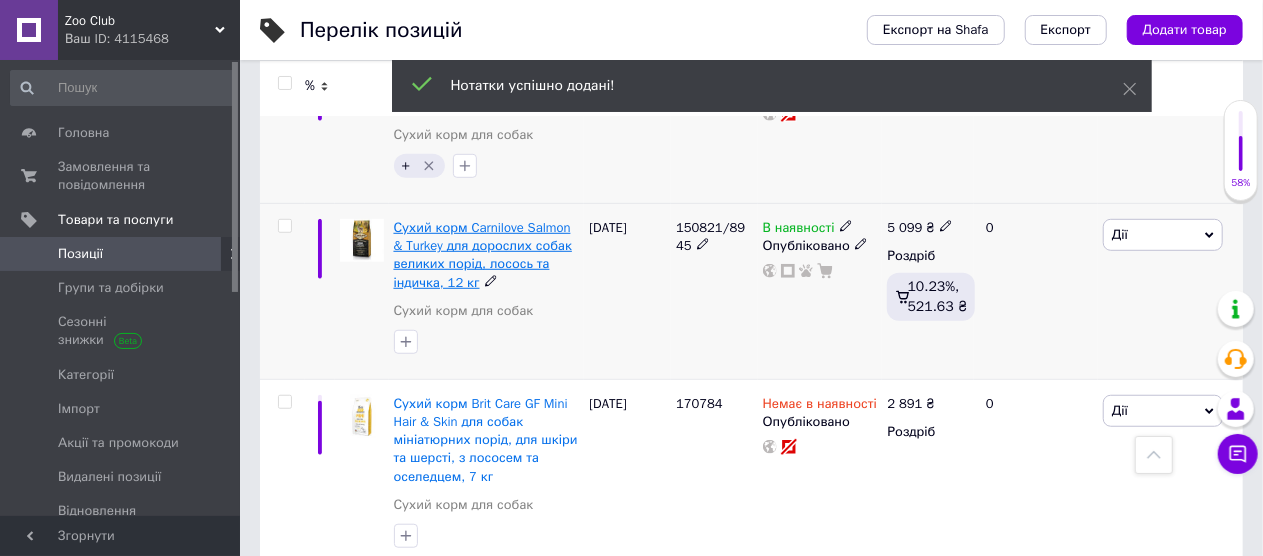 scroll, scrollTop: 600, scrollLeft: 0, axis: vertical 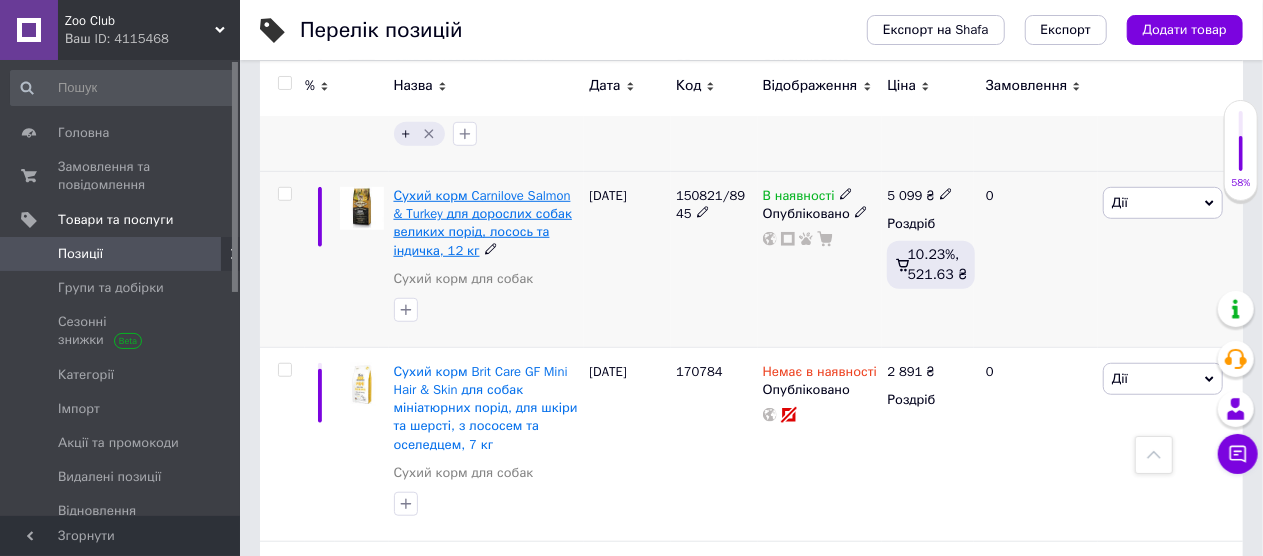 click on "Сухий корм Carnilove Salmon & Turkey для дорослих собак великих порід, лосось та індичка, 12 кг" at bounding box center (483, 223) 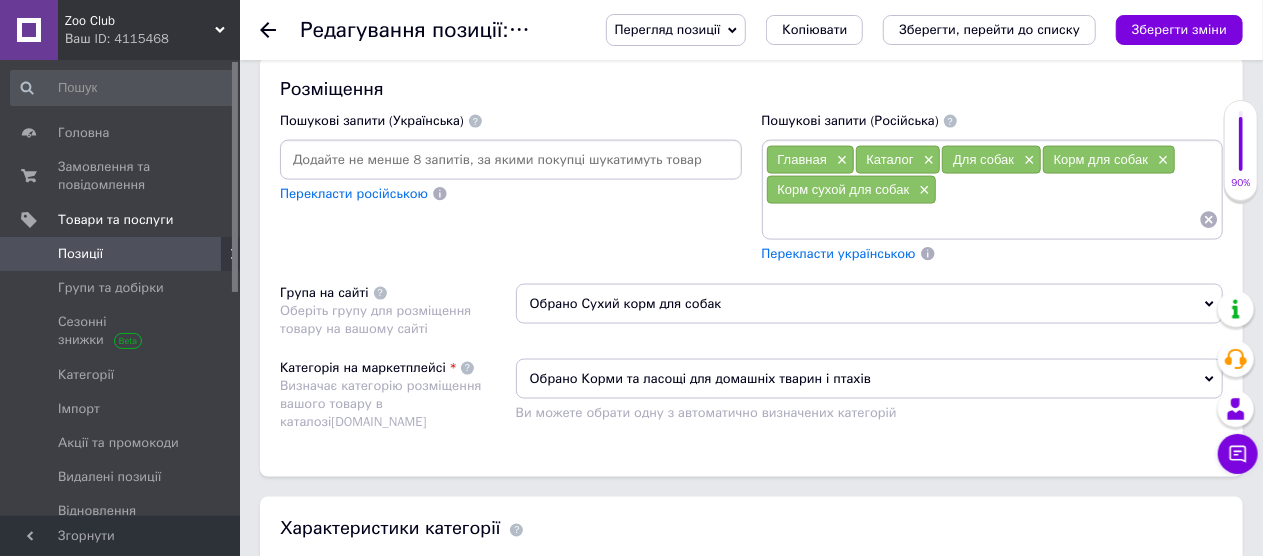 scroll, scrollTop: 1700, scrollLeft: 0, axis: vertical 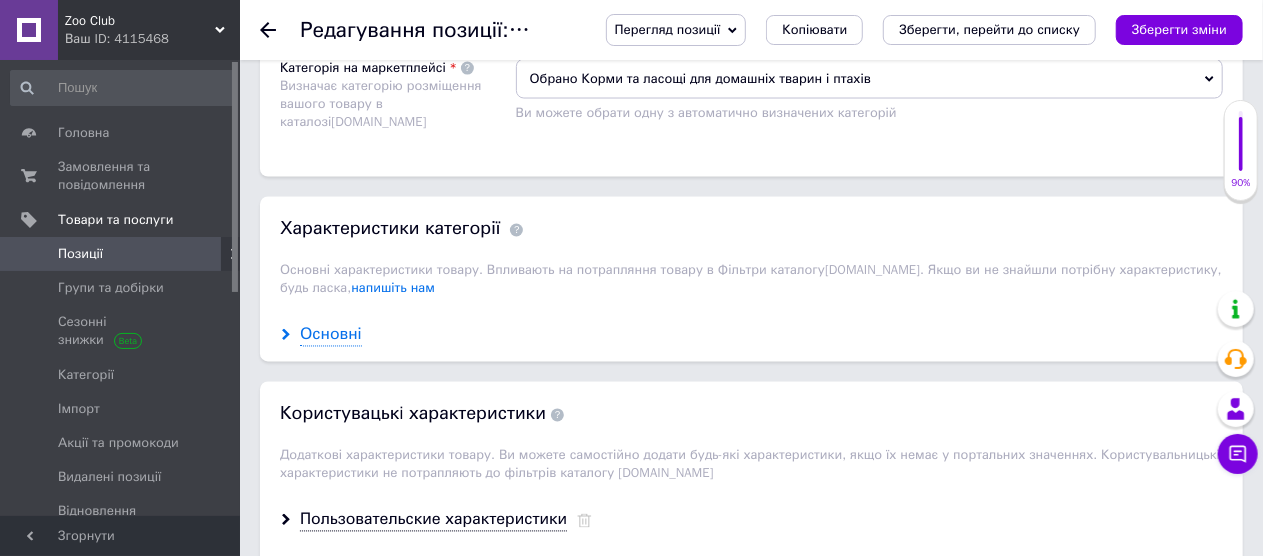 click on "Основні" at bounding box center [331, 335] 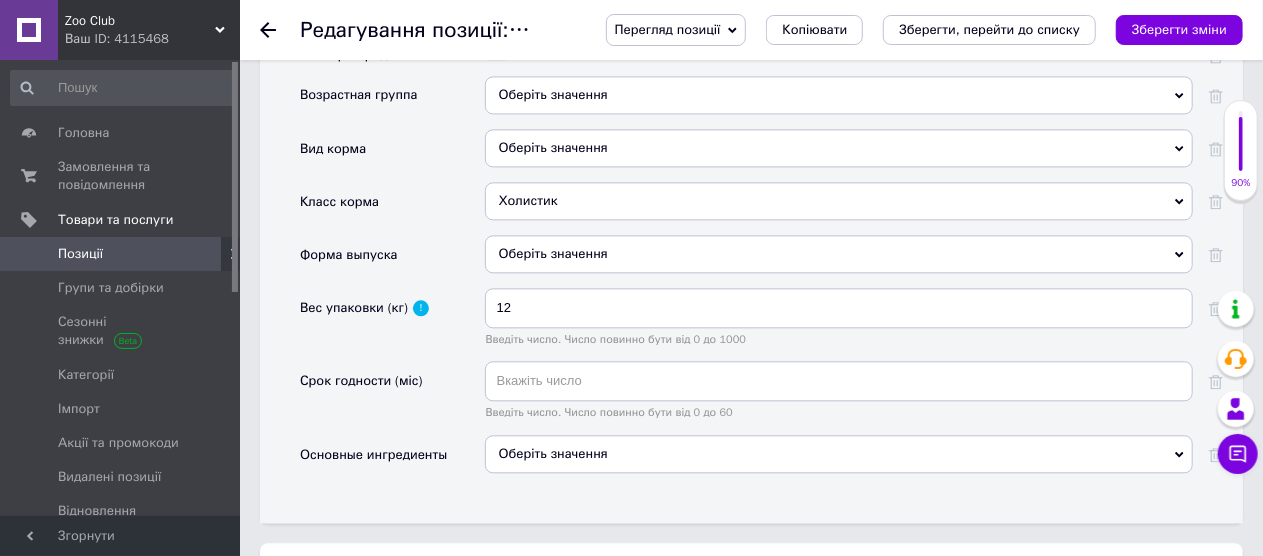 scroll, scrollTop: 2200, scrollLeft: 0, axis: vertical 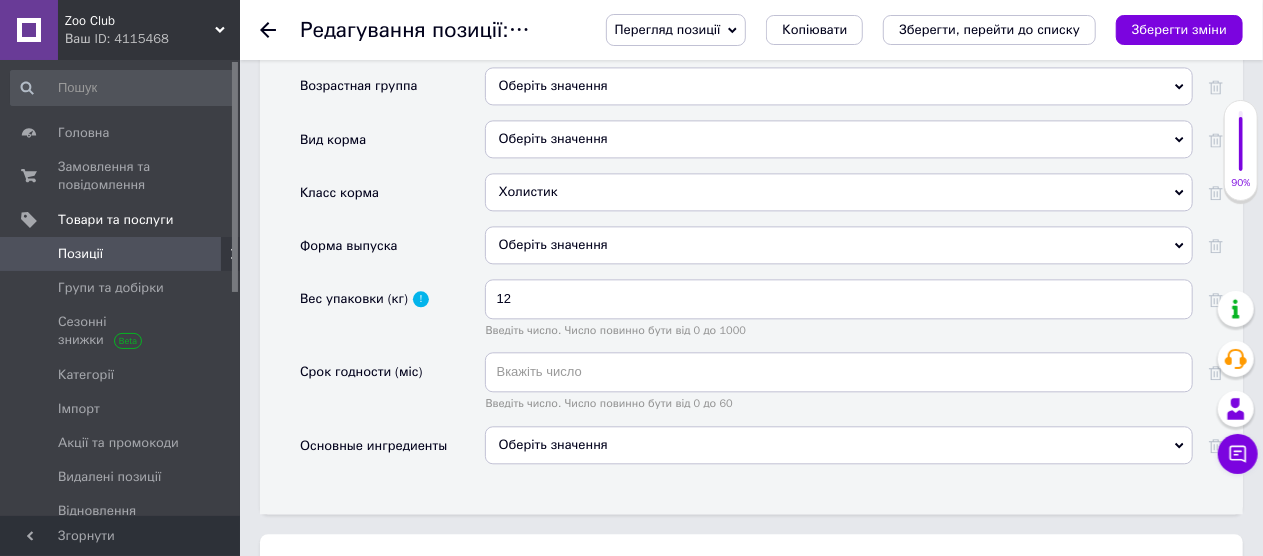 click on "Оберіть значення" at bounding box center [839, 445] 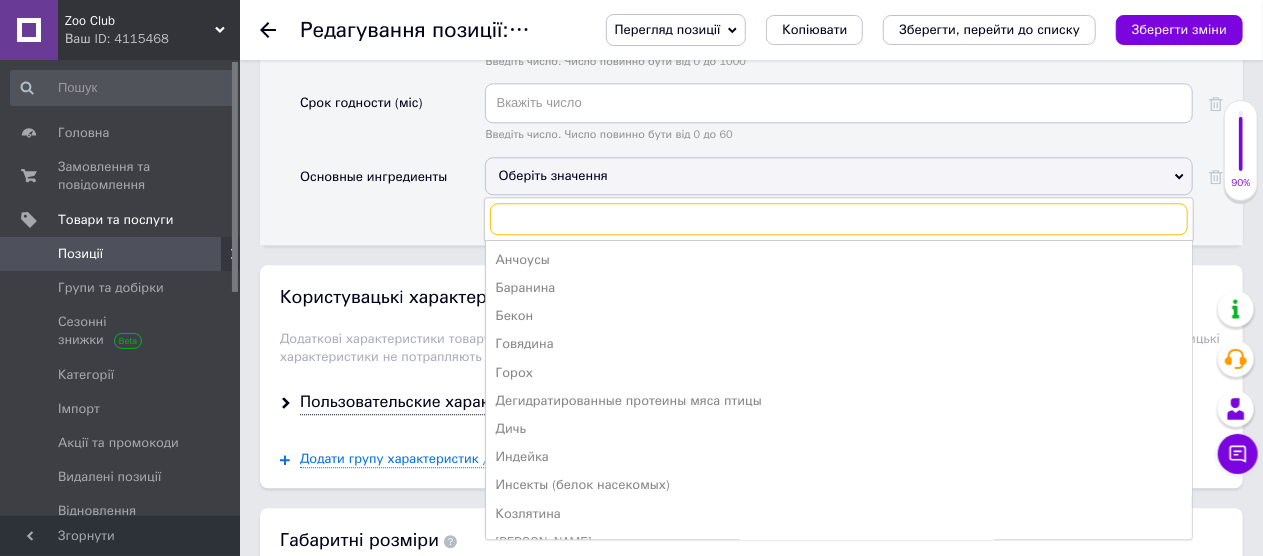 scroll, scrollTop: 2500, scrollLeft: 0, axis: vertical 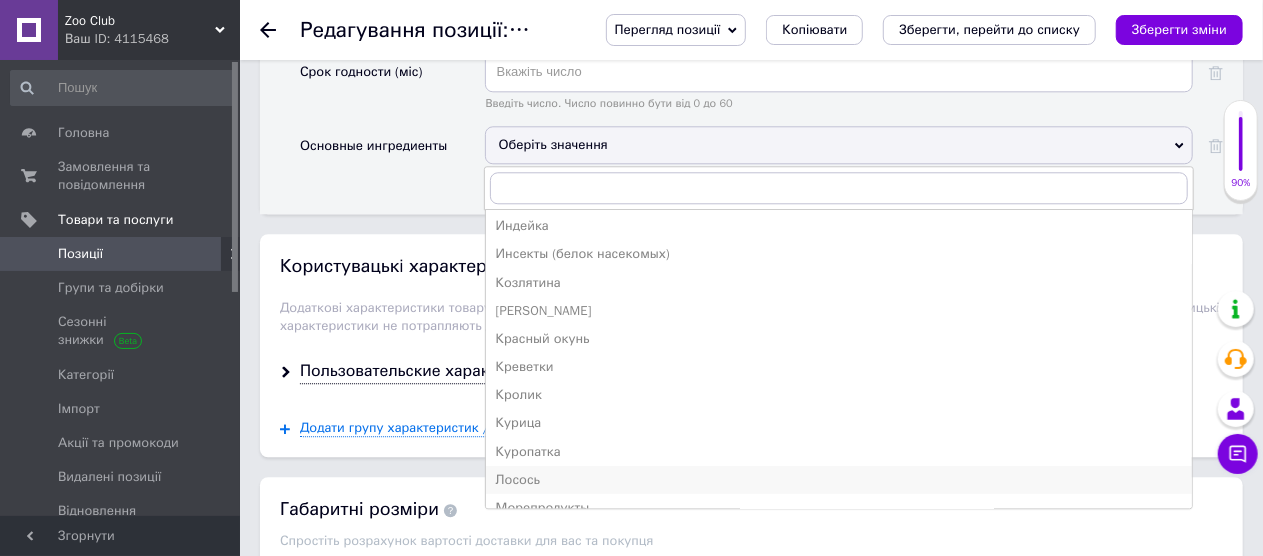 click on "Лосось" at bounding box center [839, 480] 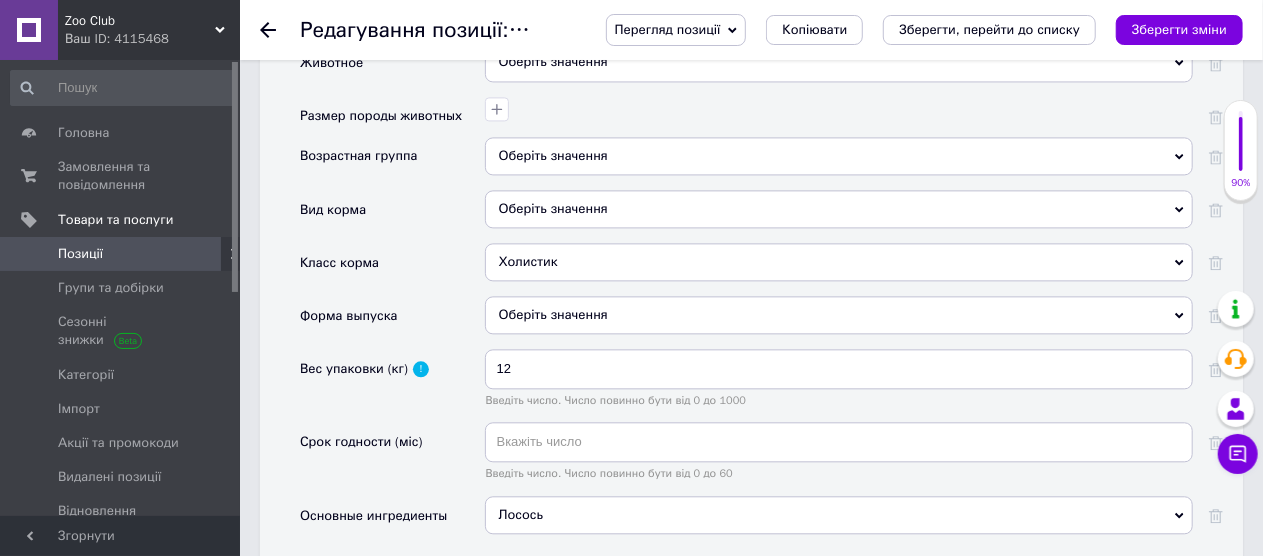 scroll, scrollTop: 2100, scrollLeft: 0, axis: vertical 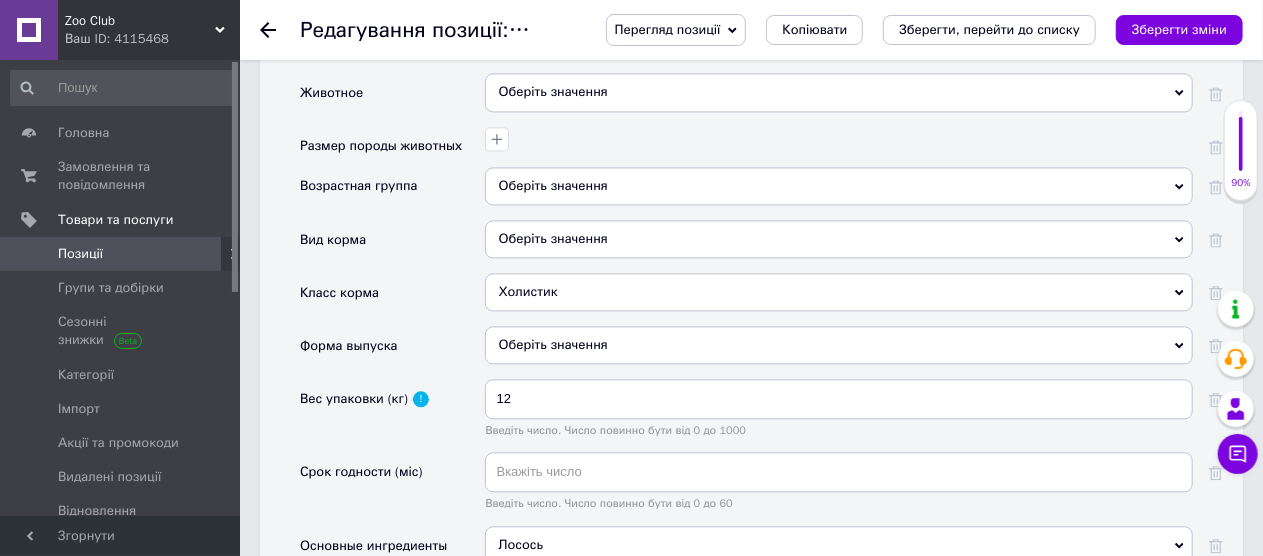 click on "Оберіть значення" at bounding box center (839, 186) 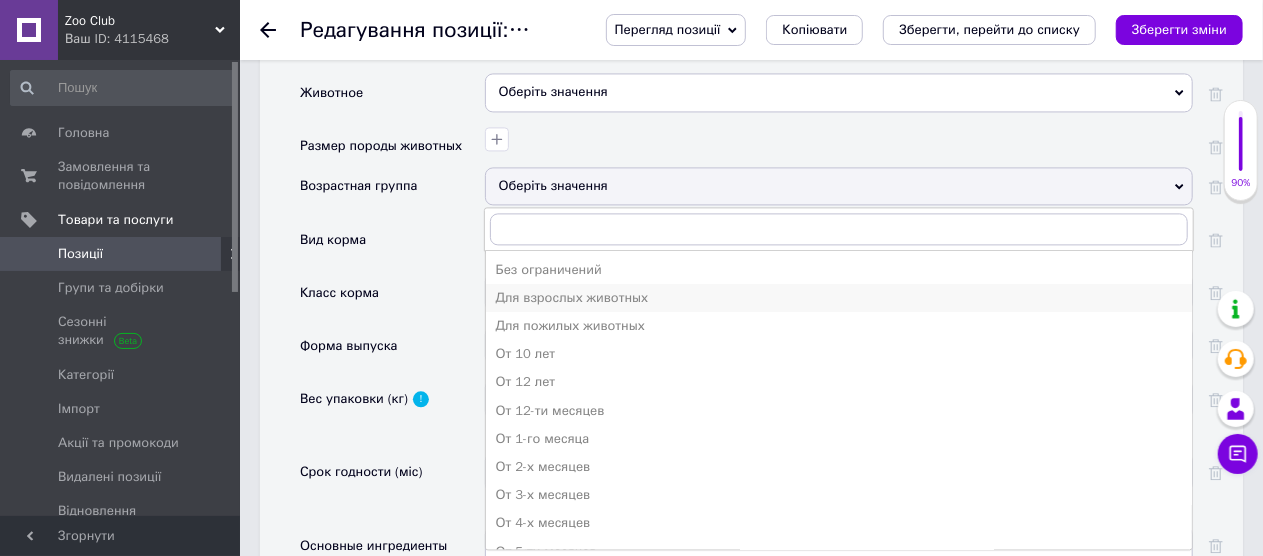 click on "Для взрослых животных" at bounding box center (839, 298) 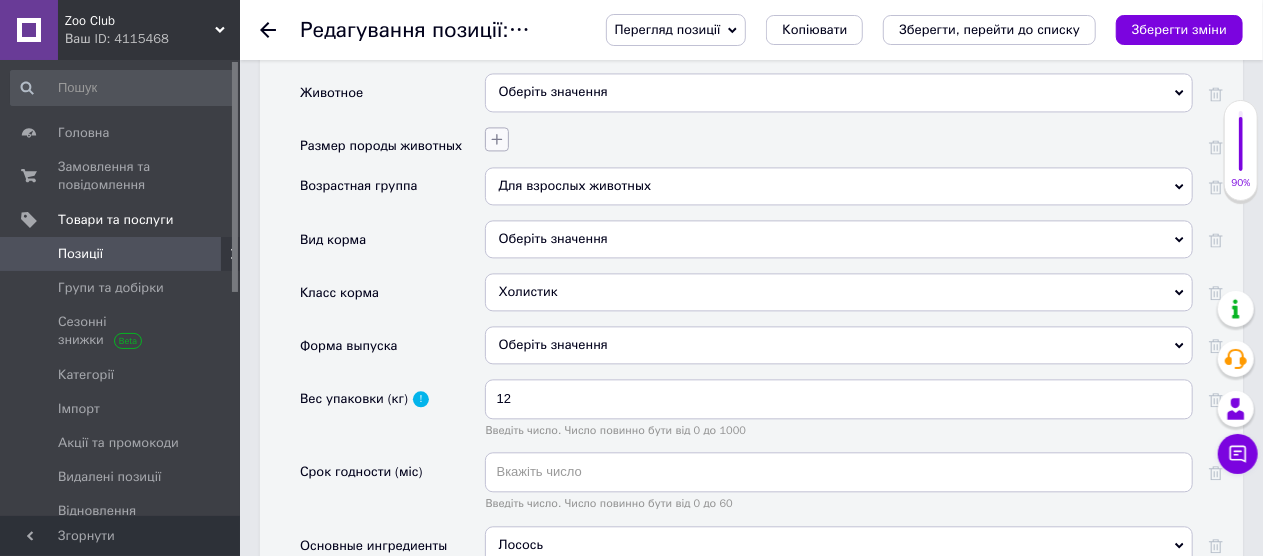 click 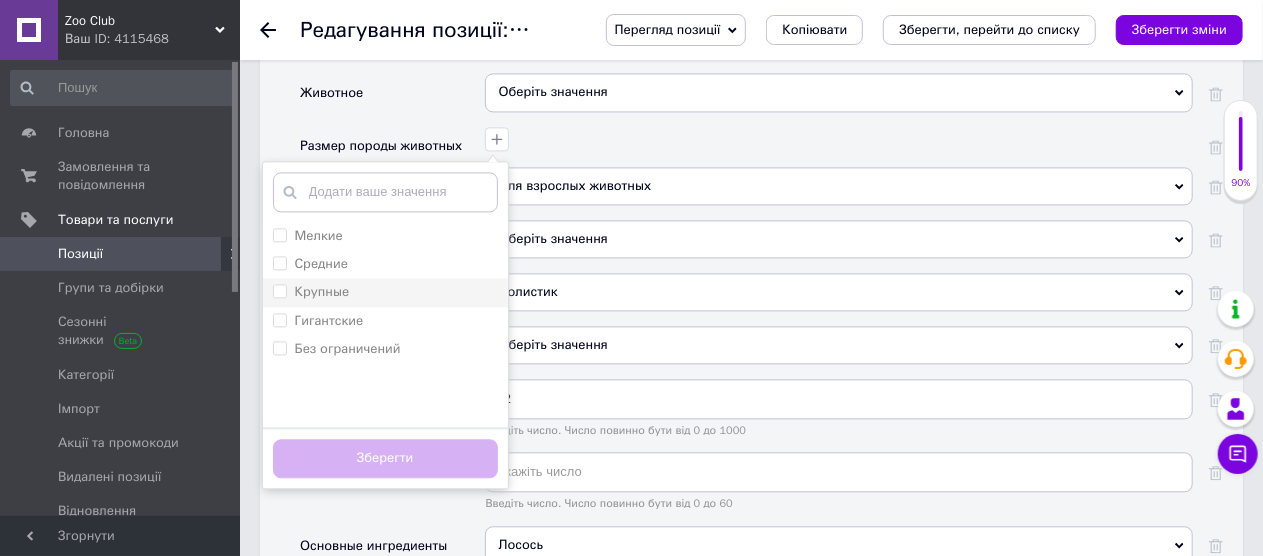 click on "Крупные" at bounding box center [279, 290] 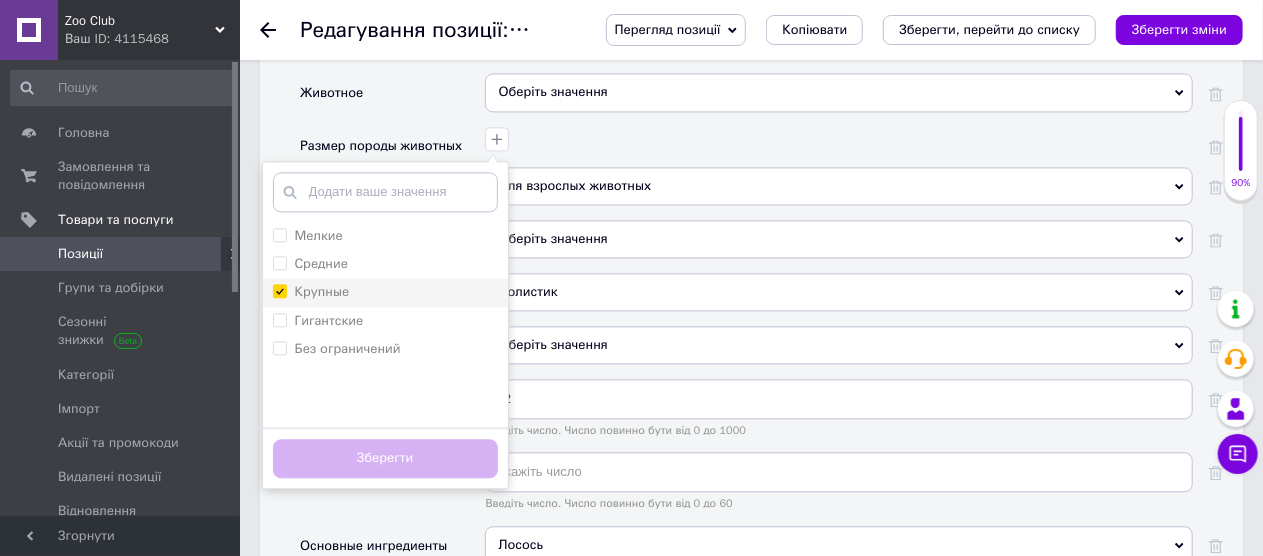 checkbox on "true" 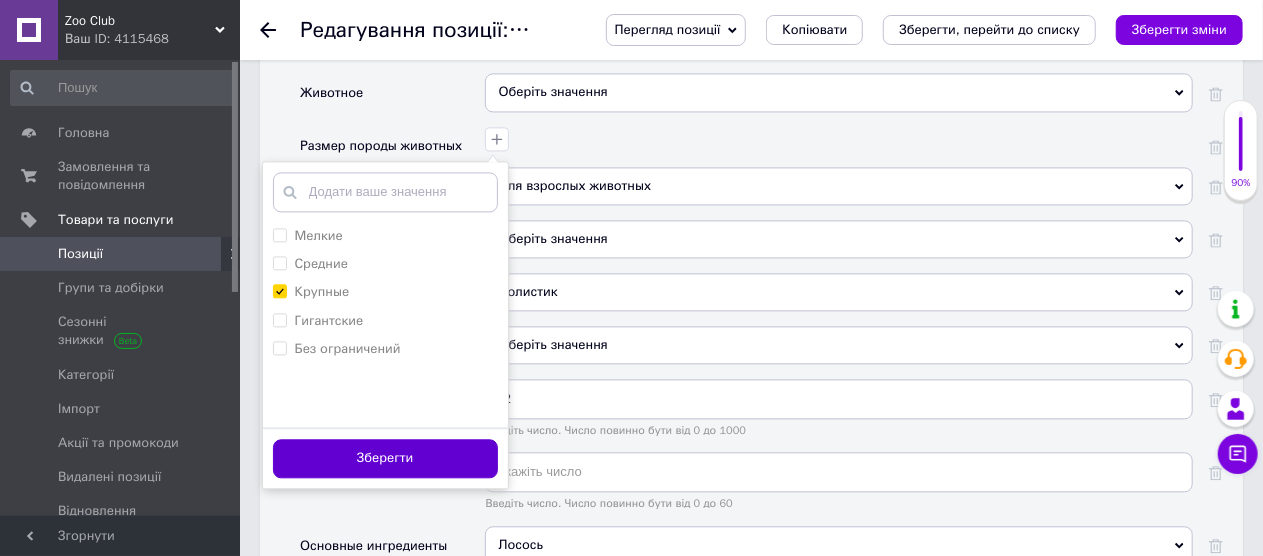 click on "Зберегти" at bounding box center [385, 458] 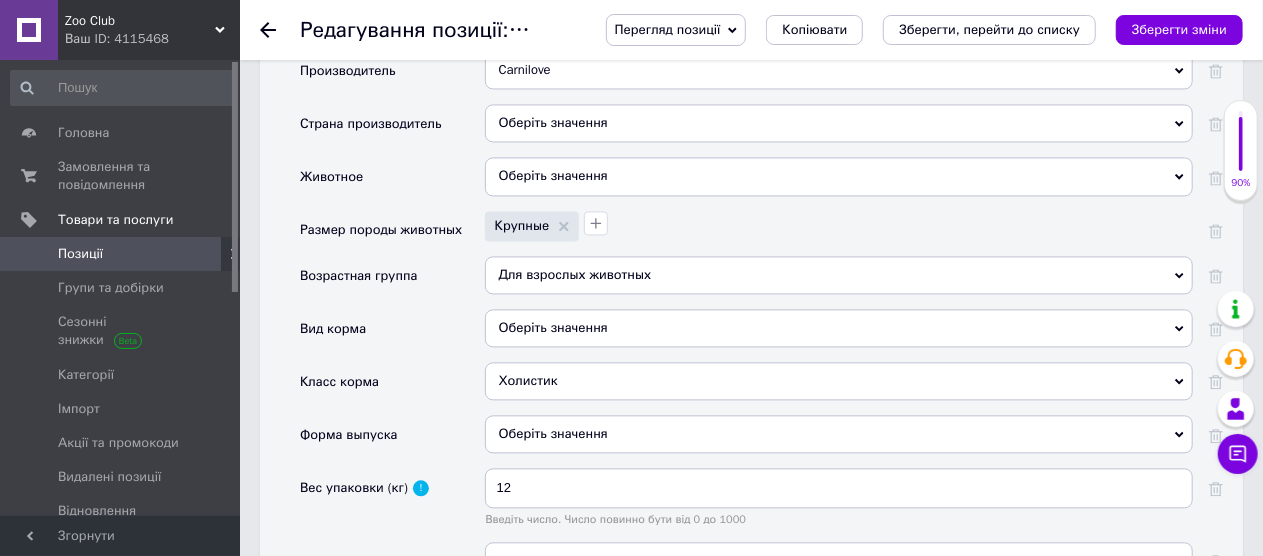 scroll, scrollTop: 1900, scrollLeft: 0, axis: vertical 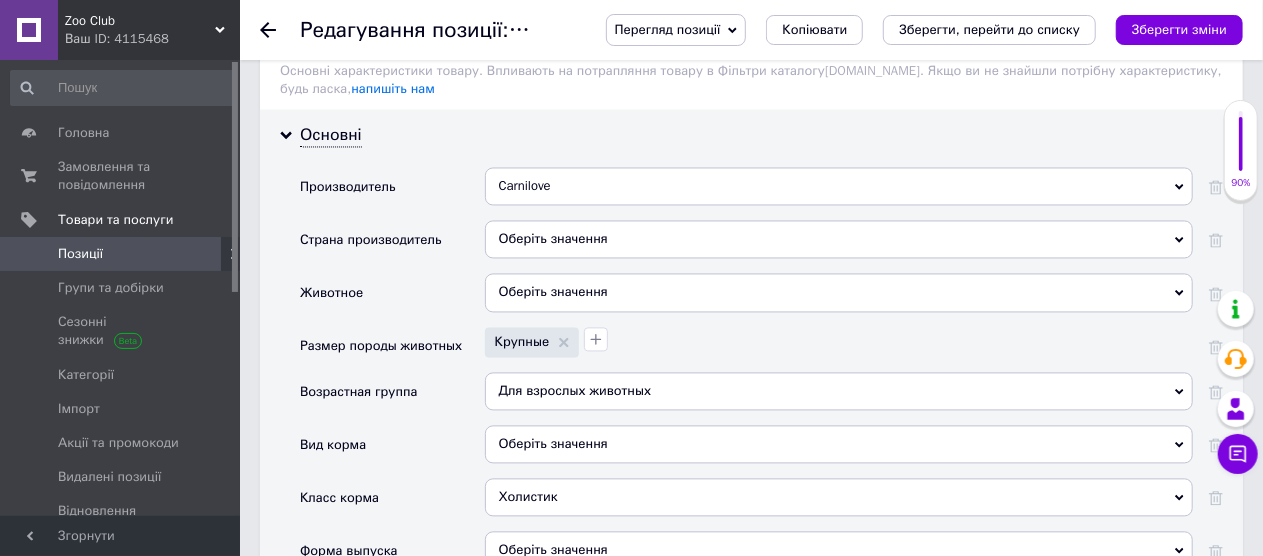 click on "Оберіть значення" at bounding box center (839, 239) 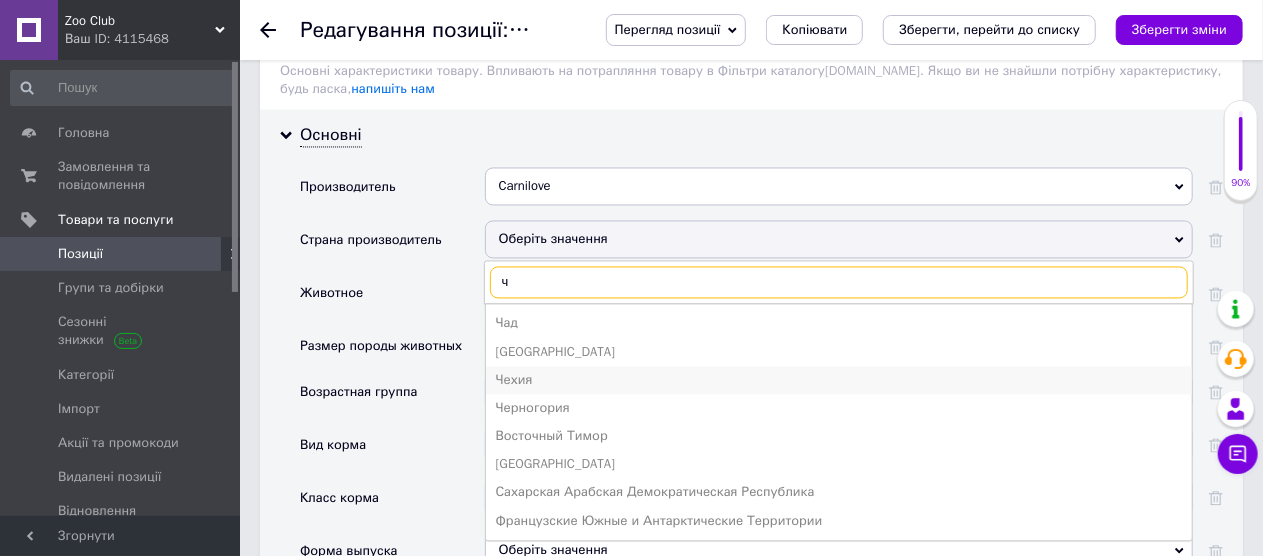 type on "ч" 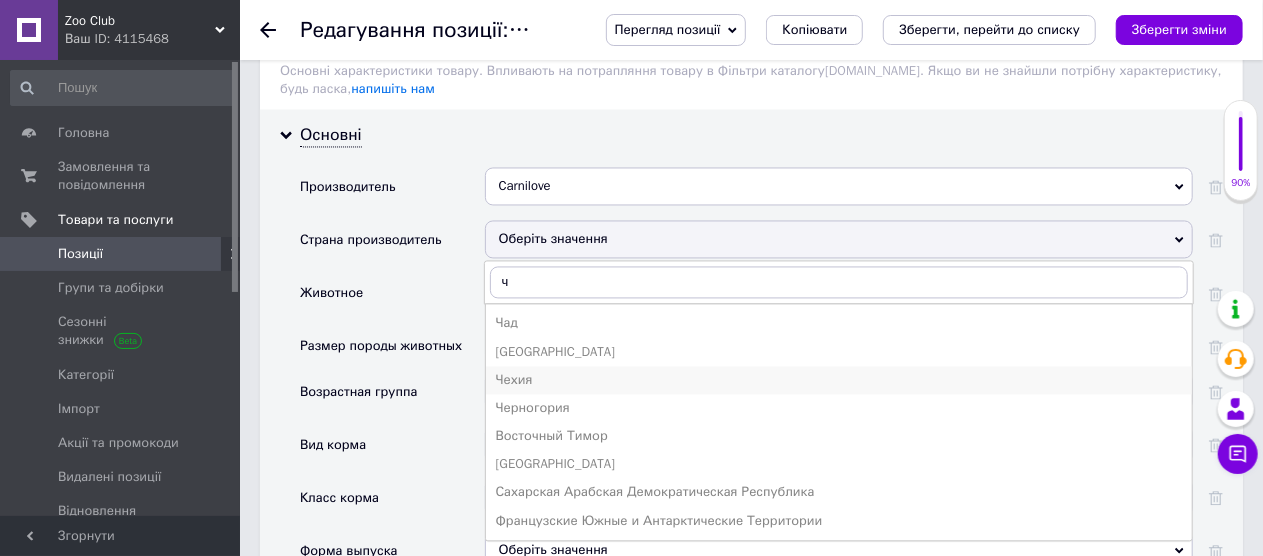 click on "Чехия" at bounding box center [839, 380] 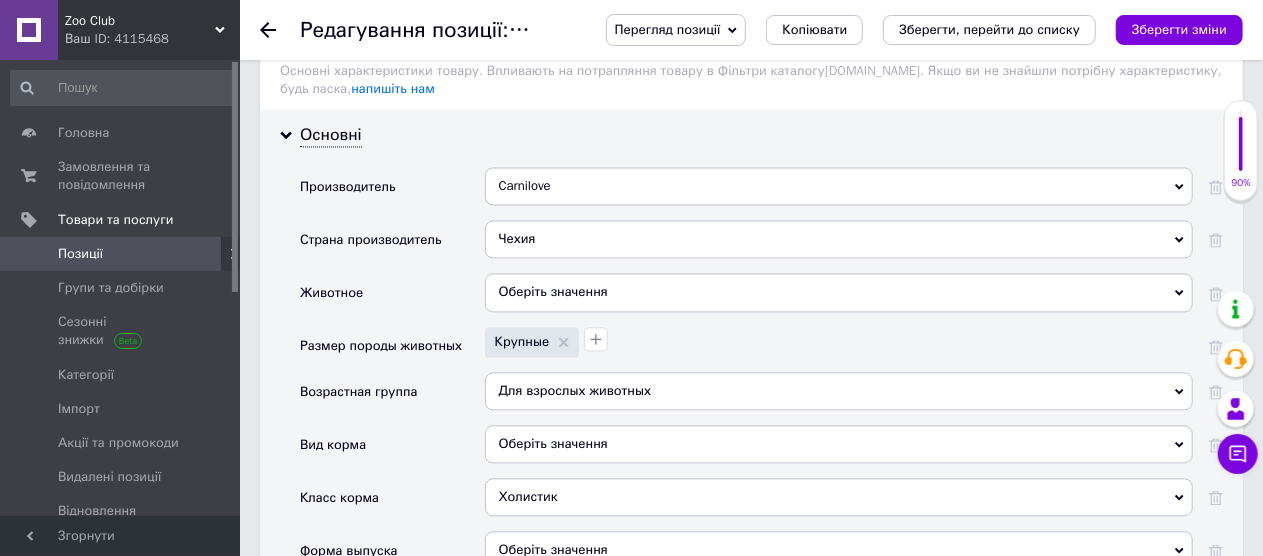 click on "Оберіть значення" at bounding box center (839, 292) 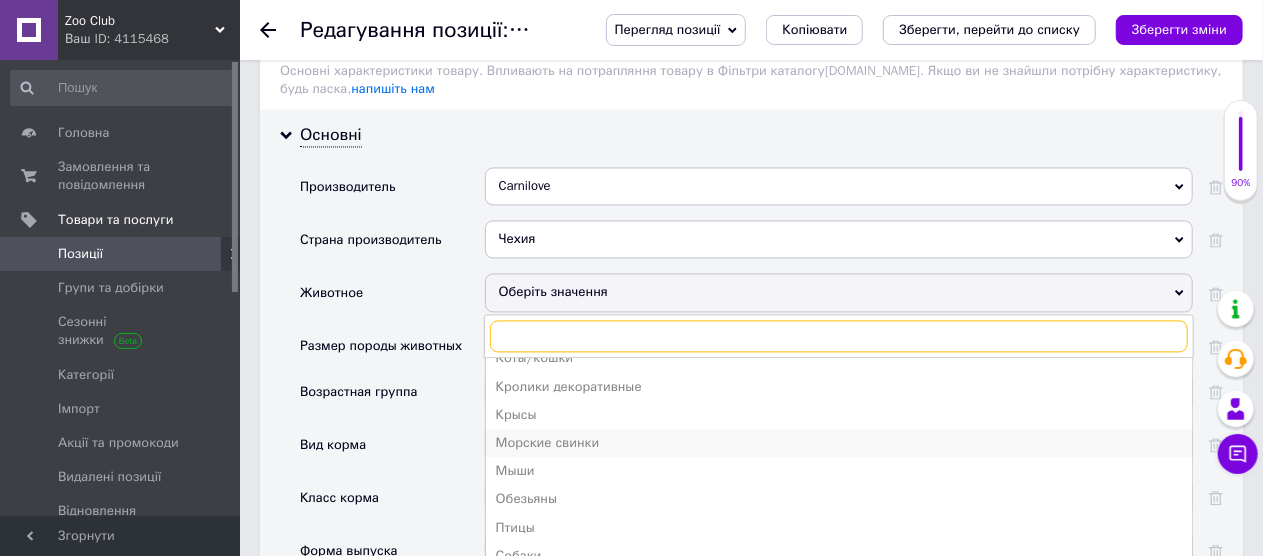 scroll, scrollTop: 162, scrollLeft: 0, axis: vertical 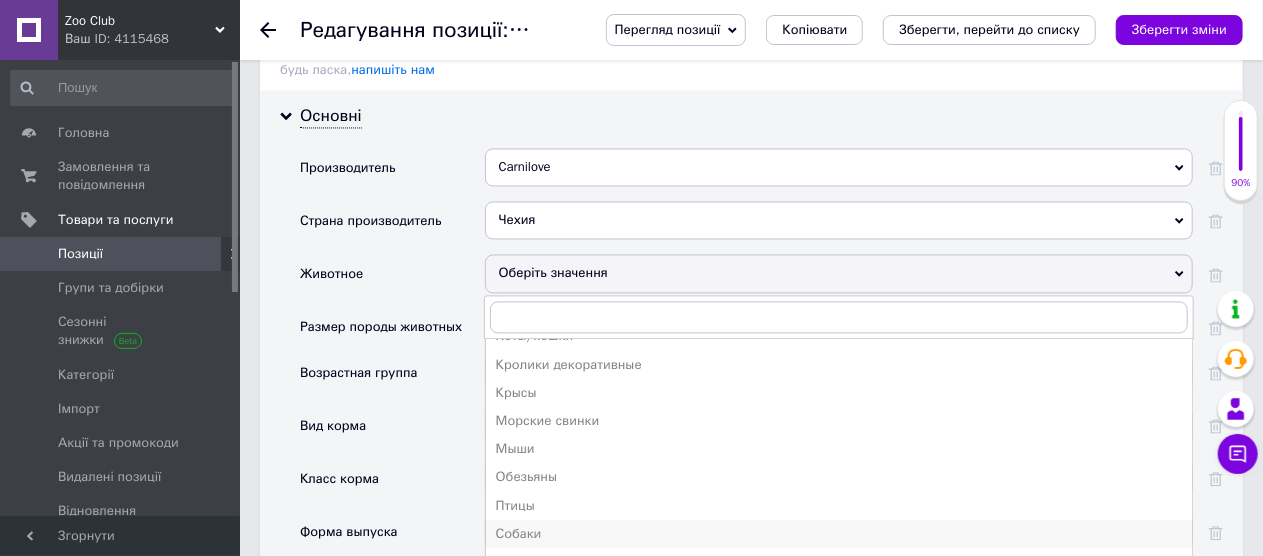 click on "Собаки" at bounding box center [839, 534] 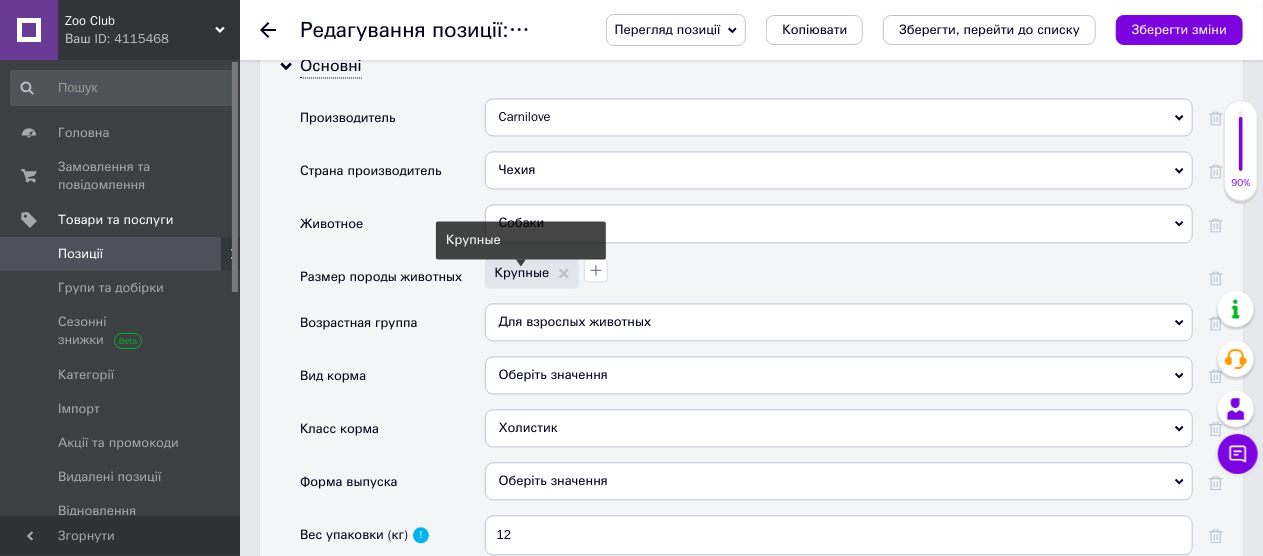 scroll, scrollTop: 2019, scrollLeft: 0, axis: vertical 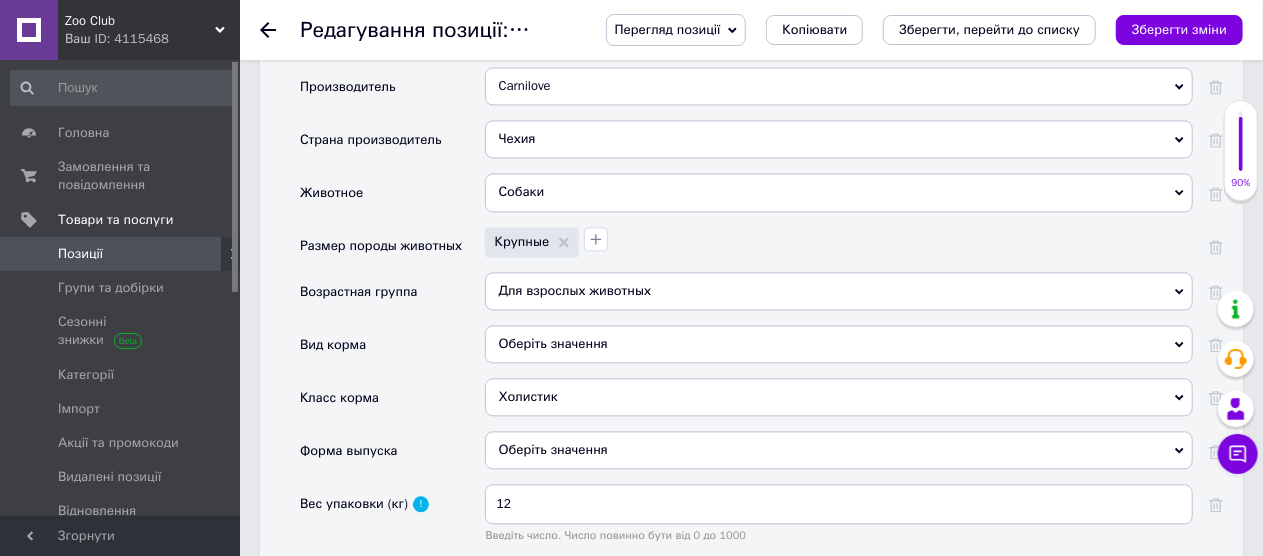 click on "Оберіть значення" at bounding box center (839, 344) 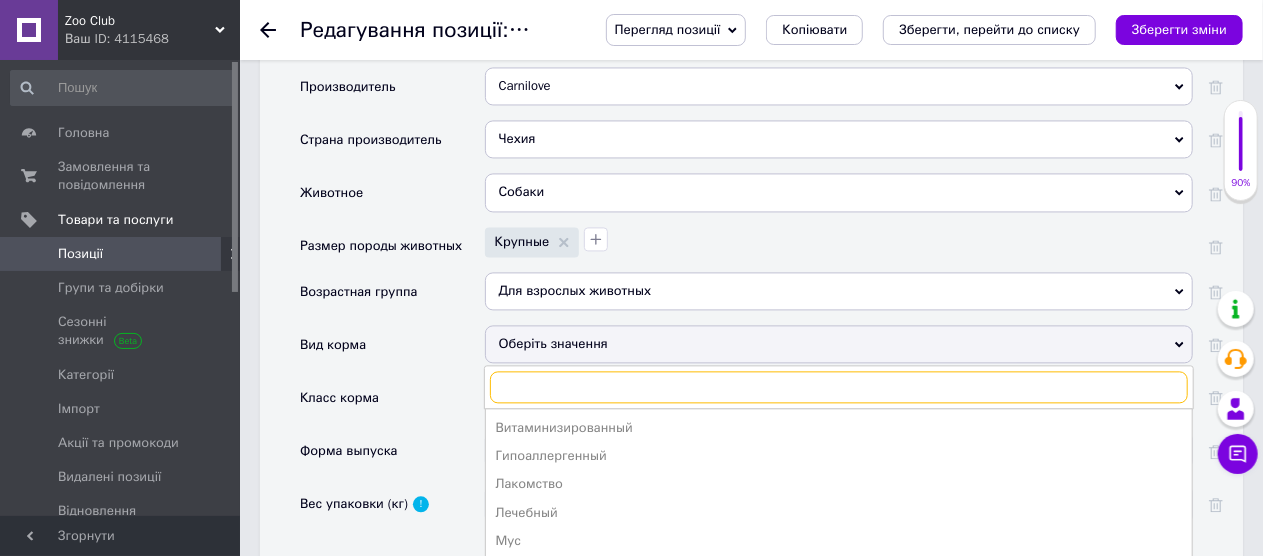 scroll, scrollTop: 2319, scrollLeft: 0, axis: vertical 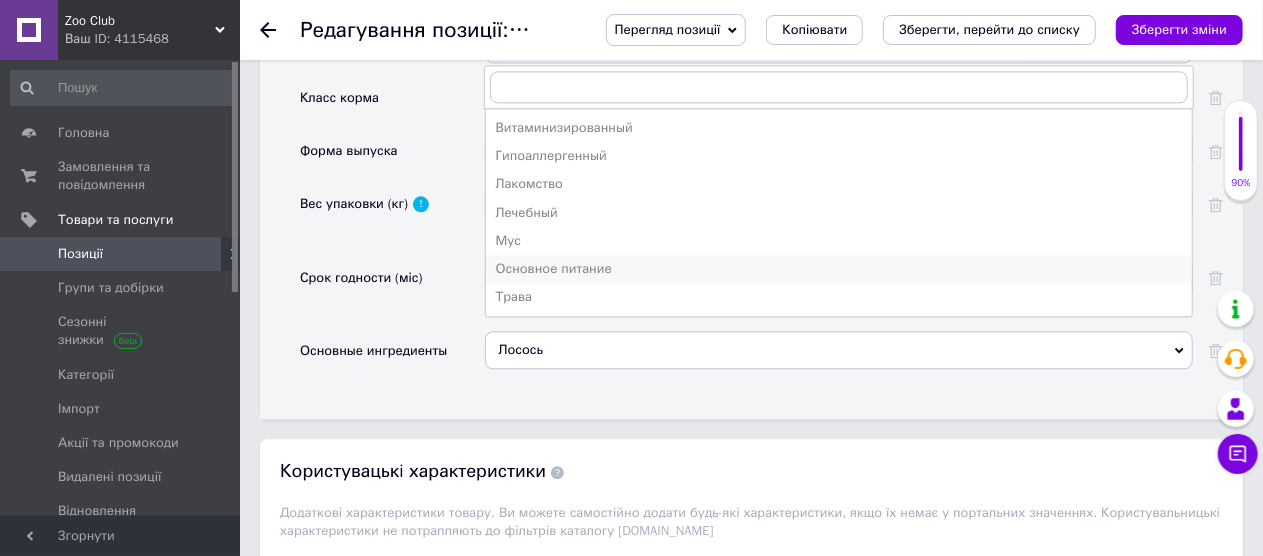 click on "Основное питание" at bounding box center [839, 269] 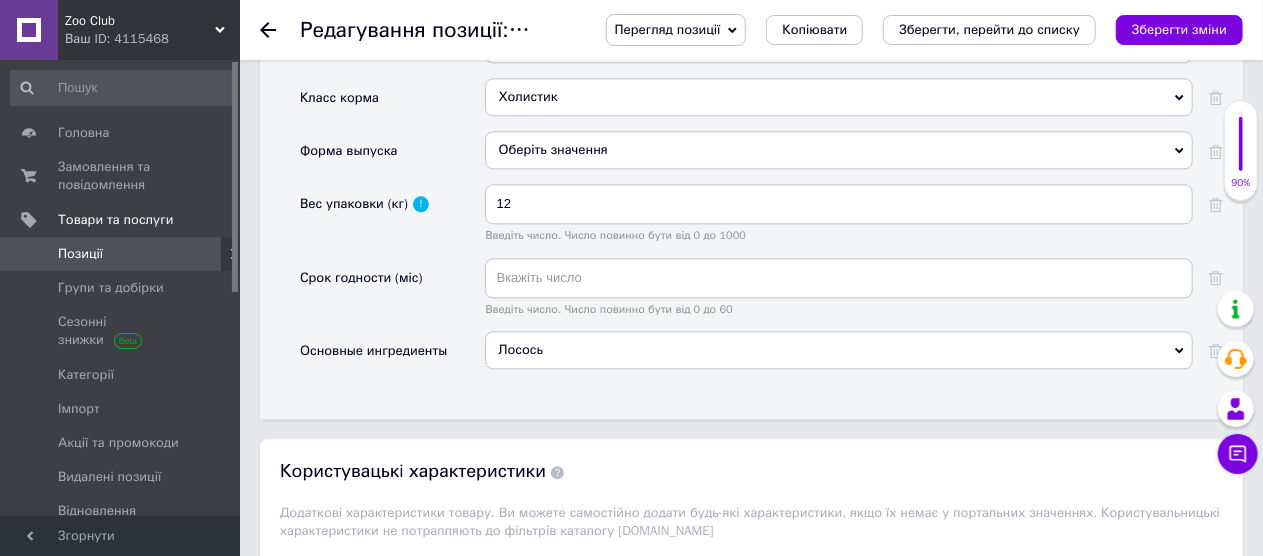 click on "Оберіть значення" at bounding box center [839, 150] 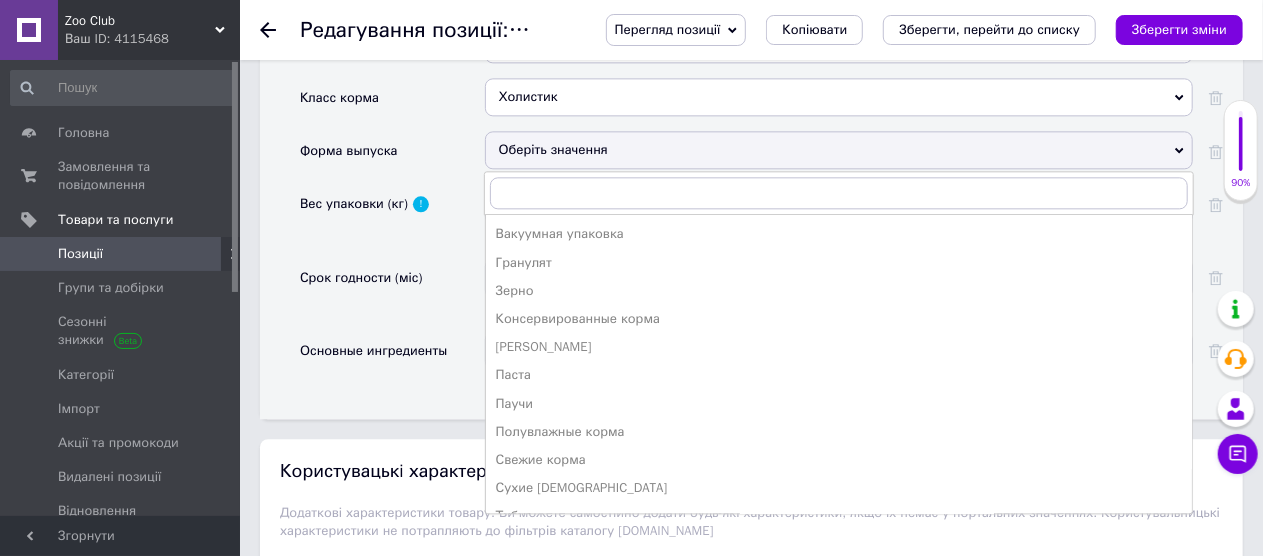 click on "Сухие [DEMOGRAPHIC_DATA]" at bounding box center (839, 488) 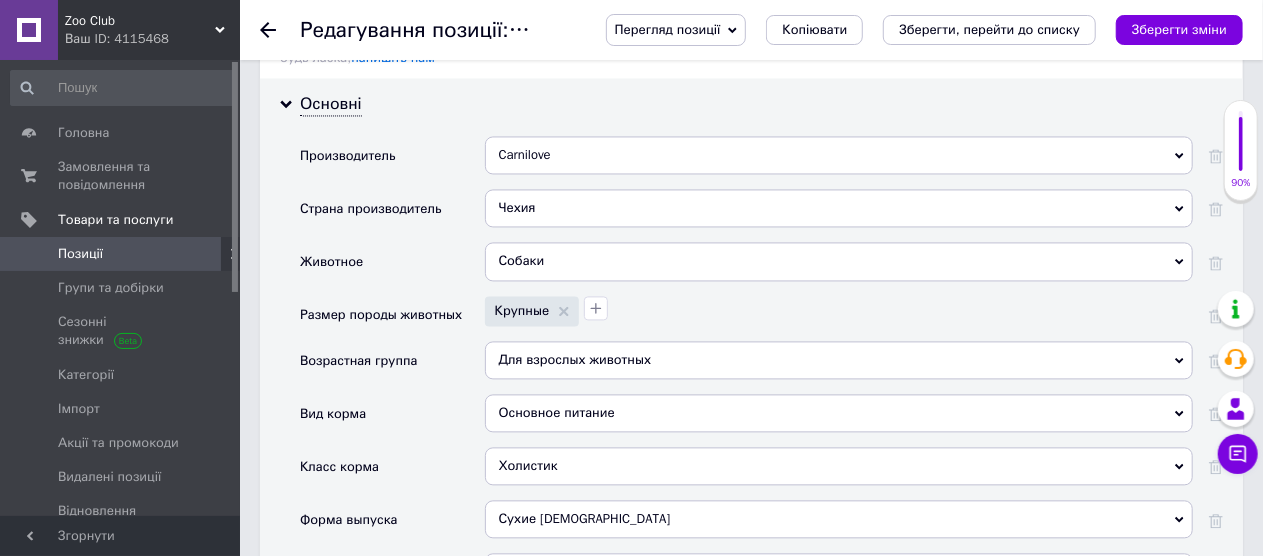 scroll, scrollTop: 1919, scrollLeft: 0, axis: vertical 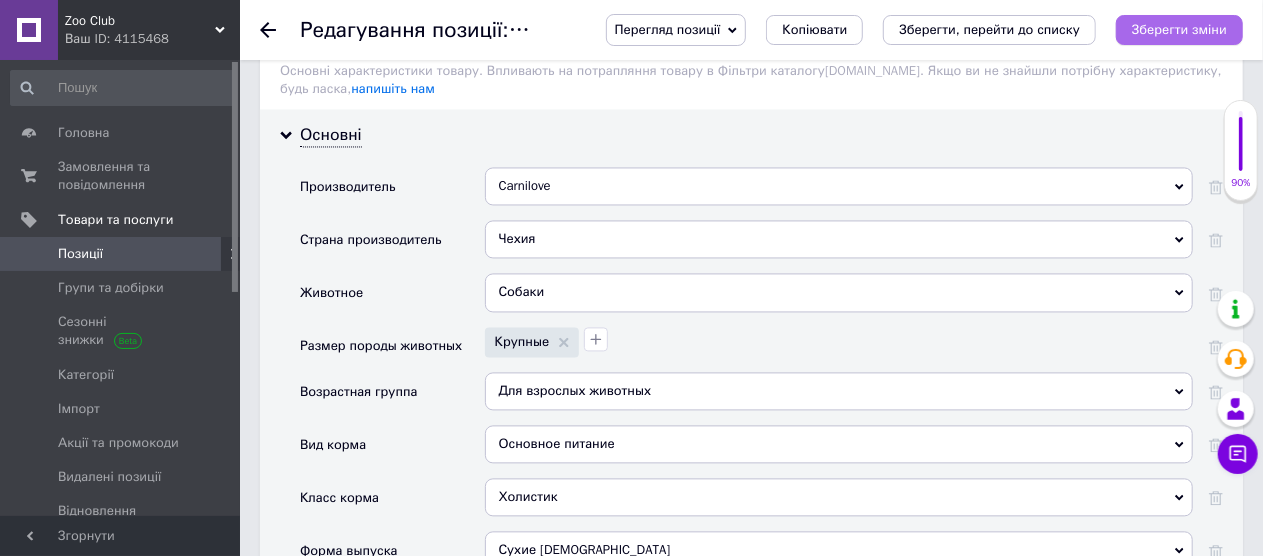 click on "Зберегти зміни" at bounding box center (1179, 29) 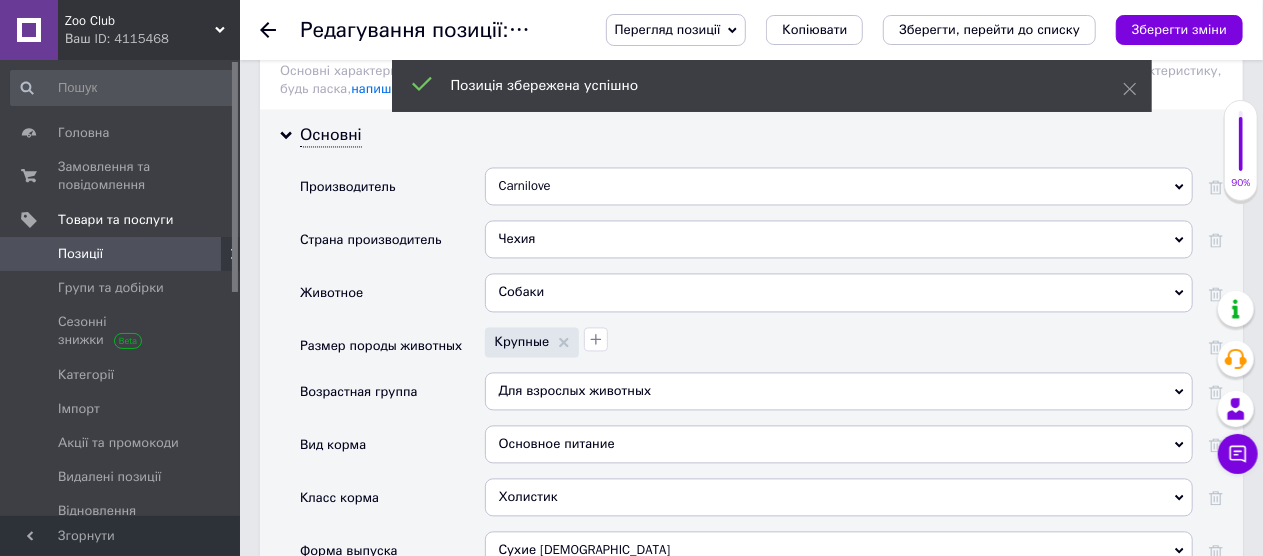 click 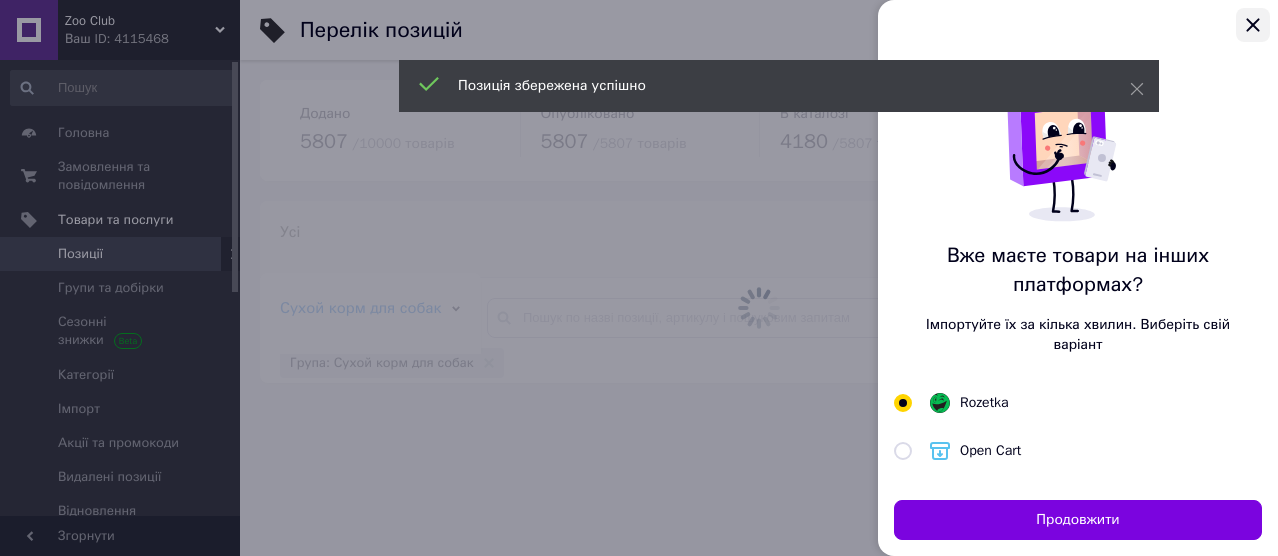 click 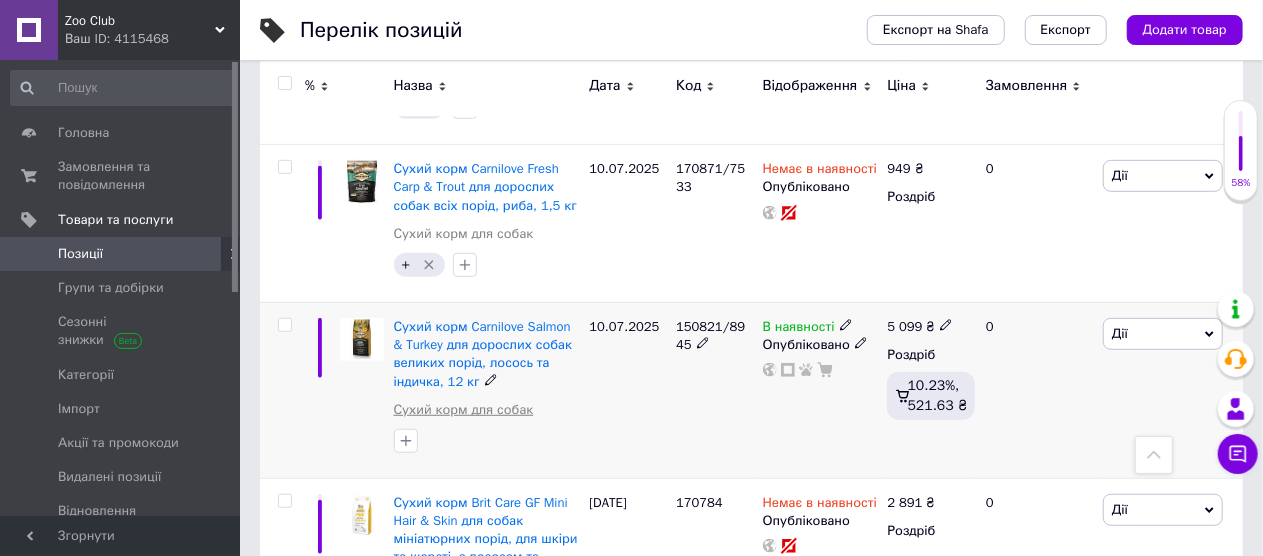 scroll, scrollTop: 500, scrollLeft: 0, axis: vertical 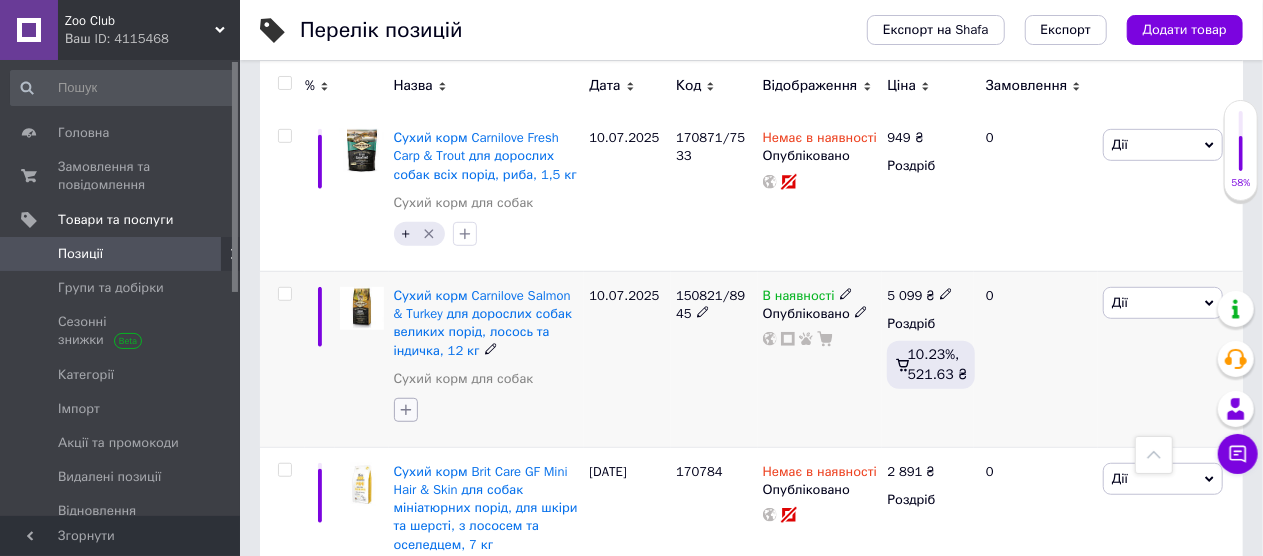 click 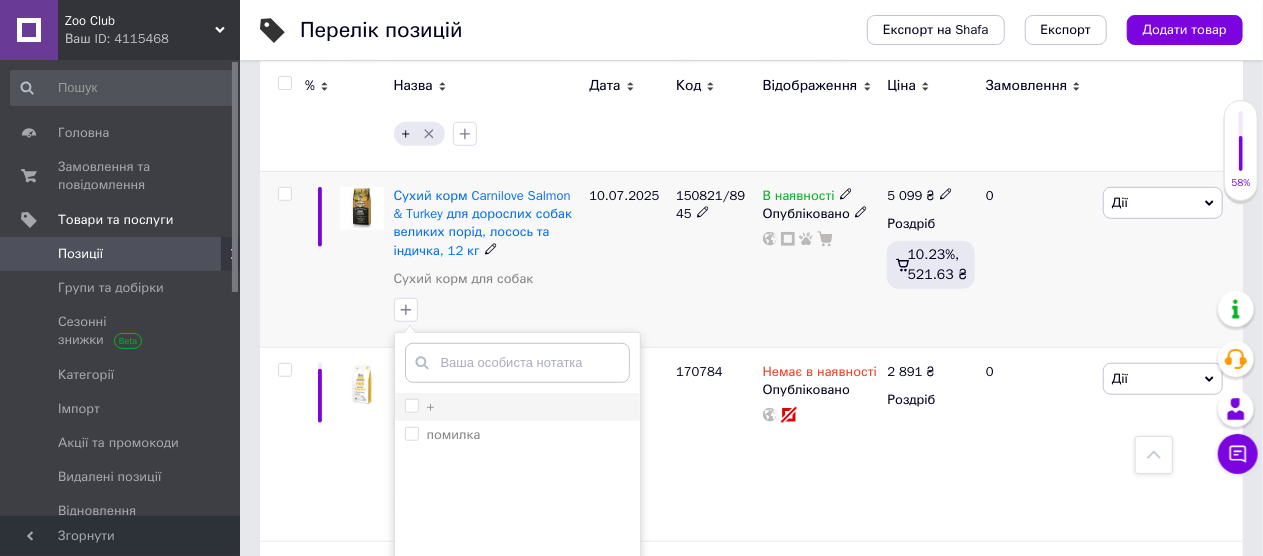 drag, startPoint x: 411, startPoint y: 387, endPoint x: 429, endPoint y: 399, distance: 21.633308 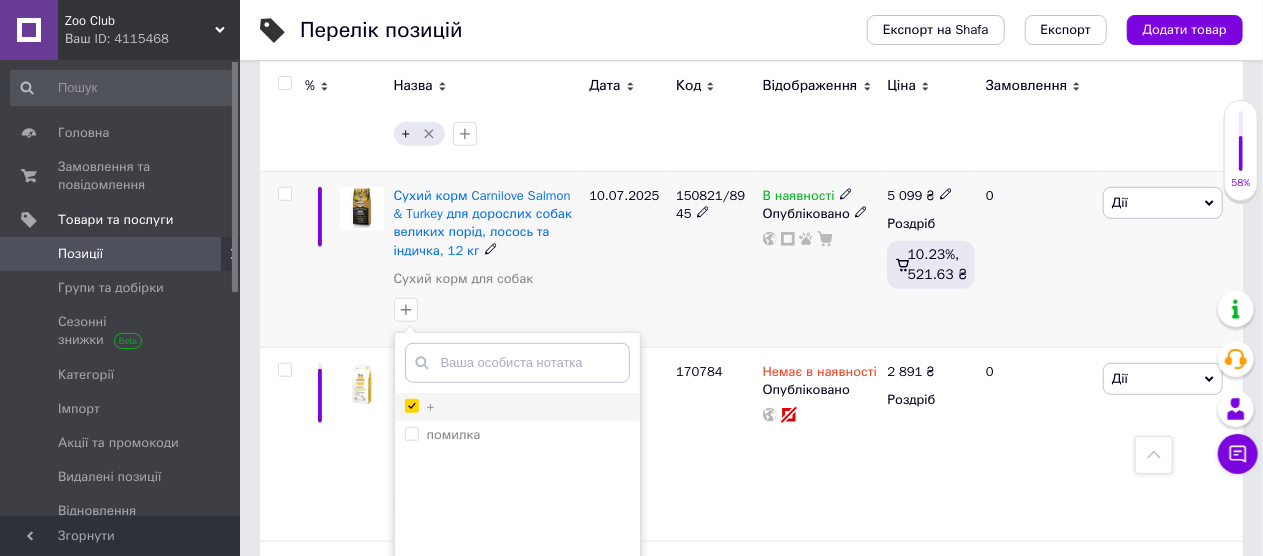 checkbox on "true" 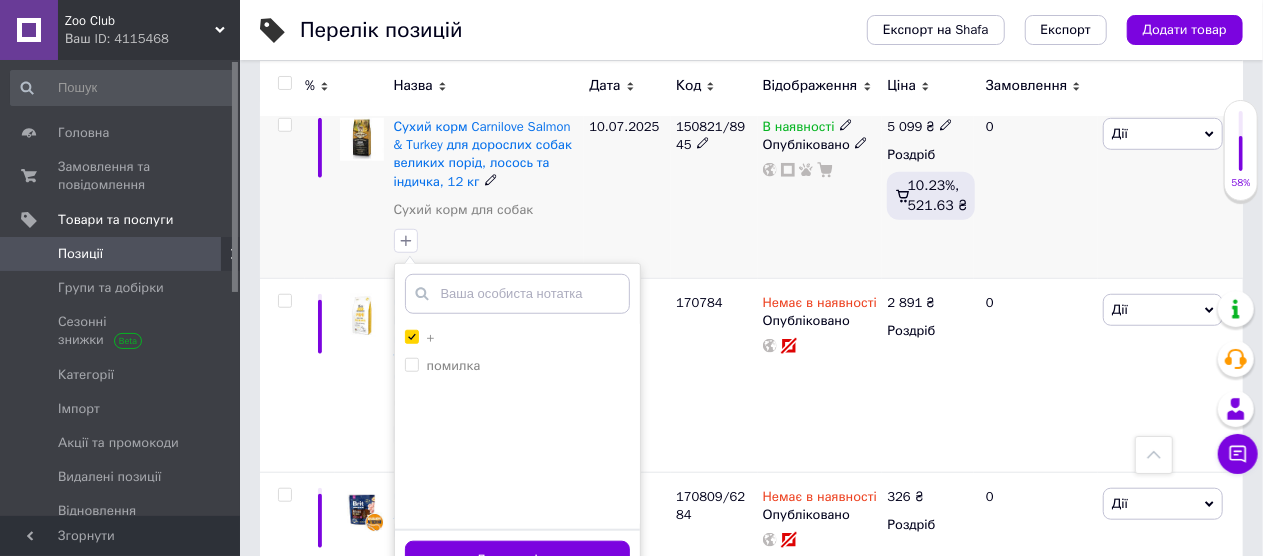 scroll, scrollTop: 700, scrollLeft: 0, axis: vertical 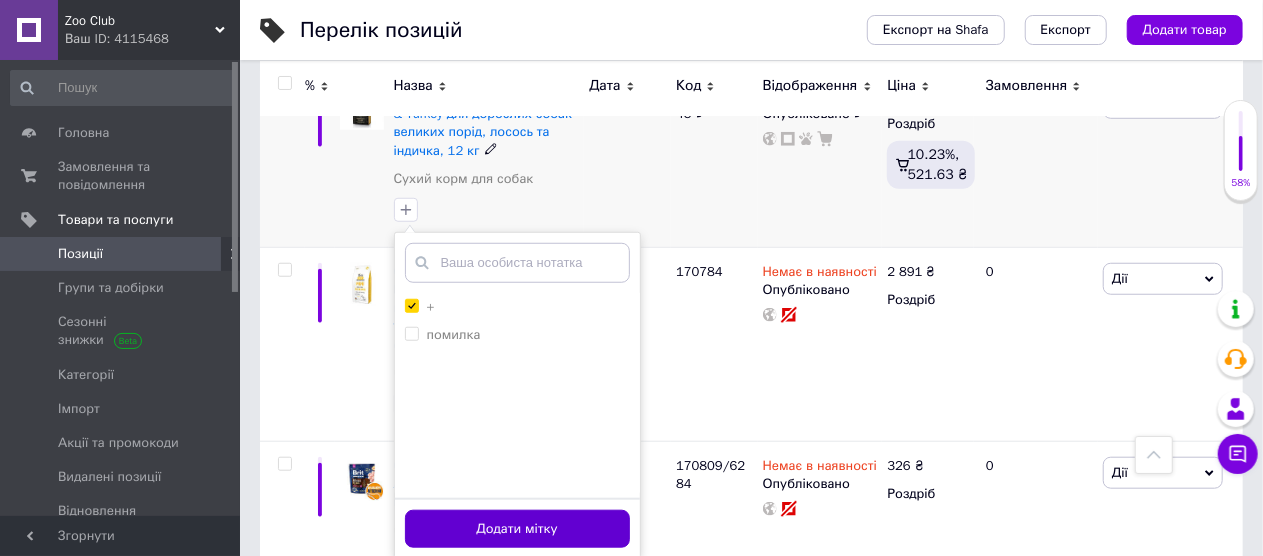 click on "Додати мітку" at bounding box center [517, 529] 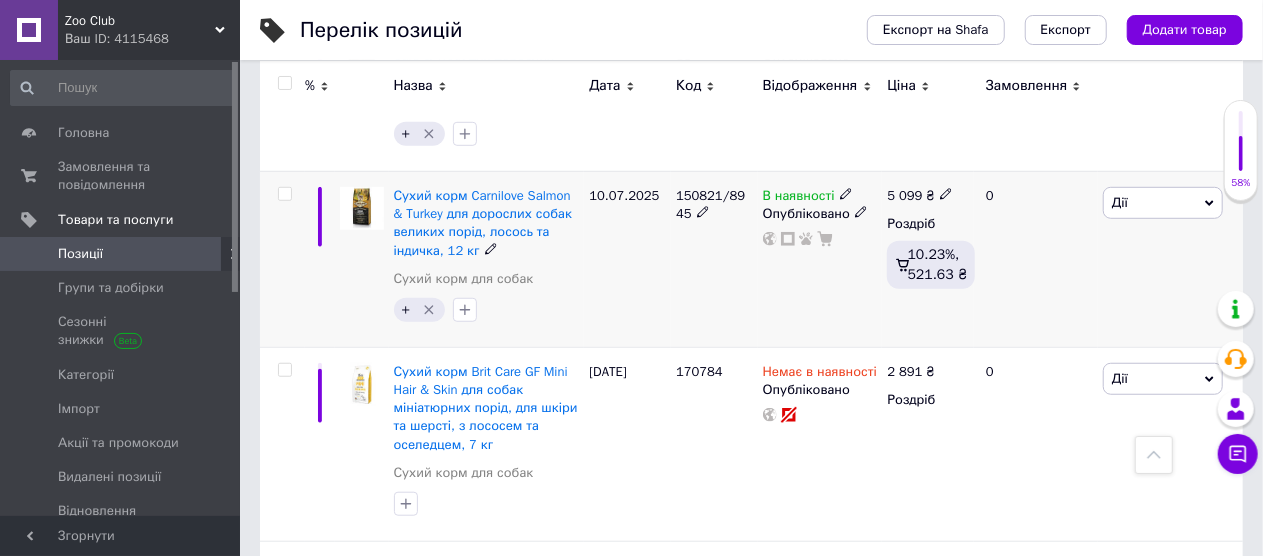 scroll, scrollTop: 700, scrollLeft: 0, axis: vertical 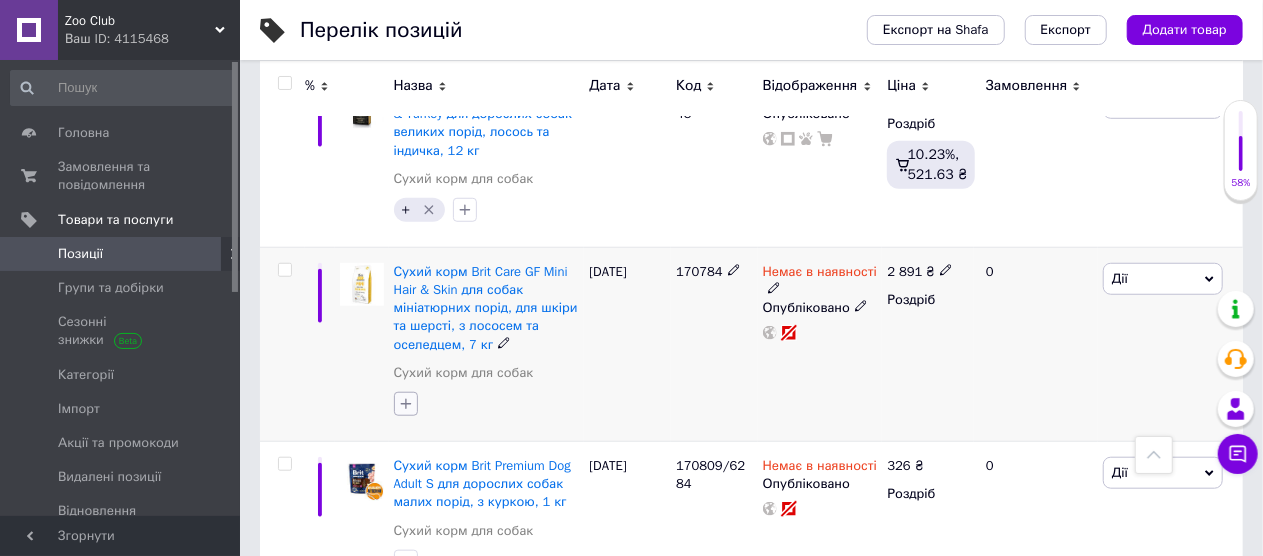 click 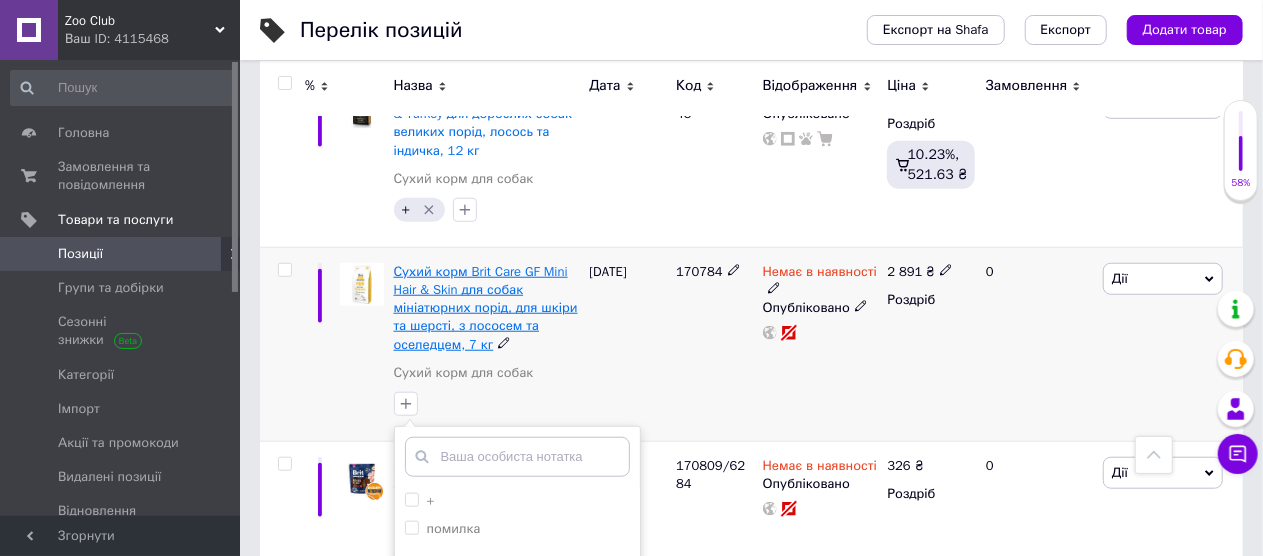 click on "Сухий корм Brit Care GF Mini Hair & Skin для собак мініатюрних порід, для шкіри та шерсті, з лососем та оселедцем, 7 кг" at bounding box center [486, 308] 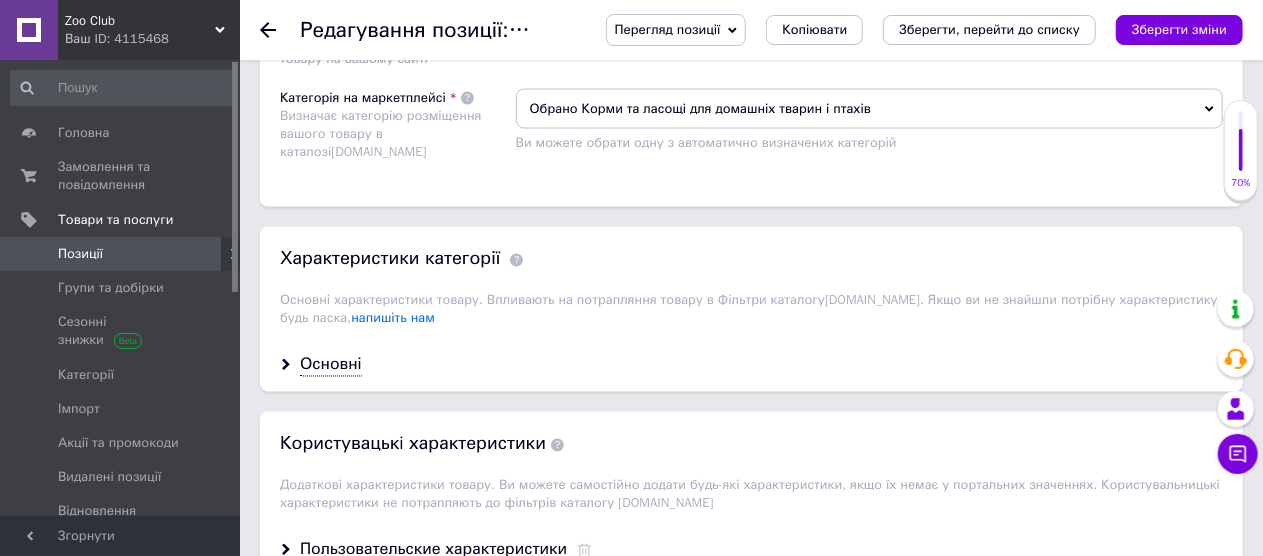 scroll, scrollTop: 1700, scrollLeft: 0, axis: vertical 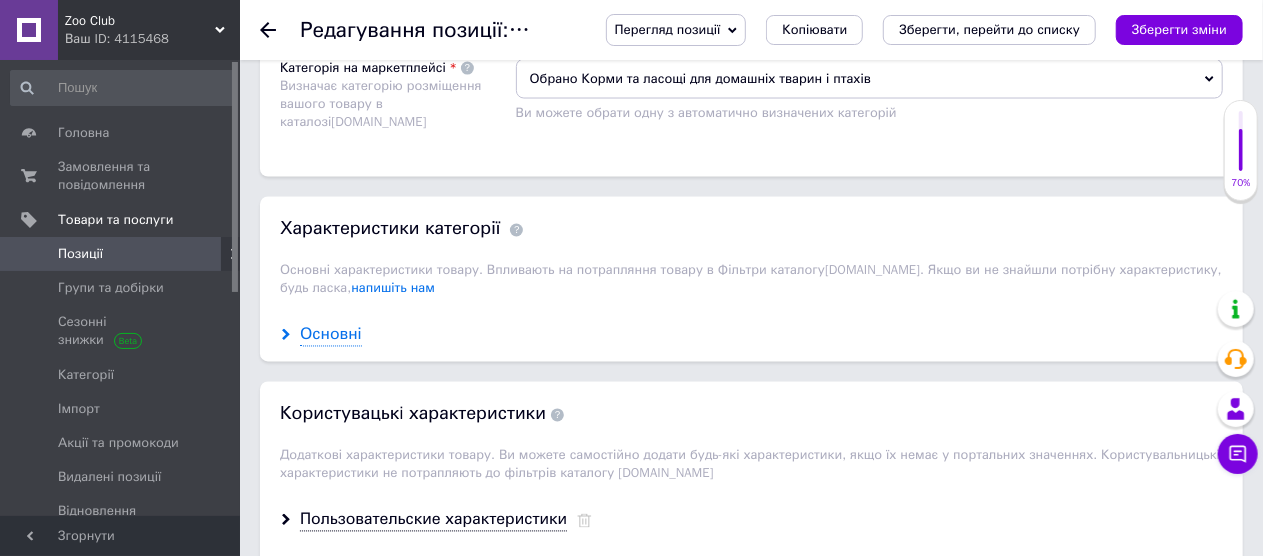 drag, startPoint x: 303, startPoint y: 330, endPoint x: 322, endPoint y: 325, distance: 19.646883 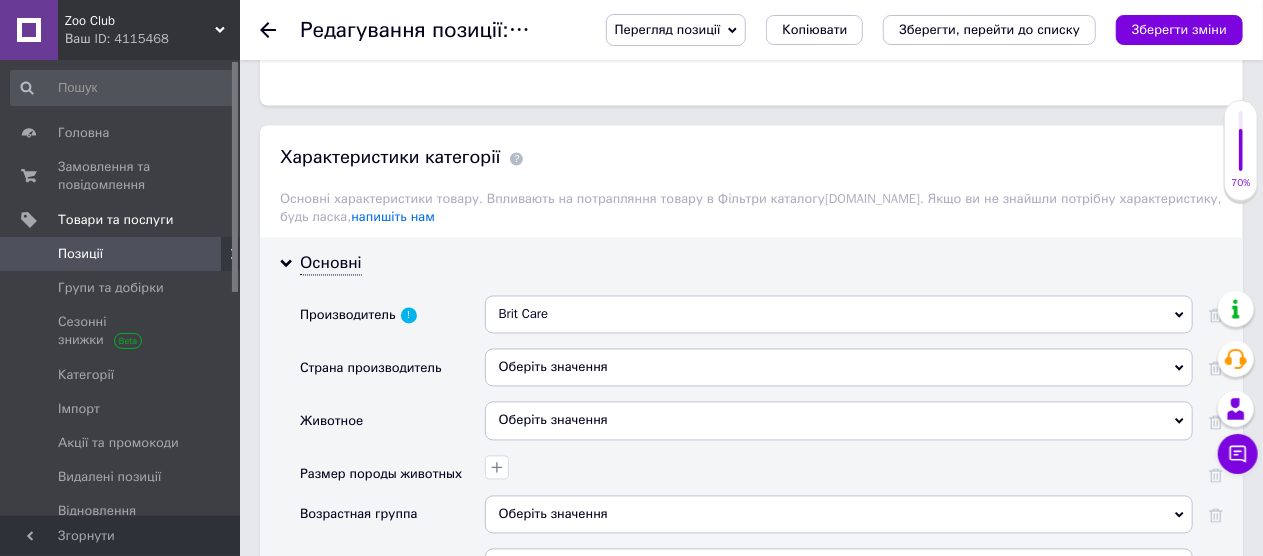 scroll, scrollTop: 1900, scrollLeft: 0, axis: vertical 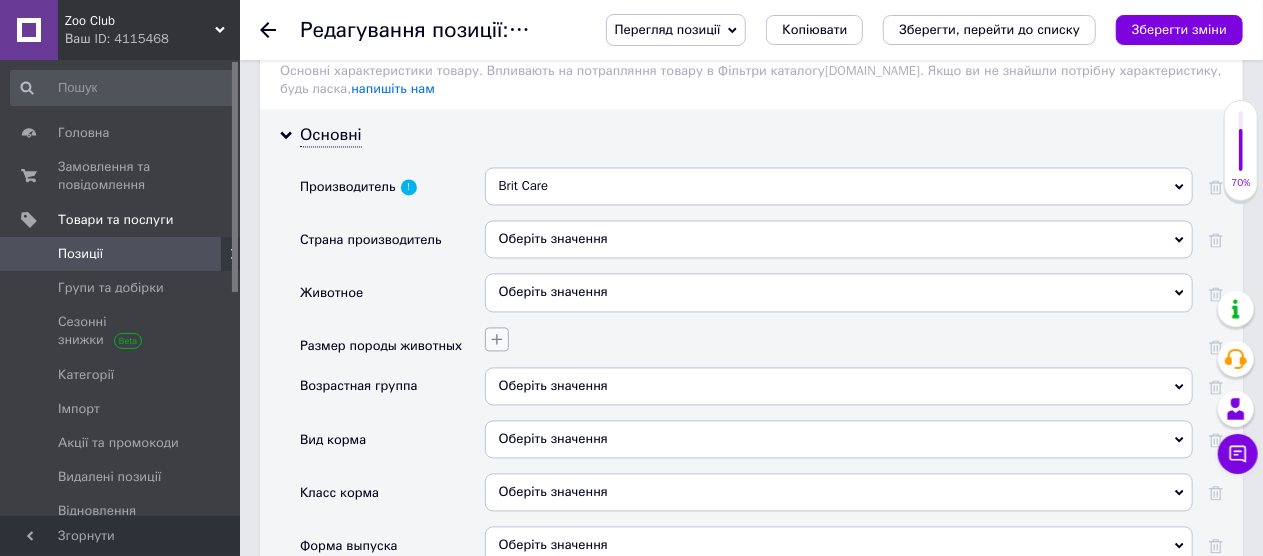 click 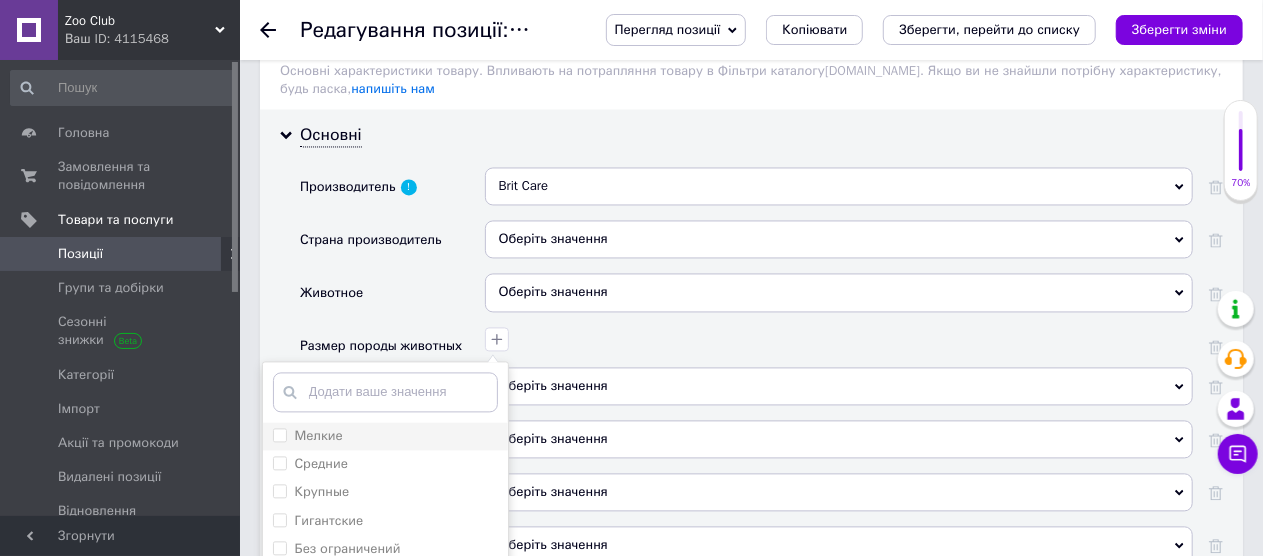 click on "Мелкие" at bounding box center [279, 434] 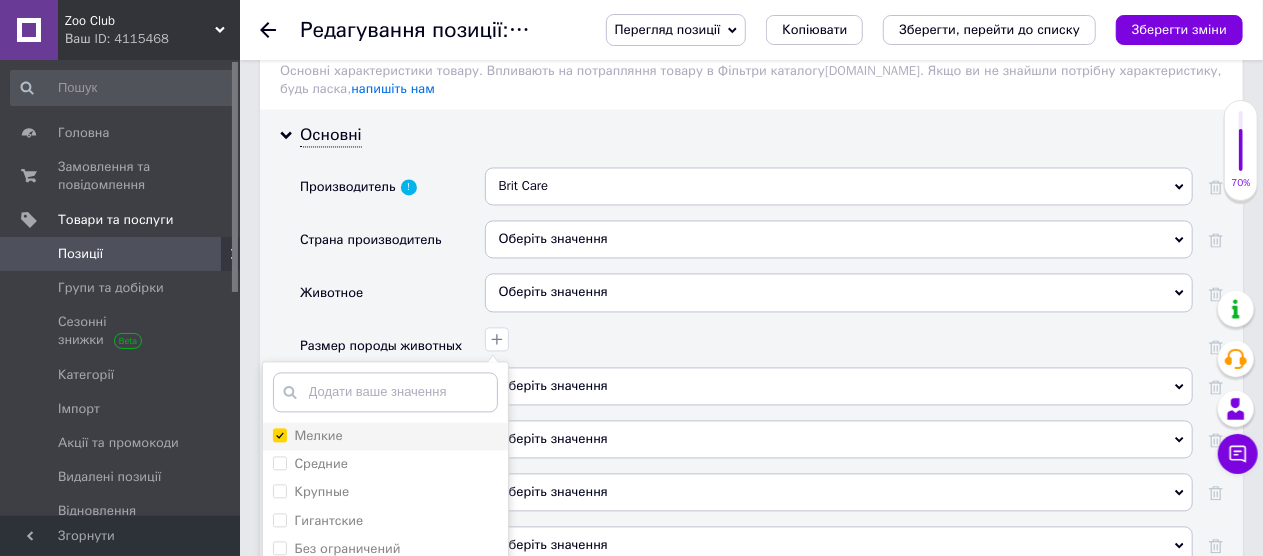 checkbox on "true" 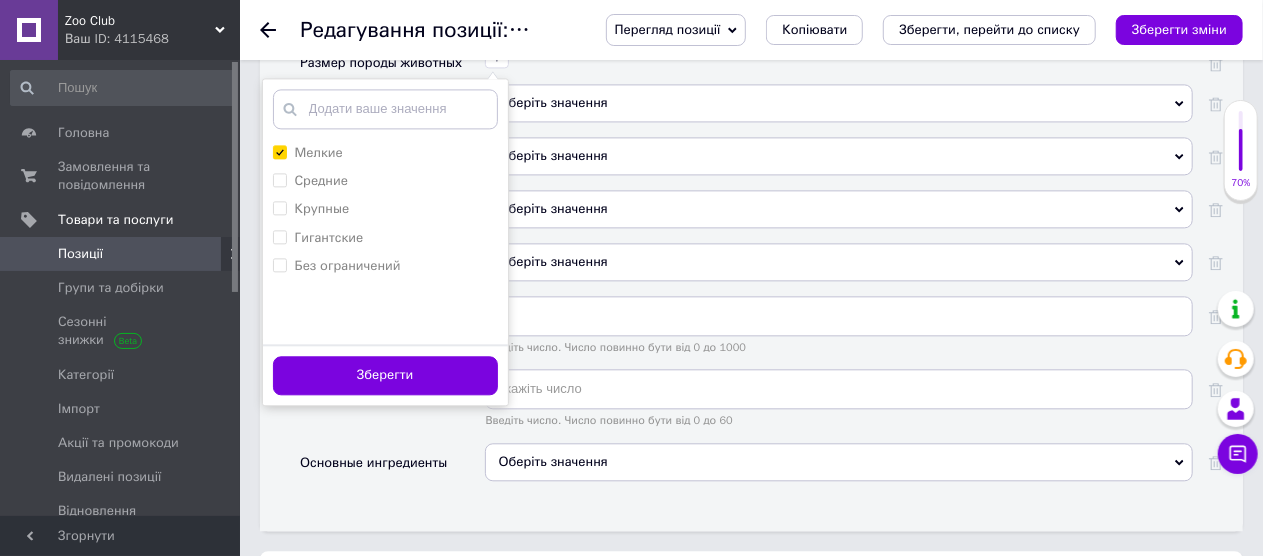 scroll, scrollTop: 2200, scrollLeft: 0, axis: vertical 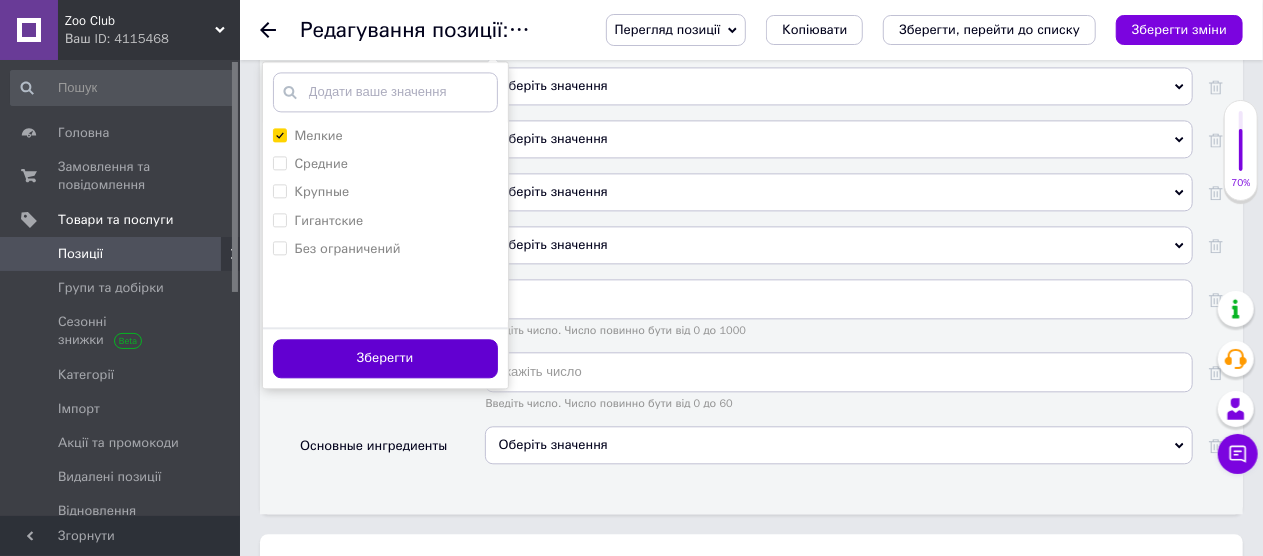 click on "Зберегти" at bounding box center (385, 358) 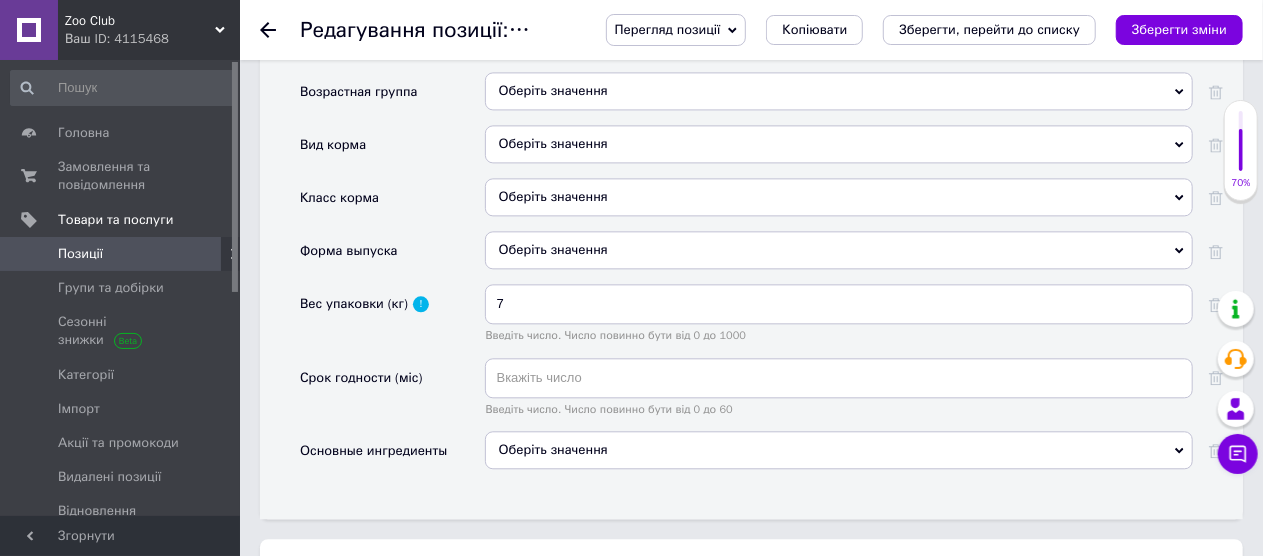 click on "Оберіть значення" at bounding box center [839, 450] 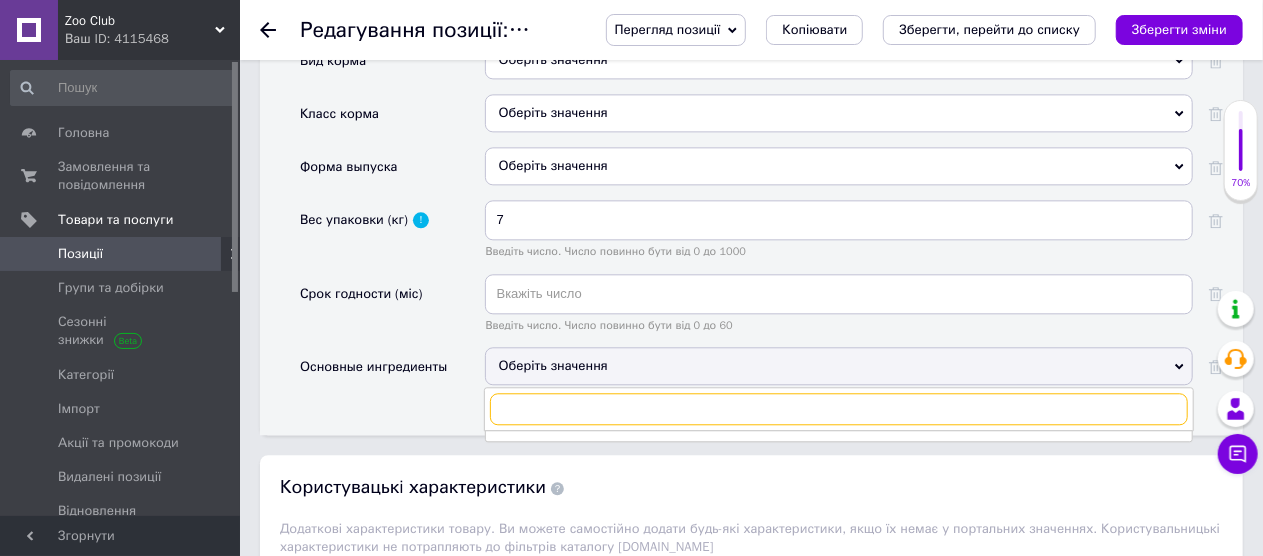 scroll, scrollTop: 2400, scrollLeft: 0, axis: vertical 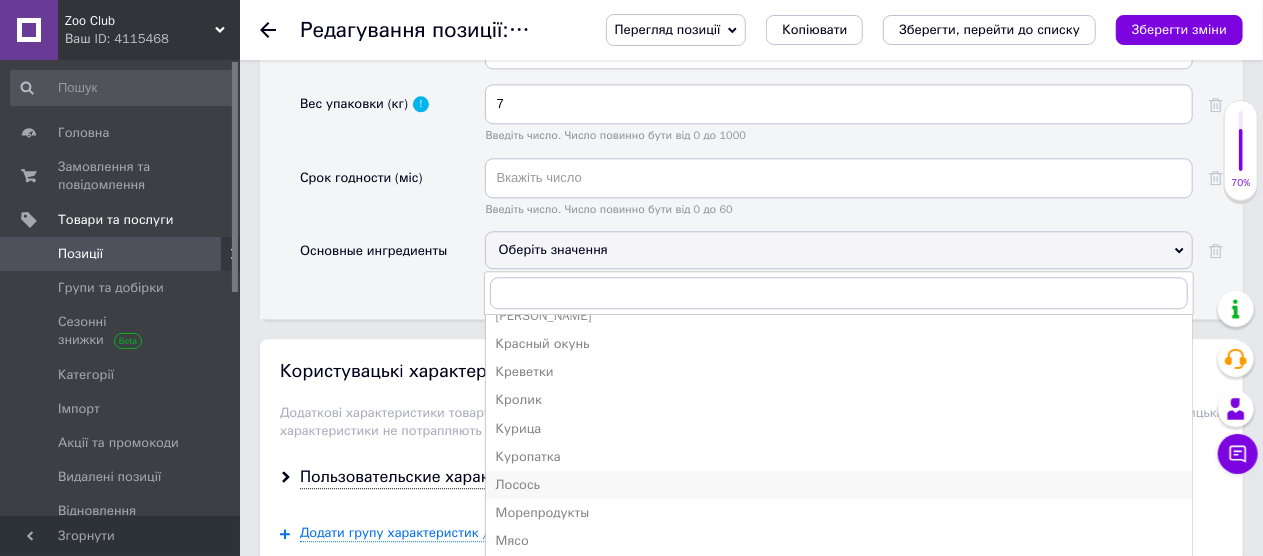click on "Лосось" at bounding box center [839, 485] 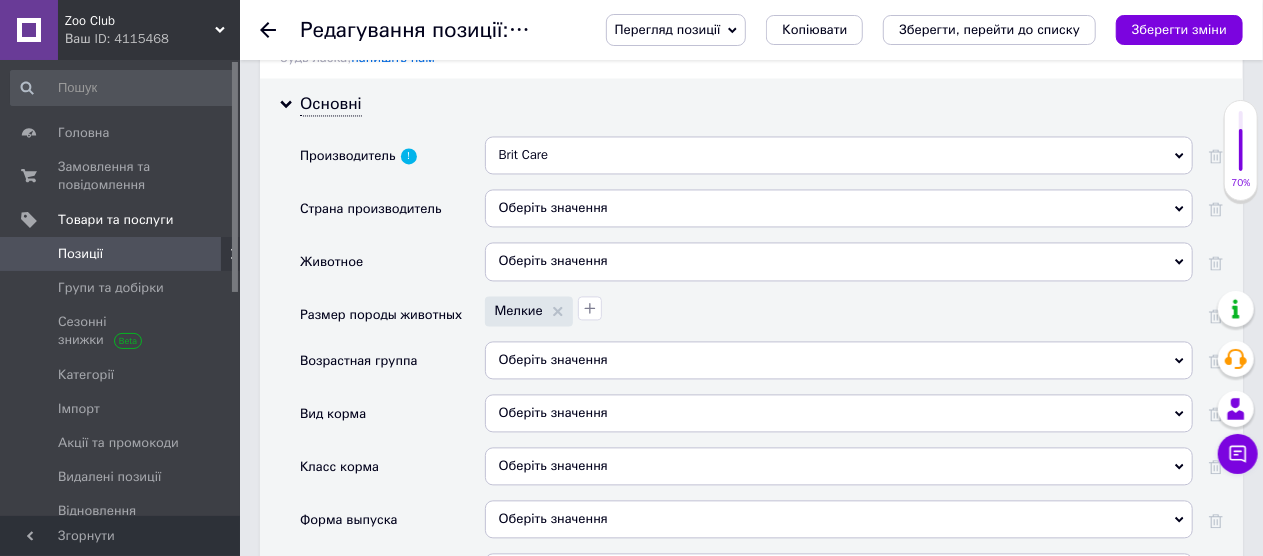 scroll, scrollTop: 1900, scrollLeft: 0, axis: vertical 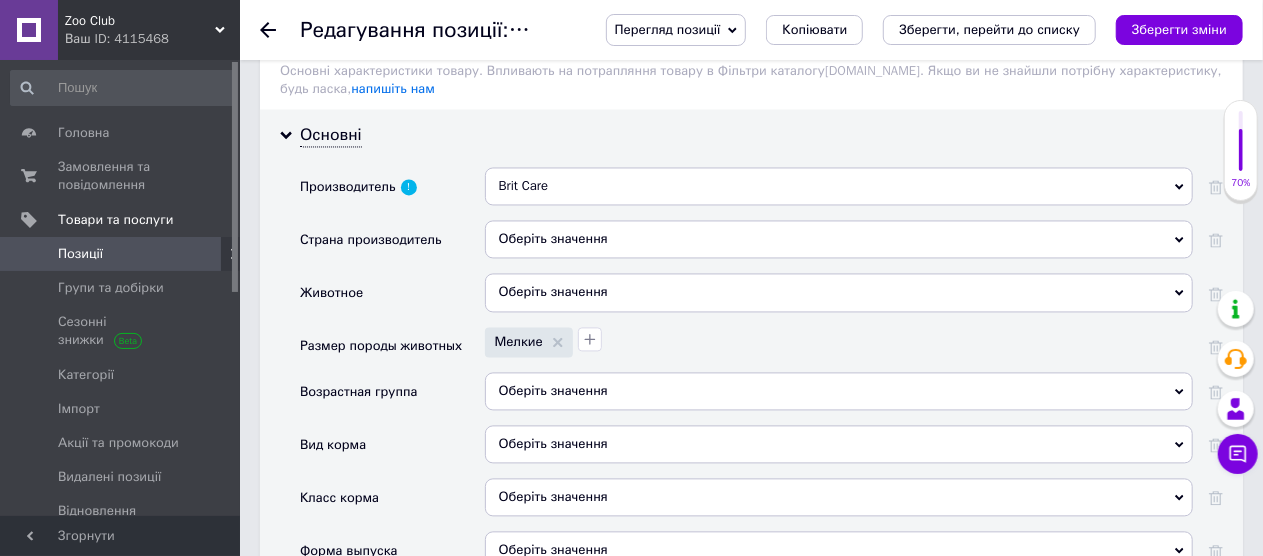 click on "Оберіть значення" at bounding box center (839, 239) 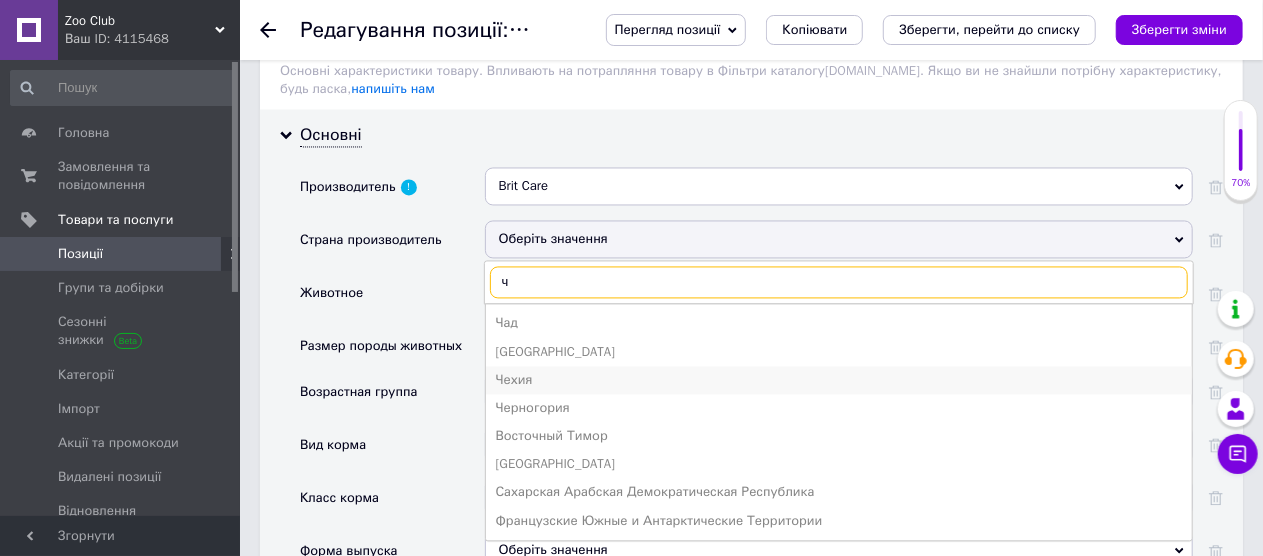 type on "ч" 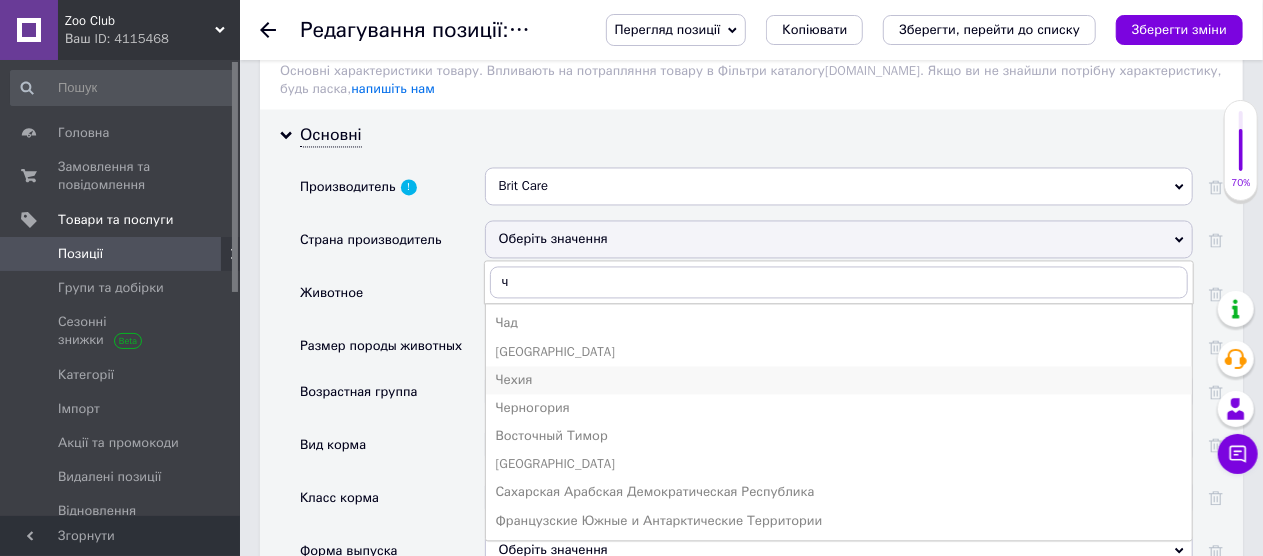 click on "Чехия" at bounding box center (839, 380) 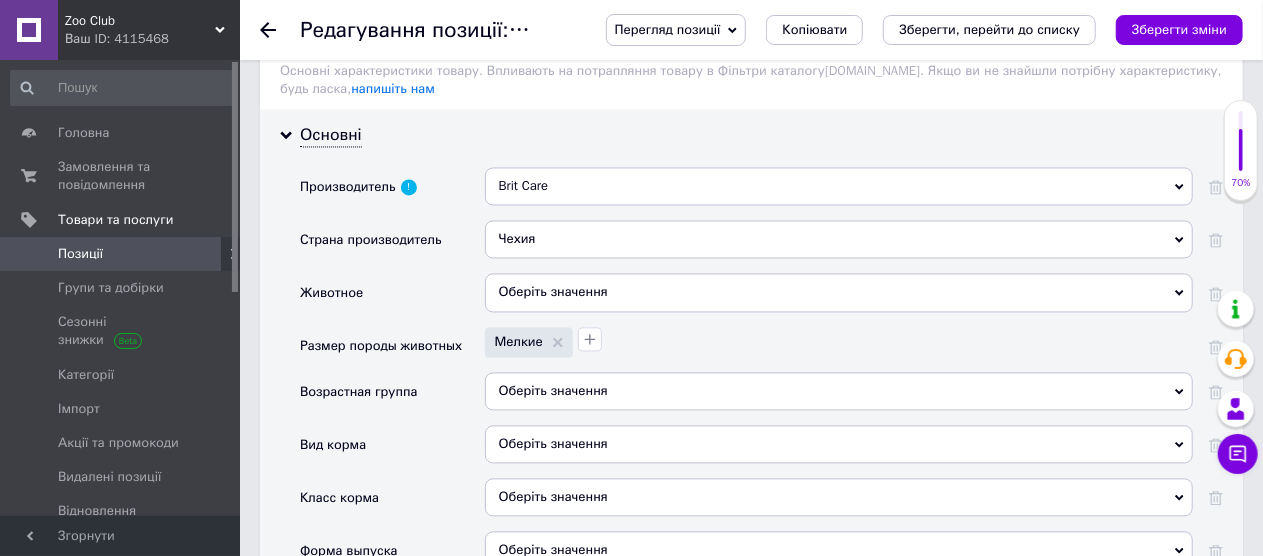 click on "Оберіть значення" at bounding box center (839, 292) 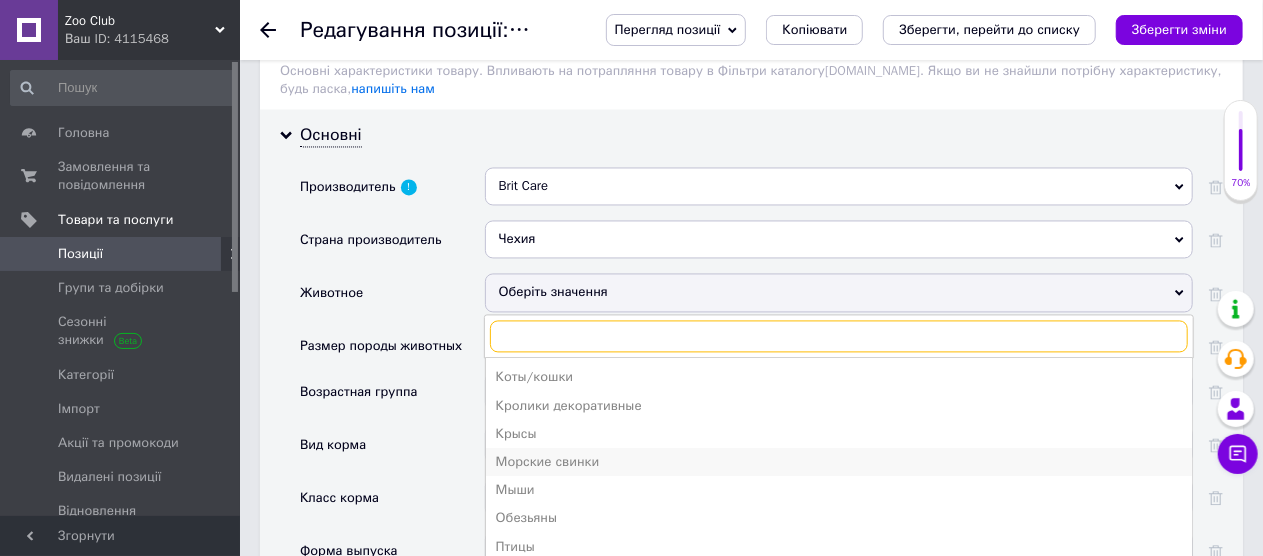 scroll, scrollTop: 162, scrollLeft: 0, axis: vertical 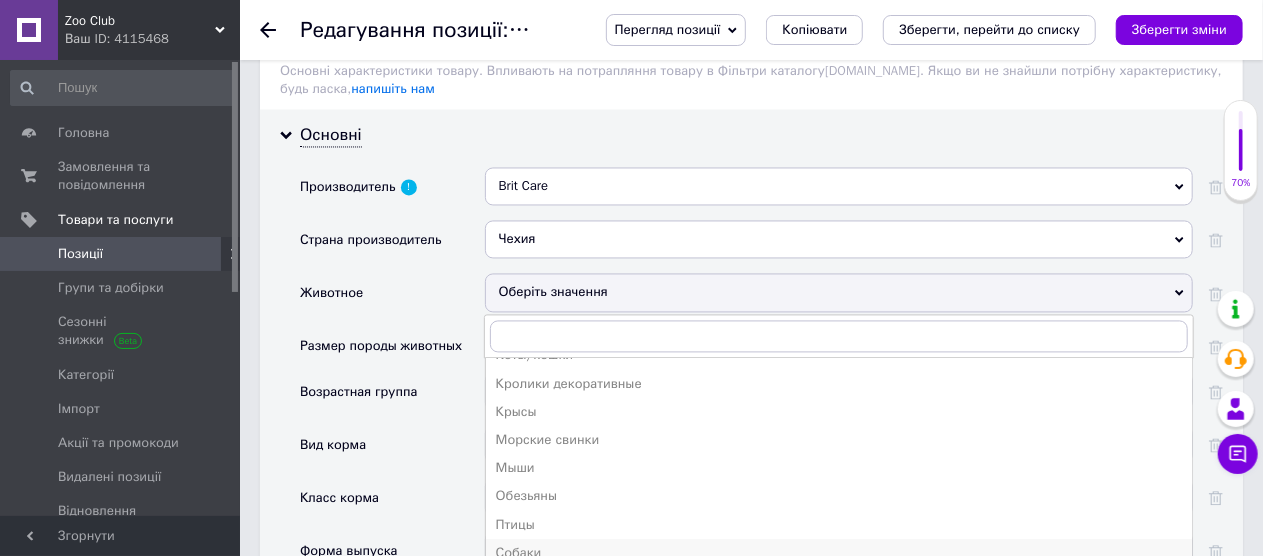 click on "Собаки" at bounding box center [839, 553] 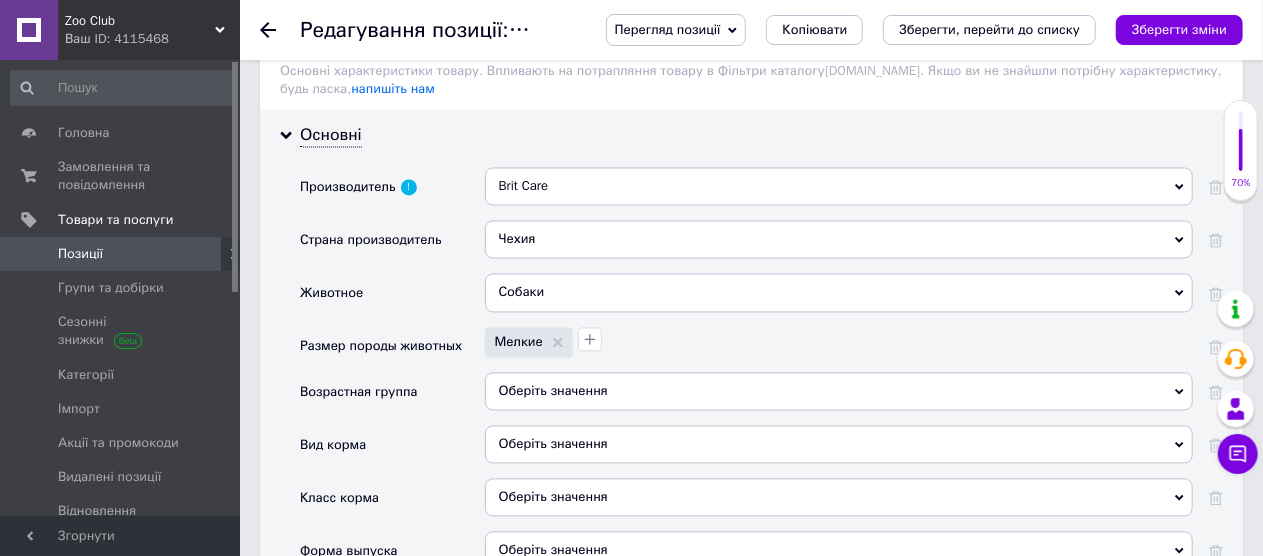scroll, scrollTop: 1919, scrollLeft: 0, axis: vertical 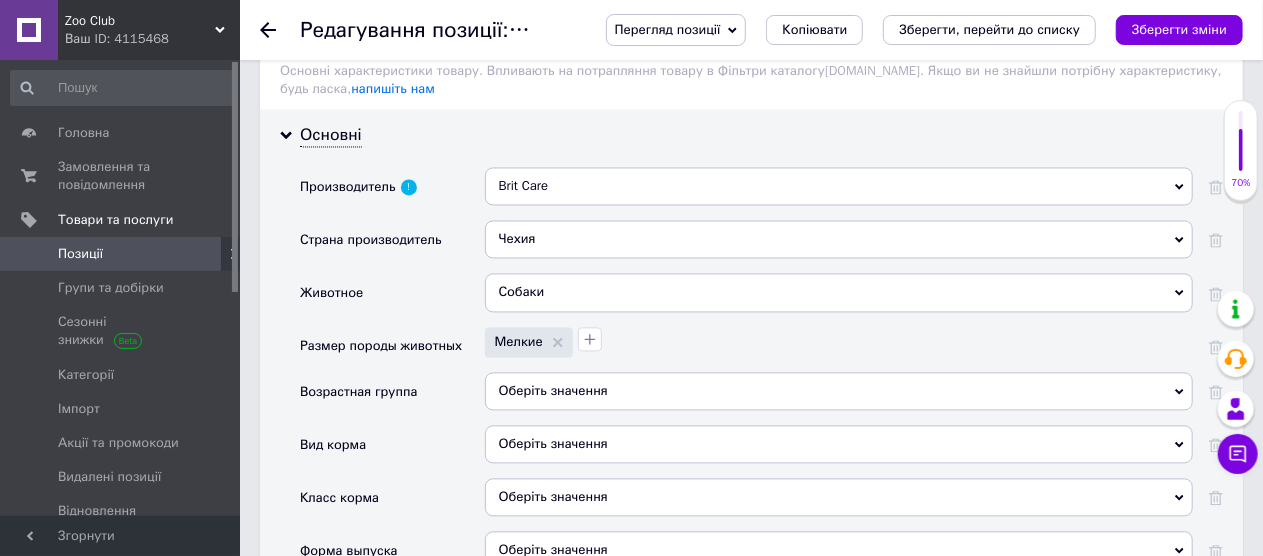 click on "Оберіть значення" at bounding box center [839, 391] 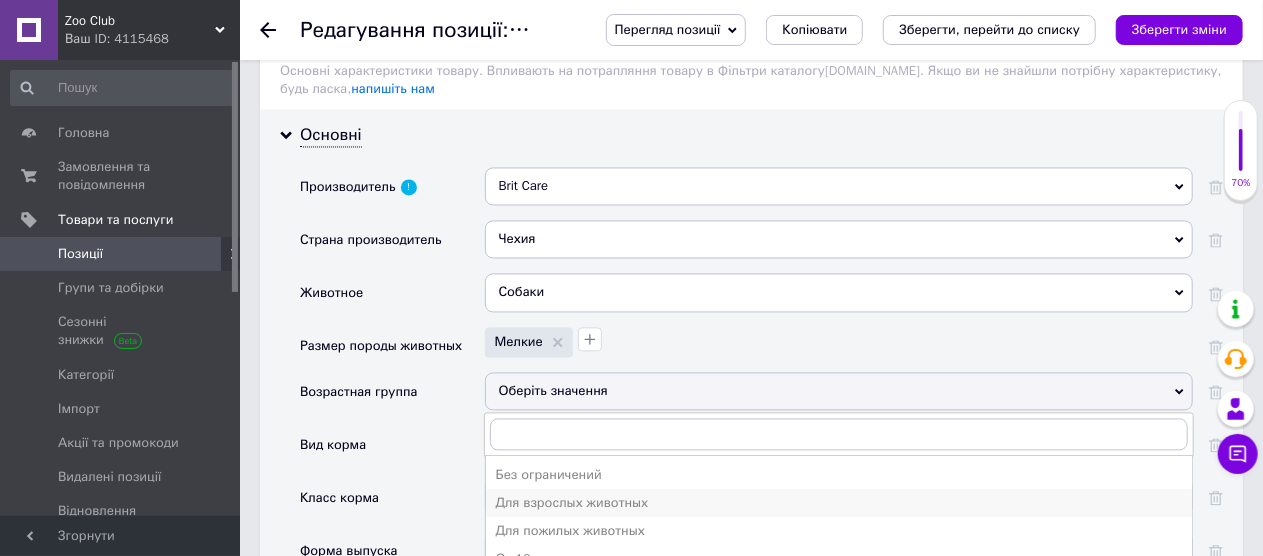 click on "Для взрослых животных" at bounding box center (839, 503) 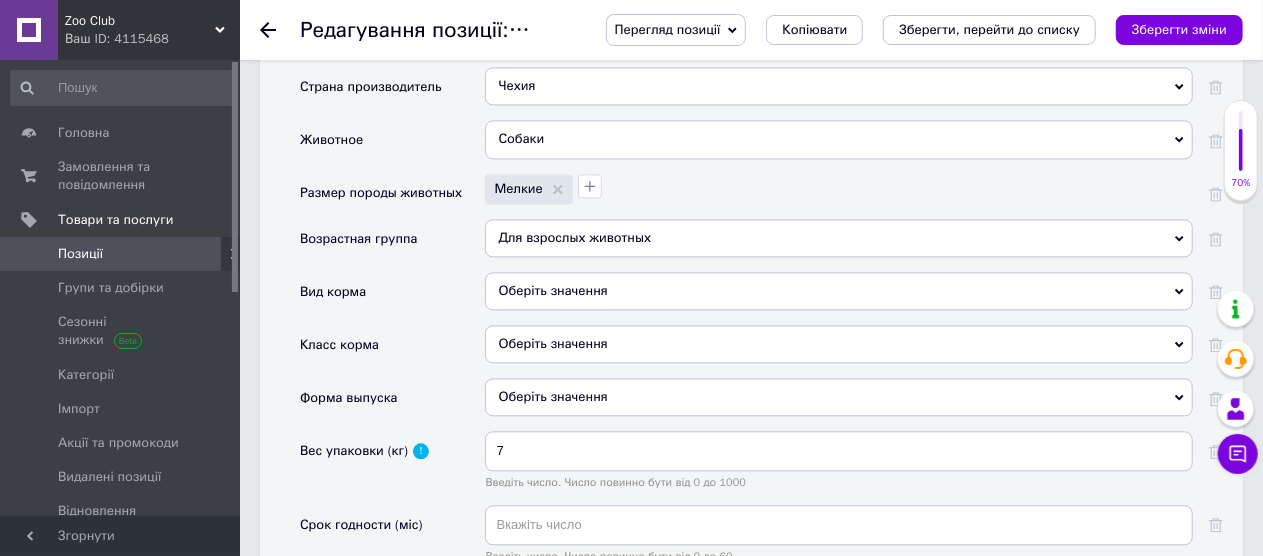 scroll, scrollTop: 2119, scrollLeft: 0, axis: vertical 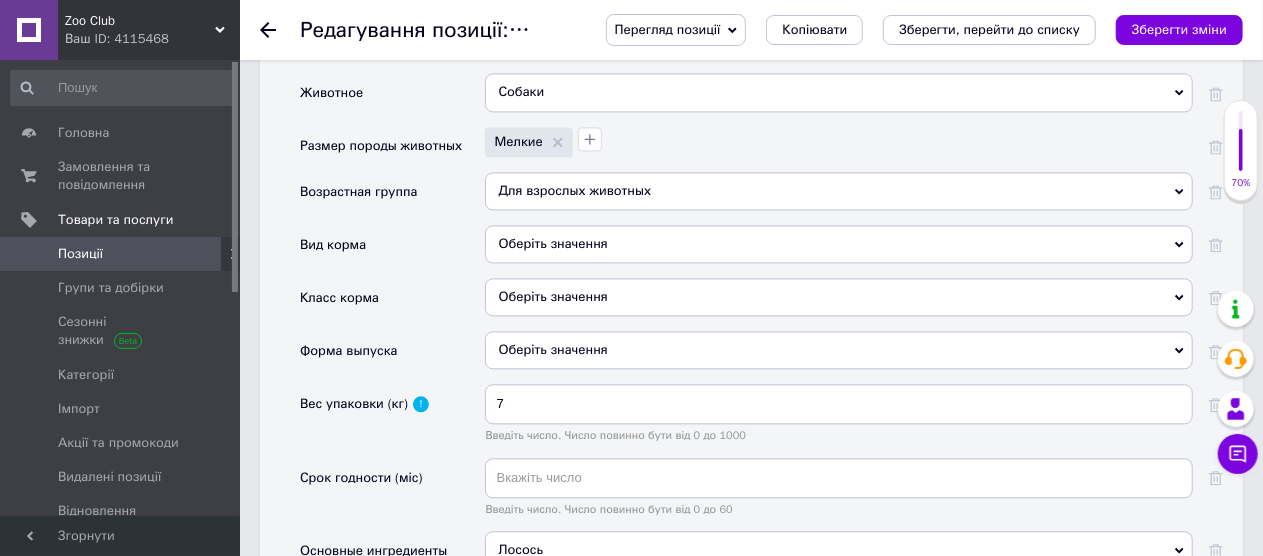 click on "Оберіть значення" at bounding box center [839, 244] 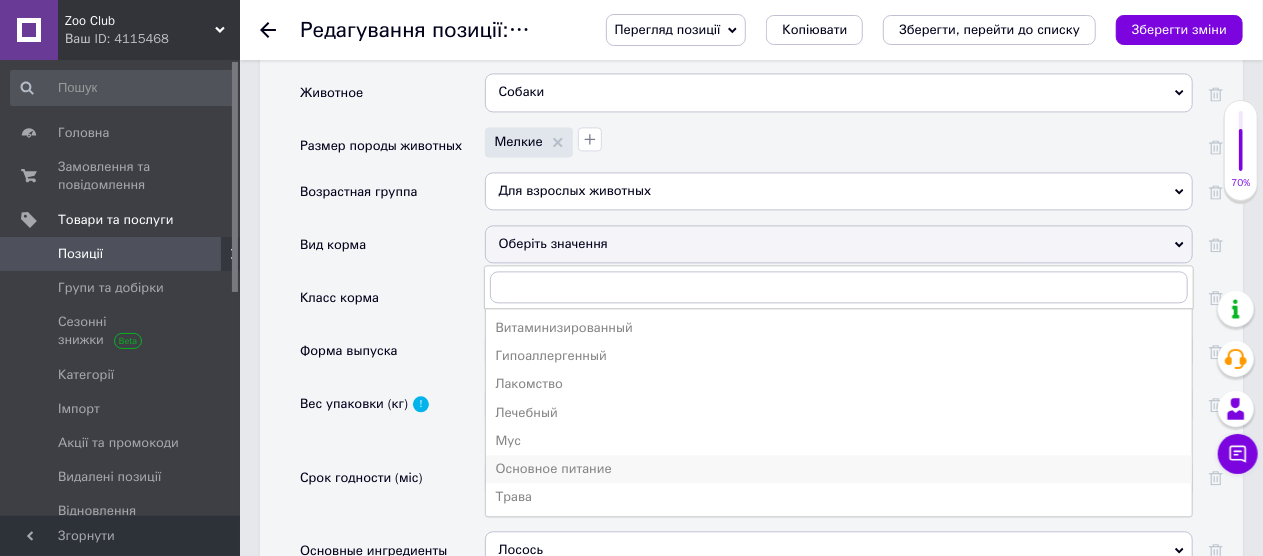 click on "Основное питание" at bounding box center (839, 469) 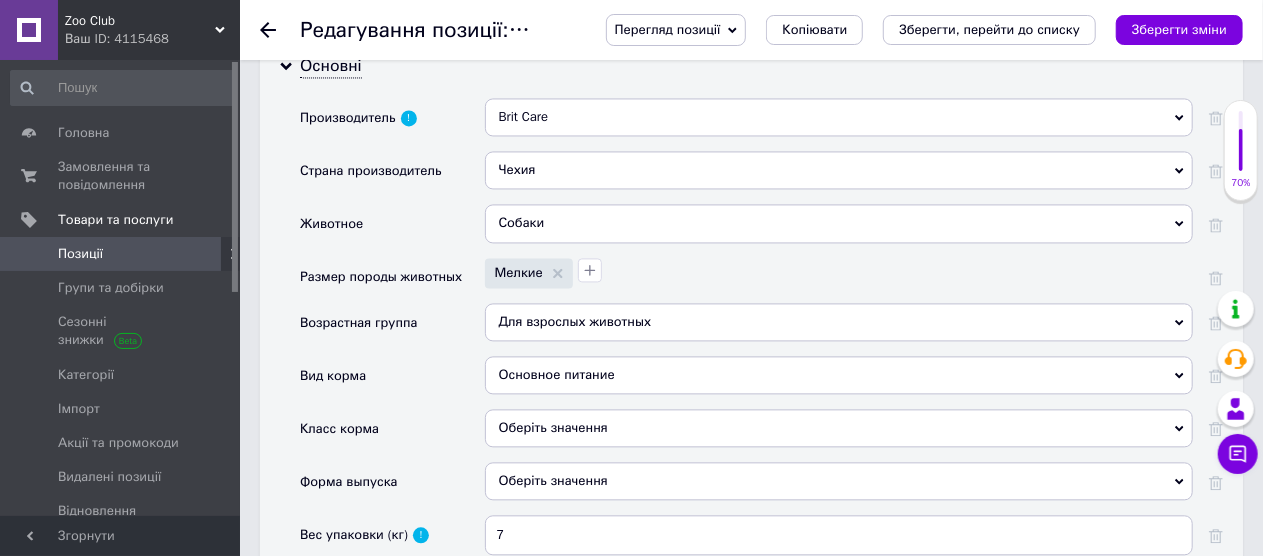 scroll, scrollTop: 2019, scrollLeft: 0, axis: vertical 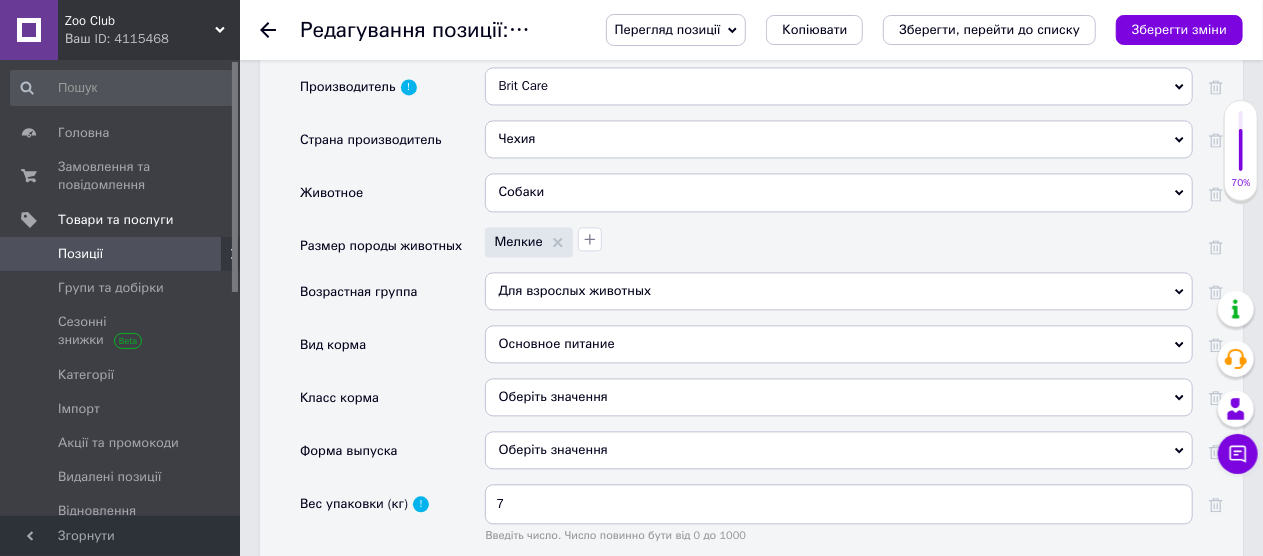 click on "Оберіть значення" at bounding box center (839, 397) 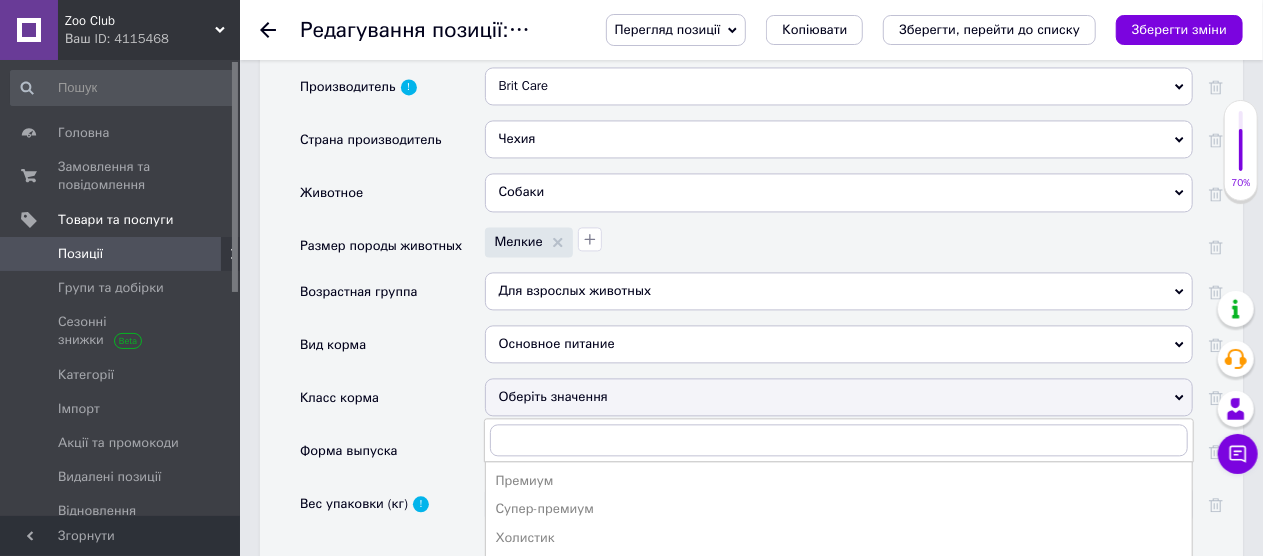 click on "Супер-премиум" at bounding box center (839, 509) 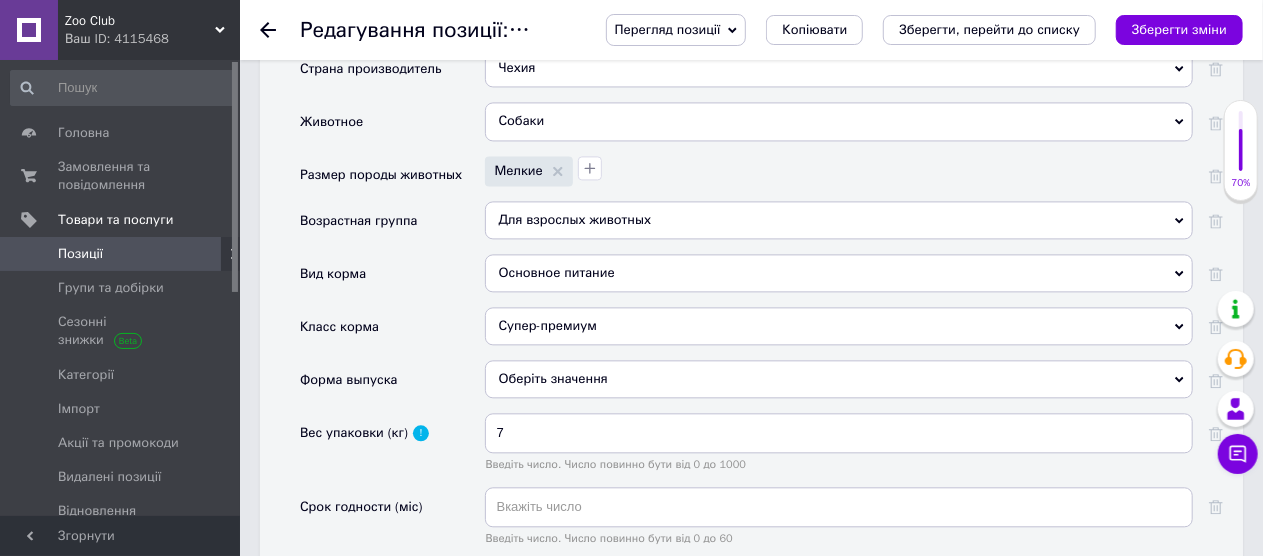 scroll, scrollTop: 2119, scrollLeft: 0, axis: vertical 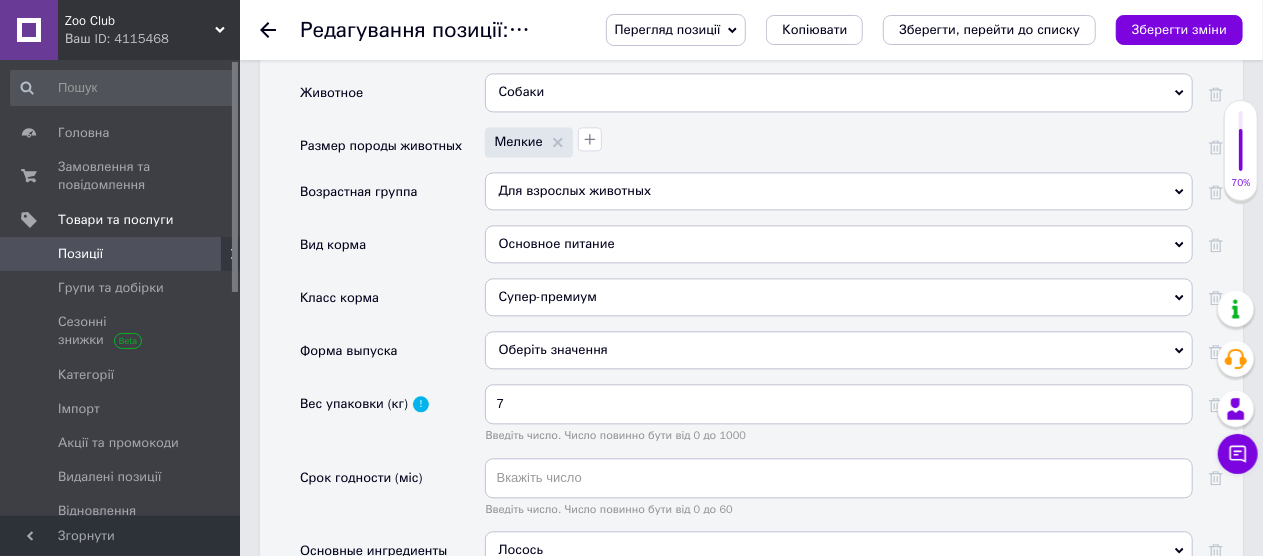 click on "Оберіть значення" at bounding box center (839, 350) 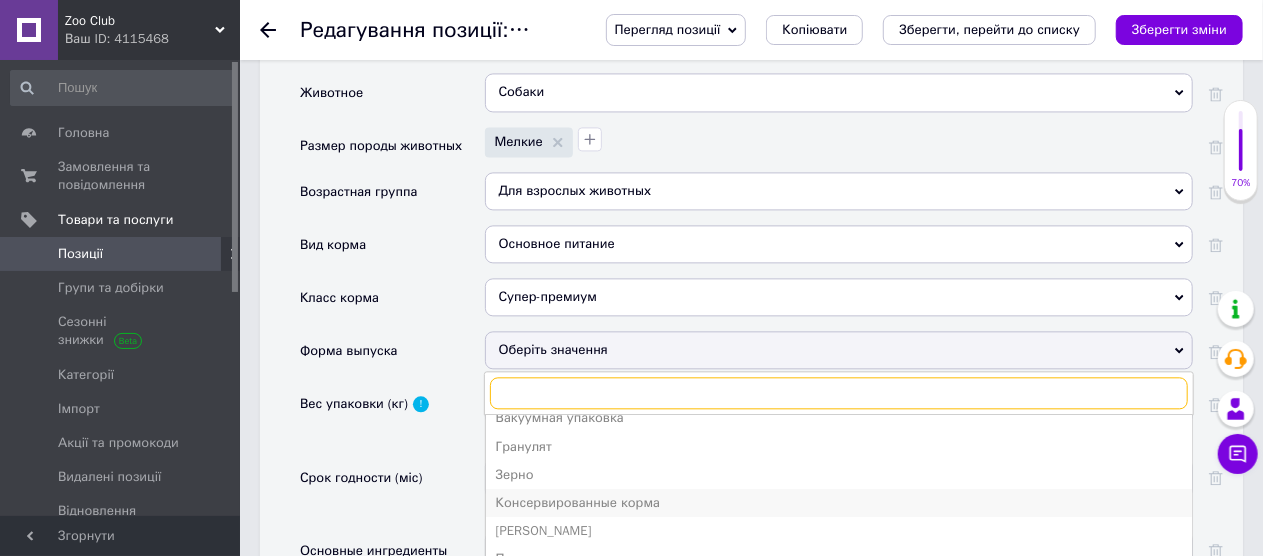 scroll, scrollTop: 21, scrollLeft: 0, axis: vertical 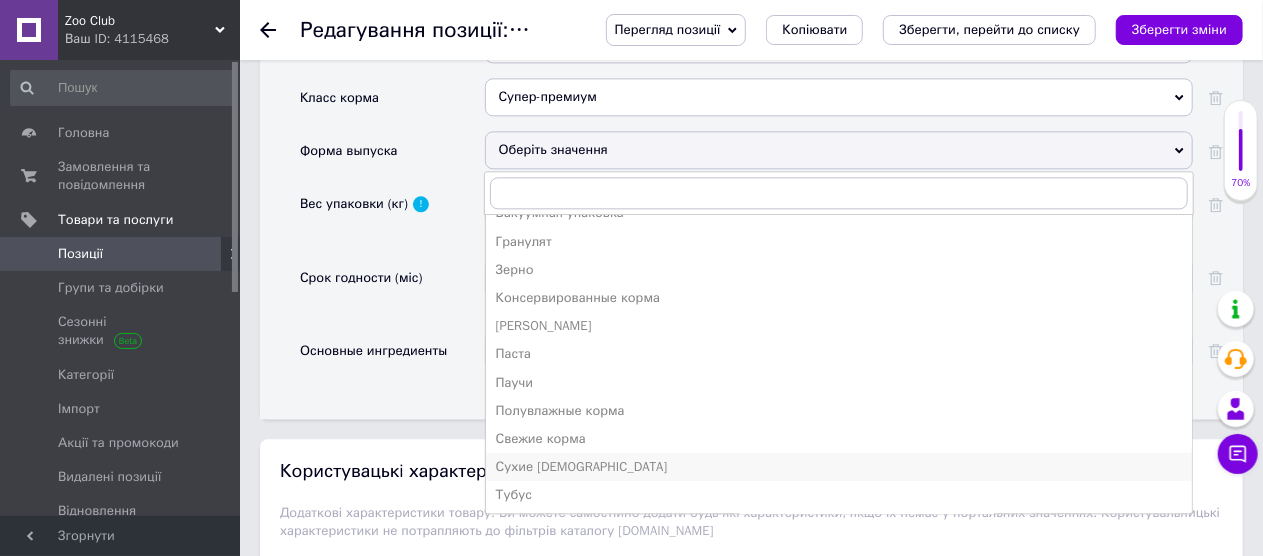 click on "Сухие [DEMOGRAPHIC_DATA]" at bounding box center [839, 467] 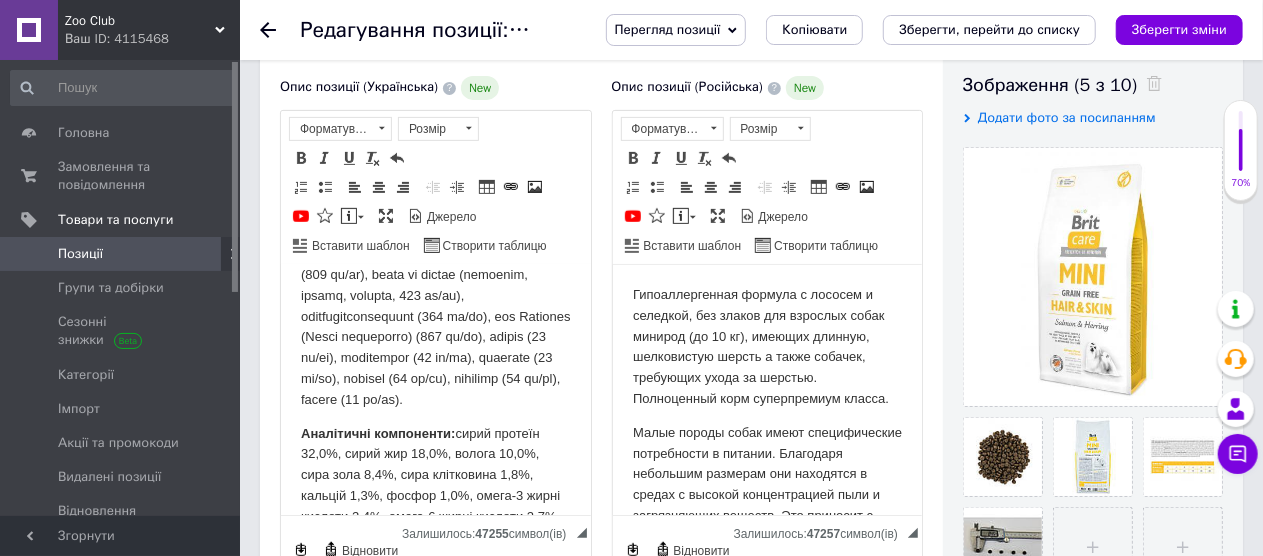 scroll, scrollTop: 319, scrollLeft: 0, axis: vertical 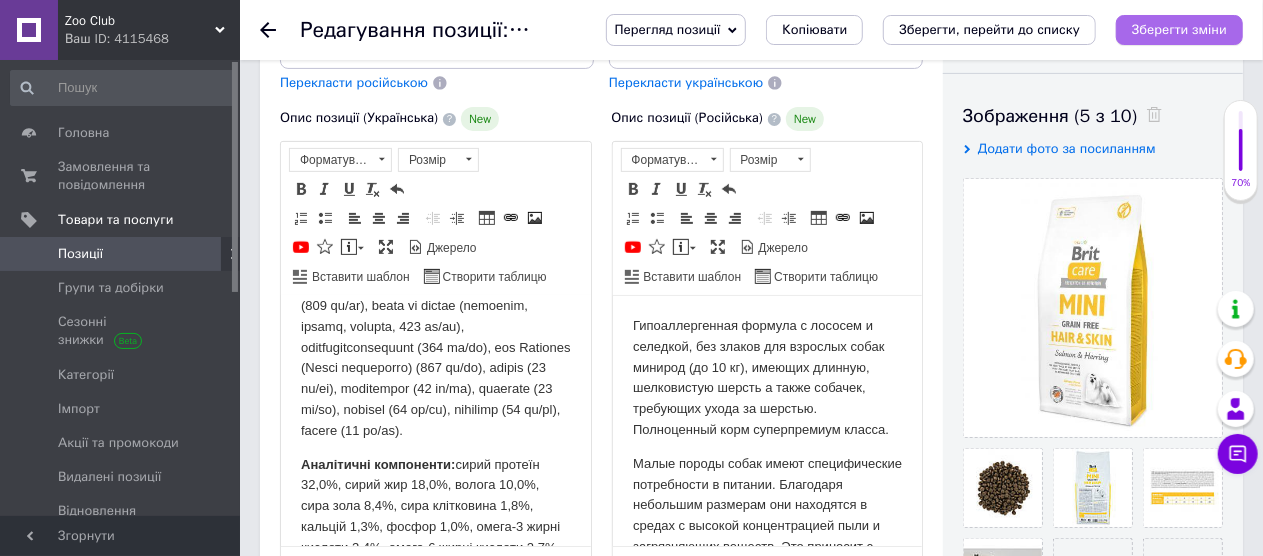 click on "Зберегти зміни" at bounding box center (1179, 29) 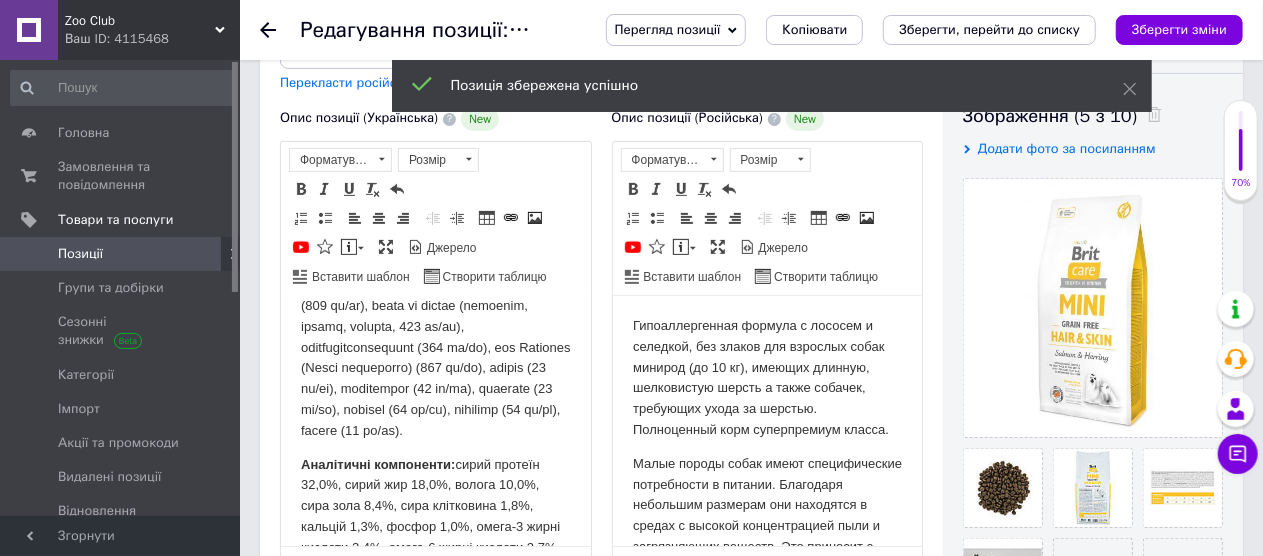 click 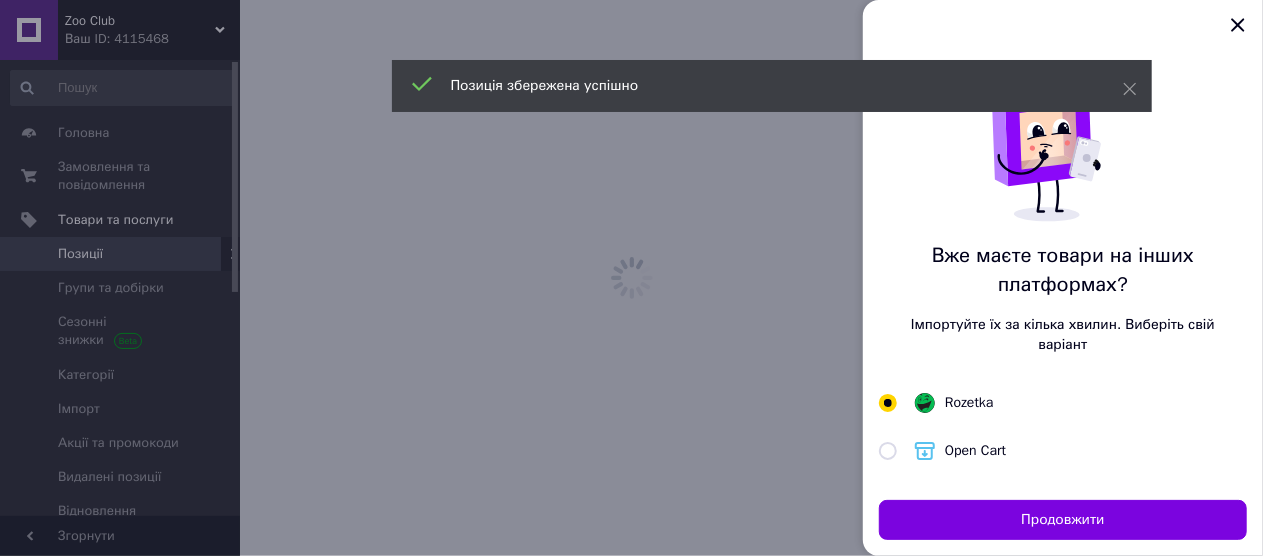 scroll, scrollTop: 0, scrollLeft: 0, axis: both 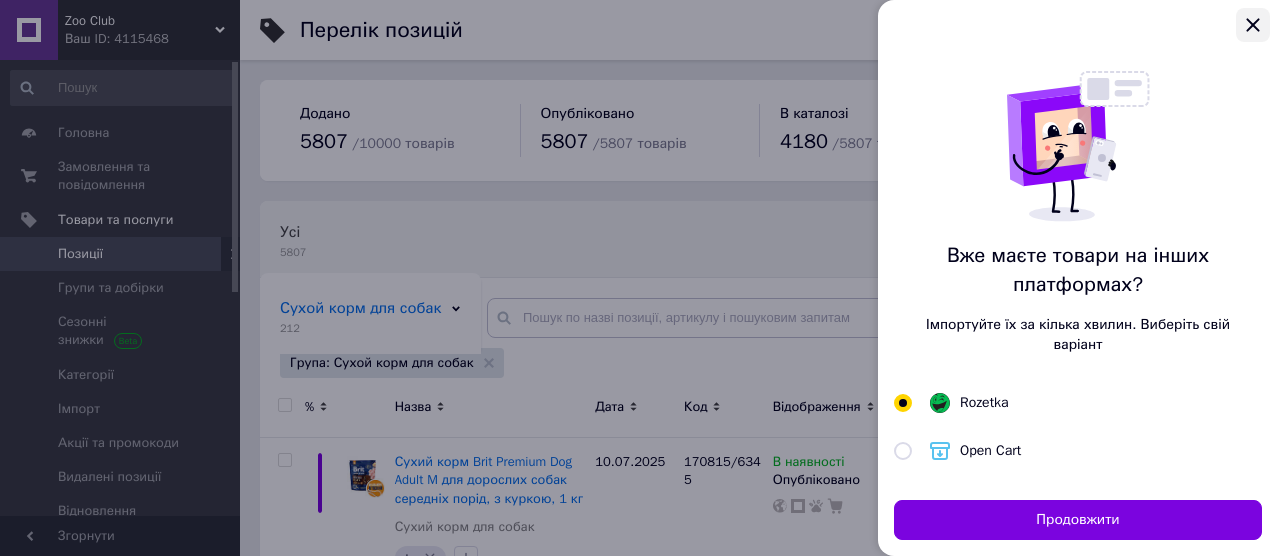 click 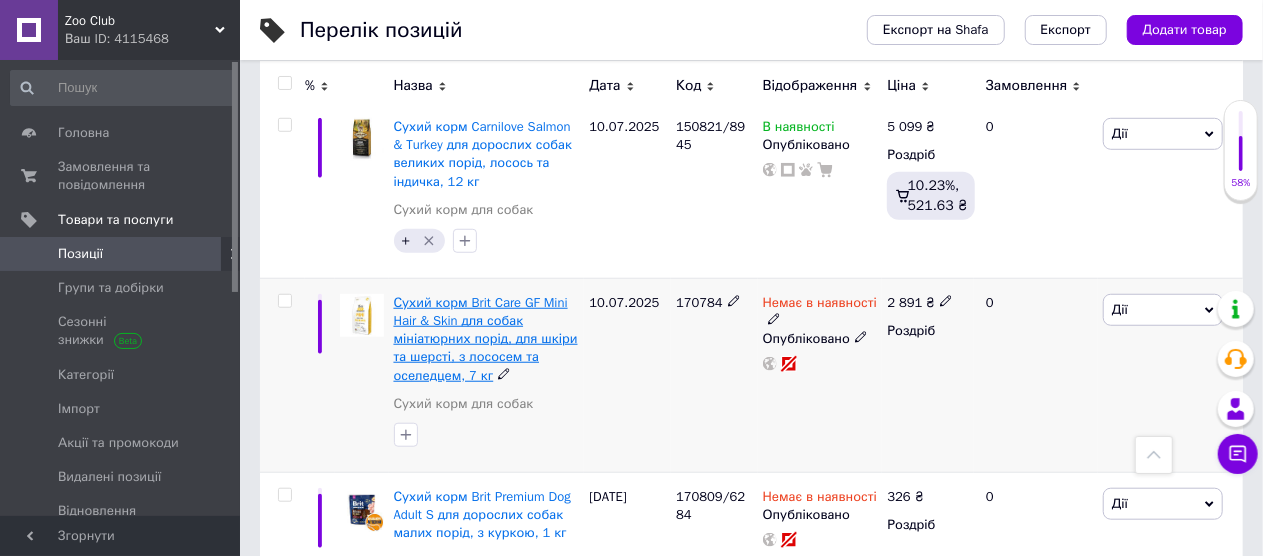 scroll, scrollTop: 700, scrollLeft: 0, axis: vertical 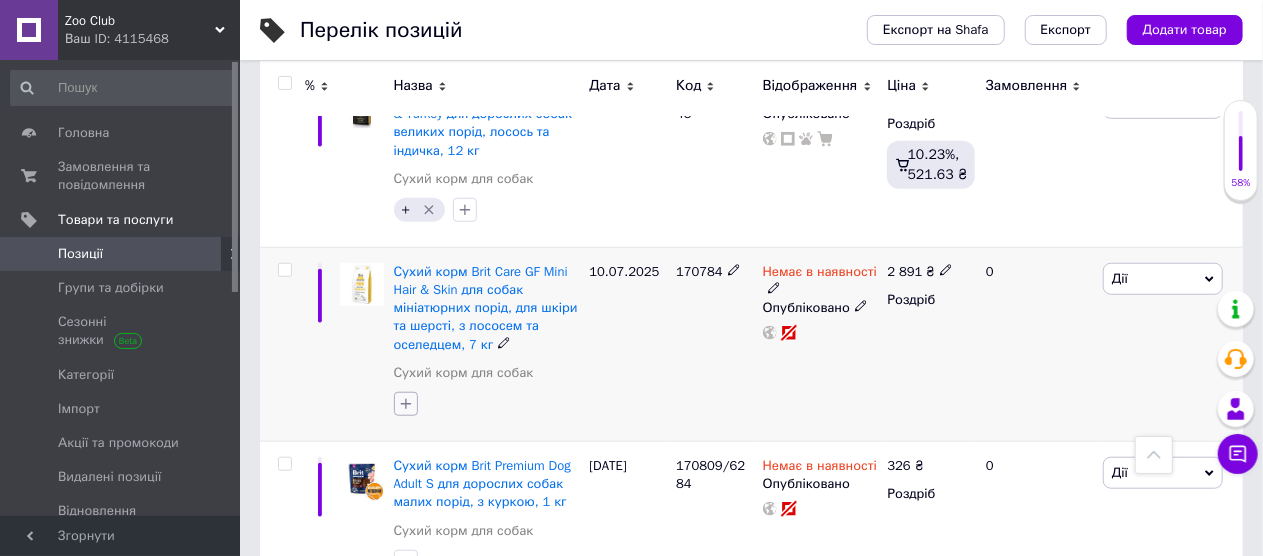 click 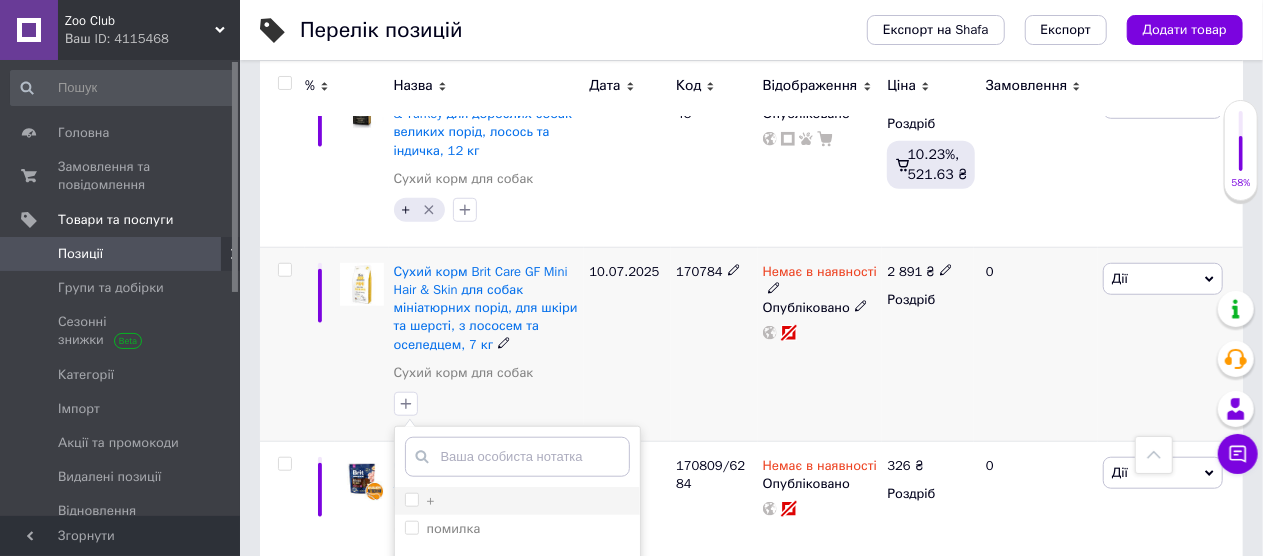 click on "+" at bounding box center (420, 501) 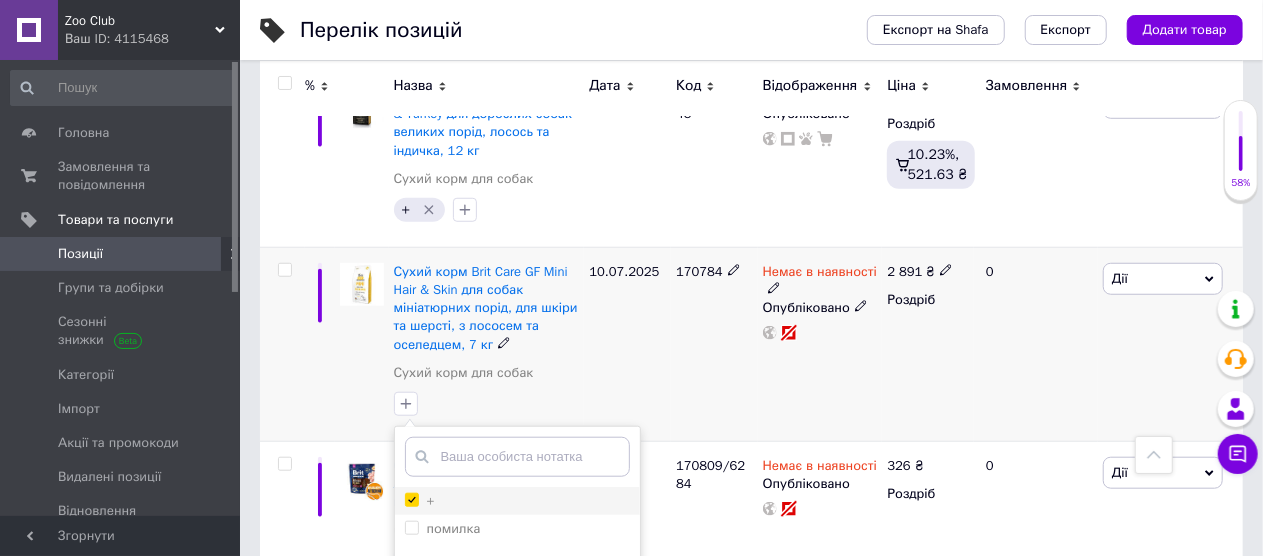 click on "+" at bounding box center (411, 499) 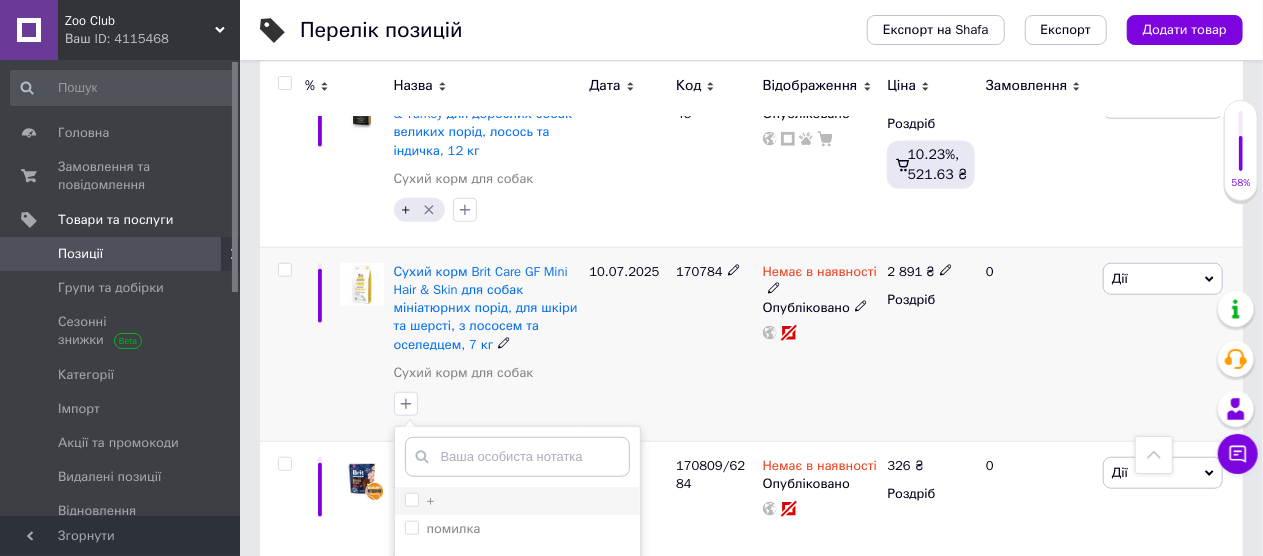 click on "+" at bounding box center [411, 499] 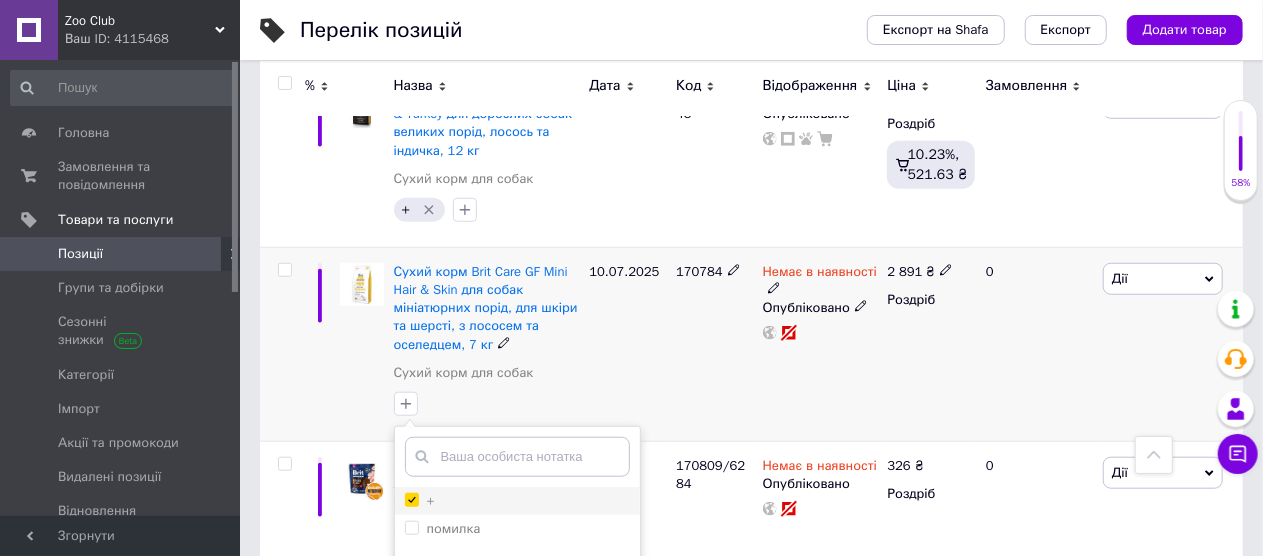 checkbox on "true" 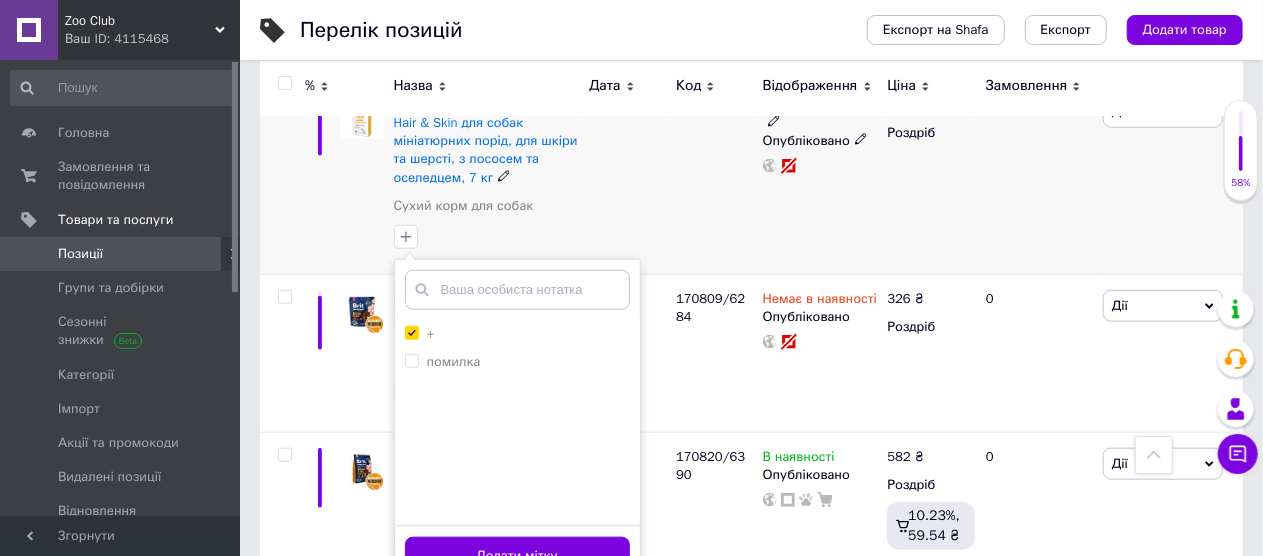 scroll, scrollTop: 900, scrollLeft: 0, axis: vertical 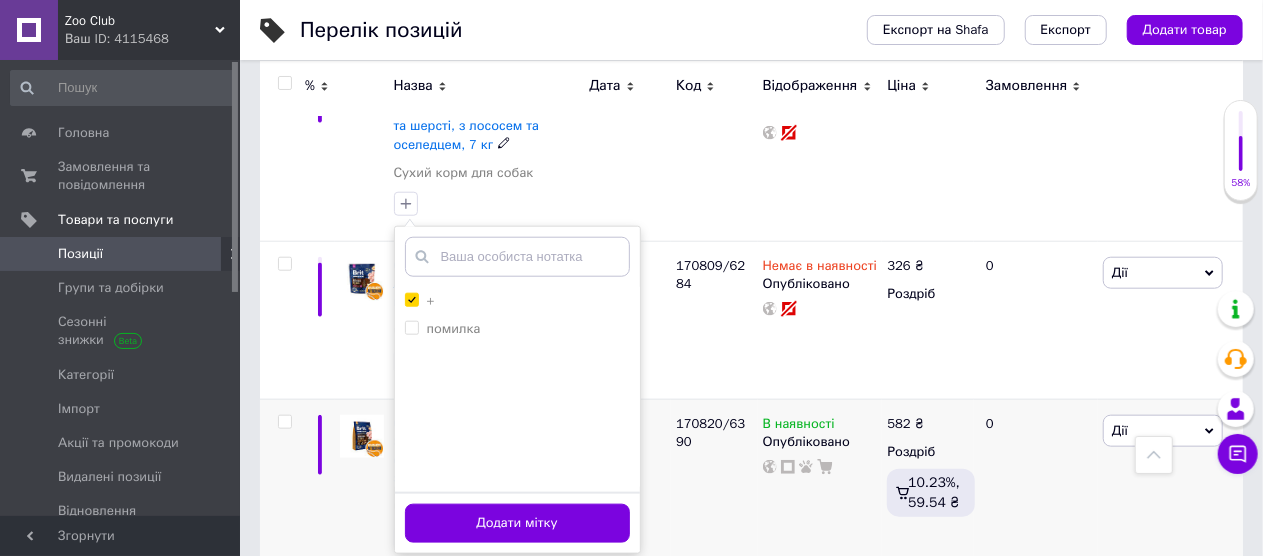 click on "Додати мітку" at bounding box center [517, 523] 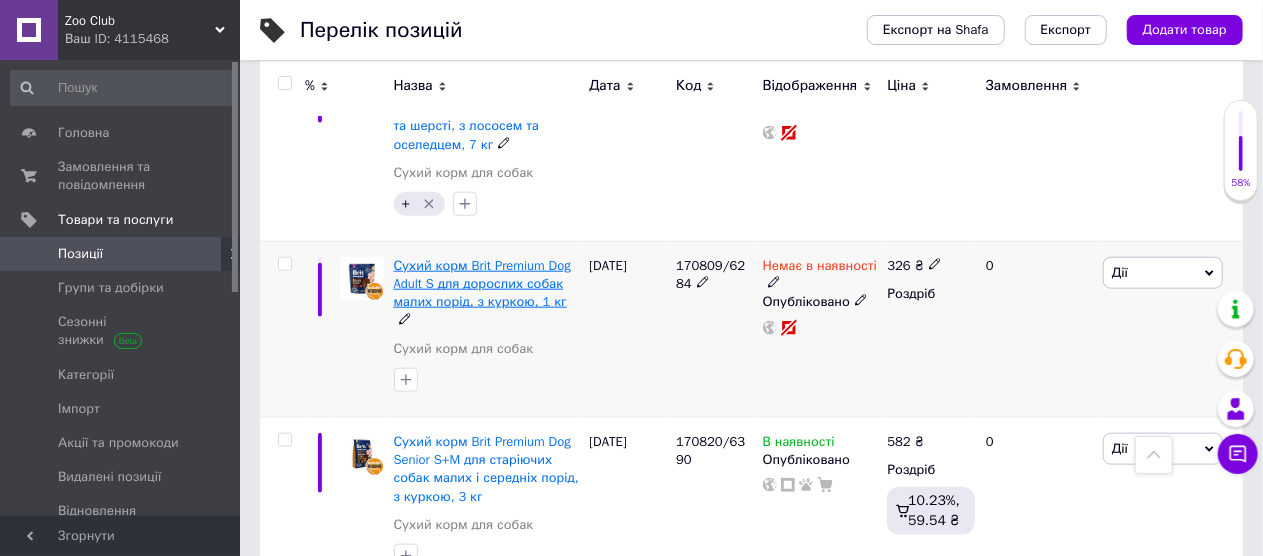 click on "Сухий корм Brit Premium Dog Adult S для дорослих собак малих порід, з куркою, 1 кг" at bounding box center (482, 283) 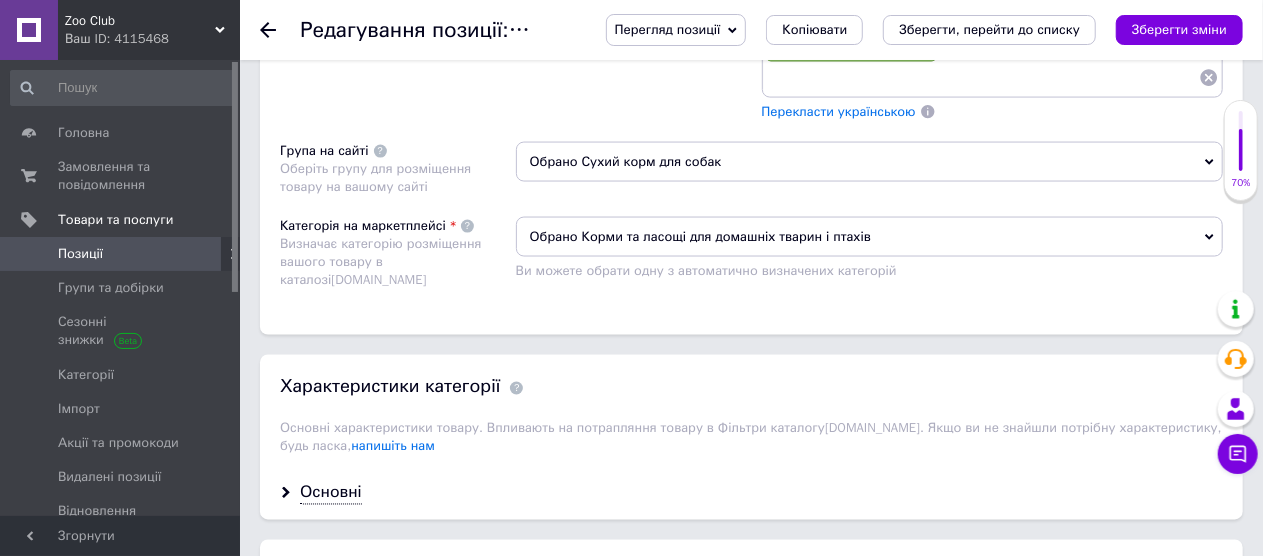 scroll, scrollTop: 1700, scrollLeft: 0, axis: vertical 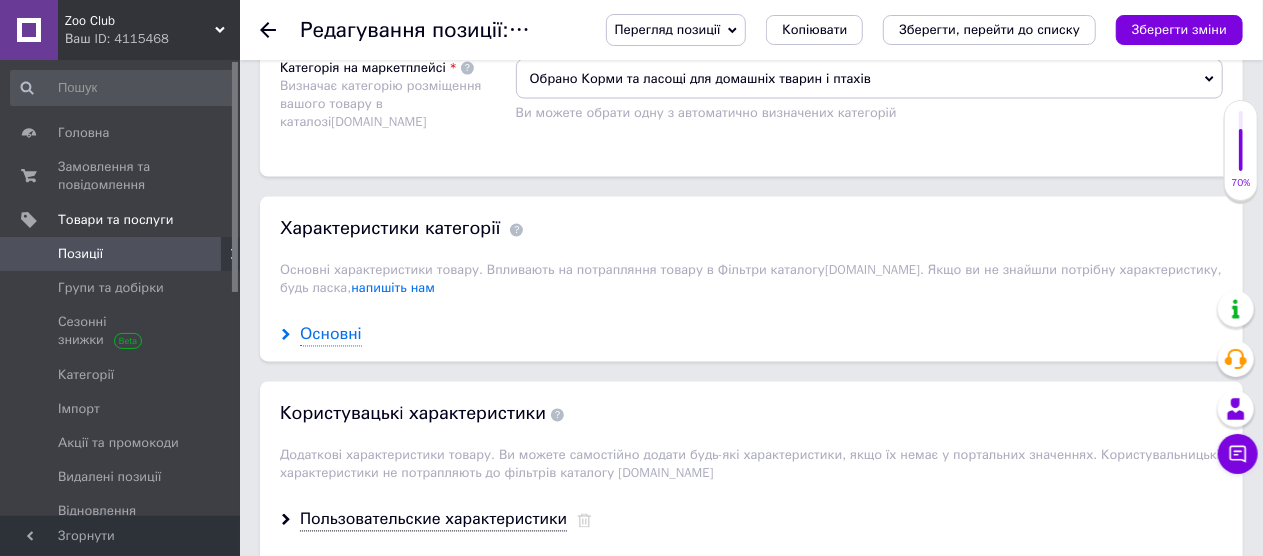 click on "Основні" at bounding box center (331, 335) 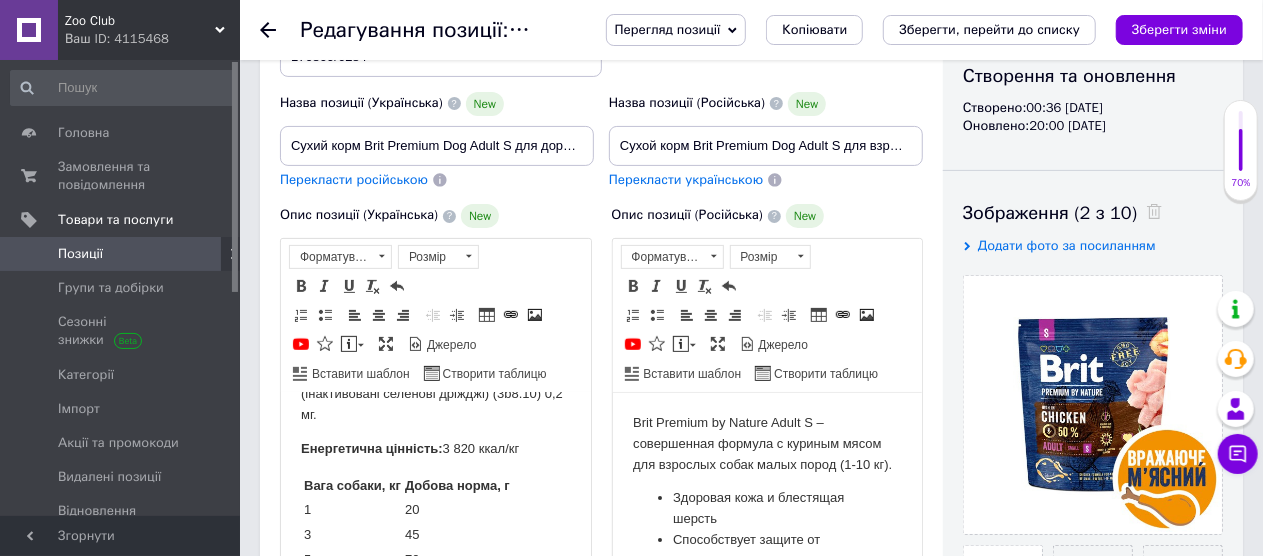 scroll, scrollTop: 100, scrollLeft: 0, axis: vertical 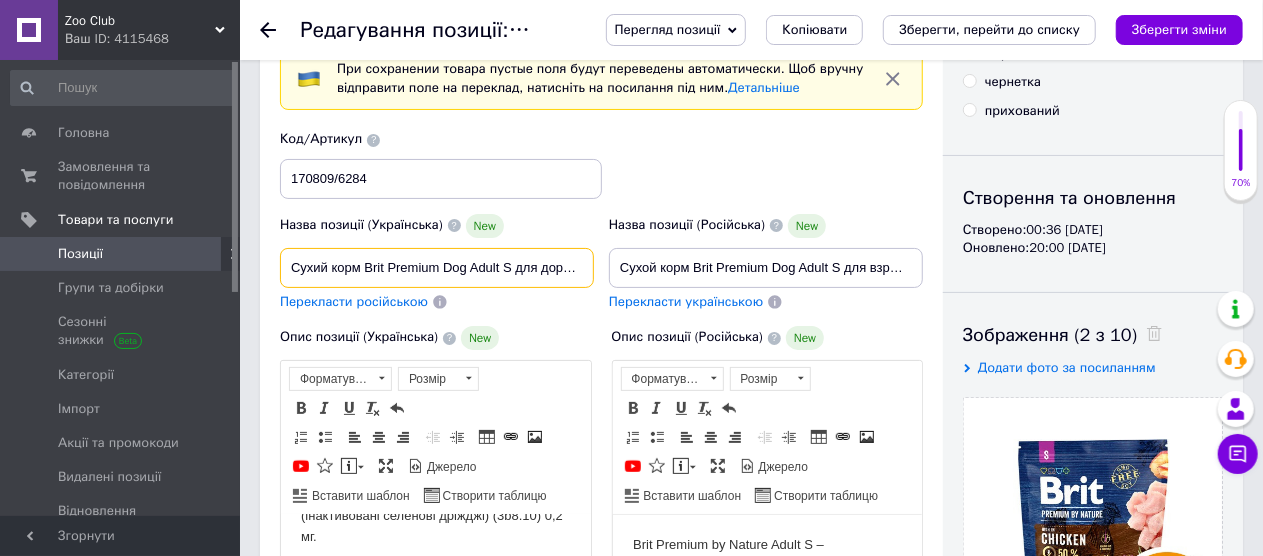 click on "Сухий корм Brit Premium Dog Adult S для дорослих собак малих порід, з куркою, 1 кг" at bounding box center (437, 268) 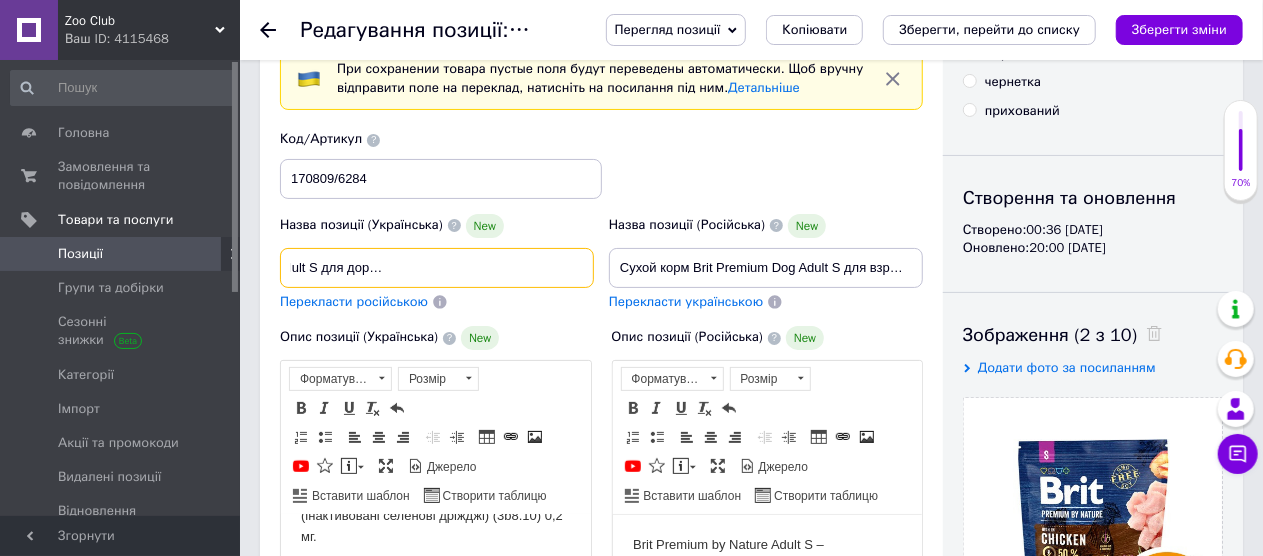 scroll, scrollTop: 0, scrollLeft: 218, axis: horizontal 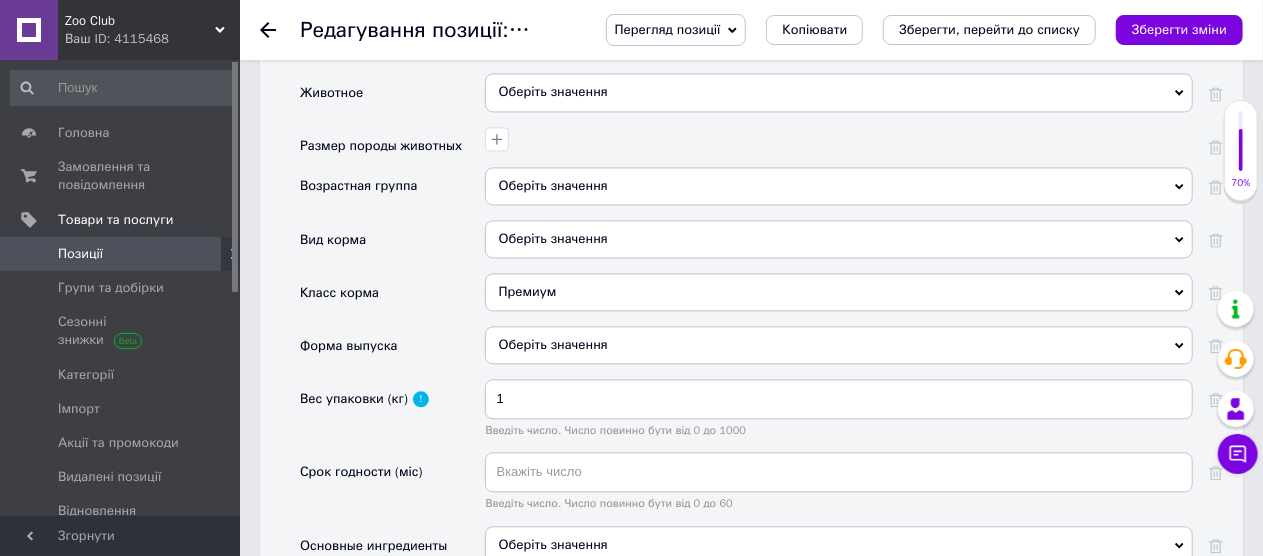 click on "Оберіть значення" at bounding box center [839, 186] 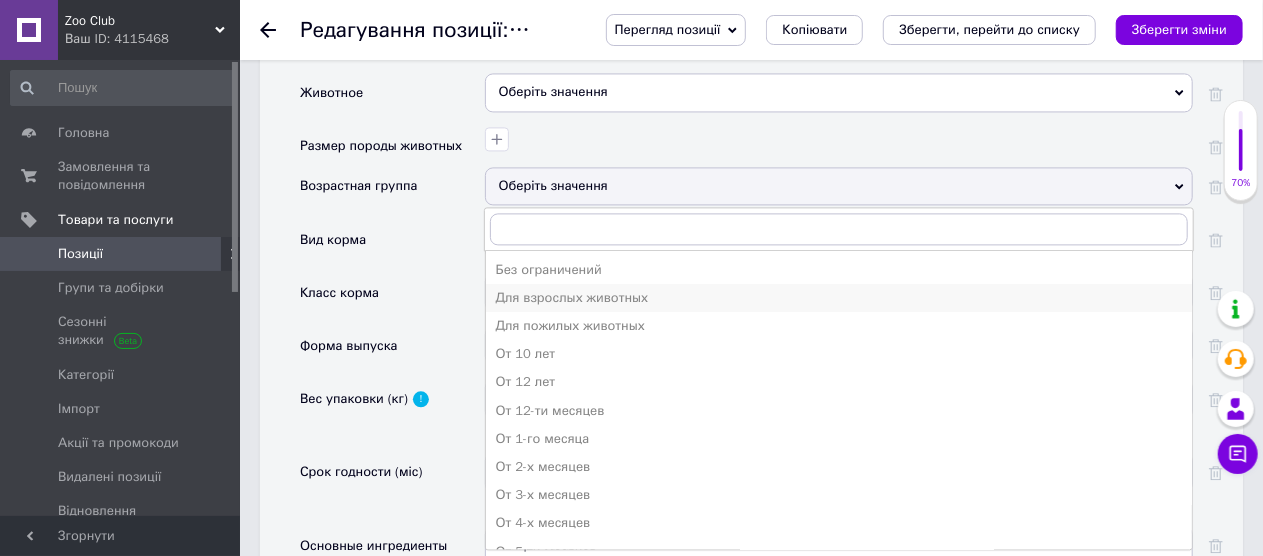 click on "Для взрослых животных" at bounding box center [839, 298] 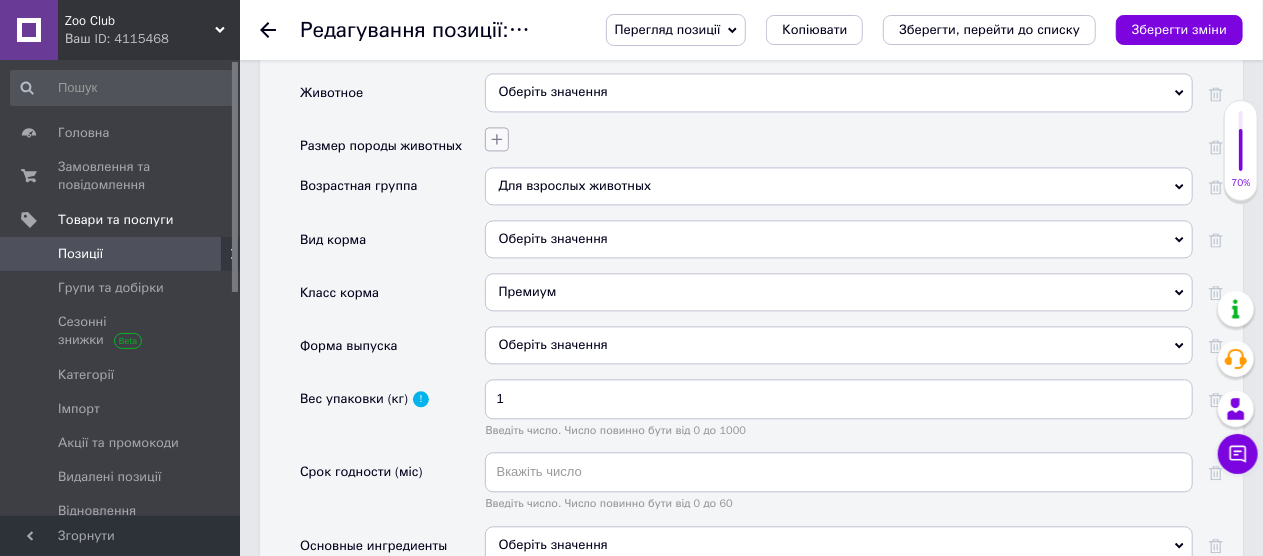 click 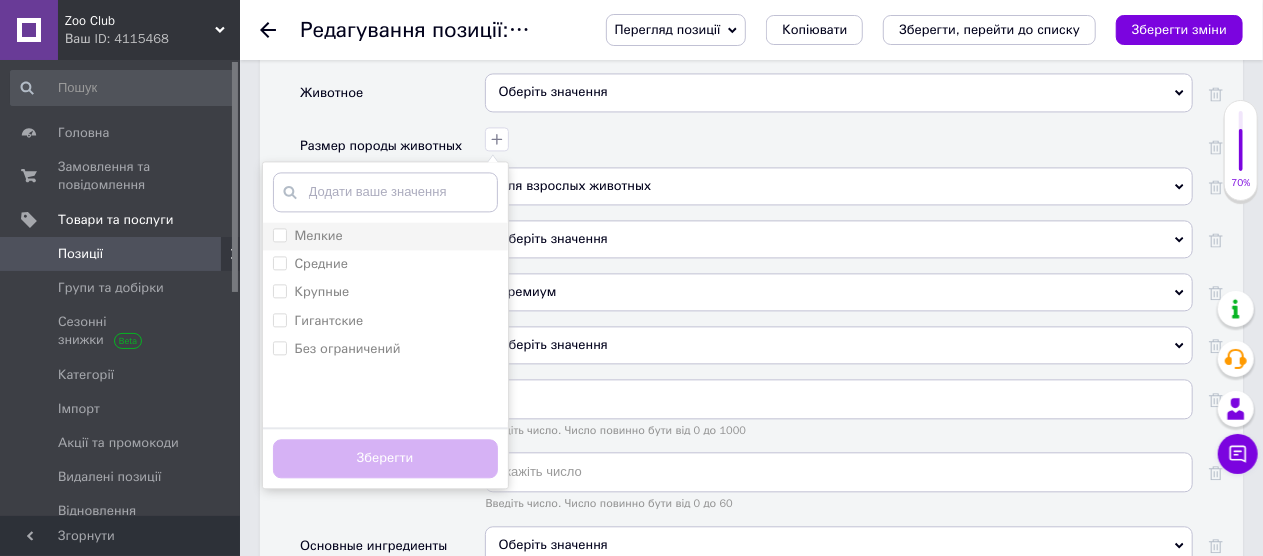 click on "Мелкие" at bounding box center [279, 234] 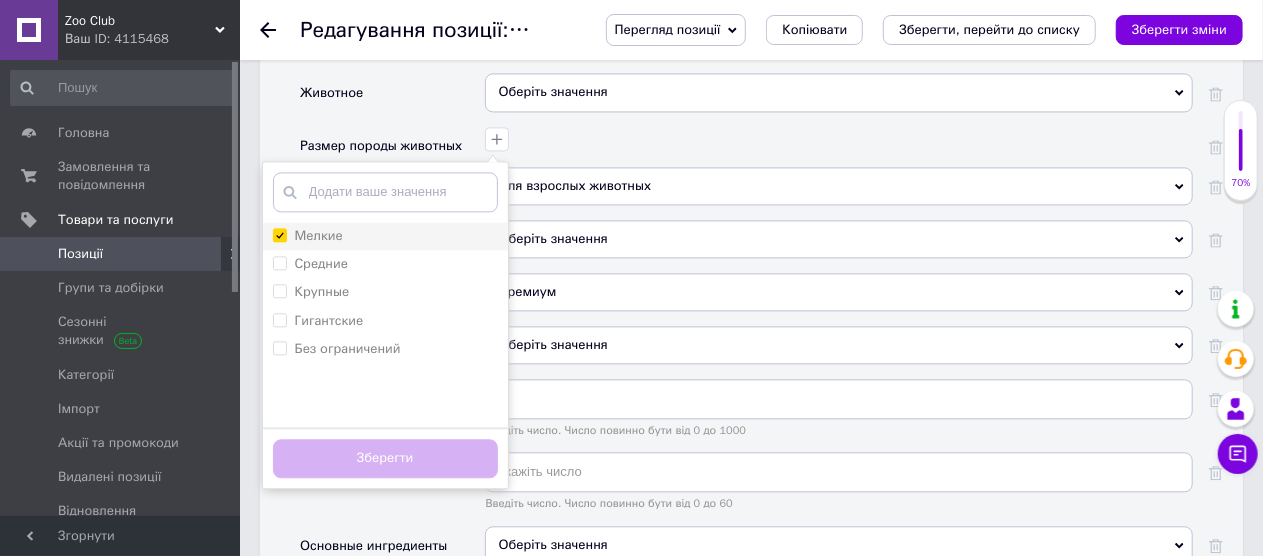 checkbox on "true" 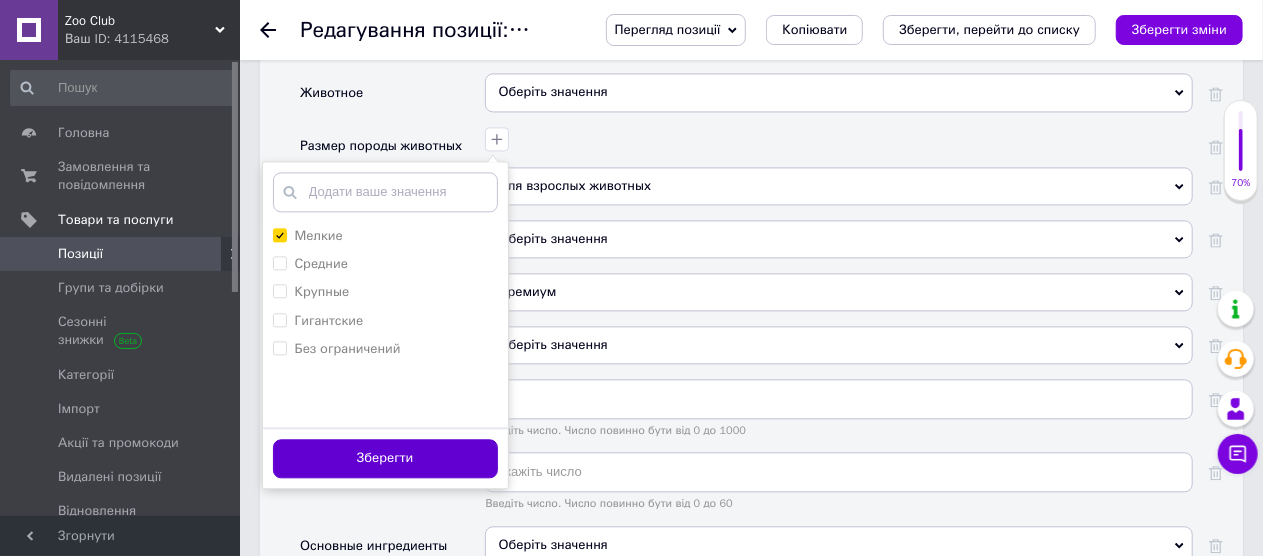 click on "Зберегти" at bounding box center (385, 458) 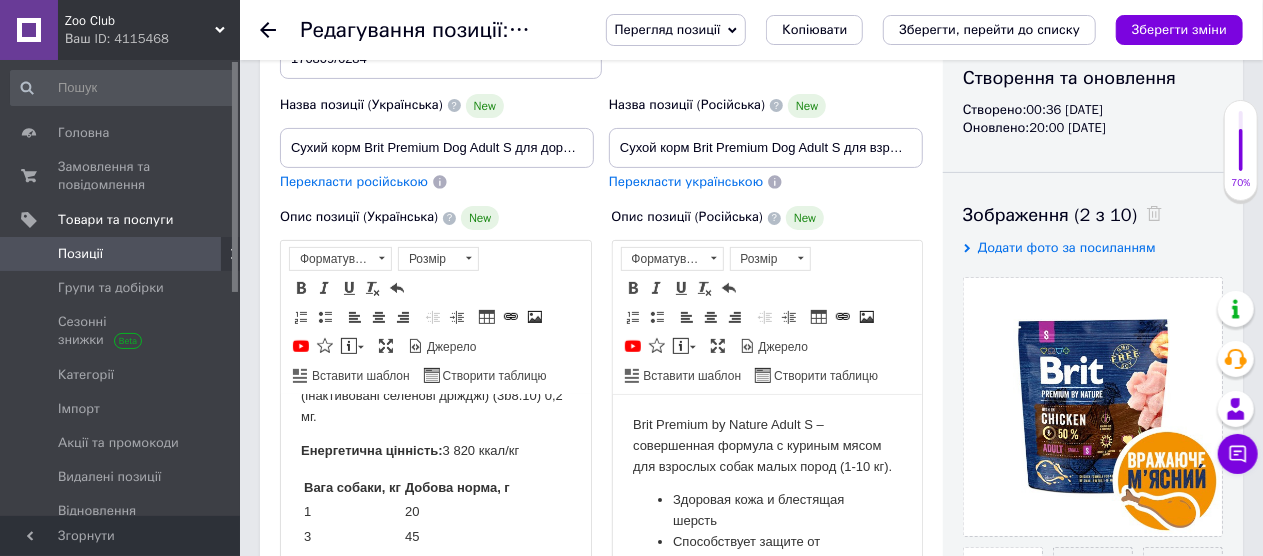 scroll, scrollTop: 100, scrollLeft: 0, axis: vertical 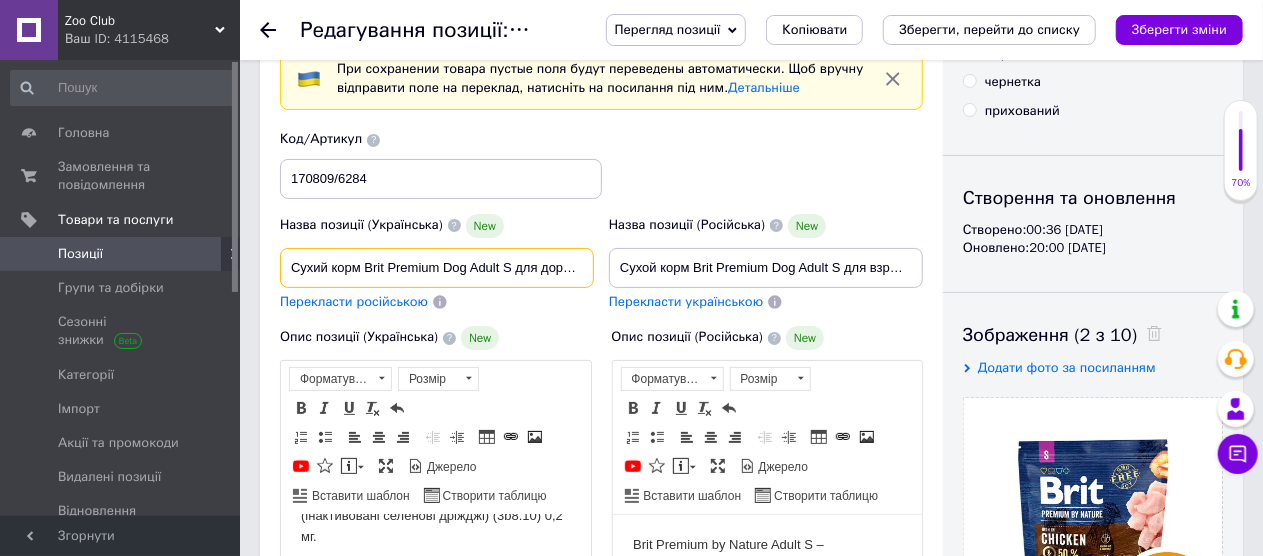 click on "Сухий корм Brit Premium Dog Adult S для дорослих собак малих порід, з куркою, 1 кг" at bounding box center [437, 268] 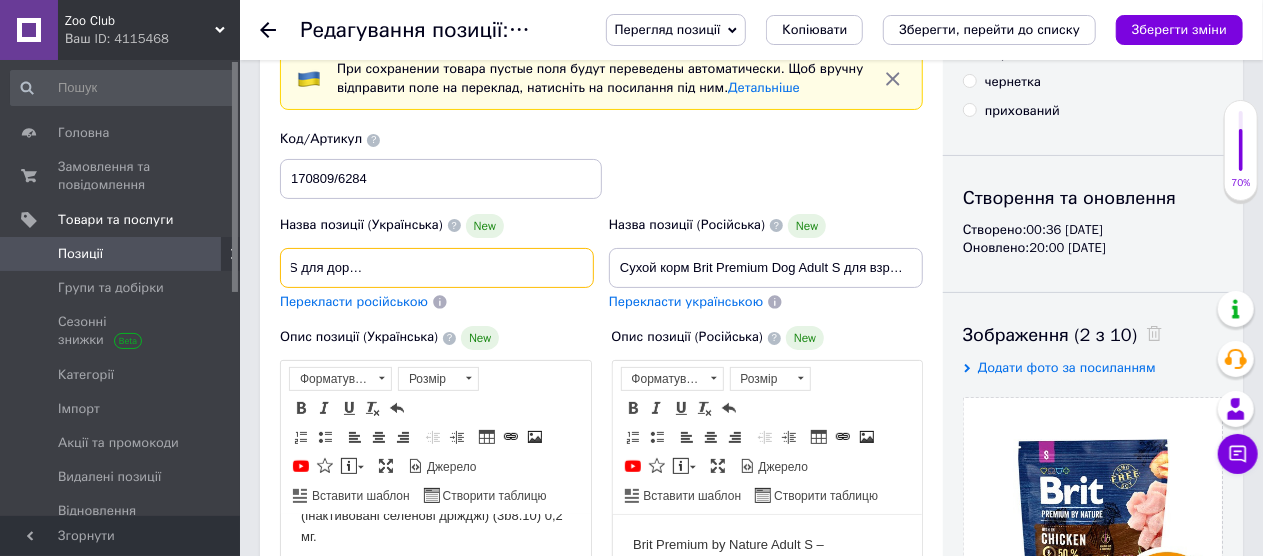 scroll, scrollTop: 0, scrollLeft: 218, axis: horizontal 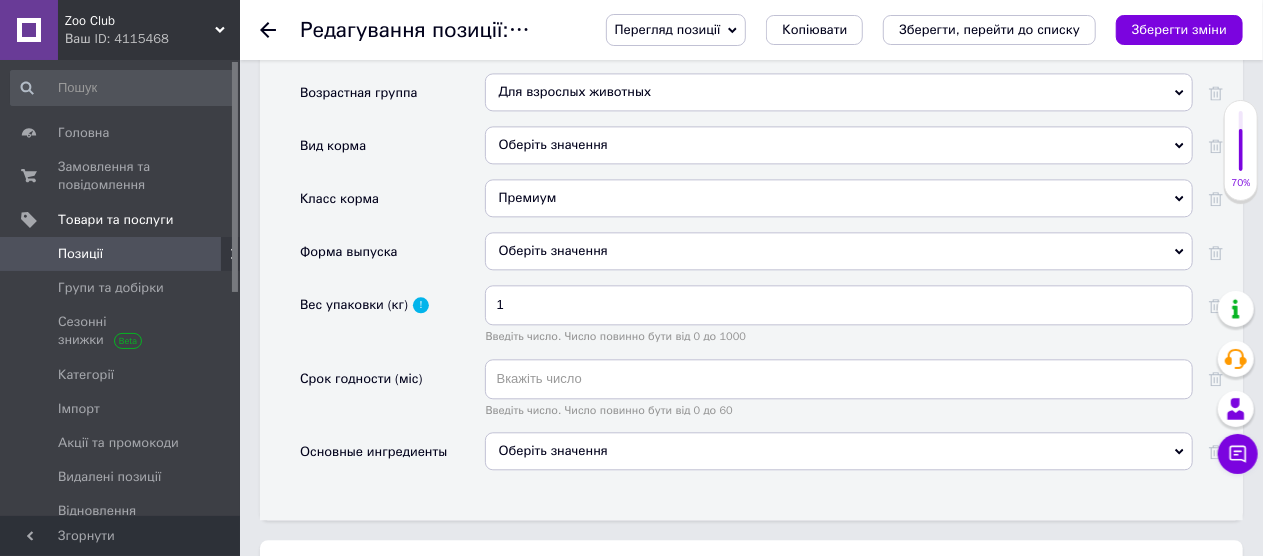 click on "Оберіть значення" at bounding box center (839, 451) 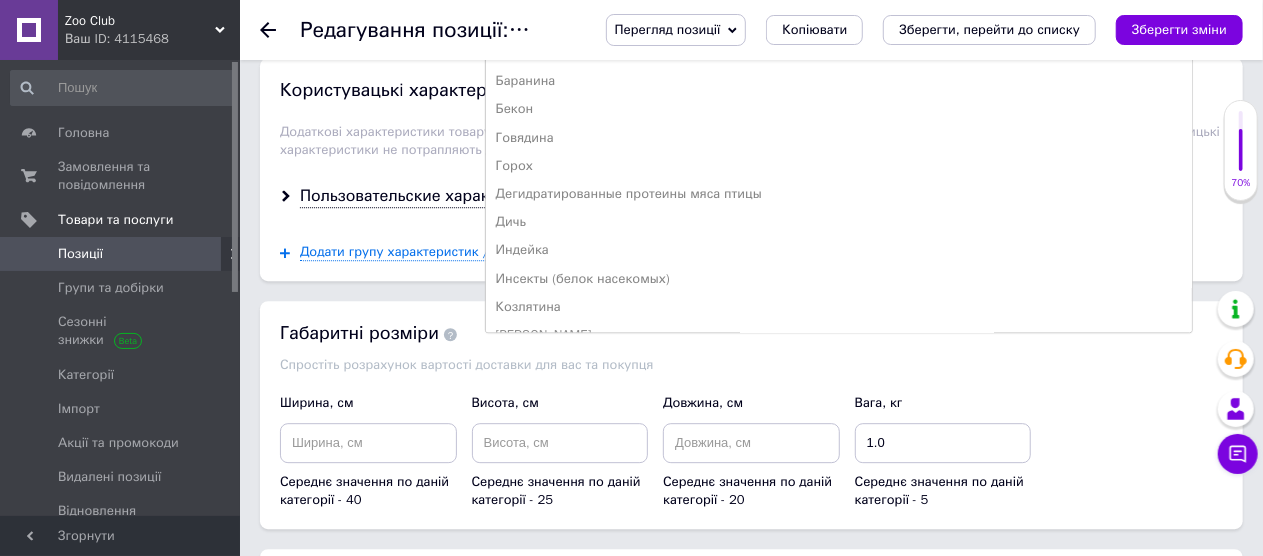scroll, scrollTop: 2718, scrollLeft: 0, axis: vertical 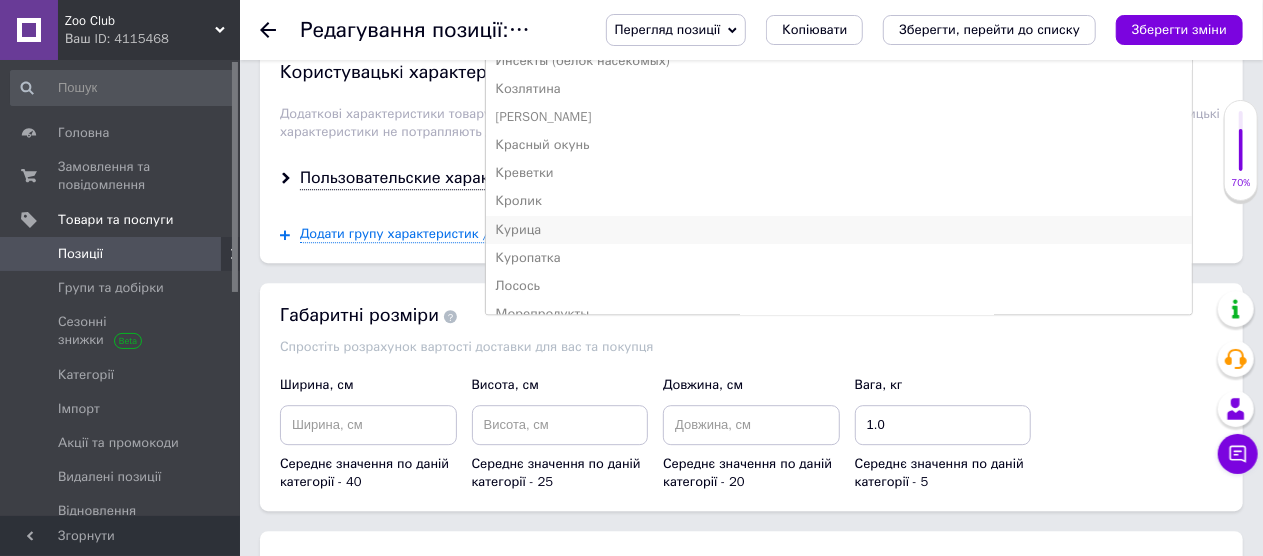 click on "Курица" at bounding box center (839, 230) 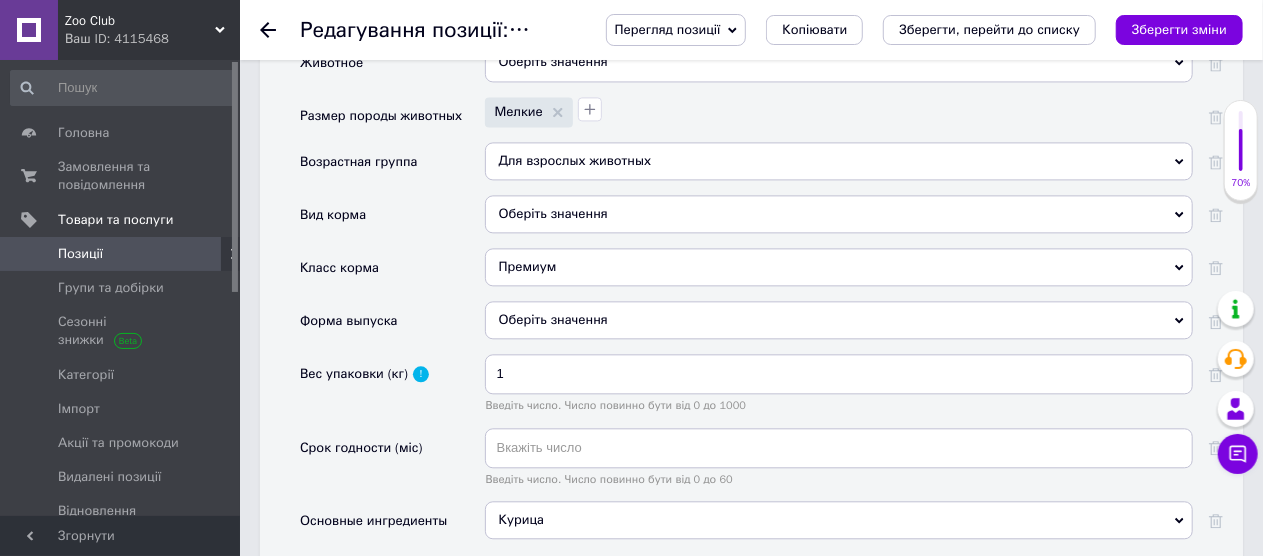 scroll, scrollTop: 2118, scrollLeft: 0, axis: vertical 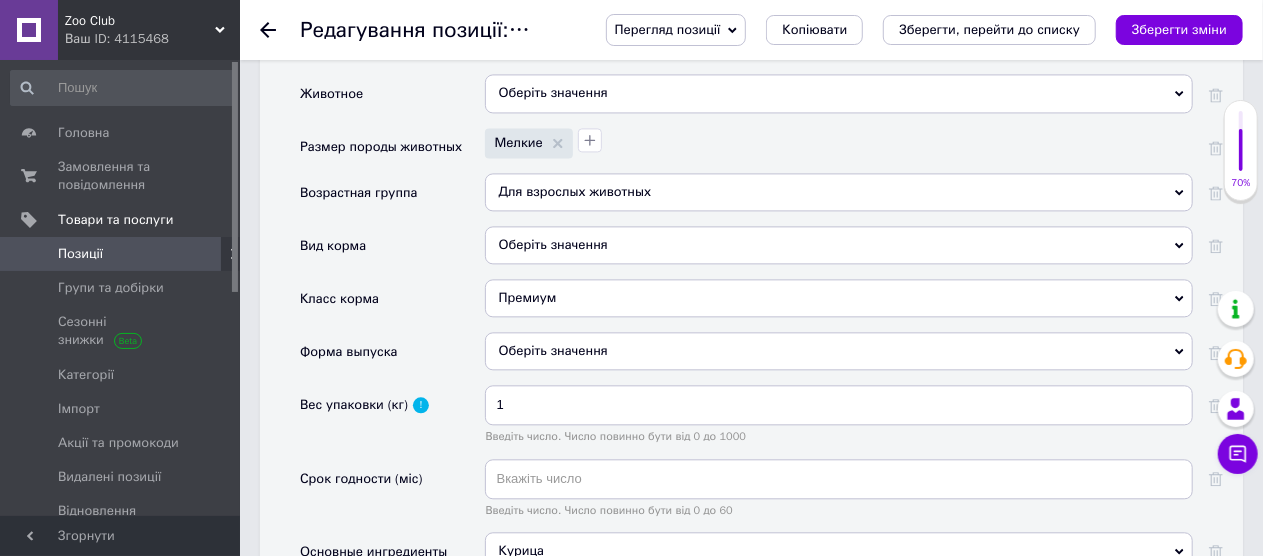 click on "Оберіть значення" at bounding box center (839, 351) 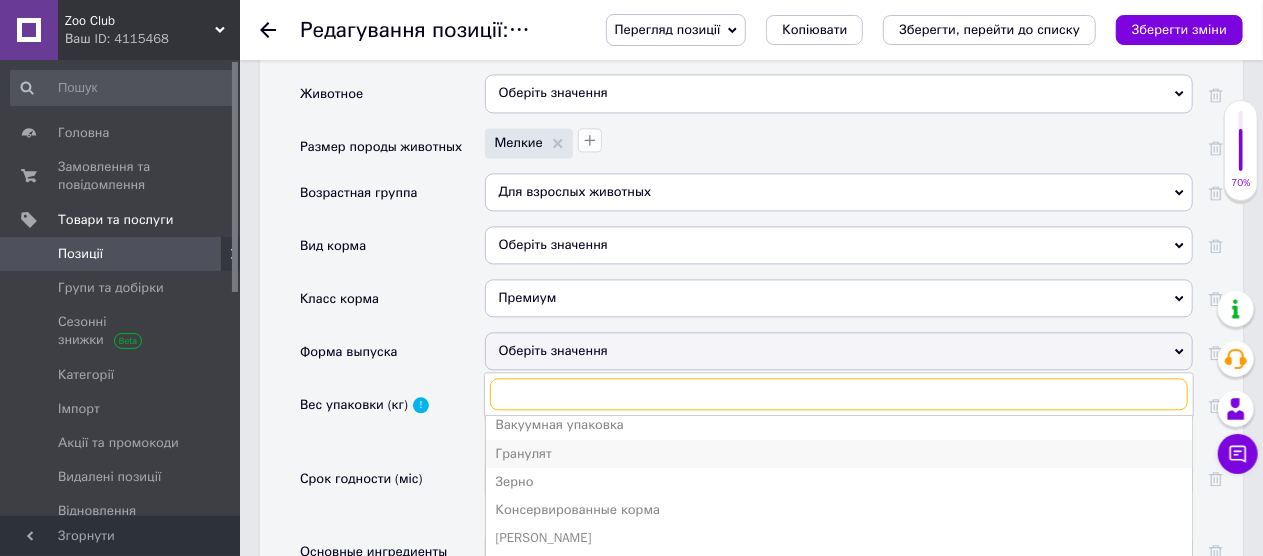 scroll, scrollTop: 21, scrollLeft: 0, axis: vertical 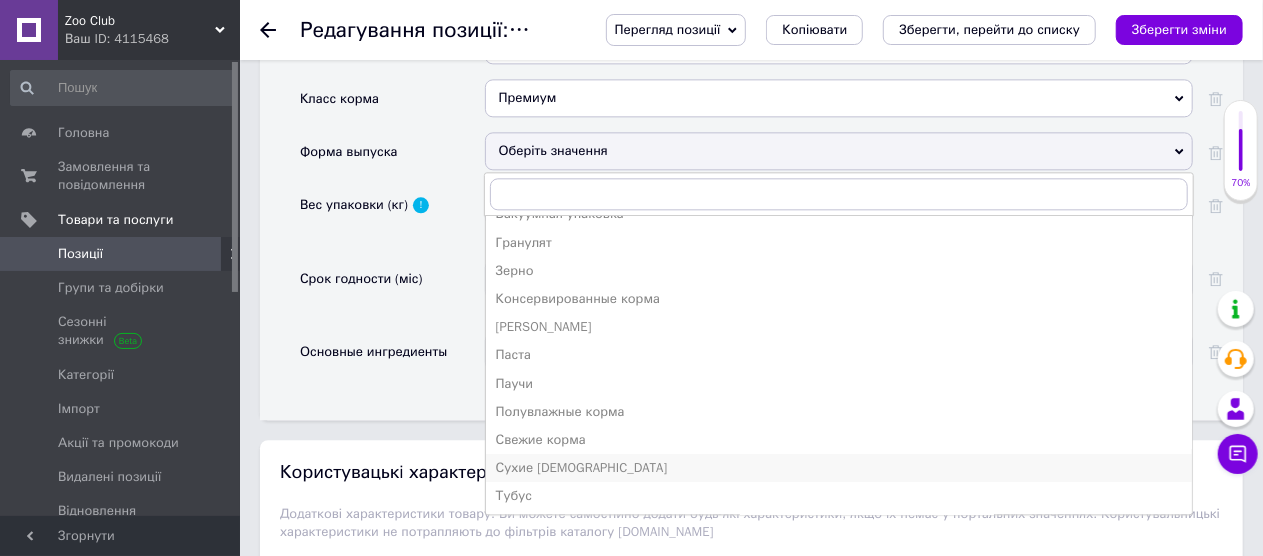 click on "Сухие [DEMOGRAPHIC_DATA]" at bounding box center (839, 468) 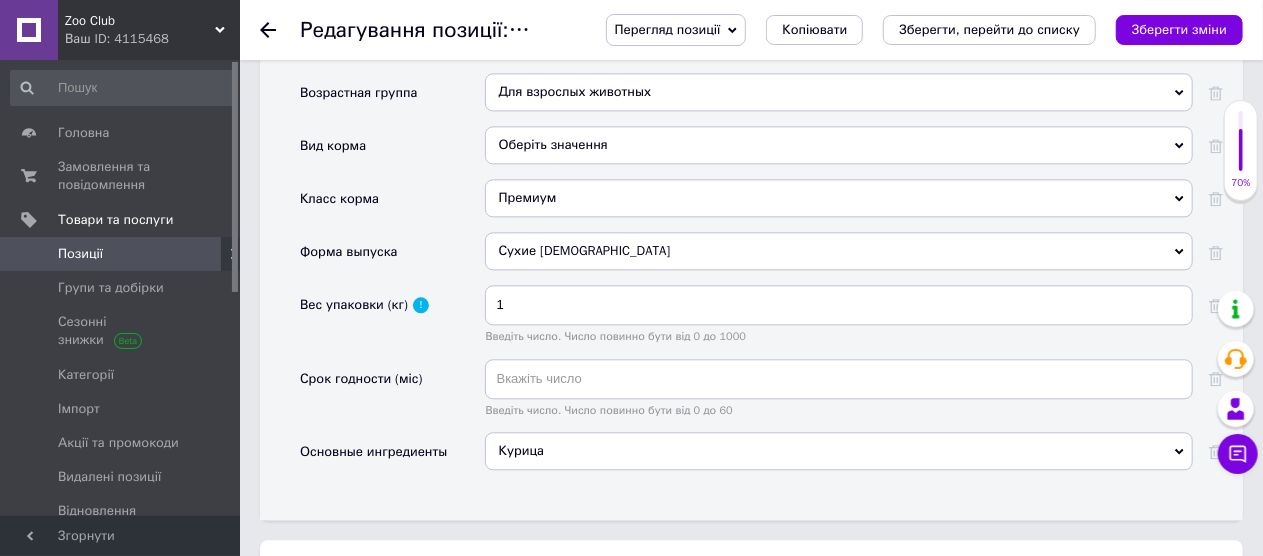 scroll, scrollTop: 2118, scrollLeft: 0, axis: vertical 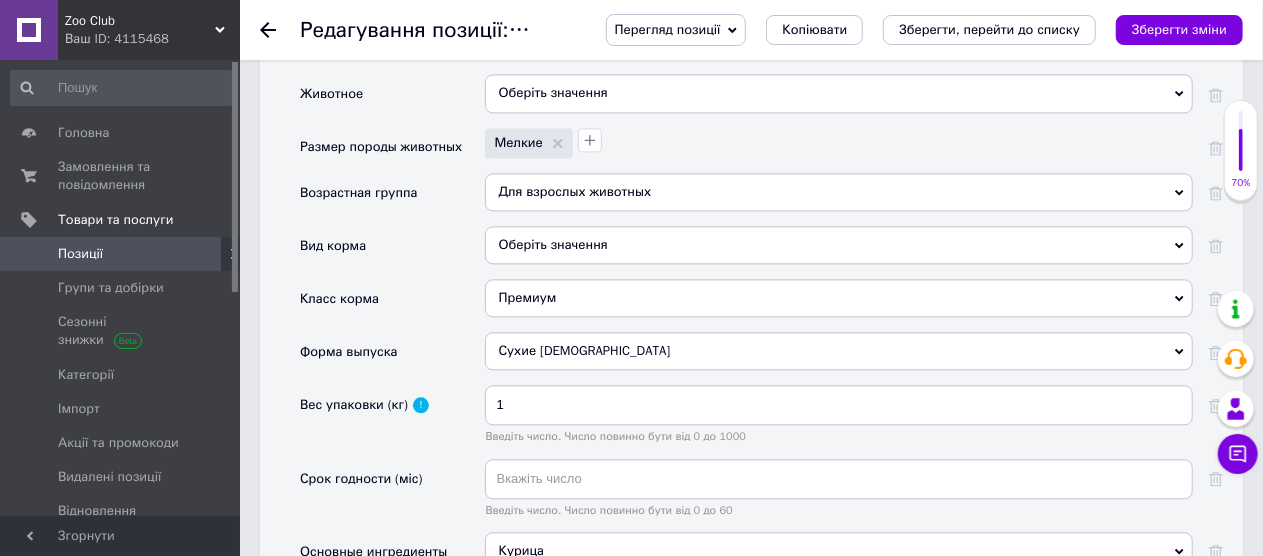 click on "Оберіть значення" at bounding box center (839, 245) 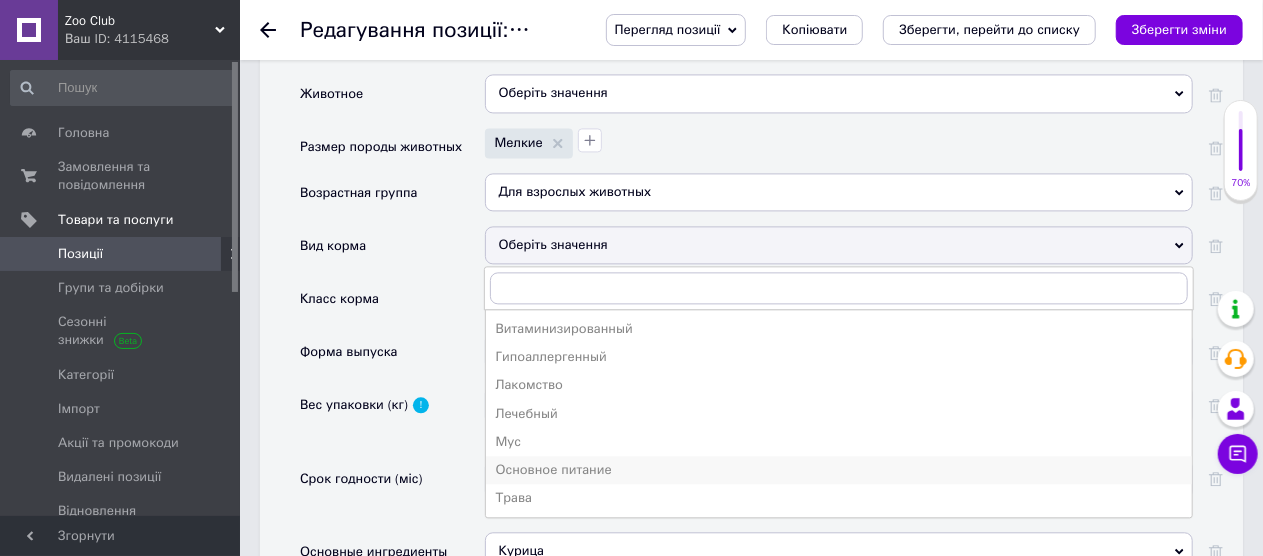 click on "Основное питание" at bounding box center [839, 470] 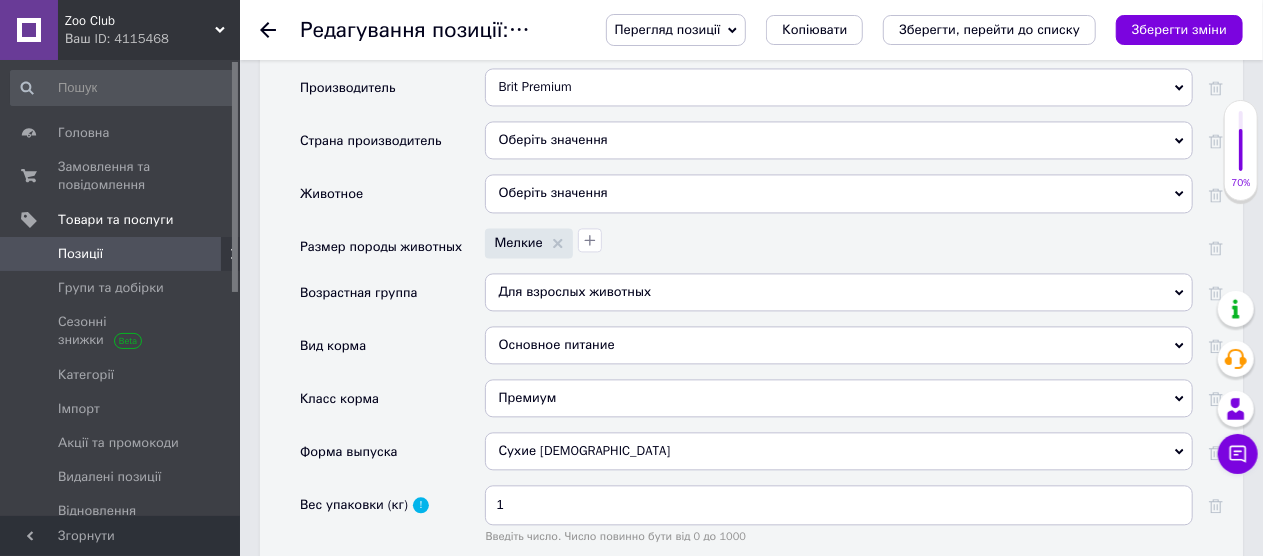 scroll, scrollTop: 1918, scrollLeft: 0, axis: vertical 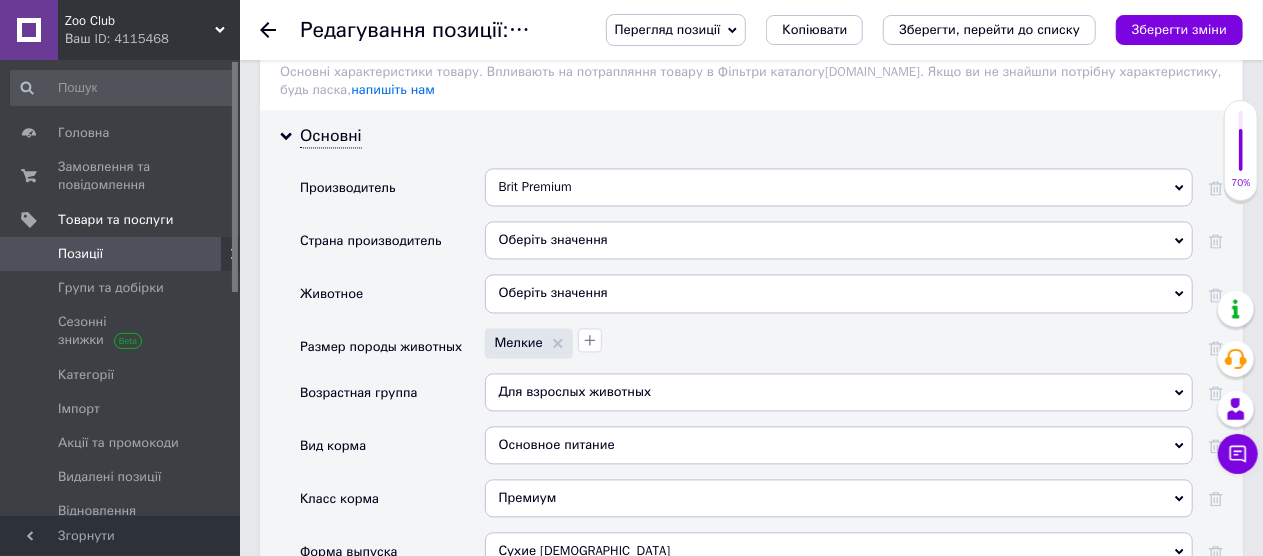 click on "Оберіть значення" at bounding box center (839, 293) 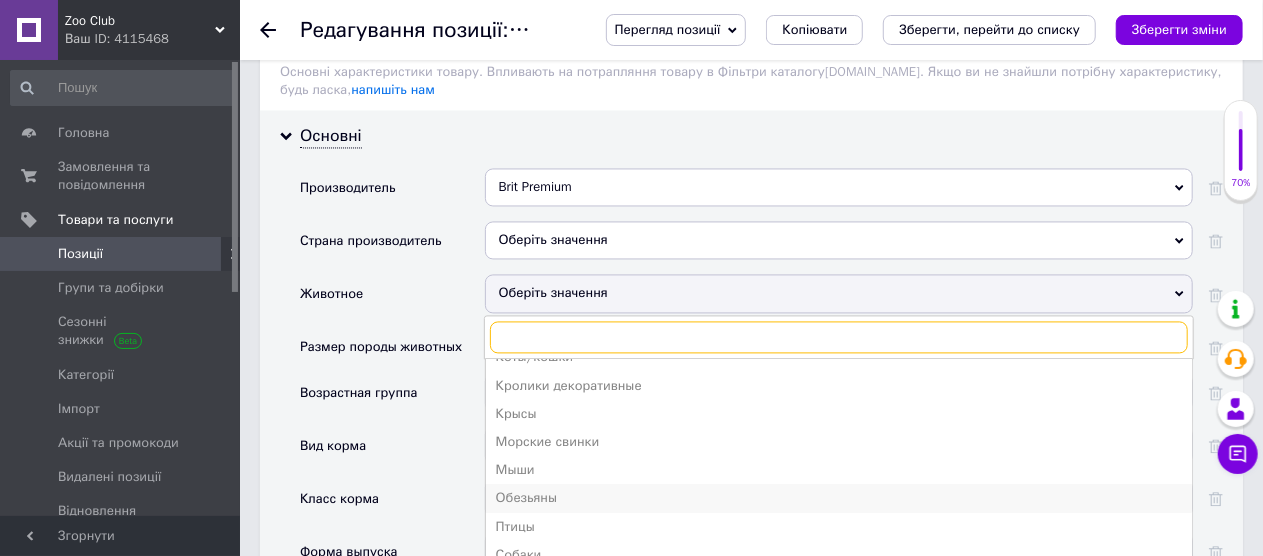 scroll, scrollTop: 162, scrollLeft: 0, axis: vertical 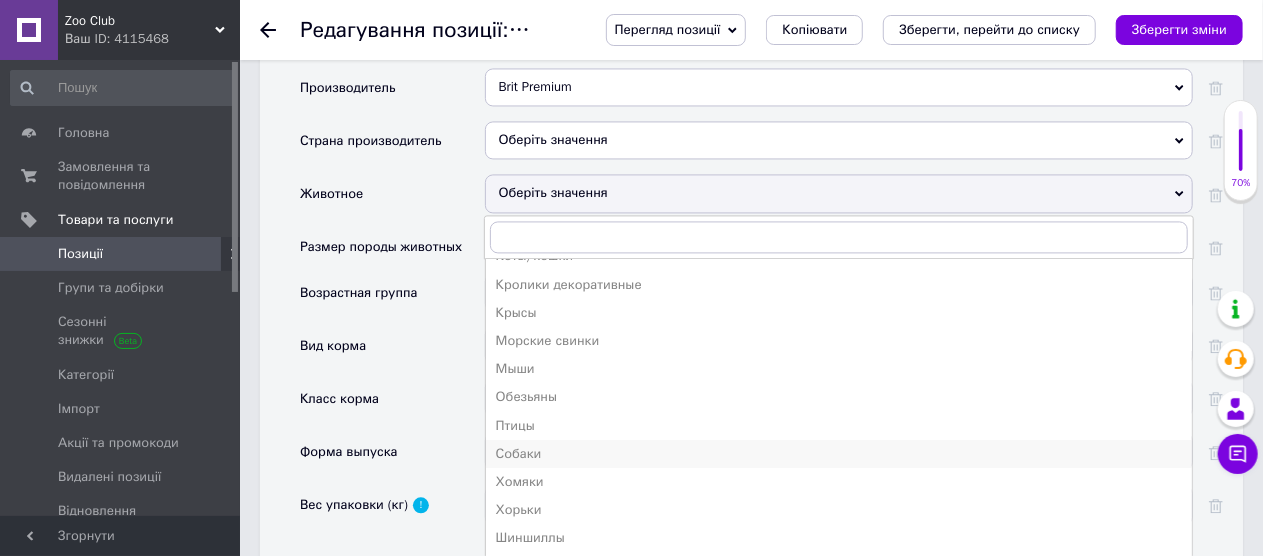 click on "Собаки" at bounding box center (839, 454) 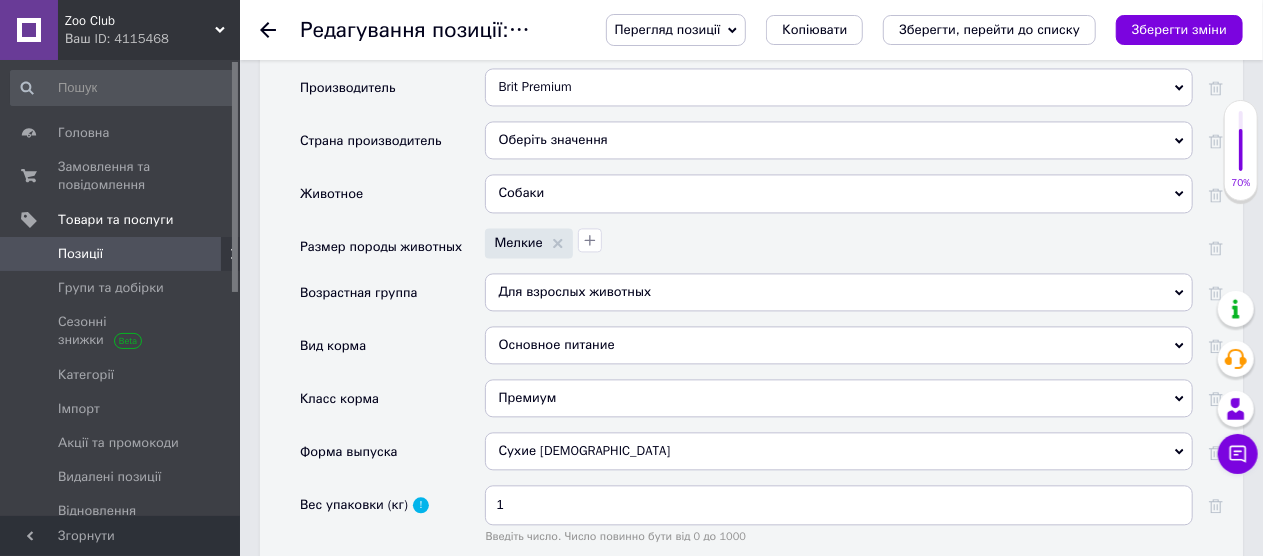 click on "Оберіть значення" at bounding box center (839, 140) 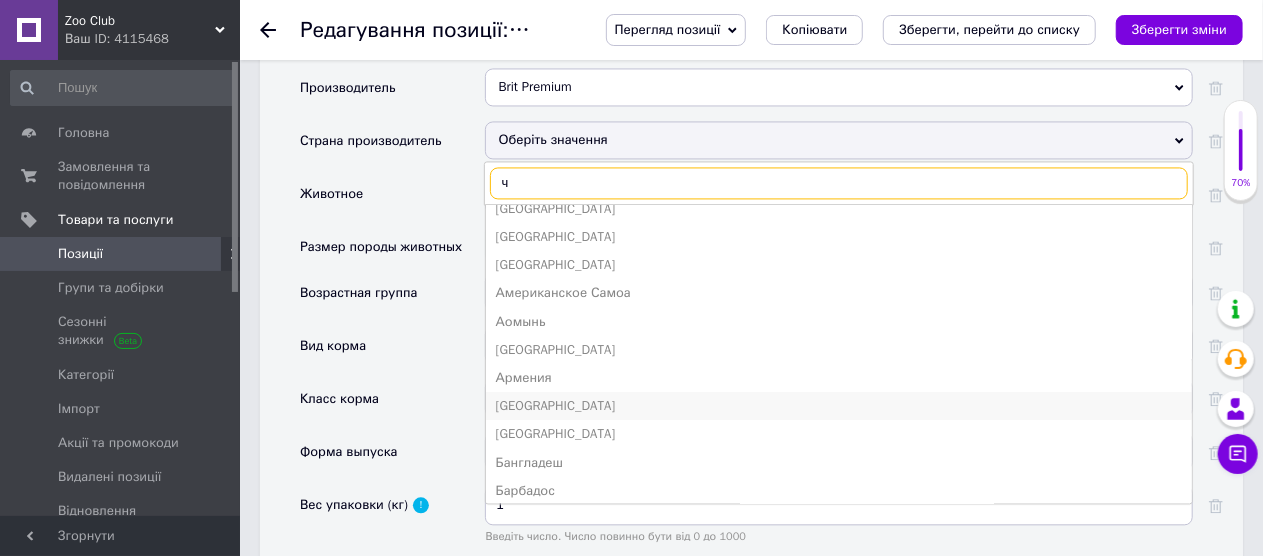 scroll, scrollTop: 0, scrollLeft: 0, axis: both 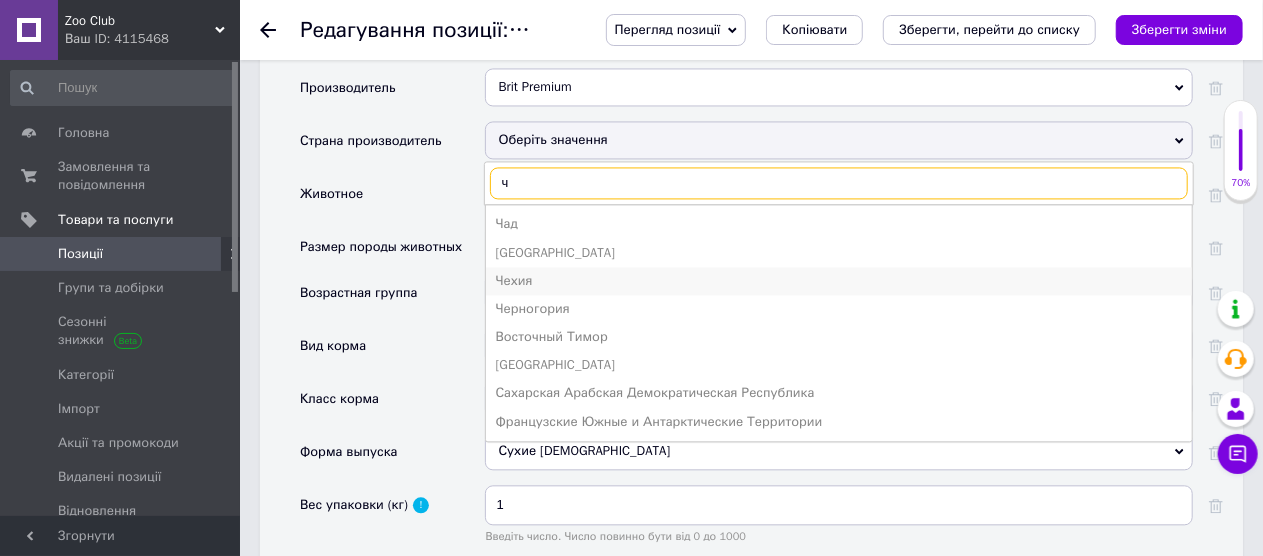 type on "ч" 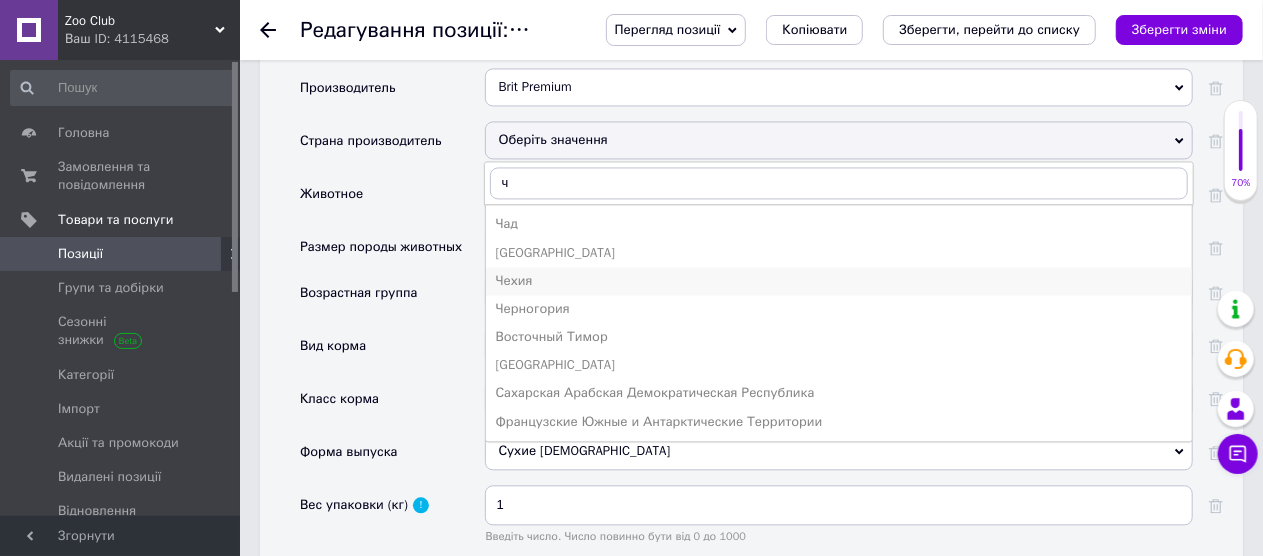 click on "Чехия" at bounding box center [839, 281] 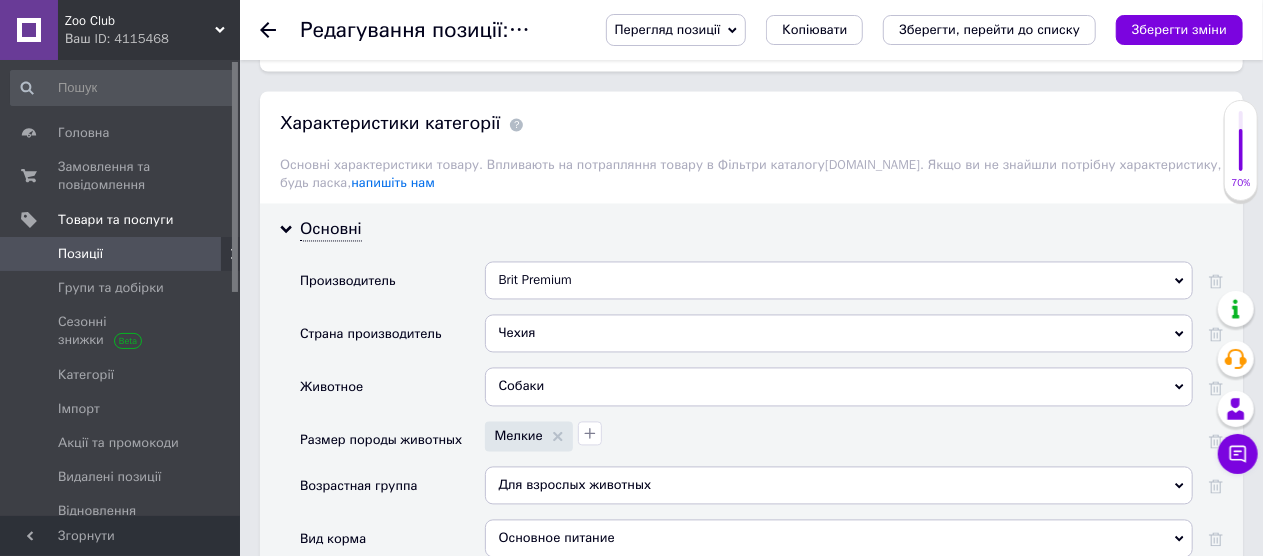 scroll, scrollTop: 1818, scrollLeft: 0, axis: vertical 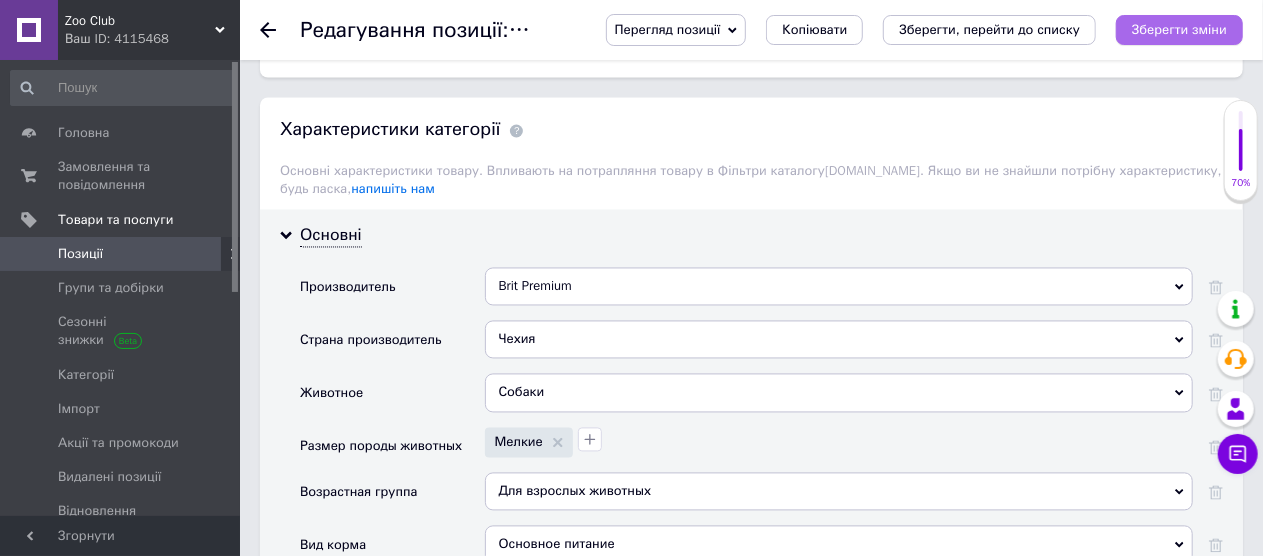 click on "Зберегти зміни" at bounding box center [1179, 29] 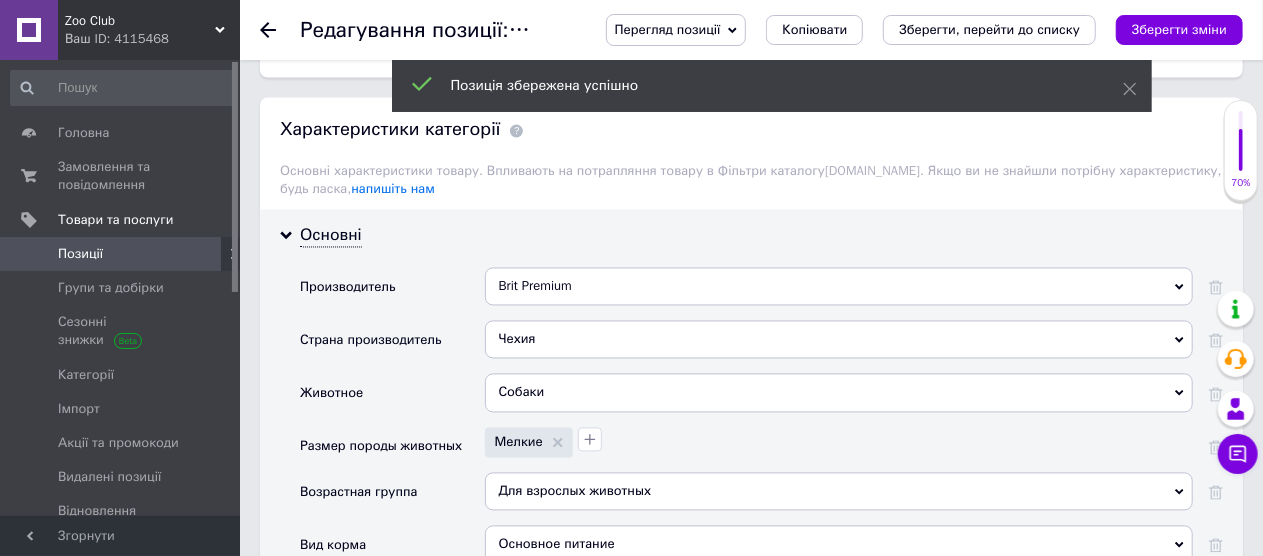 click 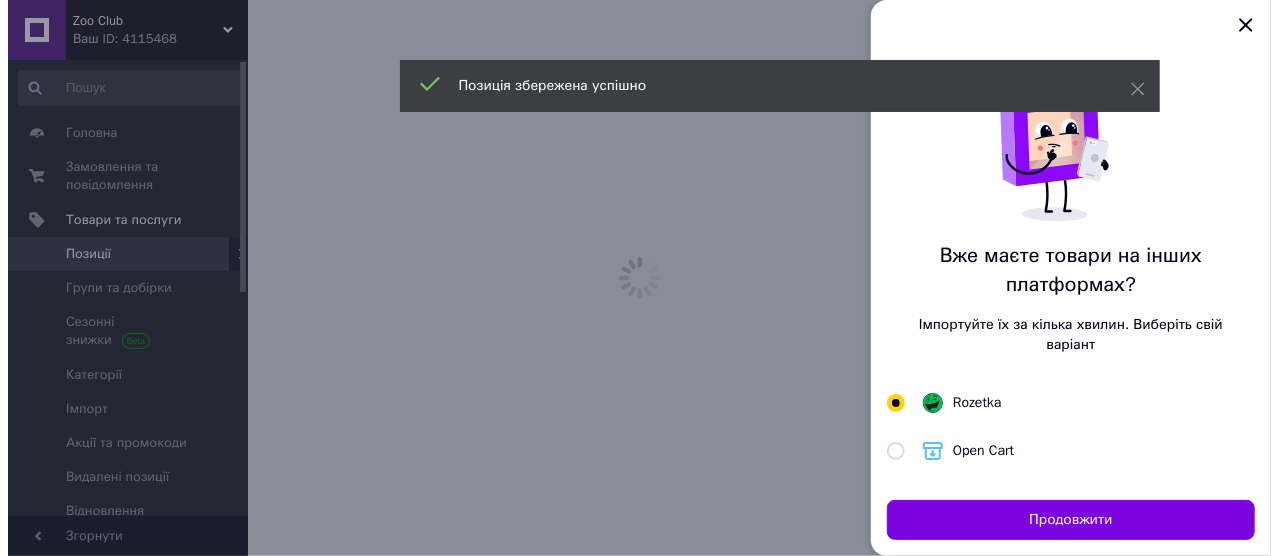 scroll, scrollTop: 0, scrollLeft: 0, axis: both 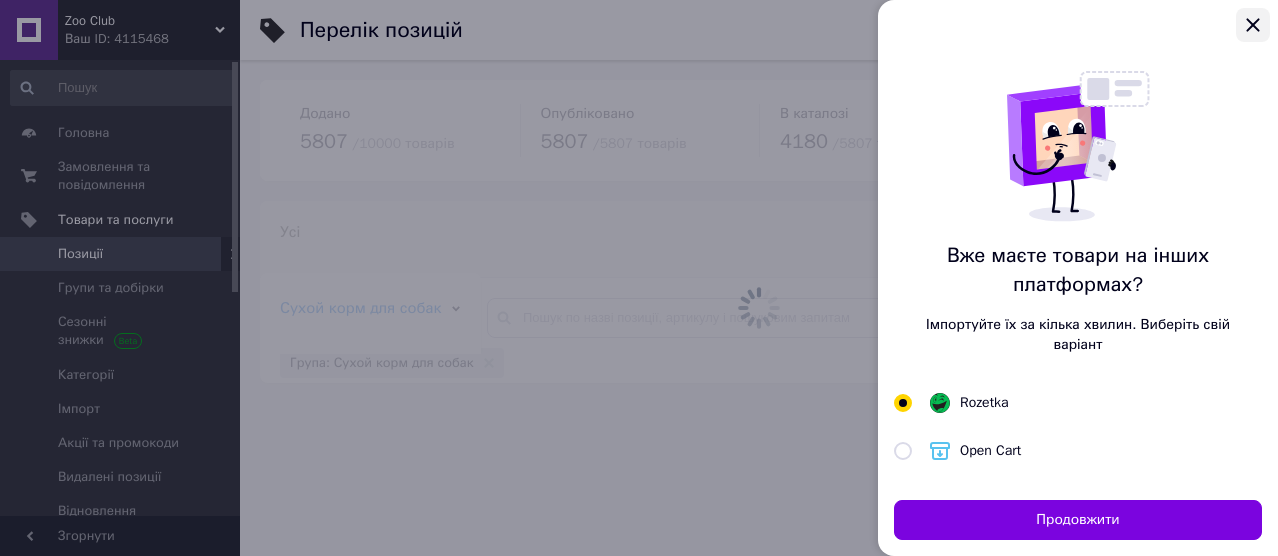 click 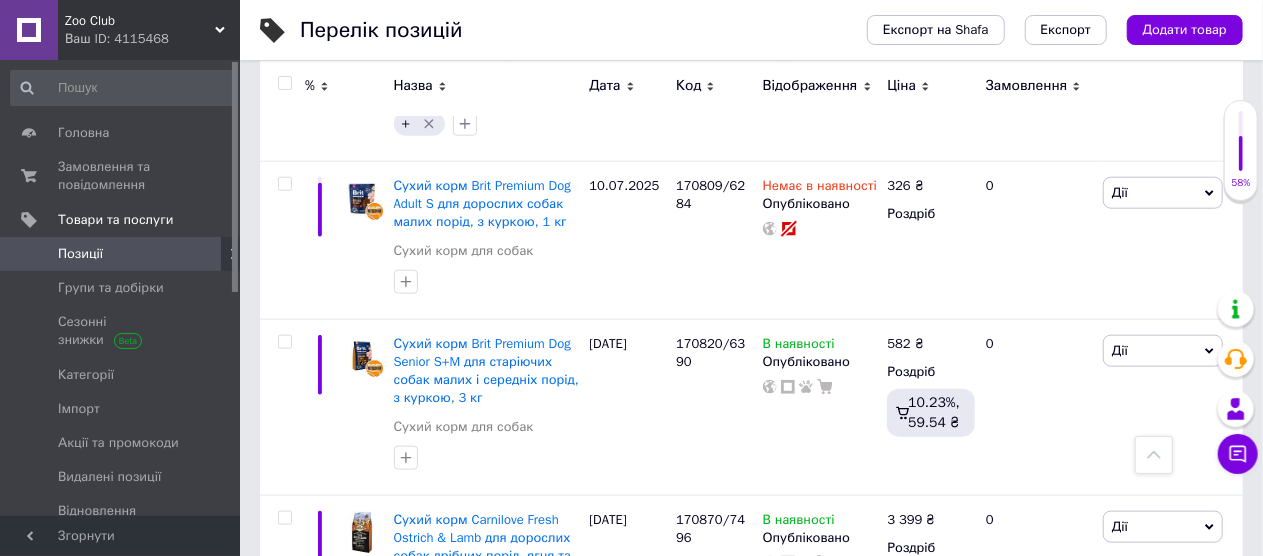 scroll, scrollTop: 900, scrollLeft: 0, axis: vertical 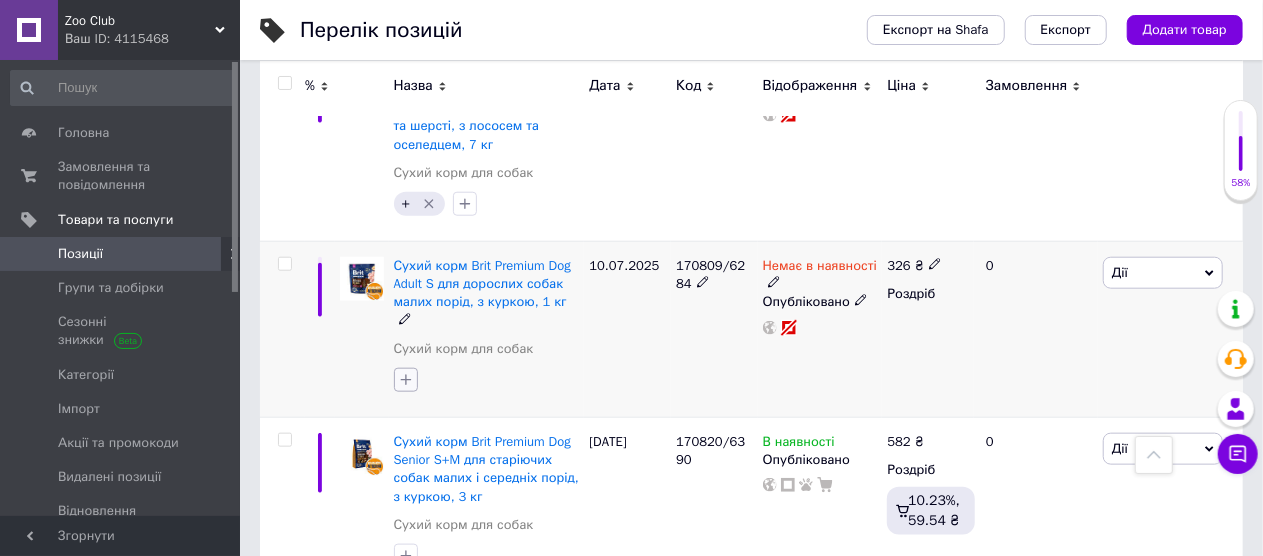 click 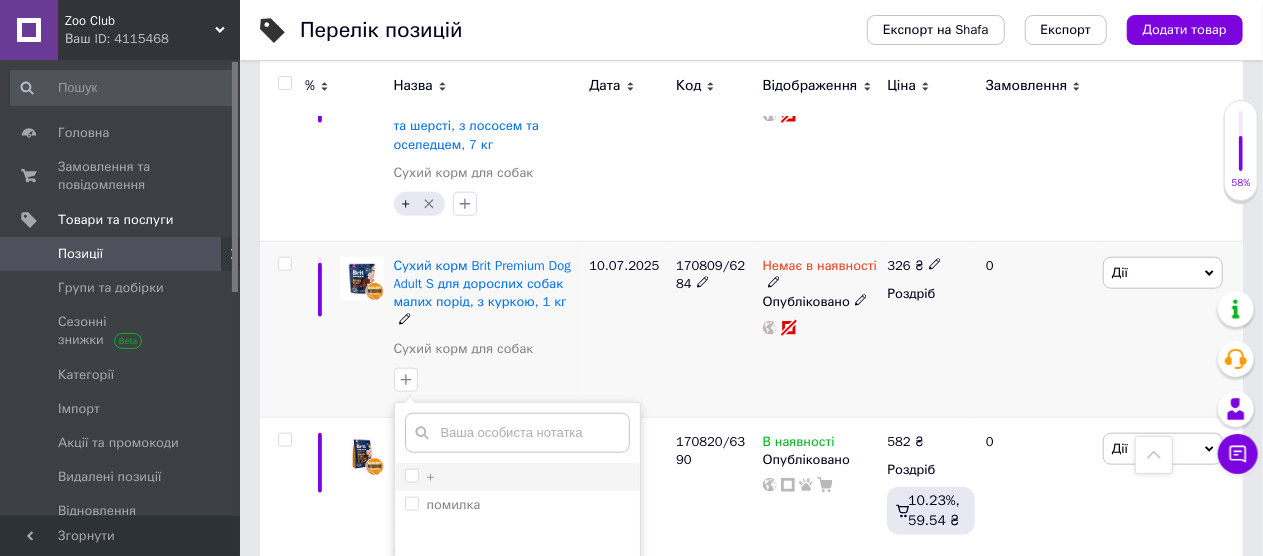 click on "+" at bounding box center [517, 477] 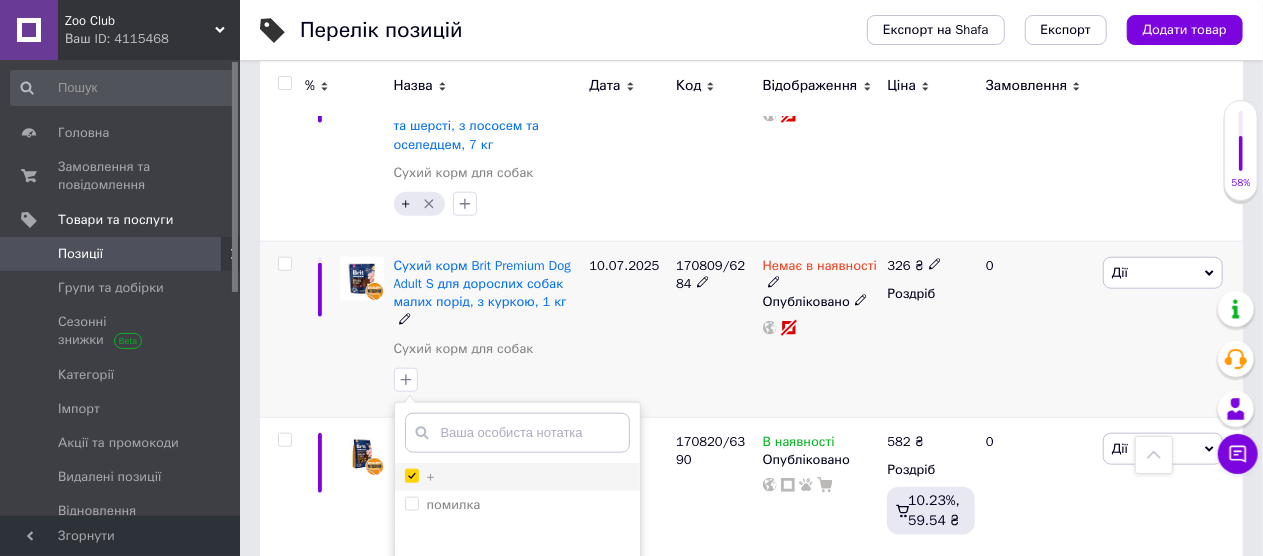 checkbox on "true" 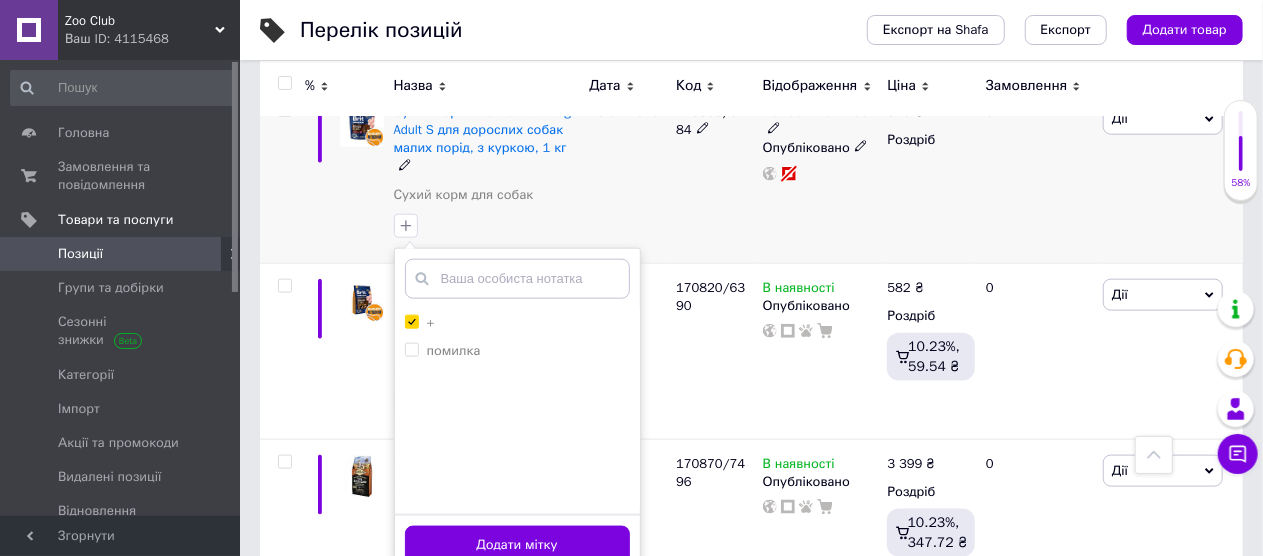 scroll, scrollTop: 1100, scrollLeft: 0, axis: vertical 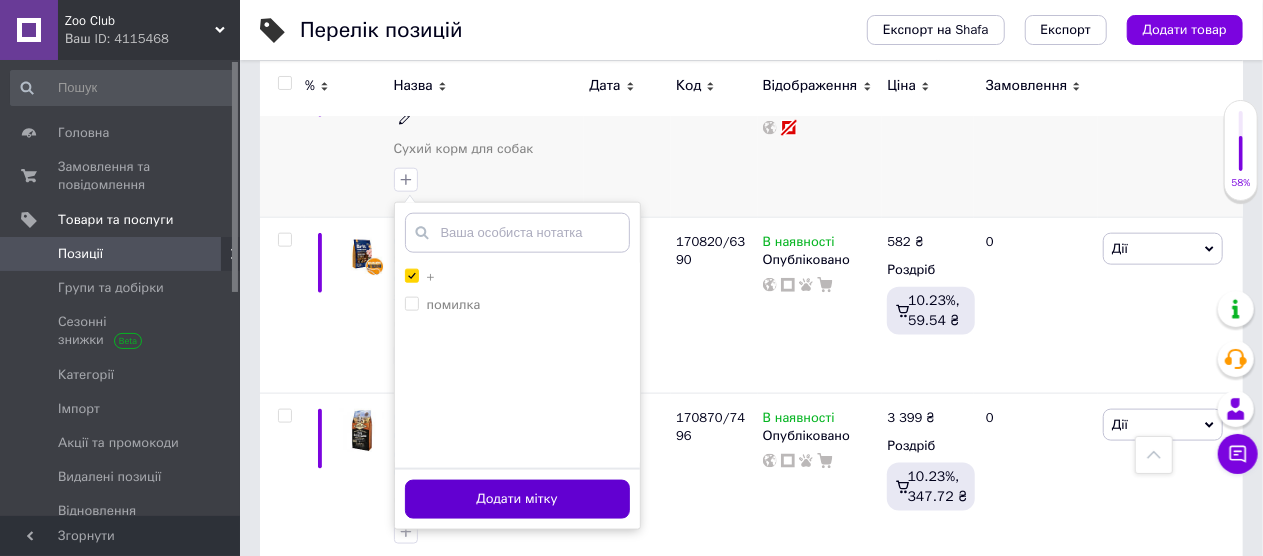 click on "Додати мітку" at bounding box center [517, 499] 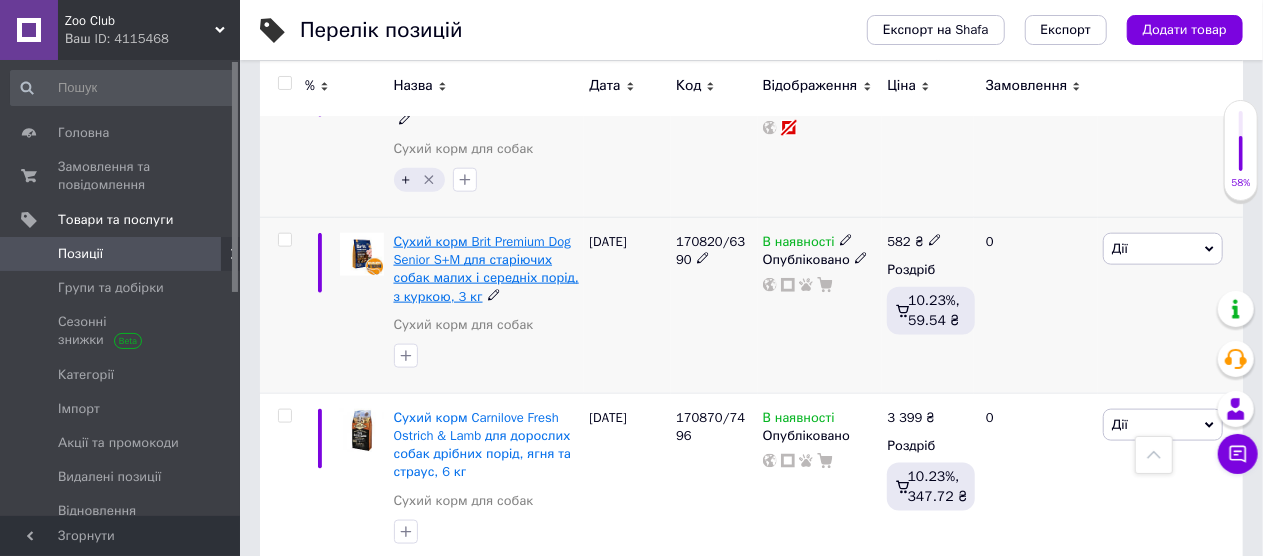 click on "Сухий корм Brit Premium Dog Senior S+M для старіючих собак малих і середніх порід, з куркою, 3 кг" at bounding box center (486, 269) 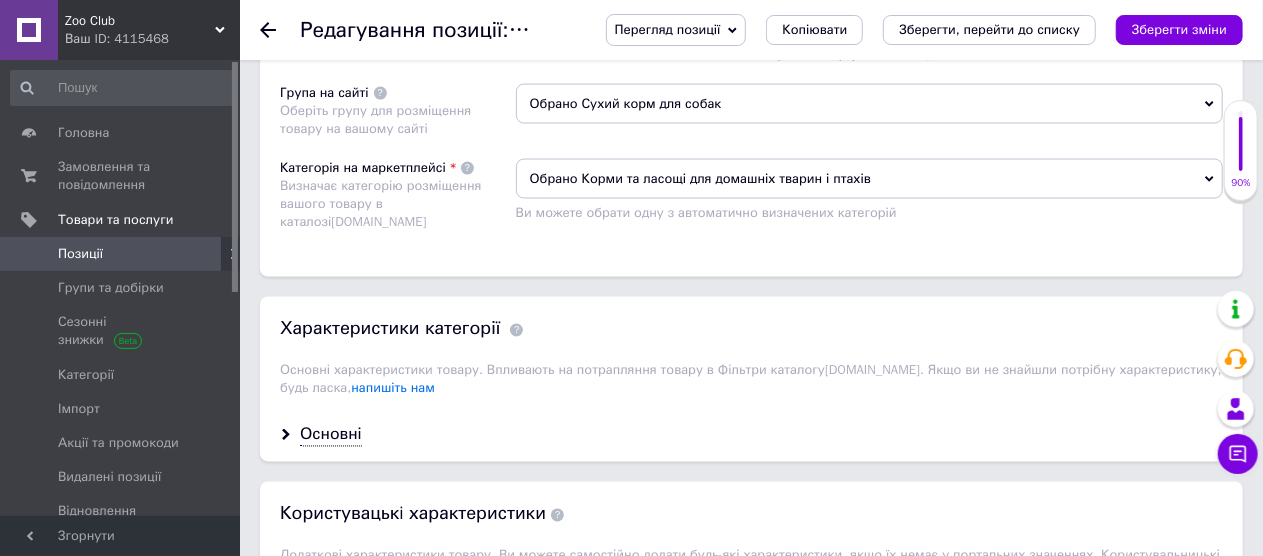 scroll, scrollTop: 1800, scrollLeft: 0, axis: vertical 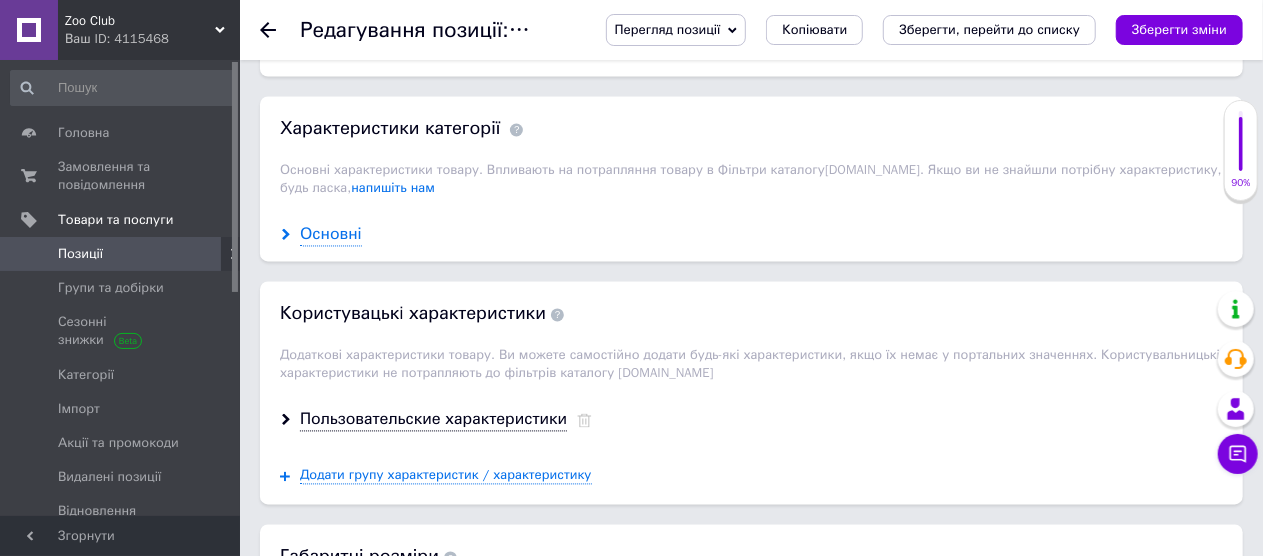 click on "Основні" at bounding box center [331, 235] 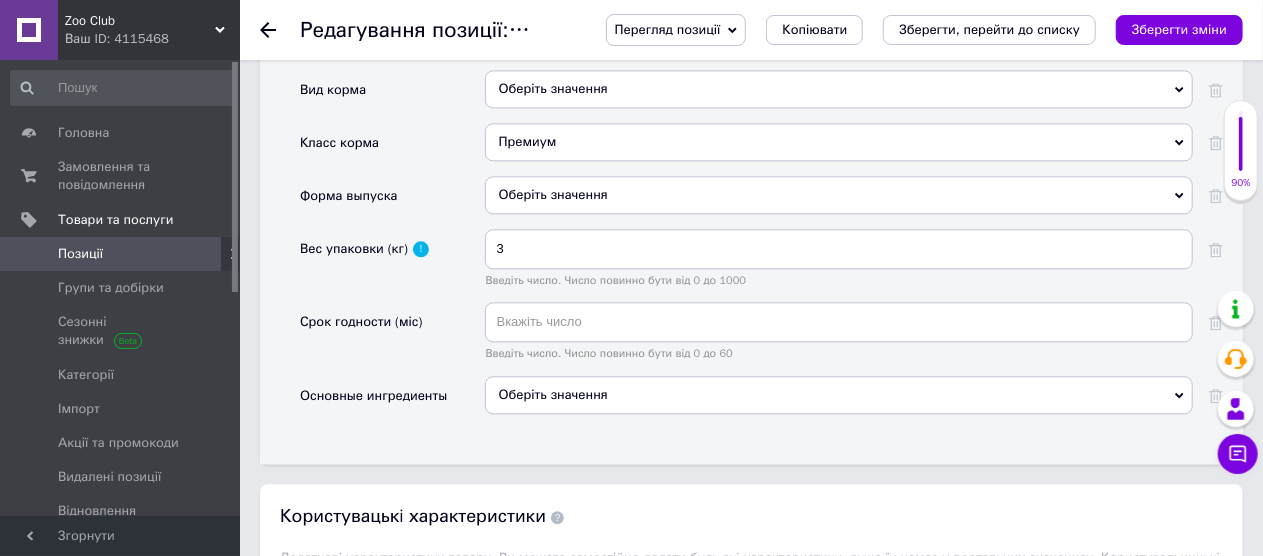scroll, scrollTop: 2300, scrollLeft: 0, axis: vertical 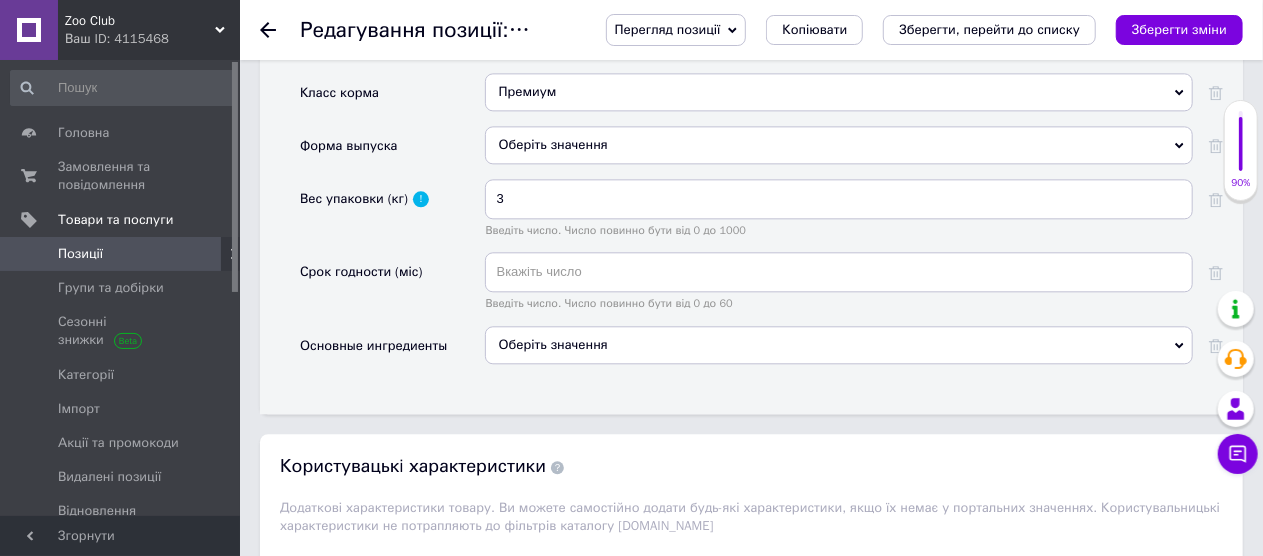 click on "Оберіть значення" at bounding box center (839, 345) 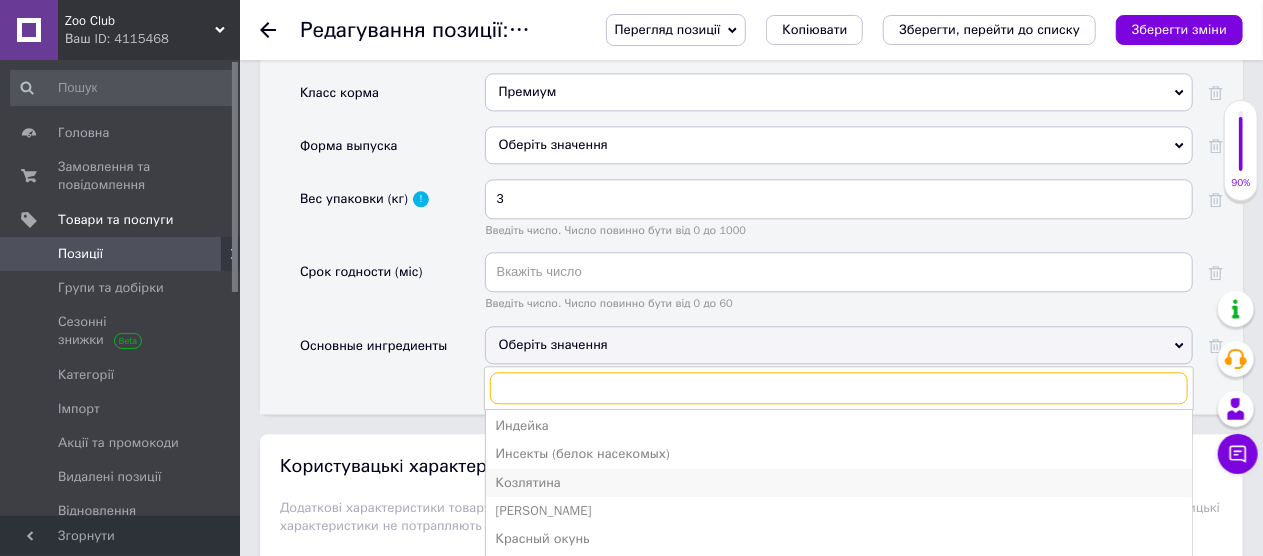 scroll, scrollTop: 400, scrollLeft: 0, axis: vertical 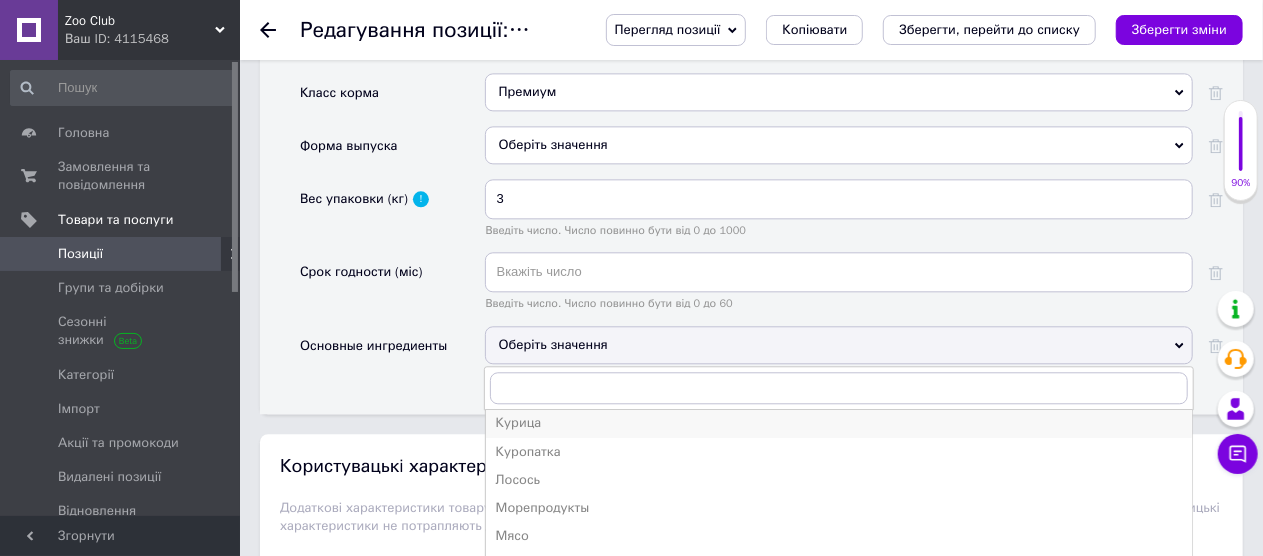 click on "Курица" at bounding box center [839, 423] 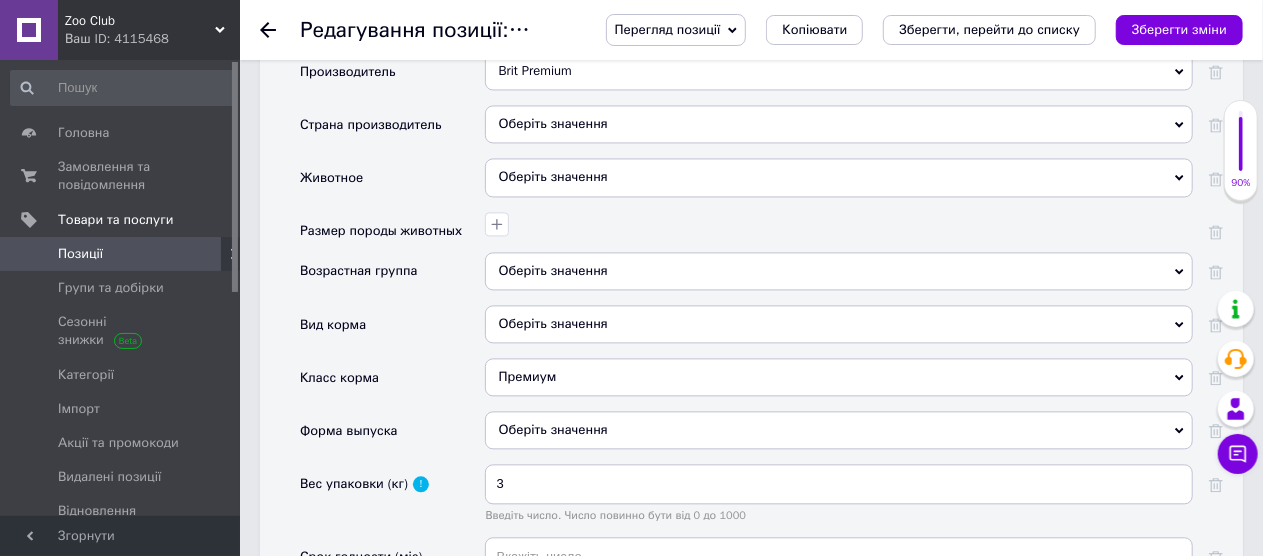 scroll, scrollTop: 1900, scrollLeft: 0, axis: vertical 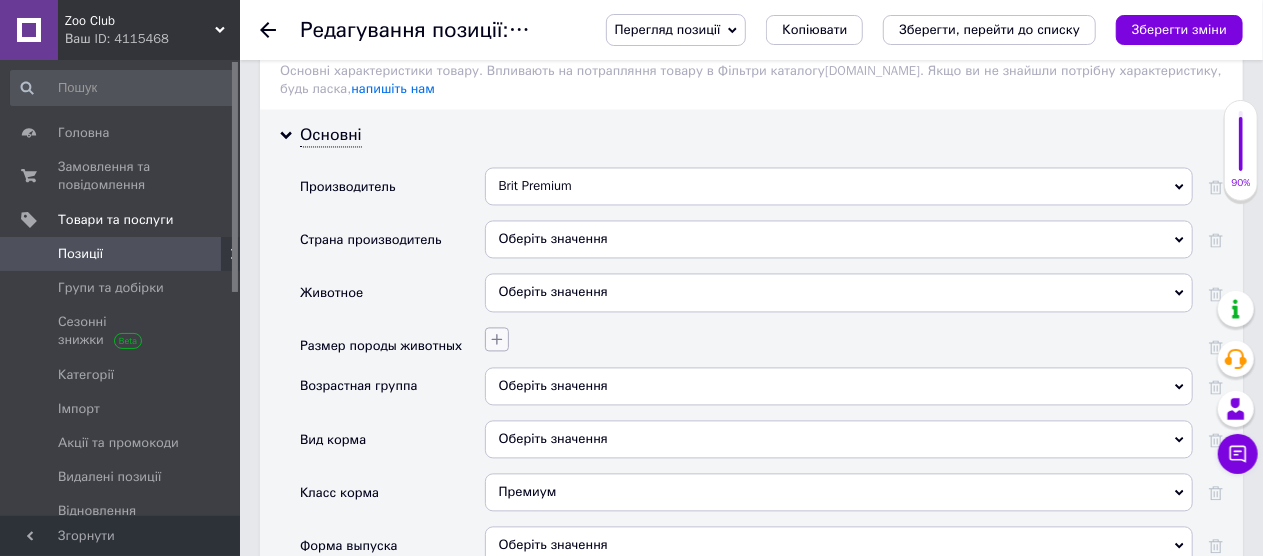 click at bounding box center (497, 339) 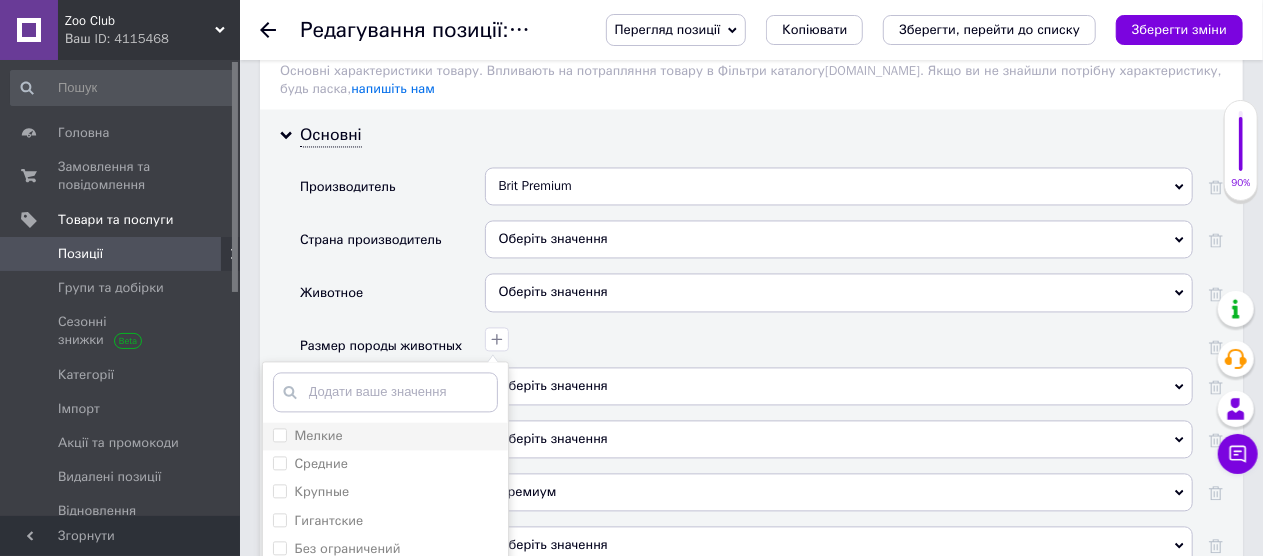click on "Мелкие" at bounding box center [279, 434] 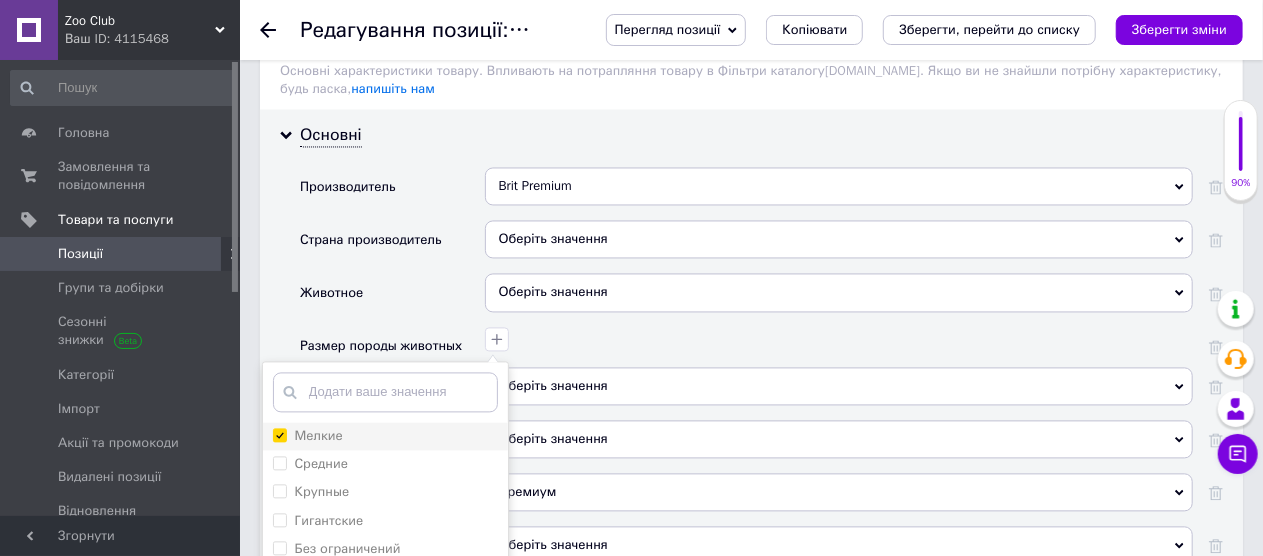 checkbox on "true" 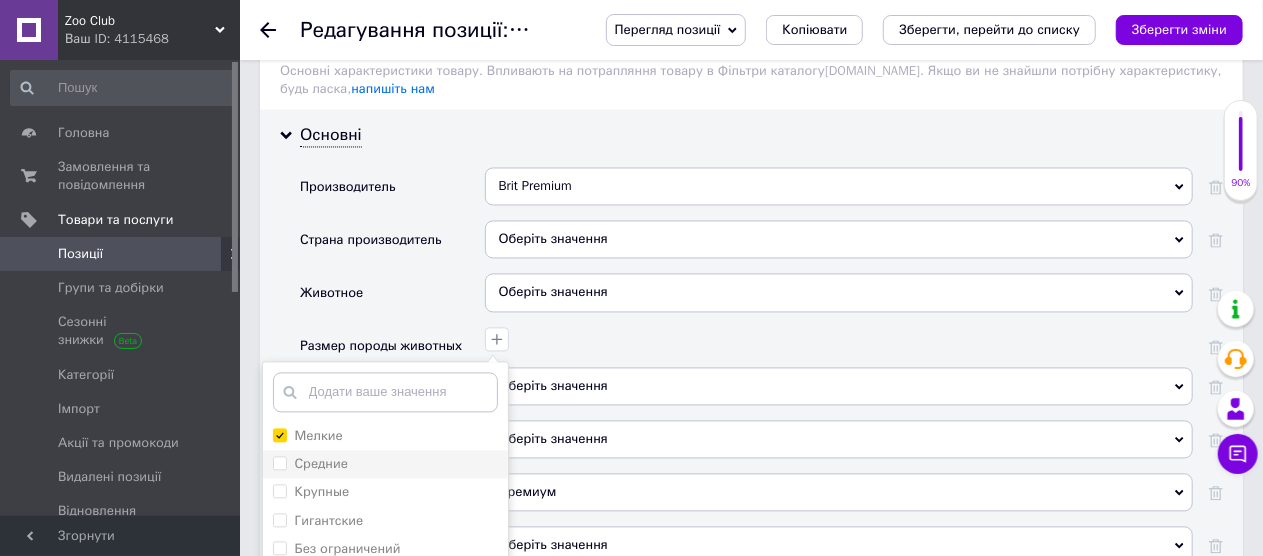 click on "Средние" at bounding box center [279, 462] 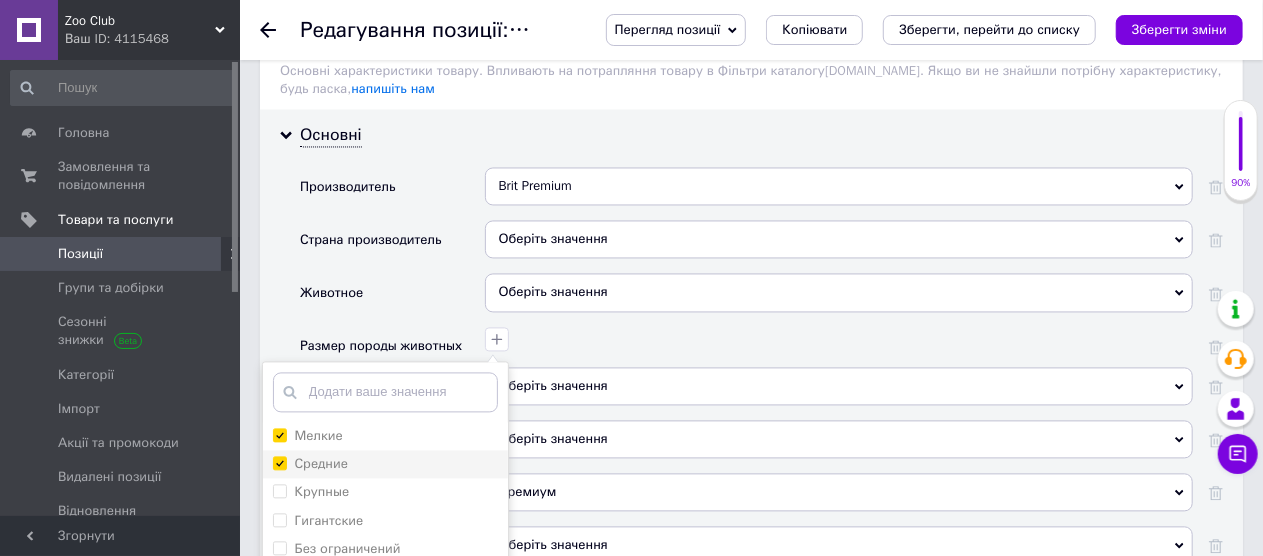 checkbox on "true" 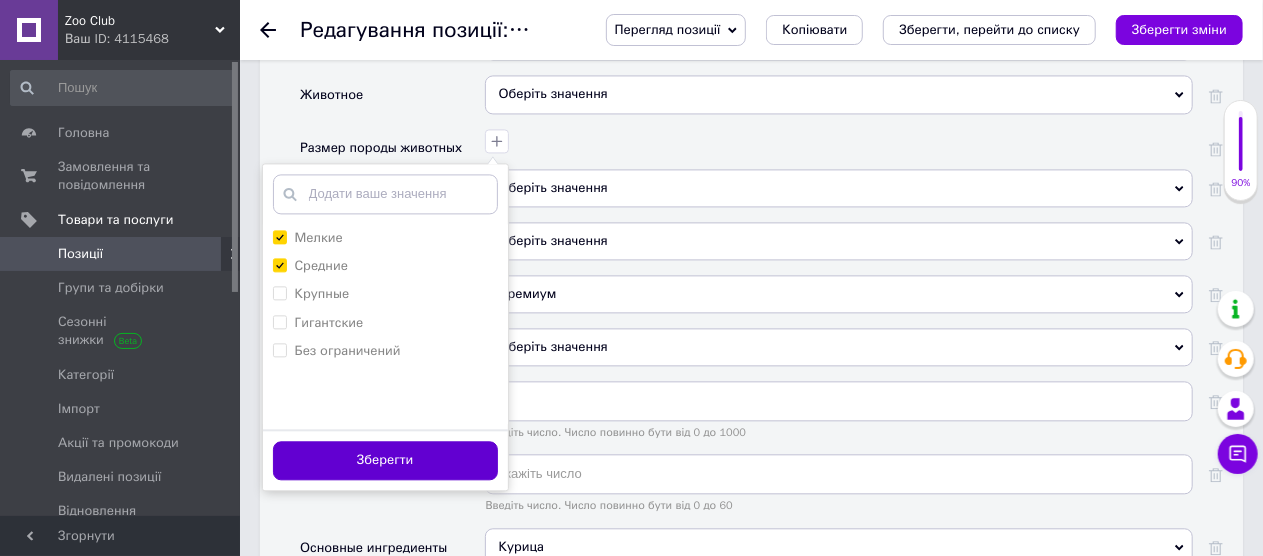 scroll, scrollTop: 2100, scrollLeft: 0, axis: vertical 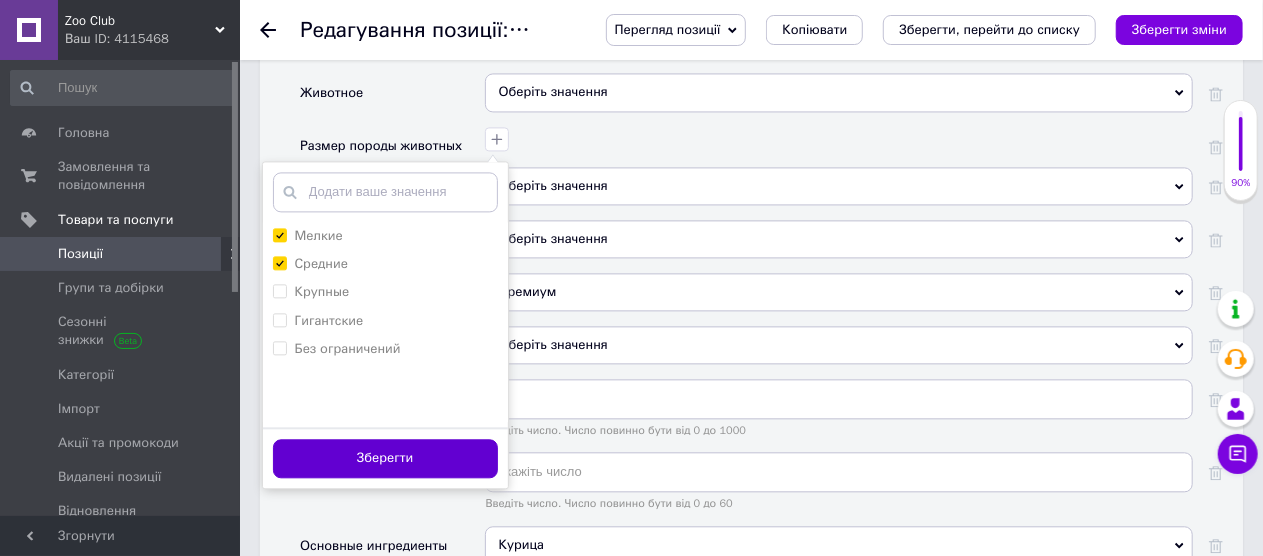 click on "Зберегти" at bounding box center (385, 458) 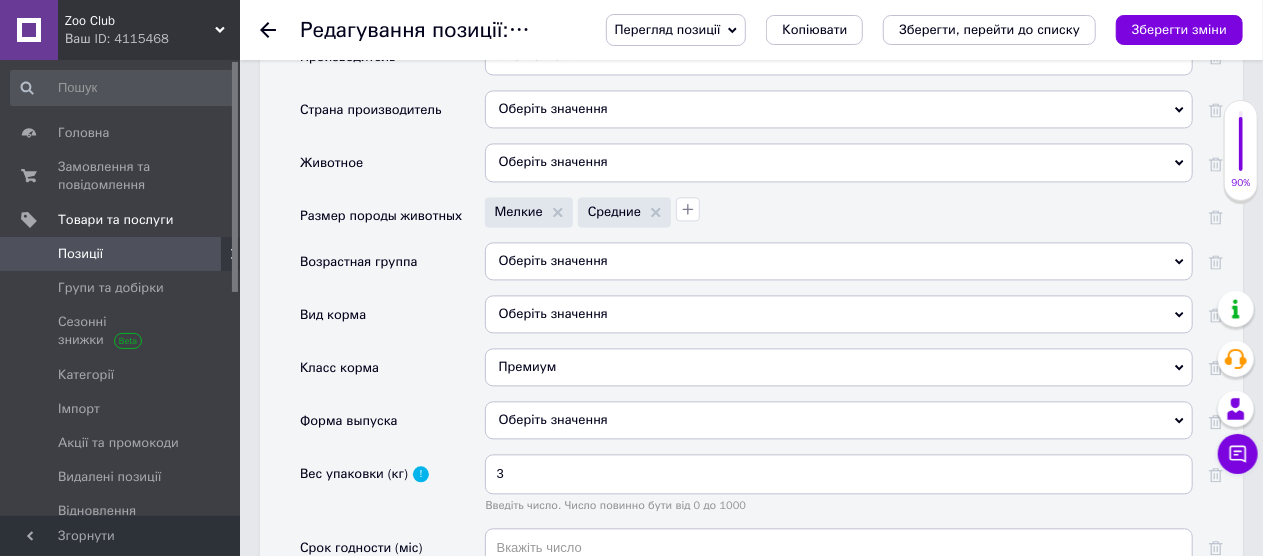 scroll, scrollTop: 2000, scrollLeft: 0, axis: vertical 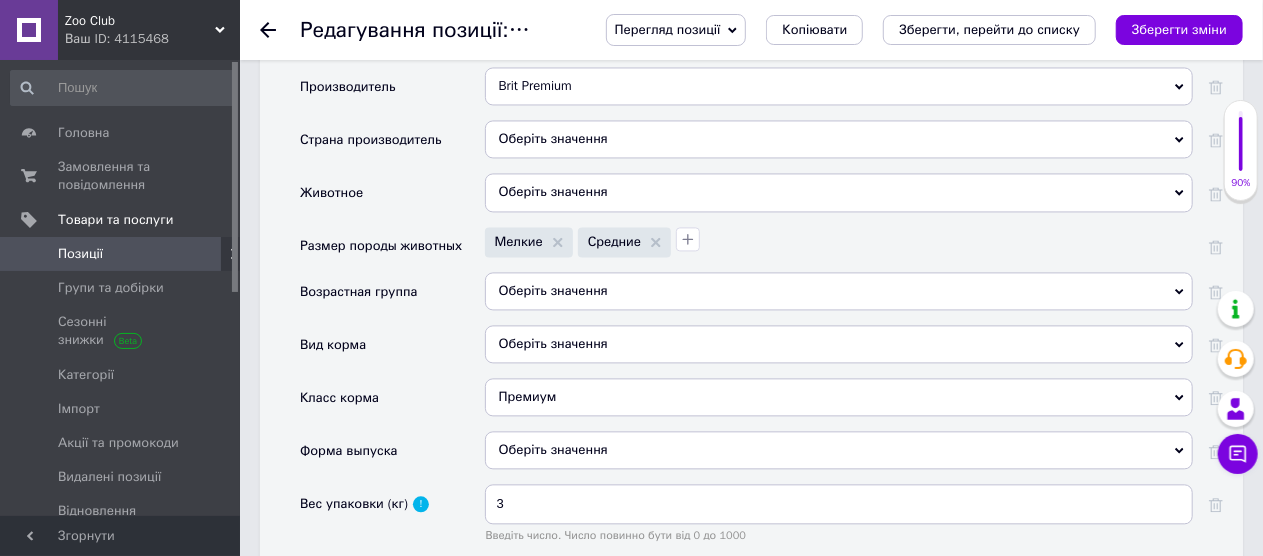 click on "Оберіть значення" at bounding box center [839, 291] 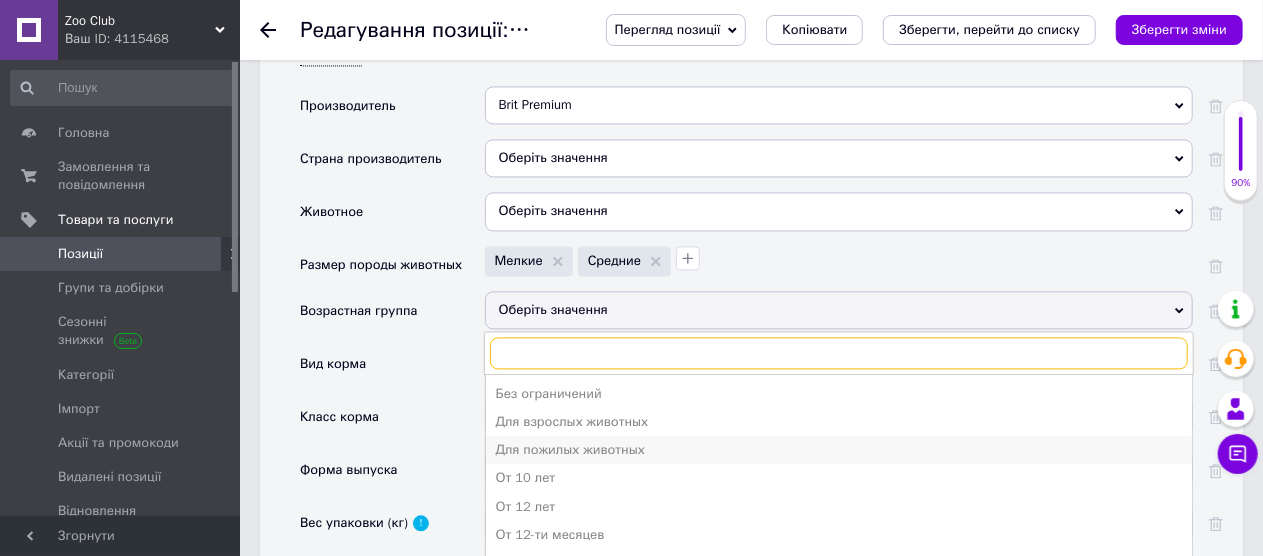 scroll, scrollTop: 2018, scrollLeft: 0, axis: vertical 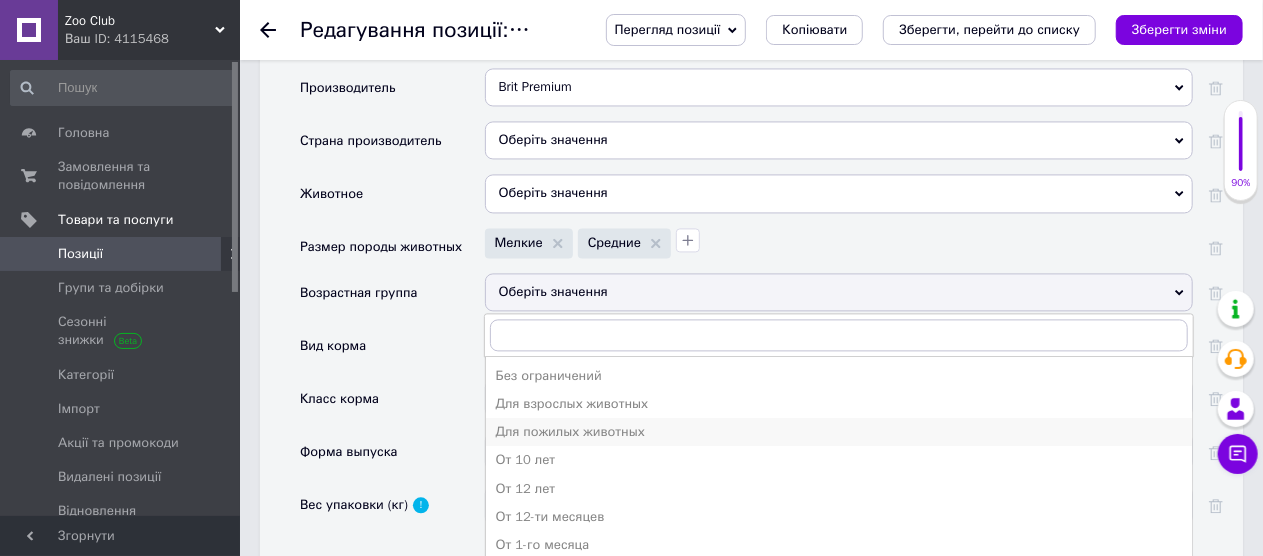 click on "Для пожилых животных" at bounding box center (839, 432) 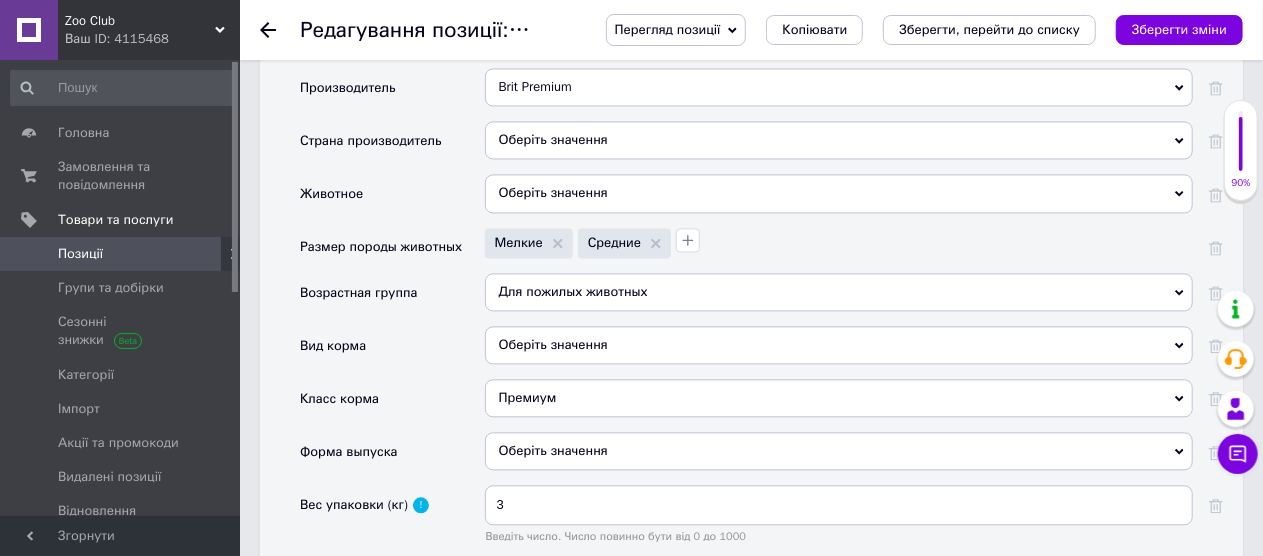 click on "Оберіть значення" at bounding box center (839, 345) 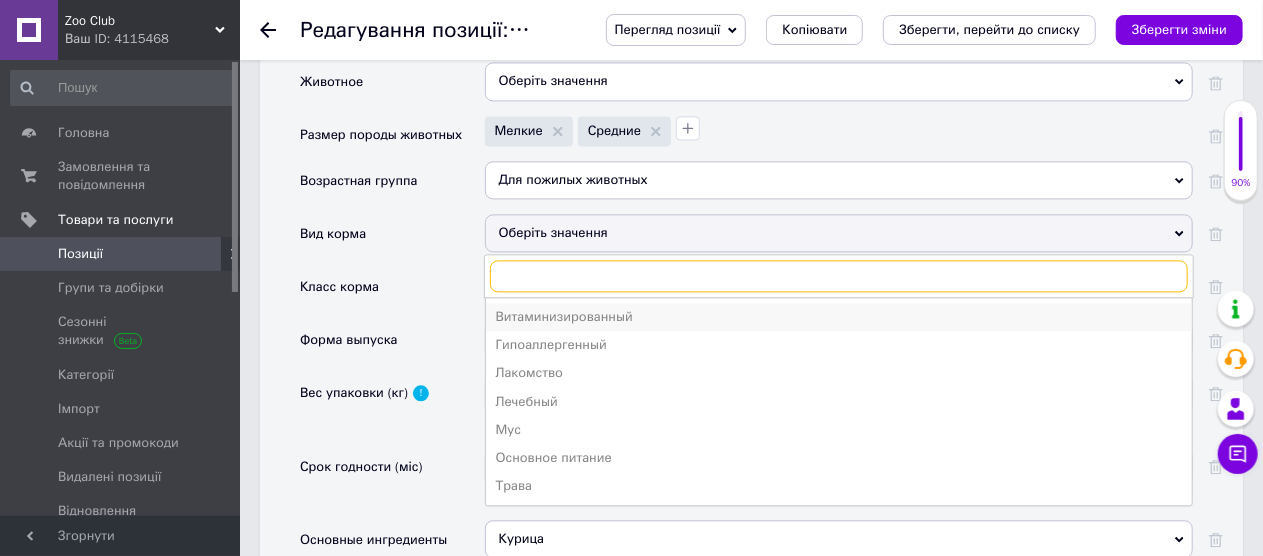 scroll, scrollTop: 2318, scrollLeft: 0, axis: vertical 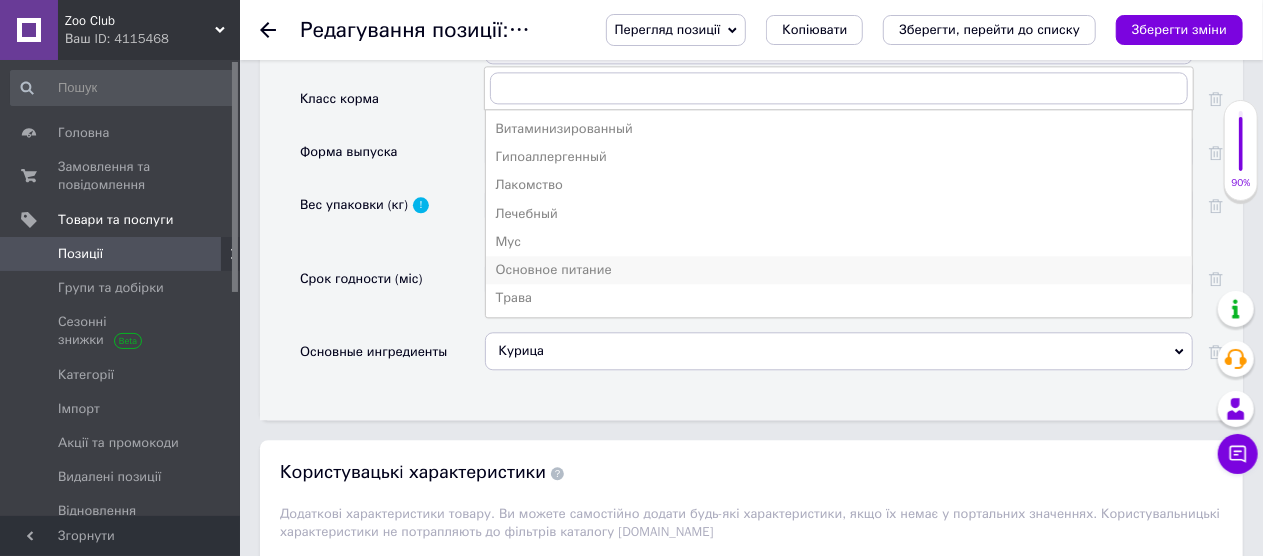 click on "Основное питание" at bounding box center (839, 270) 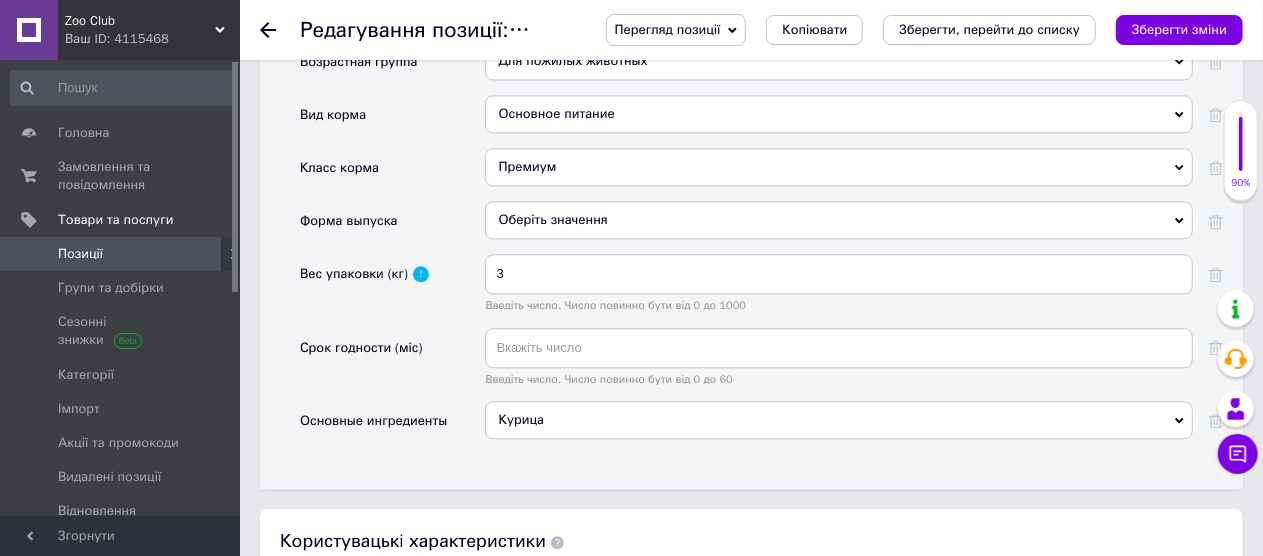 scroll, scrollTop: 2218, scrollLeft: 0, axis: vertical 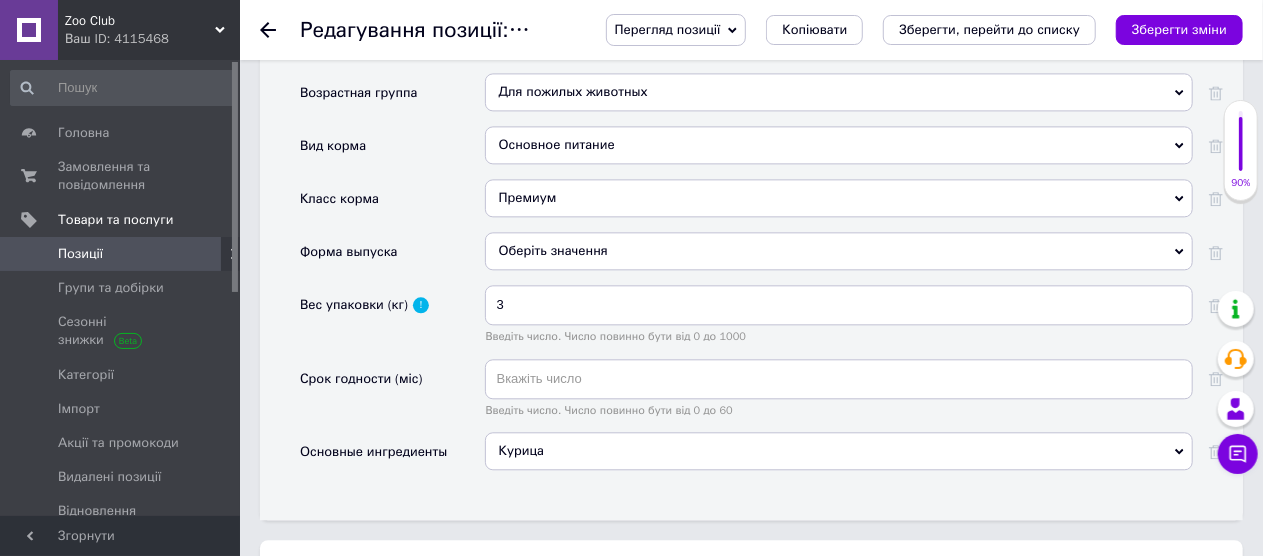 click on "Оберіть значення" at bounding box center [839, 251] 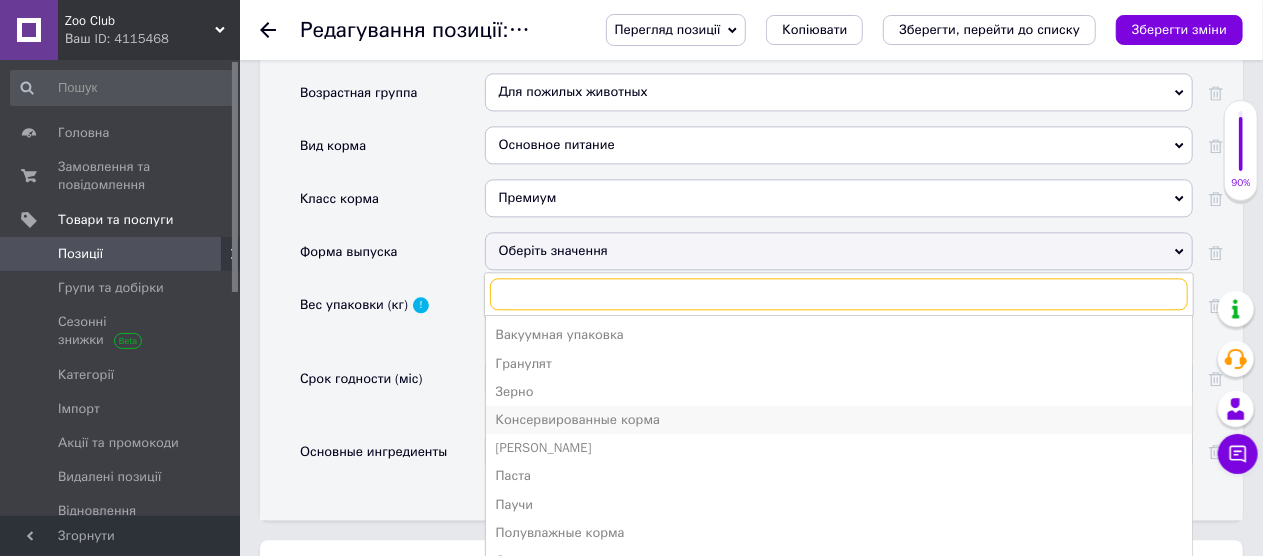 scroll, scrollTop: 21, scrollLeft: 0, axis: vertical 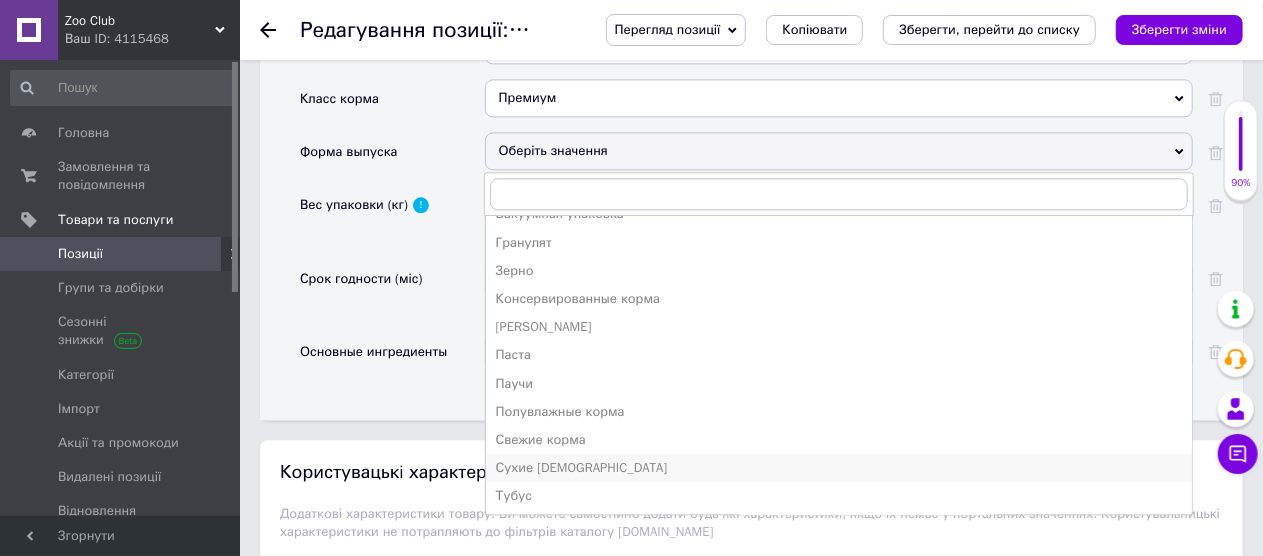 click on "Сухие [DEMOGRAPHIC_DATA]" at bounding box center (839, 468) 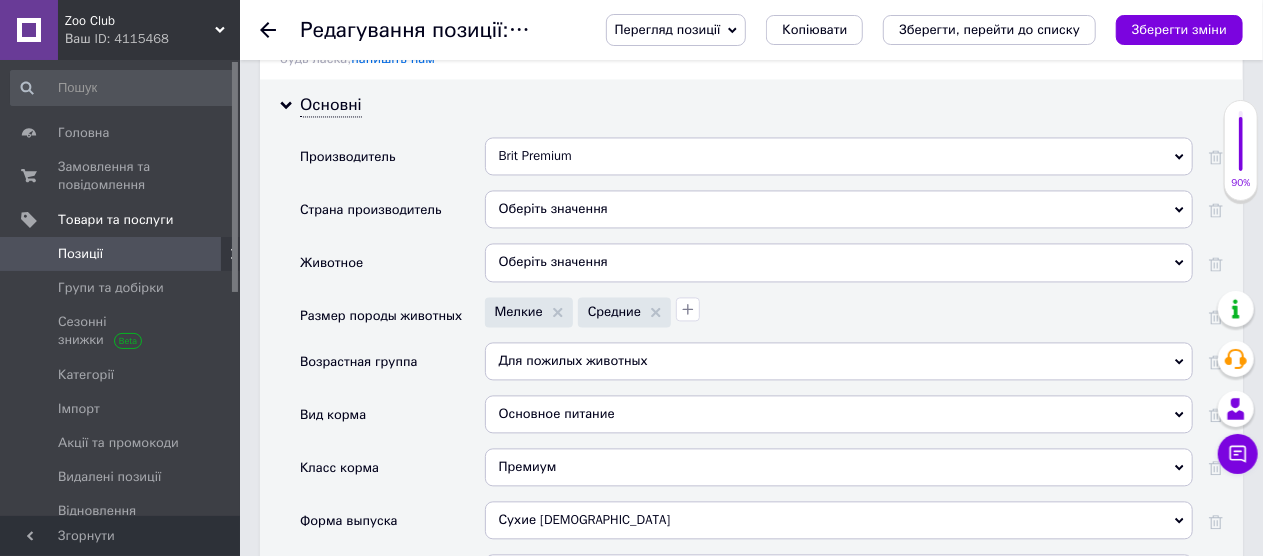 scroll, scrollTop: 1918, scrollLeft: 0, axis: vertical 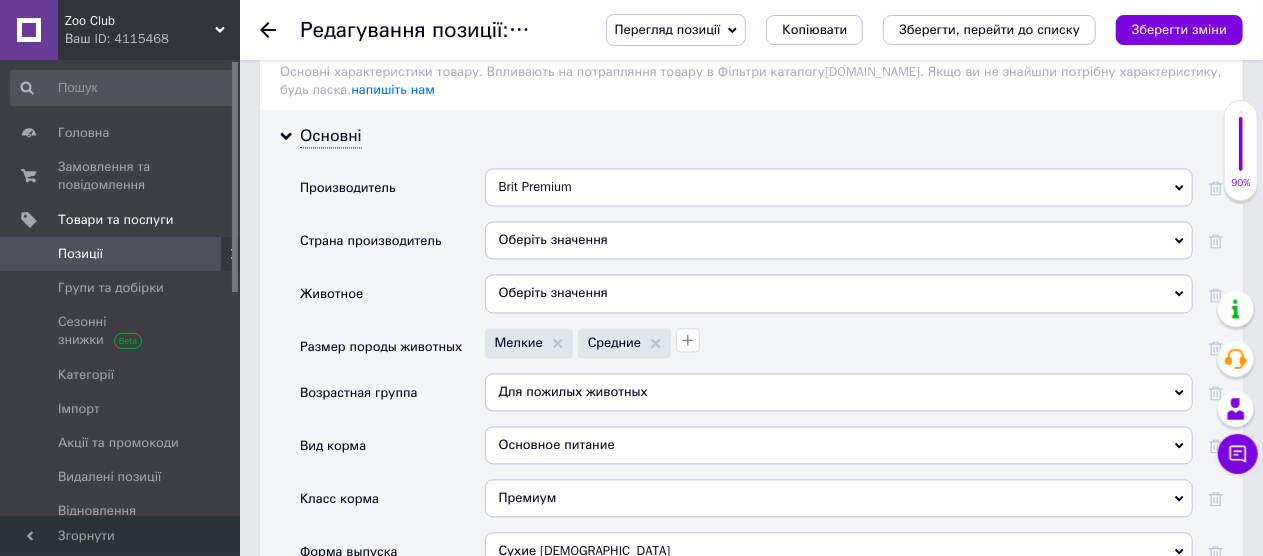 click on "Оберіть значення" at bounding box center (839, 293) 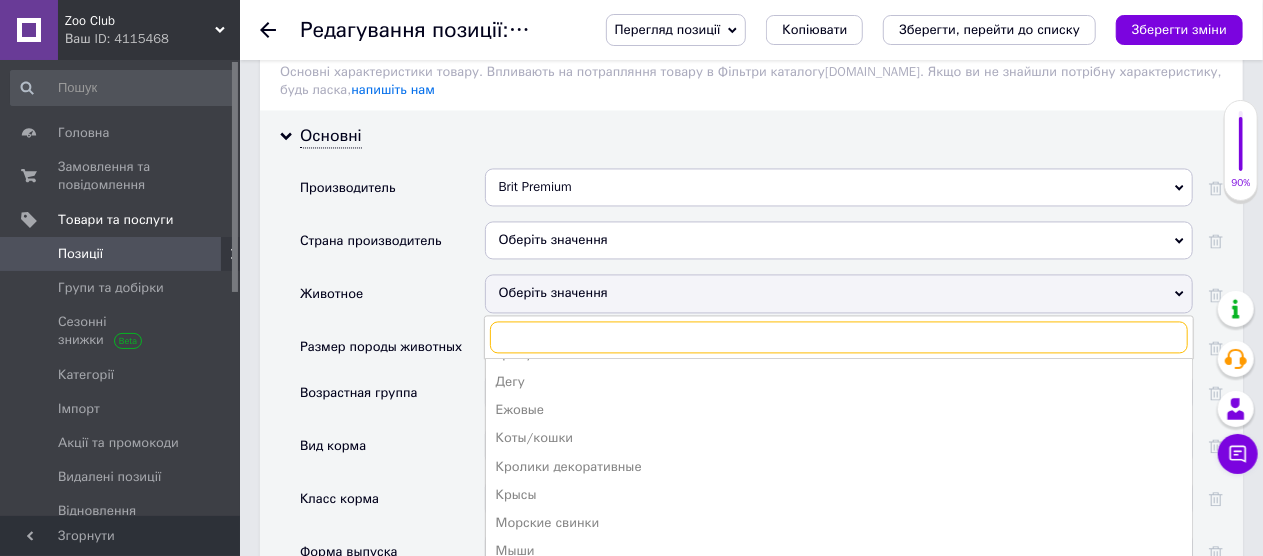 scroll, scrollTop: 162, scrollLeft: 0, axis: vertical 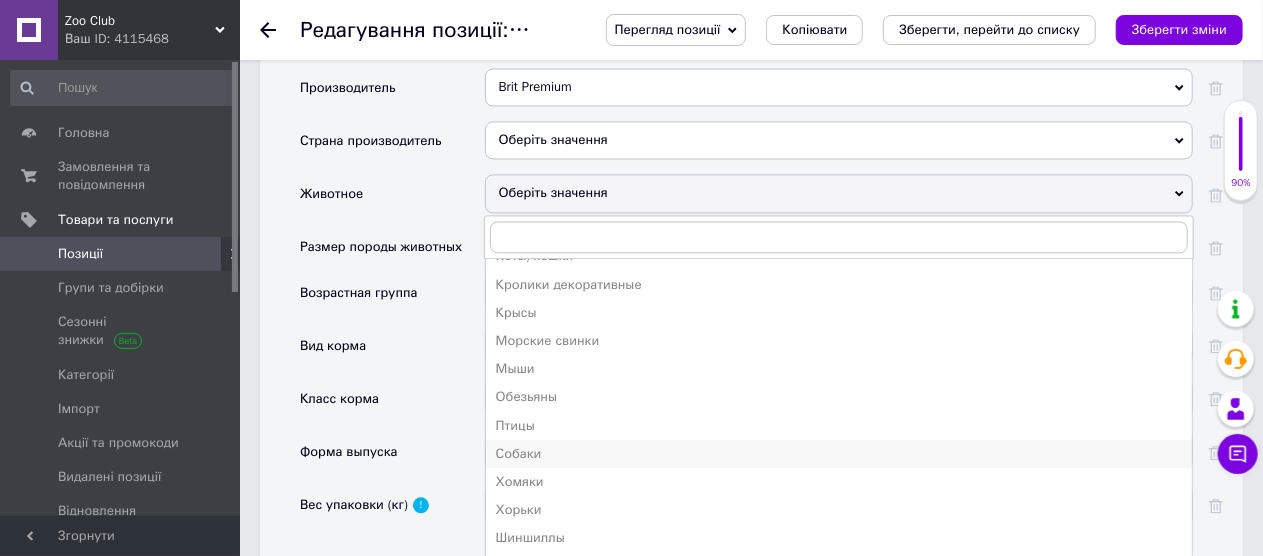 click on "Собаки" at bounding box center [839, 454] 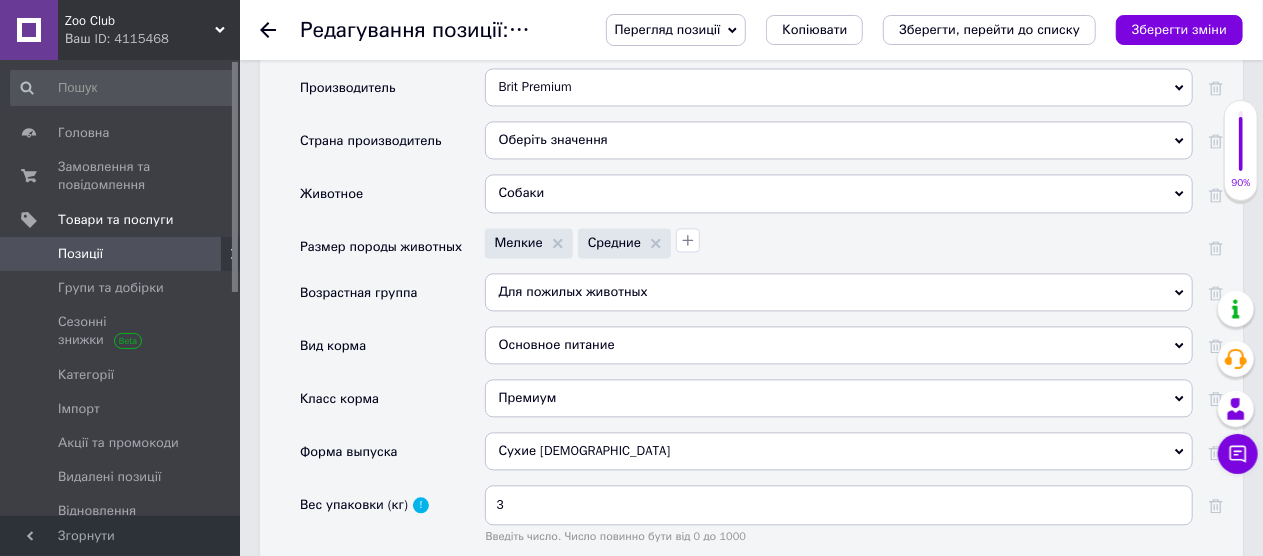 click on "Оберіть значення" at bounding box center (839, 140) 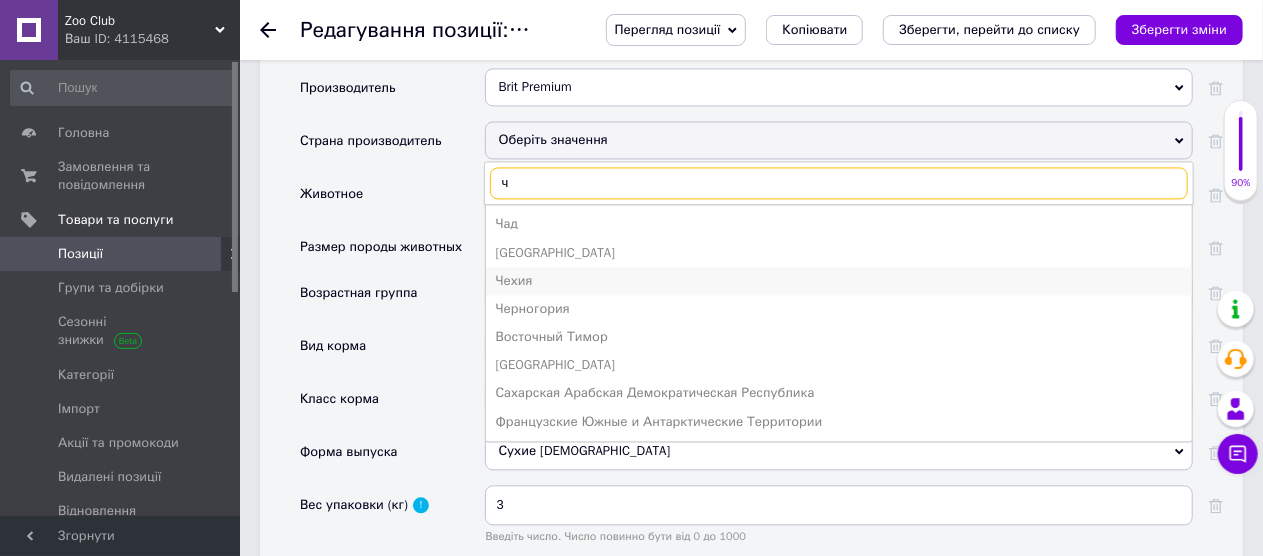 type on "ч" 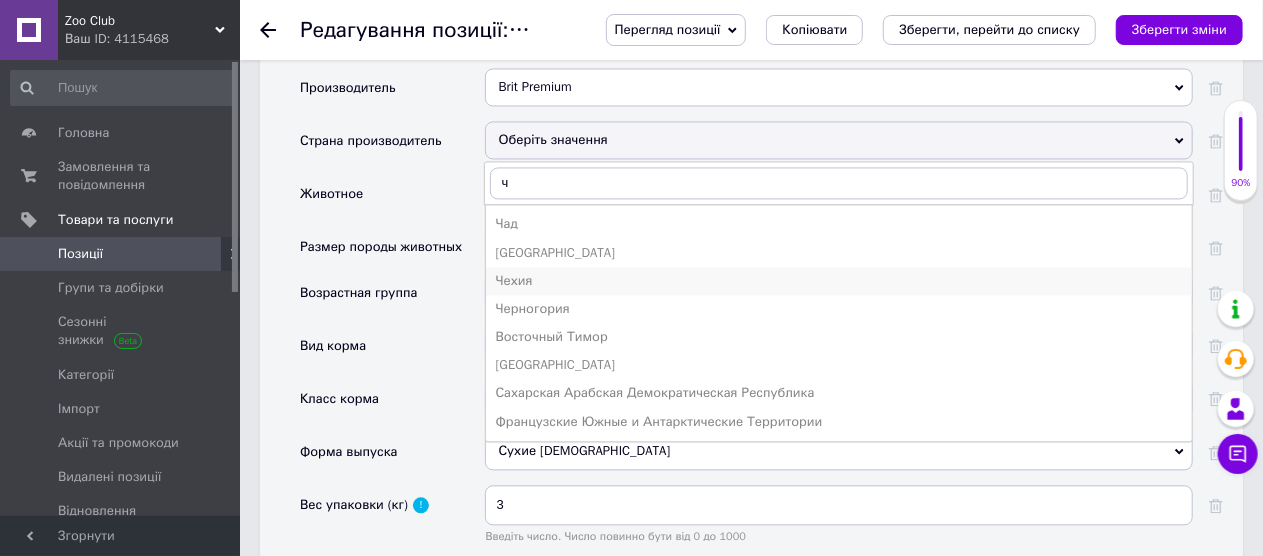 click on "Чехия" at bounding box center (839, 281) 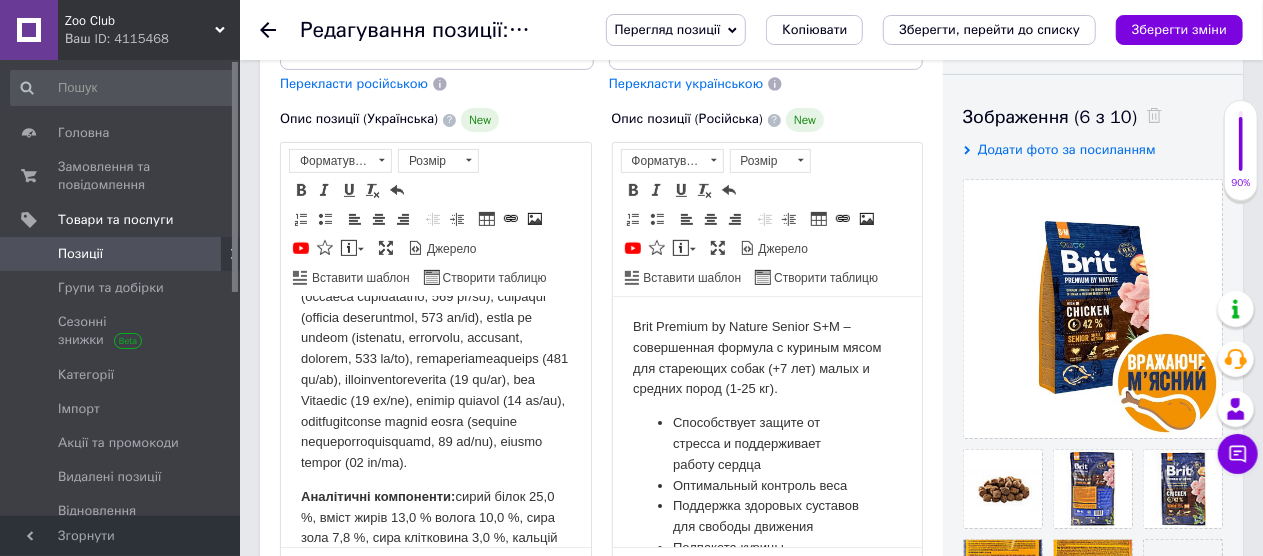 scroll, scrollTop: 600, scrollLeft: 0, axis: vertical 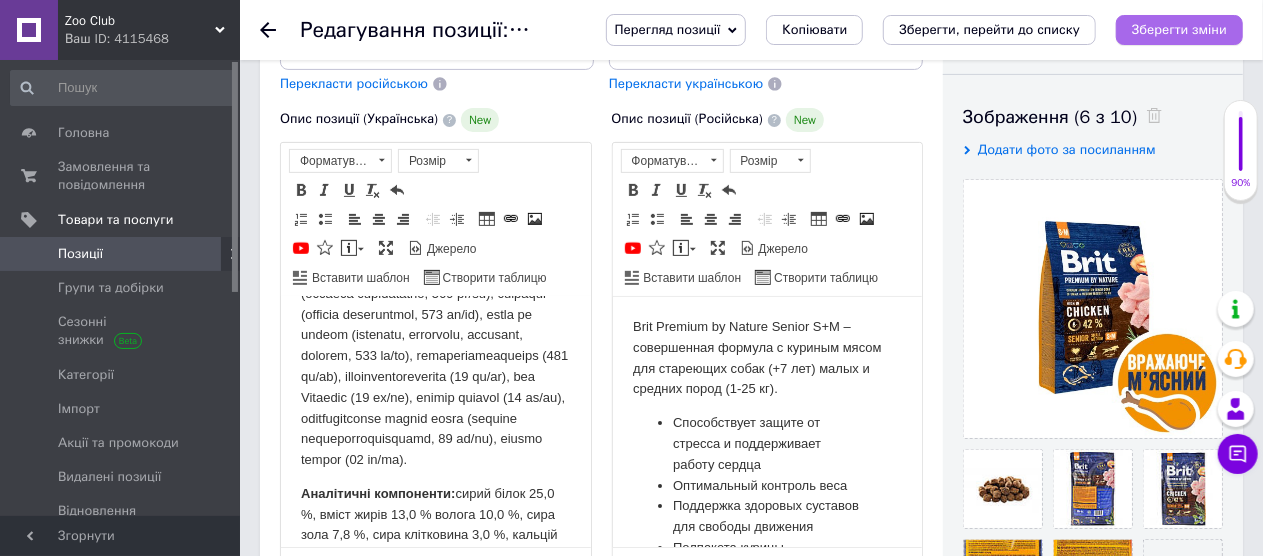 click on "Зберегти зміни" at bounding box center (1179, 29) 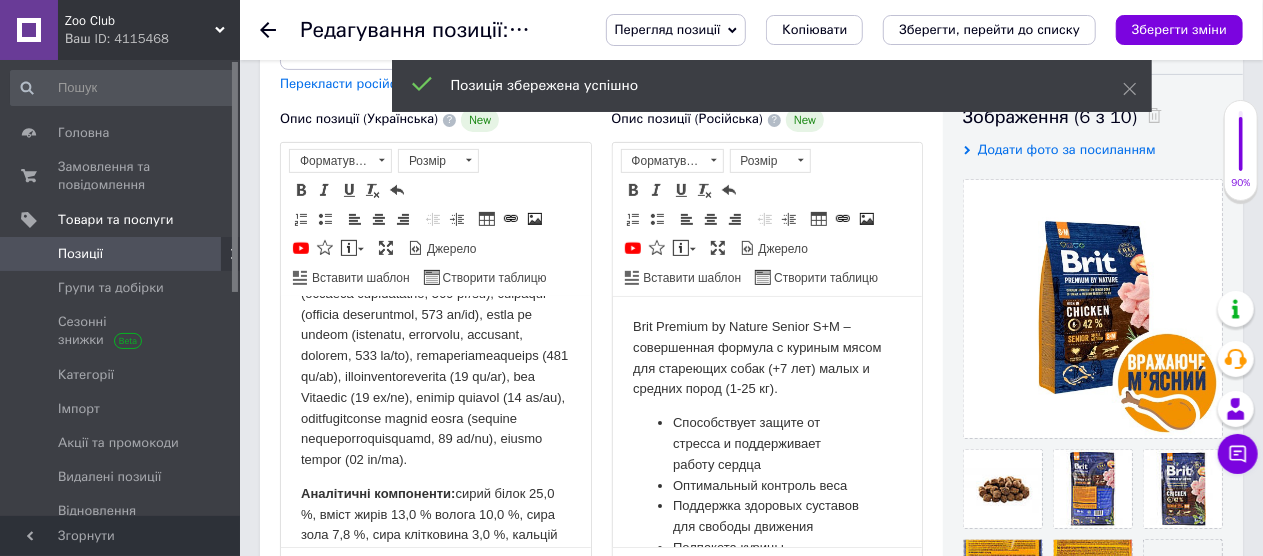 click 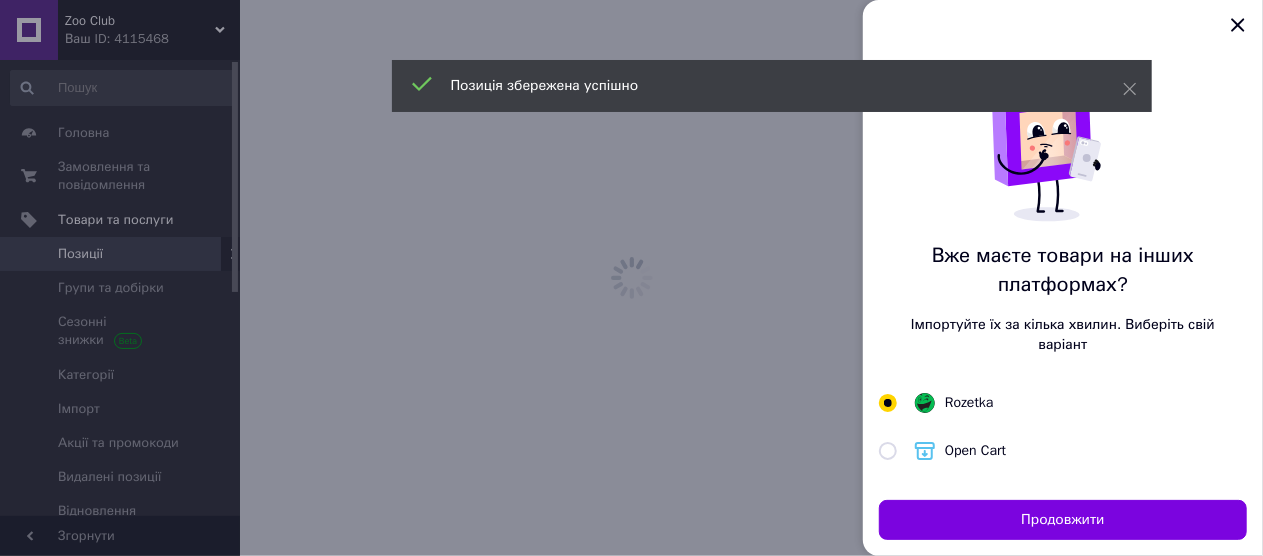 scroll, scrollTop: 0, scrollLeft: 0, axis: both 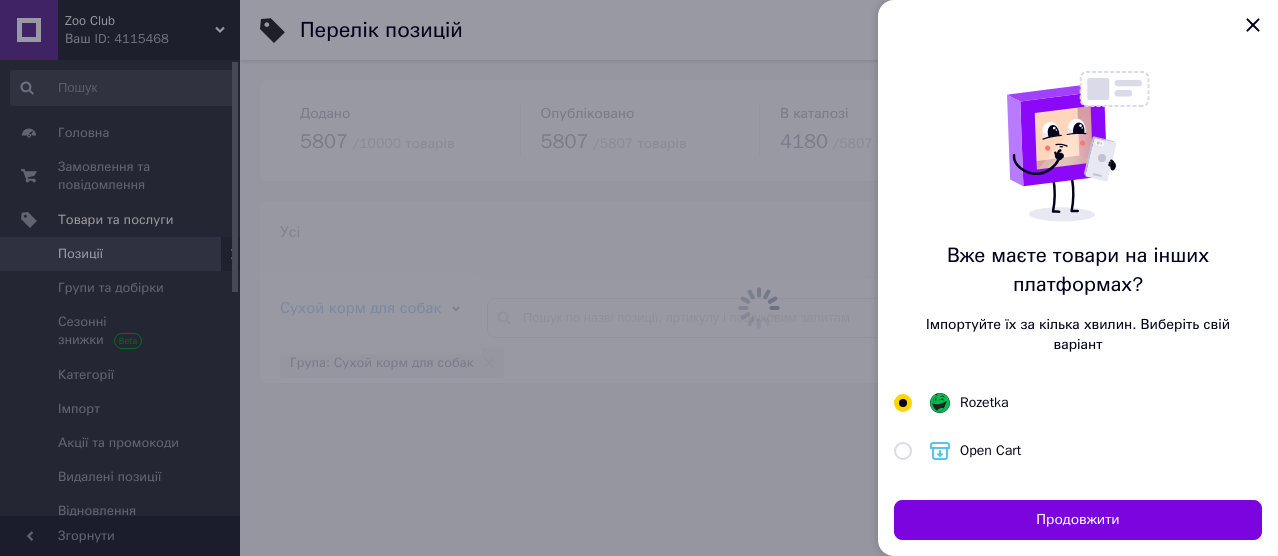click at bounding box center (639, 278) 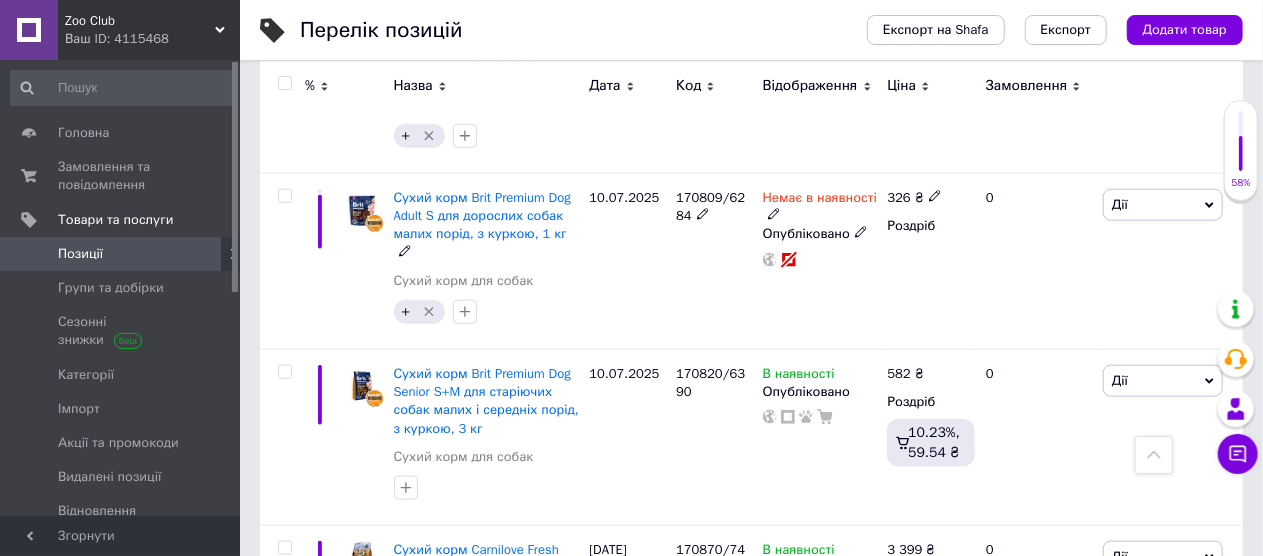 scroll, scrollTop: 1000, scrollLeft: 0, axis: vertical 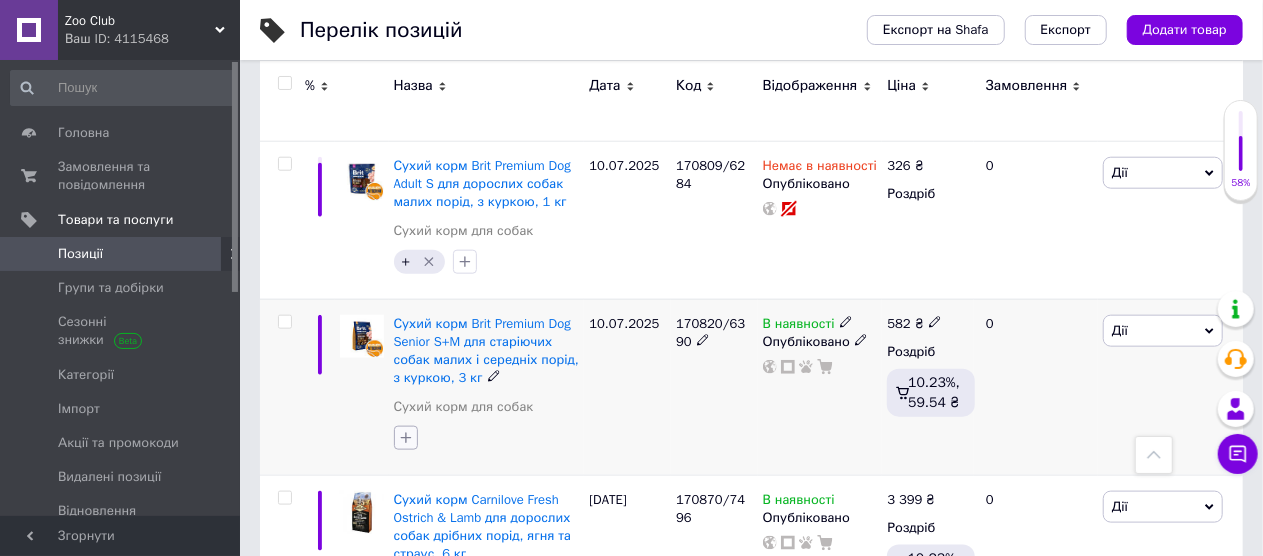 click 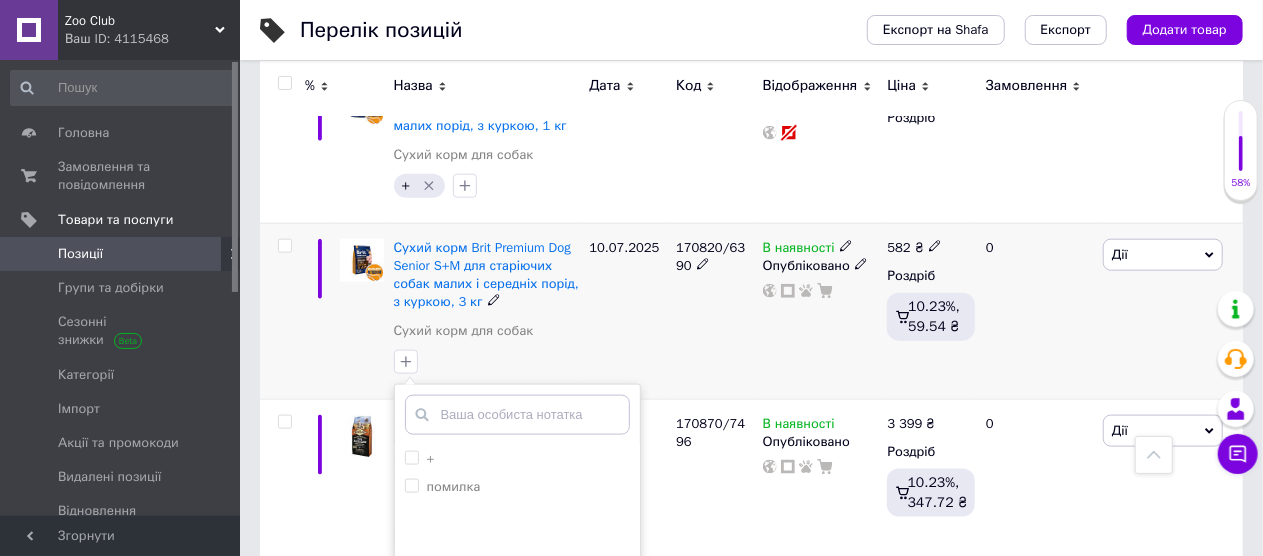 scroll, scrollTop: 1200, scrollLeft: 0, axis: vertical 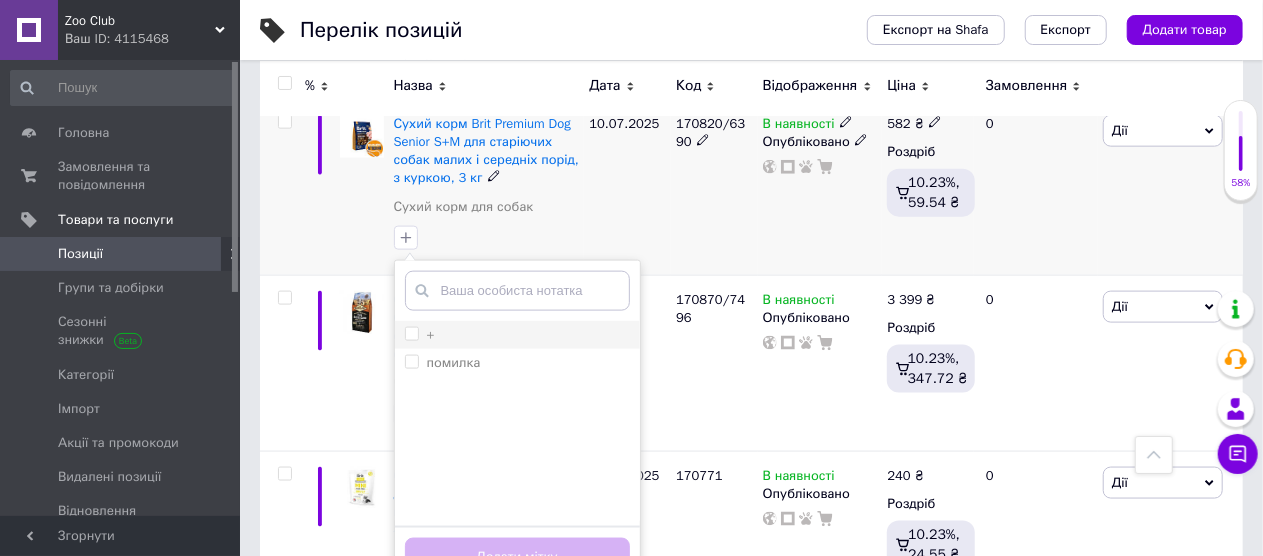 click on "+" at bounding box center [411, 333] 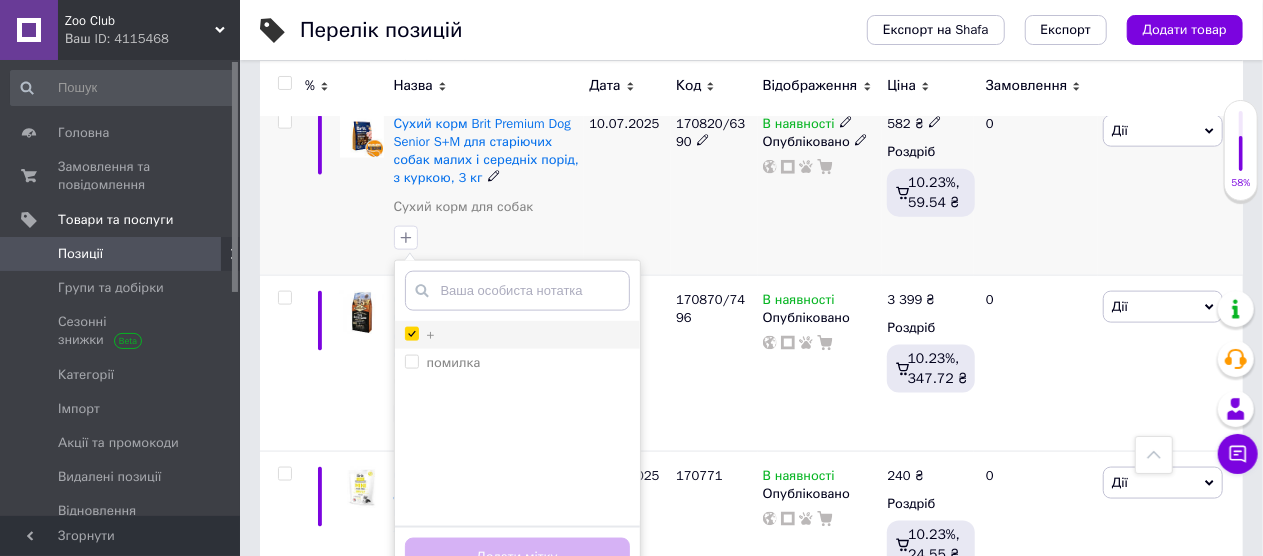 checkbox on "true" 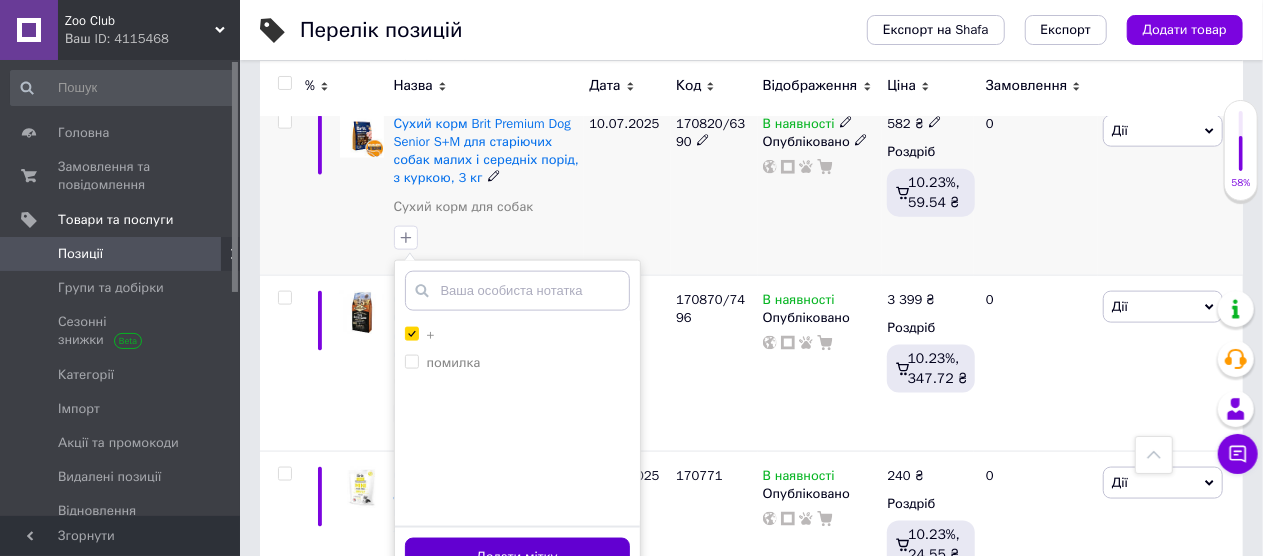 click on "Додати мітку" at bounding box center (517, 557) 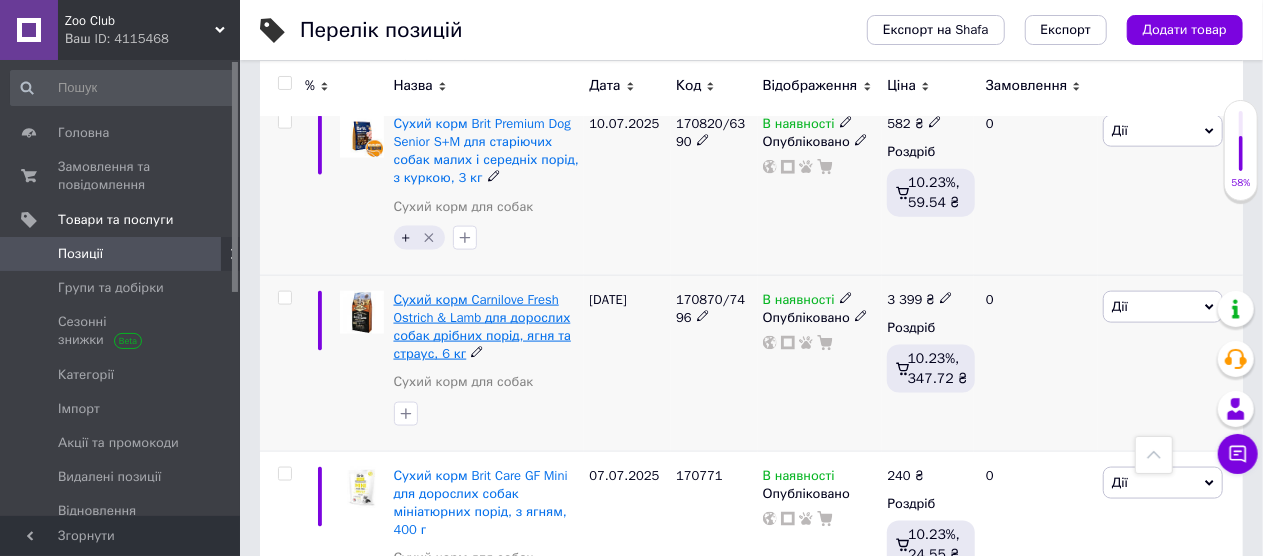 click on "Сухий корм Carnilove Fresh Ostrich & Lamb для дорослих собак дрібних порід, ягня та страус, 6 кг" at bounding box center [487, 327] 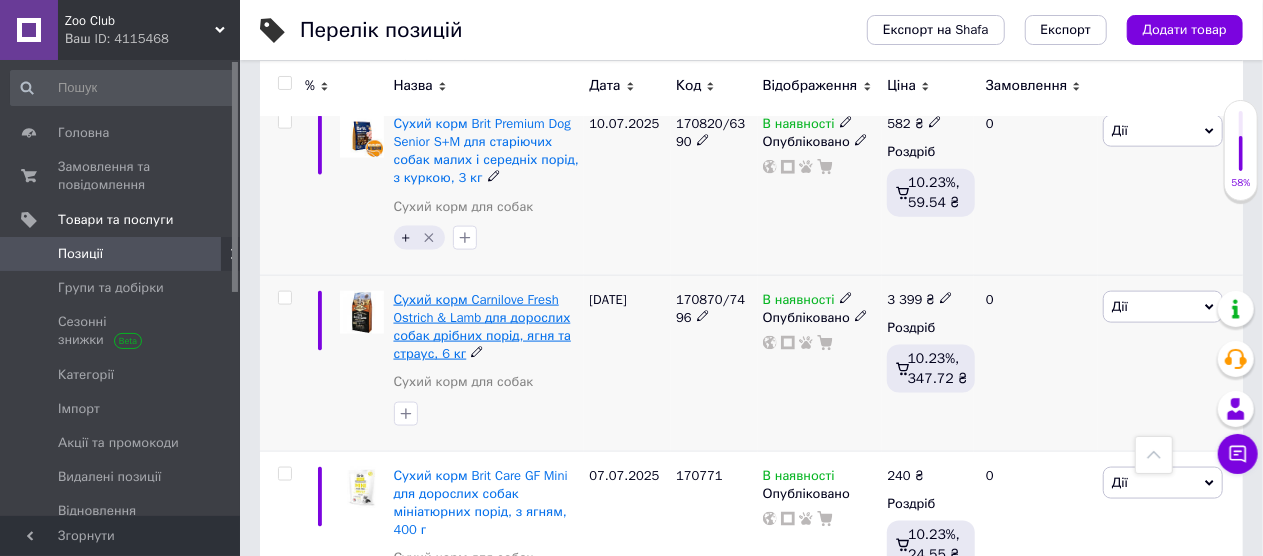 click on "Сухий корм Carnilove Fresh Ostrich & Lamb для дорослих собак дрібних порід, ягня та страус, 6 кг" at bounding box center [482, 327] 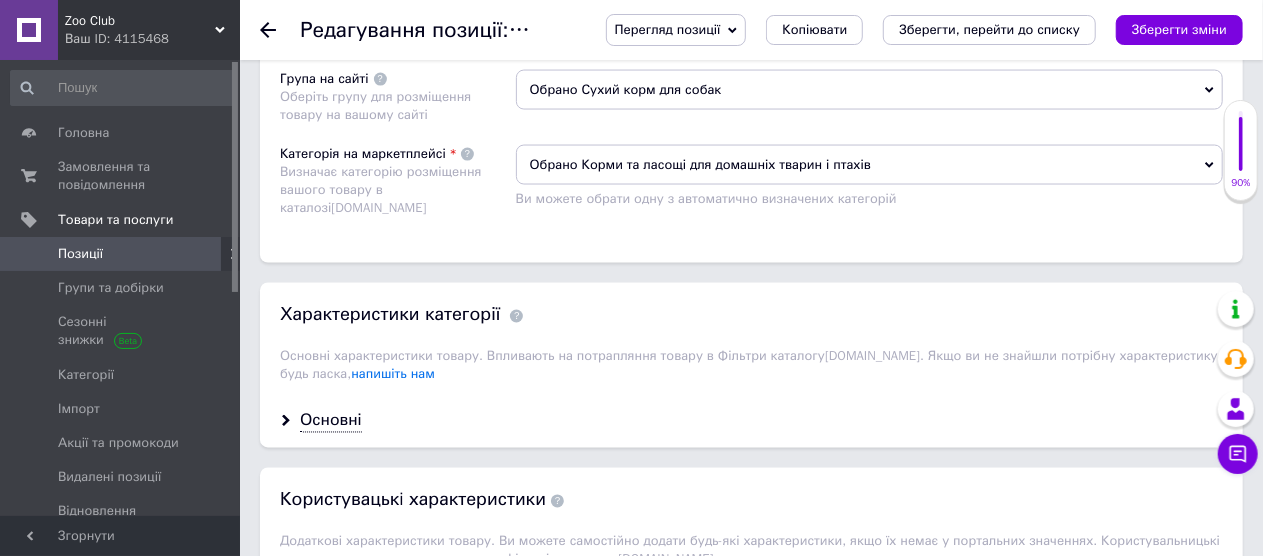 scroll, scrollTop: 1800, scrollLeft: 0, axis: vertical 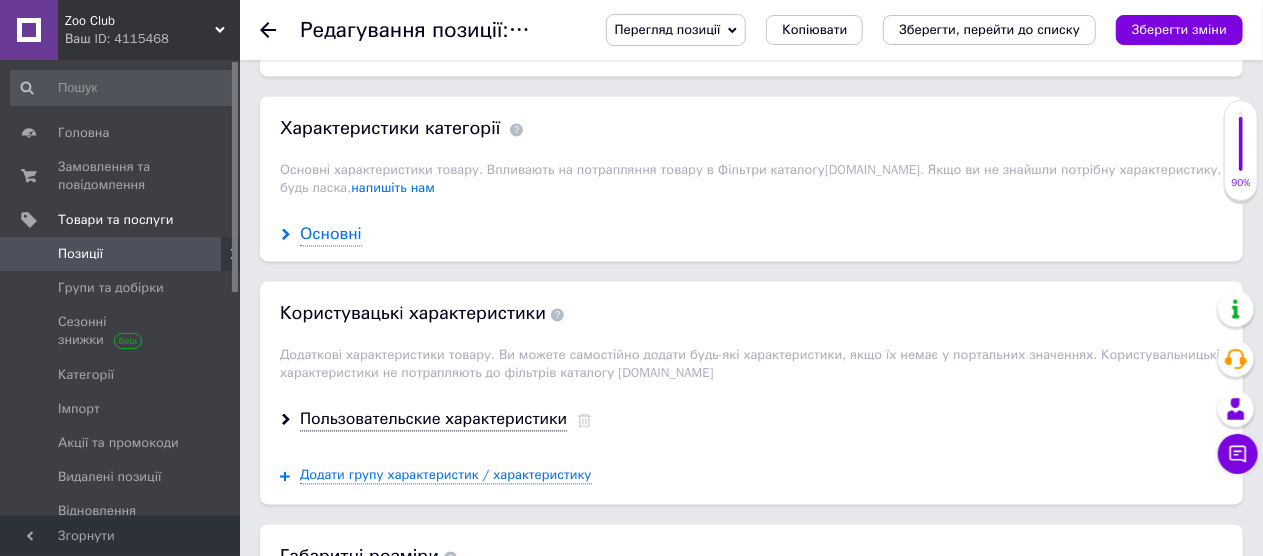 click on "Основні" at bounding box center (331, 235) 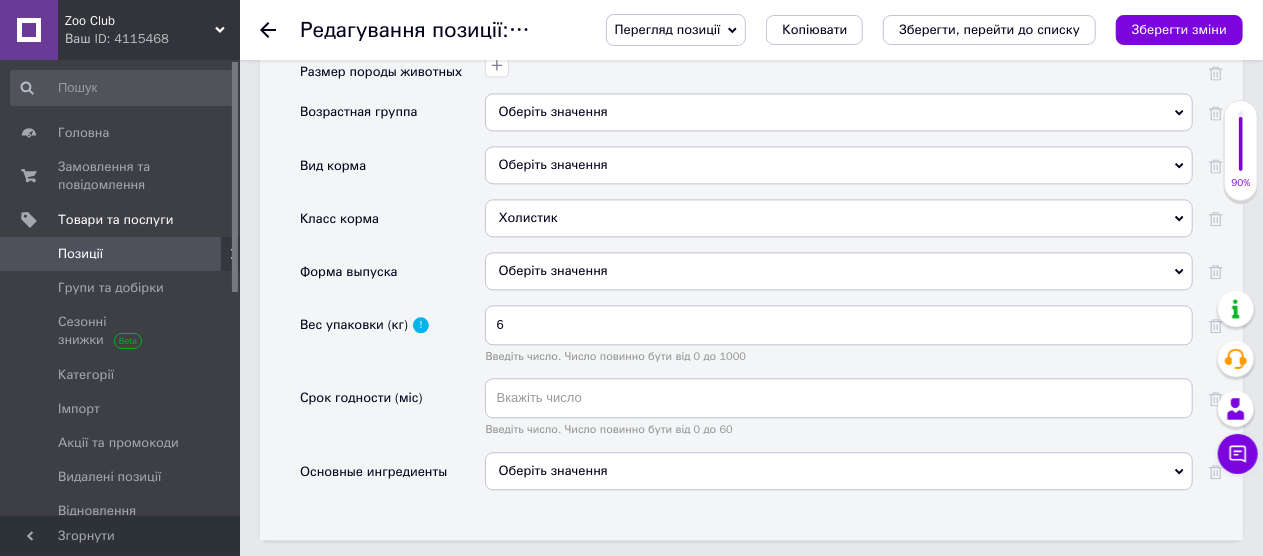 scroll, scrollTop: 2200, scrollLeft: 0, axis: vertical 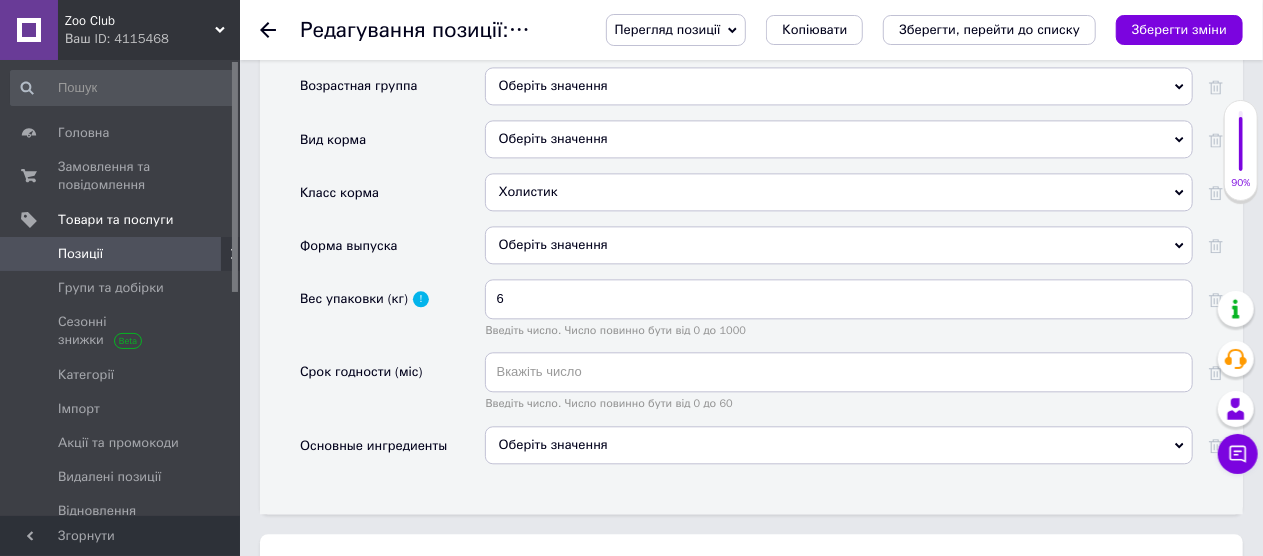 click on "Оберіть значення" at bounding box center [839, 445] 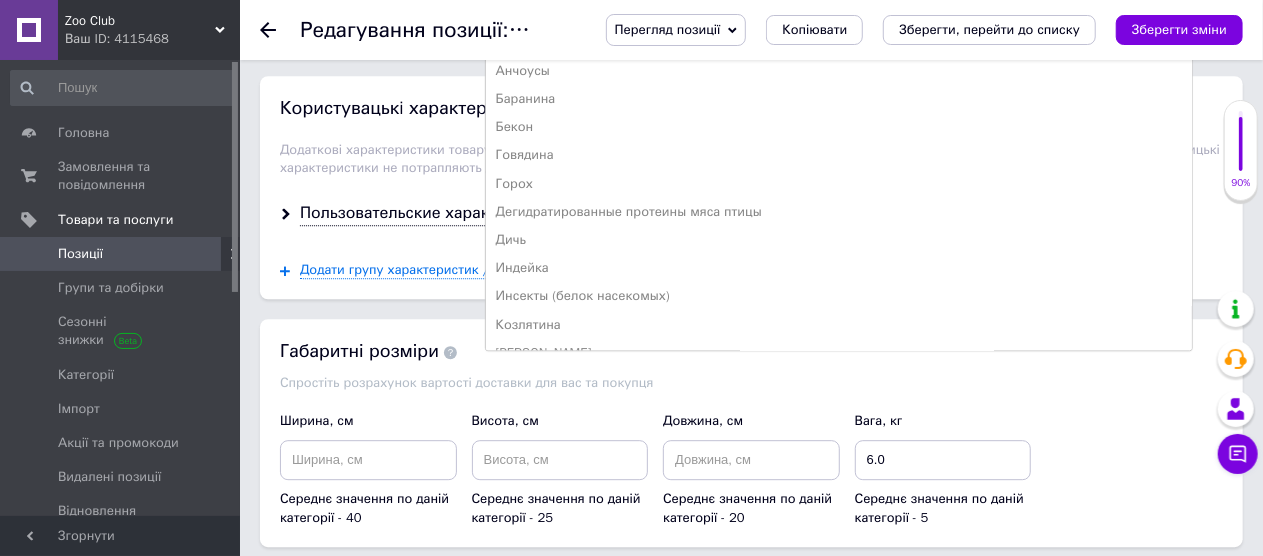 scroll, scrollTop: 2700, scrollLeft: 0, axis: vertical 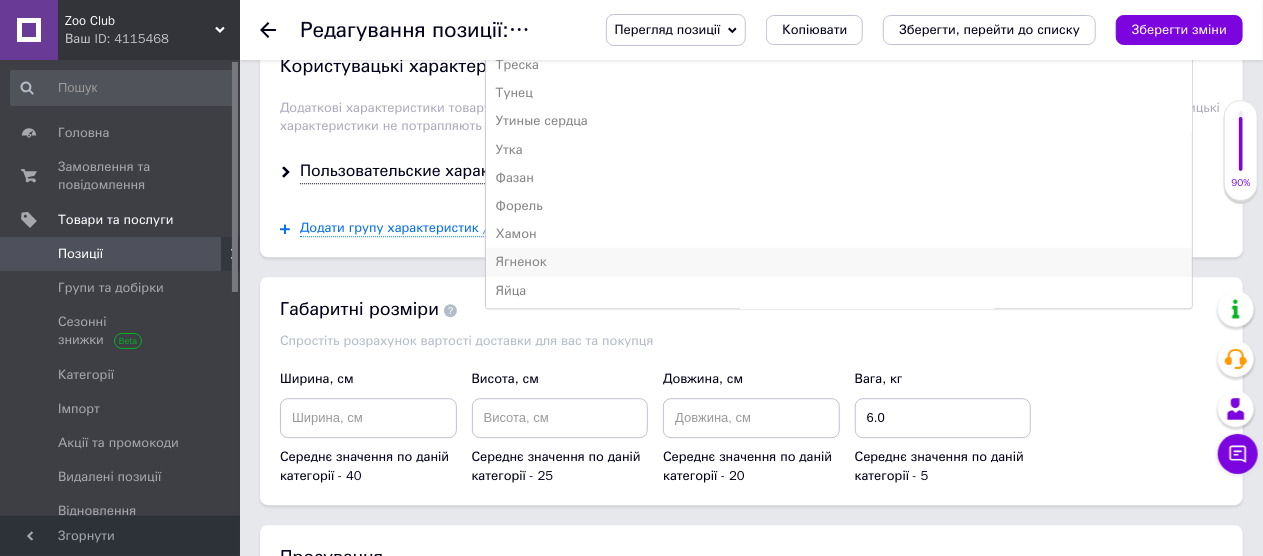 click on "Ягненок" at bounding box center (839, 261) 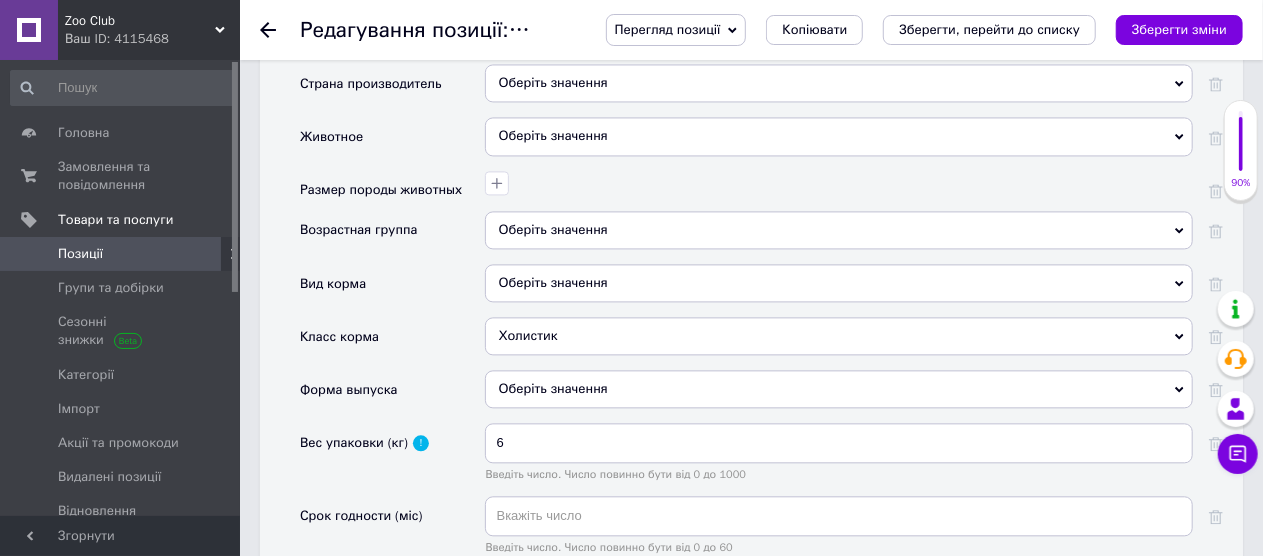 scroll, scrollTop: 1900, scrollLeft: 0, axis: vertical 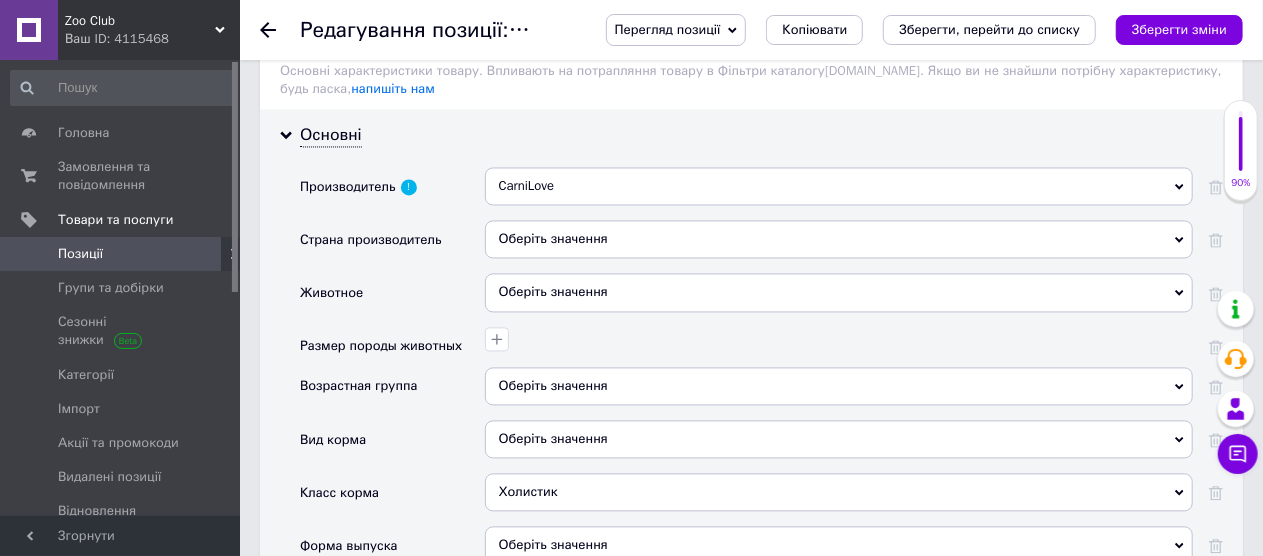 click on "Оберіть значення" at bounding box center [839, 386] 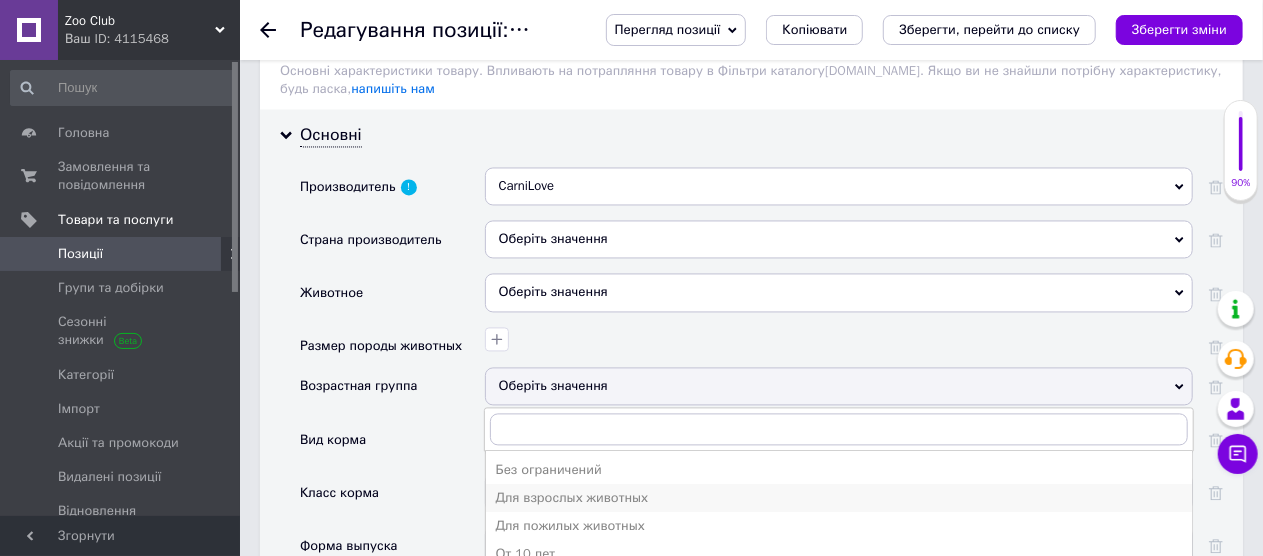 click on "Для взрослых животных" at bounding box center (839, 498) 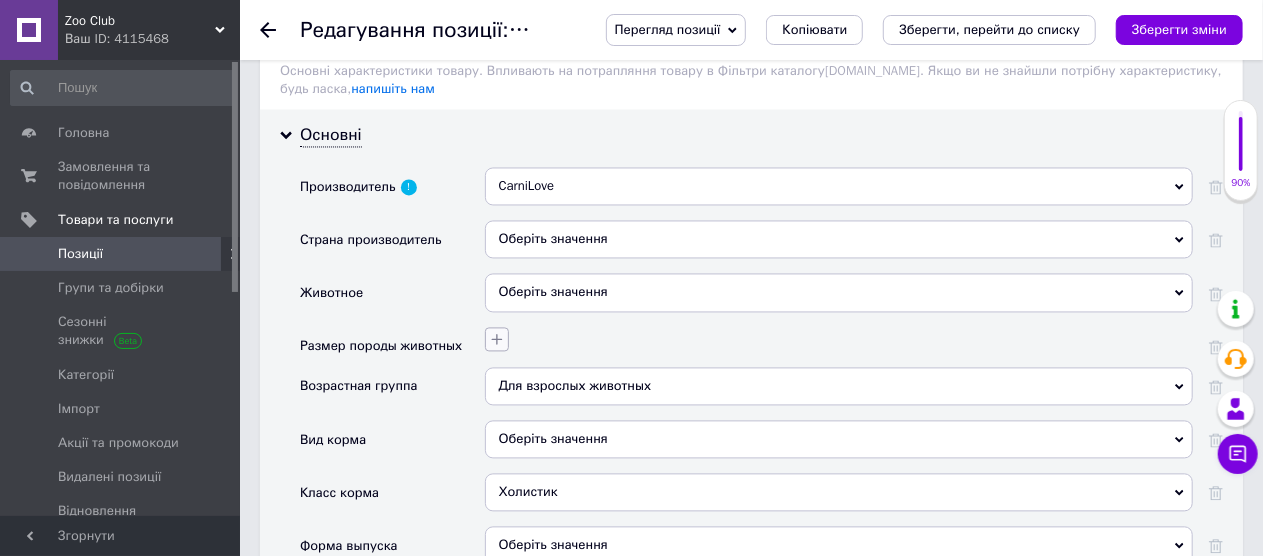 click 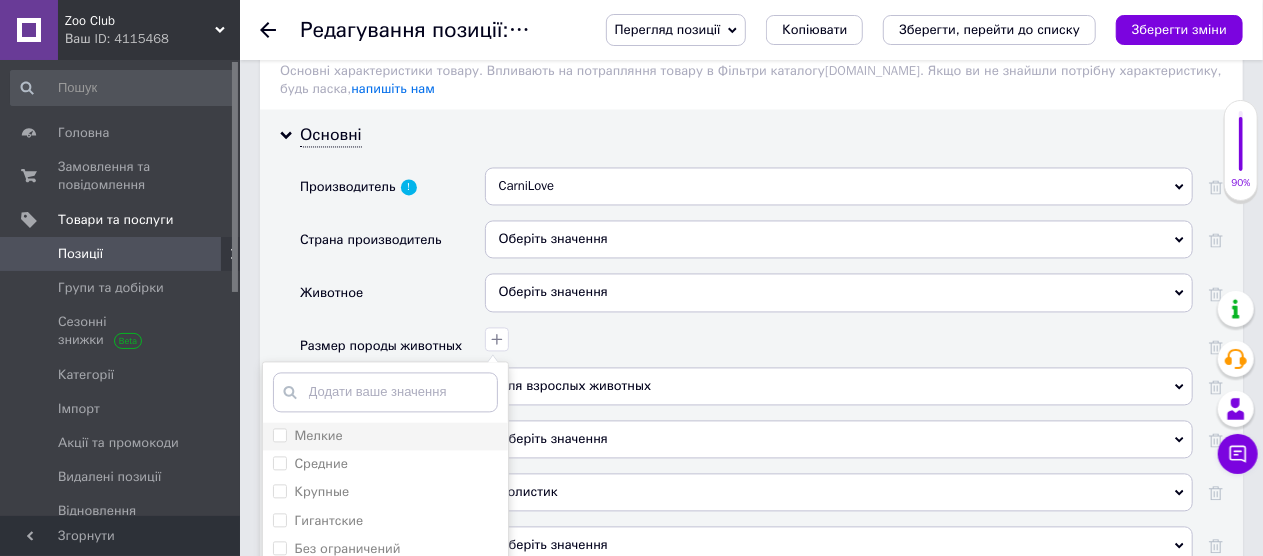 click on "Мелкие" at bounding box center [279, 434] 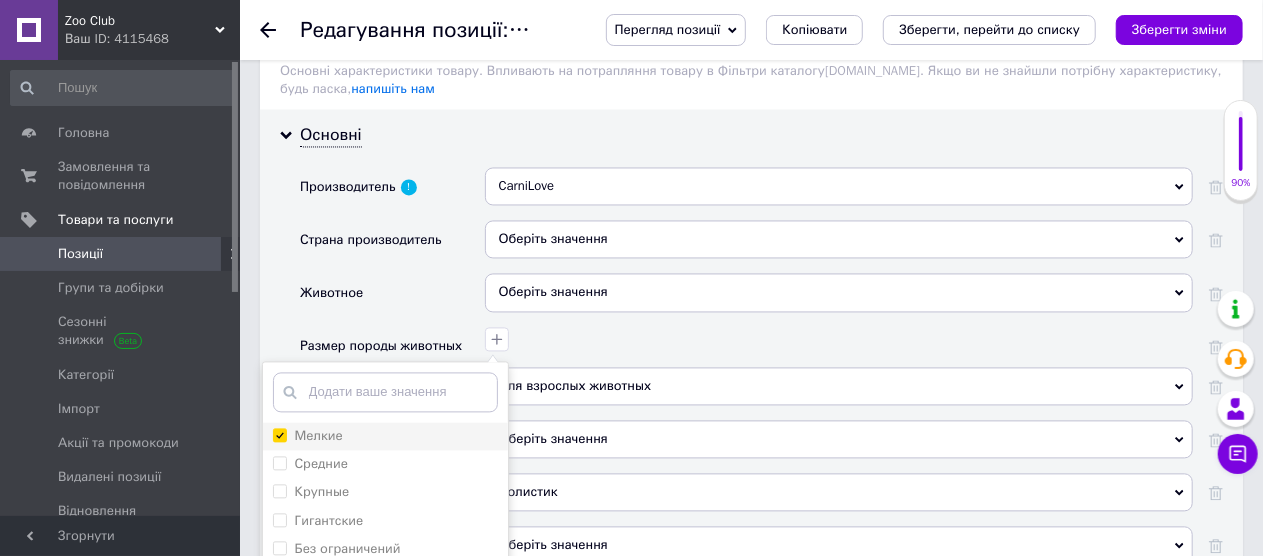 checkbox on "true" 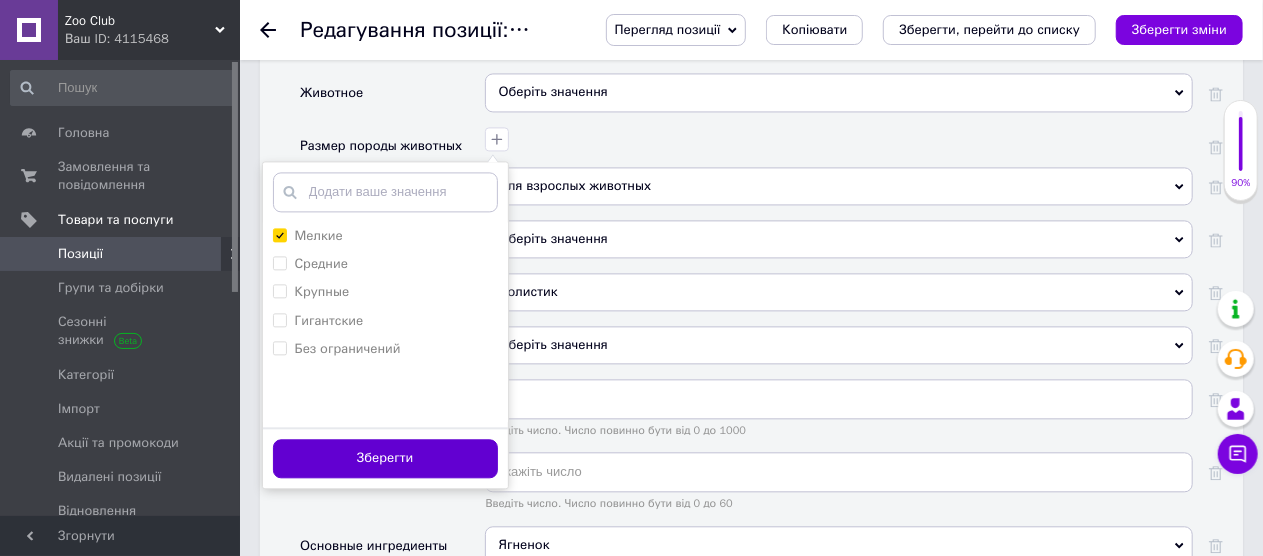 click on "Зберегти" at bounding box center (385, 458) 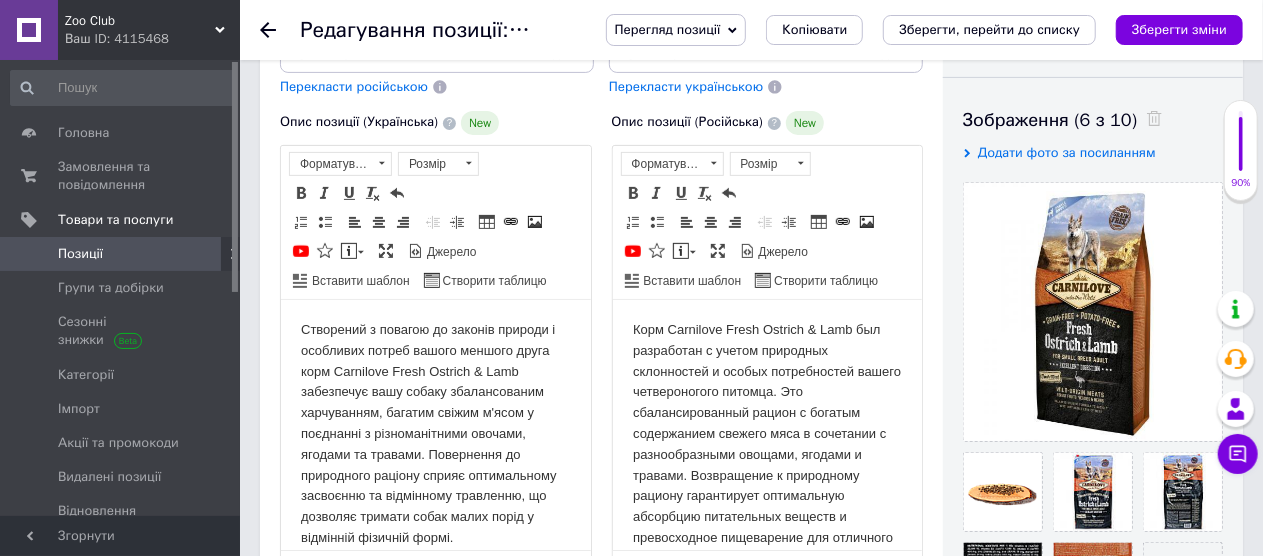 scroll, scrollTop: 200, scrollLeft: 0, axis: vertical 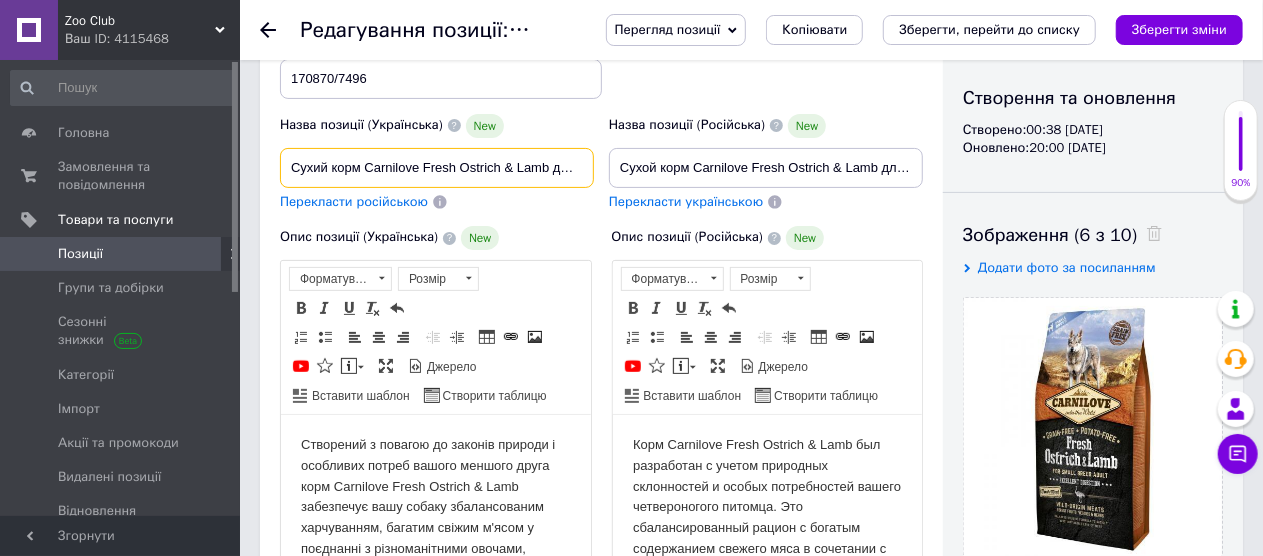 click on "Сухий корм Carnilove Fresh Ostrich & Lamb для дорослих собак дрібних порід, ягня та страус, 6 кг" at bounding box center (437, 168) 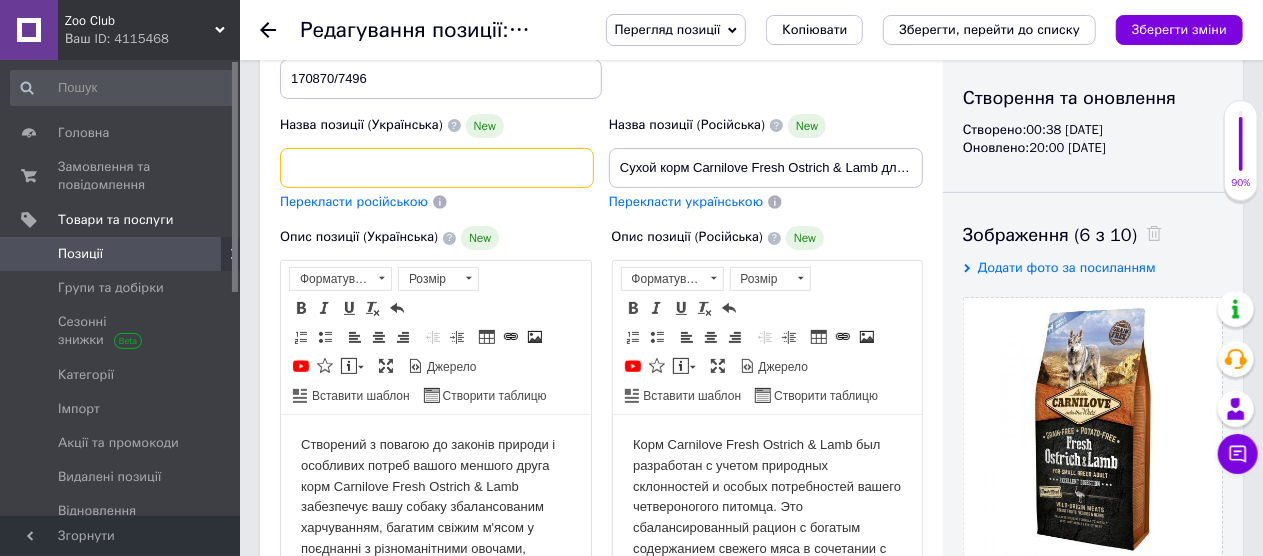 scroll, scrollTop: 0, scrollLeft: 298, axis: horizontal 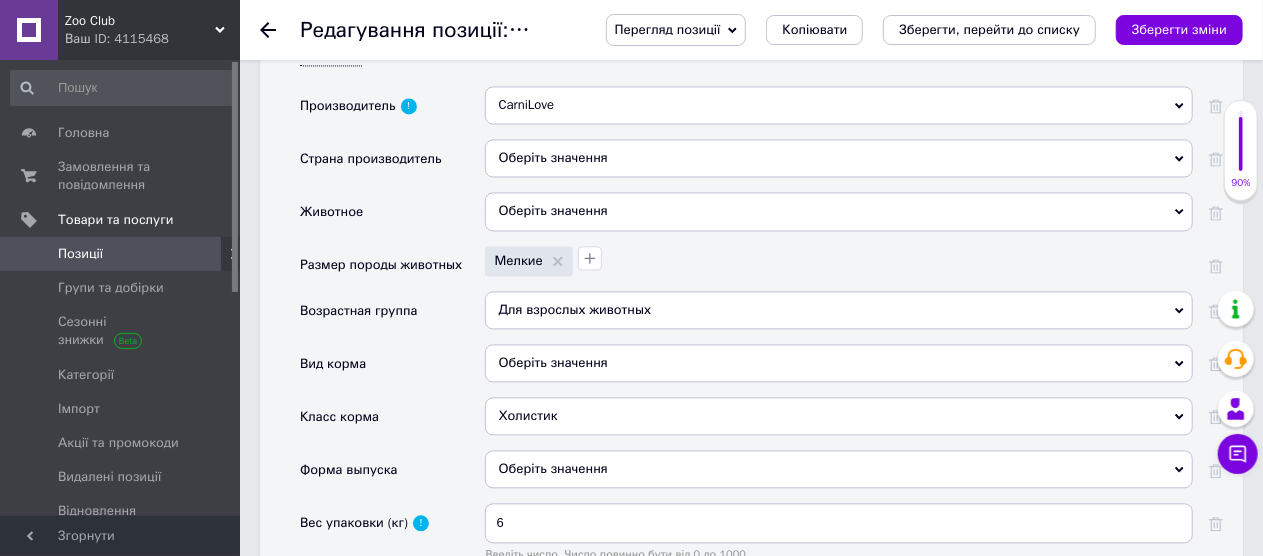 click on "Оберіть значення" at bounding box center (839, 158) 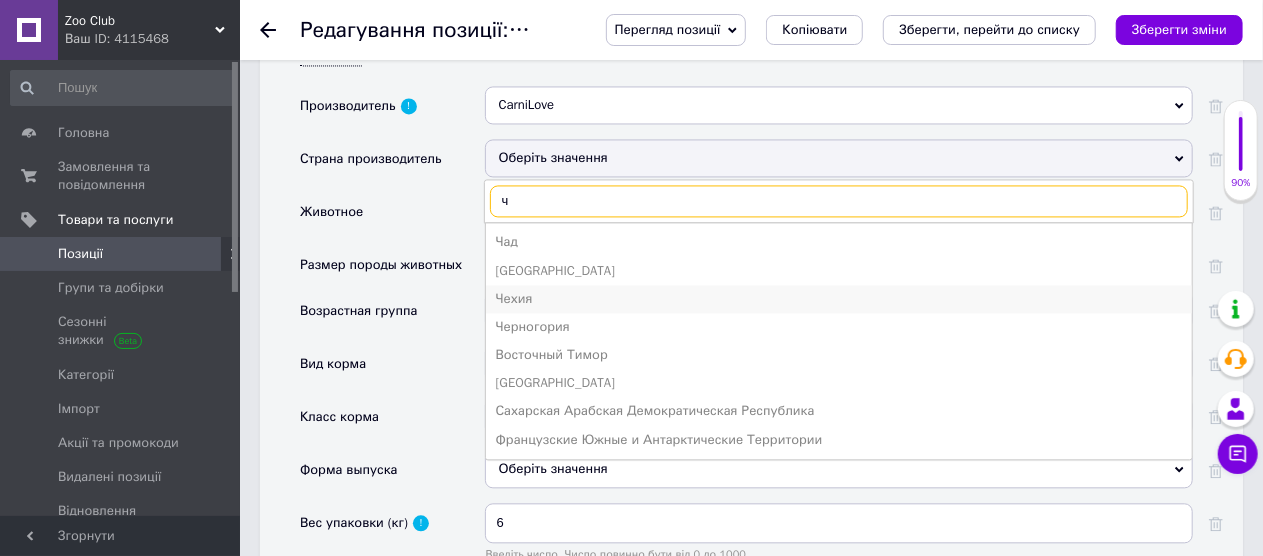 type on "ч" 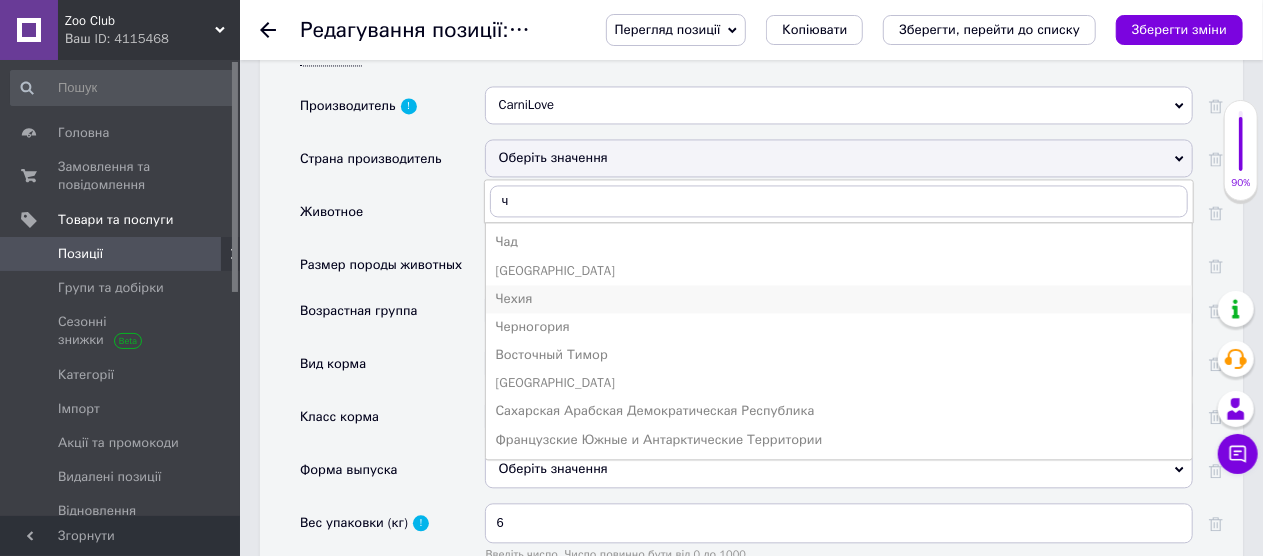 click on "Чехия" at bounding box center (839, 299) 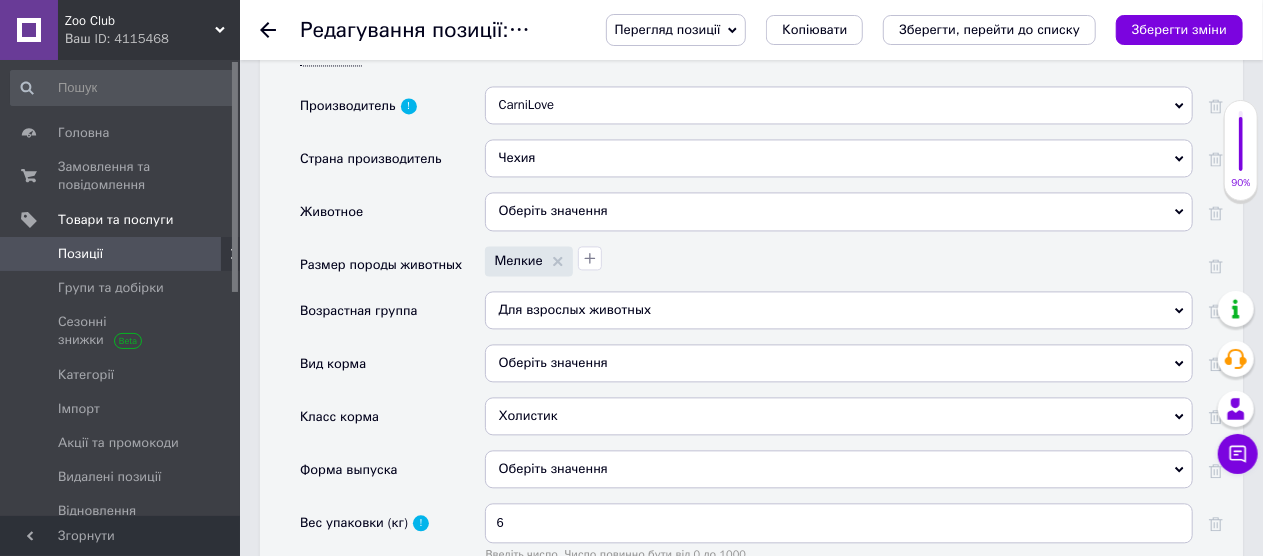 click on "Оберіть значення" at bounding box center [839, 211] 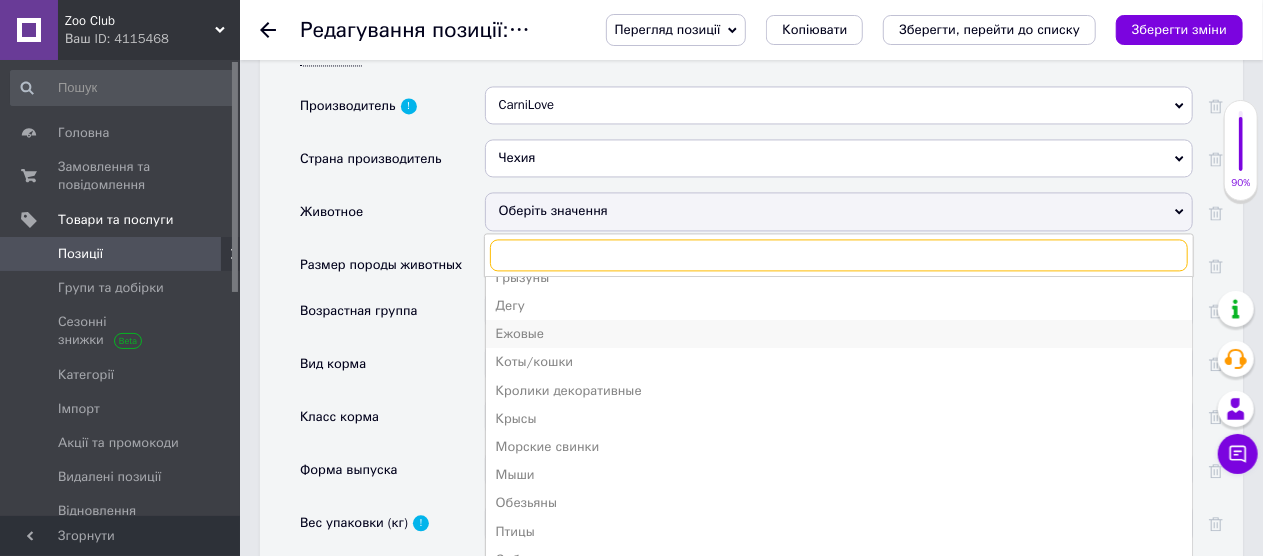 scroll, scrollTop: 162, scrollLeft: 0, axis: vertical 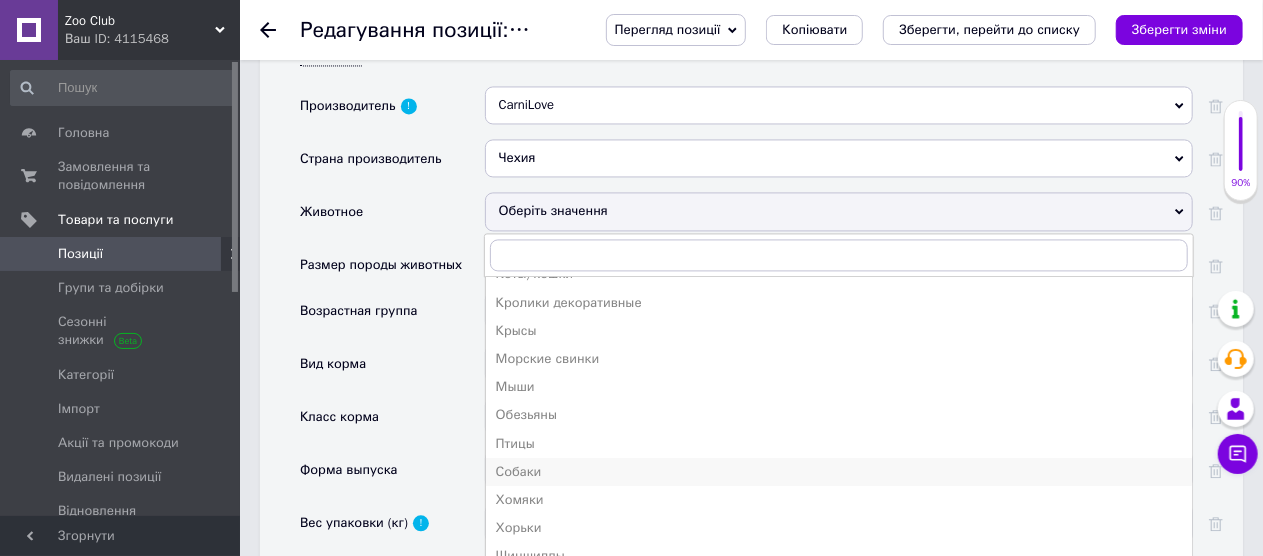 click on "Собаки" at bounding box center (839, 472) 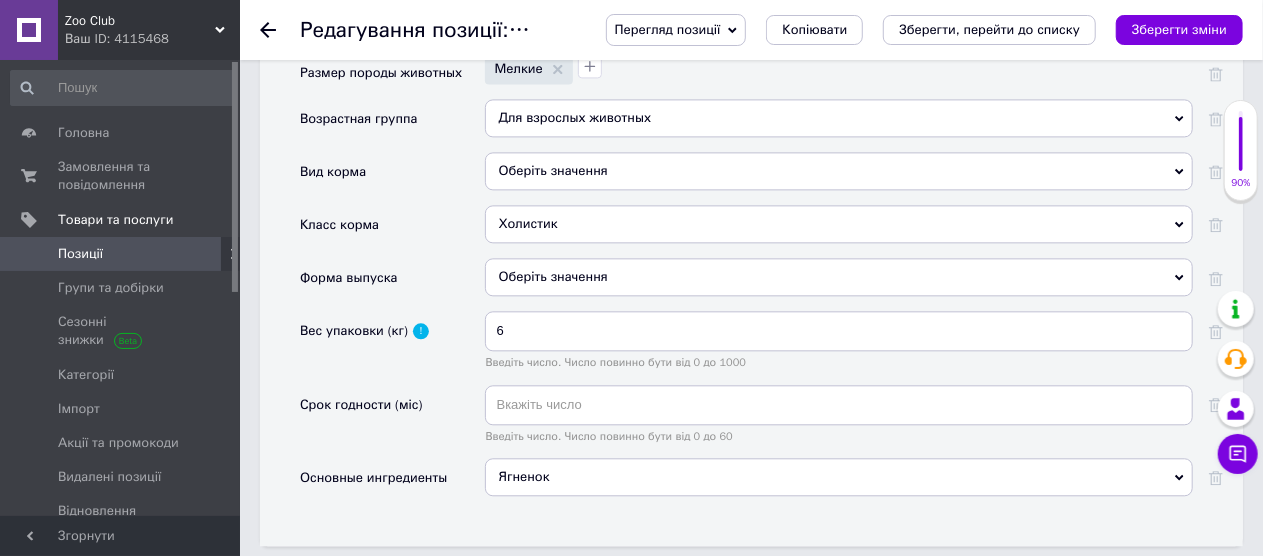 scroll, scrollTop: 2200, scrollLeft: 0, axis: vertical 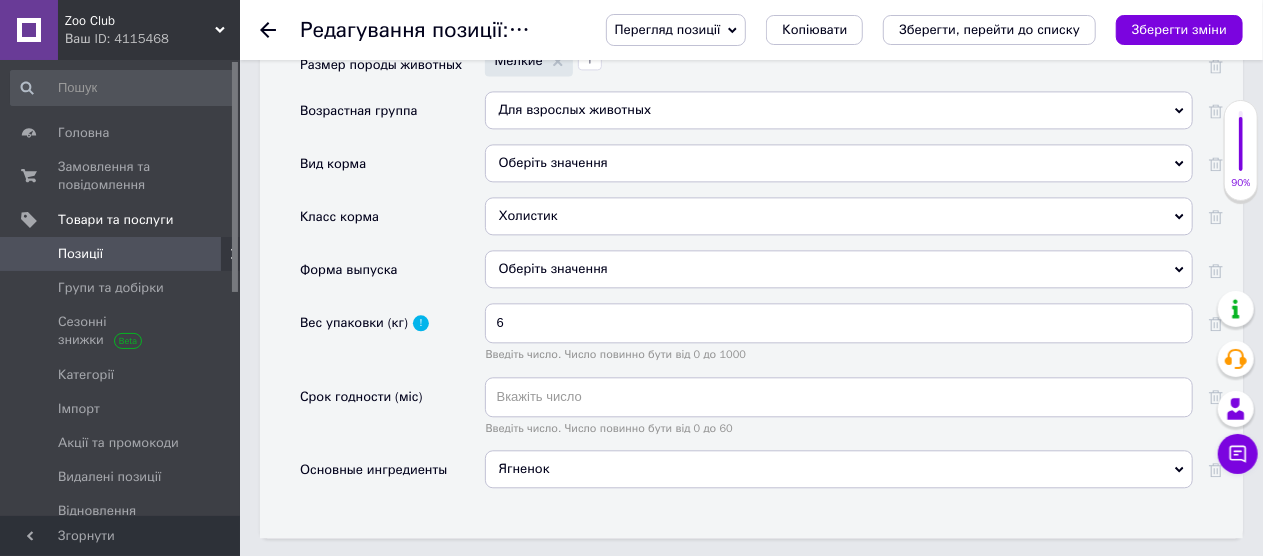 click on "Оберіть значення" at bounding box center [839, 163] 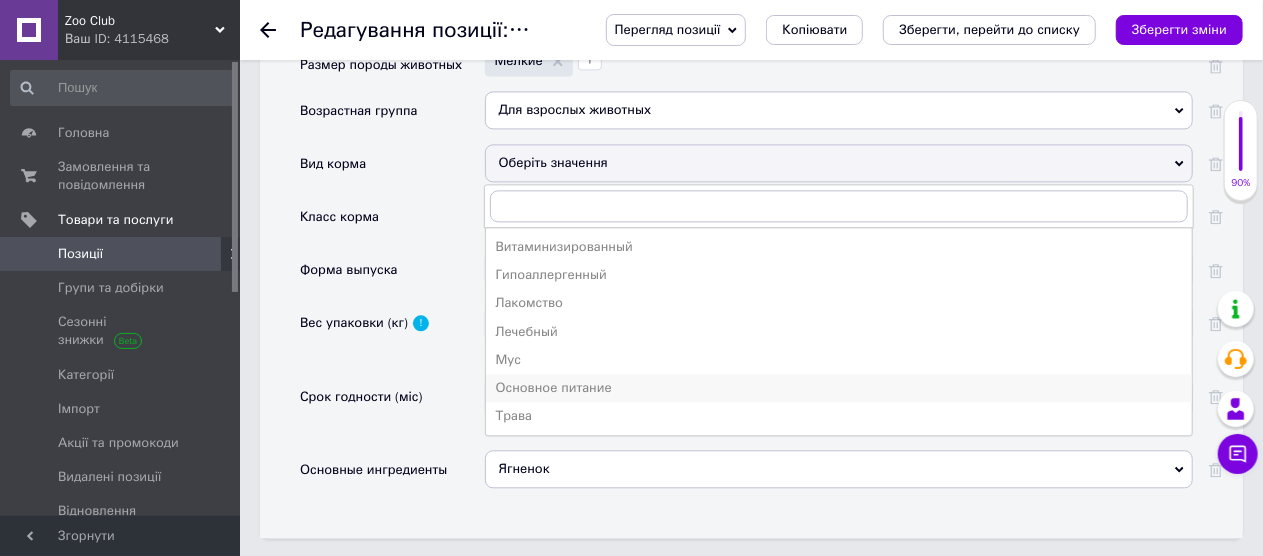 click on "Основное питание" at bounding box center [839, 388] 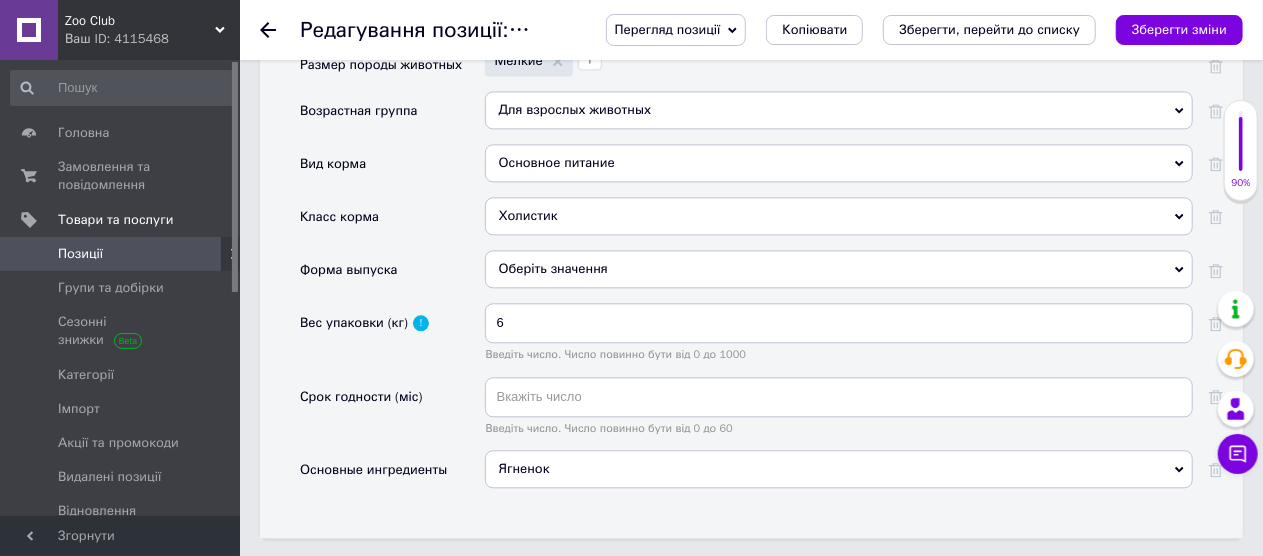 click on "Оберіть значення" at bounding box center [839, 269] 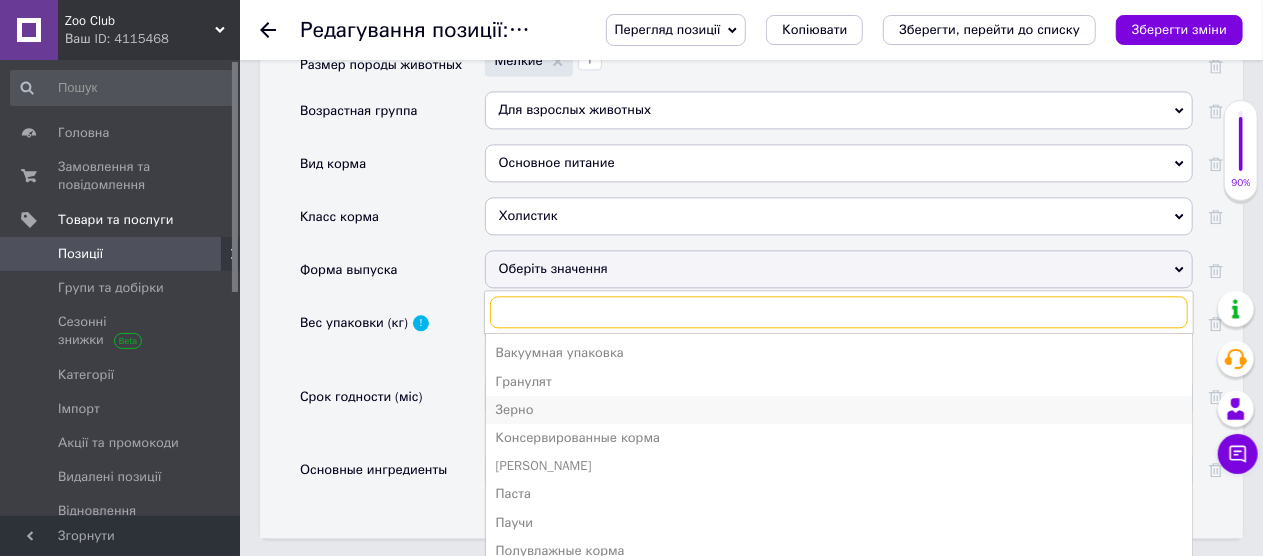scroll, scrollTop: 21, scrollLeft: 0, axis: vertical 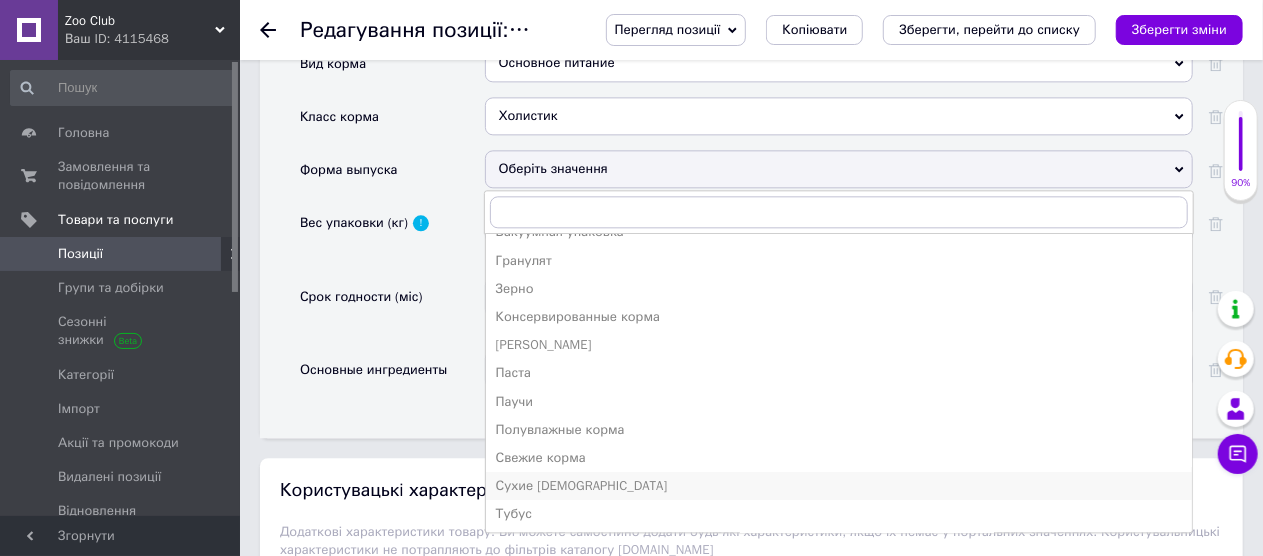click on "Сухие [DEMOGRAPHIC_DATA]" at bounding box center (839, 486) 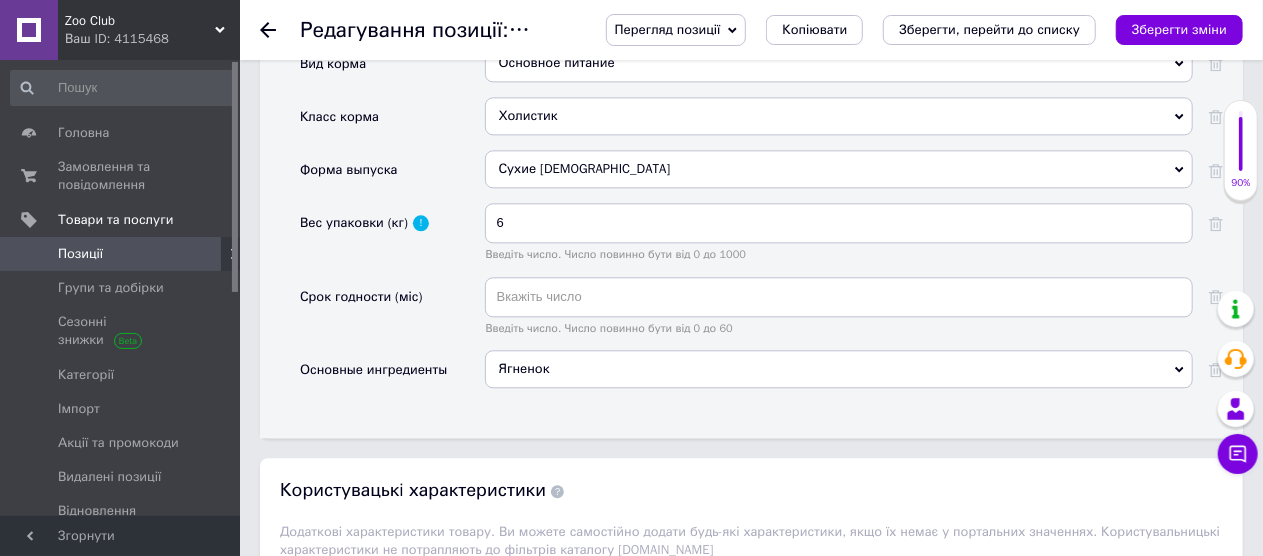 click on "Перегляд позиції Зберегти та переглянути на сайті Зберегти та переглянути на маркетплейсі [DOMAIN_NAME] Копіювати Зберегти, перейти до списку Зберегти зміни" at bounding box center [904, 30] 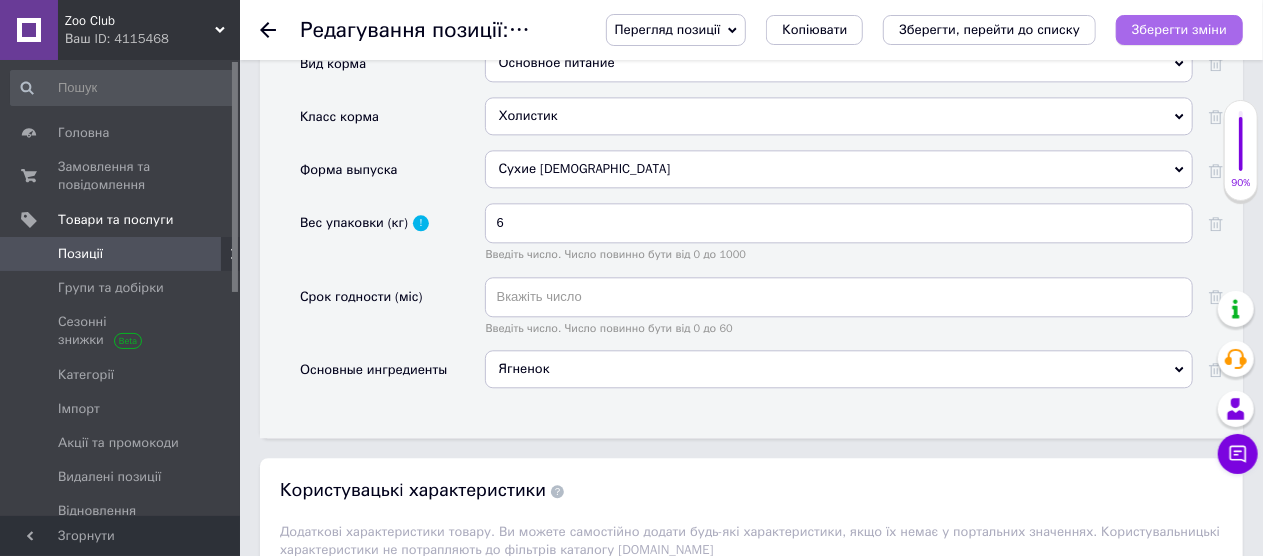 click on "Зберегти зміни" at bounding box center (1179, 29) 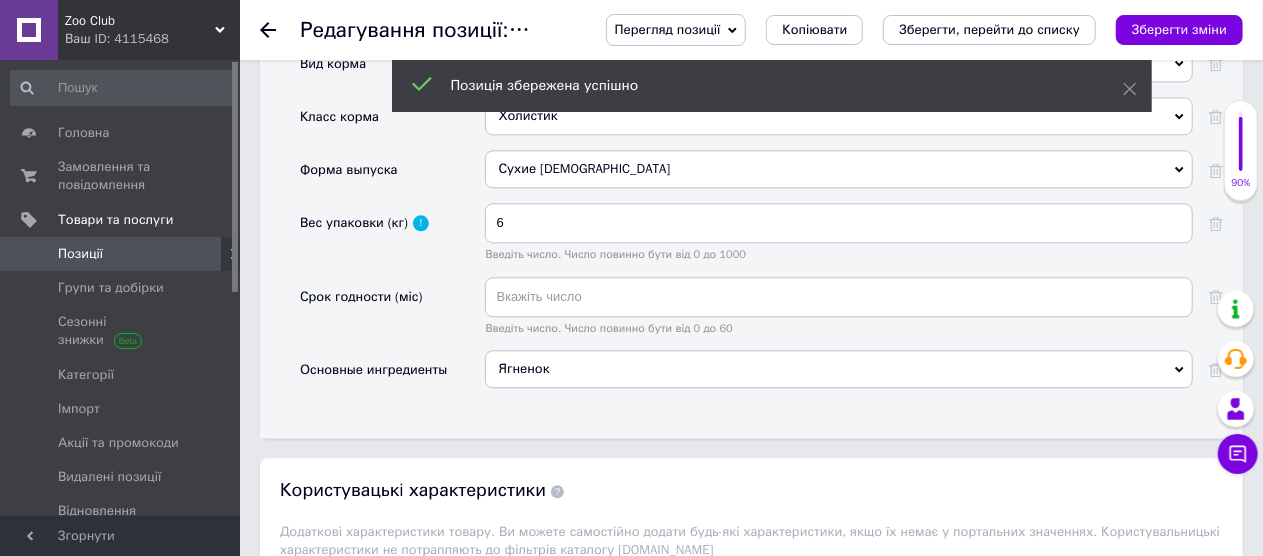 click 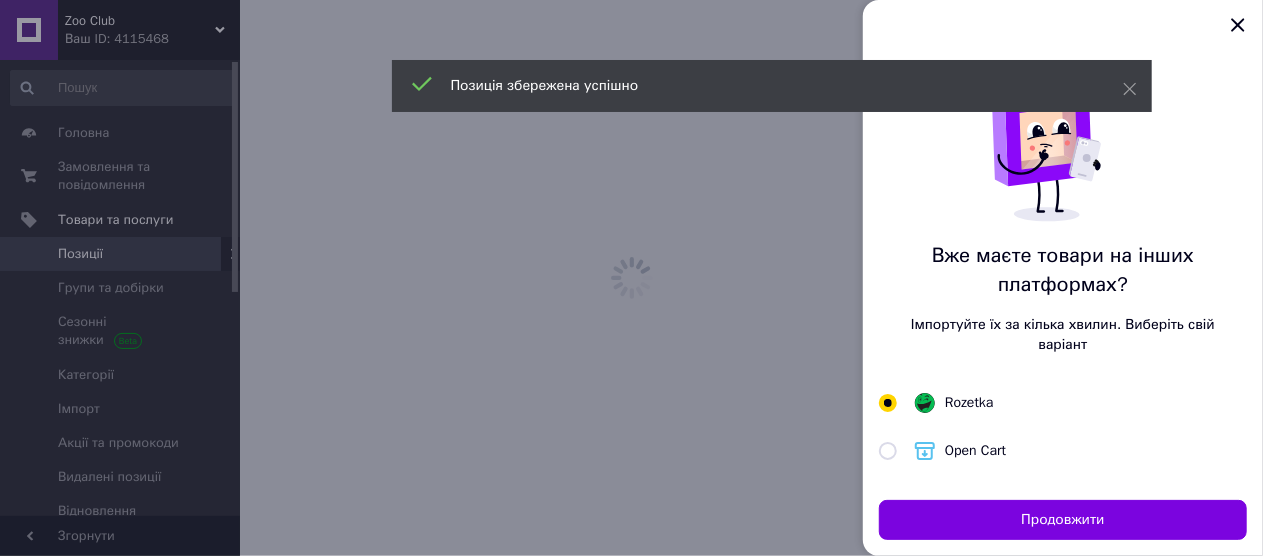 scroll, scrollTop: 0, scrollLeft: 0, axis: both 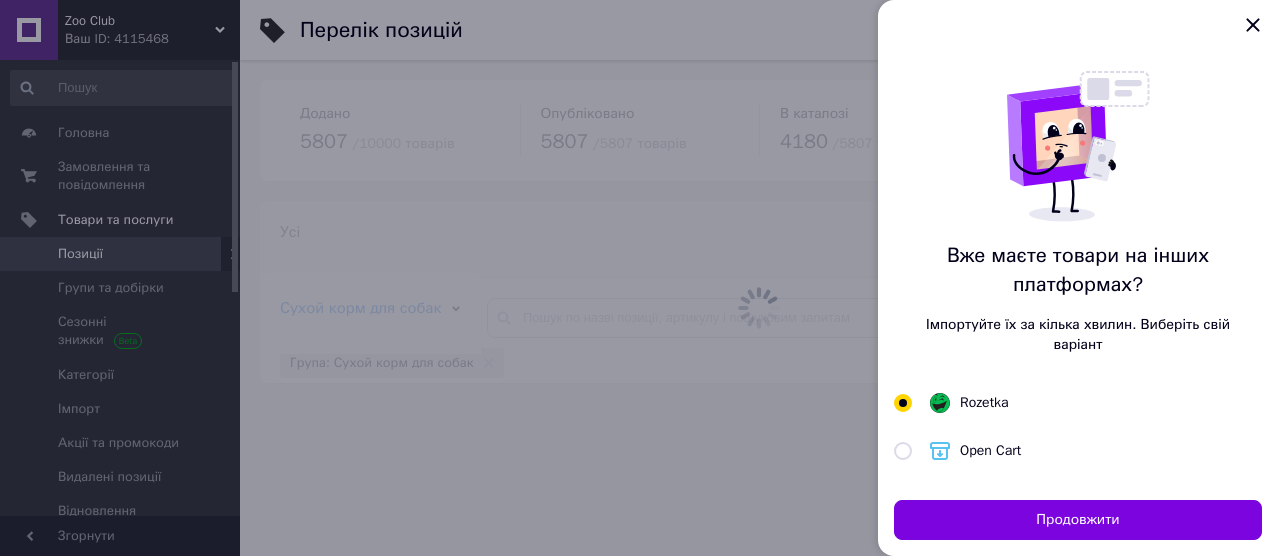 click at bounding box center (639, 278) 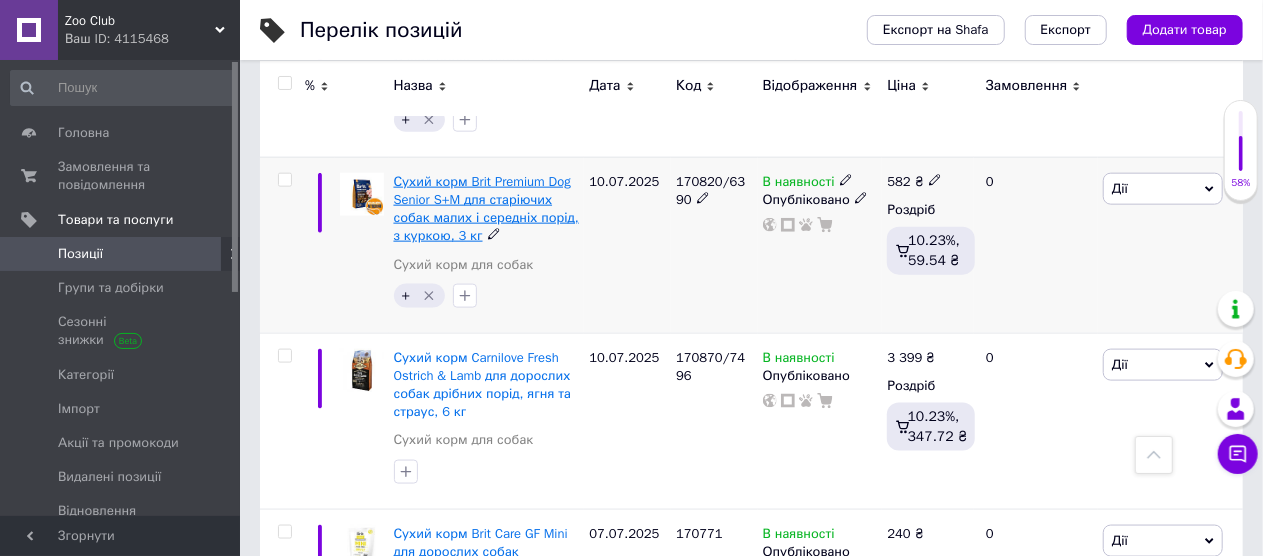 scroll, scrollTop: 1200, scrollLeft: 0, axis: vertical 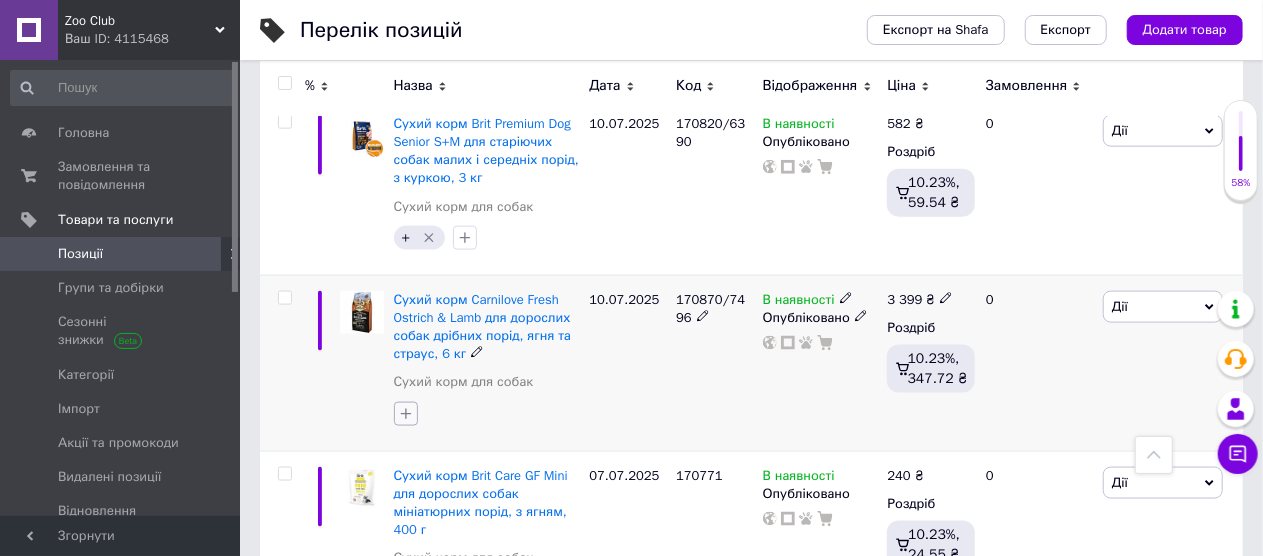 click 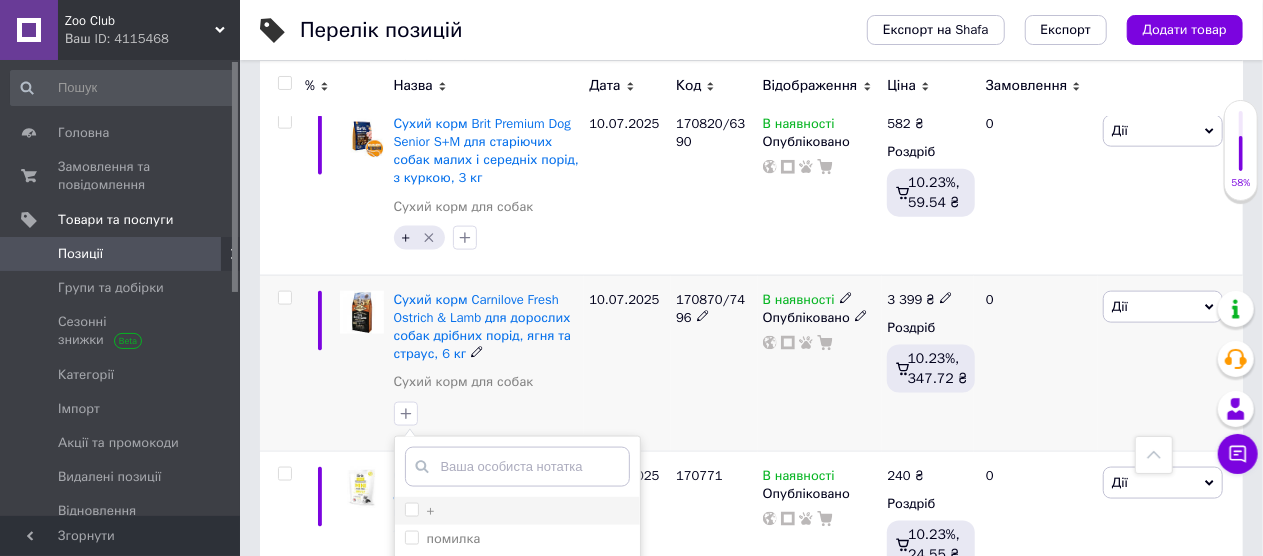 click on "+" at bounding box center (411, 509) 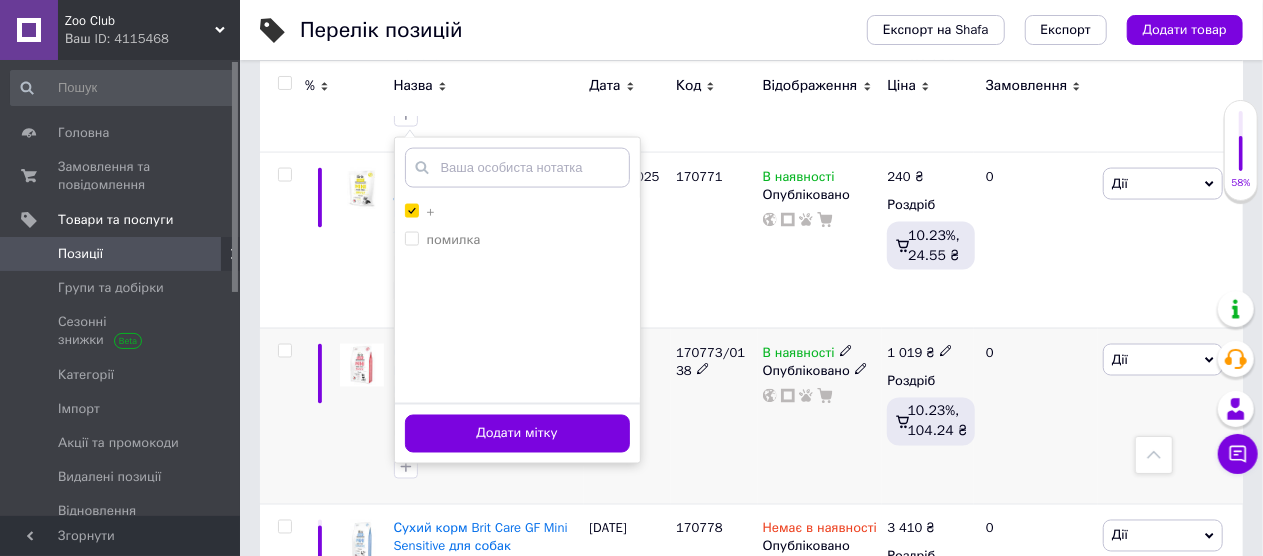 scroll, scrollTop: 1500, scrollLeft: 0, axis: vertical 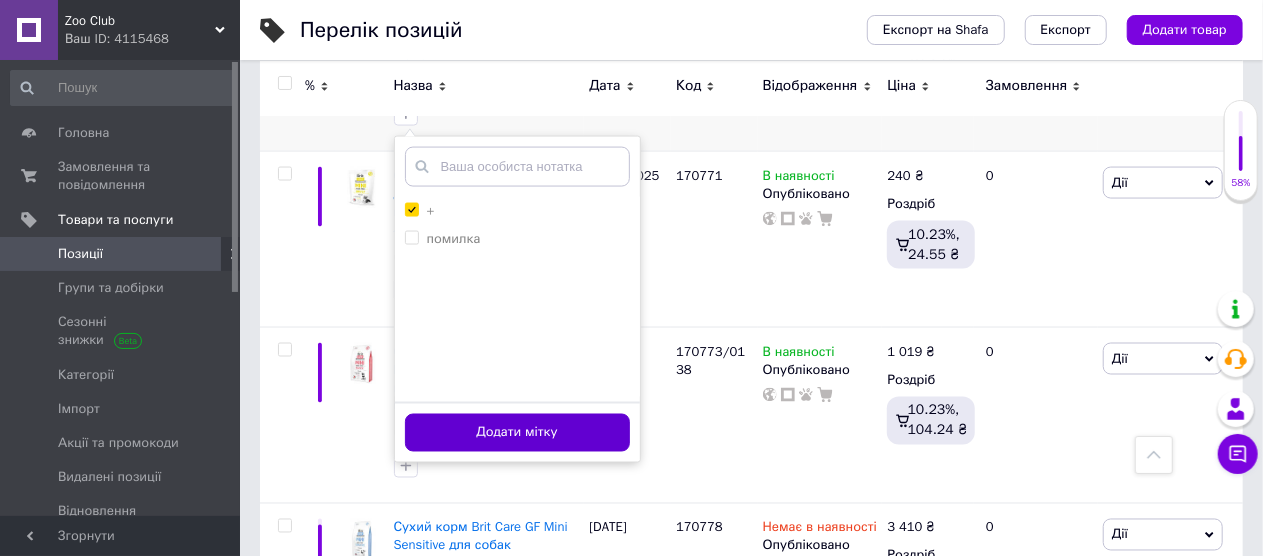 click on "Додати мітку" at bounding box center (517, 433) 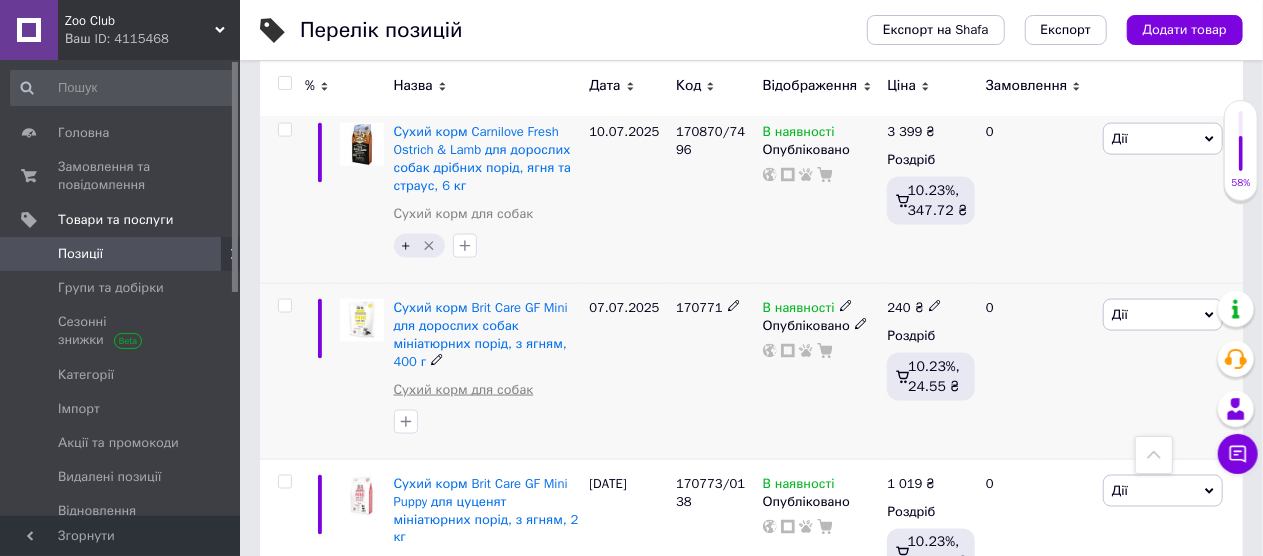 scroll, scrollTop: 1400, scrollLeft: 0, axis: vertical 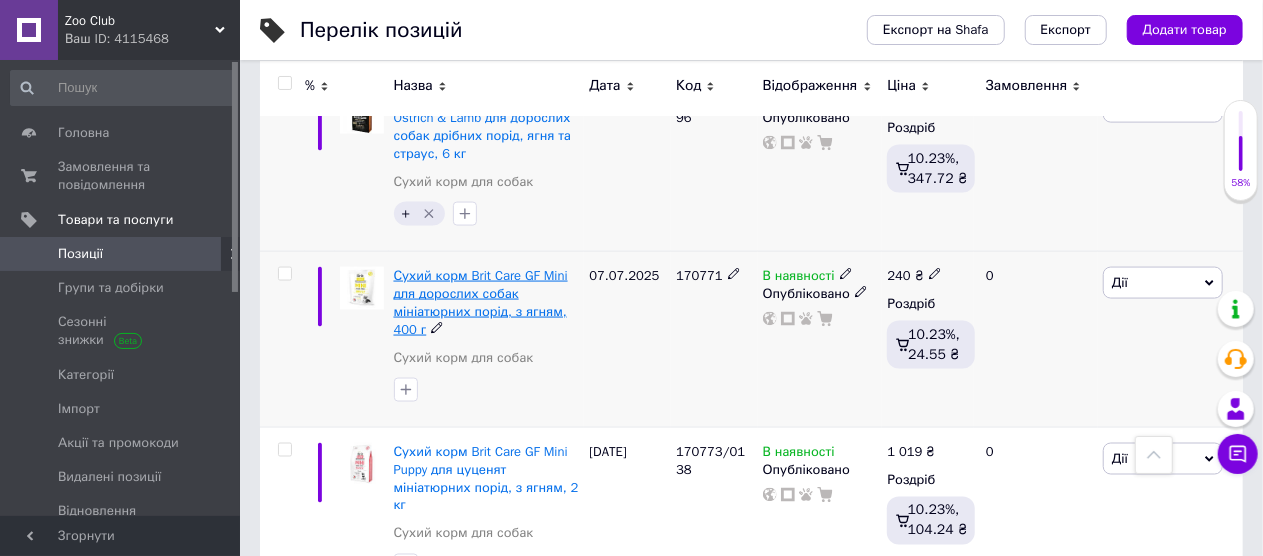 click on "Сухий корм Brit Care GF Mini для дорослих собак мініатюрних порід, з ягням, 400 г" at bounding box center [481, 303] 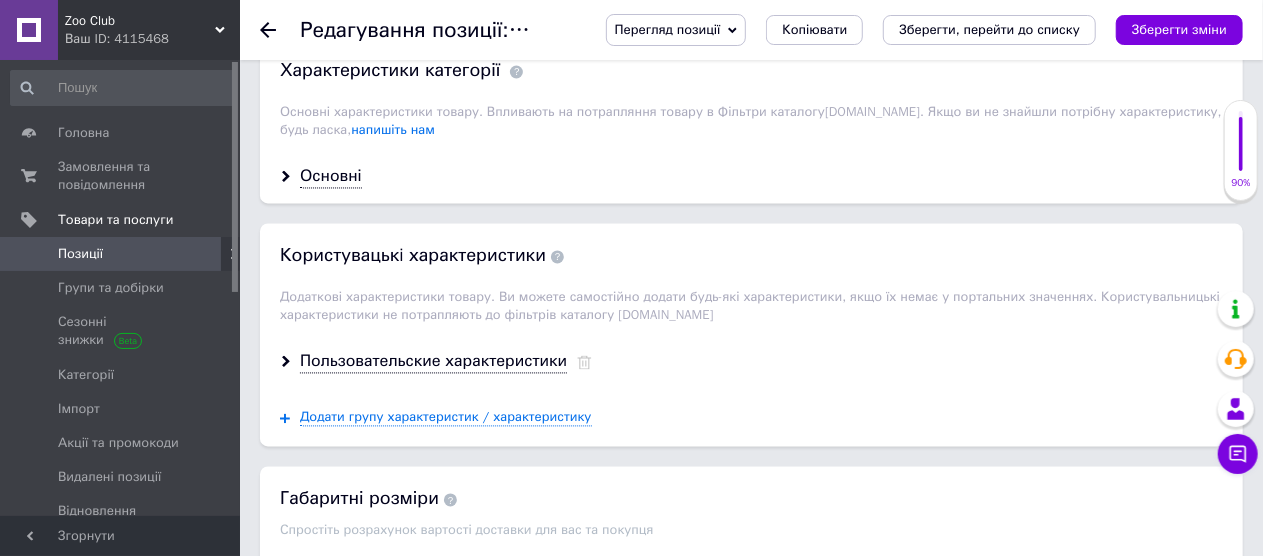 scroll, scrollTop: 1736, scrollLeft: 0, axis: vertical 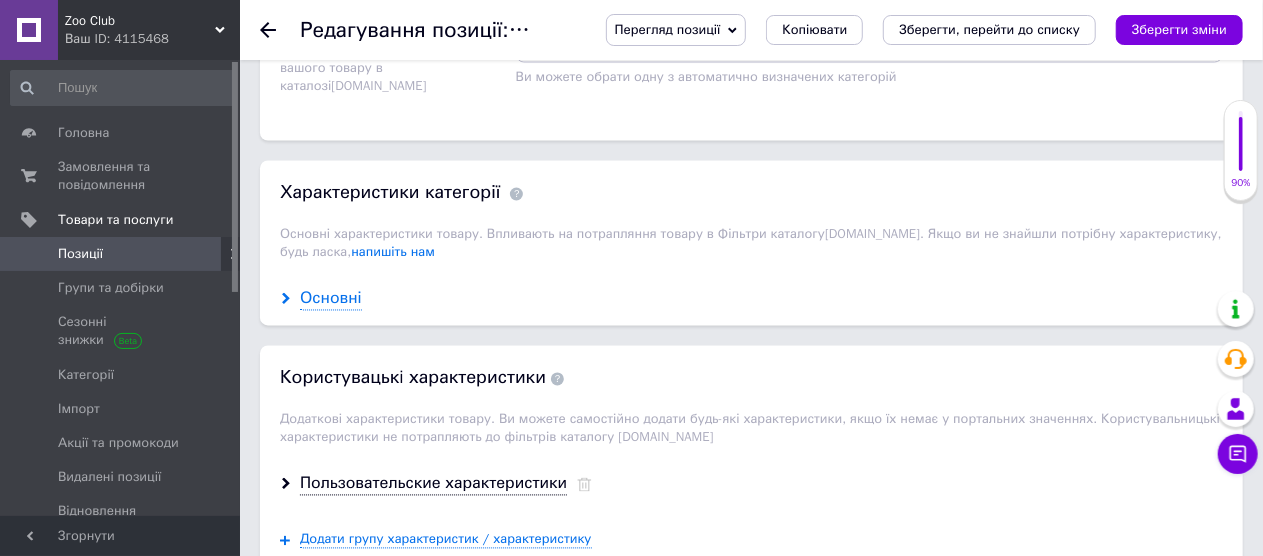 click on "Основні" at bounding box center (331, 299) 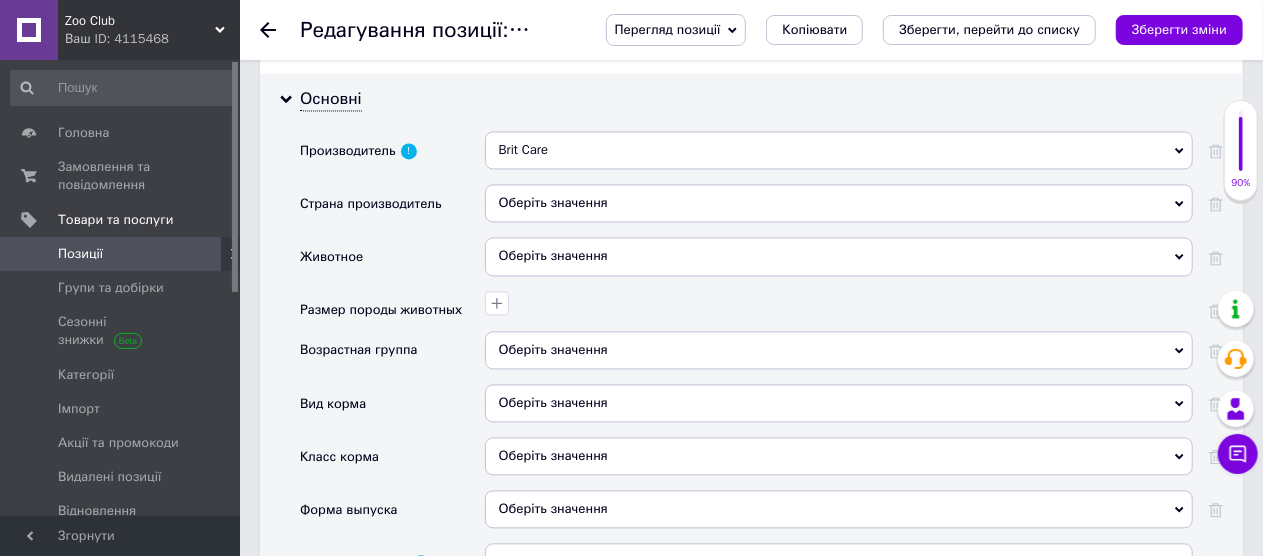 scroll, scrollTop: 2036, scrollLeft: 0, axis: vertical 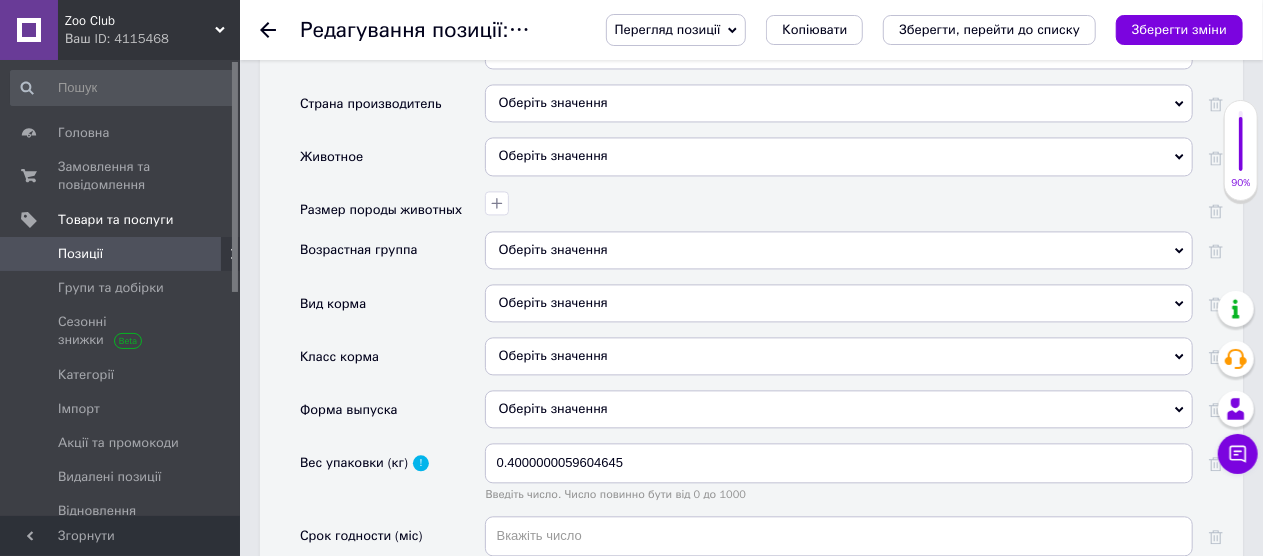 click on "Оберіть значення" at bounding box center (839, 250) 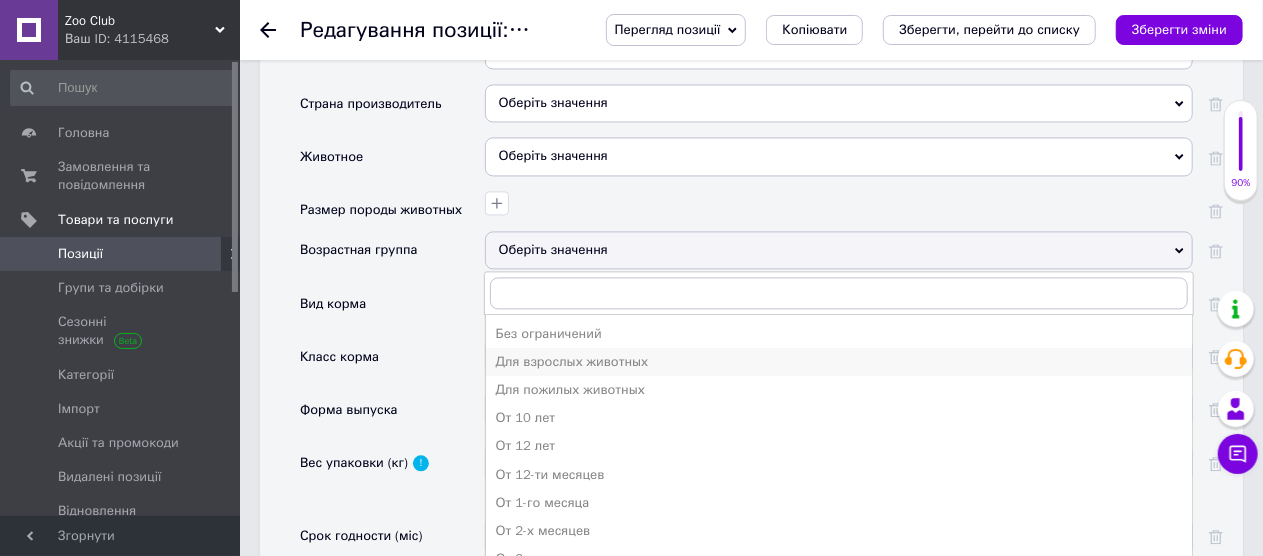 click on "Для взрослых животных" at bounding box center (839, 362) 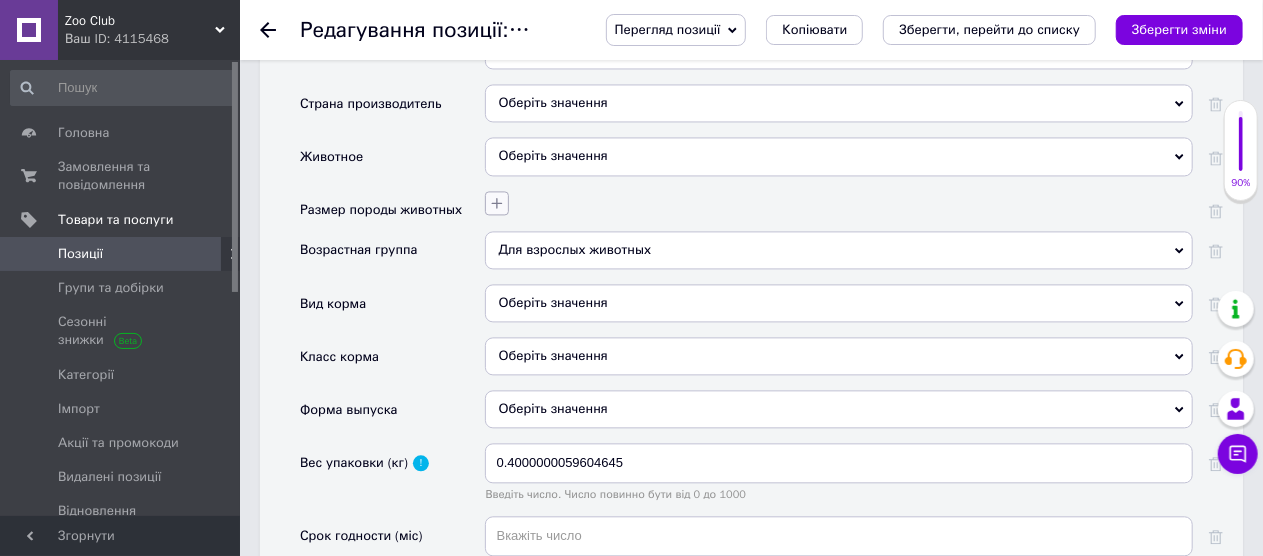 click 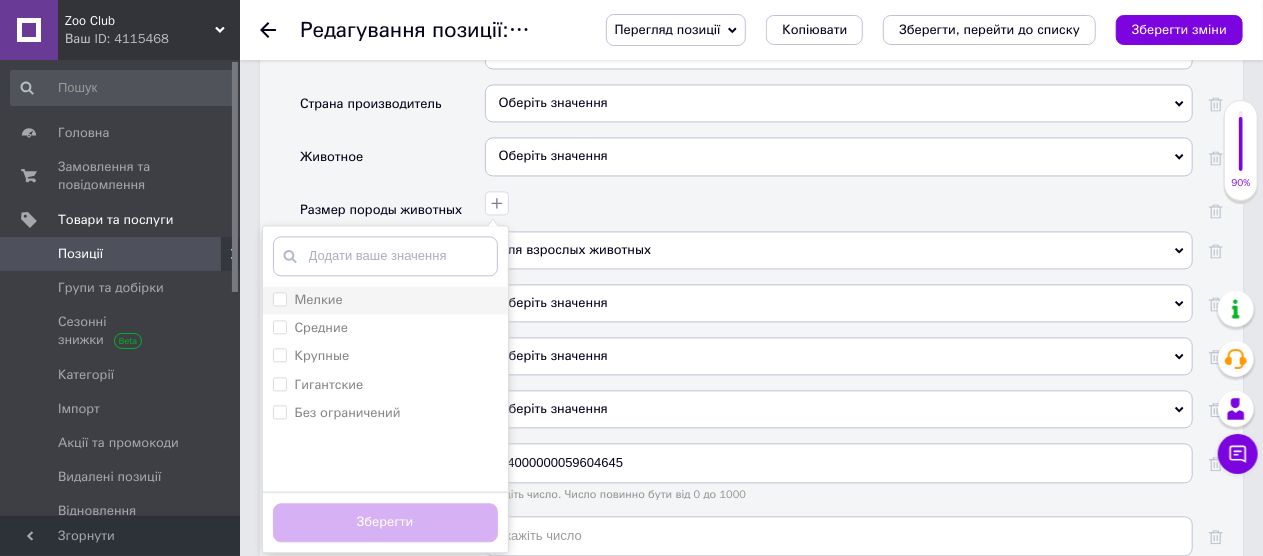 click on "Мелкие" at bounding box center (279, 298) 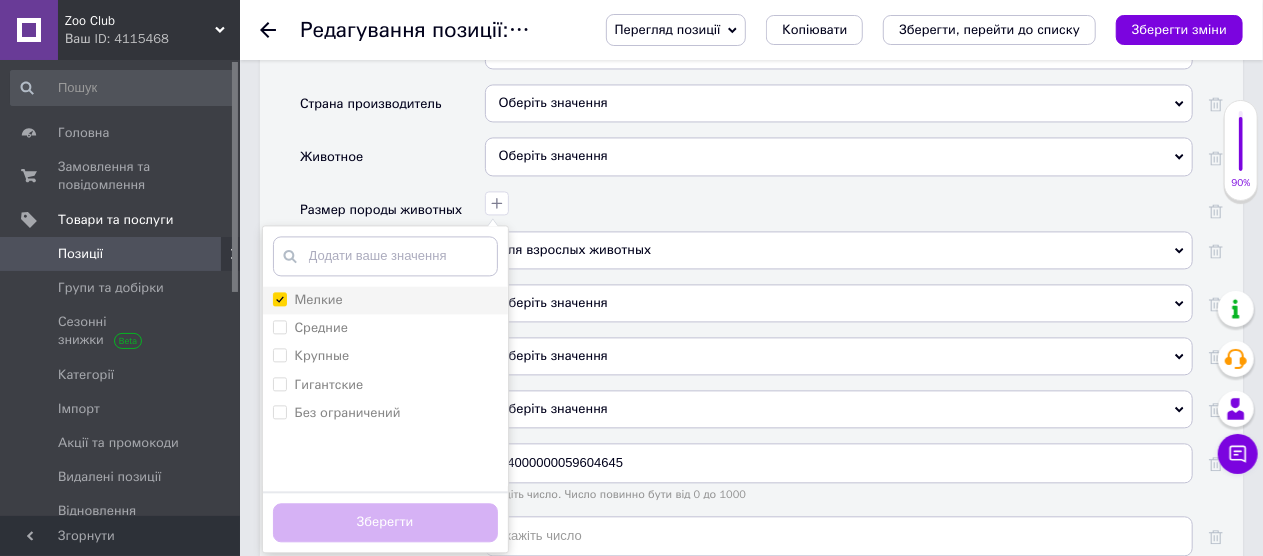 checkbox on "true" 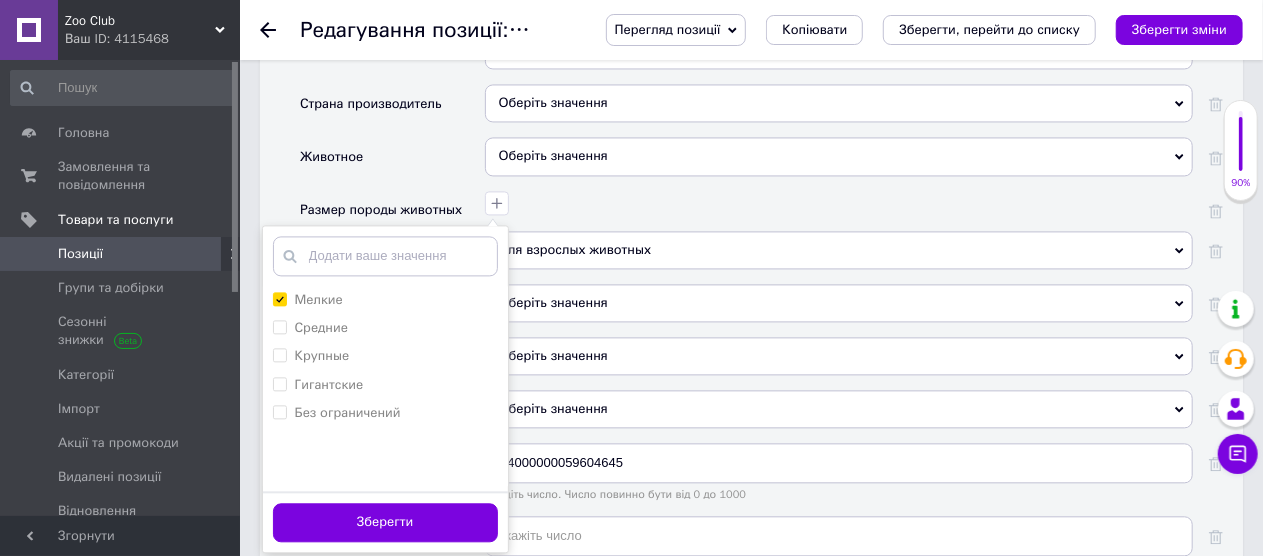 click on "Зберегти" at bounding box center (385, 522) 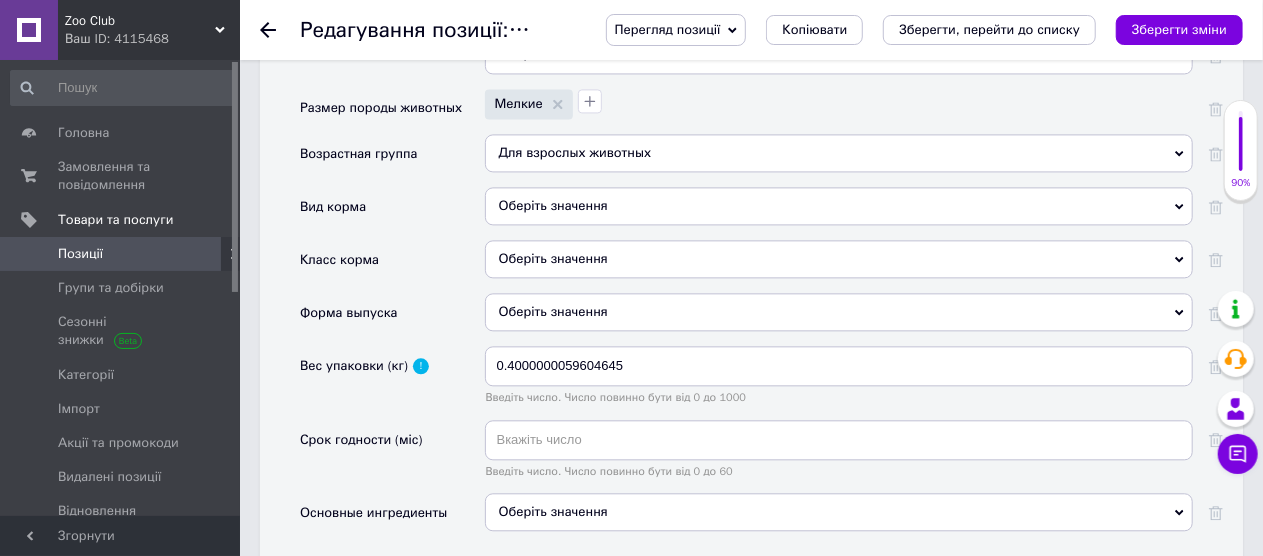 scroll, scrollTop: 2236, scrollLeft: 0, axis: vertical 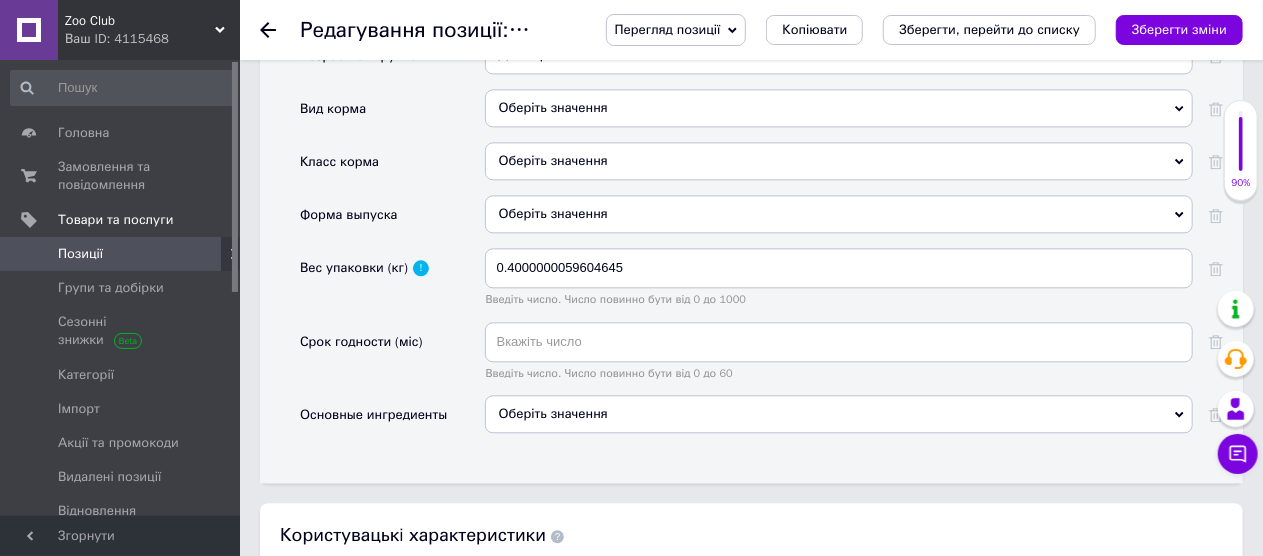 click on "Оберіть значення" at bounding box center [839, 414] 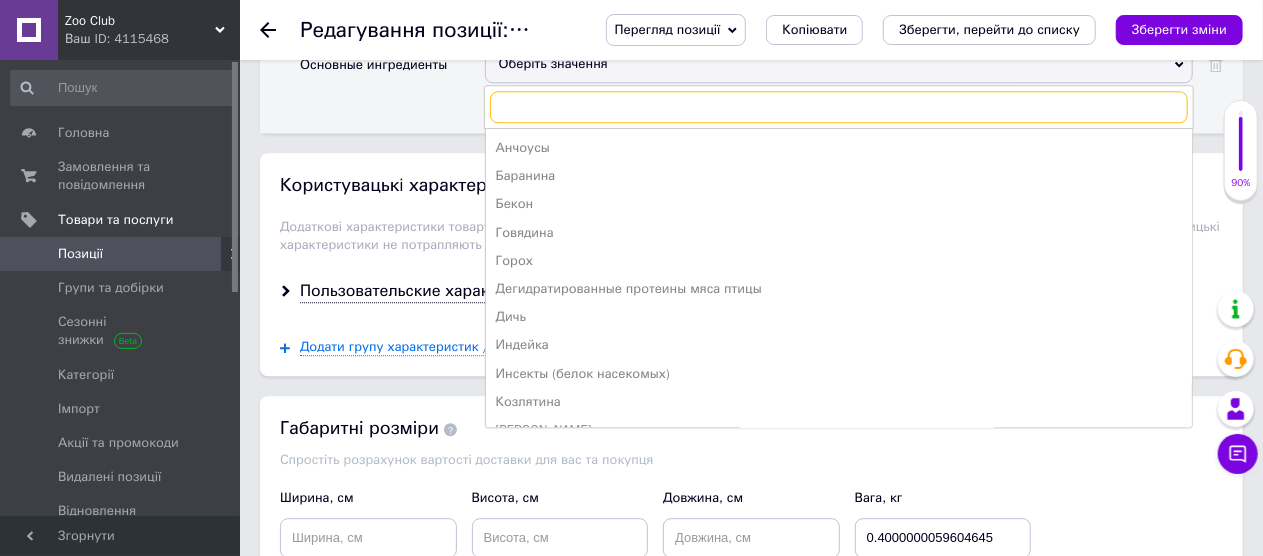 scroll, scrollTop: 2636, scrollLeft: 0, axis: vertical 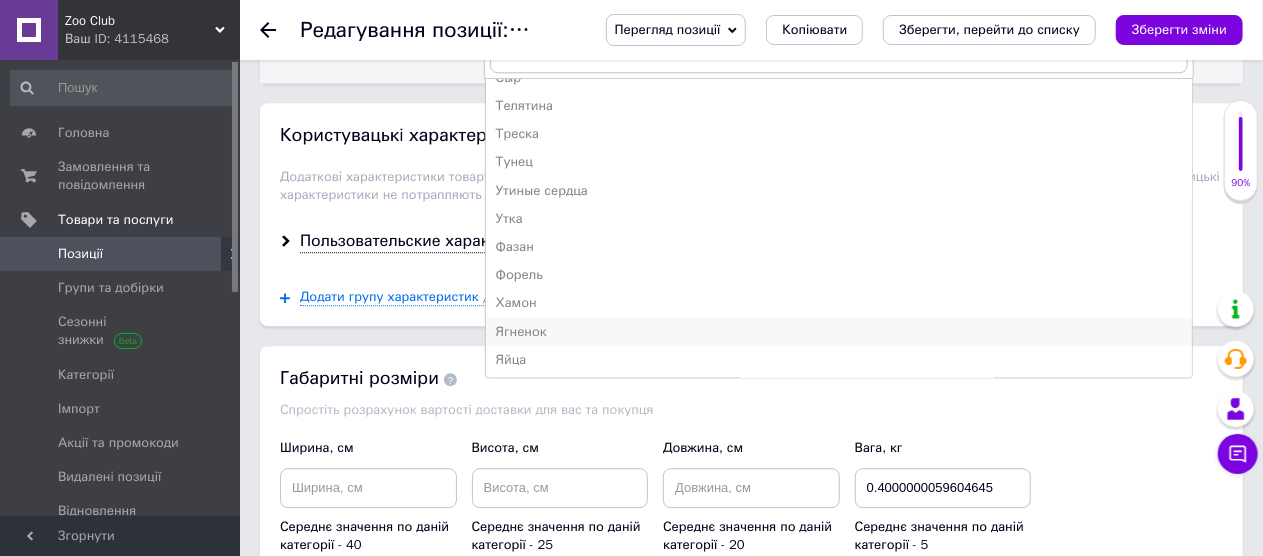 click on "Ягненок" at bounding box center [839, 331] 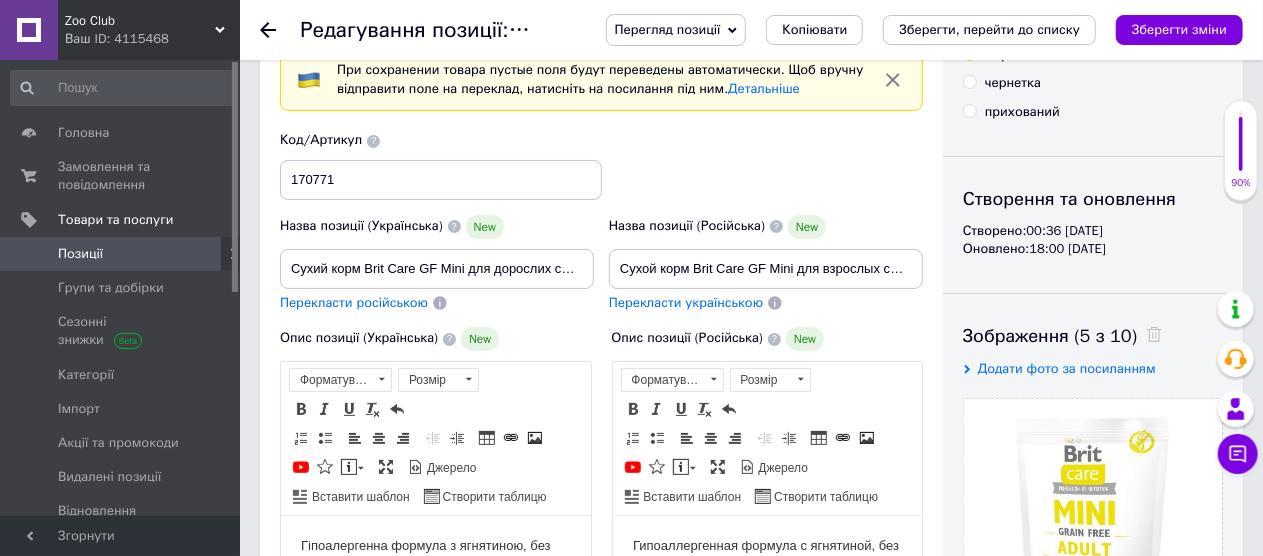 scroll, scrollTop: 0, scrollLeft: 0, axis: both 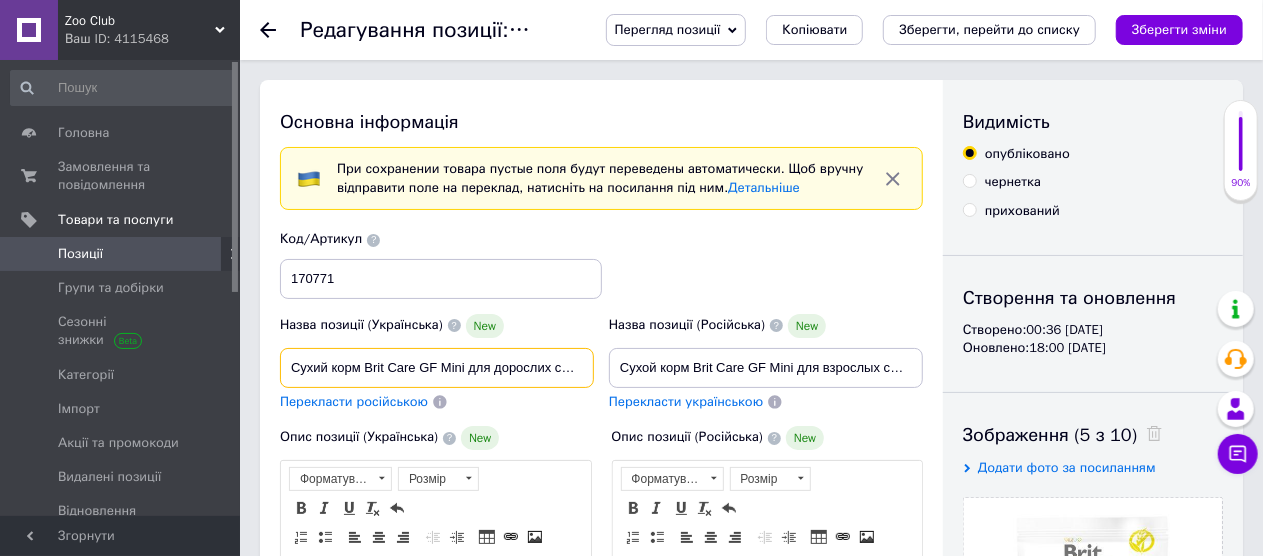 click on "Сухий корм Brit Care GF Mini для дорослих собак мініатюрних порід, з ягням, 400 г" at bounding box center [437, 368] 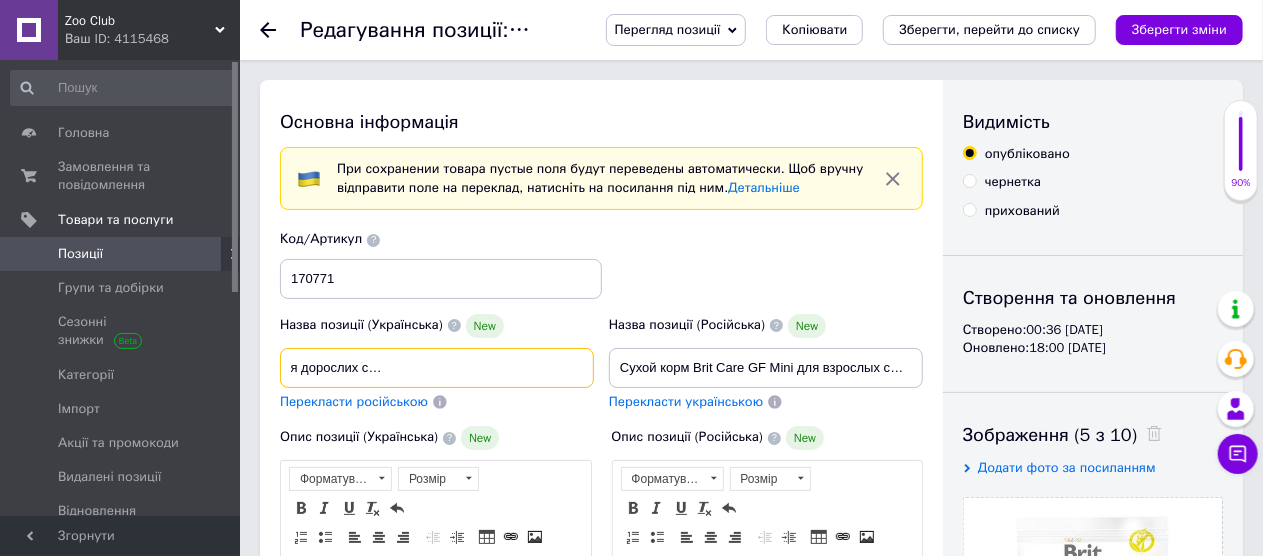 scroll, scrollTop: 0, scrollLeft: 208, axis: horizontal 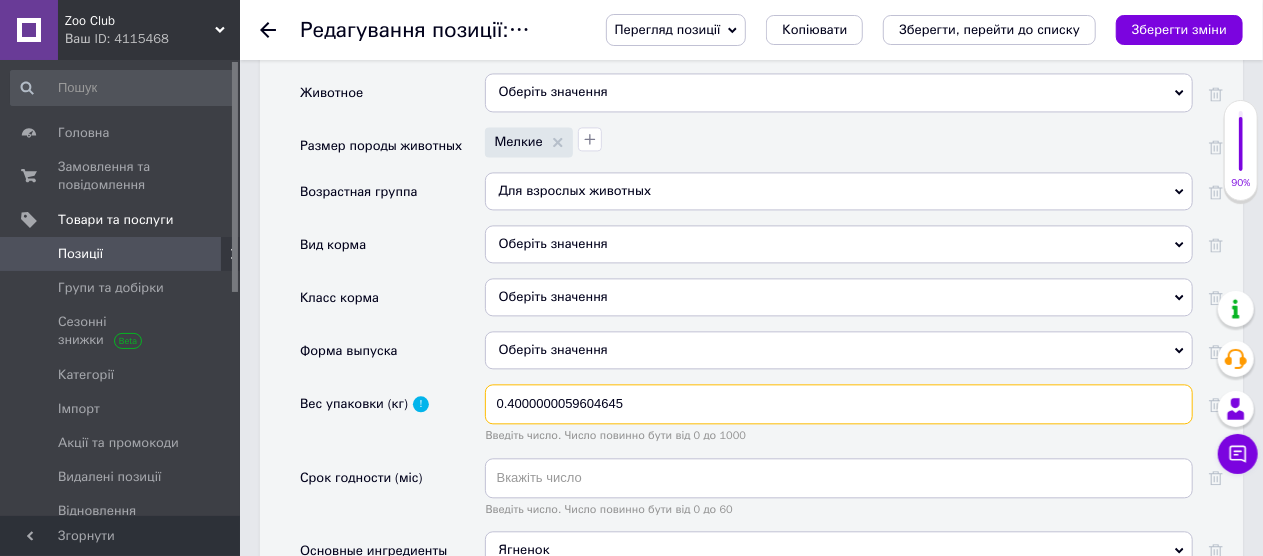 click on "0.4000000059604645" at bounding box center (839, 404) 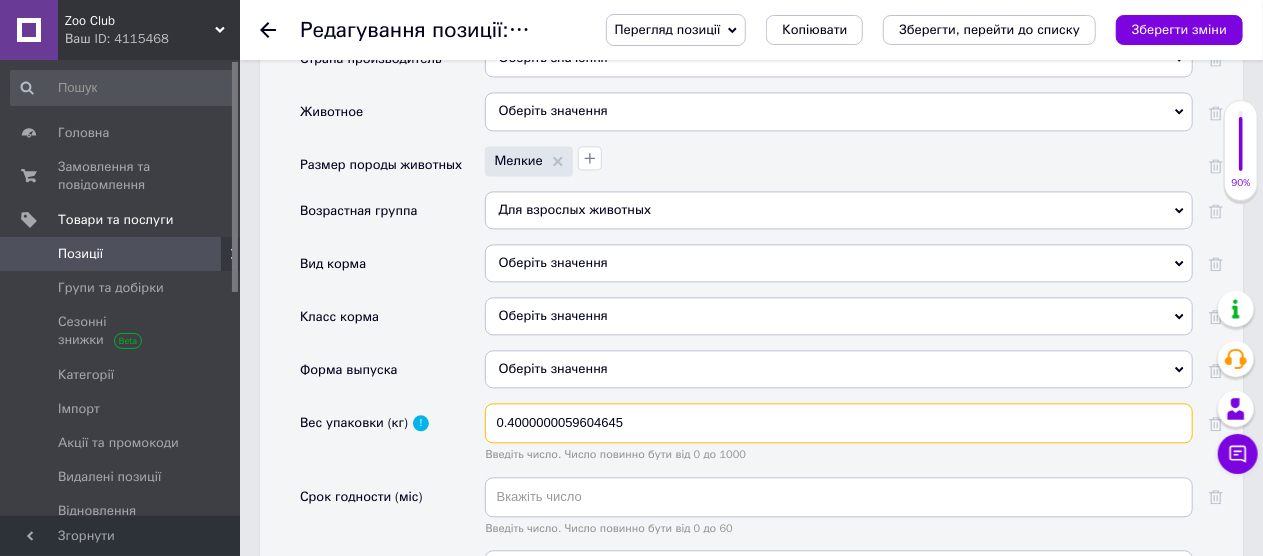 scroll, scrollTop: 2118, scrollLeft: 0, axis: vertical 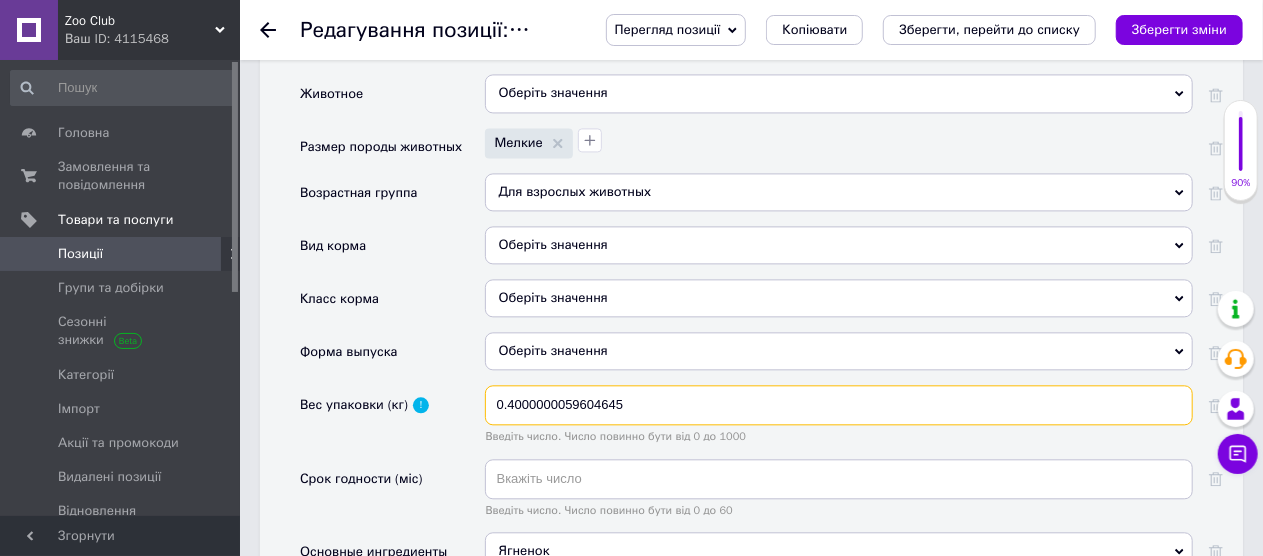 click on "0.4000000059604645" at bounding box center (839, 405) 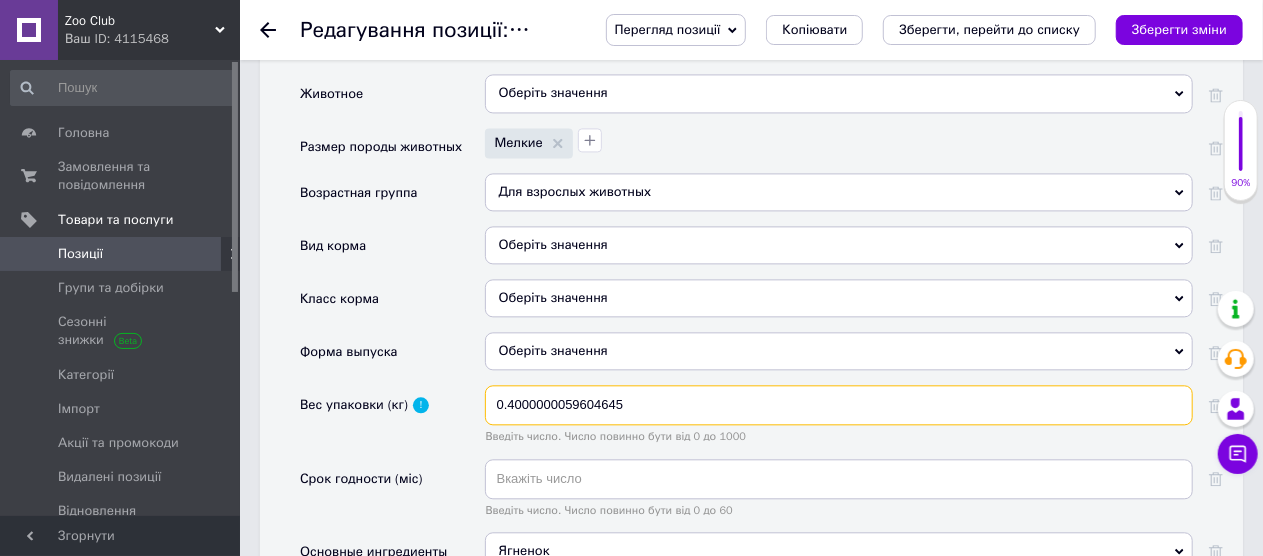 type on "0.4000000059604645" 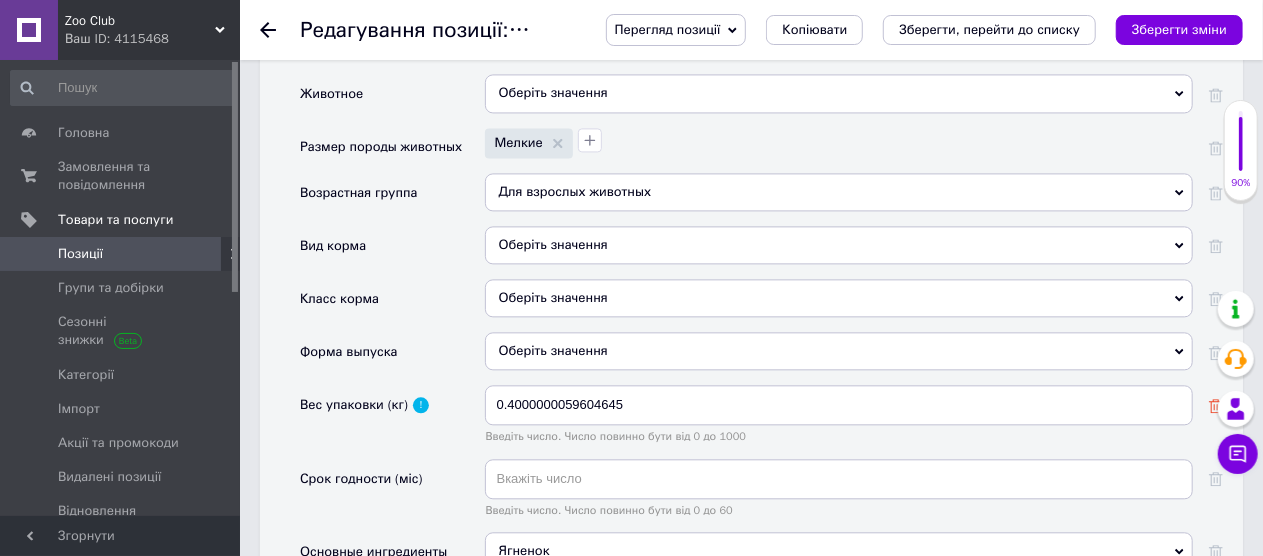 click 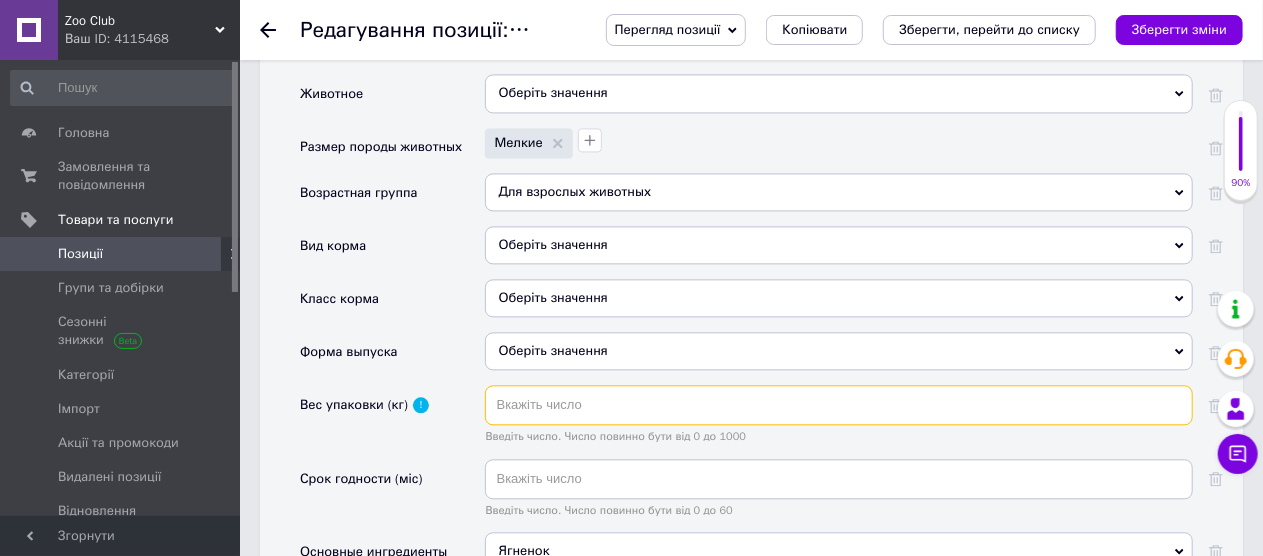 click at bounding box center (839, 405) 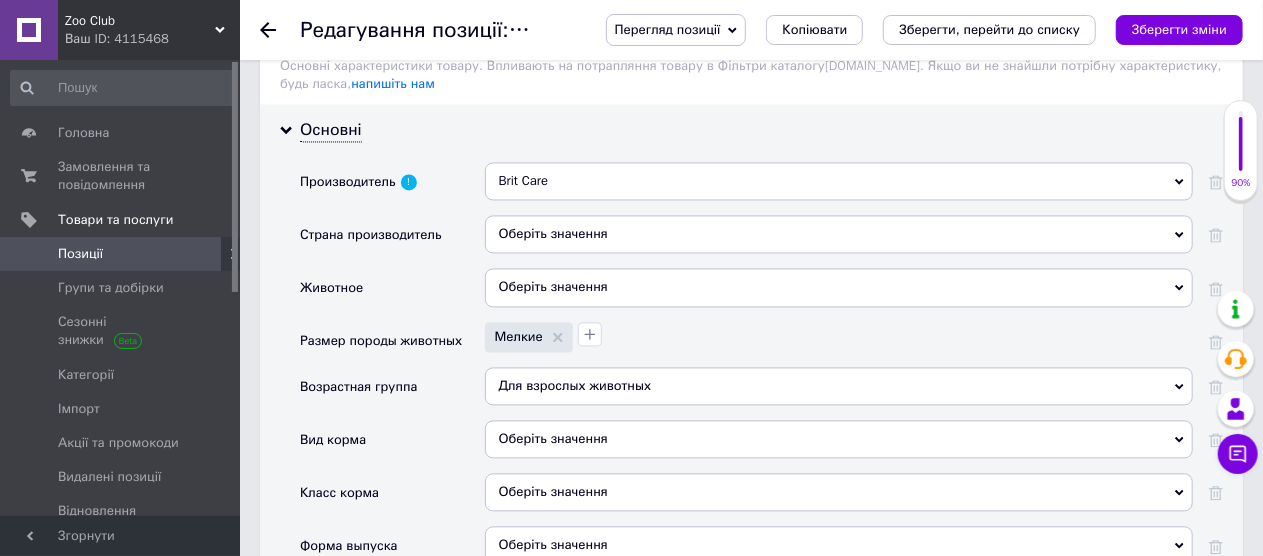 scroll, scrollTop: 1918, scrollLeft: 0, axis: vertical 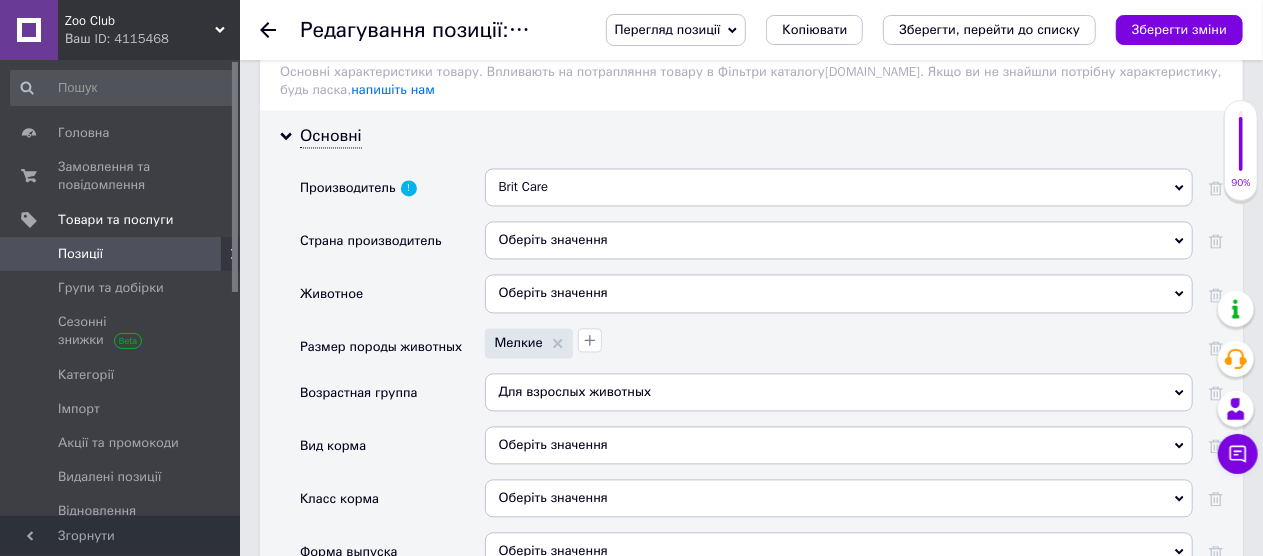 type on "0.4" 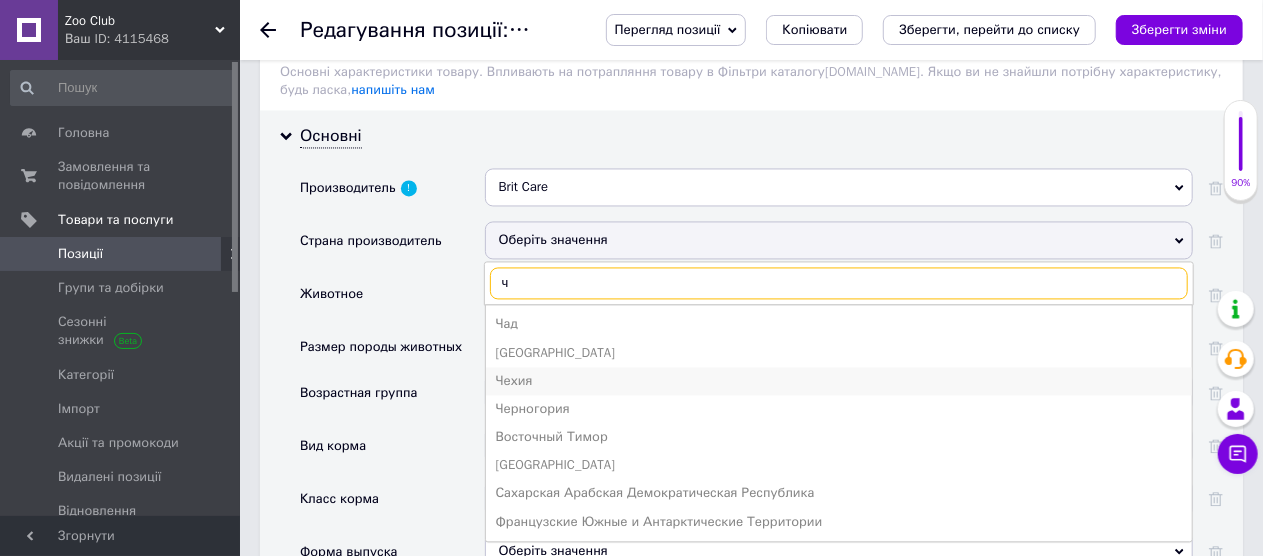 type on "ч" 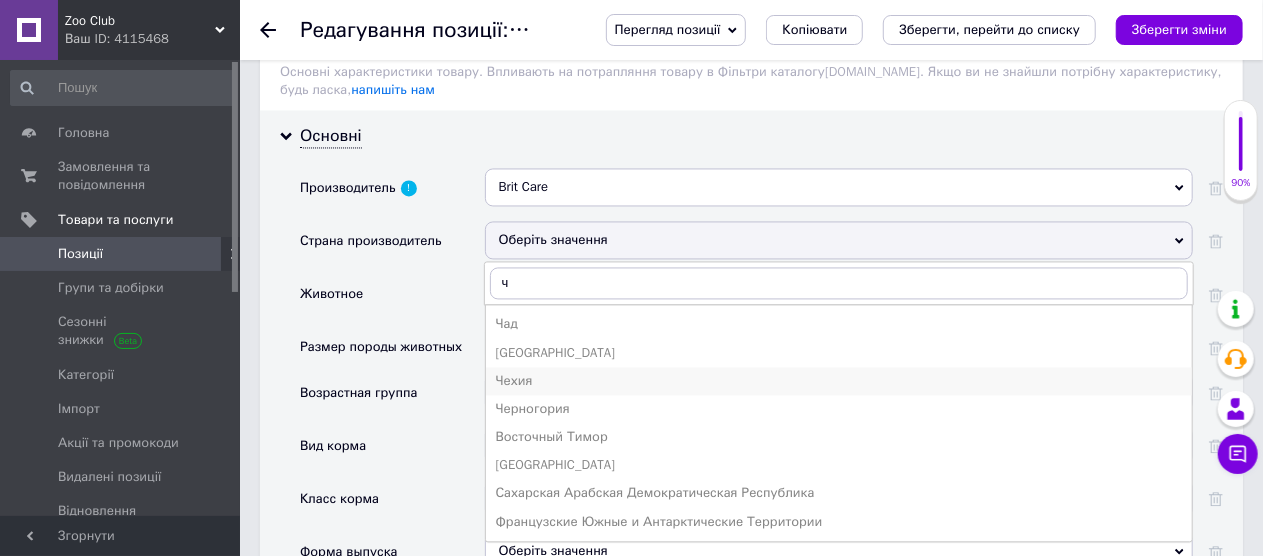 click on "Чехия" at bounding box center (839, 381) 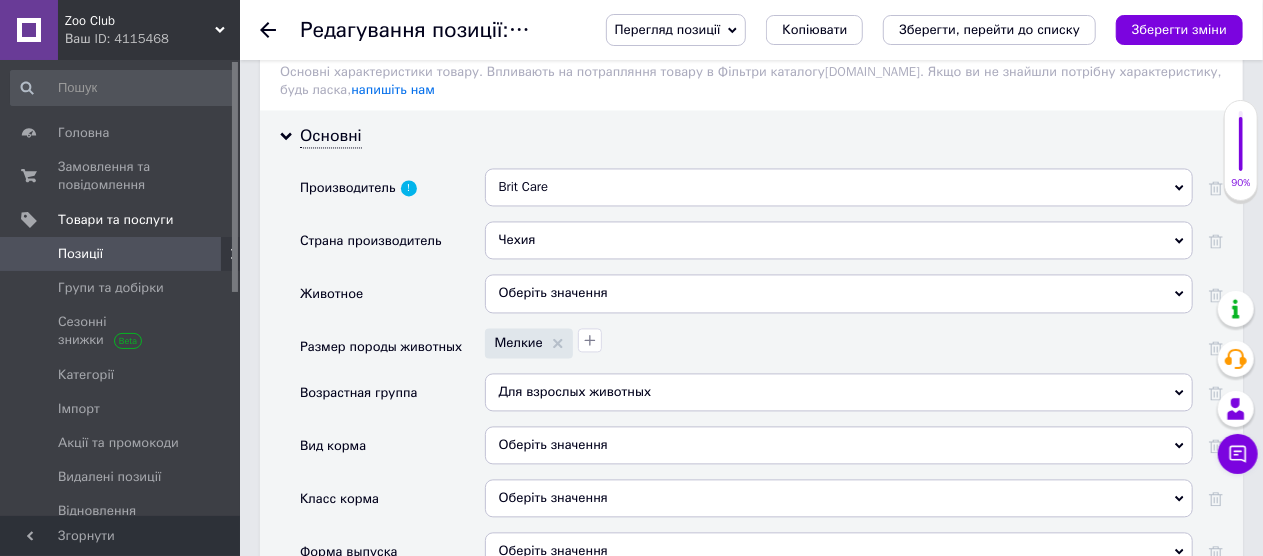 click on "Оберіть значення" at bounding box center [839, 293] 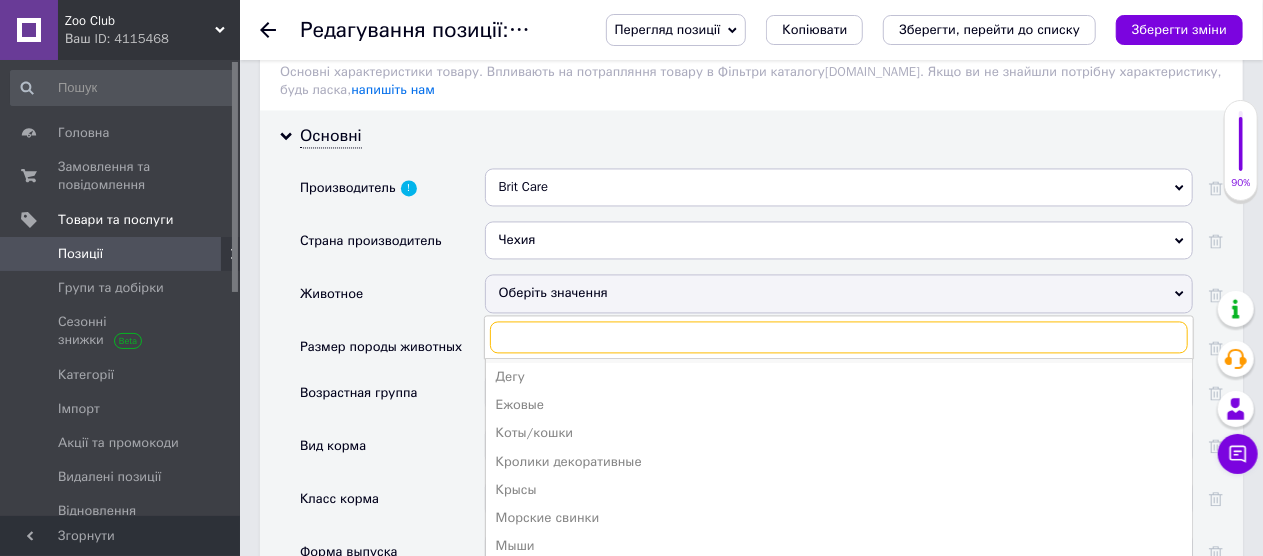 scroll, scrollTop: 162, scrollLeft: 0, axis: vertical 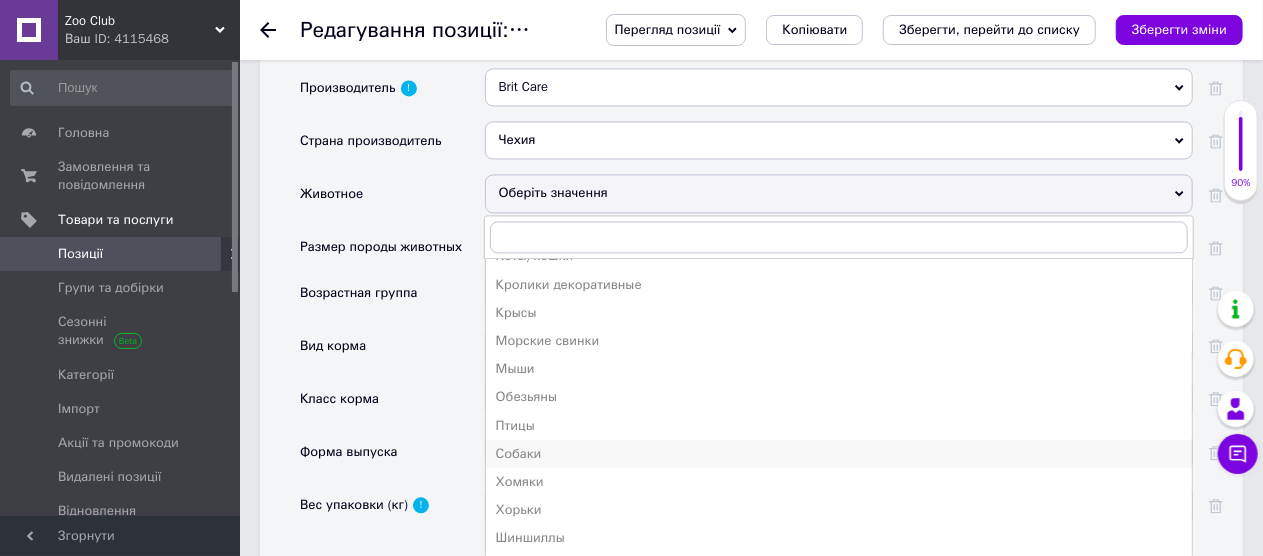 click on "Собаки" at bounding box center (839, 454) 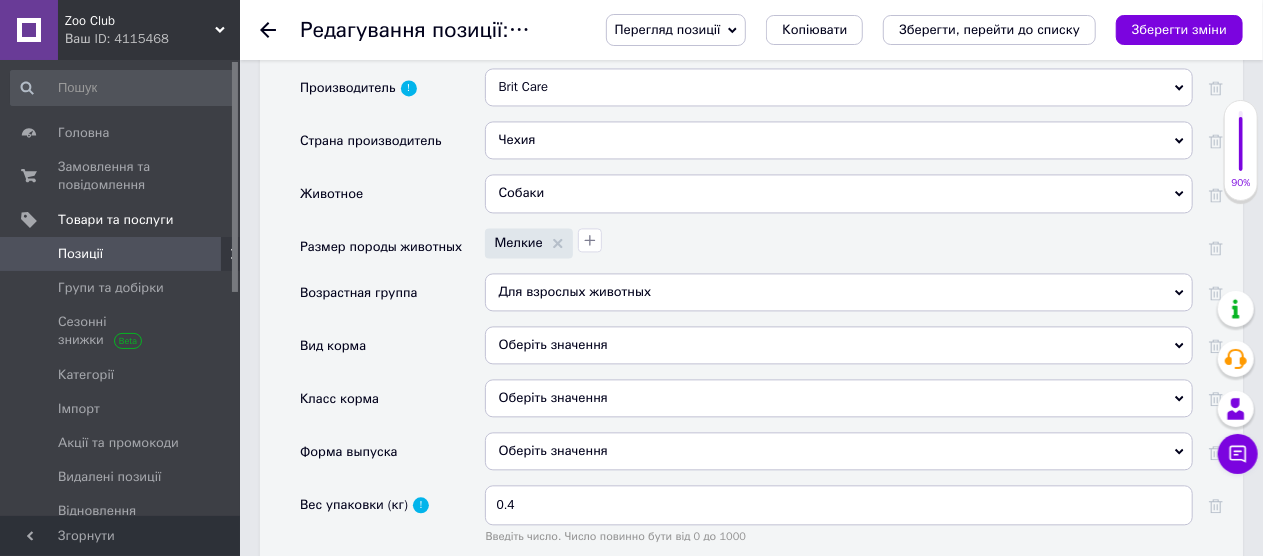 click on "Оберіть значення" at bounding box center [839, 345] 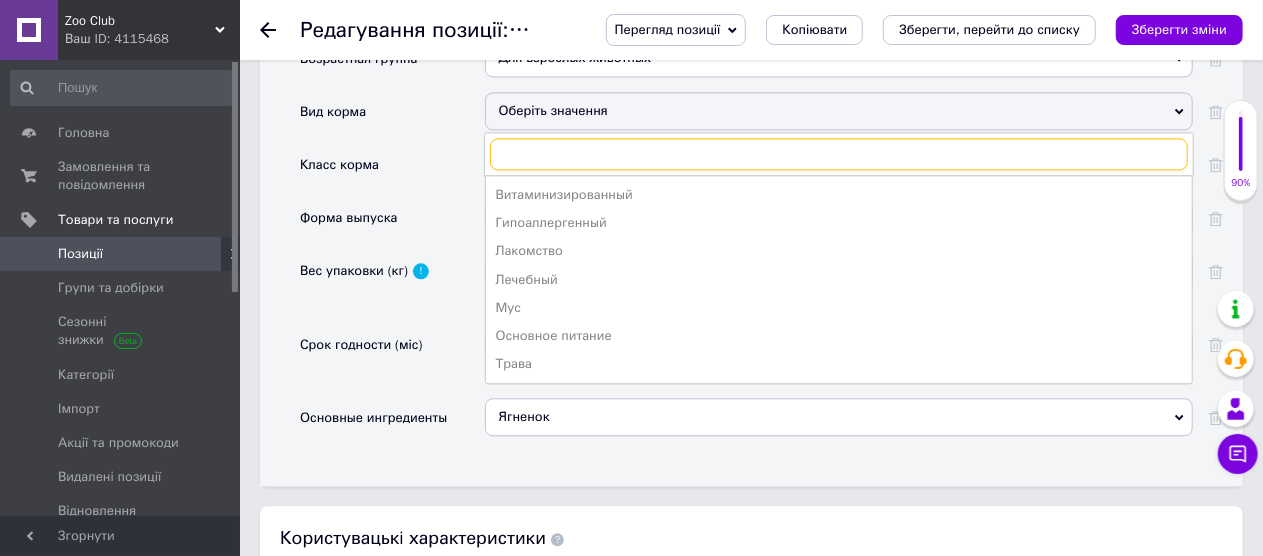 scroll, scrollTop: 2318, scrollLeft: 0, axis: vertical 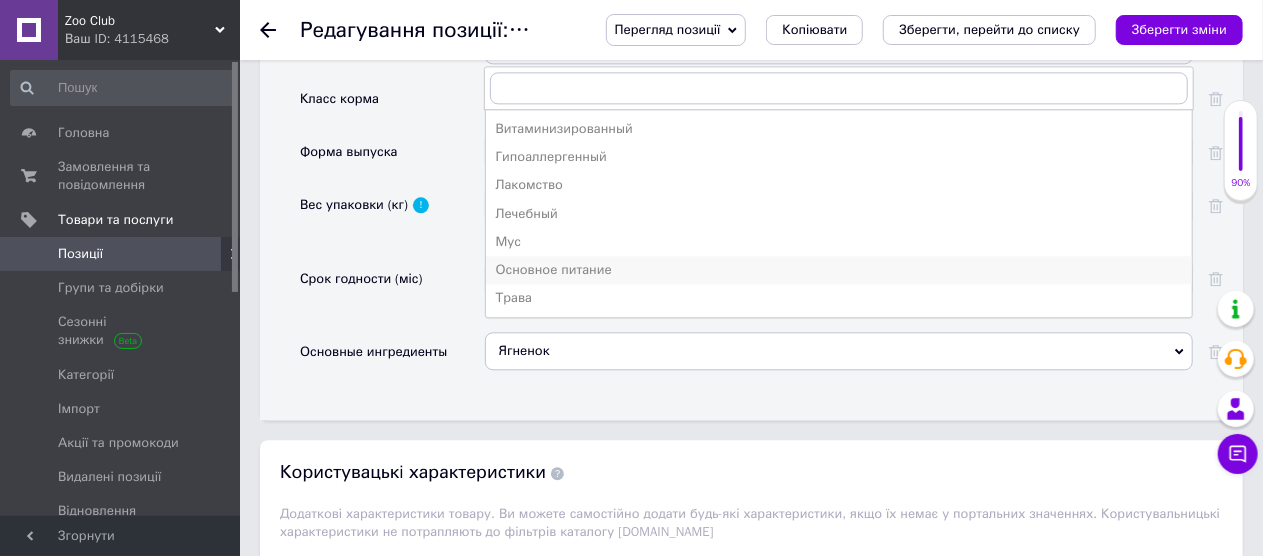 click on "Основное питание" at bounding box center [839, 270] 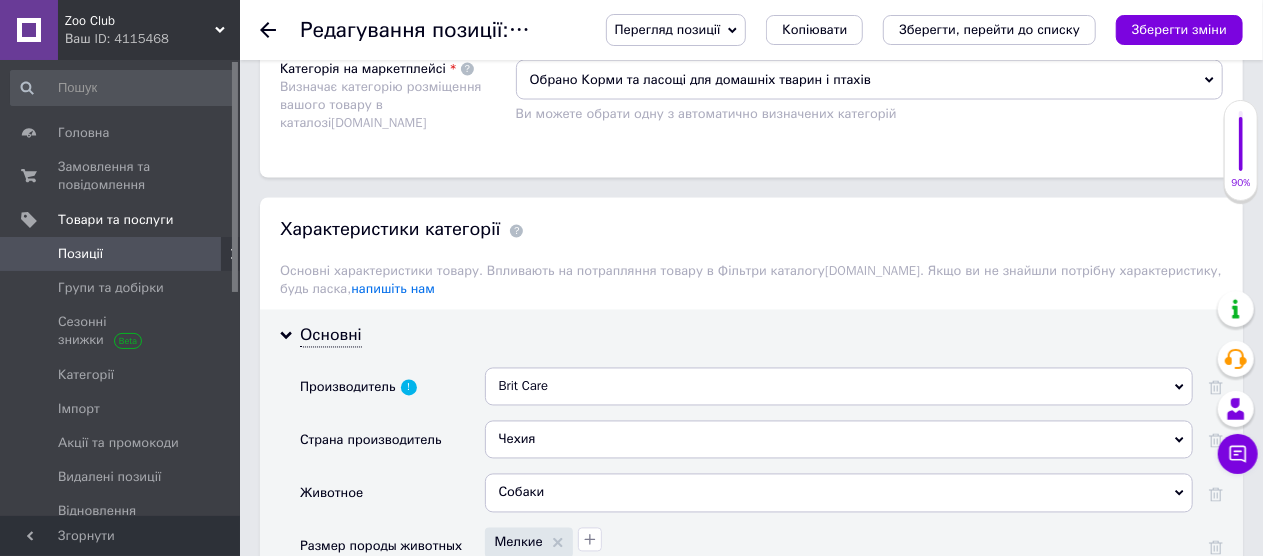 scroll, scrollTop: 2018, scrollLeft: 0, axis: vertical 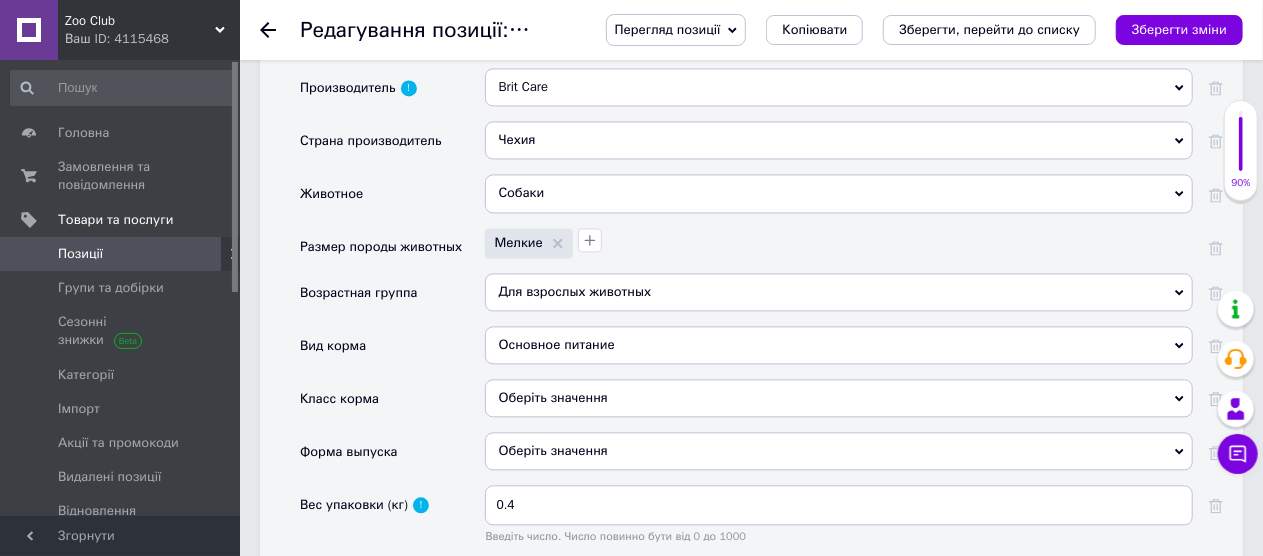 click on "Оберіть значення" at bounding box center [839, 398] 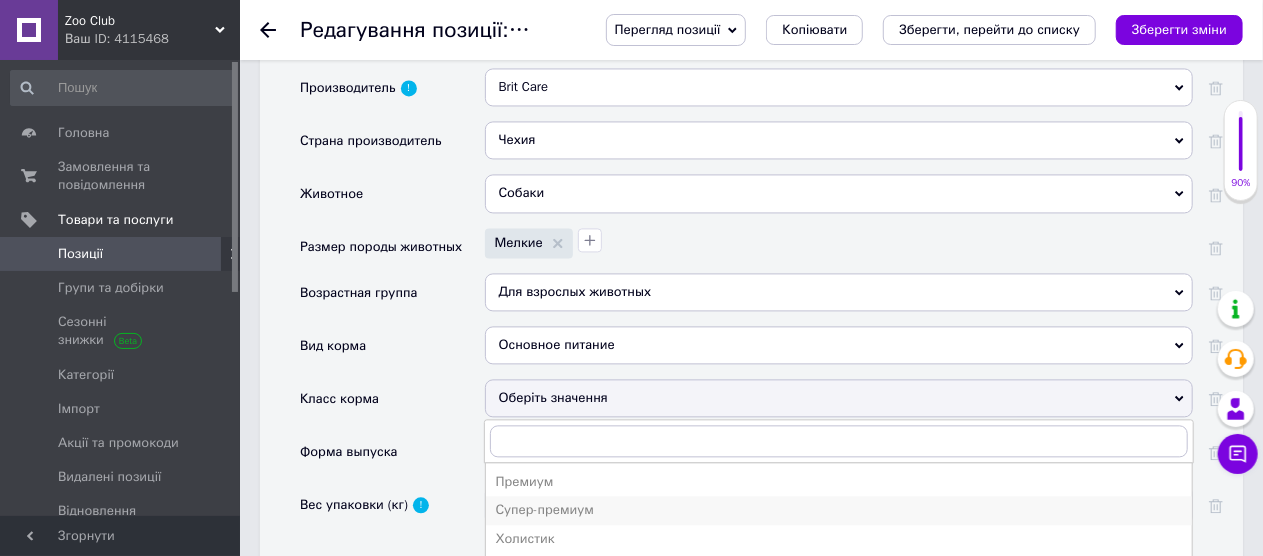 click on "Супер-премиум" at bounding box center (839, 510) 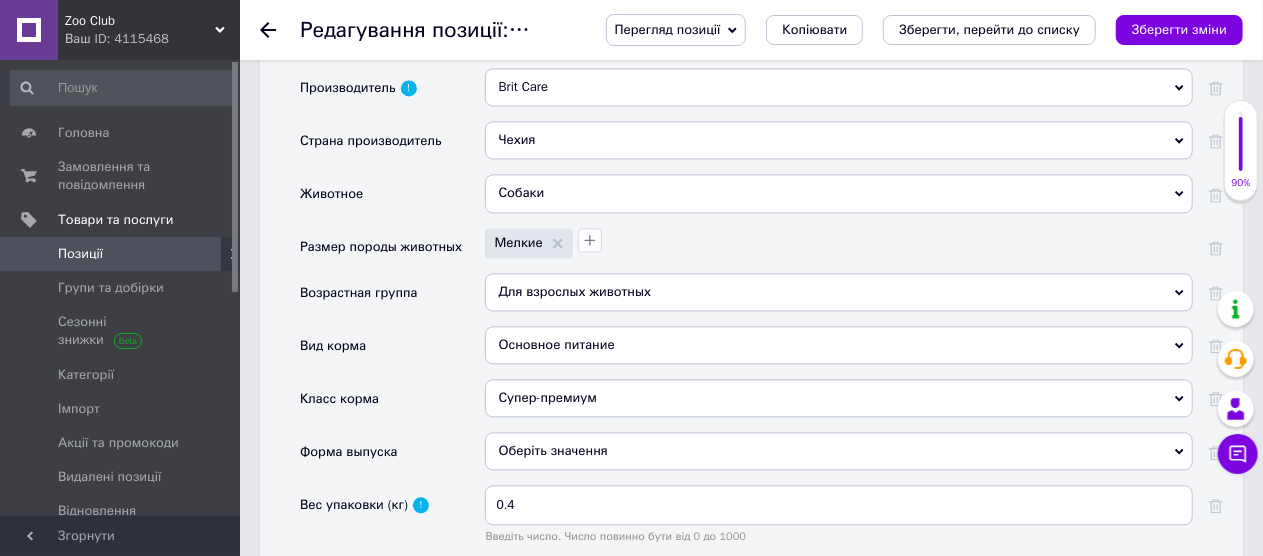 click on "Оберіть значення" at bounding box center (839, 451) 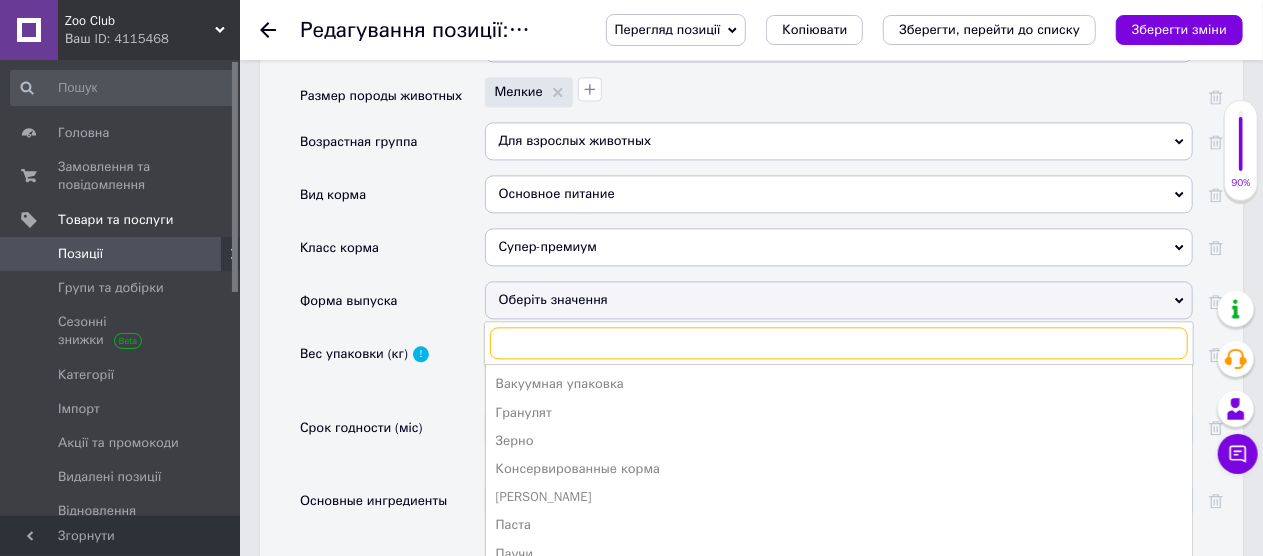 scroll, scrollTop: 2418, scrollLeft: 0, axis: vertical 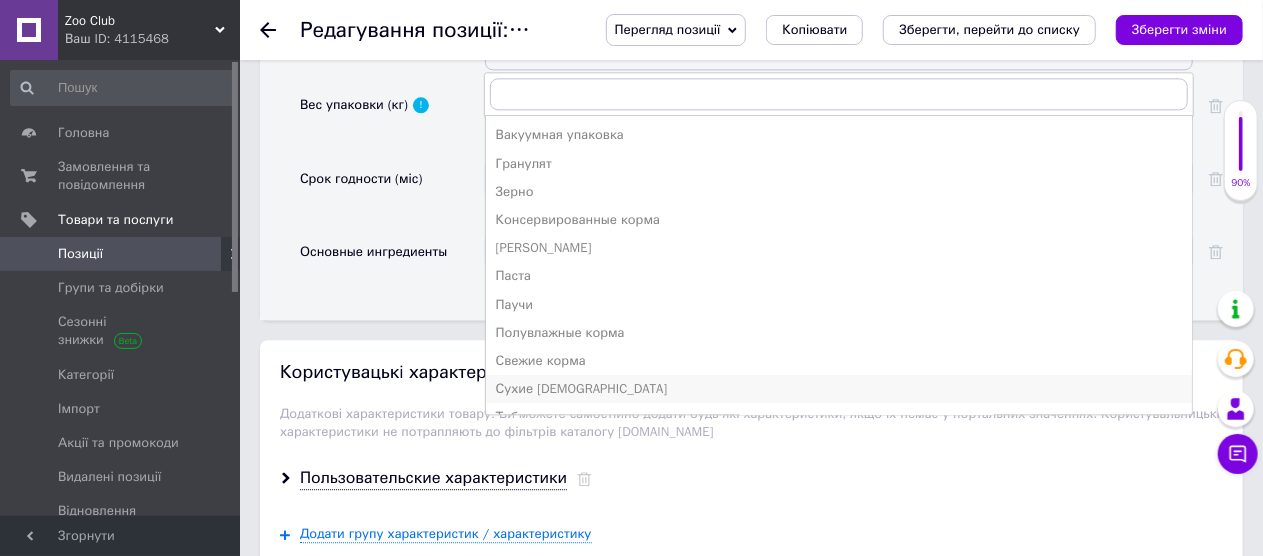 click on "Сухие [DEMOGRAPHIC_DATA]" at bounding box center (839, 389) 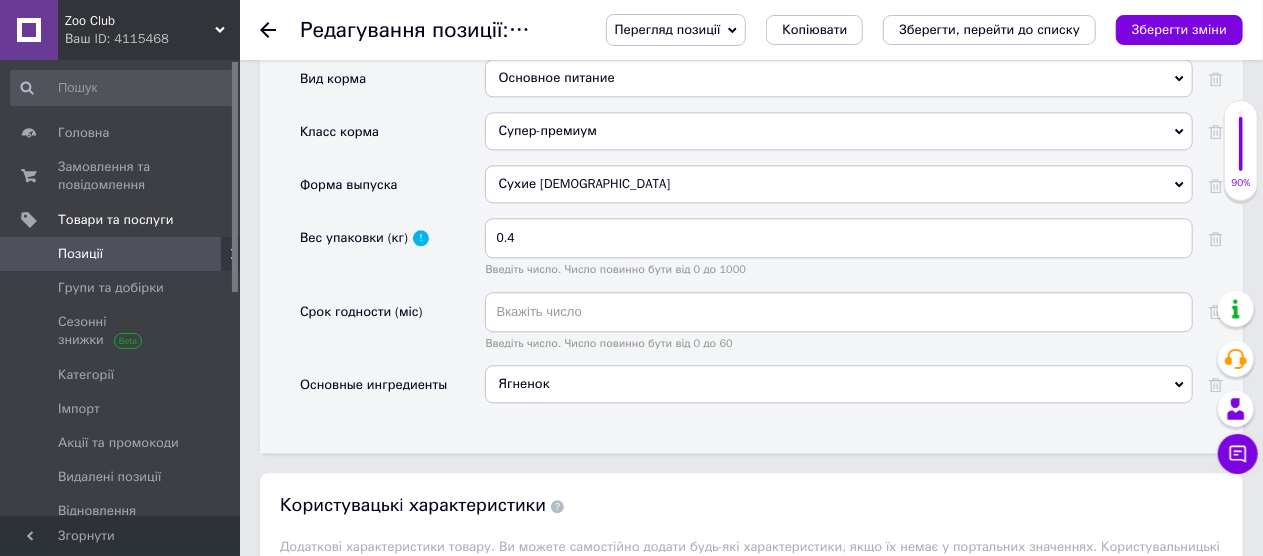 scroll, scrollTop: 2118, scrollLeft: 0, axis: vertical 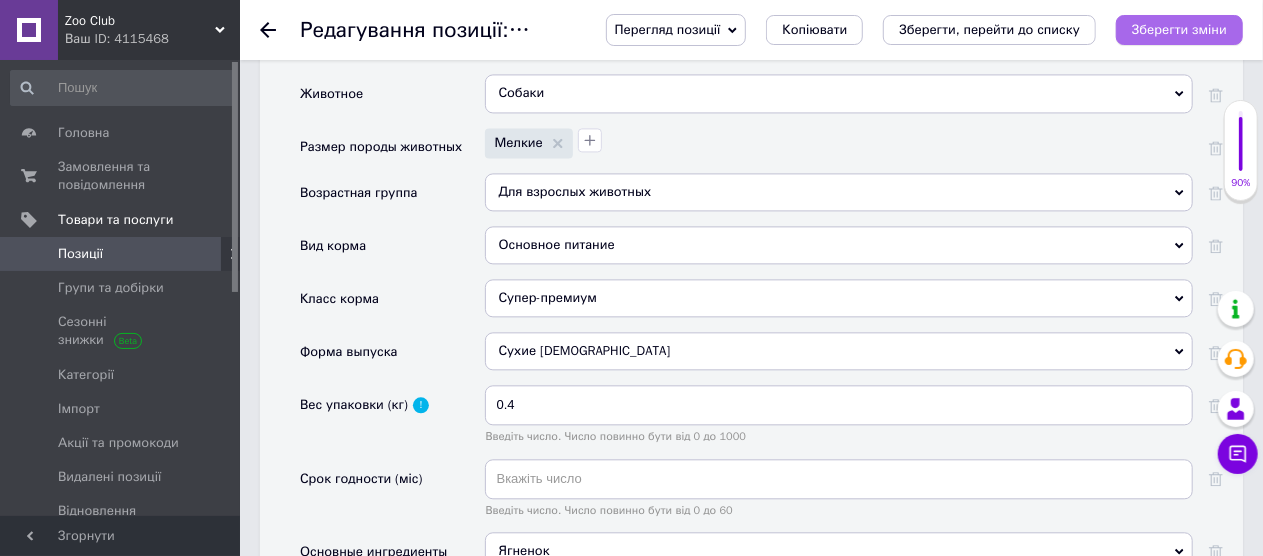 click on "Зберегти зміни" at bounding box center (1179, 29) 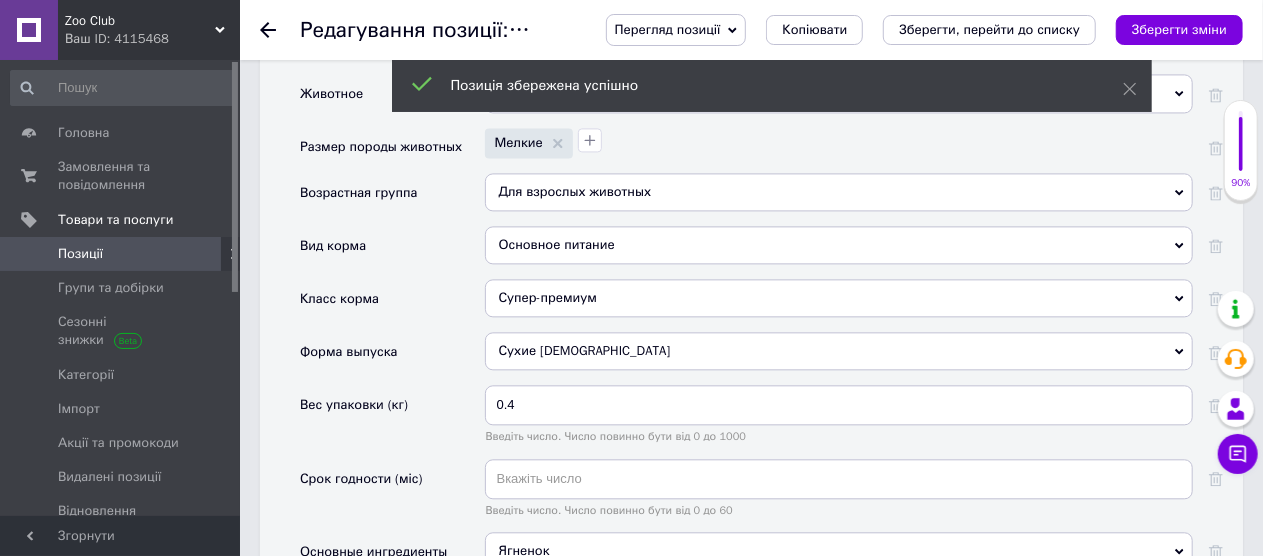 click 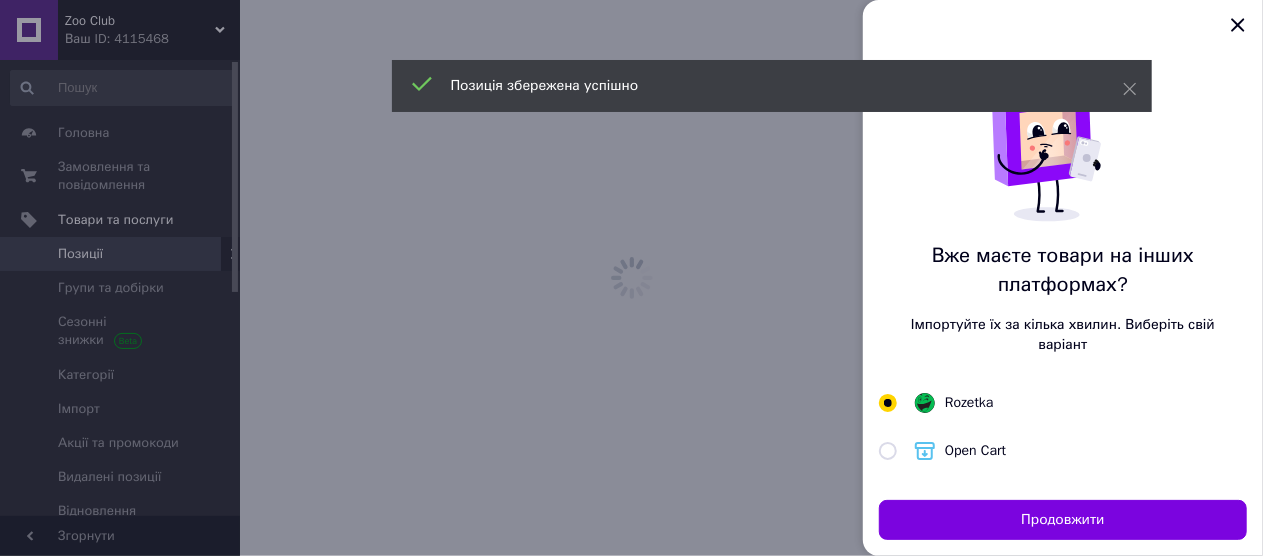 scroll, scrollTop: 0, scrollLeft: 0, axis: both 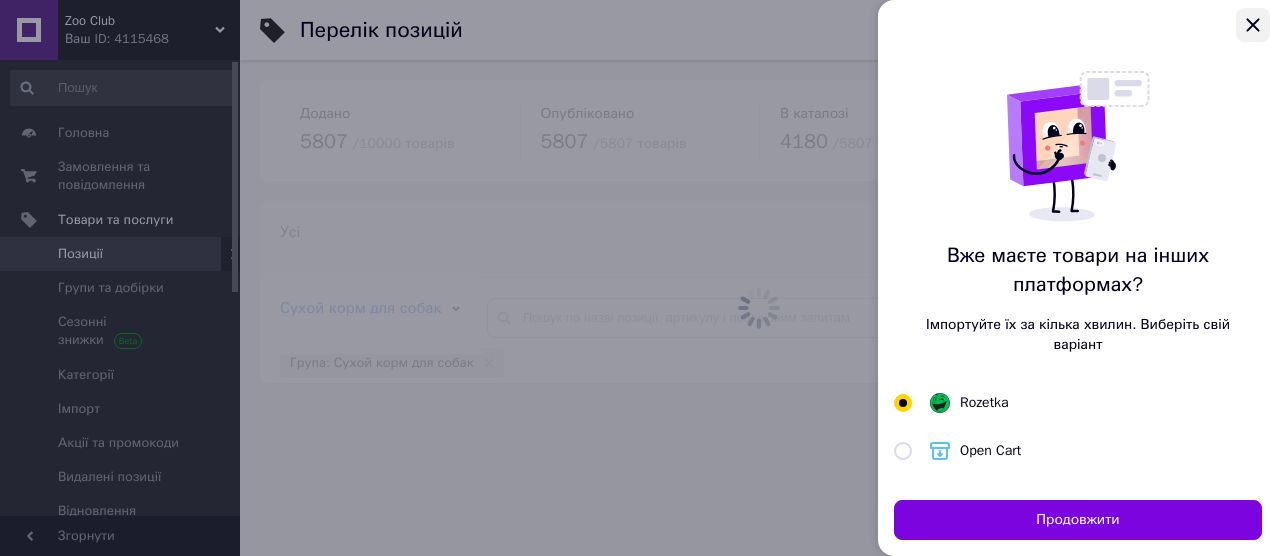 click 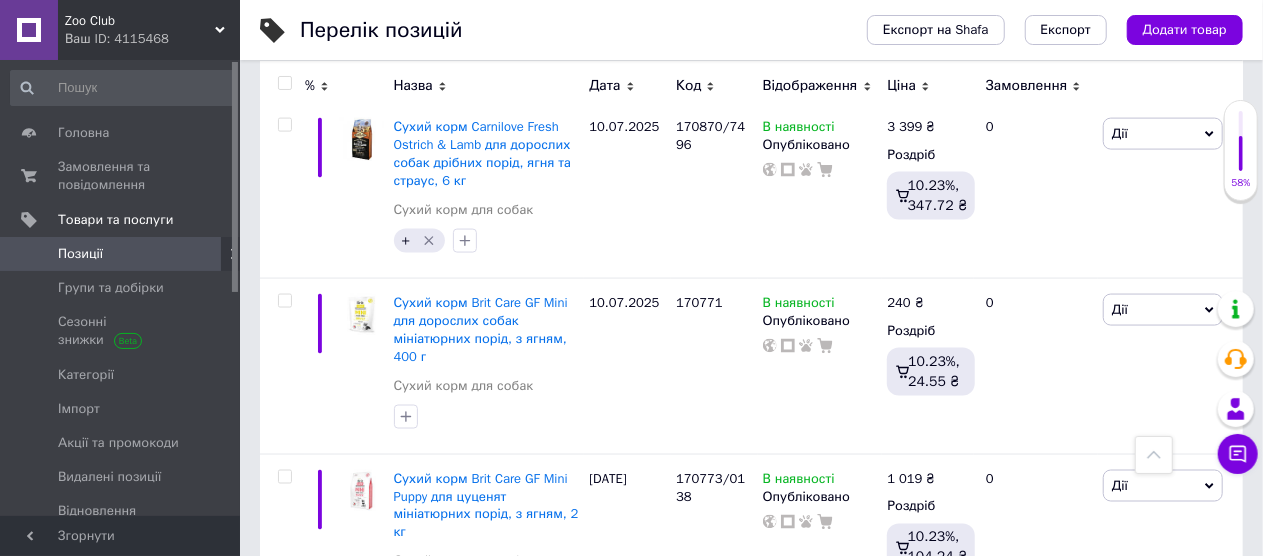 scroll, scrollTop: 1400, scrollLeft: 0, axis: vertical 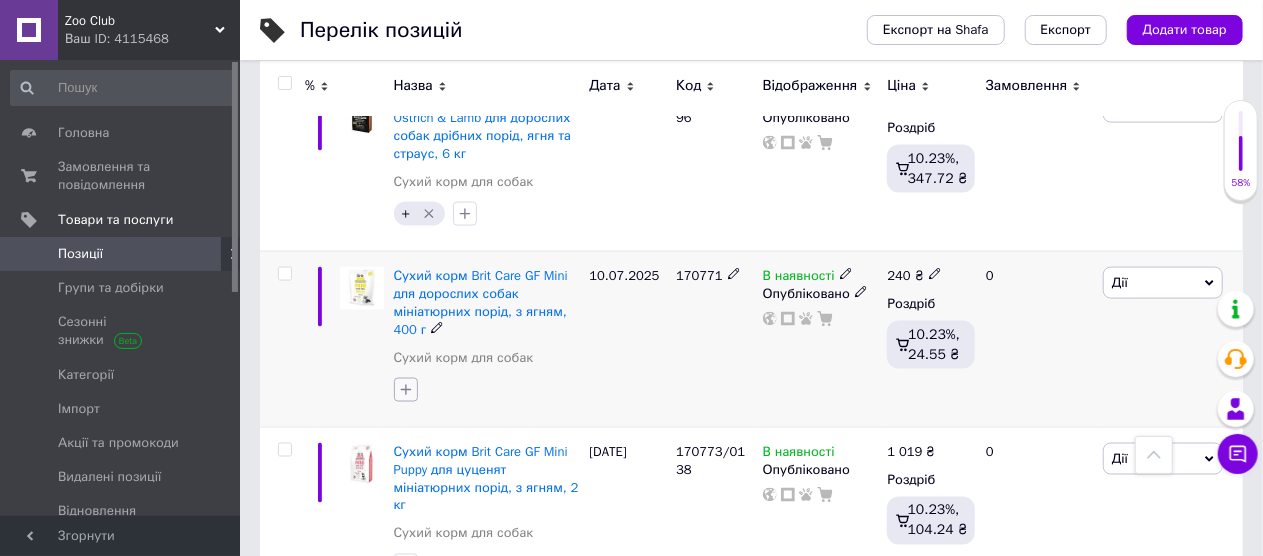 click 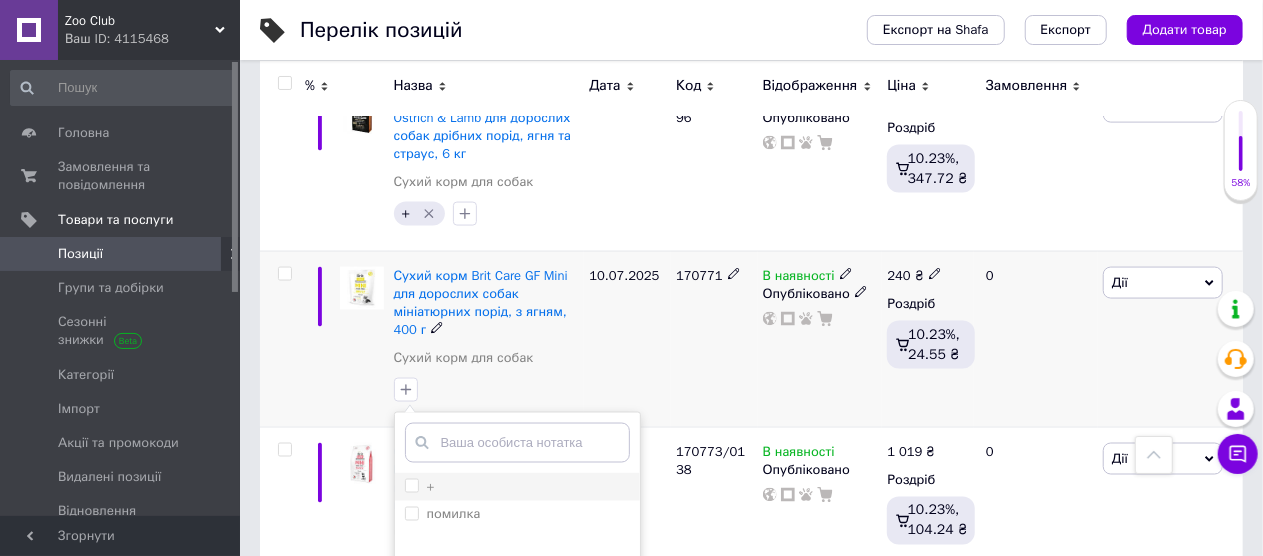 click at bounding box center [412, 486] 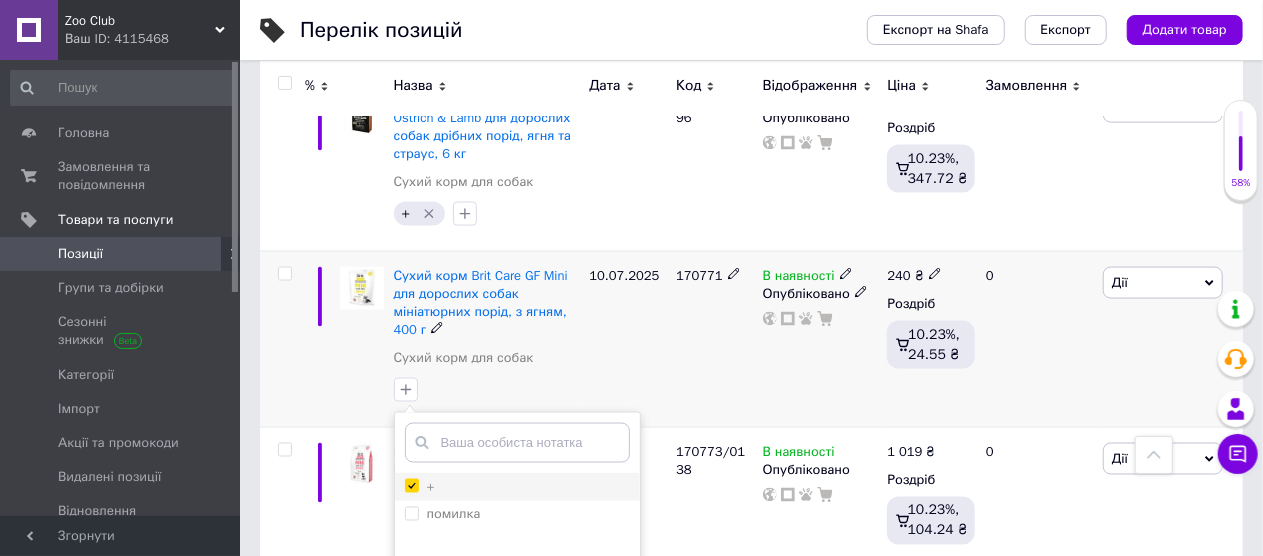 click on "+" at bounding box center (411, 485) 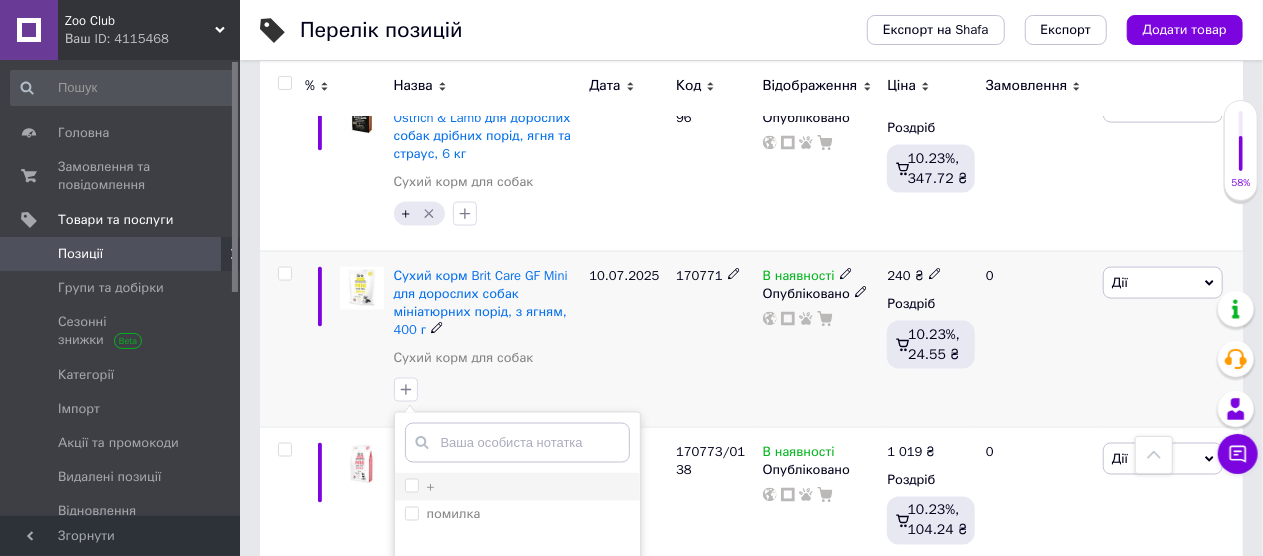 click on "+" at bounding box center (411, 485) 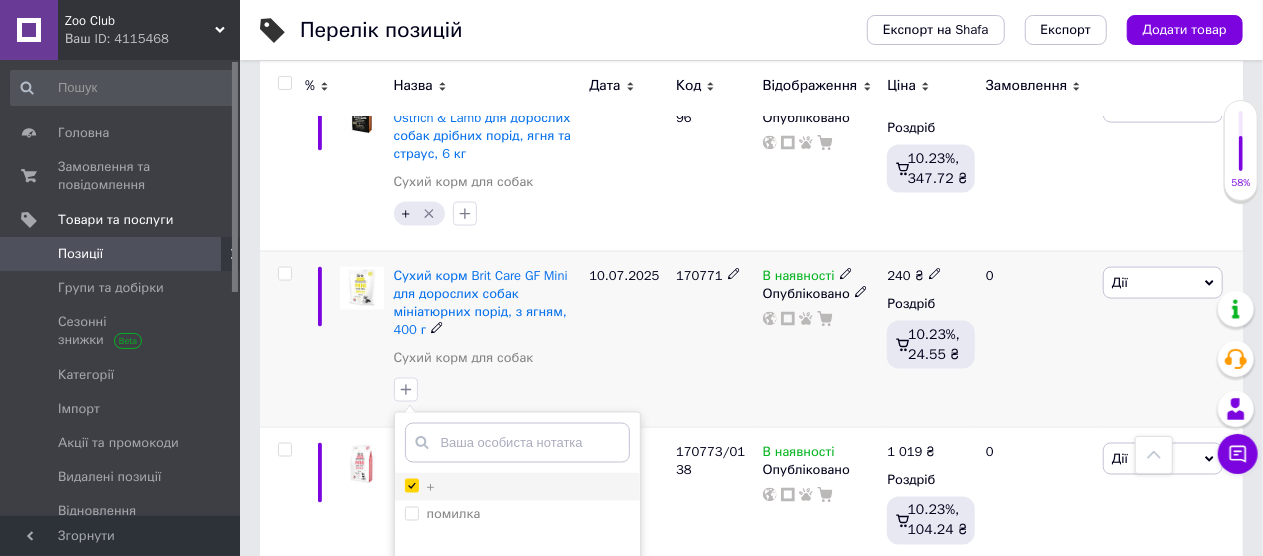 checkbox on "true" 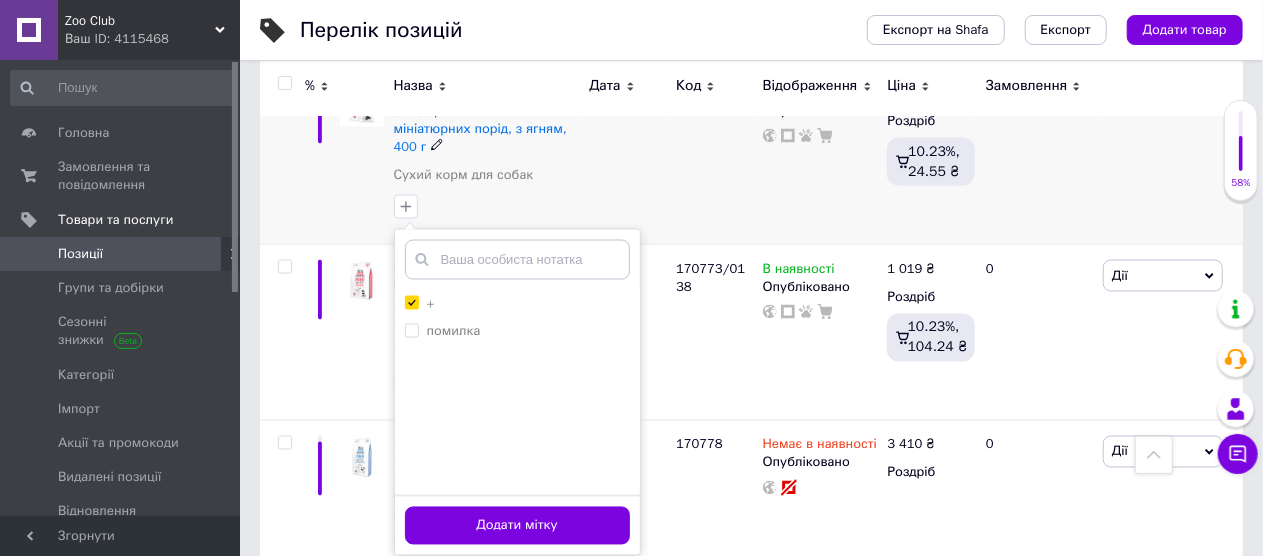 scroll, scrollTop: 1700, scrollLeft: 0, axis: vertical 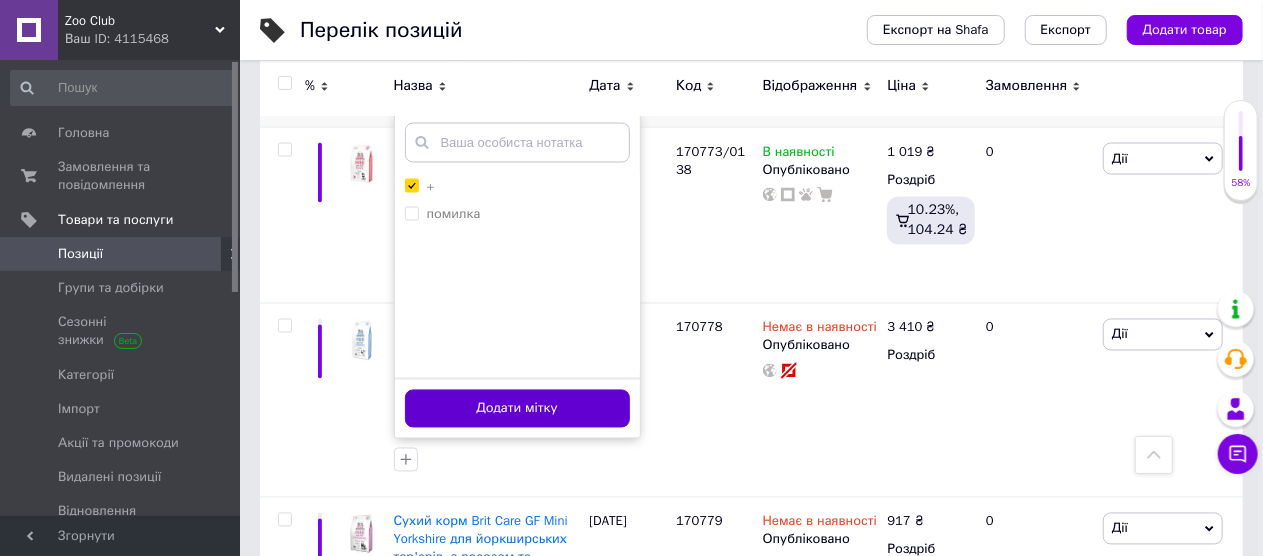 click on "Додати мітку" at bounding box center [517, 409] 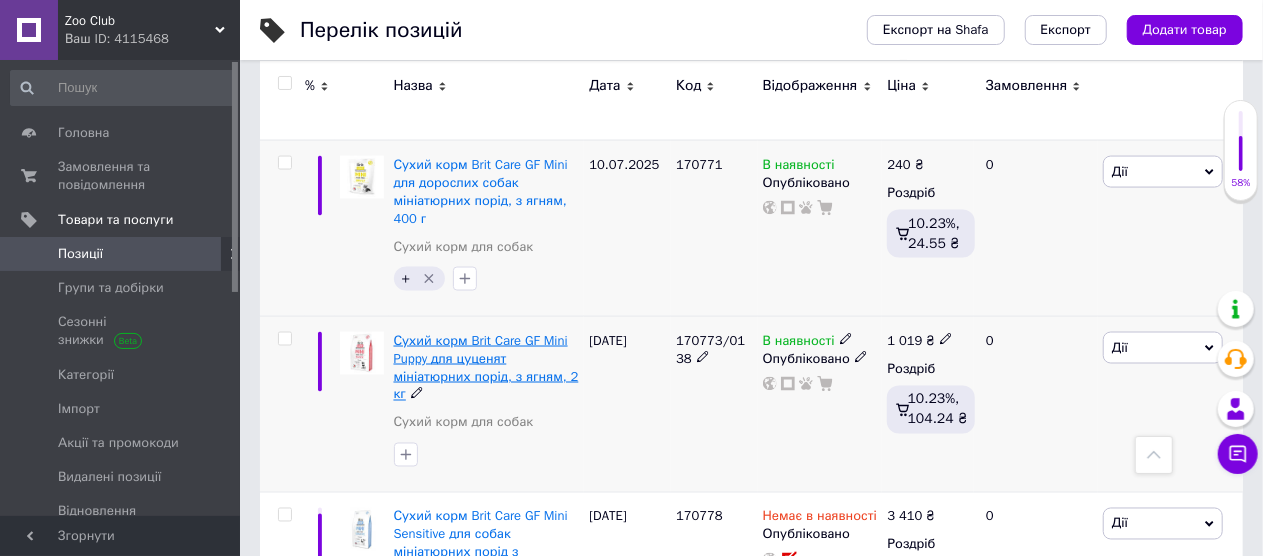 scroll, scrollTop: 1600, scrollLeft: 0, axis: vertical 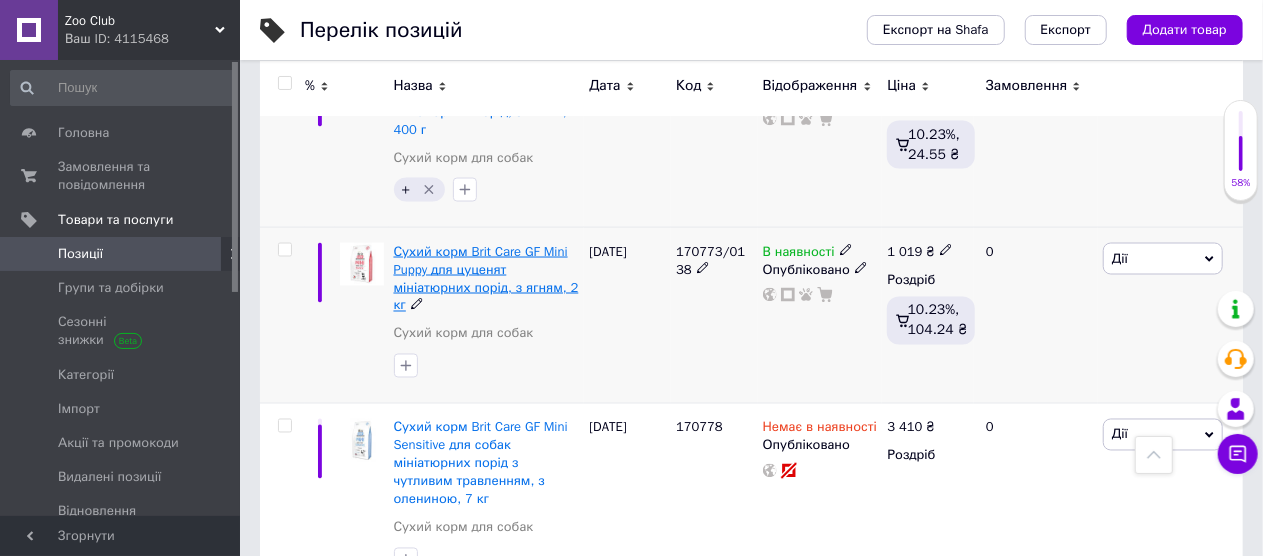 click on "Сухий корм Brit Care GF Mini Puppy для цуценят мініатюрних порід, з ягням, 2 кг" at bounding box center (486, 279) 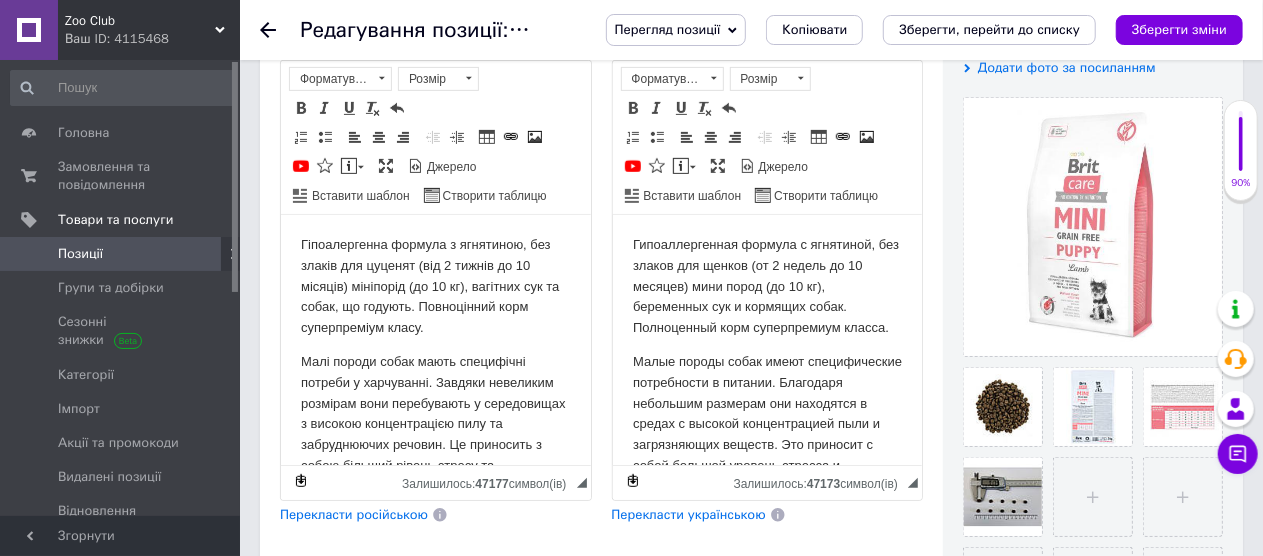 scroll, scrollTop: 200, scrollLeft: 0, axis: vertical 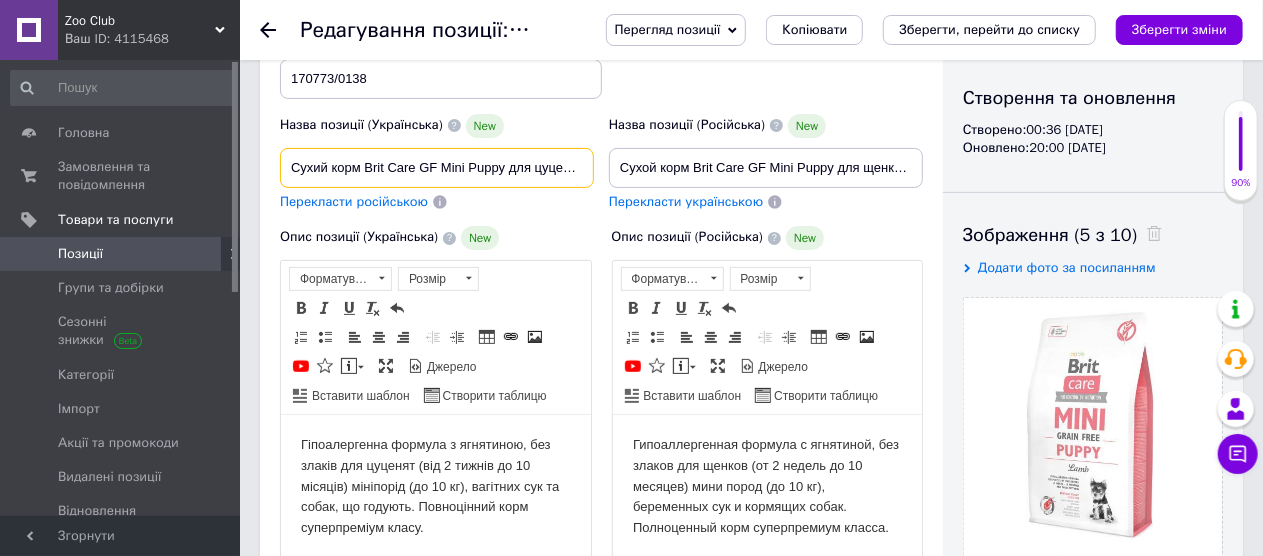 click on "Сухий корм Brit Care GF Mini Puppy для цуценят мініатюрних порід, з ягням, 2 кг" at bounding box center (437, 168) 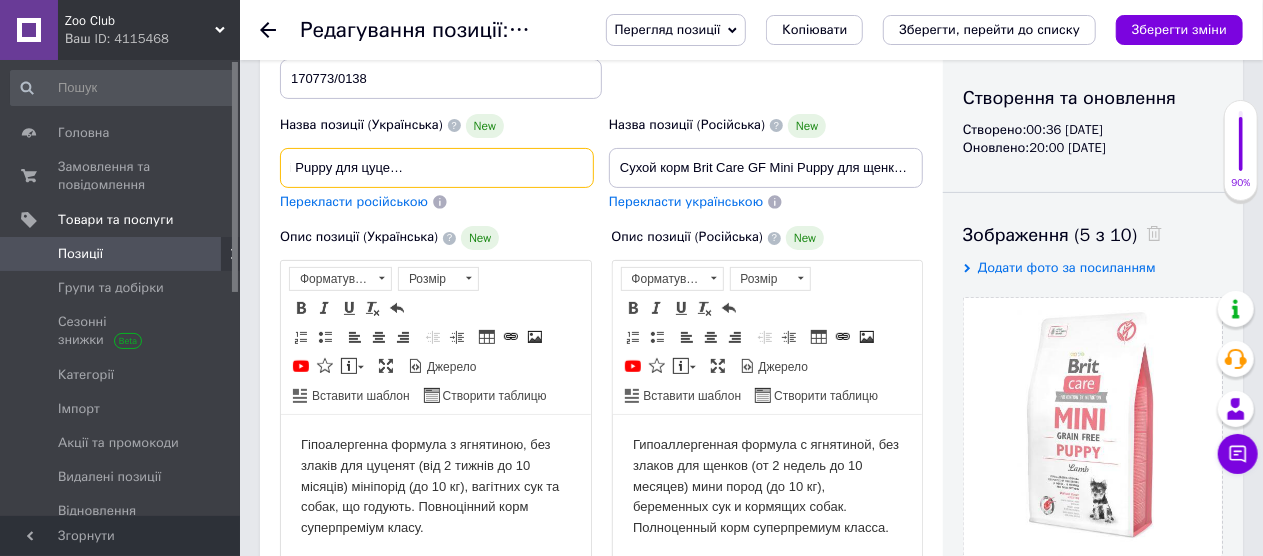 scroll, scrollTop: 0, scrollLeft: 194, axis: horizontal 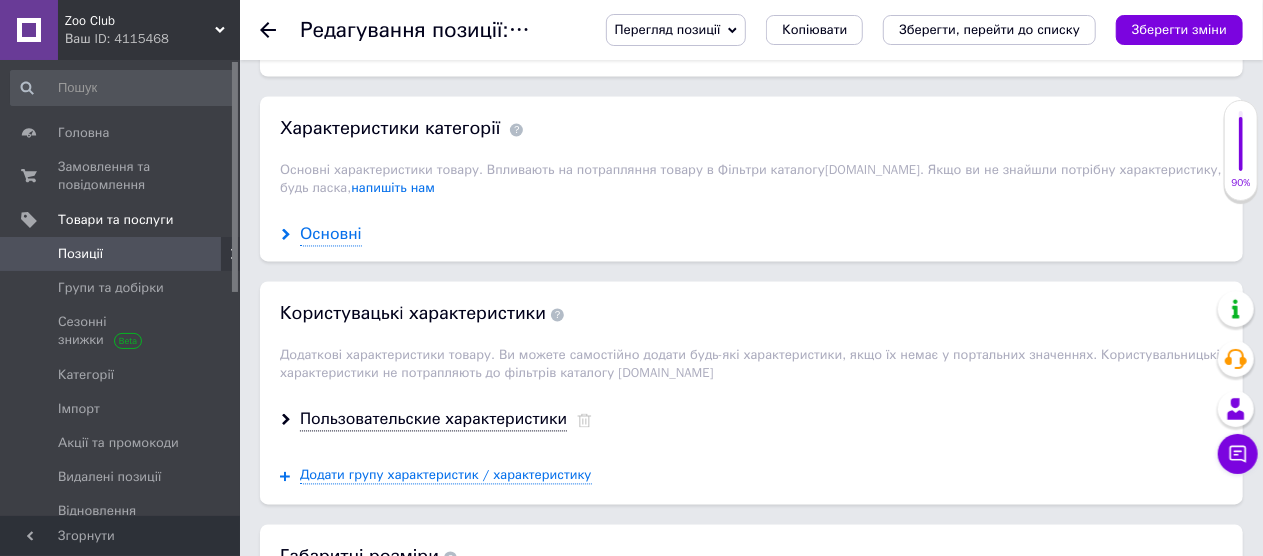 click on "Основні" at bounding box center (331, 235) 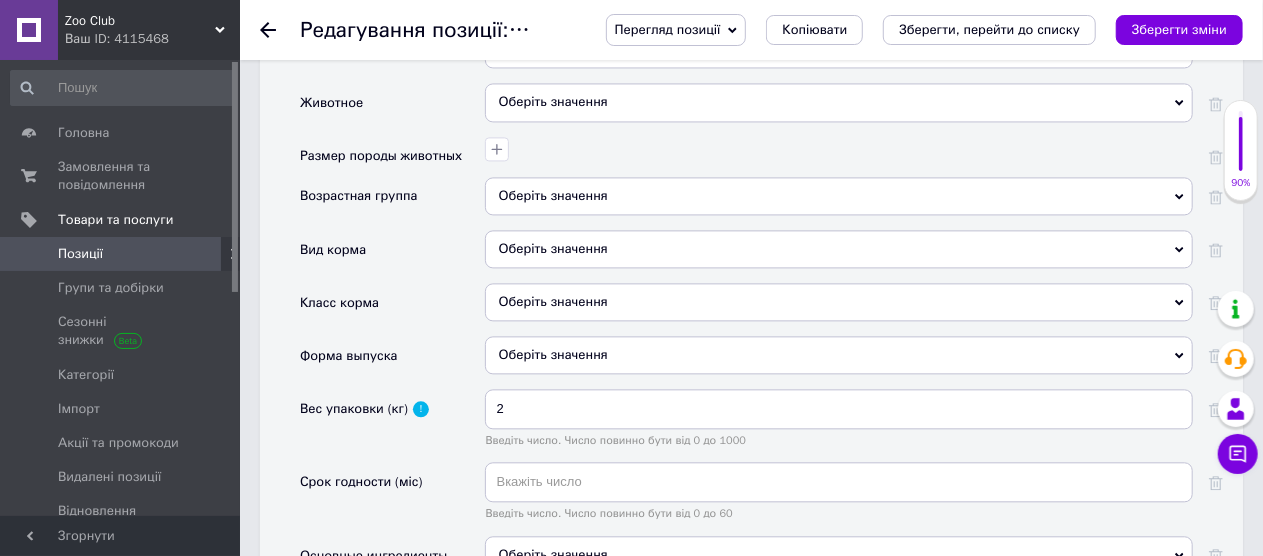 scroll, scrollTop: 2100, scrollLeft: 0, axis: vertical 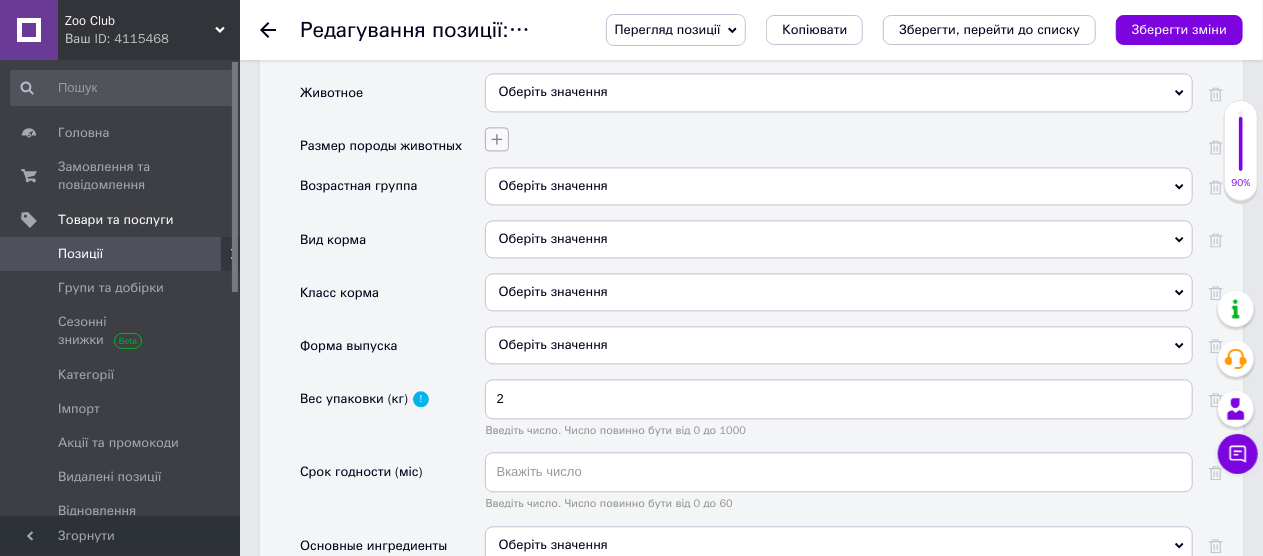 click 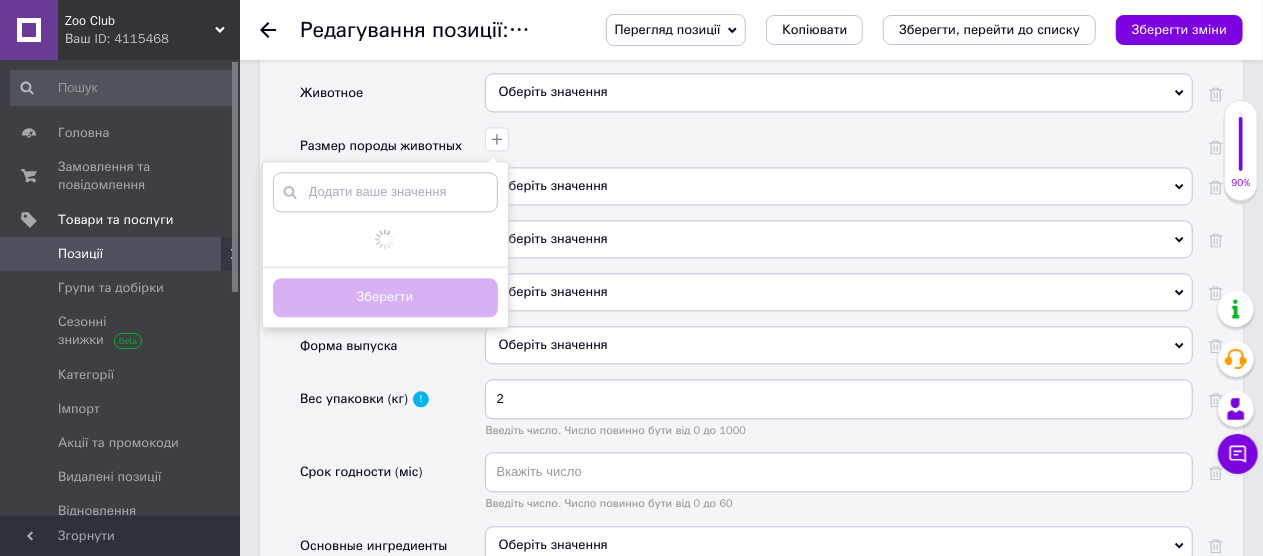 scroll, scrollTop: 2118, scrollLeft: 0, axis: vertical 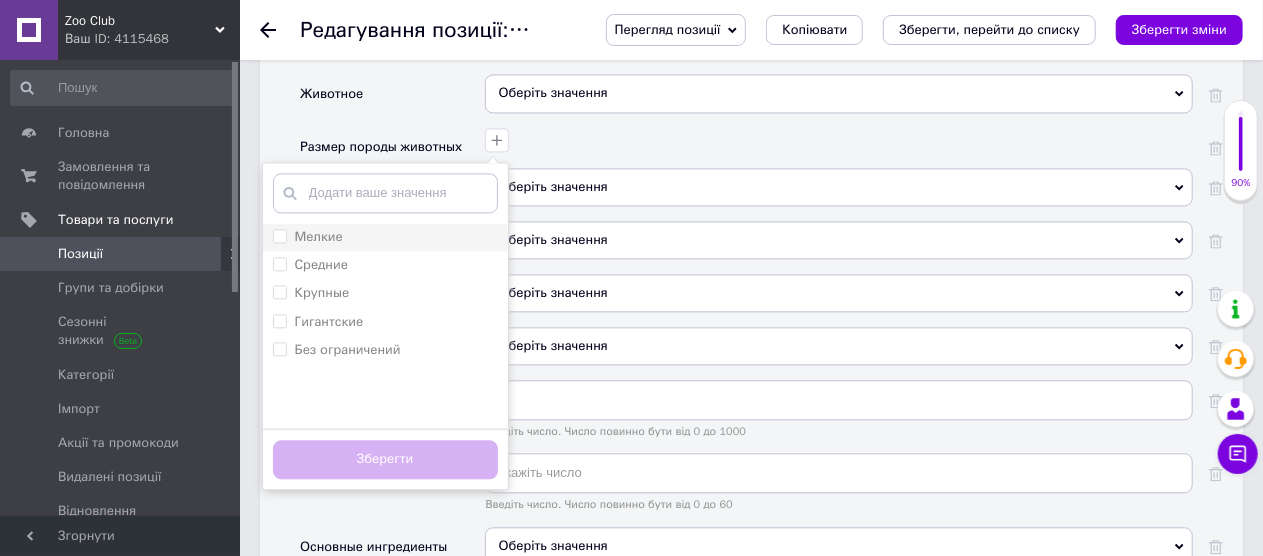 click on "Мелкие" at bounding box center [279, 235] 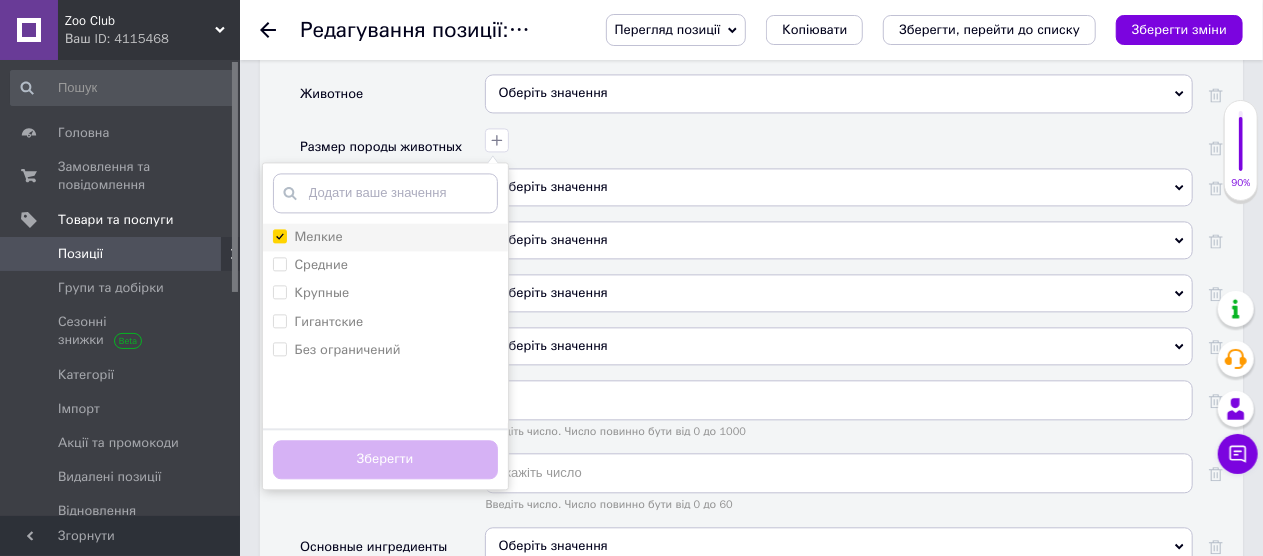 checkbox on "true" 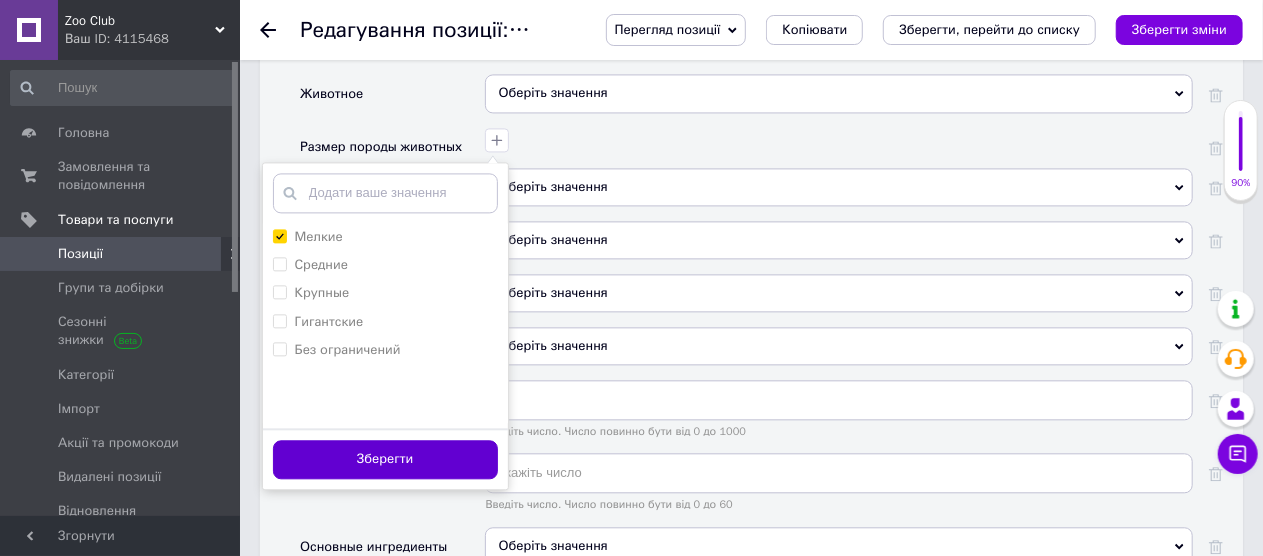 click on "Зберегти" at bounding box center [385, 459] 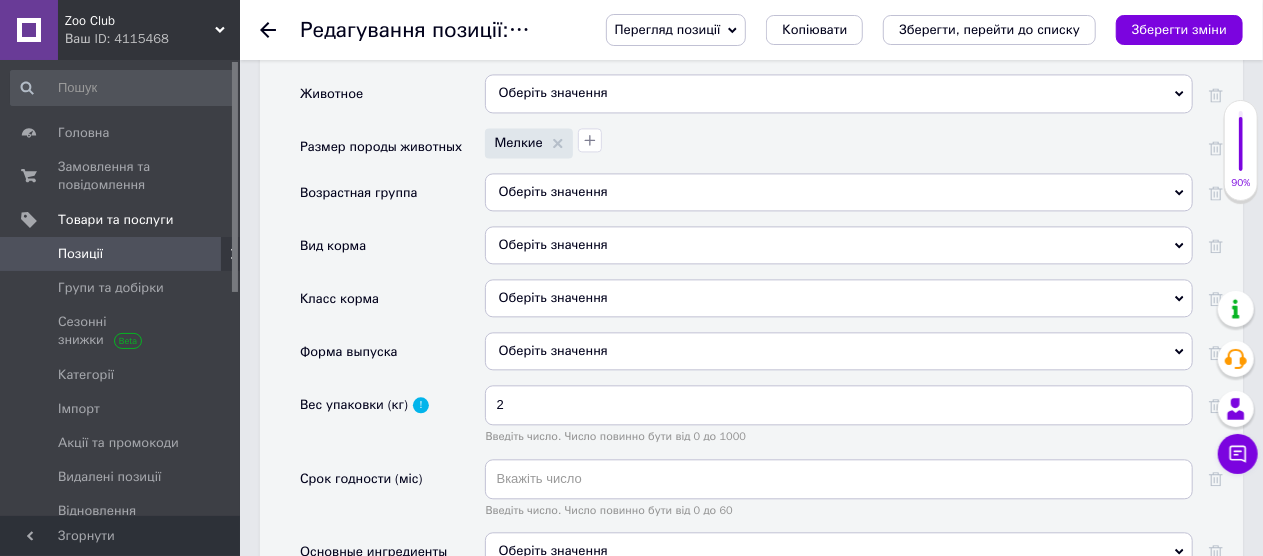 scroll, scrollTop: 2318, scrollLeft: 0, axis: vertical 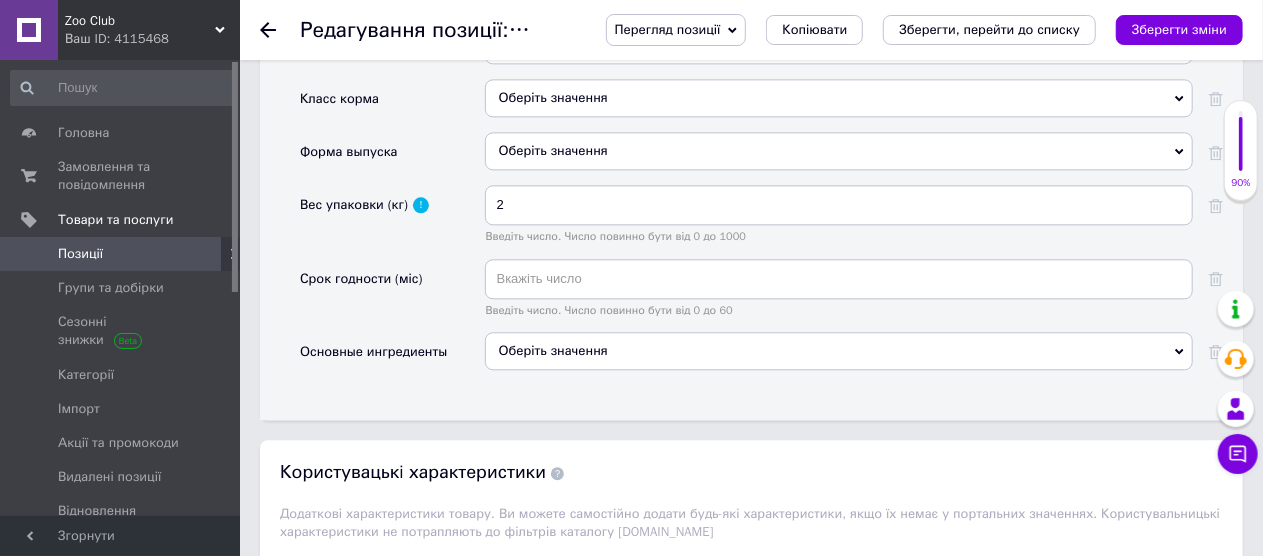 click on "Оберіть значення" at bounding box center [839, 351] 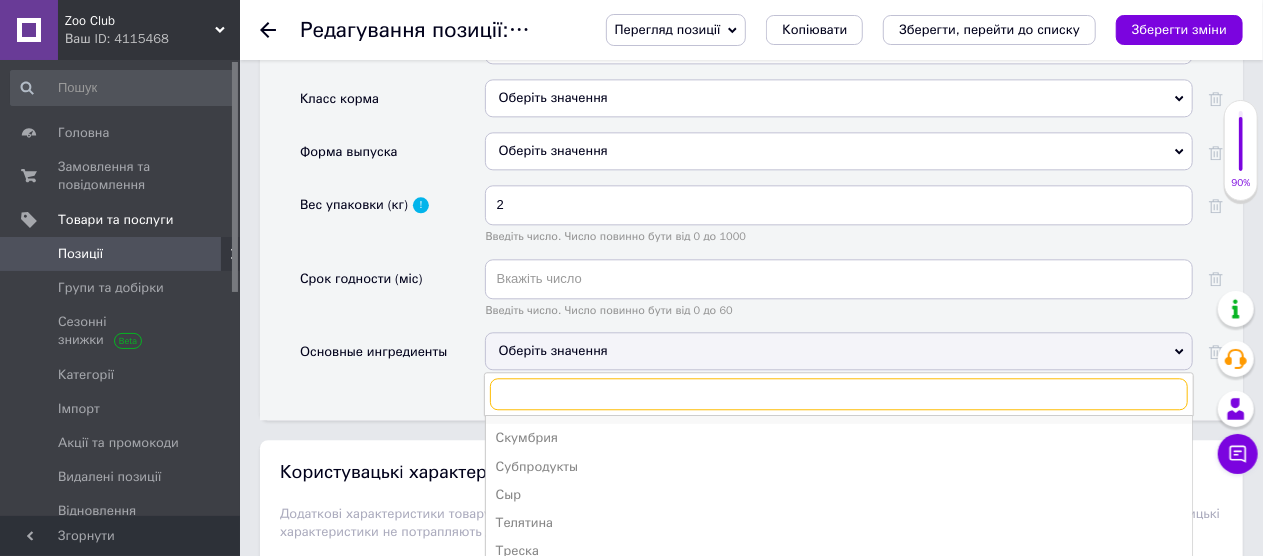 scroll, scrollTop: 895, scrollLeft: 0, axis: vertical 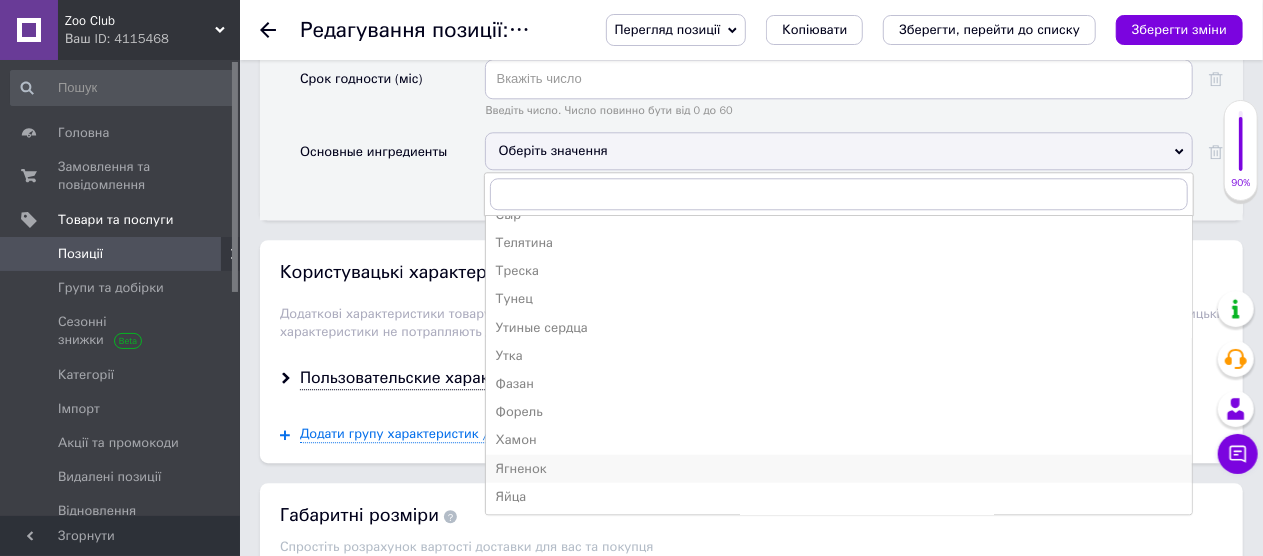 click on "Ягненок" at bounding box center (839, 468) 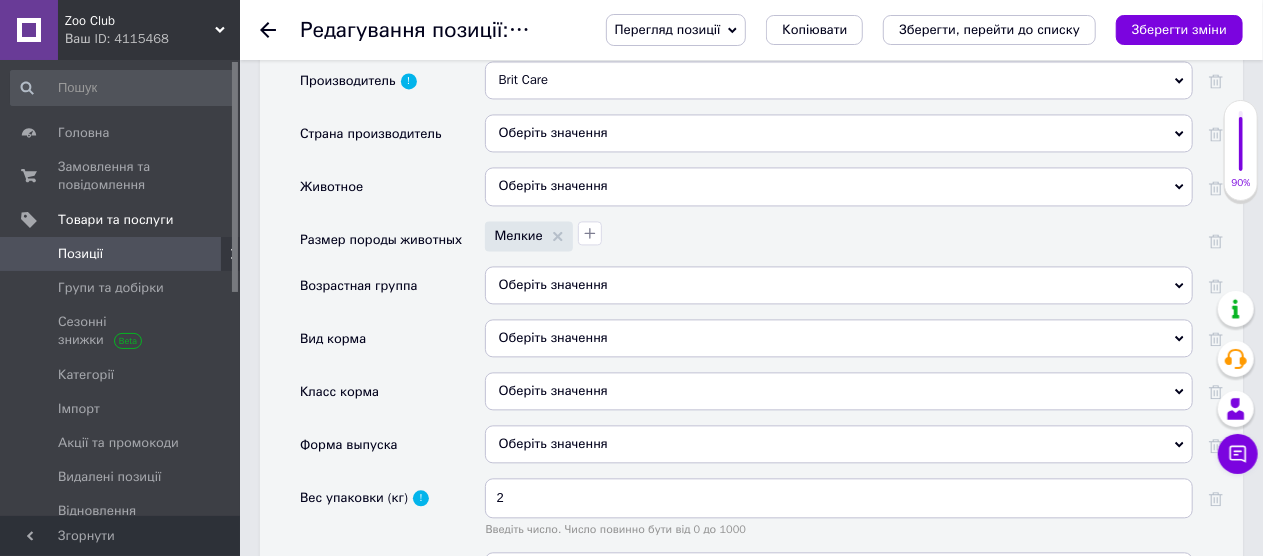 scroll, scrollTop: 1918, scrollLeft: 0, axis: vertical 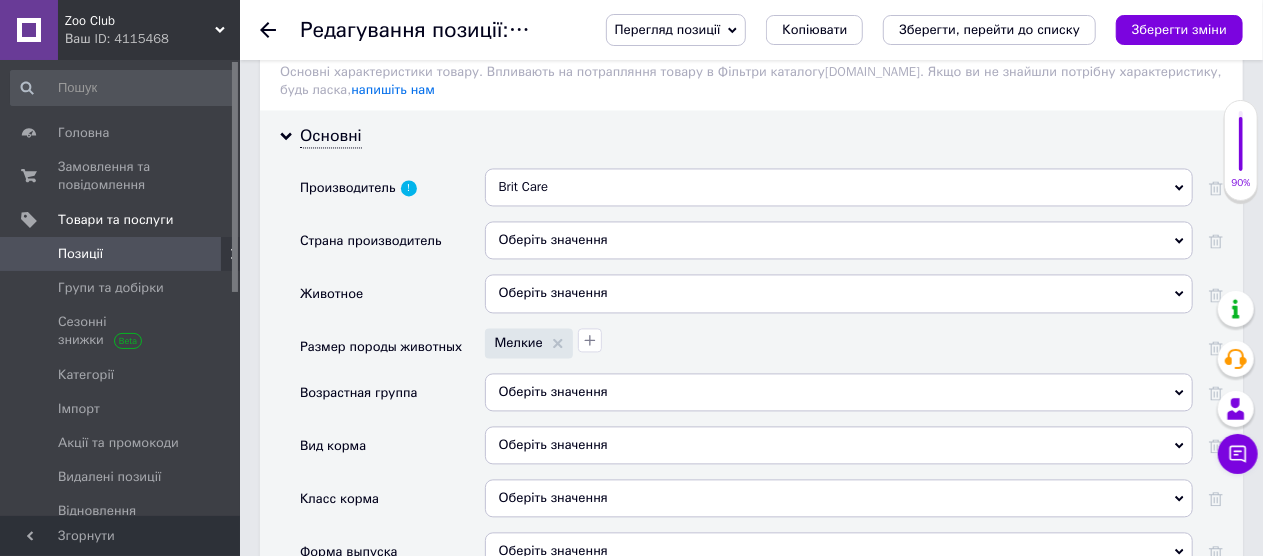 click on "Оберіть значення" at bounding box center [839, 392] 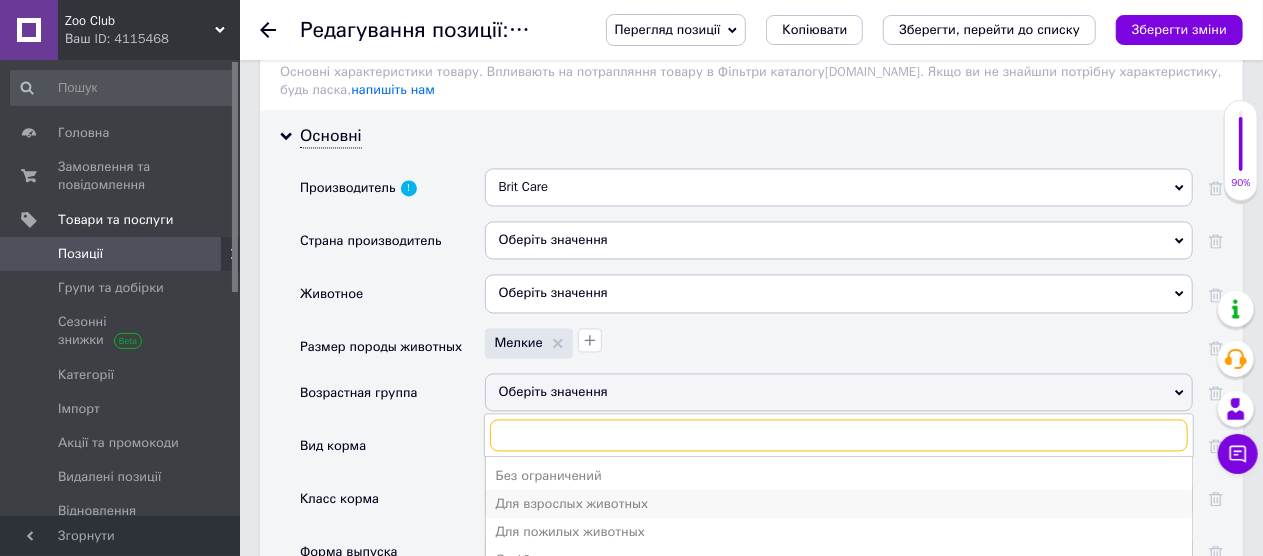scroll, scrollTop: 2018, scrollLeft: 0, axis: vertical 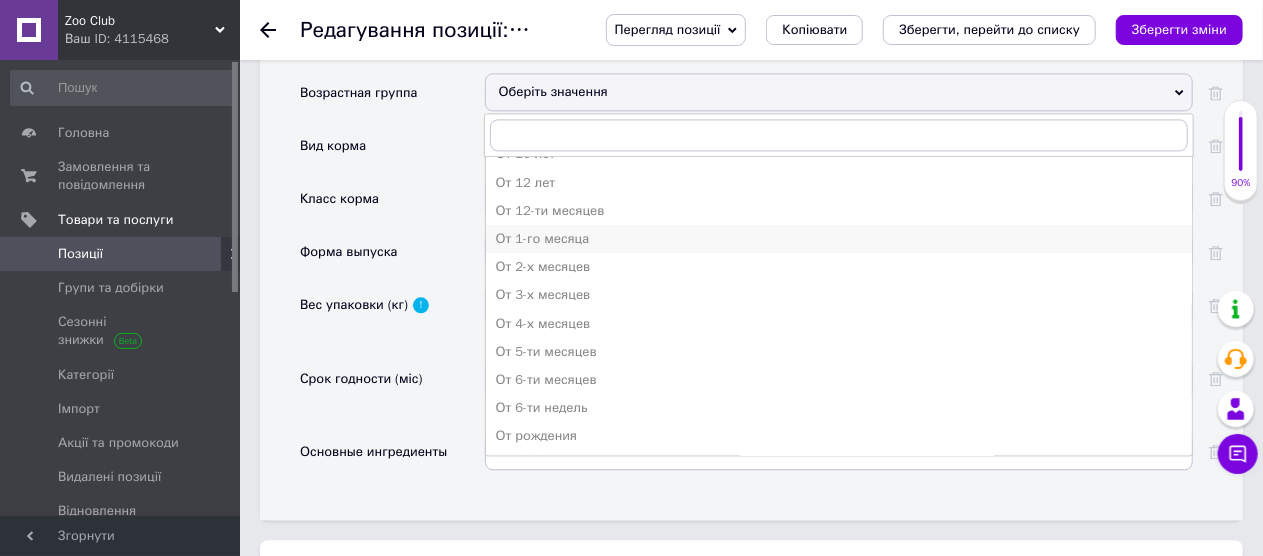 click on "От 1-го месяца" at bounding box center [839, 239] 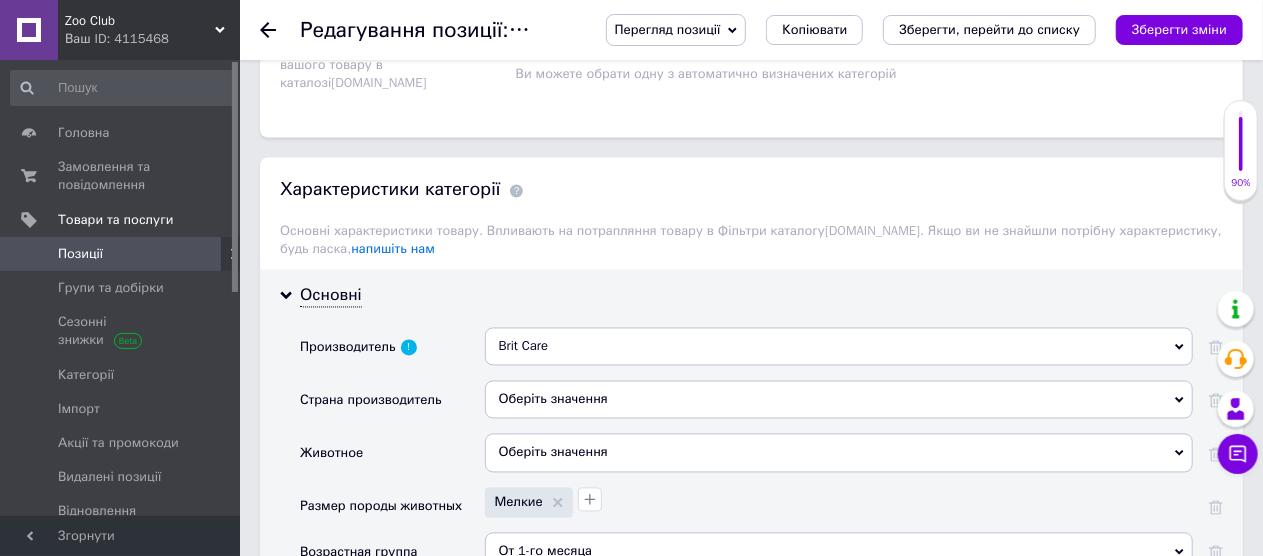 scroll, scrollTop: 1818, scrollLeft: 0, axis: vertical 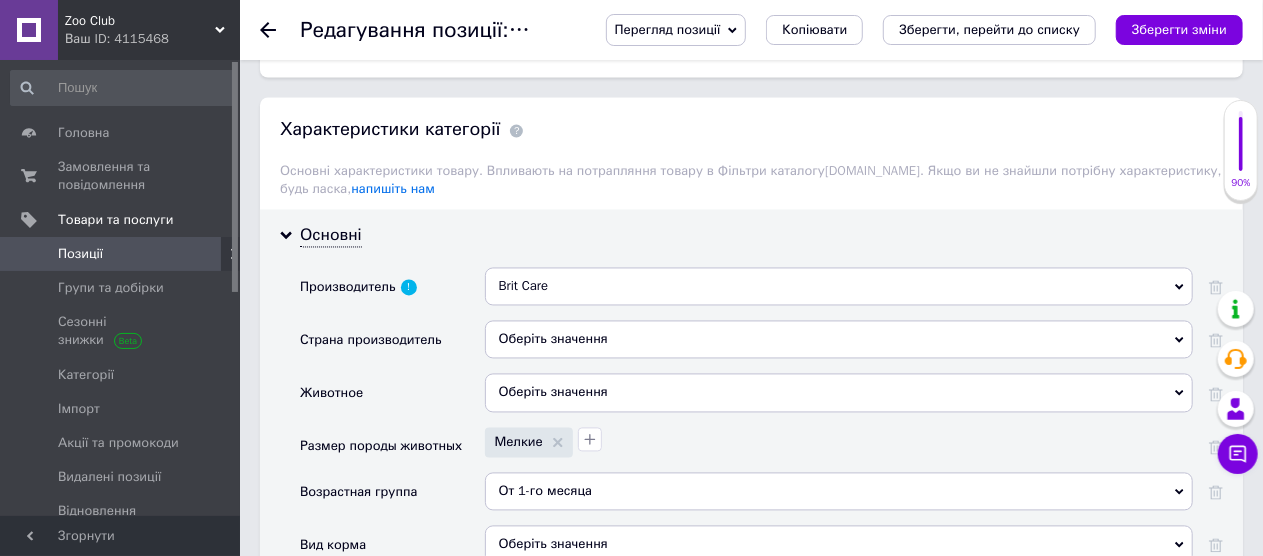 click on "Оберіть значення" at bounding box center (839, 340) 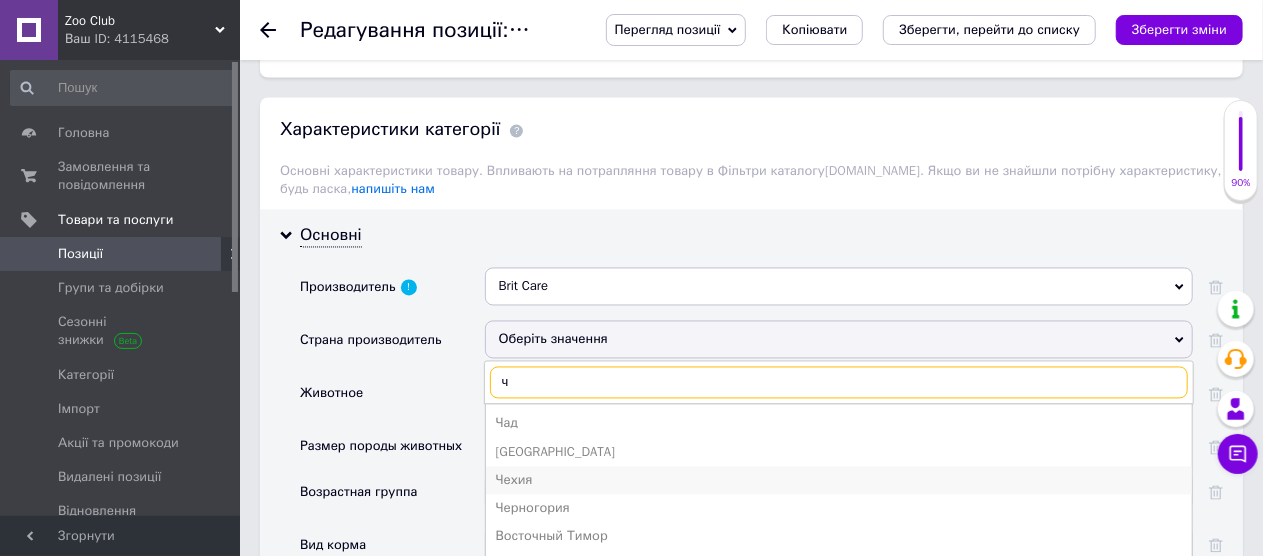 type on "ч" 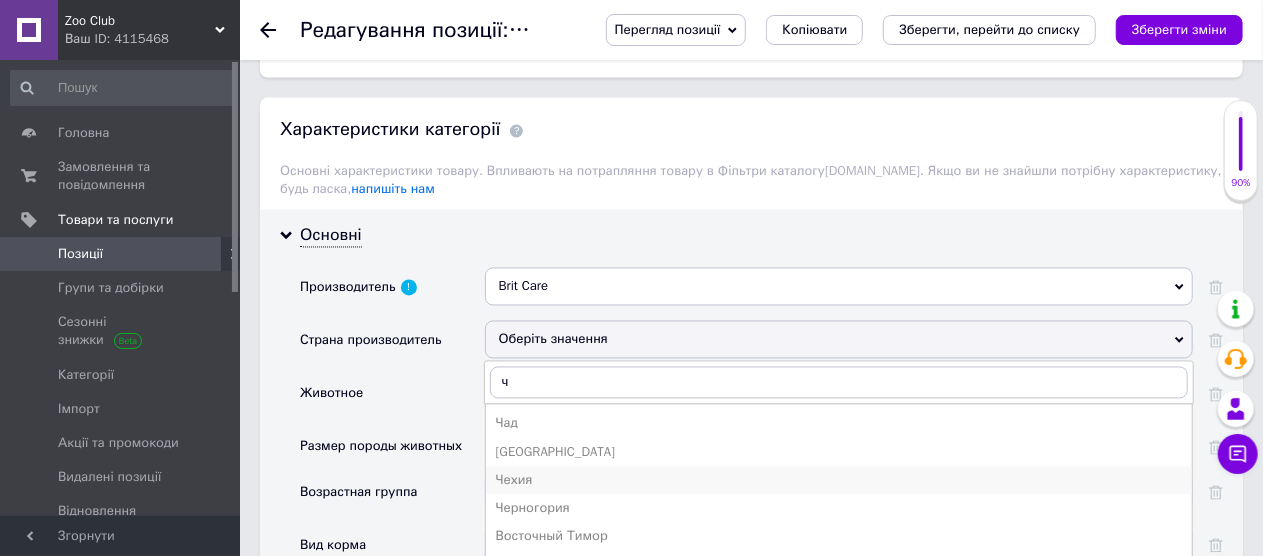 click on "Чехия" at bounding box center [839, 481] 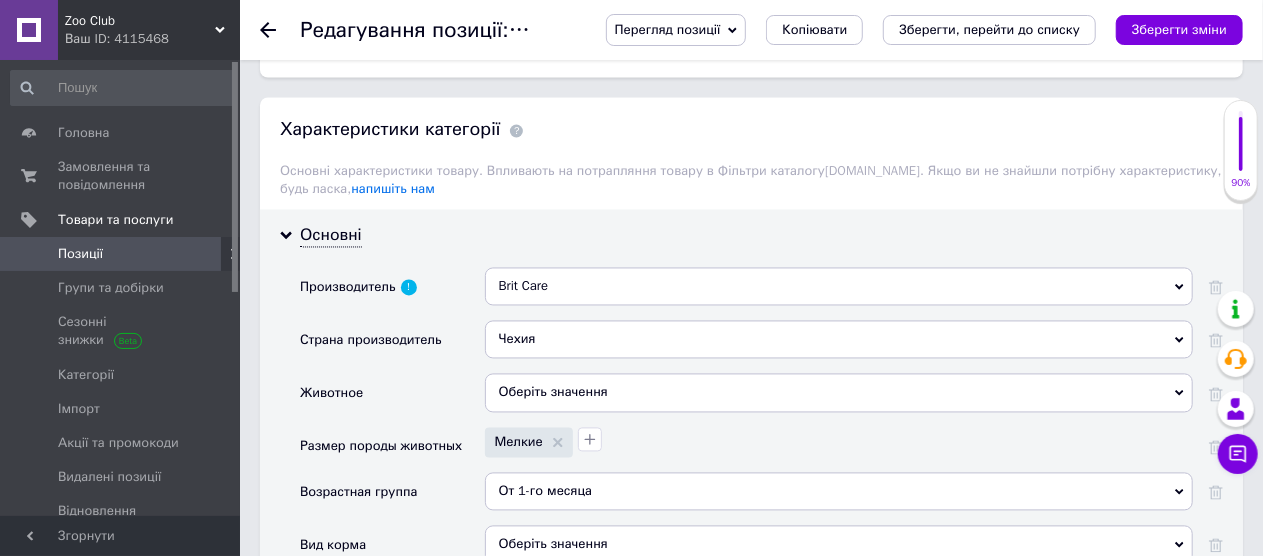 click on "Оберіть значення" at bounding box center (839, 393) 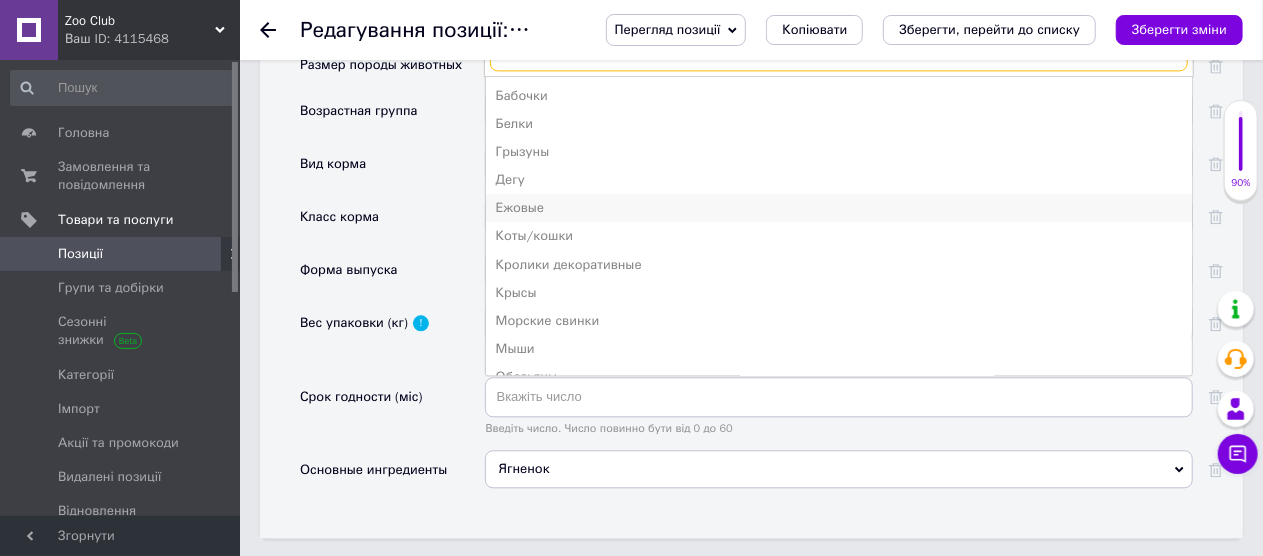 scroll, scrollTop: 2218, scrollLeft: 0, axis: vertical 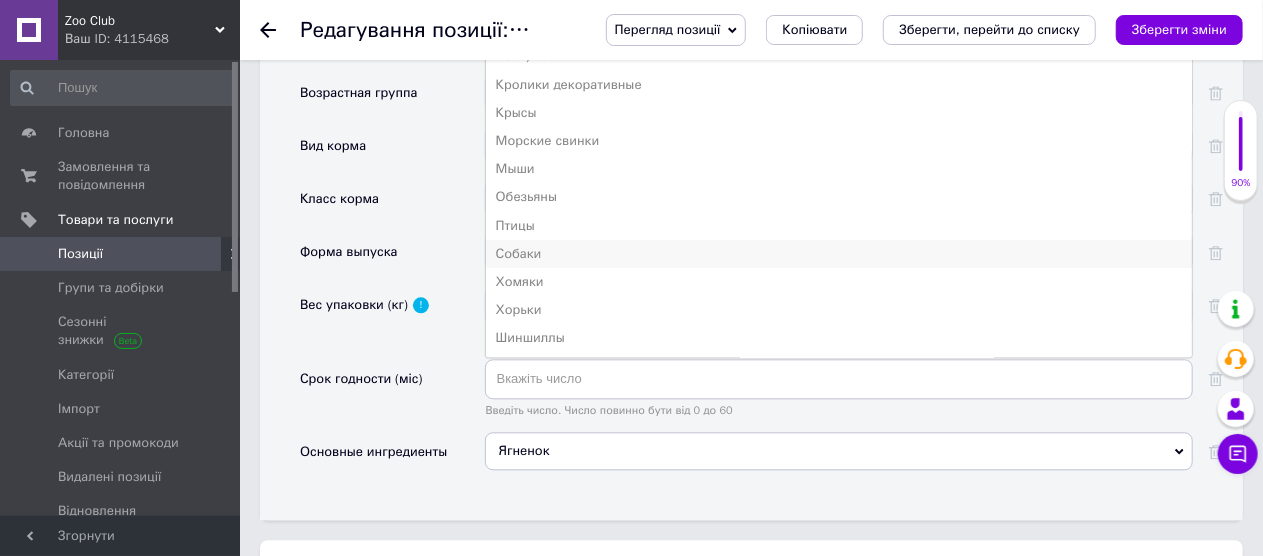click on "Собаки" at bounding box center (839, 254) 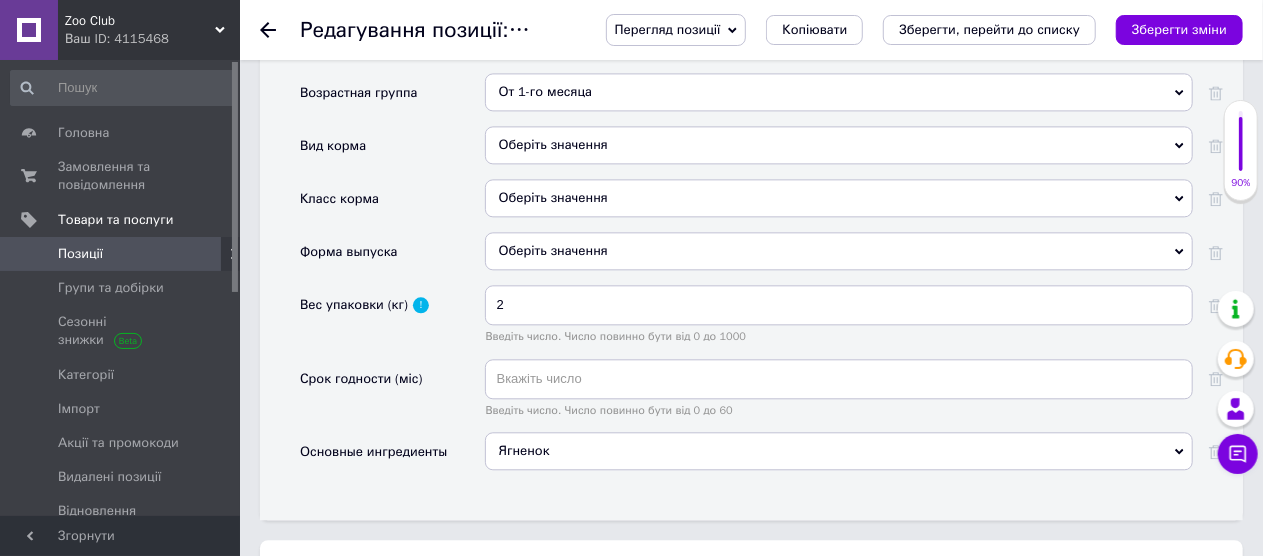 scroll, scrollTop: 2118, scrollLeft: 0, axis: vertical 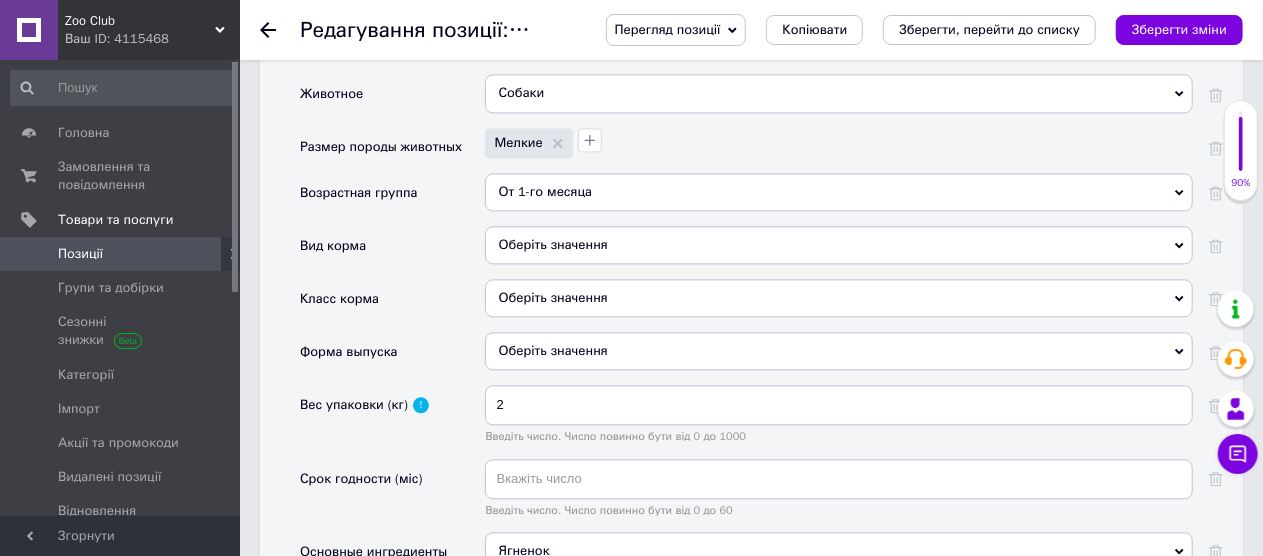 click on "Оберіть значення" at bounding box center (839, 245) 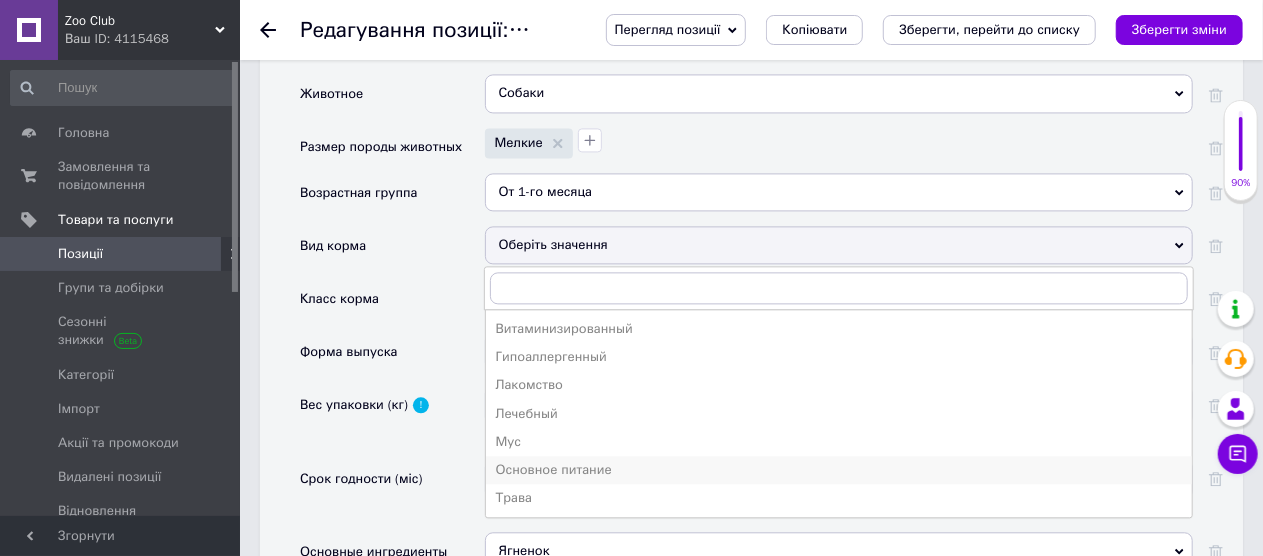 click on "Основное питание" at bounding box center (839, 470) 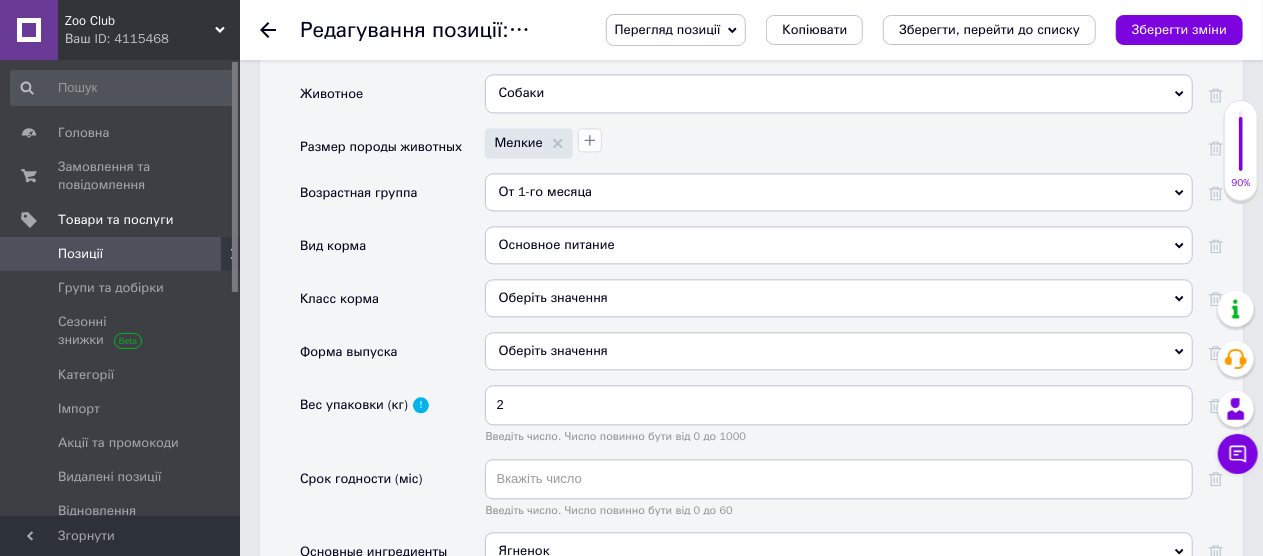 click on "Оберіть значення" at bounding box center [839, 298] 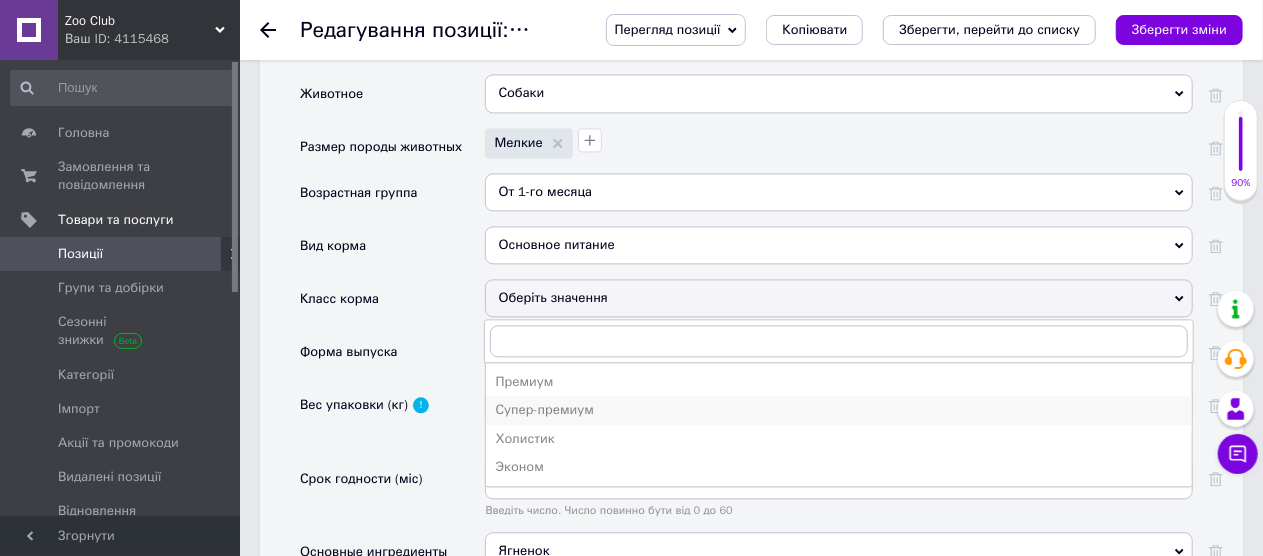 click on "Супер-премиум" at bounding box center (839, 410) 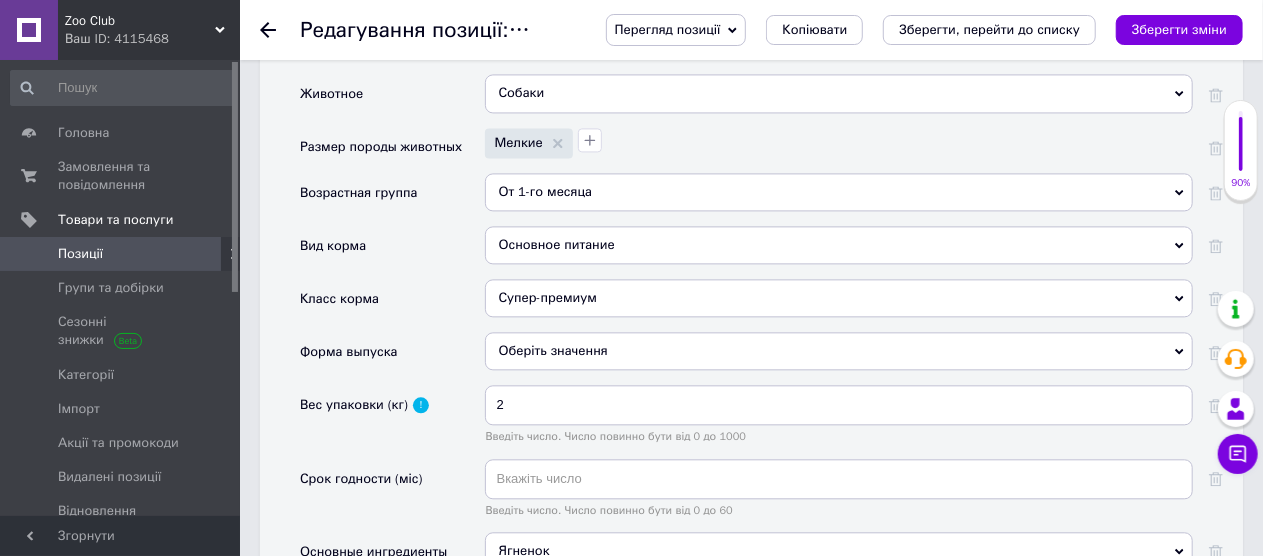 click on "Оберіть значення" at bounding box center [839, 351] 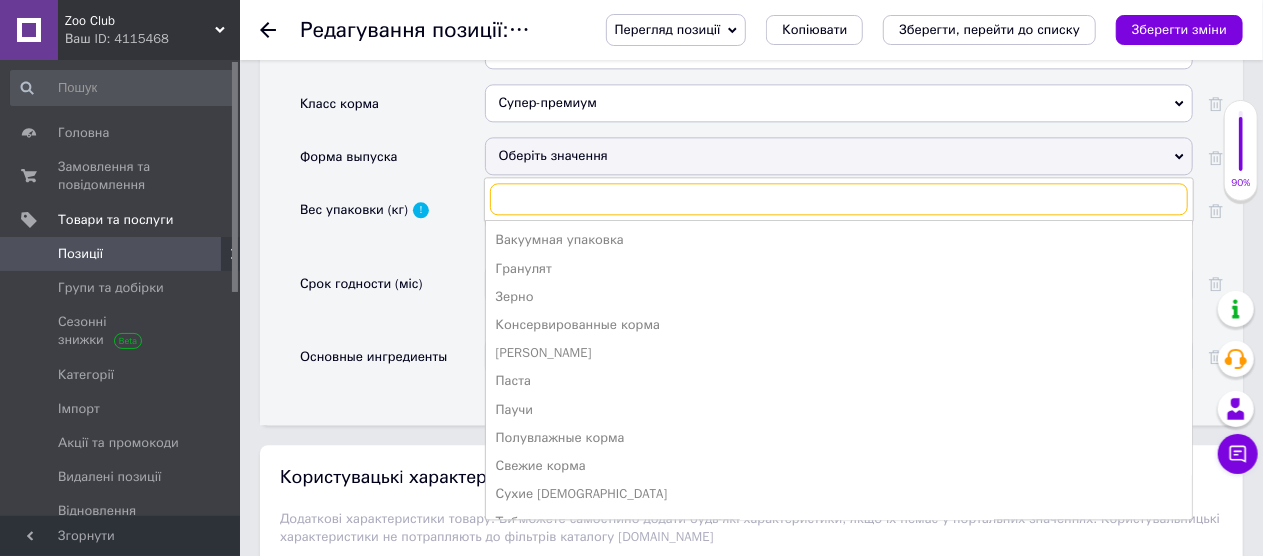 scroll, scrollTop: 2318, scrollLeft: 0, axis: vertical 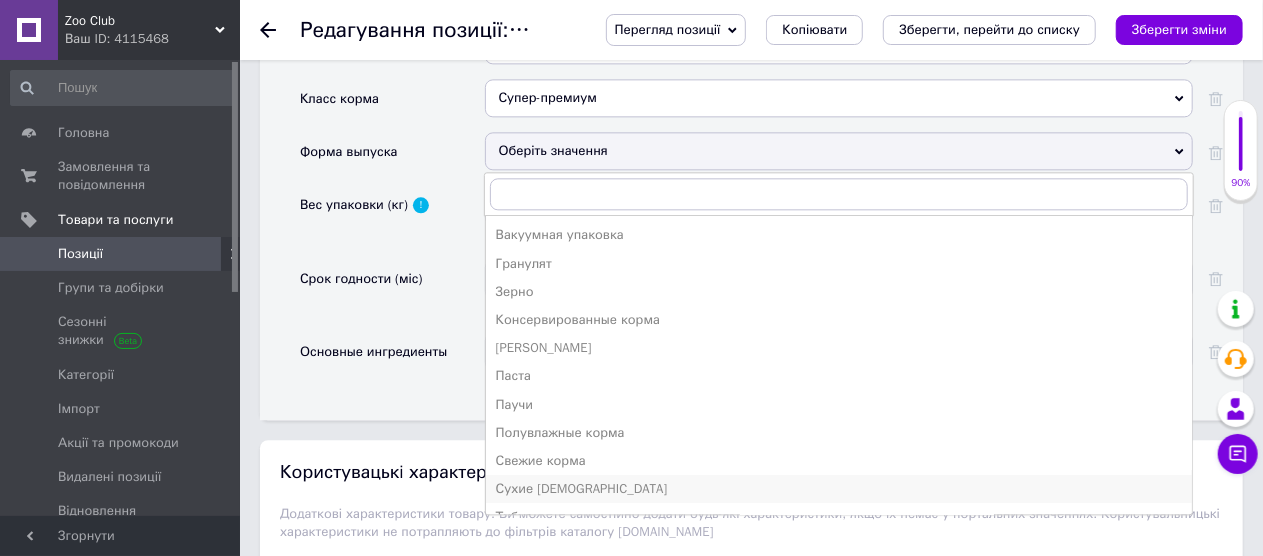 drag, startPoint x: 547, startPoint y: 437, endPoint x: 546, endPoint y: 462, distance: 25.019993 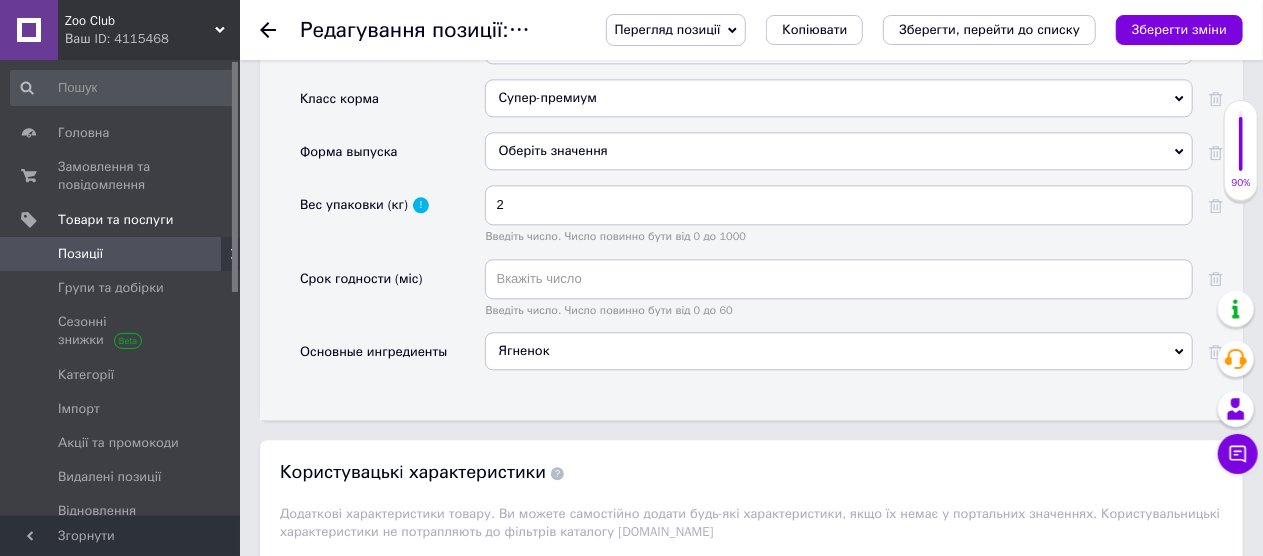 click on "Оберіть значення" at bounding box center [839, 151] 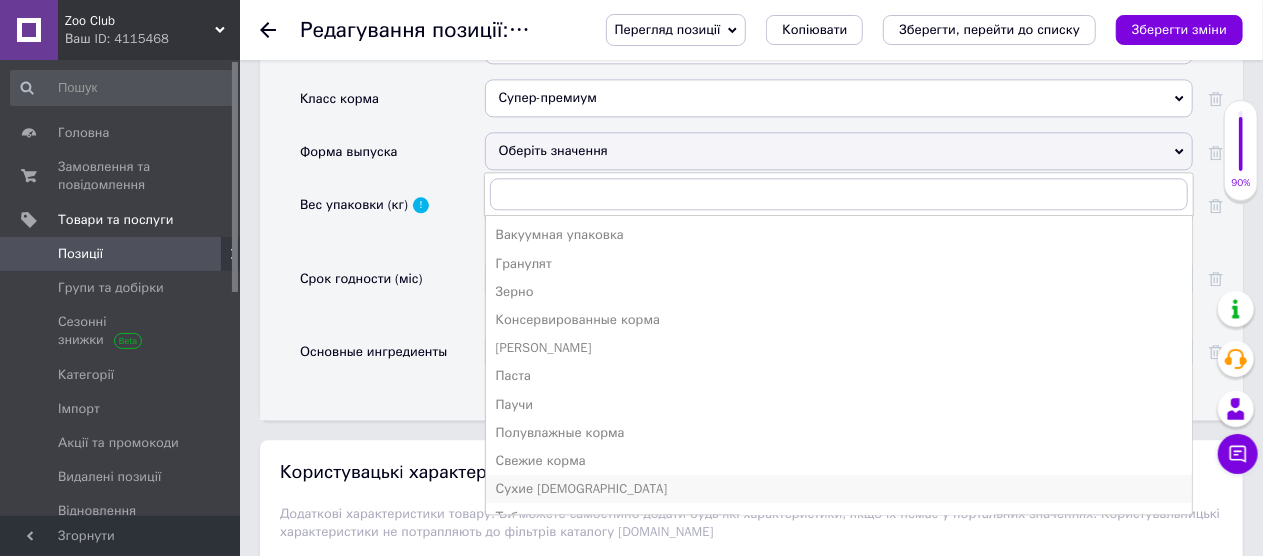 click on "Сухие [DEMOGRAPHIC_DATA]" at bounding box center (839, 489) 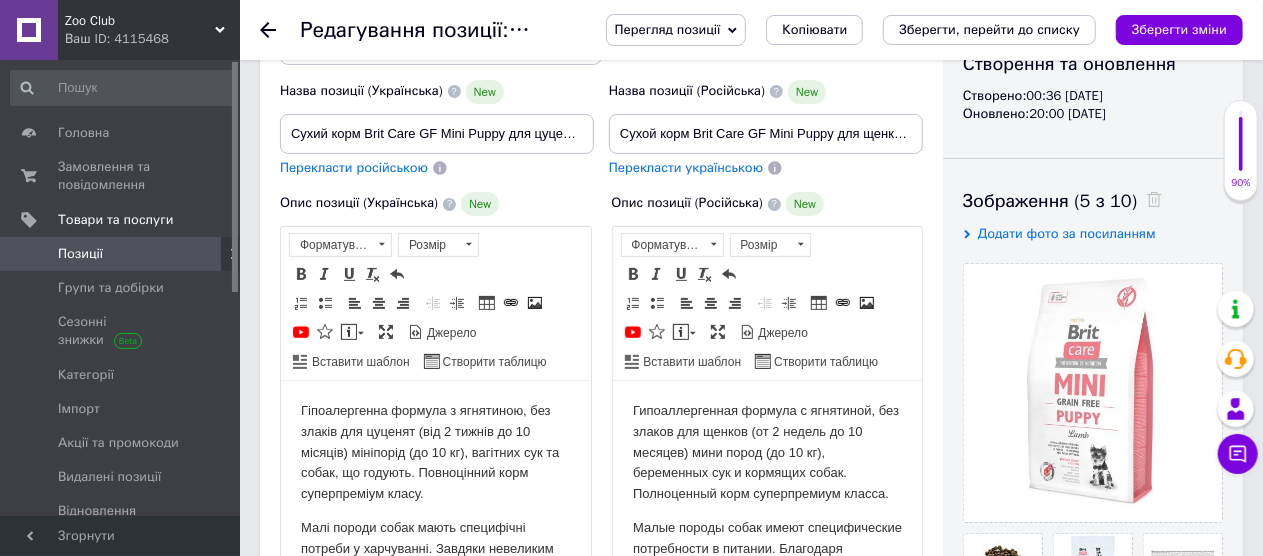 scroll, scrollTop: 118, scrollLeft: 0, axis: vertical 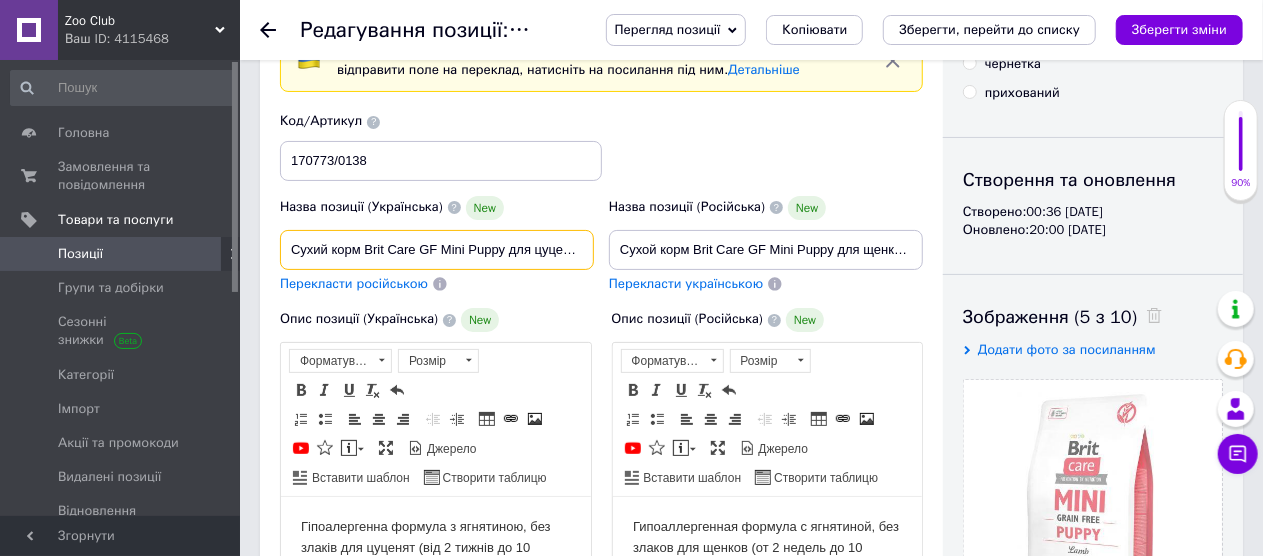 click on "Сухий корм Brit Care GF Mini Puppy для цуценят мініатюрних порід, з ягням, 2 кг" at bounding box center [437, 250] 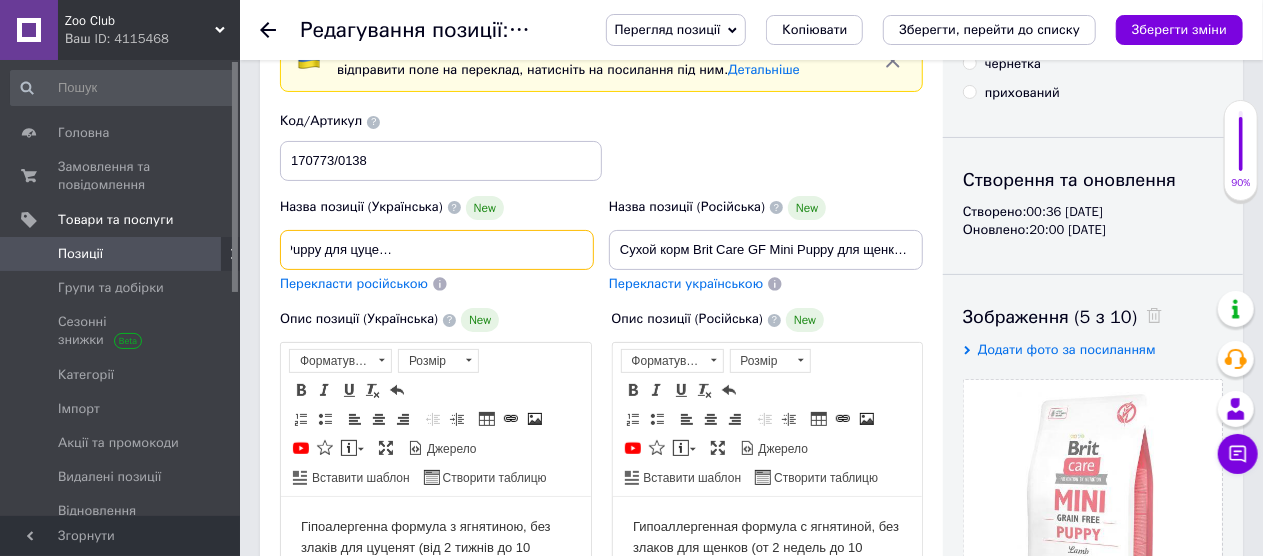 scroll, scrollTop: 0, scrollLeft: 194, axis: horizontal 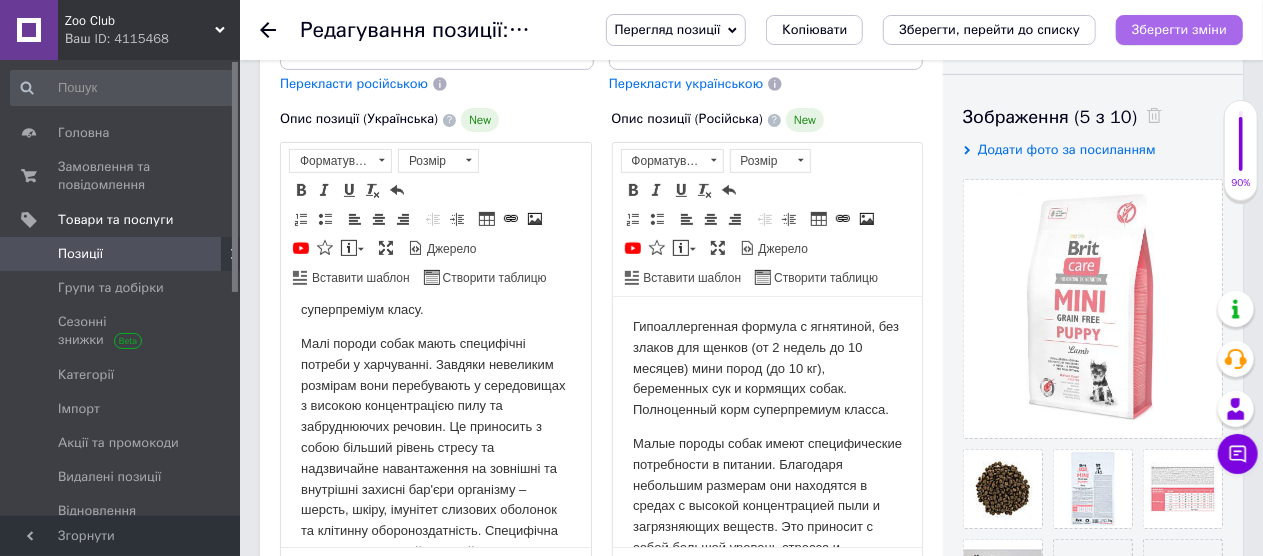 click on "Зберегти зміни" at bounding box center [1179, 29] 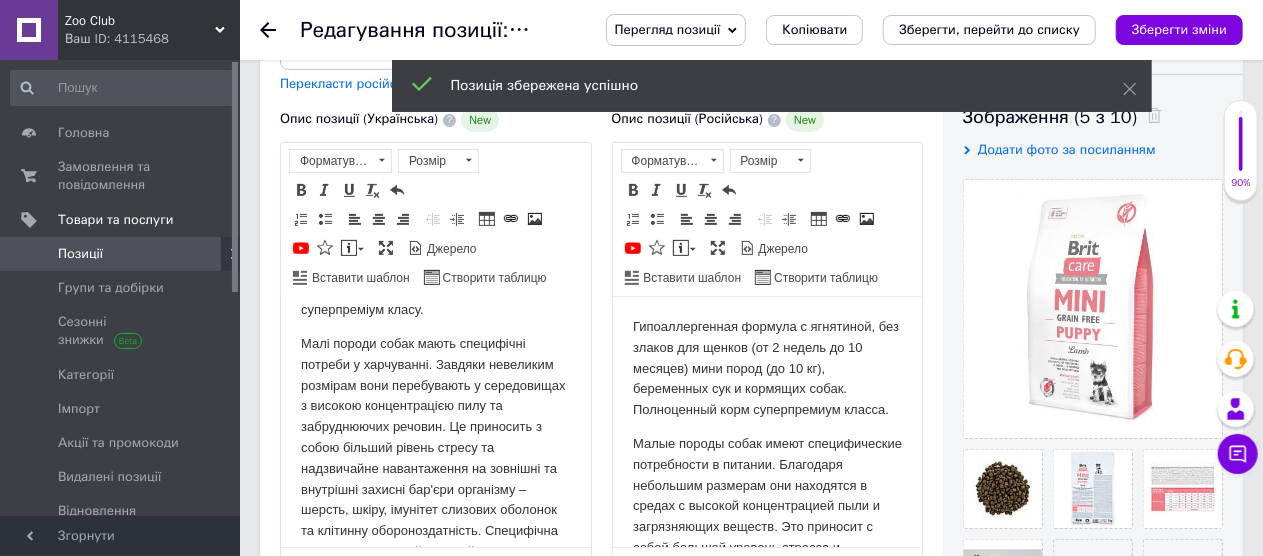 click 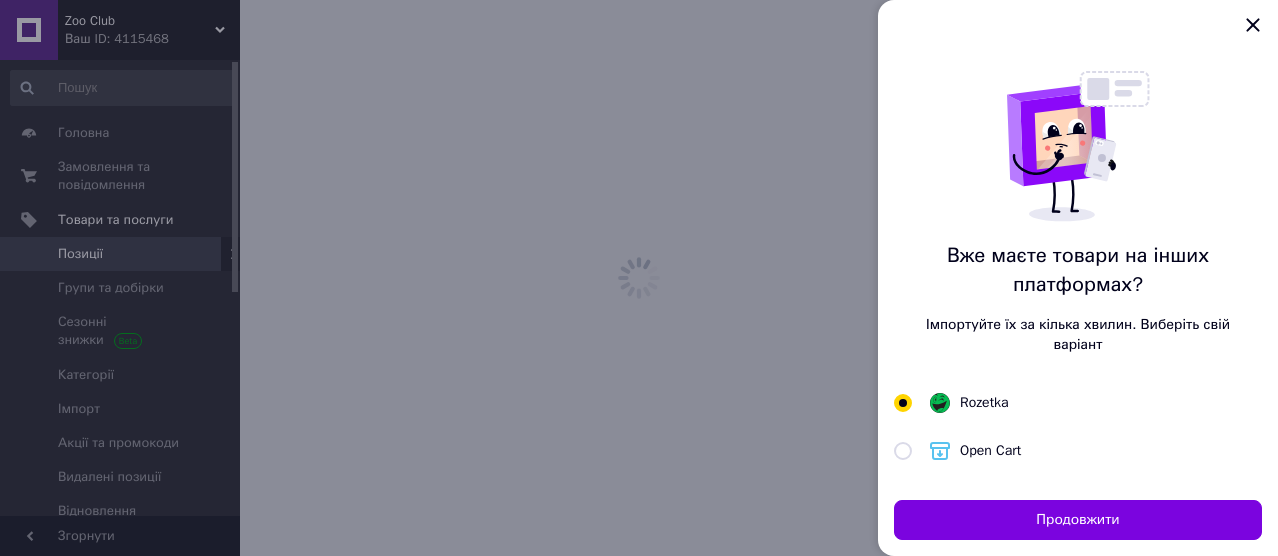 click at bounding box center (639, 278) 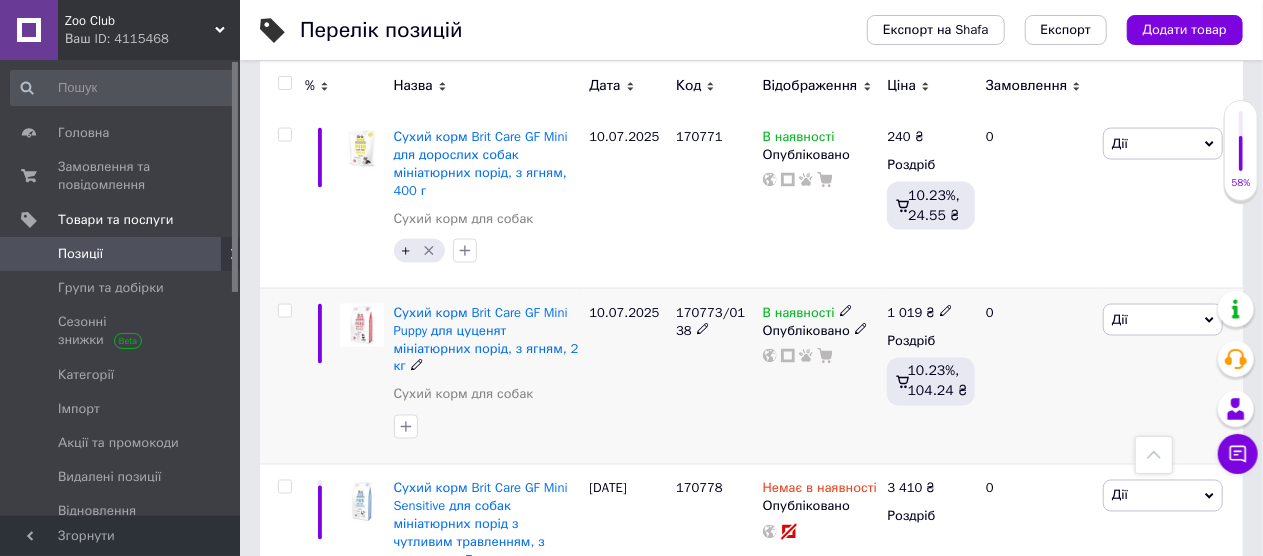 scroll, scrollTop: 1600, scrollLeft: 0, axis: vertical 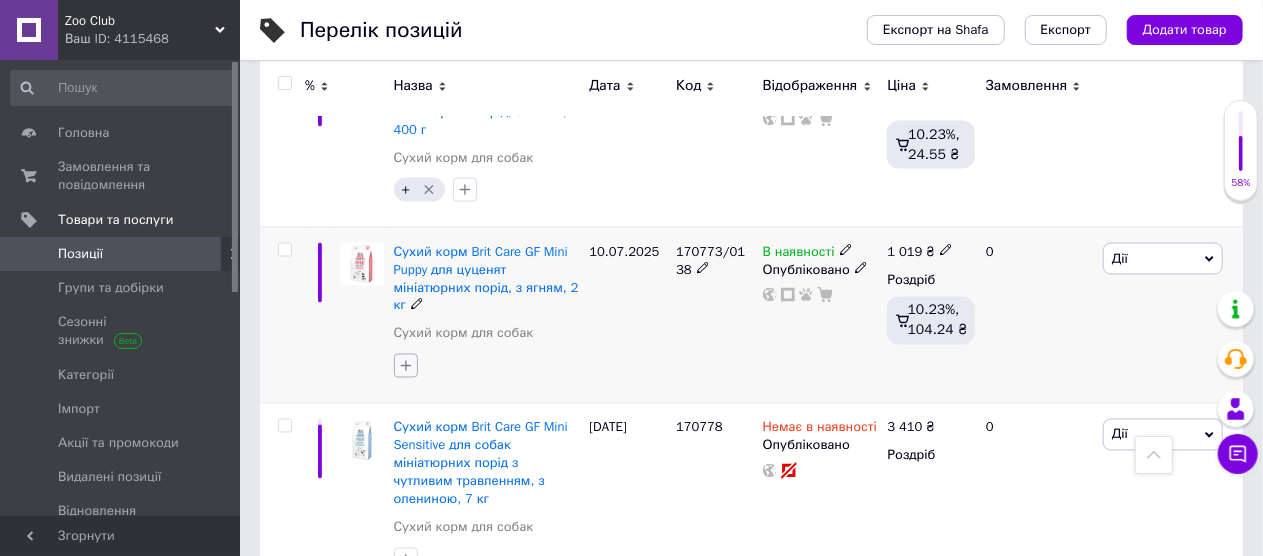 click 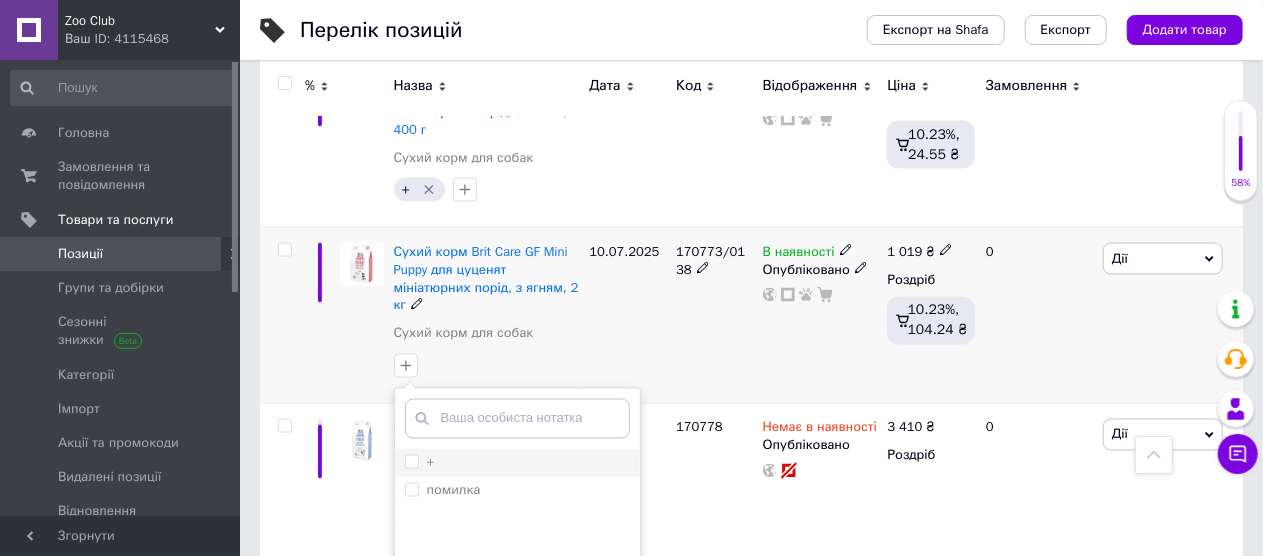 click on "+" at bounding box center (411, 461) 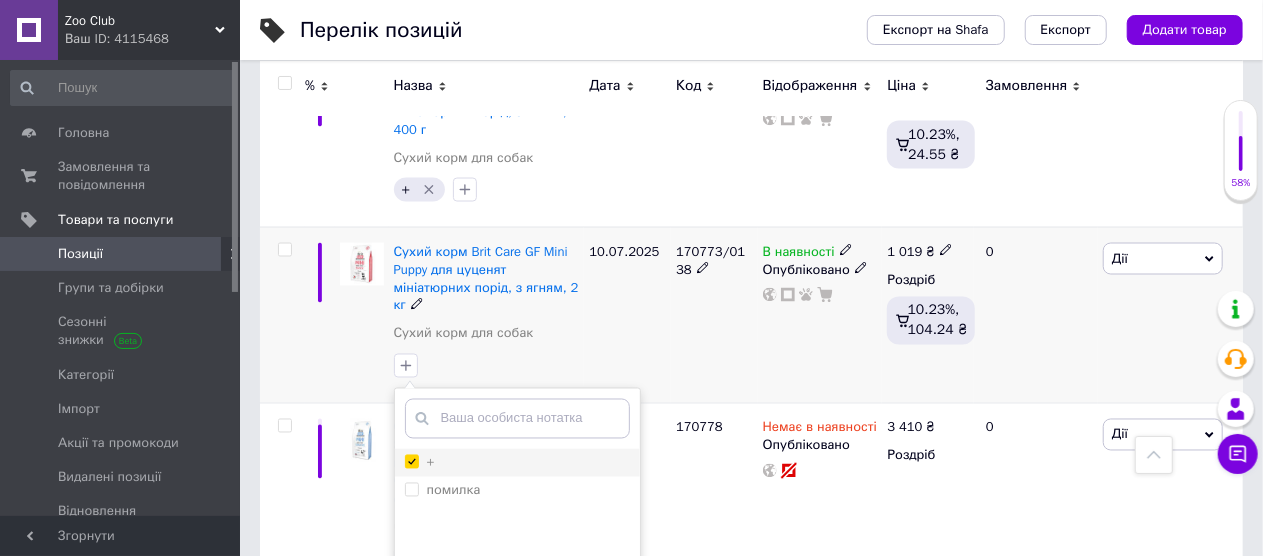 checkbox on "true" 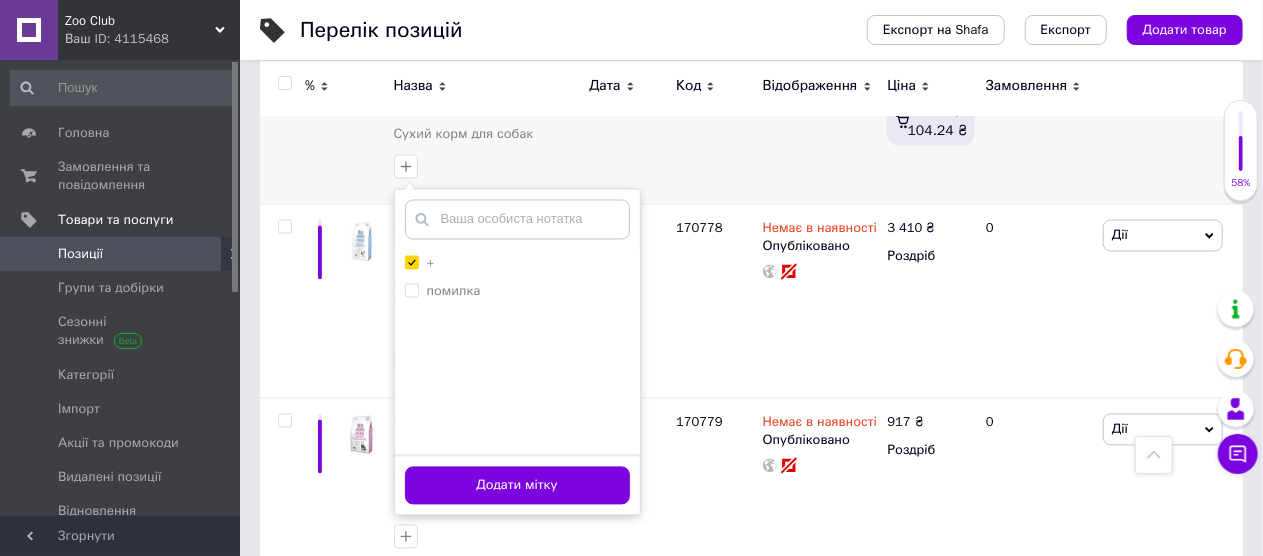 scroll, scrollTop: 1800, scrollLeft: 0, axis: vertical 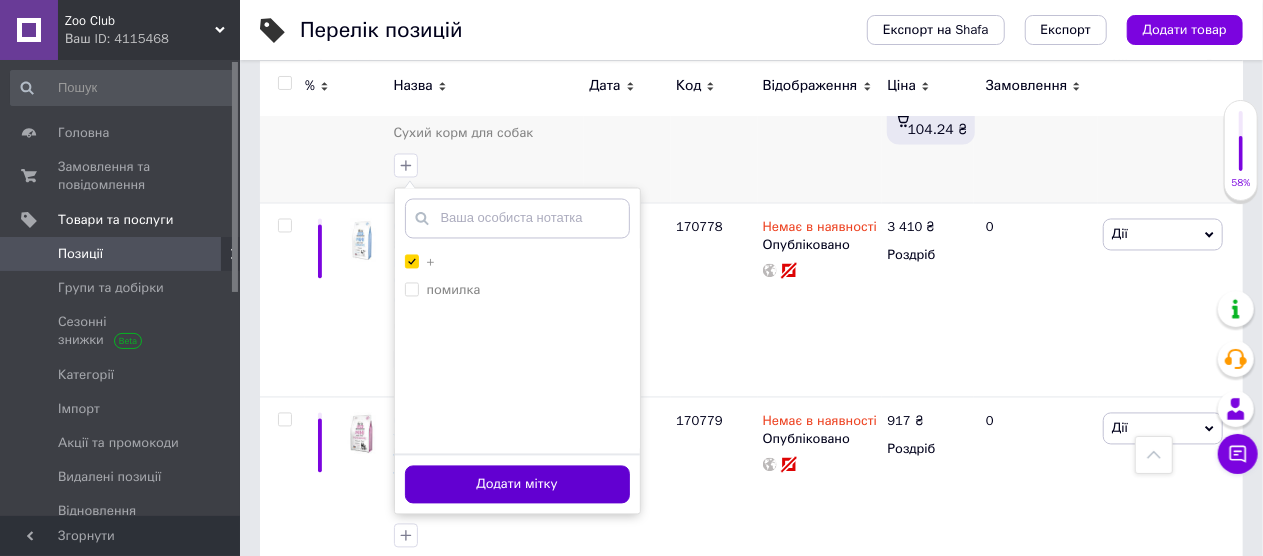 click on "Додати мітку" at bounding box center [517, 485] 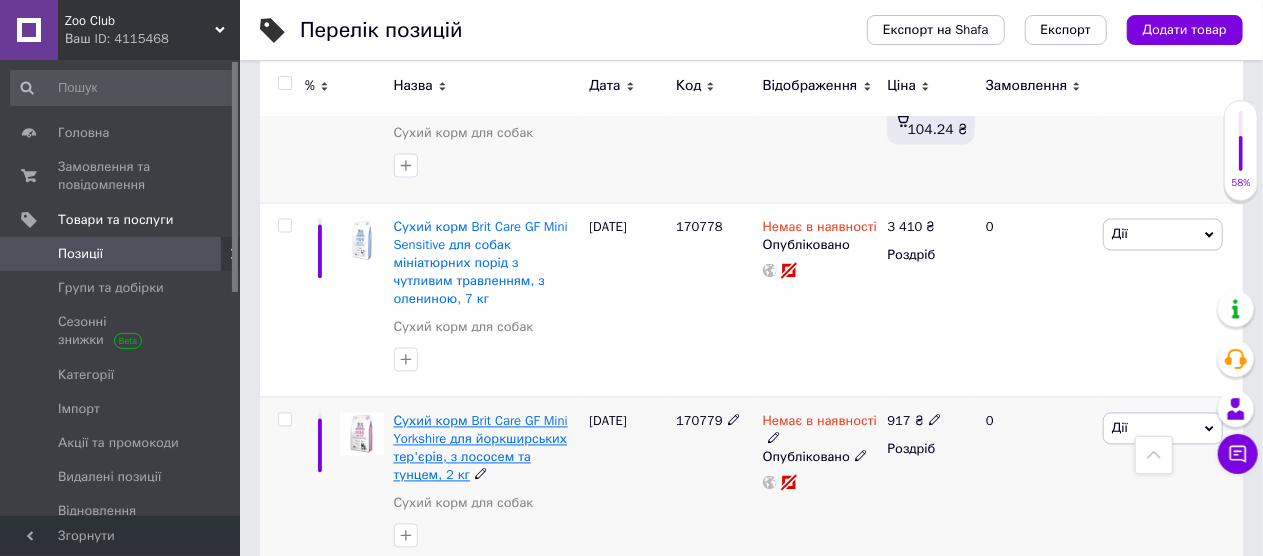 scroll, scrollTop: 1700, scrollLeft: 0, axis: vertical 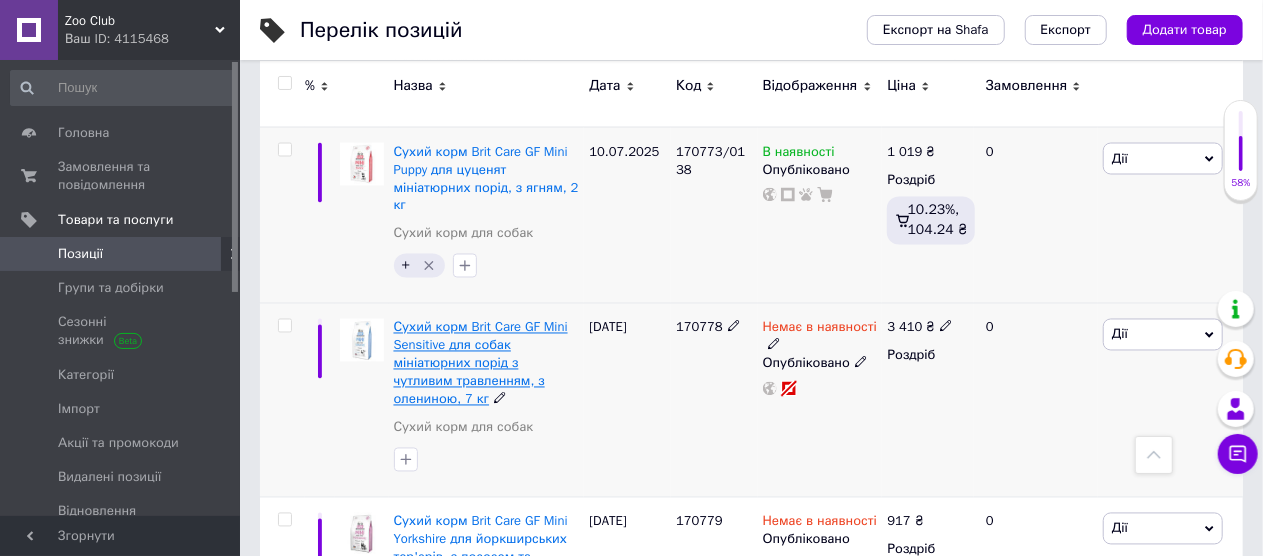 click on "Сухий корм Brit Care GF Mini Sensitive для собак мініатюрних порід з чутливим травленням, з олениною, 7 кг" at bounding box center (481, 364) 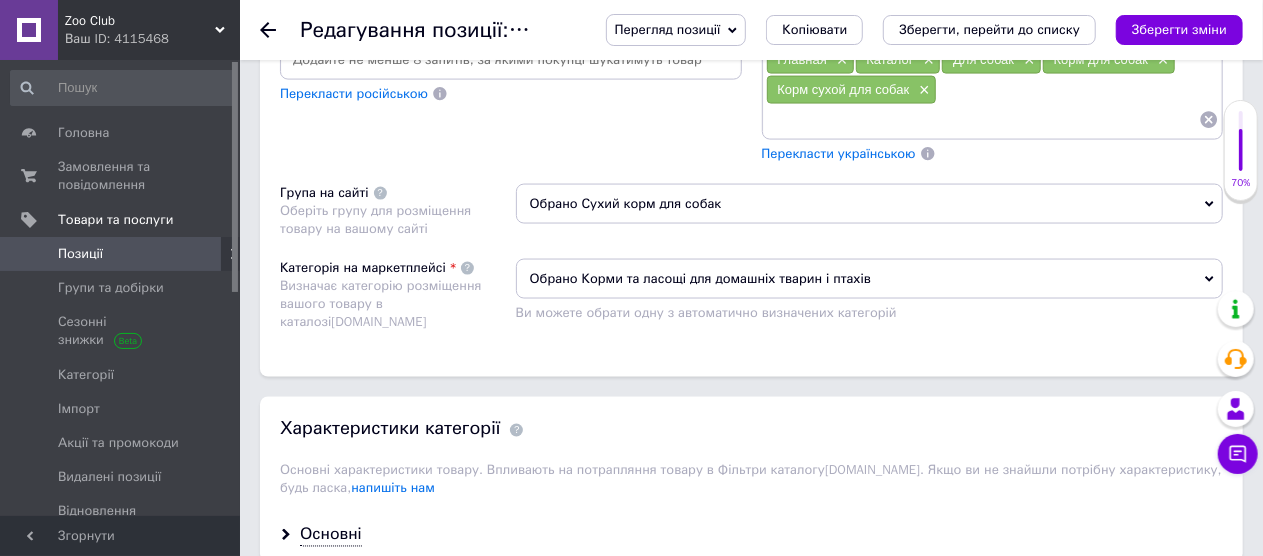scroll, scrollTop: 1800, scrollLeft: 0, axis: vertical 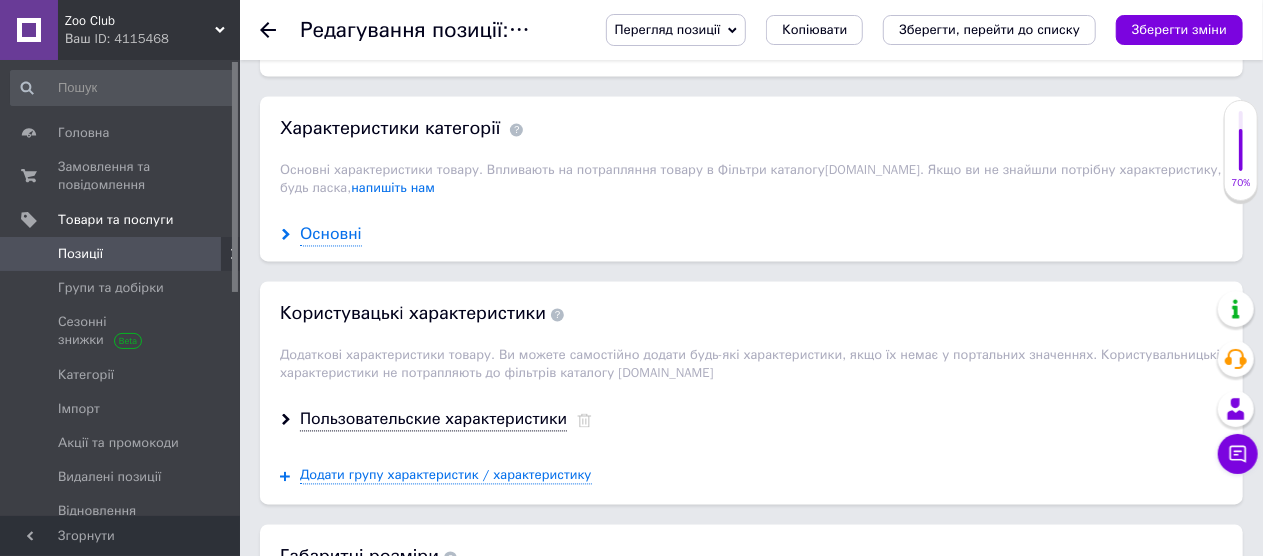 click on "Основні" at bounding box center [331, 235] 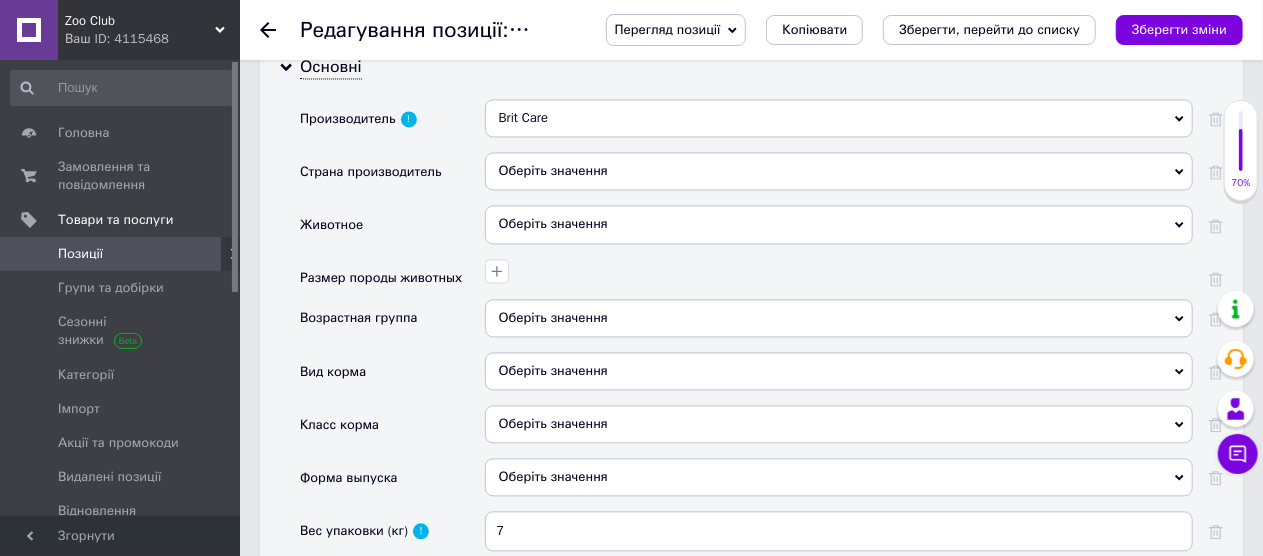scroll, scrollTop: 2000, scrollLeft: 0, axis: vertical 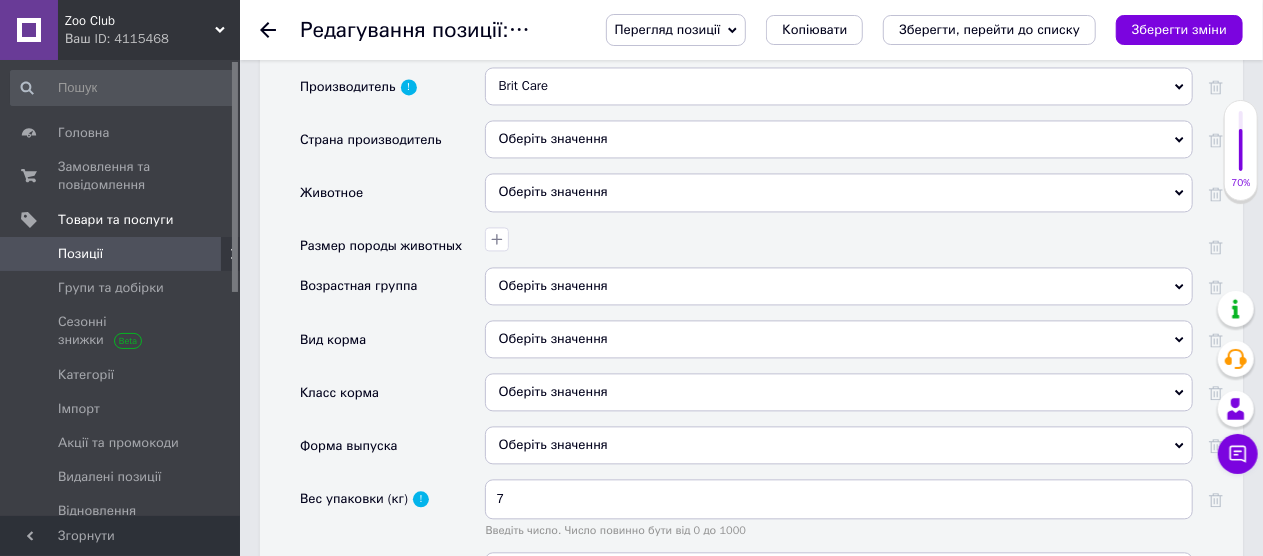 click on "Оберіть значення" at bounding box center (839, 286) 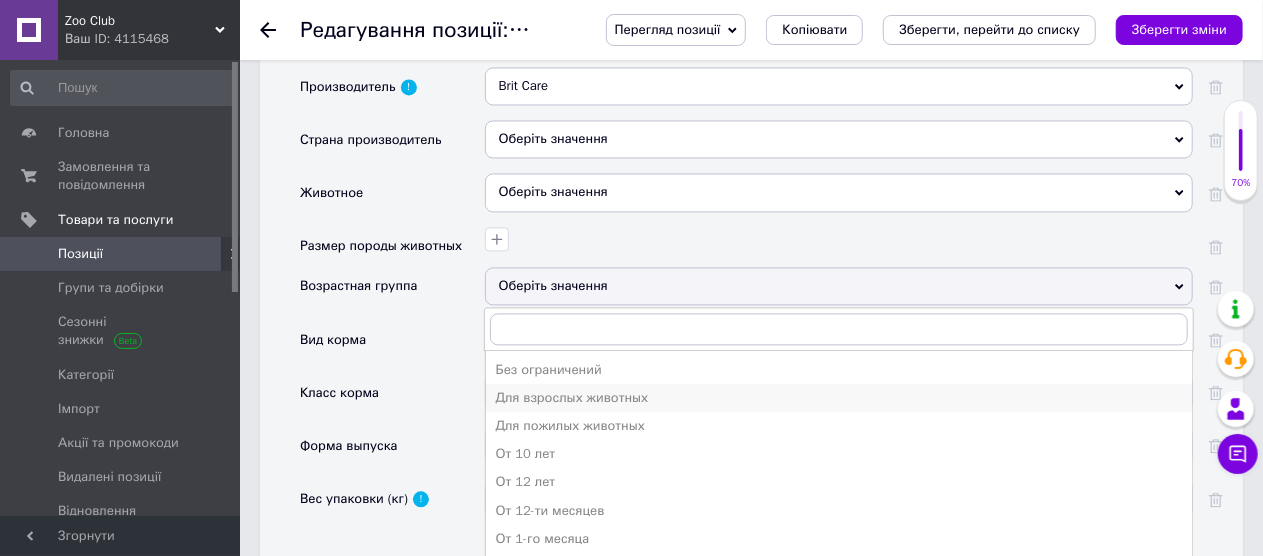 click on "Для взрослых животных" at bounding box center (839, 398) 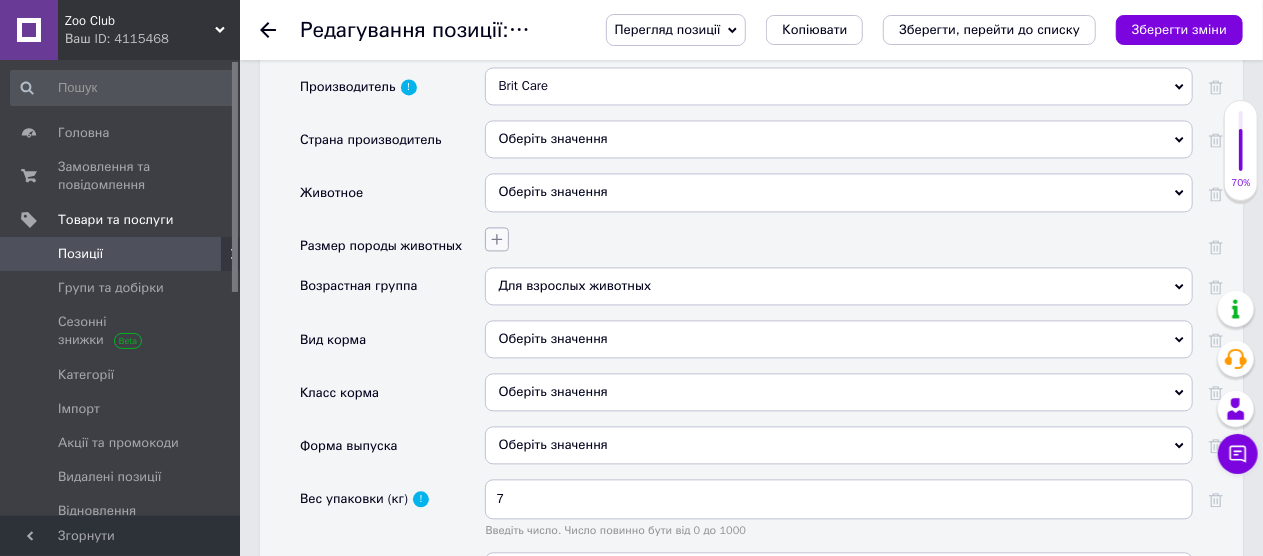 click at bounding box center (497, 239) 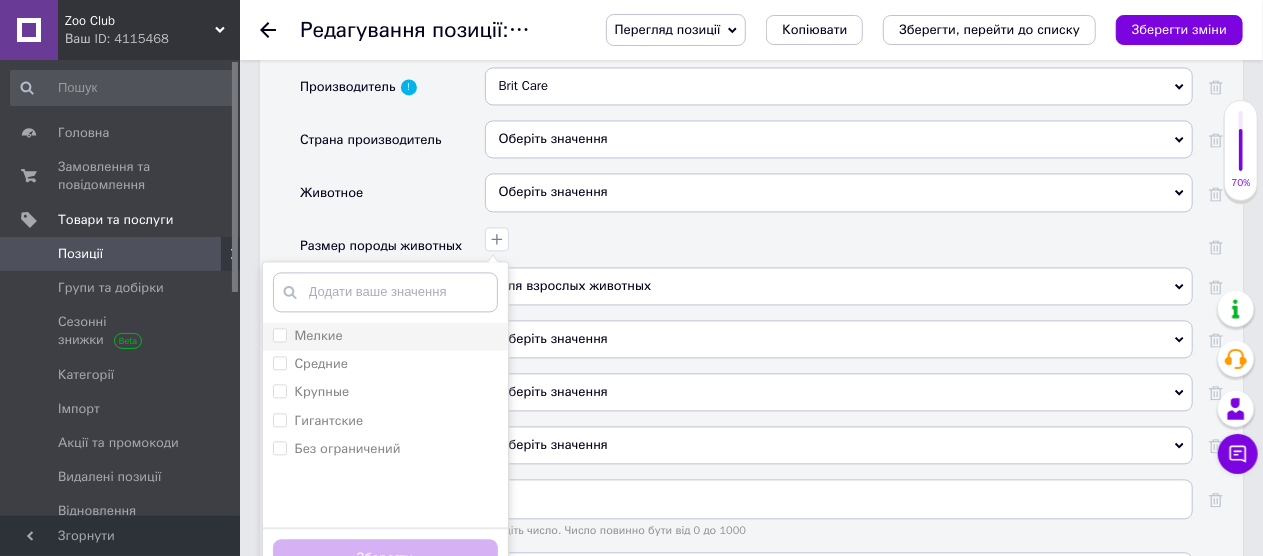 click on "Мелкие" at bounding box center (279, 334) 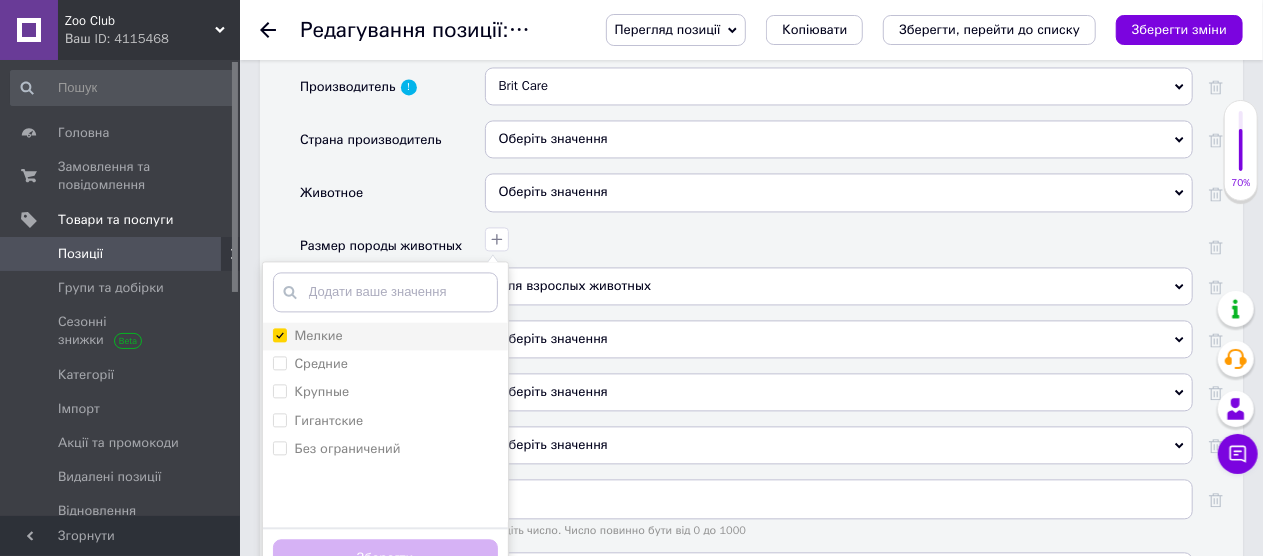 checkbox on "true" 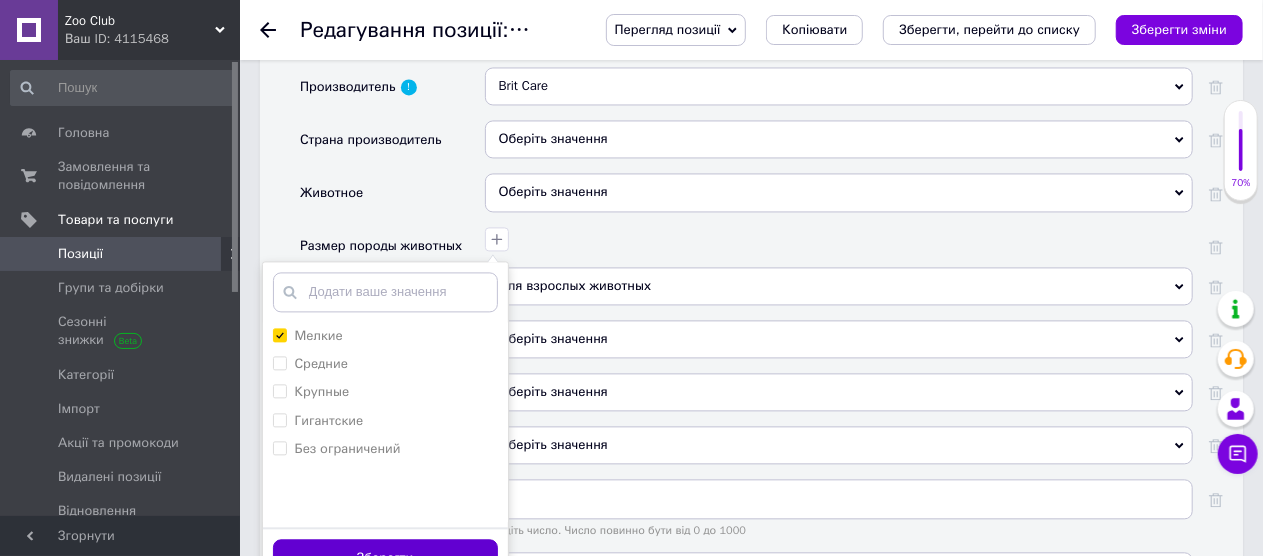 click on "Зберегти" at bounding box center [385, 558] 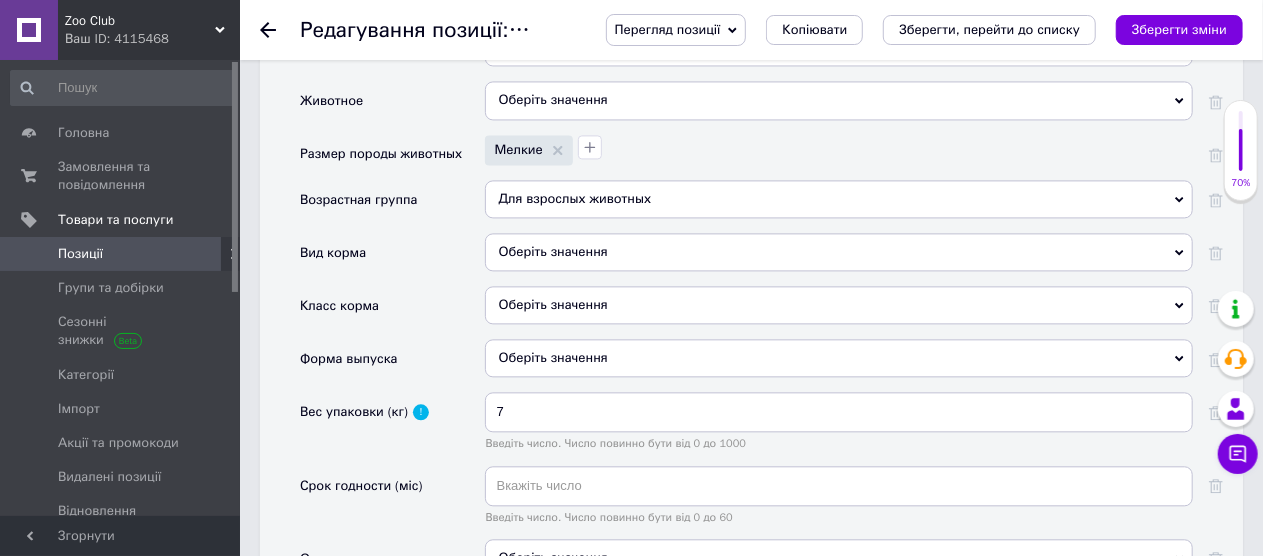 scroll, scrollTop: 2200, scrollLeft: 0, axis: vertical 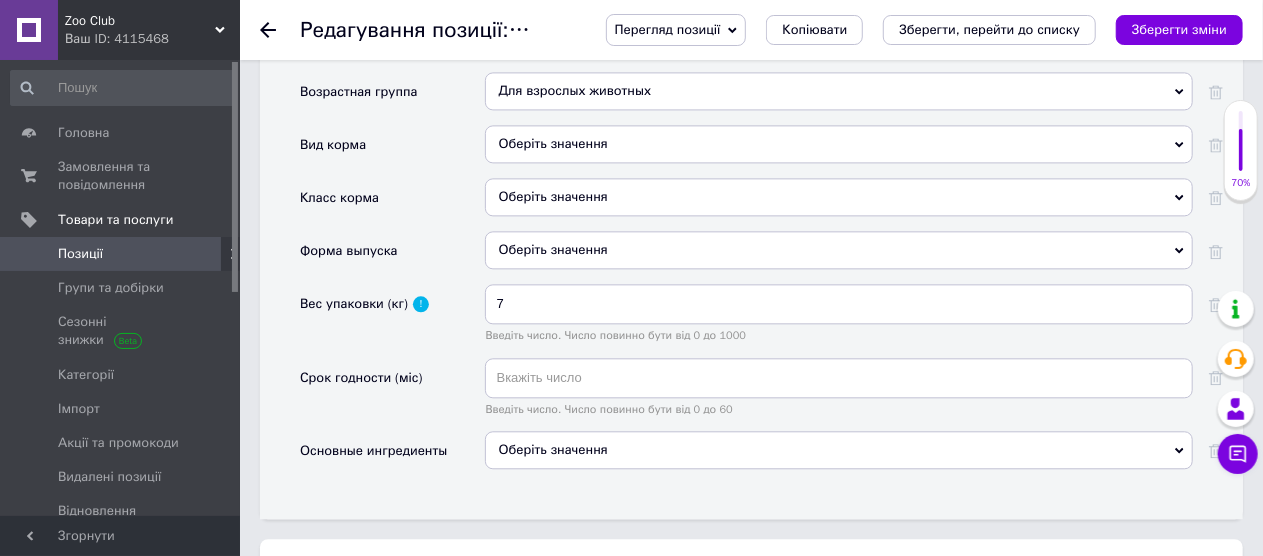 click on "Оберіть значення" at bounding box center [839, 450] 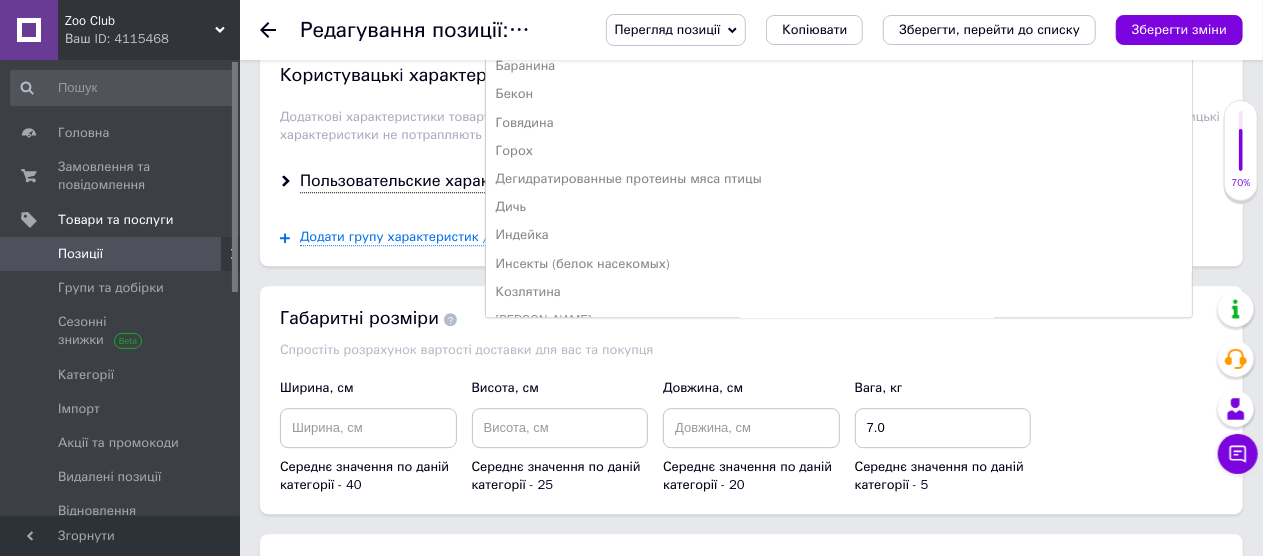 scroll, scrollTop: 2700, scrollLeft: 0, axis: vertical 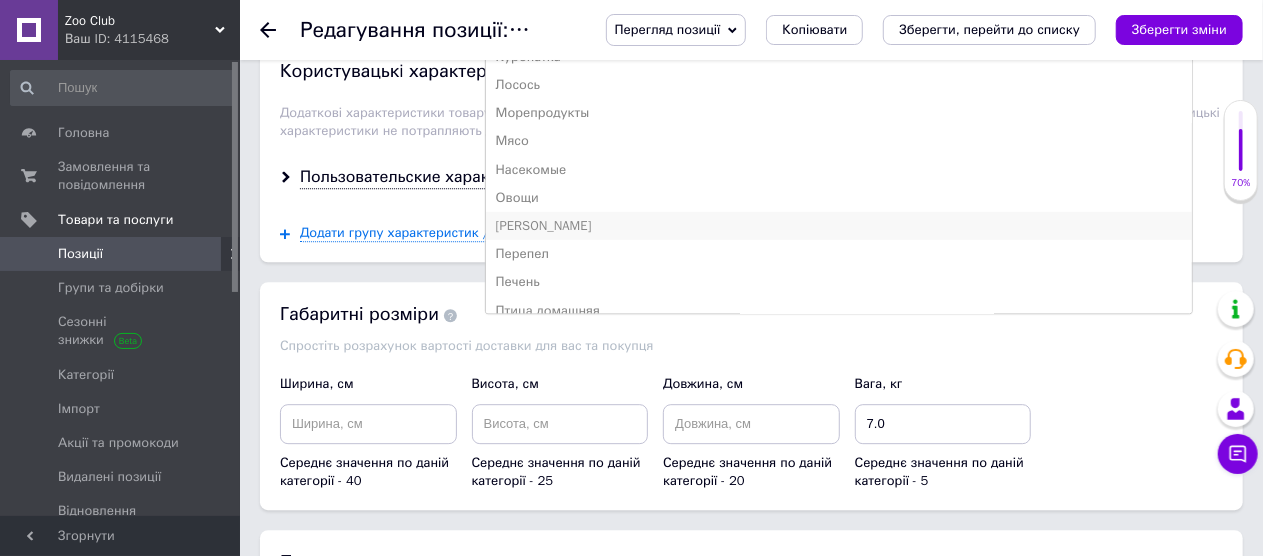 click on "[PERSON_NAME]" at bounding box center [839, 226] 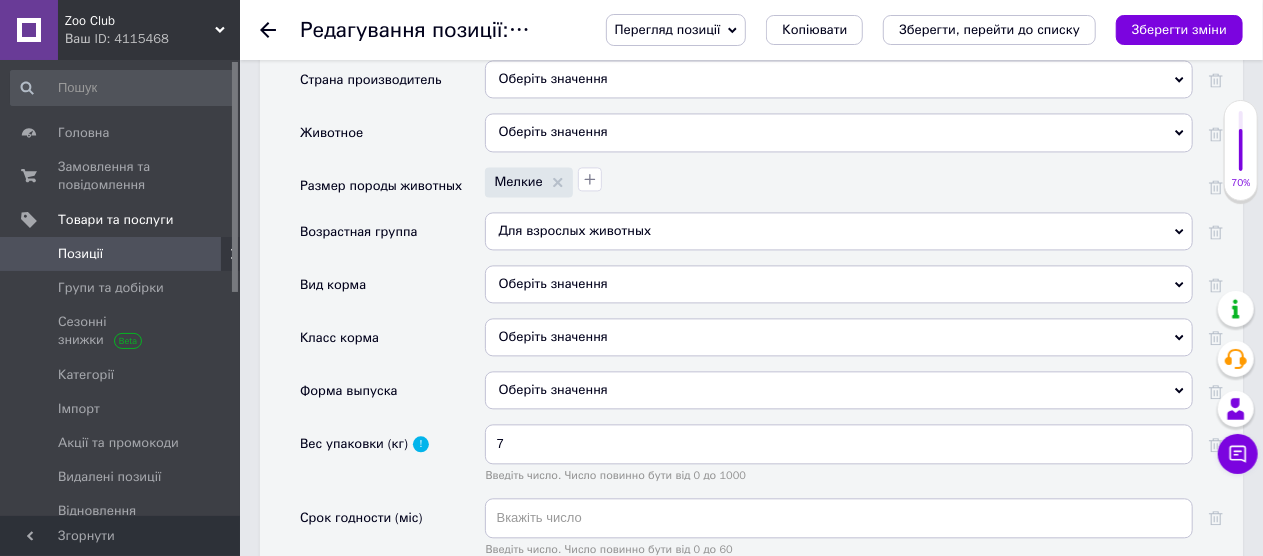 scroll, scrollTop: 2000, scrollLeft: 0, axis: vertical 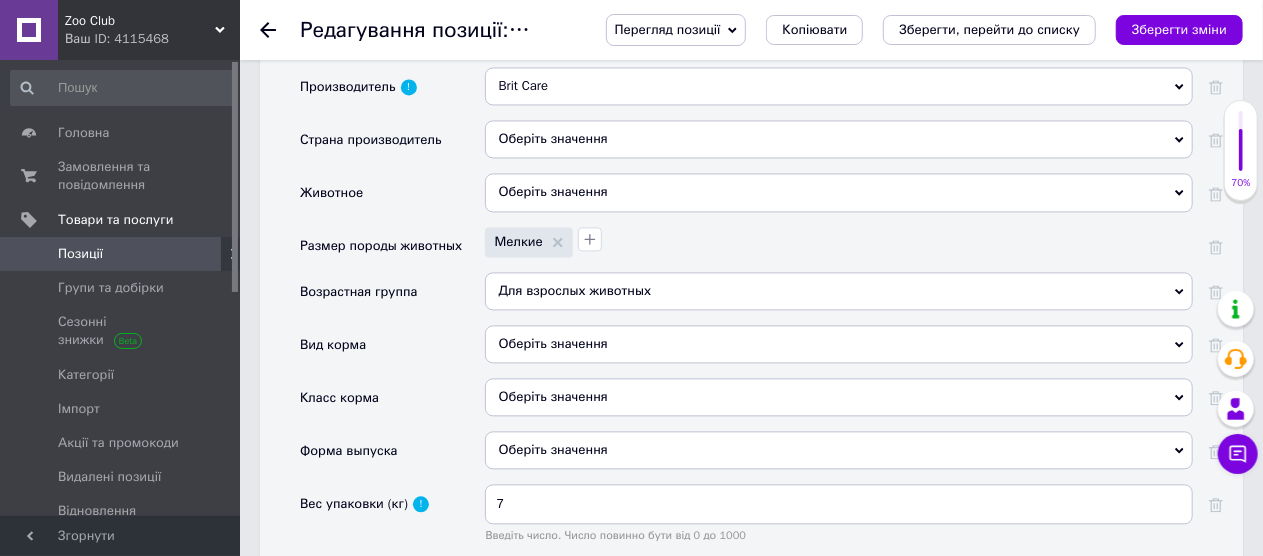 click on "Оберіть значення" at bounding box center (839, 397) 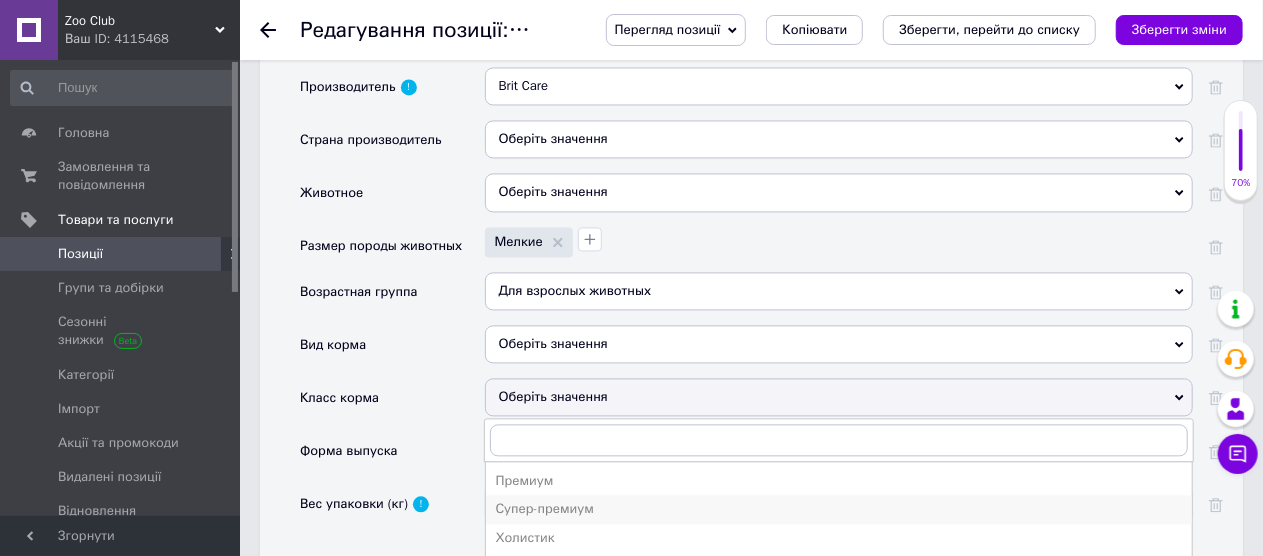 click on "Супер-премиум" at bounding box center [839, 509] 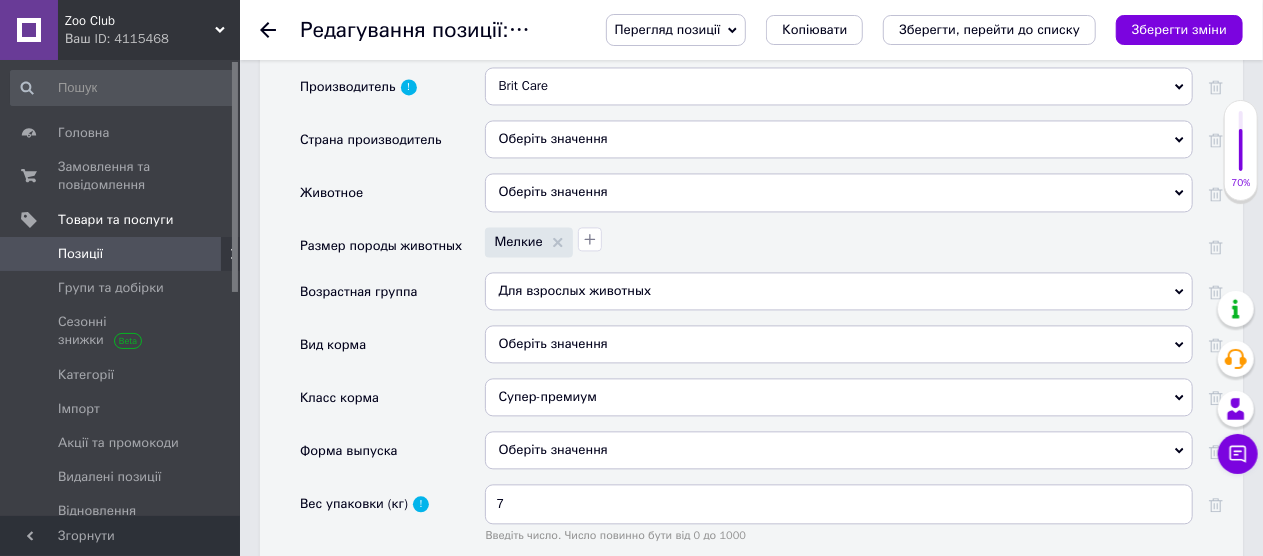 click on "Оберіть значення" at bounding box center (839, 344) 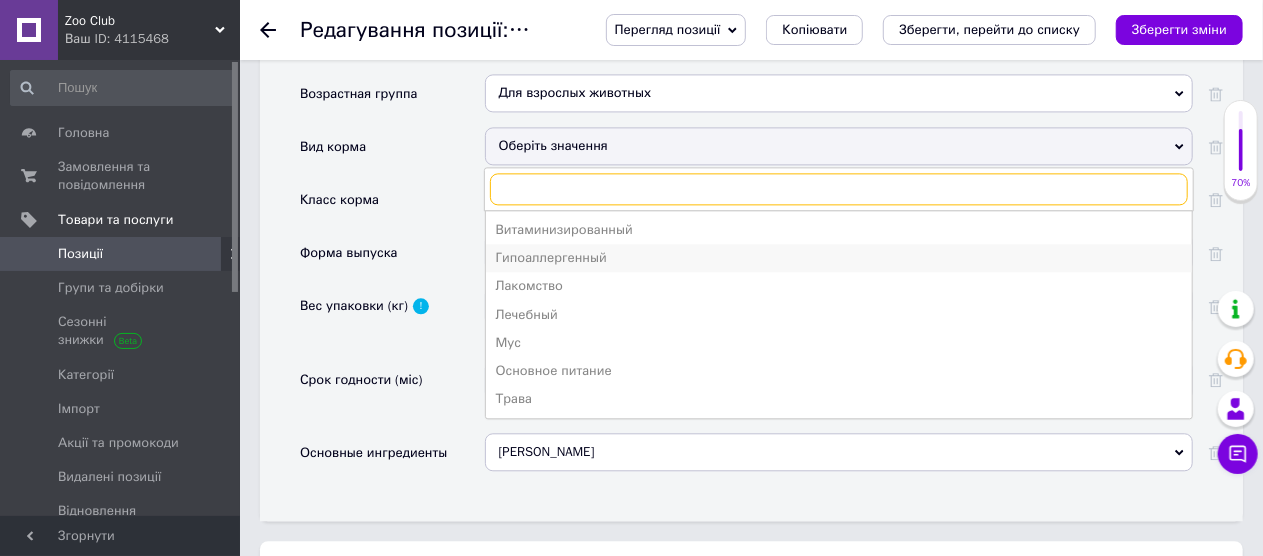 scroll, scrollTop: 2200, scrollLeft: 0, axis: vertical 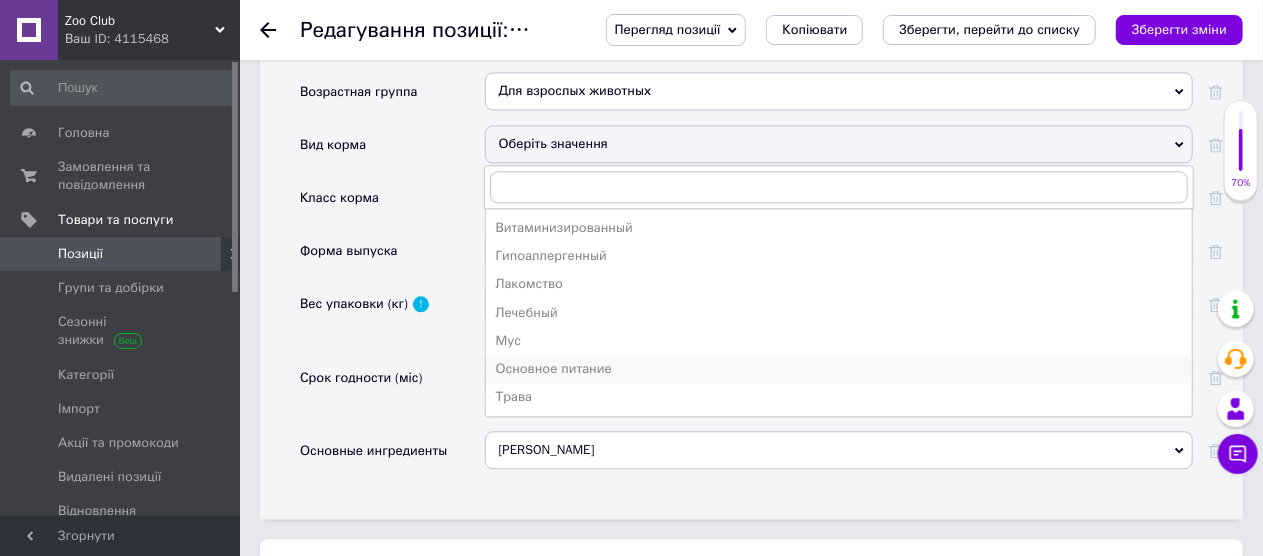 click on "Основное питание" at bounding box center [839, 369] 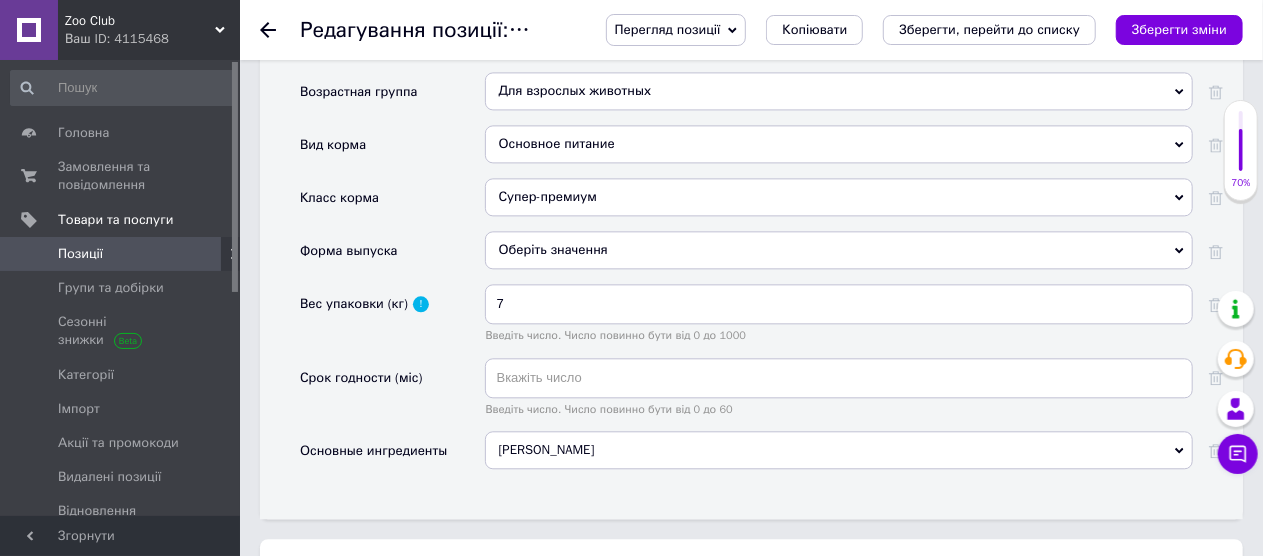 click on "Оберіть значення" at bounding box center [839, 250] 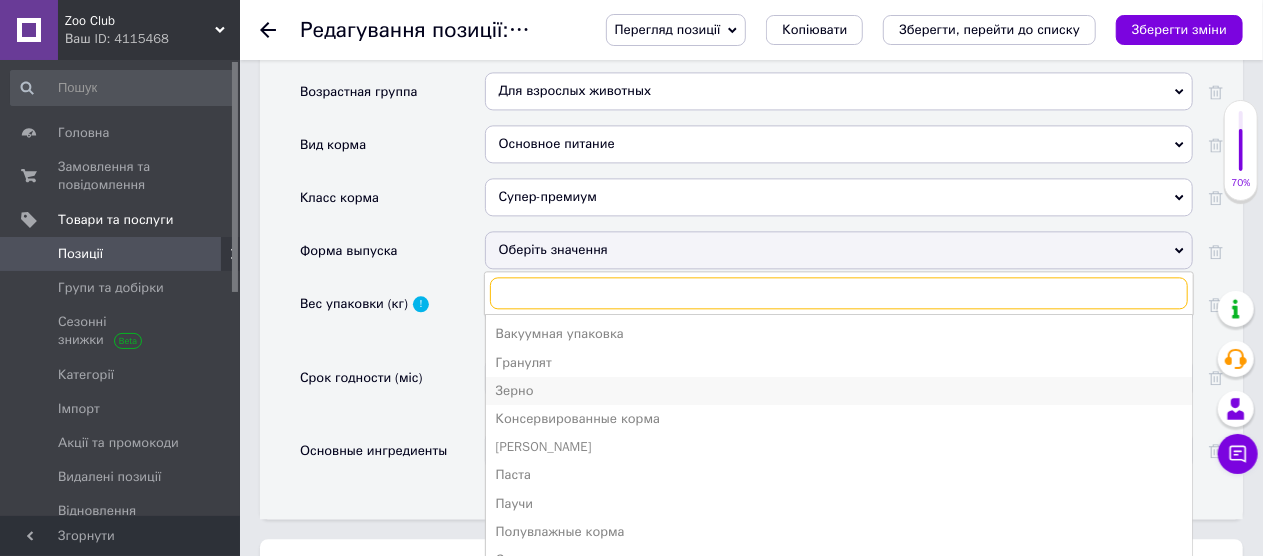scroll, scrollTop: 21, scrollLeft: 0, axis: vertical 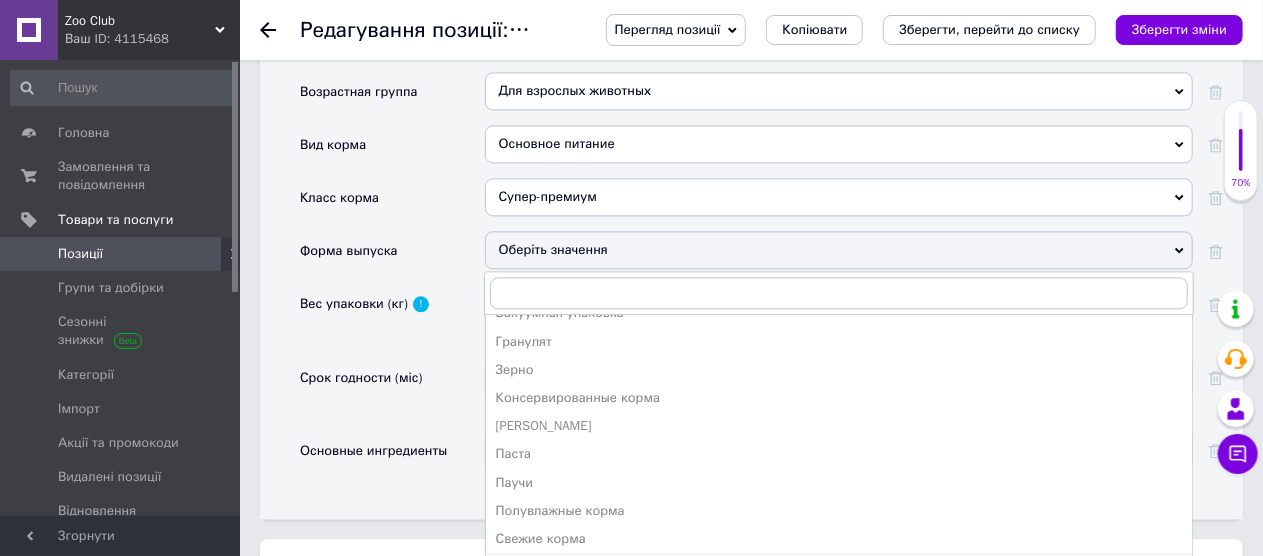 click on "Сухие [DEMOGRAPHIC_DATA]" at bounding box center [839, 567] 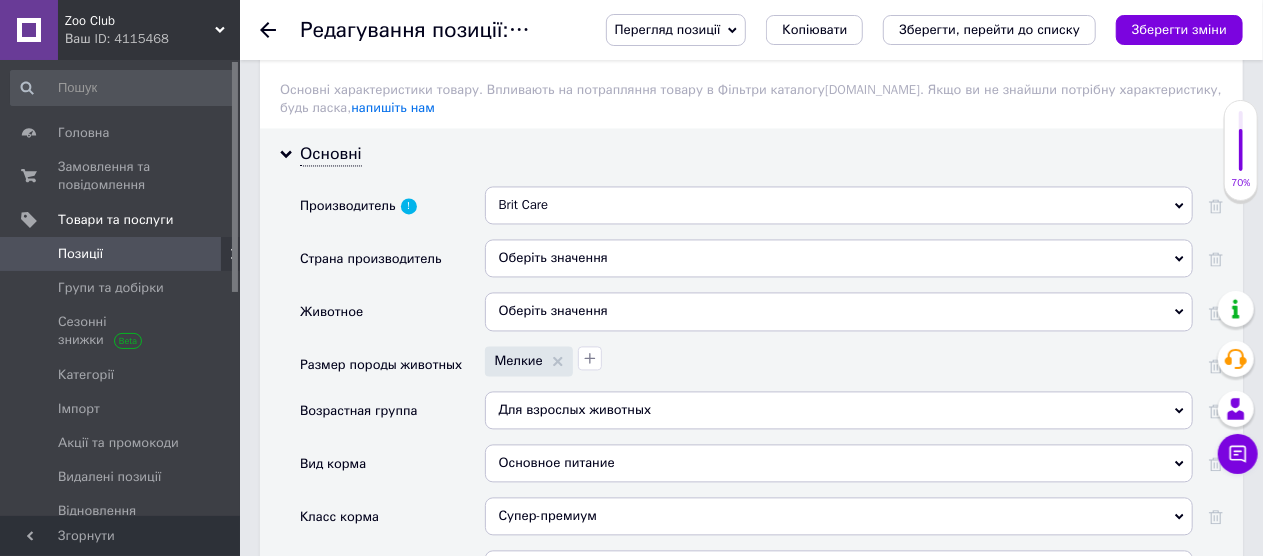 scroll, scrollTop: 1919, scrollLeft: 0, axis: vertical 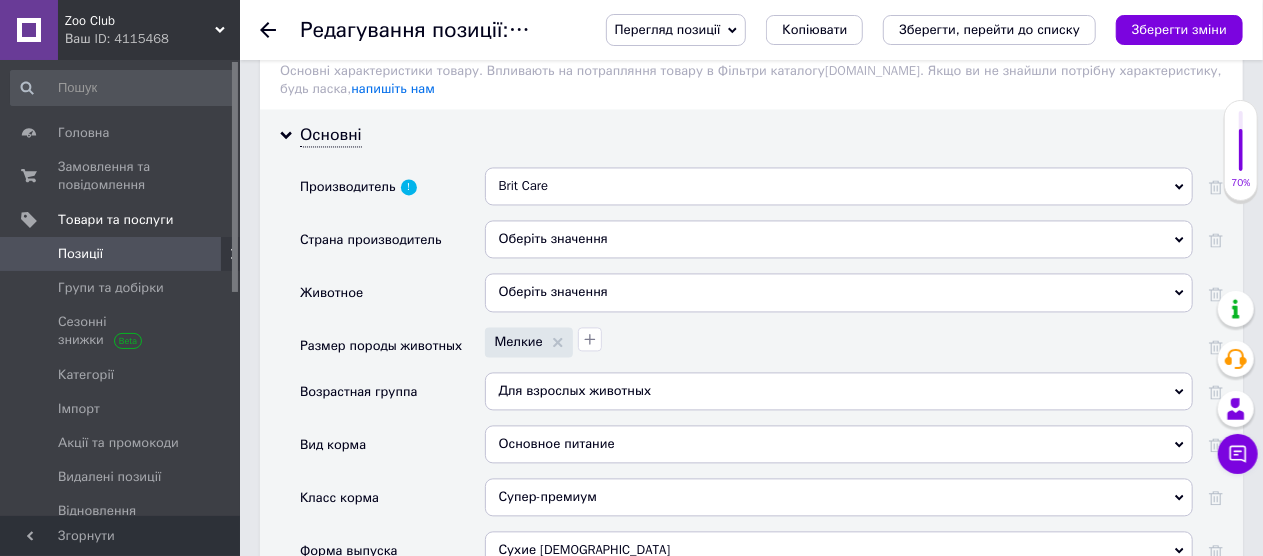 click on "Оберіть значення" at bounding box center (839, 292) 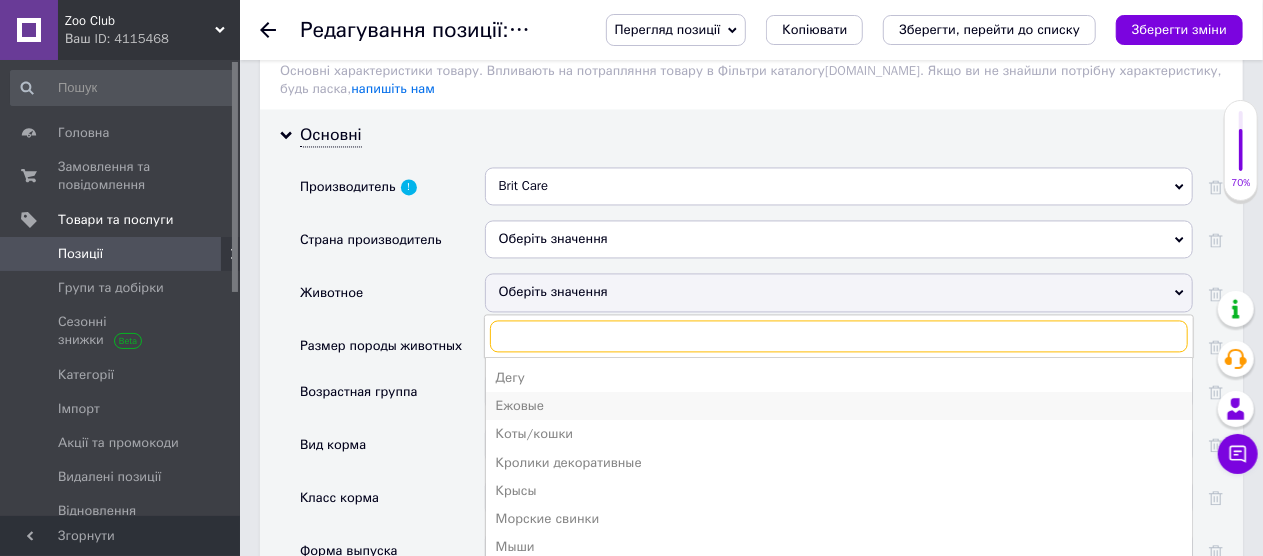scroll, scrollTop: 162, scrollLeft: 0, axis: vertical 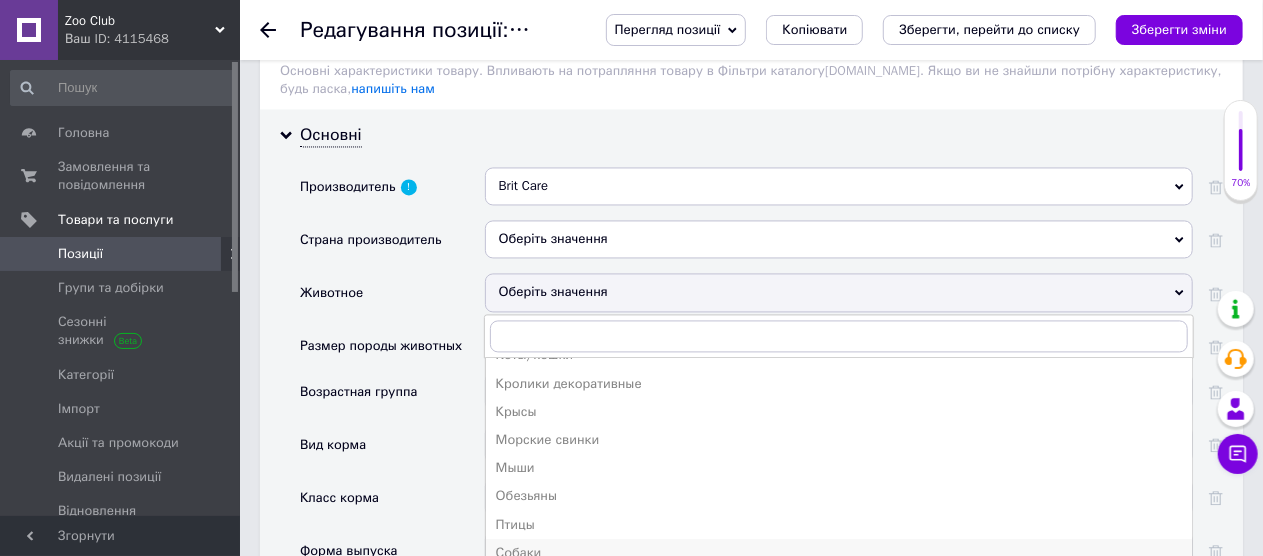 click on "Собаки" at bounding box center [839, 553] 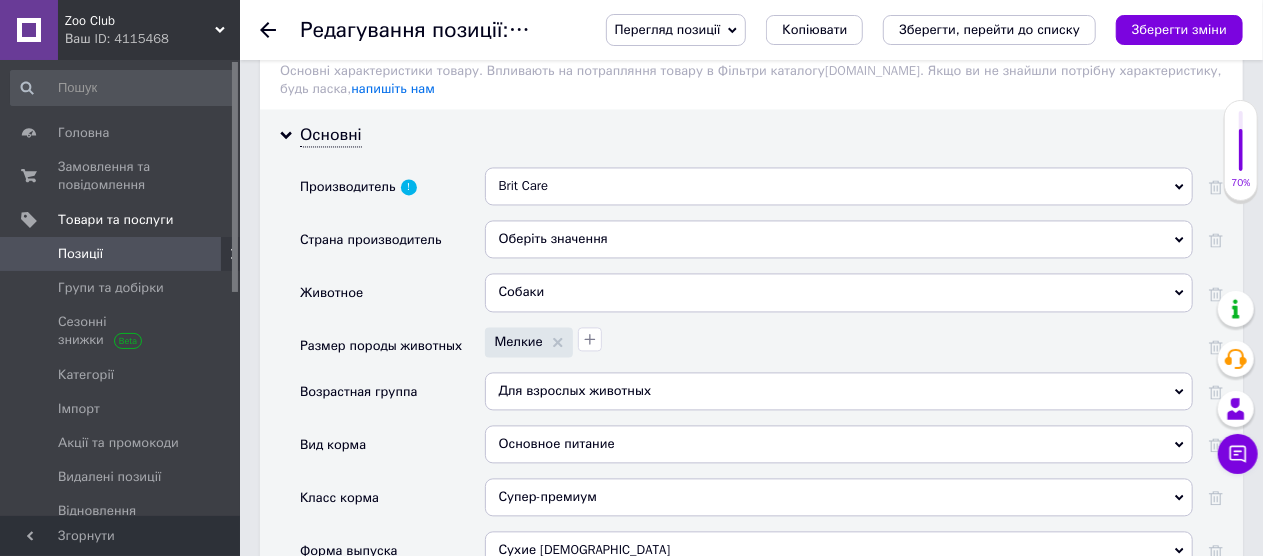 click on "Оберіть значення" at bounding box center [839, 239] 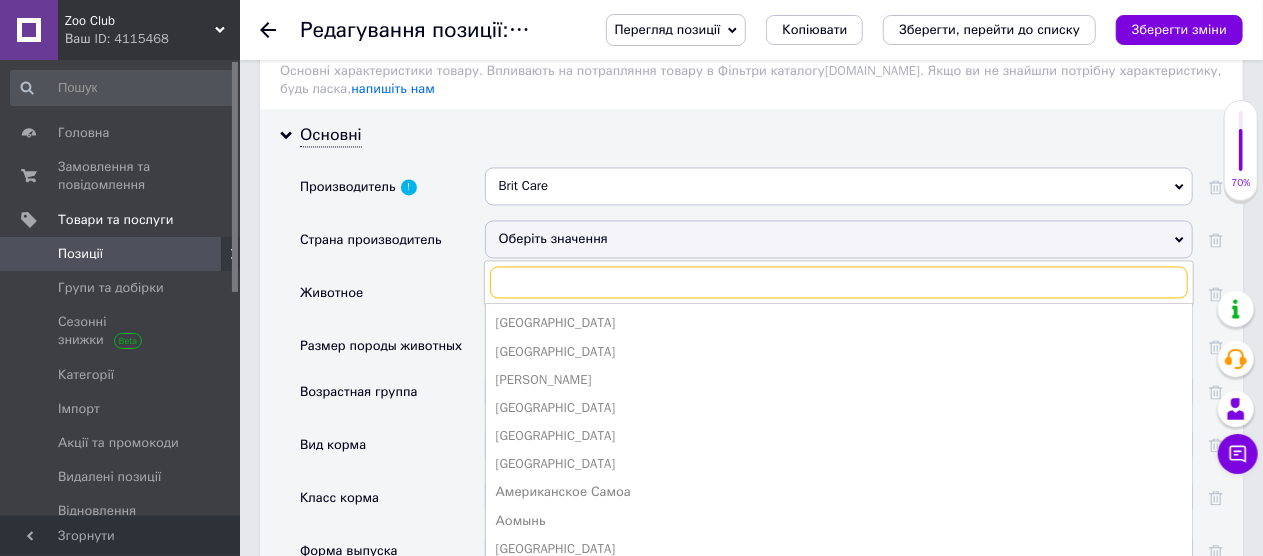 type on "с" 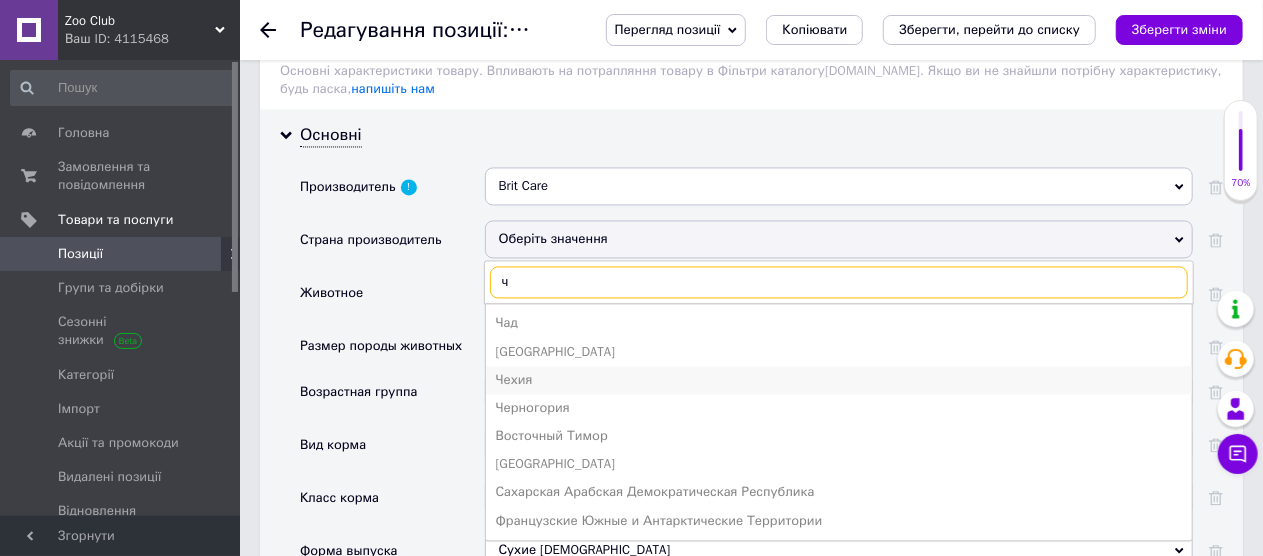 type on "ч" 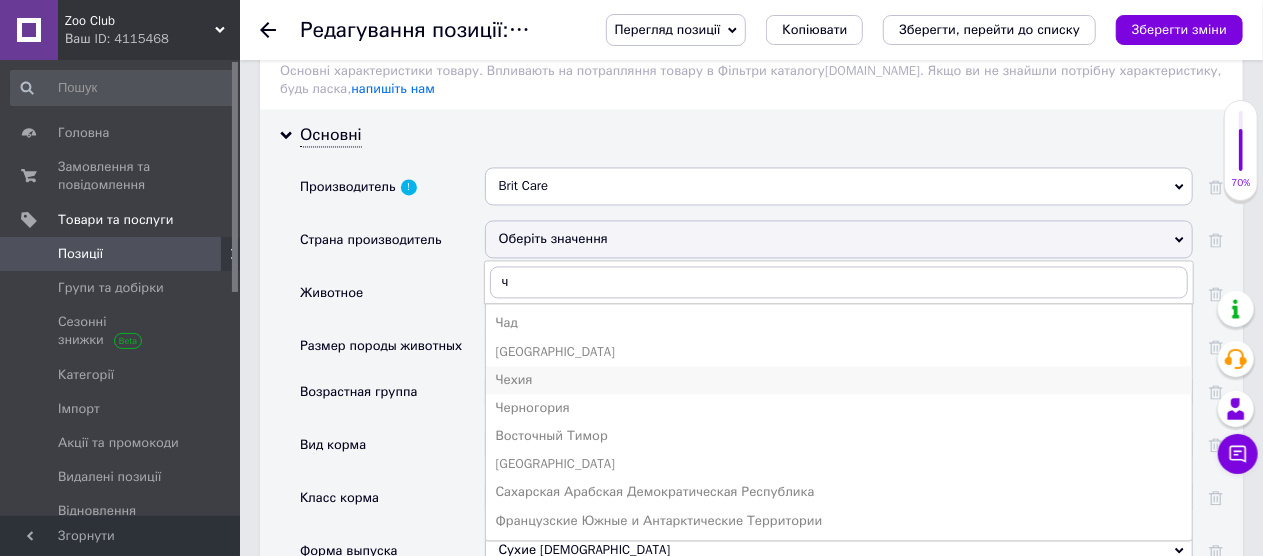 click on "Чехия" at bounding box center (839, 380) 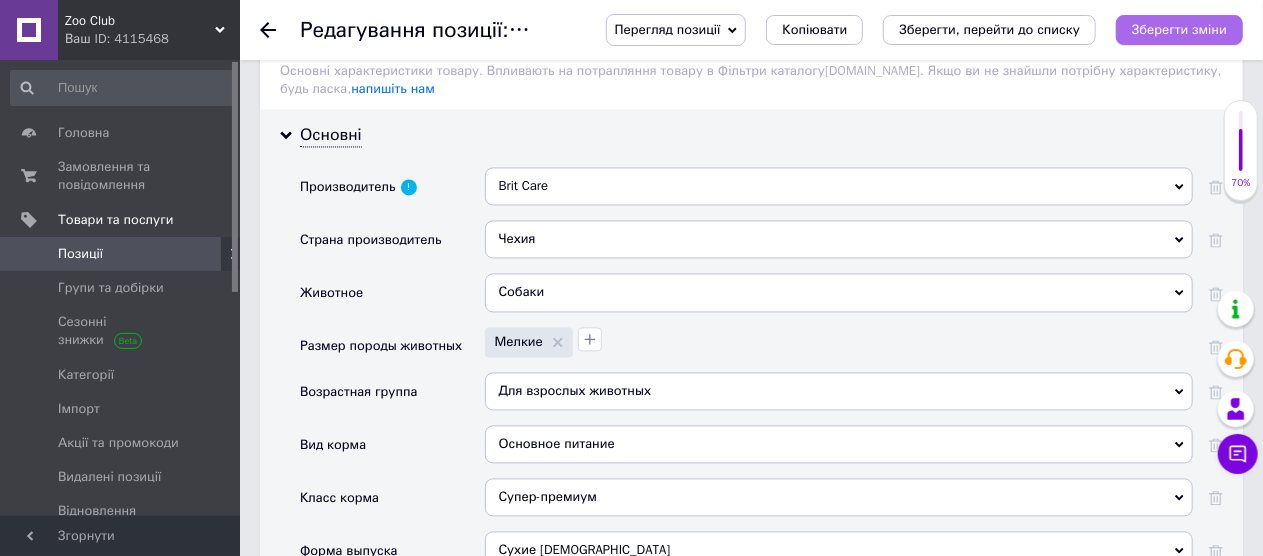 click on "Зберегти зміни" at bounding box center [1179, 29] 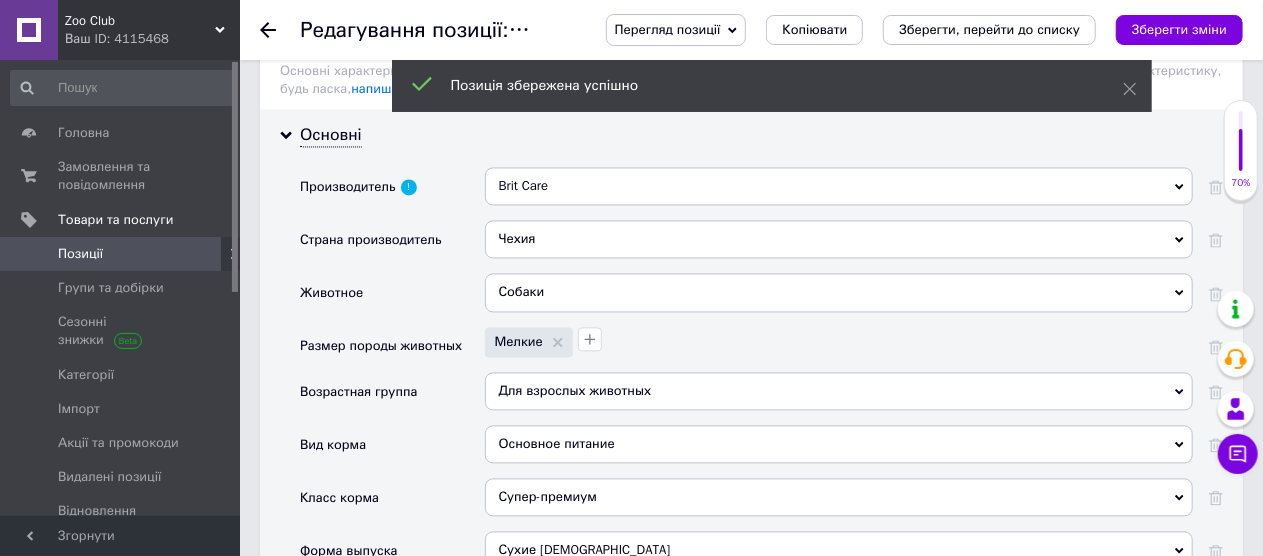 click 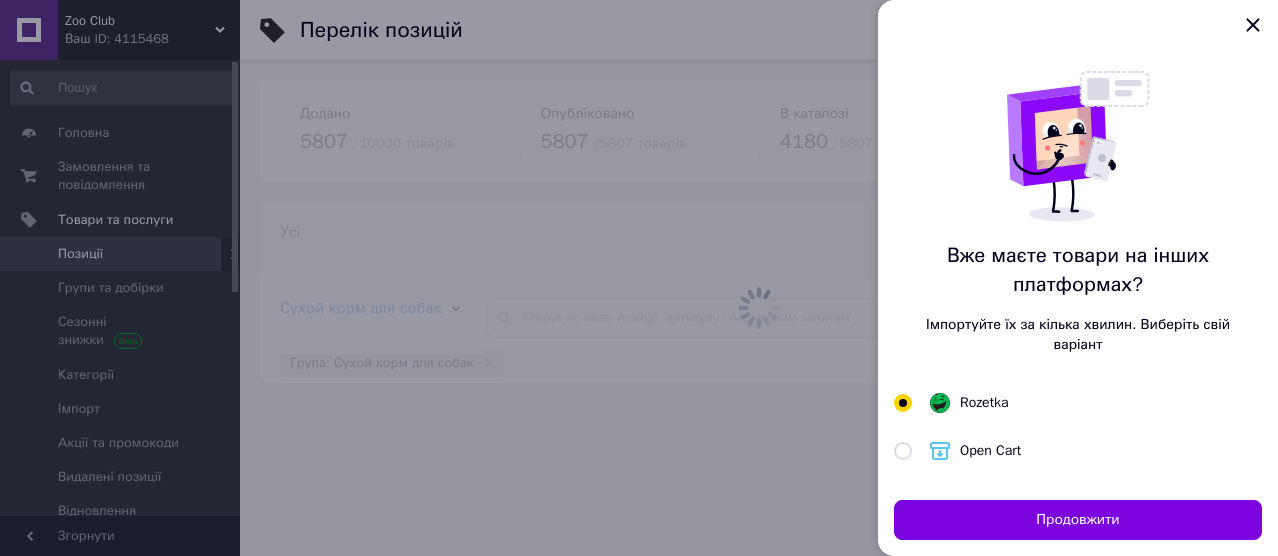 click at bounding box center [639, 278] 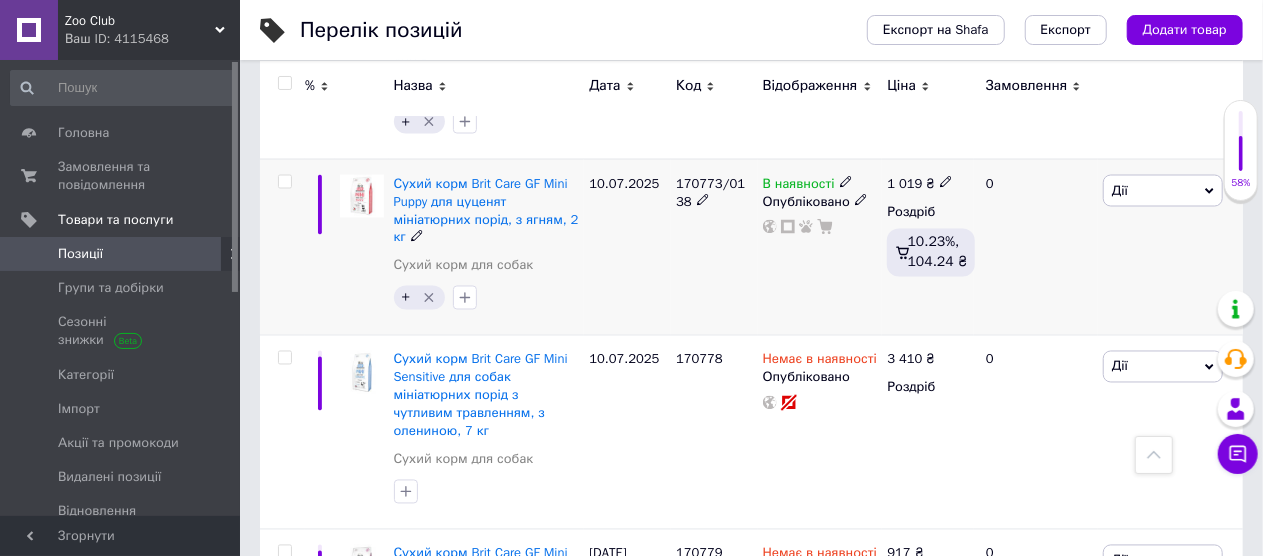 scroll, scrollTop: 1700, scrollLeft: 0, axis: vertical 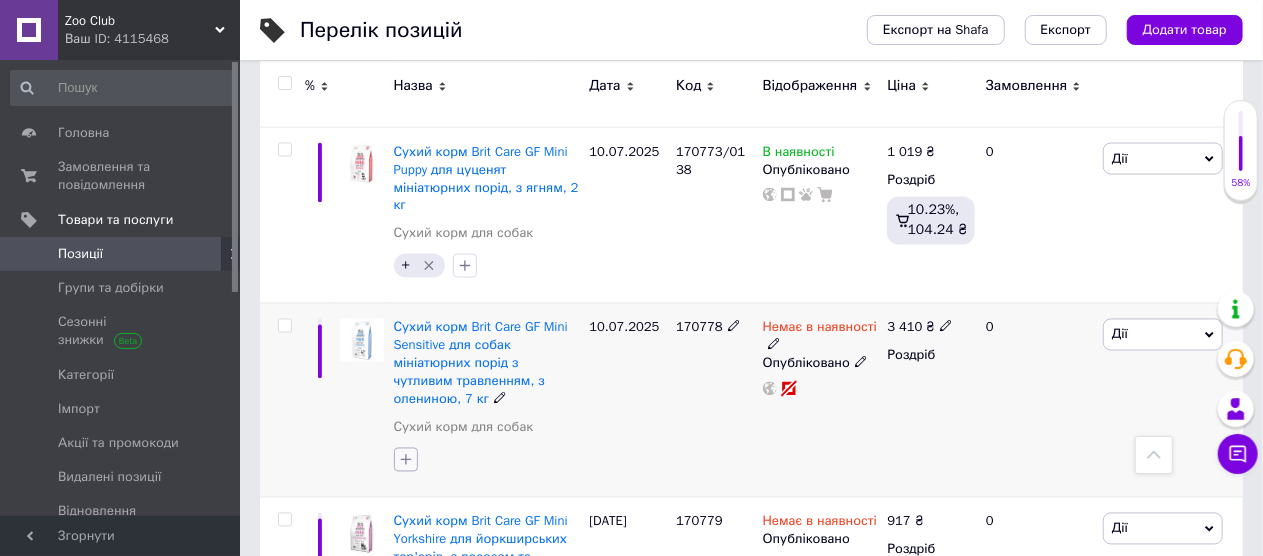 click 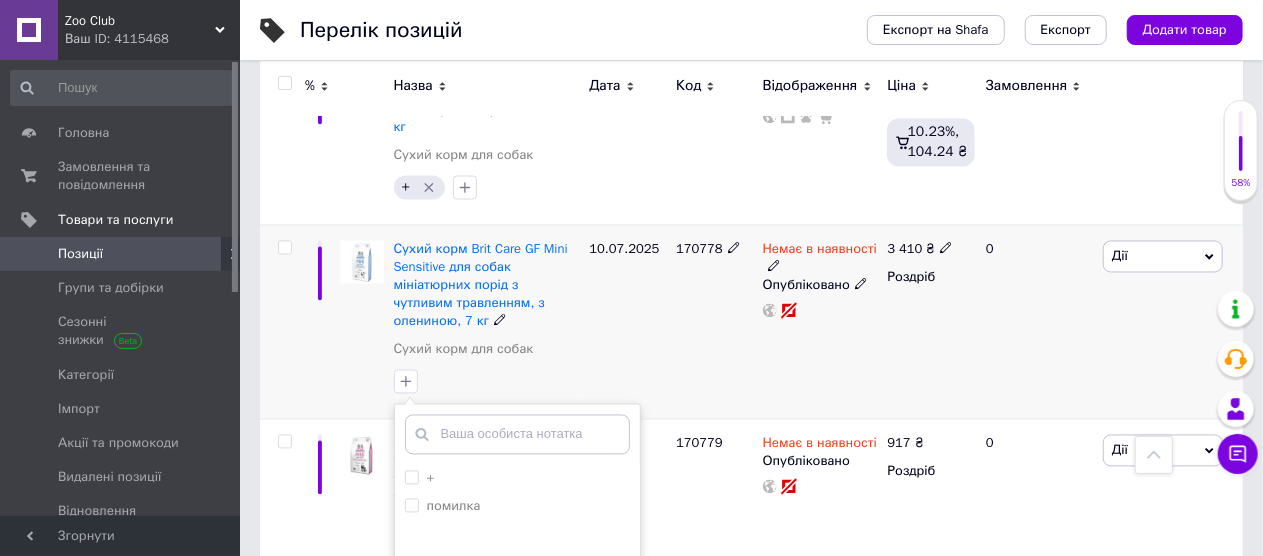 scroll, scrollTop: 1900, scrollLeft: 0, axis: vertical 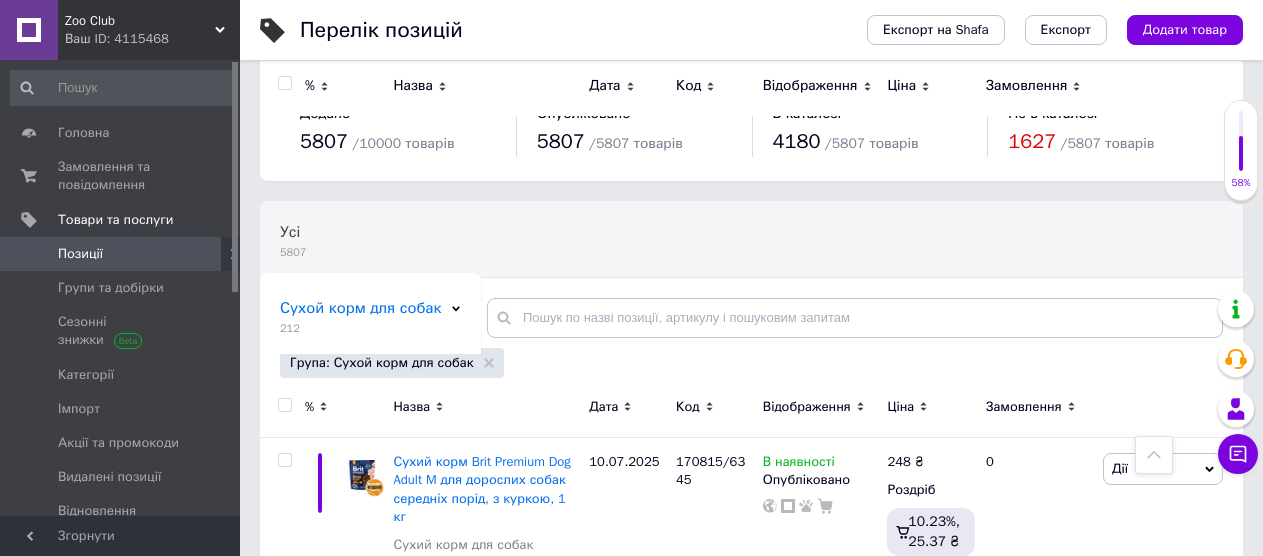 click on "+" at bounding box center (517, 2257) 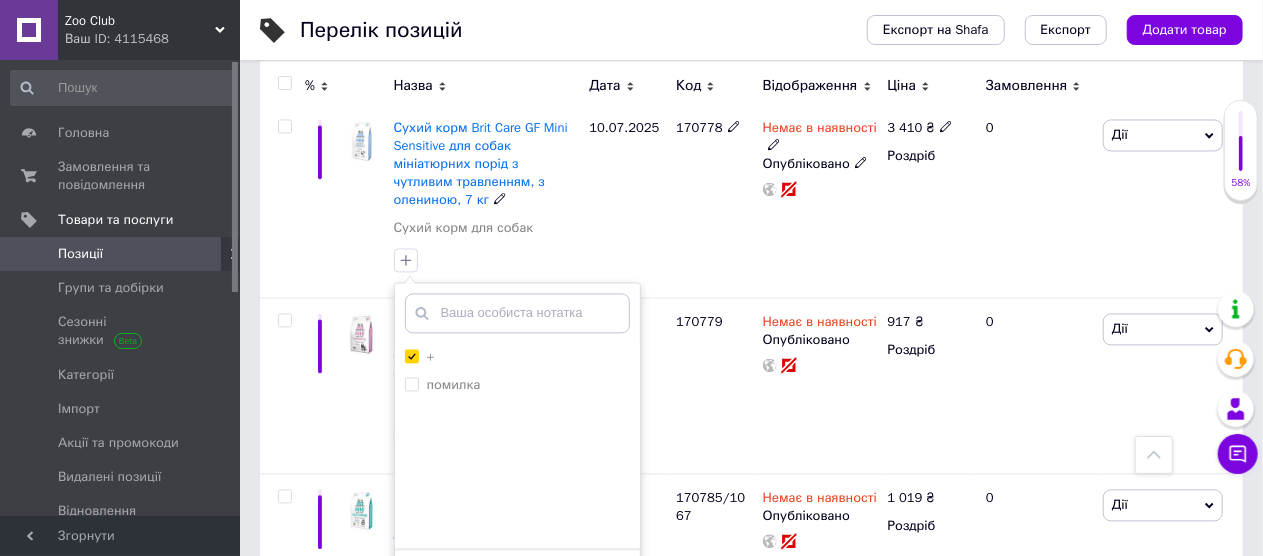 checkbox on "true" 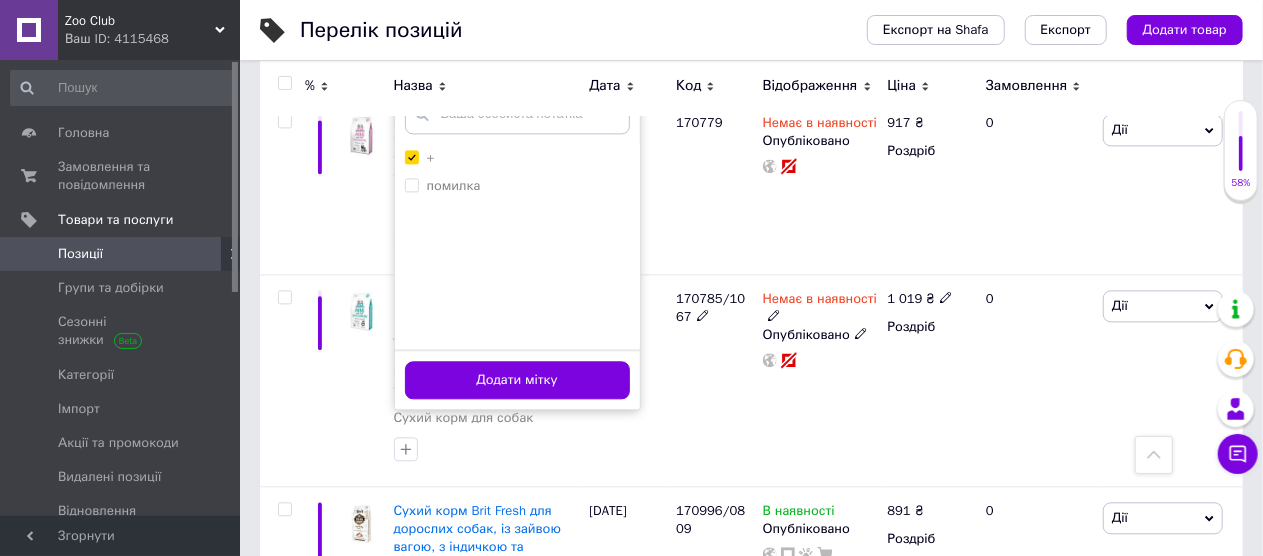 scroll, scrollTop: 2100, scrollLeft: 0, axis: vertical 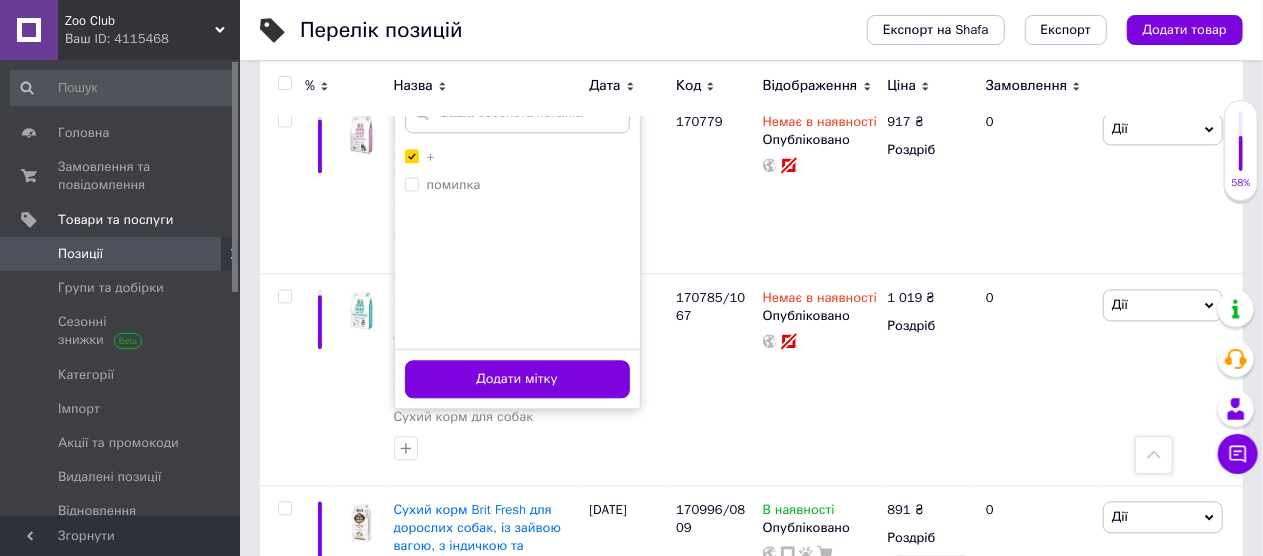 click on "Додати мітку" at bounding box center (517, 378) 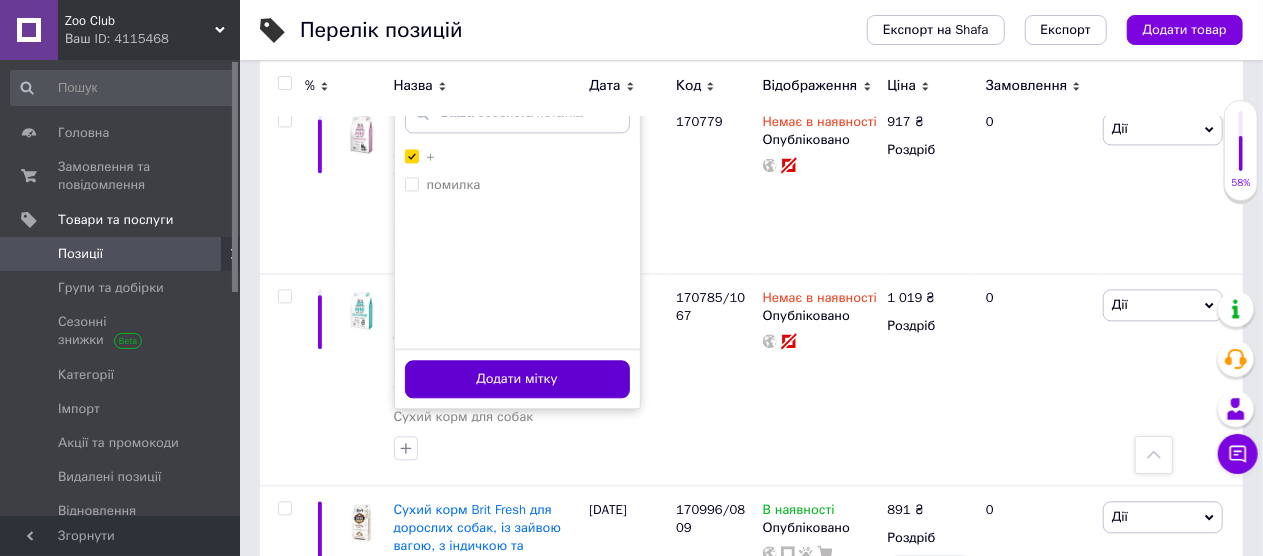 click on "Додати мітку" at bounding box center (517, 379) 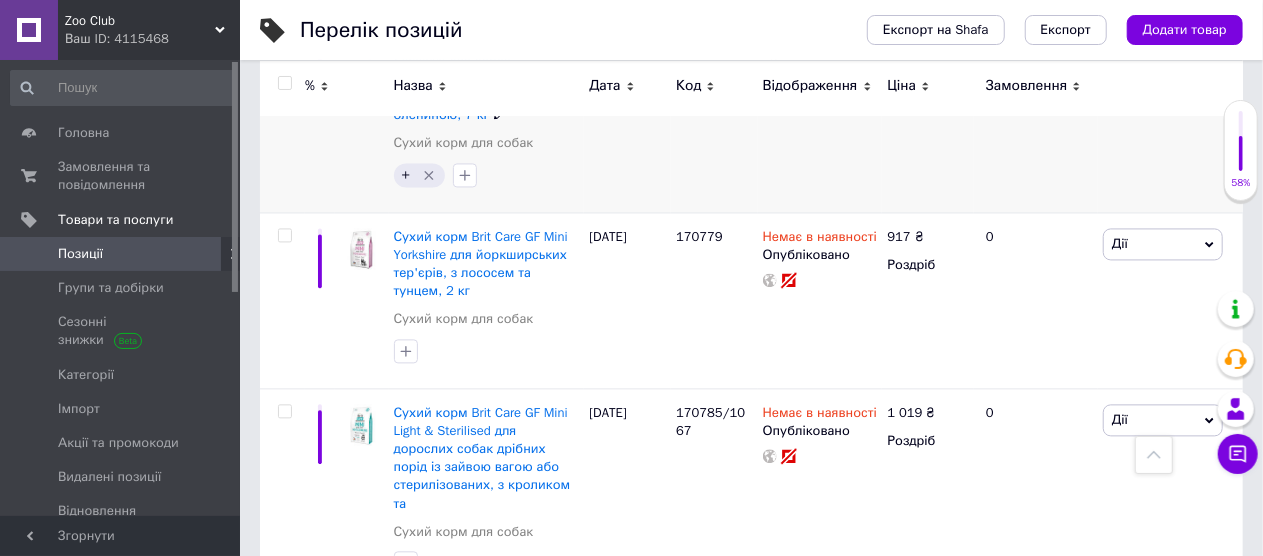 scroll, scrollTop: 2002, scrollLeft: 0, axis: vertical 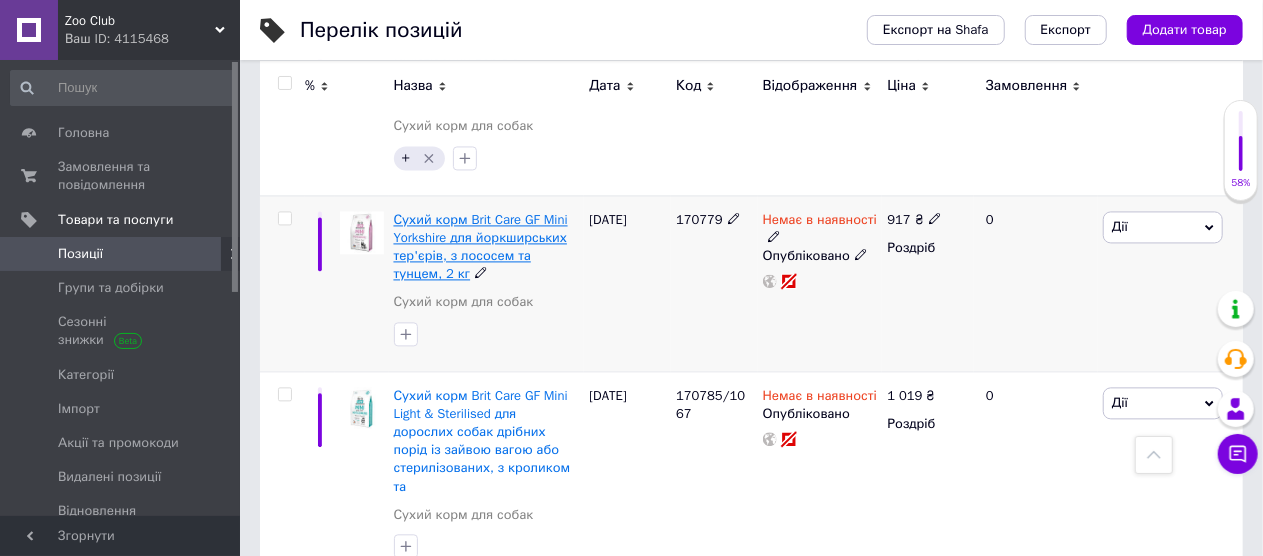 click on "Сухий корм Brit Care GF Mini Yorkshire для йоркширських тер'єрів, з лососем та тунцем, 2 кг" at bounding box center [481, 247] 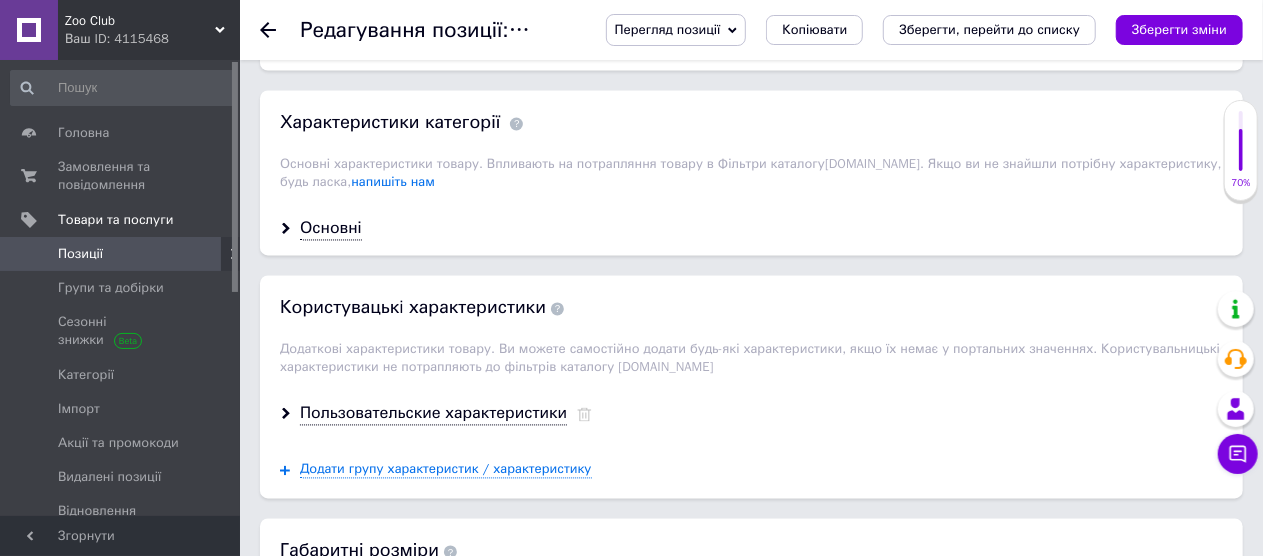 scroll, scrollTop: 1800, scrollLeft: 0, axis: vertical 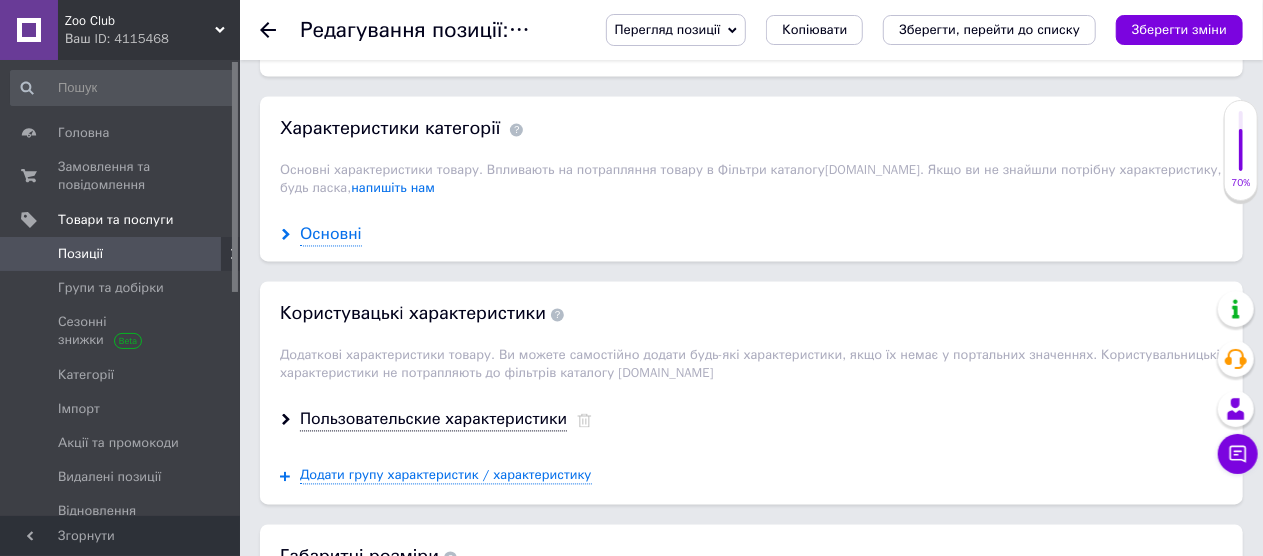click on "Основні" at bounding box center (331, 235) 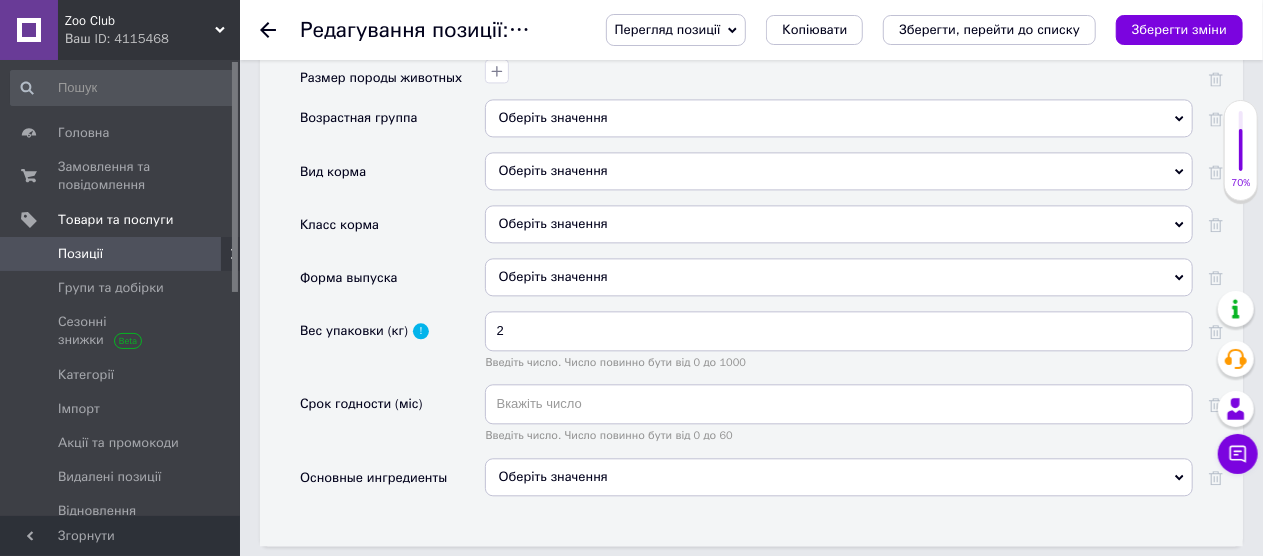 scroll, scrollTop: 2200, scrollLeft: 0, axis: vertical 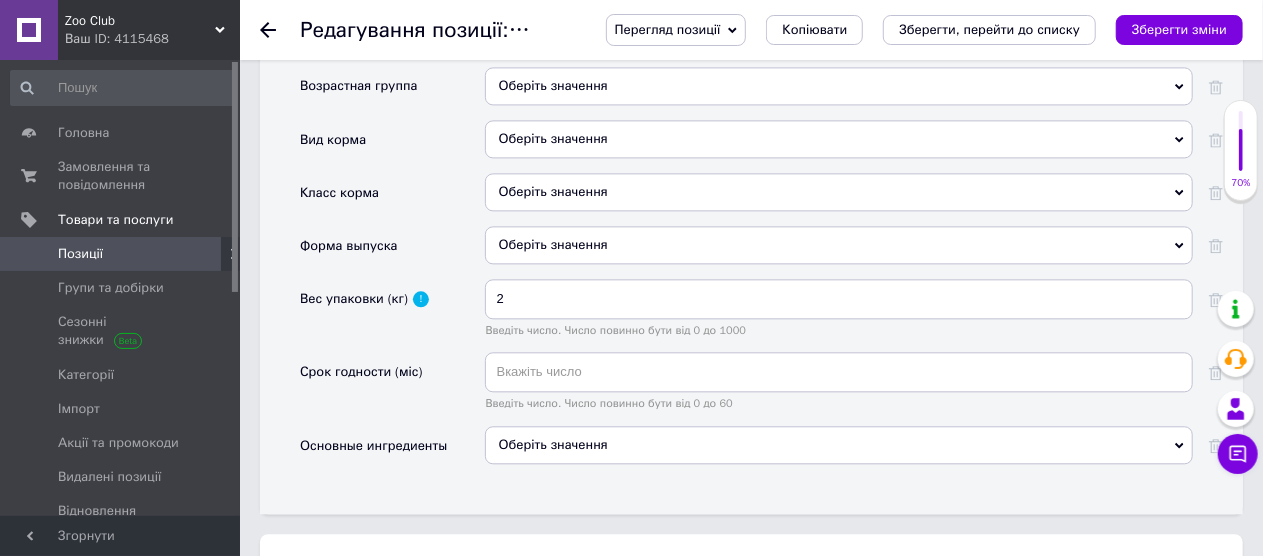 click on "Оберіть значення" at bounding box center (839, 445) 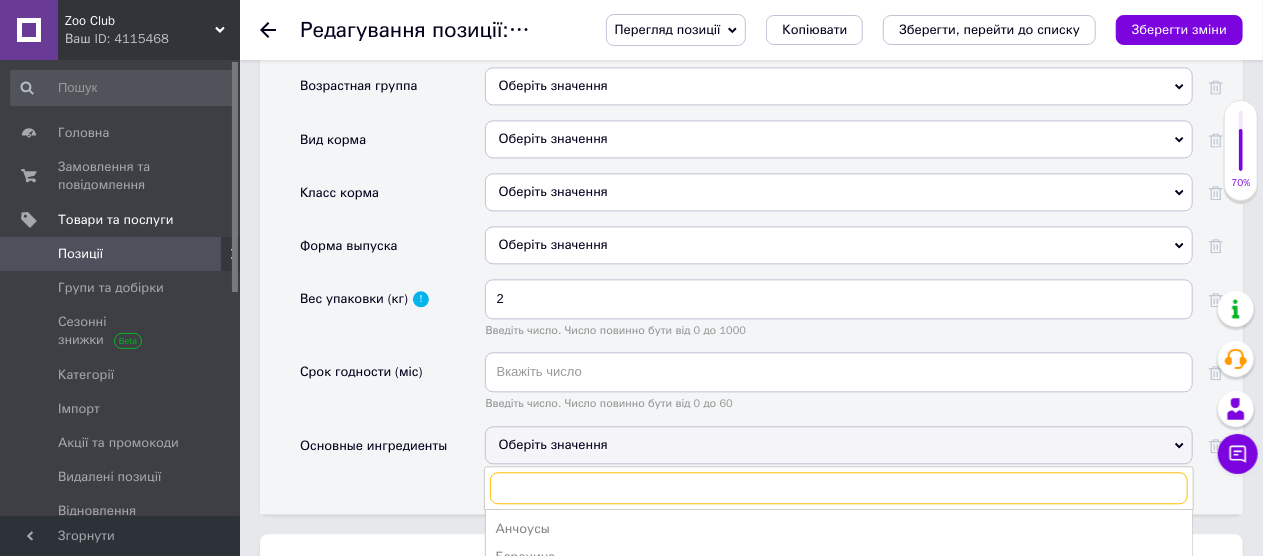 scroll, scrollTop: 2500, scrollLeft: 0, axis: vertical 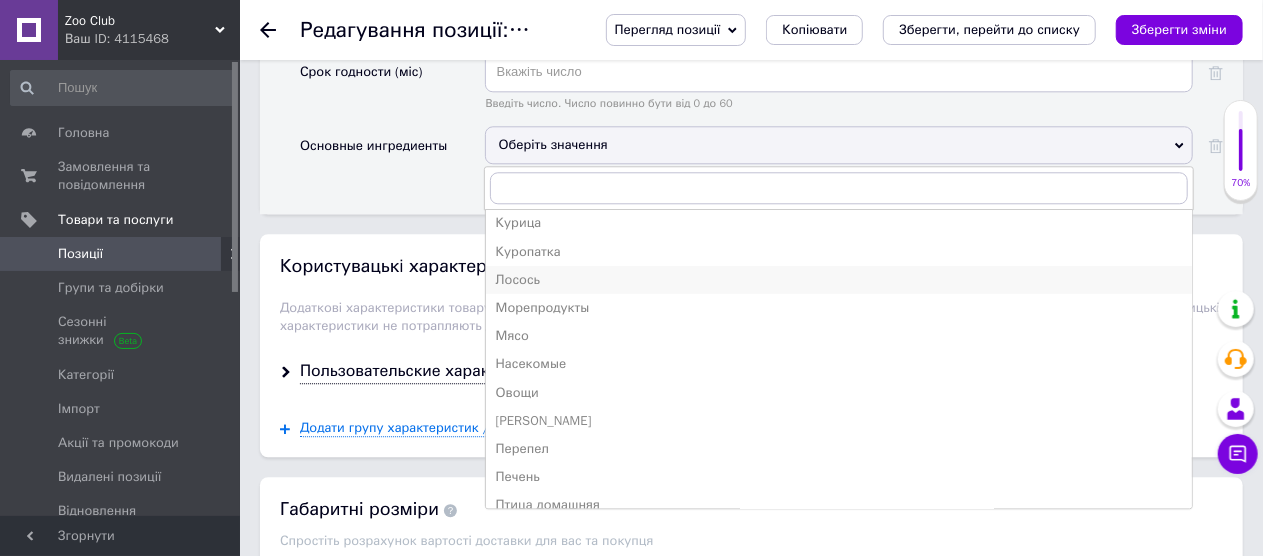 click on "Лосось" at bounding box center (839, 280) 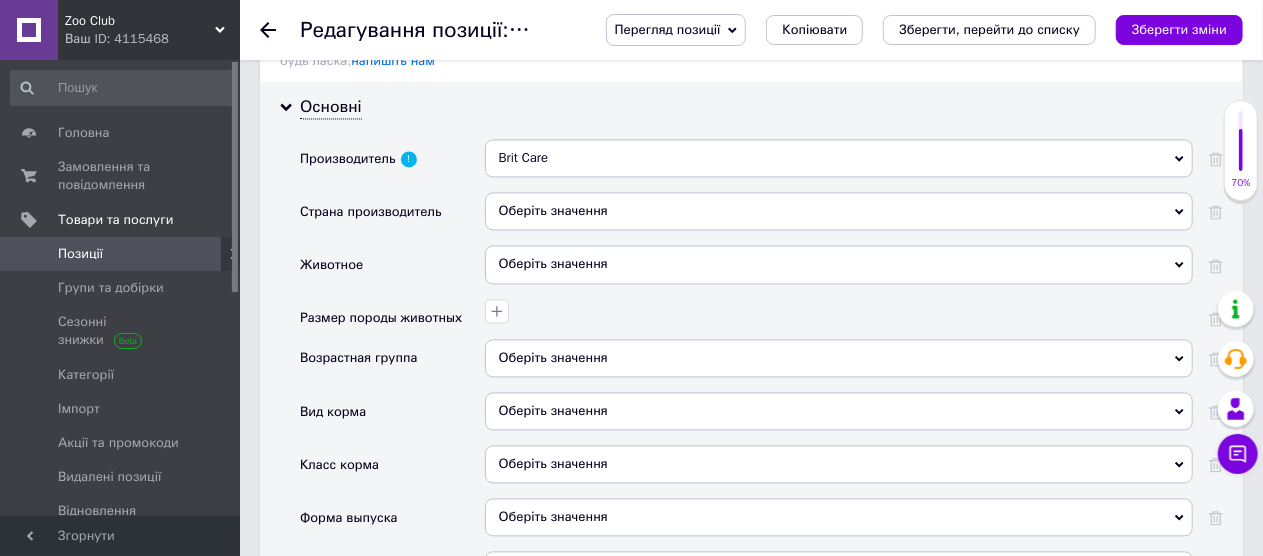 scroll, scrollTop: 1800, scrollLeft: 0, axis: vertical 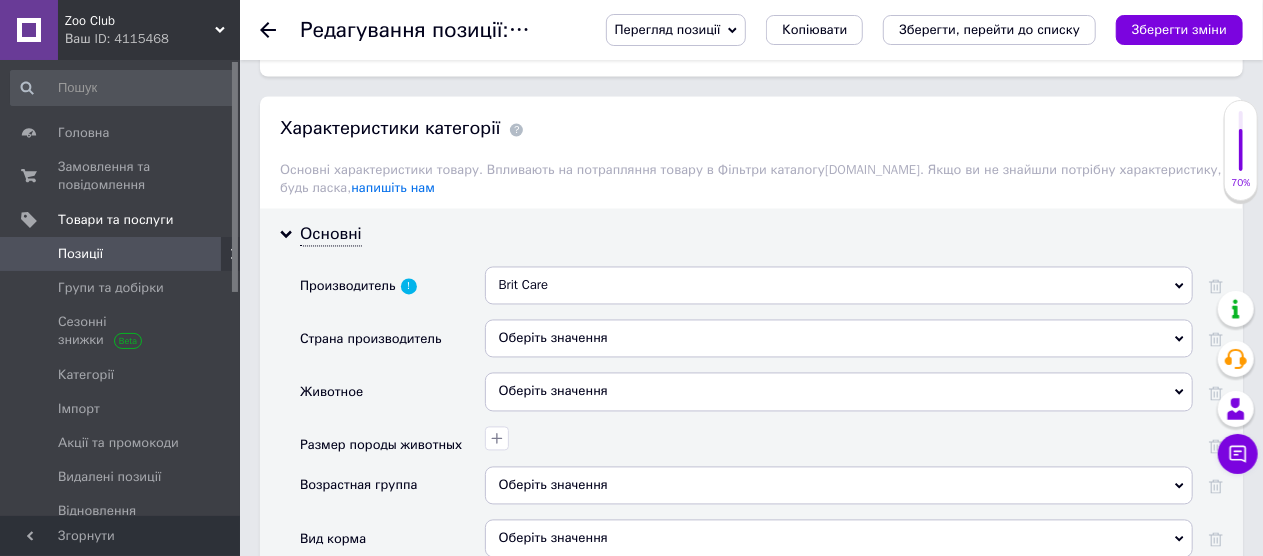 click on "Оберіть значення" at bounding box center (839, 339) 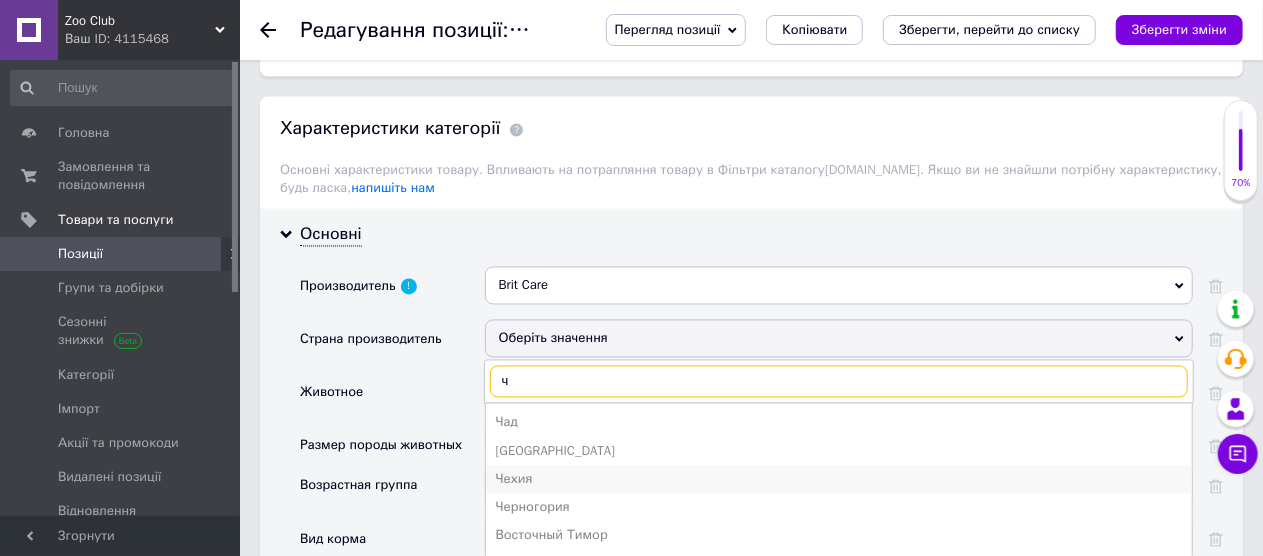 type on "ч" 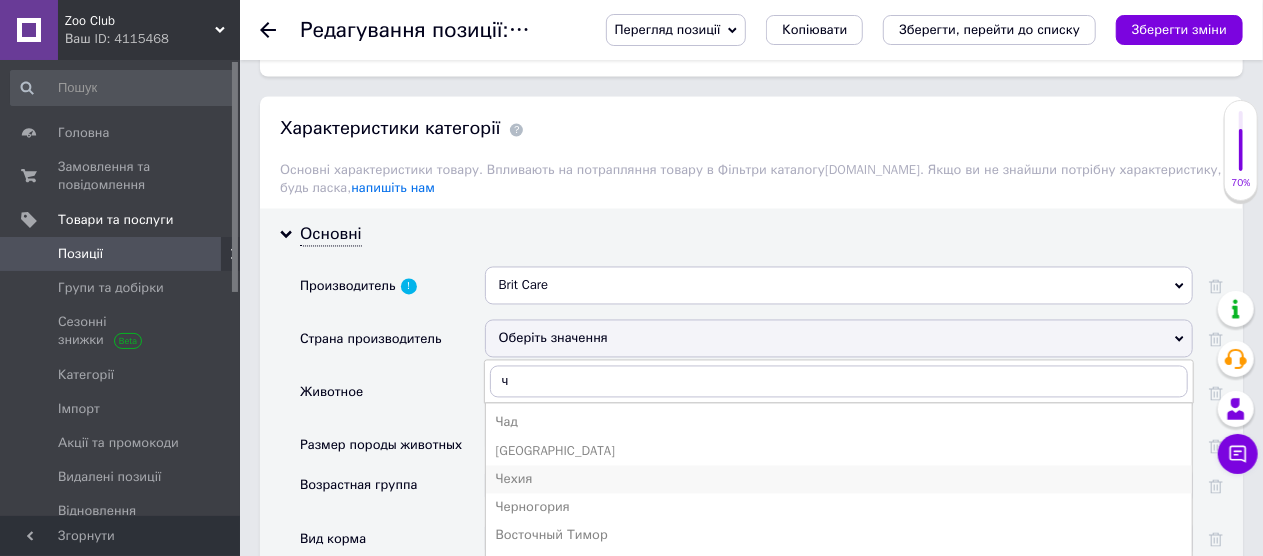 click on "Чехия" at bounding box center [839, 480] 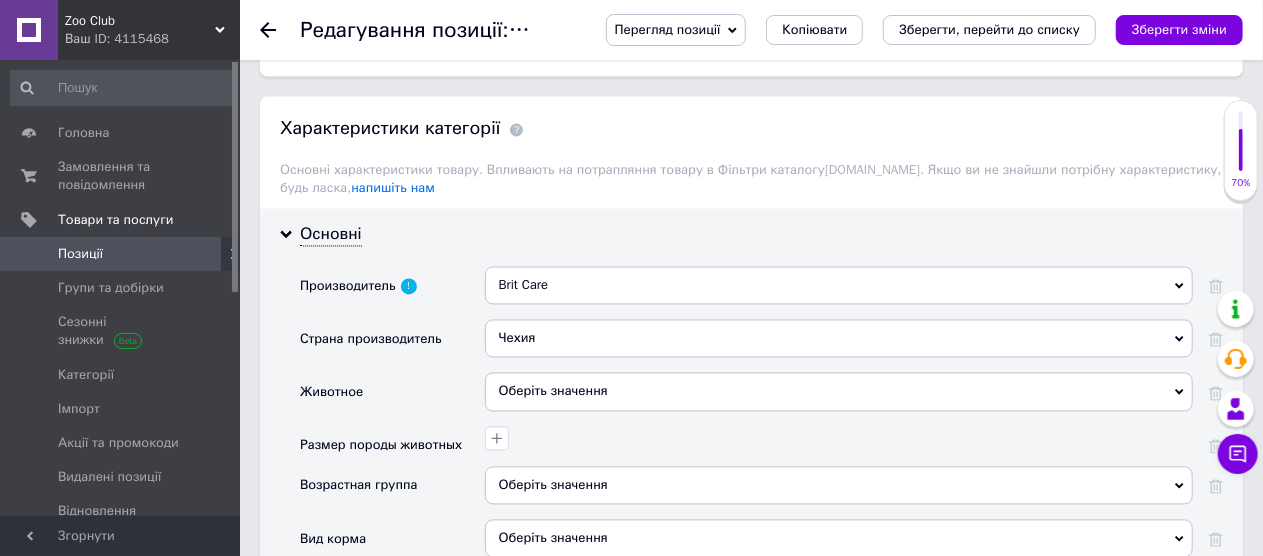 click on "Оберіть значення" at bounding box center (839, 392) 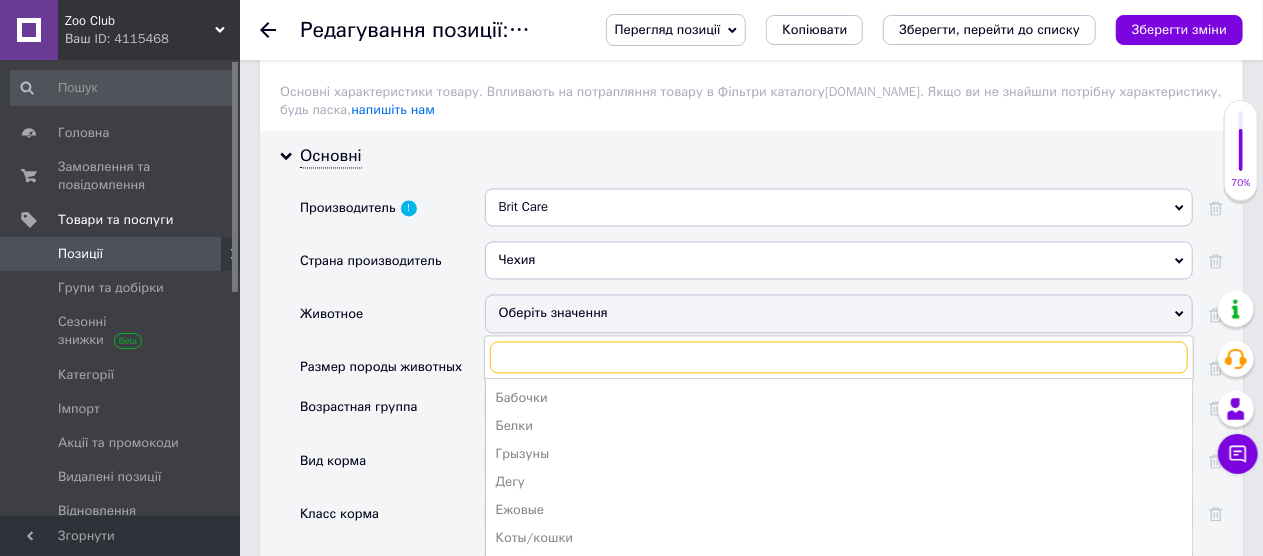 scroll, scrollTop: 2000, scrollLeft: 0, axis: vertical 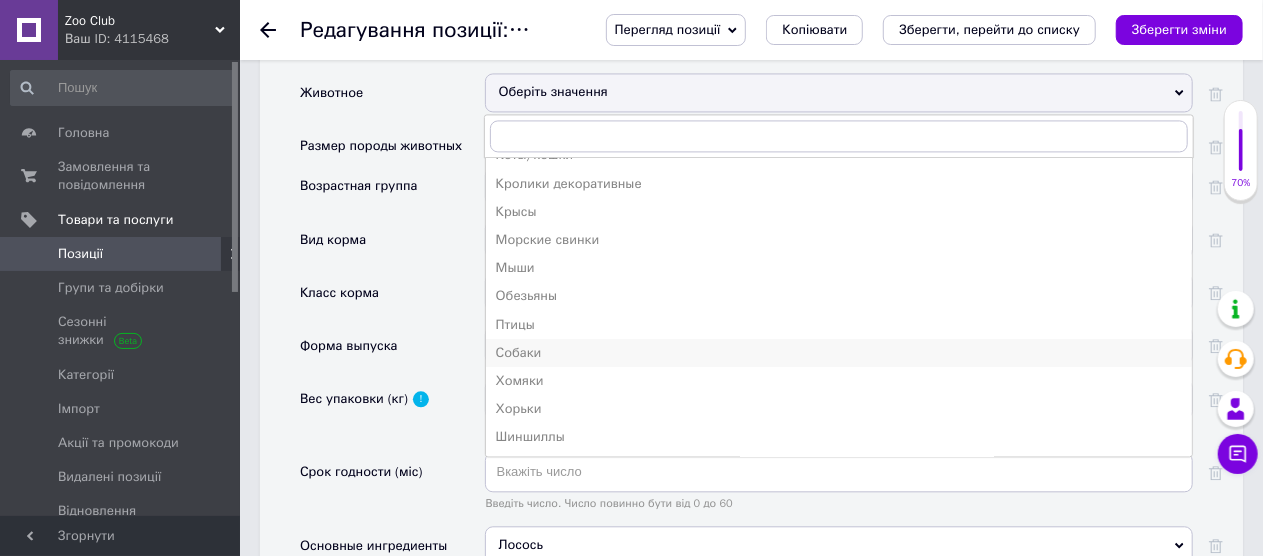 click on "Собаки" at bounding box center (839, 353) 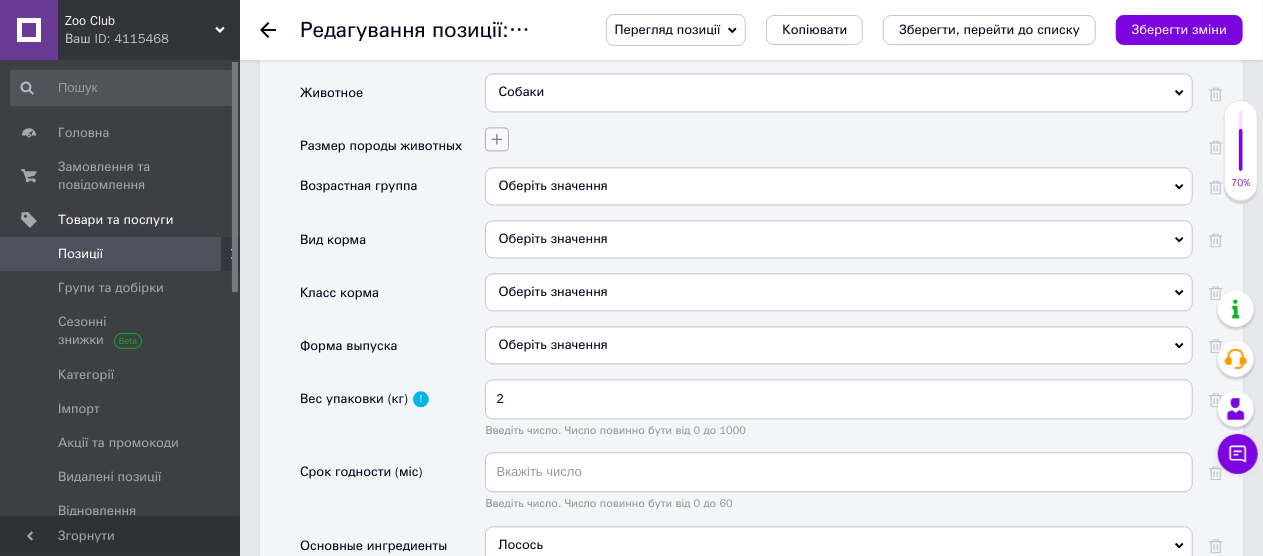 click 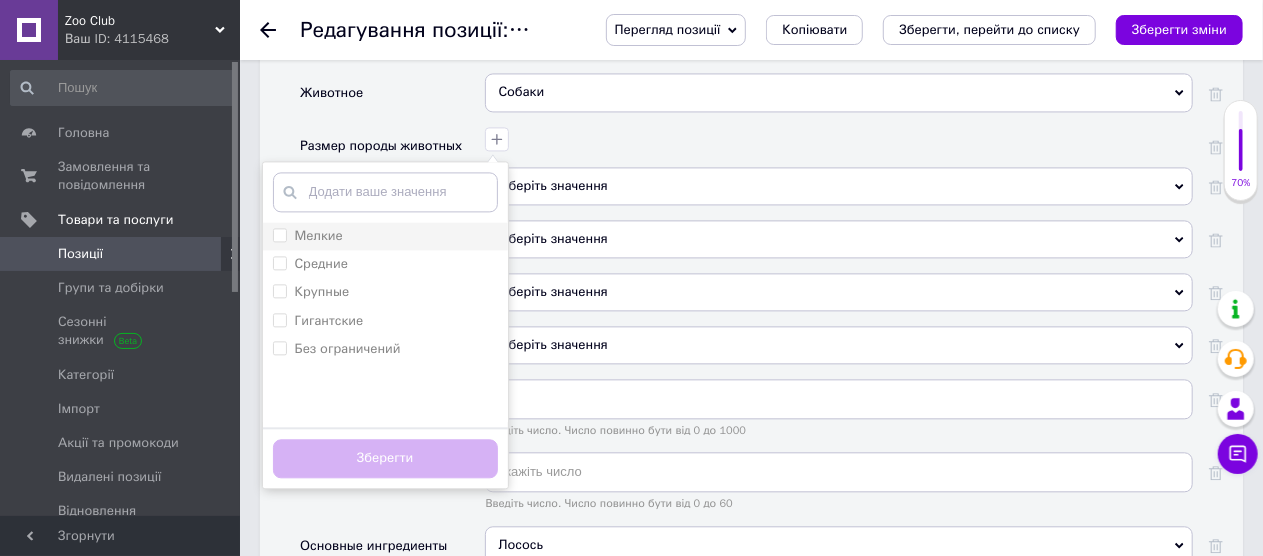 click on "Мелкие" at bounding box center [308, 236] 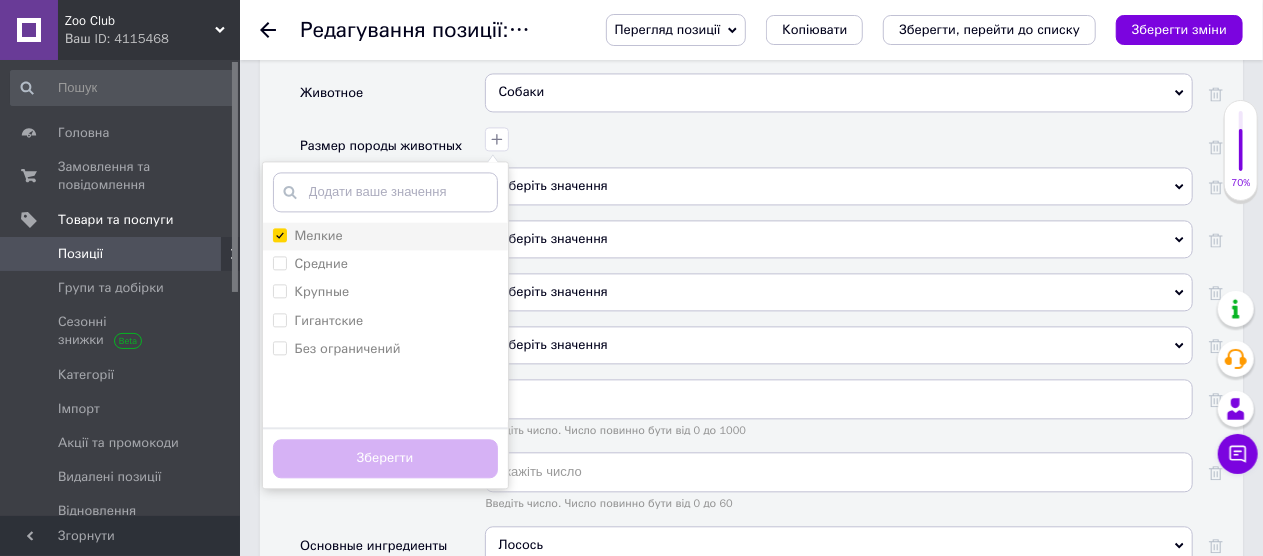 click on "Мелкие" at bounding box center (279, 234) 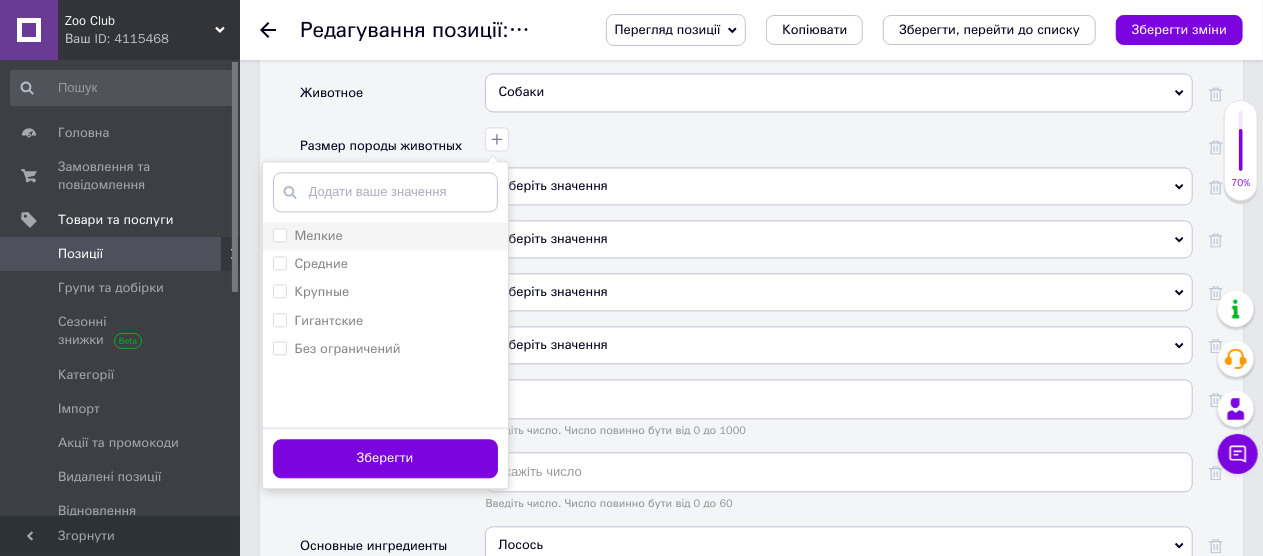 click on "Мелкие" at bounding box center (279, 234) 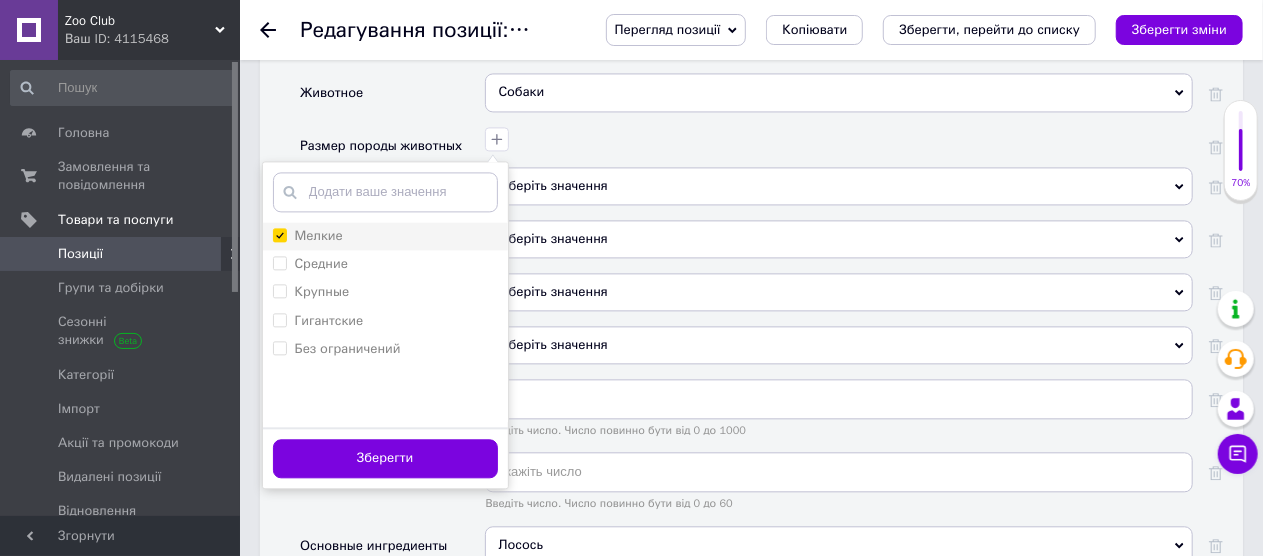 checkbox on "true" 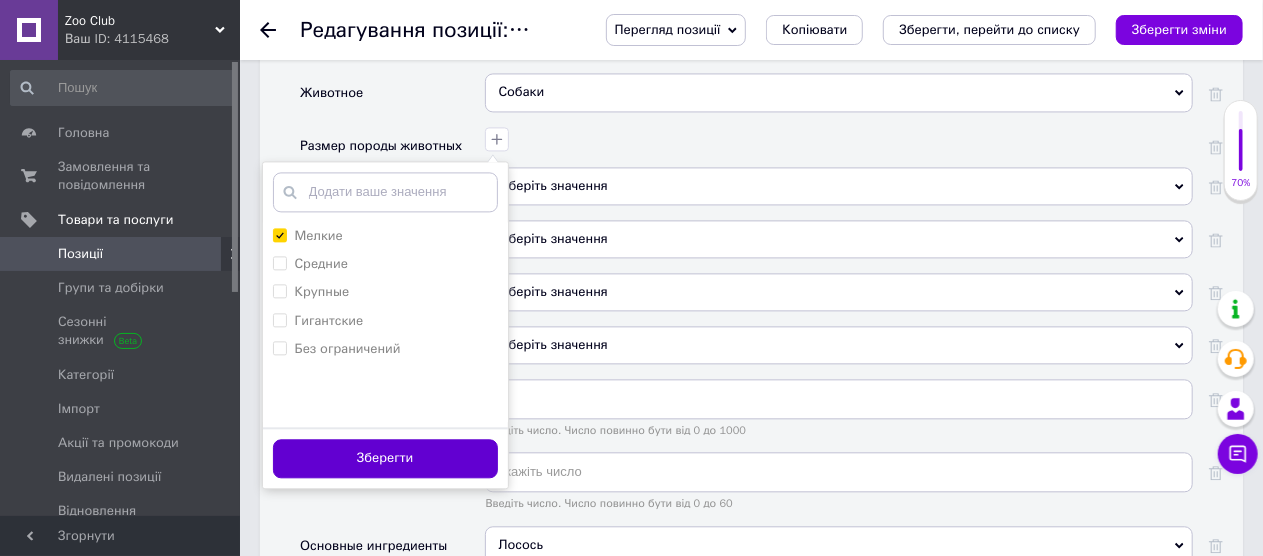 click on "Зберегти" at bounding box center (385, 458) 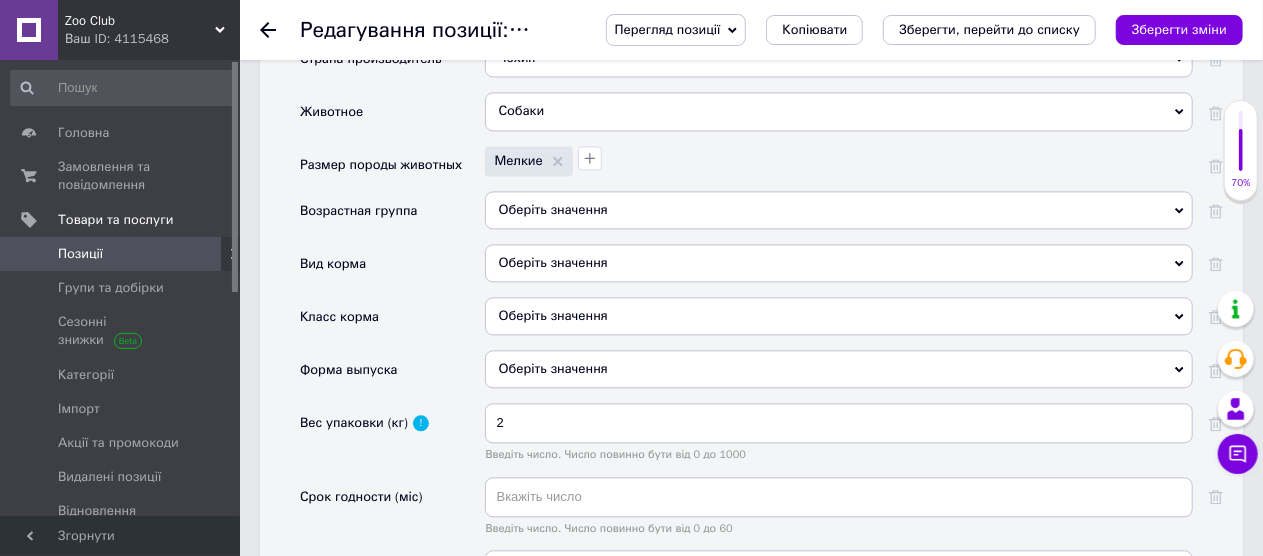 scroll, scrollTop: 2118, scrollLeft: 0, axis: vertical 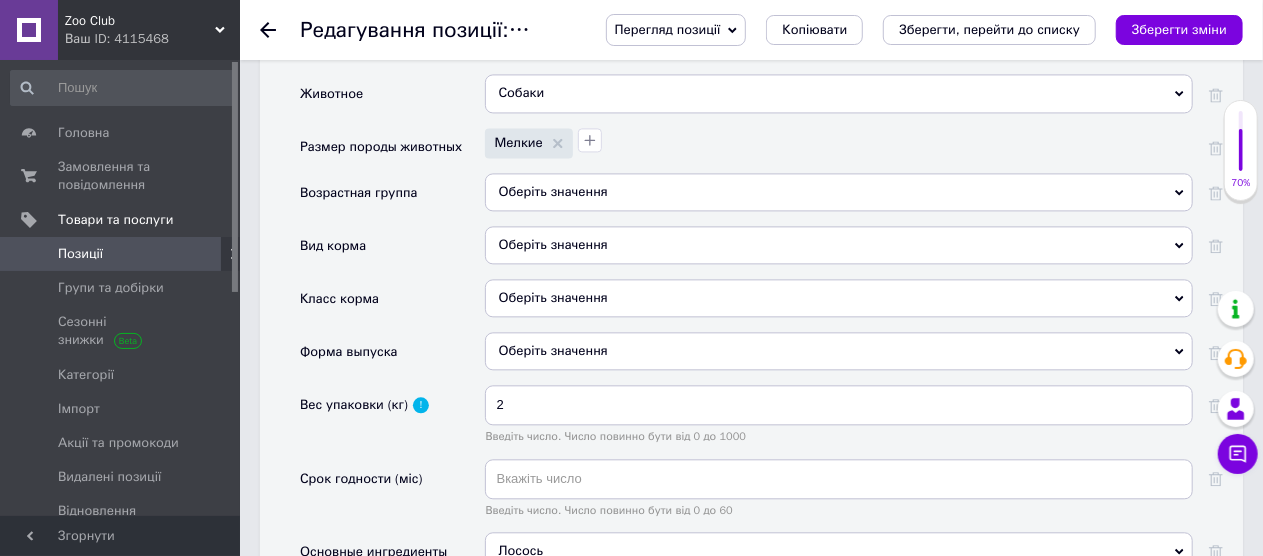 click on "Оберіть значення" at bounding box center [839, 192] 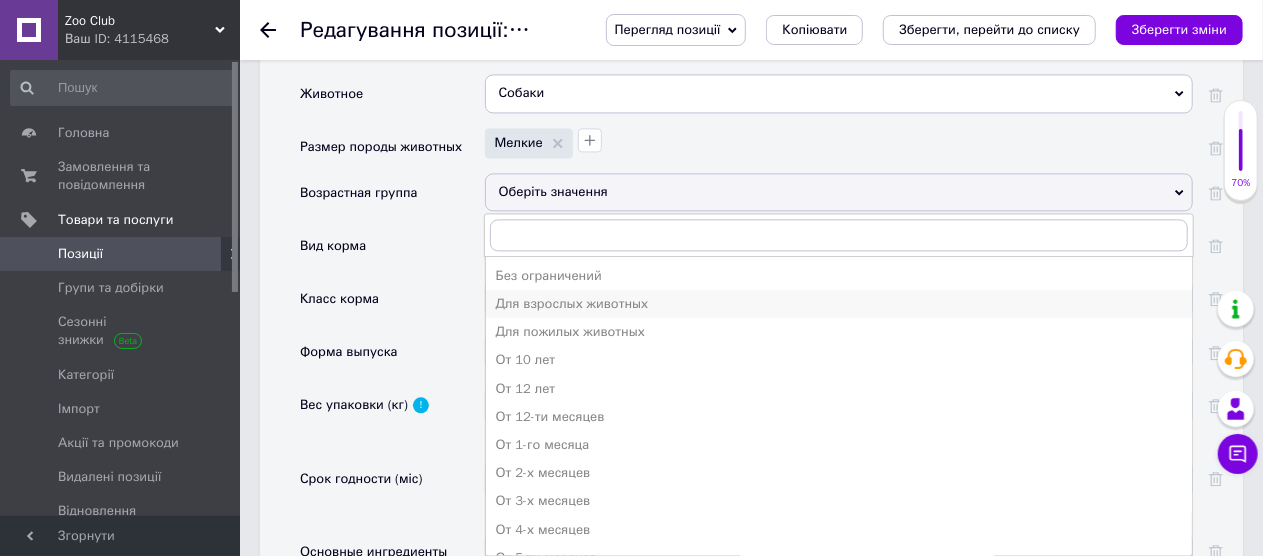 click on "Для взрослых животных" at bounding box center [839, 304] 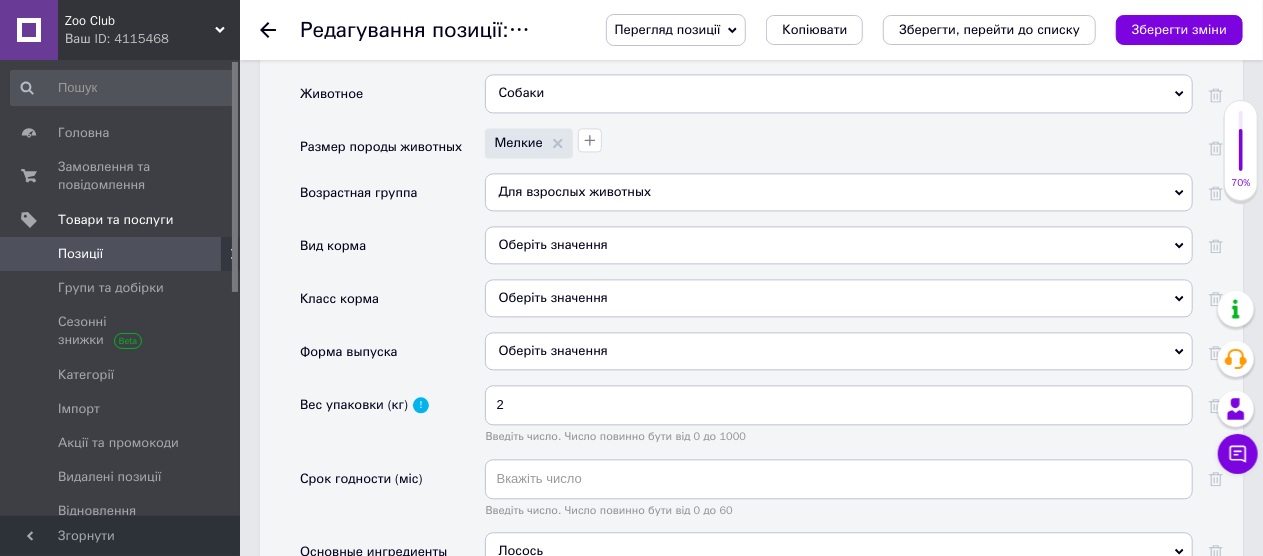 click on "Оберіть значення" at bounding box center (839, 245) 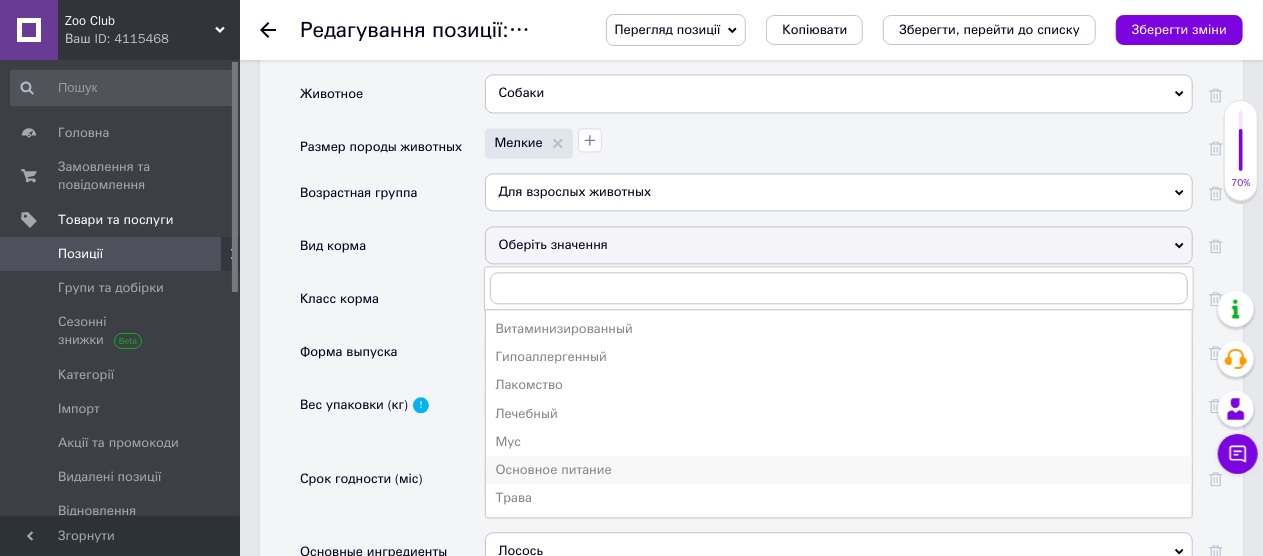 click on "Основное питание" at bounding box center (839, 470) 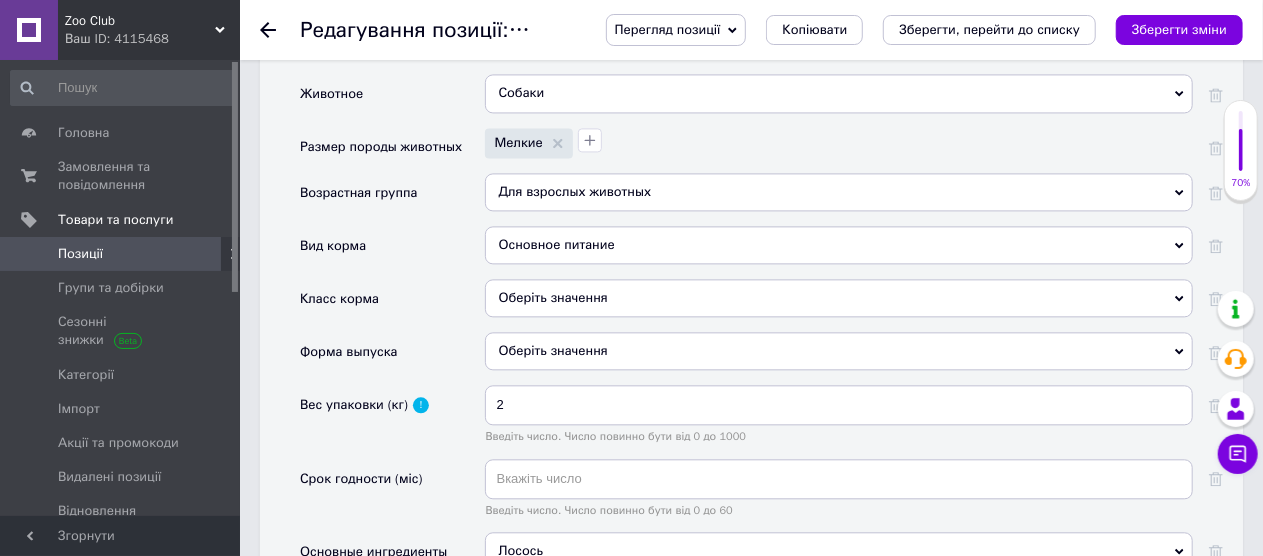 click on "Оберіть значення" at bounding box center [839, 298] 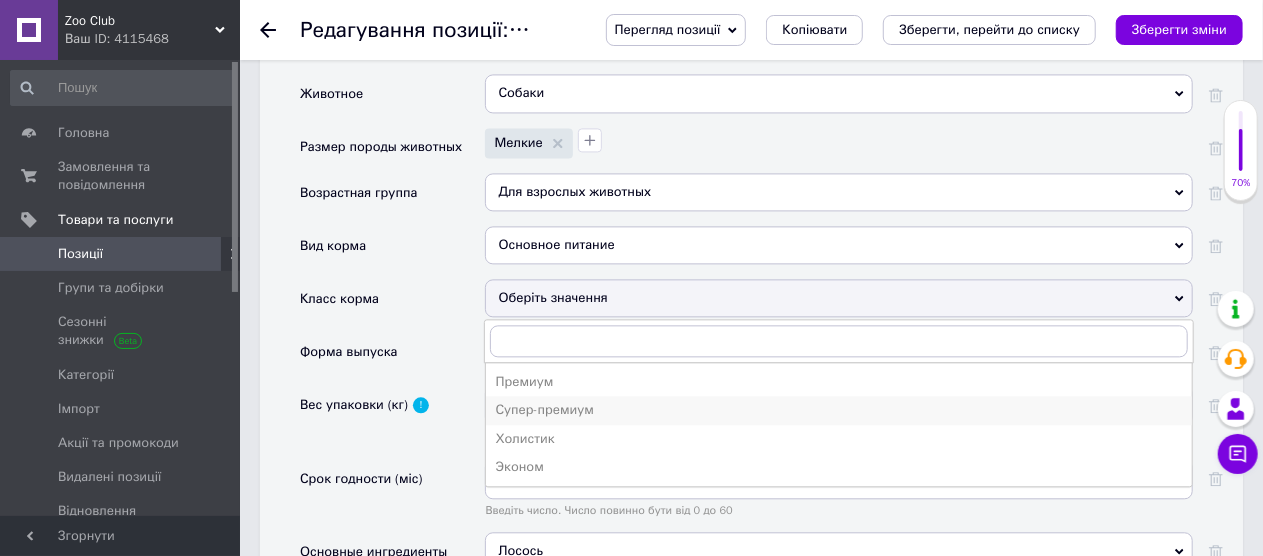 click on "Супер-премиум" at bounding box center (839, 410) 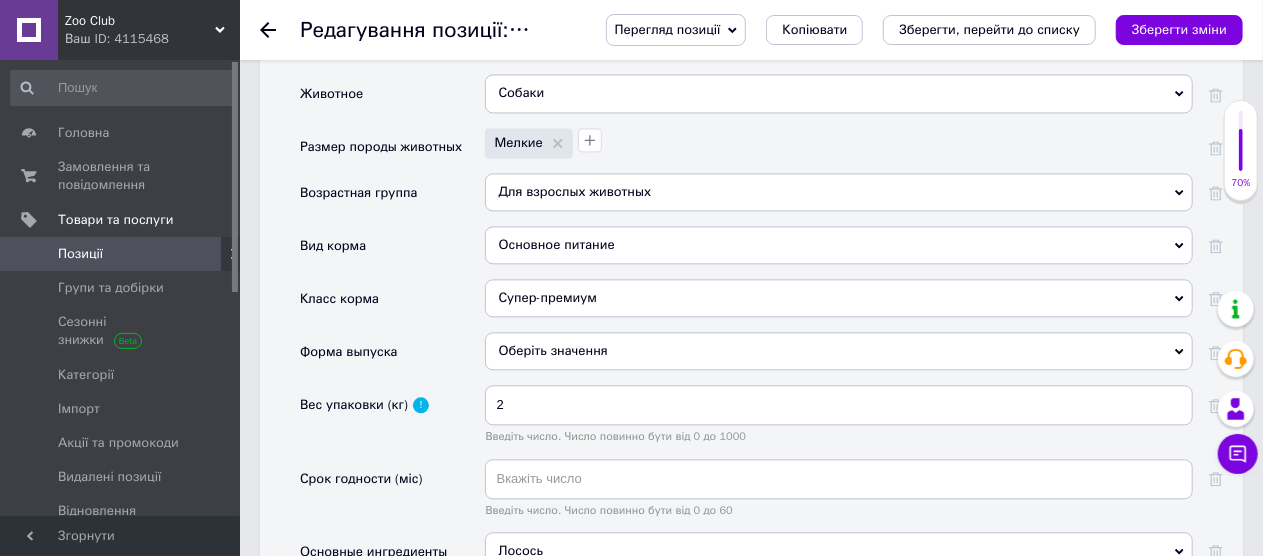 click on "Оберіть значення" at bounding box center (839, 351) 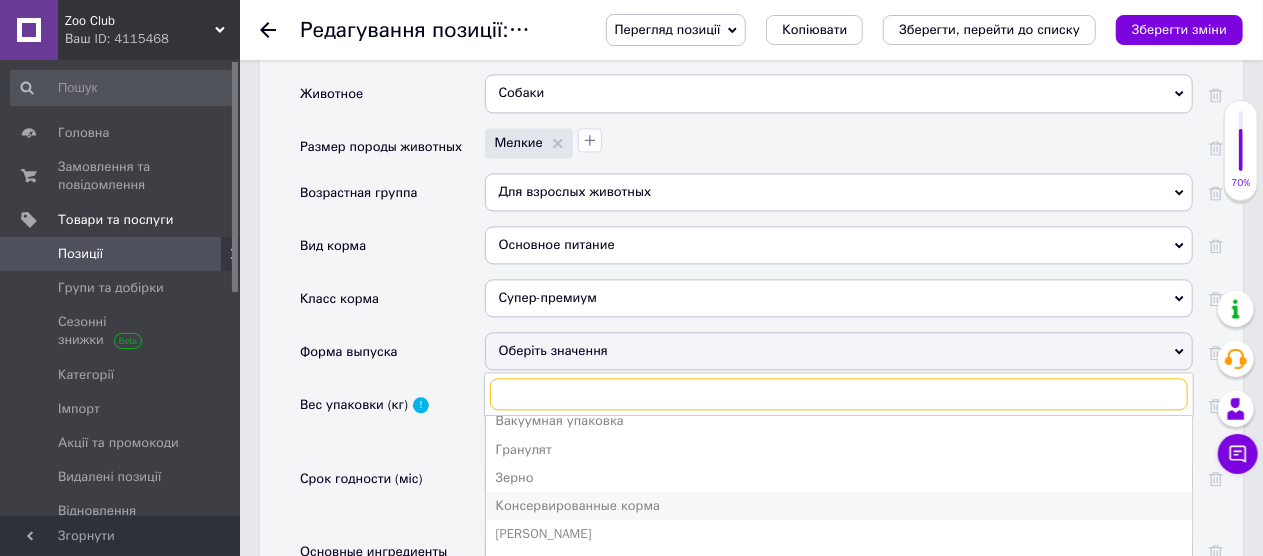 scroll, scrollTop: 21, scrollLeft: 0, axis: vertical 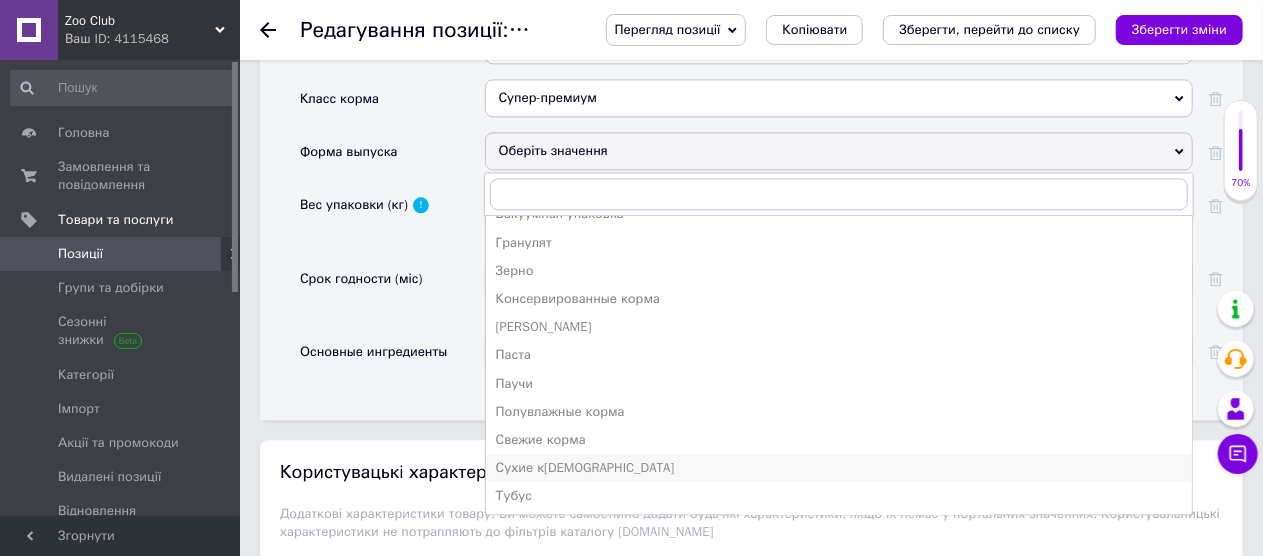 click on "Сухие [DEMOGRAPHIC_DATA]" at bounding box center (839, 468) 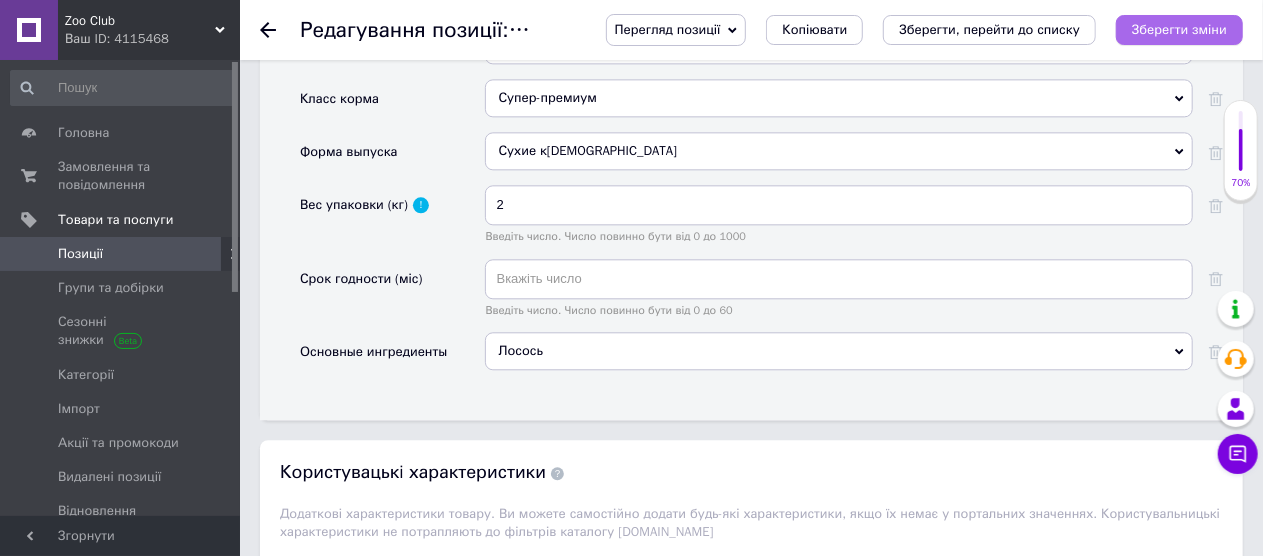 click on "Зберегти зміни" at bounding box center [1179, 29] 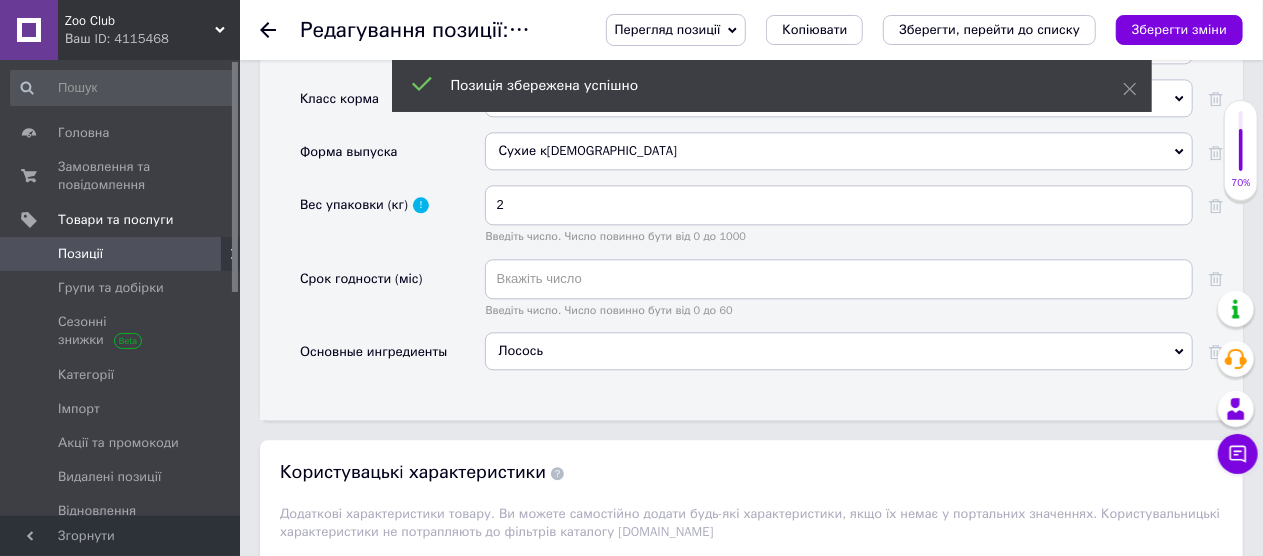 click 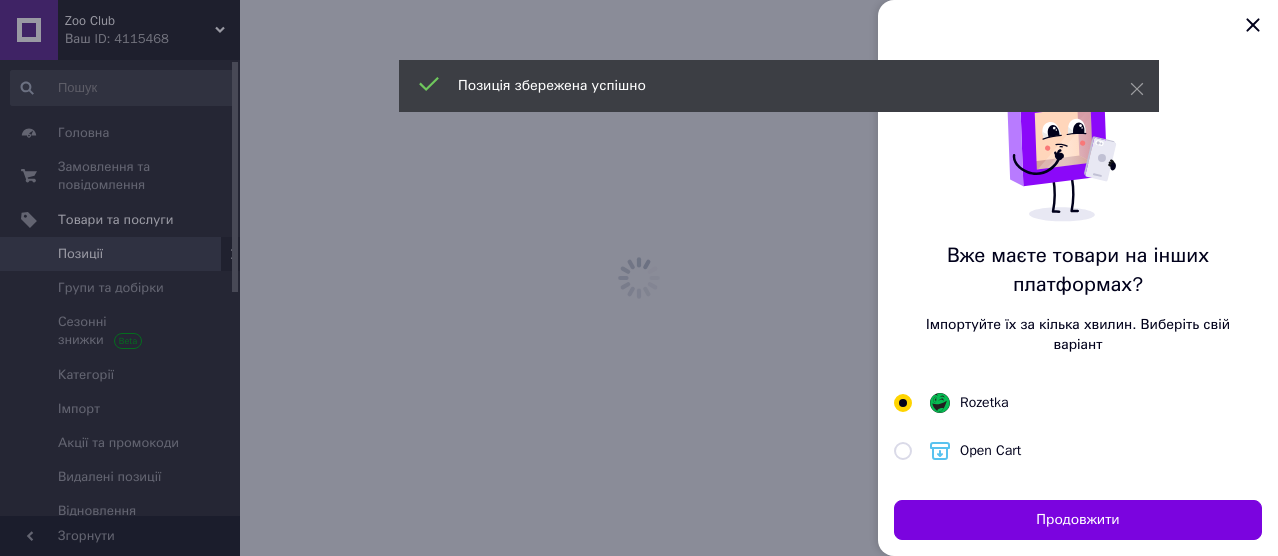 click at bounding box center [639, 278] 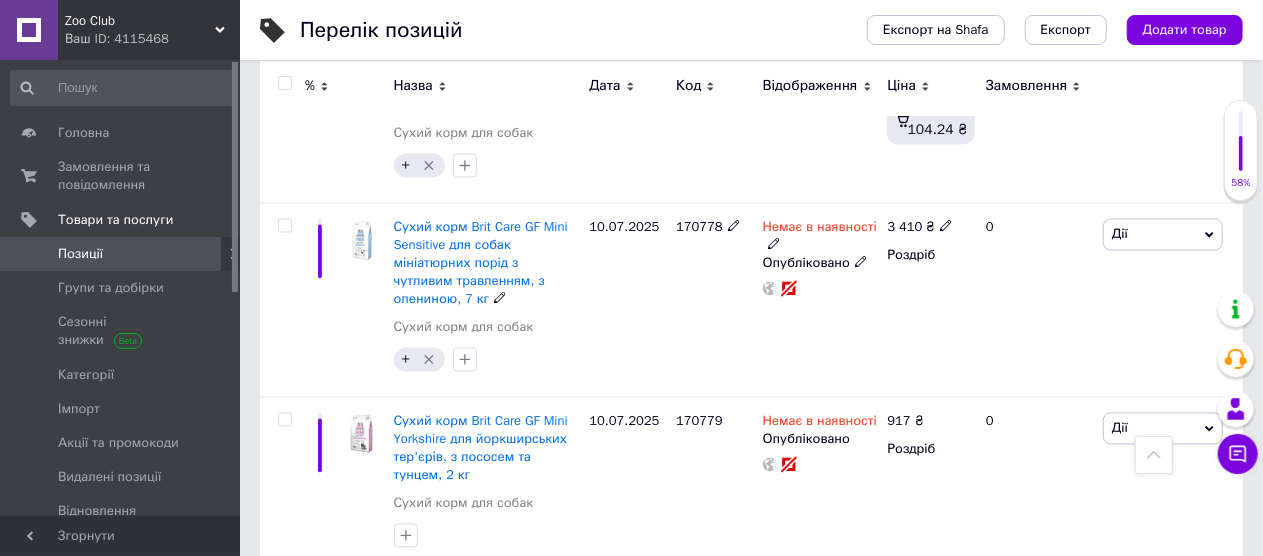 scroll, scrollTop: 2000, scrollLeft: 0, axis: vertical 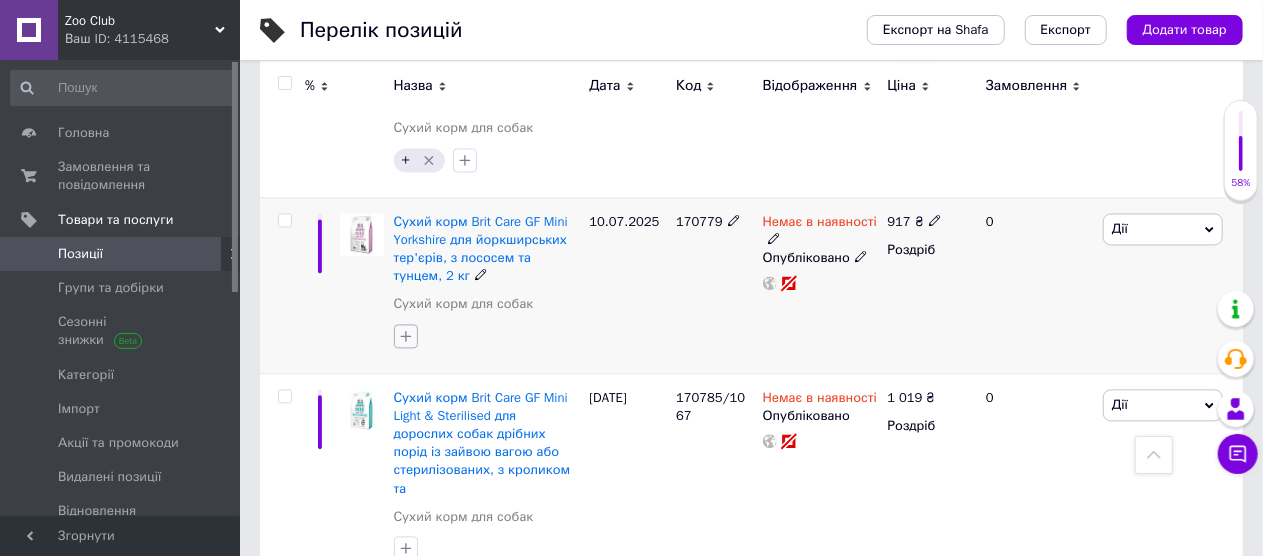 click 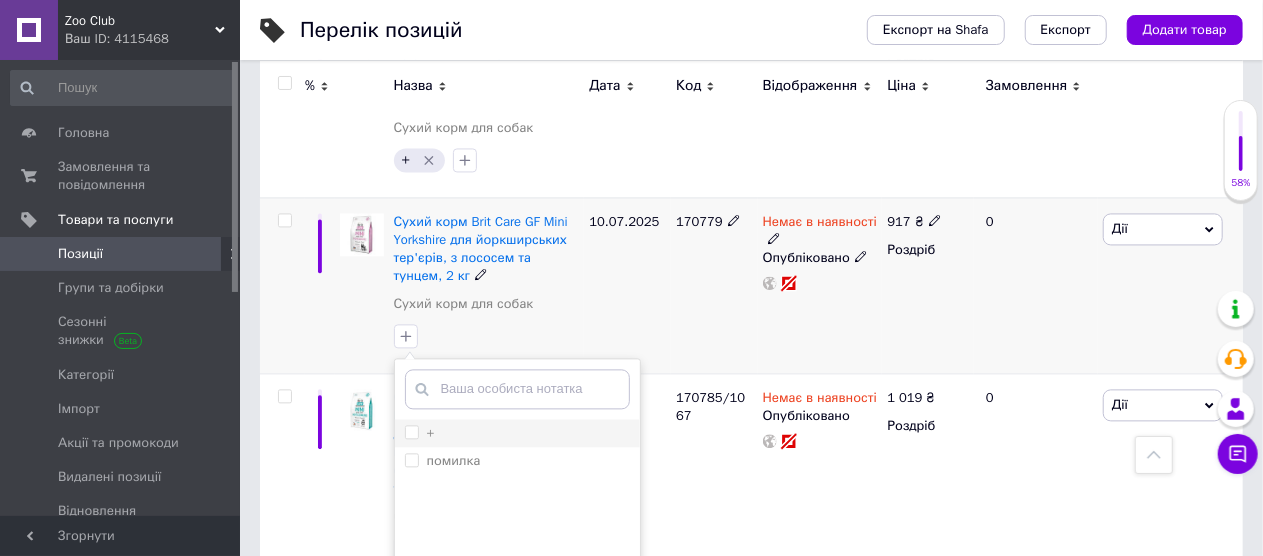 click on "+" at bounding box center (517, 433) 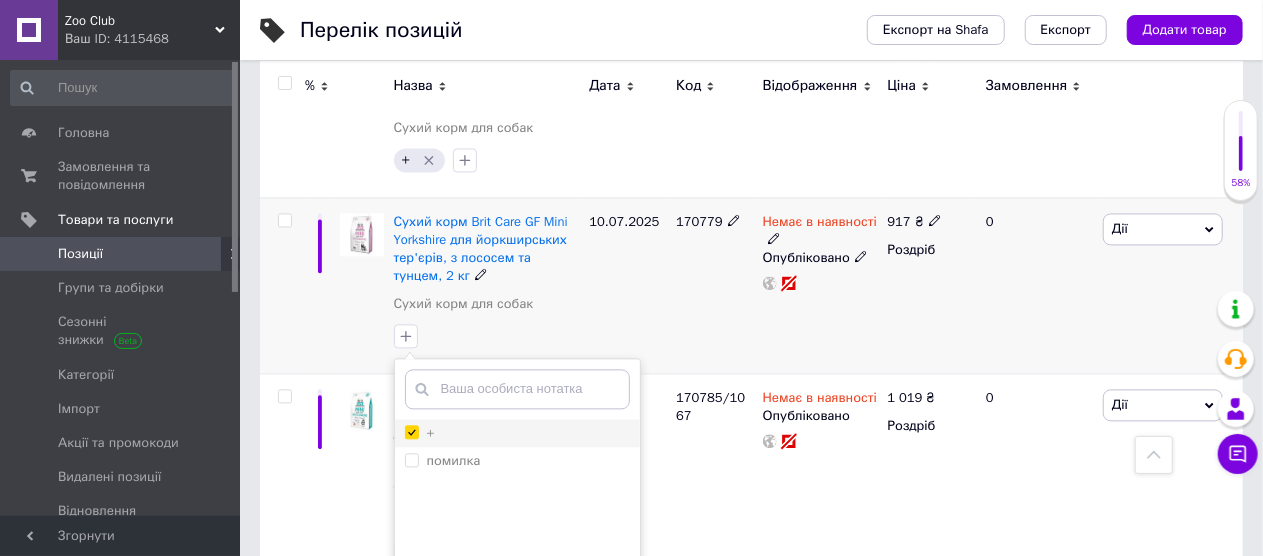 checkbox on "true" 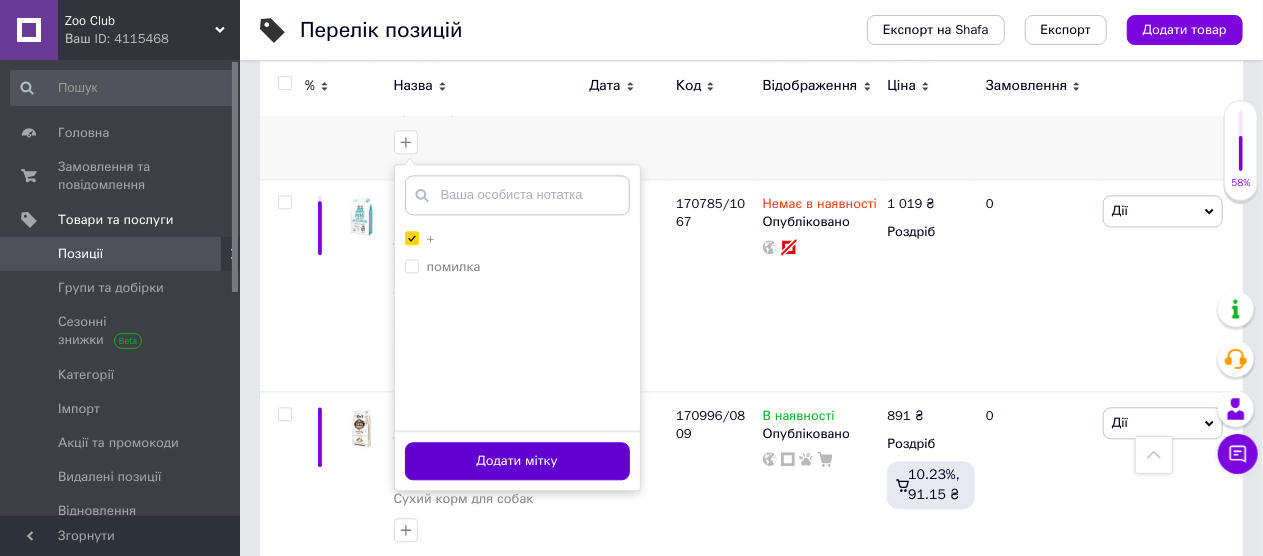 scroll, scrollTop: 2200, scrollLeft: 0, axis: vertical 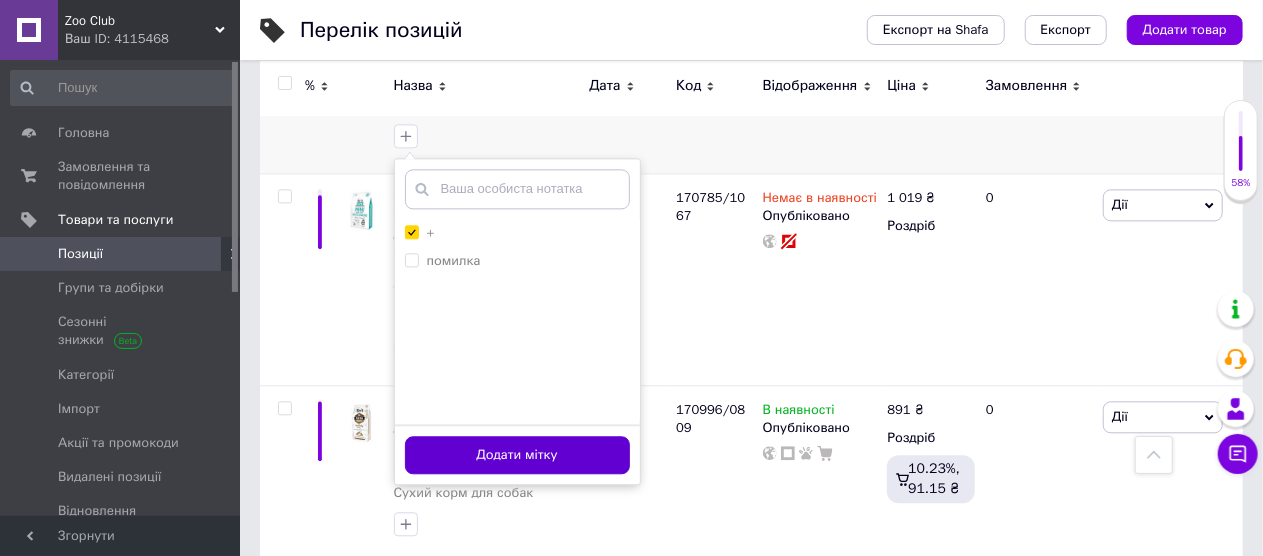 click on "Додати мітку" at bounding box center (517, 455) 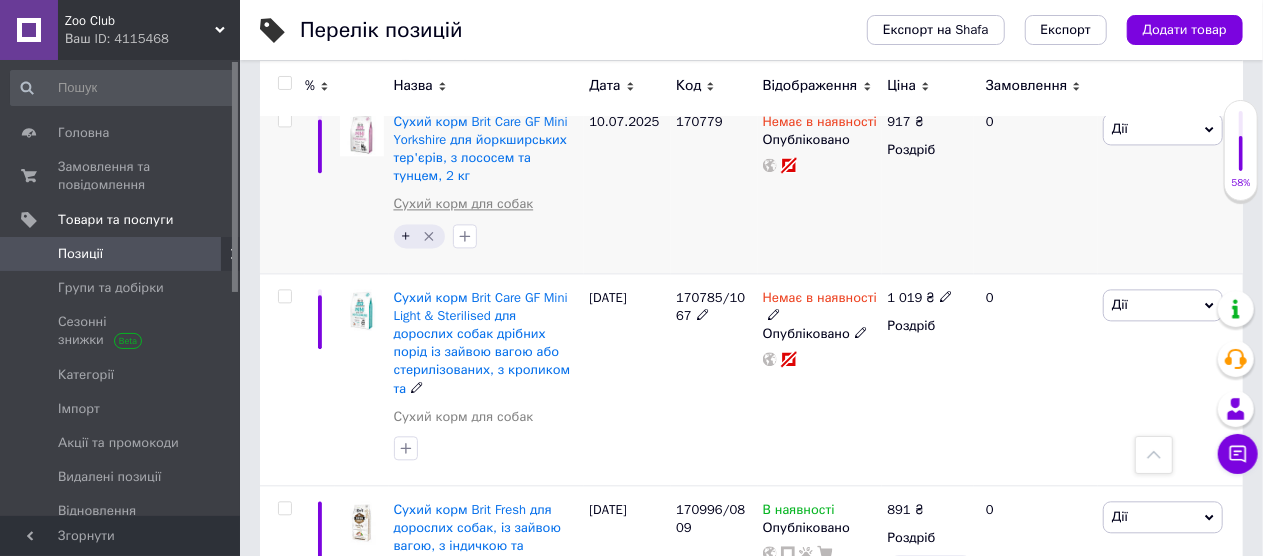 scroll, scrollTop: 2200, scrollLeft: 0, axis: vertical 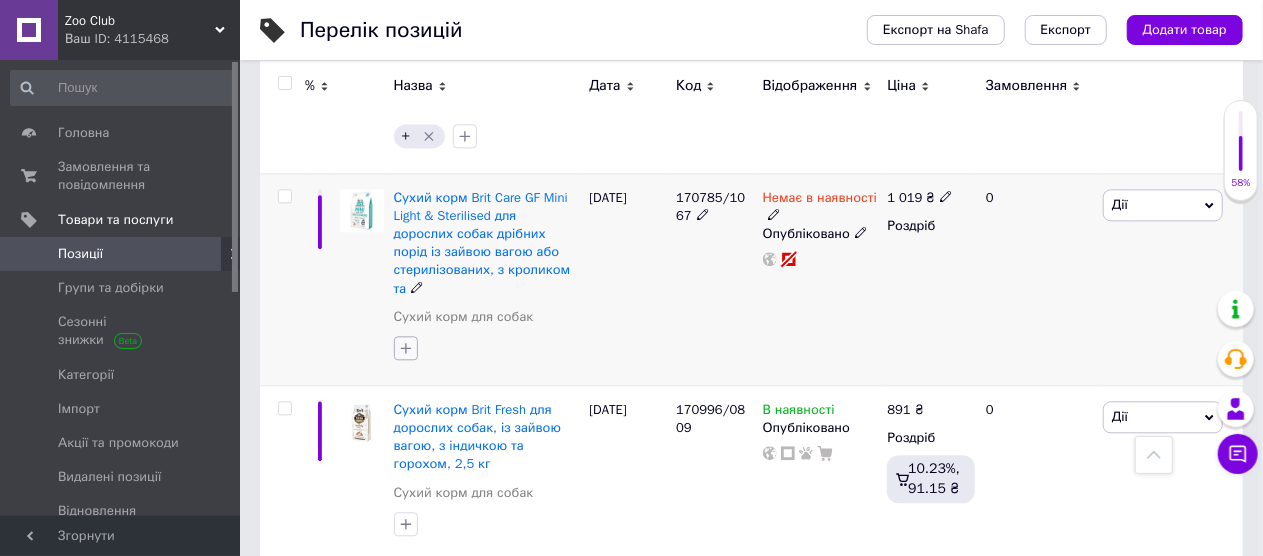 click 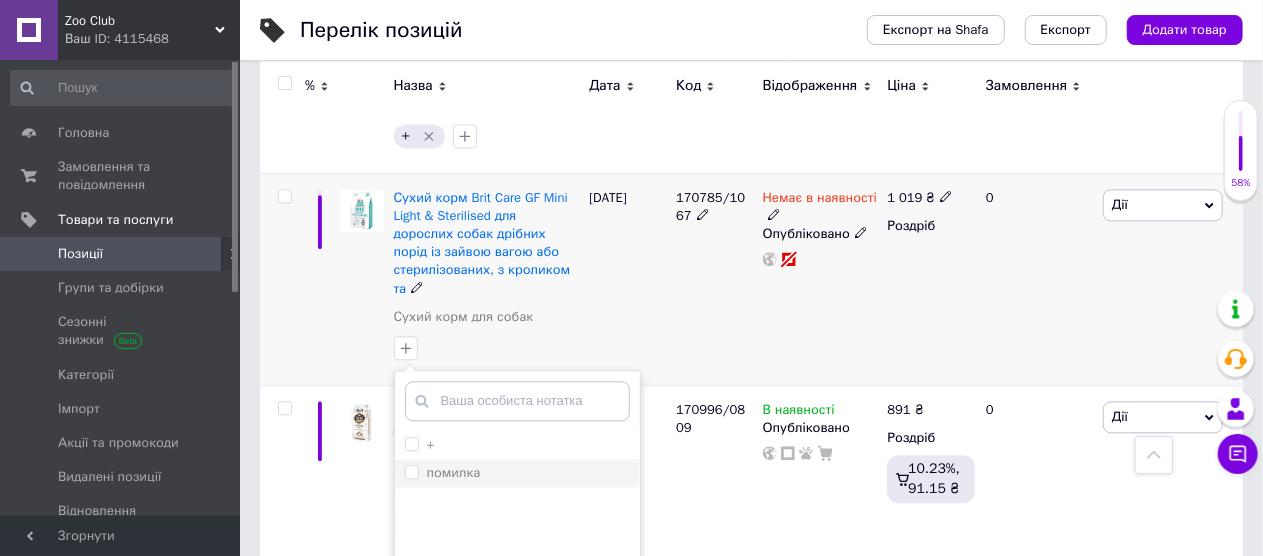 click on "помилка" at bounding box center [411, 471] 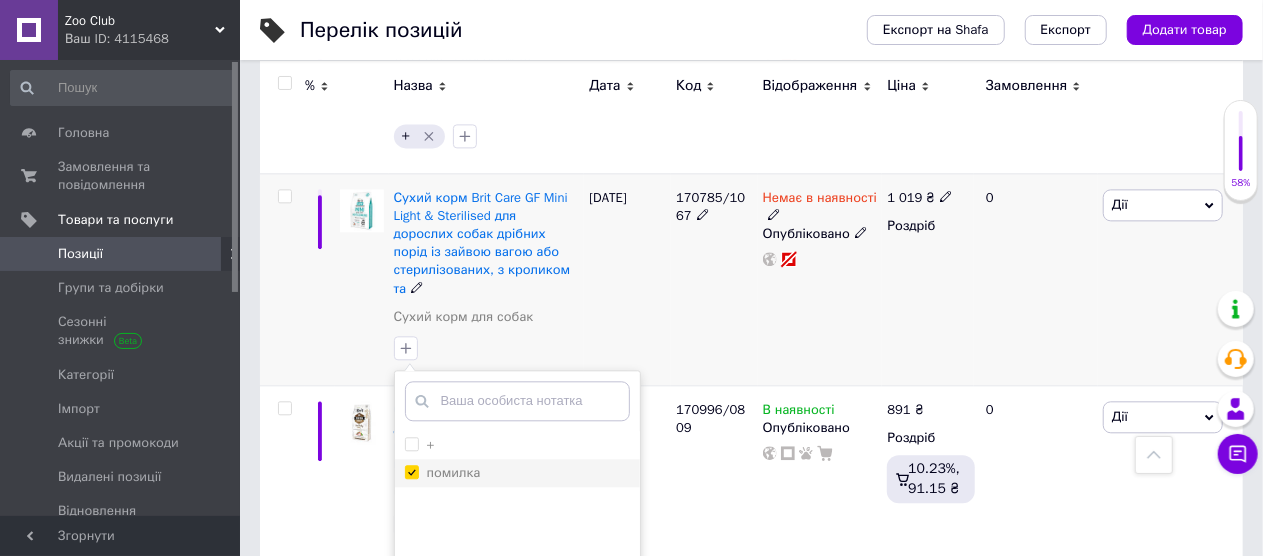 checkbox on "true" 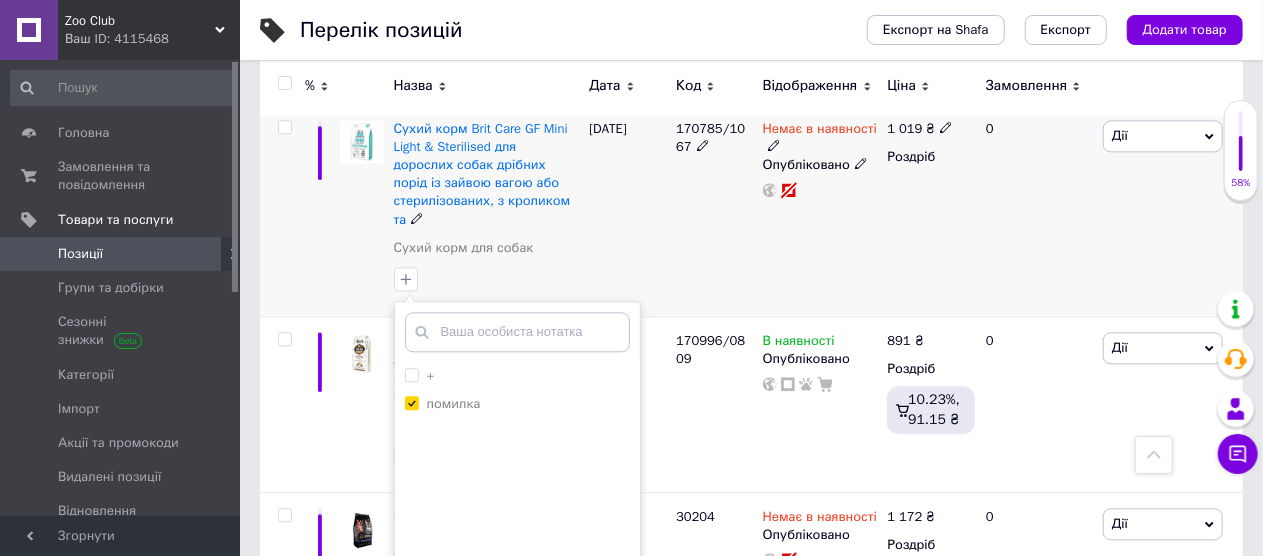 scroll, scrollTop: 2300, scrollLeft: 0, axis: vertical 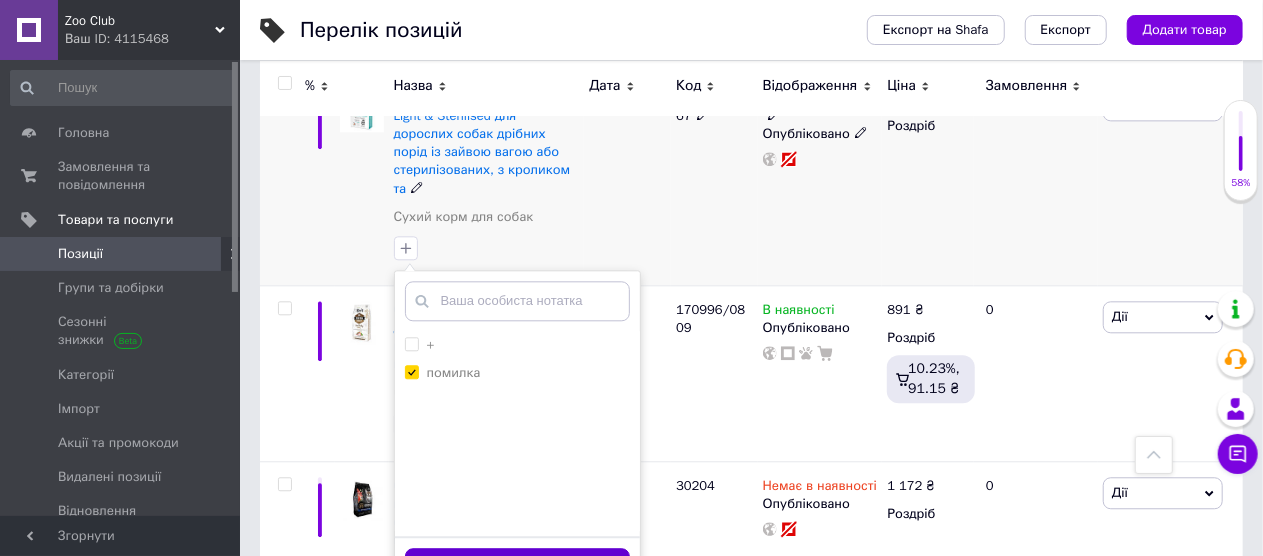 click on "Додати мітку" at bounding box center [517, 567] 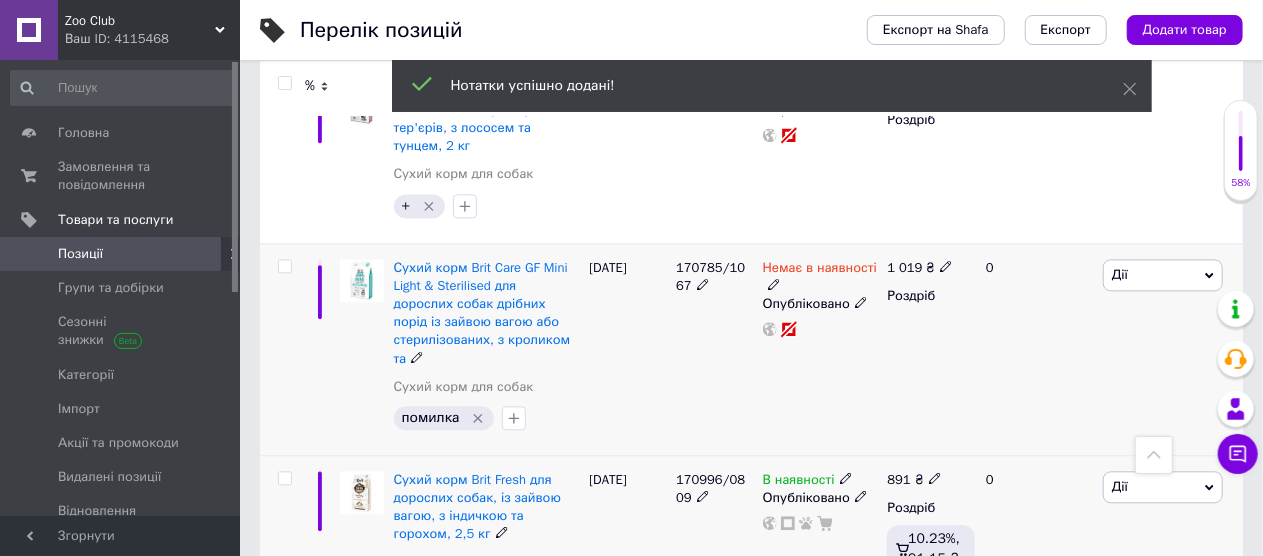 scroll, scrollTop: 2100, scrollLeft: 0, axis: vertical 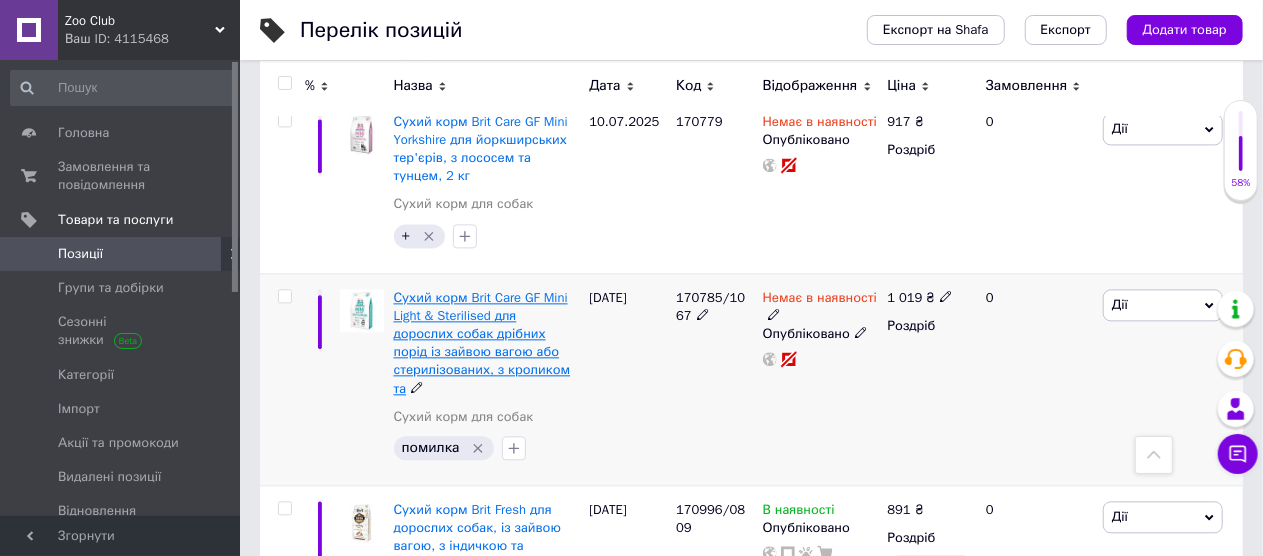 click on "Сухий корм Brit Care GF Mini Light & Sterilised для дорослих собак дрібних порід із зайвою вагою або стерилізованих, з кроликом та" at bounding box center (482, 343) 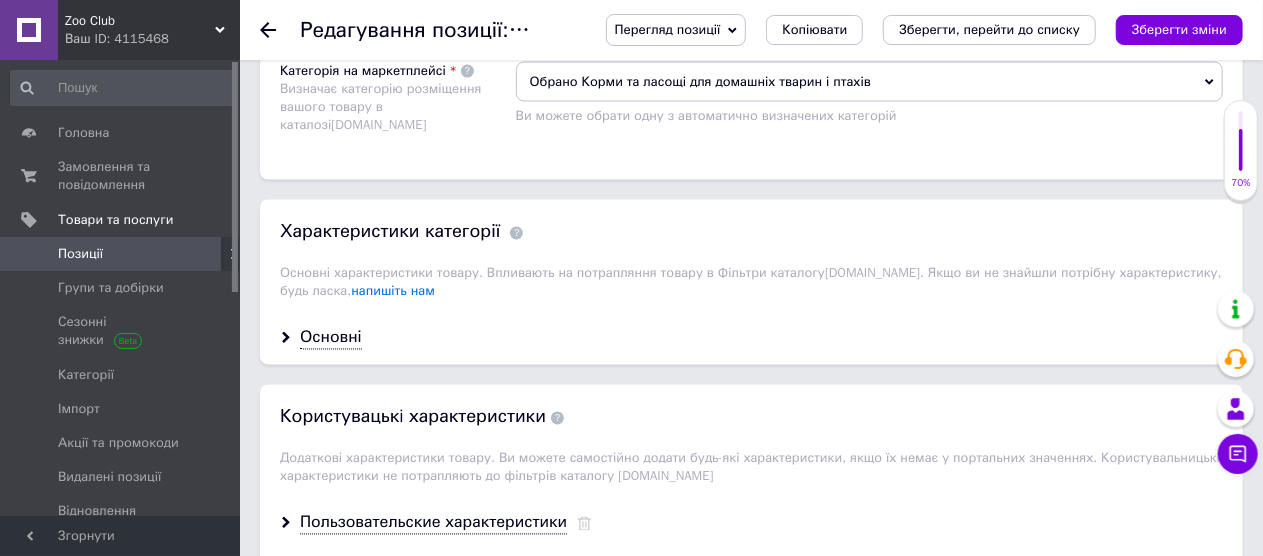 scroll, scrollTop: 1700, scrollLeft: 0, axis: vertical 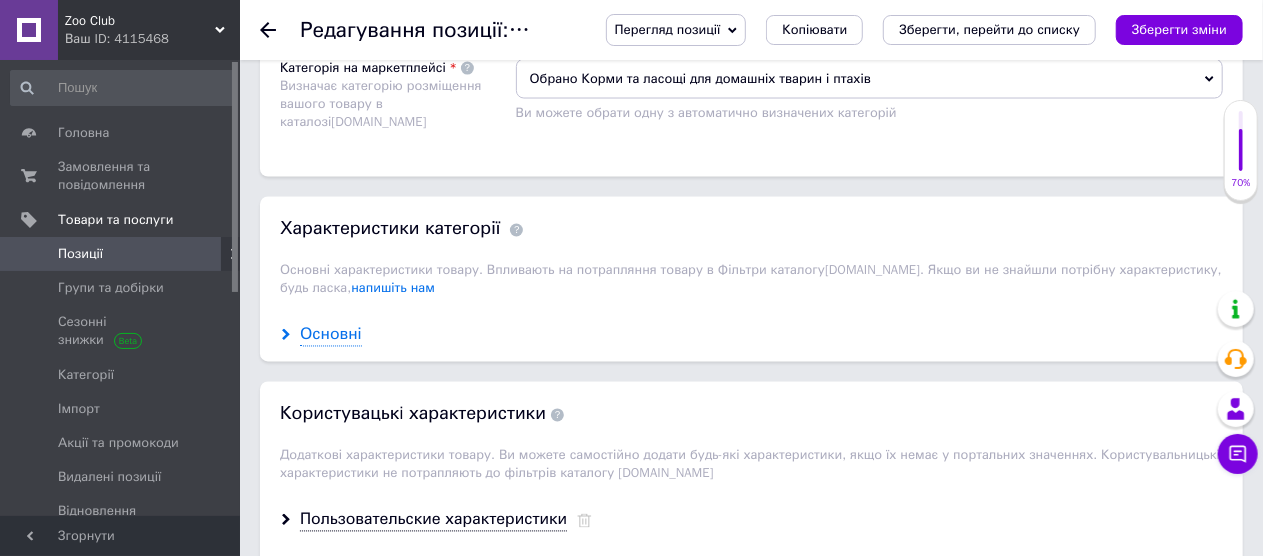 click on "Основні" at bounding box center (331, 335) 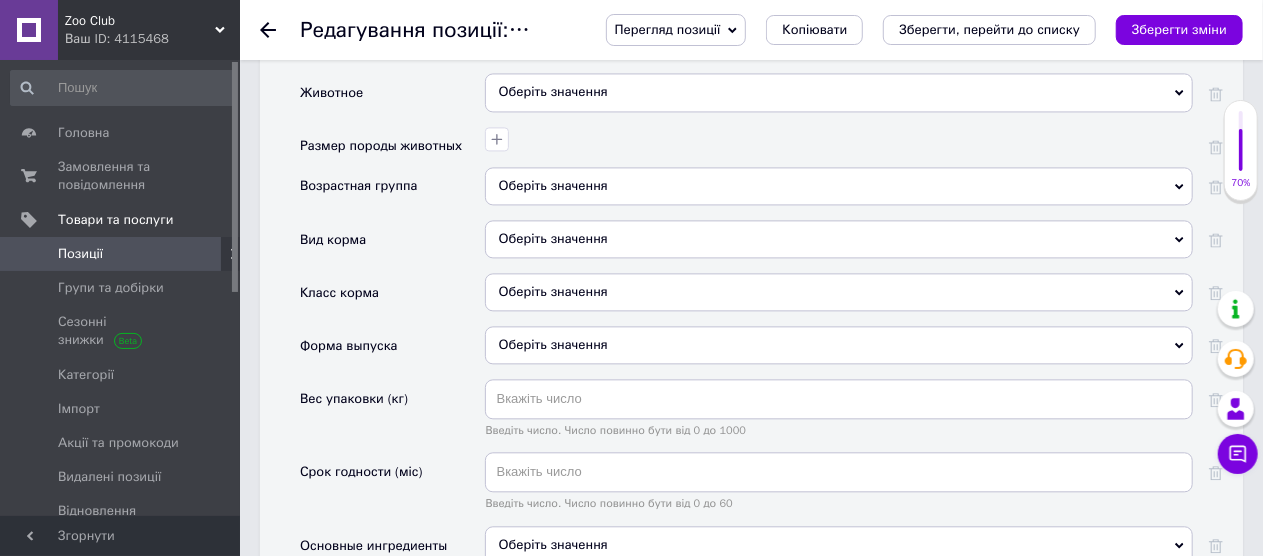 scroll, scrollTop: 2300, scrollLeft: 0, axis: vertical 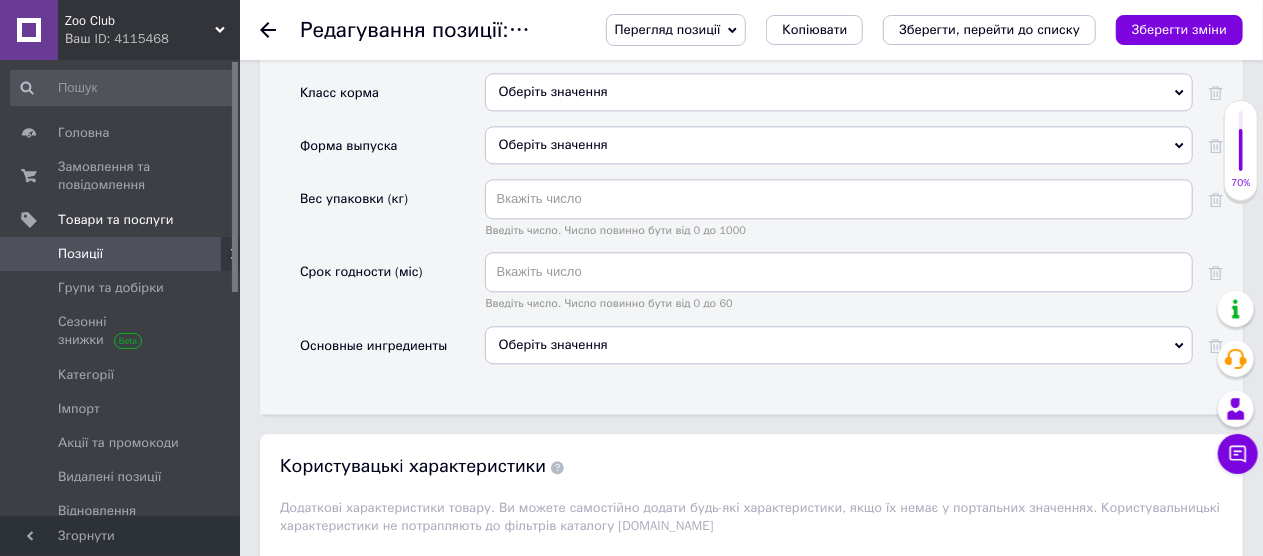 click on "Оберіть значення" at bounding box center (839, 345) 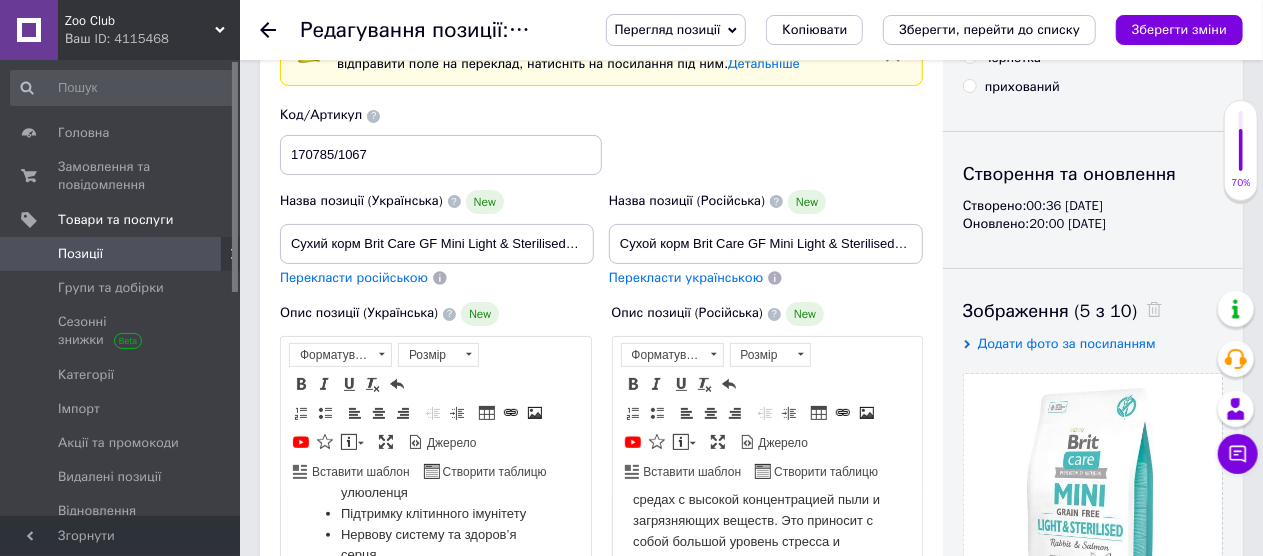 scroll, scrollTop: 0, scrollLeft: 0, axis: both 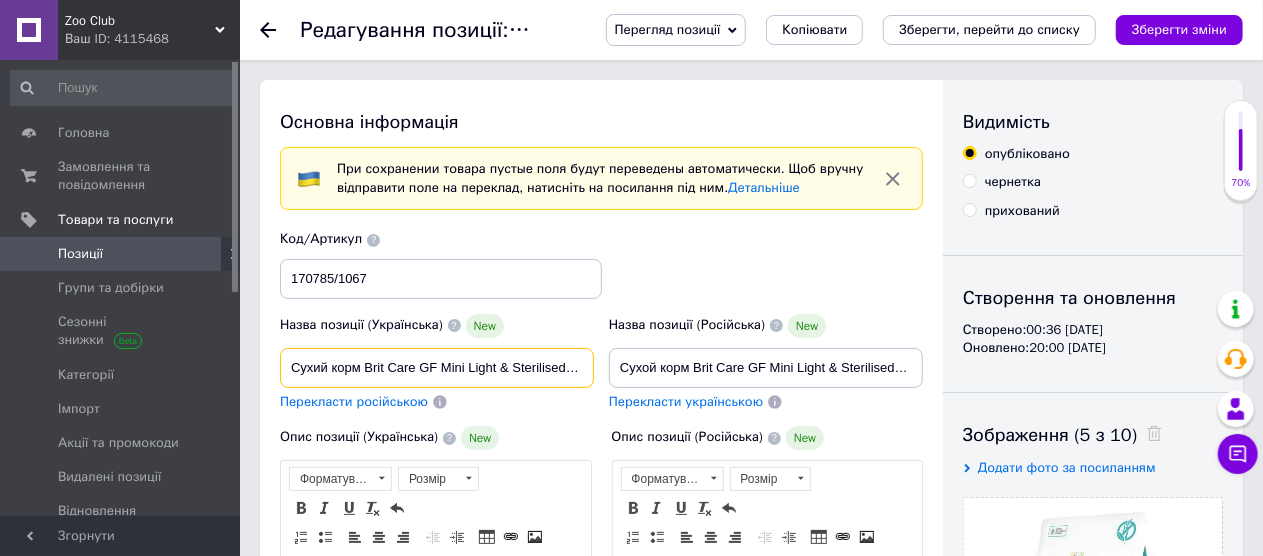 click on "Сухий корм Brit Care GF Mini Light & Sterilised для дорослих собак дрібних порід із зайвою вагою або стерилізованих, з кроликом та" at bounding box center (437, 368) 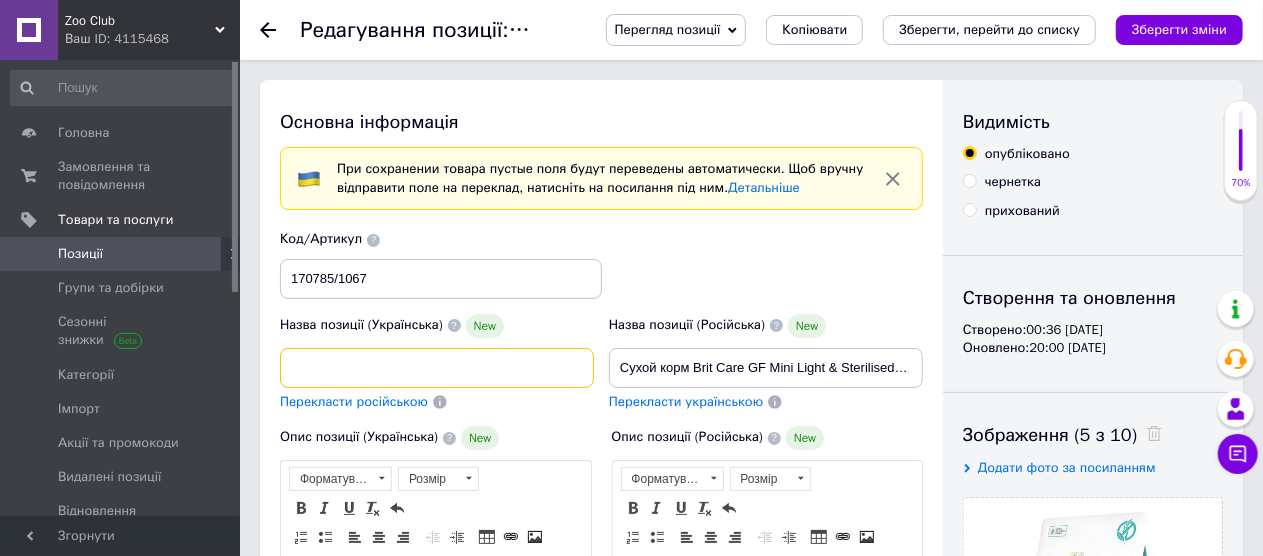 scroll, scrollTop: 0, scrollLeft: 504, axis: horizontal 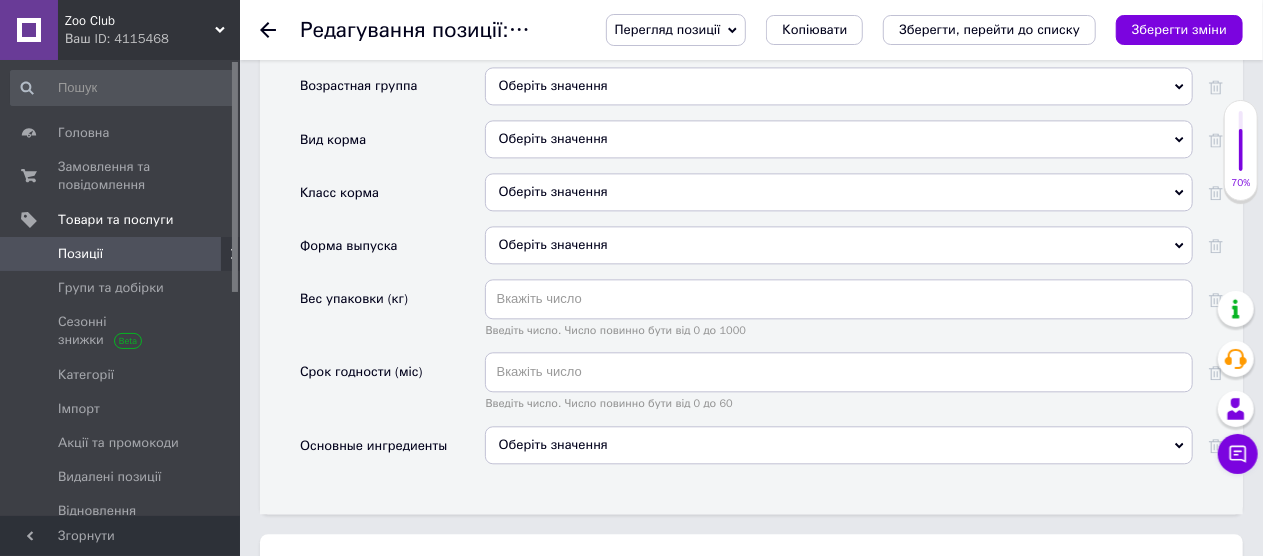 click on "Оберіть значення" at bounding box center [839, 445] 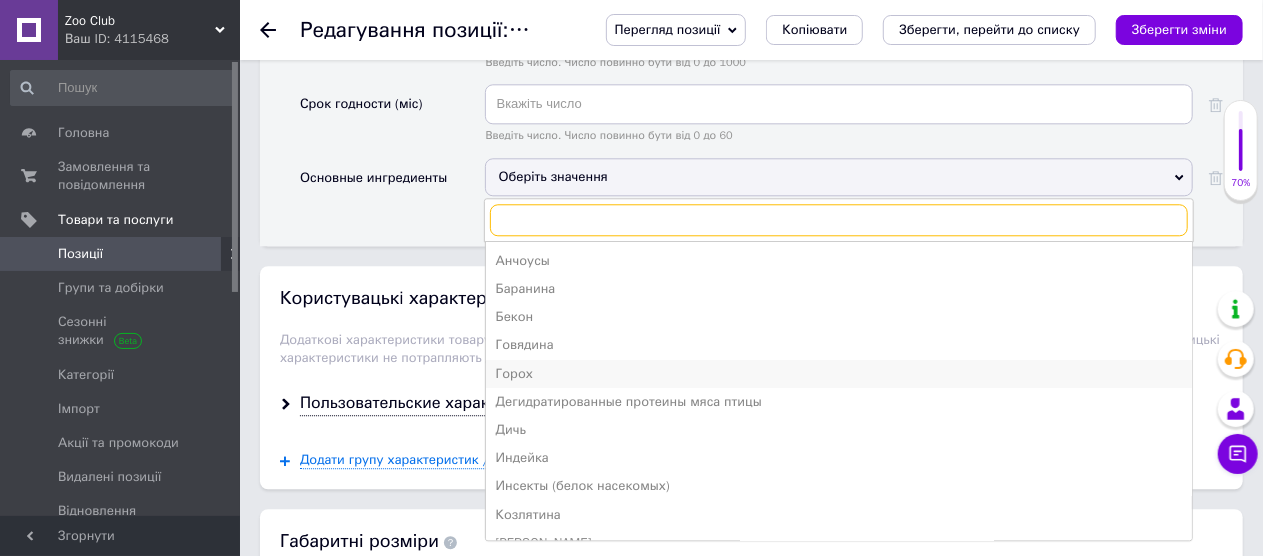 scroll, scrollTop: 2500, scrollLeft: 0, axis: vertical 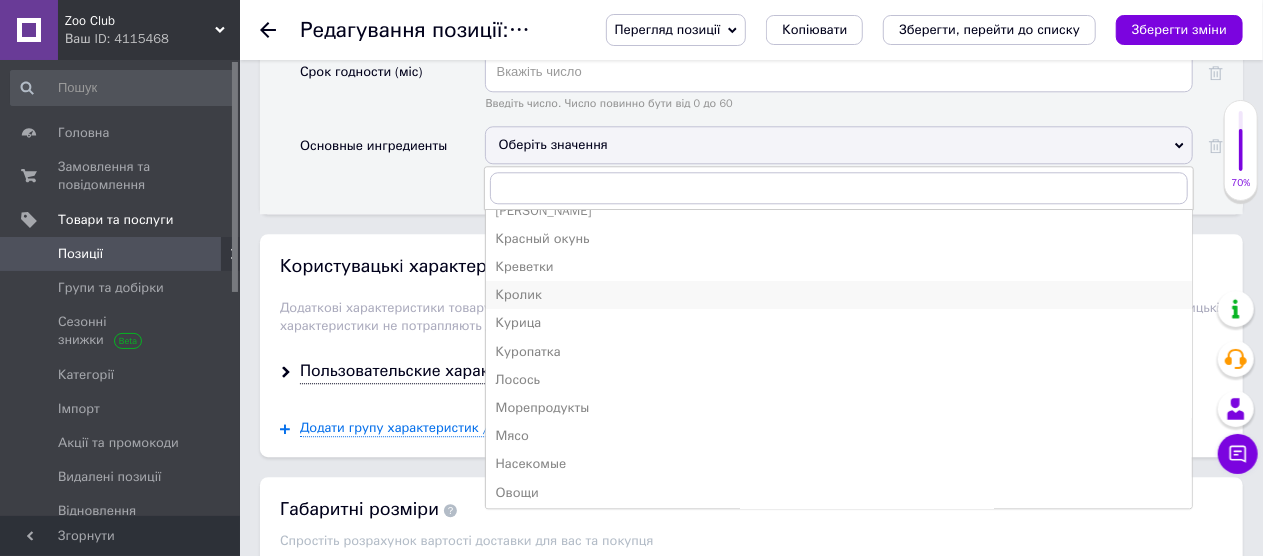 click on "Кролик" at bounding box center (839, 295) 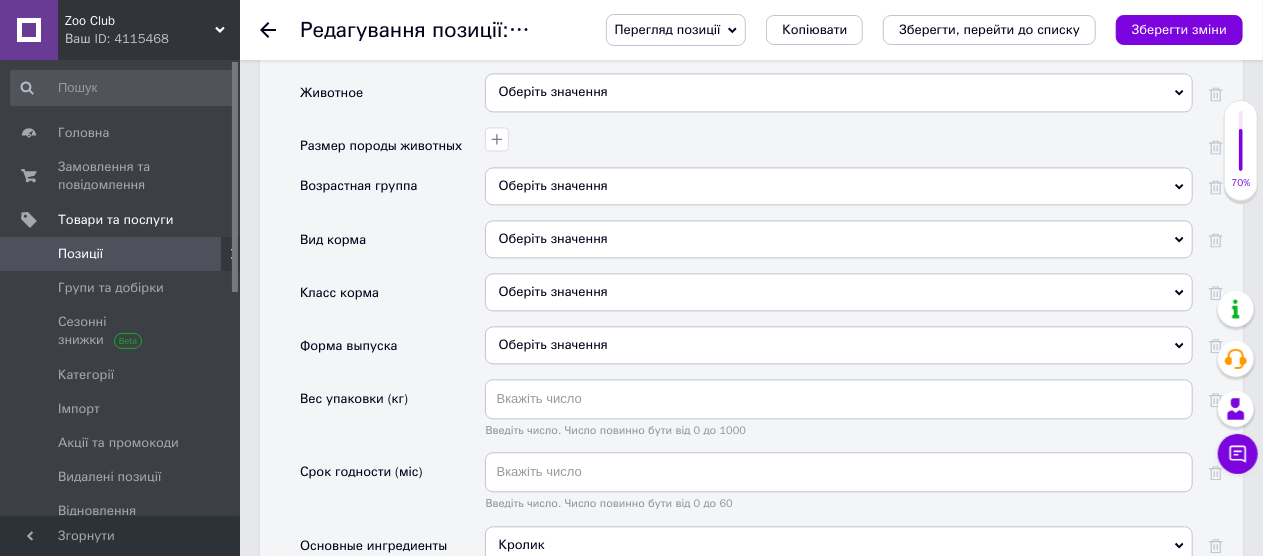 scroll, scrollTop: 2019, scrollLeft: 0, axis: vertical 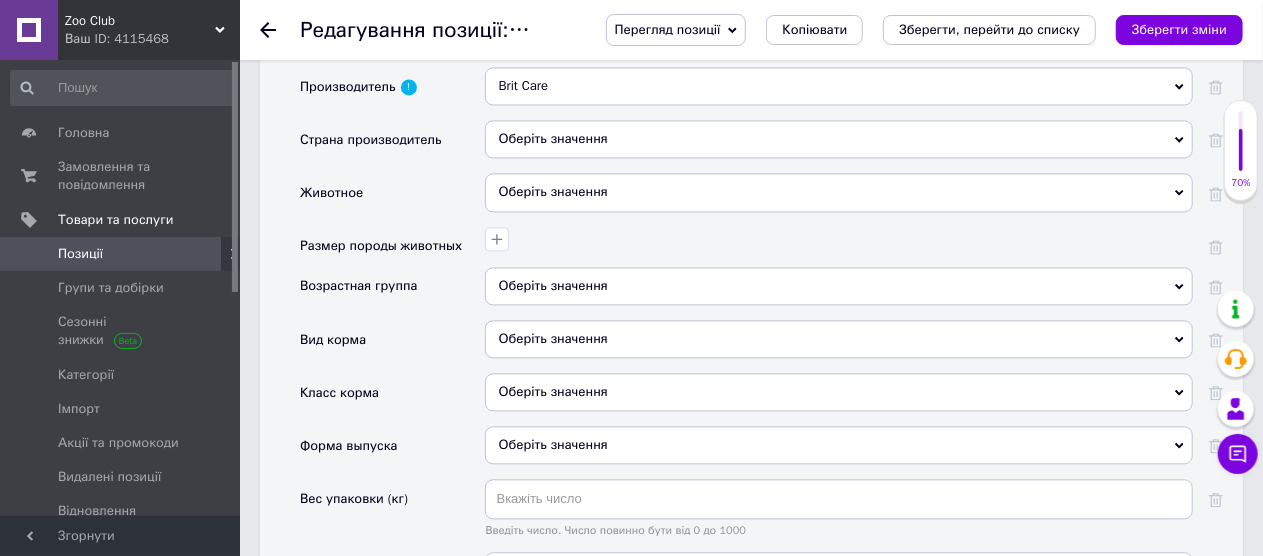 click on "Оберіть значення" at bounding box center [839, 139] 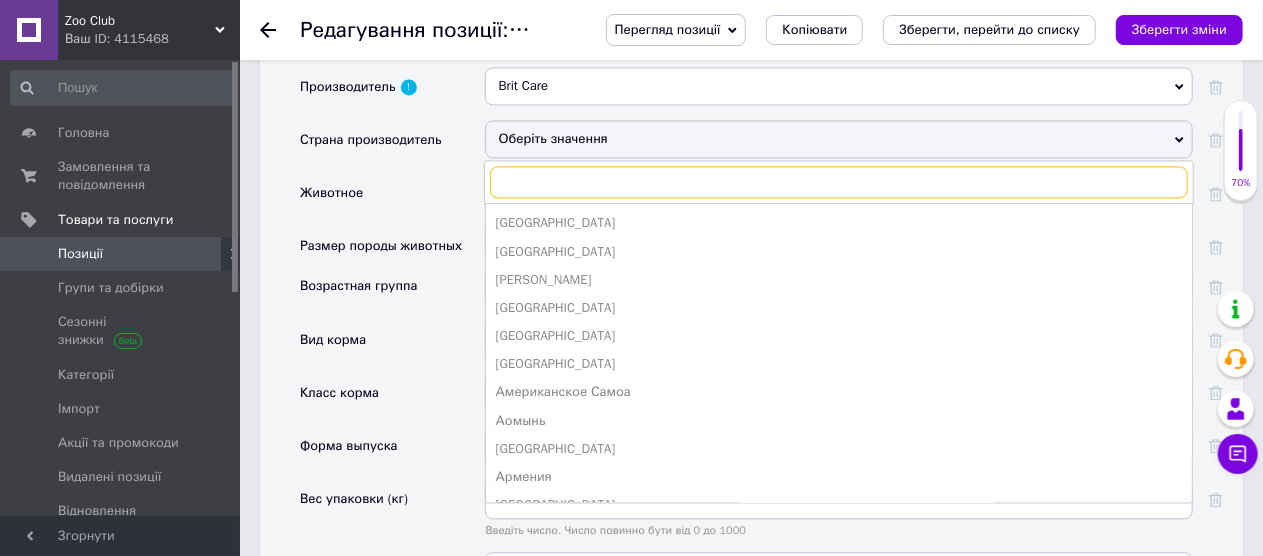 type on "с" 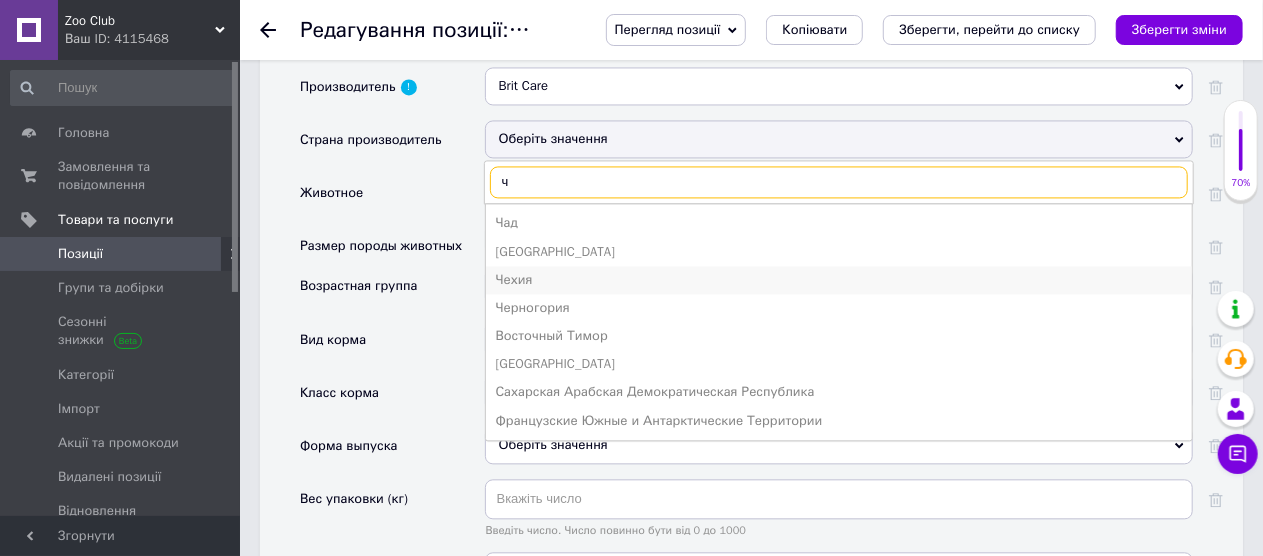 type on "ч" 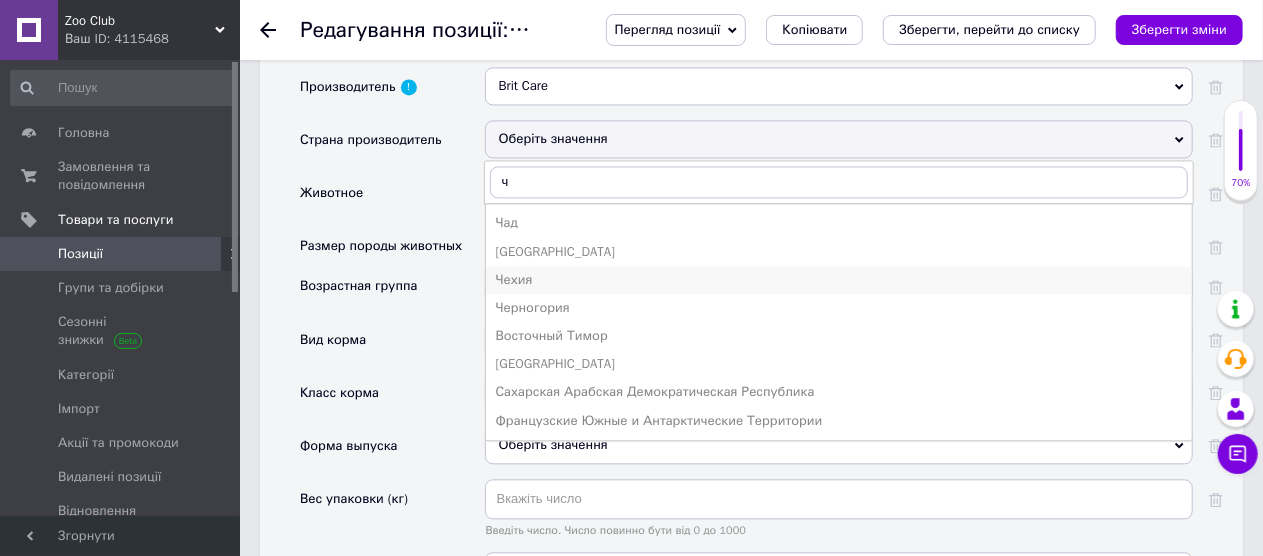 click on "Чехия" at bounding box center [839, 280] 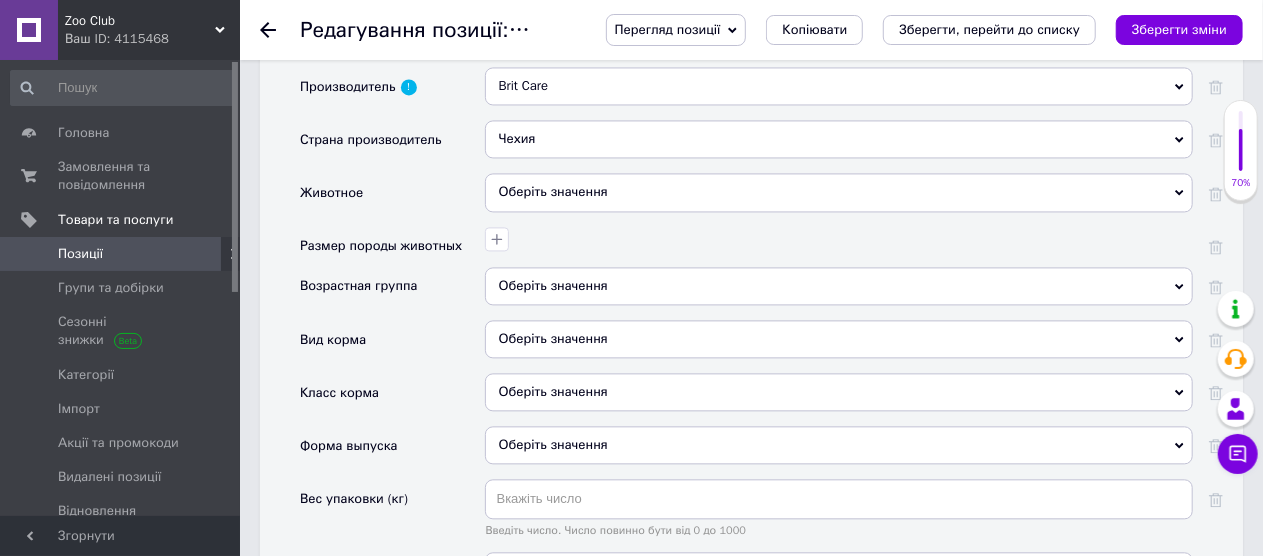 click on "Оберіть значення" at bounding box center [839, 192] 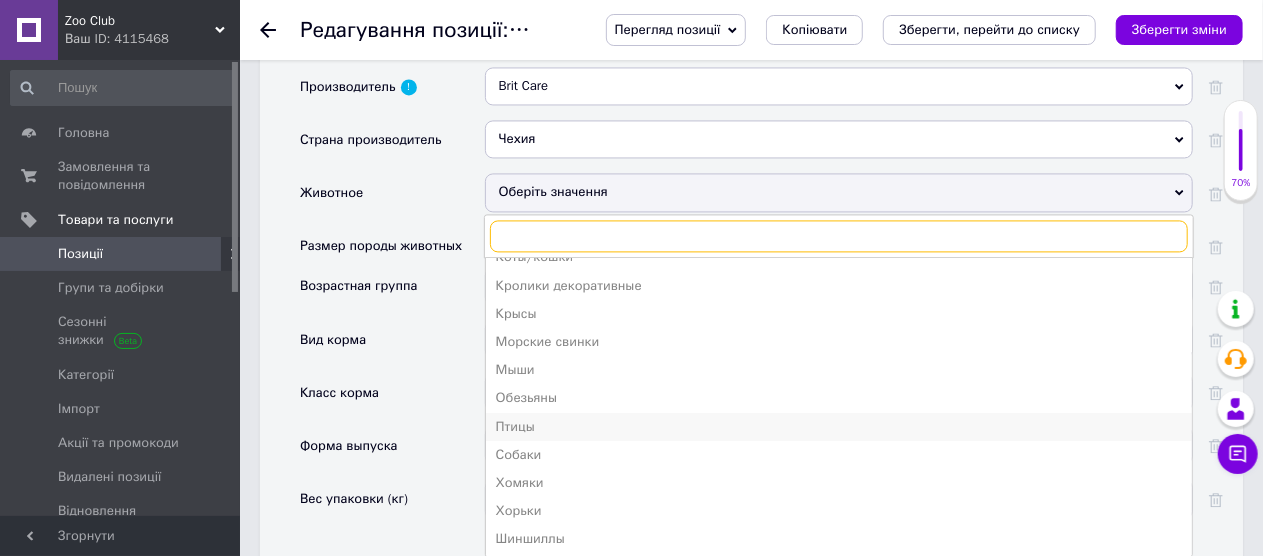 scroll, scrollTop: 162, scrollLeft: 0, axis: vertical 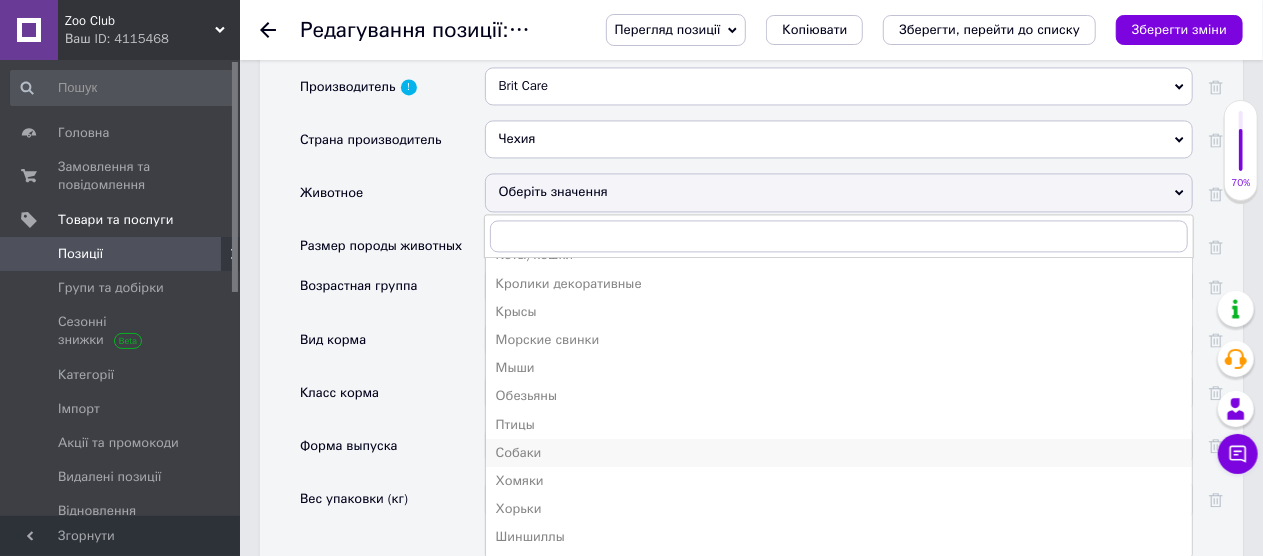 click on "Собаки" at bounding box center (839, 453) 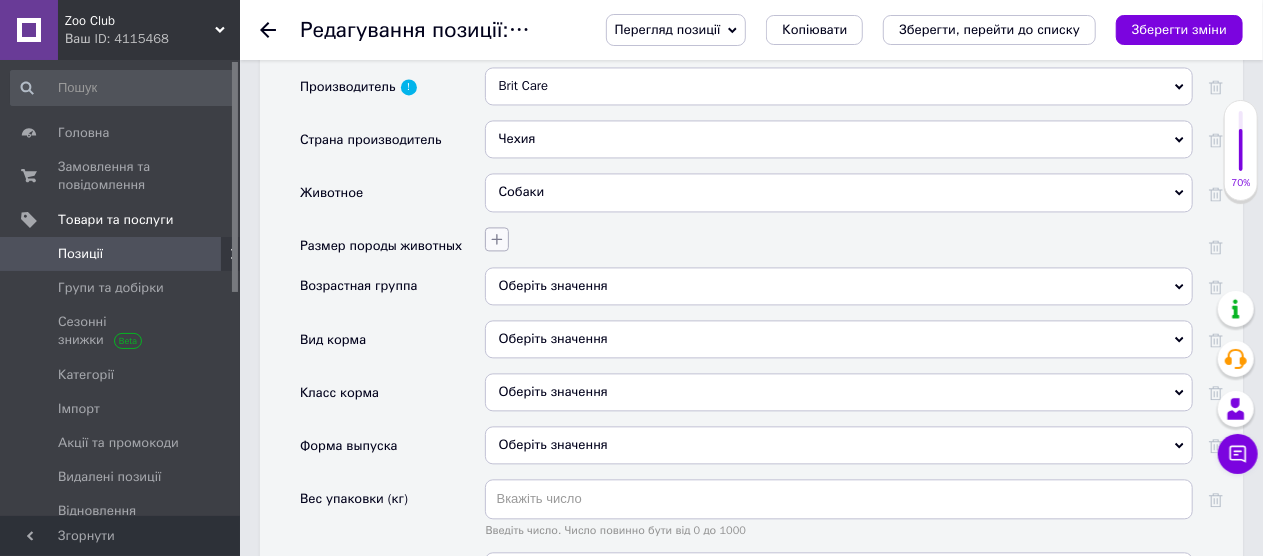 click 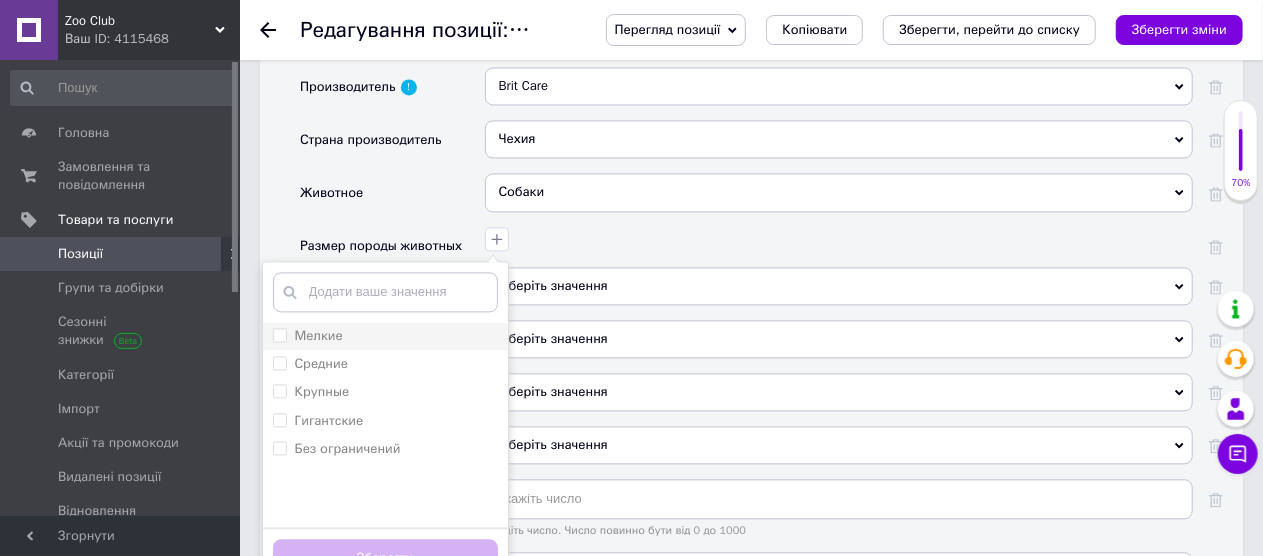 click on "Мелкие" at bounding box center (279, 334) 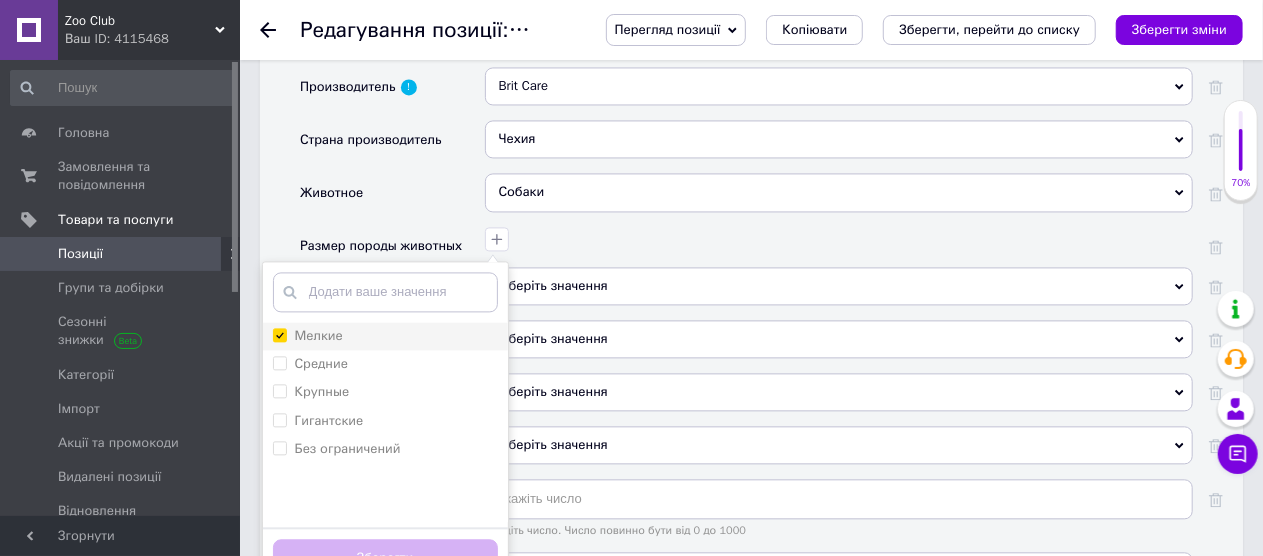 checkbox on "true" 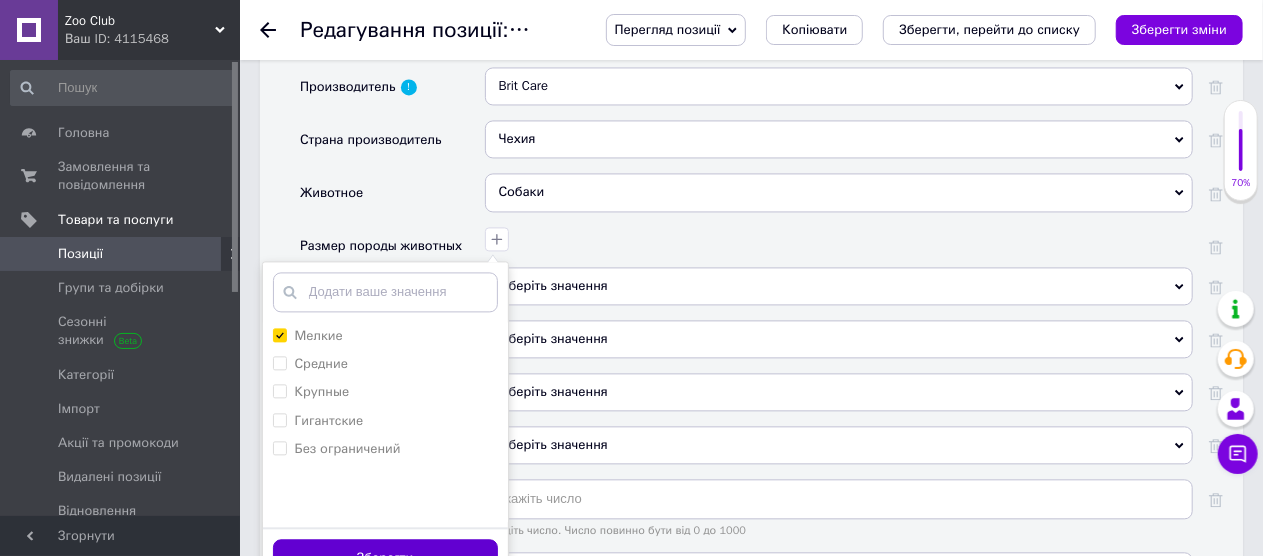 click on "Зберегти" at bounding box center [385, 558] 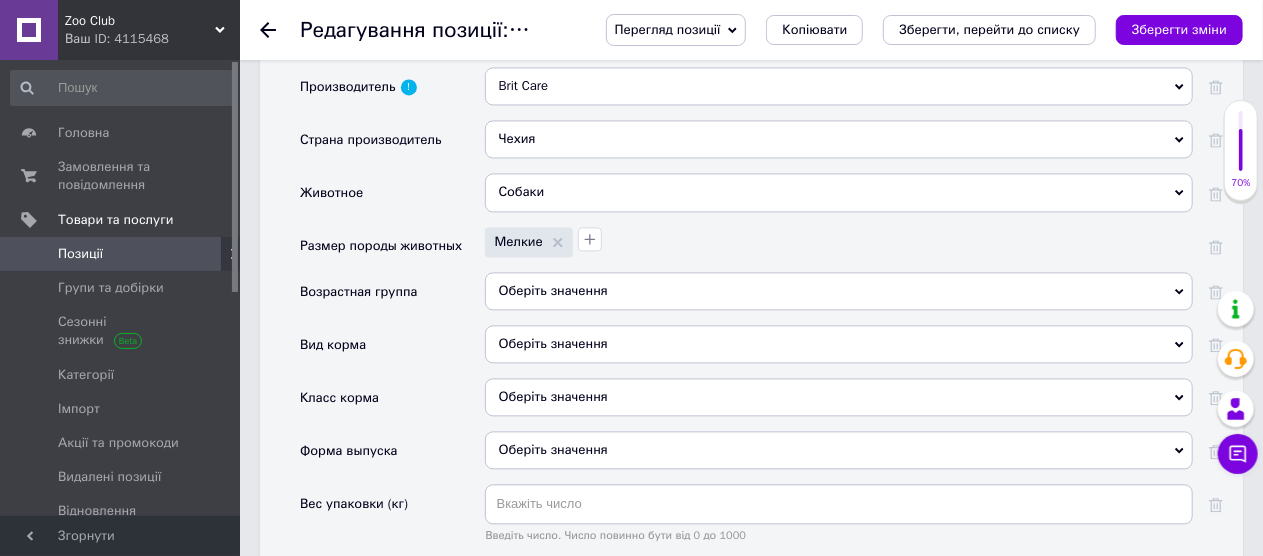 click on "Оберіть значення" at bounding box center [839, 291] 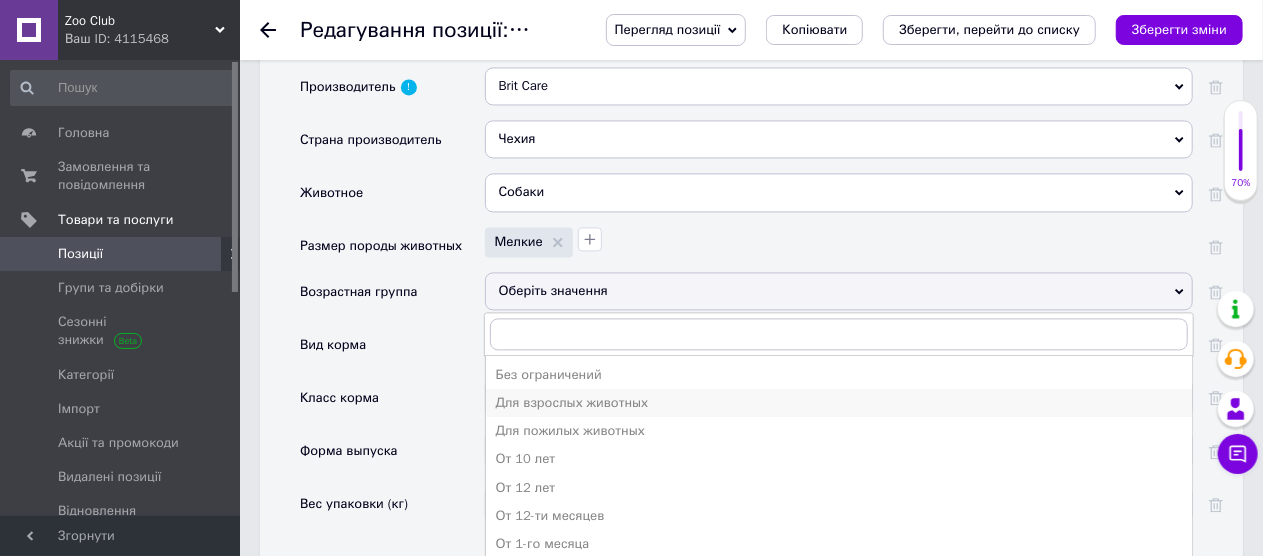 click on "Для взрослых животных" at bounding box center (839, 403) 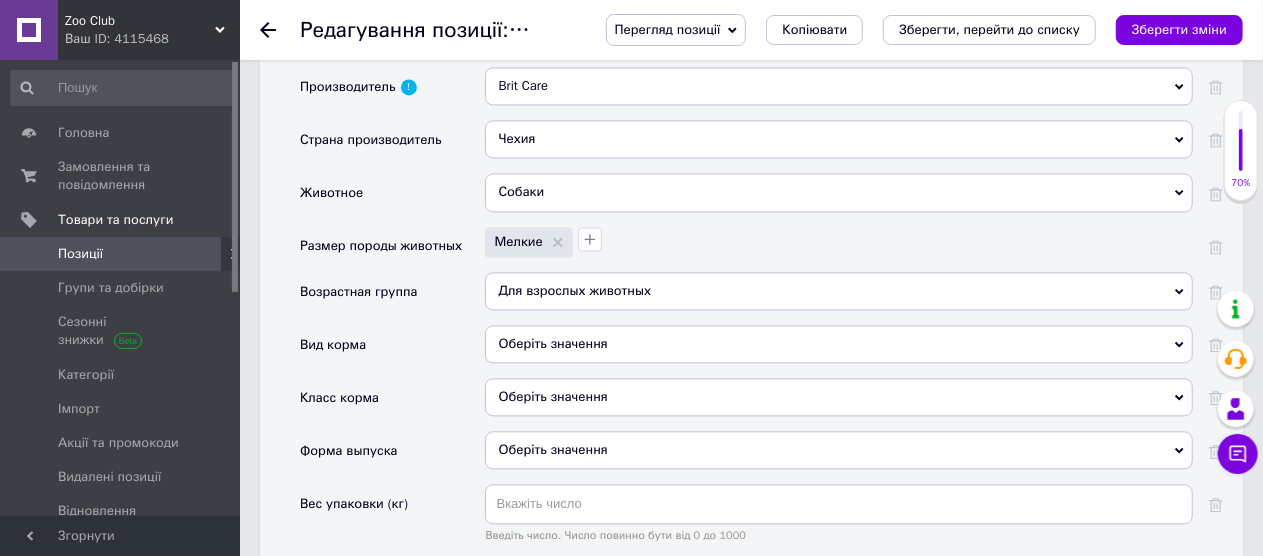 click on "Оберіть значення" at bounding box center [839, 344] 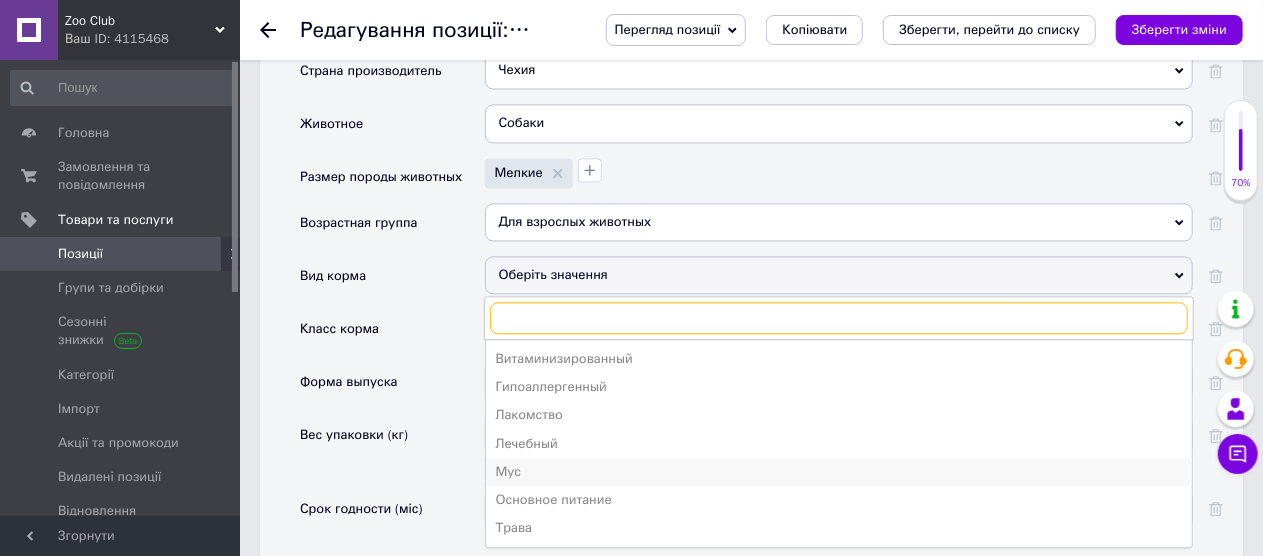 scroll, scrollTop: 2119, scrollLeft: 0, axis: vertical 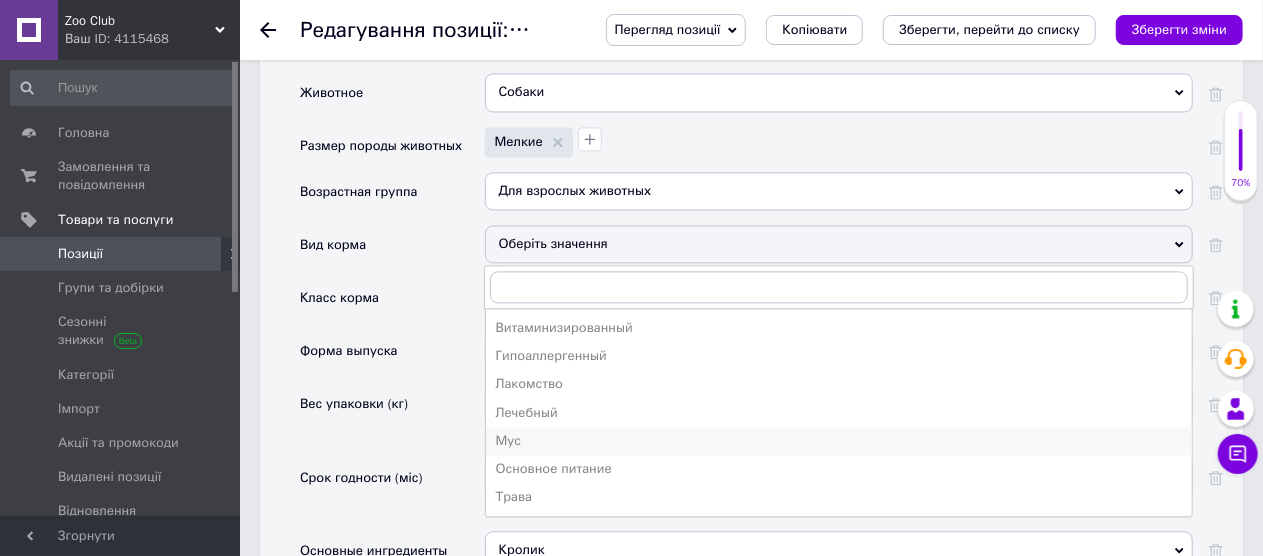 click on "Основное питание" at bounding box center (839, 469) 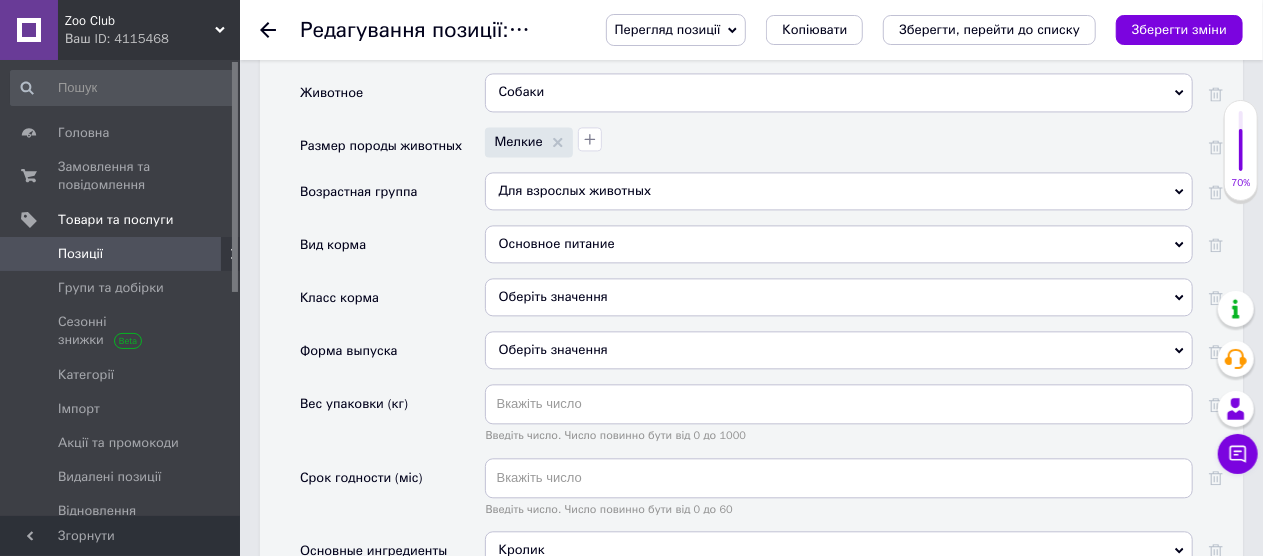 click on "Оберіть значення" at bounding box center [839, 297] 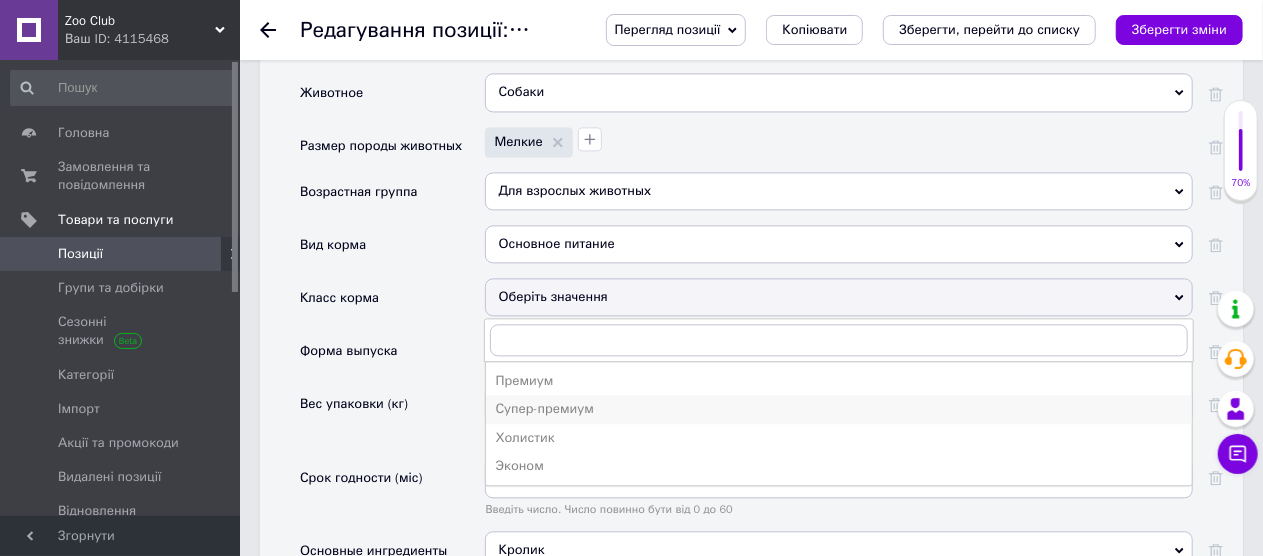 click on "Супер-премиум" at bounding box center (839, 409) 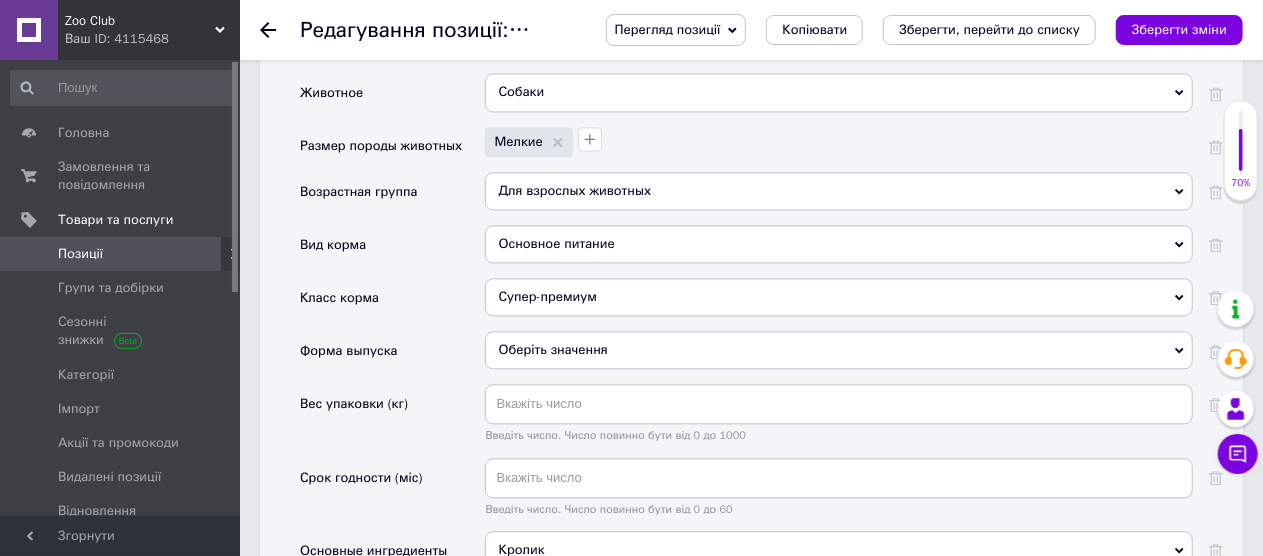 click on "Оберіть значення" at bounding box center [839, 350] 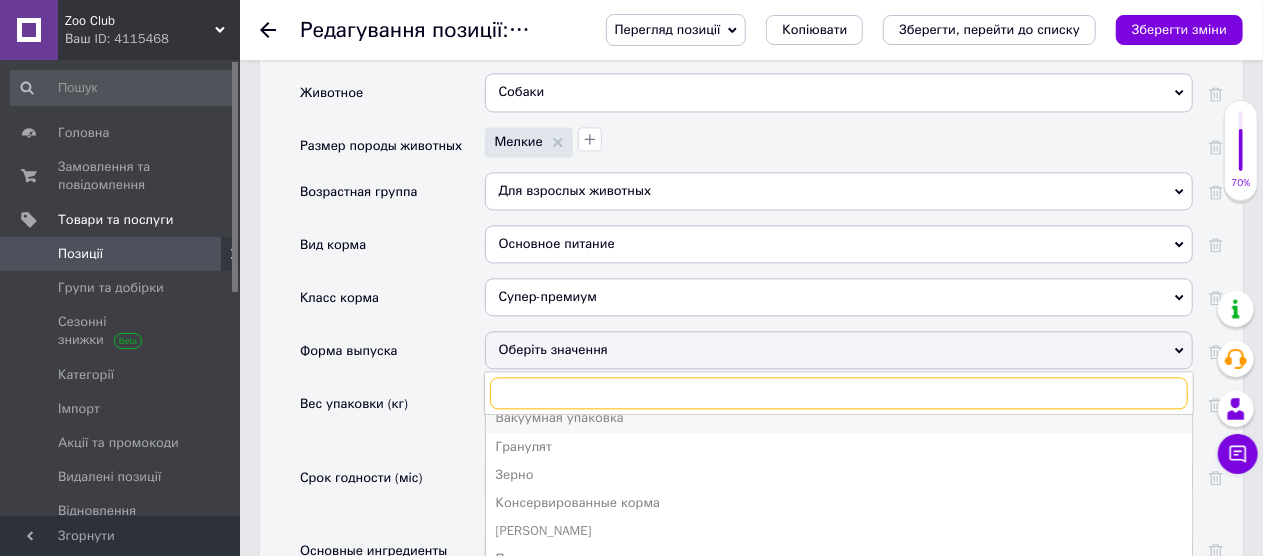 scroll, scrollTop: 21, scrollLeft: 0, axis: vertical 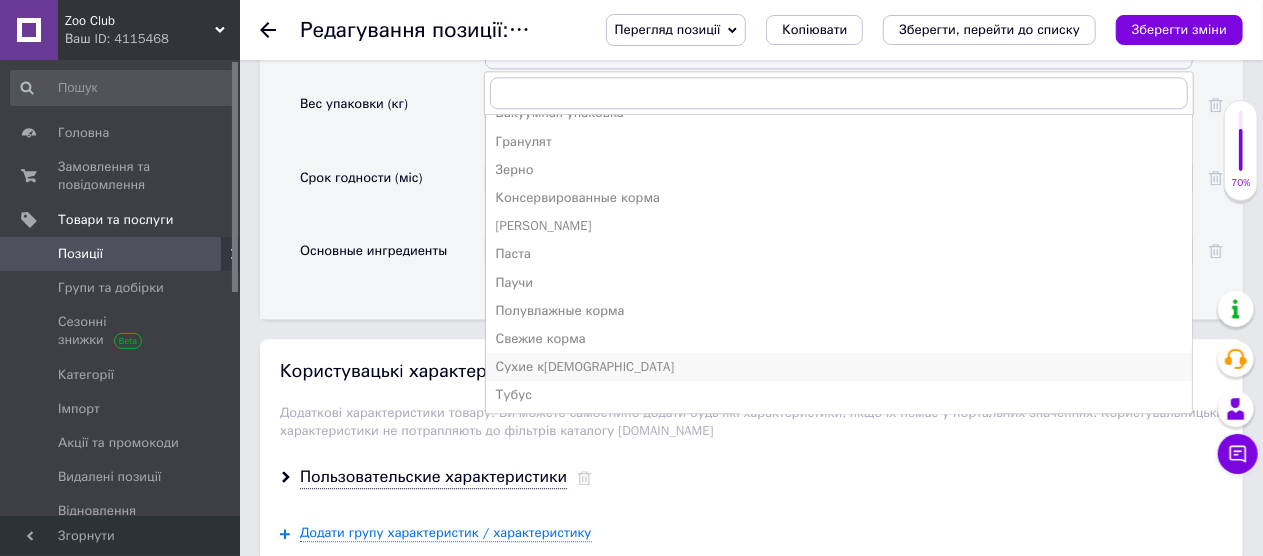 click on "Сухие [DEMOGRAPHIC_DATA]" at bounding box center [839, 367] 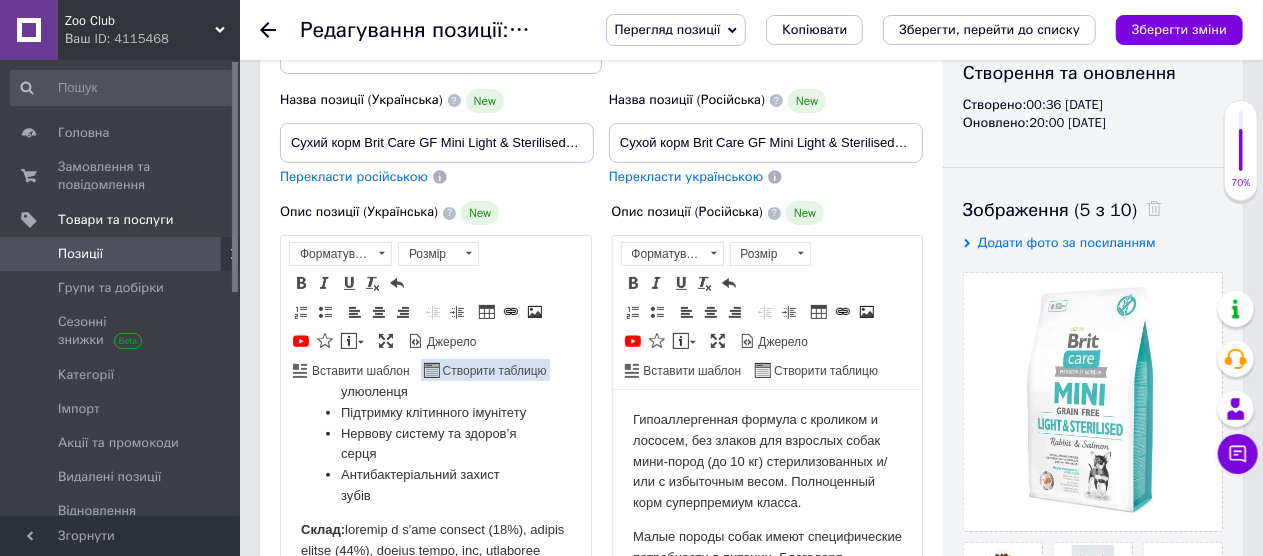scroll, scrollTop: 119, scrollLeft: 0, axis: vertical 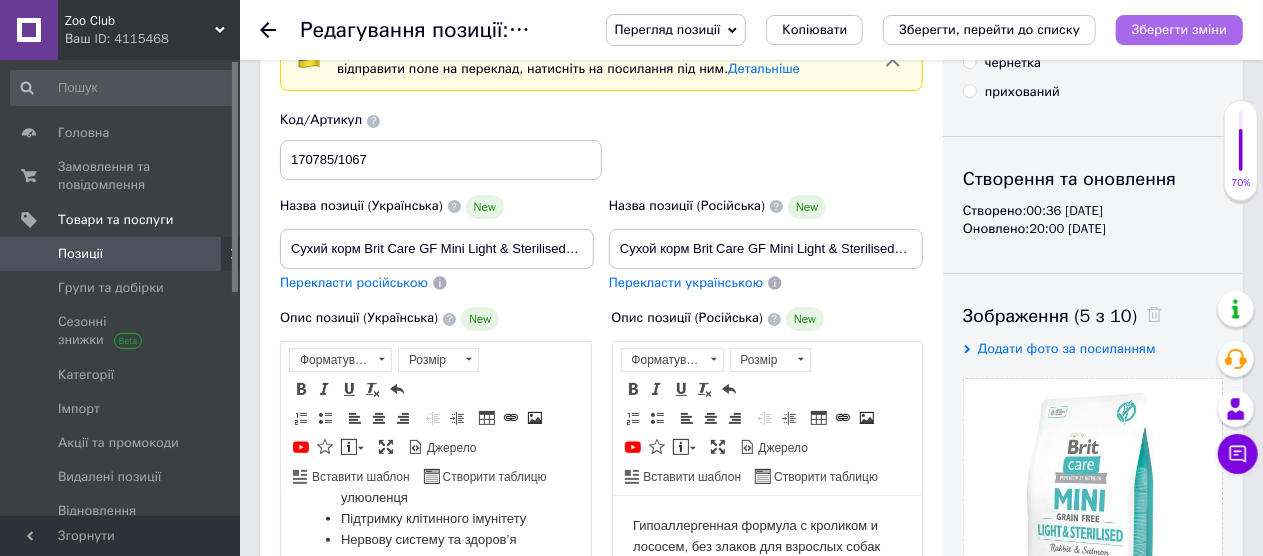 click on "Зберегти зміни" at bounding box center (1179, 30) 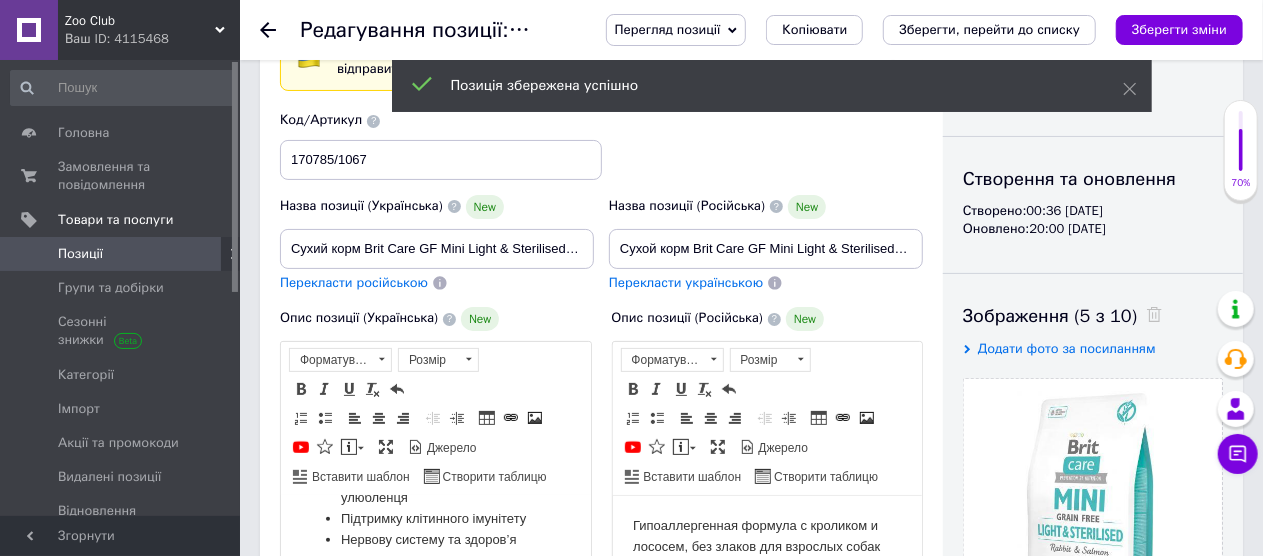 click 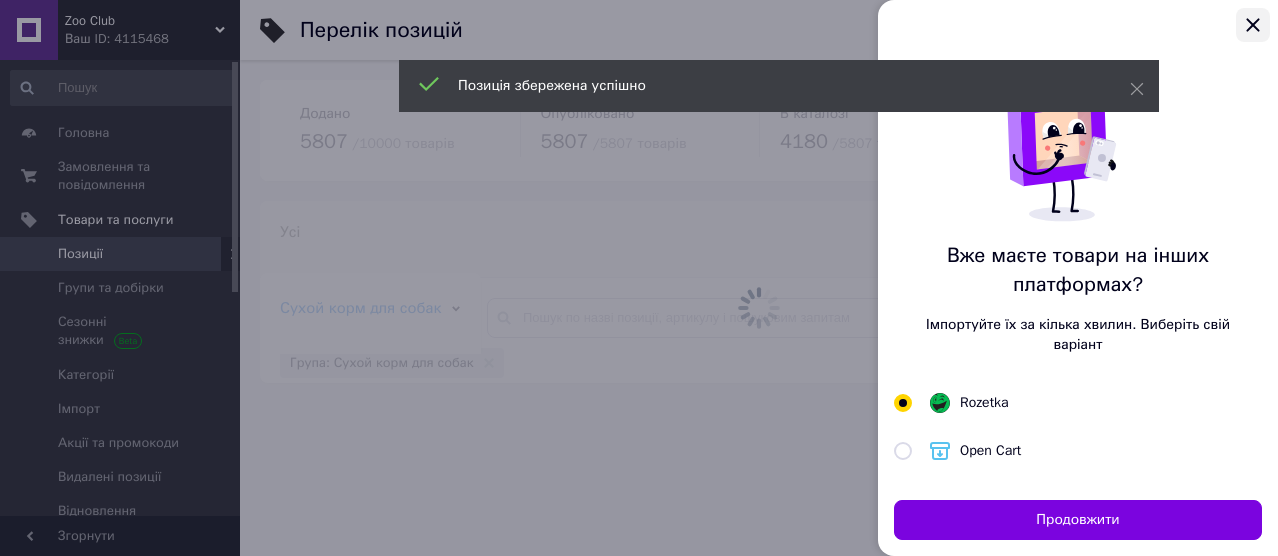click 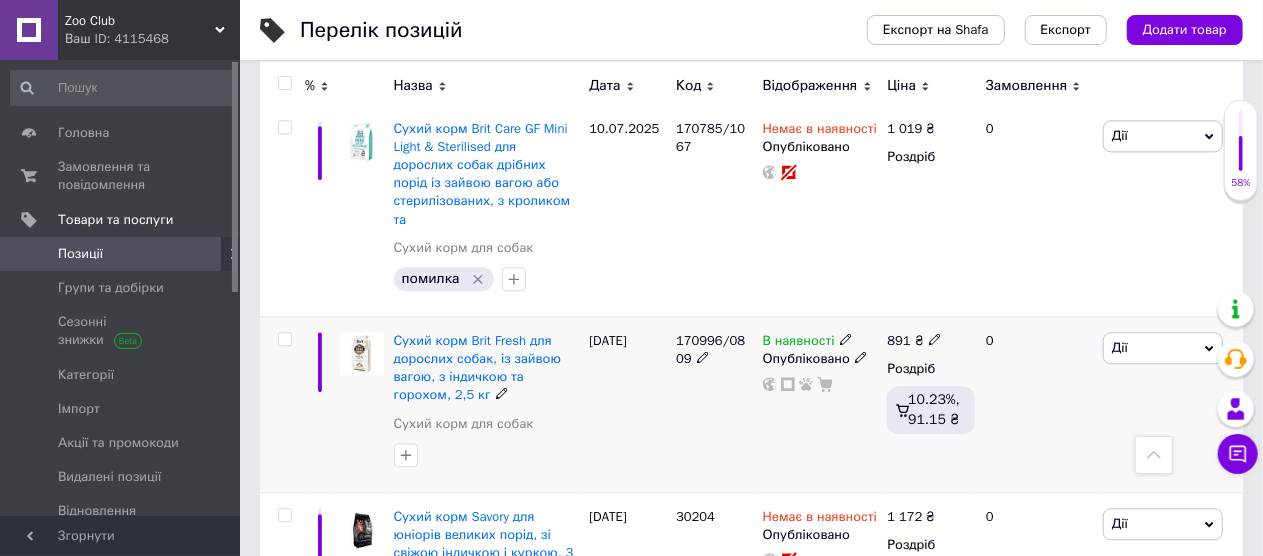 scroll, scrollTop: 2300, scrollLeft: 0, axis: vertical 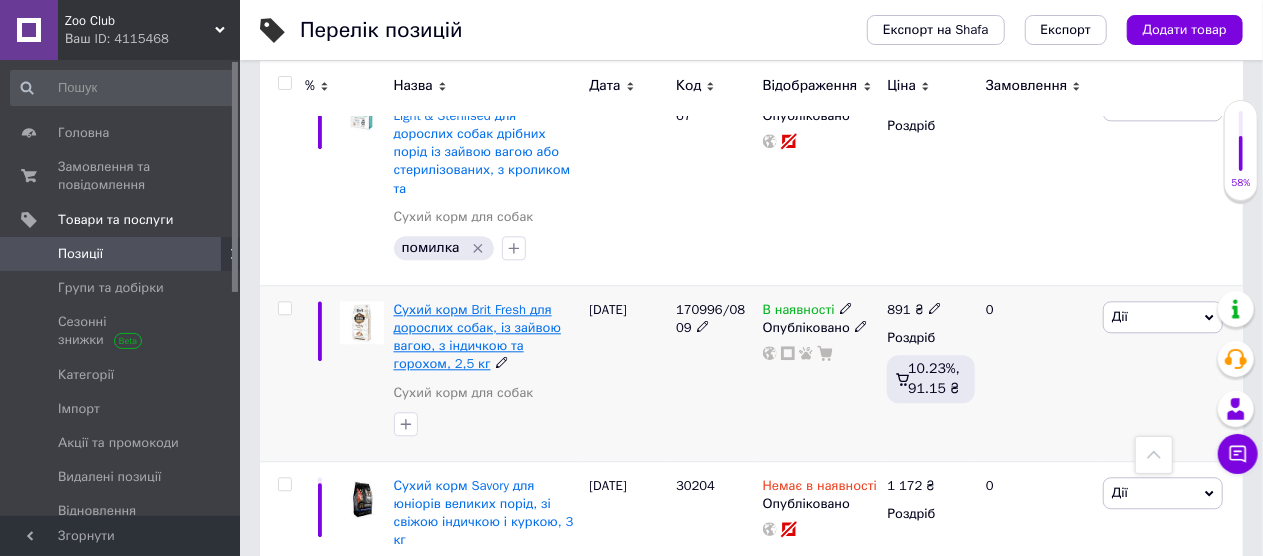click on "Сухий корм Brit Fresh для дорослих собак, із зайвою вагою, з індичкою та горохом, 2,5 кг" at bounding box center (478, 337) 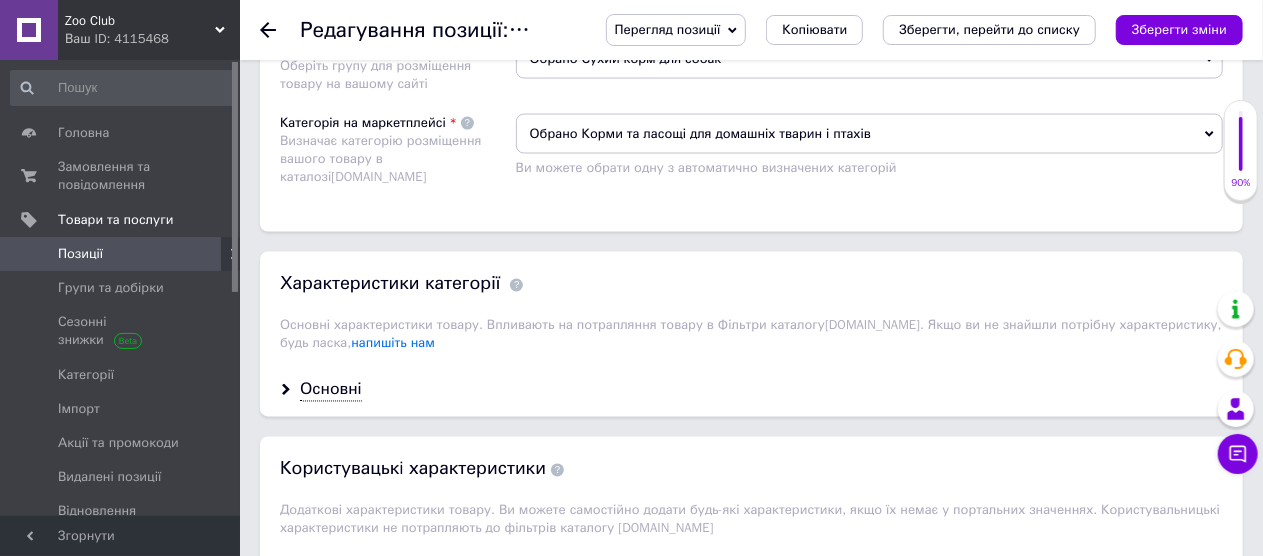 scroll, scrollTop: 1800, scrollLeft: 0, axis: vertical 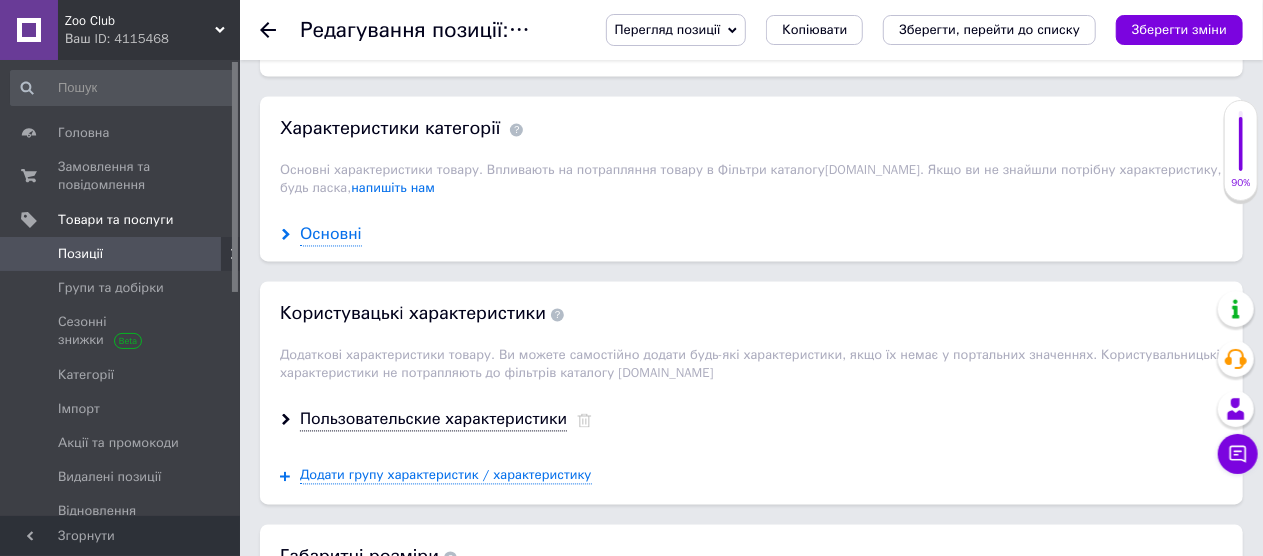 click on "Основні" at bounding box center [331, 235] 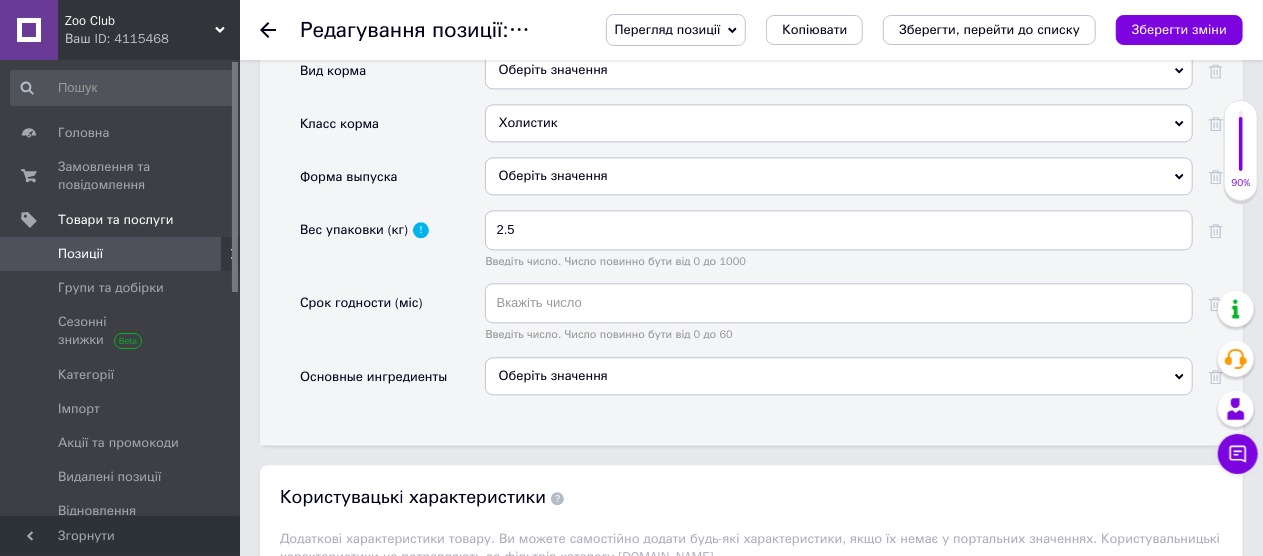 scroll, scrollTop: 2300, scrollLeft: 0, axis: vertical 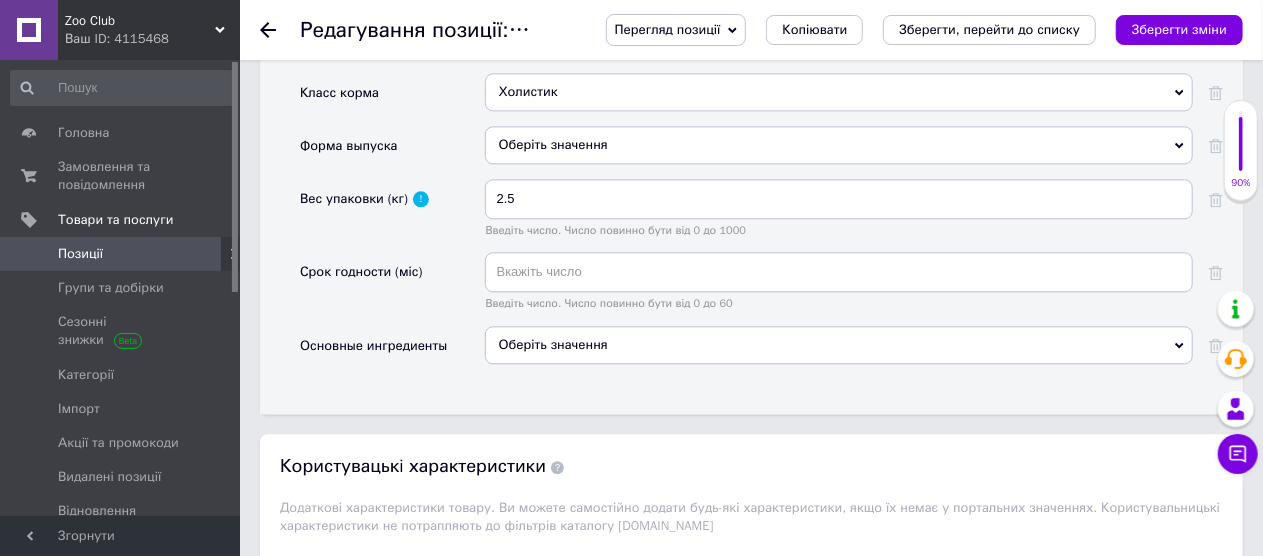 click on "Оберіть значення" at bounding box center (839, 345) 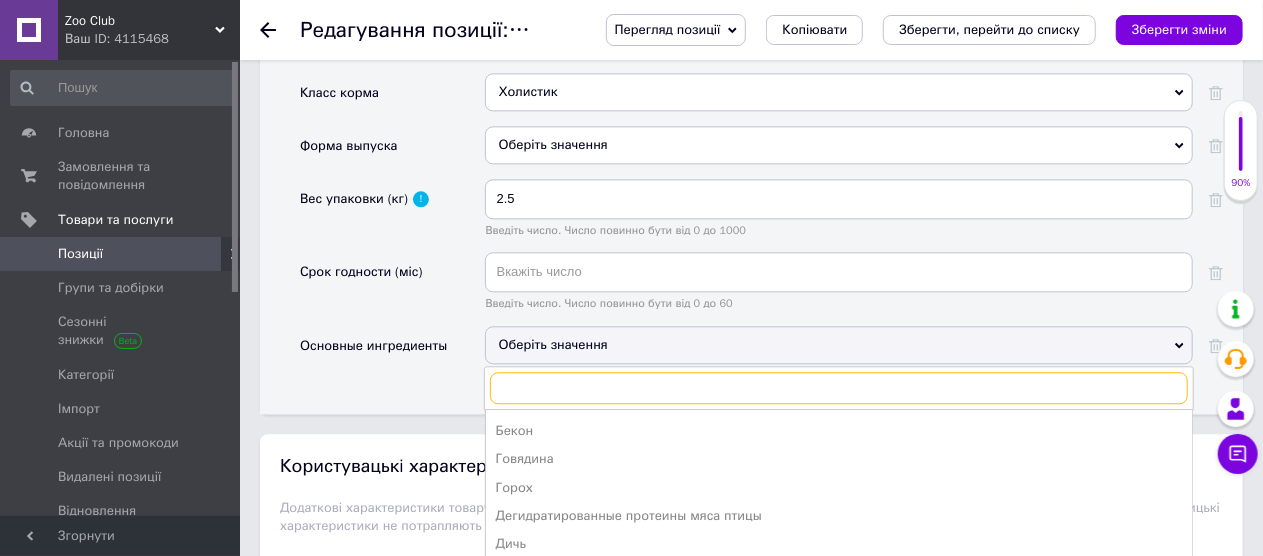 scroll, scrollTop: 0, scrollLeft: 0, axis: both 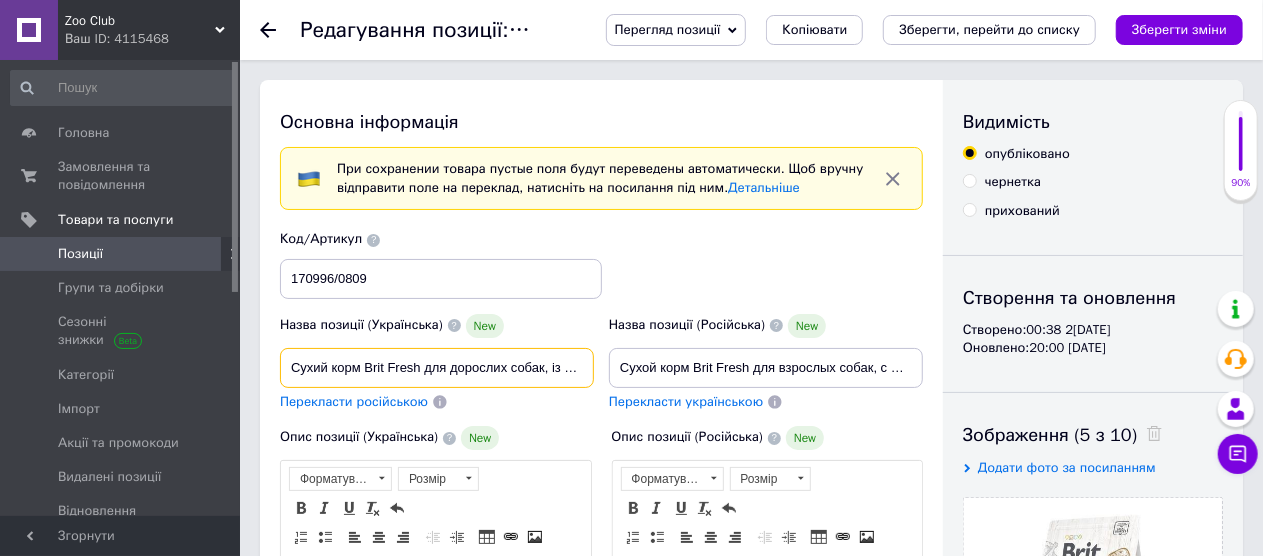 click on "Сухий корм Brit Fresh для дорослих собак, із зайвою вагою, з індичкою та горохом, 2,5 кг" at bounding box center [437, 368] 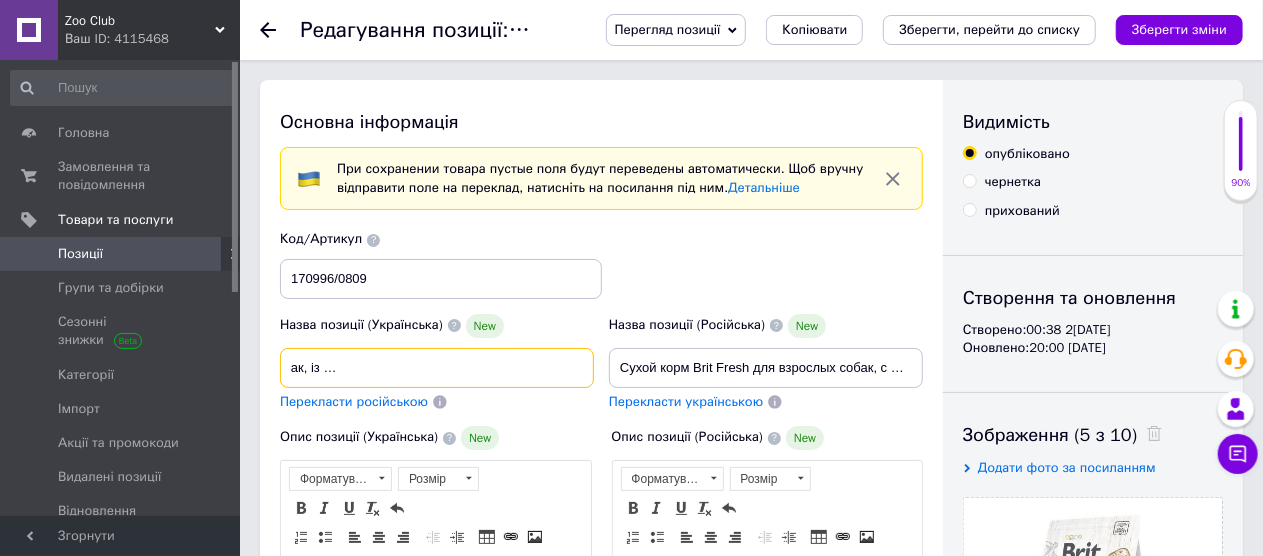 scroll, scrollTop: 0, scrollLeft: 245, axis: horizontal 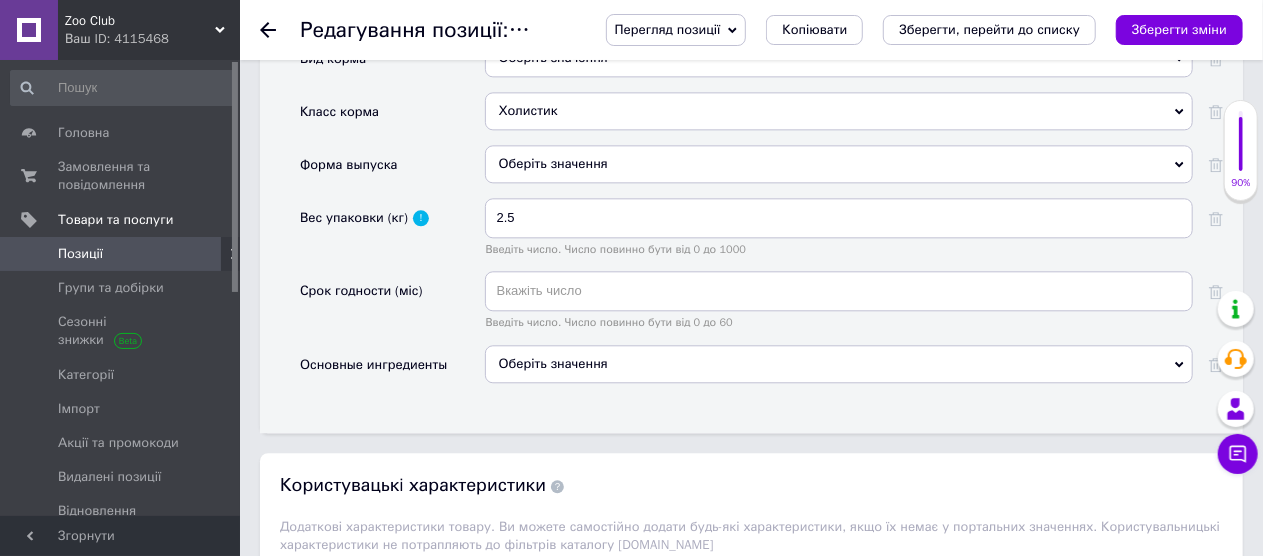 click on "Оберіть значення" at bounding box center (839, 364) 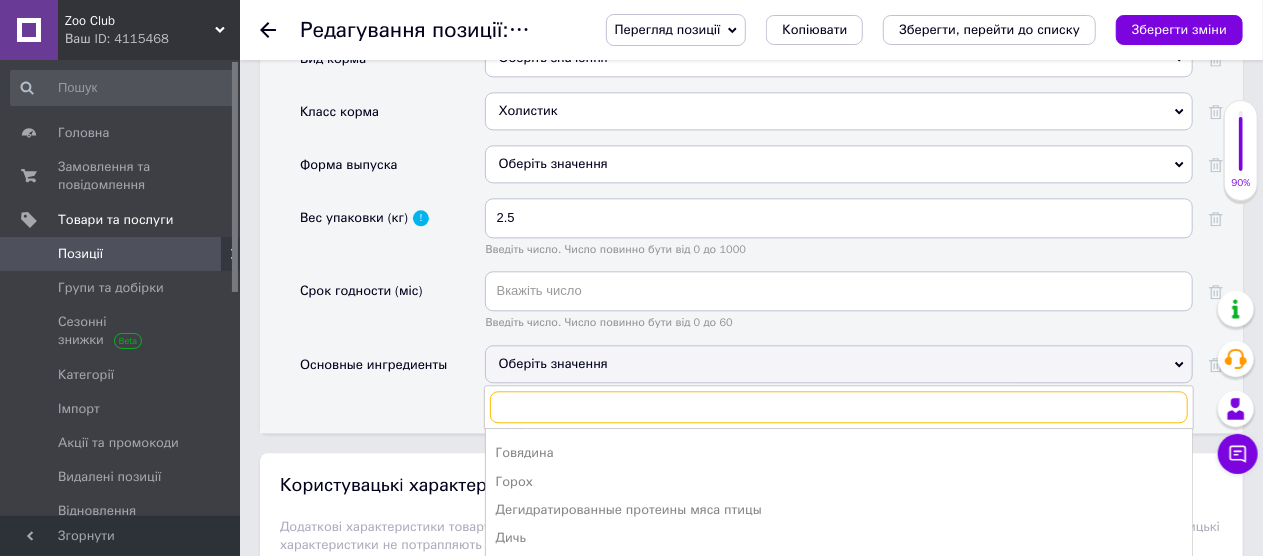 scroll, scrollTop: 200, scrollLeft: 0, axis: vertical 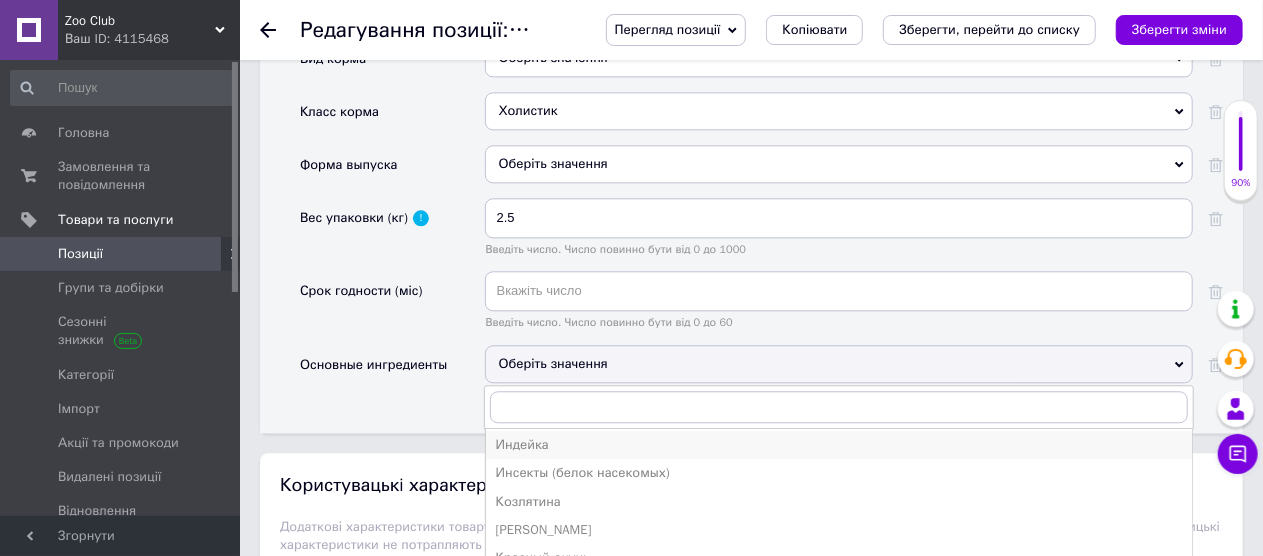 click on "Индейка" at bounding box center [839, 445] 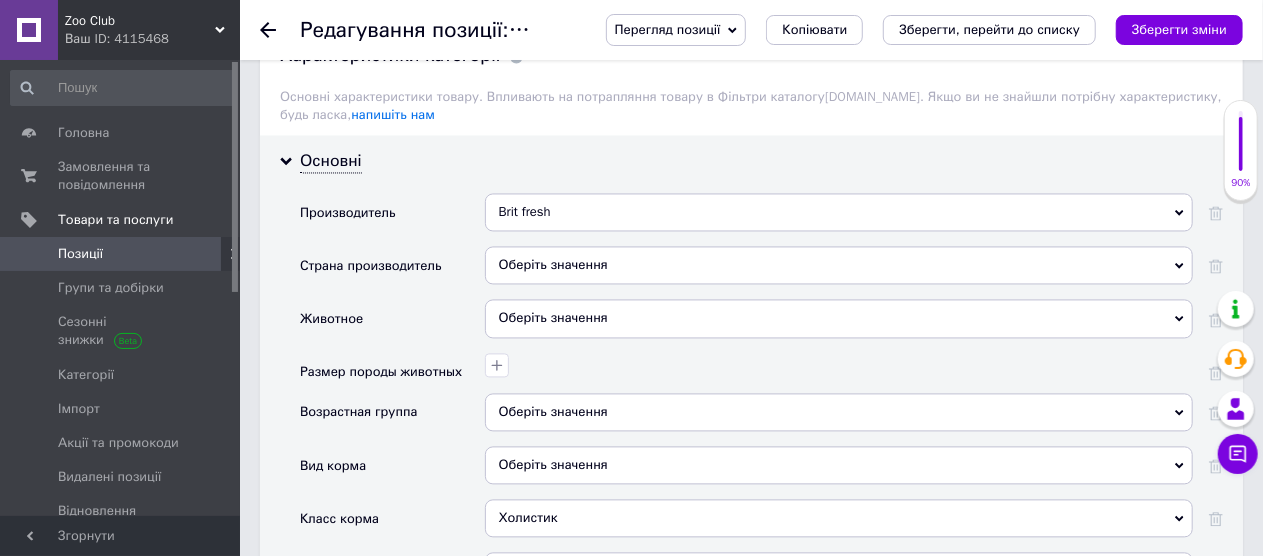 scroll, scrollTop: 2000, scrollLeft: 0, axis: vertical 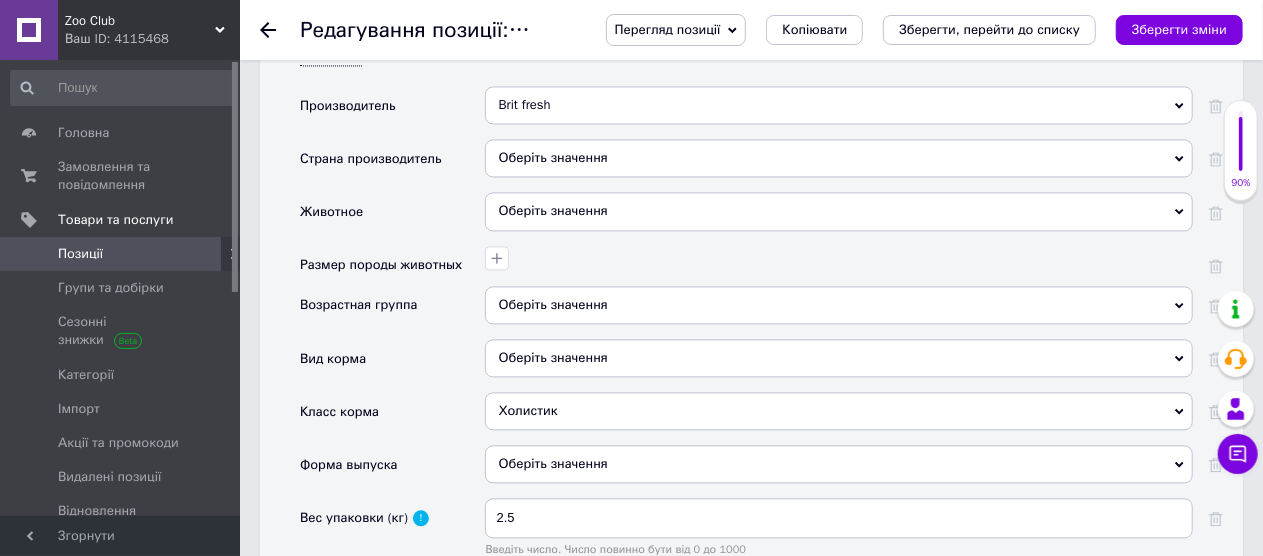 click on "Оберіть значення" at bounding box center (839, 305) 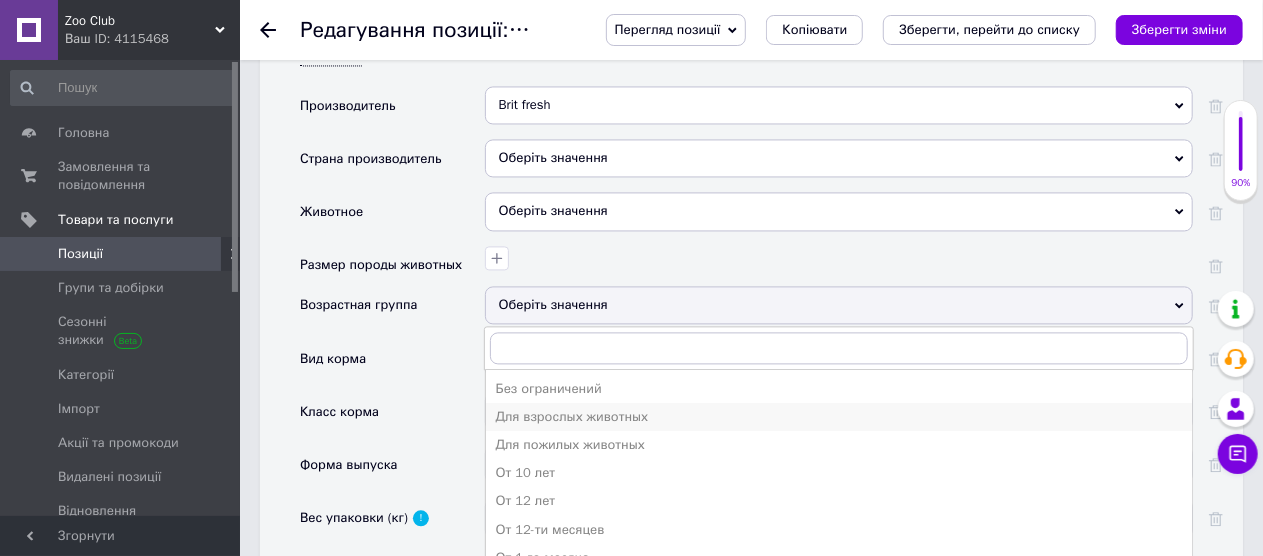click on "Для взрослых животных" at bounding box center [839, 417] 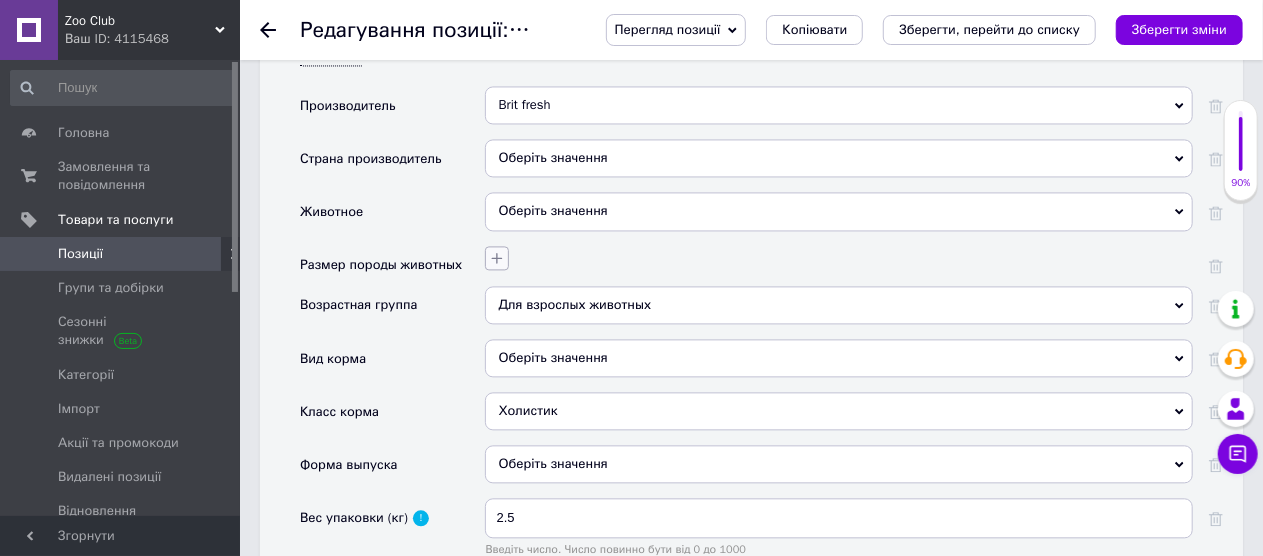click 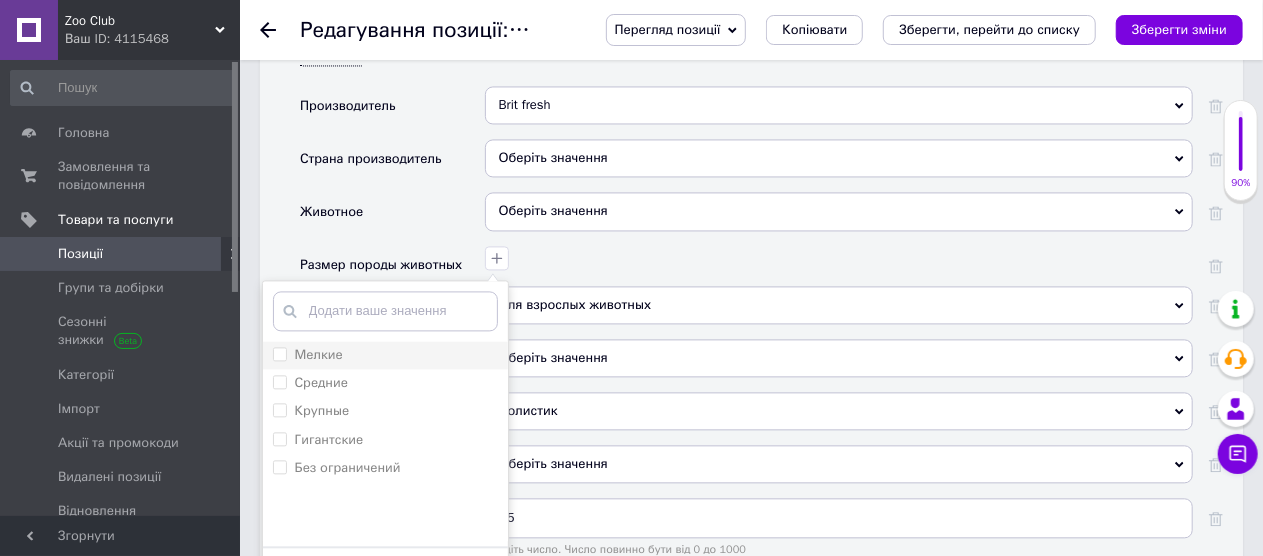 click on "Мелкие" at bounding box center (308, 355) 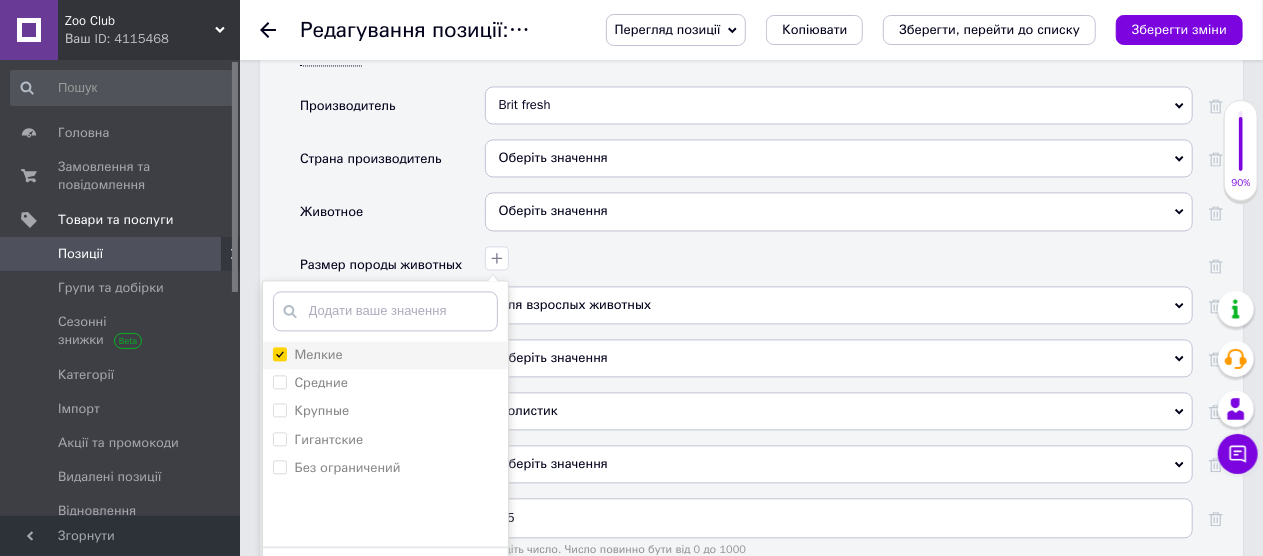 click on "Мелкие" at bounding box center (279, 353) 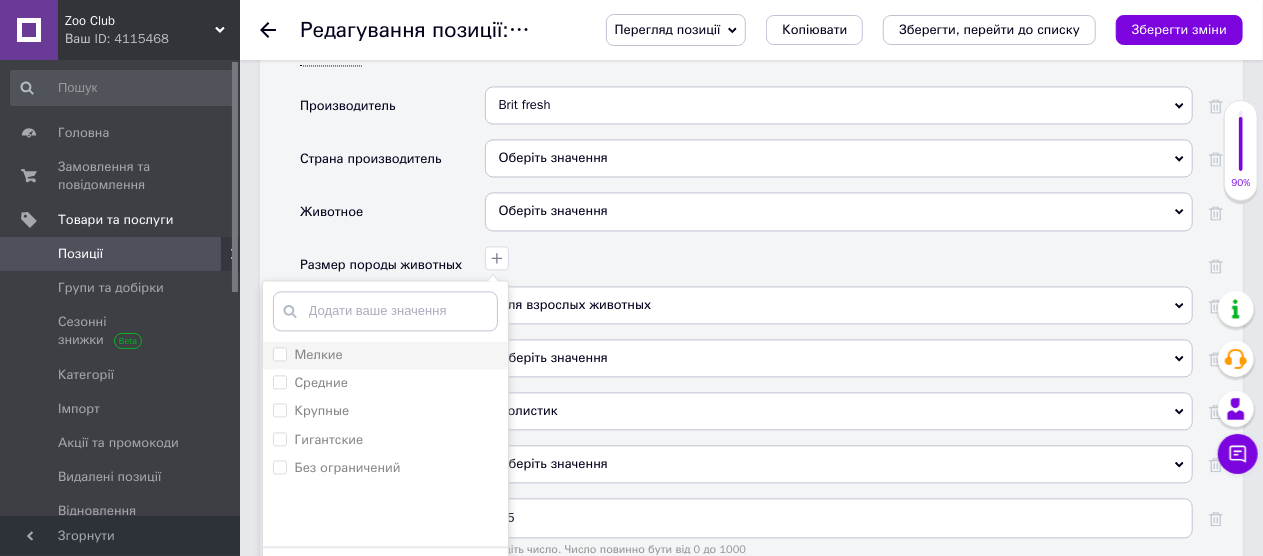 click on "Мелкие" at bounding box center [279, 353] 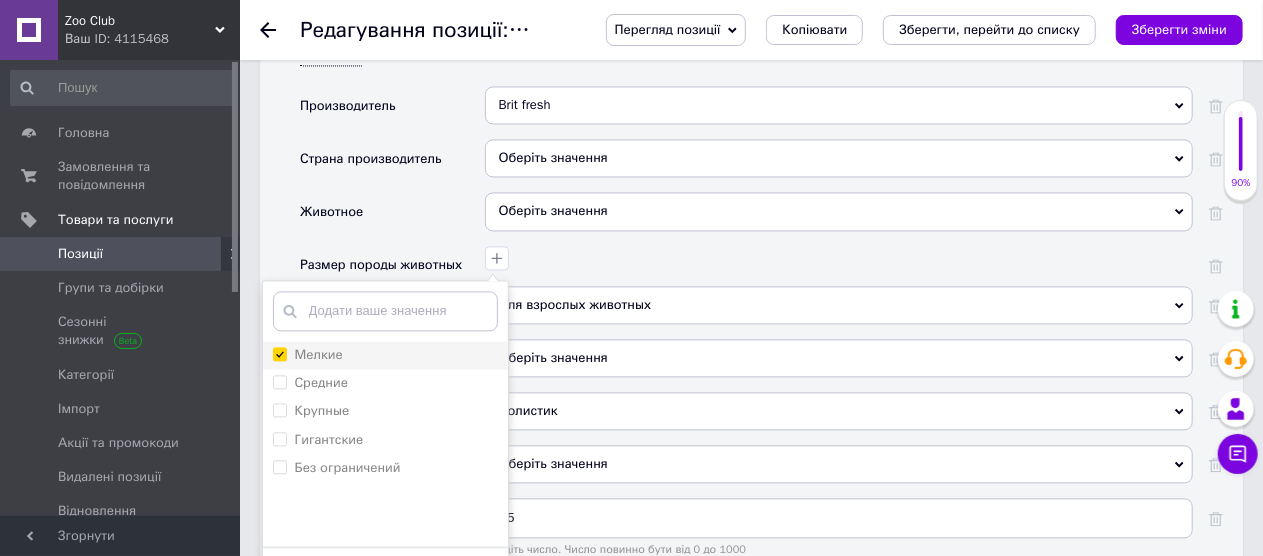 checkbox on "true" 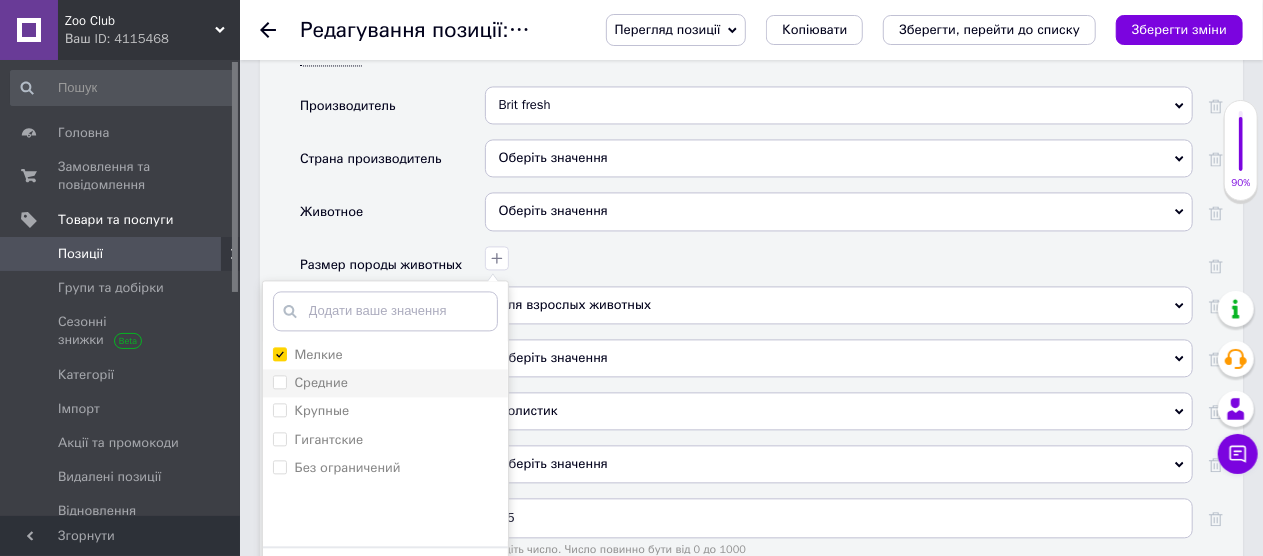 click on "Средние" at bounding box center (279, 381) 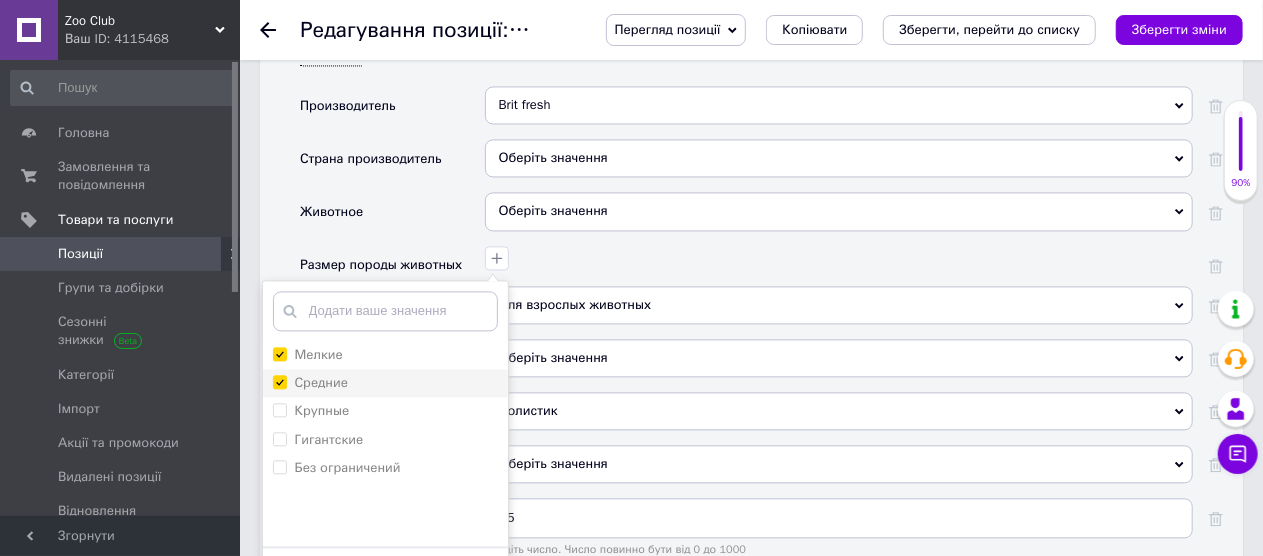 checkbox on "true" 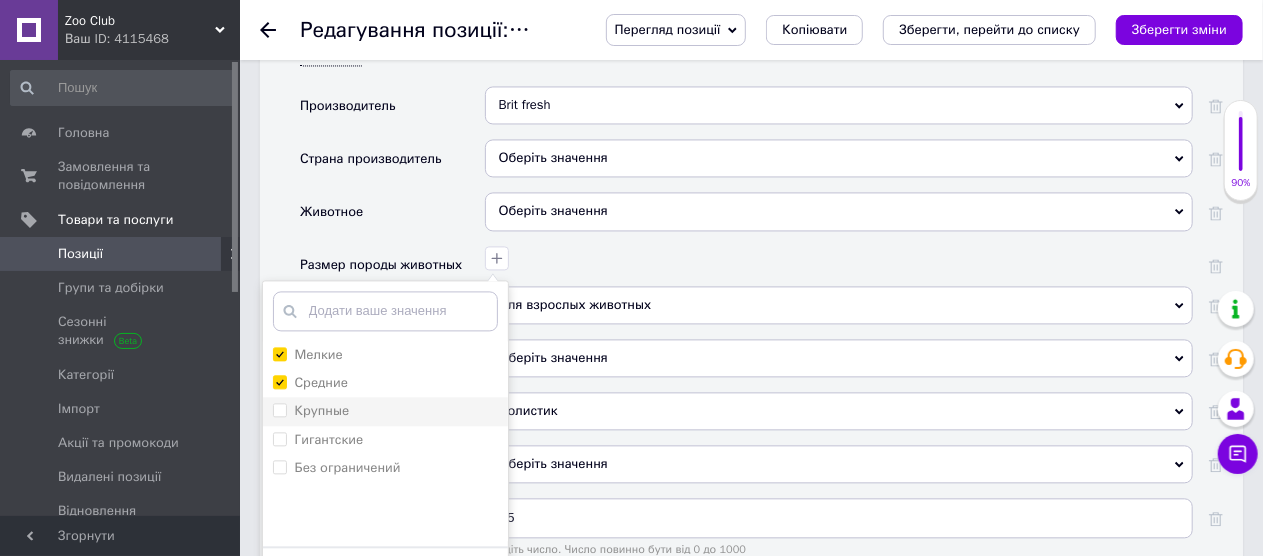 click on "Крупные" at bounding box center [279, 409] 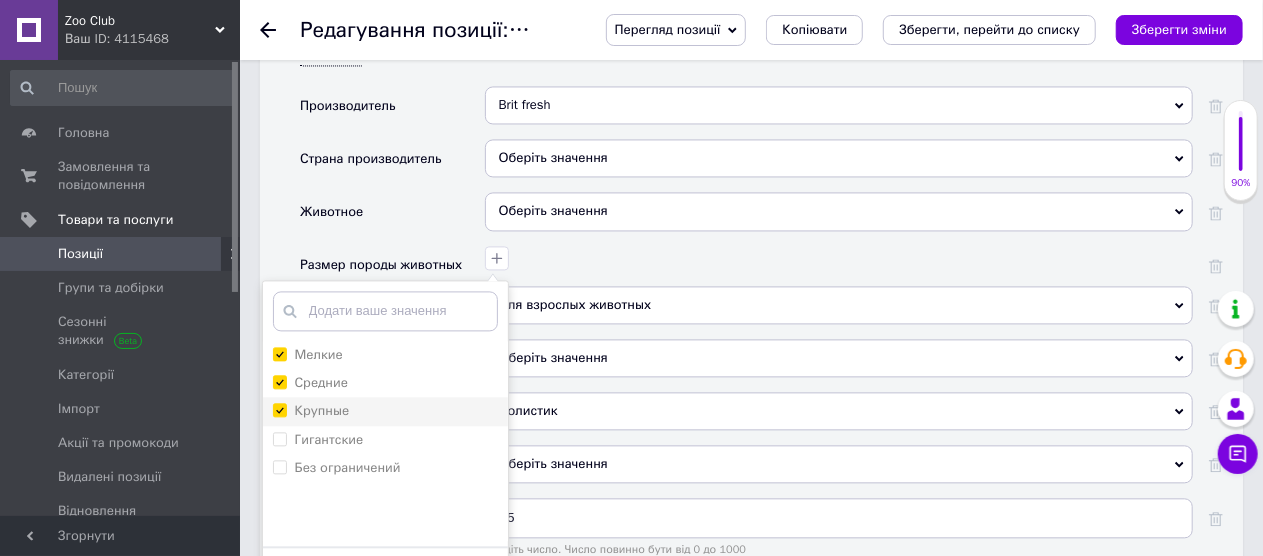 checkbox on "true" 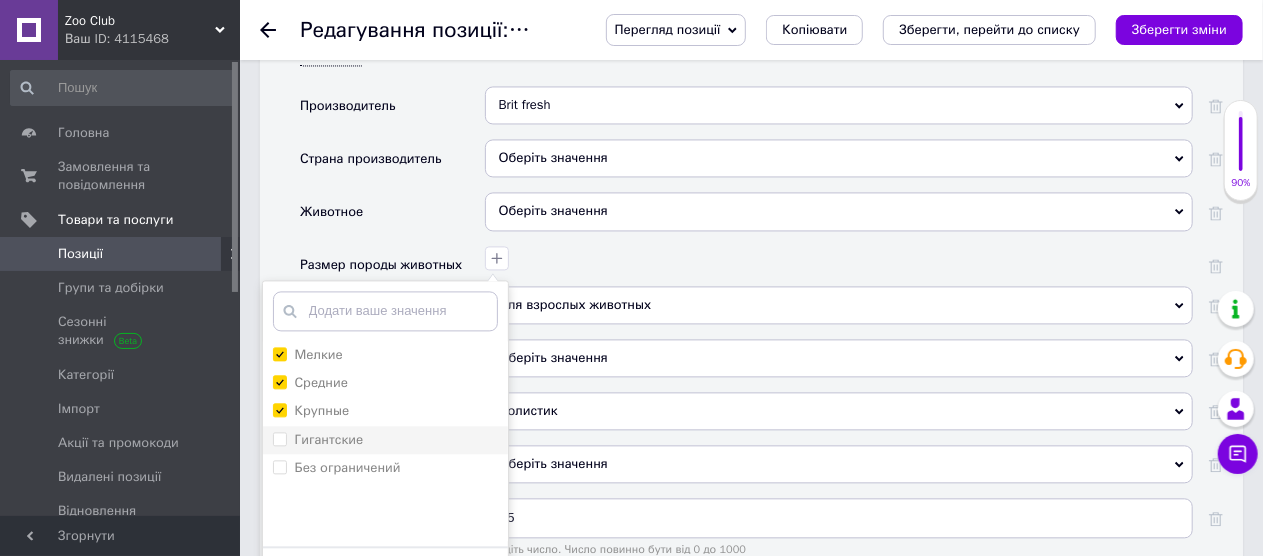 click on "Гигантские" at bounding box center (318, 440) 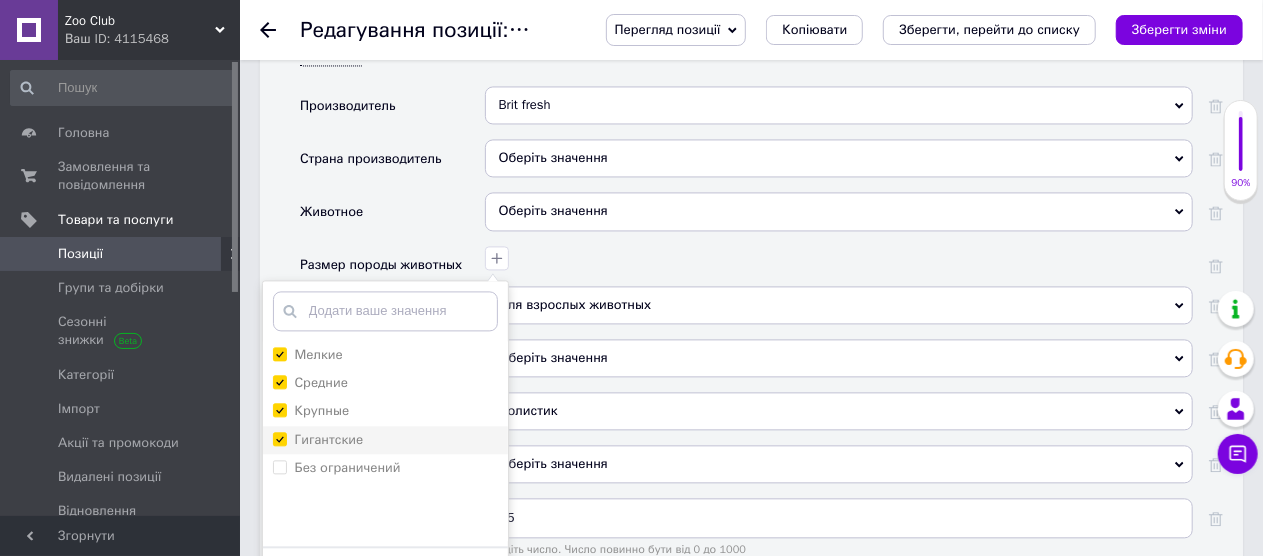 click on "Гигантские" at bounding box center [279, 438] 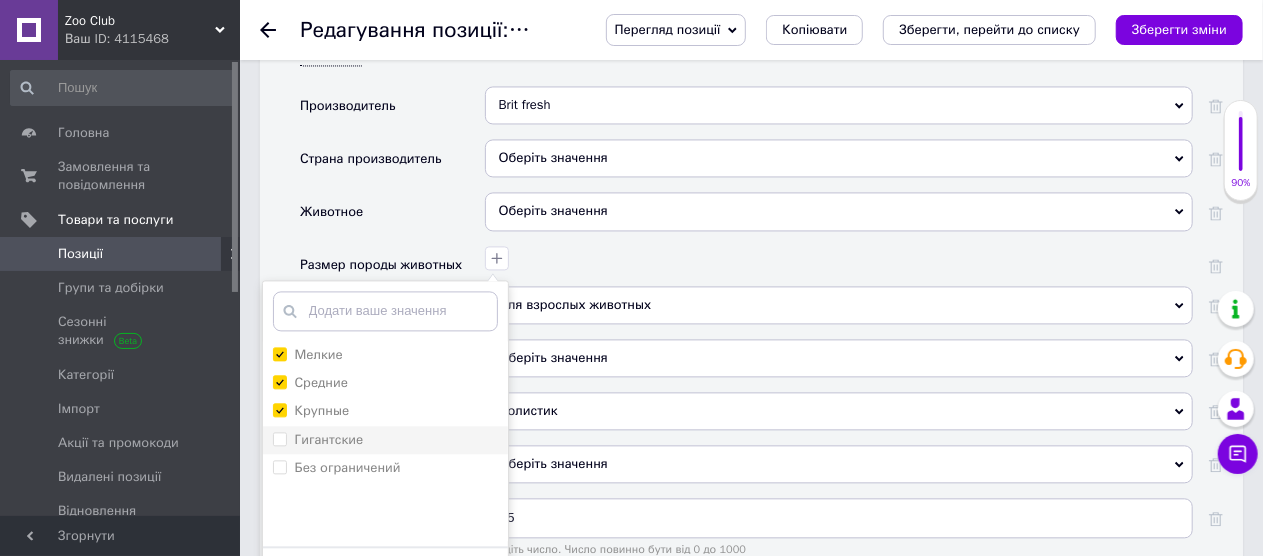 click on "Гигантские" at bounding box center (279, 438) 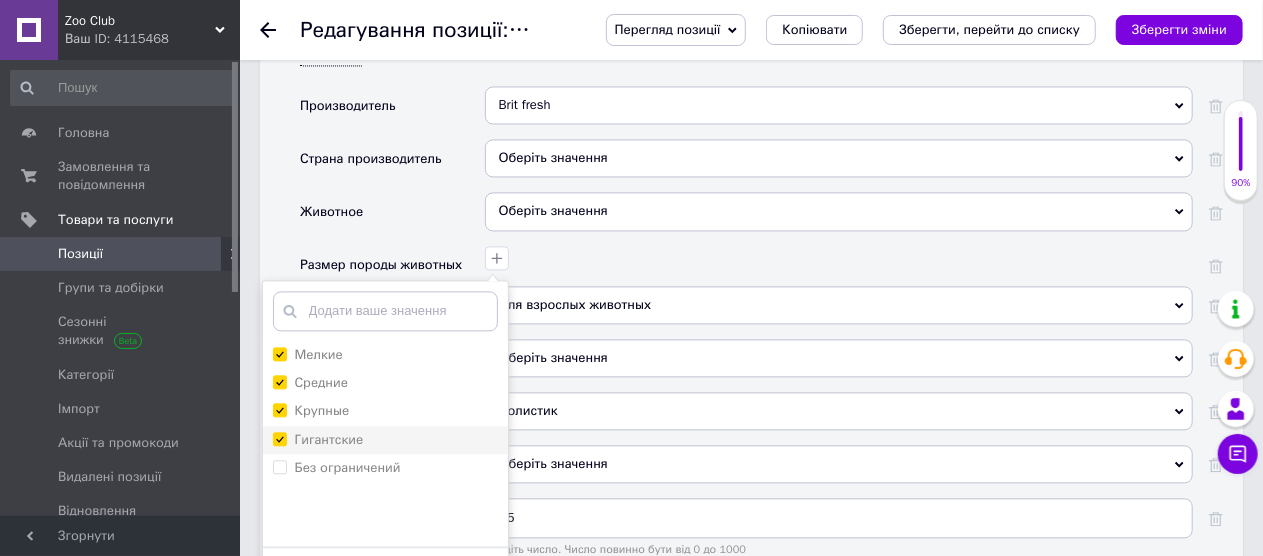 checkbox on "true" 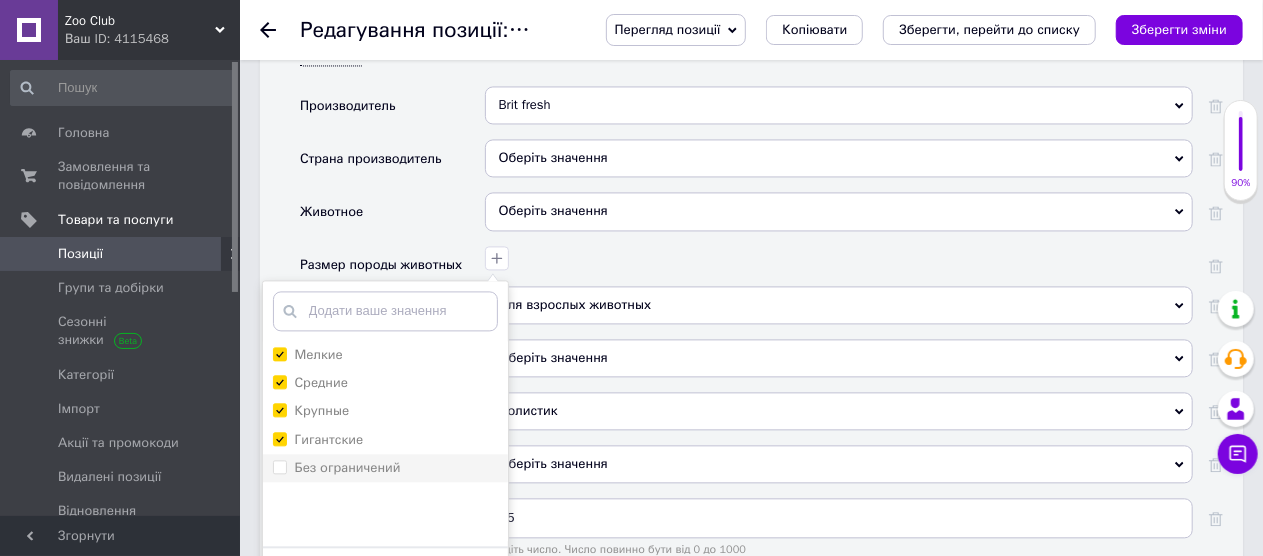 click on "Без ограничений" at bounding box center (279, 466) 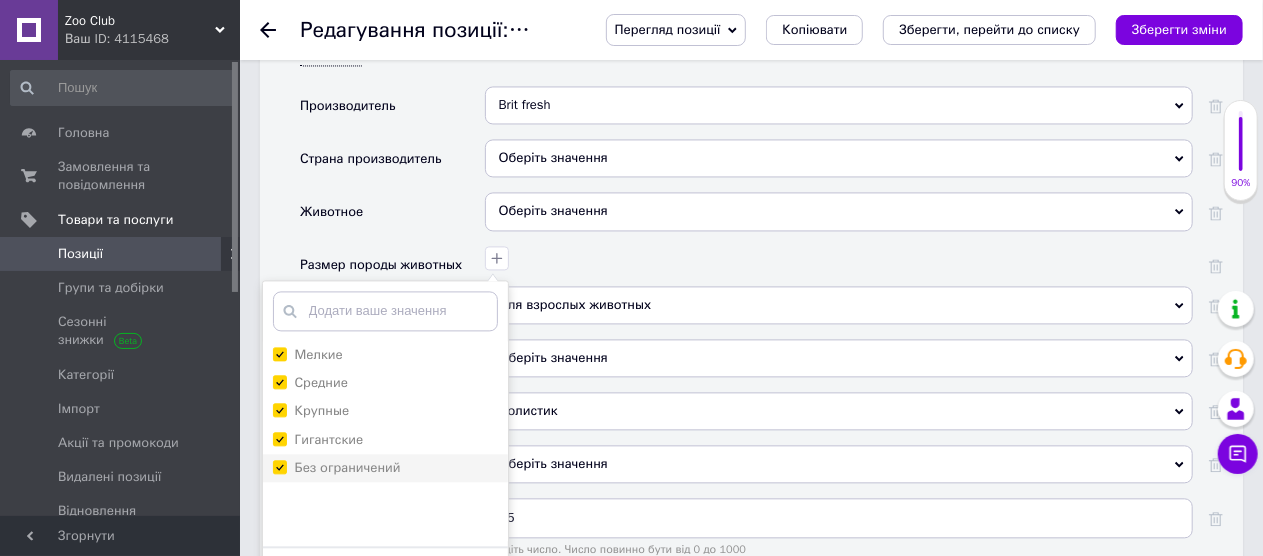 checkbox on "true" 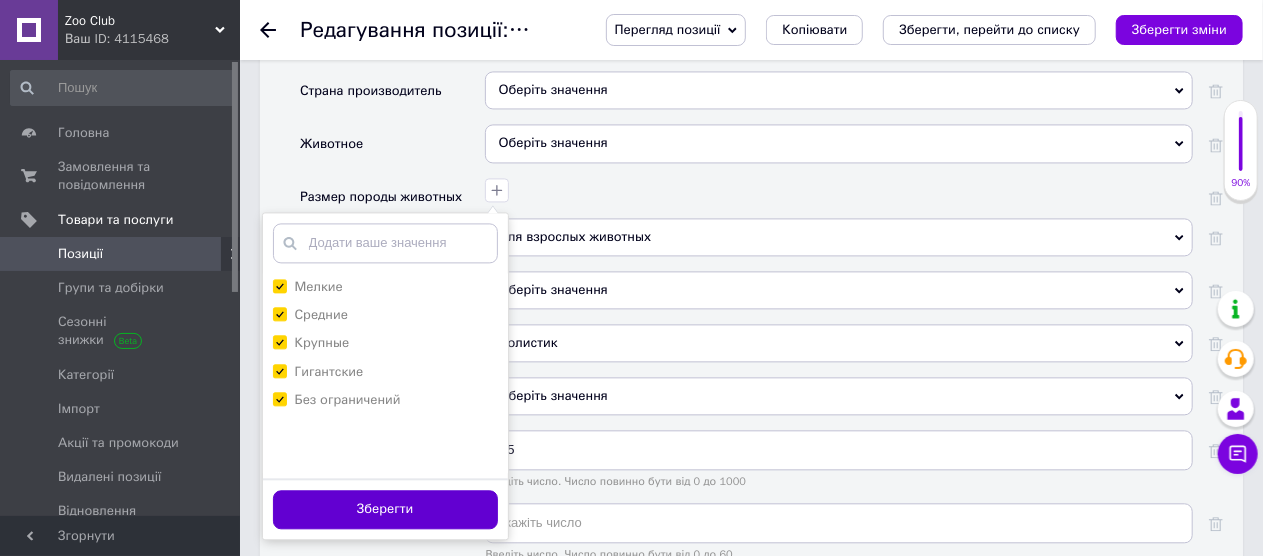 scroll, scrollTop: 2100, scrollLeft: 0, axis: vertical 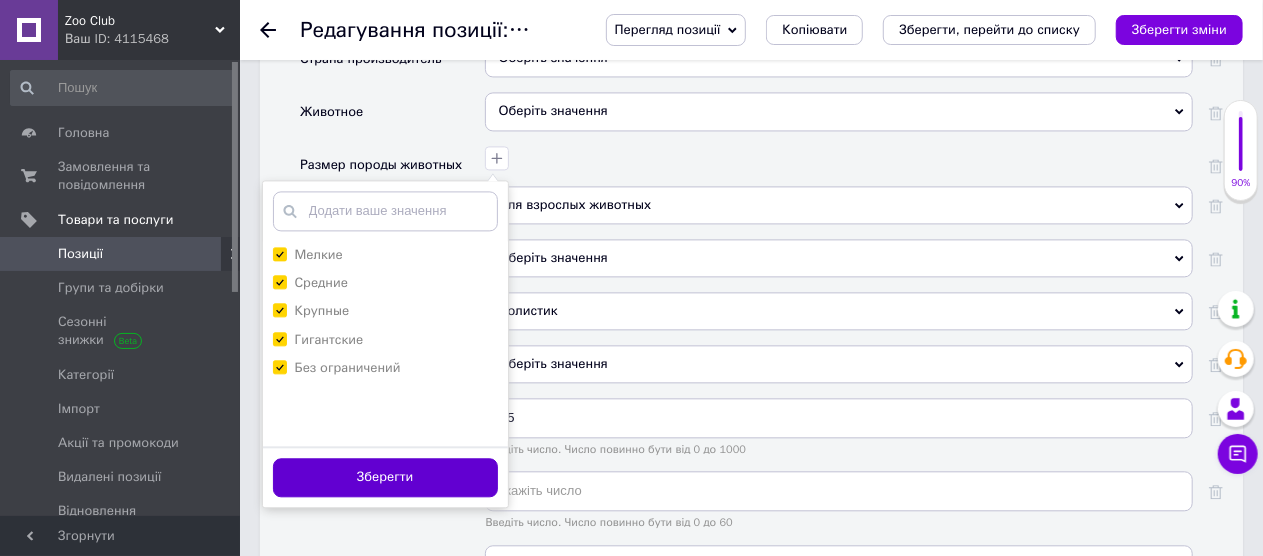 click on "Зберегти" at bounding box center [385, 477] 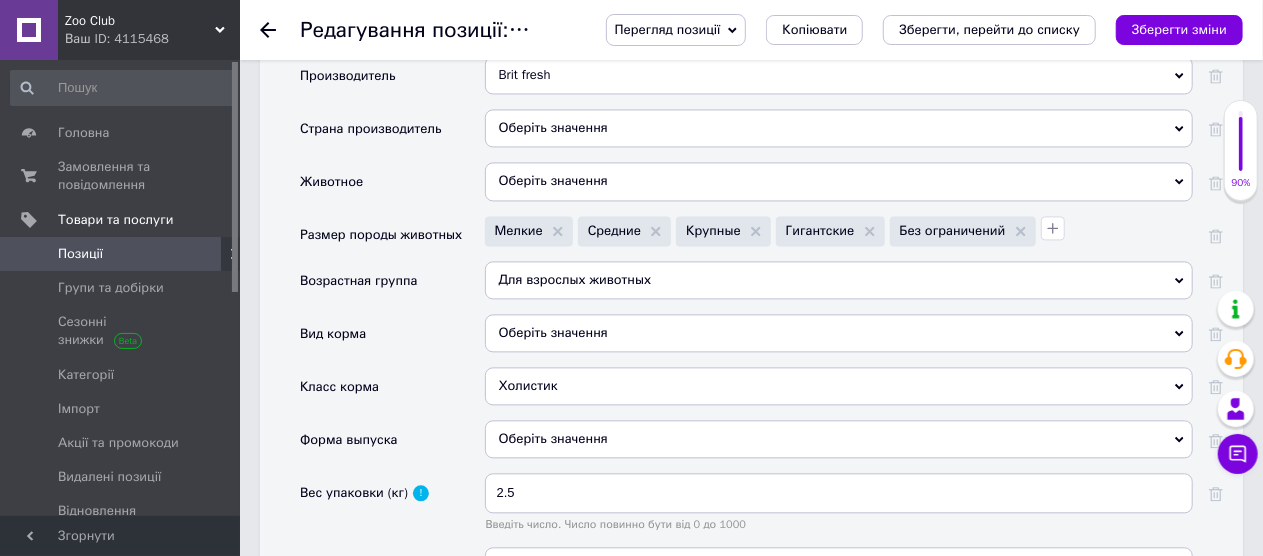 scroll, scrollTop: 2000, scrollLeft: 0, axis: vertical 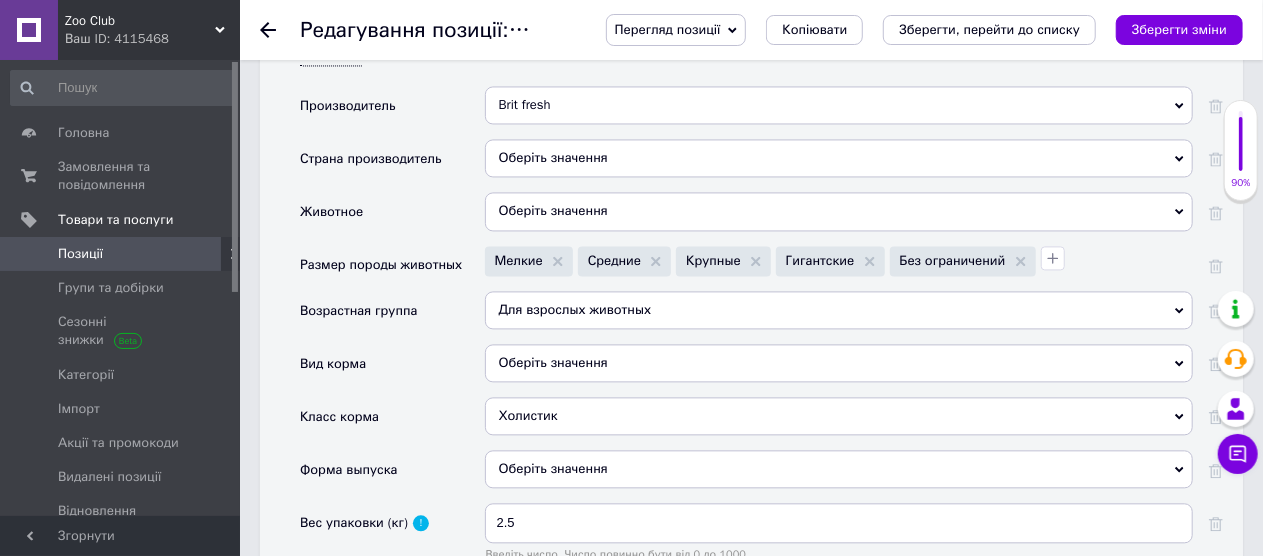 click on "Оберіть значення" at bounding box center (839, 211) 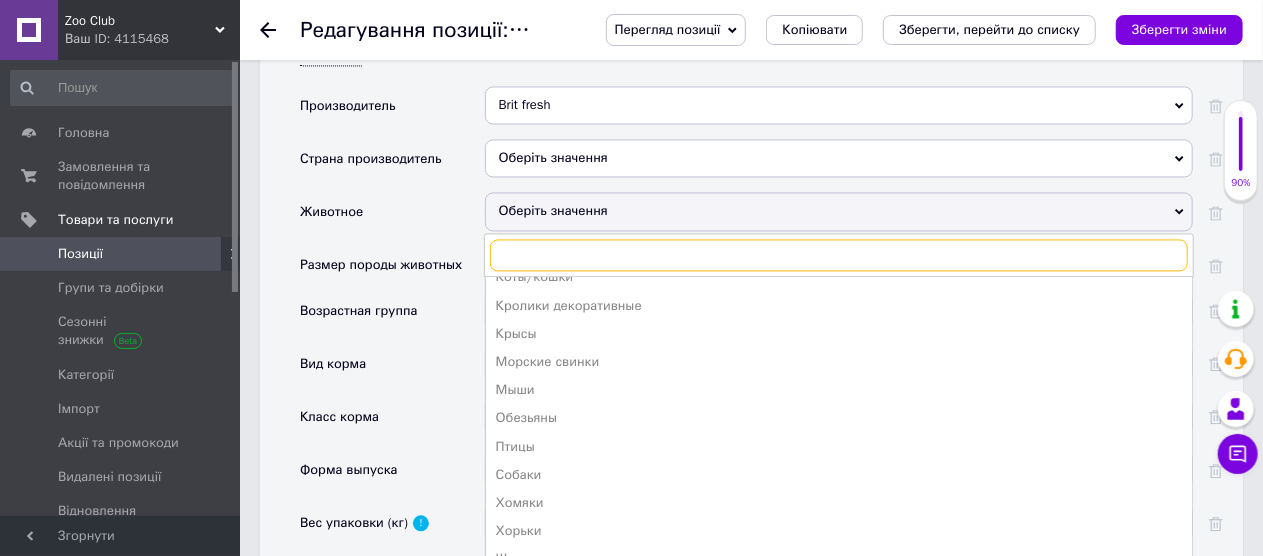 scroll, scrollTop: 162, scrollLeft: 0, axis: vertical 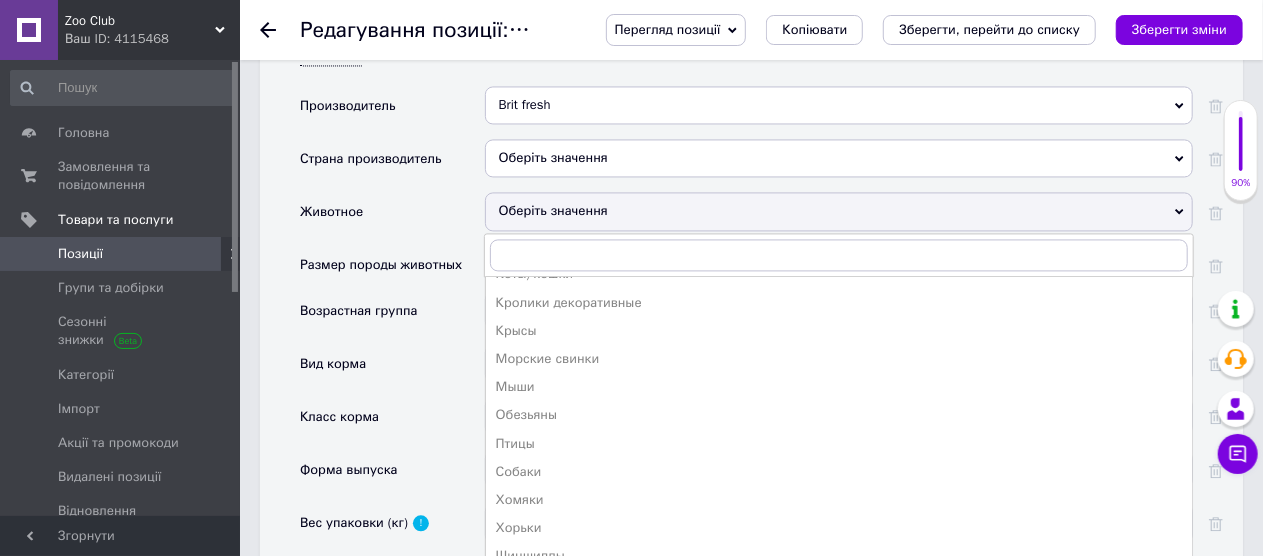 click on "Собаки" at bounding box center [839, 472] 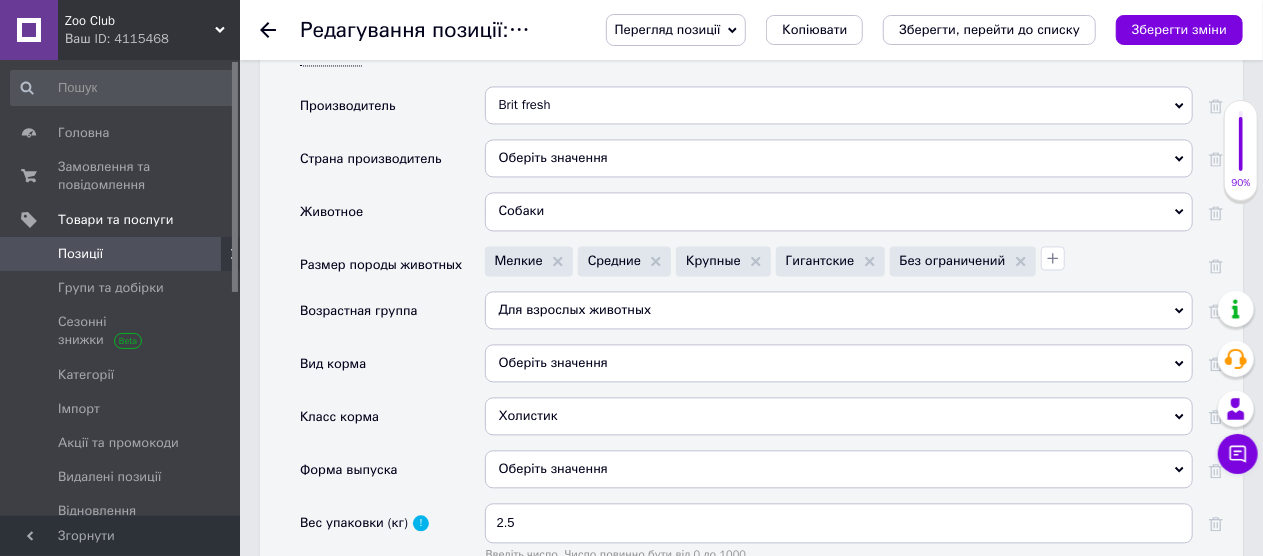 click on "Оберіть значення" at bounding box center (839, 158) 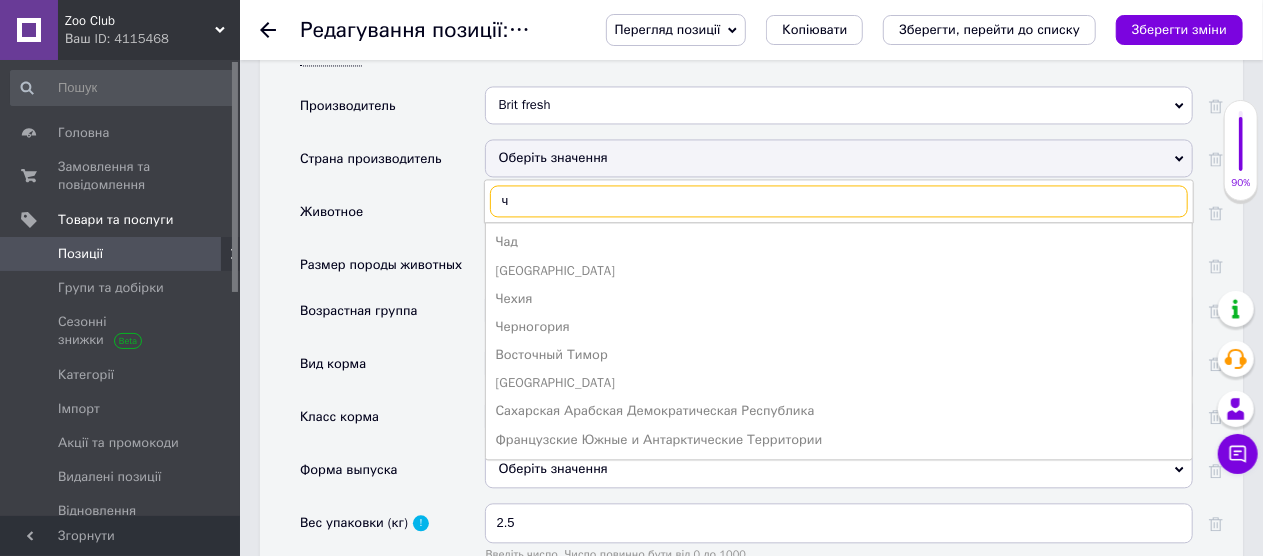 scroll, scrollTop: 0, scrollLeft: 0, axis: both 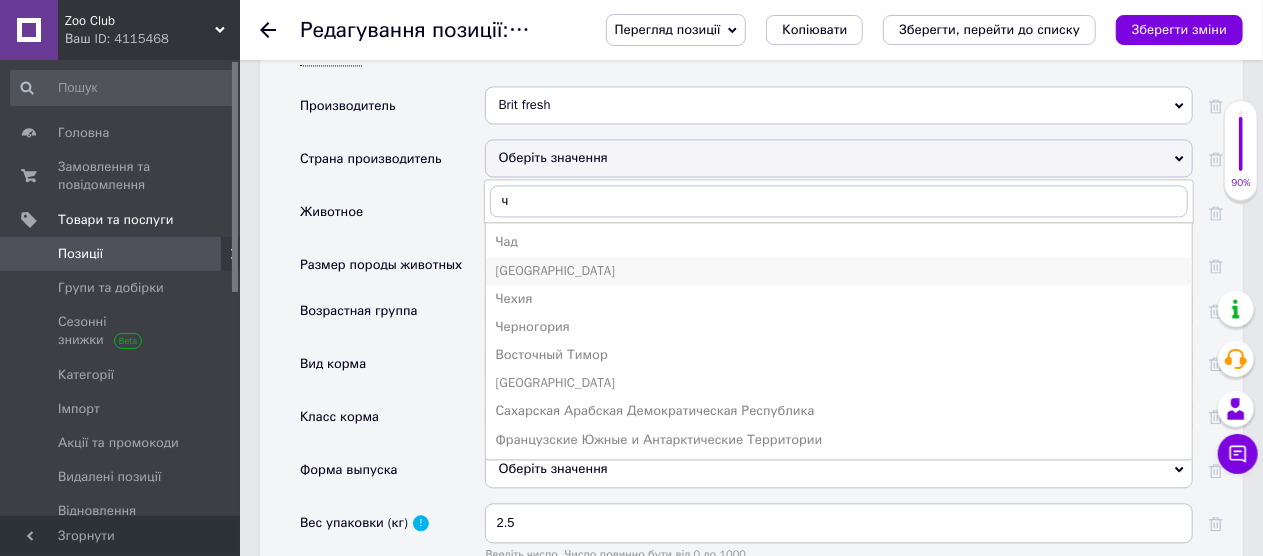 click on "[GEOGRAPHIC_DATA]" at bounding box center [839, 271] 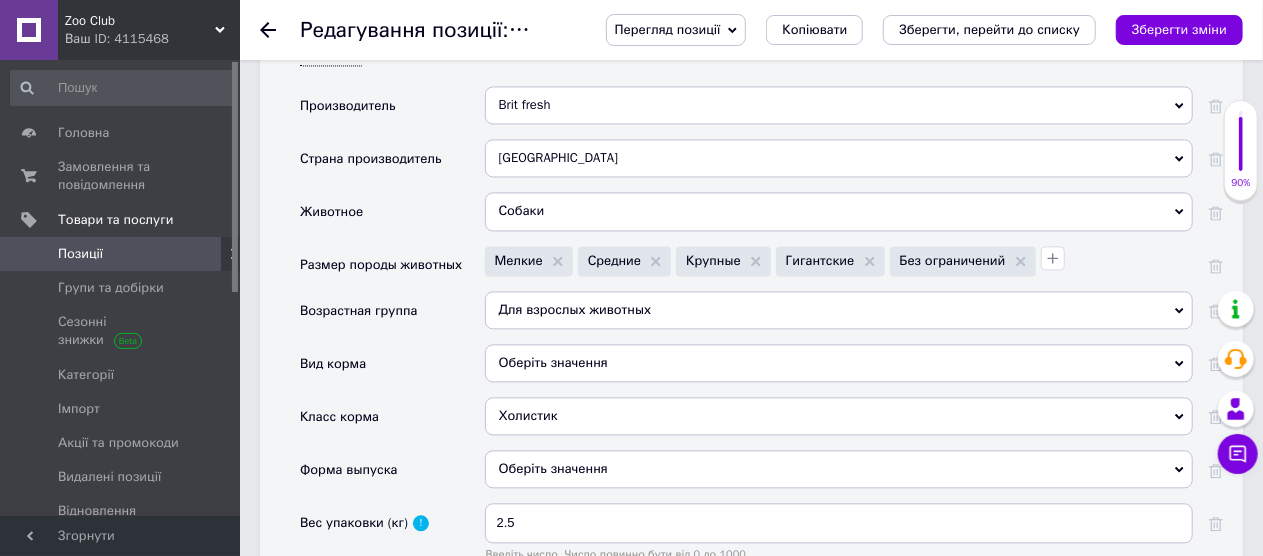 click on "[GEOGRAPHIC_DATA]" at bounding box center [839, 158] 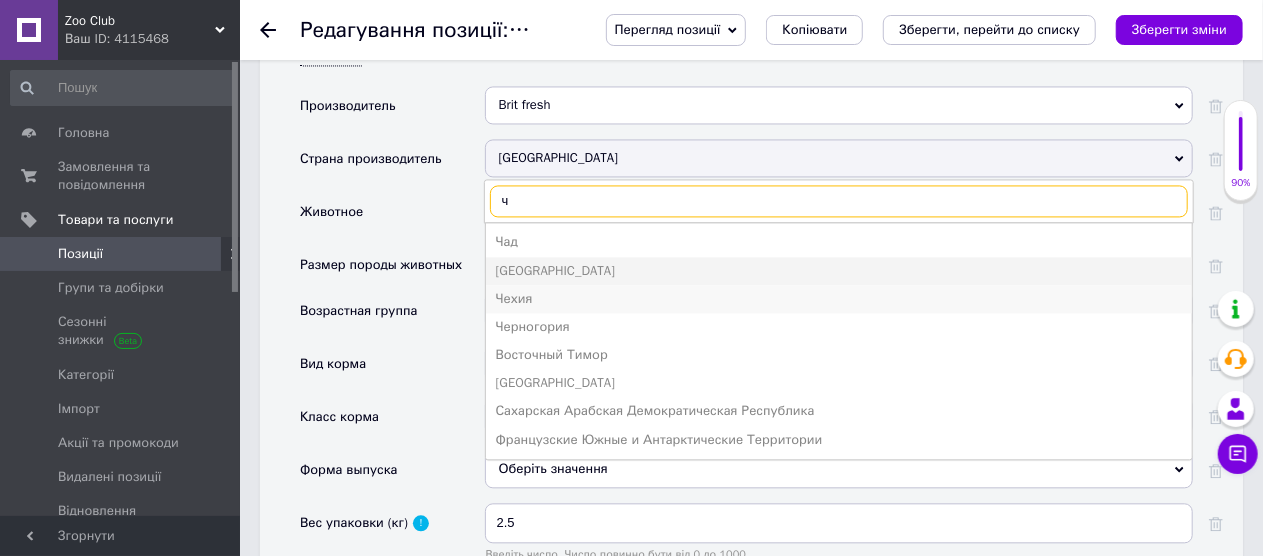 type on "ч" 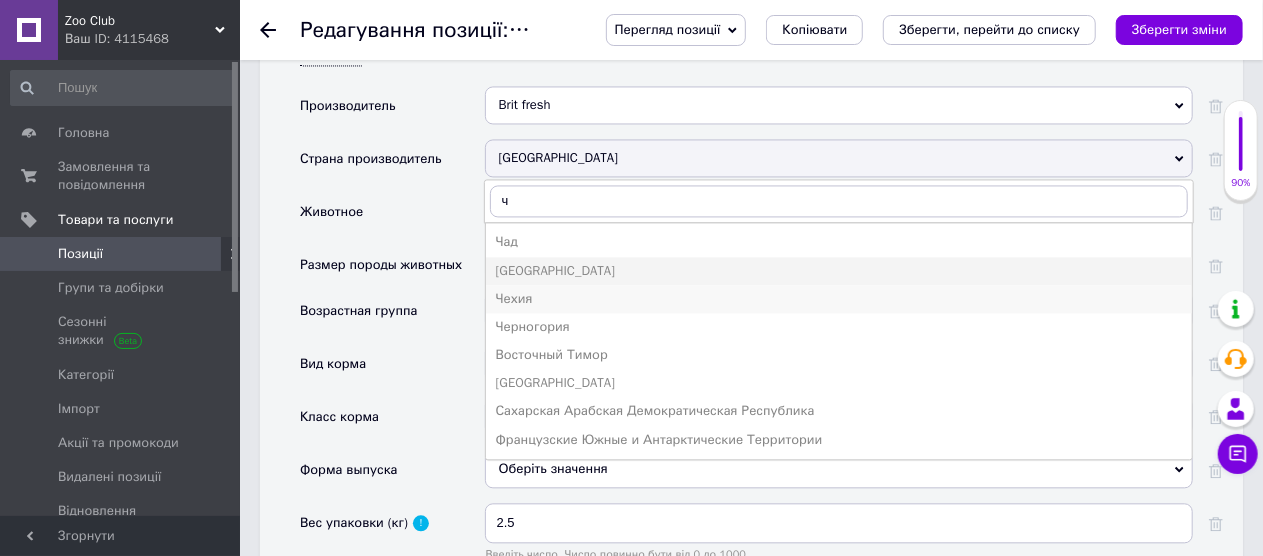 click on "Чехия" at bounding box center [839, 299] 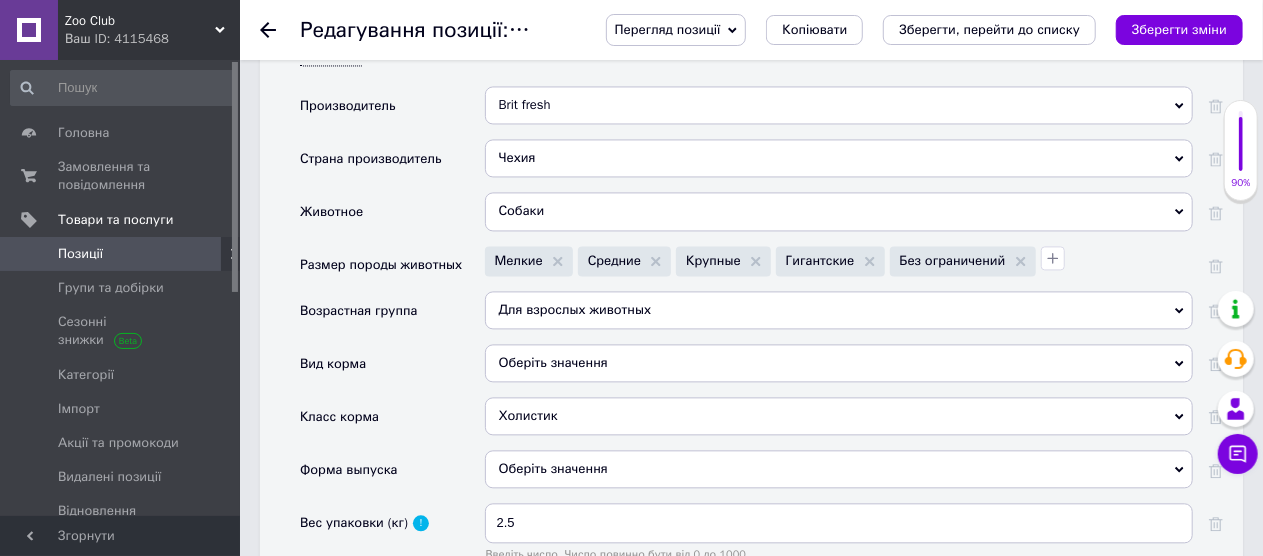 click on "Оберіть значення" at bounding box center [839, 363] 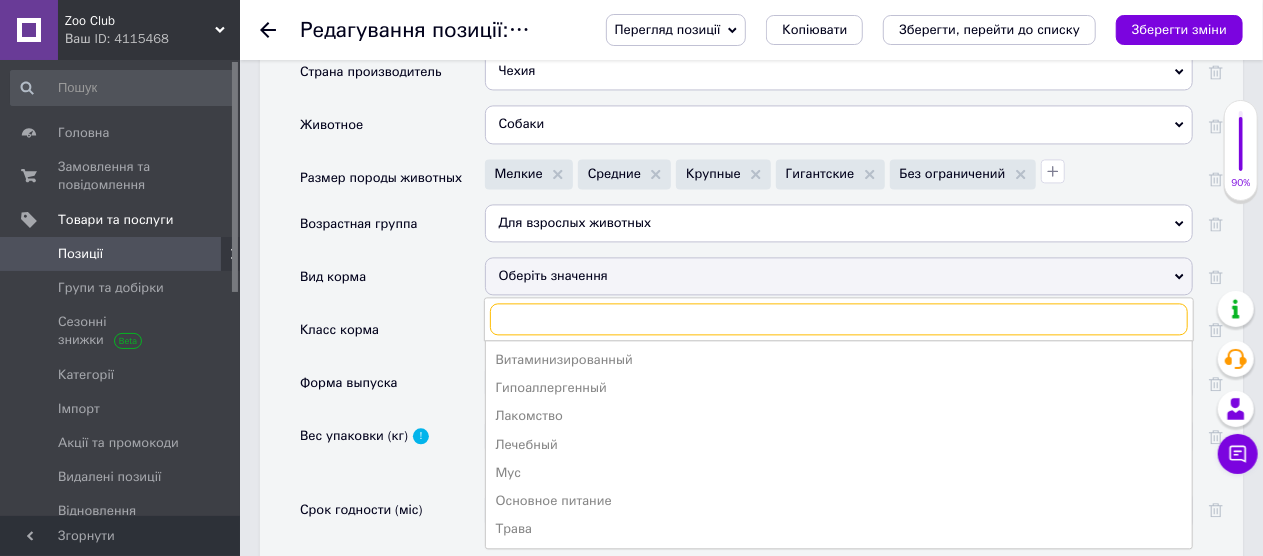 scroll, scrollTop: 2200, scrollLeft: 0, axis: vertical 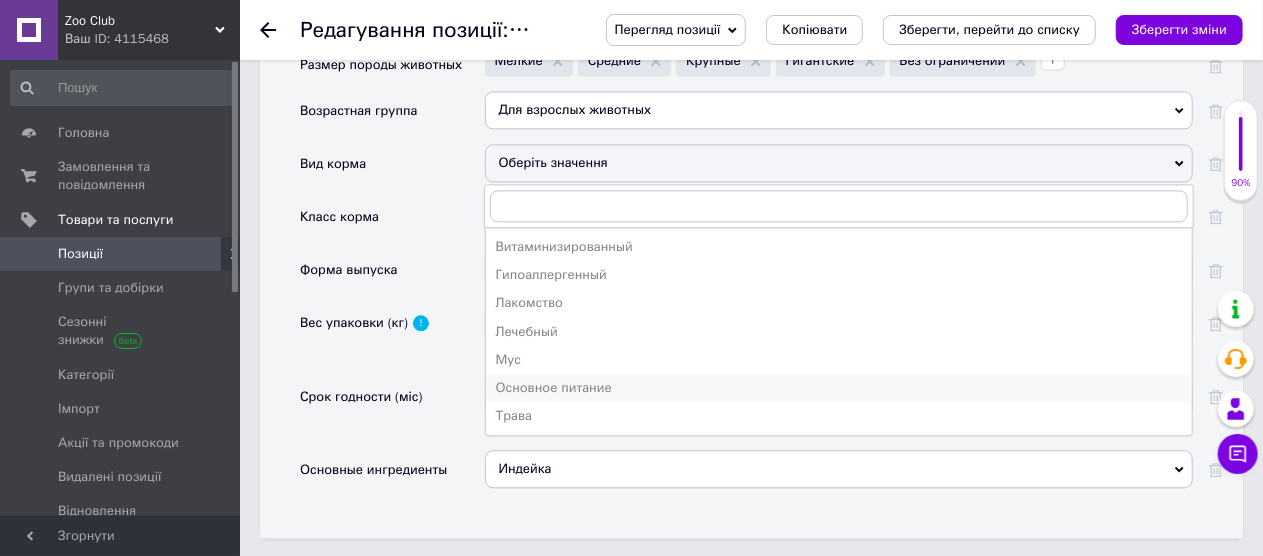 click on "Основное питание" at bounding box center (839, 388) 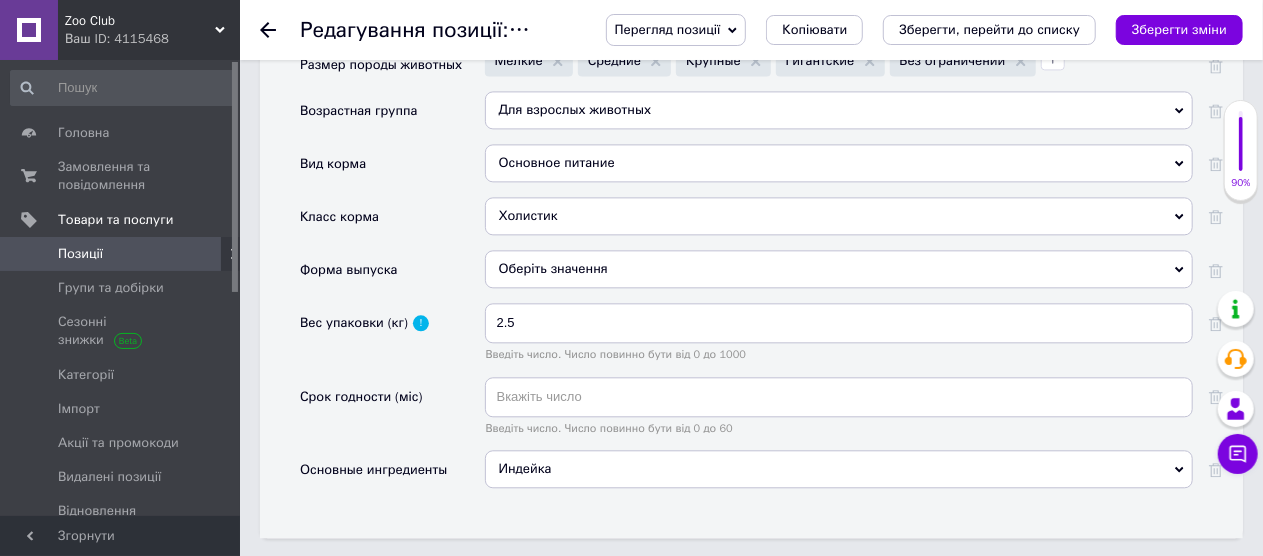 click on "Оберіть значення" at bounding box center (839, 269) 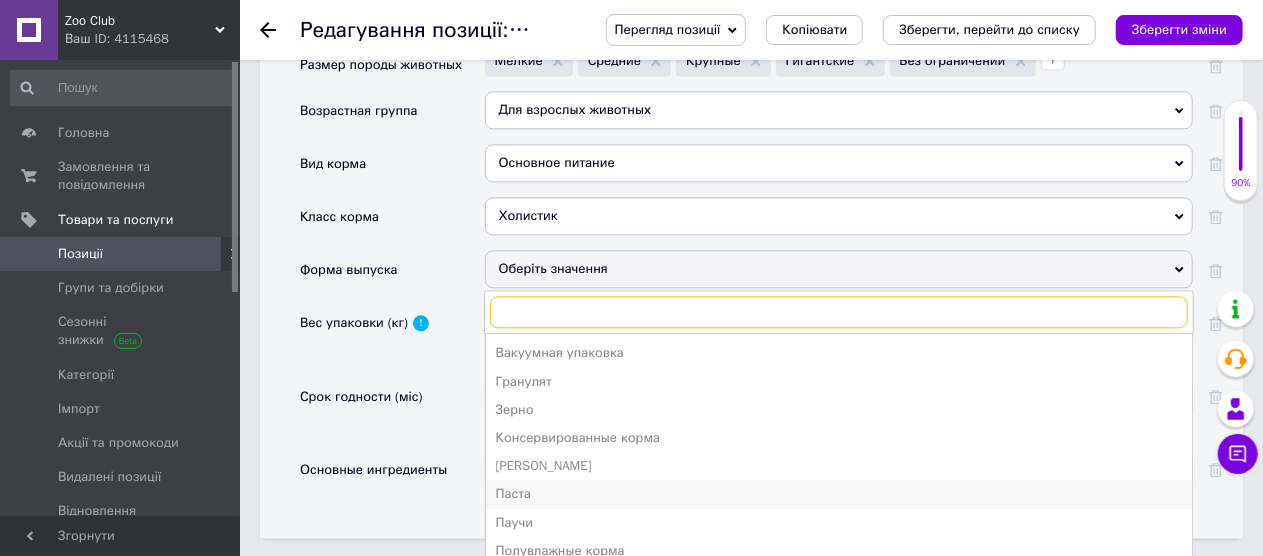 scroll, scrollTop: 21, scrollLeft: 0, axis: vertical 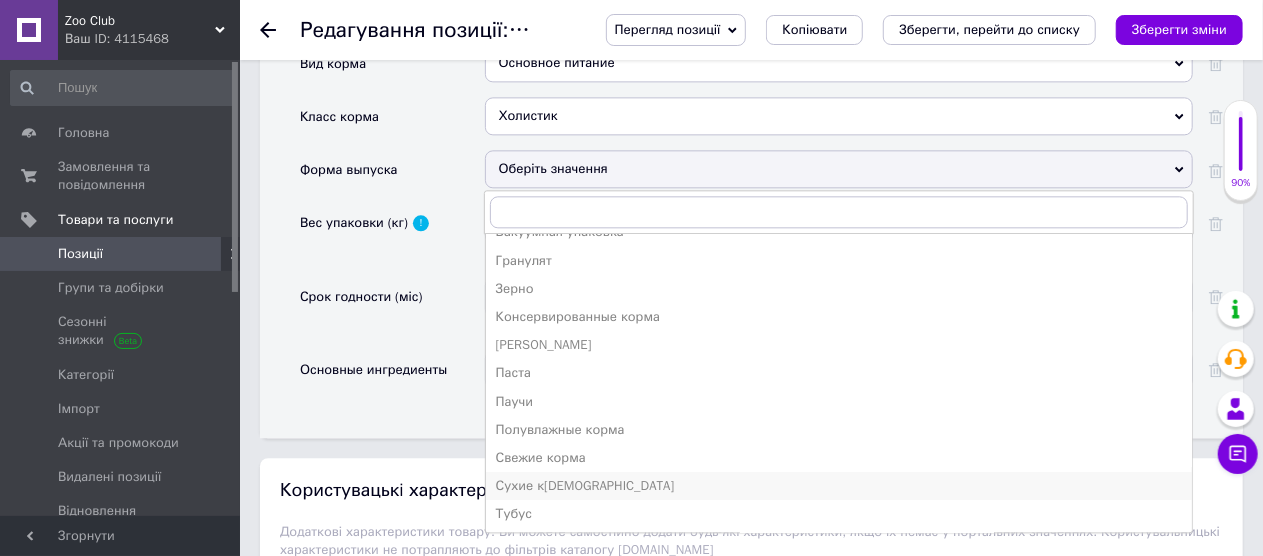 click on "Сухие [DEMOGRAPHIC_DATA]" at bounding box center (839, 486) 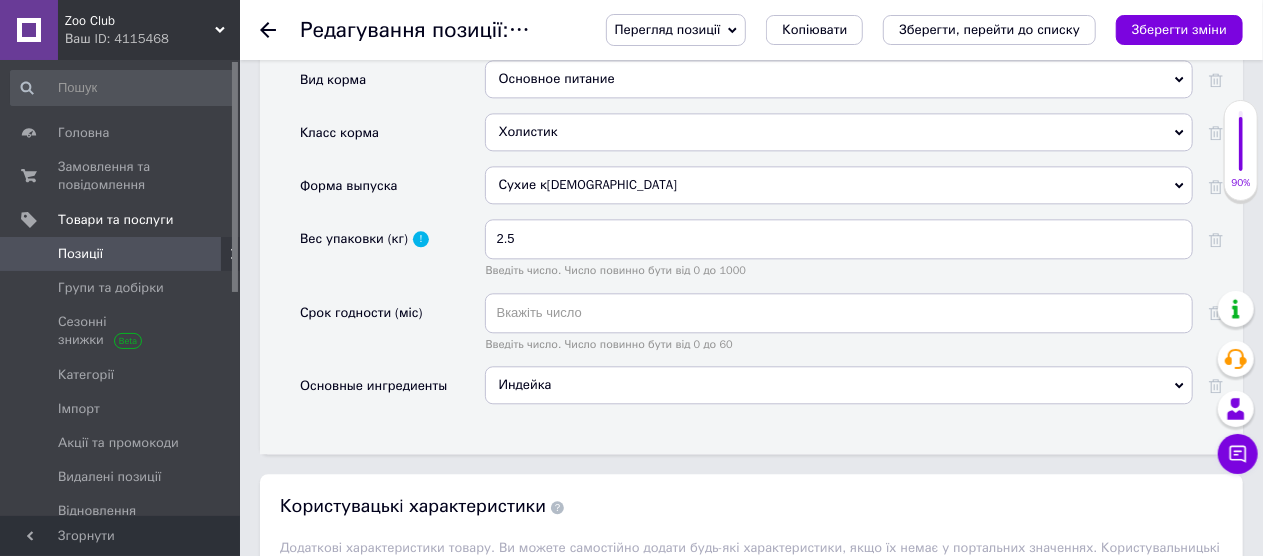 scroll, scrollTop: 2400, scrollLeft: 0, axis: vertical 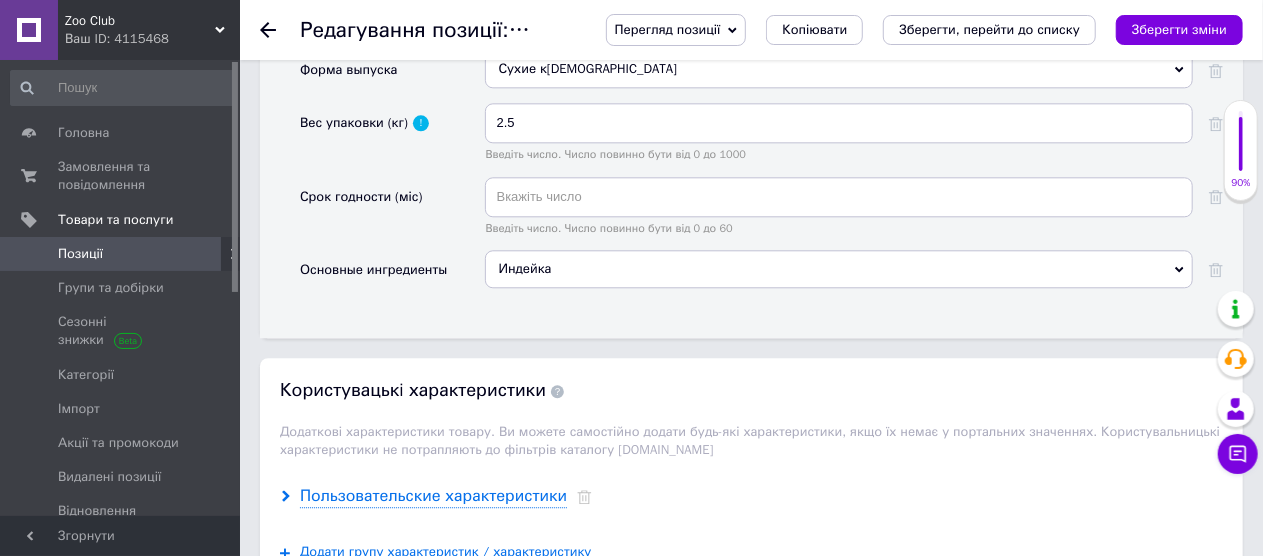 click on "Пользовательские характеристики" at bounding box center [433, 496] 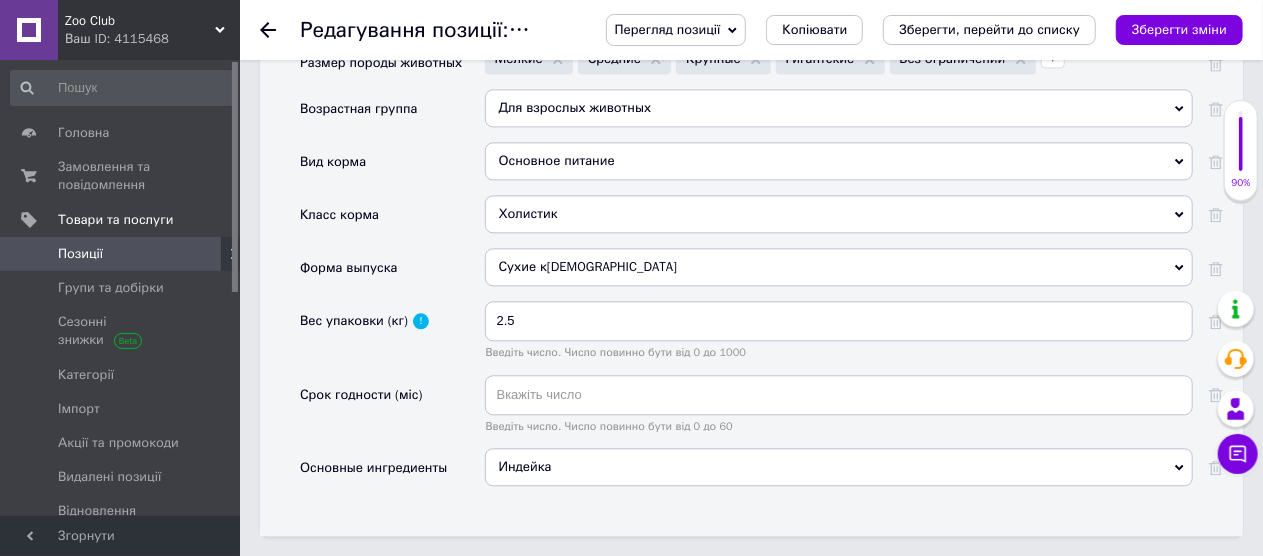 scroll, scrollTop: 2200, scrollLeft: 0, axis: vertical 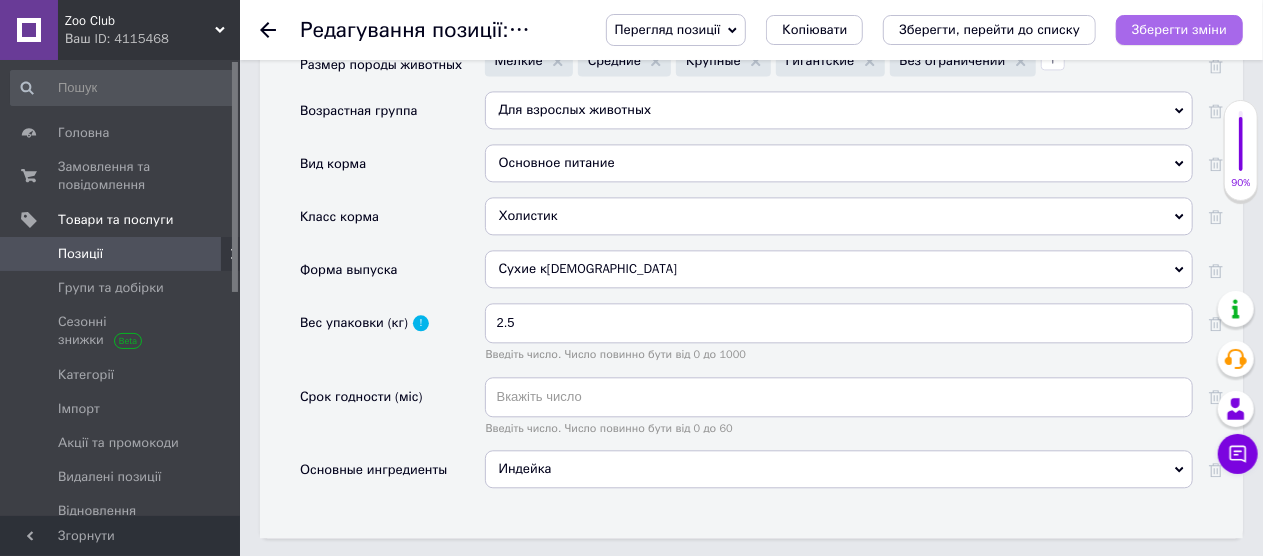 click on "Зберегти зміни" at bounding box center (1179, 29) 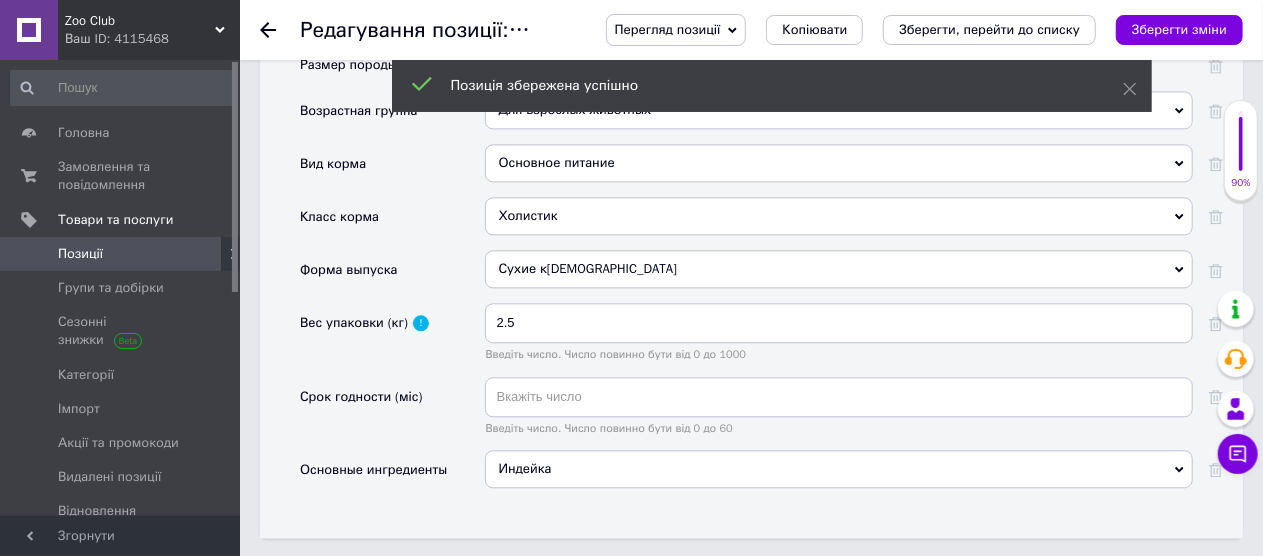 click 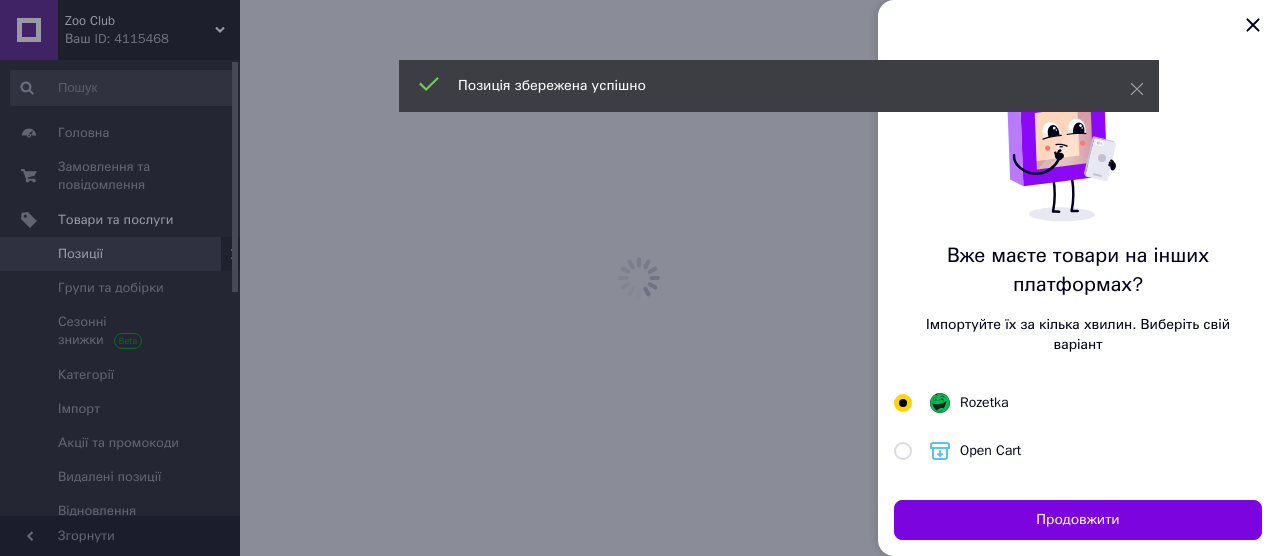 click at bounding box center [639, 278] 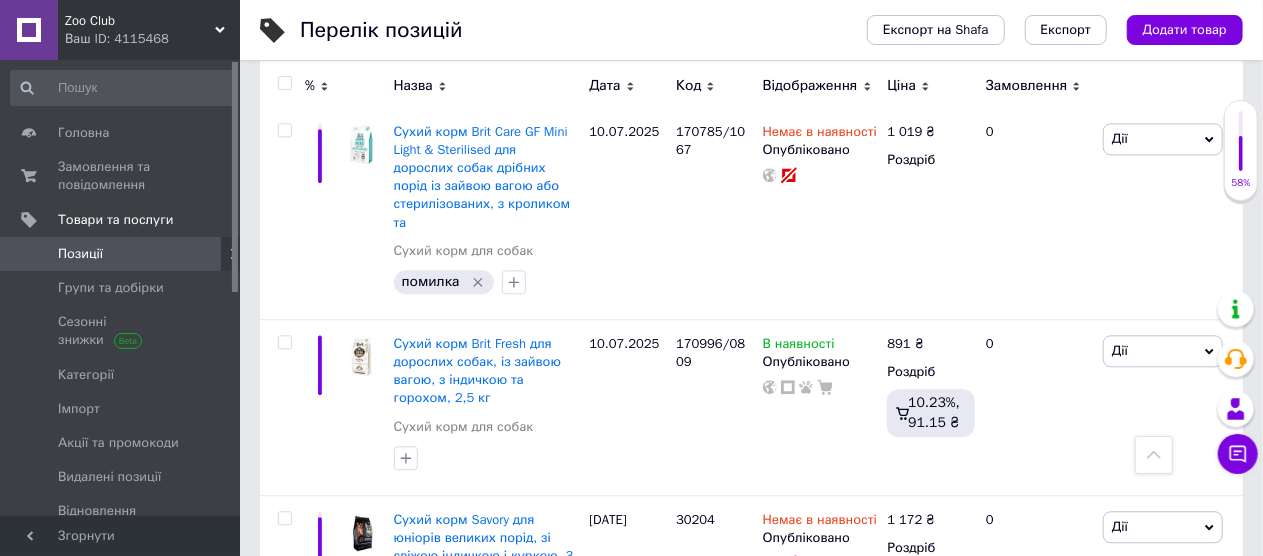 scroll, scrollTop: 2300, scrollLeft: 0, axis: vertical 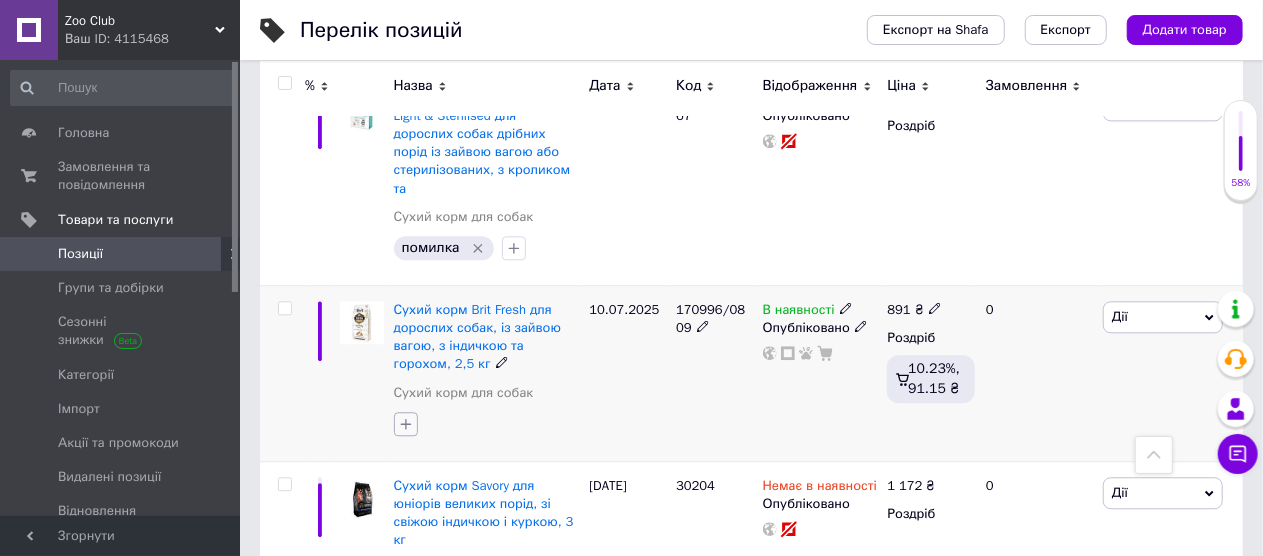 click 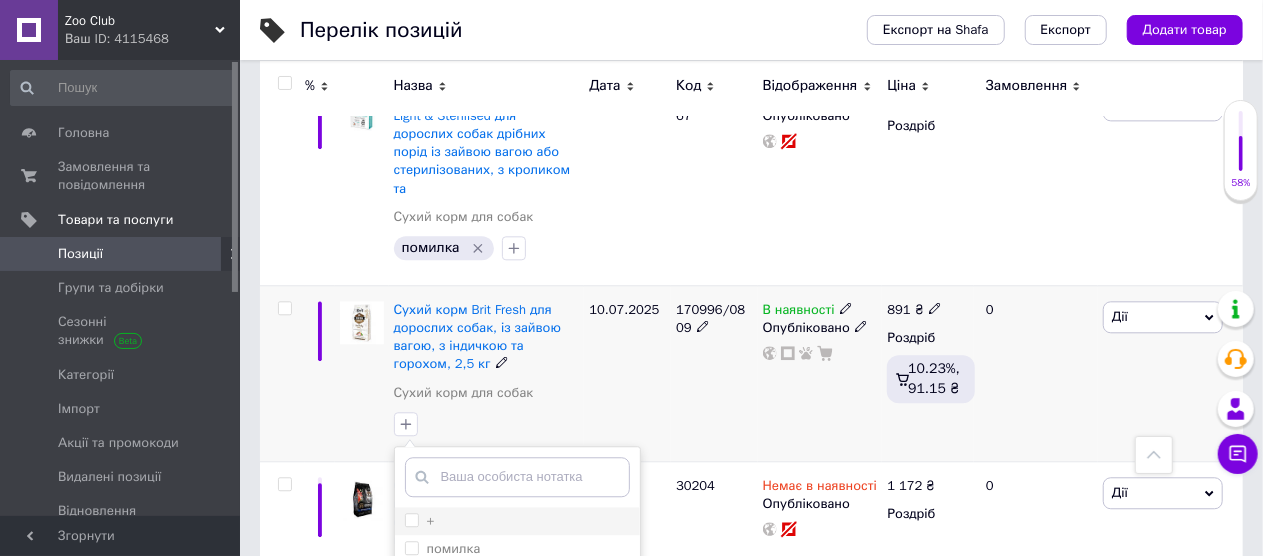 click on "+" at bounding box center (411, 519) 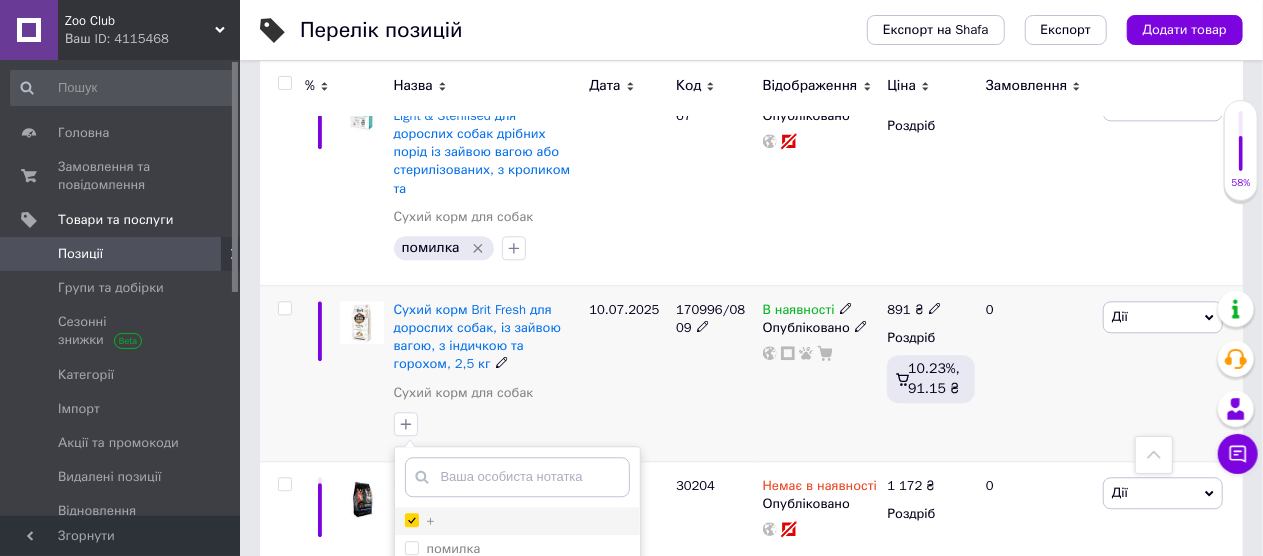 checkbox on "true" 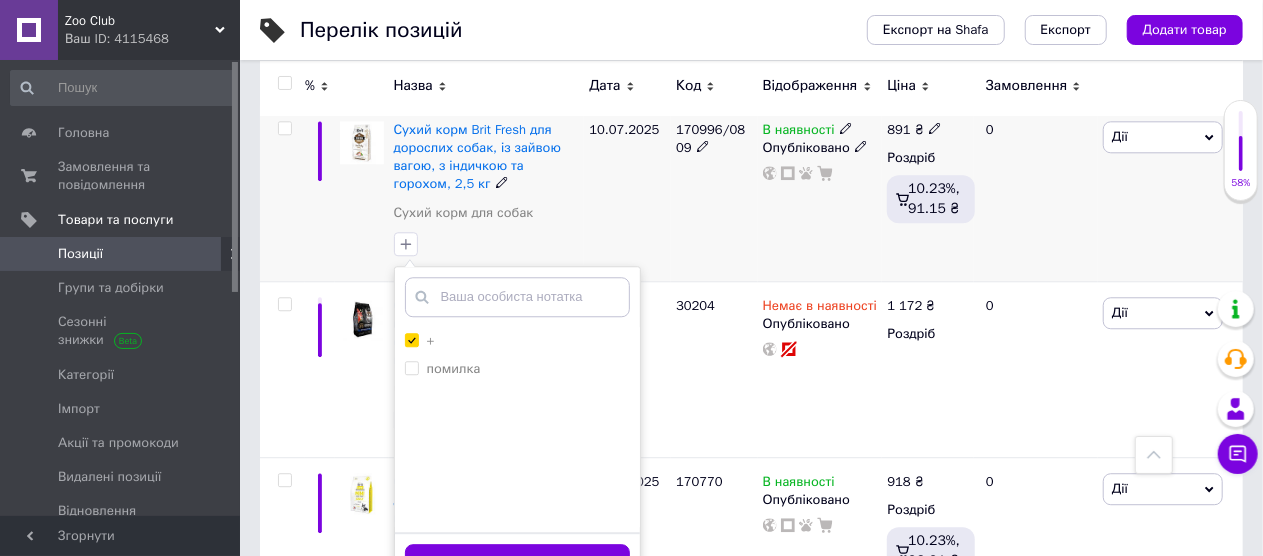 scroll, scrollTop: 2500, scrollLeft: 0, axis: vertical 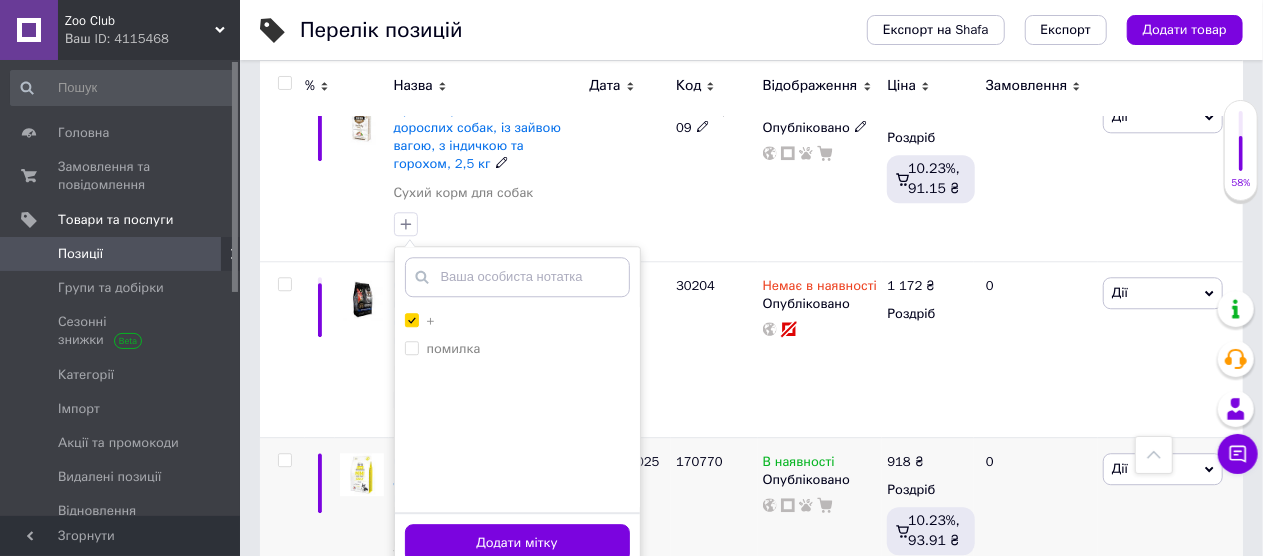 click on "Додати мітку" at bounding box center (517, 543) 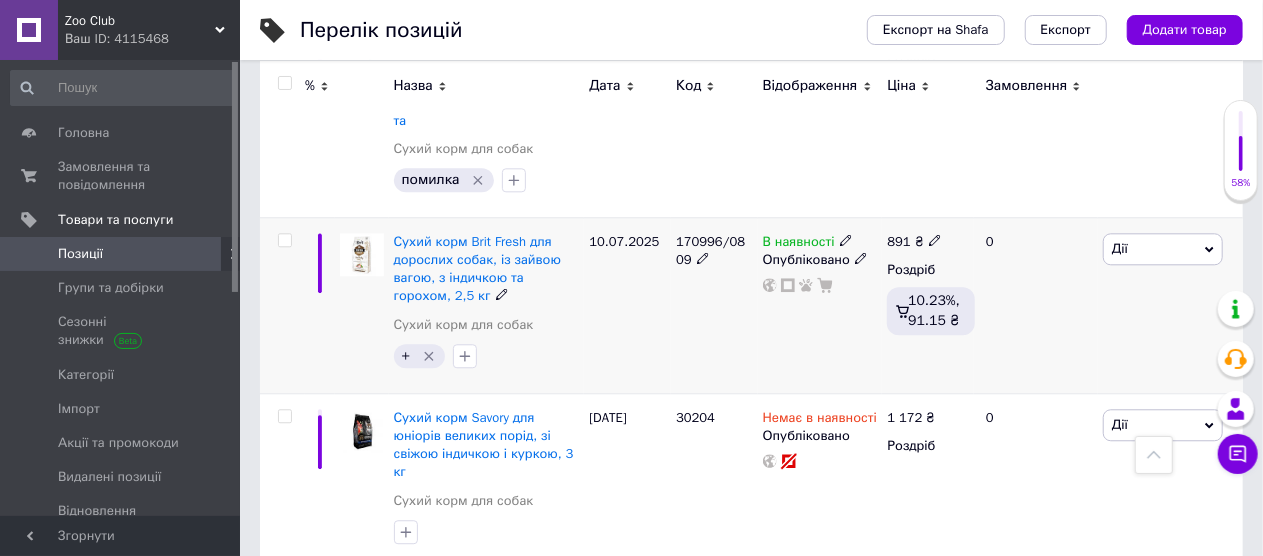 scroll, scrollTop: 2400, scrollLeft: 0, axis: vertical 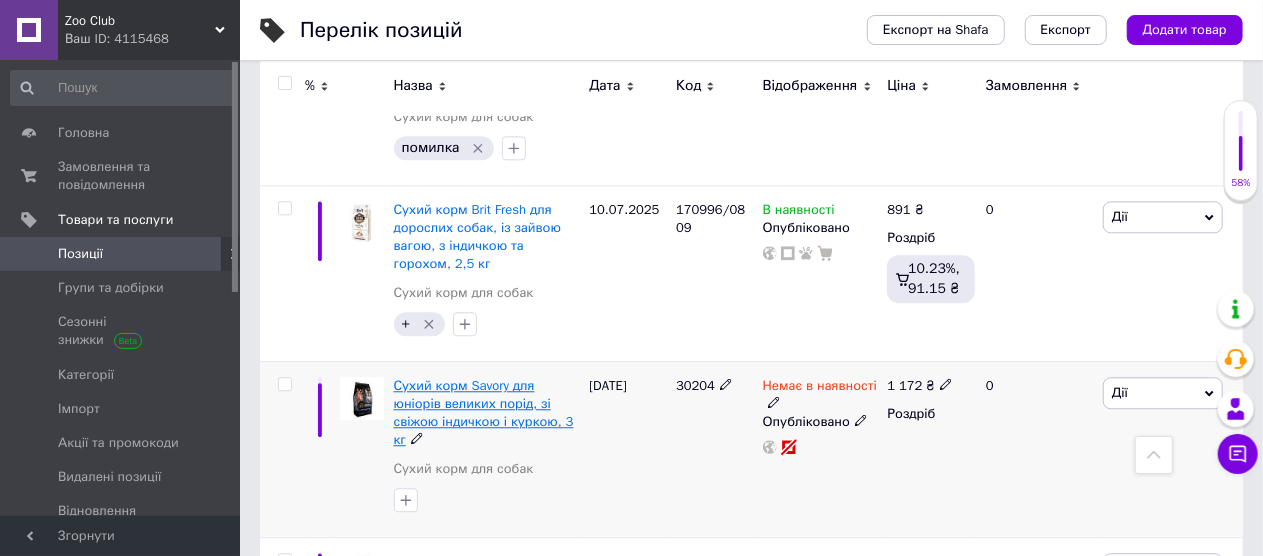 click on "Сухий корм Savory для юніорів великих порід, зі свіжою індичкою і куркою, 3 кг" at bounding box center [484, 413] 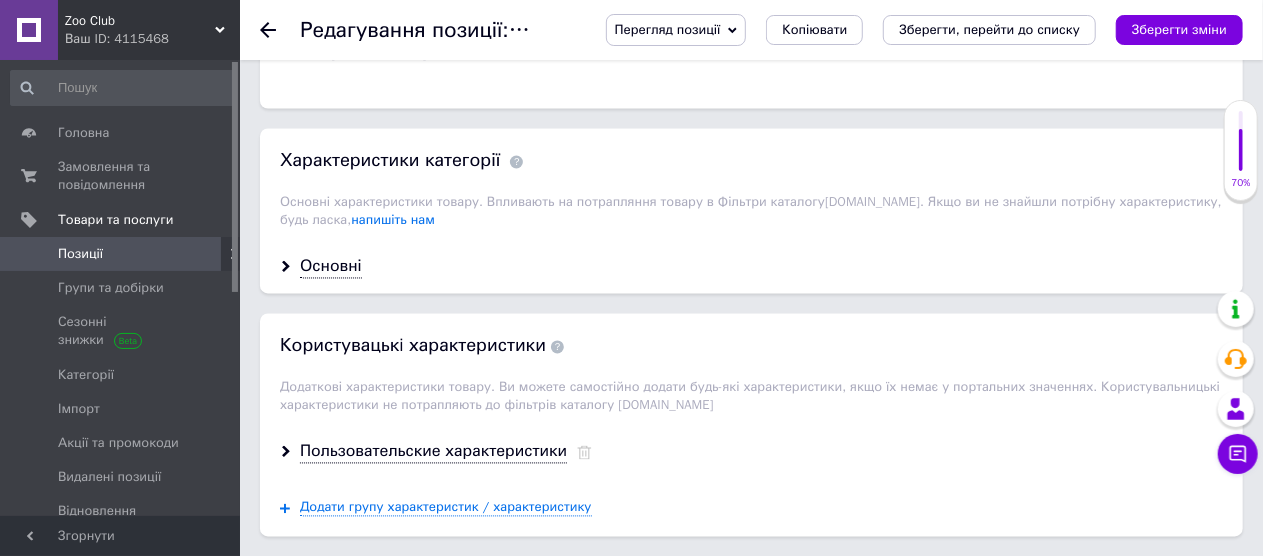 scroll, scrollTop: 1800, scrollLeft: 0, axis: vertical 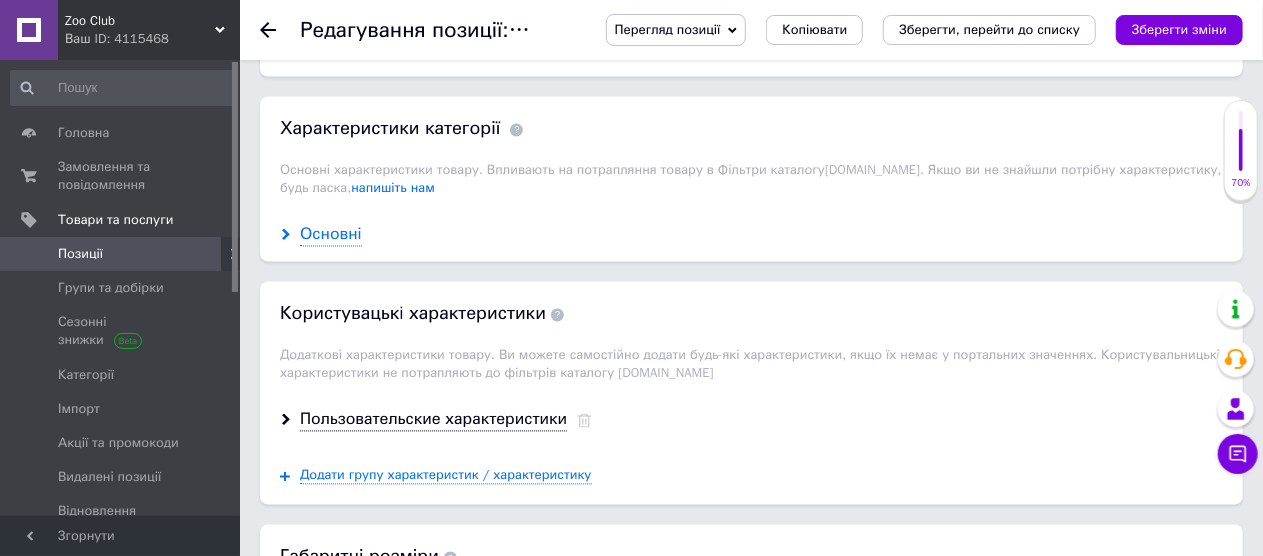 click on "Основні" at bounding box center [331, 235] 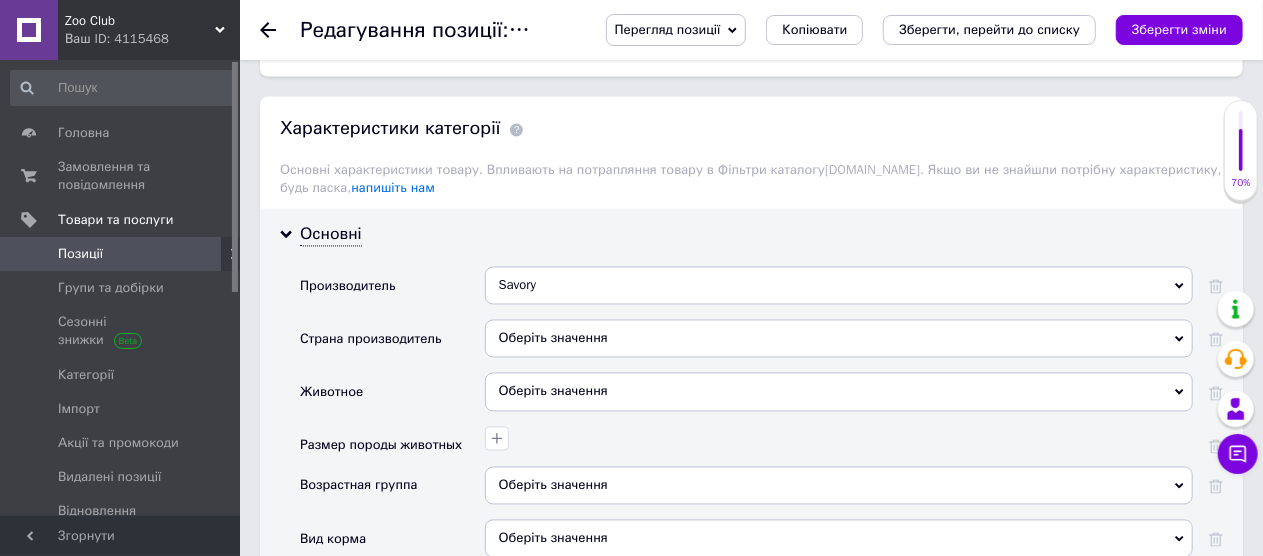 scroll, scrollTop: 2000, scrollLeft: 0, axis: vertical 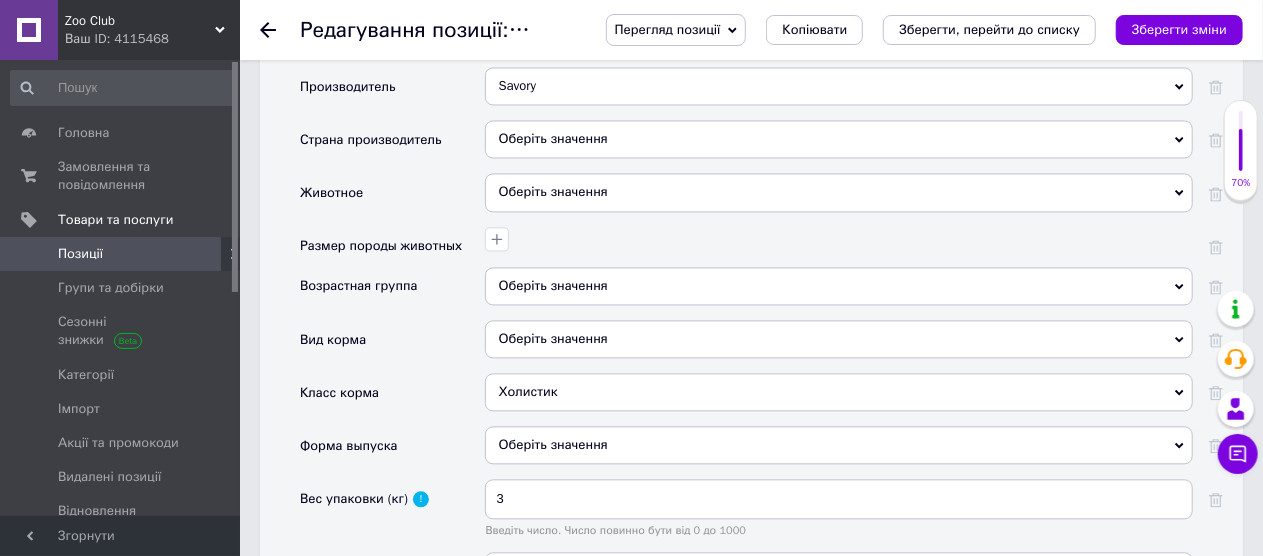 click on "Оберіть значення" at bounding box center [839, 286] 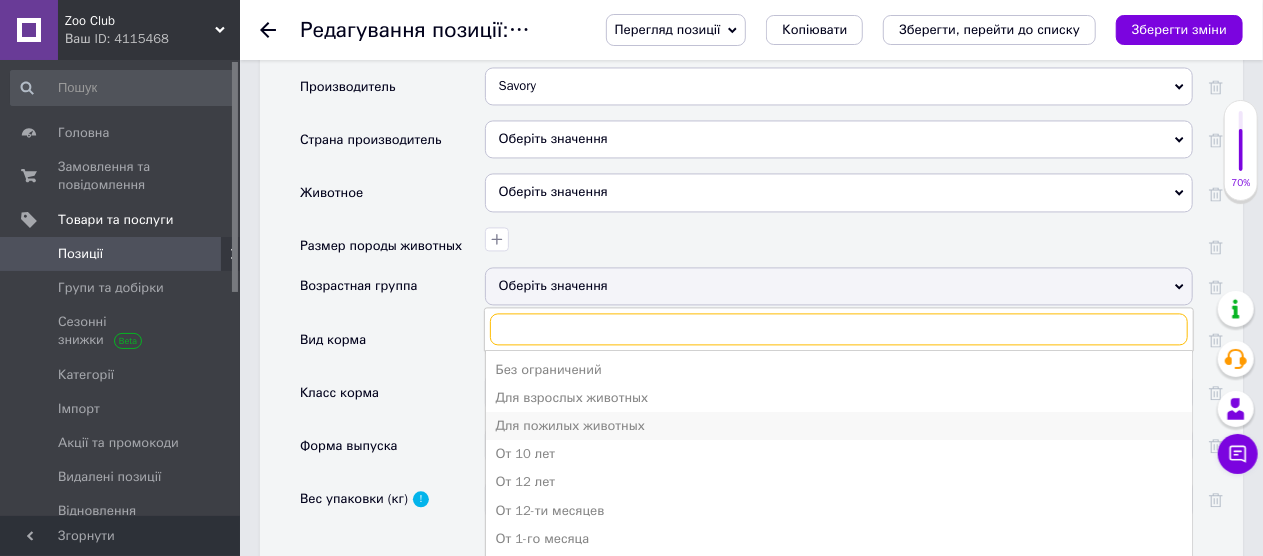 scroll, scrollTop: 100, scrollLeft: 0, axis: vertical 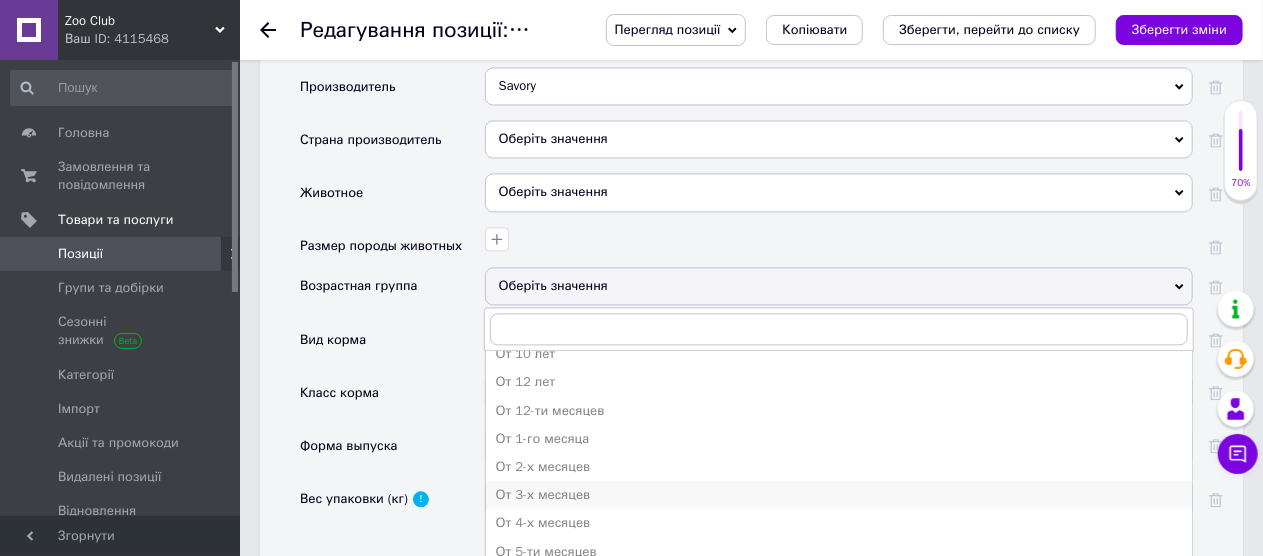 click on "От 3-х месяцев" at bounding box center [839, 495] 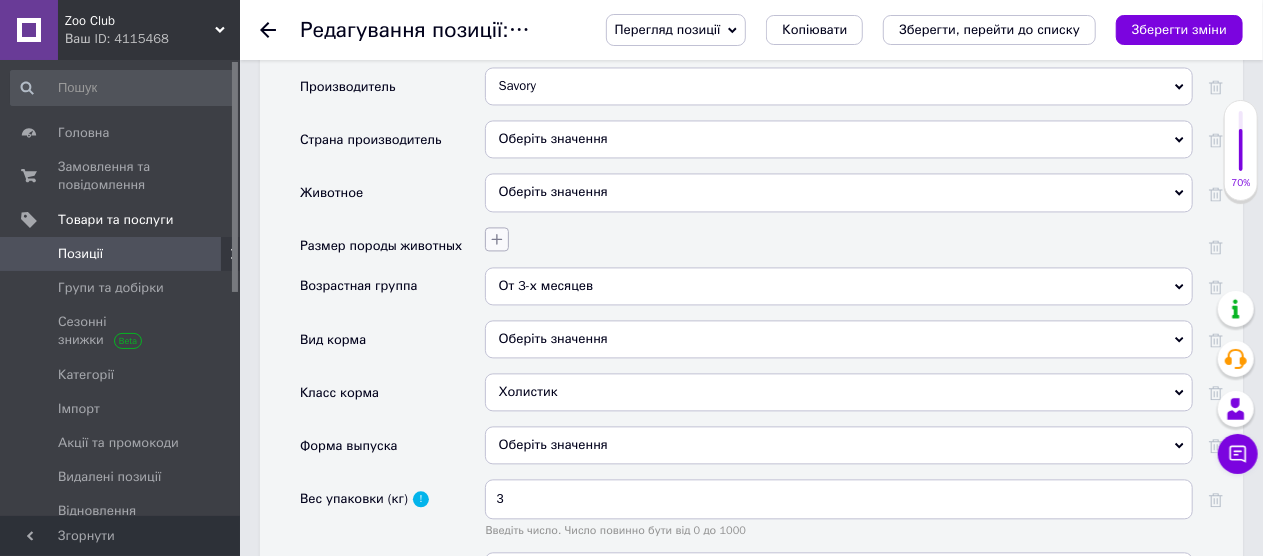click 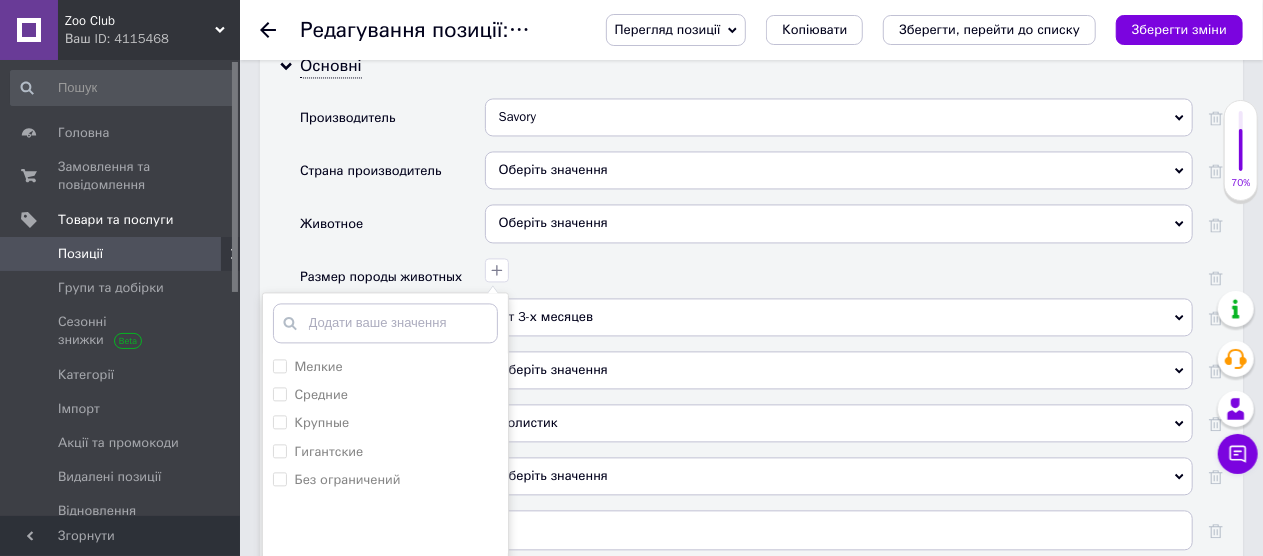 scroll, scrollTop: 2000, scrollLeft: 0, axis: vertical 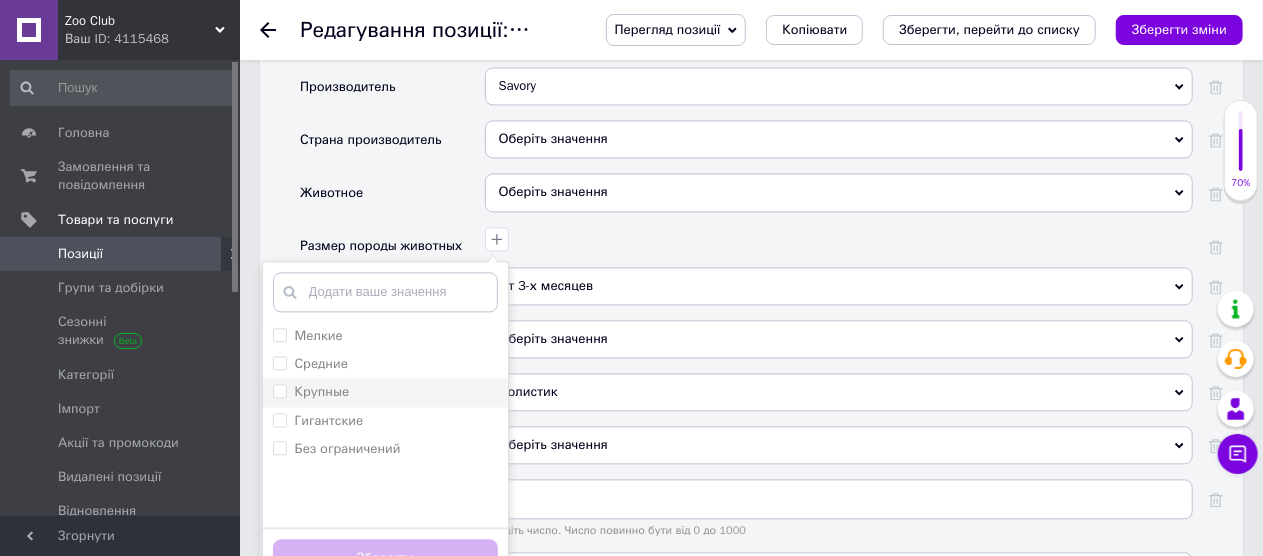 click on "Крупные" at bounding box center [279, 390] 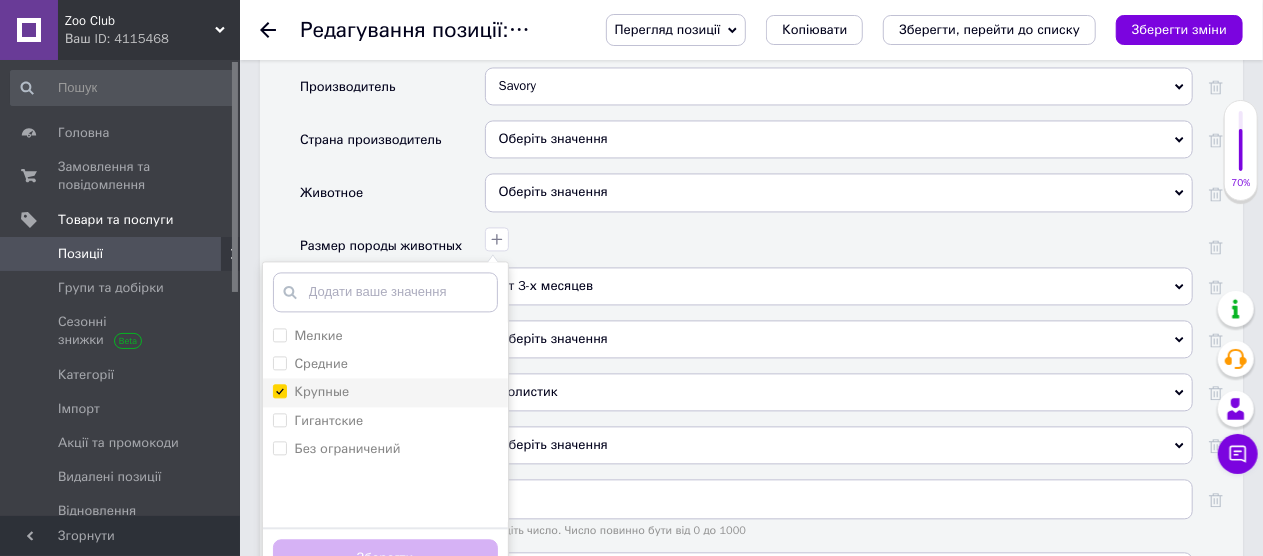 checkbox on "true" 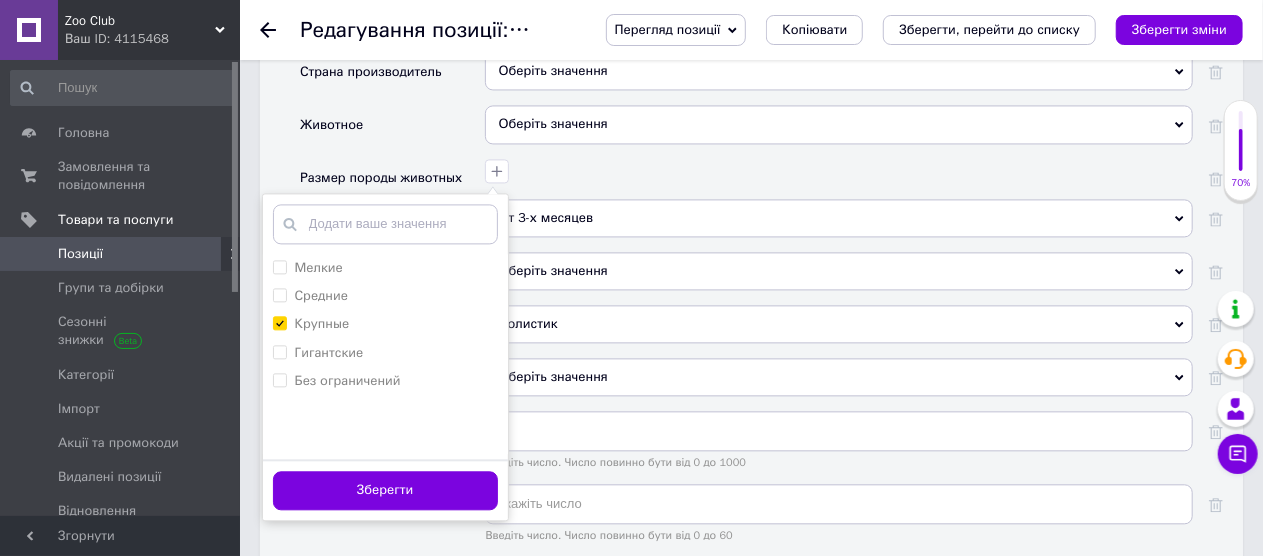 scroll, scrollTop: 2100, scrollLeft: 0, axis: vertical 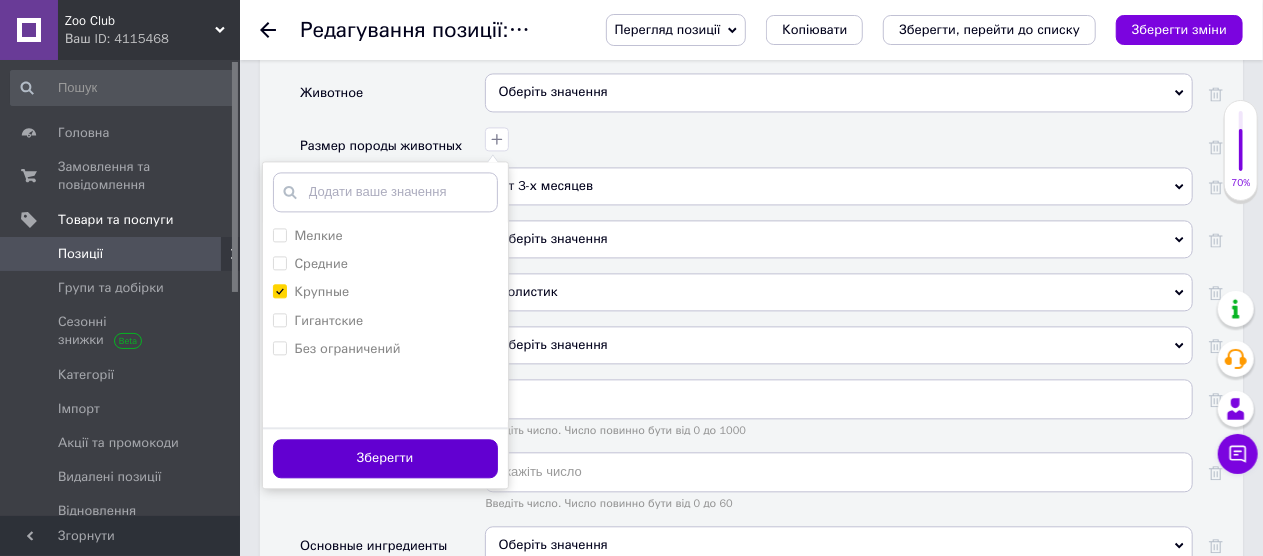 click on "Зберегти" at bounding box center (385, 458) 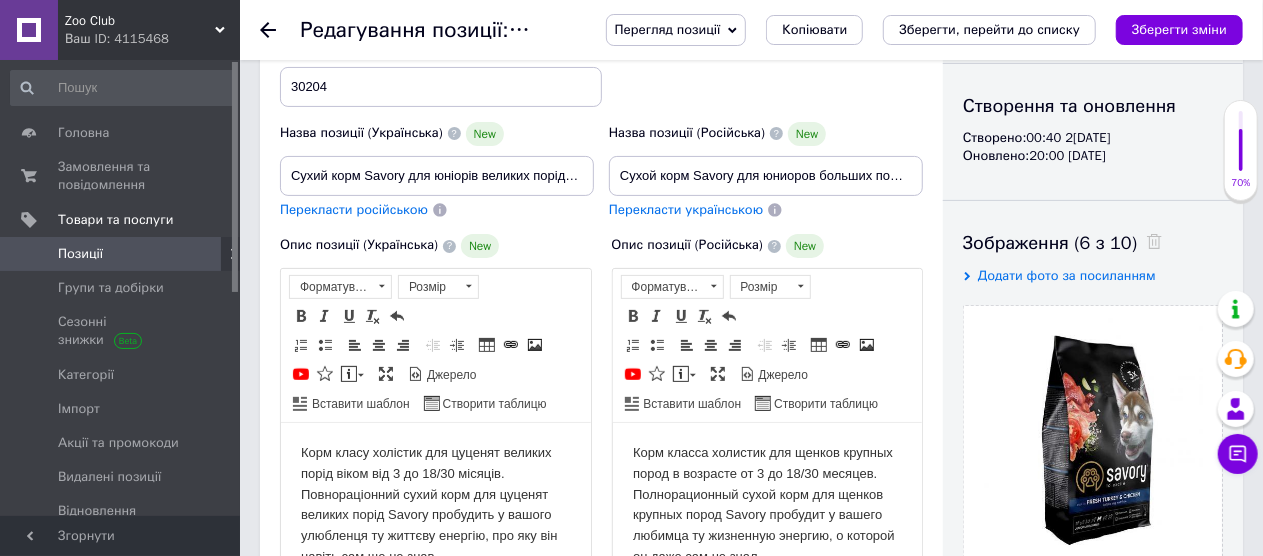 scroll, scrollTop: 119, scrollLeft: 0, axis: vertical 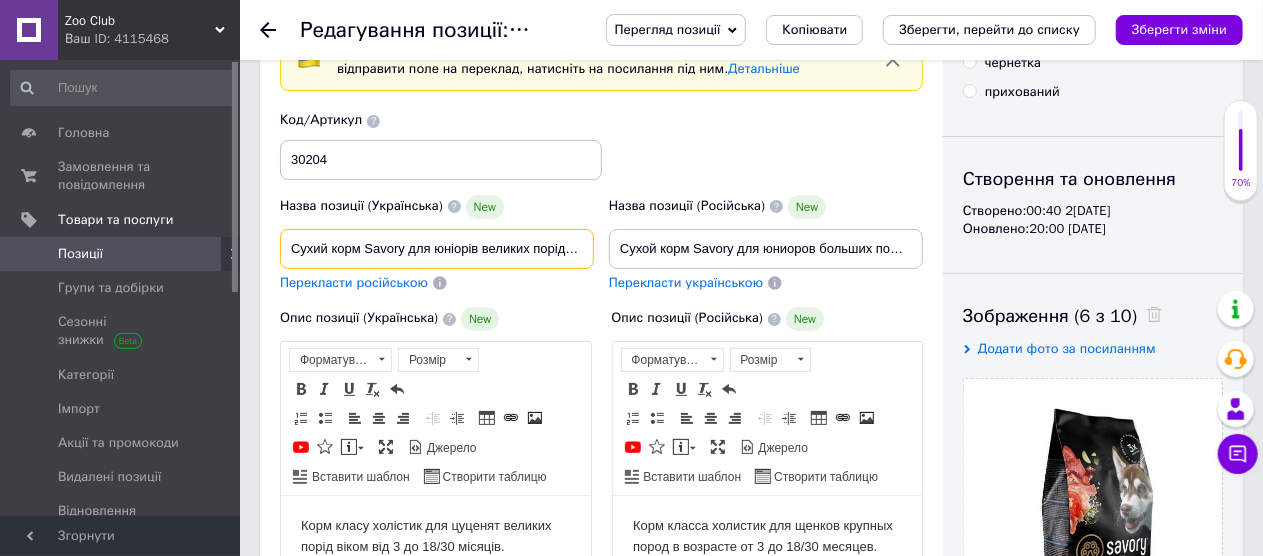 click on "Сухий корм Savory для юніорів великих порід, зі свіжою індичкою і куркою, 3 кг" at bounding box center (437, 249) 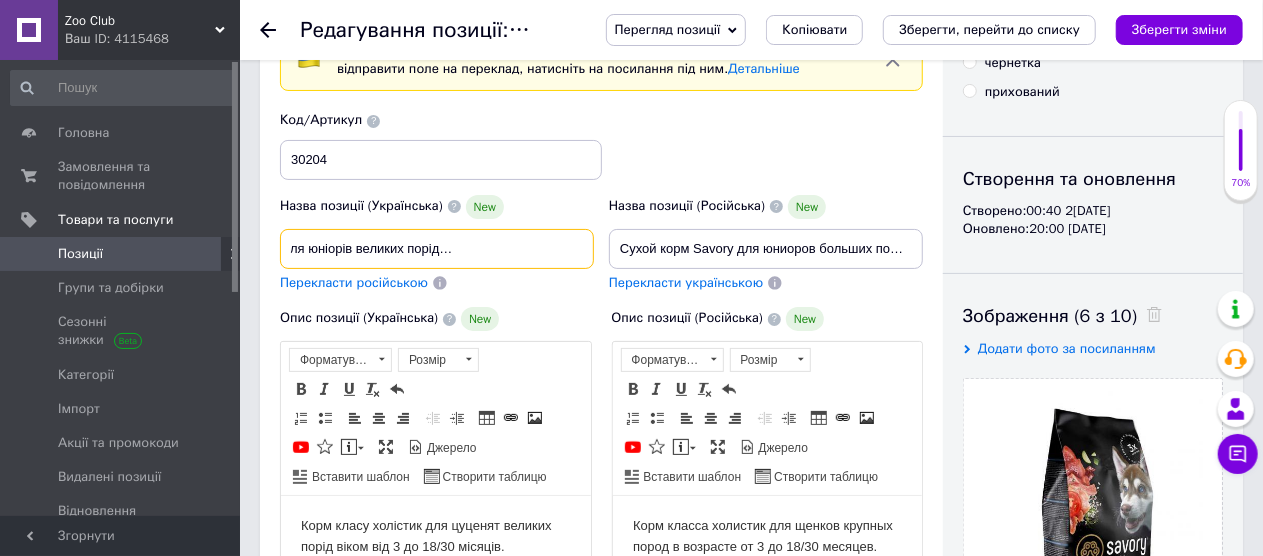 scroll, scrollTop: 0, scrollLeft: 174, axis: horizontal 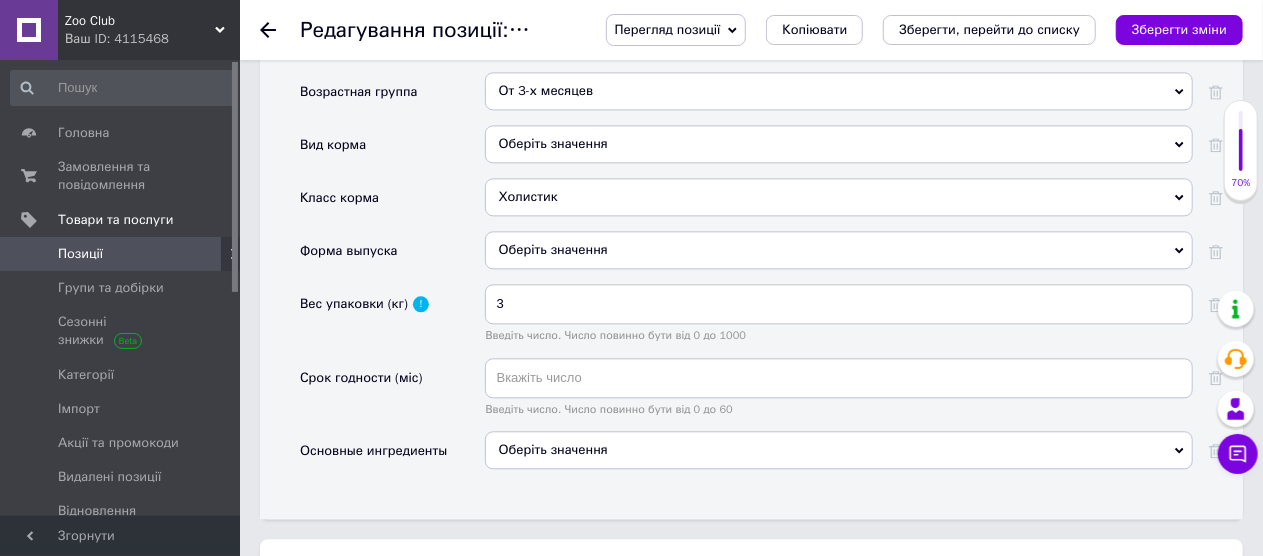 click on "Оберіть значення" at bounding box center (839, 450) 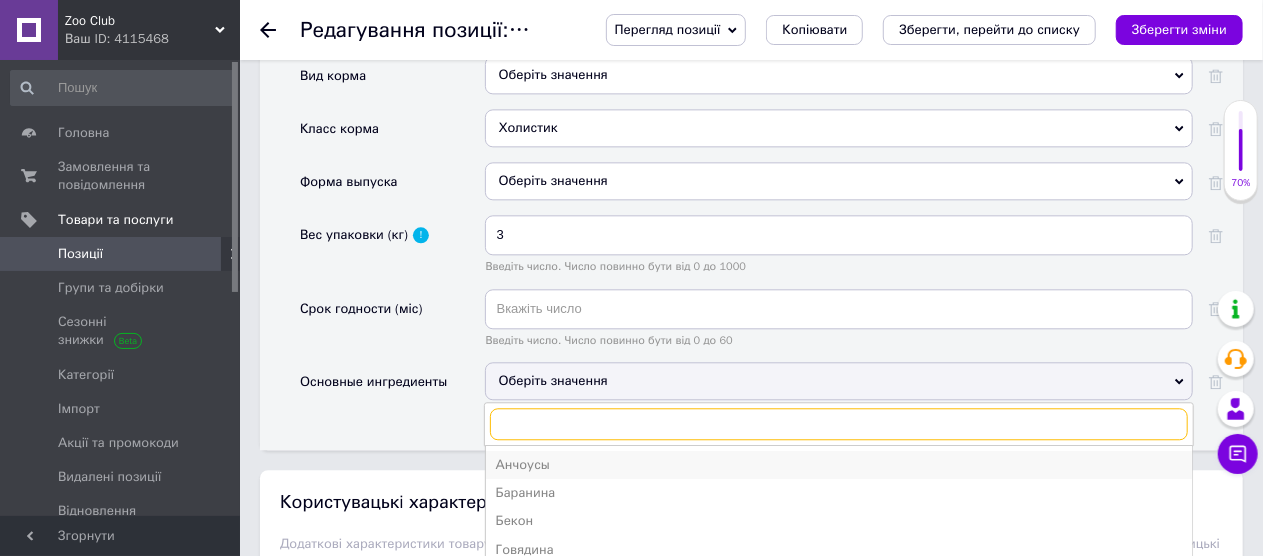 scroll, scrollTop: 2319, scrollLeft: 0, axis: vertical 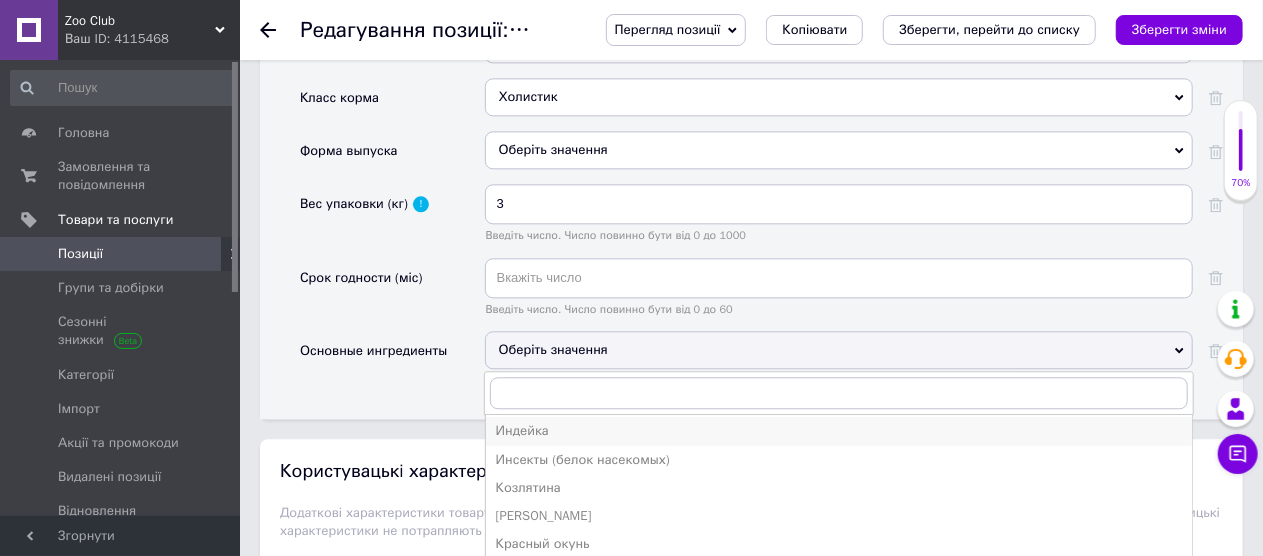 click on "Индейка" at bounding box center [839, 431] 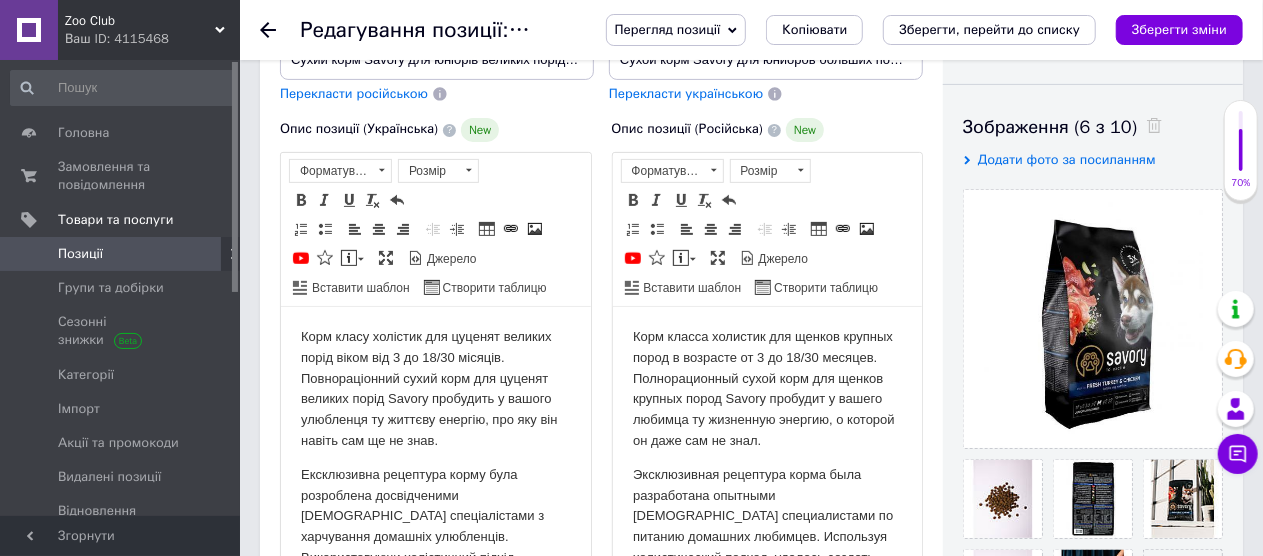 scroll, scrollTop: 119, scrollLeft: 0, axis: vertical 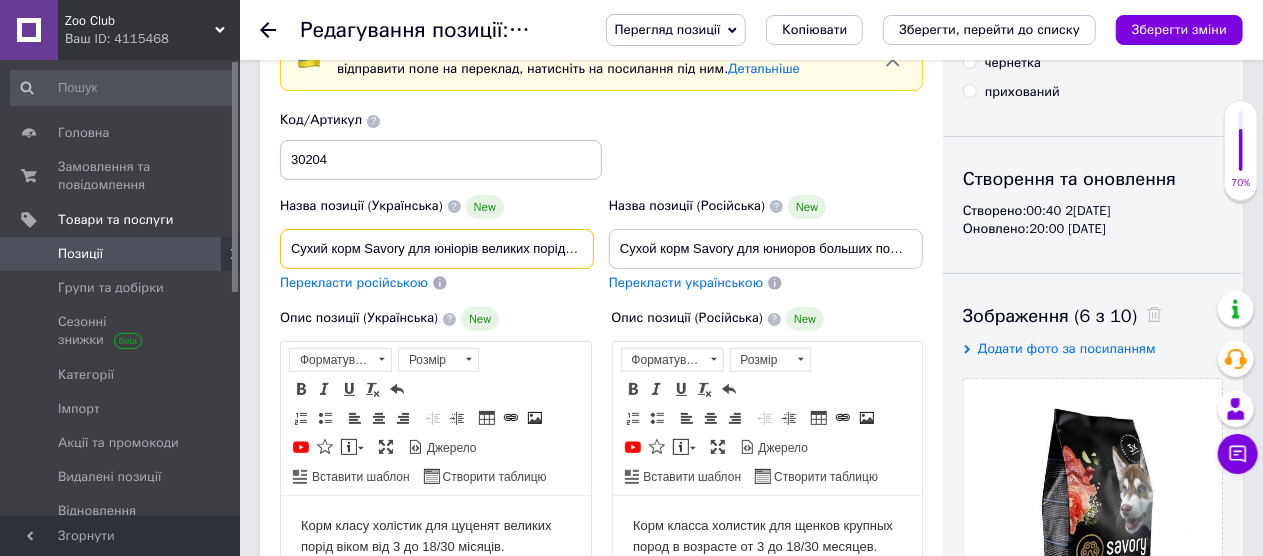 click on "Сухий корм Savory для юніорів великих порід, зі свіжою індичкою і куркою, 3 кг" at bounding box center [437, 249] 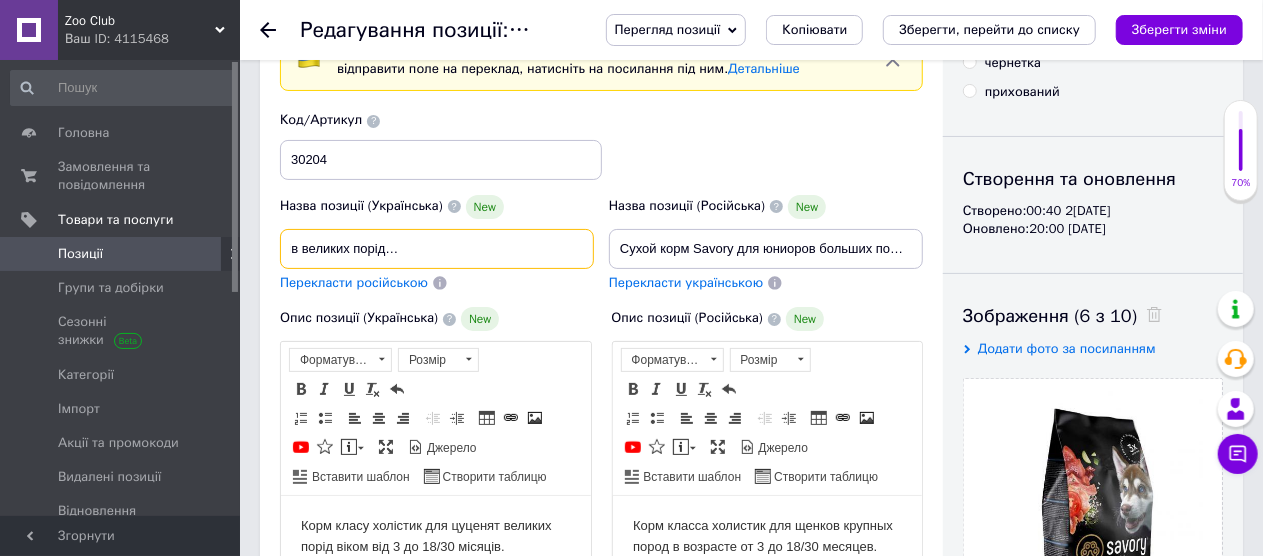 scroll, scrollTop: 0, scrollLeft: 184, axis: horizontal 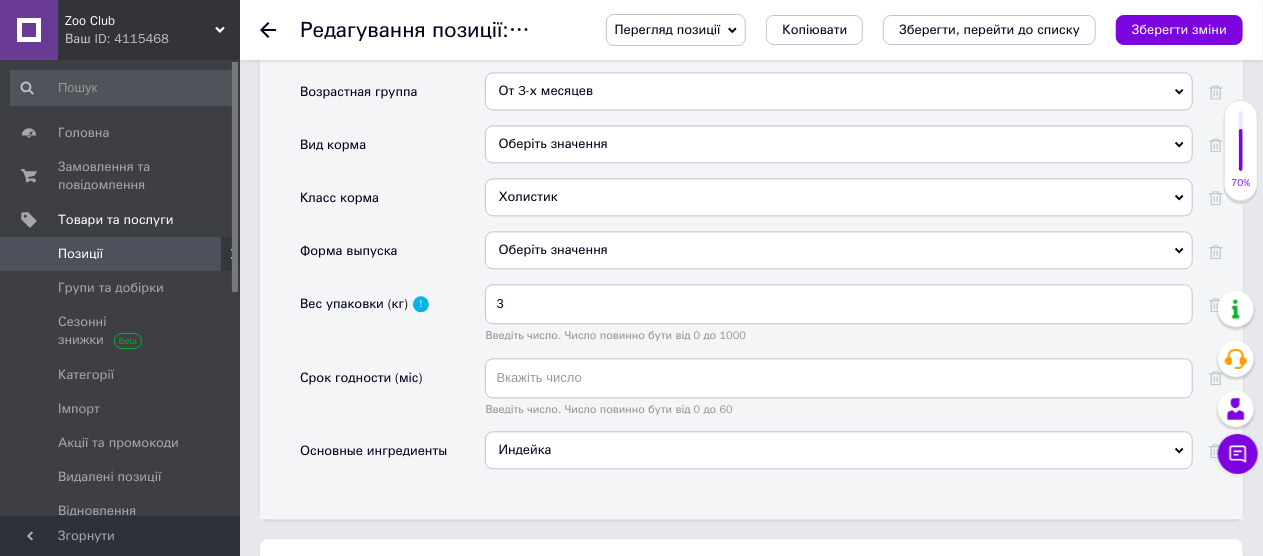 click on "Оберіть значення" at bounding box center (839, 250) 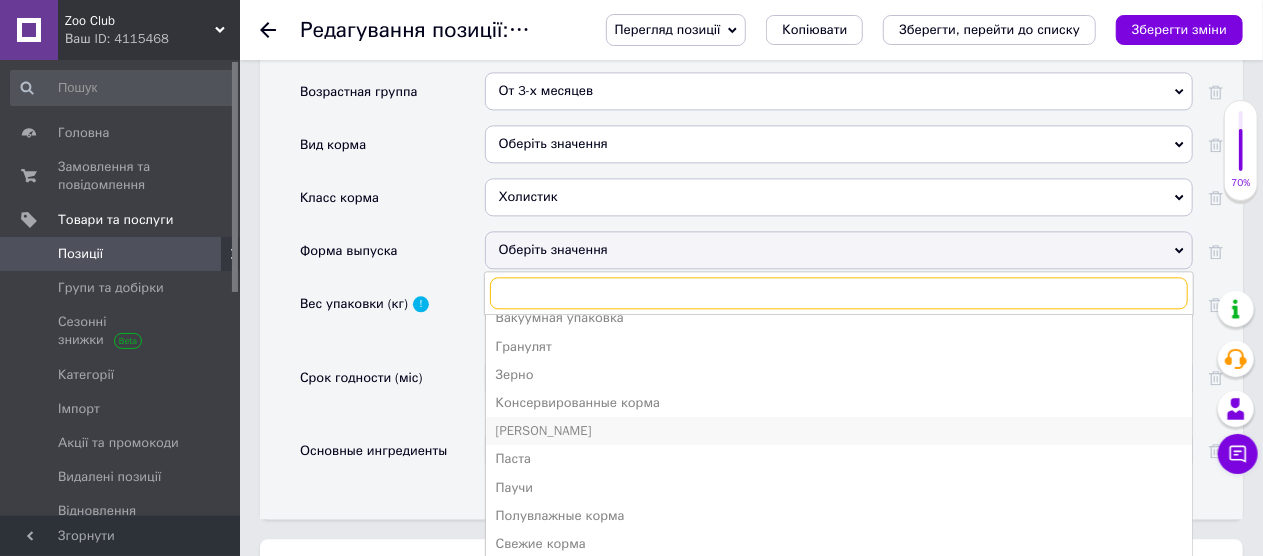 scroll, scrollTop: 21, scrollLeft: 0, axis: vertical 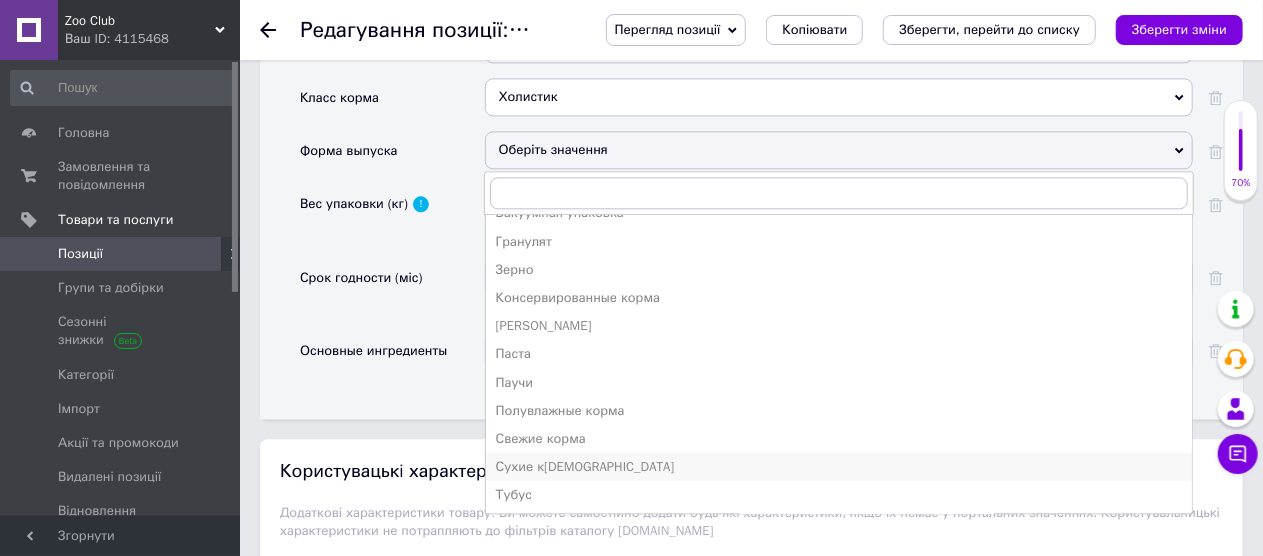 click on "Сухие [DEMOGRAPHIC_DATA]" at bounding box center (839, 467) 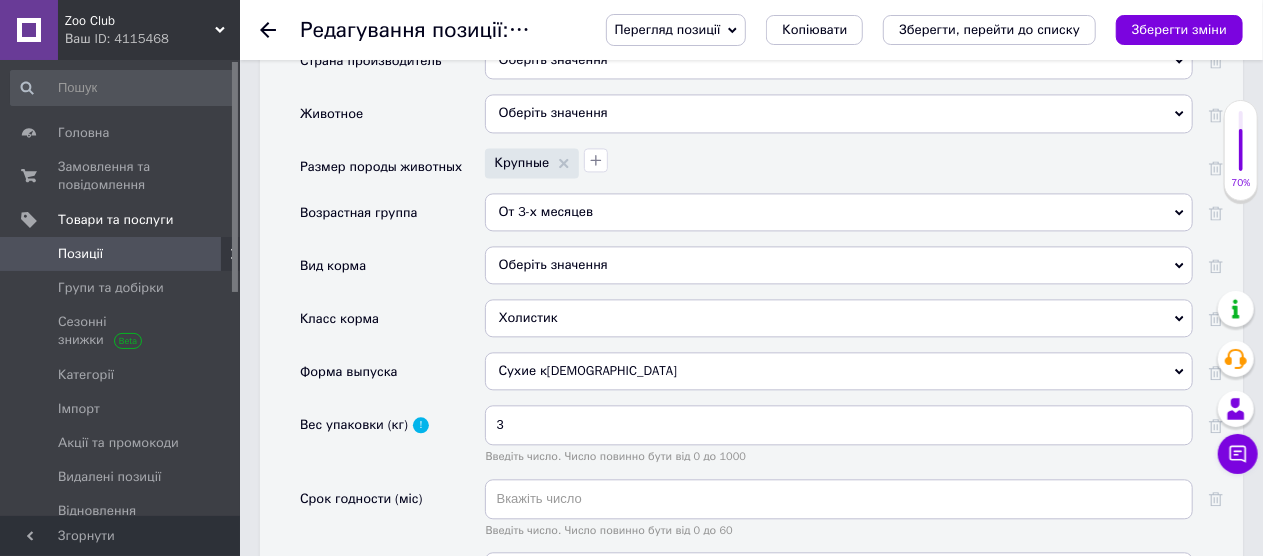 scroll, scrollTop: 2219, scrollLeft: 0, axis: vertical 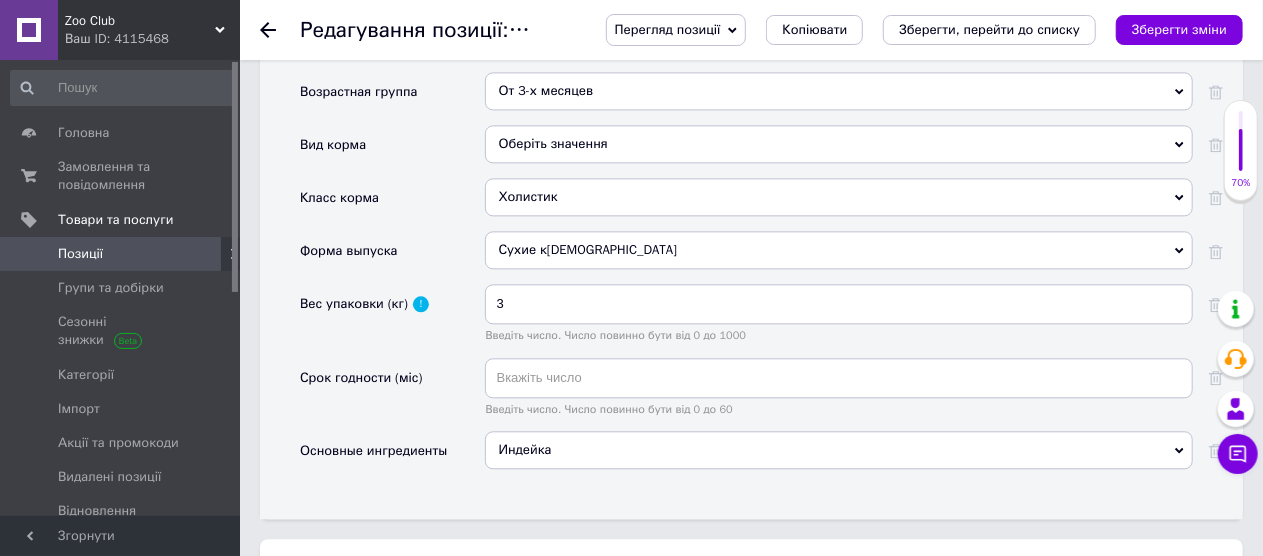 click on "Оберіть значення" at bounding box center (839, 144) 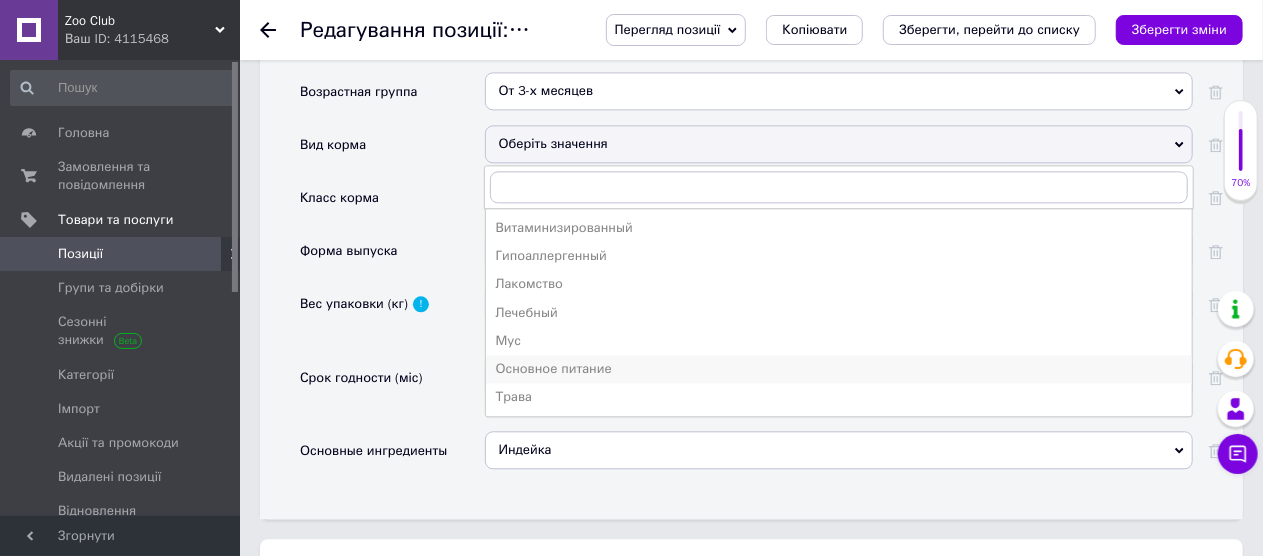 click on "Основное питание" at bounding box center [839, 369] 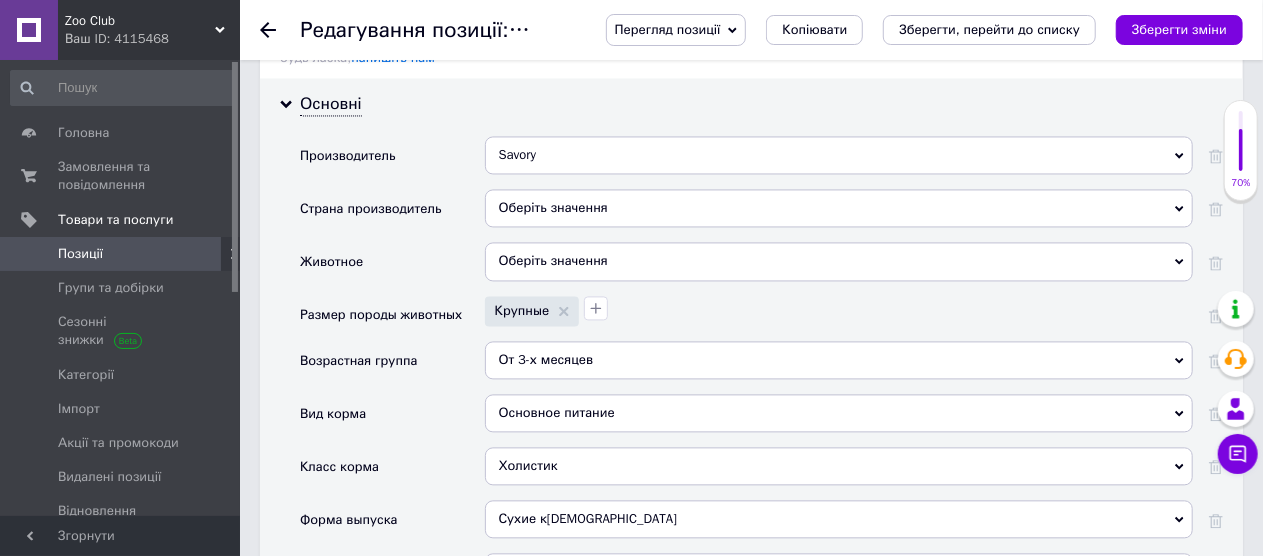 scroll, scrollTop: 1919, scrollLeft: 0, axis: vertical 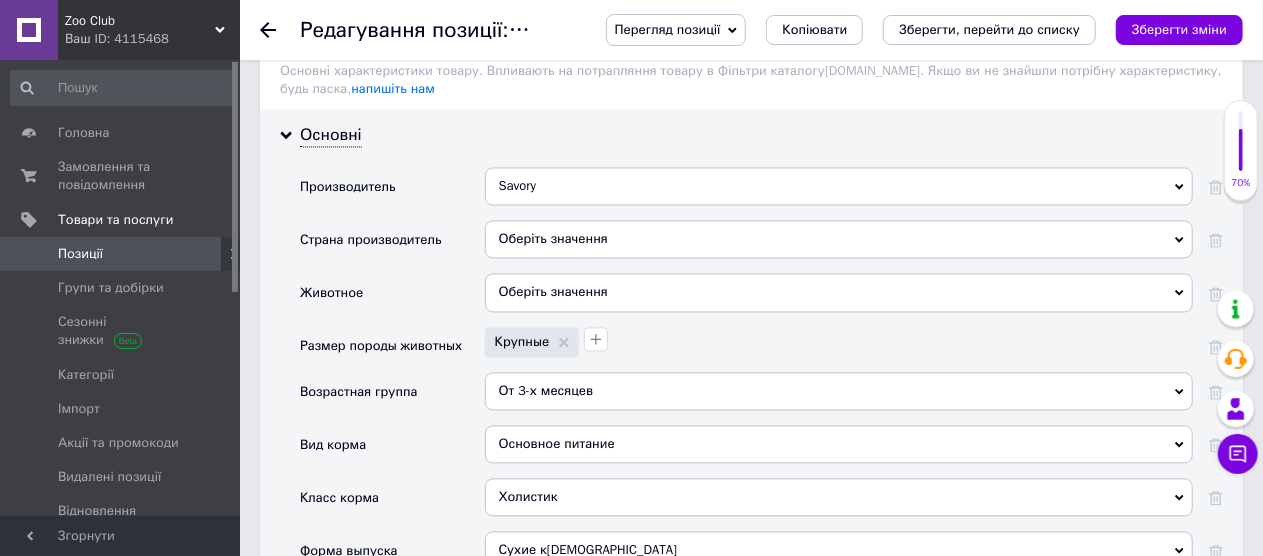 click on "Оберіть значення" at bounding box center [839, 292] 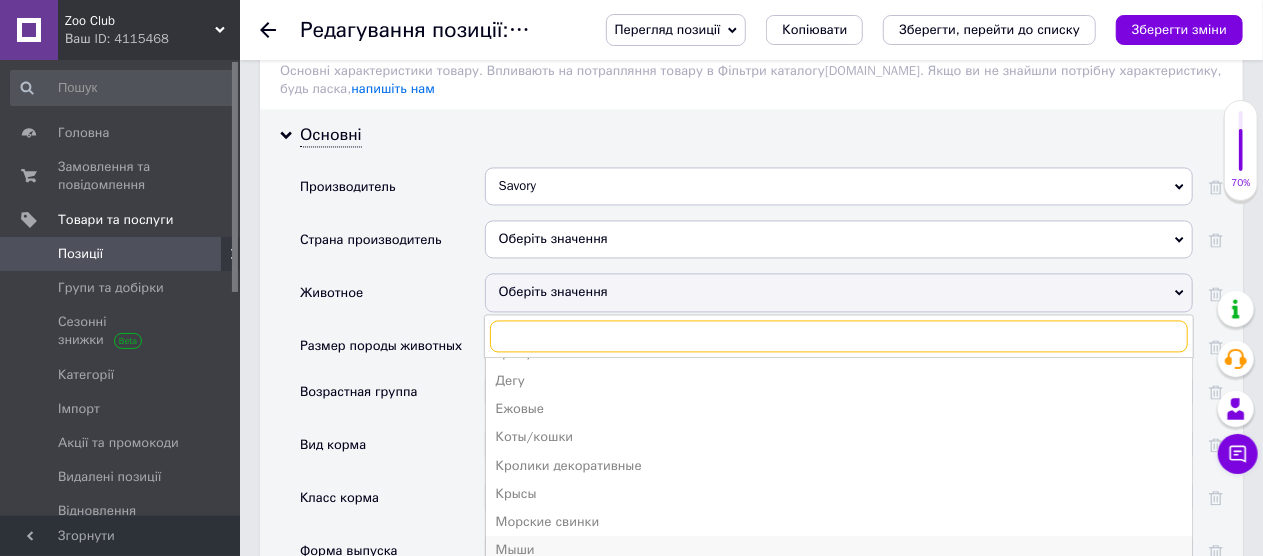 scroll, scrollTop: 162, scrollLeft: 0, axis: vertical 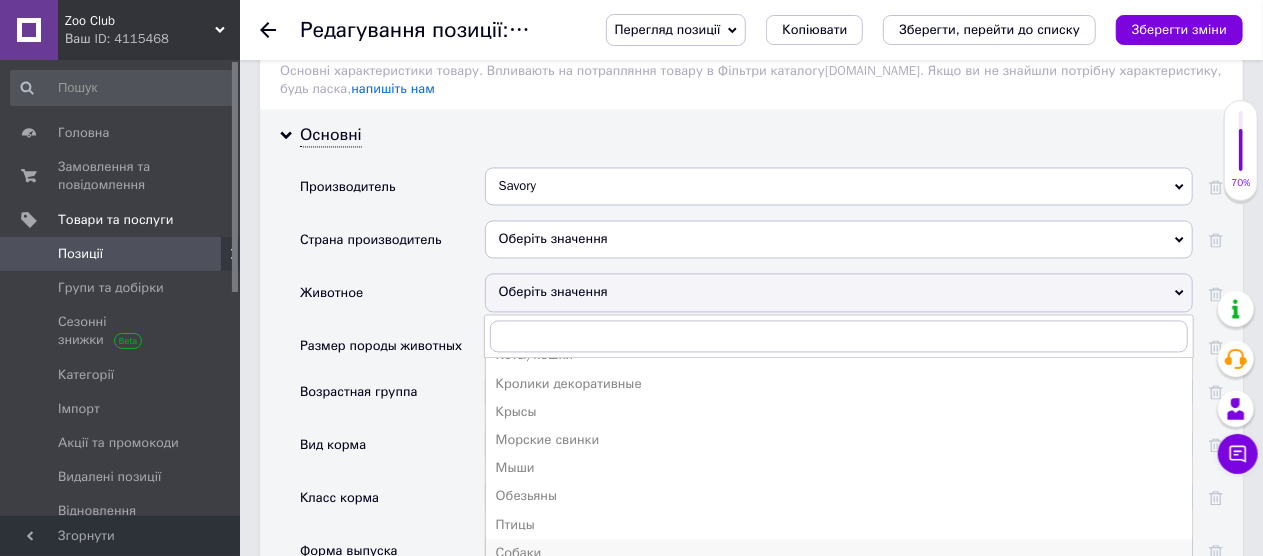 click on "Собаки" at bounding box center [839, 553] 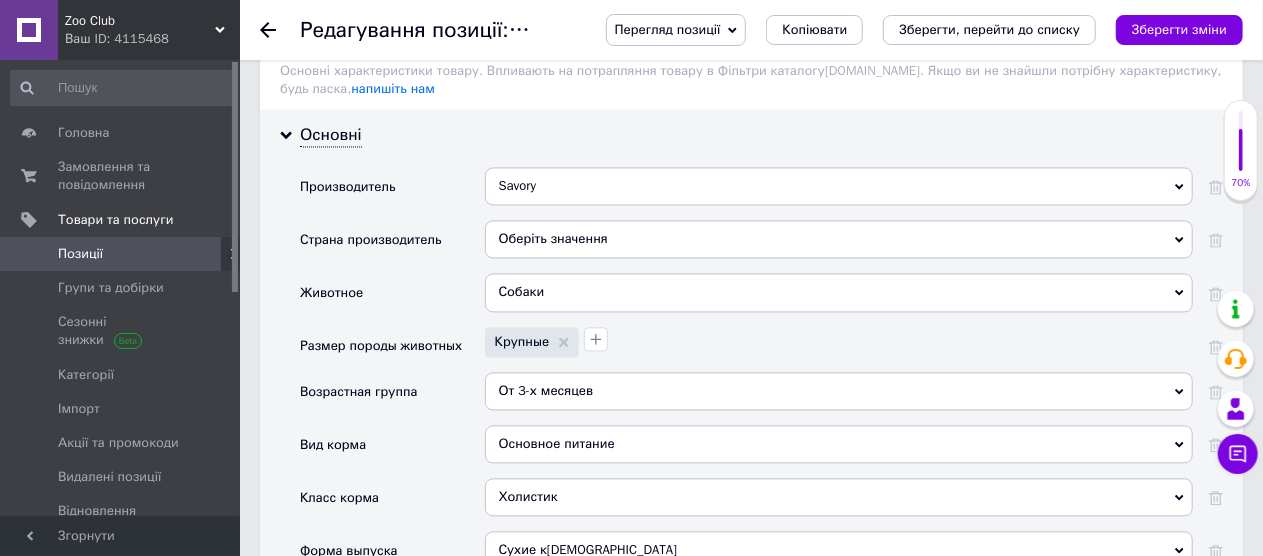 click on "Оберіть значення" at bounding box center [839, 239] 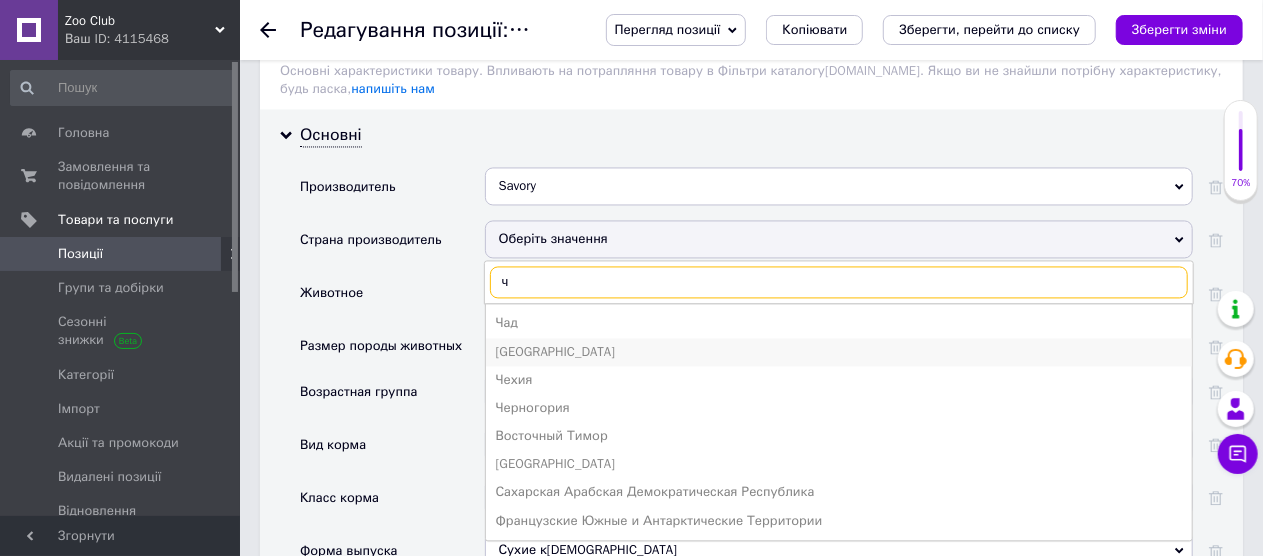 scroll, scrollTop: 0, scrollLeft: 0, axis: both 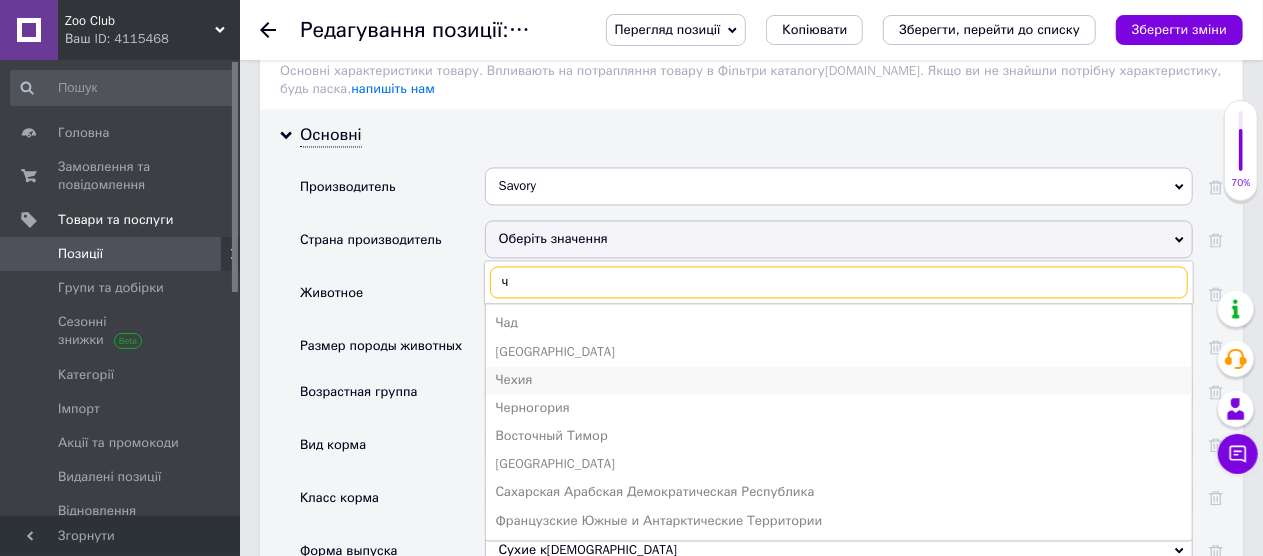 type on "ч" 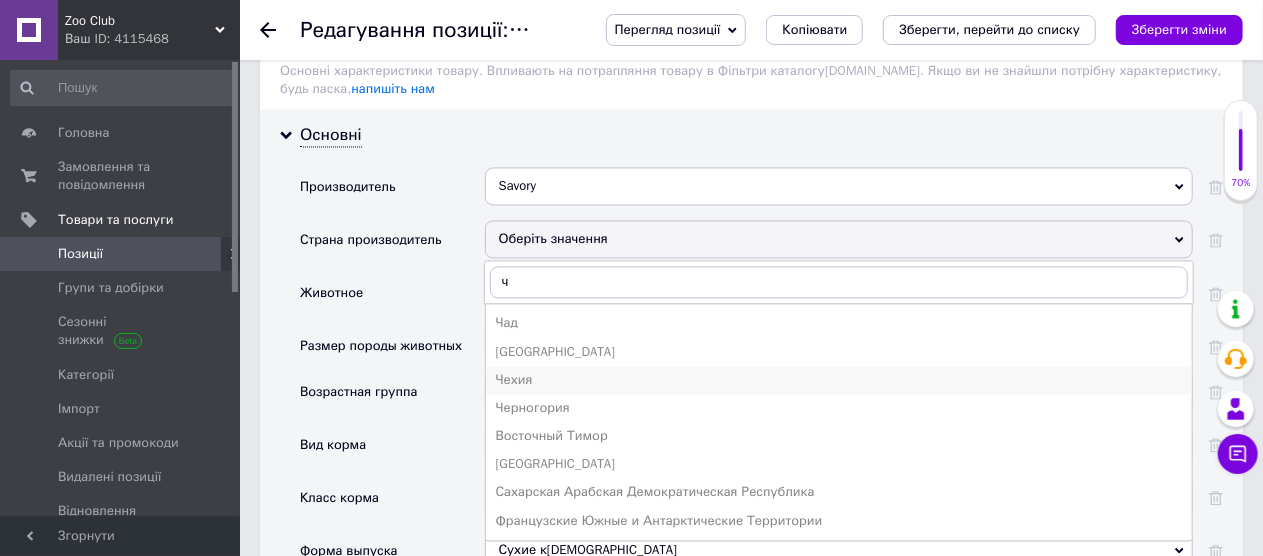 click on "Чехия" at bounding box center (839, 380) 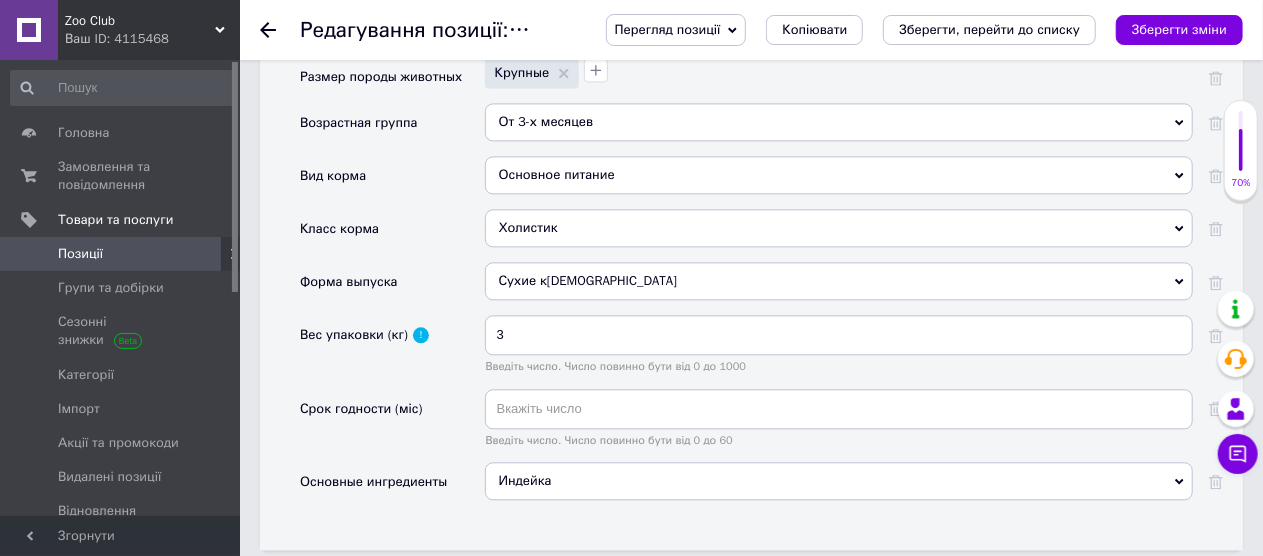 scroll, scrollTop: 2219, scrollLeft: 0, axis: vertical 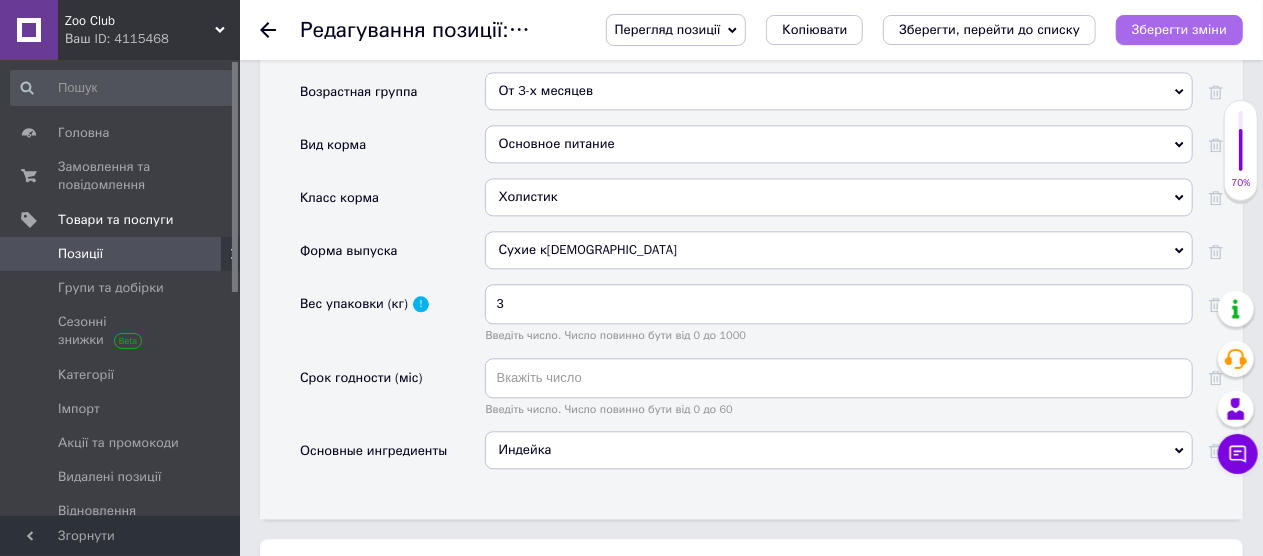 click on "Зберегти зміни" at bounding box center (1179, 30) 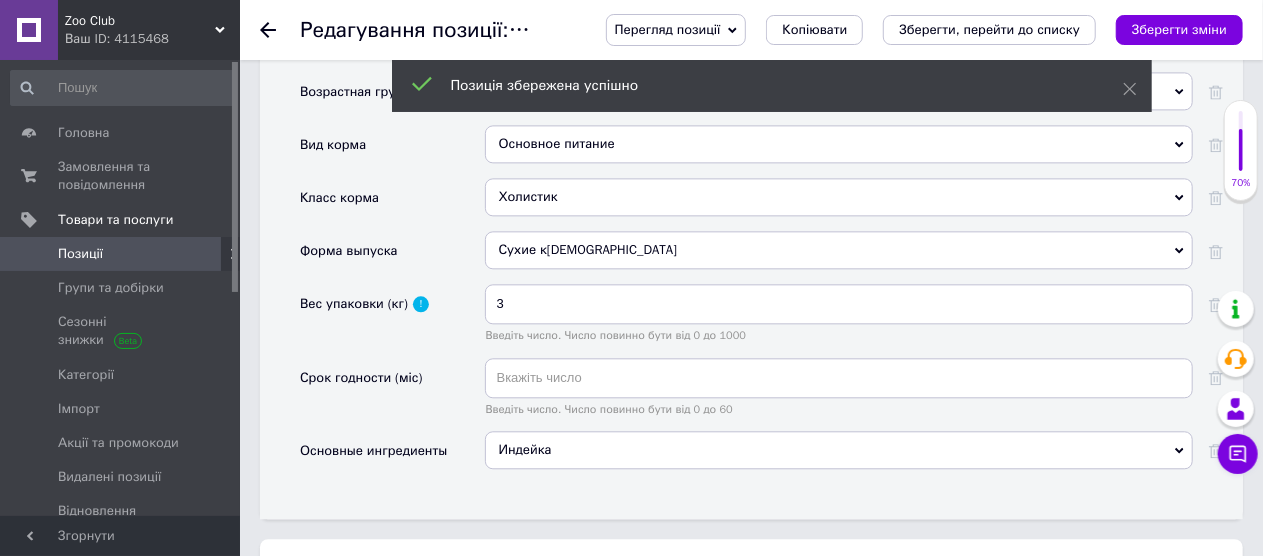 click 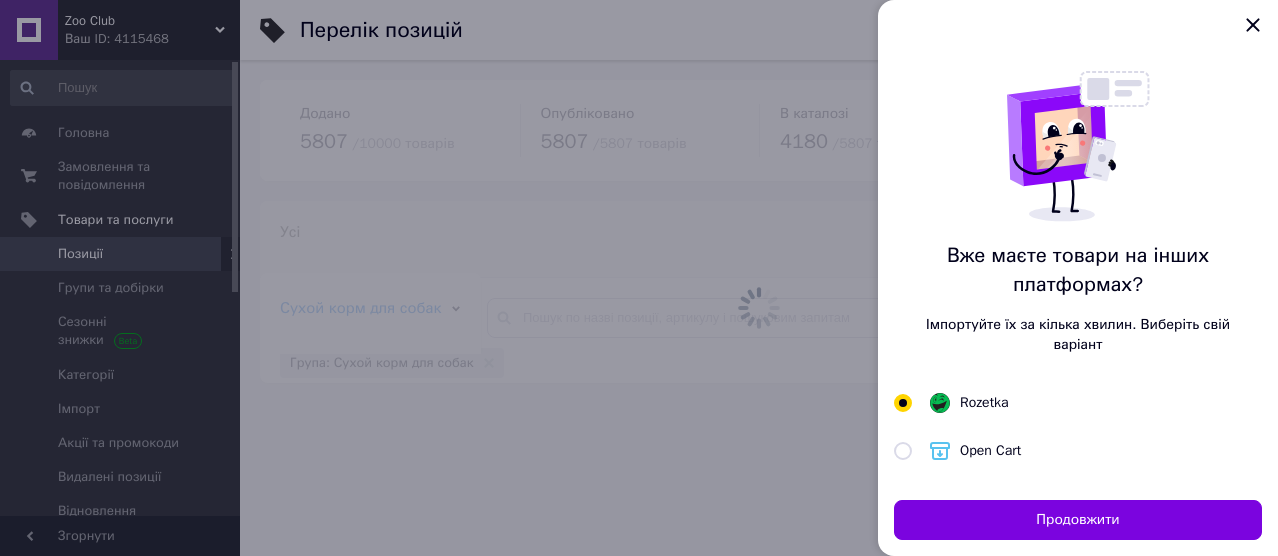 click at bounding box center [639, 278] 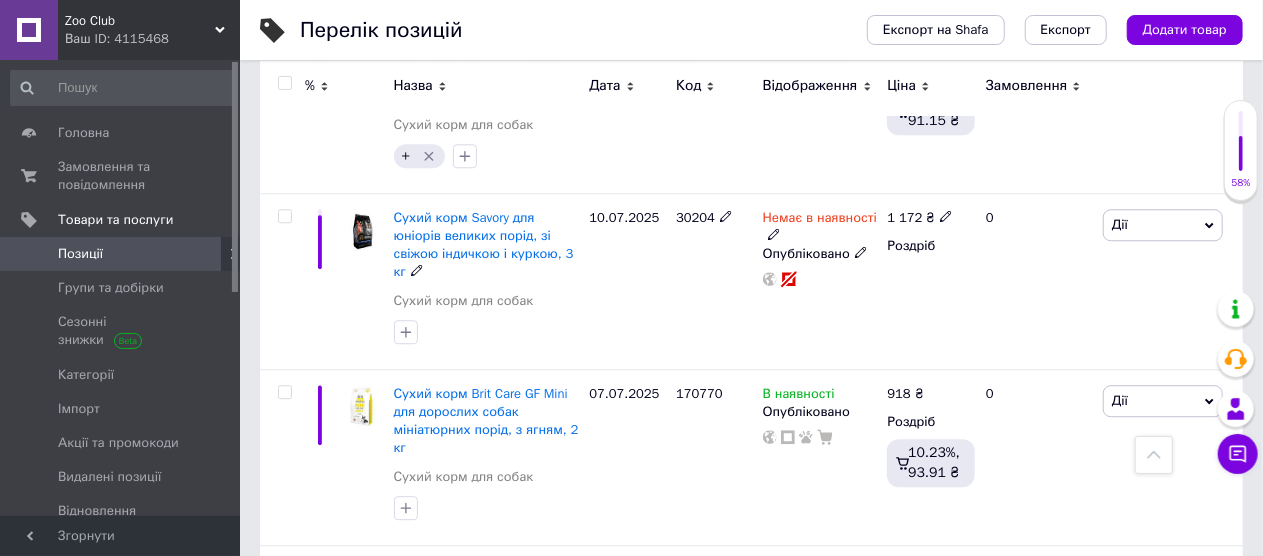 scroll, scrollTop: 2600, scrollLeft: 0, axis: vertical 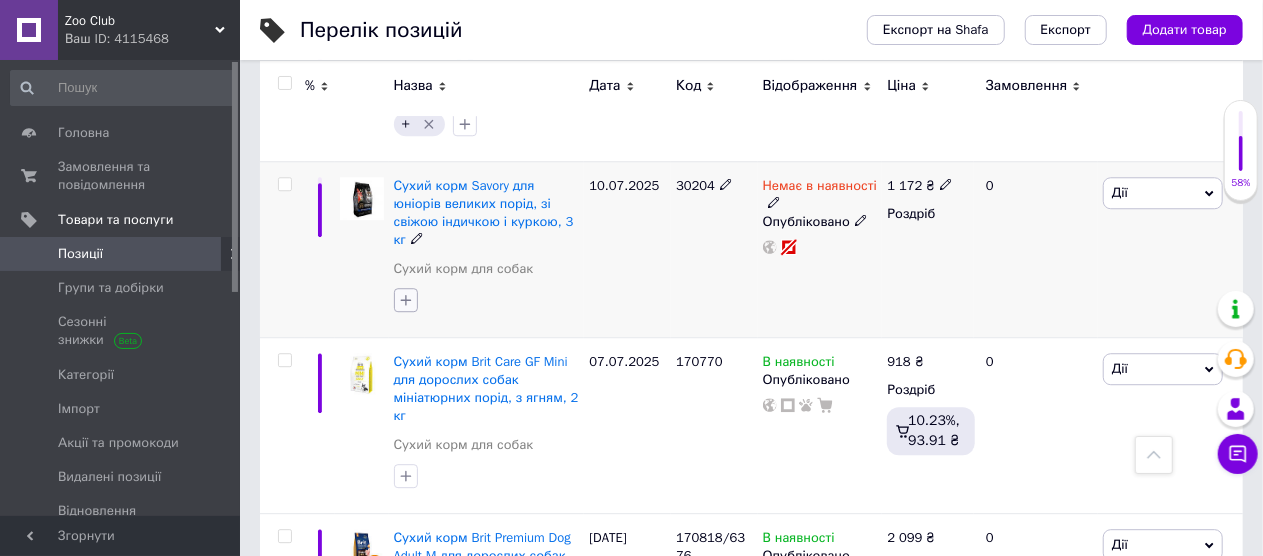 click 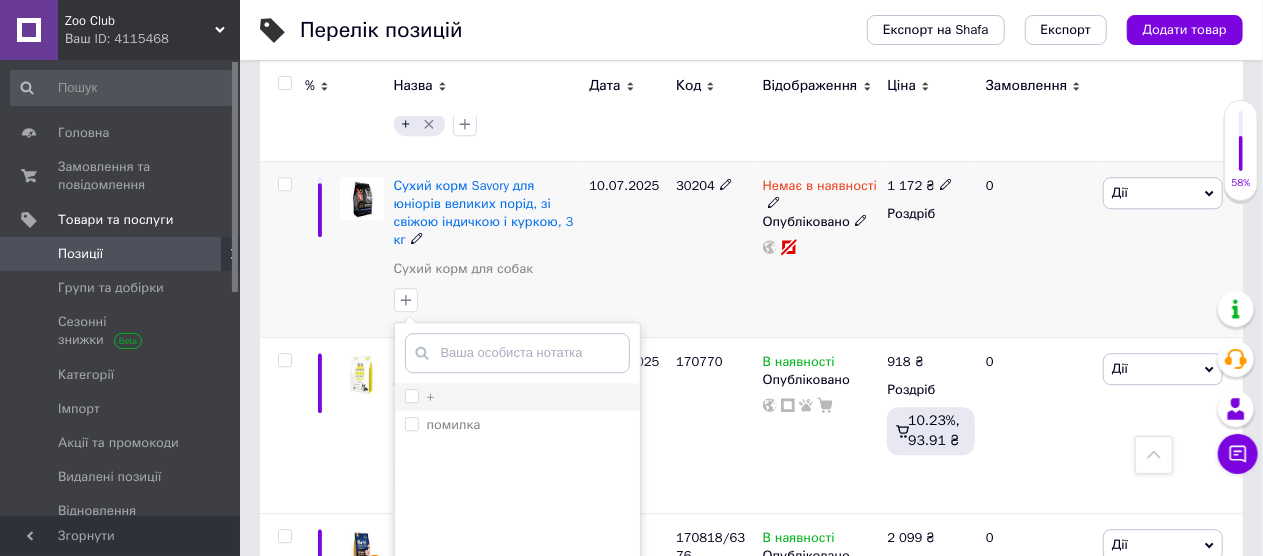 click on "+" at bounding box center [411, 395] 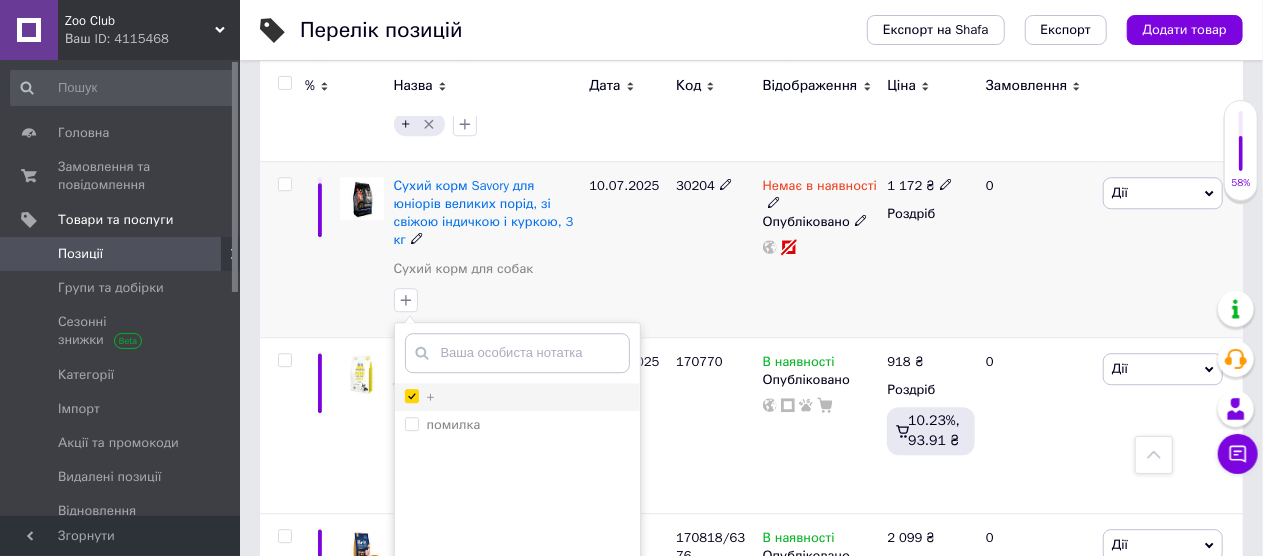 checkbox on "true" 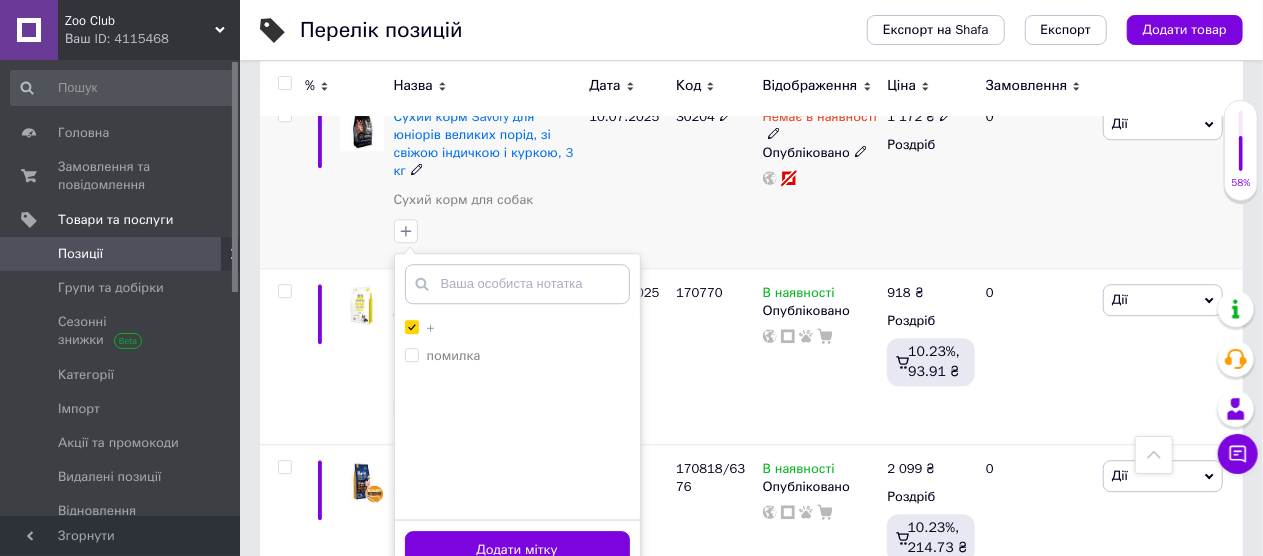 scroll, scrollTop: 2700, scrollLeft: 0, axis: vertical 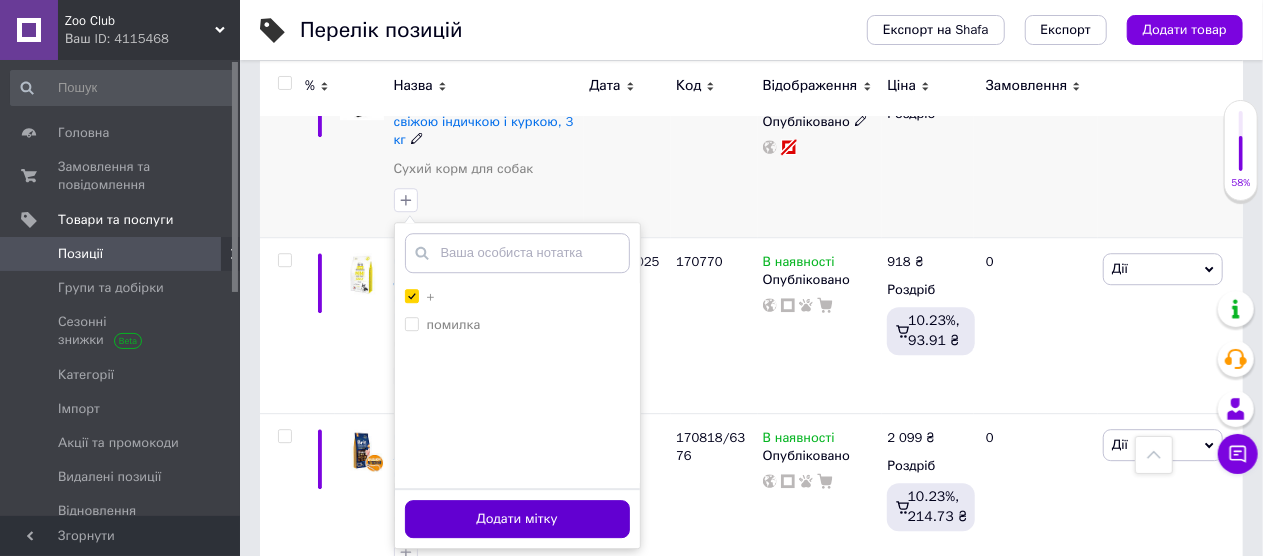 click on "Додати мітку" at bounding box center (517, 519) 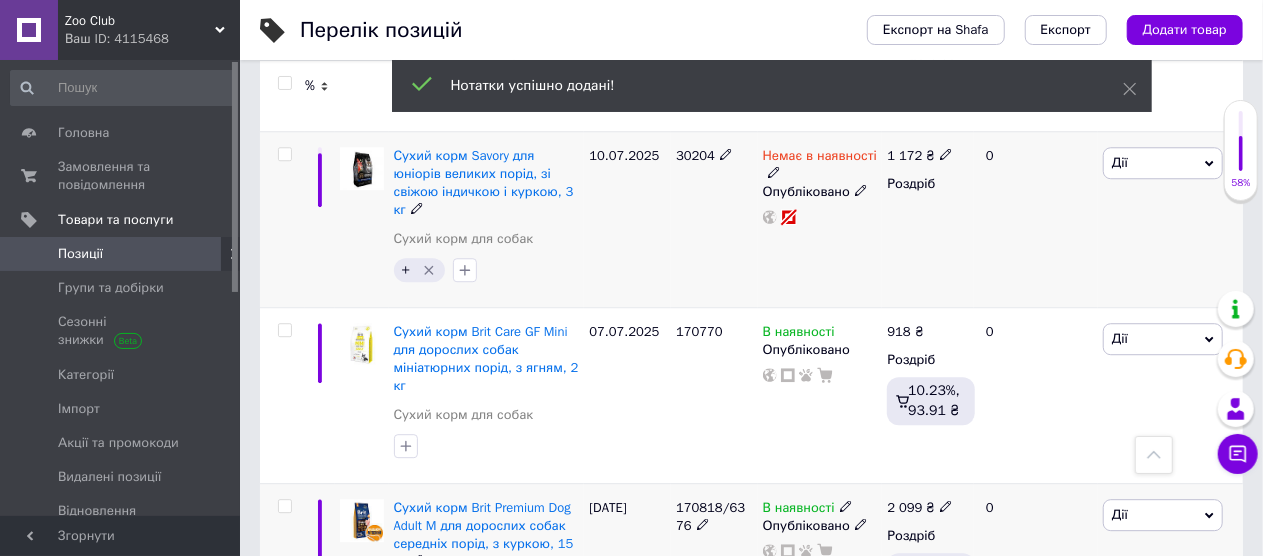 scroll, scrollTop: 2600, scrollLeft: 0, axis: vertical 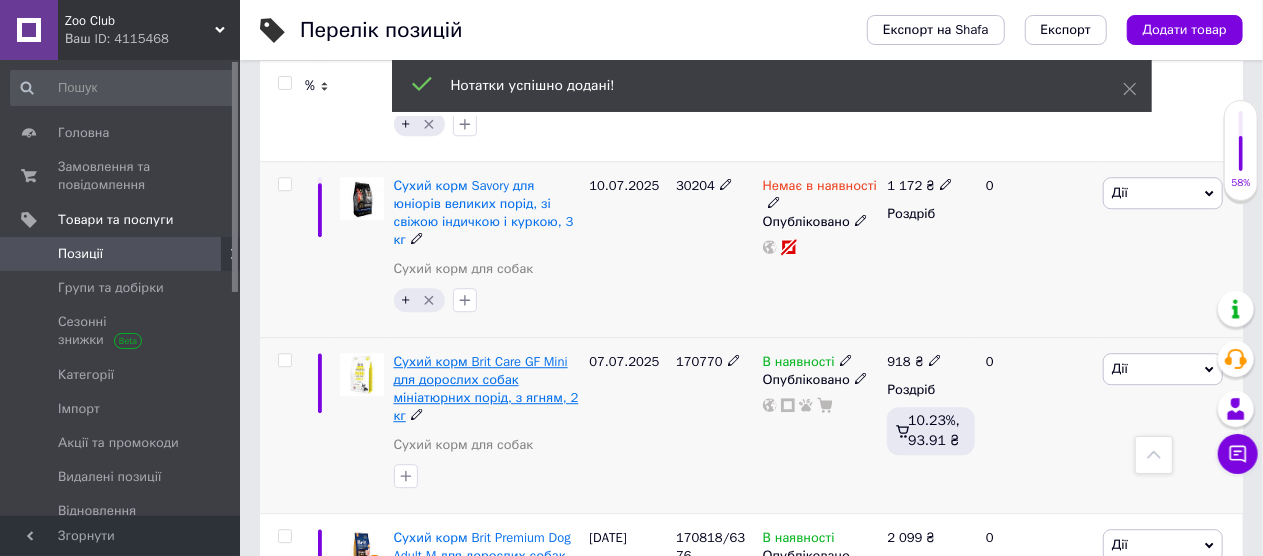 click on "Сухий корм Brit Care GF Mini для дорослих собак мініатюрних порід, з ягням, 2 кг" at bounding box center [486, 389] 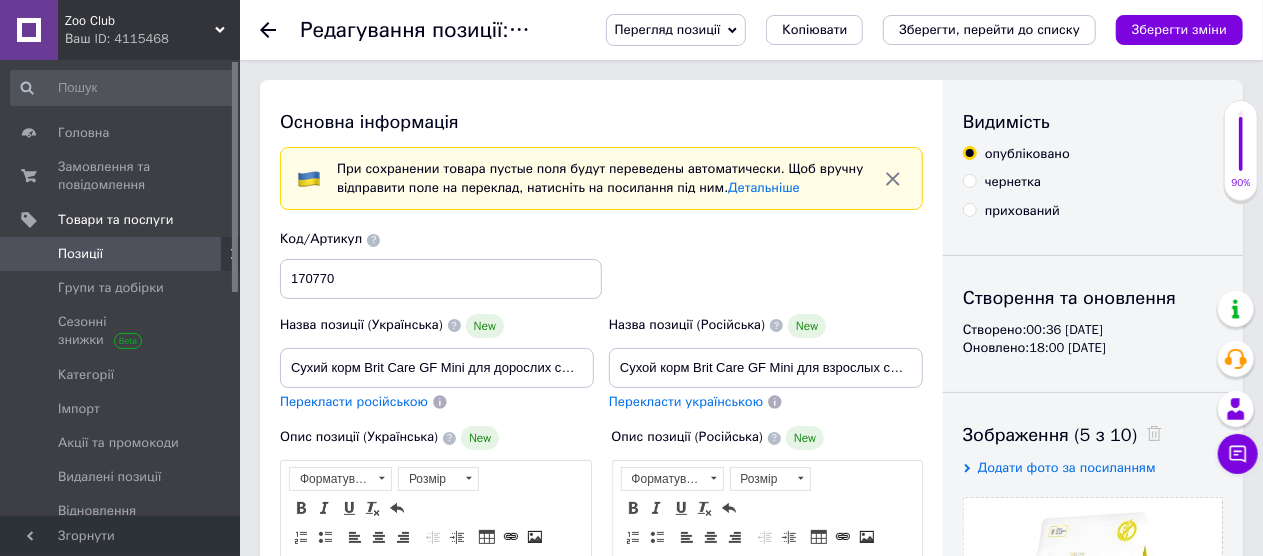 scroll, scrollTop: 0, scrollLeft: 0, axis: both 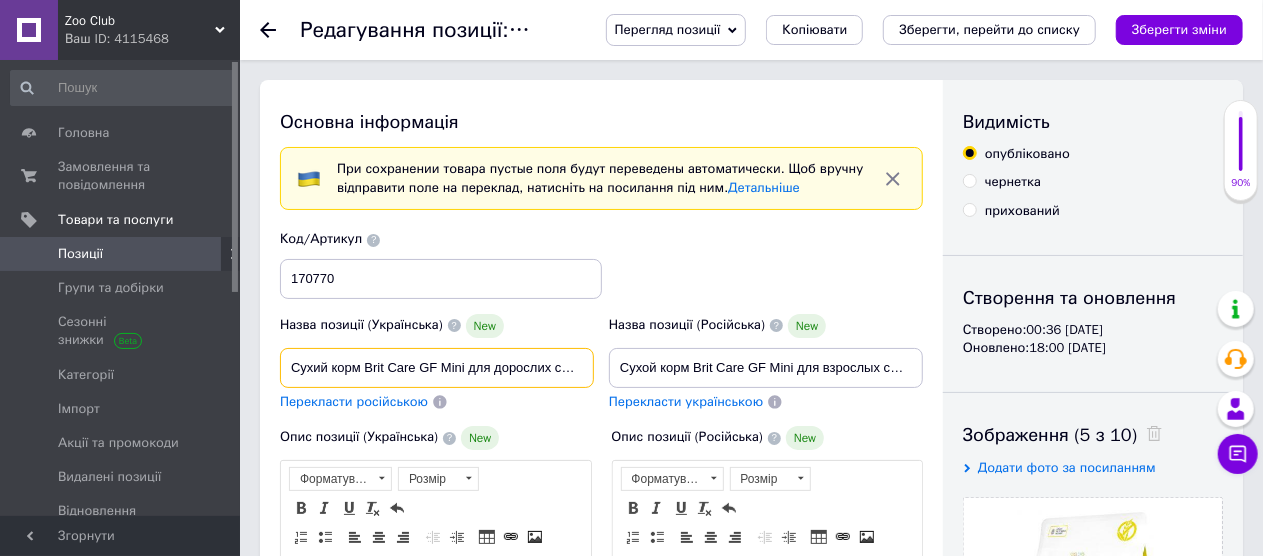 click on "Сухий корм Brit Care GF Mini для дорослих собак мініатюрних порід, з ягням, 2 кг" at bounding box center [437, 368] 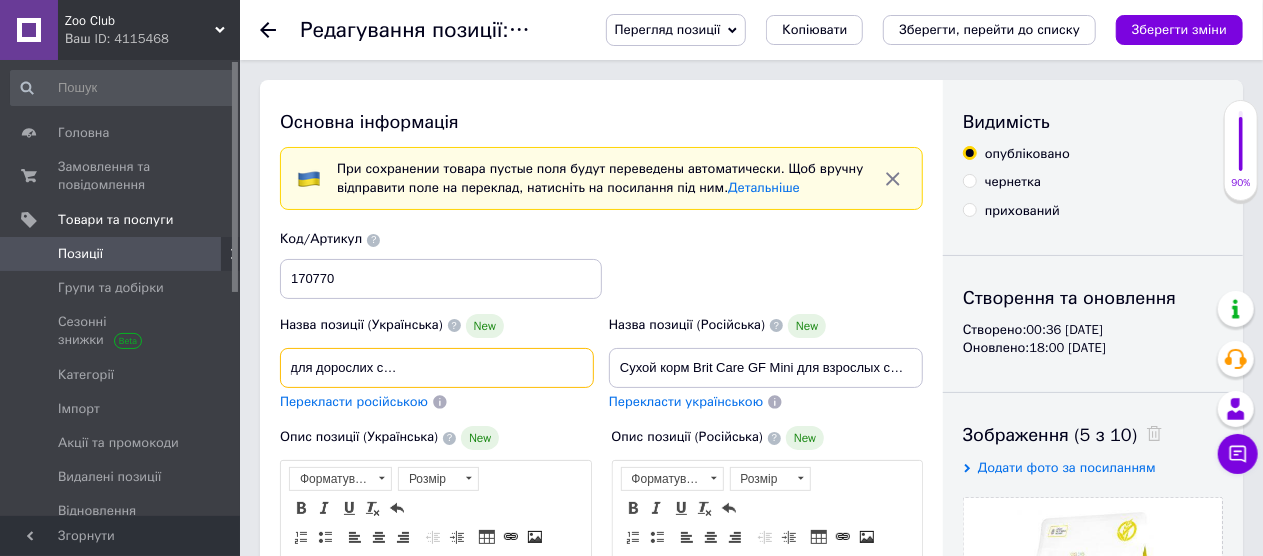 scroll, scrollTop: 0, scrollLeft: 199, axis: horizontal 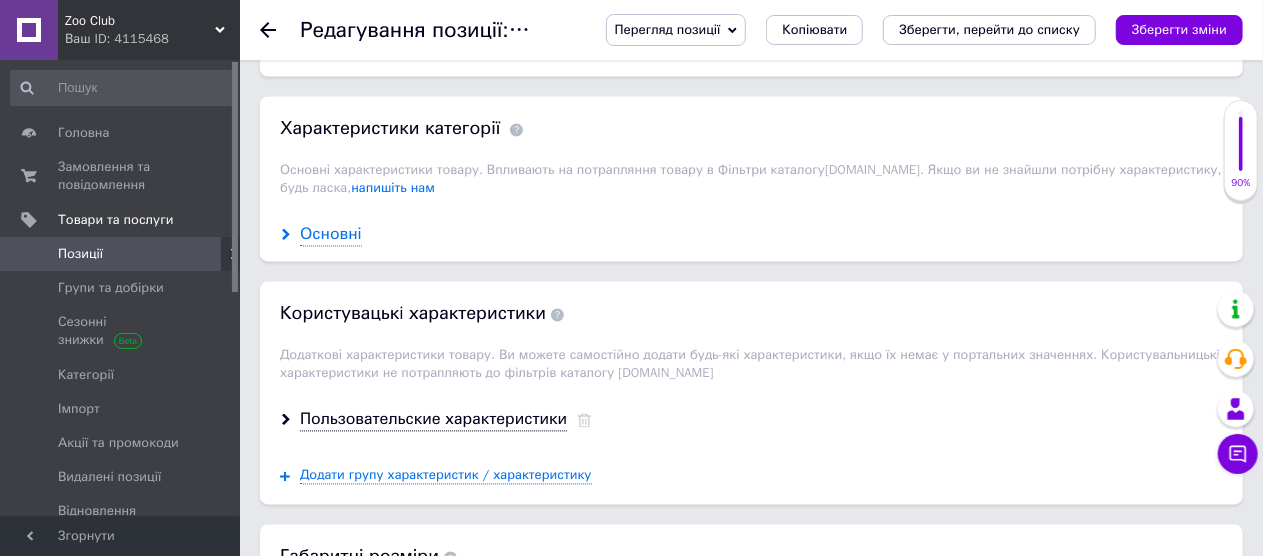 click on "Основні" at bounding box center [331, 235] 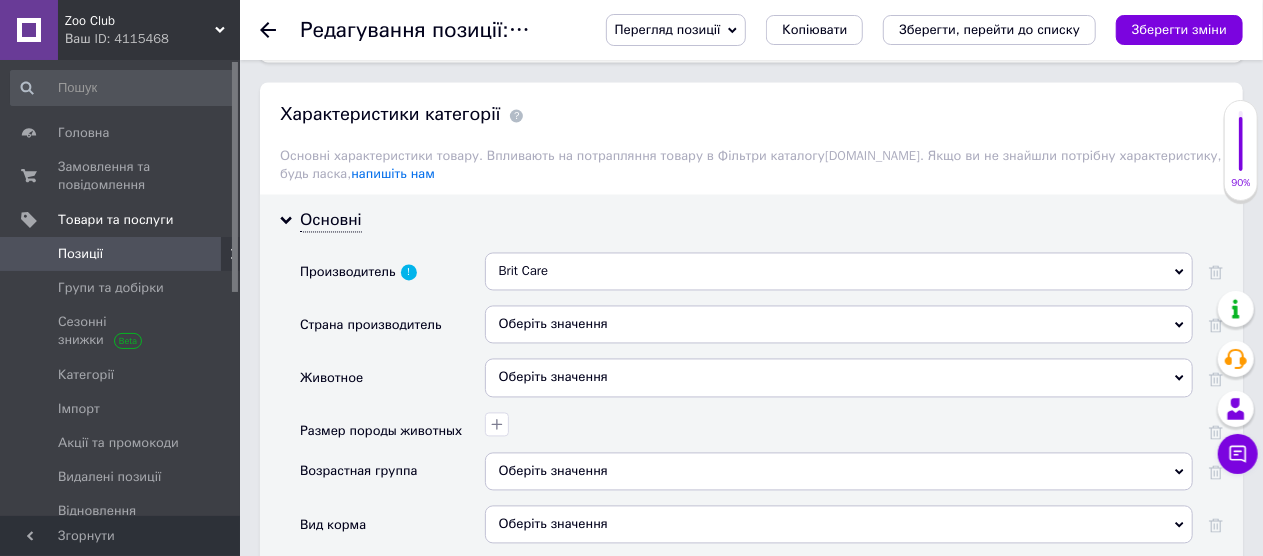 scroll, scrollTop: 2000, scrollLeft: 0, axis: vertical 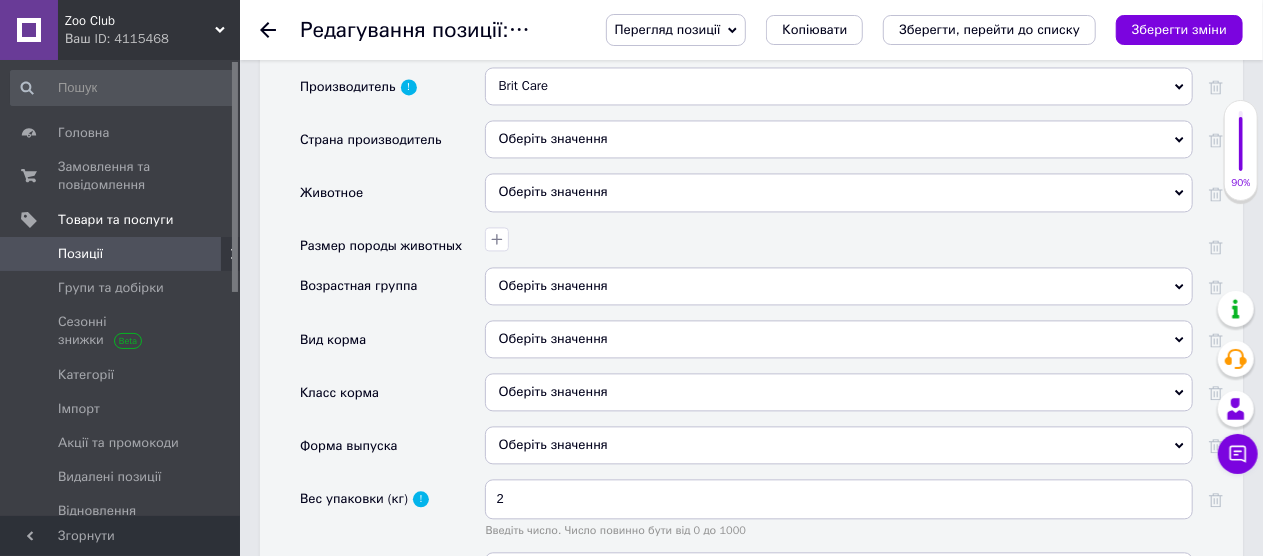 click on "Оберіть значення" at bounding box center (839, 286) 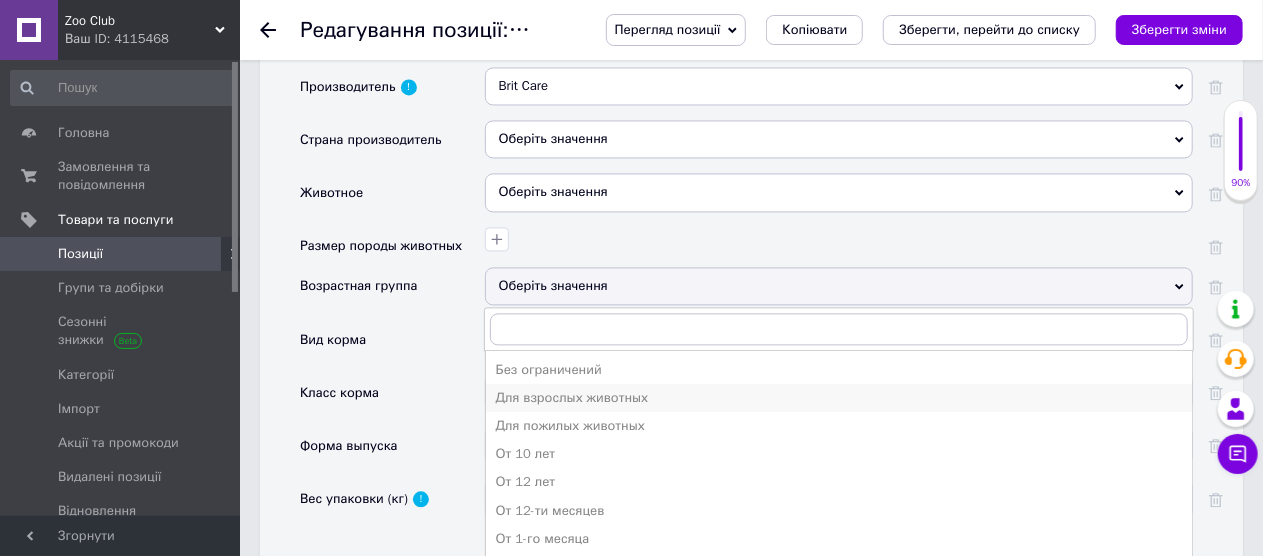 click on "Для взрослых животных" at bounding box center (839, 398) 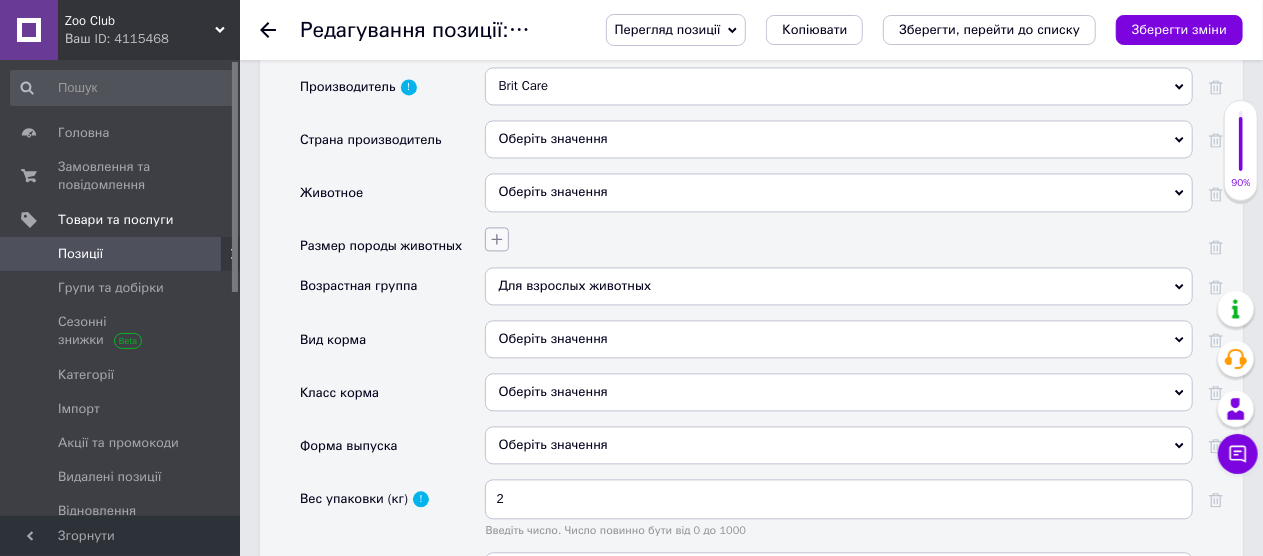 click 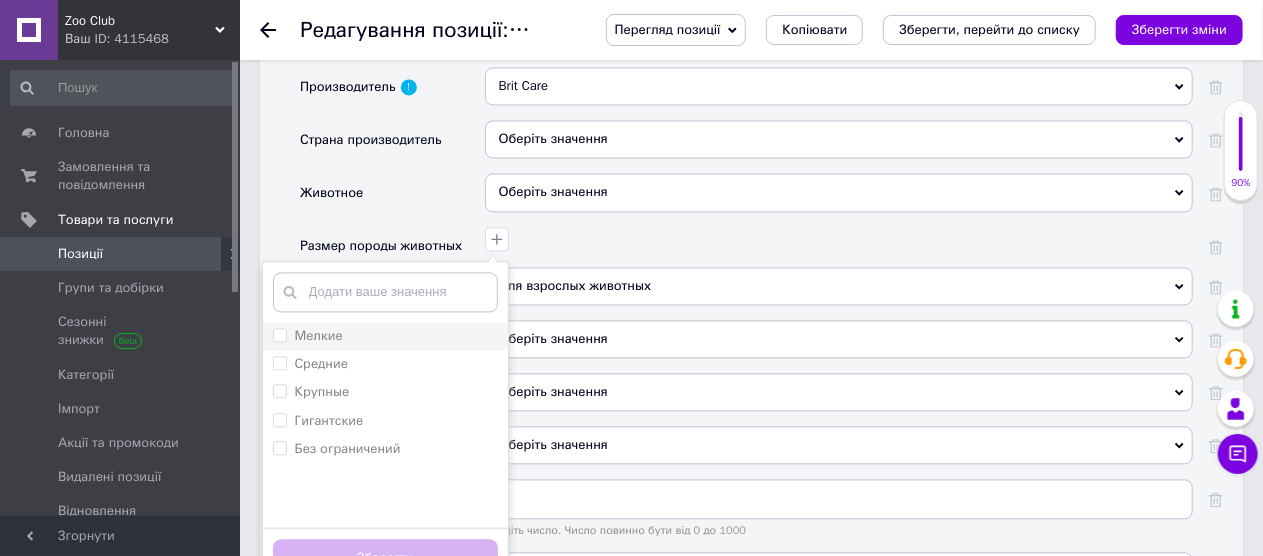 click on "Мелкие" at bounding box center (308, 336) 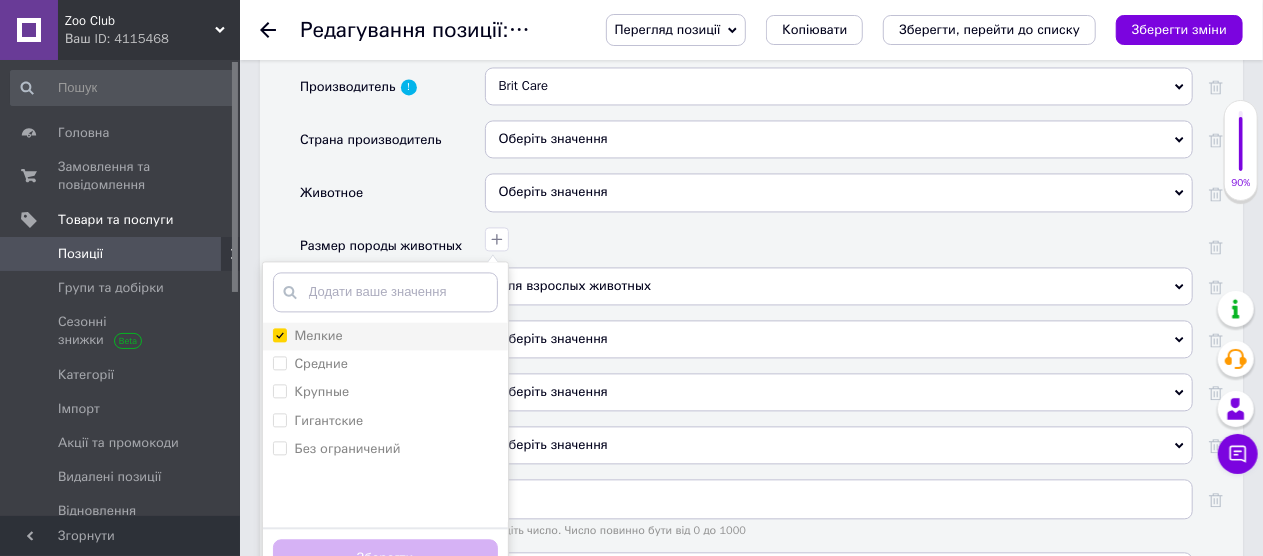 click on "Мелкие" at bounding box center (279, 334) 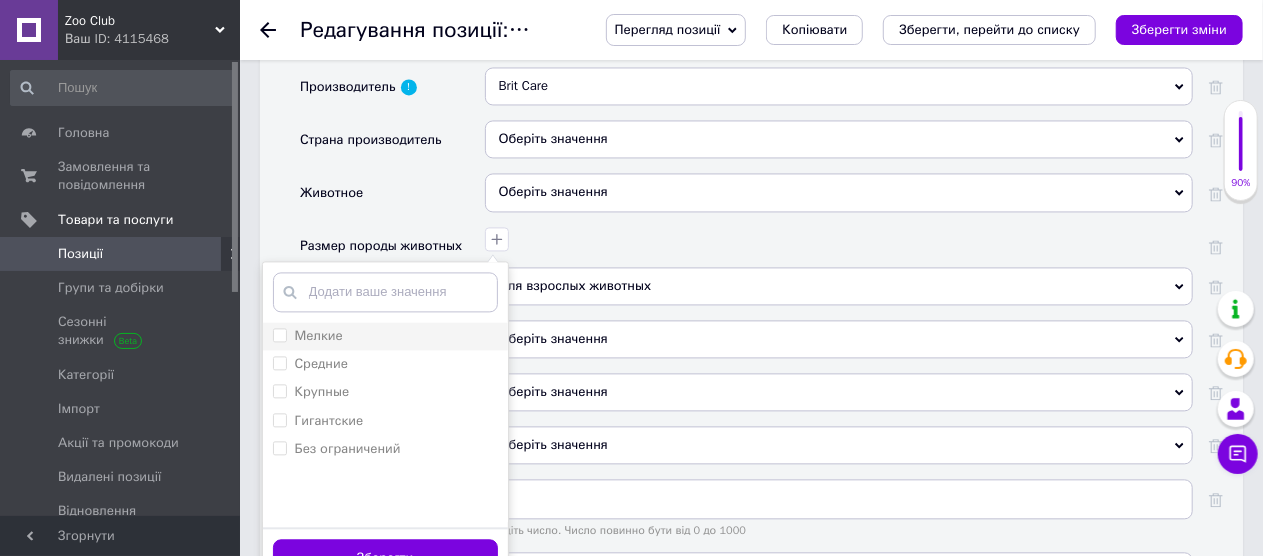 click at bounding box center [280, 335] 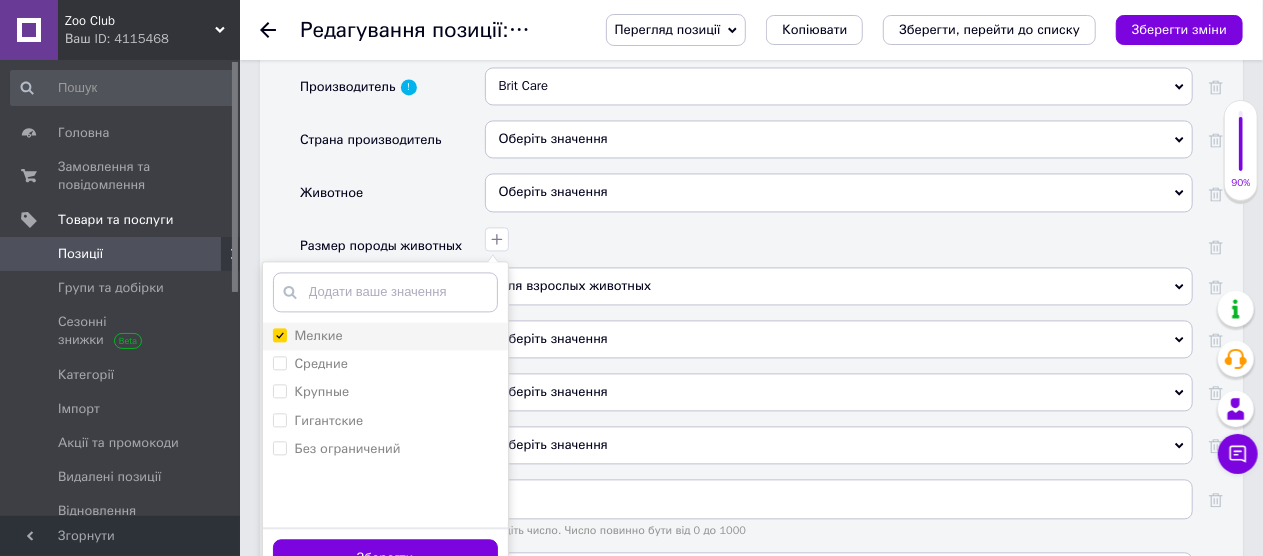 click on "Мелкие" at bounding box center [279, 334] 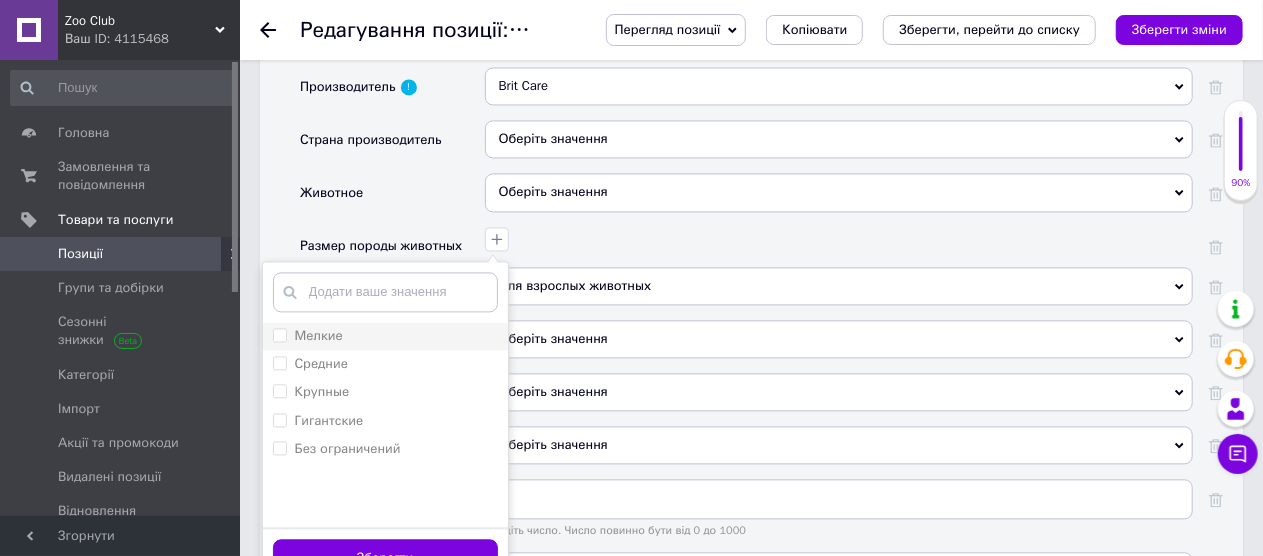 click on "Мелкие" at bounding box center [279, 334] 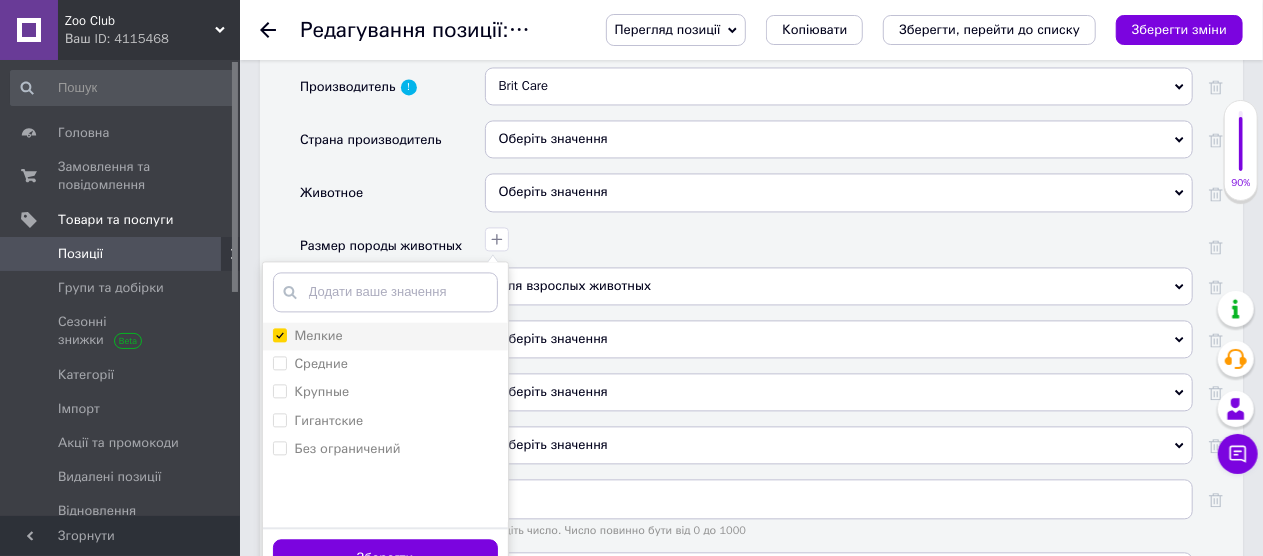 checkbox on "true" 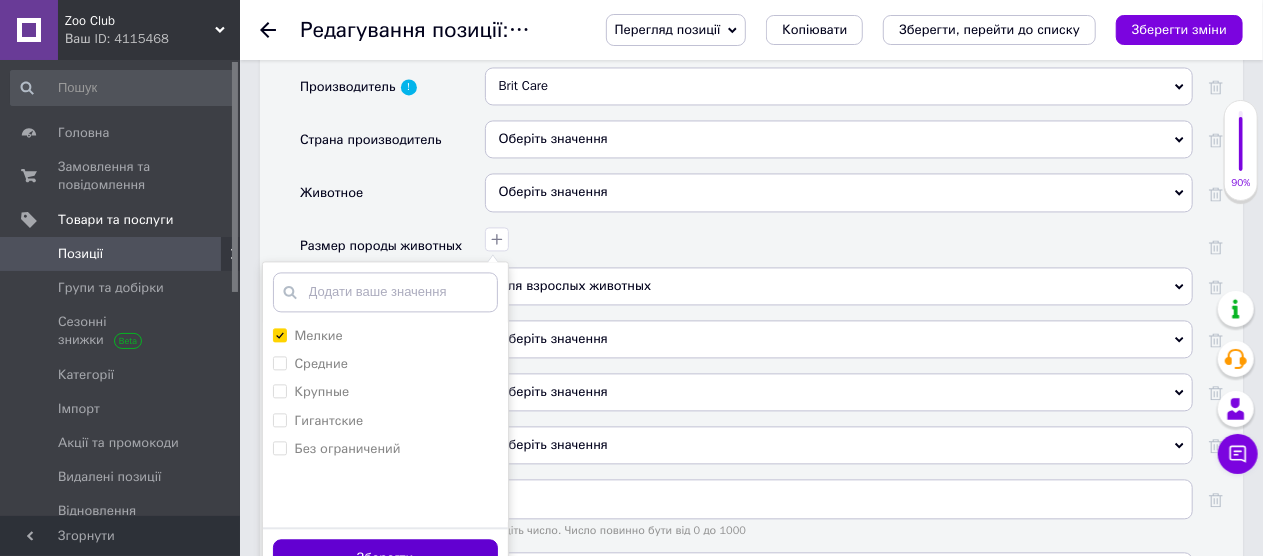 click on "Зберегти" at bounding box center [385, 558] 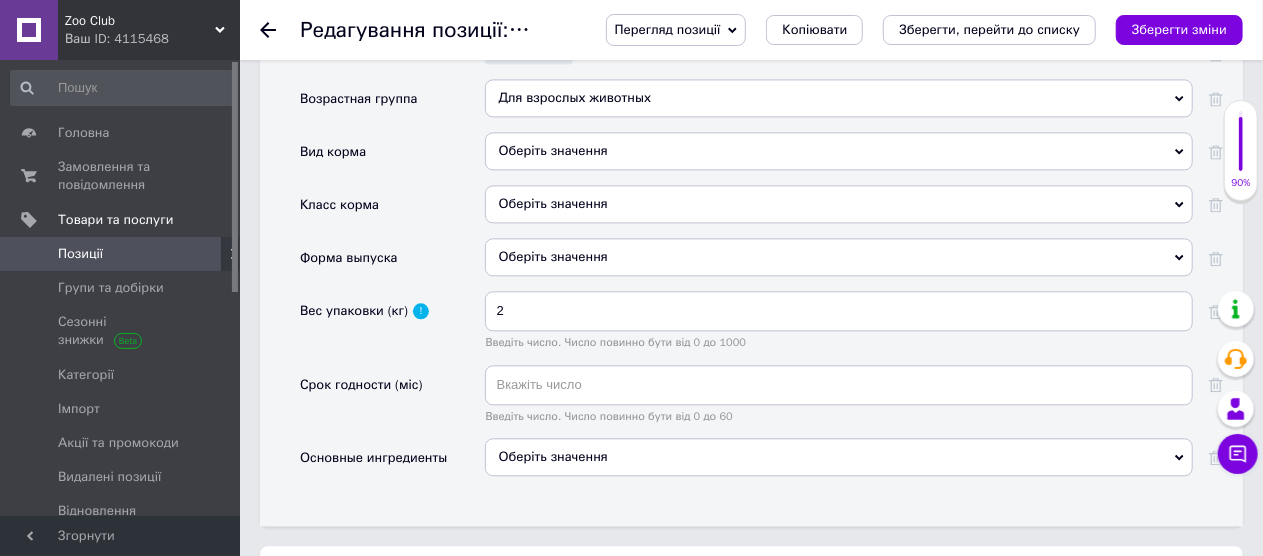 scroll, scrollTop: 2200, scrollLeft: 0, axis: vertical 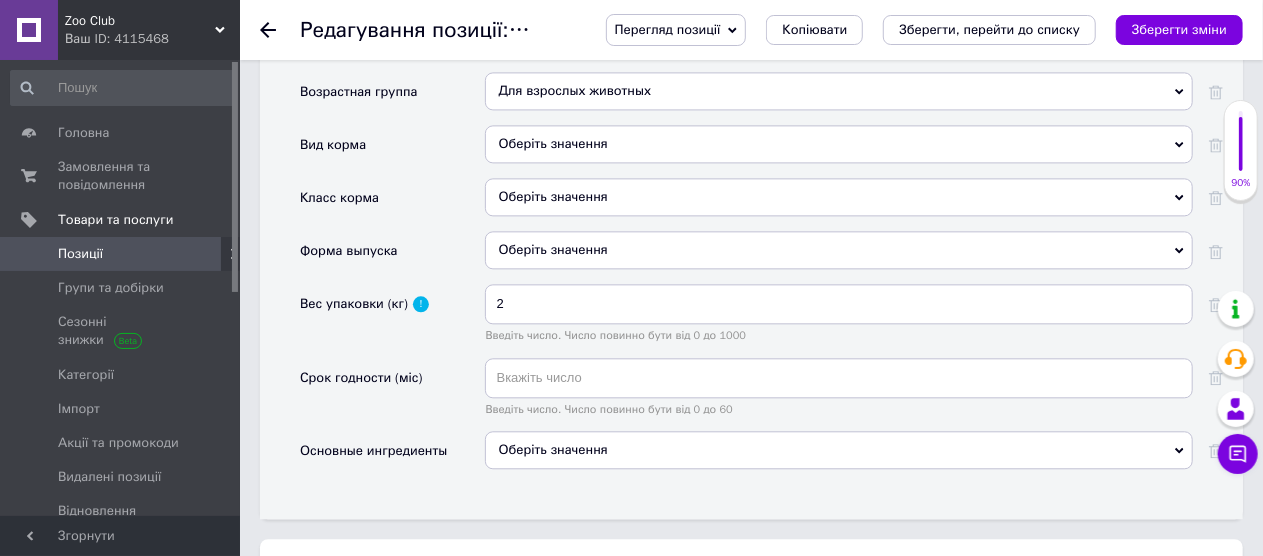 click on "Оберіть значення" at bounding box center (839, 450) 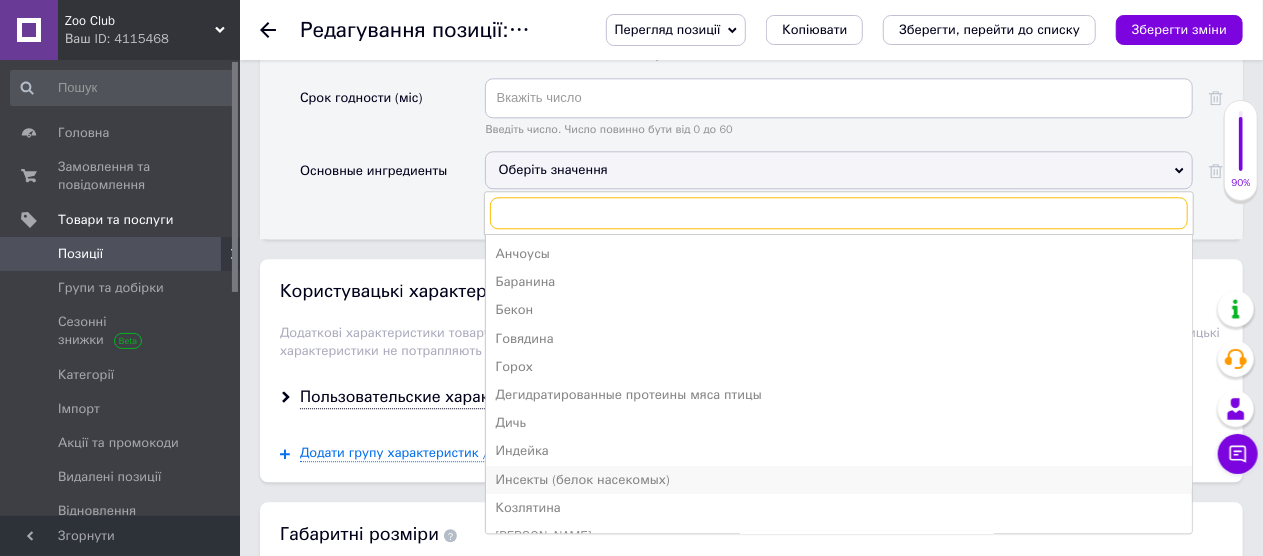 scroll, scrollTop: 2500, scrollLeft: 0, axis: vertical 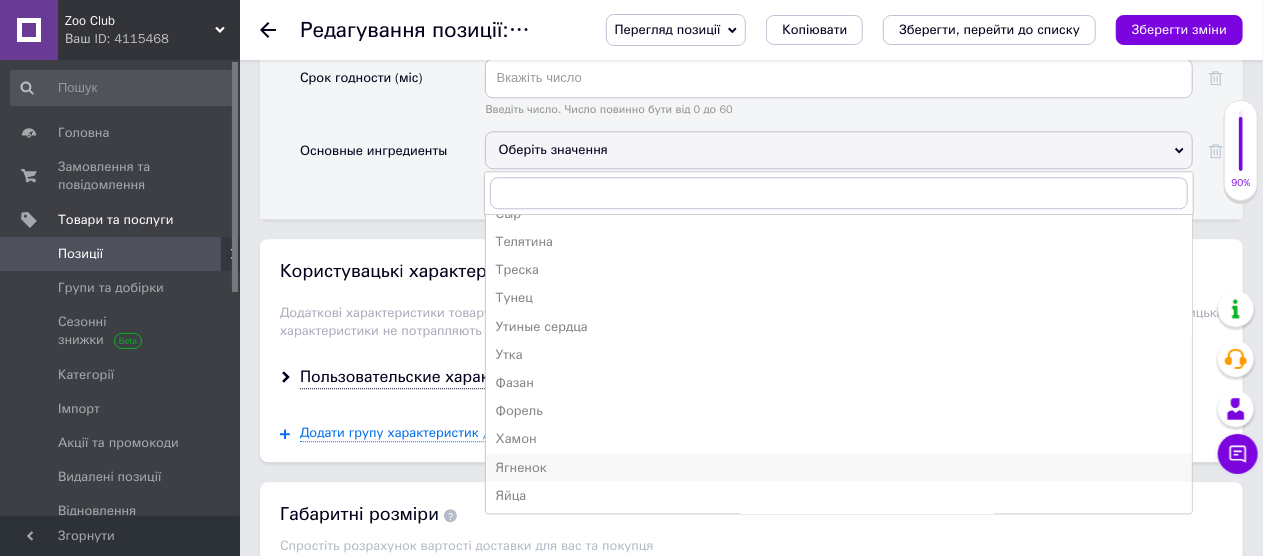 click on "Ягненок" at bounding box center [839, 467] 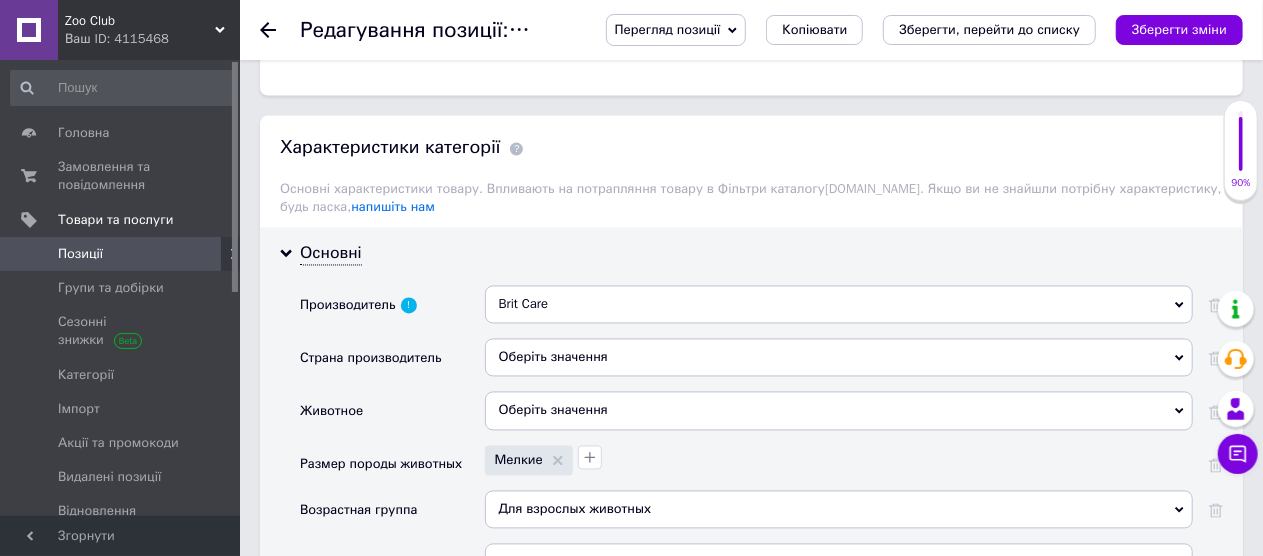 scroll, scrollTop: 1819, scrollLeft: 0, axis: vertical 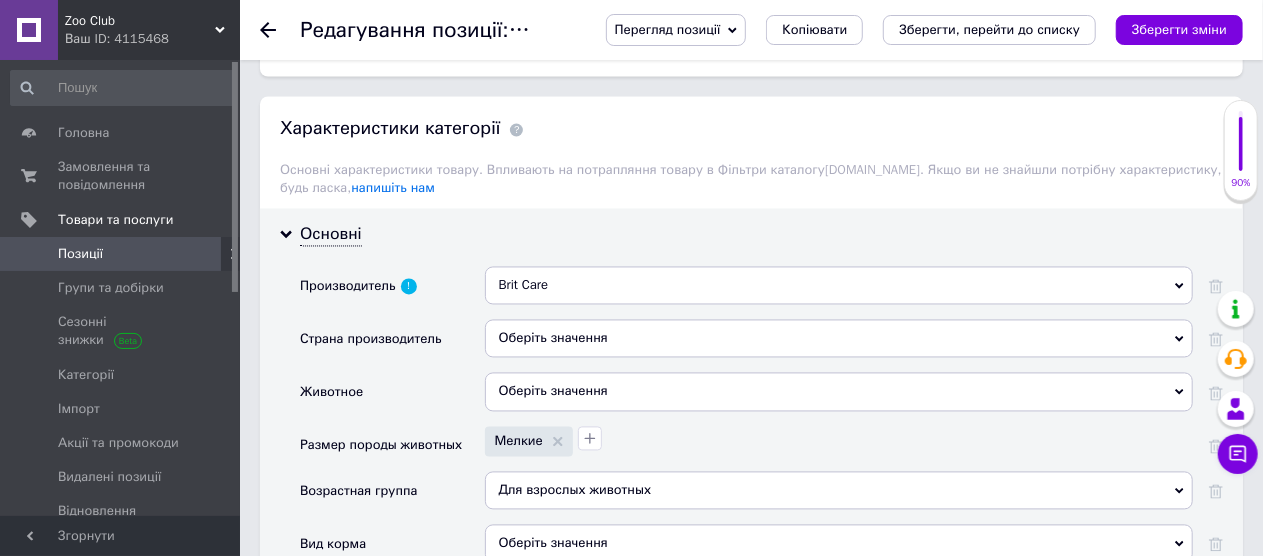 click on "Оберіть значення" at bounding box center (839, 339) 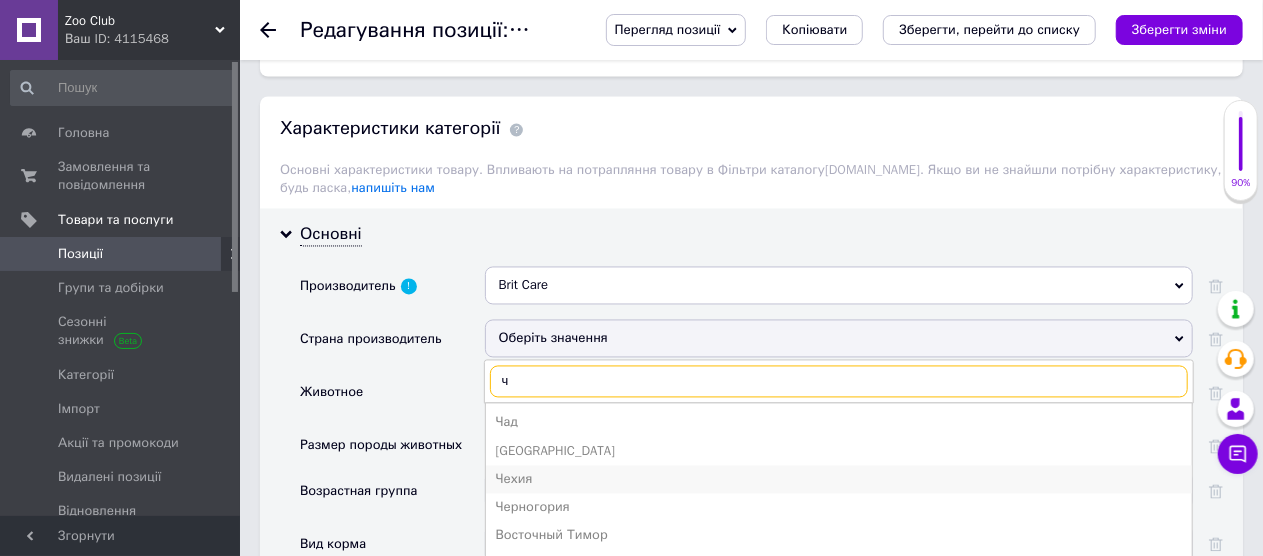 type on "ч" 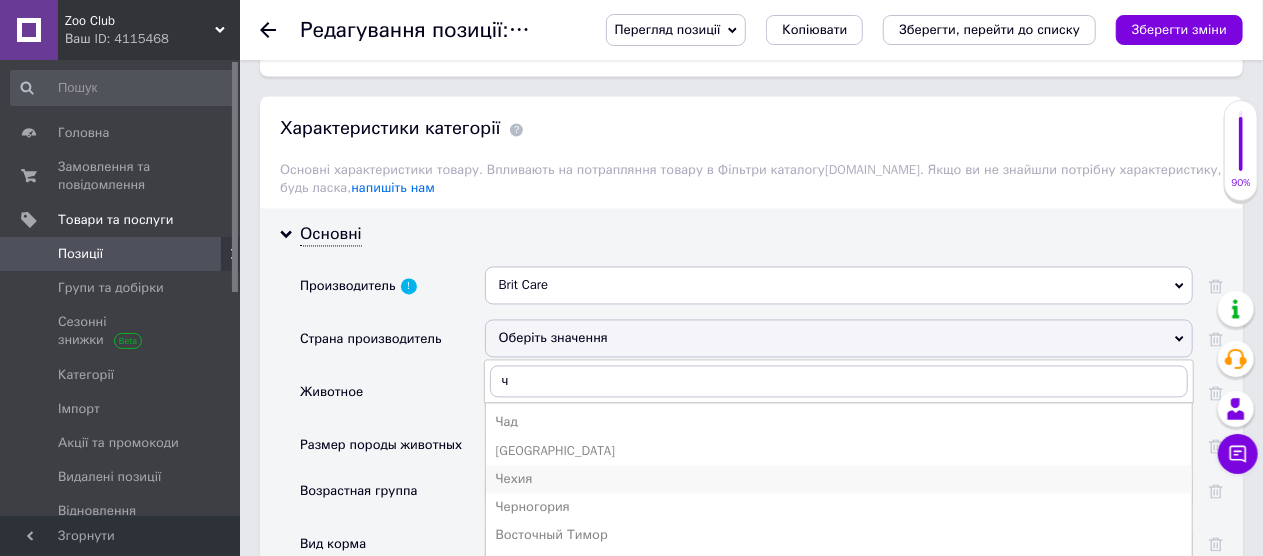 click on "Чехия" at bounding box center (839, 480) 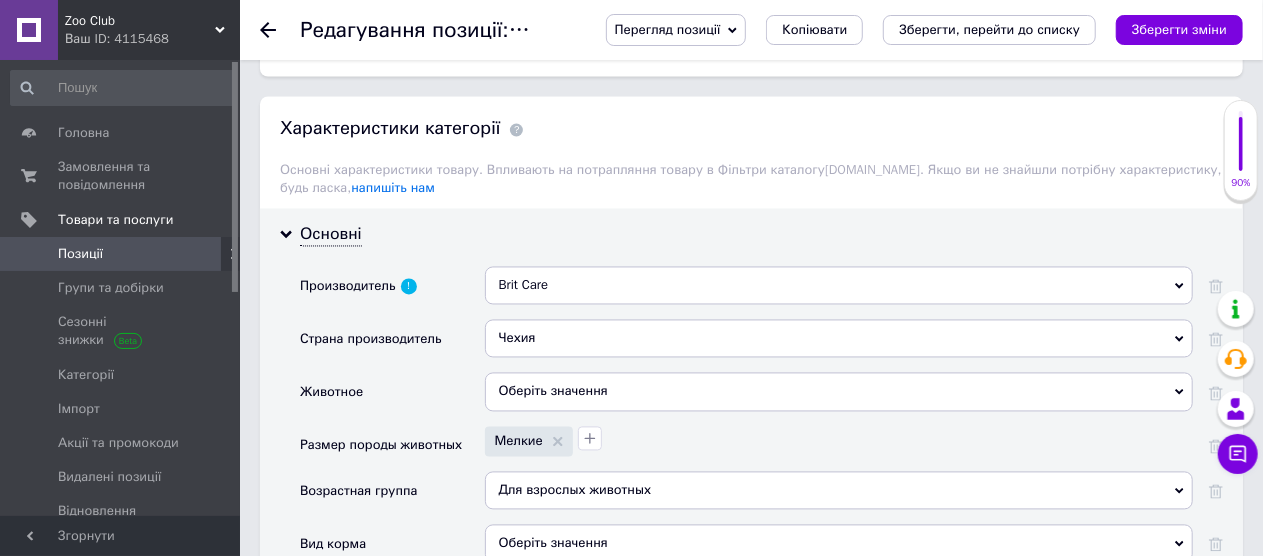 click on "Оберіть значення" at bounding box center [839, 392] 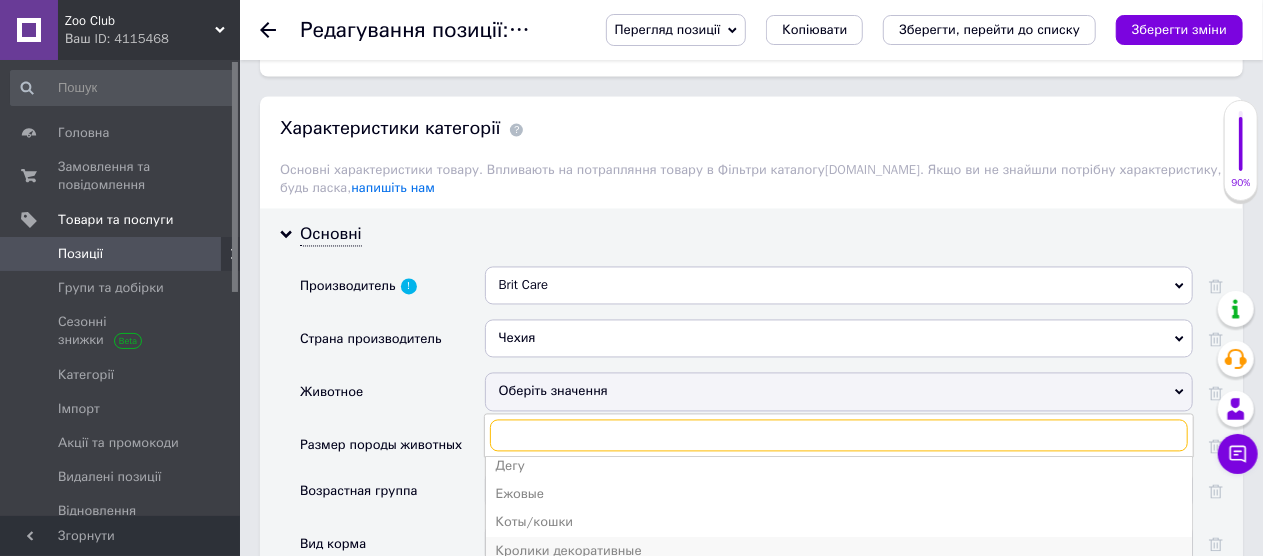 scroll, scrollTop: 62, scrollLeft: 0, axis: vertical 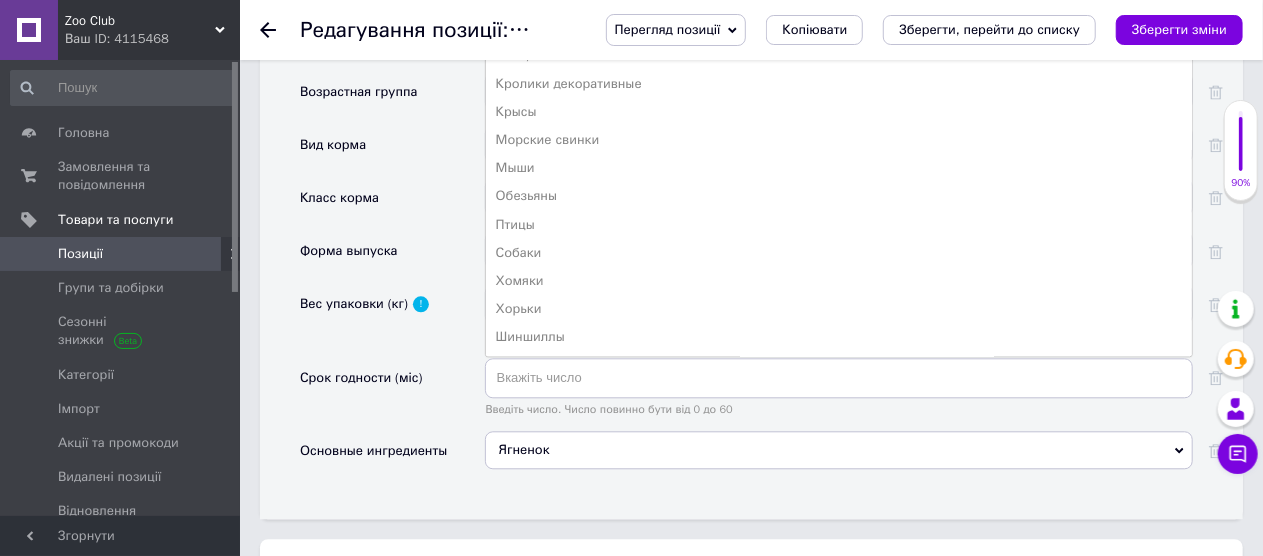 click on "Собаки" at bounding box center [839, 253] 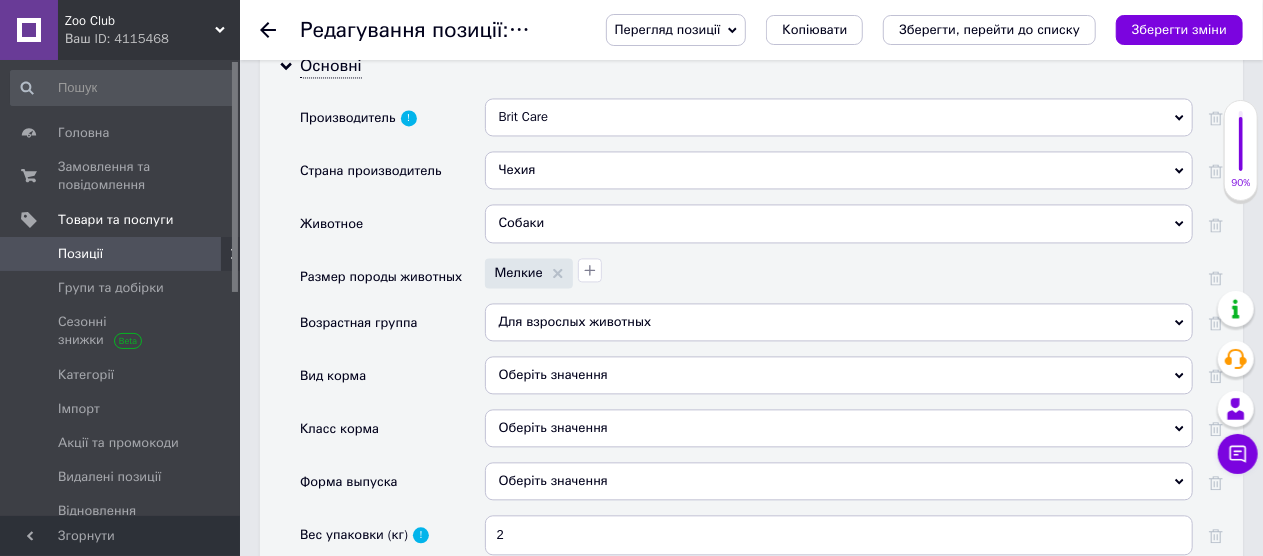 scroll, scrollTop: 2019, scrollLeft: 0, axis: vertical 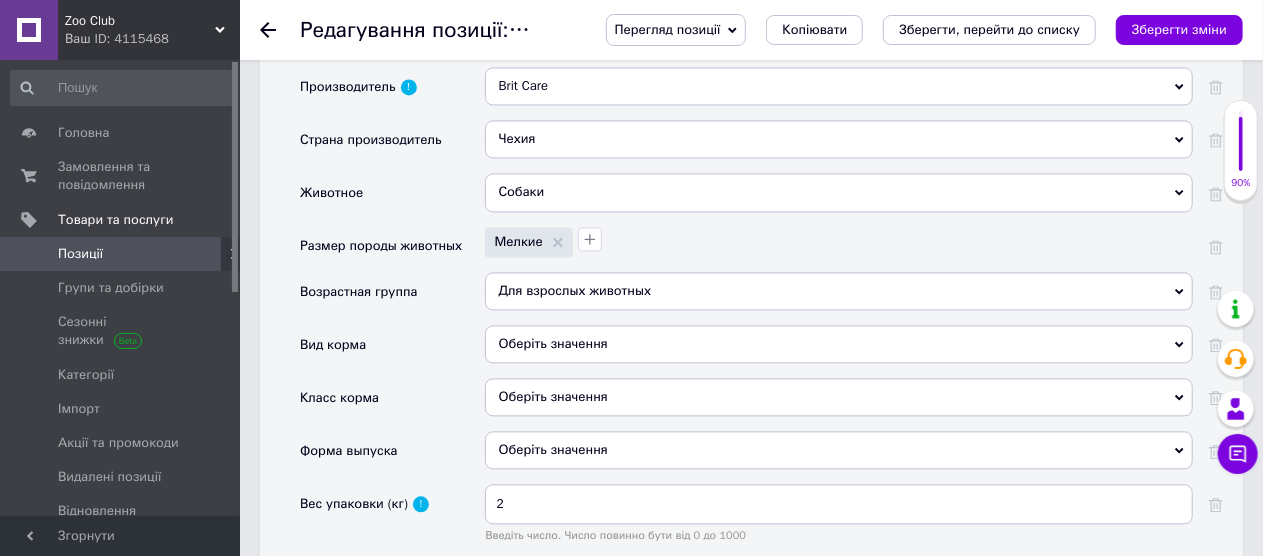 click on "Оберіть значення" at bounding box center [839, 344] 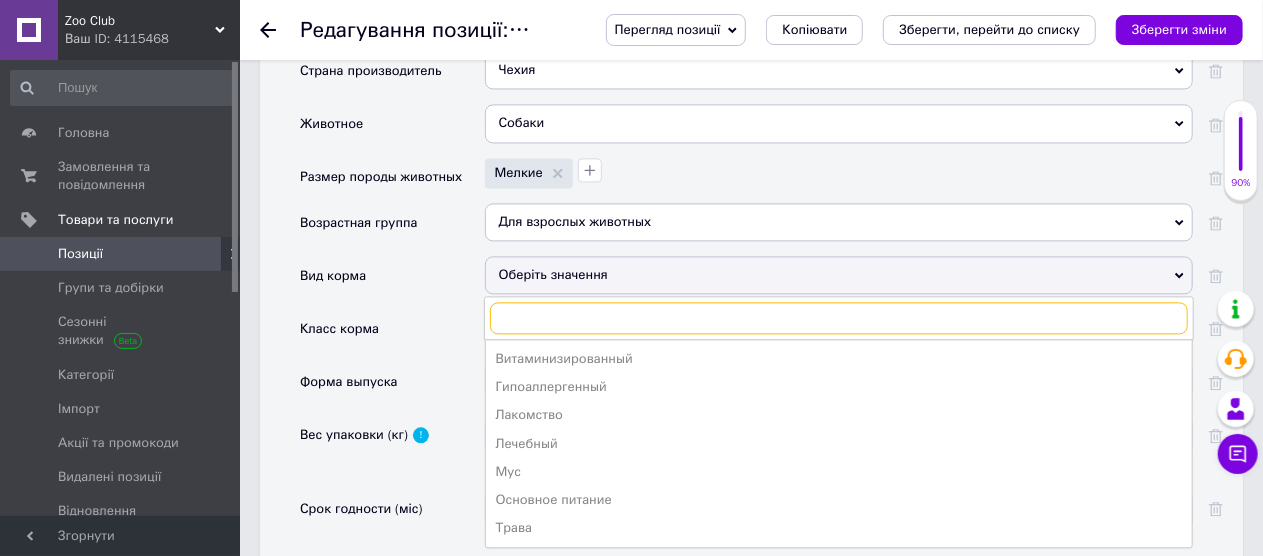 scroll, scrollTop: 2119, scrollLeft: 0, axis: vertical 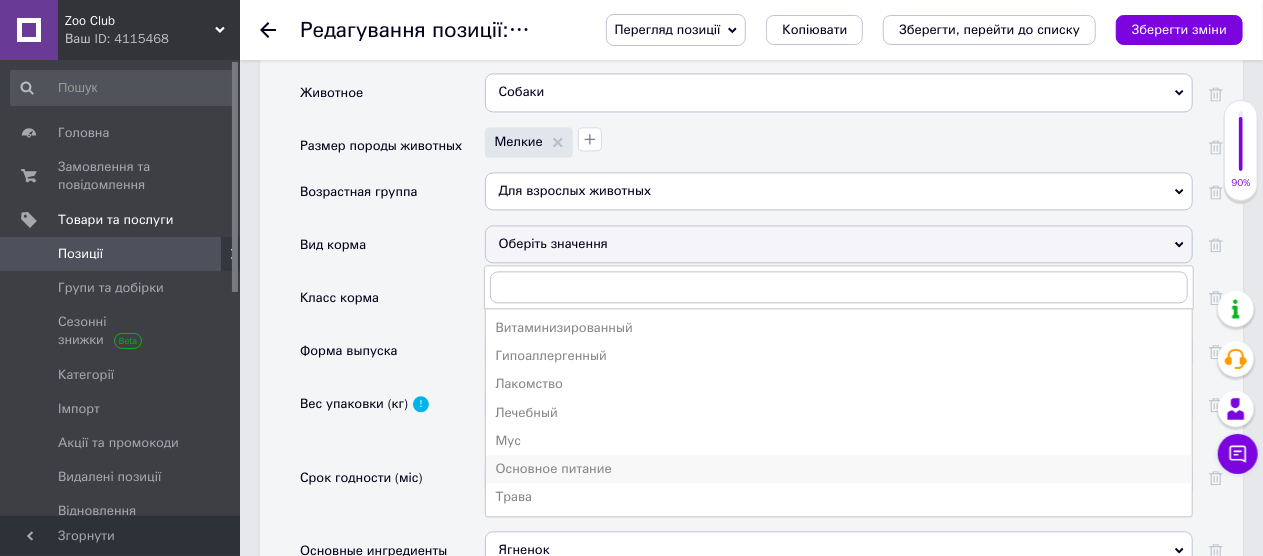 click on "Основное питание" at bounding box center [839, 469] 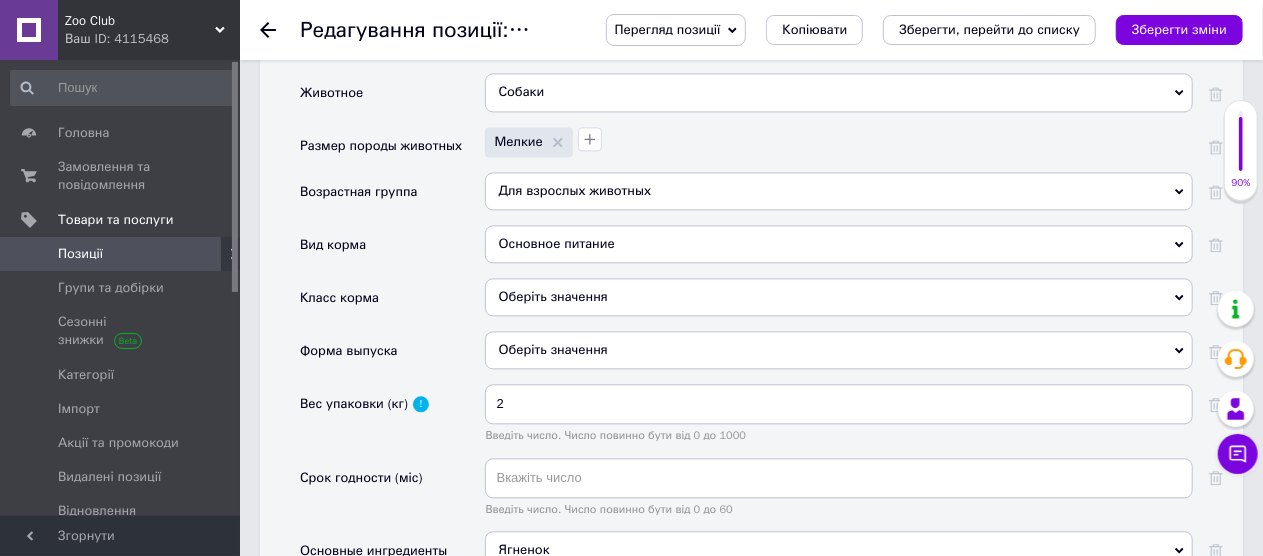 click on "Оберіть значення" at bounding box center [839, 297] 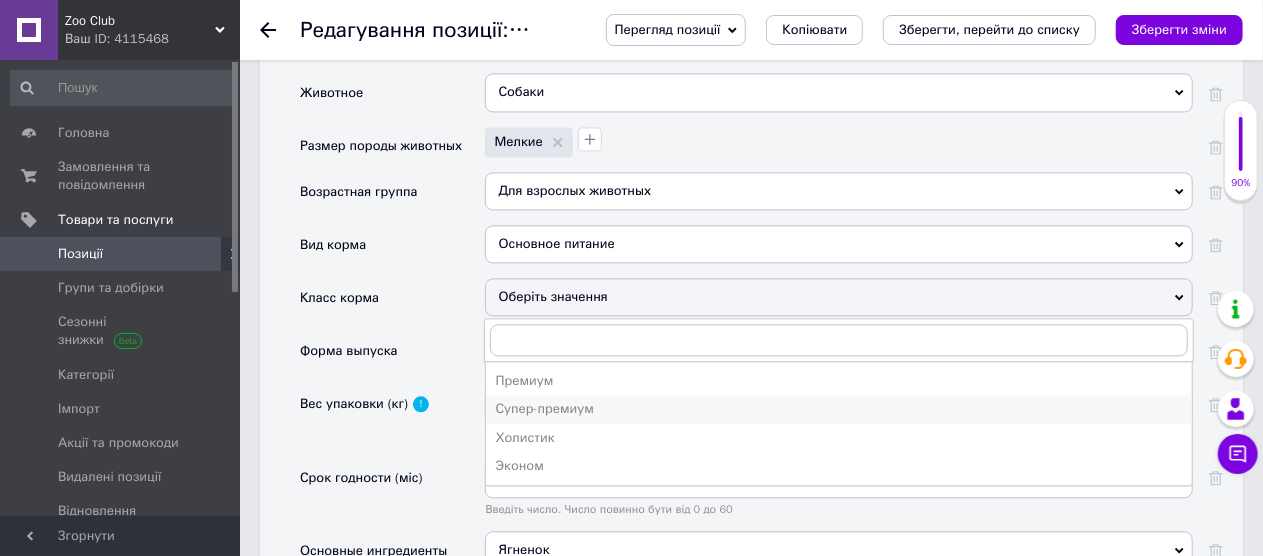 click on "Супер-премиум" at bounding box center (839, 409) 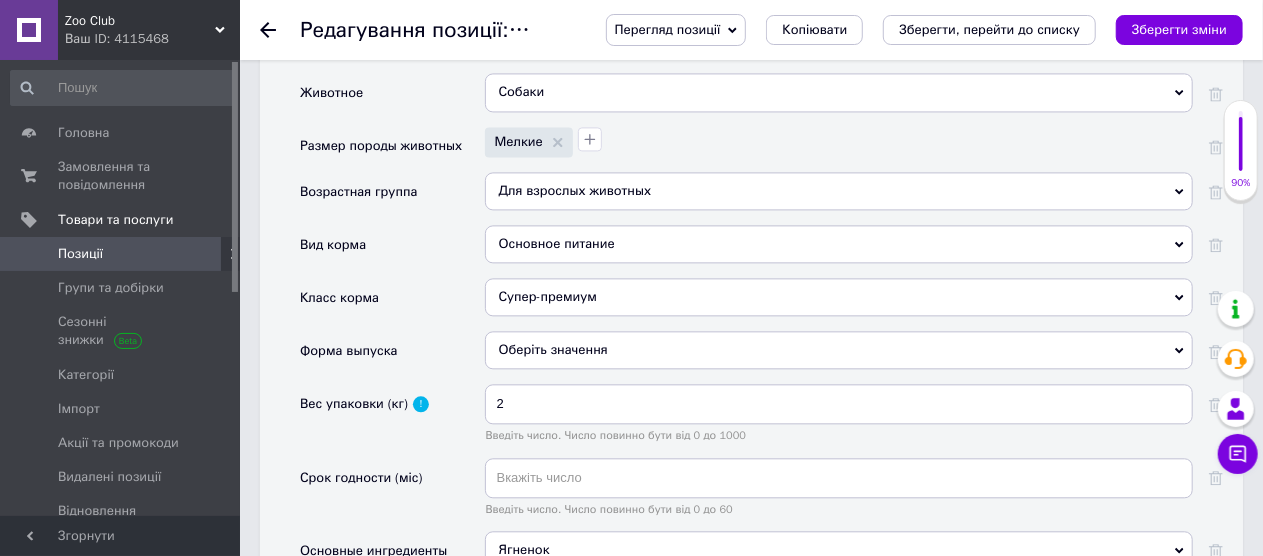 click on "Оберіть значення" at bounding box center [839, 350] 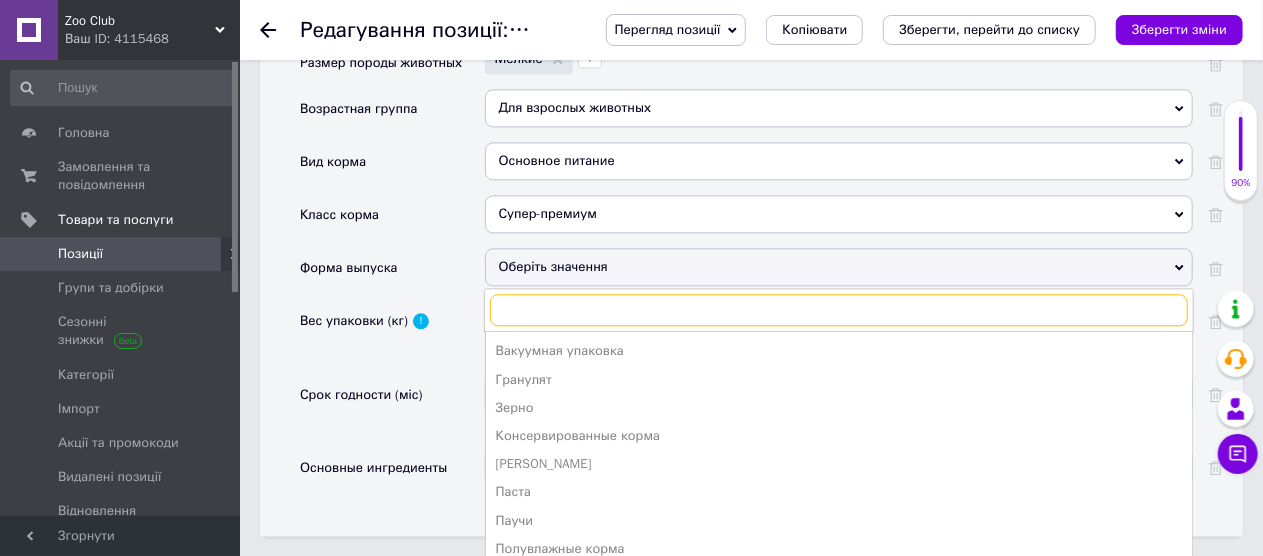 scroll, scrollTop: 2219, scrollLeft: 0, axis: vertical 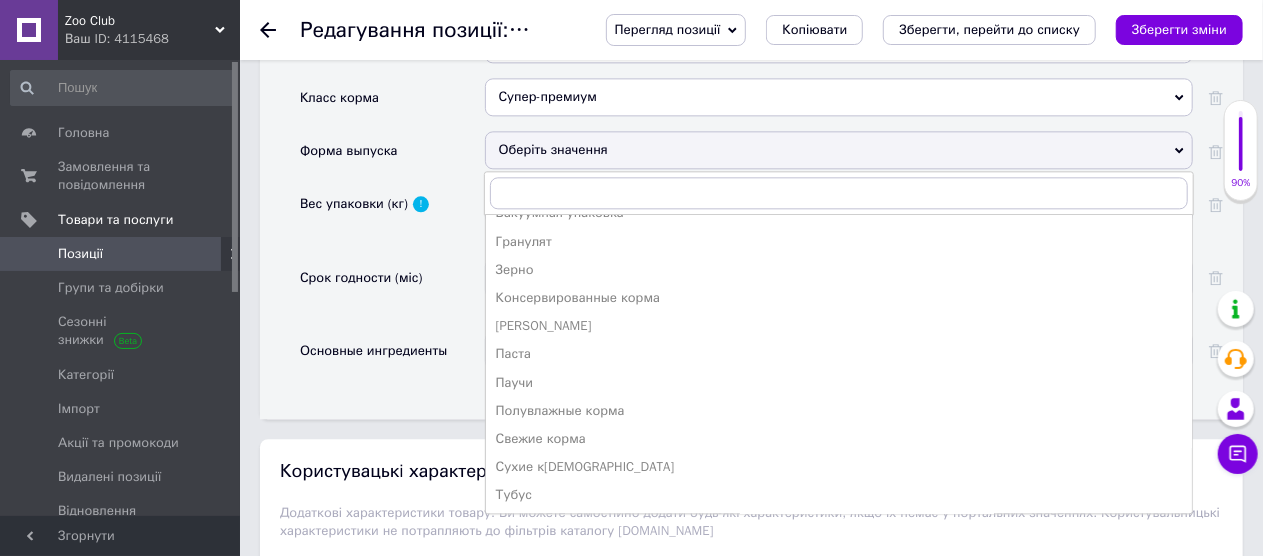 click on "Сухие [DEMOGRAPHIC_DATA]" at bounding box center (839, 467) 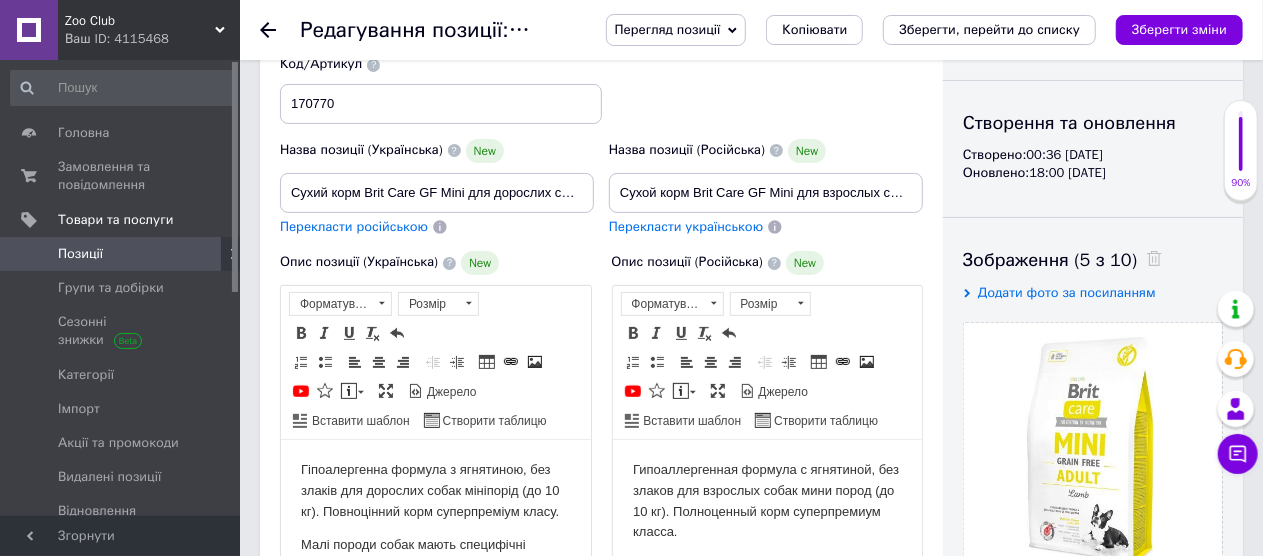 scroll, scrollTop: 119, scrollLeft: 0, axis: vertical 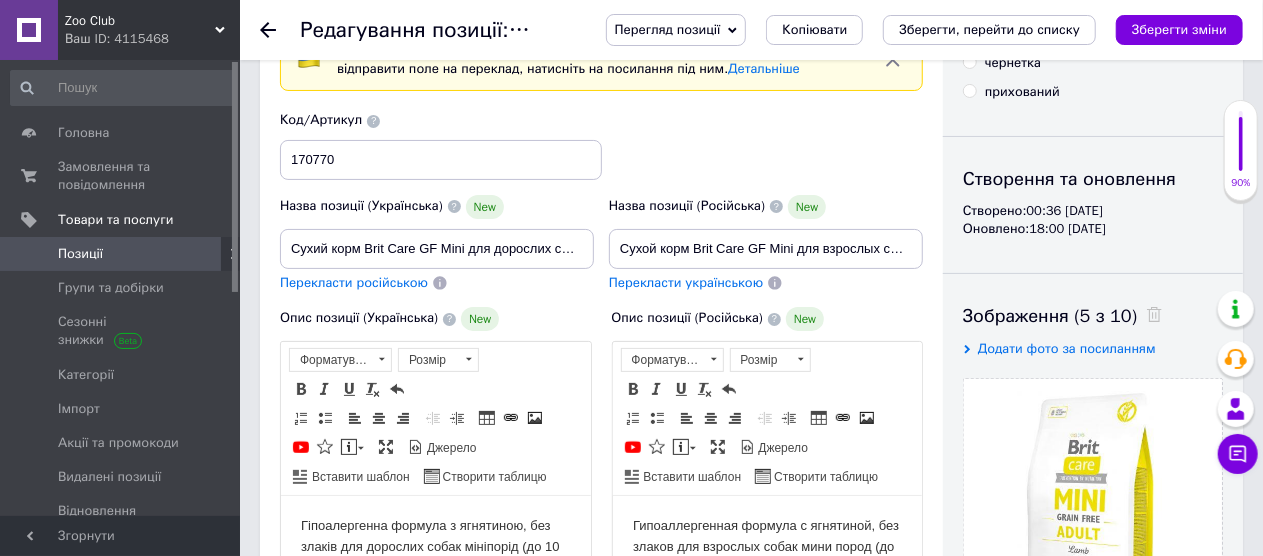 click on "Зберегти зміни" at bounding box center [1179, 29] 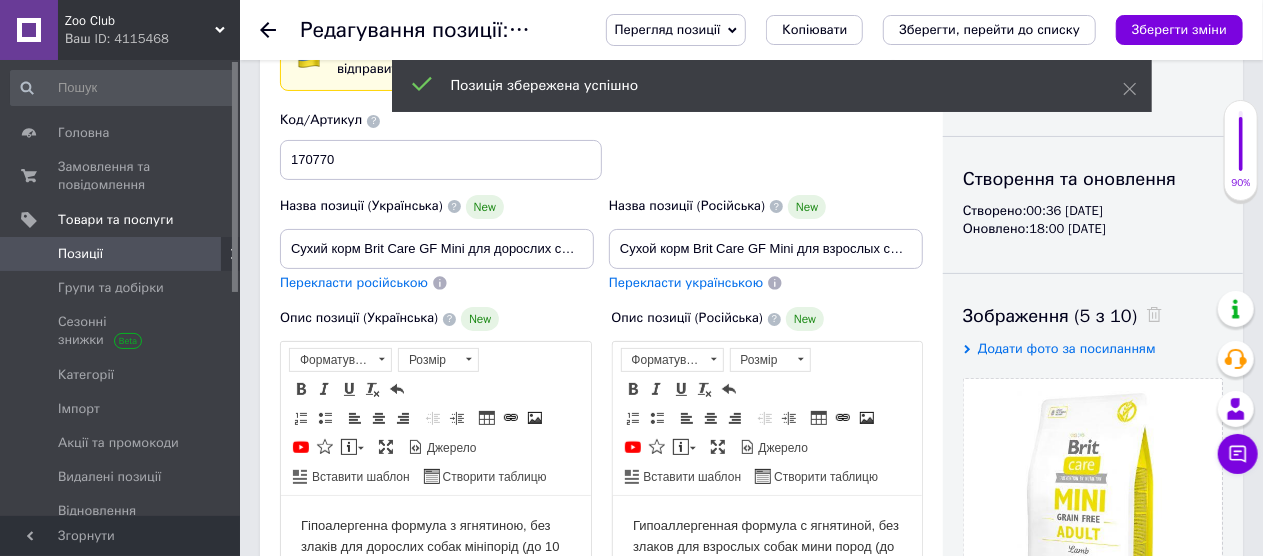 click 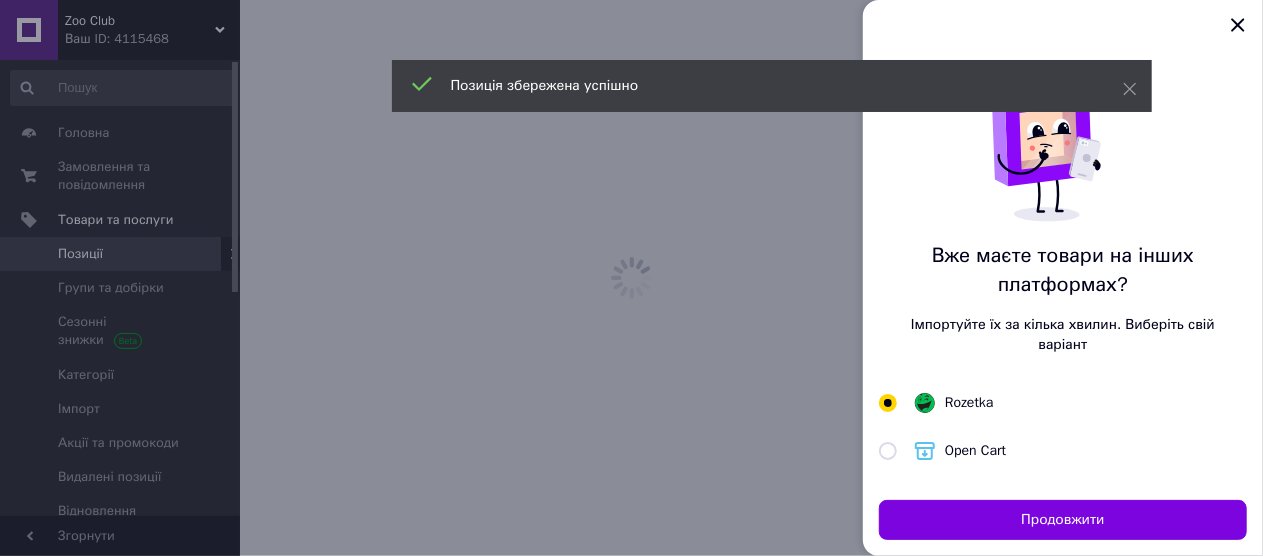 scroll, scrollTop: 0, scrollLeft: 0, axis: both 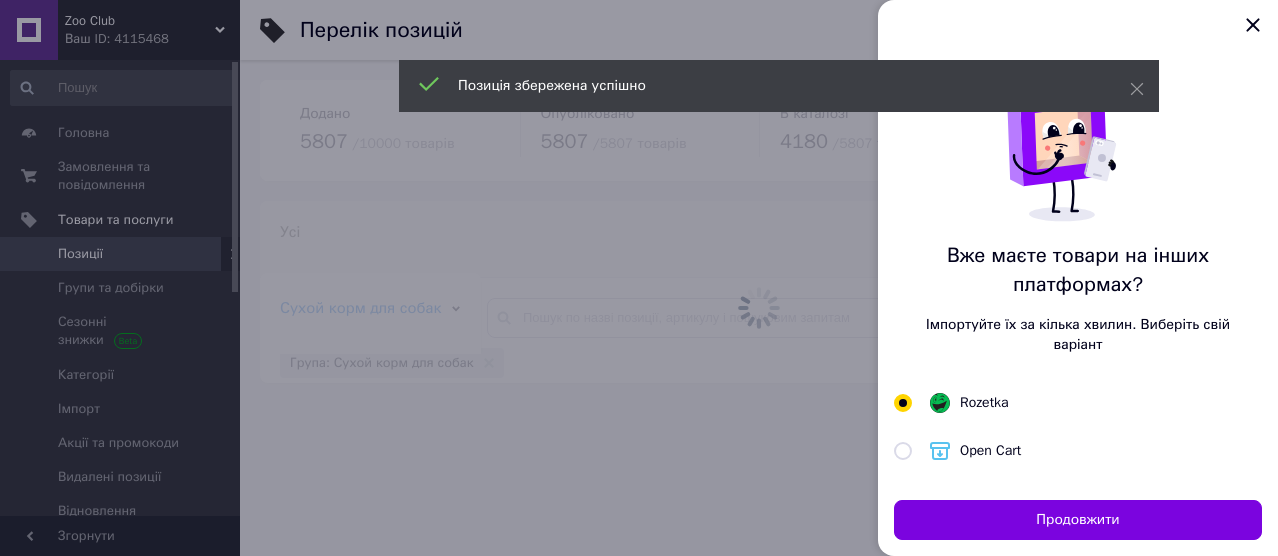 click at bounding box center (639, 278) 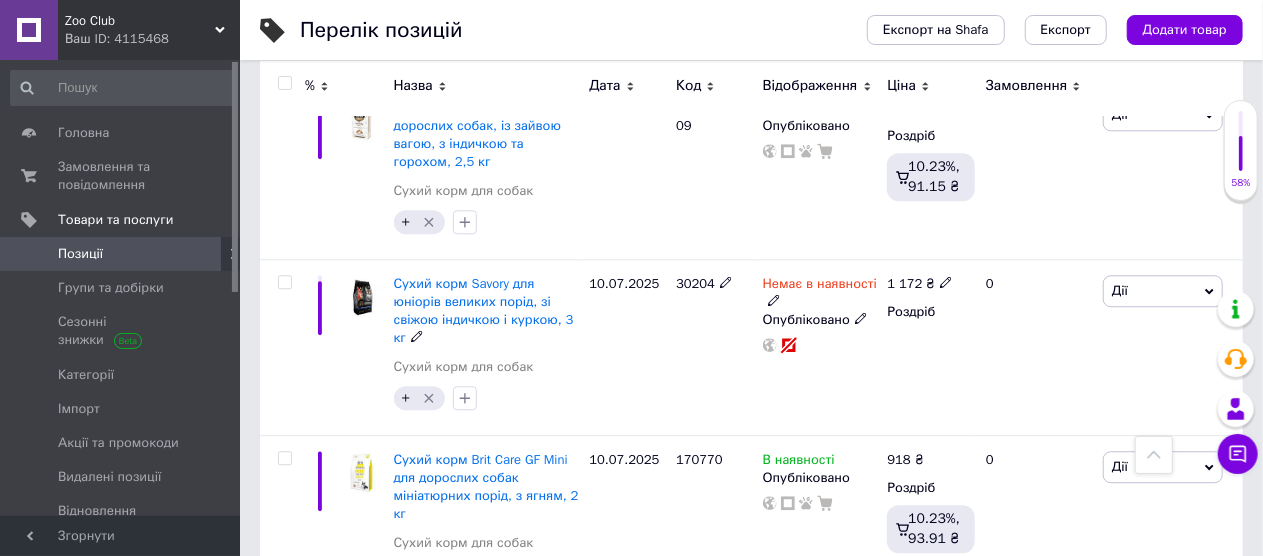 scroll, scrollTop: 2600, scrollLeft: 0, axis: vertical 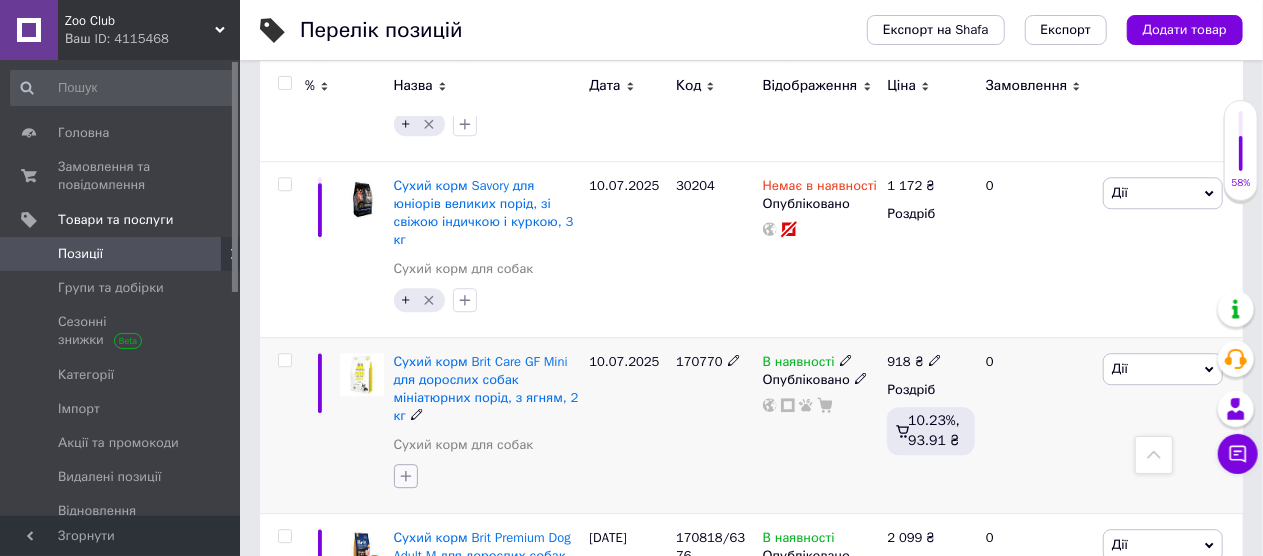 click 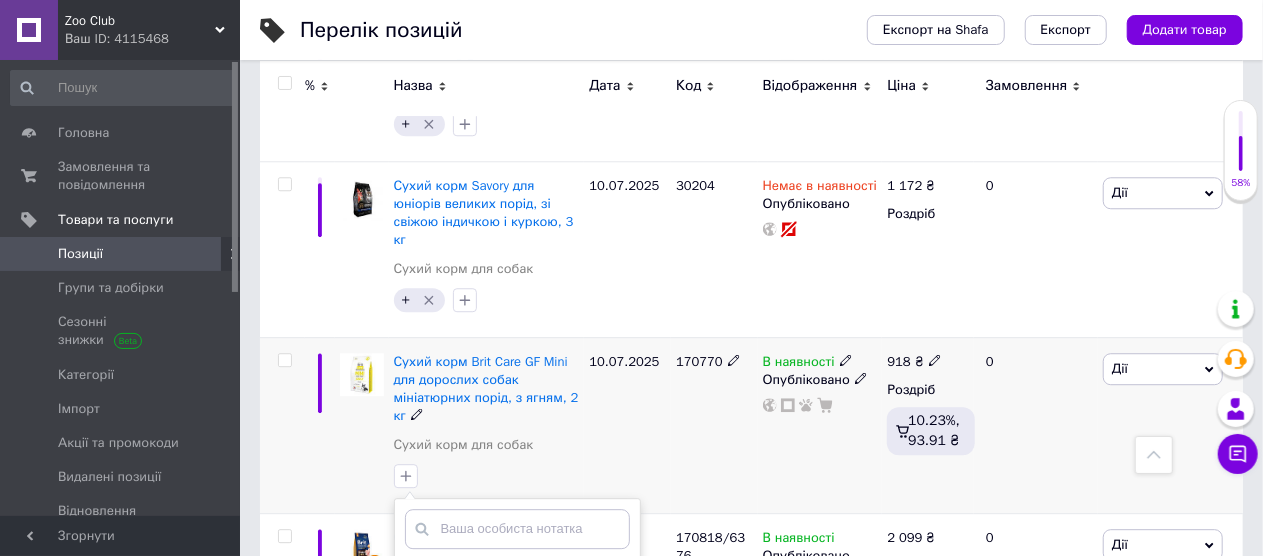 click at bounding box center (412, 572) 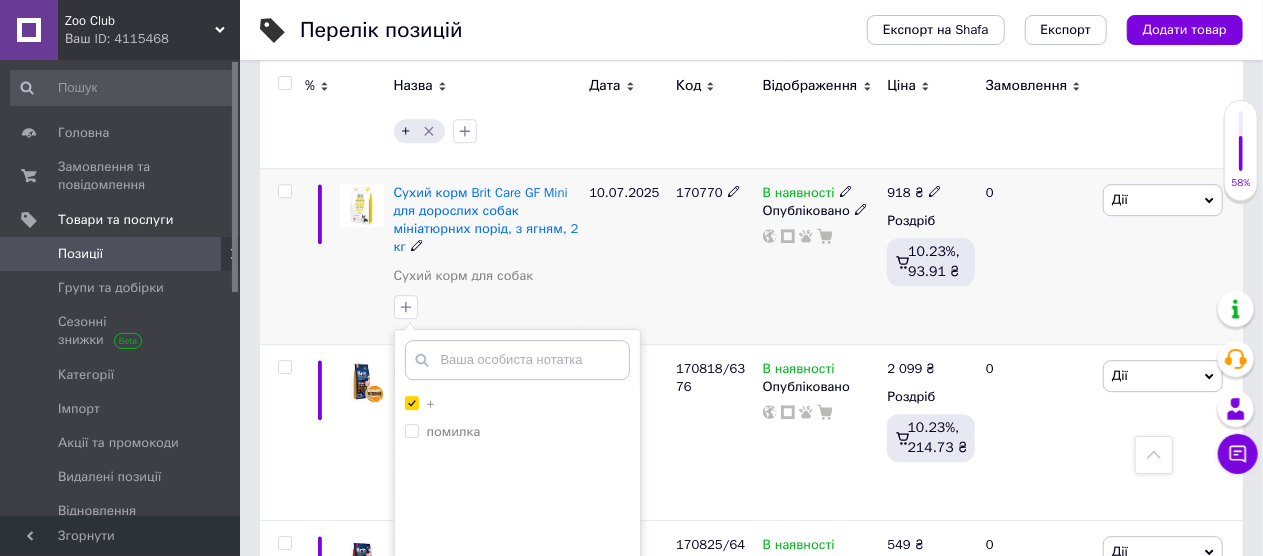 scroll, scrollTop: 2800, scrollLeft: 0, axis: vertical 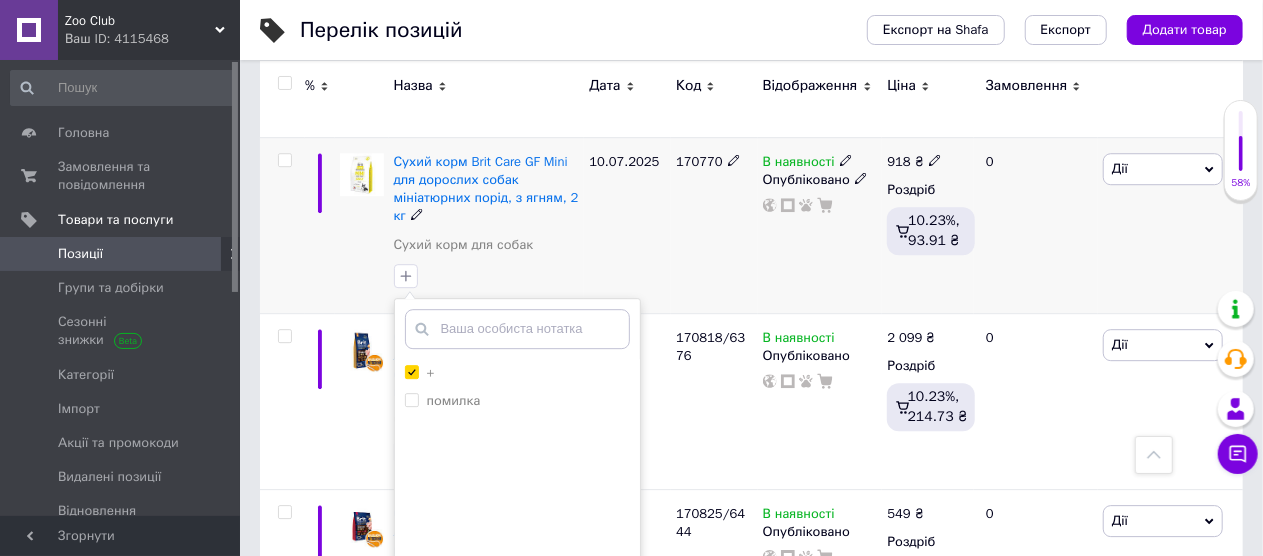 click on "Додати мітку" at bounding box center [517, 595] 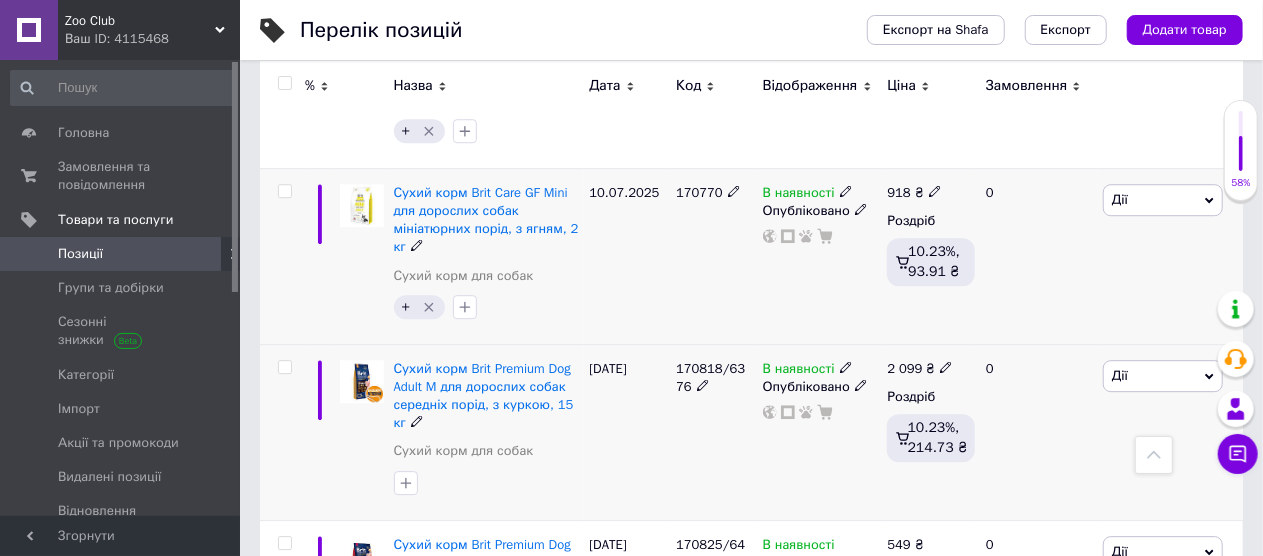 scroll, scrollTop: 2800, scrollLeft: 0, axis: vertical 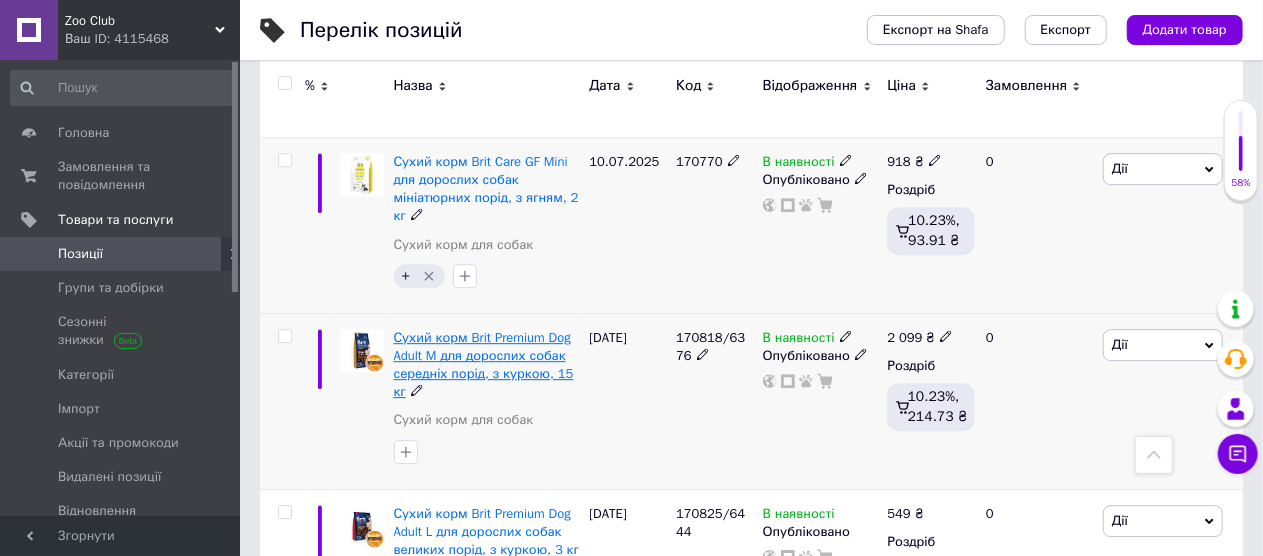 click on "Сухий корм Brit Premium Dog Adult M для дорослих собак середніх порід, з куркою, 15 кг" at bounding box center (484, 365) 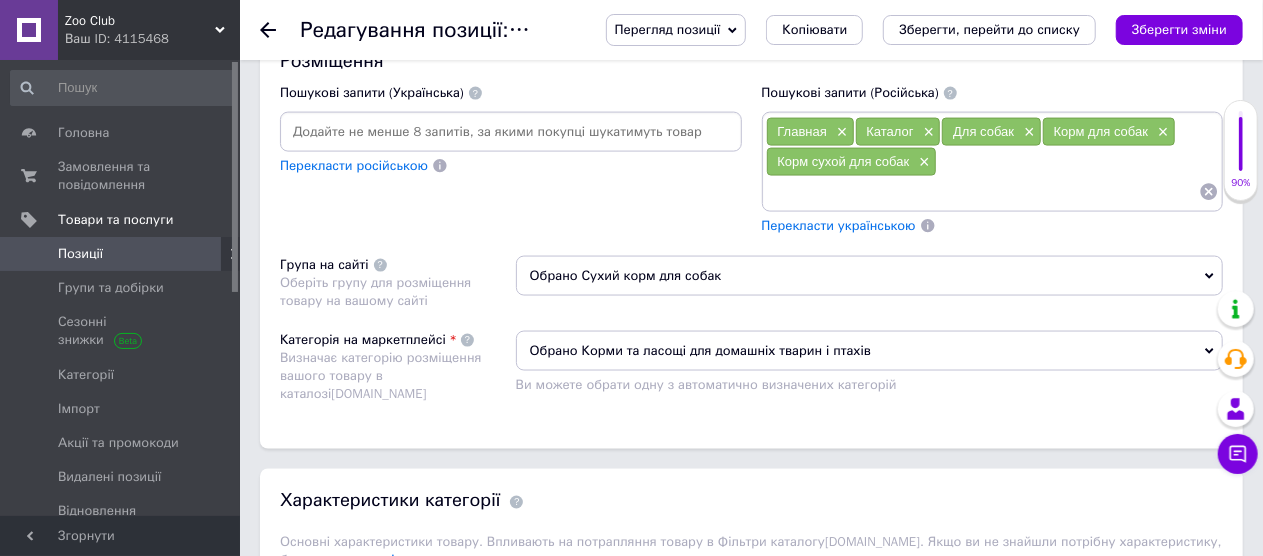 scroll, scrollTop: 1600, scrollLeft: 0, axis: vertical 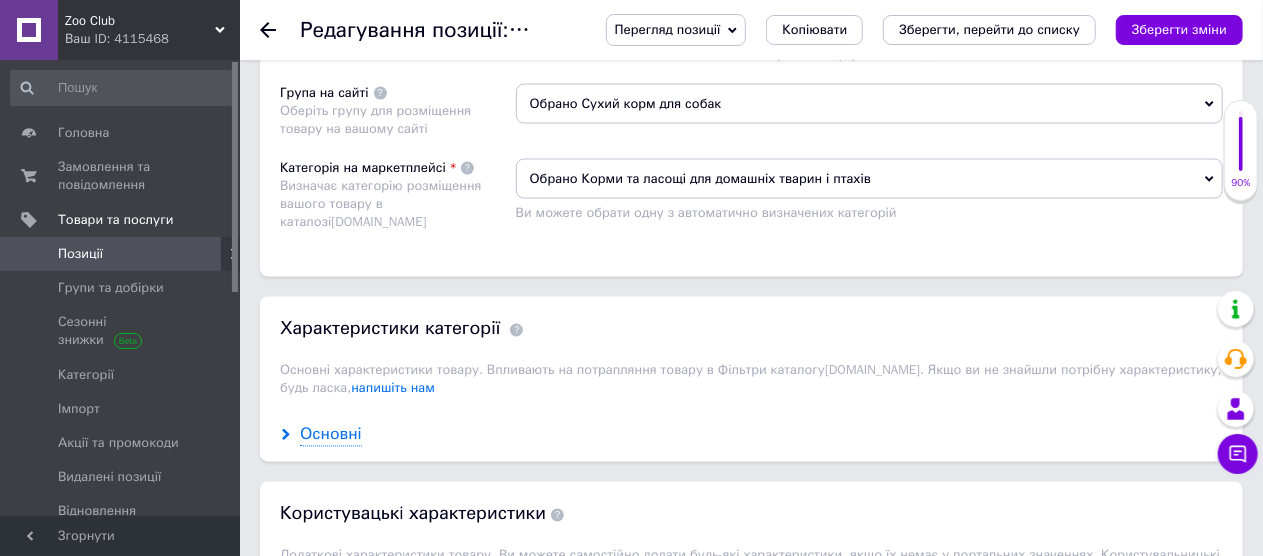 click on "Основні" at bounding box center (331, 435) 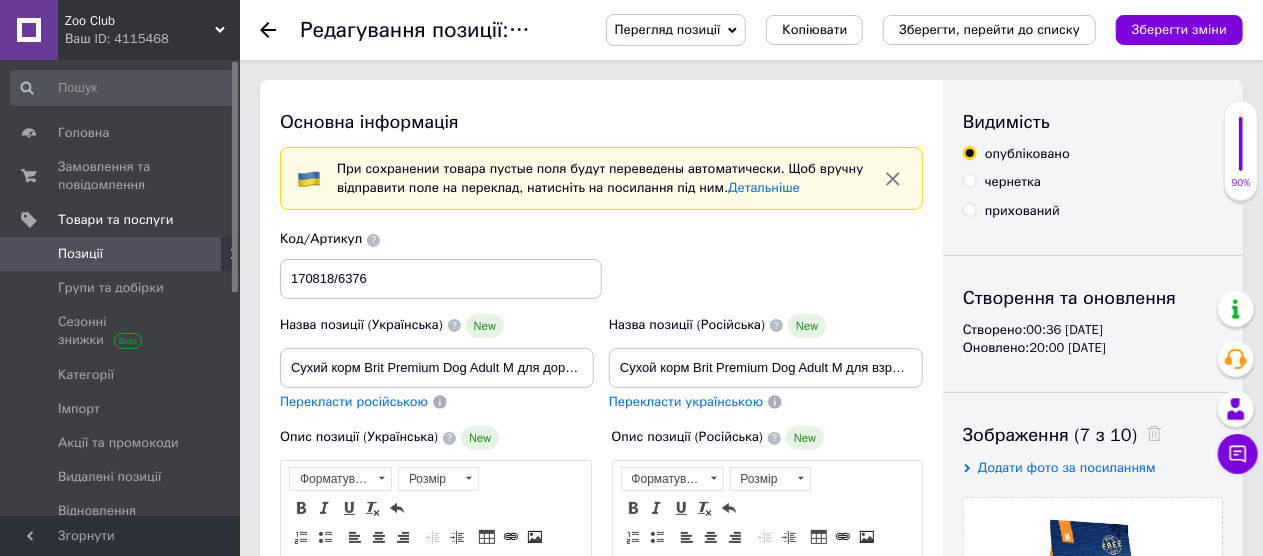 scroll, scrollTop: 200, scrollLeft: 0, axis: vertical 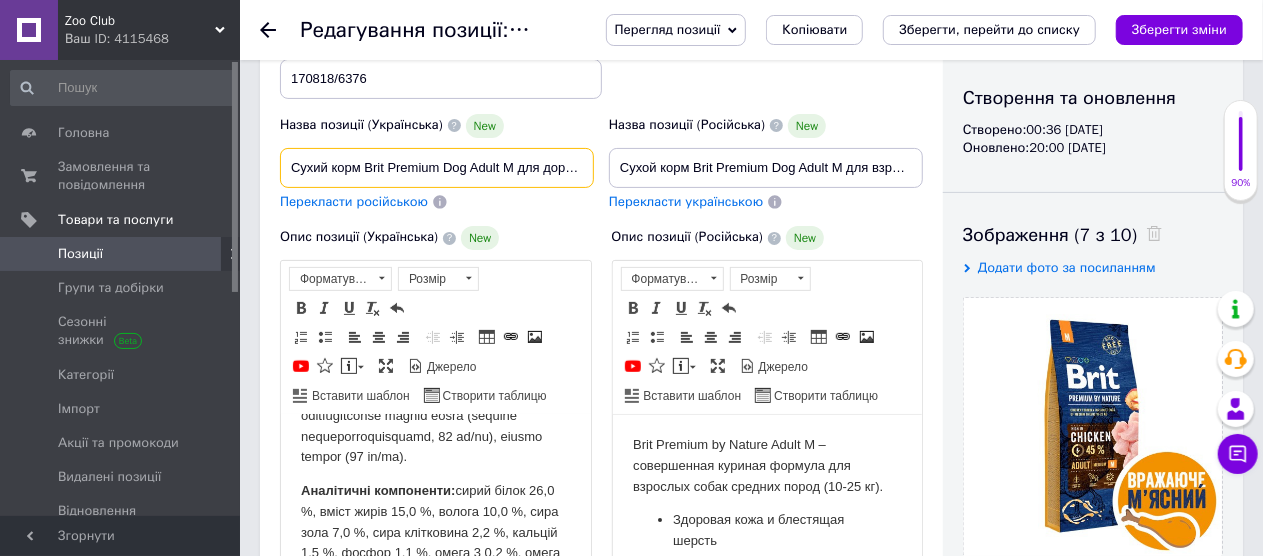 click on "Сухий корм Brit Premium Dog Adult M для дорослих собак середніх порід, з куркою, 15 кг" at bounding box center (437, 168) 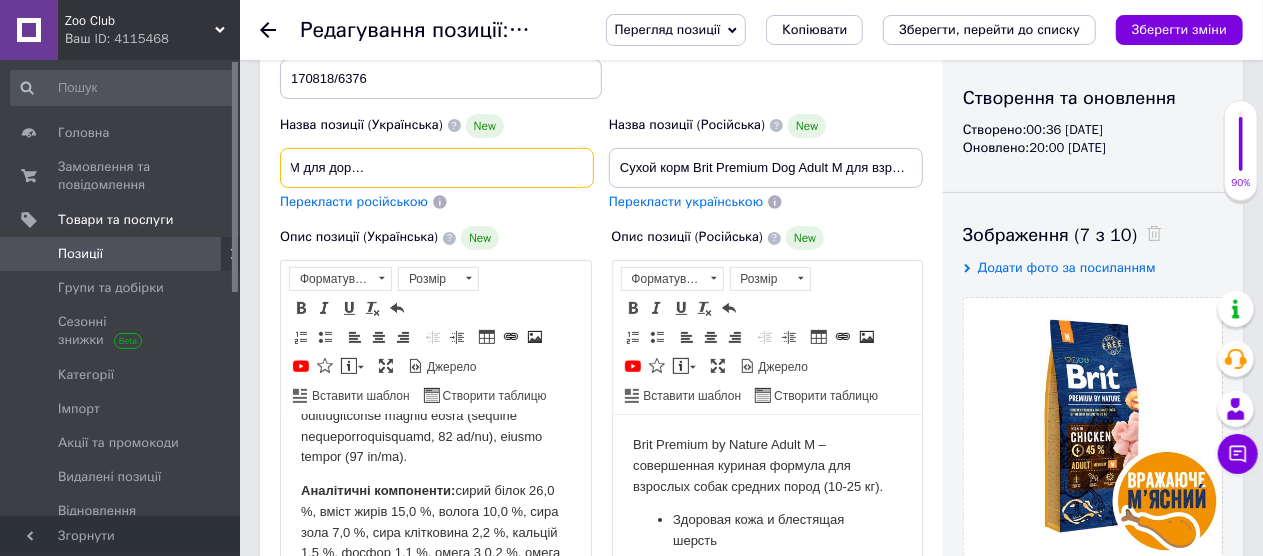 scroll, scrollTop: 0, scrollLeft: 242, axis: horizontal 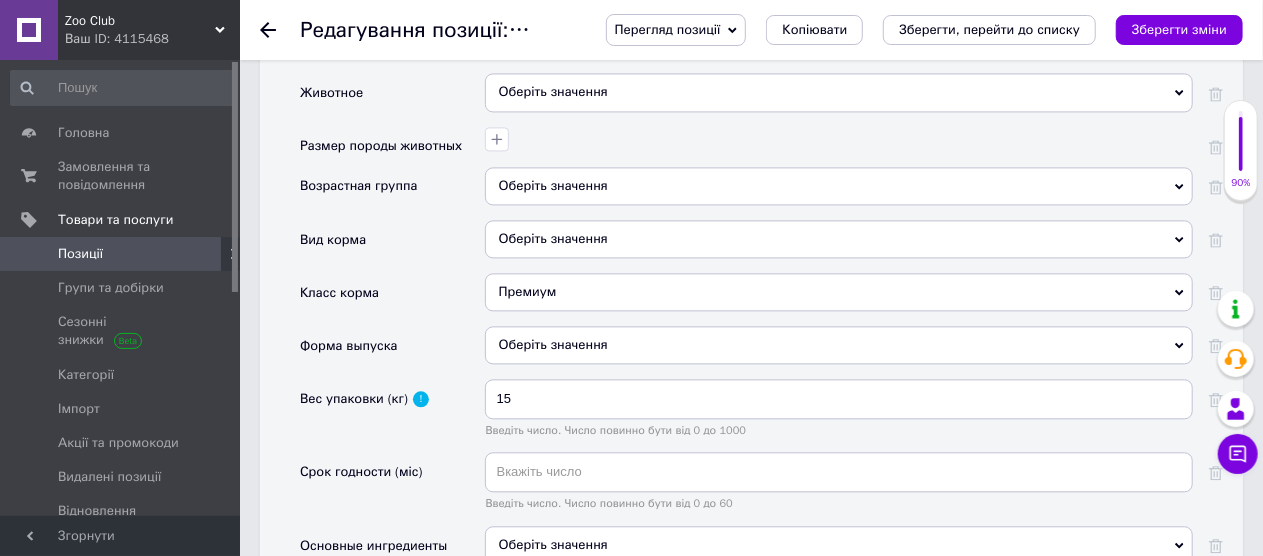 click on "Оберіть значення" at bounding box center [839, 186] 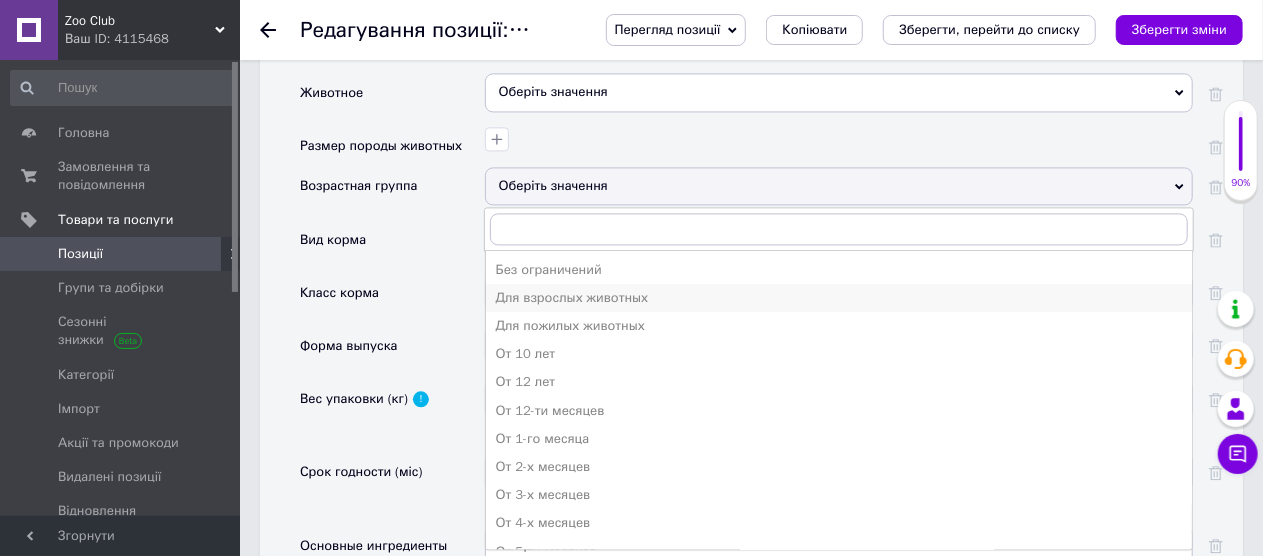 click on "Для взрослых животных" at bounding box center [839, 298] 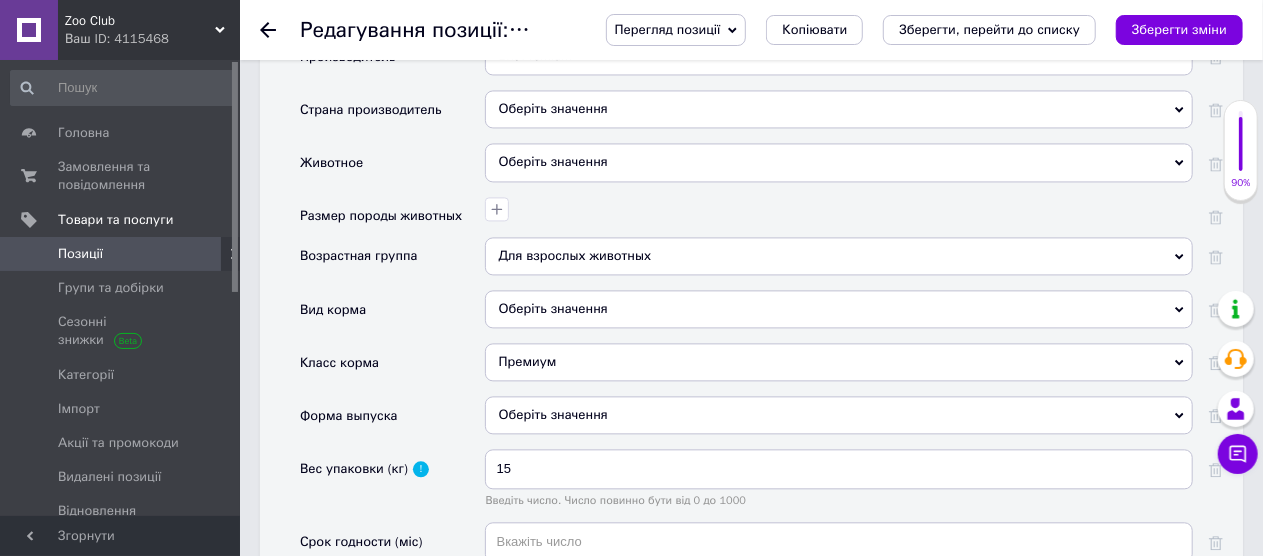 scroll, scrollTop: 2000, scrollLeft: 0, axis: vertical 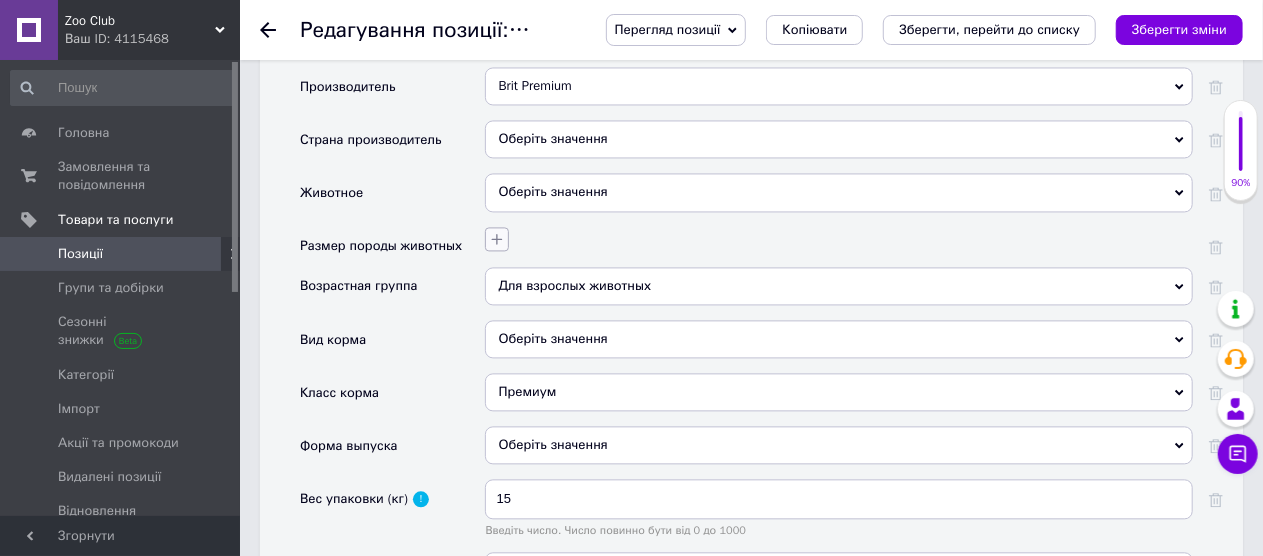 click 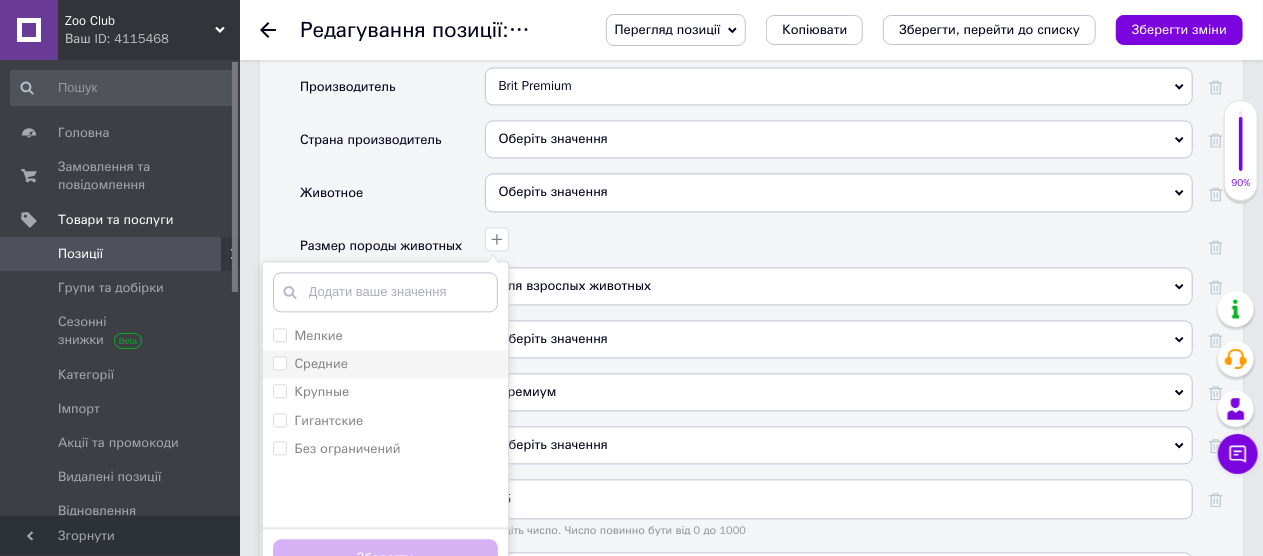 click on "Средние" at bounding box center (279, 362) 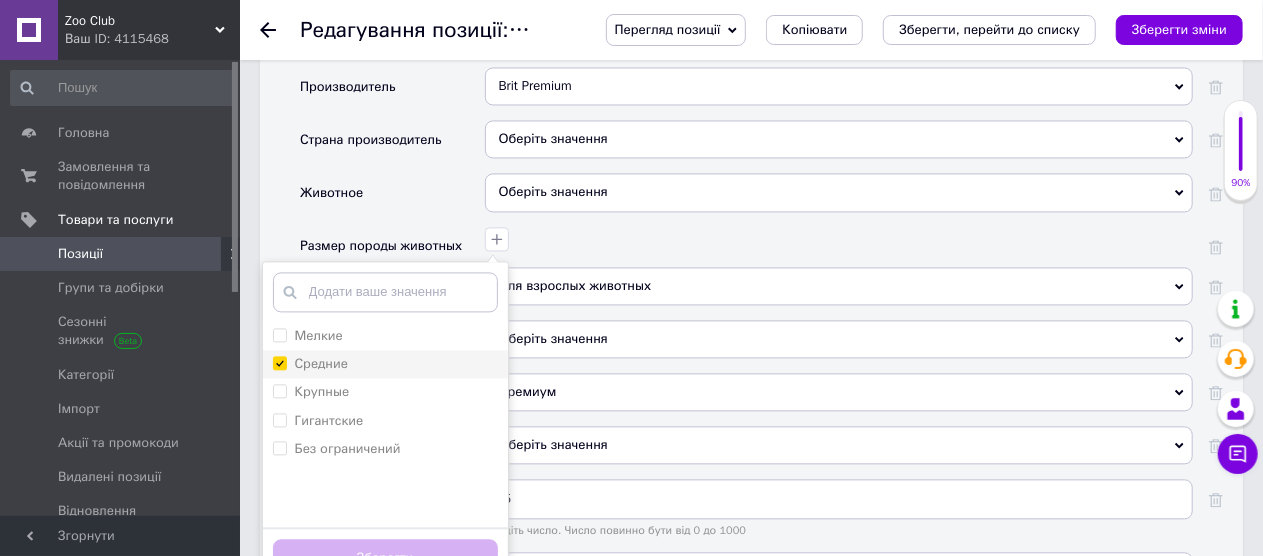 checkbox on "true" 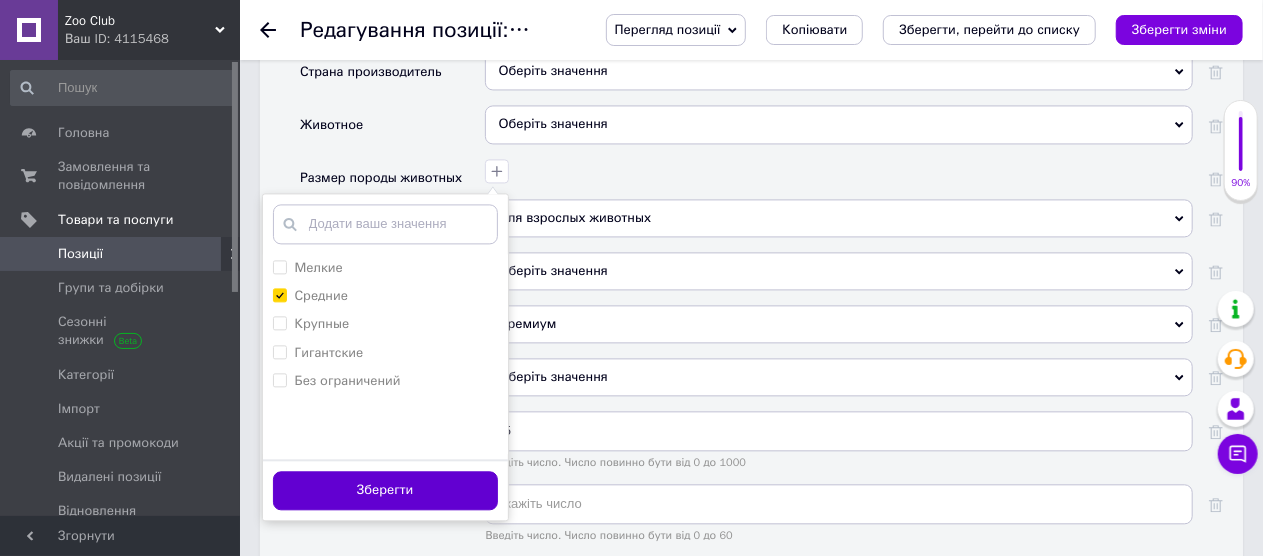 scroll, scrollTop: 2100, scrollLeft: 0, axis: vertical 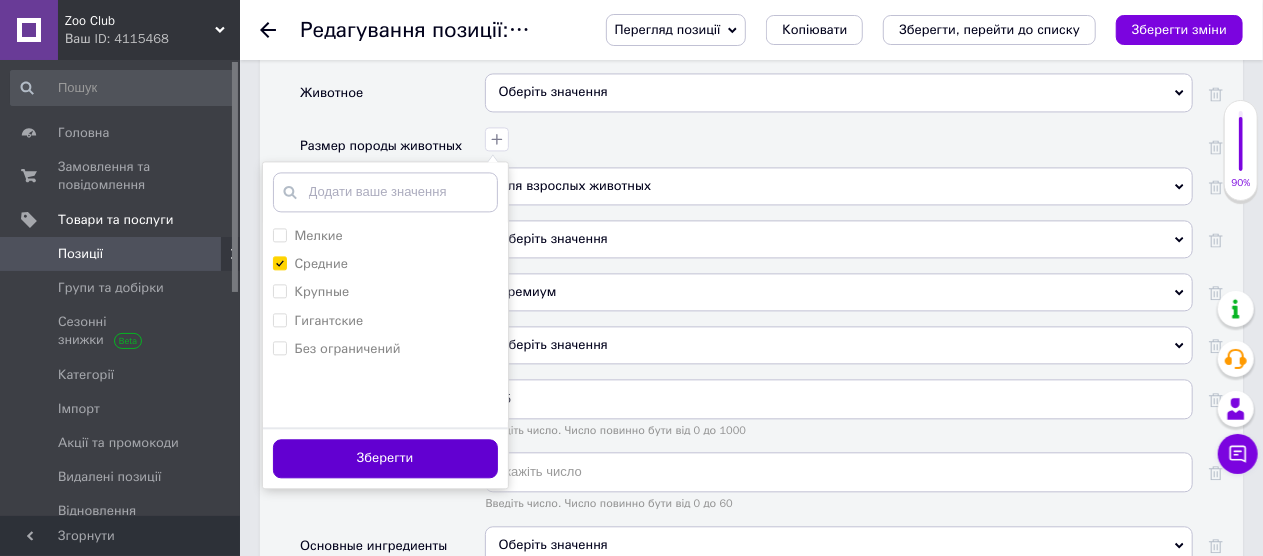 click on "Зберегти" at bounding box center (385, 458) 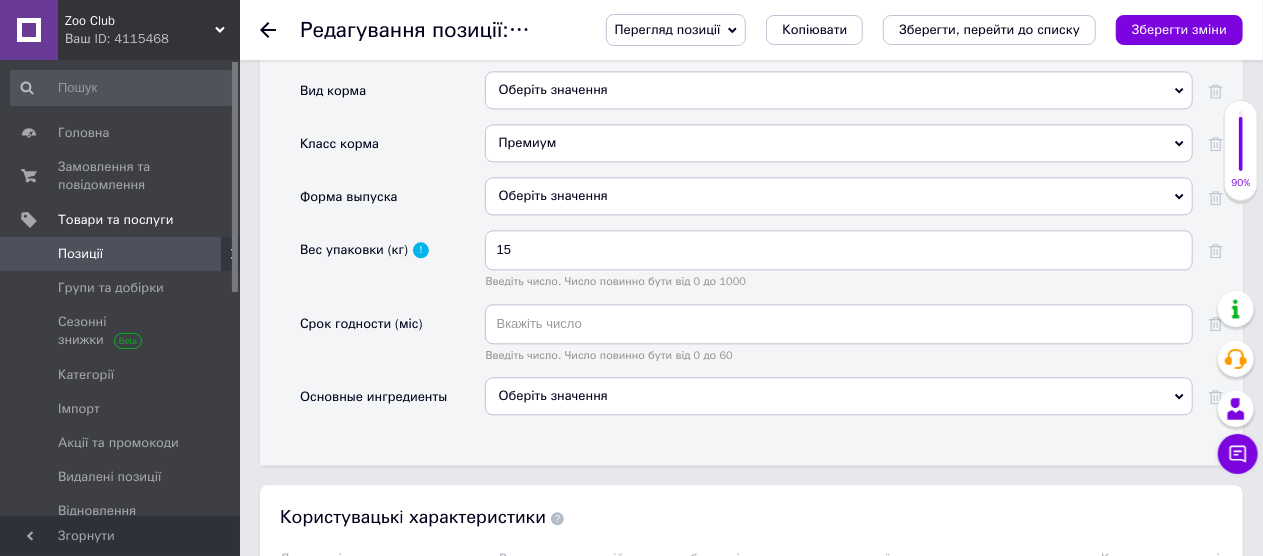 scroll, scrollTop: 2300, scrollLeft: 0, axis: vertical 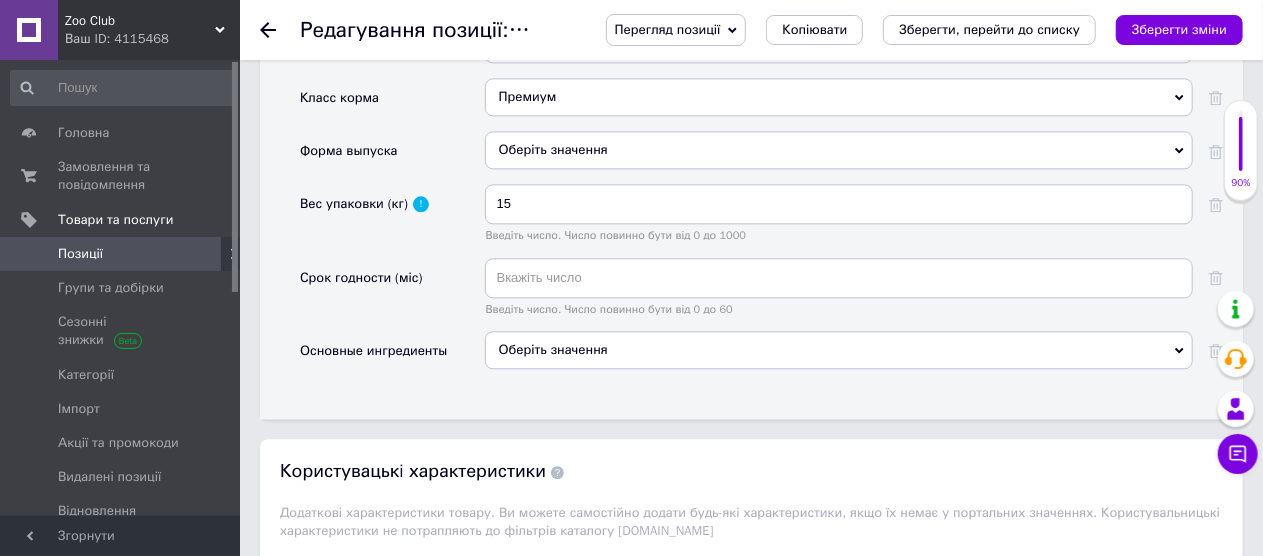 click on "Оберіть значення" at bounding box center [839, 350] 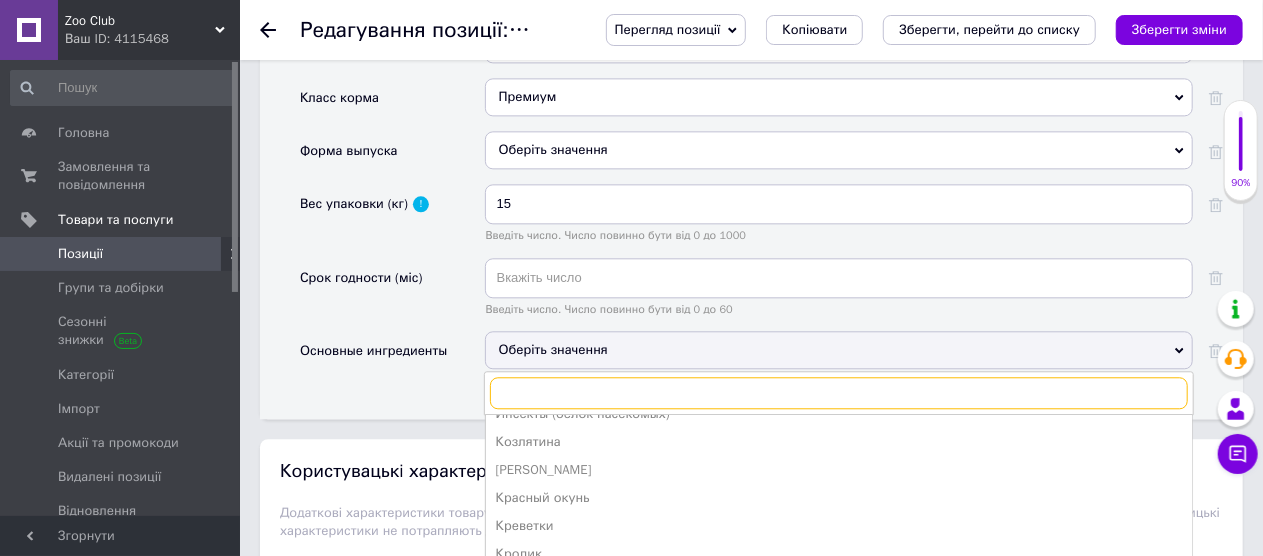 scroll, scrollTop: 300, scrollLeft: 0, axis: vertical 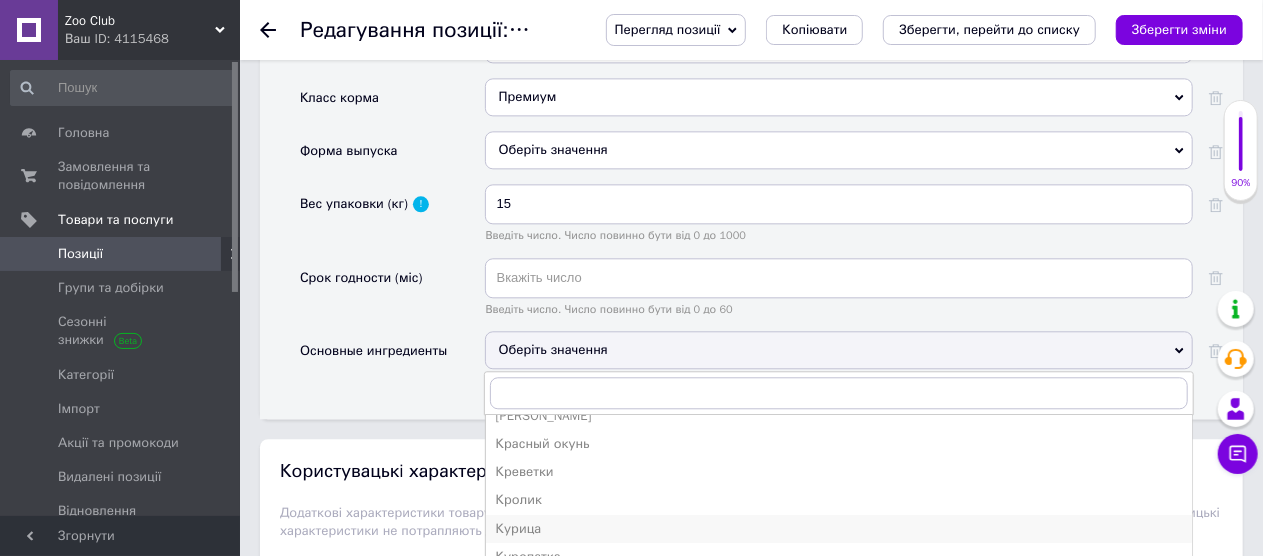 click on "Курица" at bounding box center [839, 529] 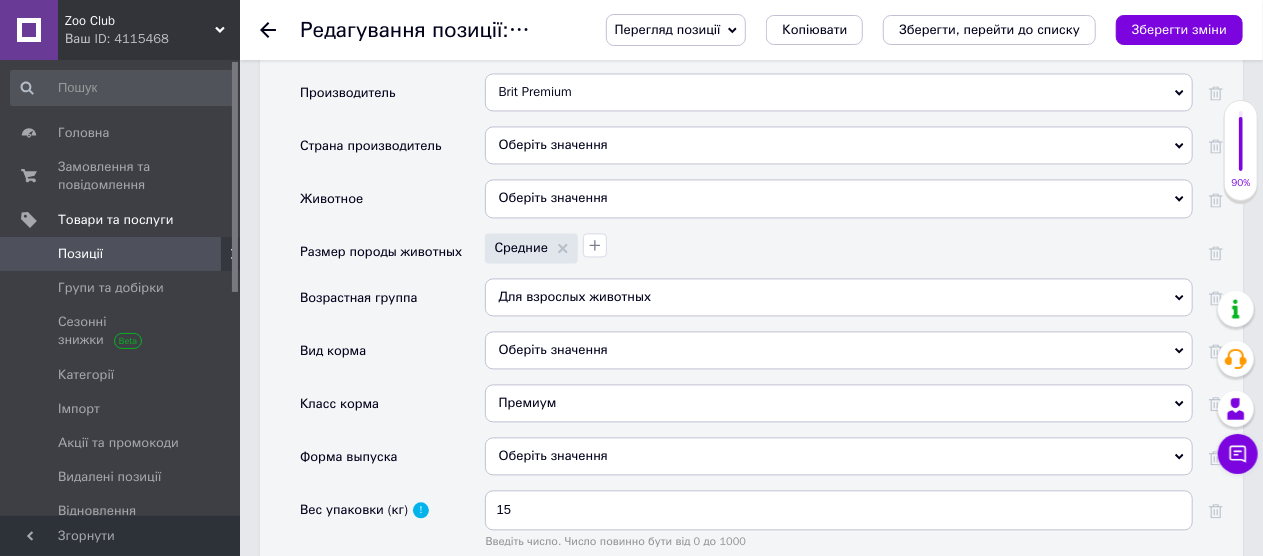 scroll, scrollTop: 1900, scrollLeft: 0, axis: vertical 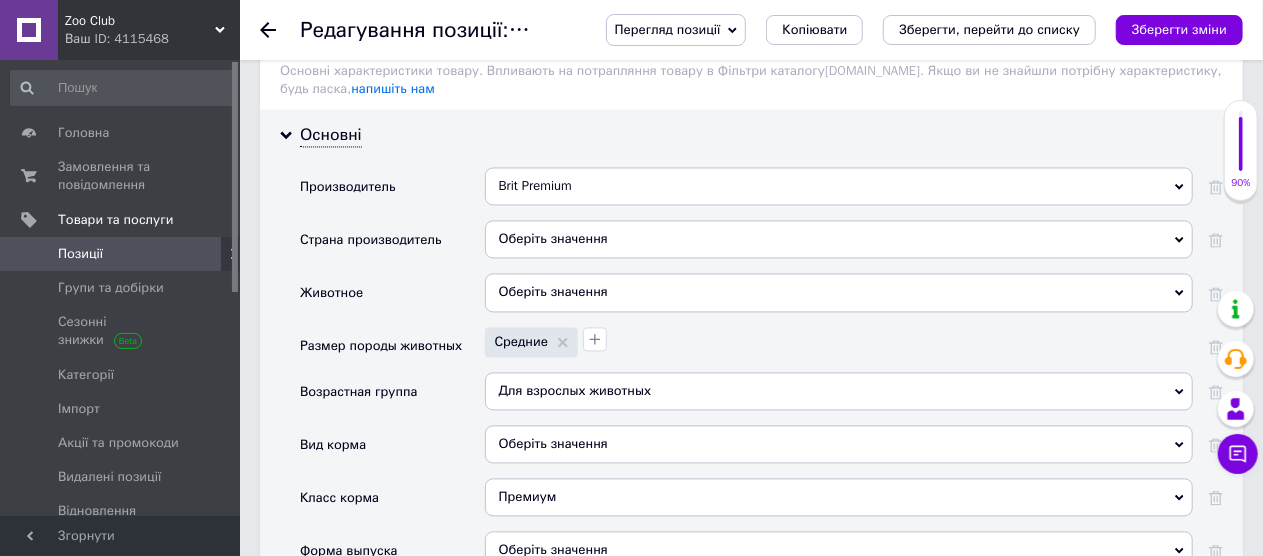 click on "Оберіть значення" at bounding box center (839, 239) 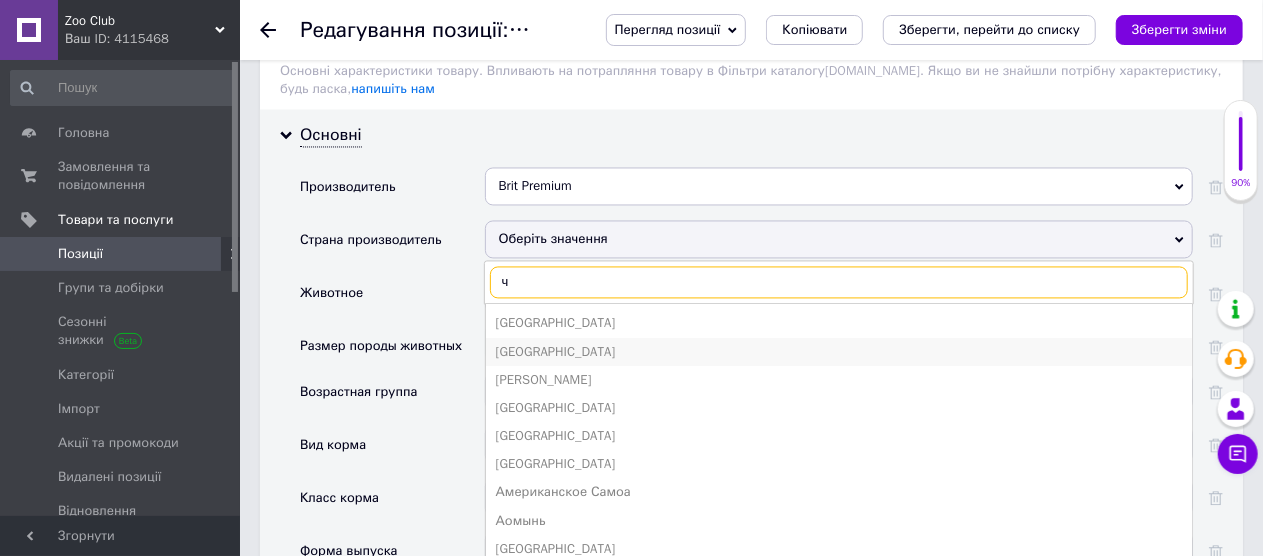 scroll, scrollTop: 1919, scrollLeft: 0, axis: vertical 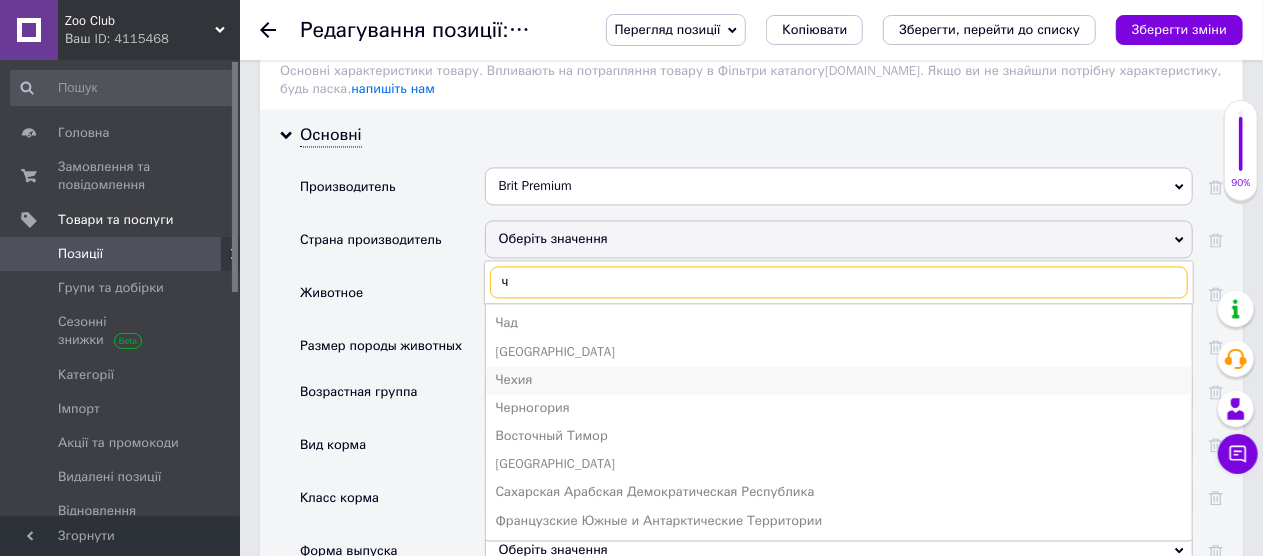 type on "ч" 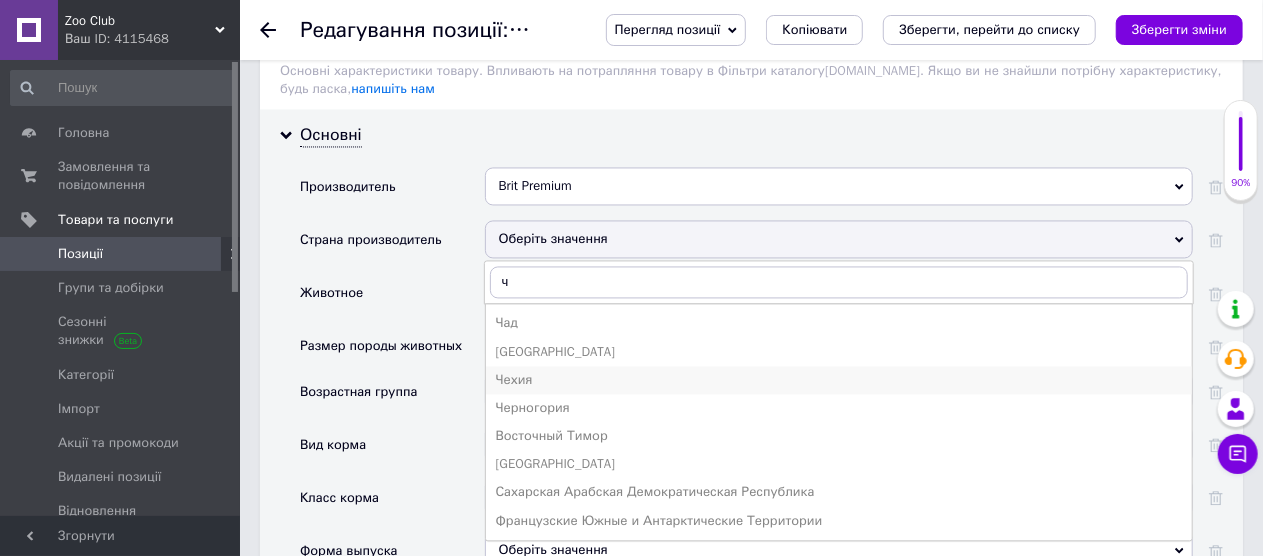click on "Чехия" at bounding box center (839, 380) 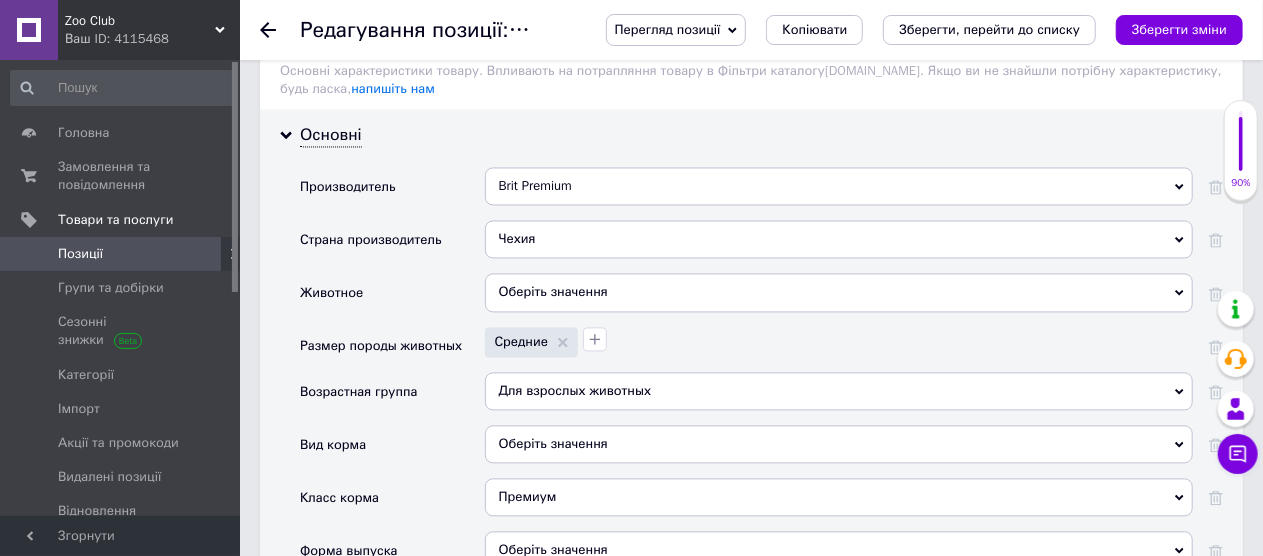 click on "Оберіть значення" at bounding box center (839, 292) 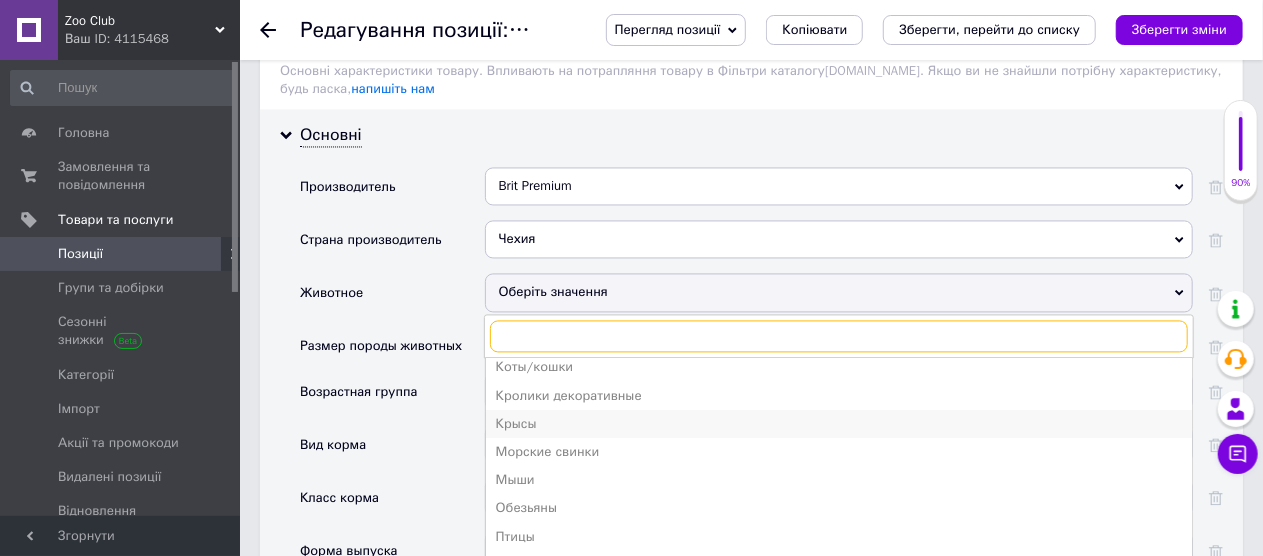 scroll, scrollTop: 162, scrollLeft: 0, axis: vertical 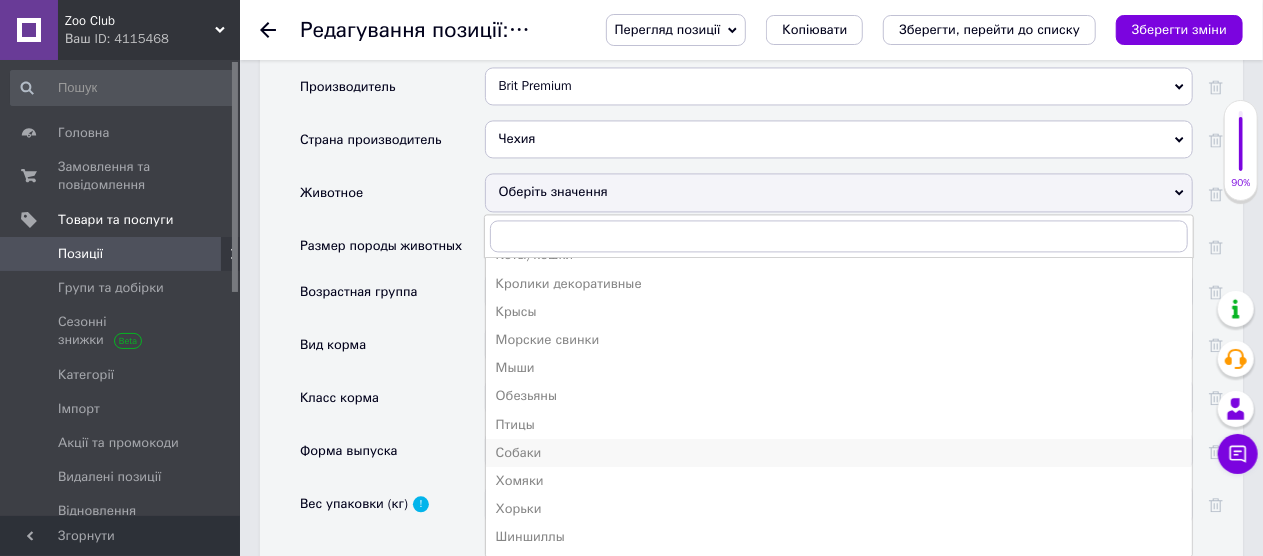 click on "Собаки" at bounding box center (839, 453) 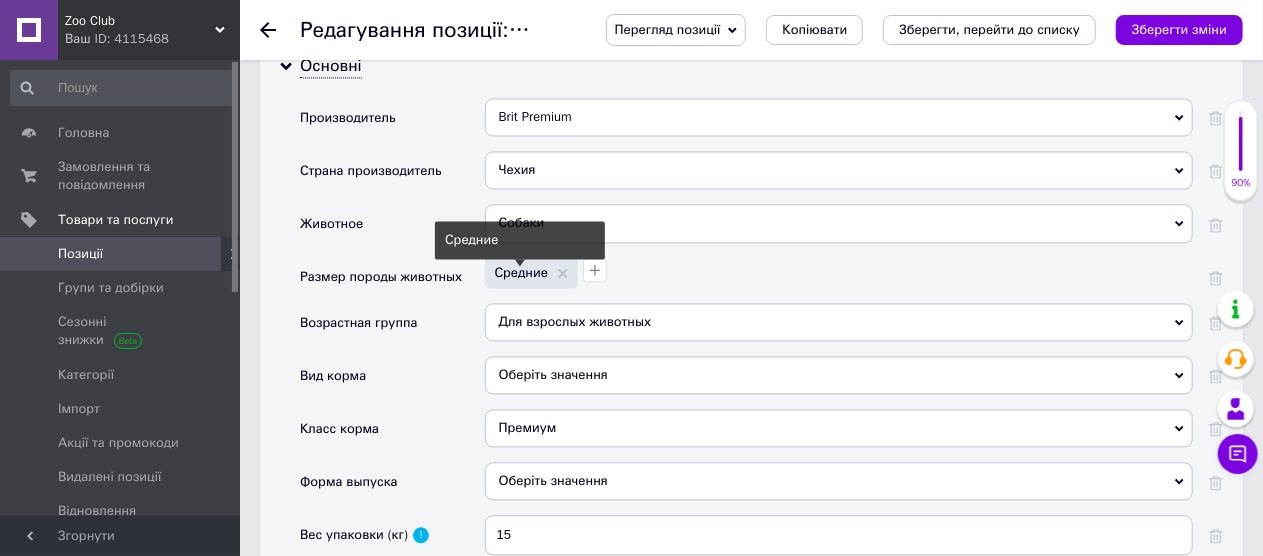 scroll, scrollTop: 2019, scrollLeft: 0, axis: vertical 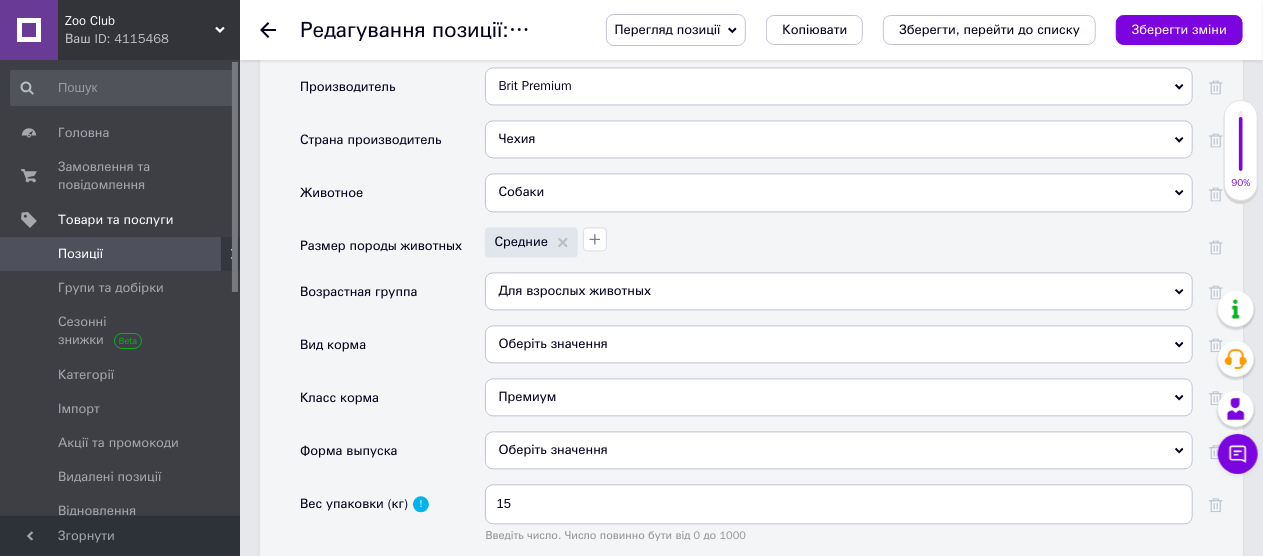 click on "Оберіть значення" at bounding box center (839, 344) 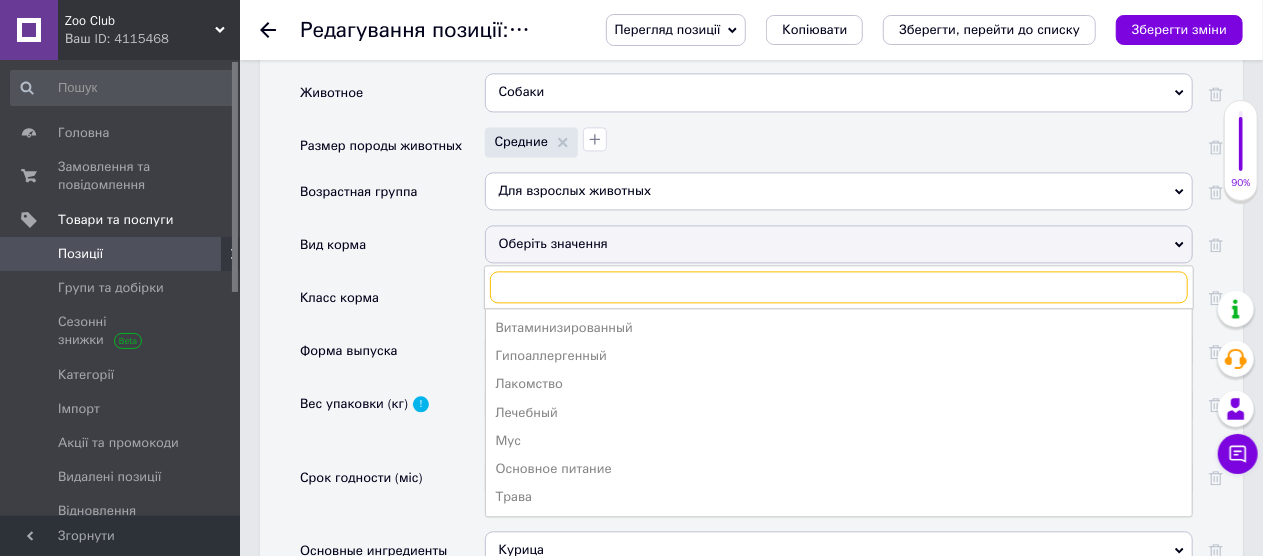 scroll, scrollTop: 2219, scrollLeft: 0, axis: vertical 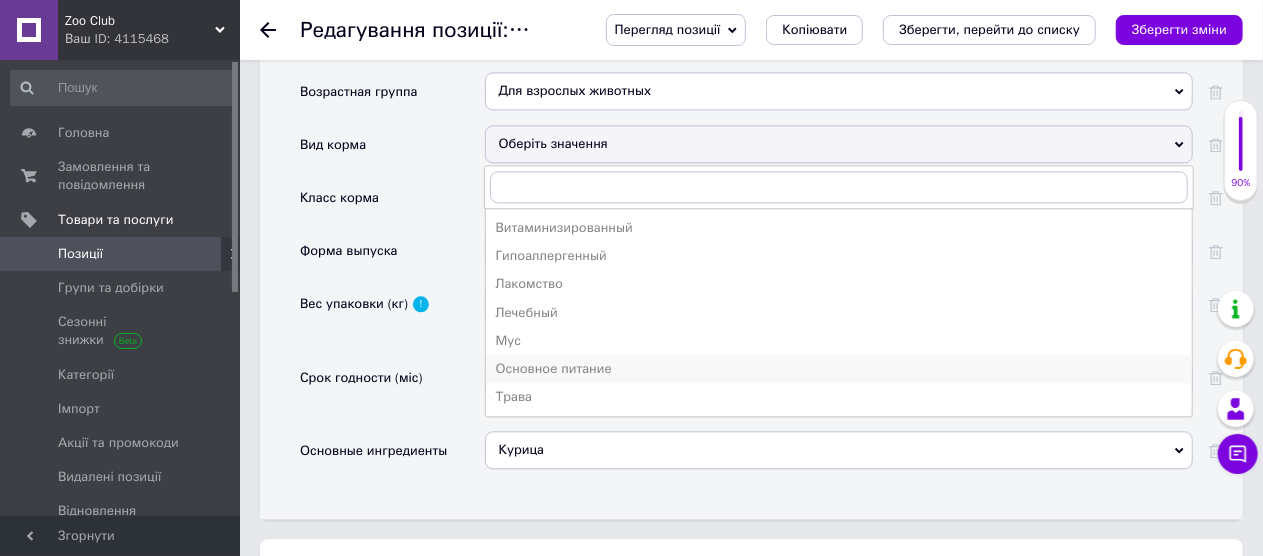 click on "Основное питание" at bounding box center (839, 369) 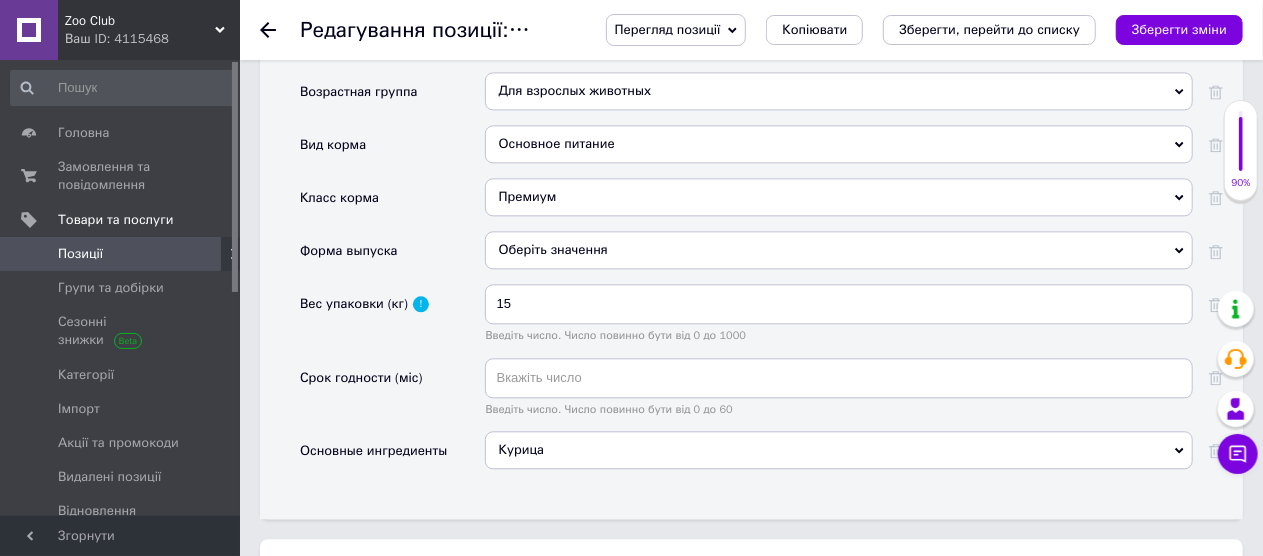 click on "Оберіть значення" at bounding box center [839, 250] 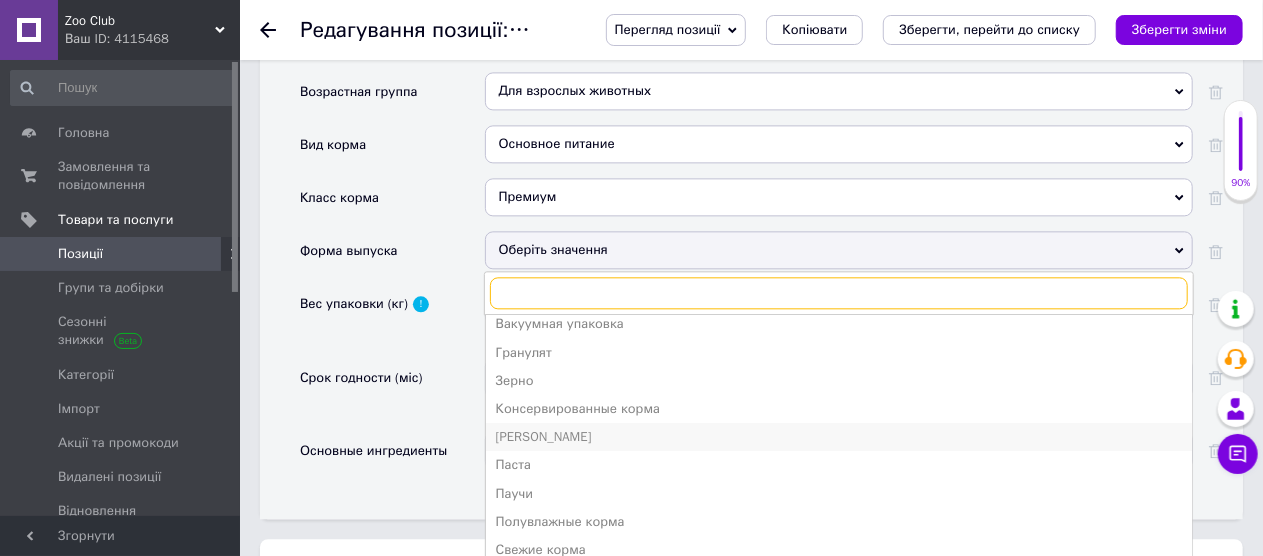 scroll, scrollTop: 21, scrollLeft: 0, axis: vertical 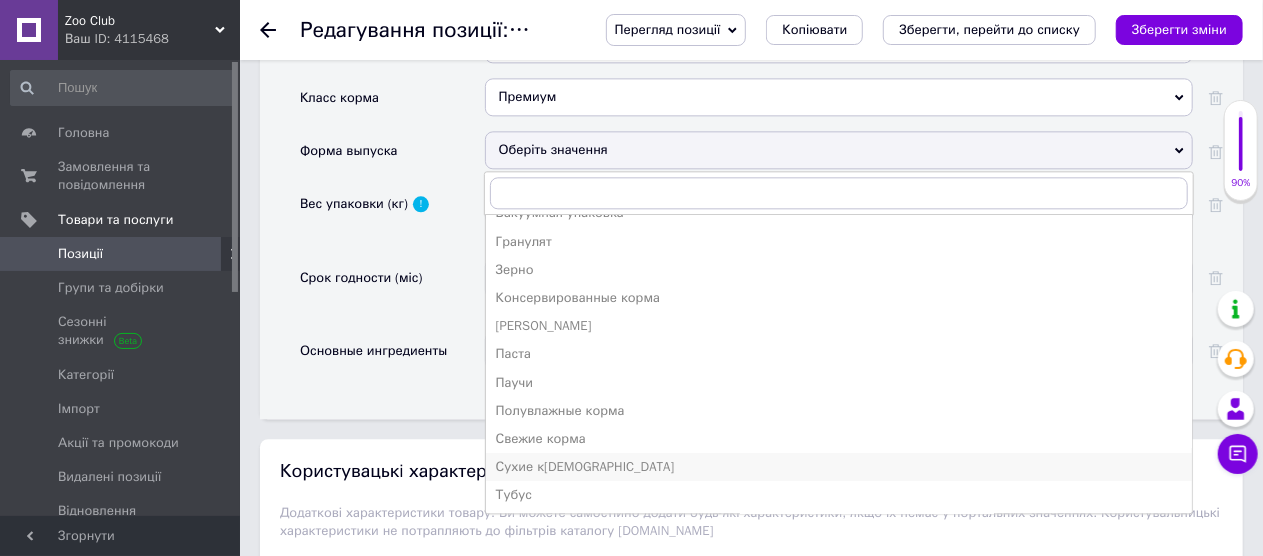 click on "Сухие [DEMOGRAPHIC_DATA]" at bounding box center (839, 467) 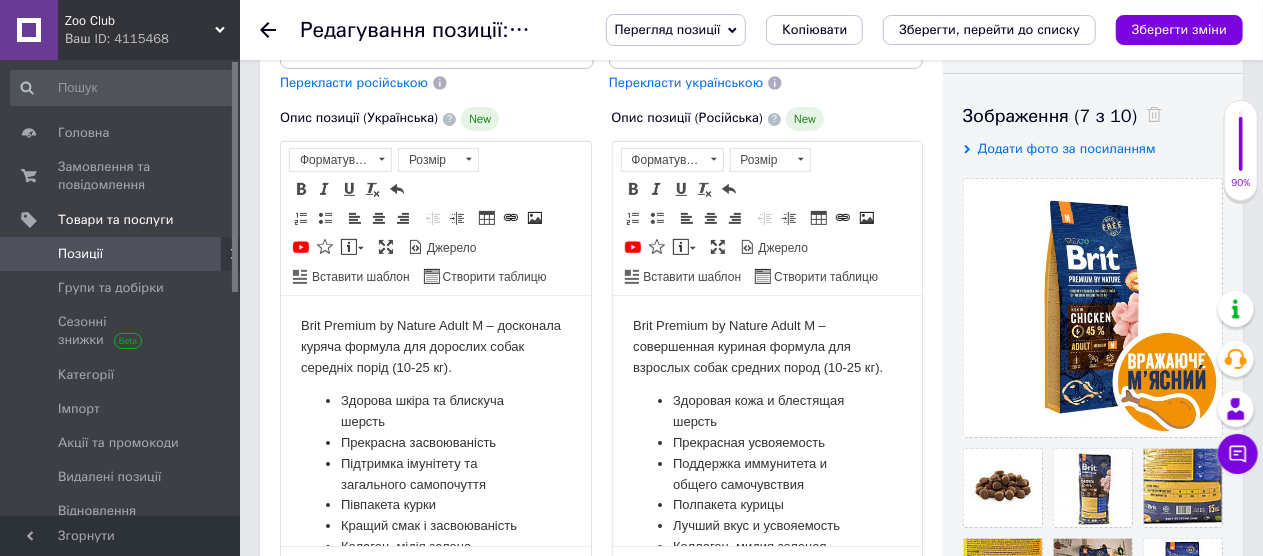 scroll, scrollTop: 219, scrollLeft: 0, axis: vertical 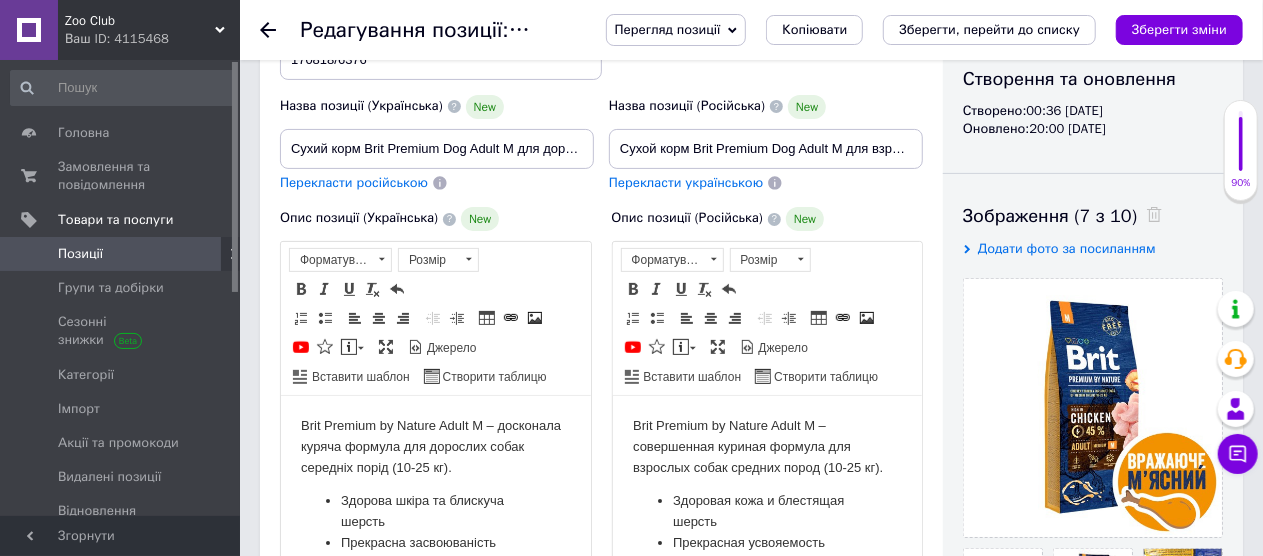 click on "Зберегти зміни" at bounding box center [1179, 29] 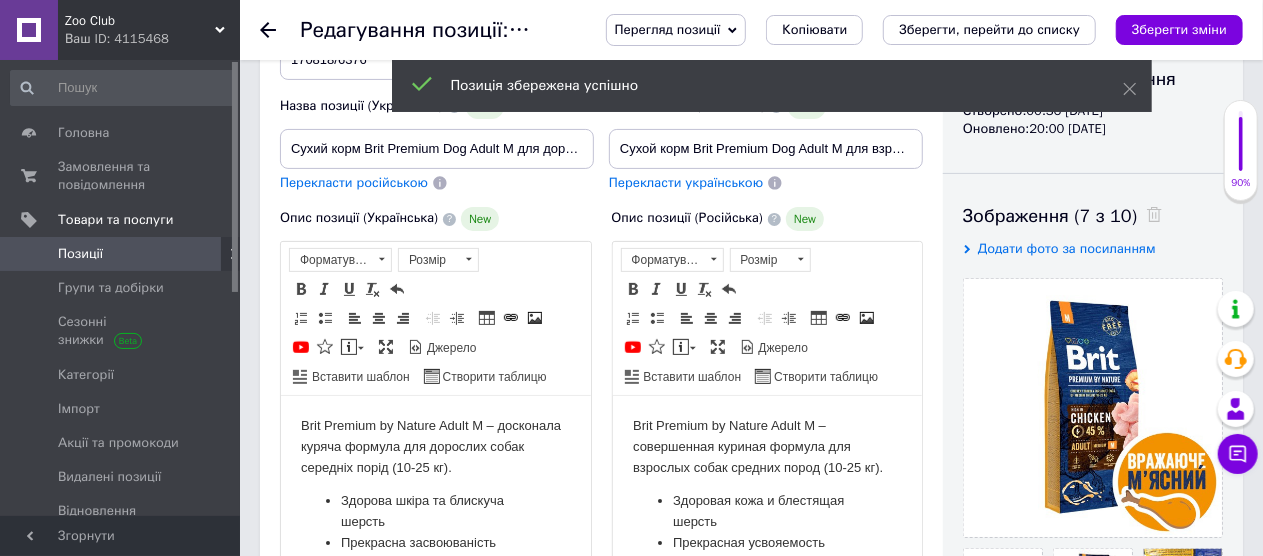 click 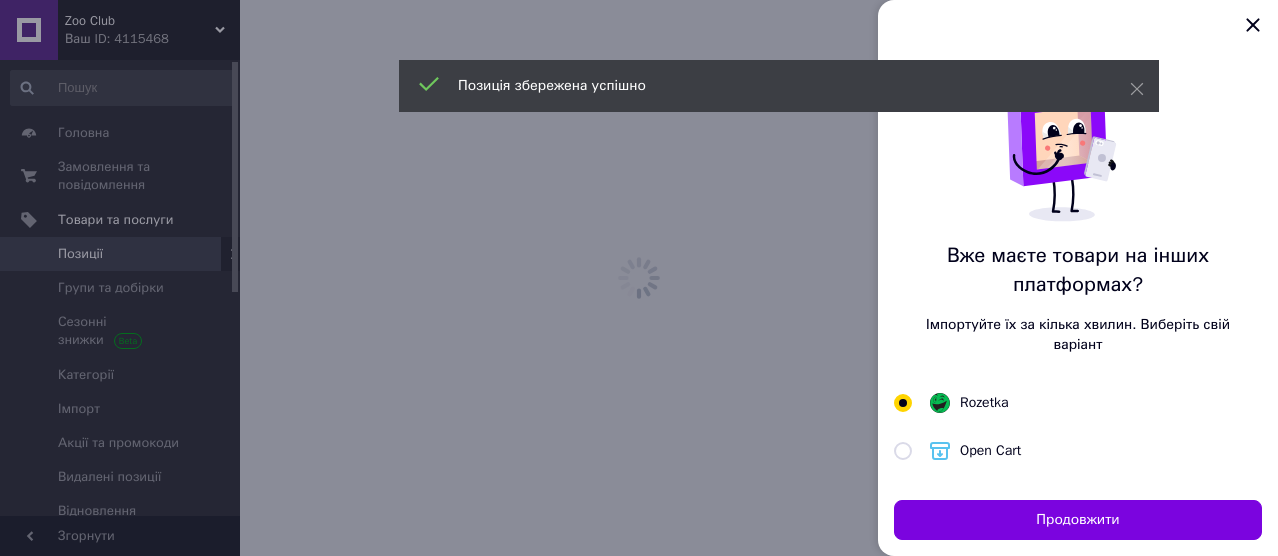 click at bounding box center [639, 278] 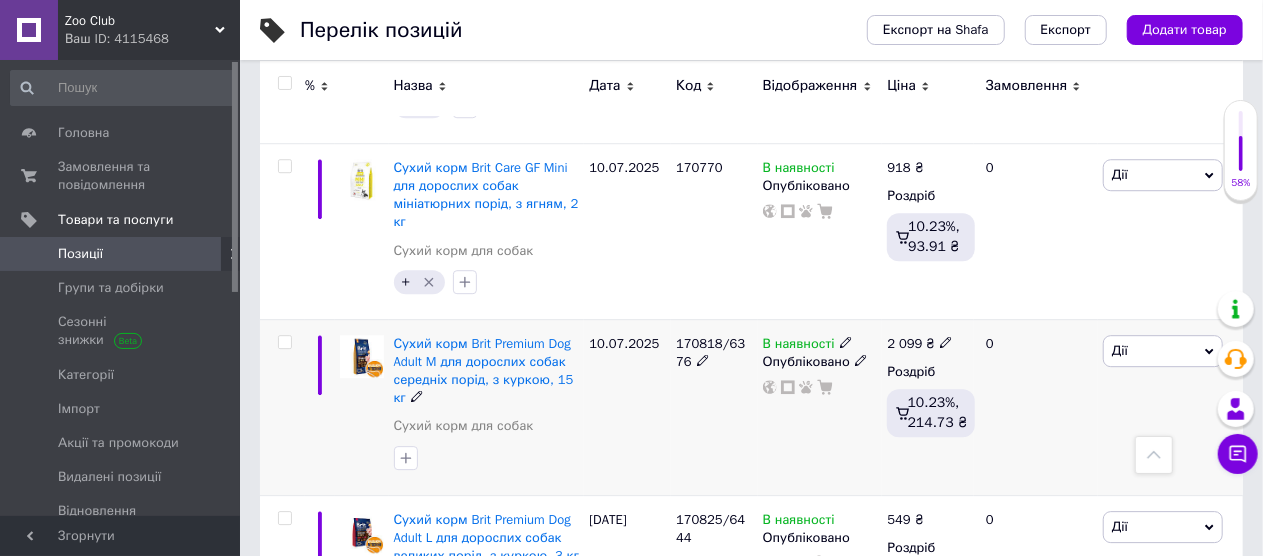scroll, scrollTop: 2762, scrollLeft: 0, axis: vertical 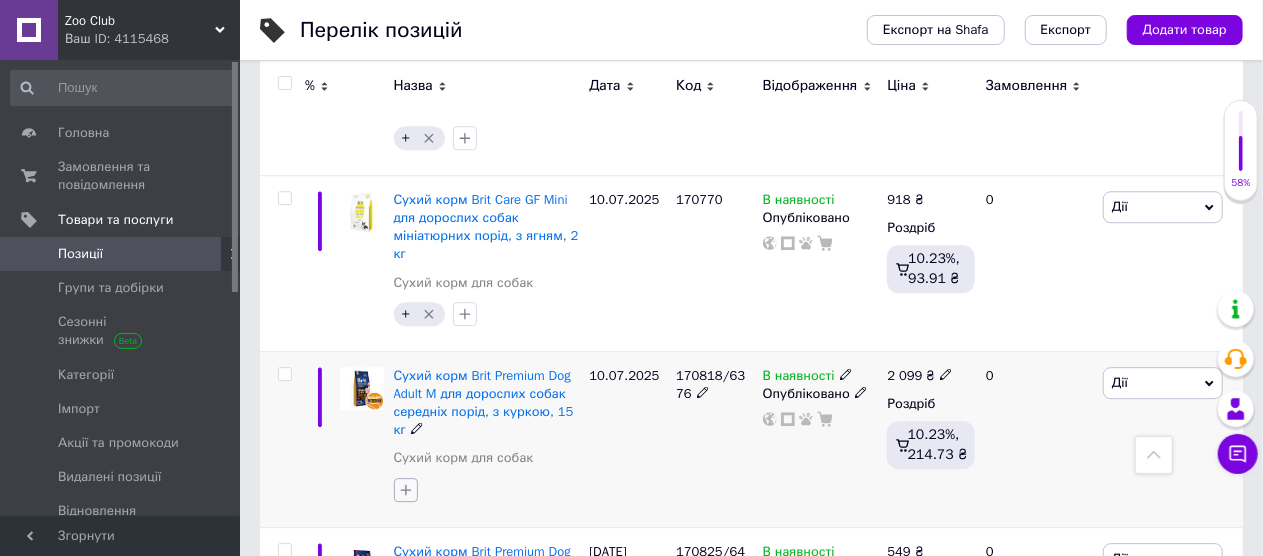 click 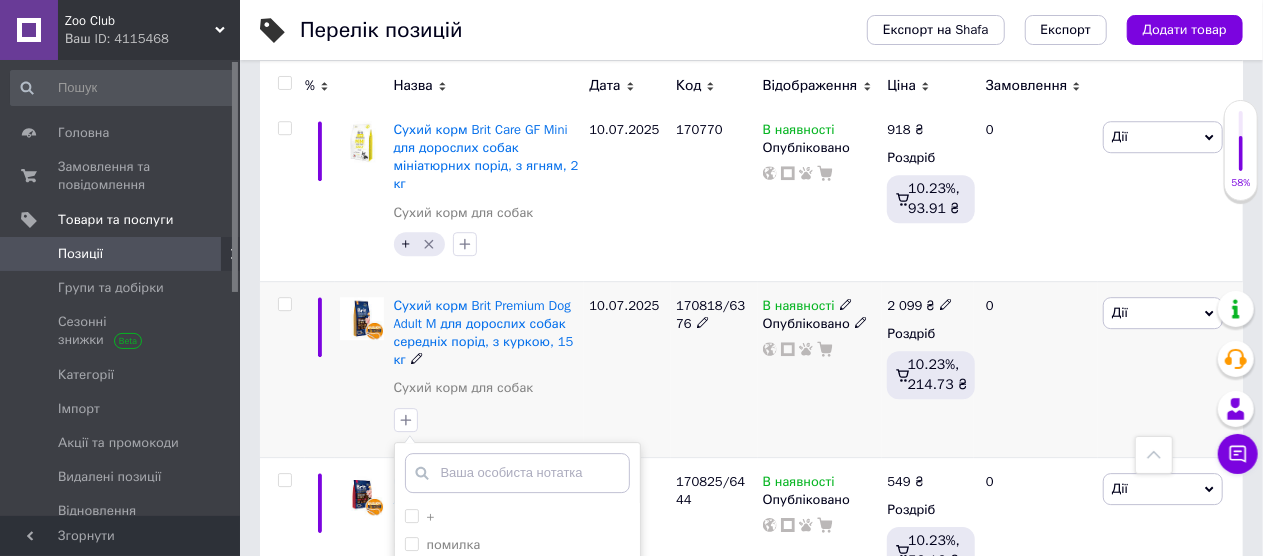 scroll, scrollTop: 2862, scrollLeft: 0, axis: vertical 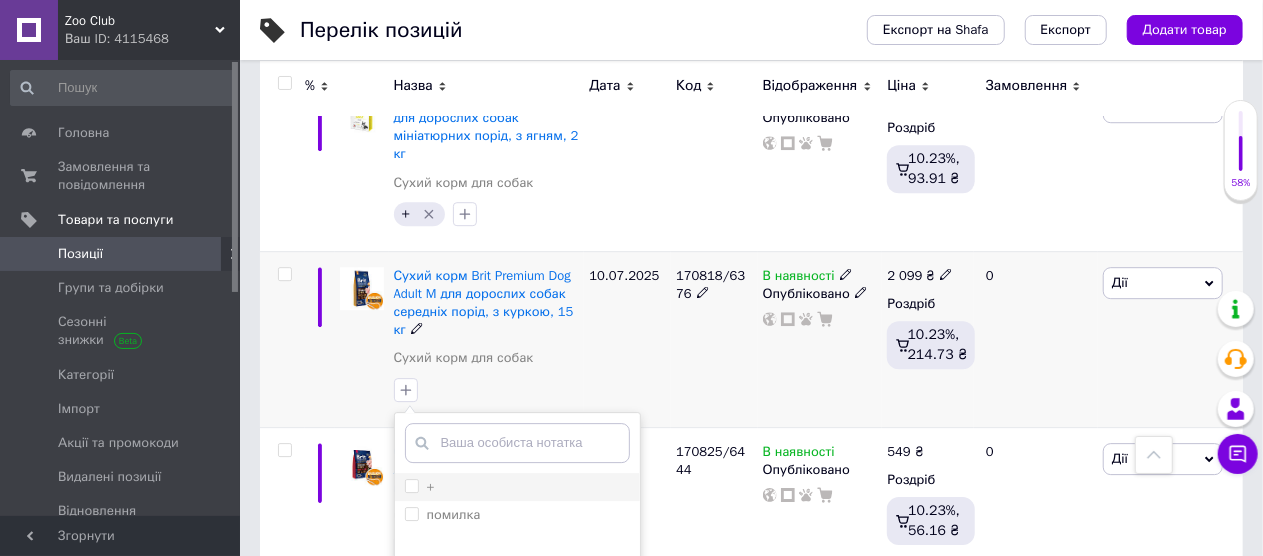 click on "+" at bounding box center [517, 487] 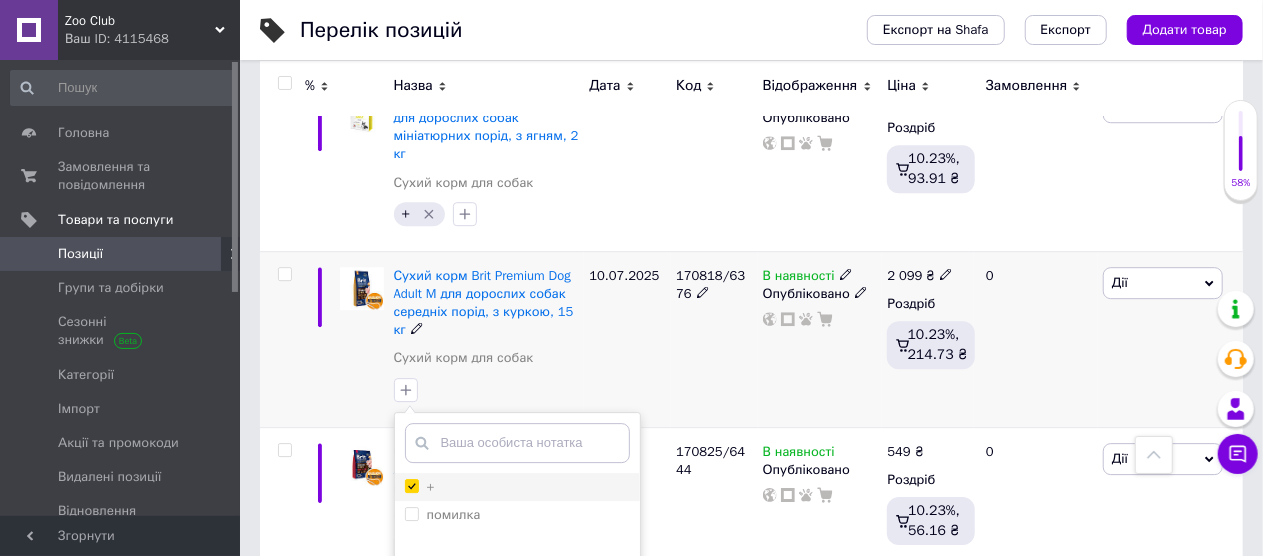 checkbox on "true" 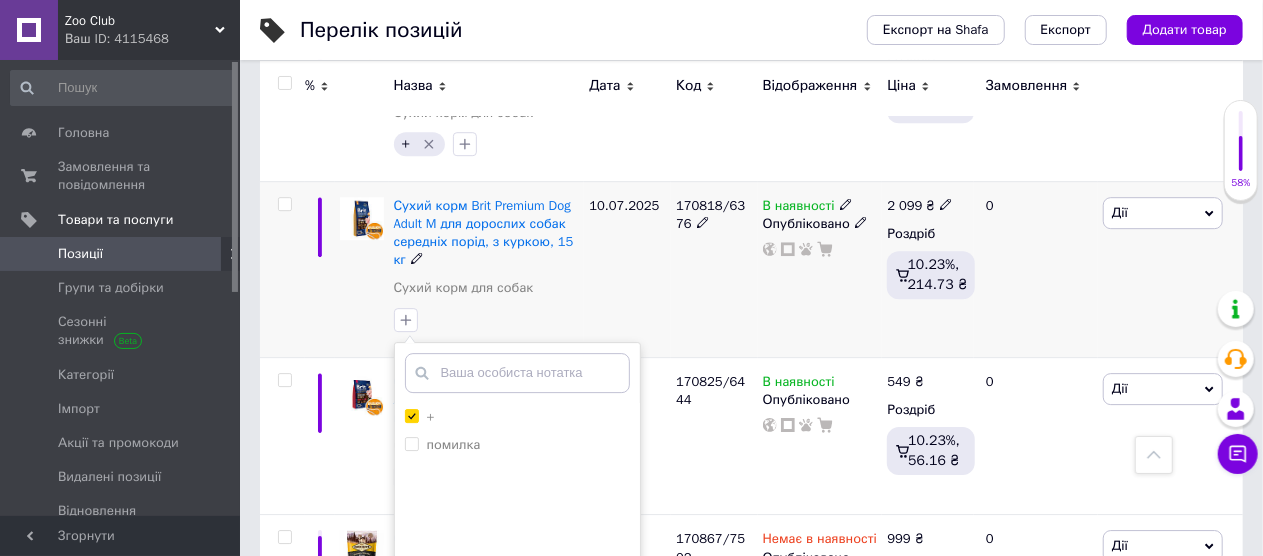 scroll, scrollTop: 2962, scrollLeft: 0, axis: vertical 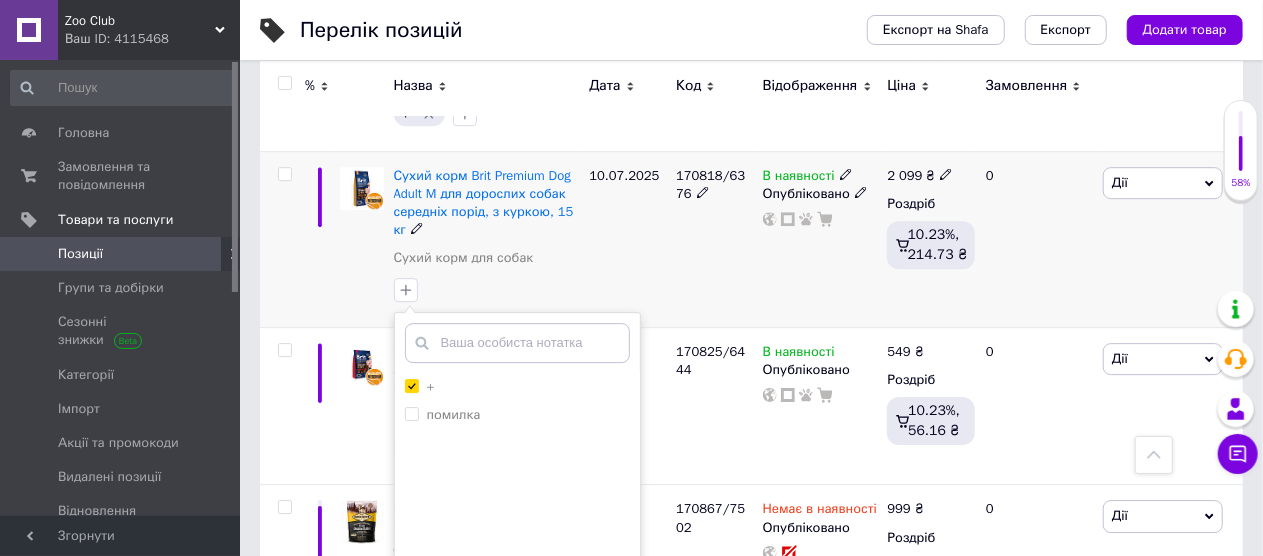 click on "Додати мітку" at bounding box center (517, 609) 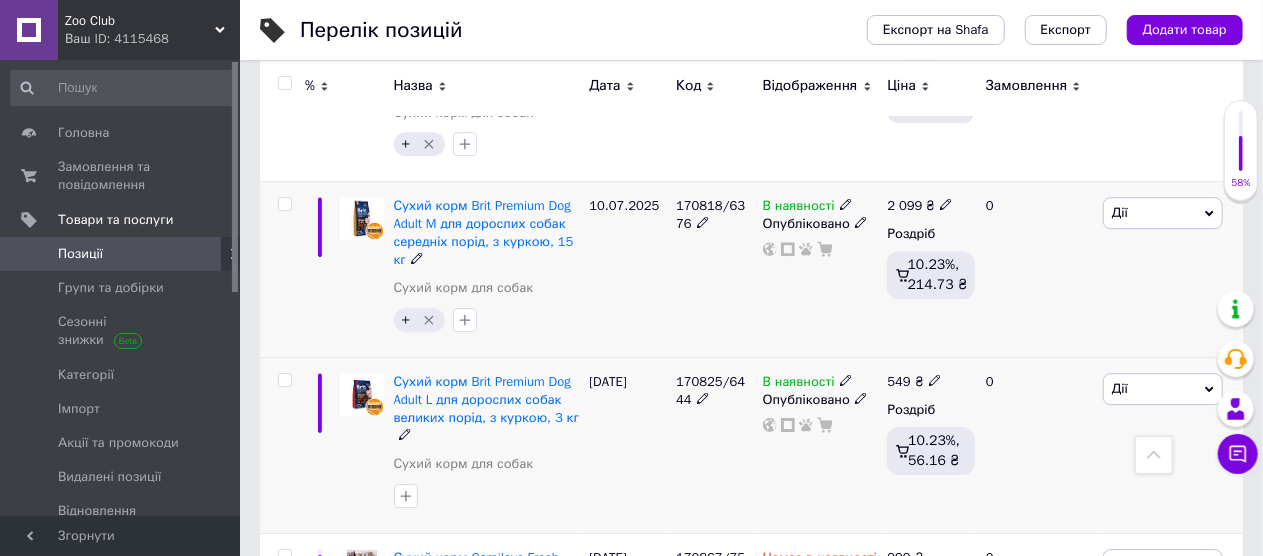 scroll, scrollTop: 2962, scrollLeft: 0, axis: vertical 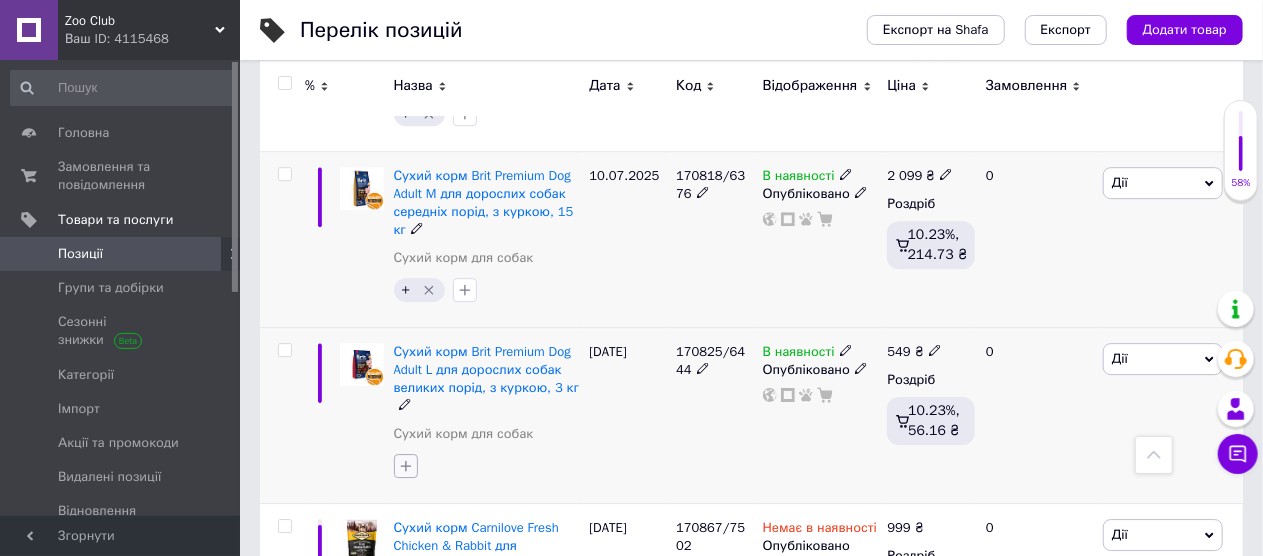 click 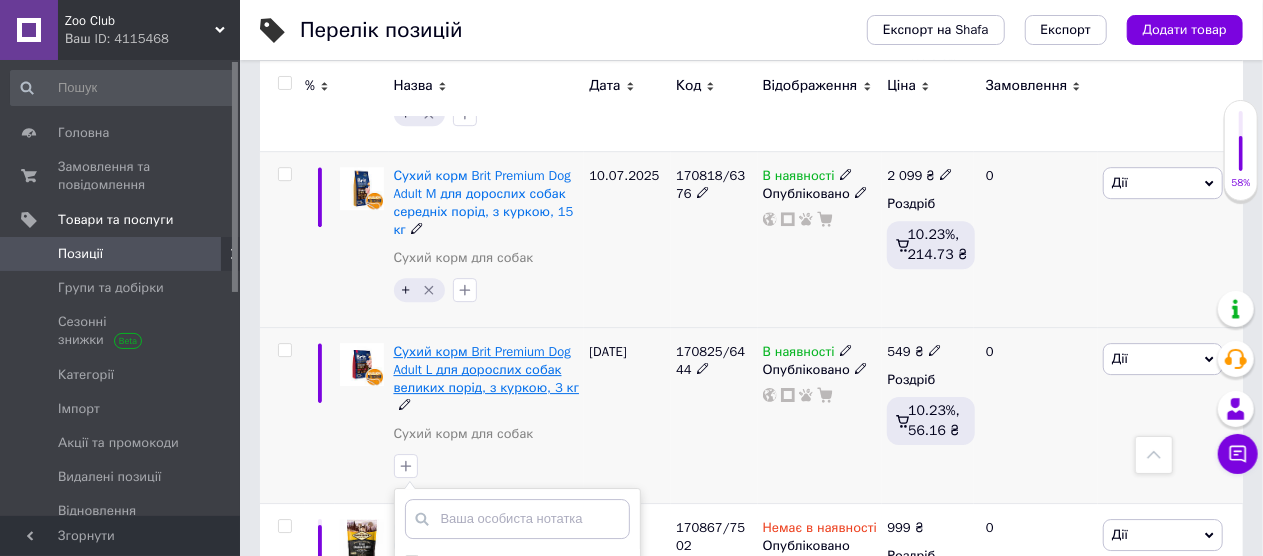click on "Сухий корм Brit Premium Dog Adult L для дорослих собак великих порід, з куркою, 3 кг" at bounding box center (487, 369) 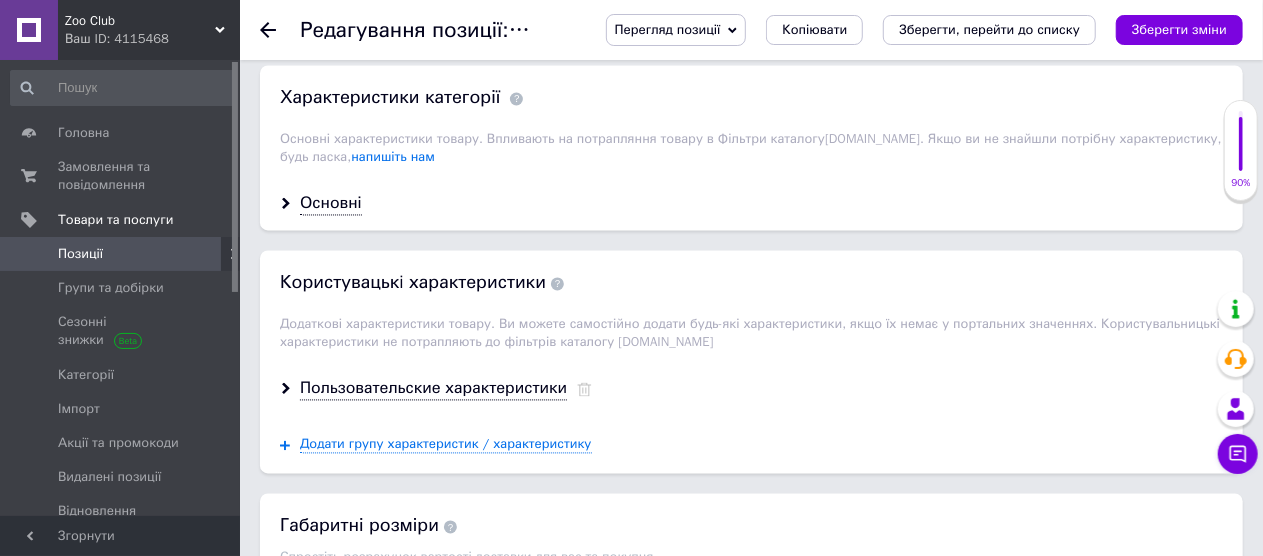 scroll, scrollTop: 1800, scrollLeft: 0, axis: vertical 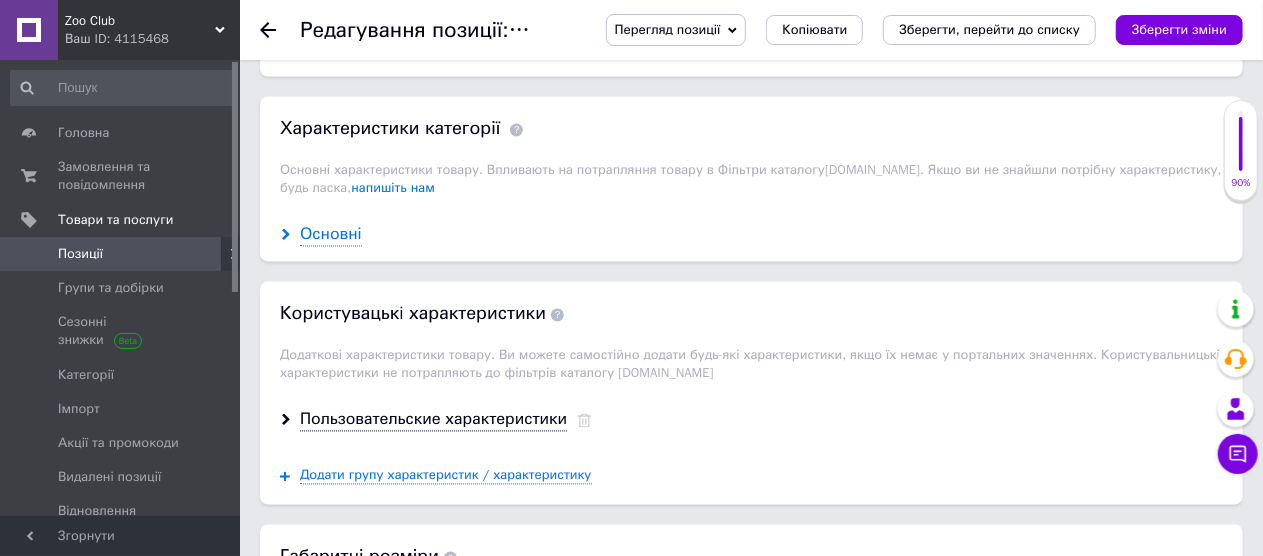 click on "Основні" at bounding box center [331, 235] 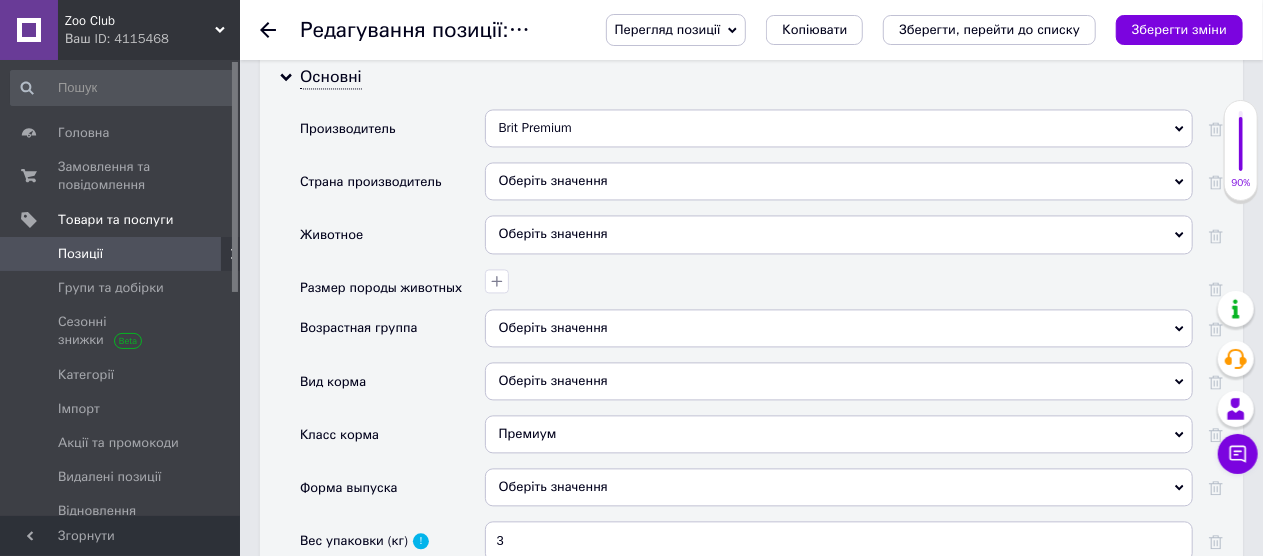 scroll, scrollTop: 2100, scrollLeft: 0, axis: vertical 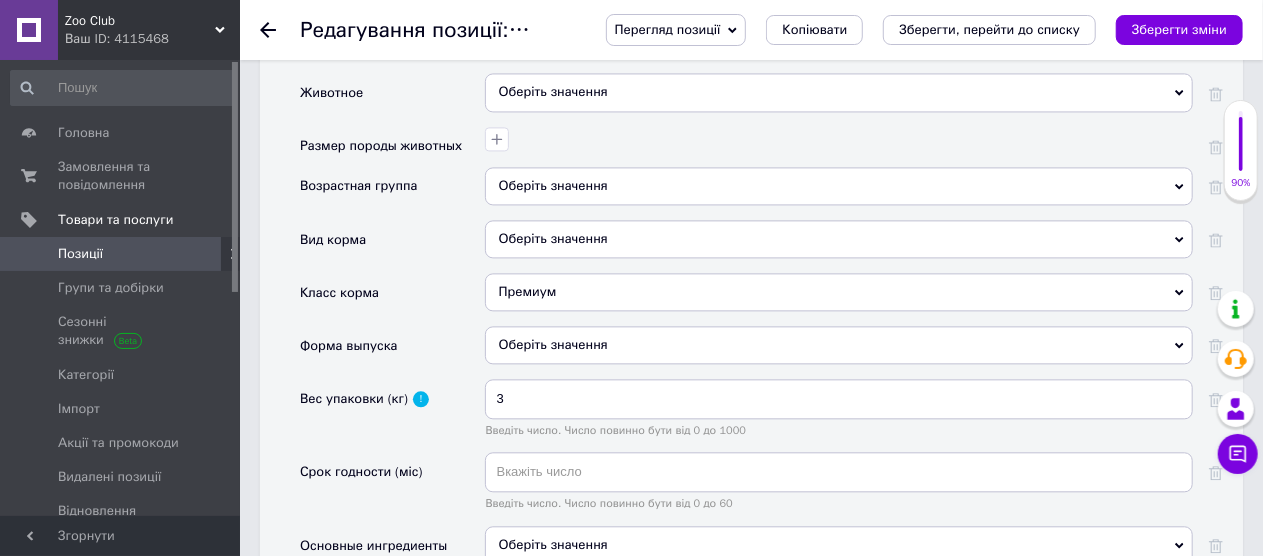 click on "Оберіть значення" at bounding box center (839, 186) 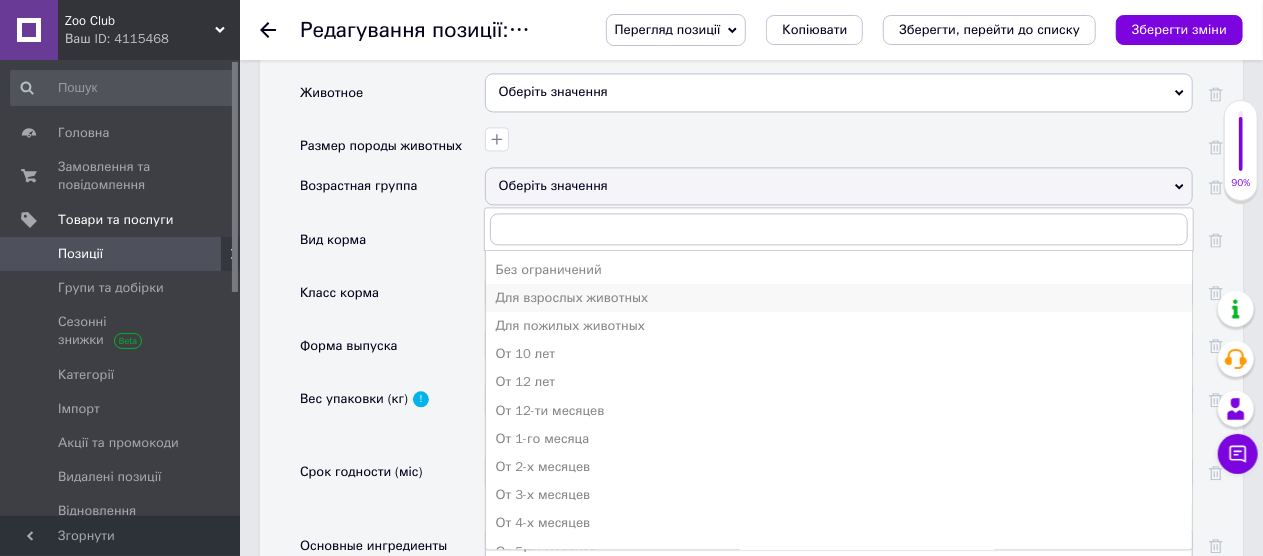 click on "Для взрослых животных" at bounding box center [839, 298] 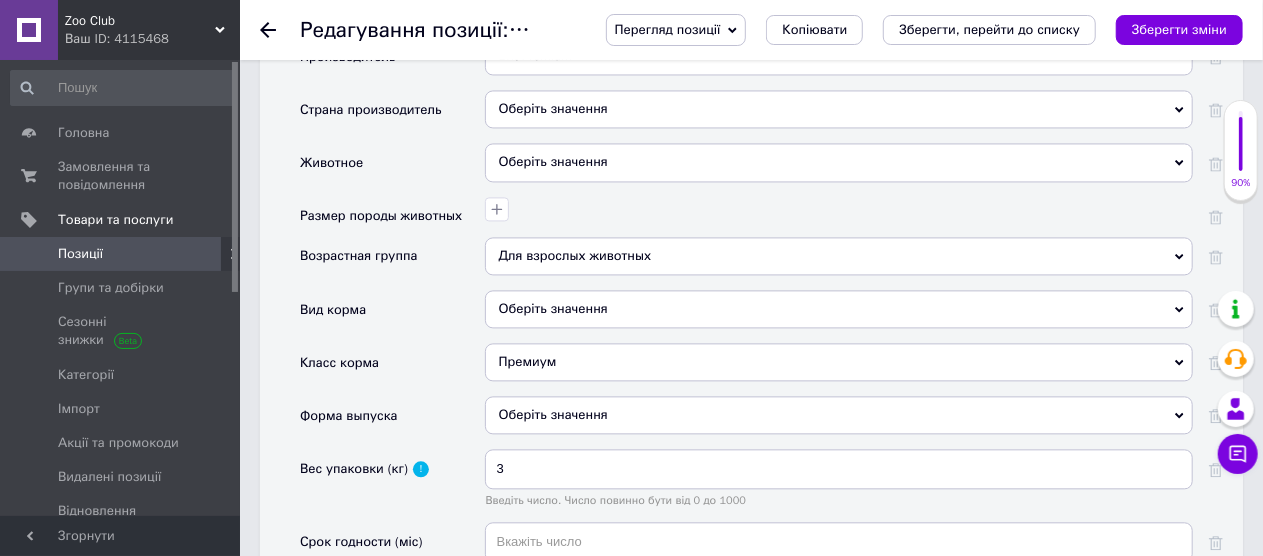 scroll, scrollTop: 2000, scrollLeft: 0, axis: vertical 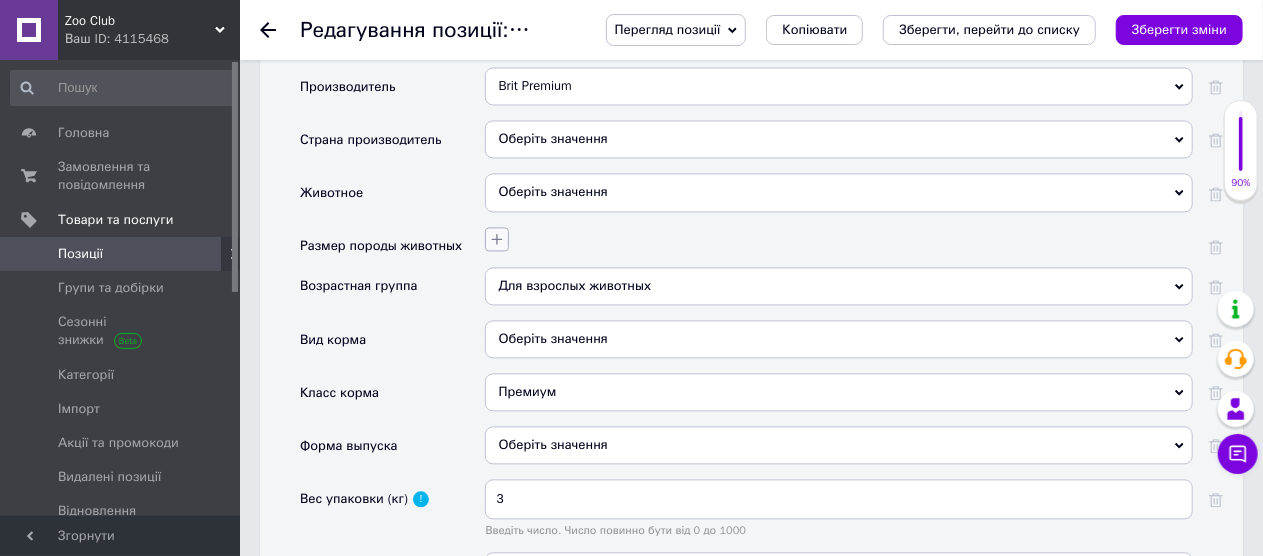 click 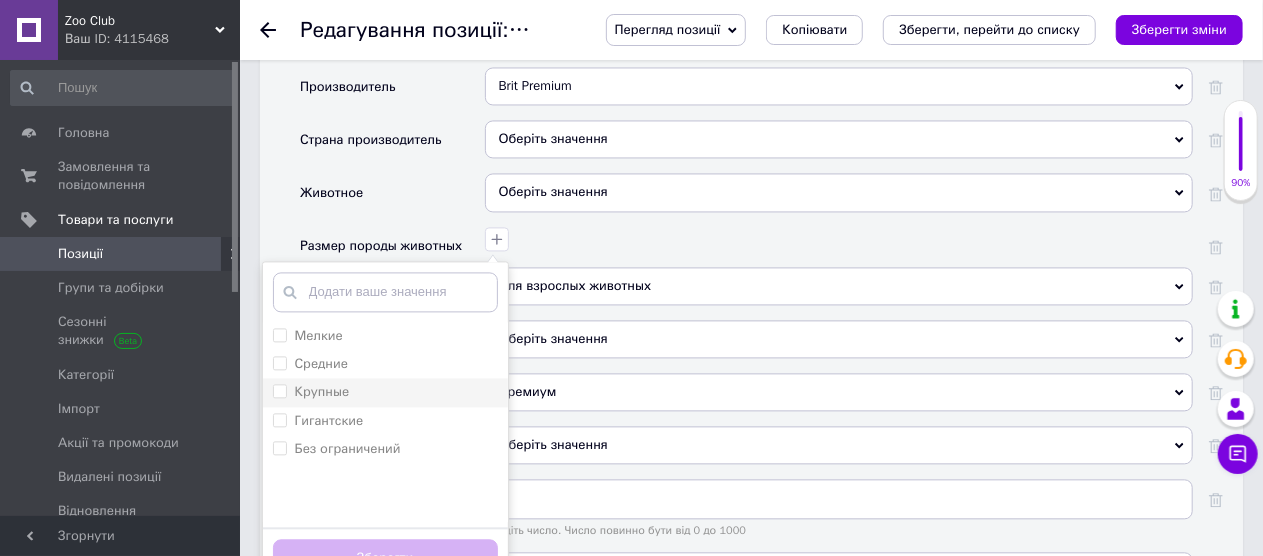 click at bounding box center (280, 391) 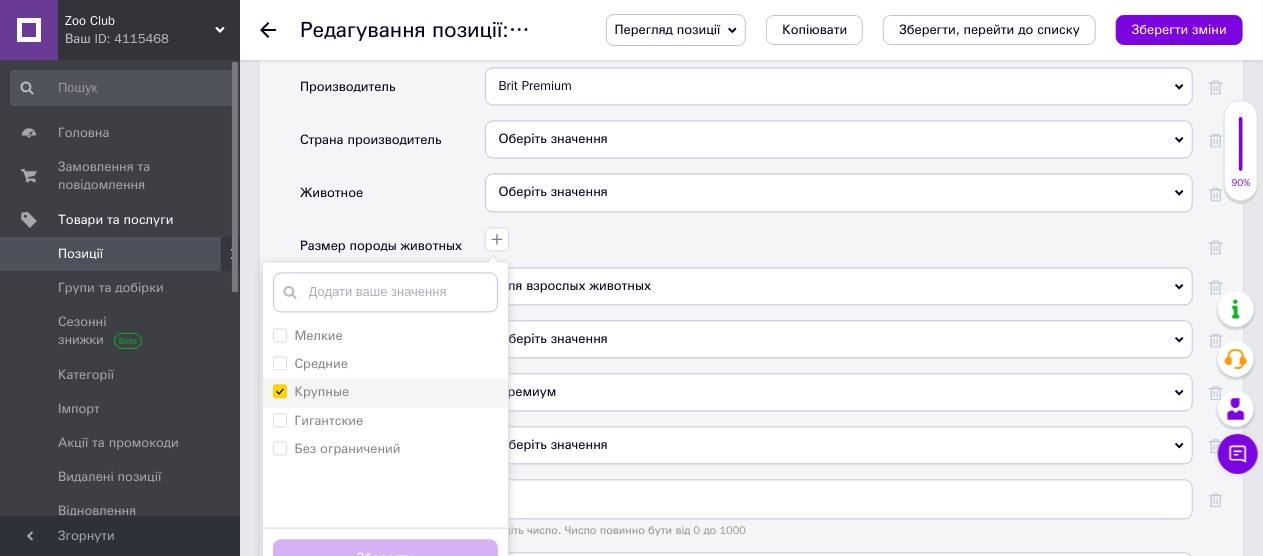 click on "Крупные" at bounding box center [279, 390] 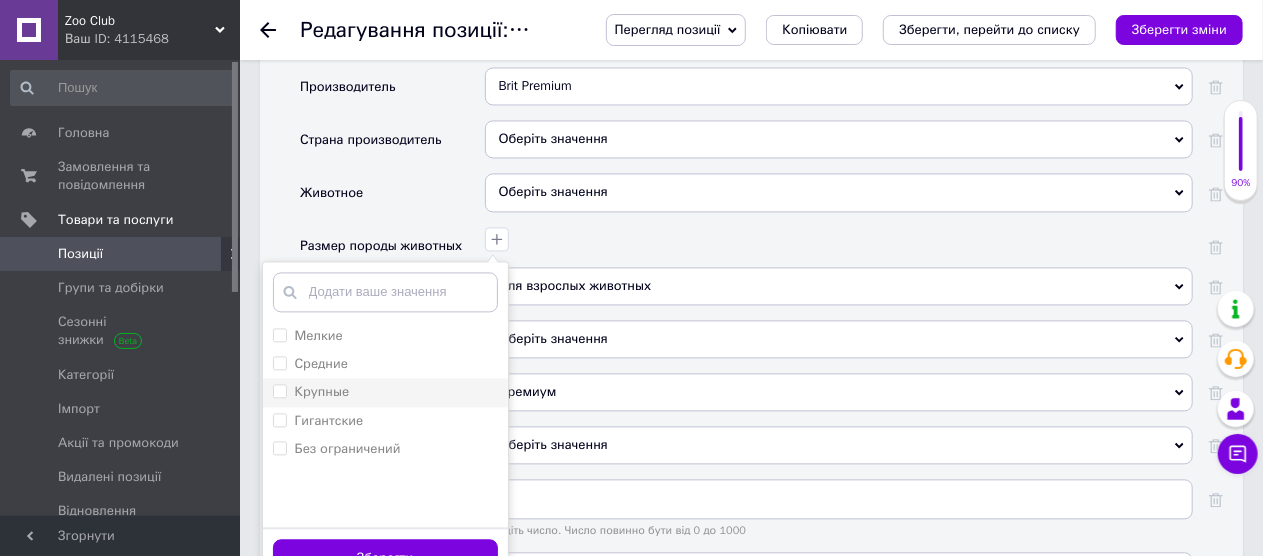 drag, startPoint x: 278, startPoint y: 375, endPoint x: 303, endPoint y: 377, distance: 25.079872 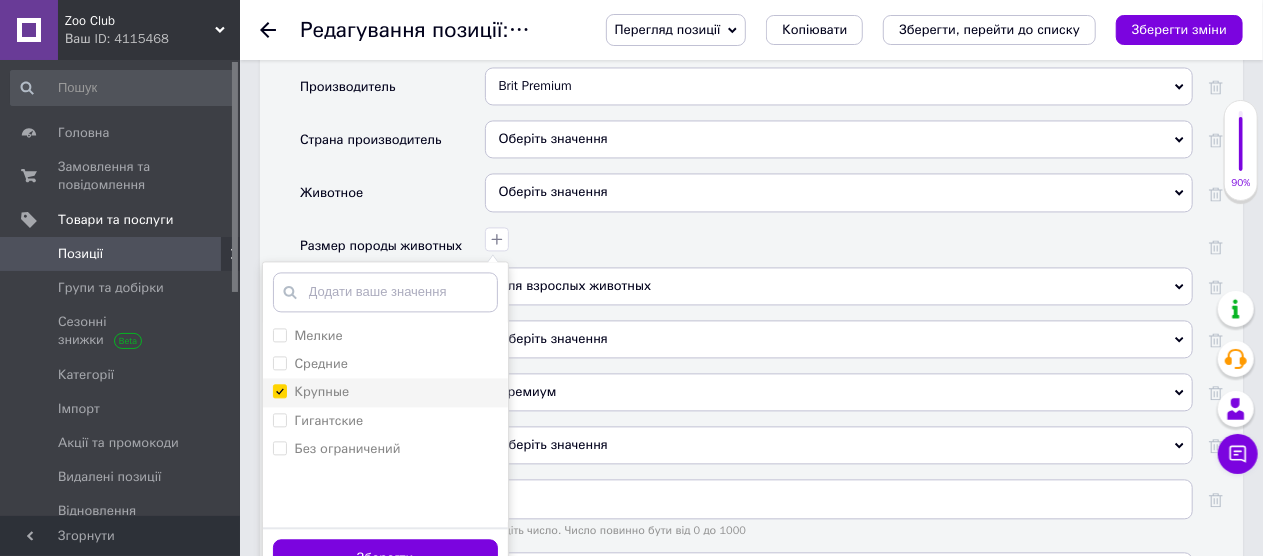 checkbox on "true" 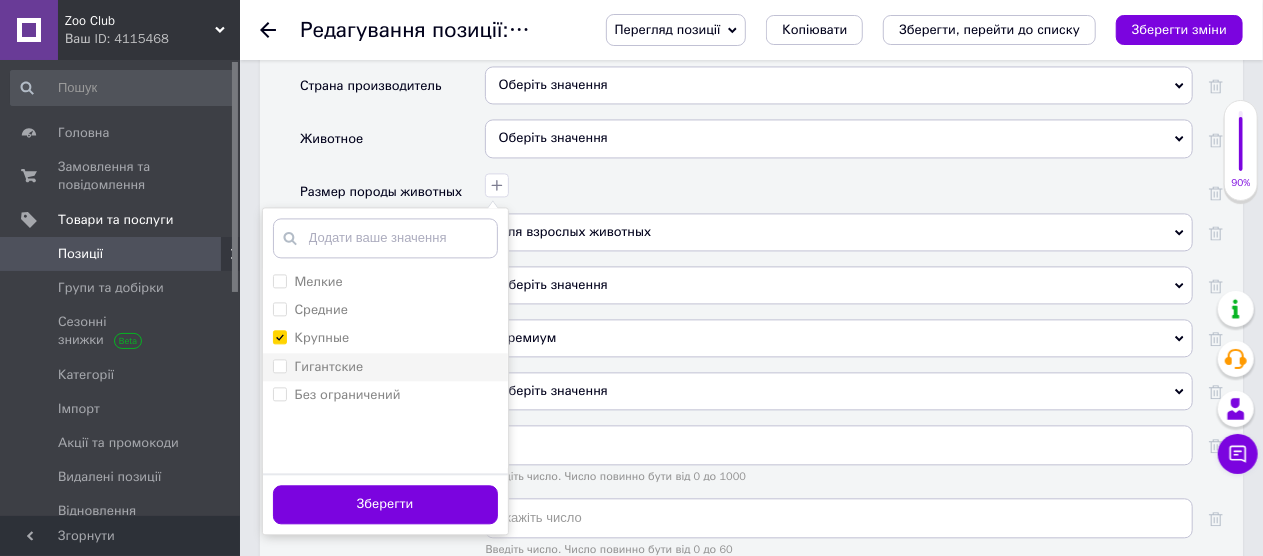 scroll, scrollTop: 2100, scrollLeft: 0, axis: vertical 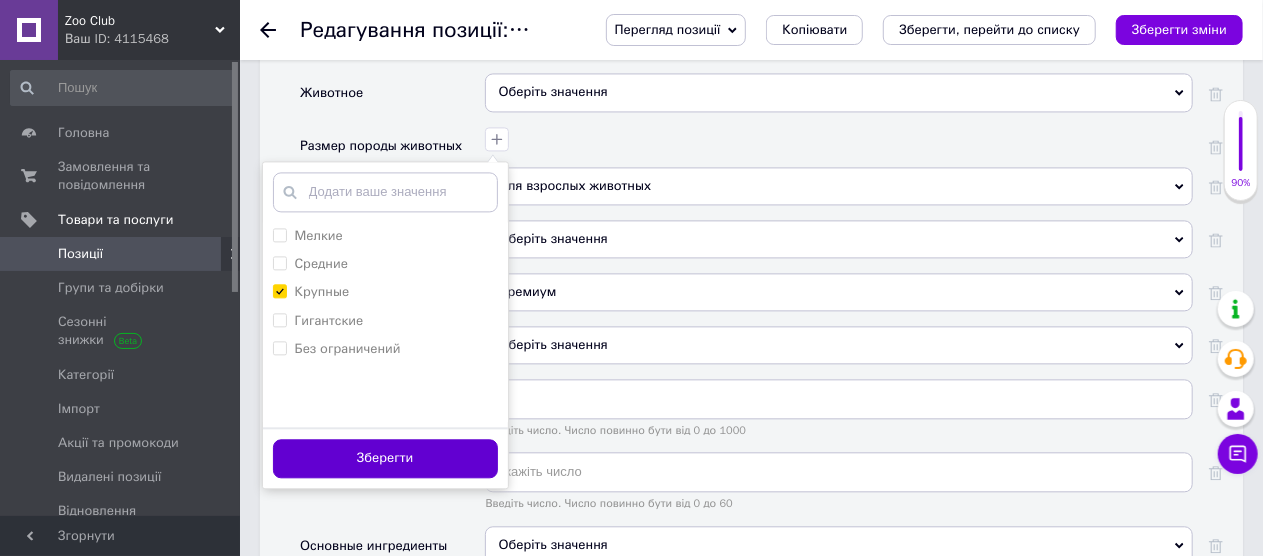 click on "Зберегти" at bounding box center [385, 458] 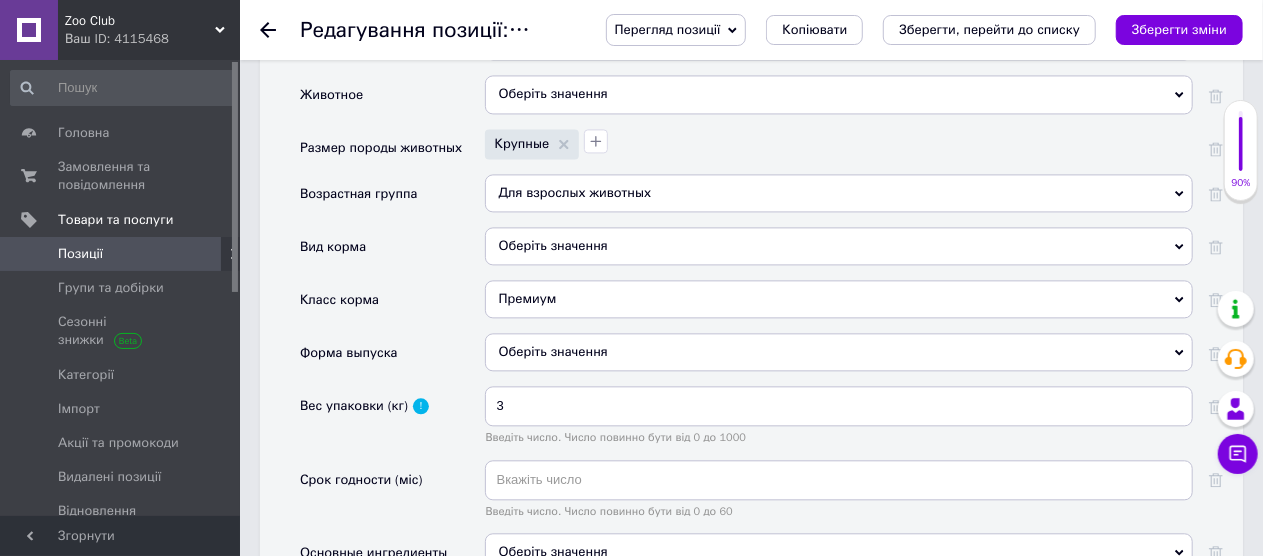 scroll, scrollTop: 1900, scrollLeft: 0, axis: vertical 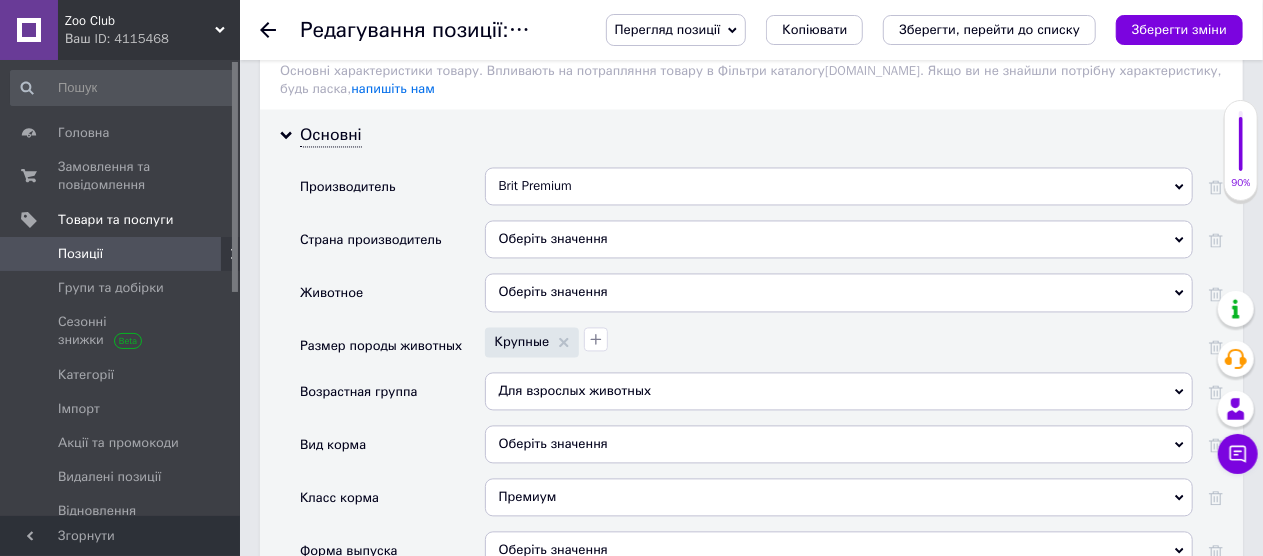 click on "Оберіть значення" at bounding box center (839, 239) 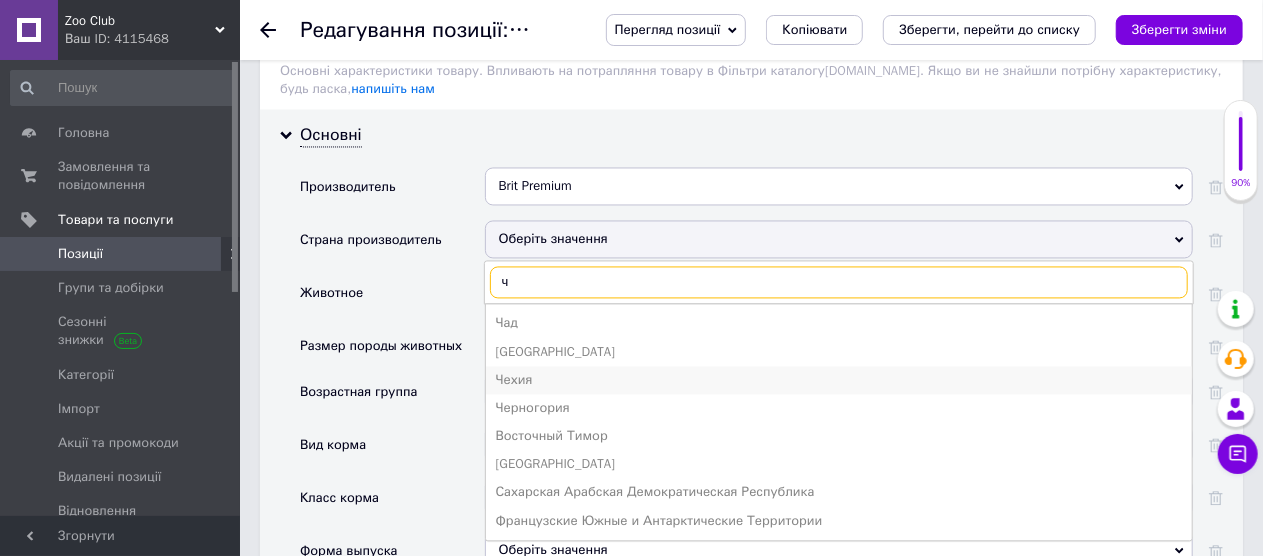 type on "ч" 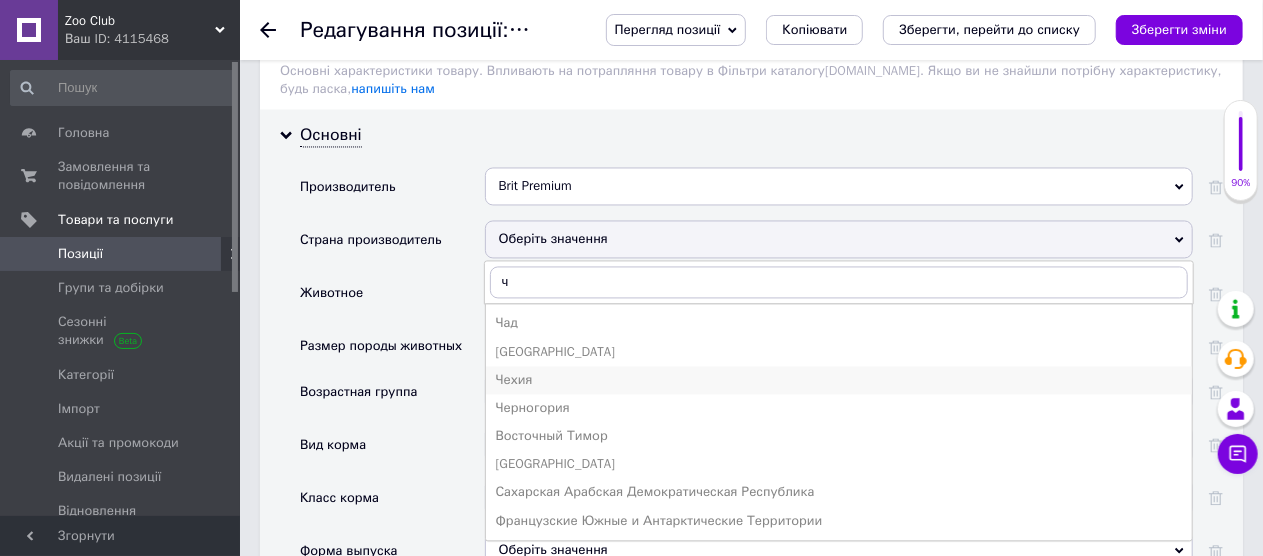 click on "Чехия" at bounding box center (839, 380) 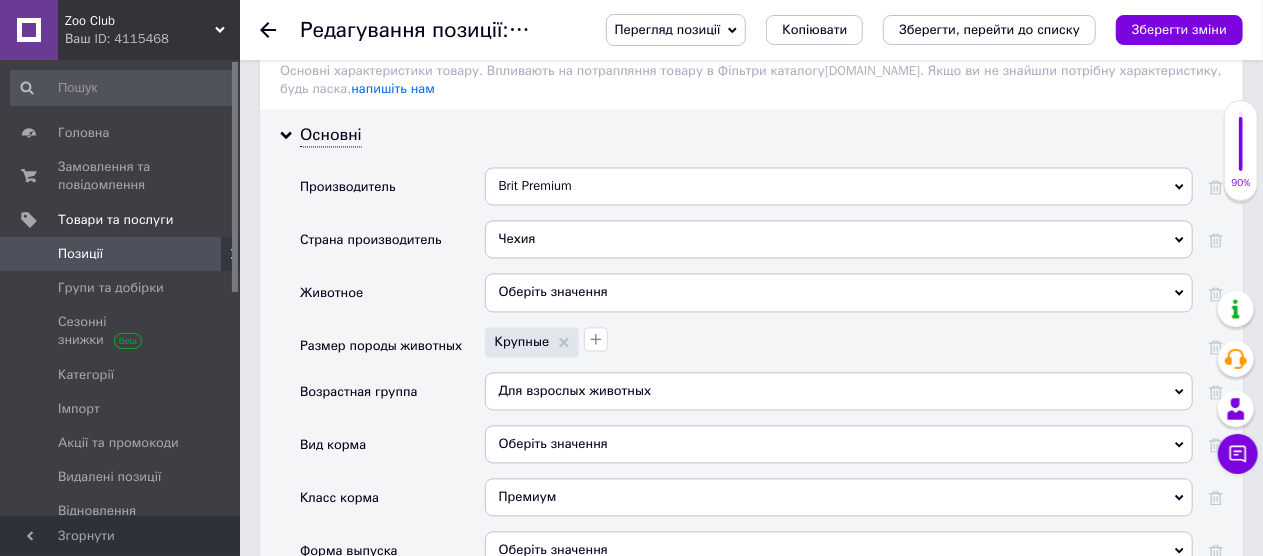 click on "Оберіть значення" at bounding box center [839, 292] 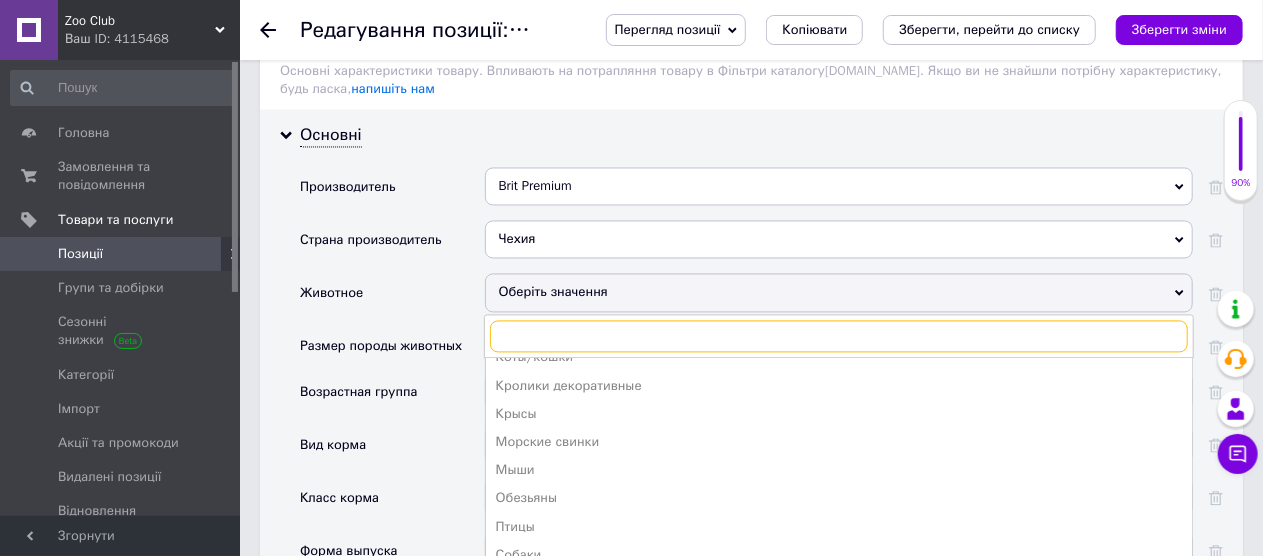 scroll, scrollTop: 162, scrollLeft: 0, axis: vertical 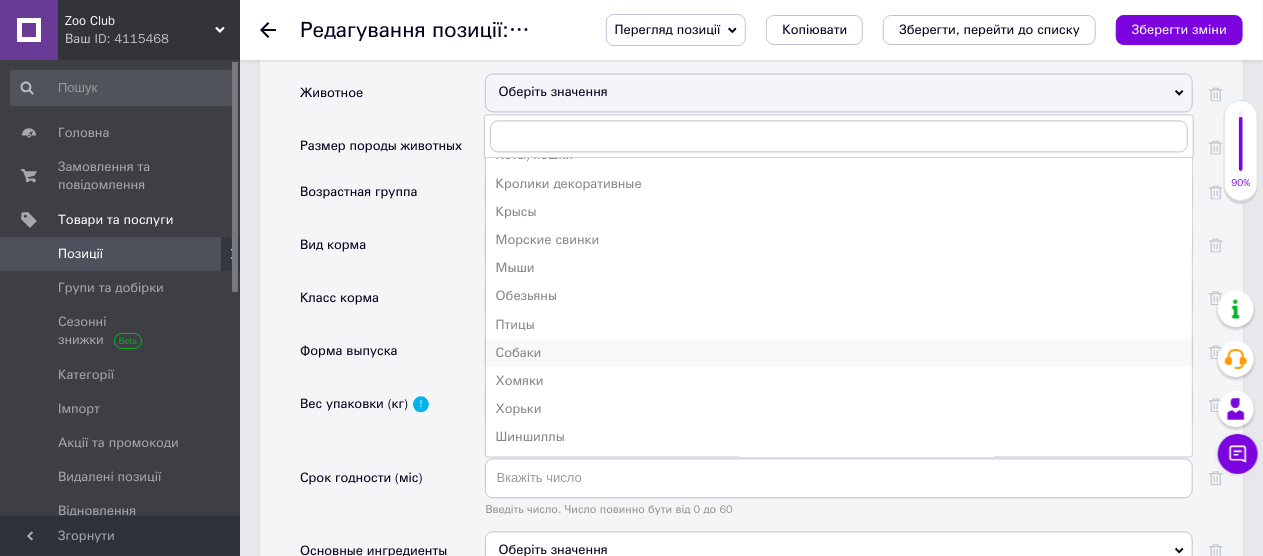 click on "Собаки" at bounding box center (839, 353) 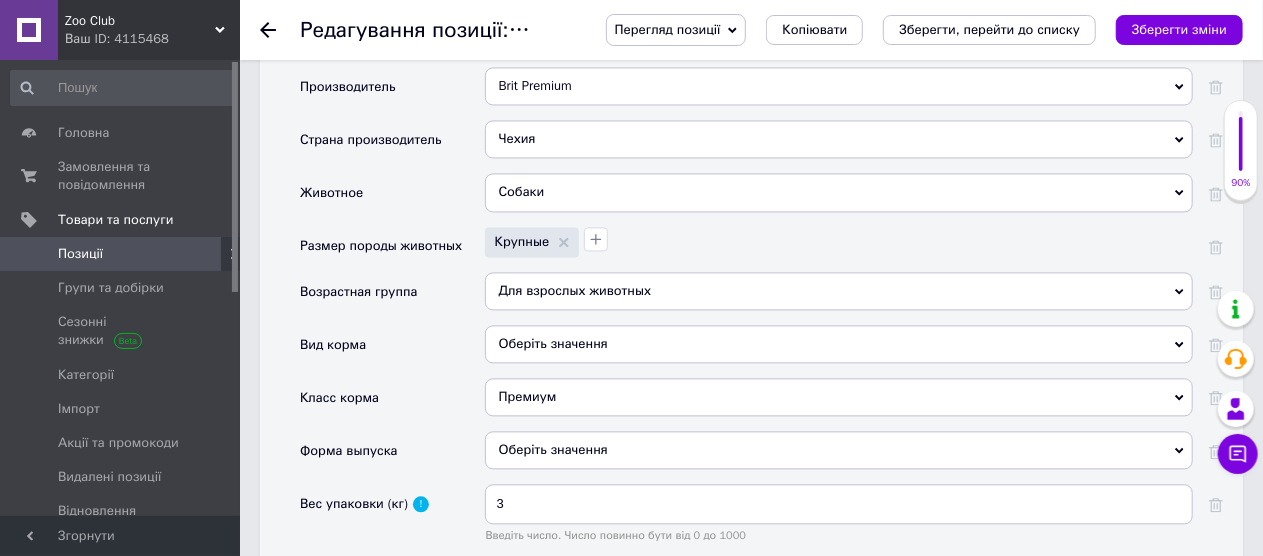 scroll, scrollTop: 2119, scrollLeft: 0, axis: vertical 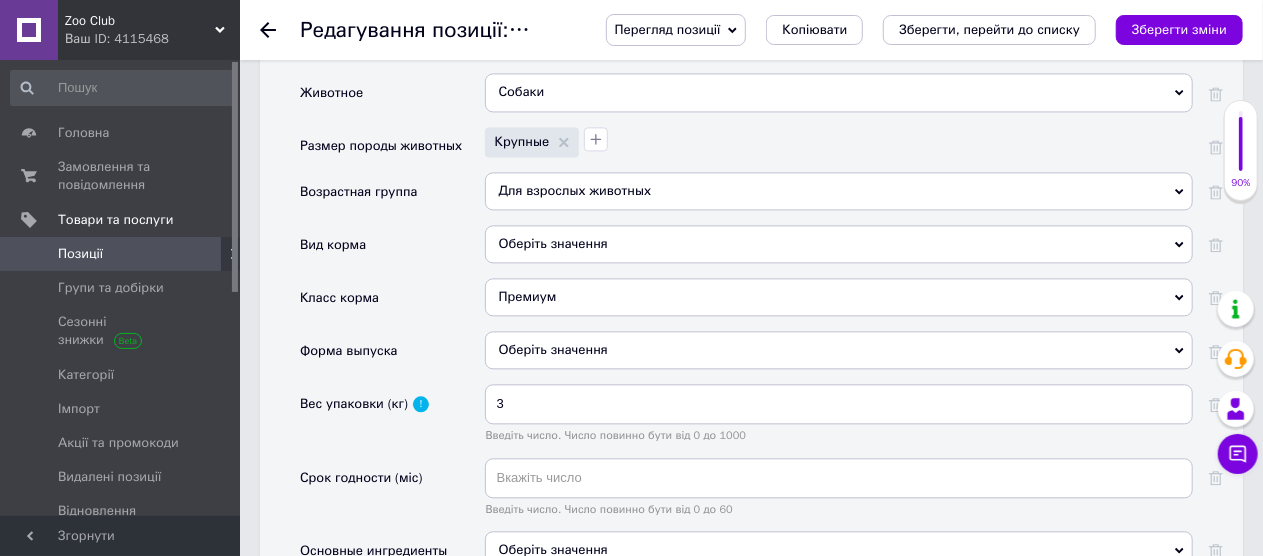 click on "Оберіть значення" at bounding box center (839, 244) 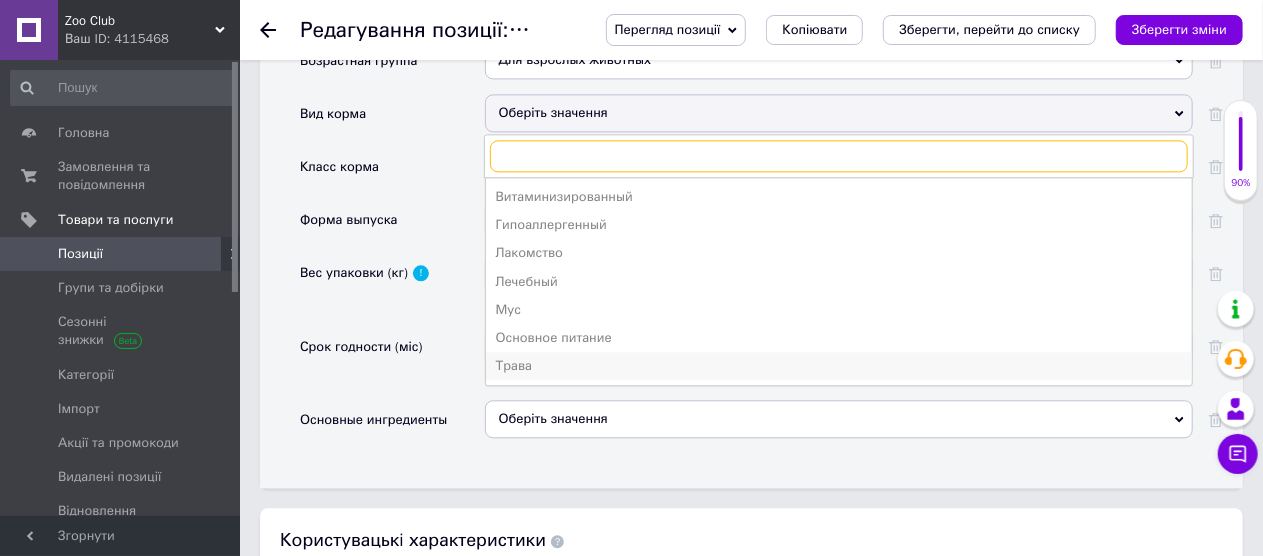 scroll, scrollTop: 2219, scrollLeft: 0, axis: vertical 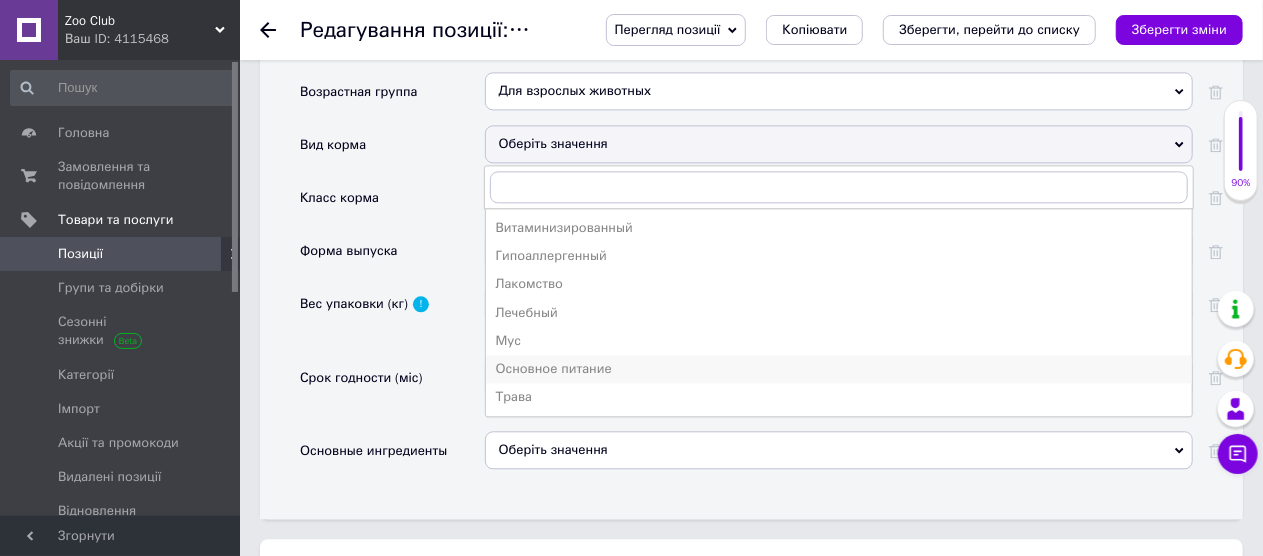 click on "Основное питание" at bounding box center [839, 369] 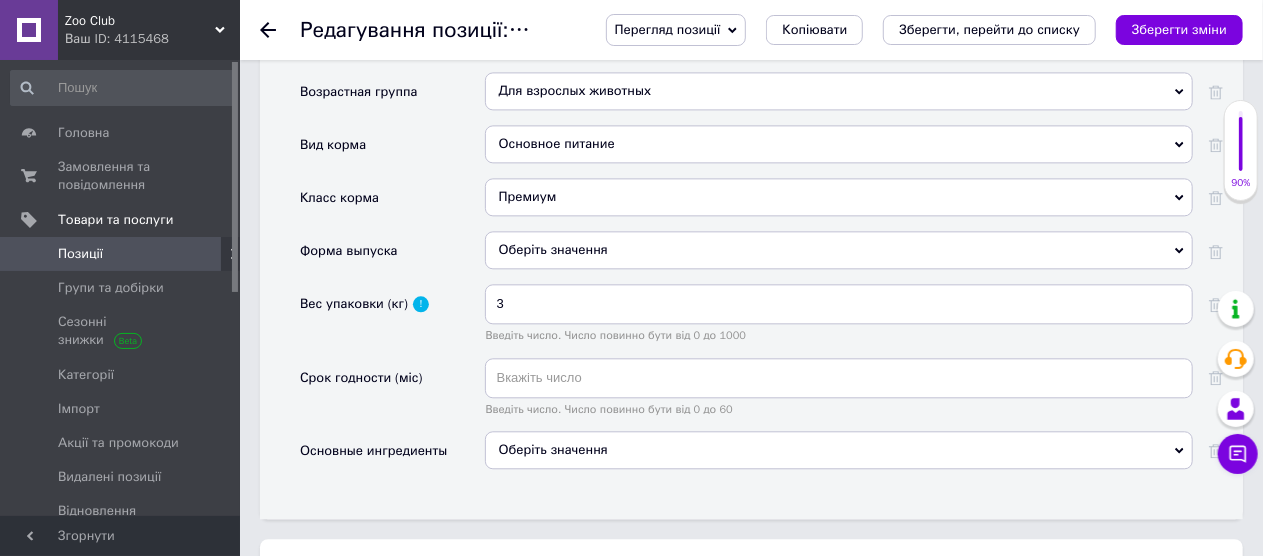 click on "Оберіть значення" at bounding box center (839, 250) 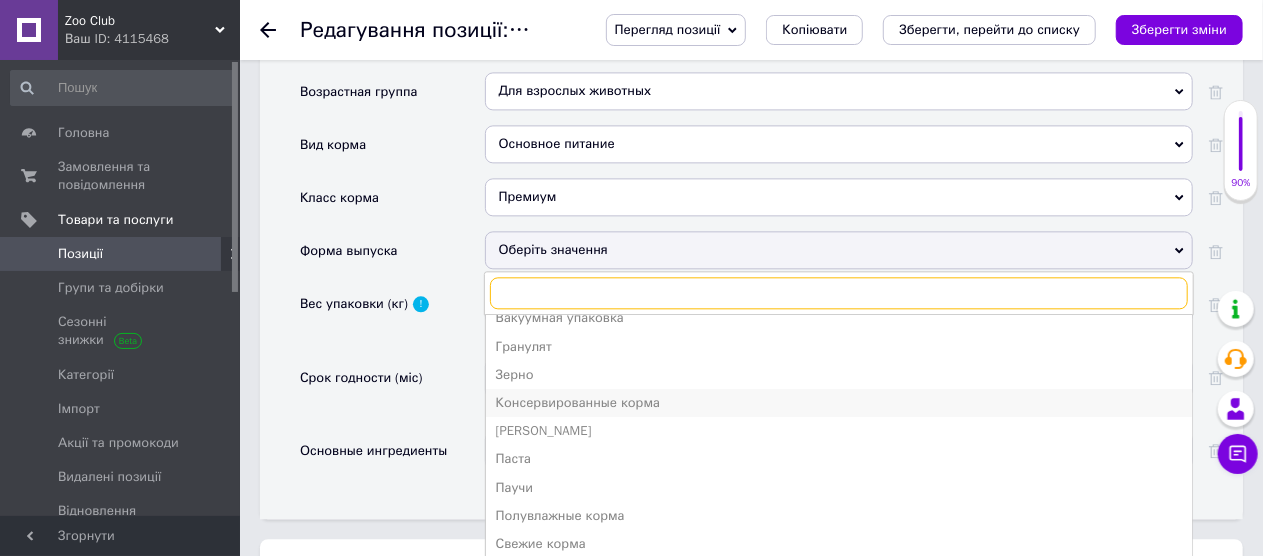 scroll, scrollTop: 21, scrollLeft: 0, axis: vertical 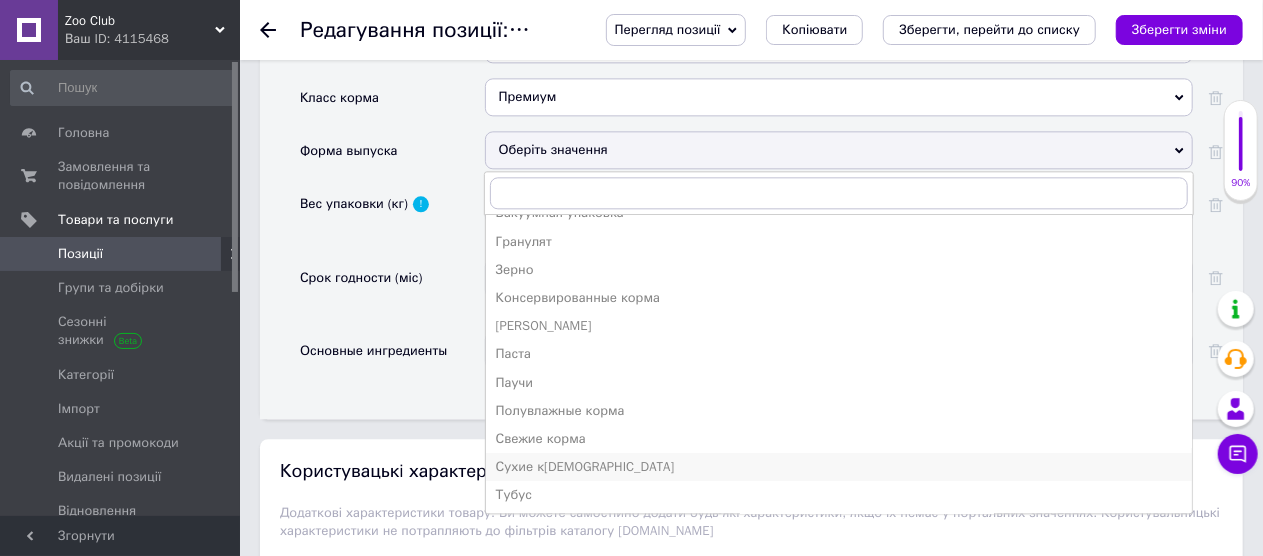 click on "Сухие [DEMOGRAPHIC_DATA]" at bounding box center (839, 467) 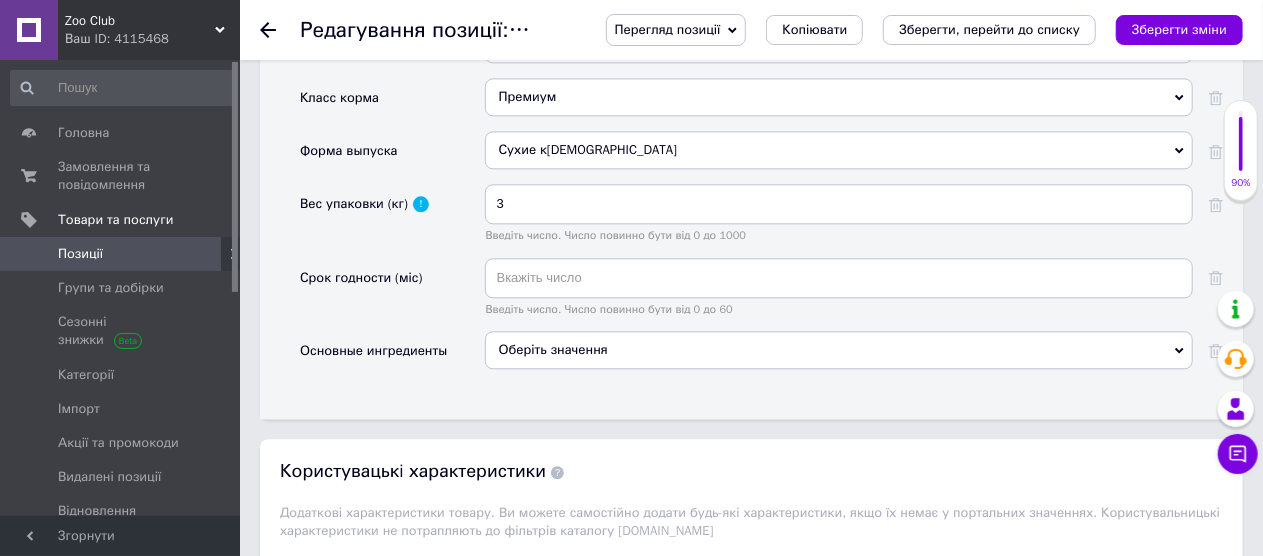 click on "Оберіть значення" at bounding box center [839, 350] 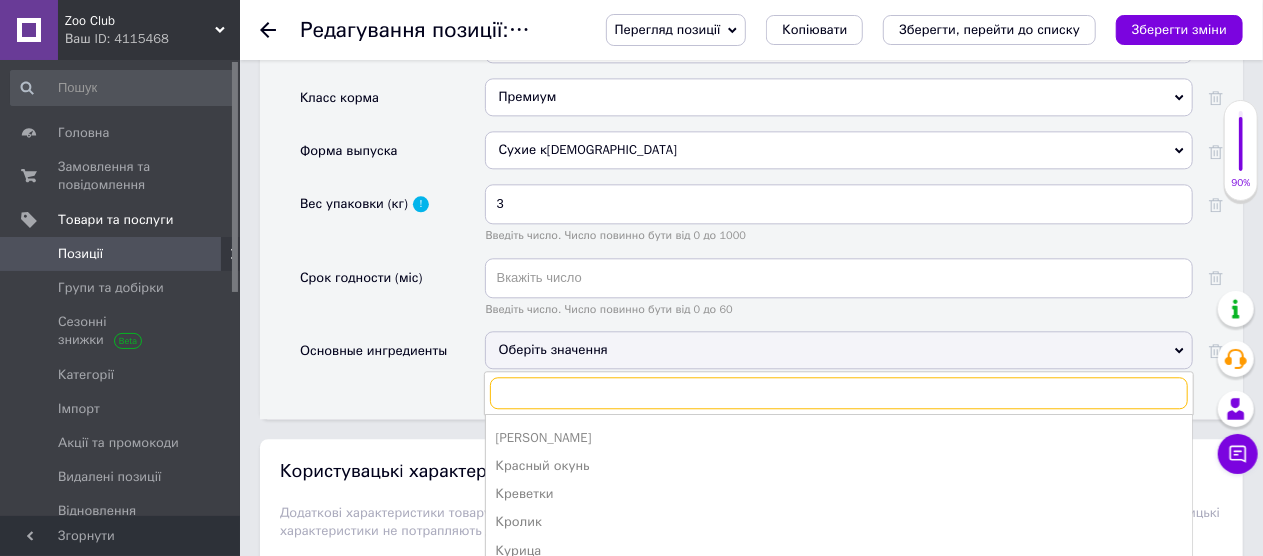 scroll, scrollTop: 300, scrollLeft: 0, axis: vertical 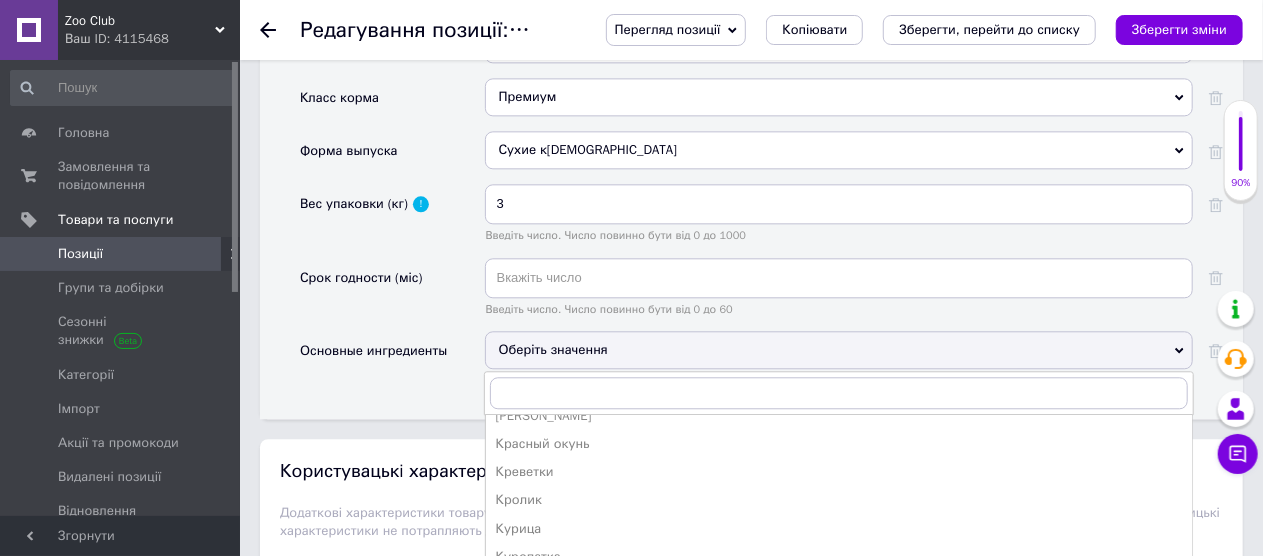 click on "Курица" at bounding box center [839, 529] 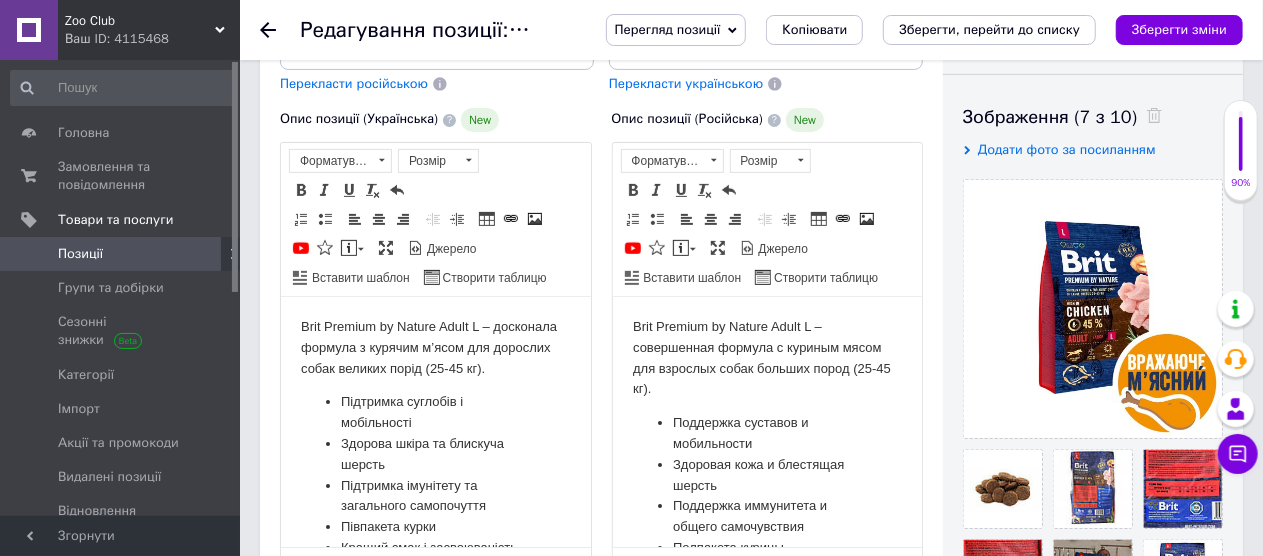 scroll, scrollTop: 219, scrollLeft: 0, axis: vertical 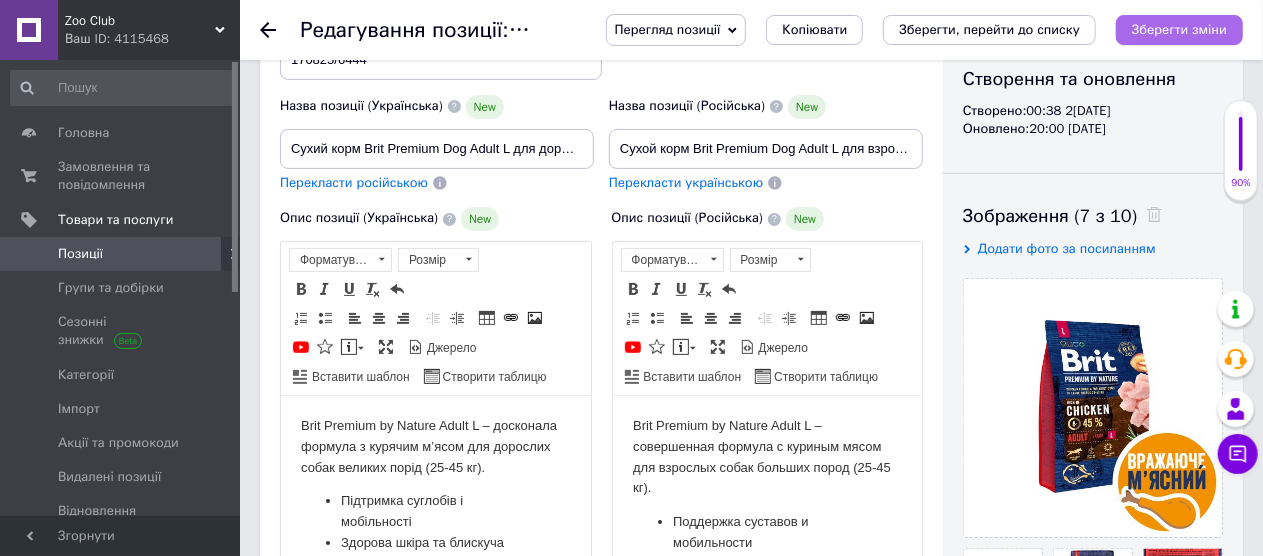 click on "Зберегти зміни" at bounding box center (1179, 29) 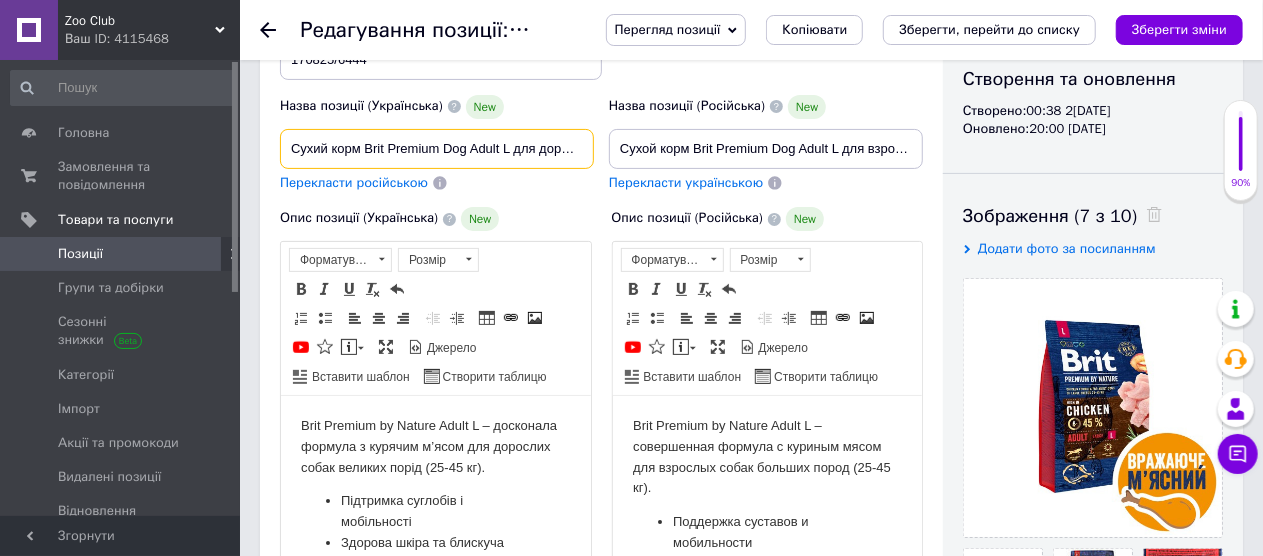 click on "Сухий корм Brit Premium Dog Adult L для дорослих собак великих порід, з куркою, 3 кг" at bounding box center (437, 149) 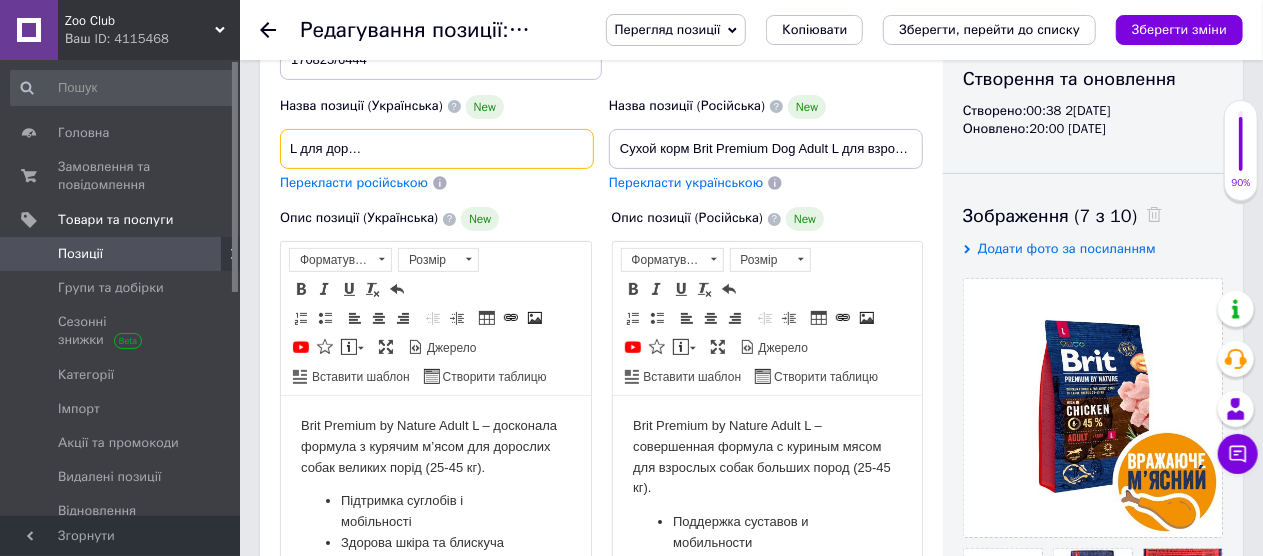 scroll, scrollTop: 0, scrollLeft: 226, axis: horizontal 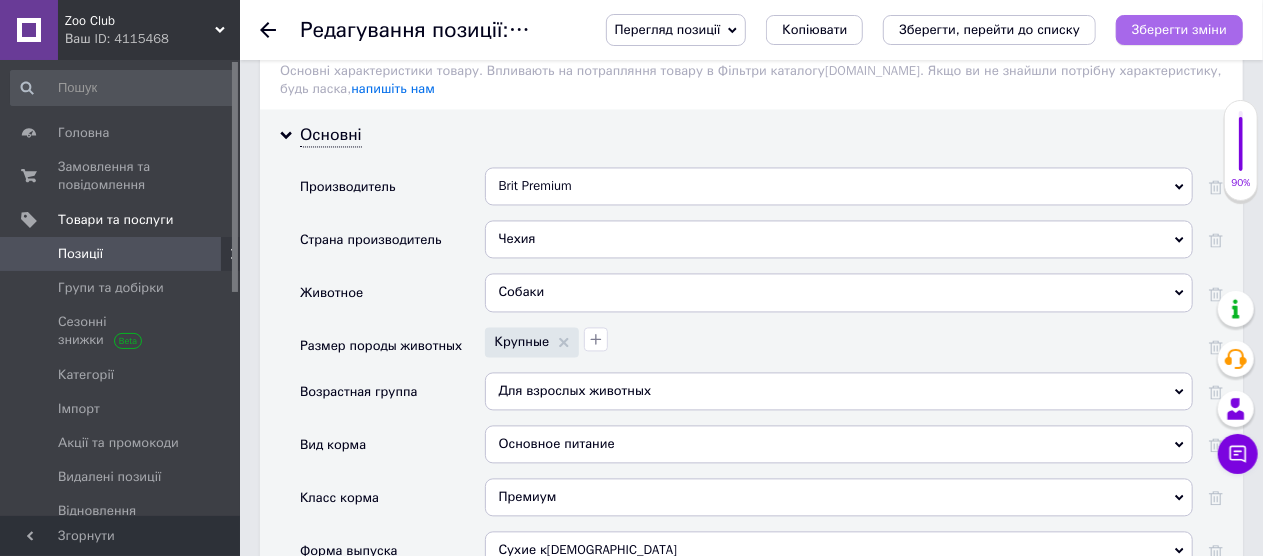 click on "Зберегти зміни" at bounding box center [1179, 29] 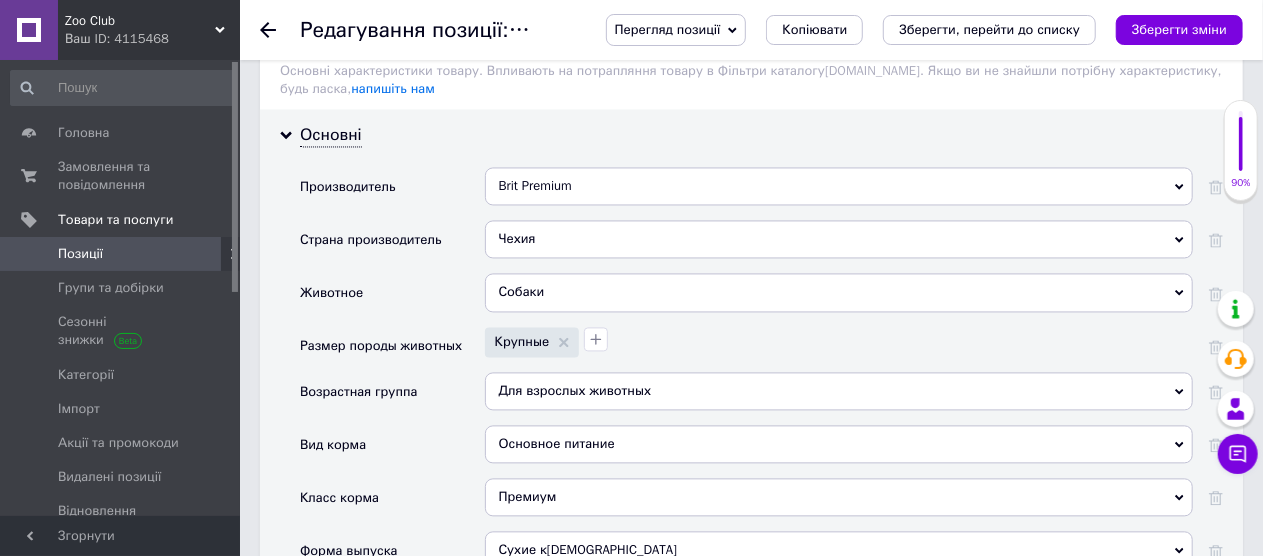 click 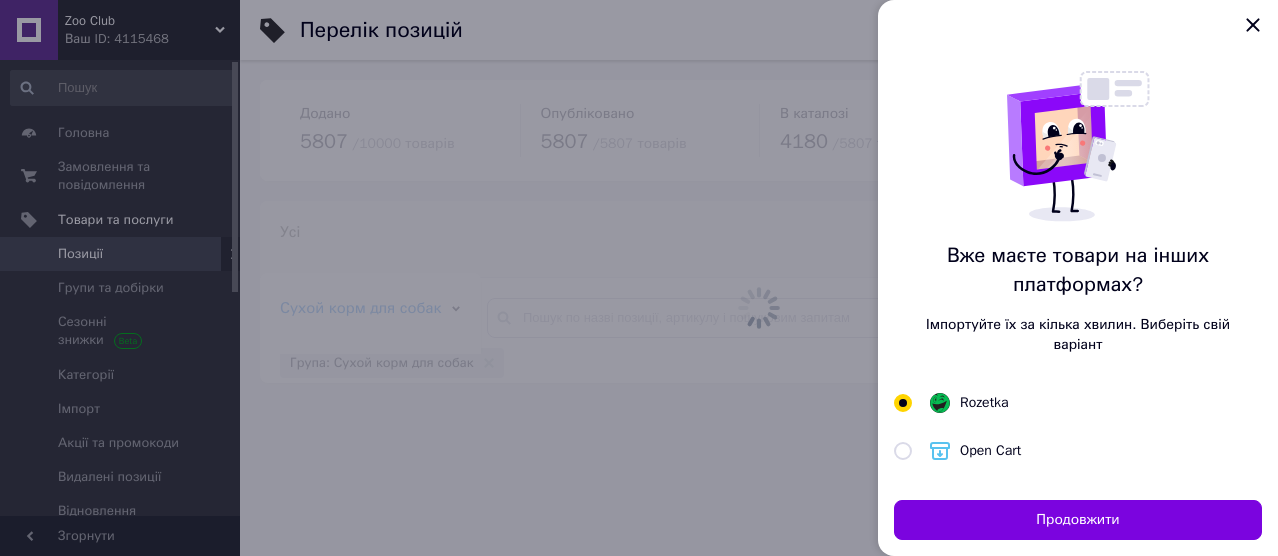 click at bounding box center (639, 278) 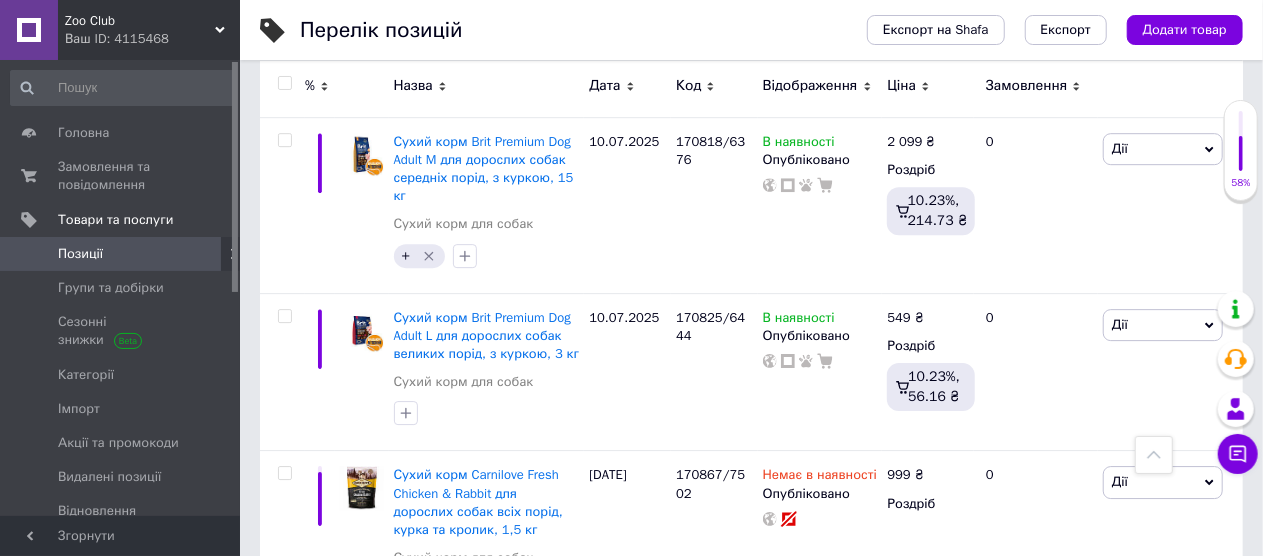 scroll, scrollTop: 3000, scrollLeft: 0, axis: vertical 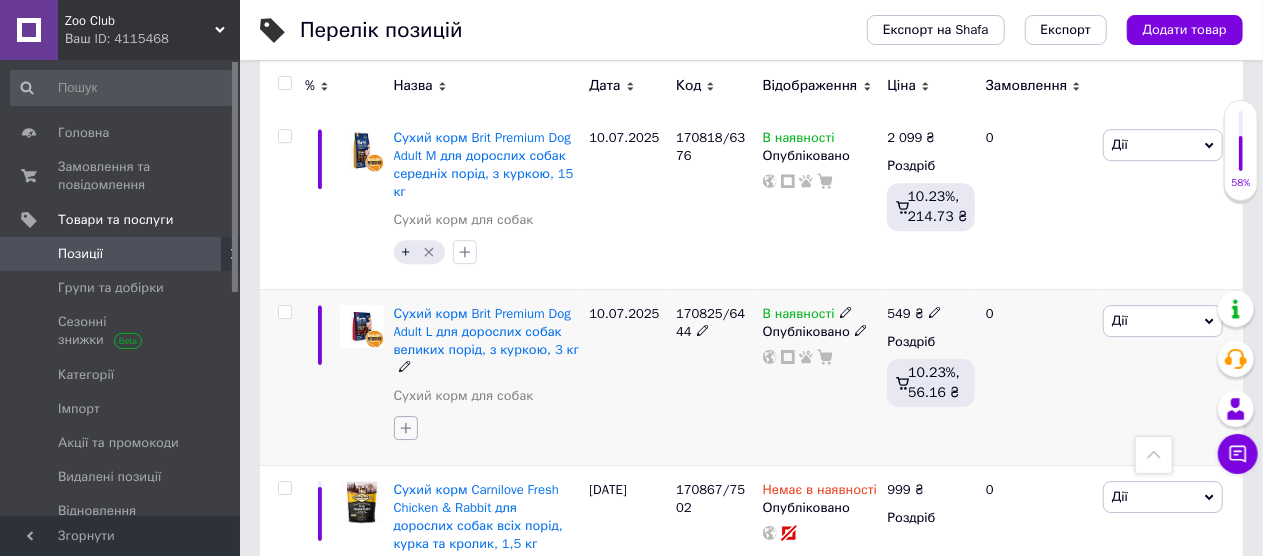 click 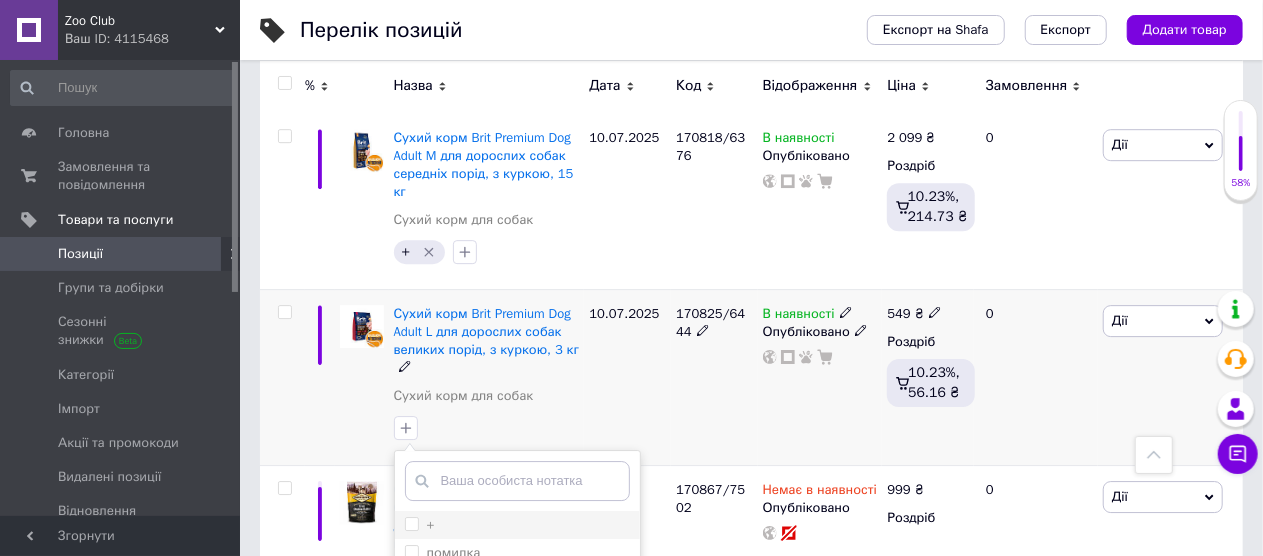 click on "+" at bounding box center (411, 523) 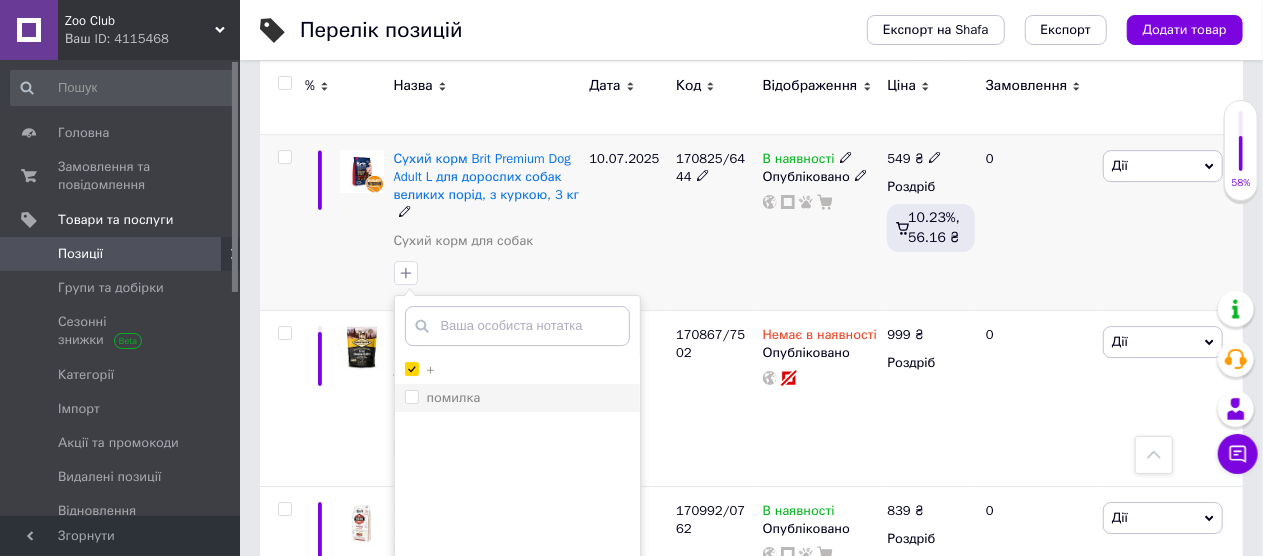 scroll, scrollTop: 3200, scrollLeft: 0, axis: vertical 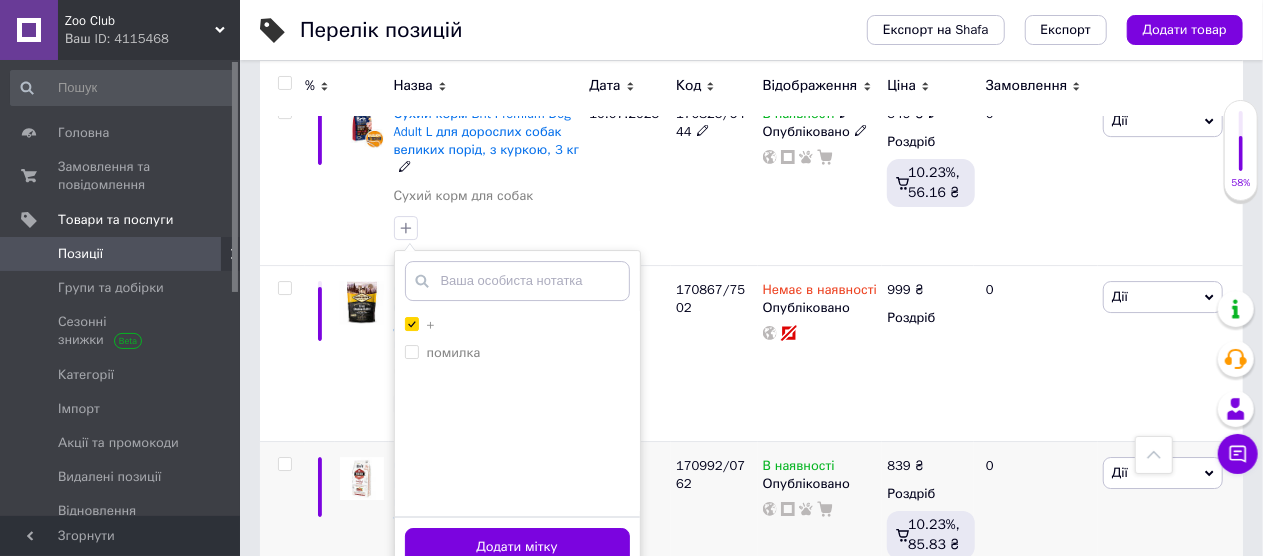 click on "Додати мітку" at bounding box center (517, 547) 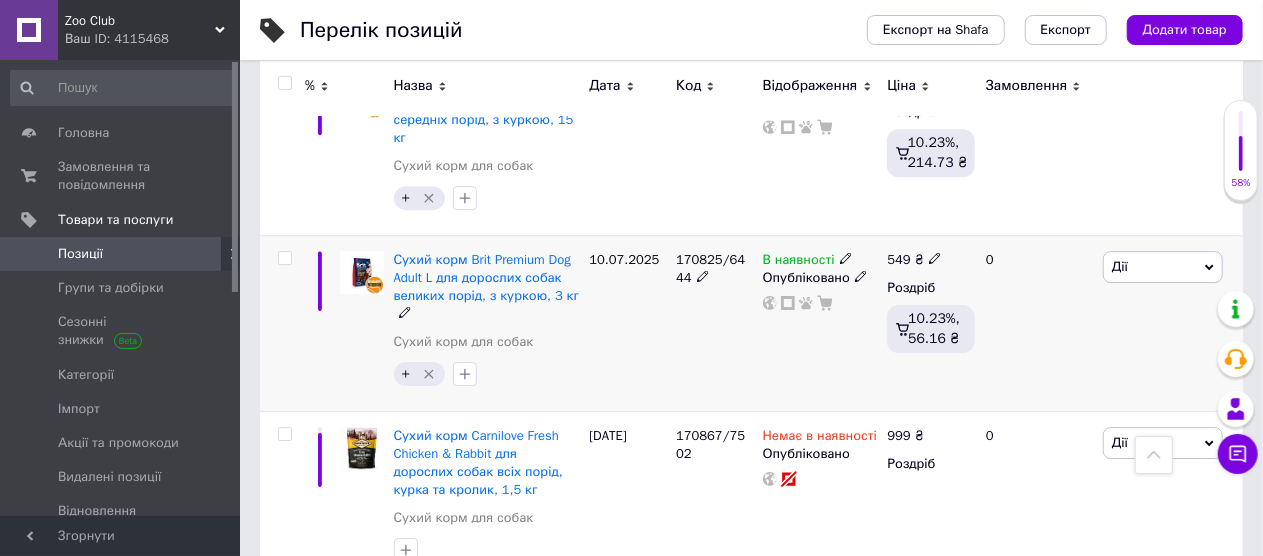 scroll, scrollTop: 3100, scrollLeft: 0, axis: vertical 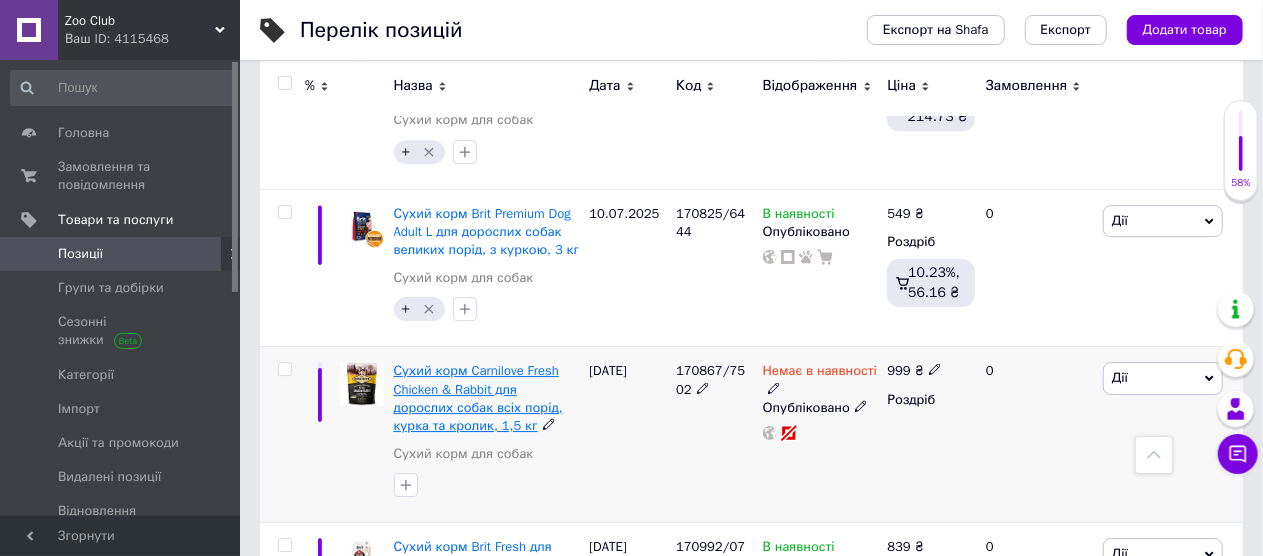 click on "Сухий корм Carnilove Fresh Chicken & Rabbit для дорослих собак всіх порід, курка та кролик, 1,5 кг" at bounding box center [478, 398] 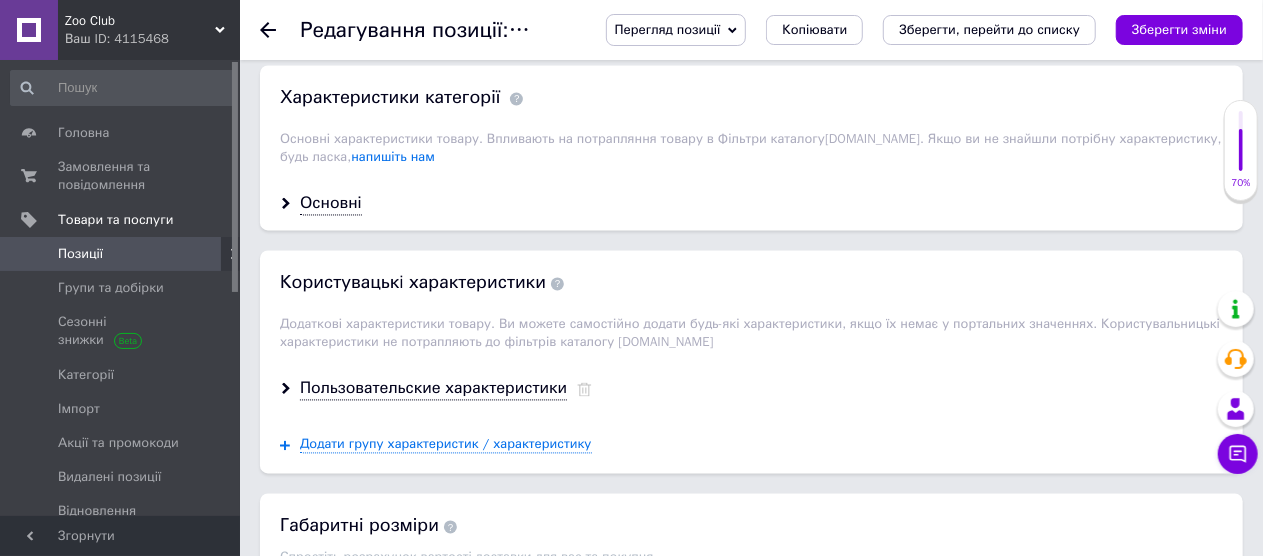 scroll, scrollTop: 1800, scrollLeft: 0, axis: vertical 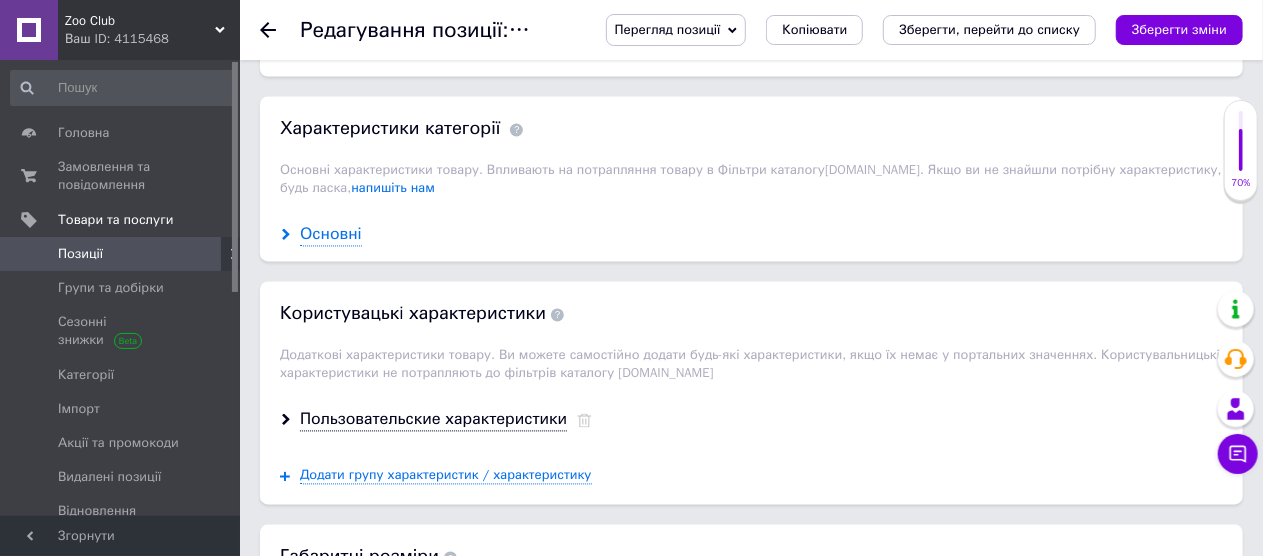 click on "Основні" at bounding box center (331, 235) 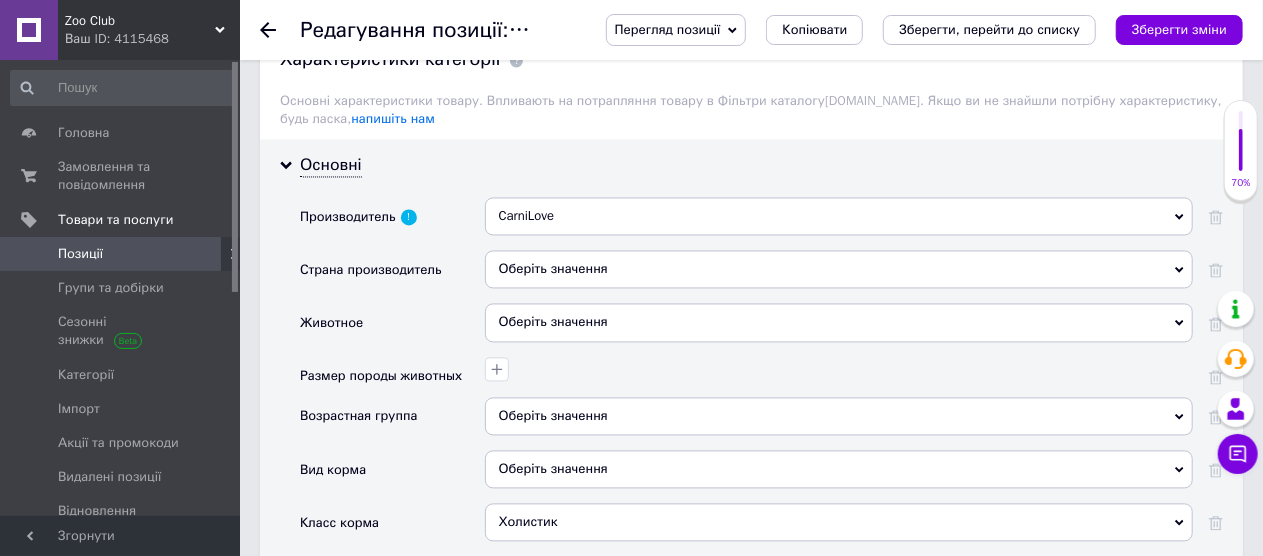 scroll, scrollTop: 1900, scrollLeft: 0, axis: vertical 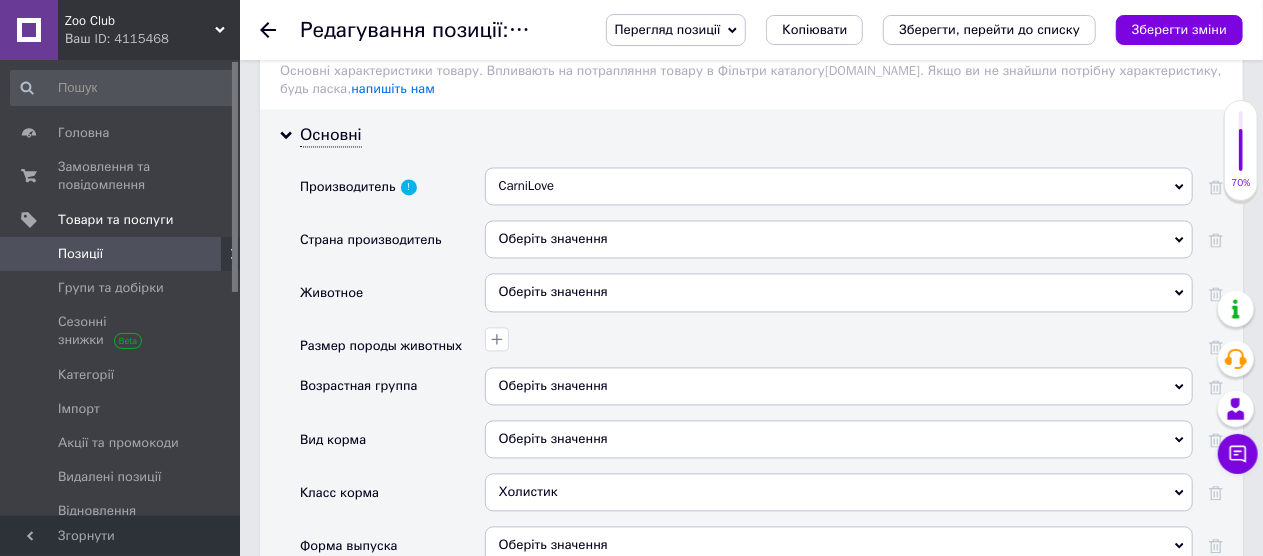 click on "Оберіть значення" at bounding box center [839, 386] 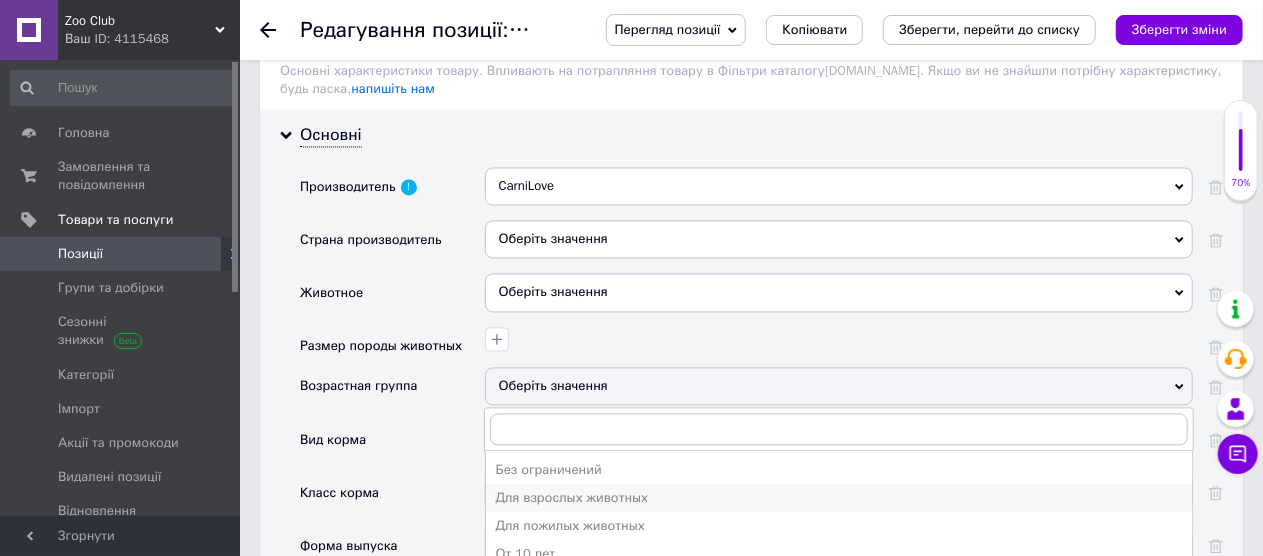 click on "Для взрослых животных" at bounding box center [839, 498] 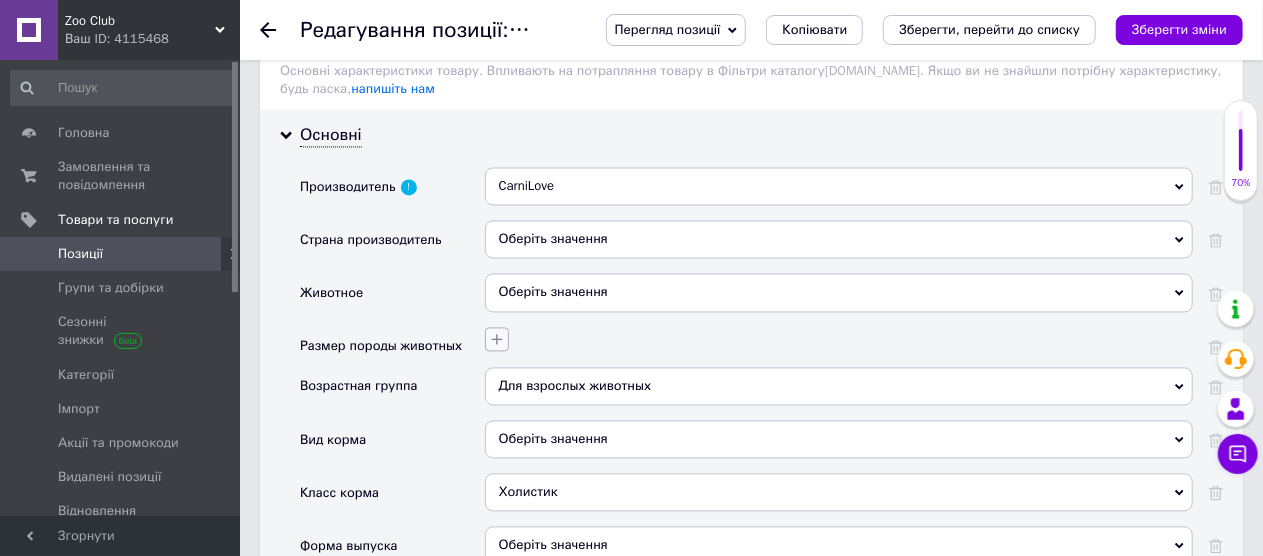 click 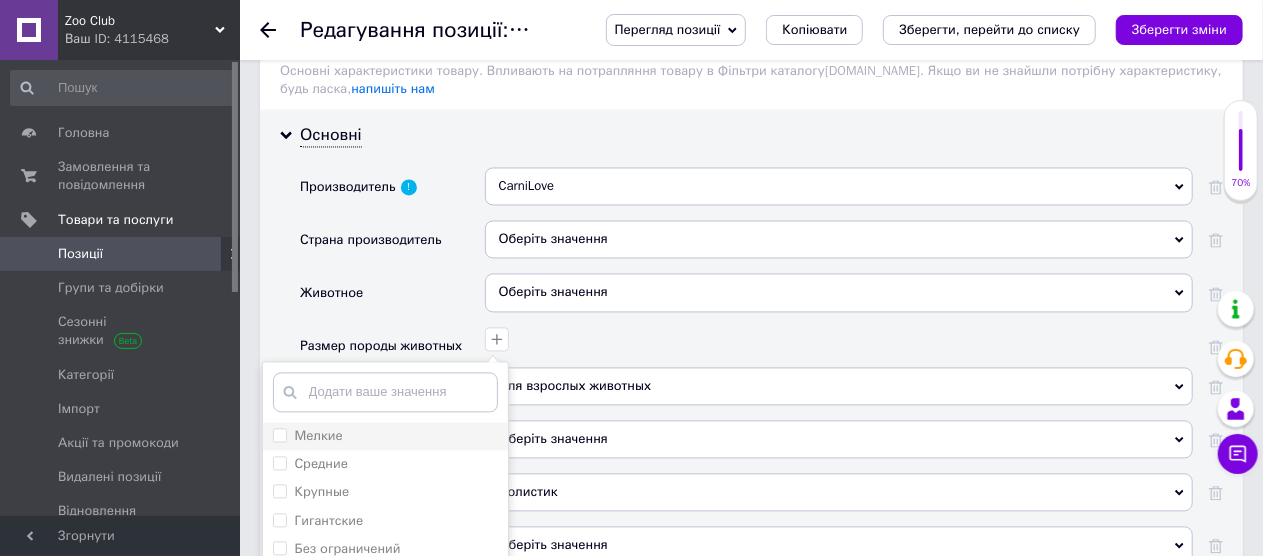 click on "Мелкие" at bounding box center [279, 434] 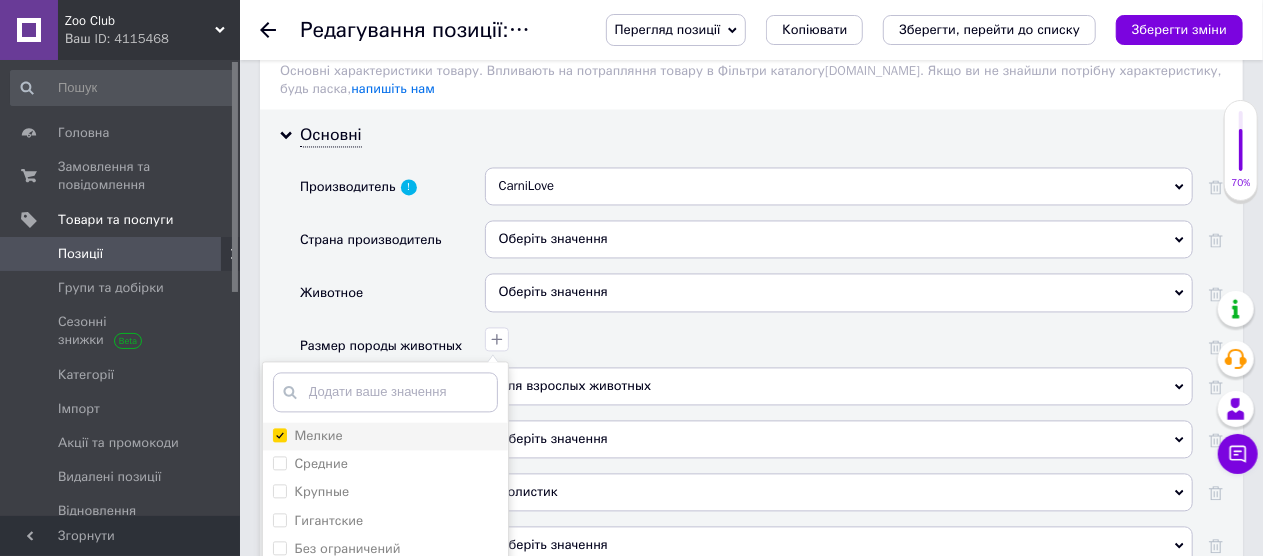 checkbox on "true" 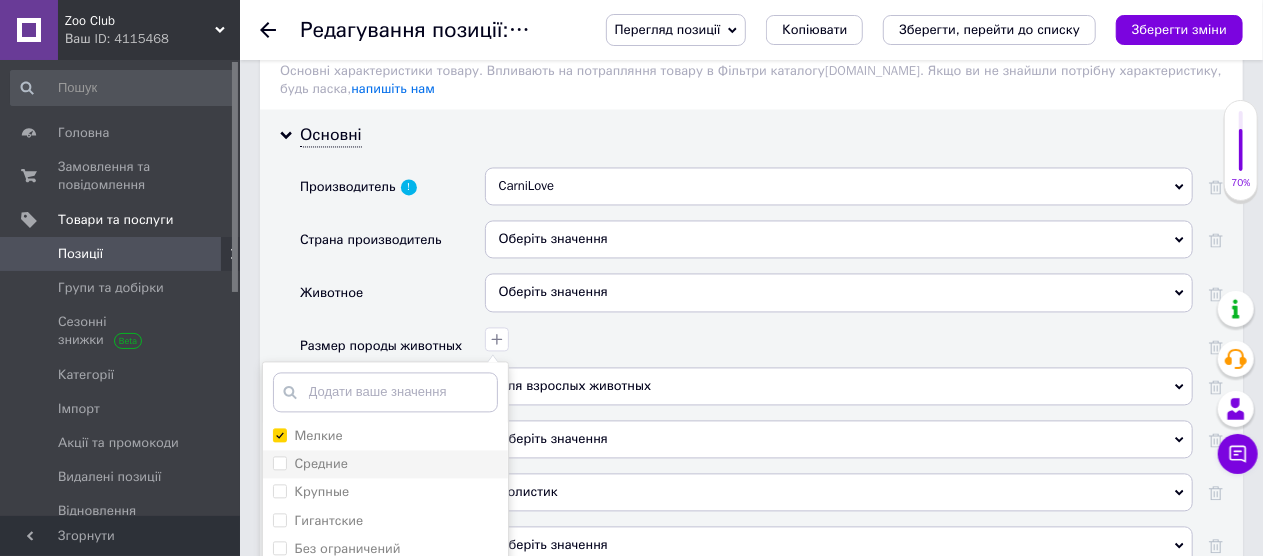 click on "Средние" at bounding box center (310, 464) 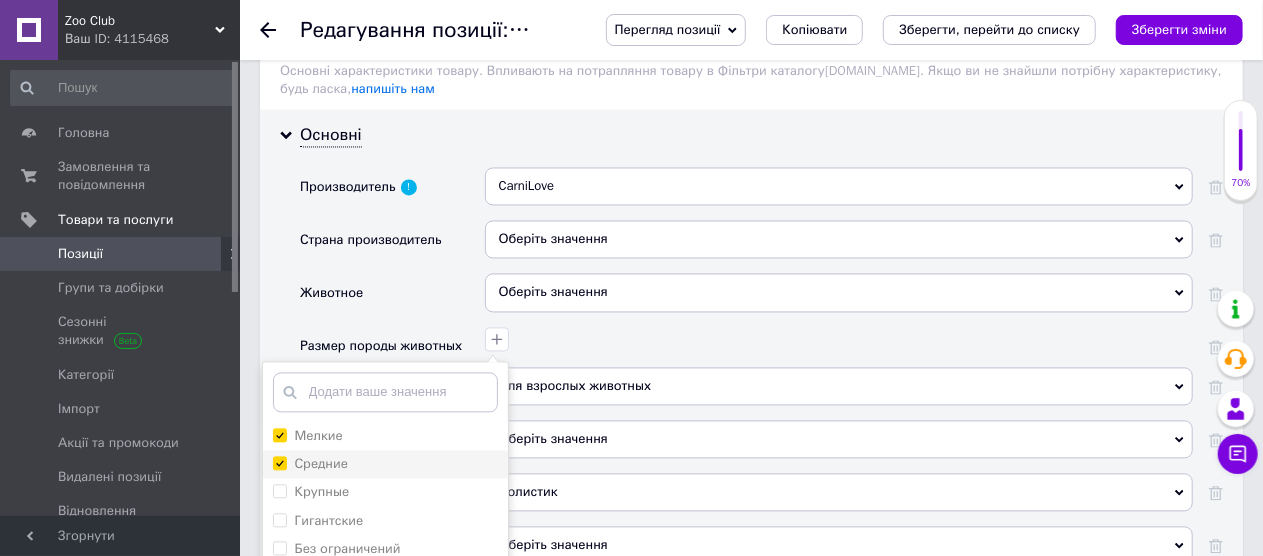 click on "Средние" at bounding box center [279, 462] 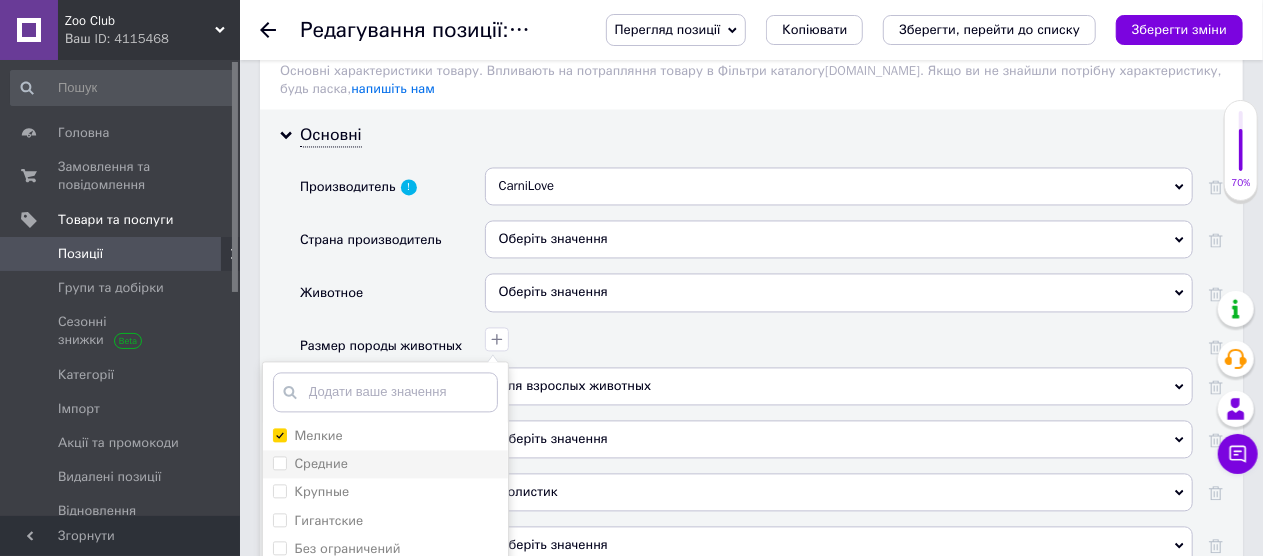 click on "Средние" at bounding box center (279, 462) 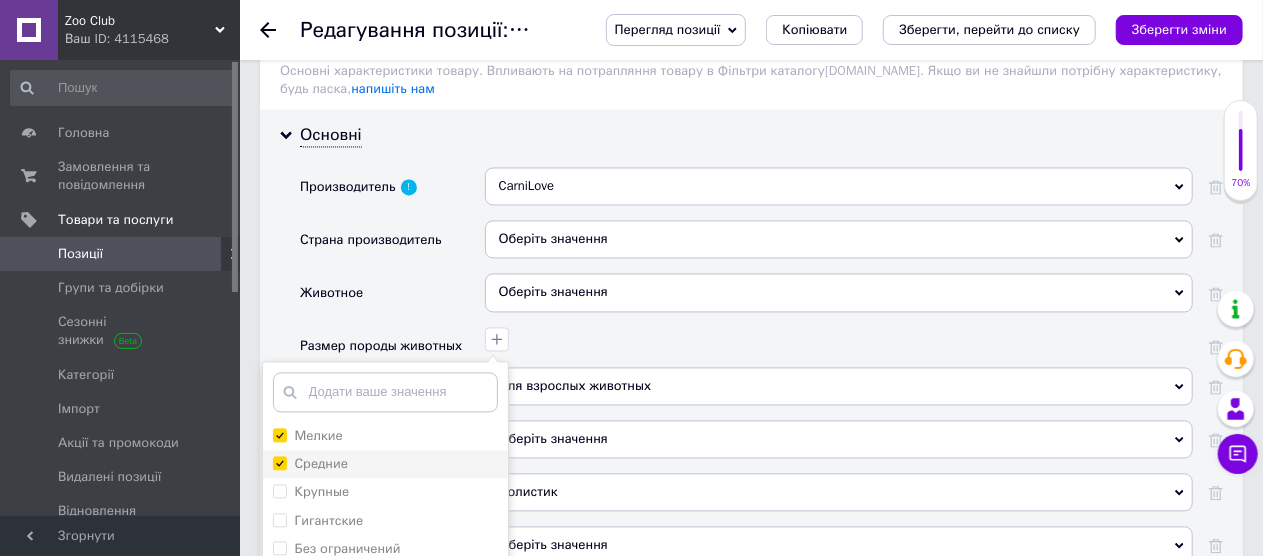 checkbox on "true" 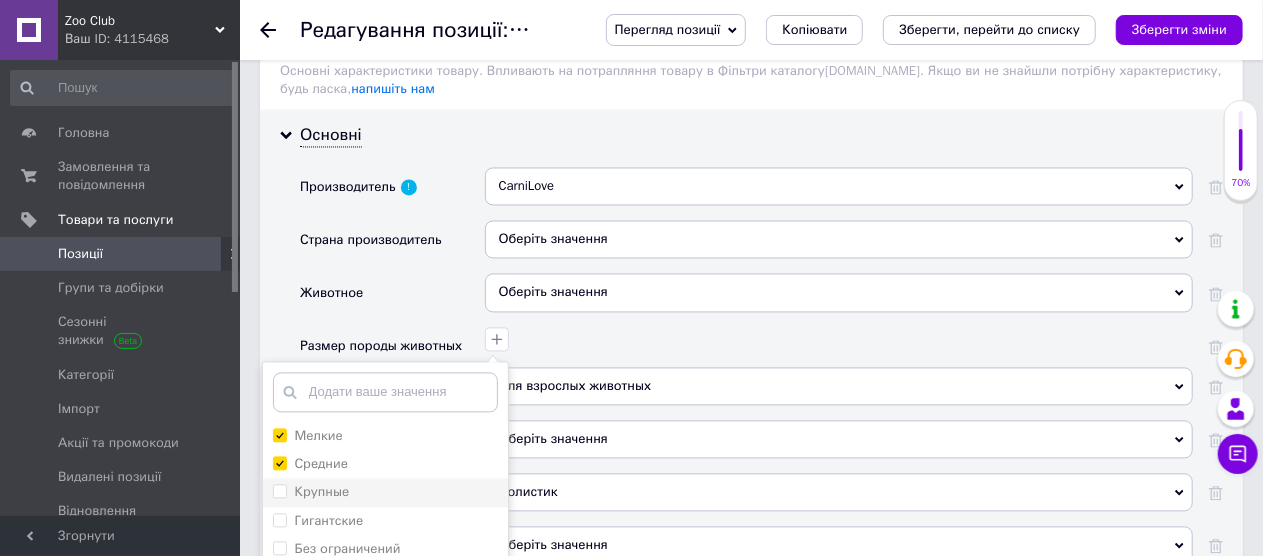 click on "Крупные" at bounding box center (279, 490) 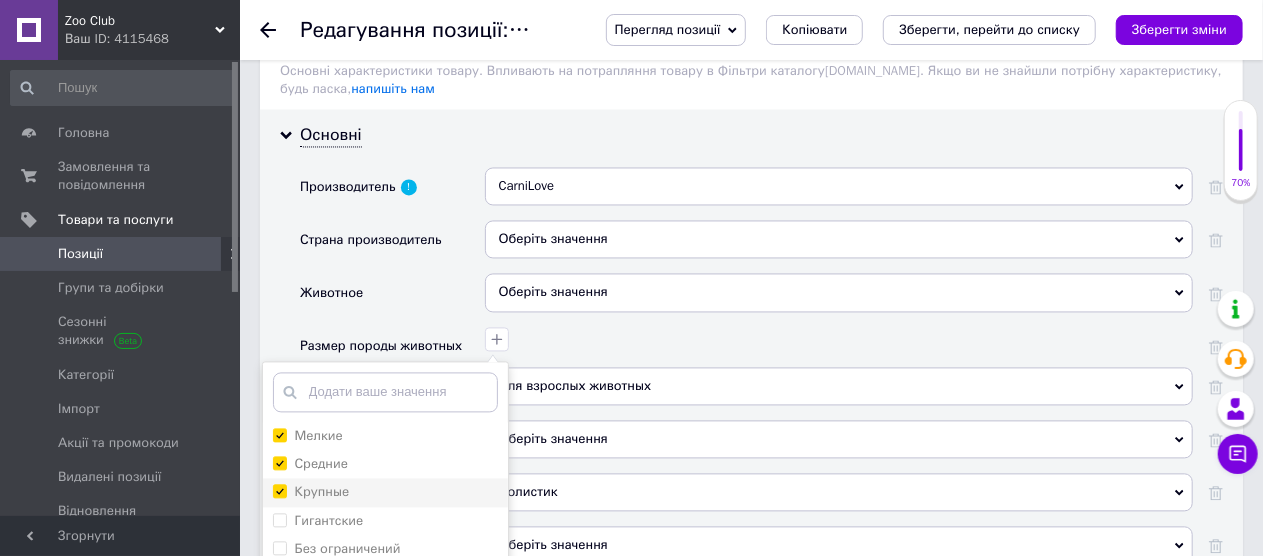 checkbox on "true" 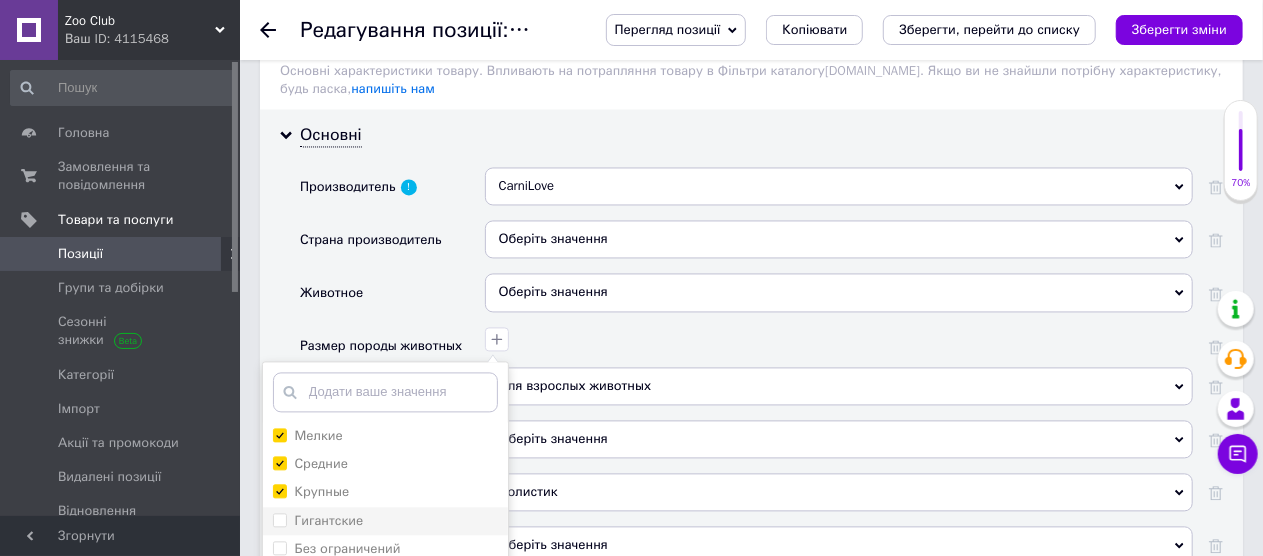 click on "Гигантские" at bounding box center (279, 519) 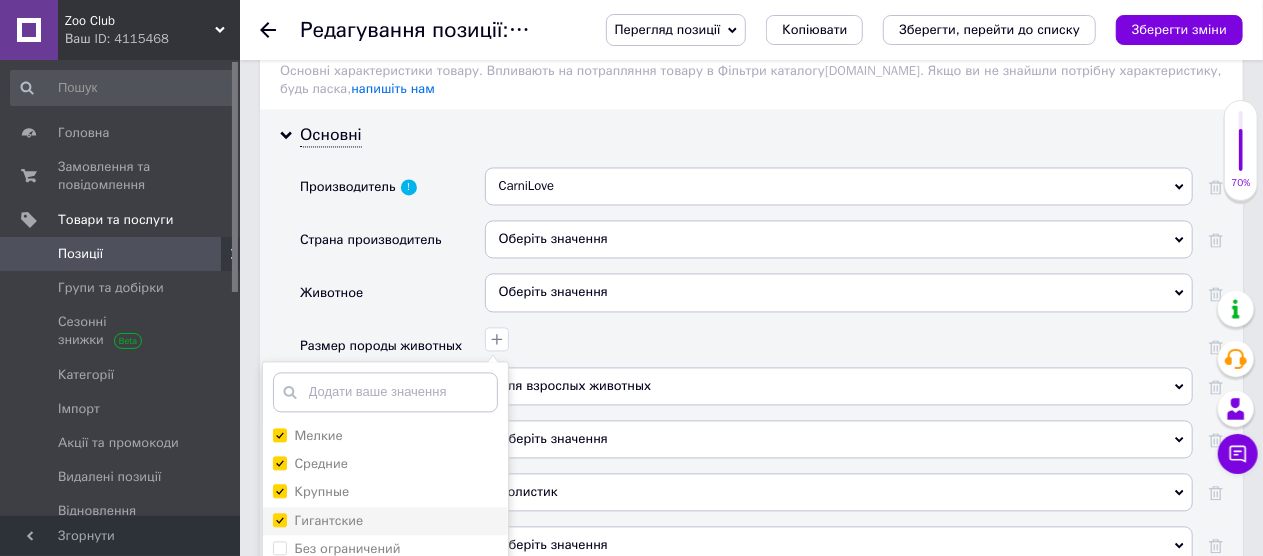 checkbox on "true" 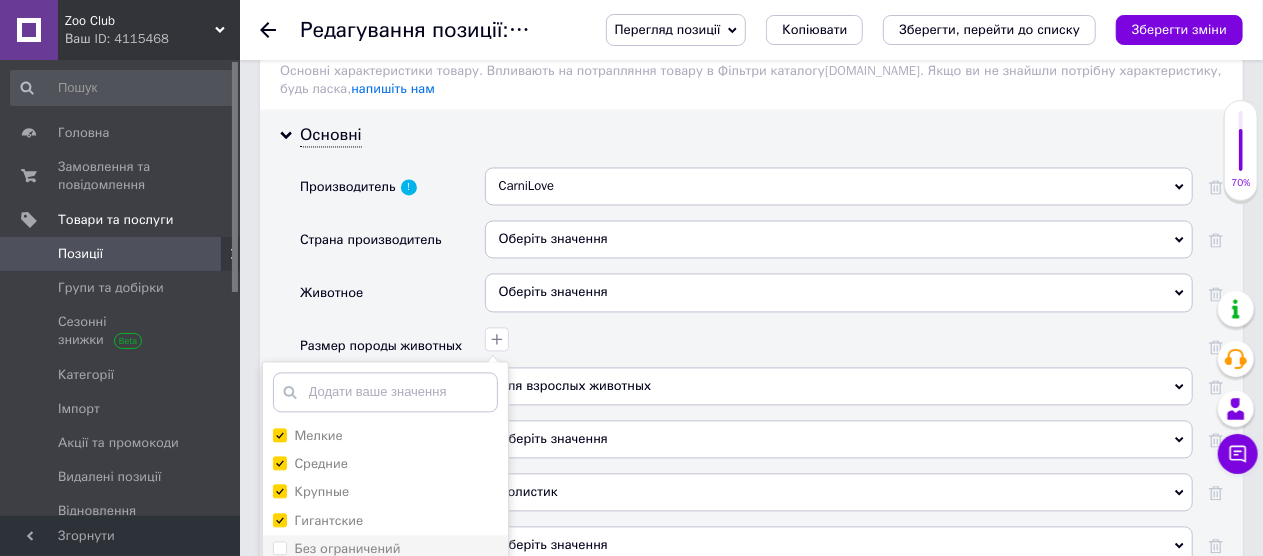 click on "Без ограничений" at bounding box center (279, 547) 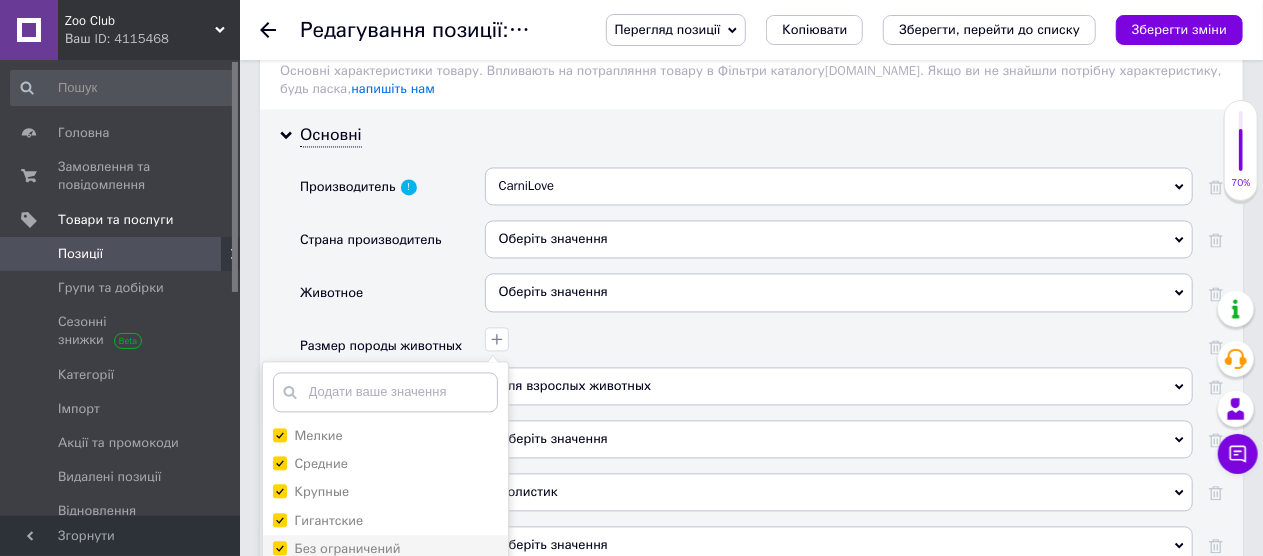 checkbox on "true" 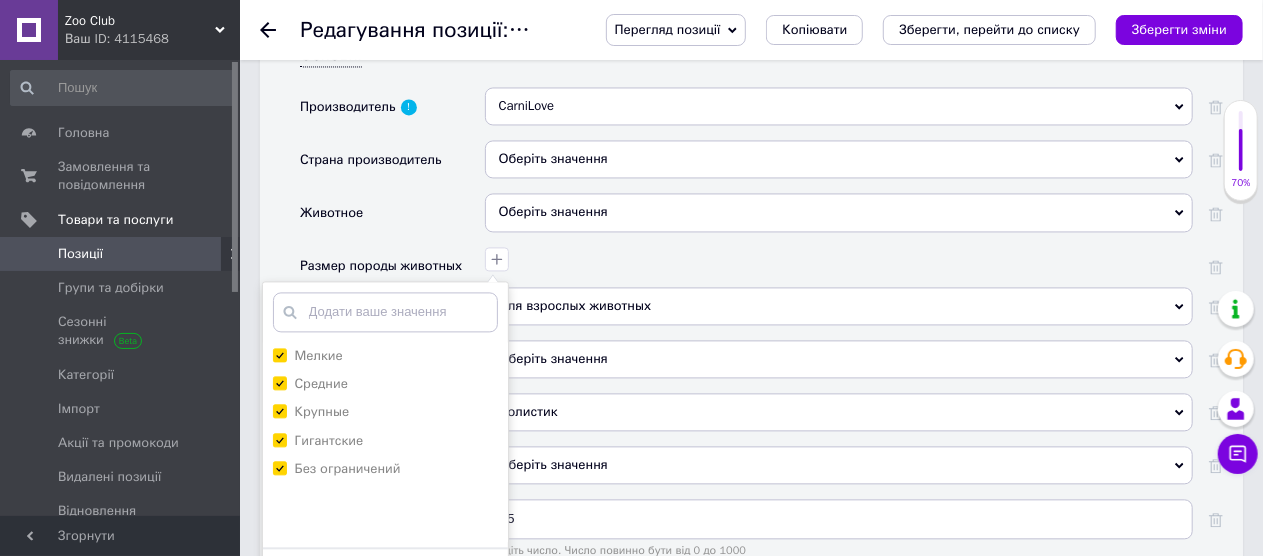 scroll, scrollTop: 2100, scrollLeft: 0, axis: vertical 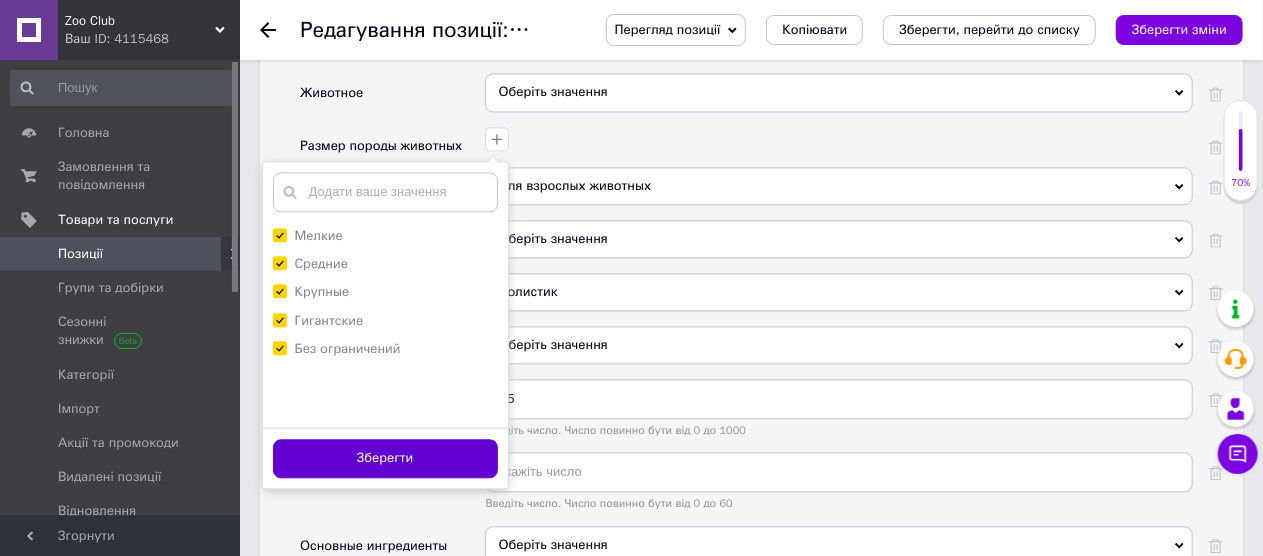 click on "Зберегти" at bounding box center (385, 458) 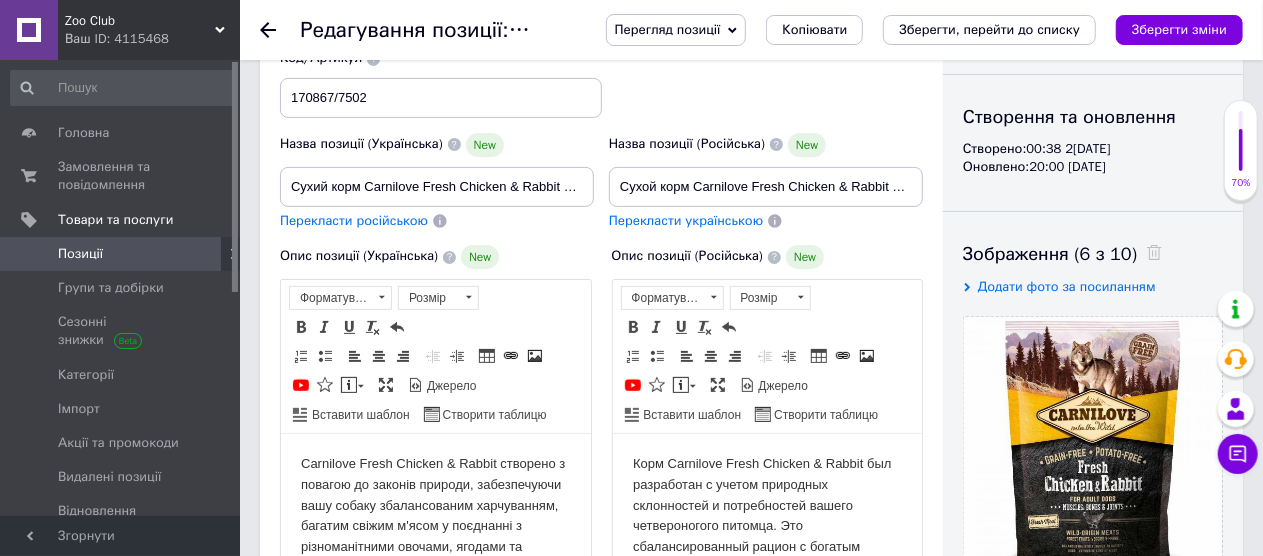 scroll, scrollTop: 0, scrollLeft: 0, axis: both 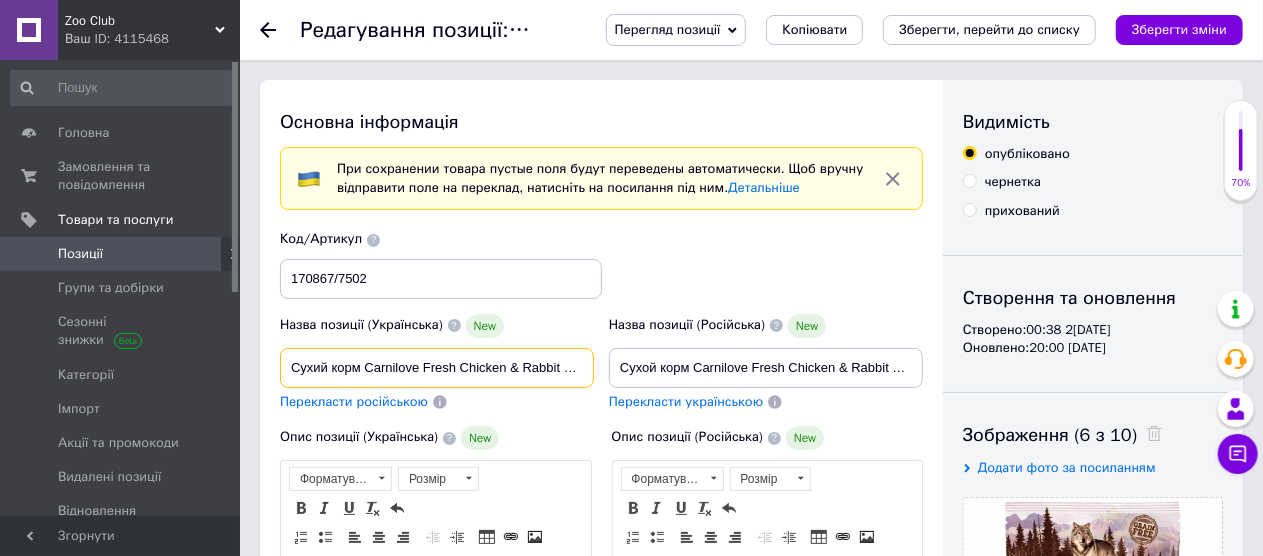 click on "Сухий корм Carnilove Fresh Chicken & Rabbit для дорослих собак всіх порід, курка та кролик, 1,5 кг" at bounding box center (437, 368) 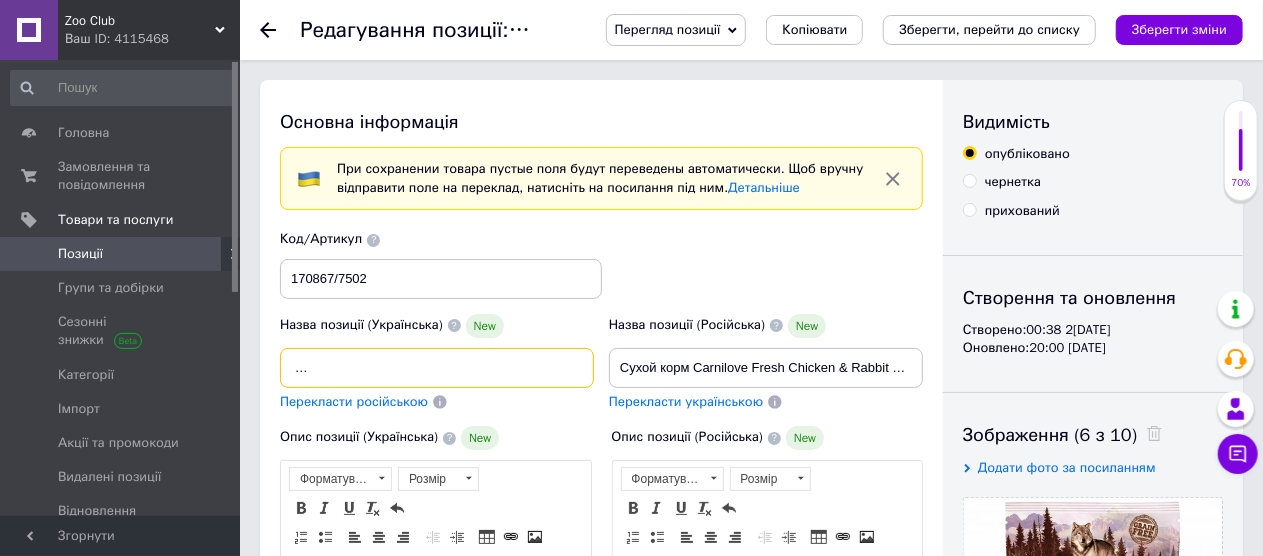 scroll, scrollTop: 0, scrollLeft: 304, axis: horizontal 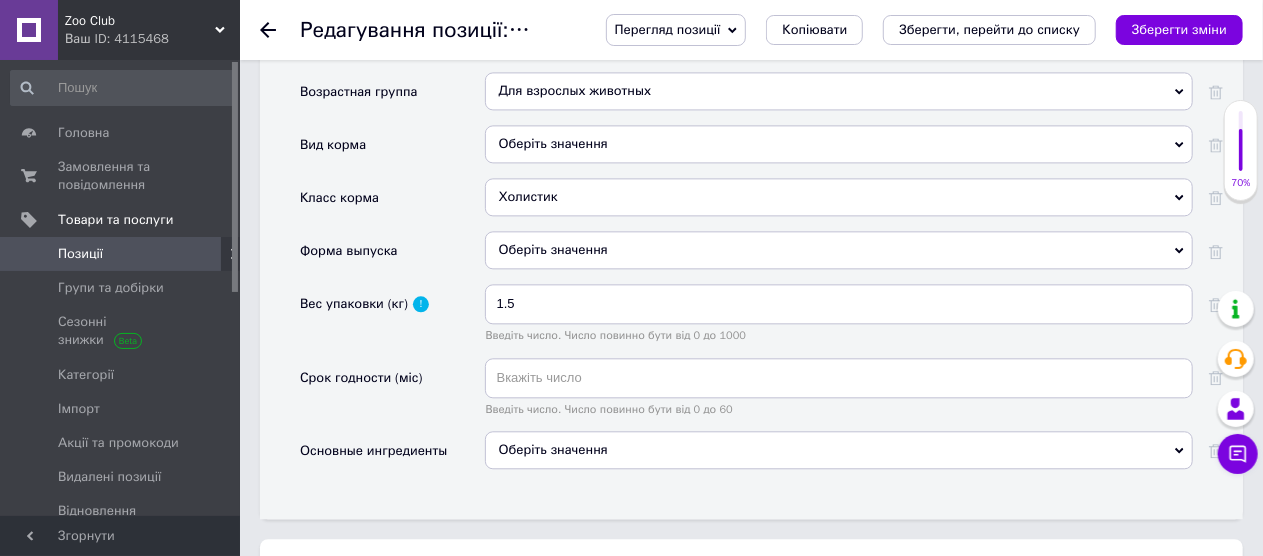 click on "Оберіть значення" at bounding box center (839, 450) 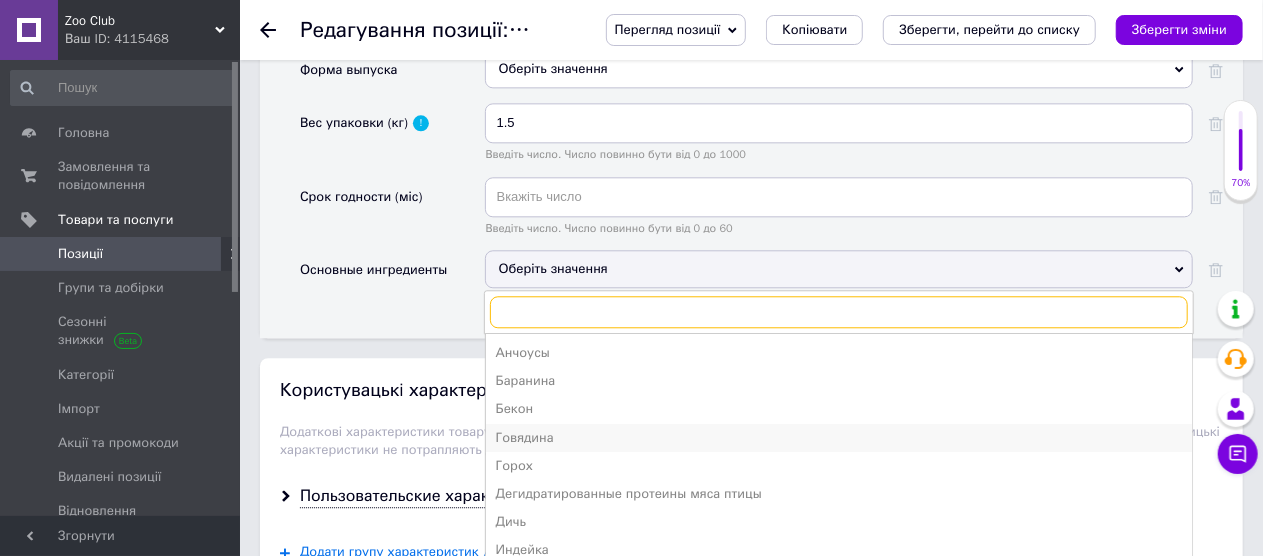 scroll, scrollTop: 2400, scrollLeft: 0, axis: vertical 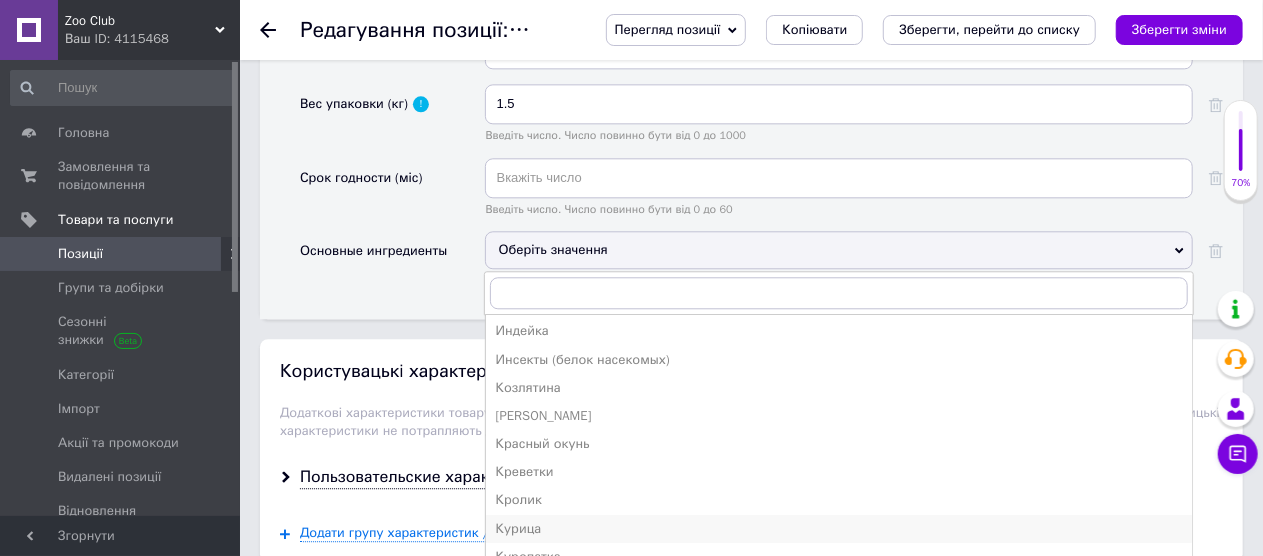click on "Курица" at bounding box center (839, 529) 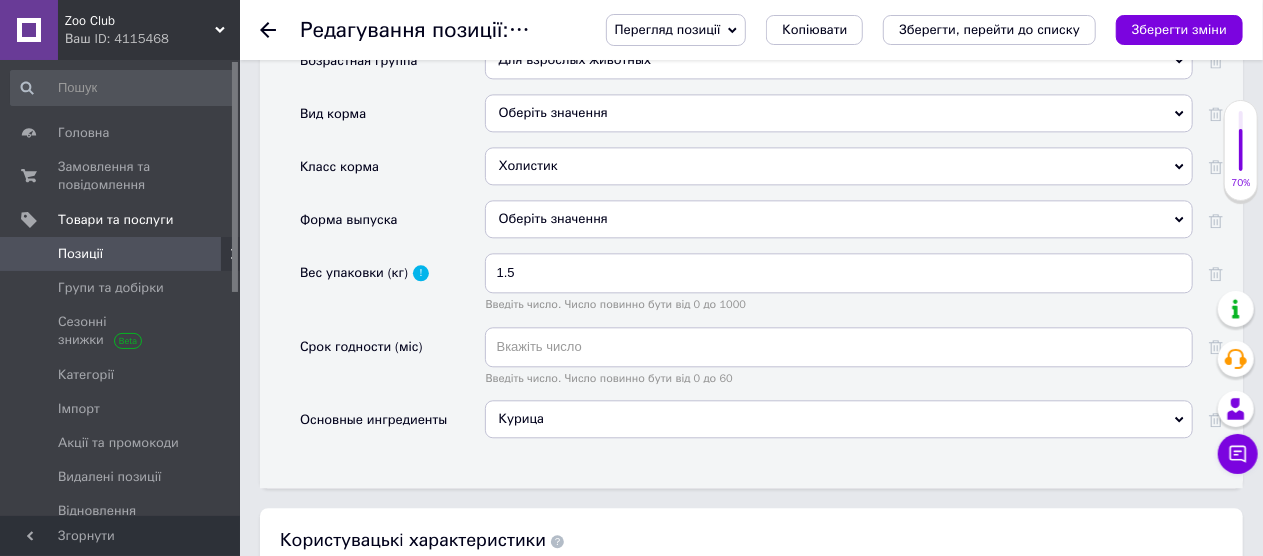 scroll, scrollTop: 2219, scrollLeft: 0, axis: vertical 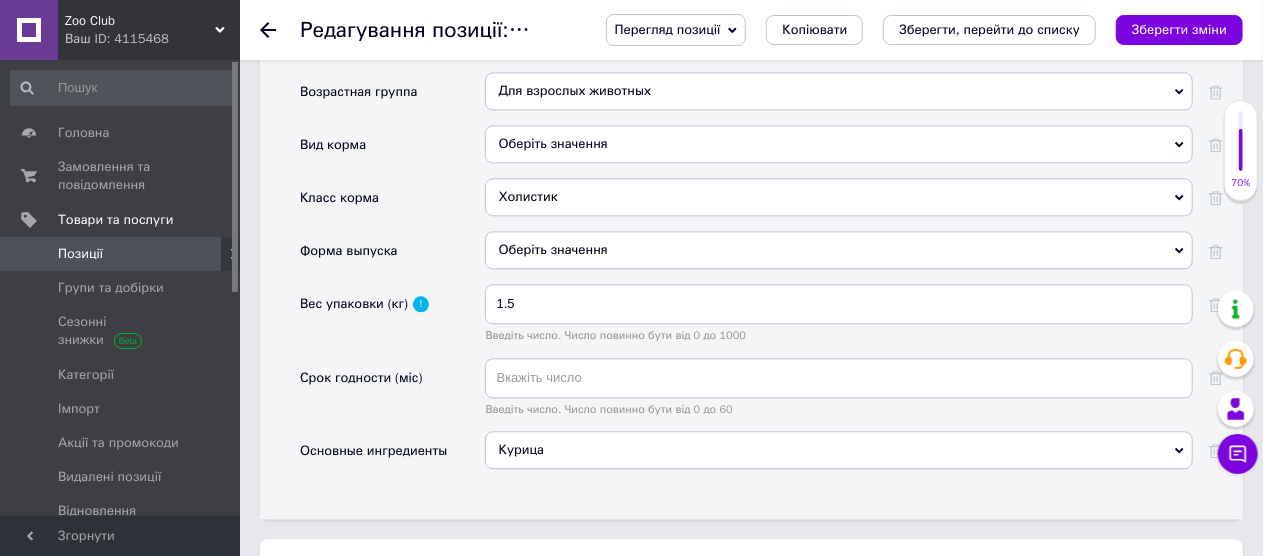 click on "Оберіть значення" at bounding box center (839, 250) 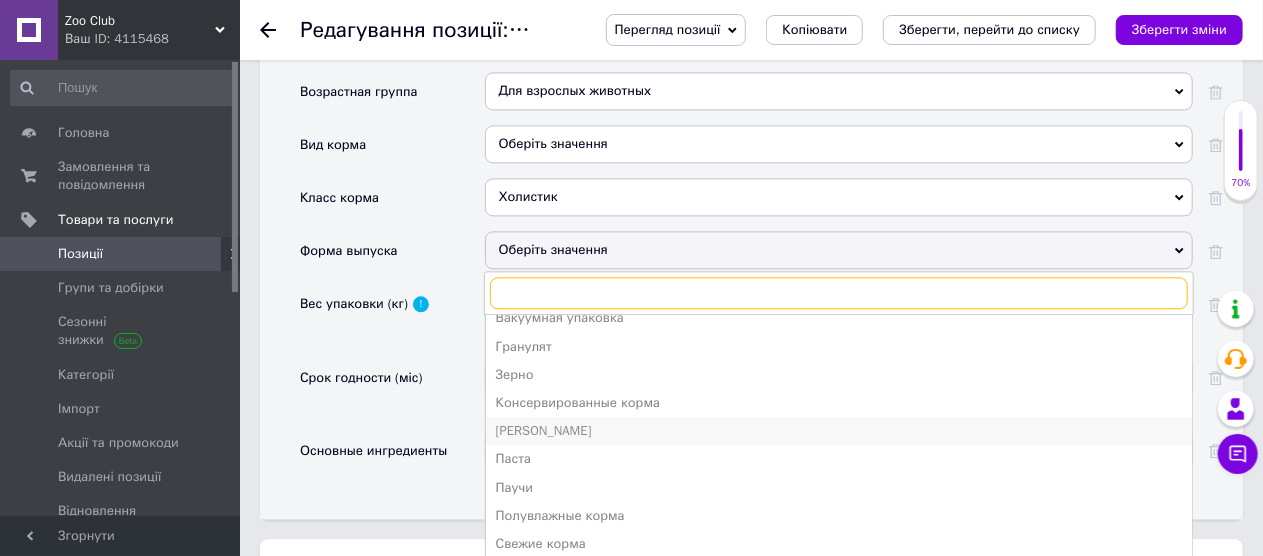 scroll, scrollTop: 21, scrollLeft: 0, axis: vertical 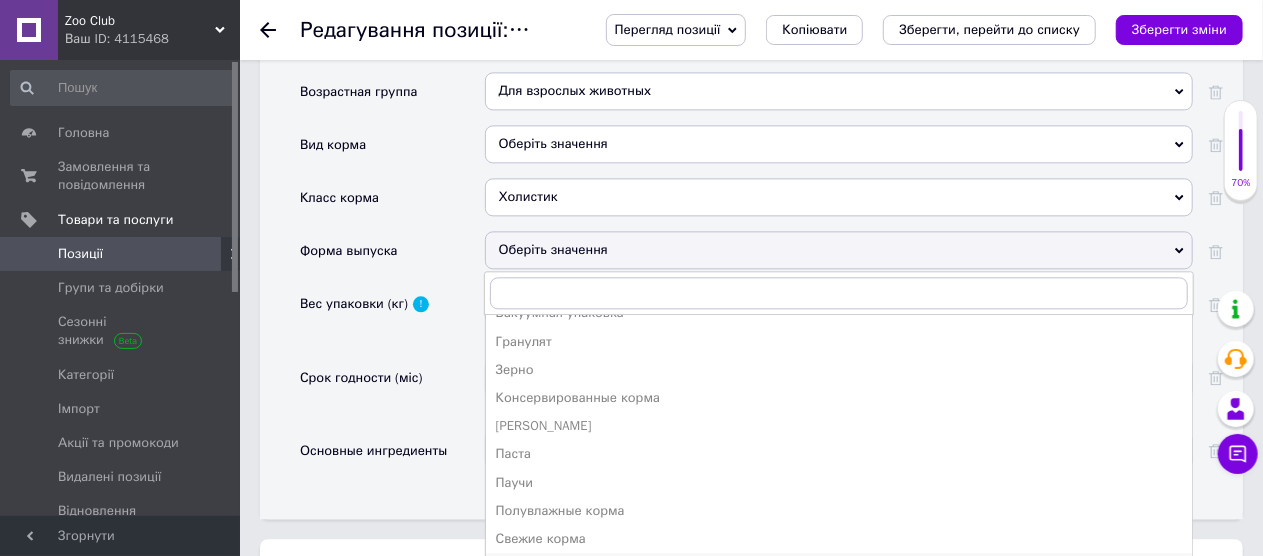 click on "Сухие [DEMOGRAPHIC_DATA]" at bounding box center [839, 567] 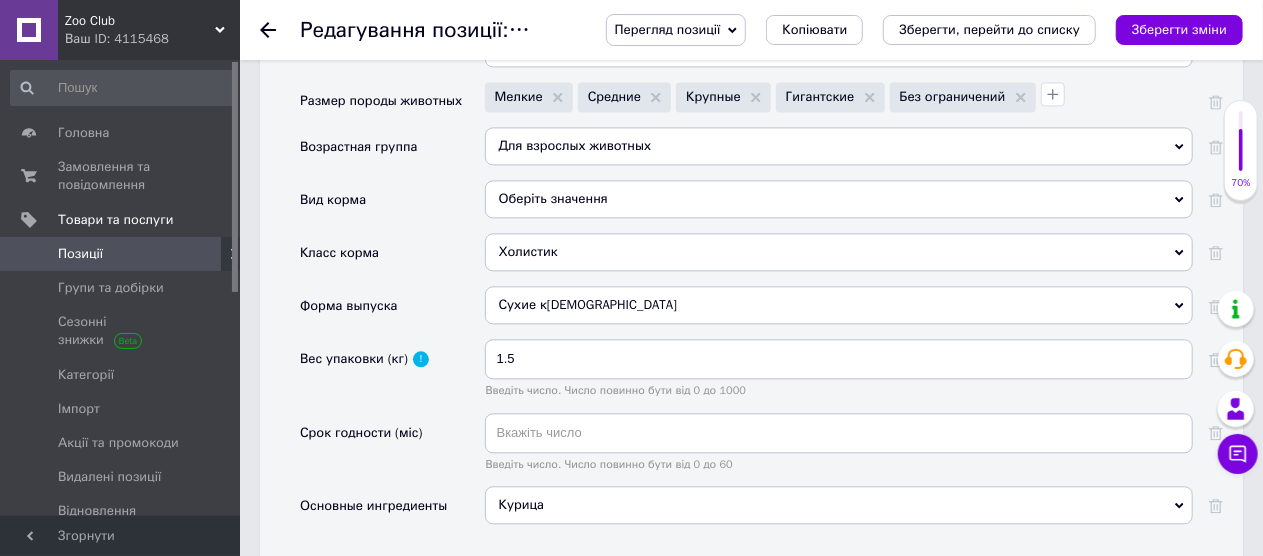 scroll, scrollTop: 2119, scrollLeft: 0, axis: vertical 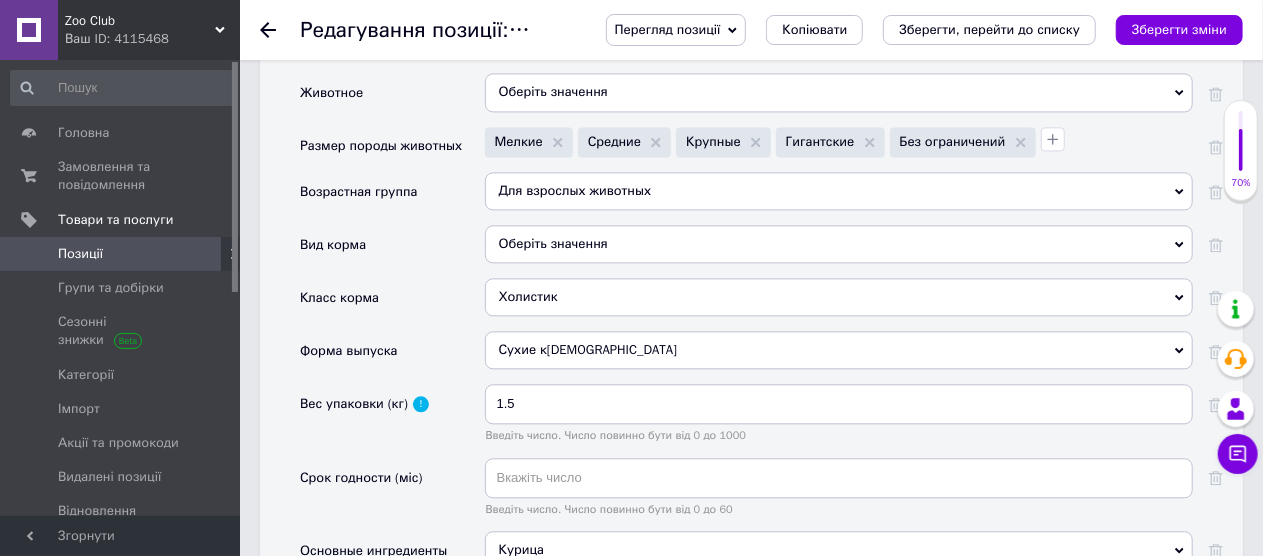 click on "Оберіть значення" at bounding box center [839, 244] 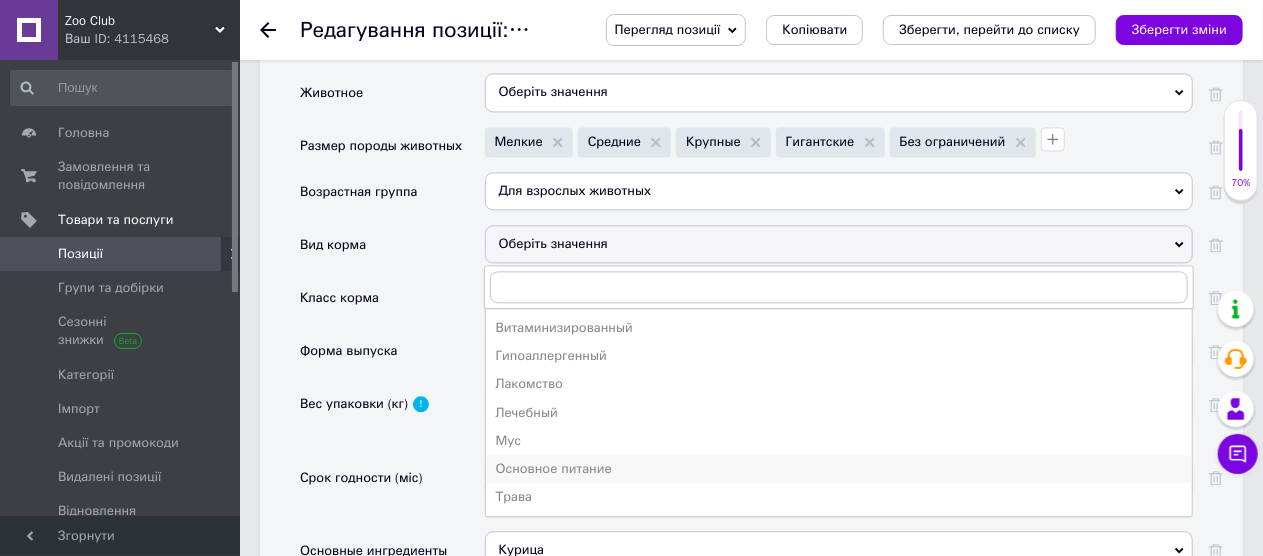 click on "Основное питание" at bounding box center [839, 469] 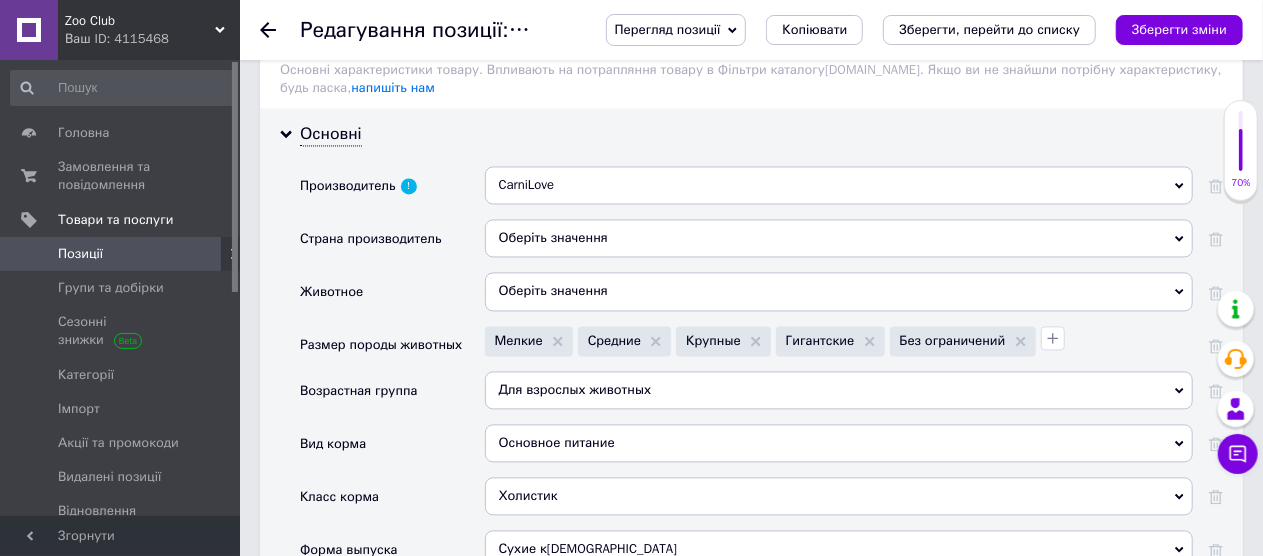 scroll, scrollTop: 1919, scrollLeft: 0, axis: vertical 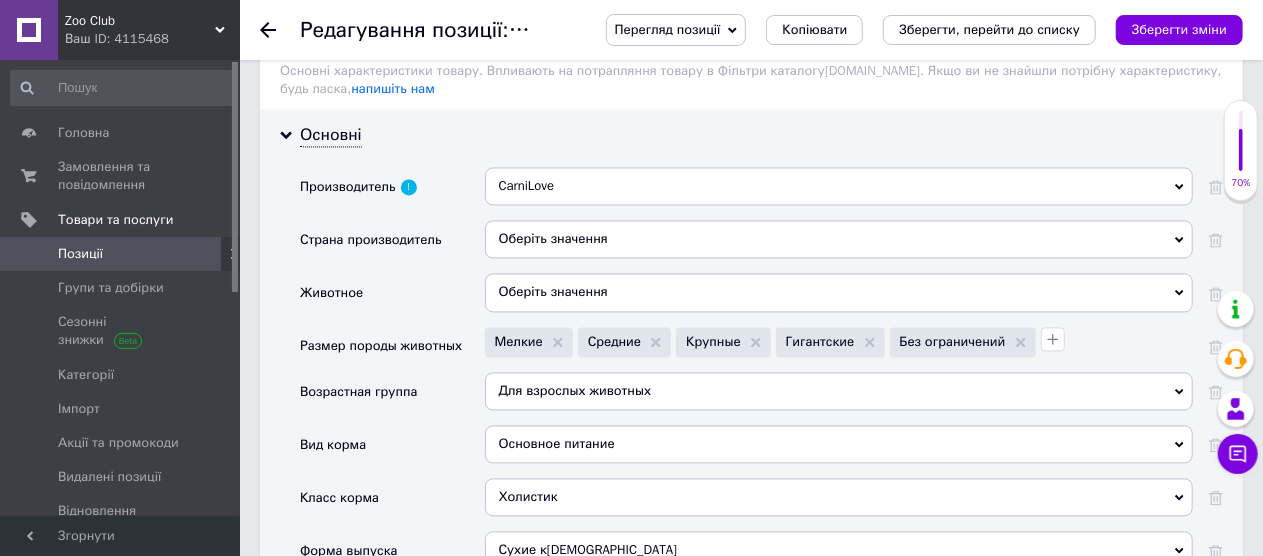 click on "Оберіть значення" at bounding box center (839, 292) 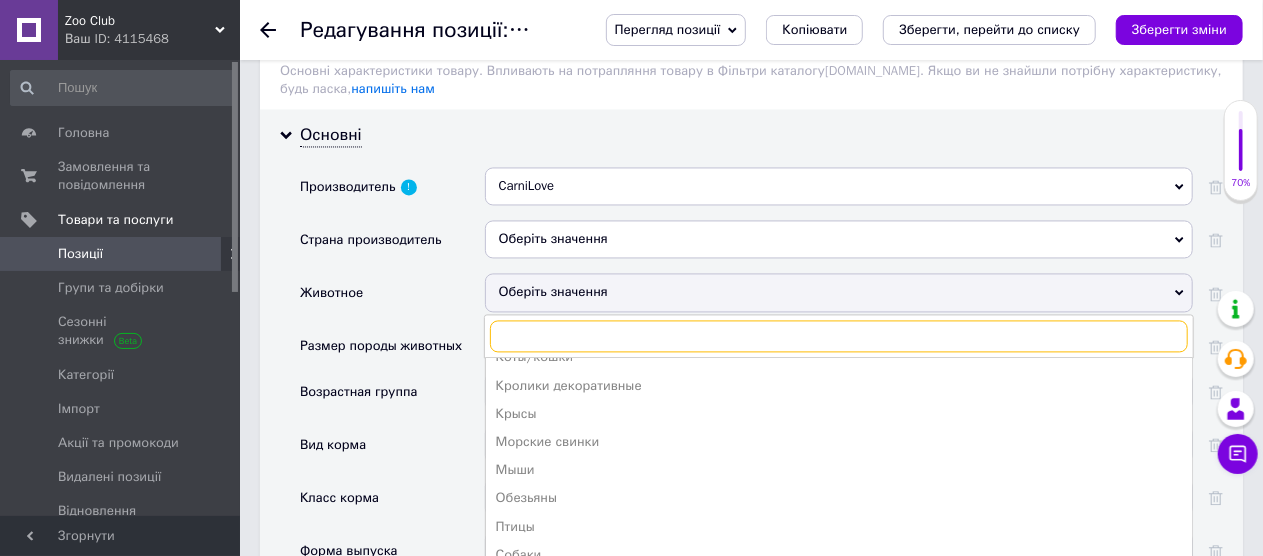 scroll, scrollTop: 162, scrollLeft: 0, axis: vertical 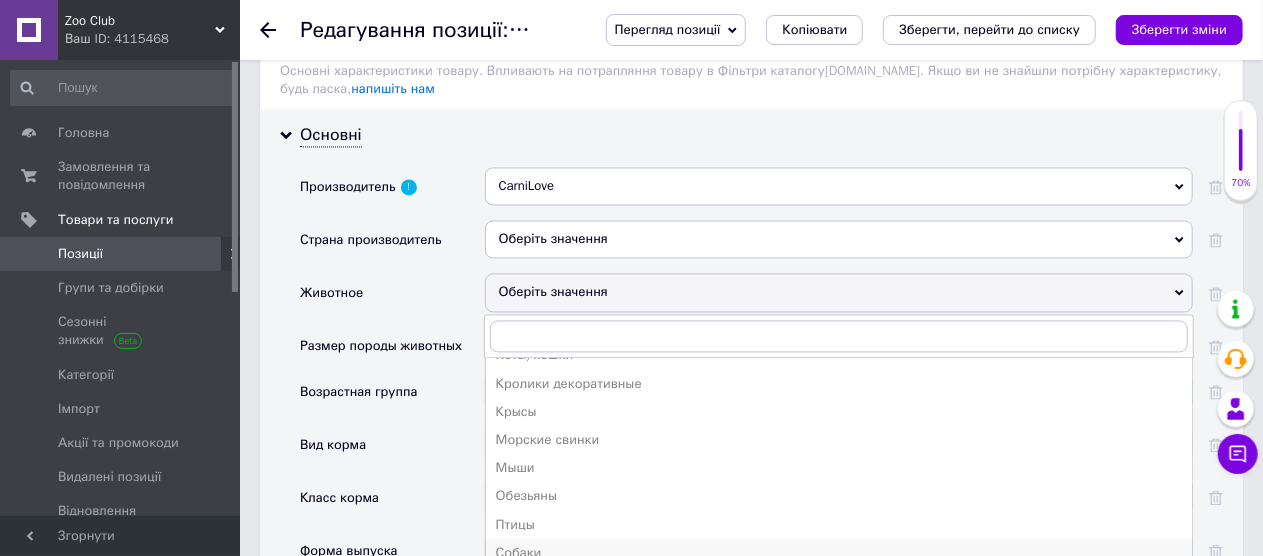 click on "Собаки" at bounding box center (839, 553) 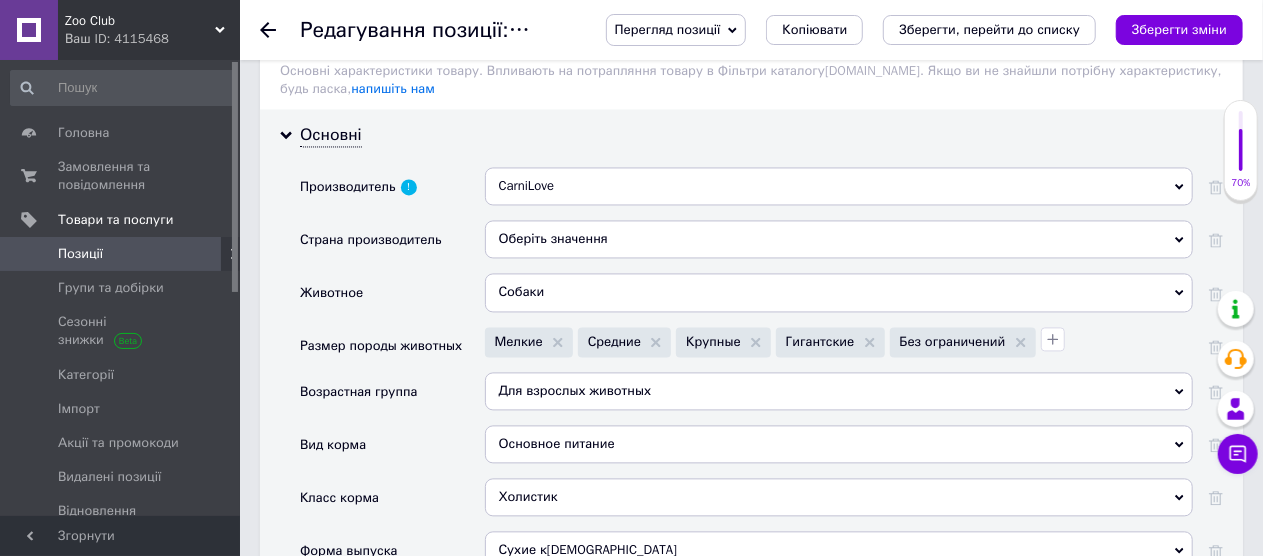 click on "Оберіть значення" at bounding box center (839, 239) 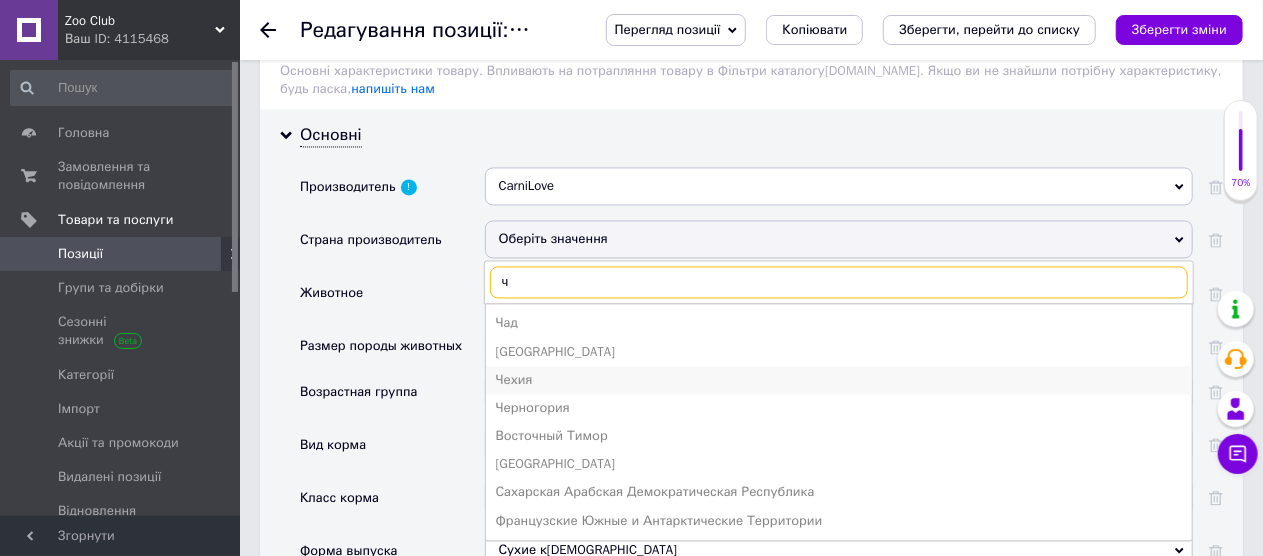 type on "ч" 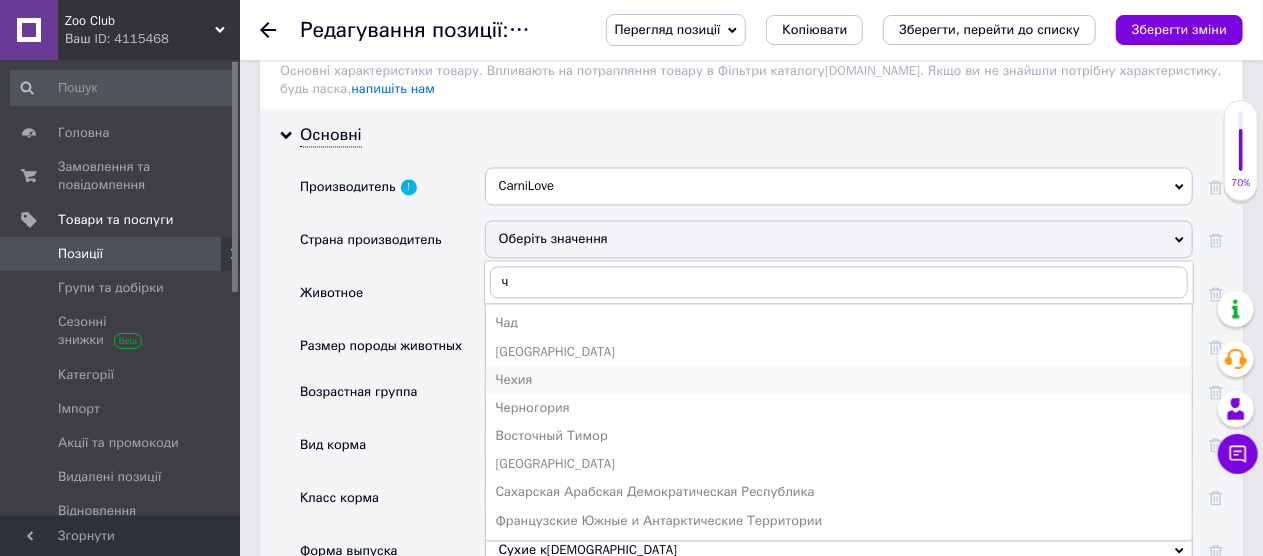 click on "Чехия" at bounding box center [839, 380] 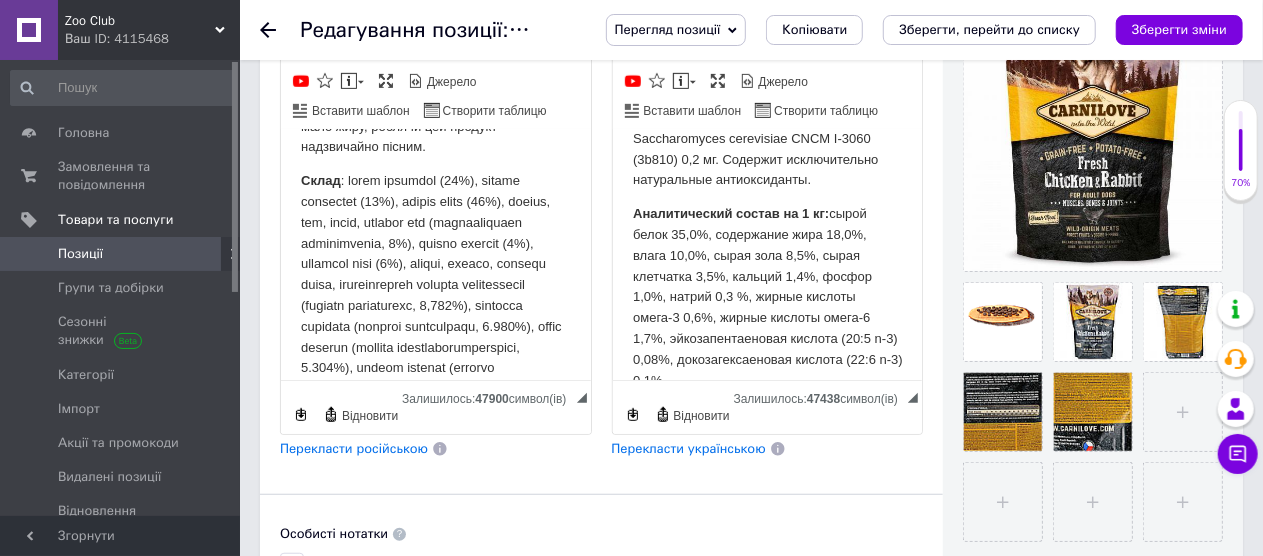 scroll, scrollTop: 619, scrollLeft: 0, axis: vertical 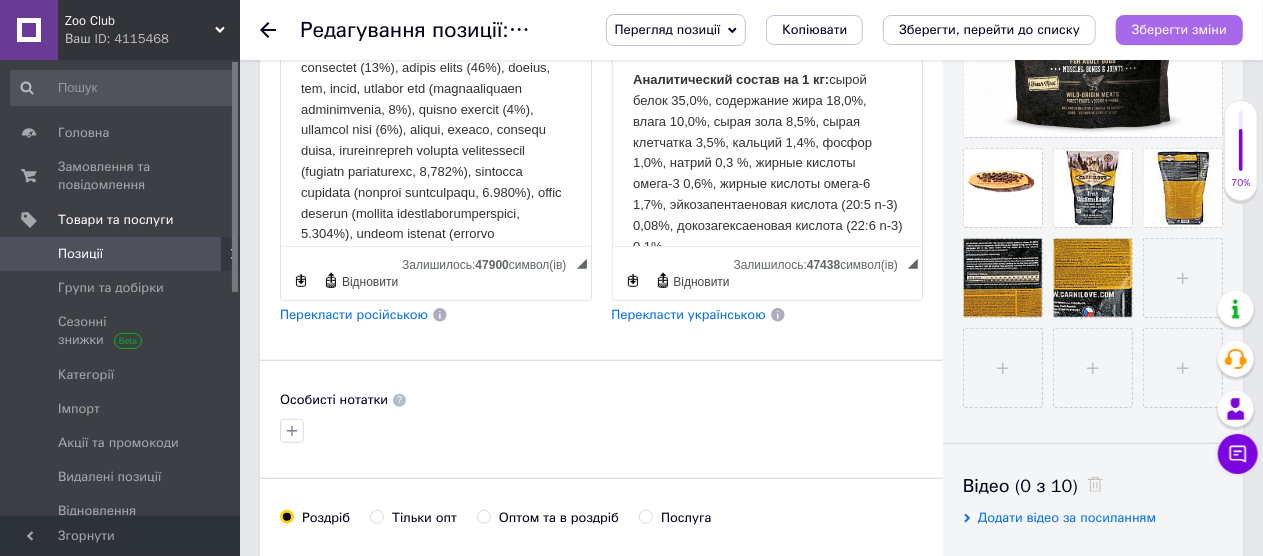 click on "Зберегти зміни" at bounding box center (1179, 29) 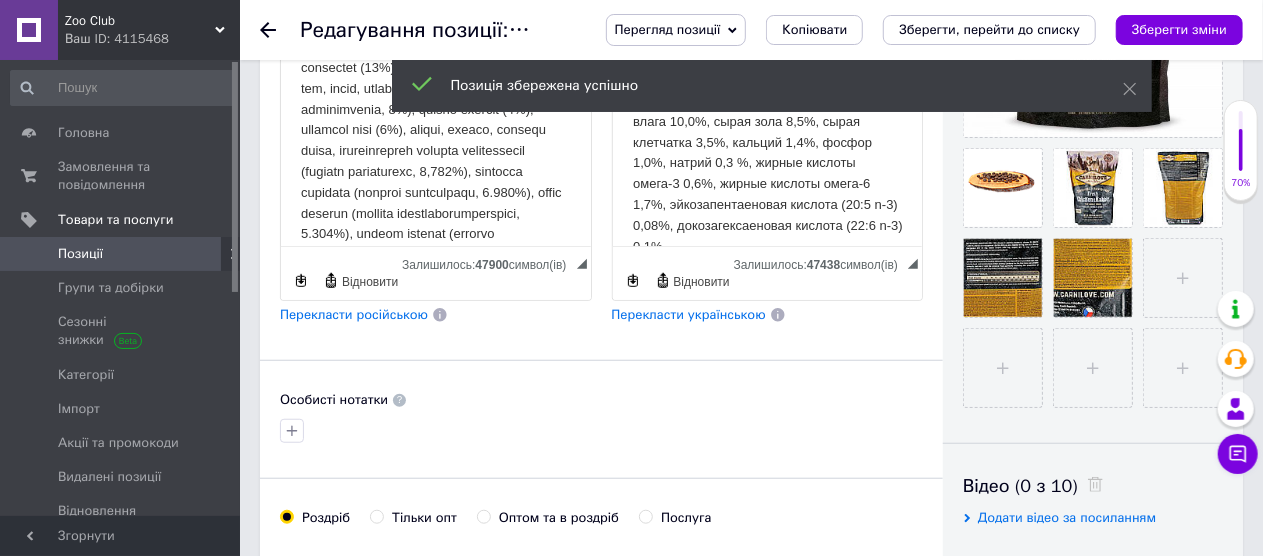 click 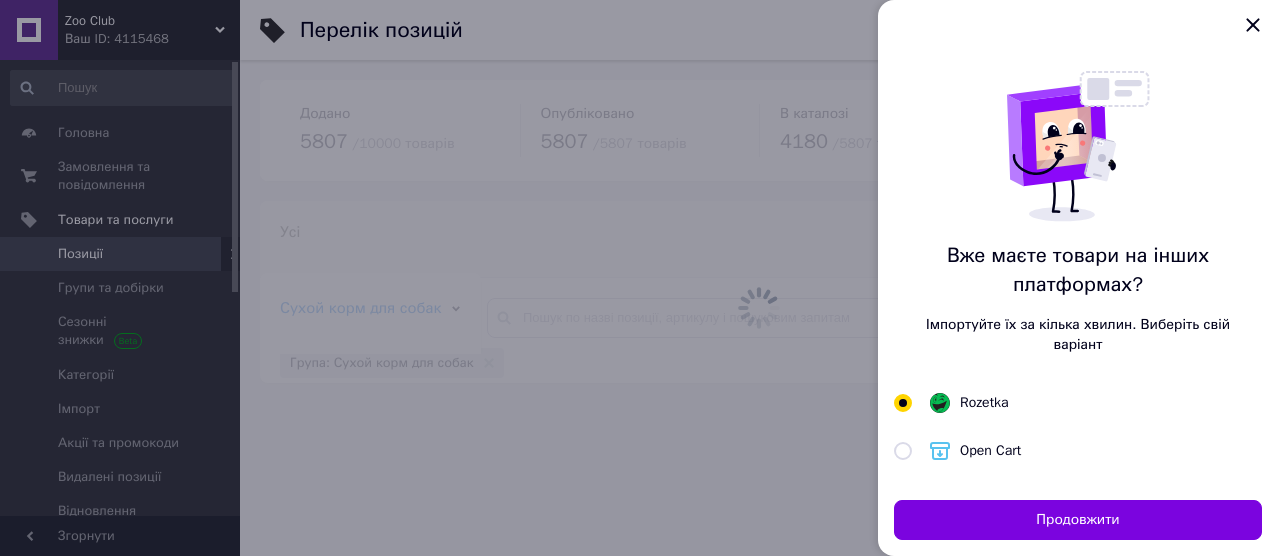 click at bounding box center (639, 278) 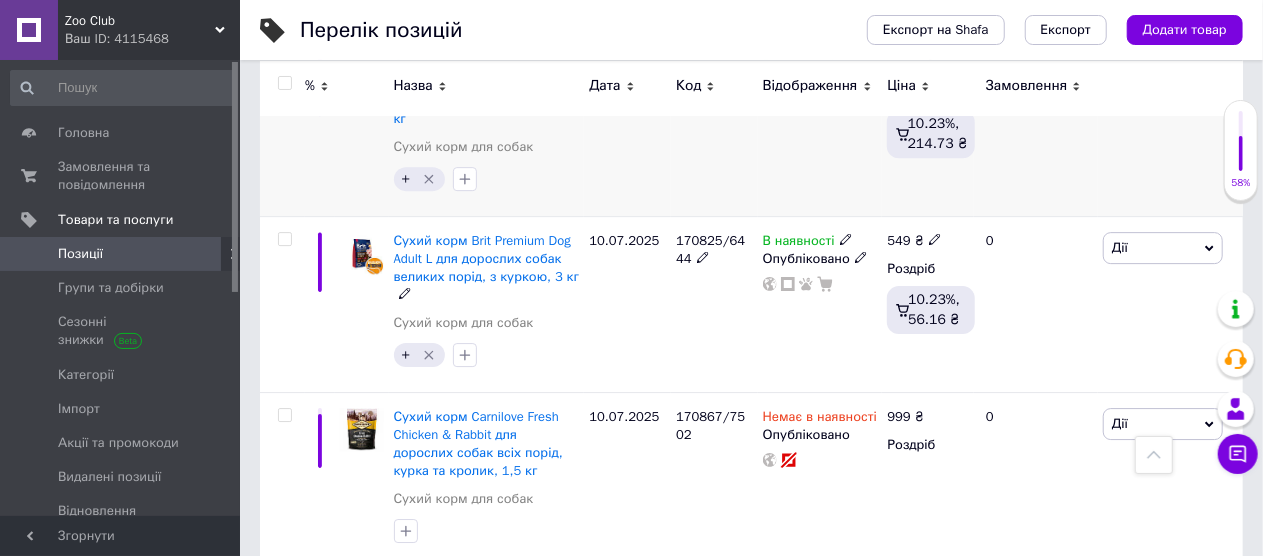 scroll, scrollTop: 3200, scrollLeft: 0, axis: vertical 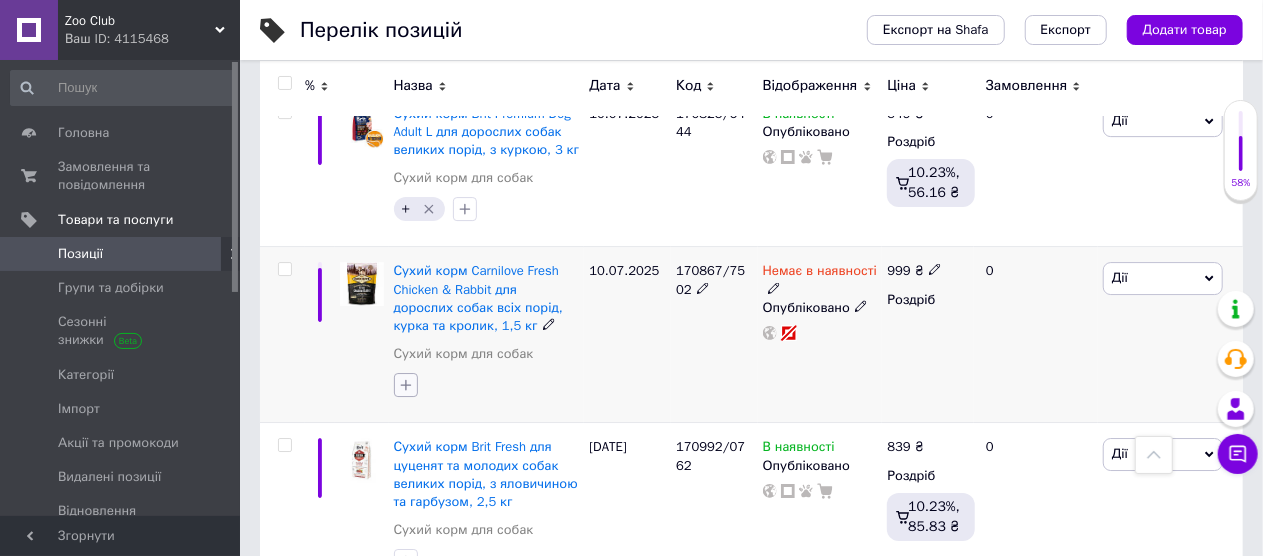 click 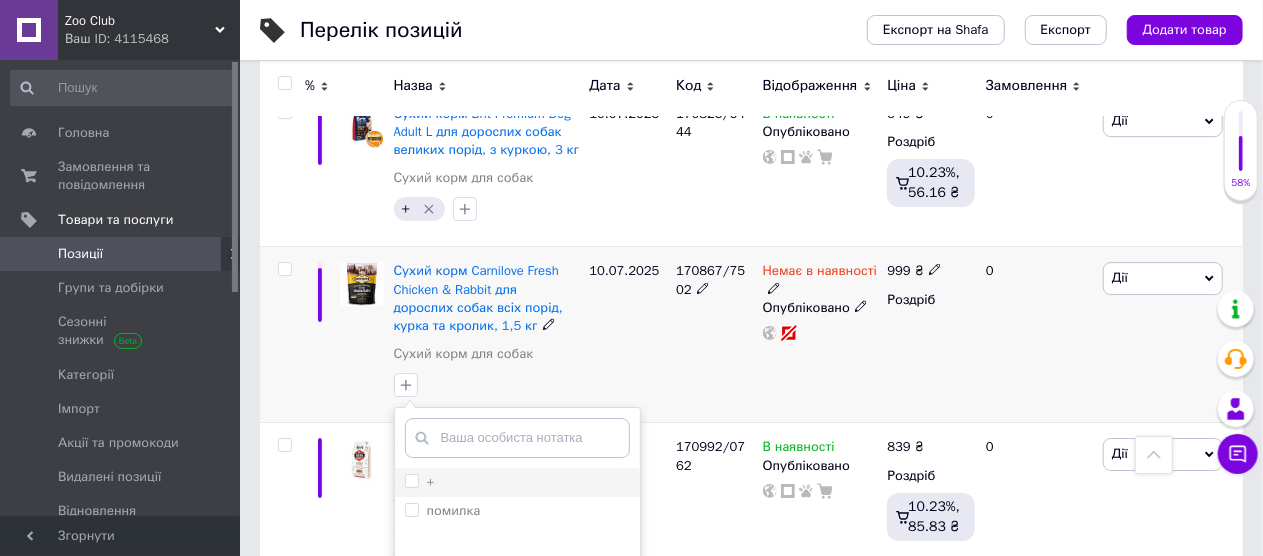 click on "+" at bounding box center (411, 480) 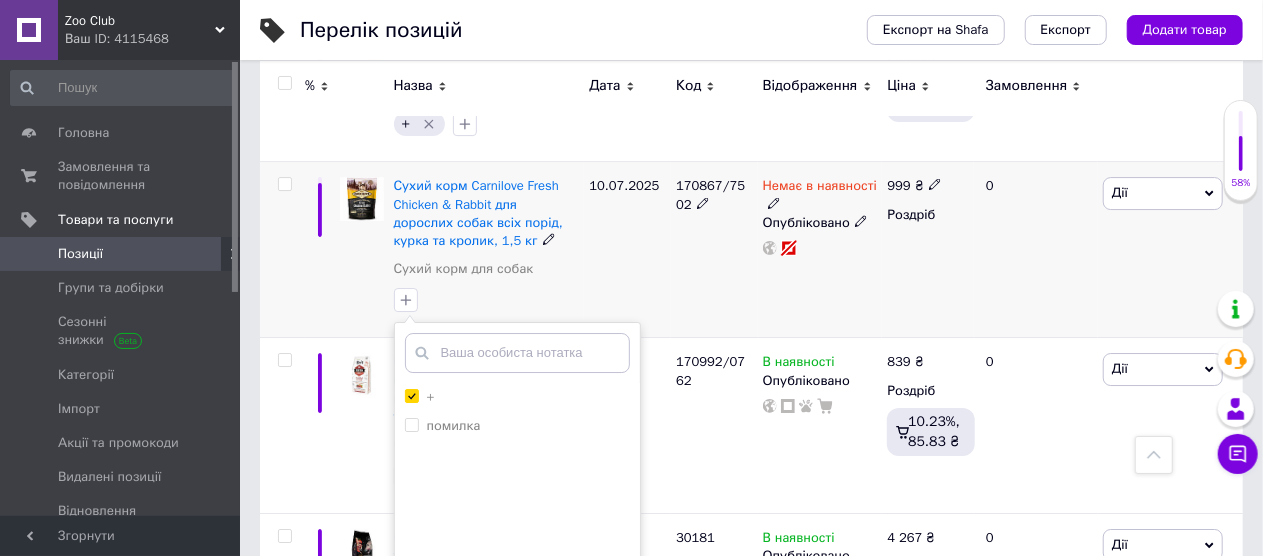 scroll, scrollTop: 3384, scrollLeft: 0, axis: vertical 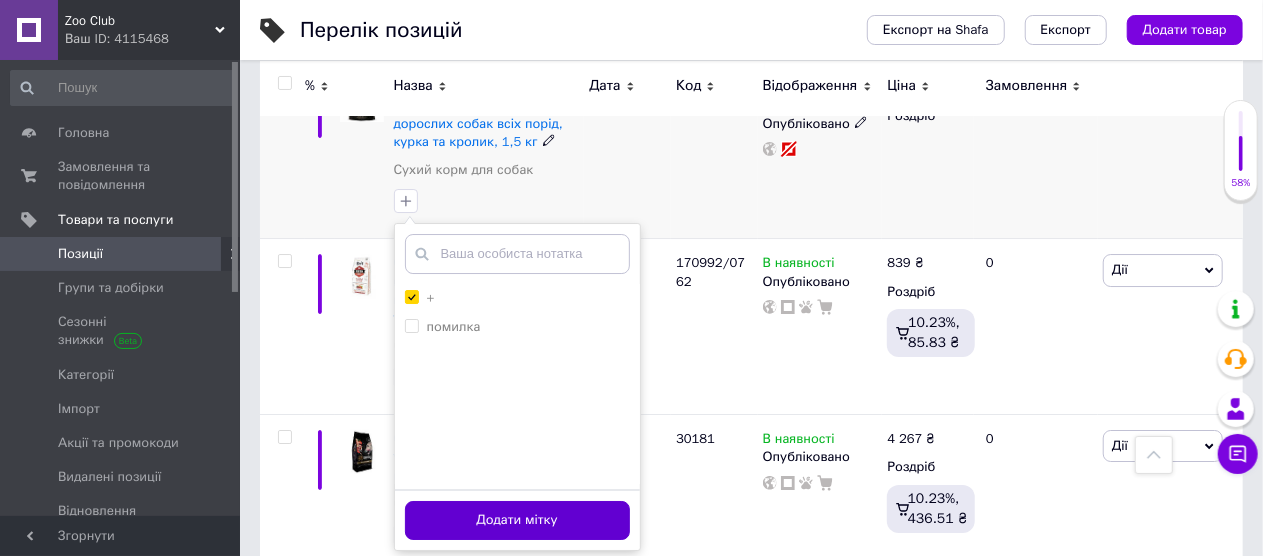 click on "Додати мітку" at bounding box center (517, 520) 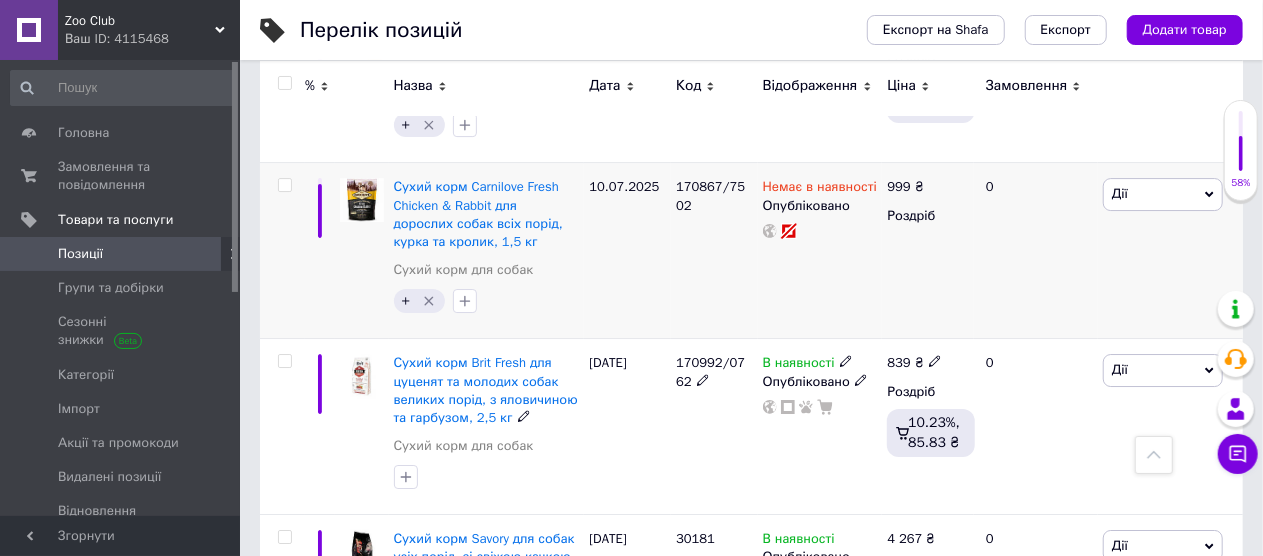 scroll, scrollTop: 3384, scrollLeft: 0, axis: vertical 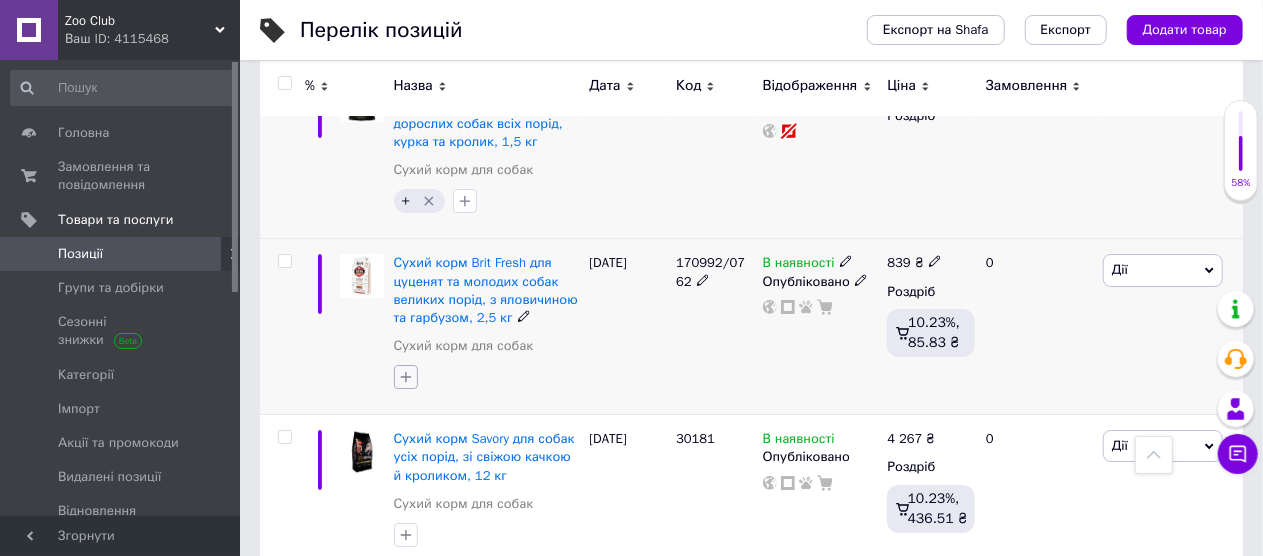 click 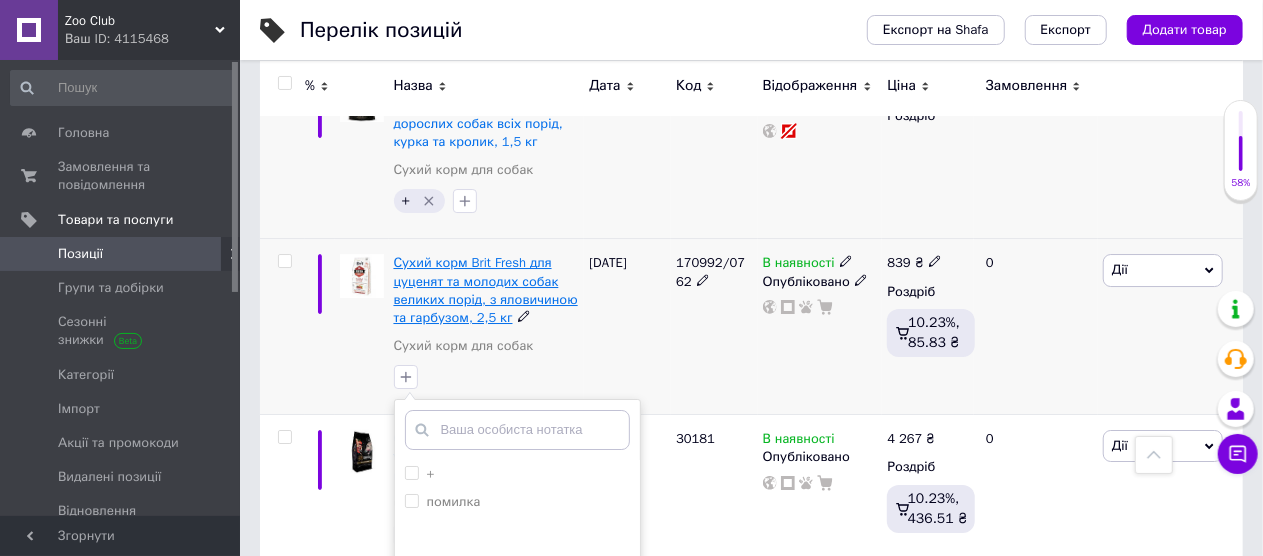 click on "Сухий корм Brit Fresh для цуценят та молодих собак великих порід, з яловичиною та гарбузом, 2,5 кг" at bounding box center [486, 290] 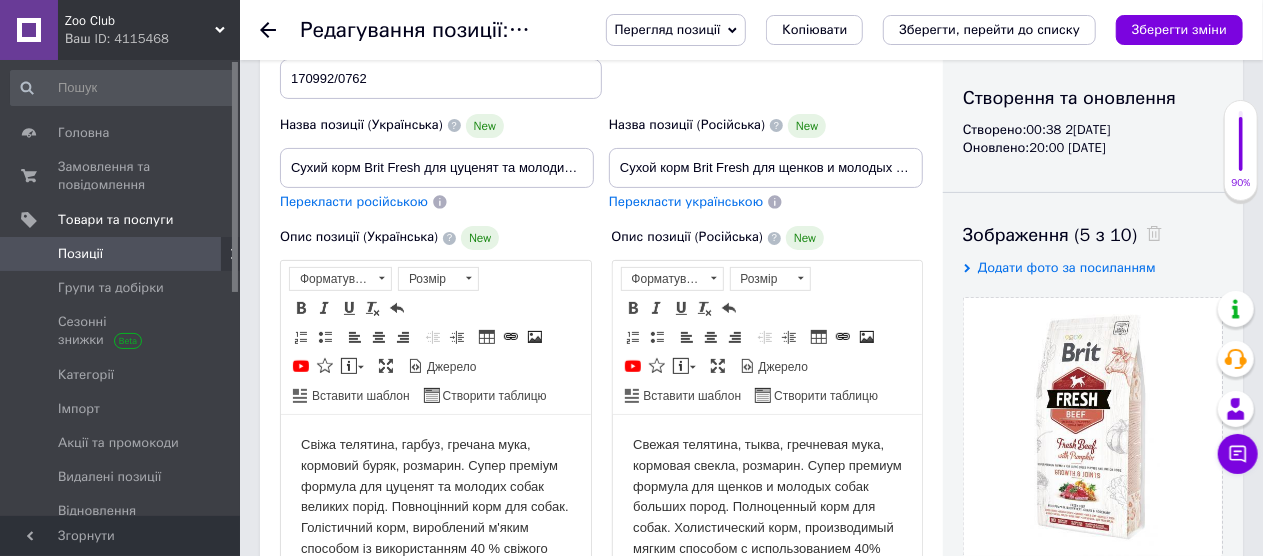 scroll, scrollTop: 100, scrollLeft: 0, axis: vertical 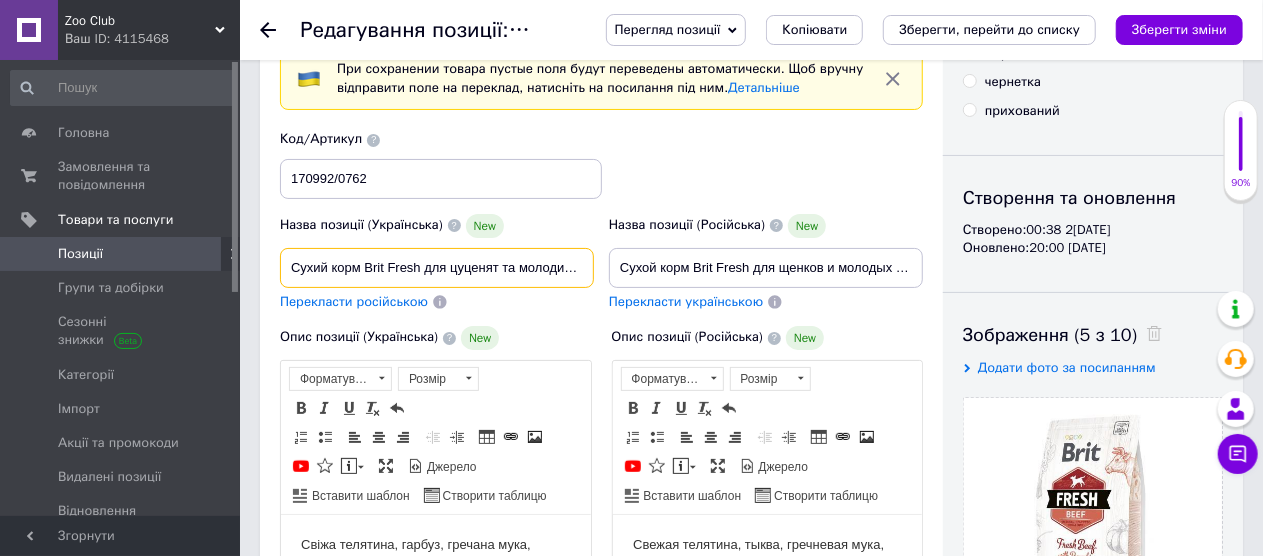 click on "Сухий корм Brit Fresh для цуценят та молодих собак великих порід, з яловичиною та гарбузом, 2,5 кг" at bounding box center (437, 268) 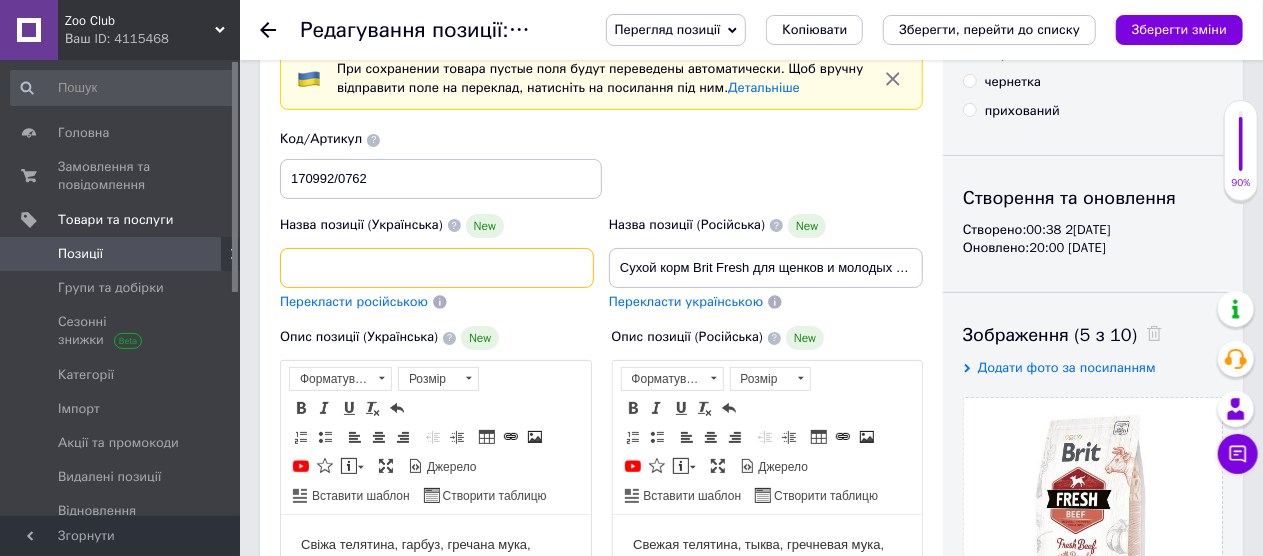 scroll, scrollTop: 0, scrollLeft: 319, axis: horizontal 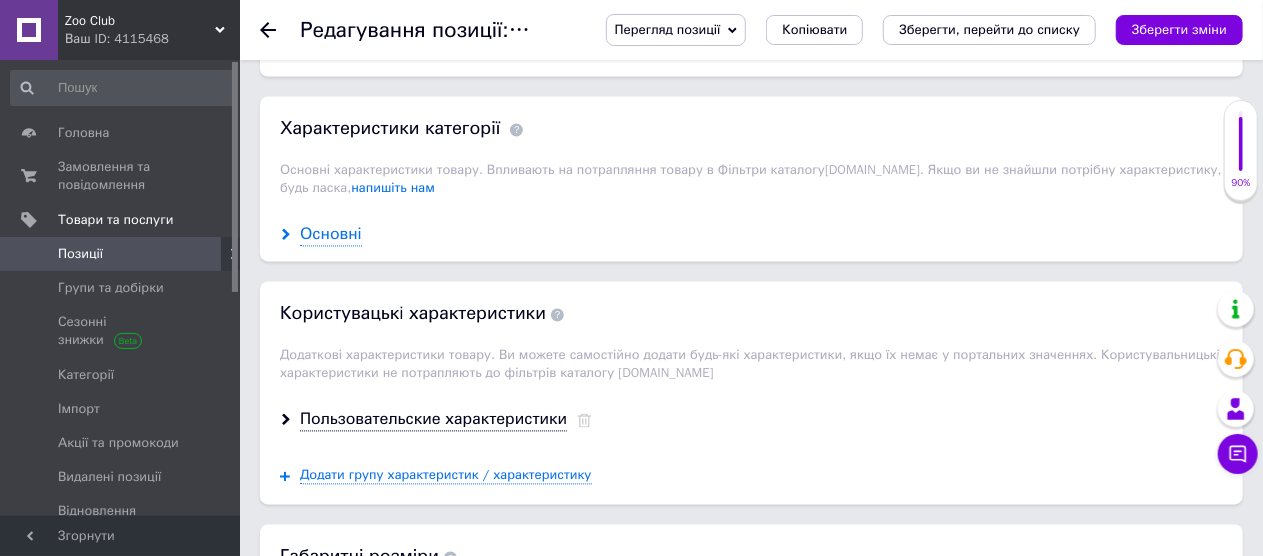 click on "Основні" at bounding box center [331, 235] 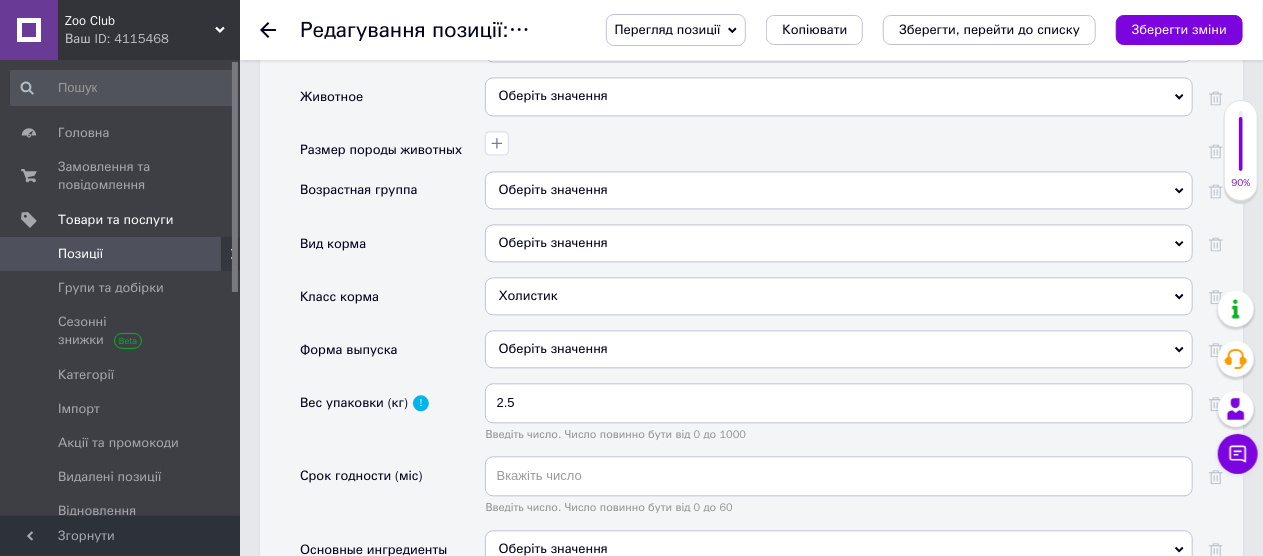 scroll, scrollTop: 2100, scrollLeft: 0, axis: vertical 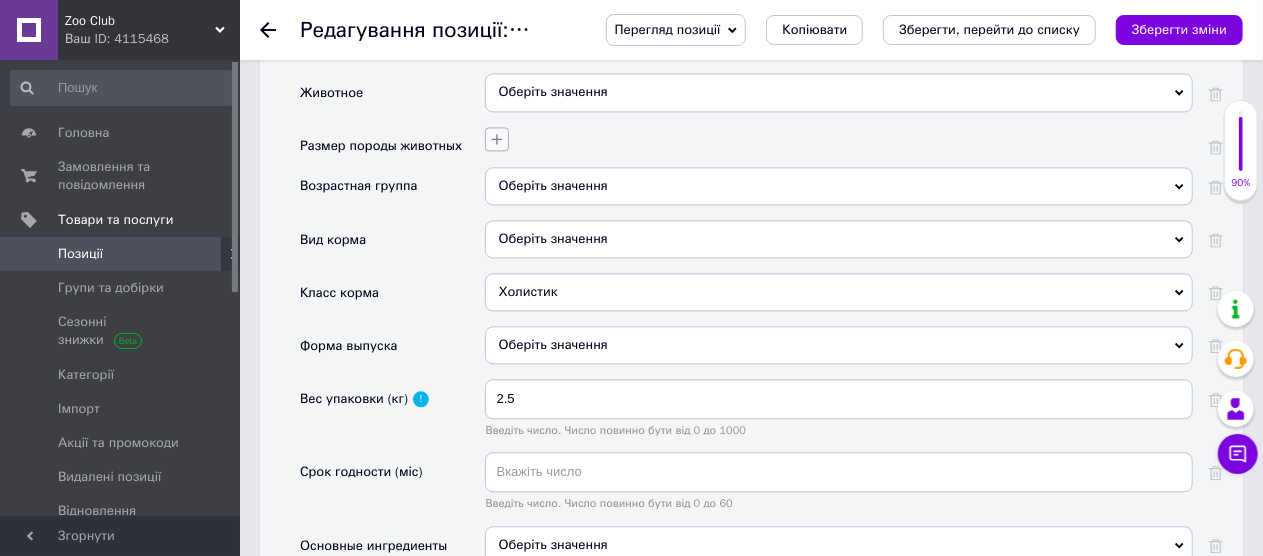 click 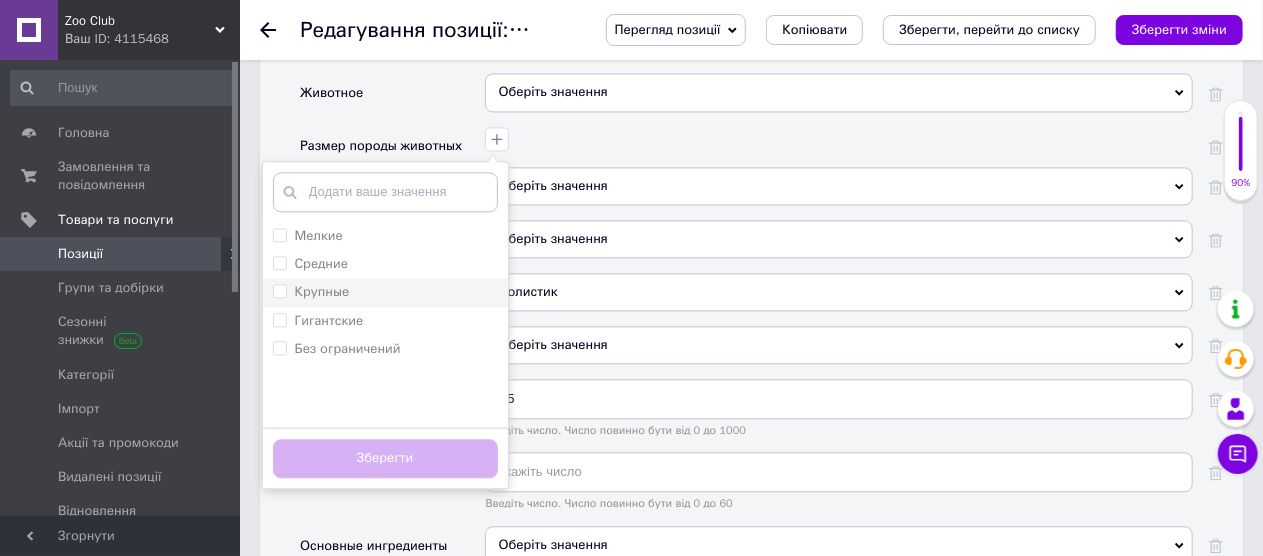 click on "Крупные" at bounding box center [279, 290] 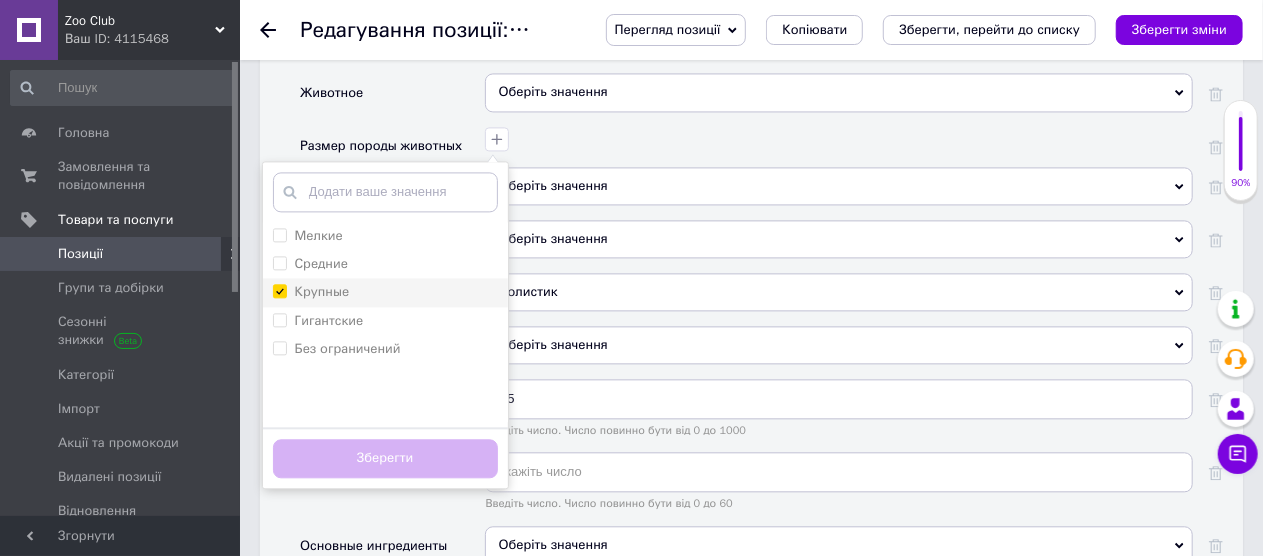checkbox on "true" 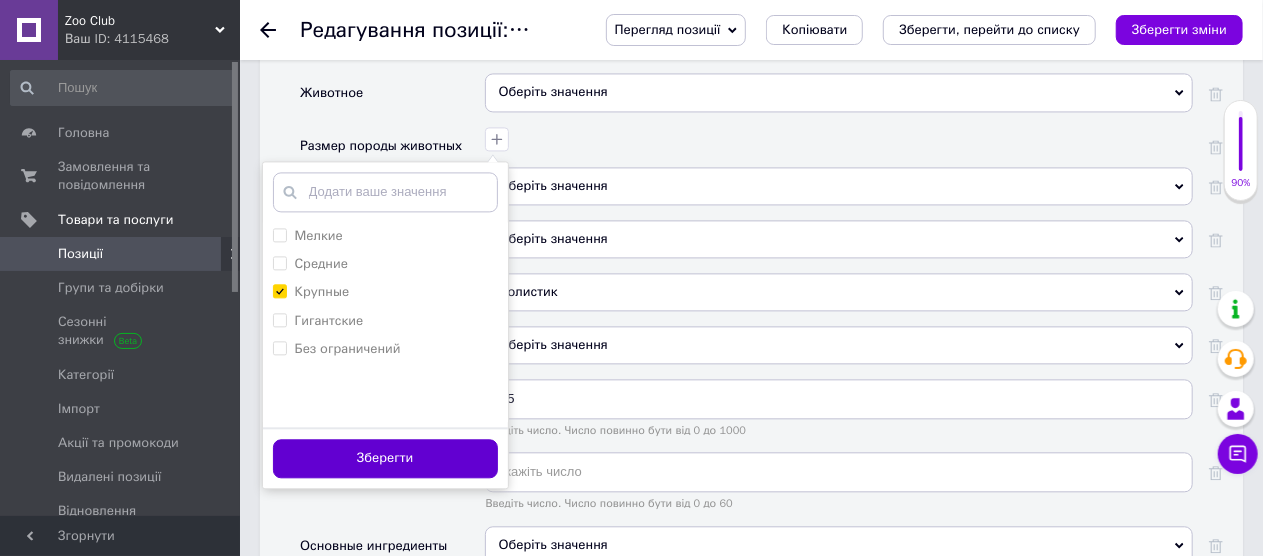 click on "Зберегти" at bounding box center (385, 458) 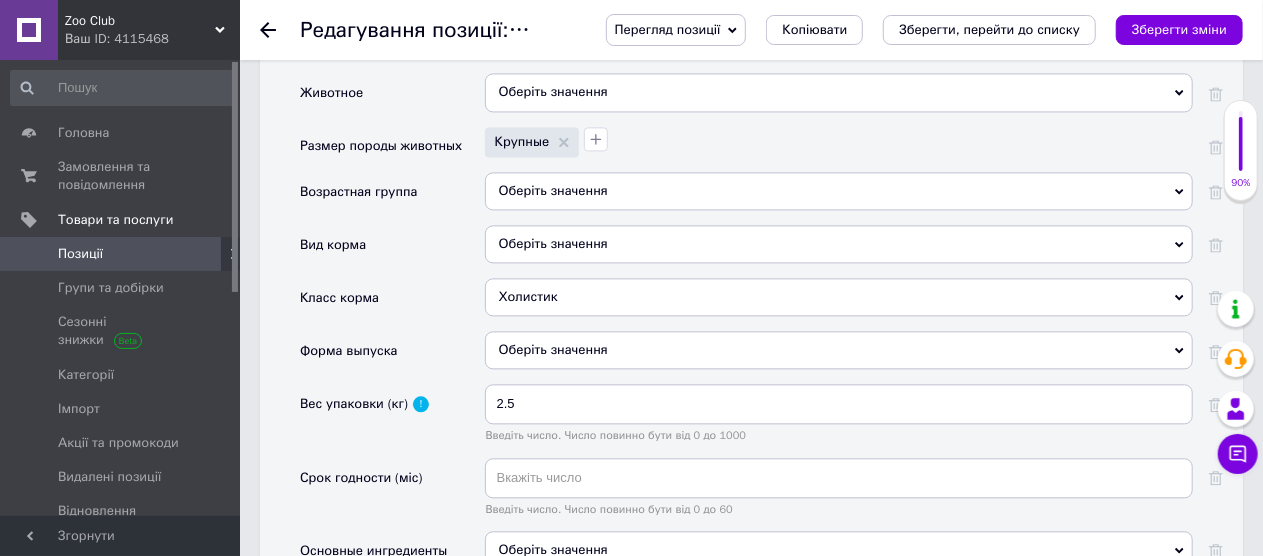 click on "Оберіть значення" at bounding box center [839, 191] 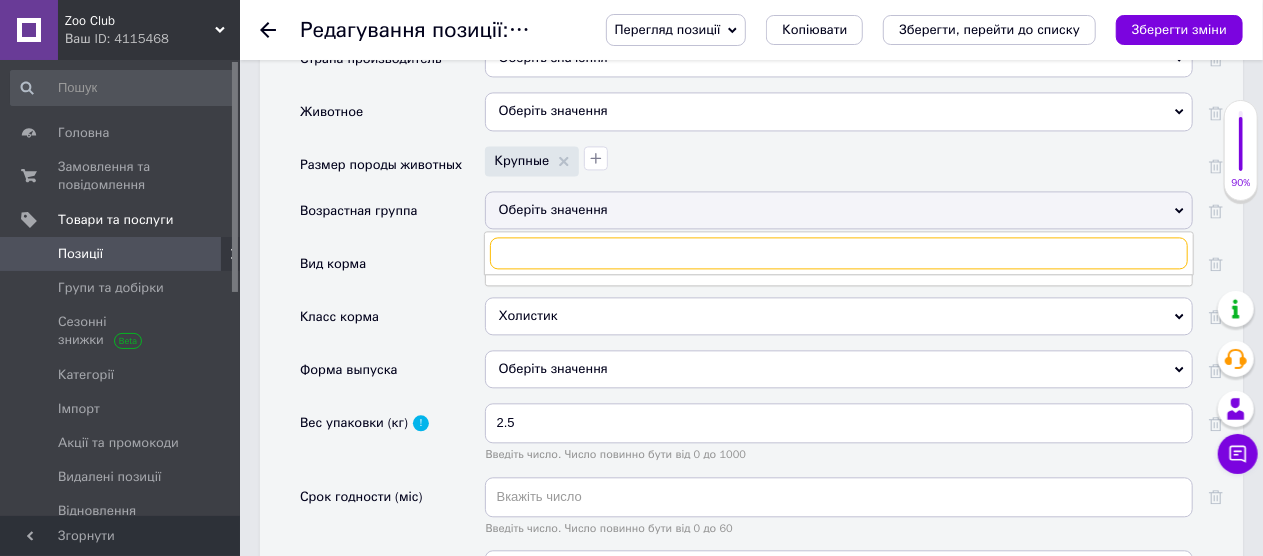 scroll, scrollTop: 2118, scrollLeft: 0, axis: vertical 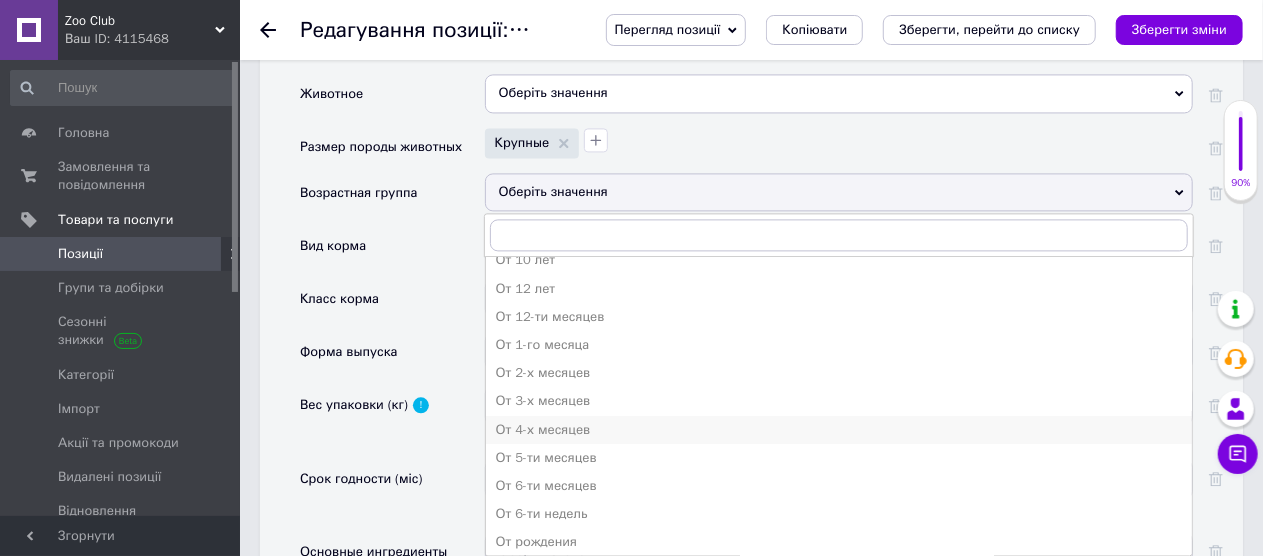 click on "От 4-х месяцев" at bounding box center [839, 430] 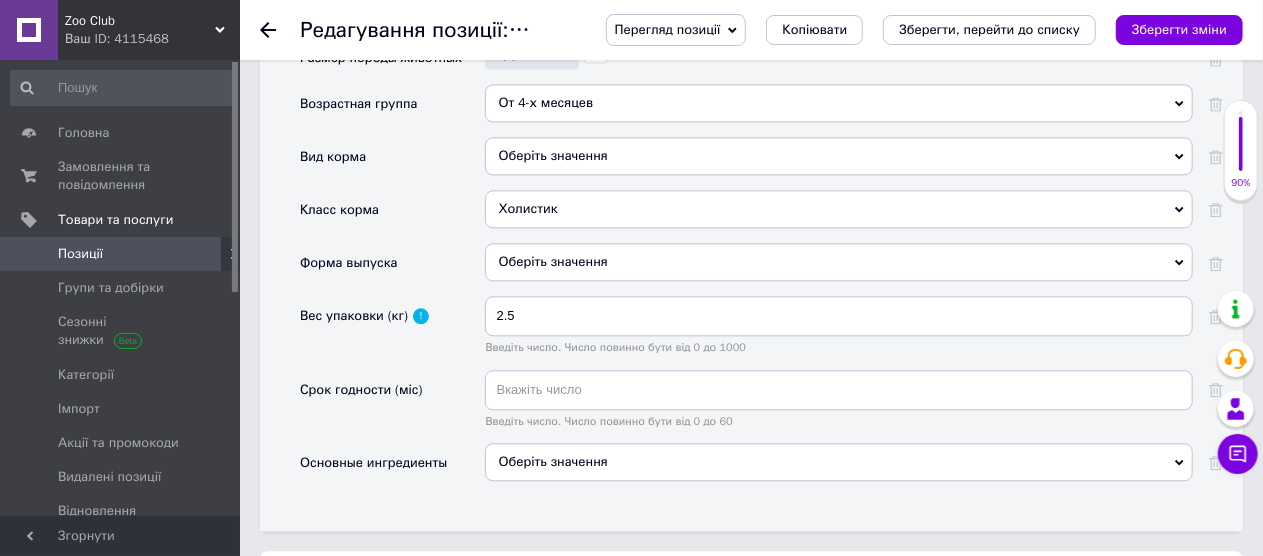 scroll, scrollTop: 2318, scrollLeft: 0, axis: vertical 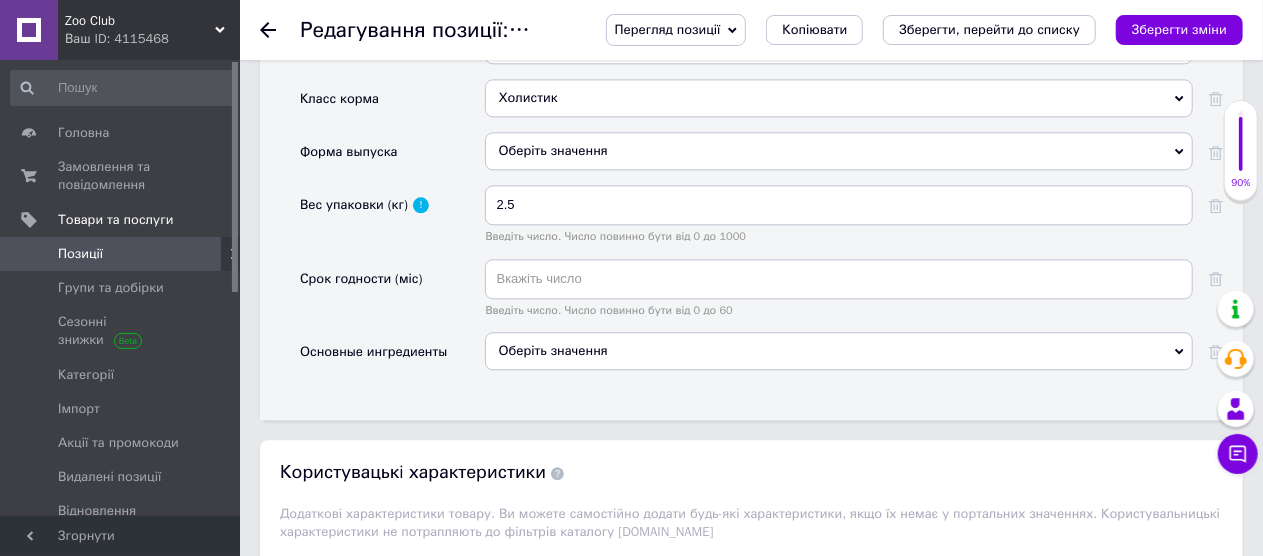 click on "Оберіть значення" at bounding box center [839, 351] 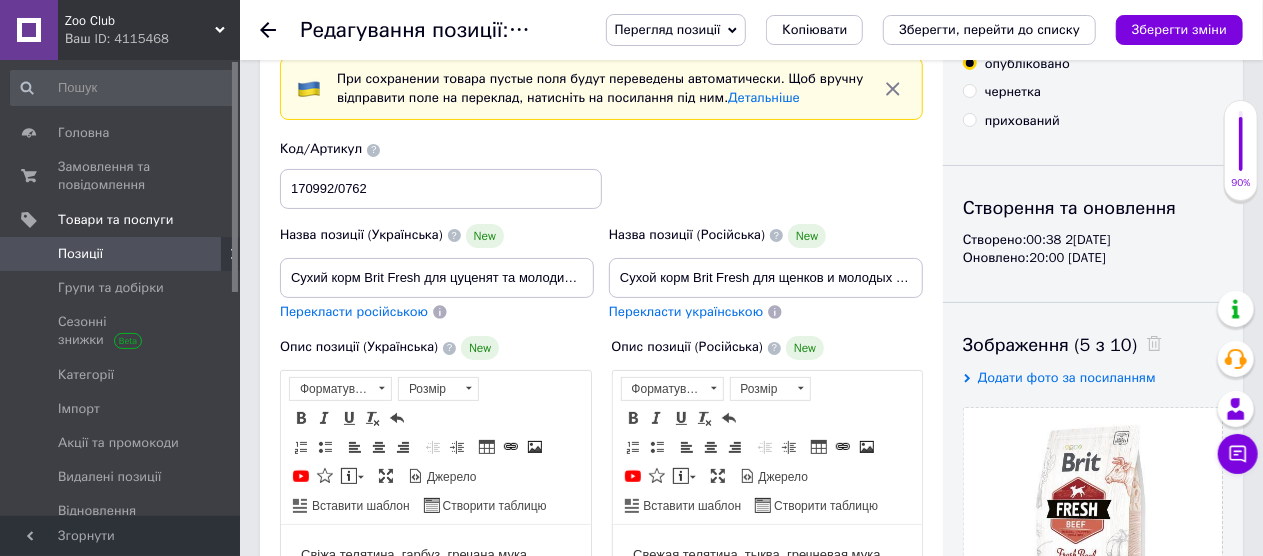 scroll, scrollTop: 0, scrollLeft: 0, axis: both 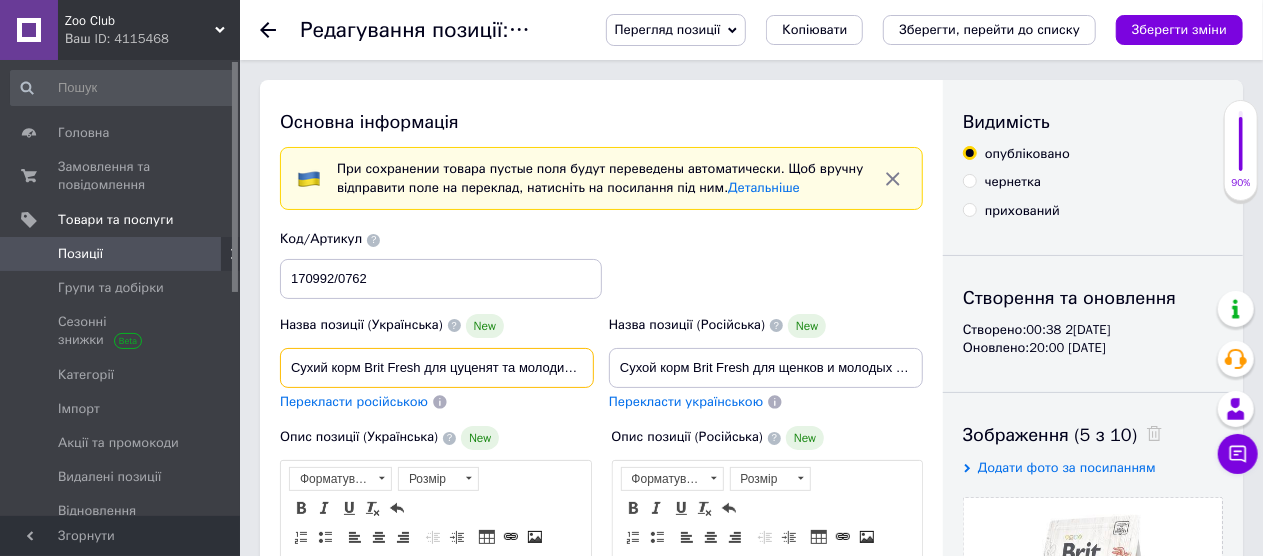 click on "Сухий корм Brit Fresh для цуценят та молодих собак великих порід, з яловичиною та гарбузом, 2,5 кг" at bounding box center (437, 368) 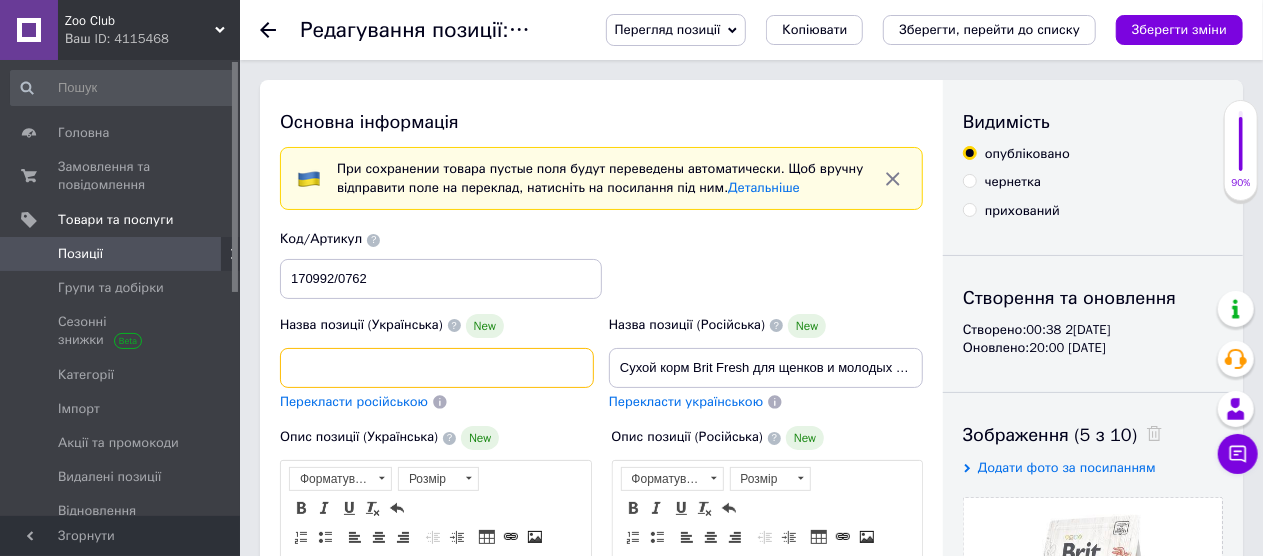 scroll, scrollTop: 0, scrollLeft: 319, axis: horizontal 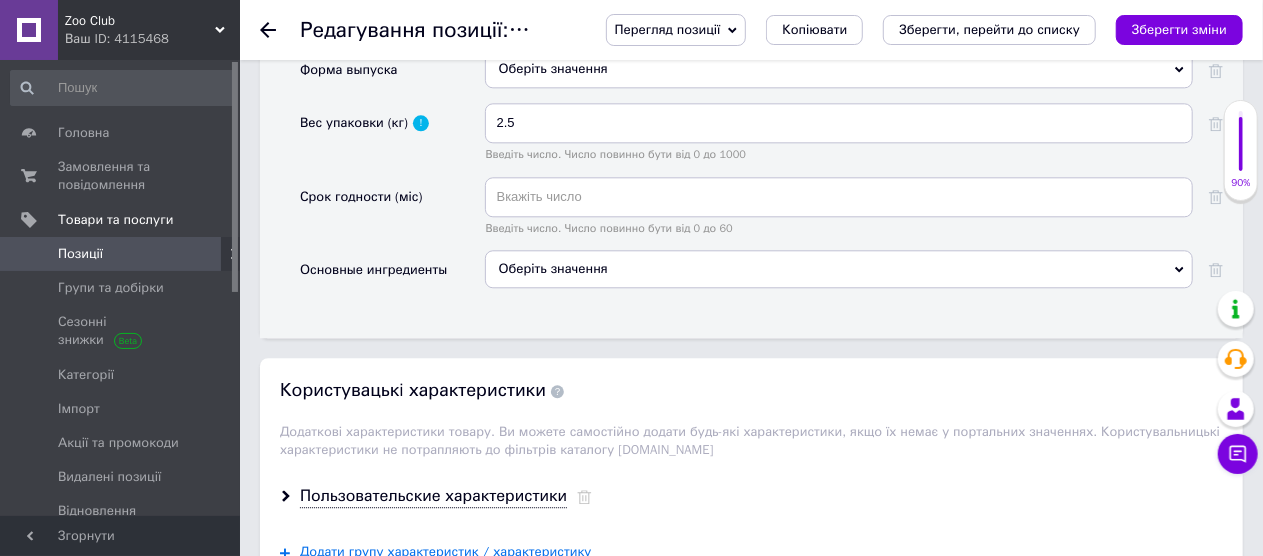 click on "Оберіть значення" at bounding box center [839, 269] 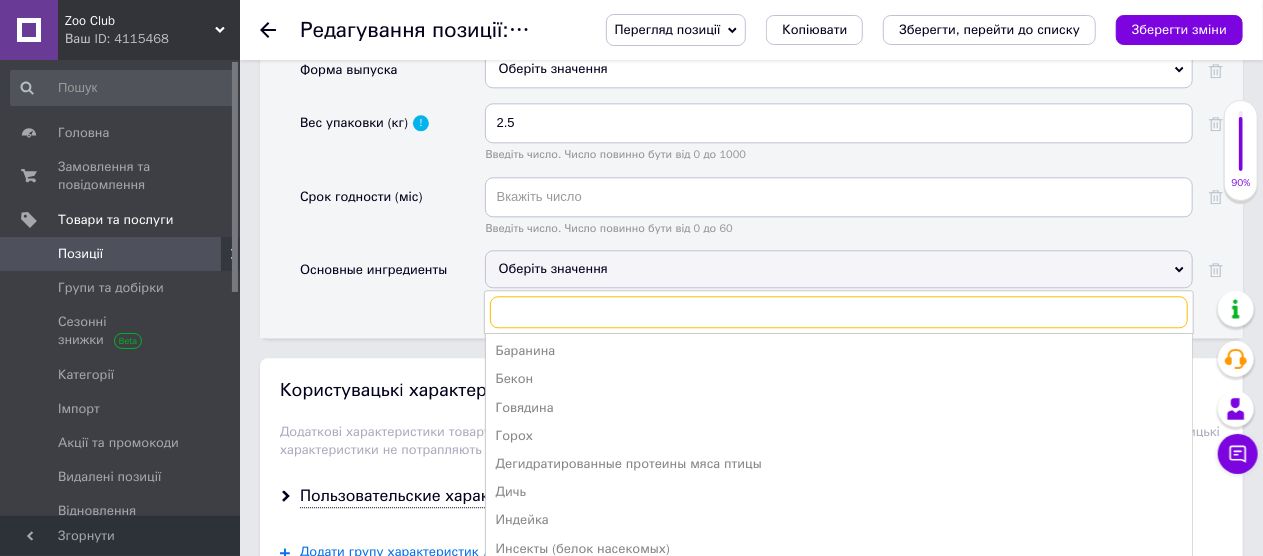 scroll, scrollTop: 0, scrollLeft: 0, axis: both 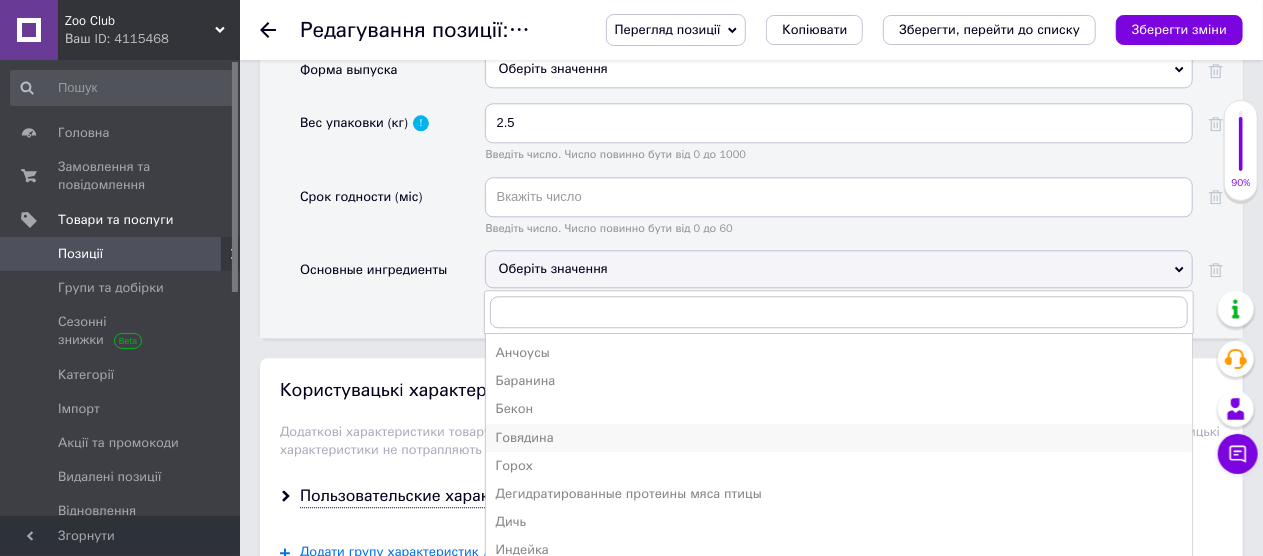 click on "Говядина" at bounding box center [839, 438] 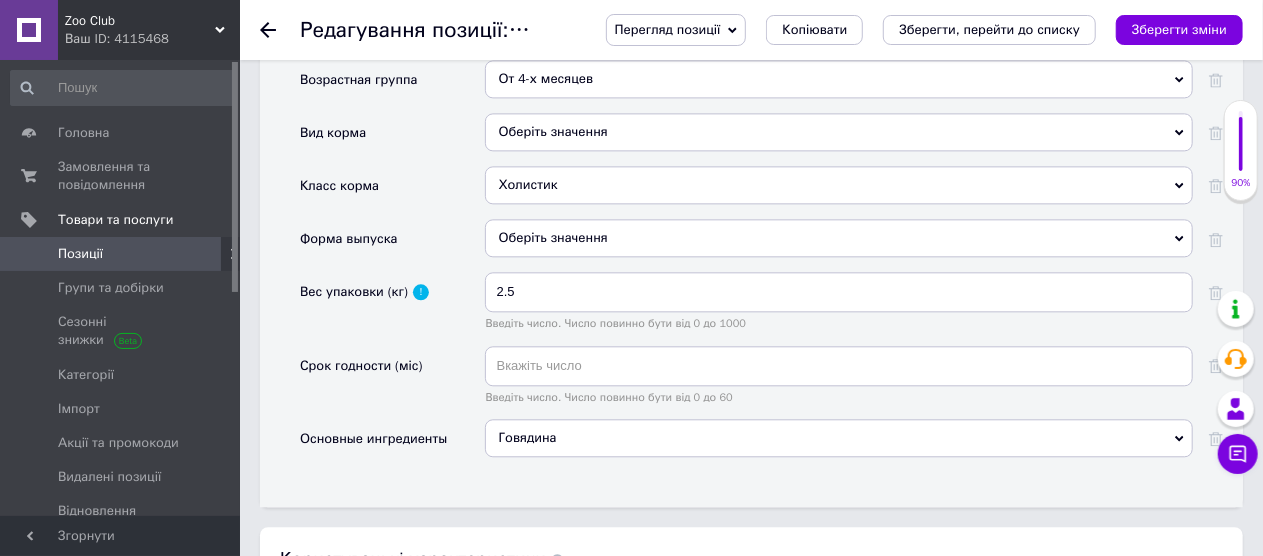 scroll, scrollTop: 2200, scrollLeft: 0, axis: vertical 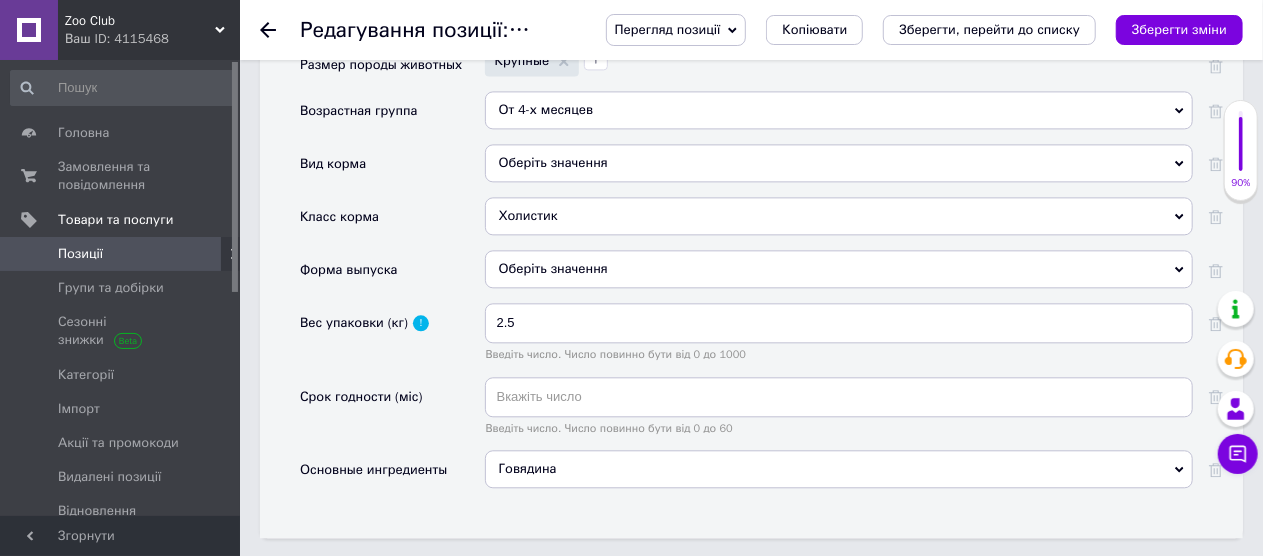 click on "Оберіть значення" at bounding box center (839, 269) 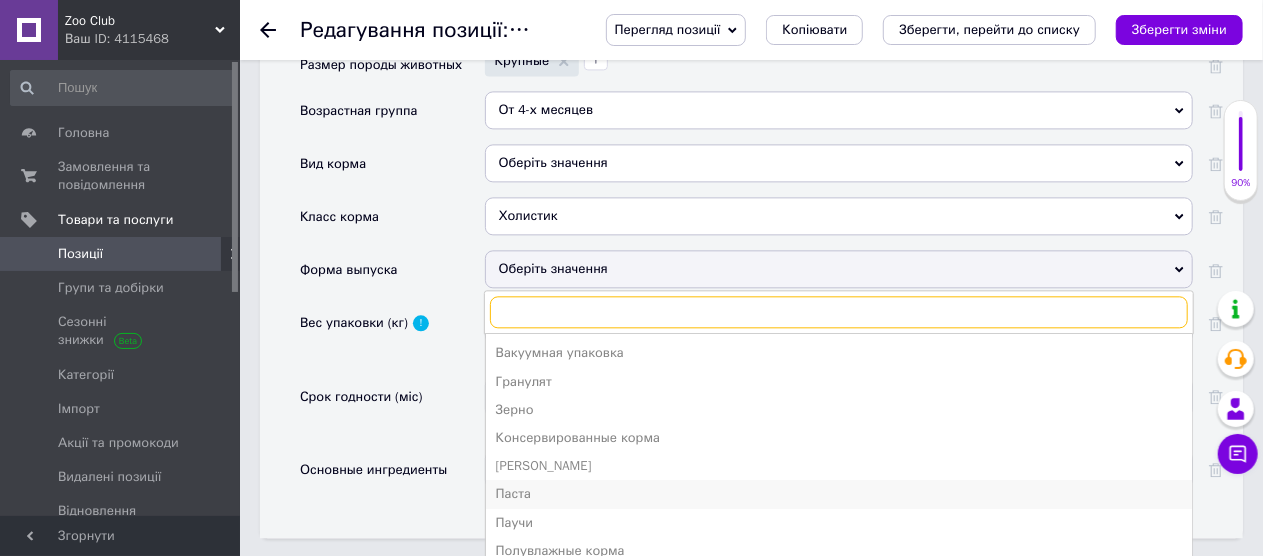 scroll, scrollTop: 21, scrollLeft: 0, axis: vertical 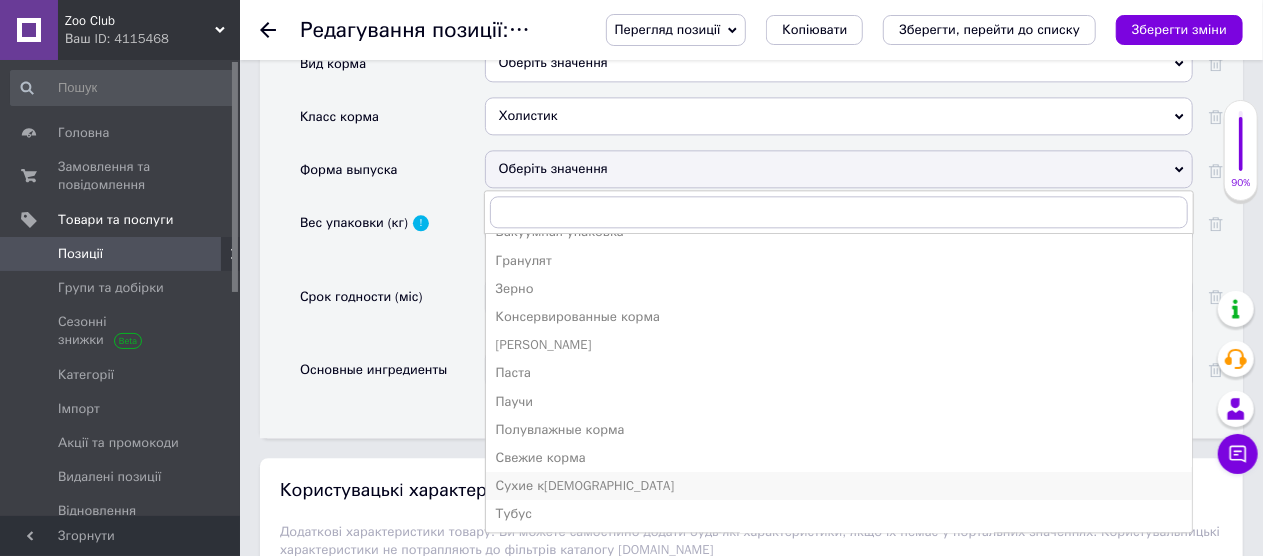 click on "Сухие [DEMOGRAPHIC_DATA]" at bounding box center (839, 486) 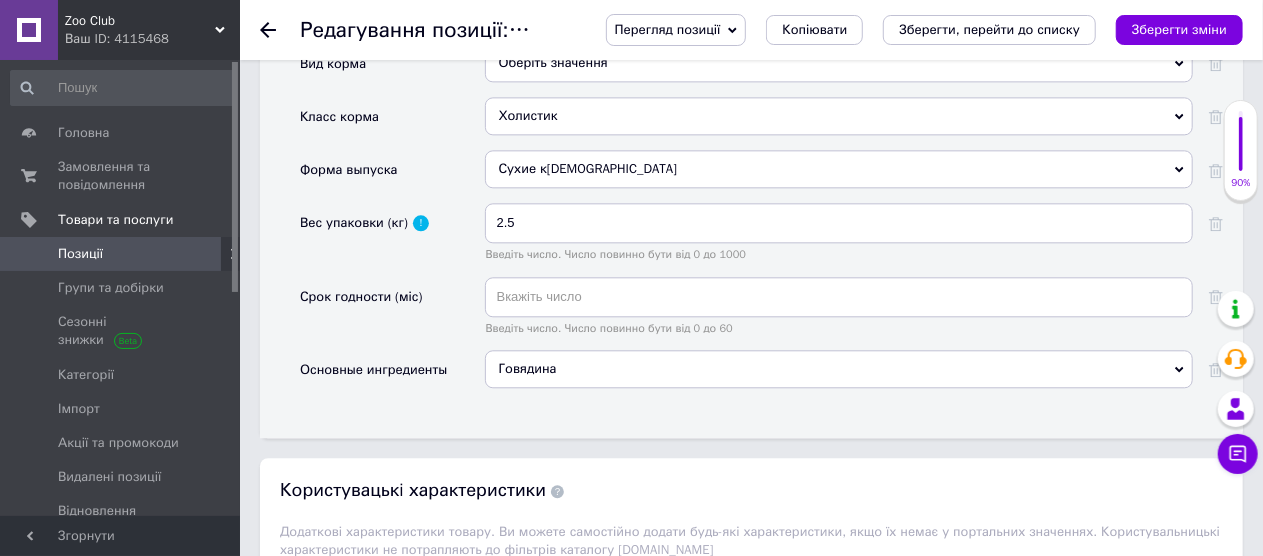 scroll, scrollTop: 2100, scrollLeft: 0, axis: vertical 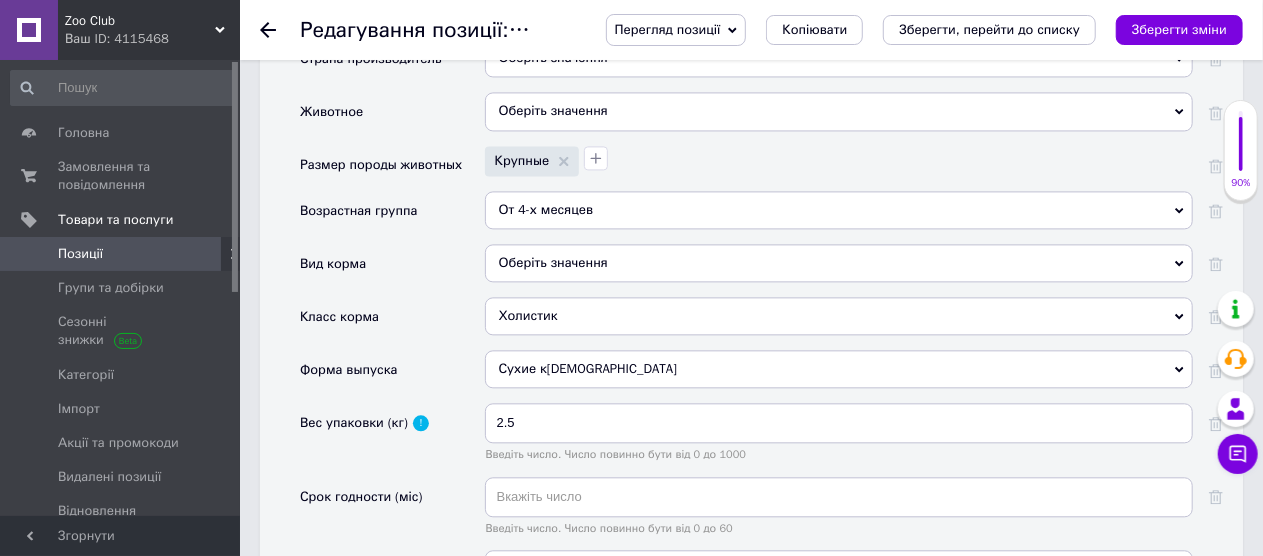 click on "Оберіть значення" at bounding box center [839, 263] 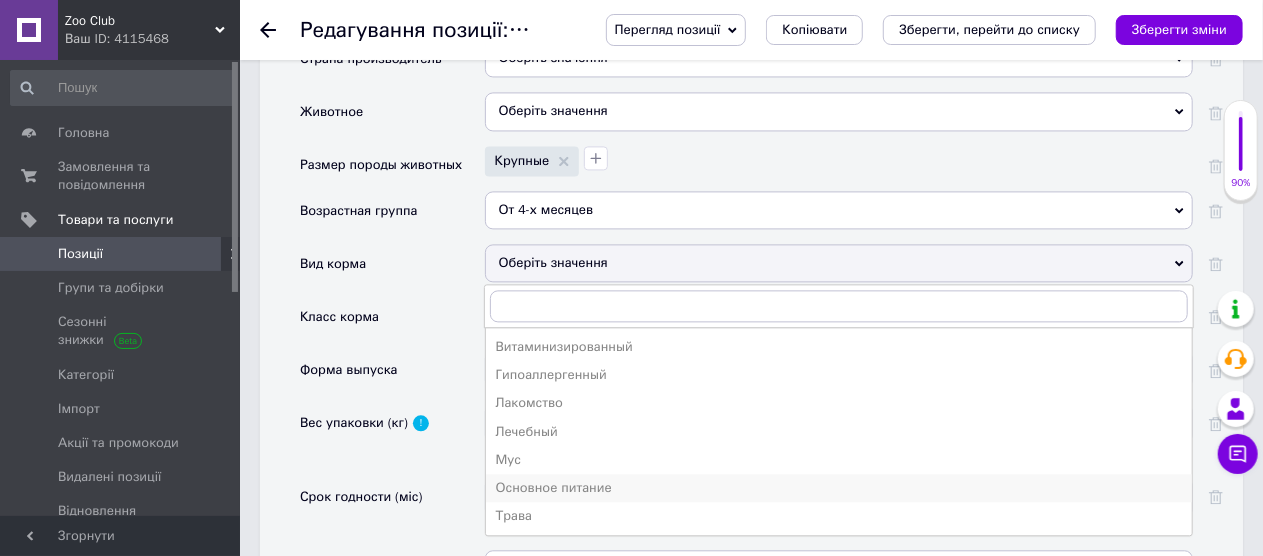 click on "Основное питание" at bounding box center [839, 488] 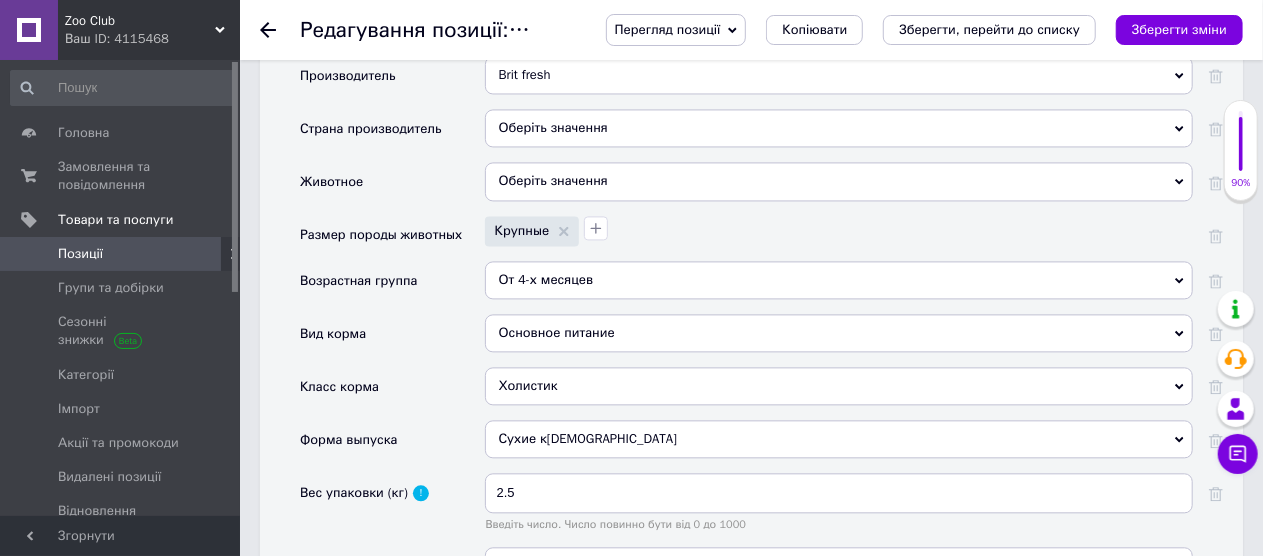 scroll, scrollTop: 2000, scrollLeft: 0, axis: vertical 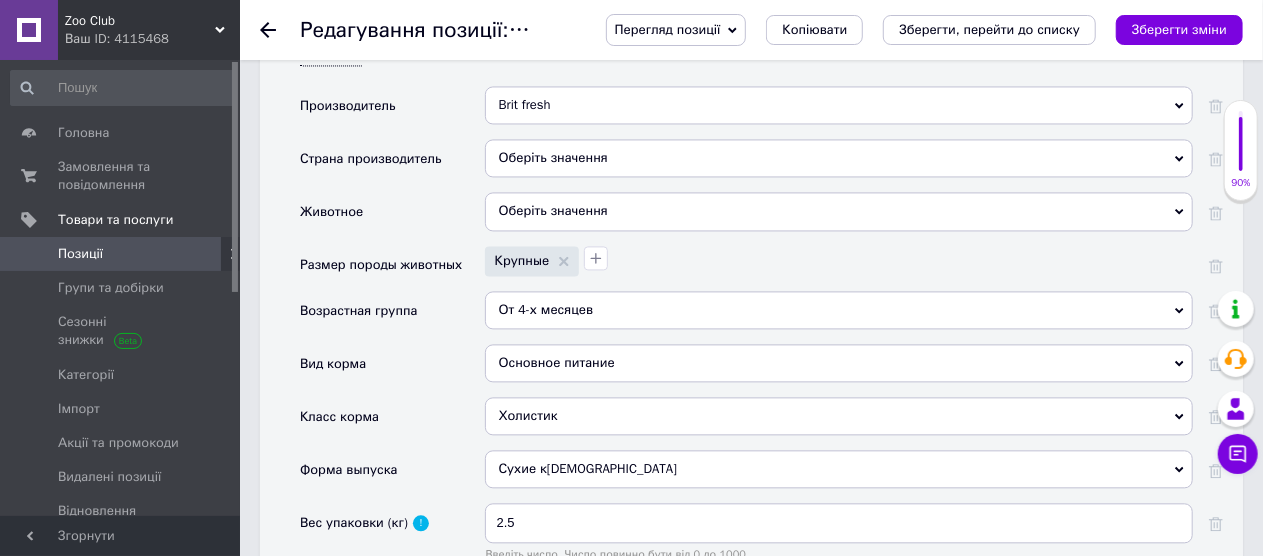 click on "Оберіть значення" at bounding box center [839, 211] 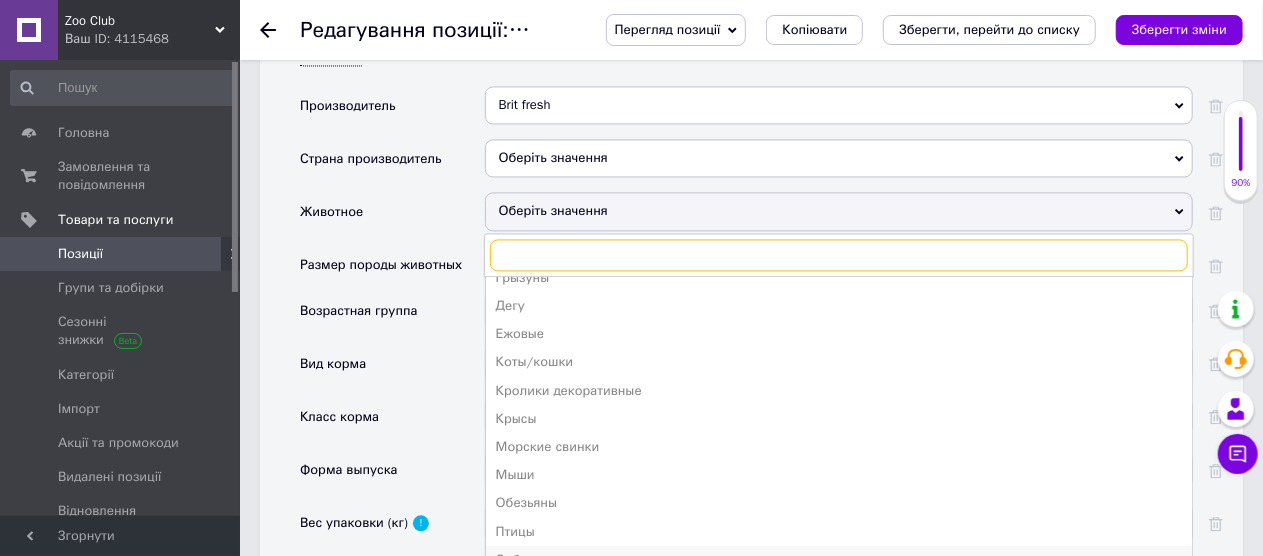 scroll, scrollTop: 162, scrollLeft: 0, axis: vertical 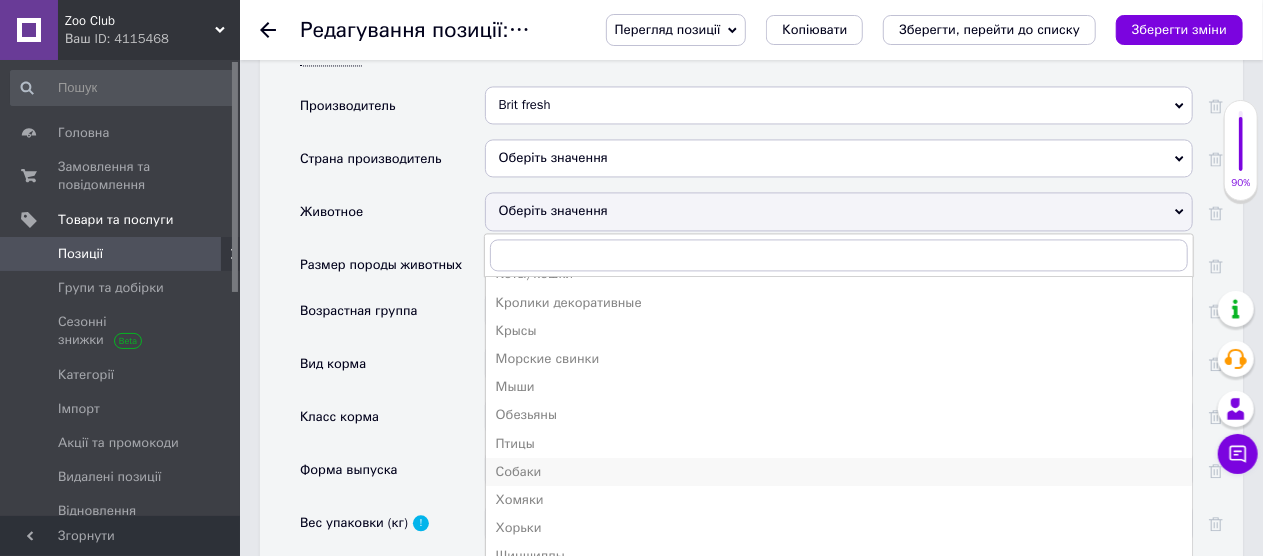 click on "Собаки" at bounding box center (839, 472) 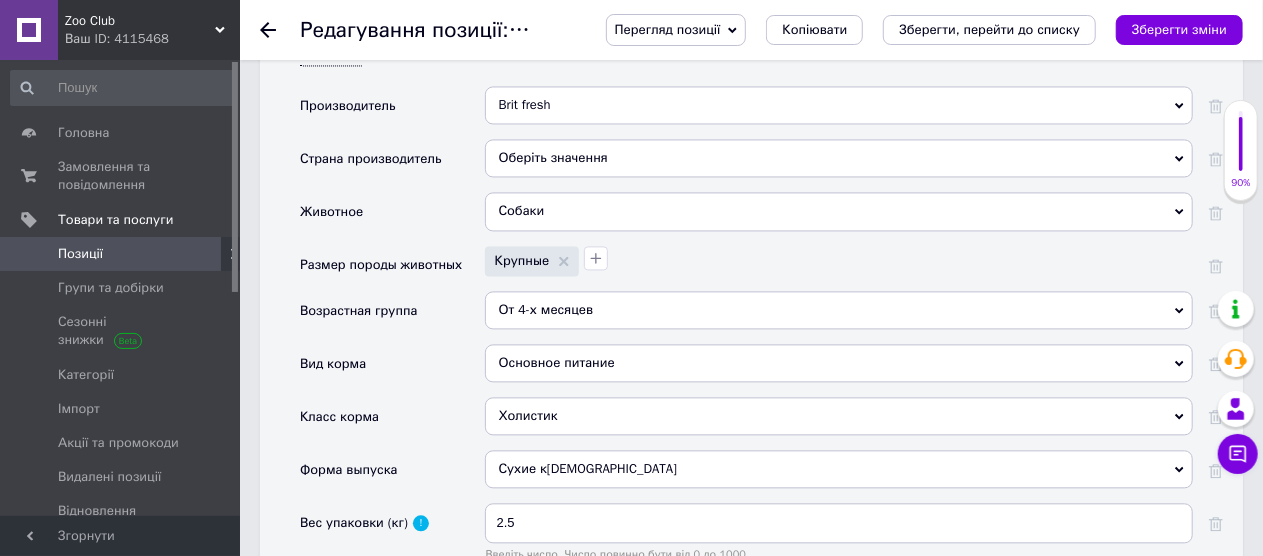 click on "Оберіть значення" at bounding box center (839, 158) 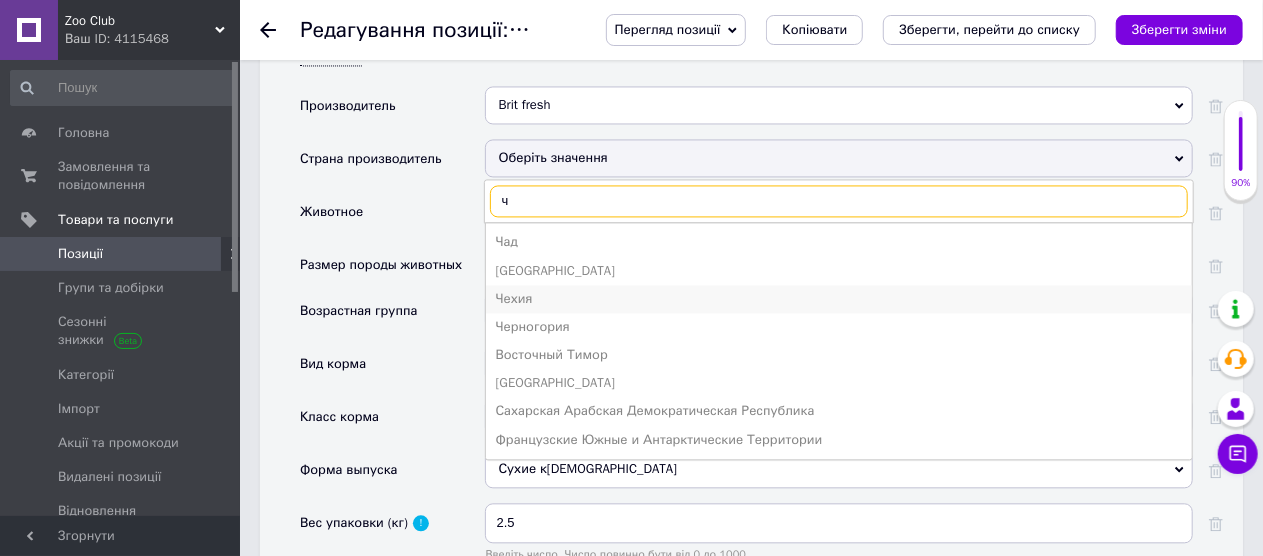 type on "ч" 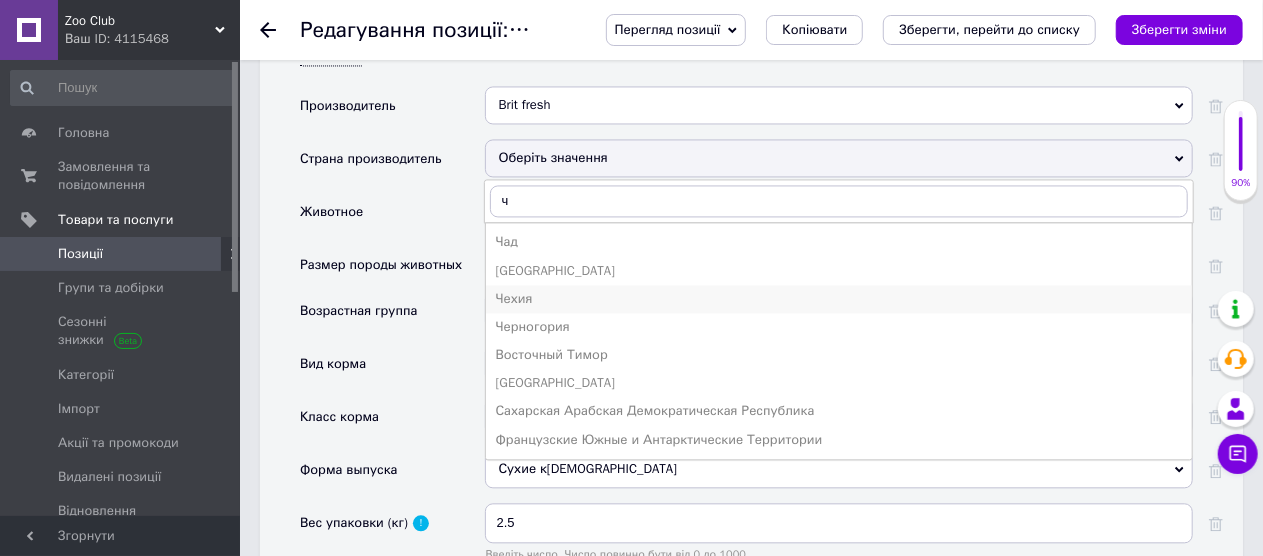 click on "Чехия" at bounding box center (839, 299) 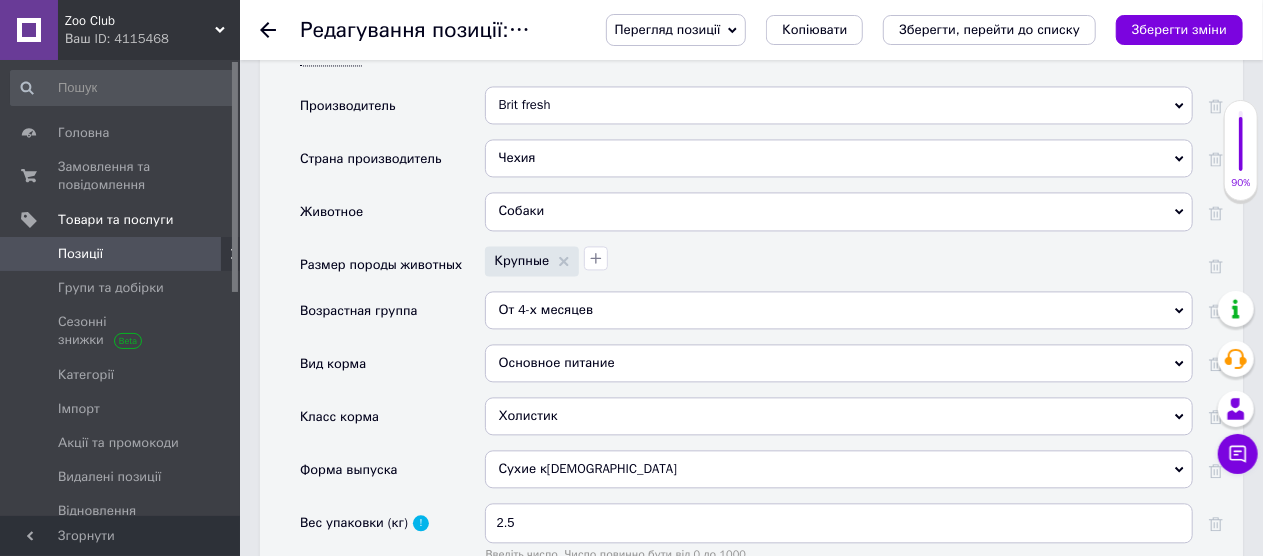 scroll, scrollTop: 1800, scrollLeft: 0, axis: vertical 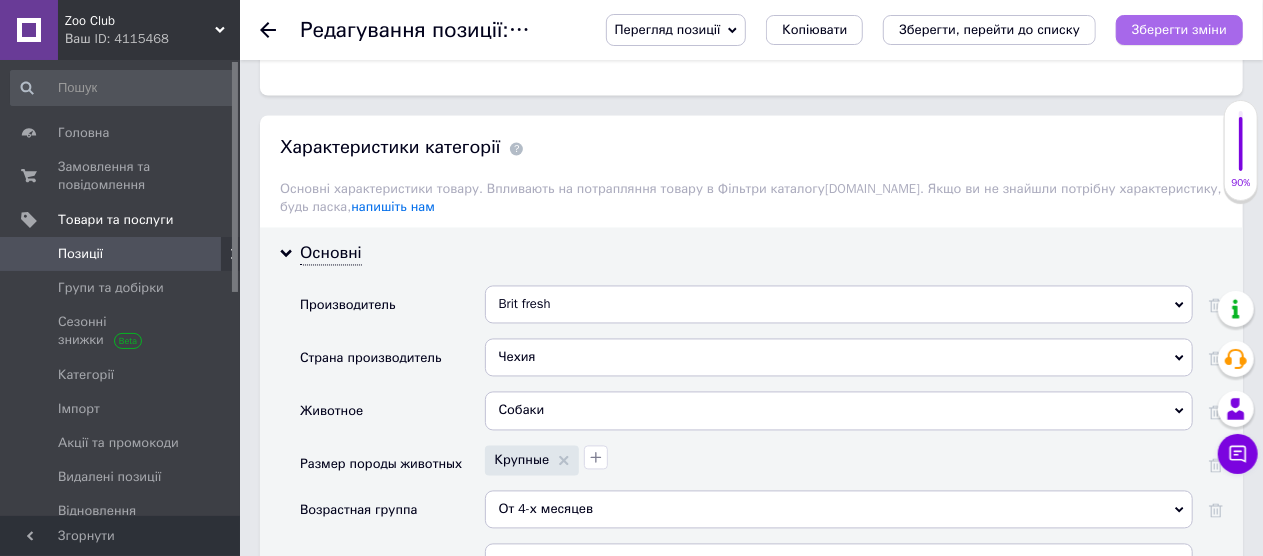 click on "Зберегти зміни" at bounding box center [1179, 29] 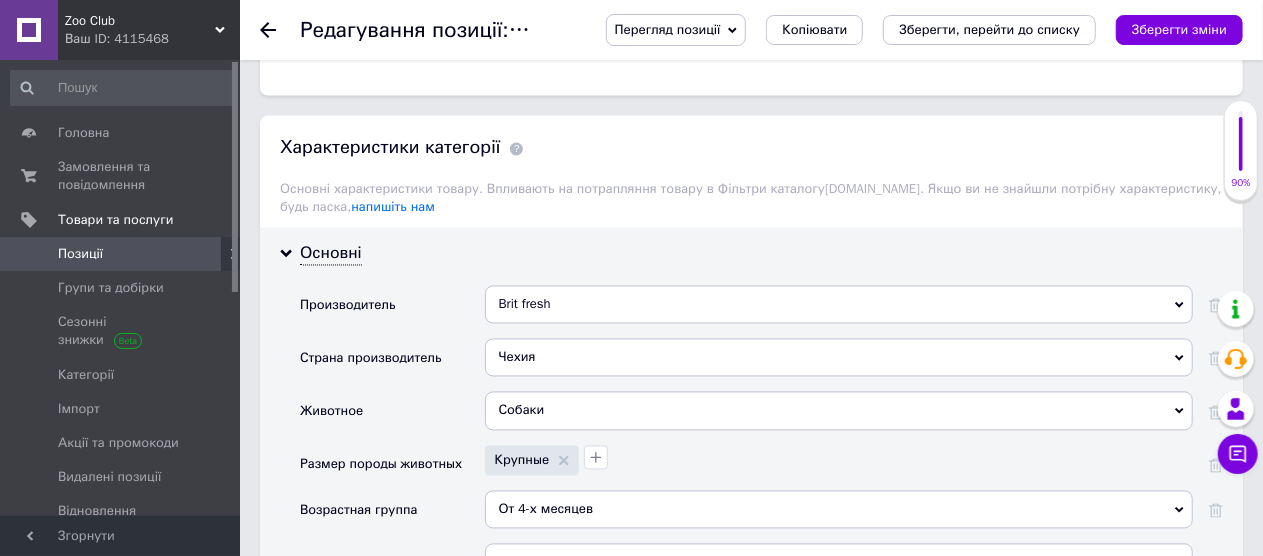 click 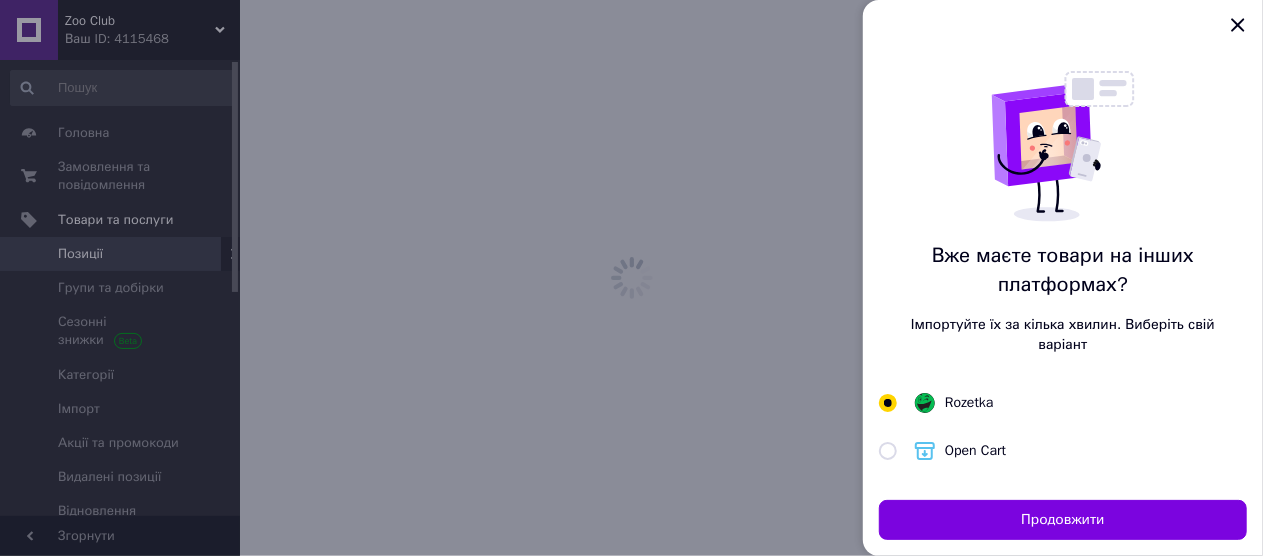 scroll, scrollTop: 0, scrollLeft: 0, axis: both 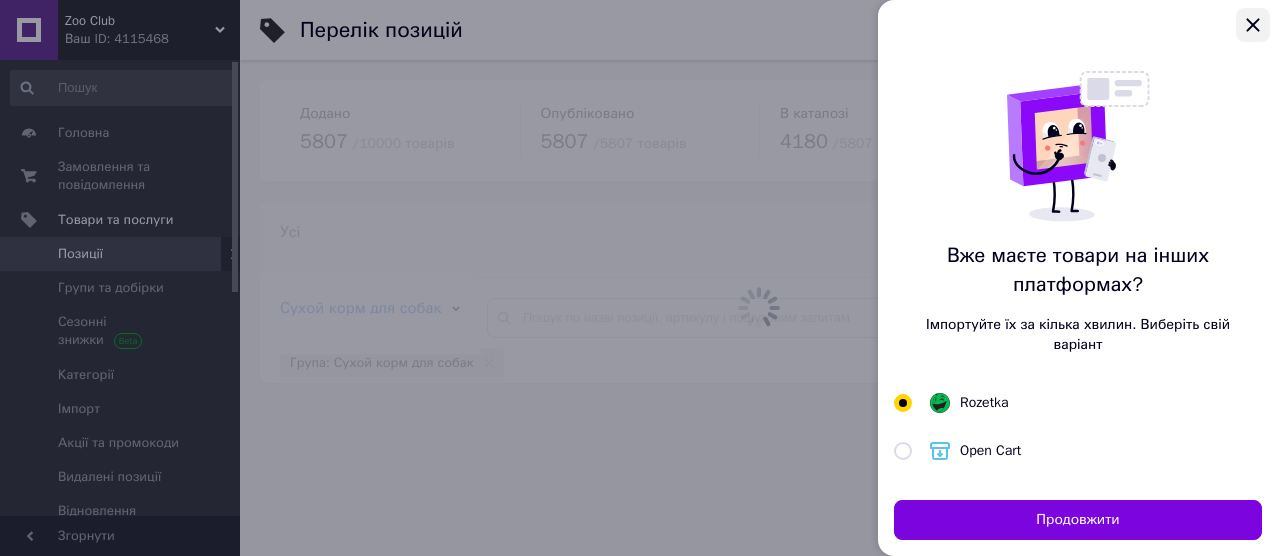 click 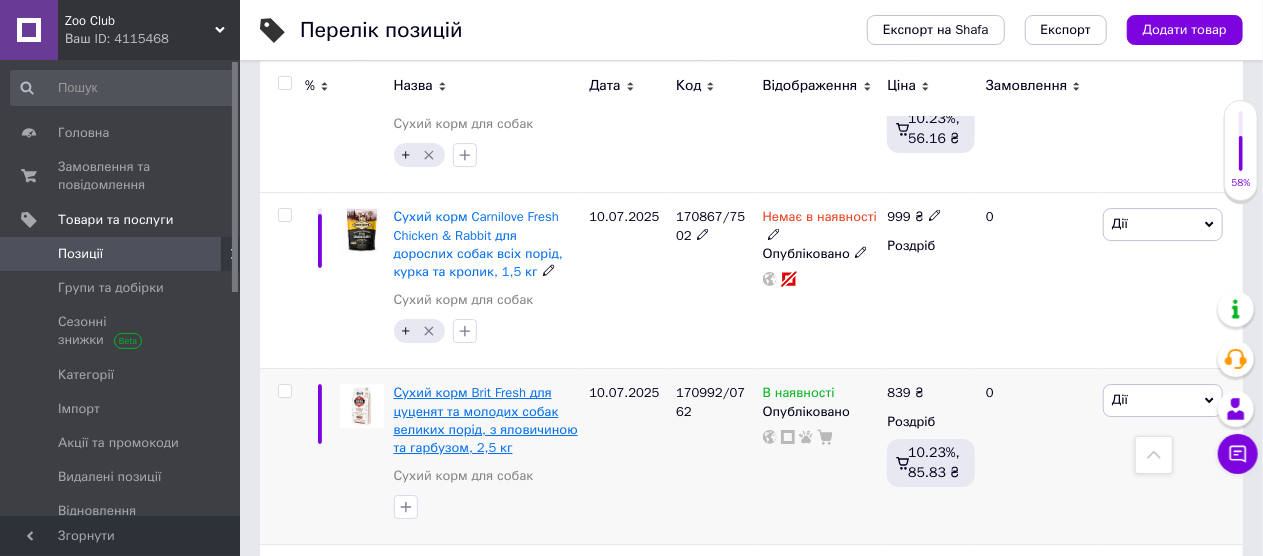 scroll, scrollTop: 3284, scrollLeft: 0, axis: vertical 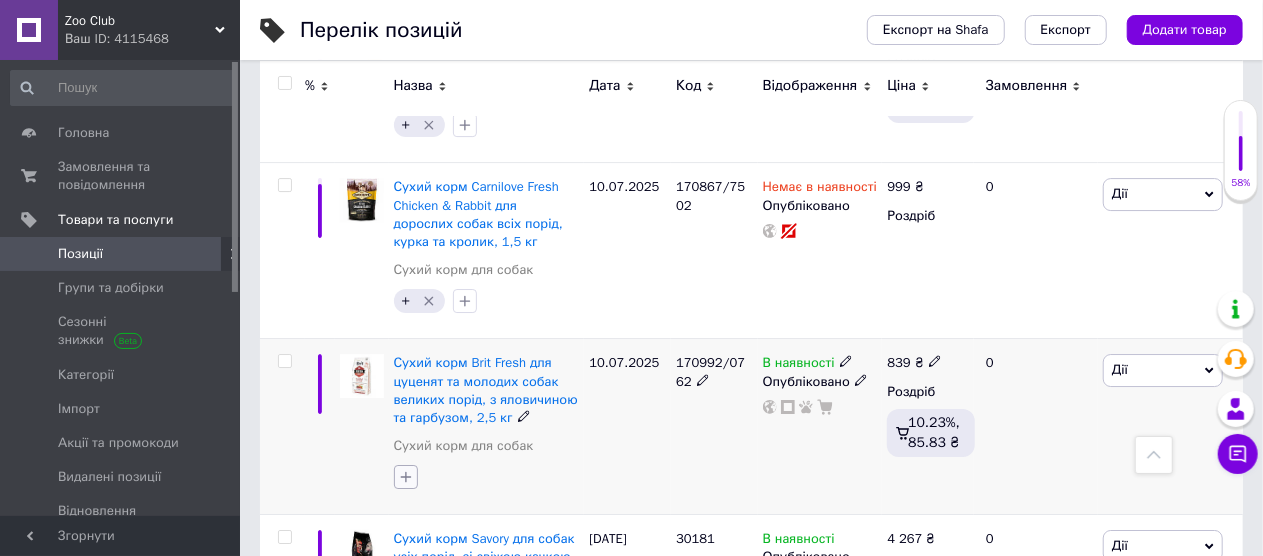 click at bounding box center (406, 477) 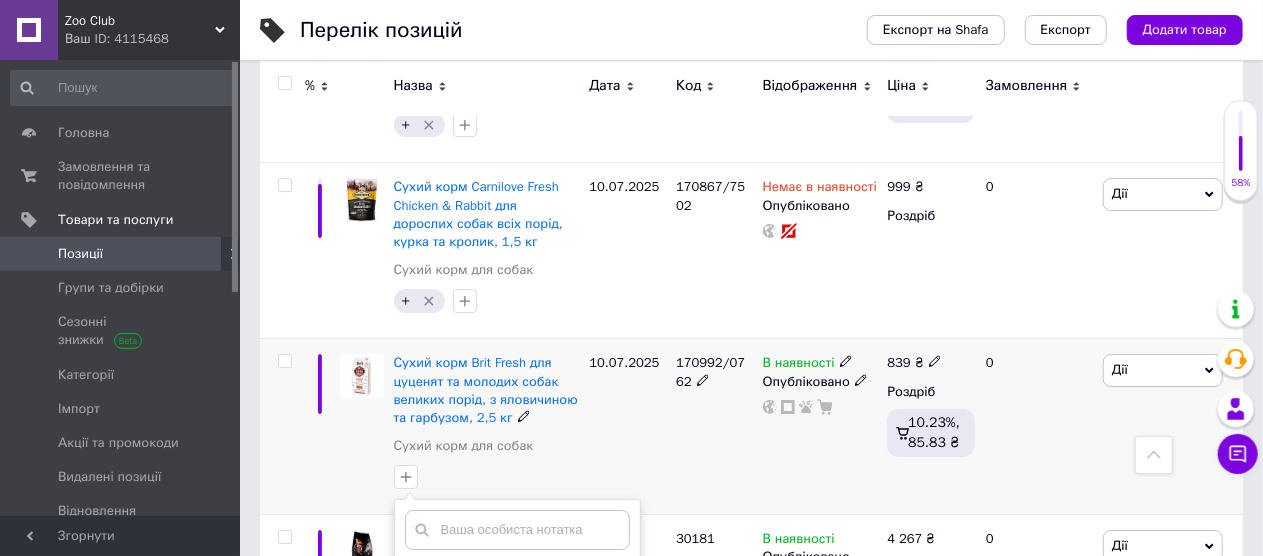 click on "+" at bounding box center [411, 572] 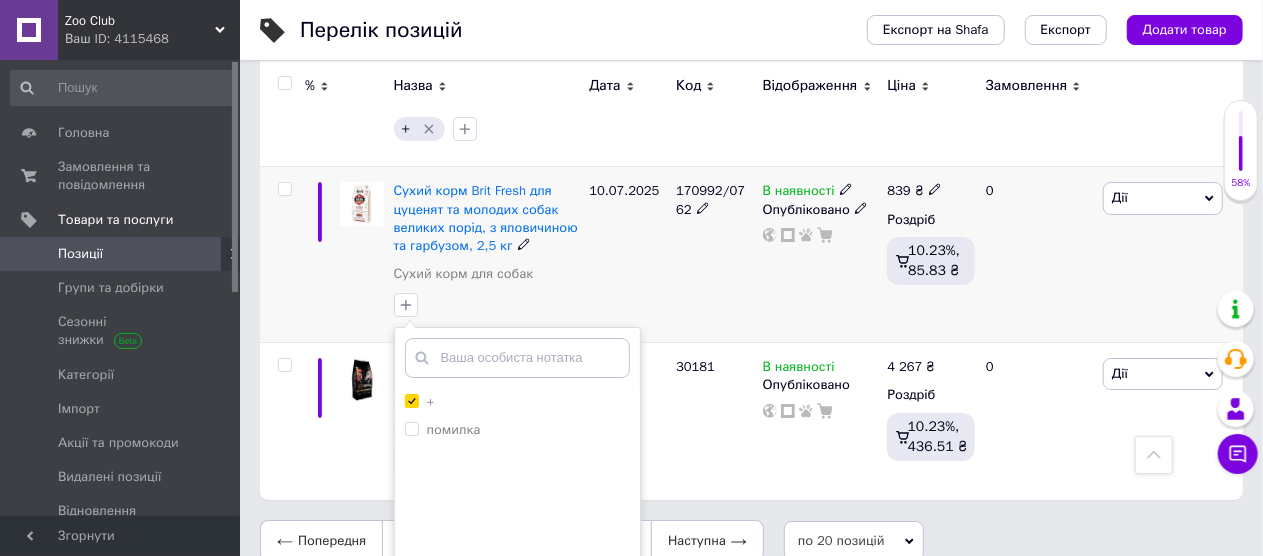 click on "Додати мітку" at bounding box center (517, 624) 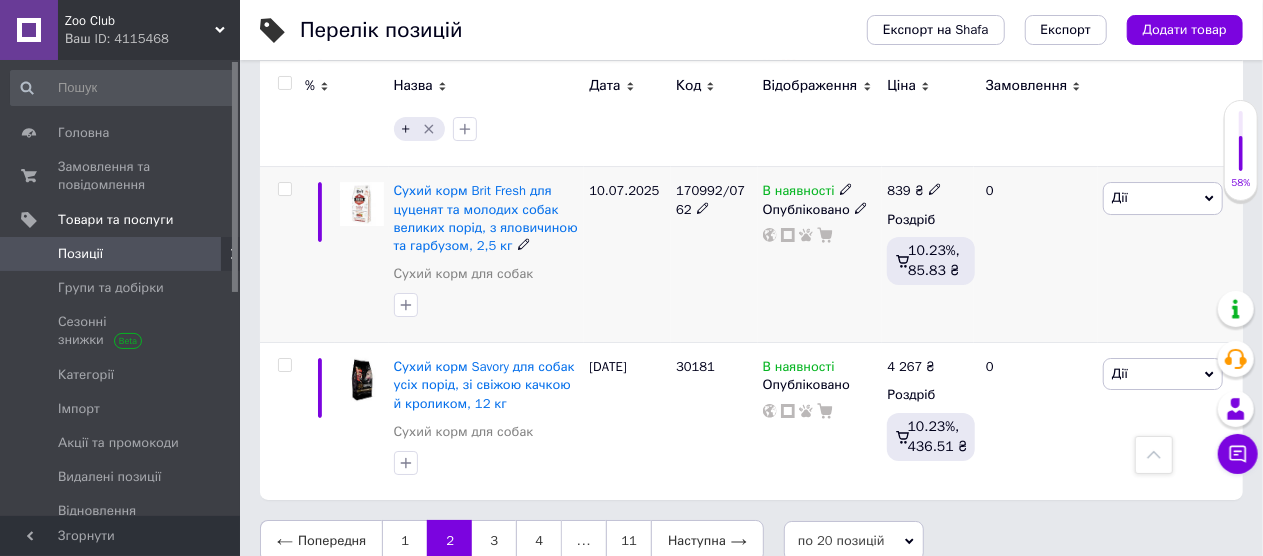 scroll, scrollTop: 3384, scrollLeft: 0, axis: vertical 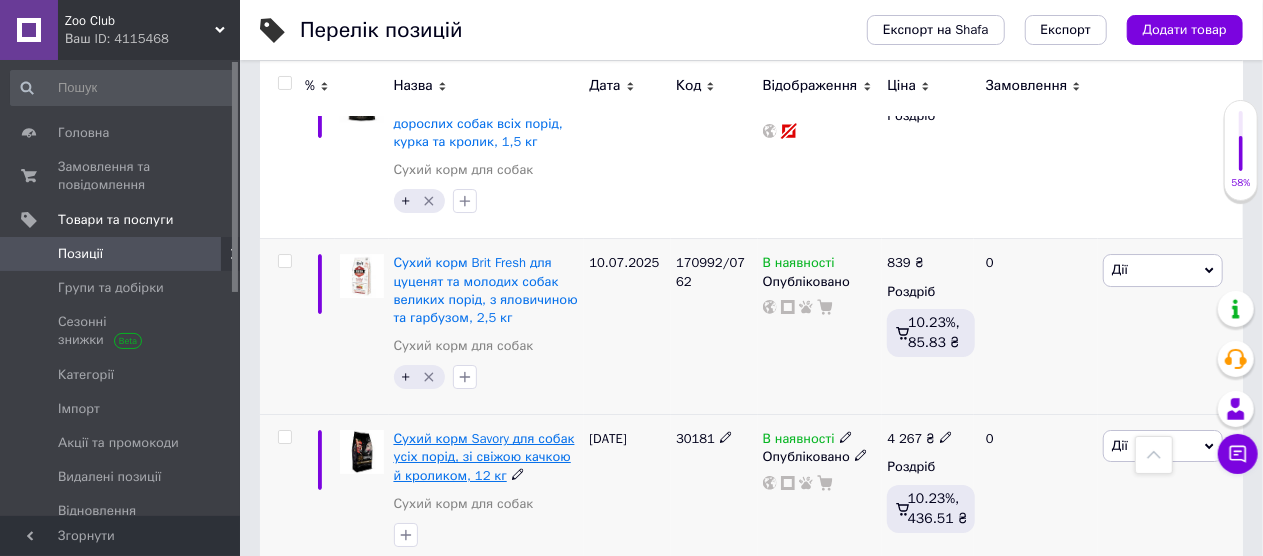 click on "Сухий корм Savory для собак усіх порід, зі свіжою качкою й кроликом, 12 кг" at bounding box center [484, 456] 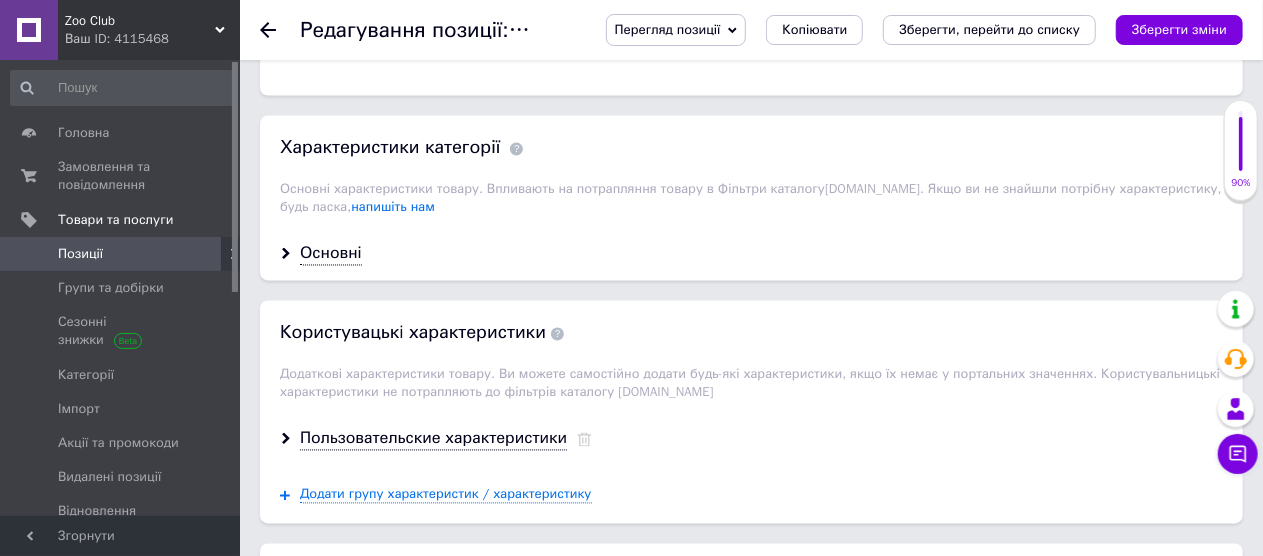 scroll, scrollTop: 1600, scrollLeft: 0, axis: vertical 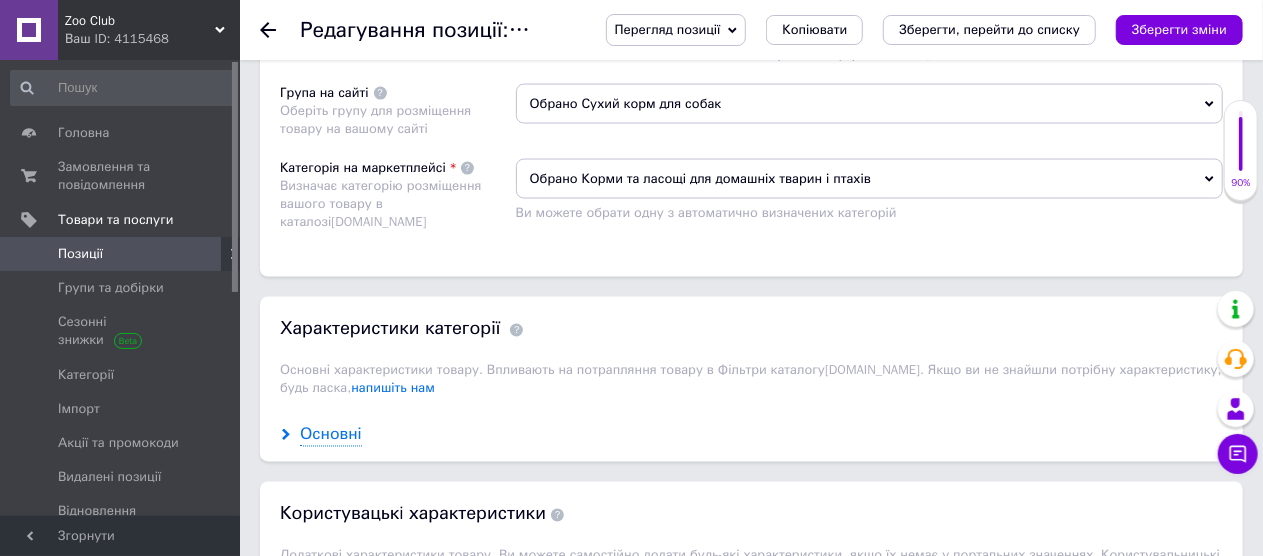 click on "Основні" at bounding box center (331, 435) 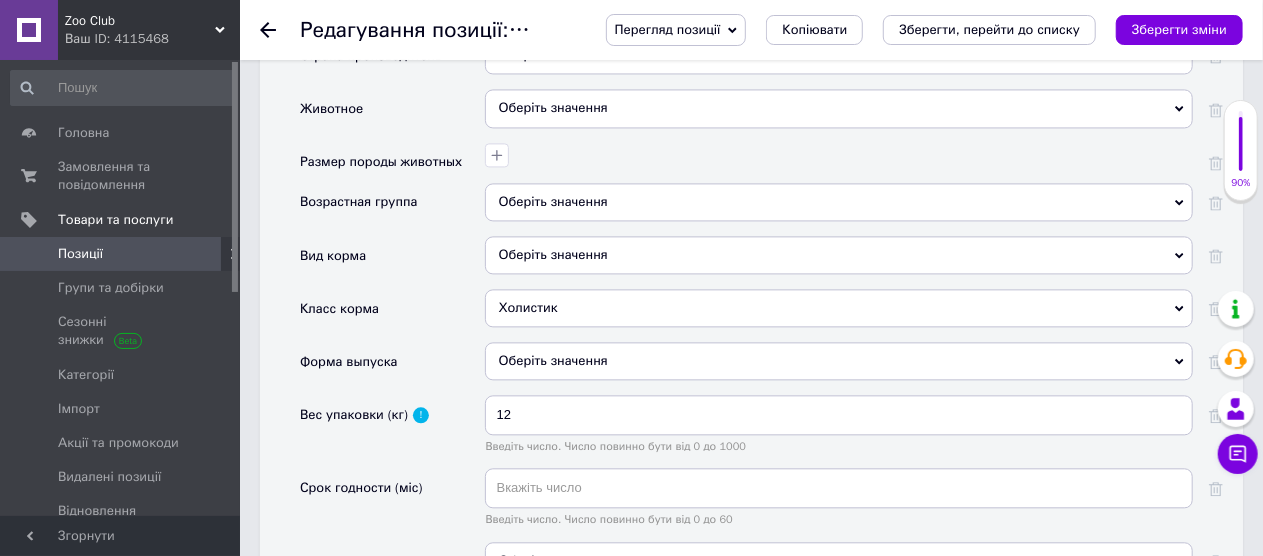 scroll, scrollTop: 2200, scrollLeft: 0, axis: vertical 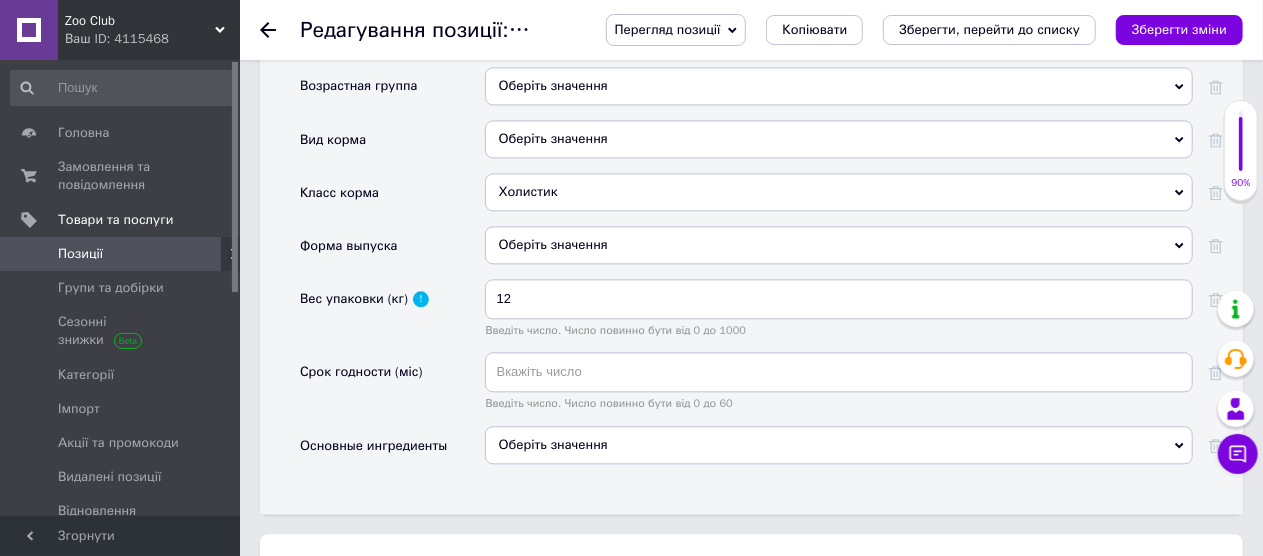 click on "Оберіть значення" at bounding box center (839, 445) 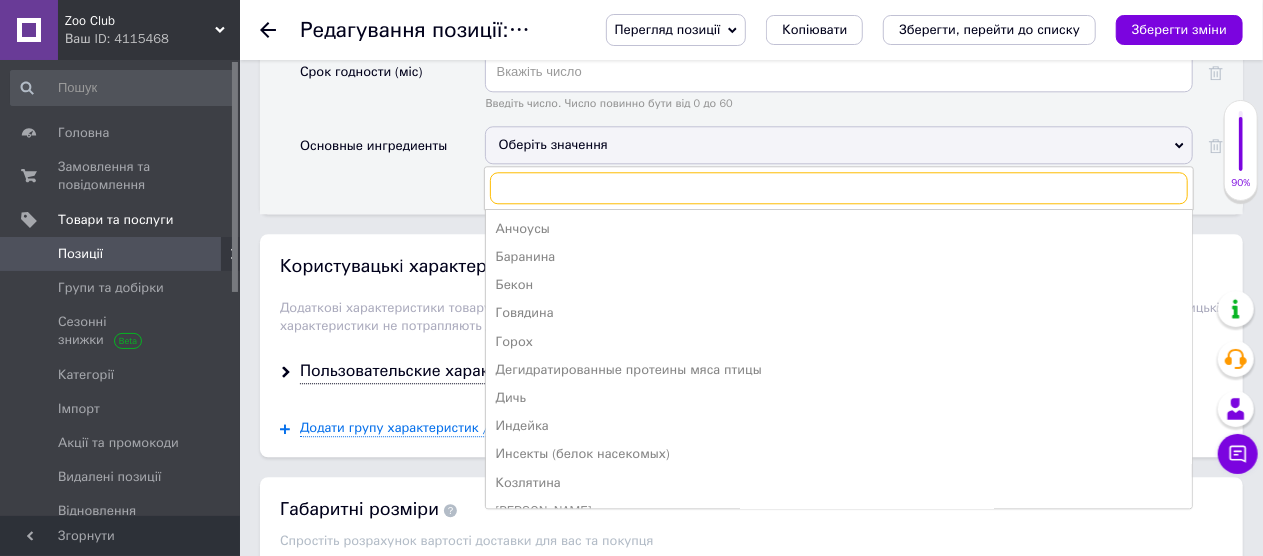 scroll, scrollTop: 2800, scrollLeft: 0, axis: vertical 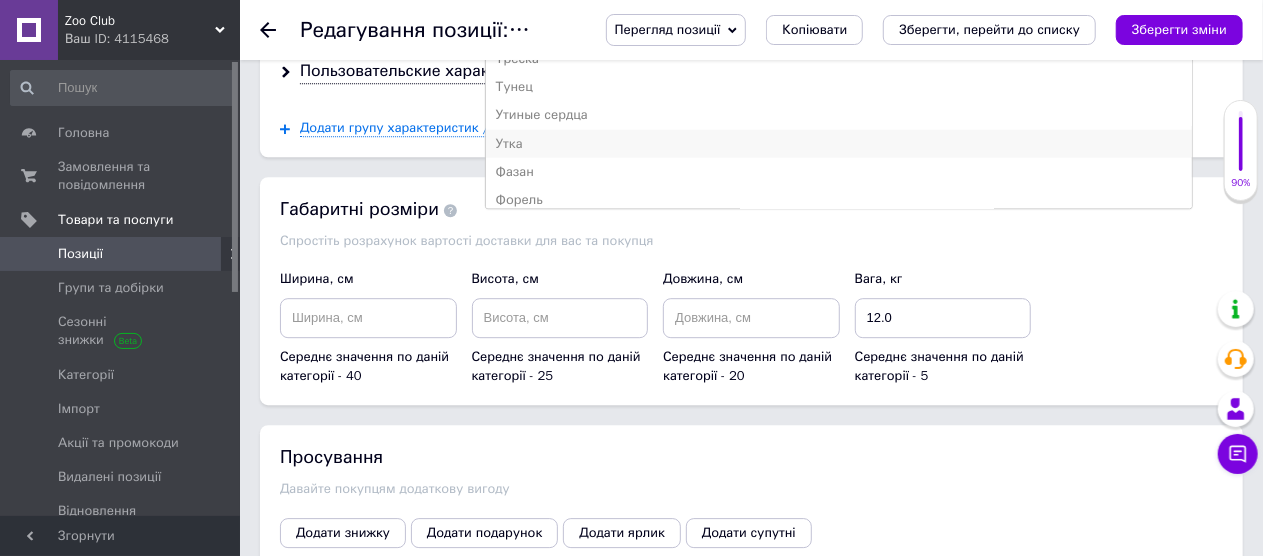 click on "Утка" at bounding box center (839, 144) 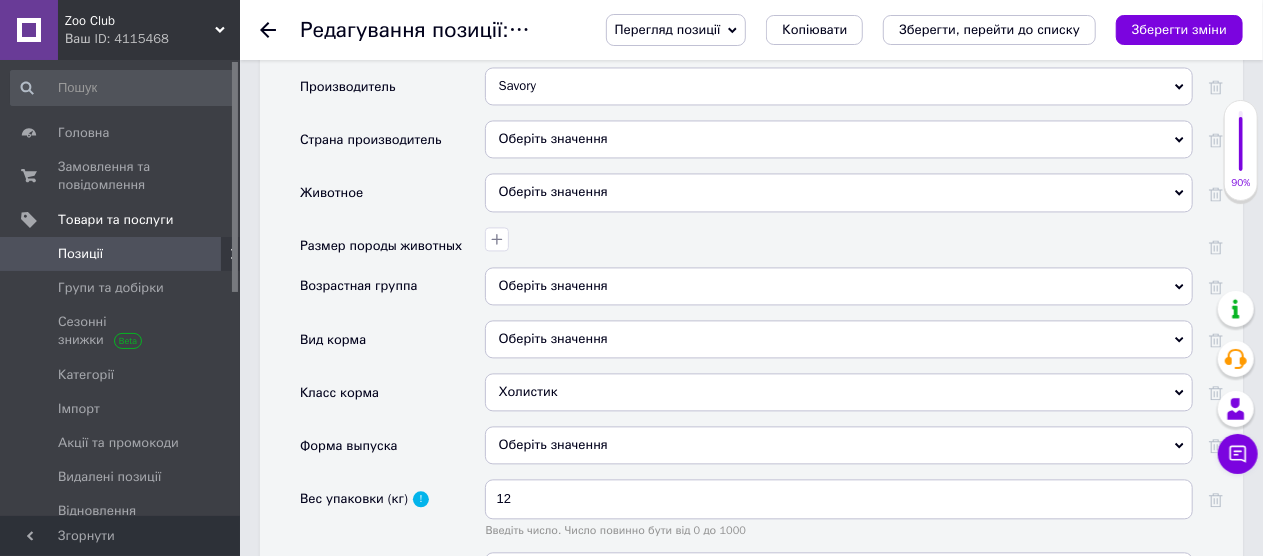 scroll, scrollTop: 1900, scrollLeft: 0, axis: vertical 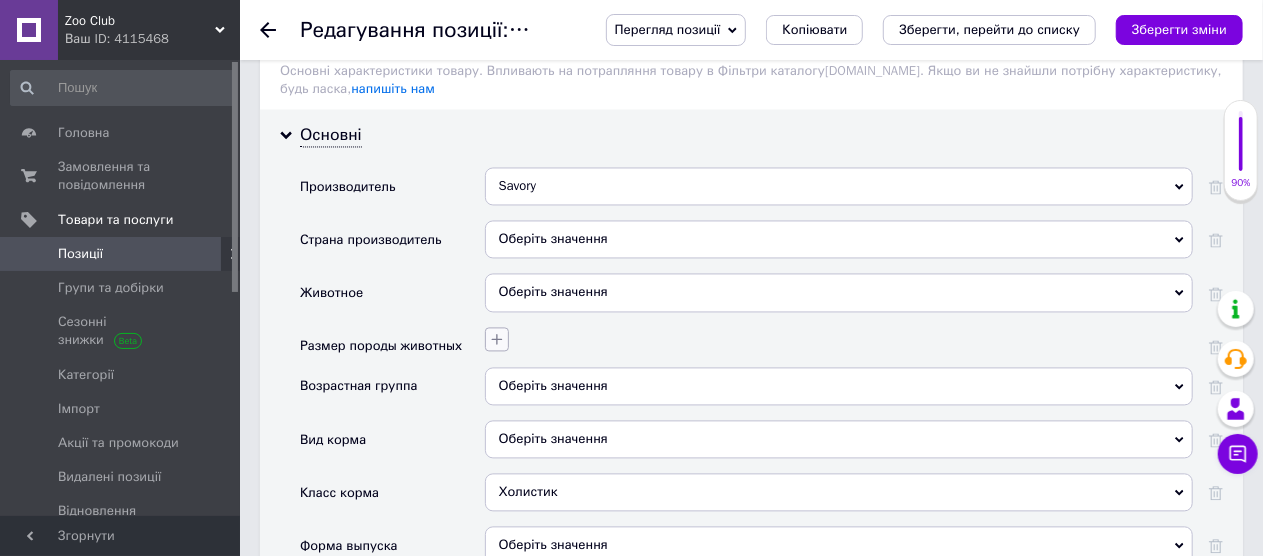 click 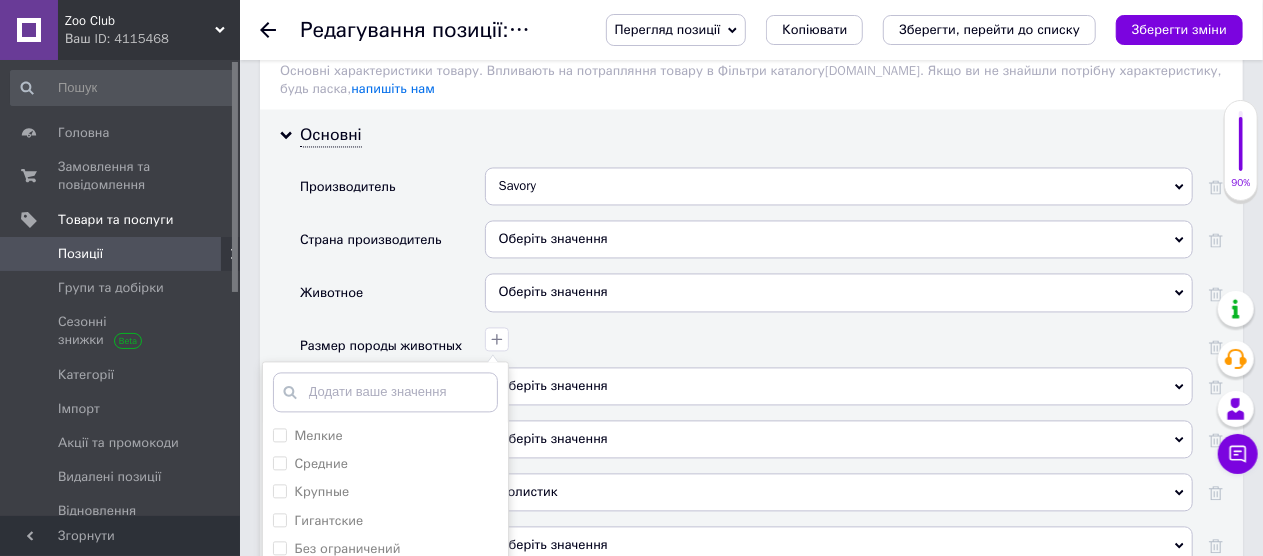 click at bounding box center [280, 435] 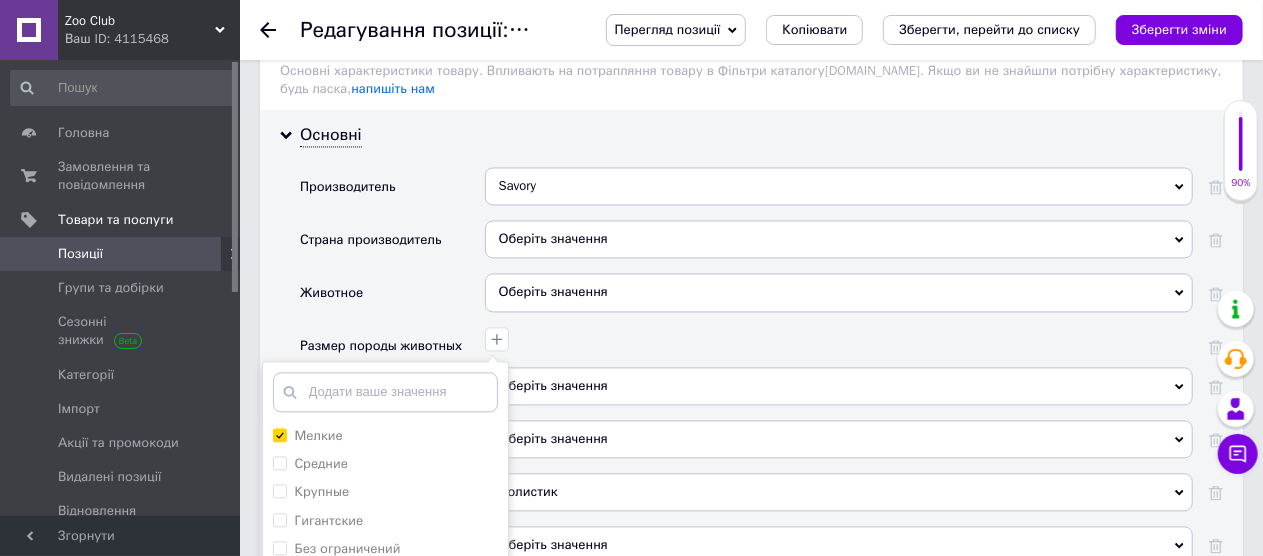 click on "Мелкие" at bounding box center [279, 434] 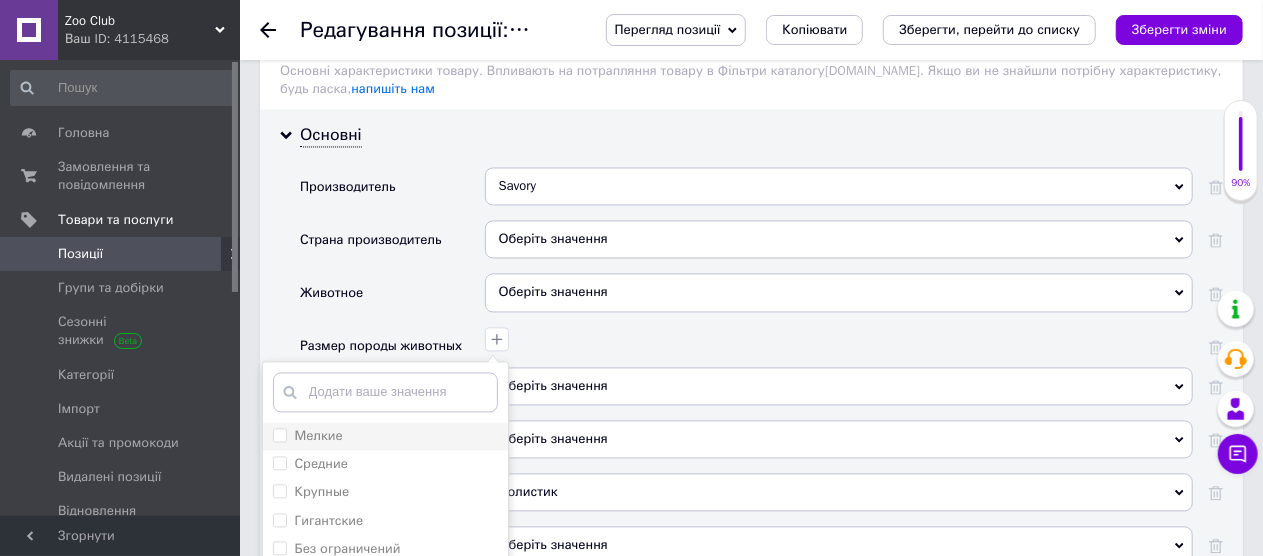 click on "Мелкие" at bounding box center (279, 434) 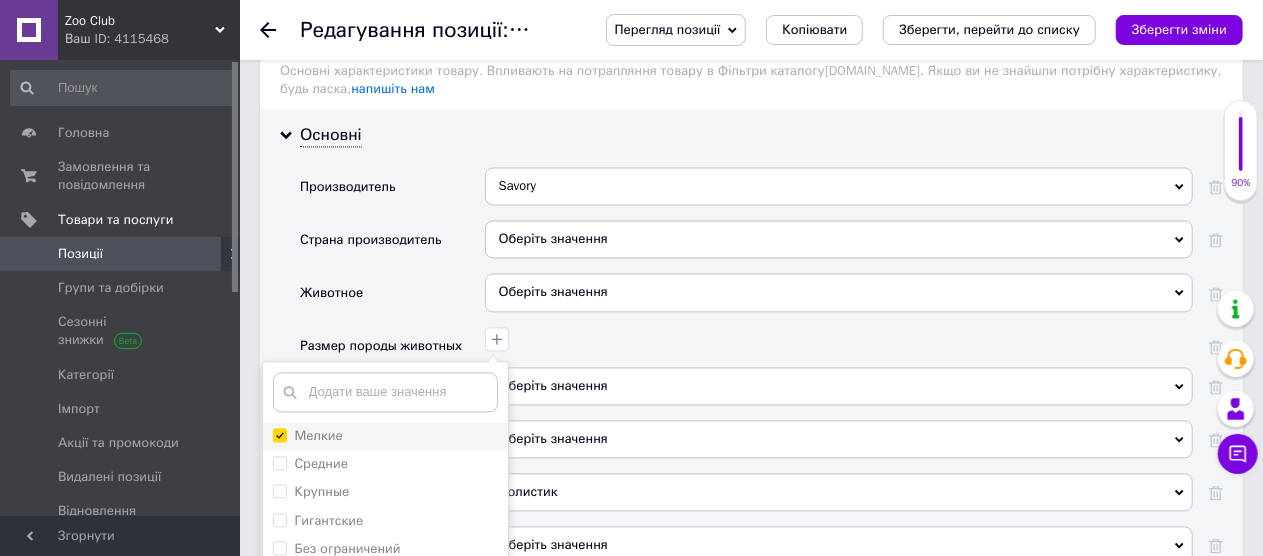 checkbox on "true" 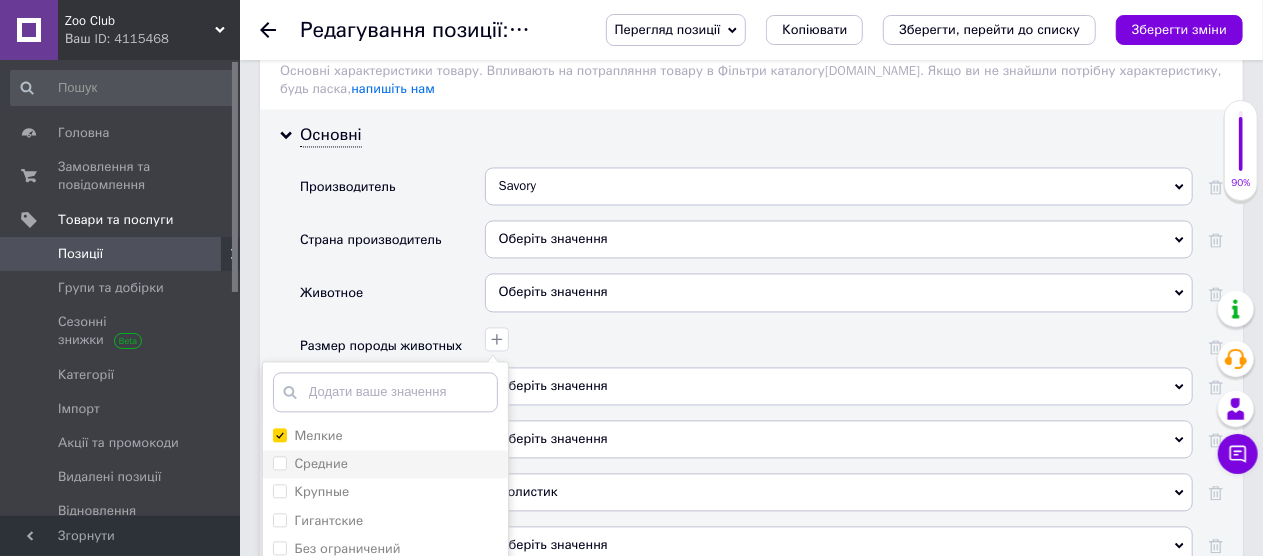 click on "Средние" at bounding box center [279, 462] 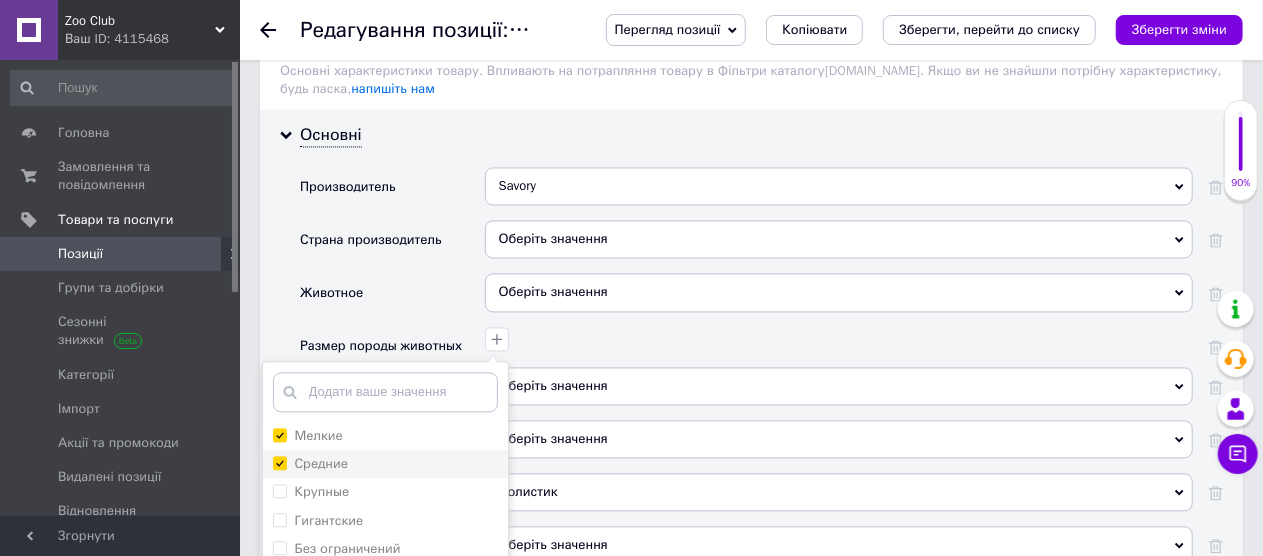 checkbox on "true" 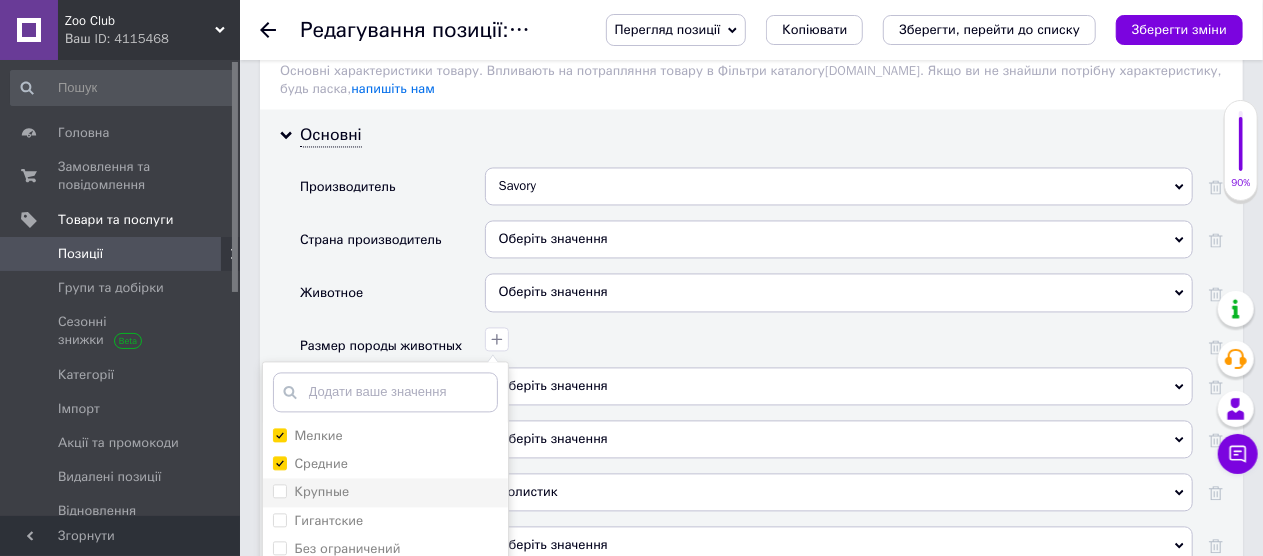 click on "Крупные" at bounding box center (279, 490) 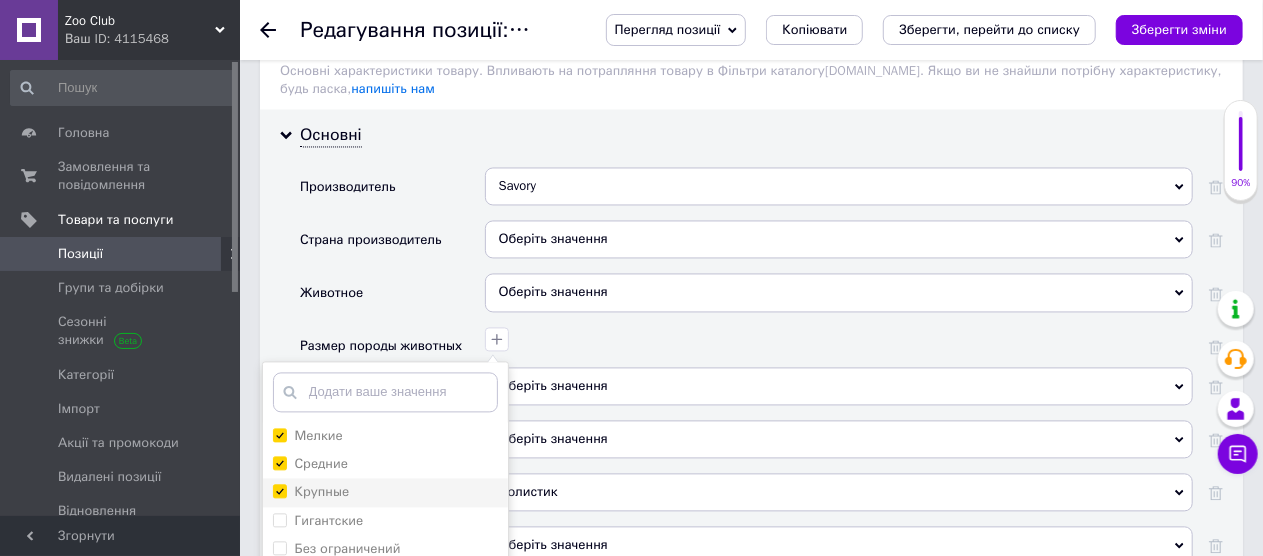 checkbox on "true" 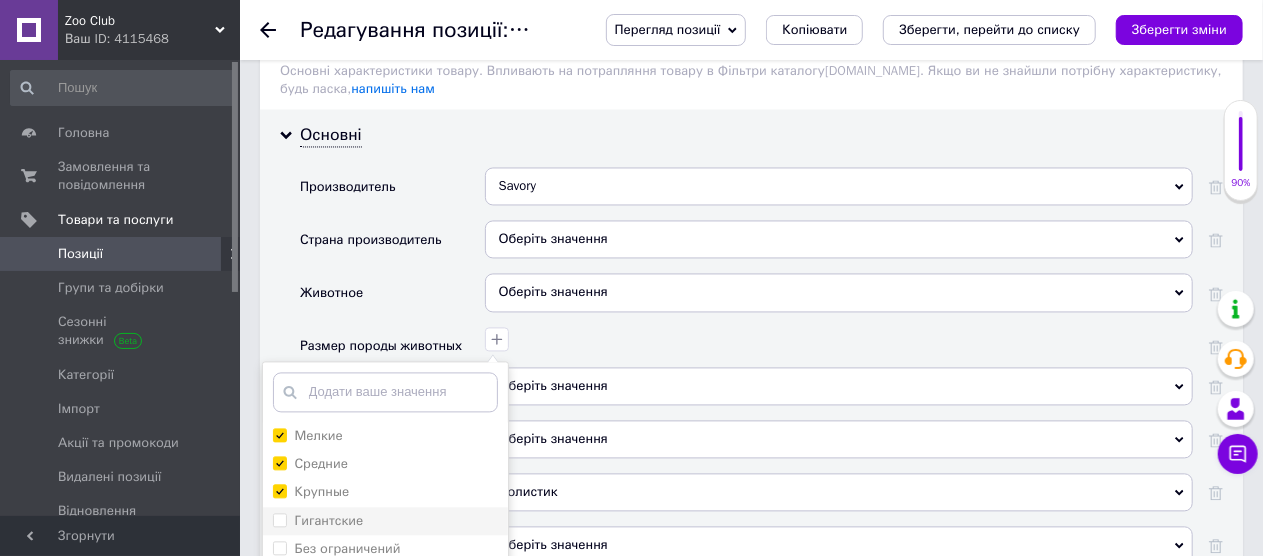click on "Гигантские" at bounding box center (279, 519) 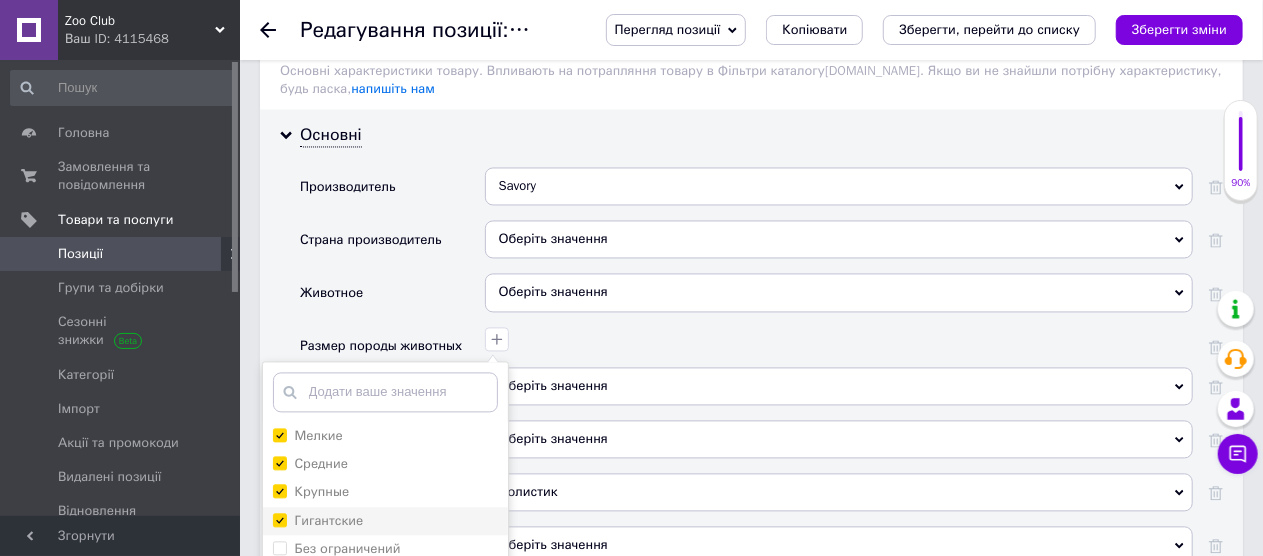 checkbox on "true" 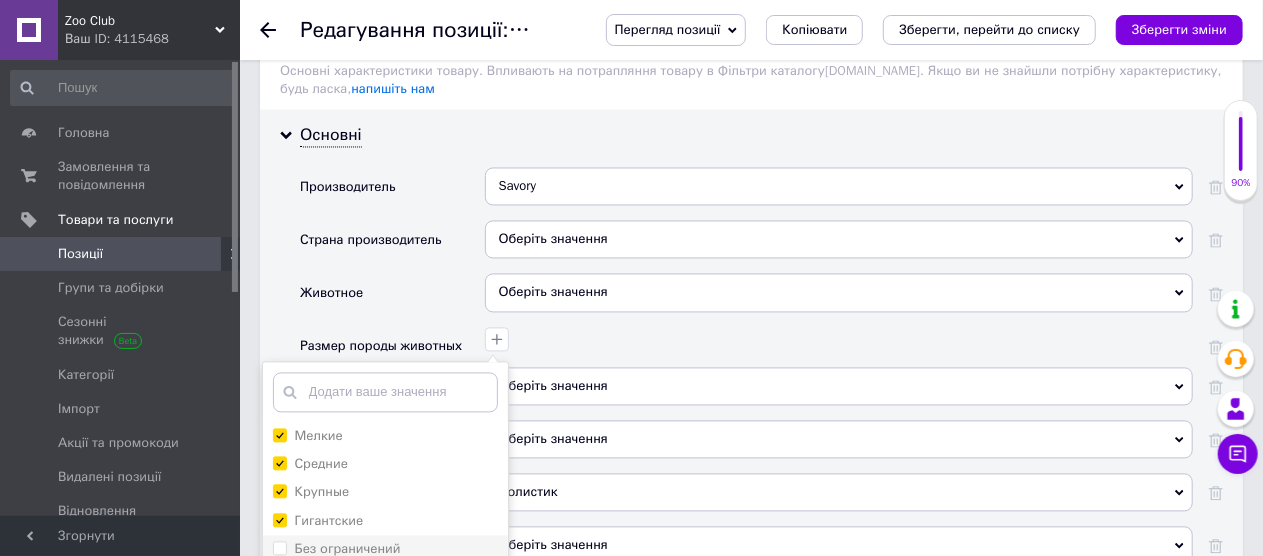 click on "Без ограничений" at bounding box center (279, 547) 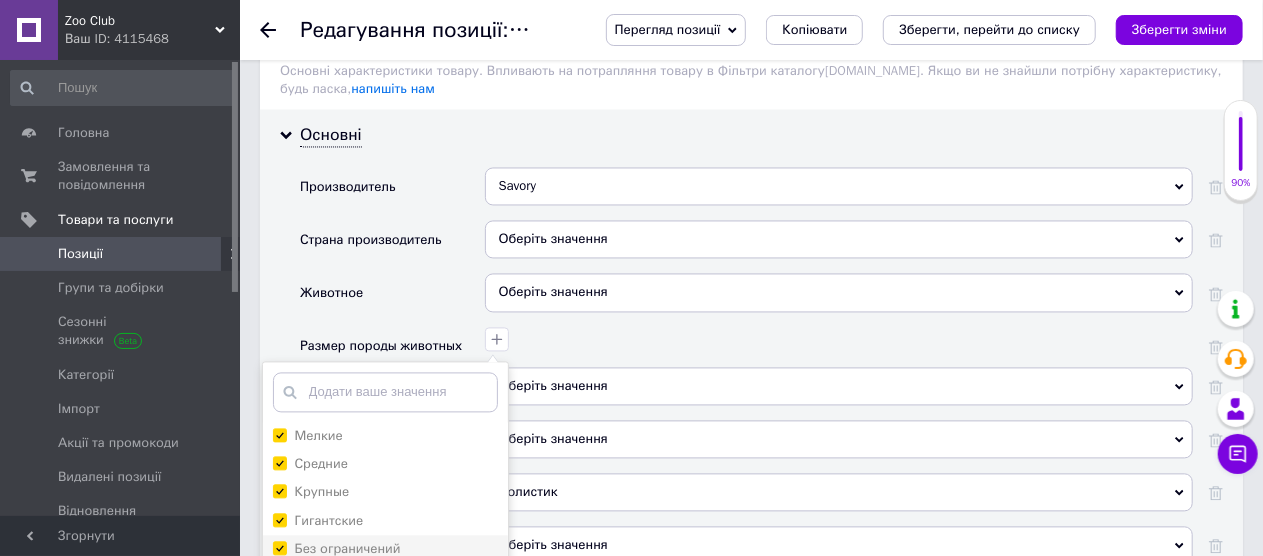 checkbox on "true" 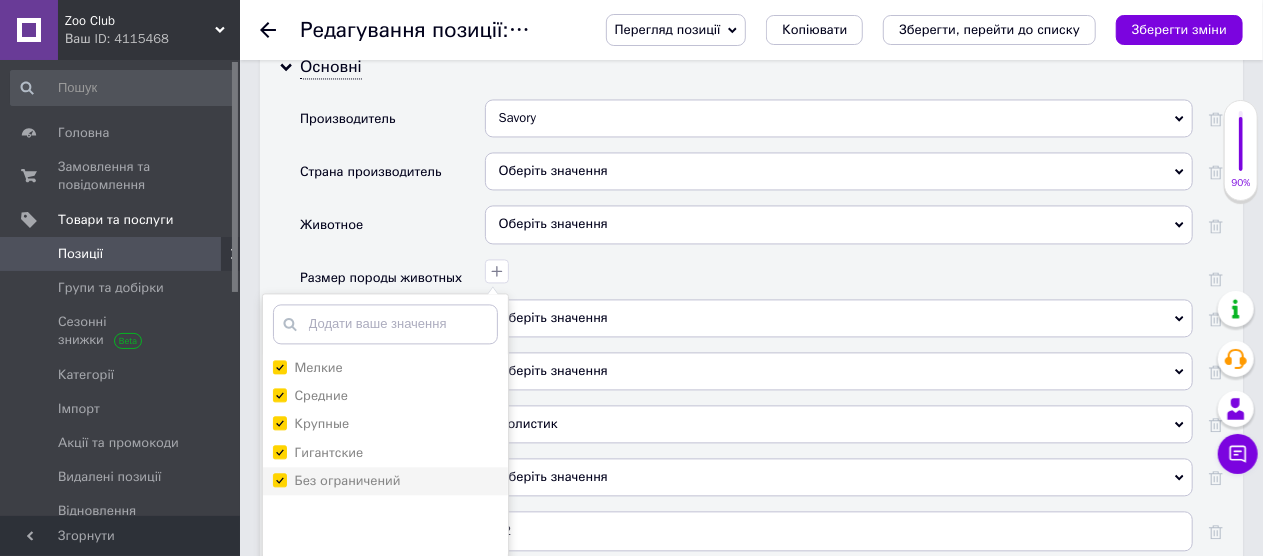 scroll, scrollTop: 2000, scrollLeft: 0, axis: vertical 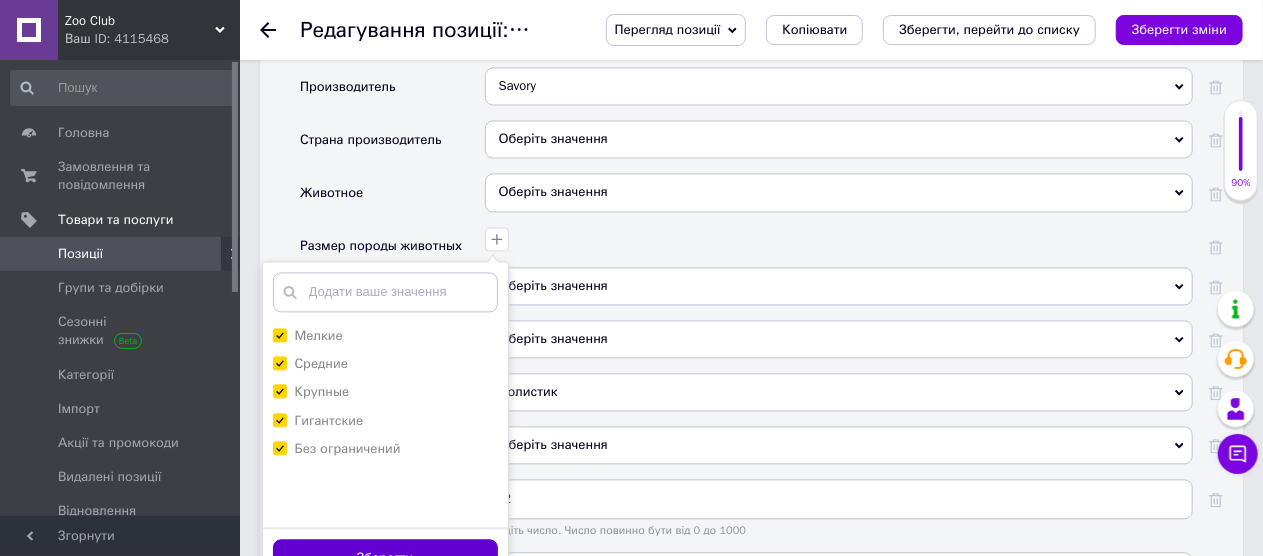 click on "Зберегти" at bounding box center (385, 558) 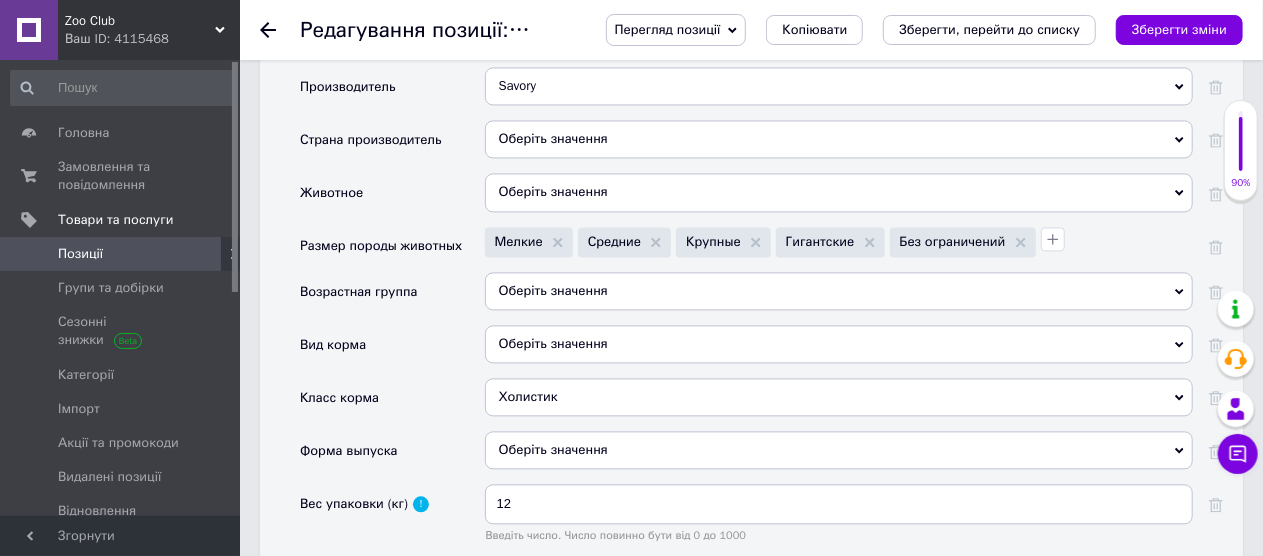 click on "Оберіть значення" at bounding box center [839, 291] 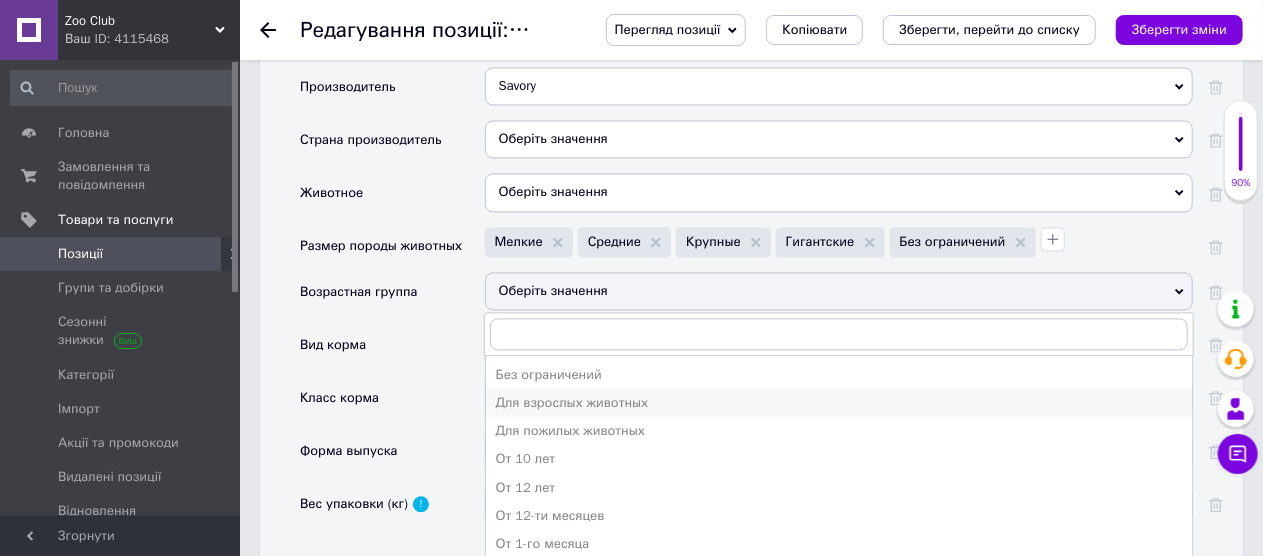 click on "Для взрослых животных" at bounding box center (839, 403) 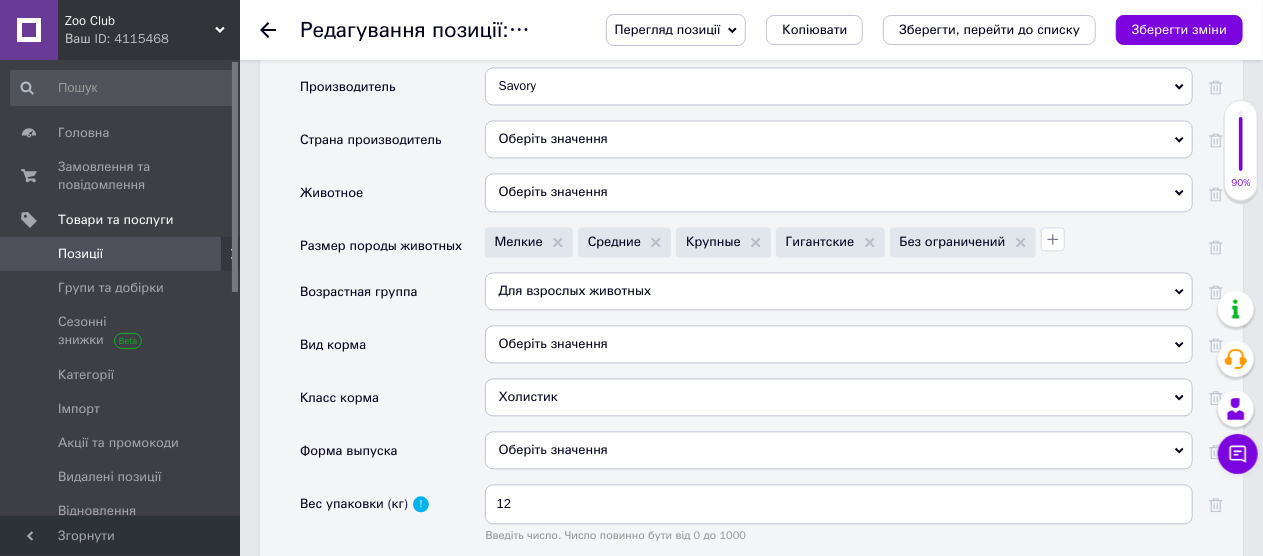 click on "Оберіть значення" at bounding box center [839, 139] 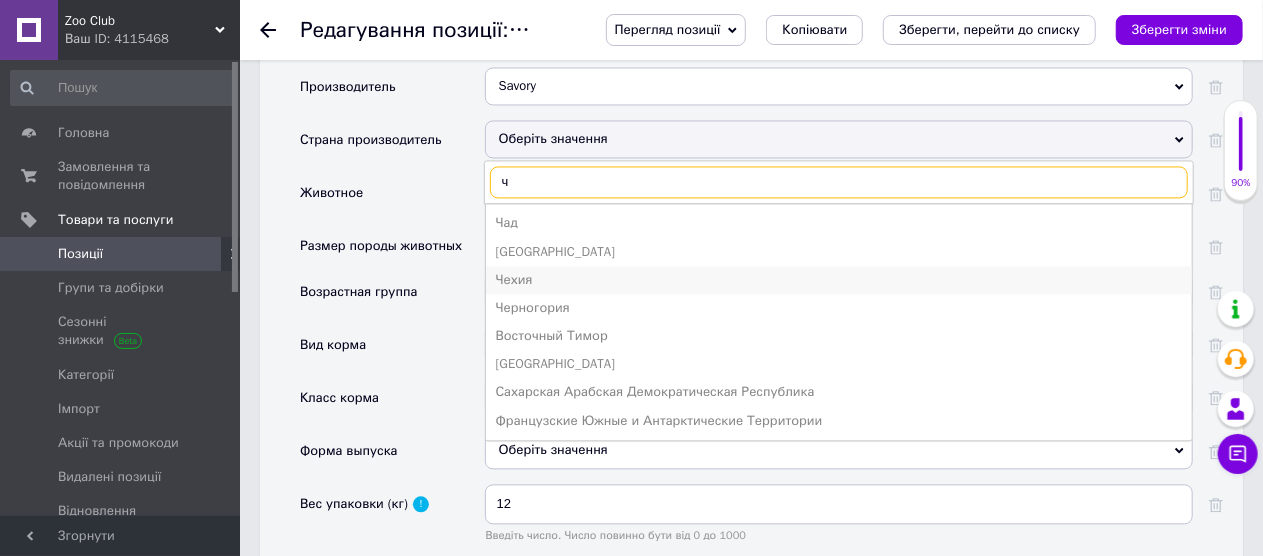 scroll, scrollTop: 2018, scrollLeft: 0, axis: vertical 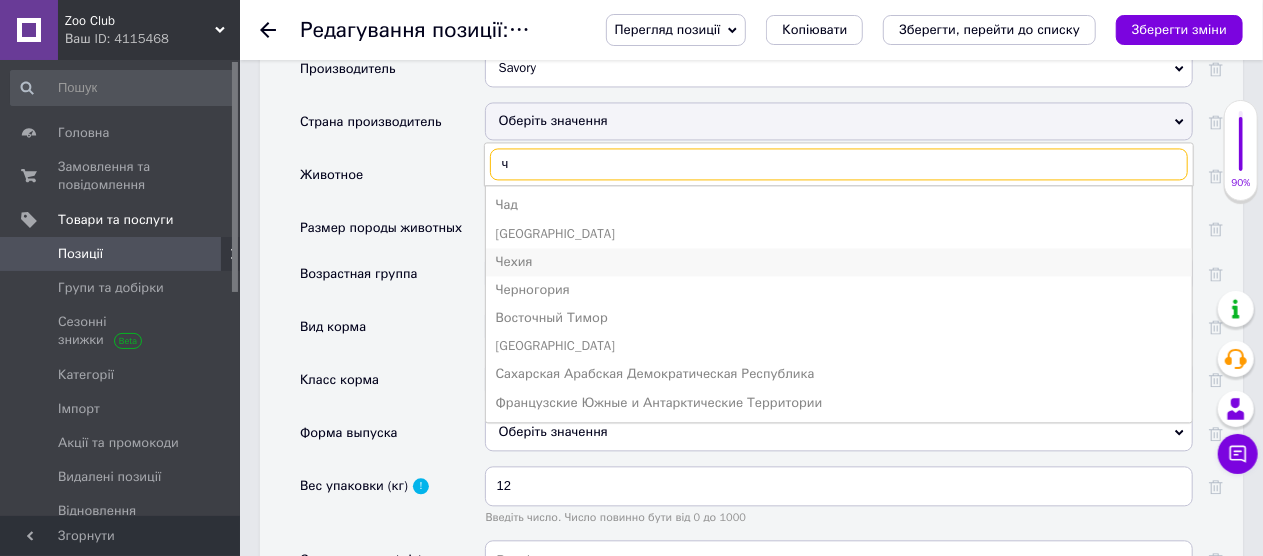type on "ч" 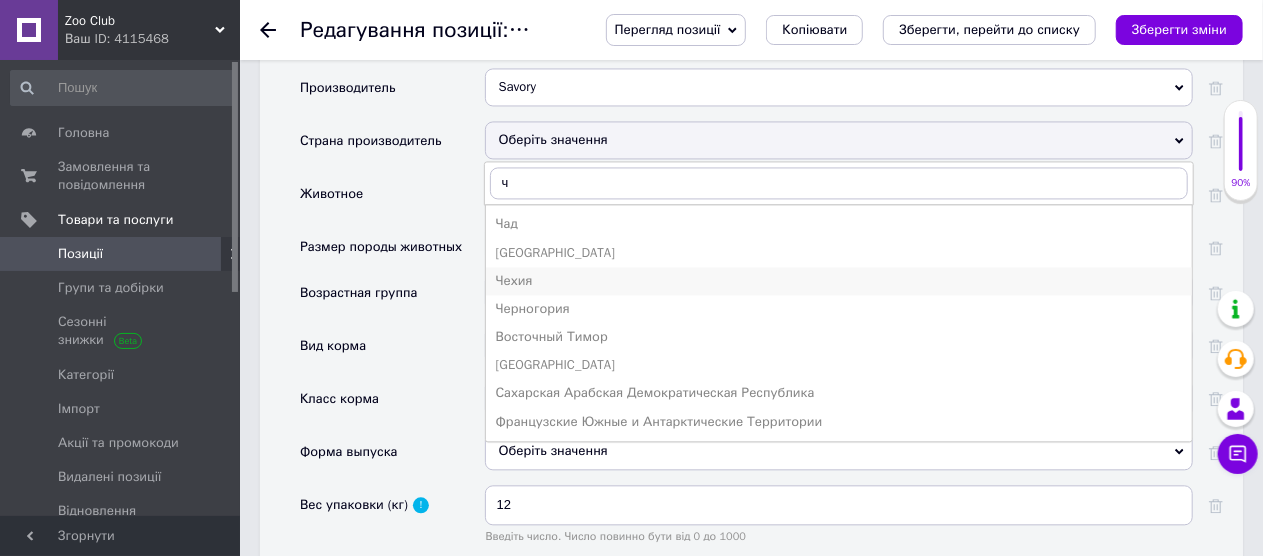 click on "Чехия" at bounding box center (839, 281) 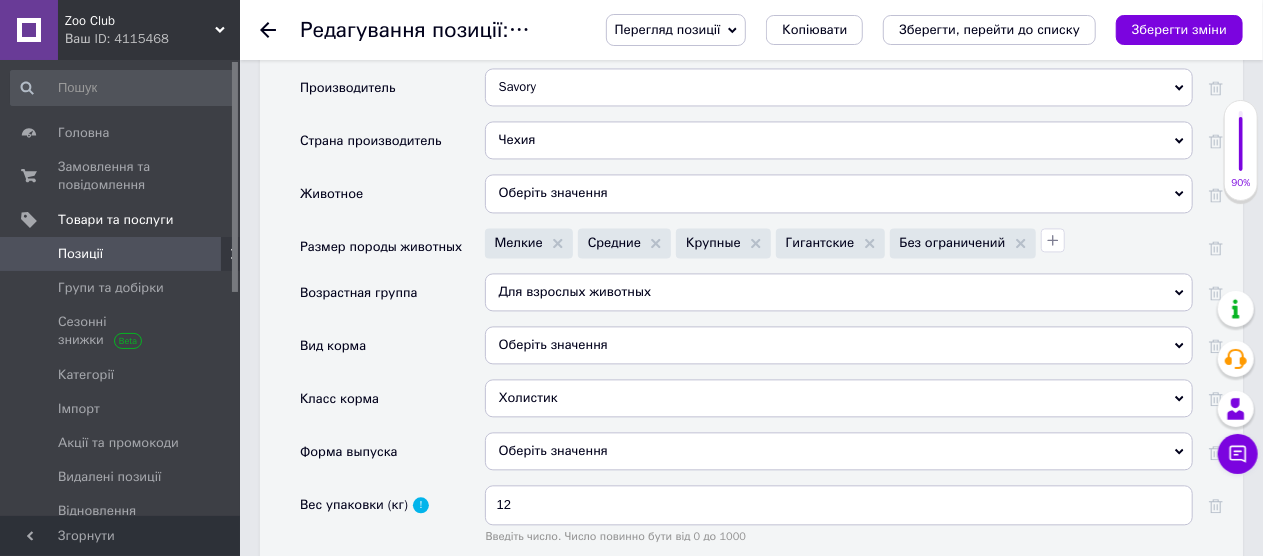 click on "Оберіть значення" at bounding box center (839, 193) 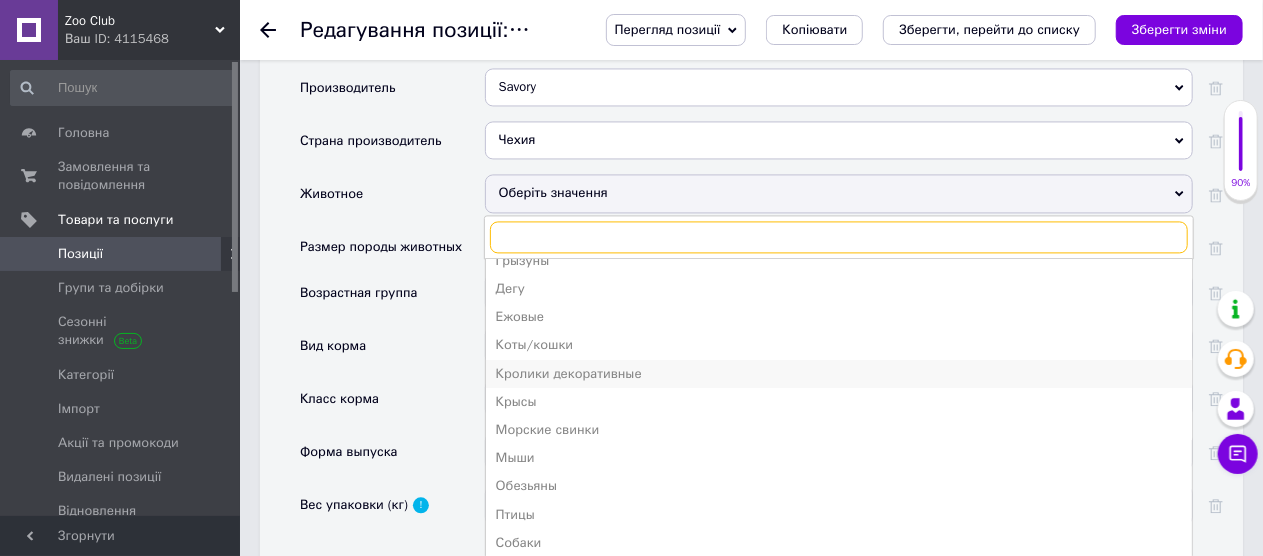 scroll, scrollTop: 162, scrollLeft: 0, axis: vertical 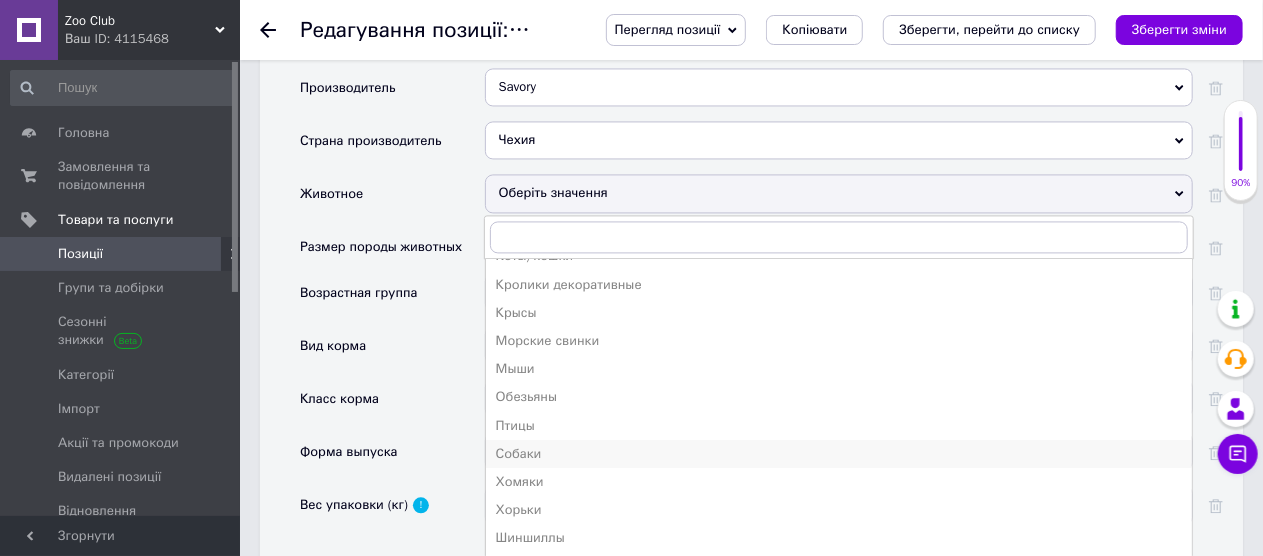 click on "Собаки" at bounding box center (839, 454) 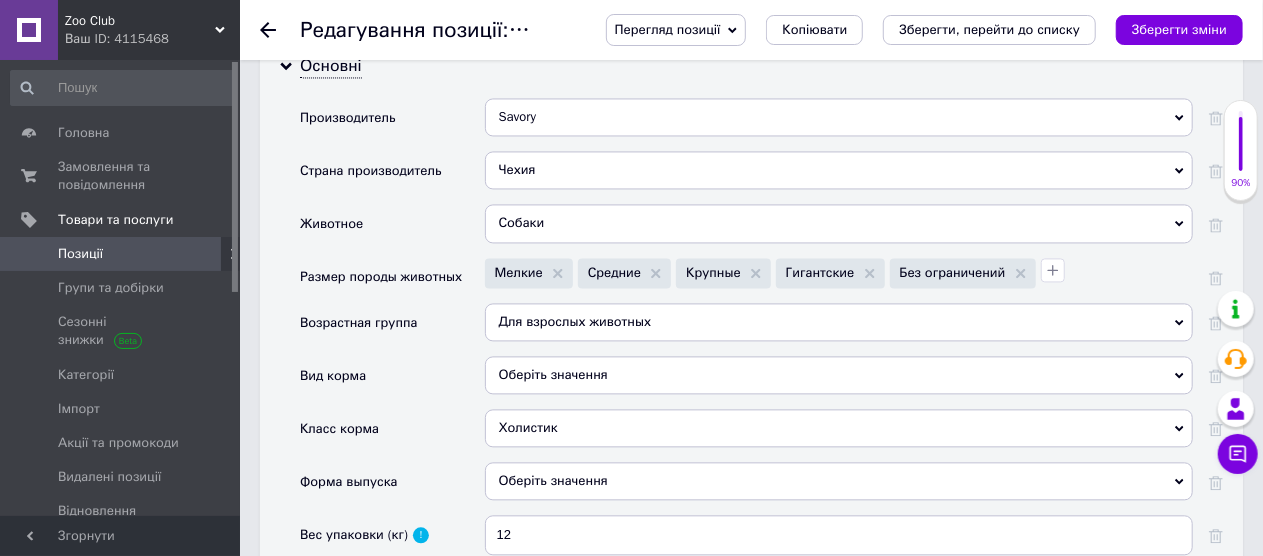 scroll, scrollTop: 2018, scrollLeft: 0, axis: vertical 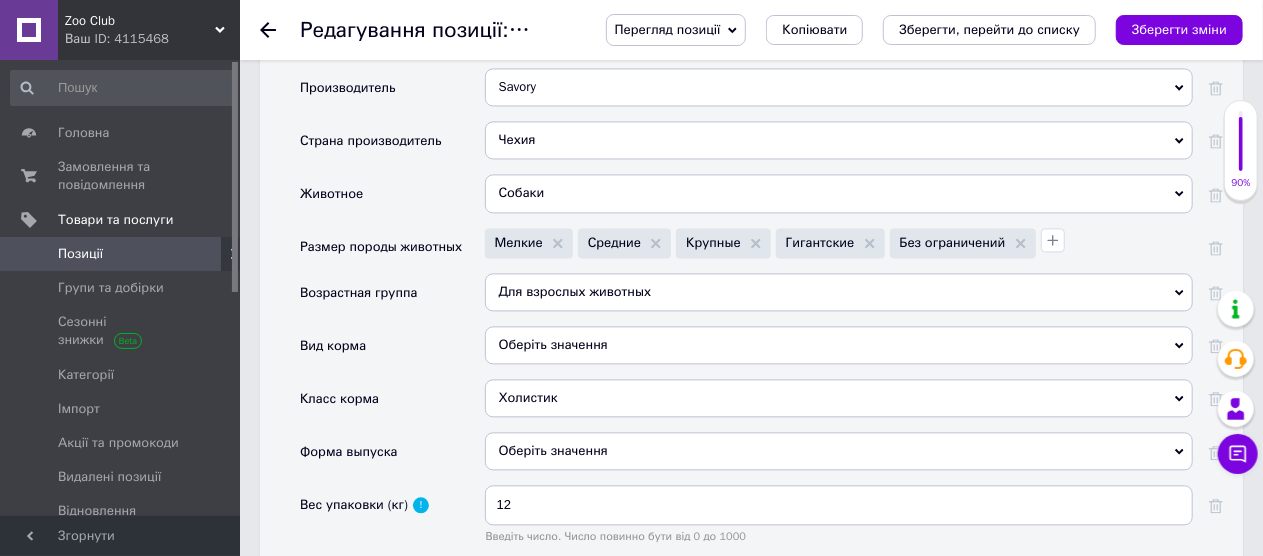click on "Оберіть значення" at bounding box center [839, 345] 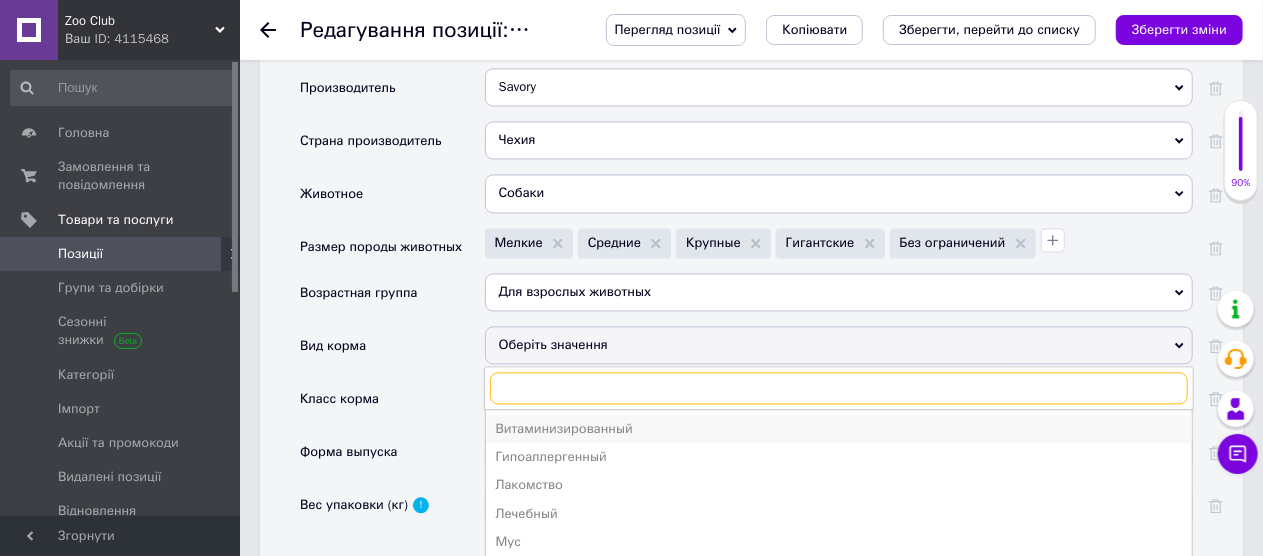scroll, scrollTop: 2218, scrollLeft: 0, axis: vertical 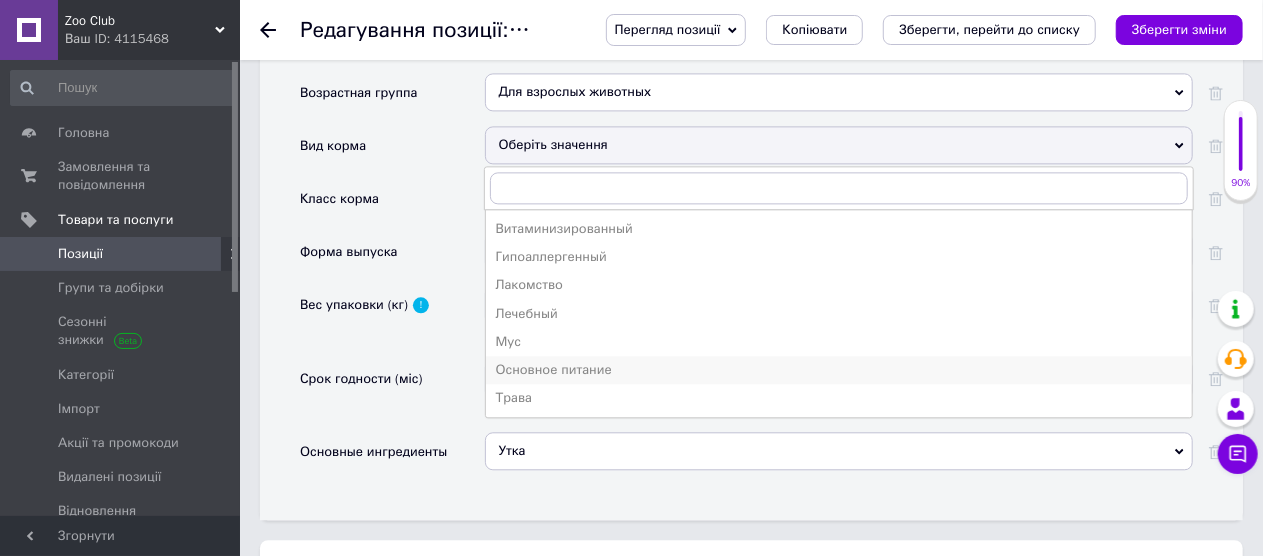 click on "Основное питание" at bounding box center [839, 370] 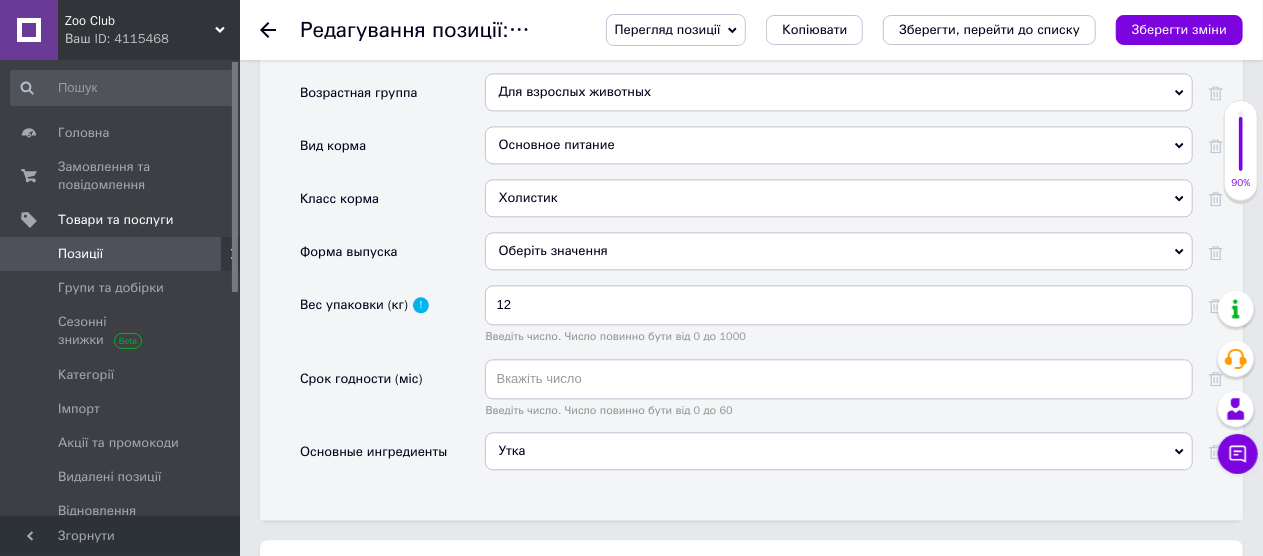 click on "Оберіть значення" at bounding box center (839, 251) 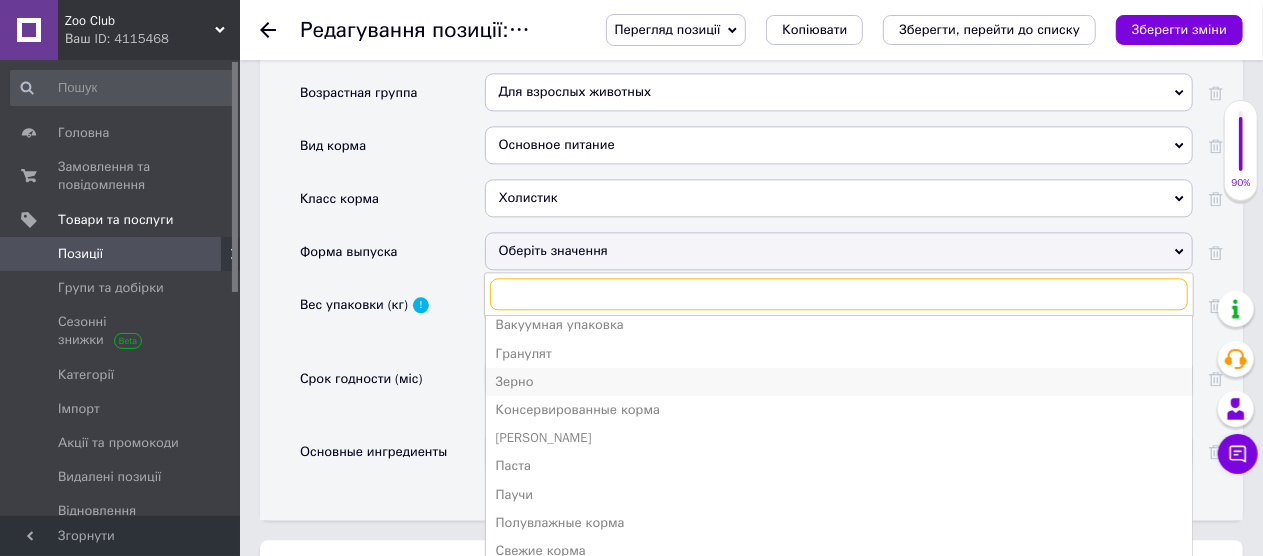 scroll, scrollTop: 21, scrollLeft: 0, axis: vertical 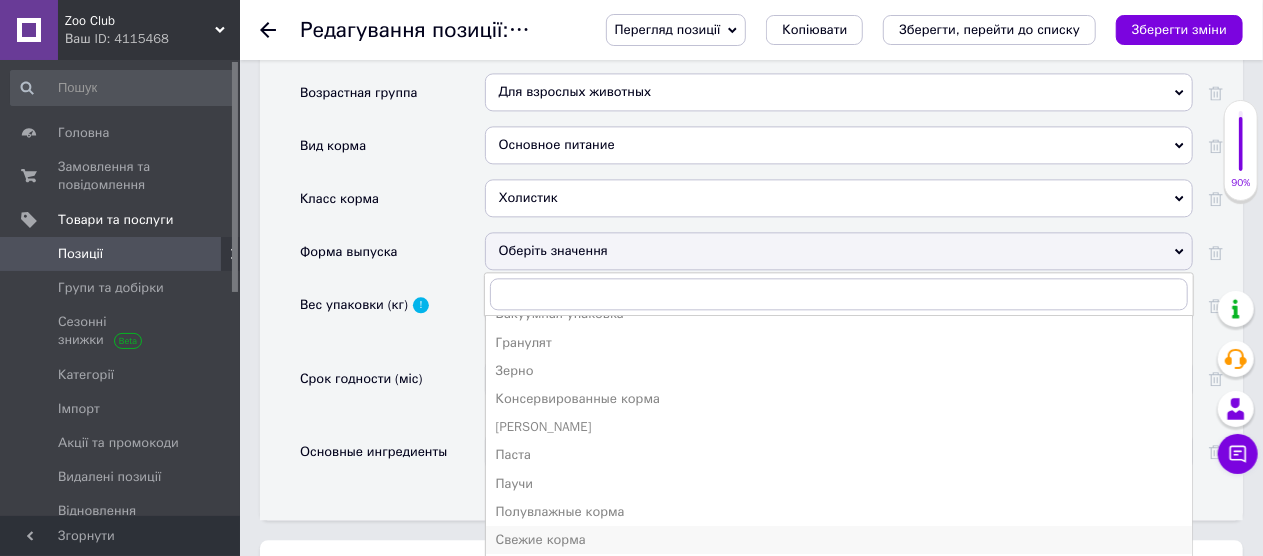 click on "Свежие корма" at bounding box center [839, 540] 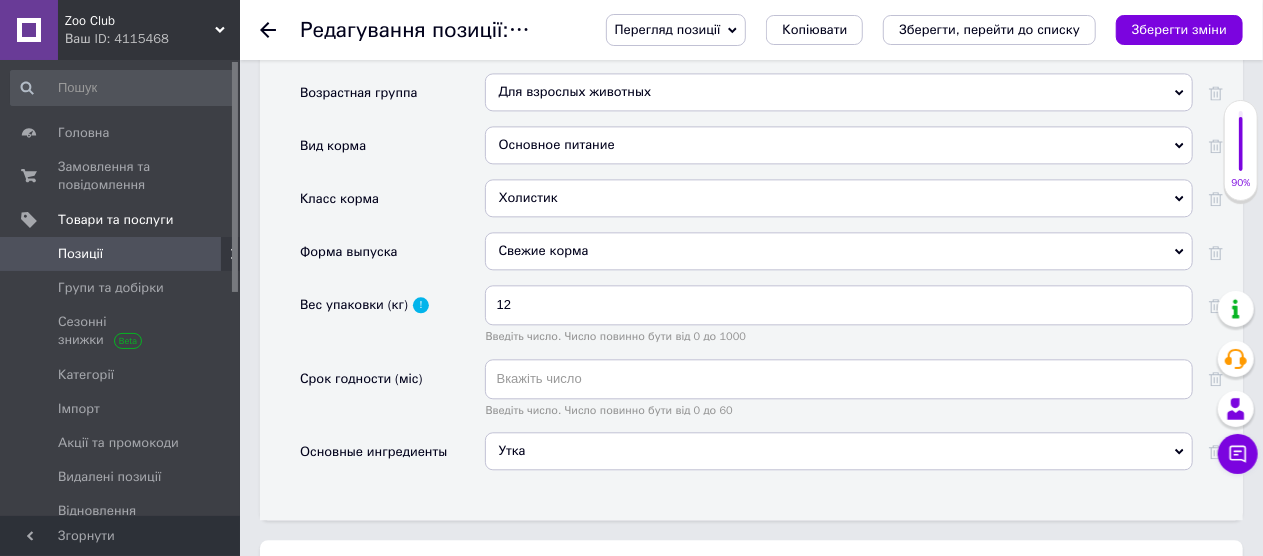 click on "Свежие корма" at bounding box center [839, 251] 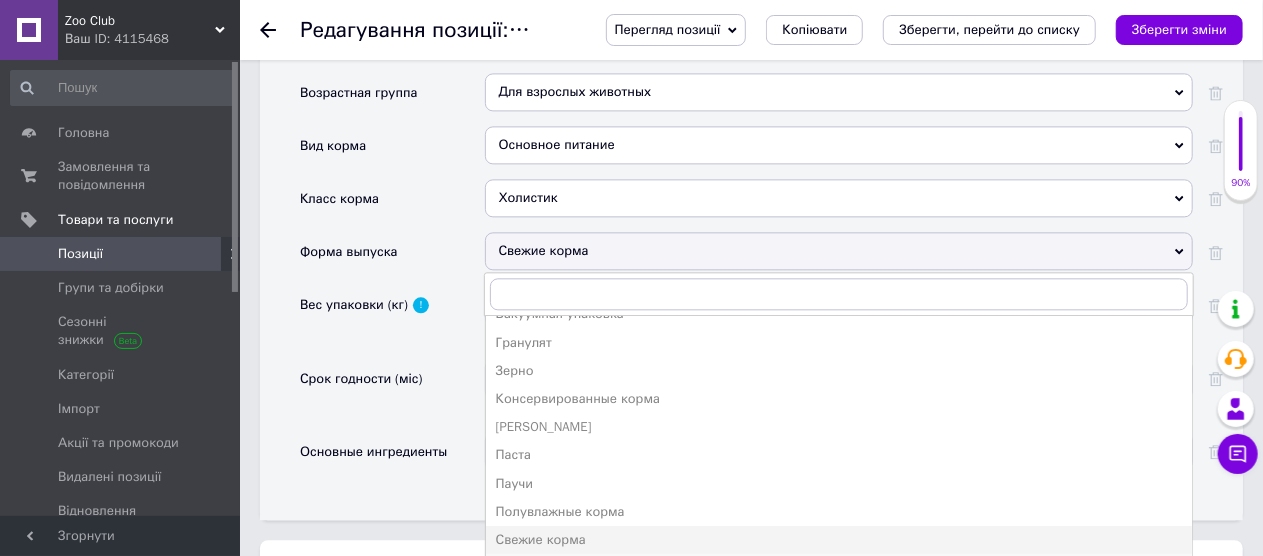 click on "Сухие [DEMOGRAPHIC_DATA]" at bounding box center (839, 568) 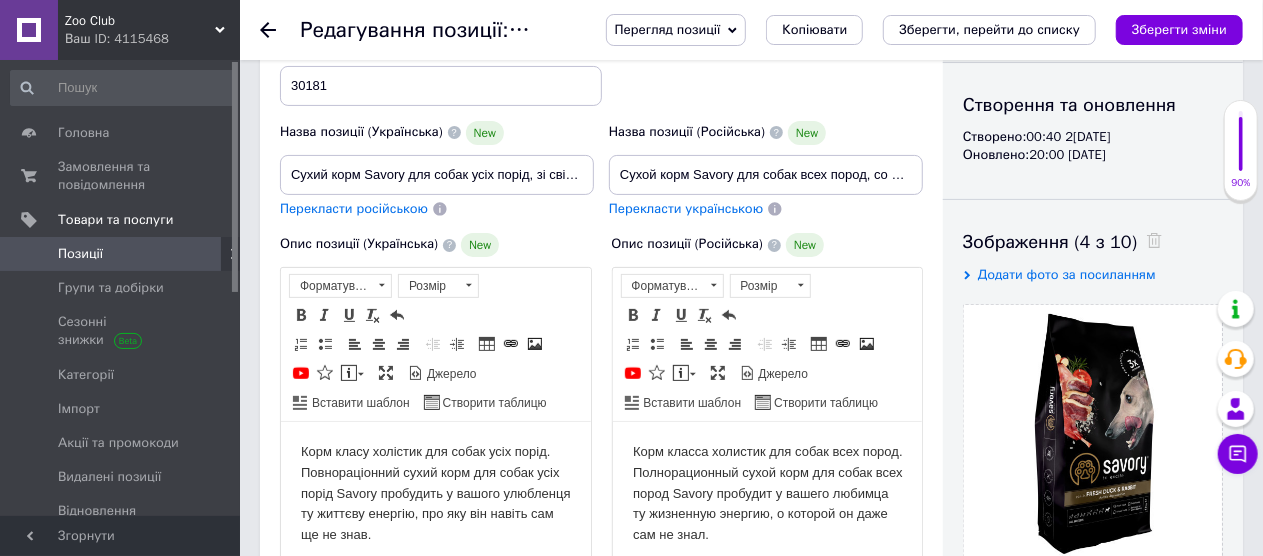 scroll, scrollTop: 118, scrollLeft: 0, axis: vertical 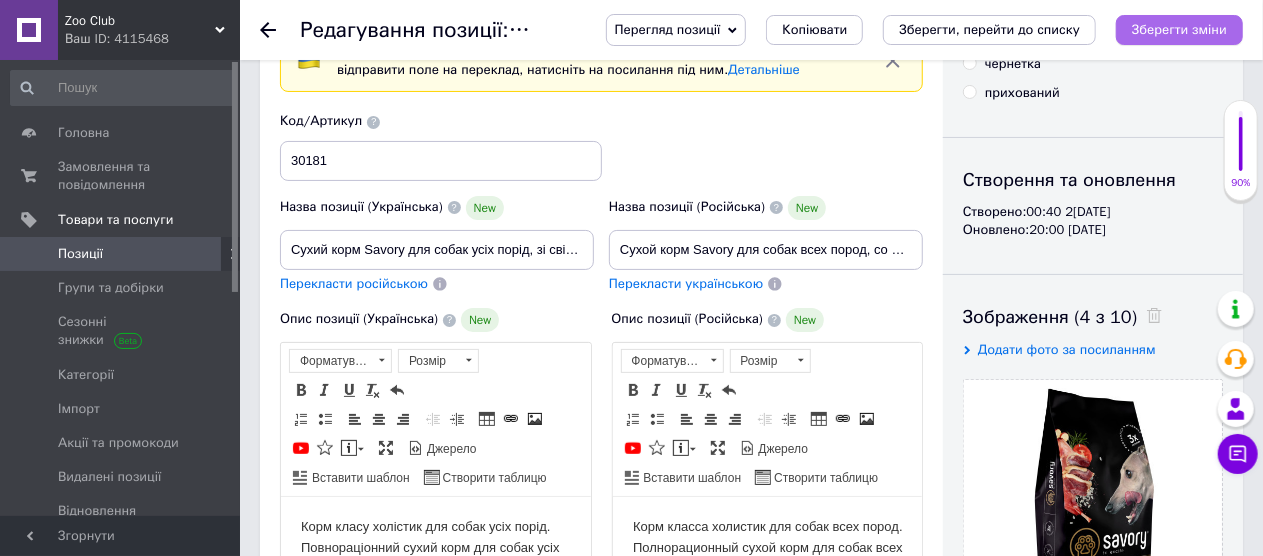 click on "Зберегти зміни" at bounding box center (1179, 29) 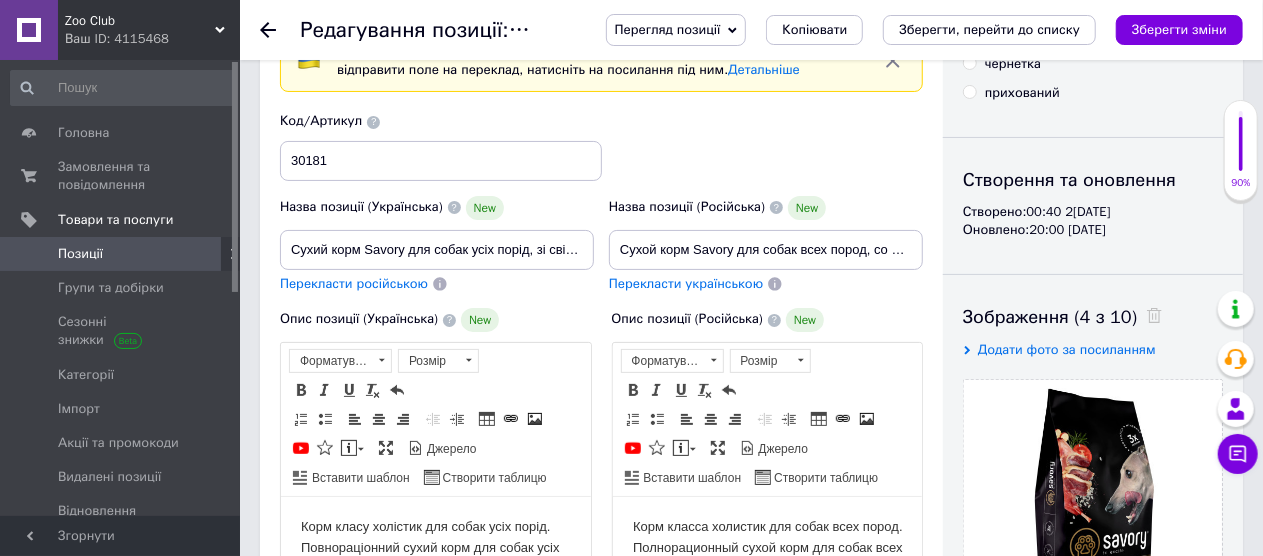 click 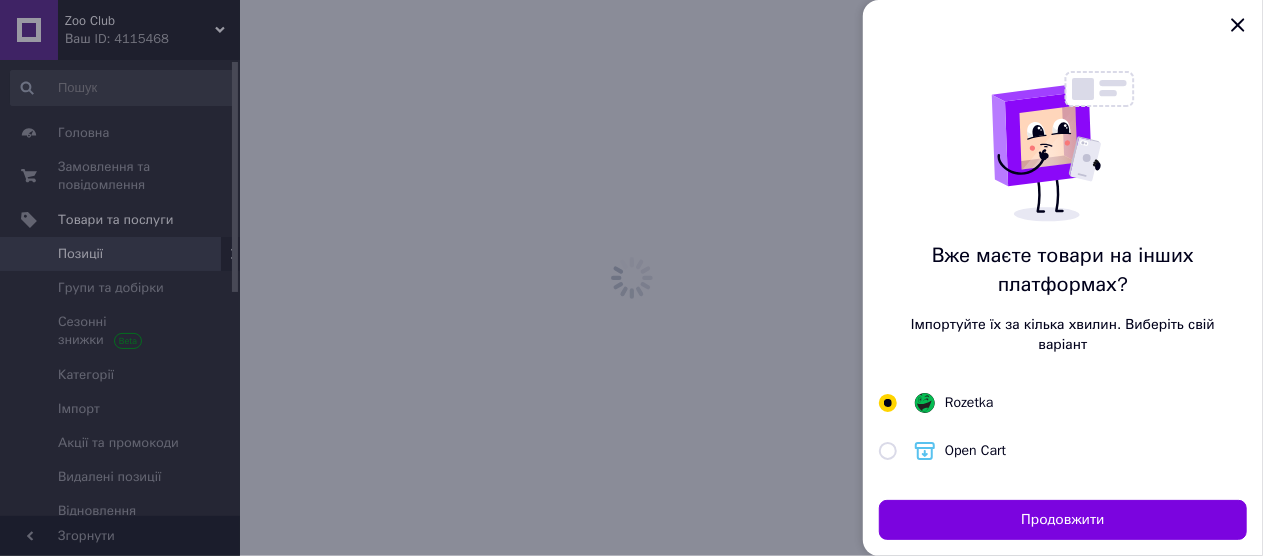 scroll, scrollTop: 0, scrollLeft: 0, axis: both 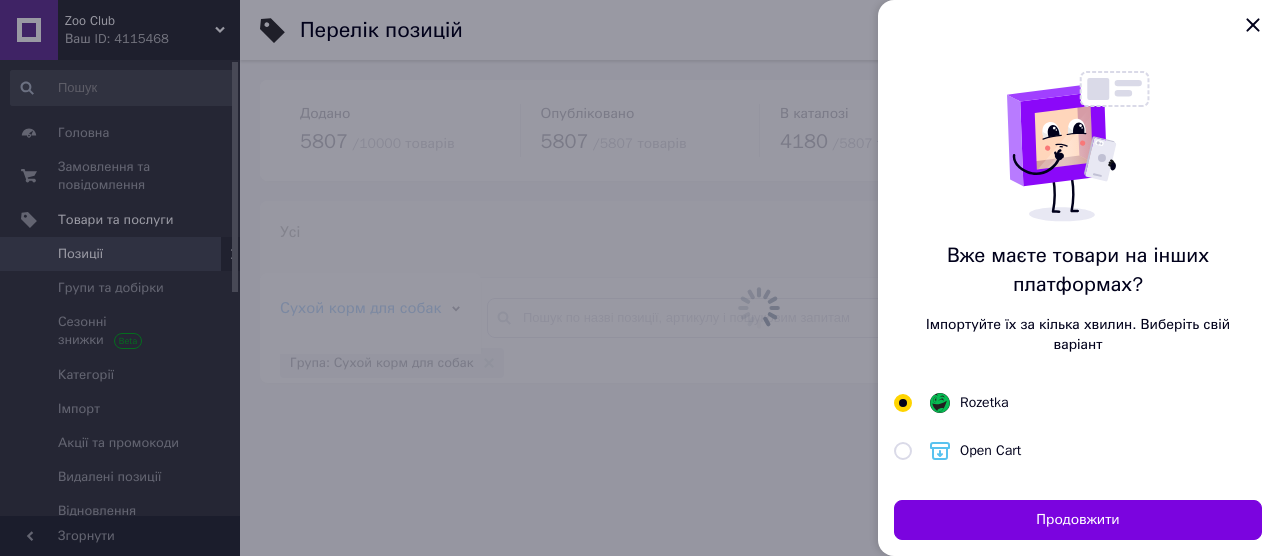 click at bounding box center (639, 278) 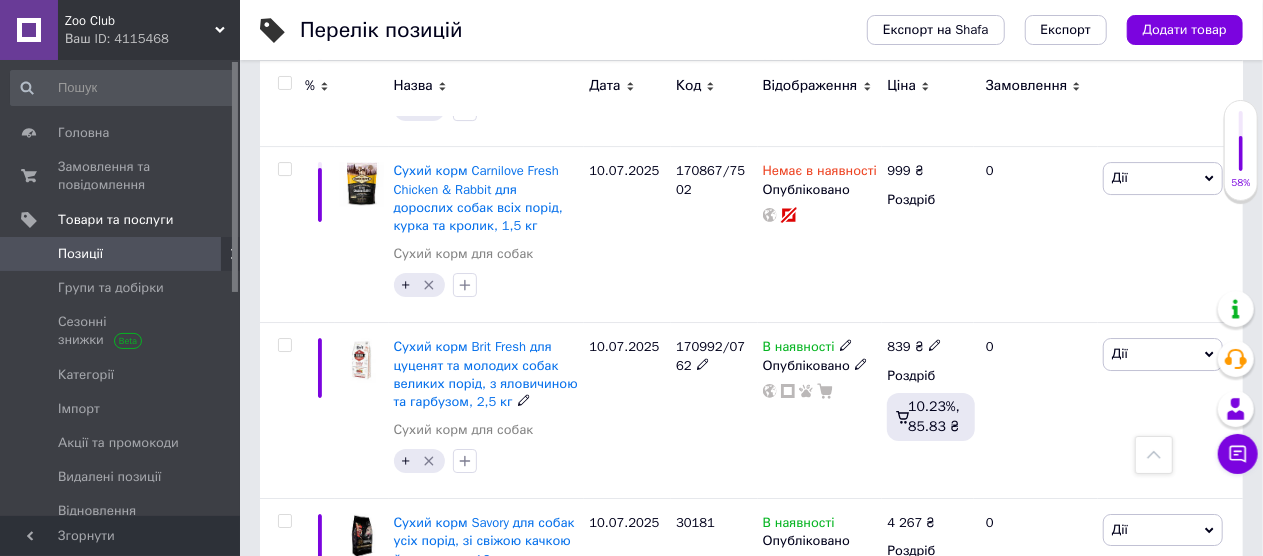 scroll, scrollTop: 3384, scrollLeft: 0, axis: vertical 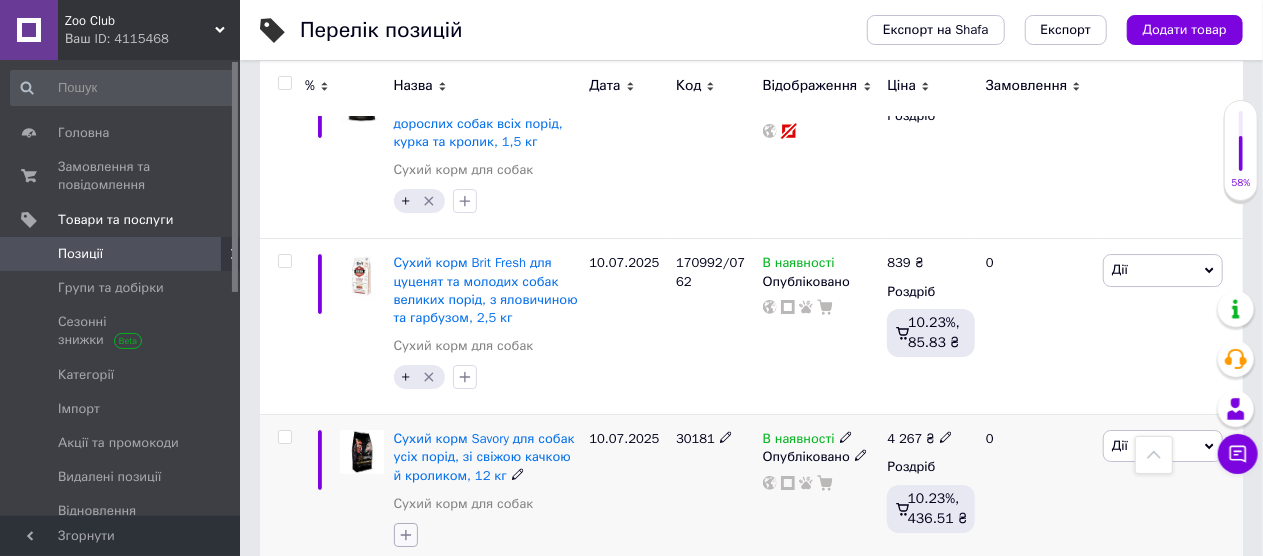 click 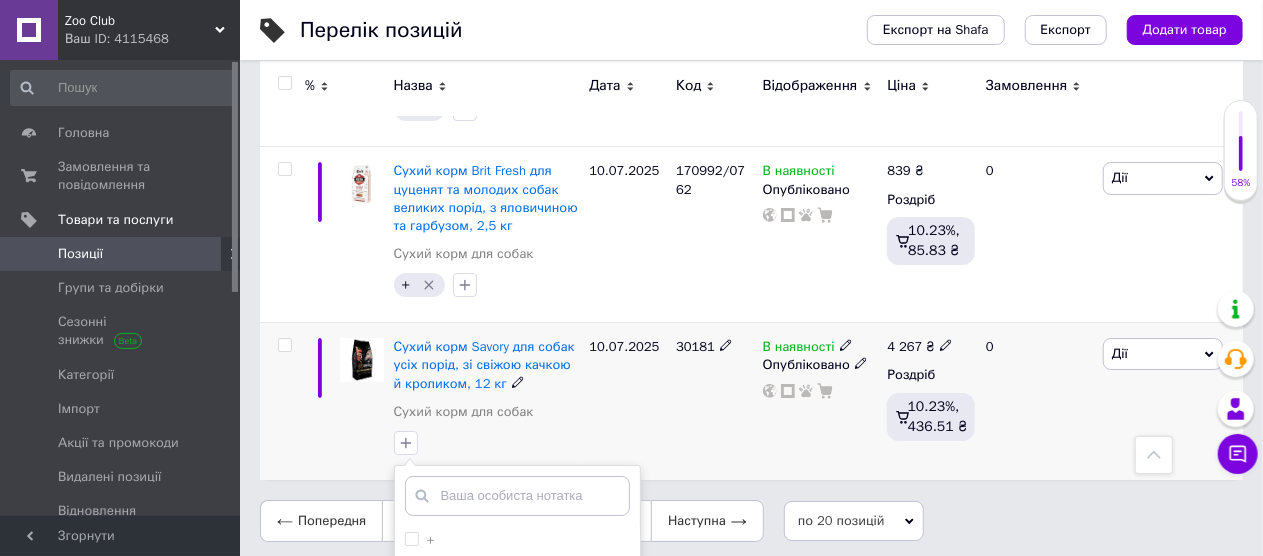 scroll, scrollTop: 3584, scrollLeft: 0, axis: vertical 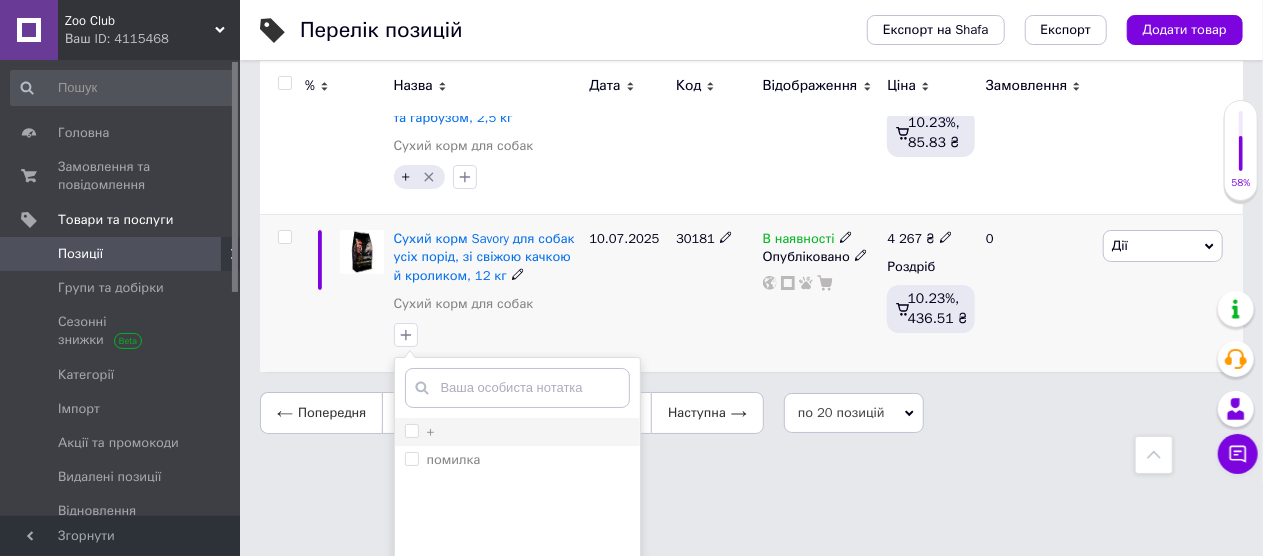 click at bounding box center (412, 431) 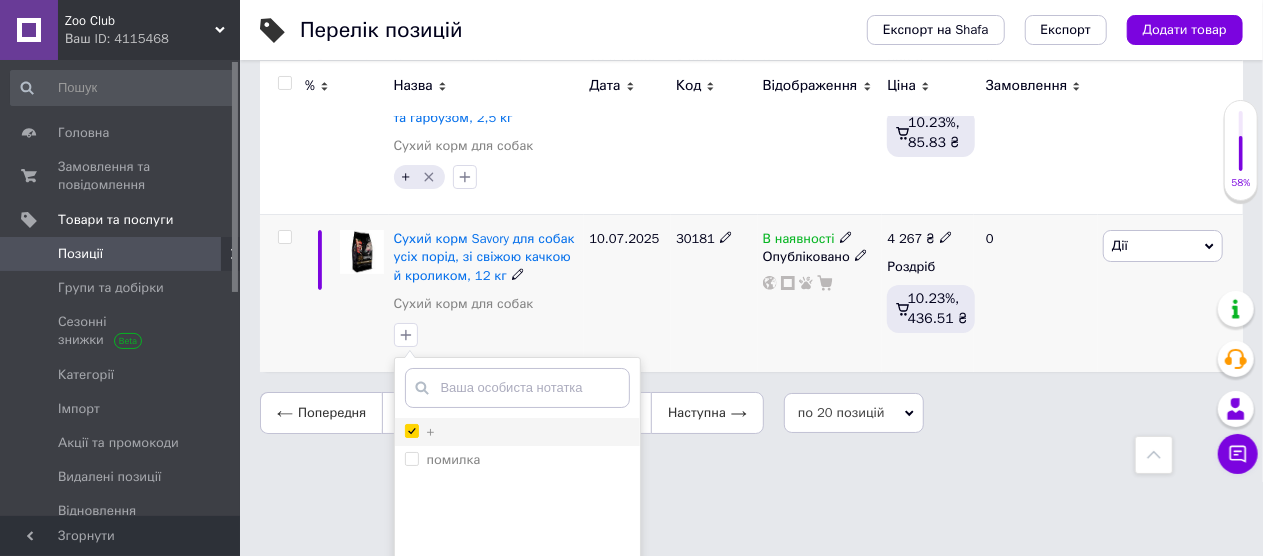 click on "+" at bounding box center [411, 430] 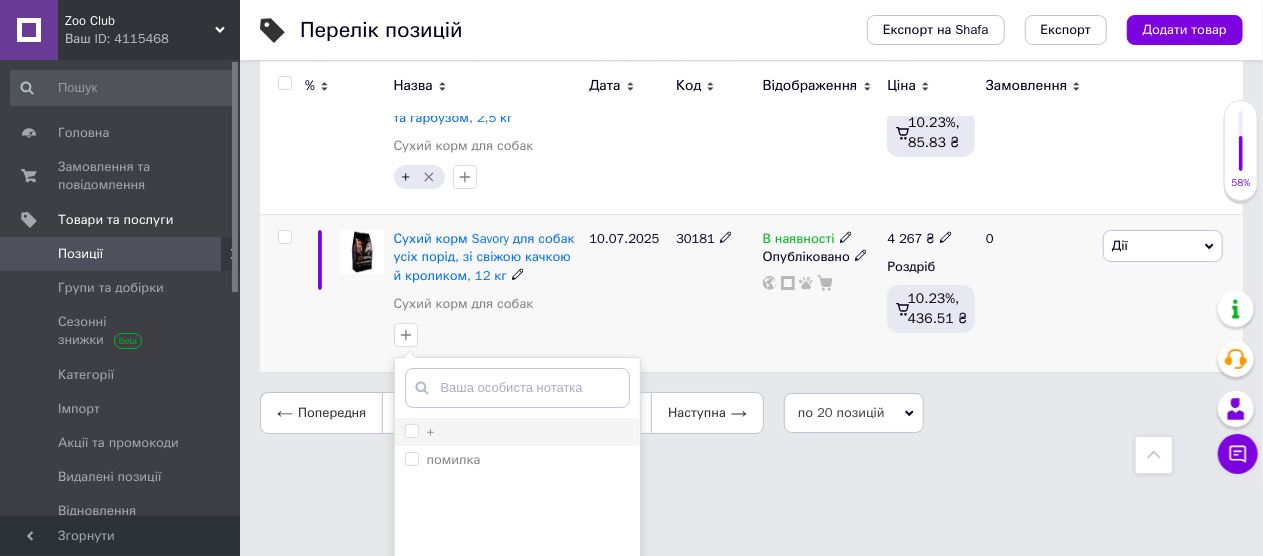 click on "+" at bounding box center (411, 430) 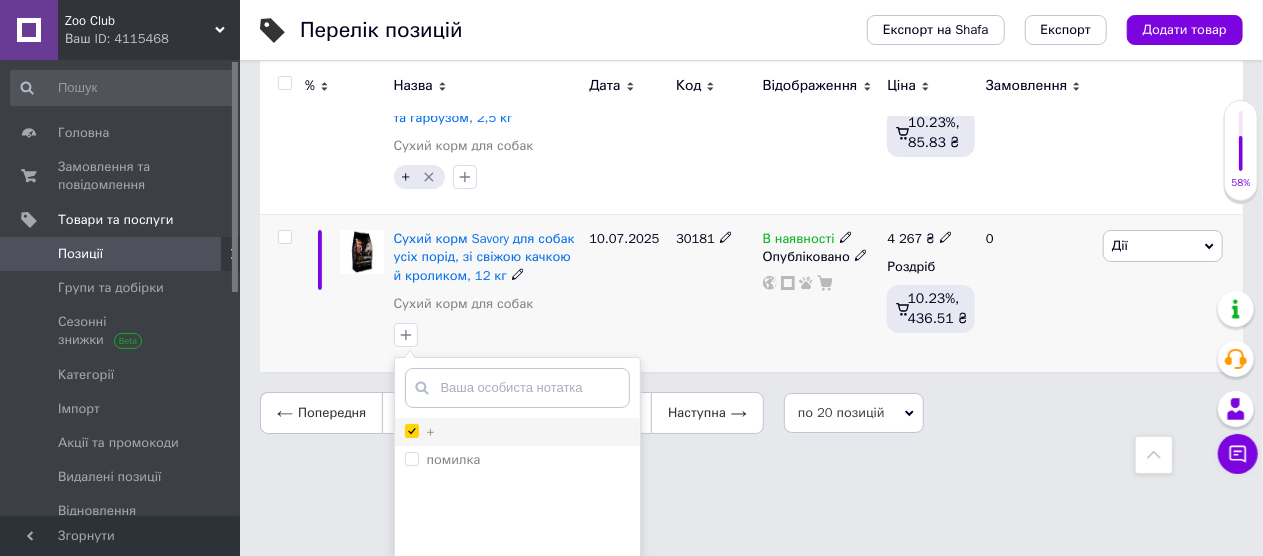 checkbox on "true" 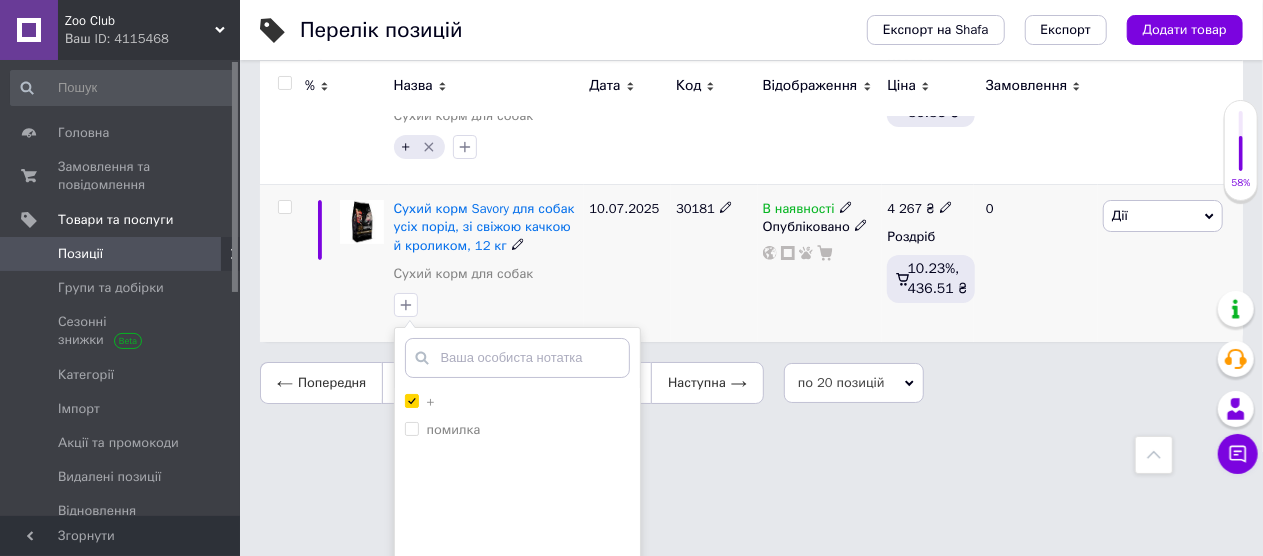 click on "Додати мітку" at bounding box center (517, 624) 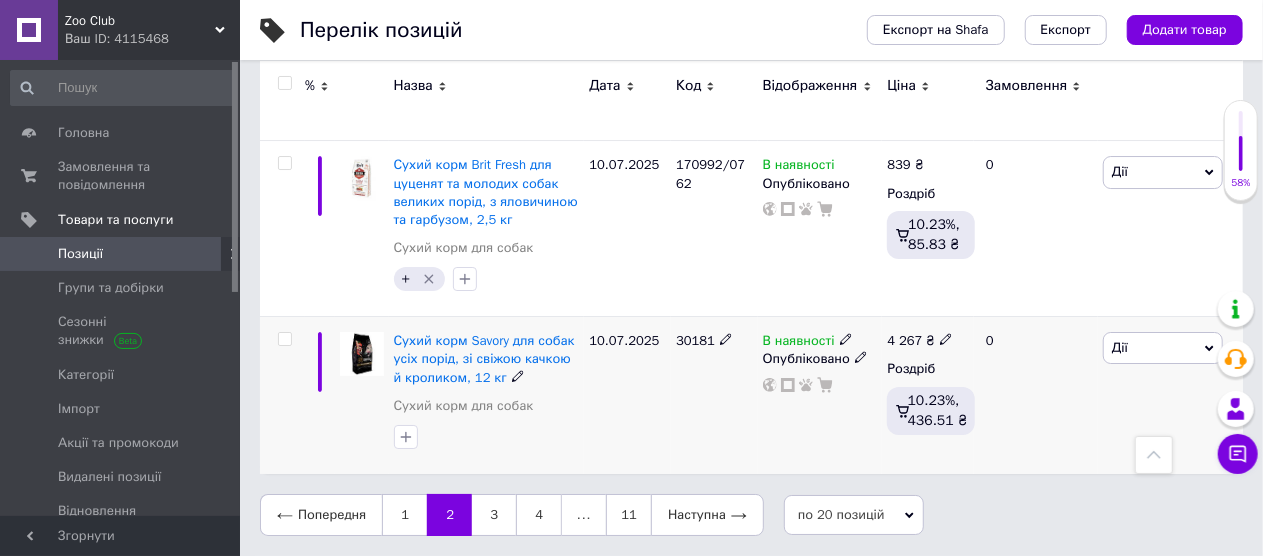 scroll, scrollTop: 3384, scrollLeft: 0, axis: vertical 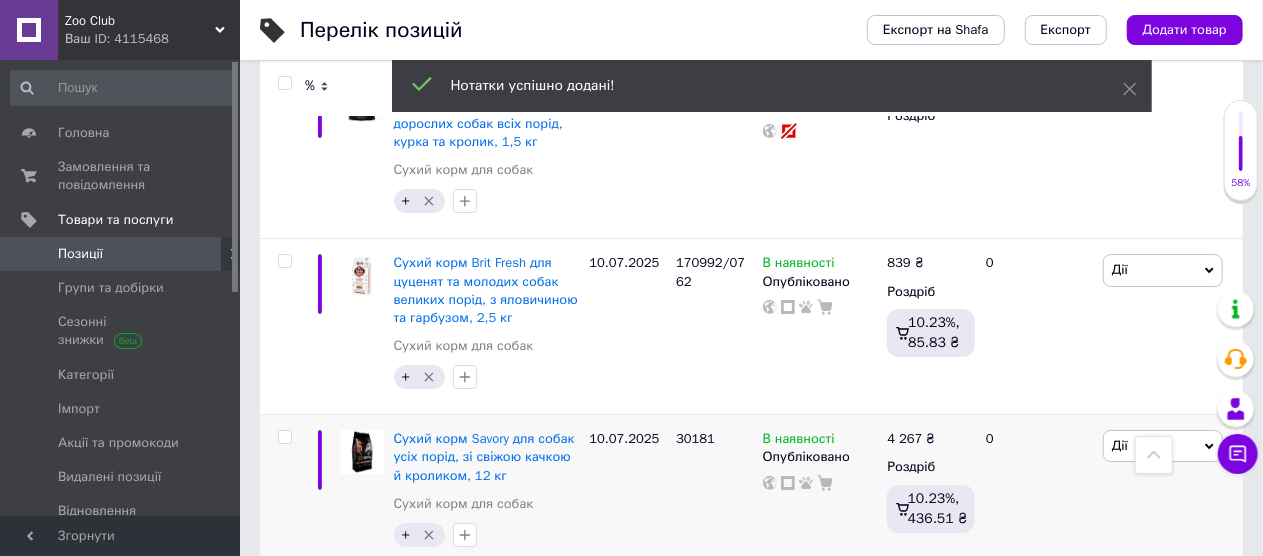 click on "1" at bounding box center (404, 613) 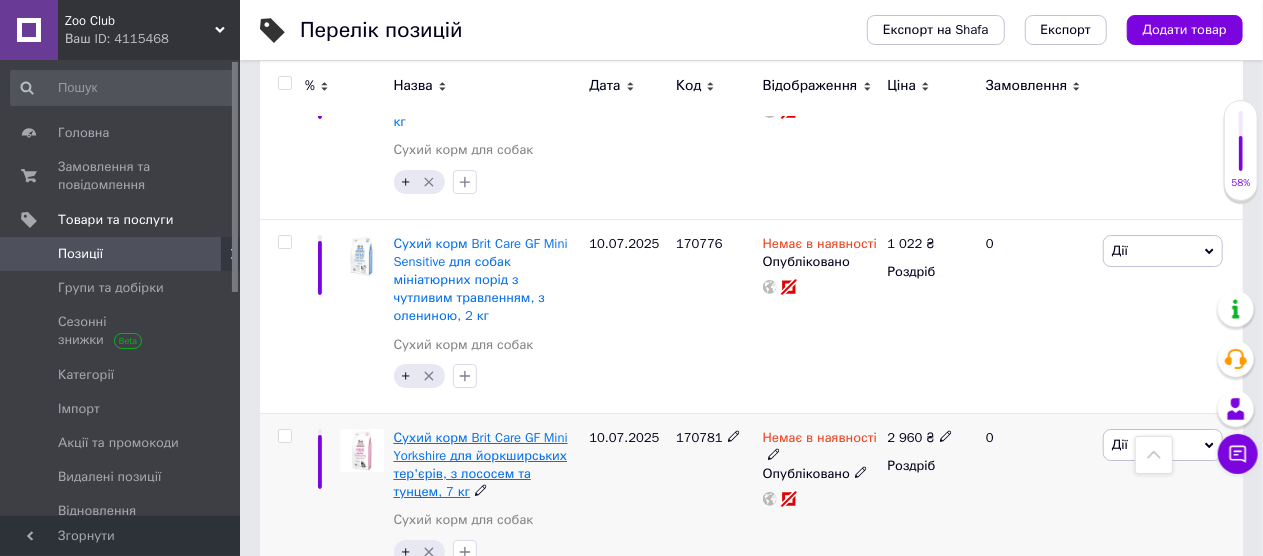 scroll, scrollTop: 3348, scrollLeft: 0, axis: vertical 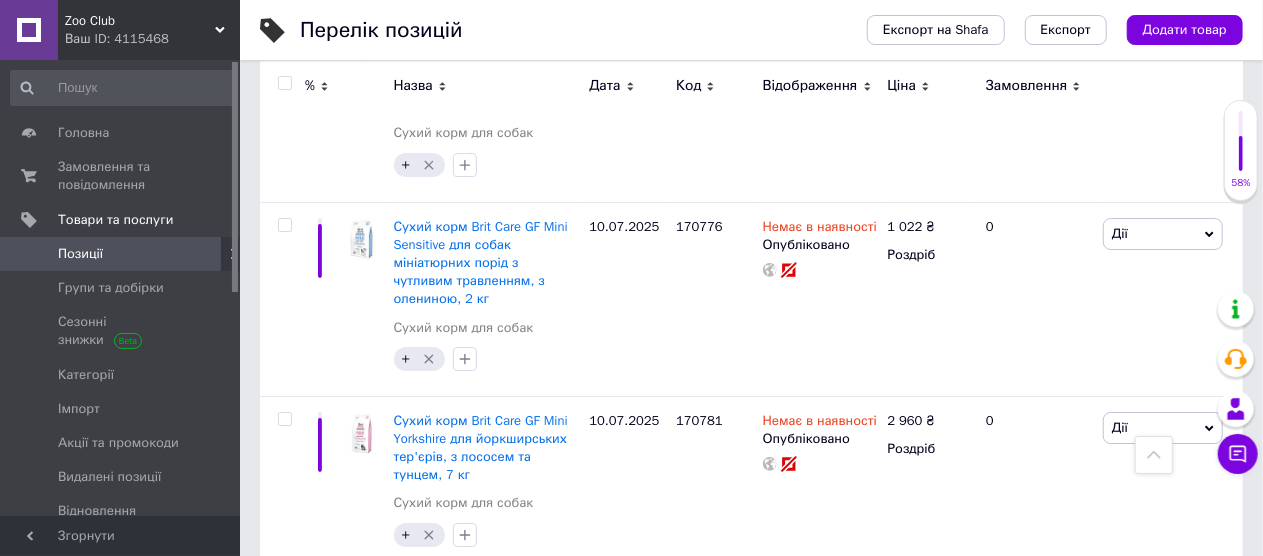 click on "2" at bounding box center [327, 613] 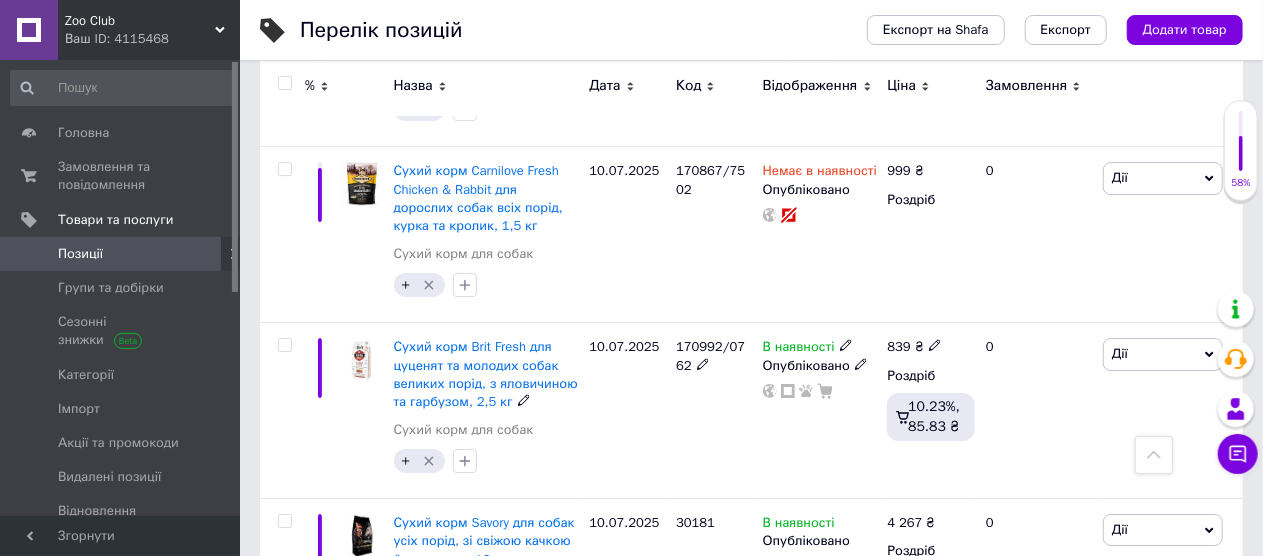 scroll, scrollTop: 3384, scrollLeft: 0, axis: vertical 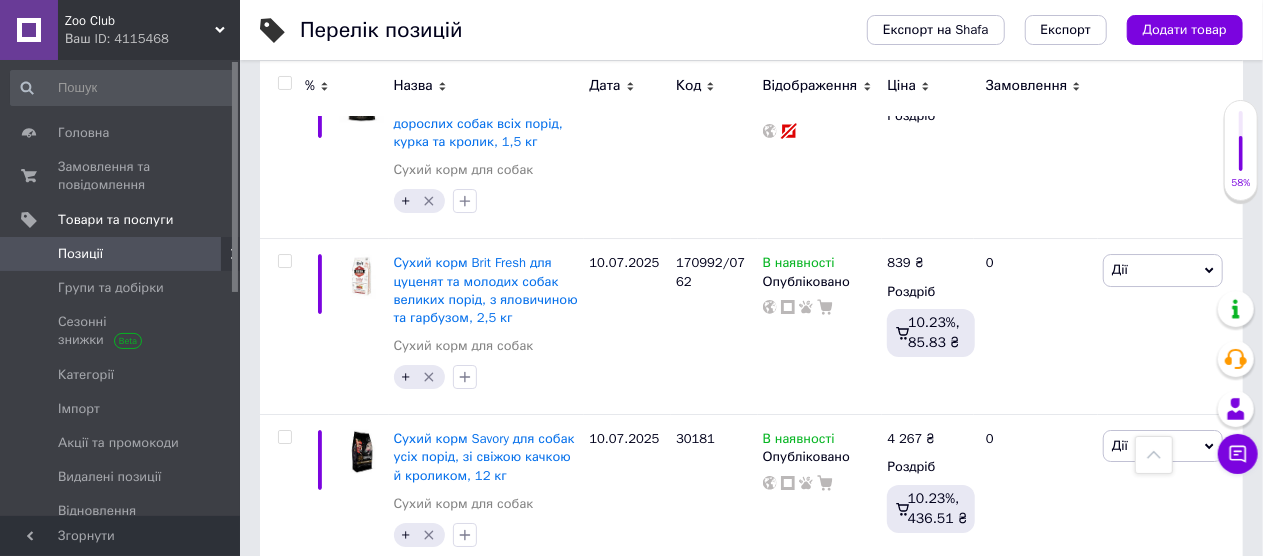 click on "3" at bounding box center [494, 613] 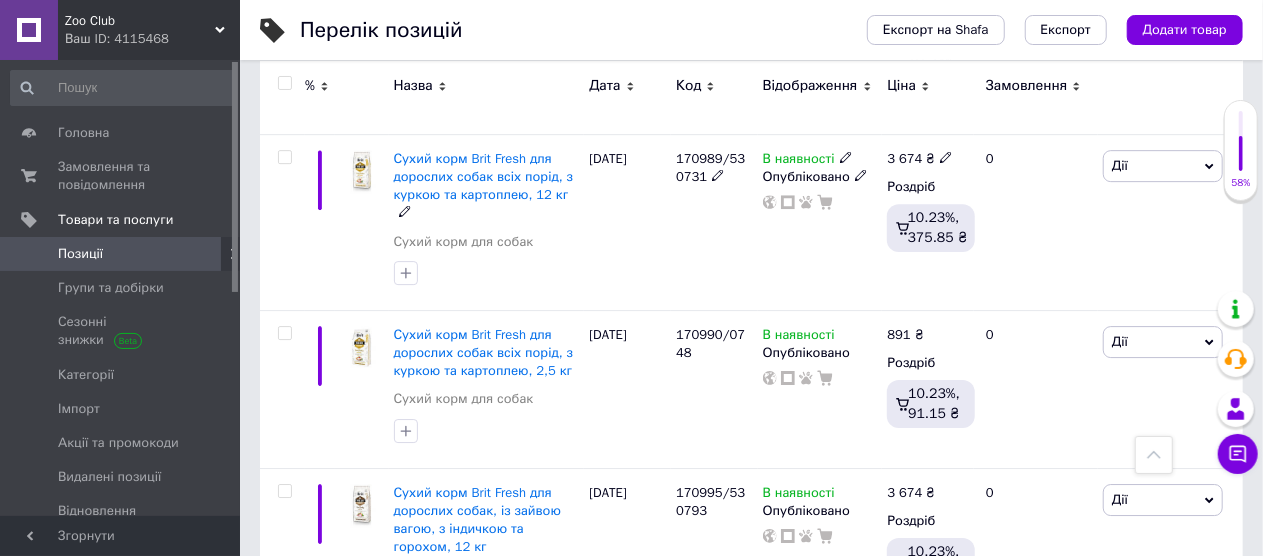 scroll, scrollTop: 3257, scrollLeft: 0, axis: vertical 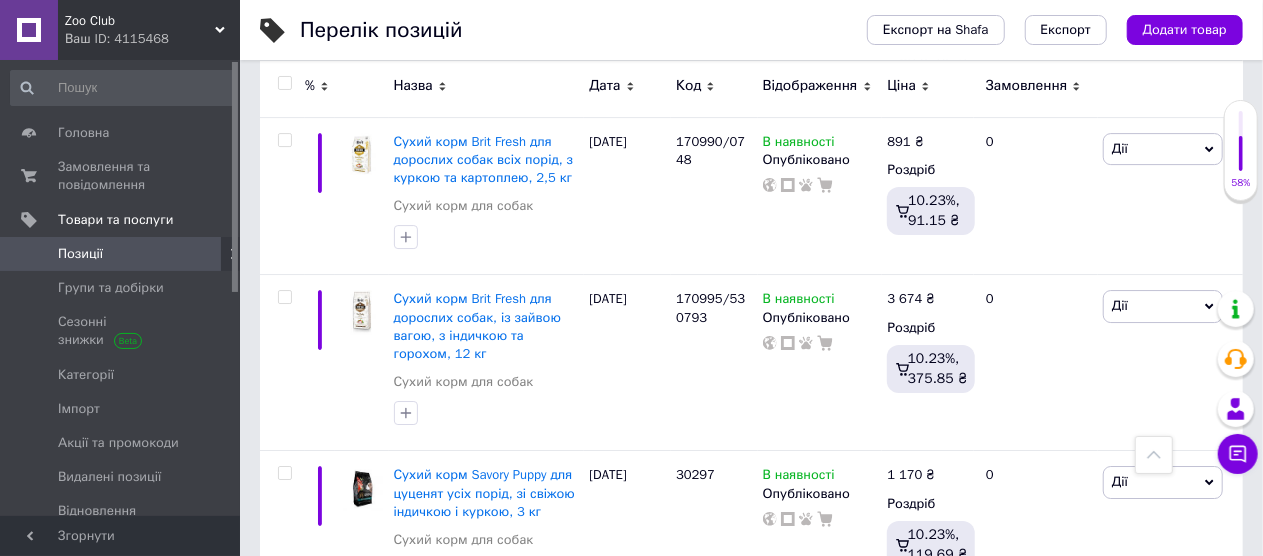 click on "1" at bounding box center (404, 649) 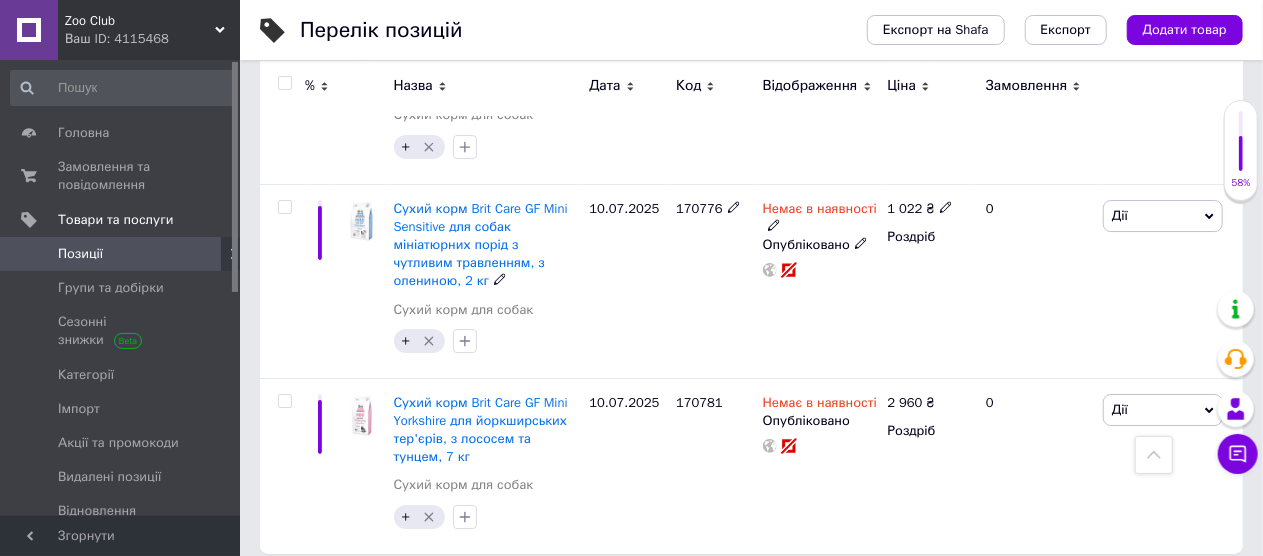 scroll, scrollTop: 3348, scrollLeft: 0, axis: vertical 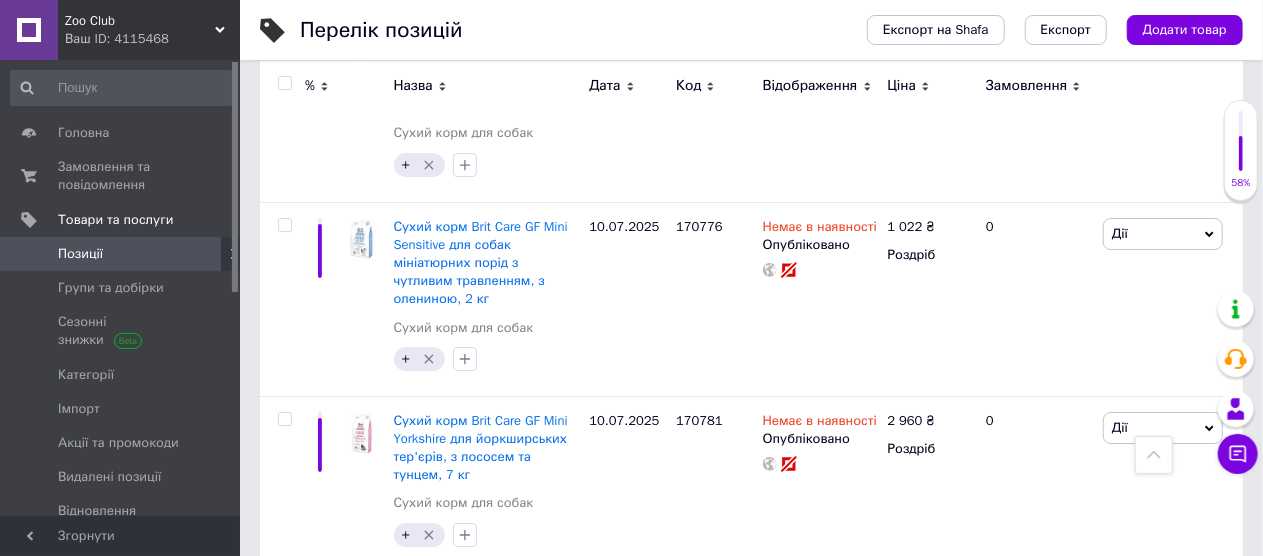 click on "2" at bounding box center (327, 613) 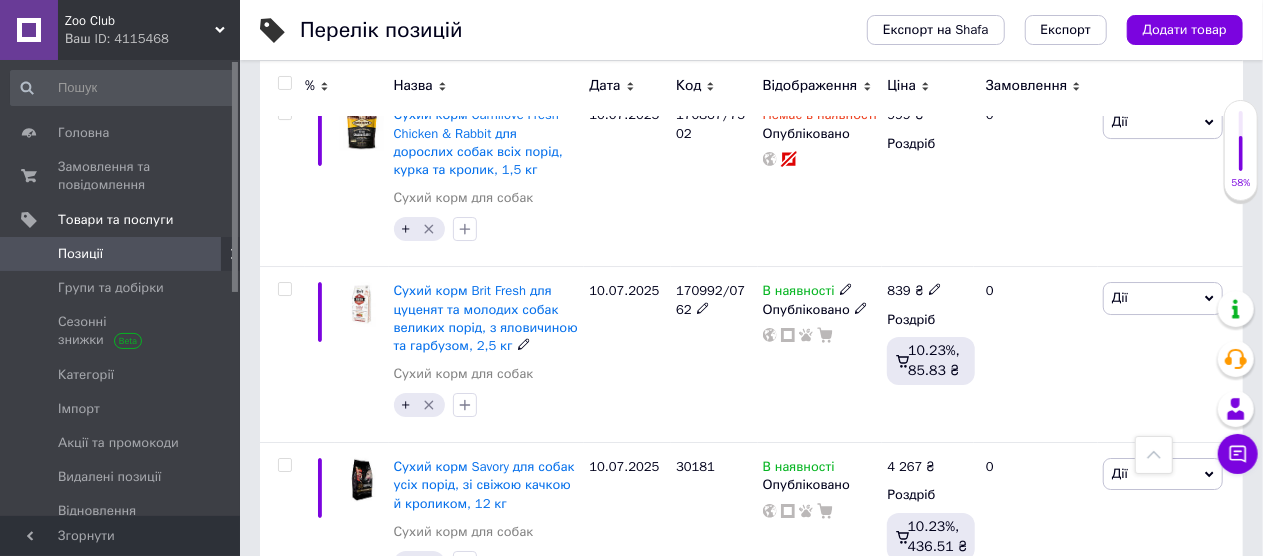 scroll, scrollTop: 3384, scrollLeft: 0, axis: vertical 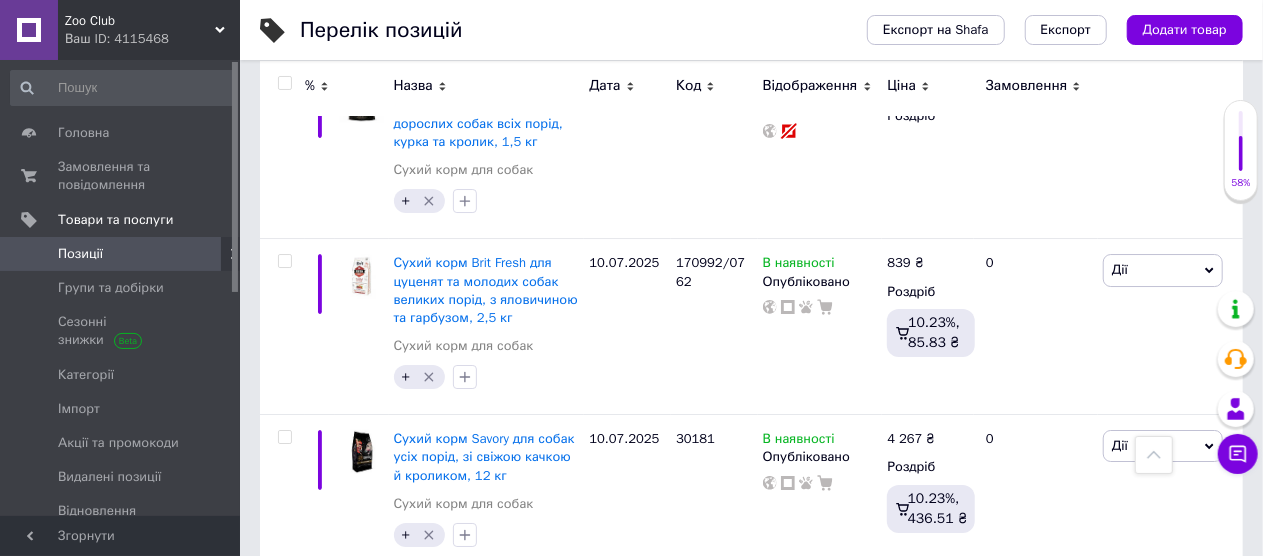 click on "3" at bounding box center (494, 613) 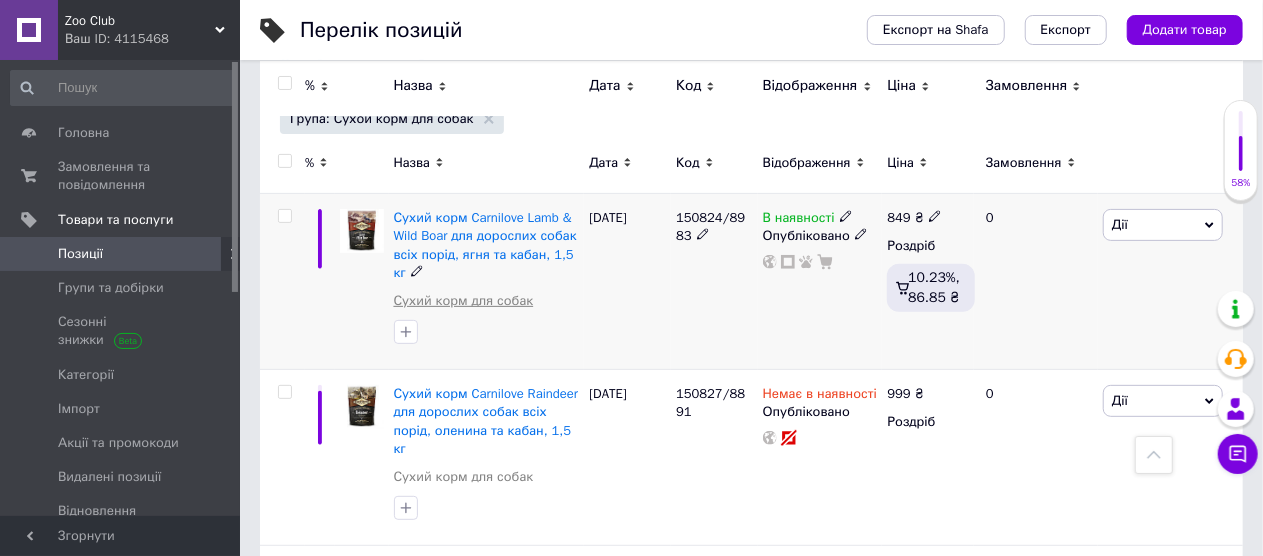 scroll, scrollTop: 200, scrollLeft: 0, axis: vertical 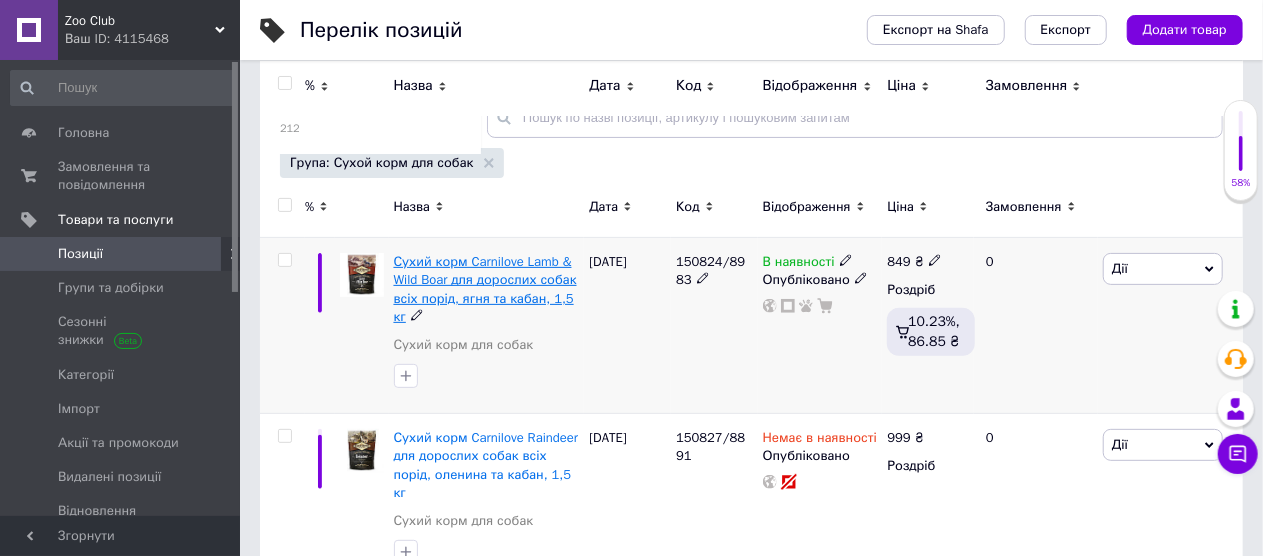 click on "Сухий корм Carnilove Lamb & Wild Boar для дорослих собак всіх порід, ягня та кабан, 1,5 кг" at bounding box center [485, 289] 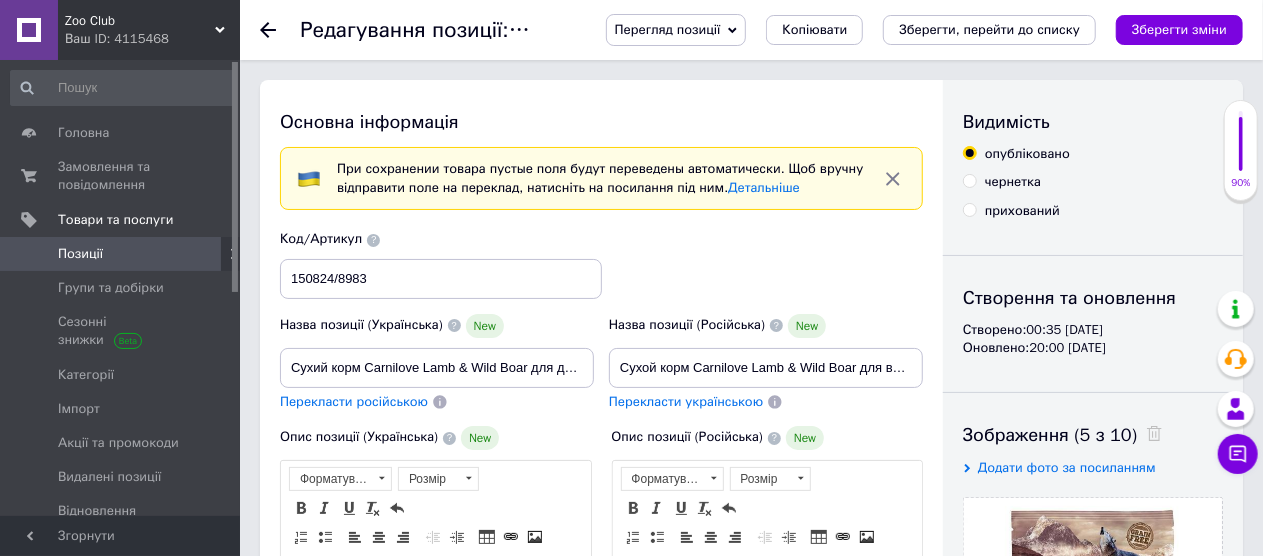 scroll, scrollTop: 0, scrollLeft: 0, axis: both 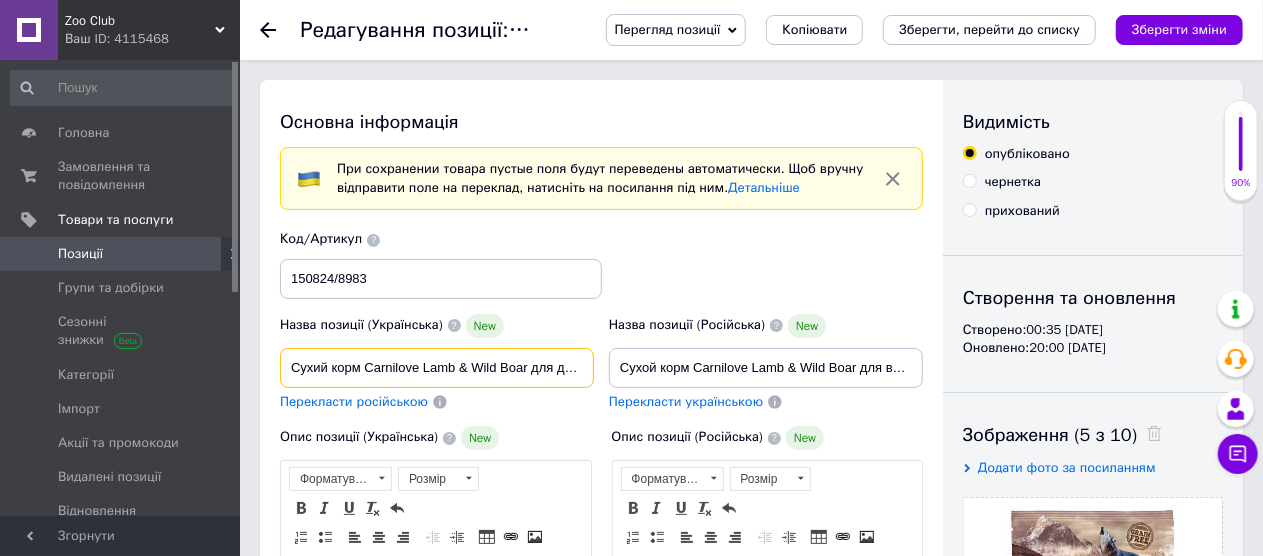 click on "Сухий корм Carnilove Lamb & Wild Boar для дорослих собак всіх порід, ягня та кабан, 1,5 кг" at bounding box center [437, 368] 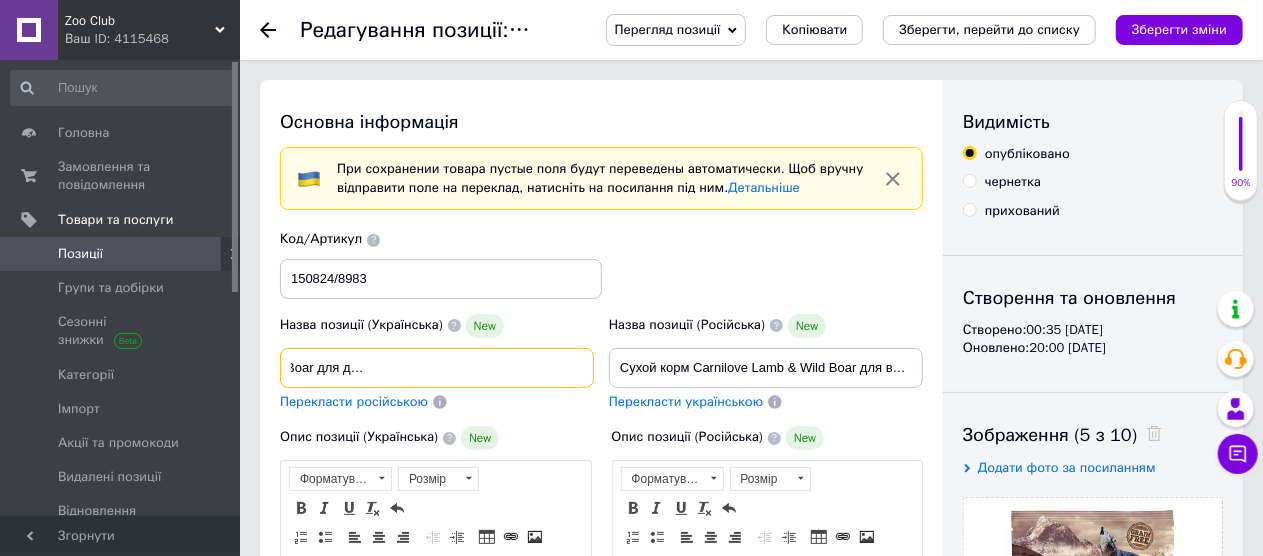 scroll, scrollTop: 0, scrollLeft: 259, axis: horizontal 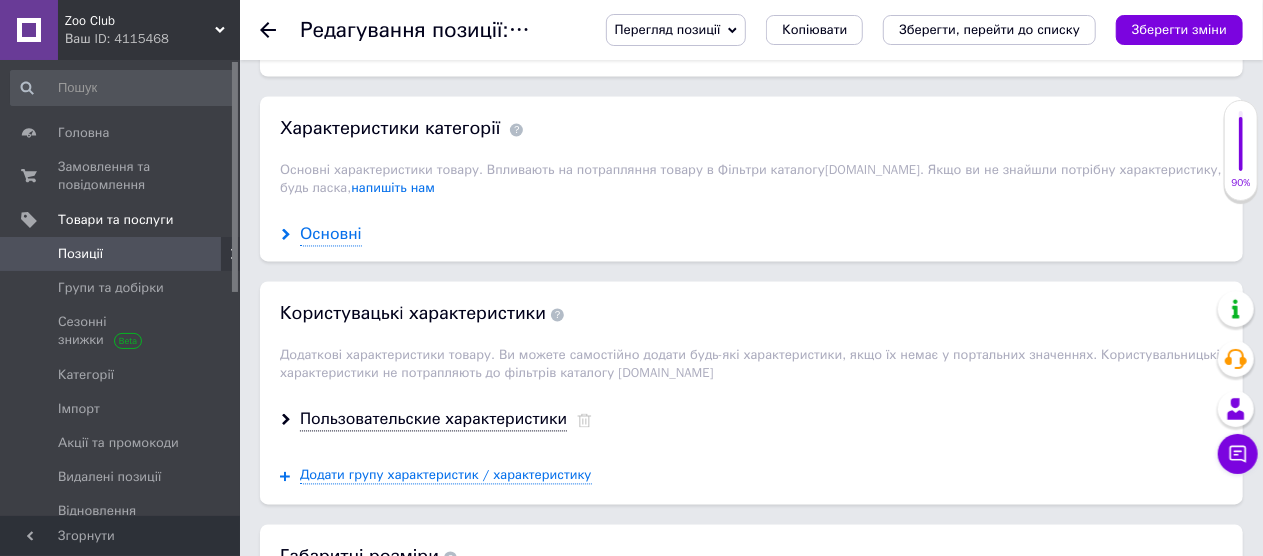 click on "Основні" at bounding box center [331, 235] 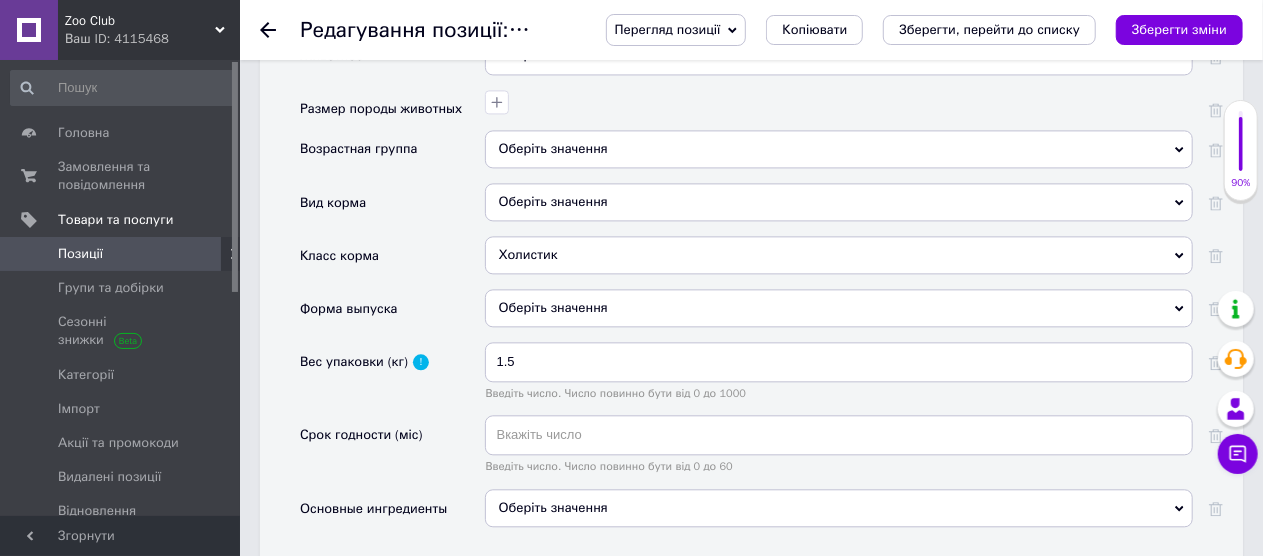 scroll, scrollTop: 2200, scrollLeft: 0, axis: vertical 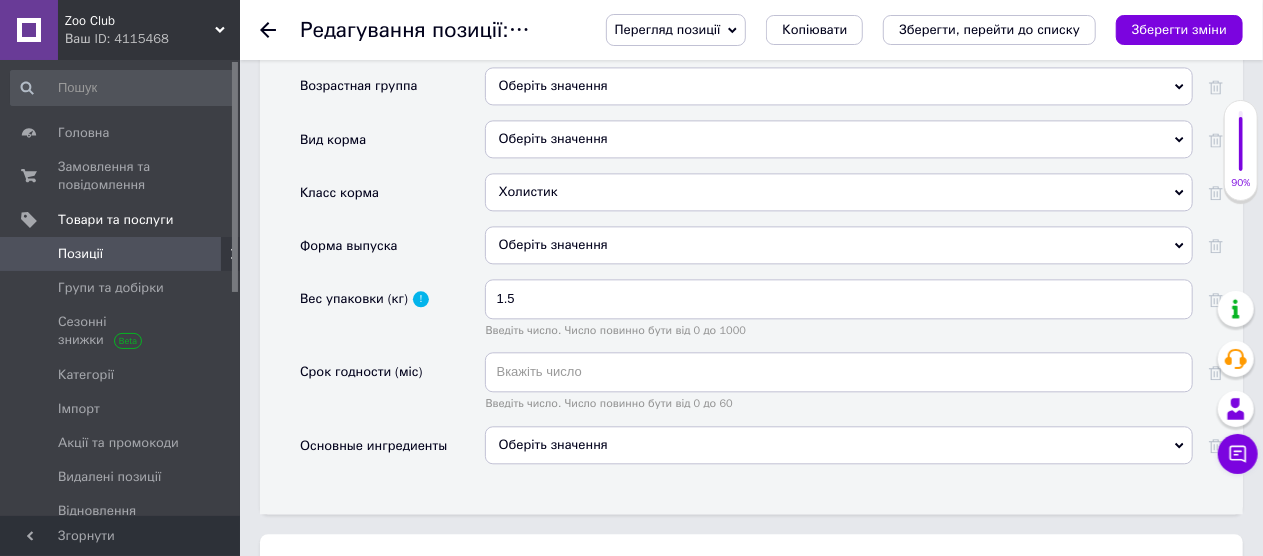 click on "Оберіть значення" at bounding box center (839, 445) 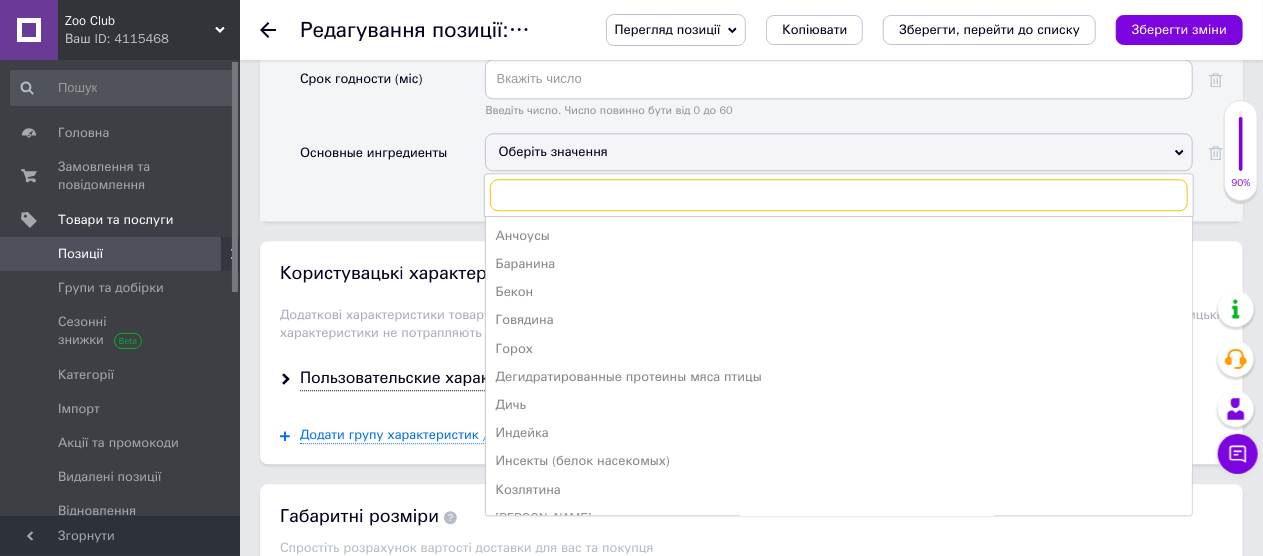 scroll, scrollTop: 2500, scrollLeft: 0, axis: vertical 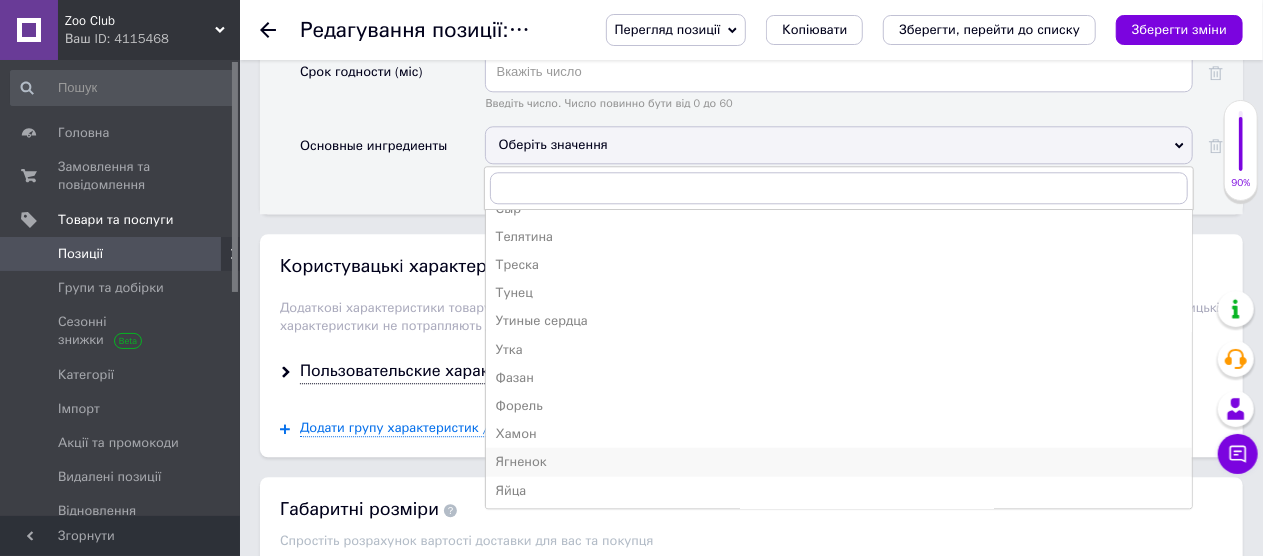 click on "Ягненок" at bounding box center (839, 461) 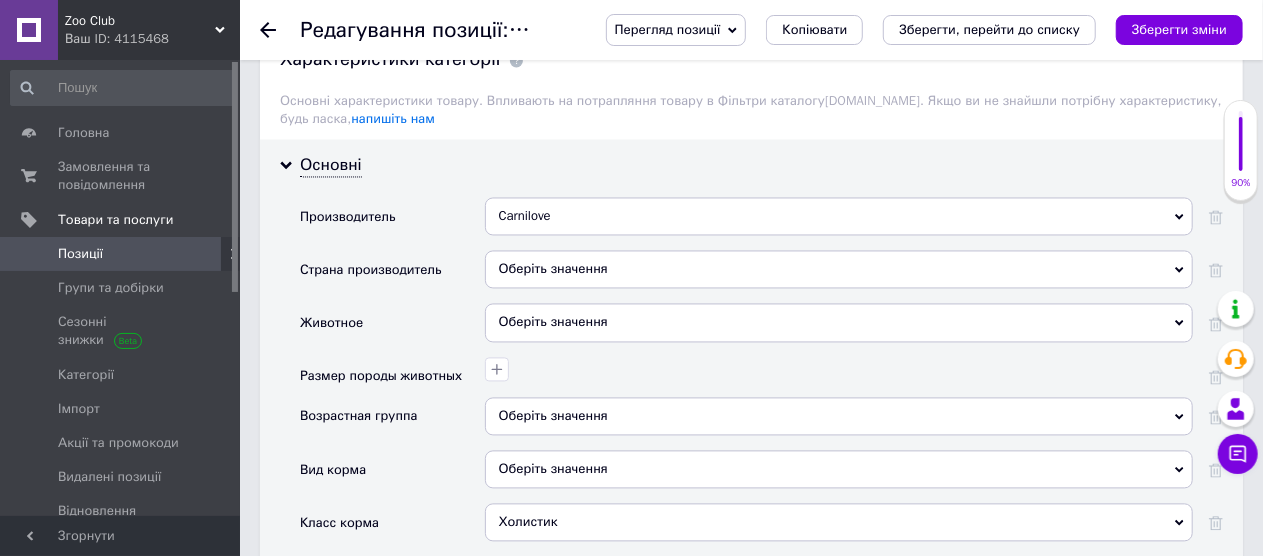 scroll, scrollTop: 1900, scrollLeft: 0, axis: vertical 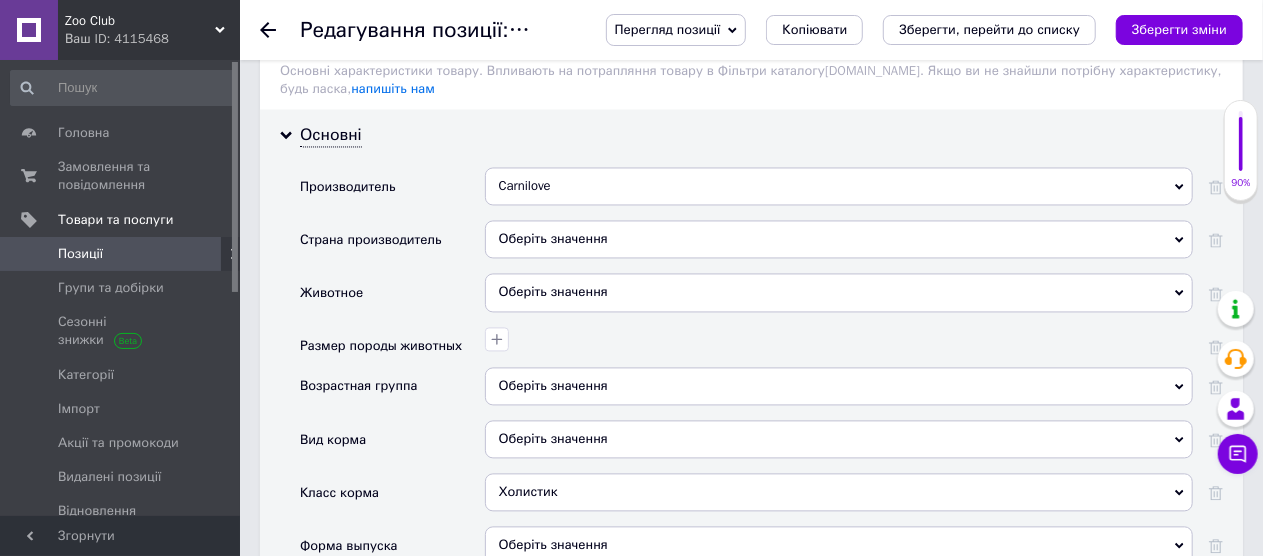 click on "Оберіть значення" at bounding box center [839, 386] 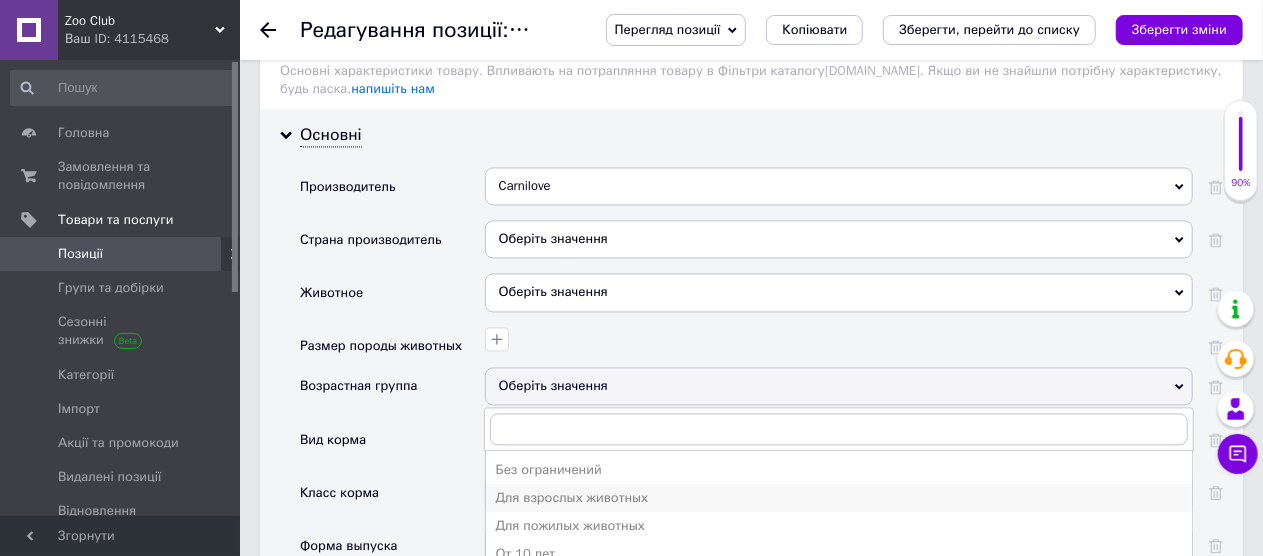 click on "Для взрослых животных" at bounding box center [839, 498] 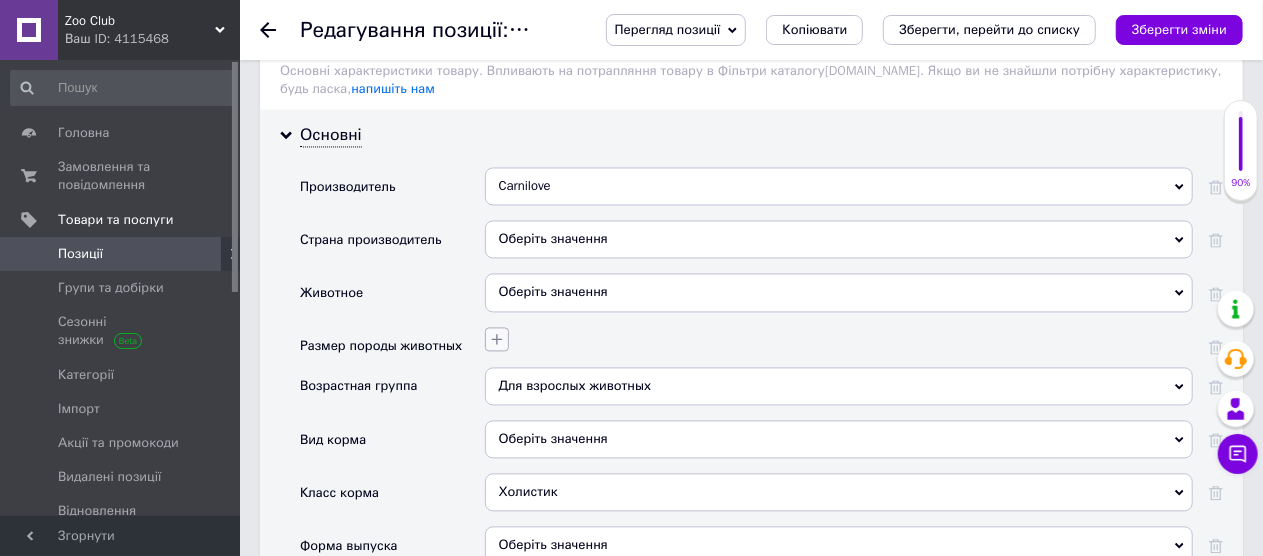 click 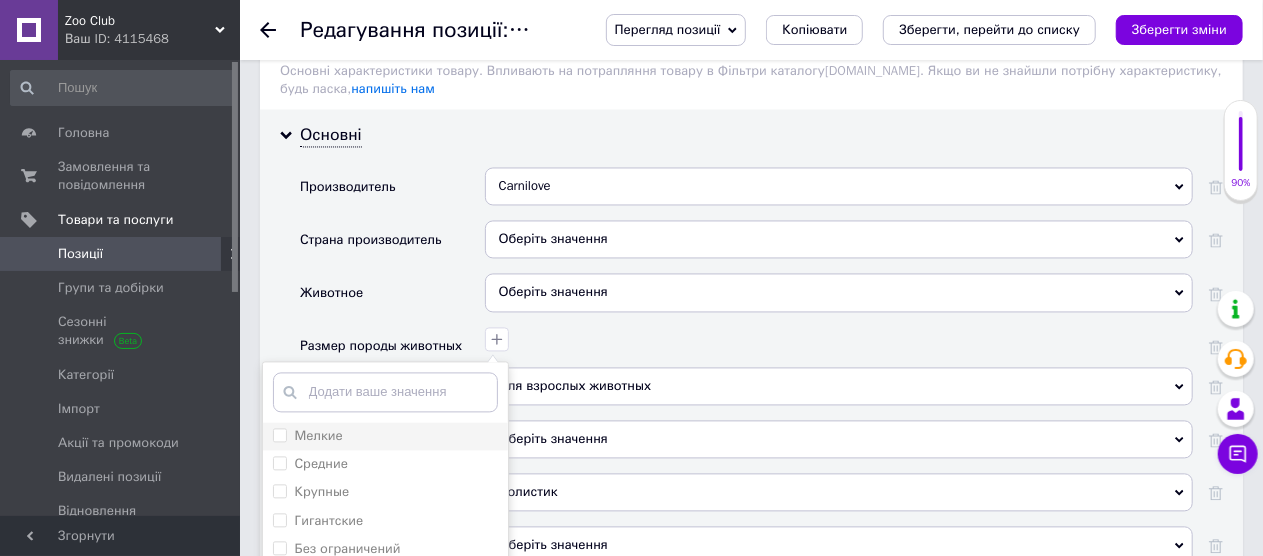 click at bounding box center (280, 435) 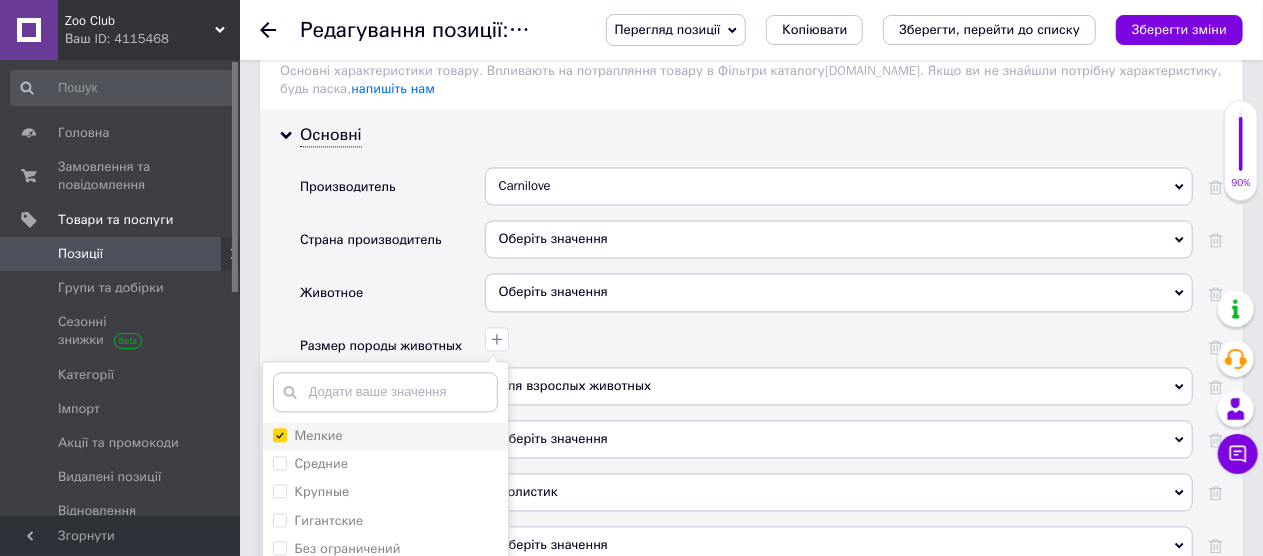 click on "Мелкие" at bounding box center (279, 434) 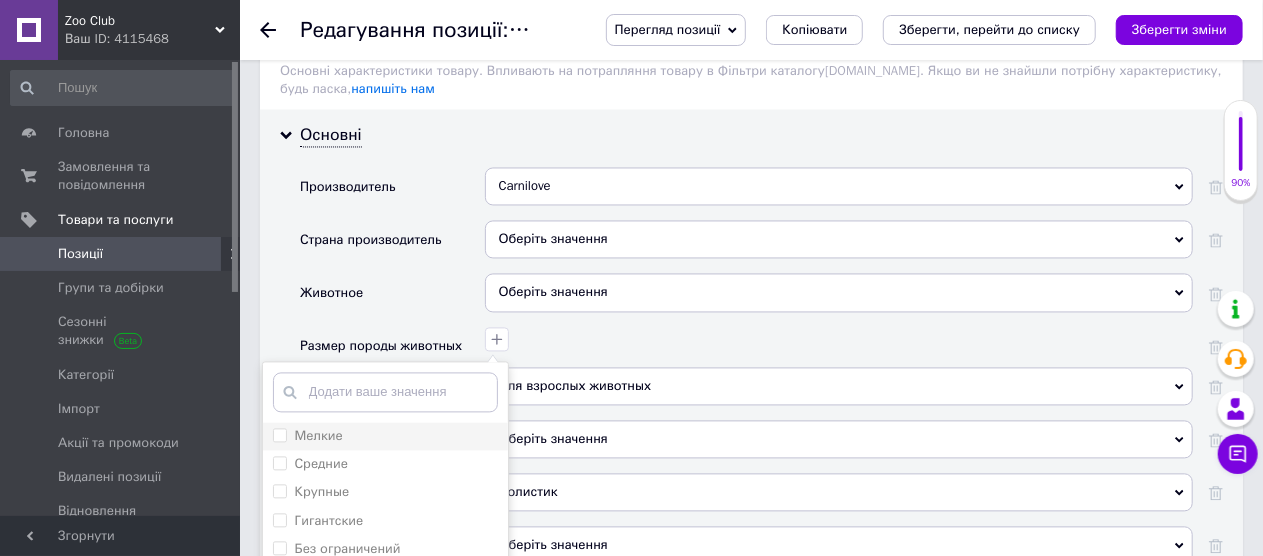 checkbox on "false" 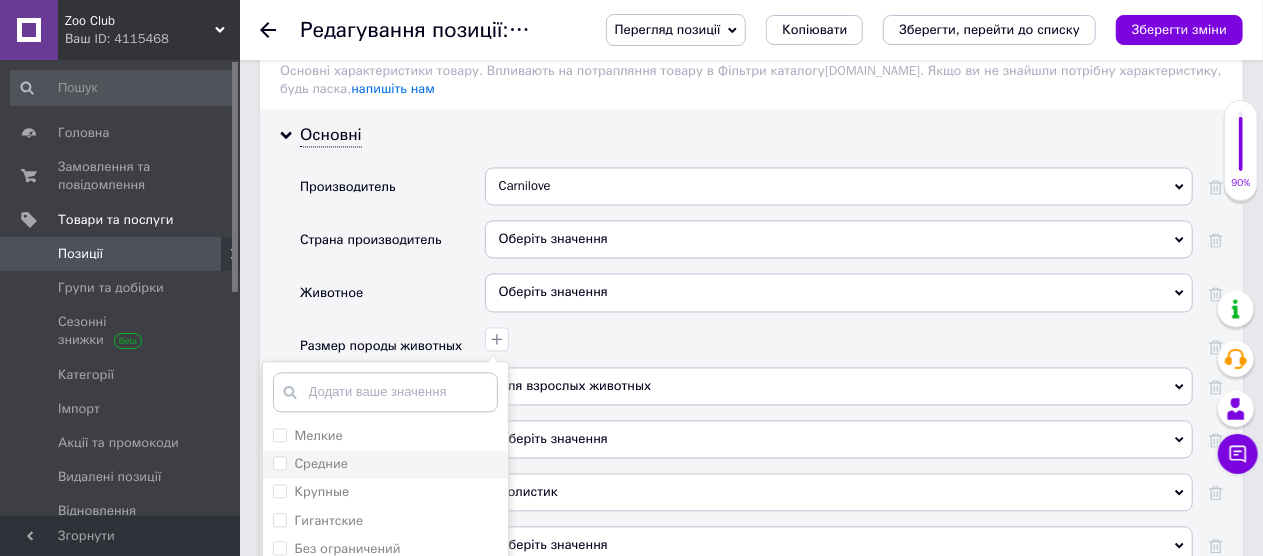 click on "Средние" at bounding box center [279, 462] 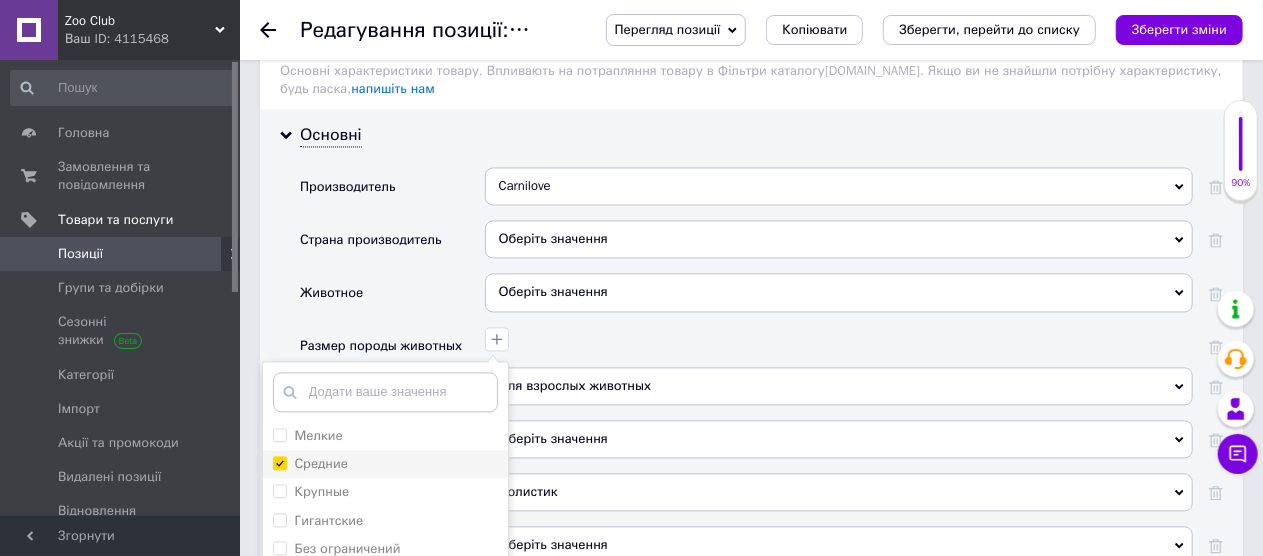 checkbox on "true" 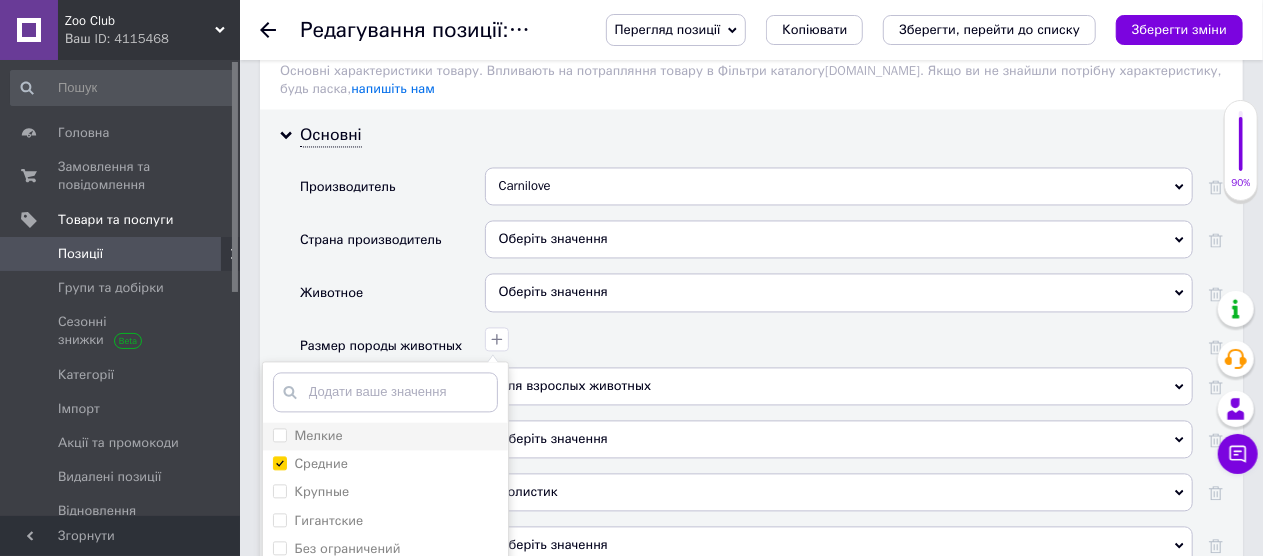 click on "Мелкие" at bounding box center [279, 434] 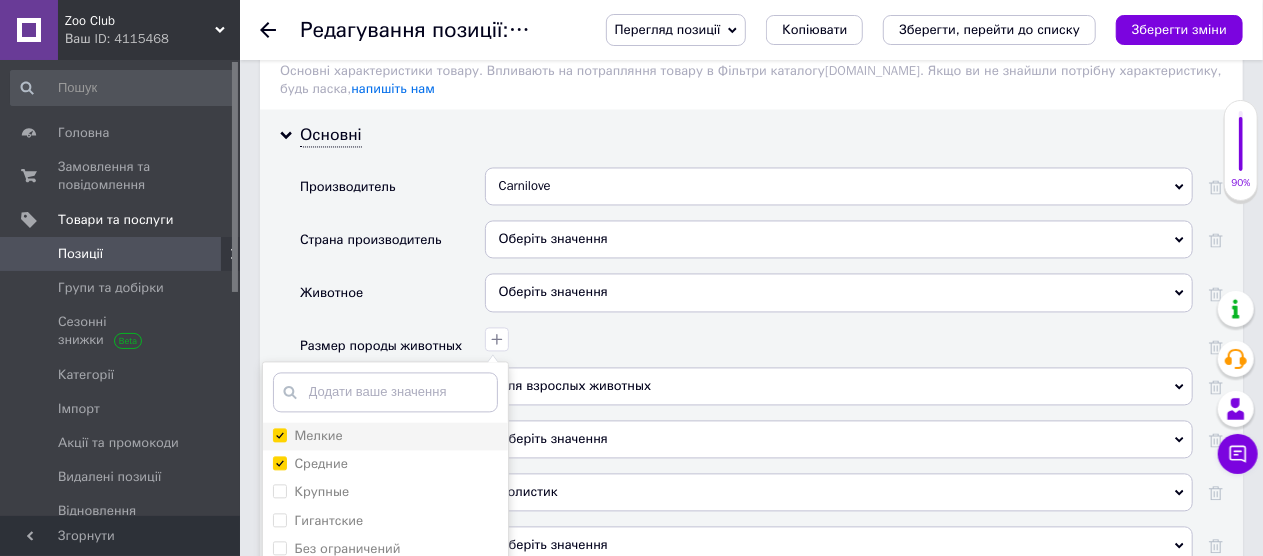 checkbox on "true" 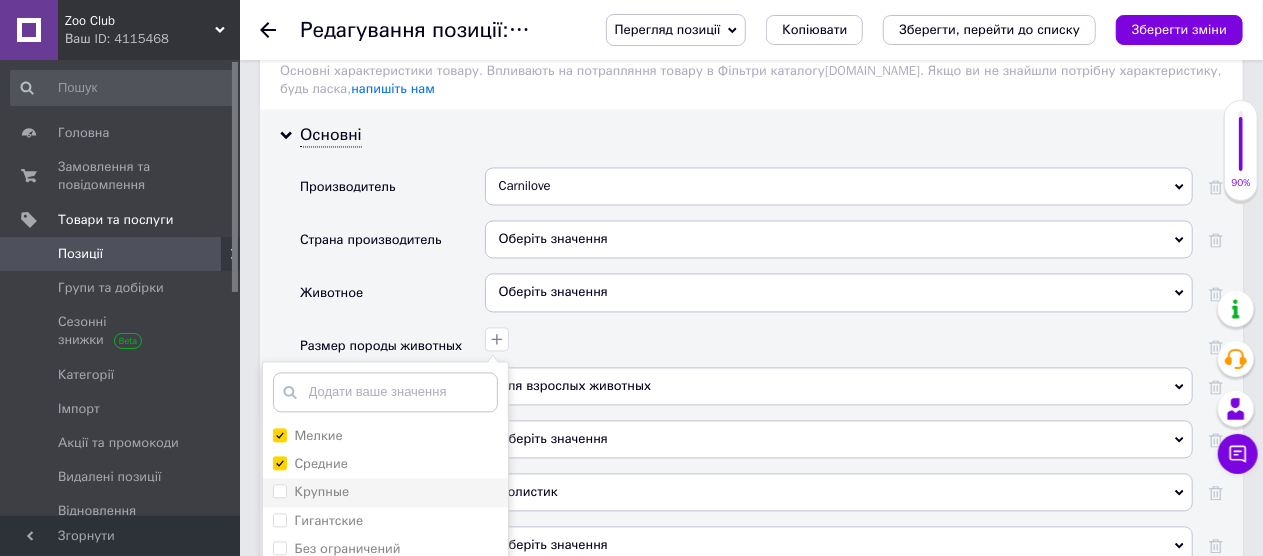 click on "Крупные" at bounding box center [279, 490] 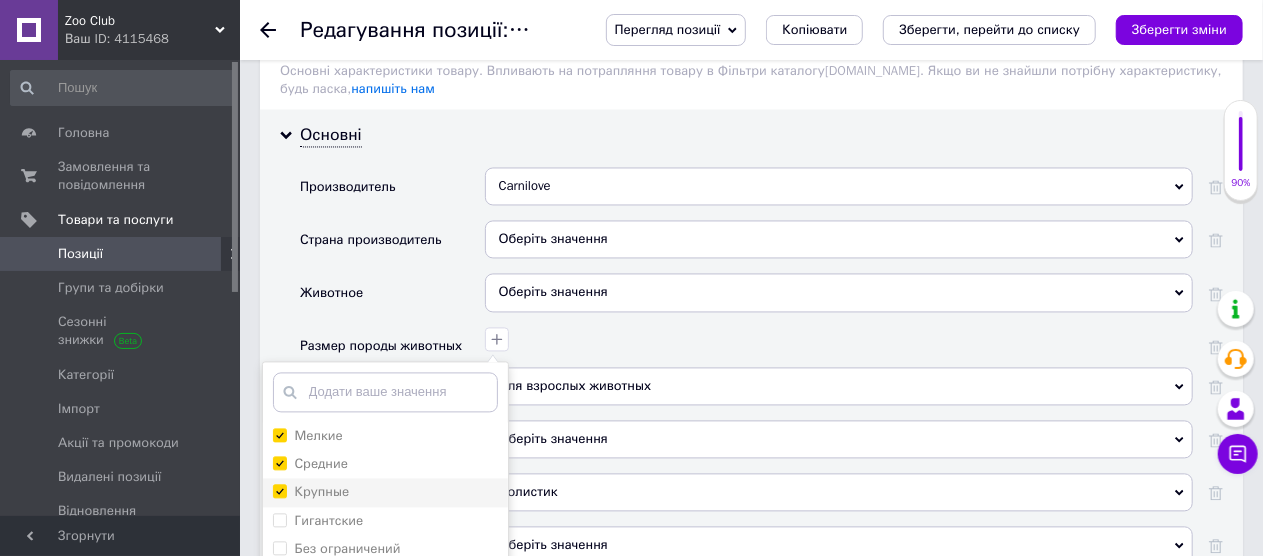 checkbox on "true" 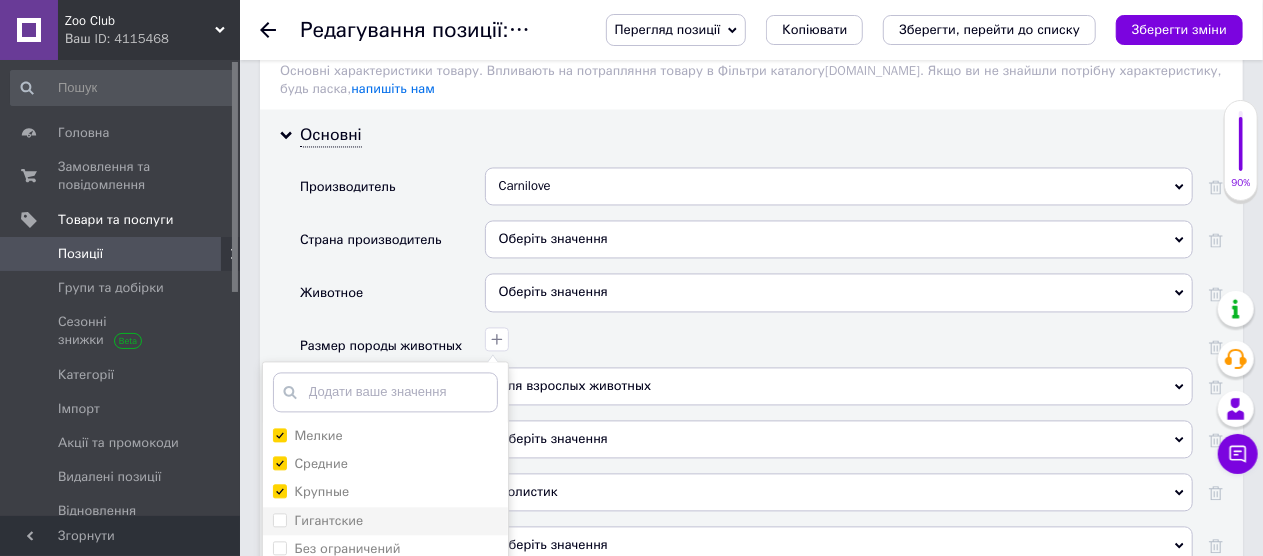 click on "Гигантские" at bounding box center (279, 519) 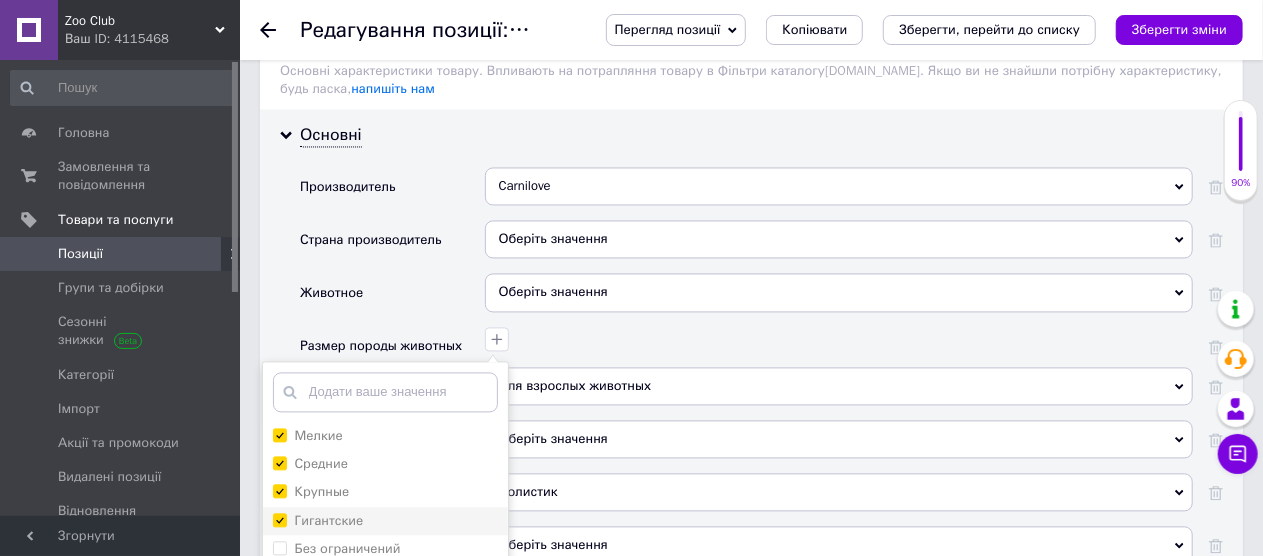 checkbox on "true" 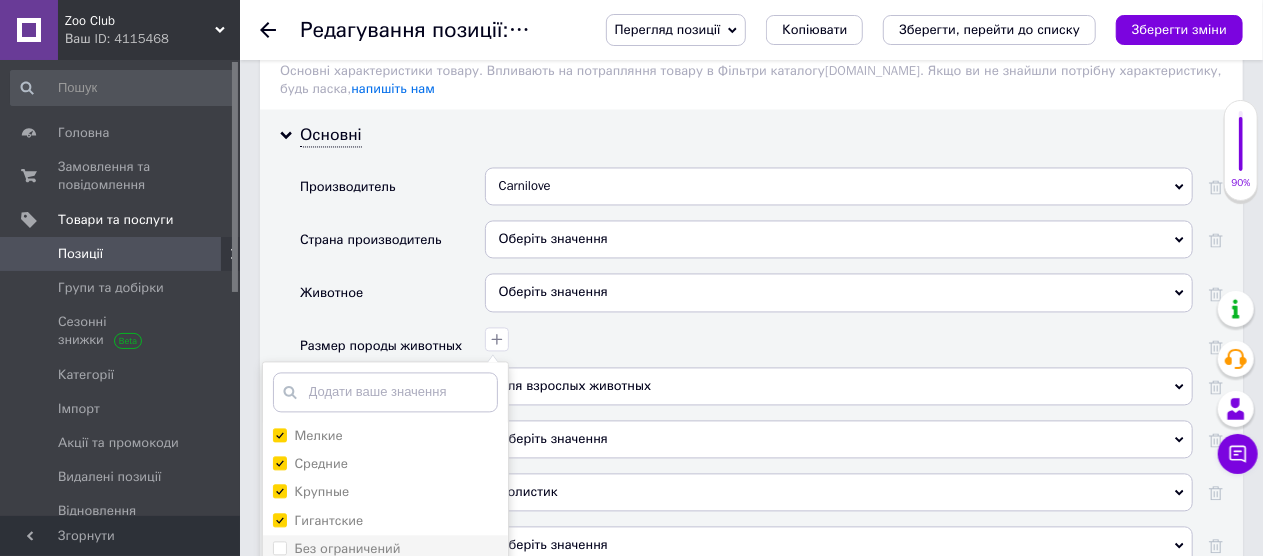 click on "Без ограничений" at bounding box center [279, 547] 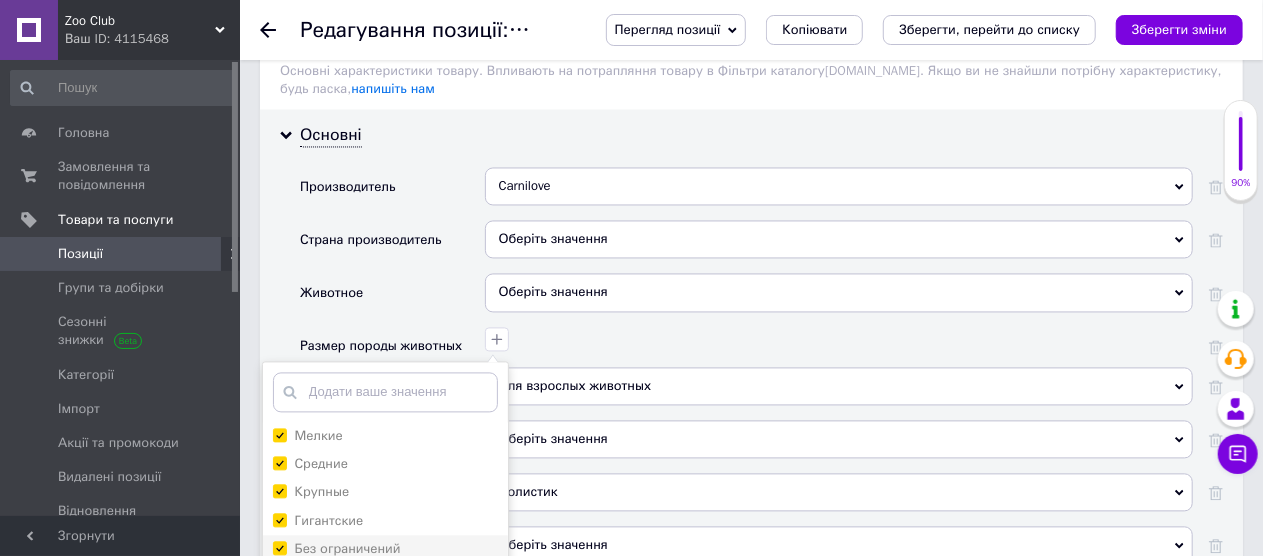 checkbox on "true" 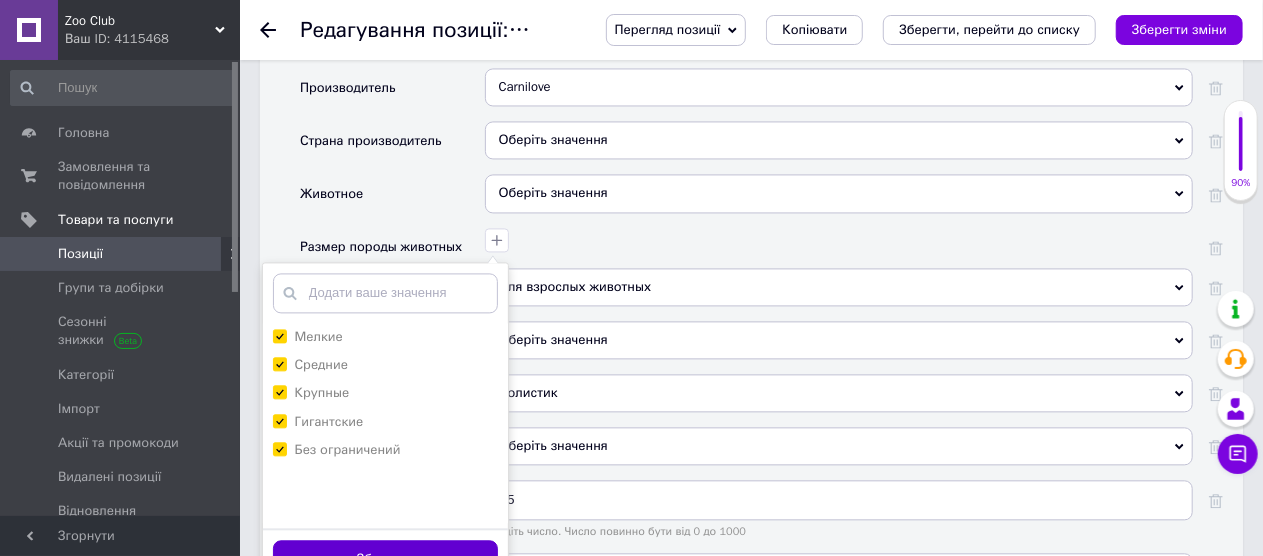 click on "Зберегти" at bounding box center [385, 559] 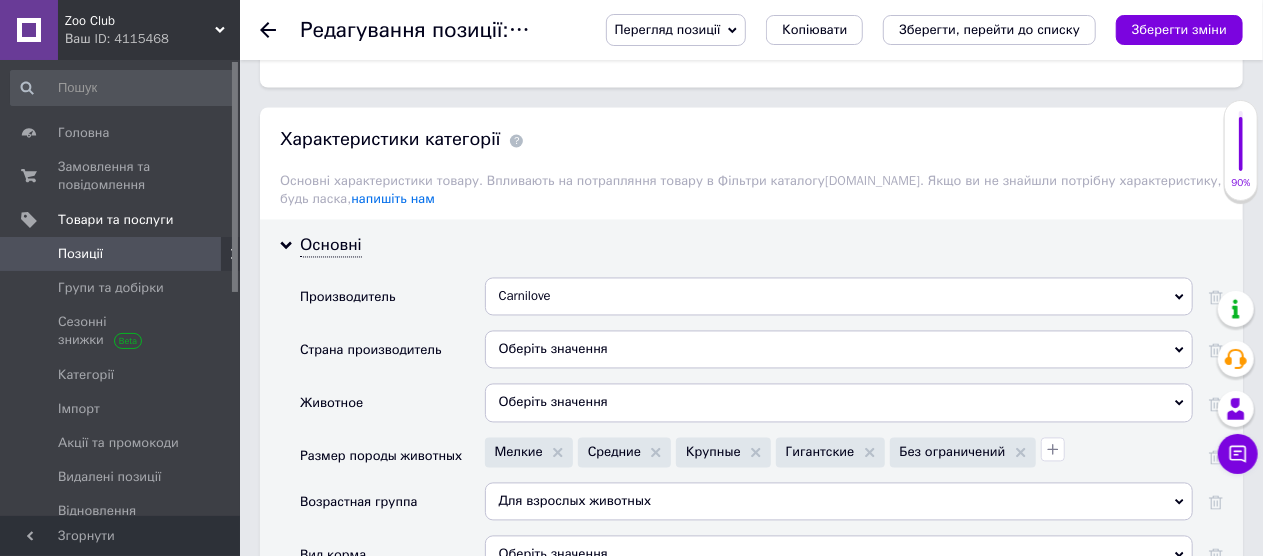 scroll, scrollTop: 1718, scrollLeft: 0, axis: vertical 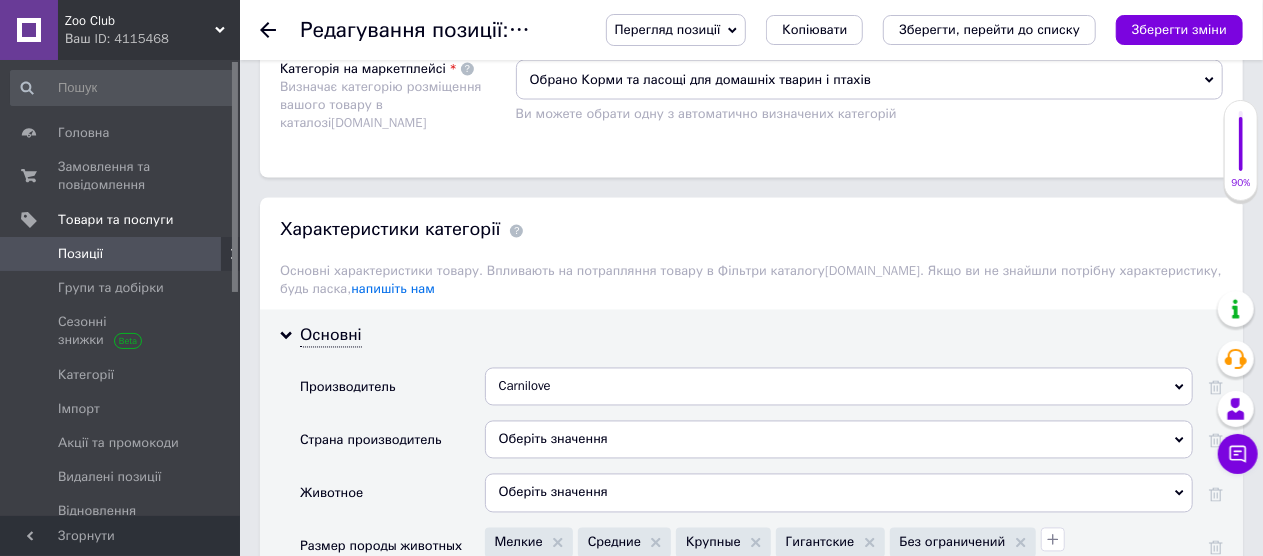 click on "Оберіть значення" at bounding box center (839, 440) 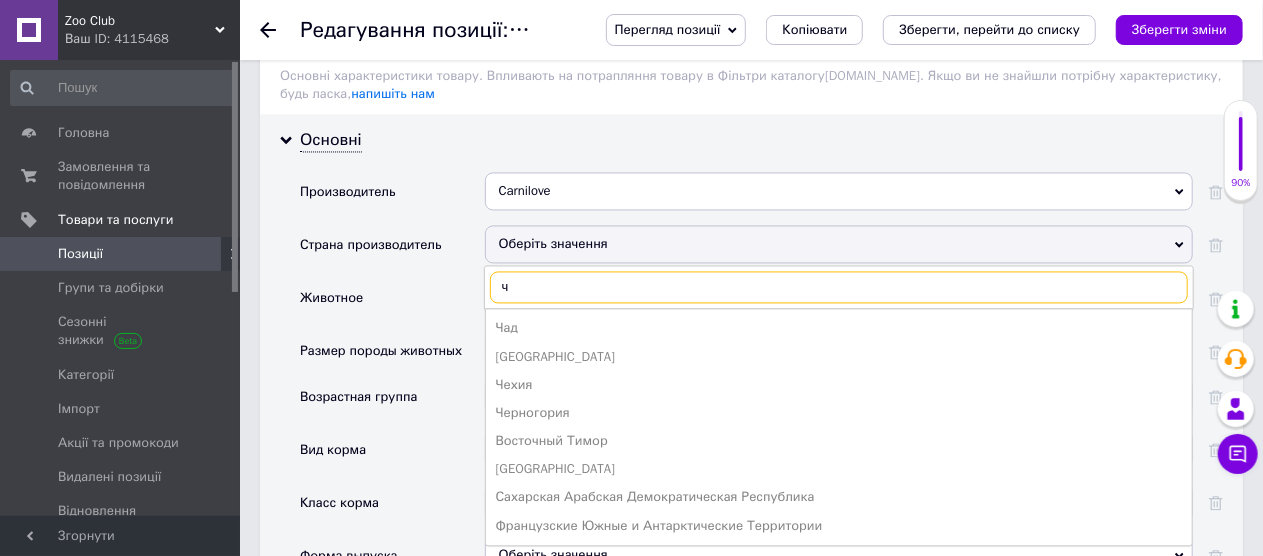 scroll, scrollTop: 1918, scrollLeft: 0, axis: vertical 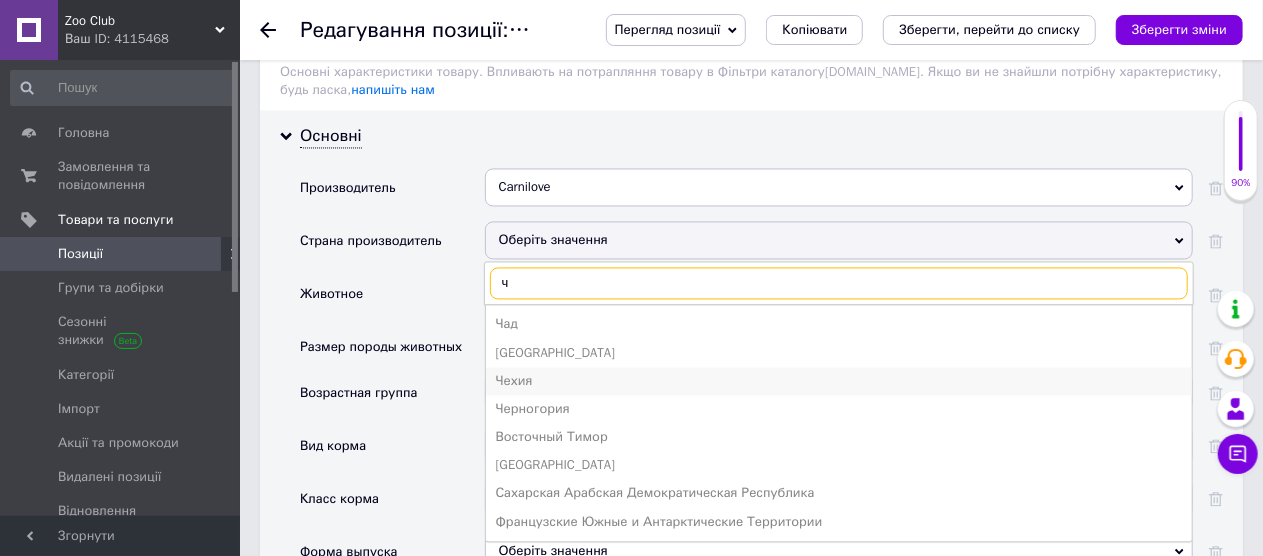 type on "ч" 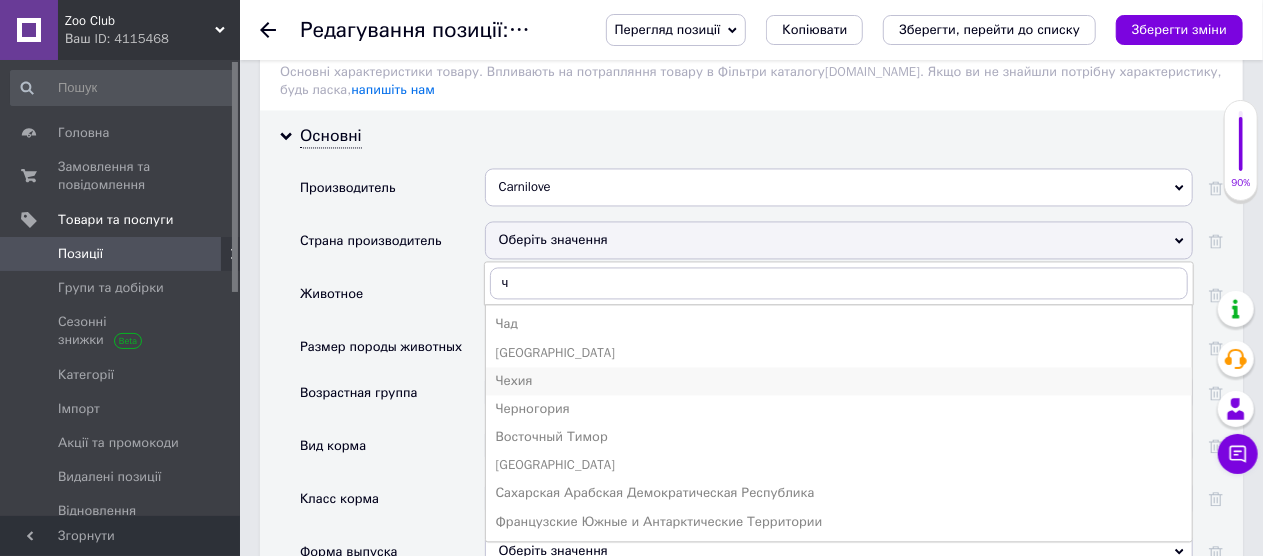 click on "Чехия" at bounding box center (839, 381) 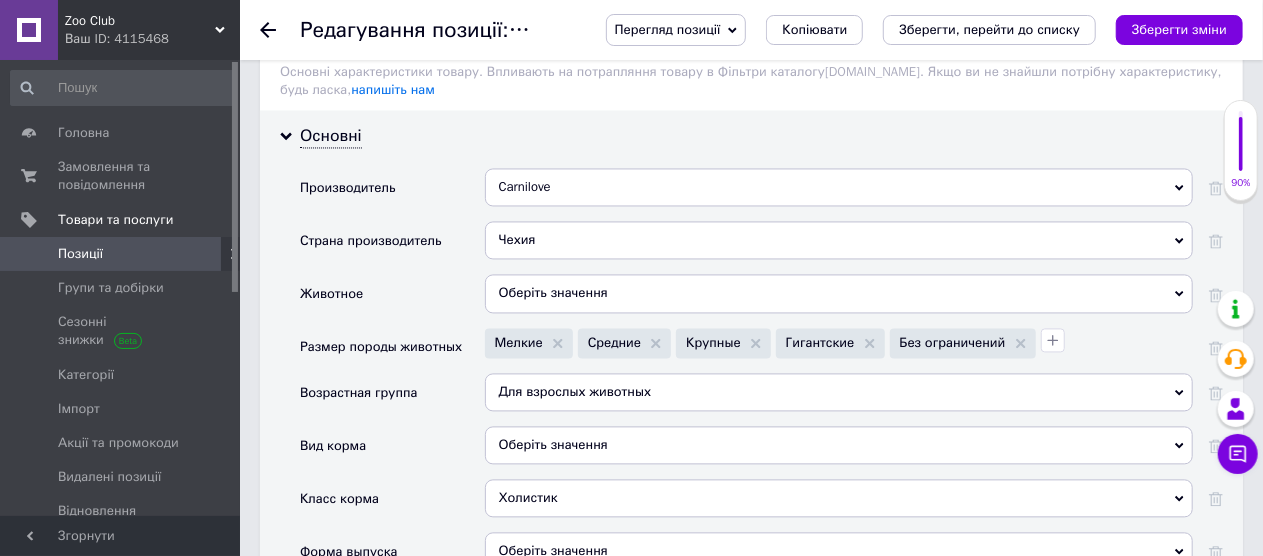 click on "Оберіть значення" at bounding box center (839, 293) 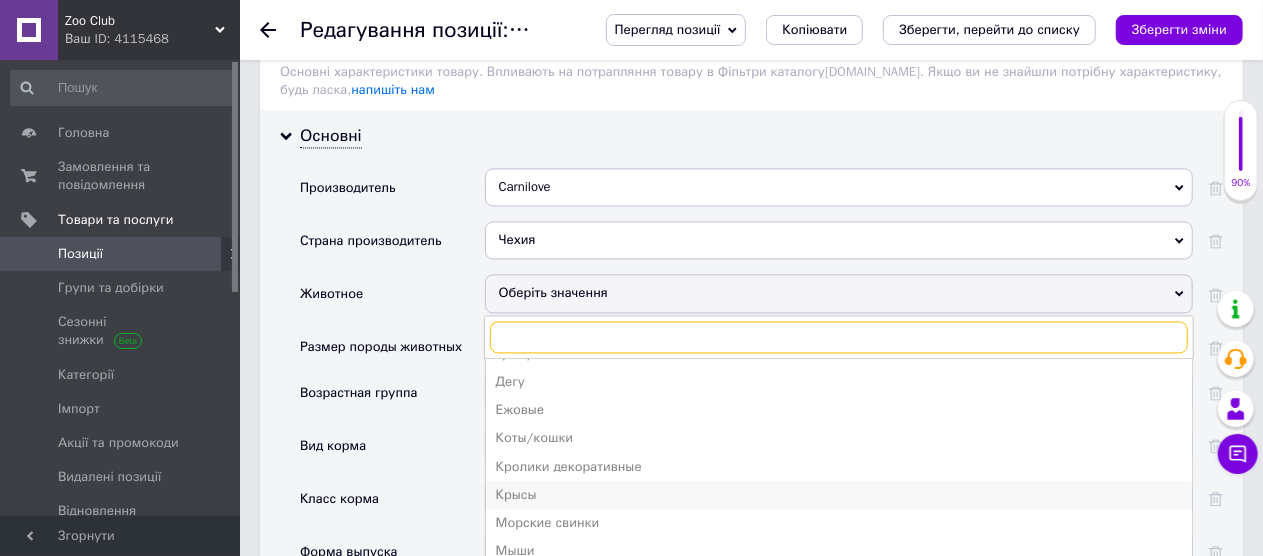 scroll, scrollTop: 162, scrollLeft: 0, axis: vertical 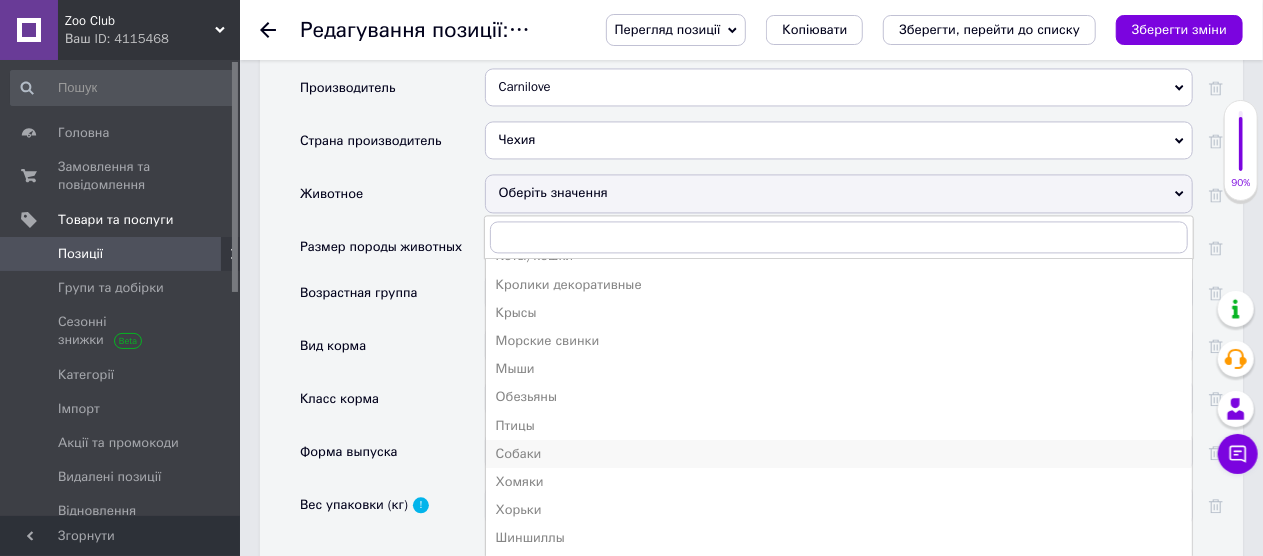 click on "Собаки" at bounding box center (839, 454) 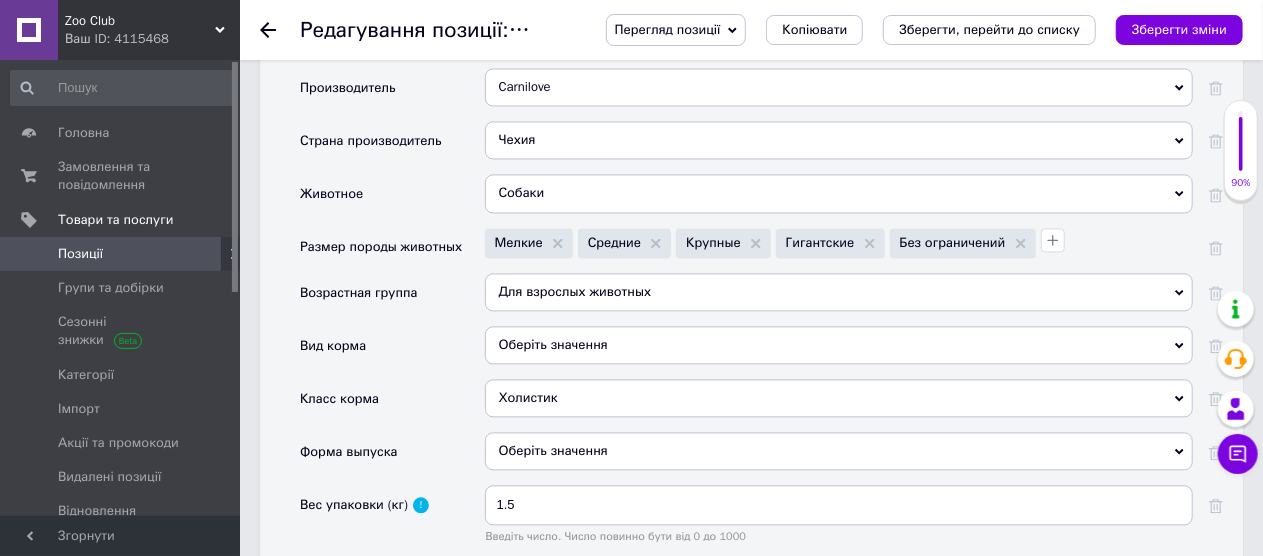 click on "Оберіть значення" at bounding box center (839, 345) 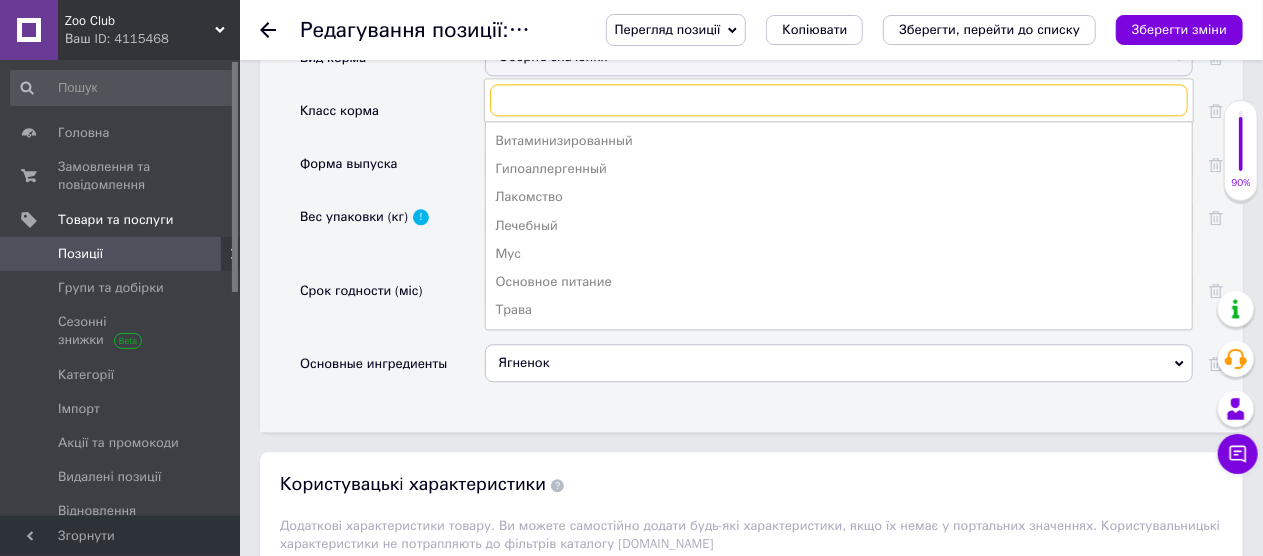 scroll, scrollTop: 2318, scrollLeft: 0, axis: vertical 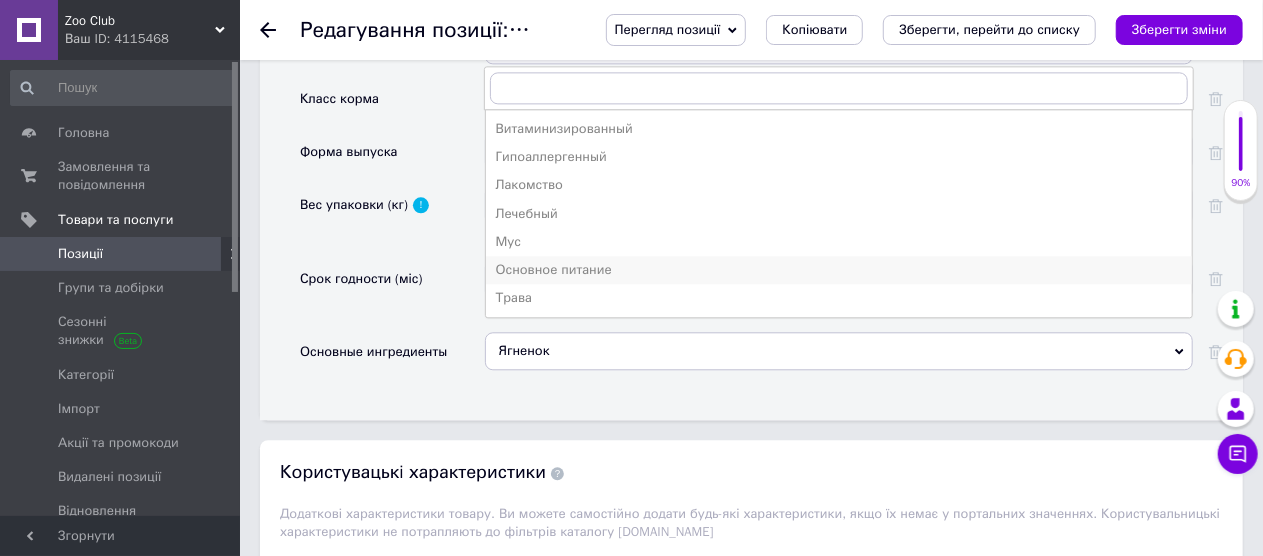 click on "Основное питание" at bounding box center (839, 270) 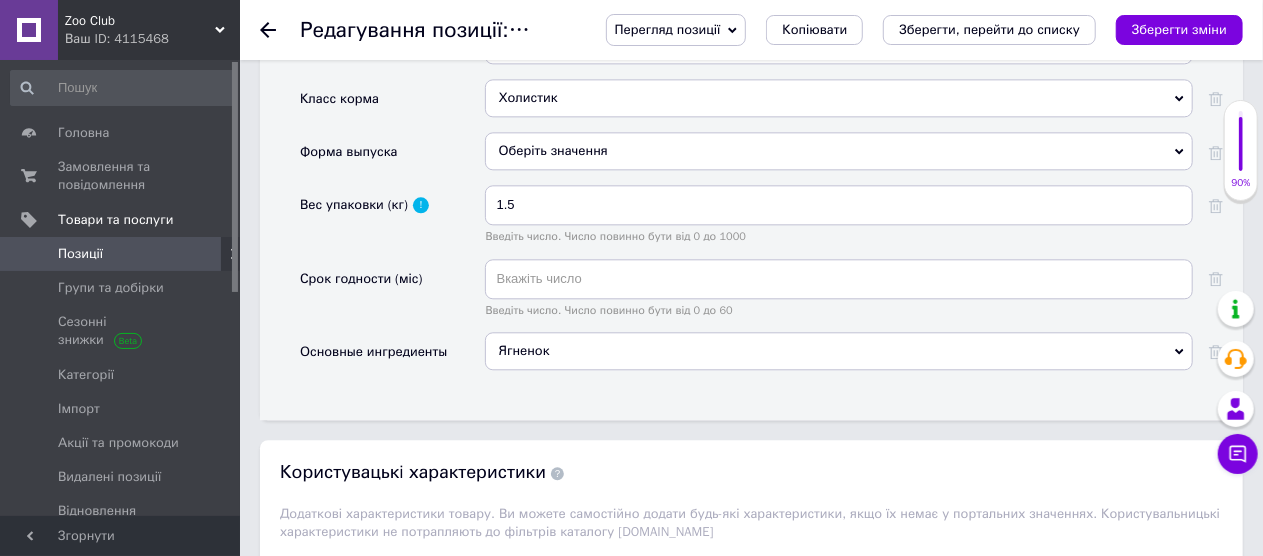 click on "Оберіть значення" at bounding box center (839, 151) 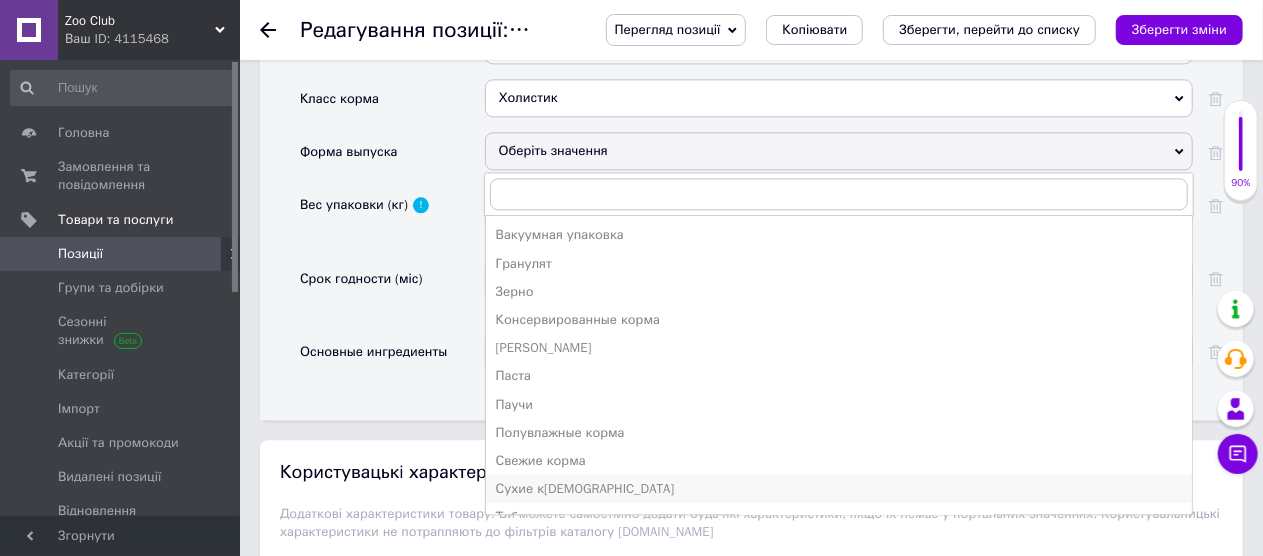 click on "Сухие [DEMOGRAPHIC_DATA]" at bounding box center (839, 489) 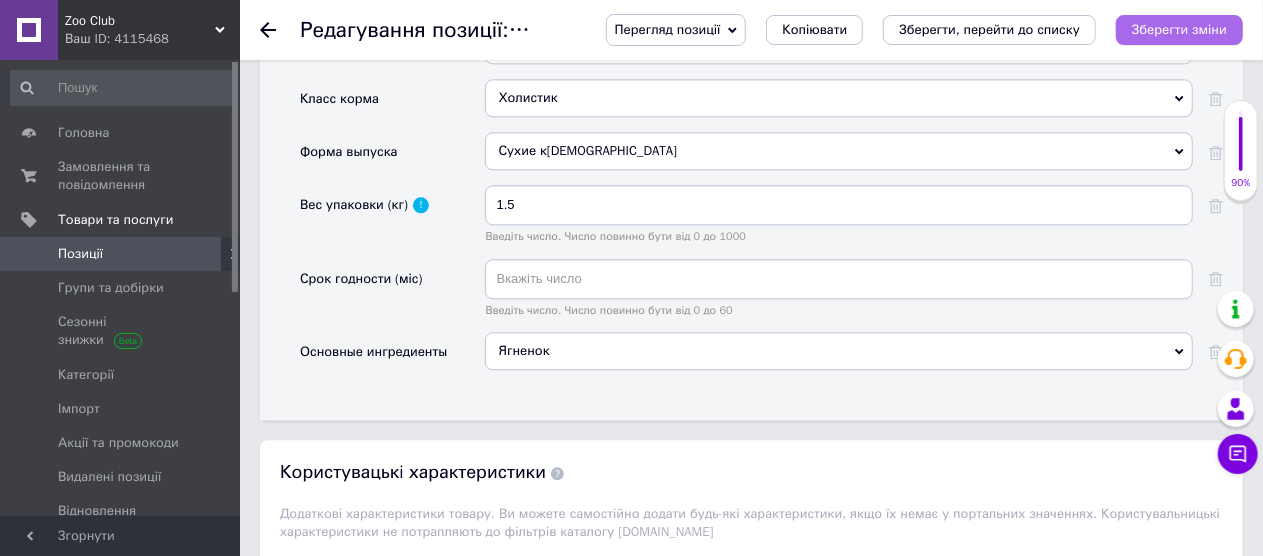 click on "Зберегти зміни" at bounding box center (1179, 29) 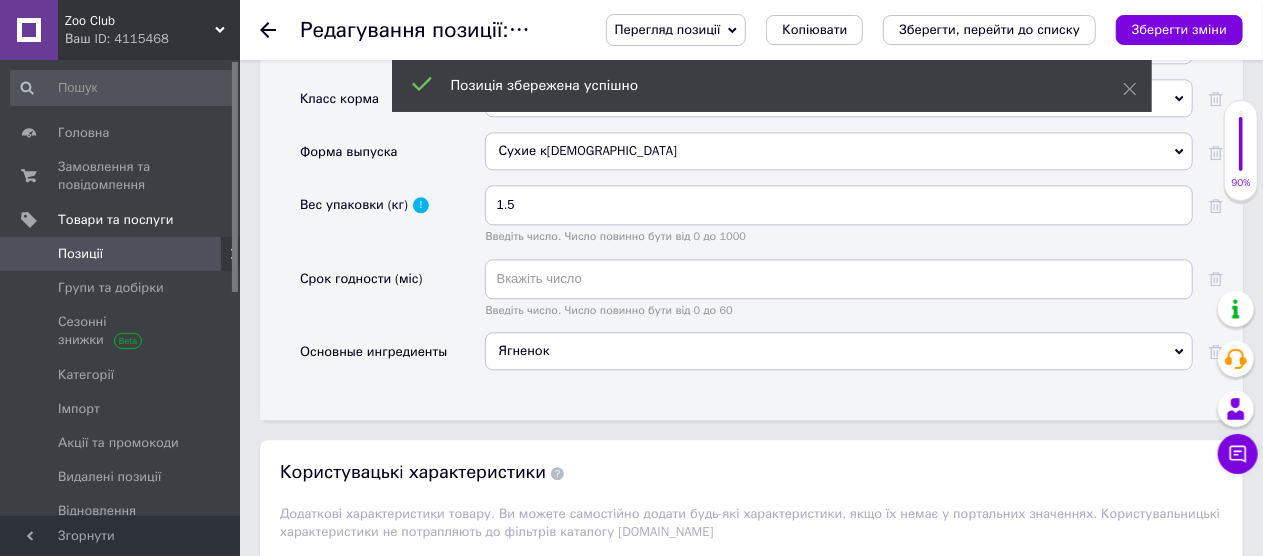 click 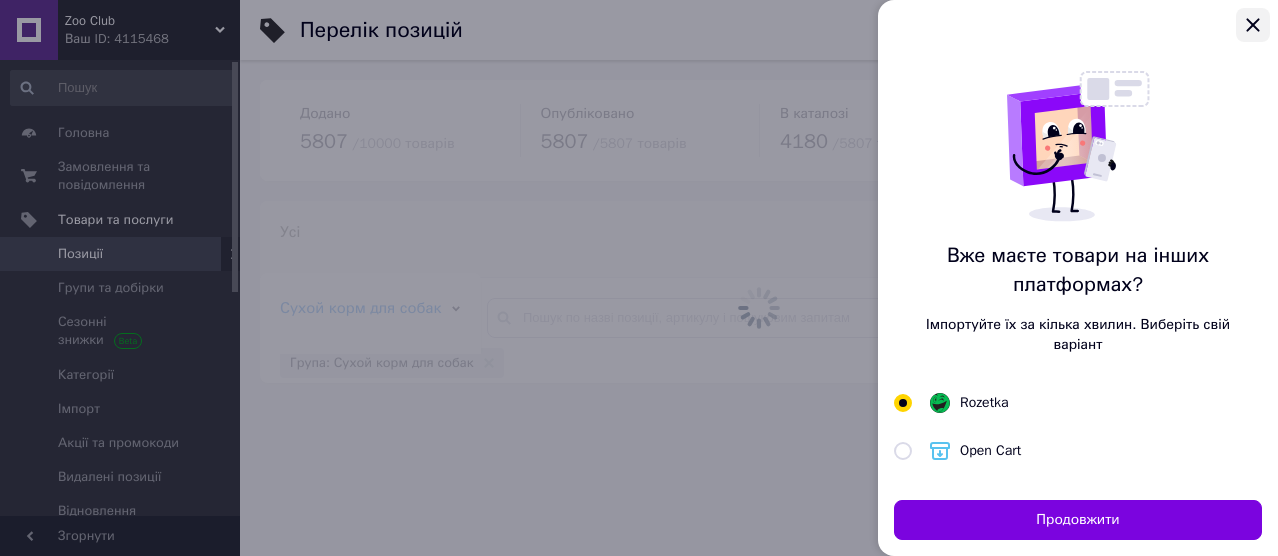 click 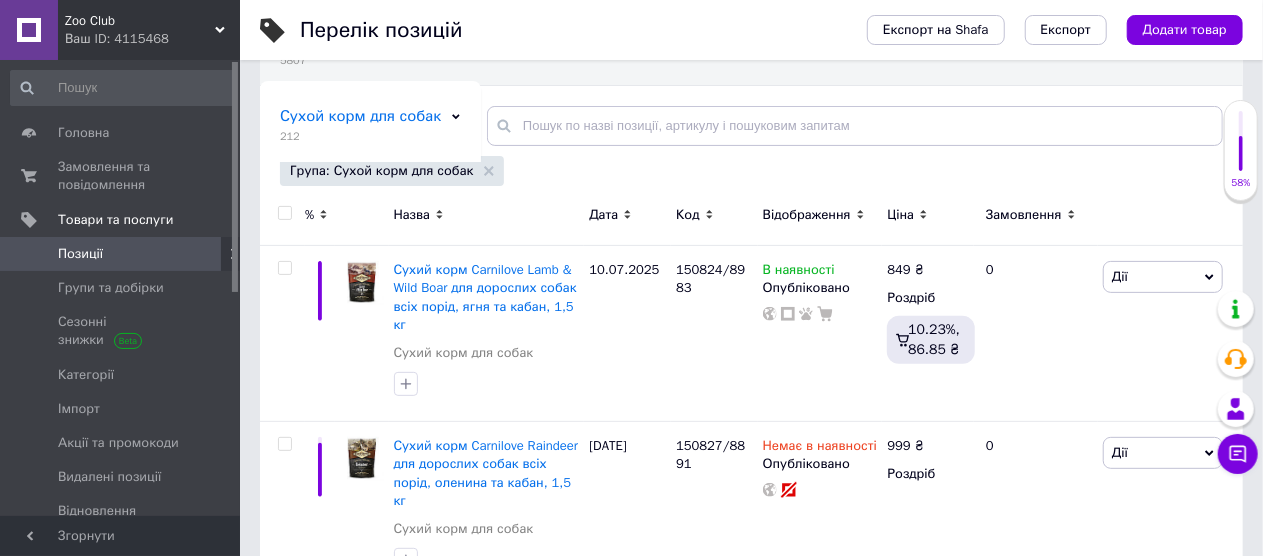 scroll, scrollTop: 200, scrollLeft: 0, axis: vertical 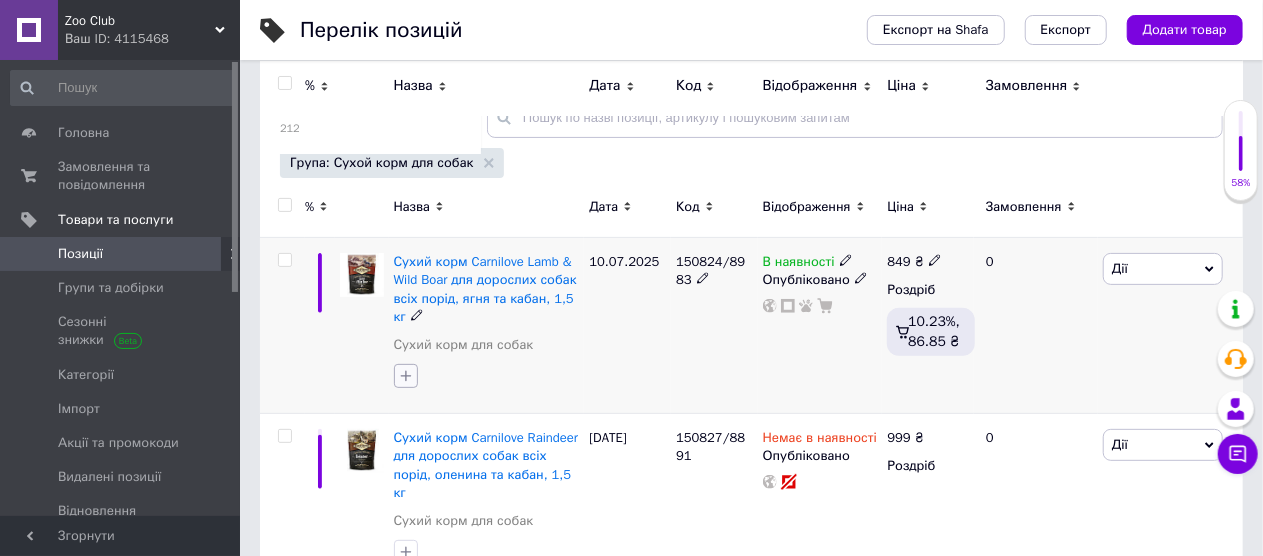 click 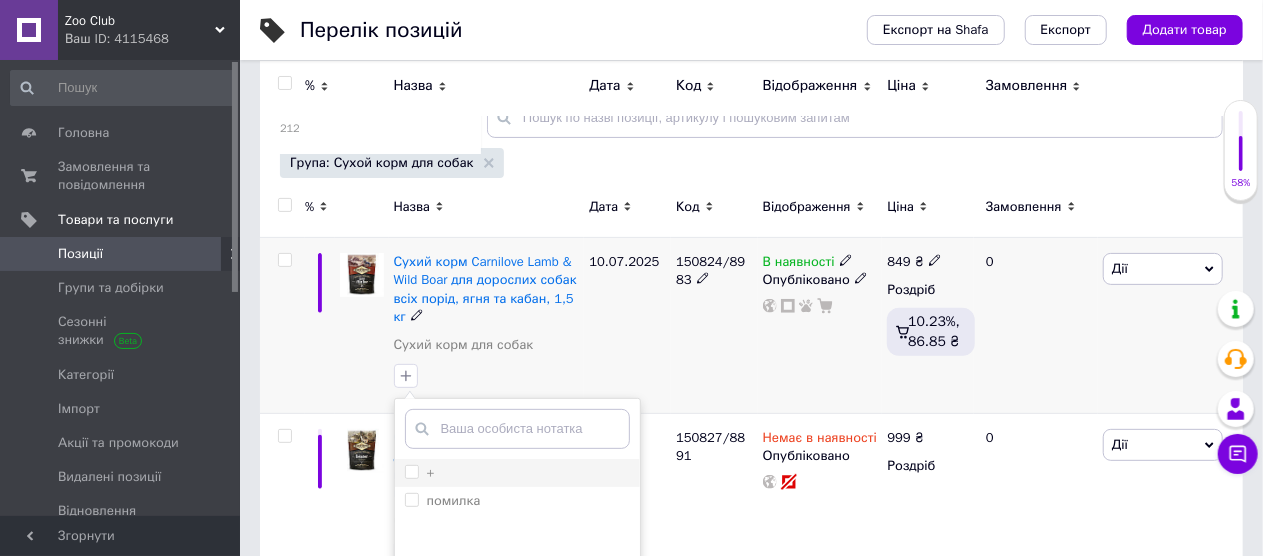 click on "+" at bounding box center [420, 473] 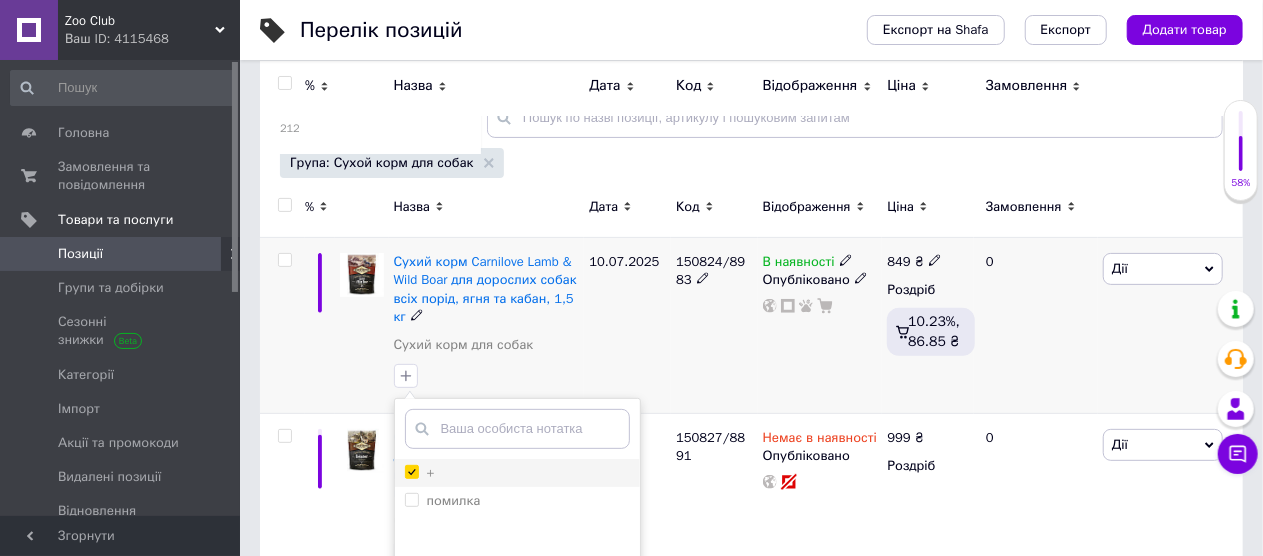 click on "+" at bounding box center [411, 471] 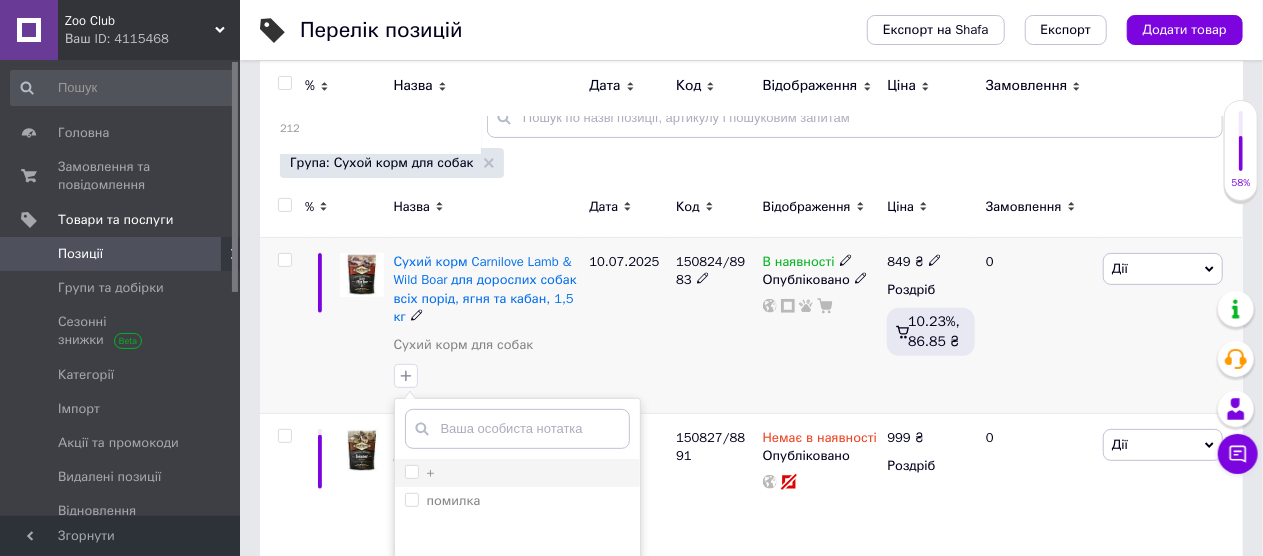 click on "+" at bounding box center [517, 473] 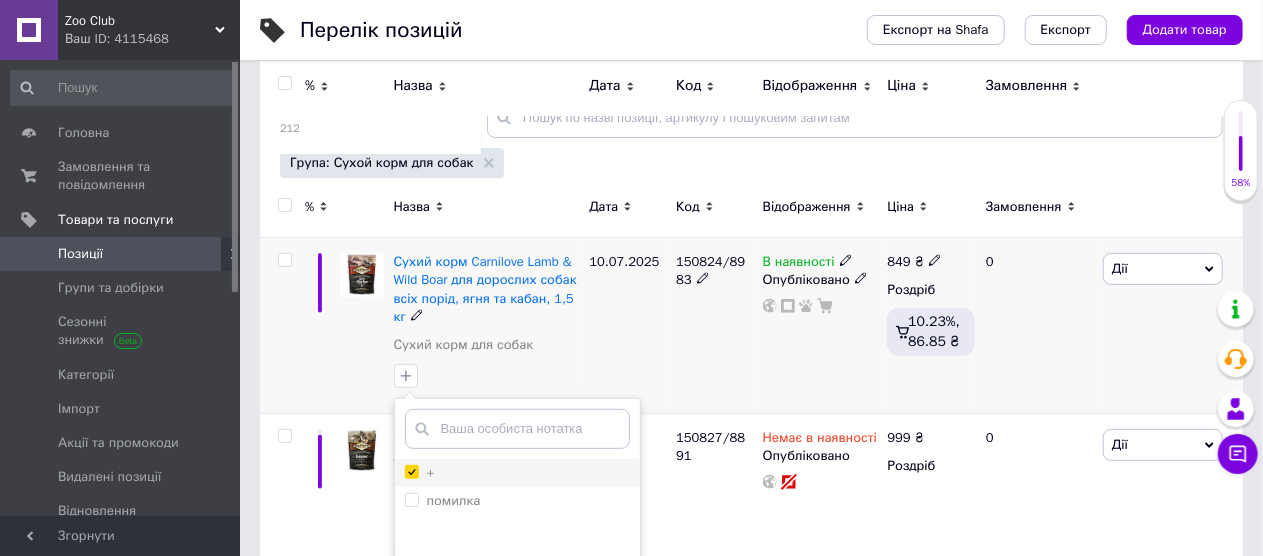 checkbox on "true" 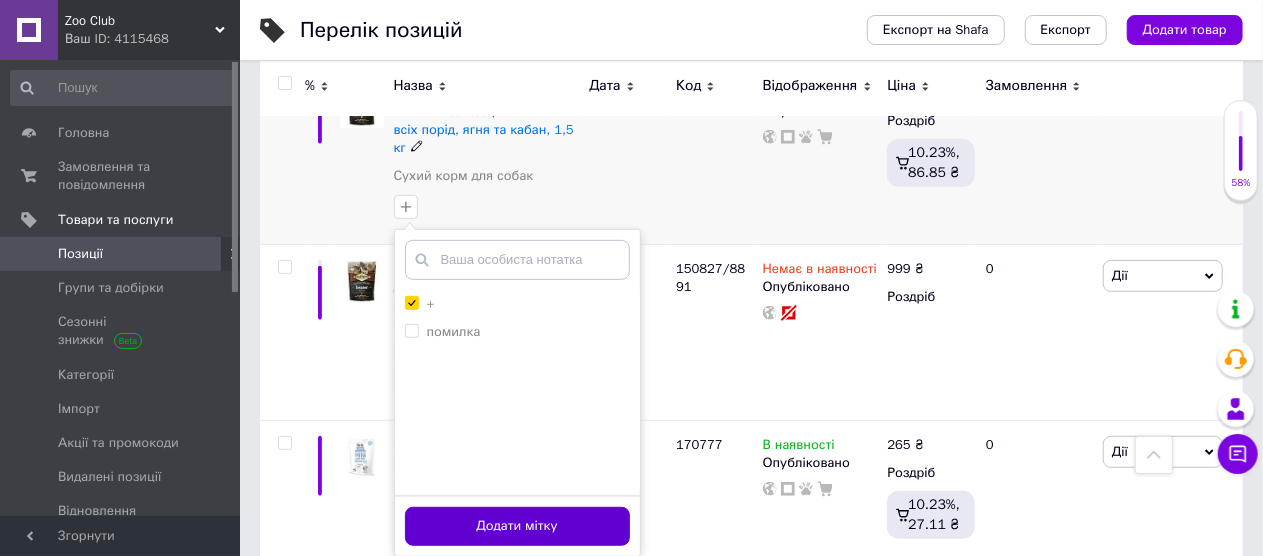 scroll, scrollTop: 400, scrollLeft: 0, axis: vertical 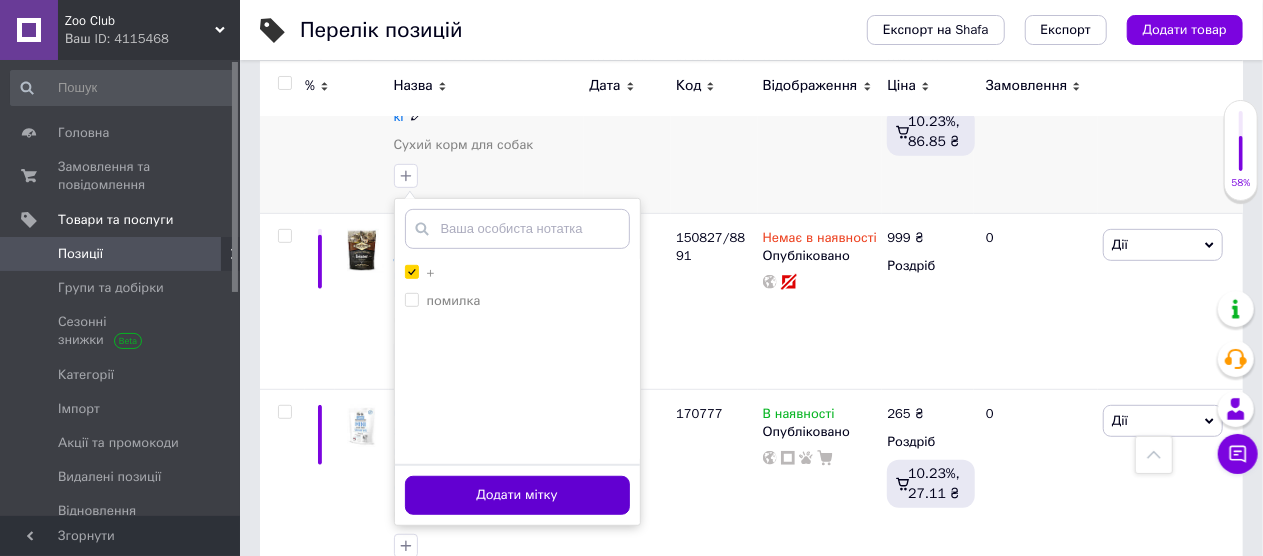 click on "Додати мітку" at bounding box center [517, 495] 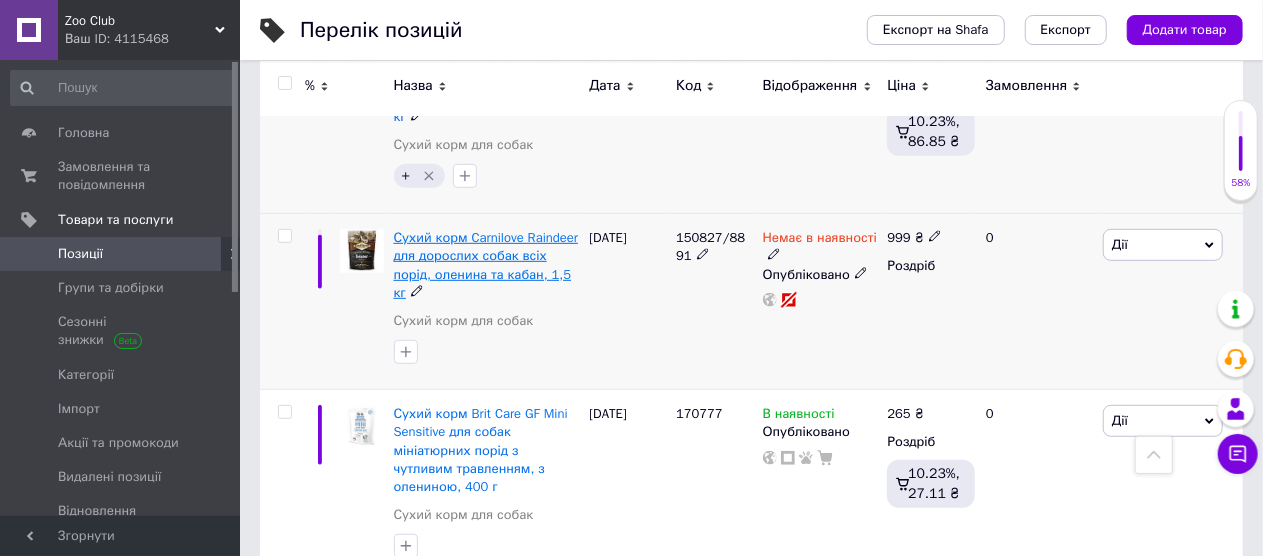 click on "Сухий корм Carnilove Raindeer для дорослих собак всіх порід, оленина та кабан, 1,5 кг" at bounding box center [486, 265] 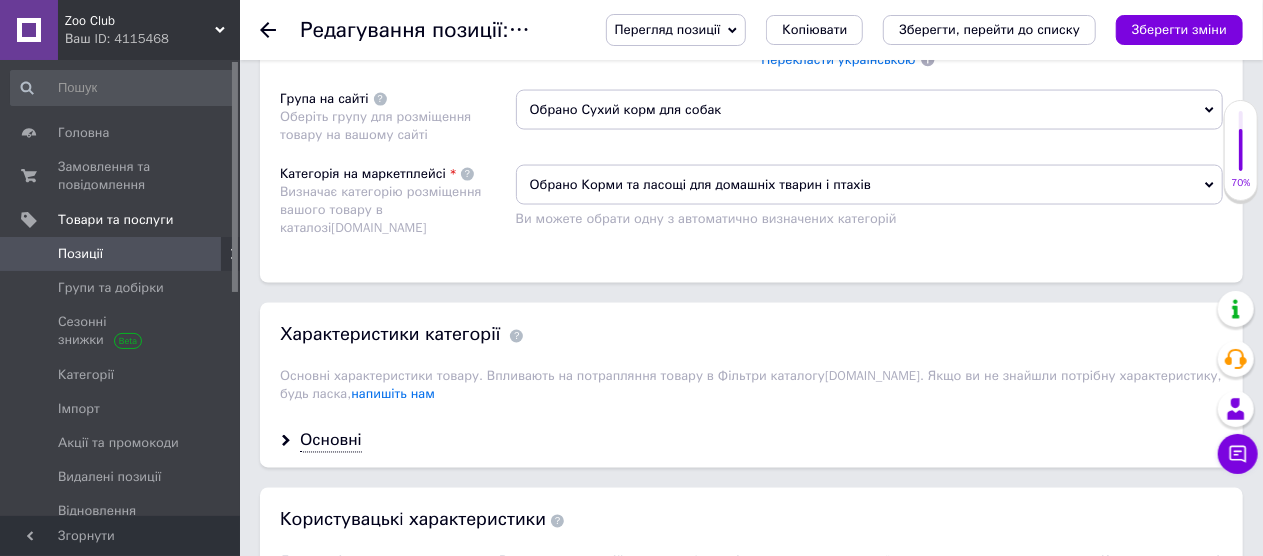 scroll, scrollTop: 1700, scrollLeft: 0, axis: vertical 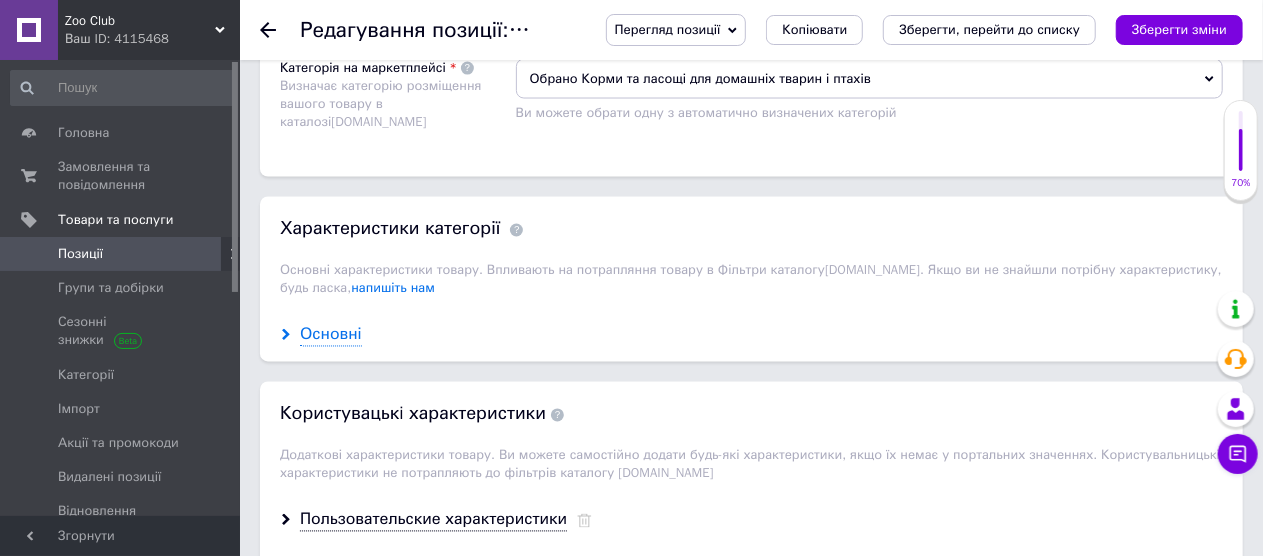 click on "Основні" at bounding box center [331, 335] 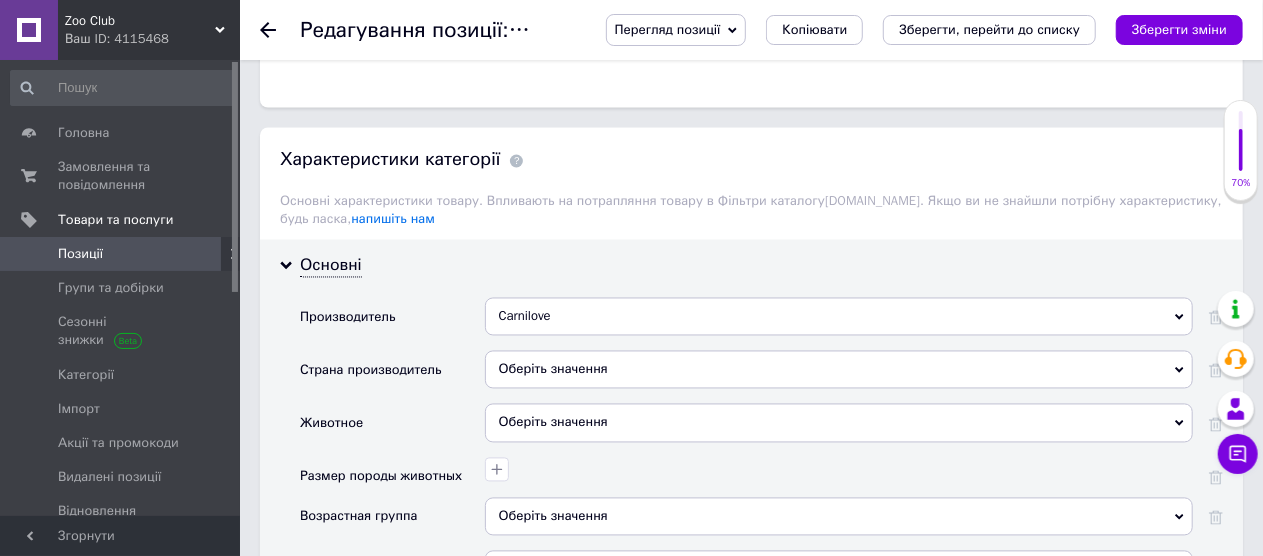 scroll, scrollTop: 1800, scrollLeft: 0, axis: vertical 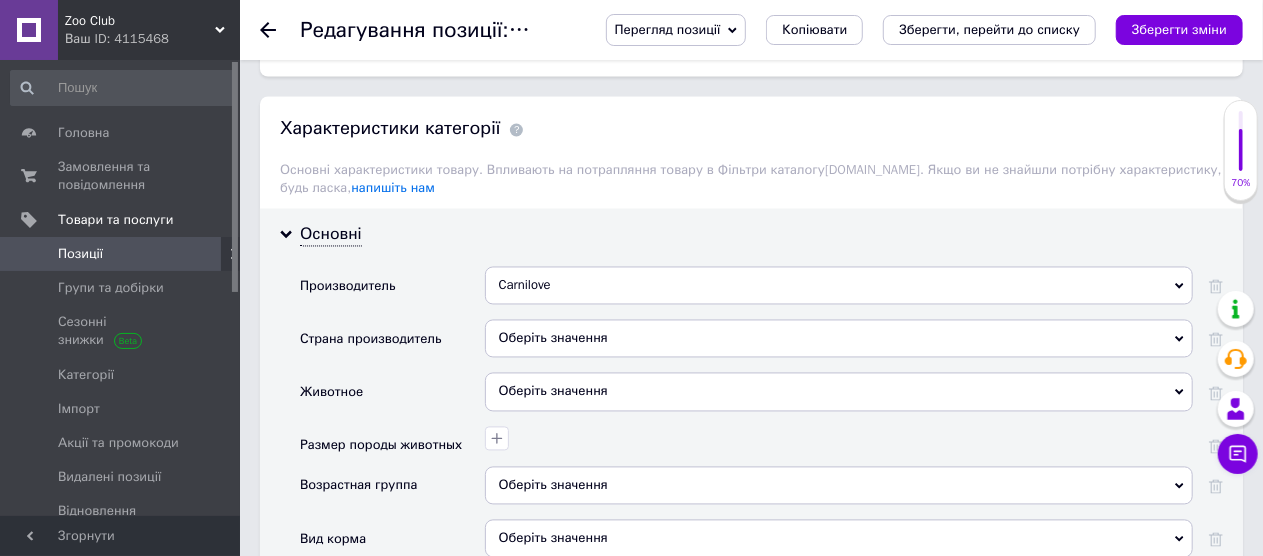 click on "Оберіть значення" at bounding box center [839, 339] 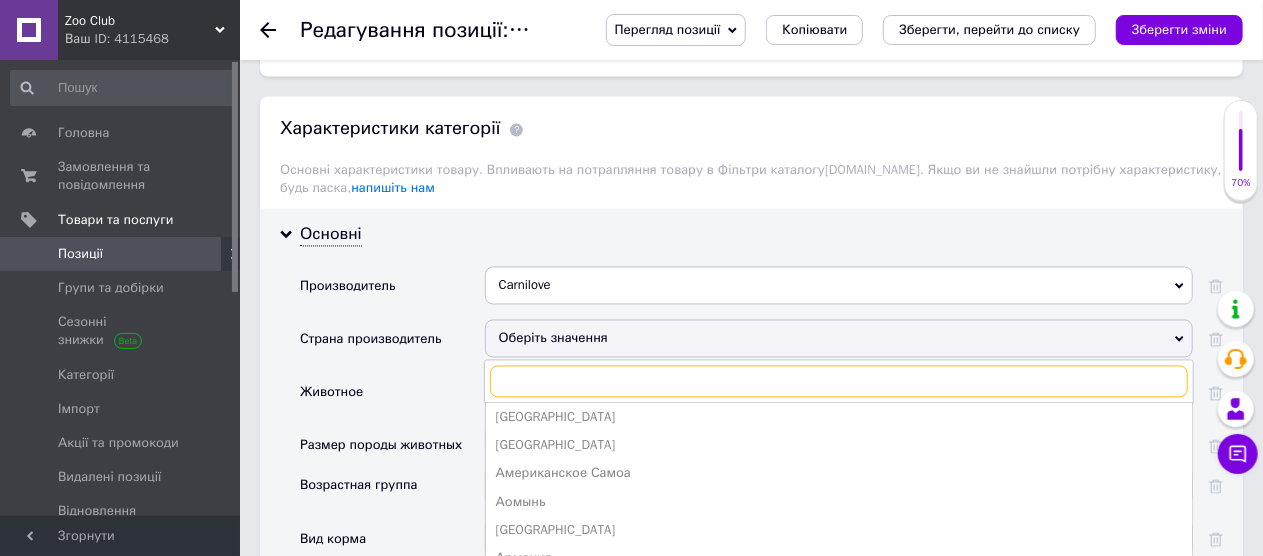 scroll, scrollTop: 300, scrollLeft: 0, axis: vertical 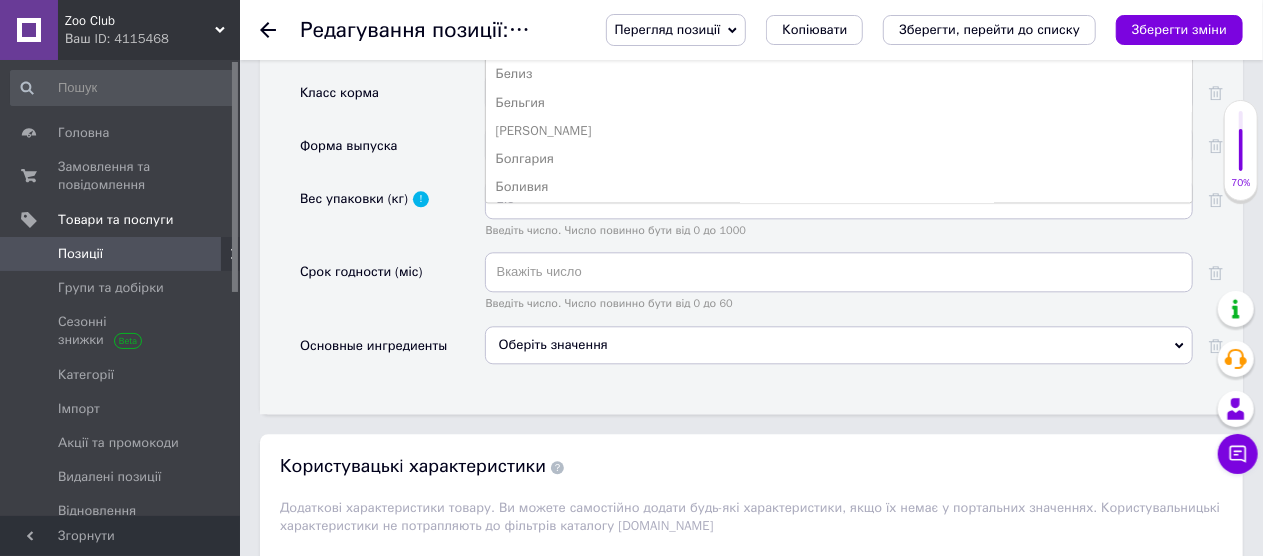 click on "Оберіть значення" at bounding box center [839, 345] 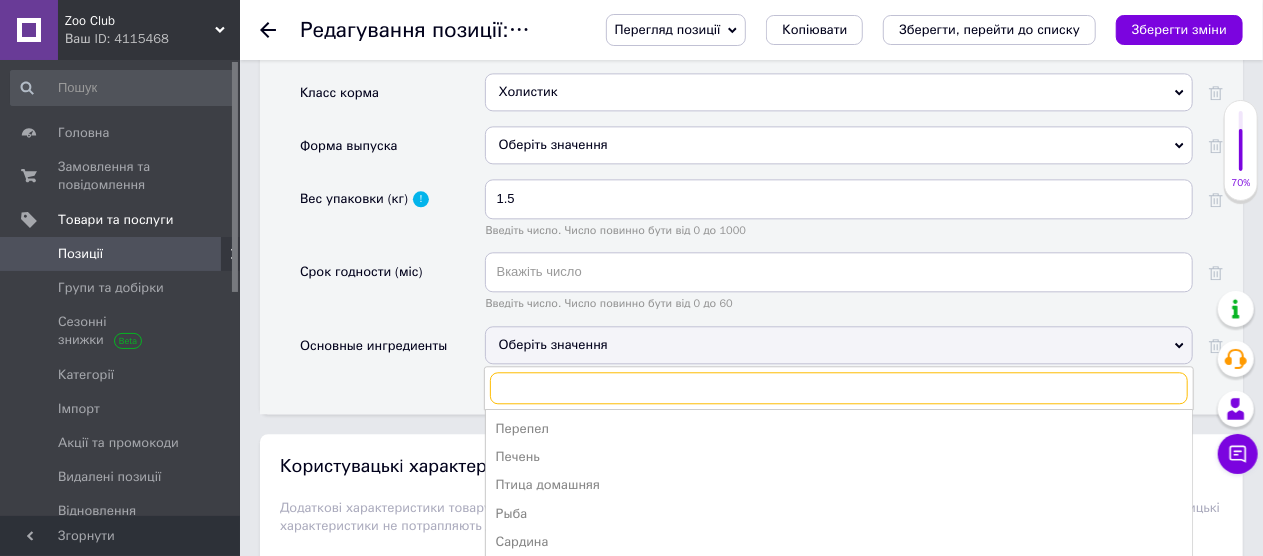 scroll, scrollTop: 500, scrollLeft: 0, axis: vertical 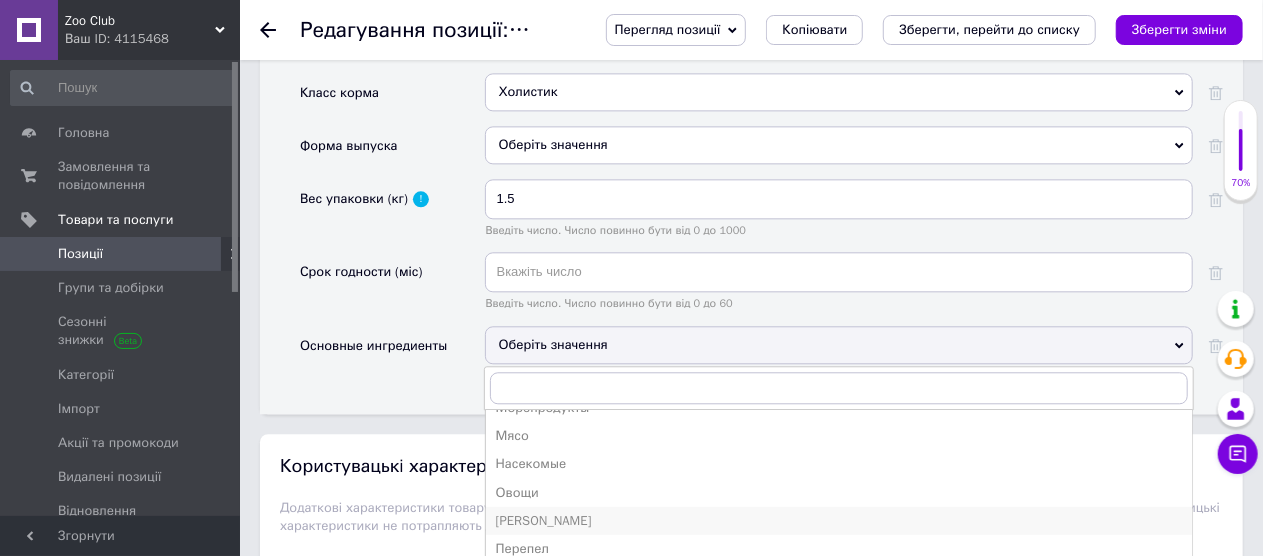 click on "[PERSON_NAME]" at bounding box center [839, 521] 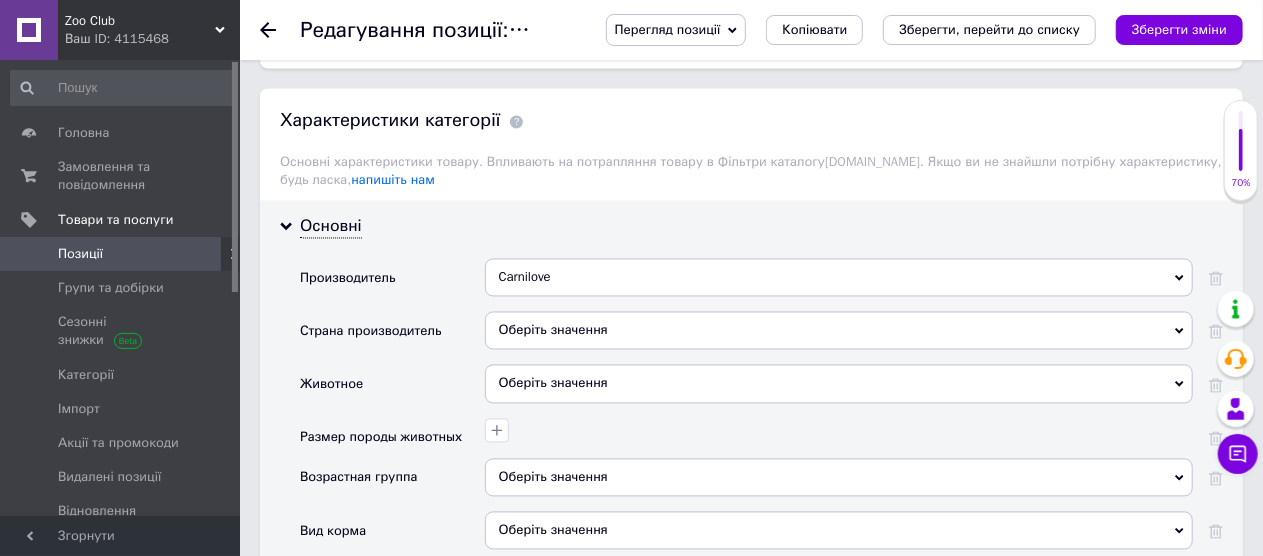 scroll, scrollTop: 1800, scrollLeft: 0, axis: vertical 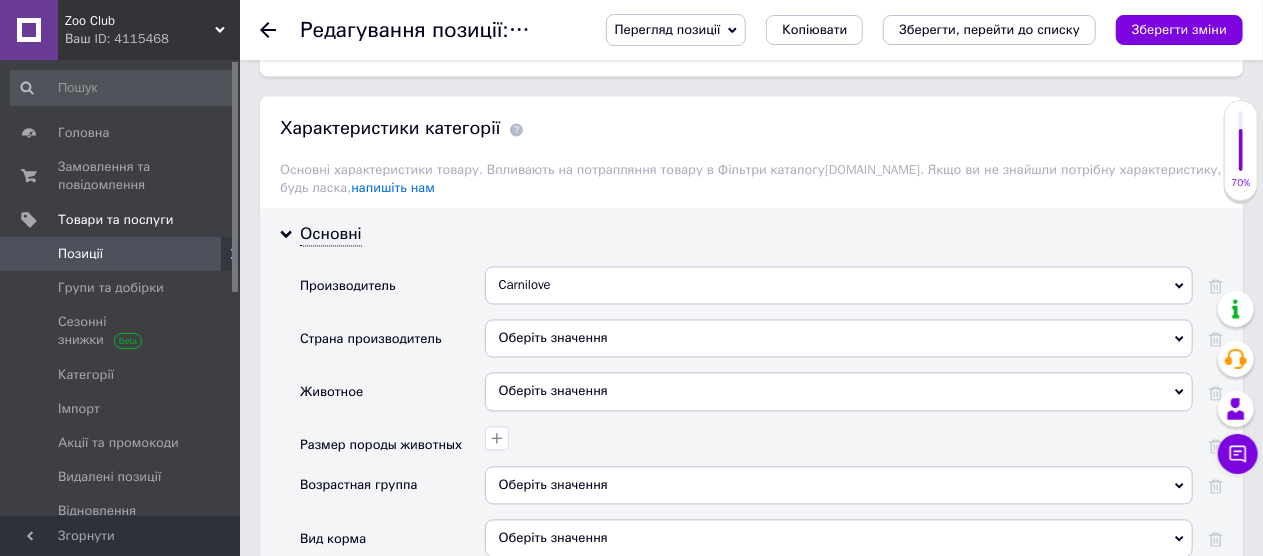 click on "Оберіть значення" at bounding box center [839, 339] 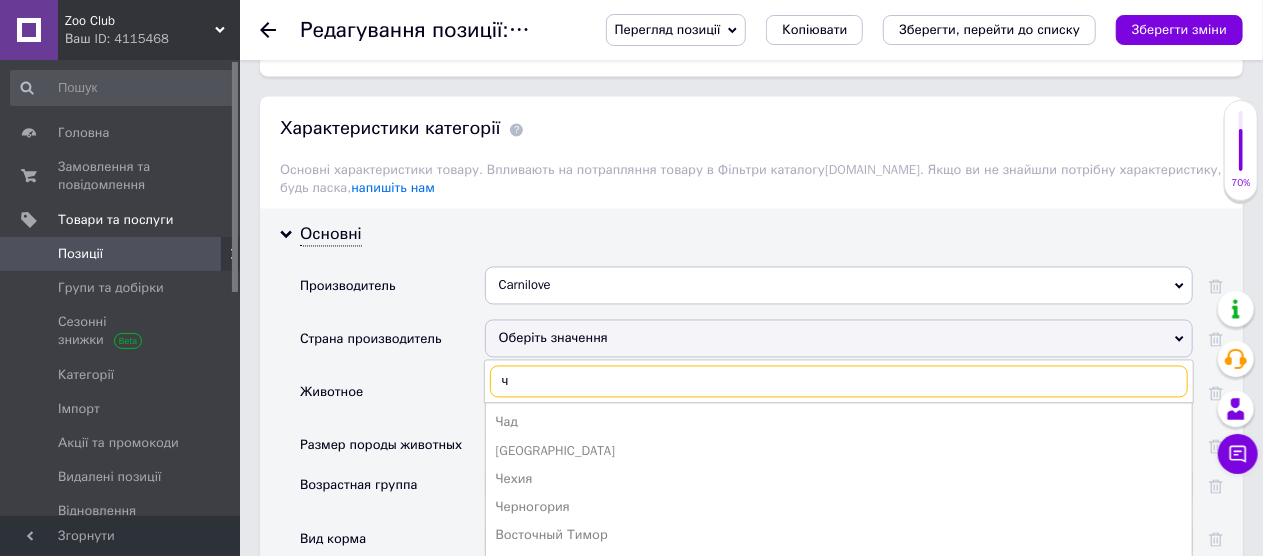 scroll, scrollTop: 0, scrollLeft: 0, axis: both 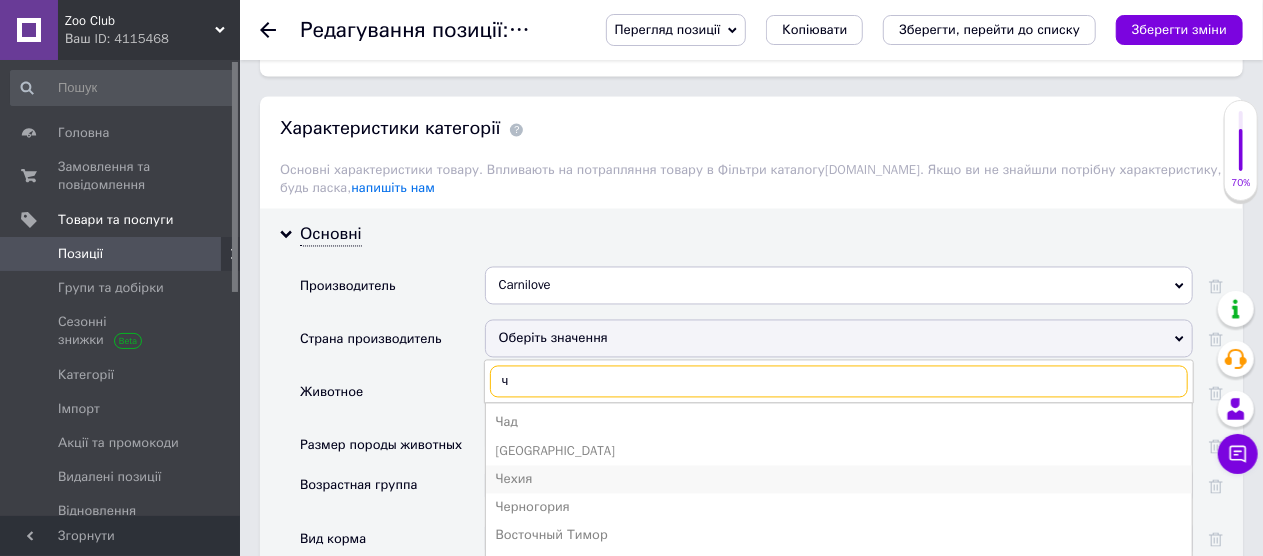 type on "ч" 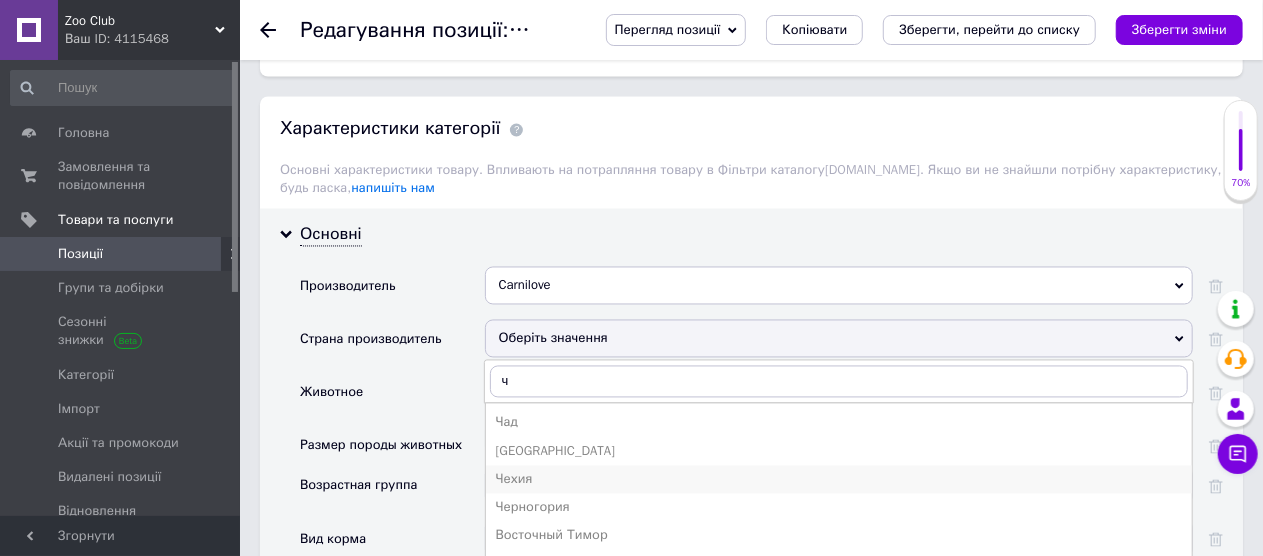 click on "Чехия" at bounding box center [839, 480] 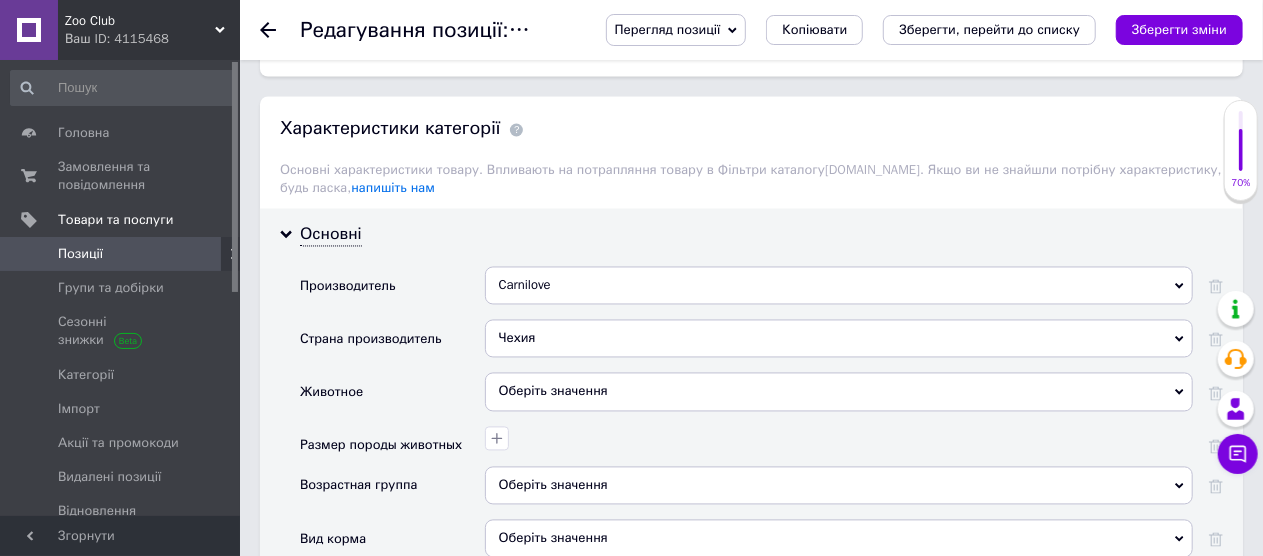 click on "Оберіть значення" at bounding box center (839, 392) 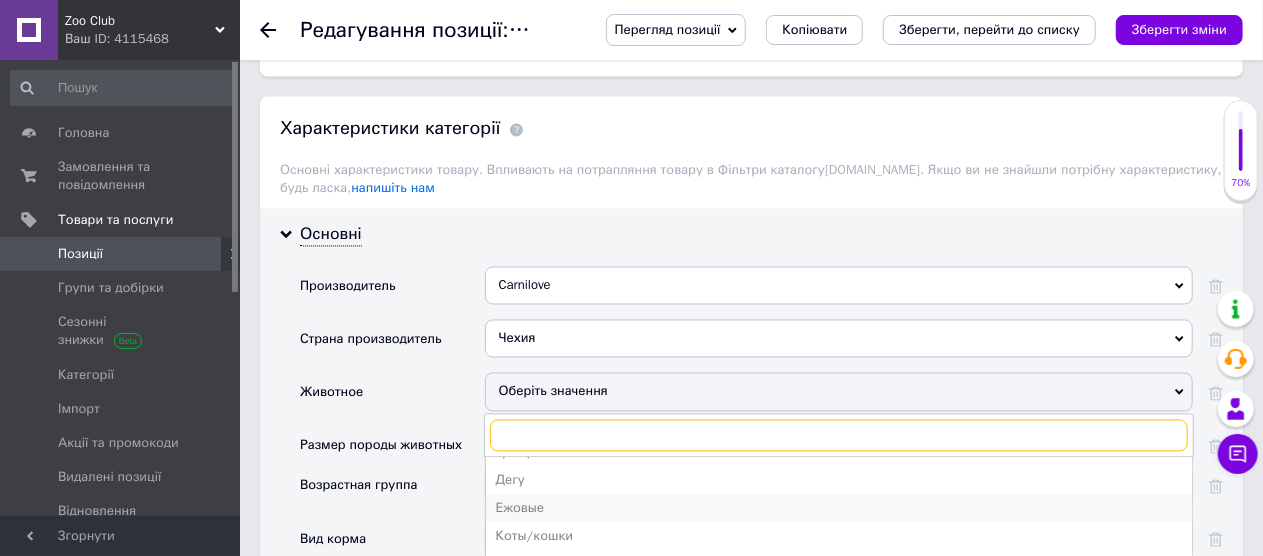 scroll, scrollTop: 162, scrollLeft: 0, axis: vertical 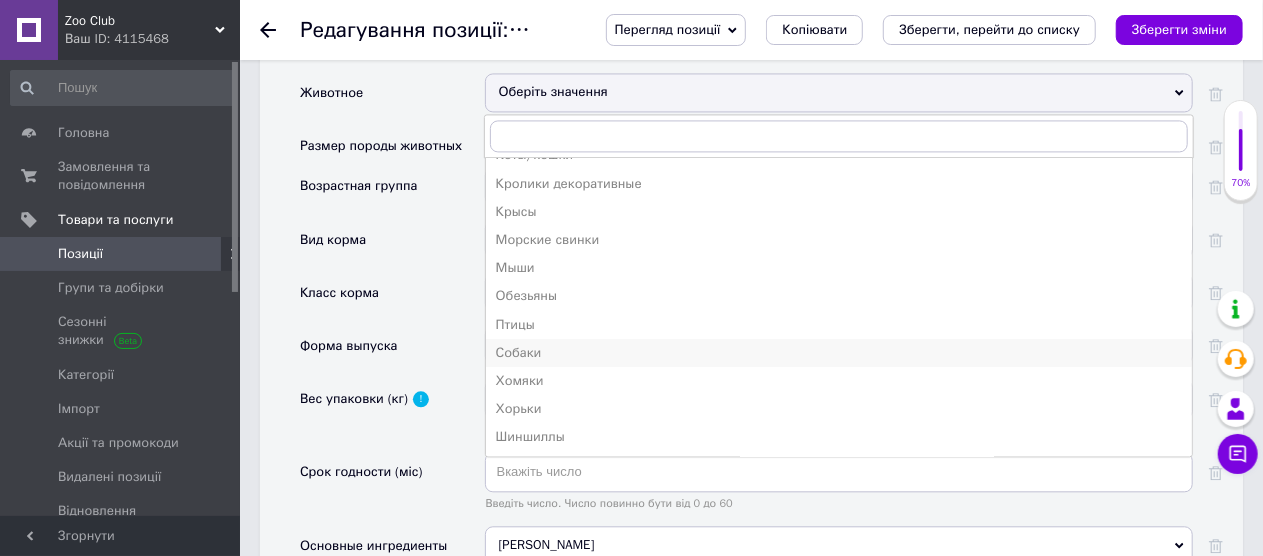 click on "Собаки" at bounding box center [839, 353] 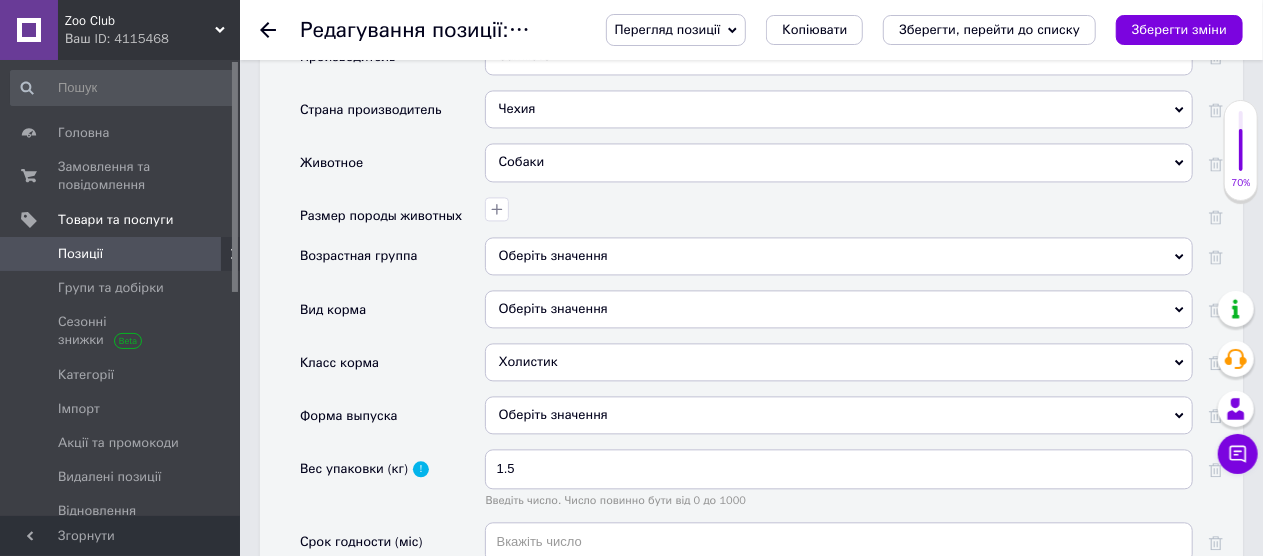 scroll, scrollTop: 2000, scrollLeft: 0, axis: vertical 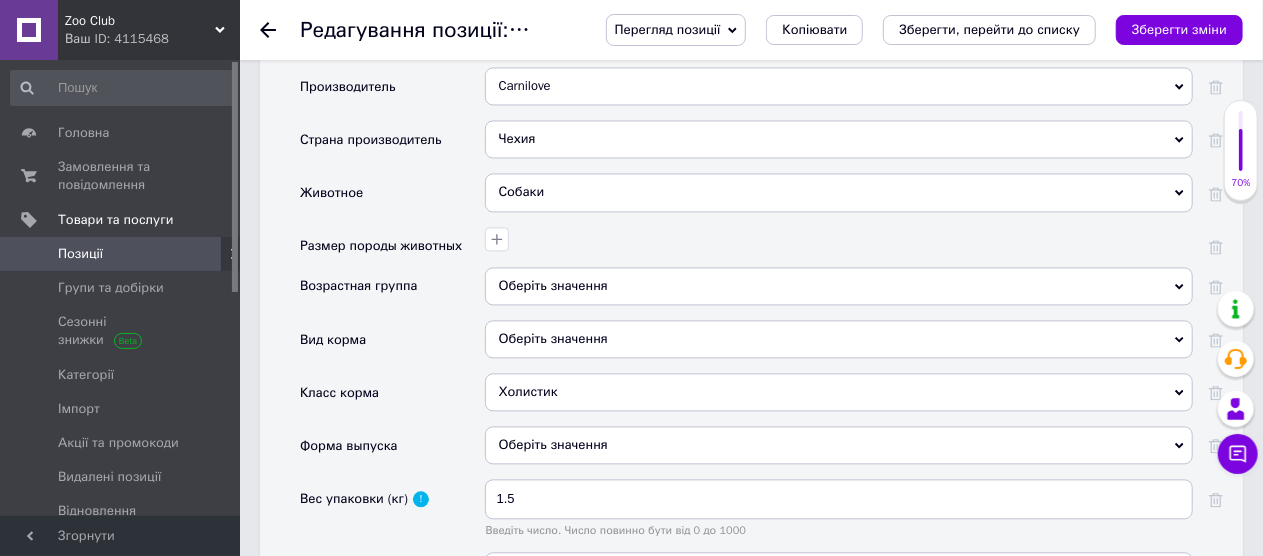 click on "Оберіть значення" at bounding box center (839, 286) 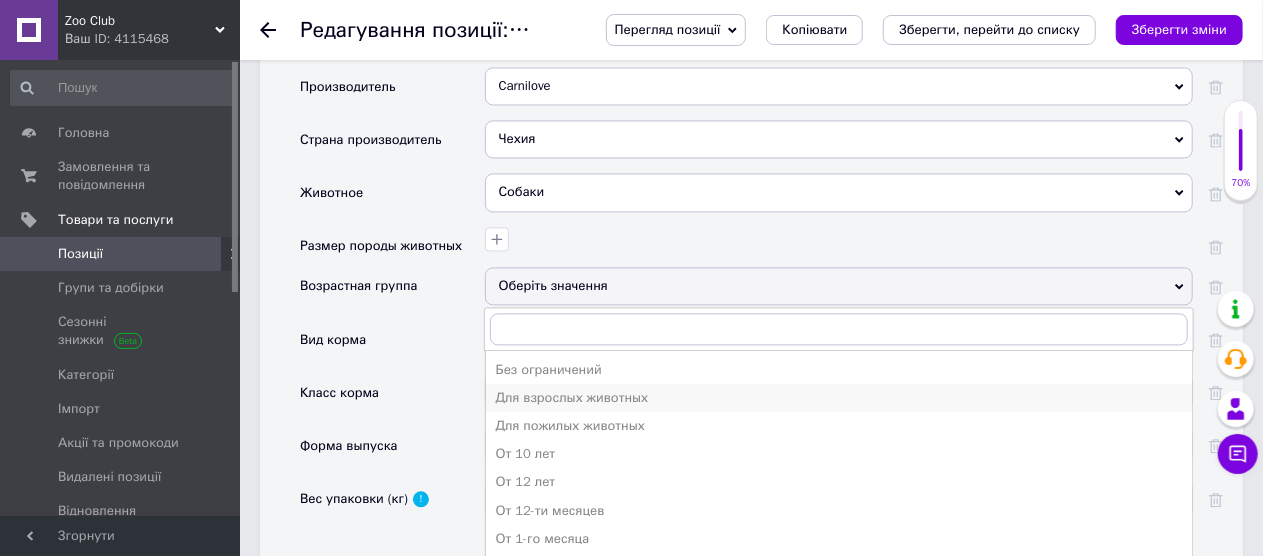 click on "Для взрослых животных" at bounding box center (839, 398) 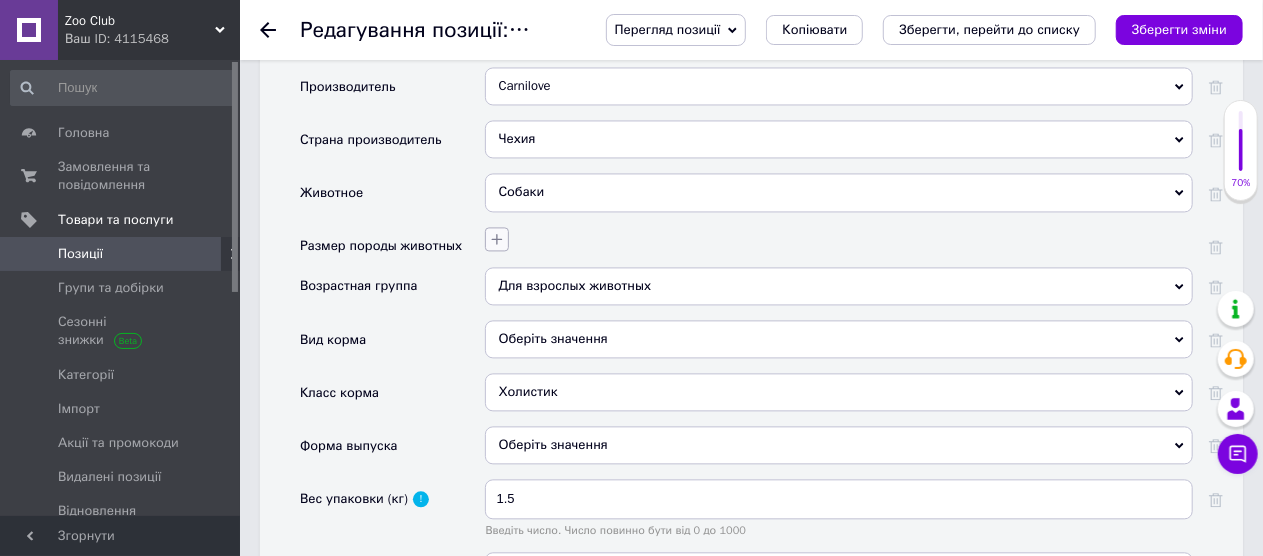 click 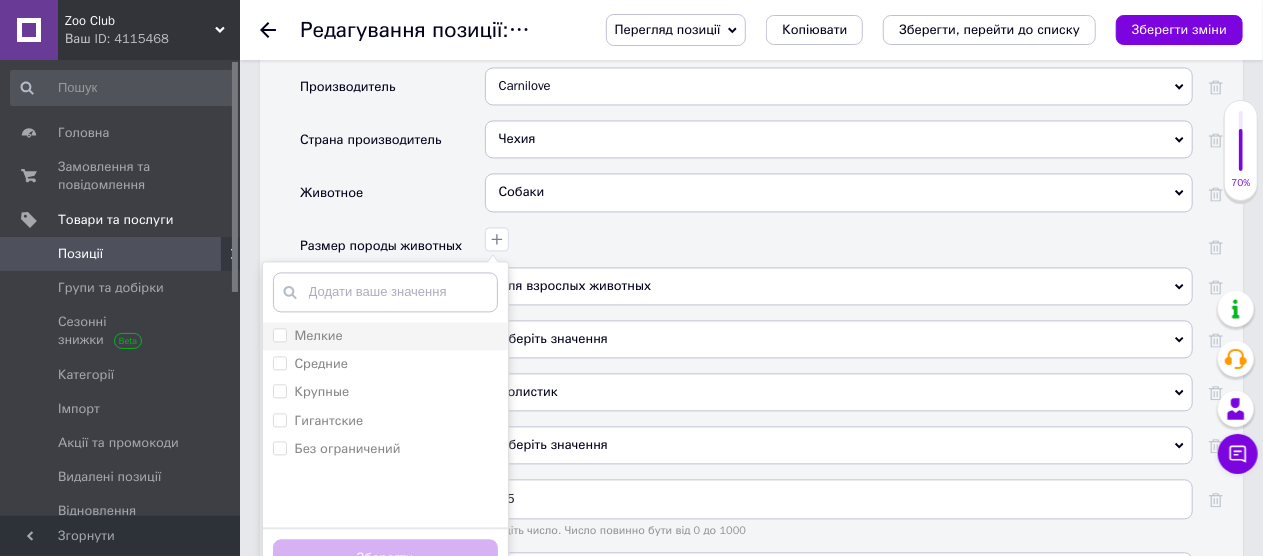 click on "Мелкие" at bounding box center (279, 334) 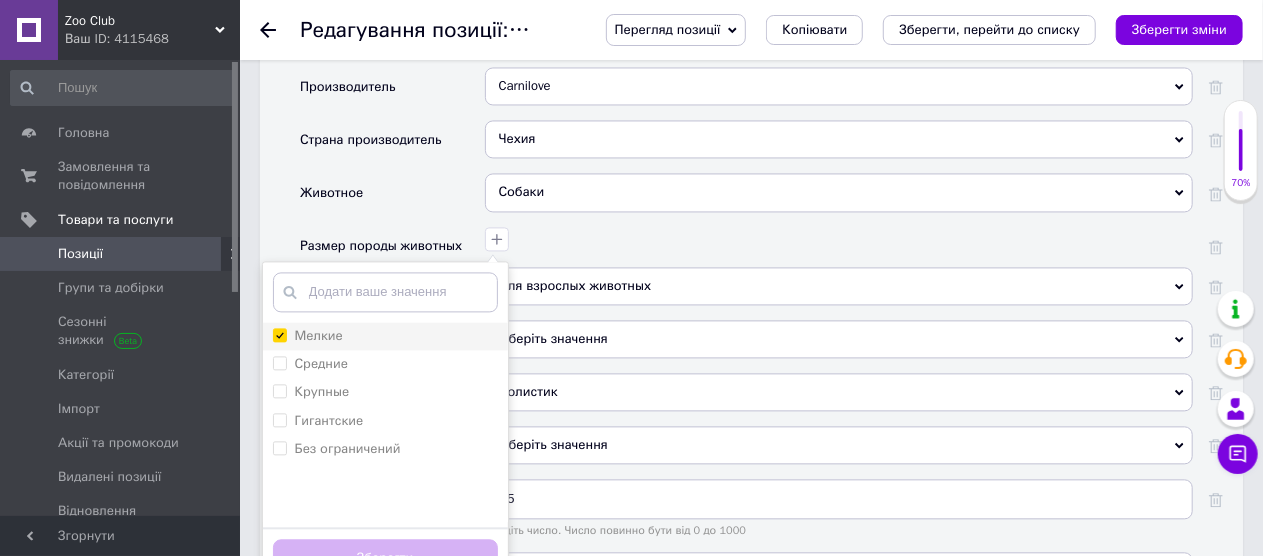 checkbox on "true" 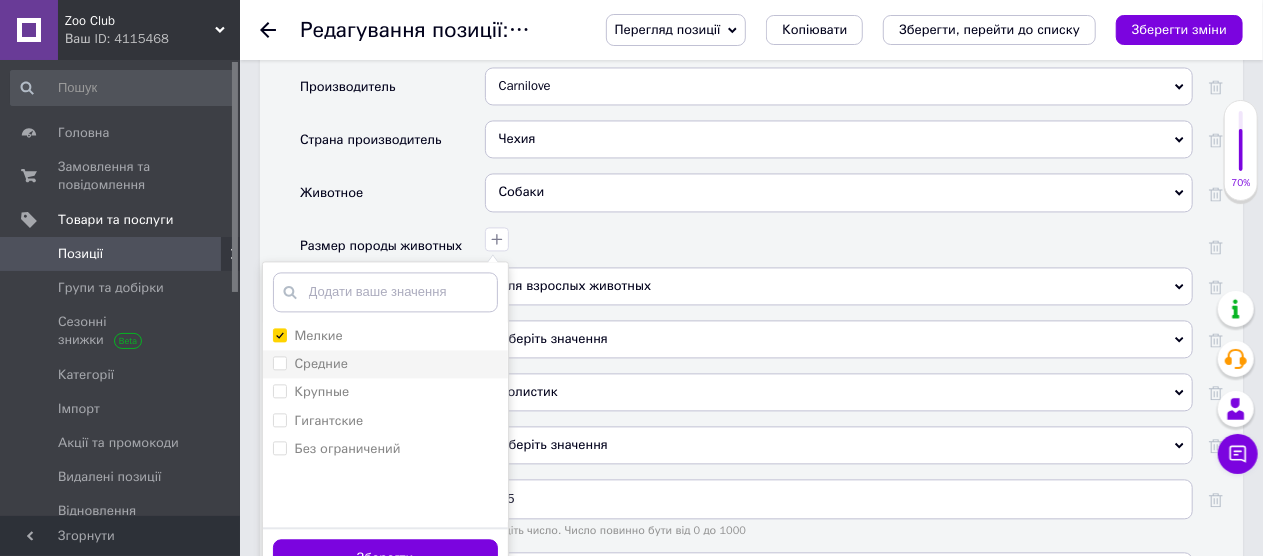 click on "Средние" at bounding box center (279, 362) 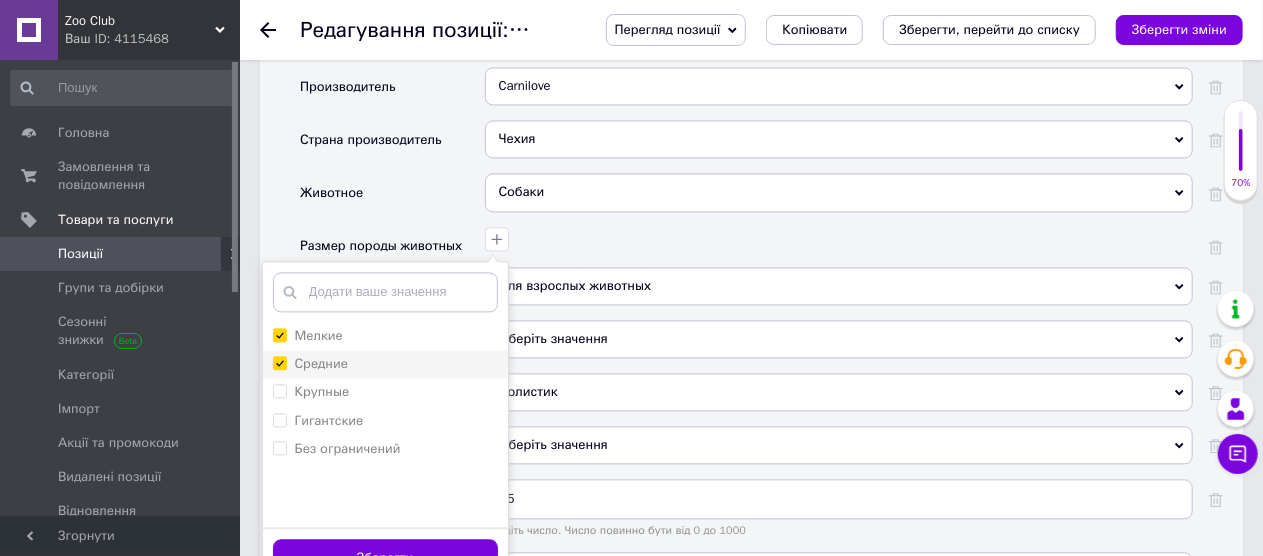 checkbox on "true" 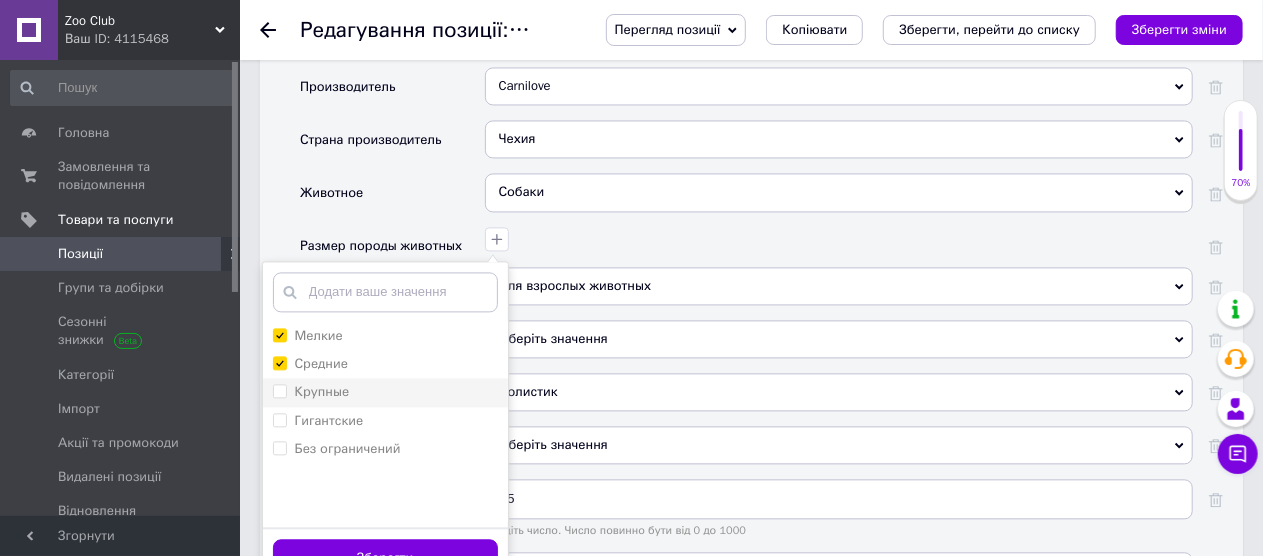 click on "Крупные" at bounding box center [279, 390] 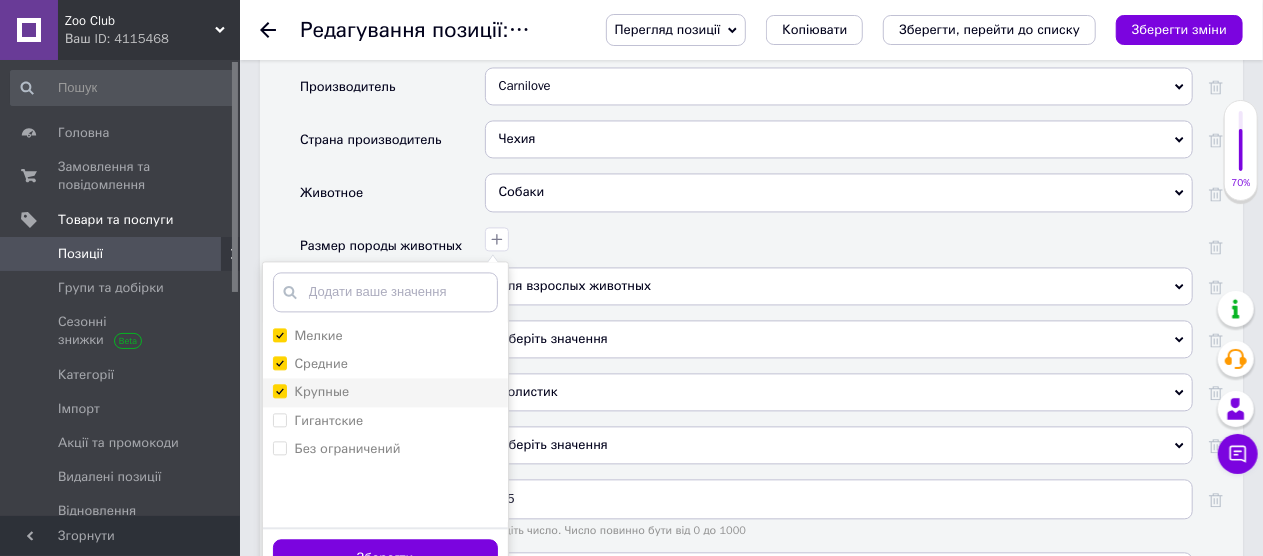 checkbox on "true" 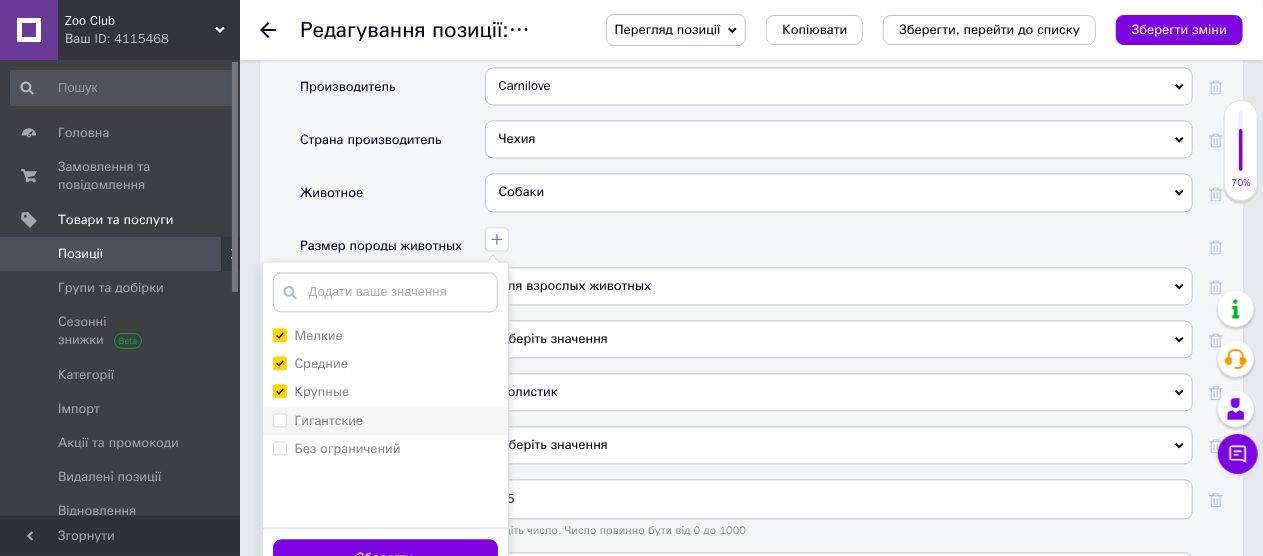 click on "Гигантские" at bounding box center [318, 421] 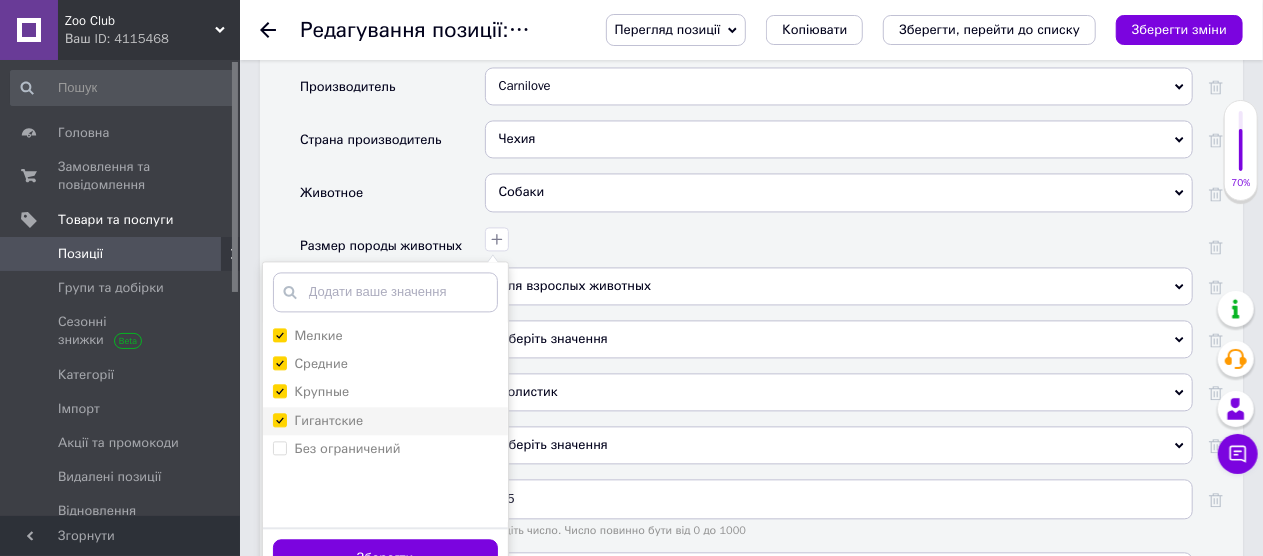 click on "Гигантские" at bounding box center (279, 419) 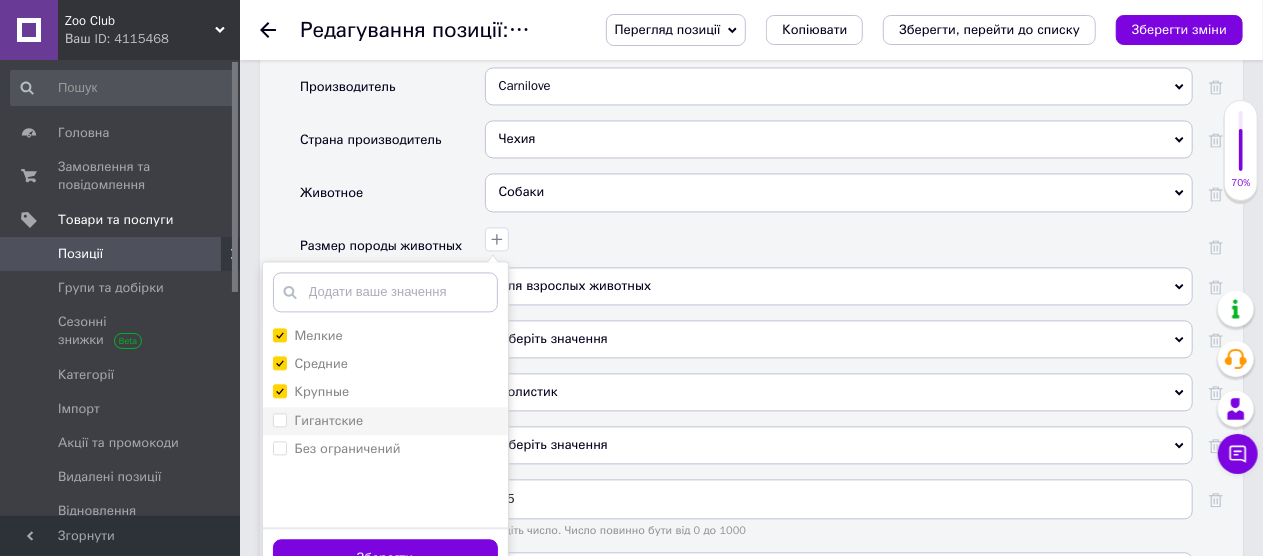 click at bounding box center [280, 420] 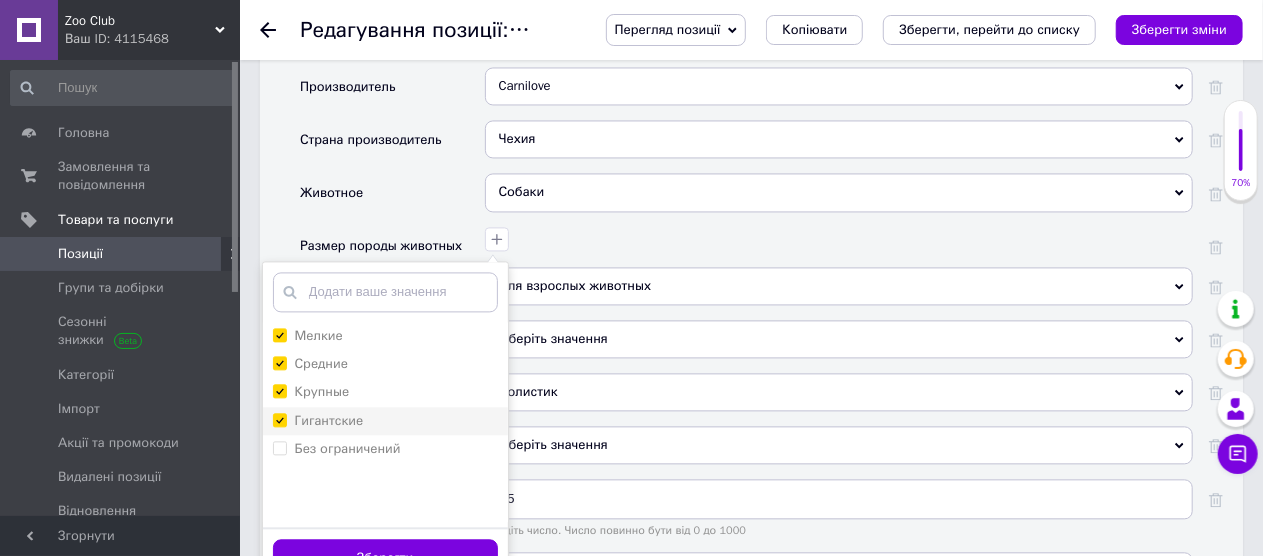 click on "Гигантские" at bounding box center (279, 419) 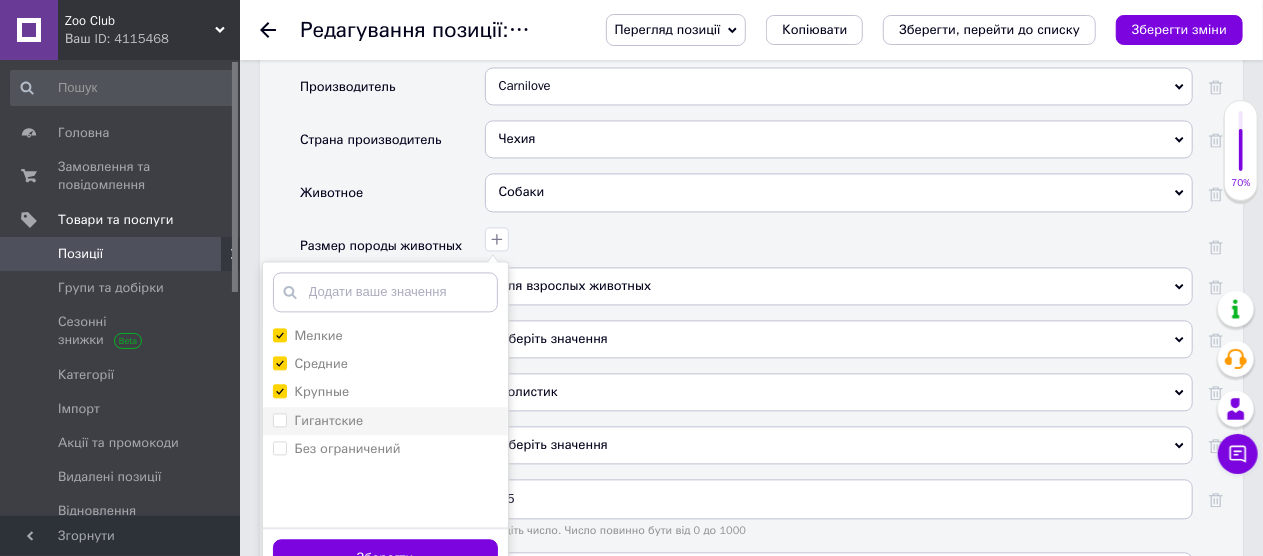 click on "Гигантские" at bounding box center (279, 419) 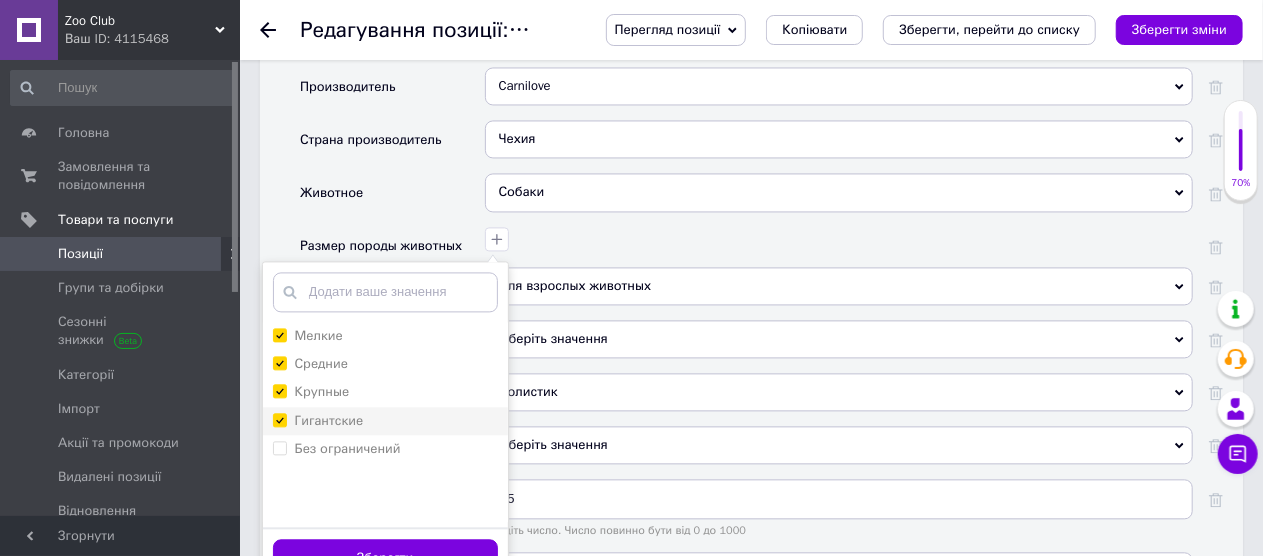 checkbox on "true" 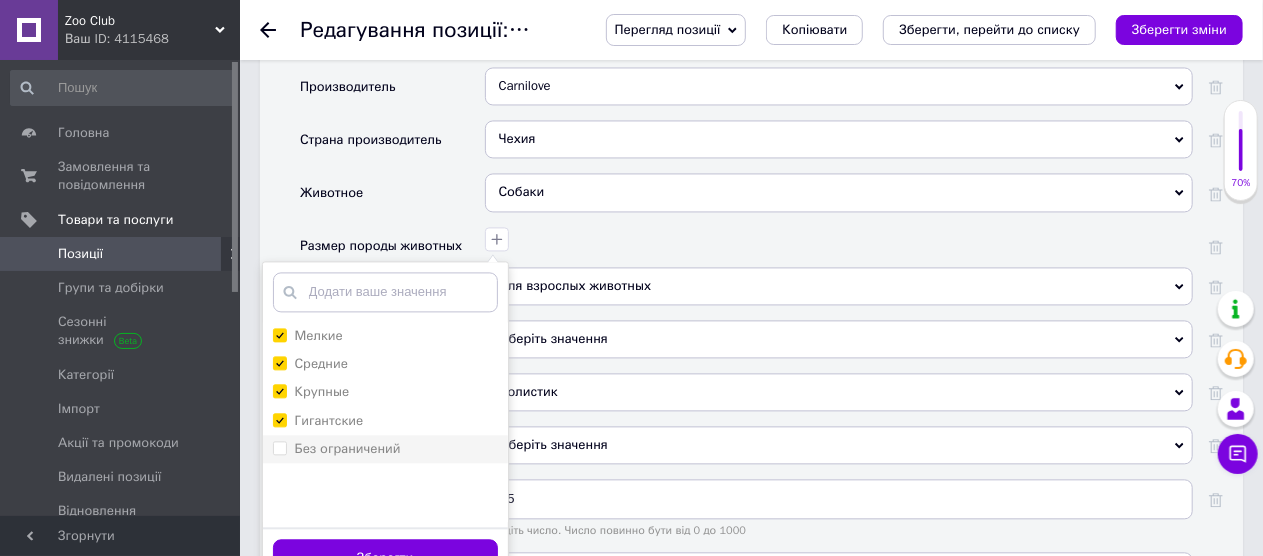 click on "Без ограничений" at bounding box center [279, 447] 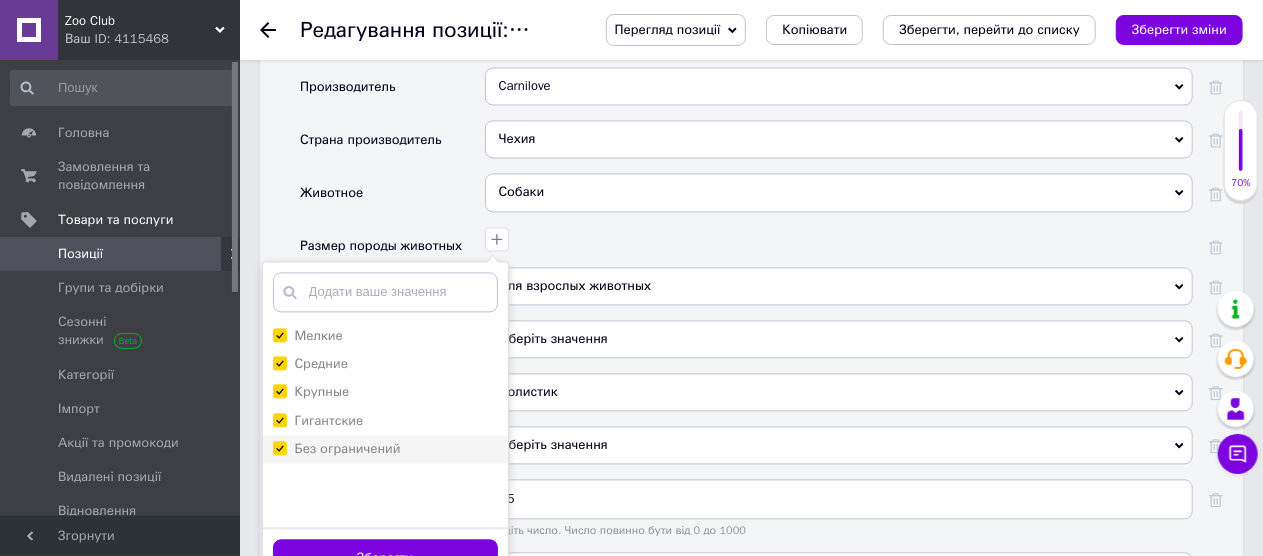 checkbox on "true" 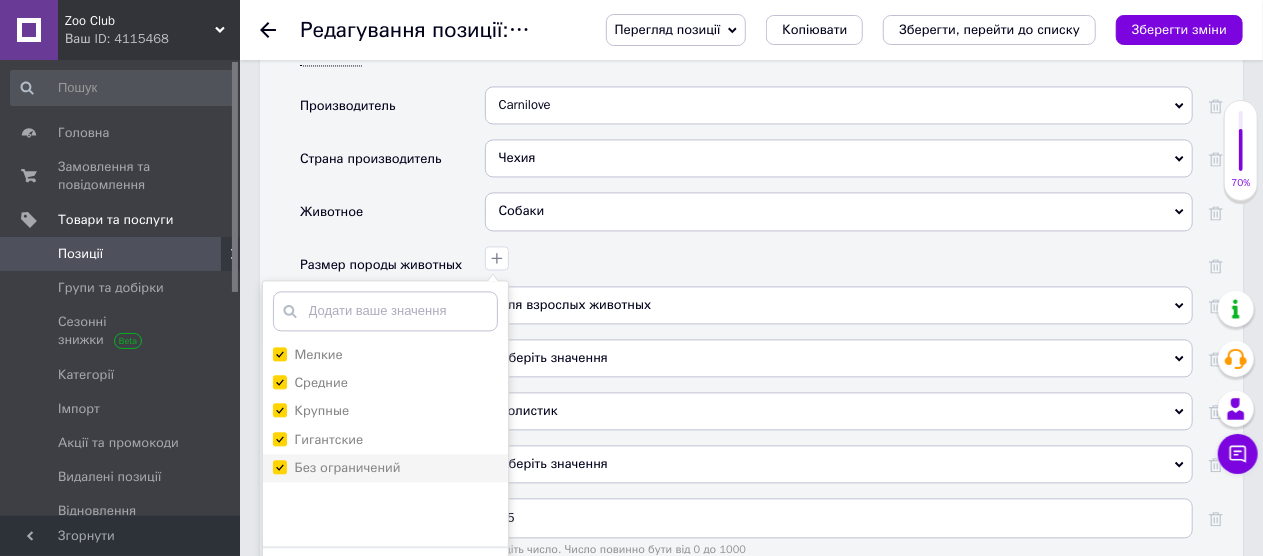 scroll, scrollTop: 2018, scrollLeft: 0, axis: vertical 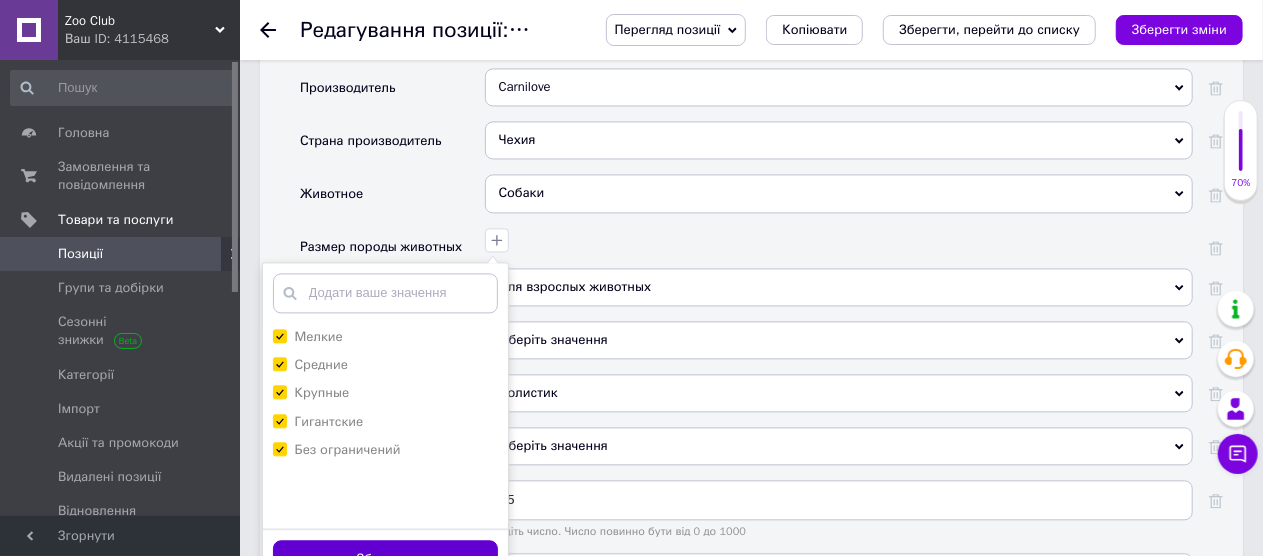 click on "Зберегти" at bounding box center [385, 559] 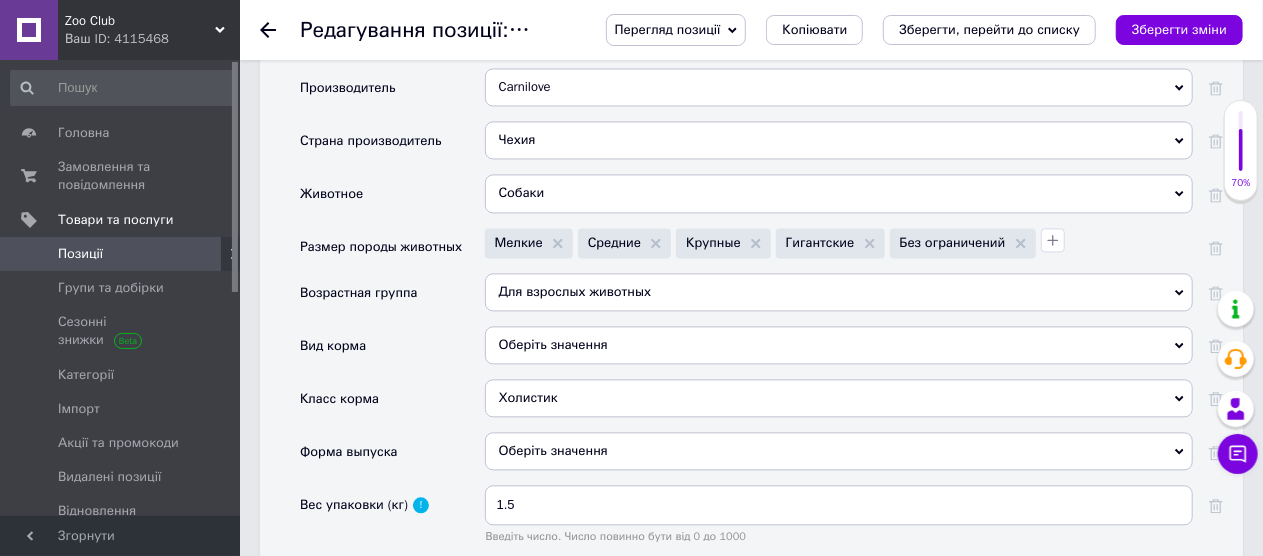 click on "Оберіть значення" at bounding box center [839, 345] 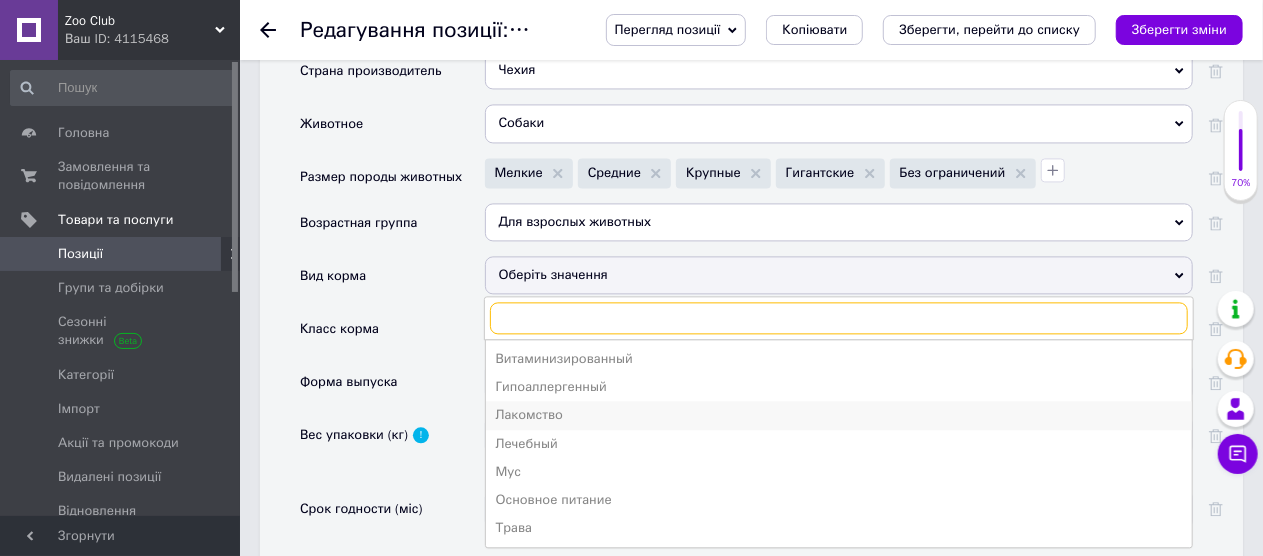 scroll, scrollTop: 2118, scrollLeft: 0, axis: vertical 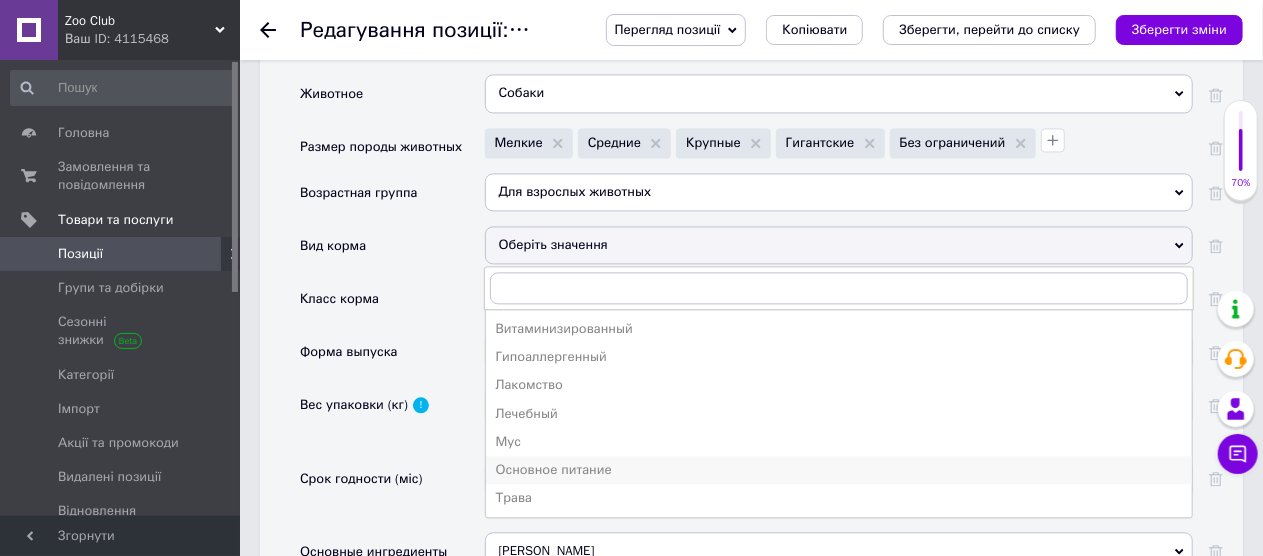 click on "Основное питание" at bounding box center [839, 470] 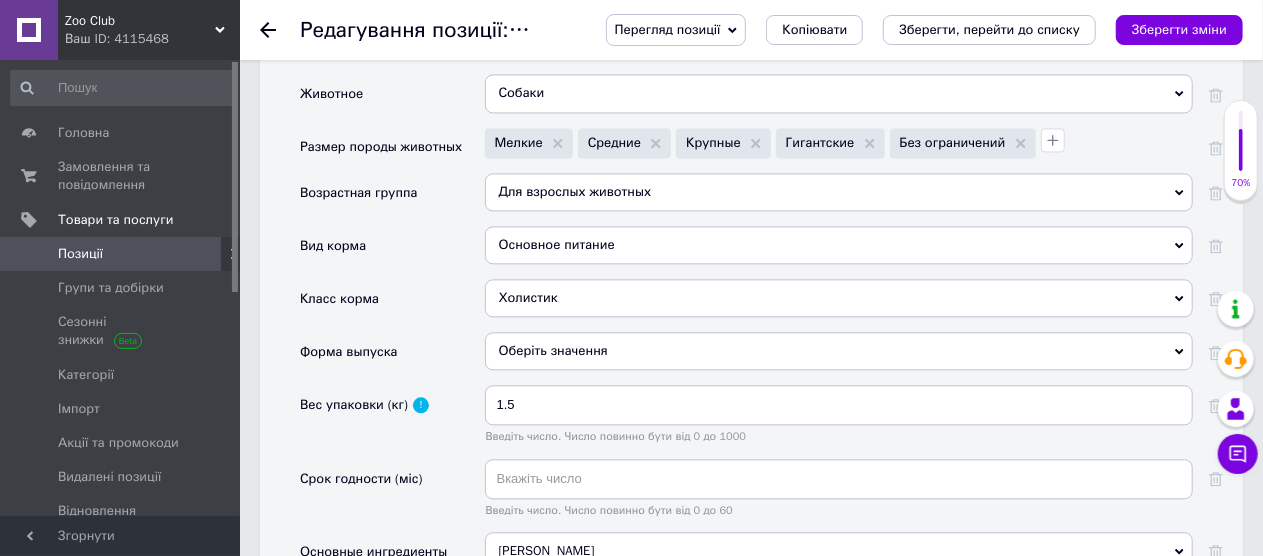 click on "Оберіть значення" at bounding box center (839, 351) 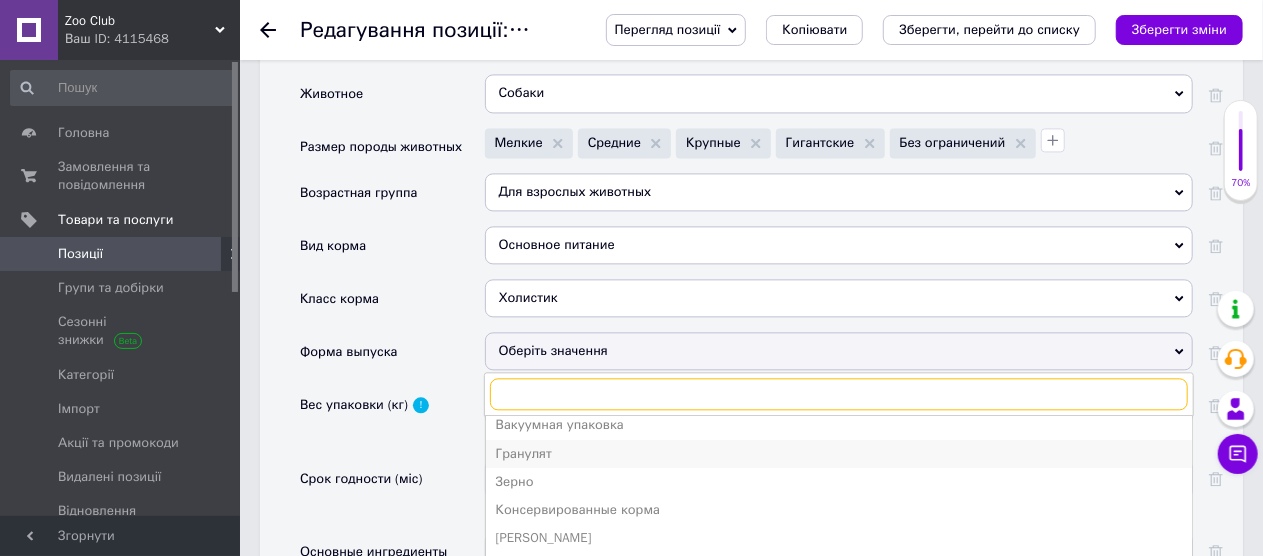 scroll, scrollTop: 21, scrollLeft: 0, axis: vertical 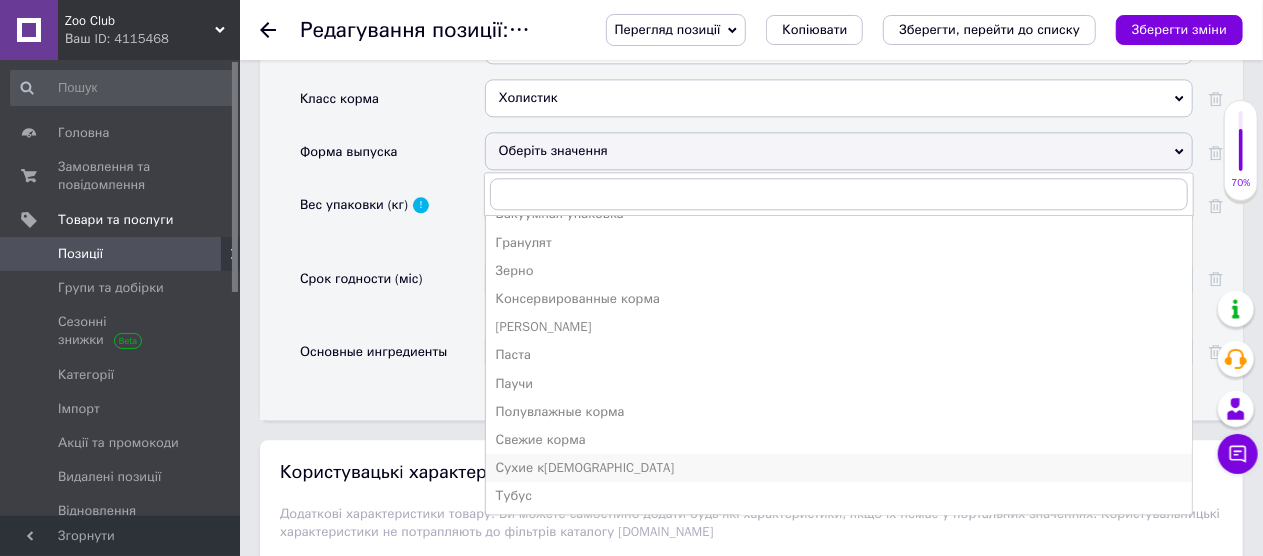 click on "Сухие [DEMOGRAPHIC_DATA]" at bounding box center [839, 468] 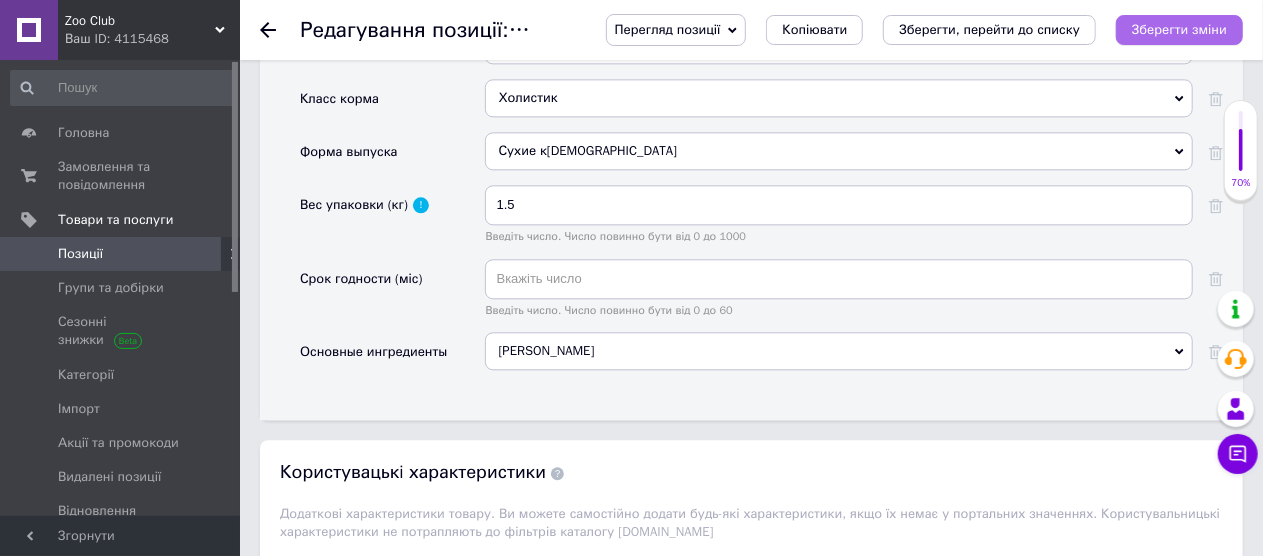 click on "Зберегти зміни" at bounding box center [1179, 29] 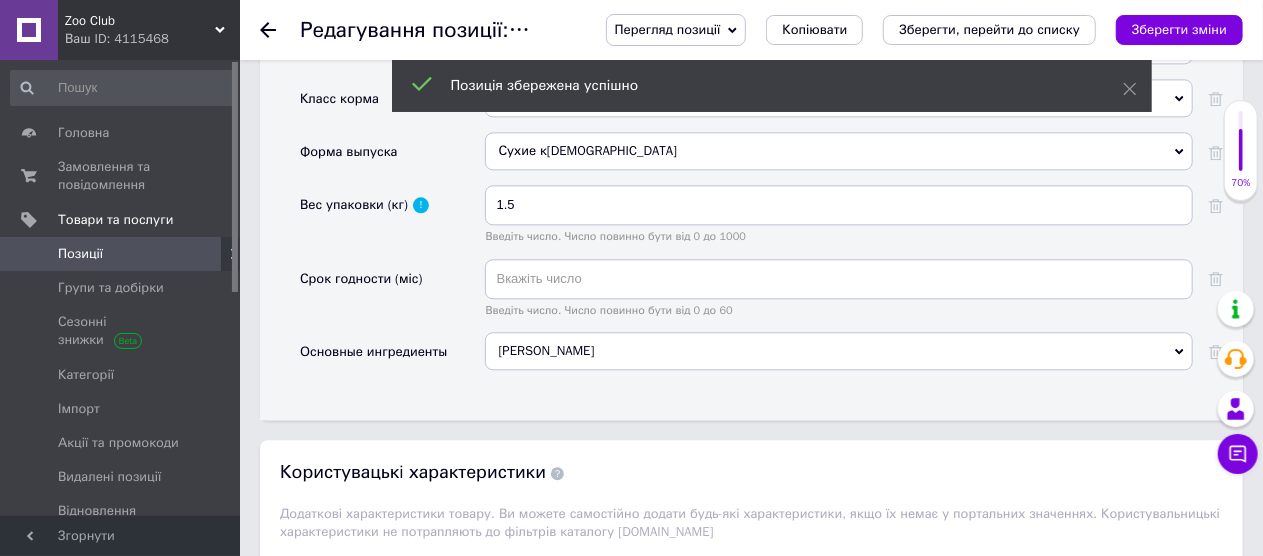 click 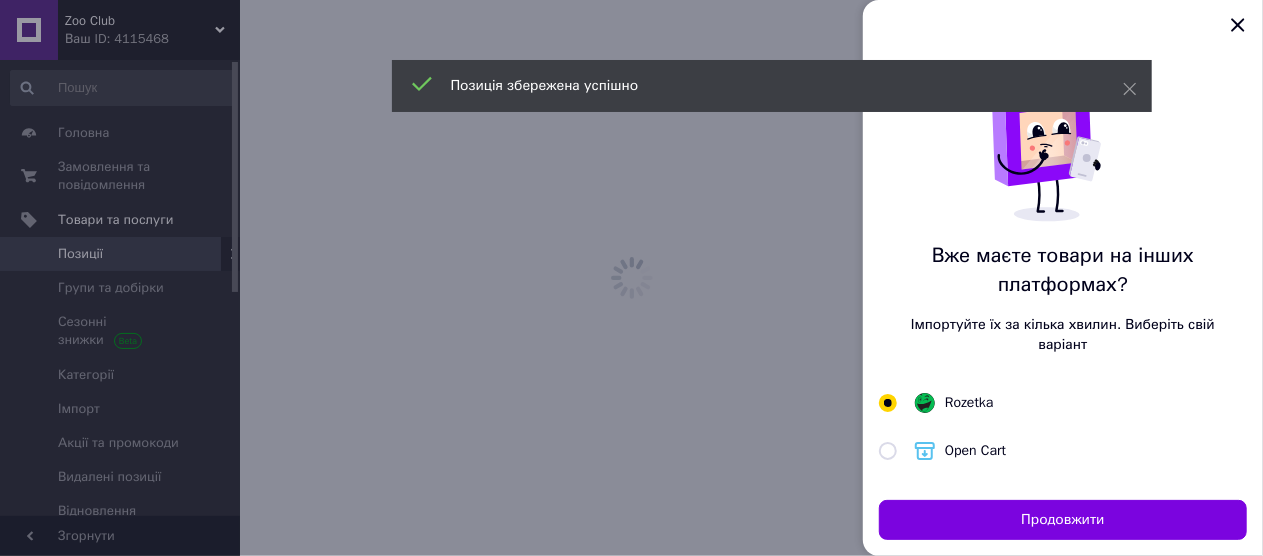 scroll, scrollTop: 0, scrollLeft: 0, axis: both 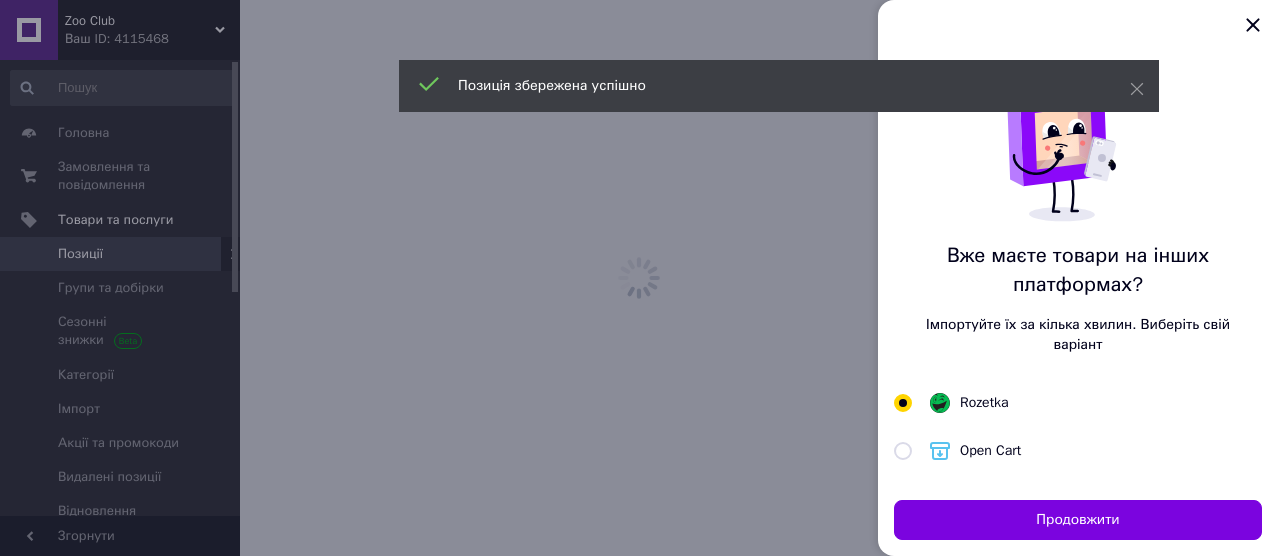 click at bounding box center (639, 278) 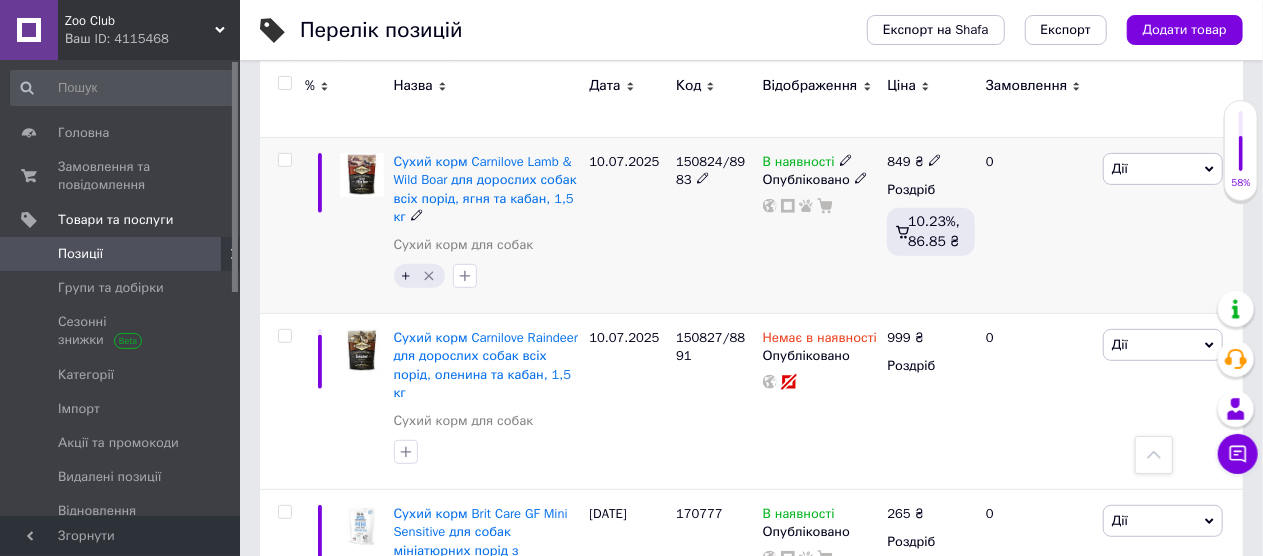 scroll, scrollTop: 400, scrollLeft: 0, axis: vertical 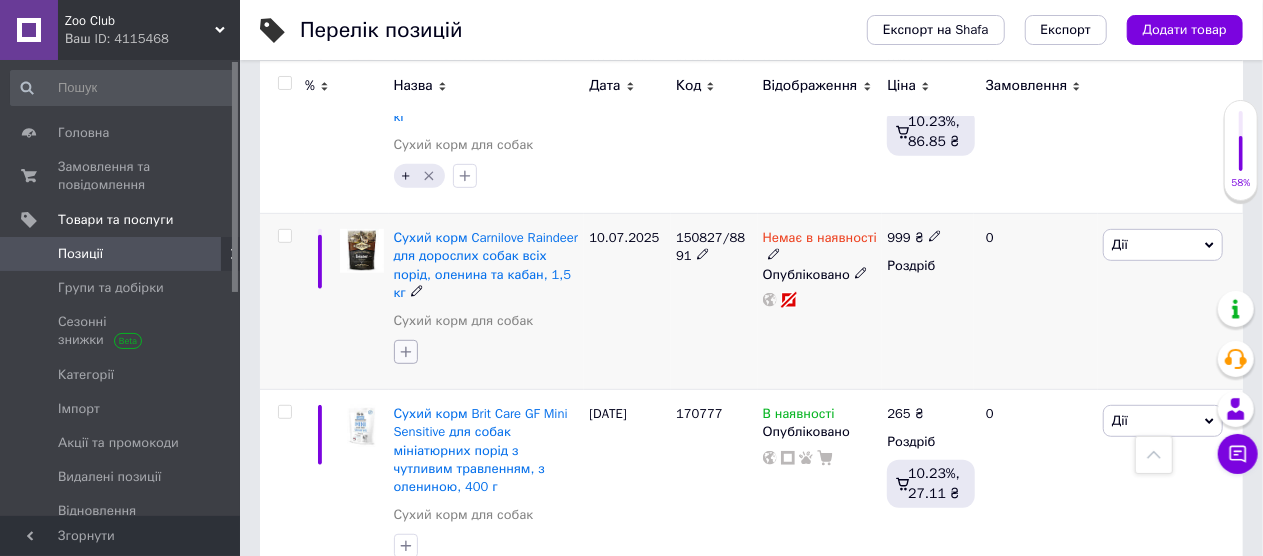 click 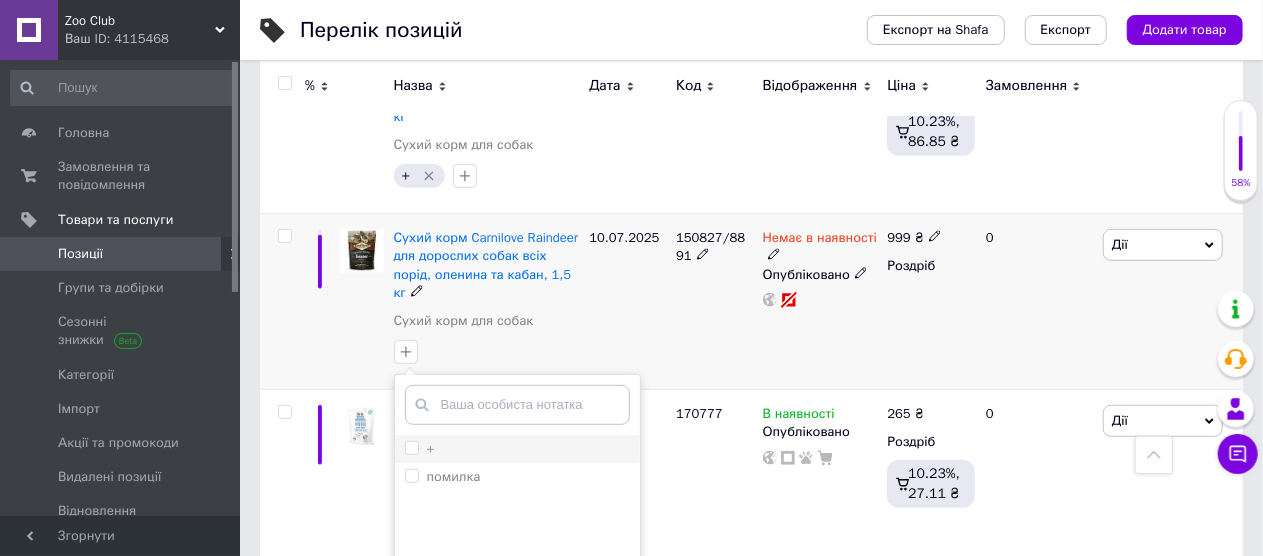 click on "+" at bounding box center (411, 447) 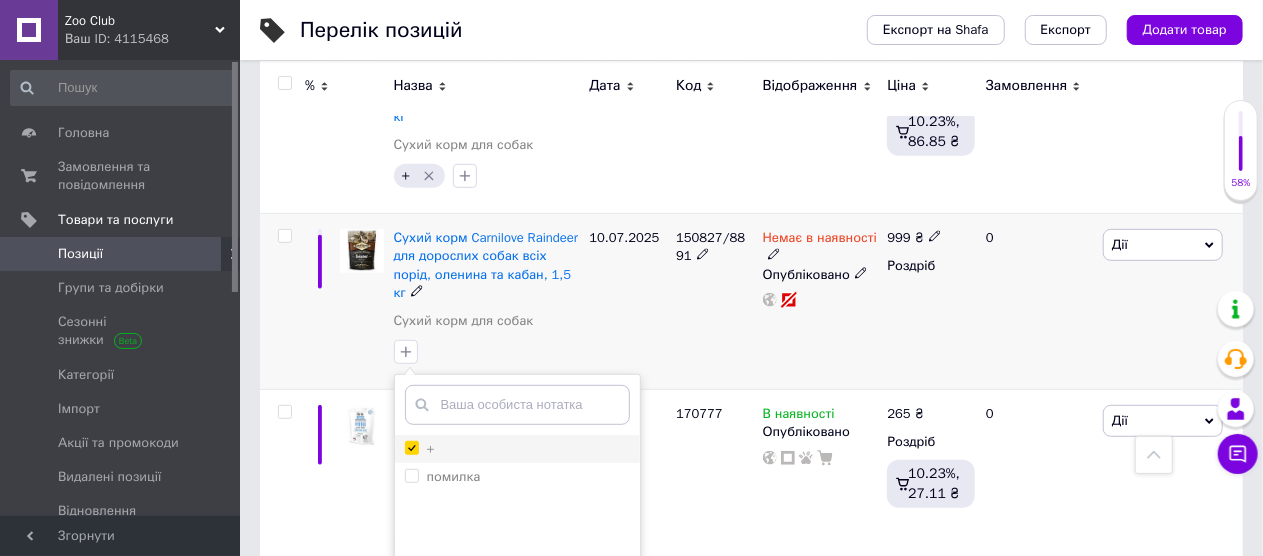 checkbox on "true" 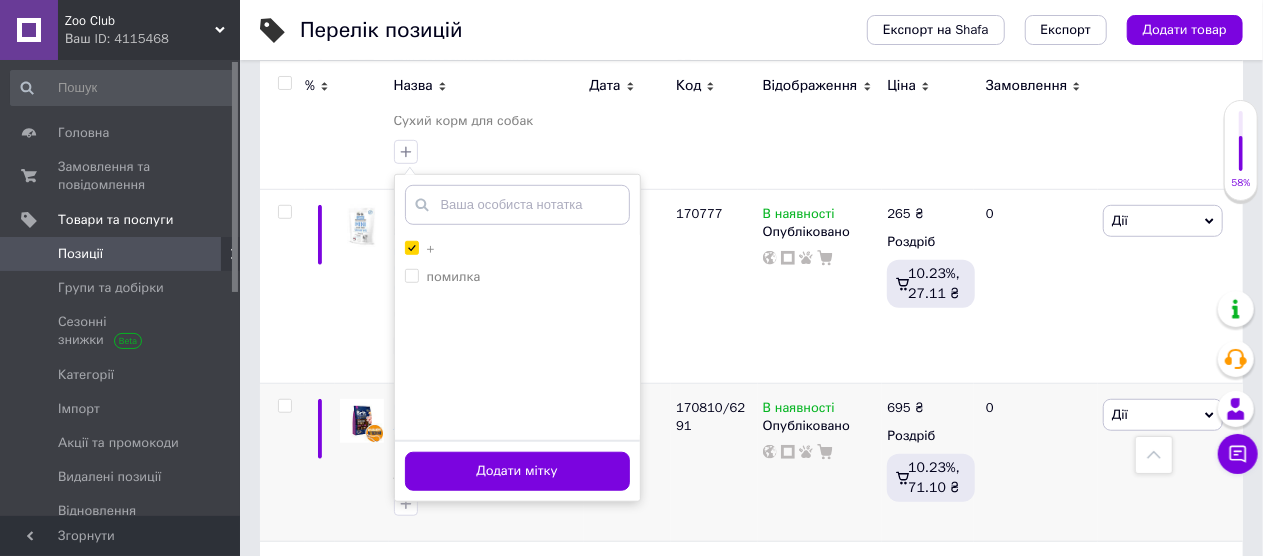 drag, startPoint x: 495, startPoint y: 435, endPoint x: 509, endPoint y: 419, distance: 21.260292 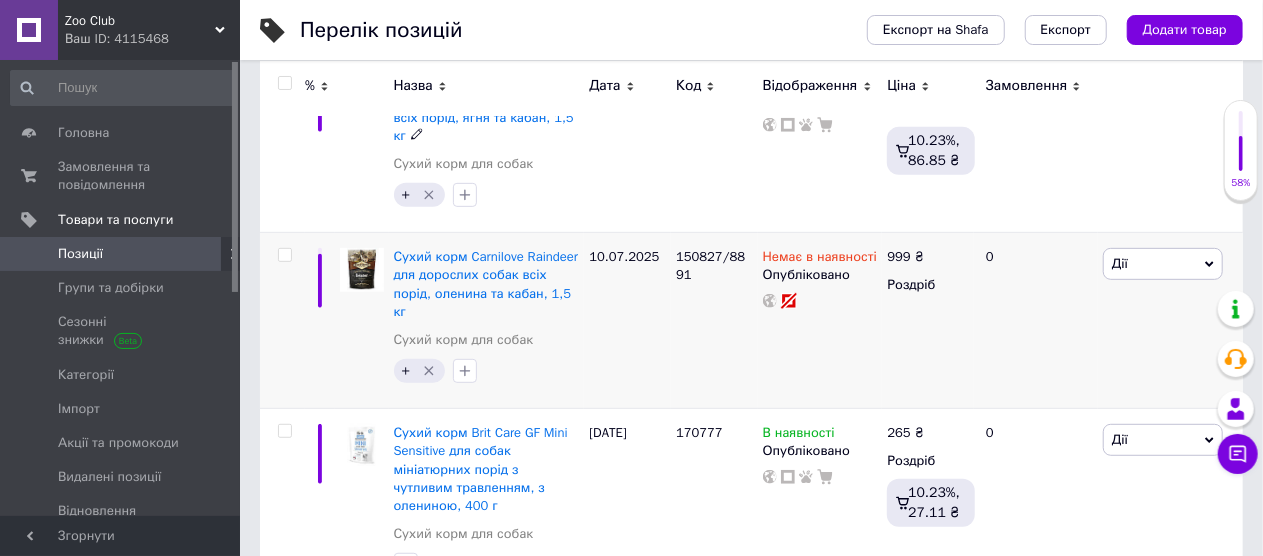 scroll, scrollTop: 400, scrollLeft: 0, axis: vertical 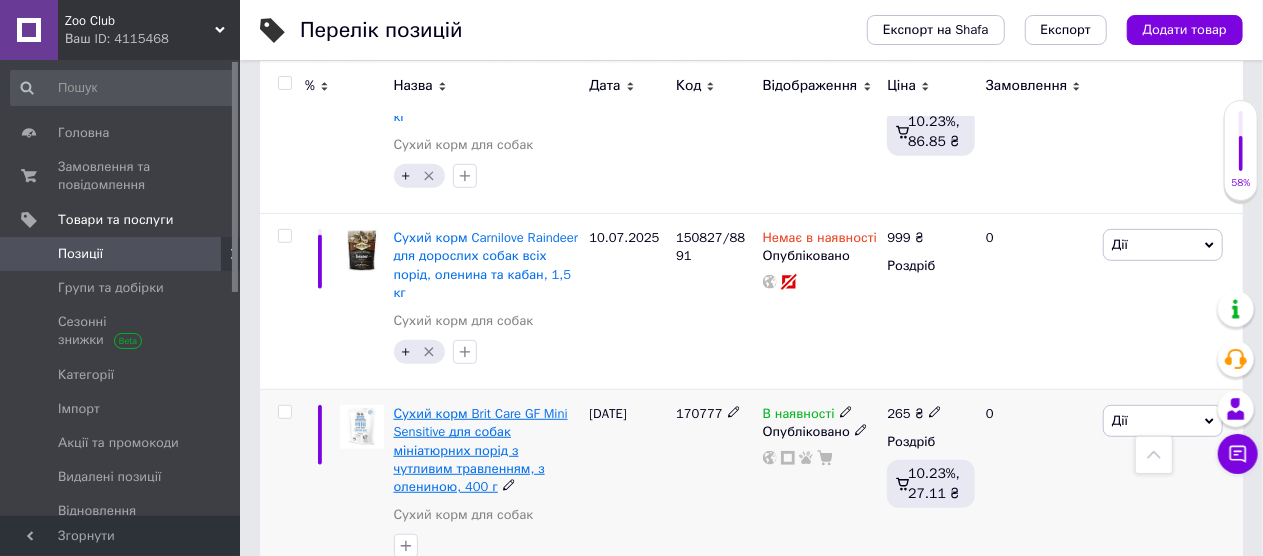 click on "Сухий корм Brit Care GF Mini Sensitive для собак мініатюрних порід з чутливим травленням, з олениною, 400 г" at bounding box center [481, 450] 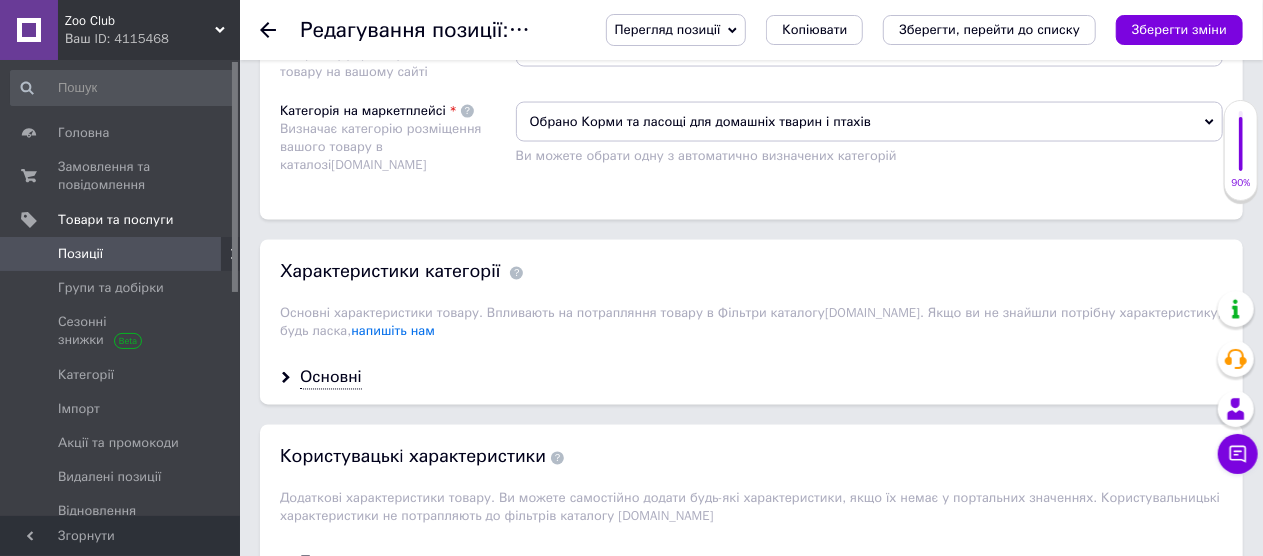 scroll, scrollTop: 1800, scrollLeft: 0, axis: vertical 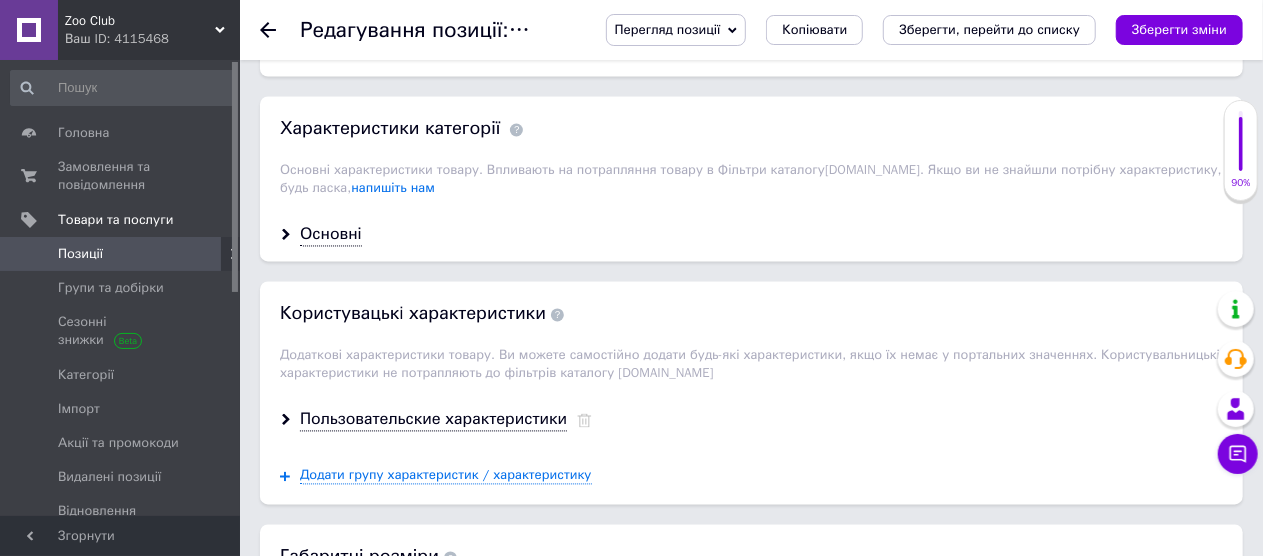 click on "Основні" at bounding box center (751, 235) 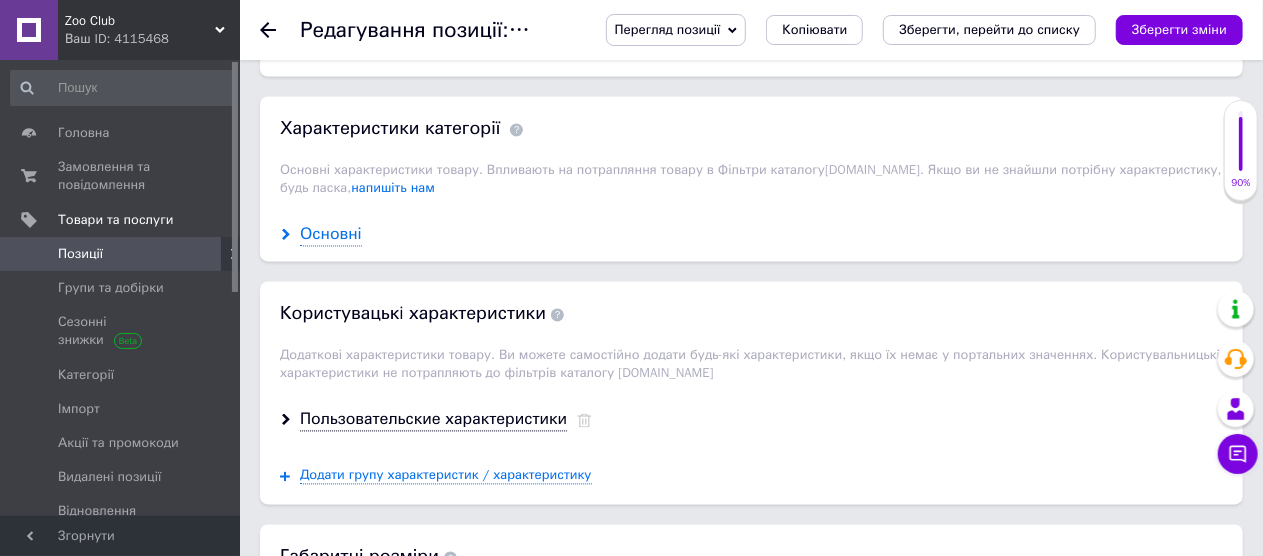 click on "Основні" at bounding box center (331, 235) 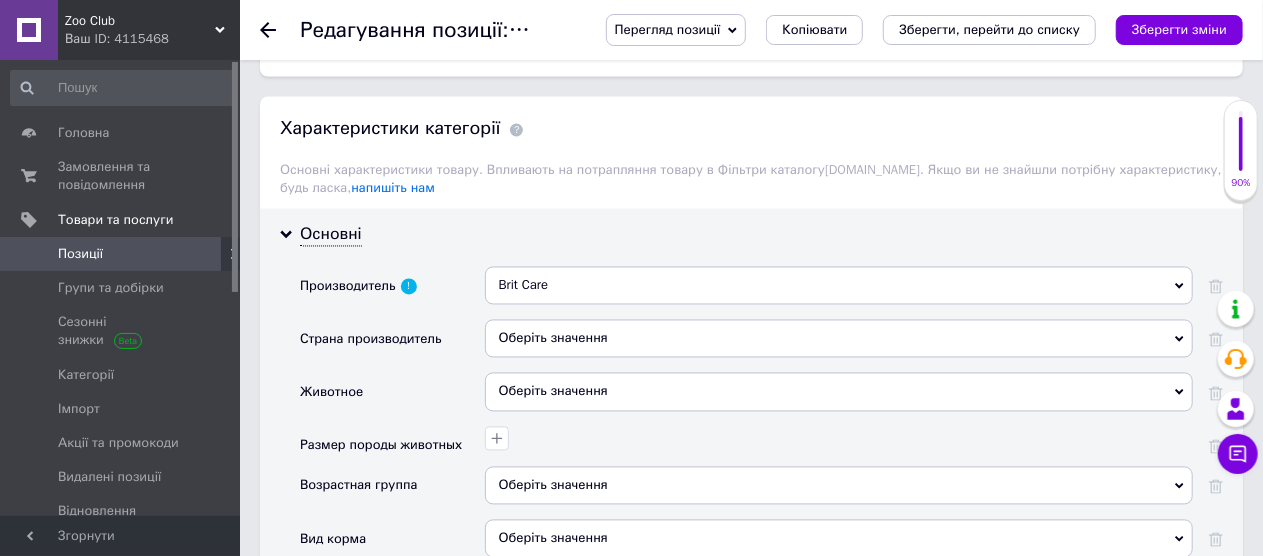scroll, scrollTop: 1900, scrollLeft: 0, axis: vertical 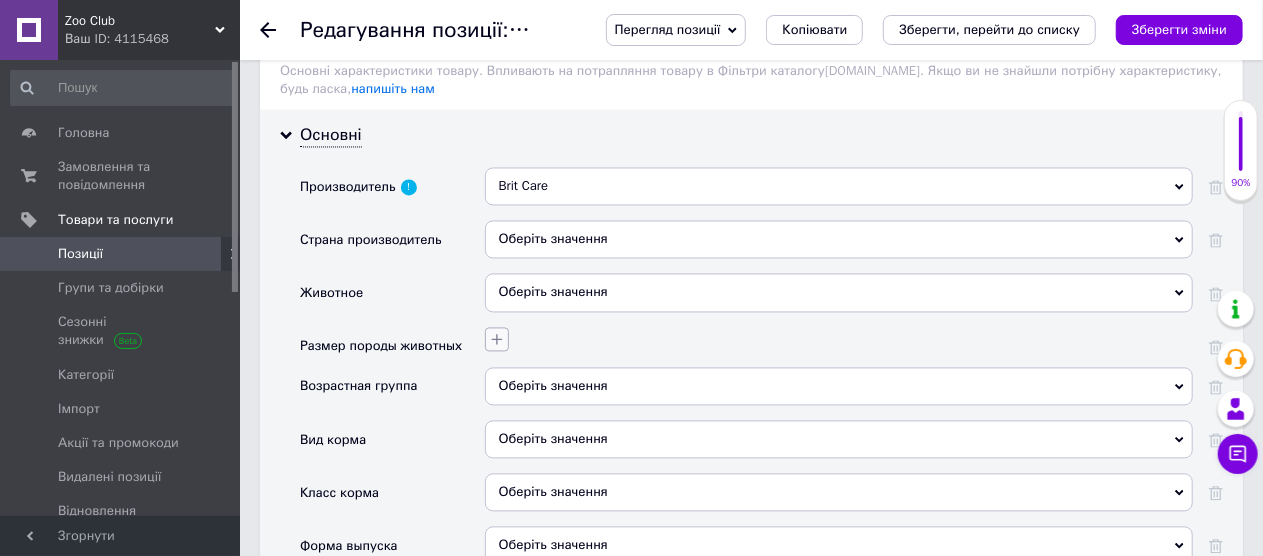 click at bounding box center [497, 339] 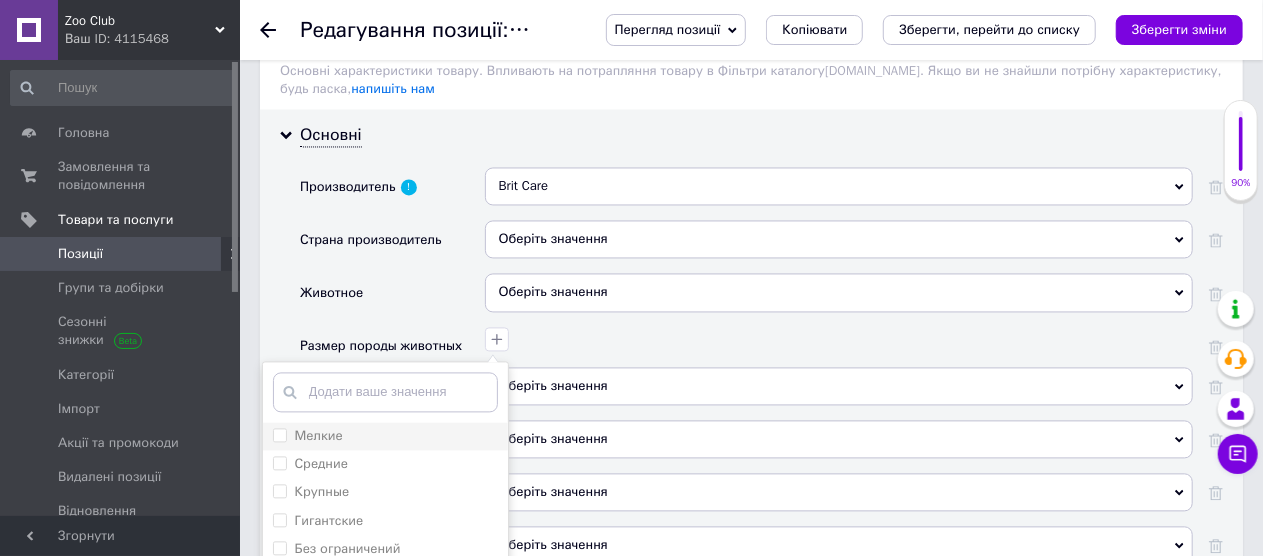 click on "Мелкие" at bounding box center [279, 434] 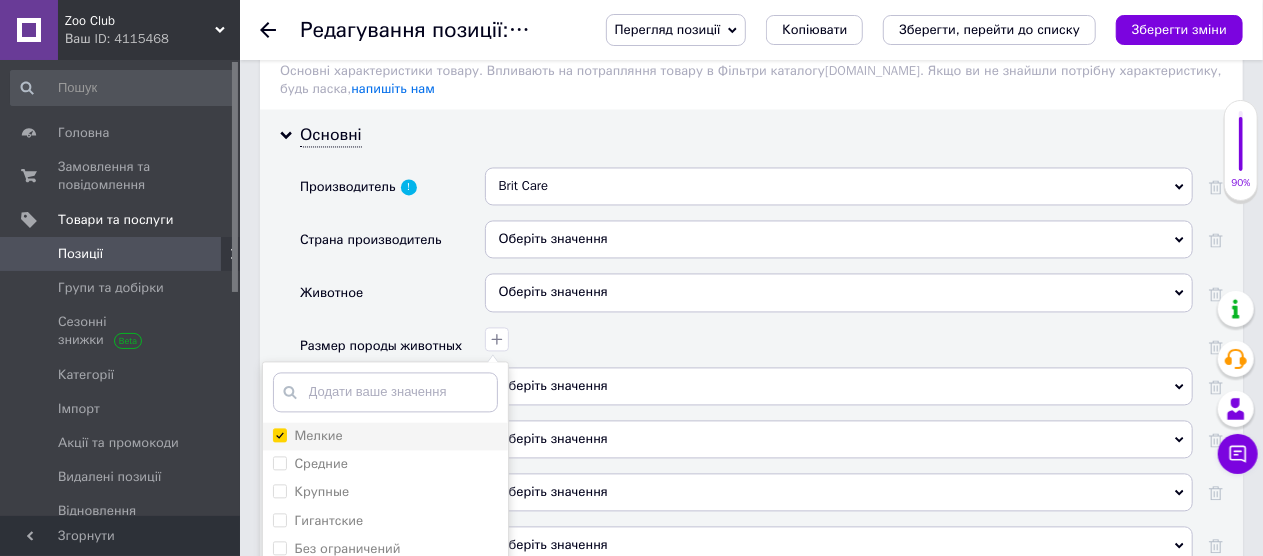 checkbox on "true" 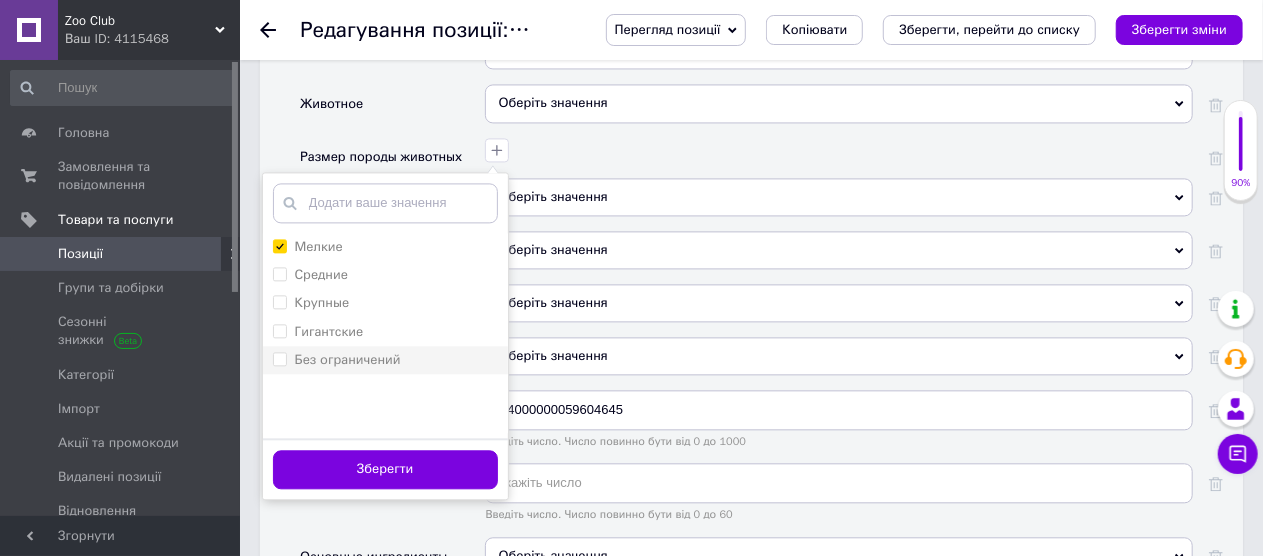 scroll, scrollTop: 2200, scrollLeft: 0, axis: vertical 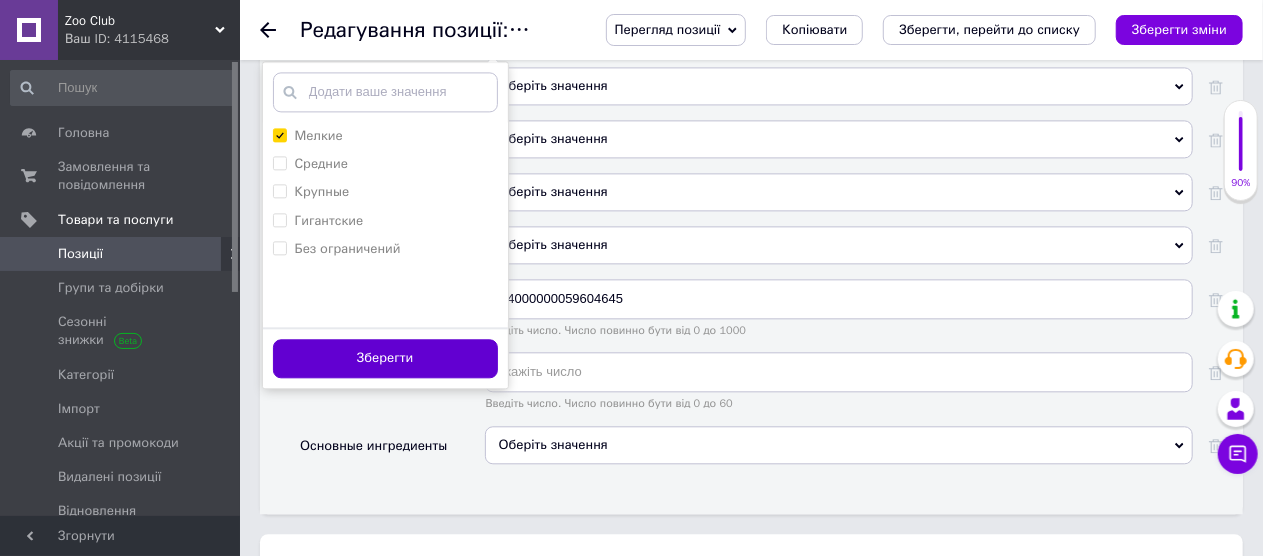 click on "Зберегти" at bounding box center [385, 358] 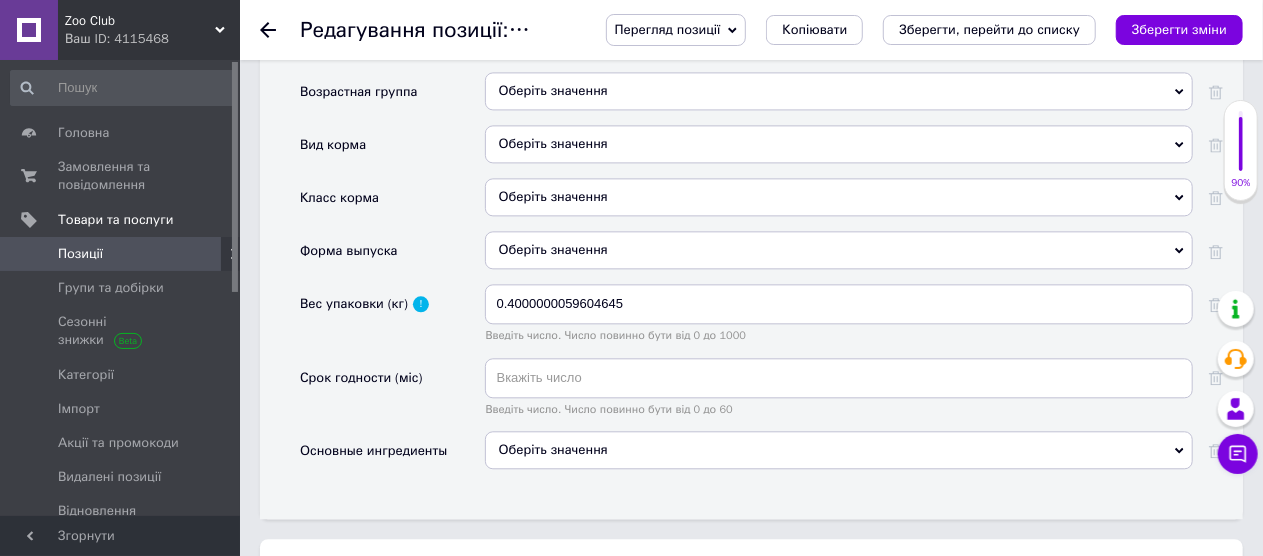 click on "Оберіть значення" at bounding box center (839, 450) 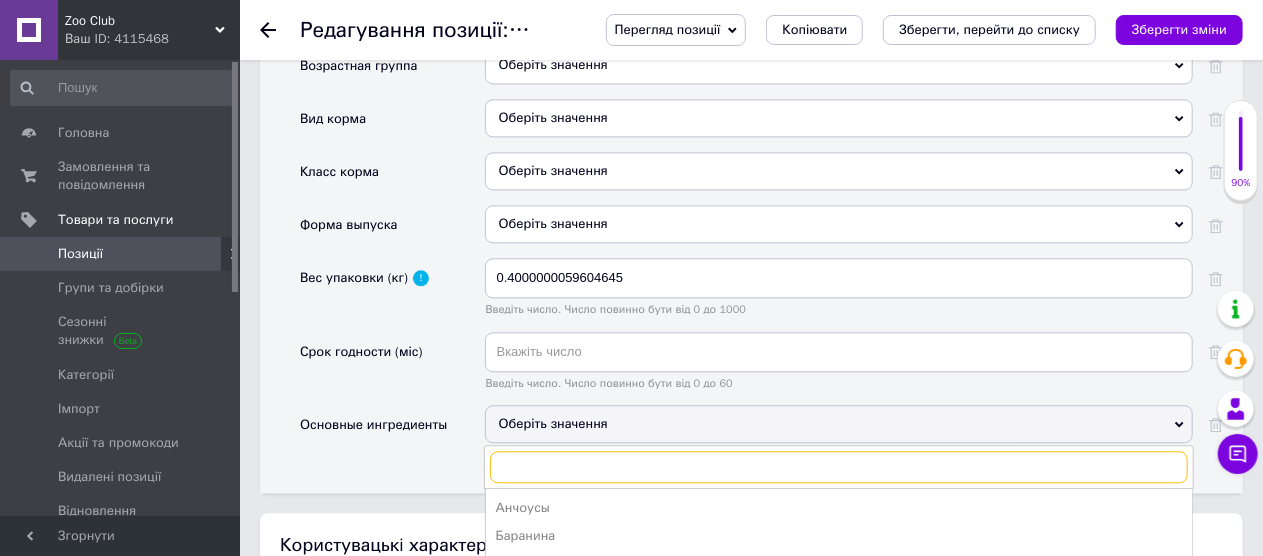 scroll, scrollTop: 2400, scrollLeft: 0, axis: vertical 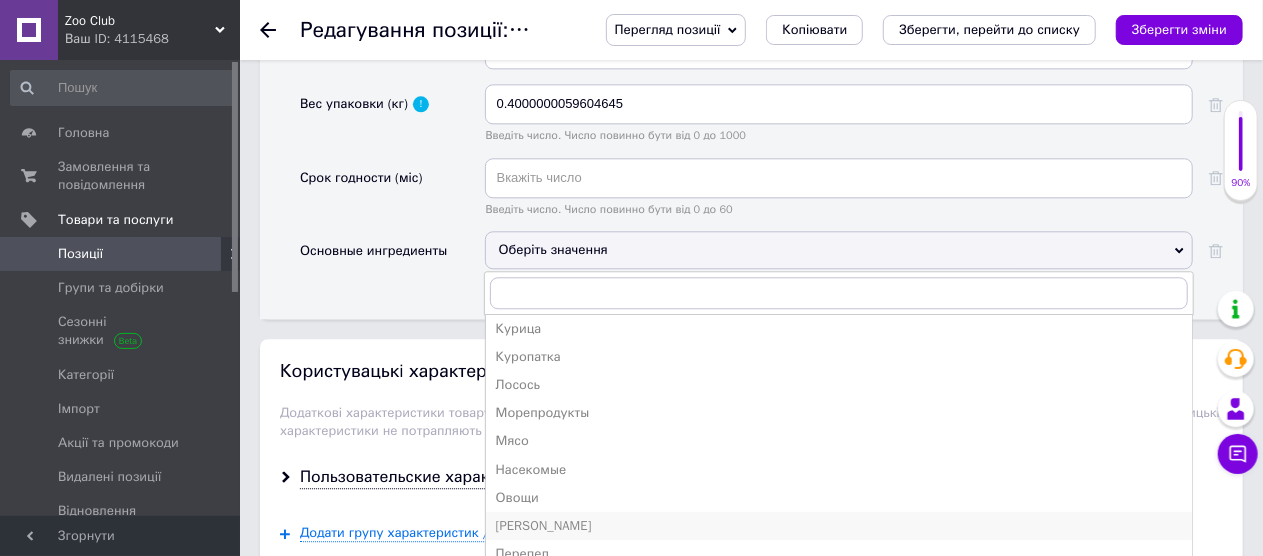 click on "[PERSON_NAME]" at bounding box center (839, 526) 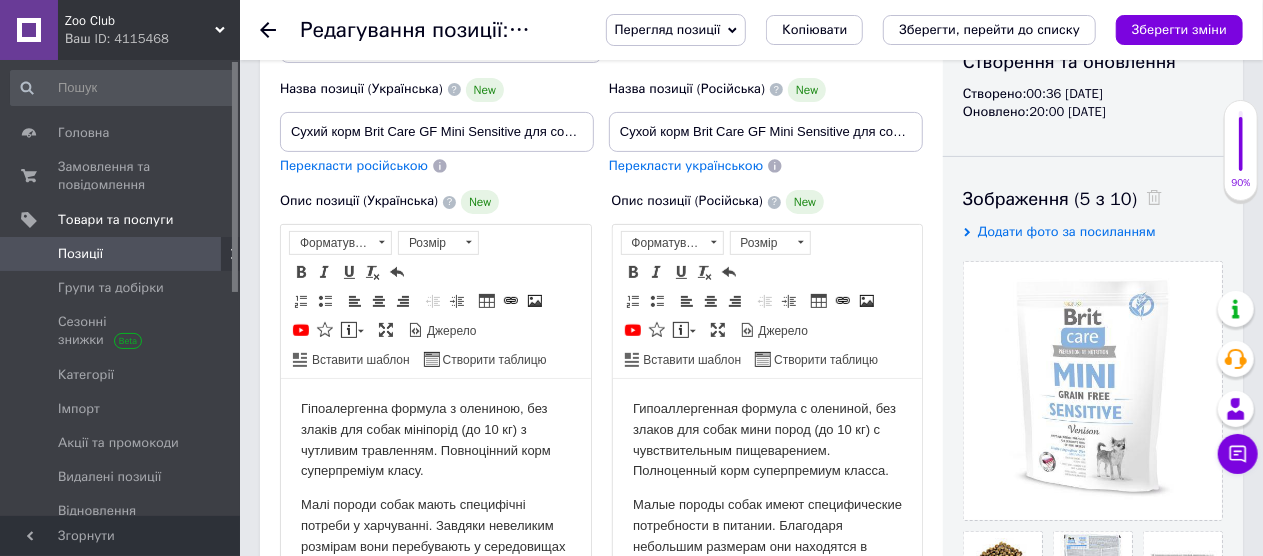 scroll, scrollTop: 100, scrollLeft: 0, axis: vertical 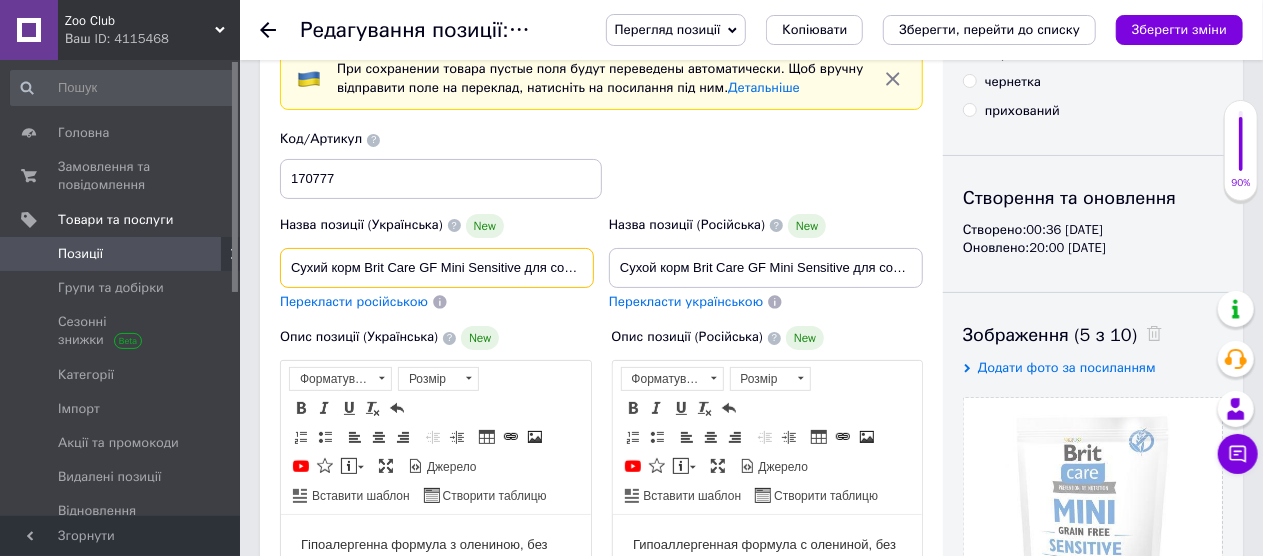 click on "Сухий корм Brit Care GF Mini Sensitive для собак мініатюрних порід з чутливим травленням, з олениною, 400 г" at bounding box center (437, 268) 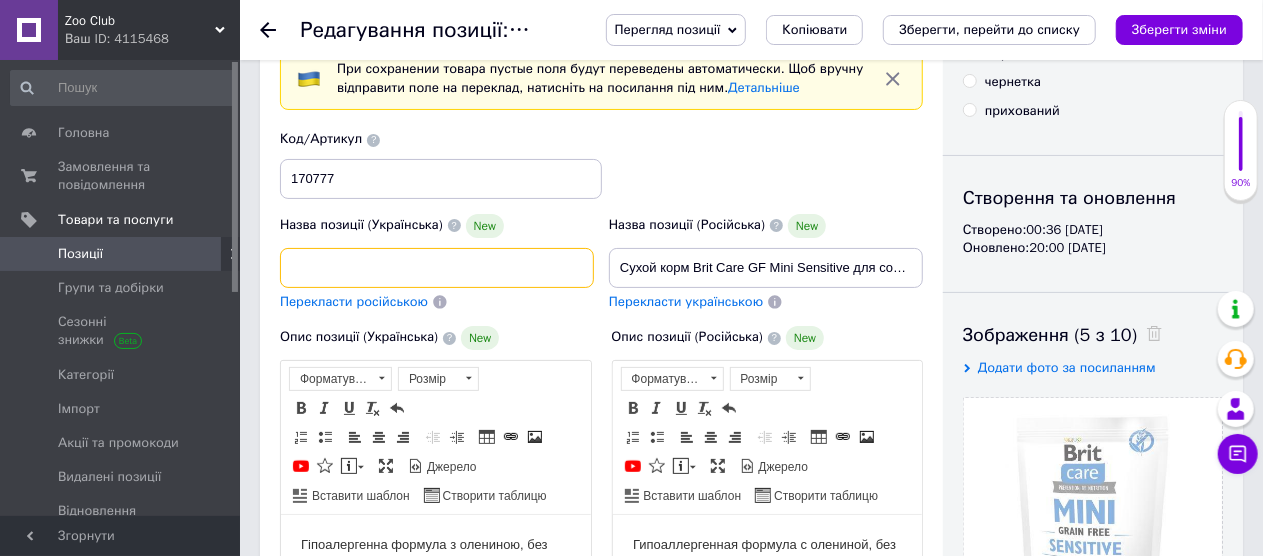 scroll, scrollTop: 0, scrollLeft: 375, axis: horizontal 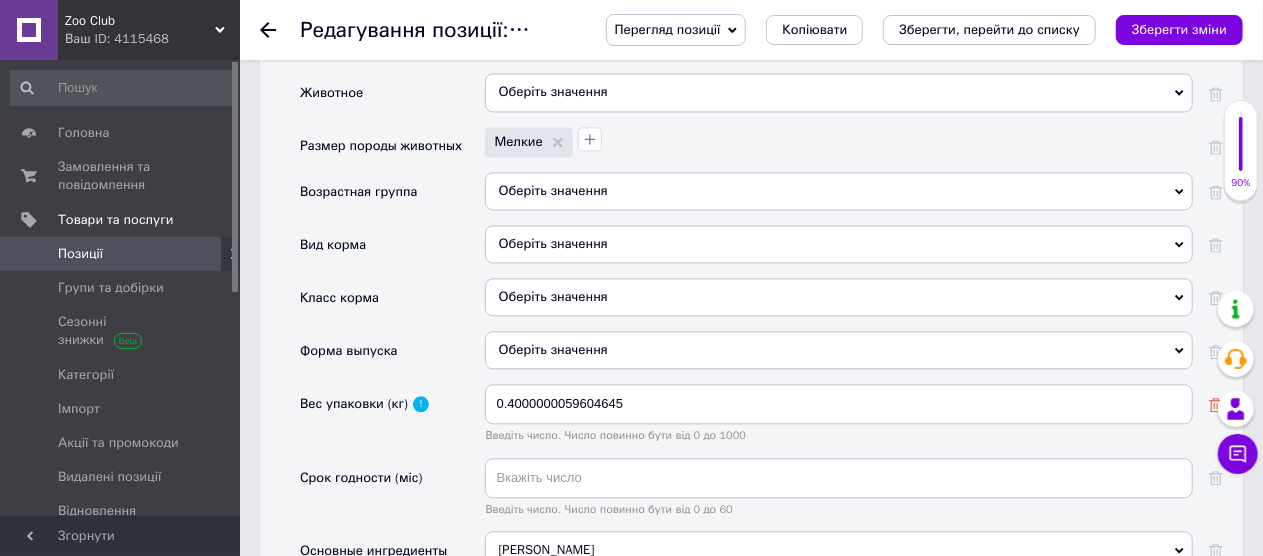 click at bounding box center (1216, 404) 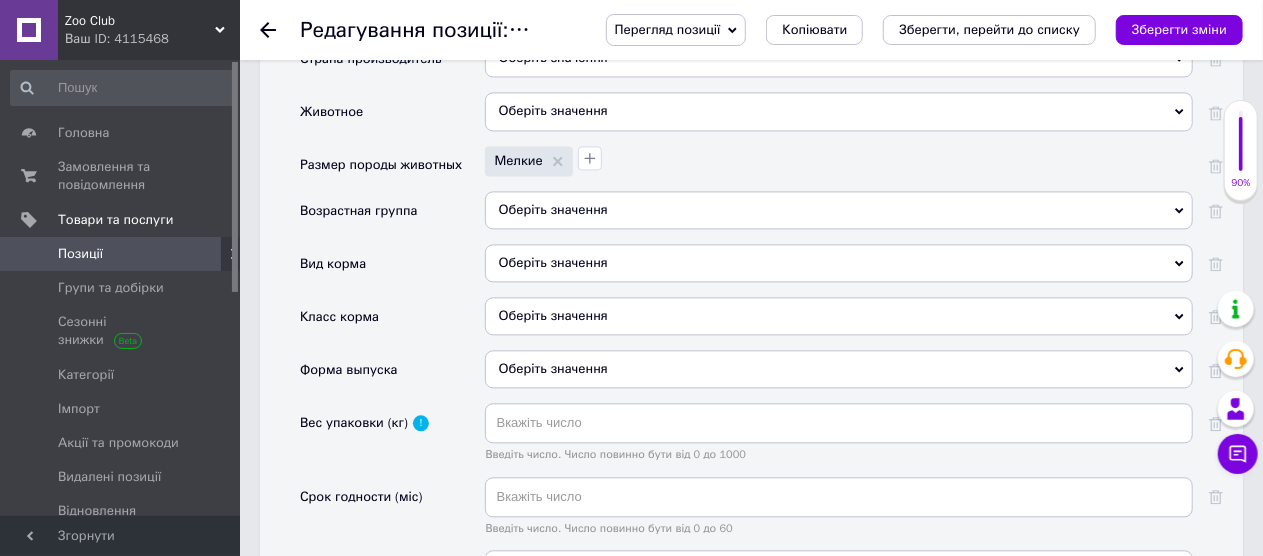 scroll, scrollTop: 2118, scrollLeft: 0, axis: vertical 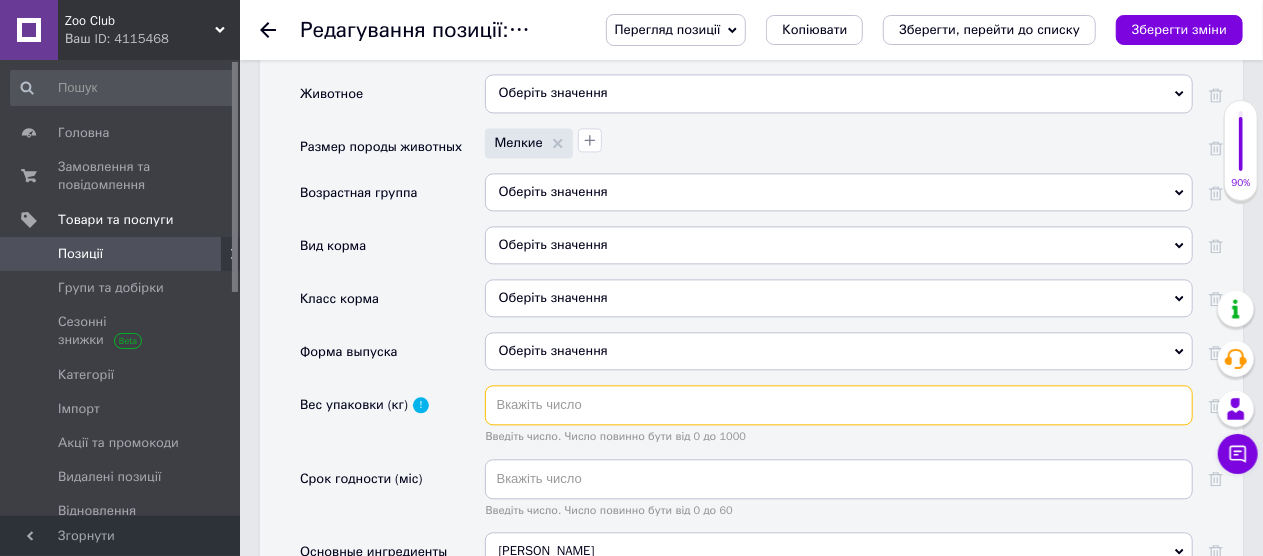 click at bounding box center [839, 405] 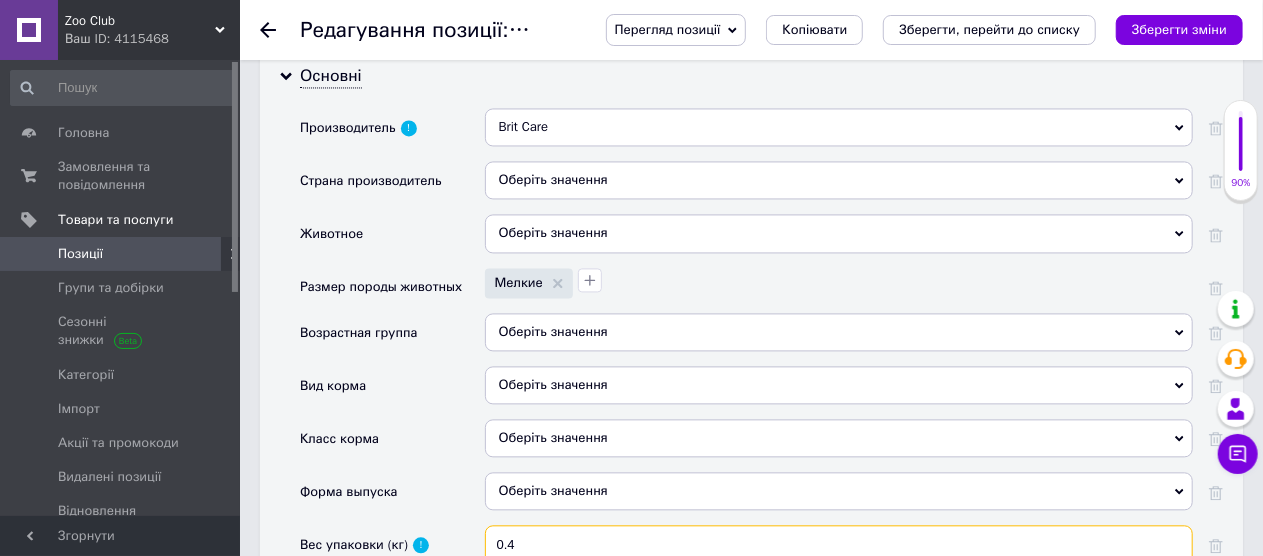 scroll, scrollTop: 1918, scrollLeft: 0, axis: vertical 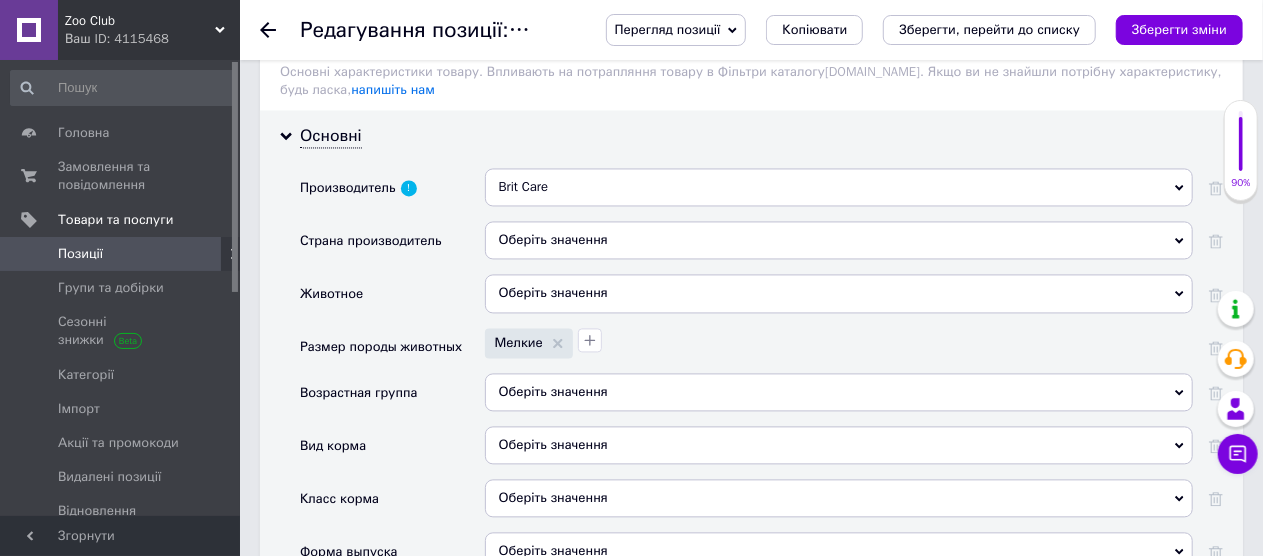 type on "0.4" 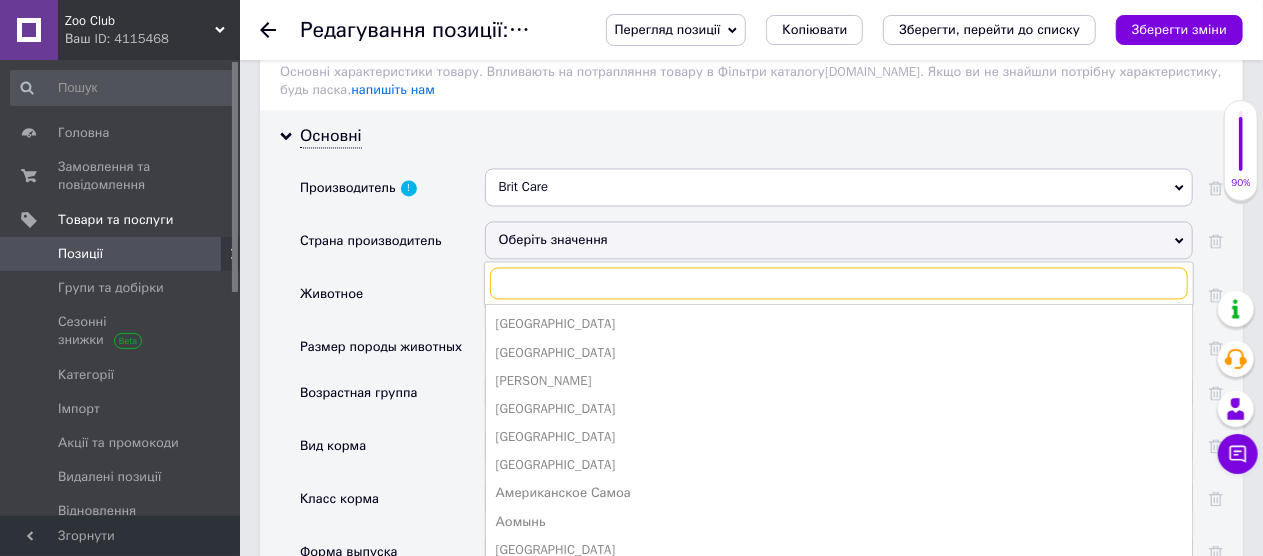 type on "с" 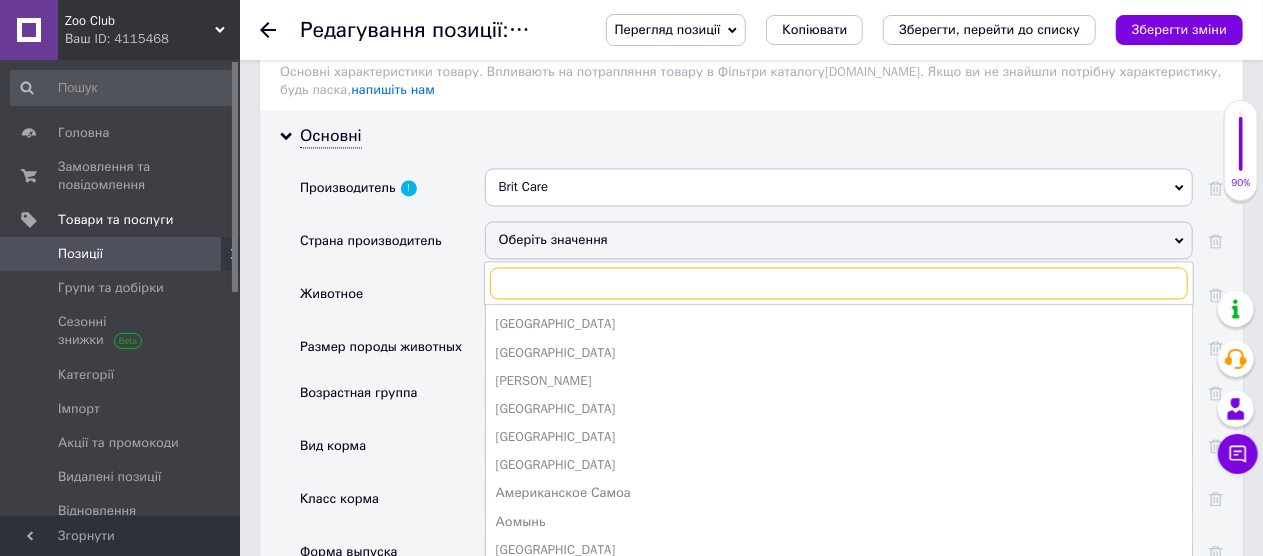 type on "я" 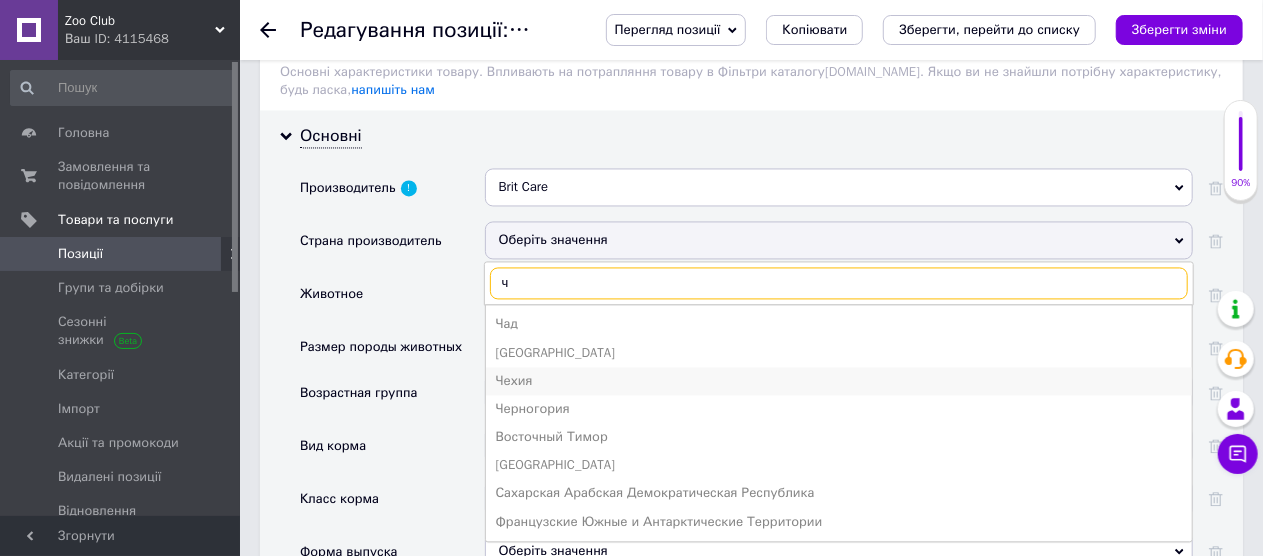 type on "ч" 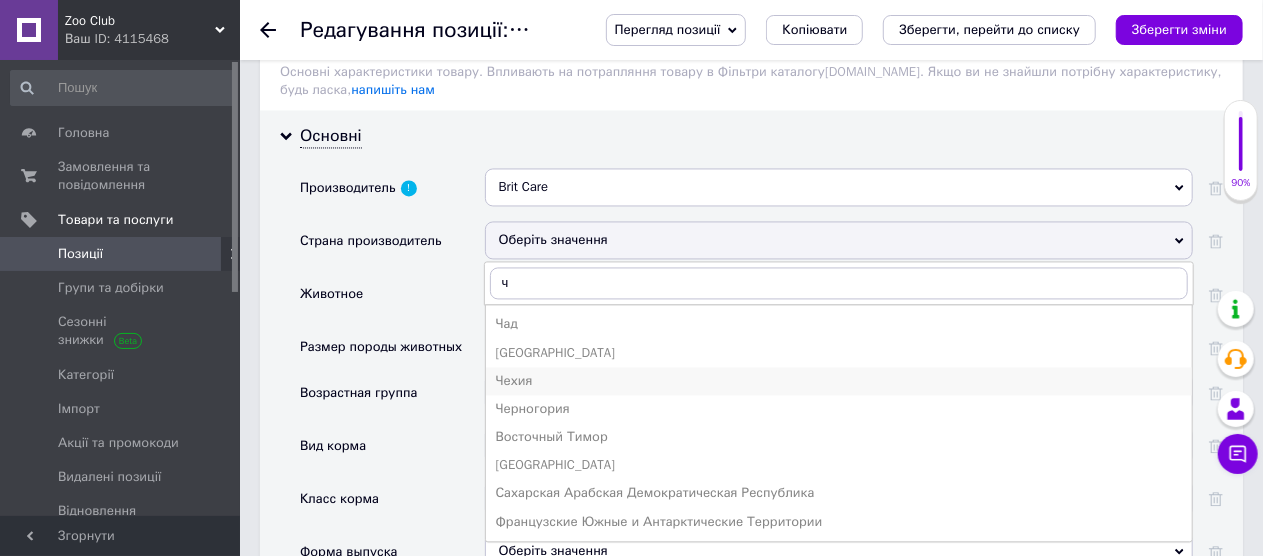 click on "Чехия" at bounding box center (839, 381) 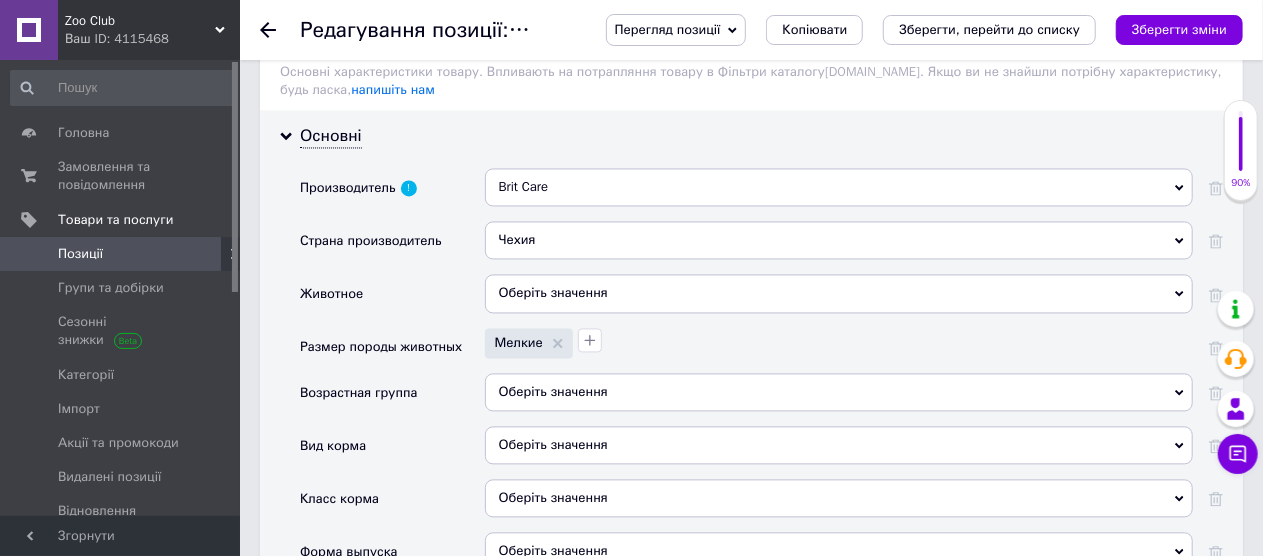 click on "Оберіть значення" at bounding box center [839, 293] 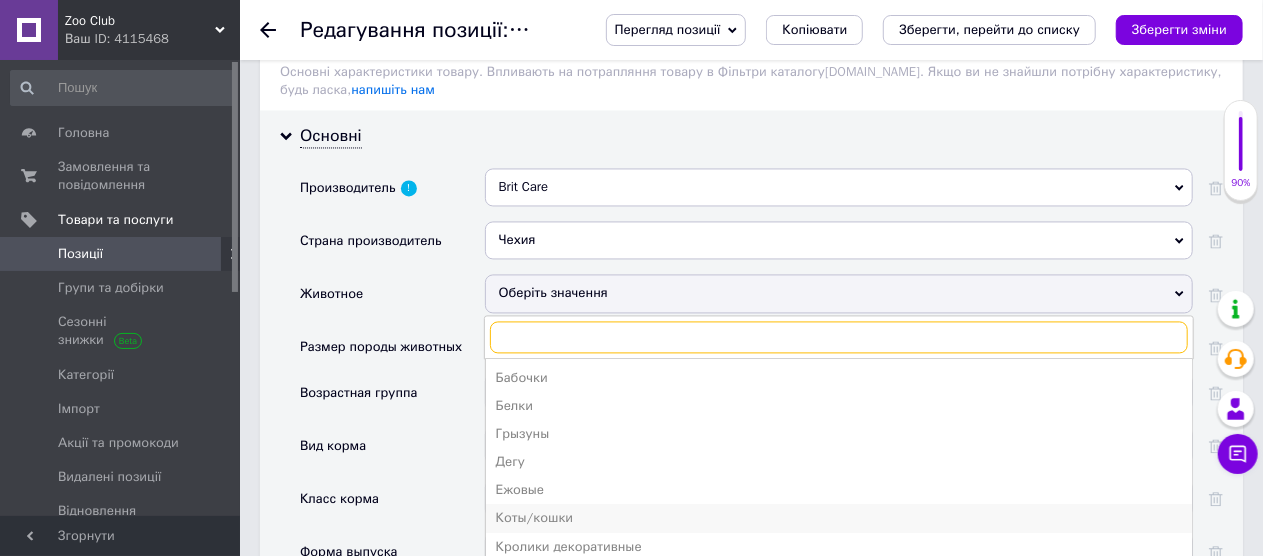 scroll, scrollTop: 162, scrollLeft: 0, axis: vertical 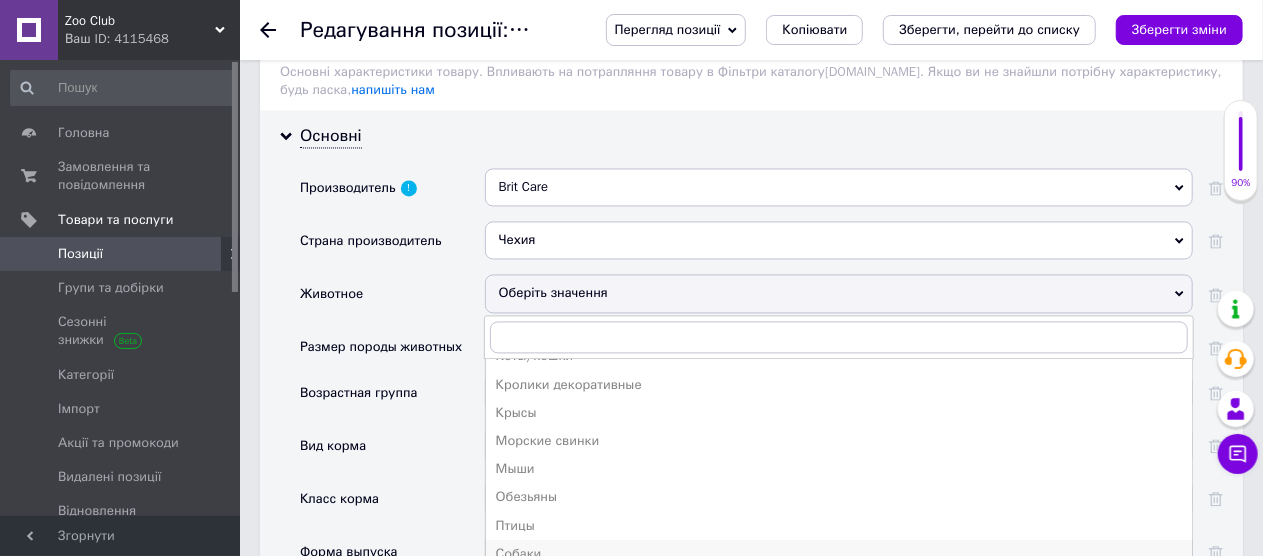 click on "Собаки" at bounding box center (839, 554) 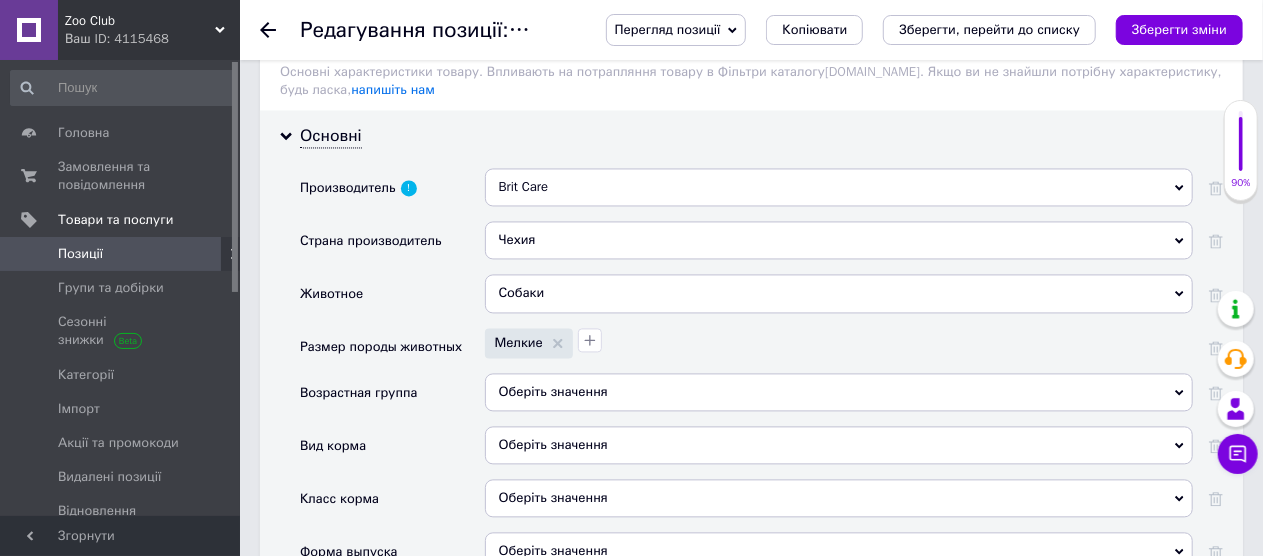 click on "Оберіть значення" at bounding box center (839, 392) 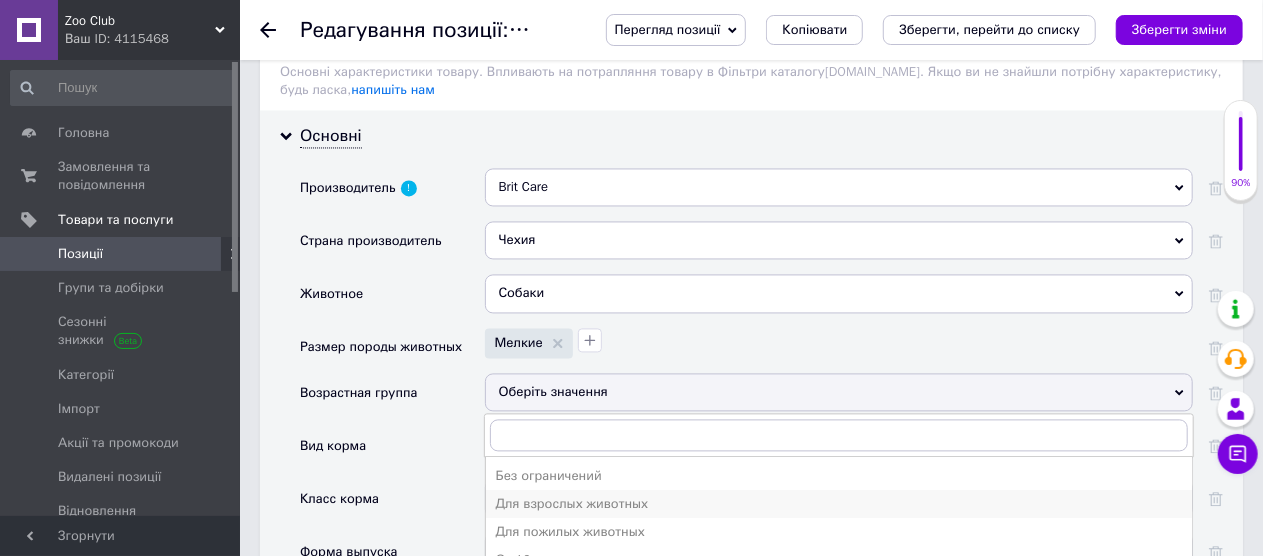 click on "Для взрослых животных" at bounding box center [839, 504] 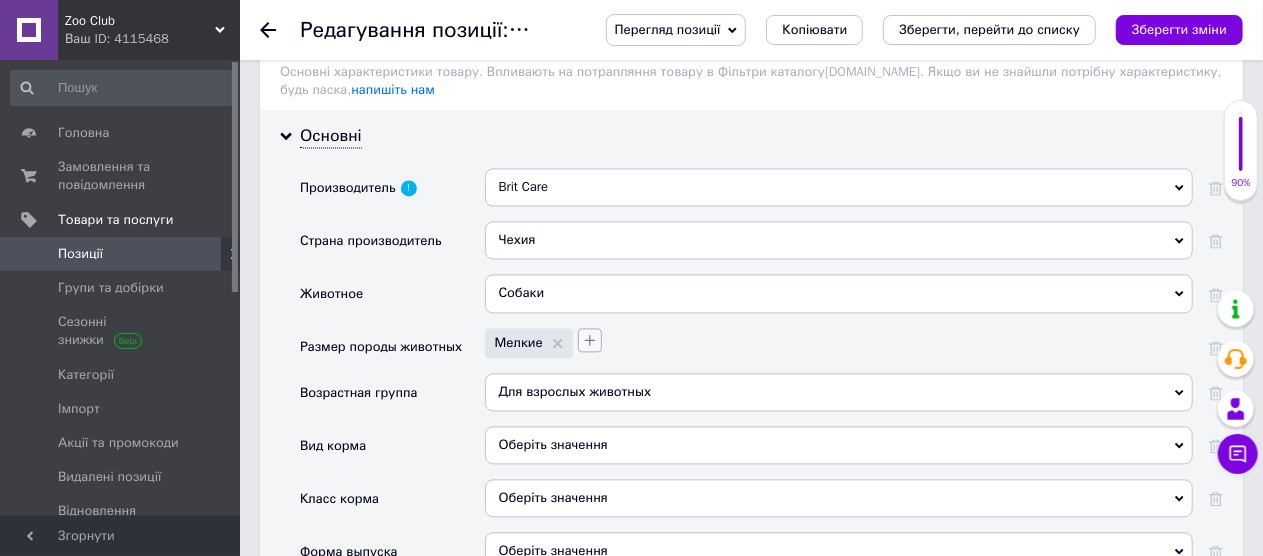scroll, scrollTop: 2018, scrollLeft: 0, axis: vertical 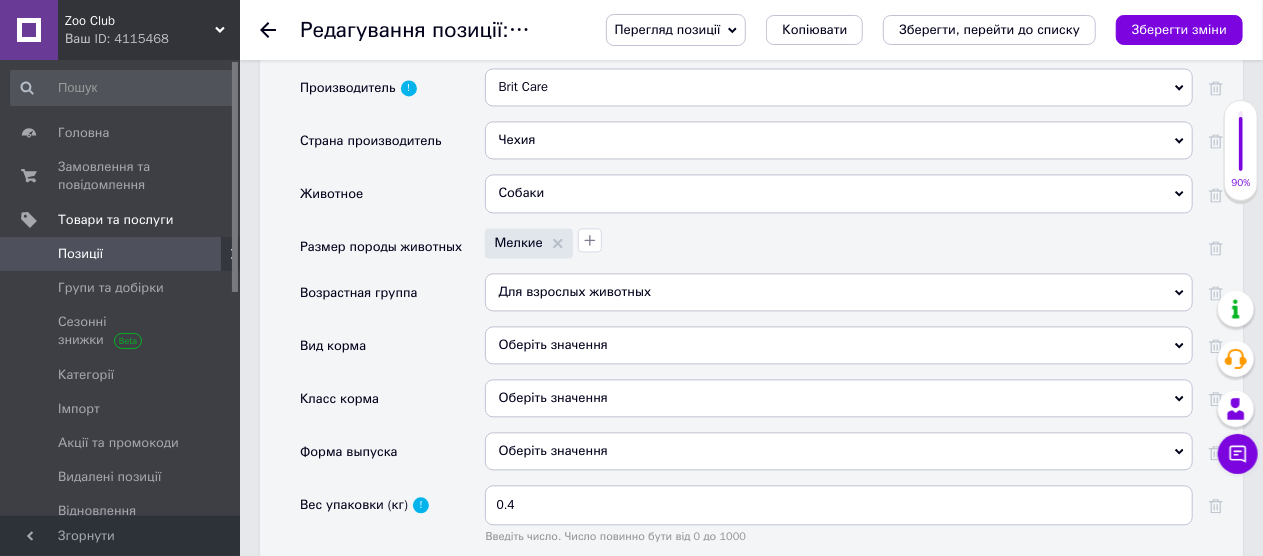 click on "Оберіть значення" at bounding box center (839, 345) 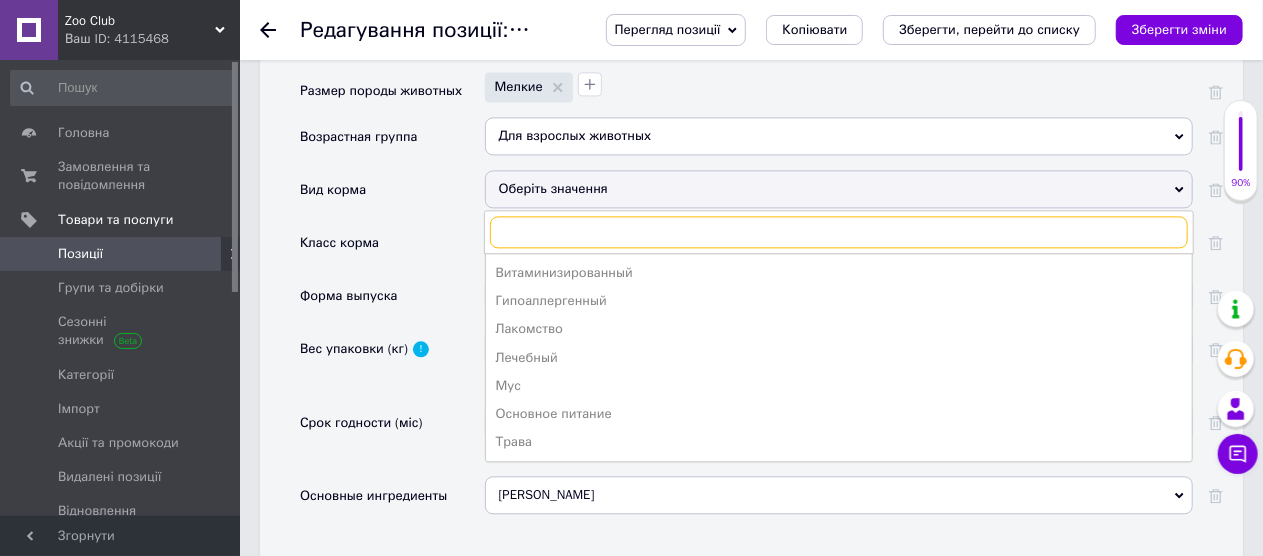scroll, scrollTop: 2218, scrollLeft: 0, axis: vertical 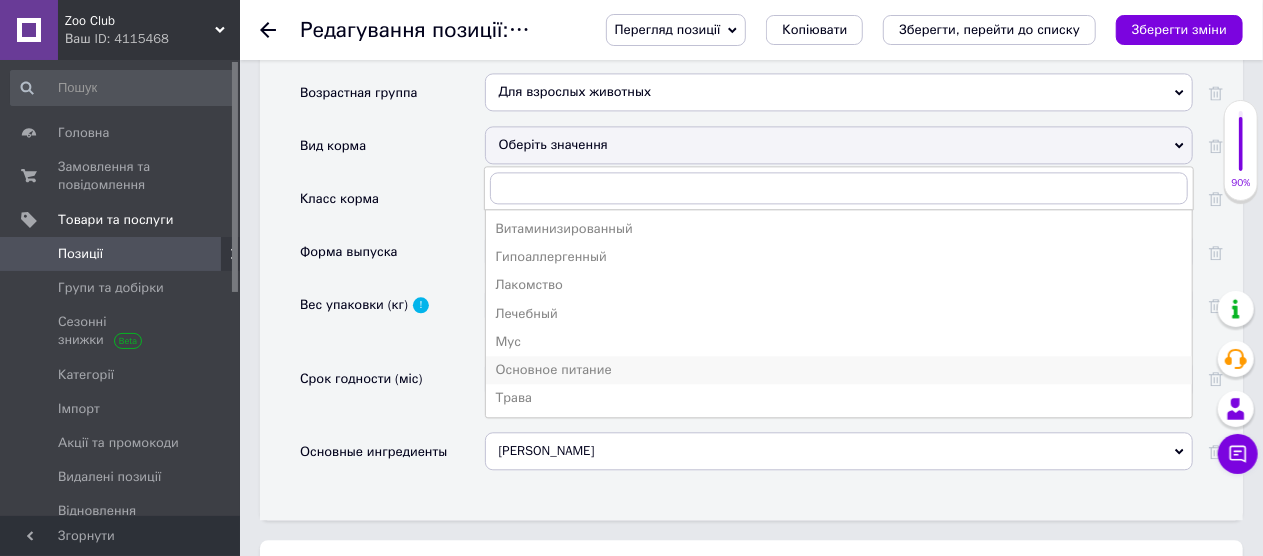 click on "Основное питание" at bounding box center [839, 370] 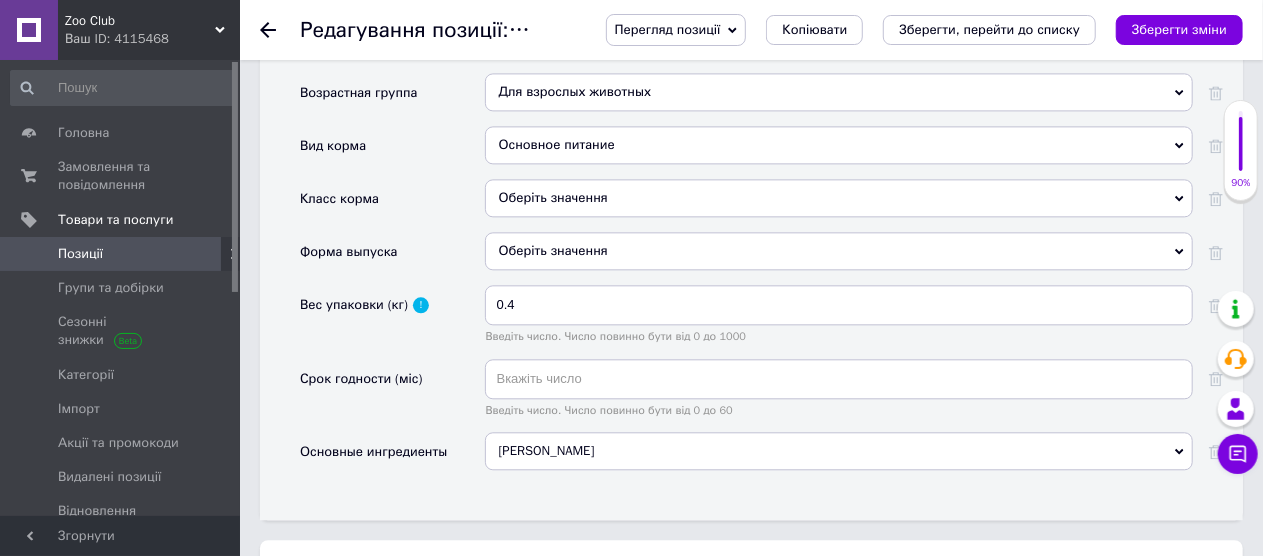 click on "Оберіть значення" at bounding box center (839, 198) 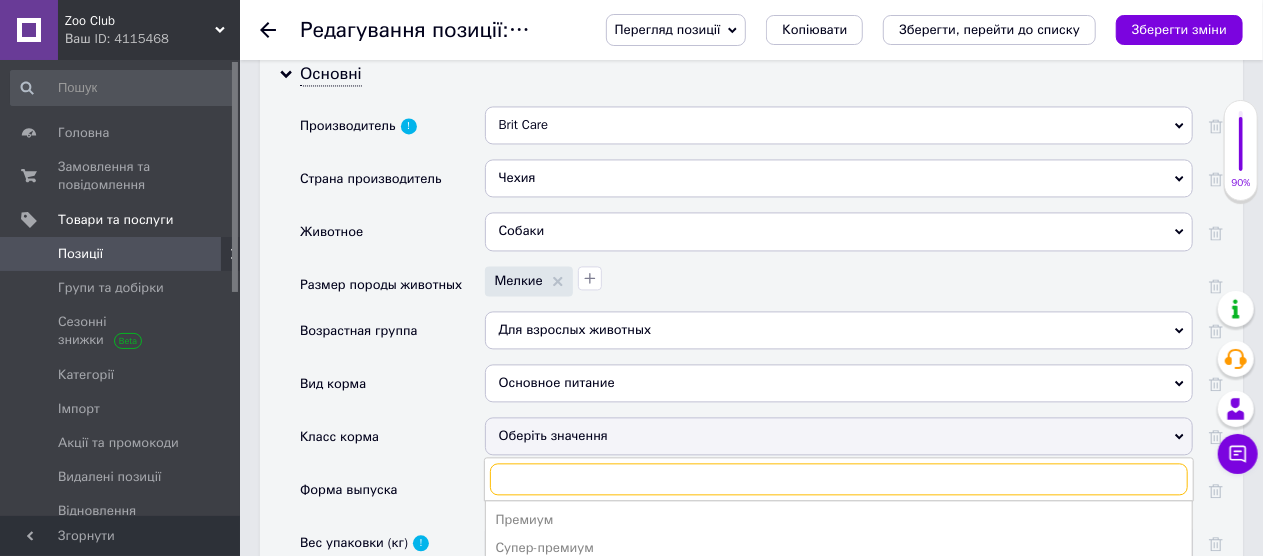 scroll, scrollTop: 2218, scrollLeft: 0, axis: vertical 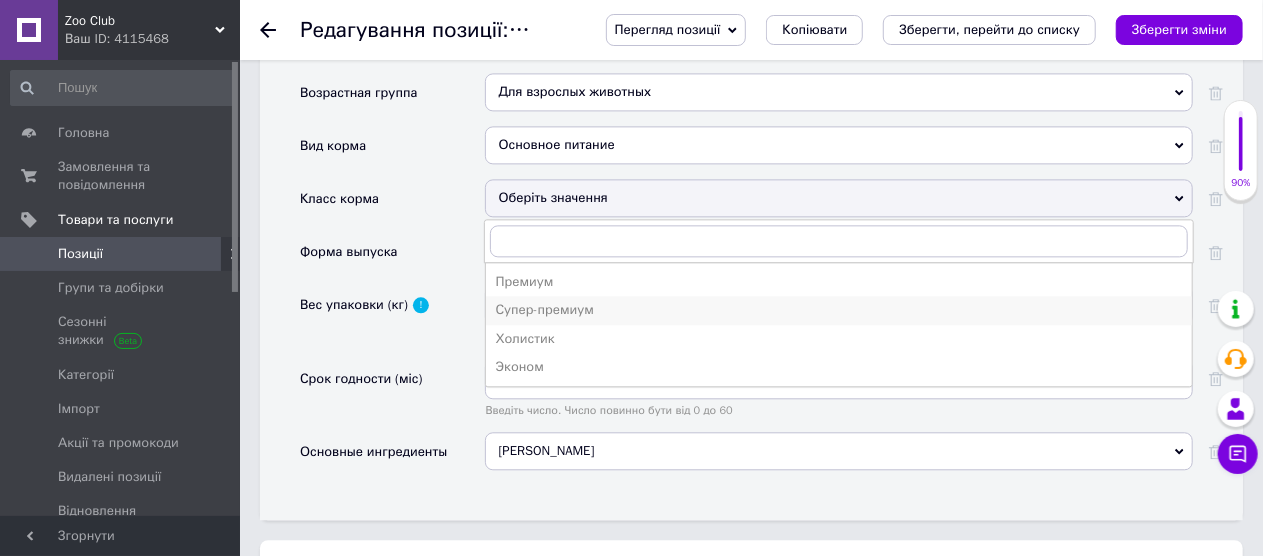 click on "Супер-премиум" at bounding box center [839, 310] 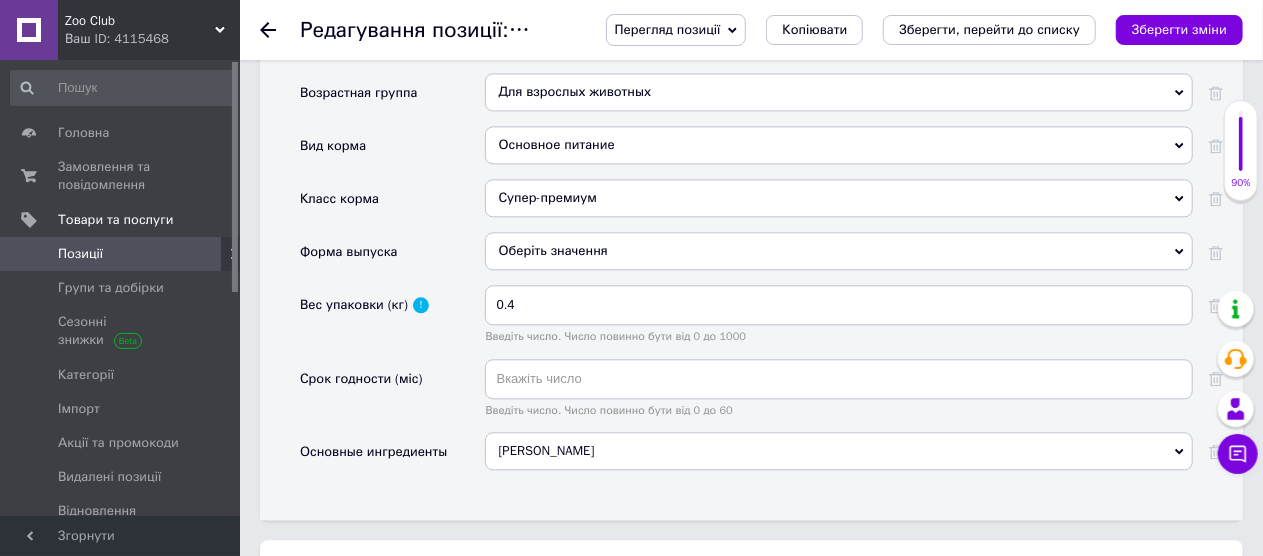 click on "Оберіть значення" at bounding box center [839, 251] 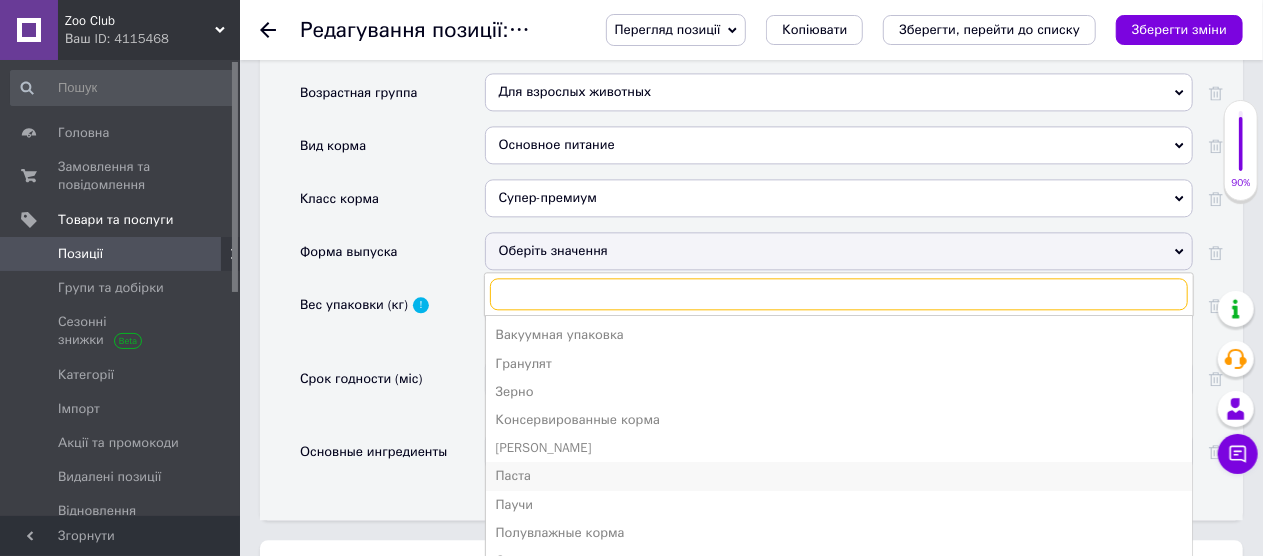 scroll, scrollTop: 21, scrollLeft: 0, axis: vertical 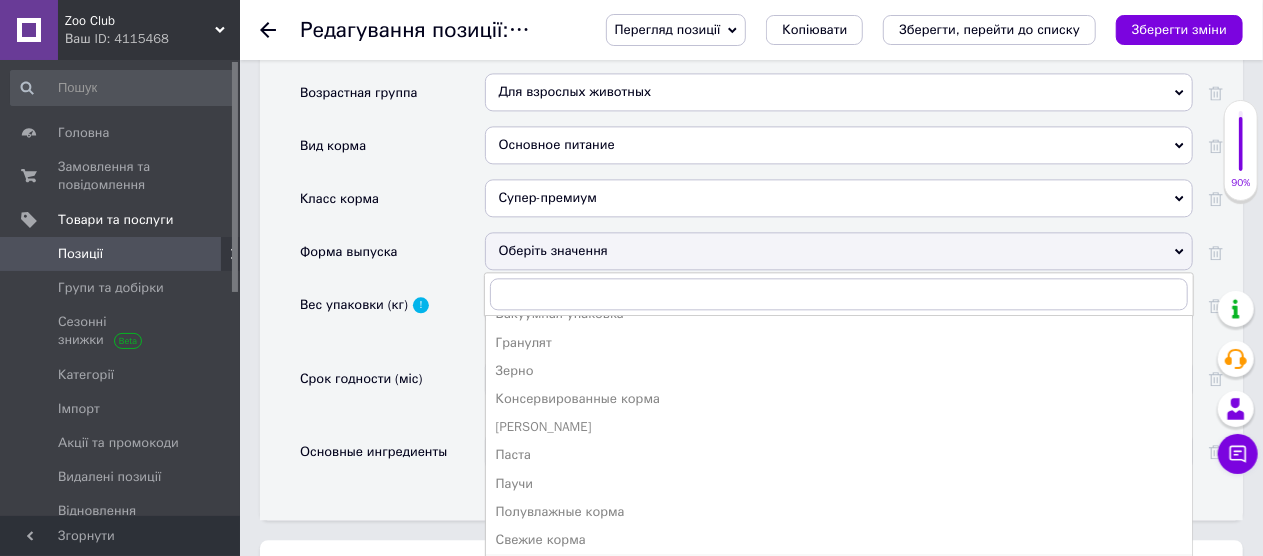 click on "Сухие [DEMOGRAPHIC_DATA]" at bounding box center [839, 568] 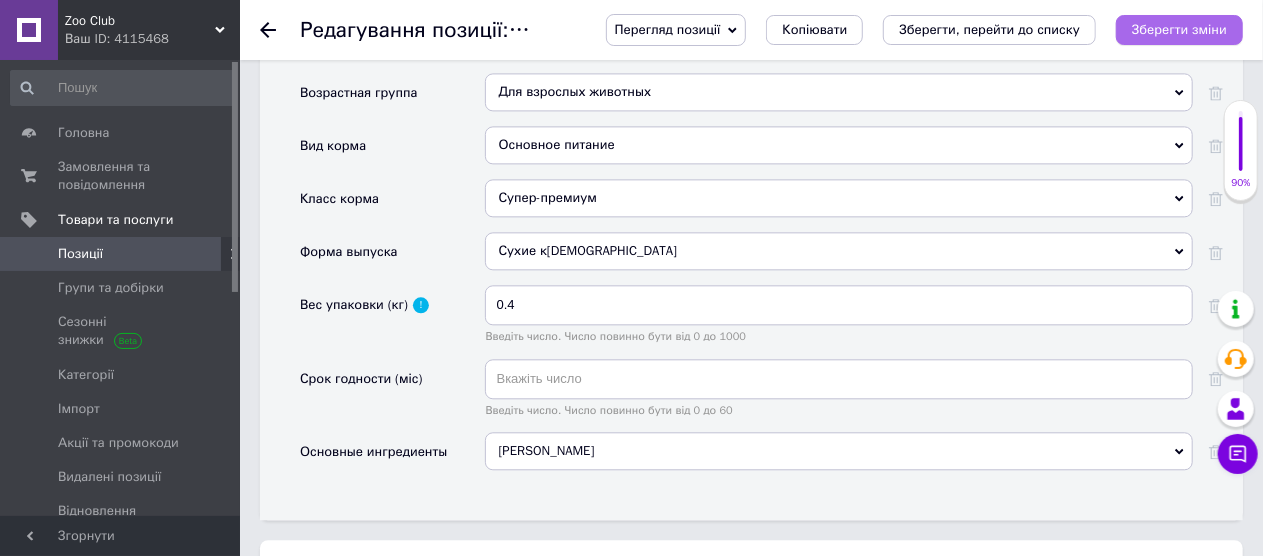 click on "Зберегти зміни" at bounding box center (1179, 29) 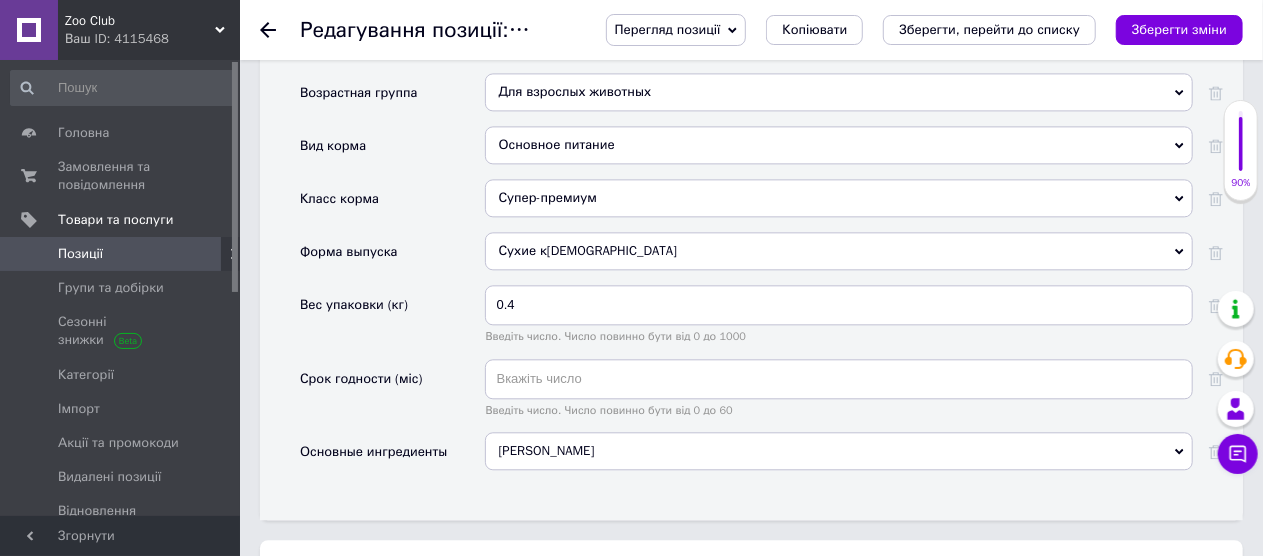 click 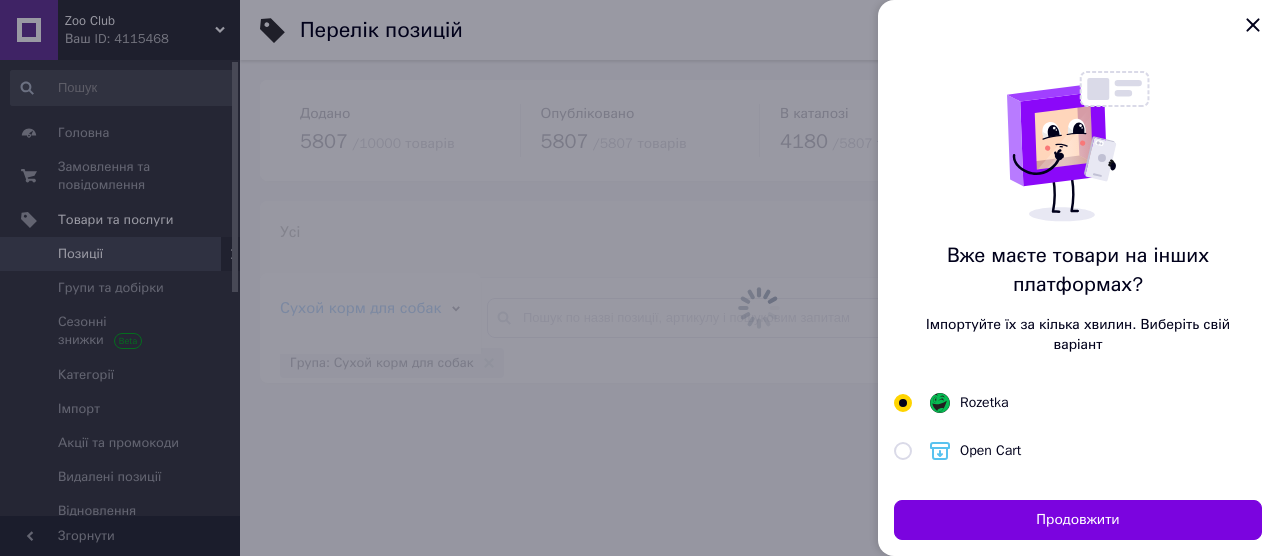 drag, startPoint x: 756, startPoint y: 187, endPoint x: 735, endPoint y: 187, distance: 21 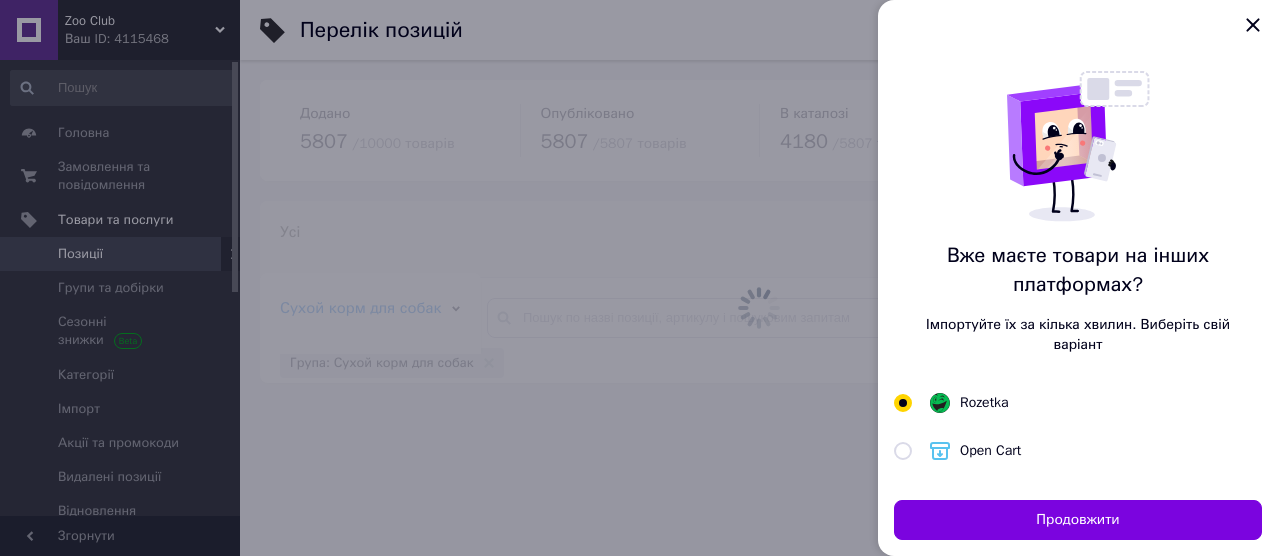 click at bounding box center (639, 278) 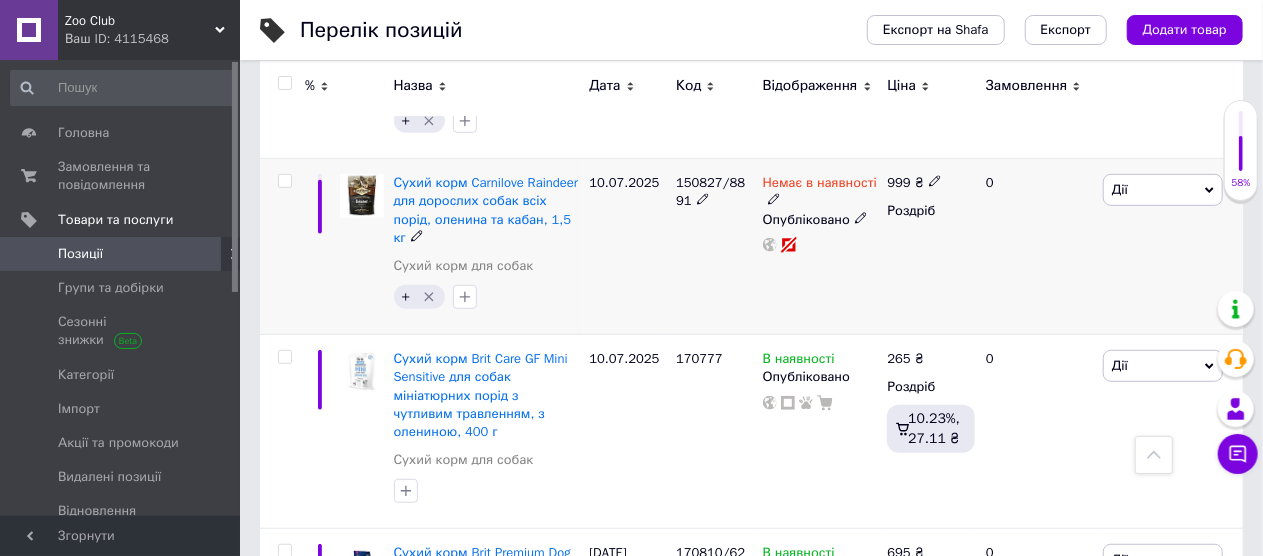 scroll, scrollTop: 500, scrollLeft: 0, axis: vertical 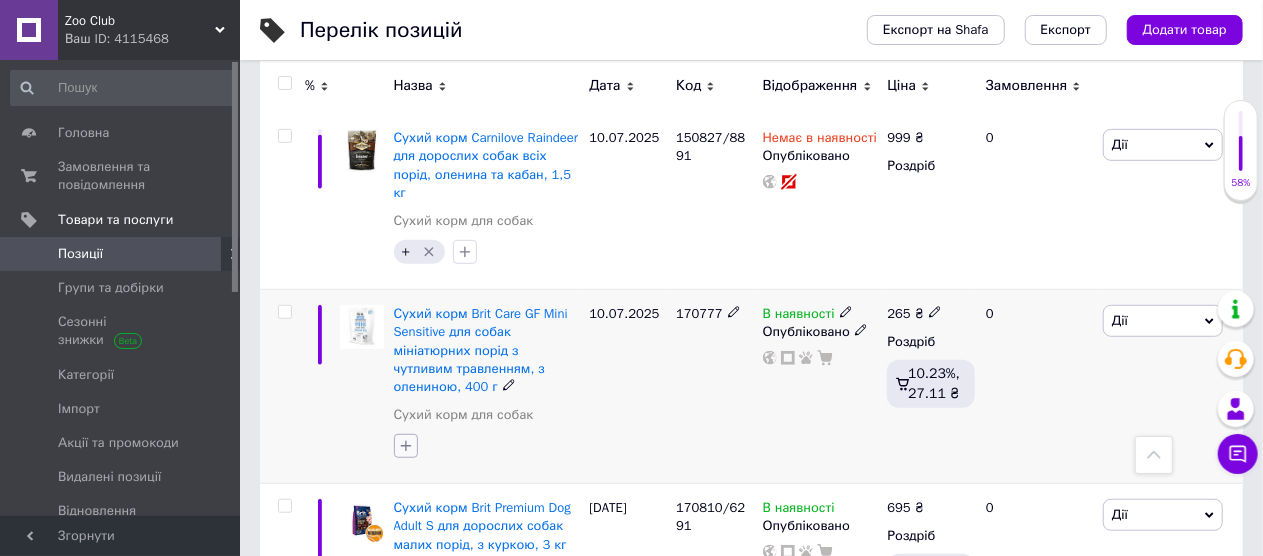 click 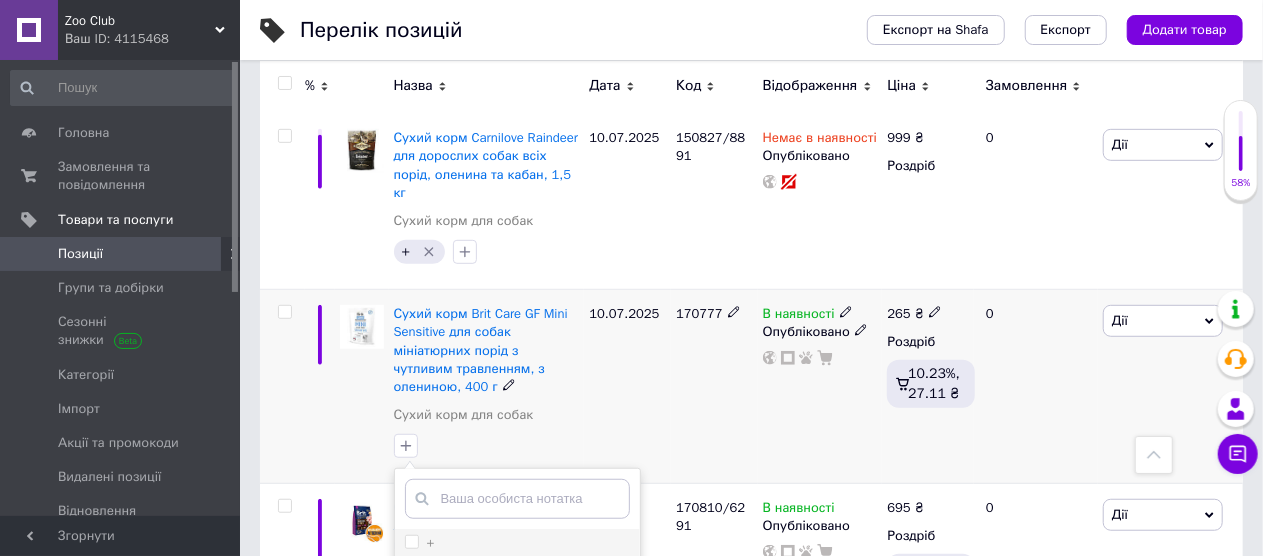 click on "+" at bounding box center [411, 541] 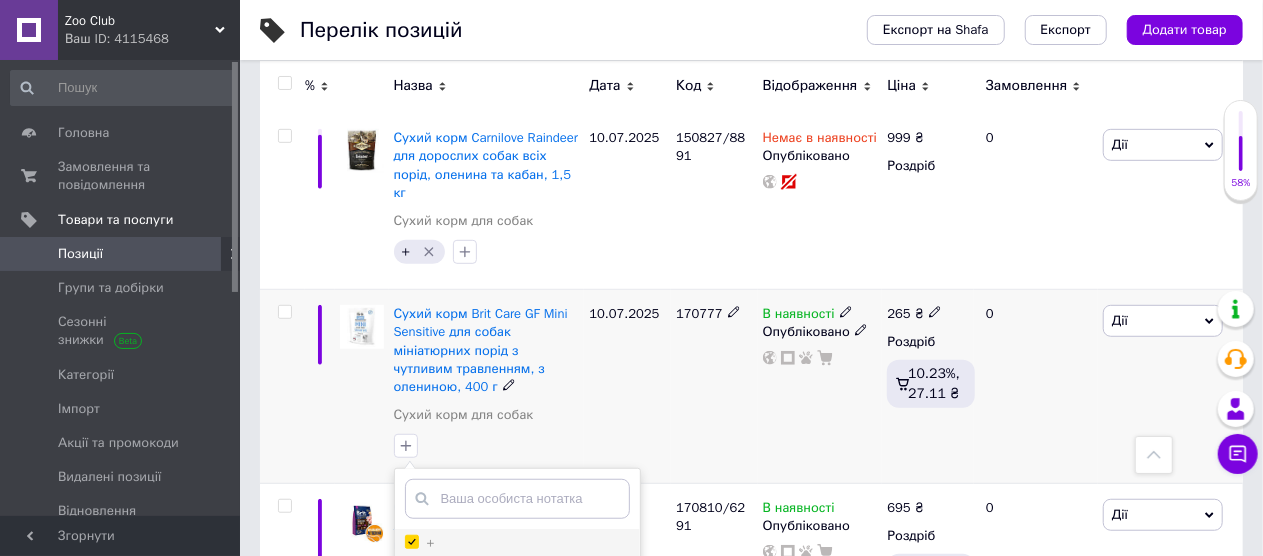 checkbox on "true" 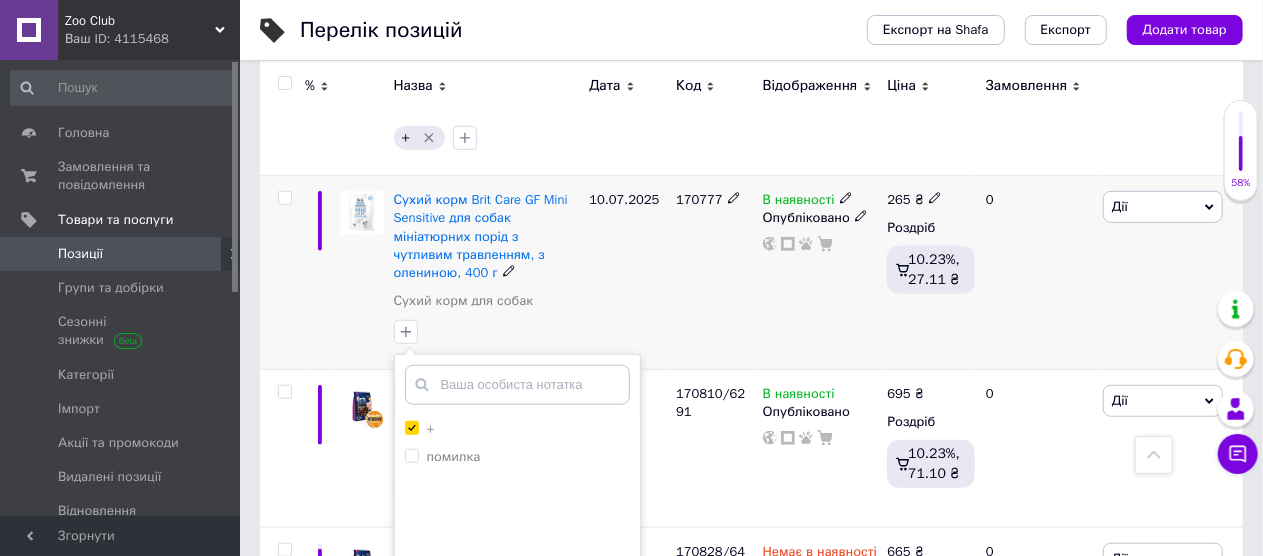 scroll, scrollTop: 700, scrollLeft: 0, axis: vertical 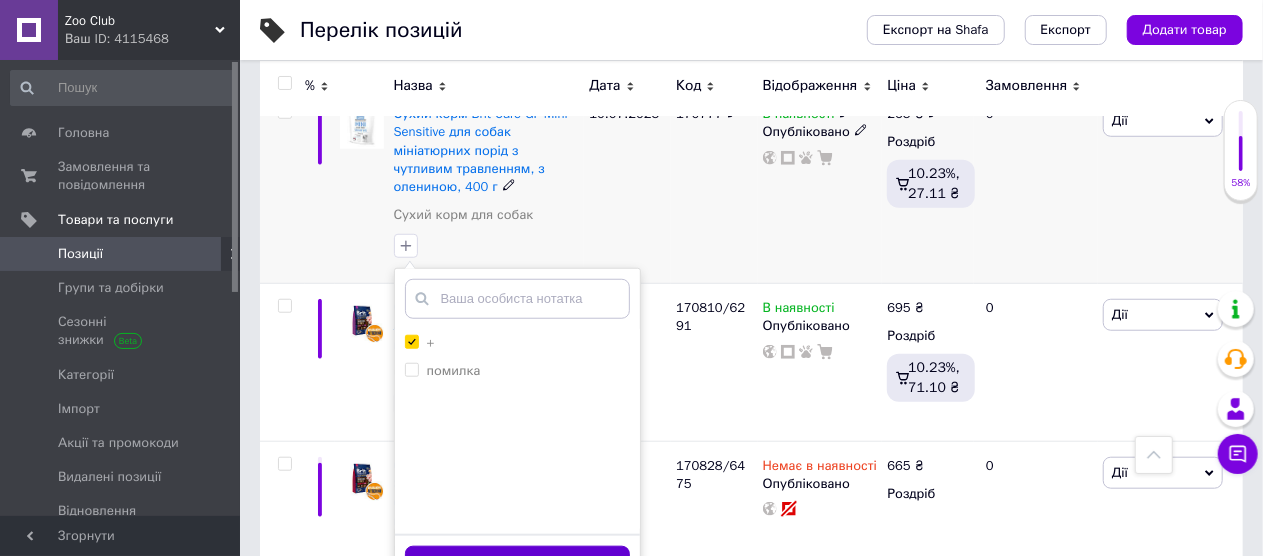 click on "Додати мітку" at bounding box center (517, 565) 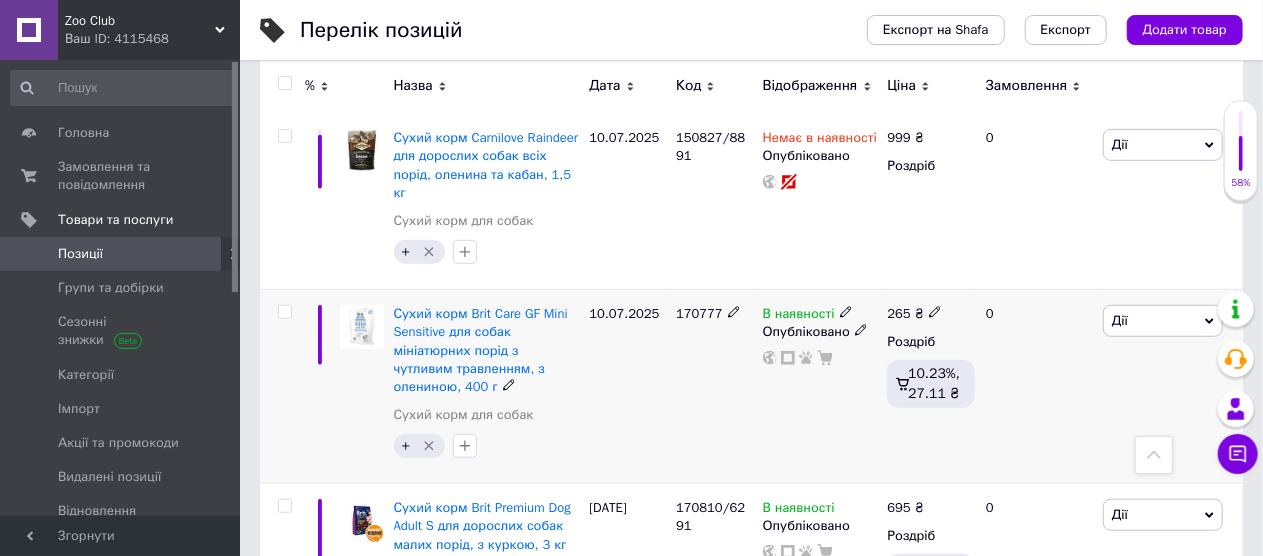 scroll, scrollTop: 700, scrollLeft: 0, axis: vertical 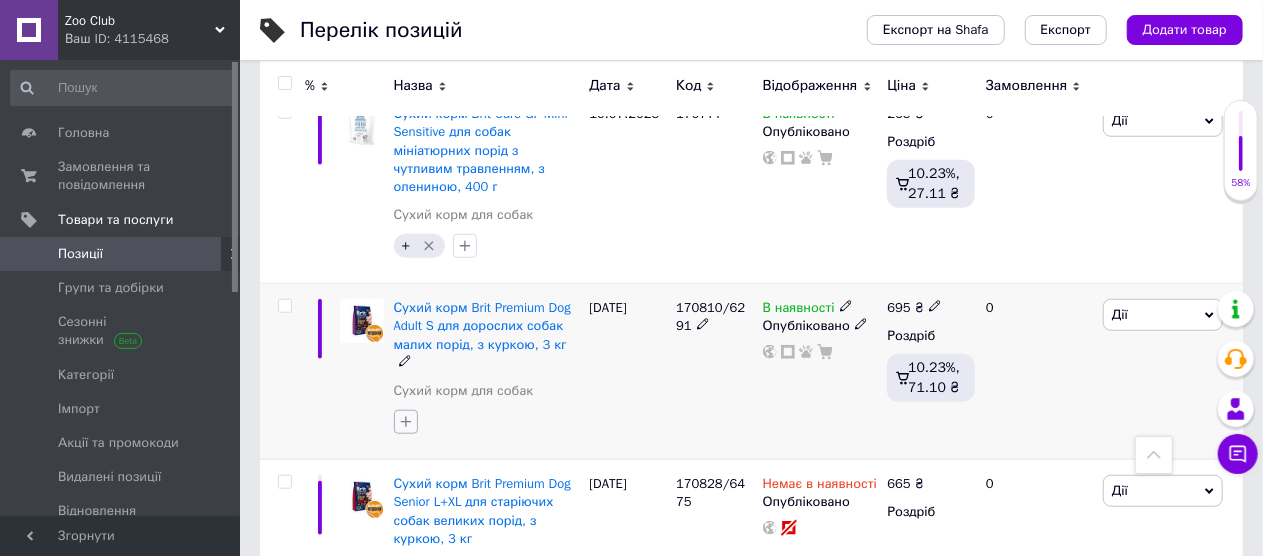 click 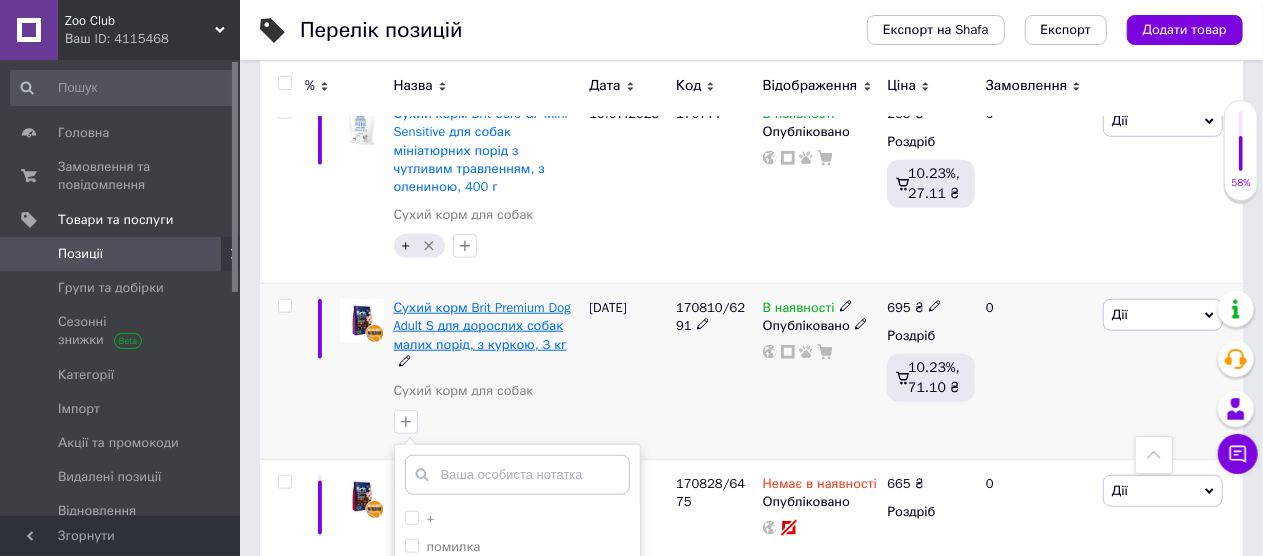 click on "Сухий корм Brit Premium Dog Adult S для дорослих собак малих порід, з куркою, 3 кг" at bounding box center [482, 325] 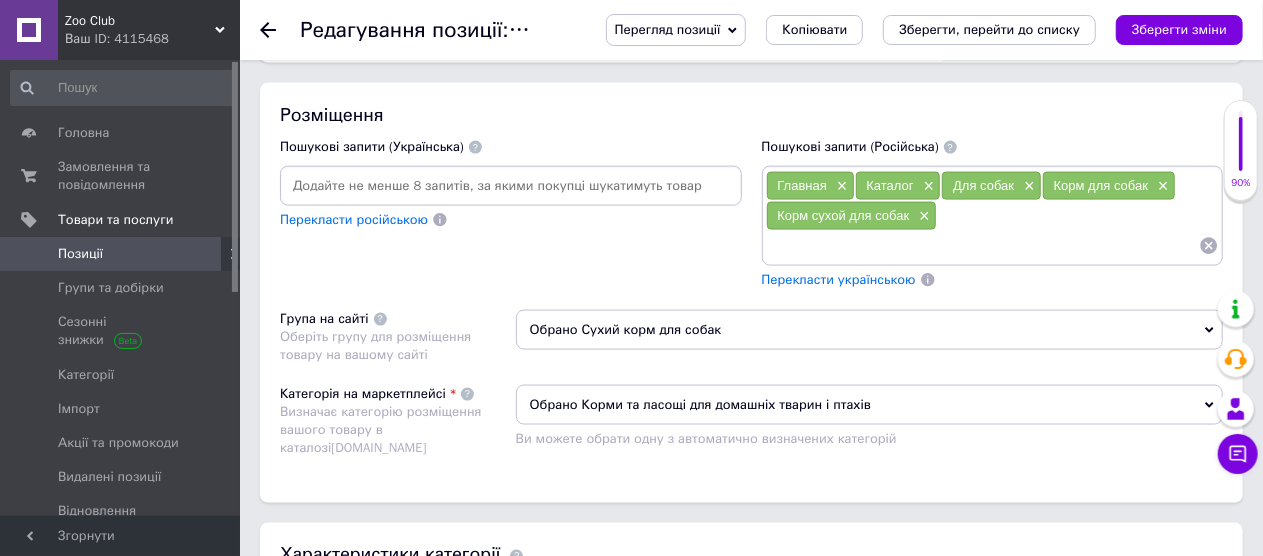 scroll, scrollTop: 1700, scrollLeft: 0, axis: vertical 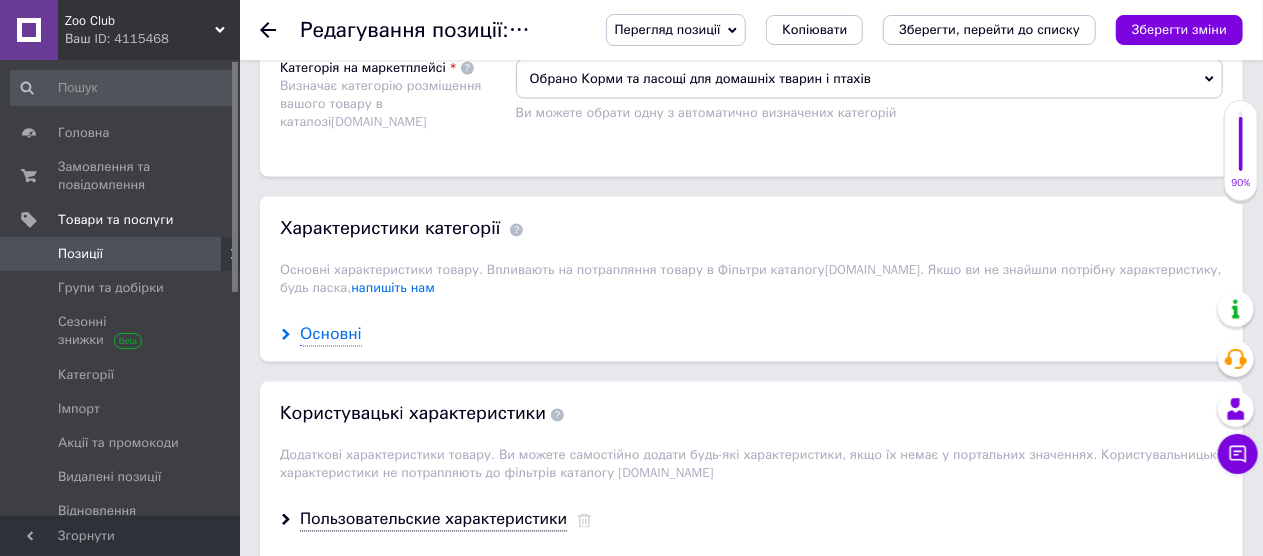 click on "Основні" at bounding box center (331, 335) 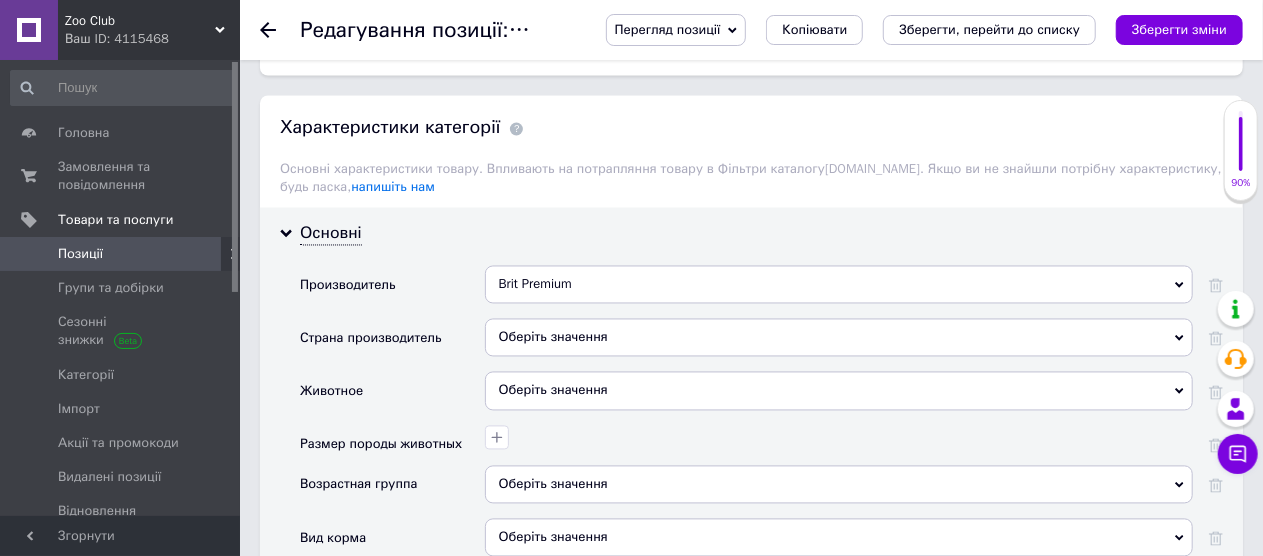 scroll, scrollTop: 1900, scrollLeft: 0, axis: vertical 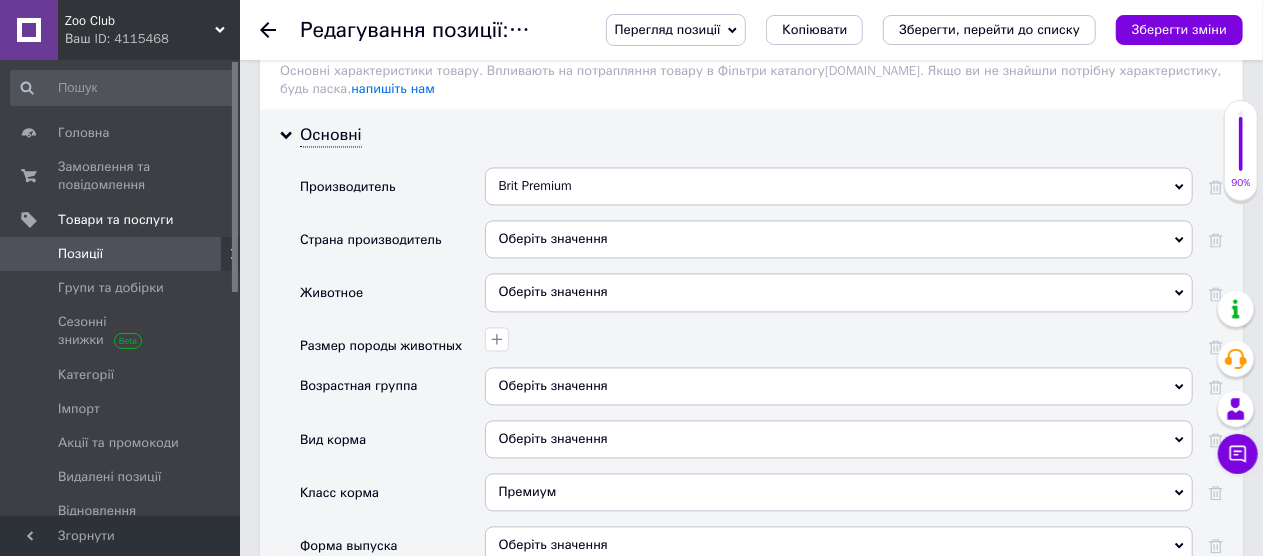 click on "Оберіть значення" at bounding box center (839, 386) 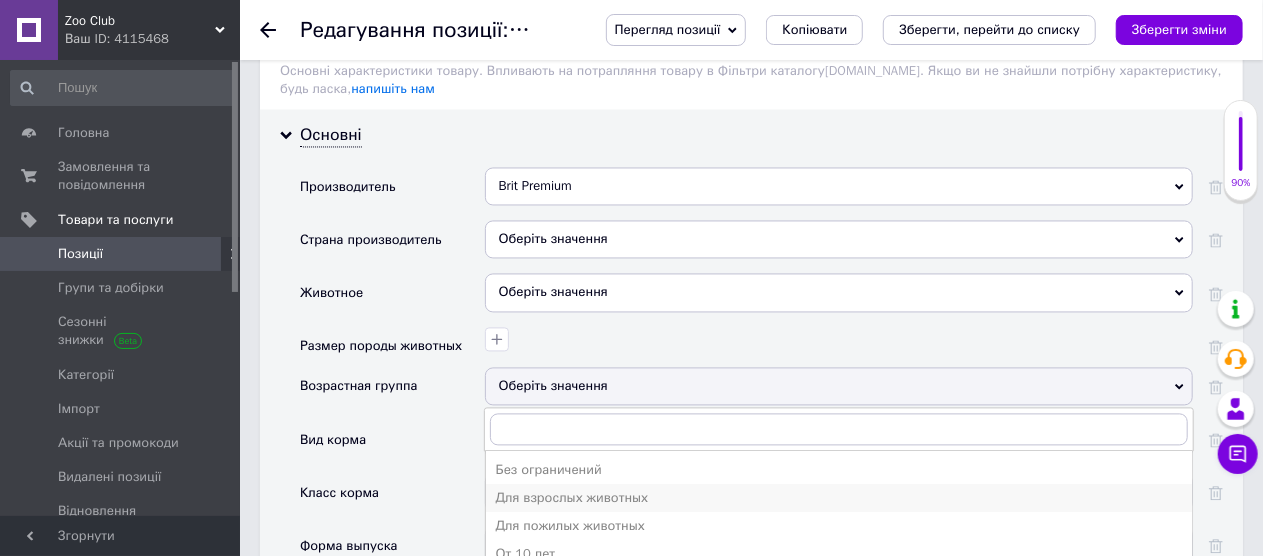 click on "Для взрослых животных" at bounding box center [839, 498] 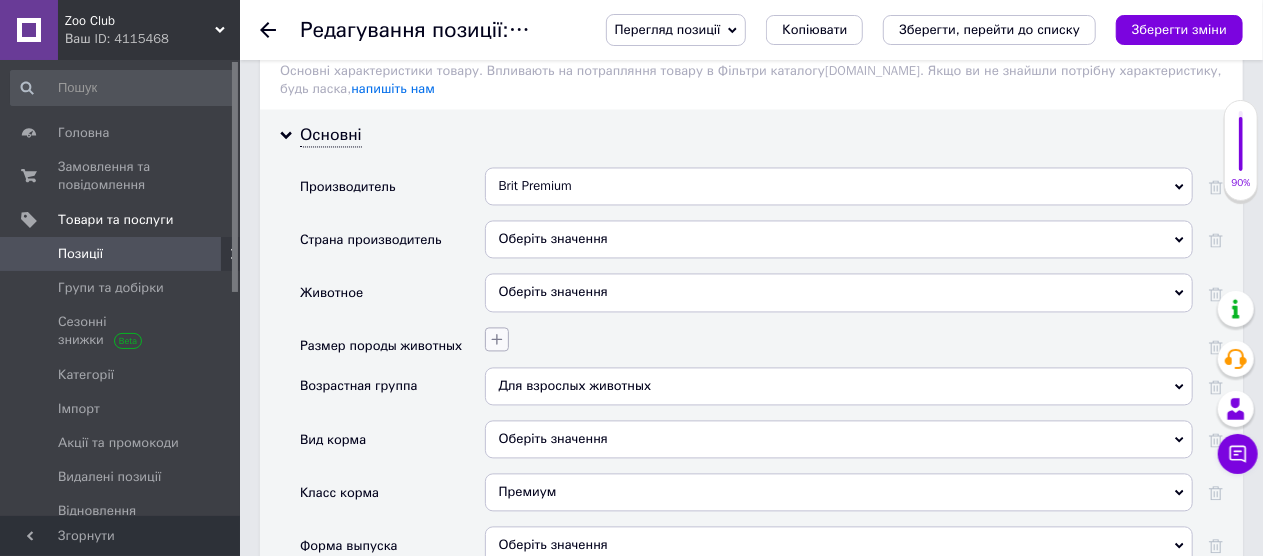 click 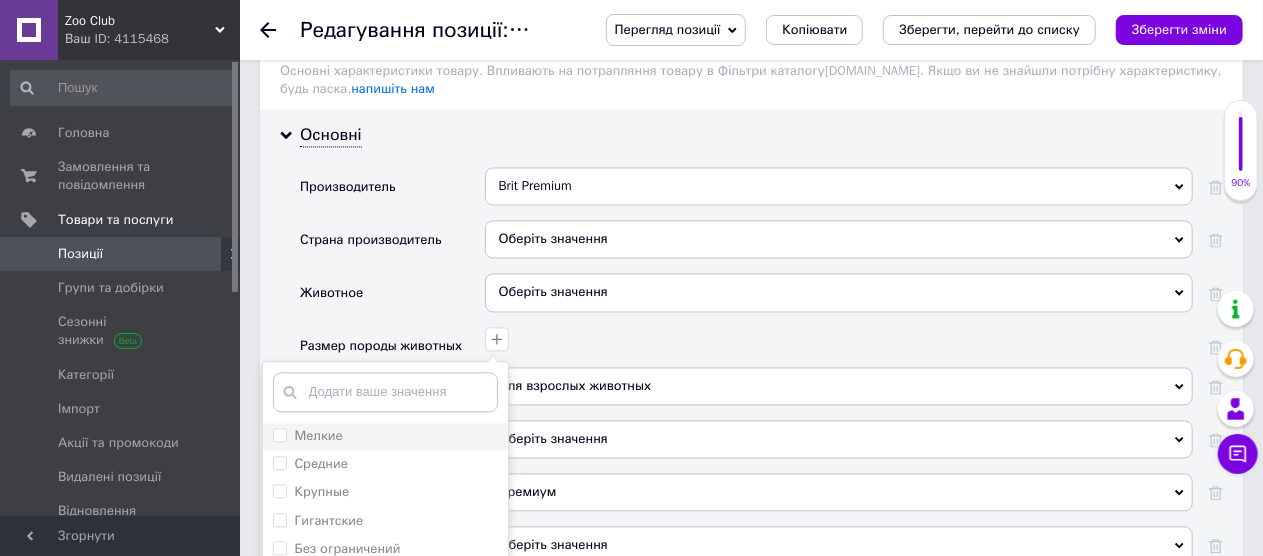 click on "Мелкие" at bounding box center (279, 434) 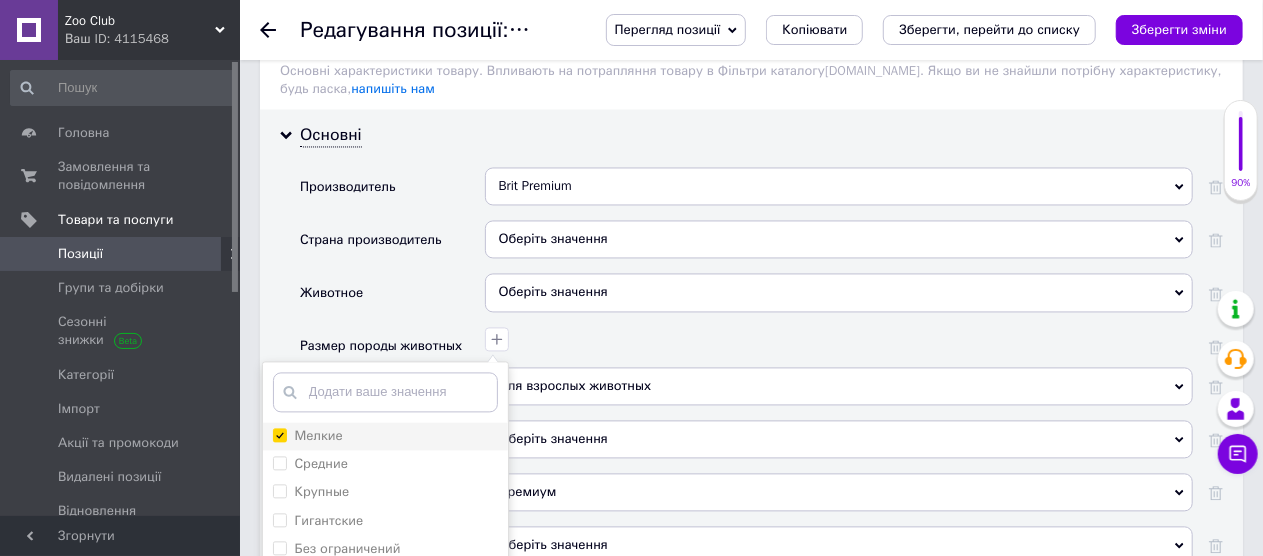 checkbox on "true" 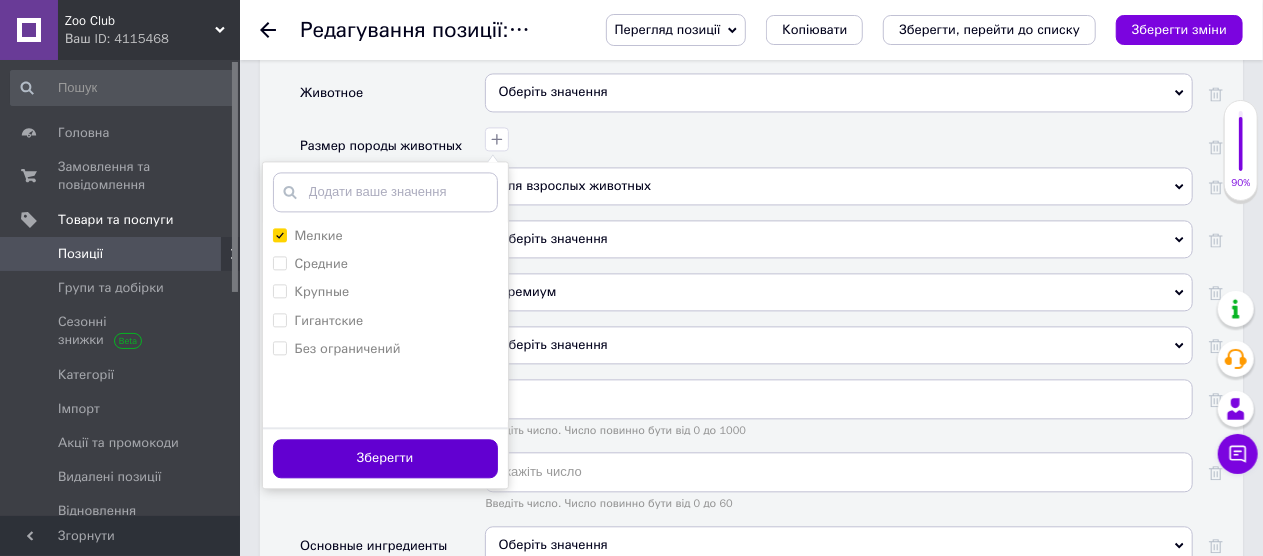 click on "Зберегти" at bounding box center [385, 458] 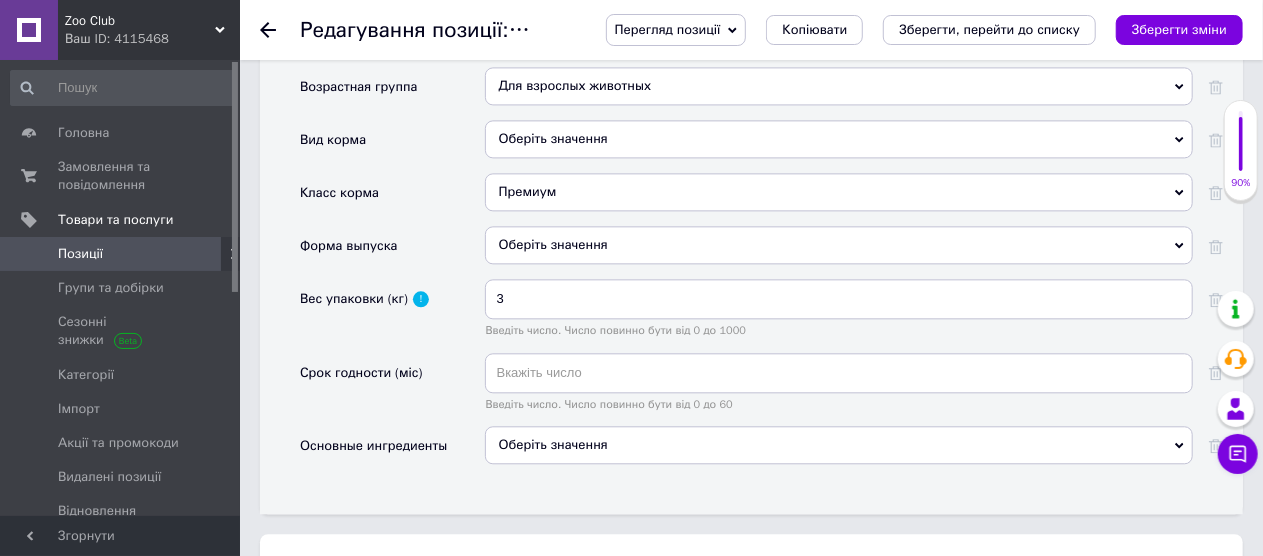 scroll, scrollTop: 2300, scrollLeft: 0, axis: vertical 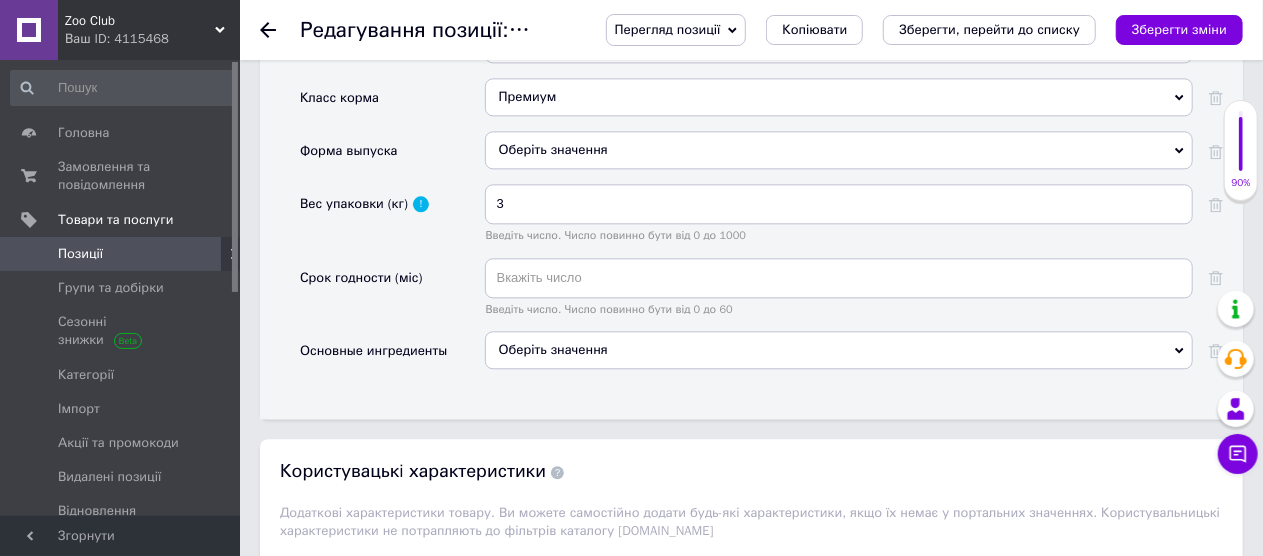 click on "Оберіть значення" at bounding box center (839, 350) 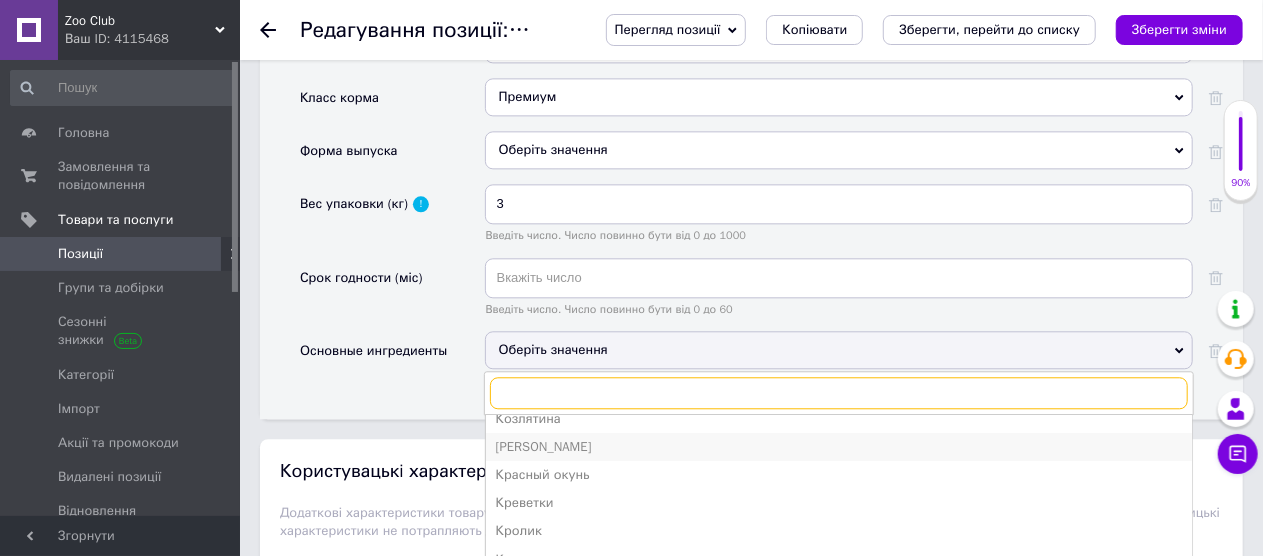 scroll, scrollTop: 300, scrollLeft: 0, axis: vertical 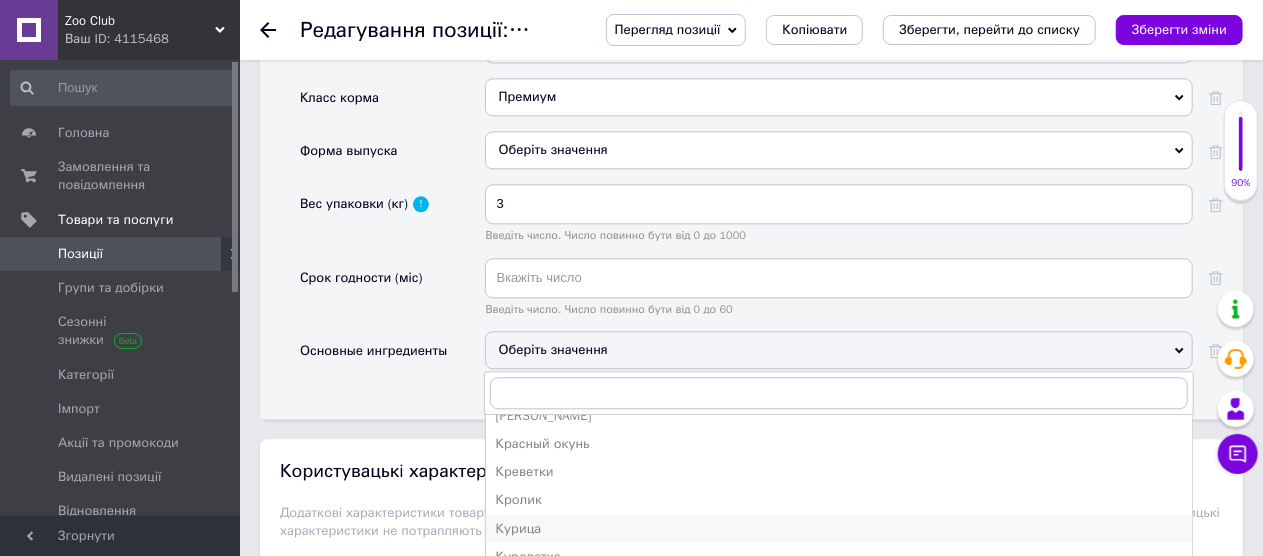 click on "Курица" at bounding box center [839, 529] 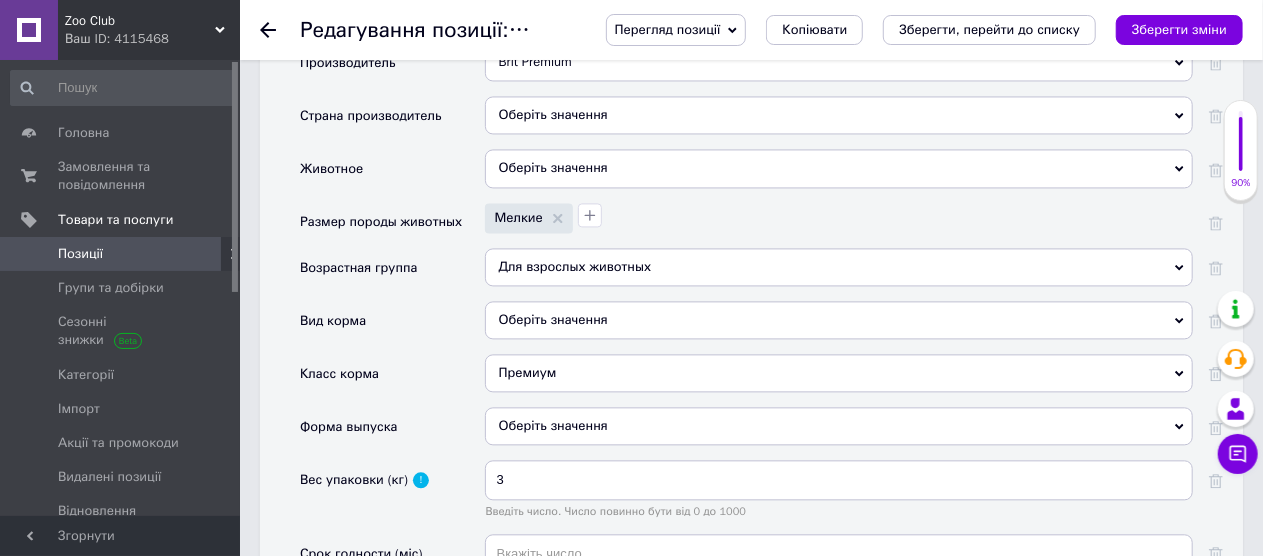 scroll, scrollTop: 1900, scrollLeft: 0, axis: vertical 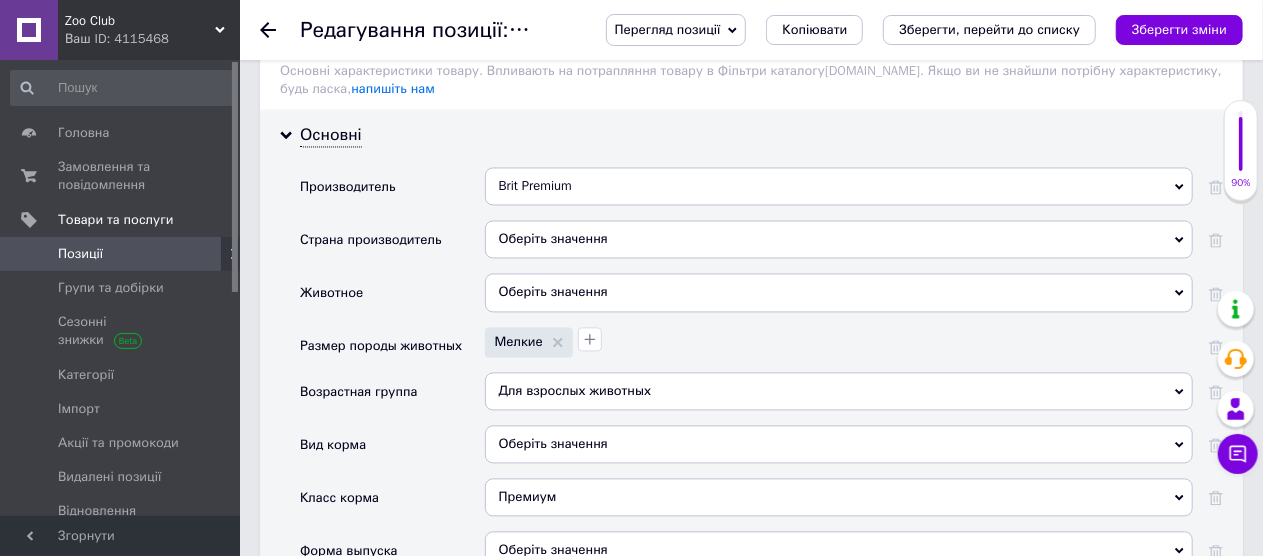 click on "Оберіть значення" at bounding box center (839, 239) 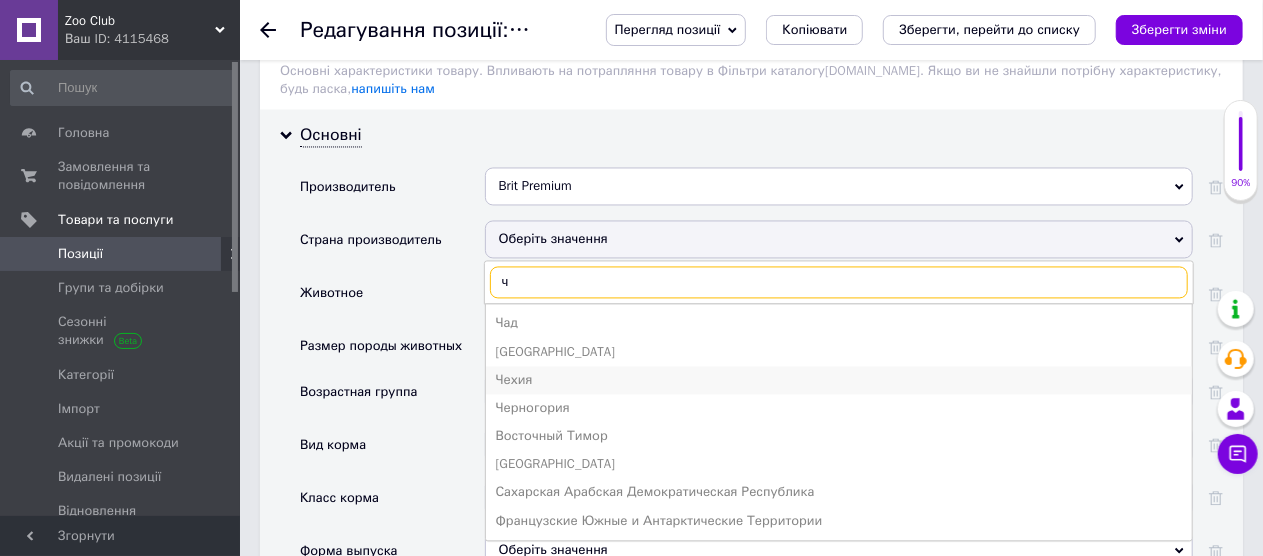 type on "ч" 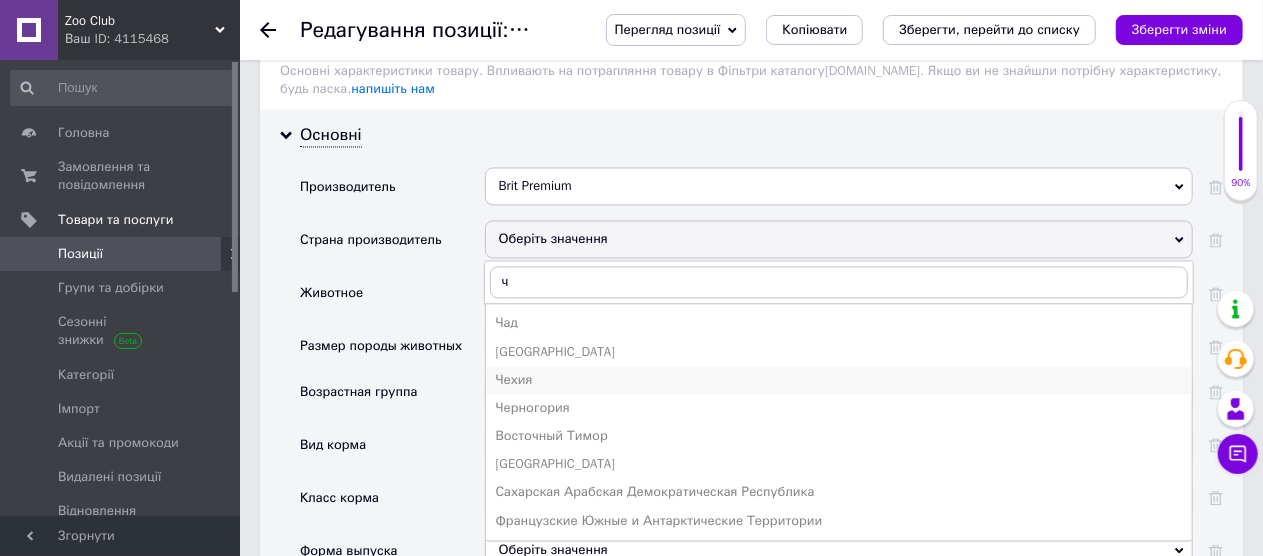 click on "Чехия" at bounding box center [839, 380] 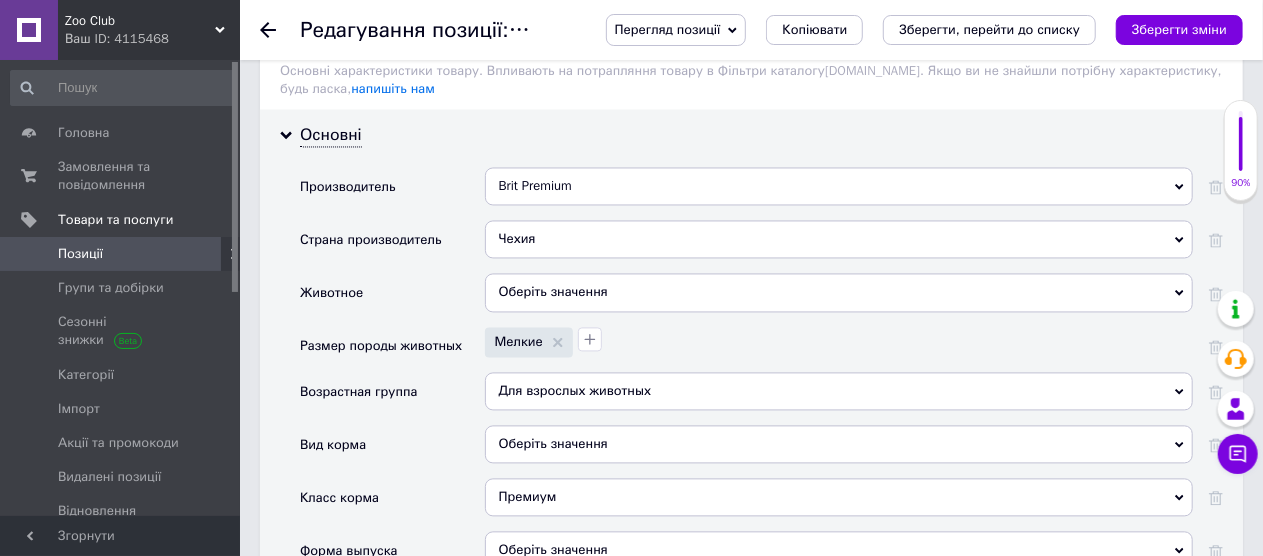 click on "Оберіть значення" at bounding box center [839, 292] 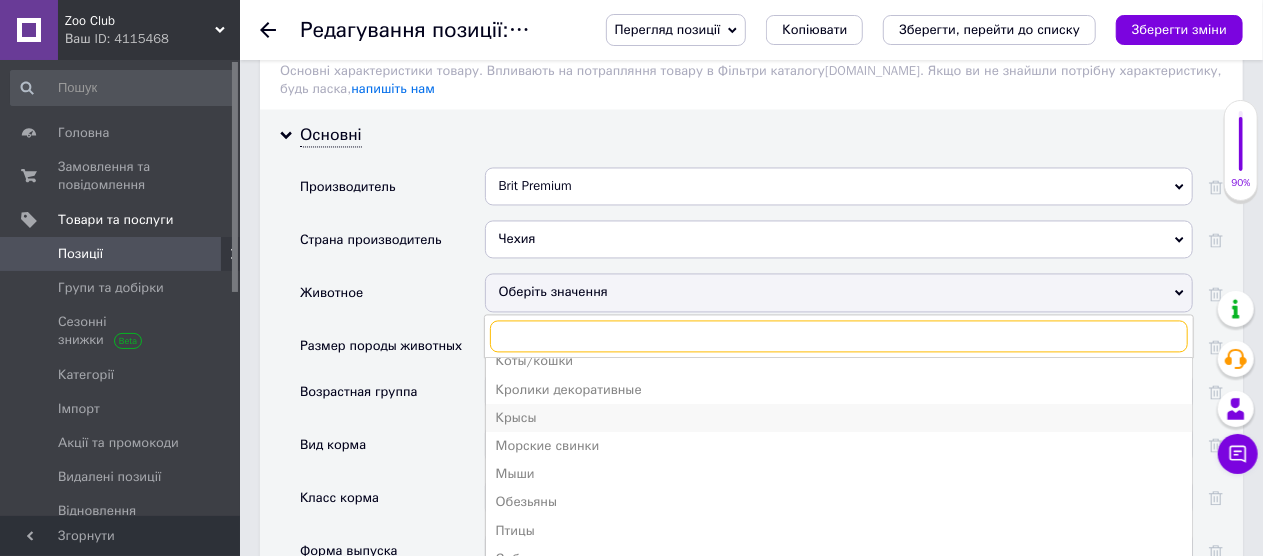 scroll, scrollTop: 162, scrollLeft: 0, axis: vertical 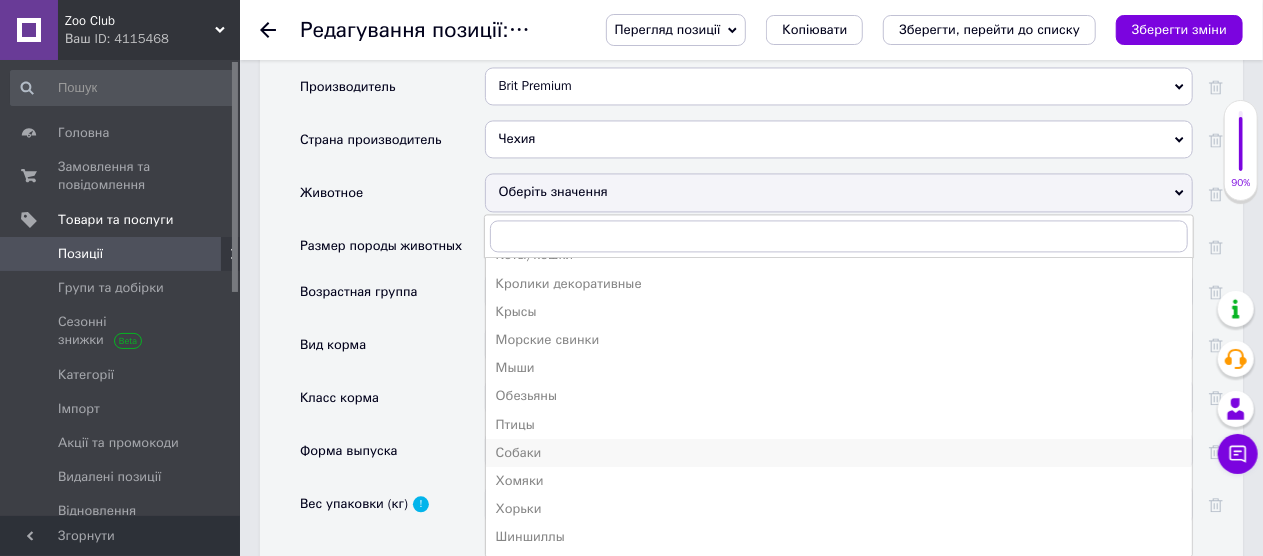 click on "Собаки" at bounding box center (839, 453) 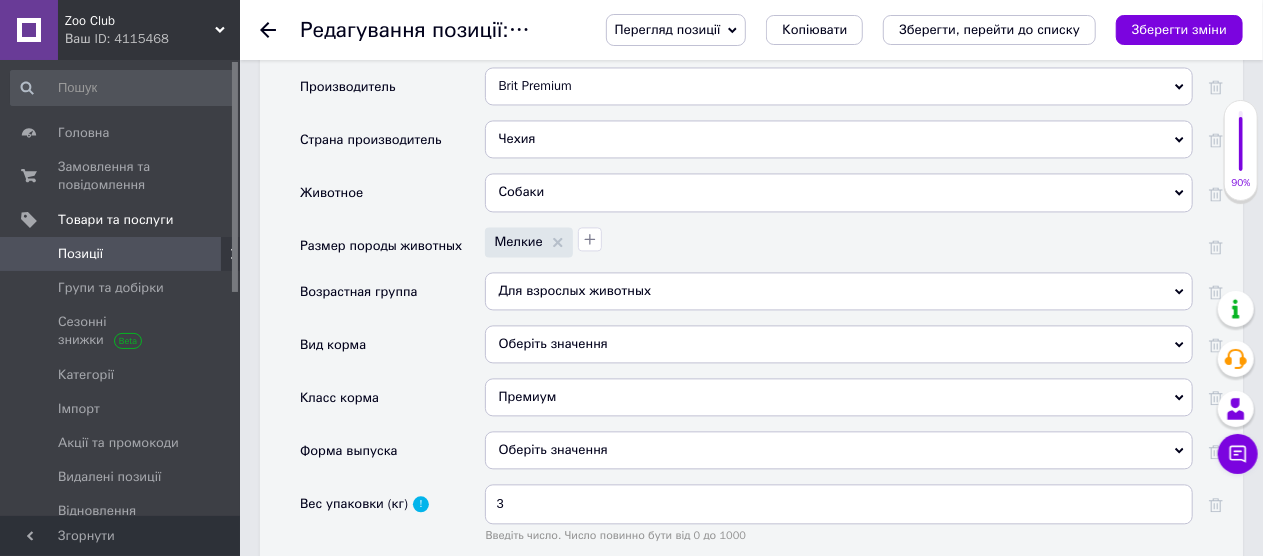 click on "Оберіть значення" at bounding box center (839, 344) 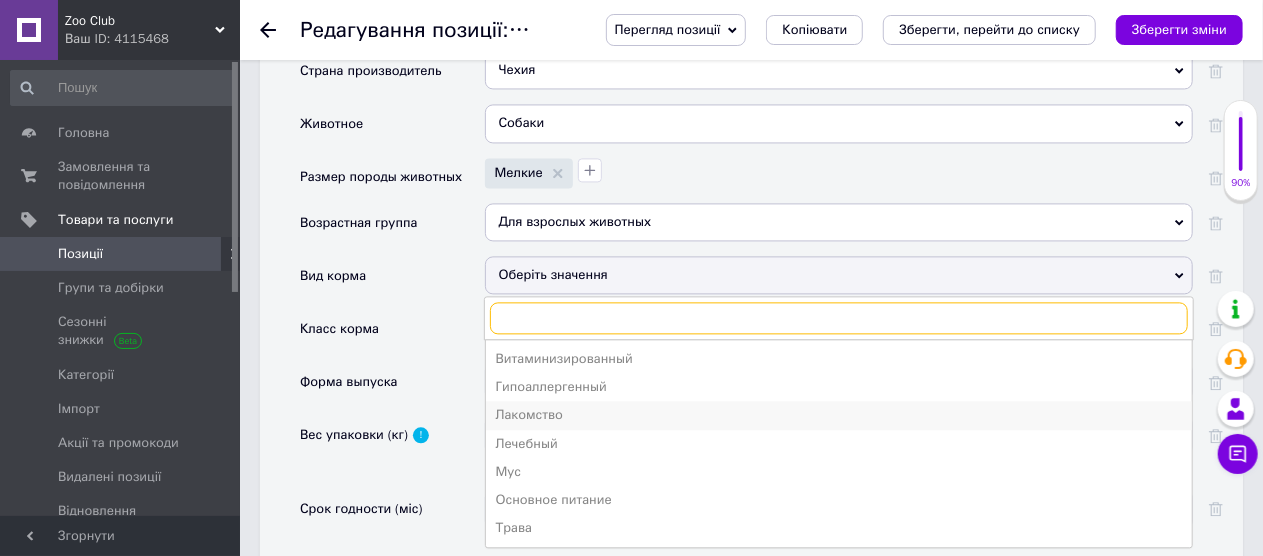 scroll, scrollTop: 2100, scrollLeft: 0, axis: vertical 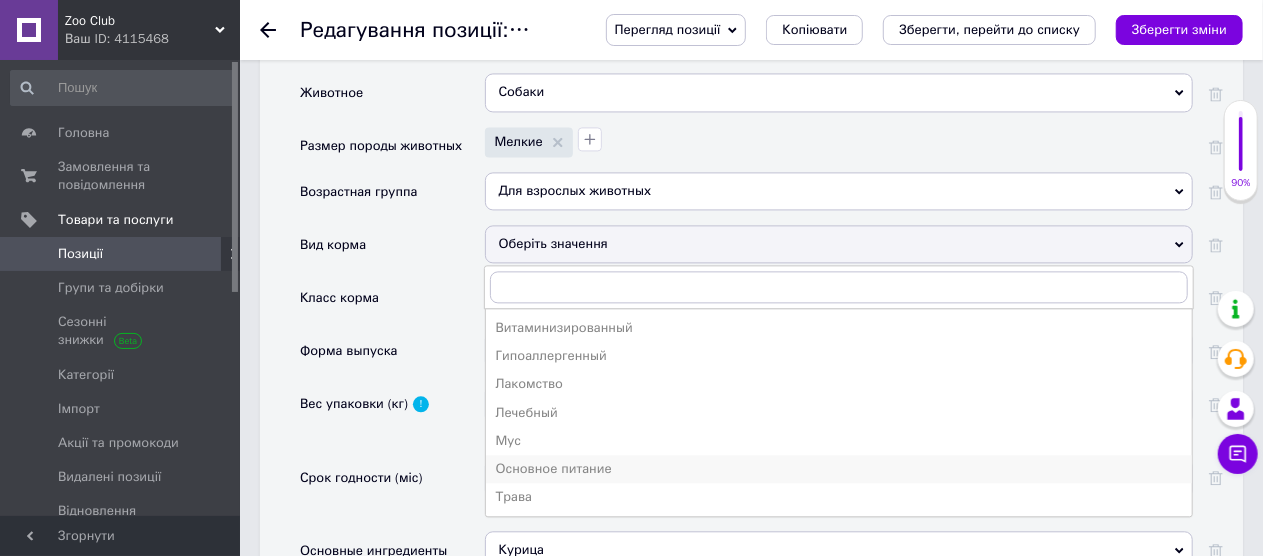 click on "Основное питание" at bounding box center [839, 469] 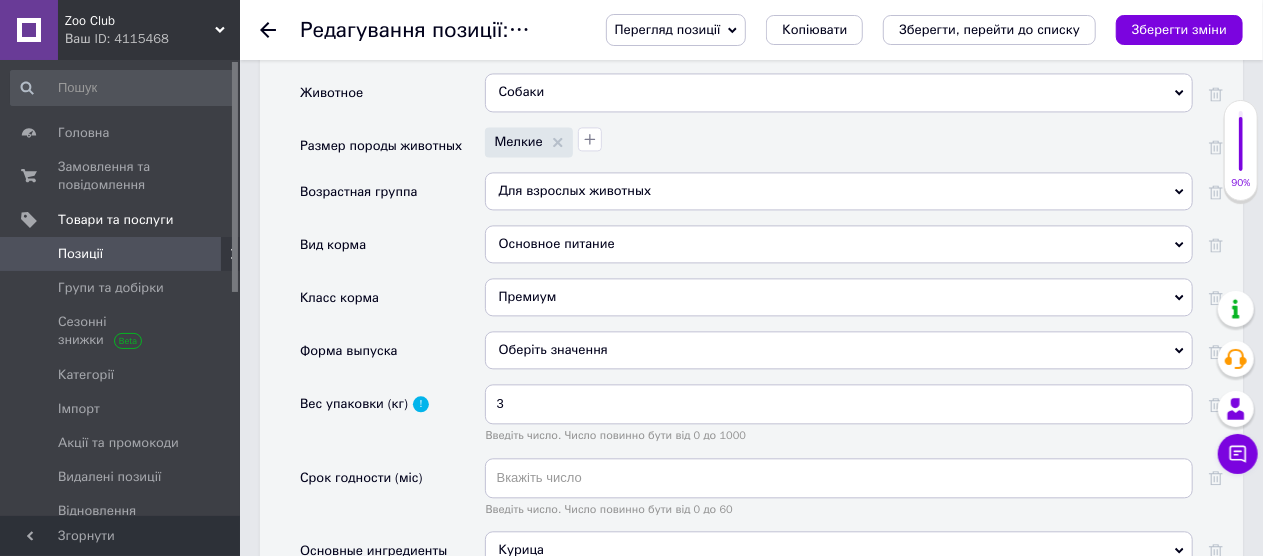 click on "Оберіть значення" at bounding box center [839, 350] 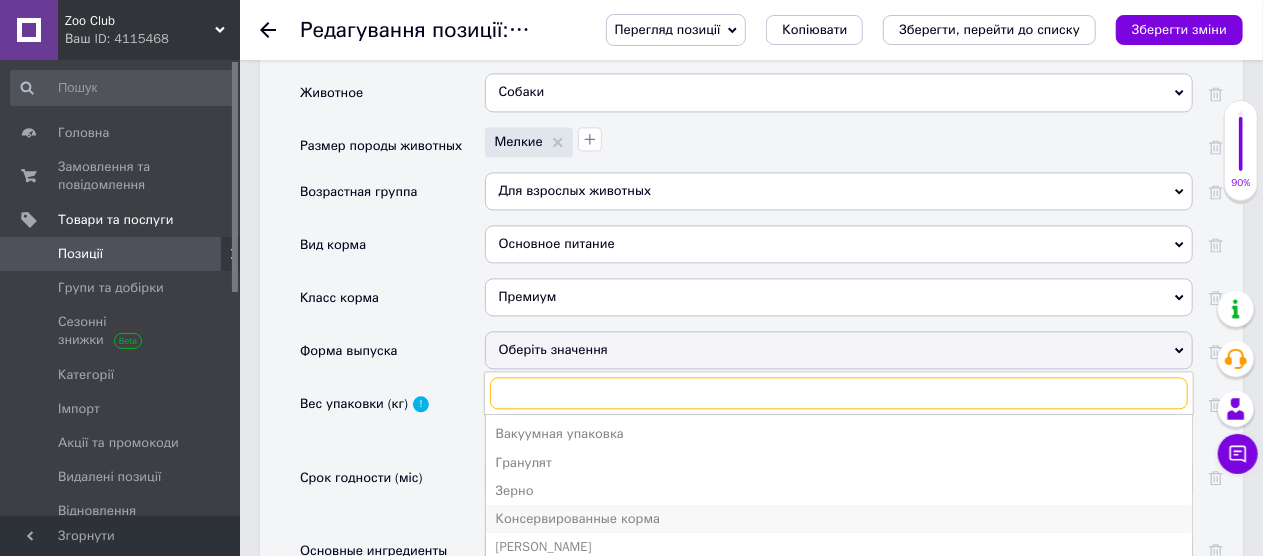 scroll, scrollTop: 21, scrollLeft: 0, axis: vertical 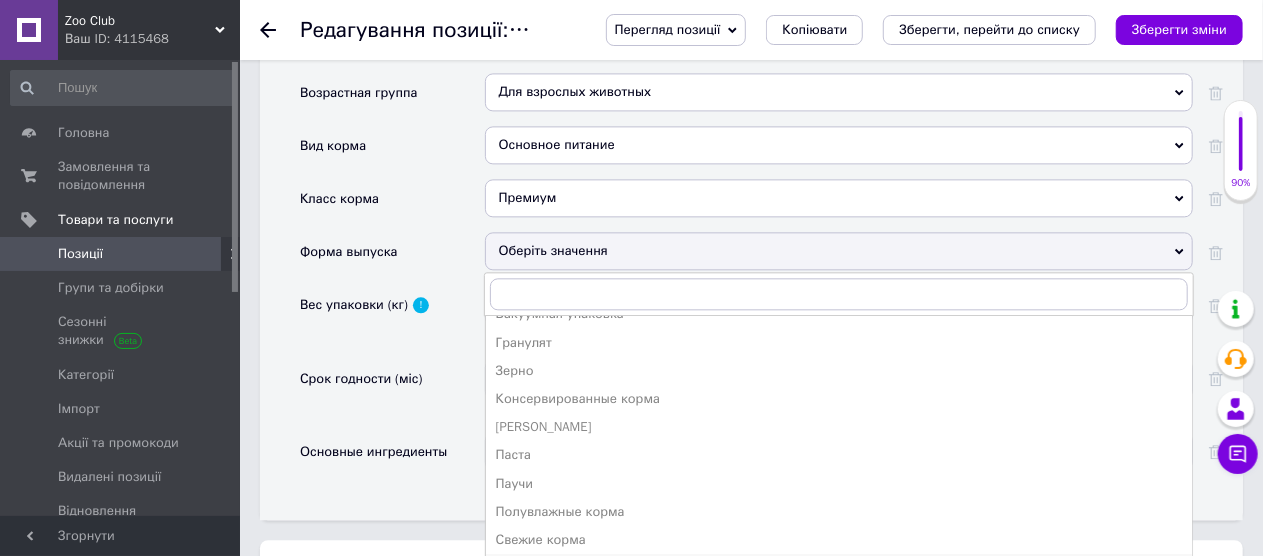 click on "Сухие [DEMOGRAPHIC_DATA]" at bounding box center (839, 568) 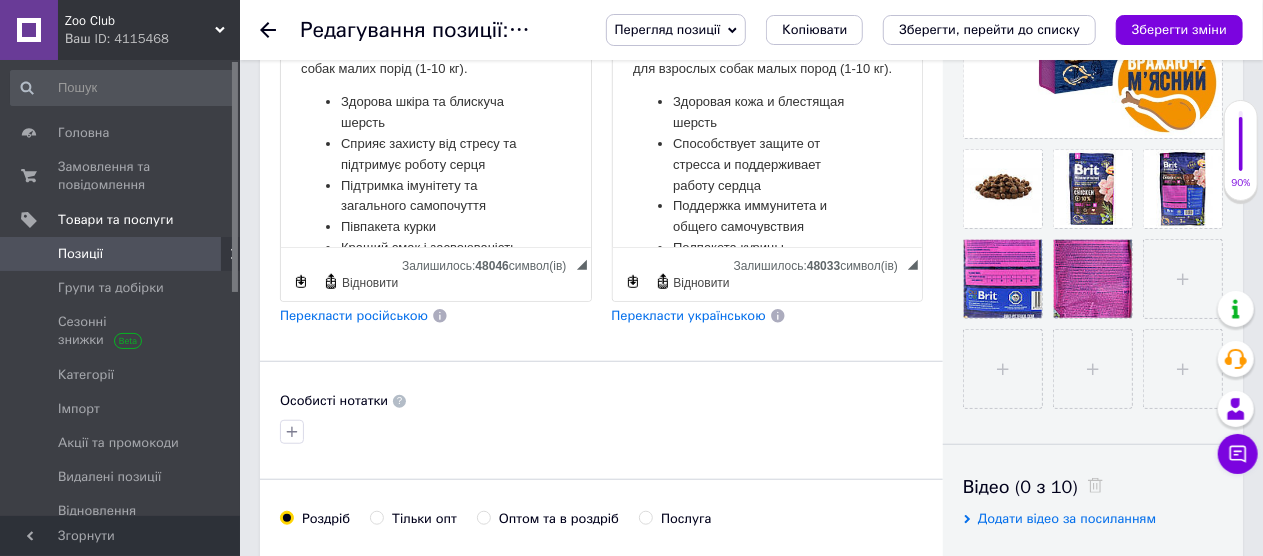 scroll, scrollTop: 18, scrollLeft: 0, axis: vertical 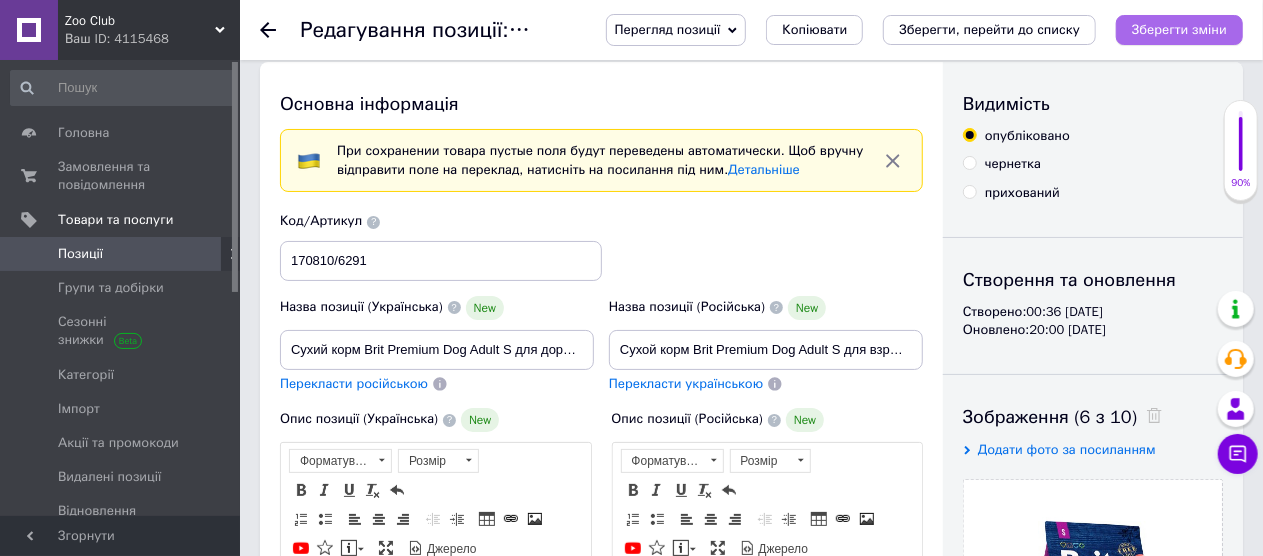 click on "Зберегти зміни" at bounding box center [1179, 29] 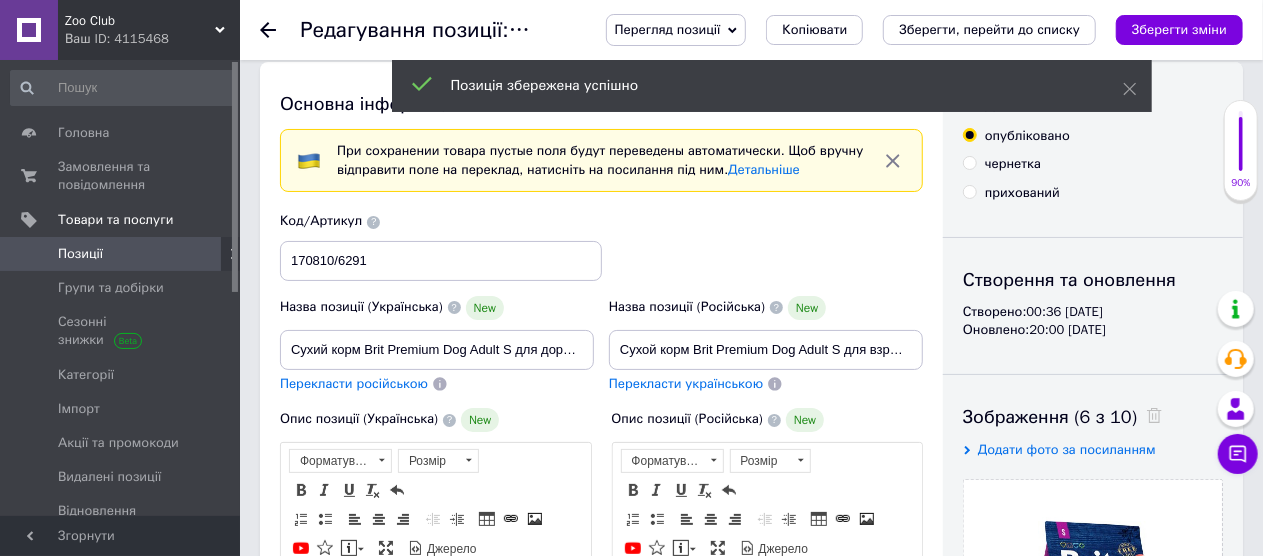 click 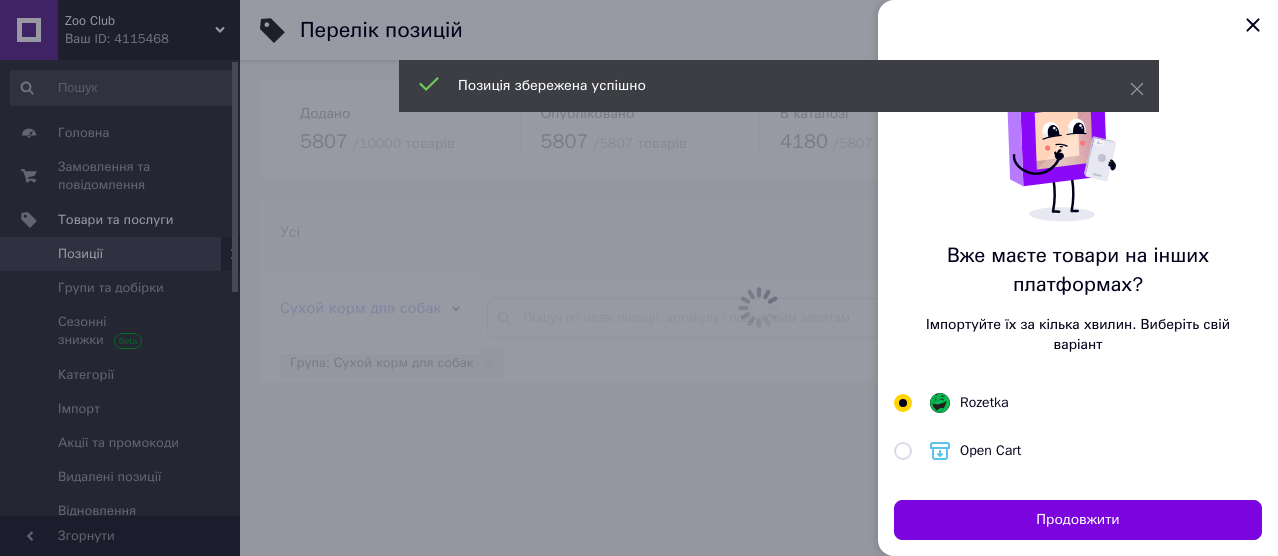 click at bounding box center (639, 278) 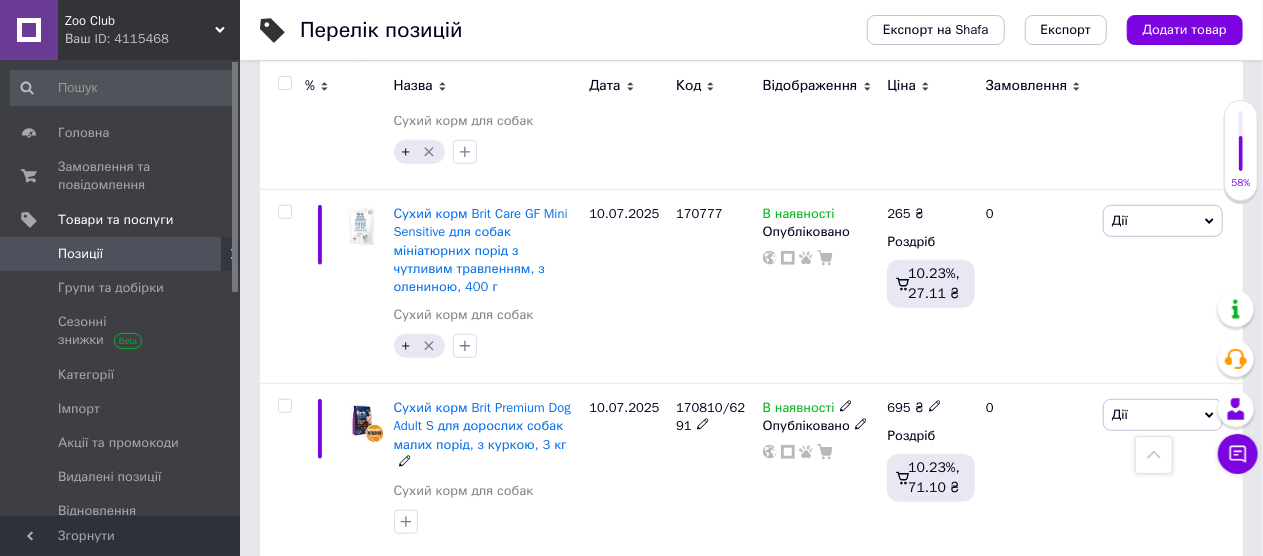 scroll, scrollTop: 700, scrollLeft: 0, axis: vertical 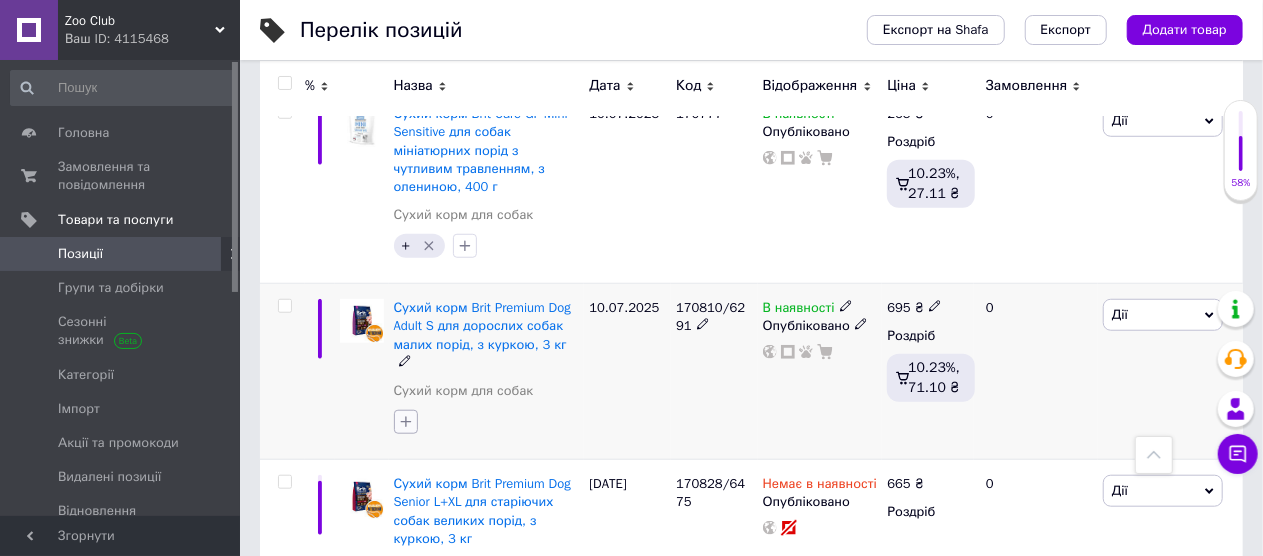 click at bounding box center [406, 422] 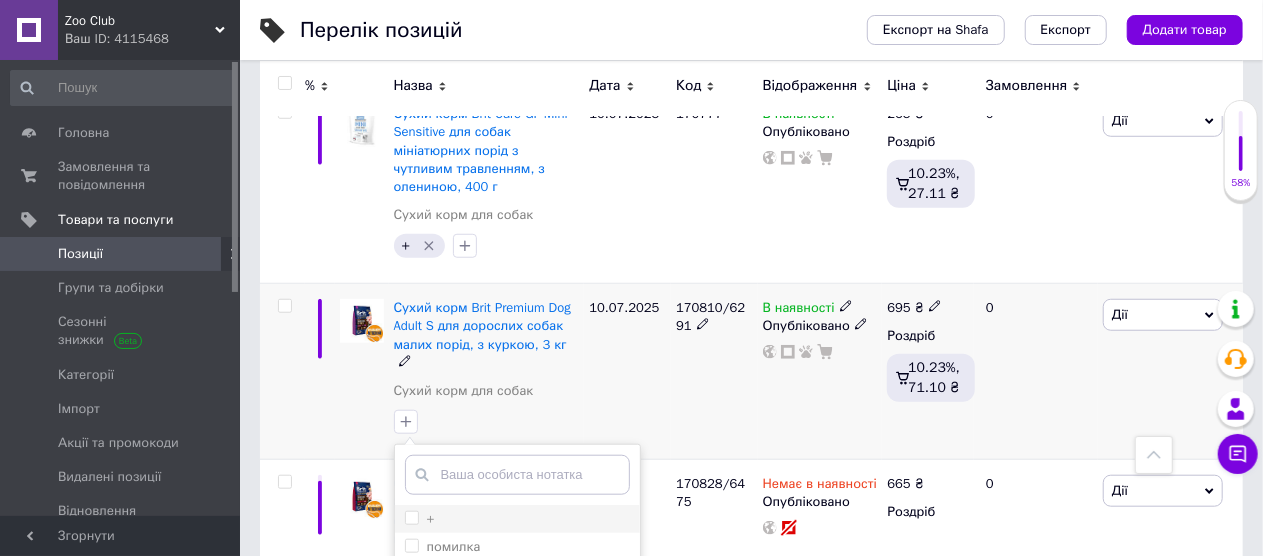 click on "+" at bounding box center [411, 517] 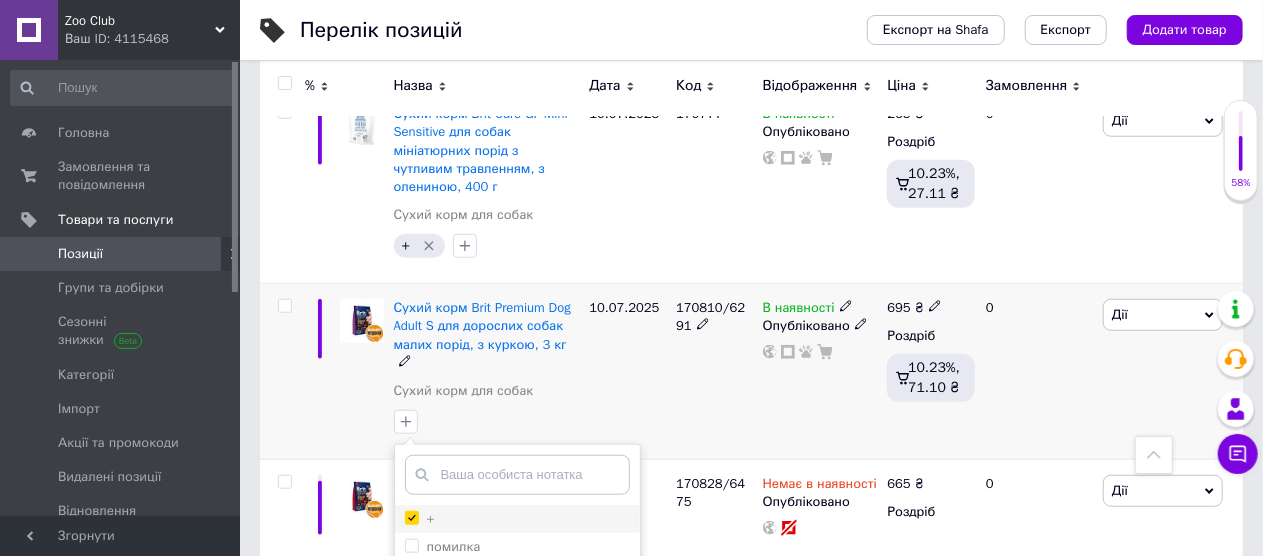 checkbox on "true" 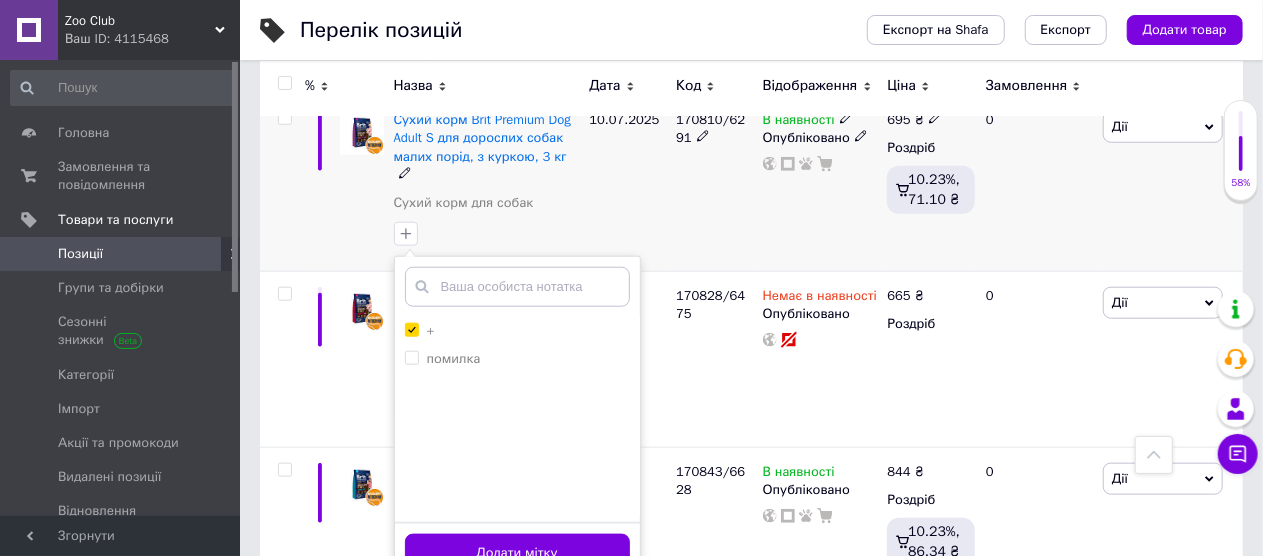 scroll, scrollTop: 900, scrollLeft: 0, axis: vertical 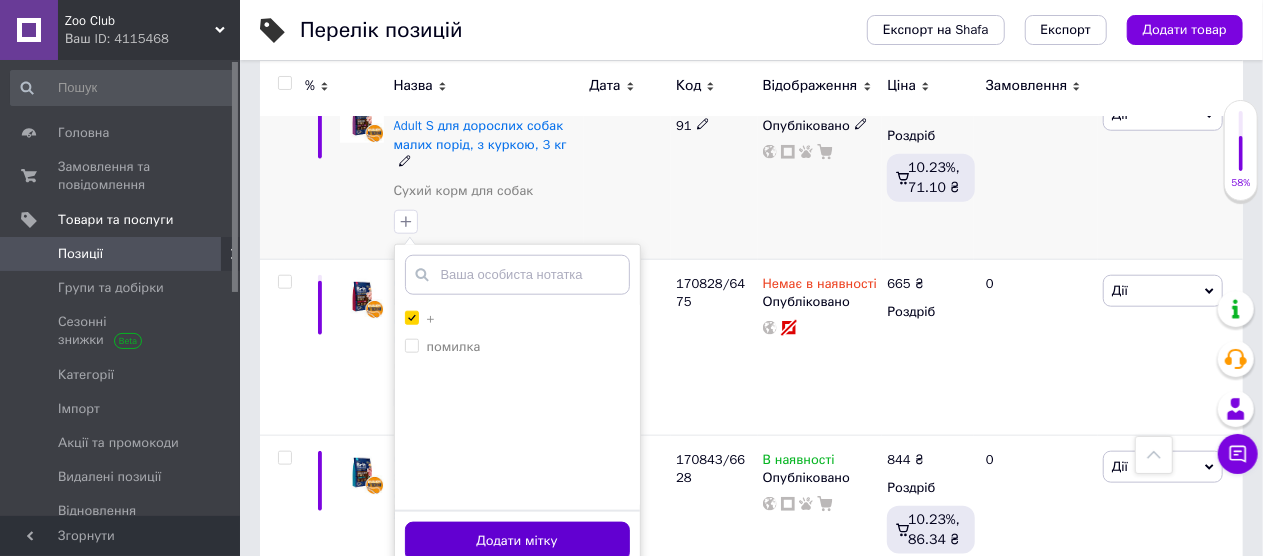 click on "Додати мітку" at bounding box center (517, 541) 